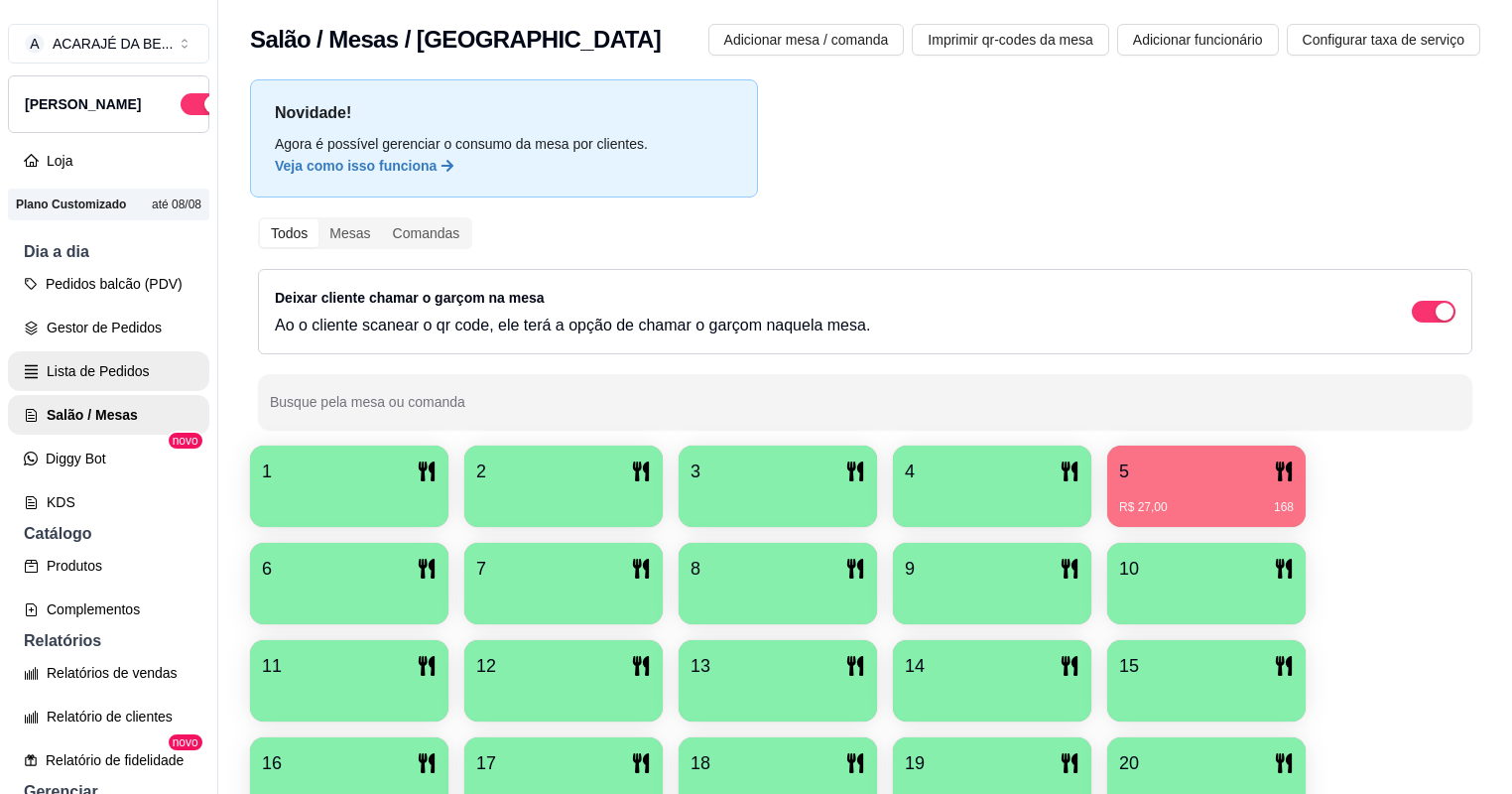 scroll, scrollTop: 0, scrollLeft: 0, axis: both 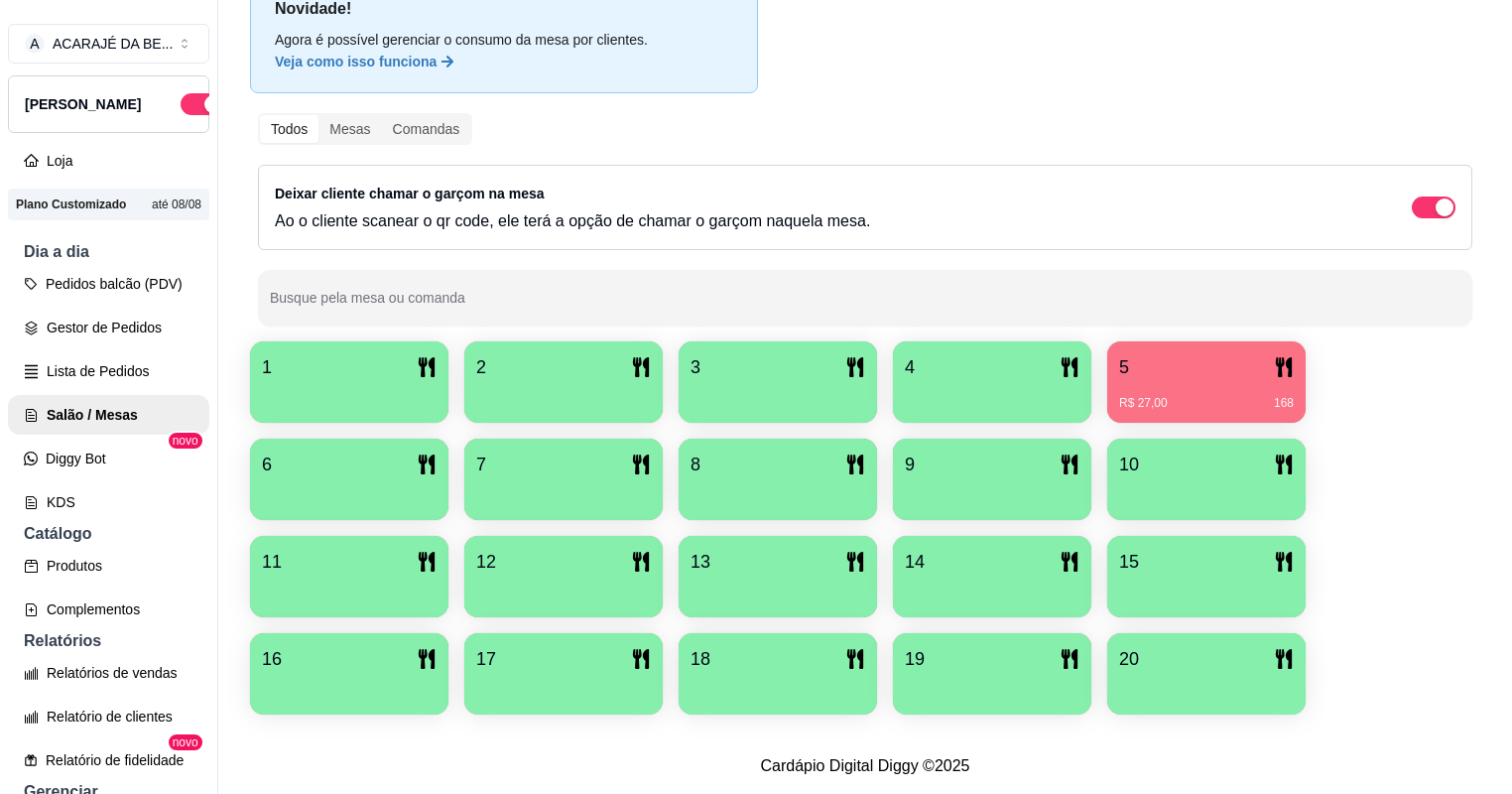 click on "5 R$ 27,00 168" at bounding box center (1206, 382) 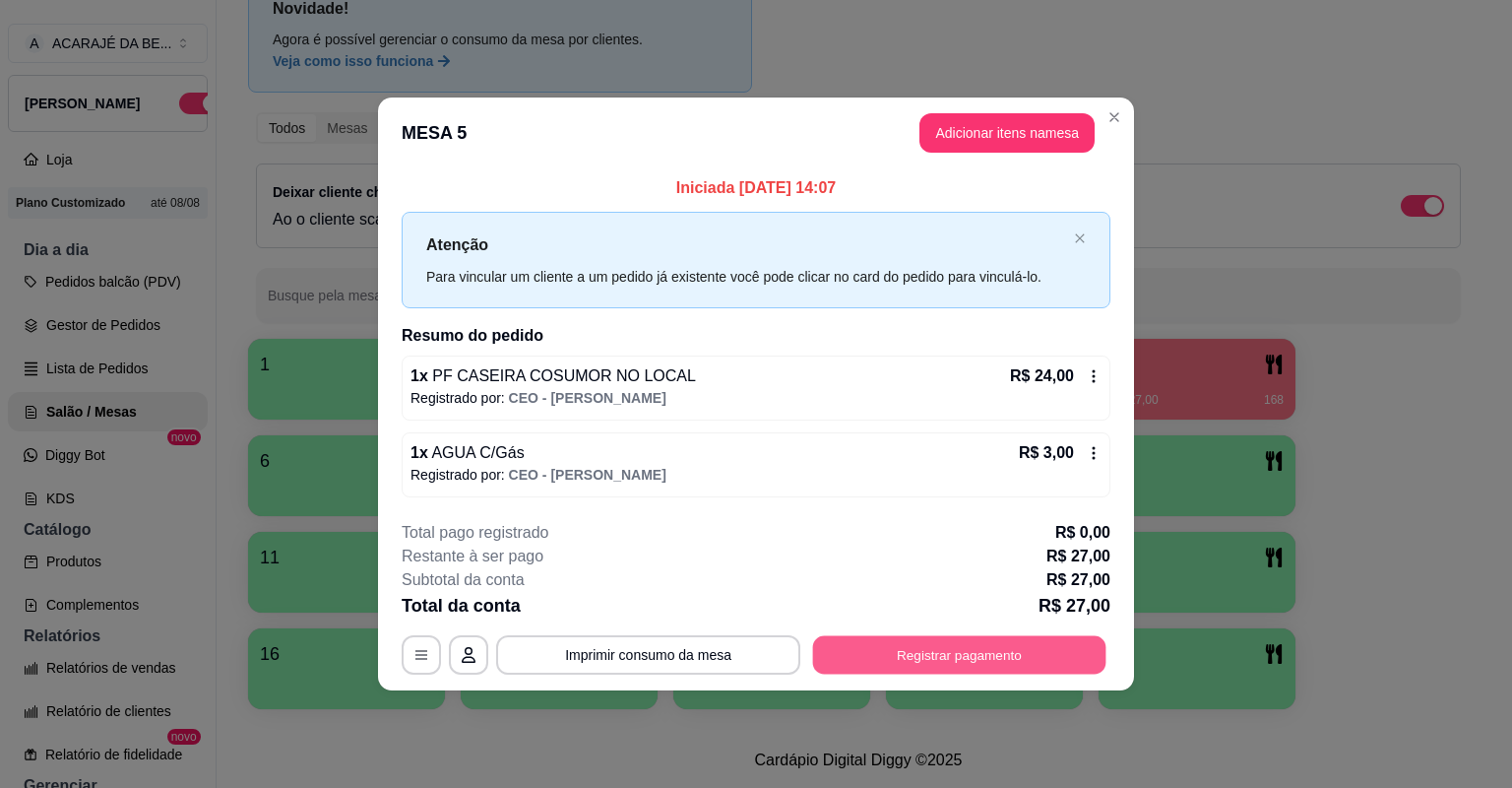 click on "Registrar pagamento" at bounding box center (960, 654) 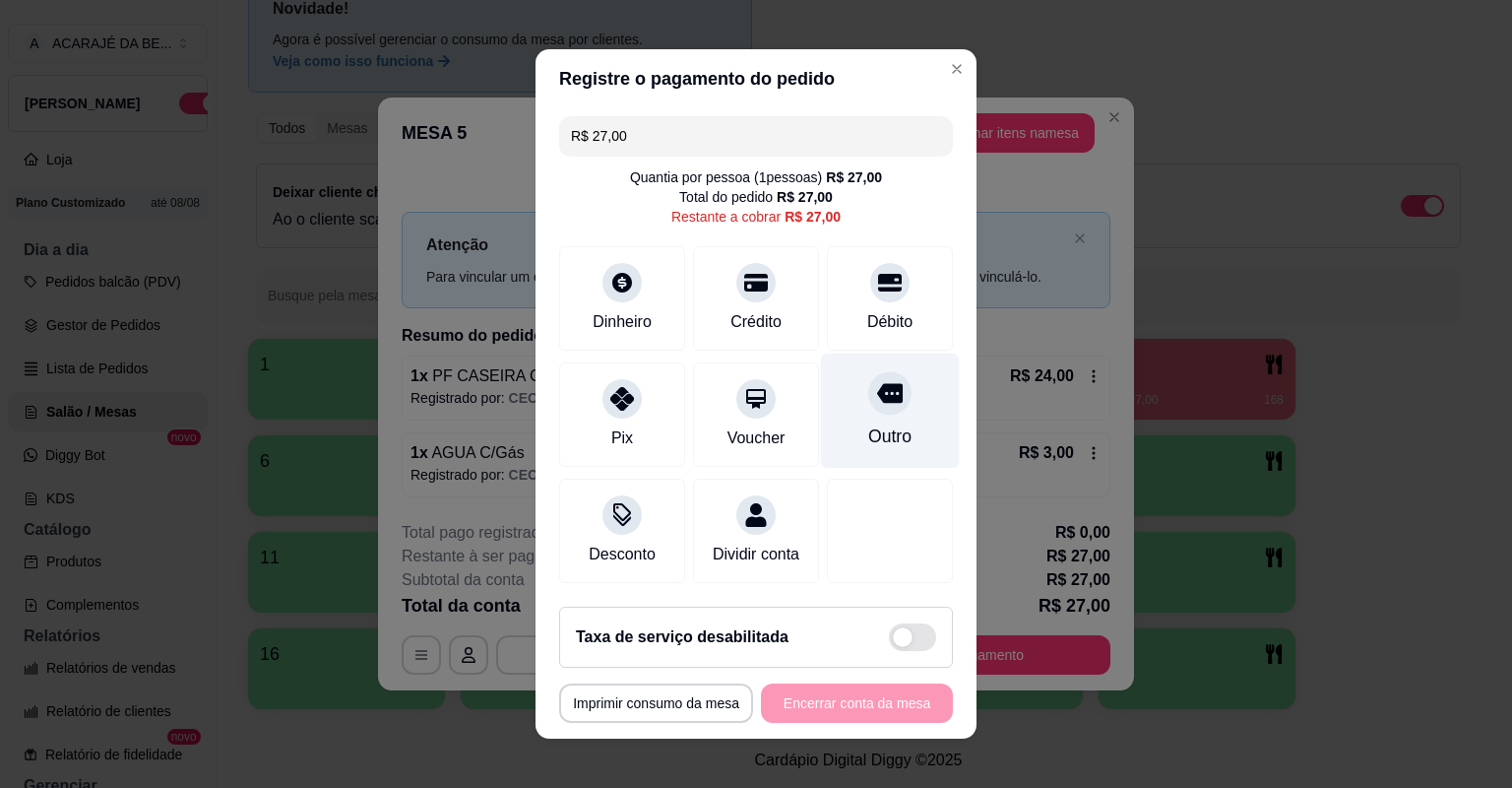 click on "Outro" at bounding box center [890, 411] 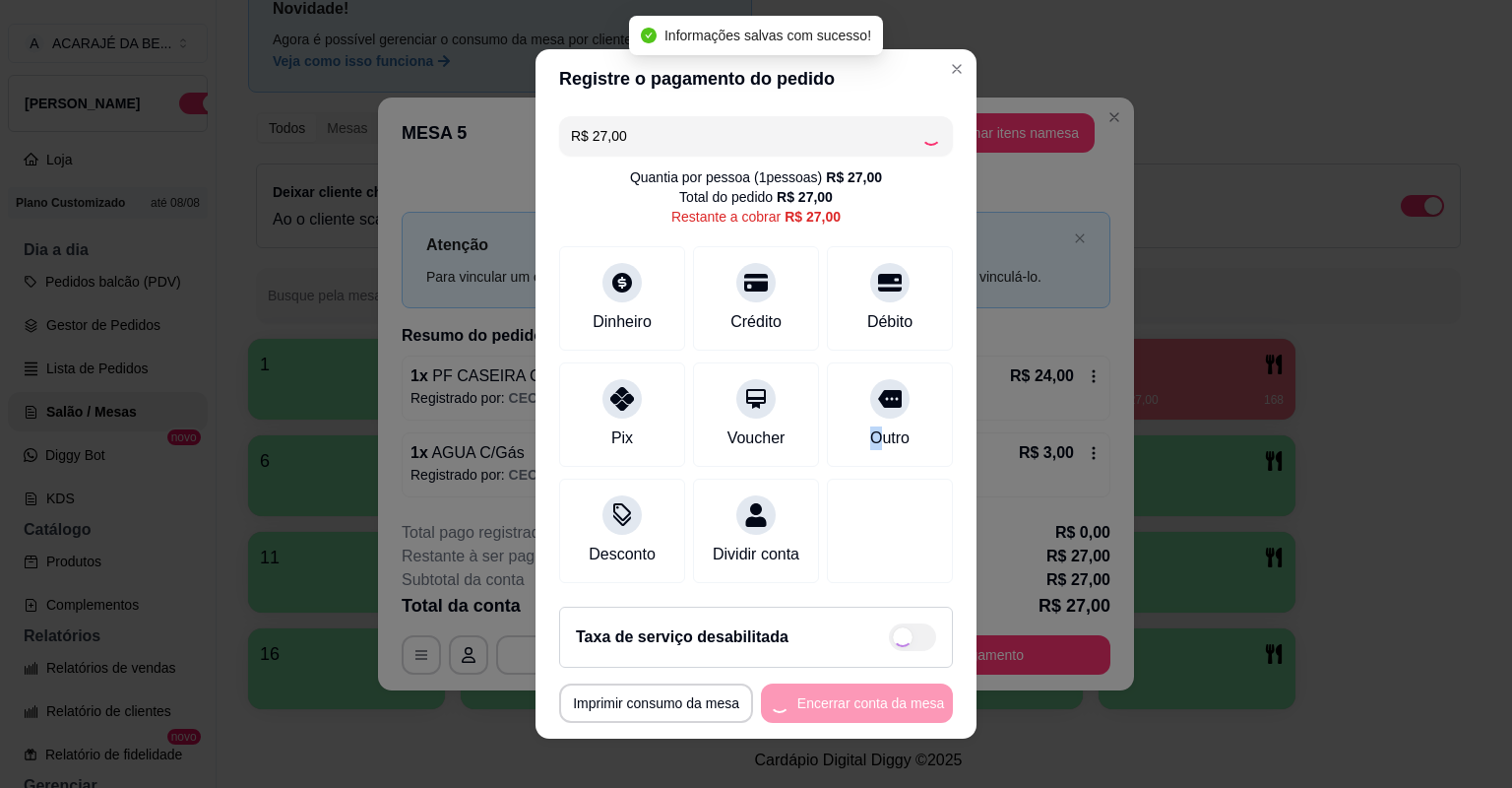 type on "R$ 0,00" 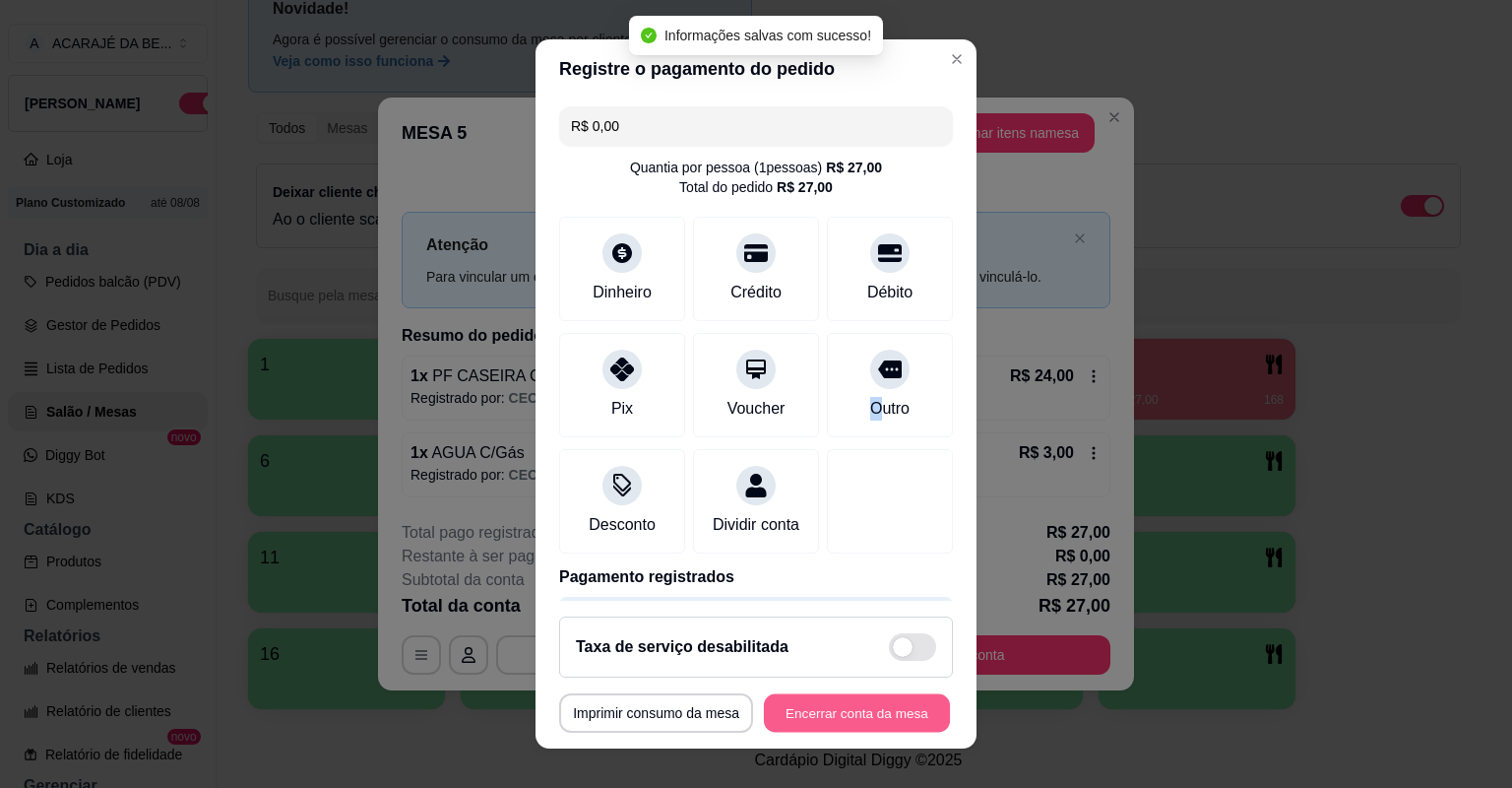 click on "Encerrar conta da mesa" at bounding box center (856, 713) 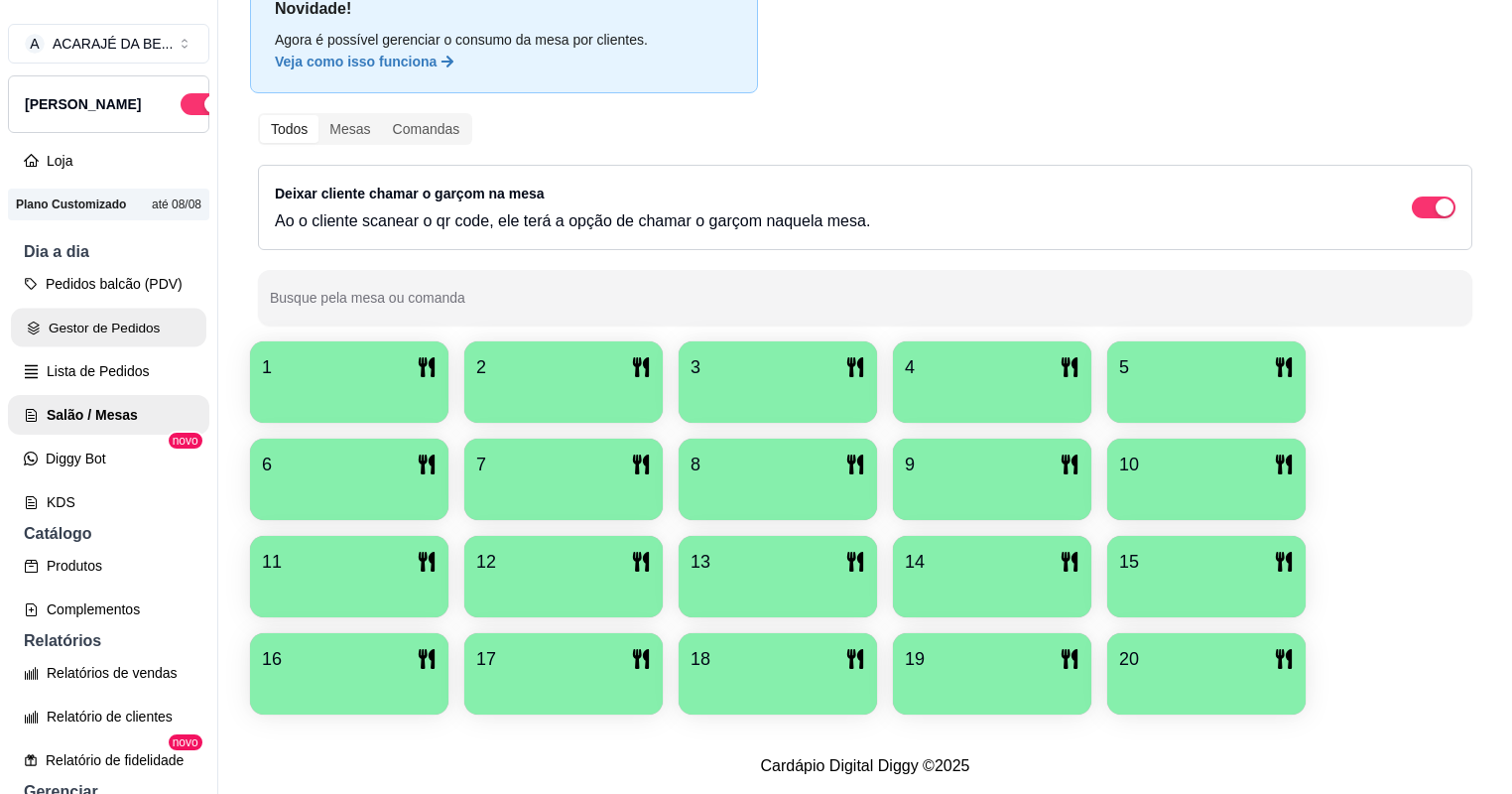 click on "Gestor de Pedidos" at bounding box center [108, 328] 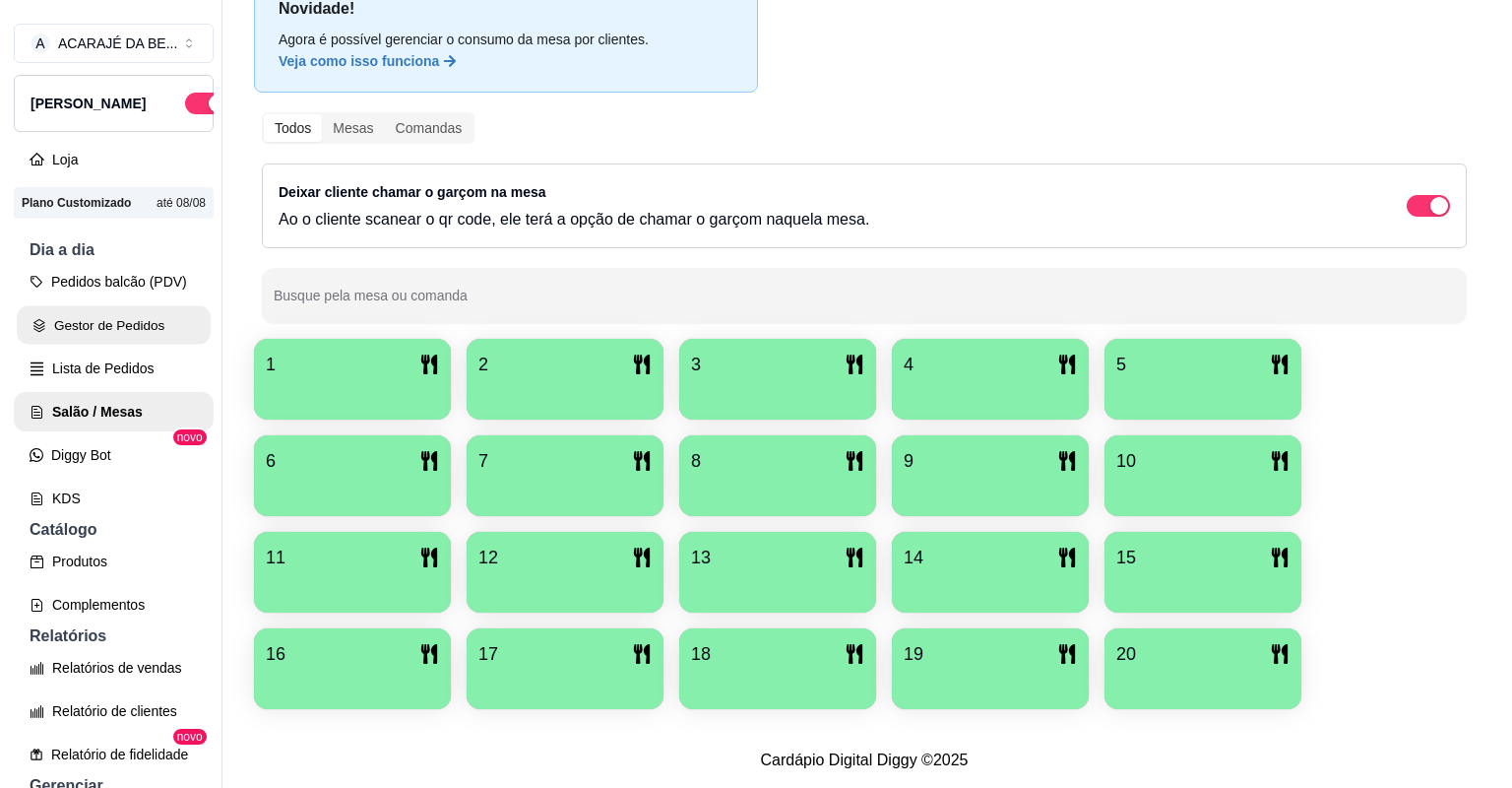 scroll, scrollTop: 0, scrollLeft: 0, axis: both 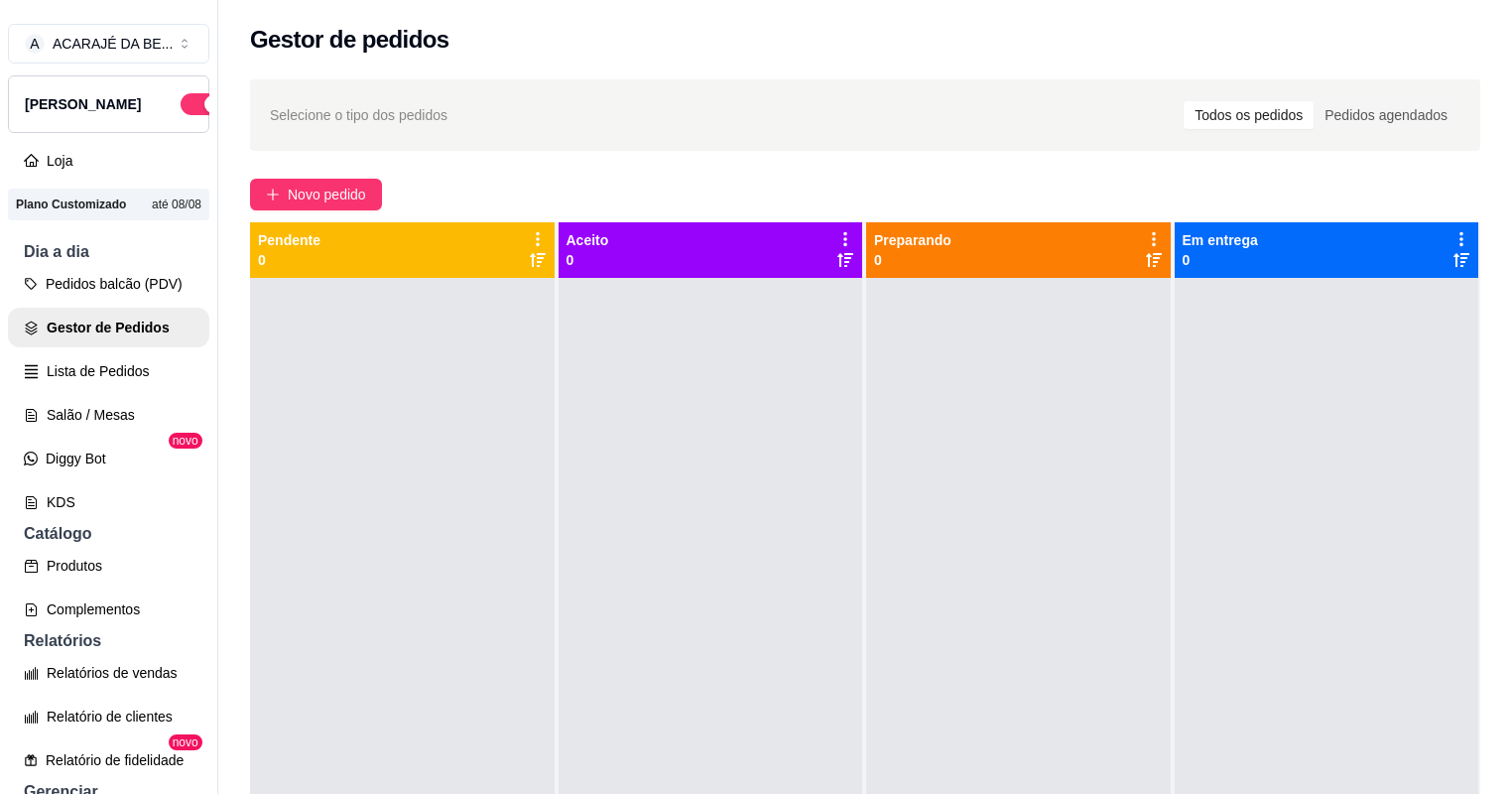 click on "A ACARAJÉ DA BE ... Loja Aberta Loja Plano Customizado até 08/08   Dia a dia Pedidos balcão (PDV) Gestor de Pedidos Lista de Pedidos Salão / Mesas Diggy Bot novo KDS Catálogo Produtos Complementos Relatórios Relatórios de vendas Relatório de clientes Relatório de fidelidade novo Gerenciar Entregadores novo Nota Fiscal (NFC-e) Controle de caixa Controle de fiado Cupons Clientes Estoque Configurações Diggy Planos Precisa de ajuda? Sair" at bounding box center [108, 413] 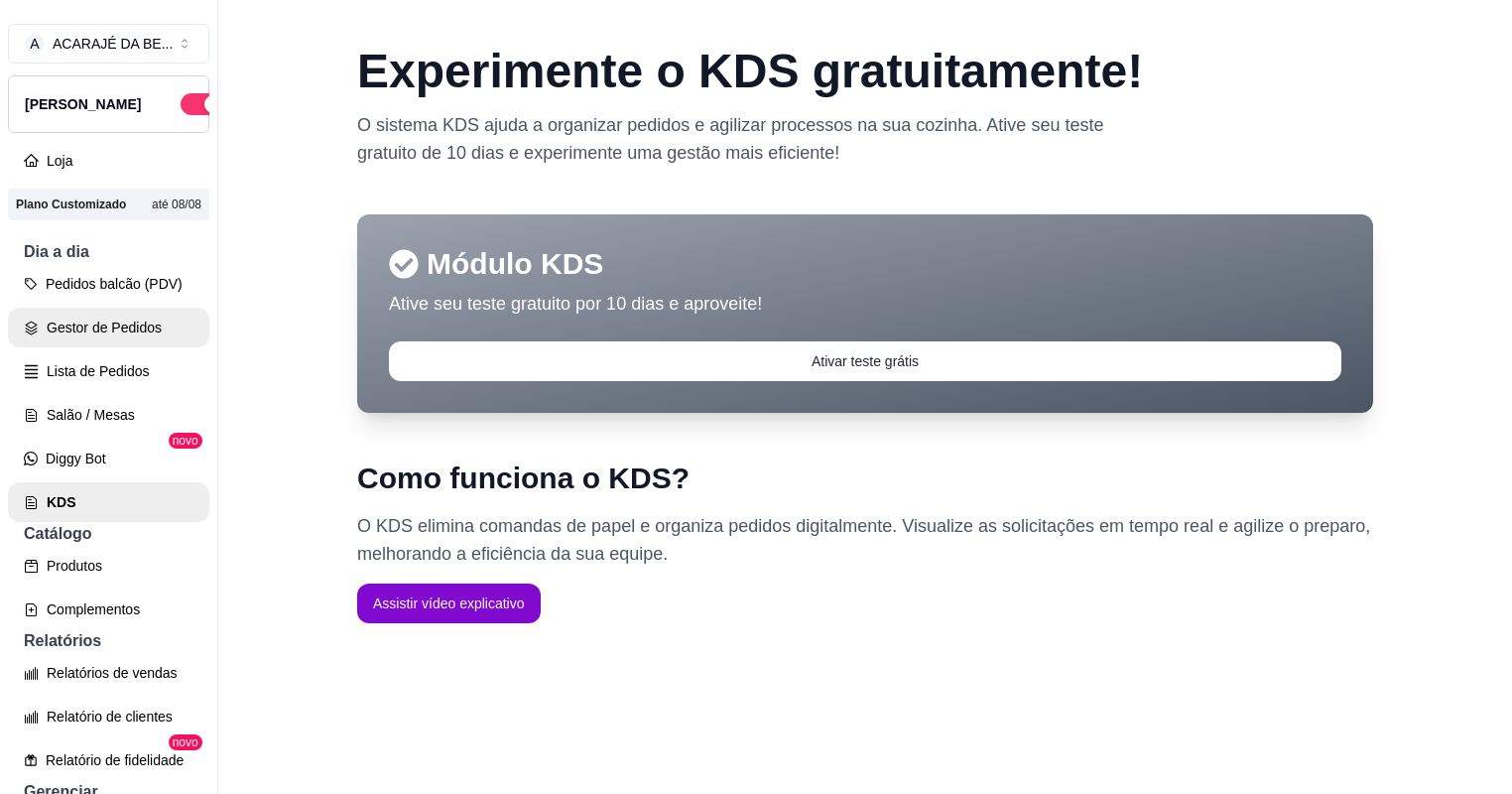 click on "Gestor de Pedidos" at bounding box center [108, 328] 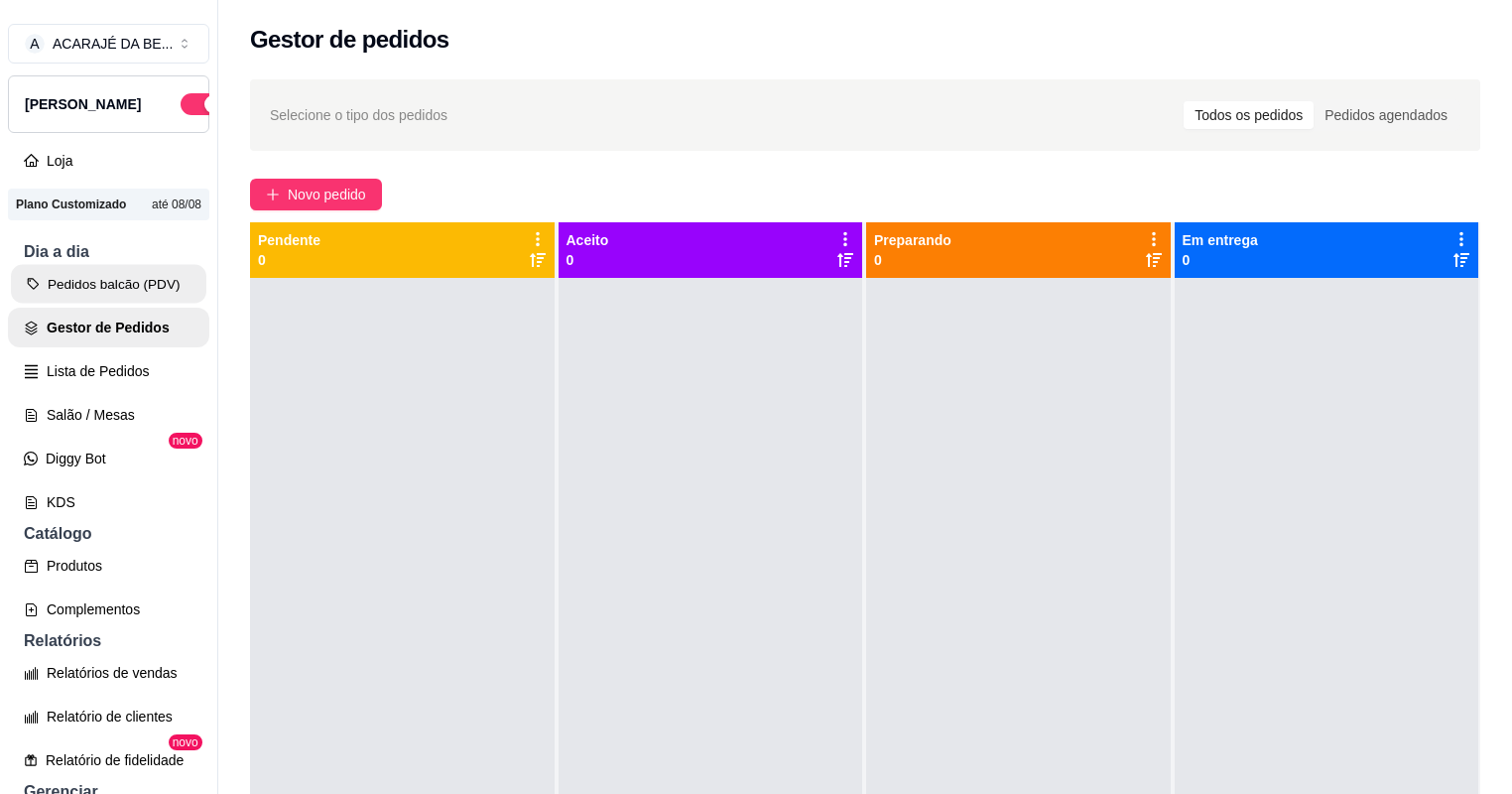 click on "Pedidos balcão (PDV)" at bounding box center [108, 284] 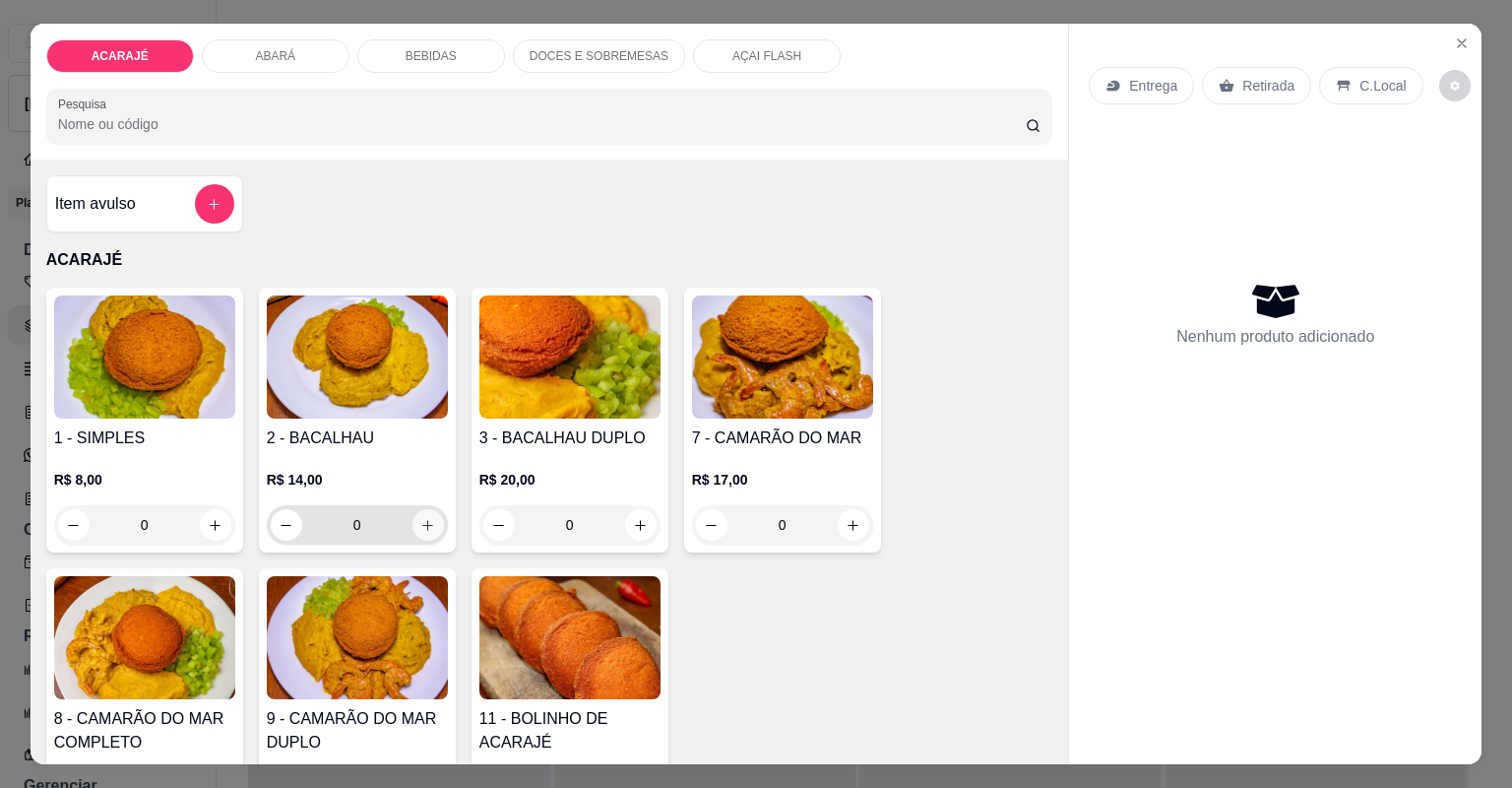click 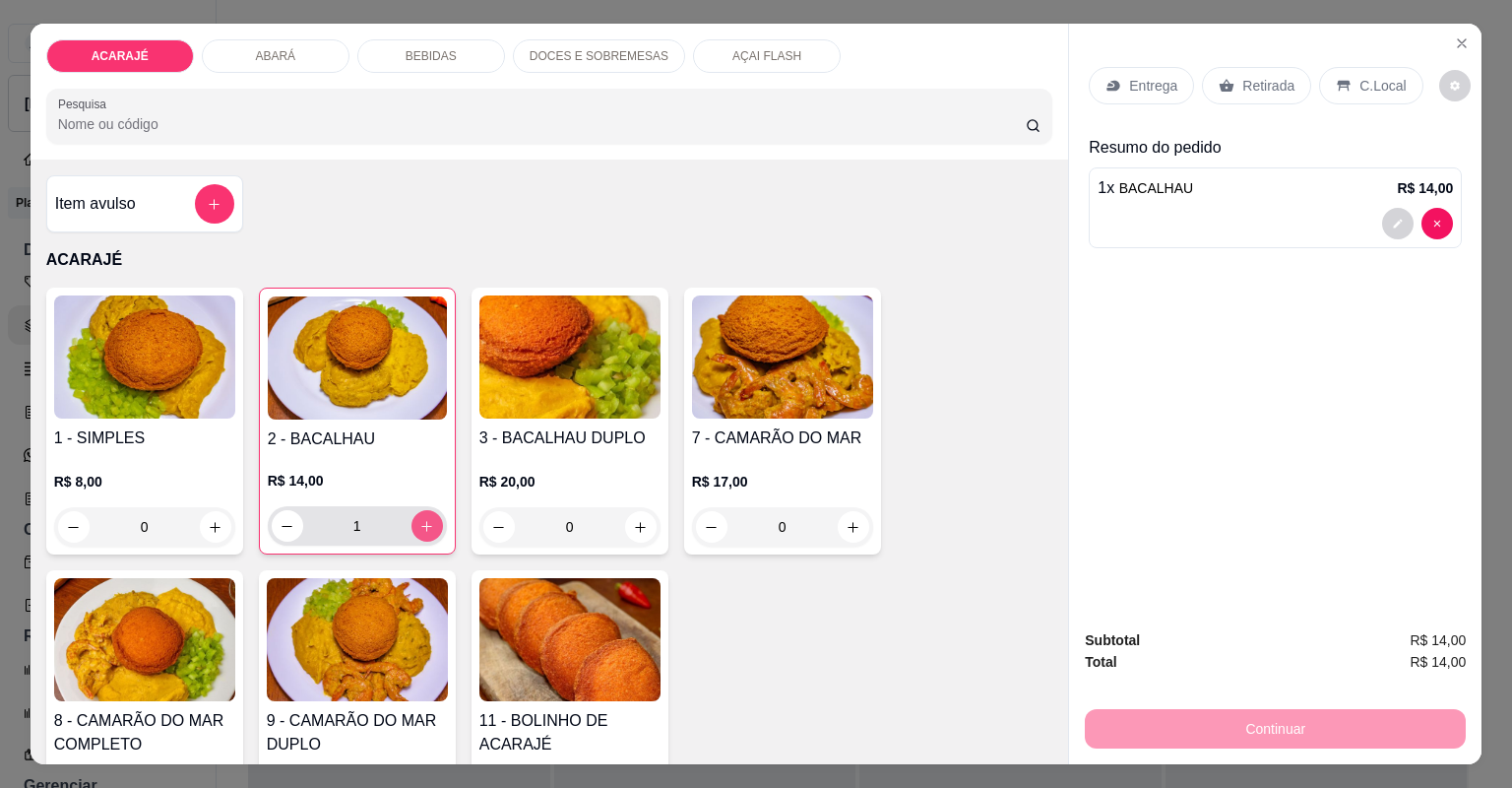 type on "1" 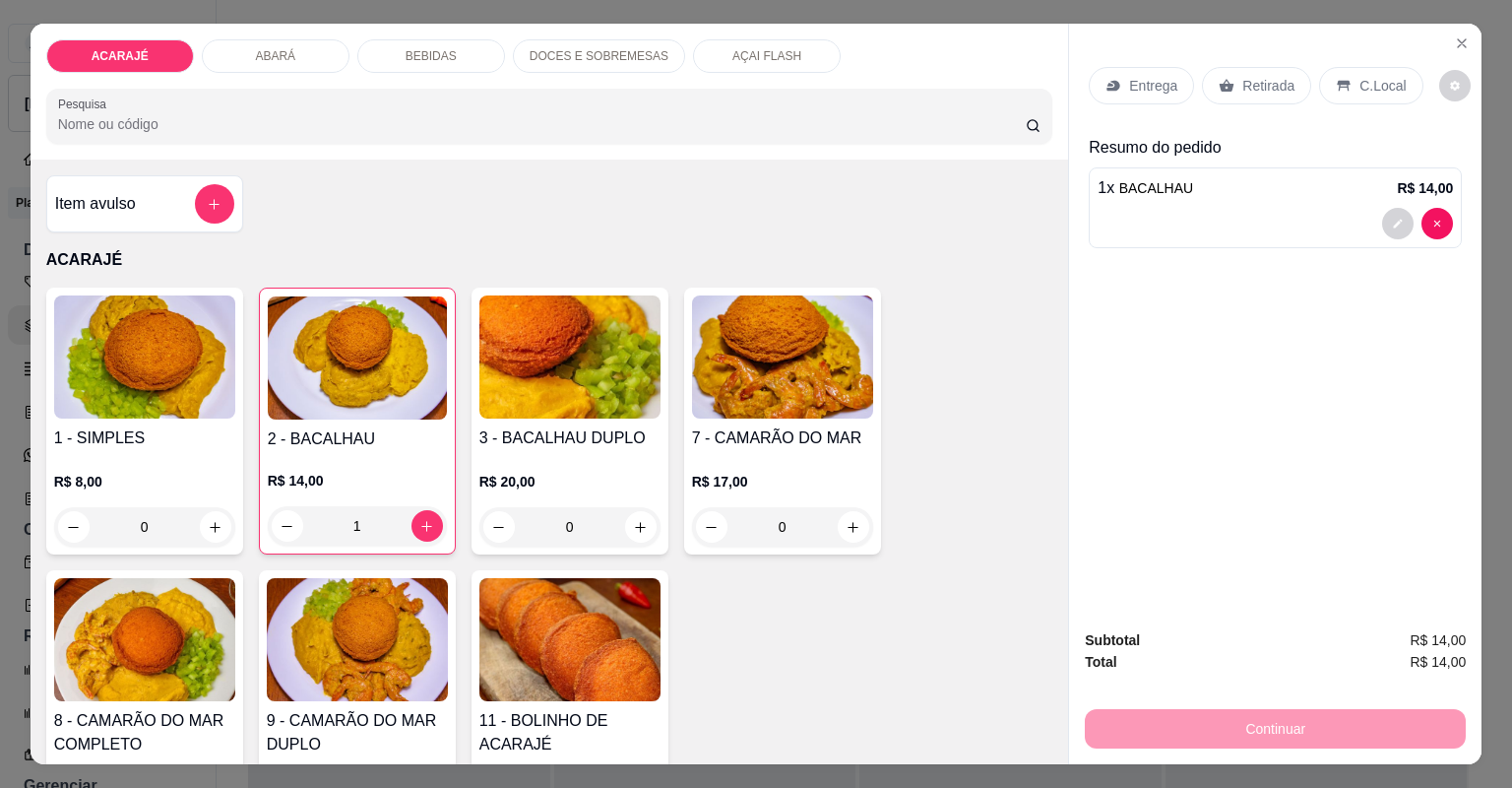 click on "Retirada" at bounding box center [1268, 86] 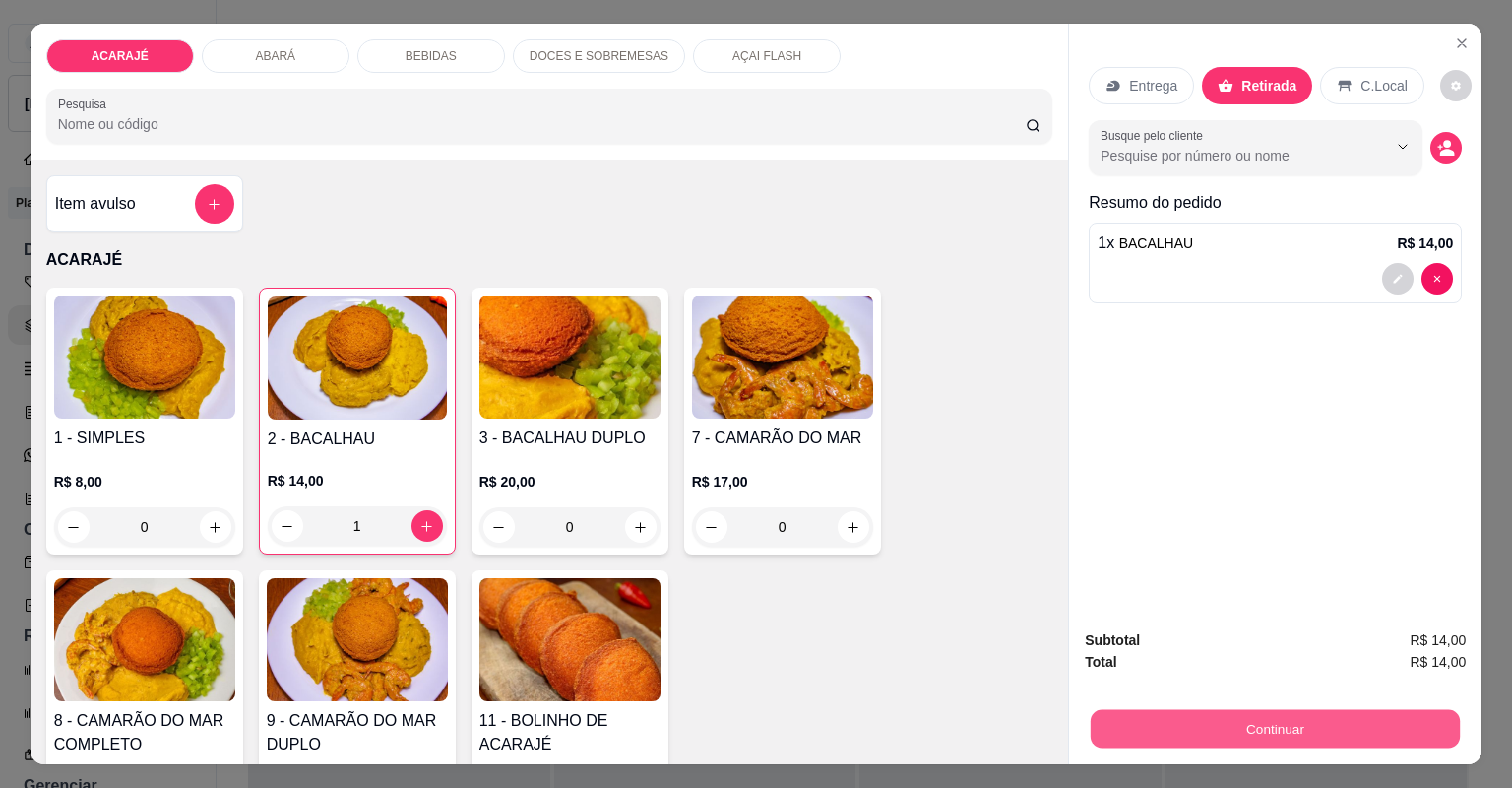 click on "Continuar" at bounding box center [1275, 729] 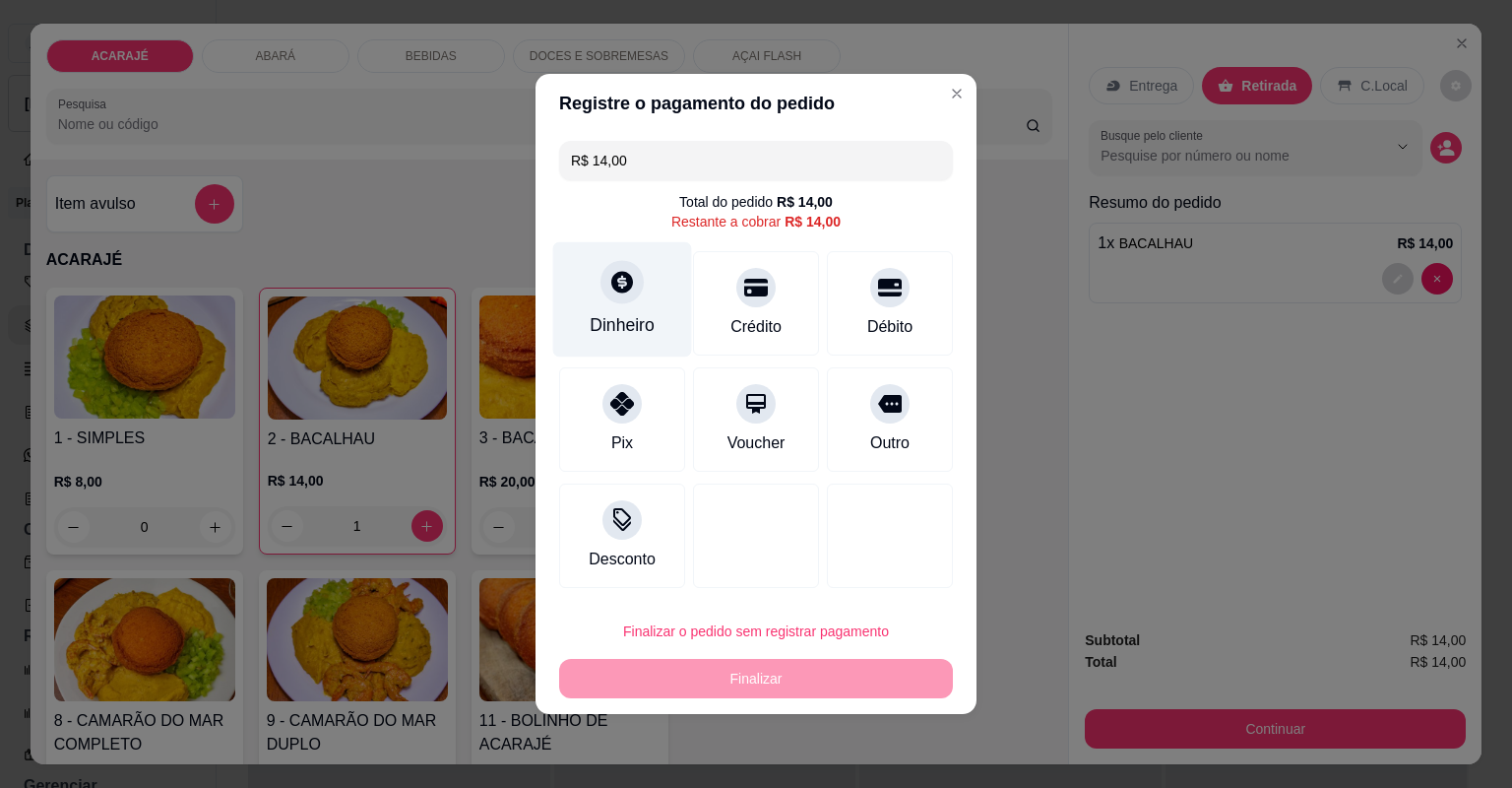 click on "Dinheiro" at bounding box center (622, 325) 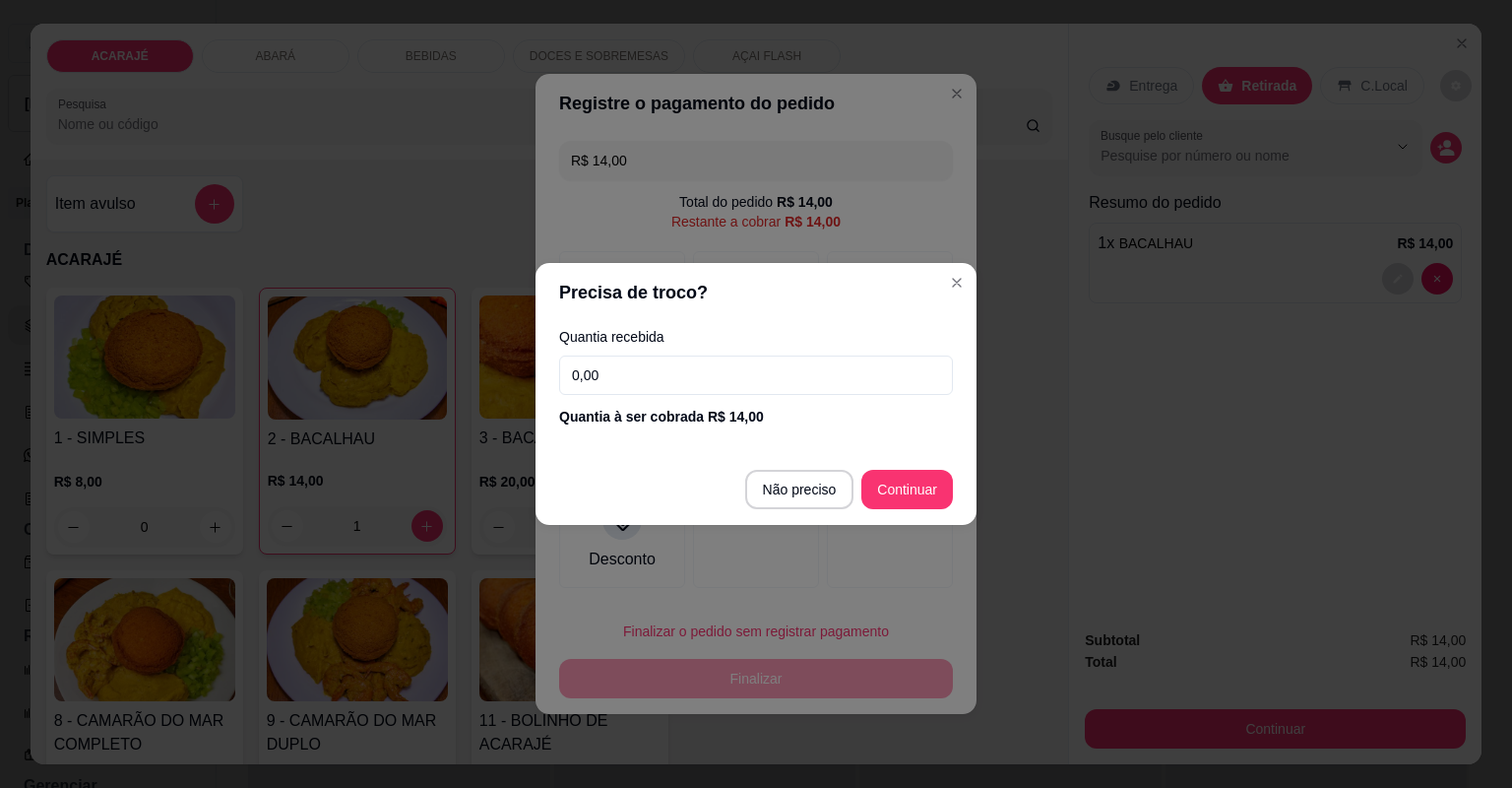 drag, startPoint x: 630, startPoint y: 321, endPoint x: 619, endPoint y: 373, distance: 53.150729 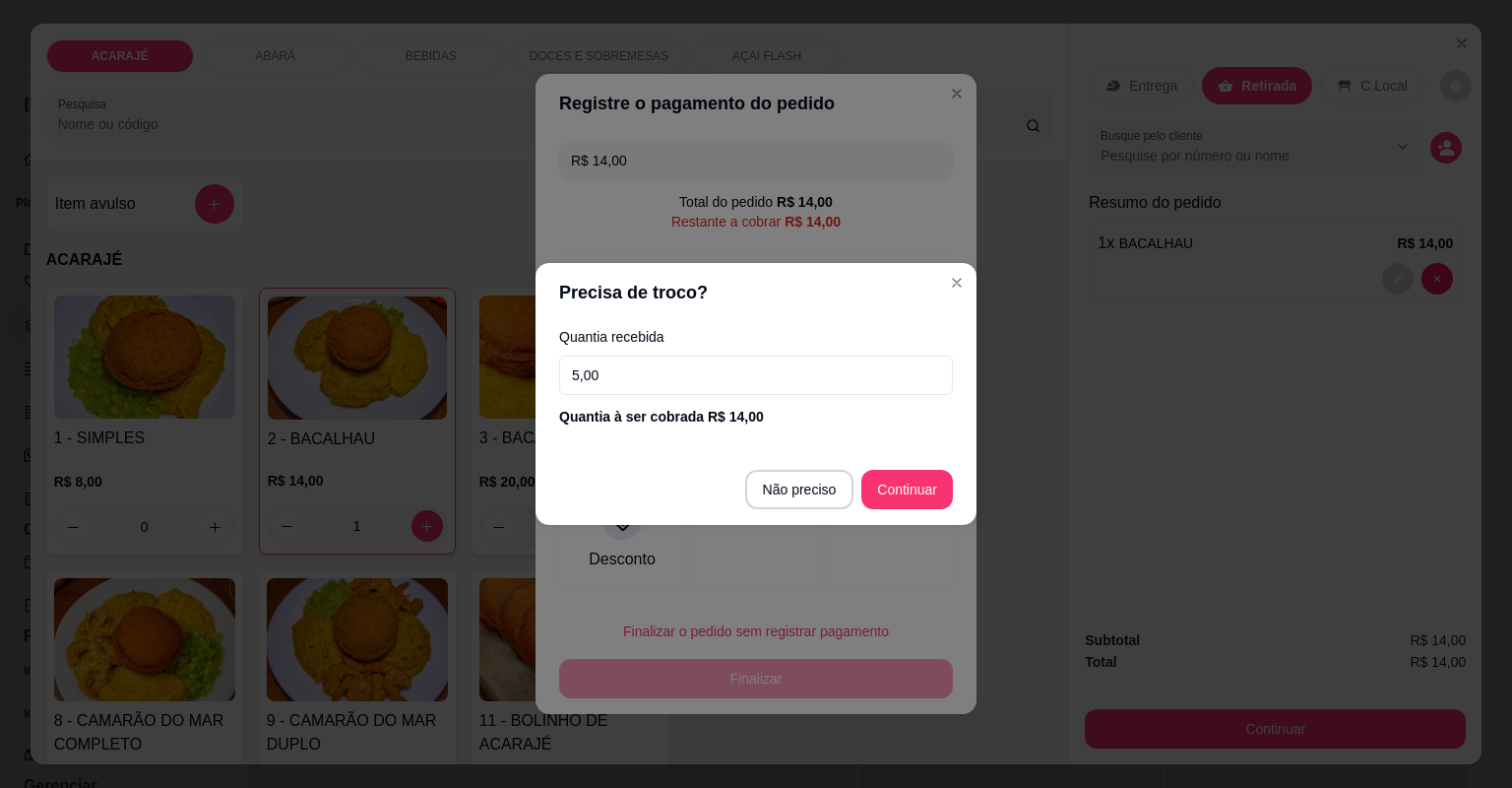 type on "50,00" 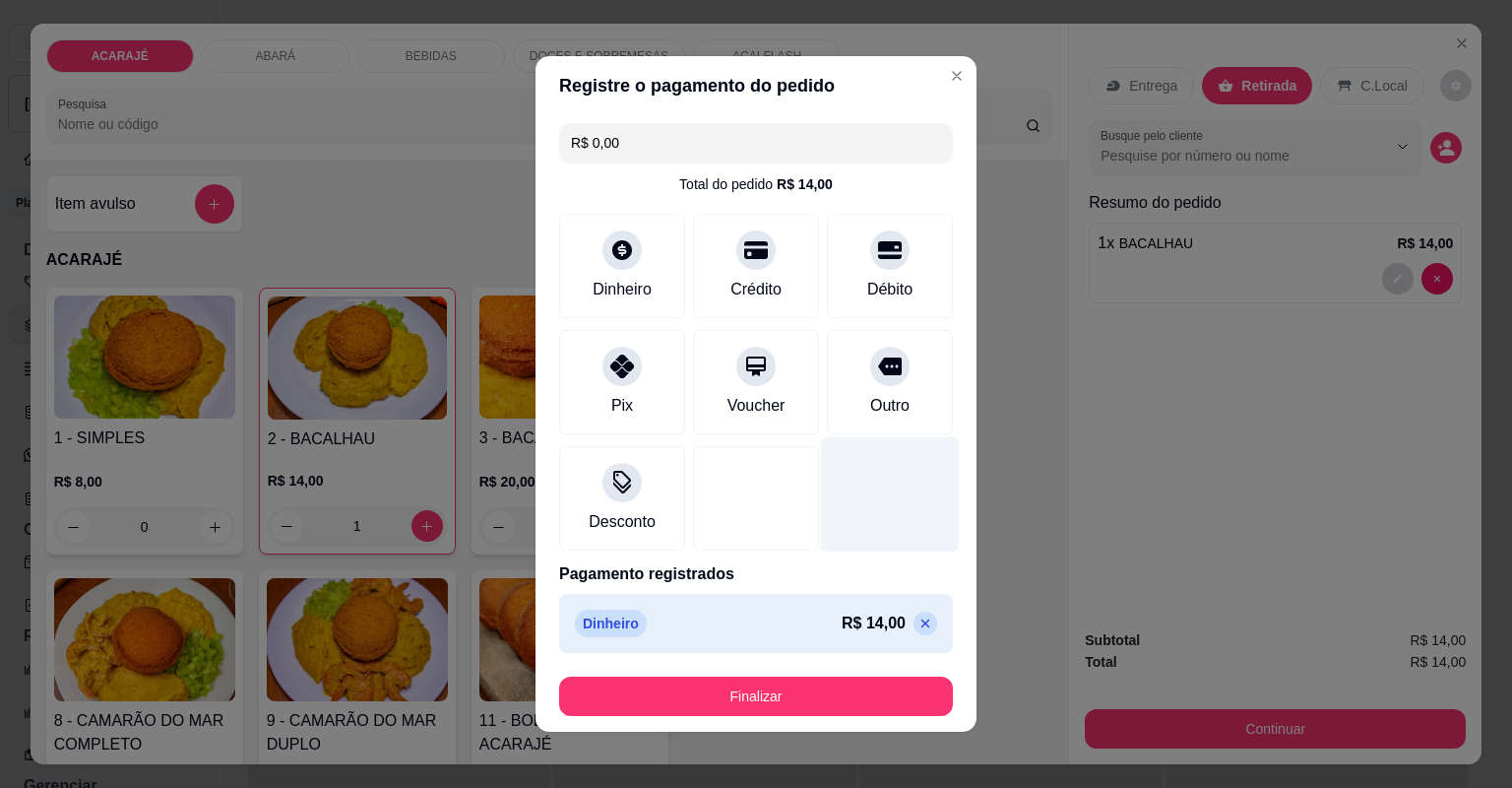 type on "R$ 0,00" 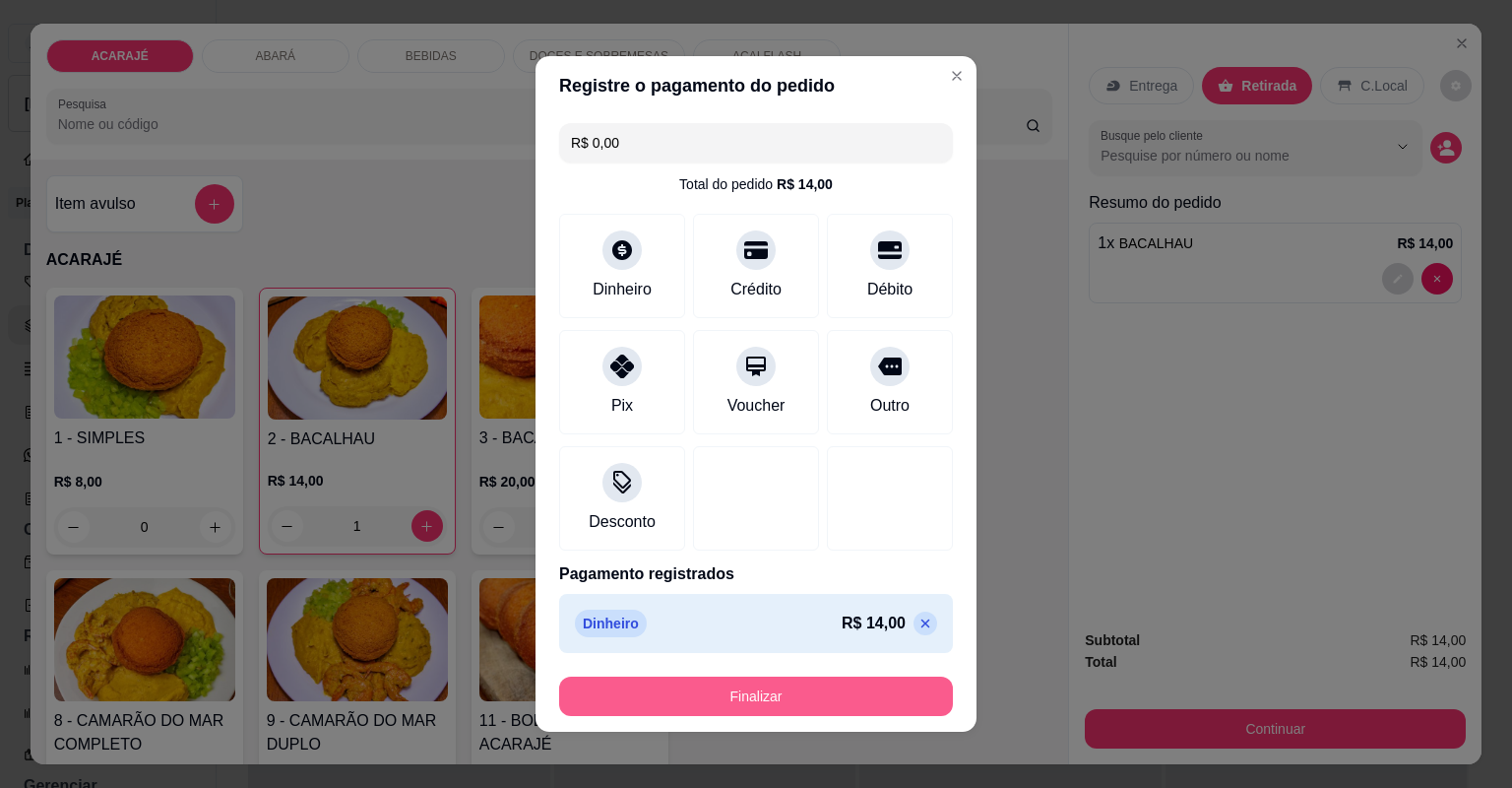 click on "Finalizar" at bounding box center [756, 696] 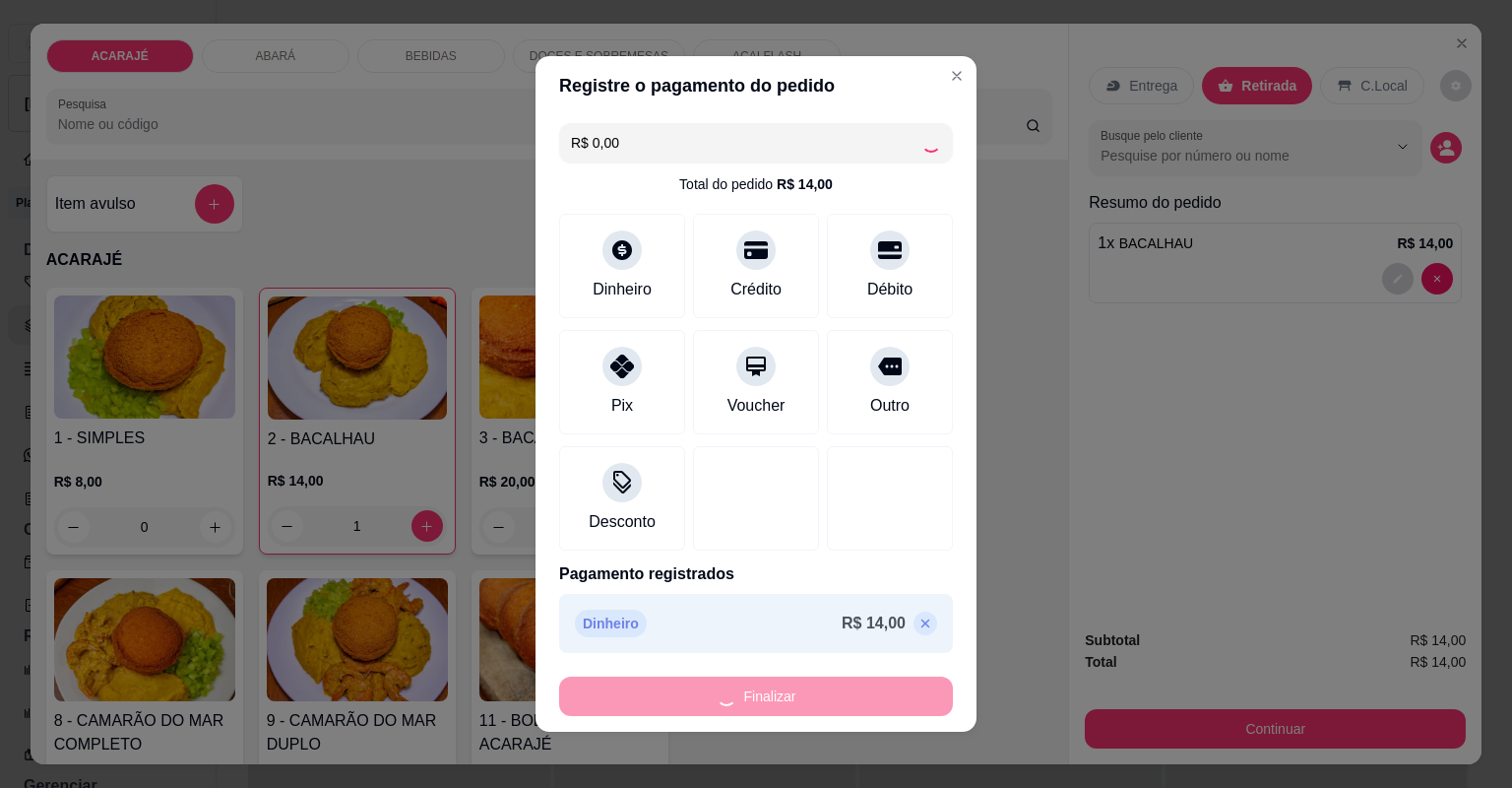 type on "0" 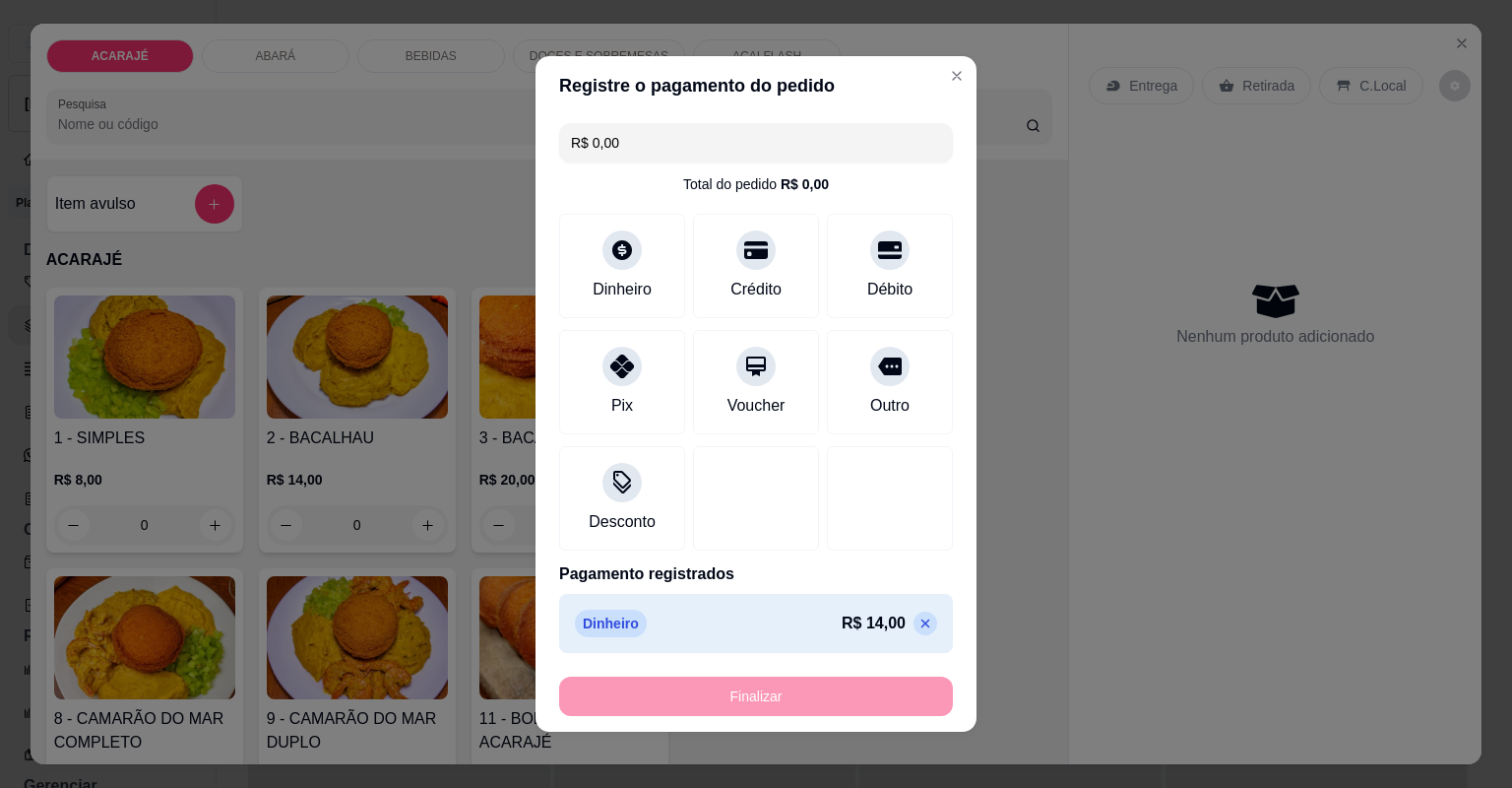 type on "-R$ 14,00" 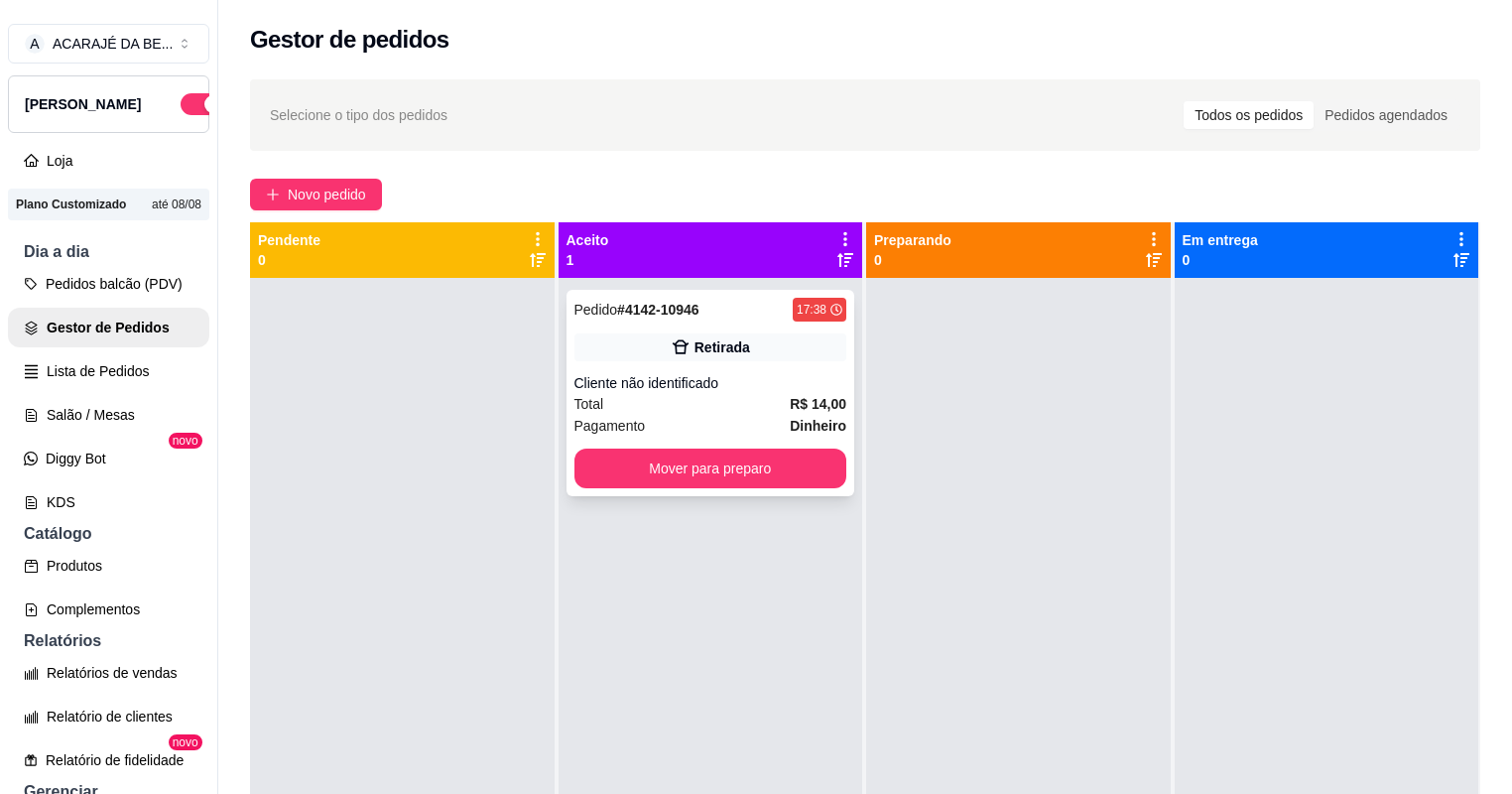 click on "Cliente não identificado" at bounding box center [710, 383] 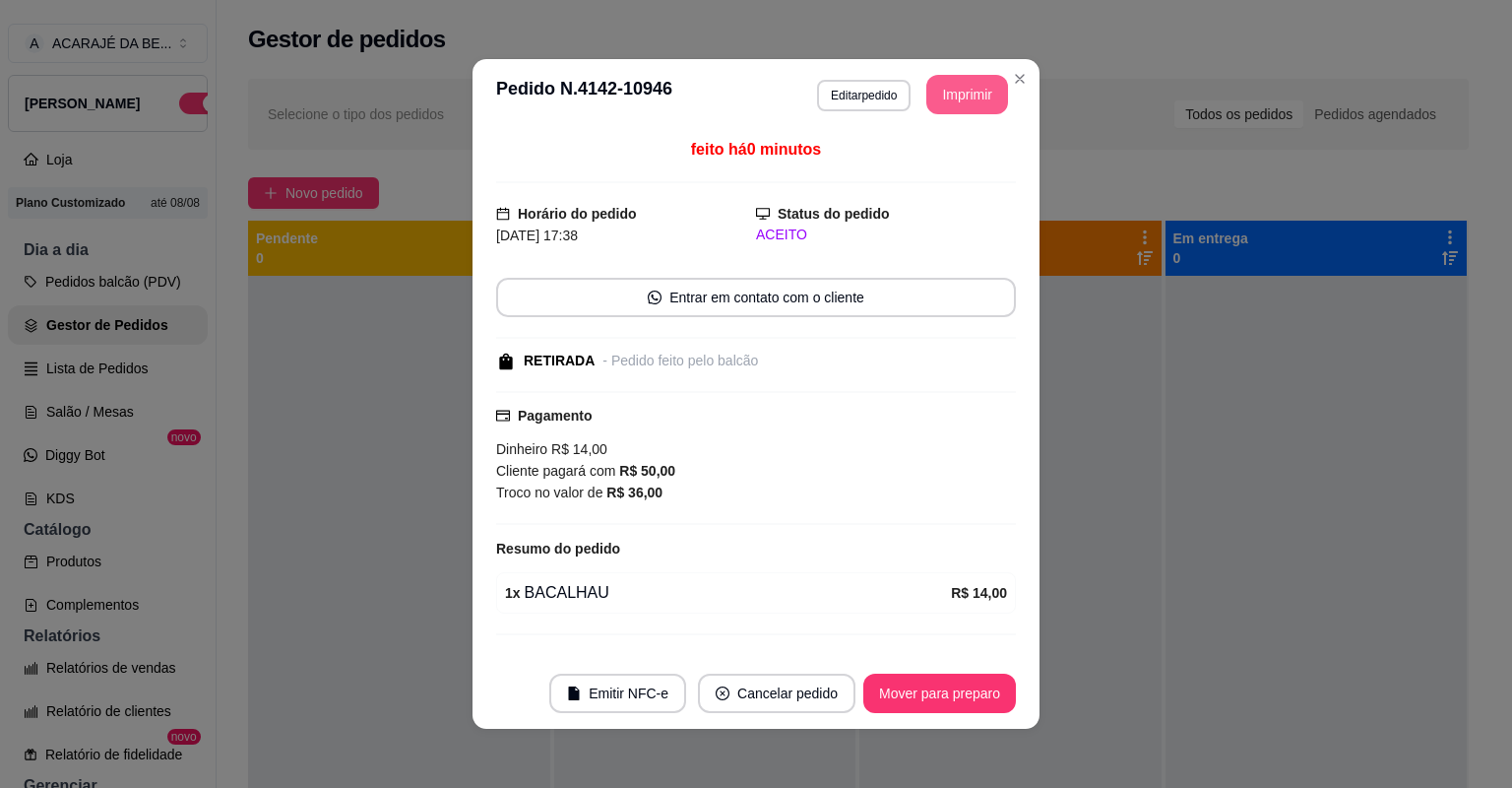 click on "Imprimir" at bounding box center (967, 95) 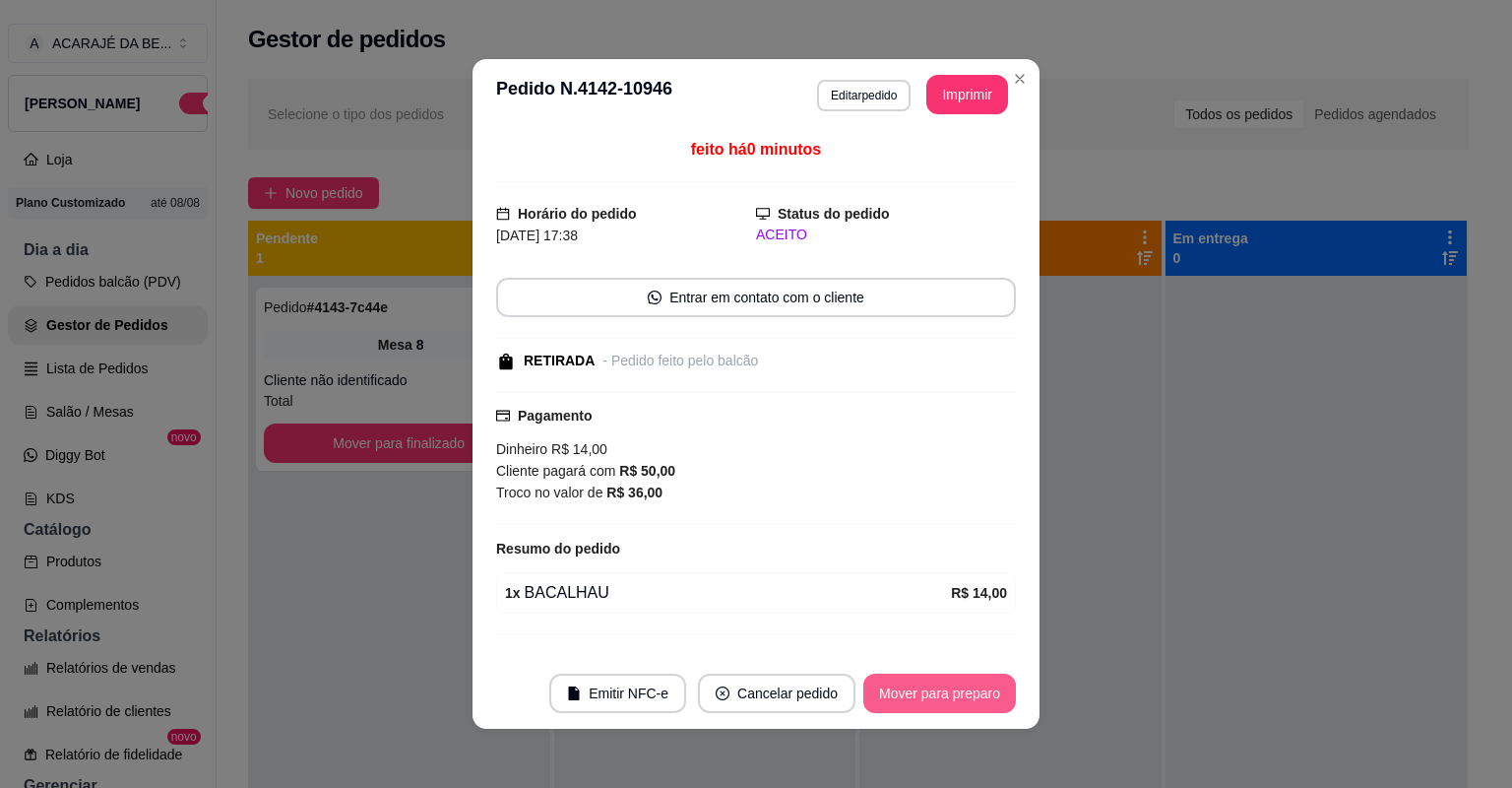 click on "Mover para preparo" at bounding box center [939, 693] 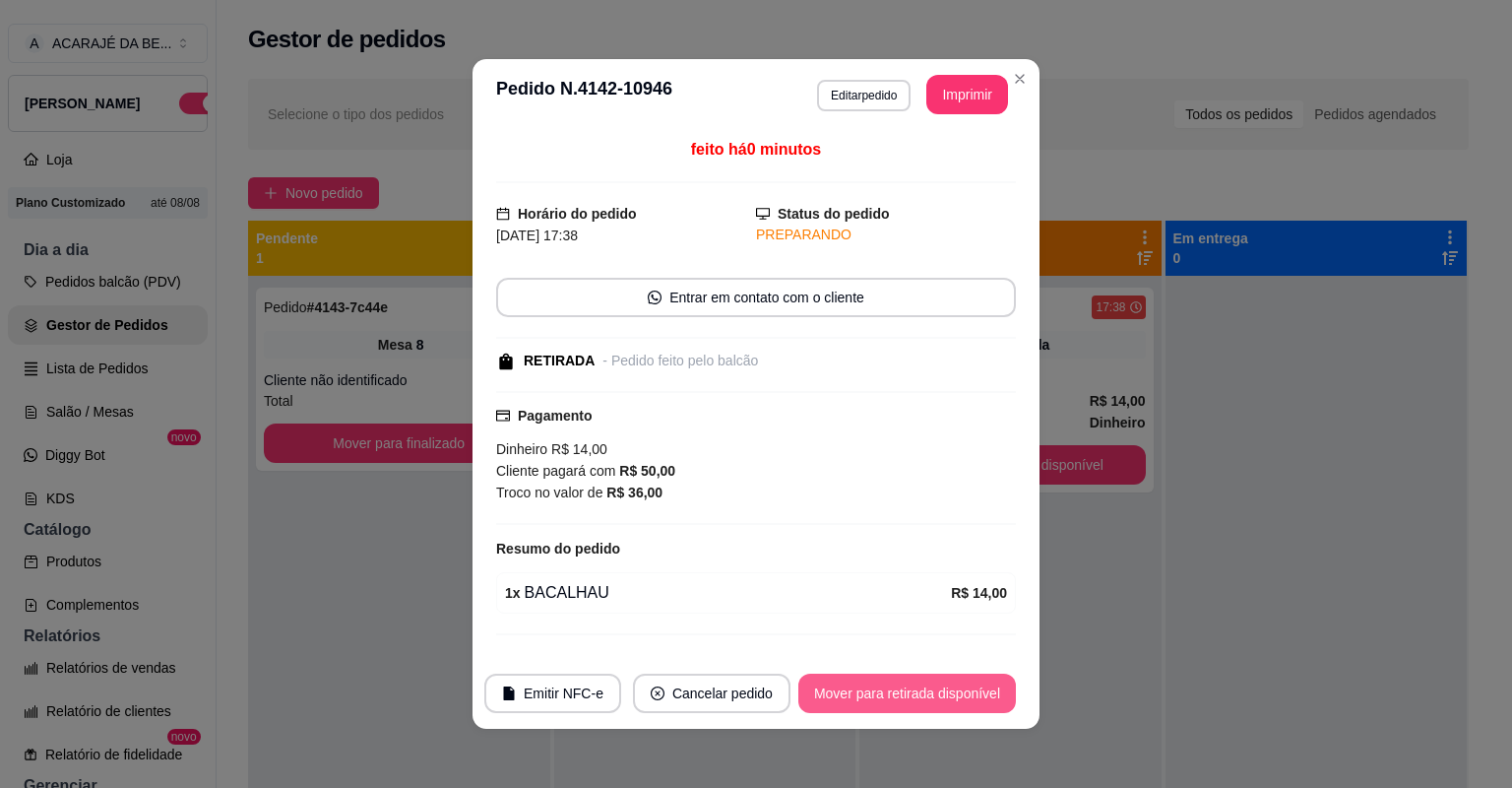 click on "Mover para retirada disponível" at bounding box center (907, 693) 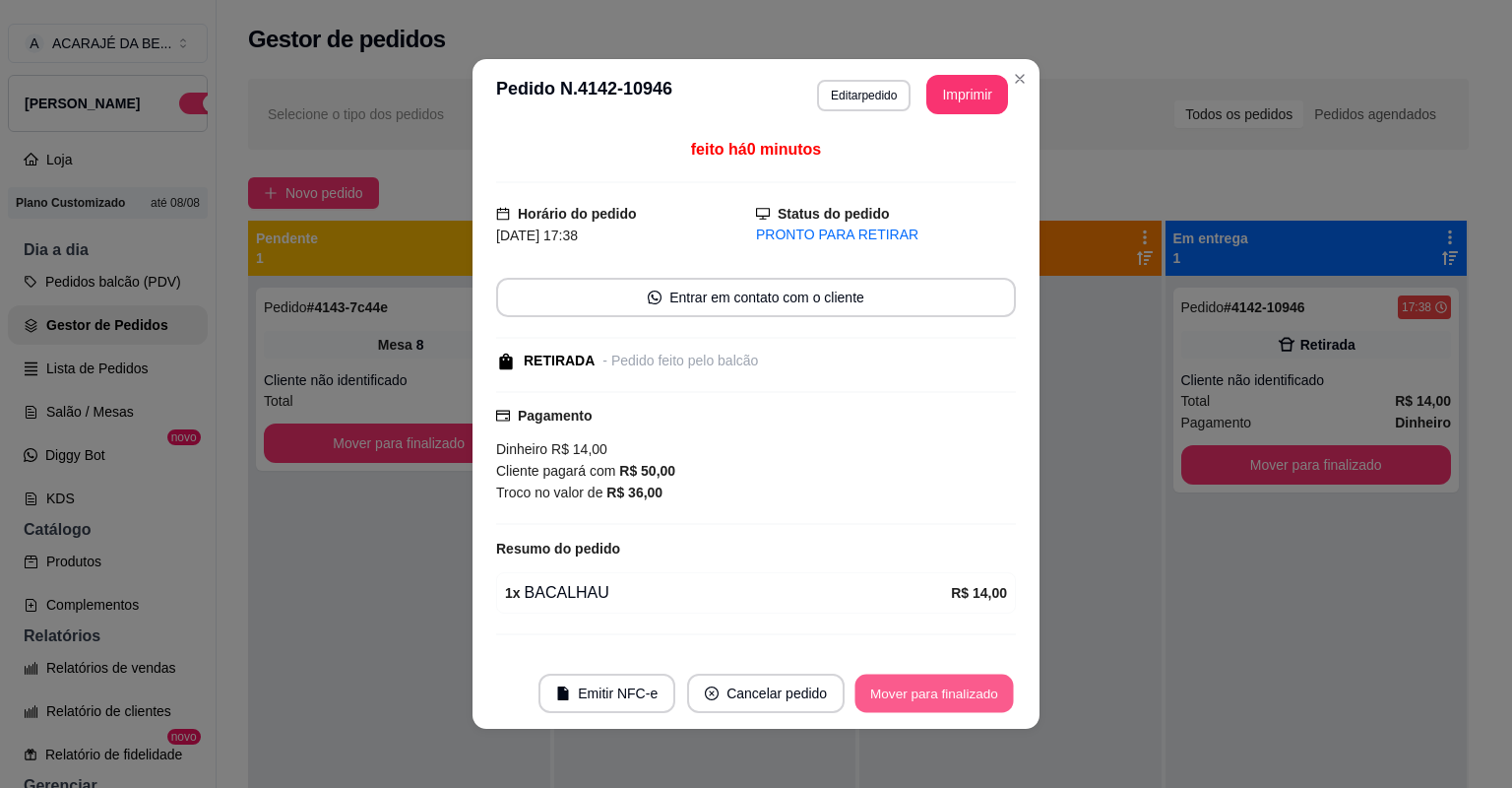 click on "Mover para finalizado" at bounding box center (934, 693) 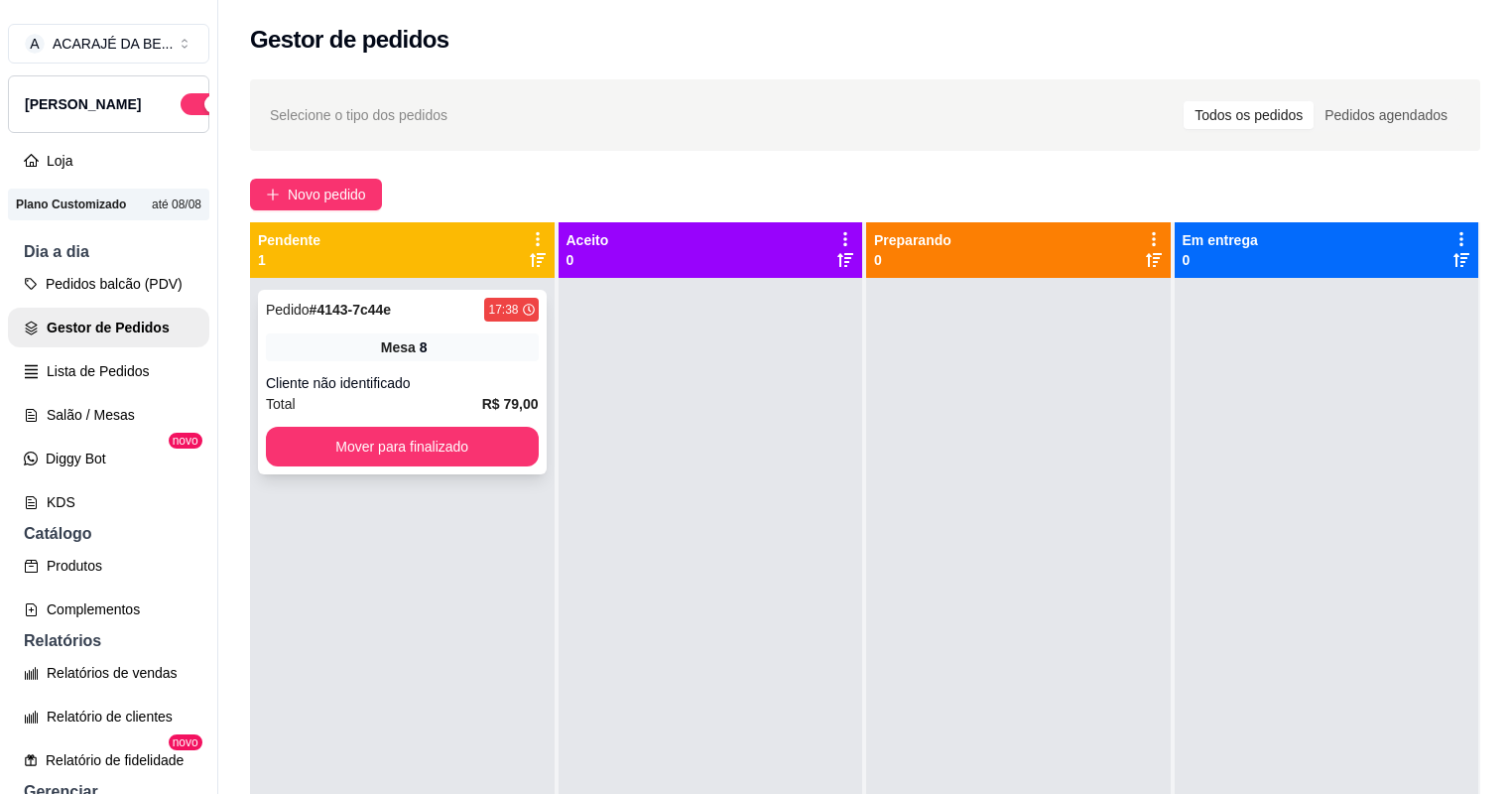 click on "Cliente não identificado" at bounding box center [402, 383] 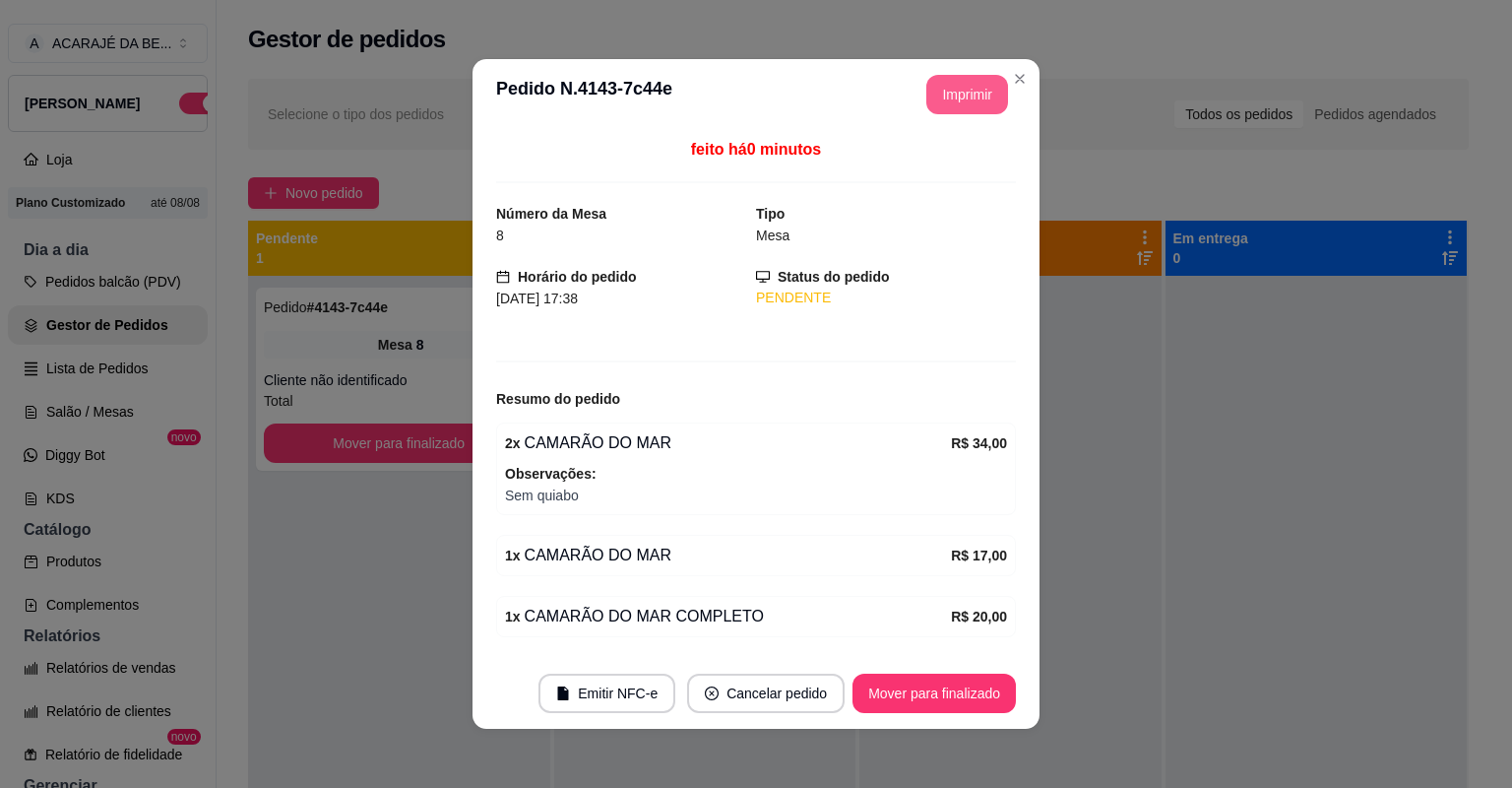 click on "Imprimir" at bounding box center [967, 95] 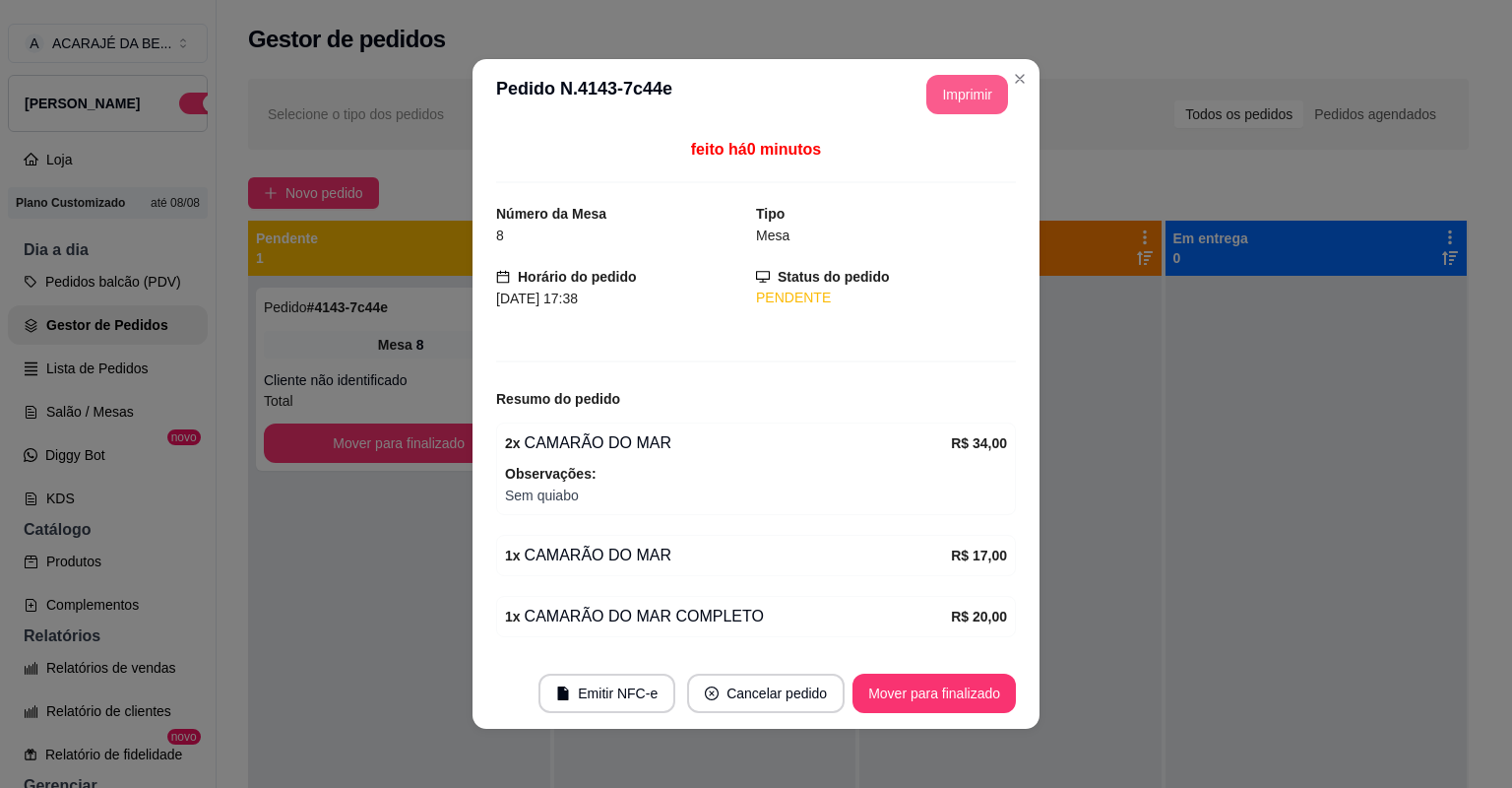 scroll, scrollTop: 0, scrollLeft: 0, axis: both 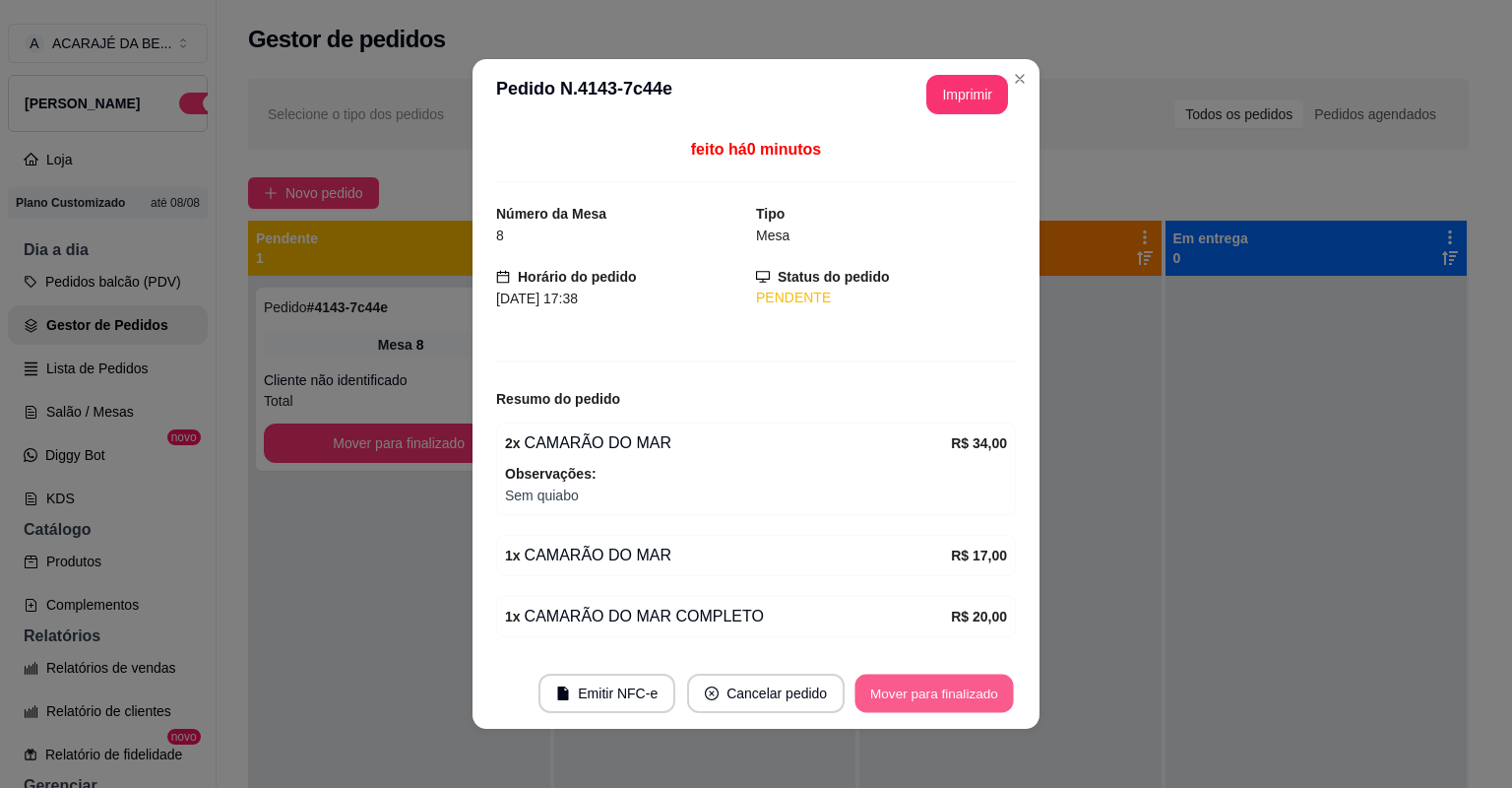 click on "Mover para finalizado" at bounding box center (934, 693) 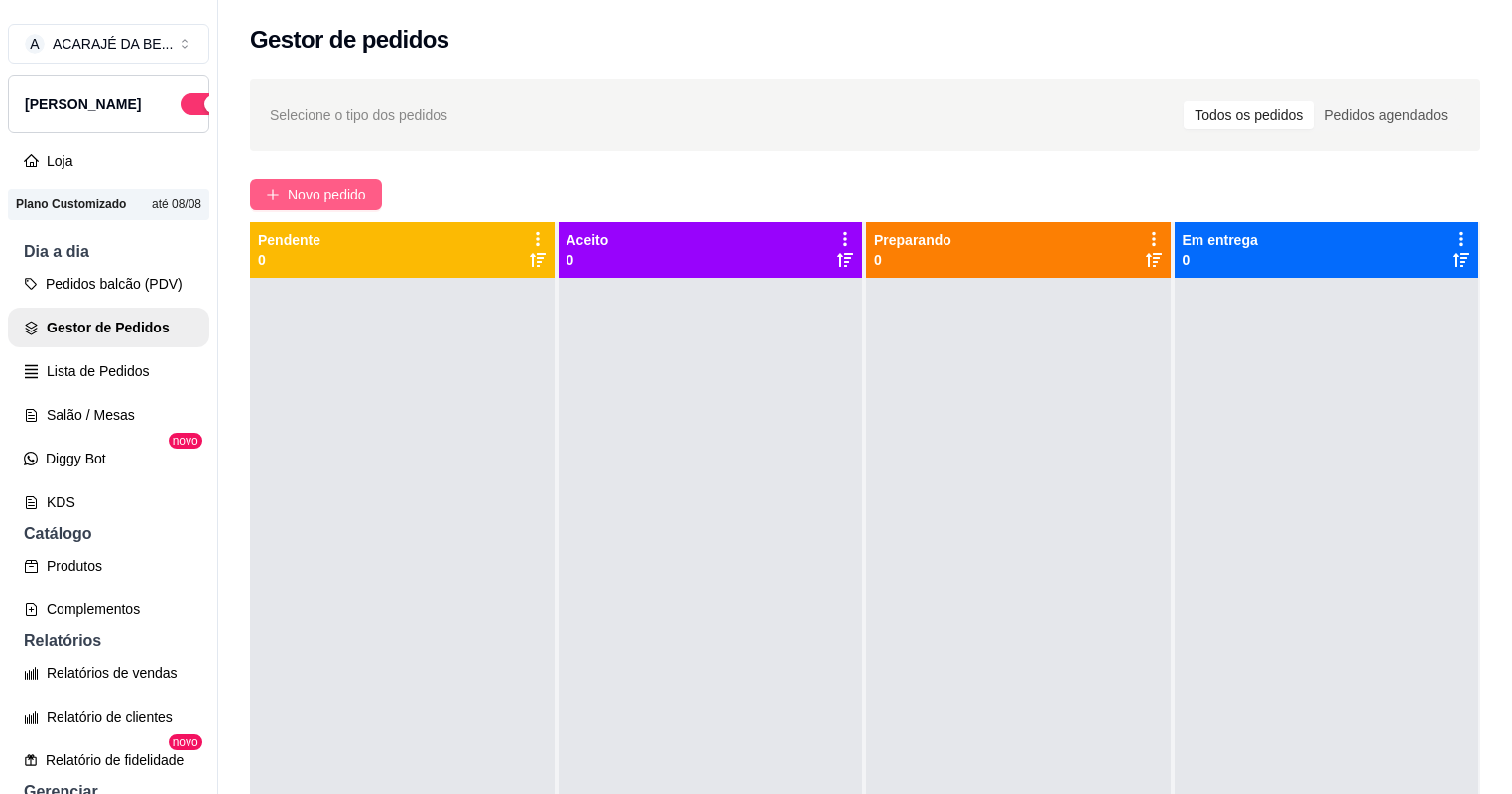 click on "Novo pedido" at bounding box center (315, 195) 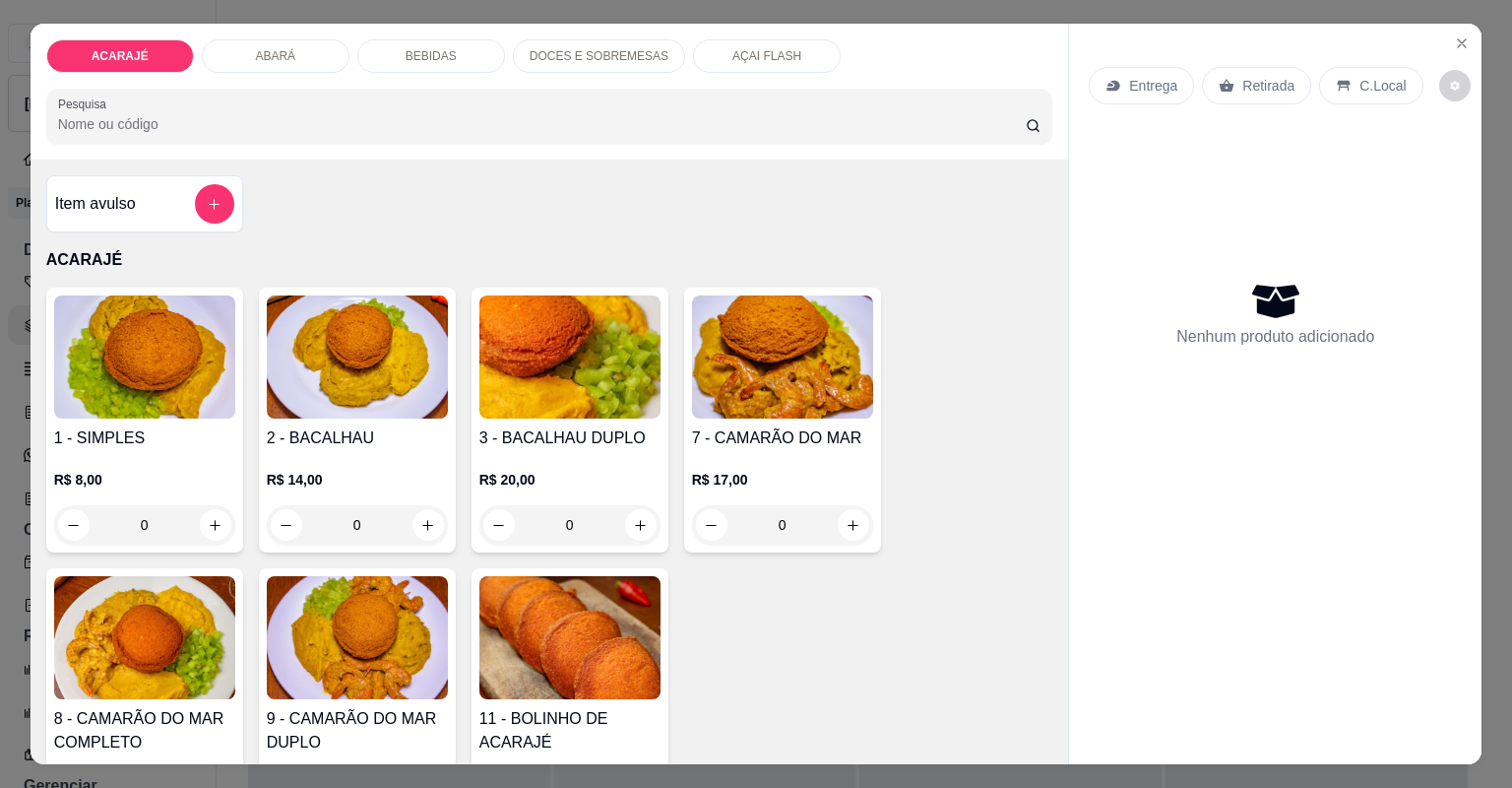 scroll, scrollTop: 158, scrollLeft: 0, axis: vertical 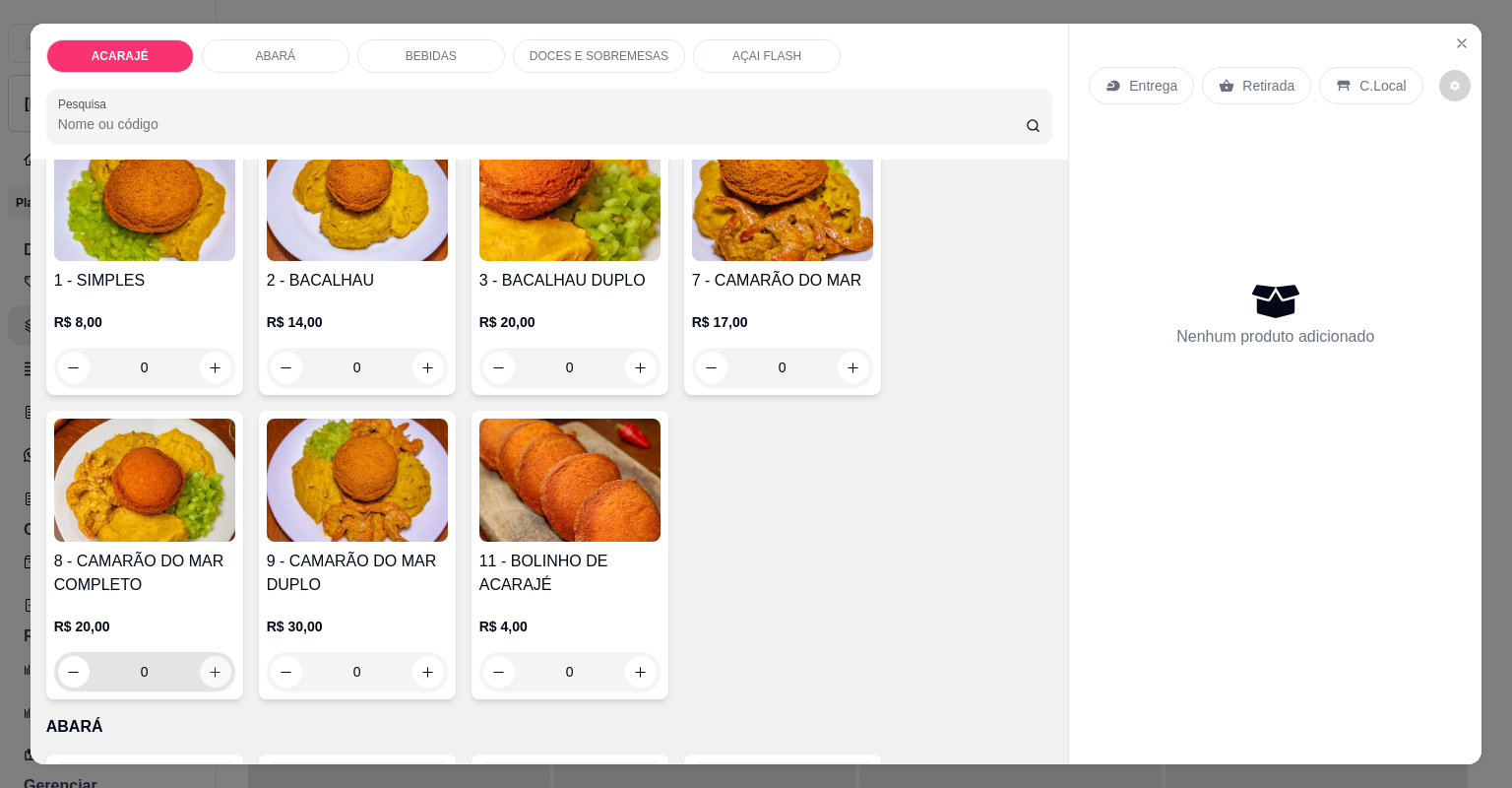 click 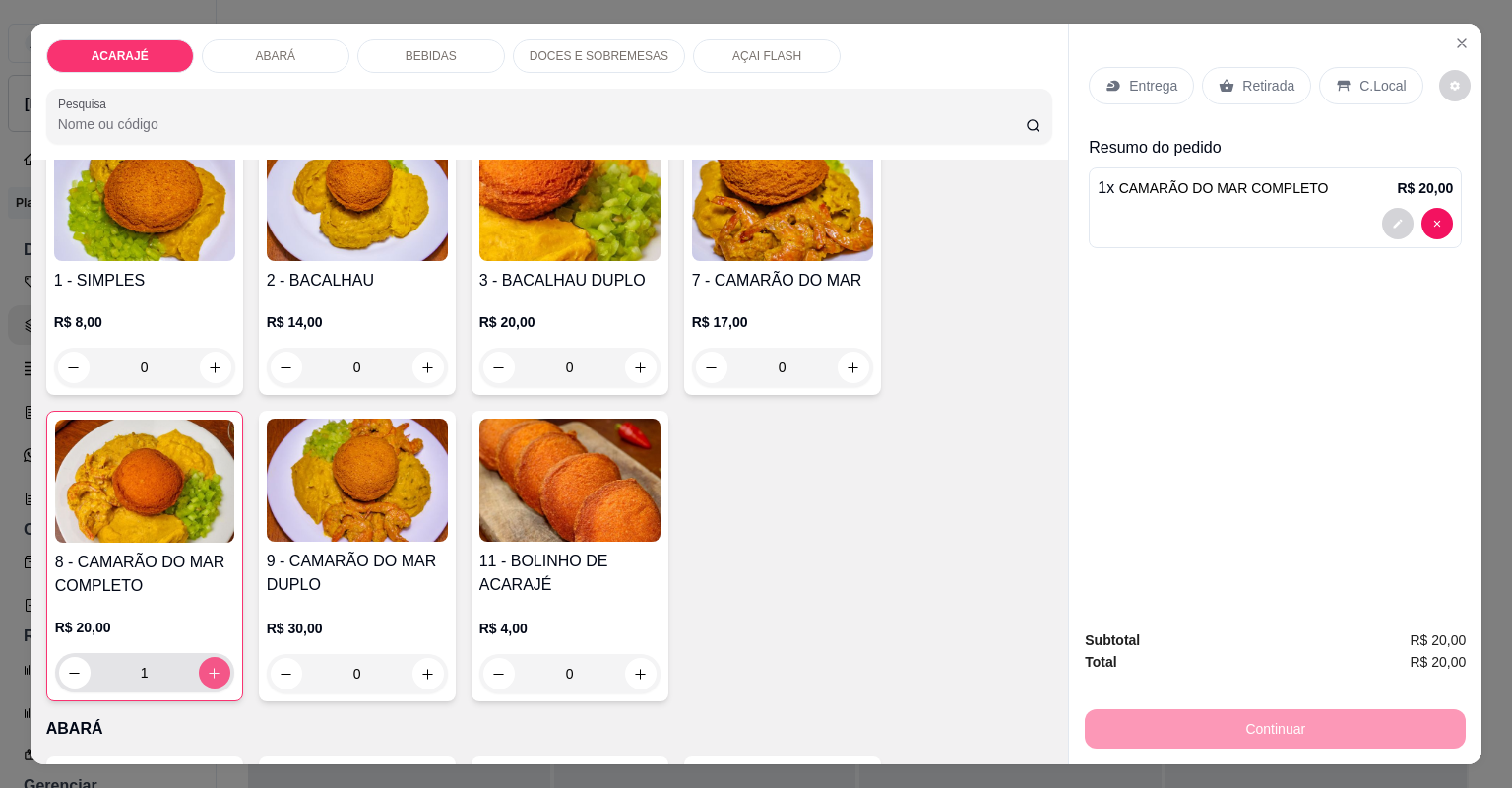 type on "1" 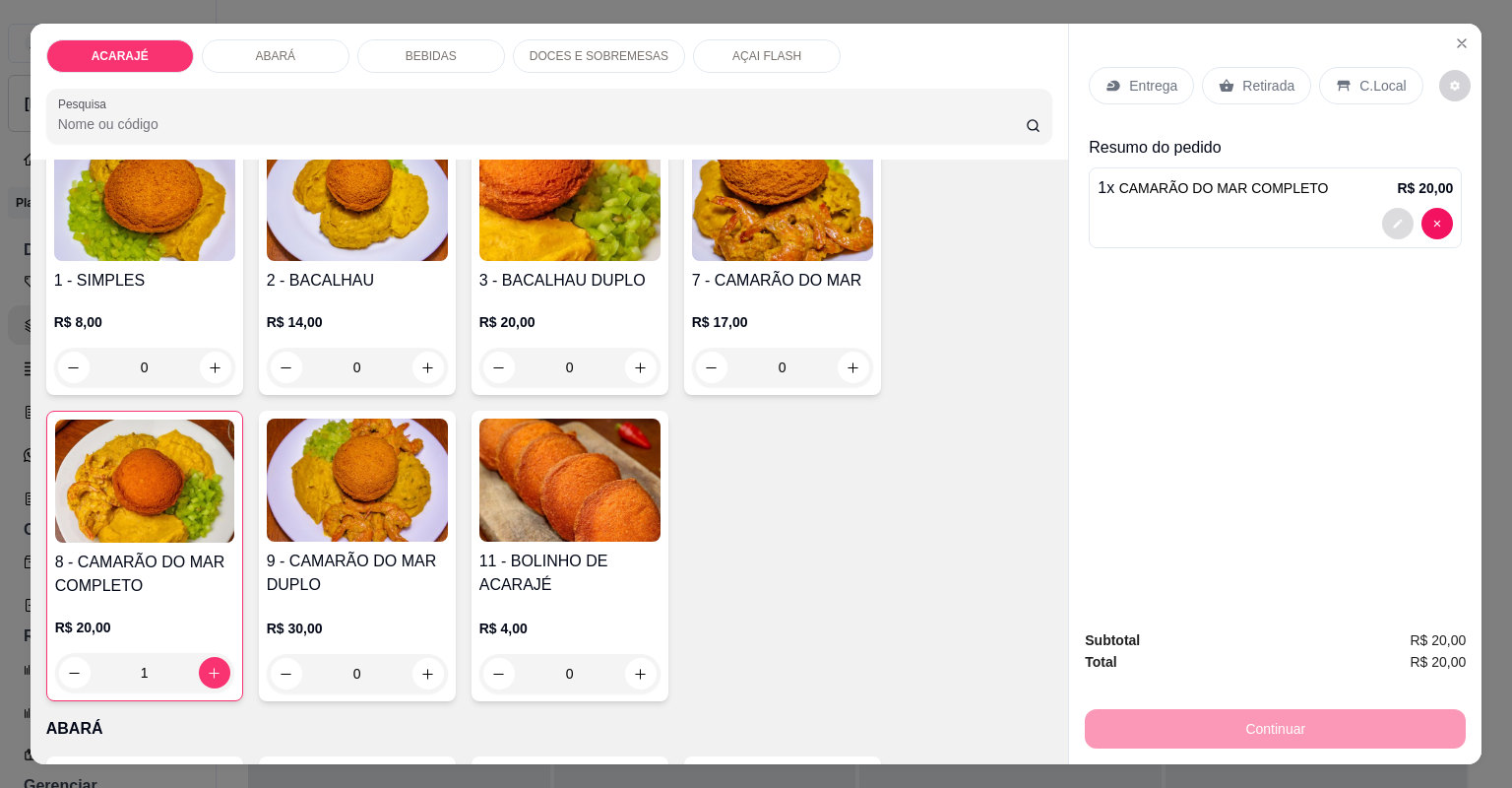 click 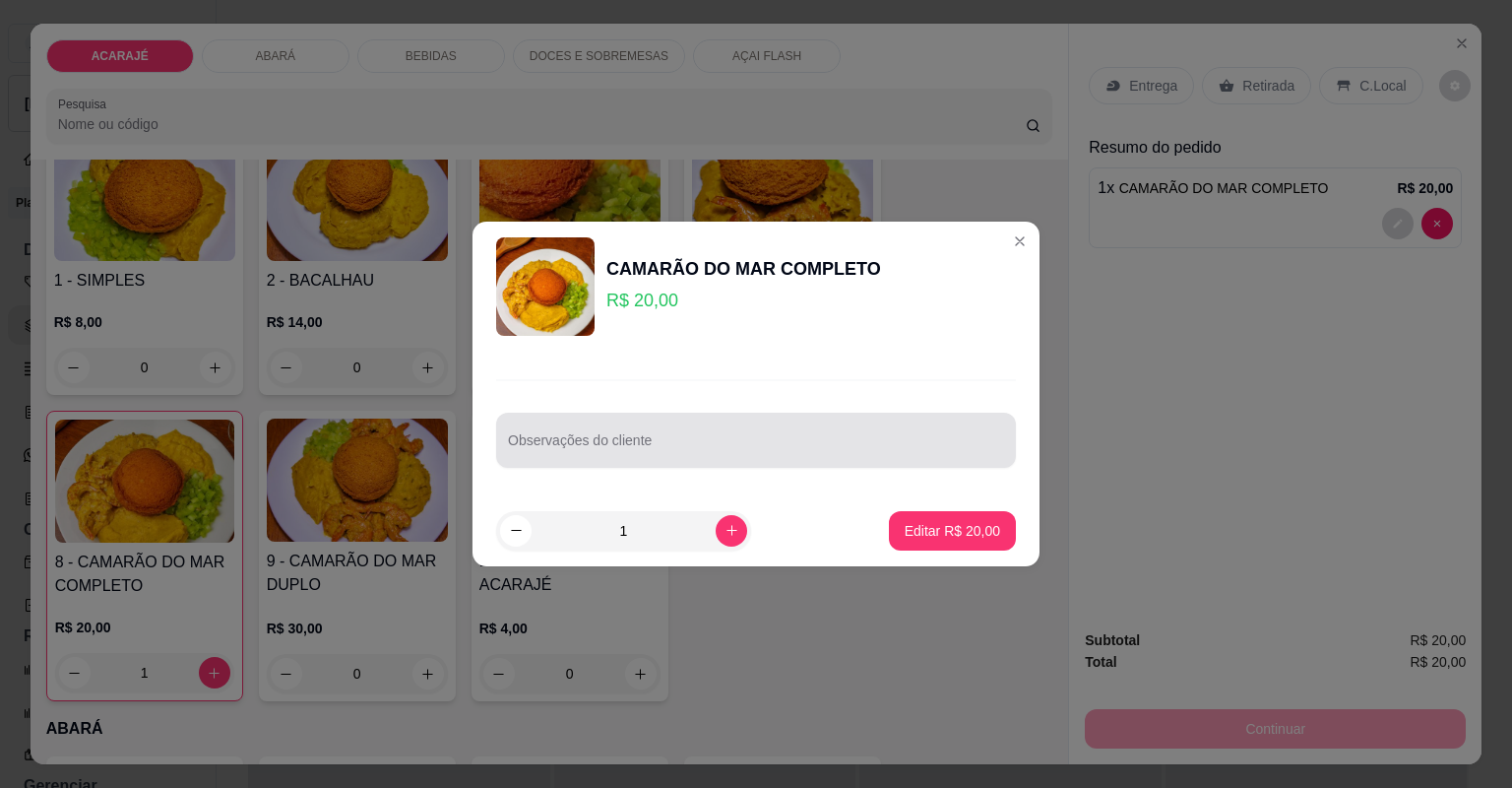drag, startPoint x: 831, startPoint y: 453, endPoint x: 823, endPoint y: 460, distance: 10.630146 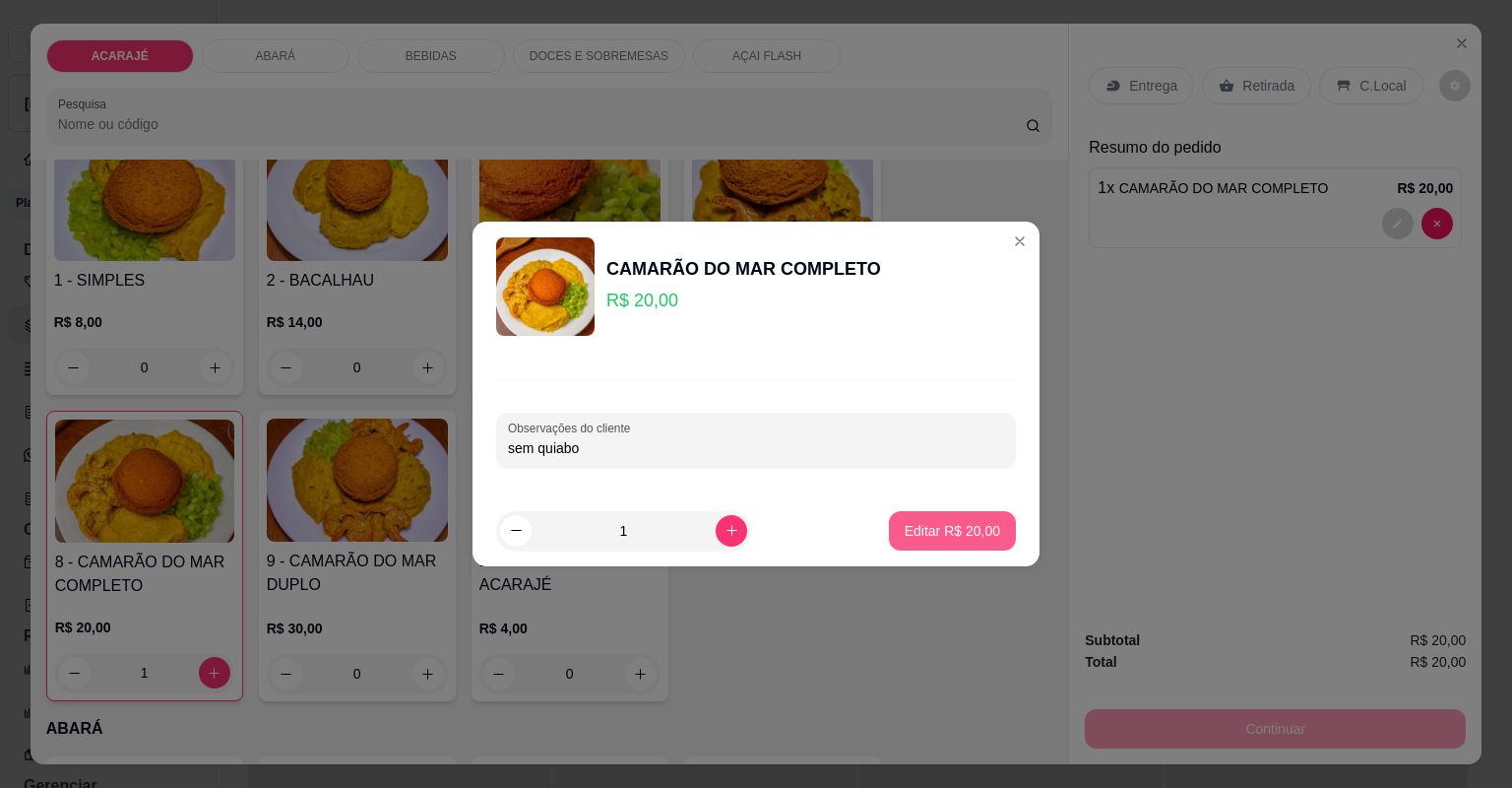 type on "sem quiabo" 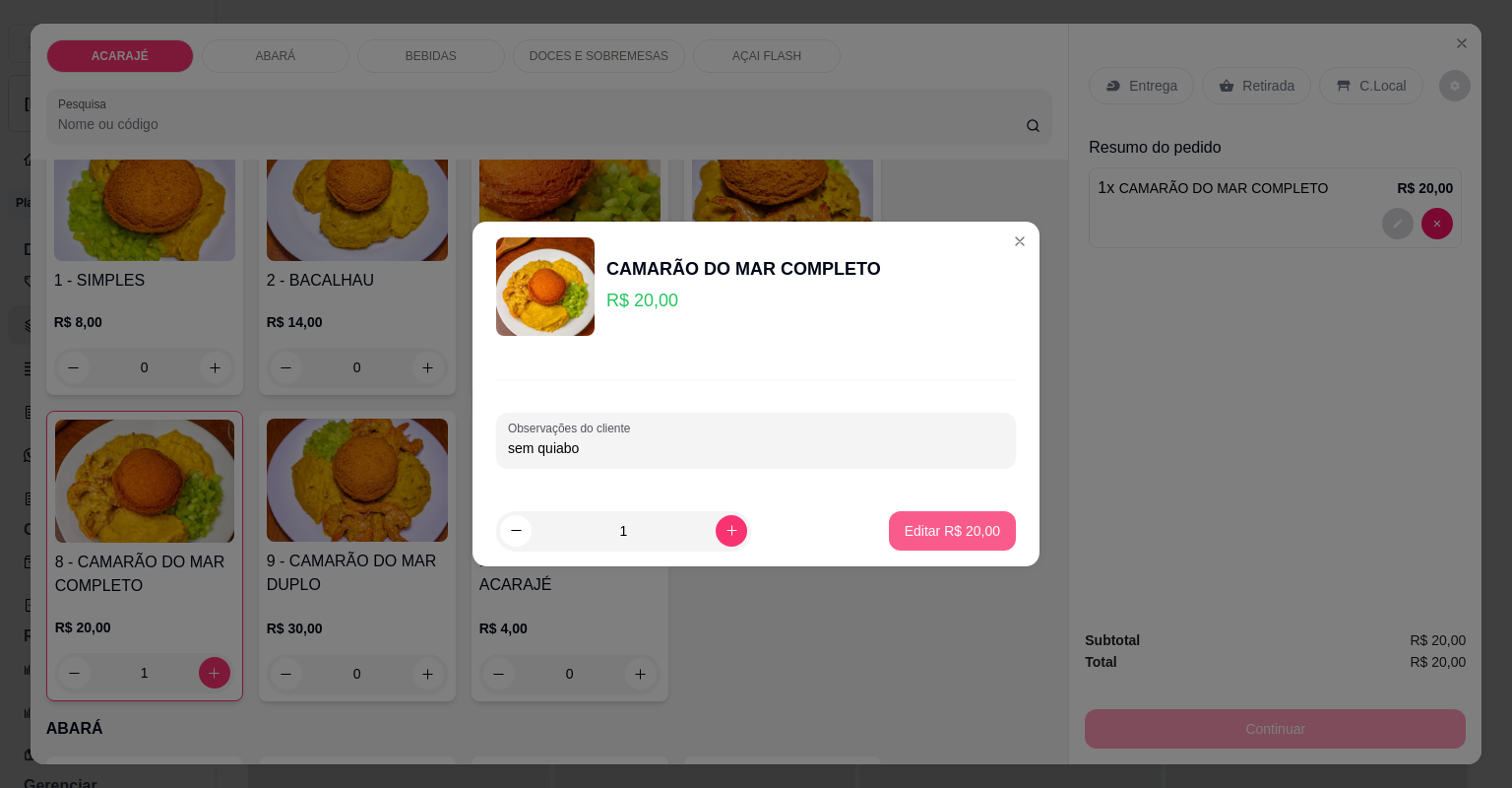 click on "Editar   R$ 20,00" at bounding box center [952, 531] 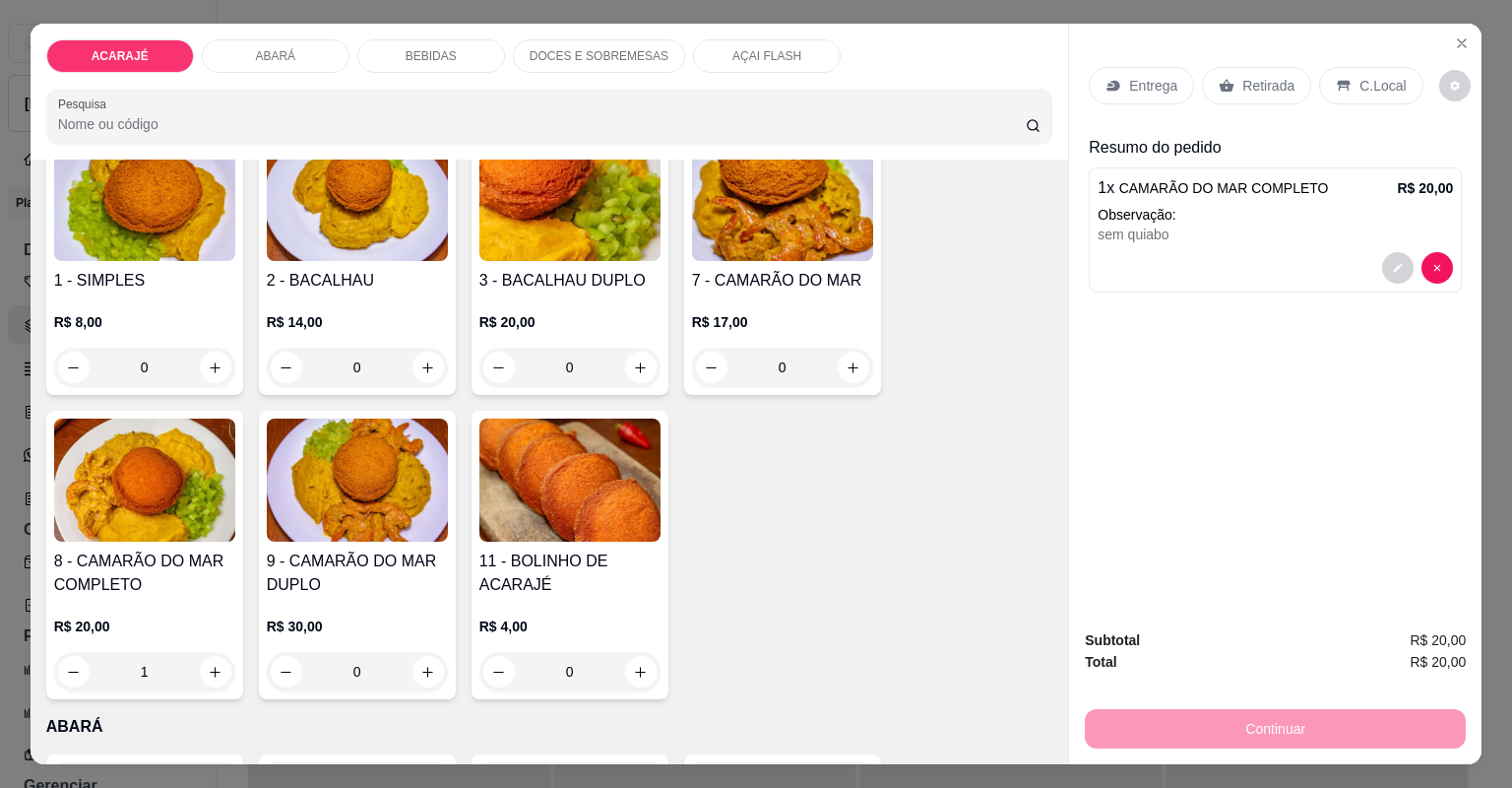 type on "0" 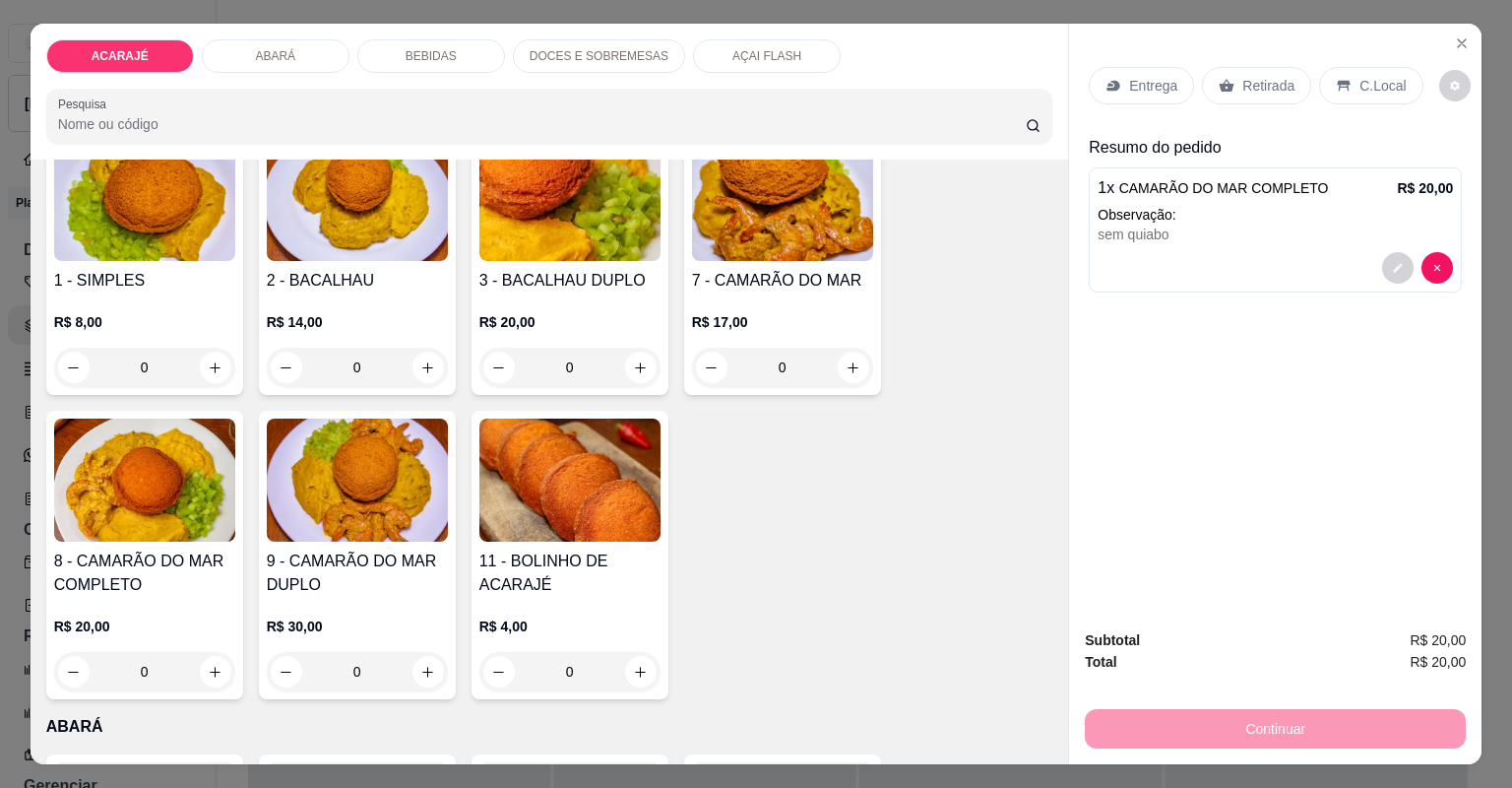 click on "Retirada" at bounding box center (1256, 86) 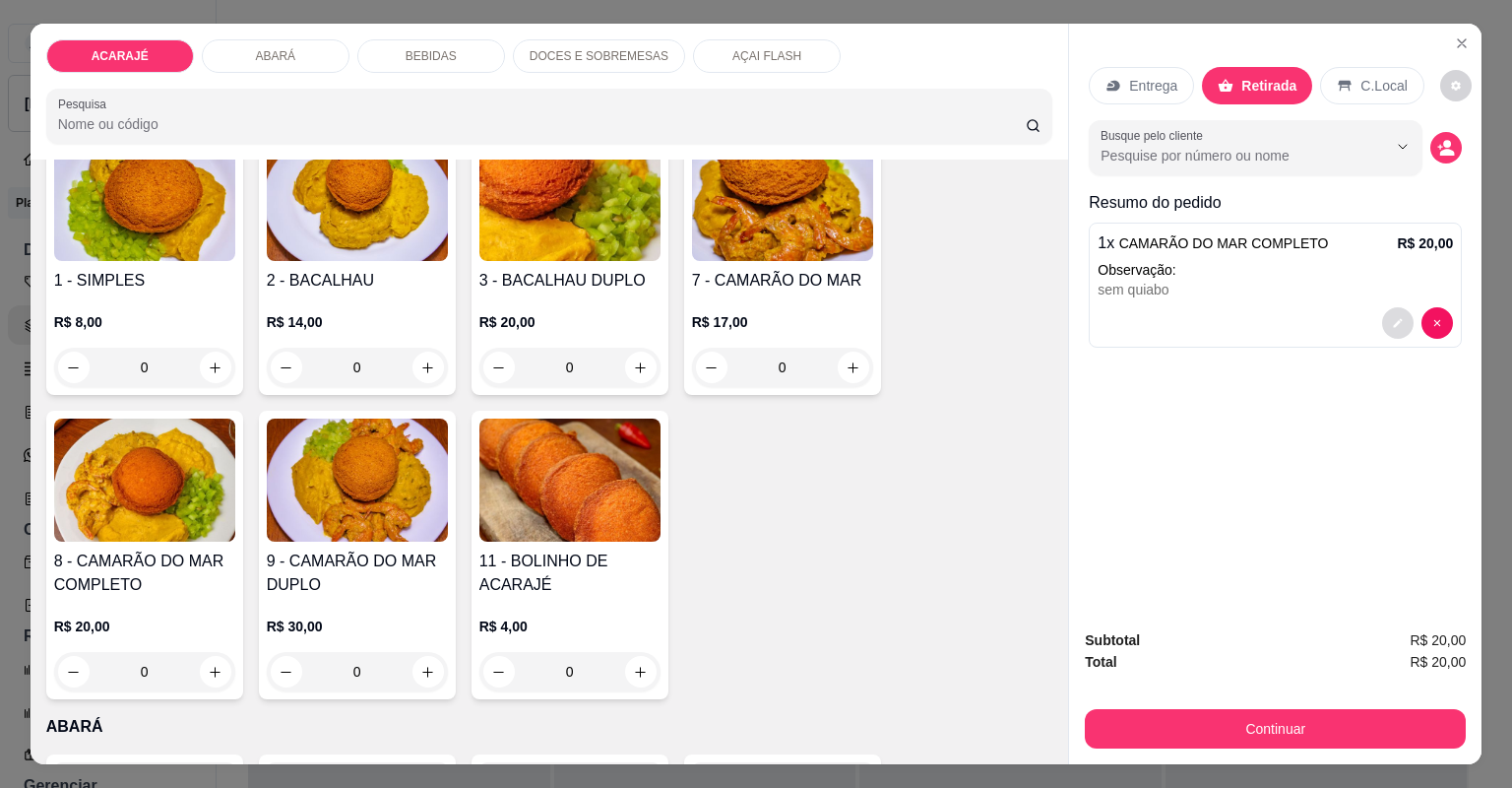 click 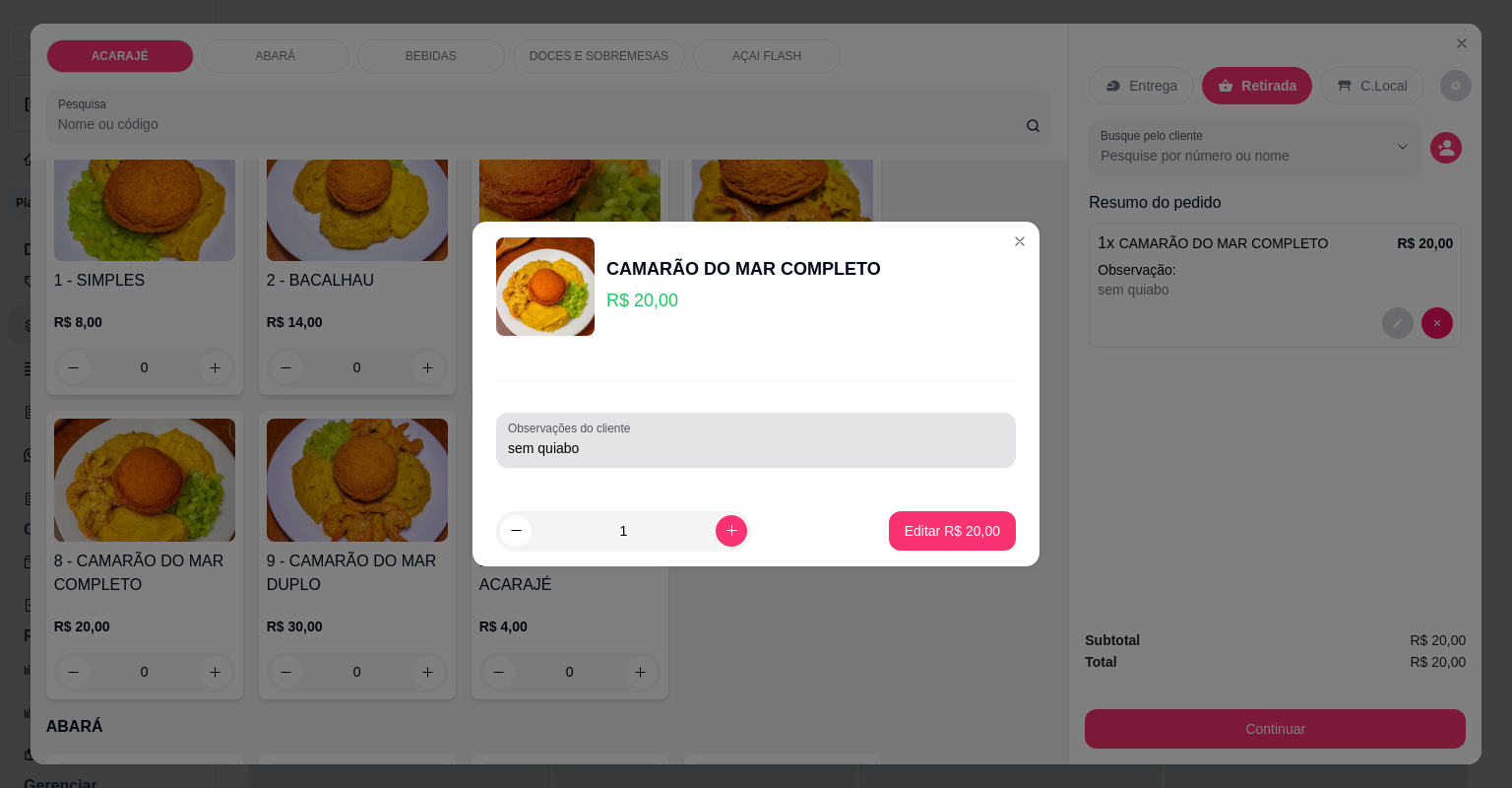 click on "sem quiabo" at bounding box center [756, 440] 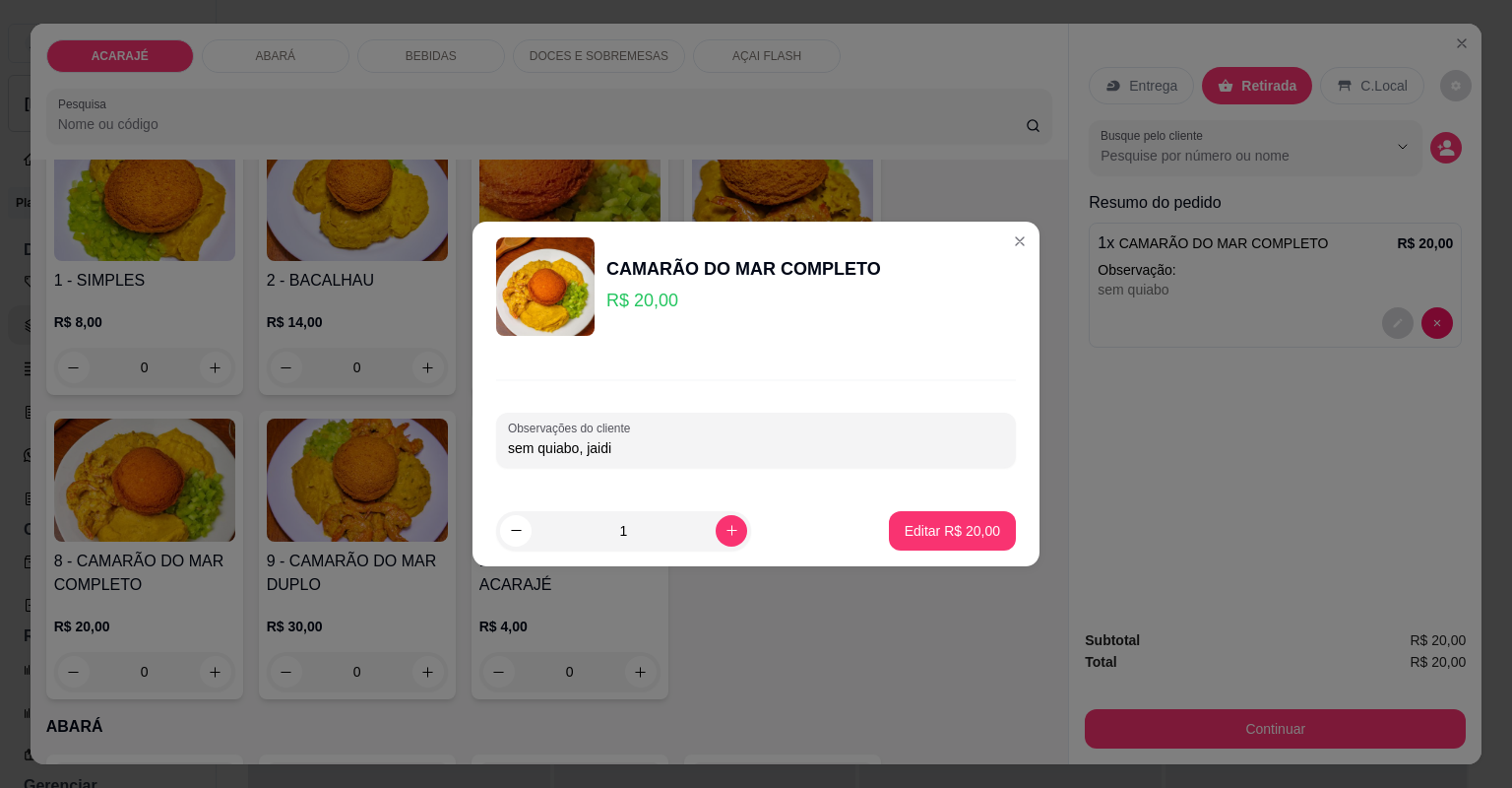 type on "sem quiabo, jaidir" 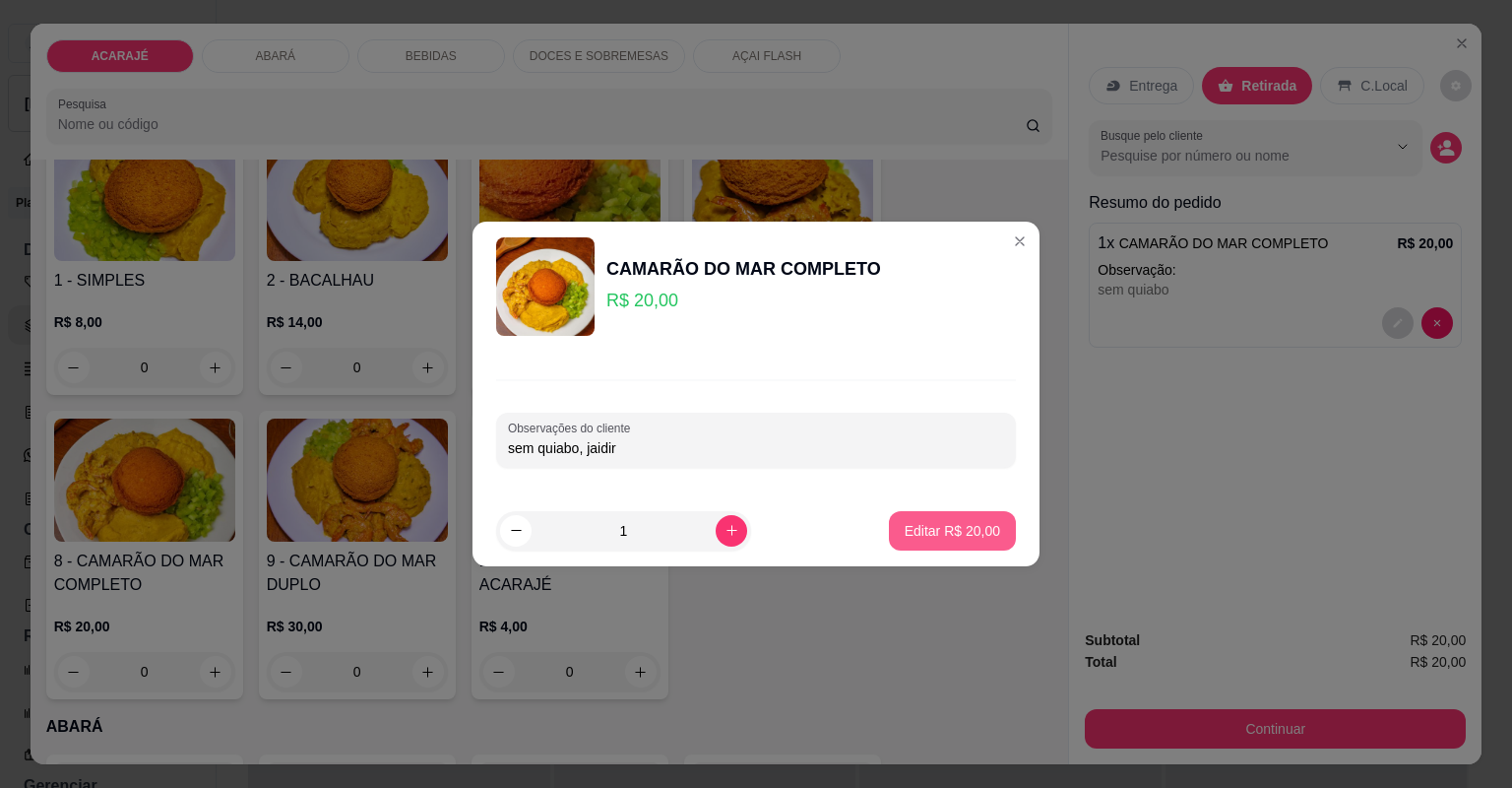 click on "Editar   R$ 20,00" at bounding box center (952, 531) 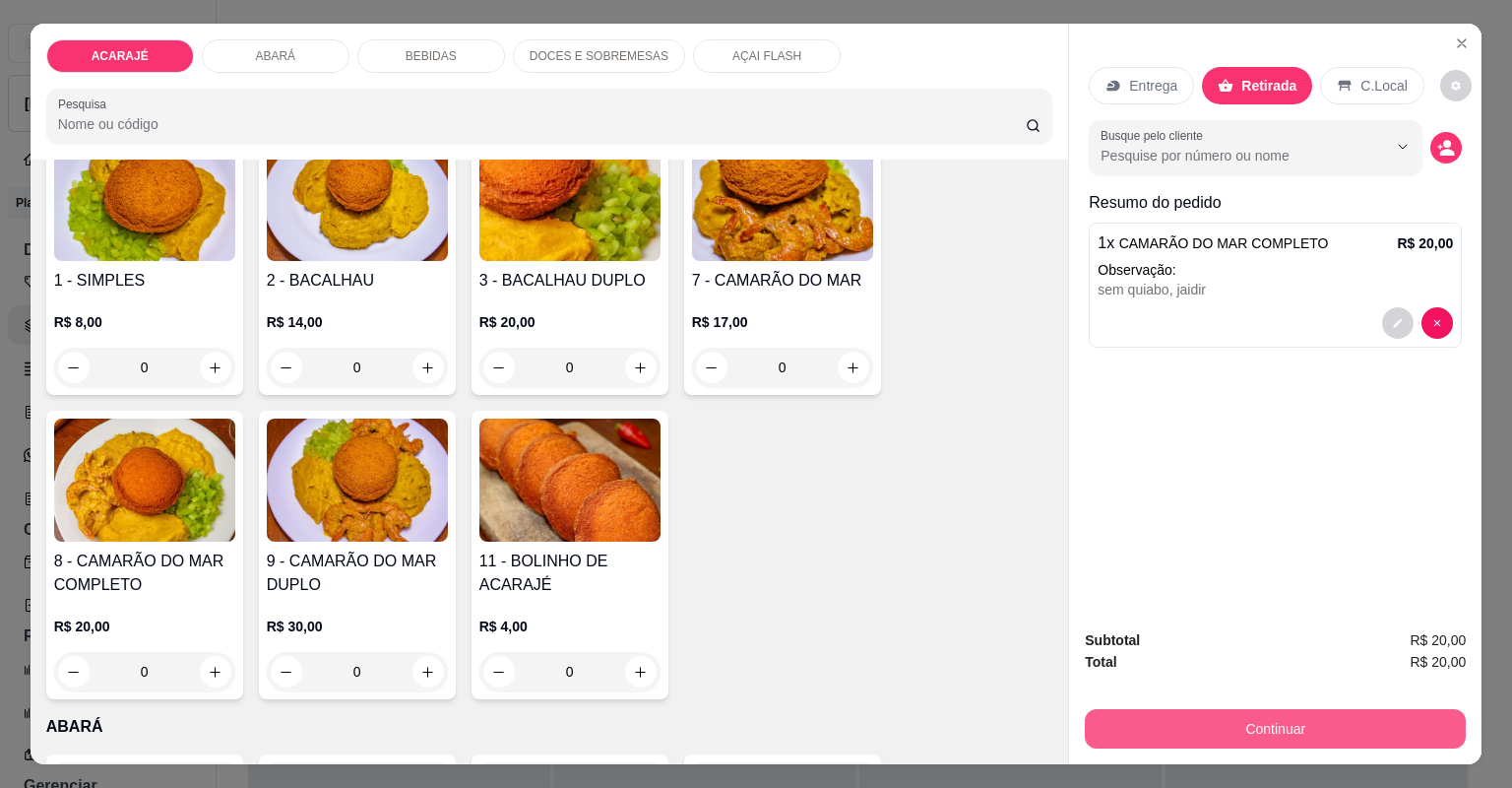 click on "Continuar" at bounding box center (1275, 729) 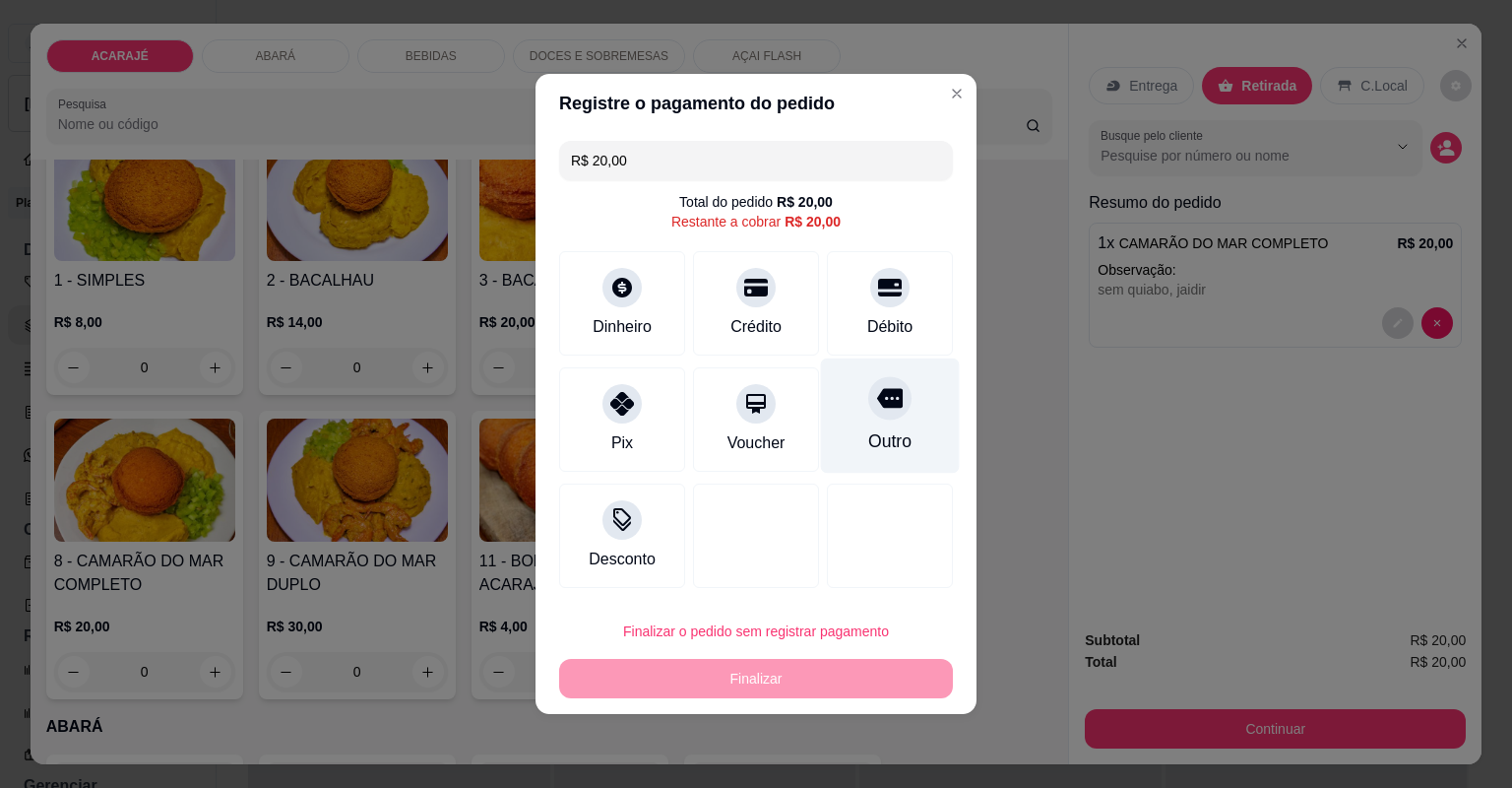 click 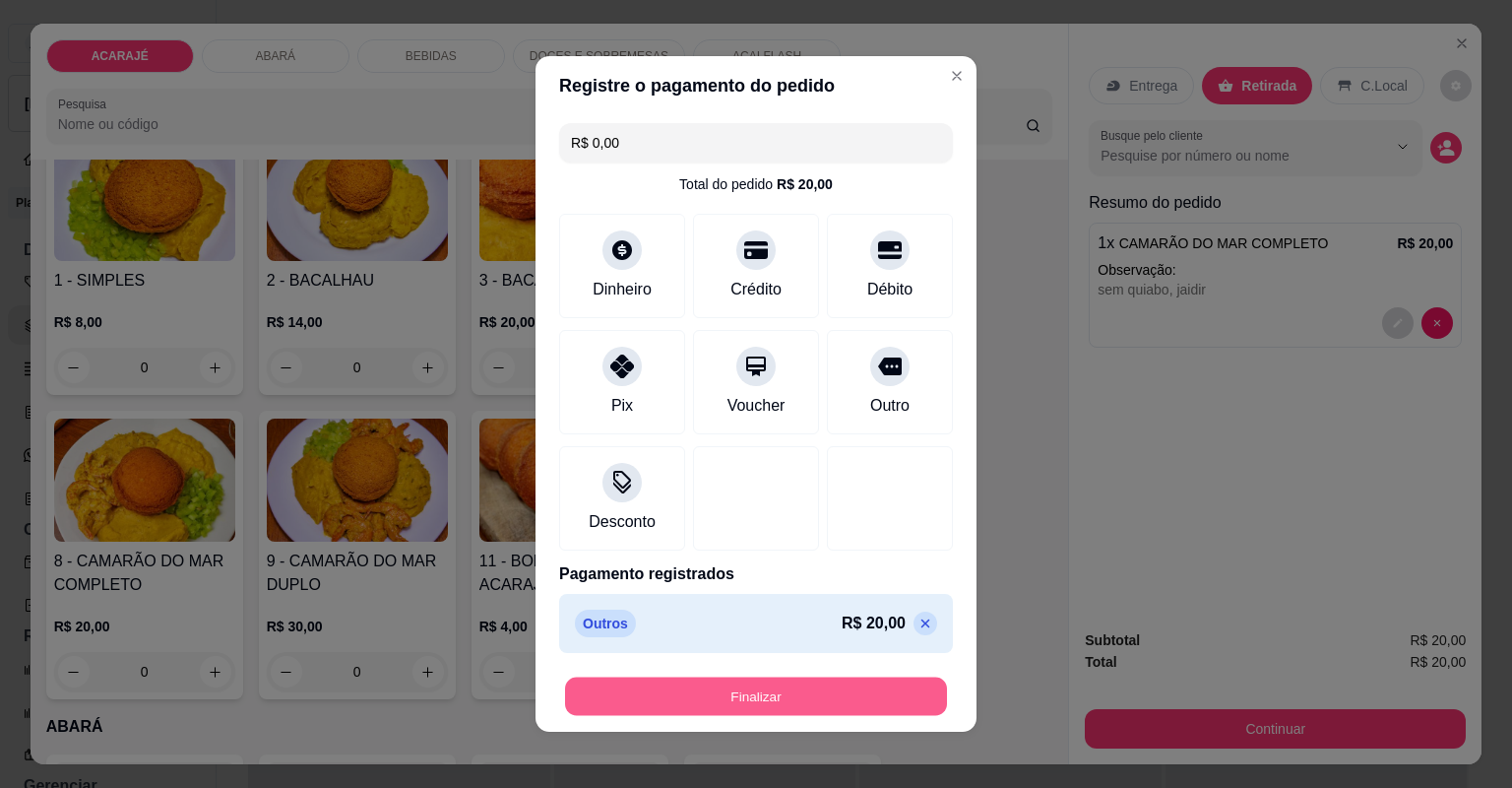 click on "Finalizar" at bounding box center [756, 696] 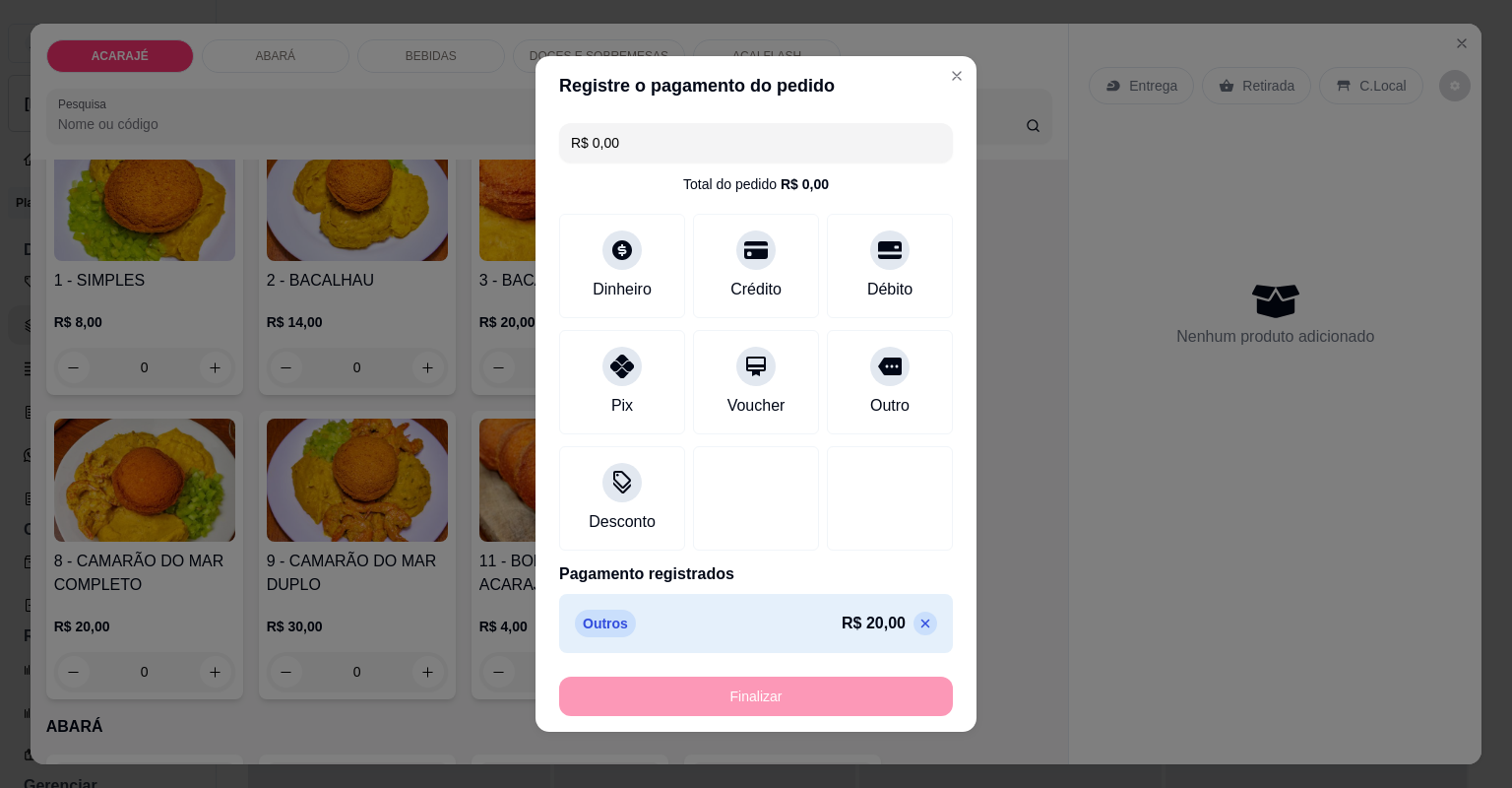 type on "-R$ 20,00" 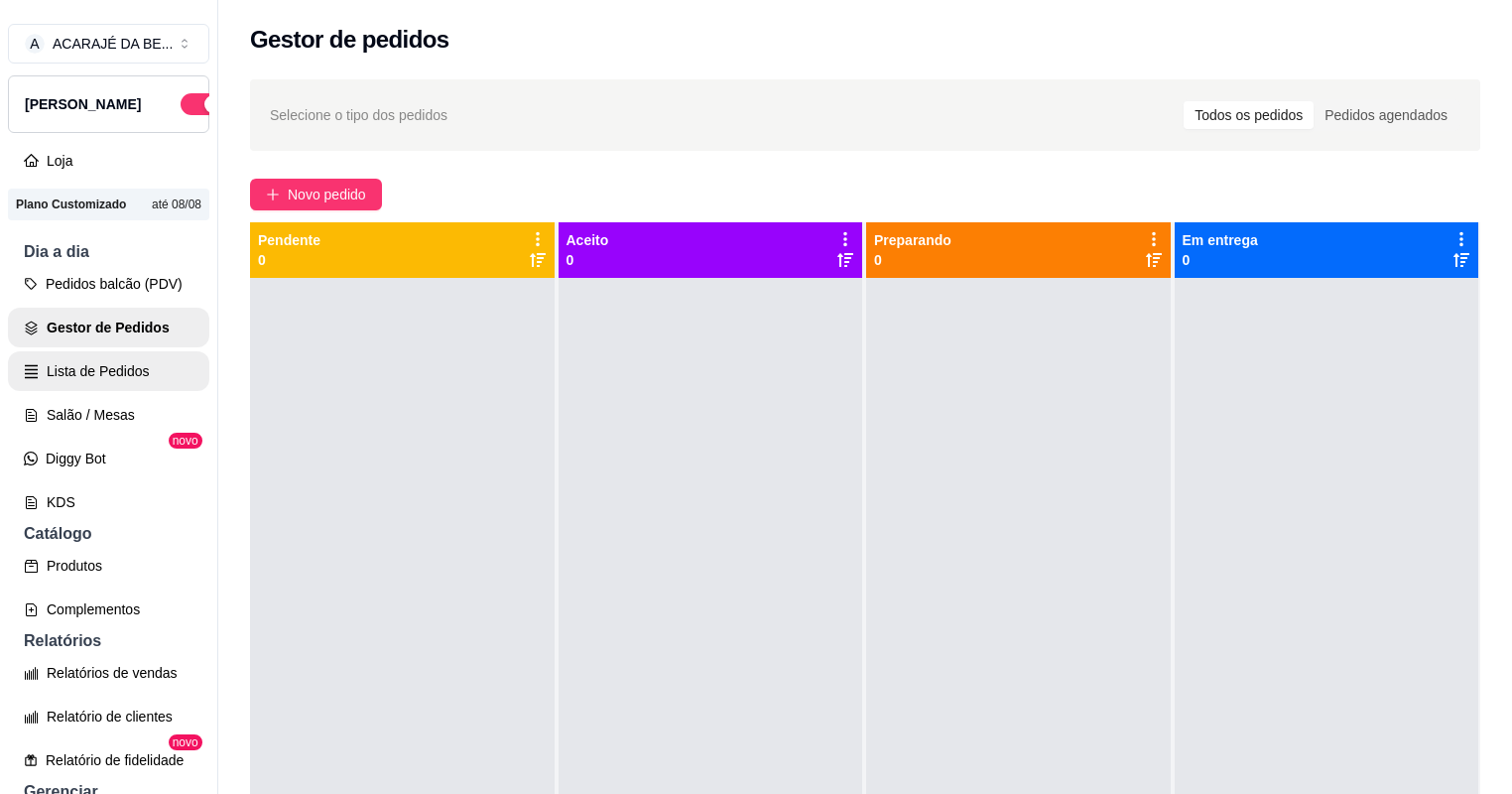 click on "Lista de Pedidos" at bounding box center [108, 371] 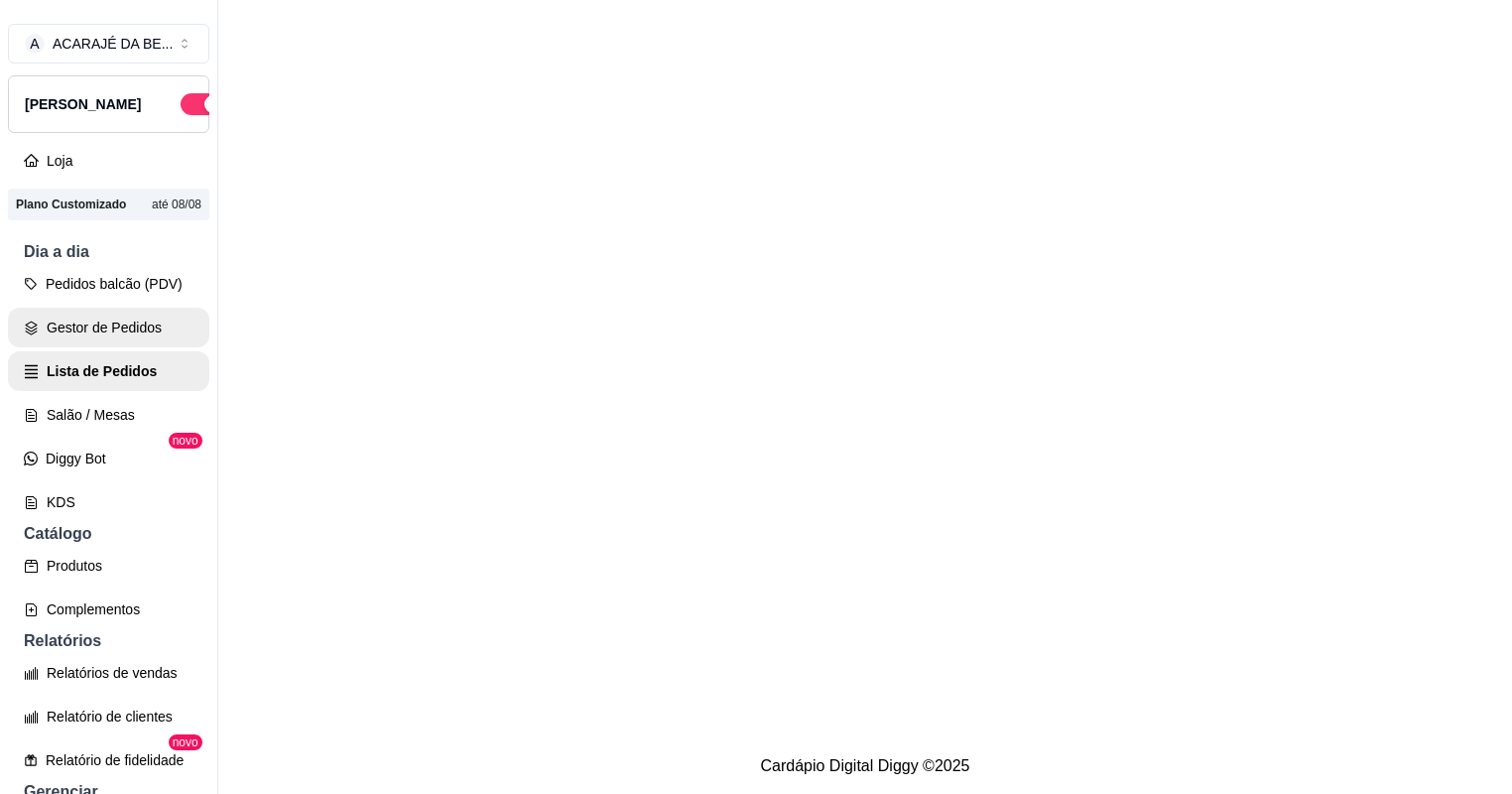 click on "Gestor de Pedidos" at bounding box center [108, 328] 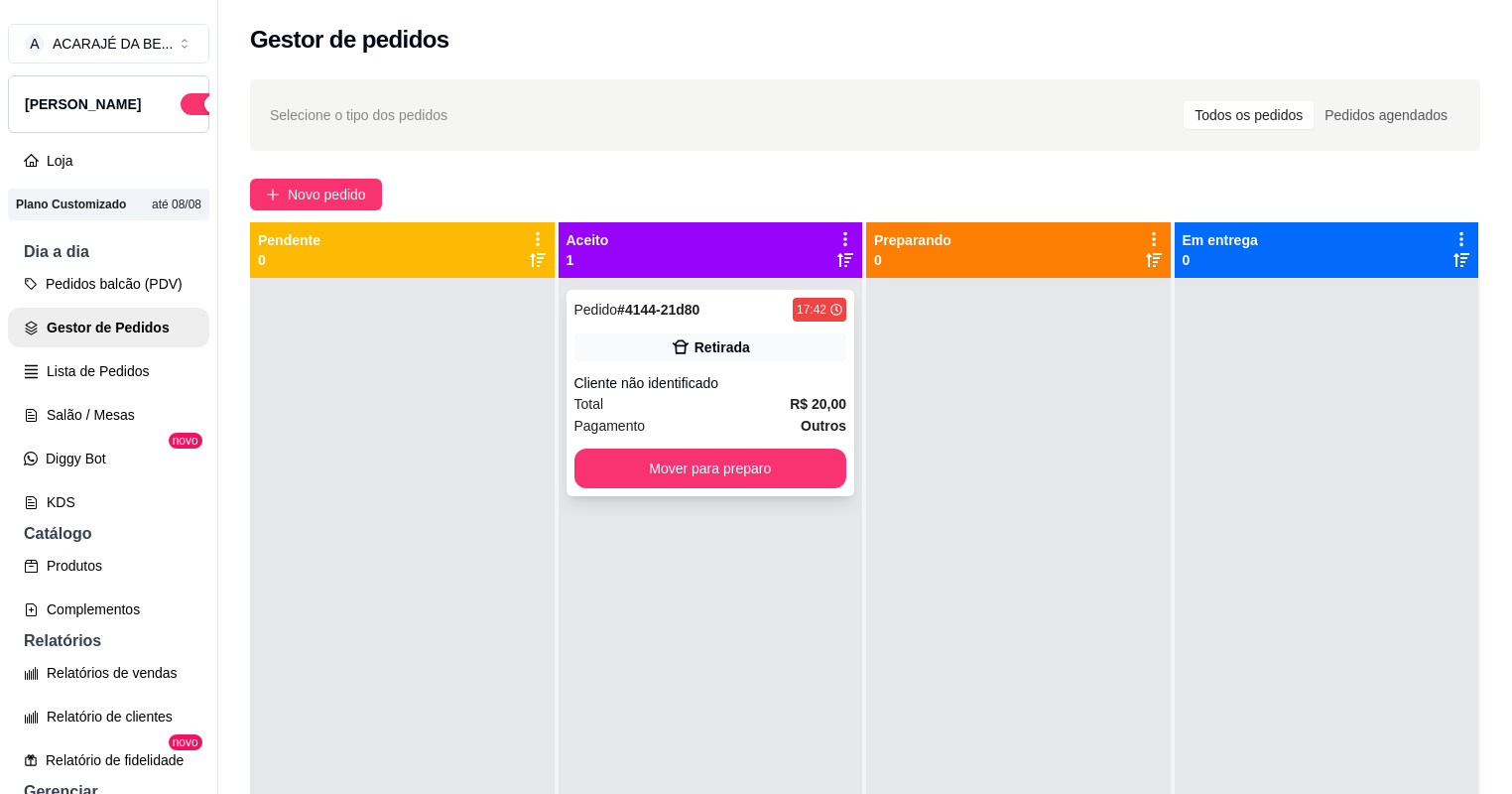 click on "Retirada" at bounding box center [710, 347] 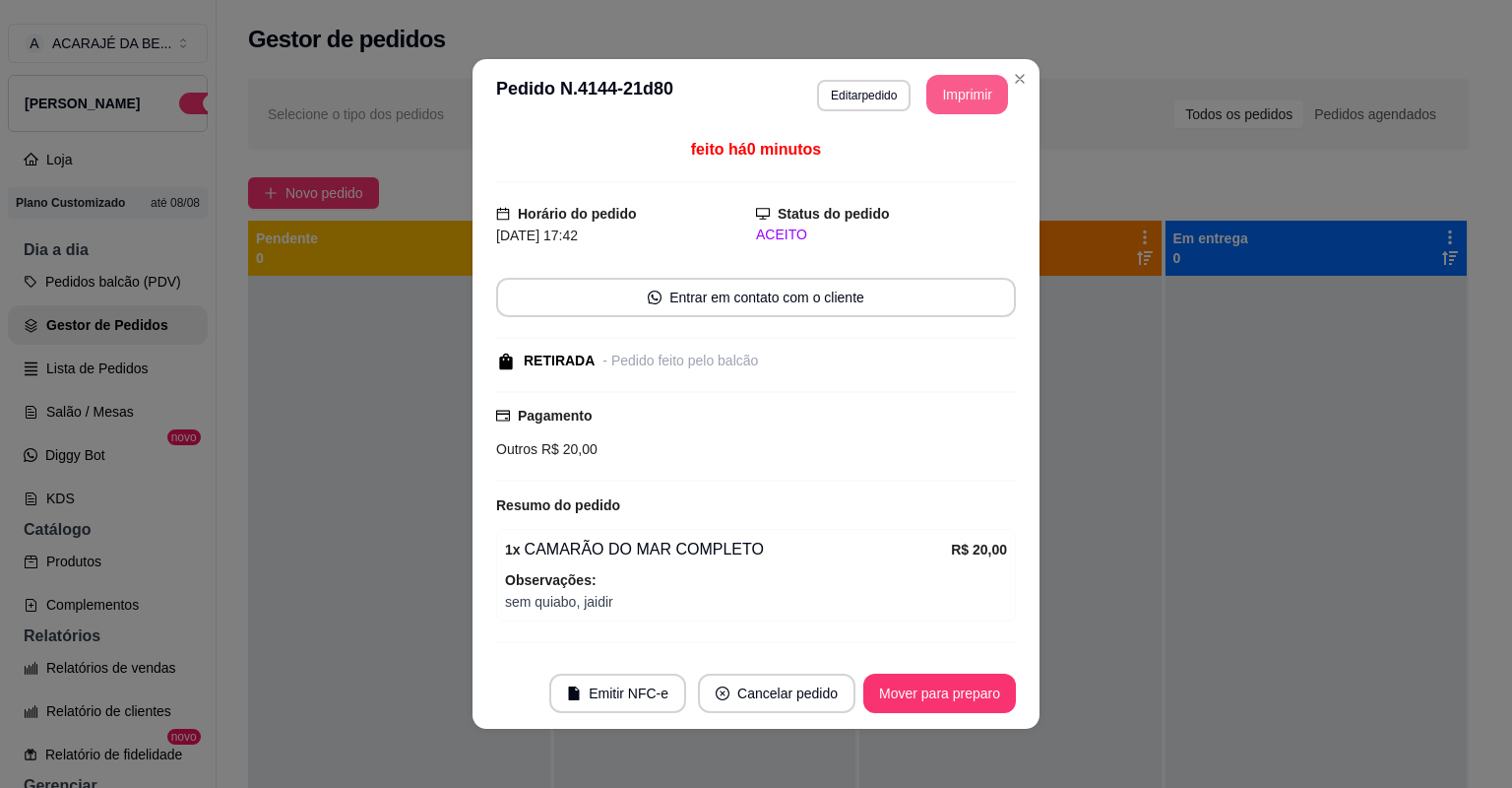 click on "Imprimir" at bounding box center [967, 95] 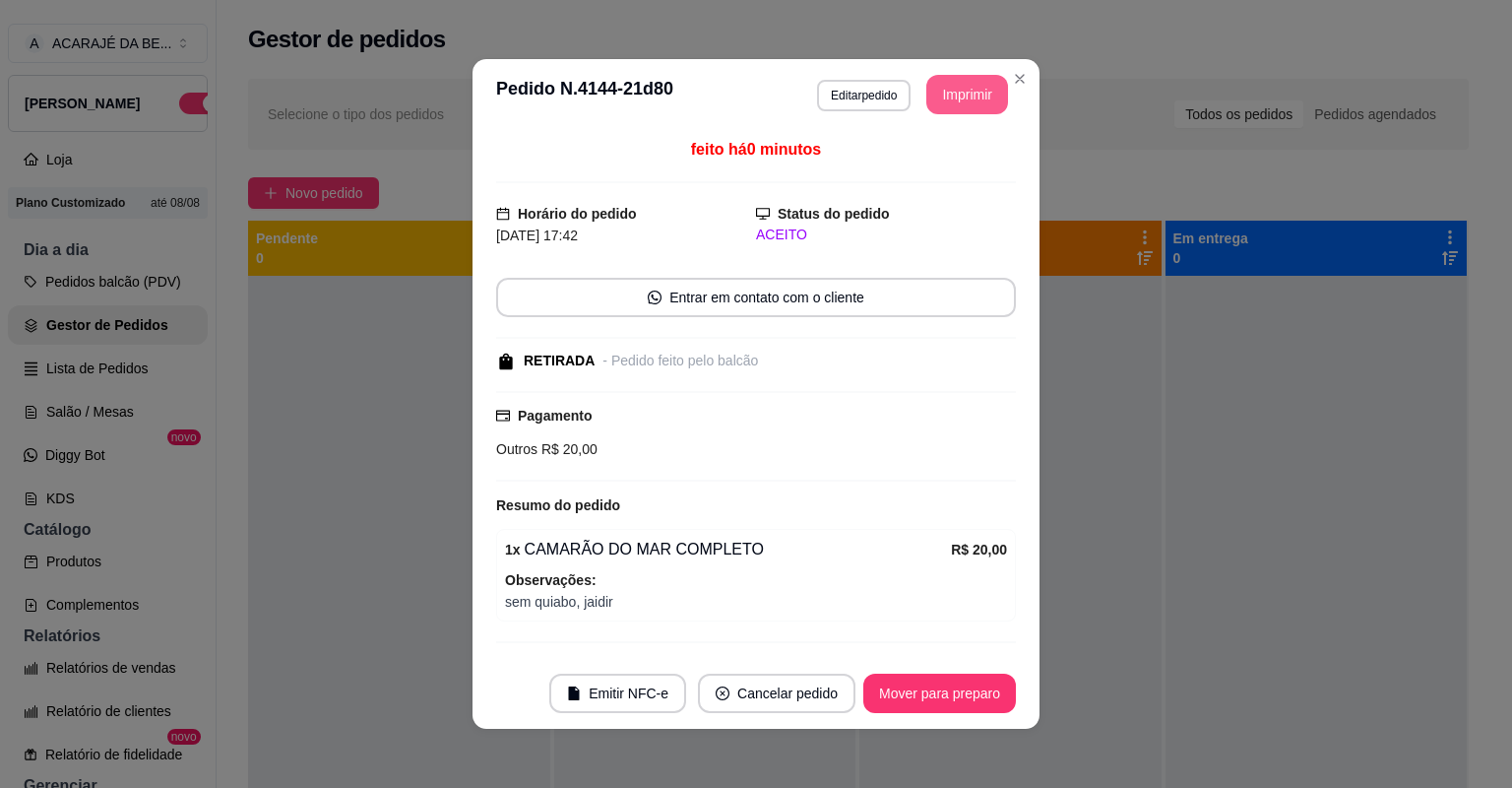 scroll, scrollTop: 0, scrollLeft: 0, axis: both 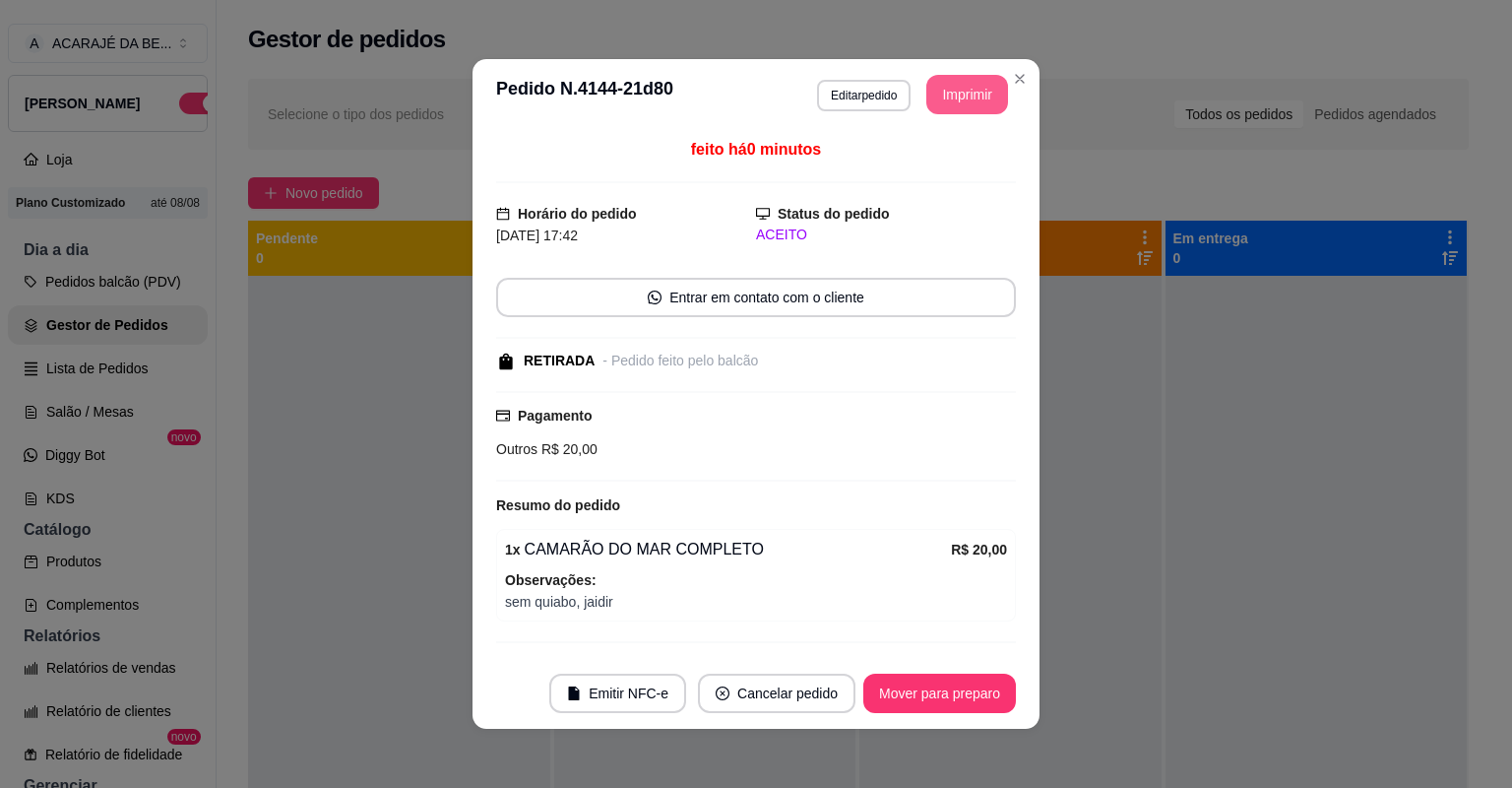 click on "Mover para preparo" at bounding box center (939, 693) 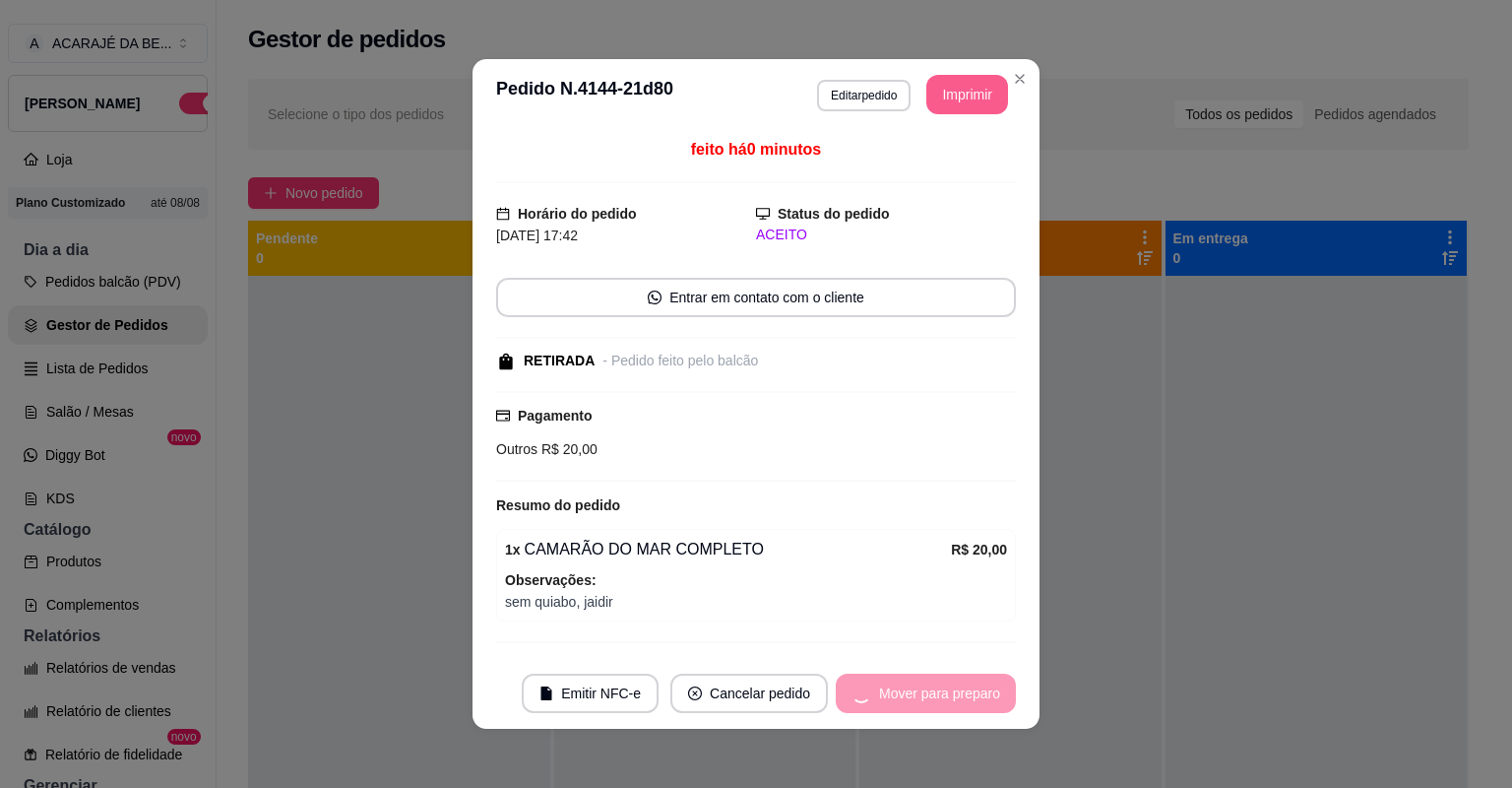 click on "Mover para preparo" at bounding box center (925, 693) 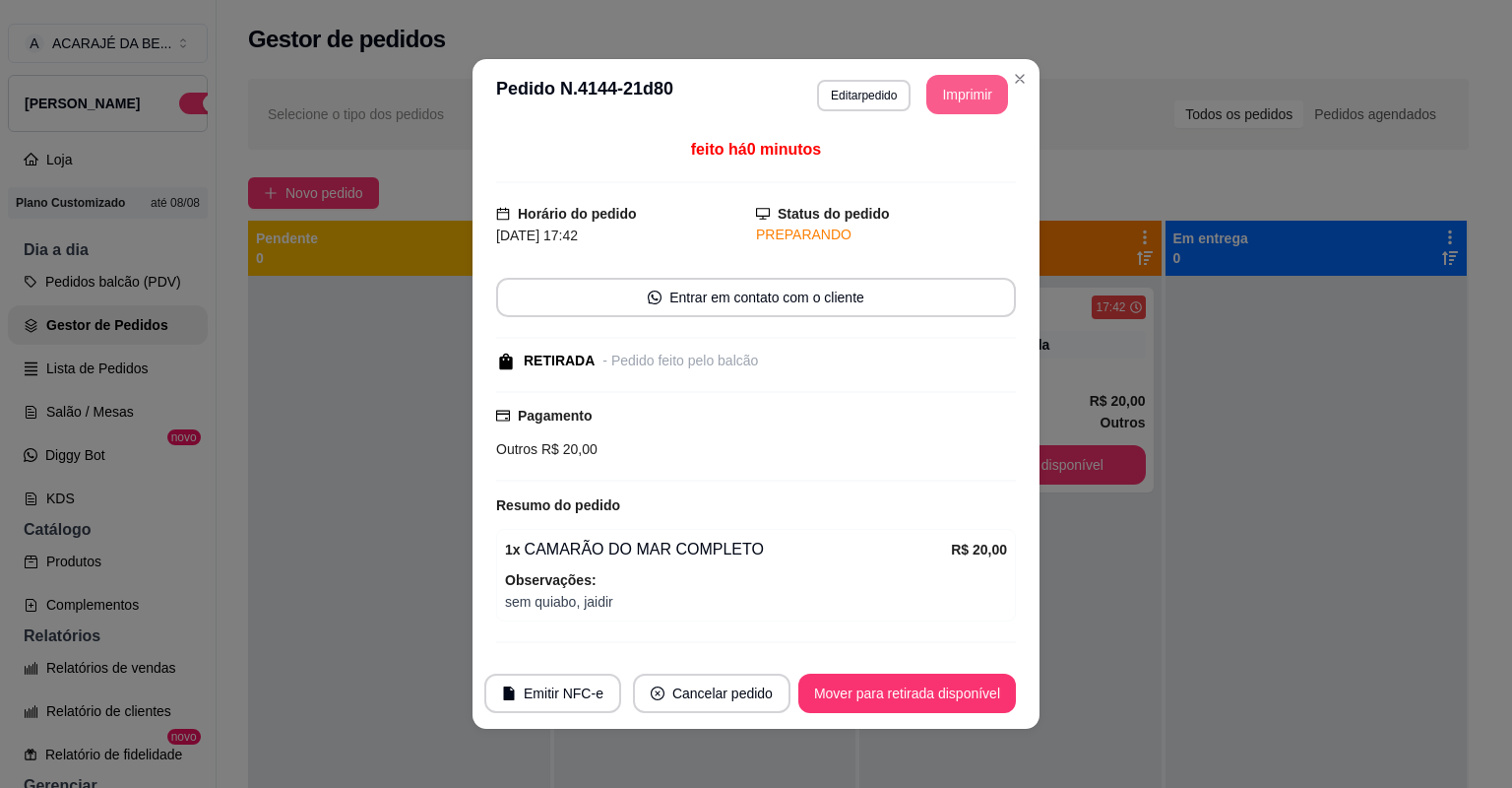 click on "Mover para retirada disponível" at bounding box center (907, 693) 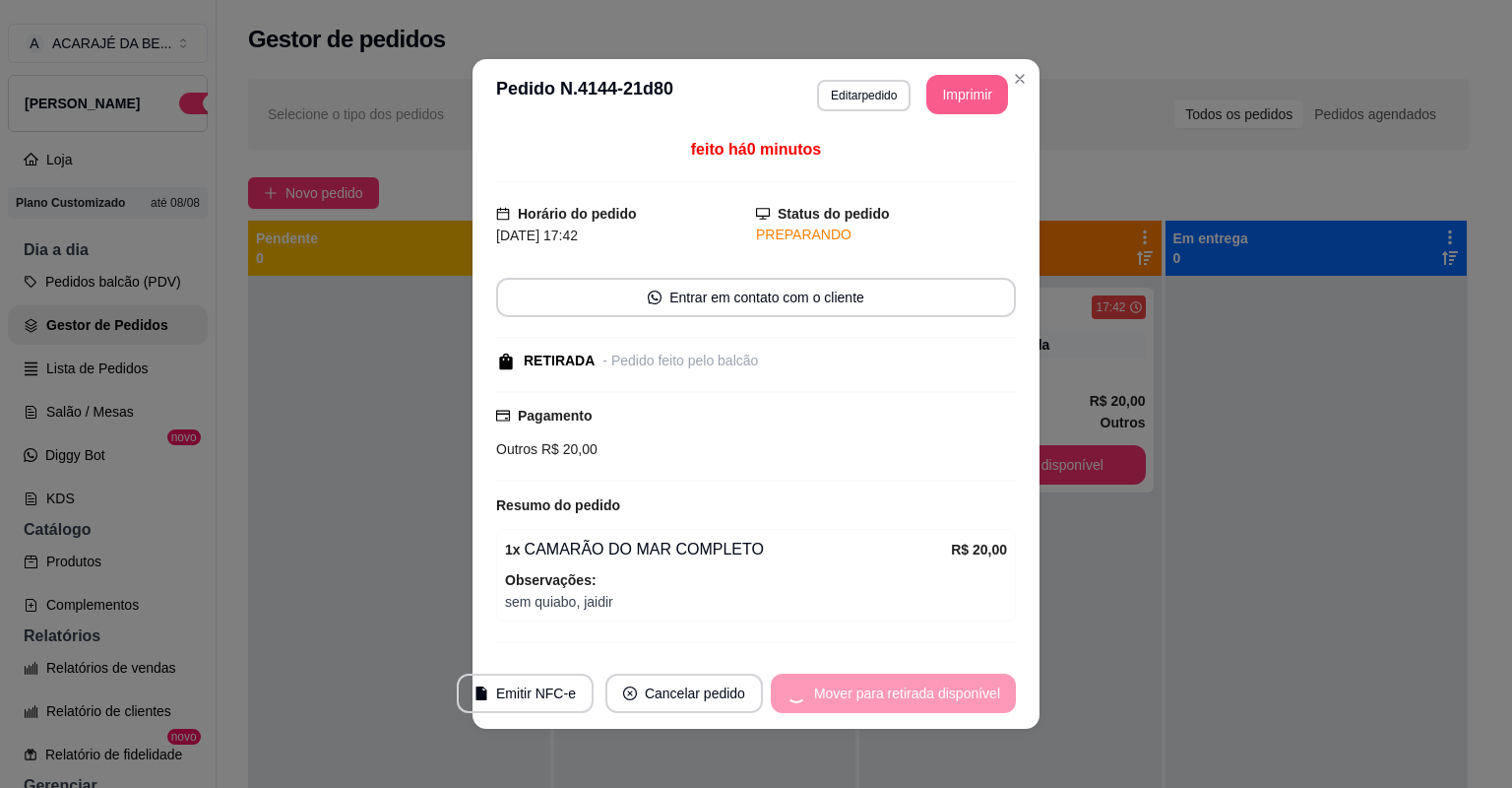 click on "Mover para retirada disponível" at bounding box center [893, 693] 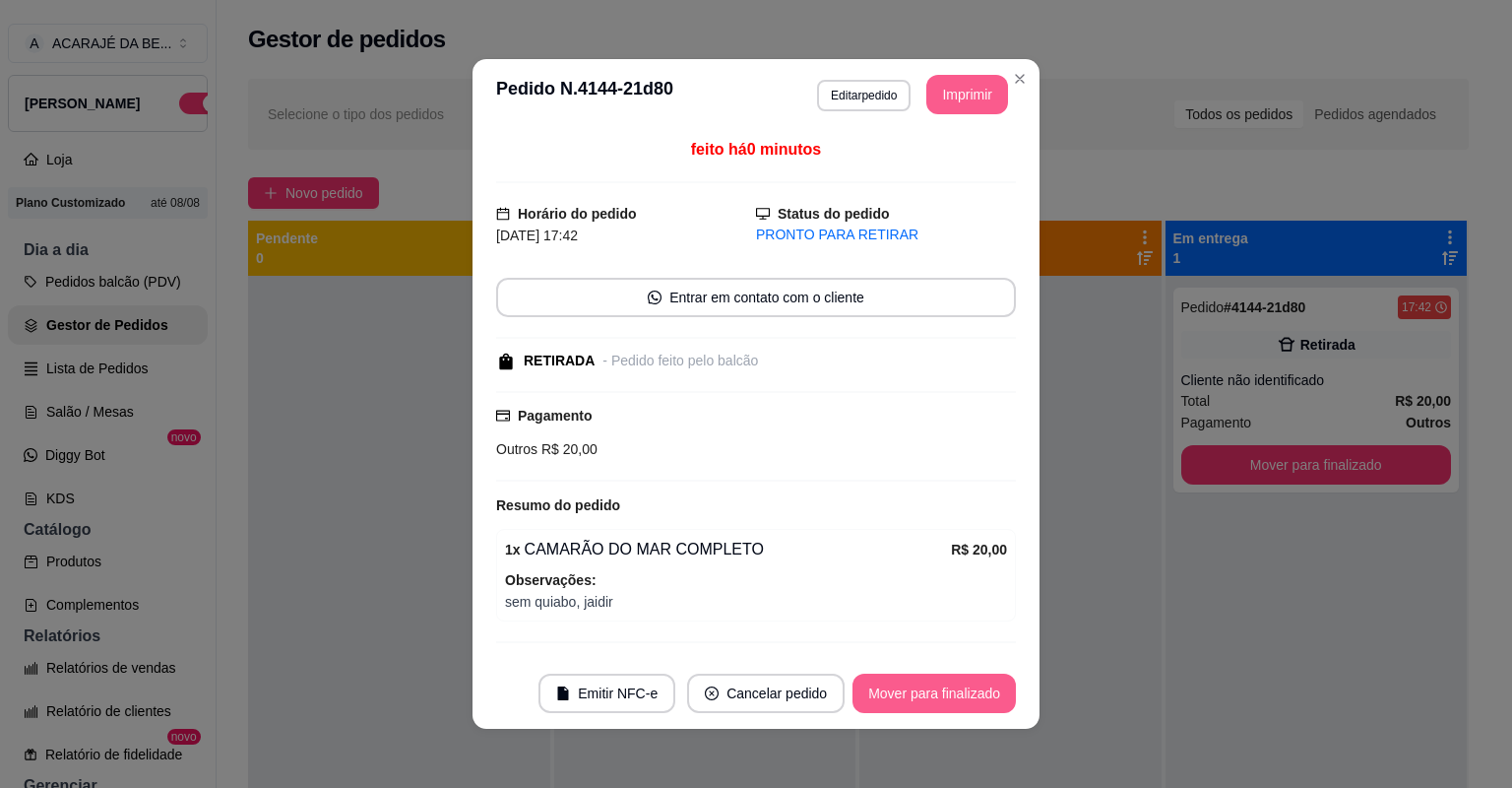click on "Mover para finalizado" at bounding box center (934, 693) 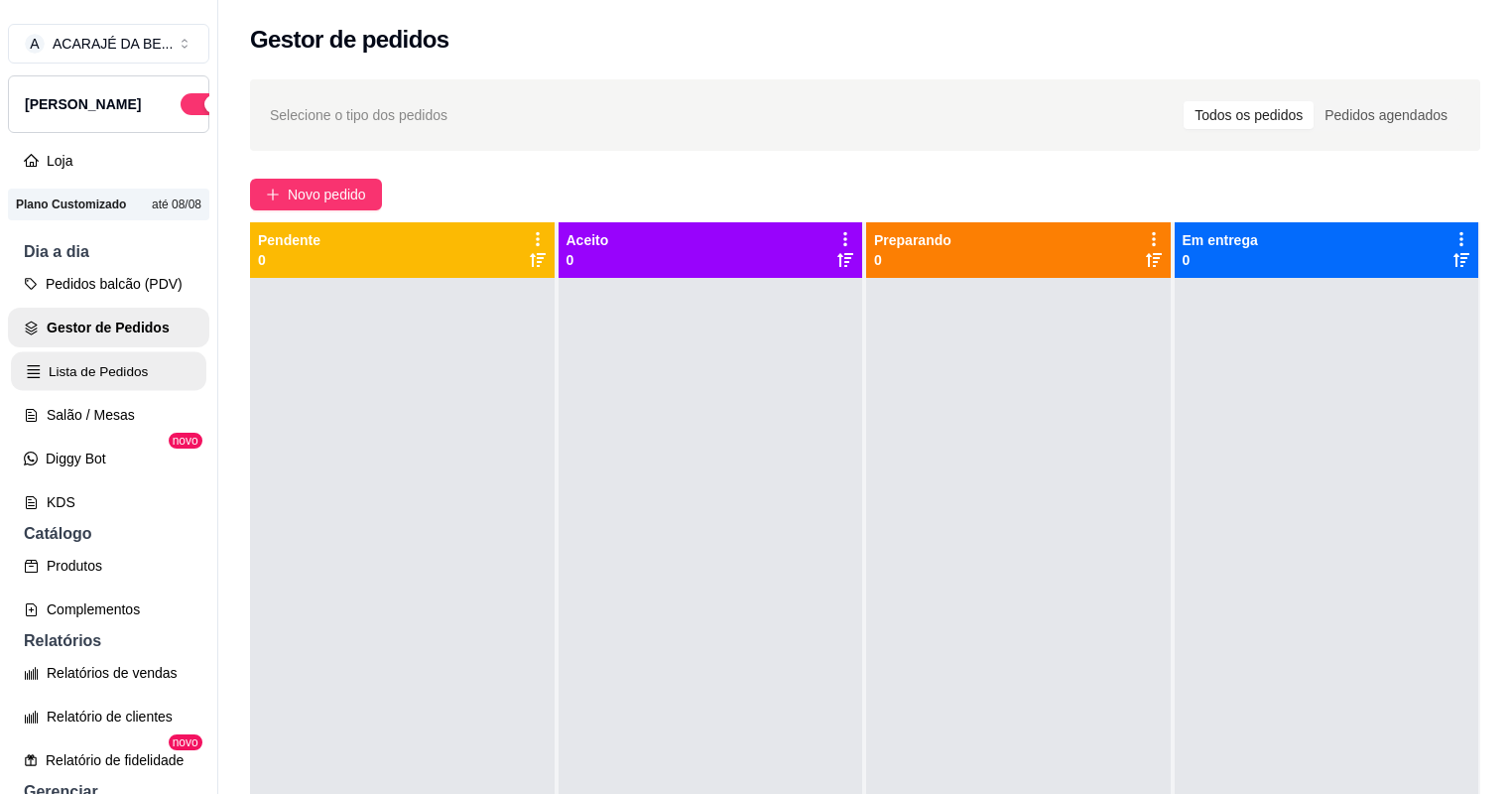 click on "Lista de Pedidos" at bounding box center (108, 371) 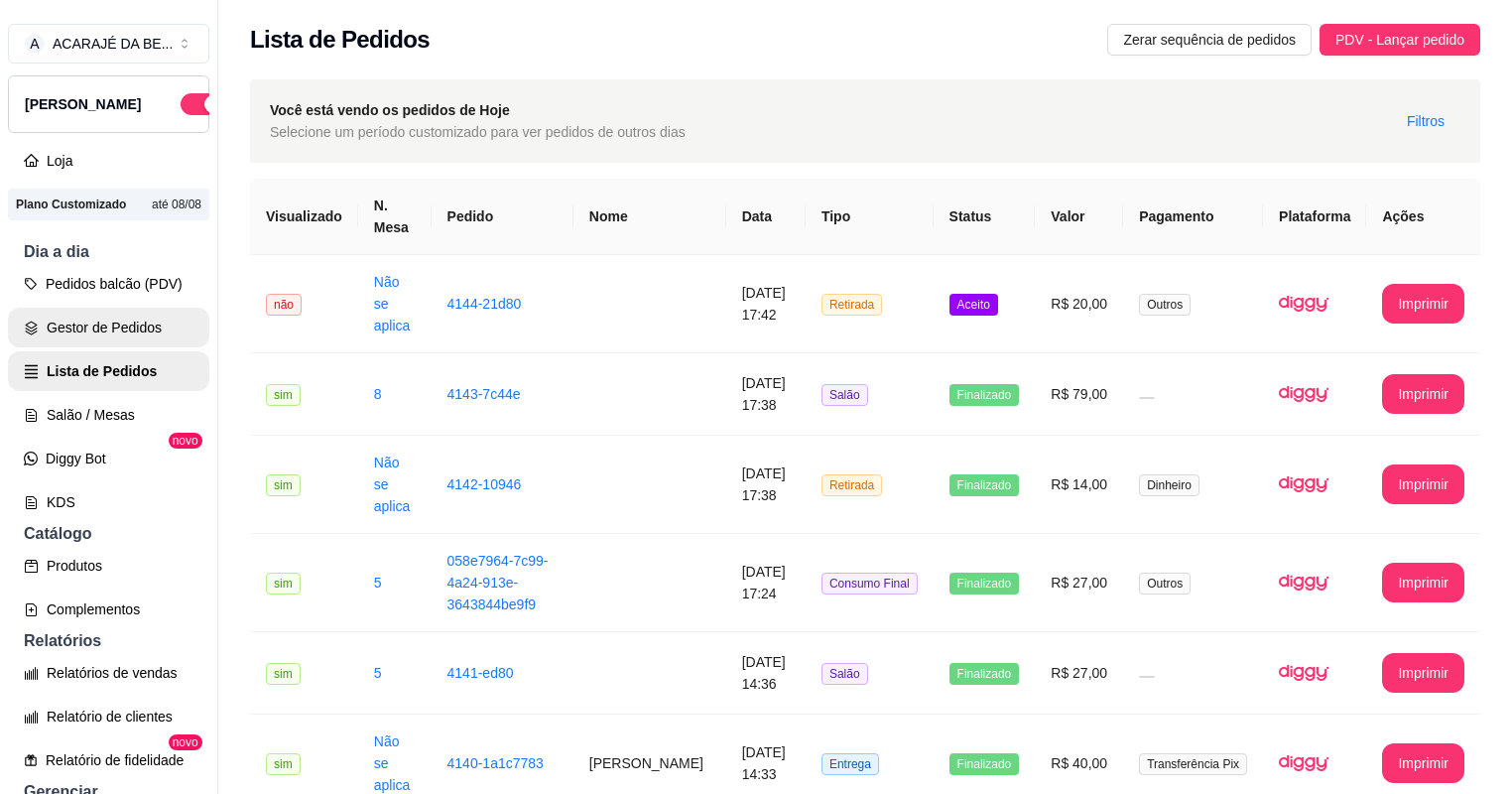 click on "Gestor de Pedidos" at bounding box center (108, 328) 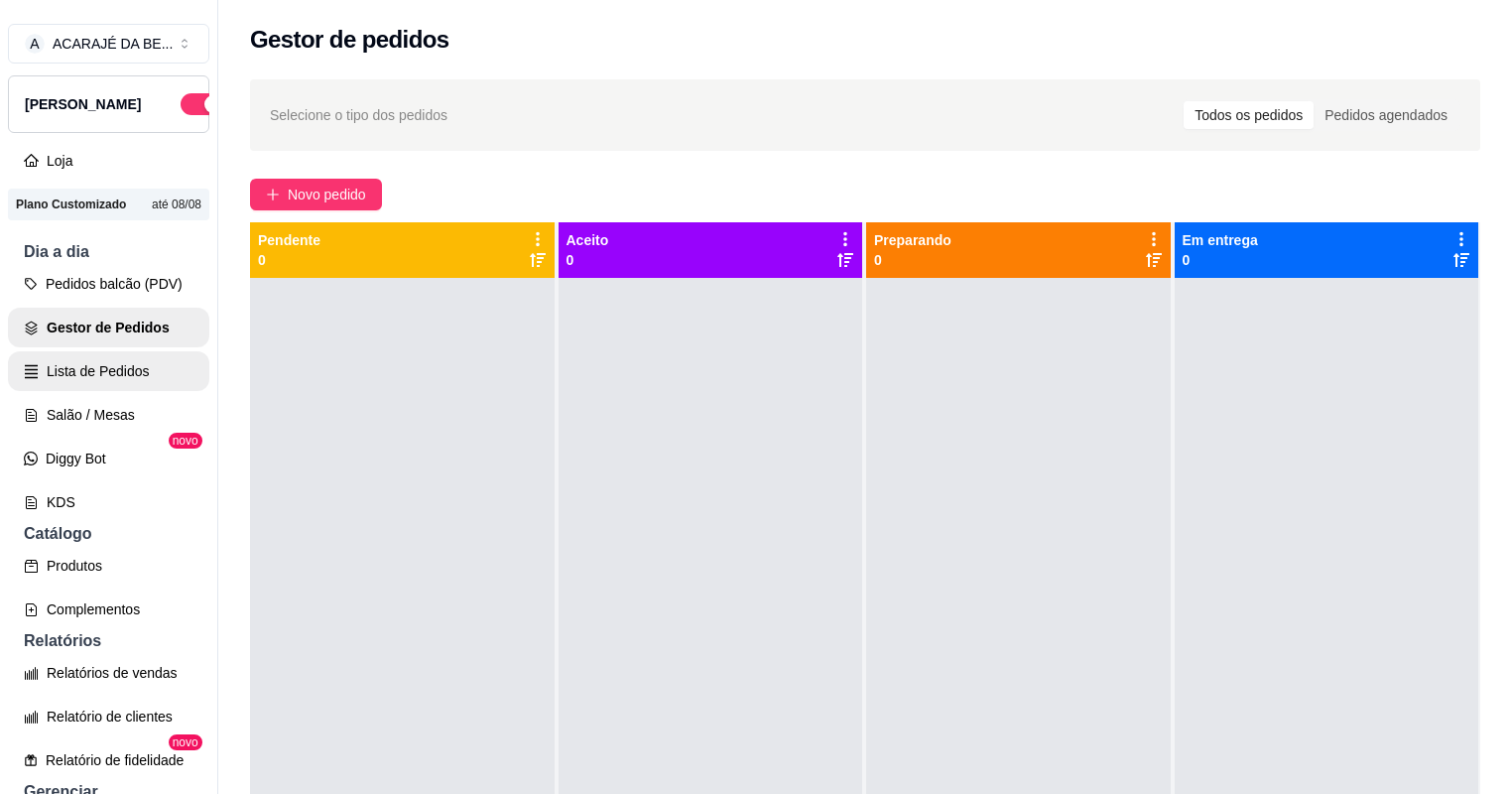 click on "Lista de Pedidos" at bounding box center (108, 371) 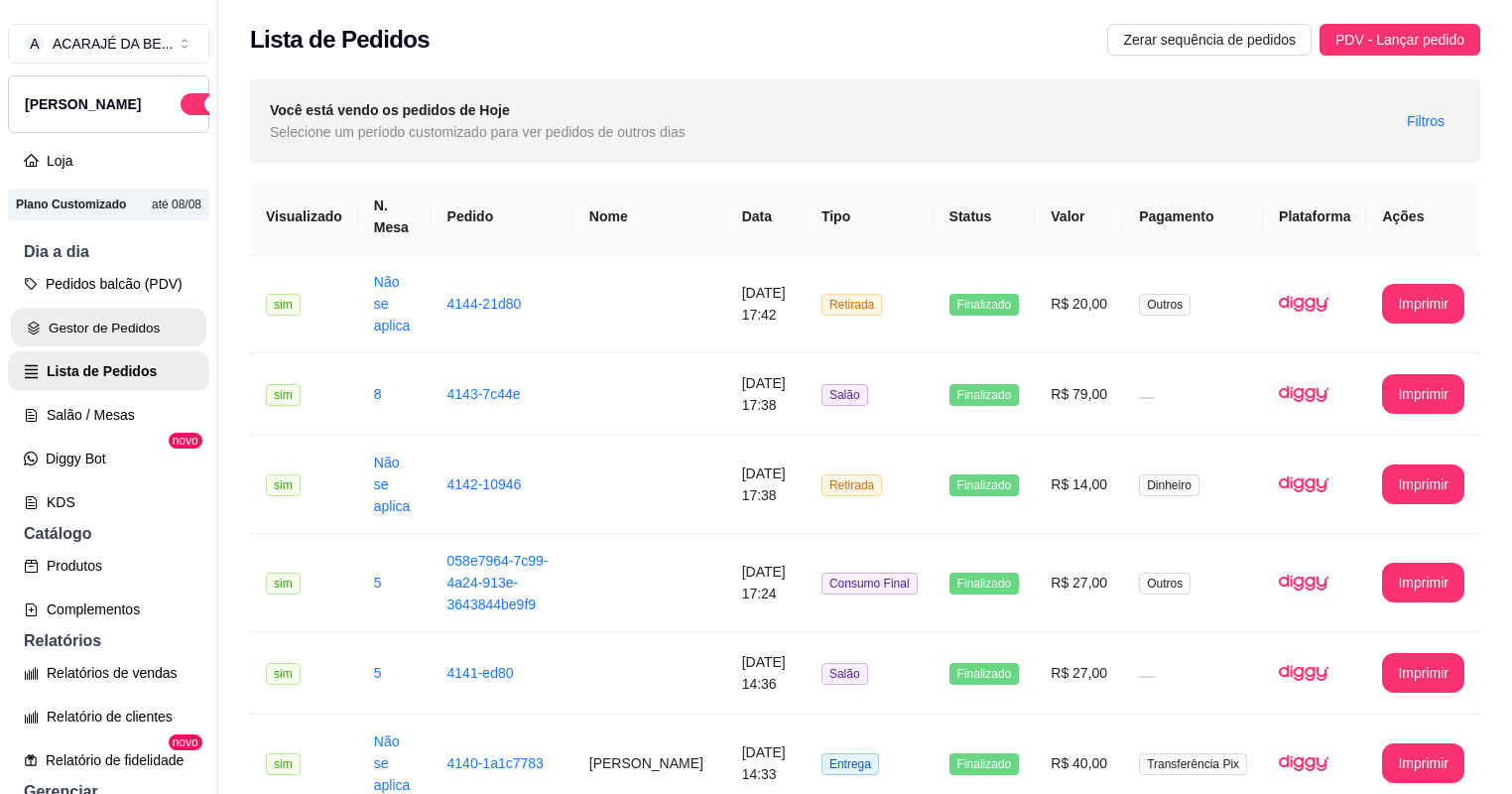 click on "Gestor de Pedidos" at bounding box center [108, 328] 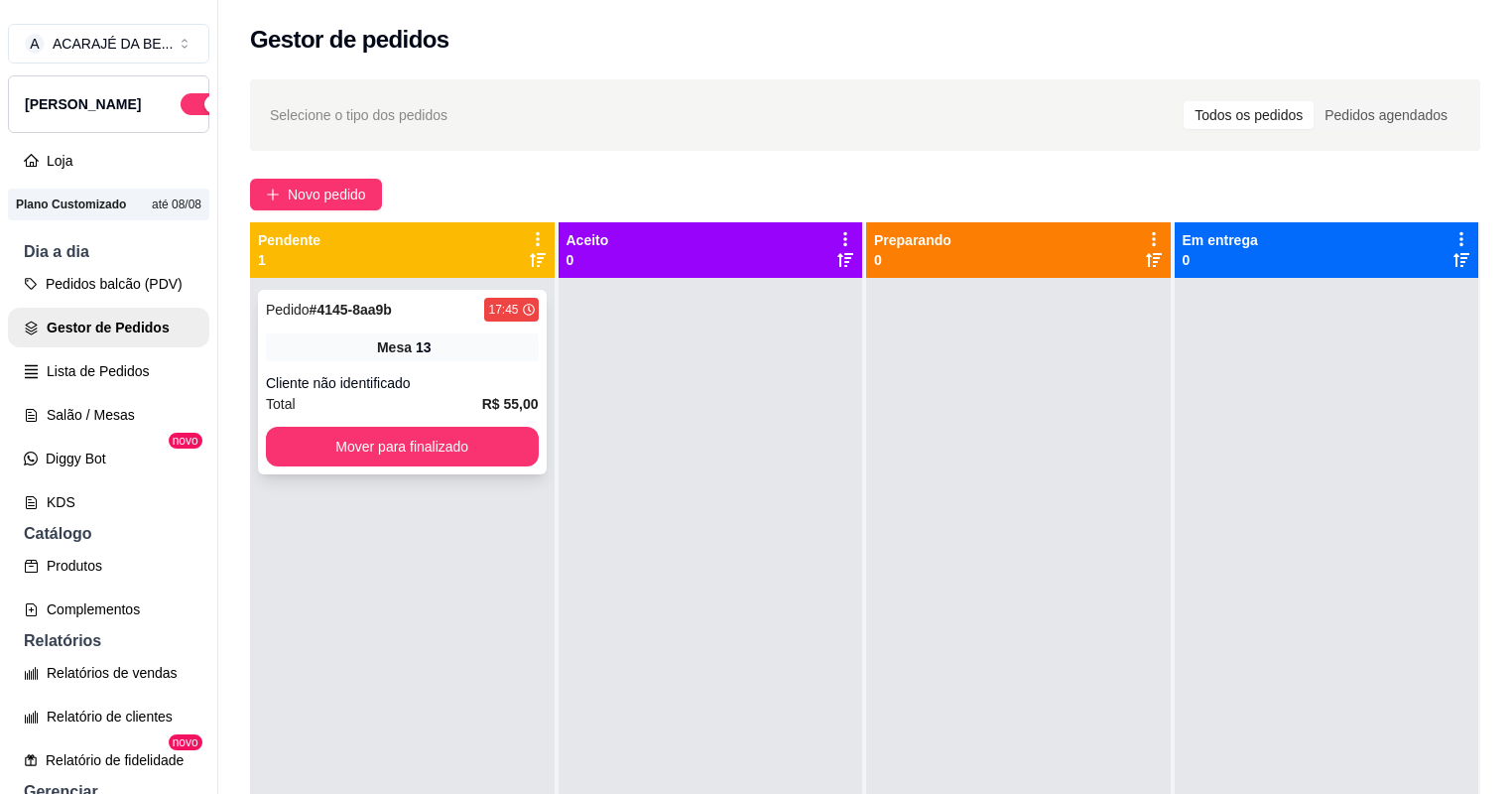 click on "Mesa 13" at bounding box center (402, 347) 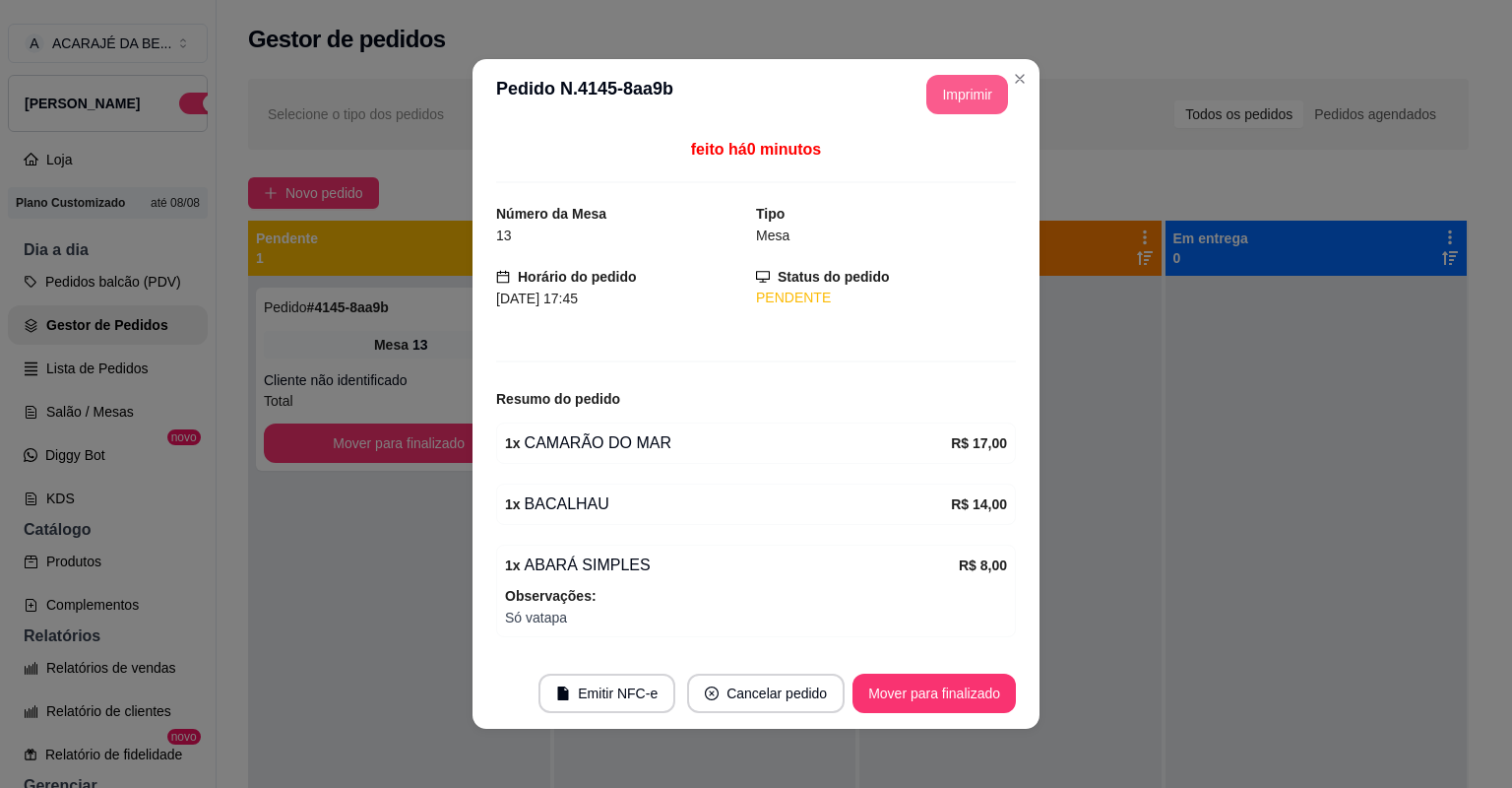 click on "Imprimir" at bounding box center (967, 95) 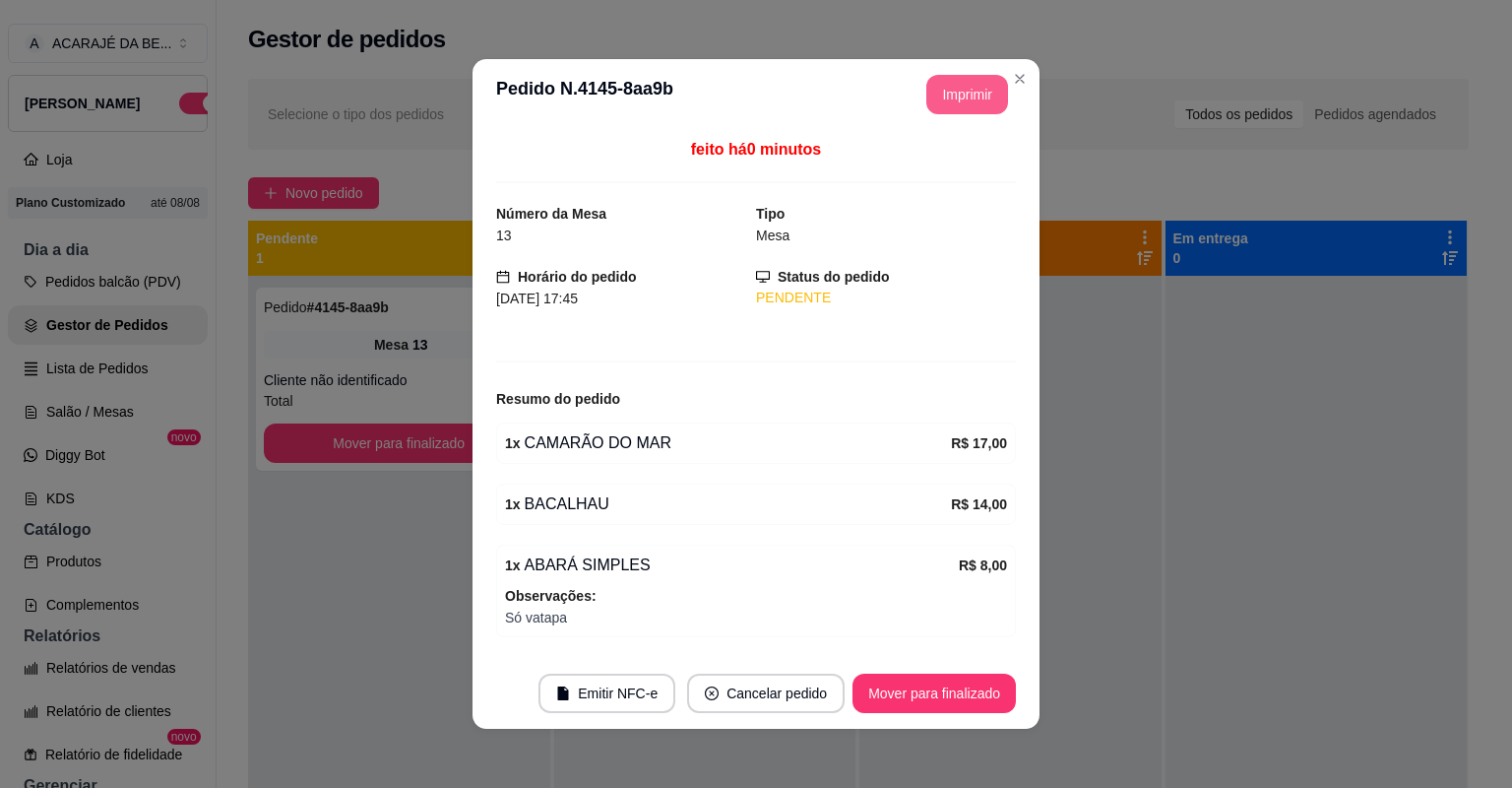 scroll, scrollTop: 0, scrollLeft: 0, axis: both 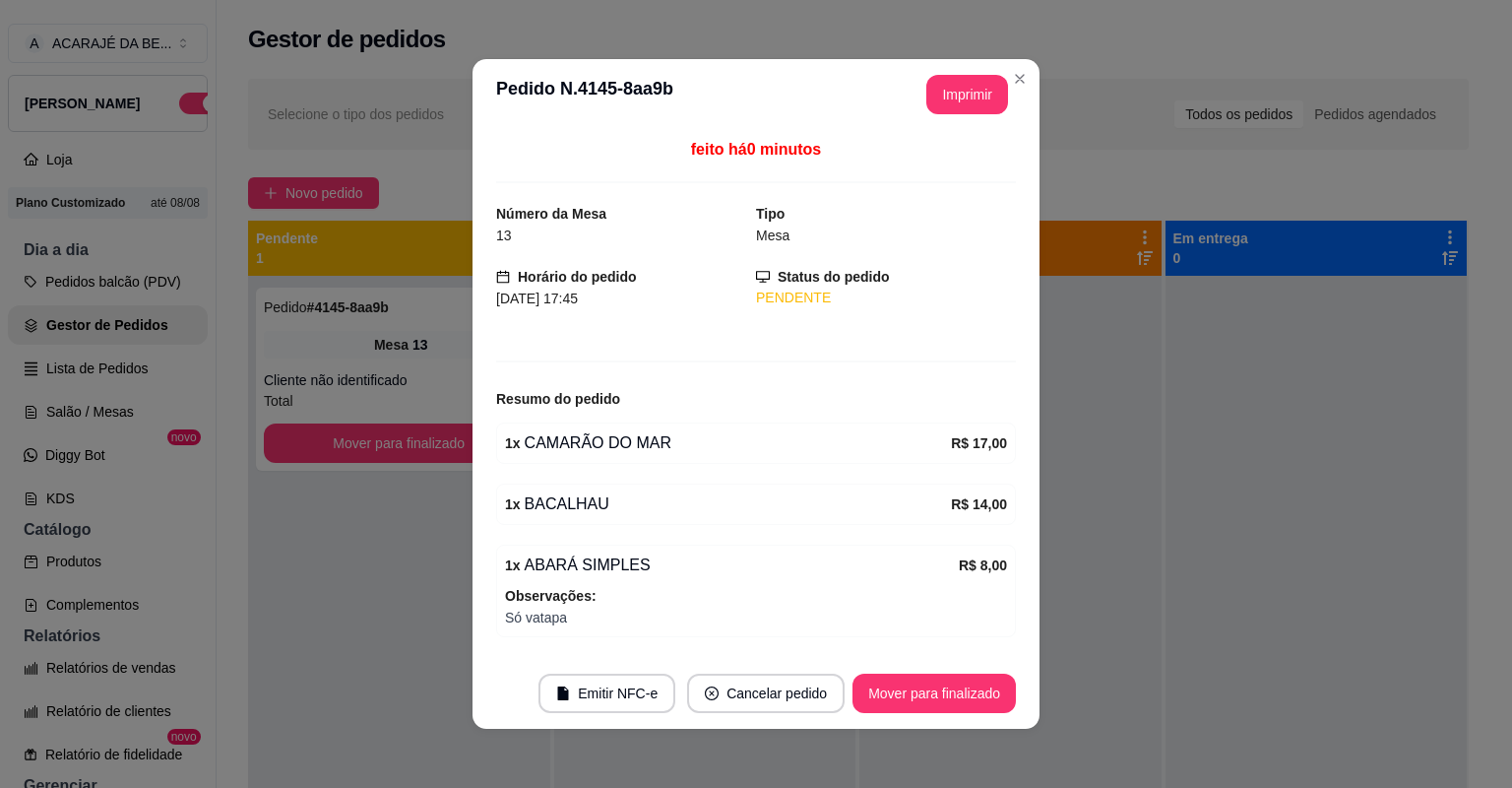 click on "Emitir NFC-e Cancelar pedido Mover para finalizado" at bounding box center (756, 693) 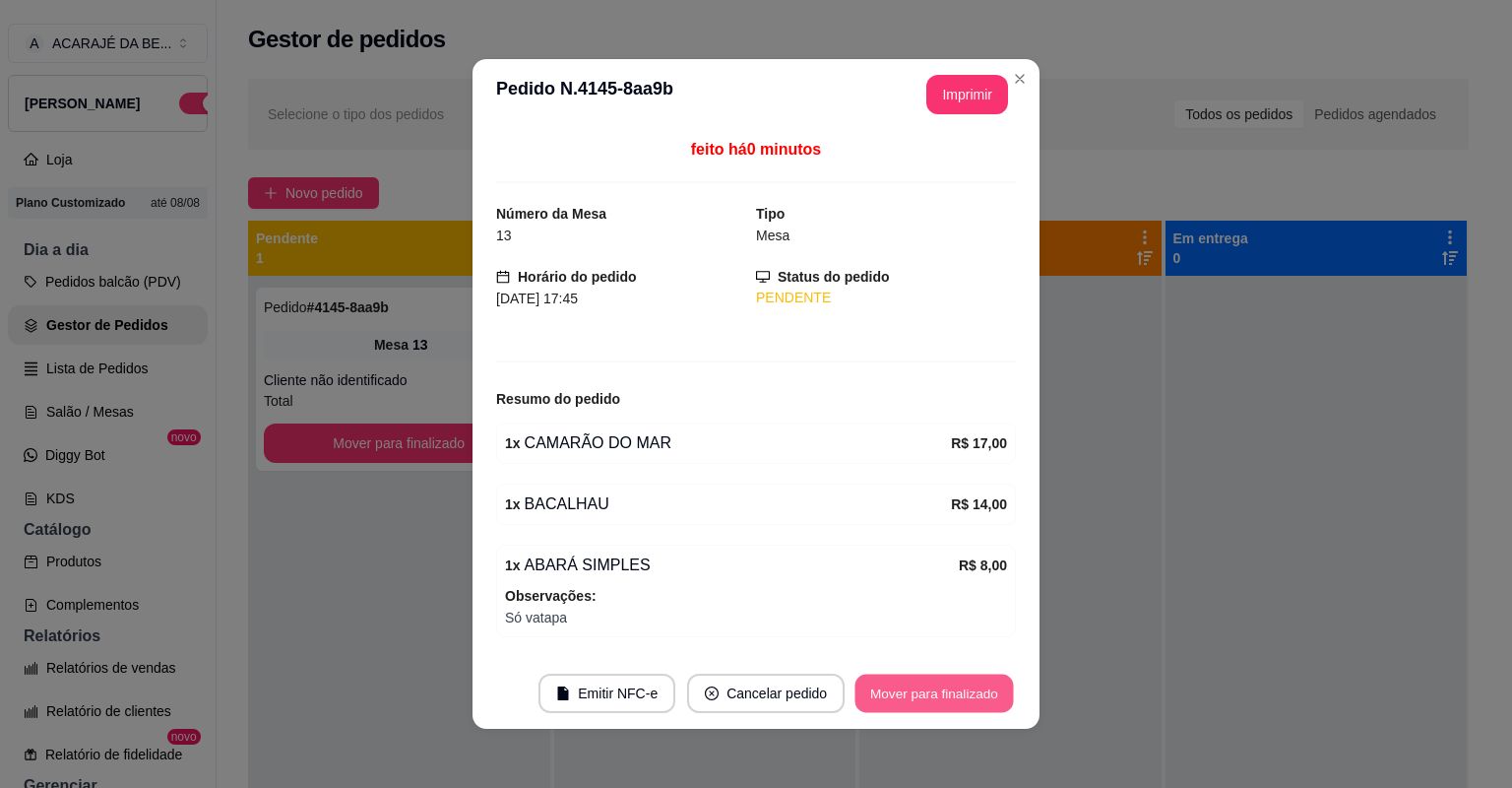 click on "Mover para finalizado" at bounding box center [934, 693] 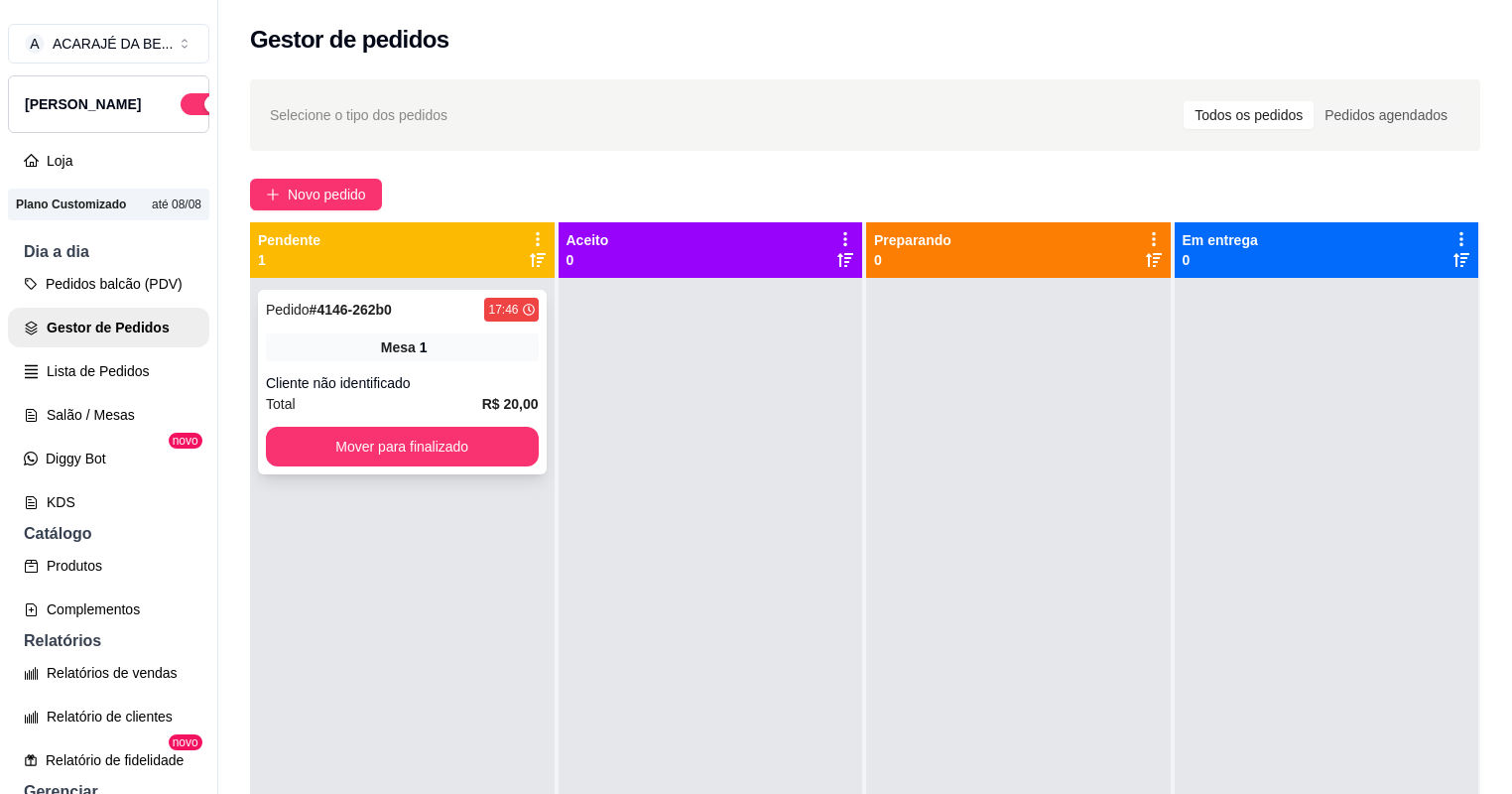 click on "Mesa 1" at bounding box center (402, 347) 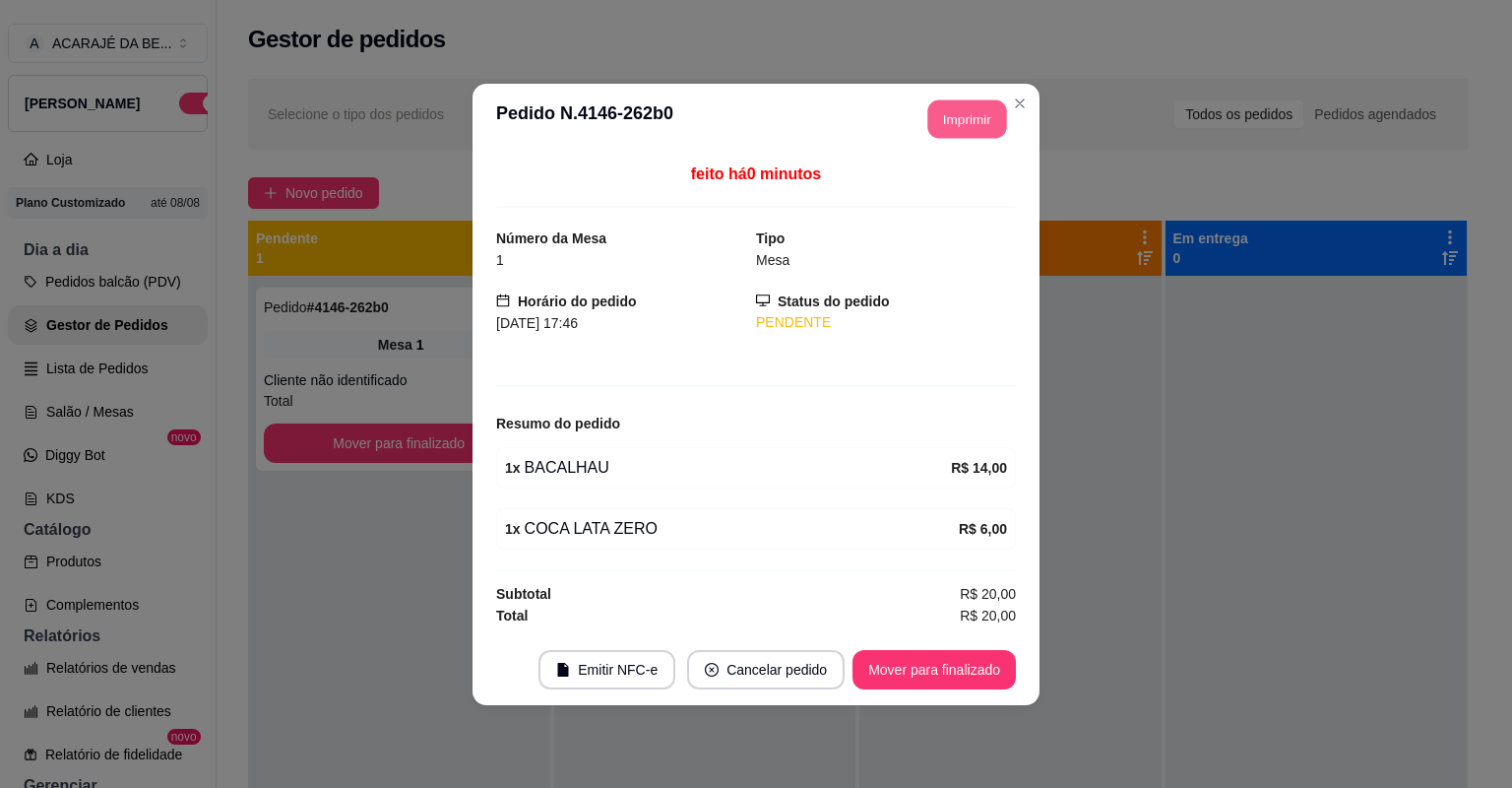 click on "Imprimir" at bounding box center (968, 118) 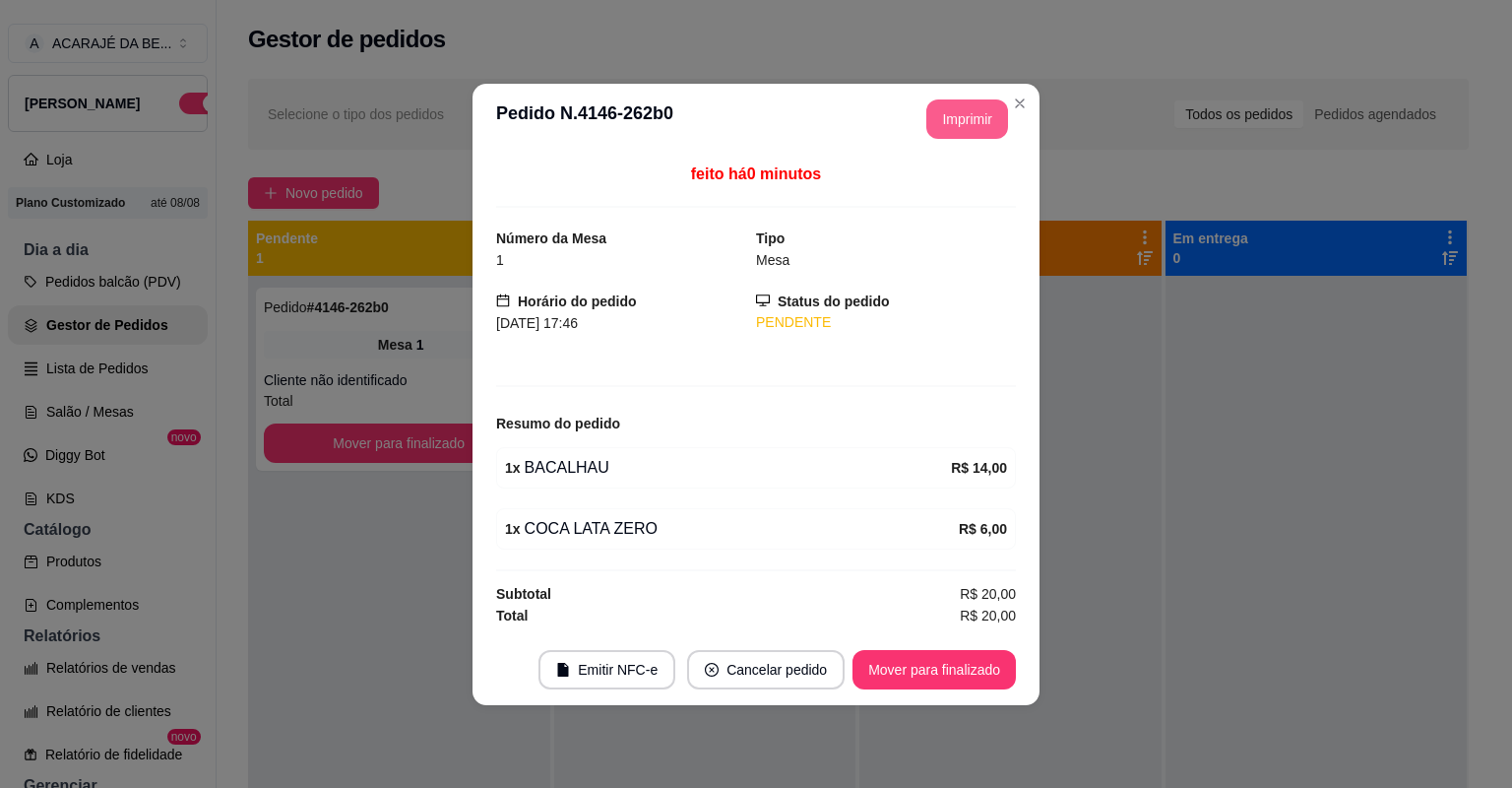 scroll, scrollTop: 0, scrollLeft: 0, axis: both 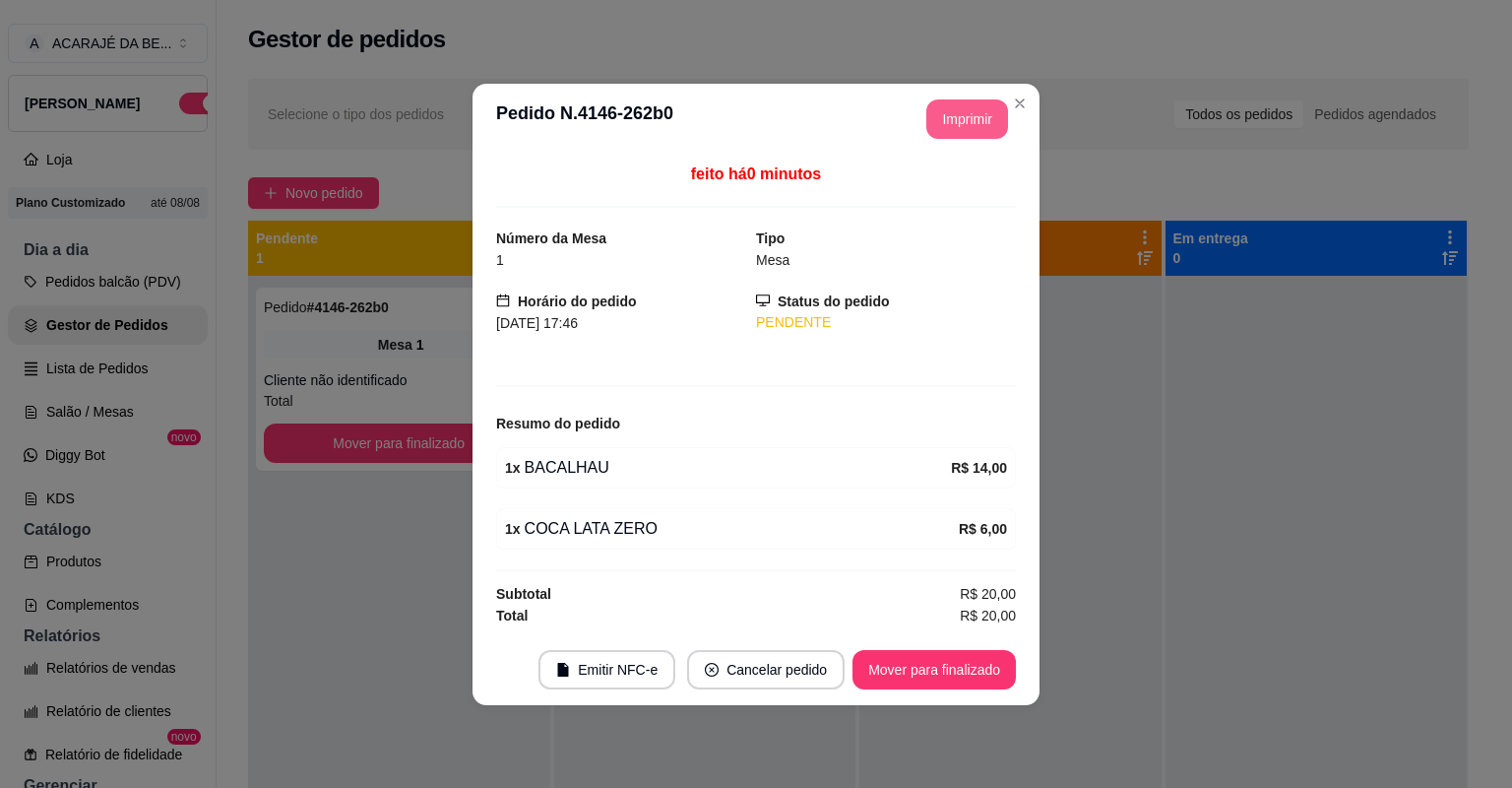 click on "Mover para finalizado" at bounding box center [934, 670] 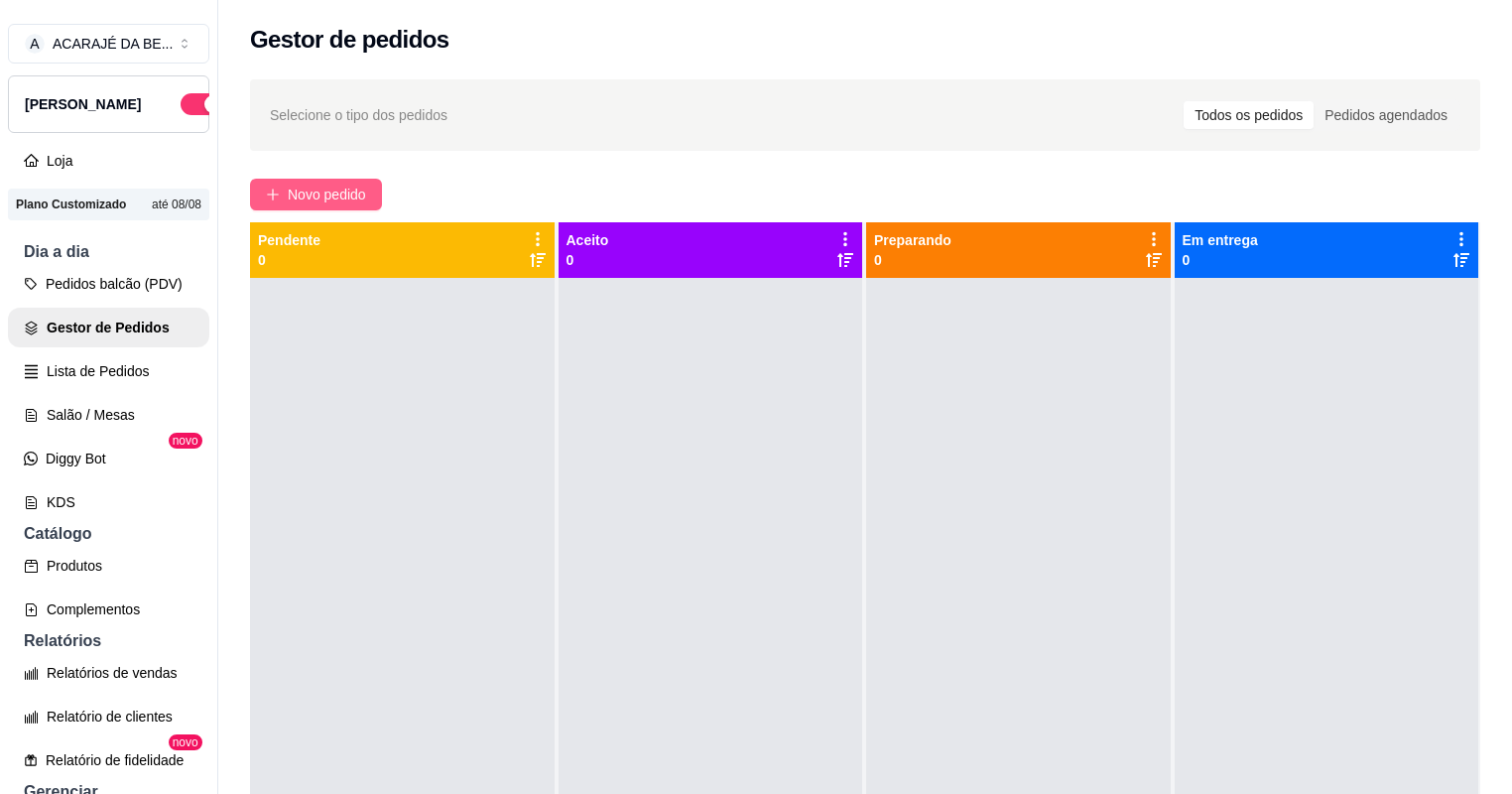 click on "Novo pedido" at bounding box center [326, 195] 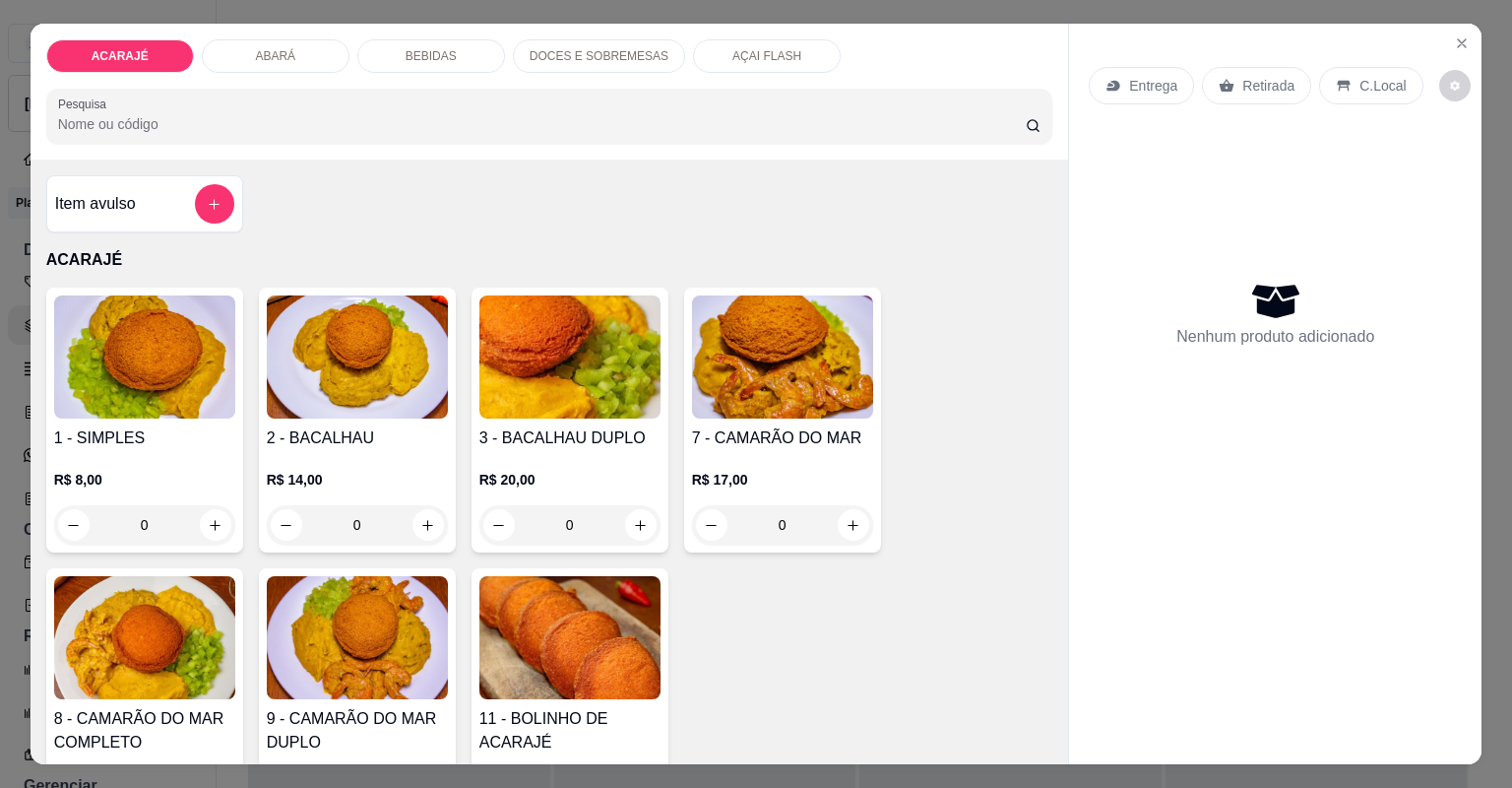 click 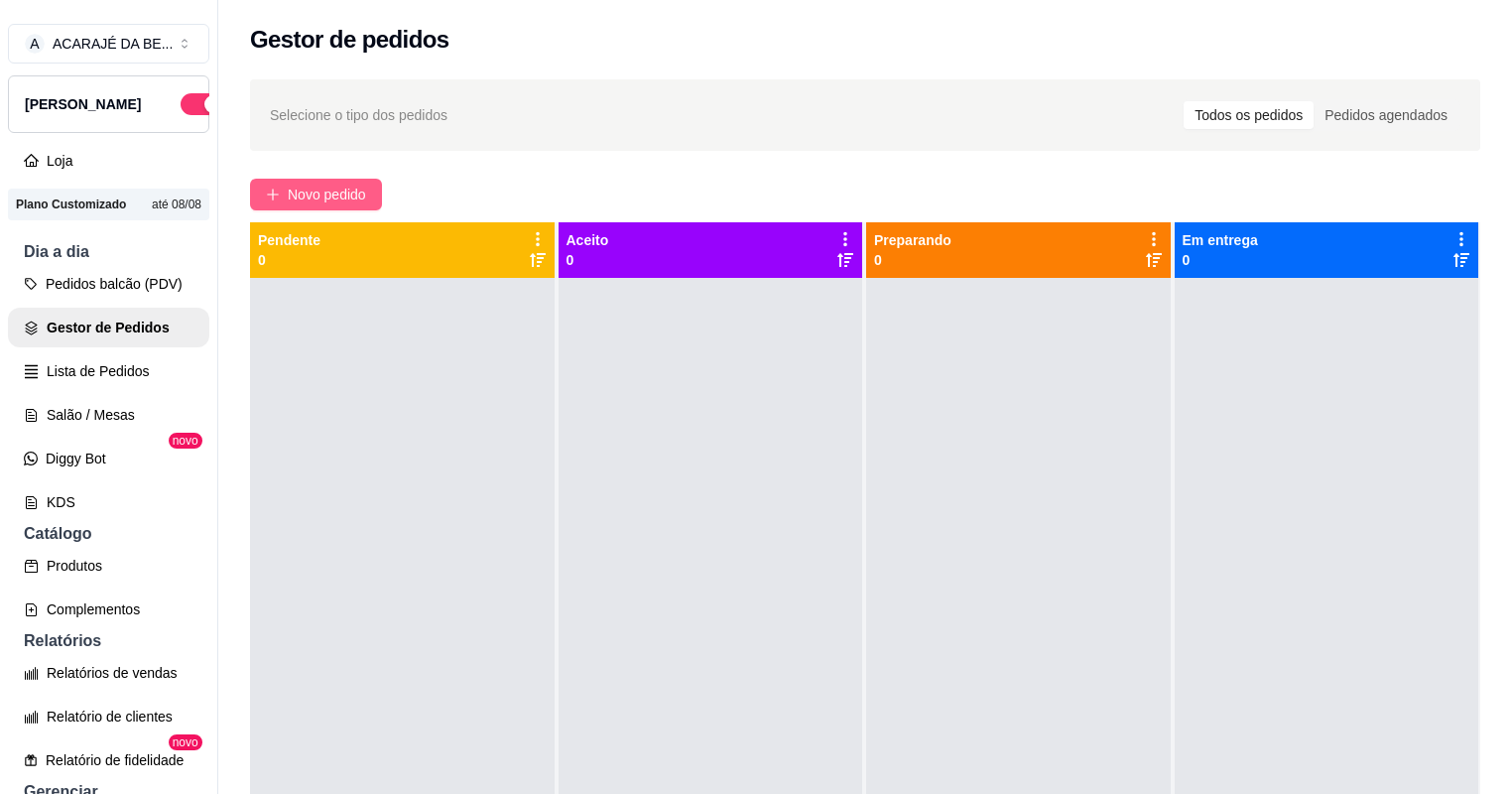 click on "Novo pedido" at bounding box center [326, 195] 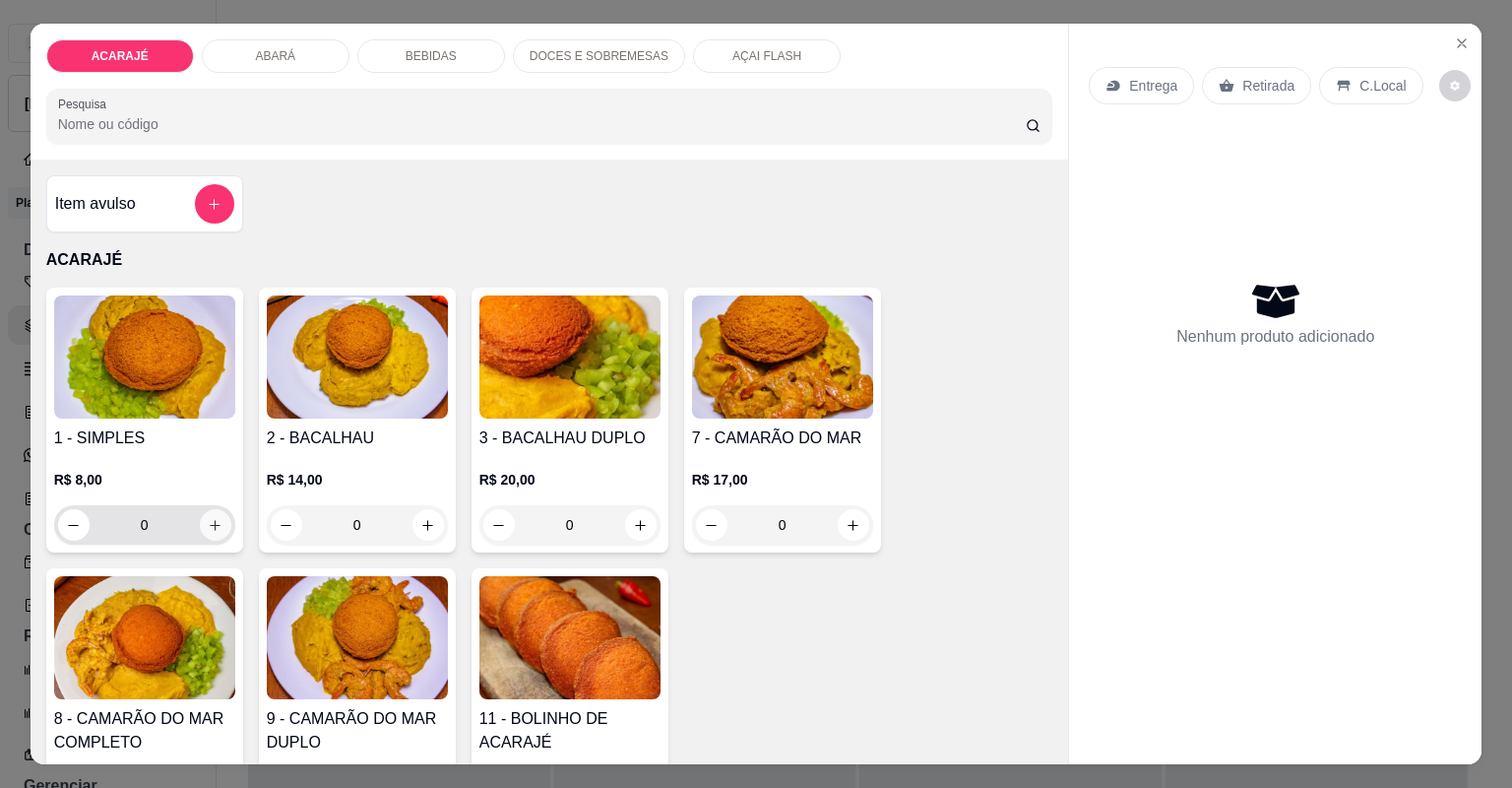 click 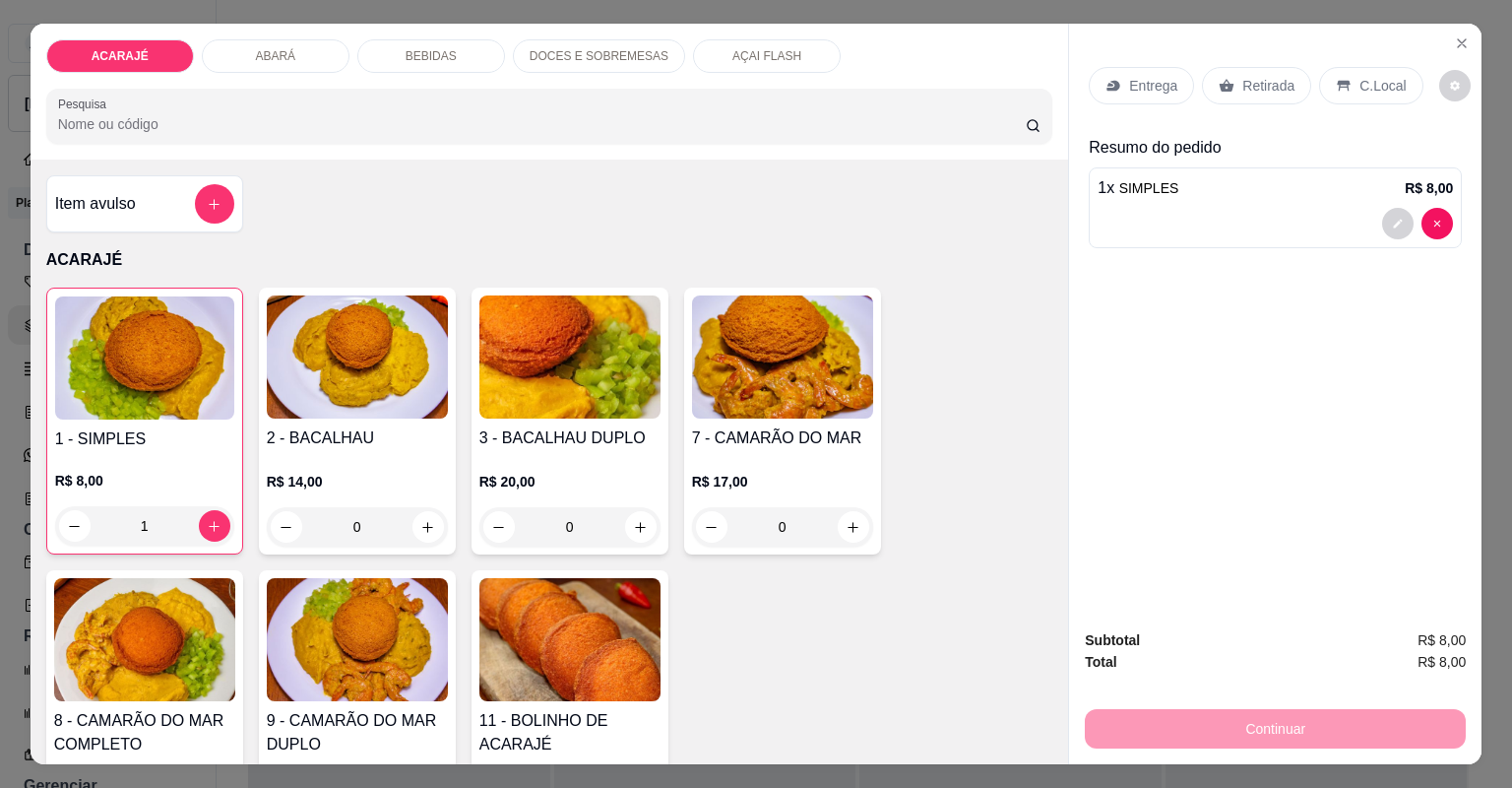 drag, startPoint x: 1226, startPoint y: 98, endPoint x: 1158, endPoint y: 392, distance: 301.7615 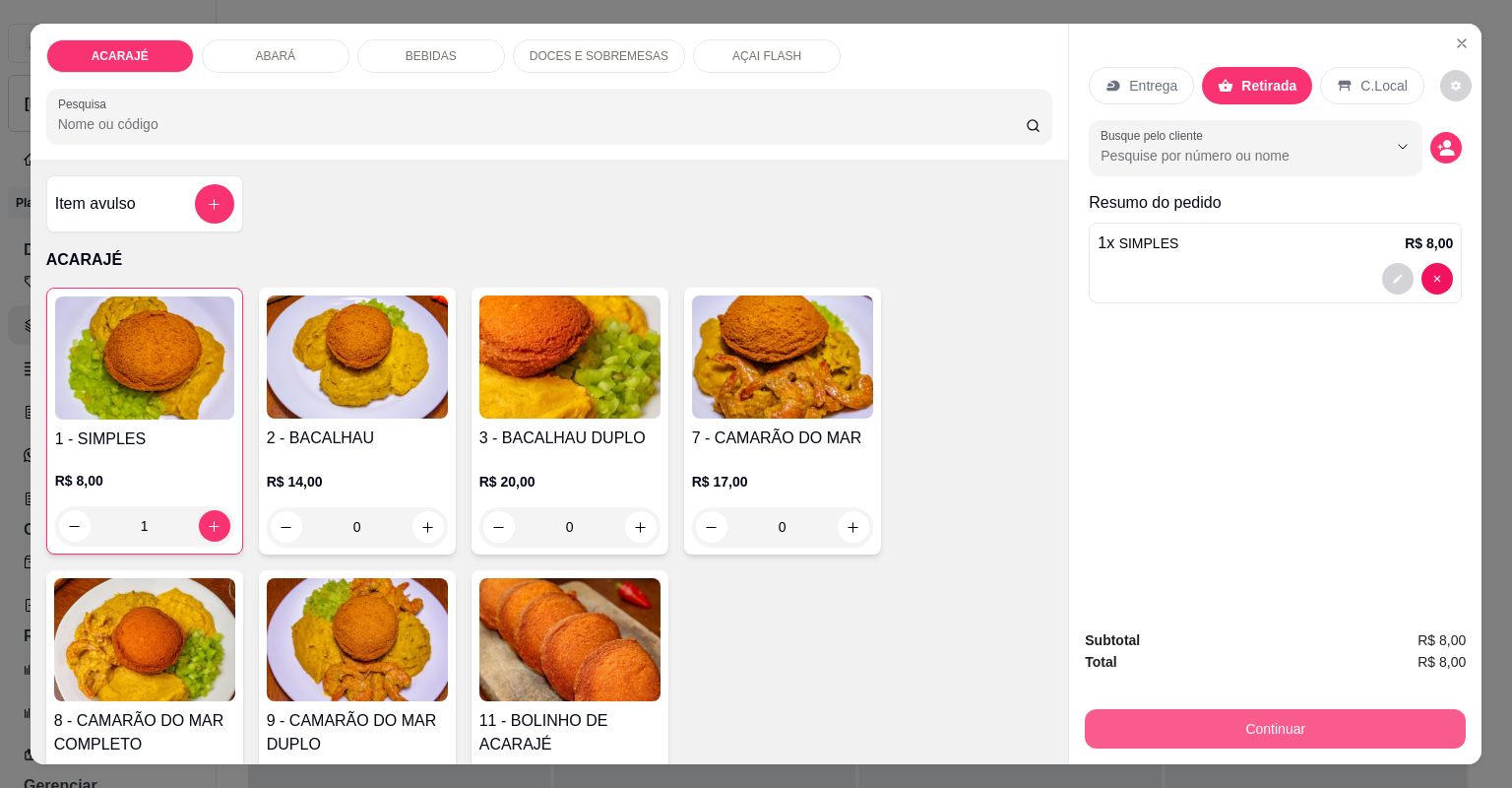 click on "Continuar" at bounding box center (1275, 729) 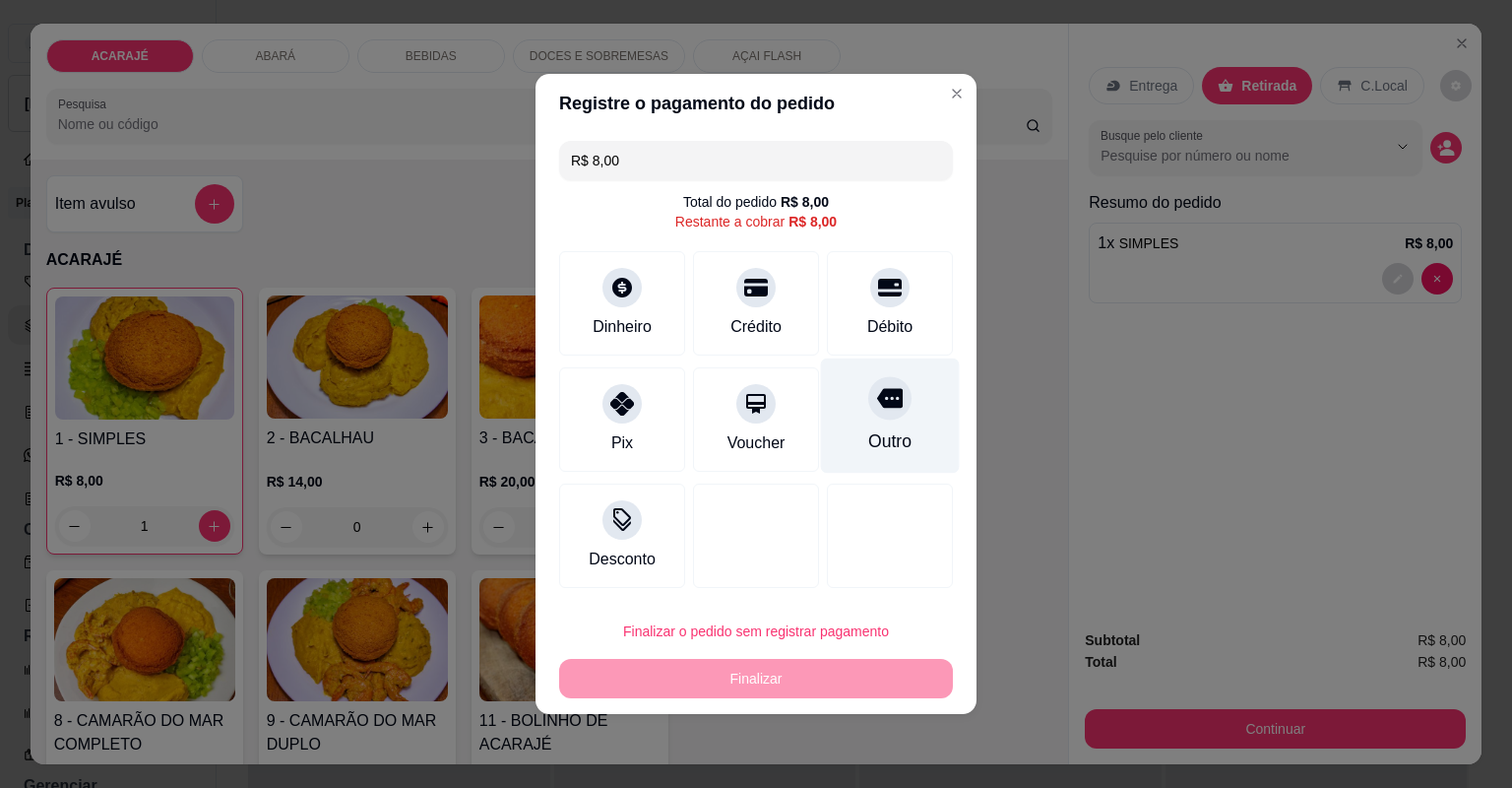 click on "Outro" at bounding box center [890, 416] 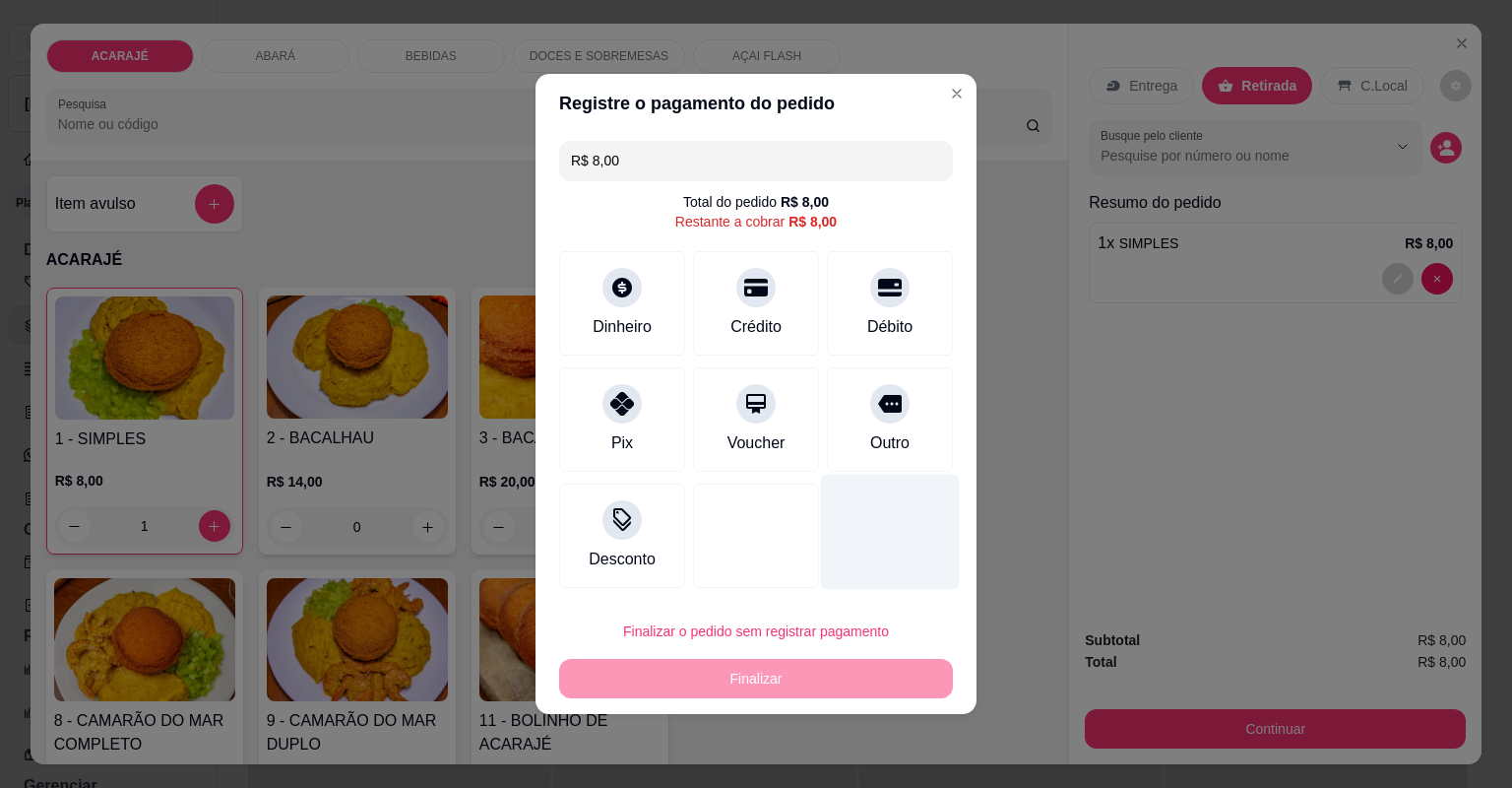 type on "R$ 0,00" 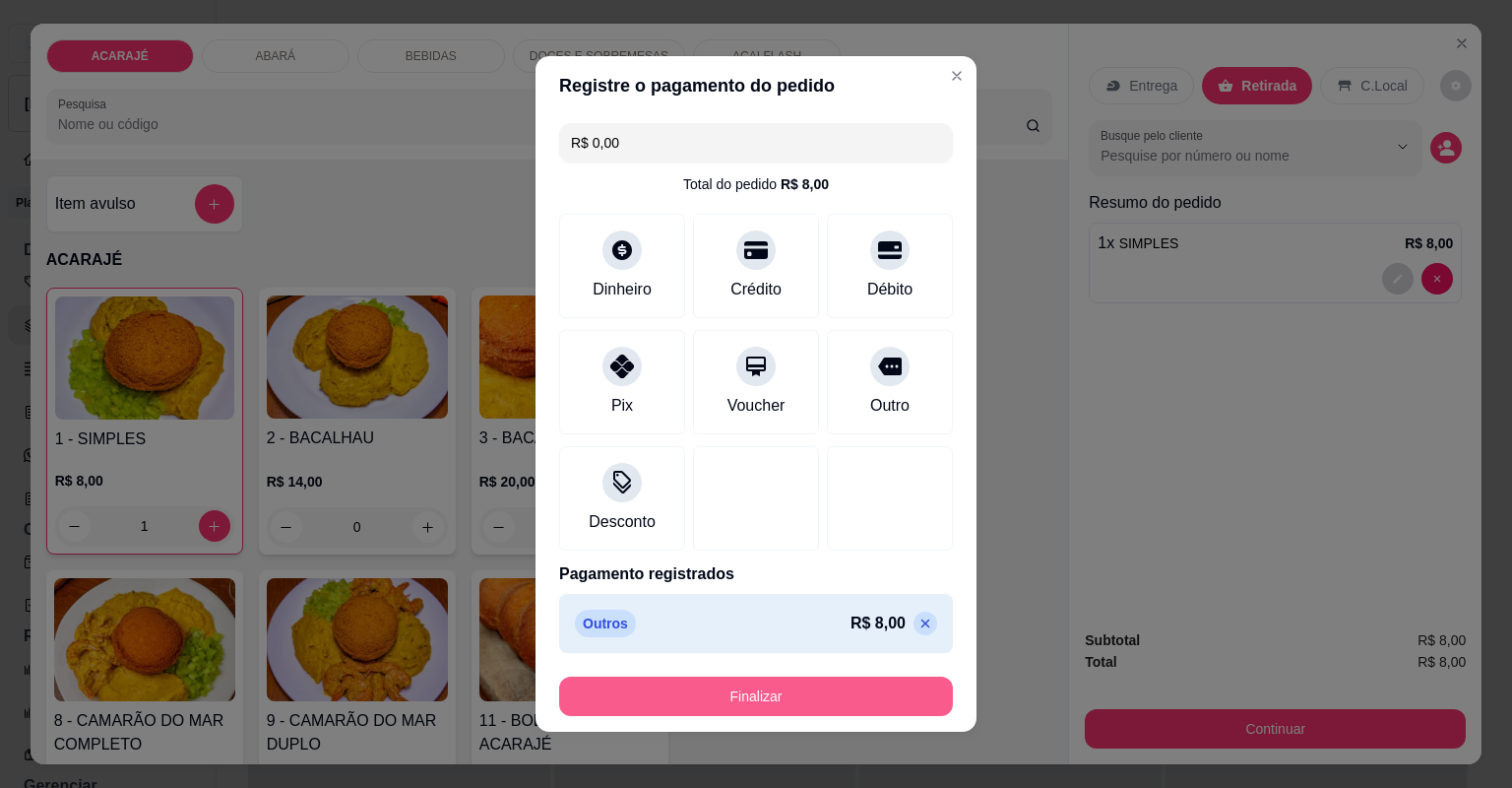 click on "Finalizar" at bounding box center [756, 696] 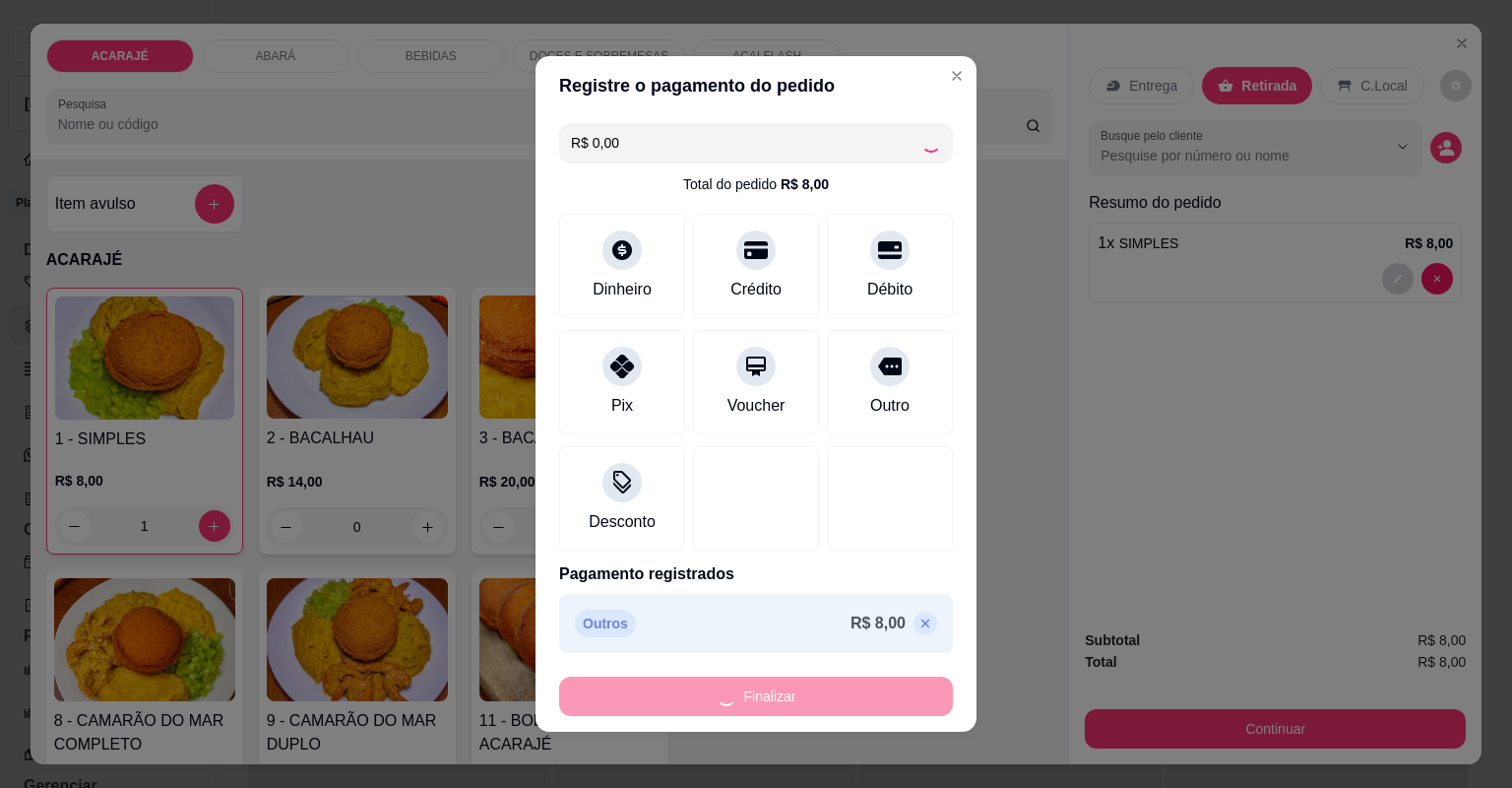 type on "0" 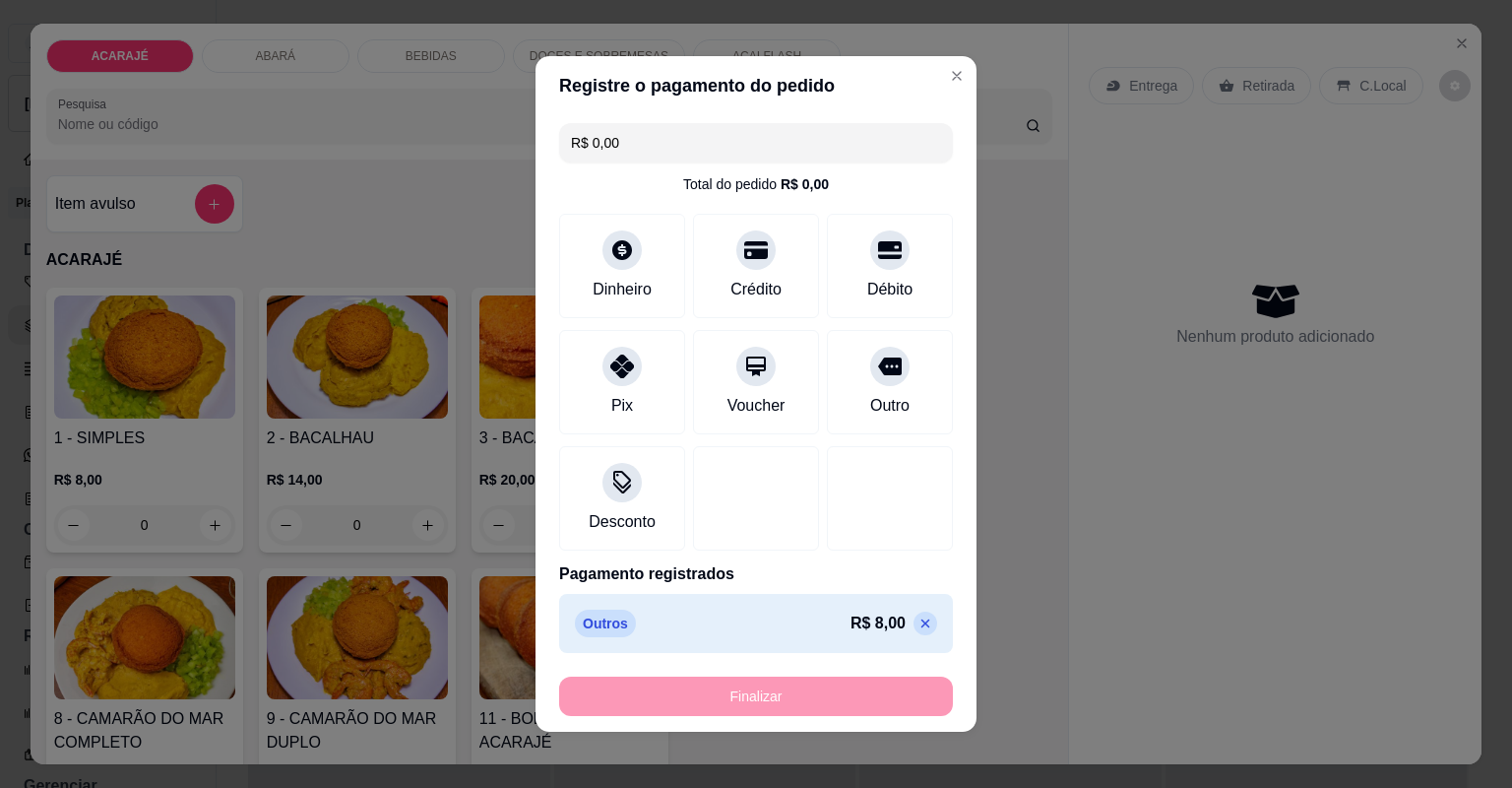 type on "-R$ 8,00" 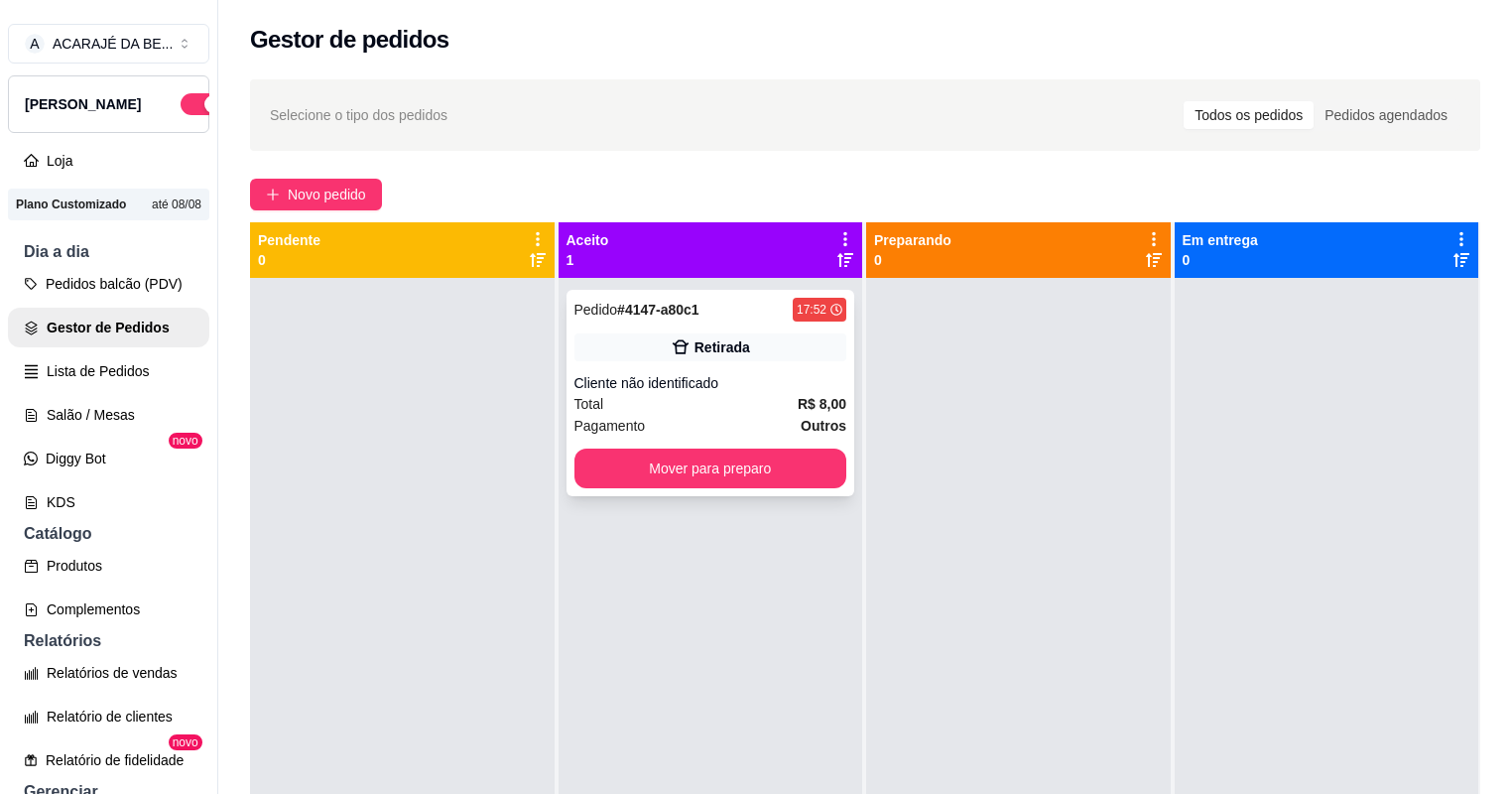 click on "# 4147-a80c1" at bounding box center (658, 310) 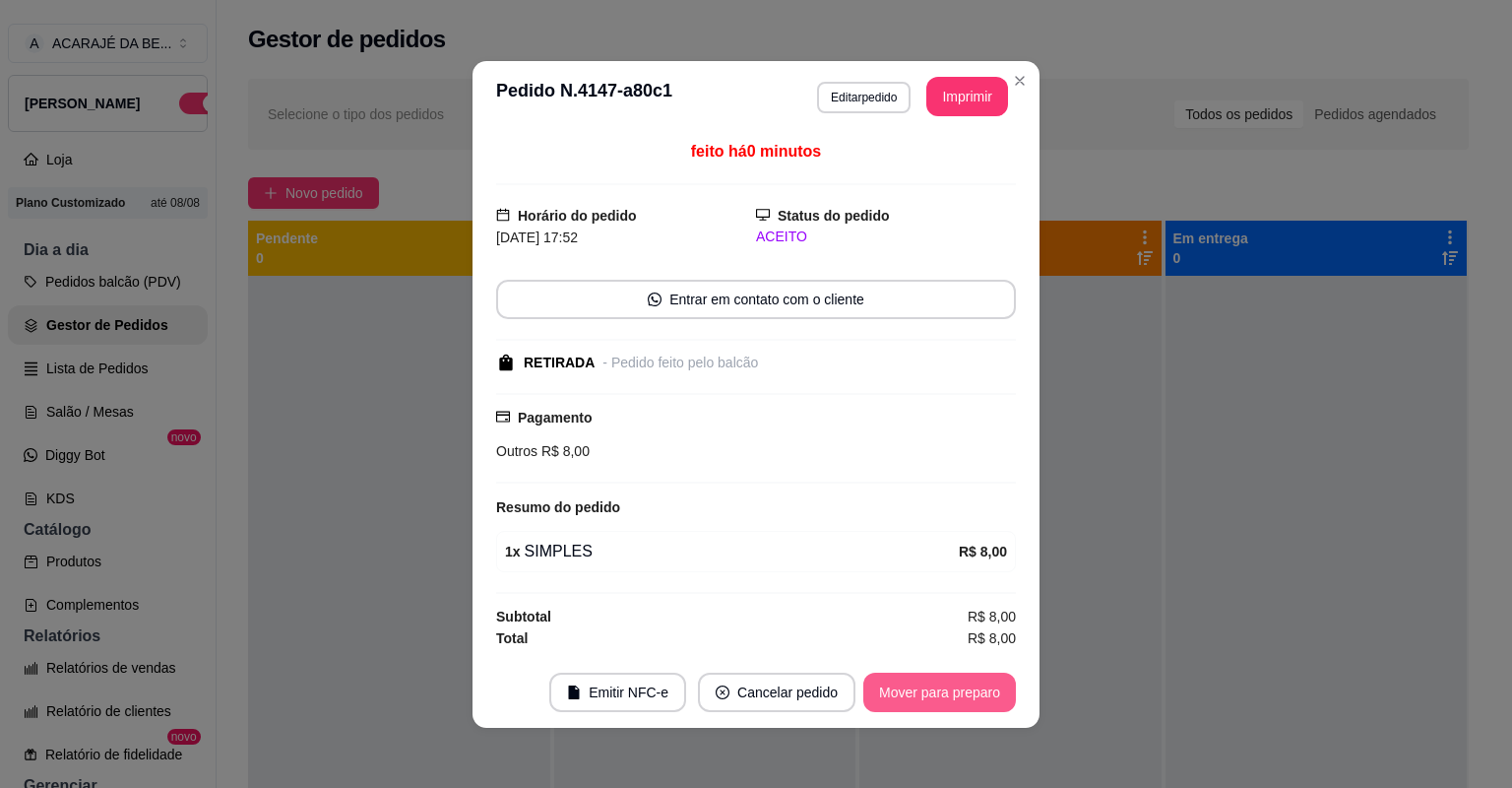 click on "Mover para preparo" at bounding box center (939, 692) 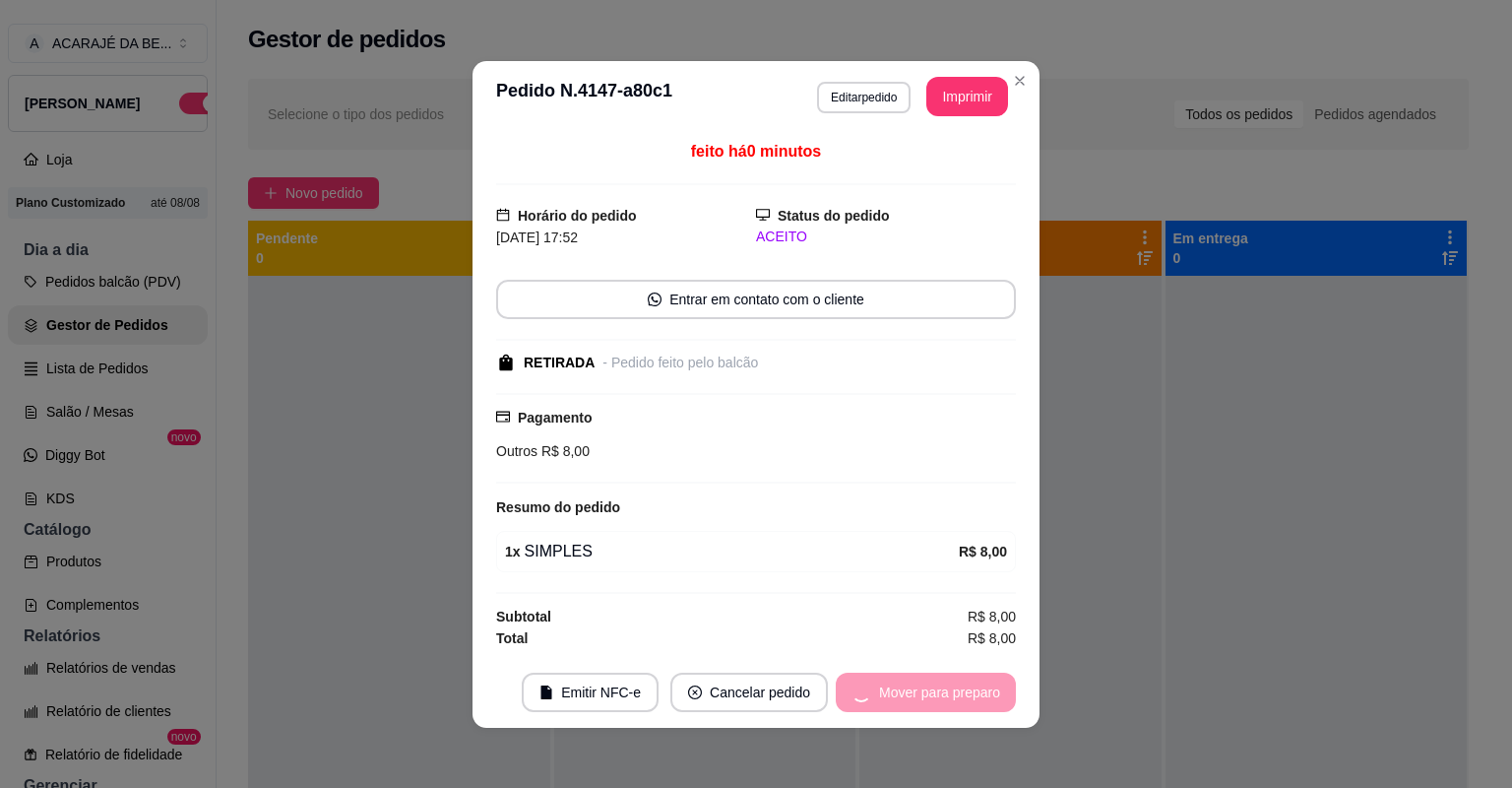 click on "Mover para preparo" at bounding box center (925, 692) 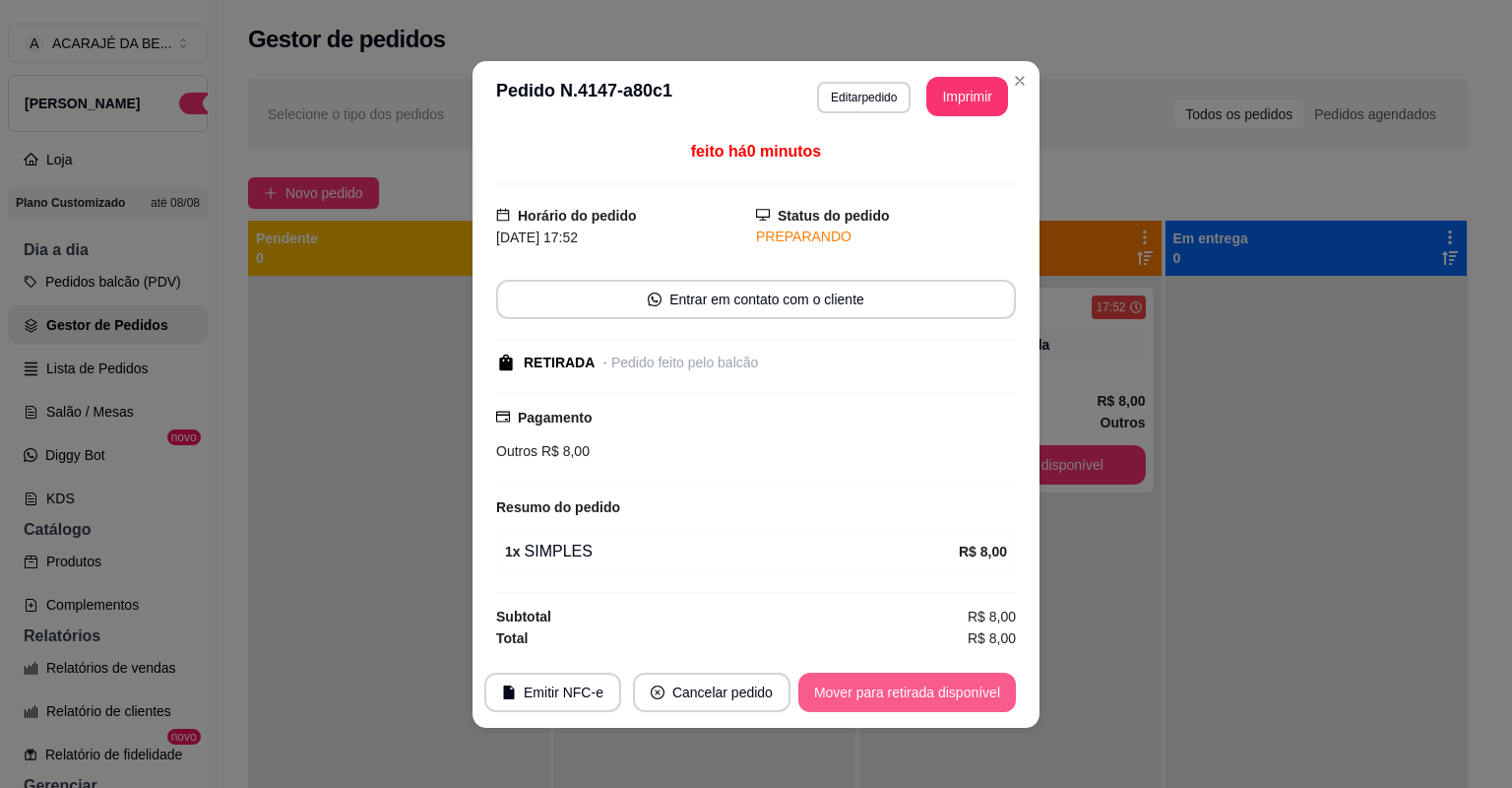 click on "Mover para retirada disponível" at bounding box center [907, 692] 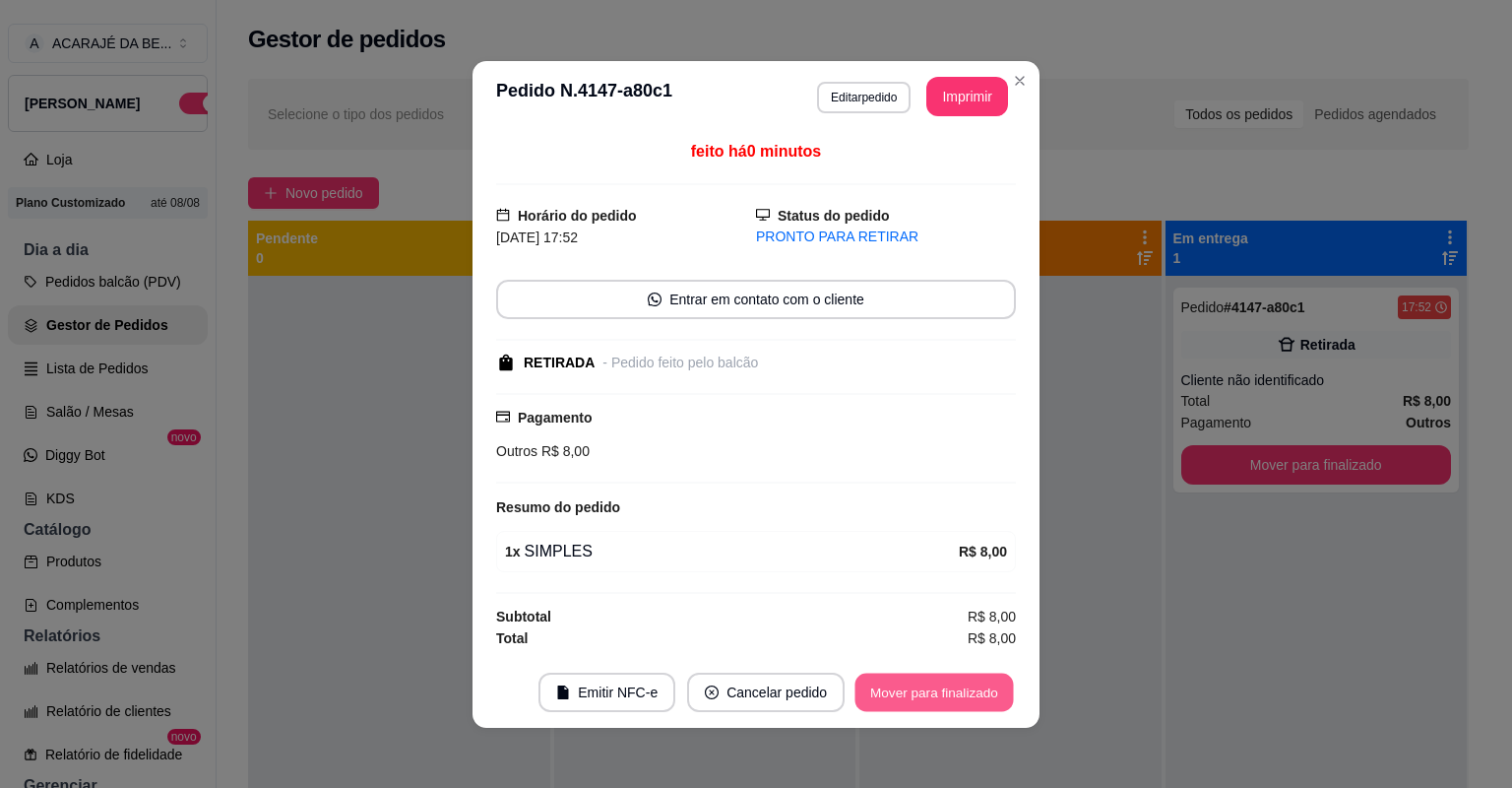 click on "Mover para finalizado" at bounding box center [934, 691] 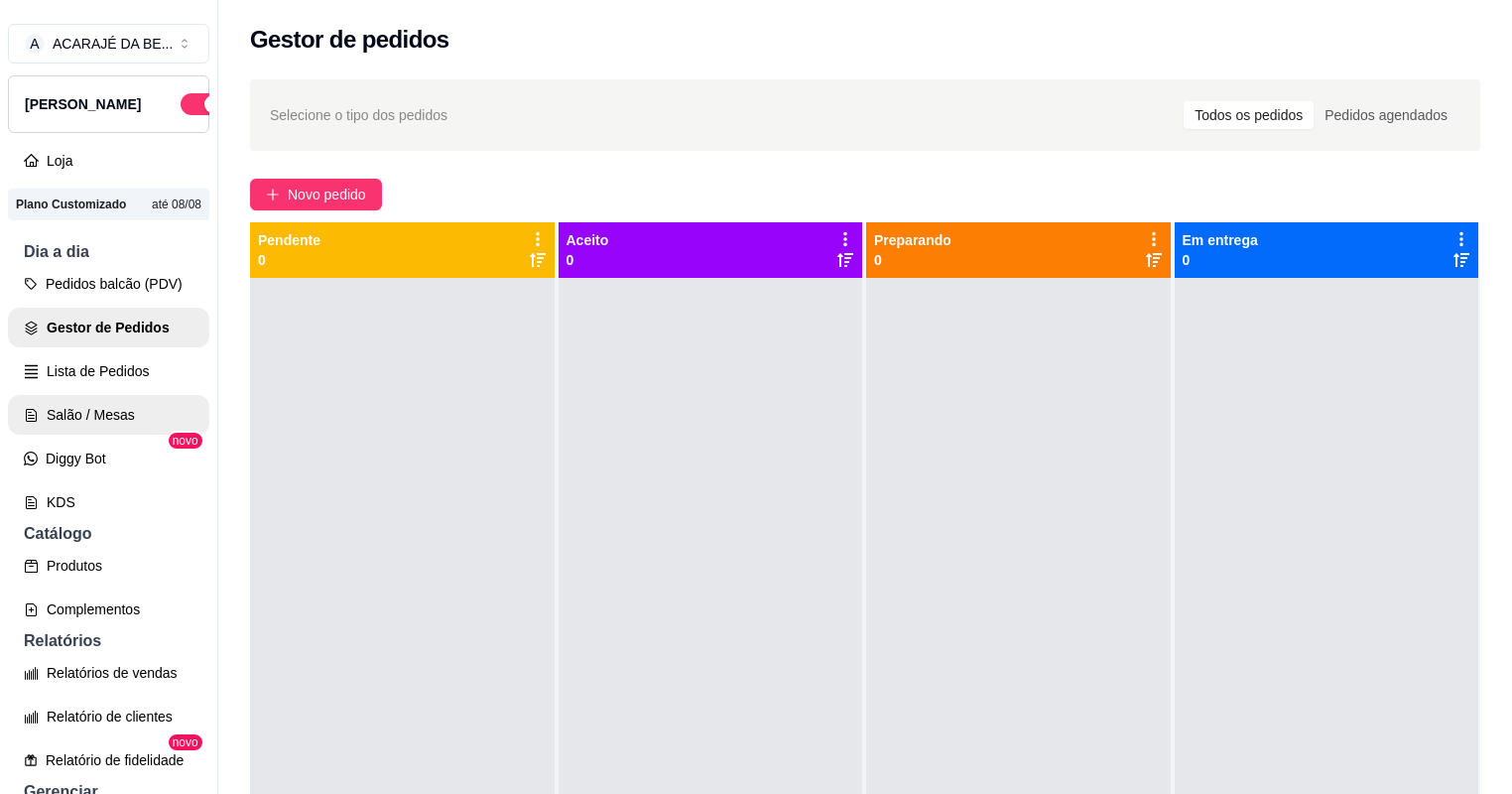 click on "Salão / Mesas" at bounding box center [108, 415] 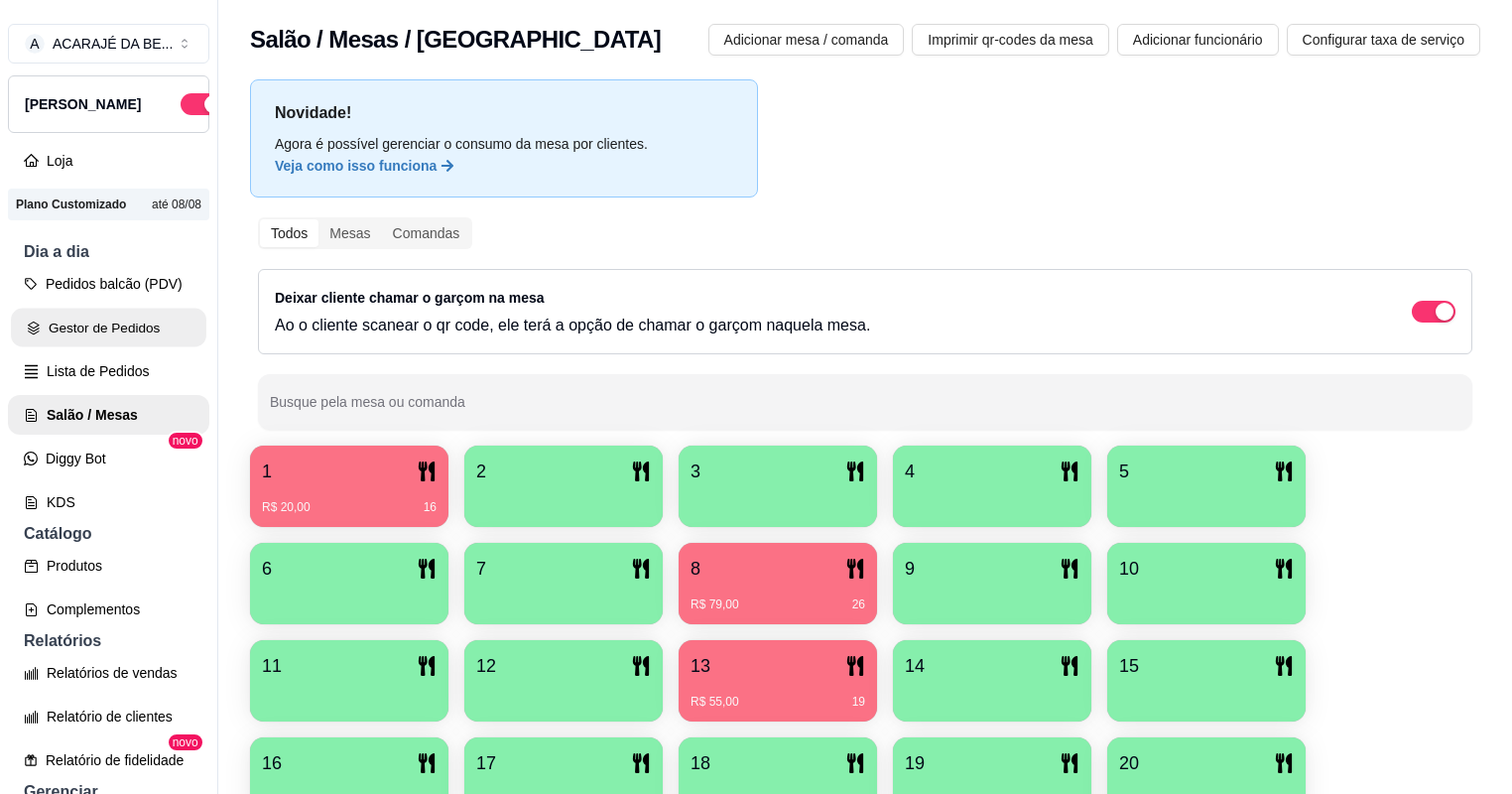 click on "Gestor de Pedidos" at bounding box center [108, 328] 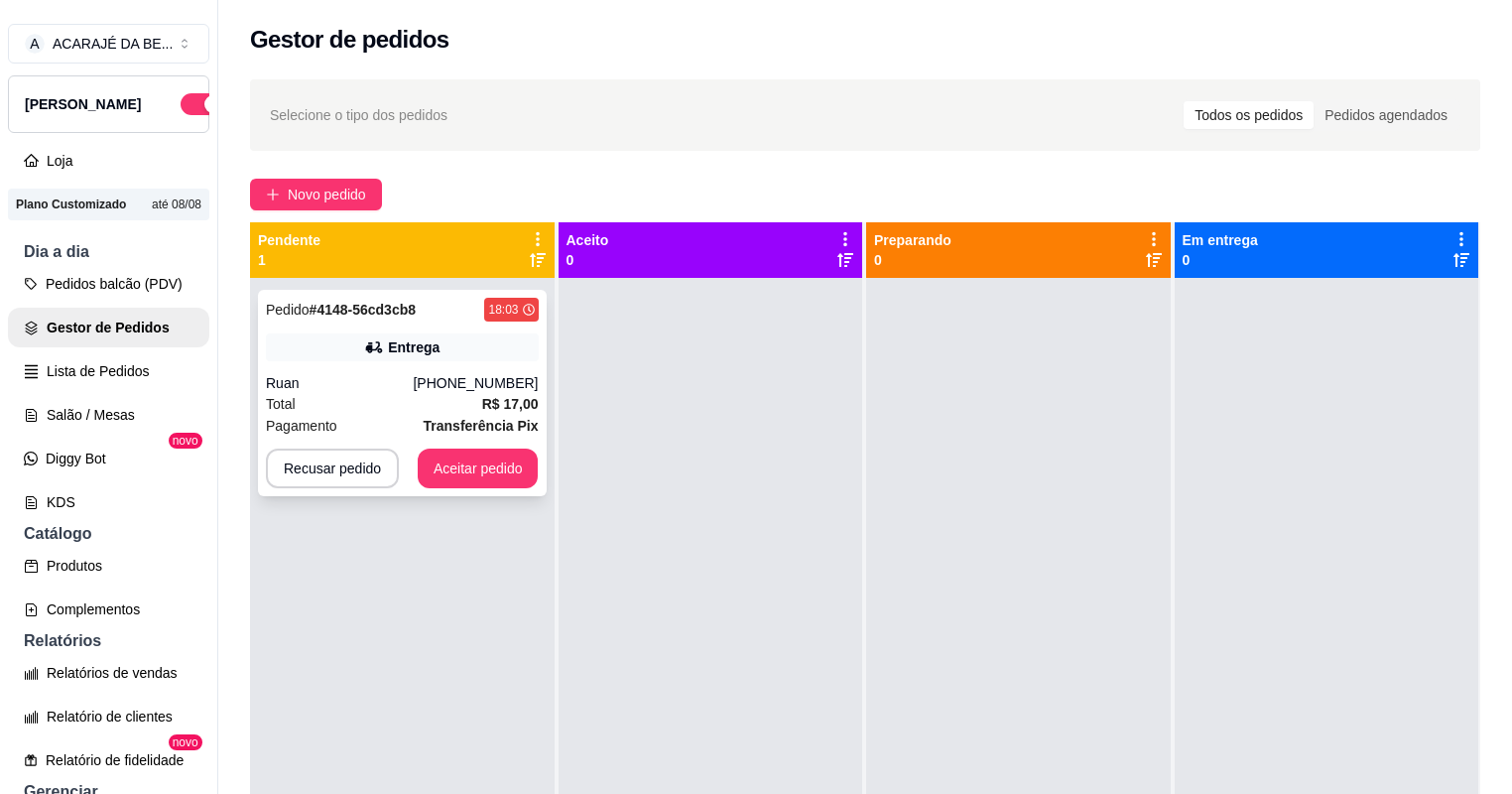 click on "Ruan" at bounding box center [339, 383] 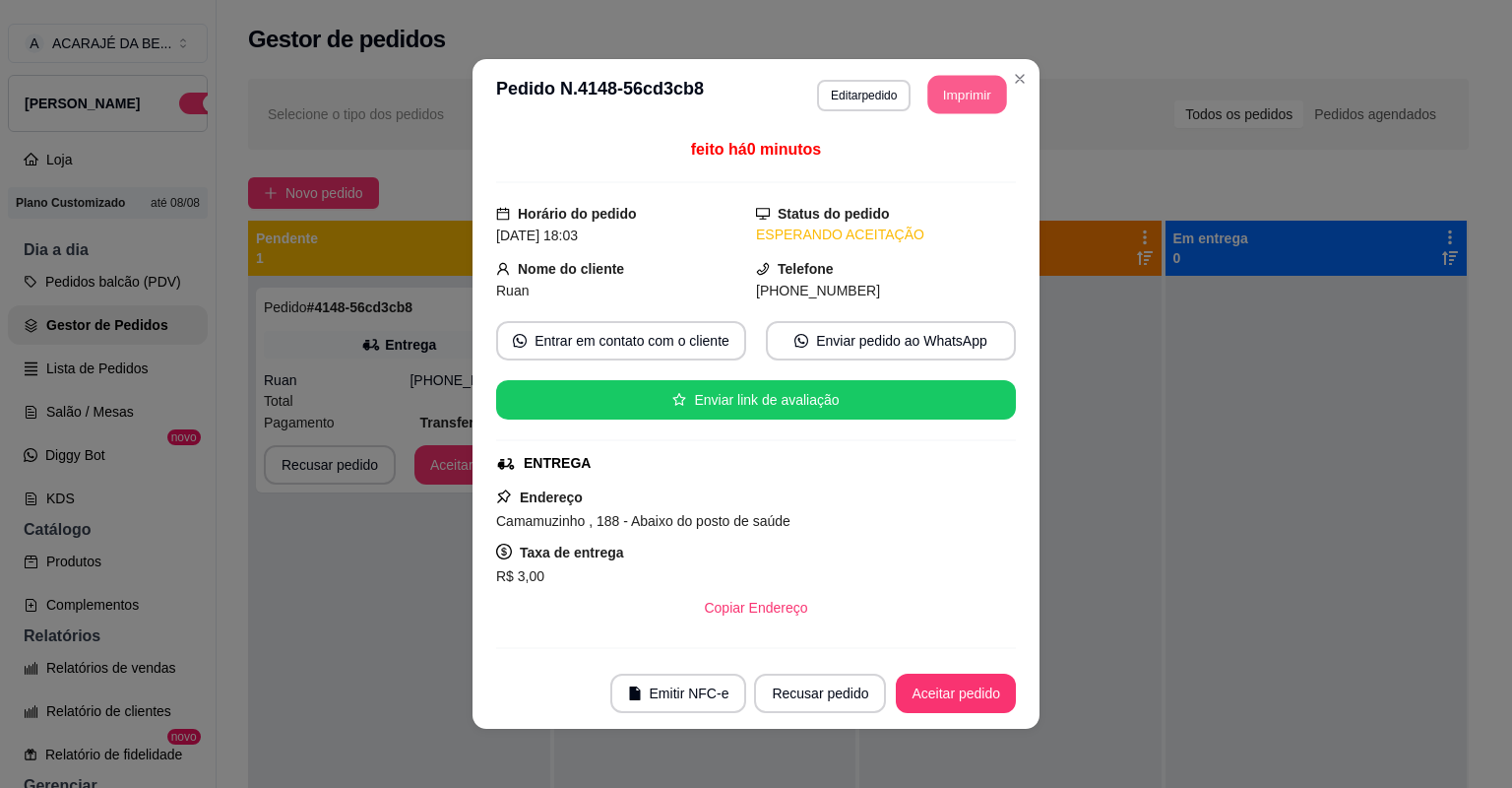 click on "Imprimir" at bounding box center (968, 95) 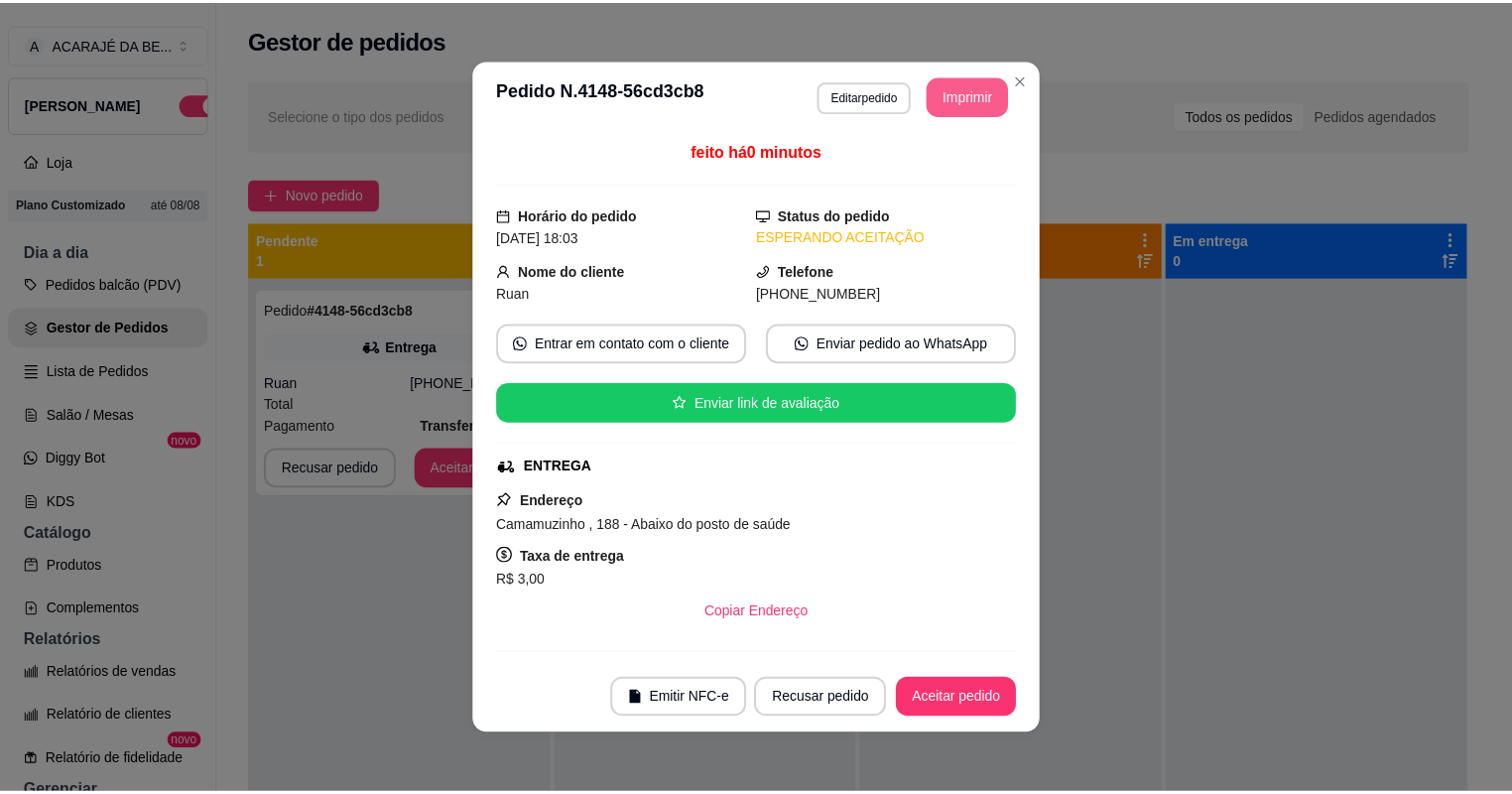 scroll, scrollTop: 0, scrollLeft: 0, axis: both 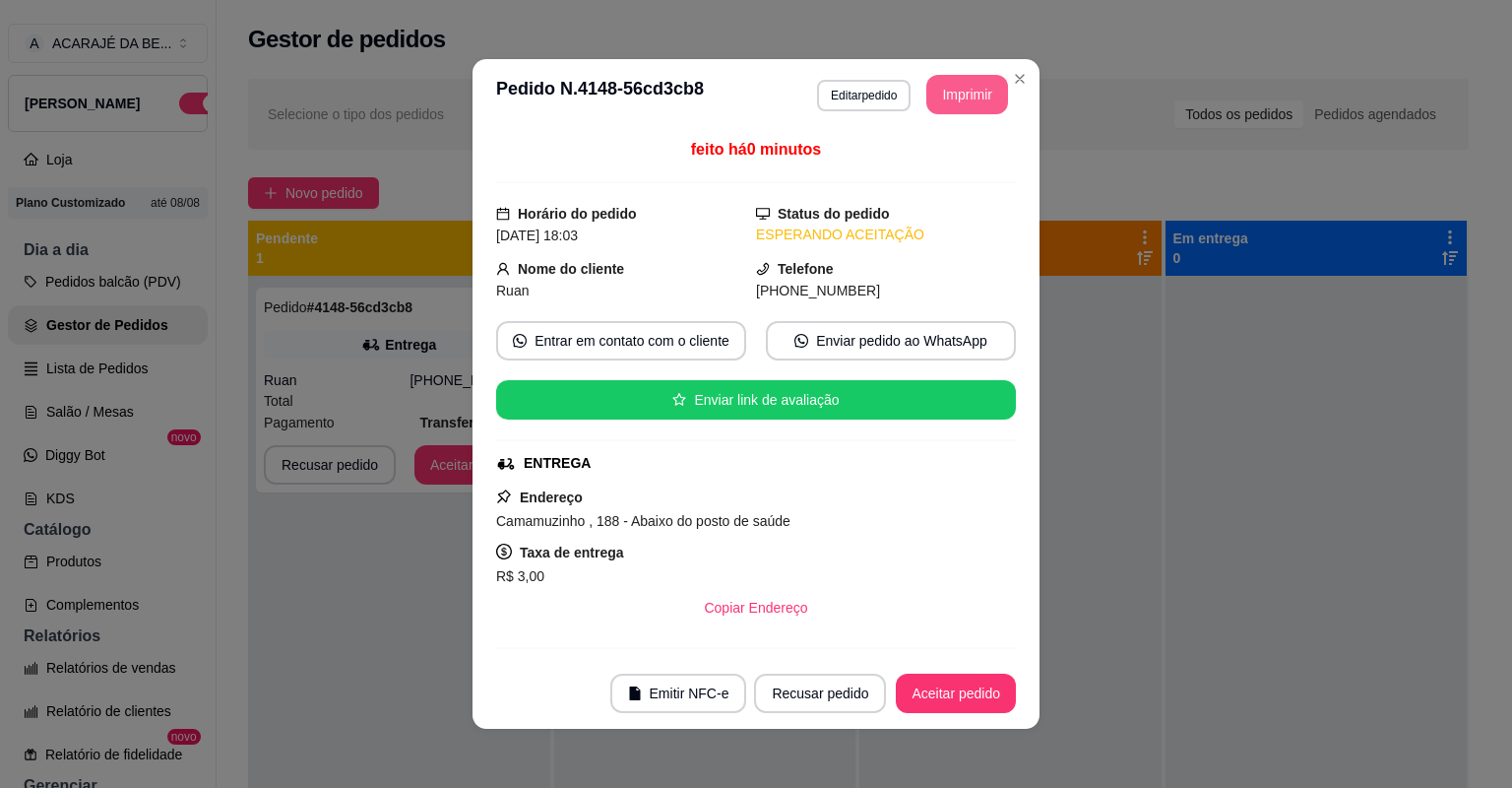click on "Aceitar pedido" at bounding box center [956, 693] 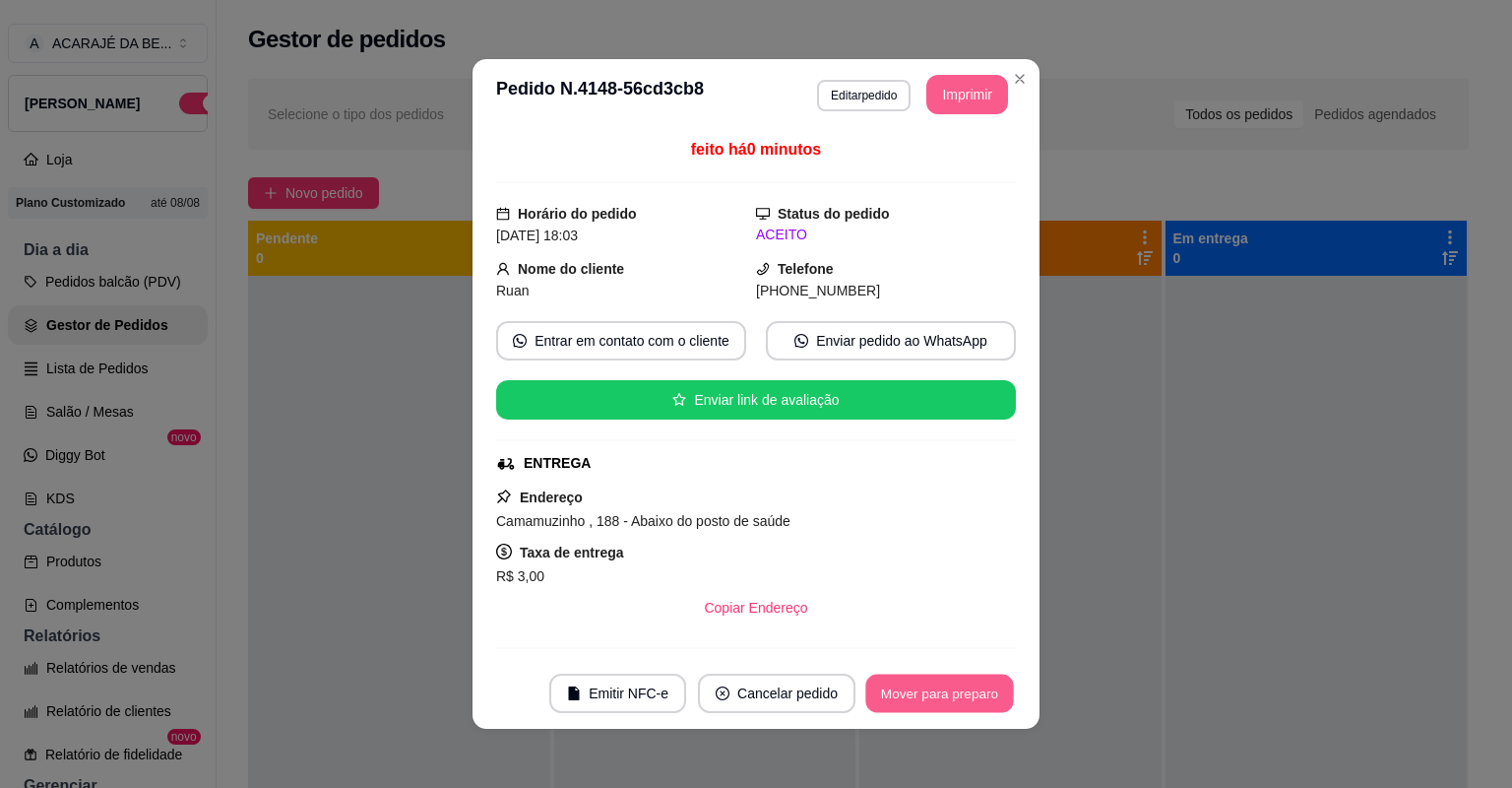 click on "Mover para preparo" at bounding box center (939, 693) 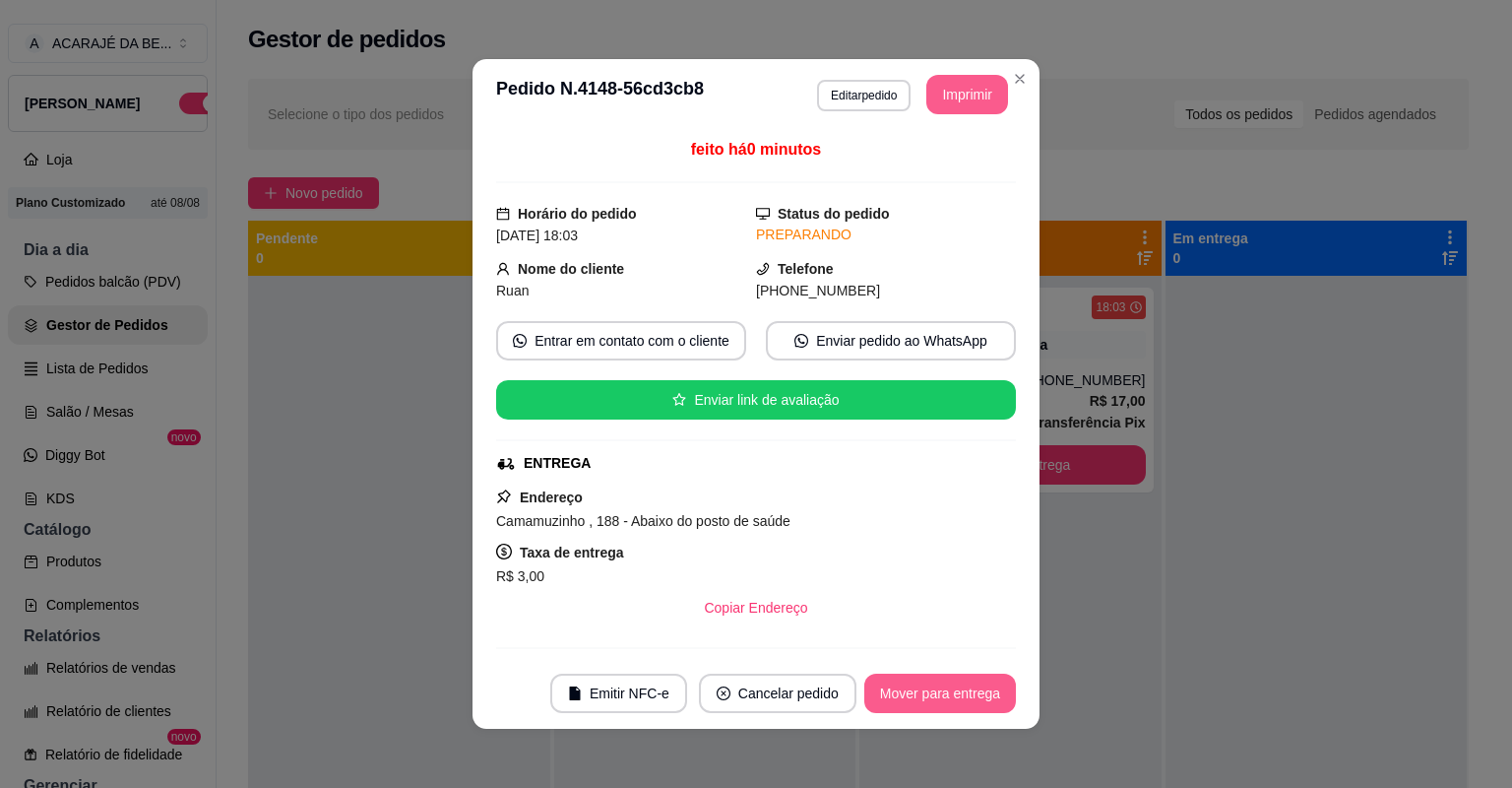 click on "Mover para entrega" at bounding box center [940, 693] 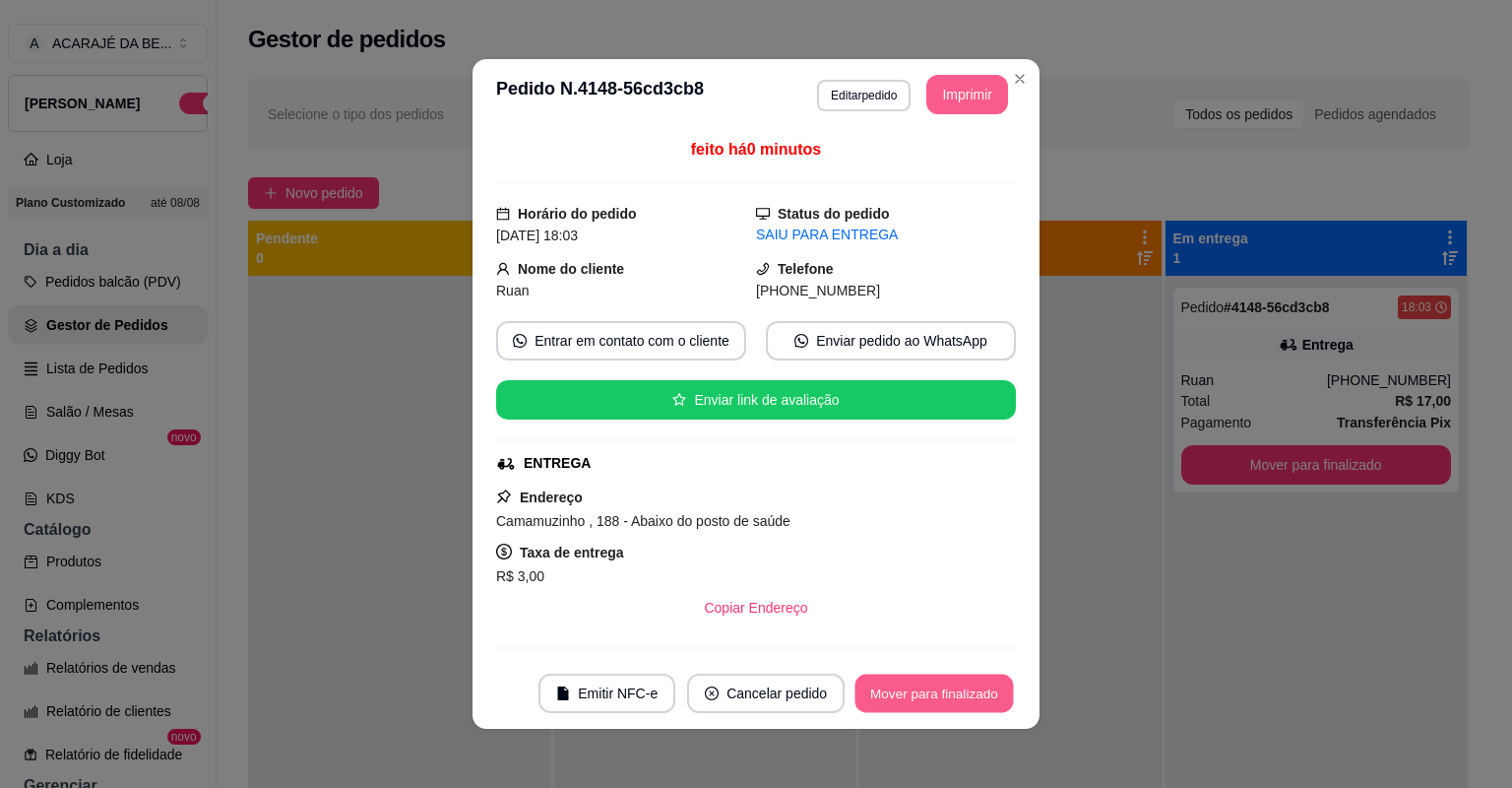 click on "Mover para finalizado" at bounding box center [934, 693] 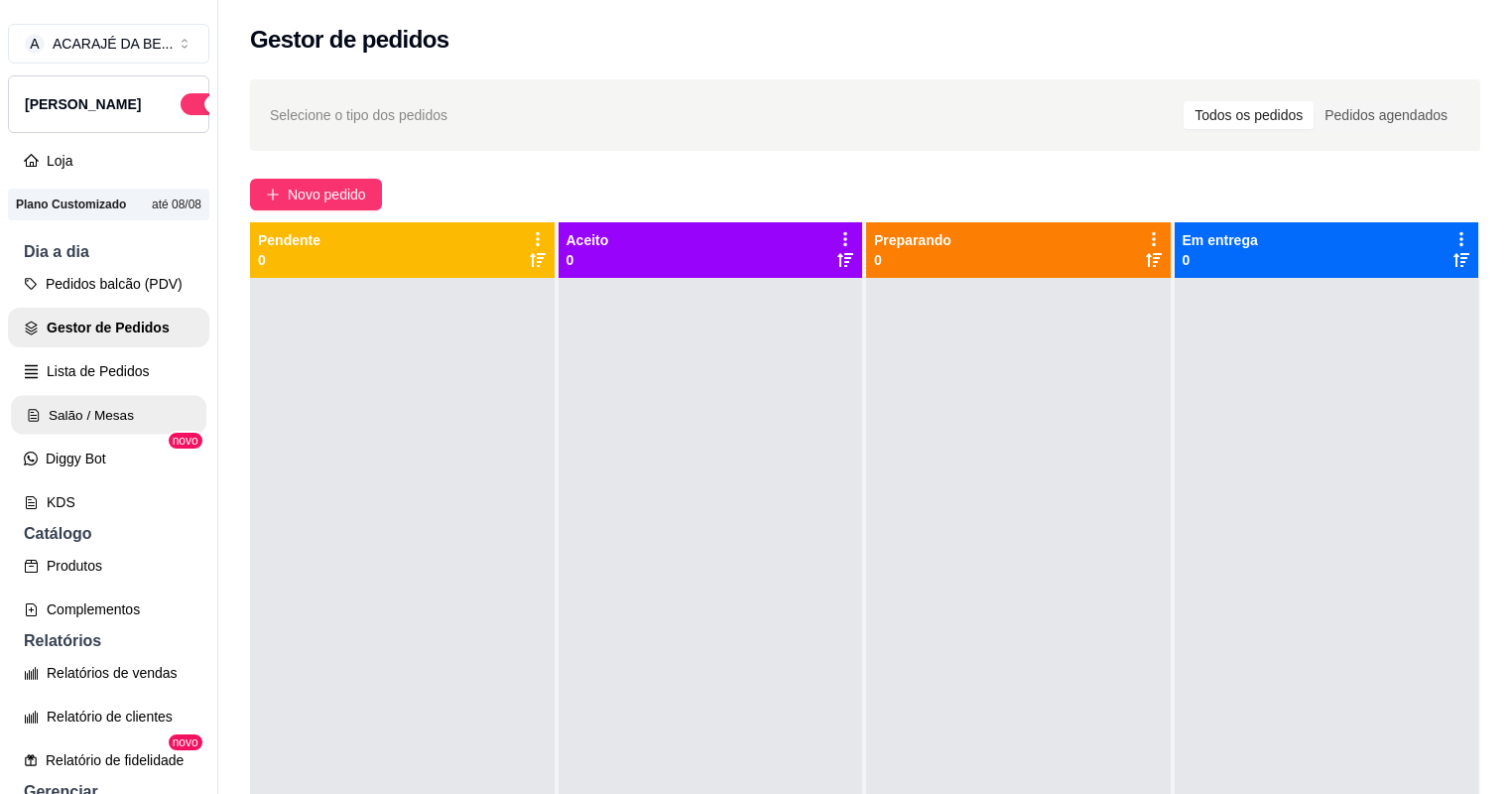 click on "Salão / Mesas" at bounding box center (108, 415) 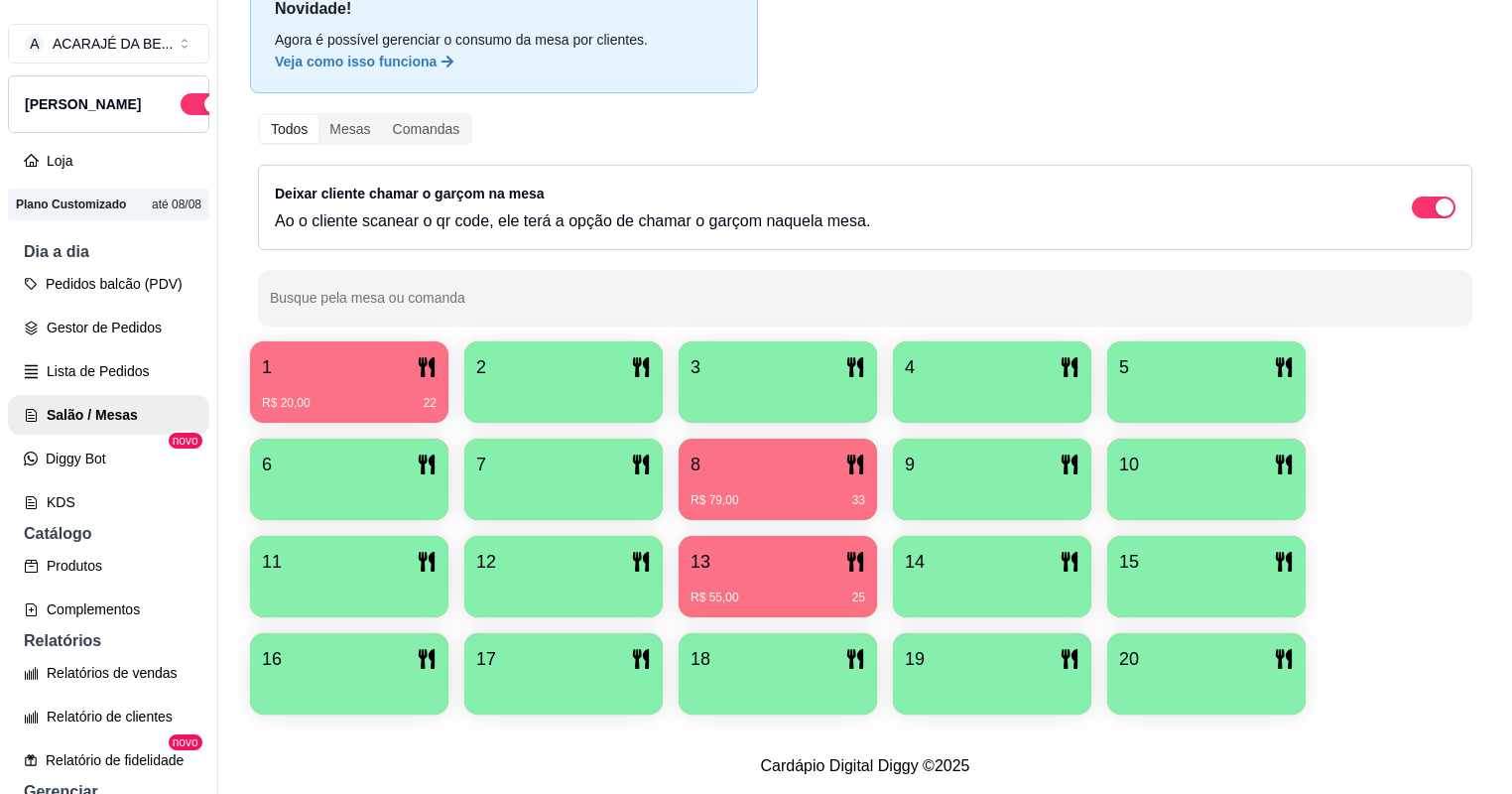 scroll, scrollTop: 115, scrollLeft: 0, axis: vertical 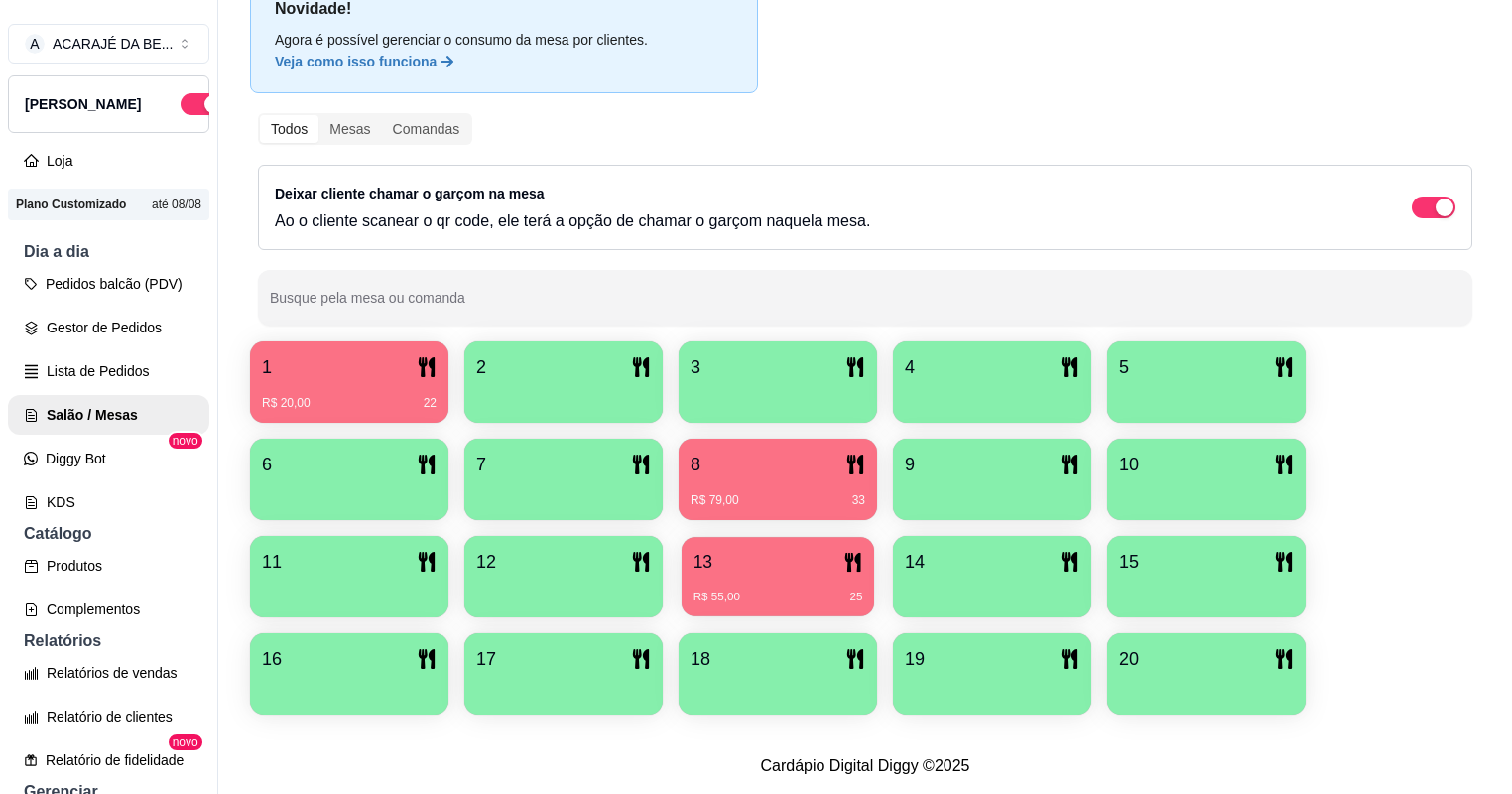 click on "13" at bounding box center (778, 562) 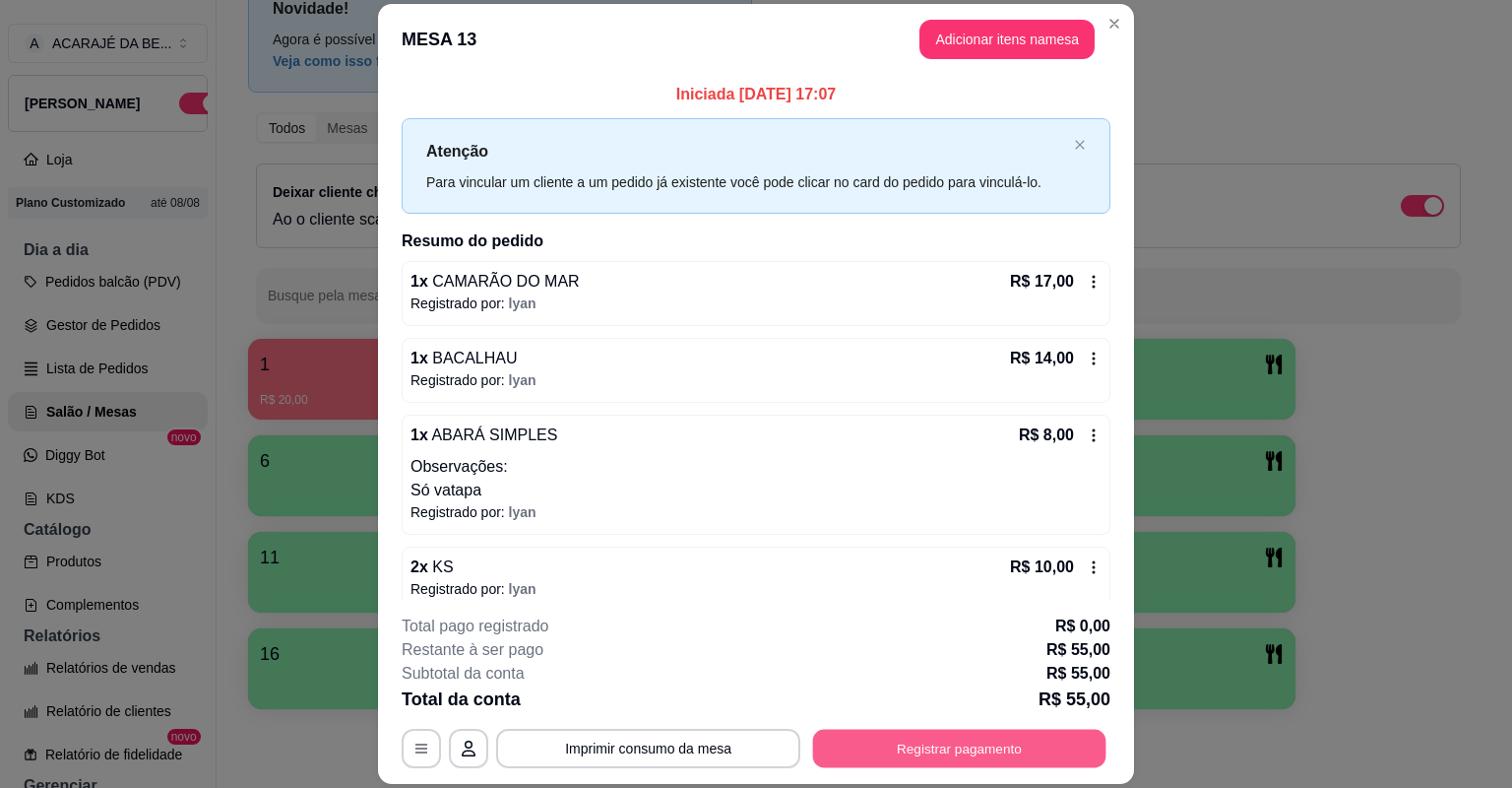 click on "Registrar pagamento" at bounding box center (960, 749) 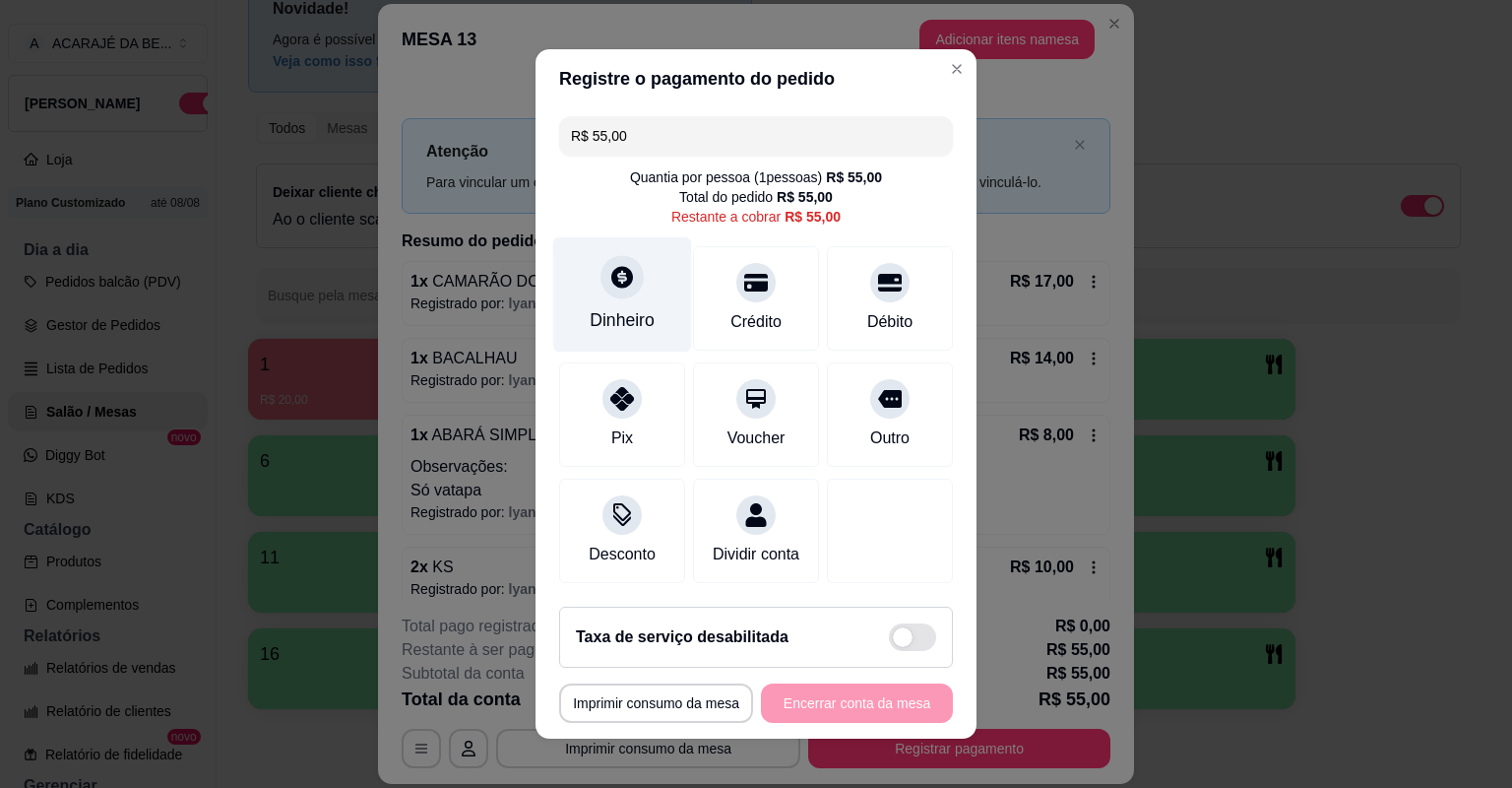 click on "Dinheiro" at bounding box center [622, 295] 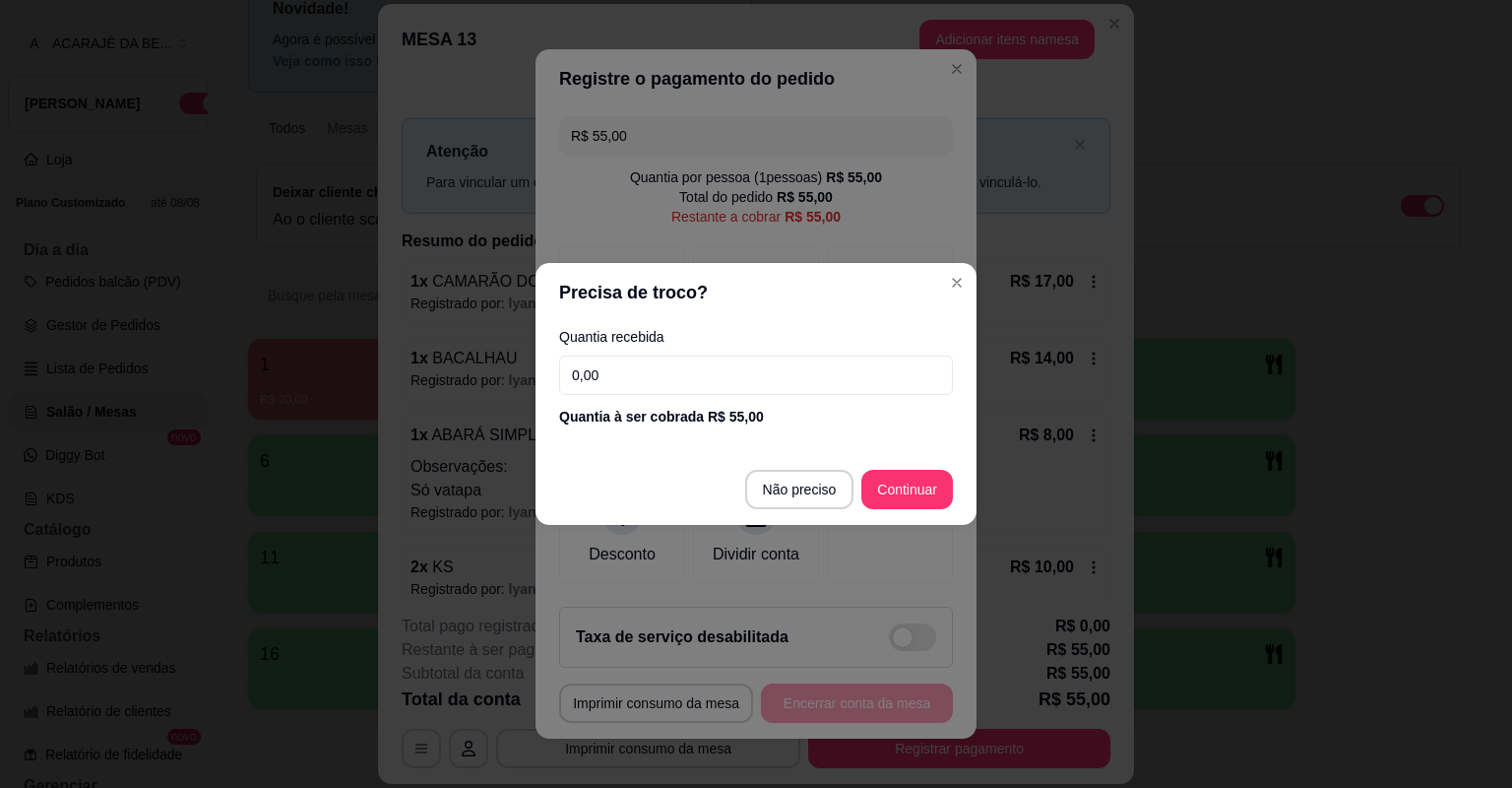 click on "0,00" at bounding box center [756, 375] 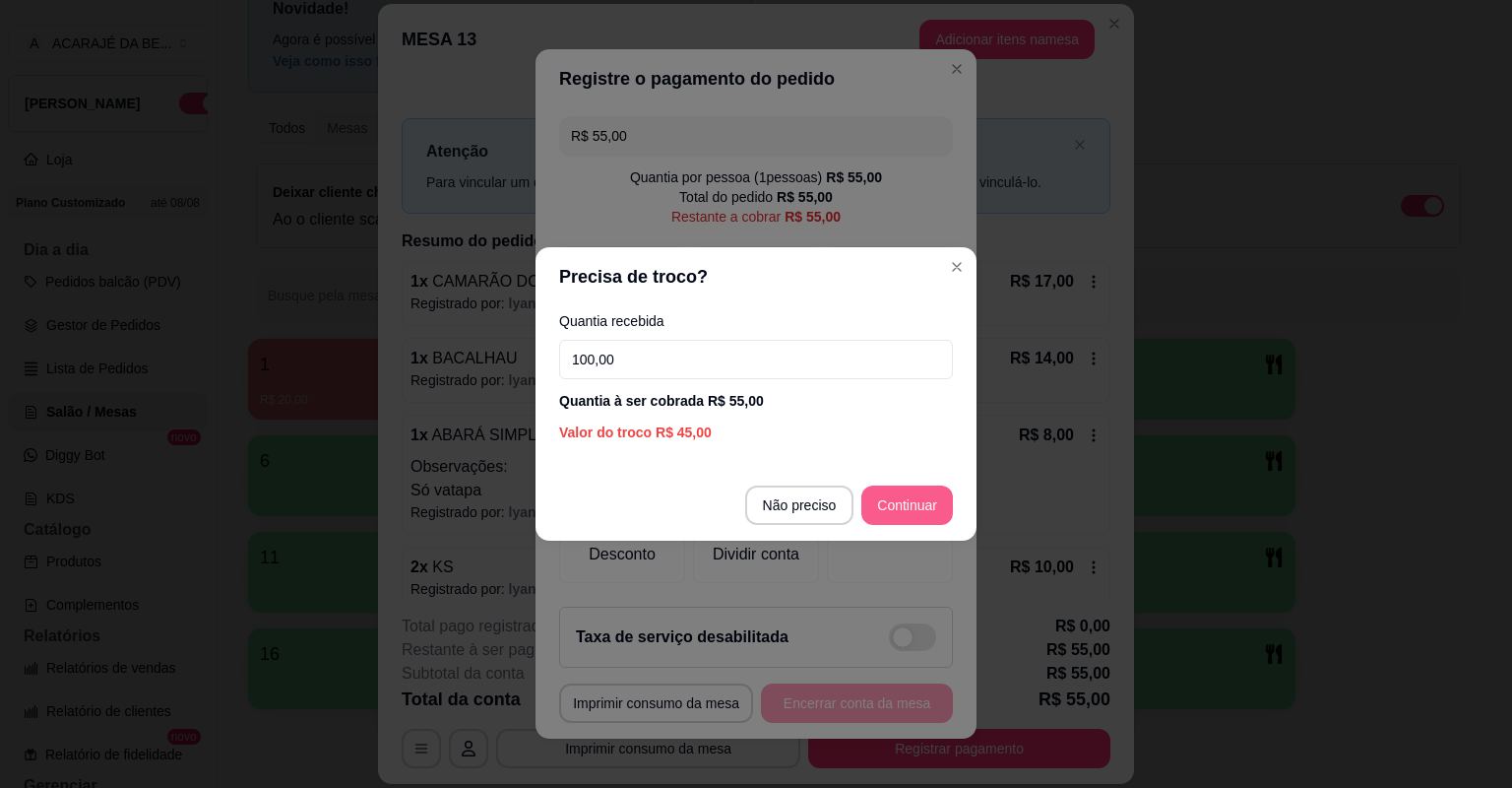 type on "100,00" 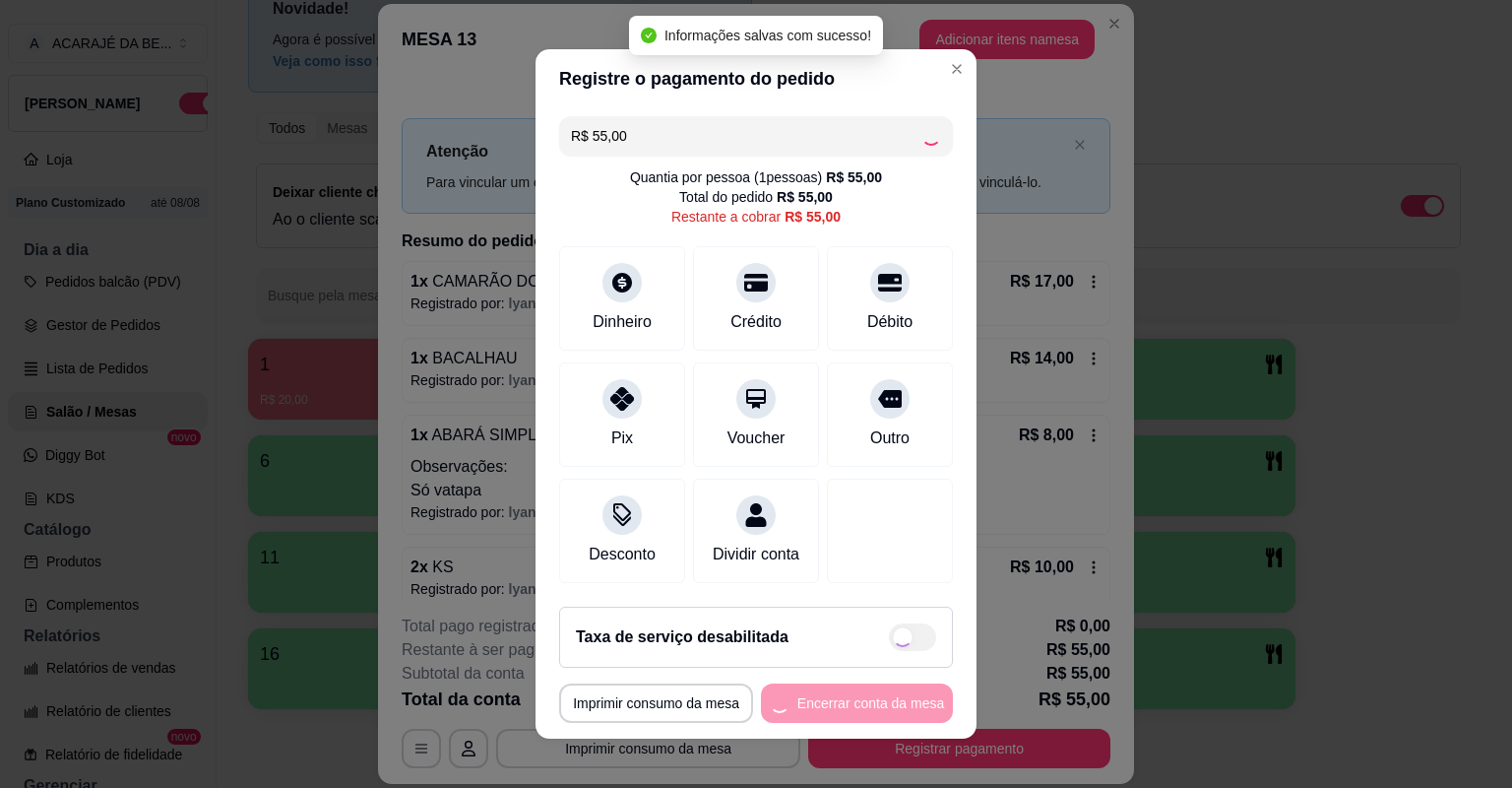 type on "R$ 0,00" 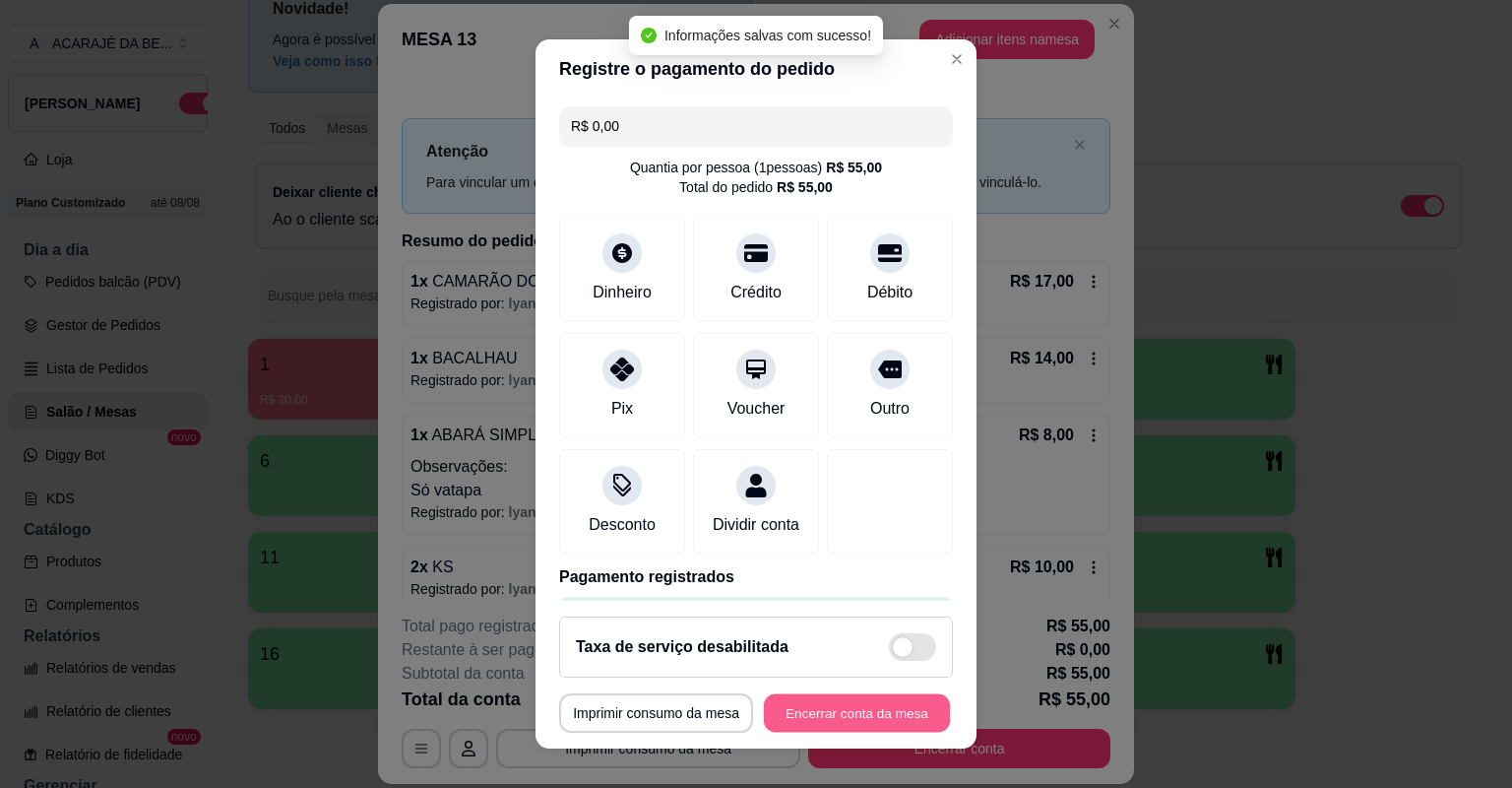 click on "Encerrar conta da mesa" at bounding box center [856, 713] 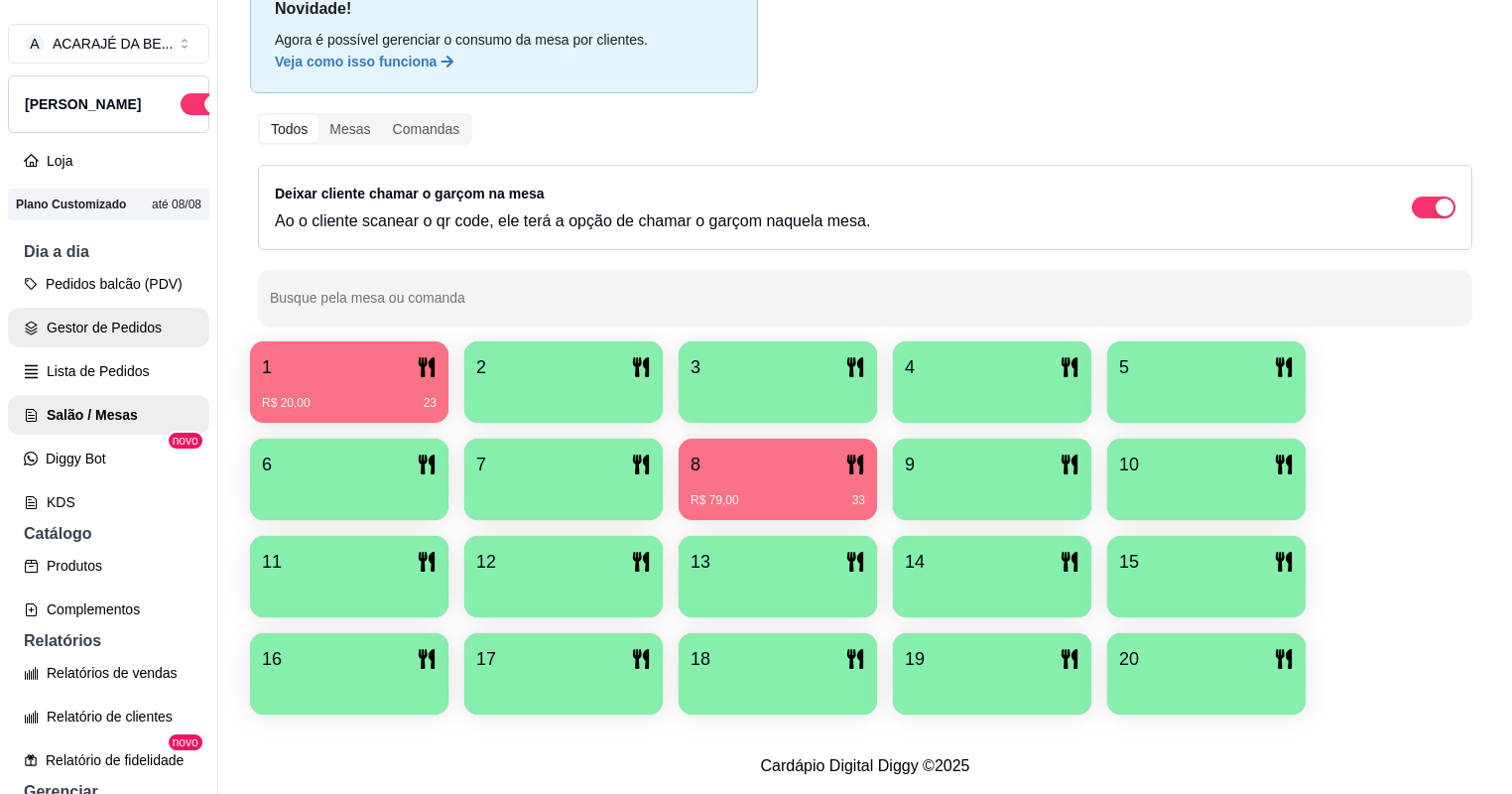 click on "Gestor de Pedidos" at bounding box center [108, 328] 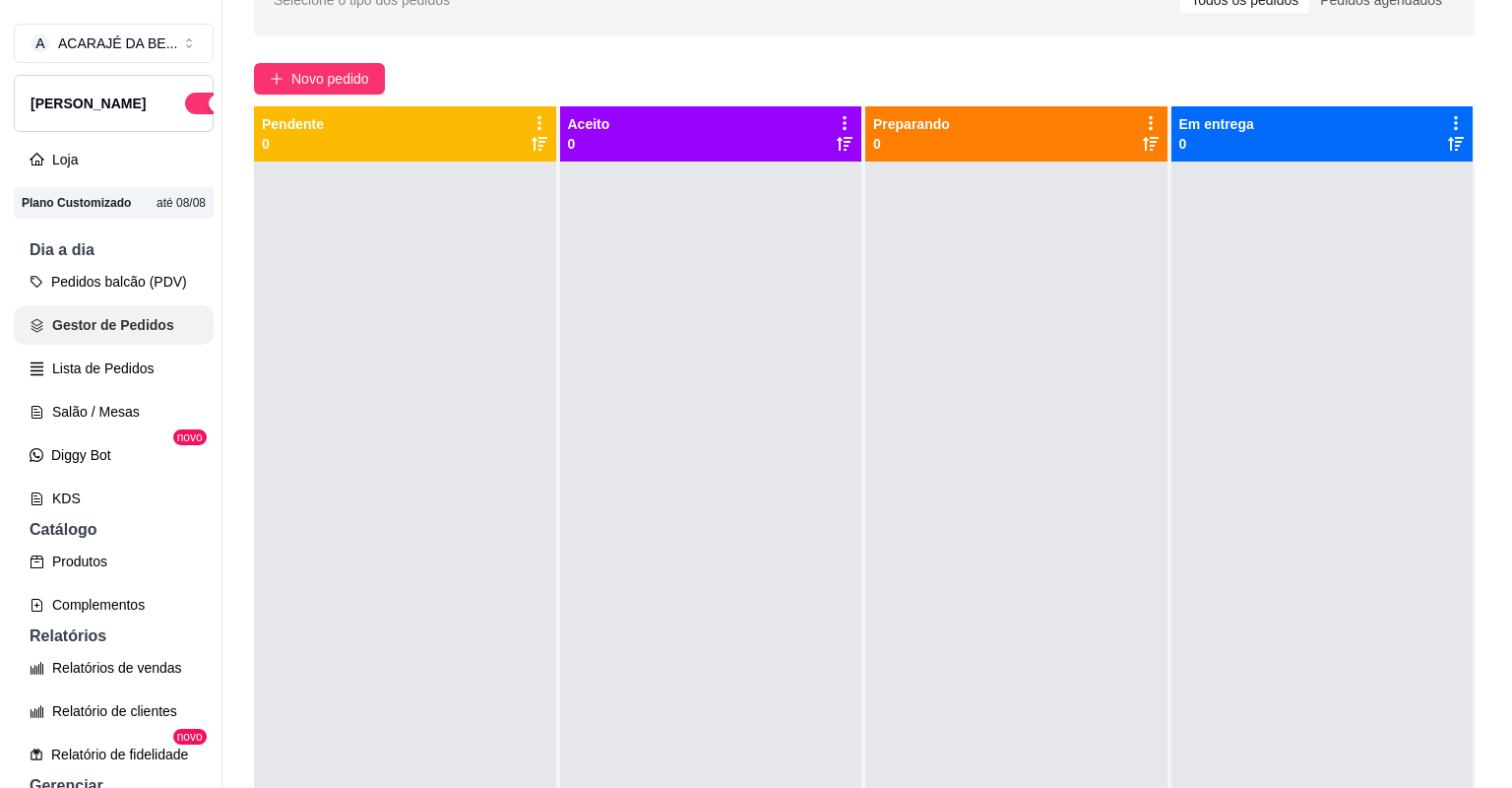 scroll, scrollTop: 0, scrollLeft: 0, axis: both 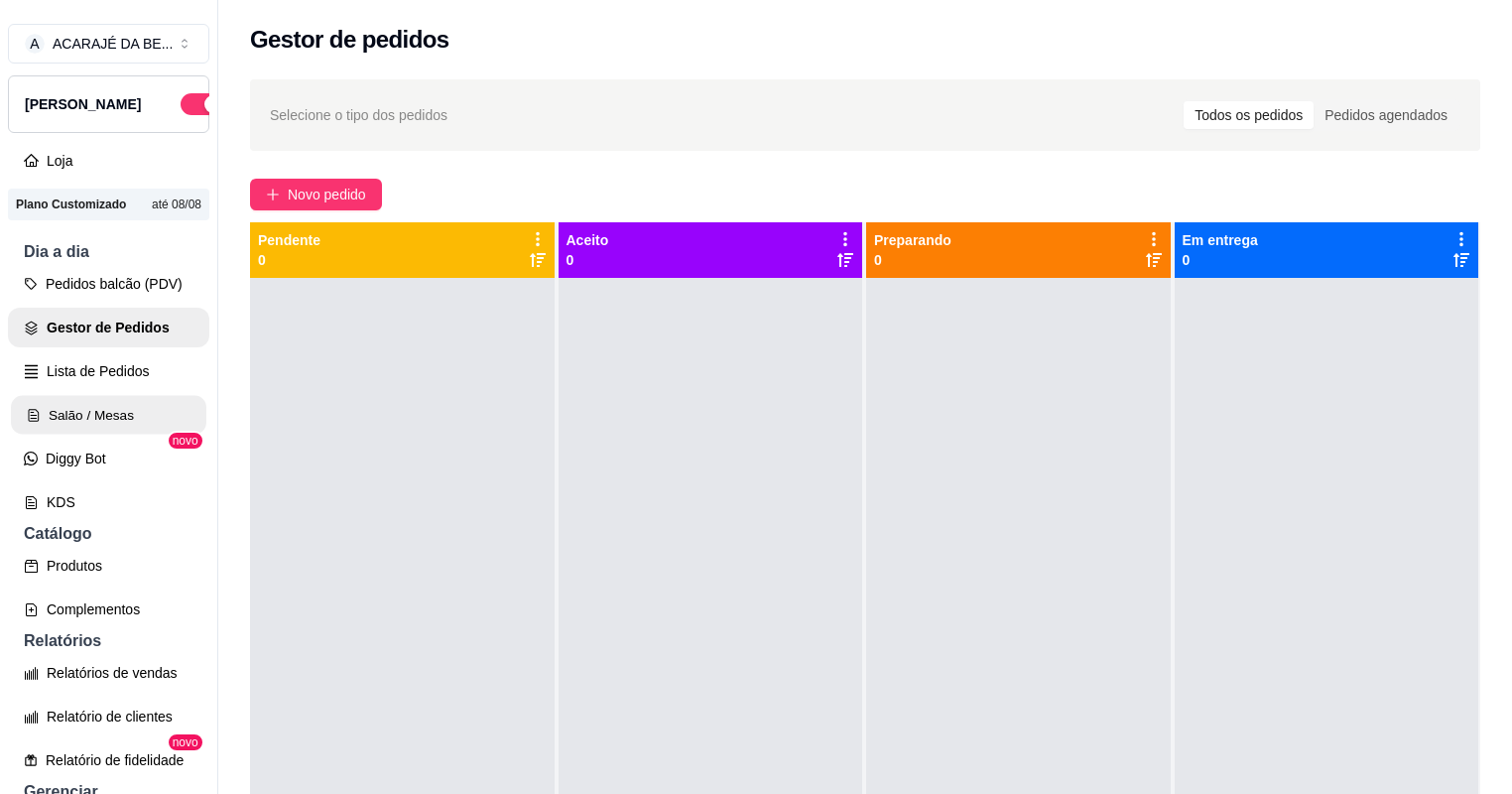 click on "Salão / Mesas" at bounding box center [108, 415] 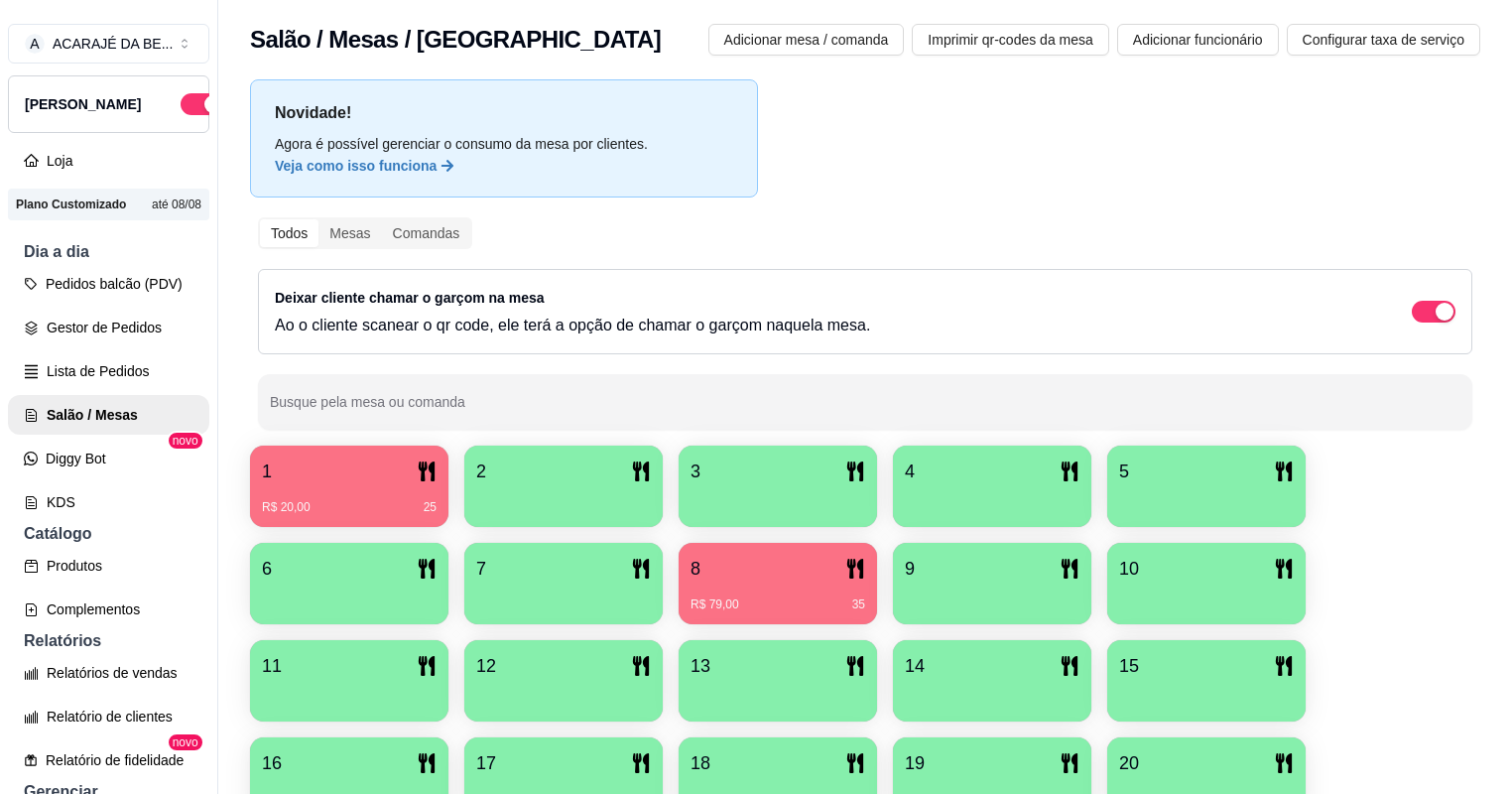 click on "R$ 79,00 35" at bounding box center (778, 597) 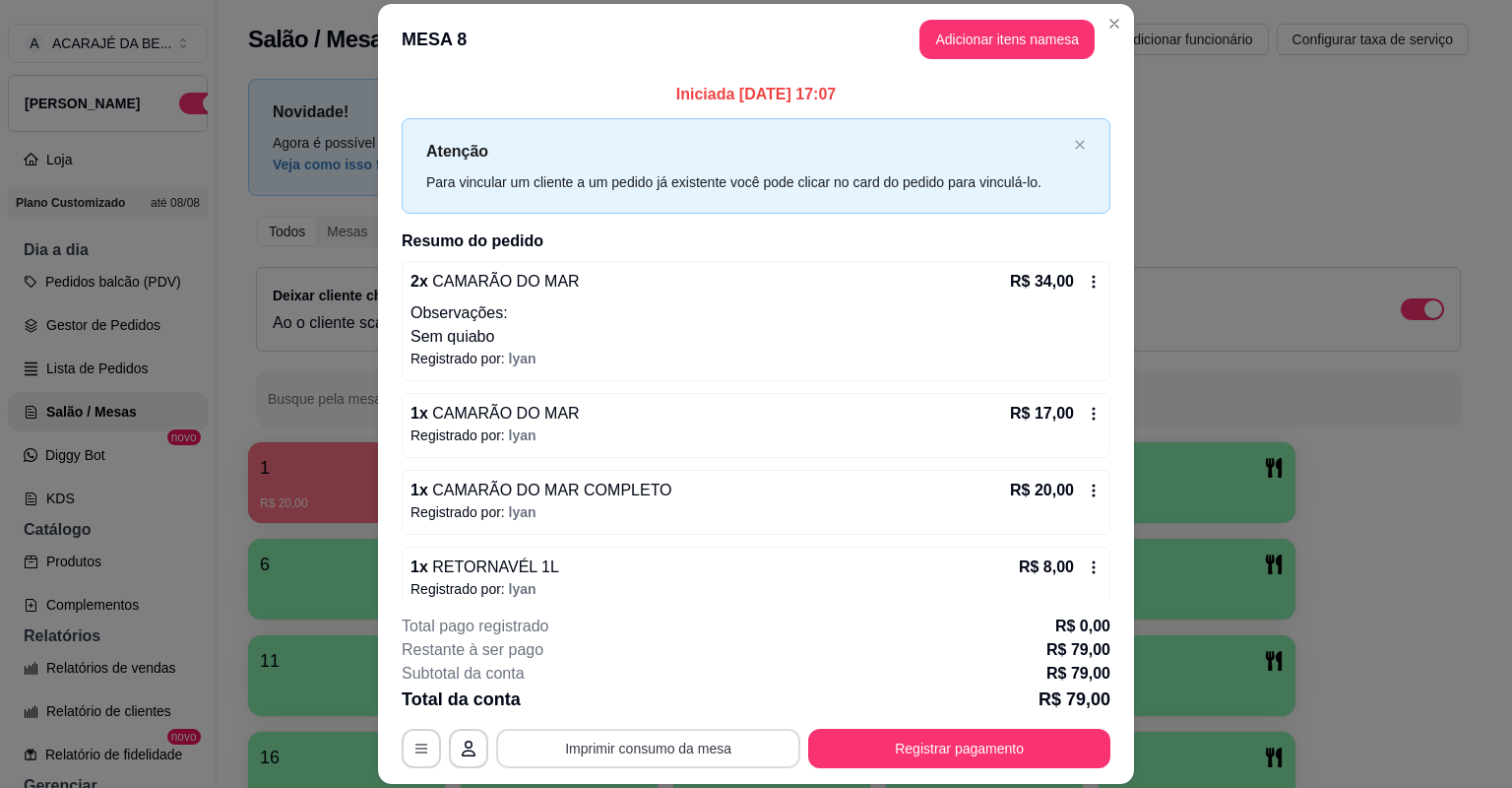 click on "Imprimir consumo da mesa" at bounding box center (648, 749) 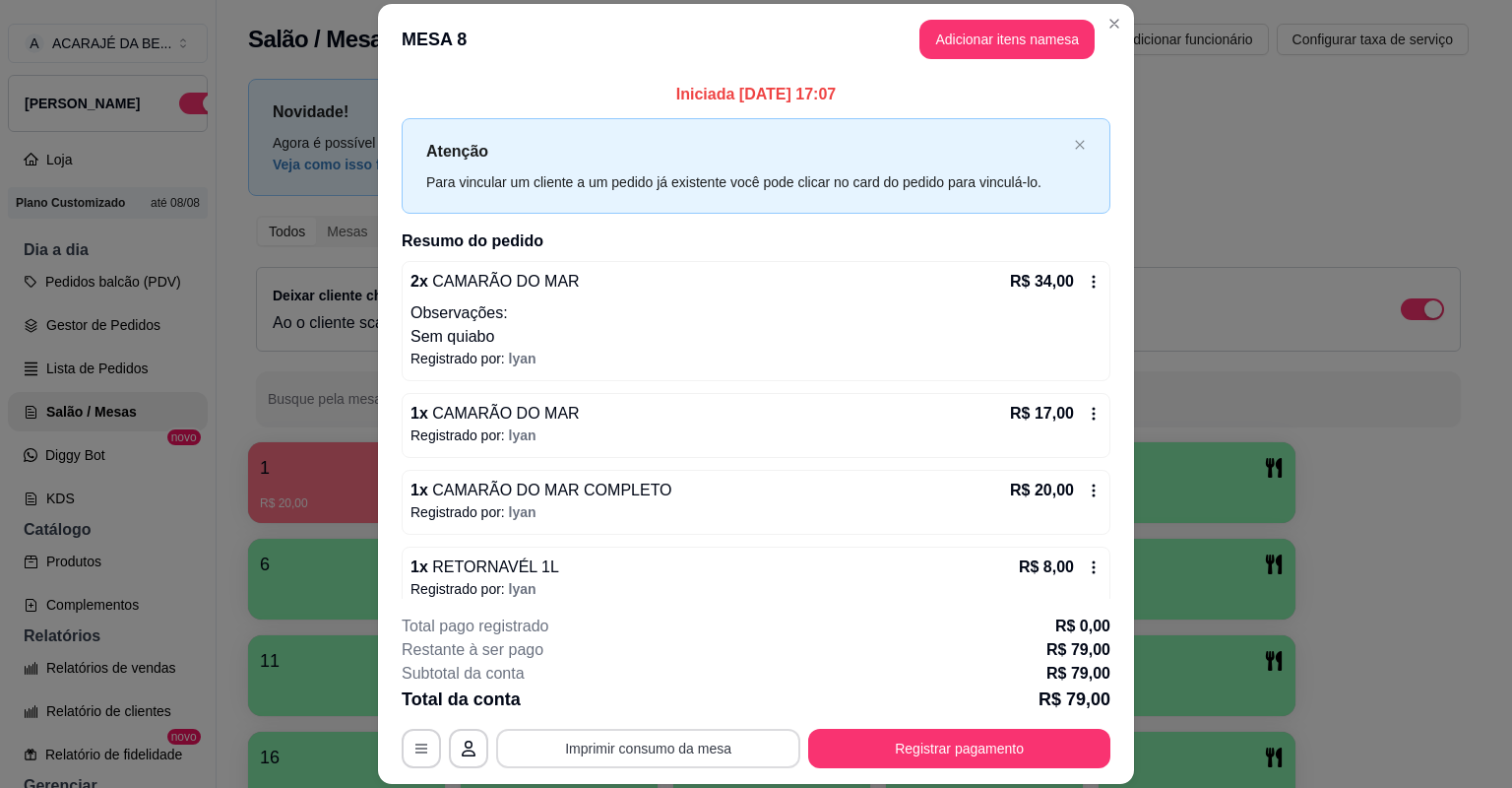 scroll, scrollTop: 0, scrollLeft: 0, axis: both 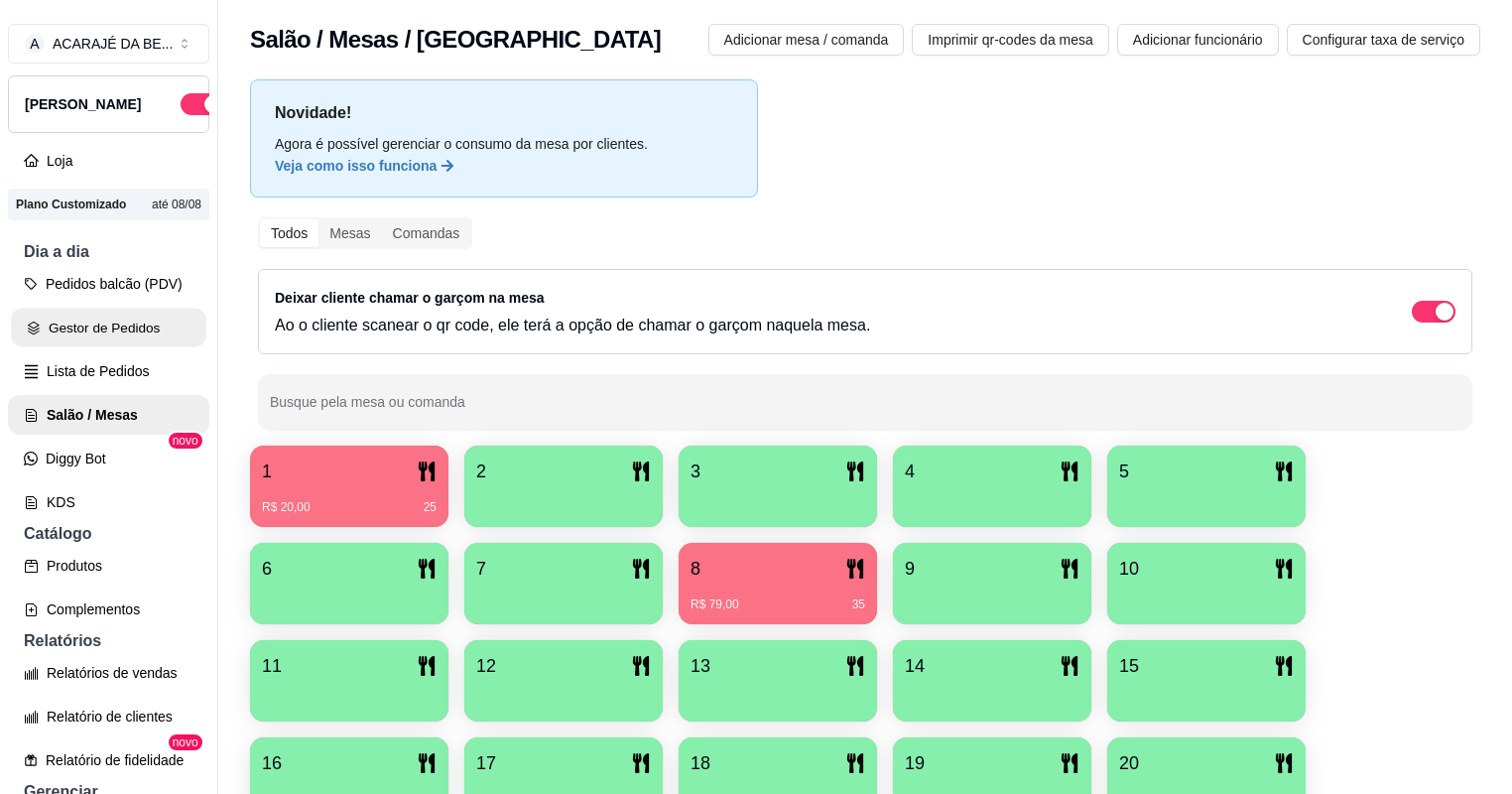 click on "Gestor de Pedidos" at bounding box center (108, 328) 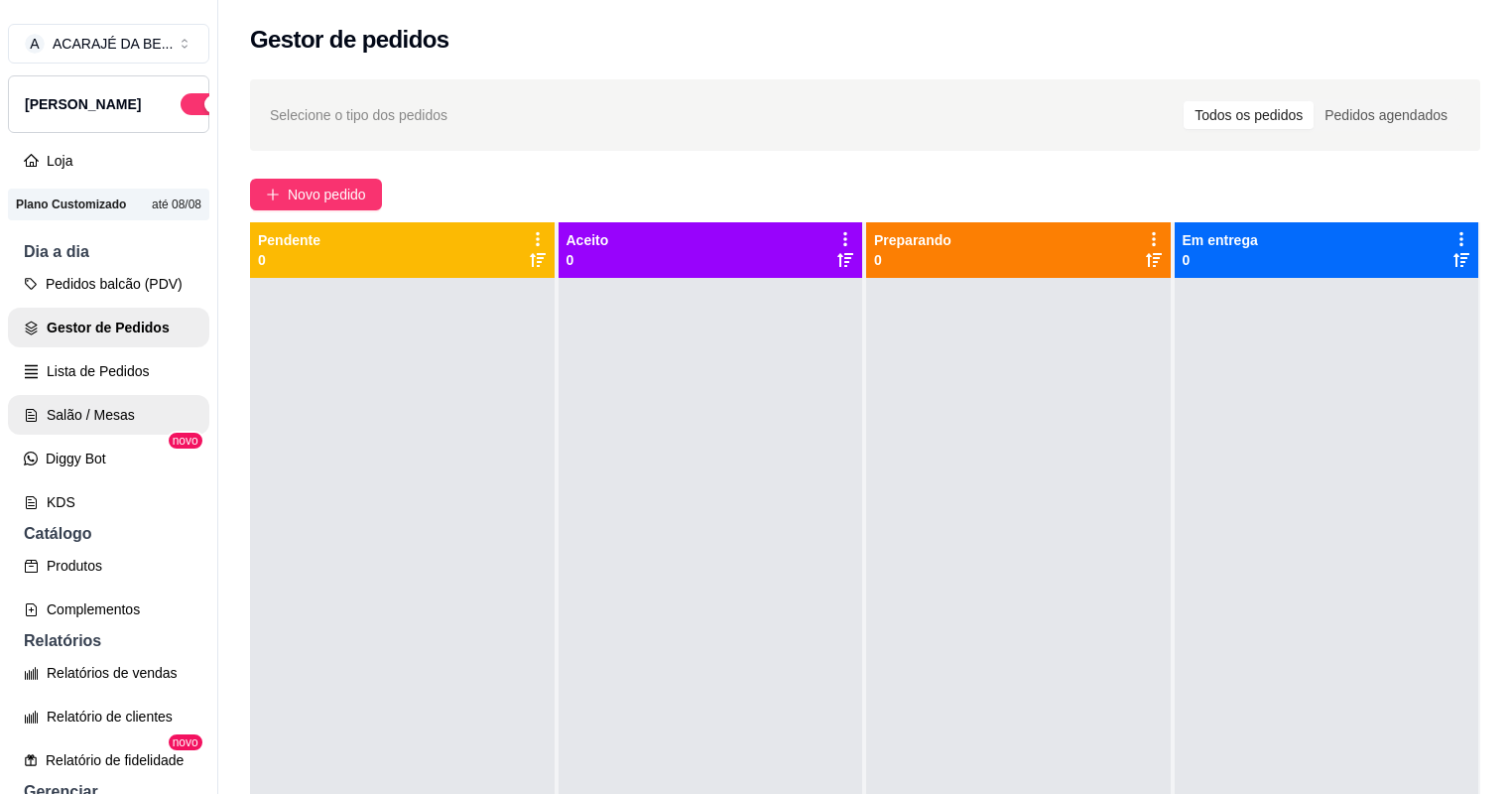 click on "Salão / Mesas" at bounding box center (108, 415) 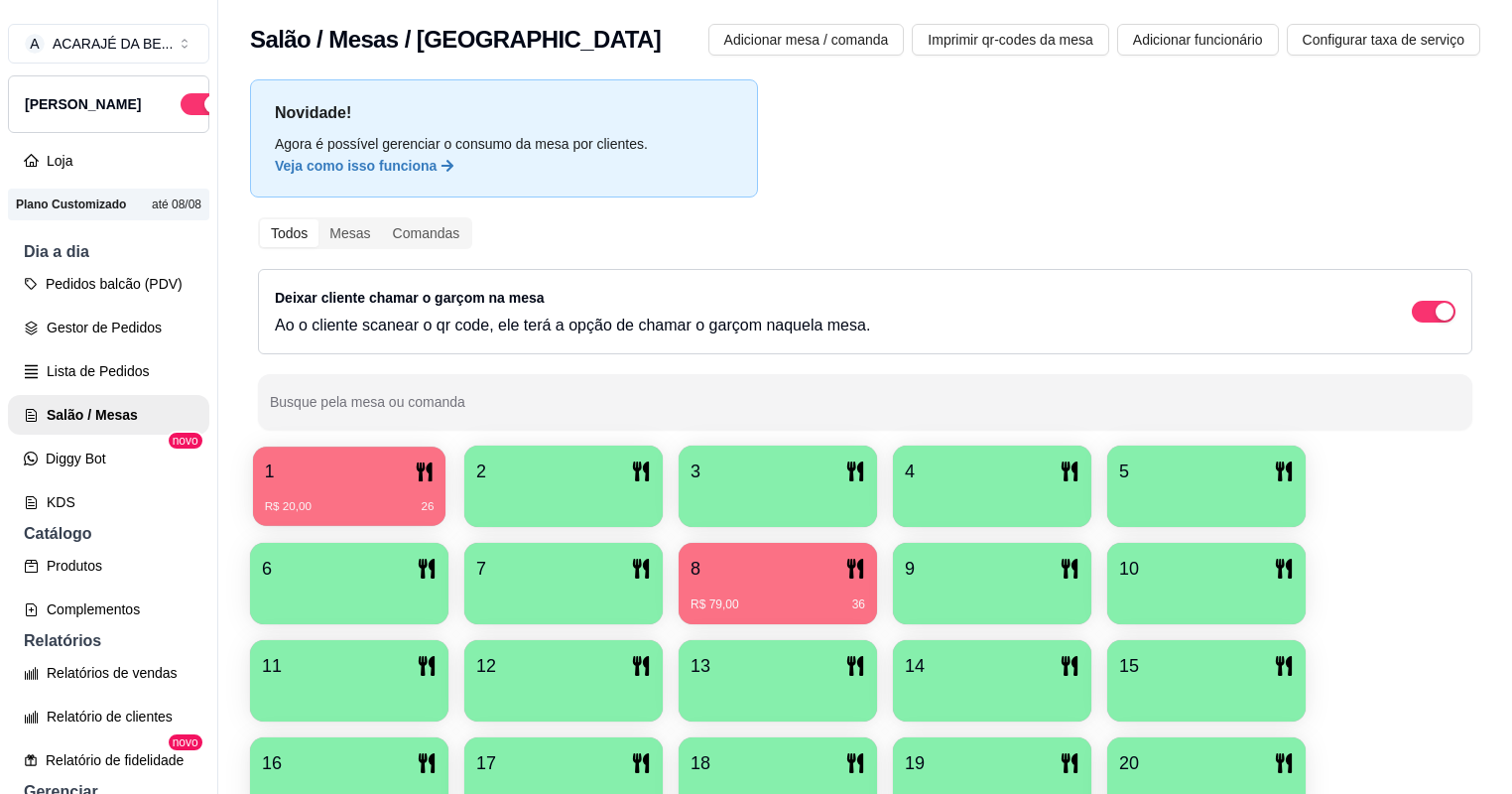 click on "1" at bounding box center (349, 471) 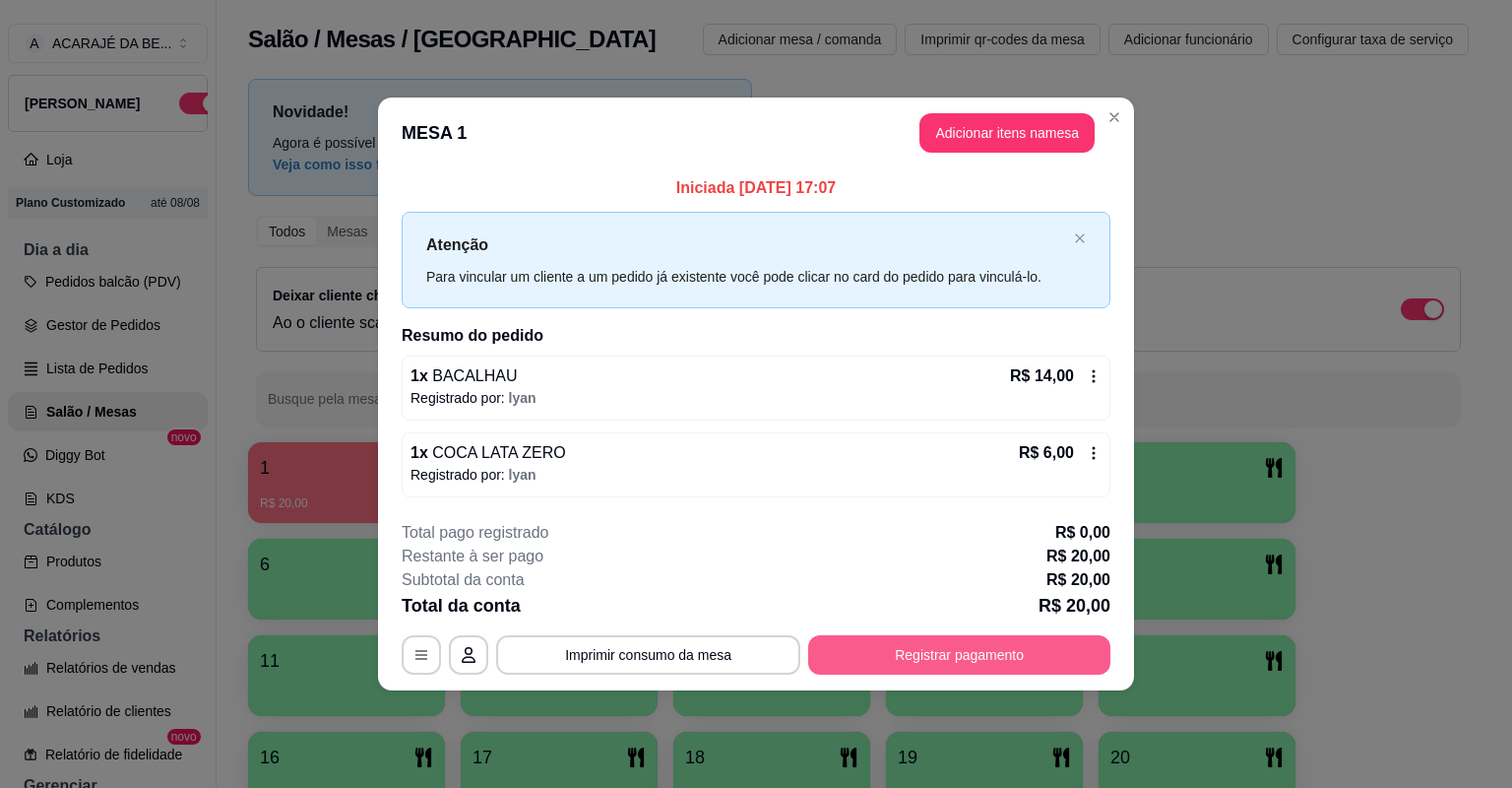 click on "Registrar pagamento" at bounding box center [959, 655] 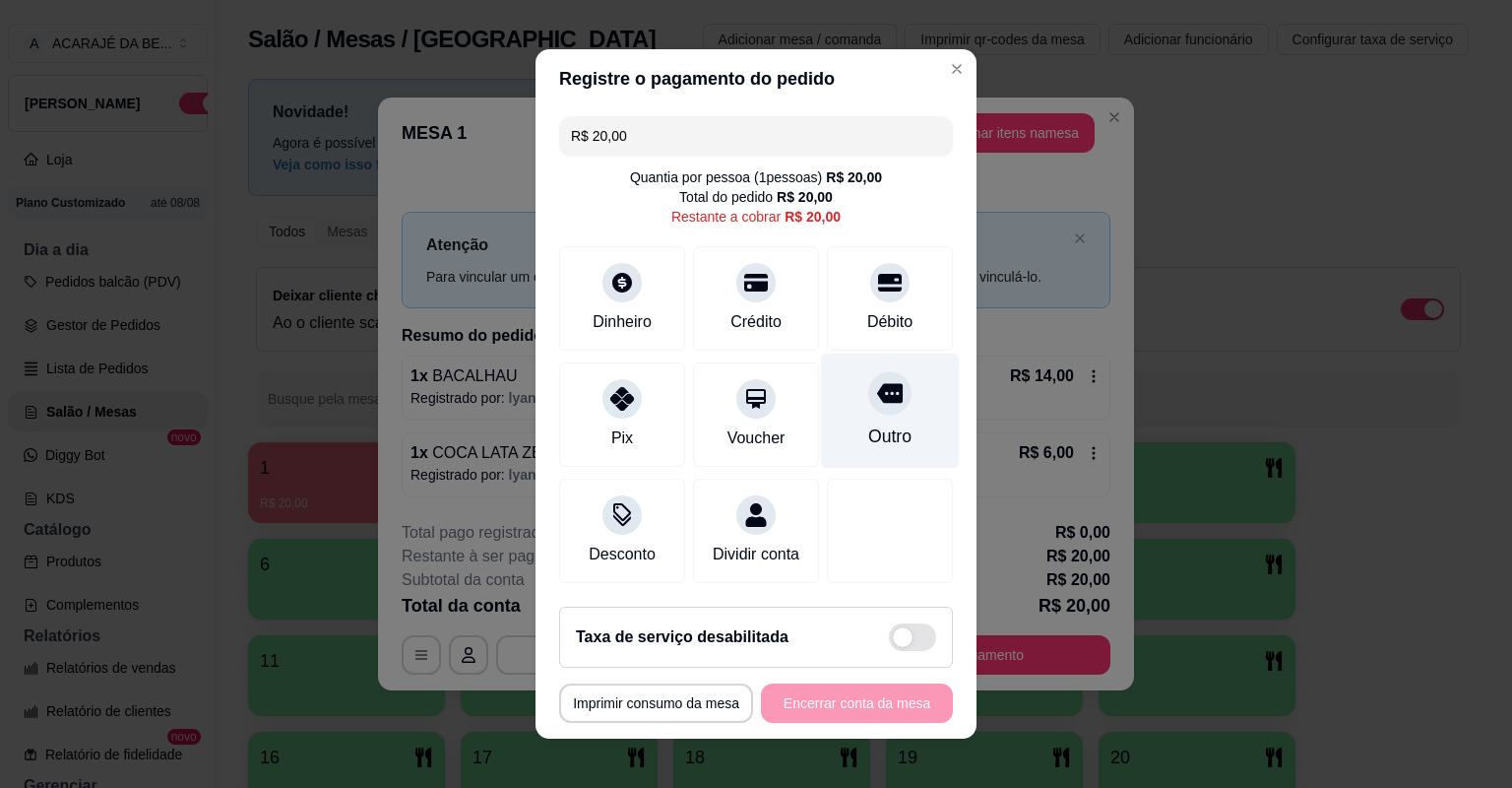 click at bounding box center [890, 393] 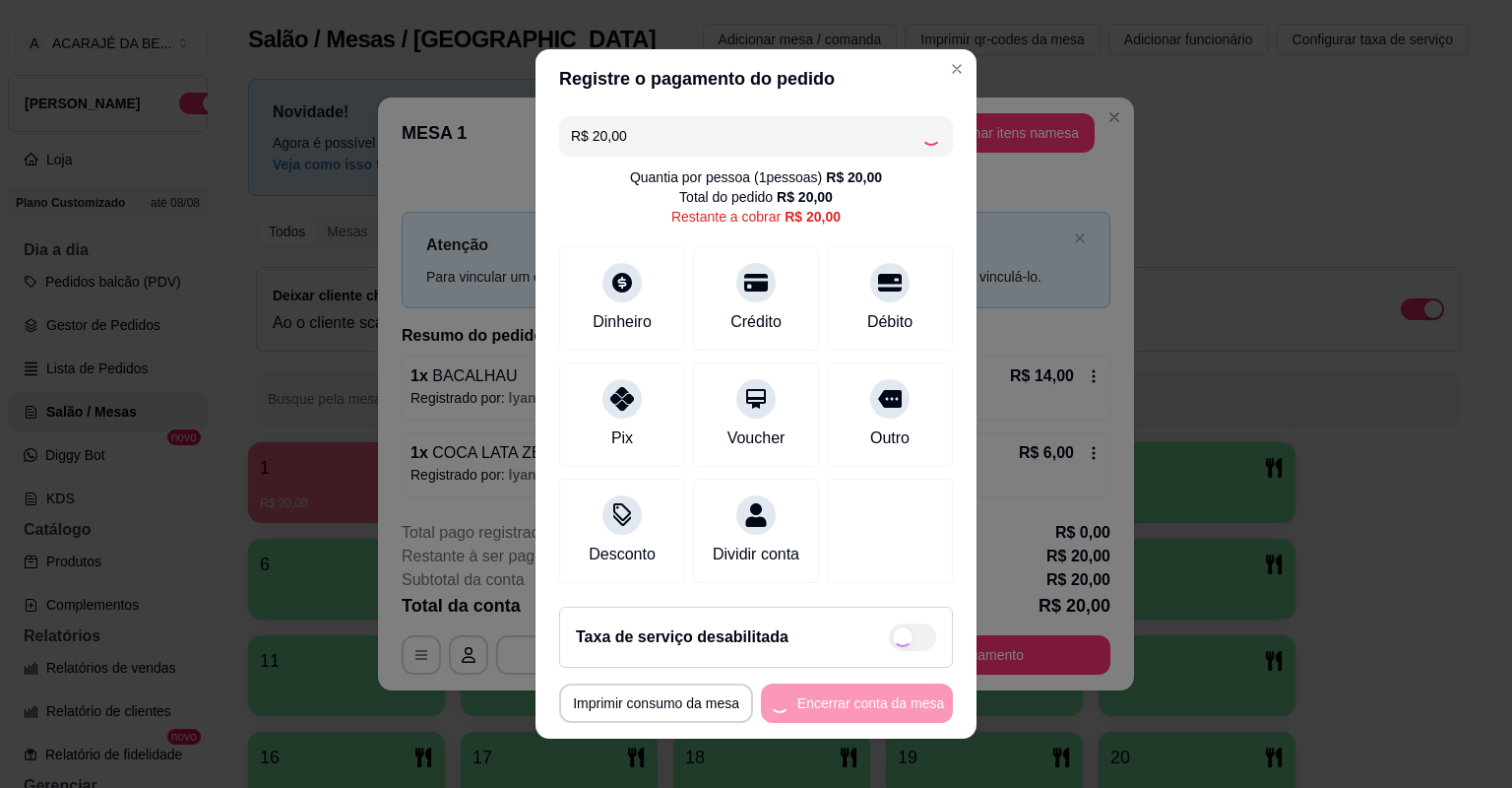 type on "R$ 0,00" 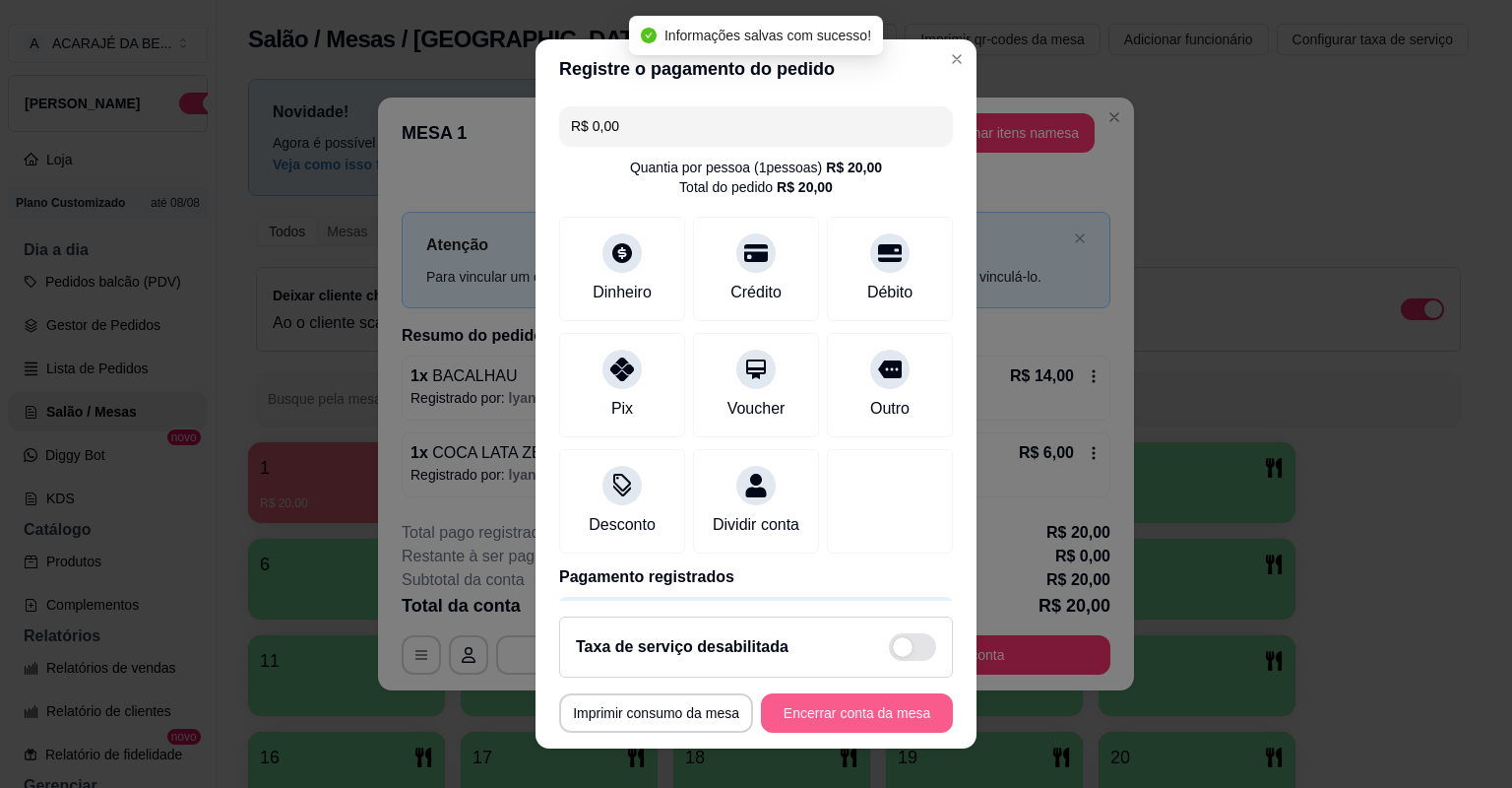 click on "Encerrar conta da mesa" at bounding box center (856, 713) 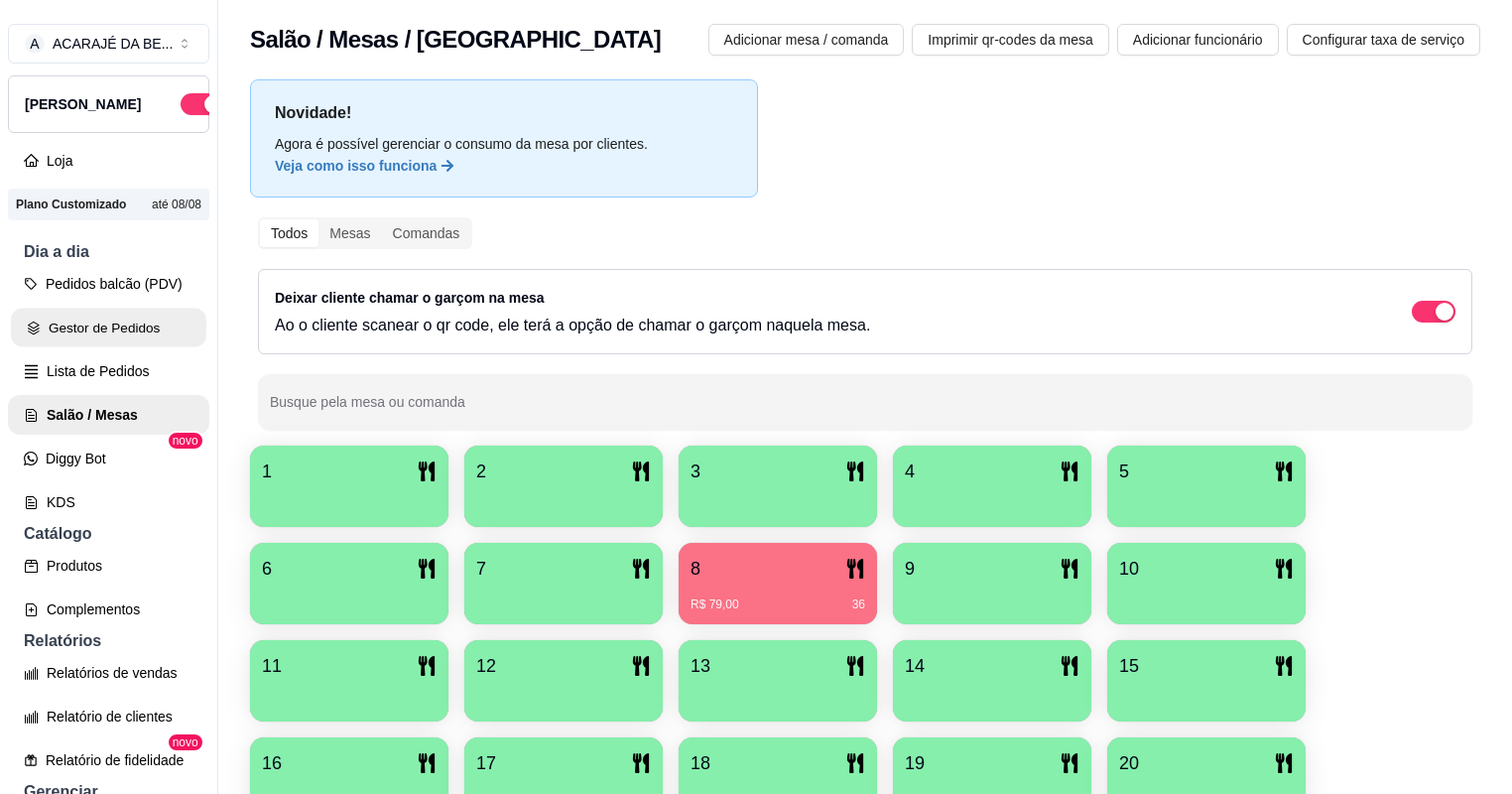 click on "Gestor de Pedidos" at bounding box center (108, 328) 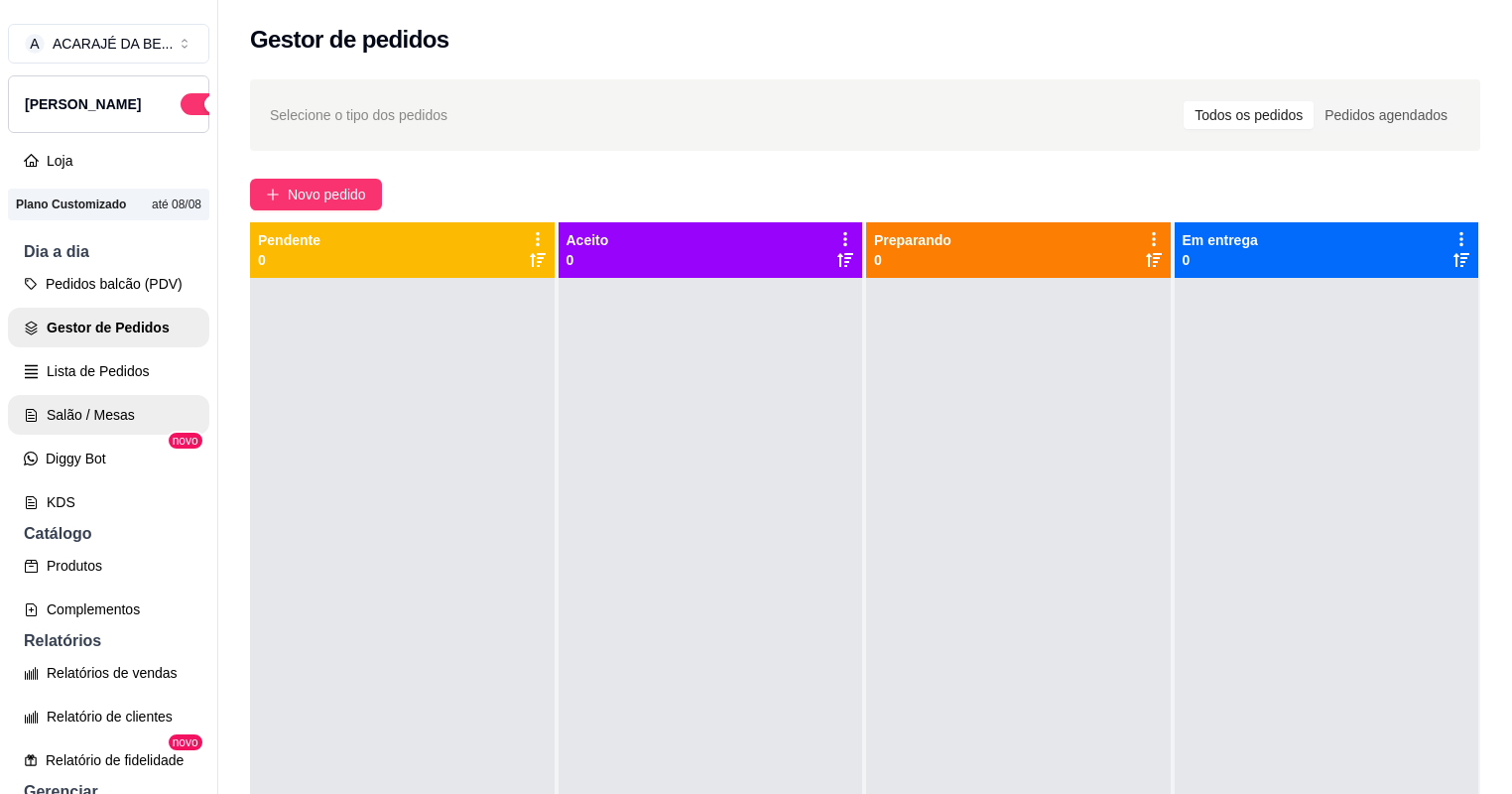 click on "Salão / Mesas" at bounding box center (108, 415) 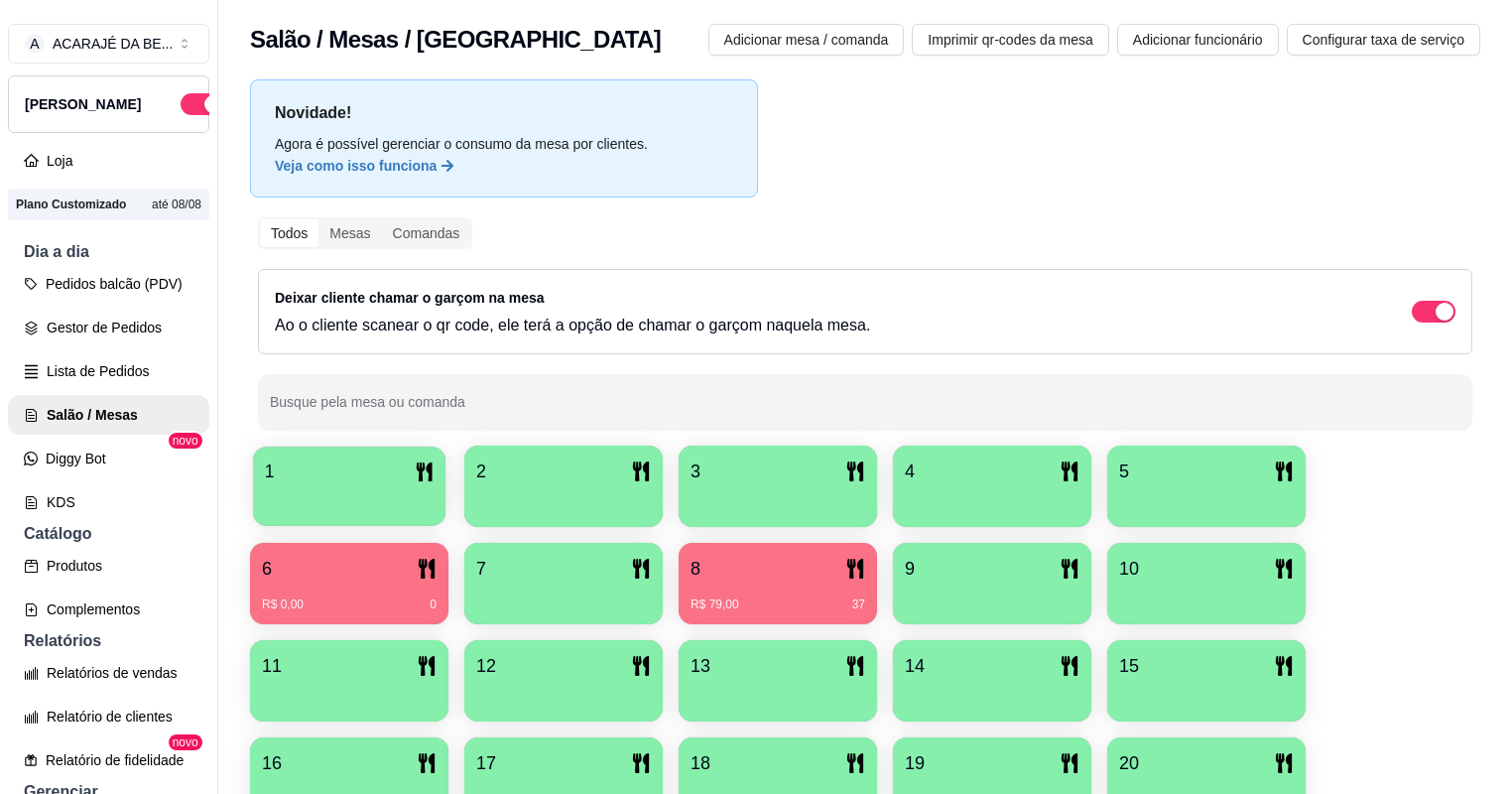 click on "1" at bounding box center (349, 471) 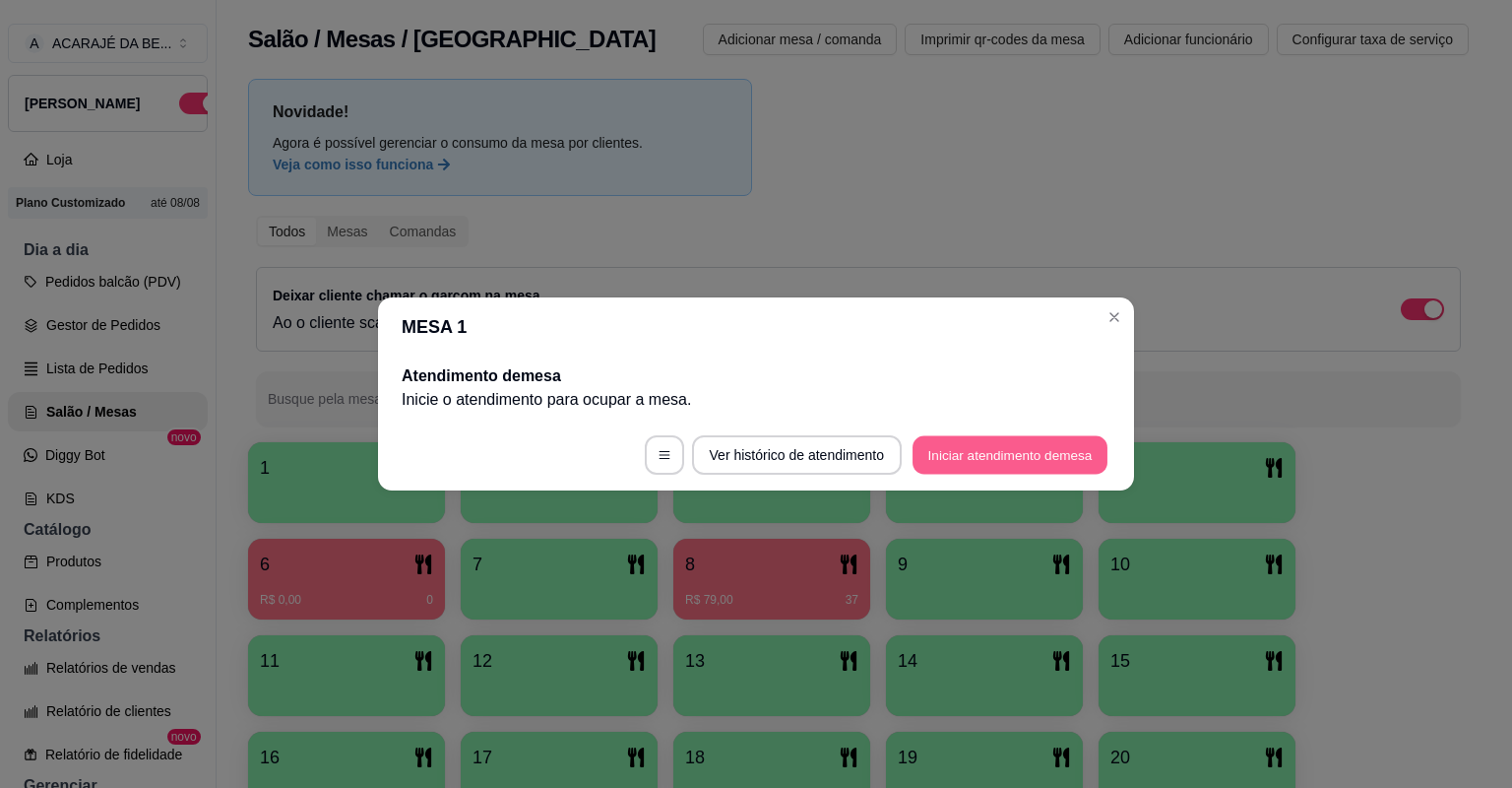 click on "Iniciar atendimento de  mesa" at bounding box center (1010, 455) 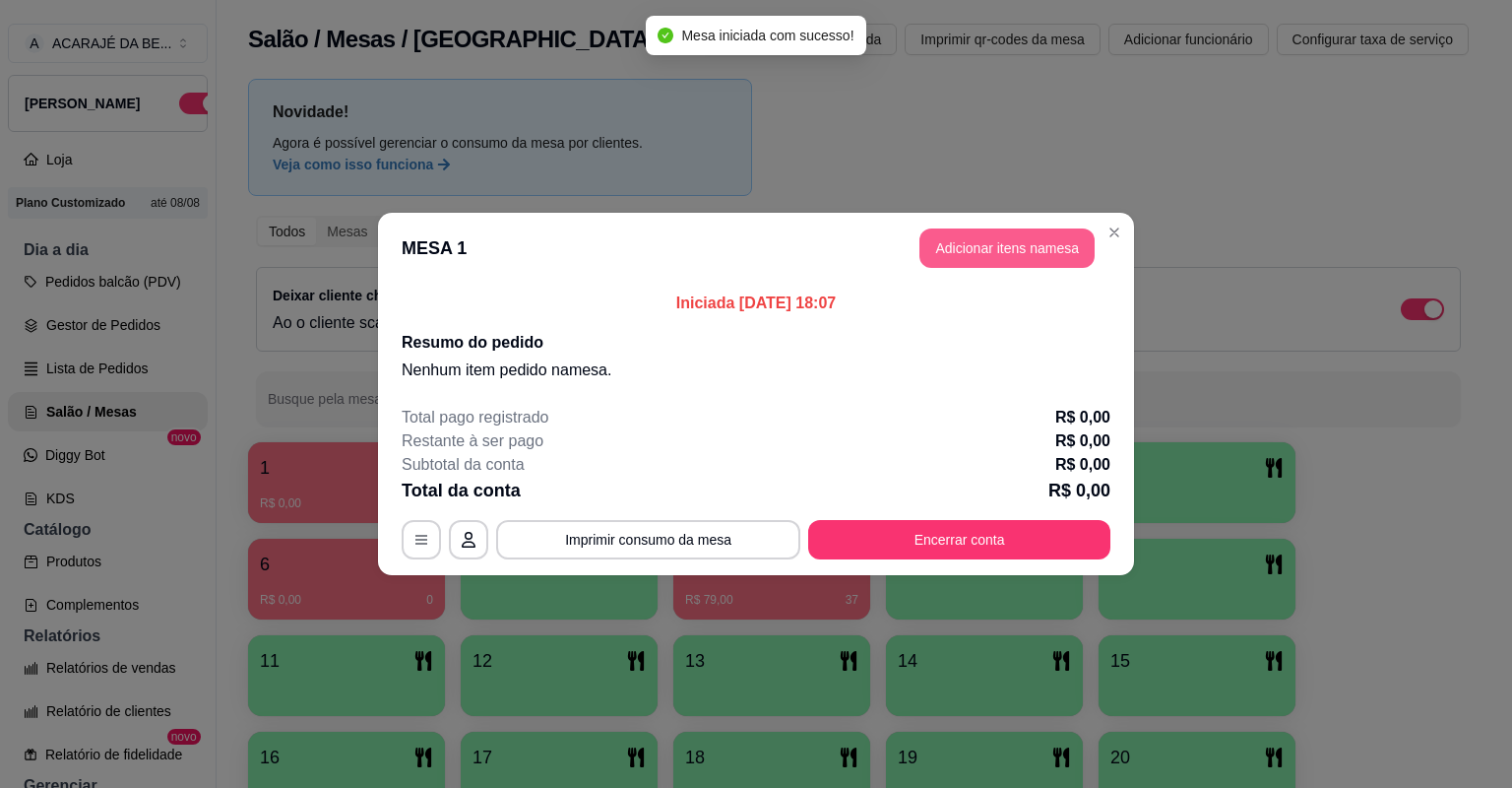 click on "Adicionar itens na  mesa" at bounding box center [1007, 248] 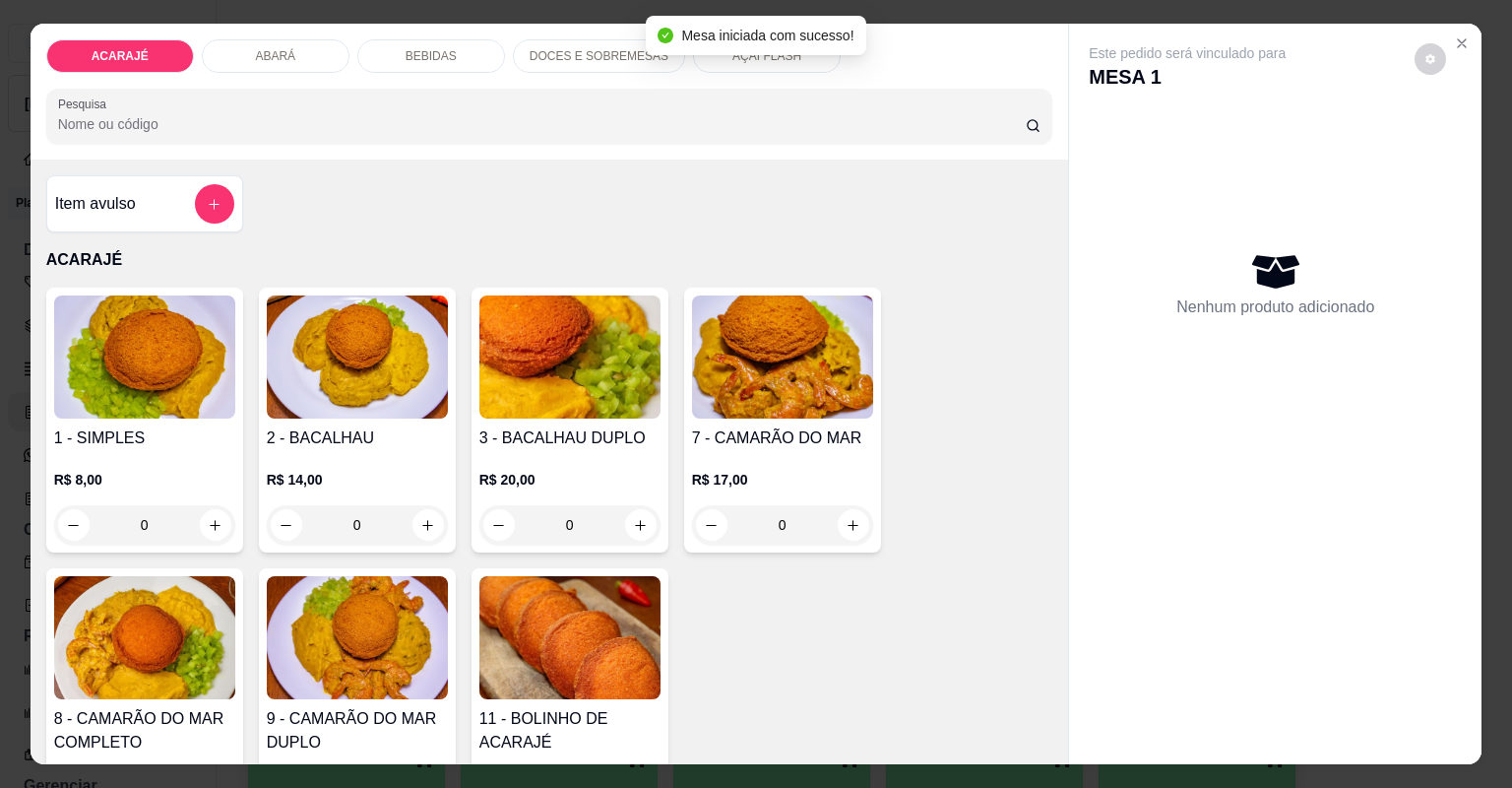 click on "ABARÁ" at bounding box center (275, 56) 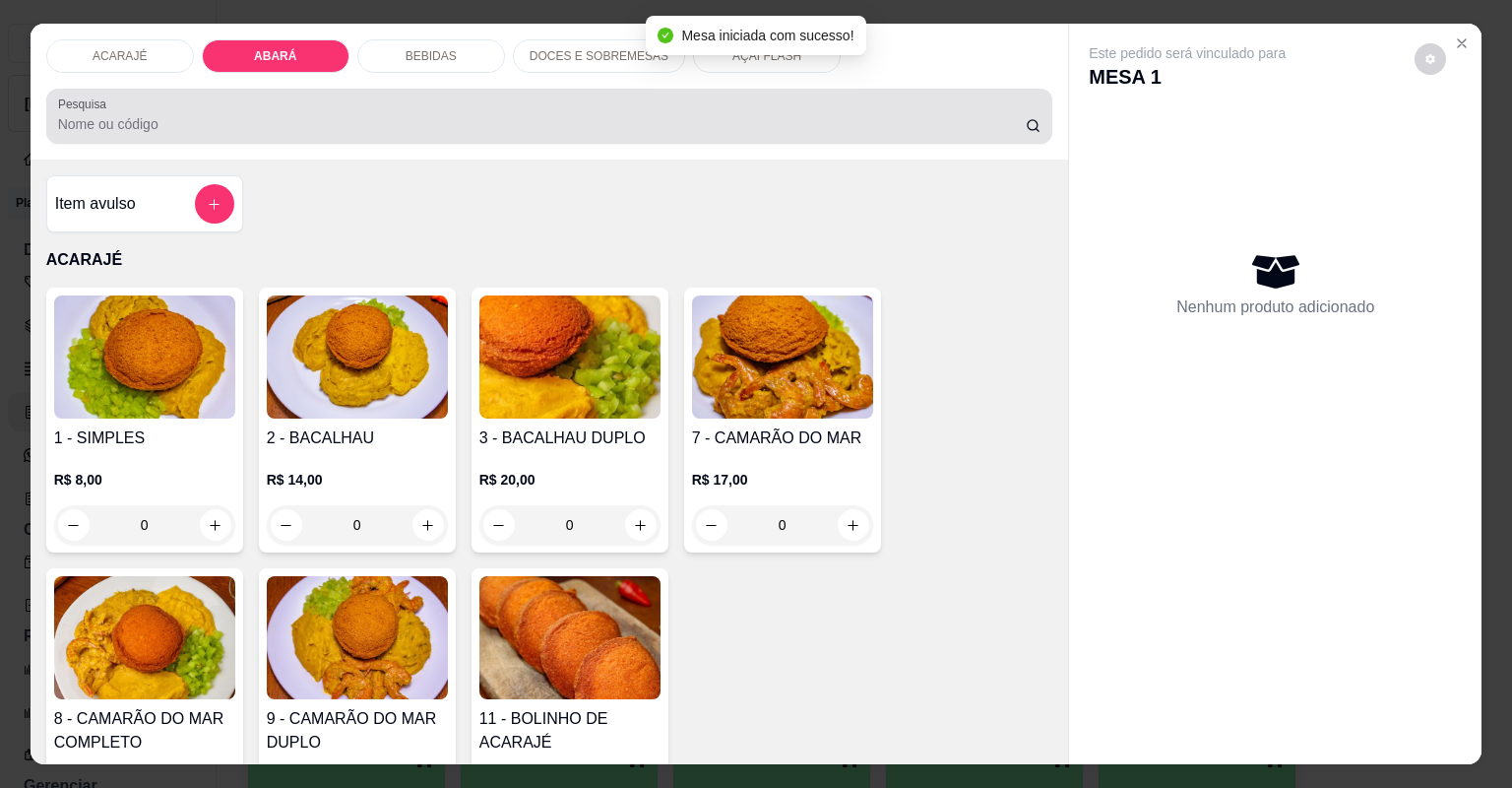 scroll, scrollTop: 713, scrollLeft: 0, axis: vertical 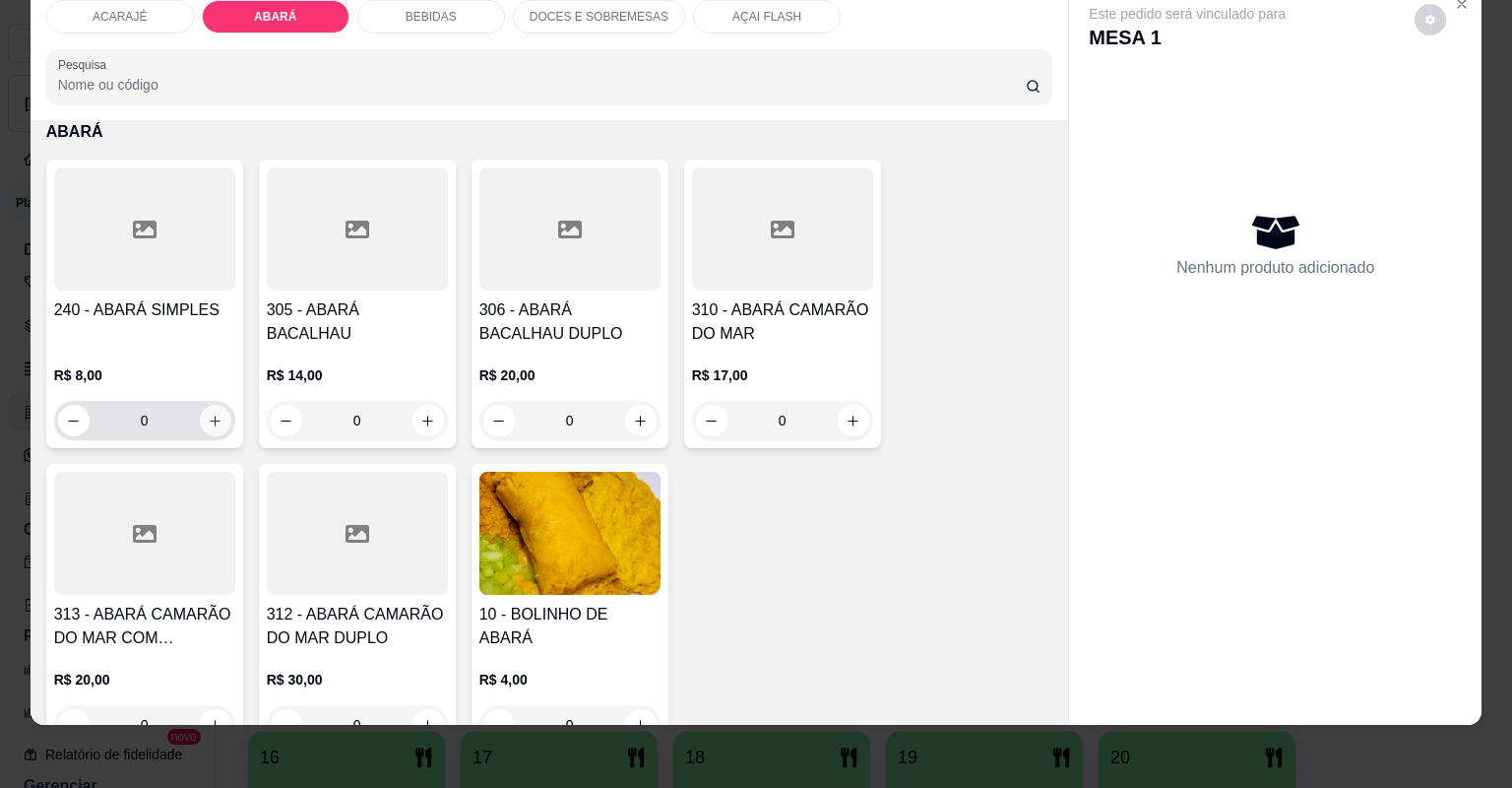 click 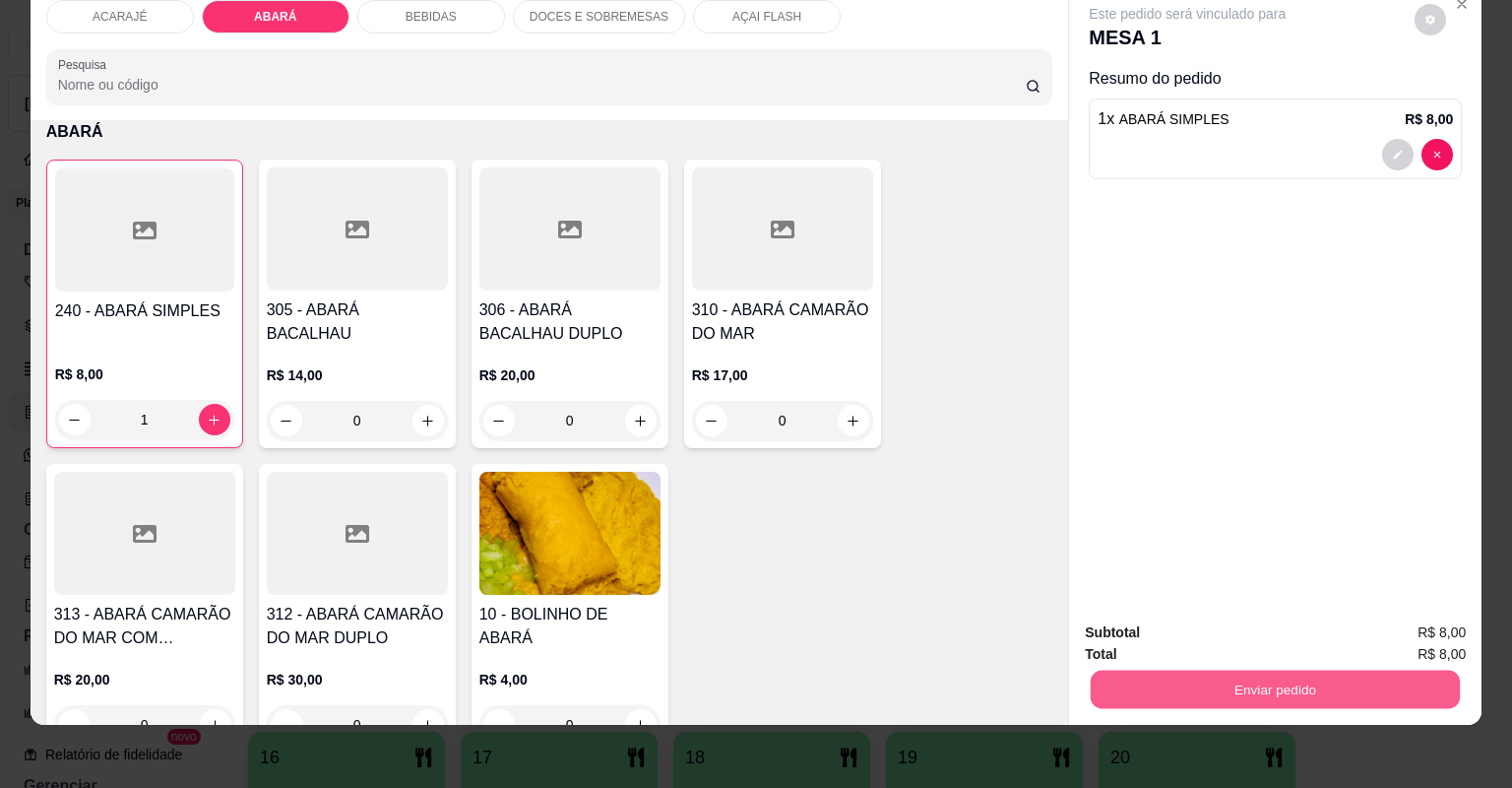 click on "Enviar pedido" at bounding box center [1275, 690] 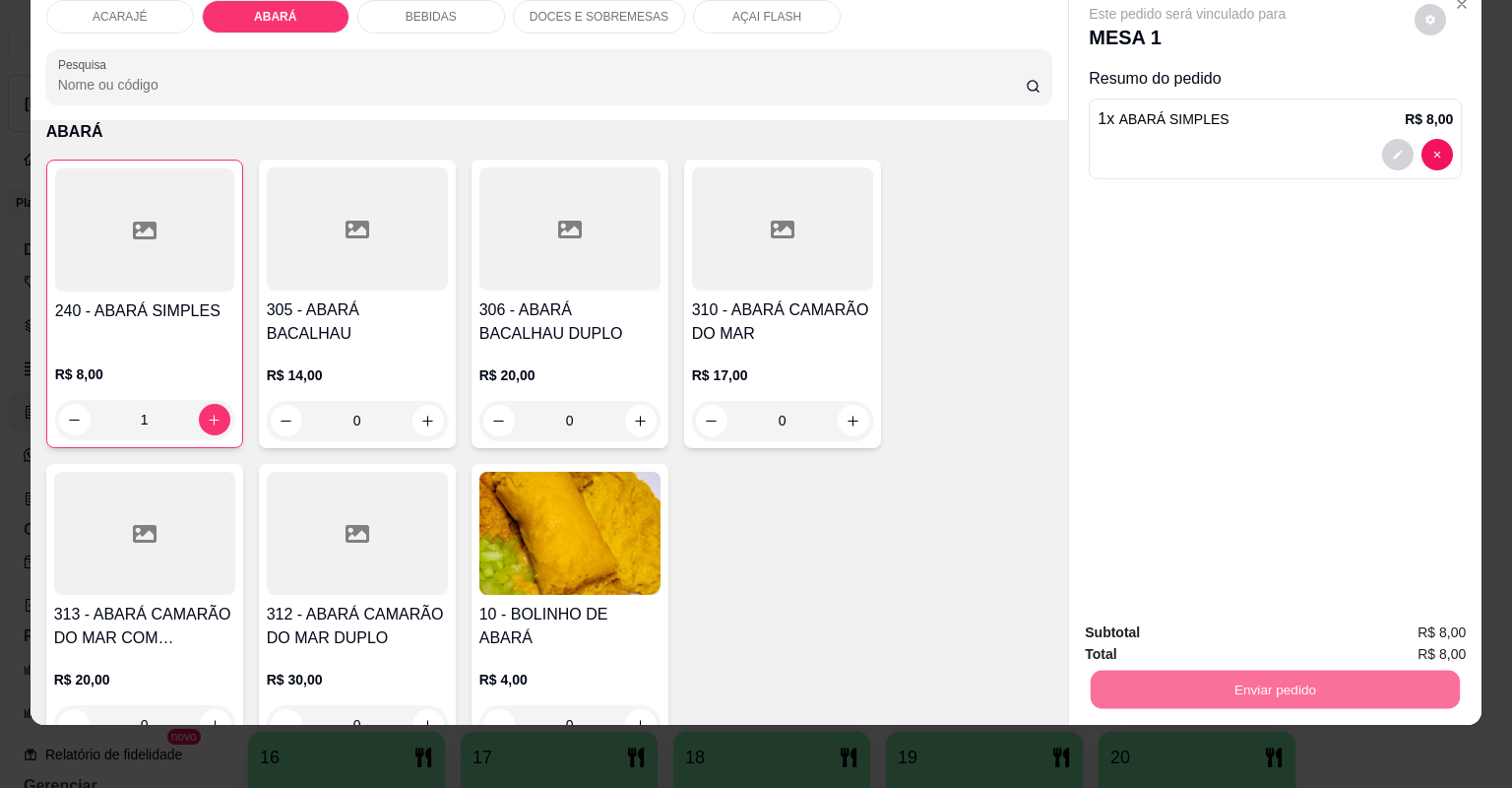 click on "Não registrar e enviar pedido" at bounding box center [1212, 640] 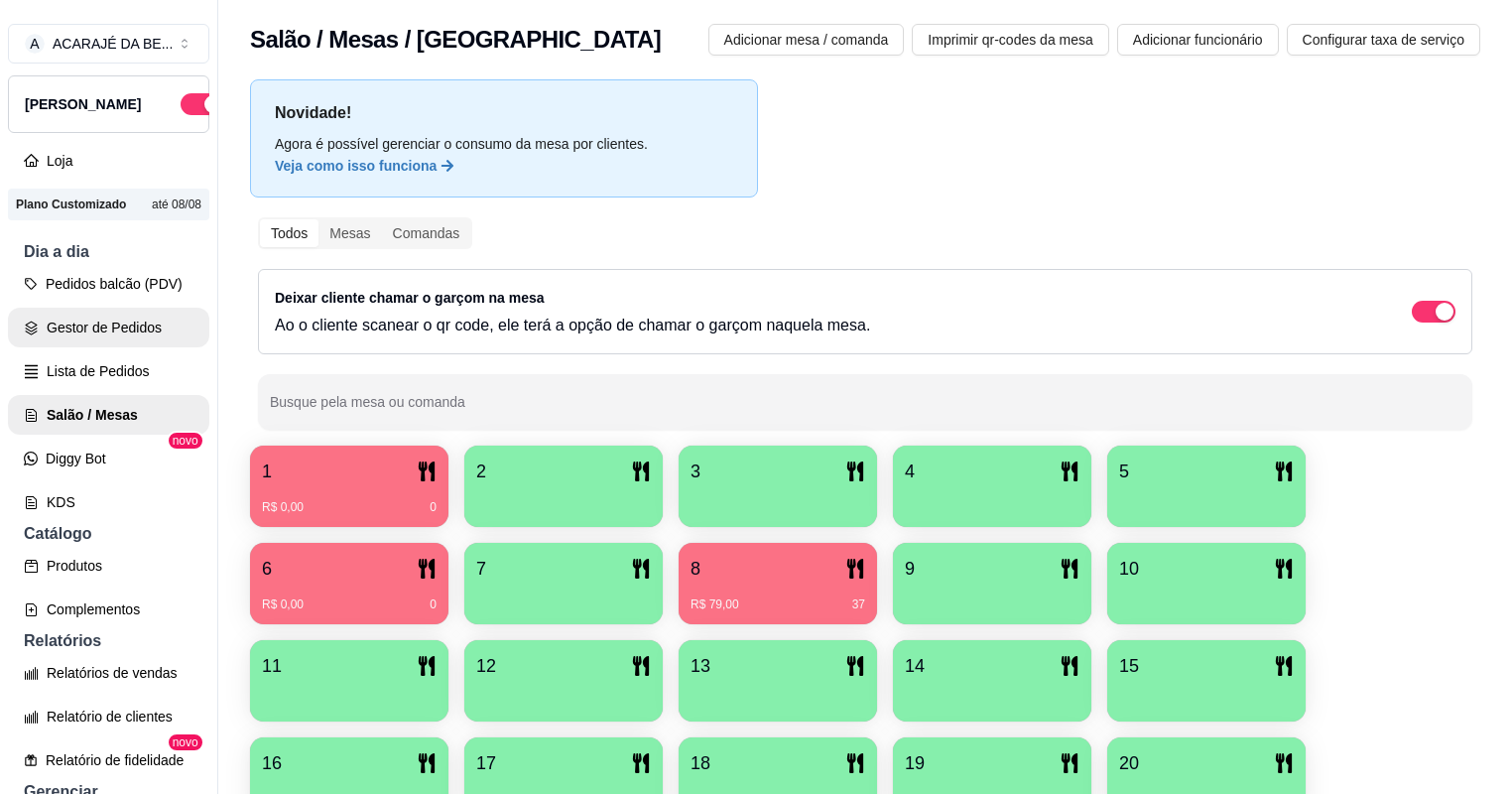 click on "Gestor de Pedidos" at bounding box center (108, 328) 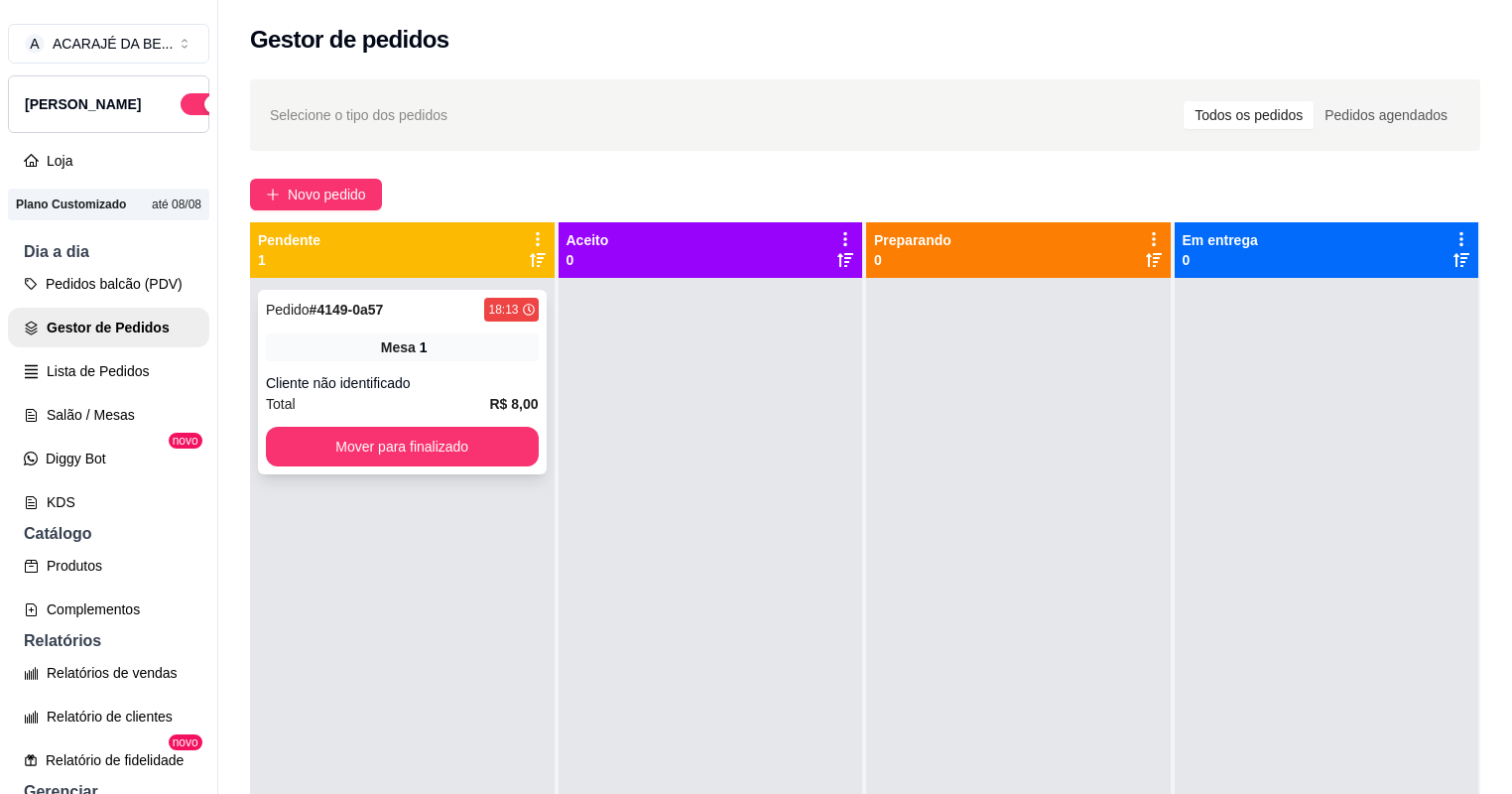 click on "Cliente não identificado" at bounding box center [402, 383] 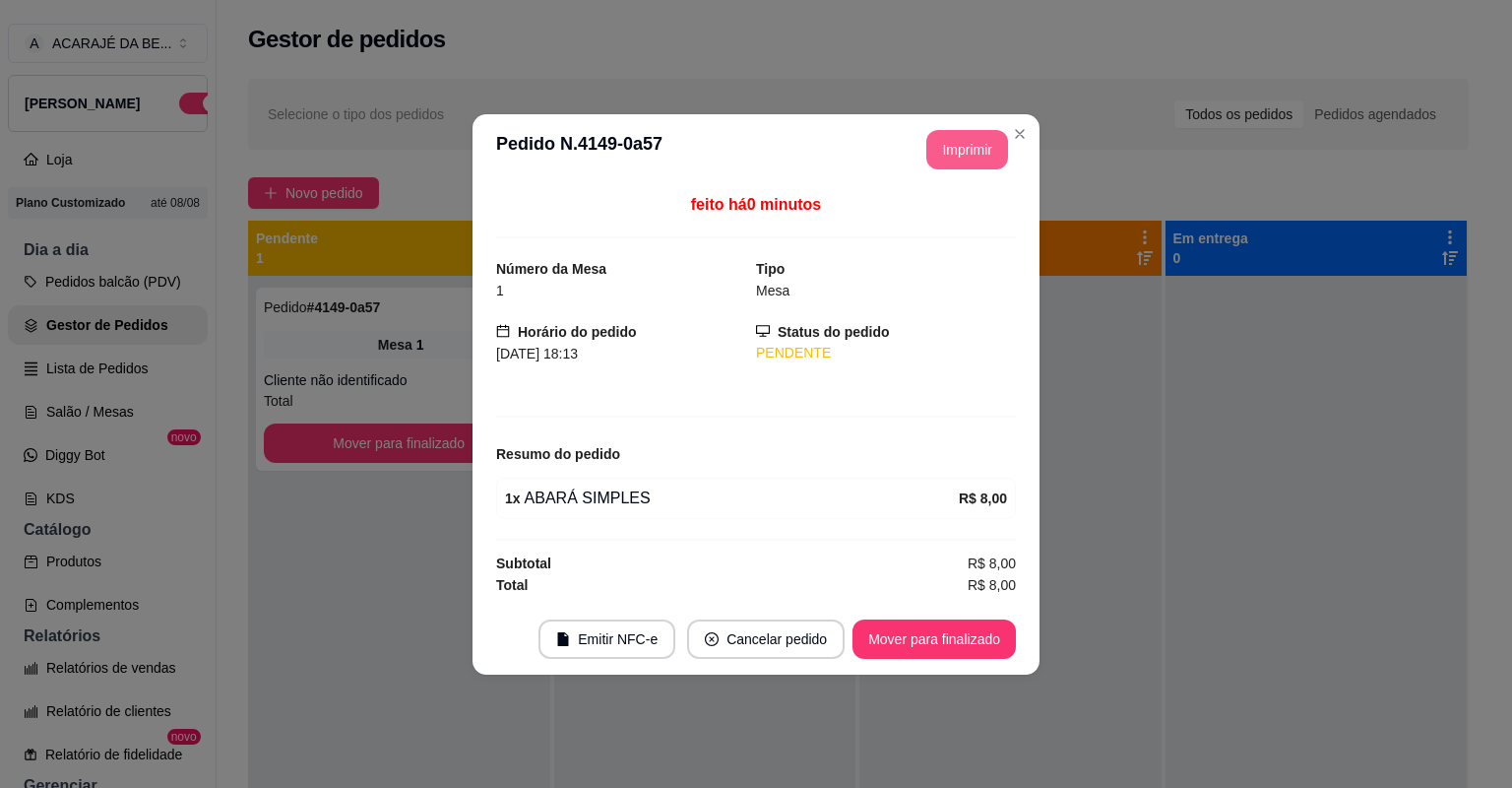click on "Imprimir" at bounding box center (967, 150) 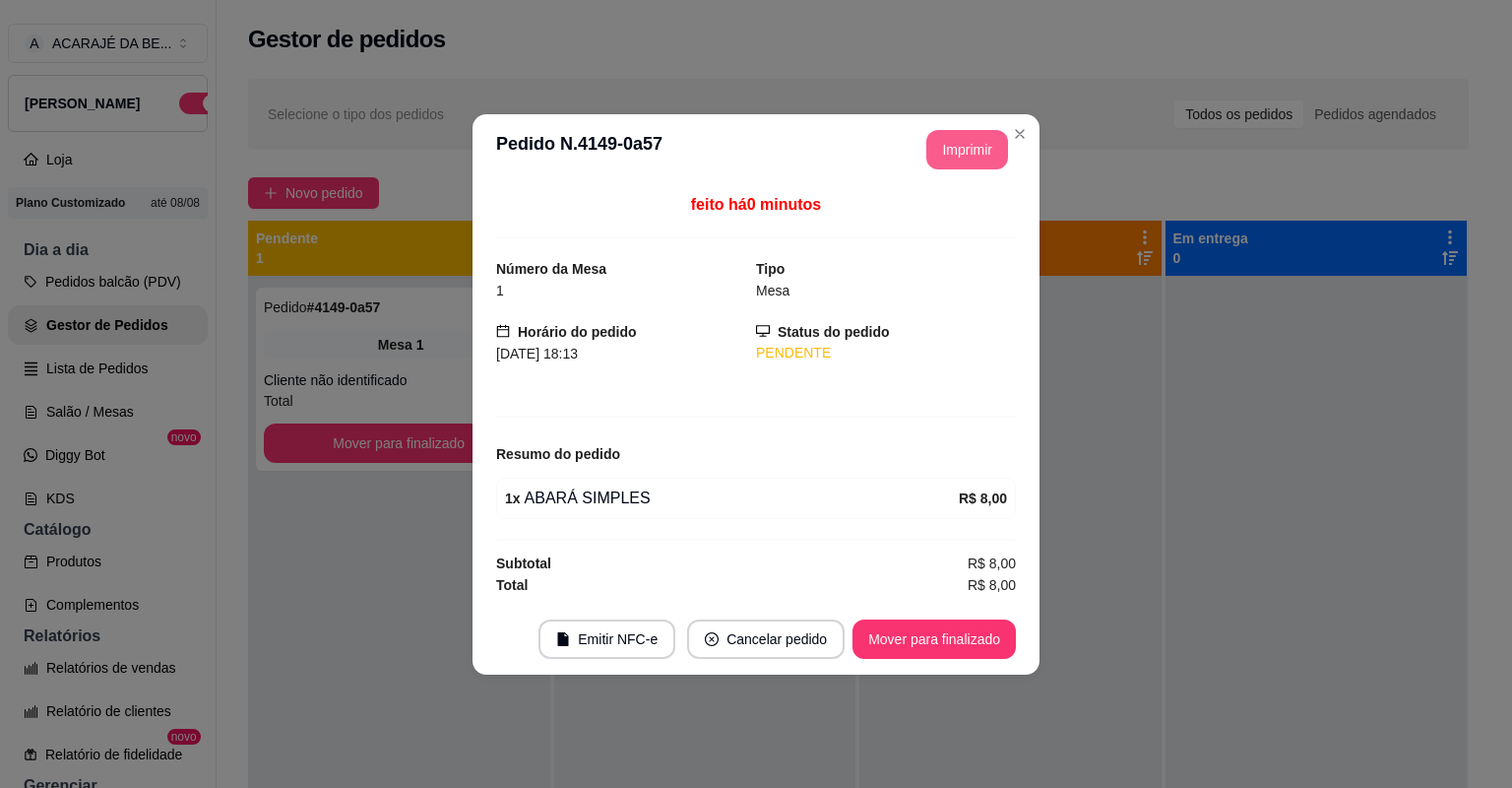 scroll, scrollTop: 0, scrollLeft: 0, axis: both 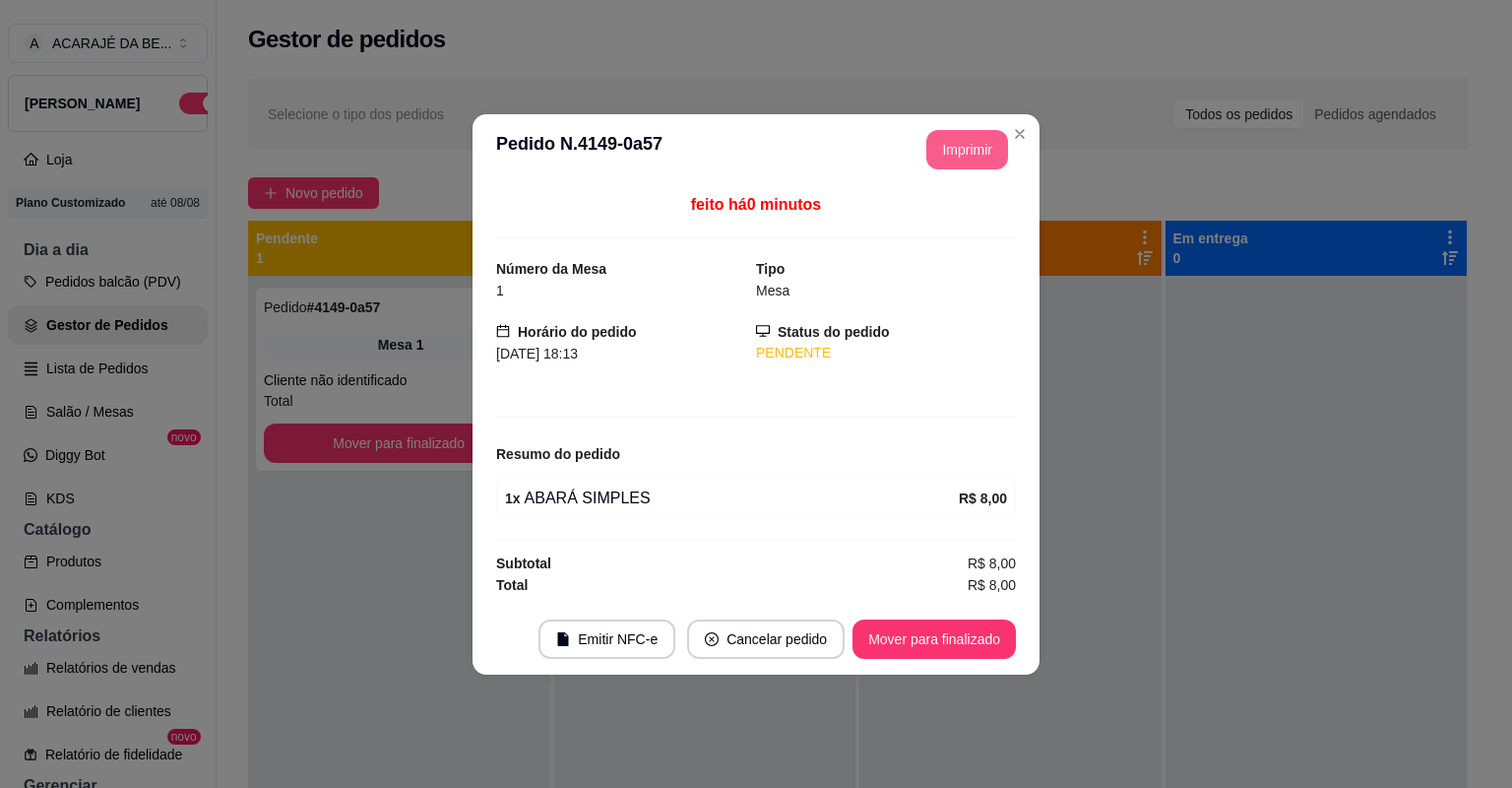 click on "Emitir NFC-e Cancelar pedido Mover para finalizado" at bounding box center (756, 639) 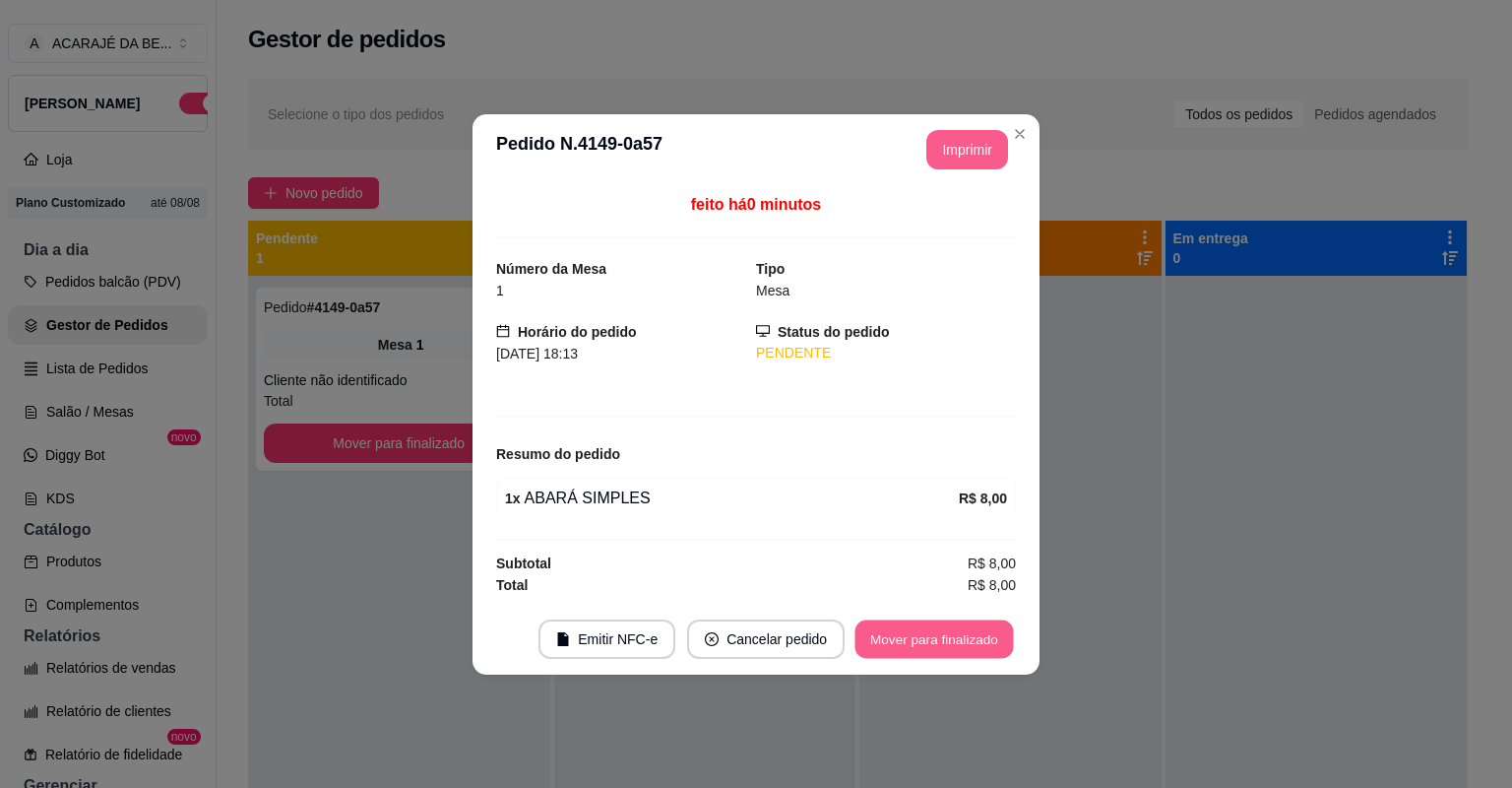 click on "Mover para finalizado" at bounding box center [934, 638] 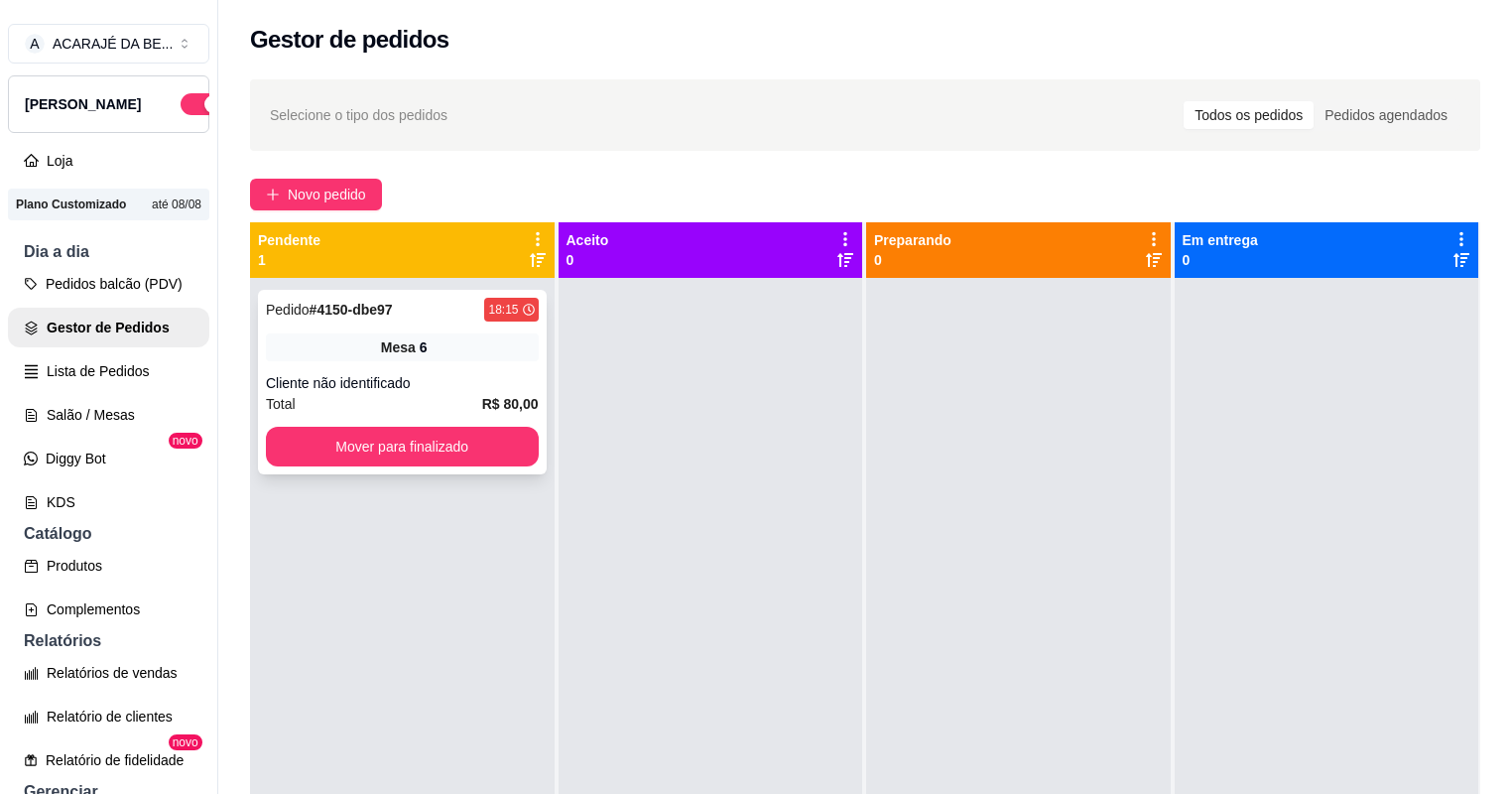 click on "Cliente não identificado" at bounding box center (402, 383) 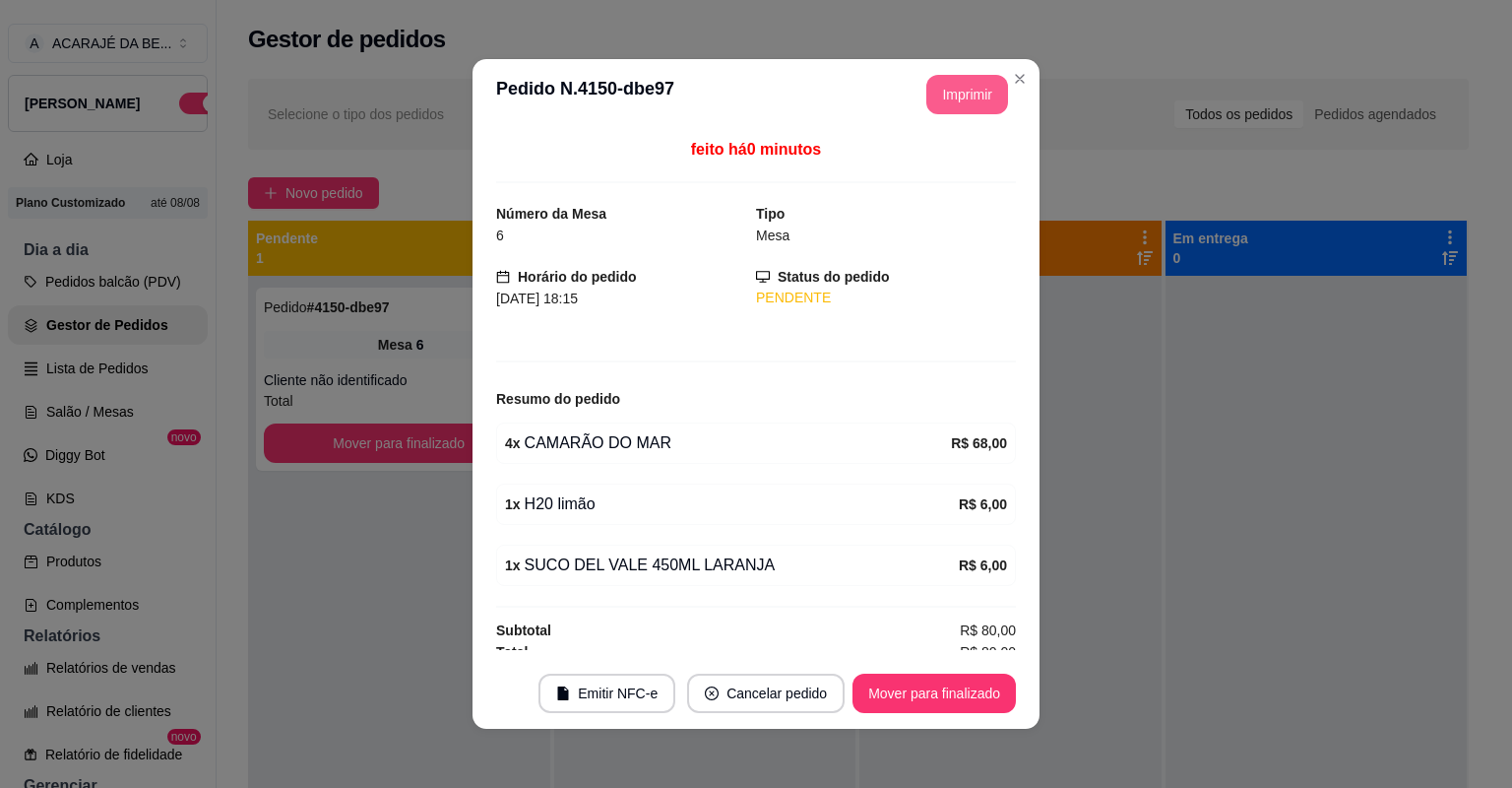 click on "Imprimir" at bounding box center (967, 95) 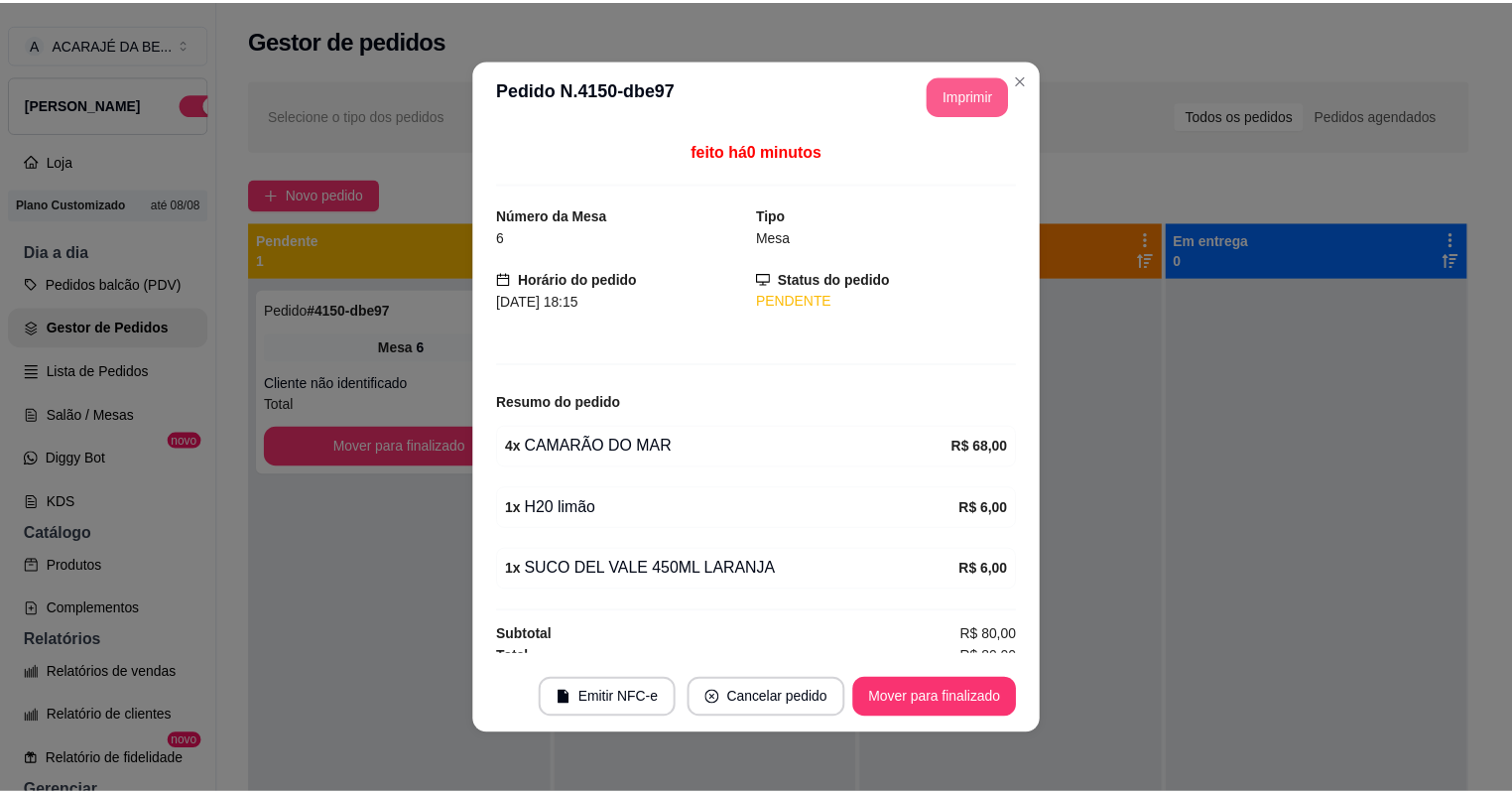 scroll, scrollTop: 0, scrollLeft: 0, axis: both 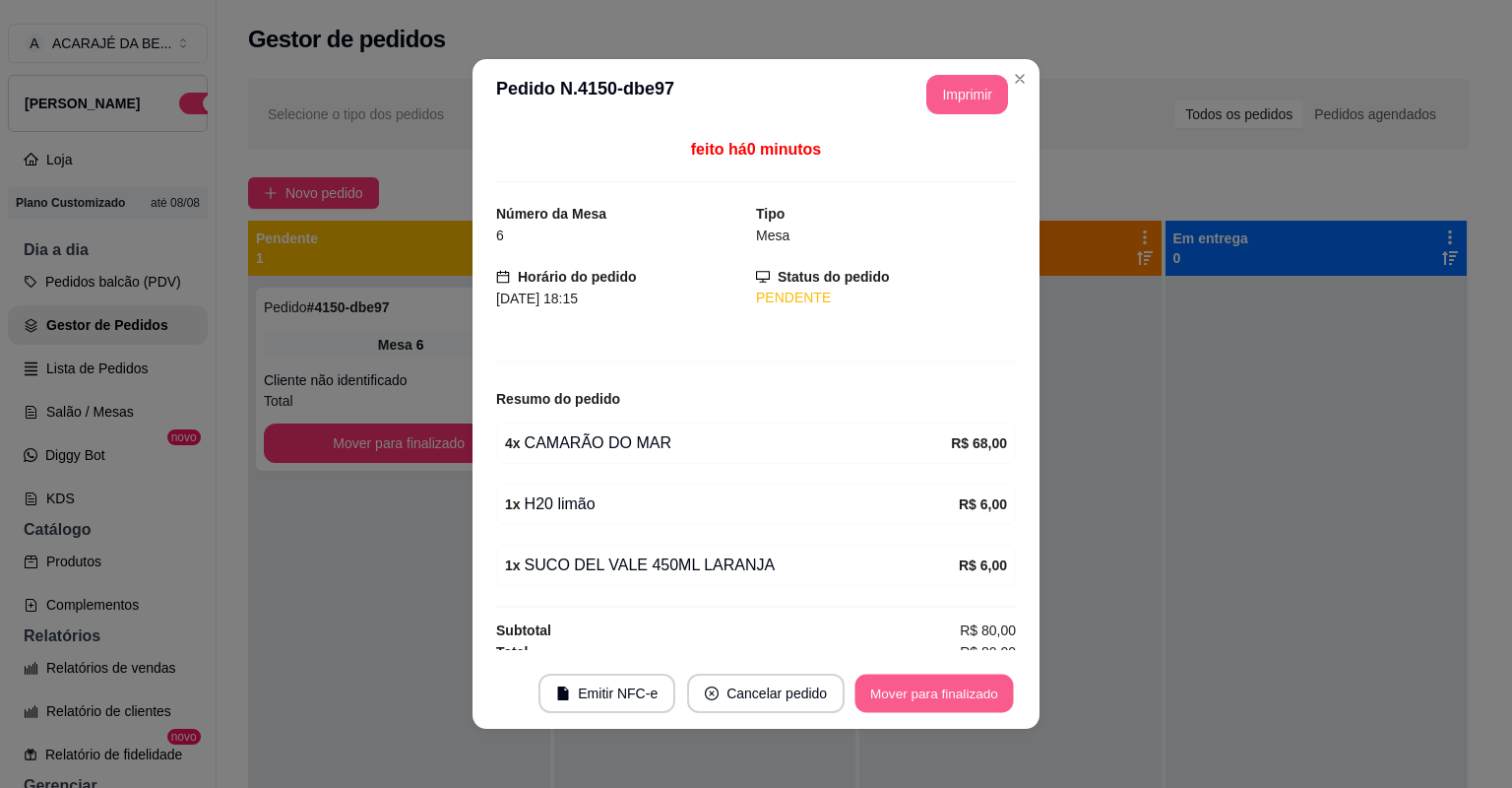 click on "Mover para finalizado" at bounding box center (934, 693) 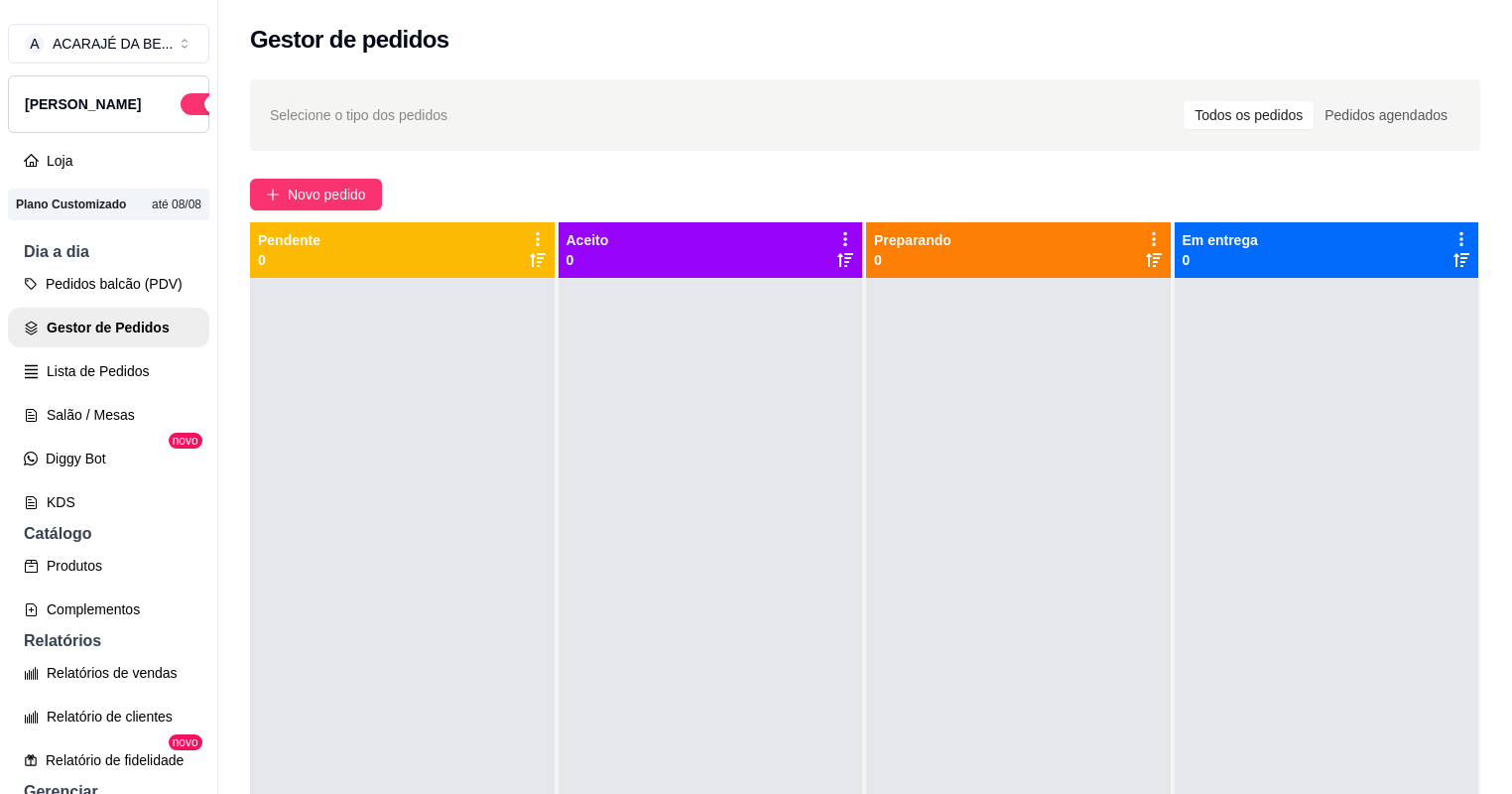 click at bounding box center [1326, 675] 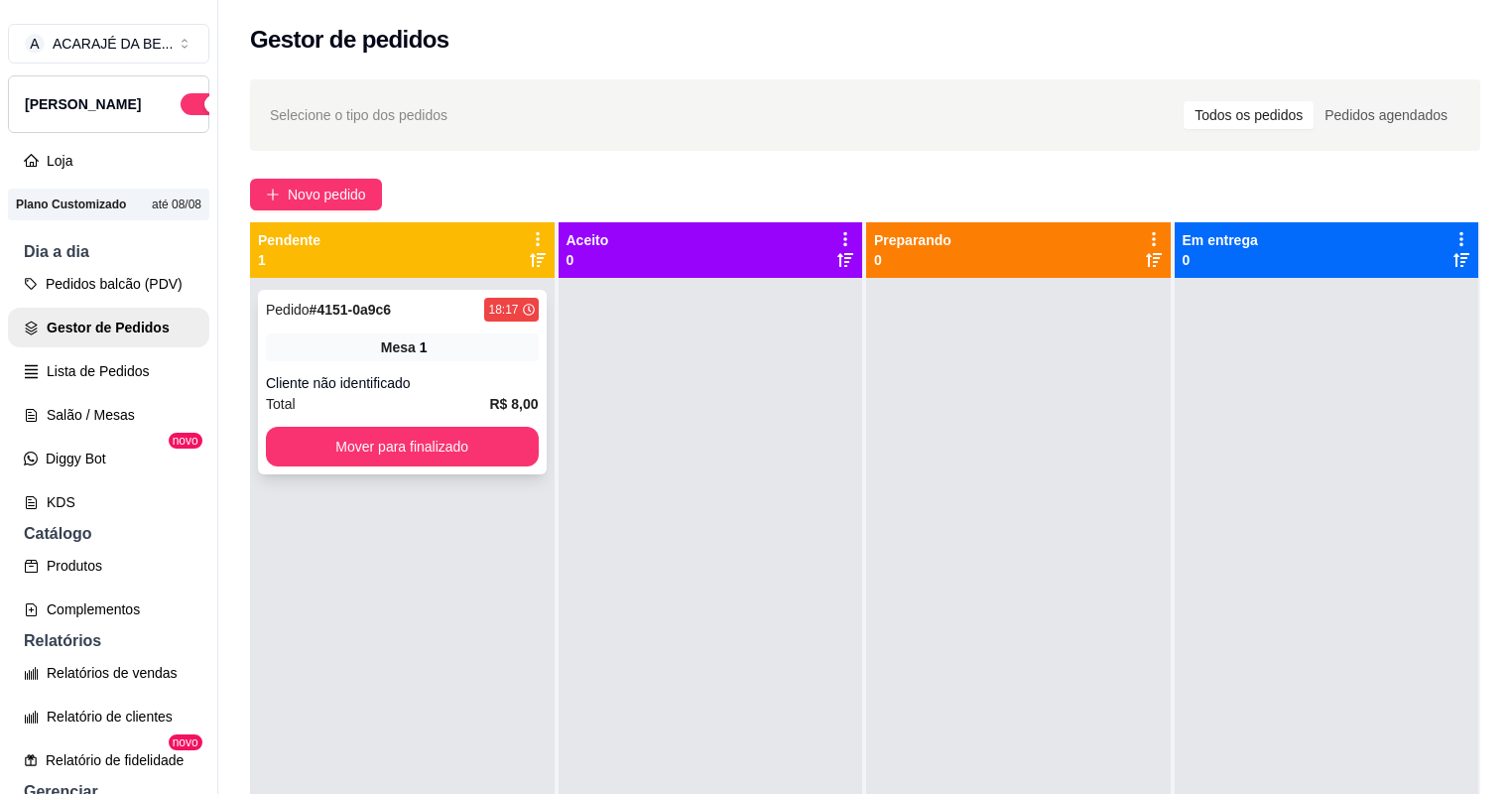 click on "Cliente não identificado" at bounding box center (402, 383) 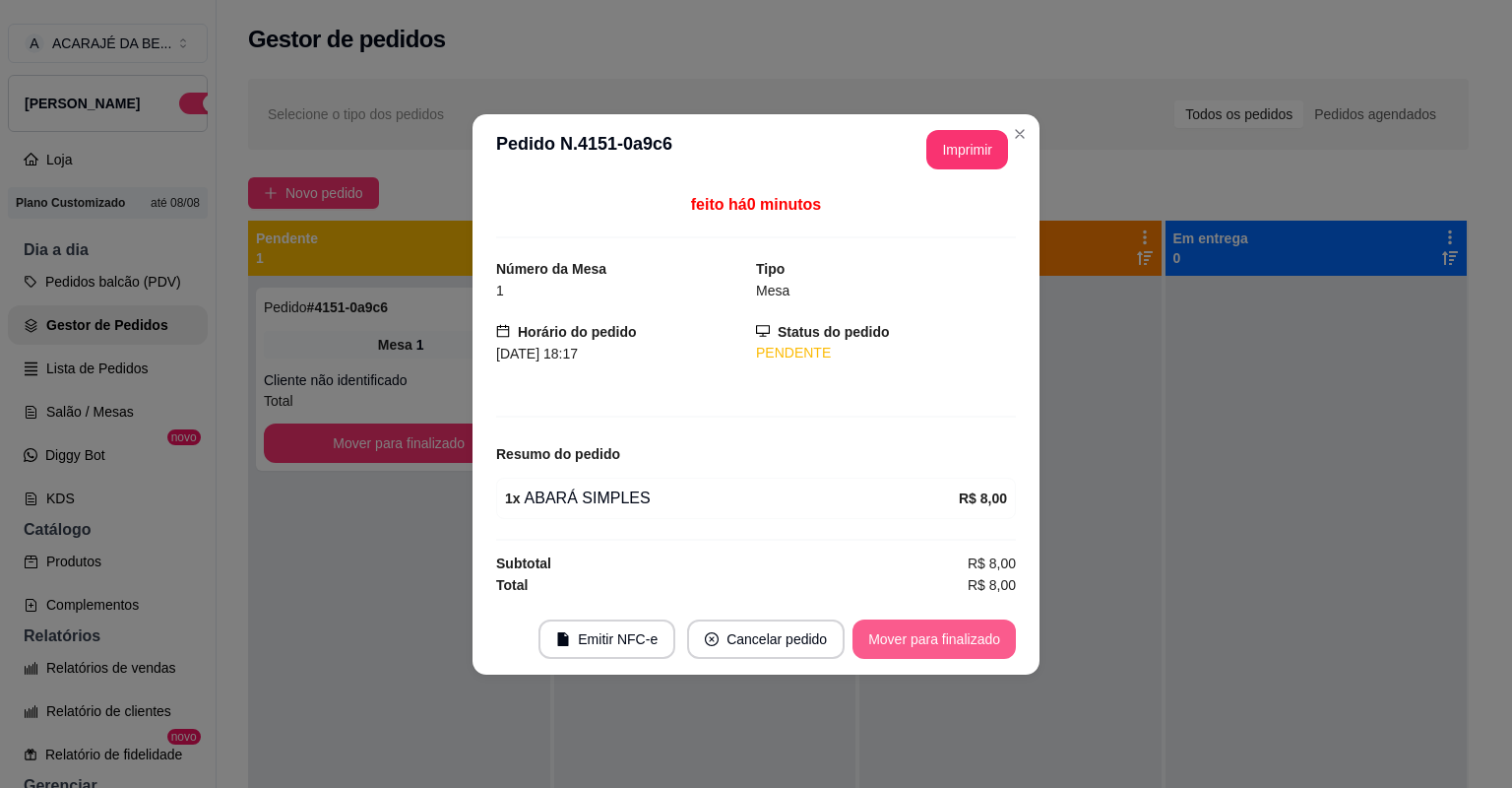 click on "Mover para finalizado" at bounding box center [934, 639] 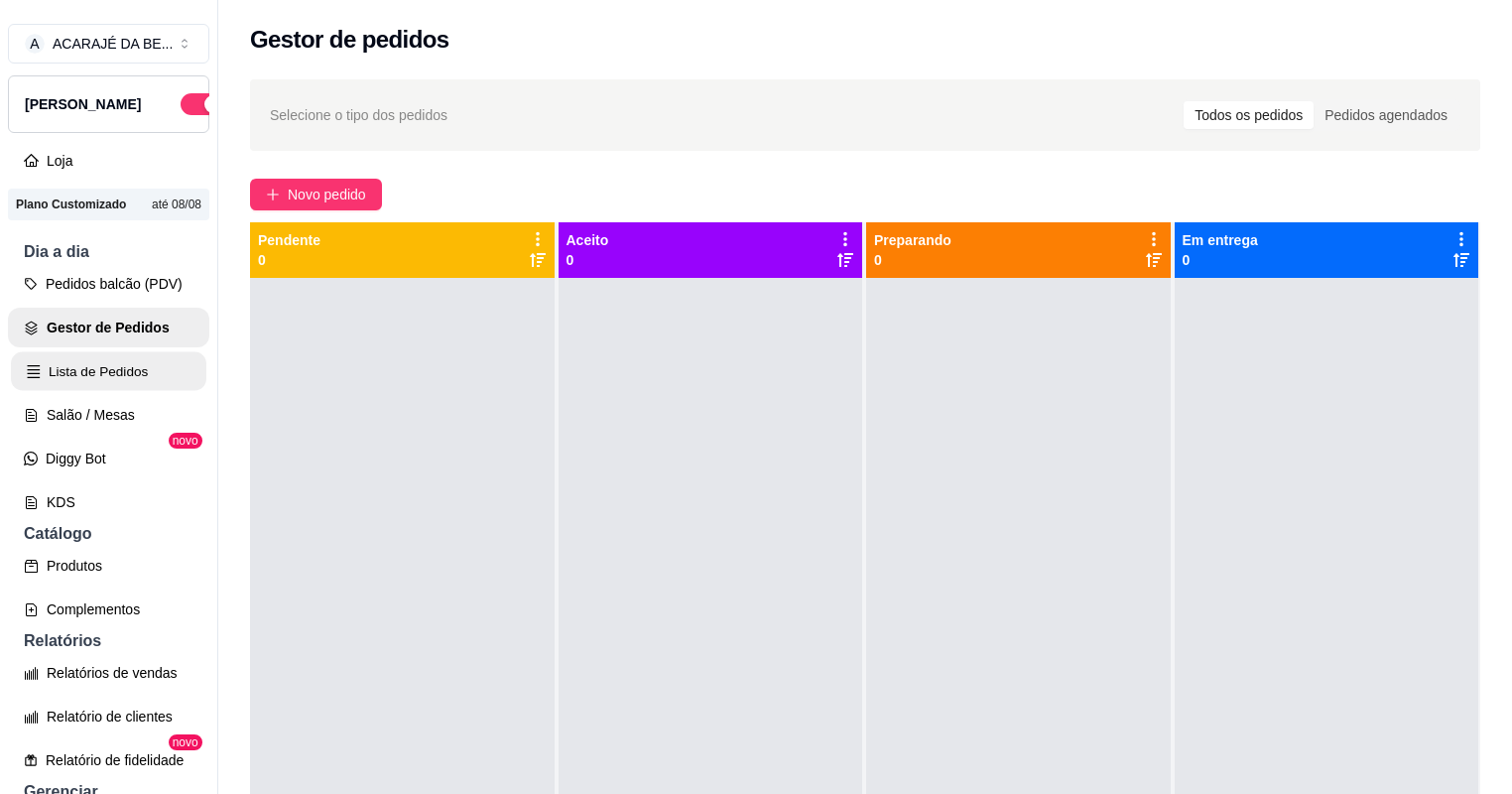 click on "Lista de Pedidos" at bounding box center (108, 371) 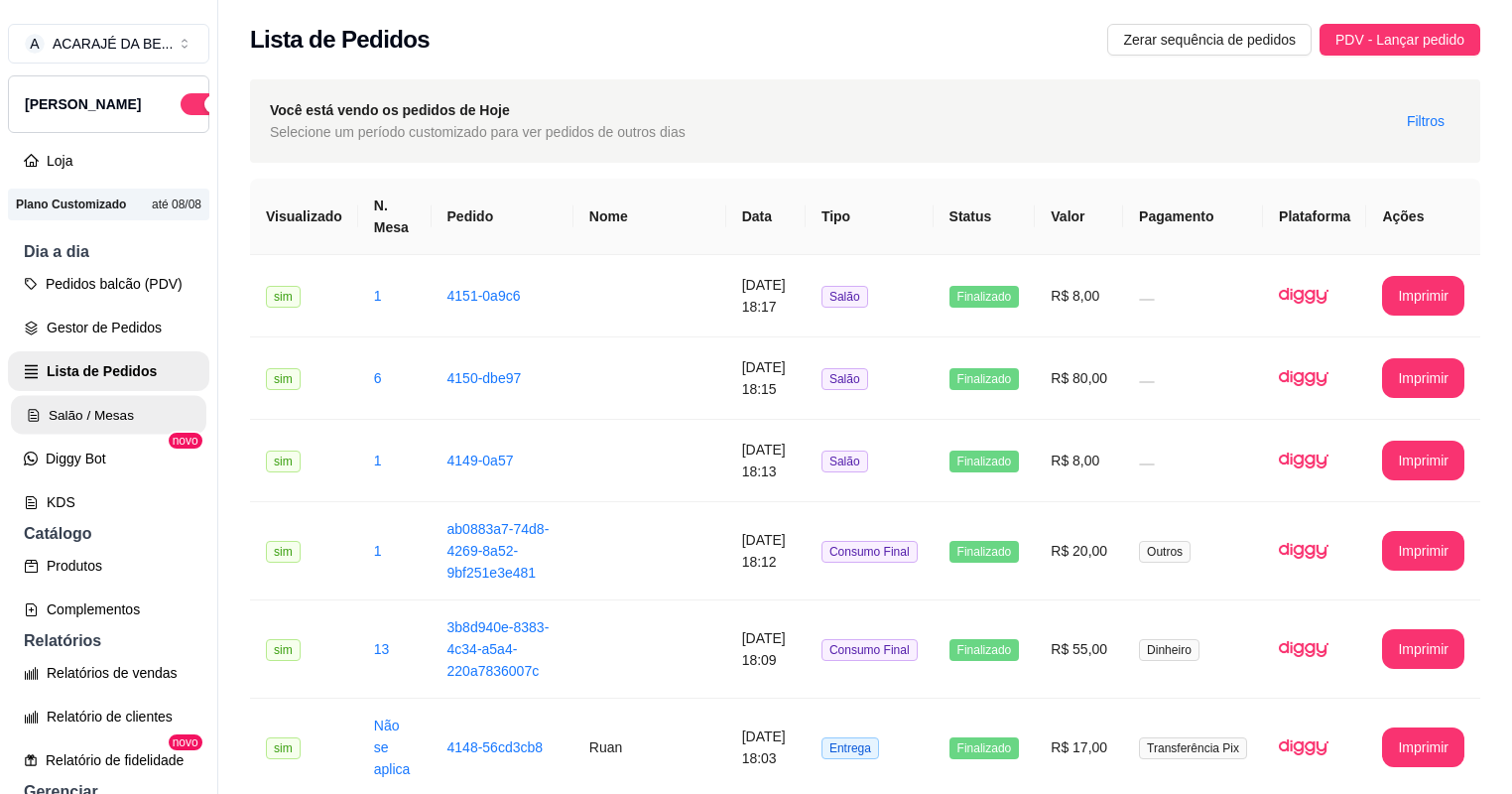 click on "Salão / Mesas" at bounding box center (108, 415) 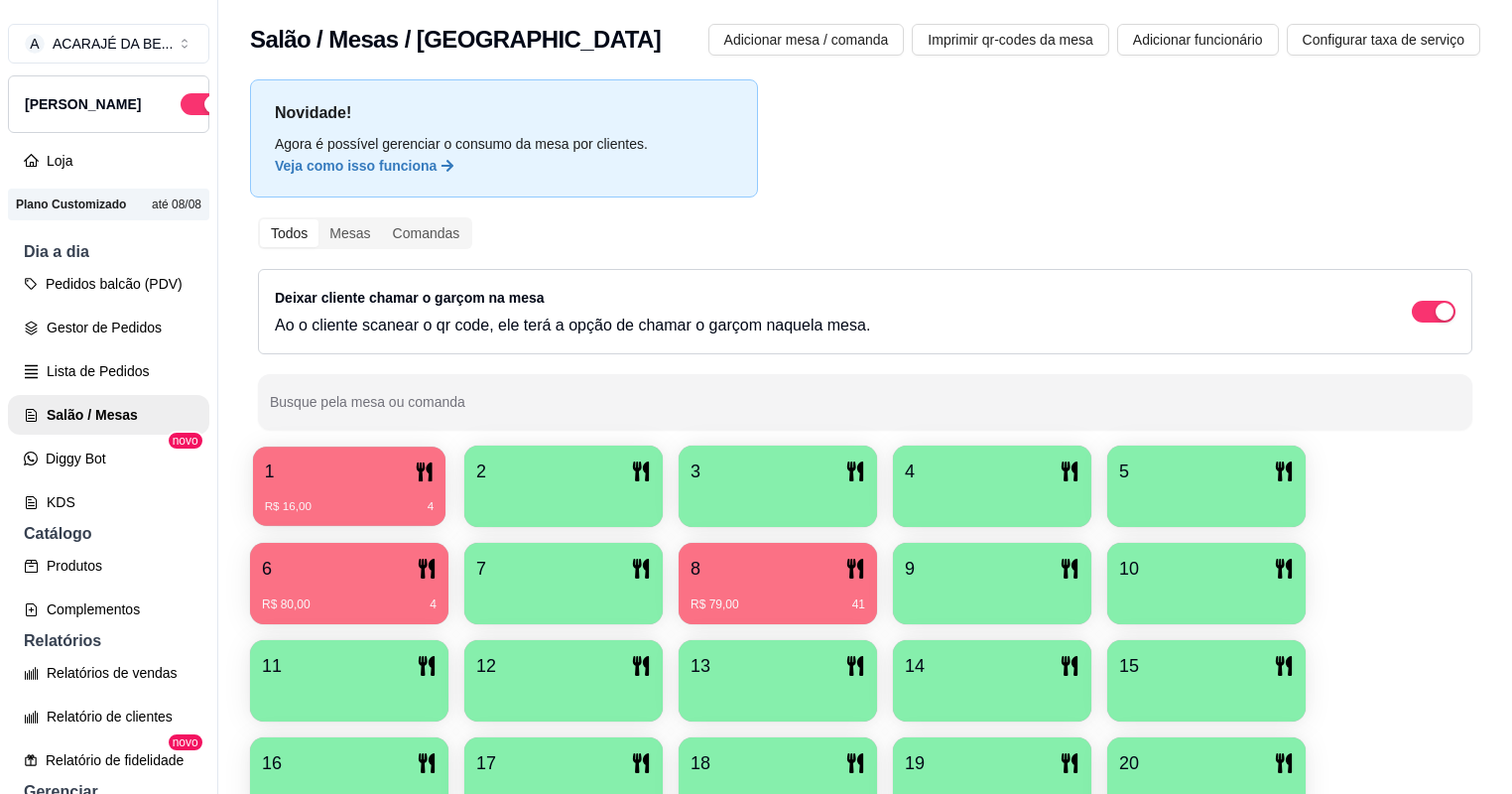 click on "R$ 16,00 4" at bounding box center (349, 499) 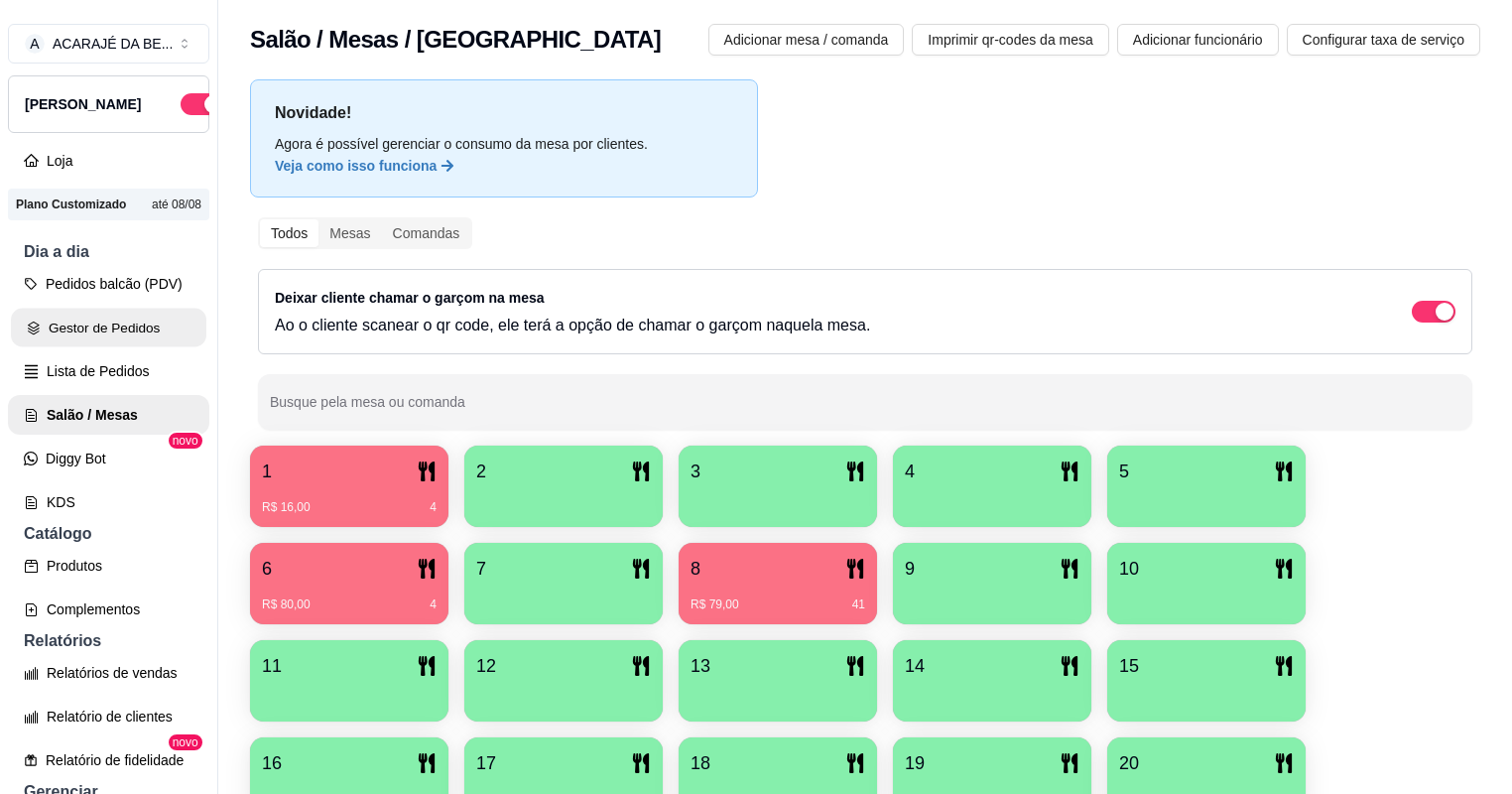 click on "Gestor de Pedidos" at bounding box center [108, 328] 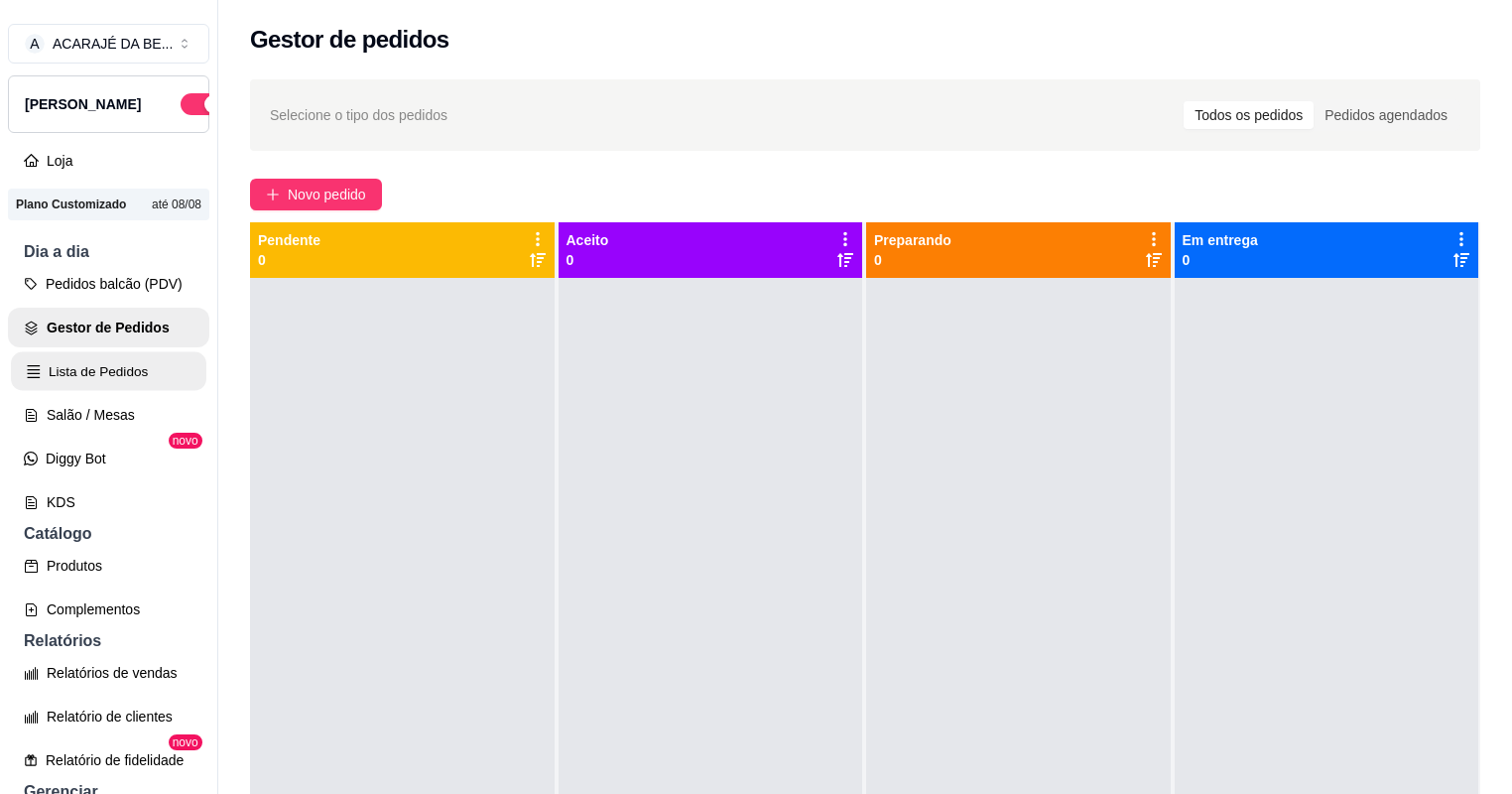 click on "Lista de Pedidos" at bounding box center [108, 371] 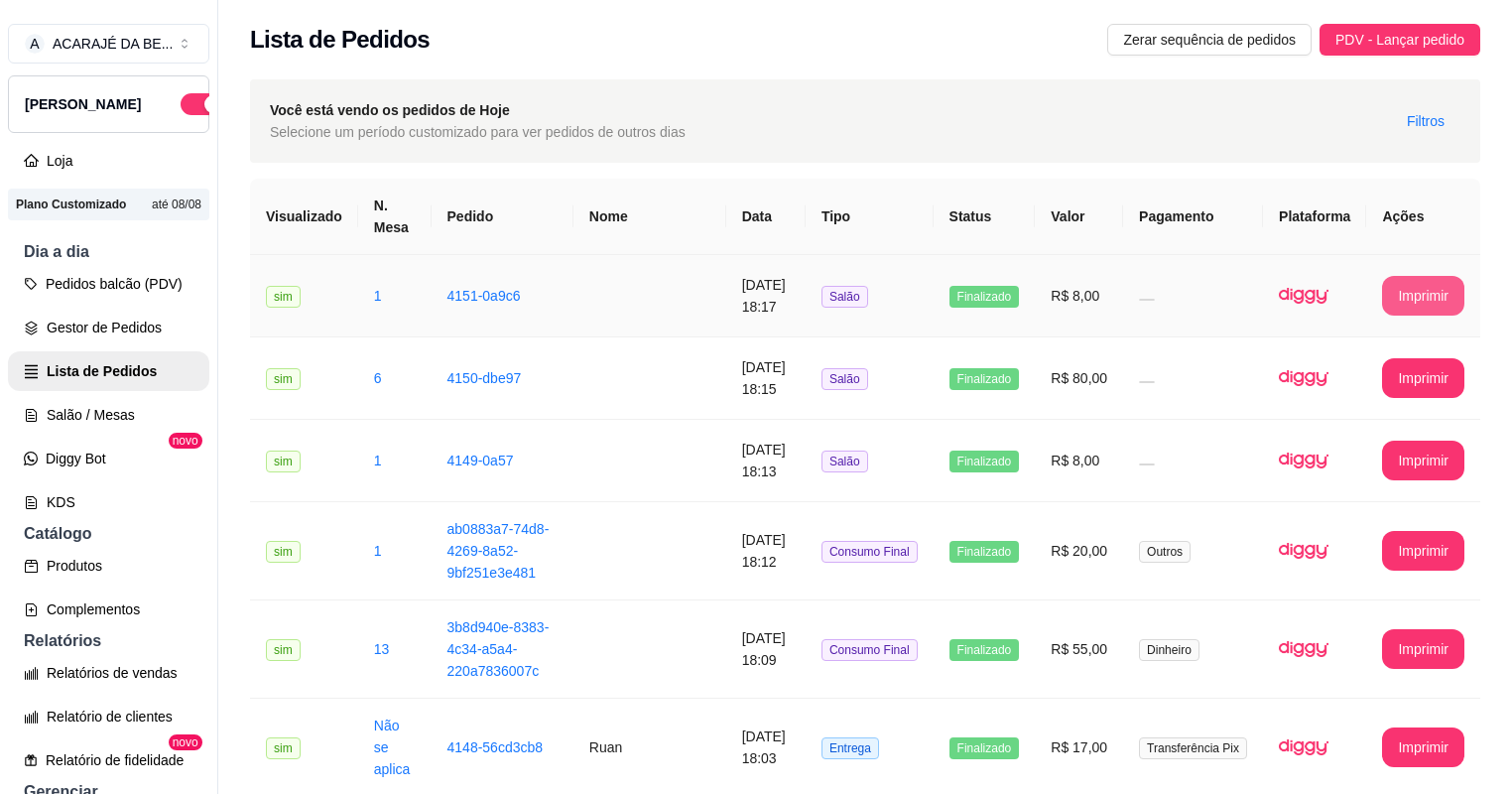 click on "Imprimir" at bounding box center (1423, 296) 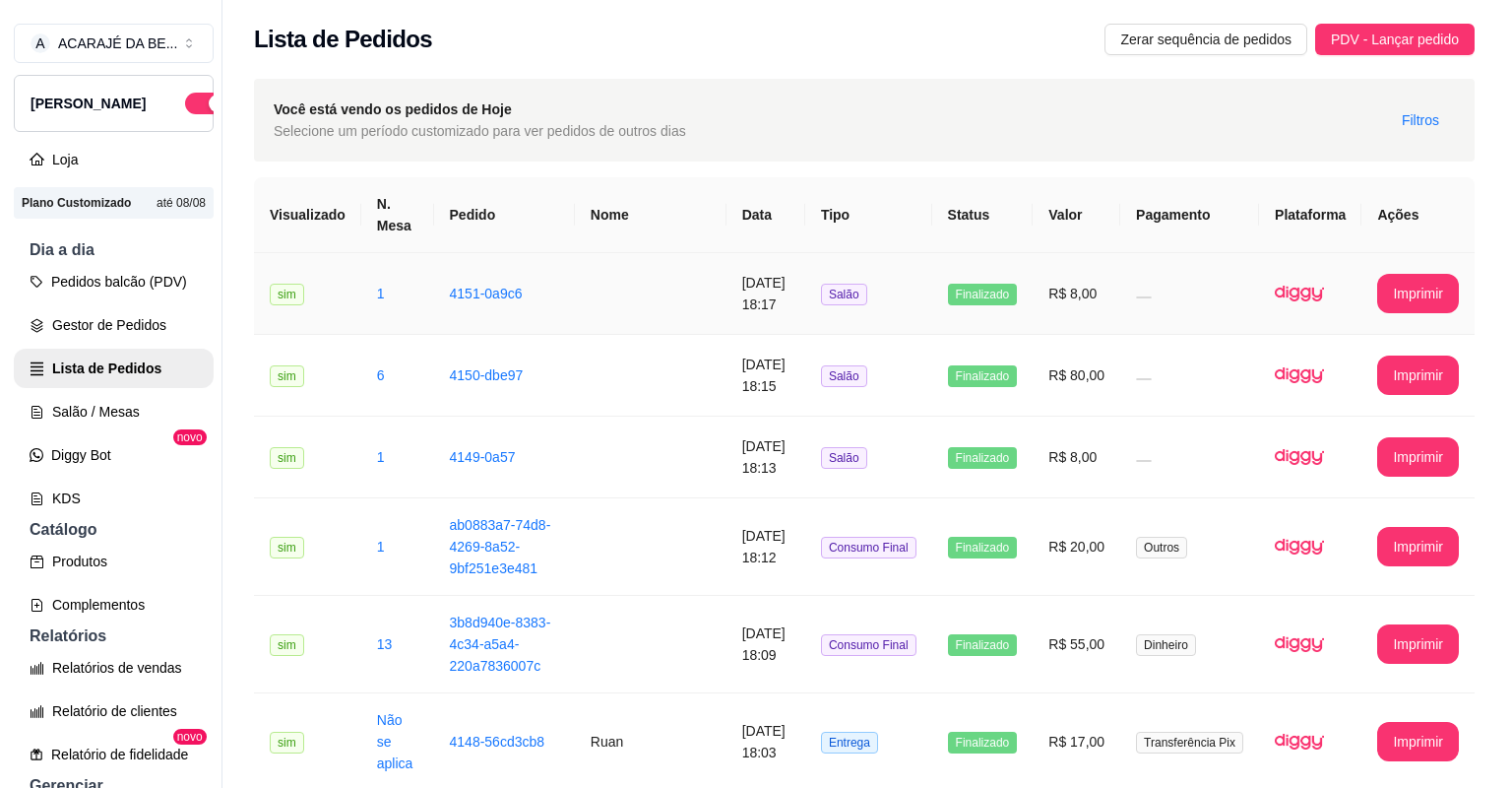 scroll, scrollTop: 0, scrollLeft: 0, axis: both 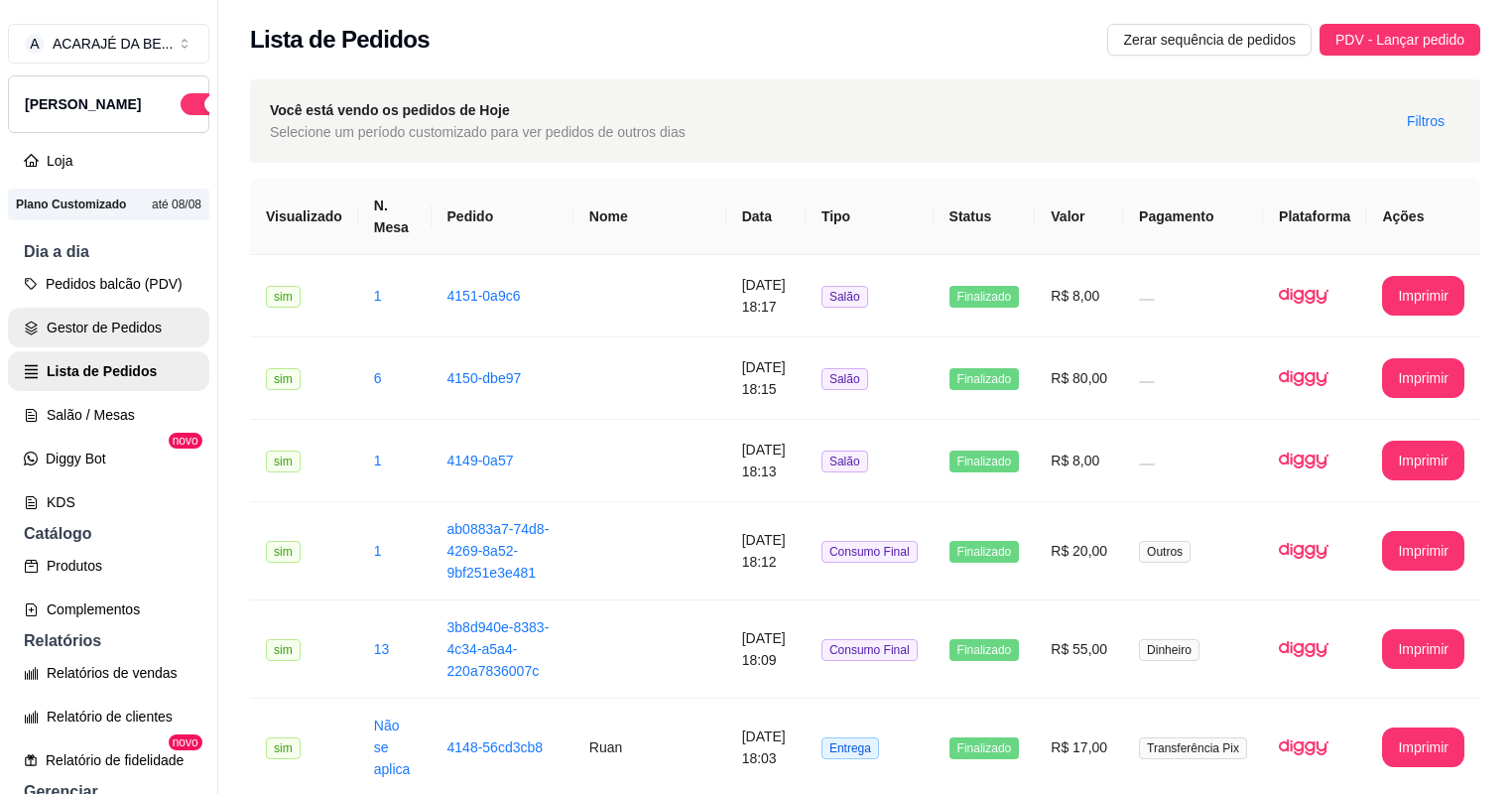 click on "Gestor de Pedidos" at bounding box center [108, 328] 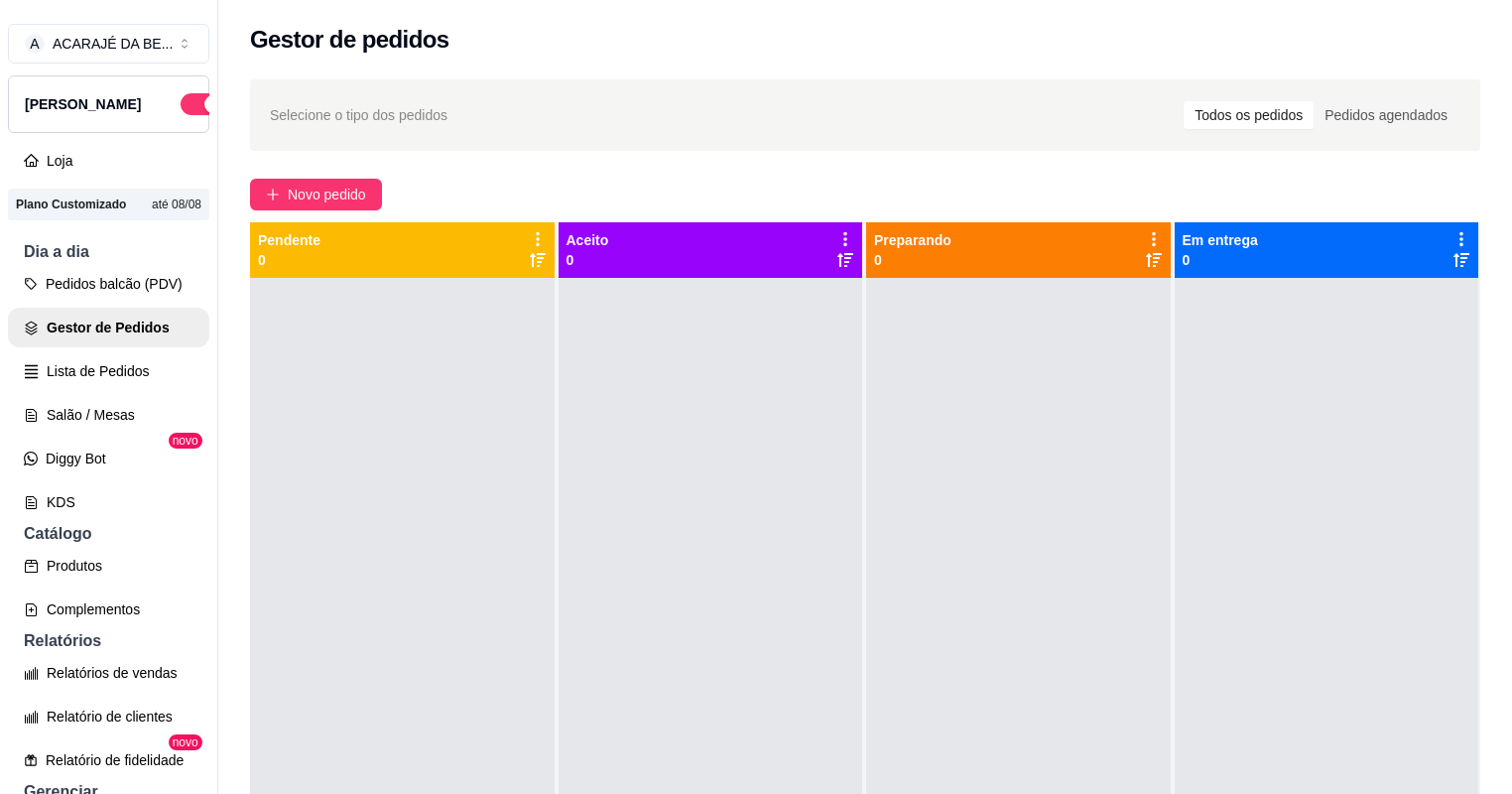 click on "Selecione o tipo dos pedidos Todos os pedidos Pedidos agendados Novo pedido Pendente 0 Aceito 0 Preparando 0 Em entrega 0" at bounding box center (865, 554) 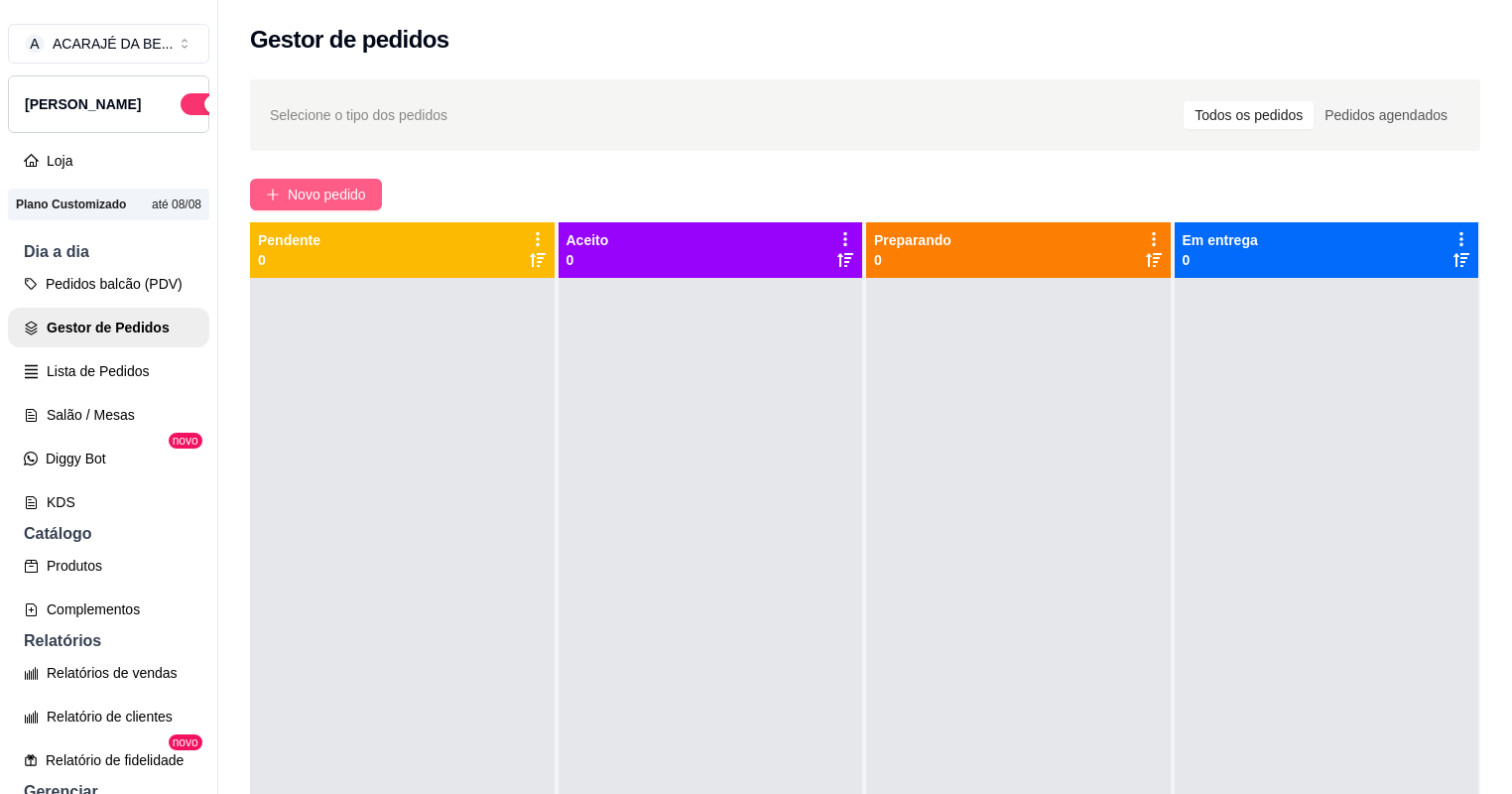 click on "Novo pedido" at bounding box center [315, 195] 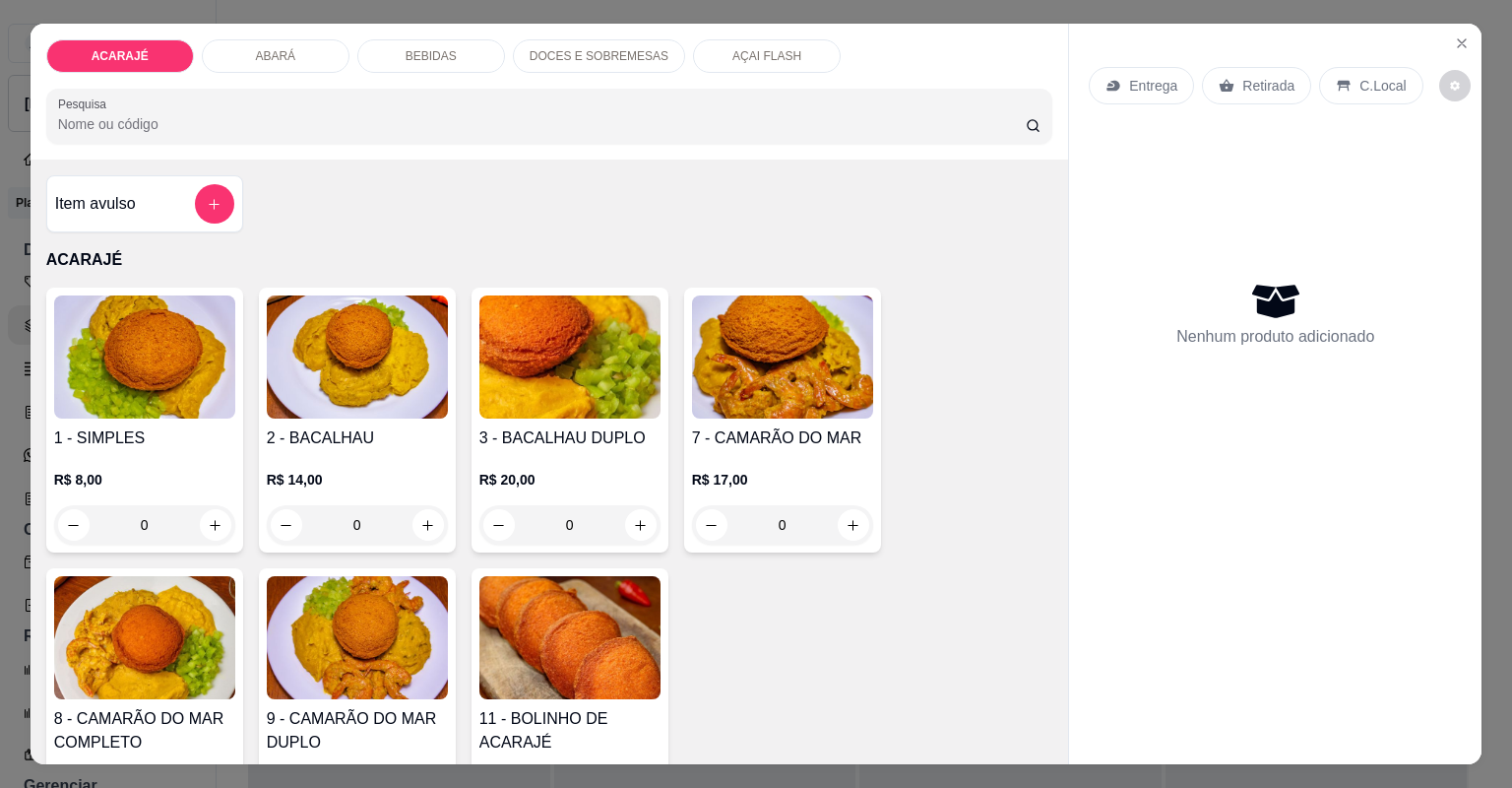 click on "BEBIDAS" at bounding box center (431, 56) 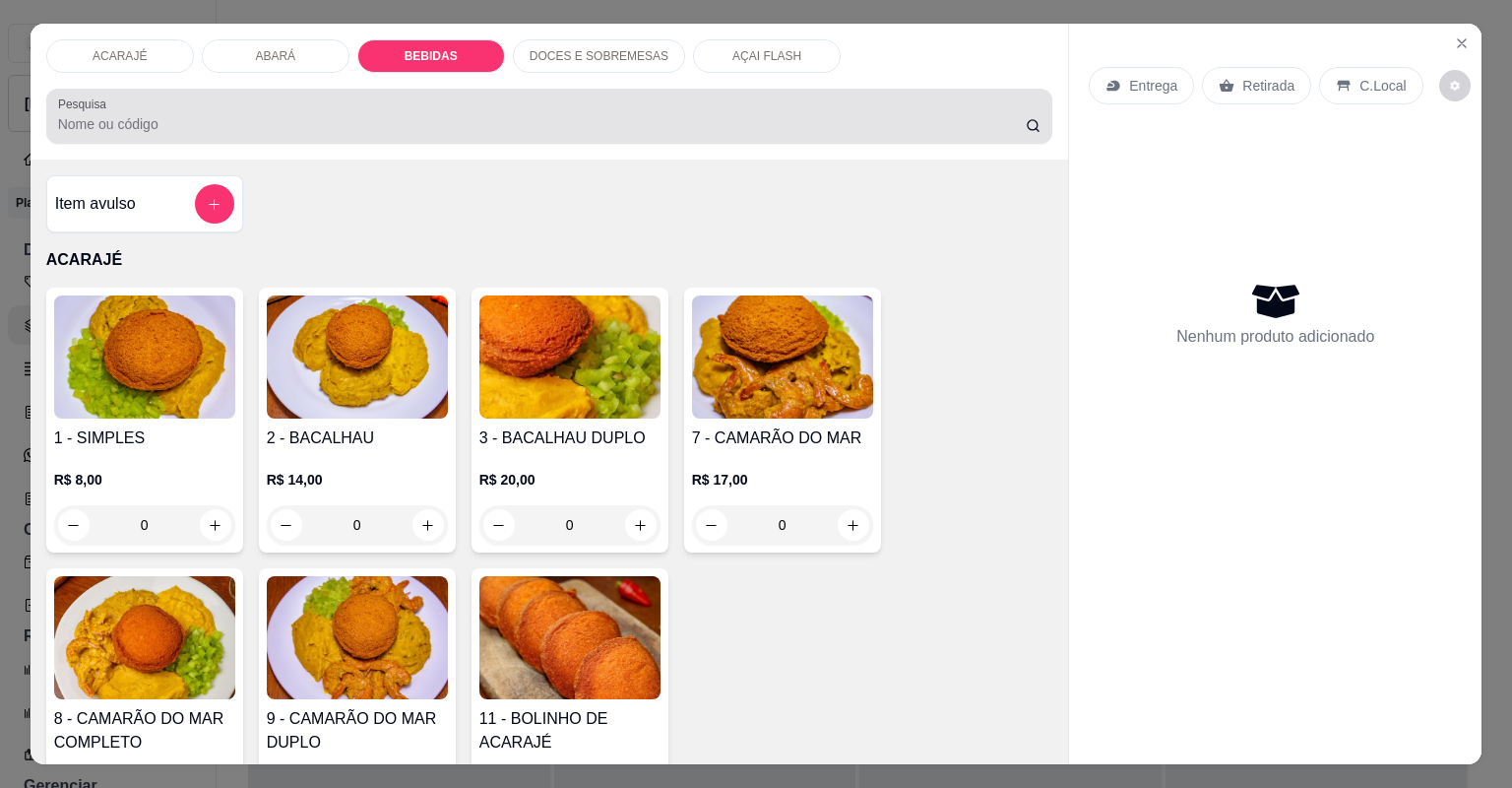 scroll, scrollTop: 1360, scrollLeft: 0, axis: vertical 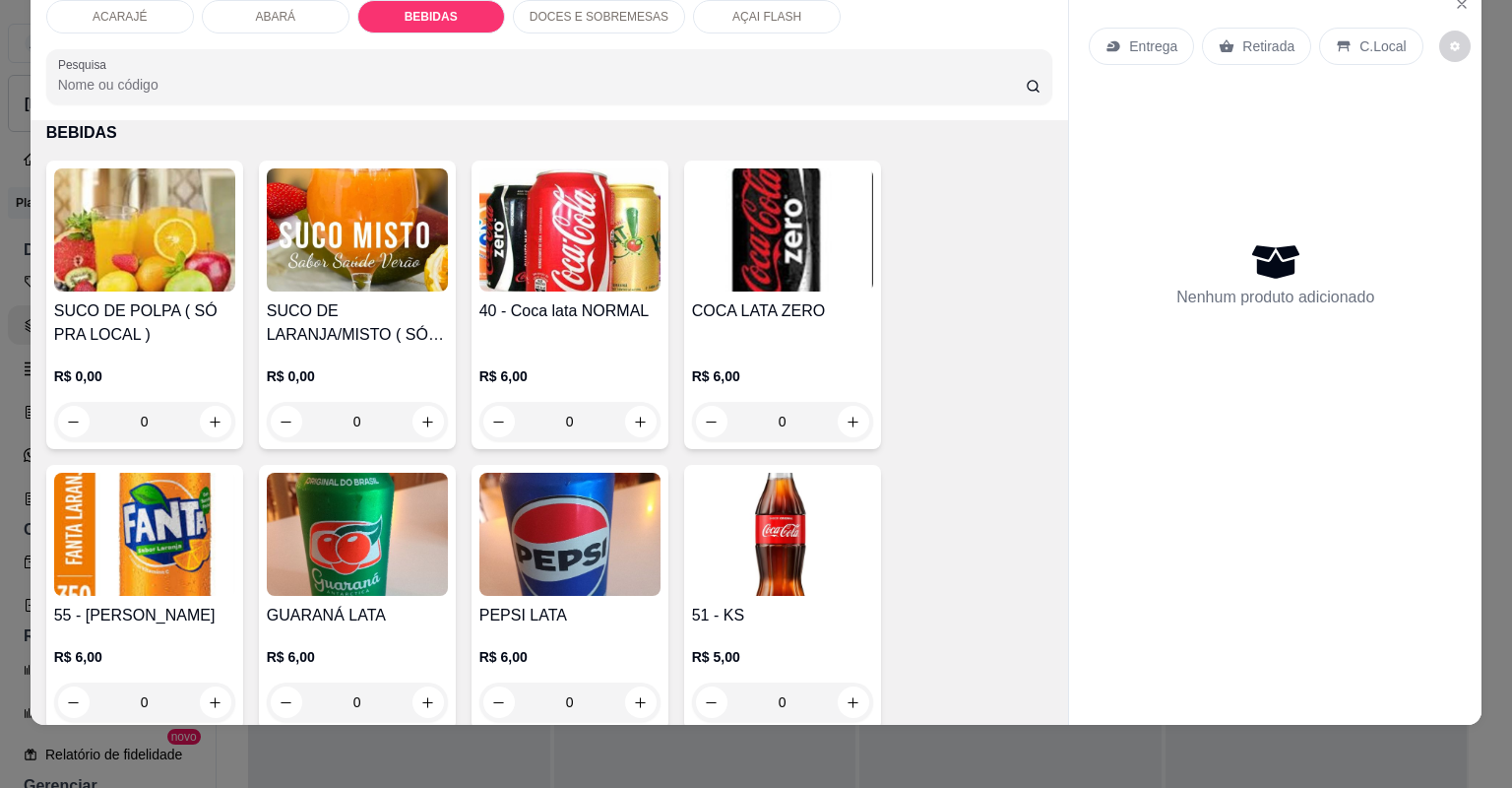 click on "AÇAI FLASH" at bounding box center [767, 17] 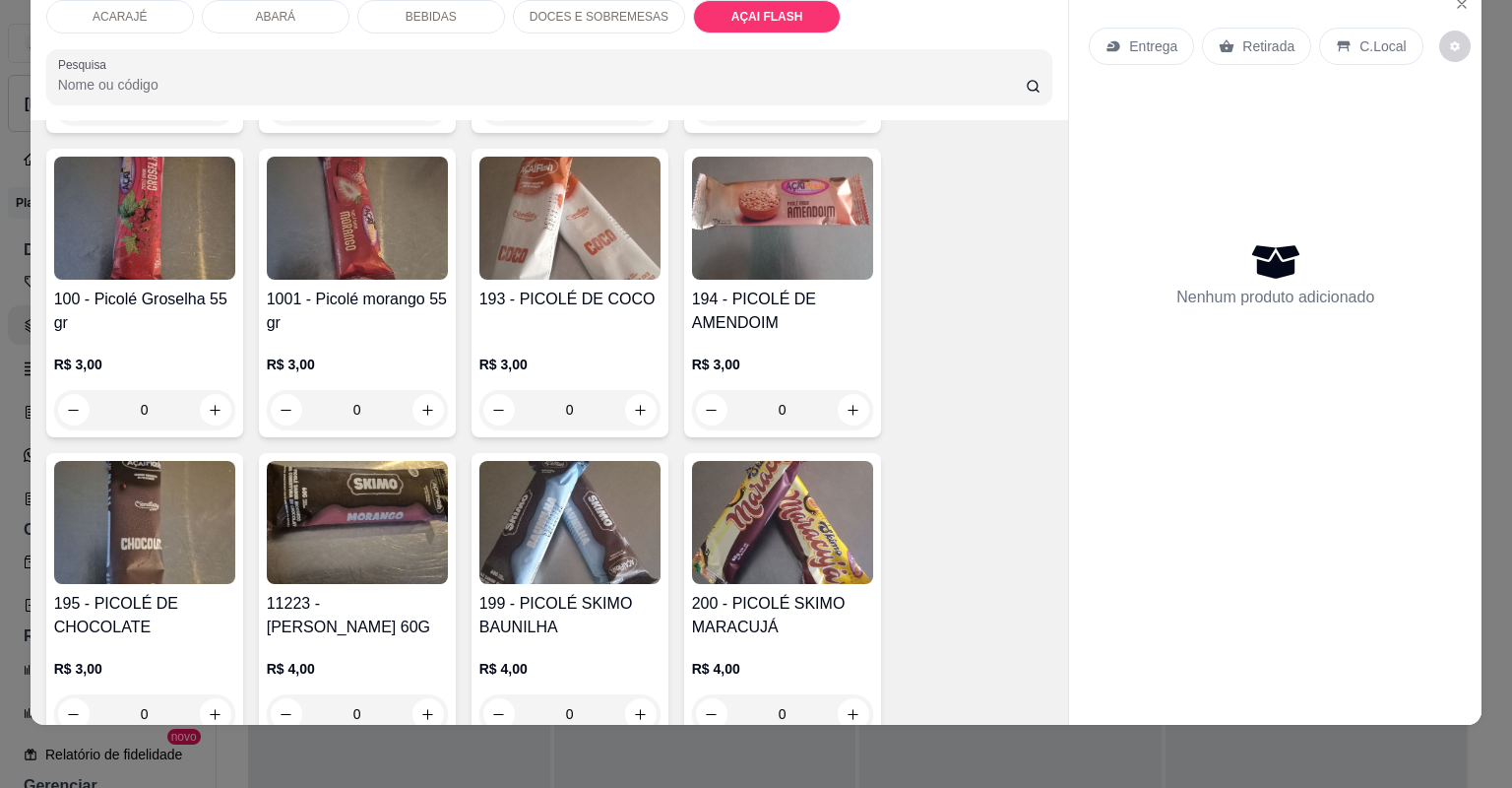 scroll, scrollTop: 3771, scrollLeft: 0, axis: vertical 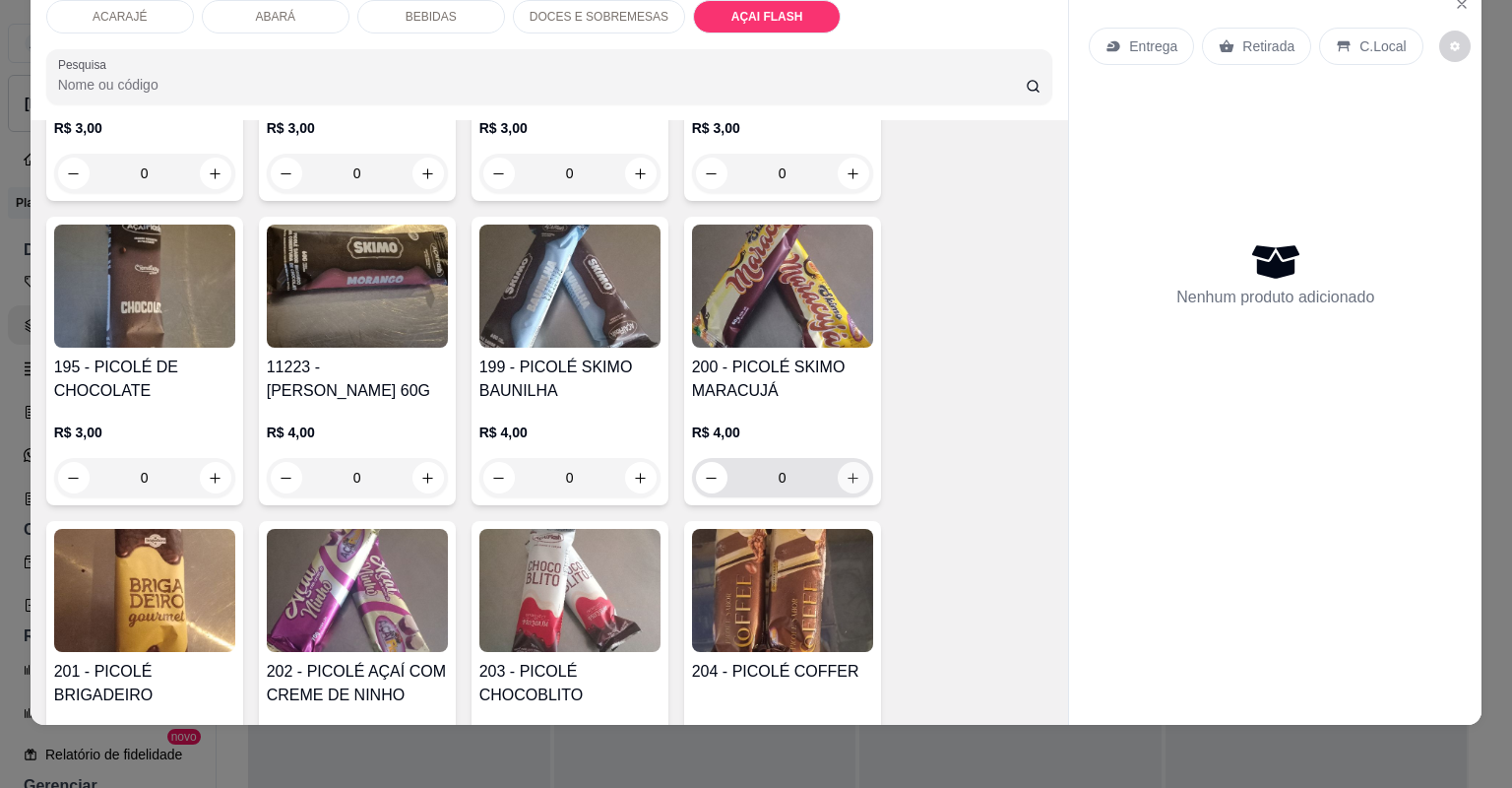 click 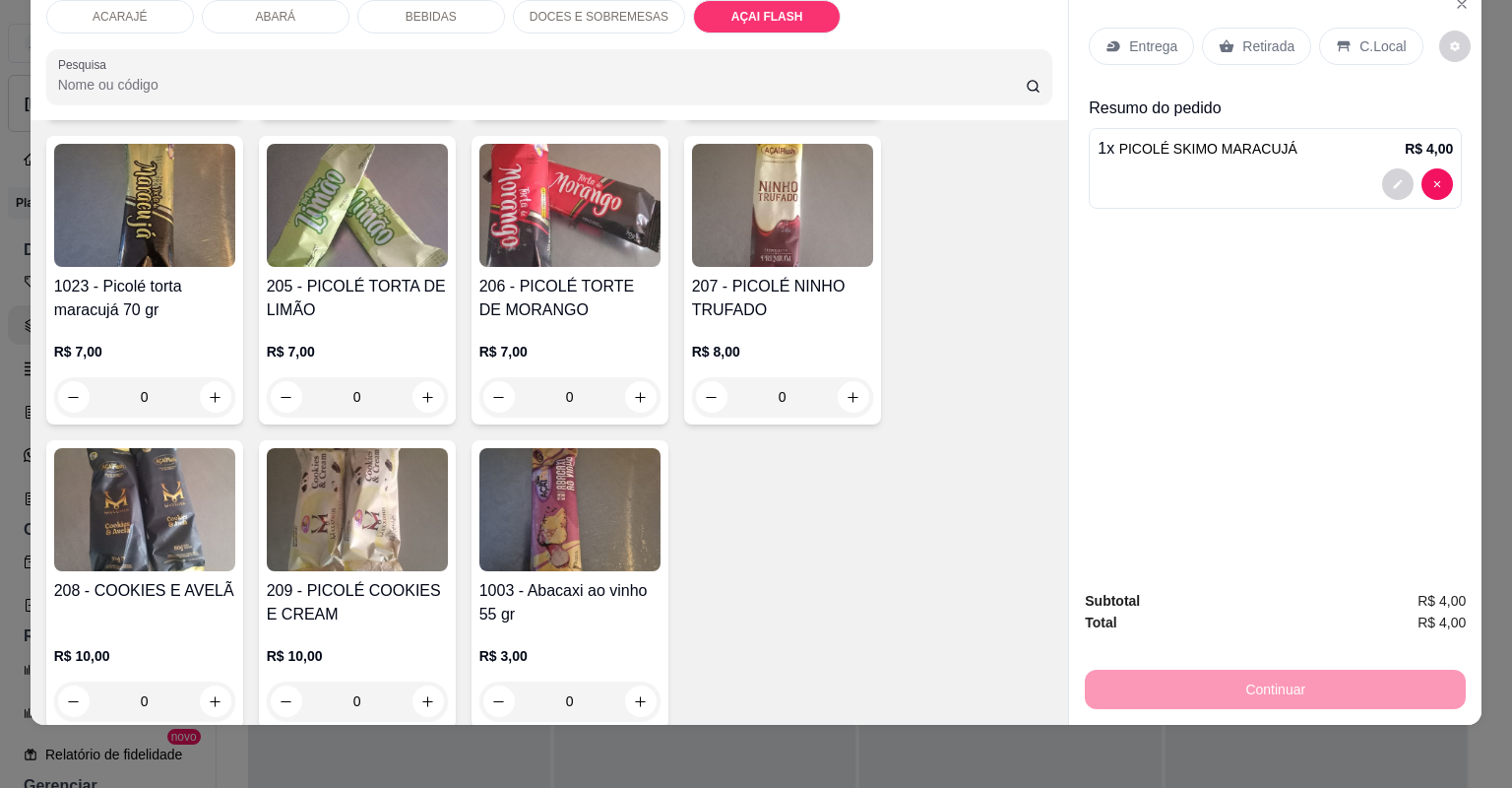 scroll, scrollTop: 4480, scrollLeft: 0, axis: vertical 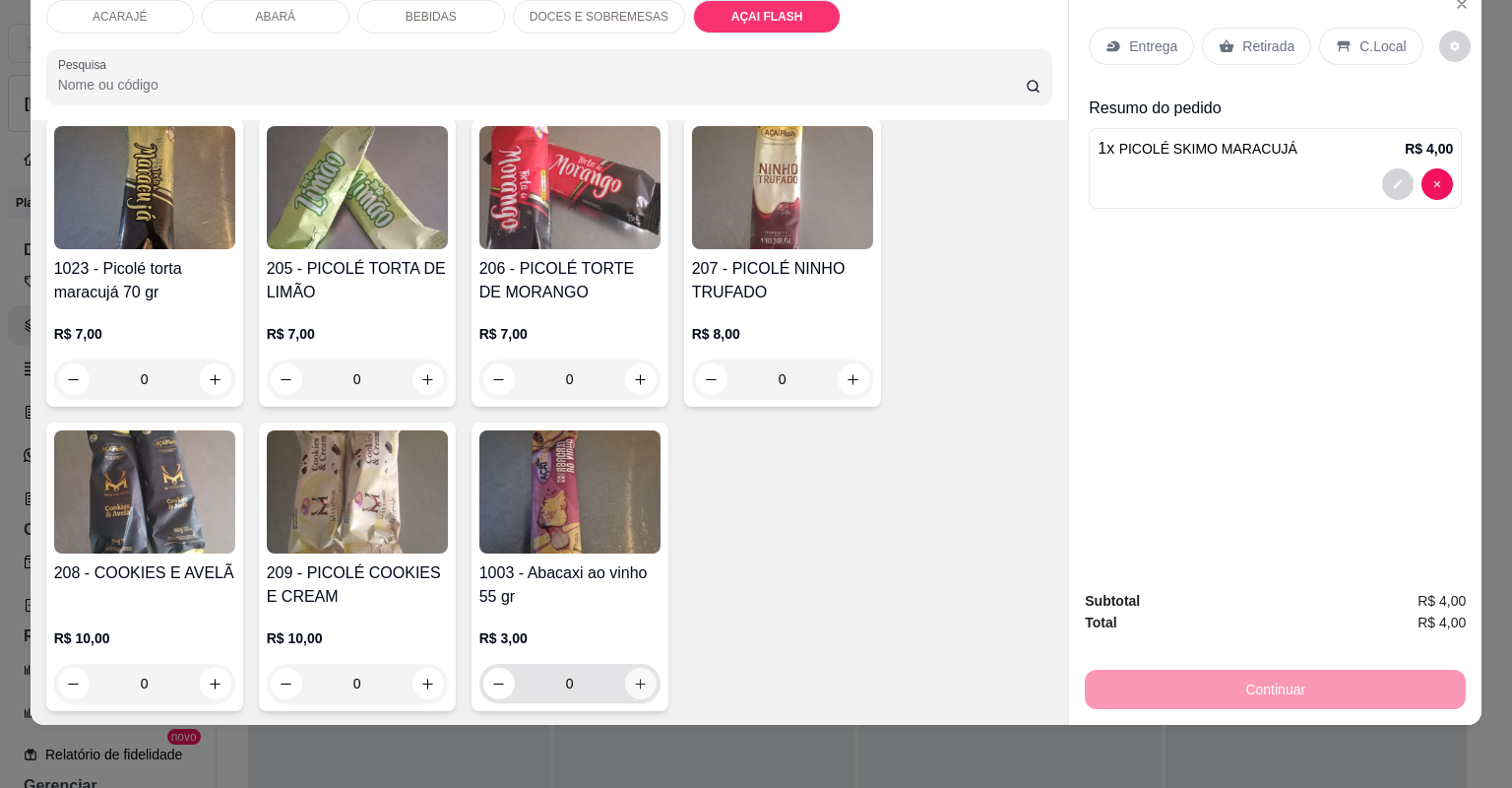 click 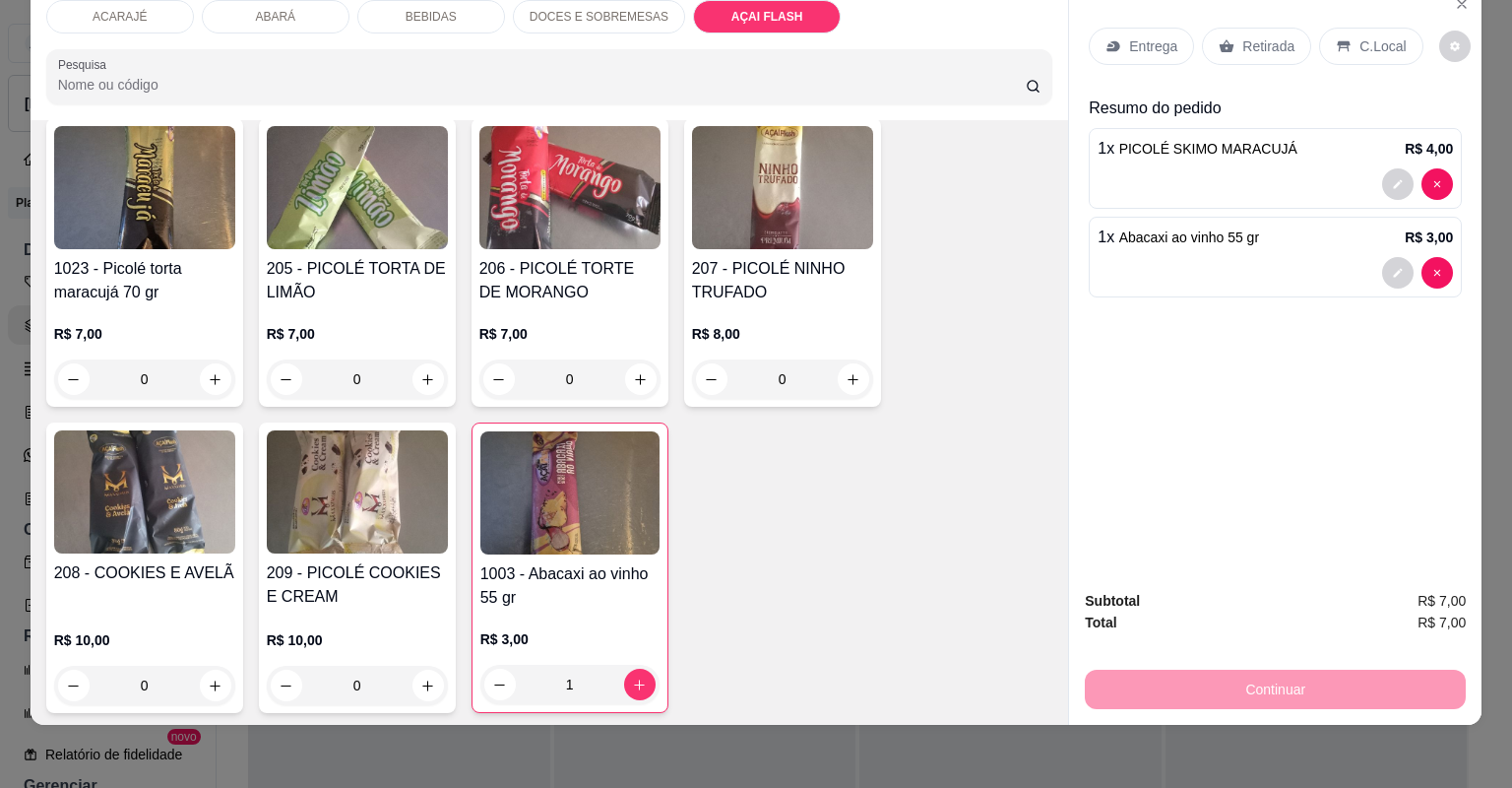 click on "Retirada" at bounding box center (1268, 46) 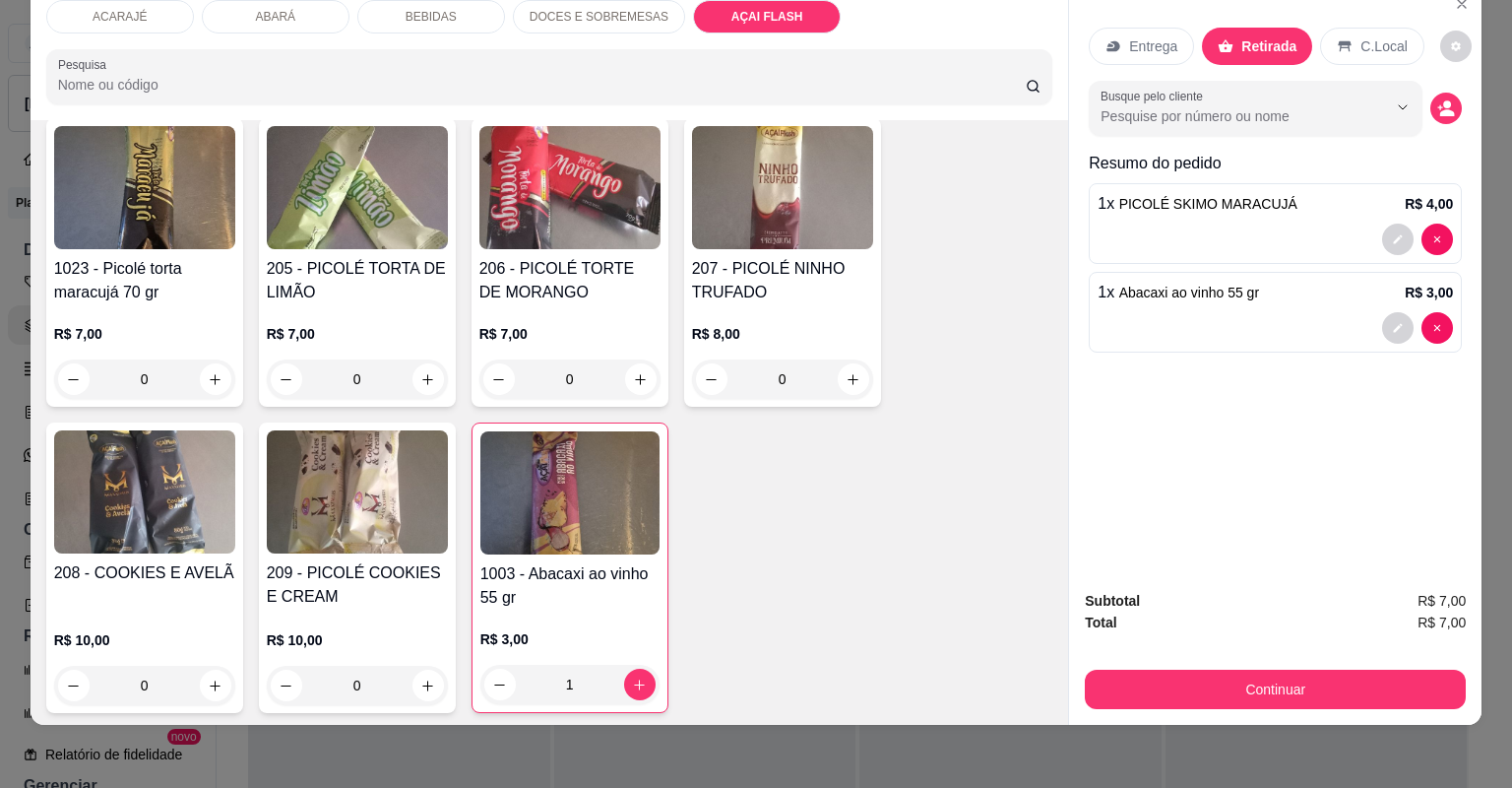 click on "Subtotal R$ 7,00 Total R$ 7,00 Continuar" at bounding box center [1275, 649] 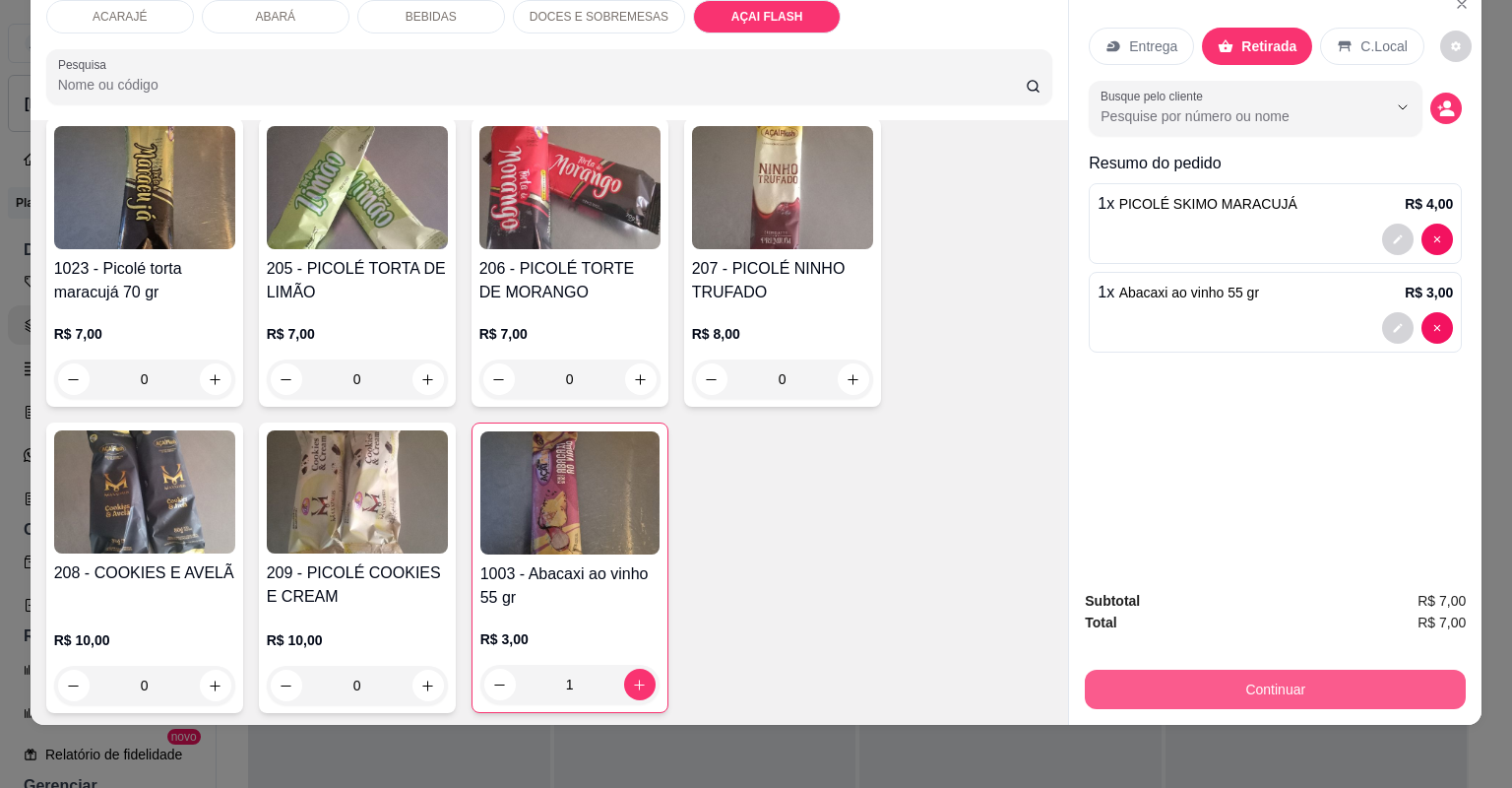 click on "Continuar" at bounding box center (1275, 690) 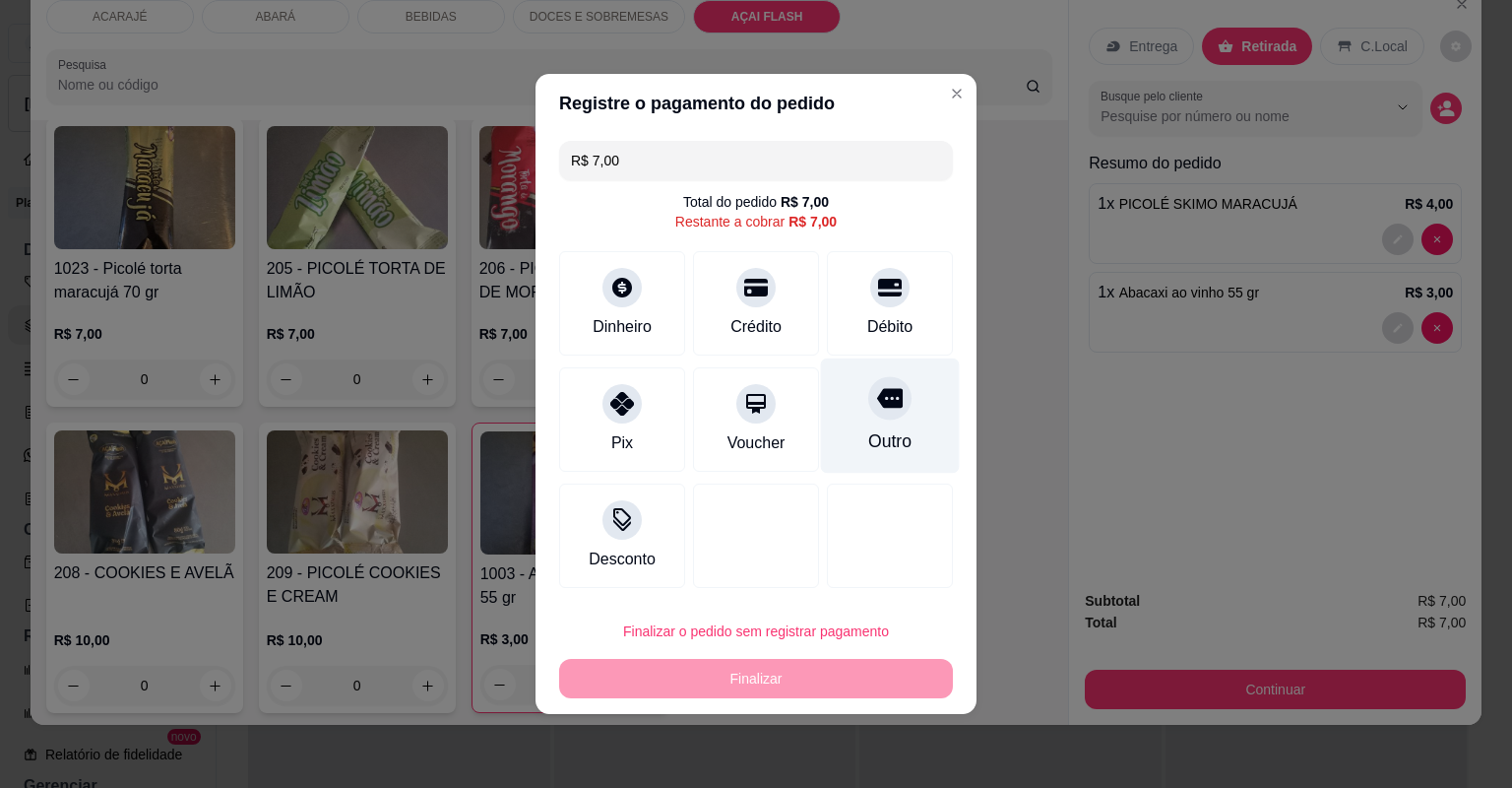 click on "Outro" at bounding box center (890, 416) 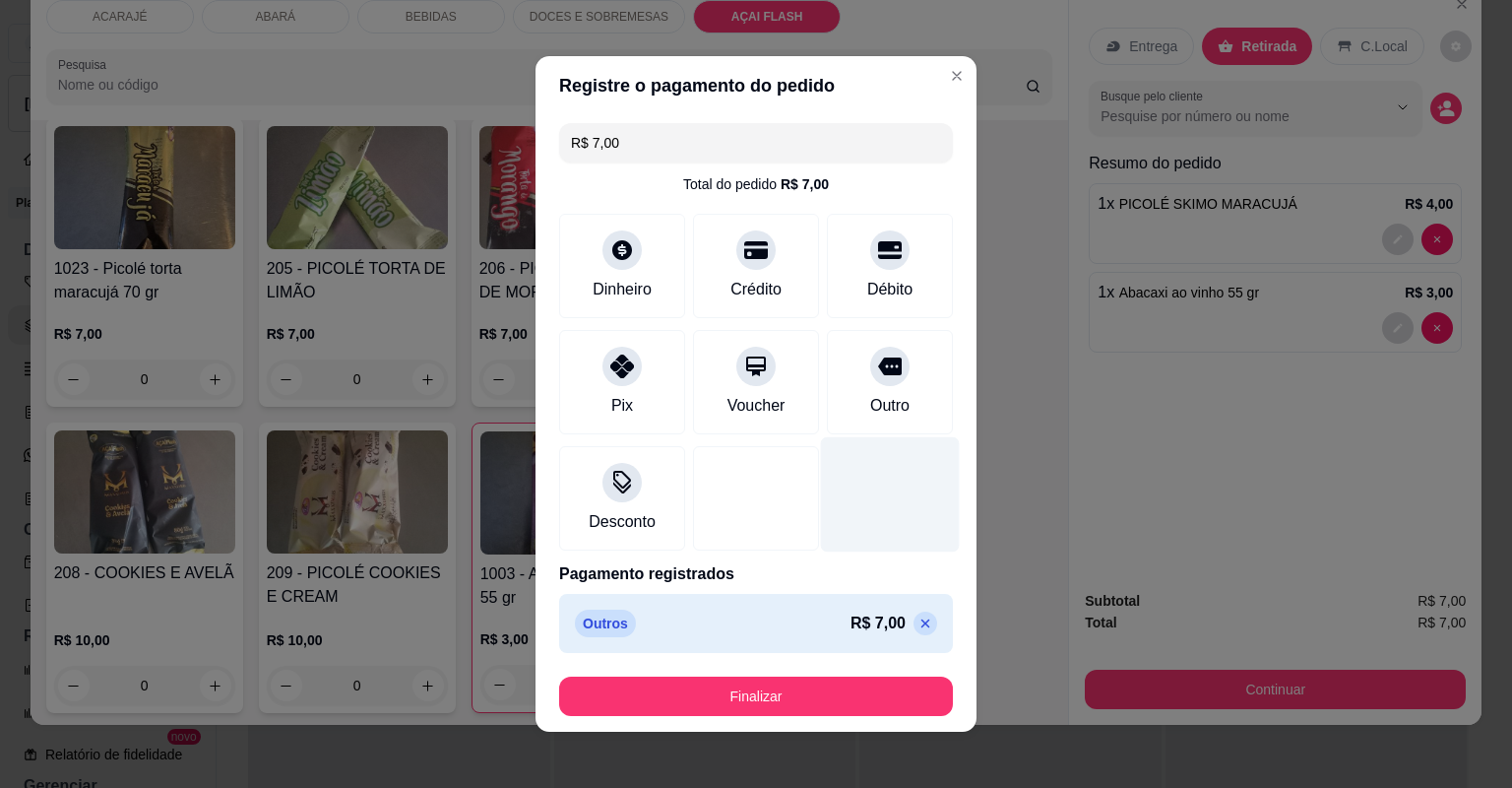 type on "R$ 0,00" 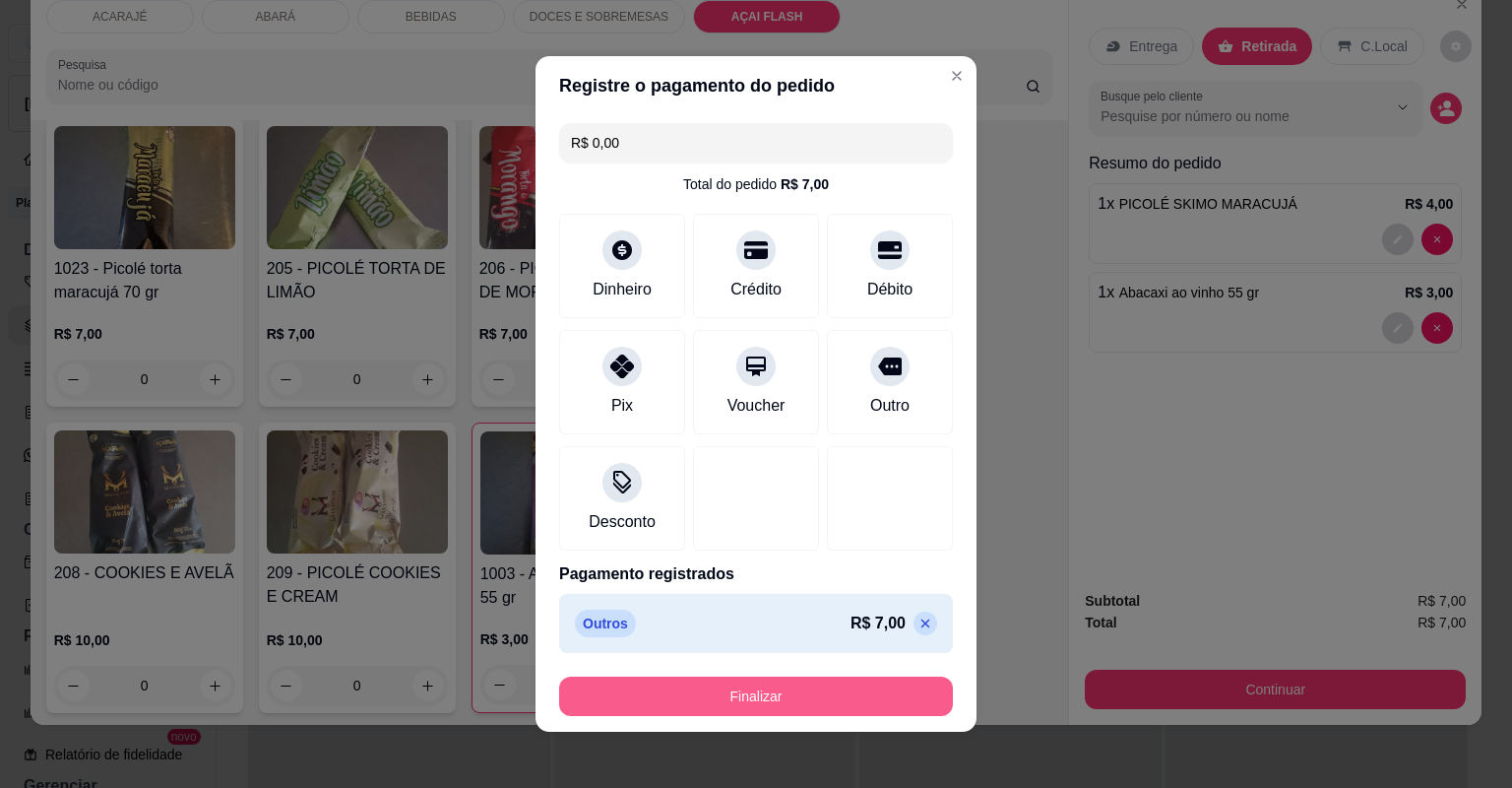 click on "Finalizar" at bounding box center (756, 696) 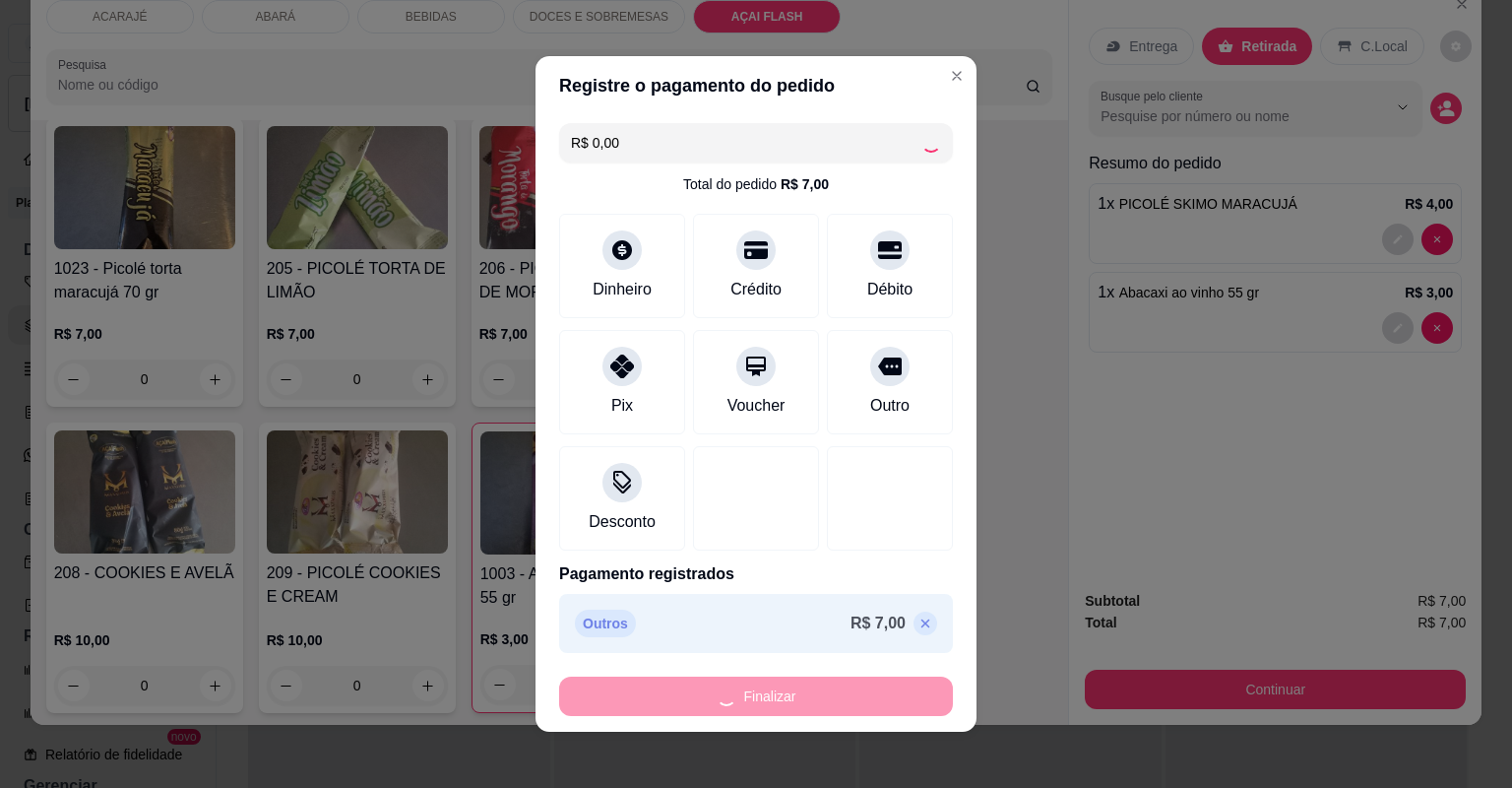 type on "0" 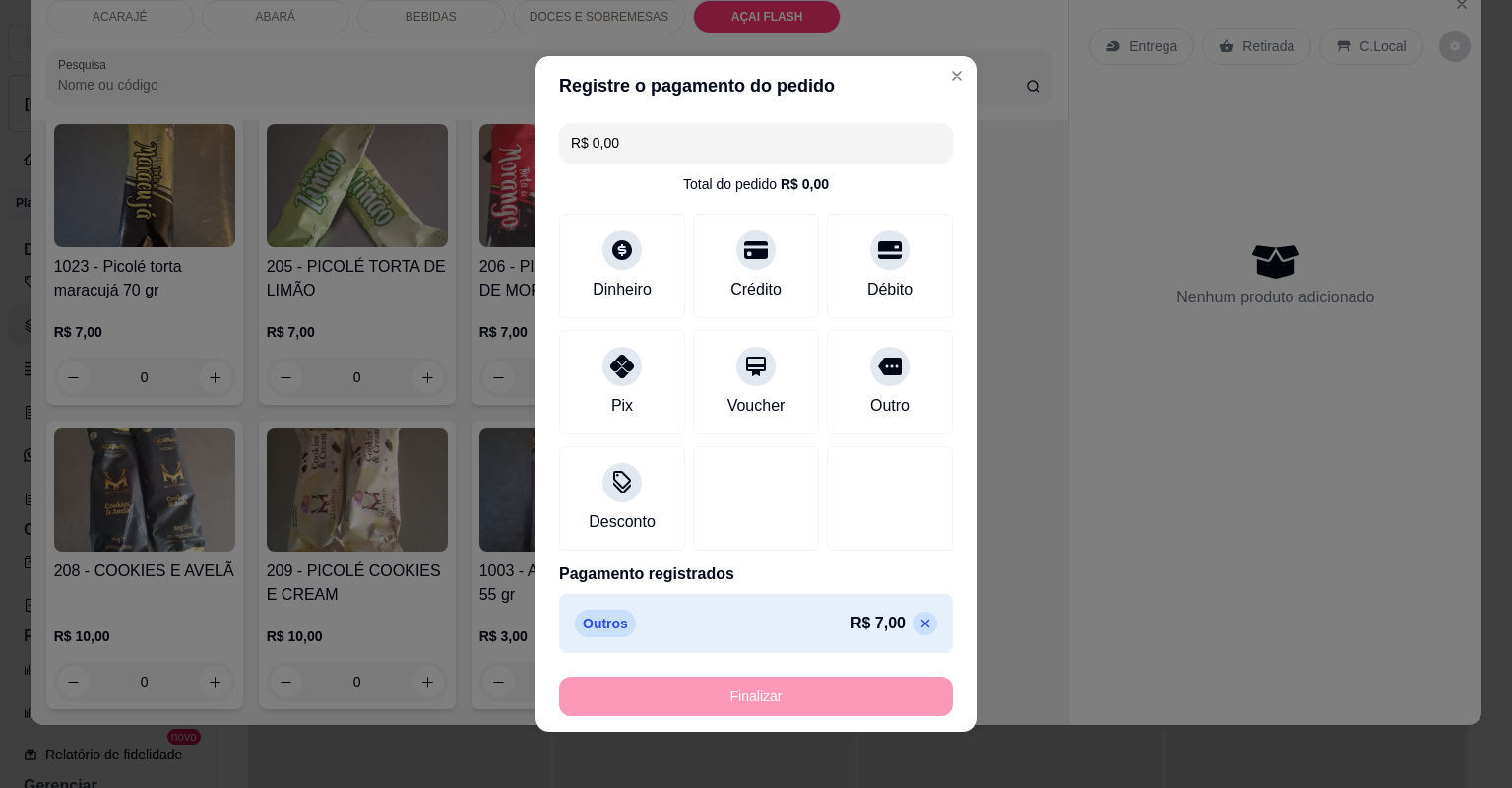 type on "-R$ 7,00" 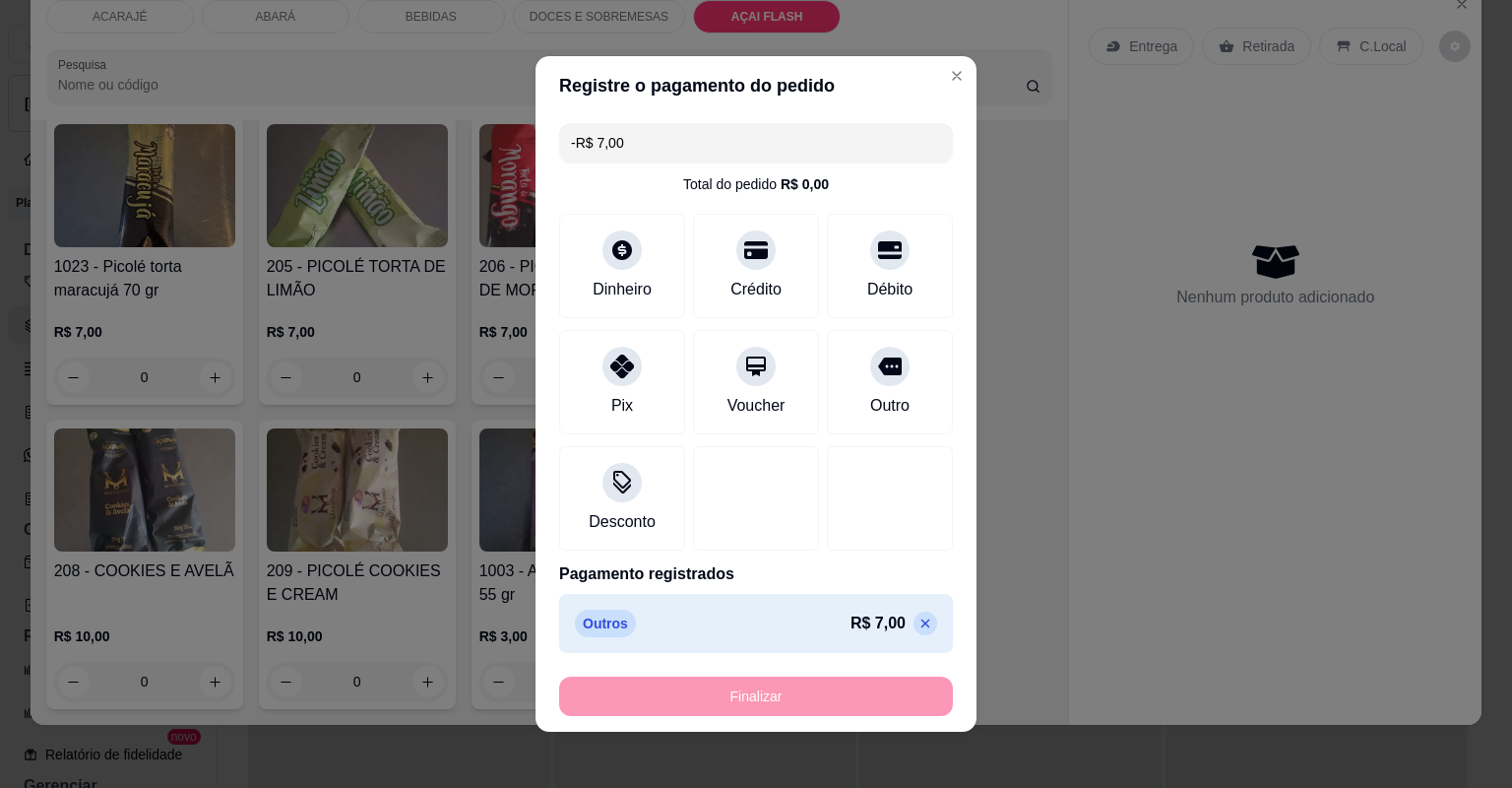 scroll, scrollTop: 4479, scrollLeft: 0, axis: vertical 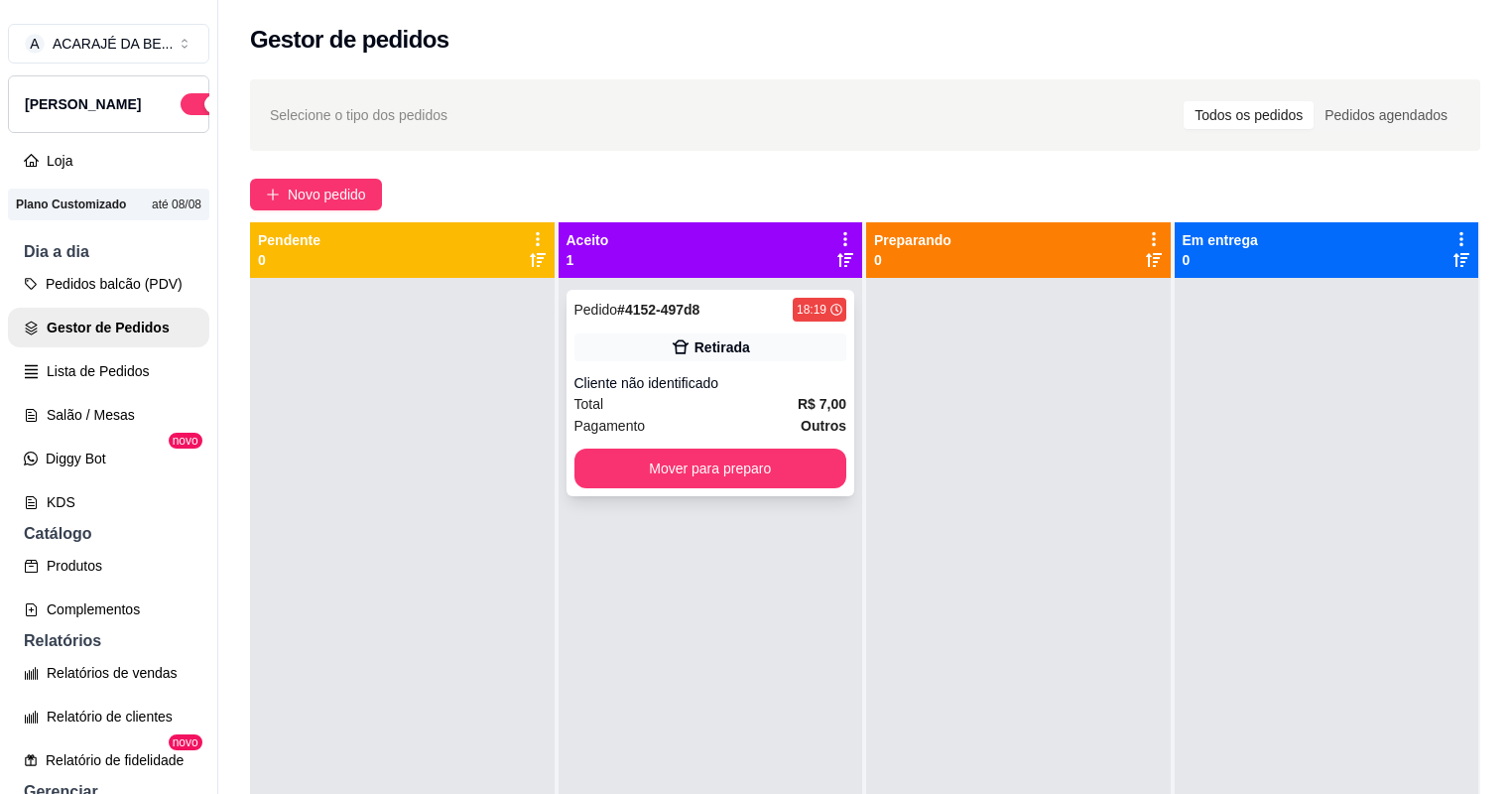 click on "Pedido  # 4152-497d8 18:19 Retirada Cliente não identificado Total R$ 7,00 Pagamento Outros Mover para preparo" at bounding box center (710, 393) 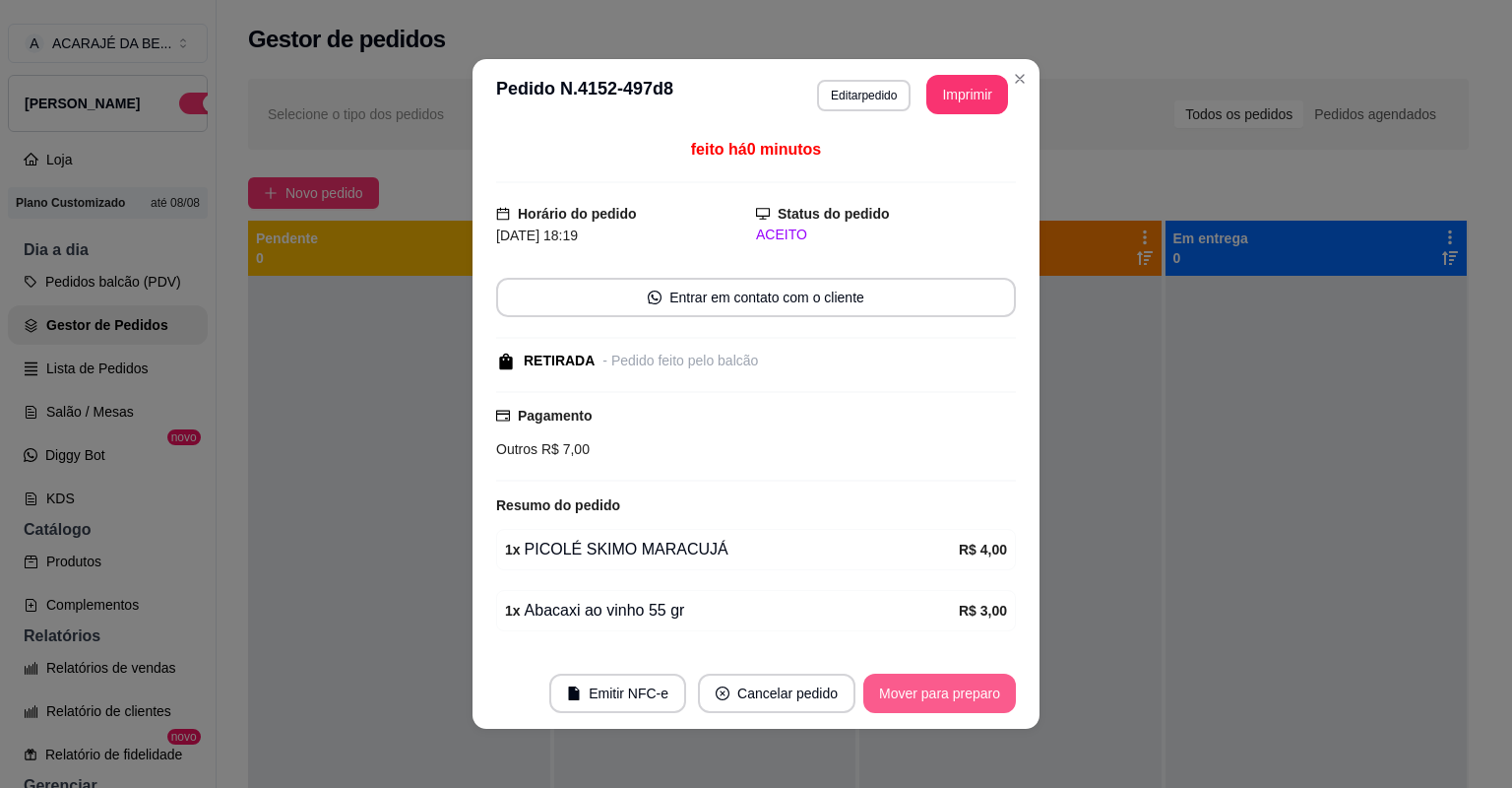 click on "Mover para preparo" at bounding box center (939, 693) 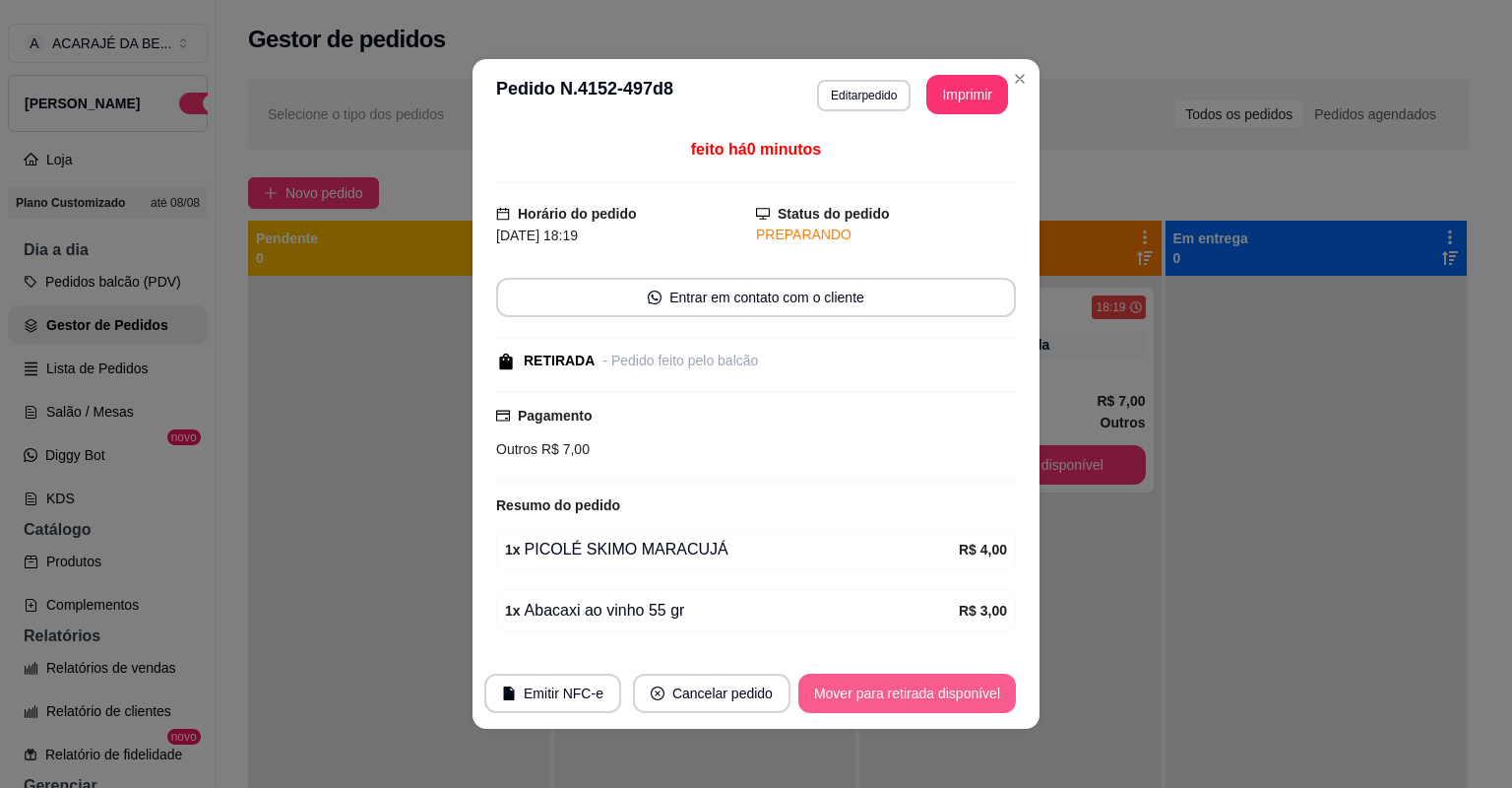 click on "Mover para retirada disponível" at bounding box center (907, 693) 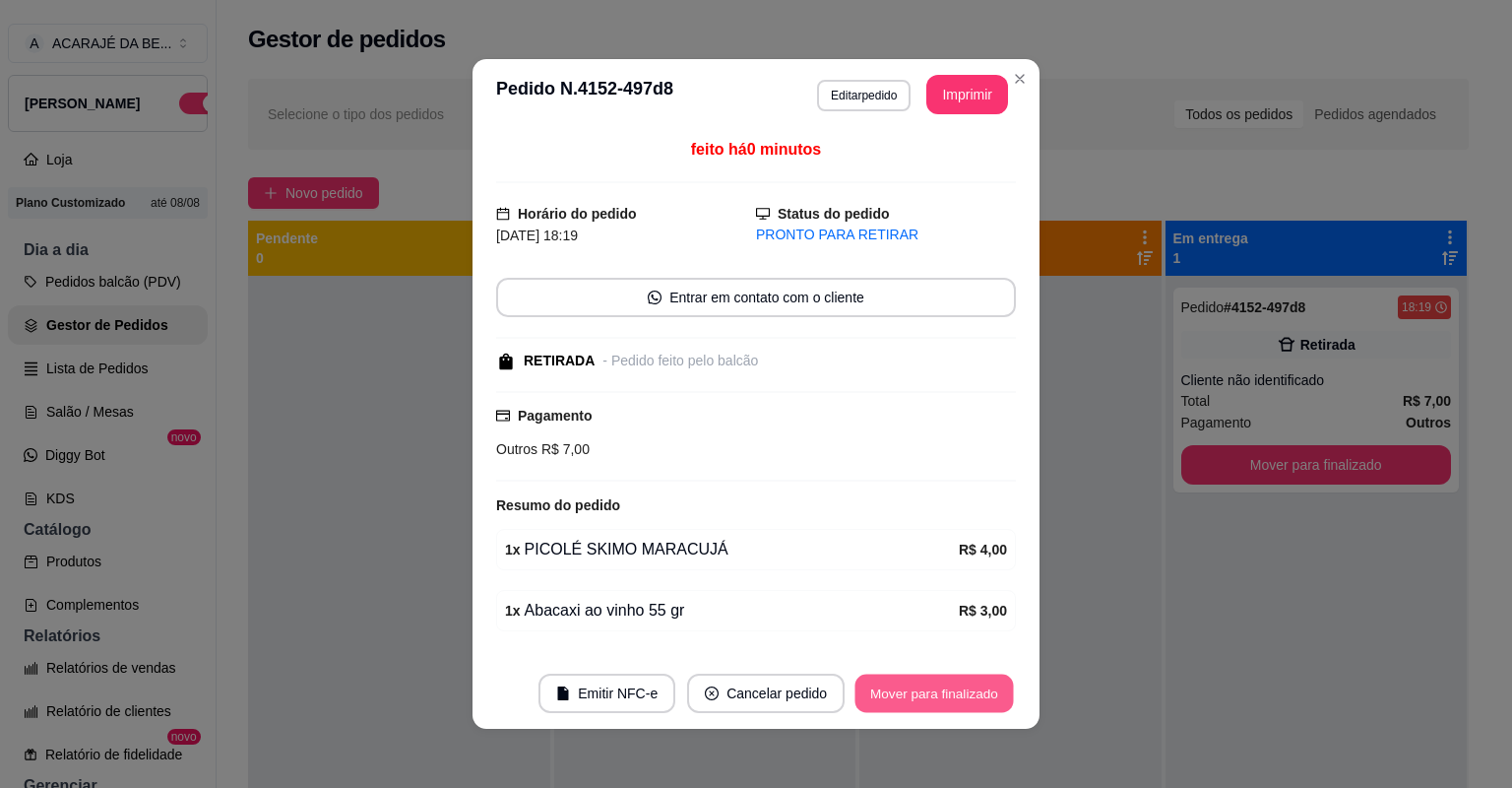 click on "Mover para finalizado" at bounding box center [934, 693] 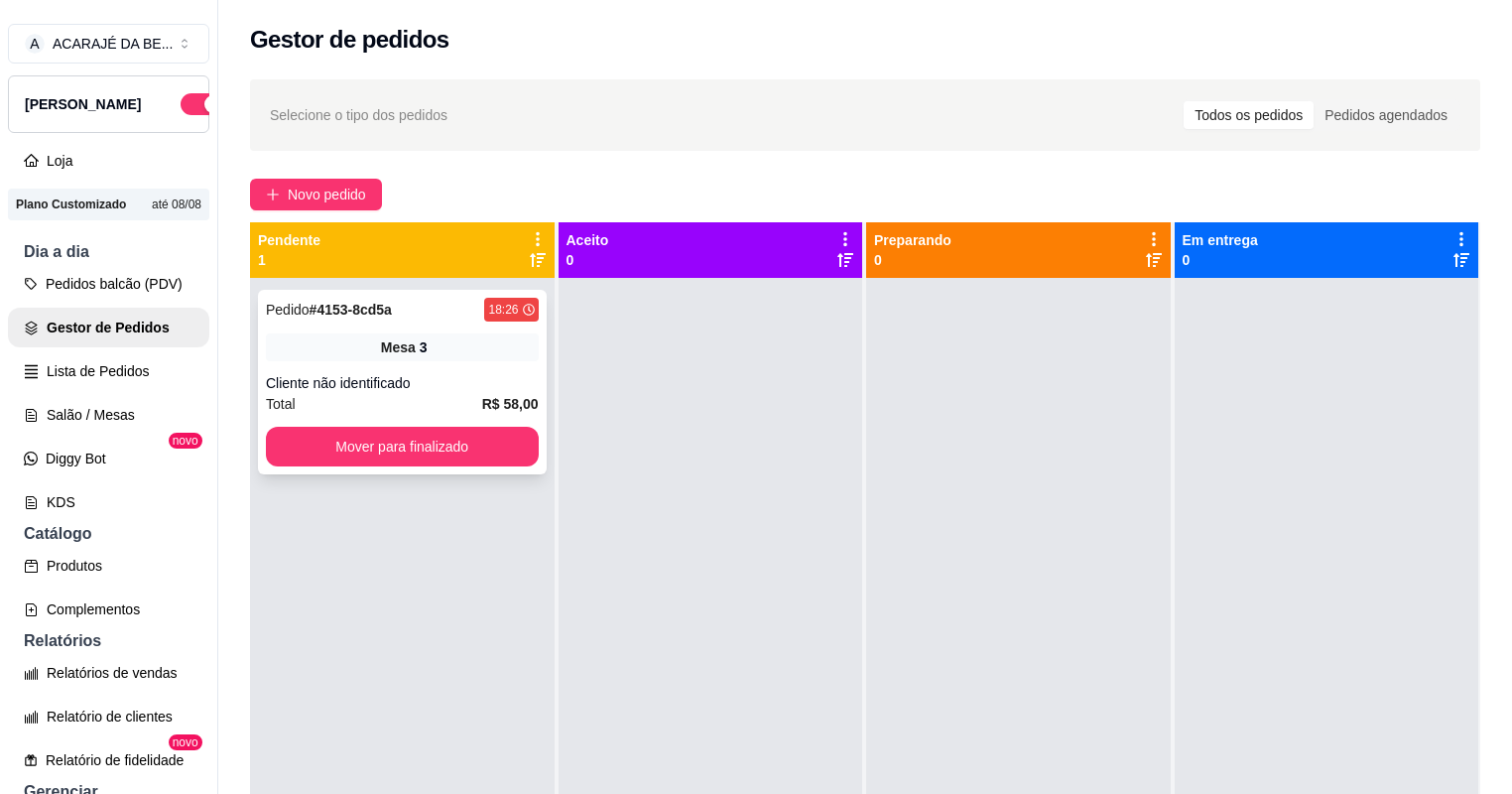 click on "Pedido  # 4153-8cd5a 18:26 Mesa 3 Cliente não identificado Total R$ 58,00 Mover para finalizado" at bounding box center [402, 382] 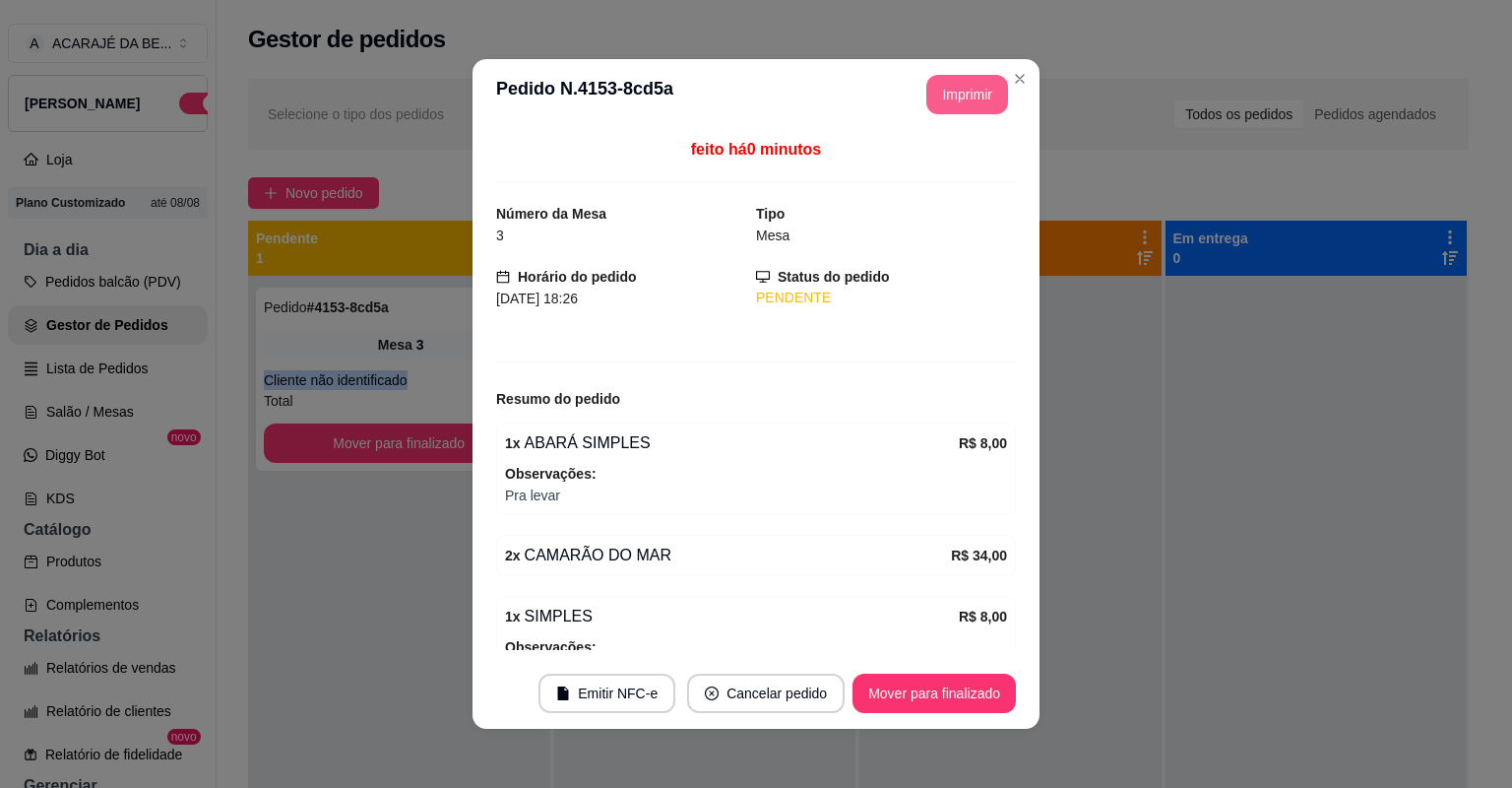 click on "Imprimir" at bounding box center (967, 95) 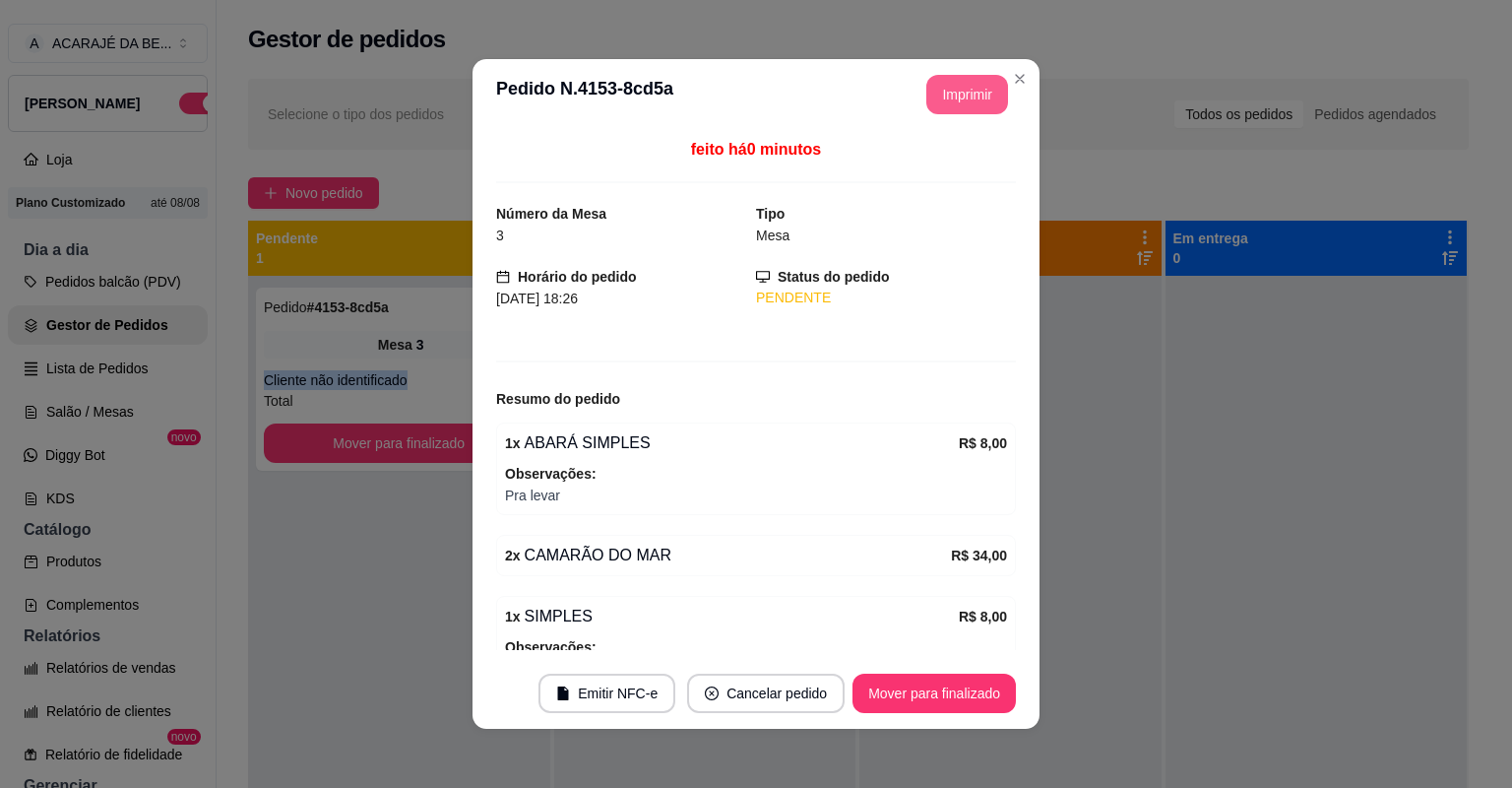 scroll, scrollTop: 0, scrollLeft: 0, axis: both 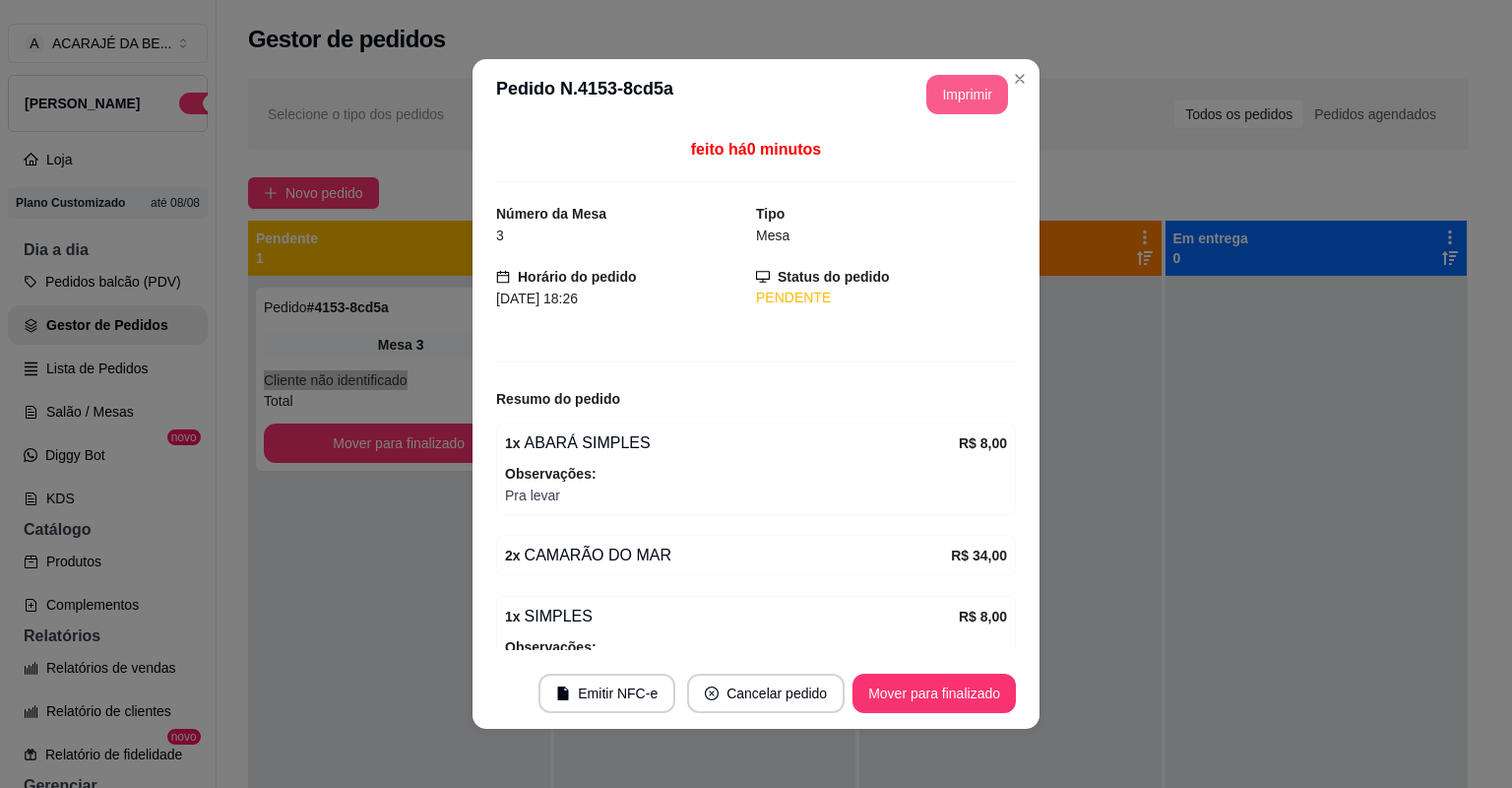 click on "Mover para finalizado" at bounding box center (934, 693) 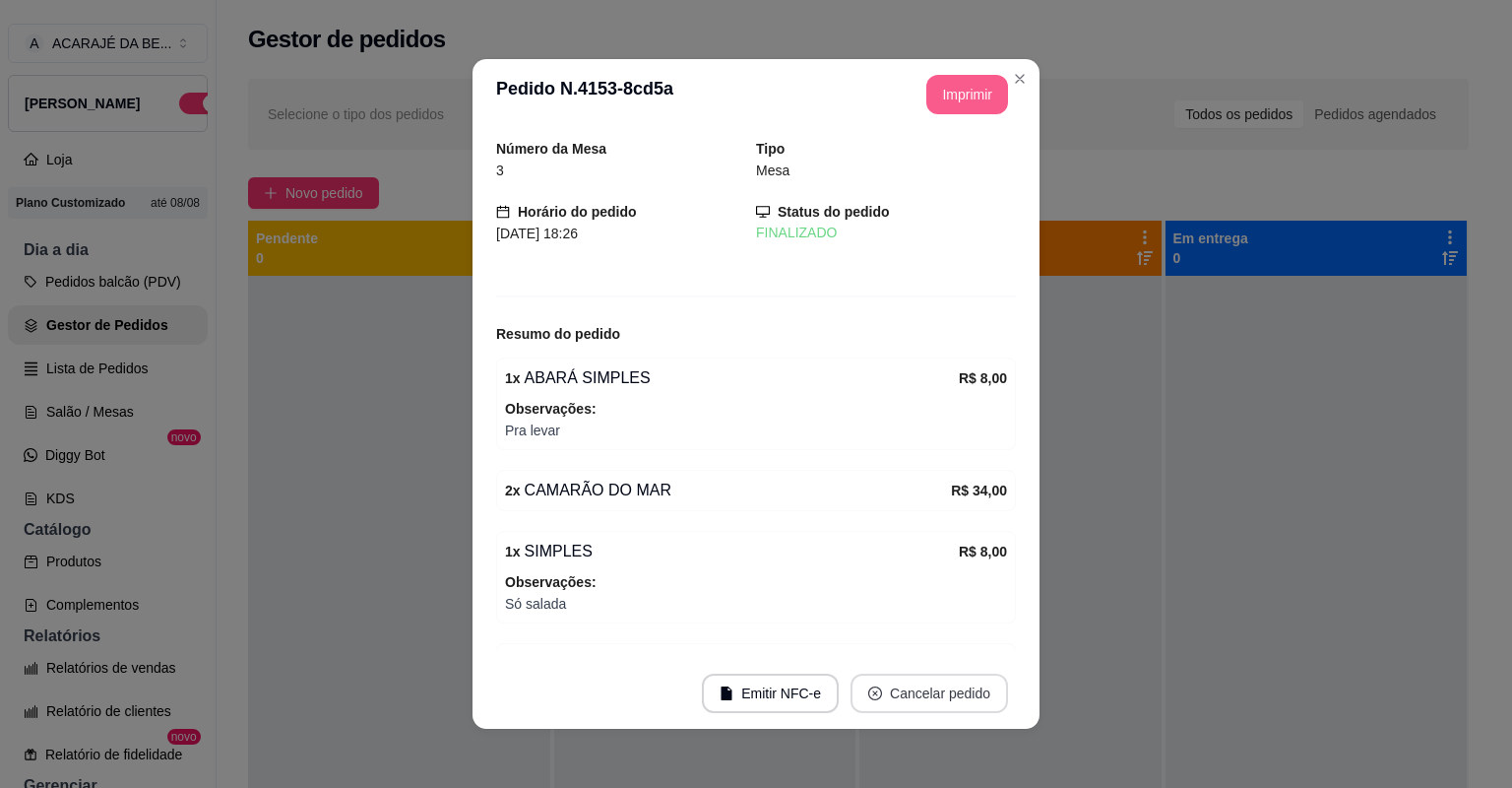 click on "Cancelar pedido" at bounding box center (929, 693) 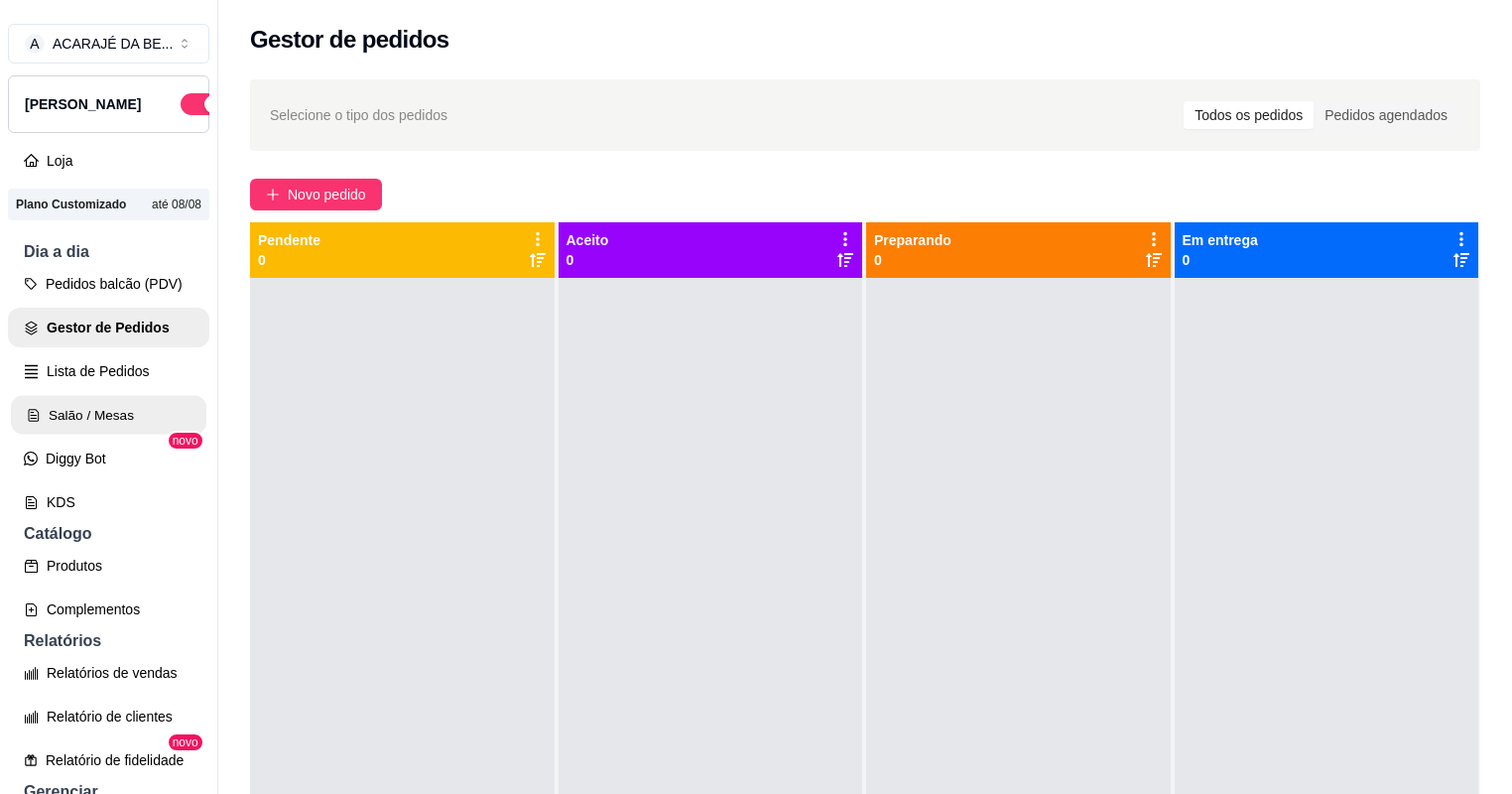 click on "Salão / Mesas" at bounding box center (108, 415) 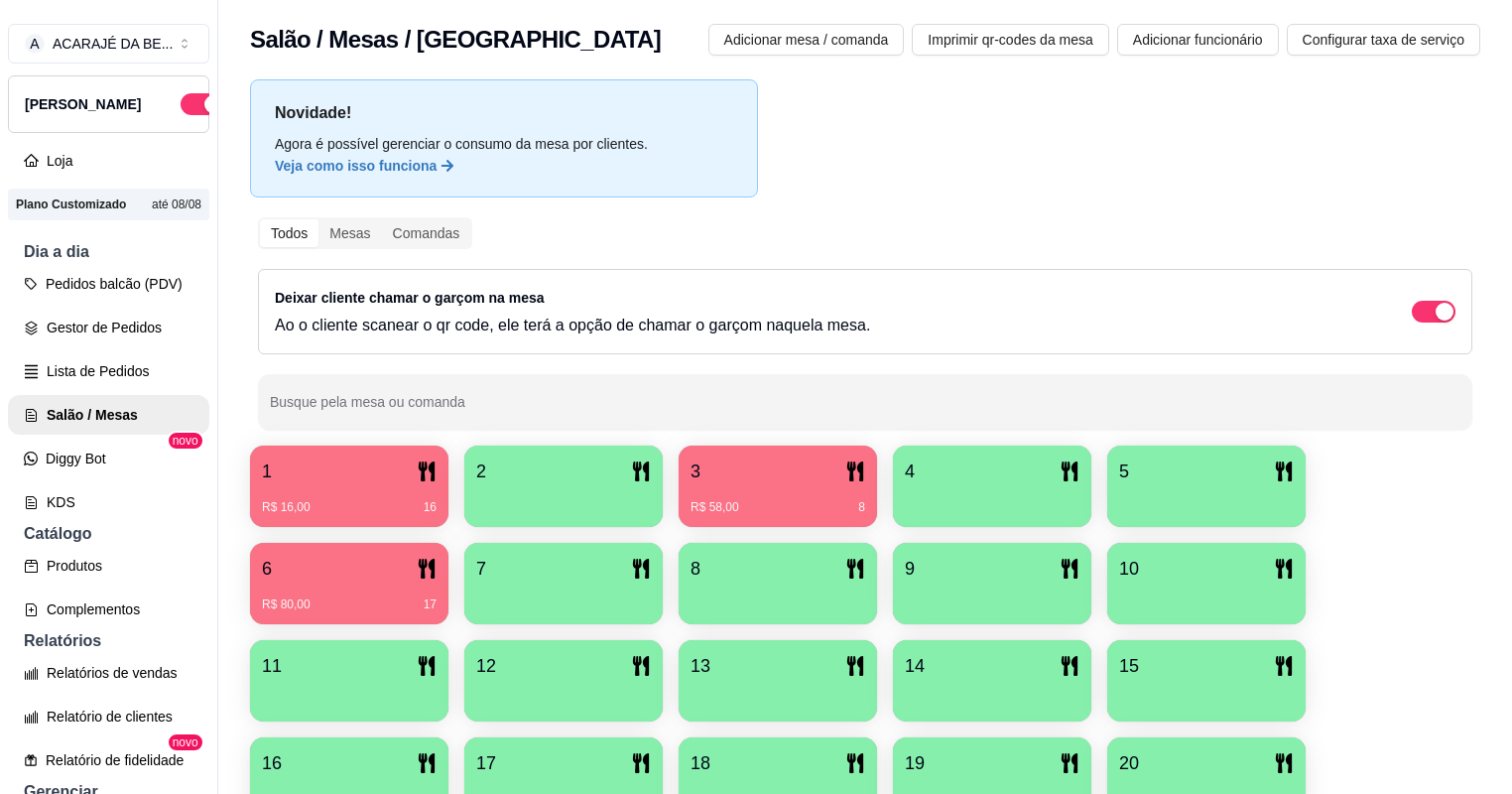 click on "1 R$ 16,00 16" at bounding box center (349, 486) 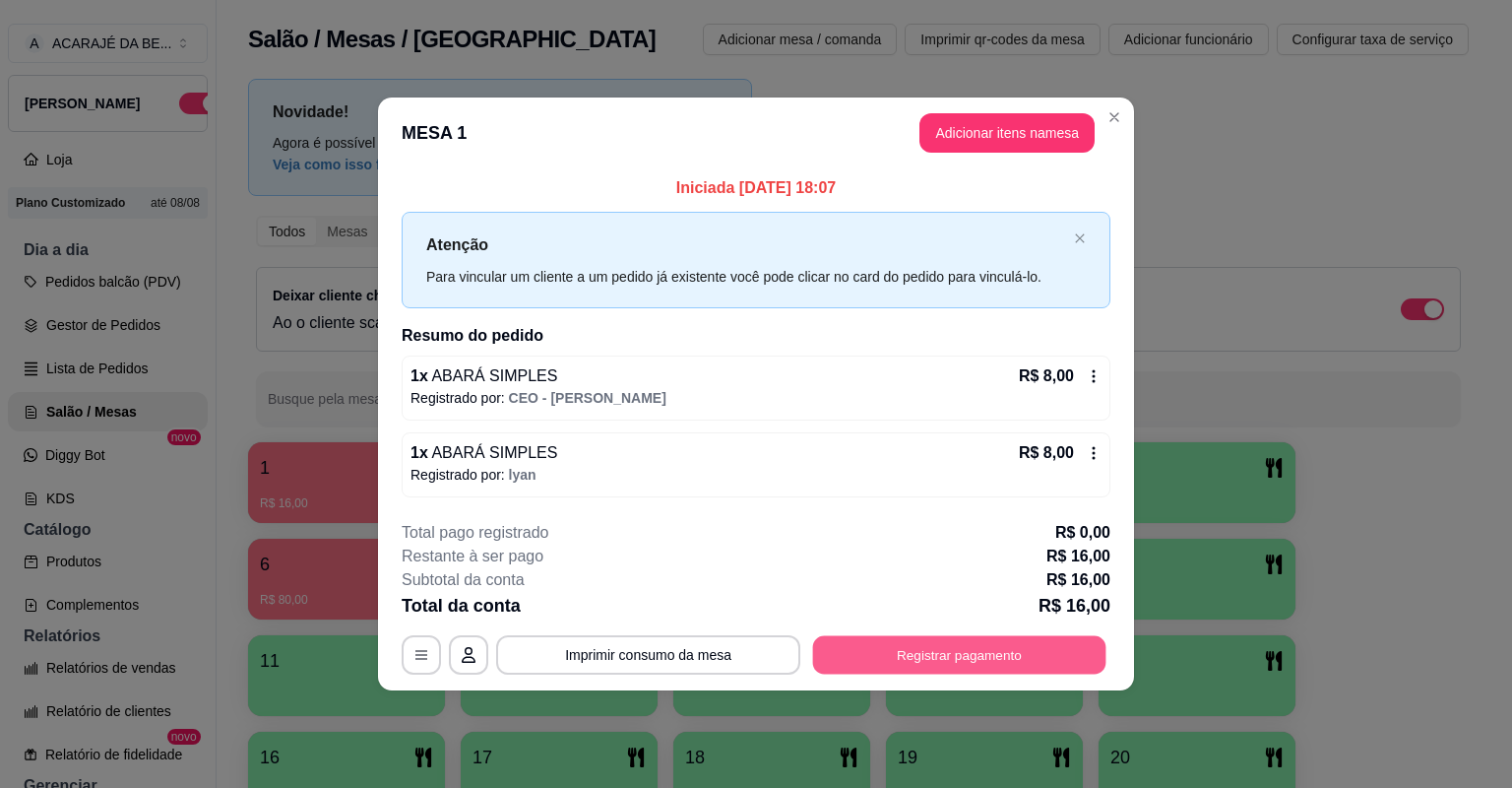 click on "Registrar pagamento" at bounding box center [960, 654] 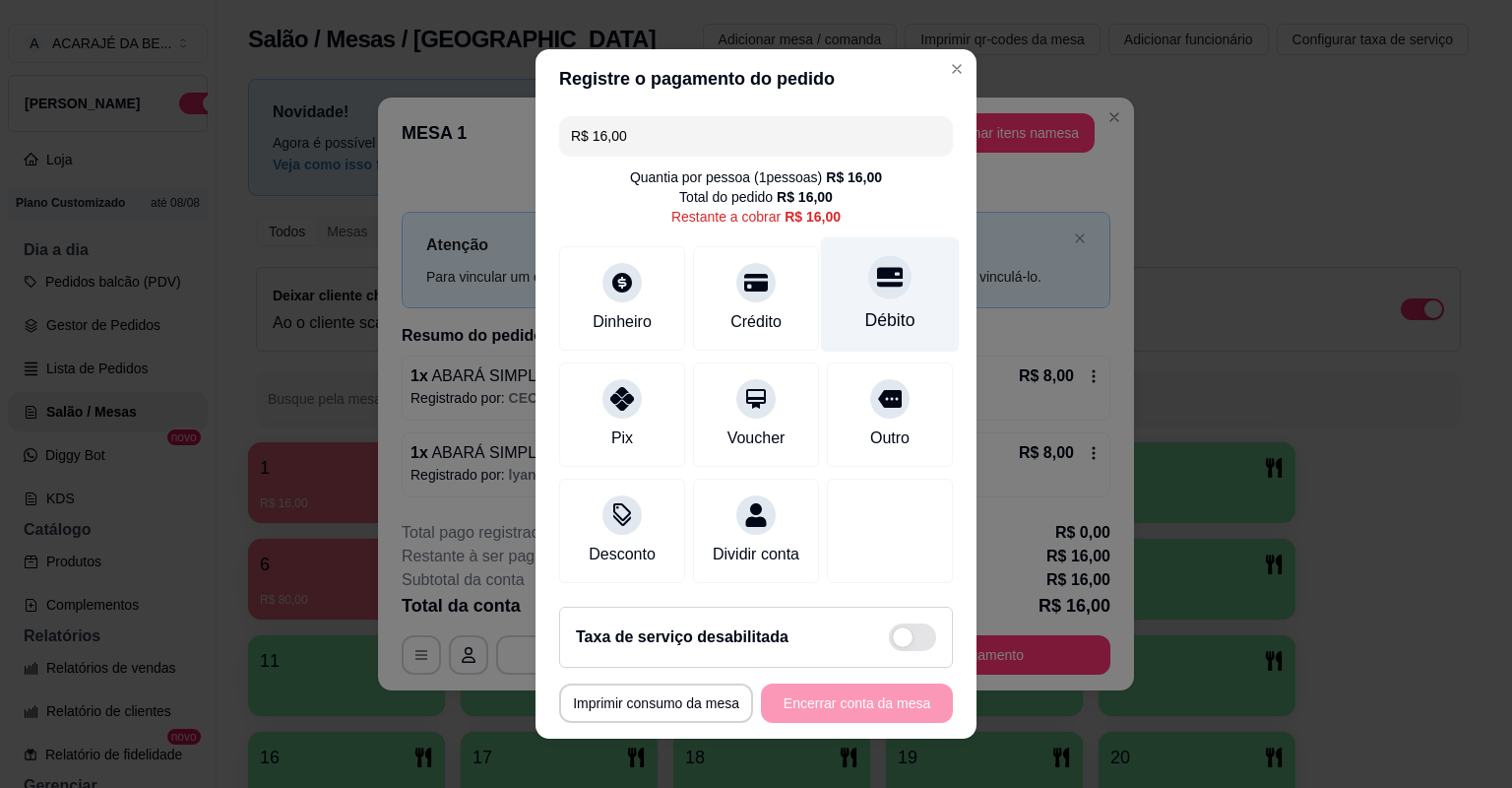 click on "Débito" at bounding box center (890, 295) 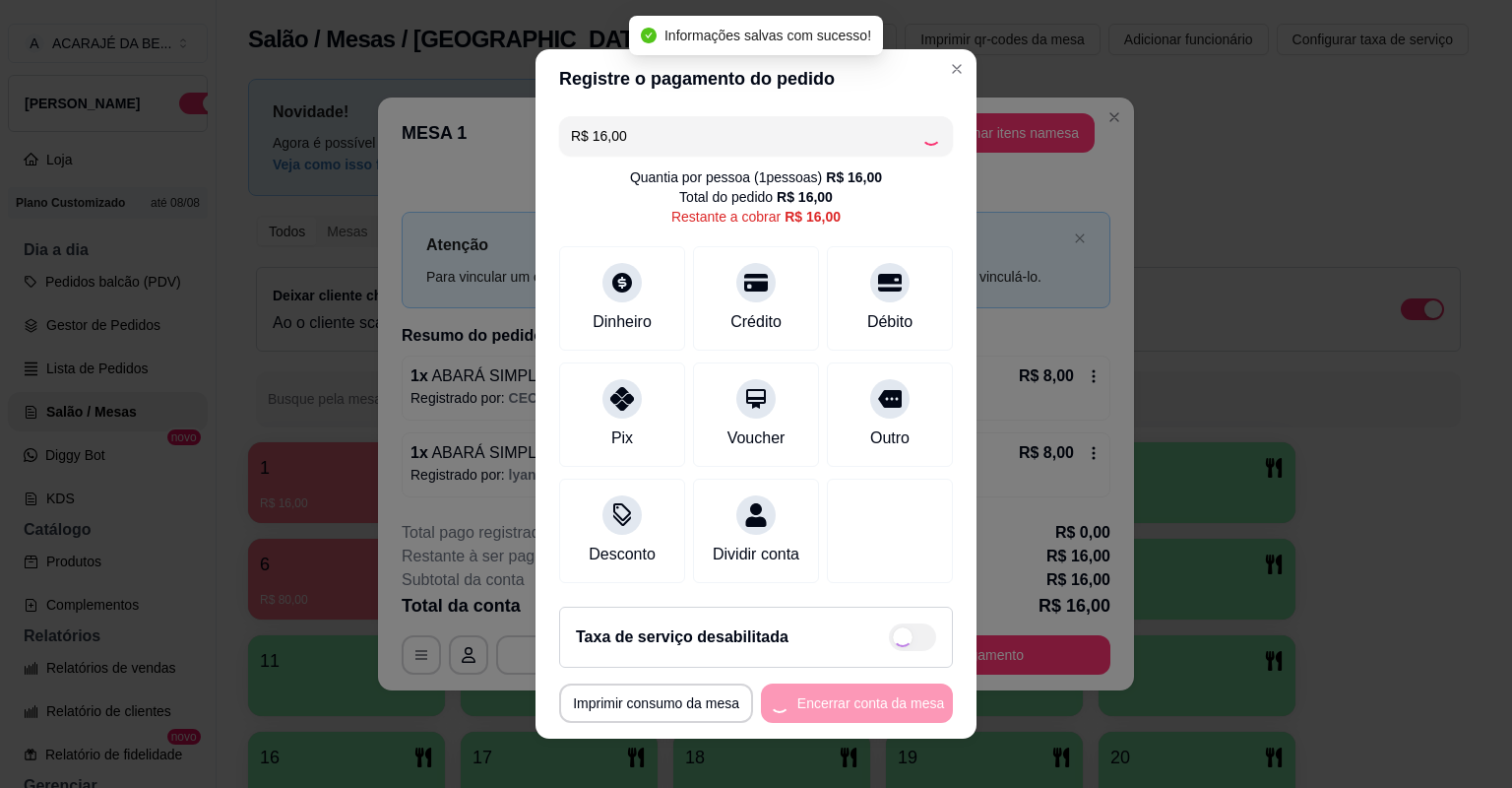 type on "R$ 0,00" 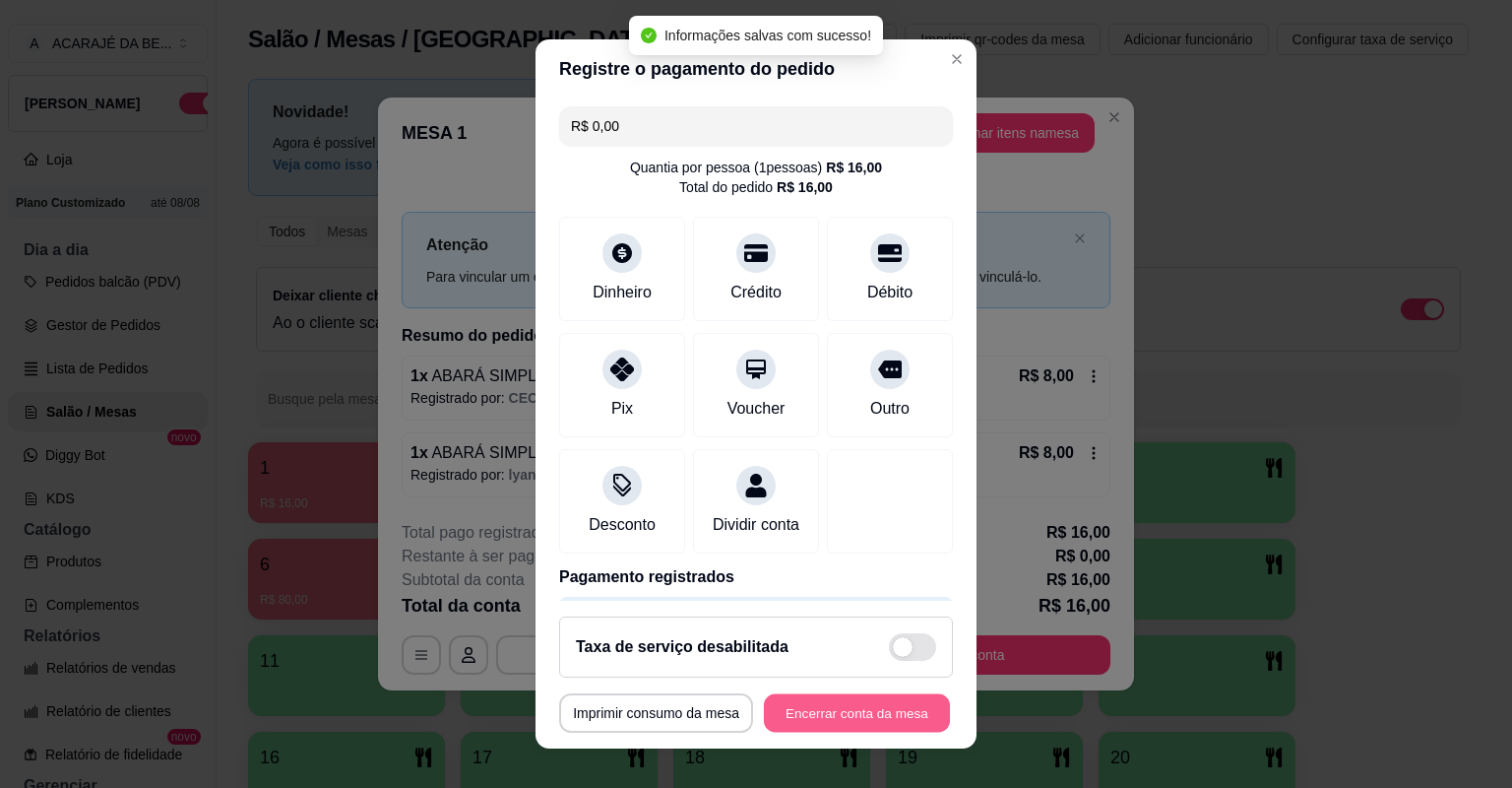 click on "Encerrar conta da mesa" at bounding box center (856, 713) 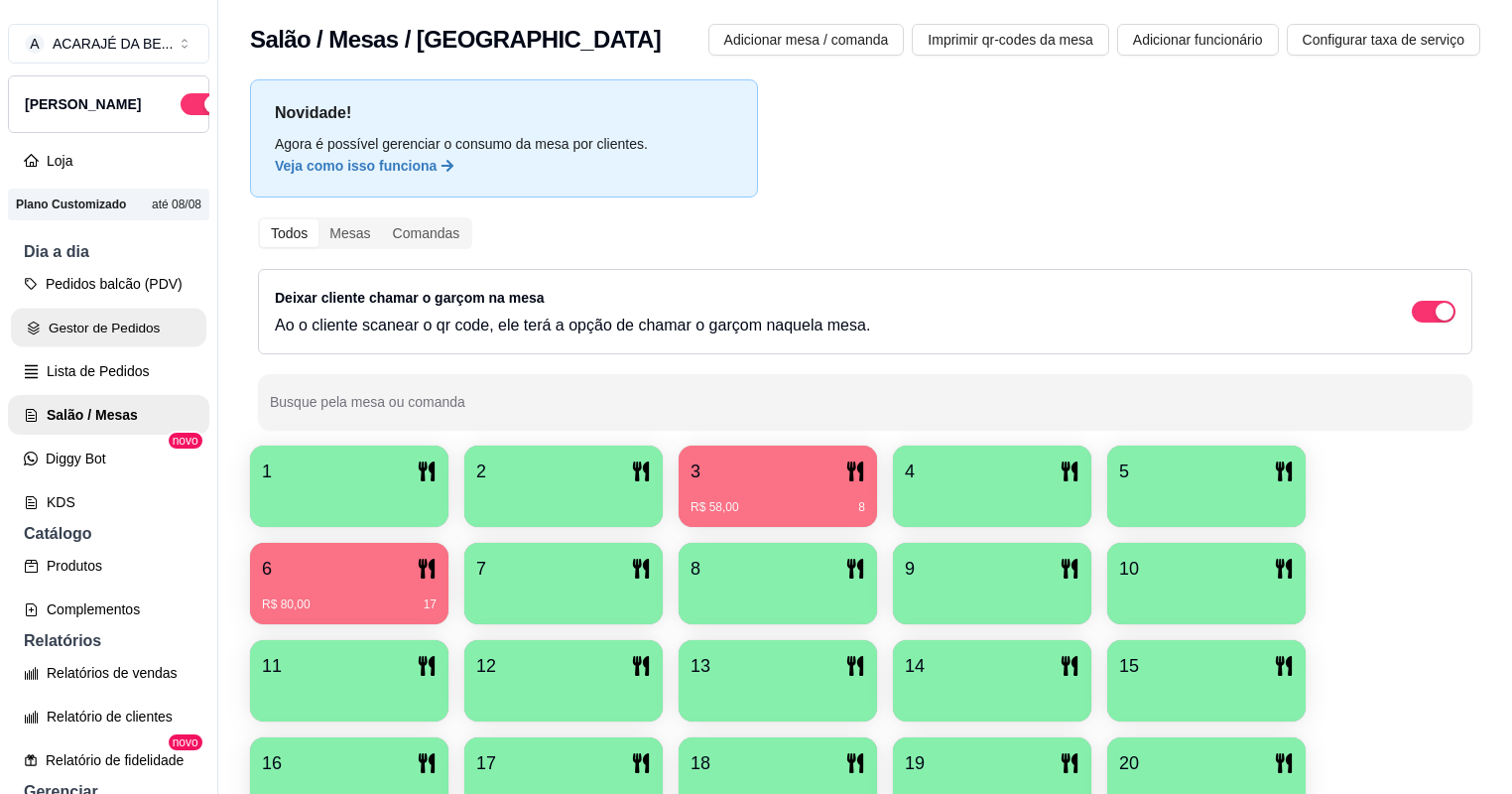click on "Gestor de Pedidos" at bounding box center [108, 328] 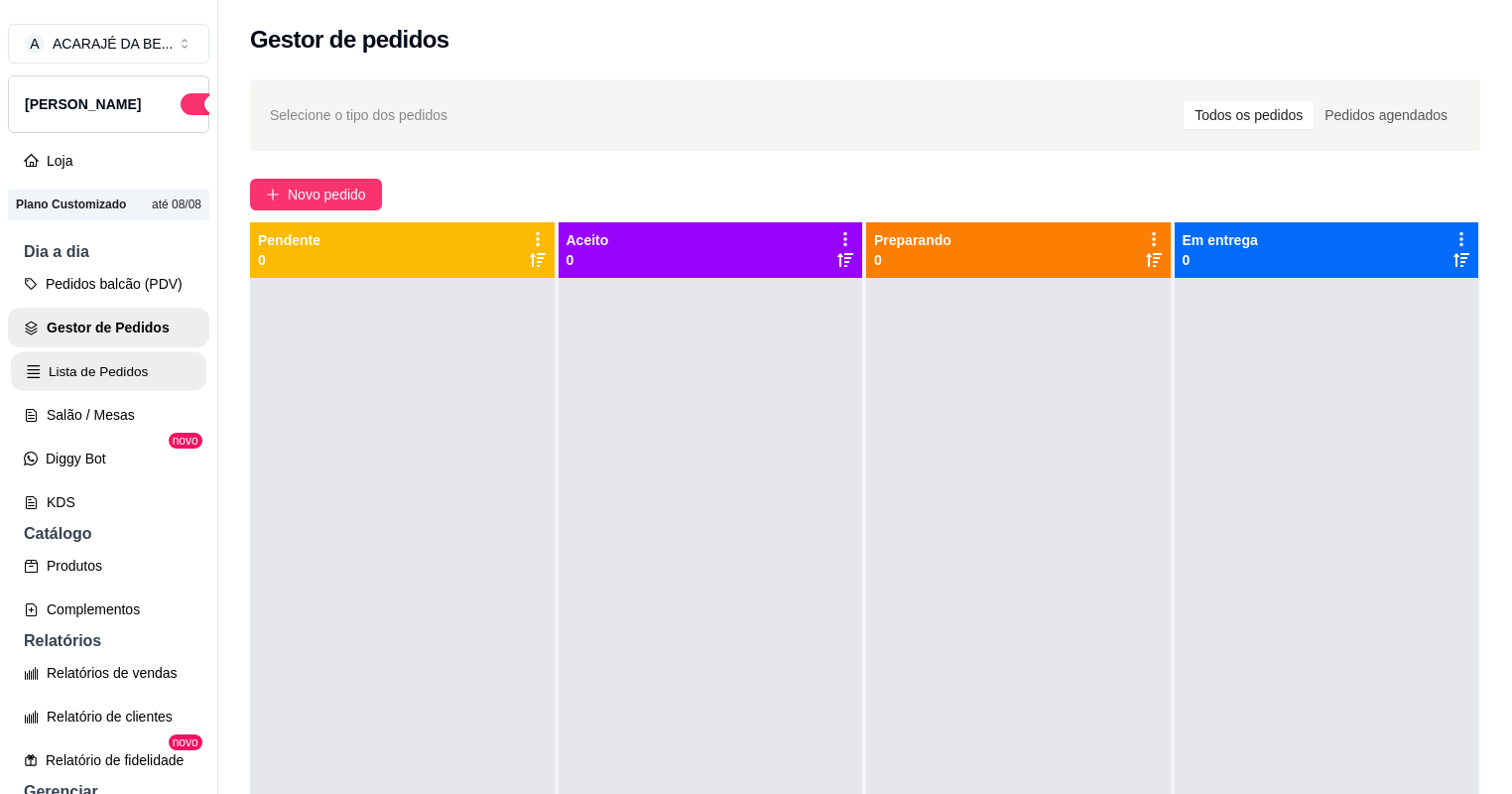 click on "Lista de Pedidos" at bounding box center [108, 371] 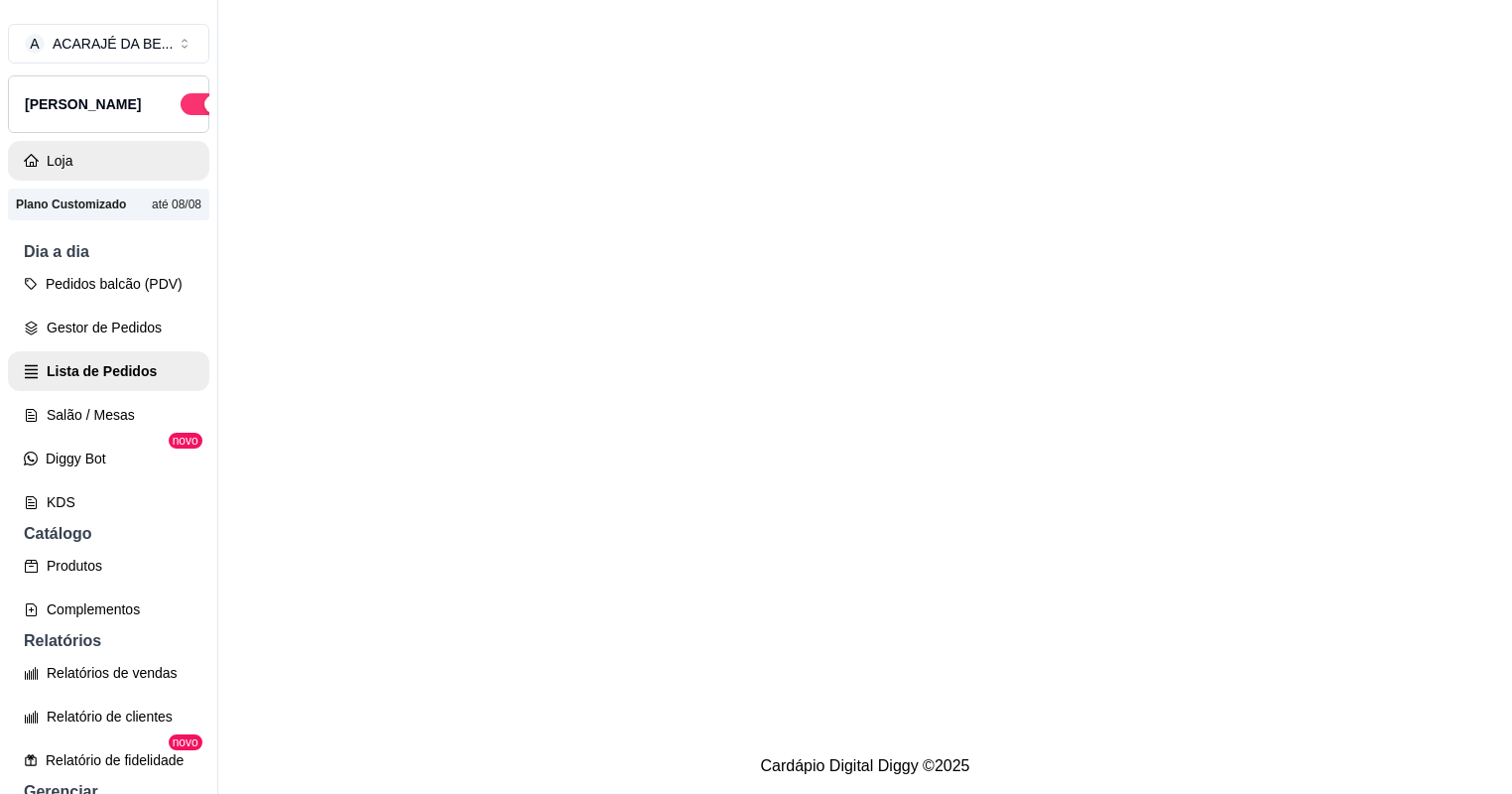 click on "Gestor de Pedidos" at bounding box center [108, 328] 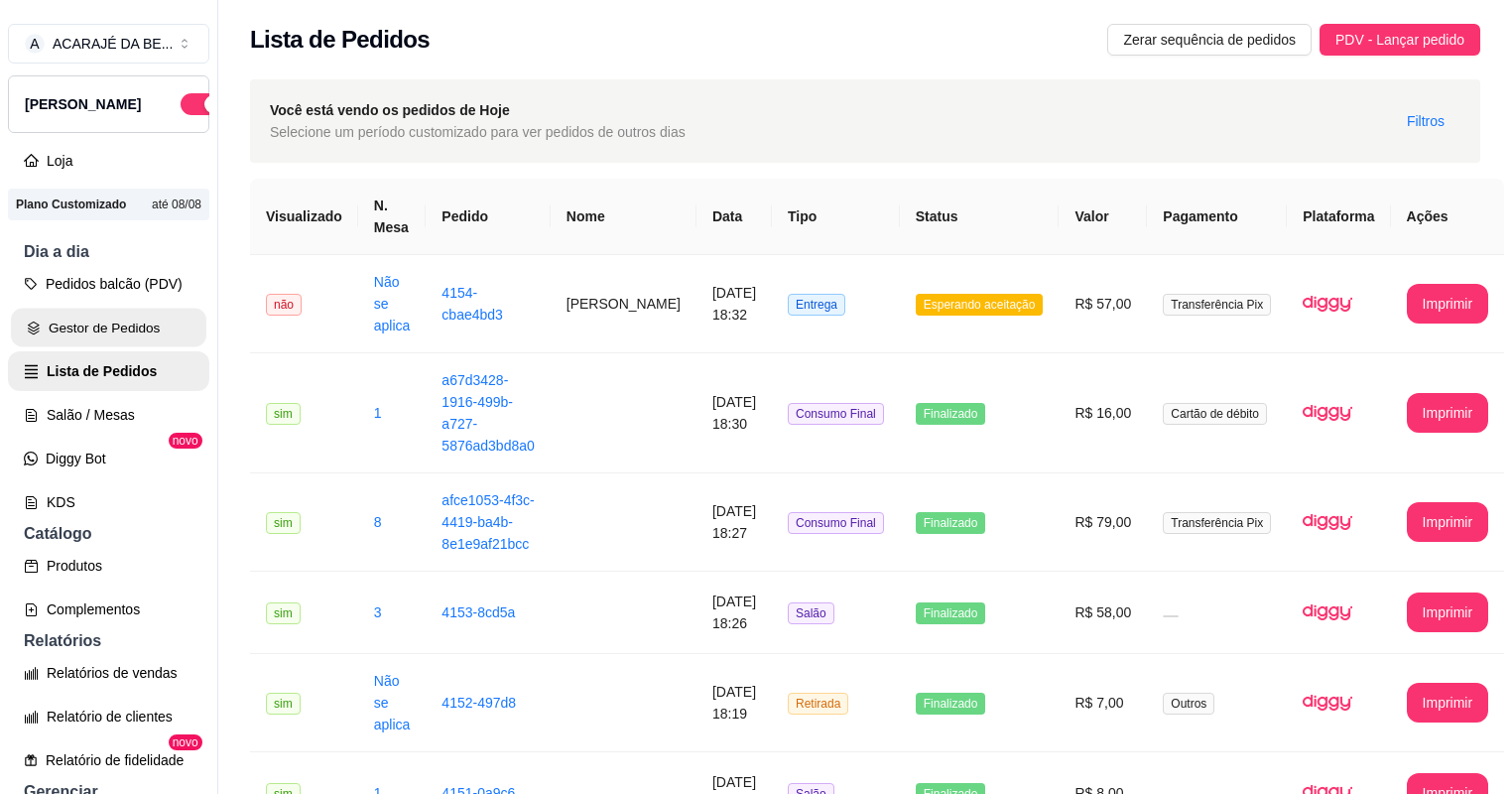 click on "Gestor de Pedidos" at bounding box center (108, 328) 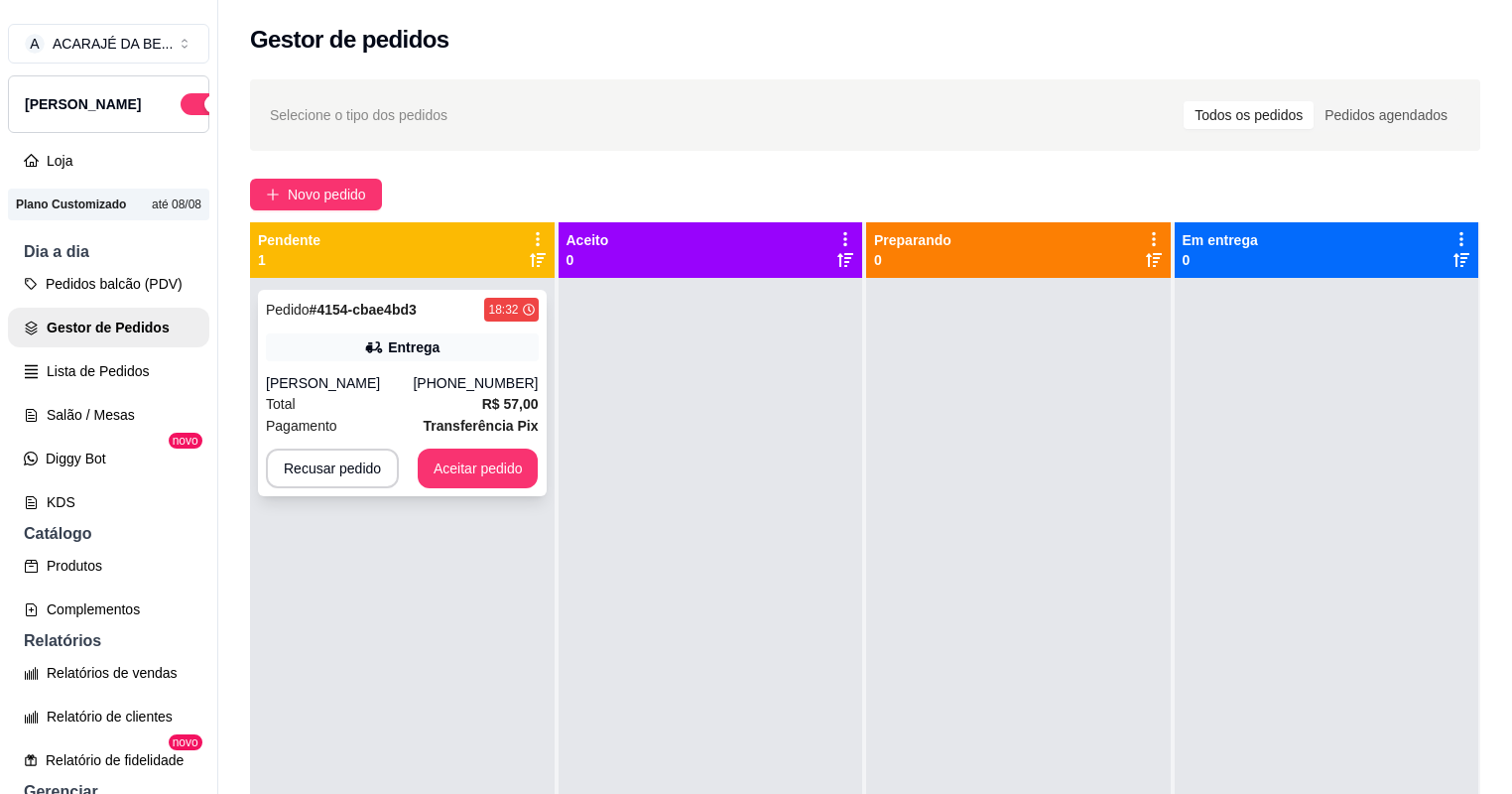 click on "Entrega" at bounding box center [402, 347] 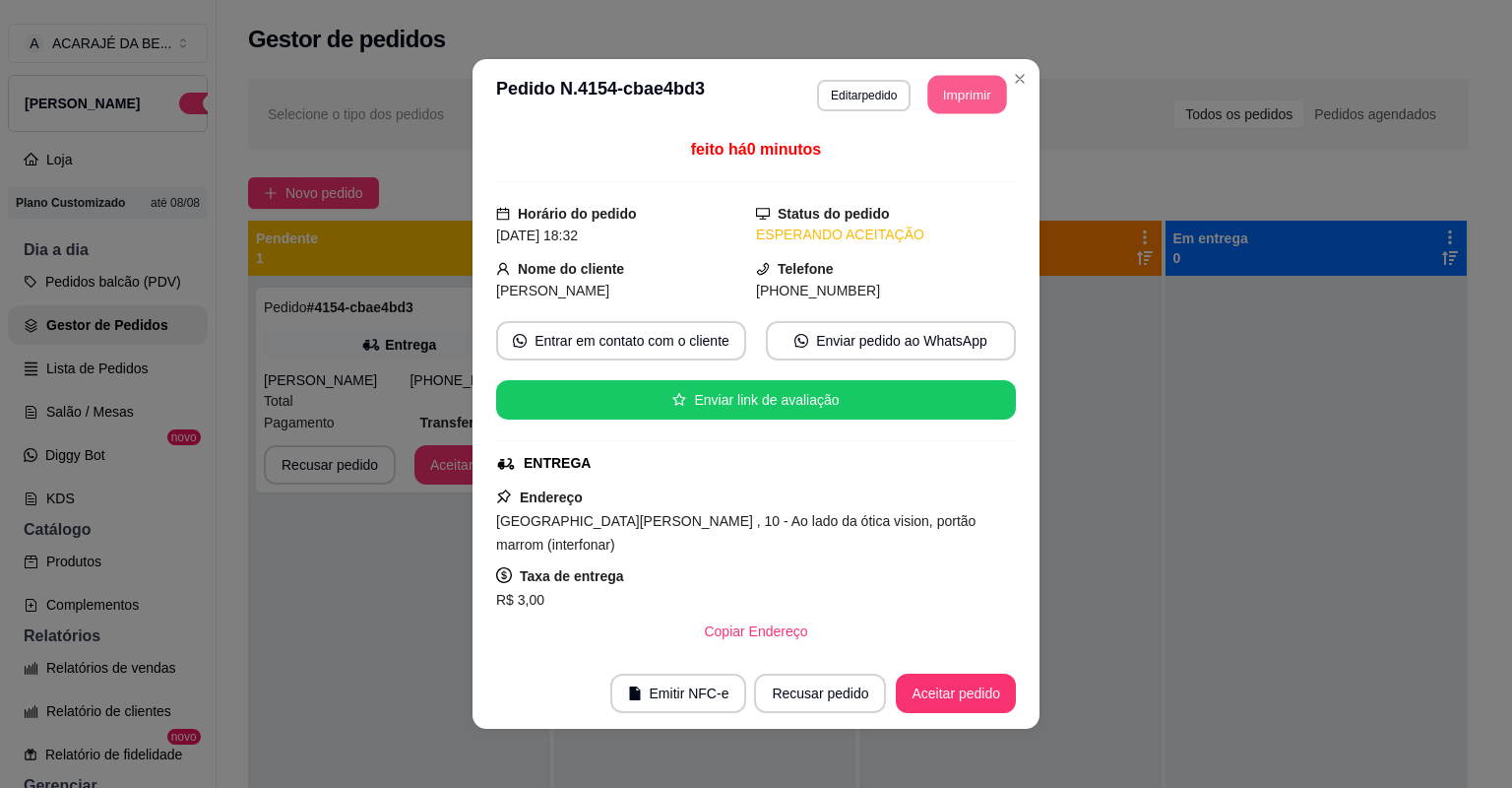 click on "Imprimir" at bounding box center (968, 95) 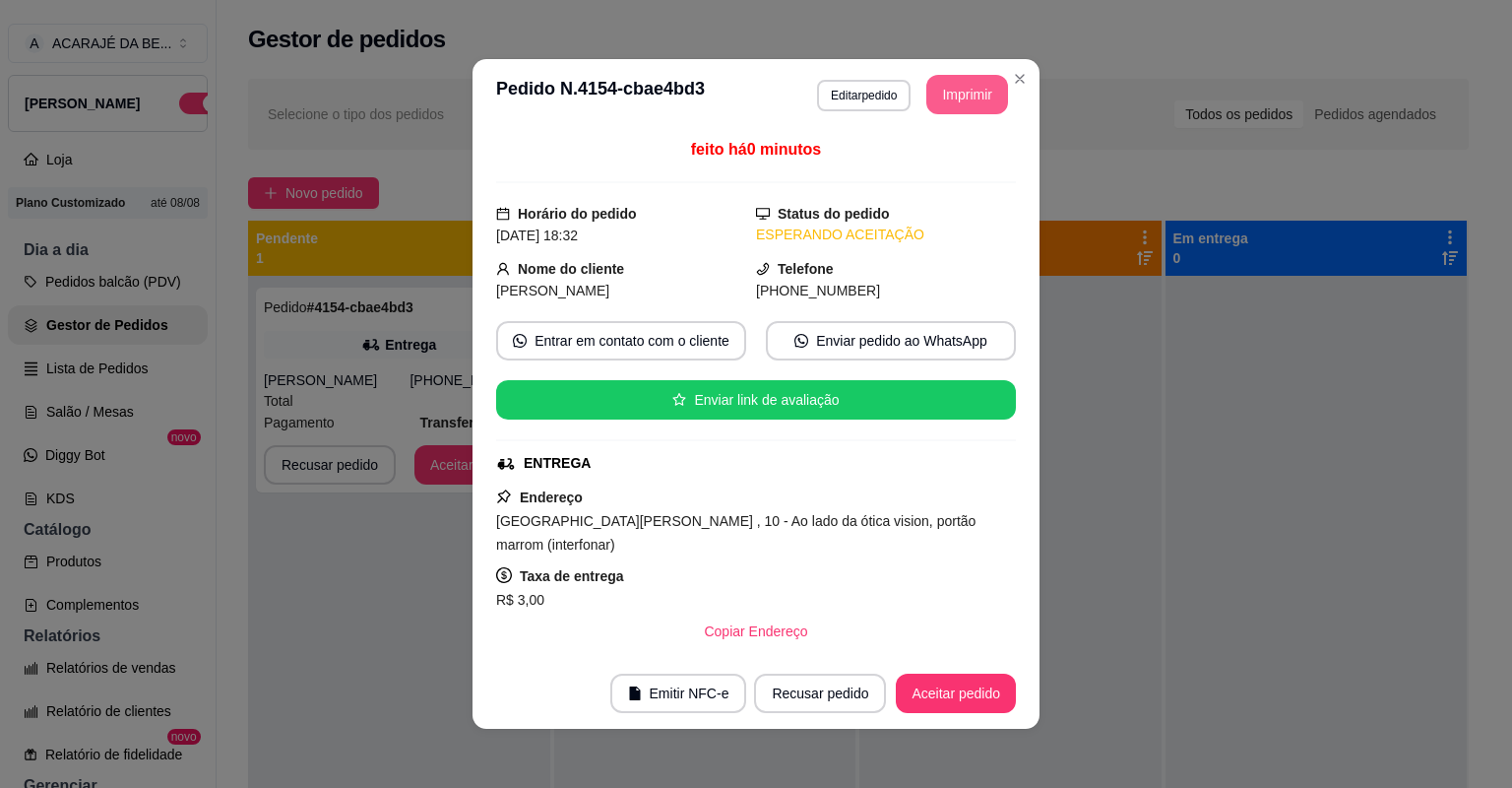 scroll, scrollTop: 0, scrollLeft: 0, axis: both 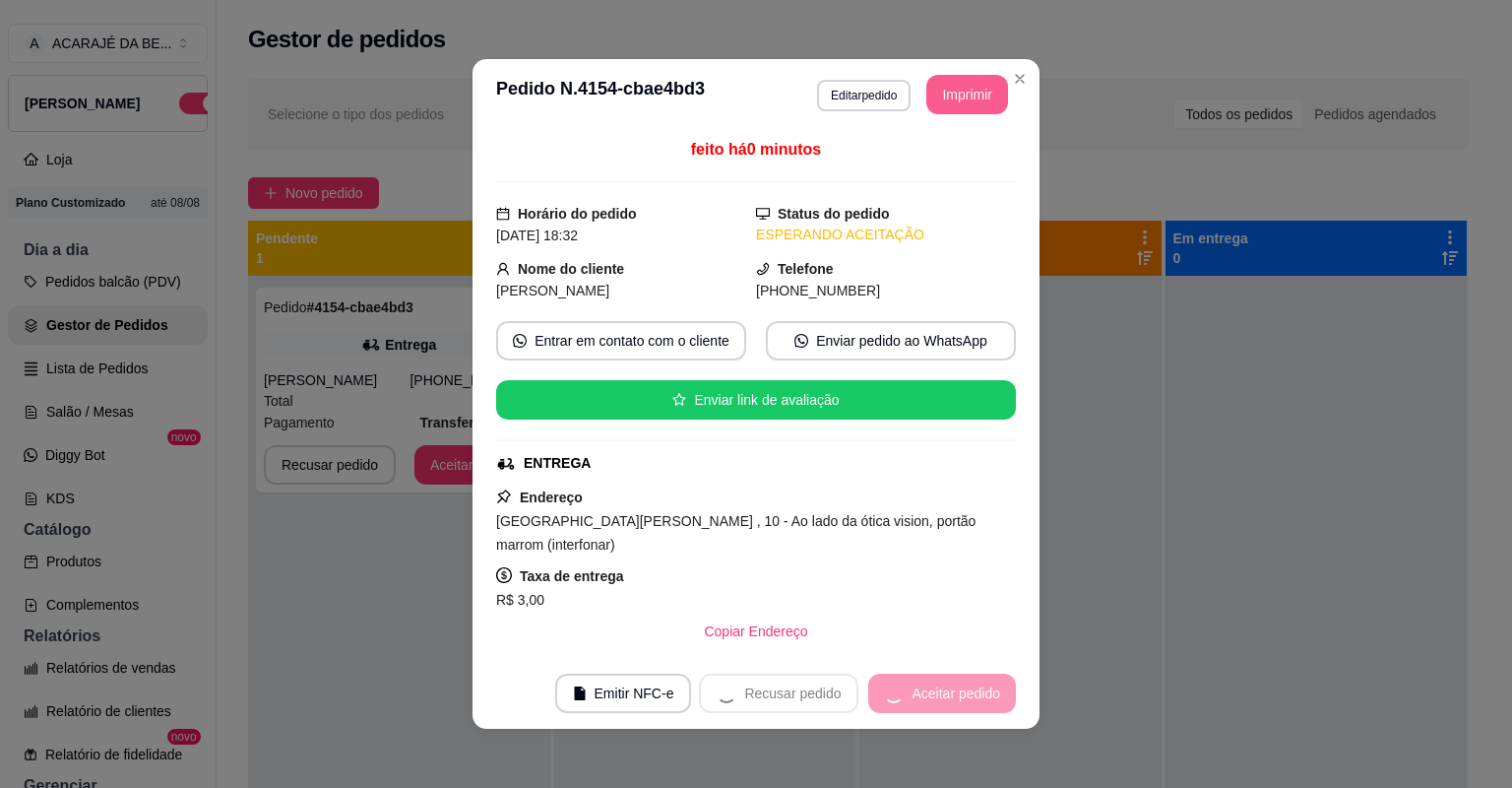 click on "Recusar pedido Aceitar pedido" at bounding box center [857, 693] 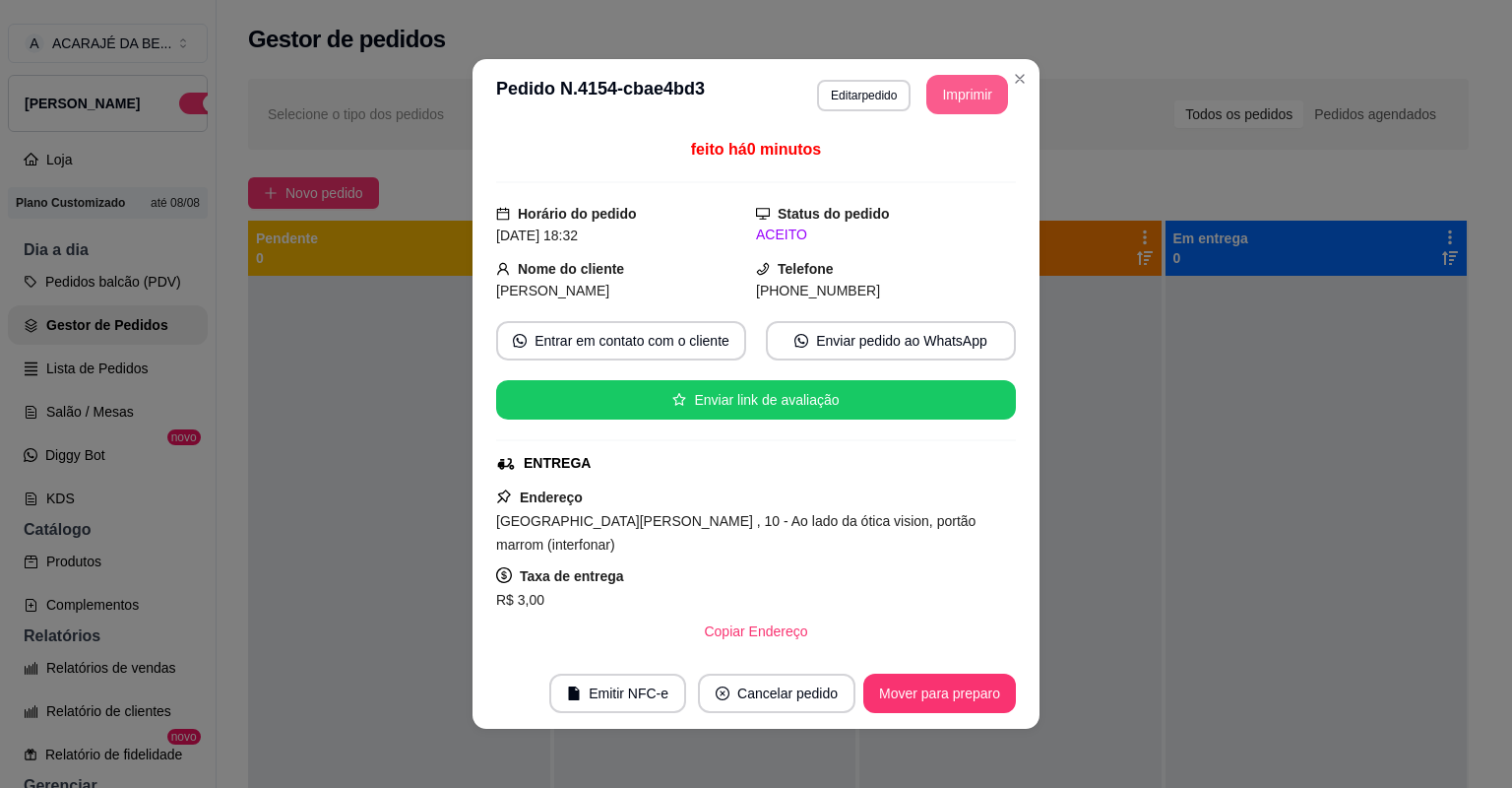 click on "Mover para preparo" at bounding box center (939, 693) 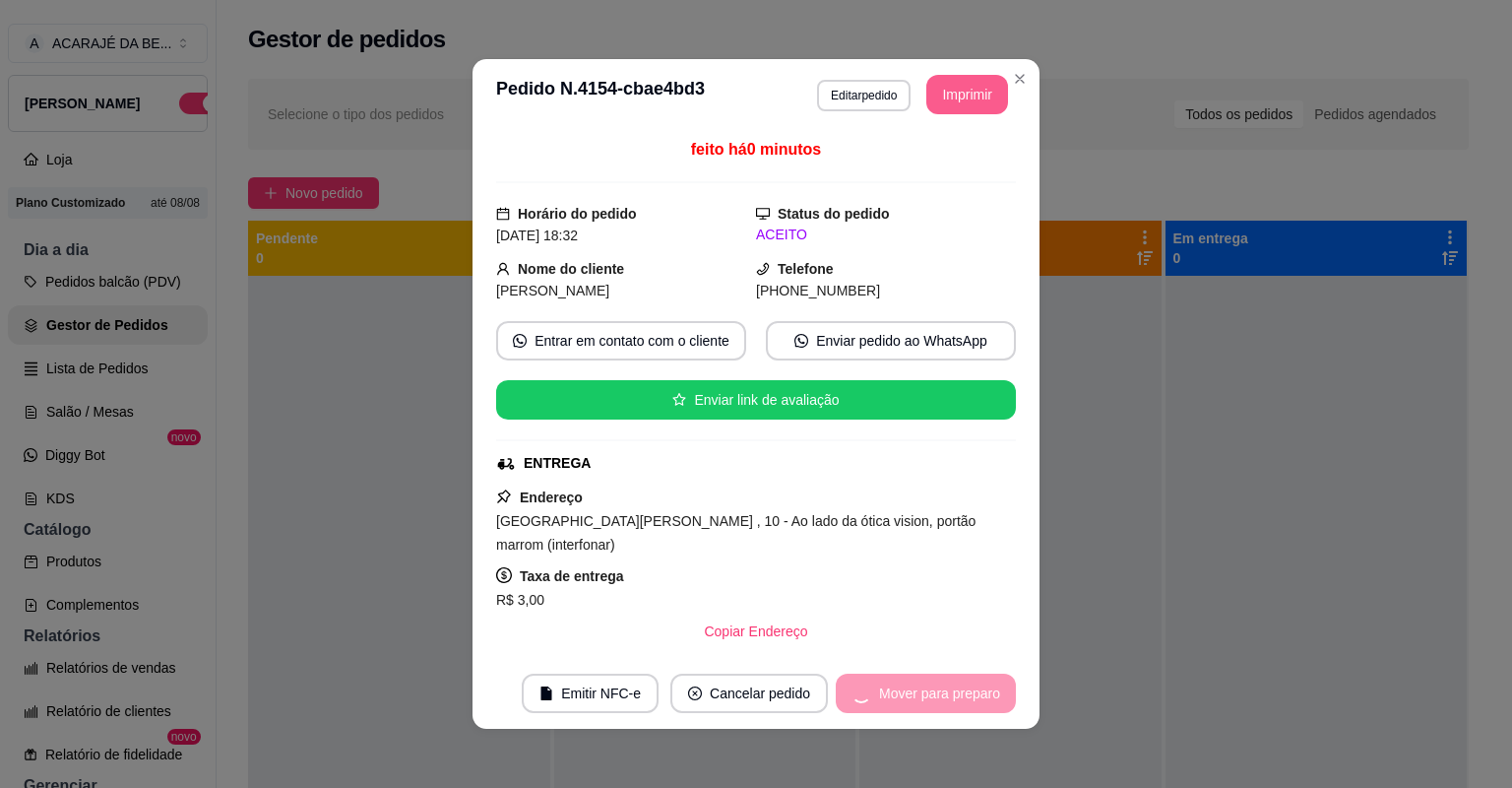 click on "Mover para preparo" at bounding box center [925, 693] 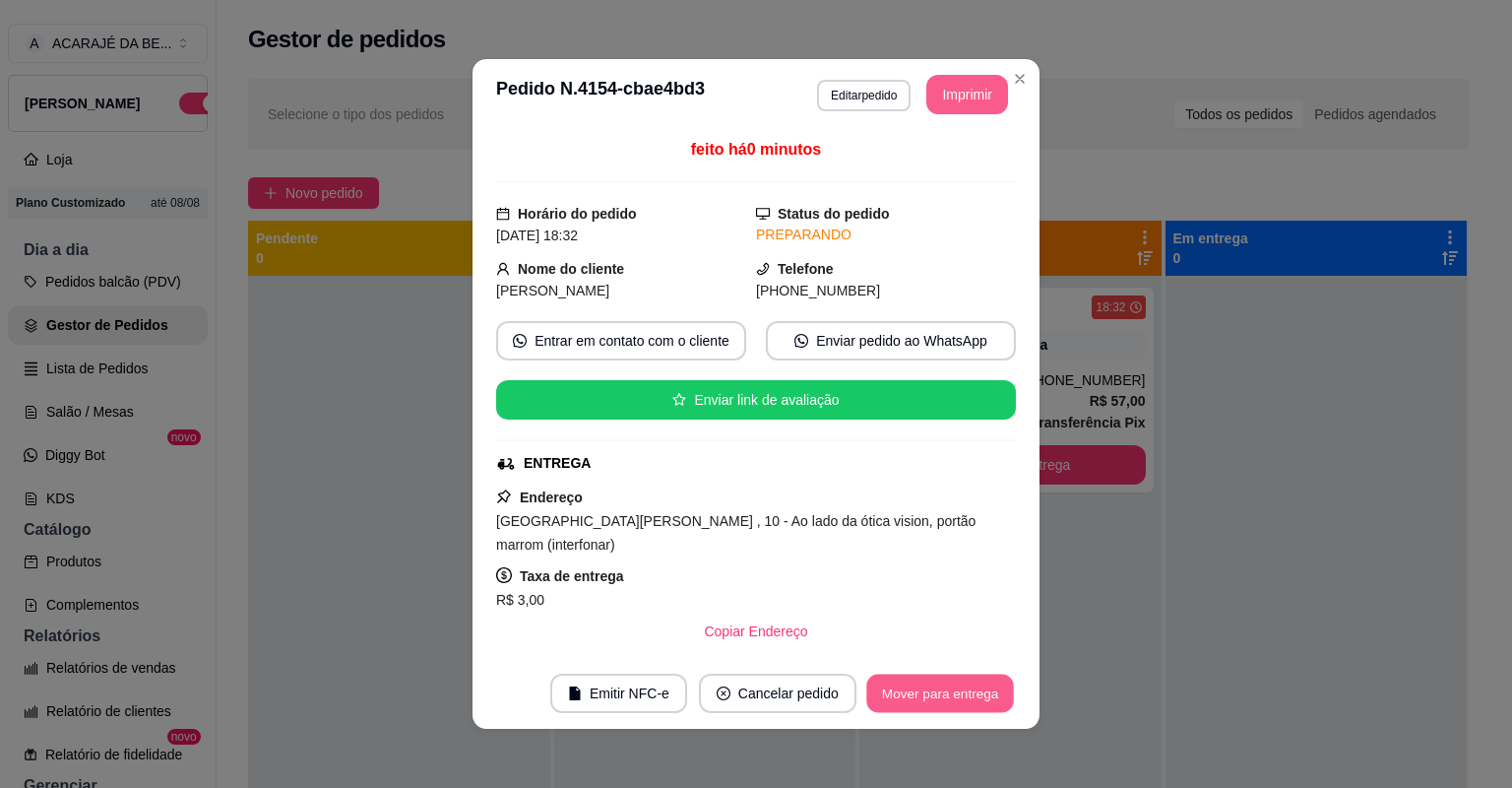 click on "Mover para entrega" at bounding box center (940, 693) 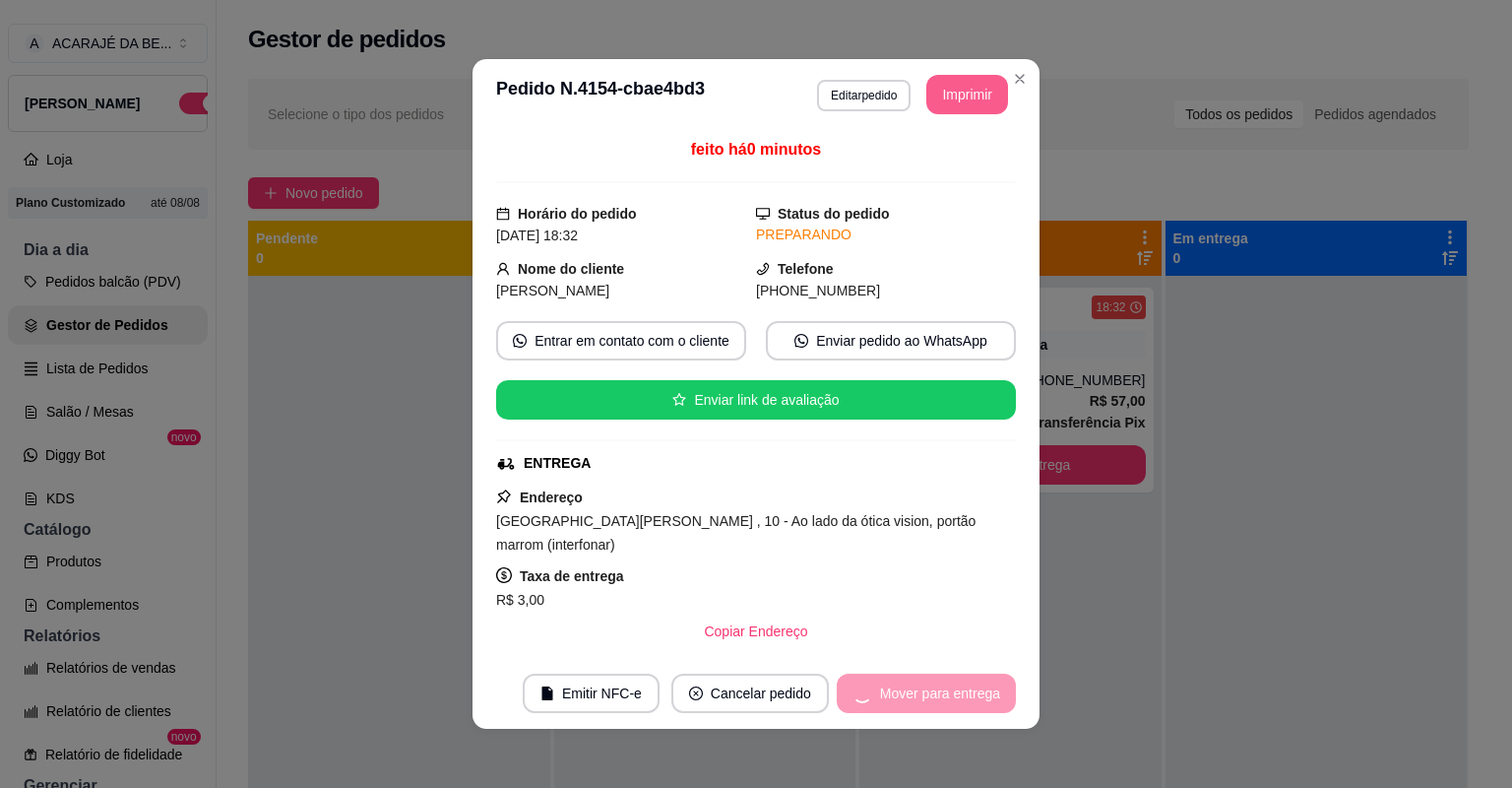 click on "Mover para entrega" at bounding box center (926, 693) 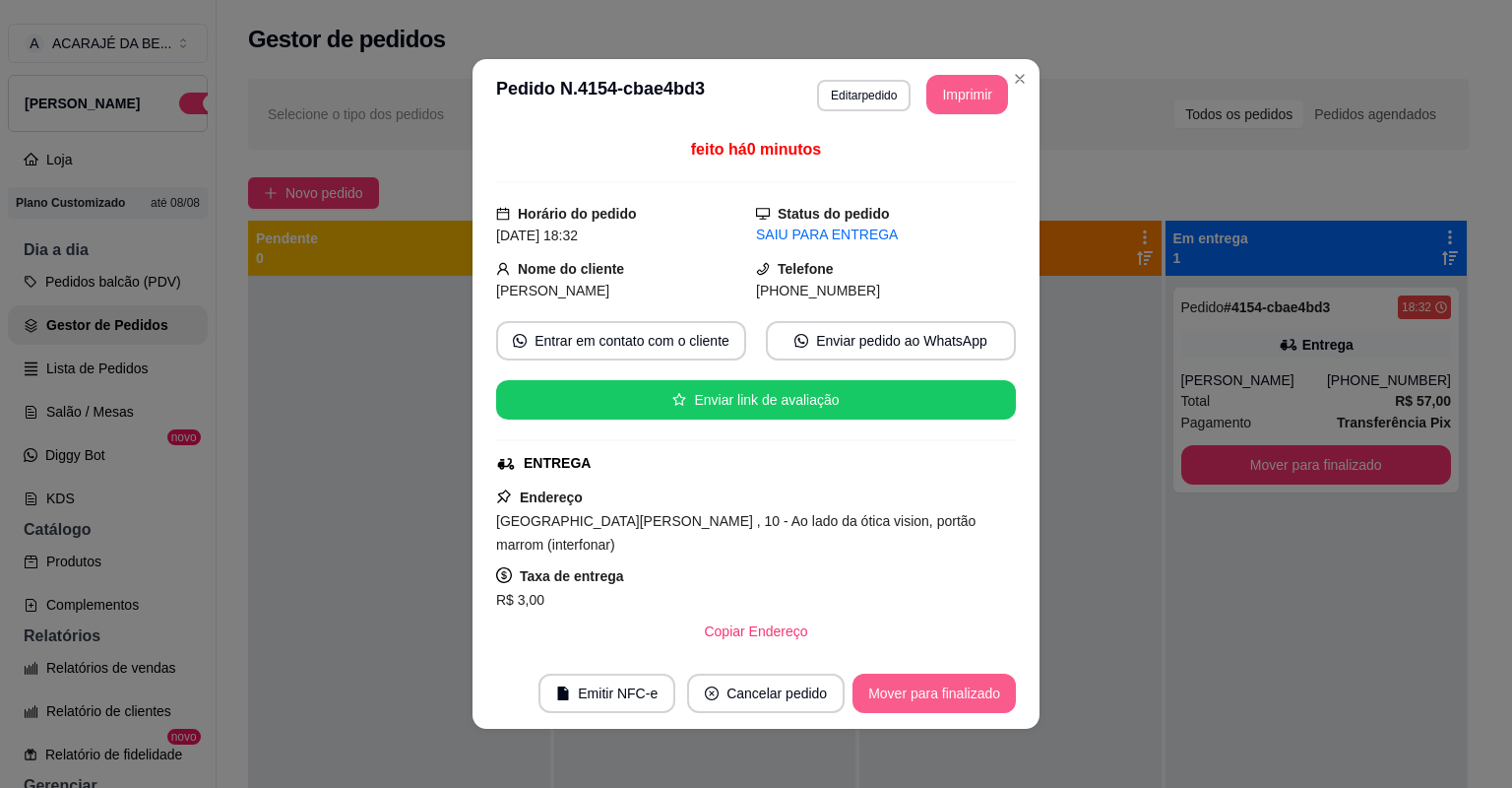 click on "Mover para finalizado" at bounding box center [934, 693] 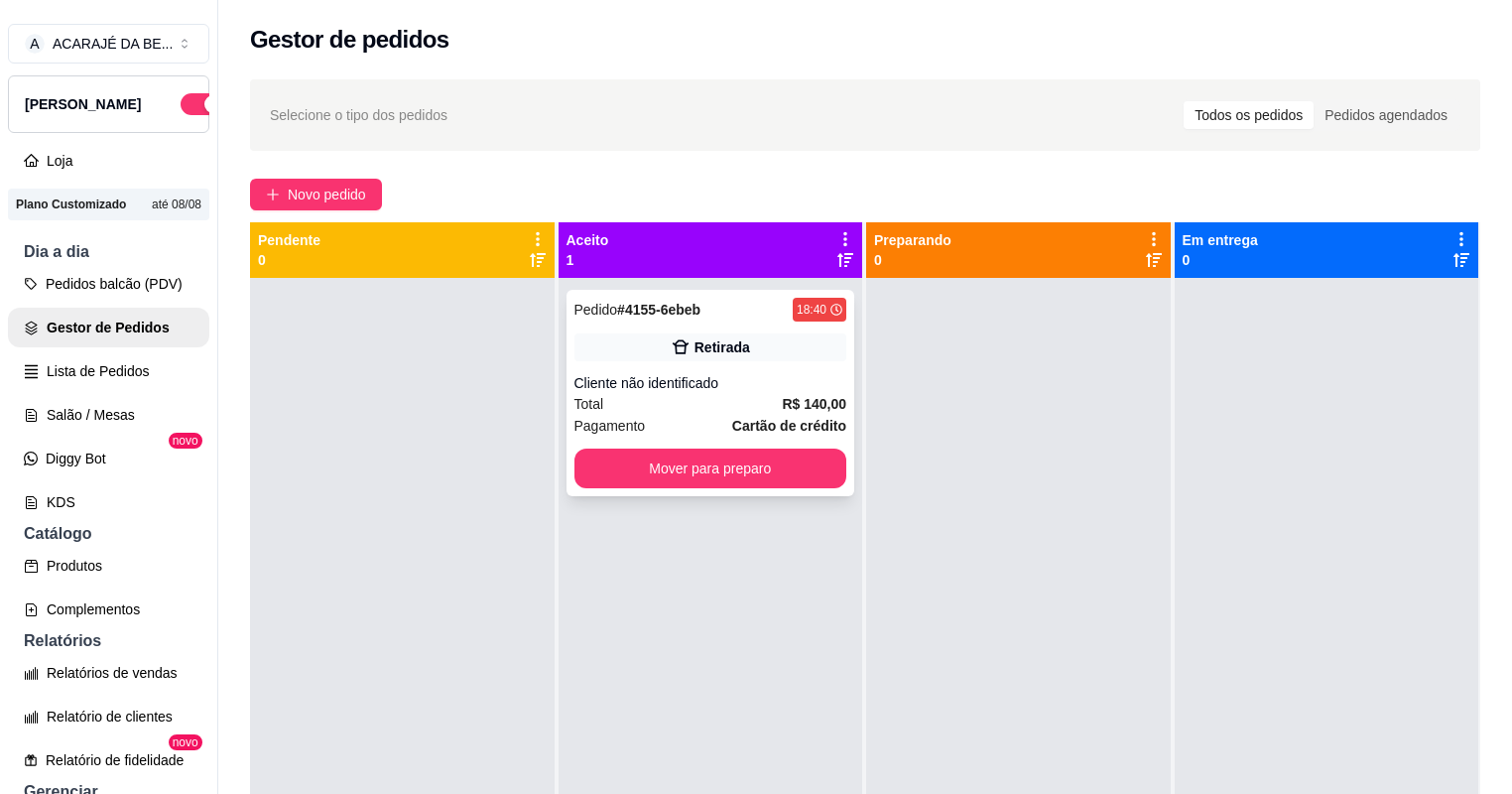 click on "Total R$ 140,00" at bounding box center [710, 404] 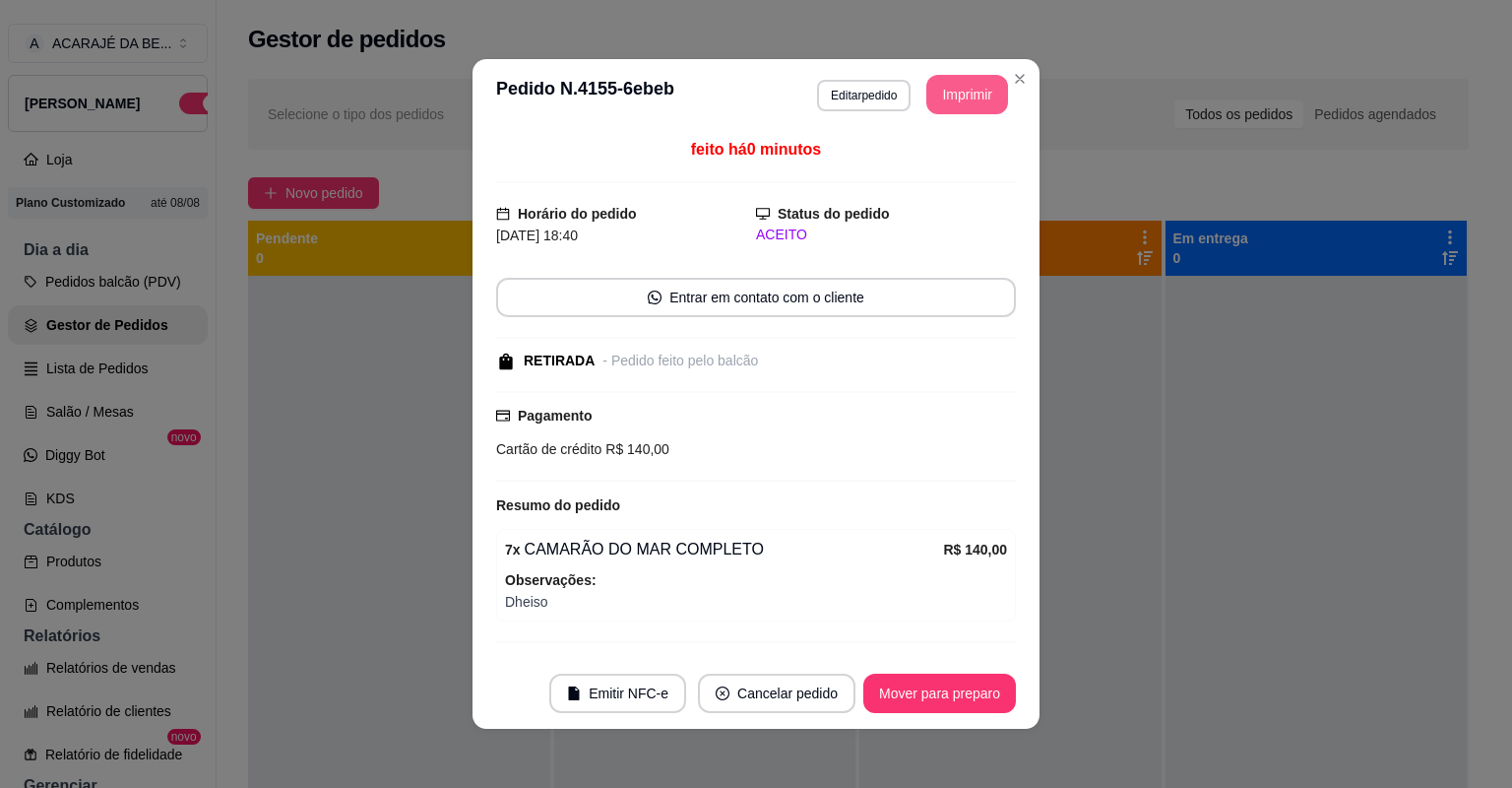 click on "Imprimir" at bounding box center (967, 95) 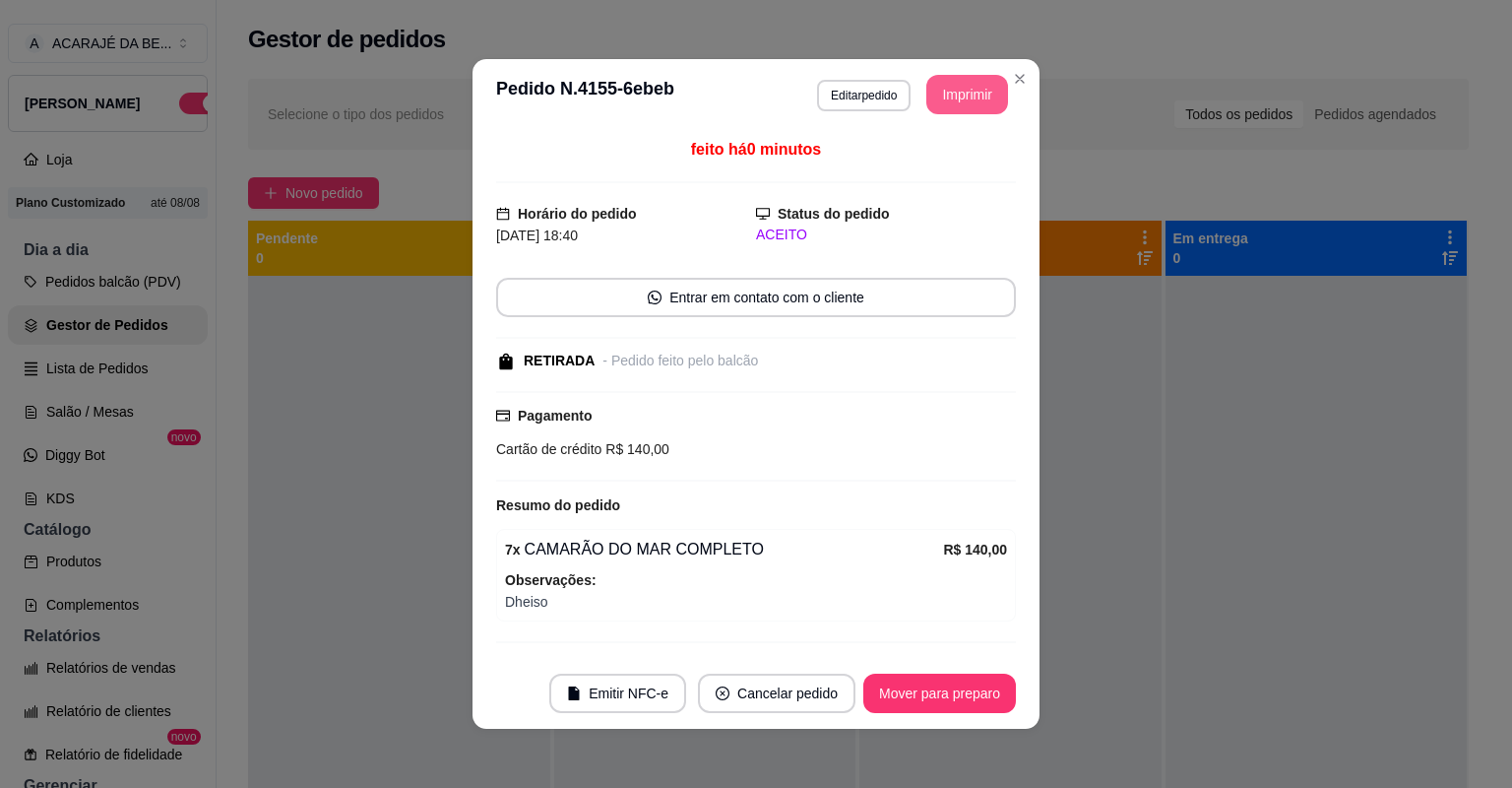 scroll, scrollTop: 0, scrollLeft: 0, axis: both 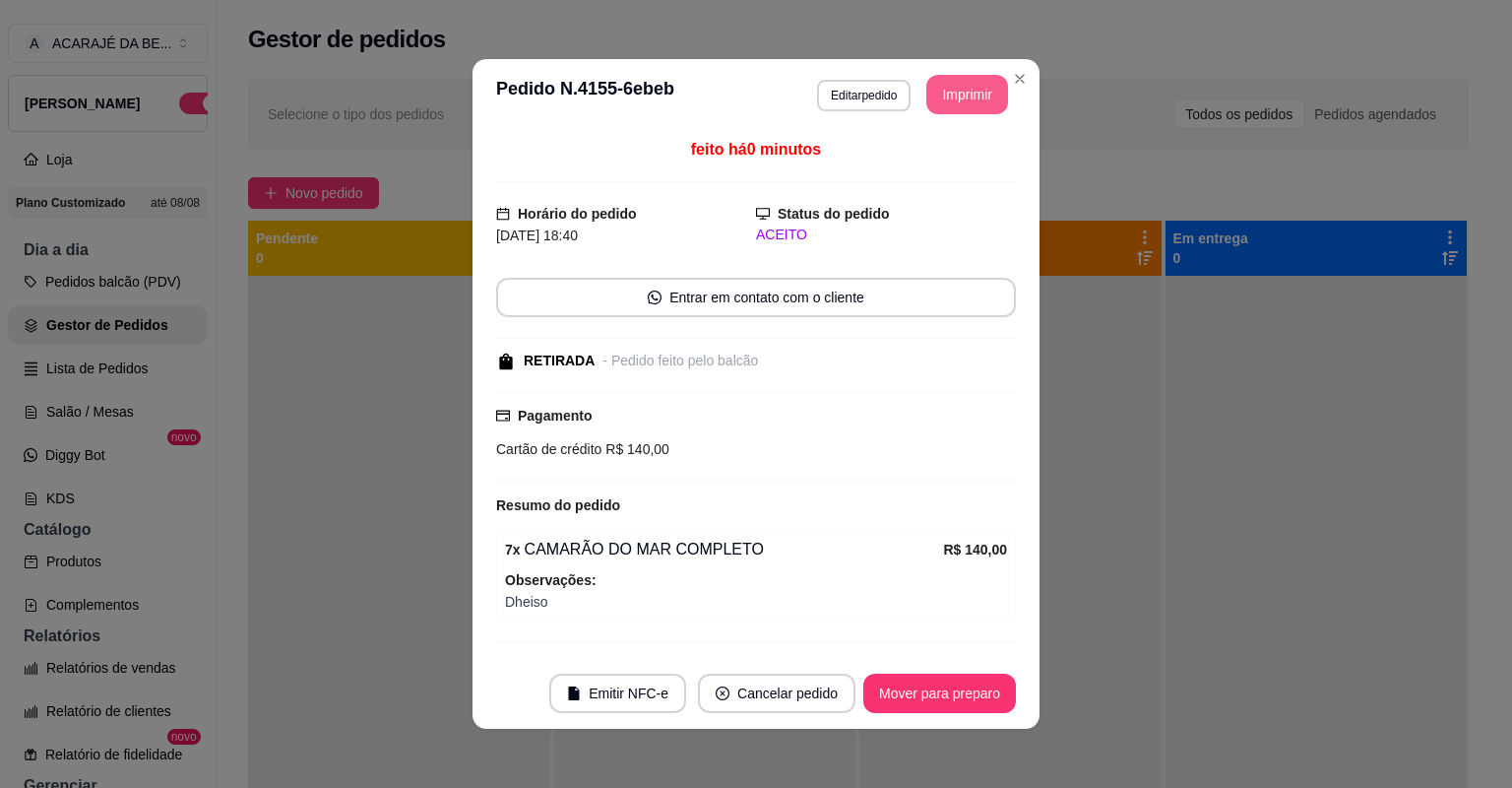 click on "Mover para preparo" at bounding box center (939, 693) 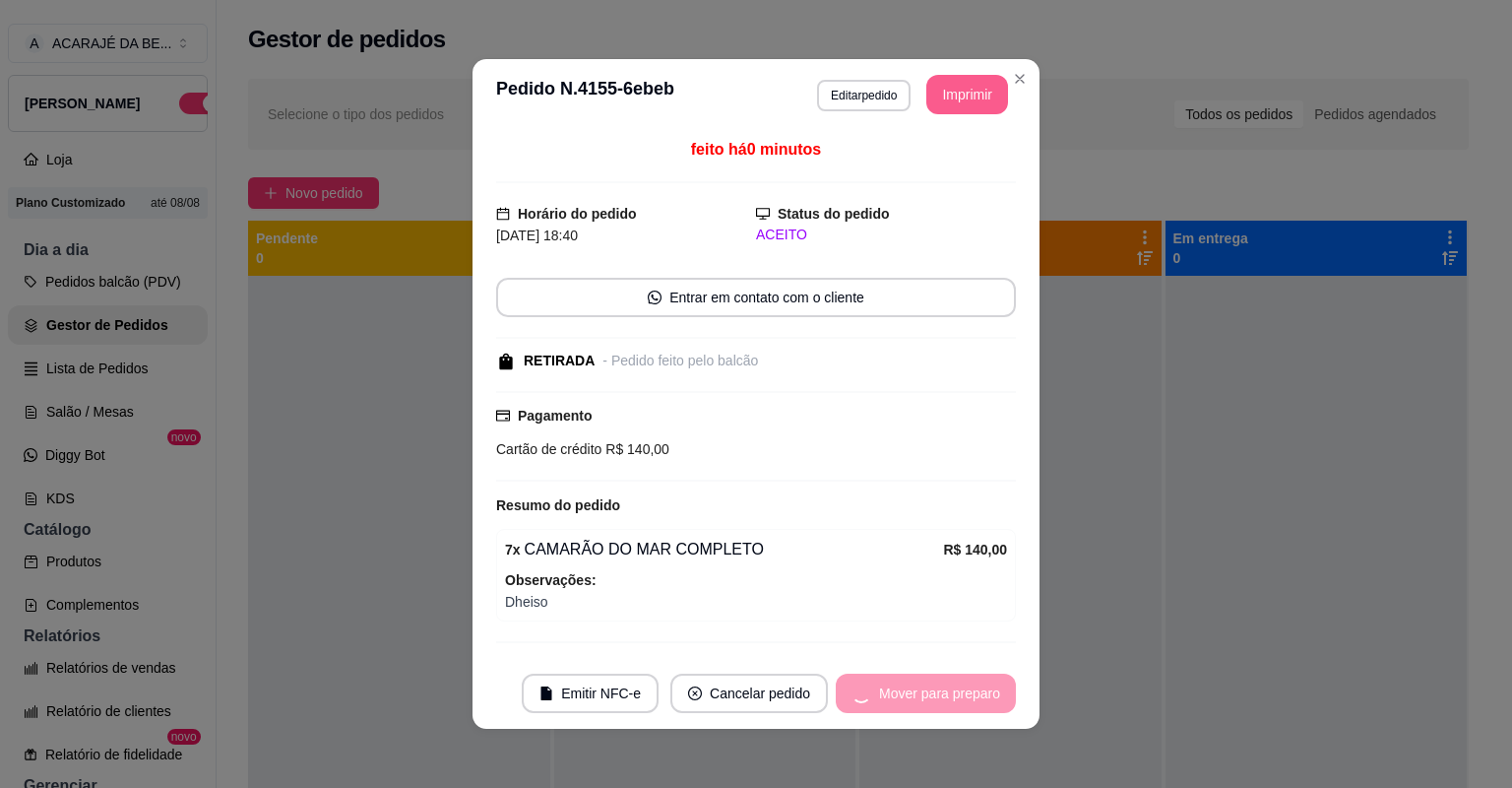 click on "Mover para preparo" at bounding box center [925, 693] 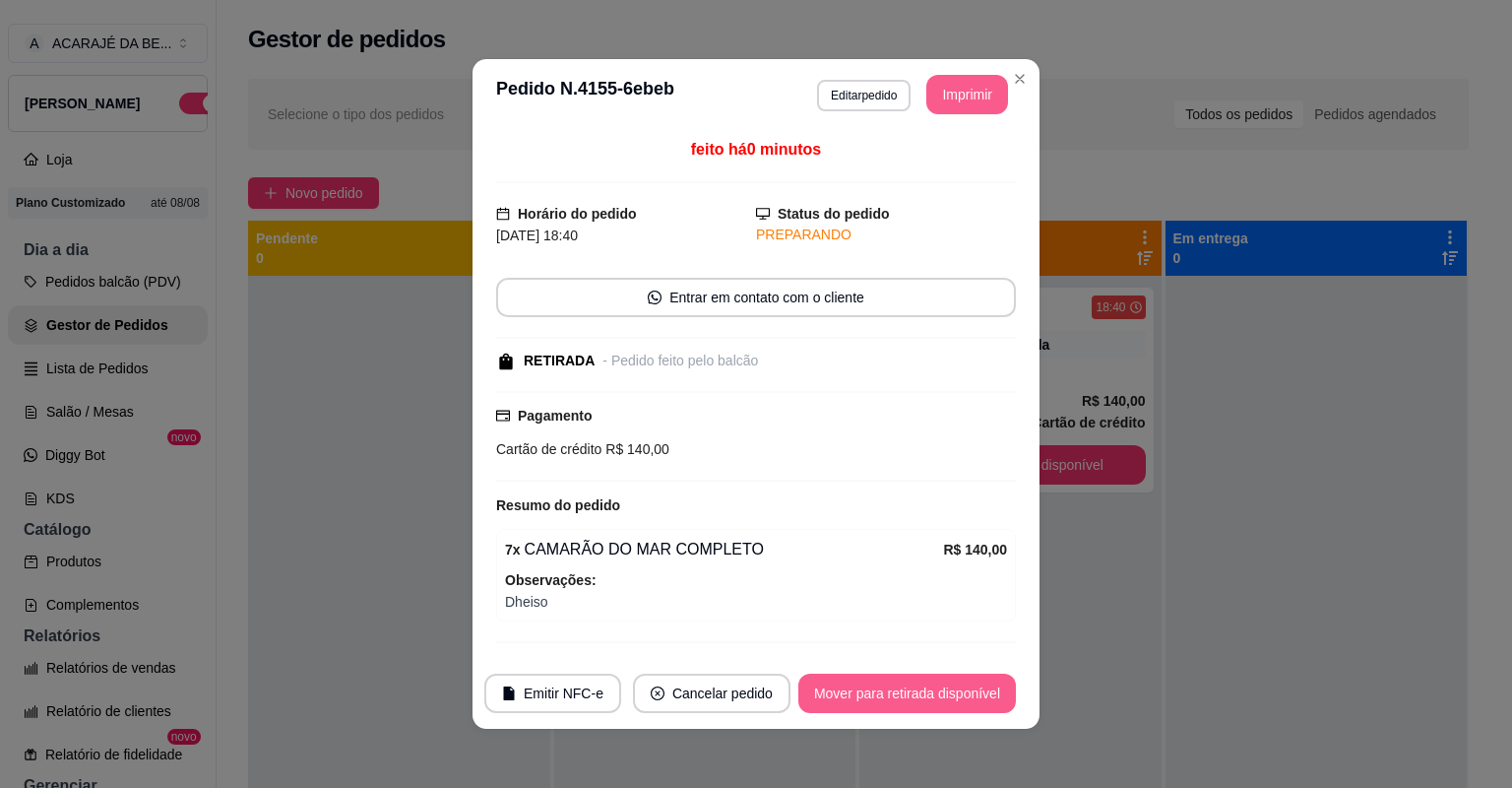 click on "Mover para retirada disponível" at bounding box center (907, 693) 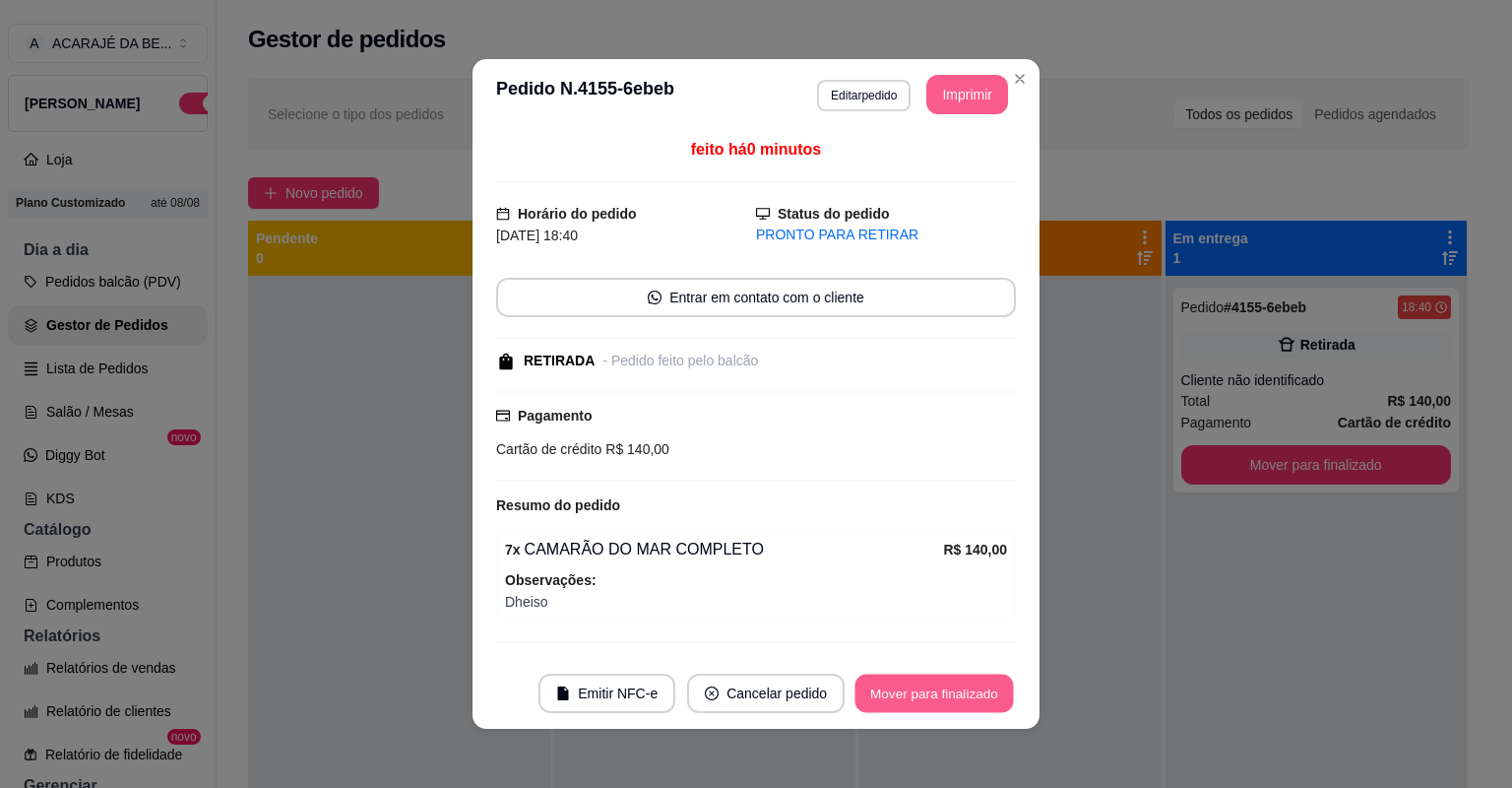 click on "Mover para finalizado" at bounding box center [934, 693] 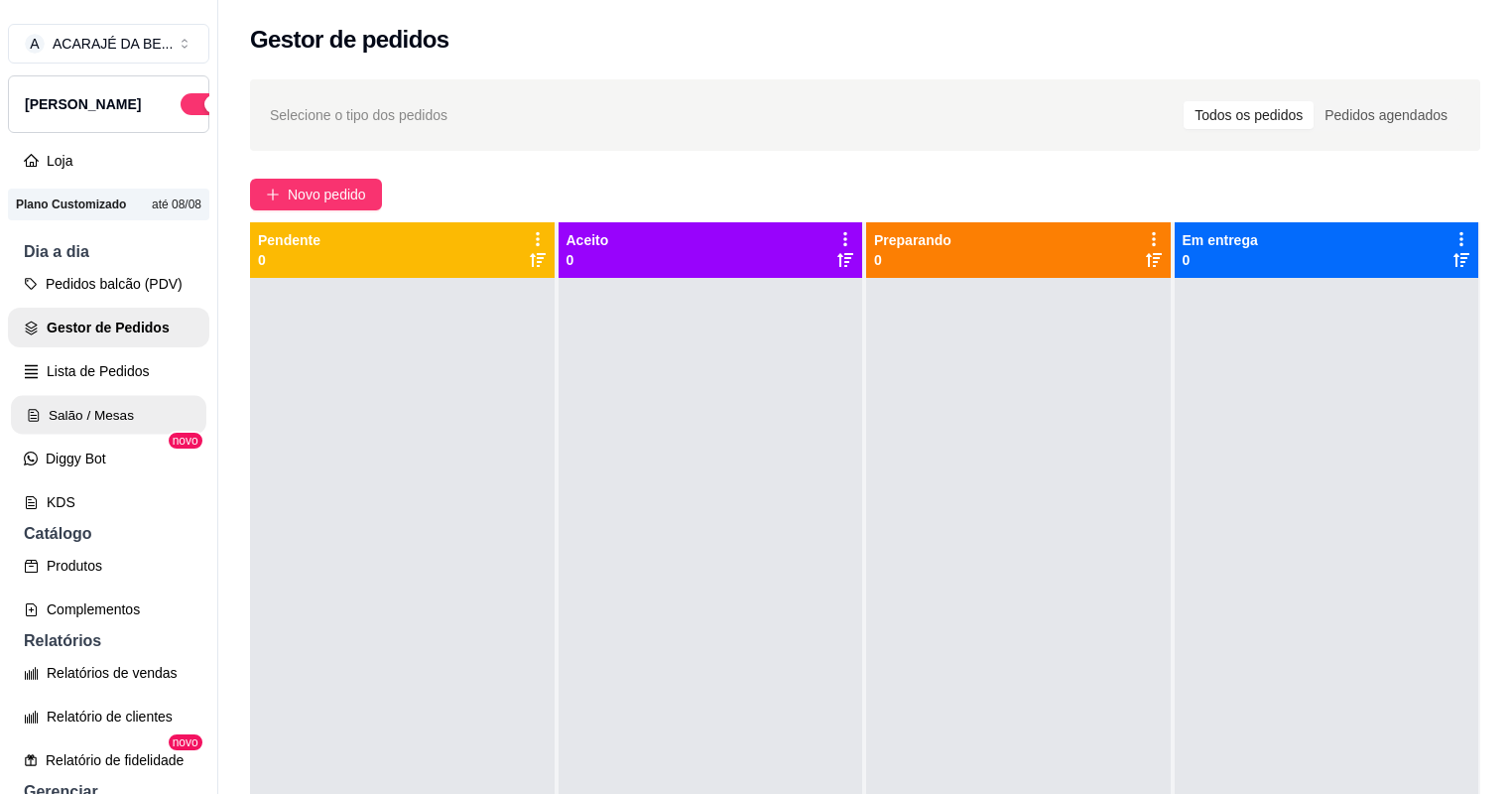 click on "Salão / Mesas" at bounding box center (108, 415) 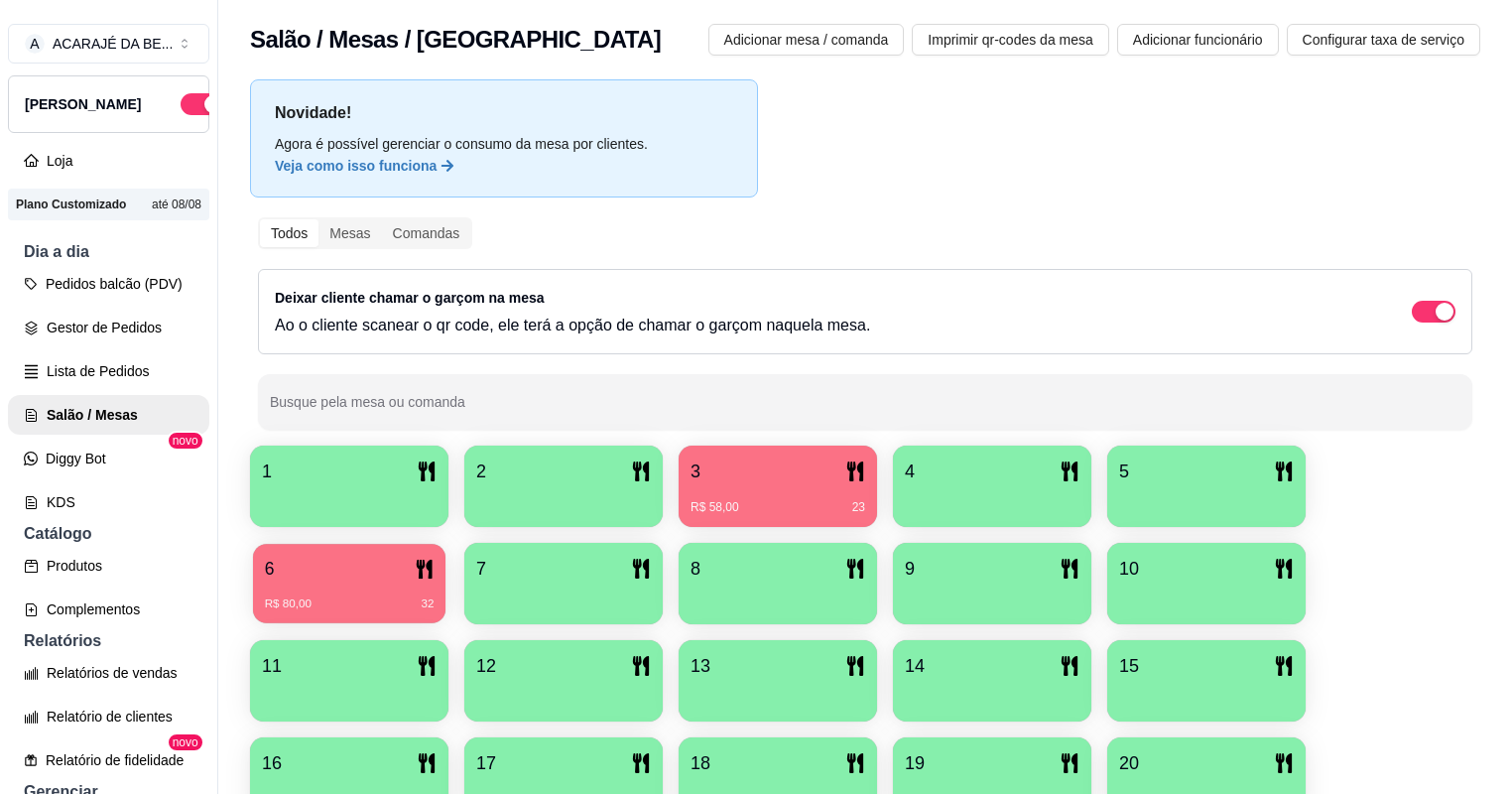 click on "6" at bounding box center [349, 569] 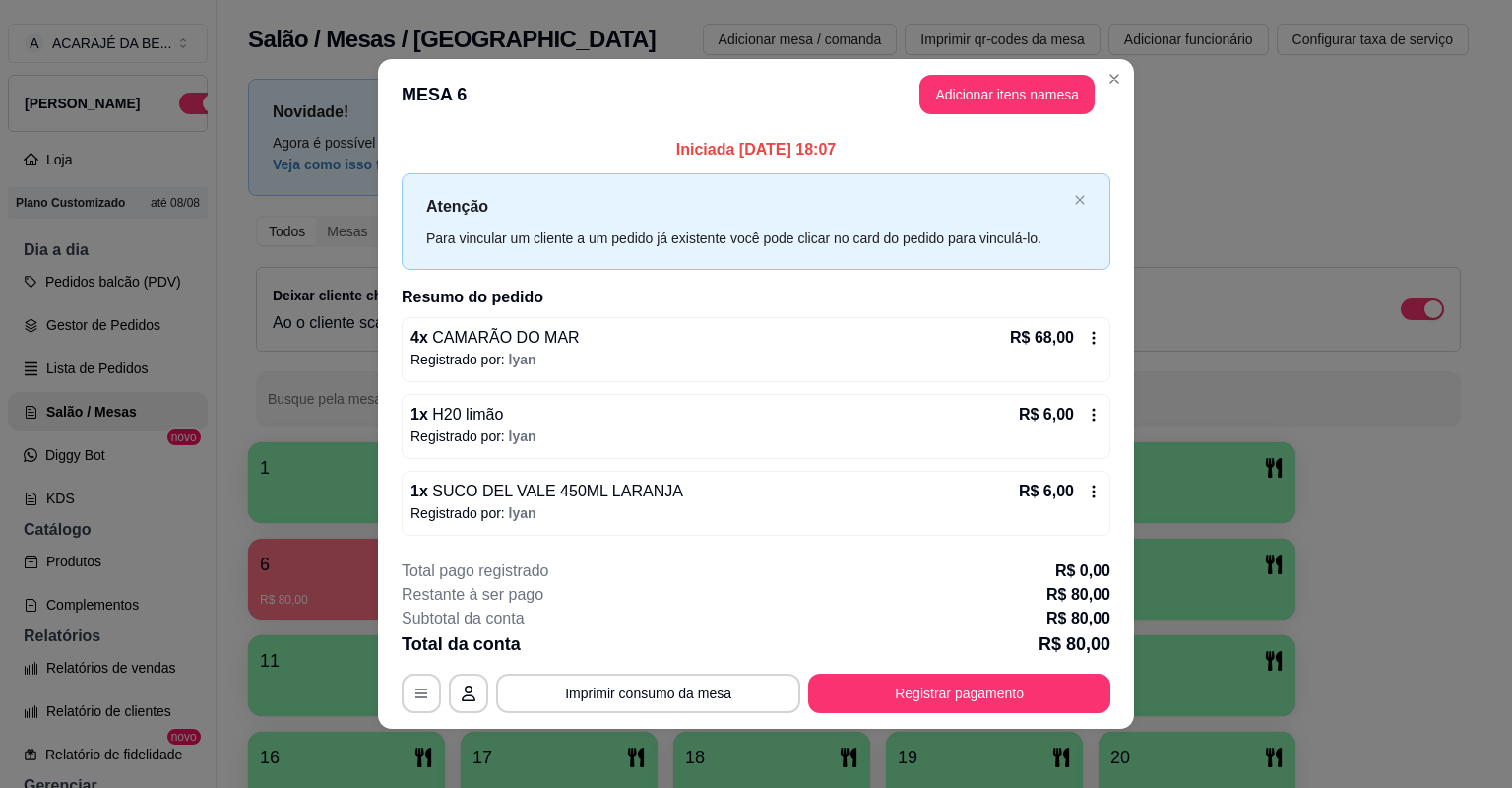 click on "4 x   CAMARÃO DO MAR  R$ 68,00 Registrado por:   lyan" at bounding box center [756, 350] 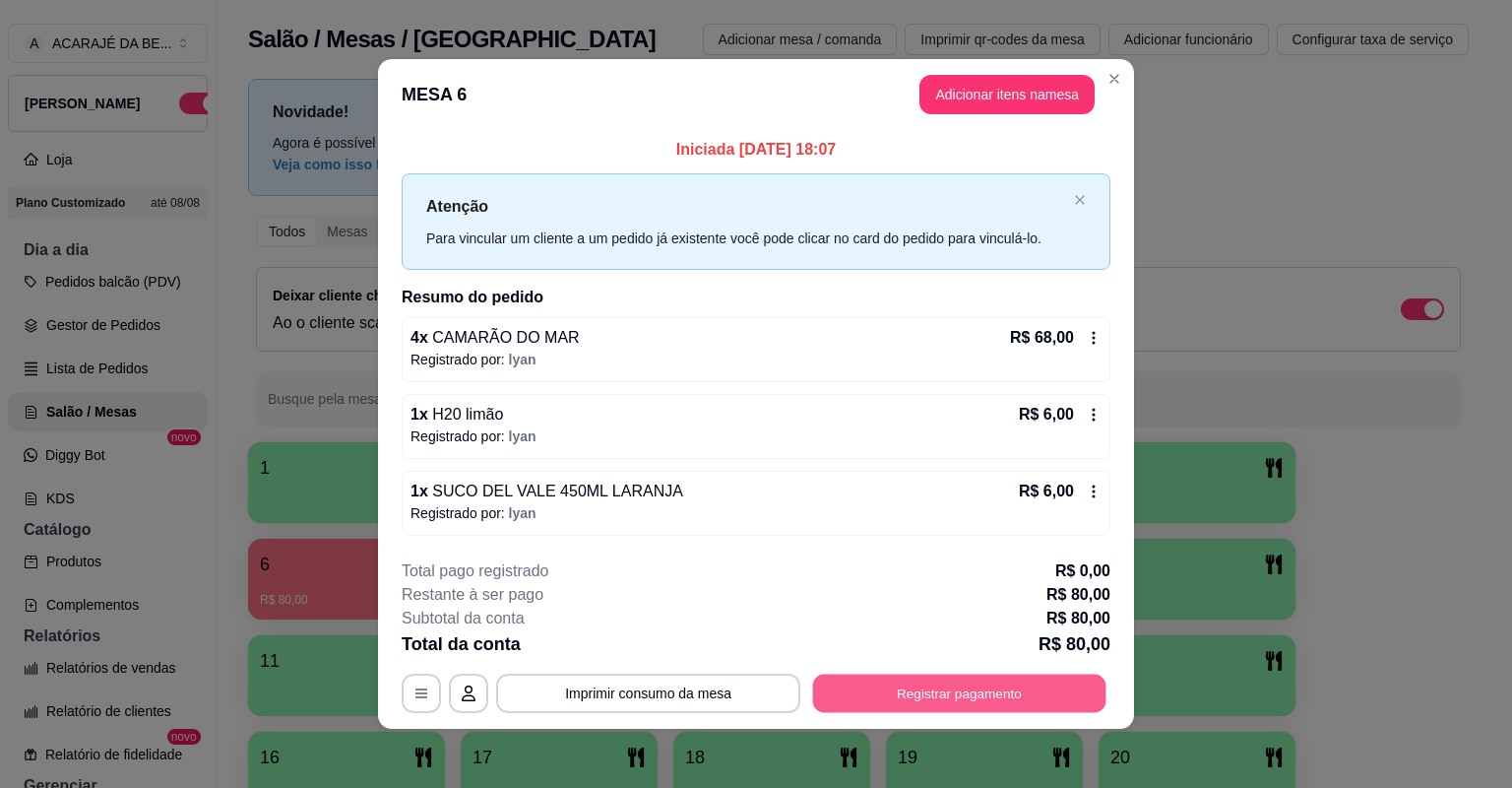click on "Registrar pagamento" at bounding box center (960, 692) 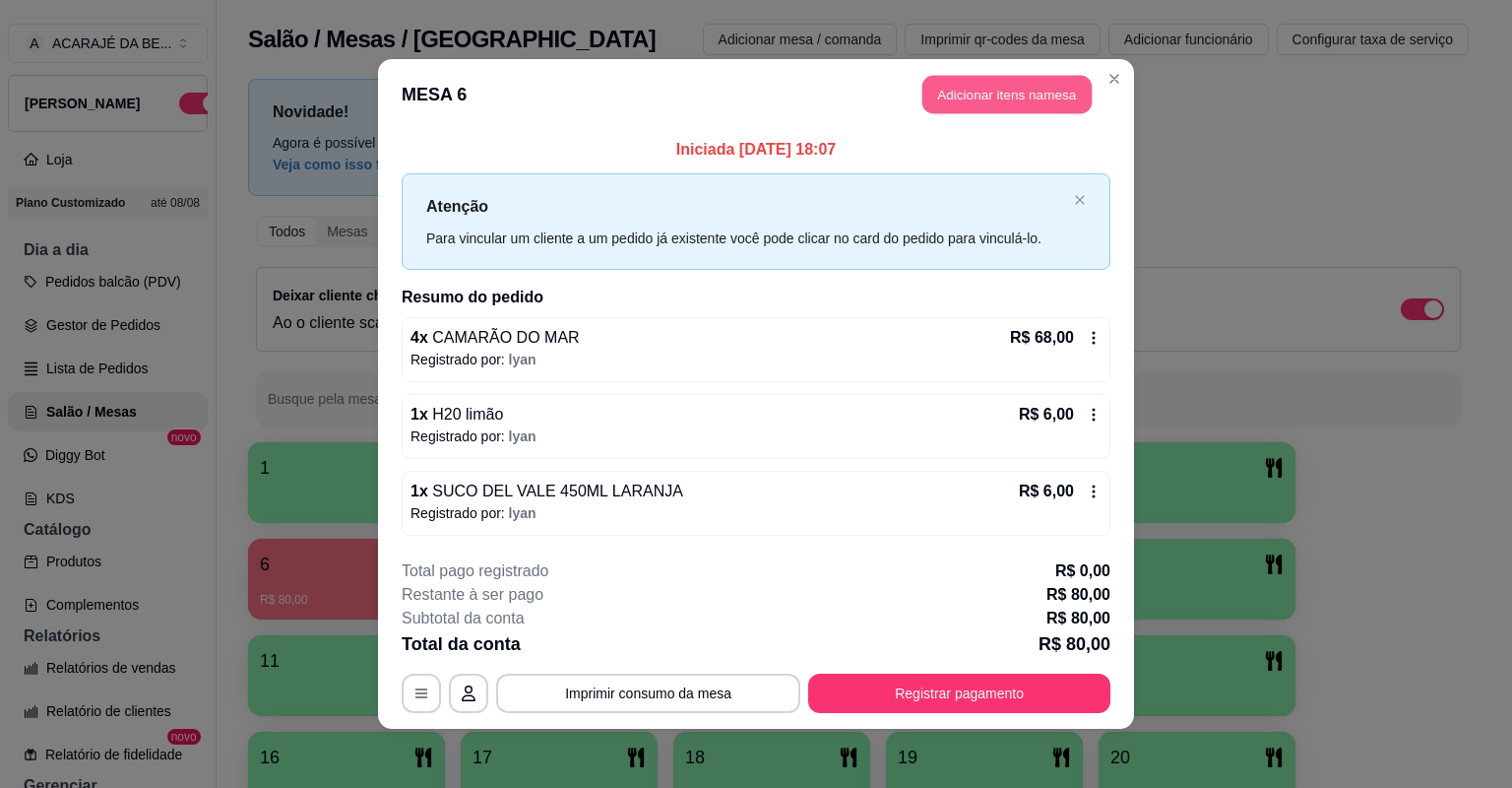 click on "Adicionar itens na  mesa" at bounding box center (1007, 95) 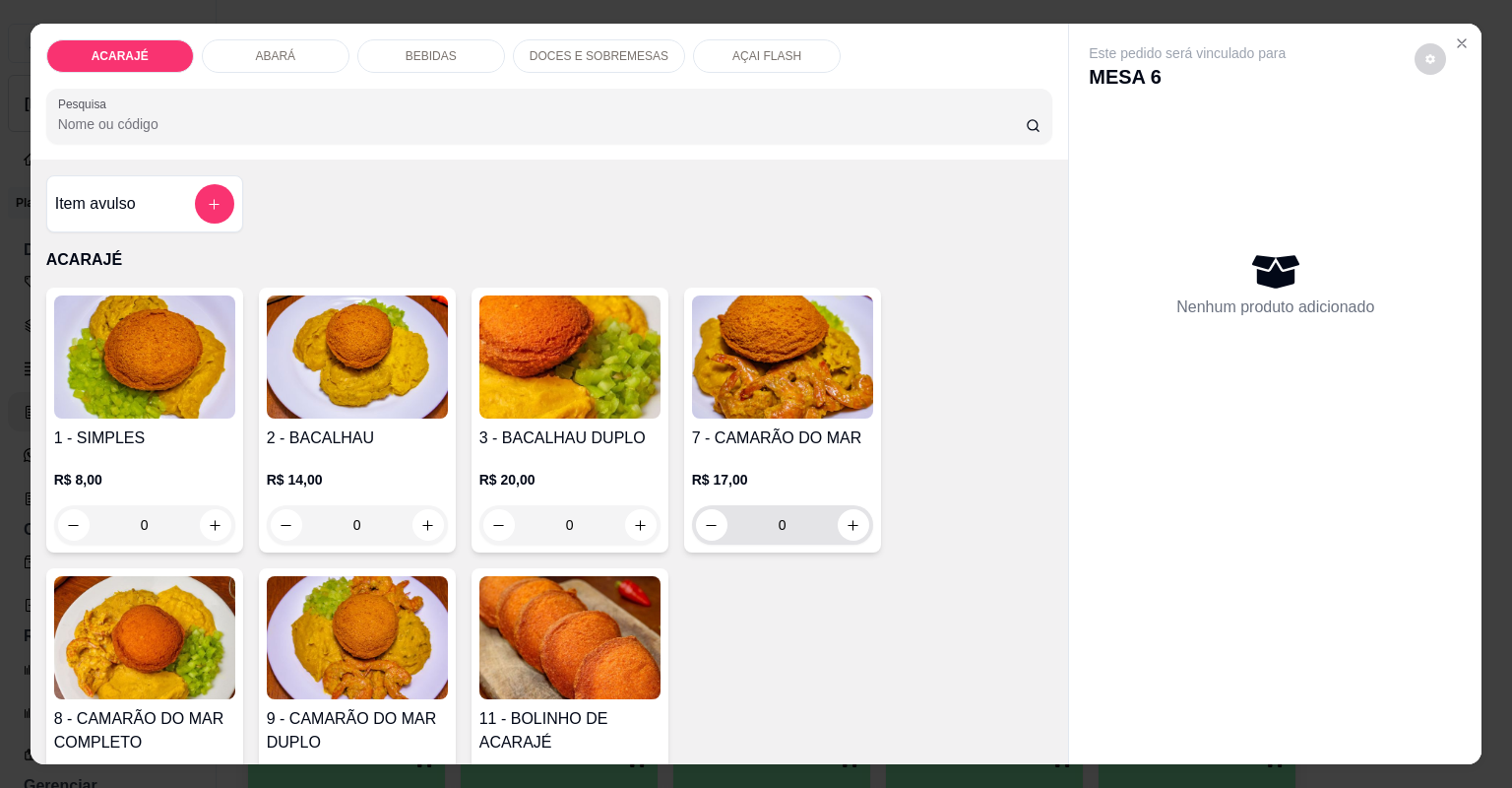 click 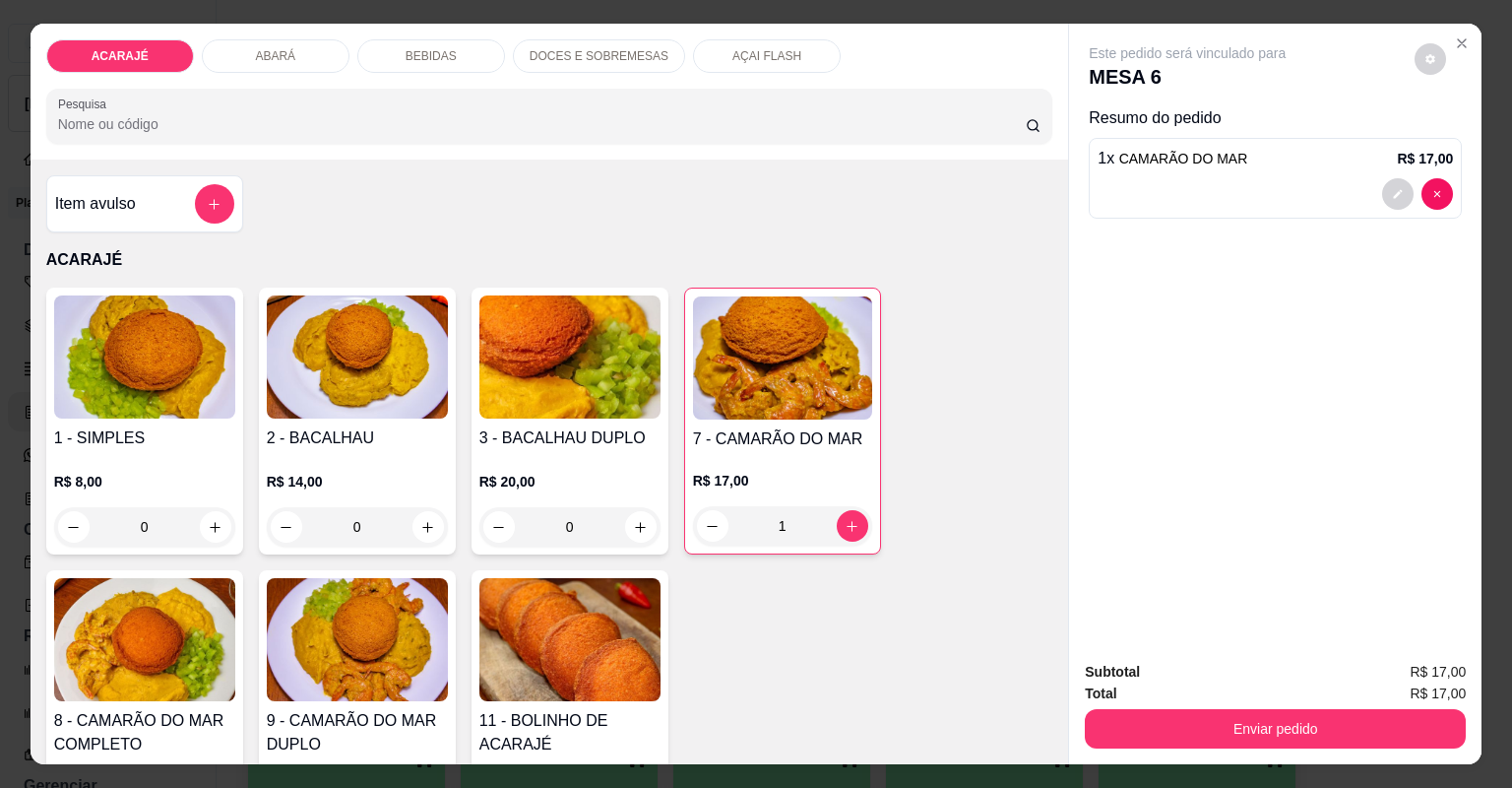 type on "1" 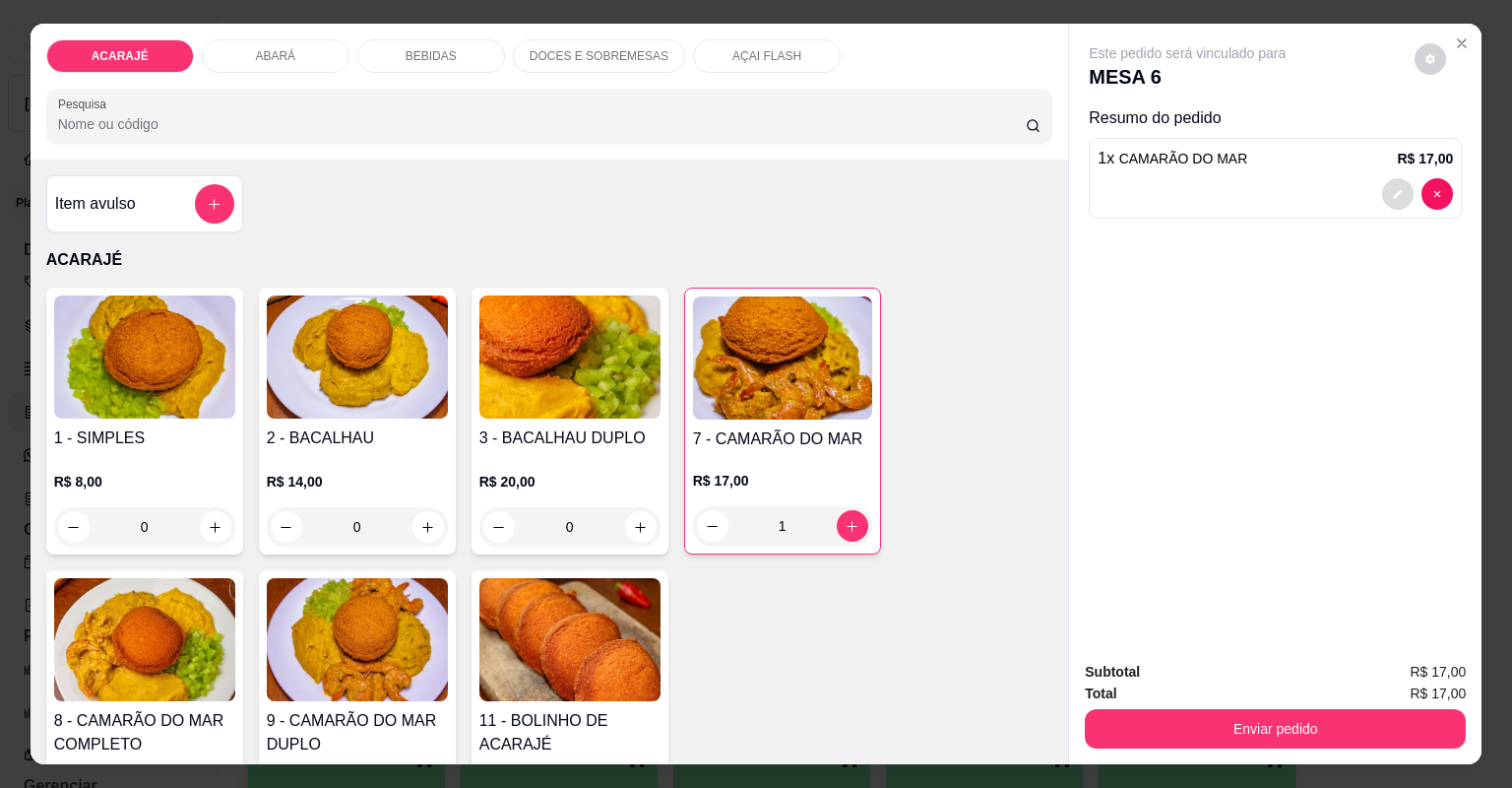 click 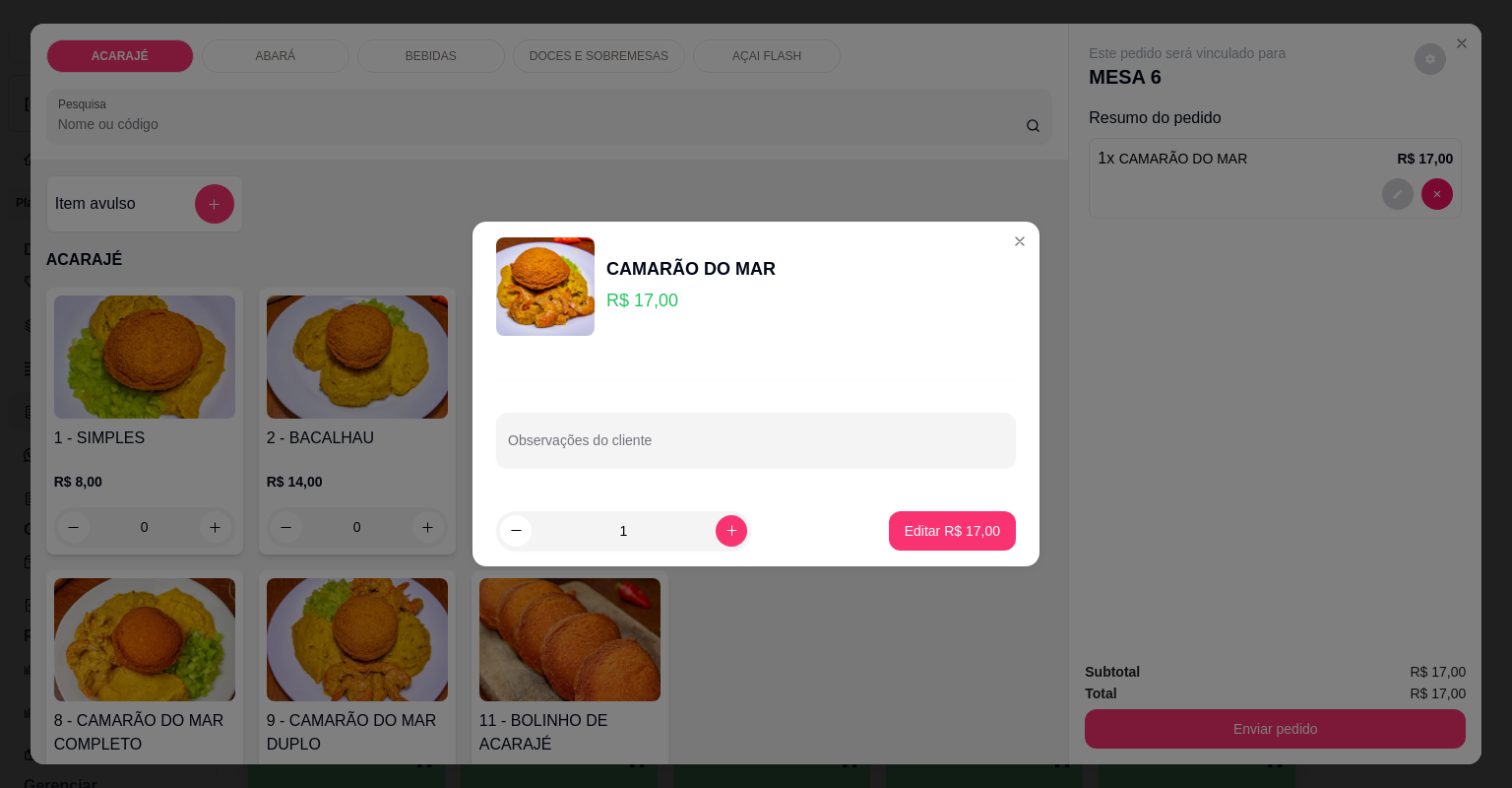 click on "Observações do cliente" at bounding box center [756, 424] 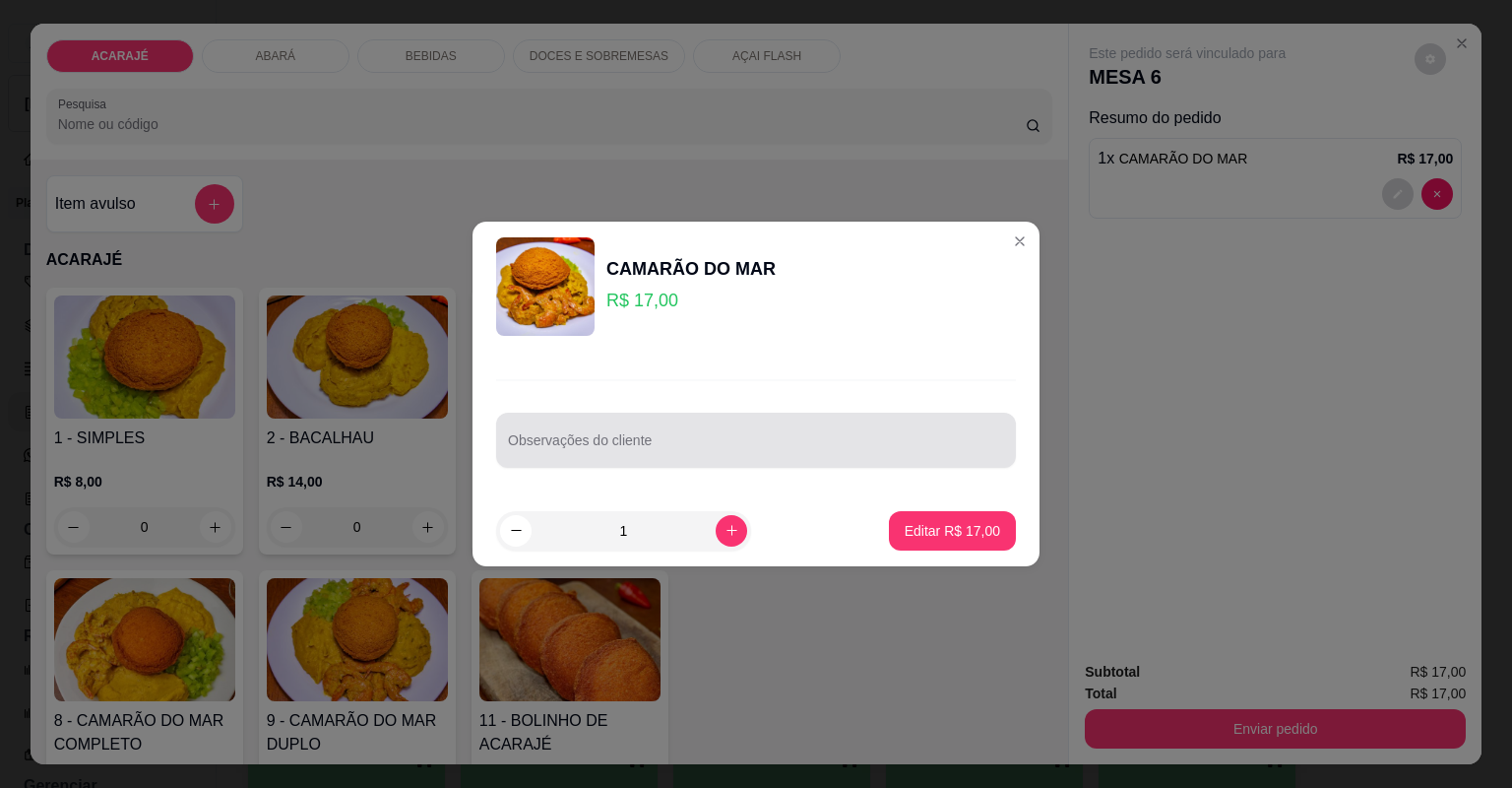 drag, startPoint x: 698, startPoint y: 414, endPoint x: 689, endPoint y: 421, distance: 11.401754 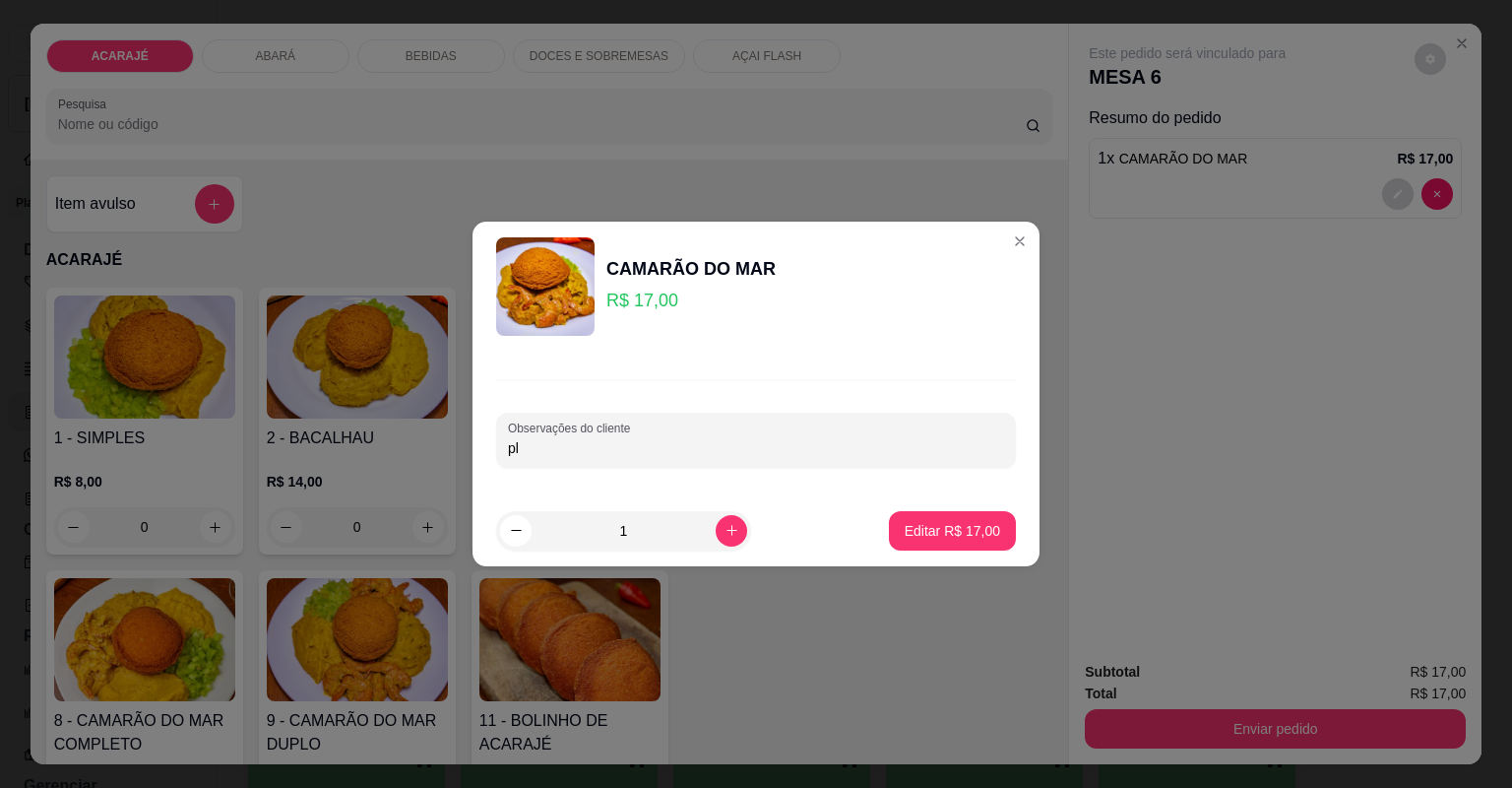 type on "pl" 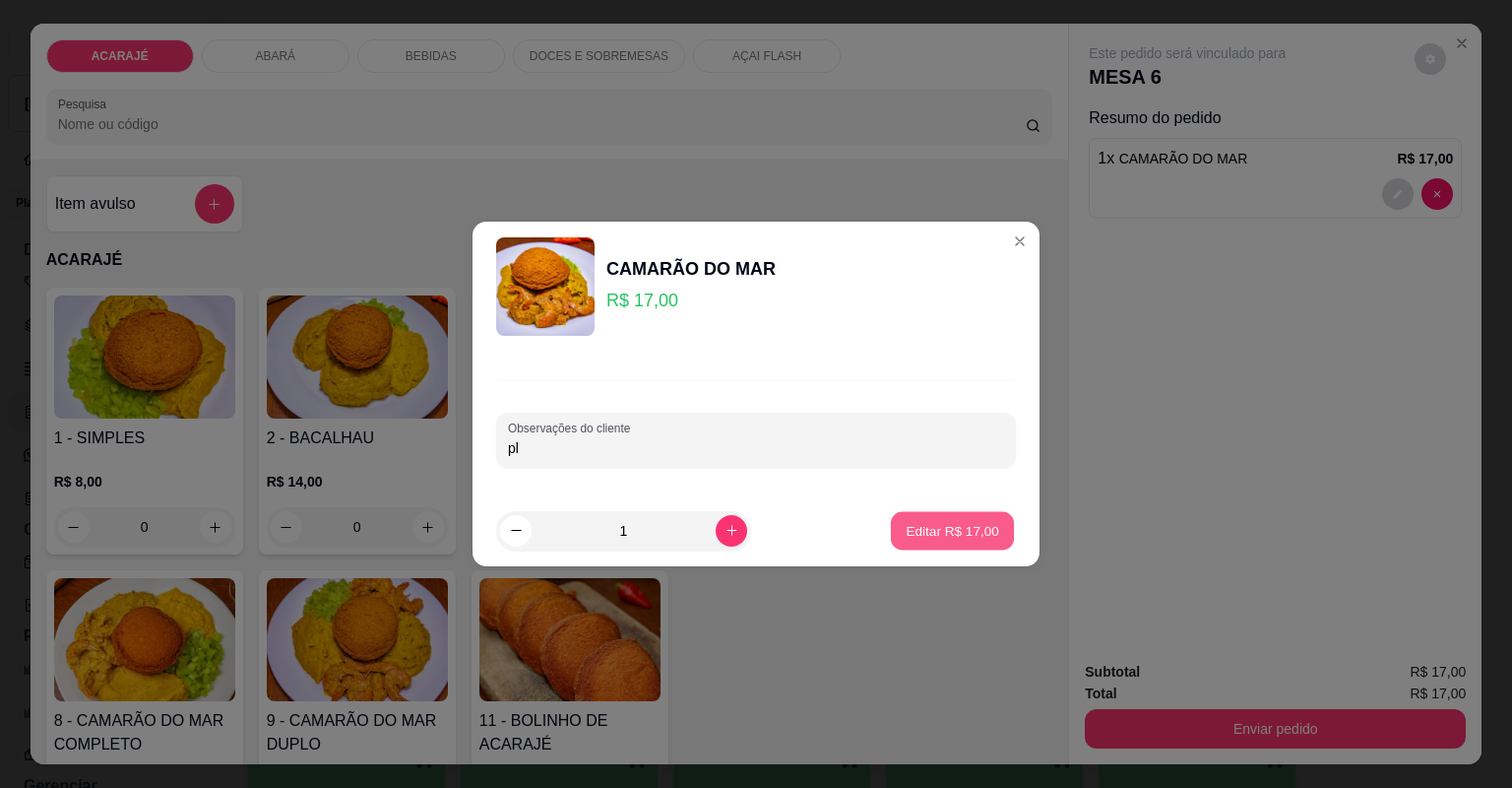 click on "Editar   R$ 17,00" at bounding box center [952, 530] 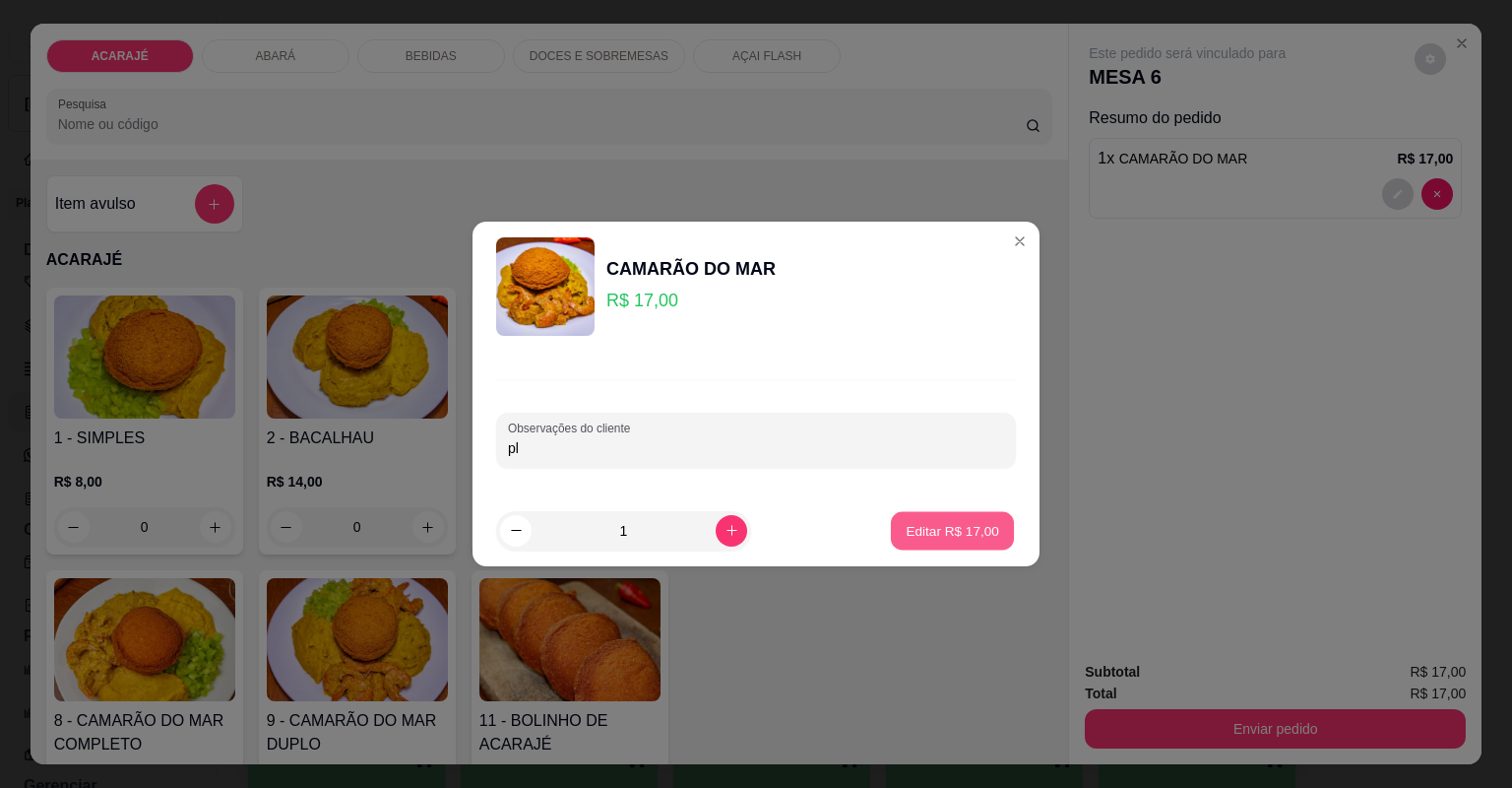 type on "0" 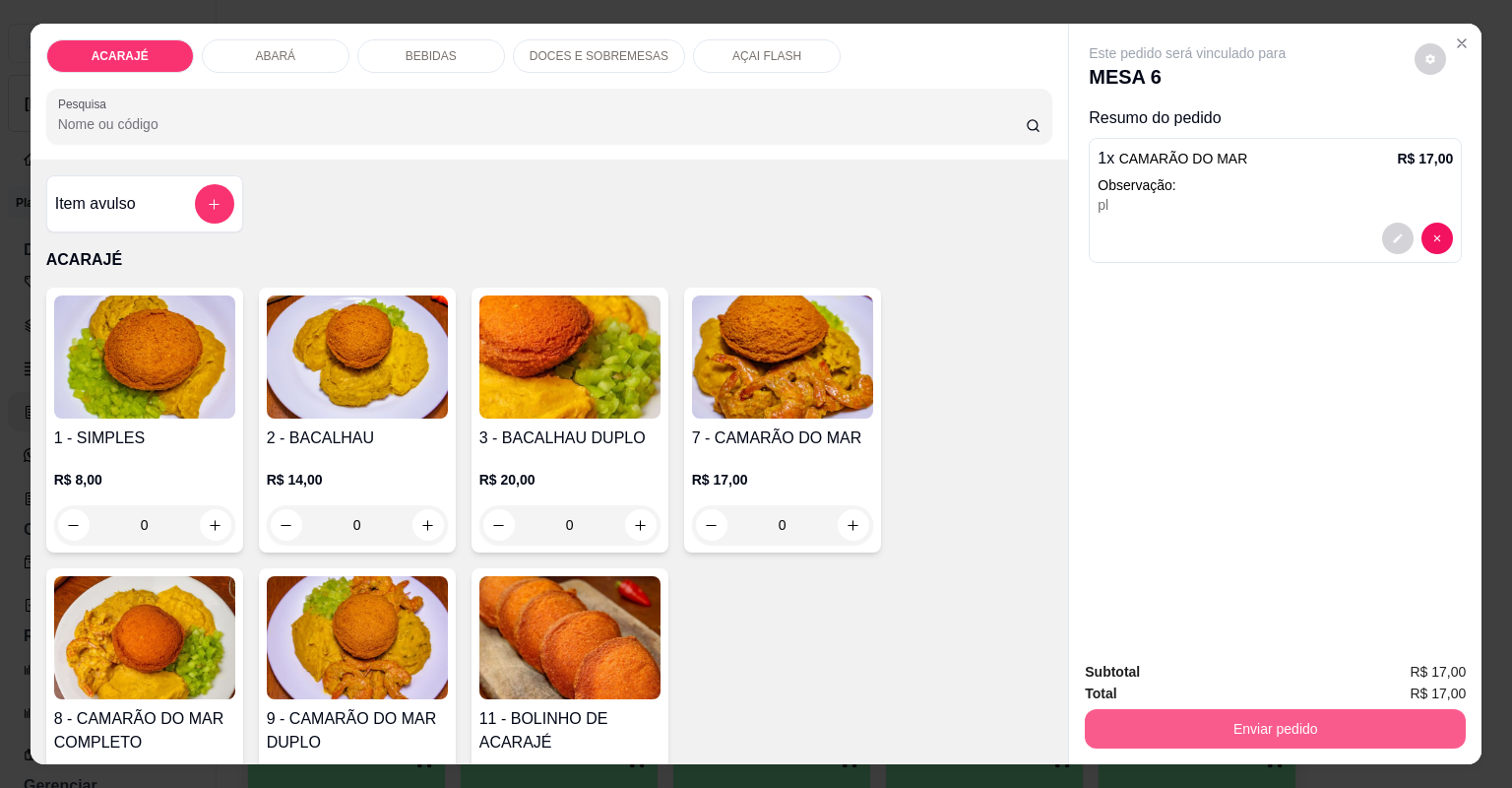 click on "Enviar pedido" at bounding box center (1275, 729) 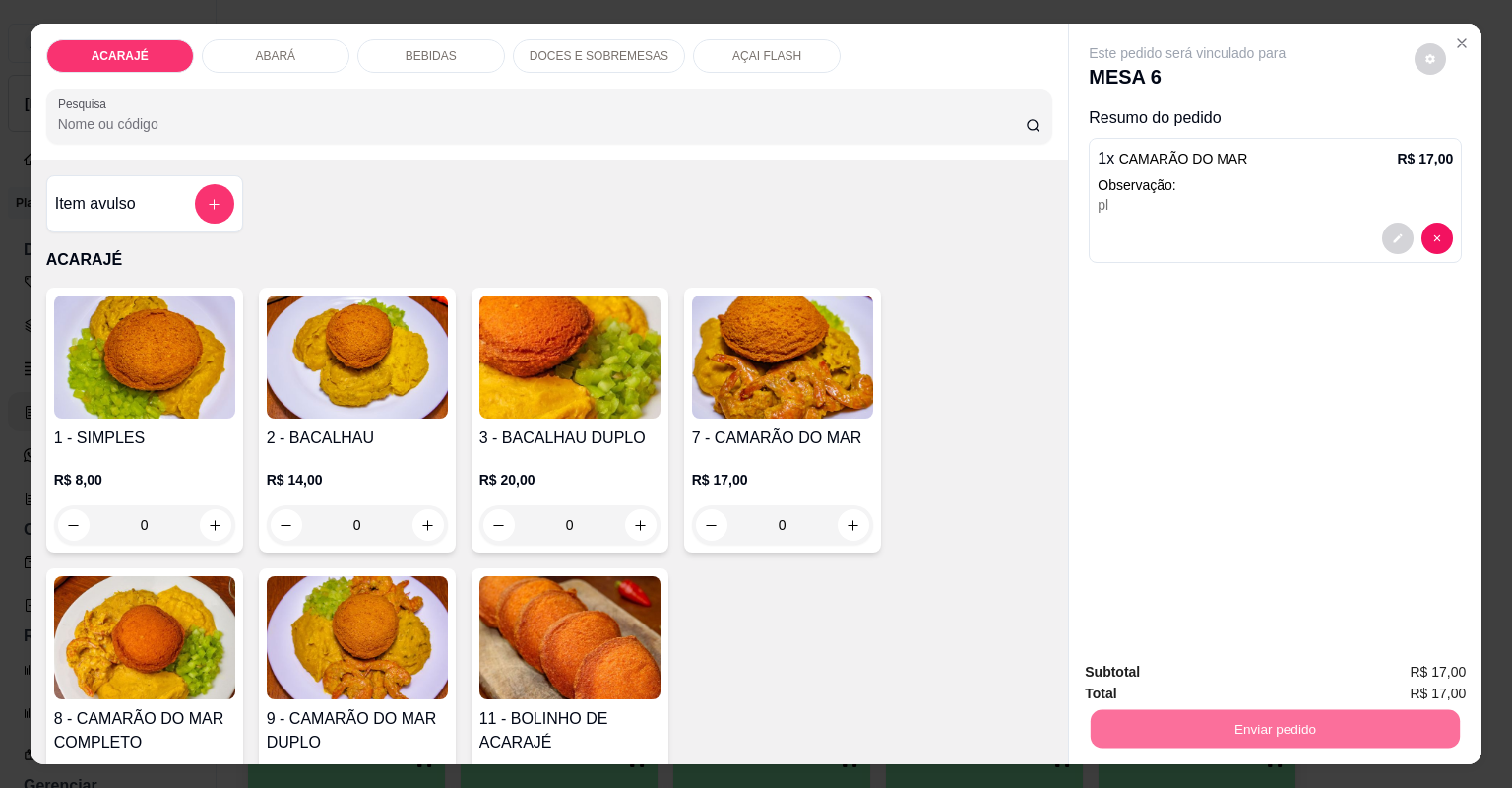 click on "Não registrar e enviar pedido" at bounding box center [1212, 681] 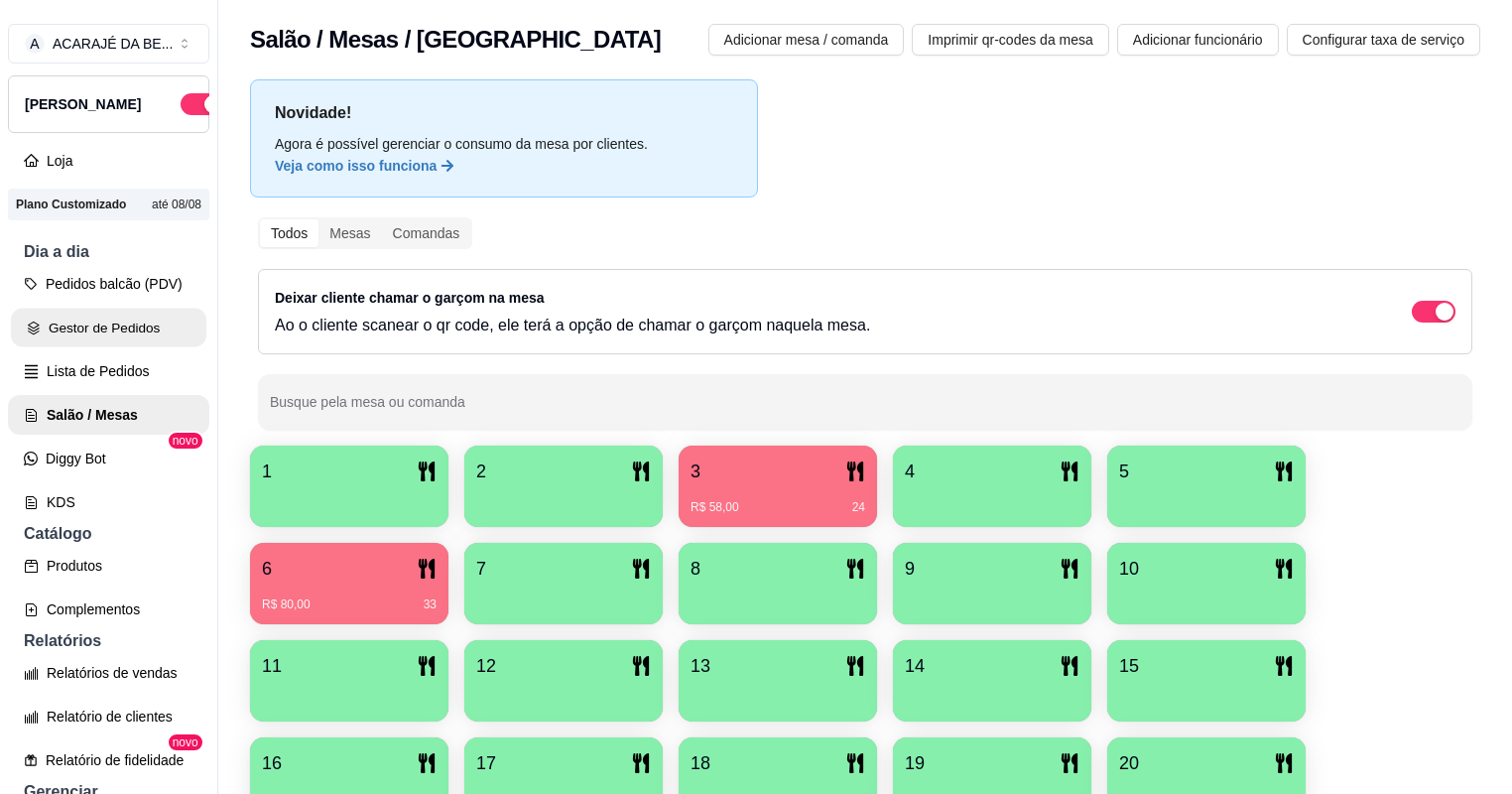 click on "Gestor de Pedidos" at bounding box center [108, 328] 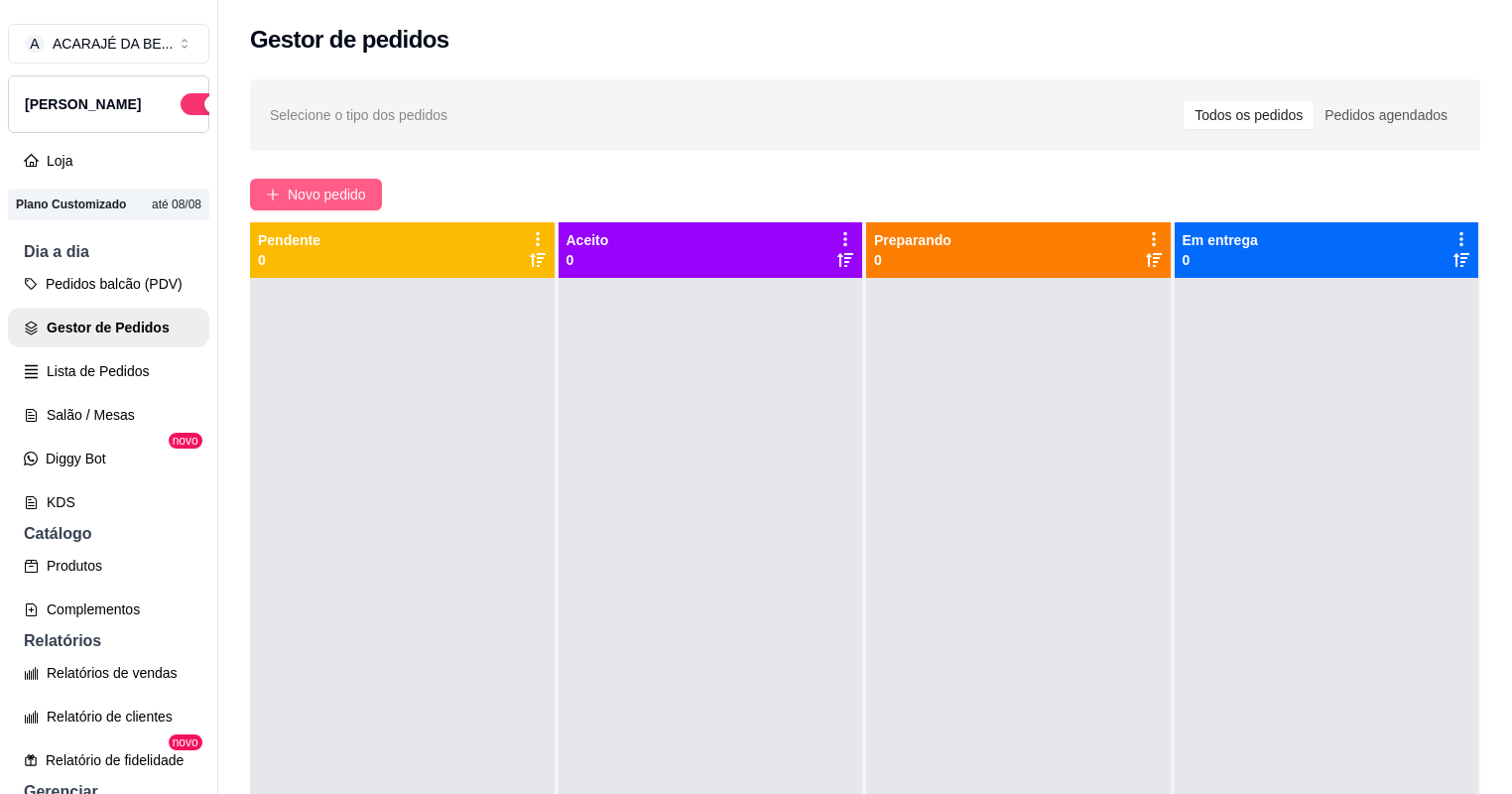 click on "Novo pedido" at bounding box center [315, 195] 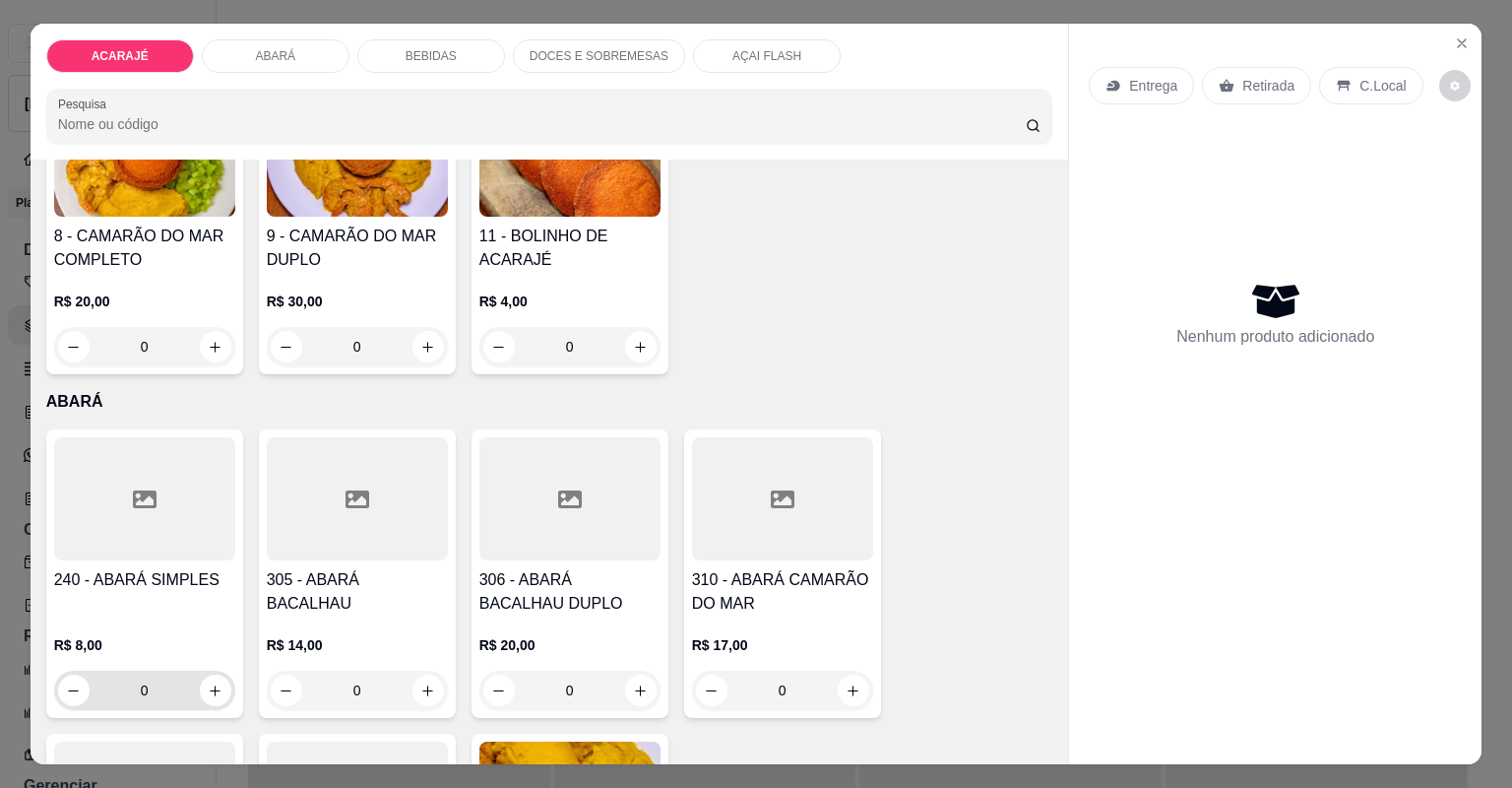 scroll, scrollTop: 552, scrollLeft: 0, axis: vertical 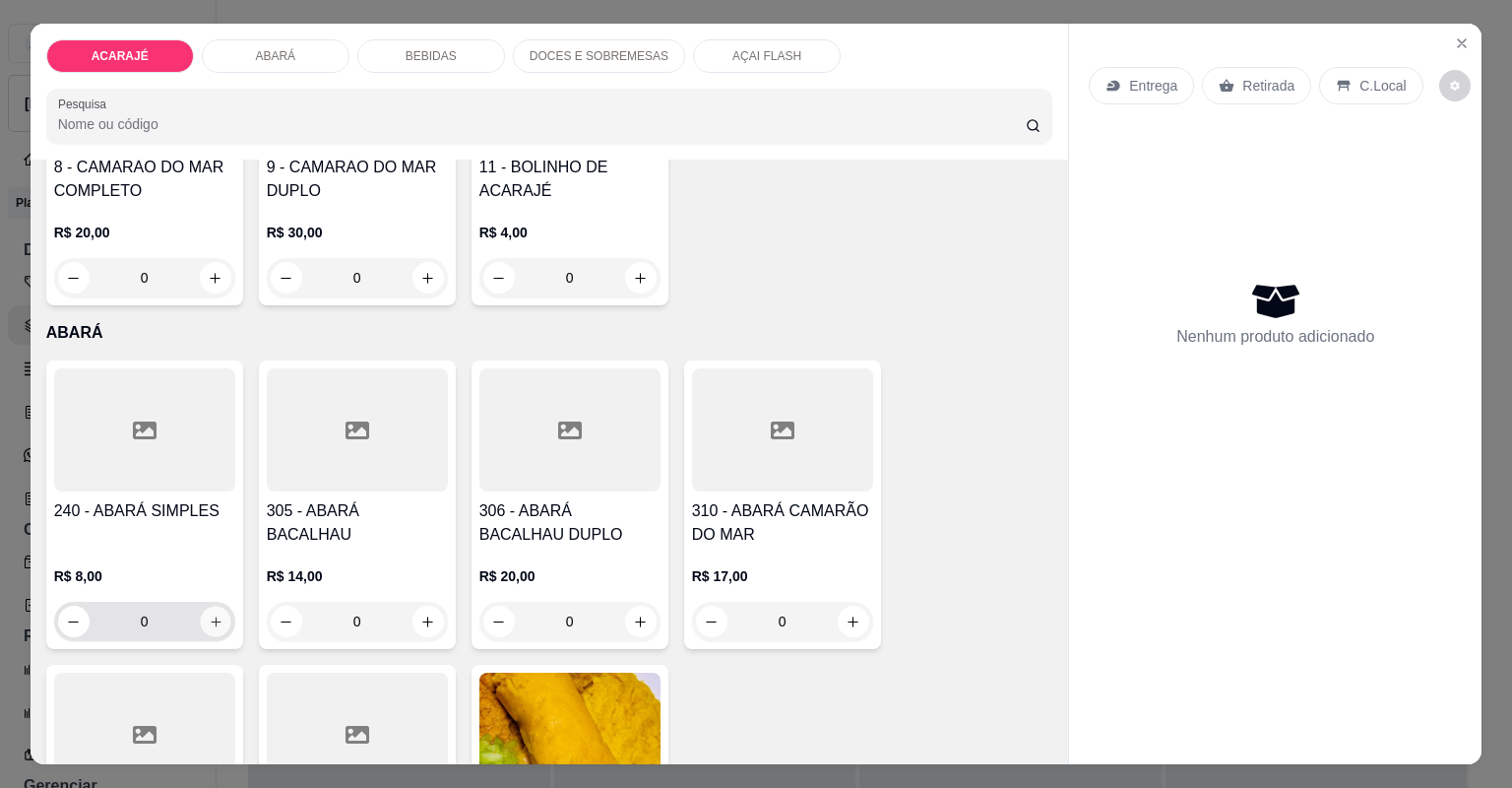 click on "0" at bounding box center (145, 622) 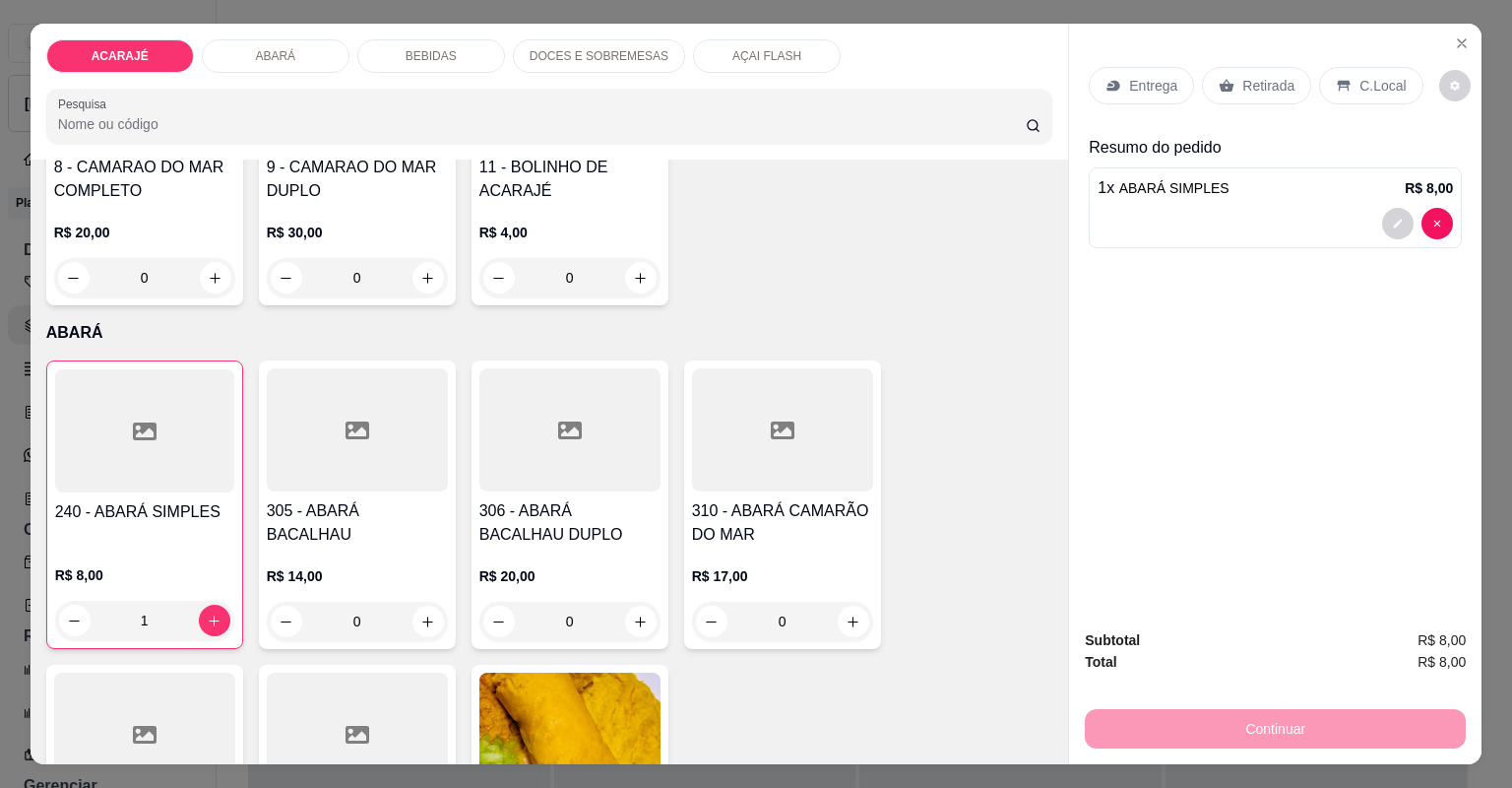 drag, startPoint x: 1224, startPoint y: 95, endPoint x: 1198, endPoint y: 343, distance: 249.35918 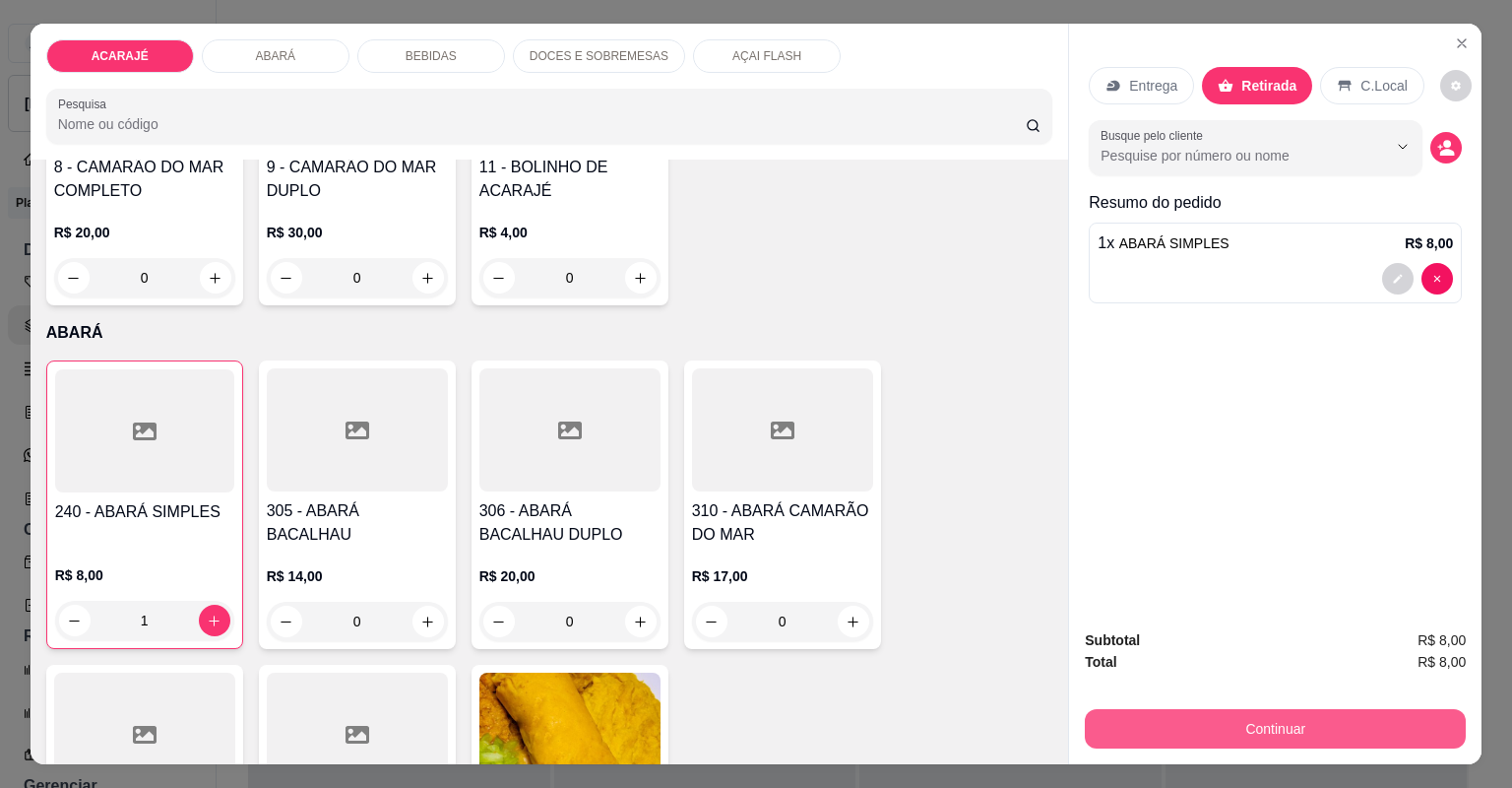 click on "Continuar" at bounding box center [1275, 729] 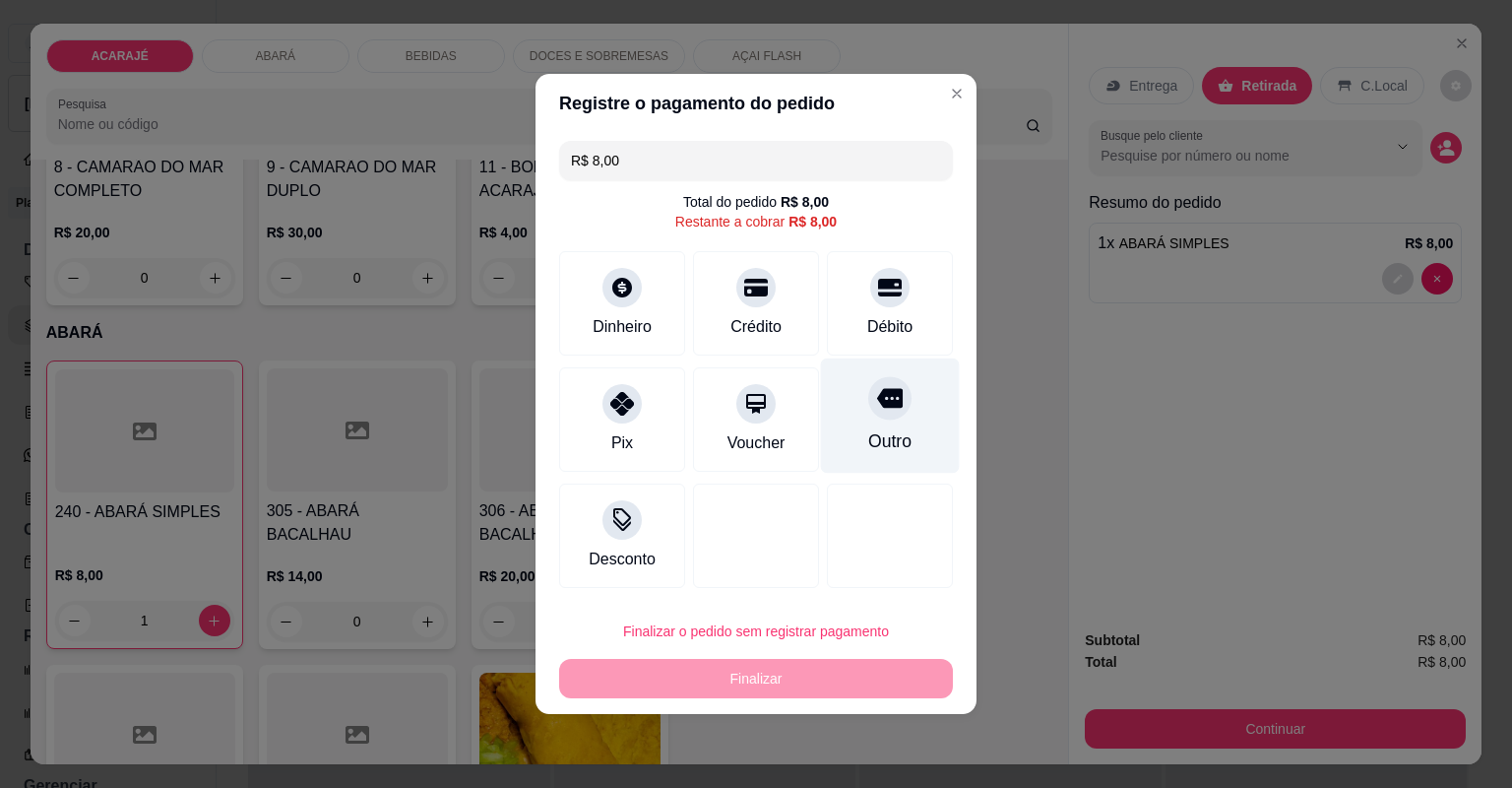 click on "Outro" at bounding box center [890, 416] 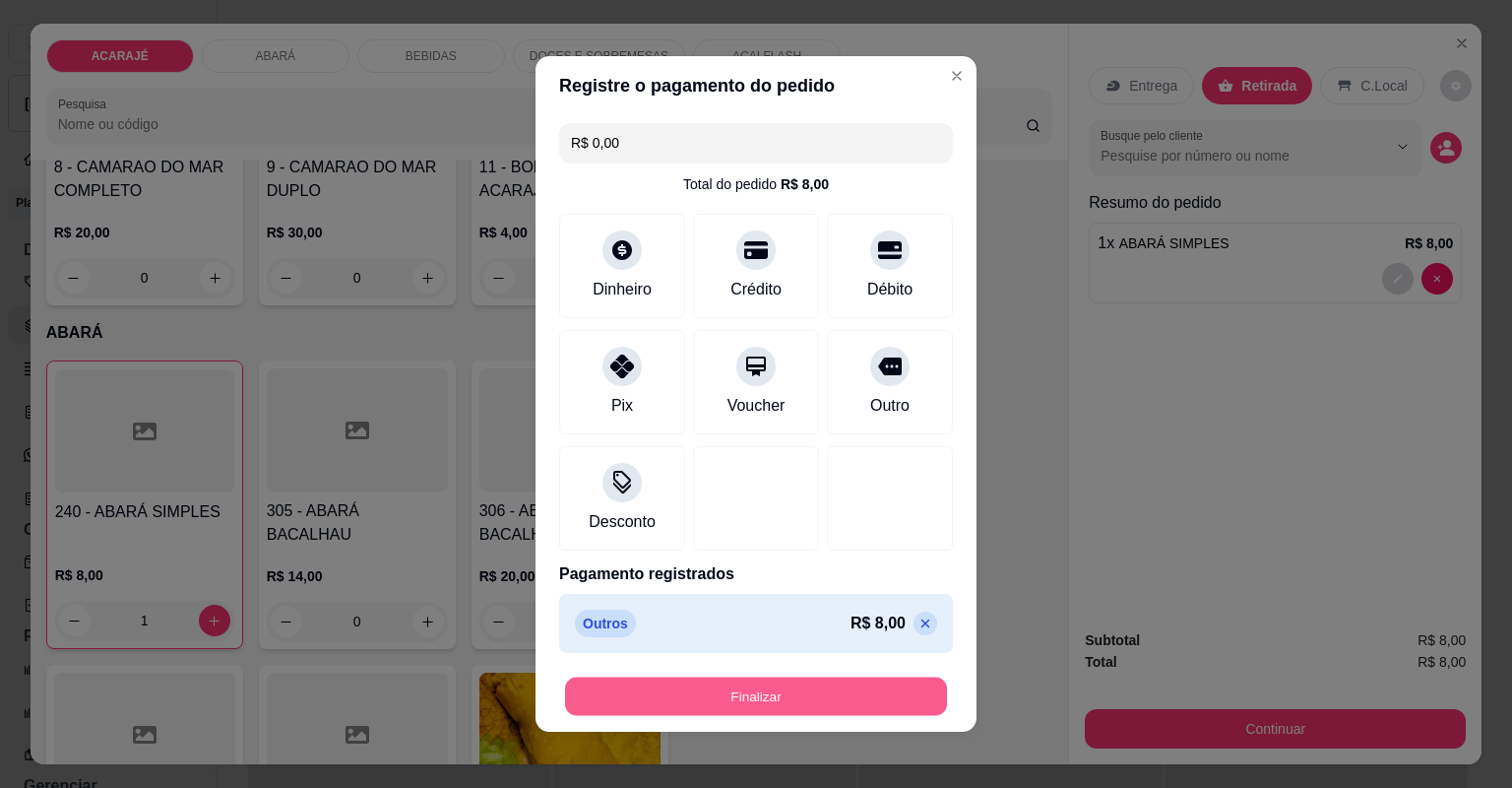 click on "Finalizar" at bounding box center (756, 696) 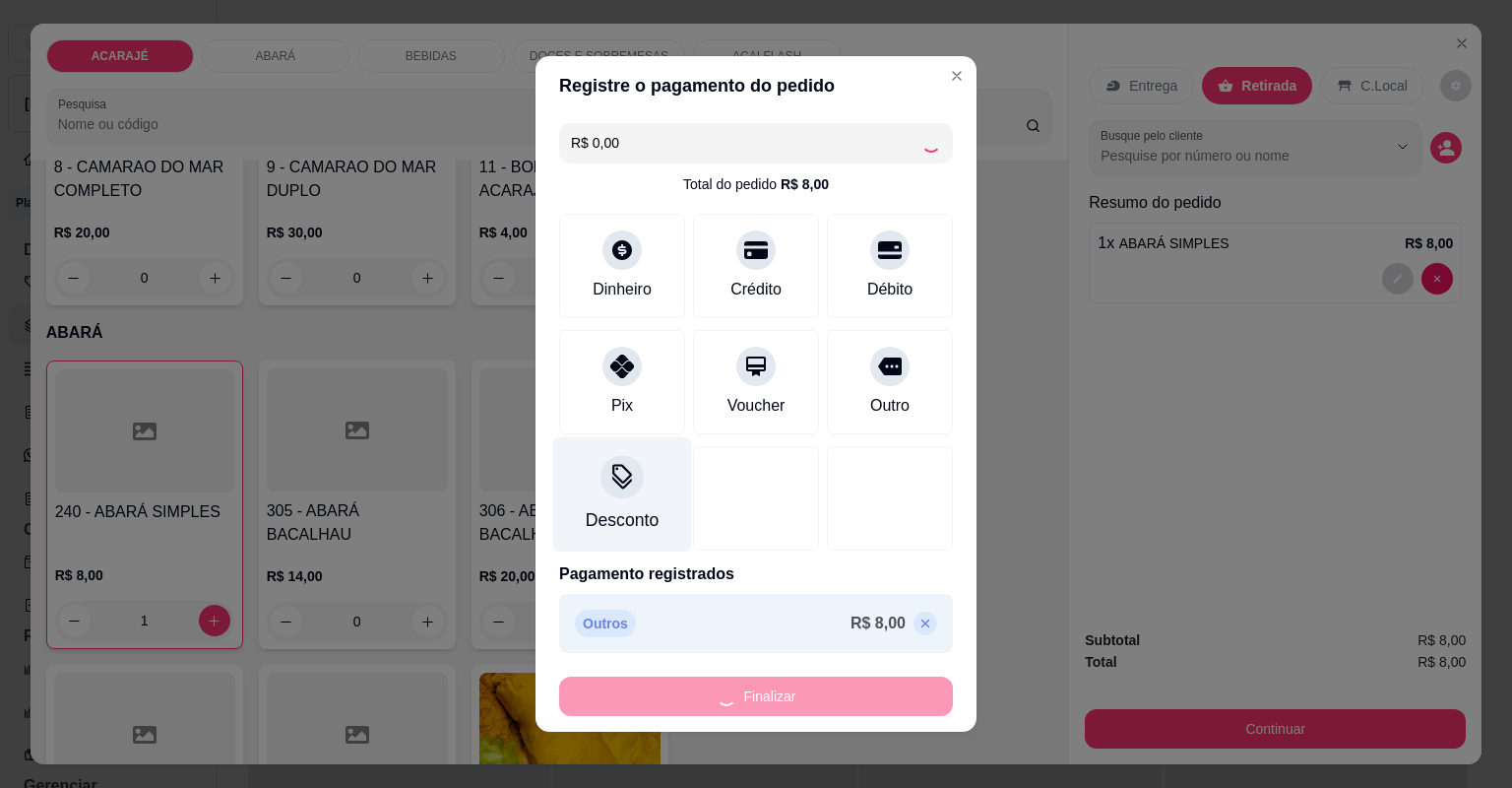 type on "0" 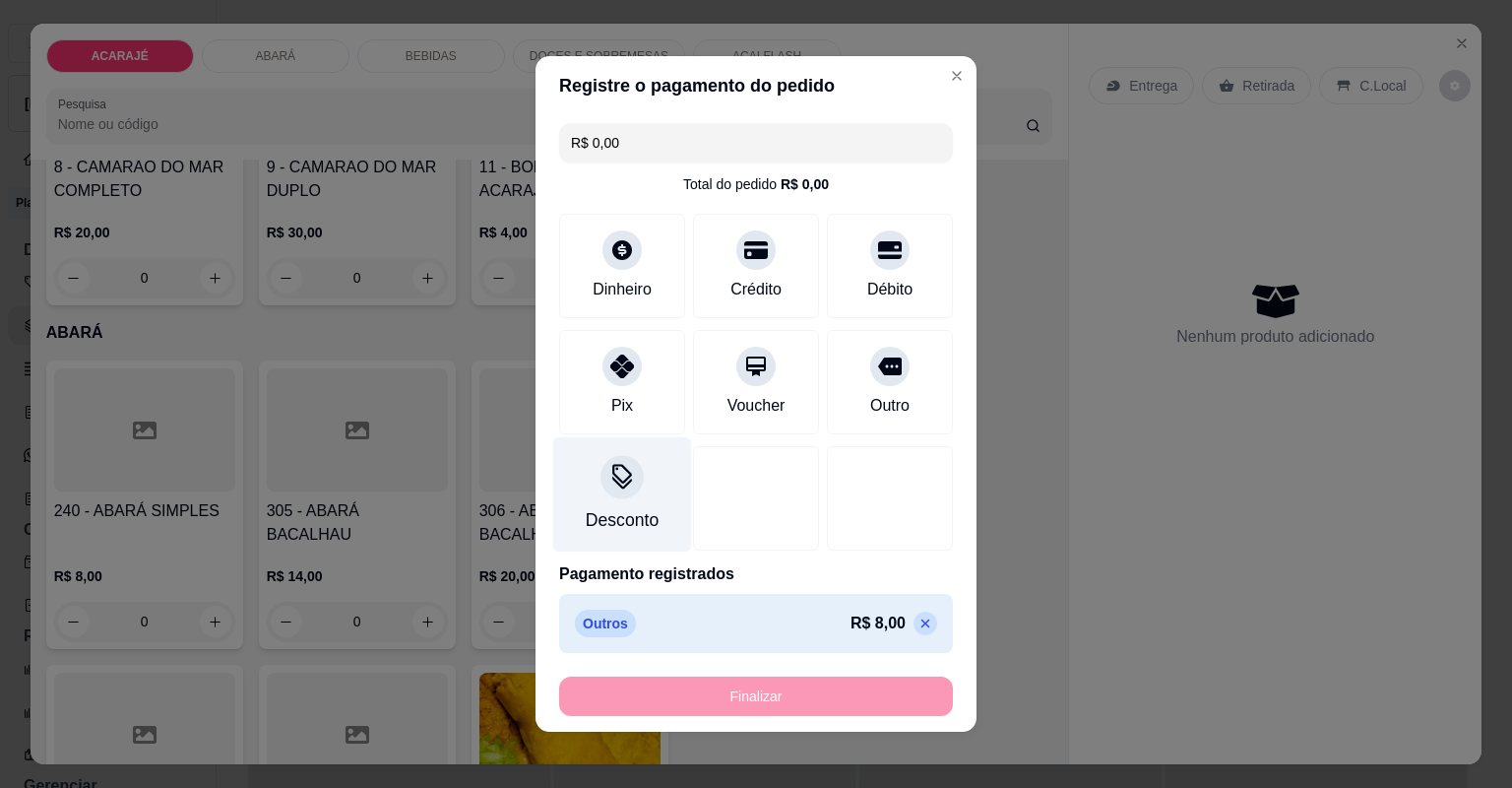 type on "-R$ 8,00" 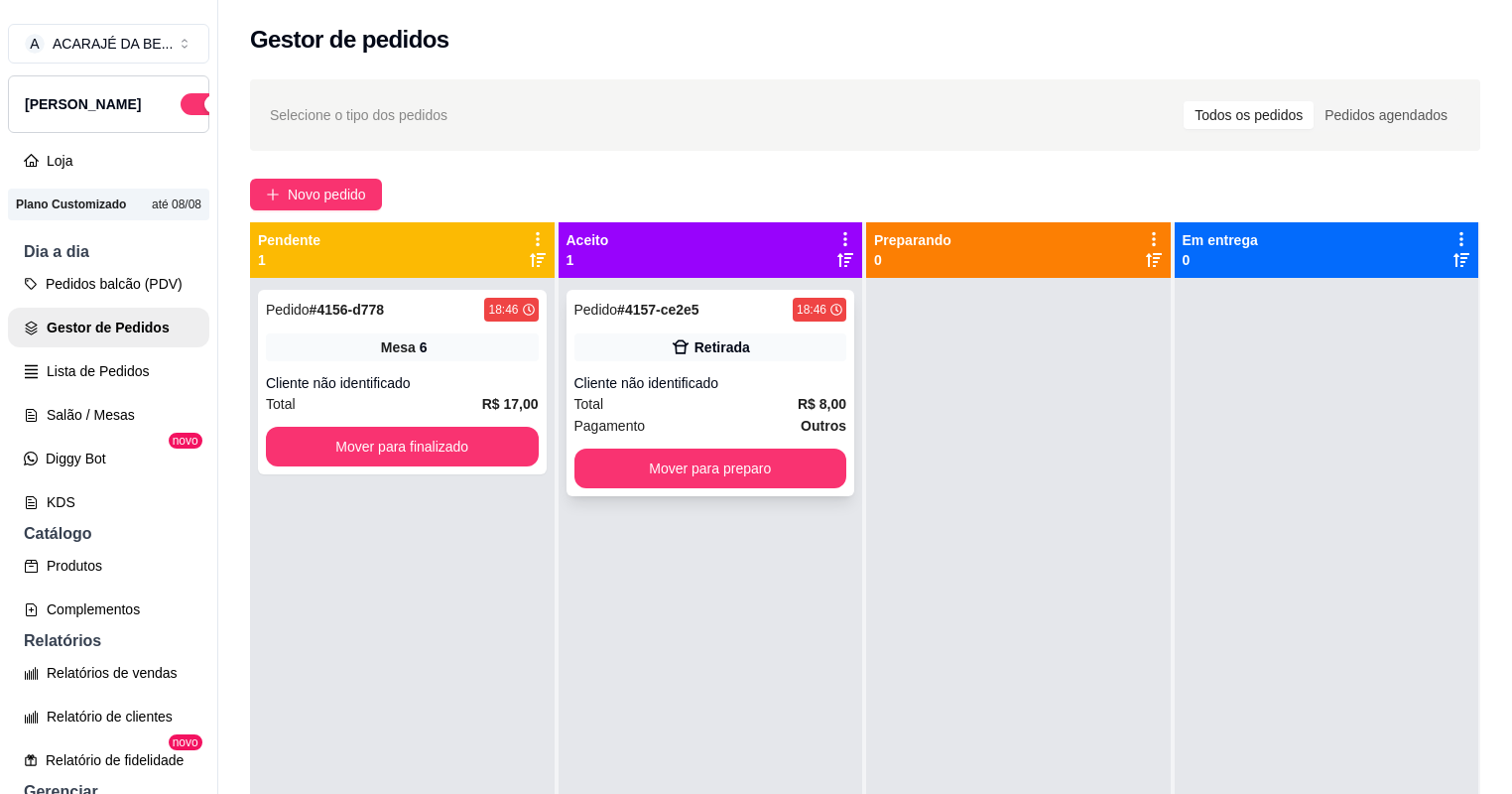 click on "Cliente não identificado" at bounding box center [710, 383] 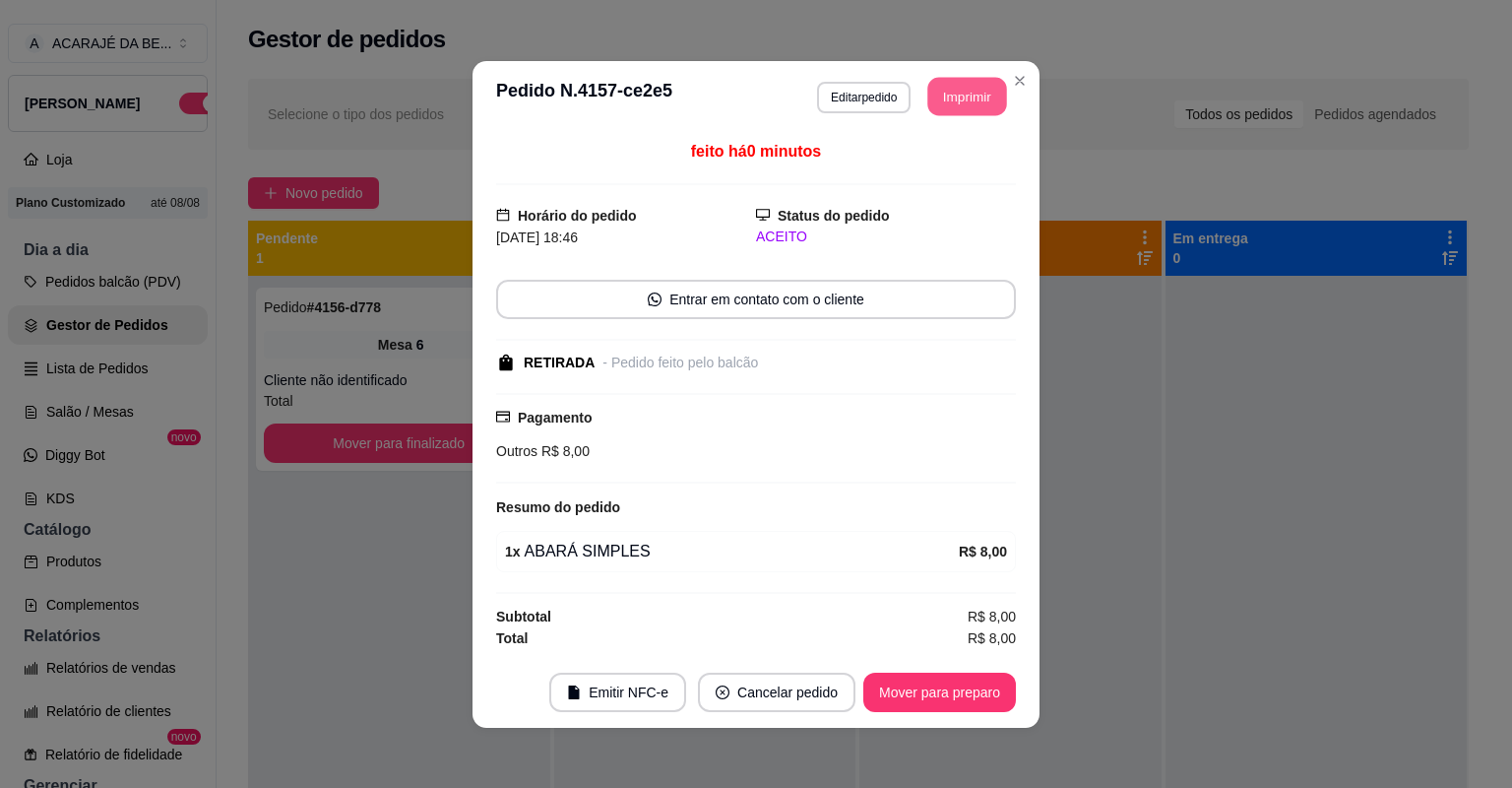 click on "Imprimir" at bounding box center [968, 96] 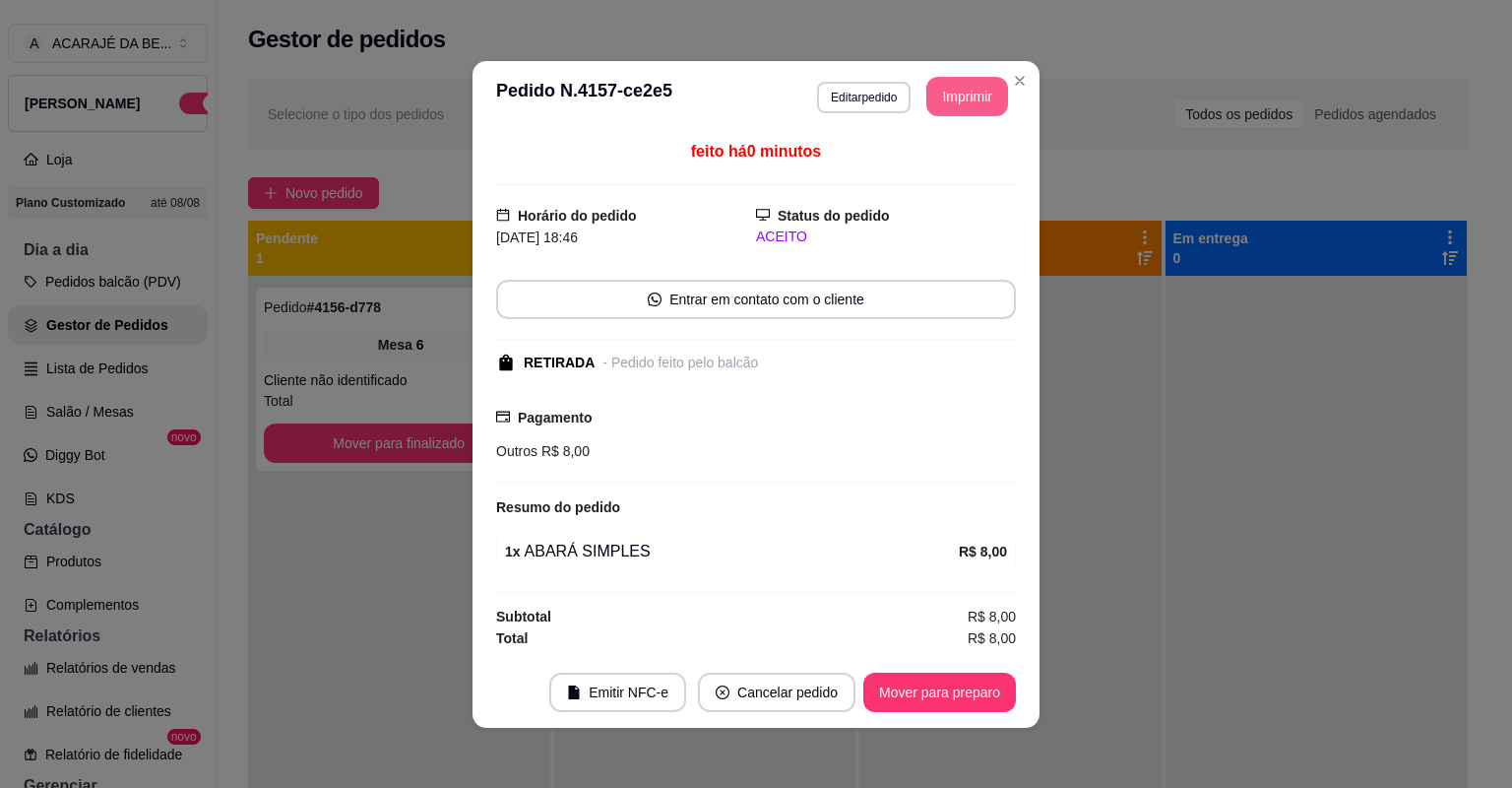 scroll, scrollTop: 0, scrollLeft: 0, axis: both 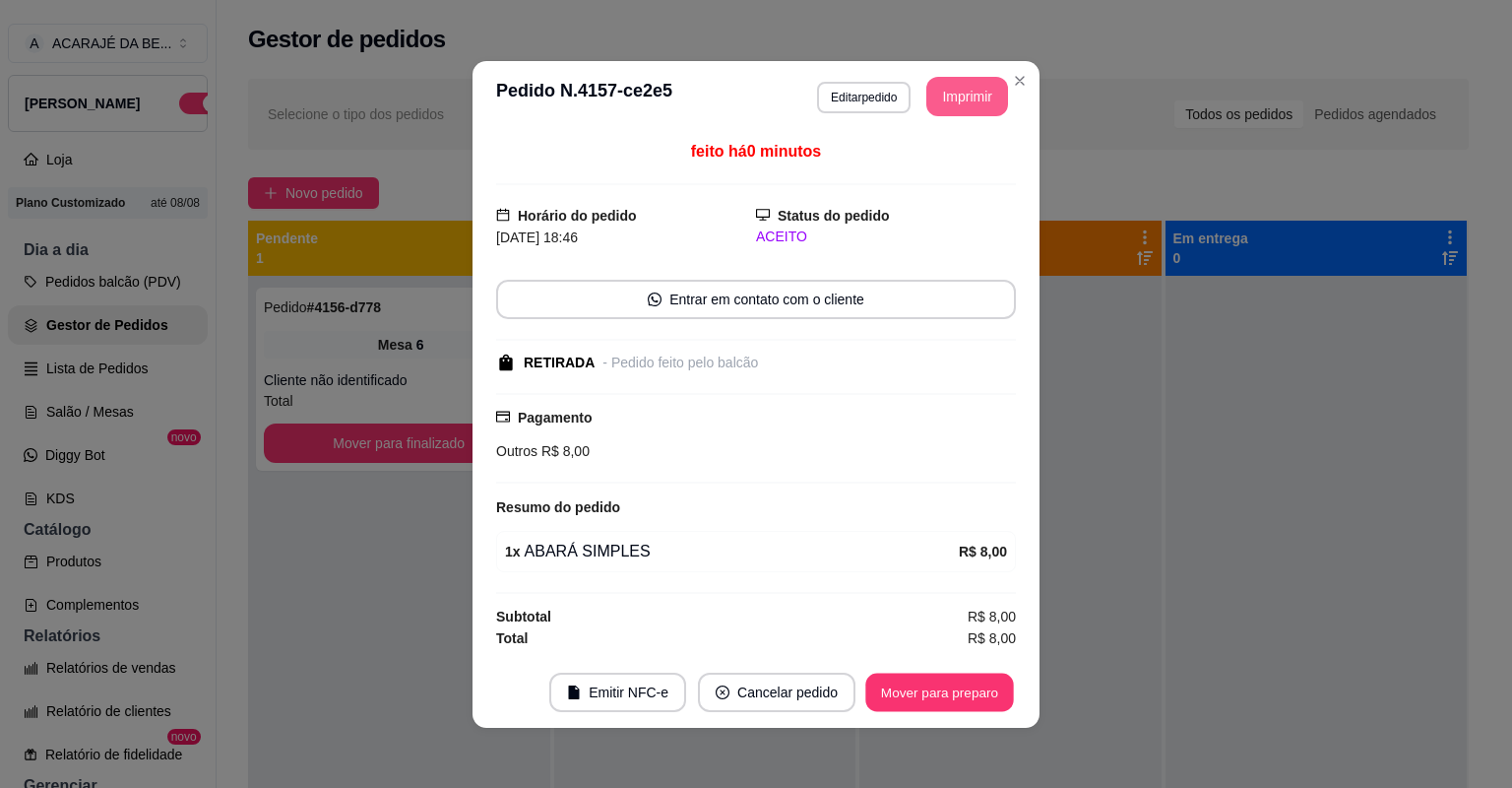 click on "Mover para preparo" at bounding box center [939, 691] 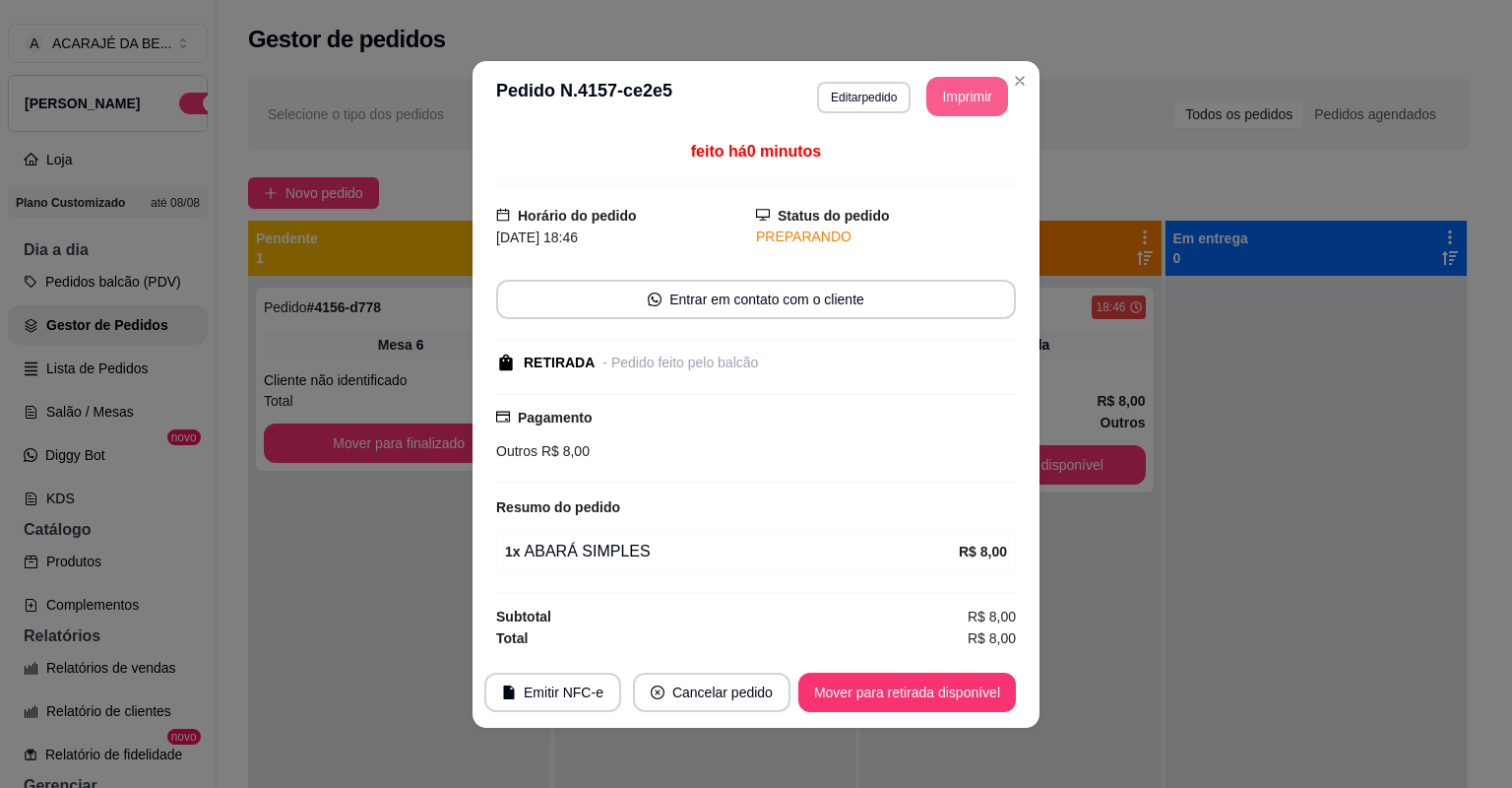click on "Mover para retirada disponível" at bounding box center [907, 692] 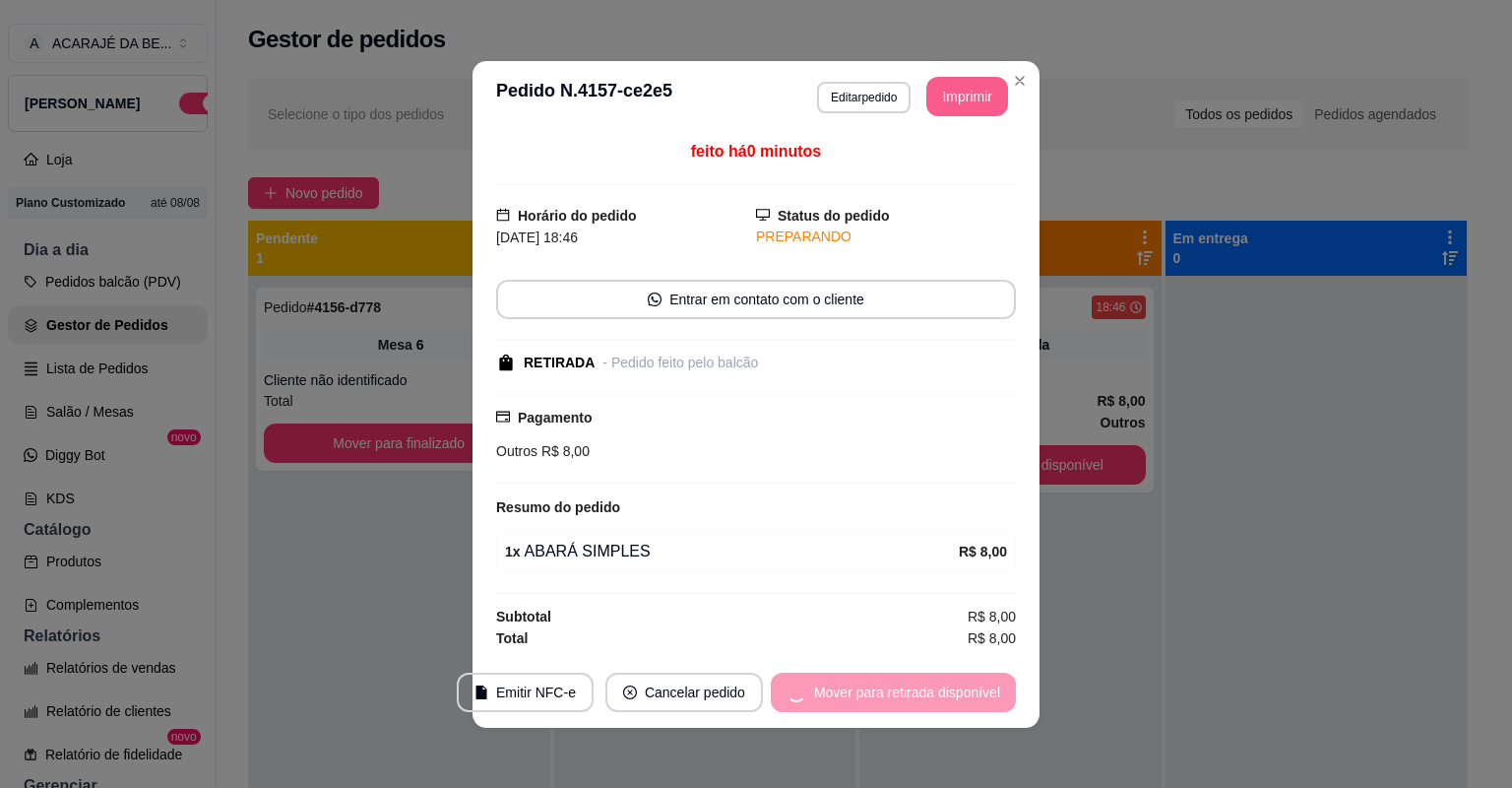 click on "Mover para retirada disponível" at bounding box center [893, 692] 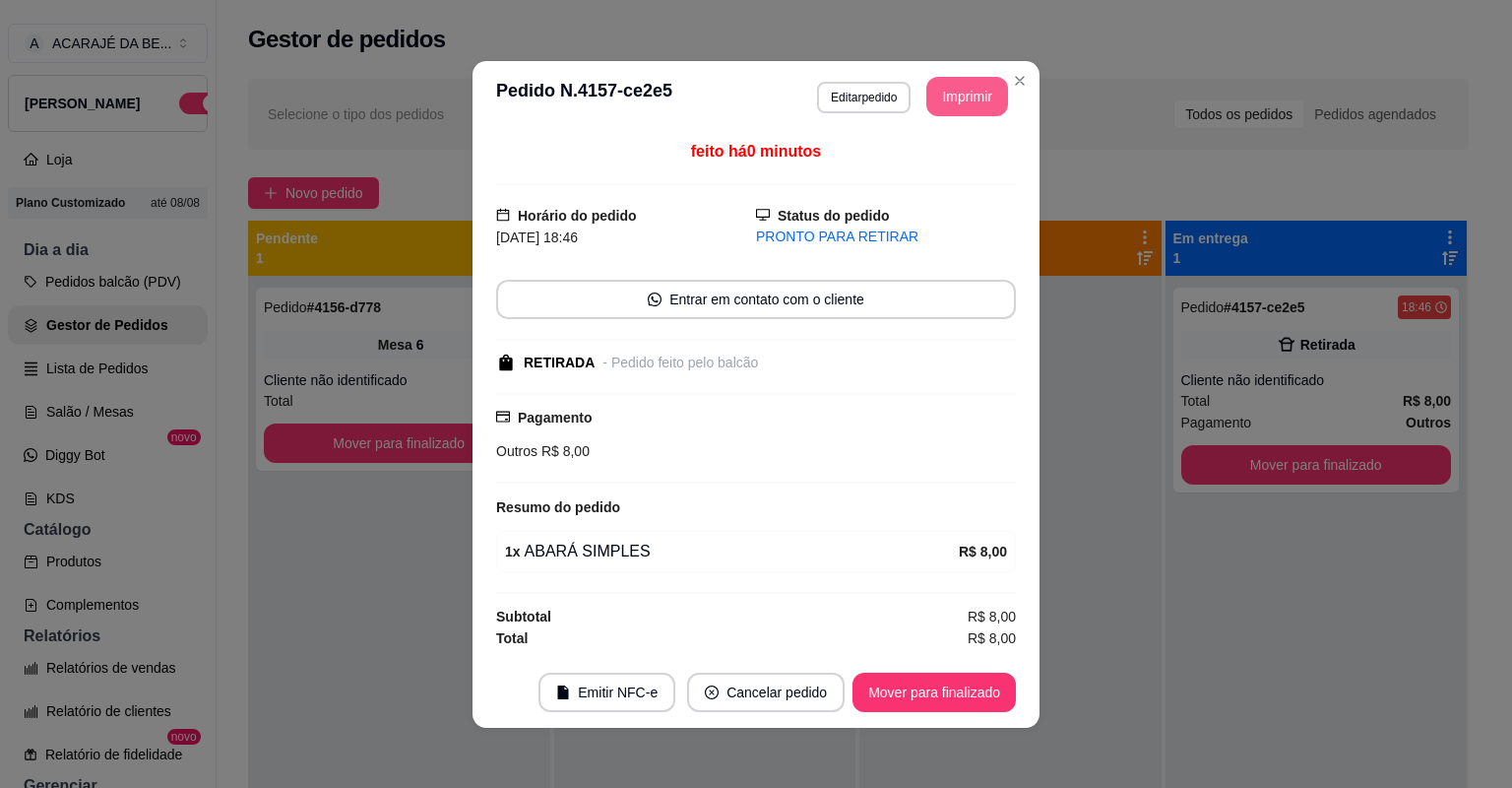 click on "Mover para finalizado" at bounding box center (934, 692) 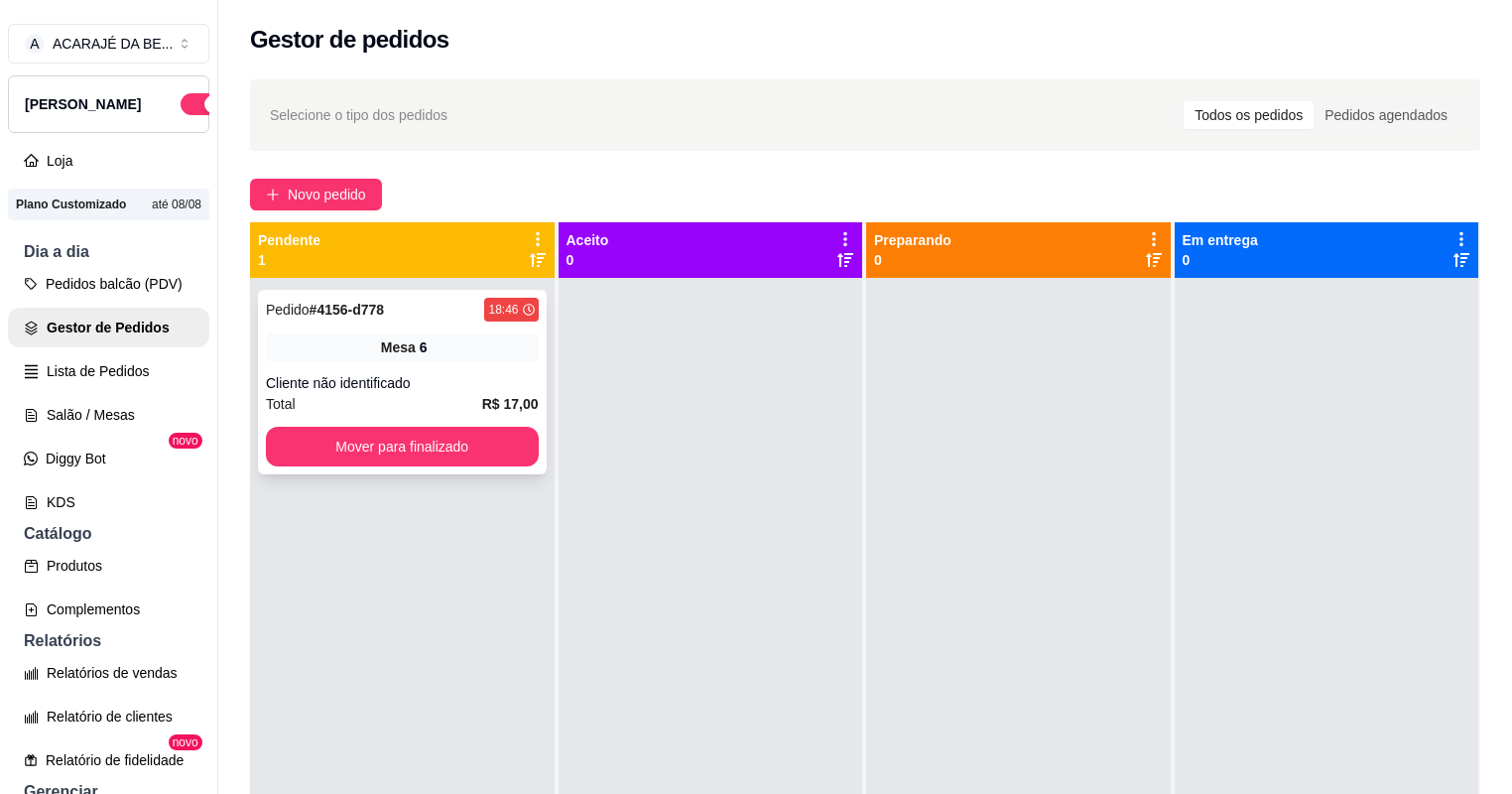 click on "Mesa 6" at bounding box center (402, 347) 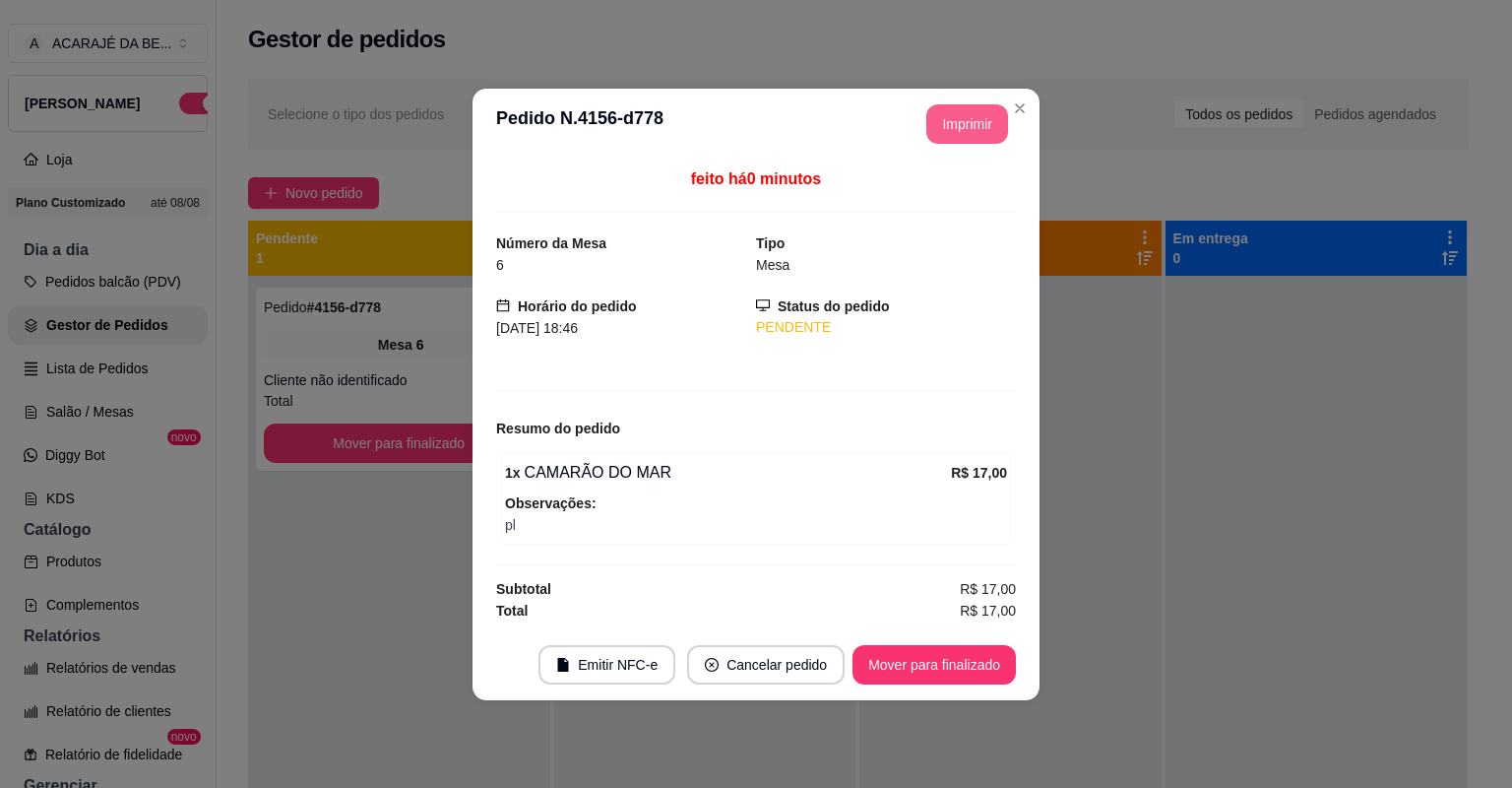 click on "Imprimir" at bounding box center [967, 124] 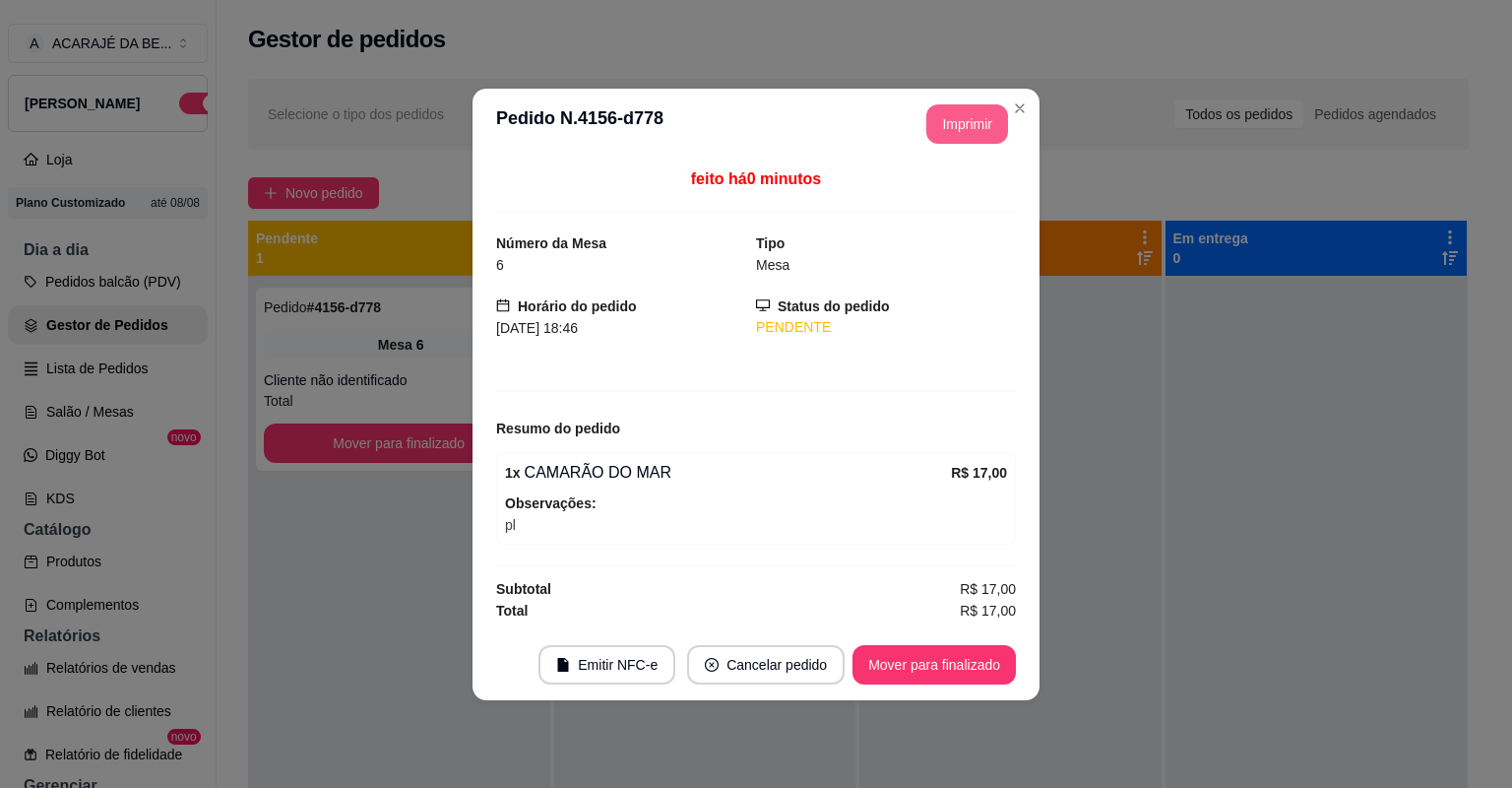 scroll, scrollTop: 0, scrollLeft: 0, axis: both 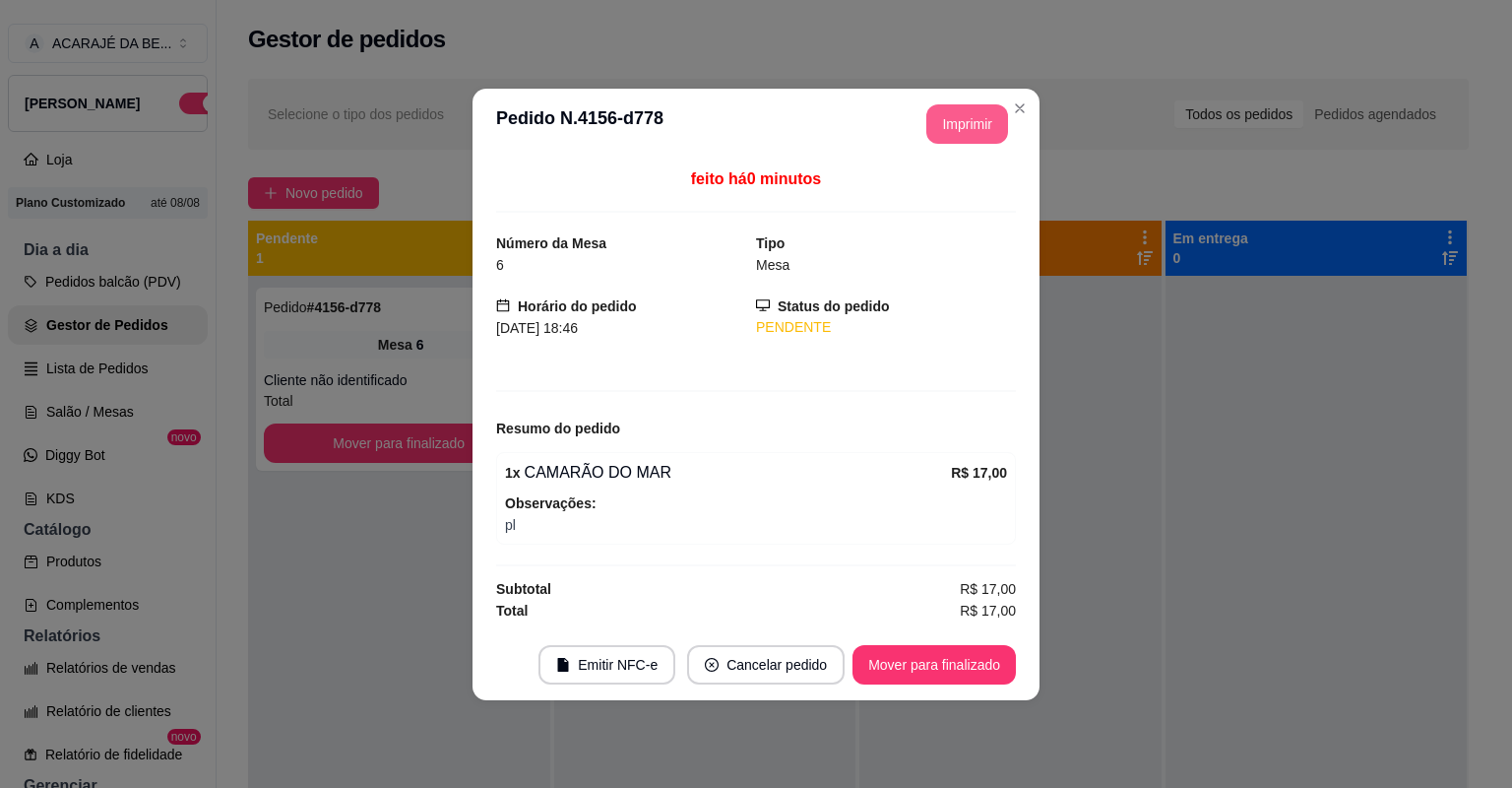 click on "Mover para finalizado" at bounding box center [934, 665] 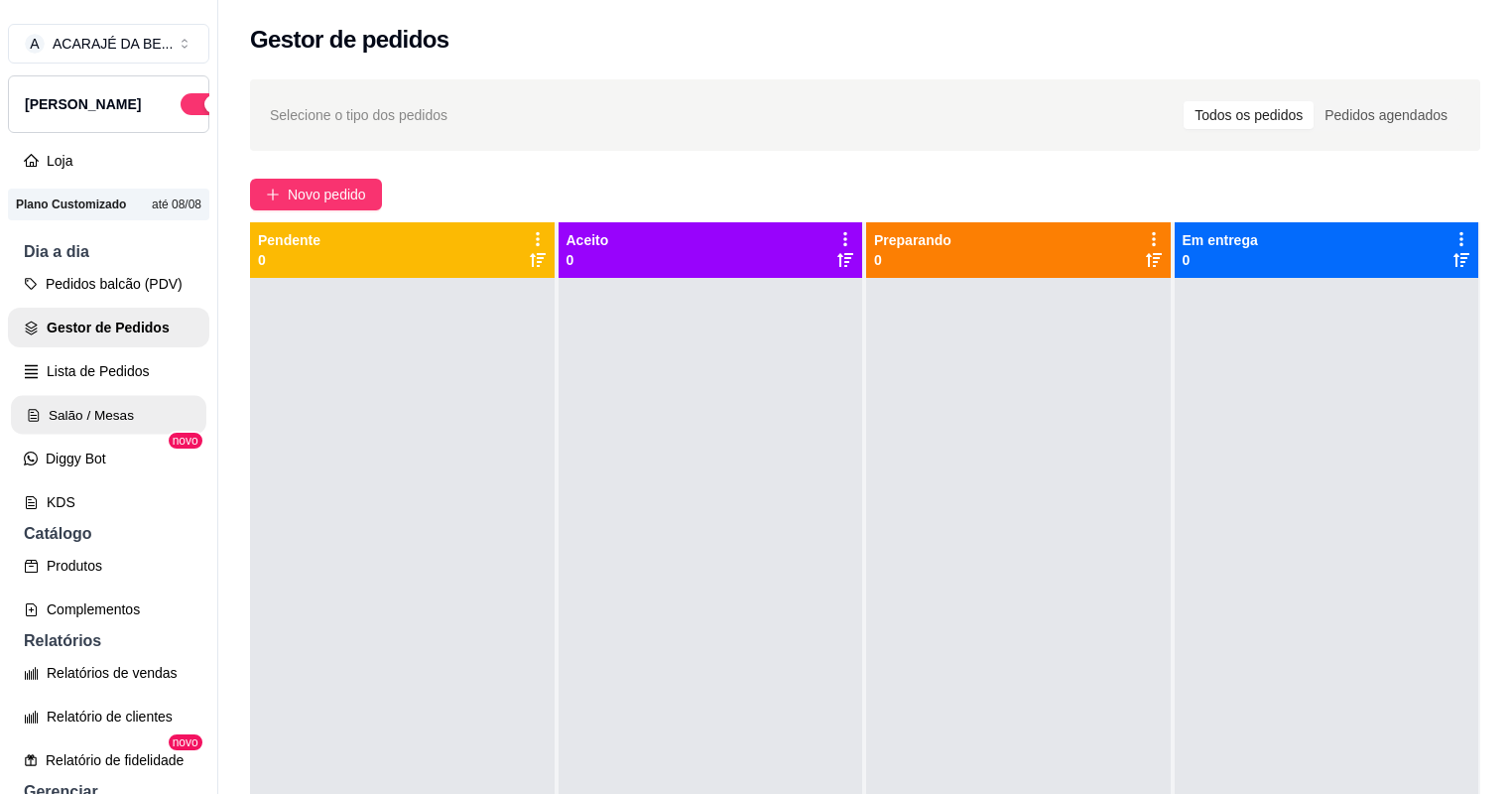 click on "Salão / Mesas" at bounding box center [108, 415] 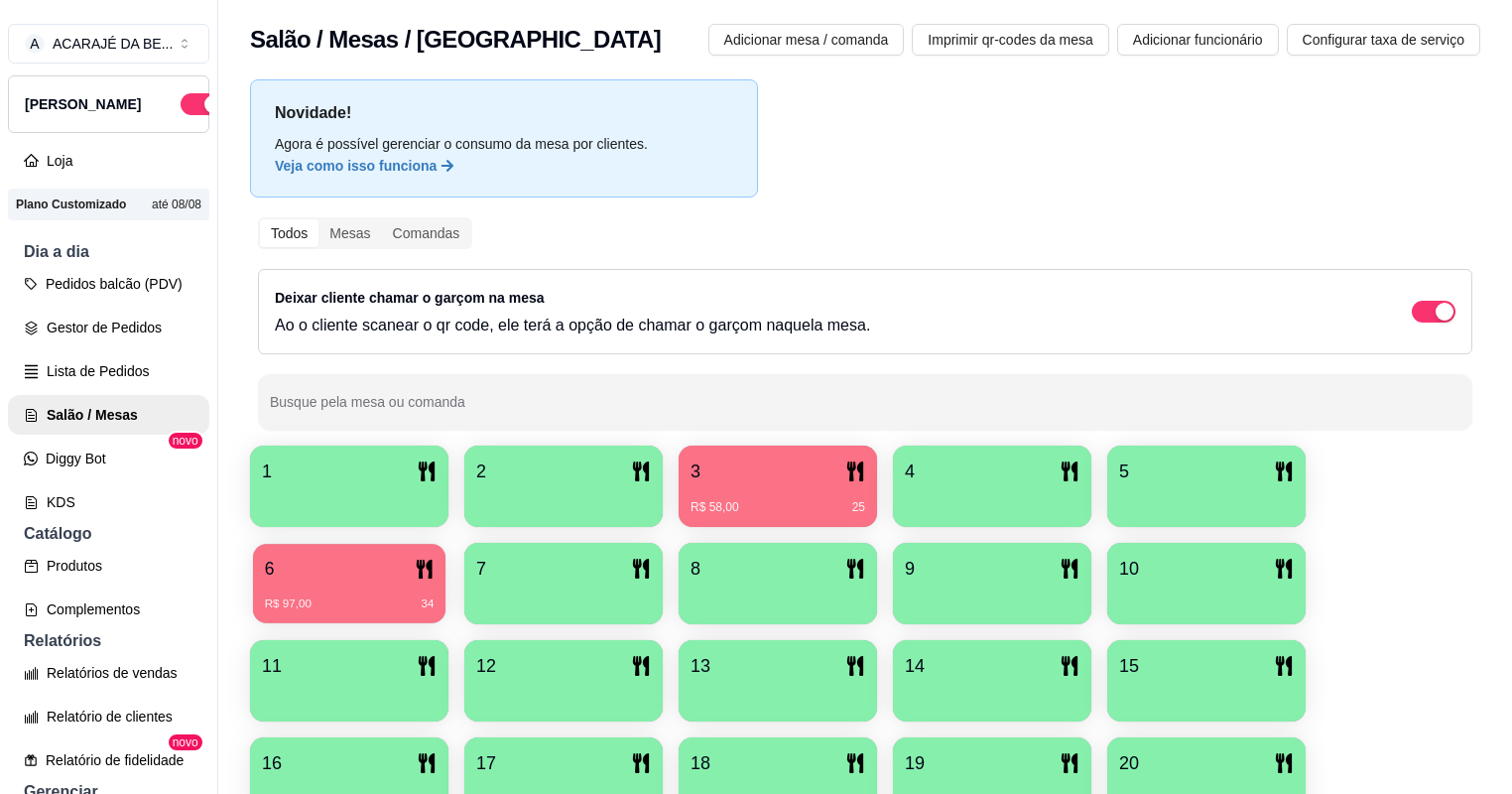 click on "6" at bounding box center (349, 569) 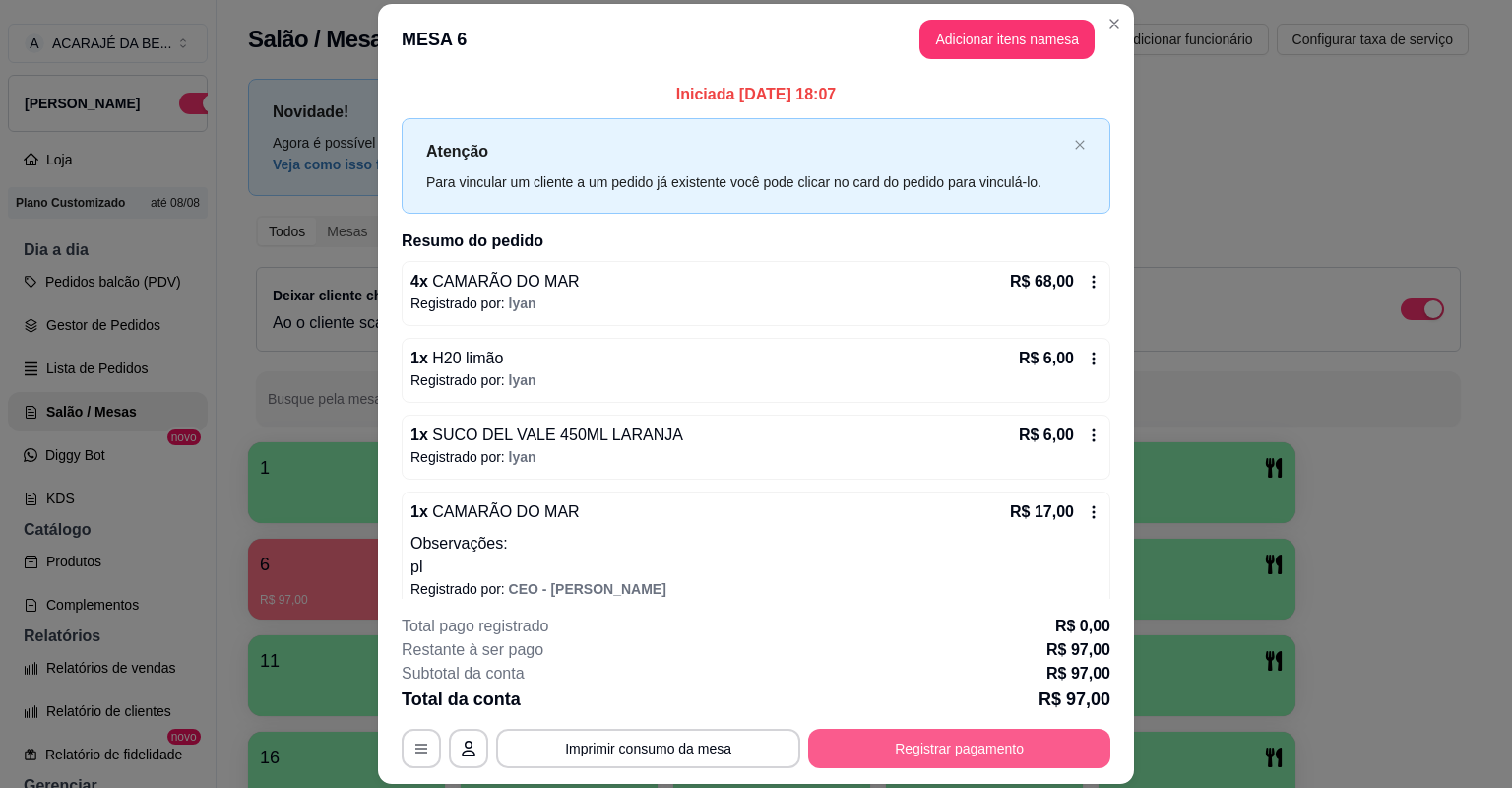 click on "Registrar pagamento" at bounding box center (959, 749) 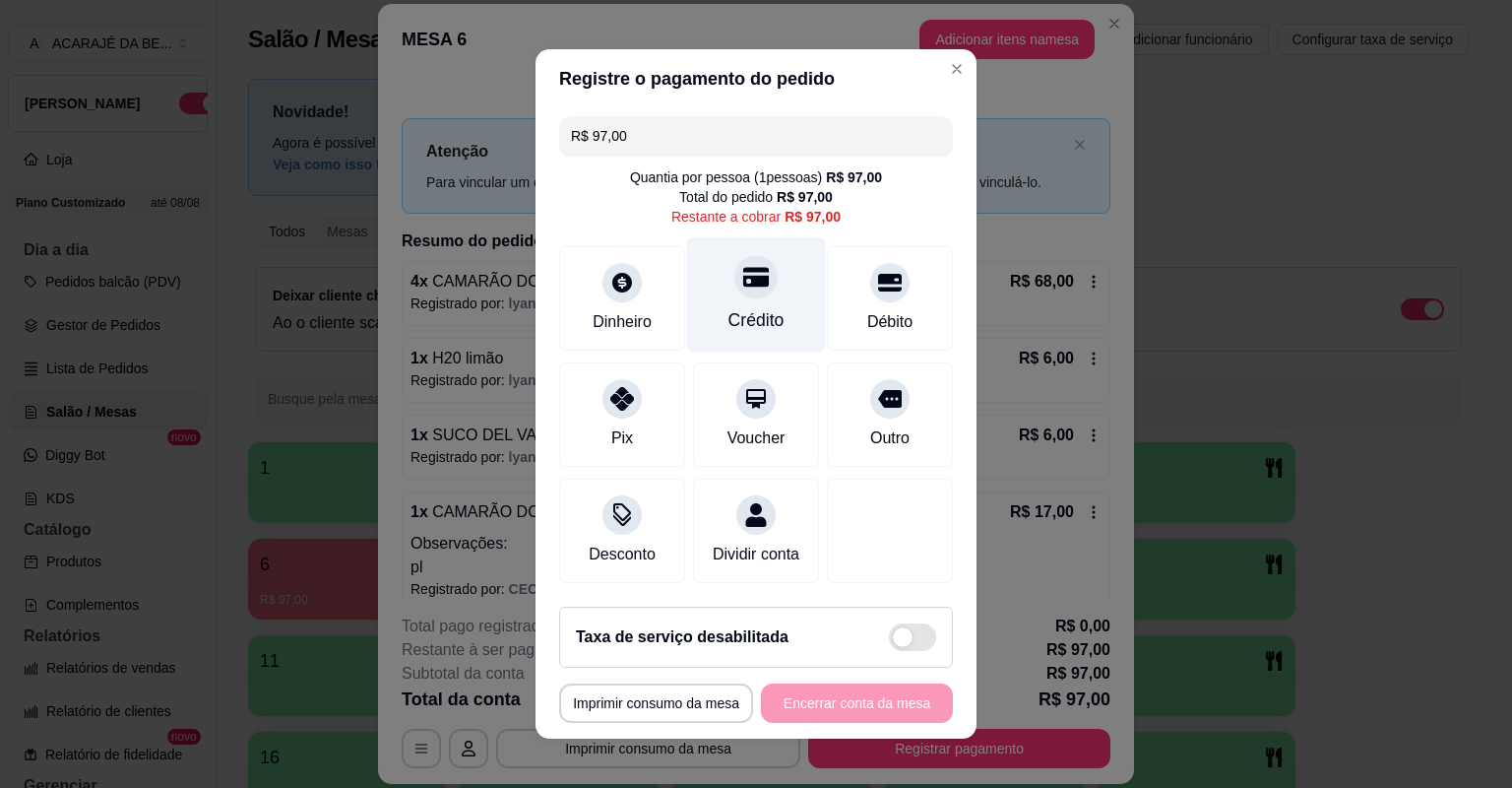 click on "Crédito" at bounding box center [756, 295] 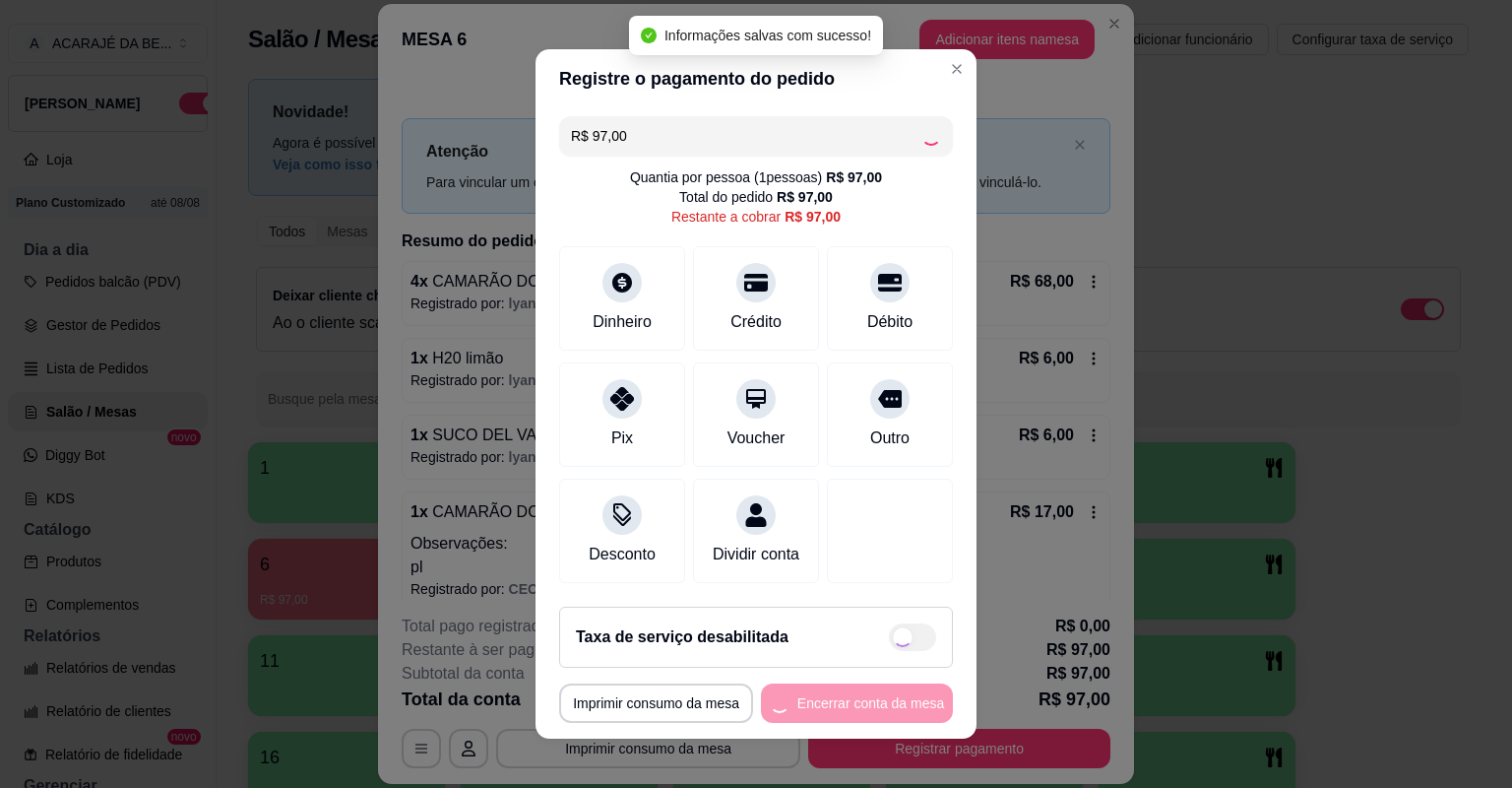 type on "R$ 0,00" 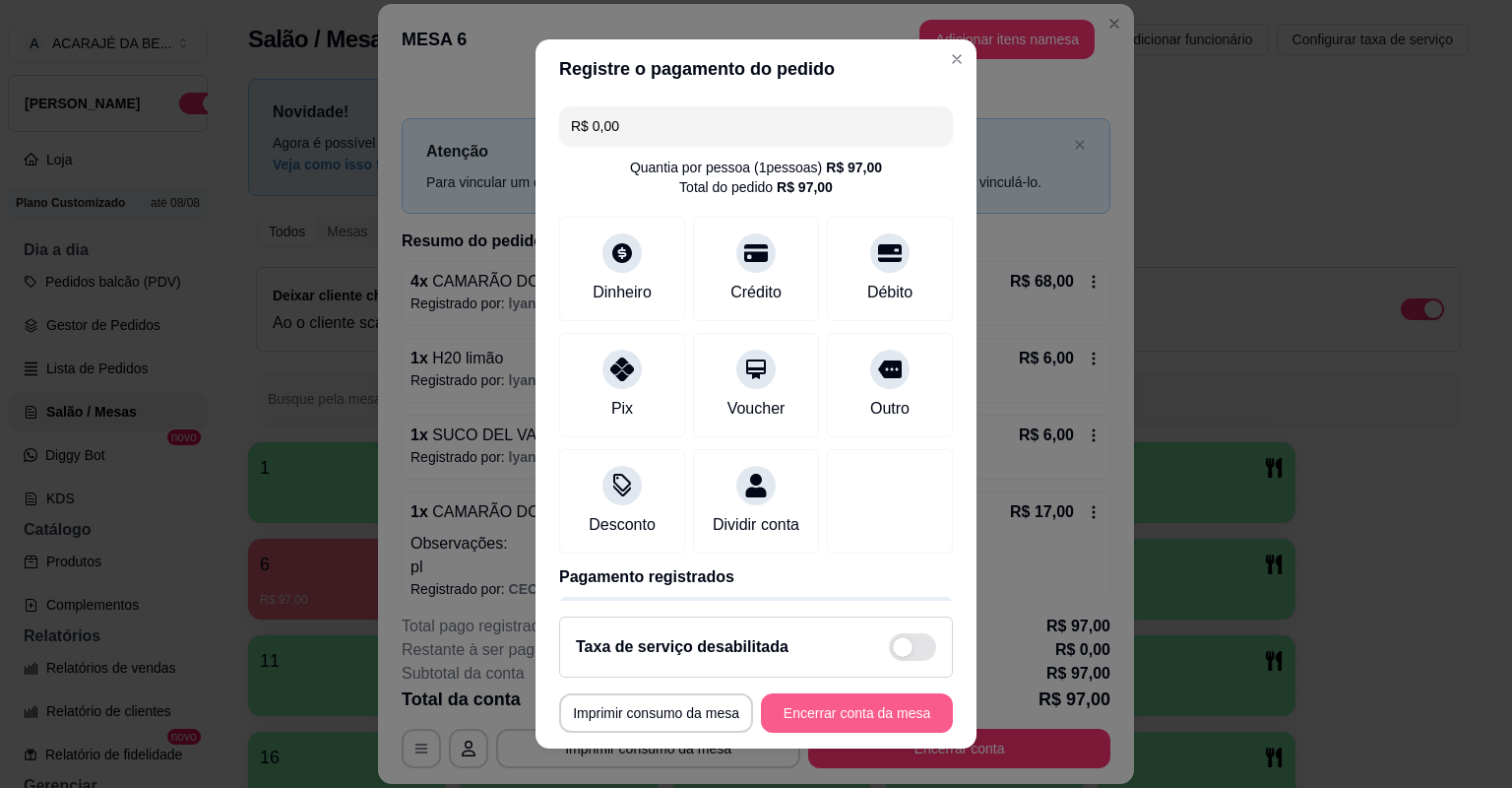 click on "Encerrar conta da mesa" at bounding box center (856, 713) 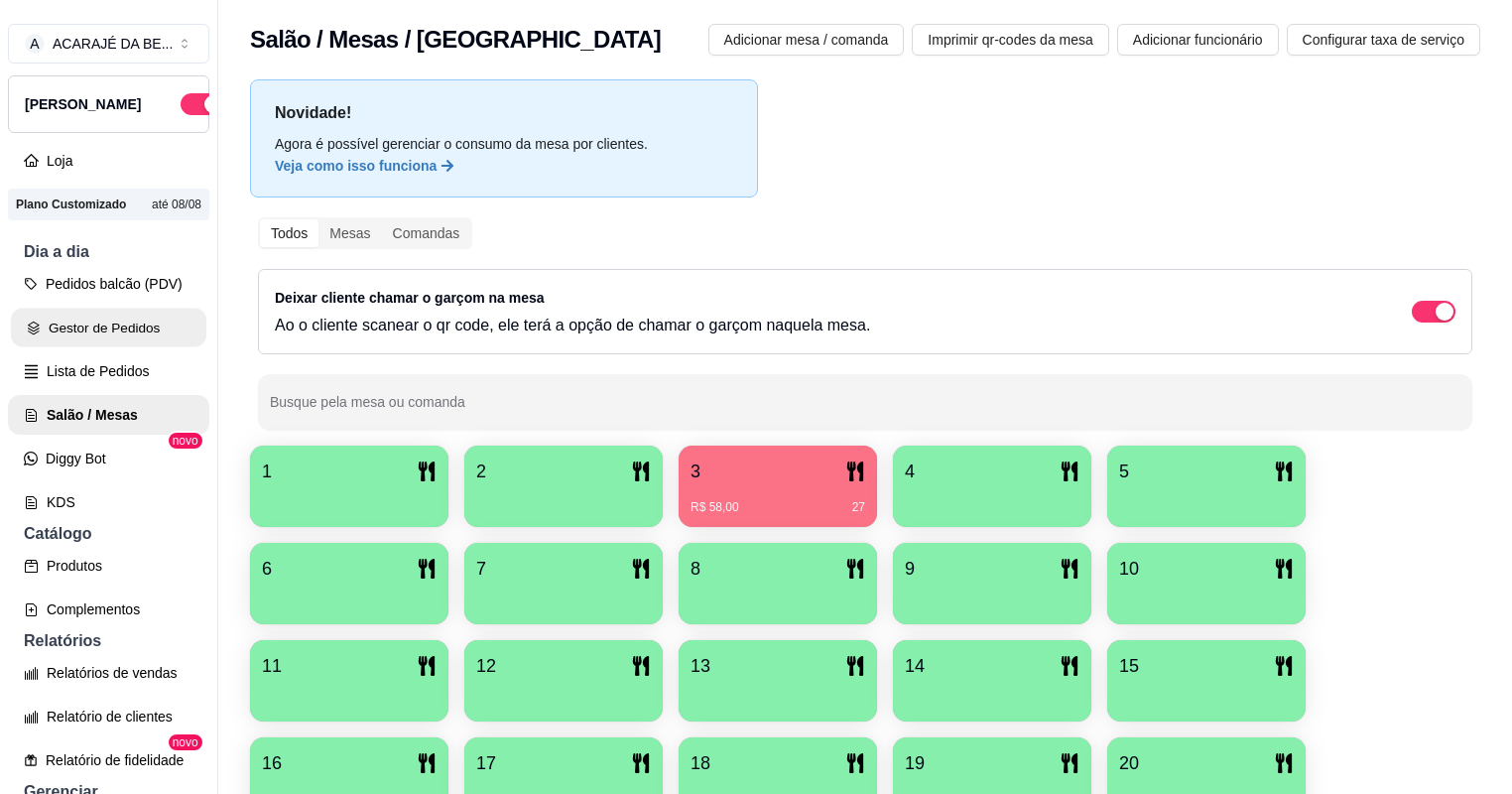 click on "Gestor de Pedidos" at bounding box center [108, 328] 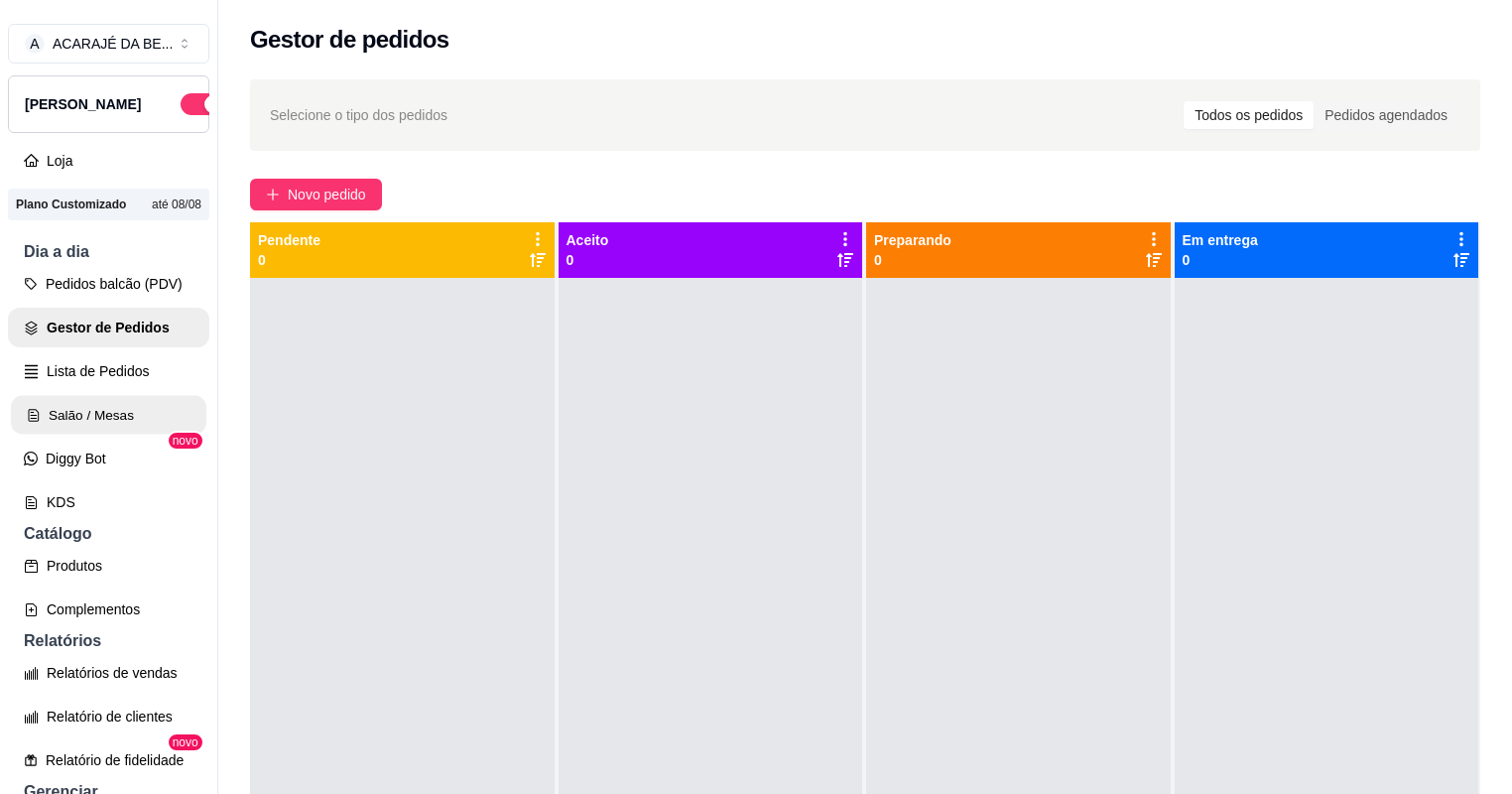 click on "Salão / Mesas" at bounding box center [108, 415] 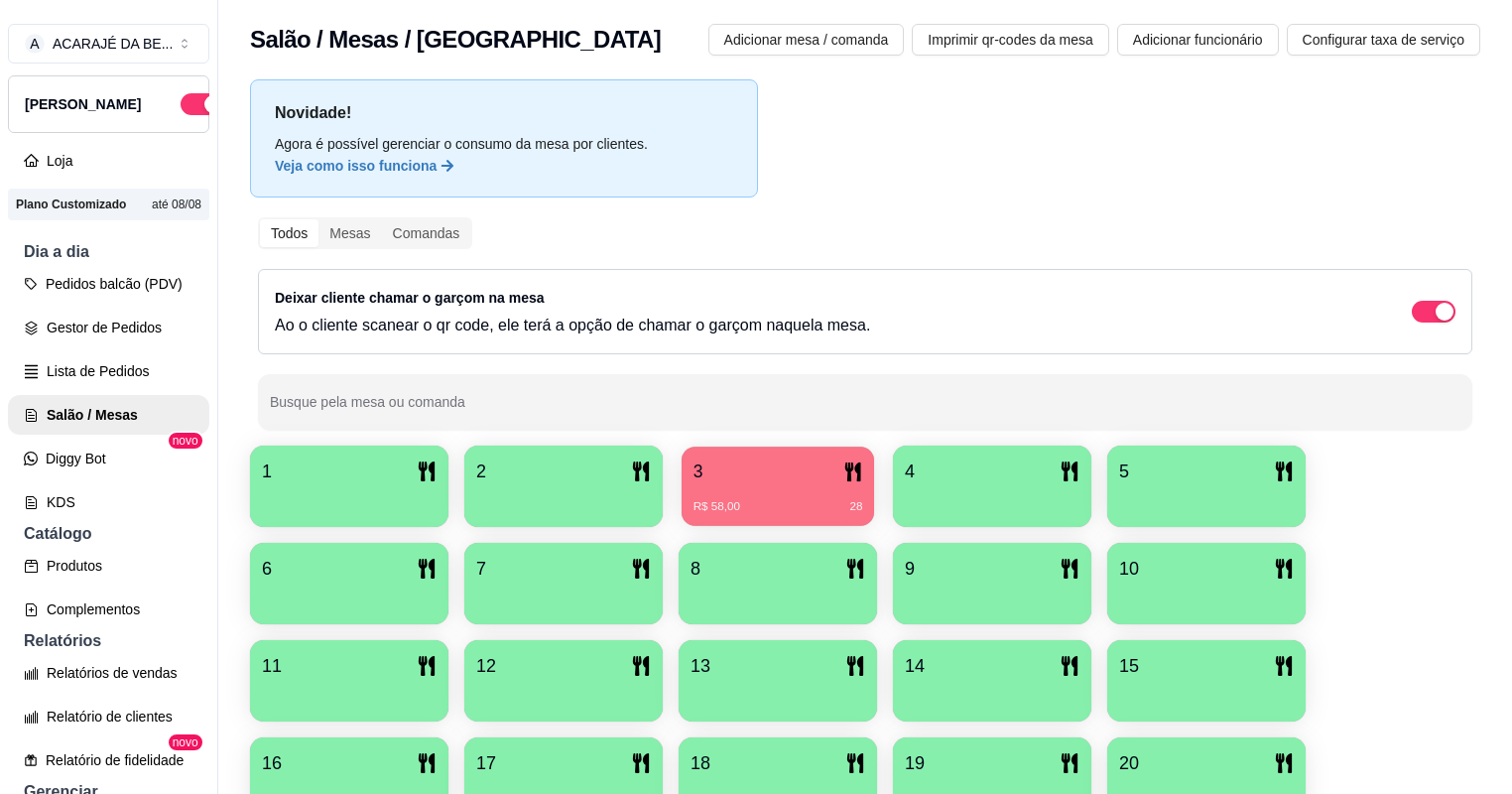 click on "R$ 58,00 28" at bounding box center [778, 507] 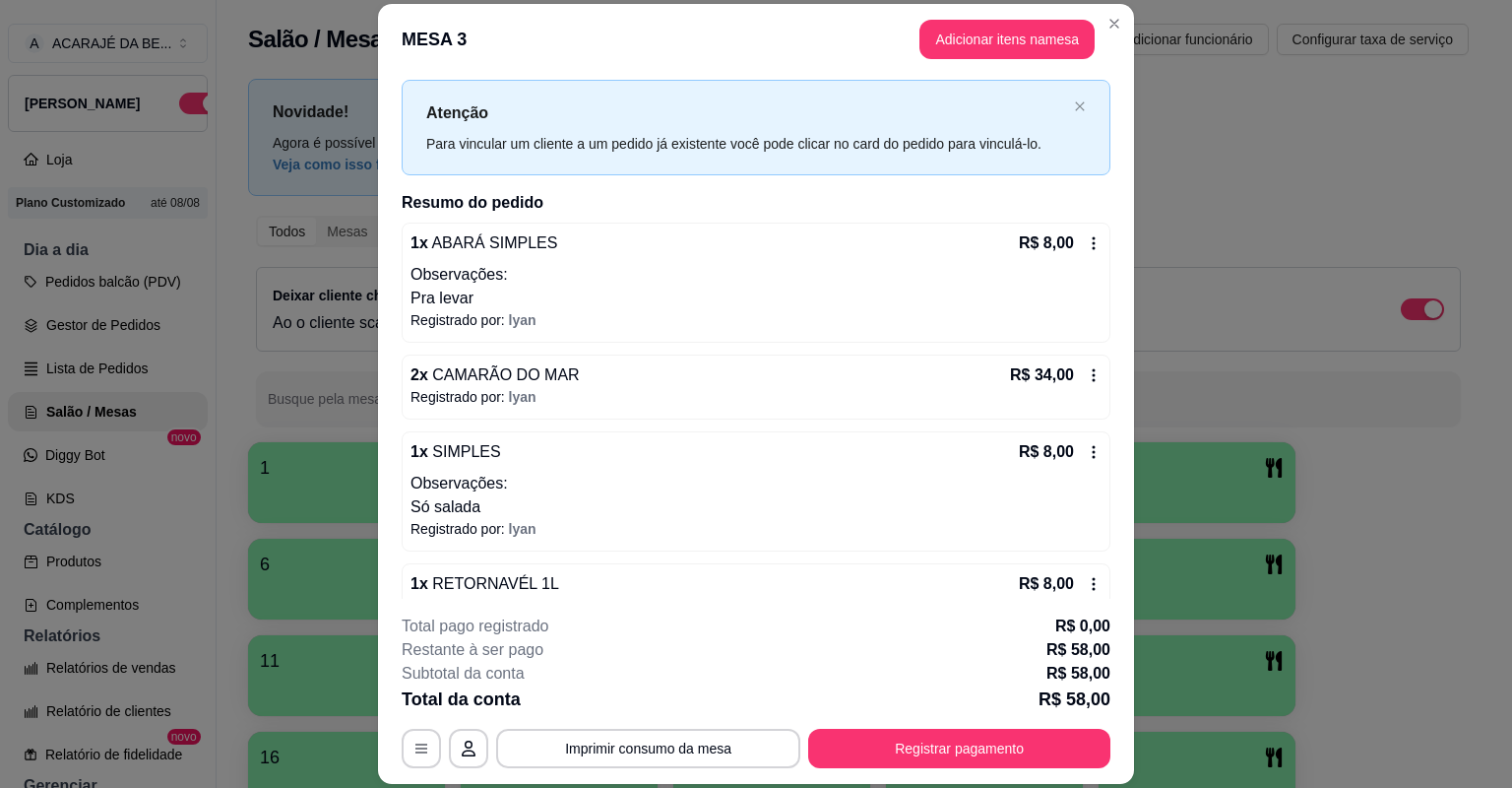 scroll, scrollTop: 74, scrollLeft: 0, axis: vertical 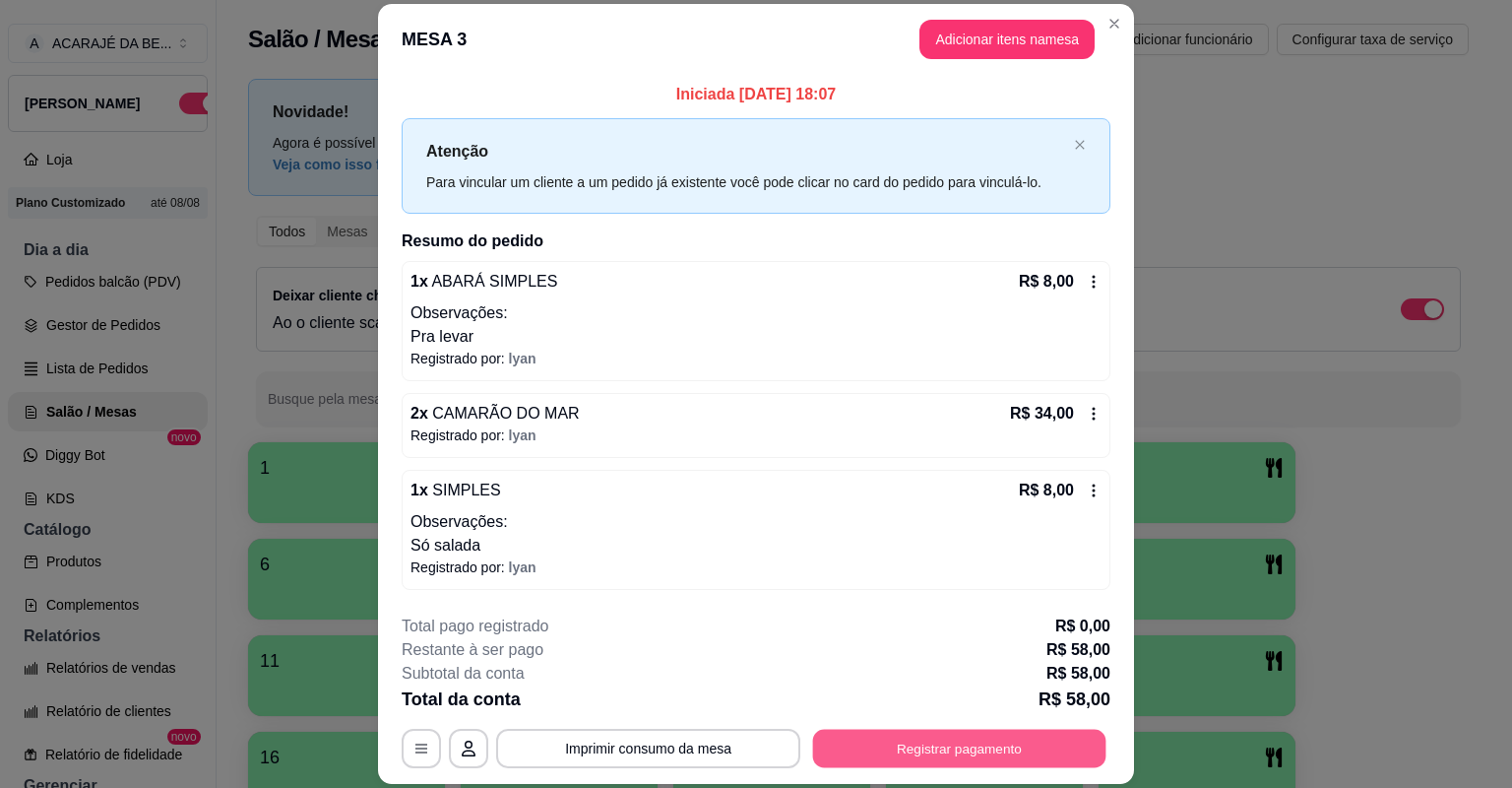 click on "Registrar pagamento" at bounding box center (960, 749) 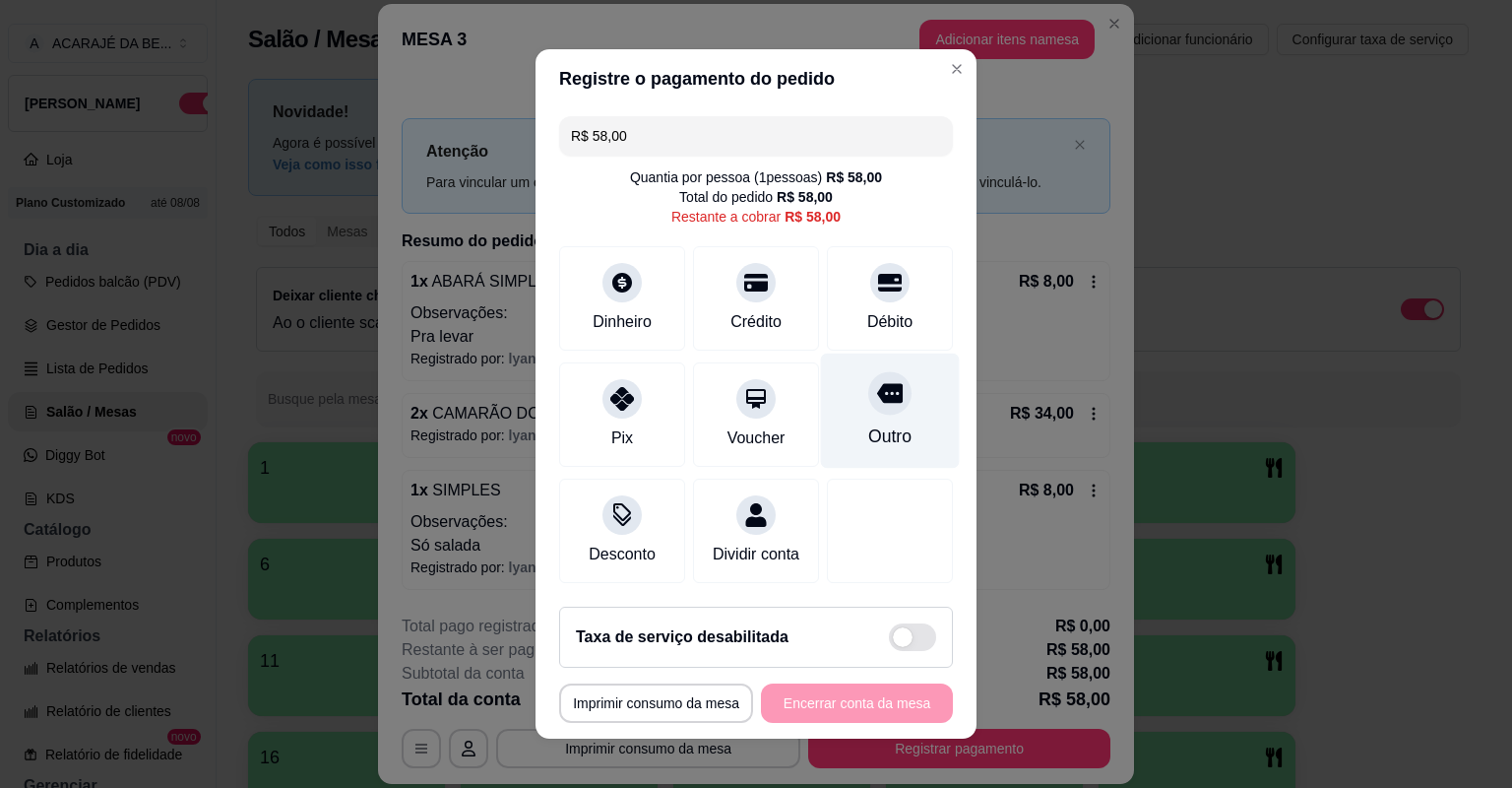 click on "Outro" at bounding box center (890, 411) 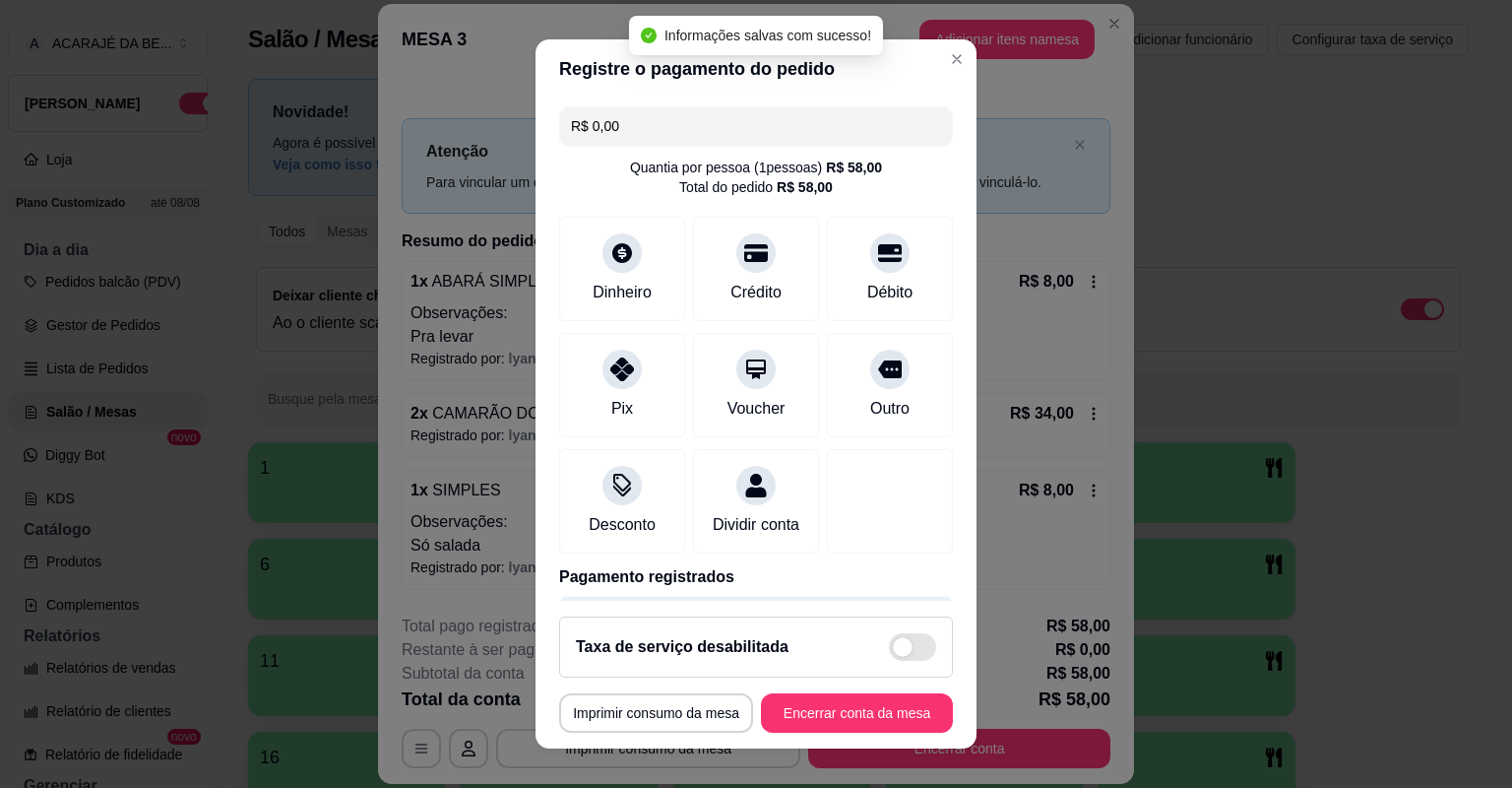 scroll, scrollTop: 24, scrollLeft: 0, axis: vertical 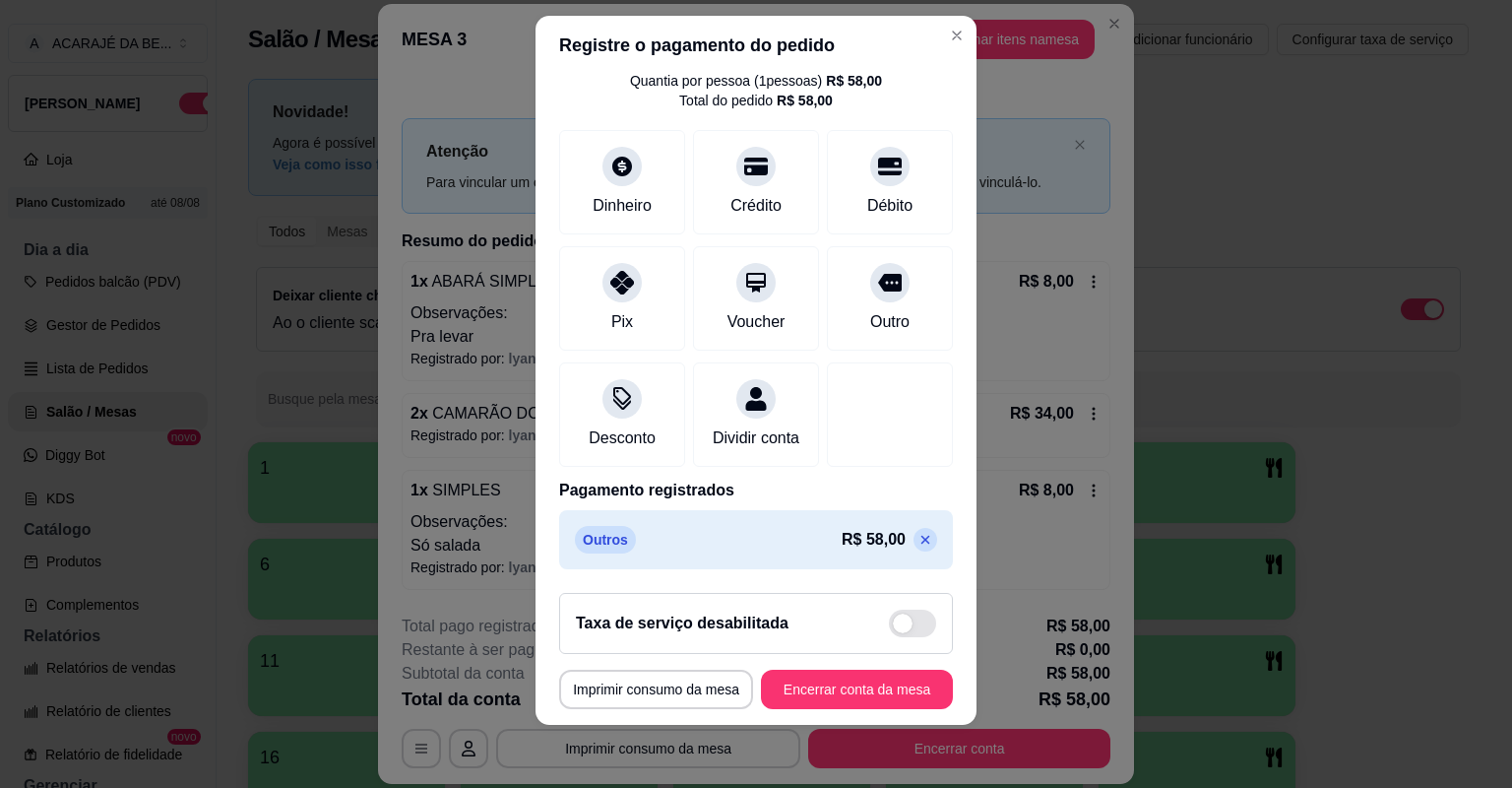 click 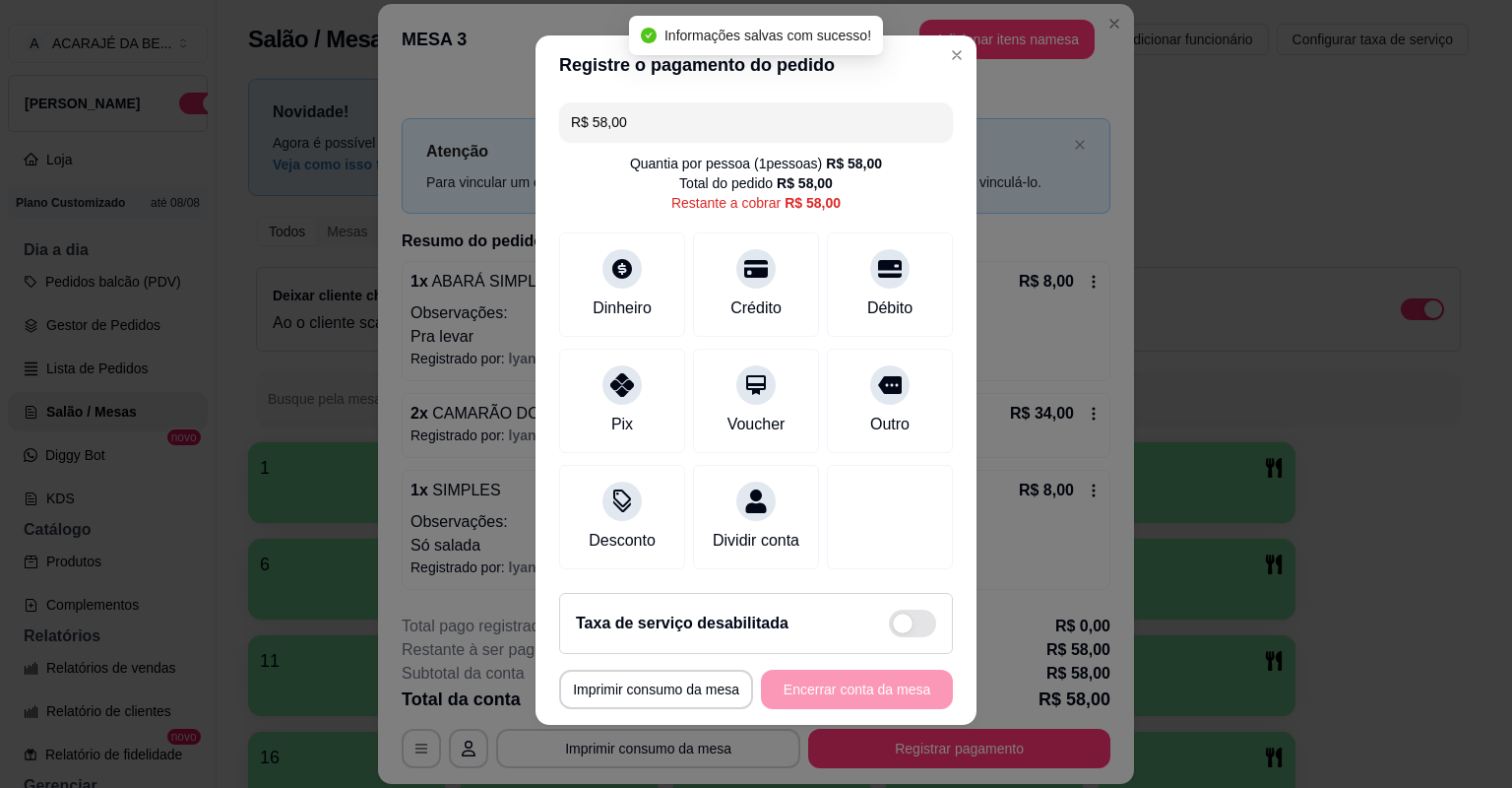 scroll, scrollTop: 0, scrollLeft: 0, axis: both 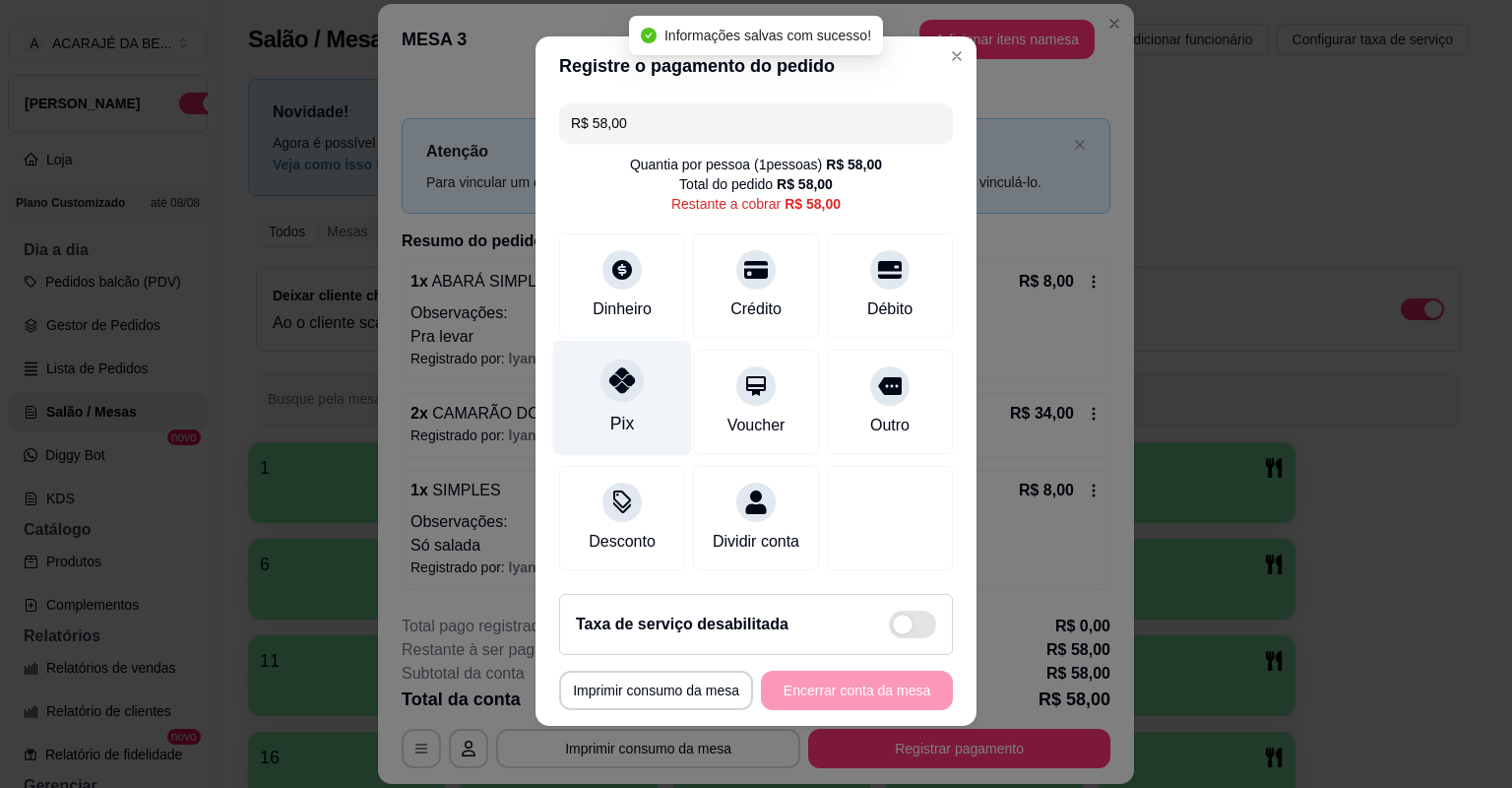 click on "Pix" at bounding box center (622, 398) 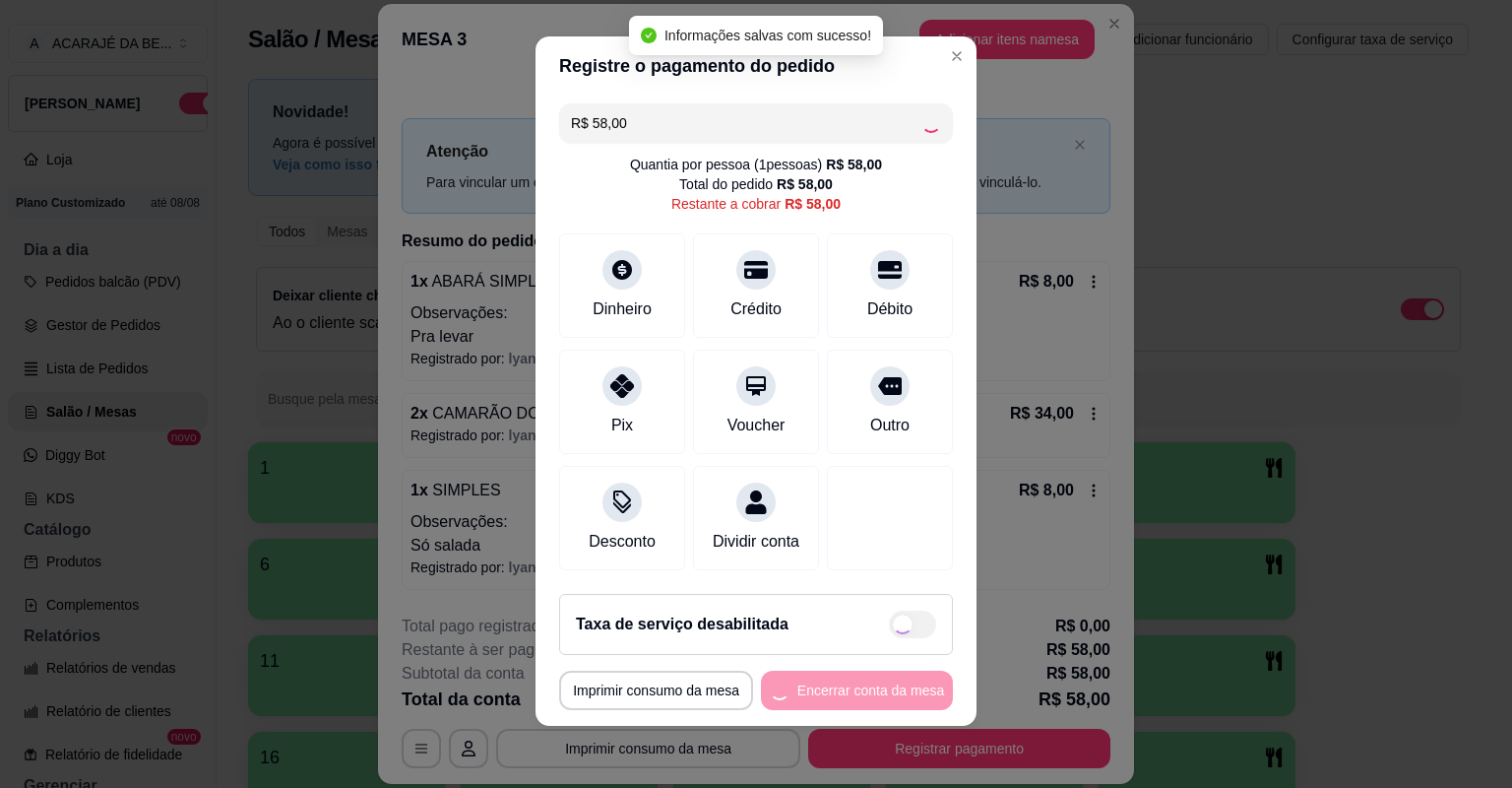 type on "R$ 0,00" 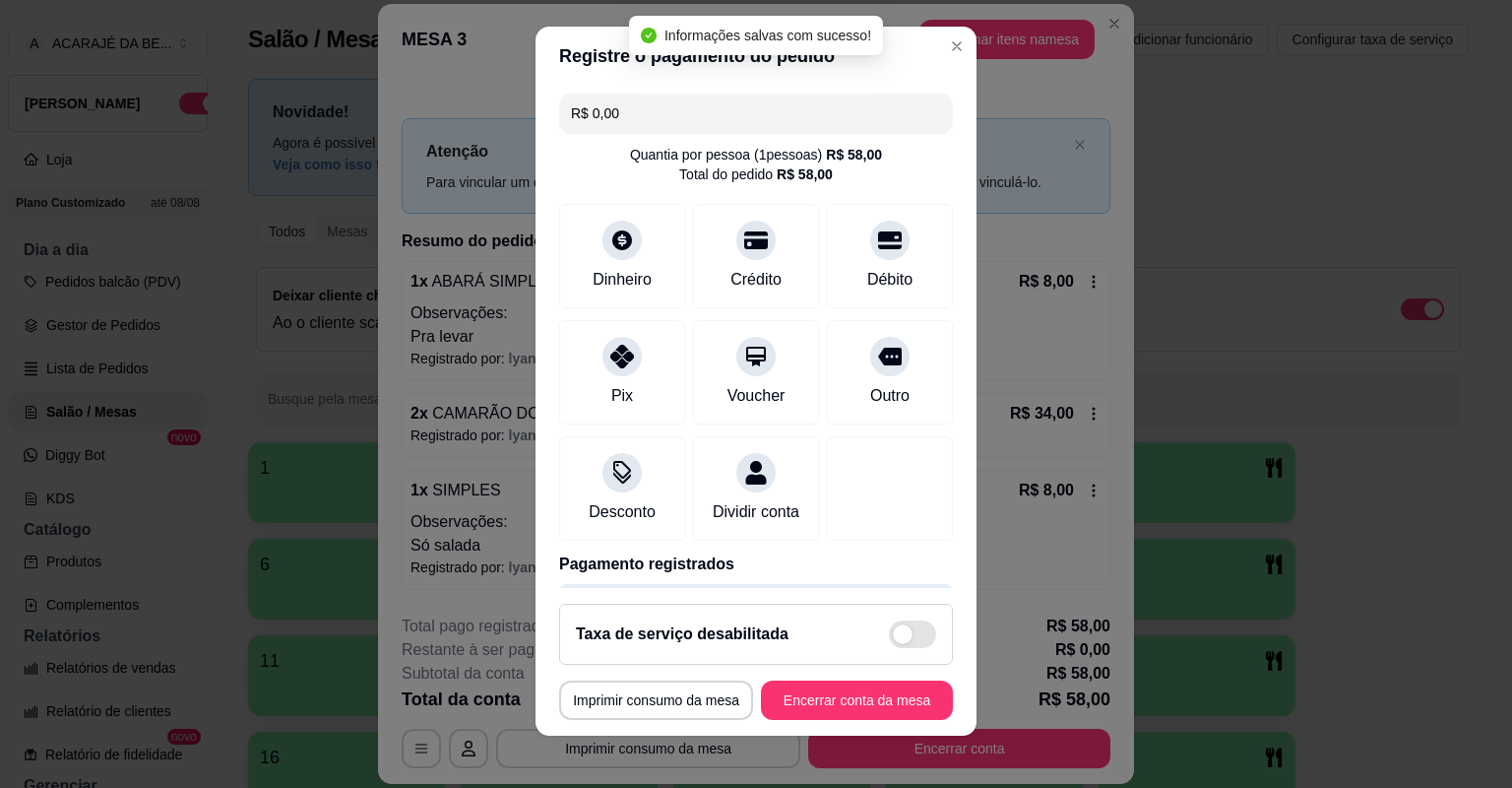 scroll, scrollTop: 24, scrollLeft: 0, axis: vertical 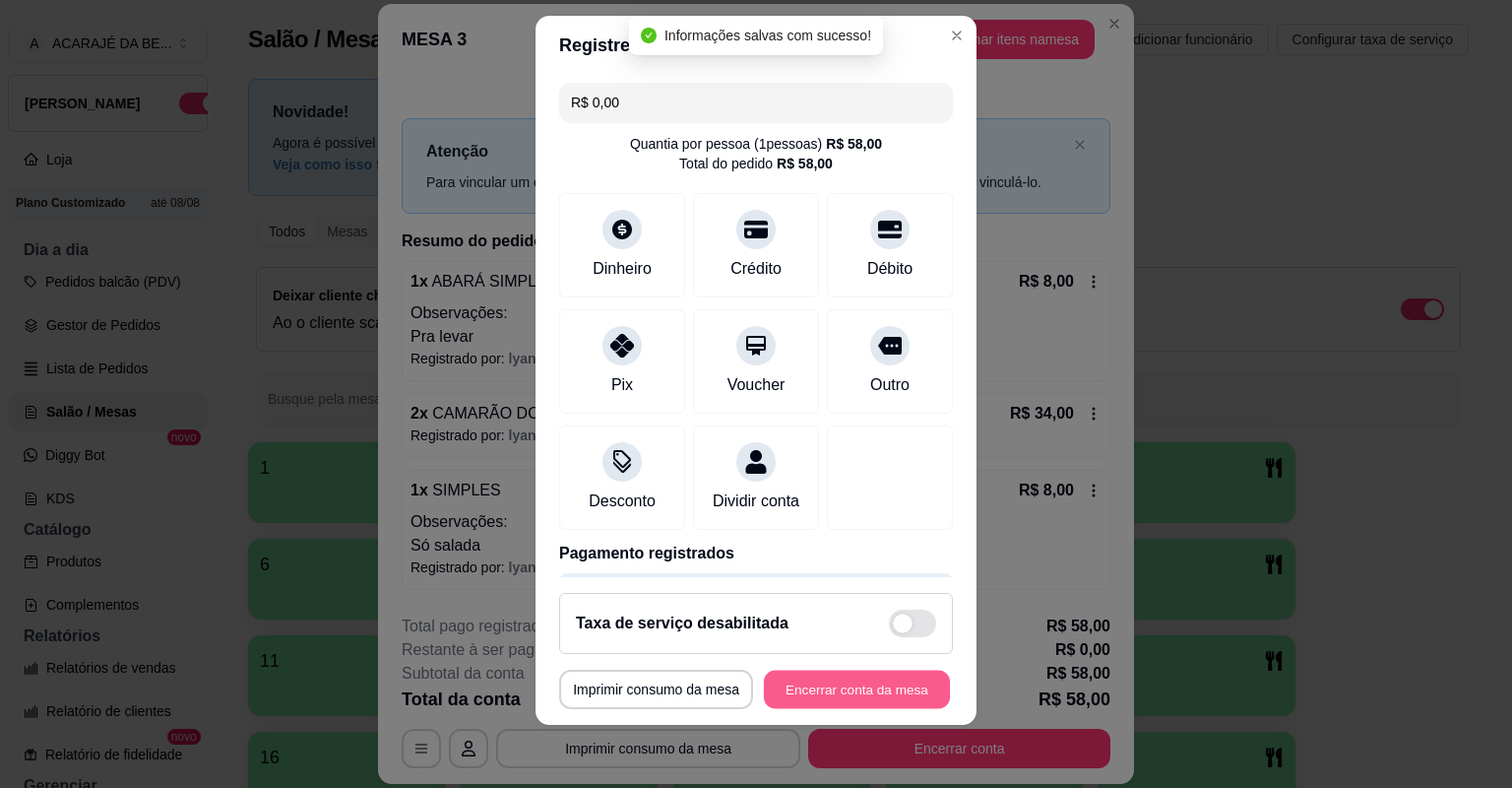 click on "Encerrar conta da mesa" at bounding box center (856, 690) 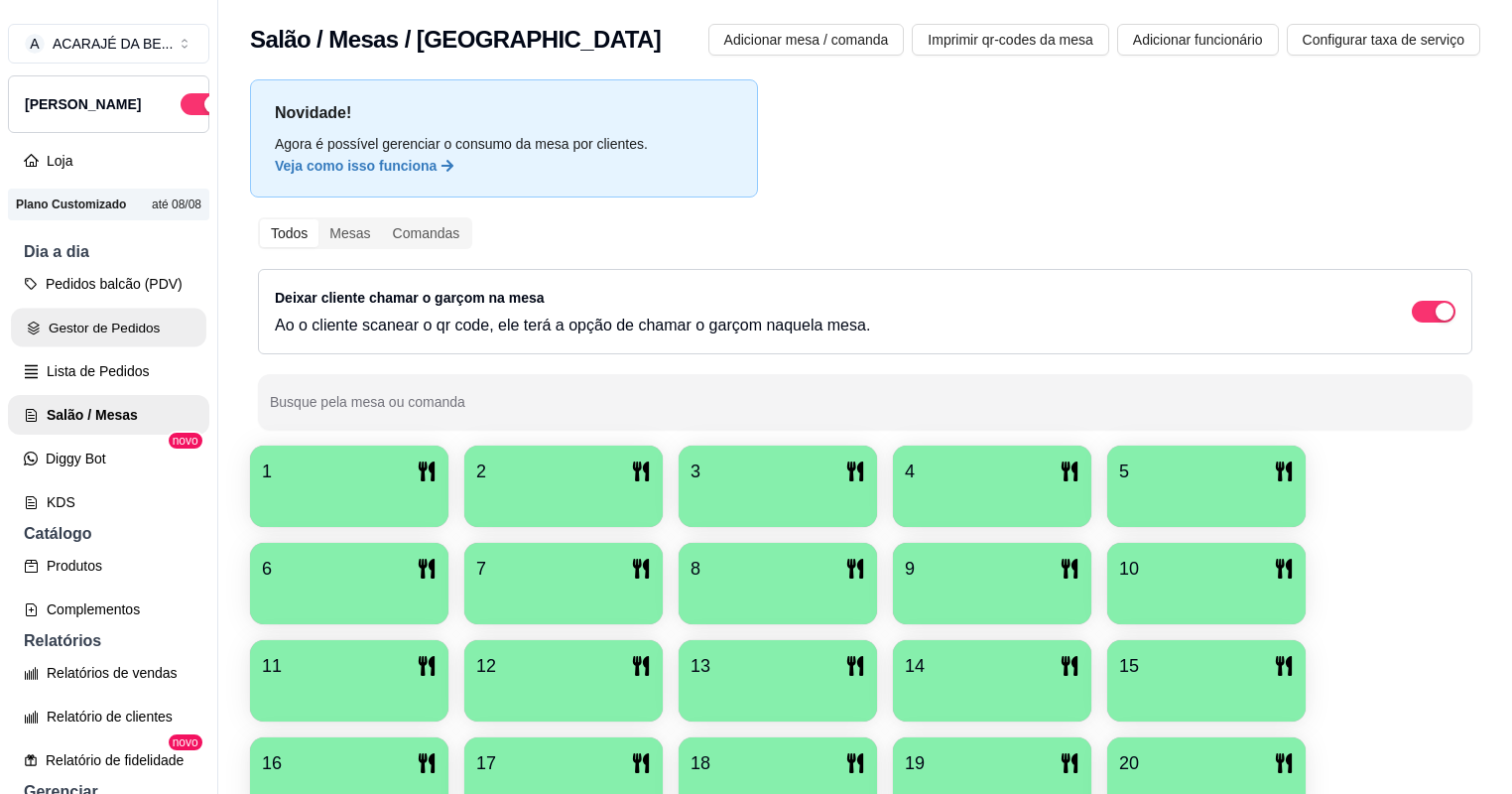 click on "Gestor de Pedidos" at bounding box center (108, 328) 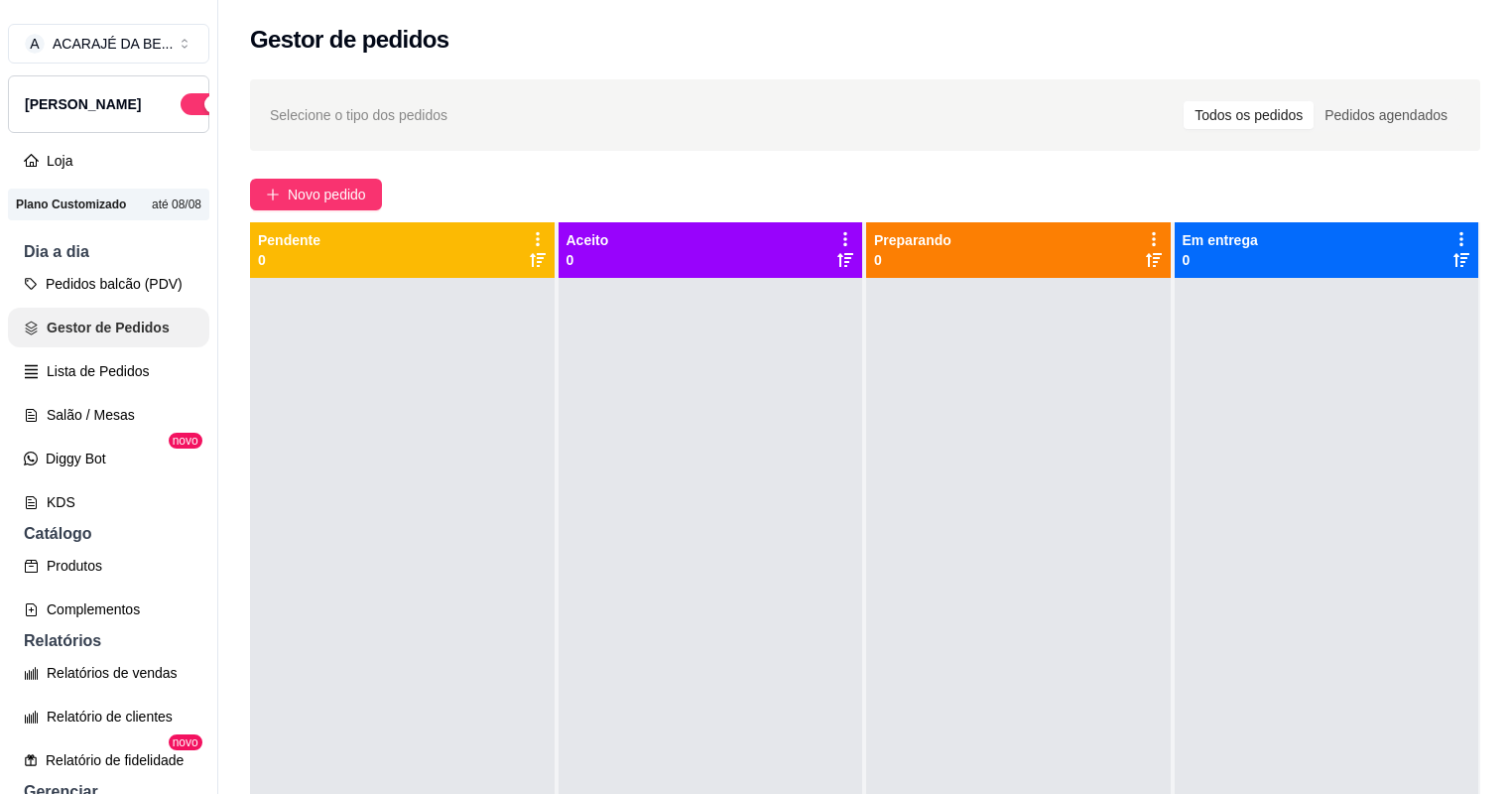 click on "Gestor de Pedidos" at bounding box center (108, 328) 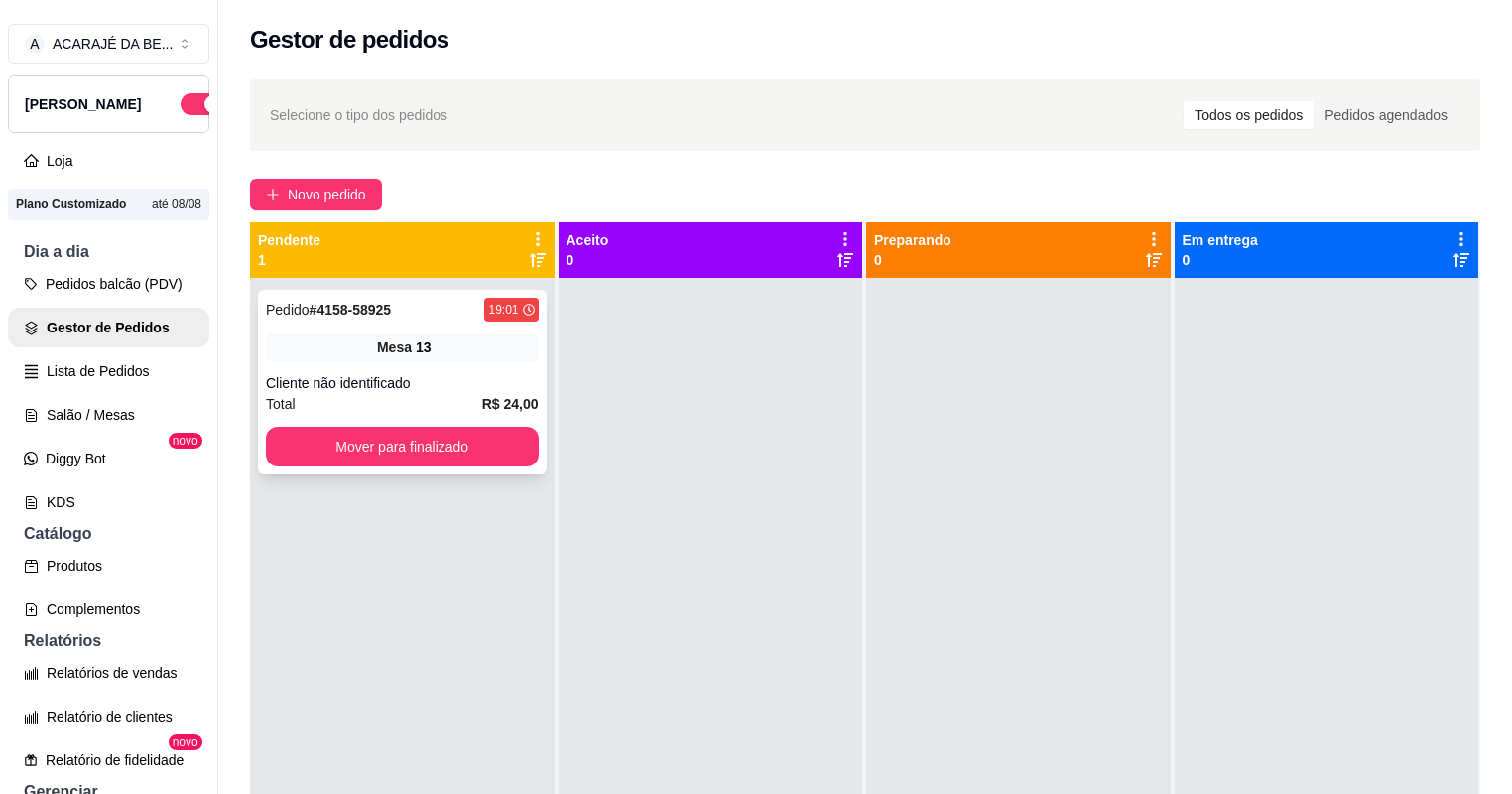 click on "Pedido  # 4158-58925 19:01 Mesa 13 Cliente não identificado Total R$ 24,00 Mover para finalizado" at bounding box center (402, 382) 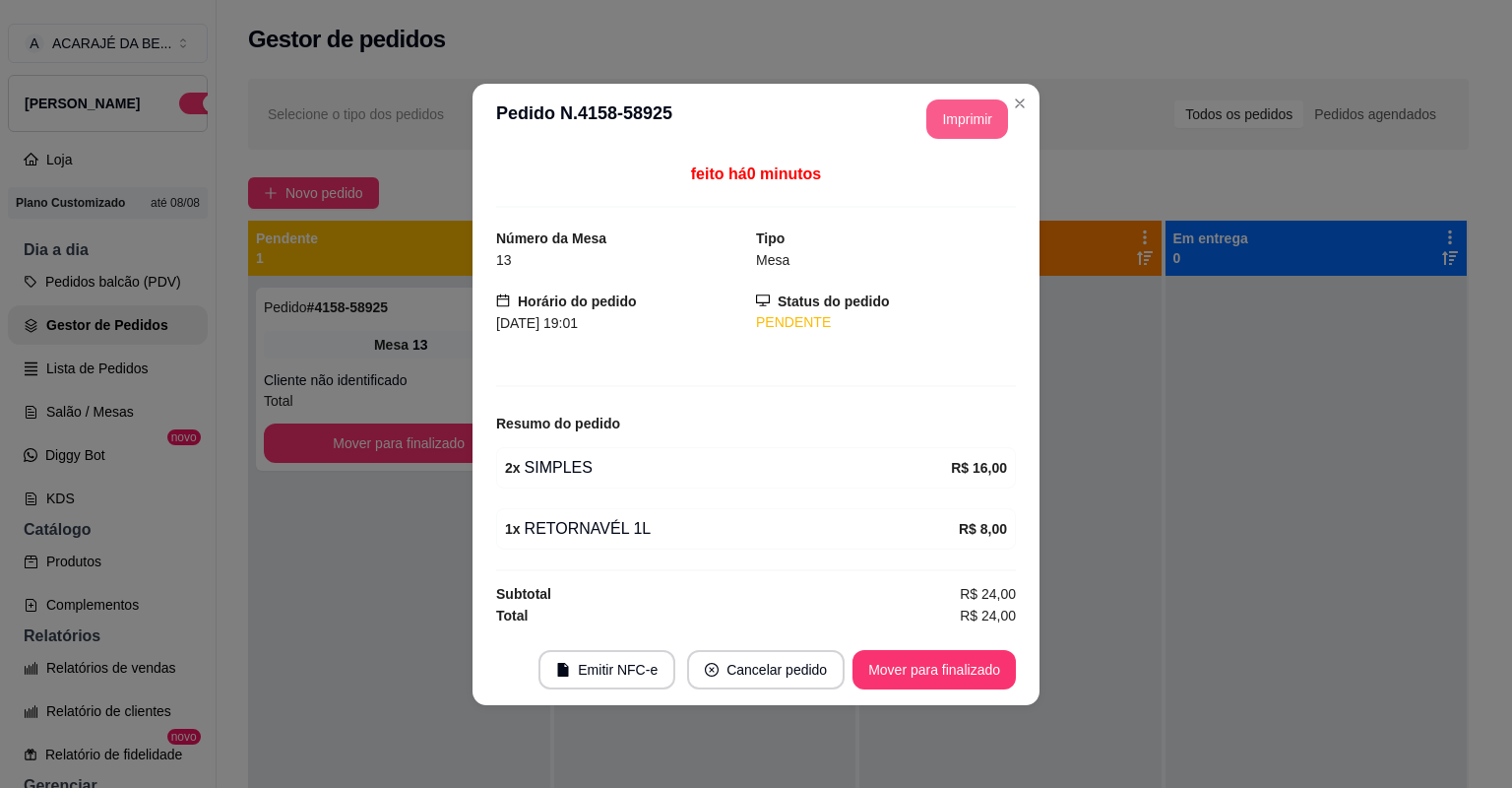 click on "Imprimir" at bounding box center [967, 119] 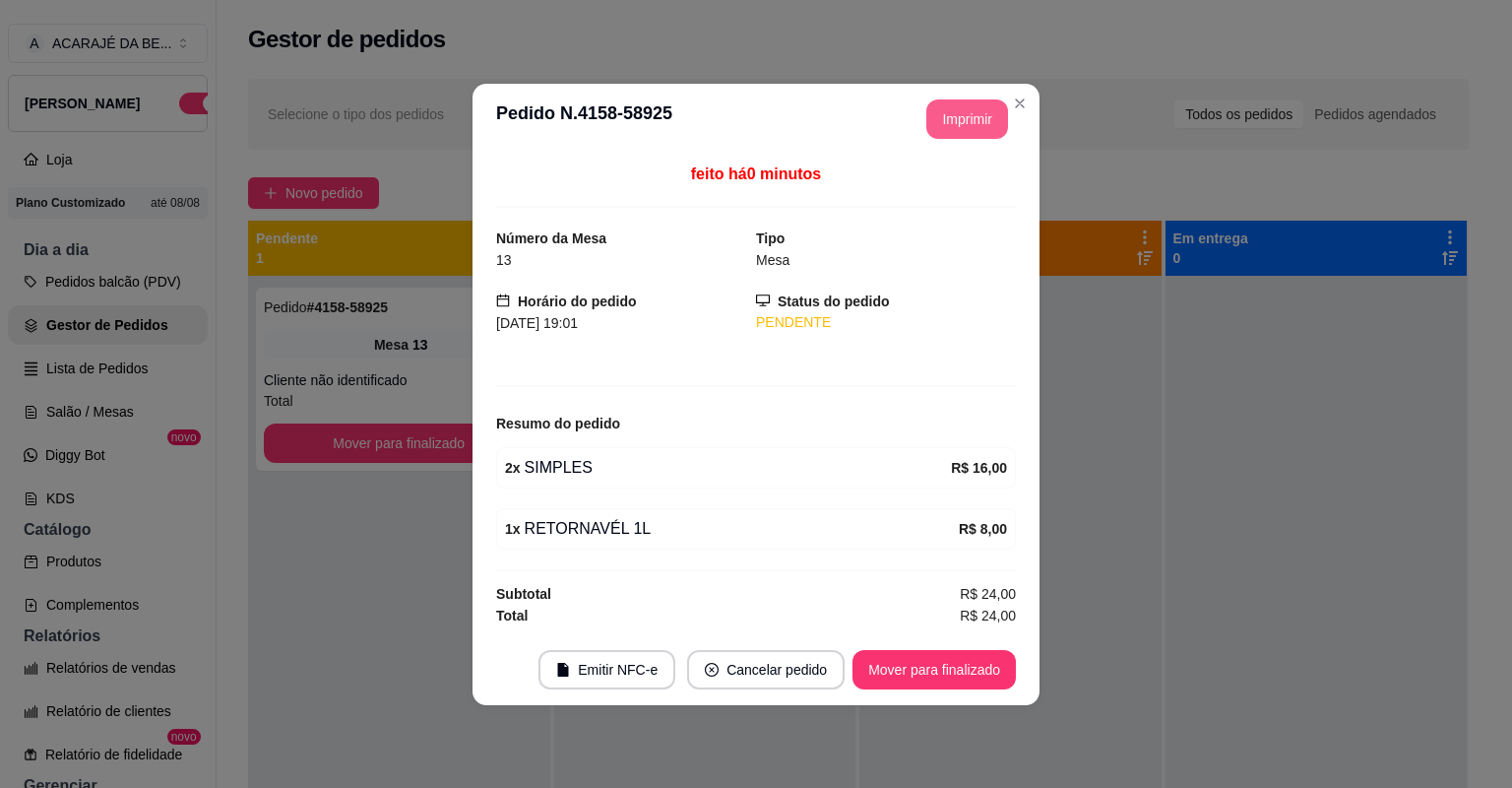 scroll, scrollTop: 0, scrollLeft: 0, axis: both 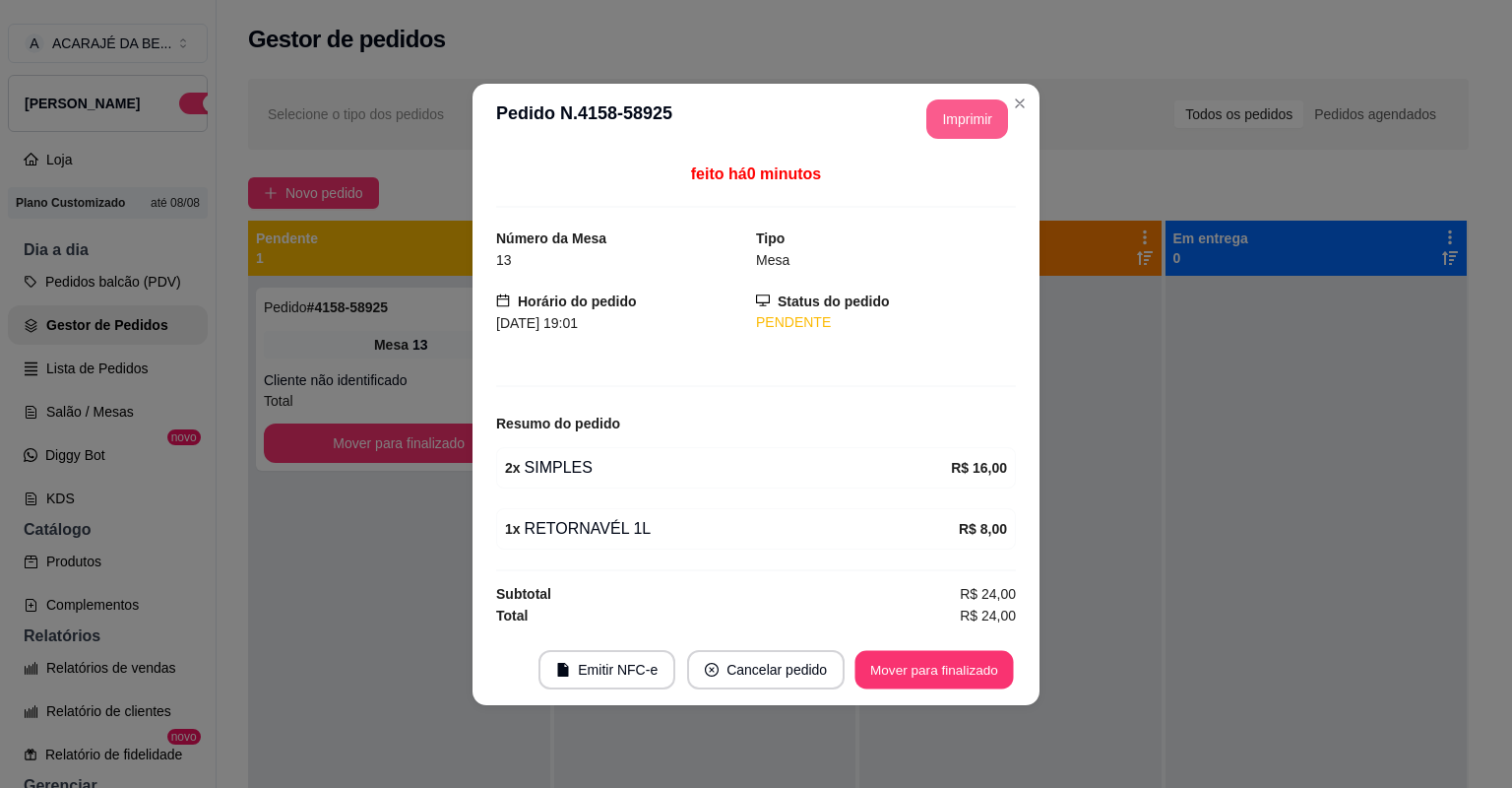 click on "Mover para finalizado" at bounding box center (934, 669) 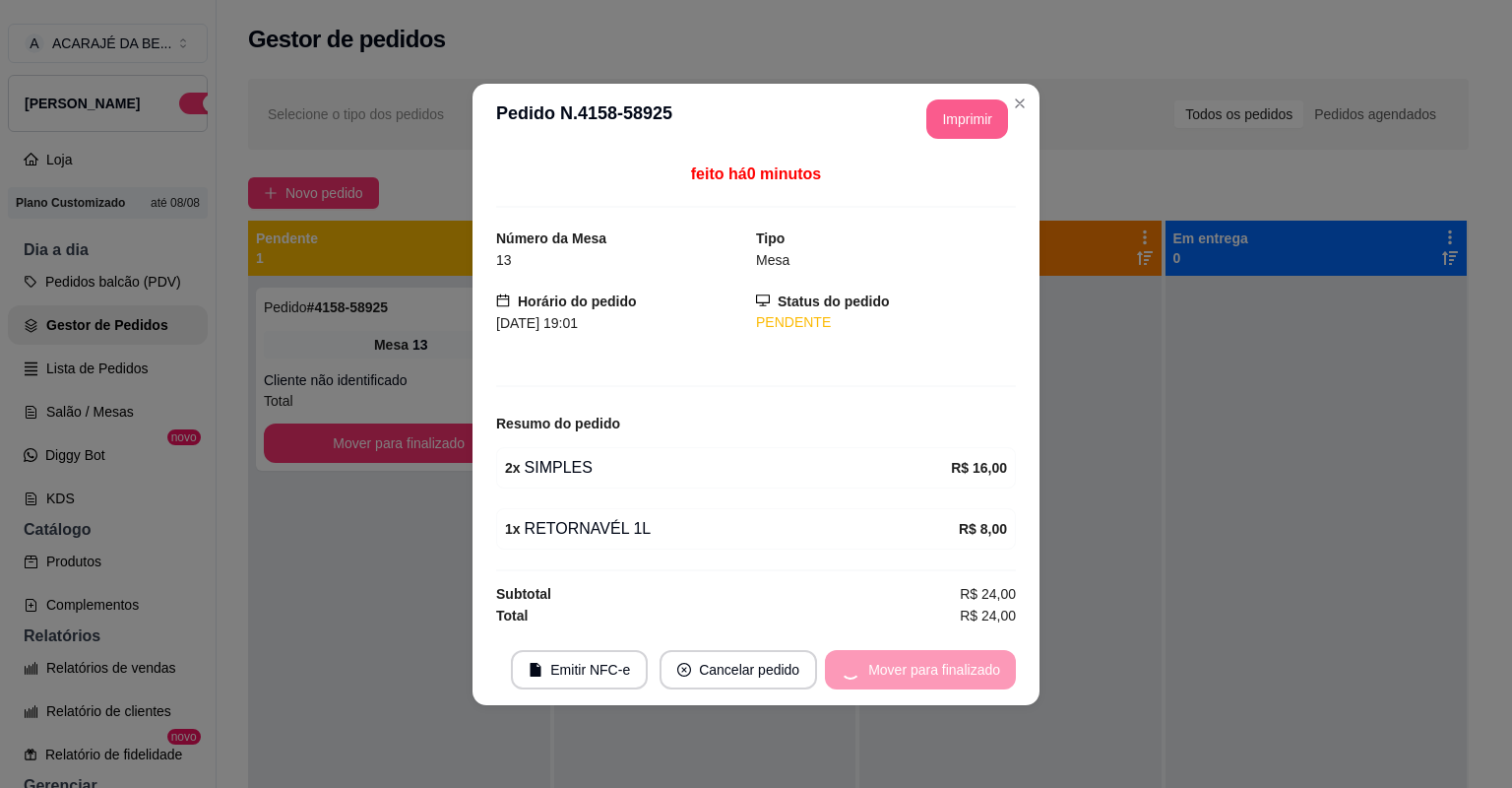 click on "Mover para finalizado" at bounding box center (920, 670) 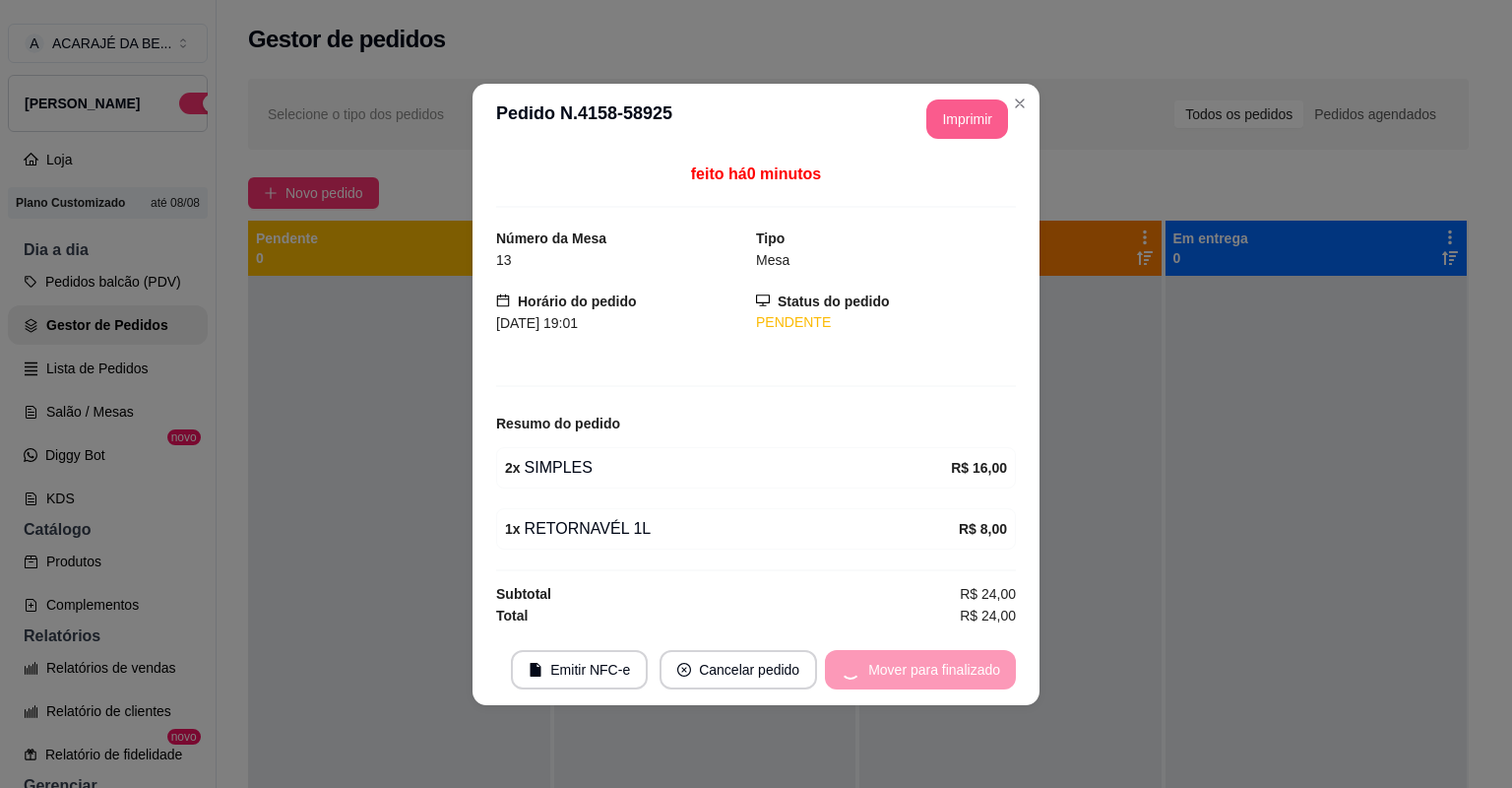 click on "Mover para finalizado" at bounding box center [920, 670] 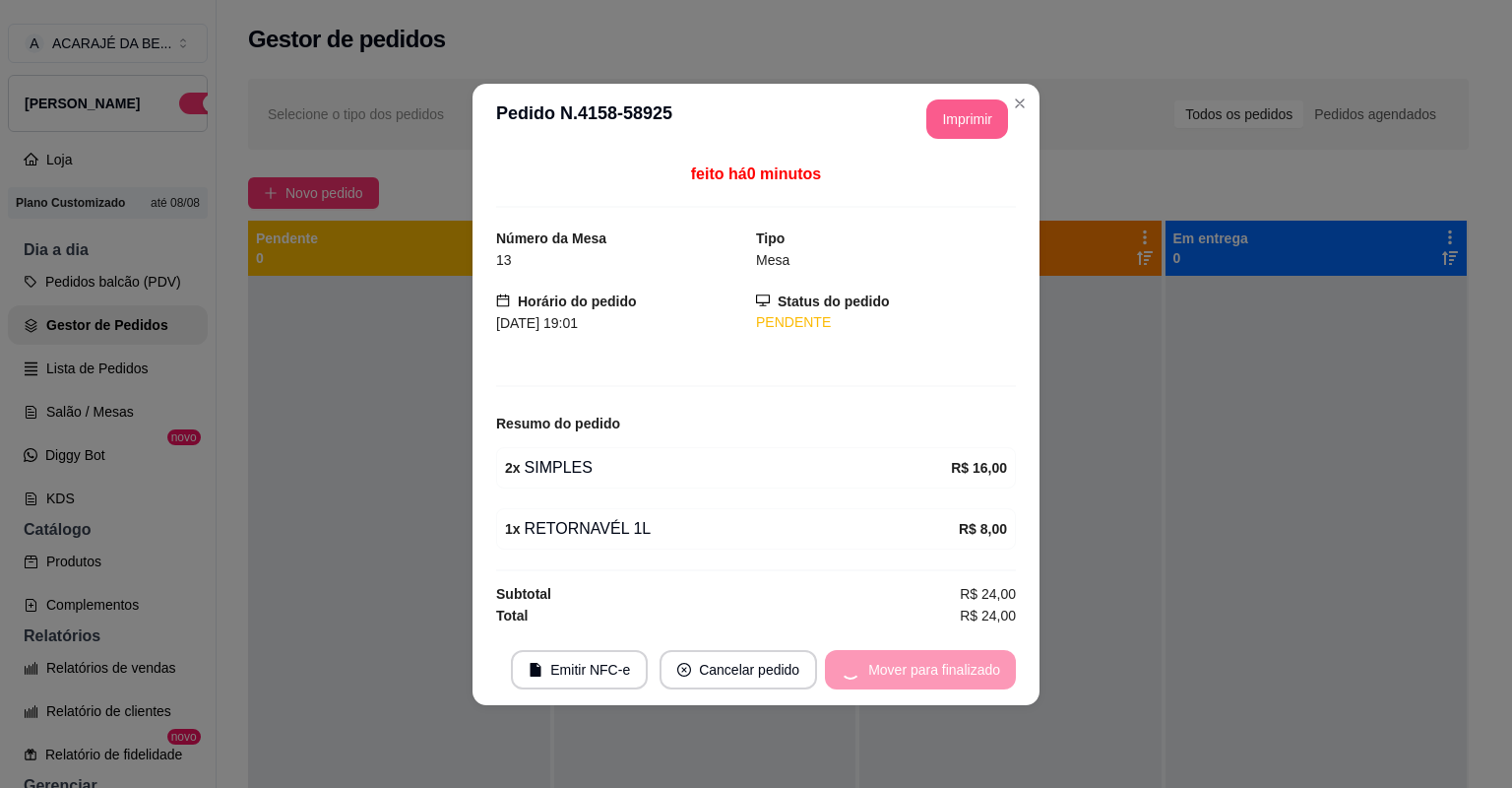 click on "Emitir NFC-e Cancelar pedido Mover para finalizado" at bounding box center (756, 670) 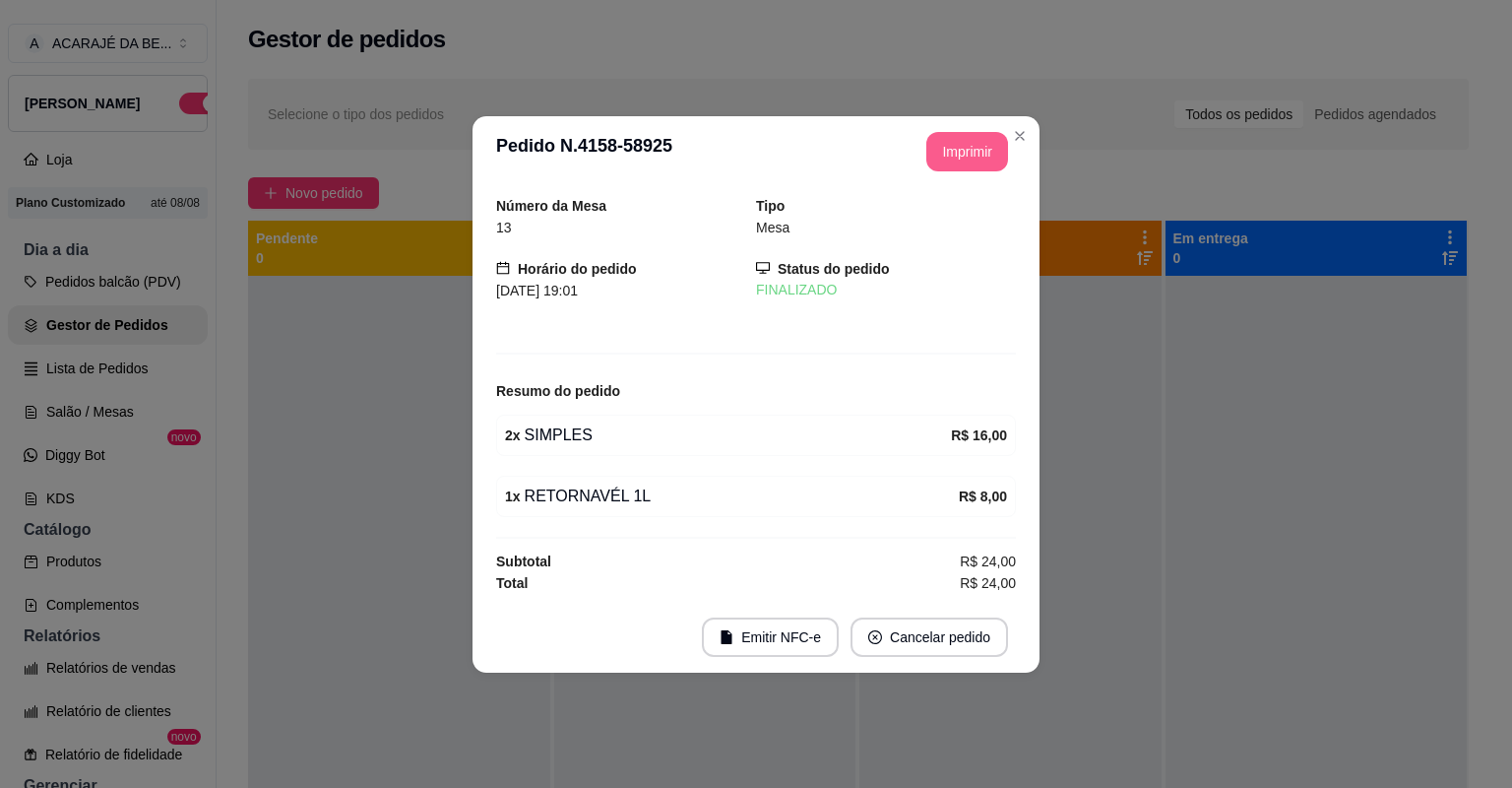 drag, startPoint x: 1000, startPoint y: 663, endPoint x: 1005, endPoint y: 687, distance: 24.5153 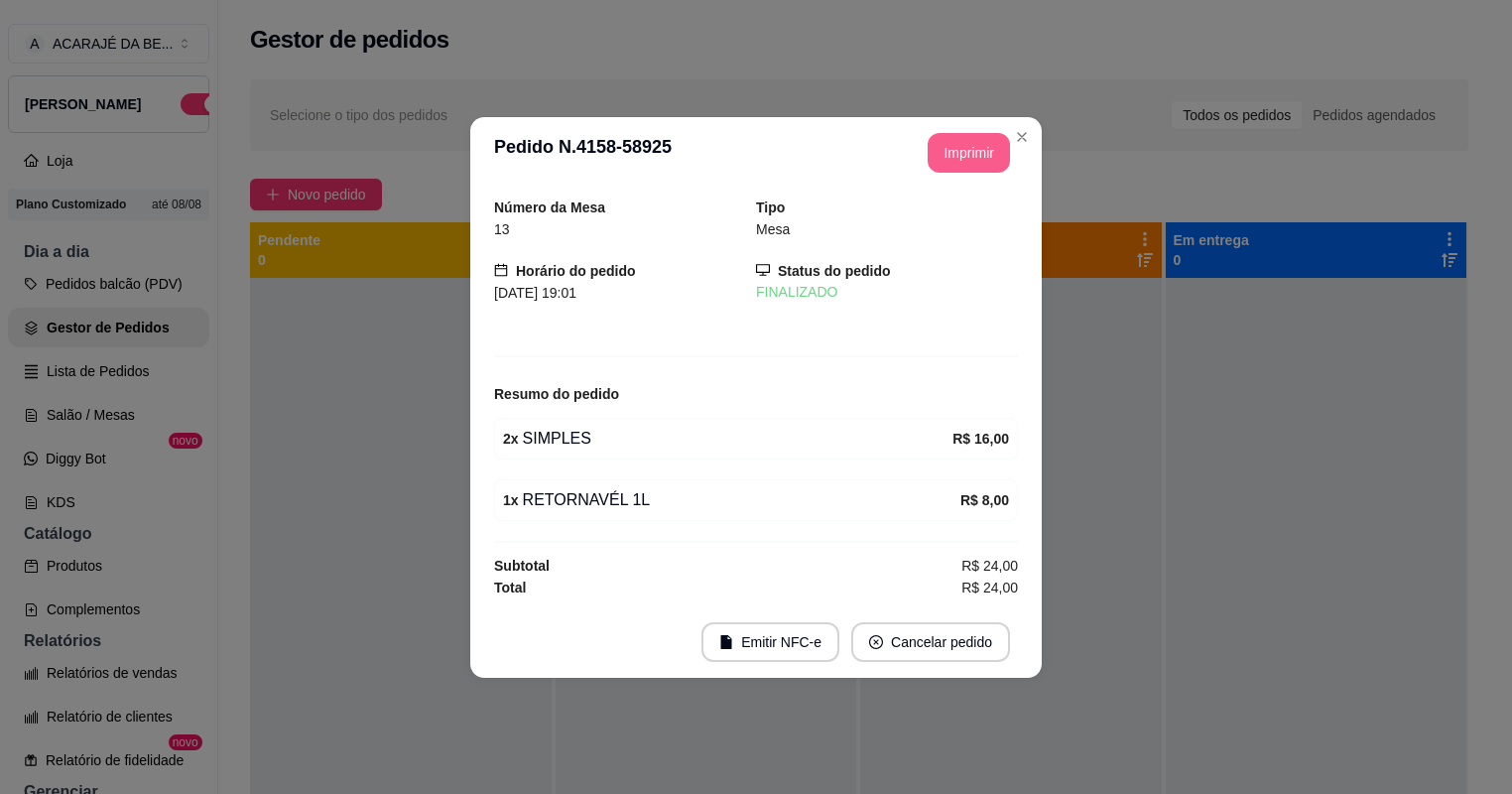 click at bounding box center (1011, 675) 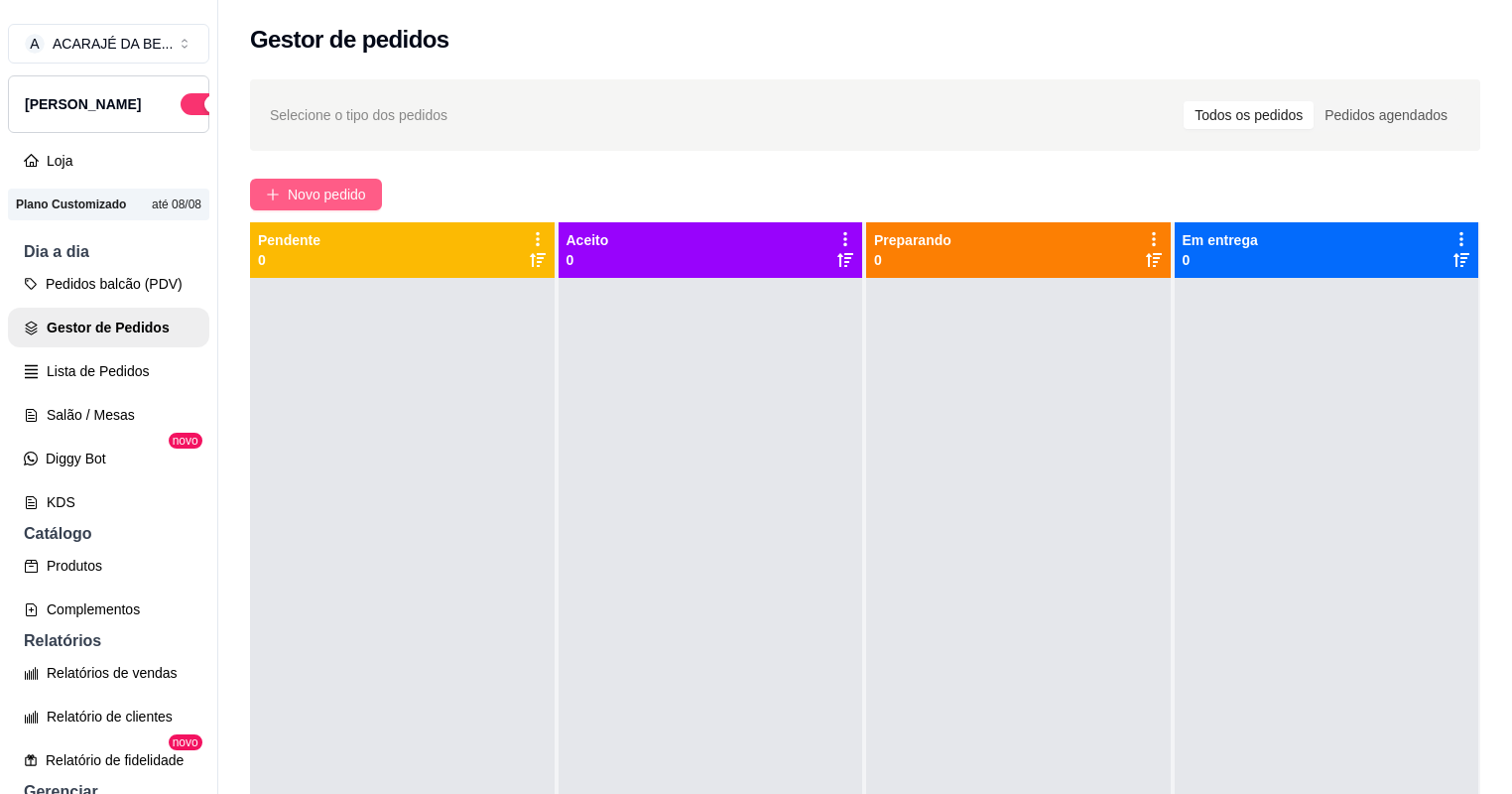 click on "Novo pedido" at bounding box center (326, 195) 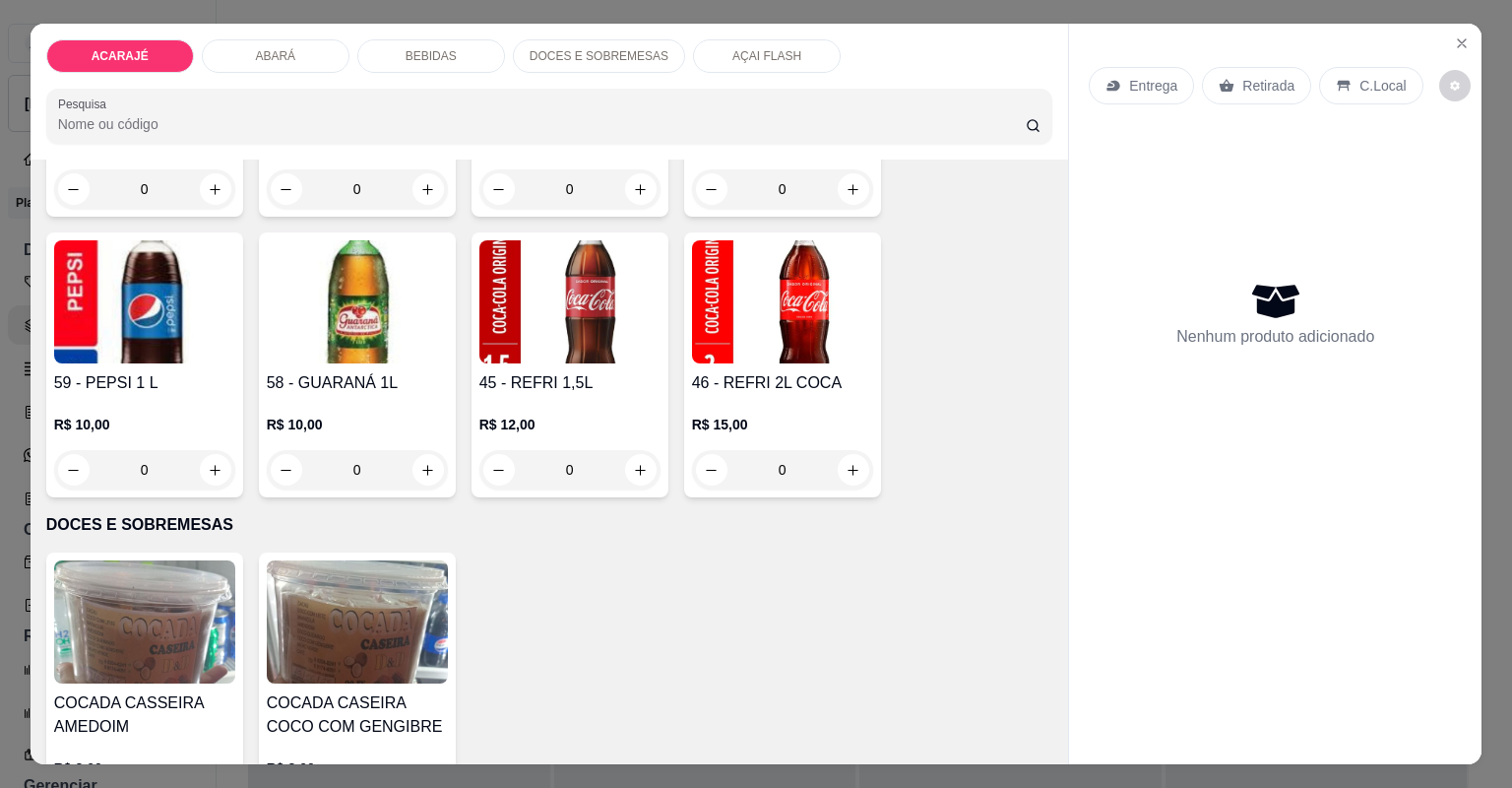 scroll, scrollTop: 2758, scrollLeft: 0, axis: vertical 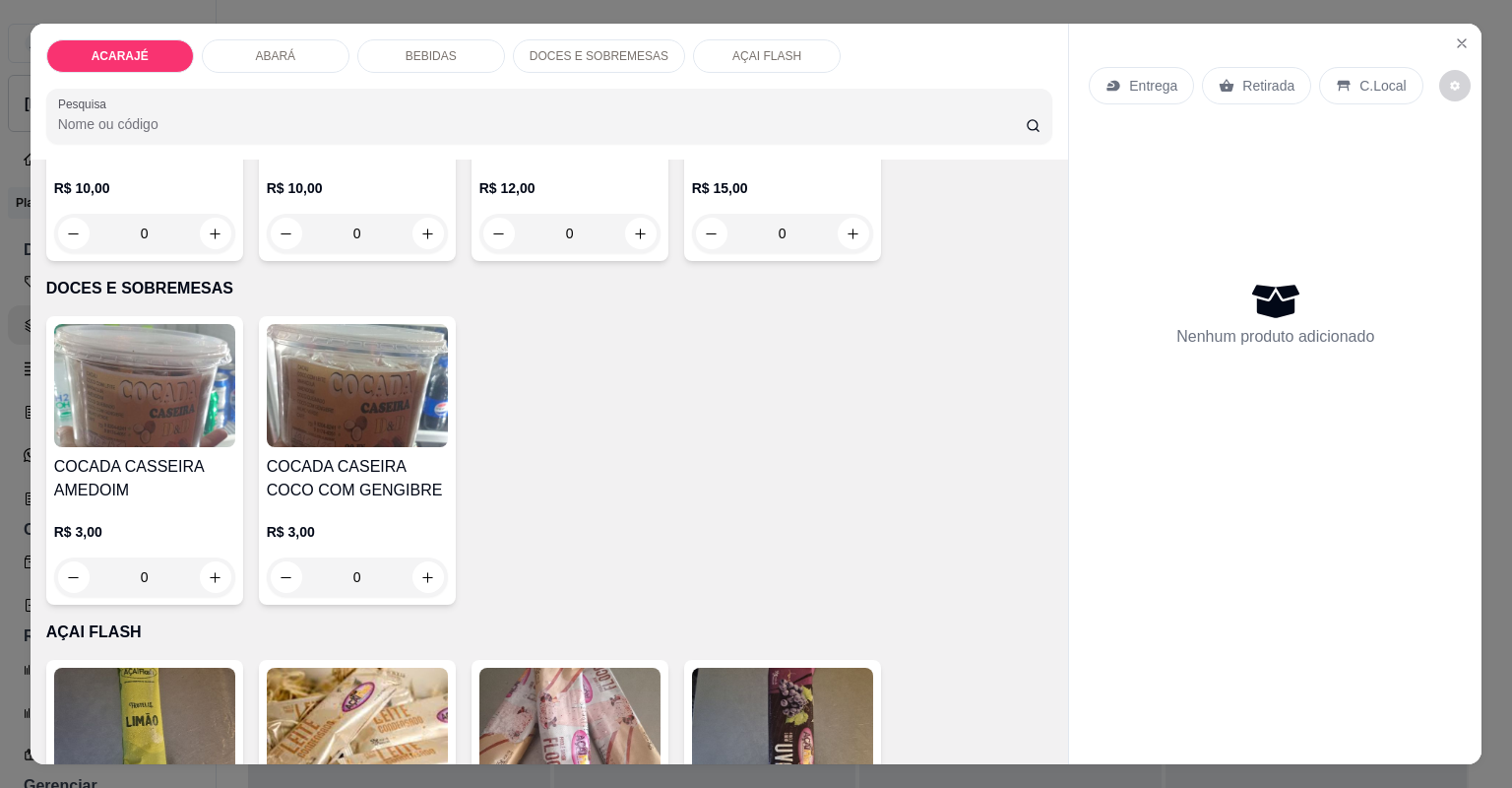 click at bounding box center (145, 385) 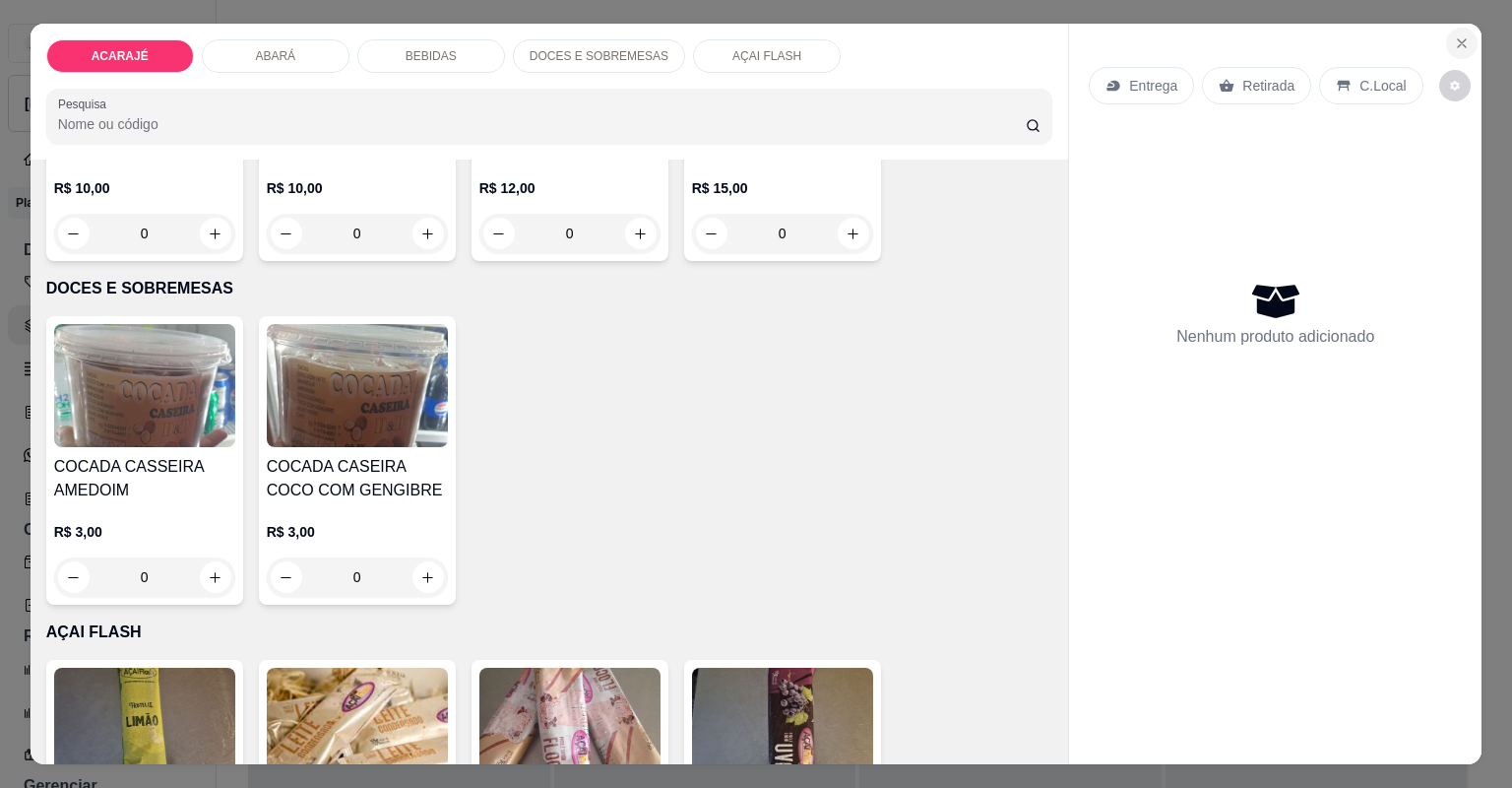click 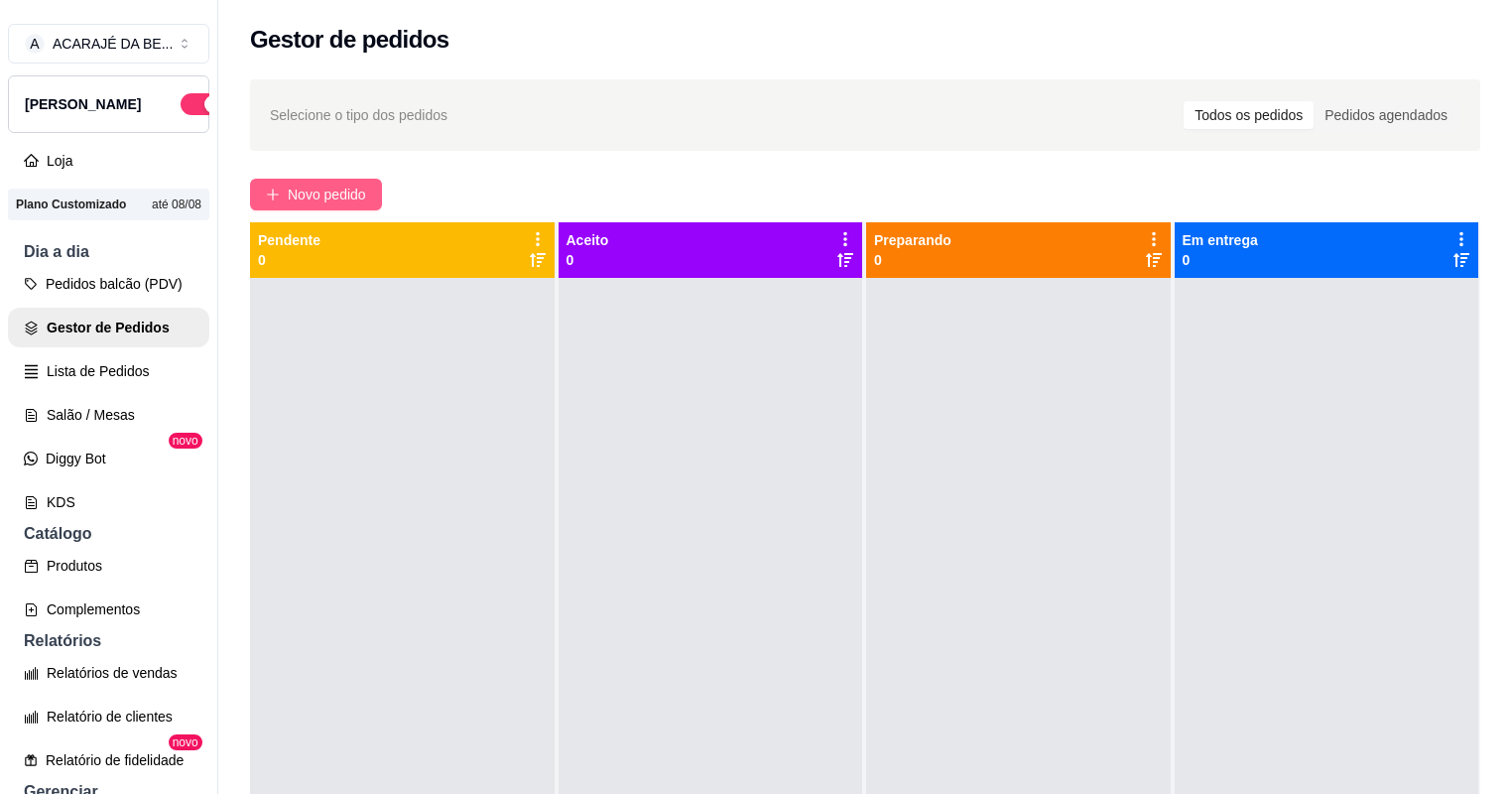 click on "Novo pedido" at bounding box center (326, 195) 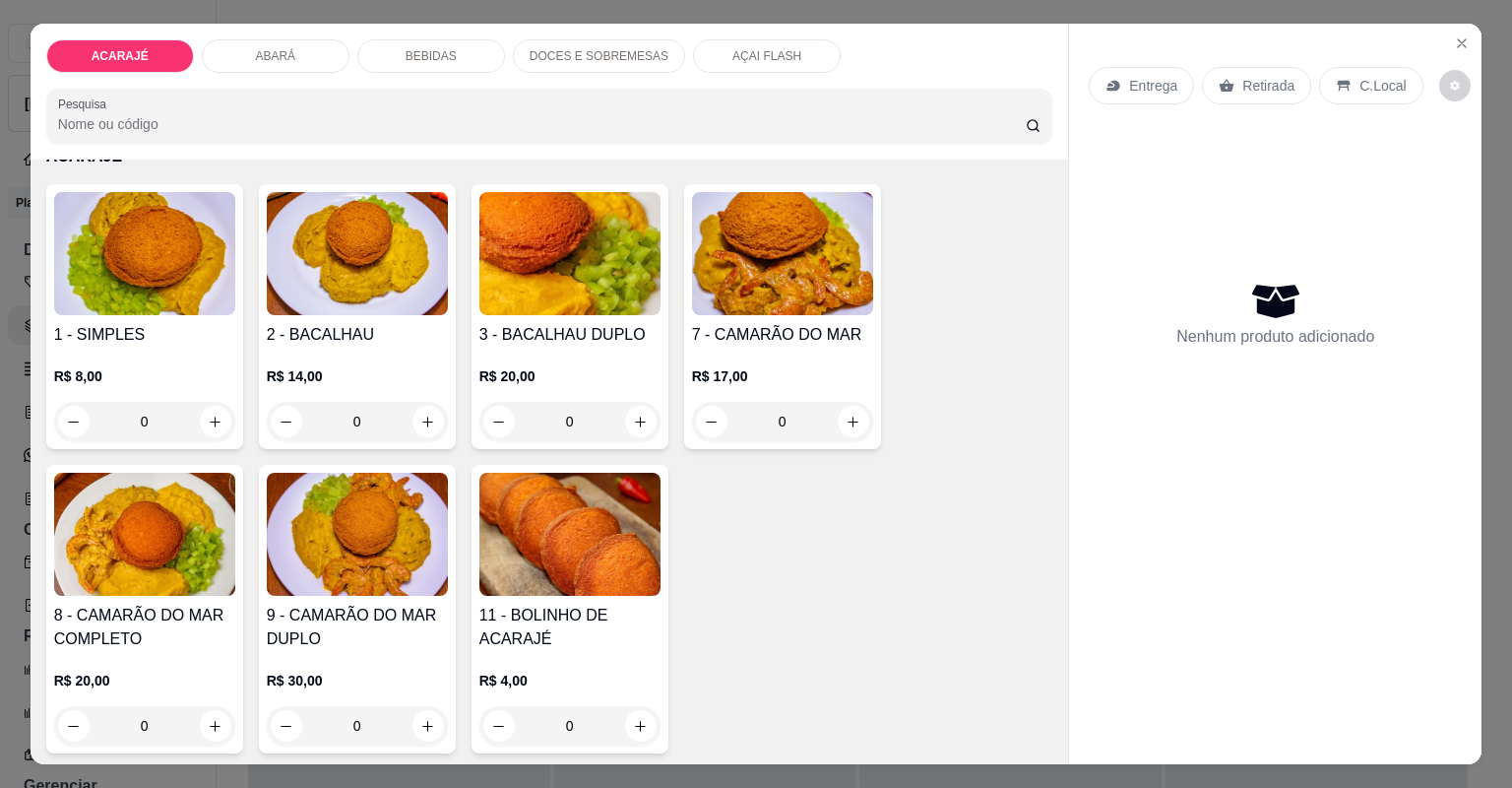 scroll, scrollTop: 0, scrollLeft: 0, axis: both 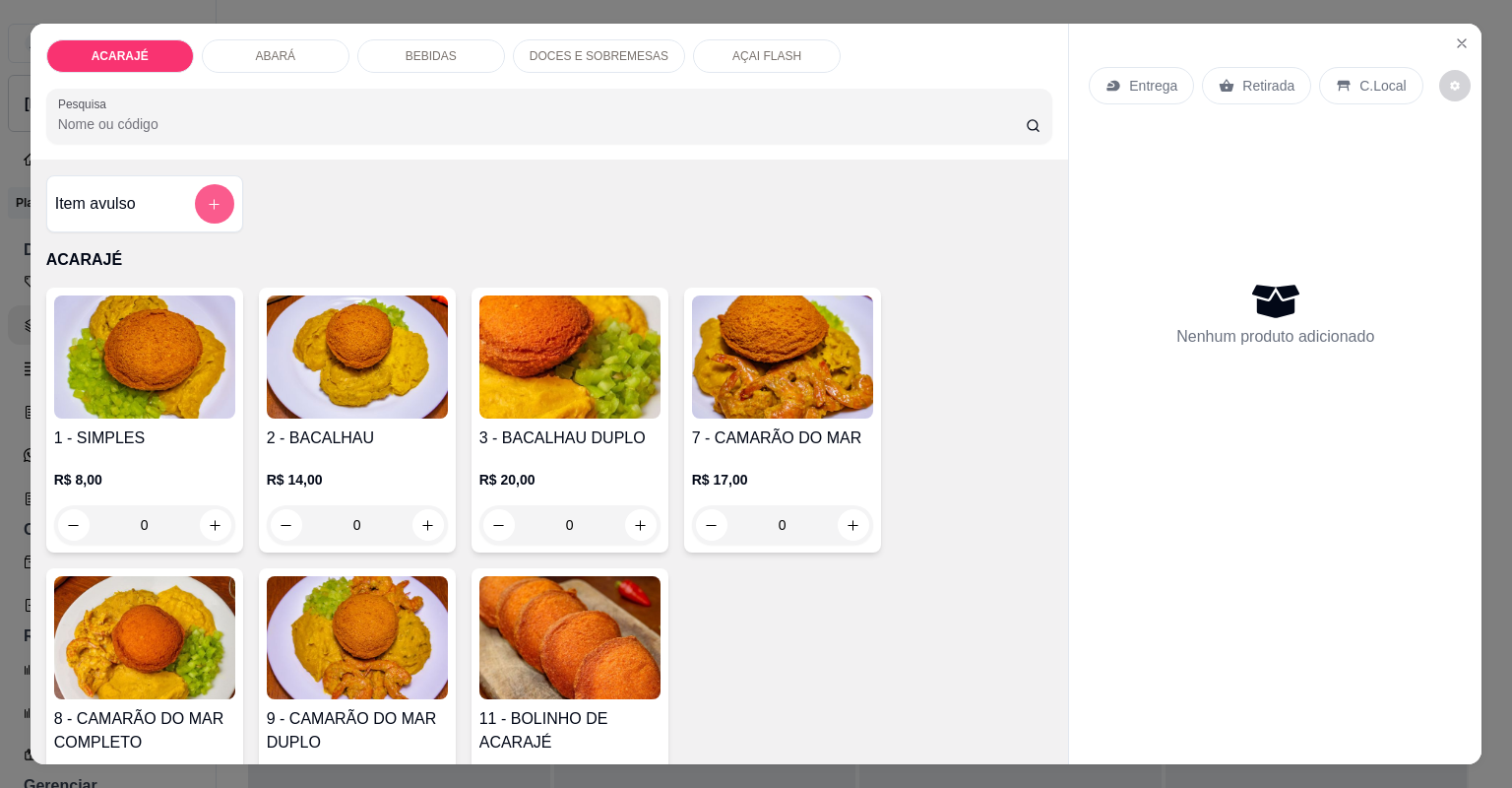 click at bounding box center [215, 204] 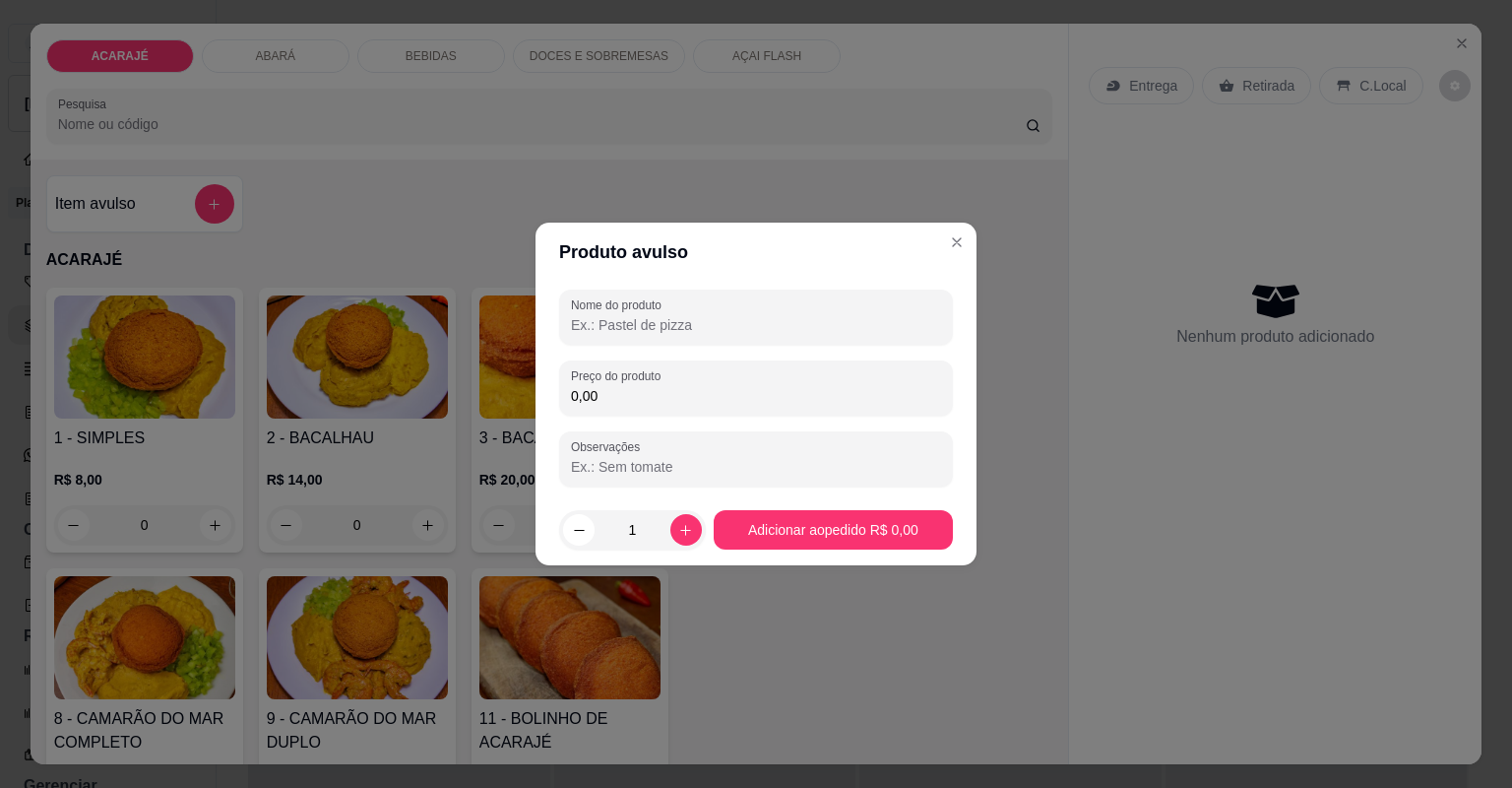 drag, startPoint x: 684, startPoint y: 322, endPoint x: 654, endPoint y: 323, distance: 30.016662 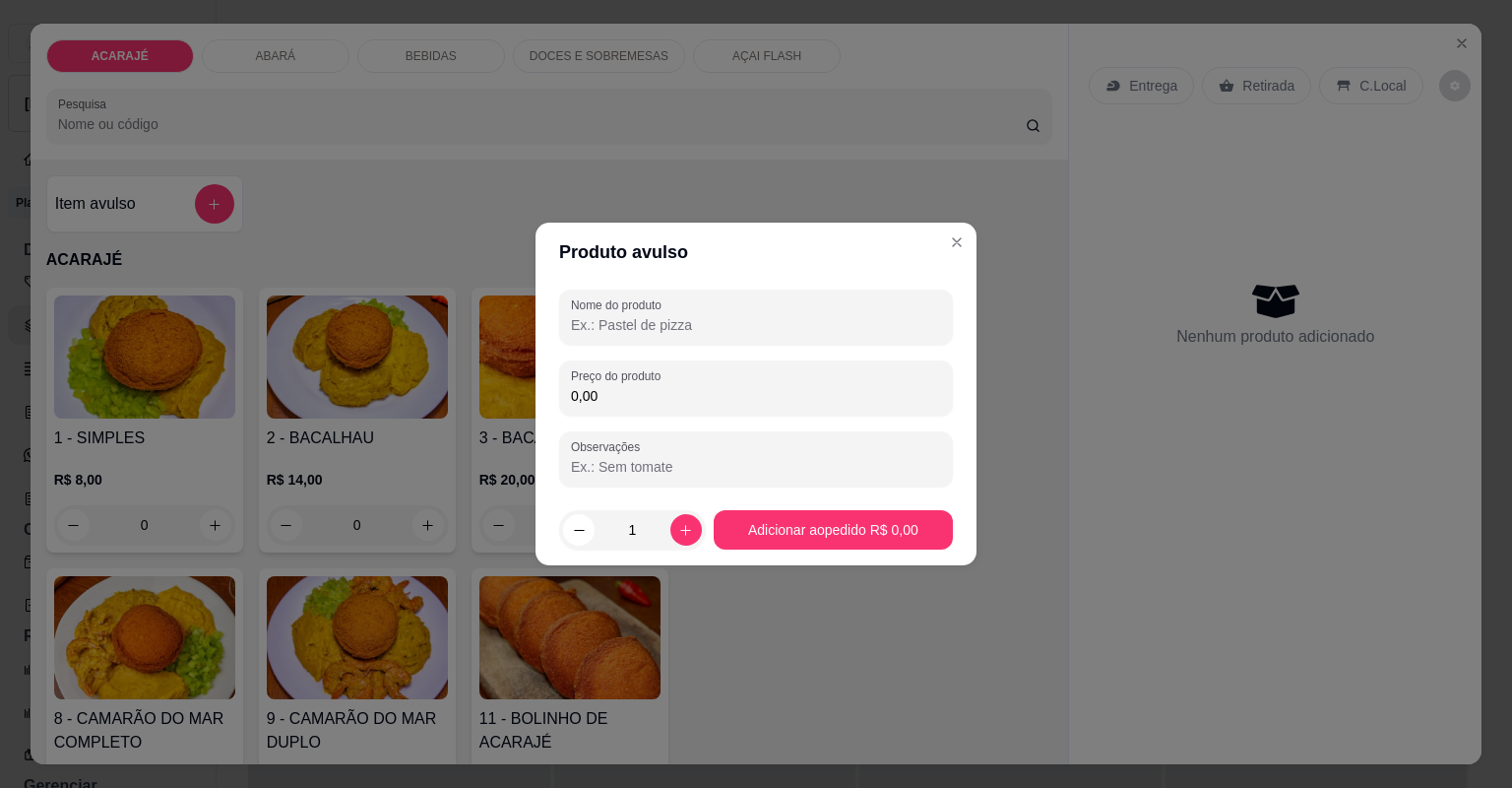 click on "Nome do produto" at bounding box center [756, 325] 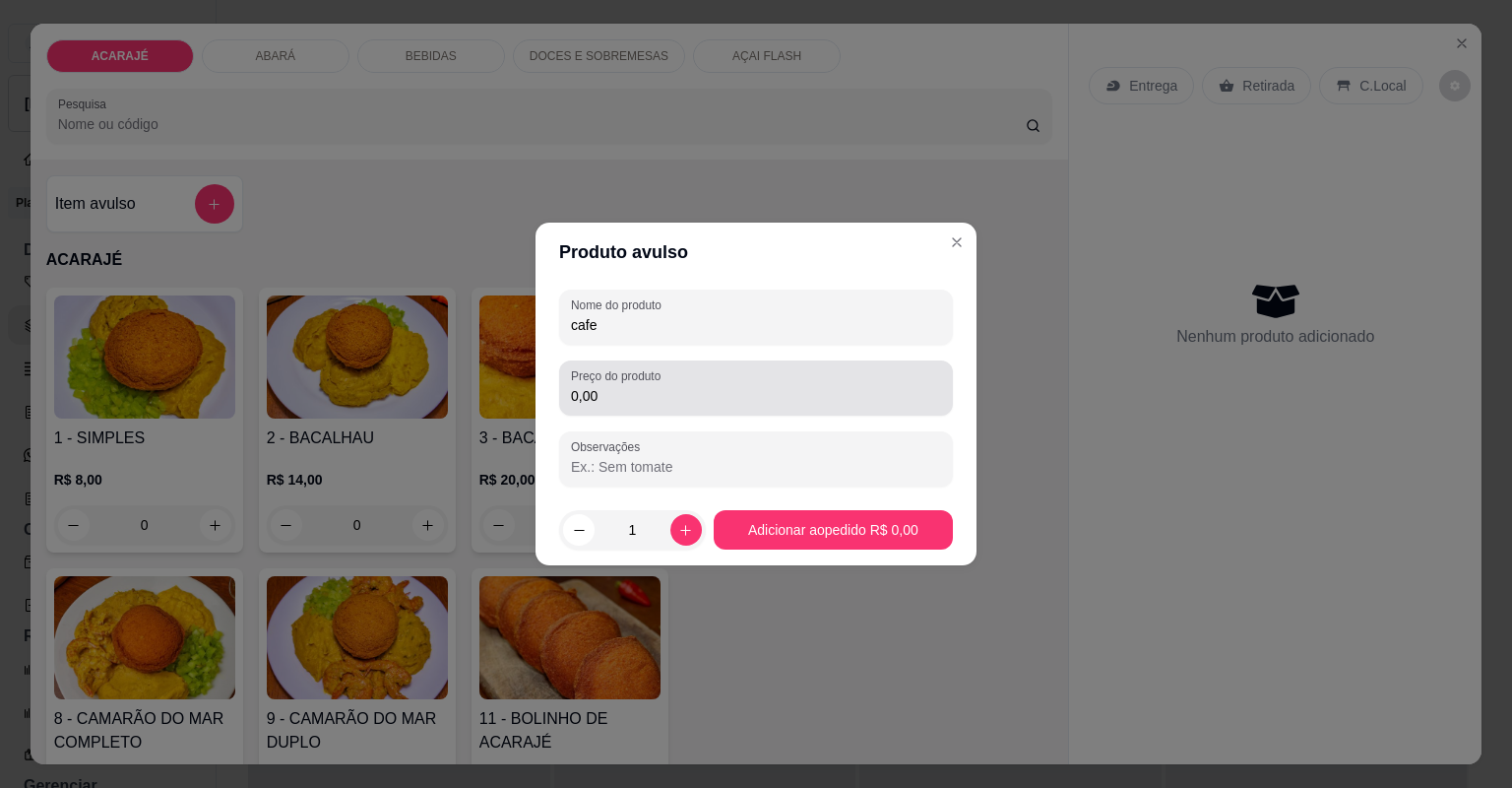 type on "cafe" 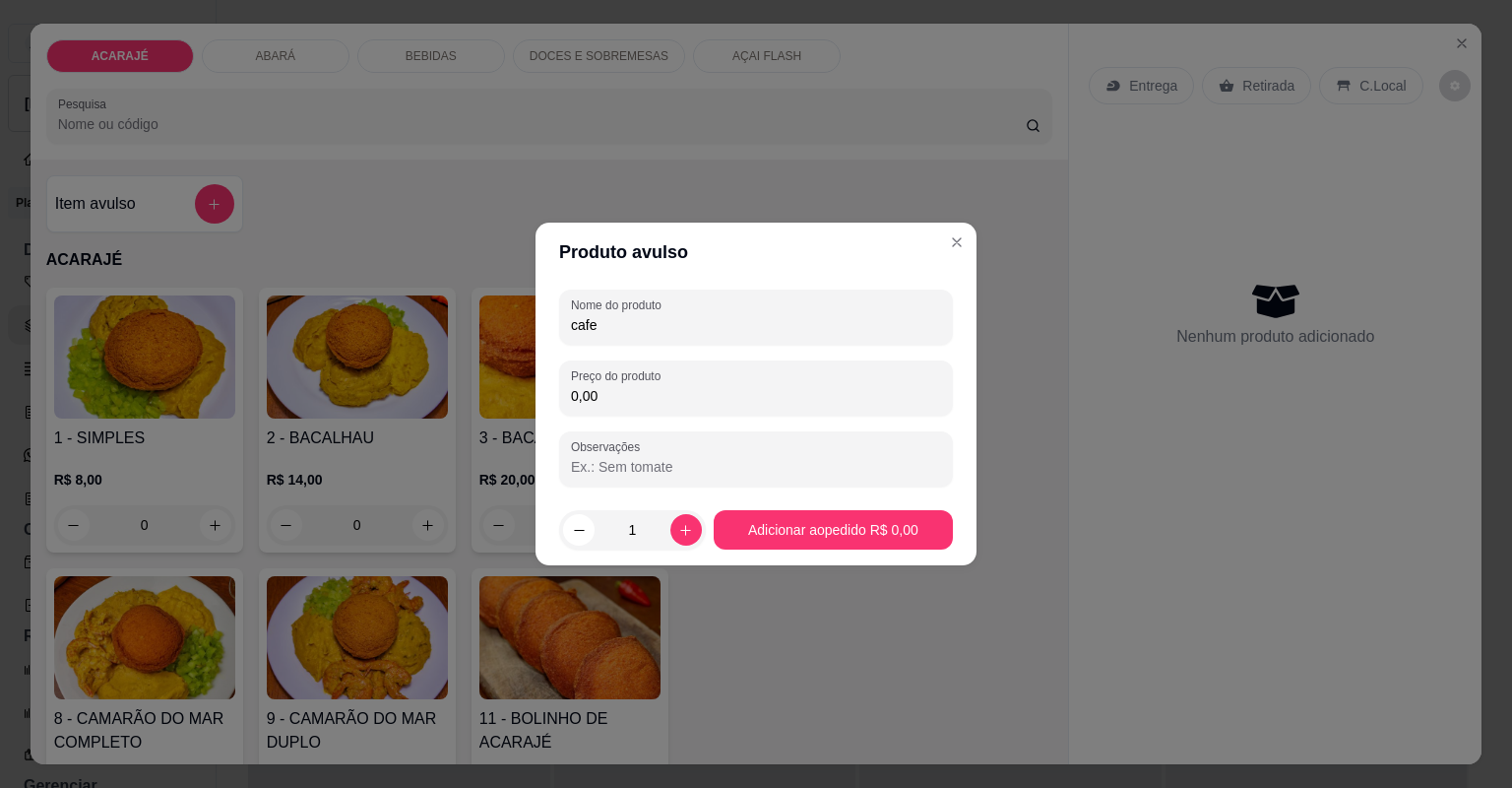 click on "0,00" at bounding box center [756, 396] 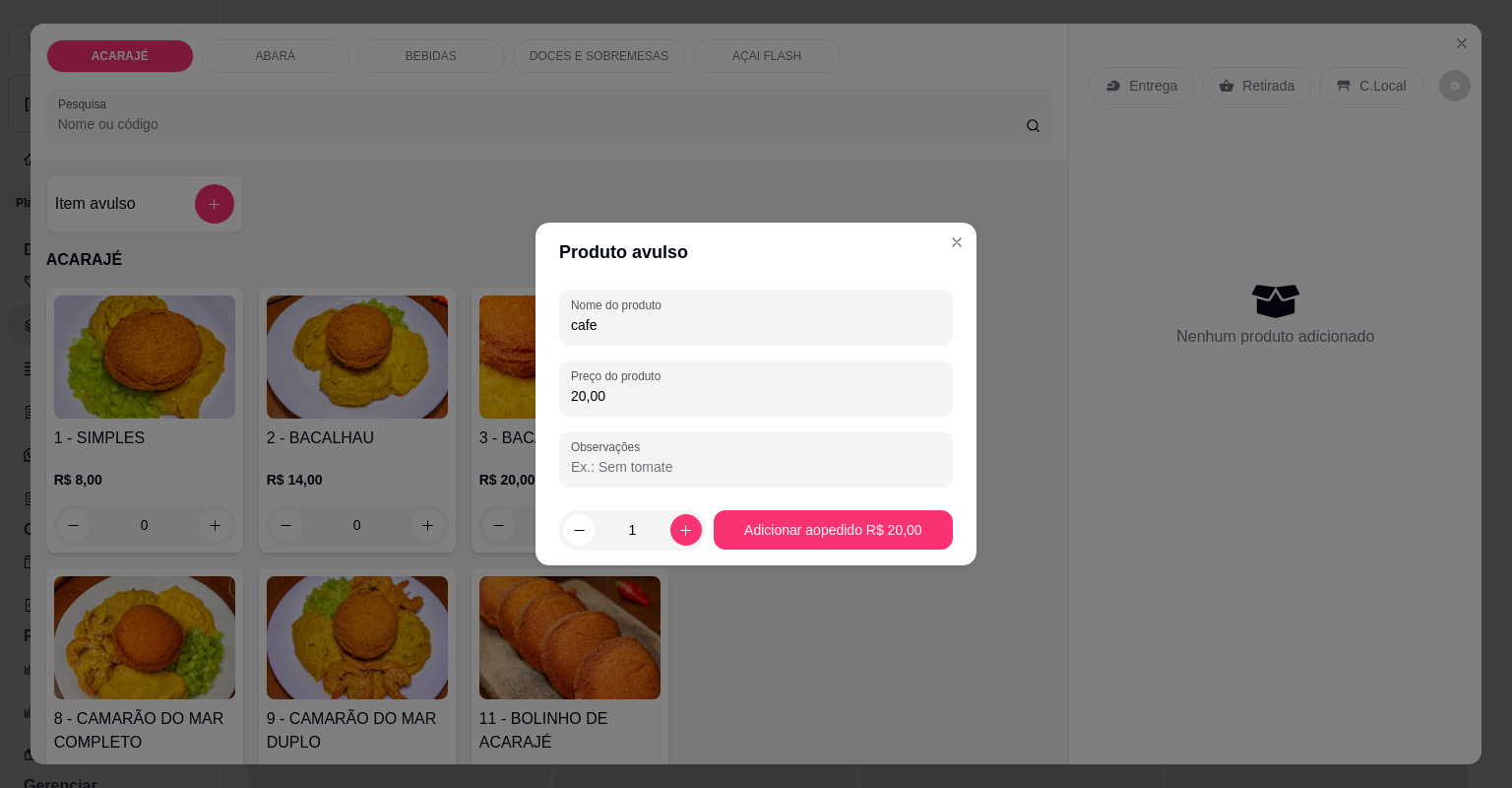 type on "20,00" 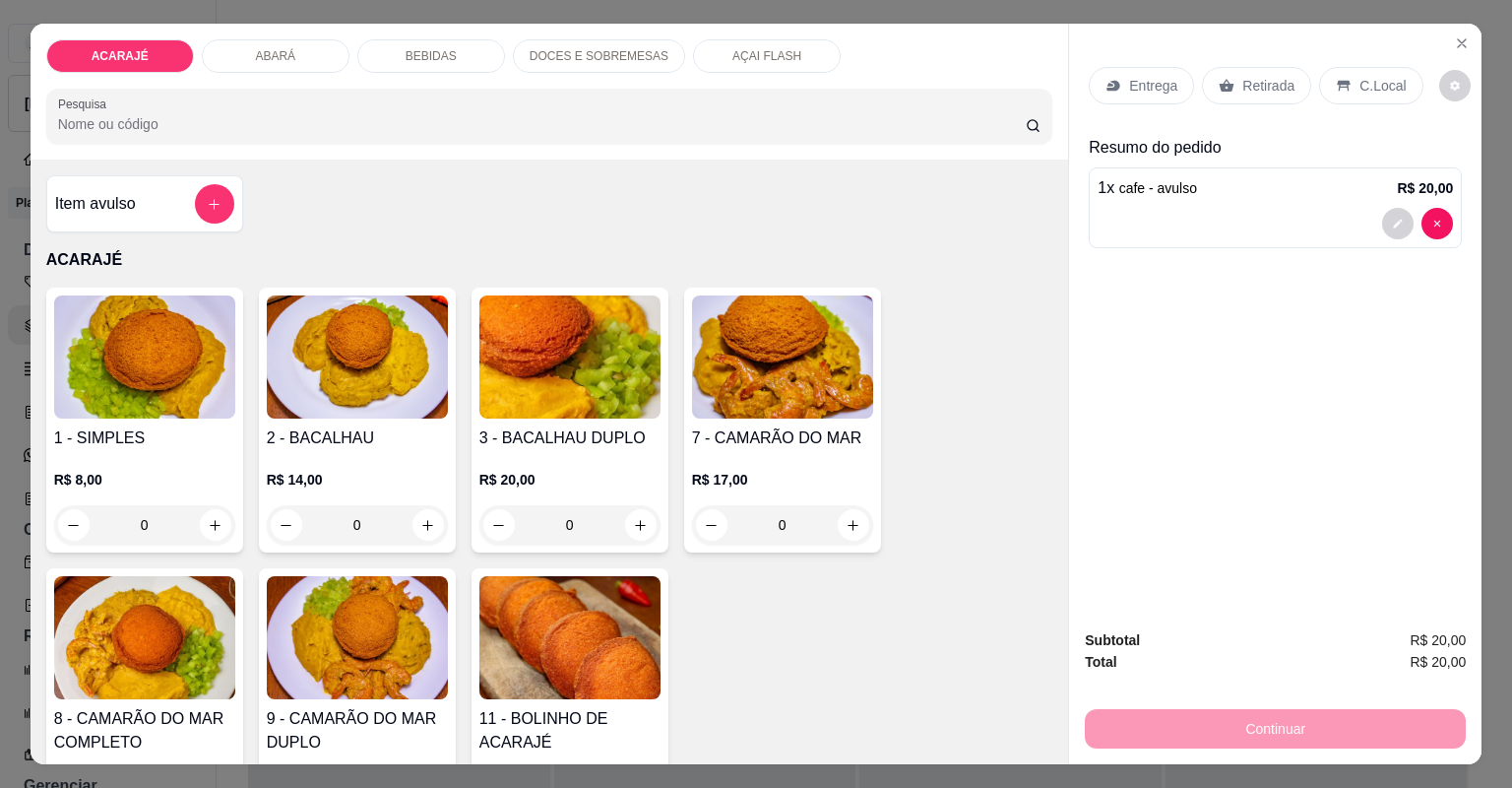 click on "Retirada" at bounding box center [1256, 86] 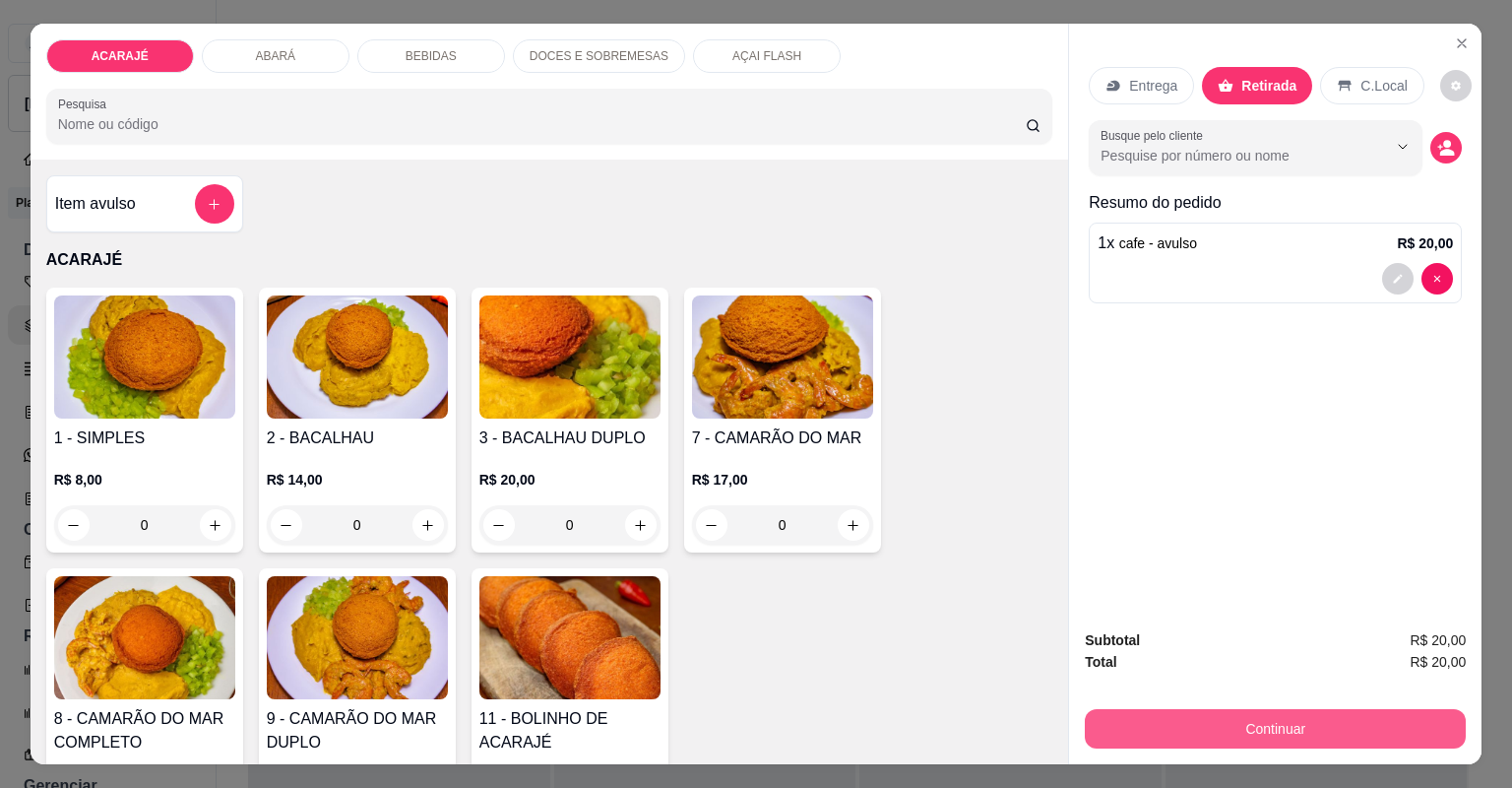 click on "Continuar" at bounding box center [1275, 729] 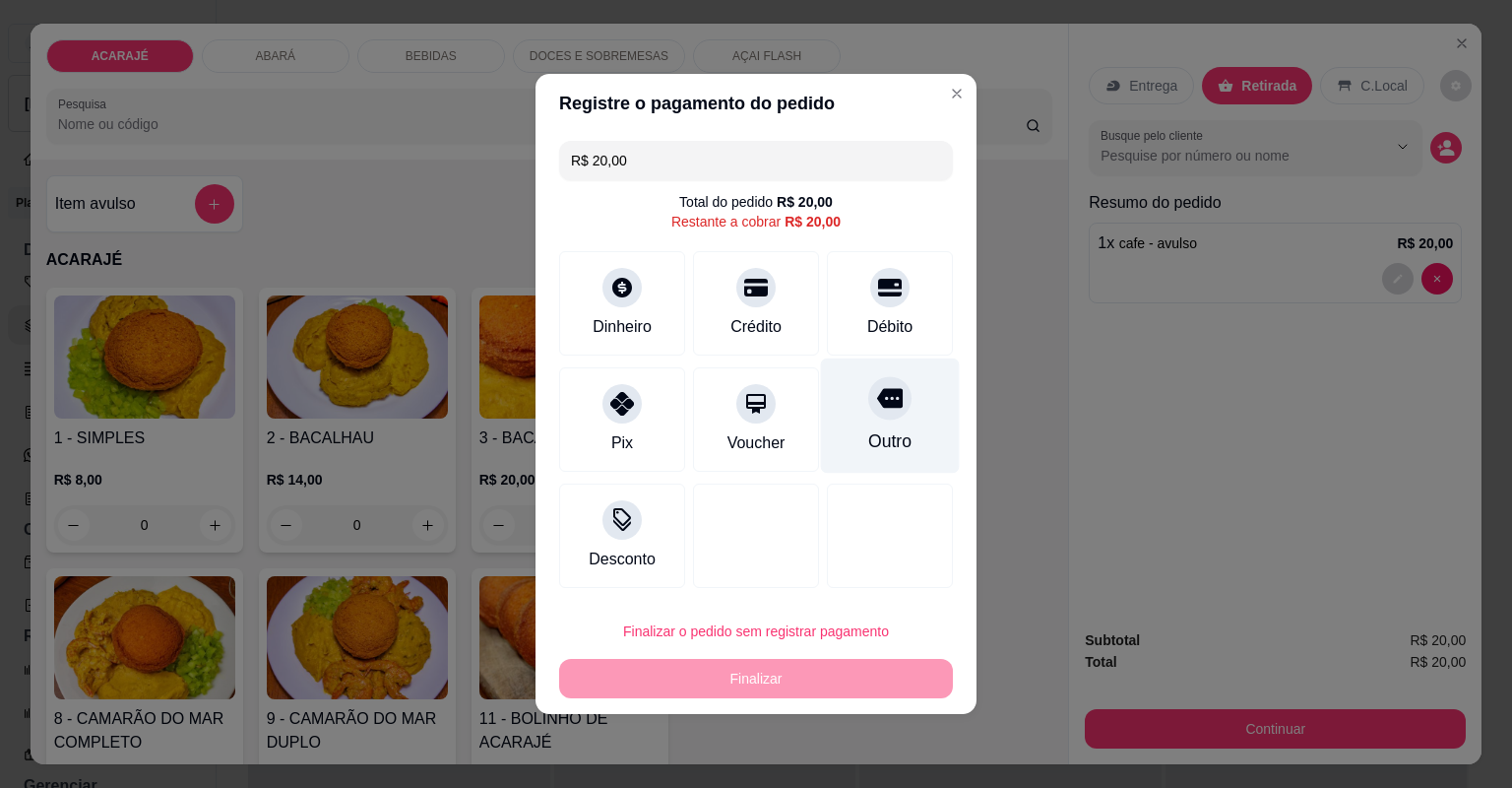 click on "Outro" at bounding box center [890, 416] 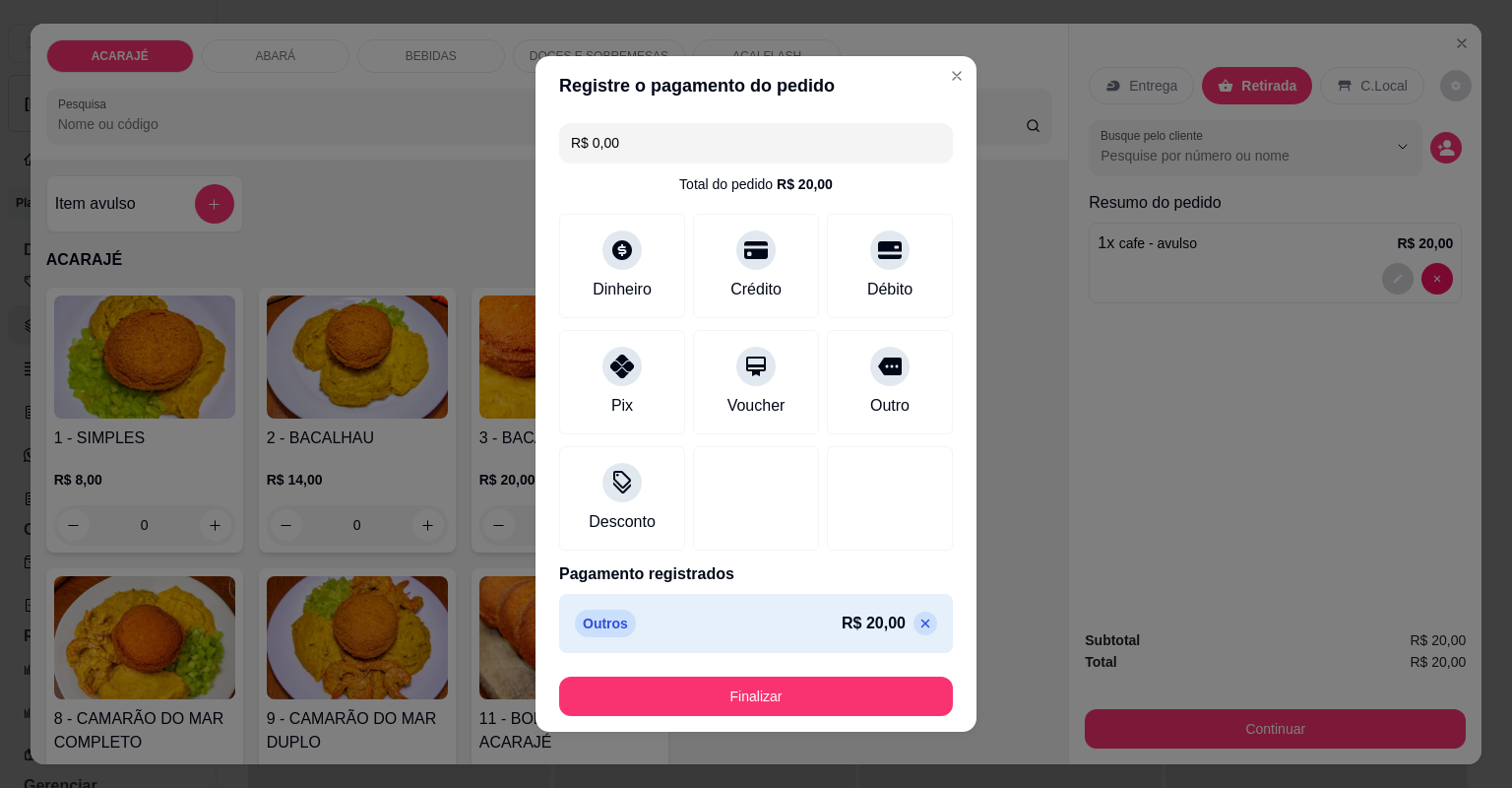 click on "Finalizar" at bounding box center (756, 696) 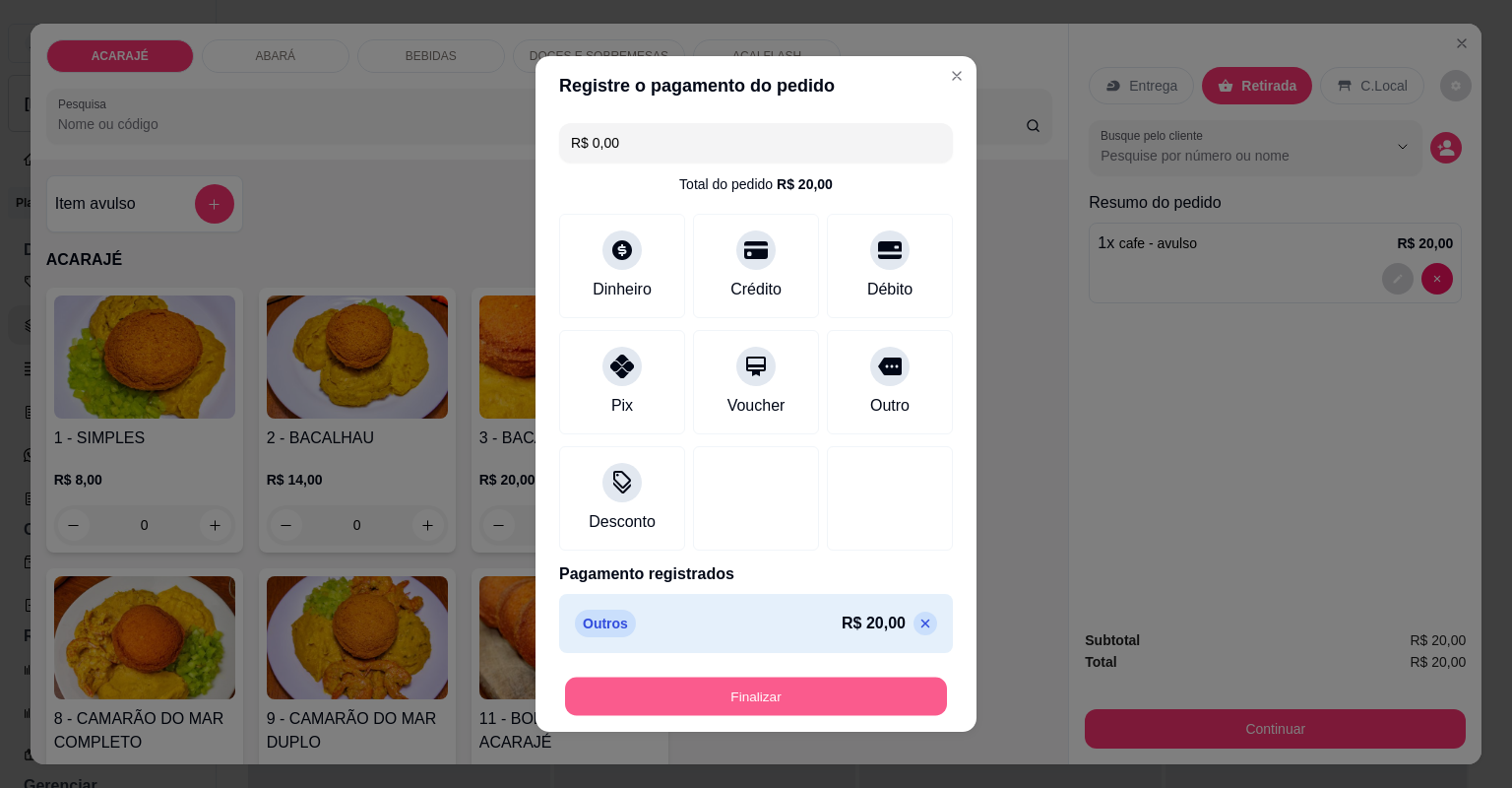 click on "Finalizar" at bounding box center (756, 696) 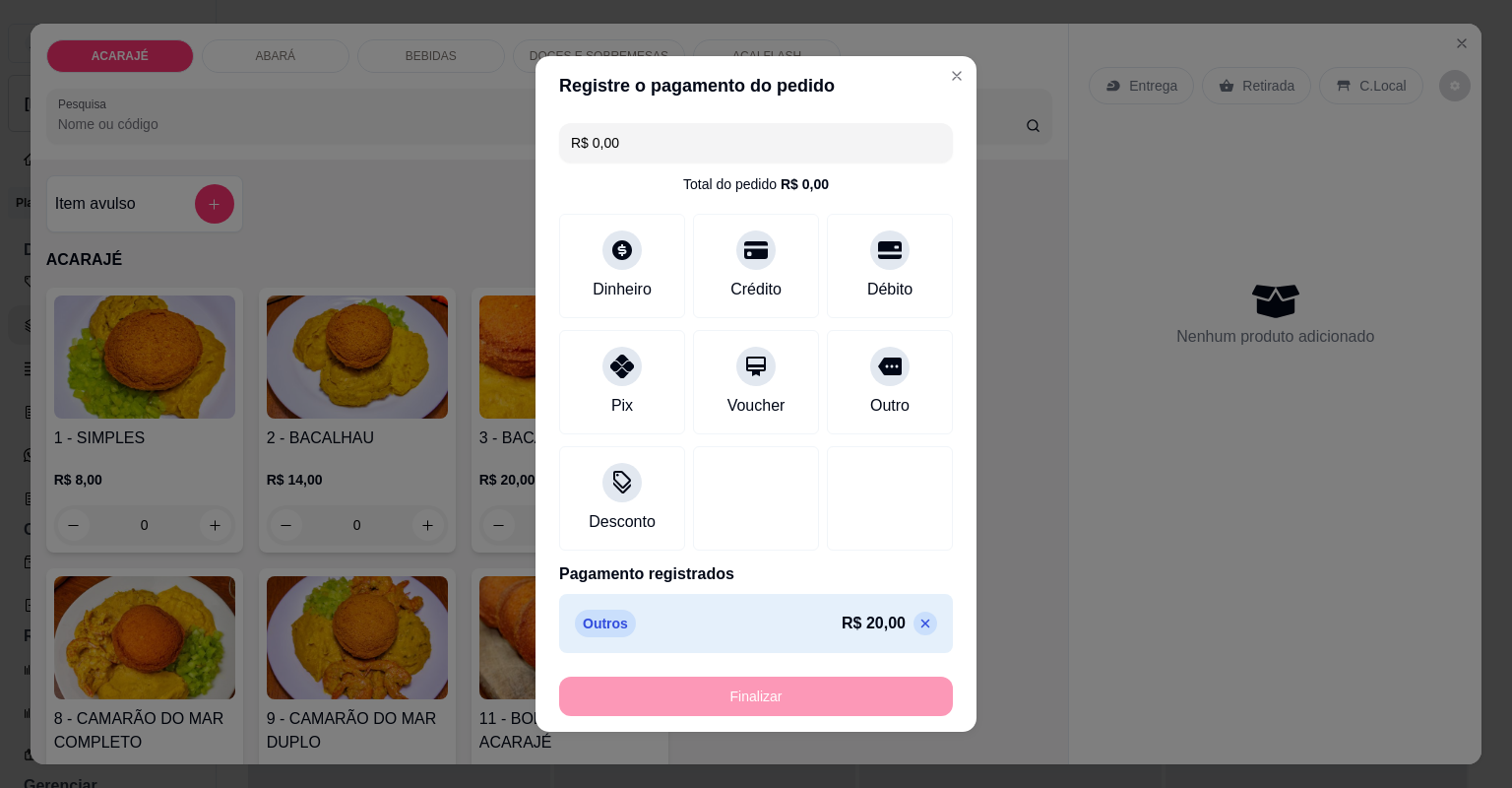 type on "-R$ 20,00" 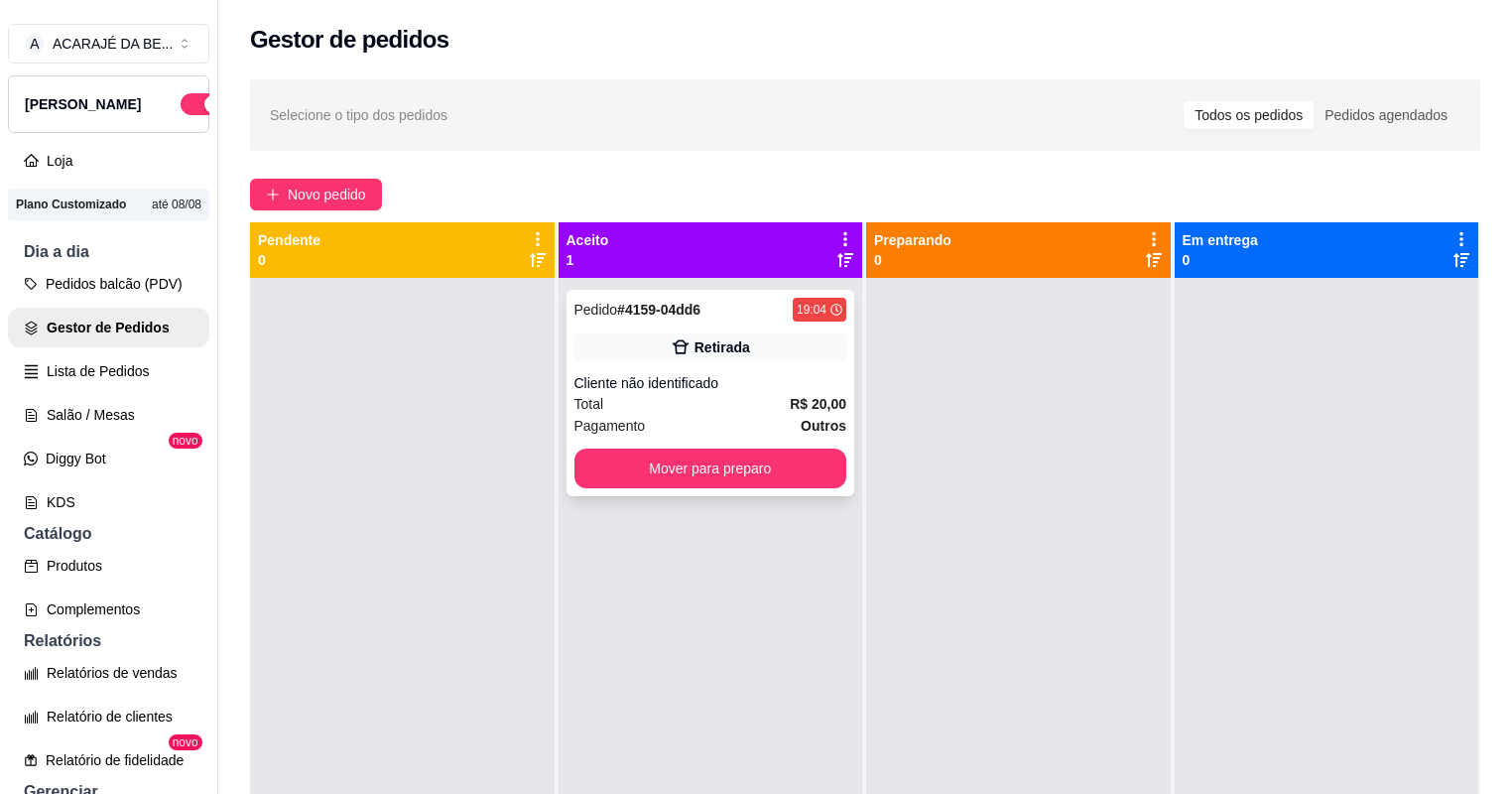 click on "19:04" at bounding box center (819, 310) 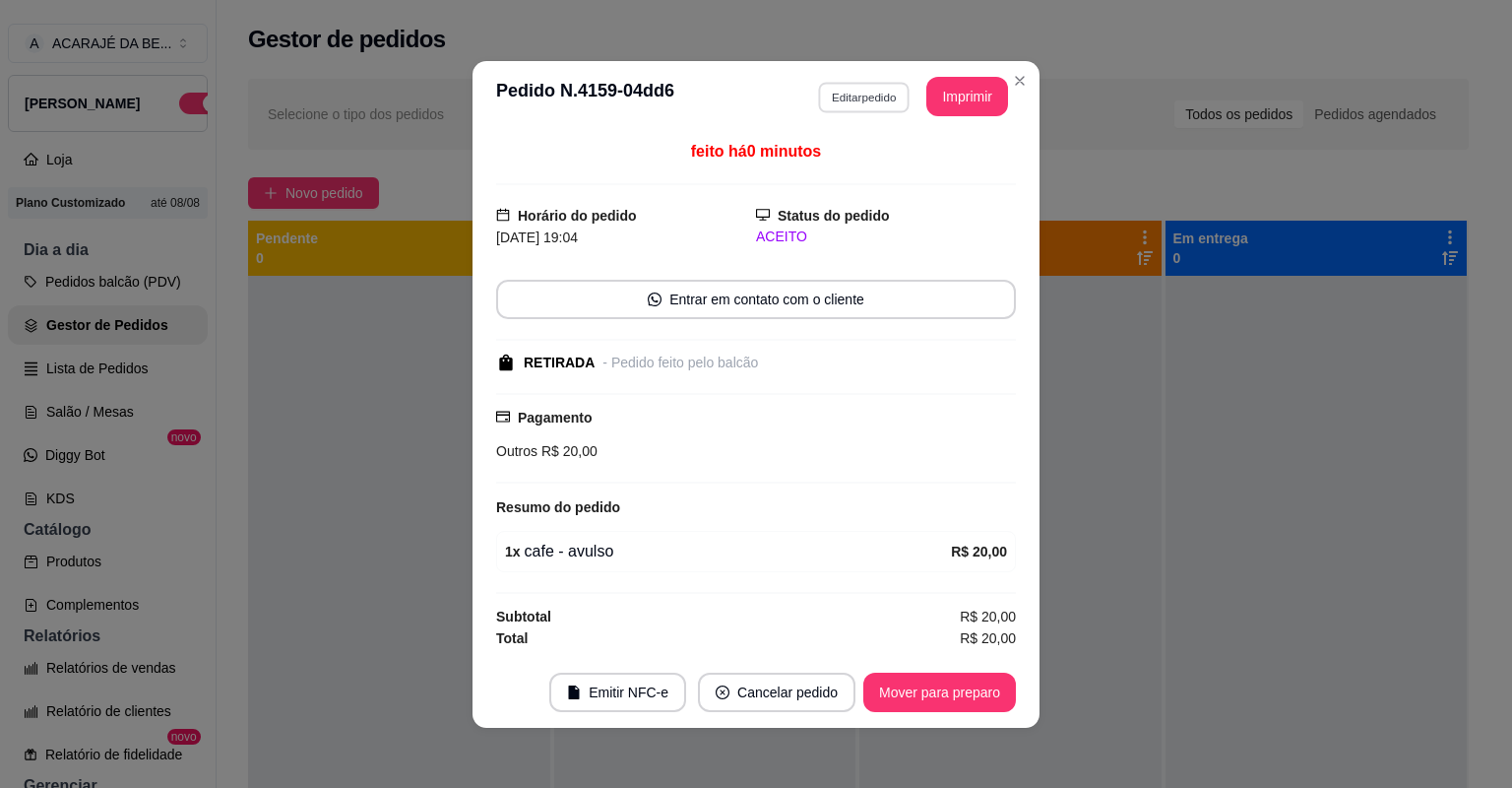 click on "Editar  pedido" at bounding box center [863, 97] 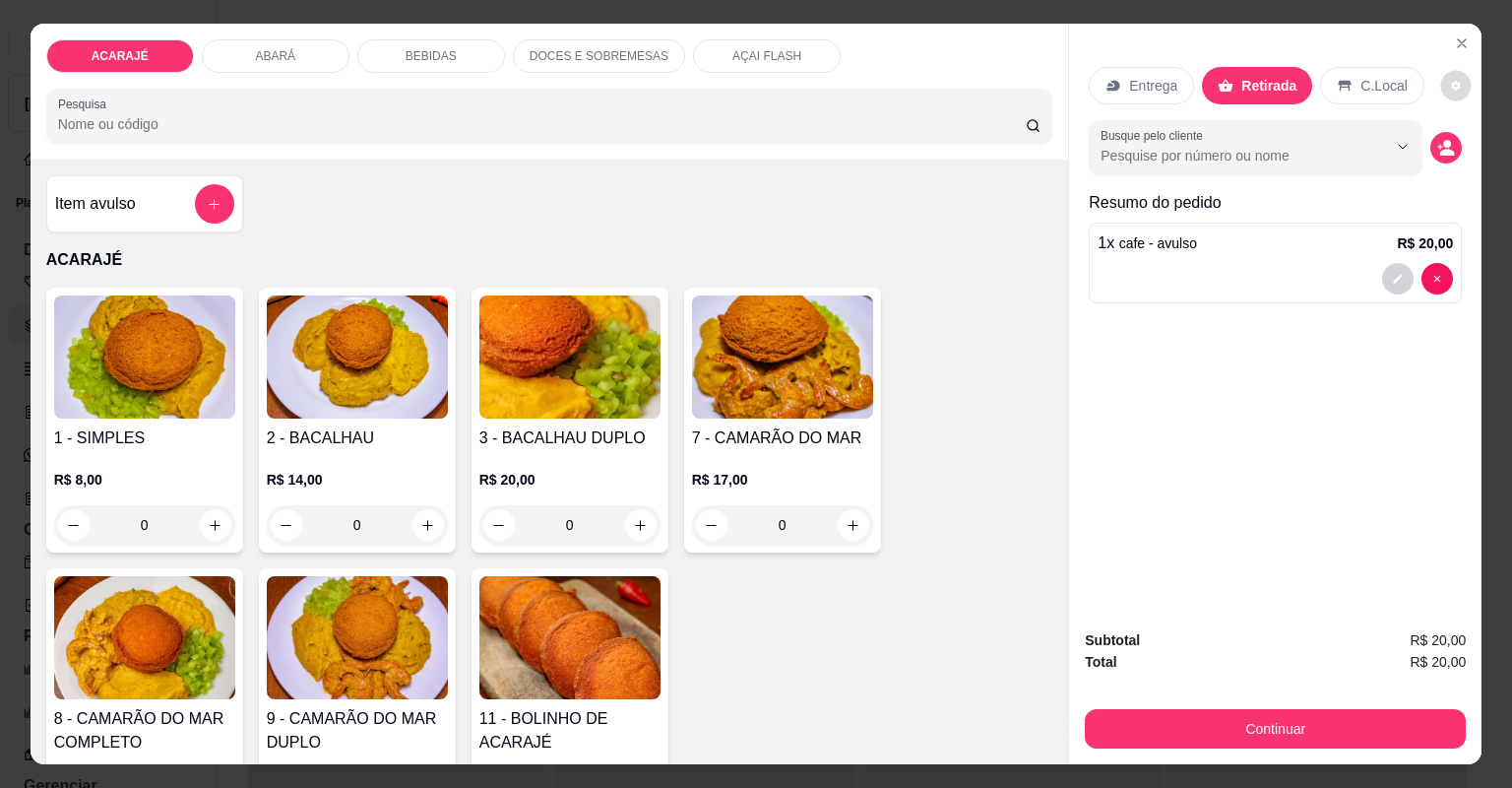 click at bounding box center [1455, 85] 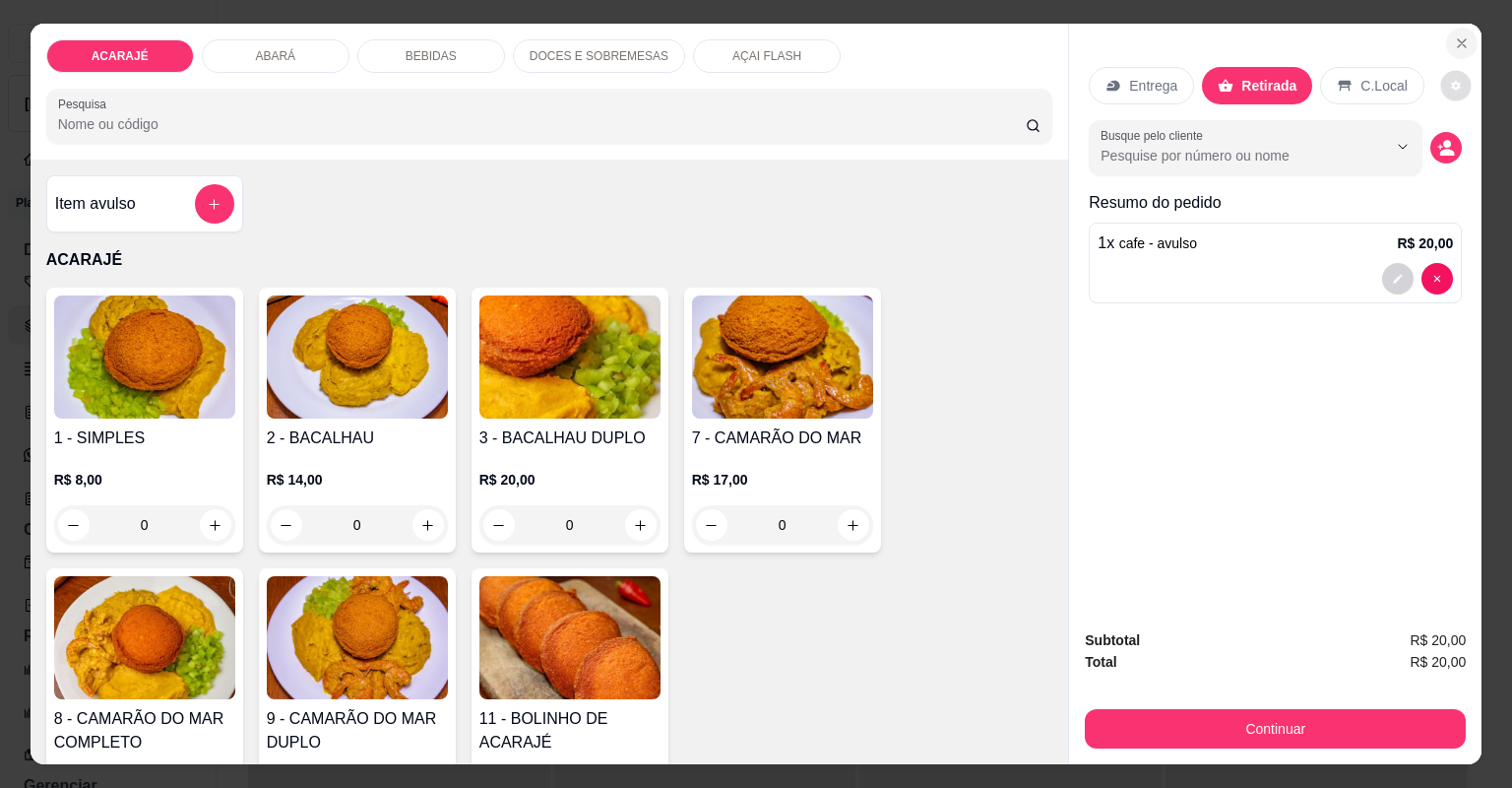 click at bounding box center [1462, 43] 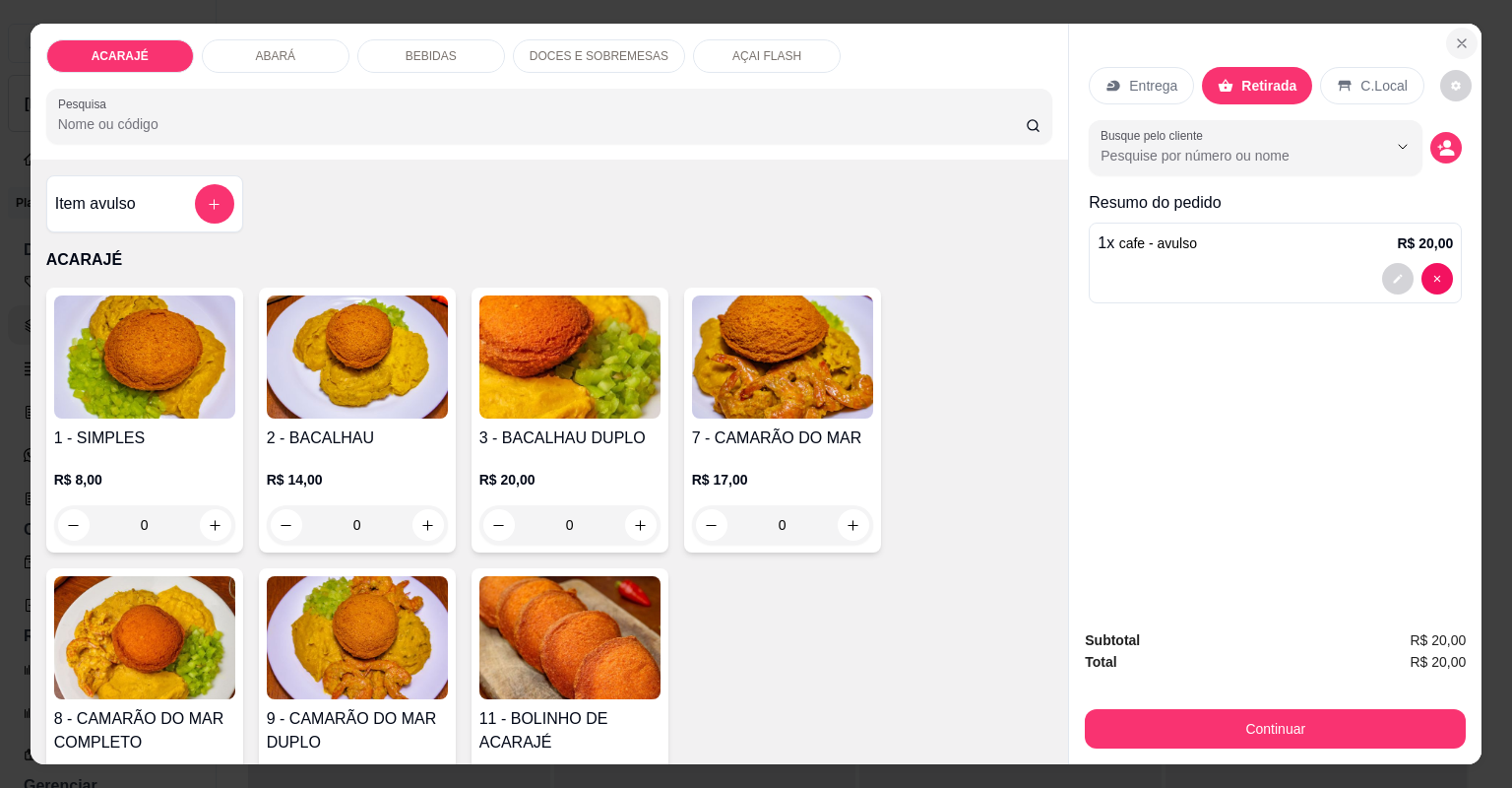 click 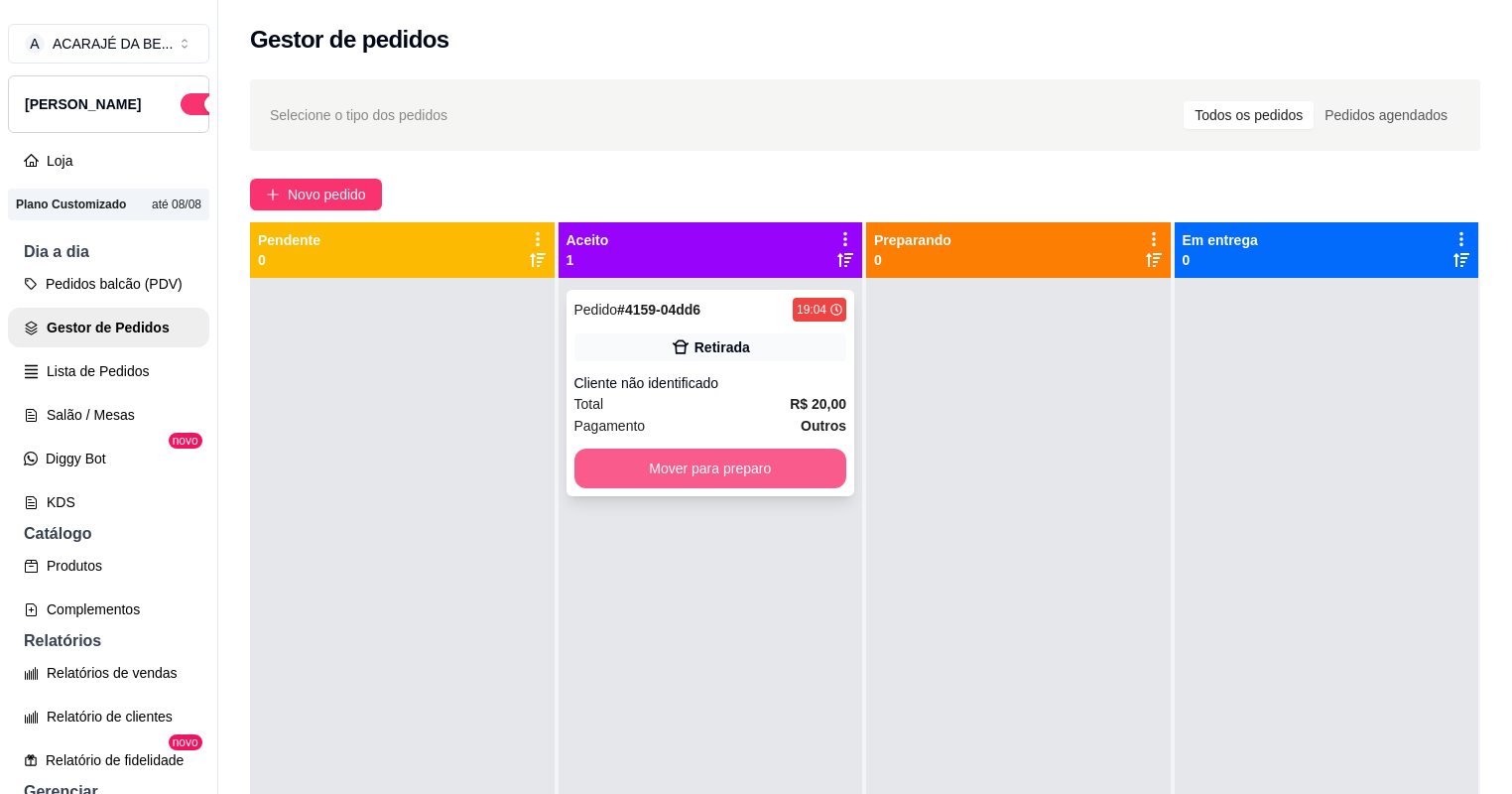 click on "Mover para preparo" at bounding box center [710, 468] 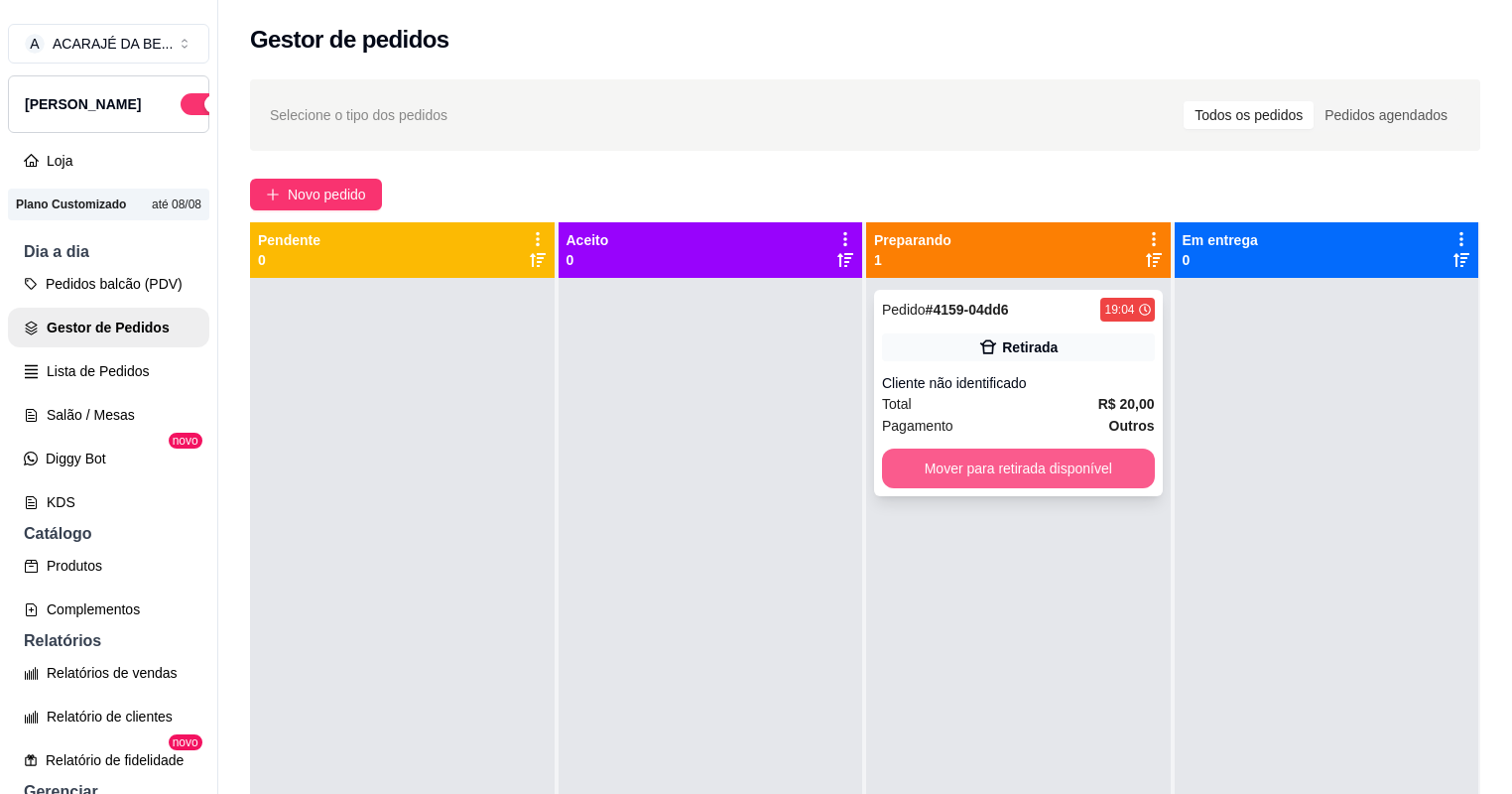 click on "Mover para retirada disponível" at bounding box center (1018, 468) 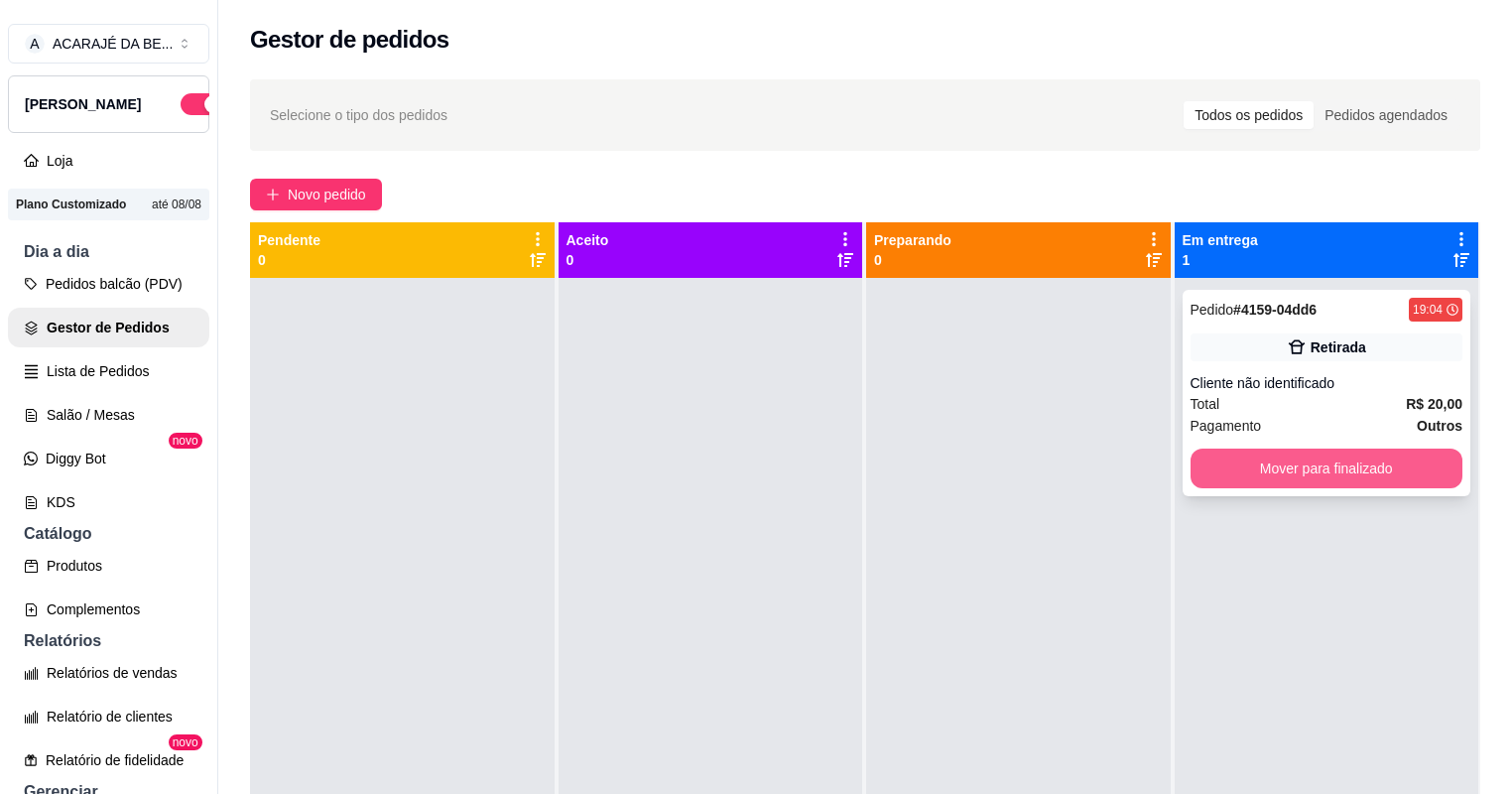 click on "Mover para finalizado" at bounding box center (1326, 468) 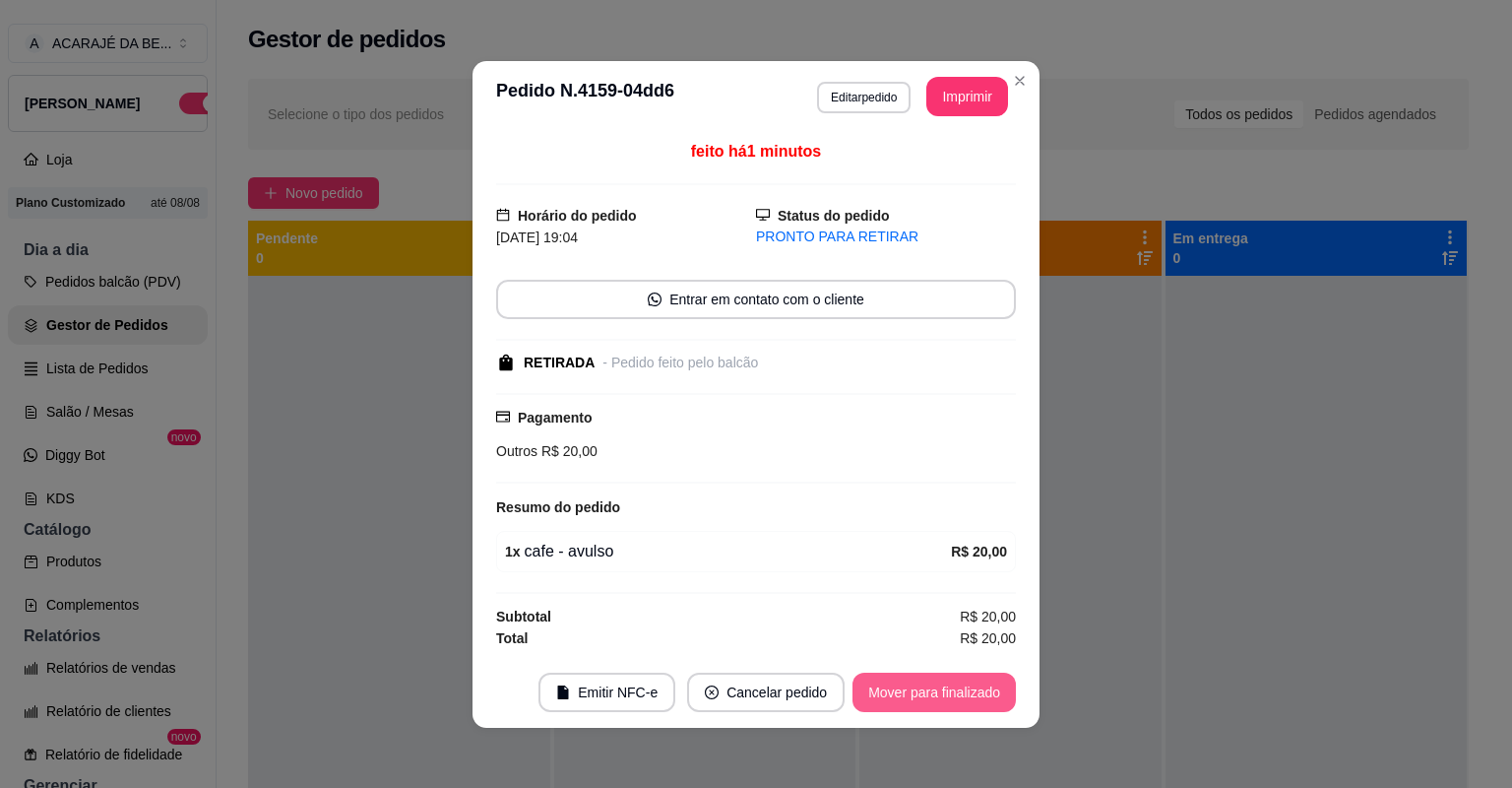 click on "Mover para finalizado" at bounding box center [934, 692] 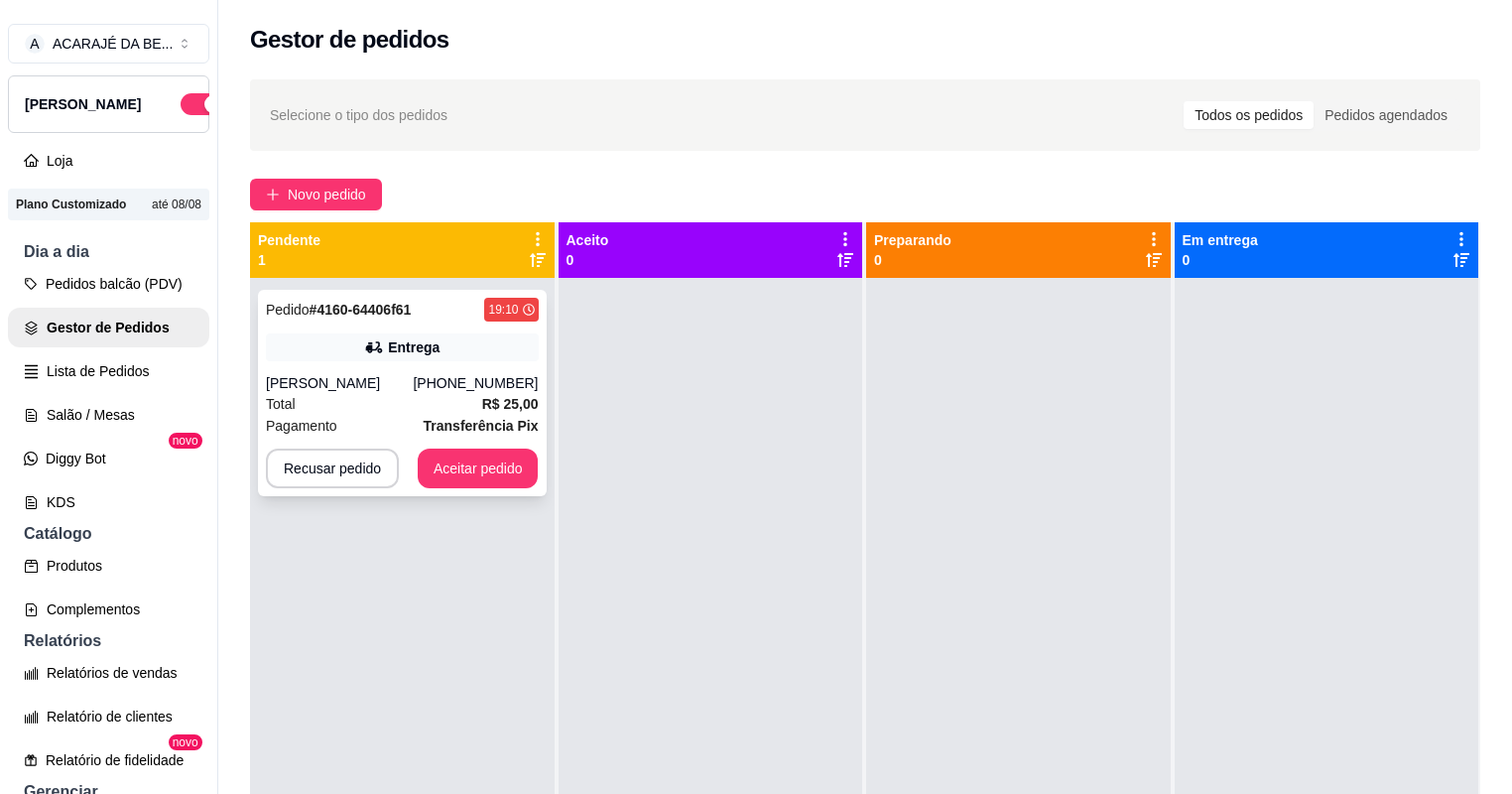 click on "Total R$ 25,00" at bounding box center [402, 404] 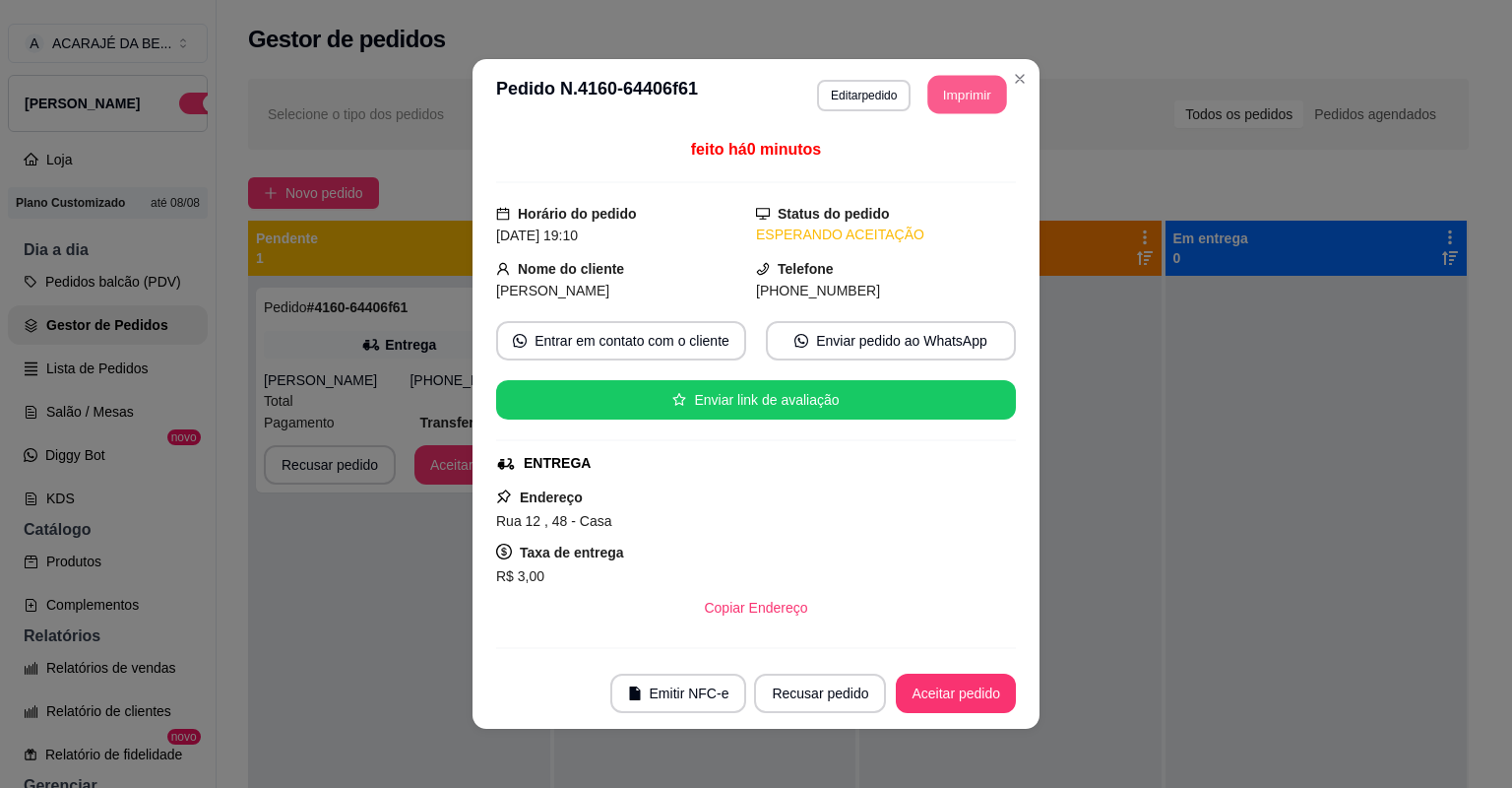 click on "Imprimir" at bounding box center (968, 95) 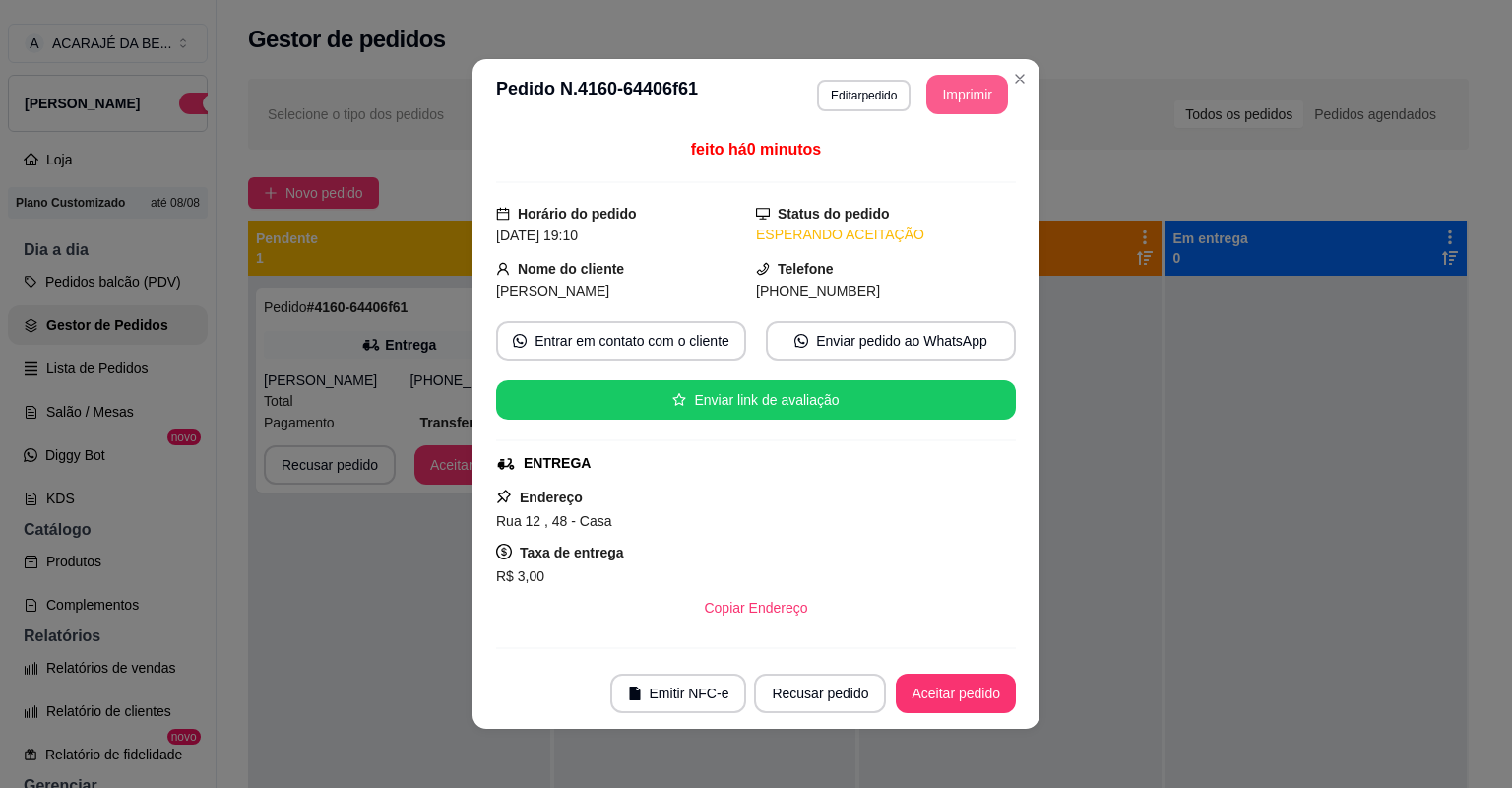 scroll, scrollTop: 0, scrollLeft: 0, axis: both 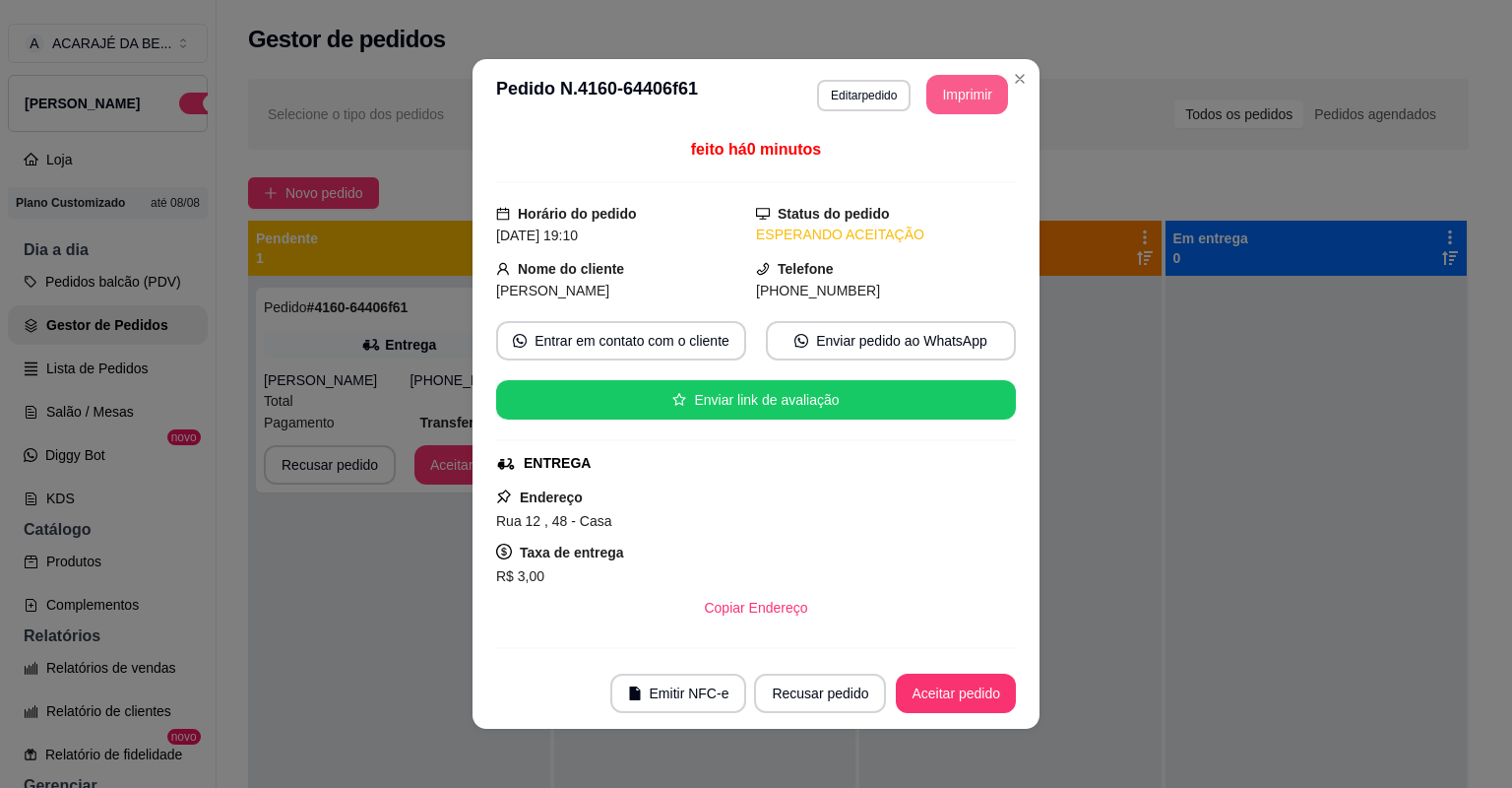 click on "Aceitar pedido" at bounding box center (956, 693) 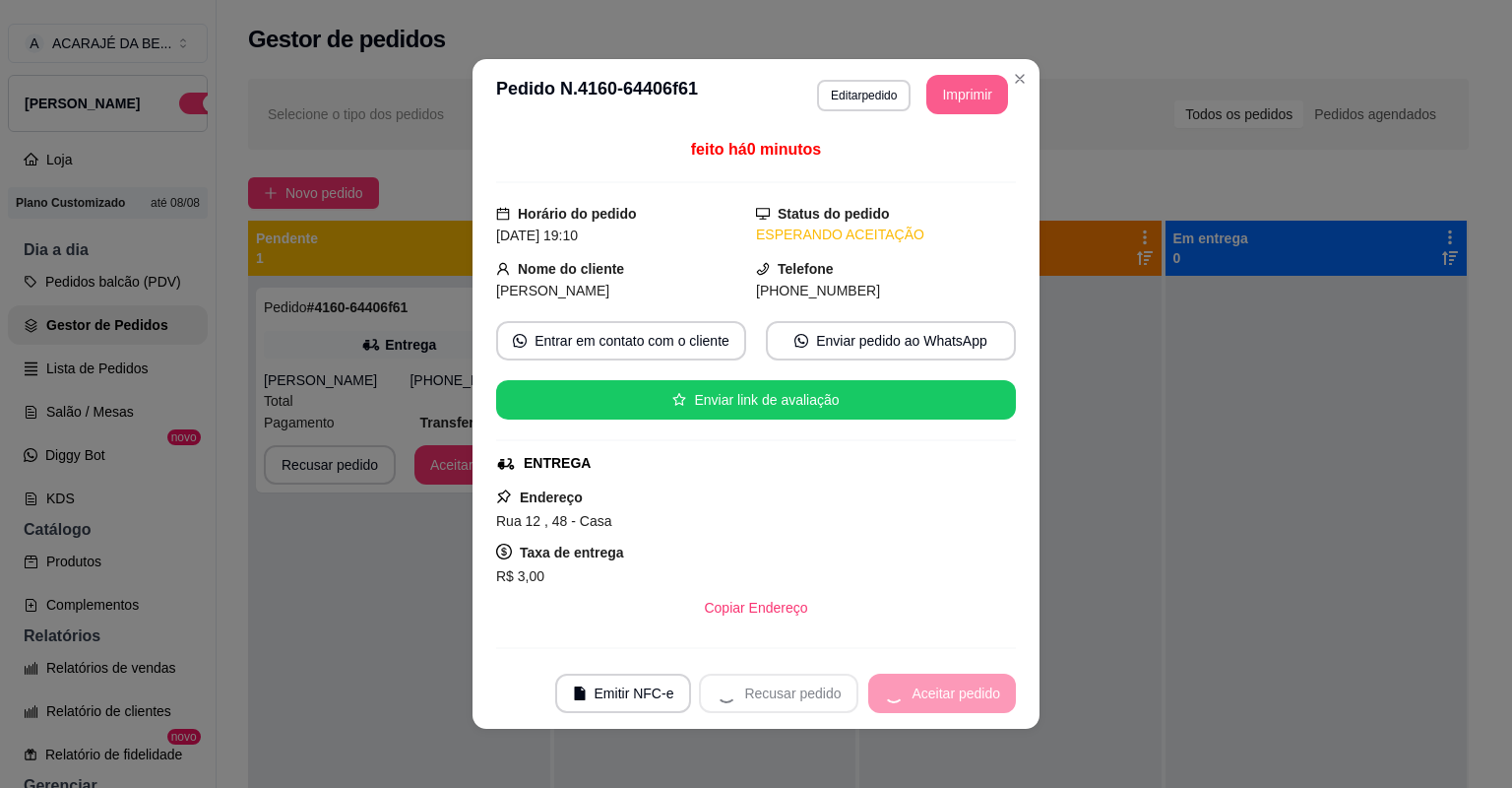 click on "Recusar pedido Aceitar pedido" at bounding box center [857, 693] 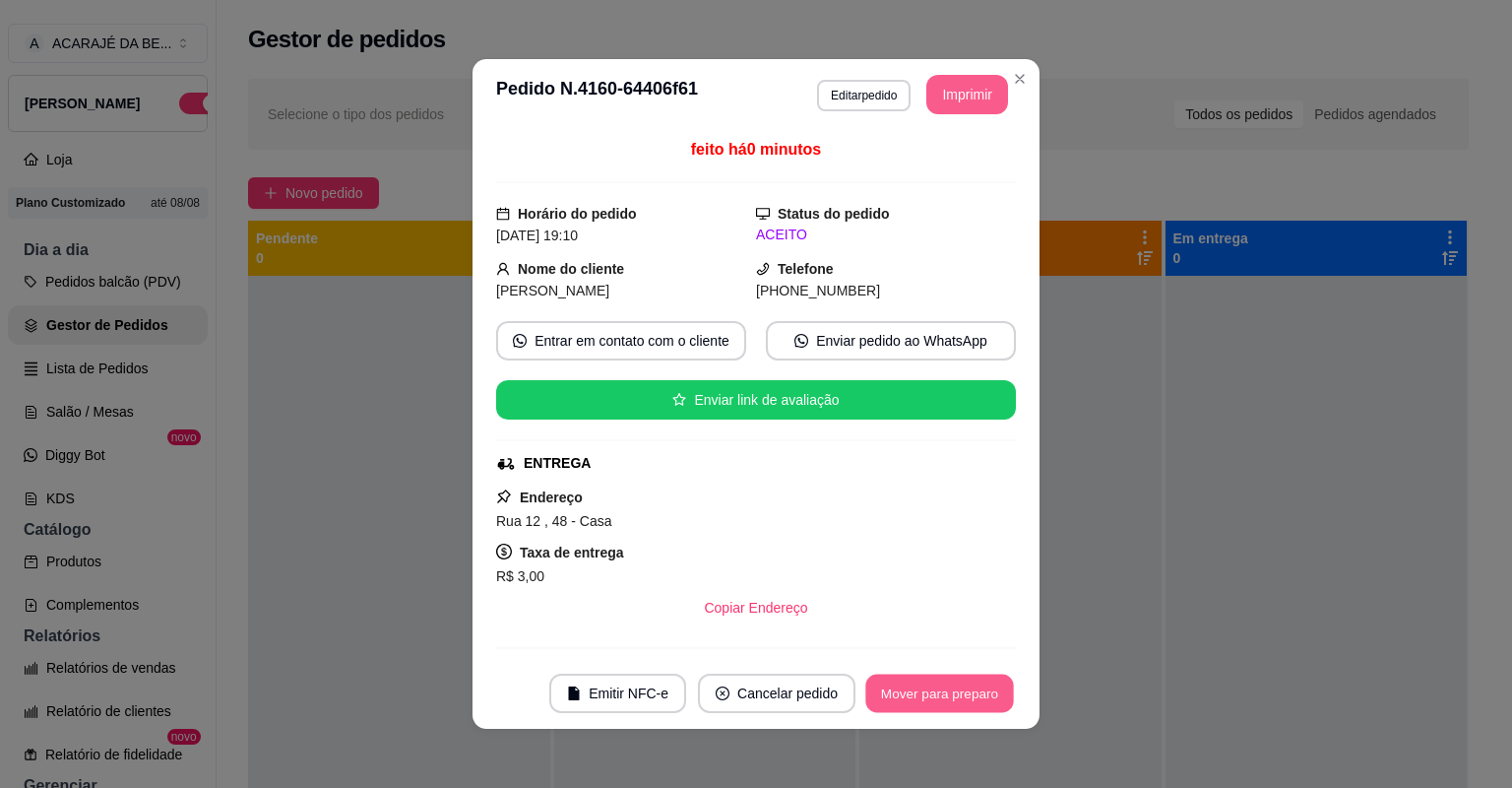 click on "Mover para preparo" at bounding box center (939, 693) 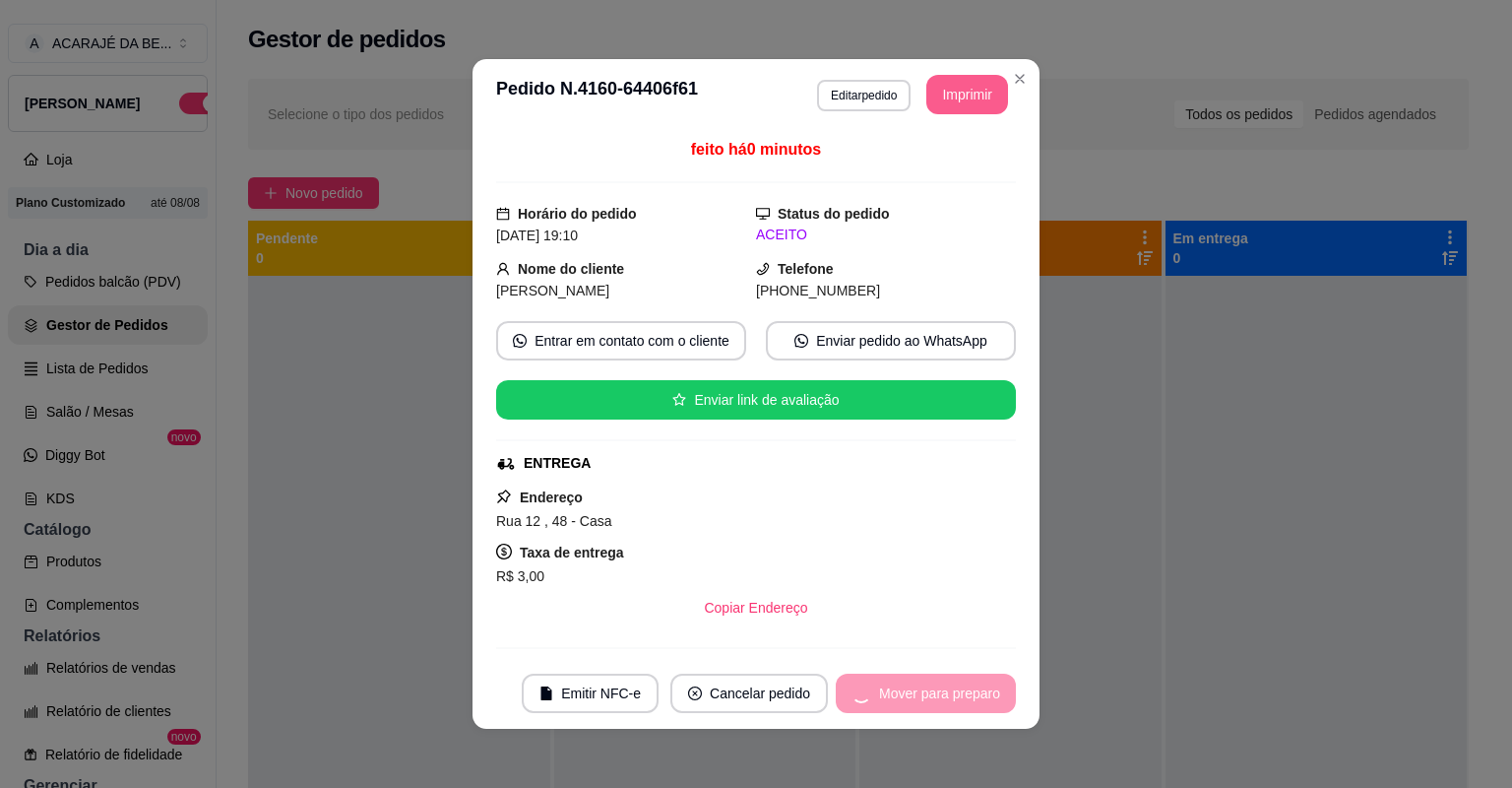 click on "Mover para preparo" at bounding box center (925, 693) 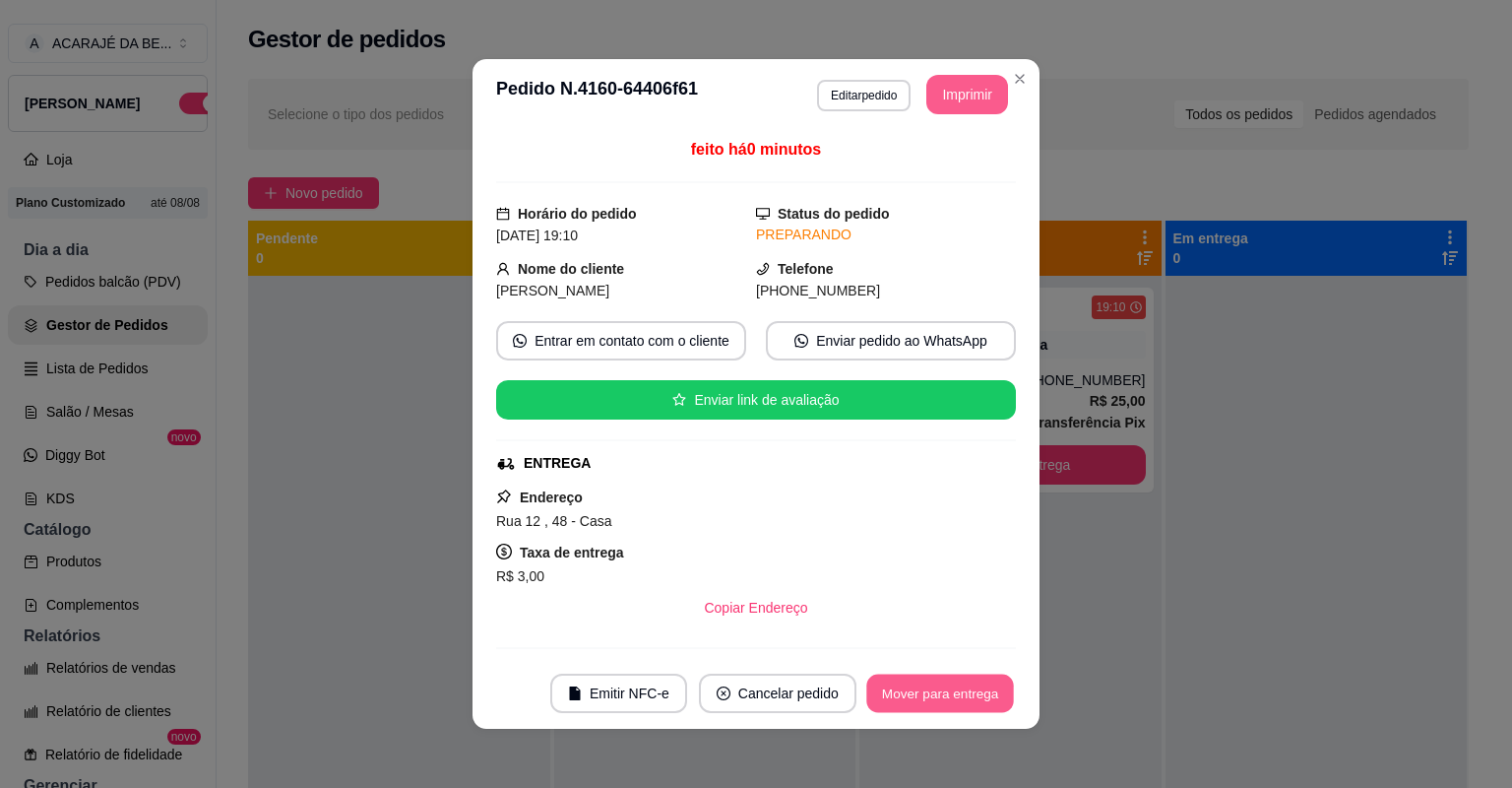 click on "Mover para entrega" at bounding box center [940, 693] 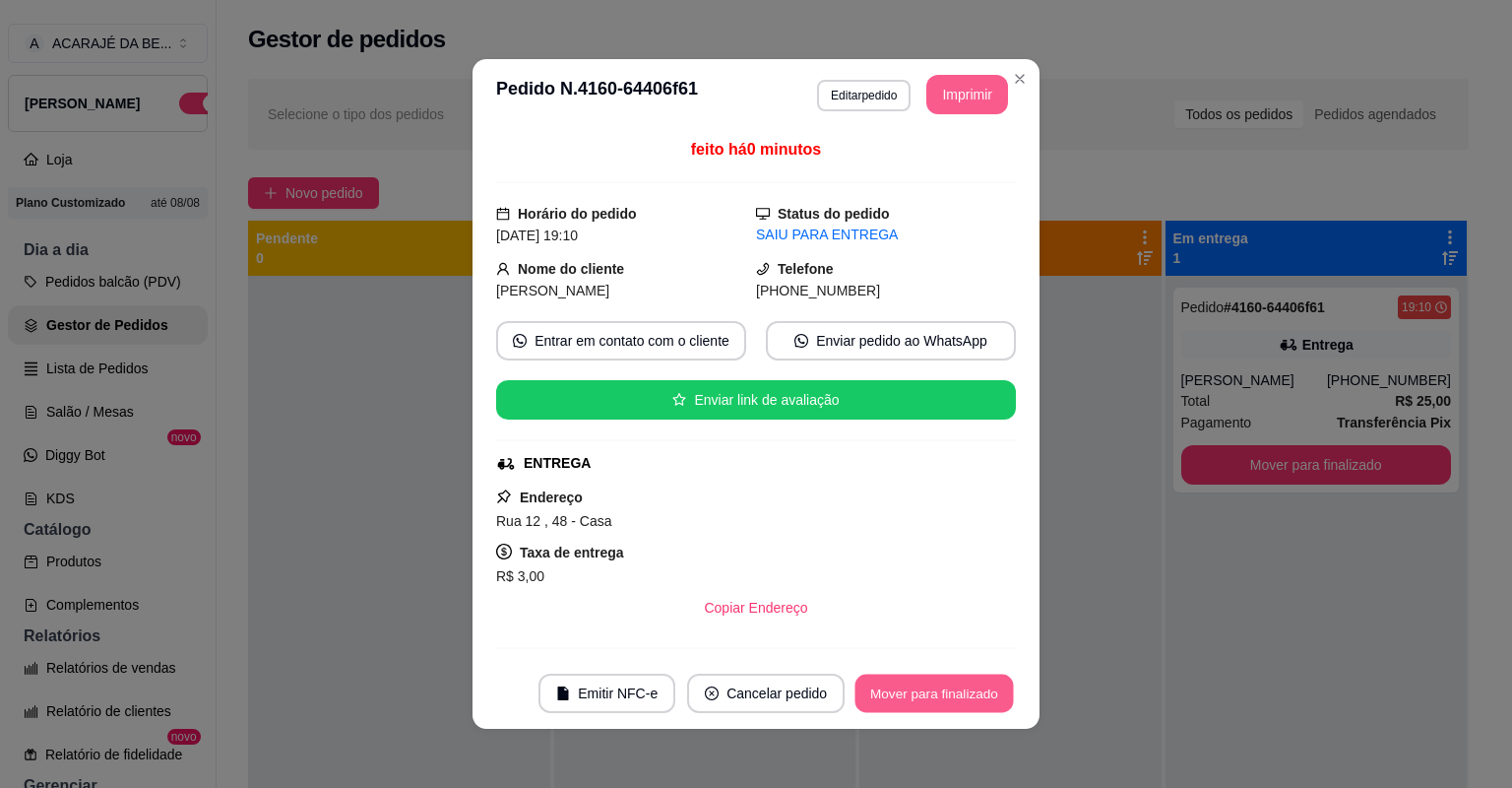 click on "Mover para finalizado" at bounding box center (934, 693) 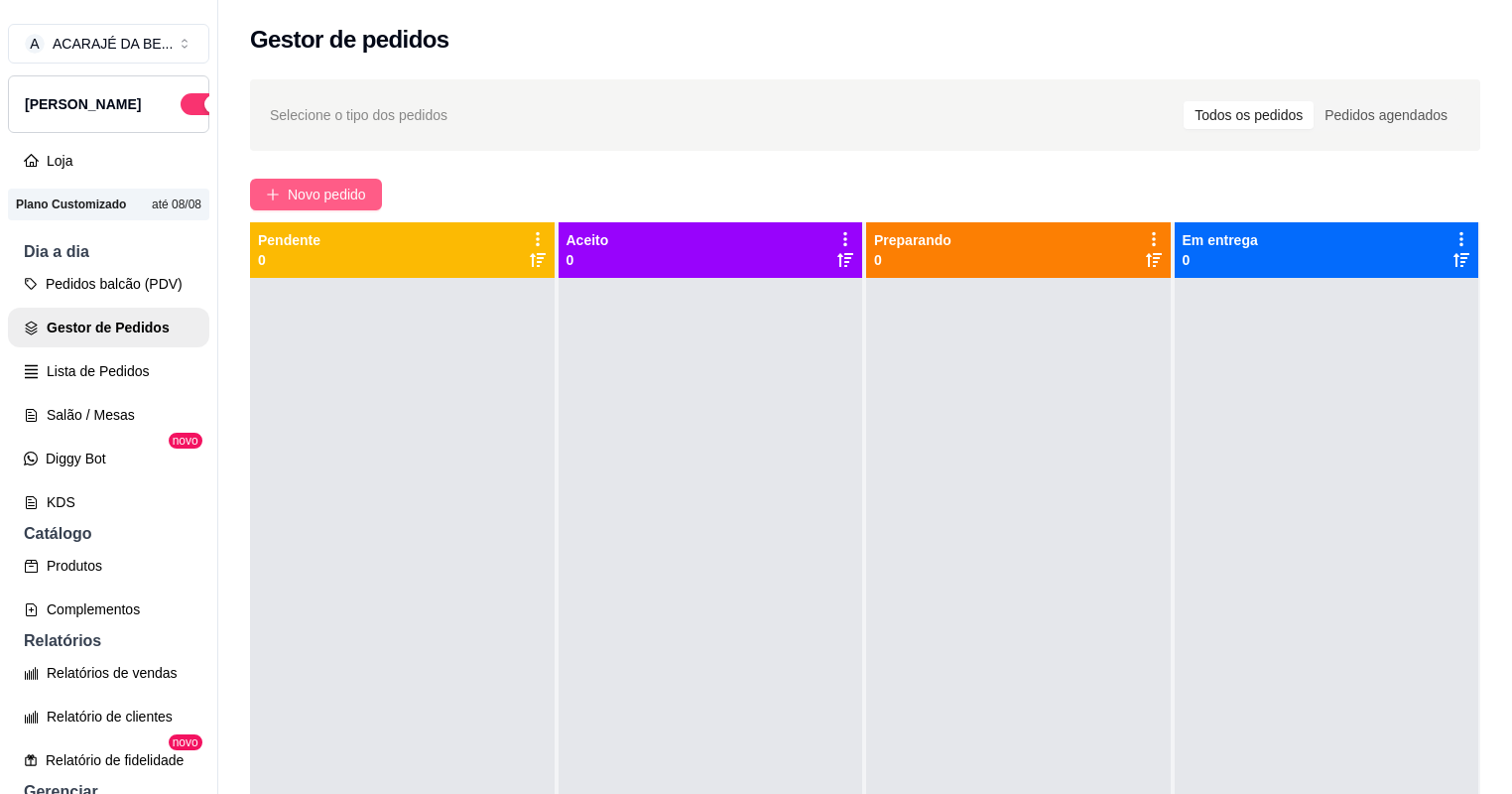 click on "Novo pedido" at bounding box center (326, 195) 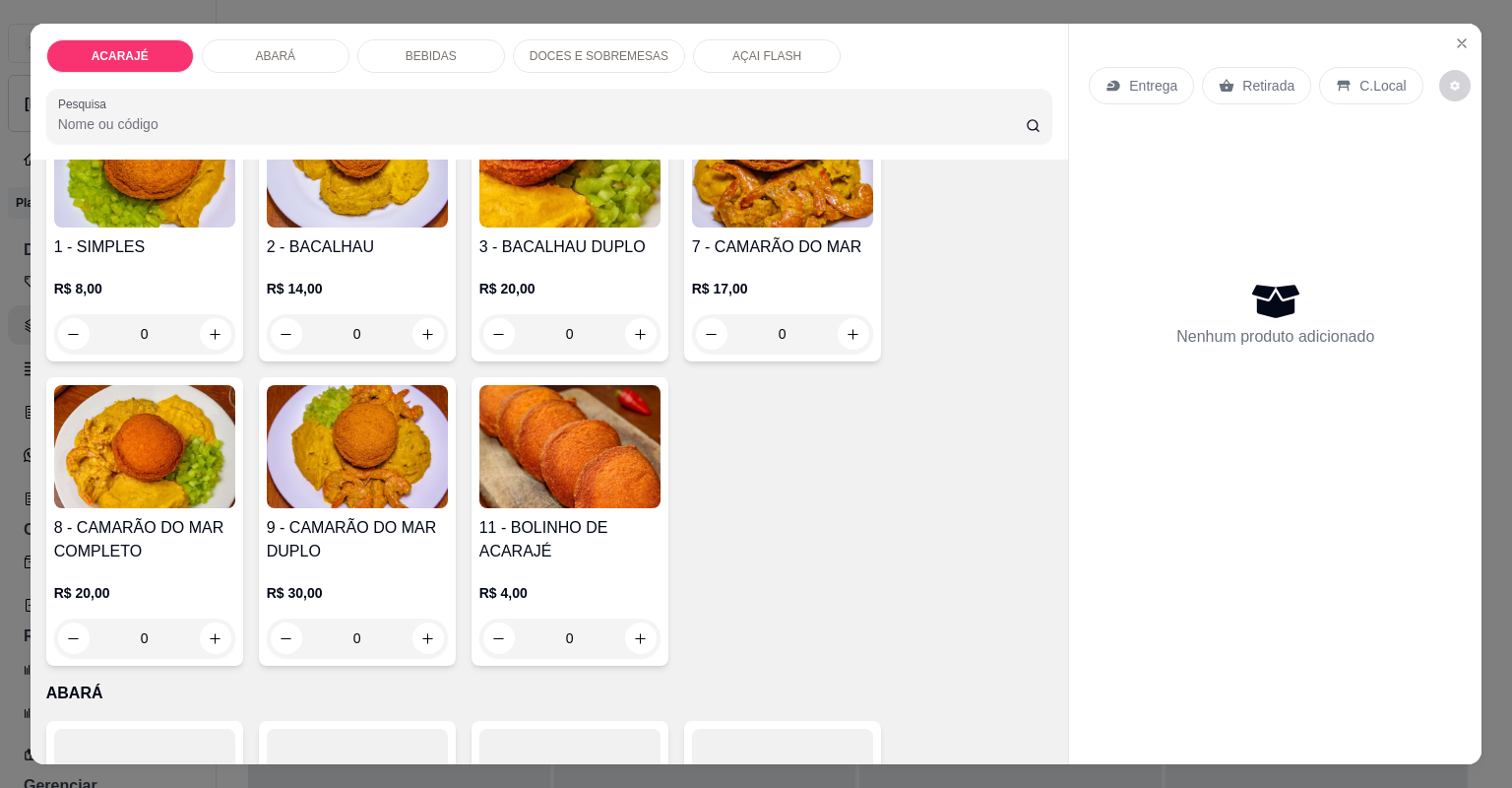 scroll, scrollTop: 236, scrollLeft: 0, axis: vertical 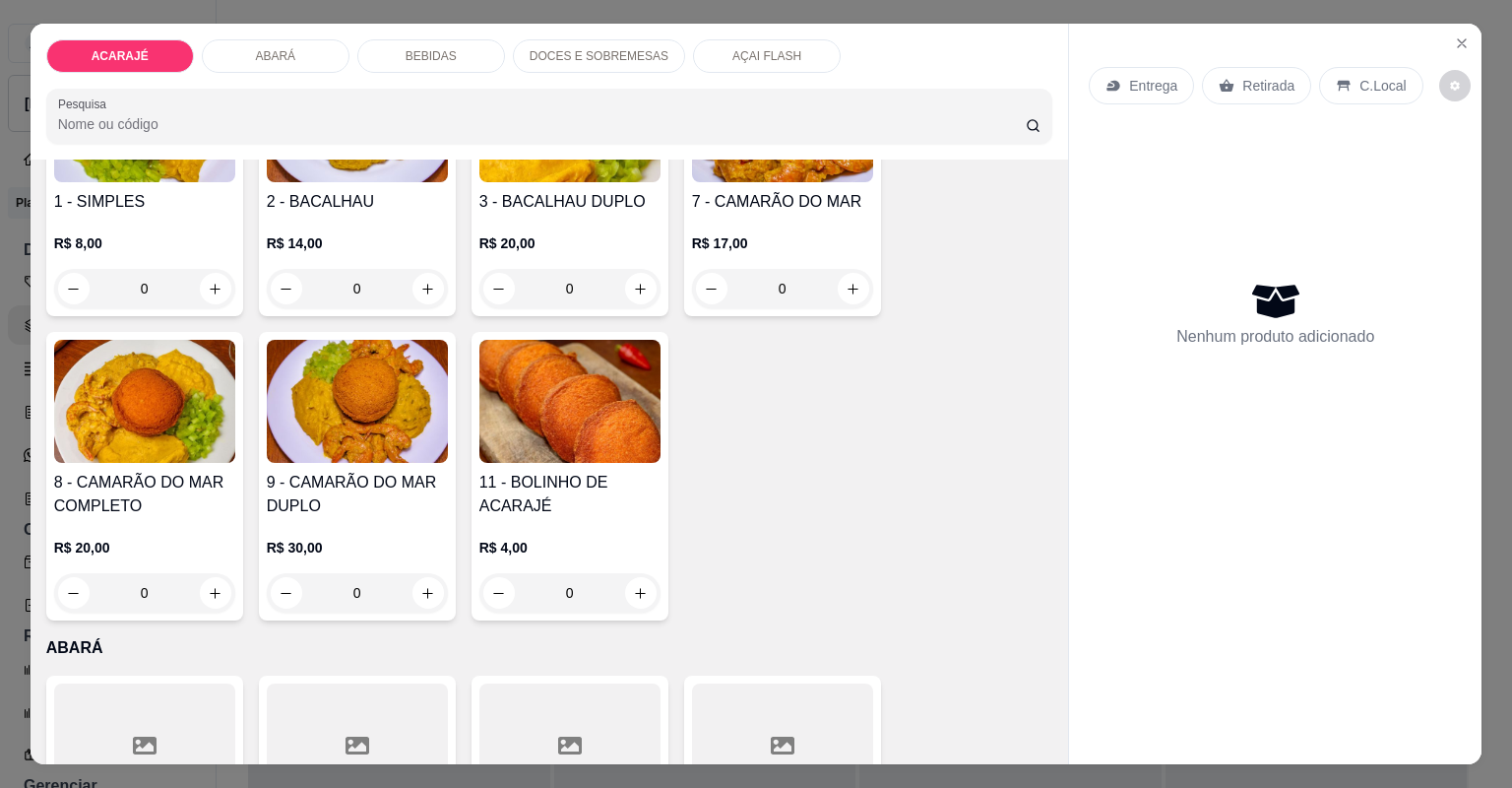 click on "R$ 20,00 0" at bounding box center [145, 565] 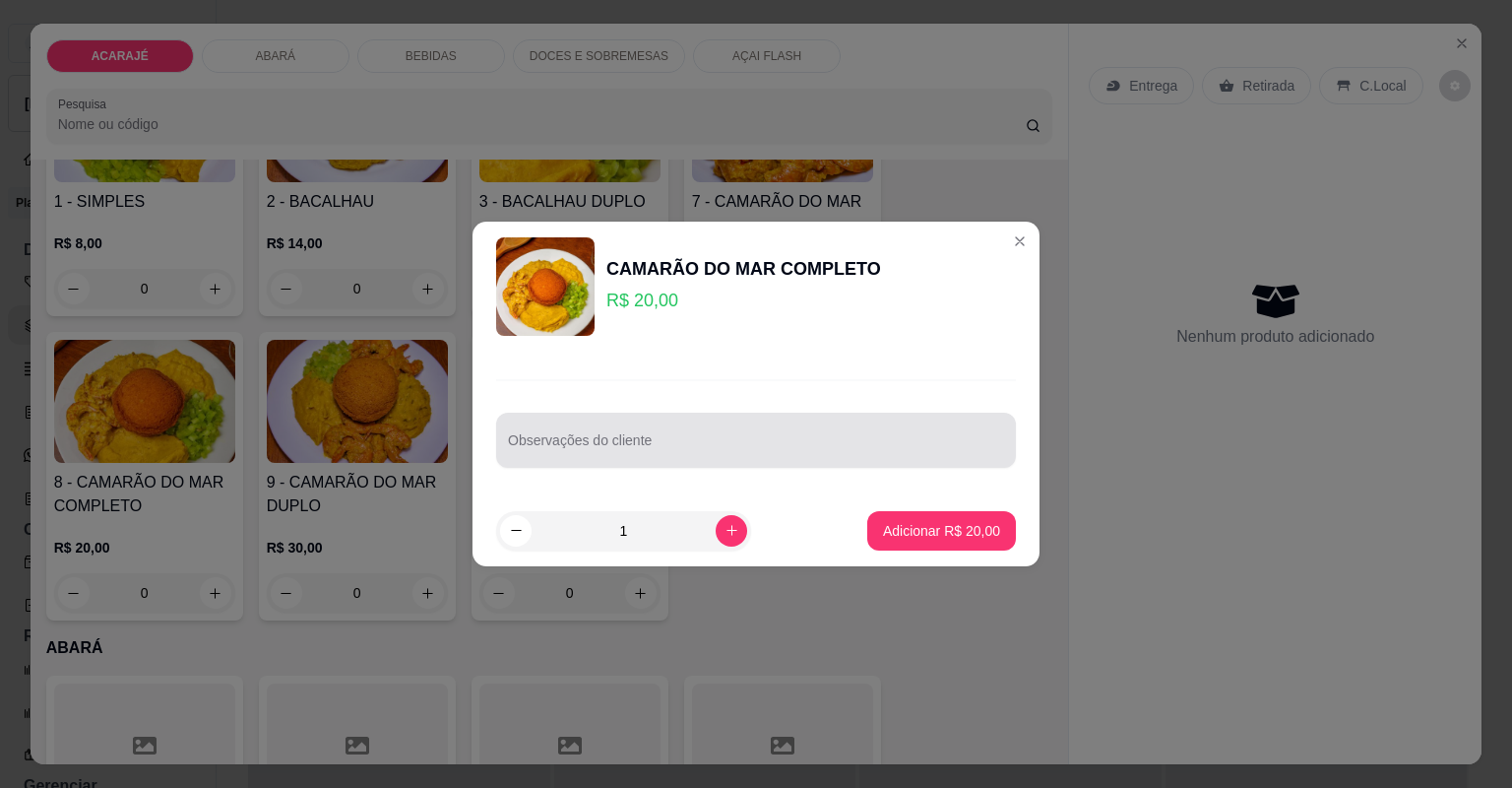 click on "Observações do cliente" at bounding box center (756, 448) 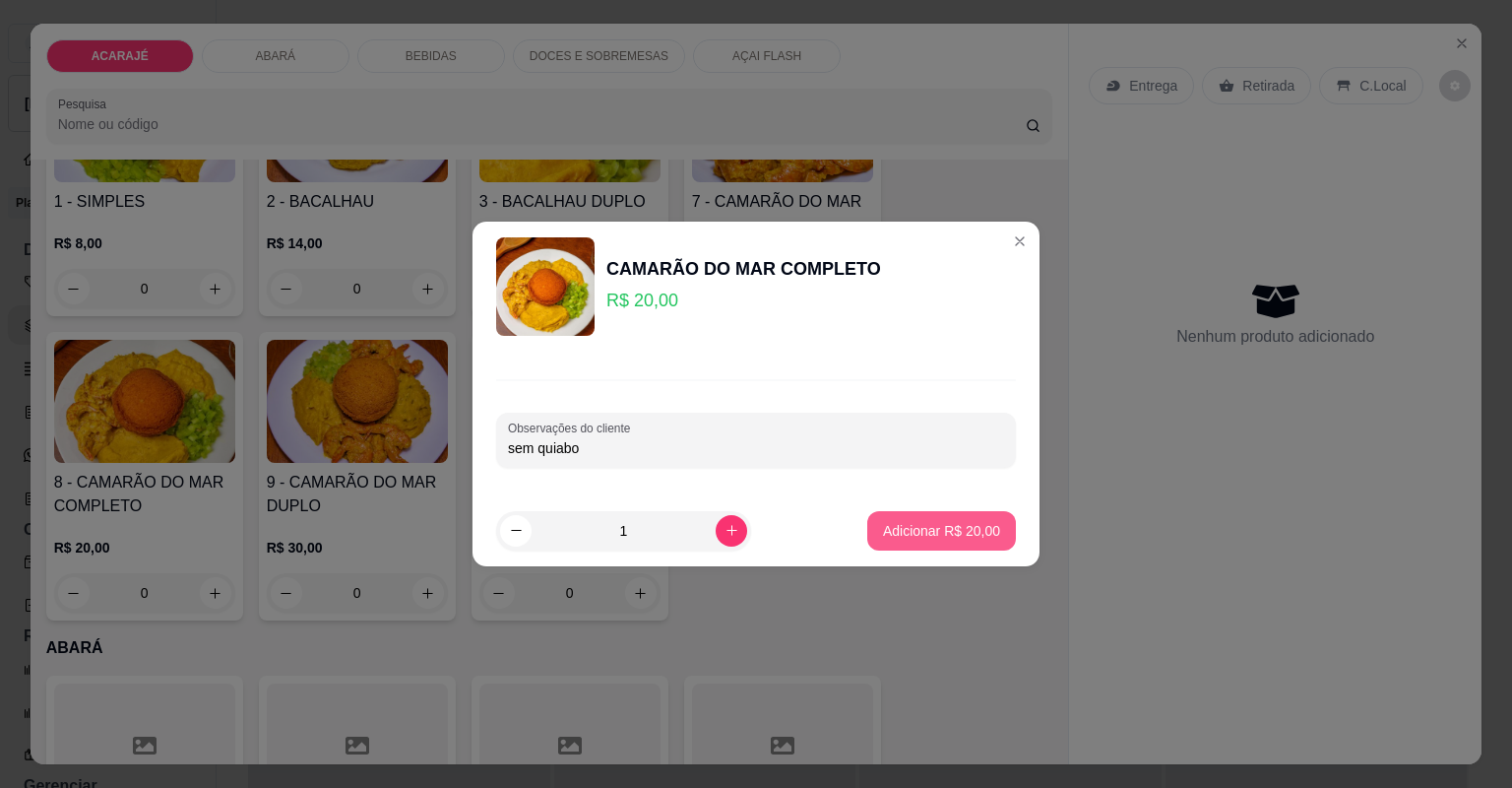 type on "sem quiabo" 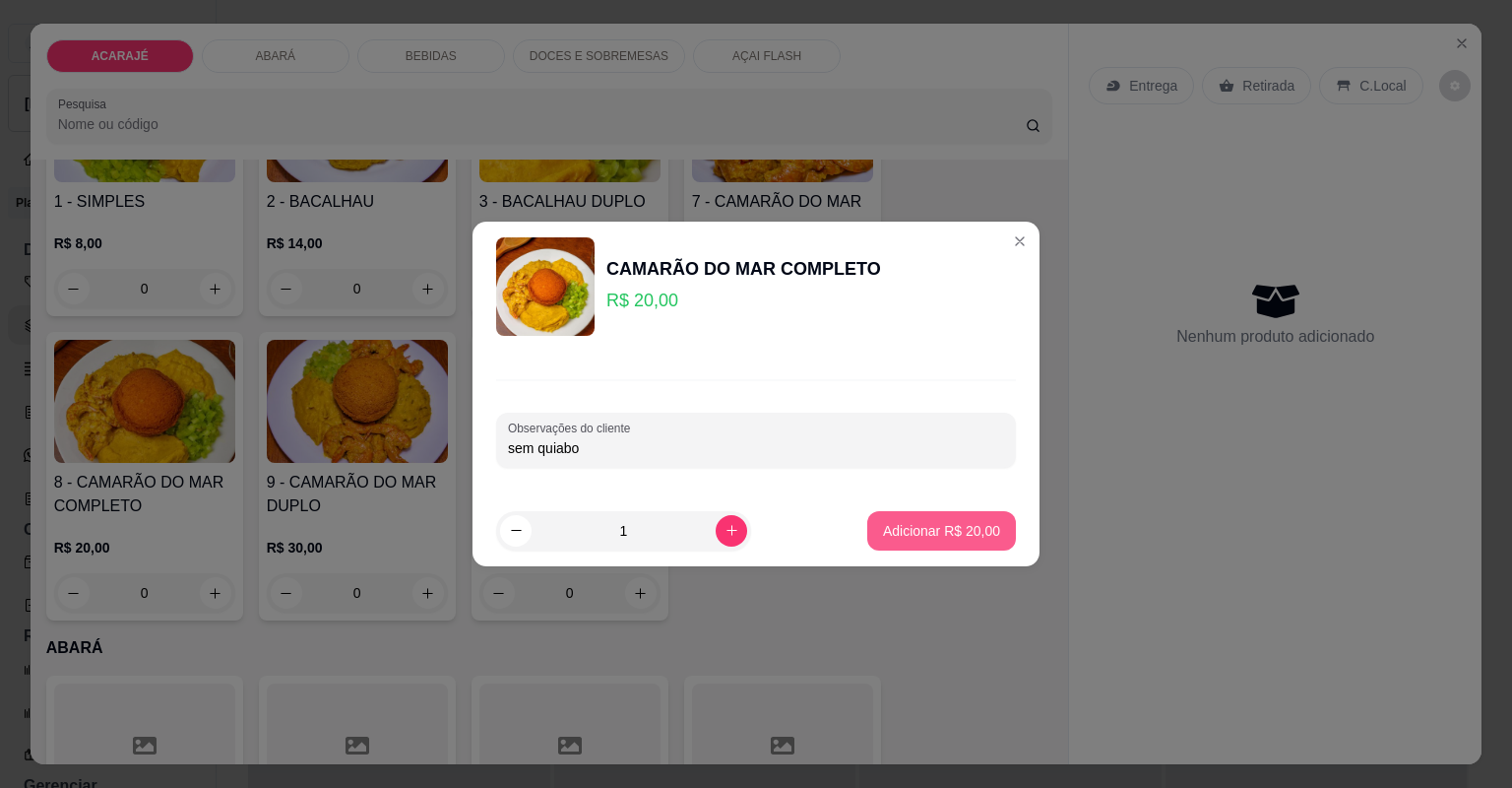 click on "Adicionar   R$ 20,00" at bounding box center (941, 531) 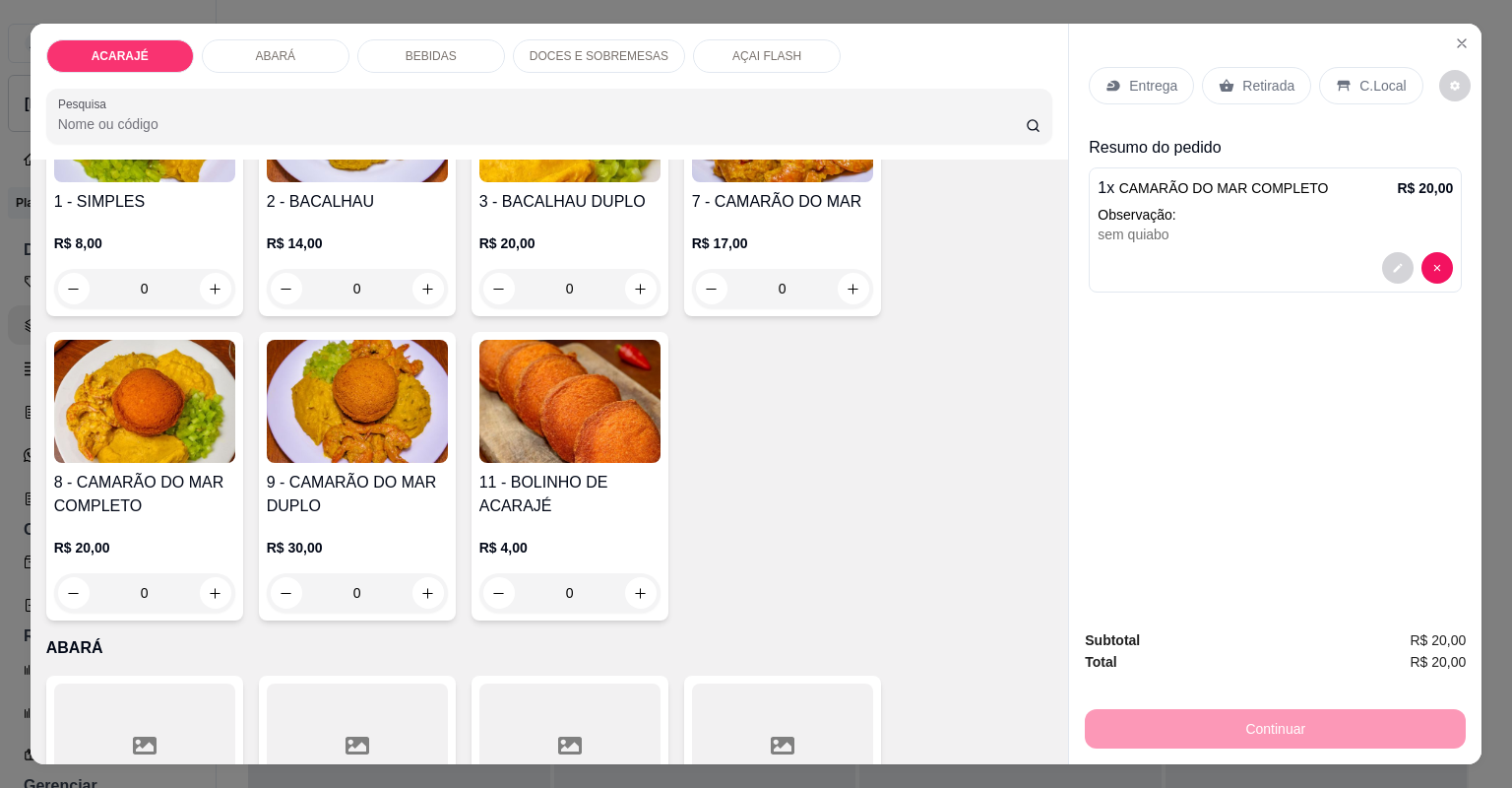 click on "Retirada" at bounding box center (1268, 86) 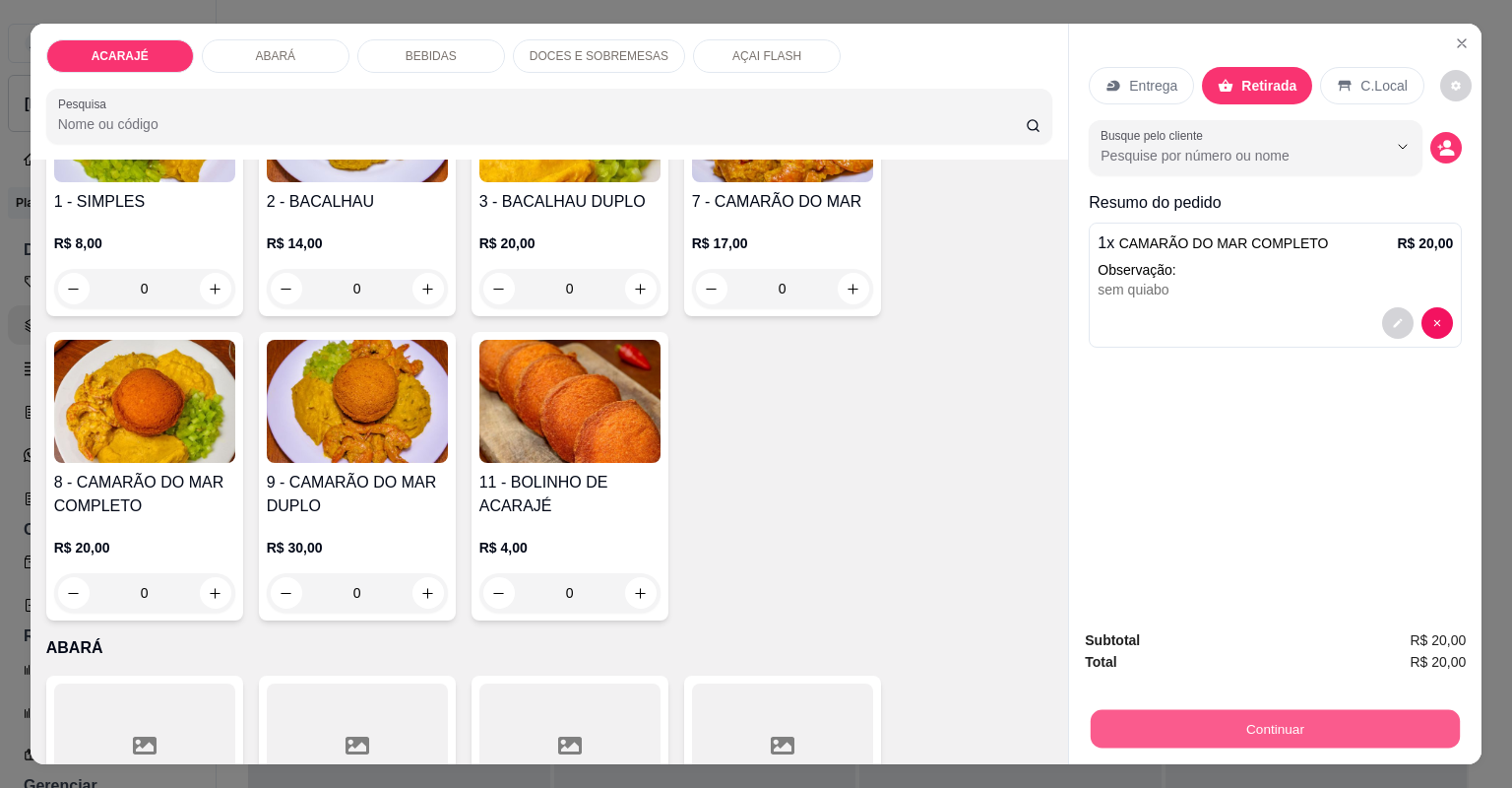 click on "Continuar" at bounding box center (1275, 729) 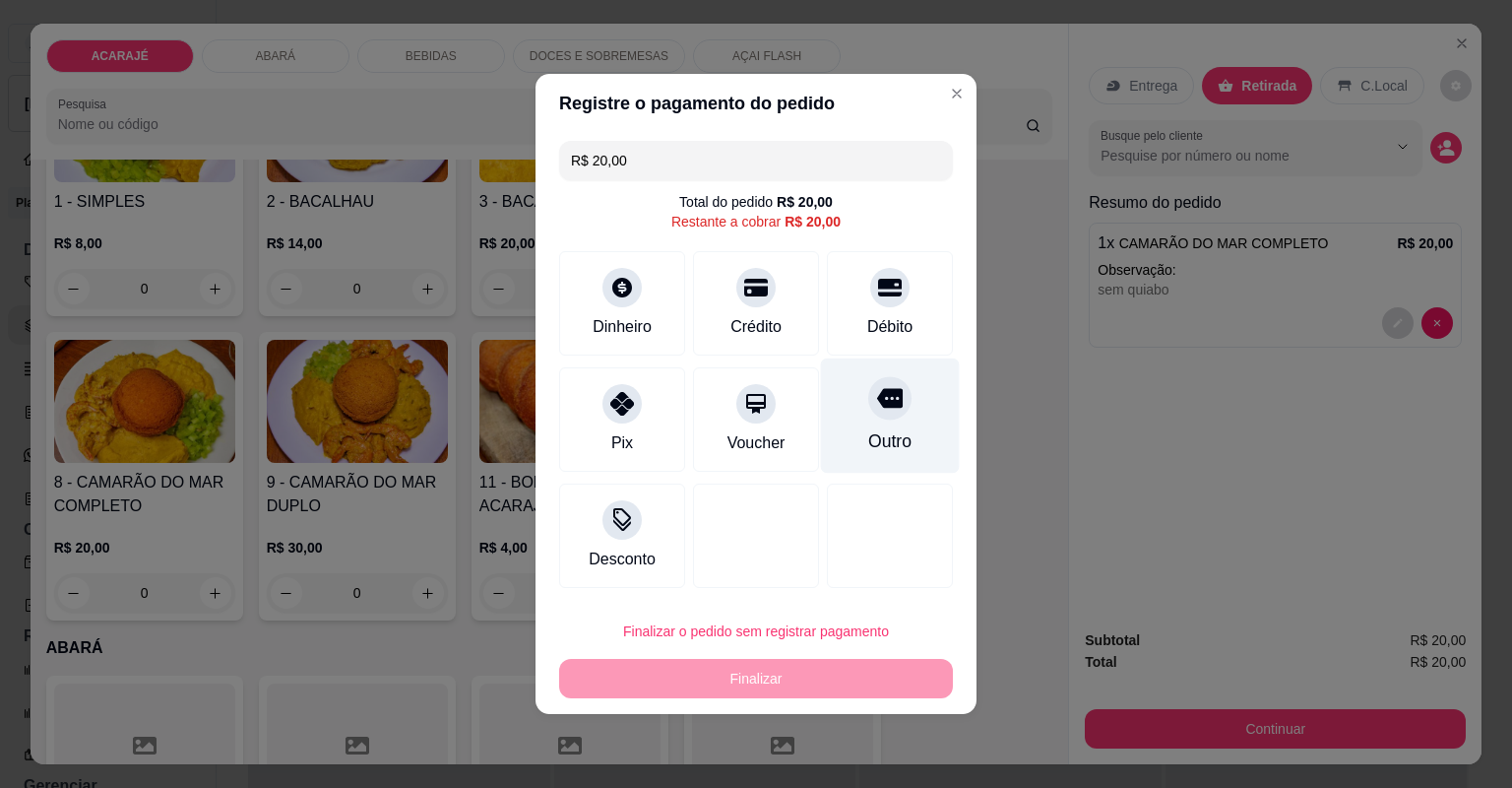 click 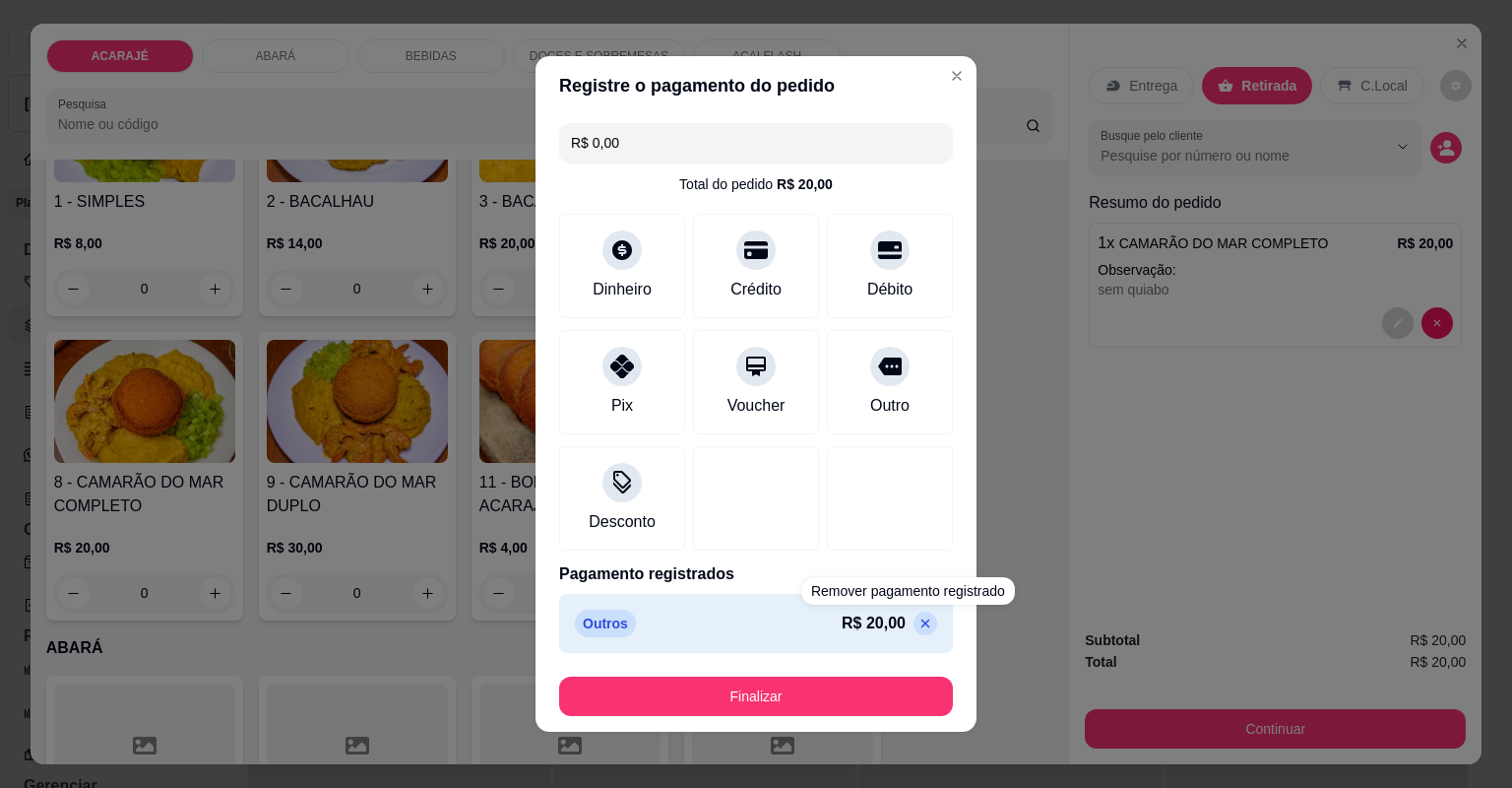 click 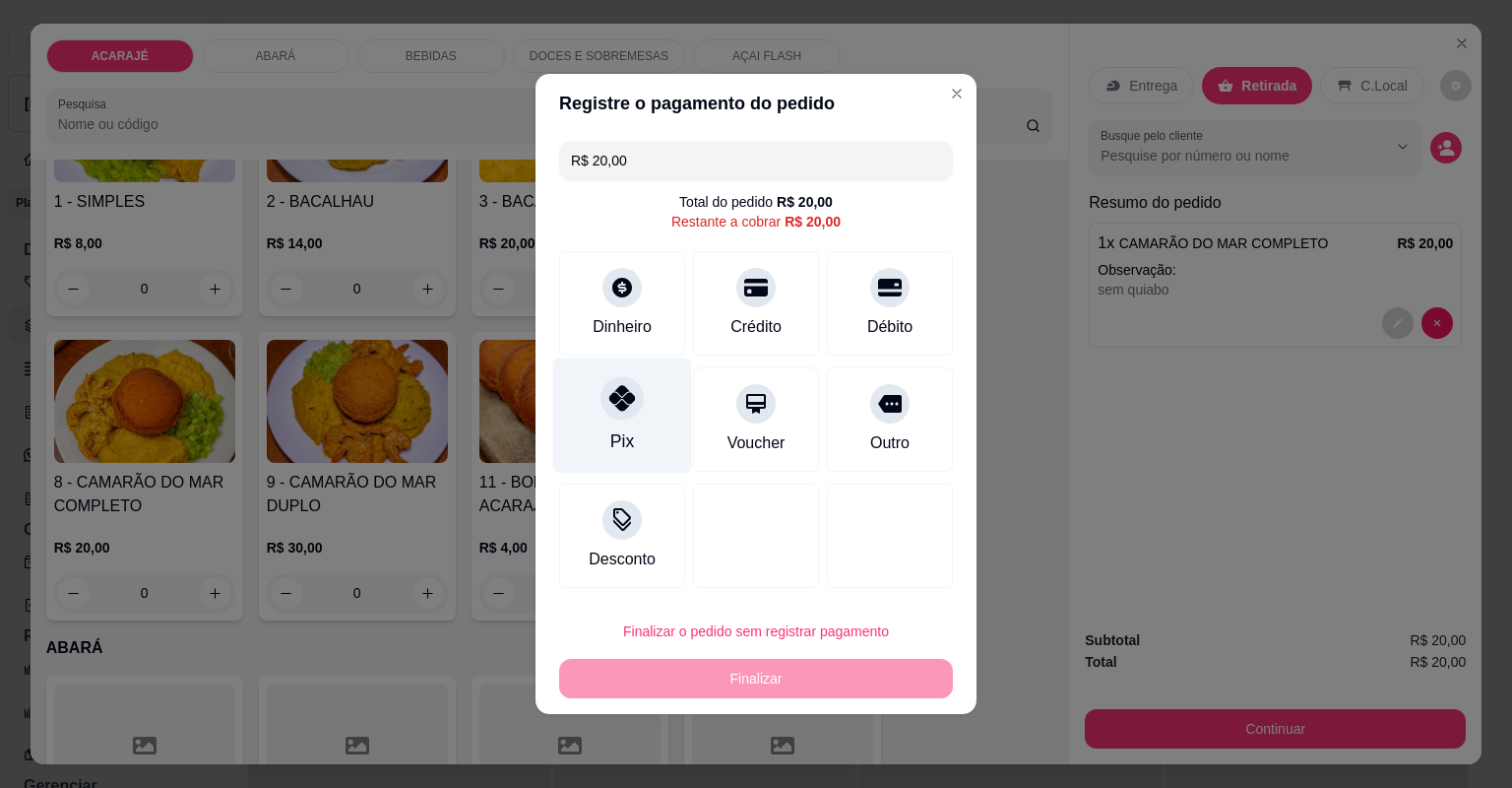 click on "Pix" at bounding box center (622, 416) 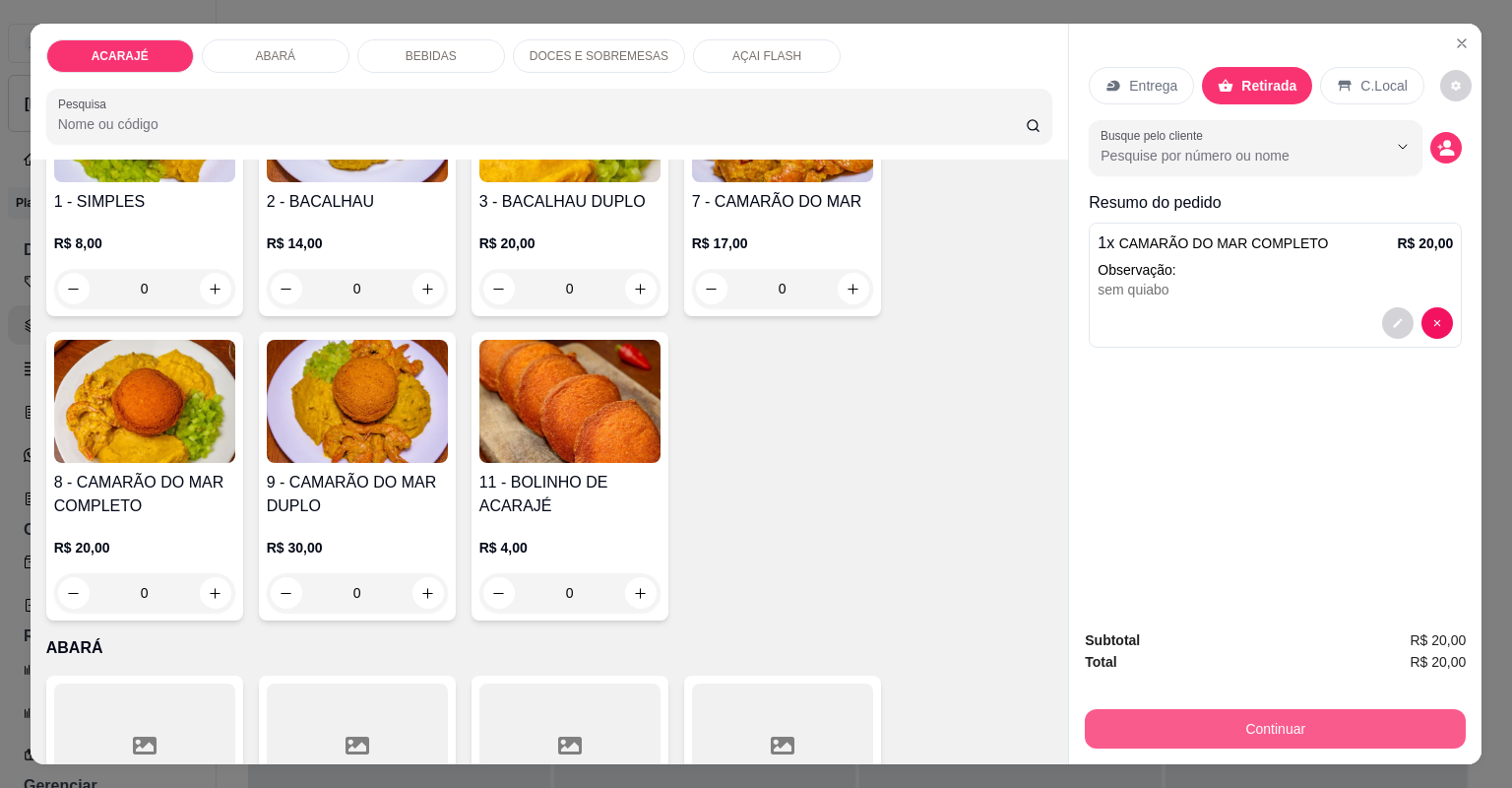 click on "Continuar" at bounding box center [1275, 729] 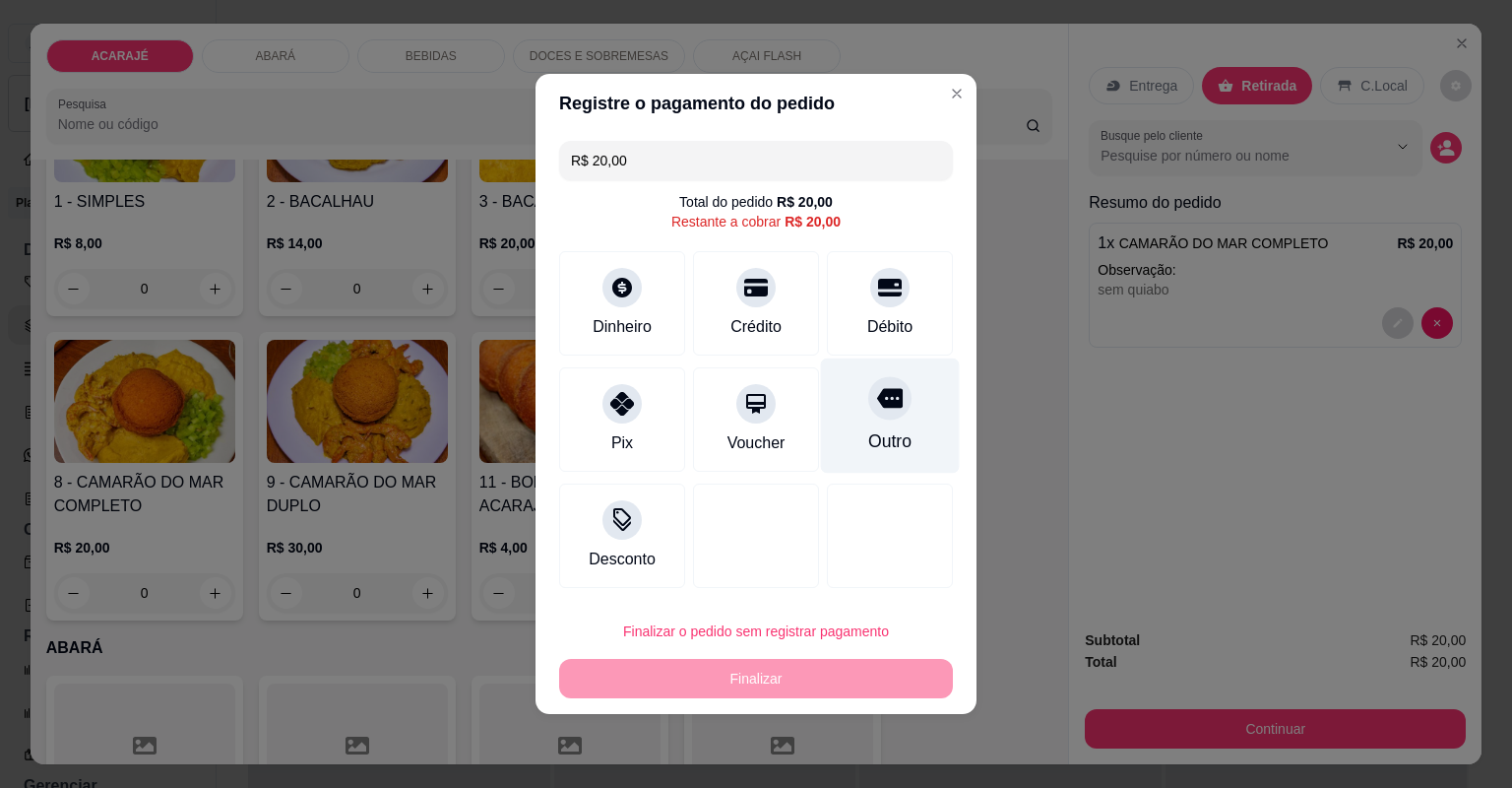 click at bounding box center (890, 398) 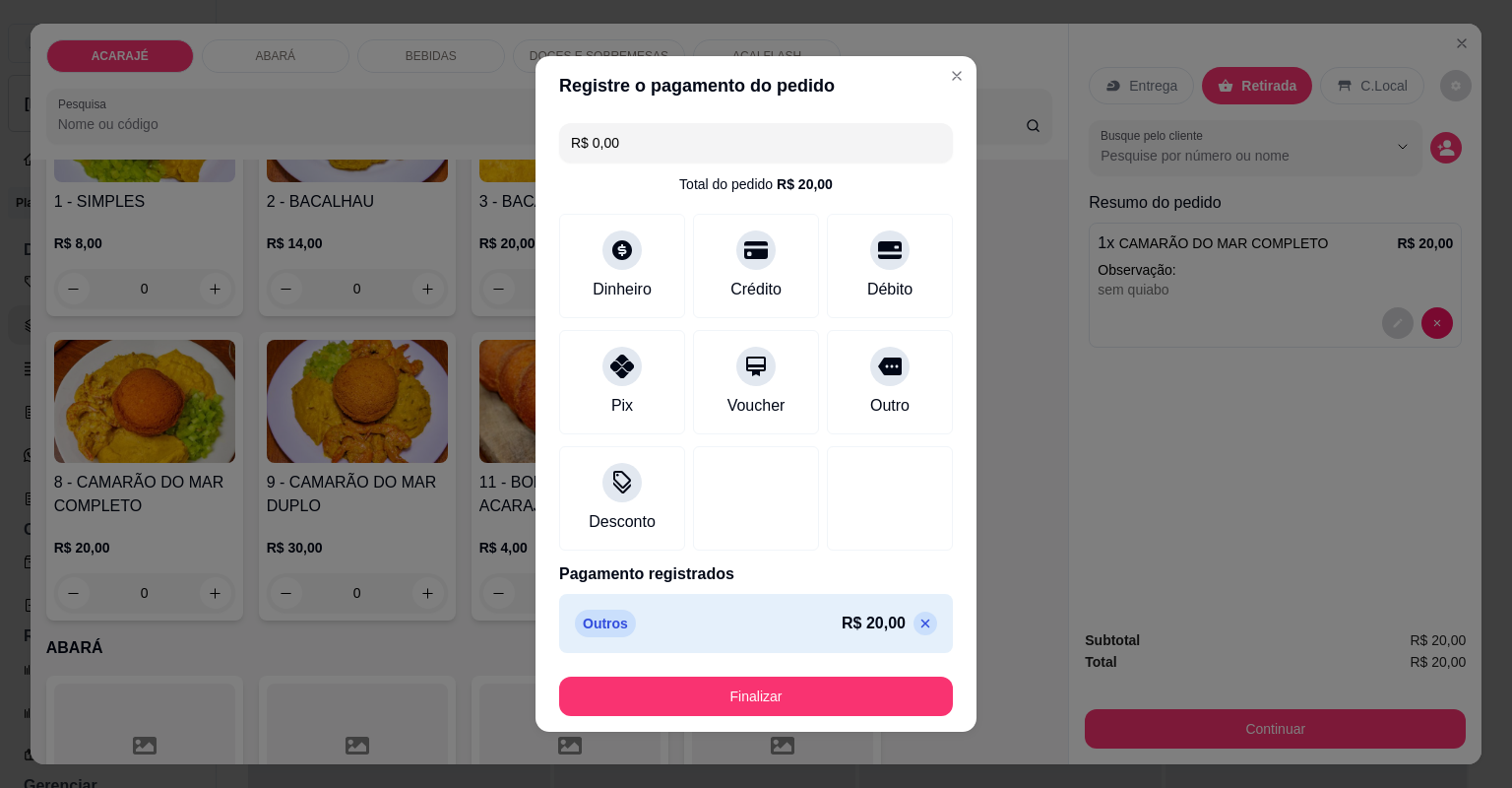 click 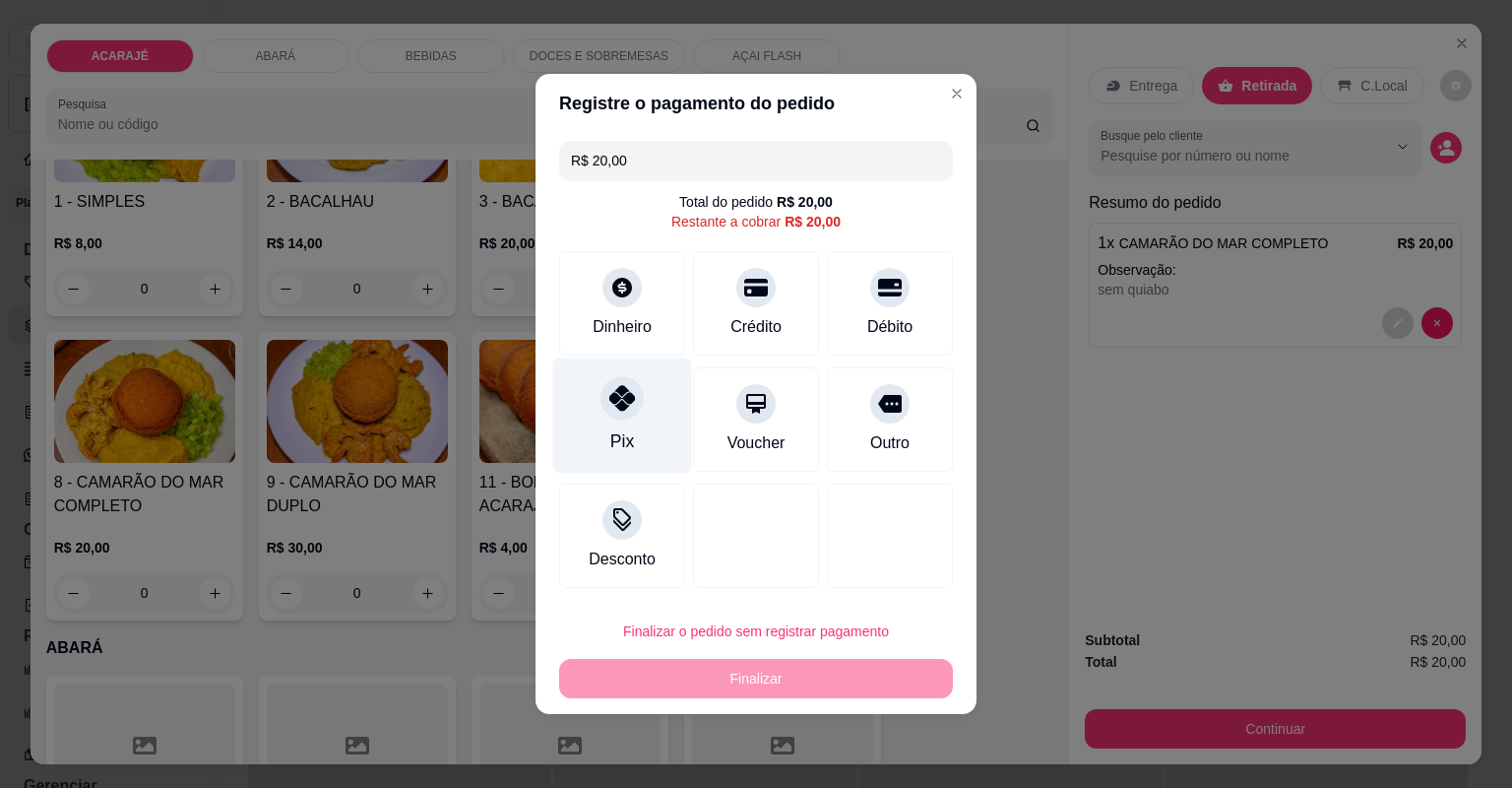 click 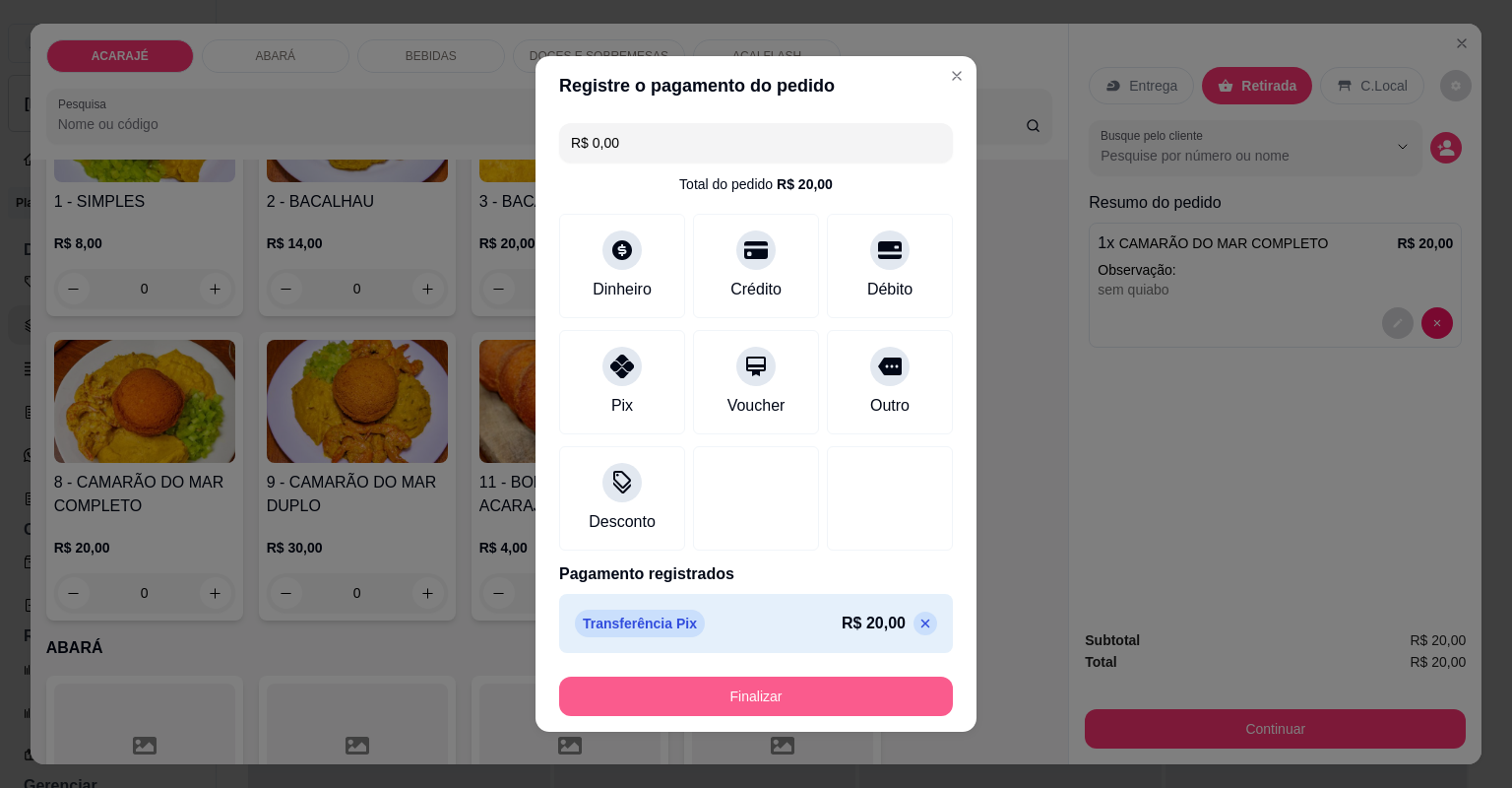 click on "Finalizar" at bounding box center [756, 696] 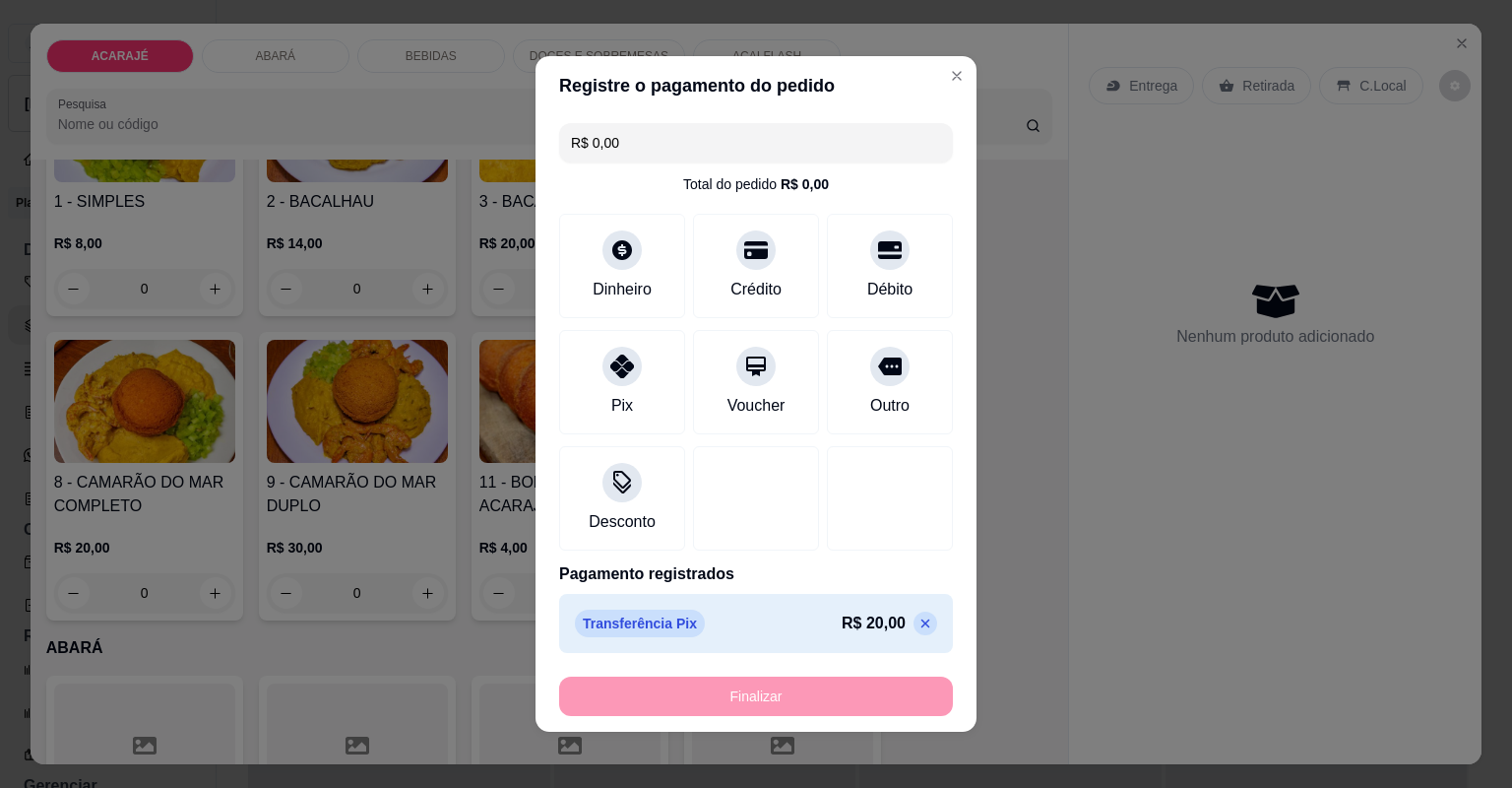 type on "-R$ 20,00" 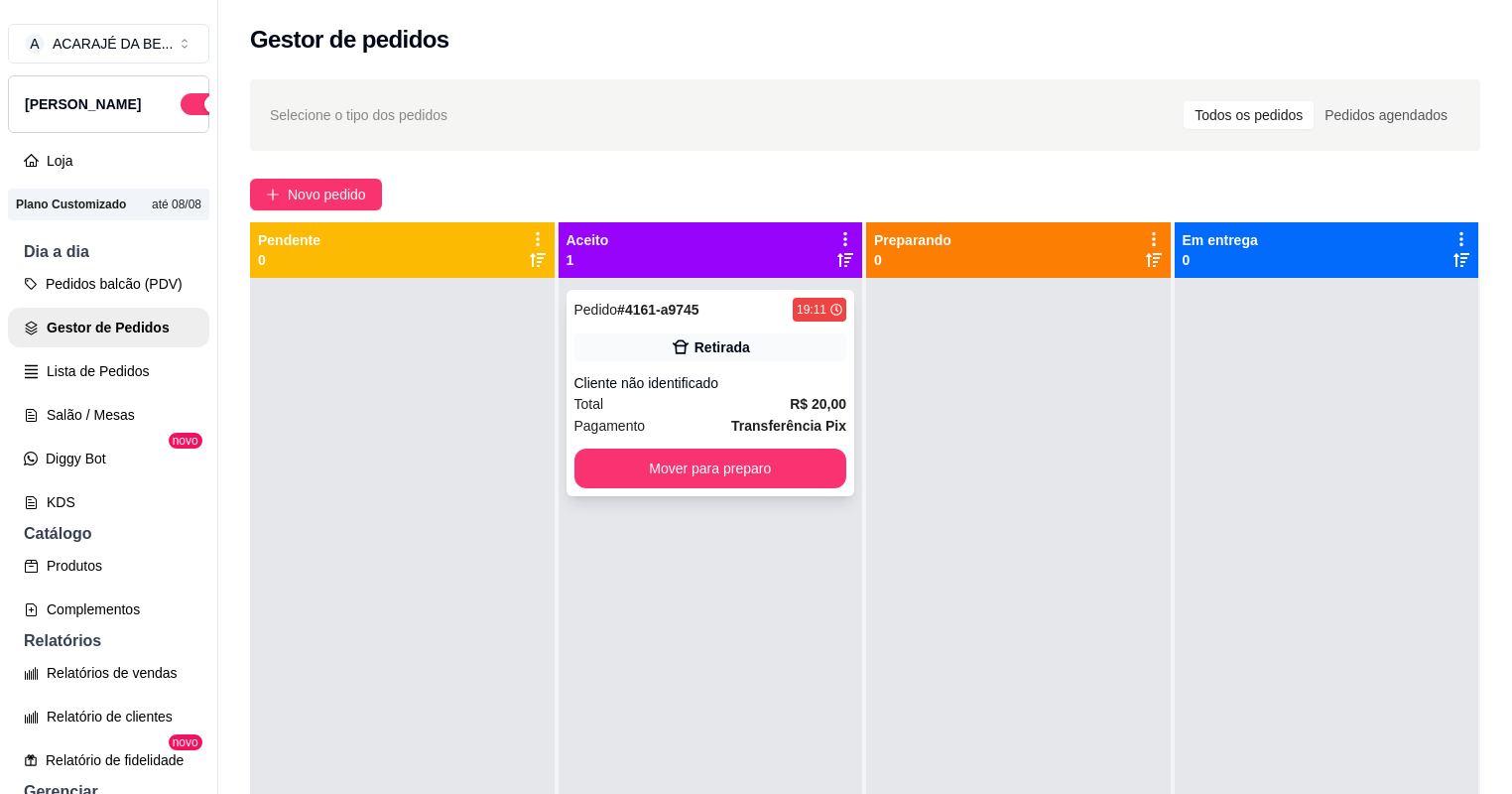 click on "Total R$ 20,00" at bounding box center (710, 404) 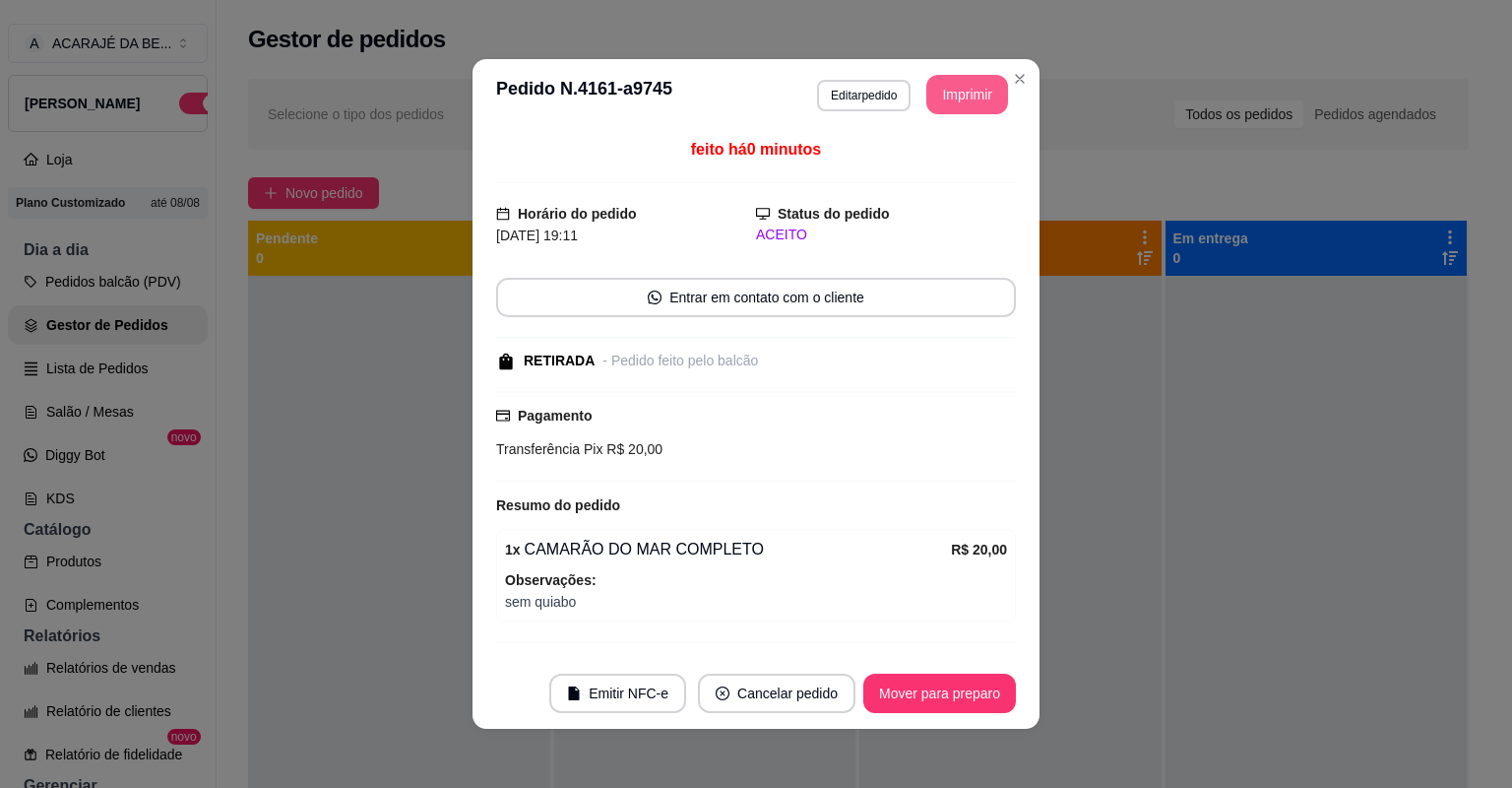 click on "Imprimir" at bounding box center (967, 95) 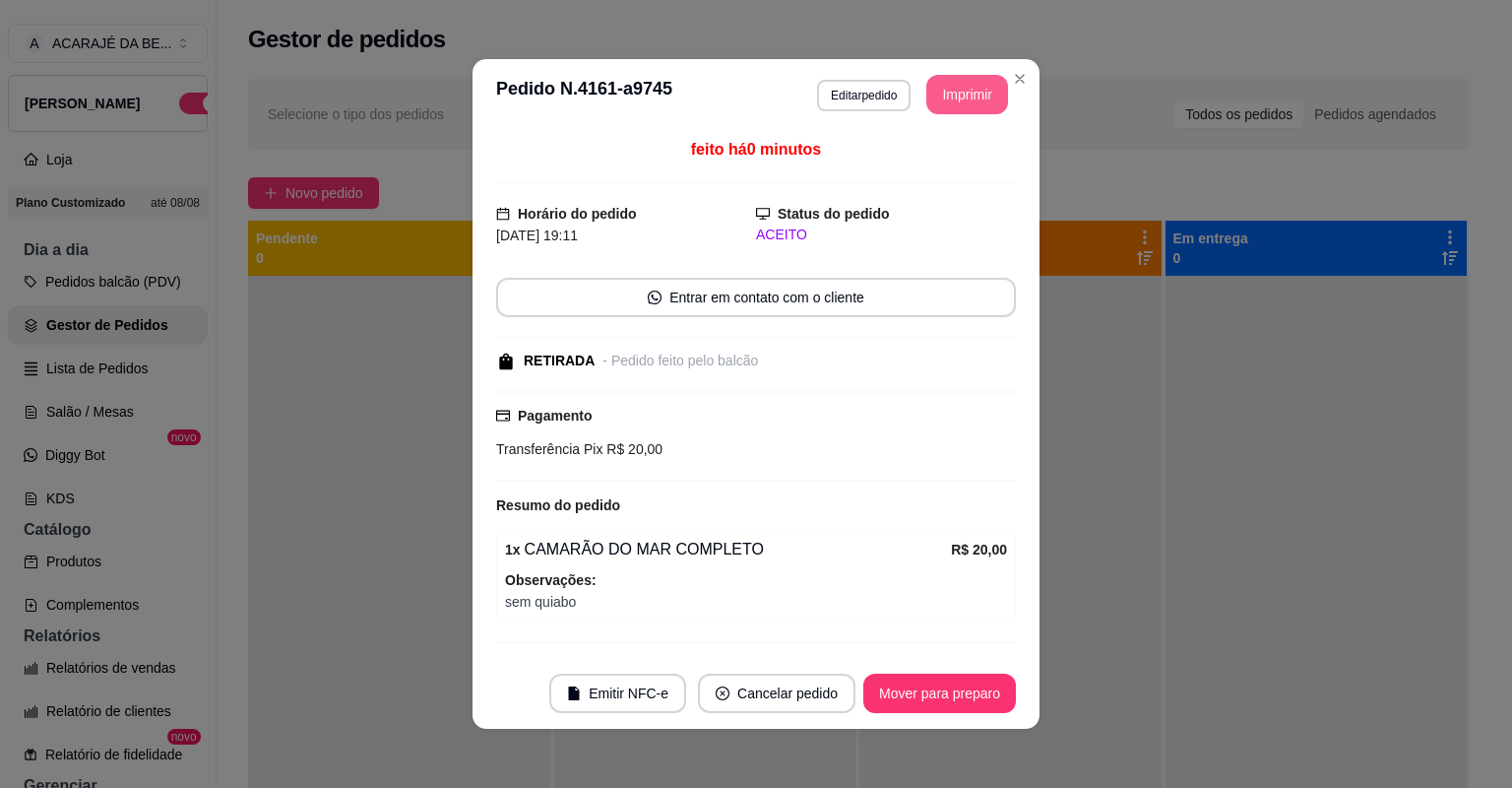 scroll, scrollTop: 0, scrollLeft: 0, axis: both 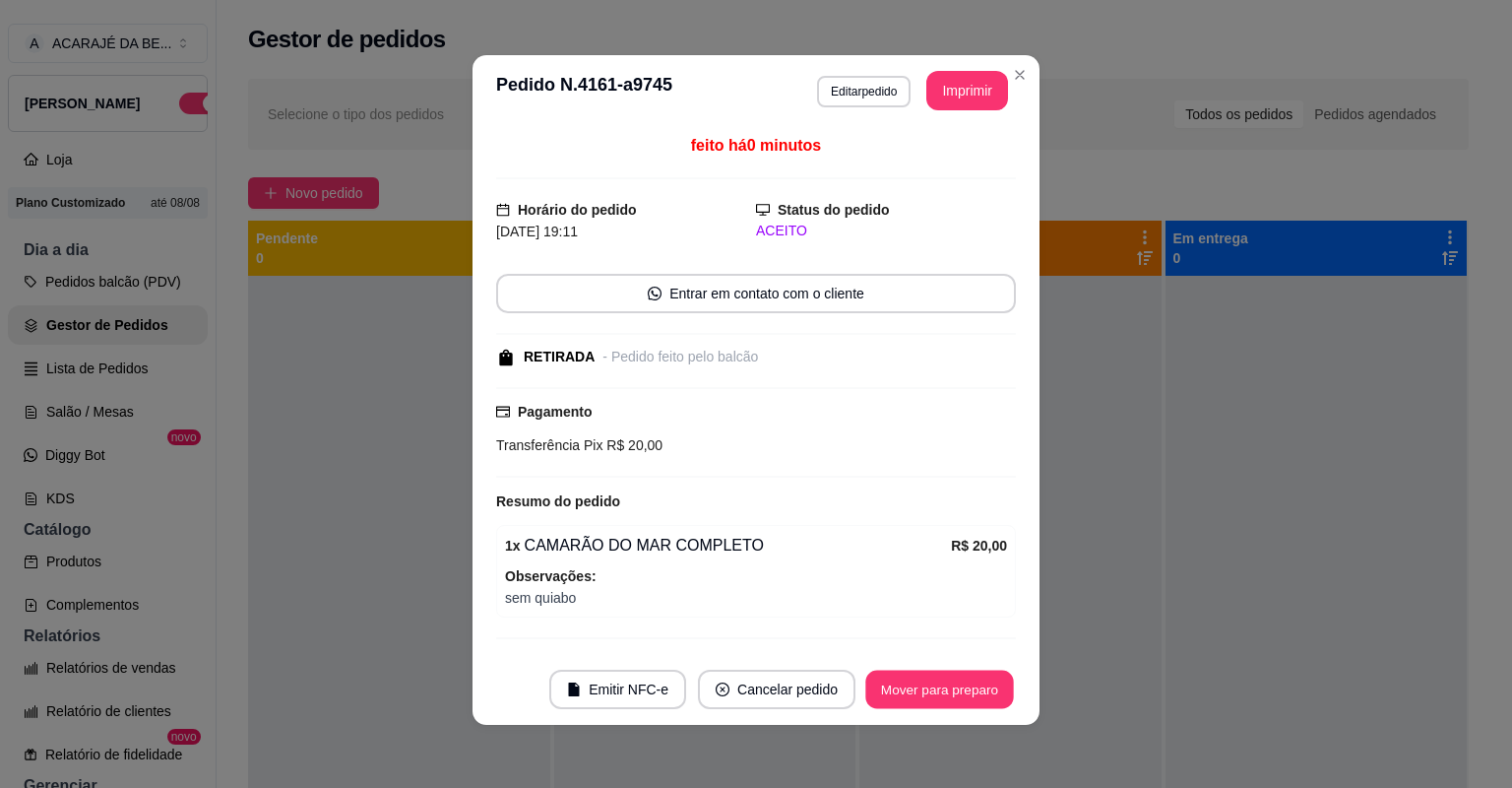 click on "Mover para preparo" at bounding box center (939, 690) 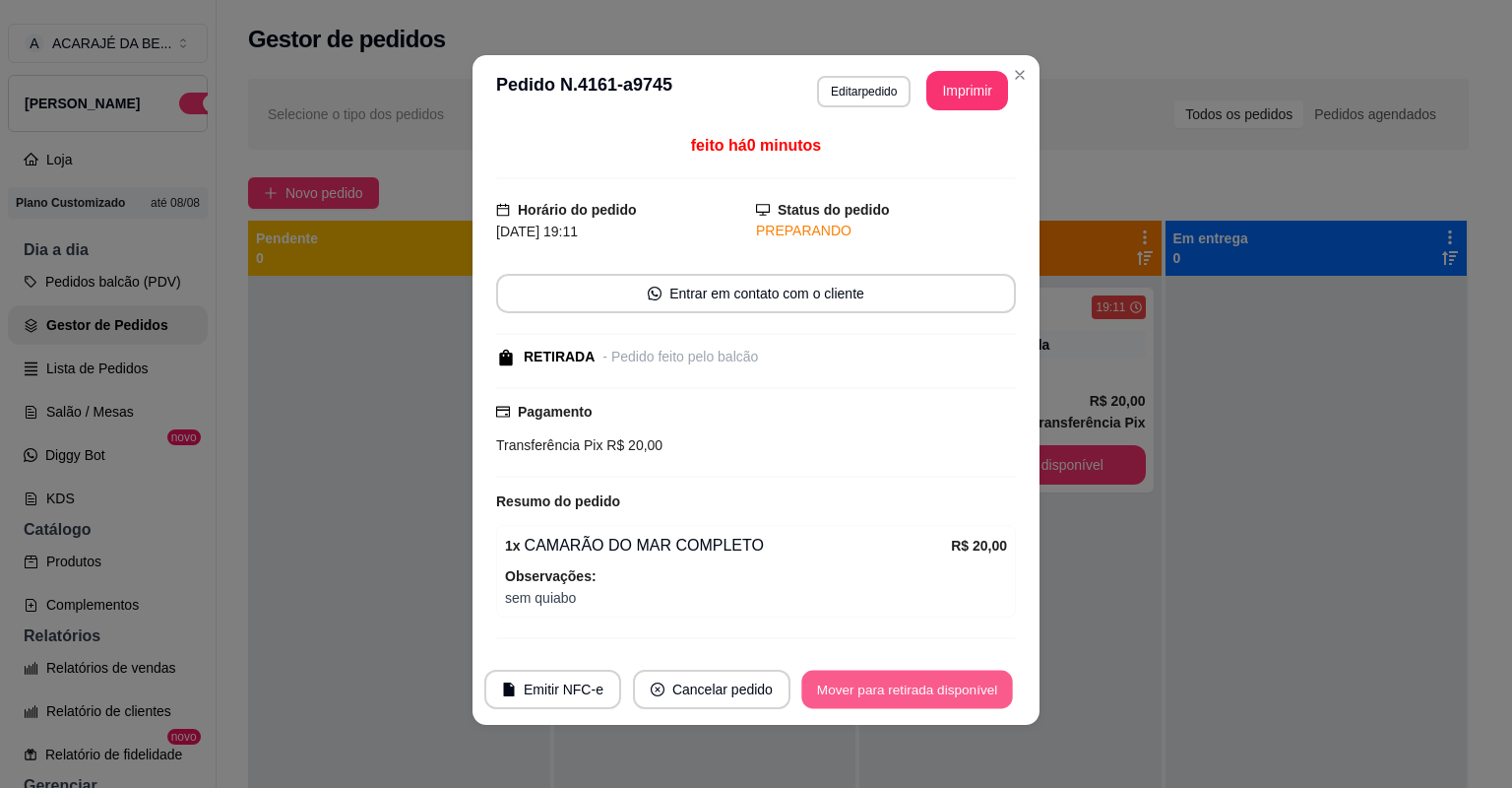 click on "Mover para retirada disponível" at bounding box center (907, 690) 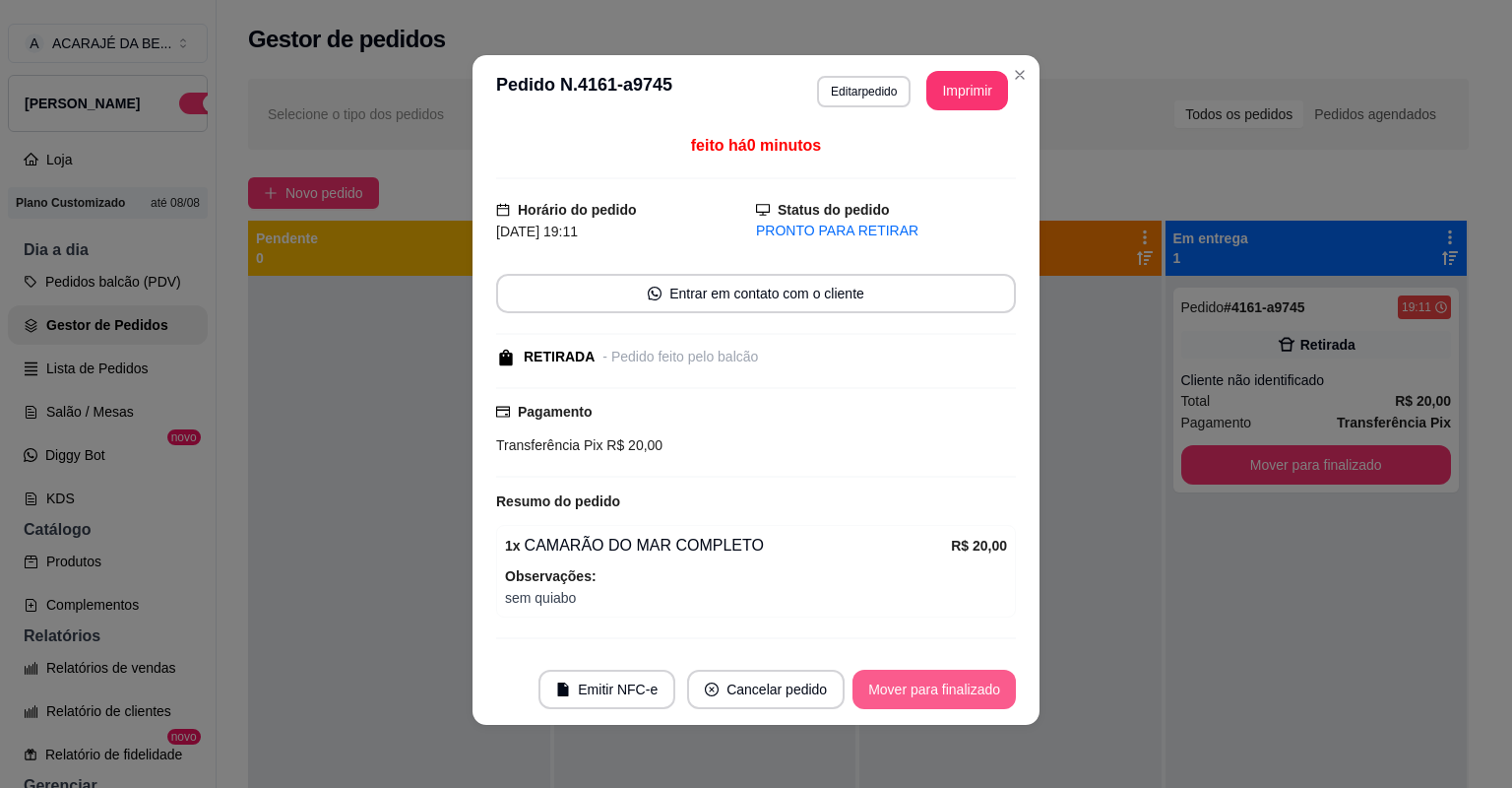 click on "Mover para finalizado" at bounding box center [934, 690] 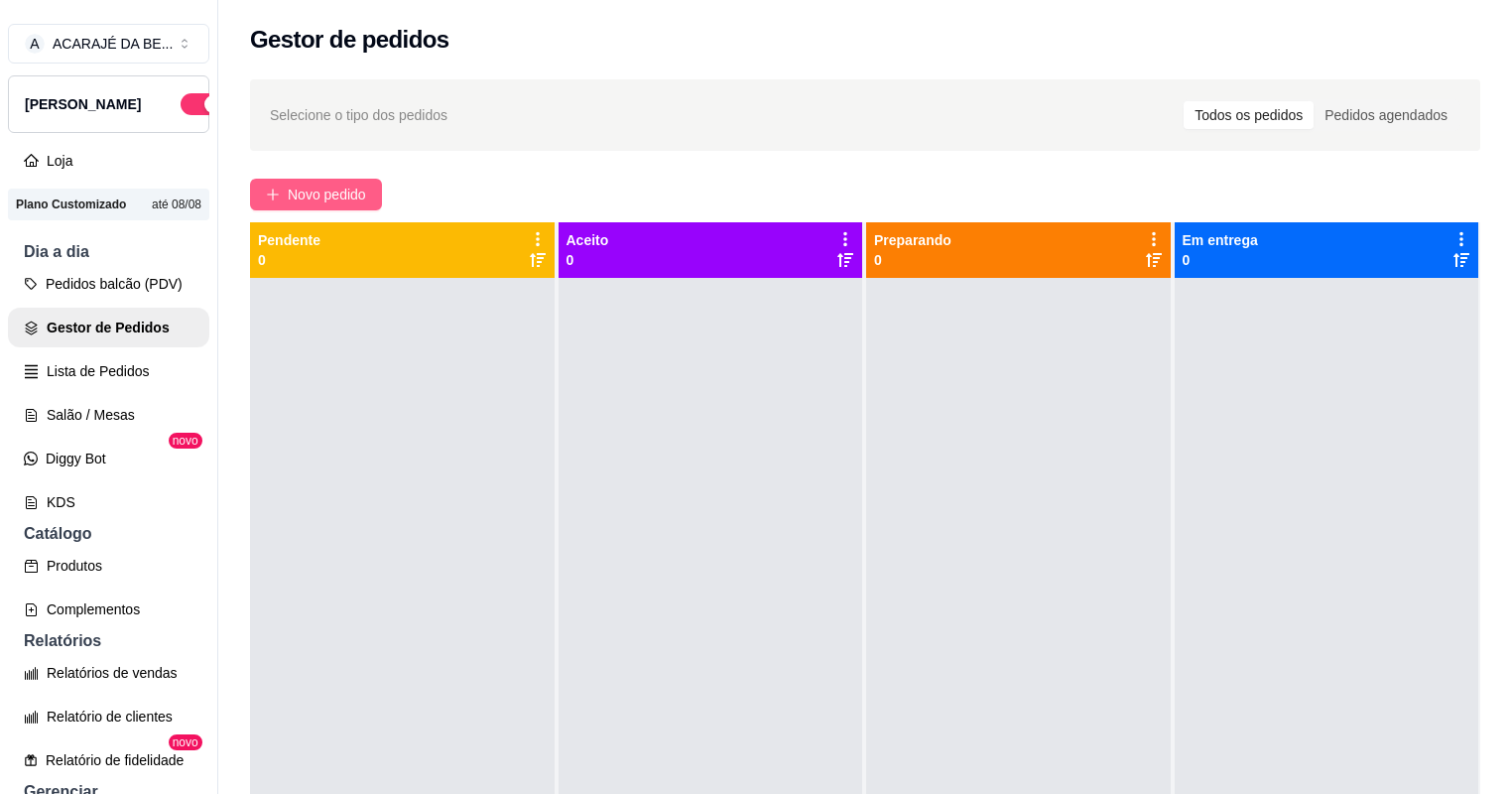 click on "Novo pedido" at bounding box center [326, 195] 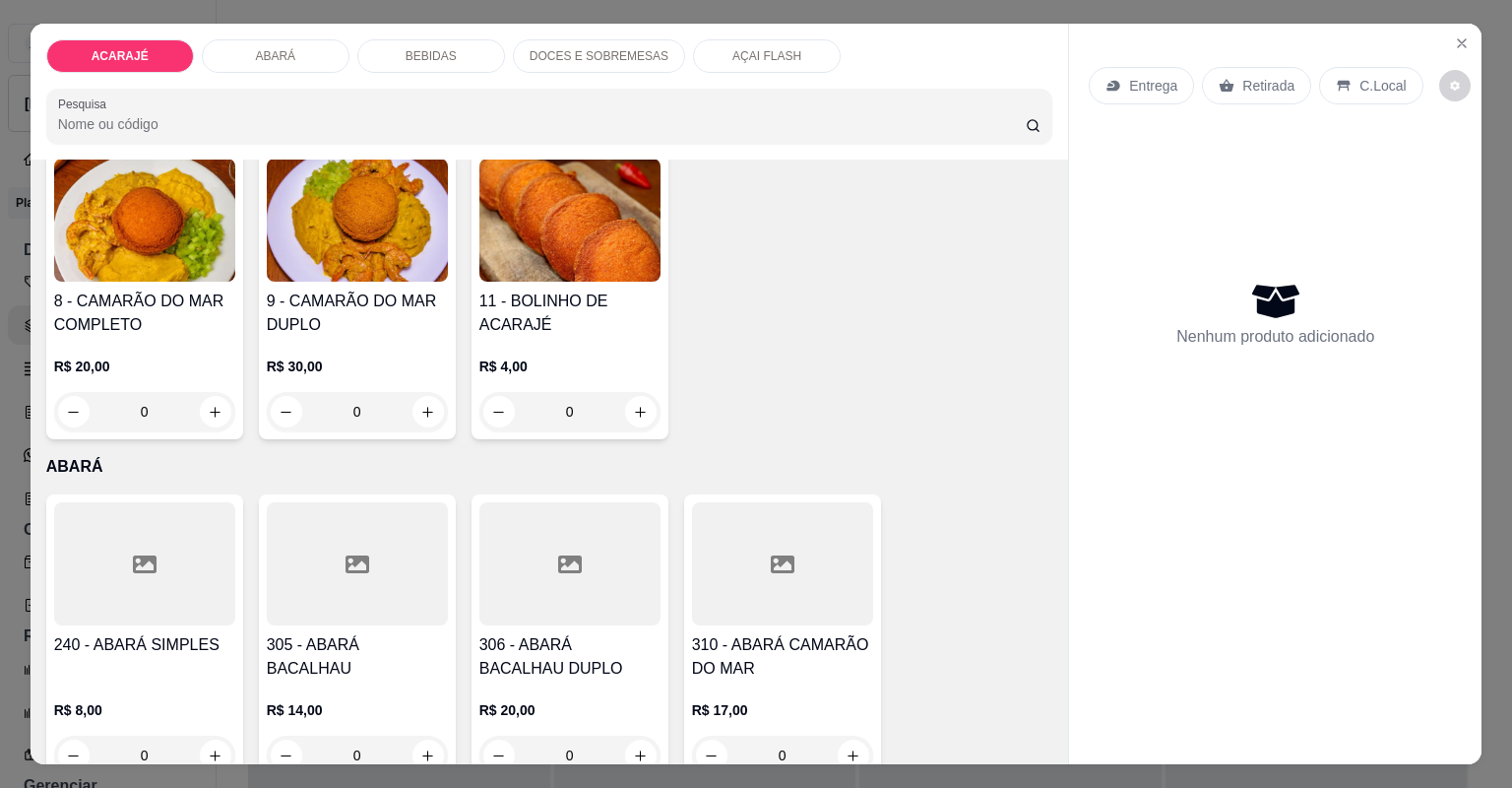 scroll, scrollTop: 473, scrollLeft: 0, axis: vertical 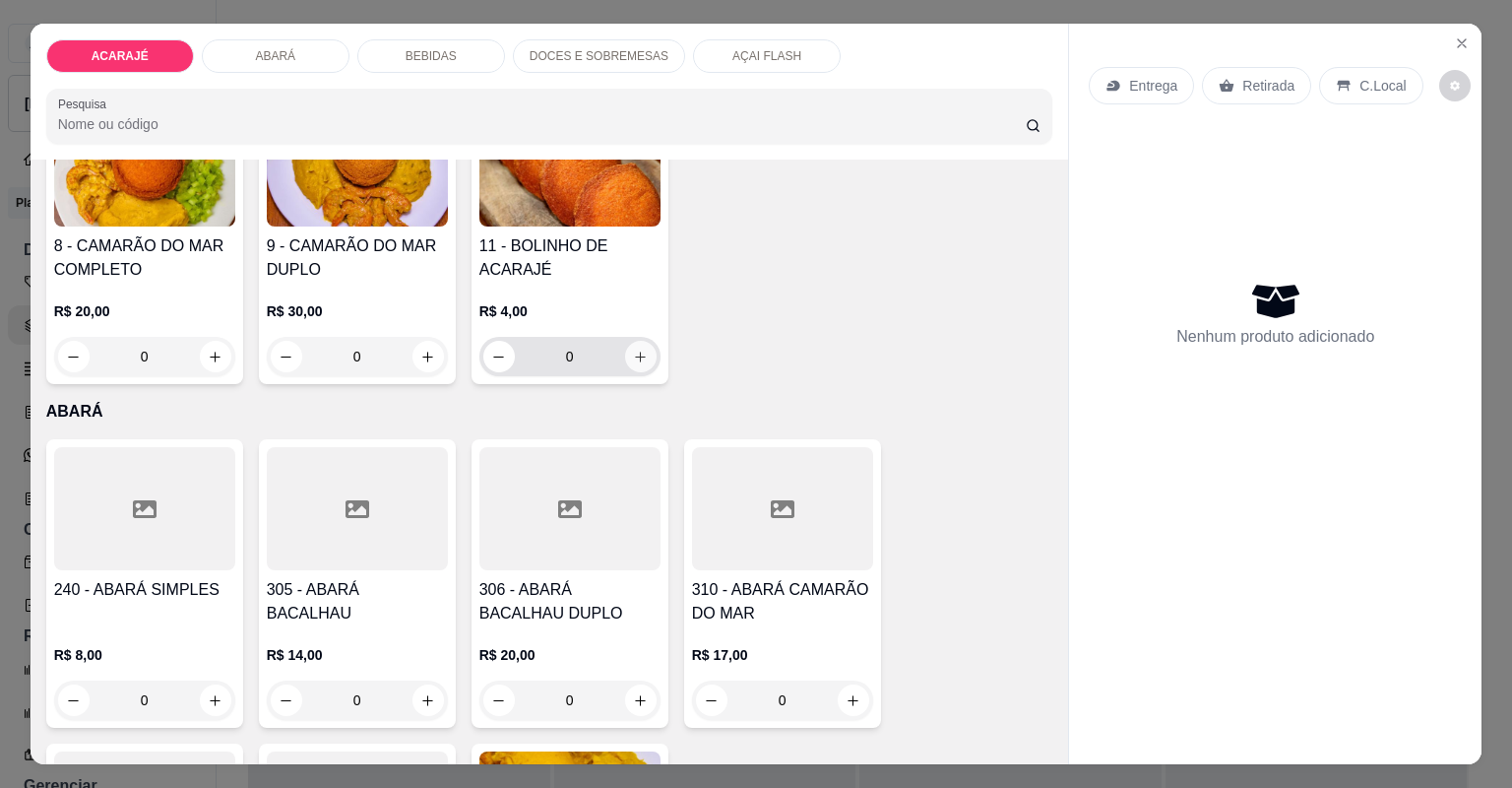 click at bounding box center [641, 357] 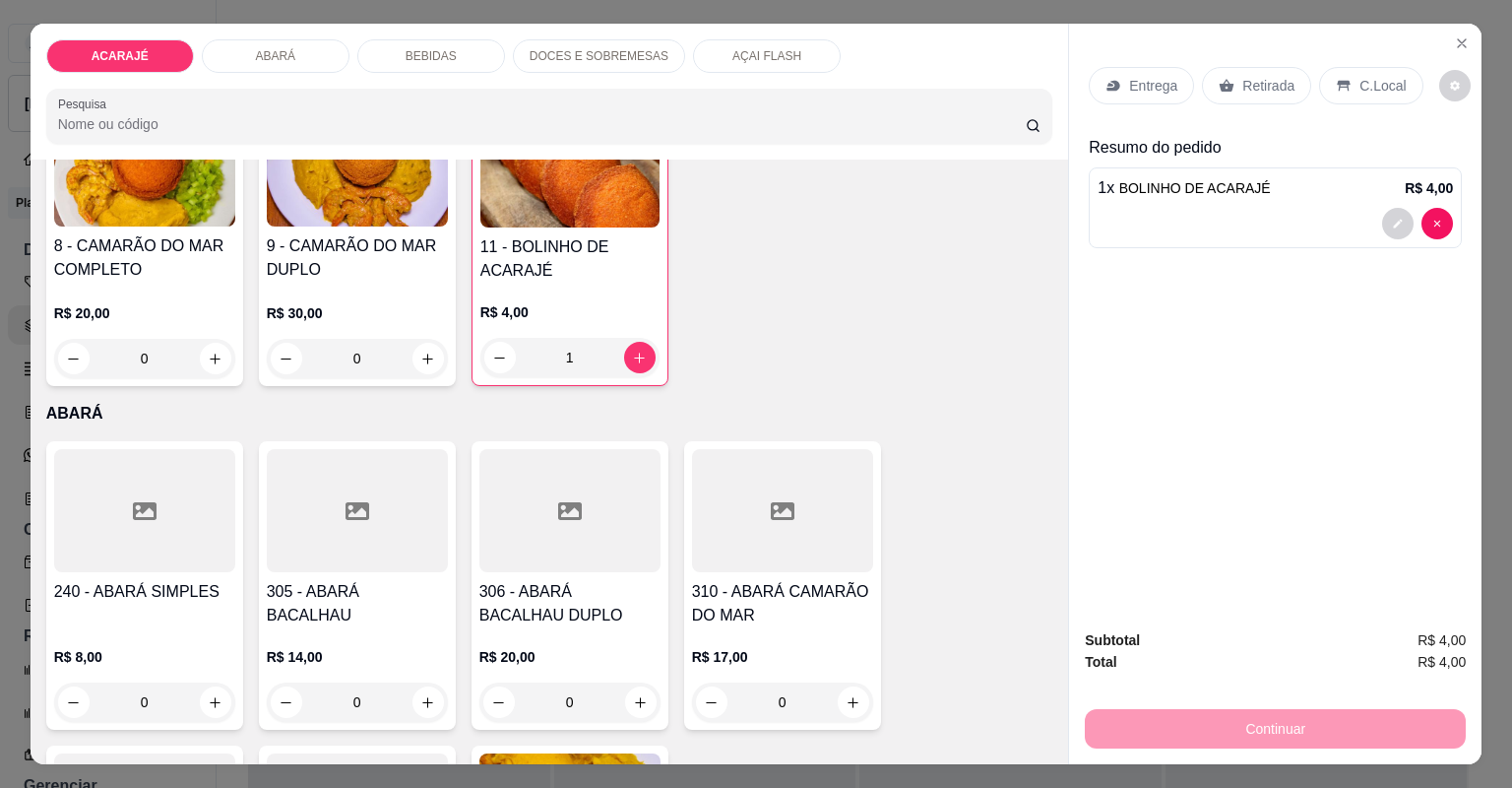 drag, startPoint x: 1228, startPoint y: 82, endPoint x: 1207, endPoint y: 110, distance: 35 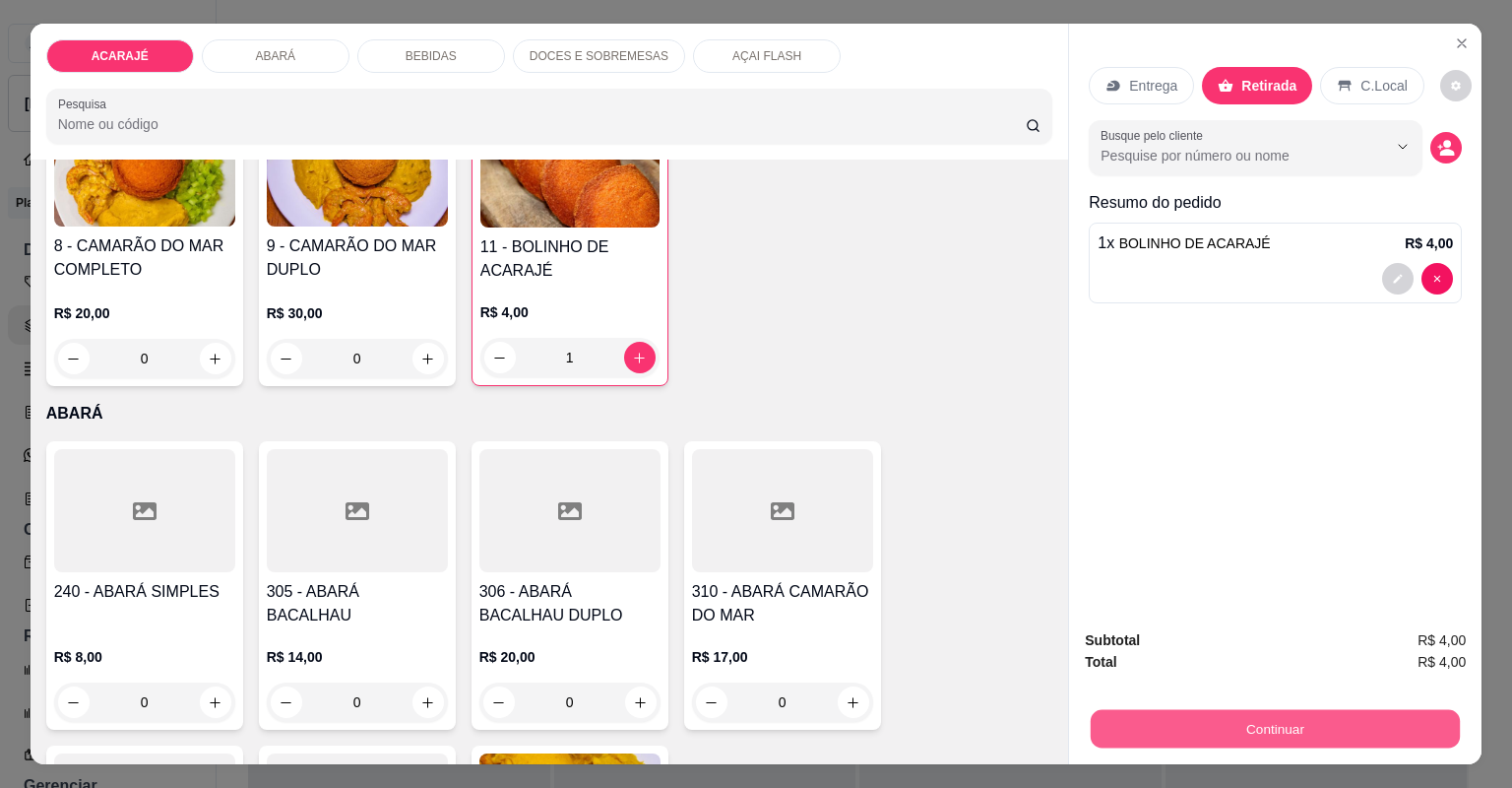 click on "Continuar" at bounding box center (1275, 729) 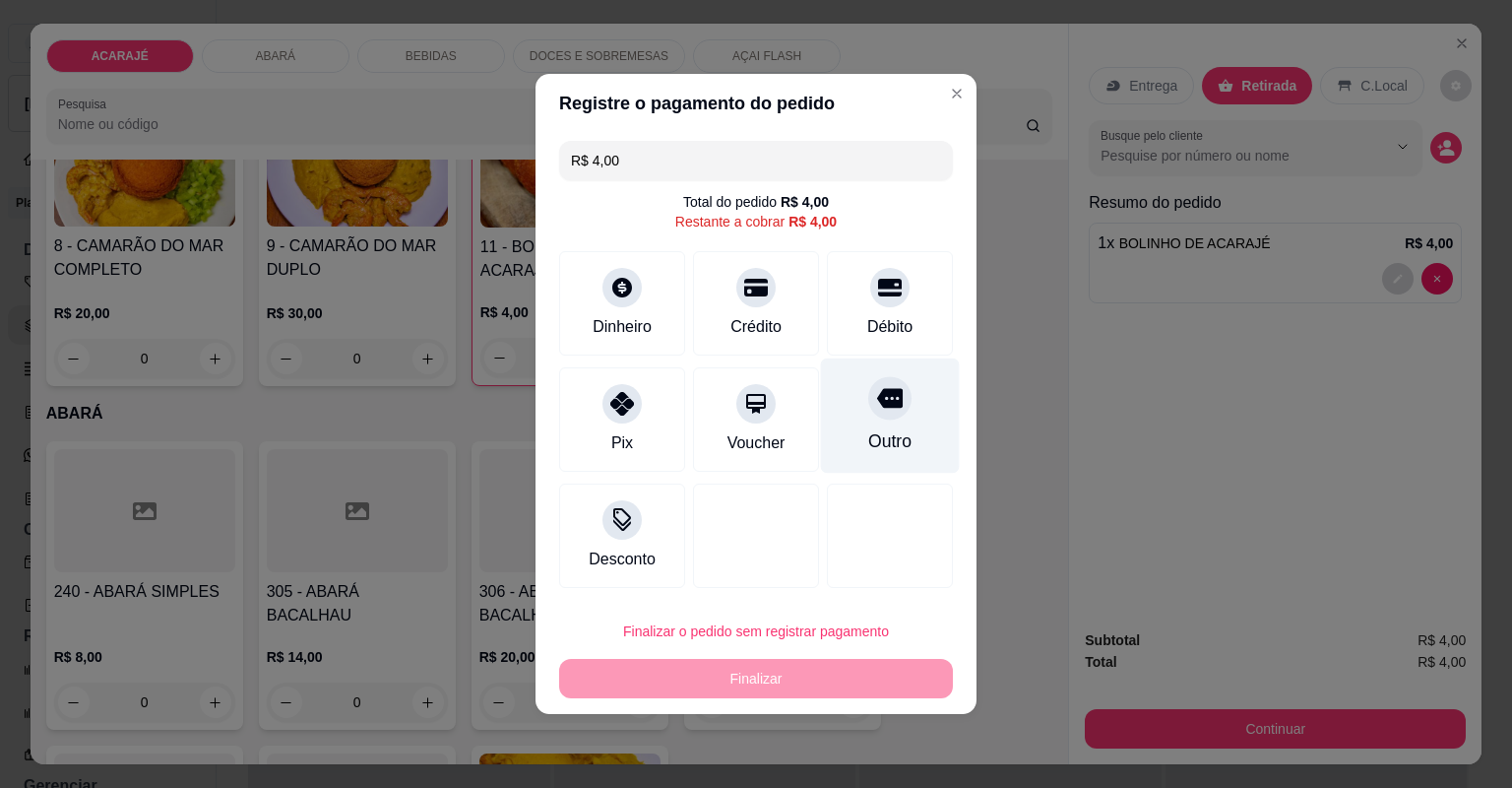click on "Outro" at bounding box center (890, 416) 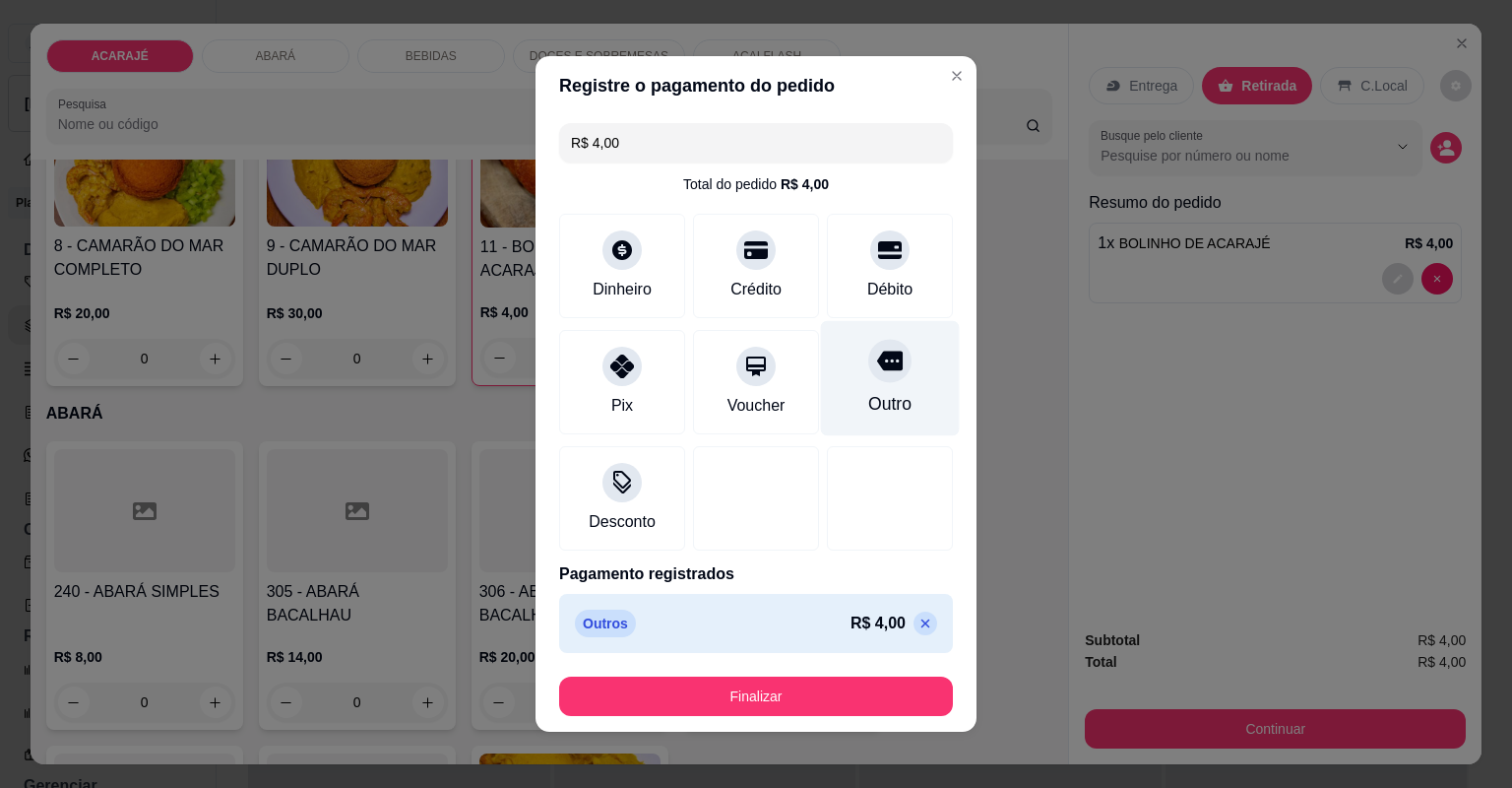 type on "R$ 0,00" 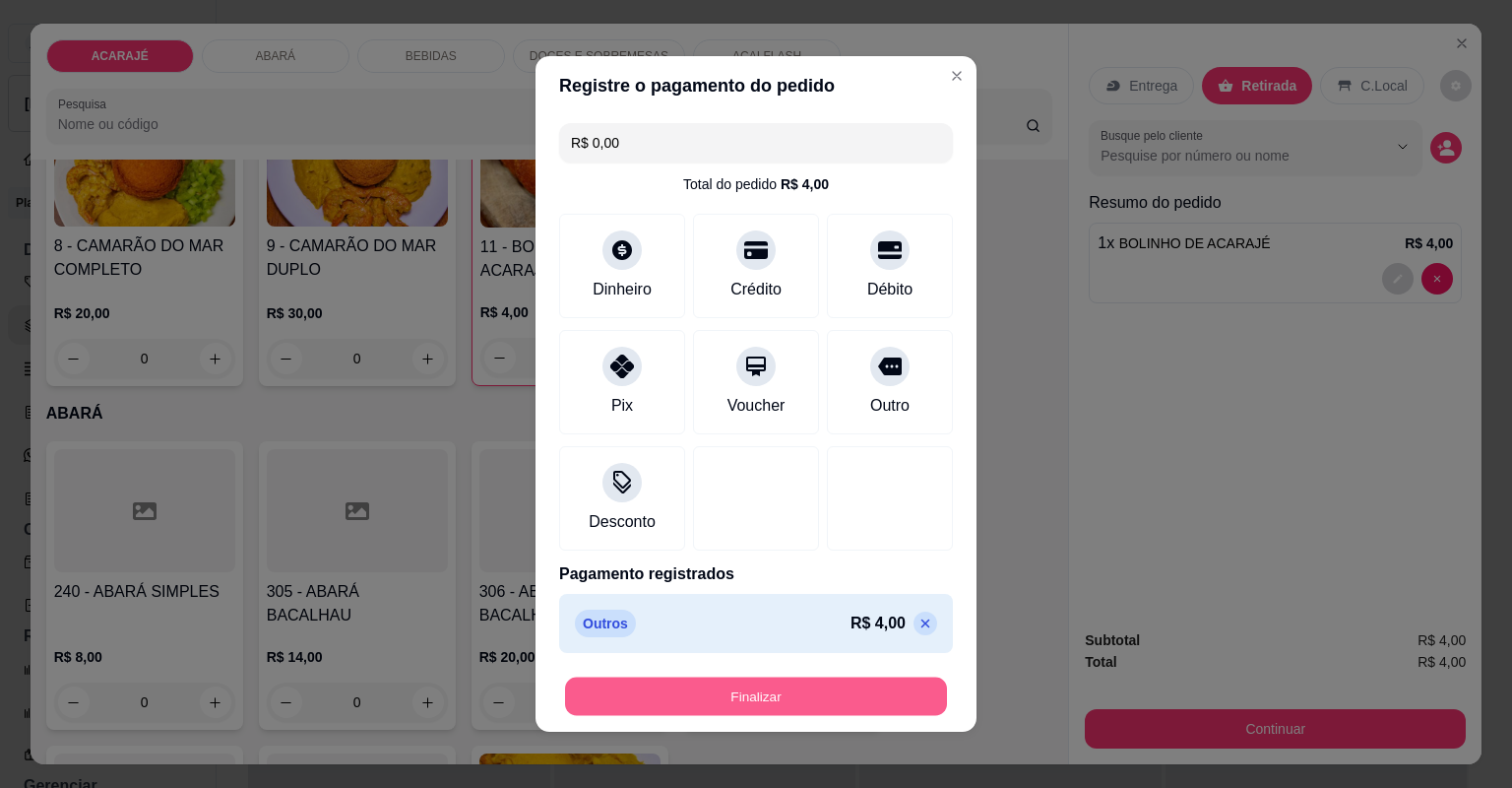 click on "Finalizar" at bounding box center [756, 696] 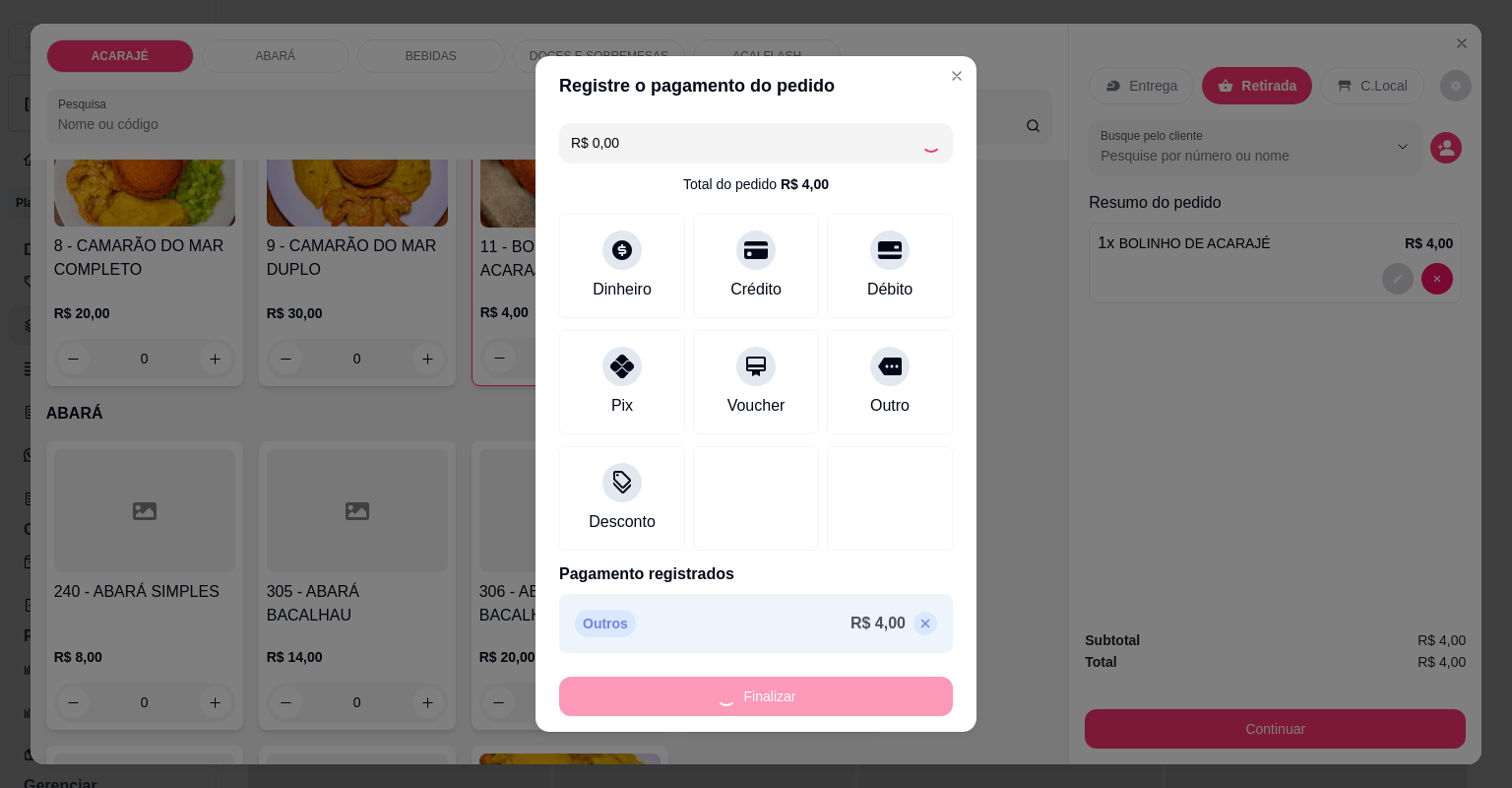 type on "0" 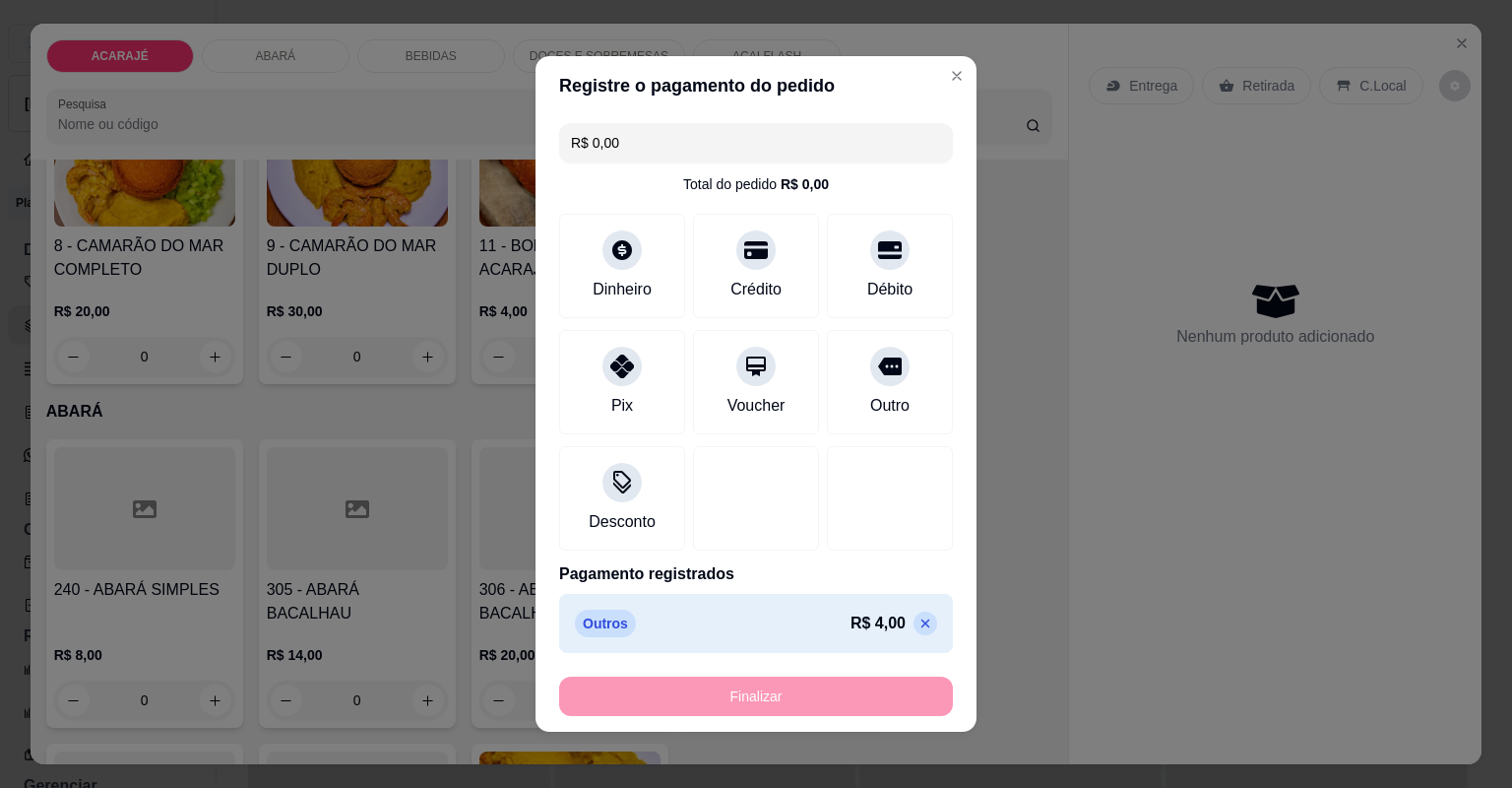 type on "-R$ 4,00" 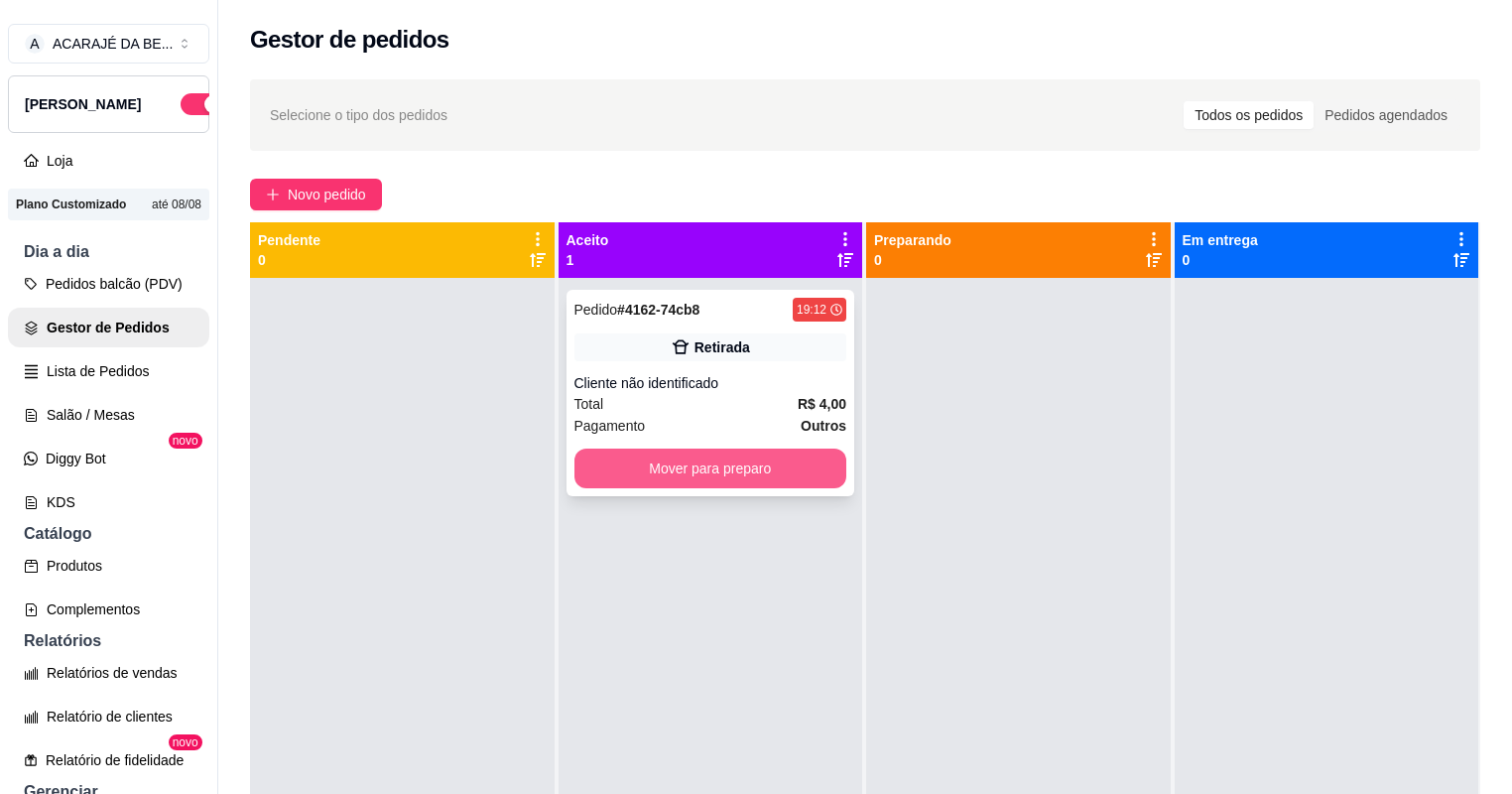 click on "Pedido  # 4162-74cb8 19:12 Retirada Cliente não identificado Total R$ 4,00 Pagamento Outros Mover para preparo" at bounding box center (710, 393) 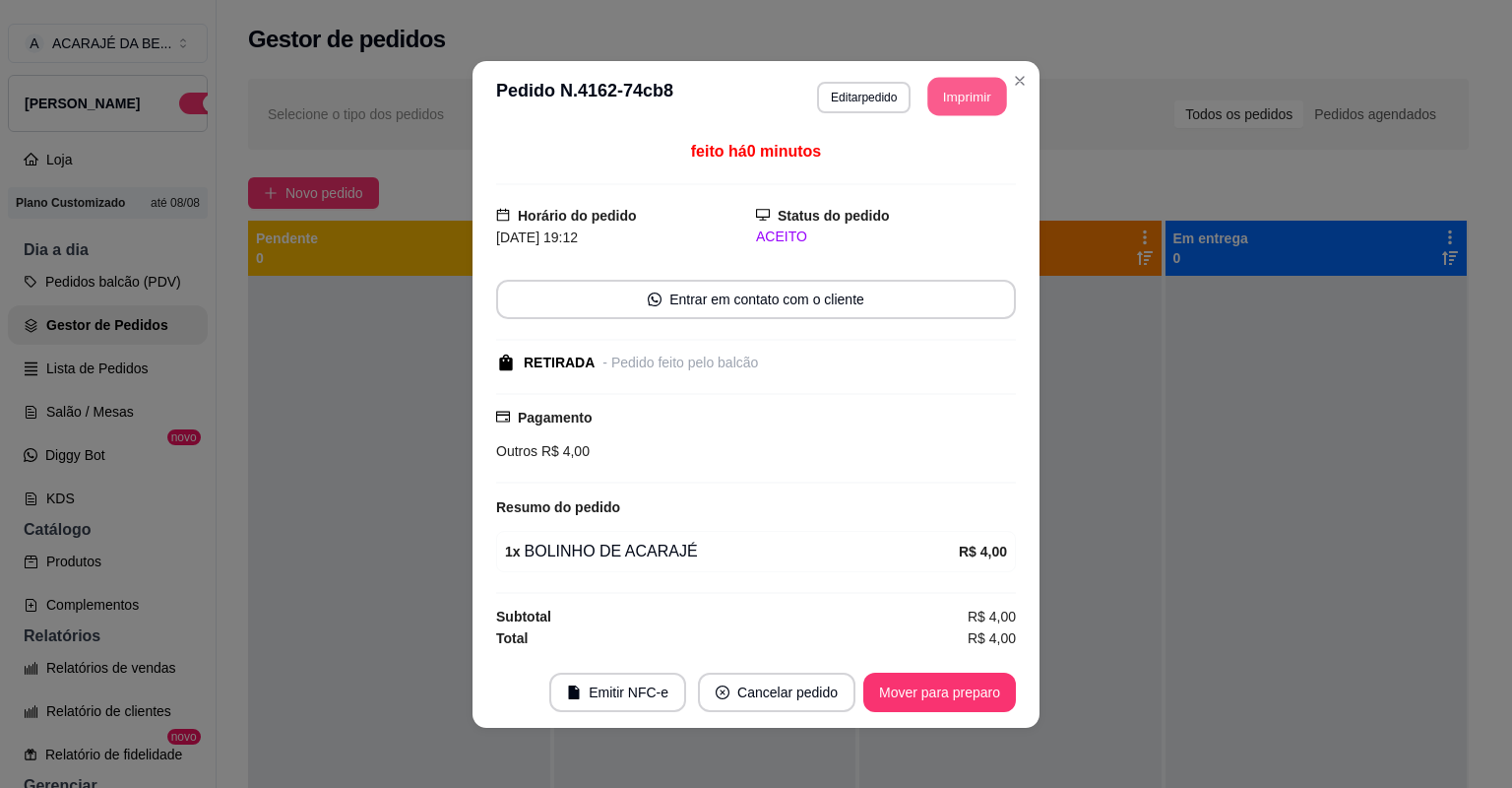 click on "Imprimir" at bounding box center [968, 96] 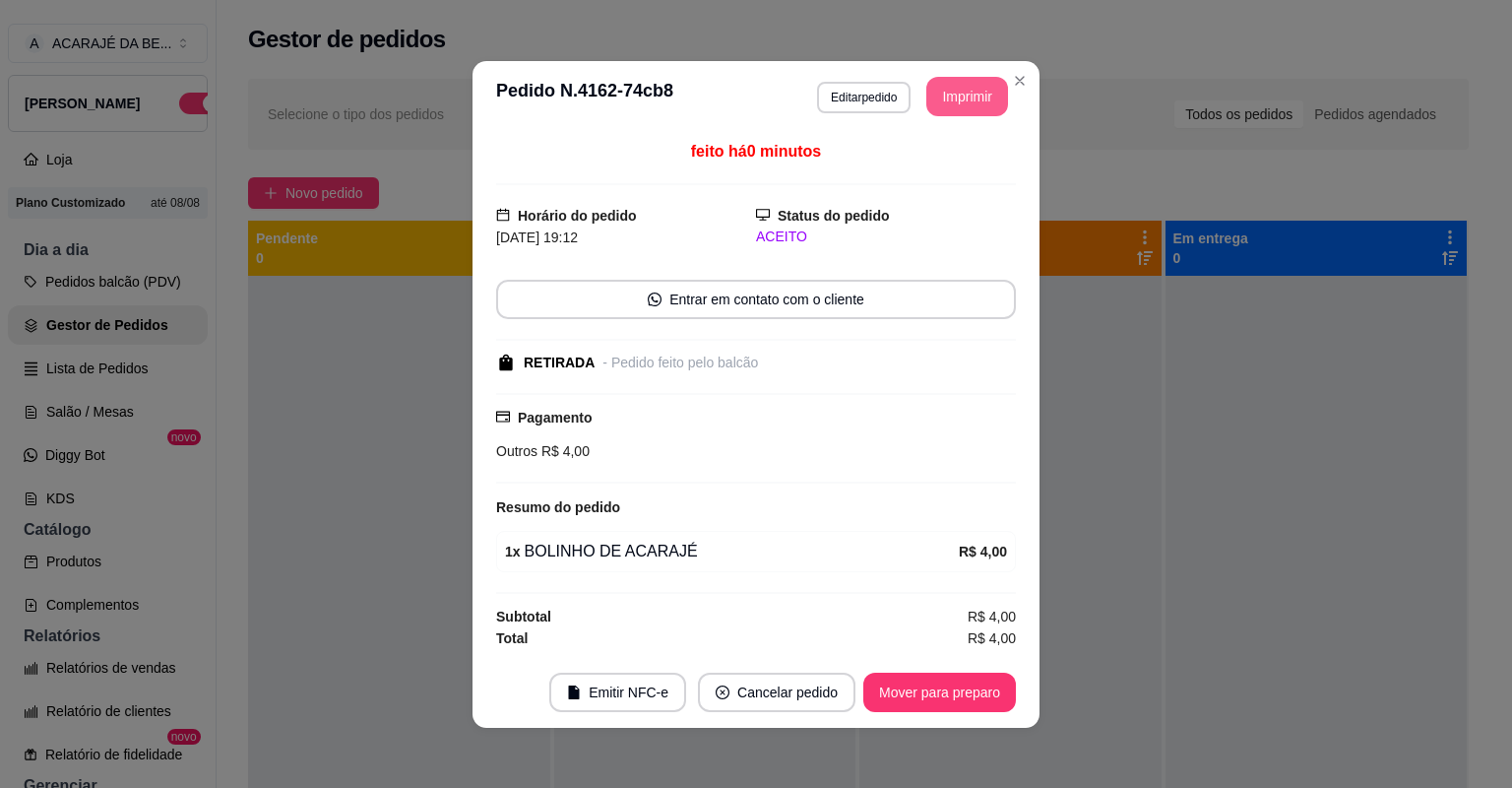 scroll, scrollTop: 0, scrollLeft: 0, axis: both 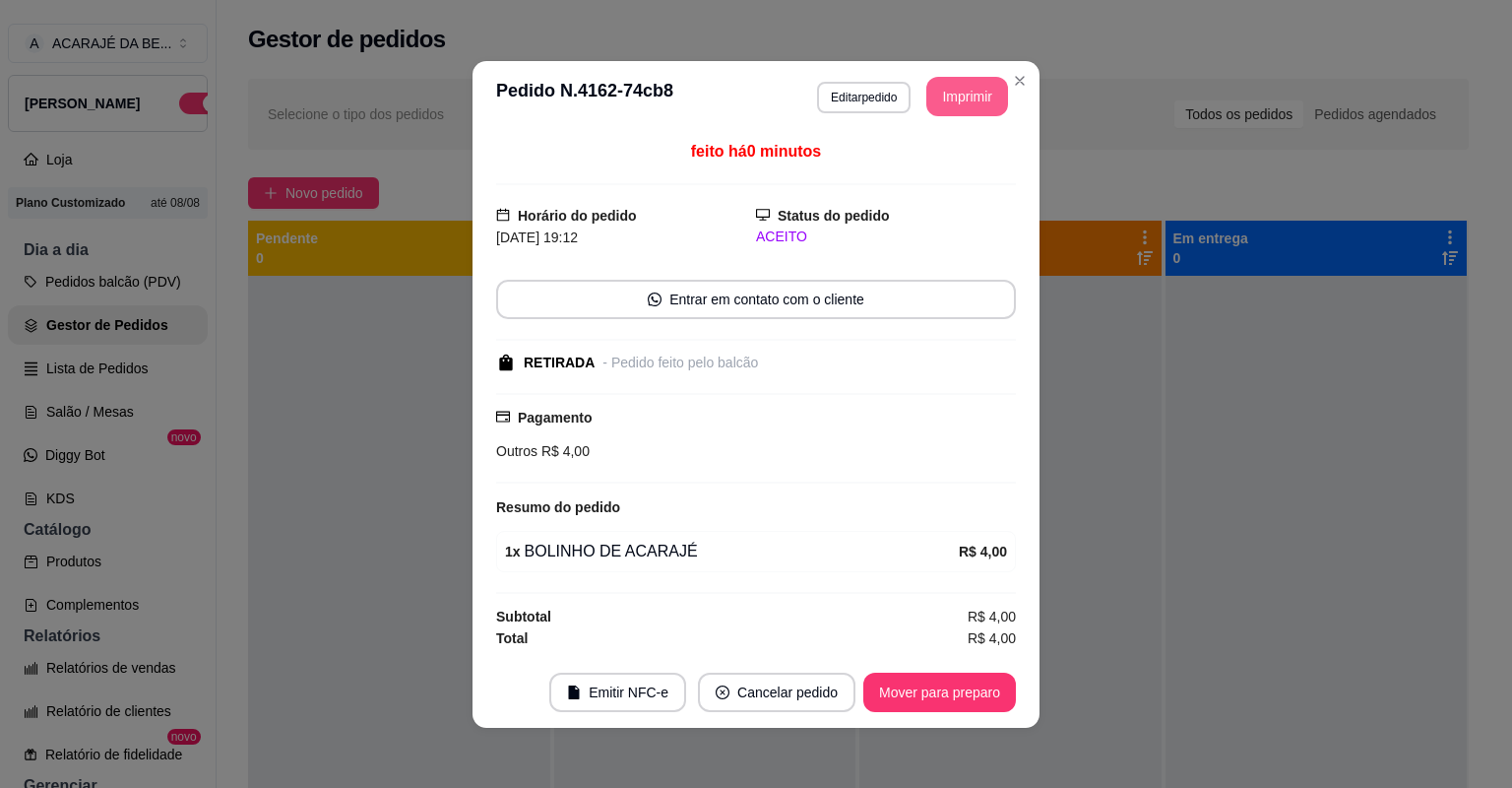 click on "Mover para preparo" at bounding box center [939, 692] 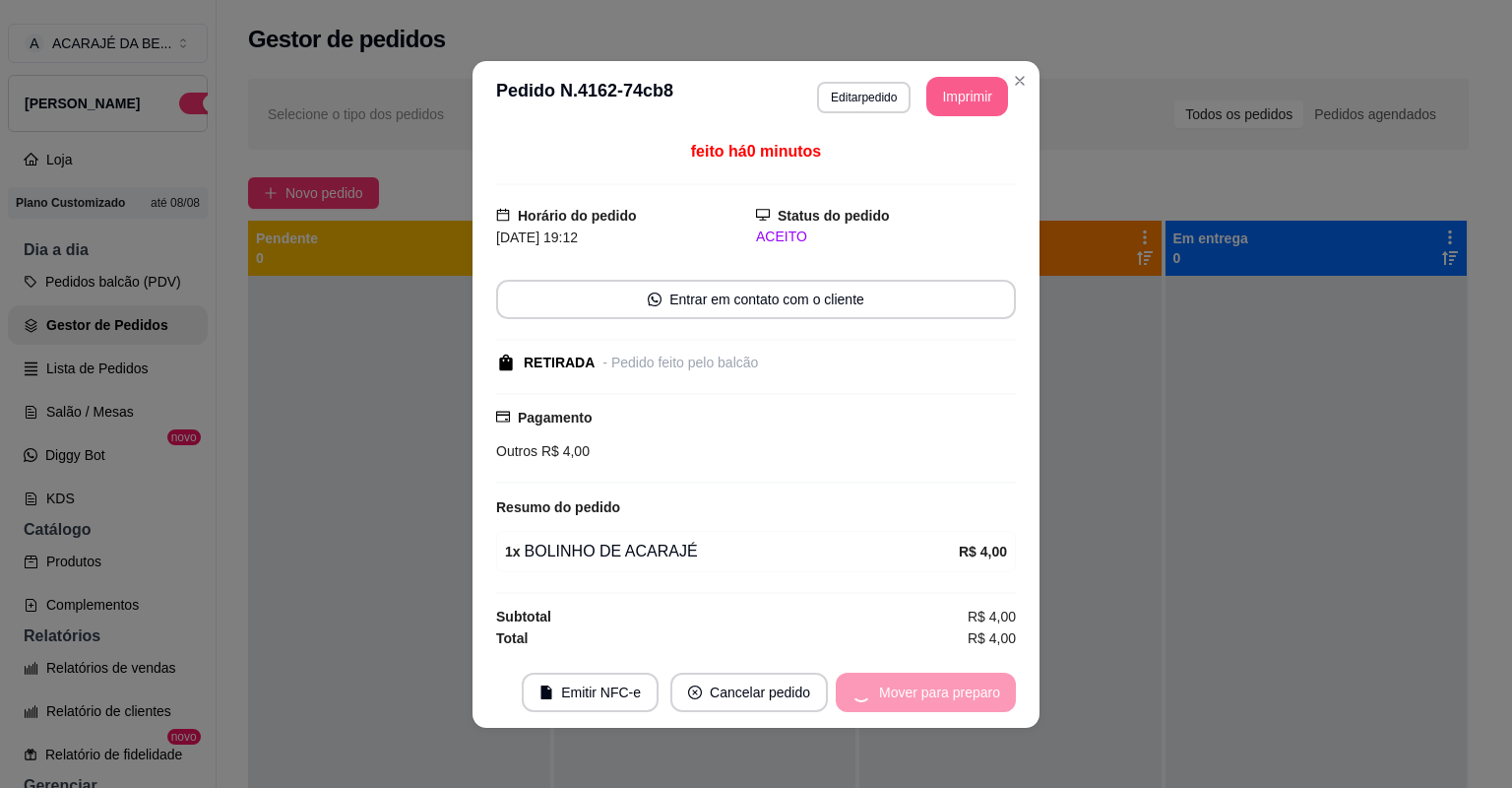 click on "Mover para preparo" at bounding box center (925, 692) 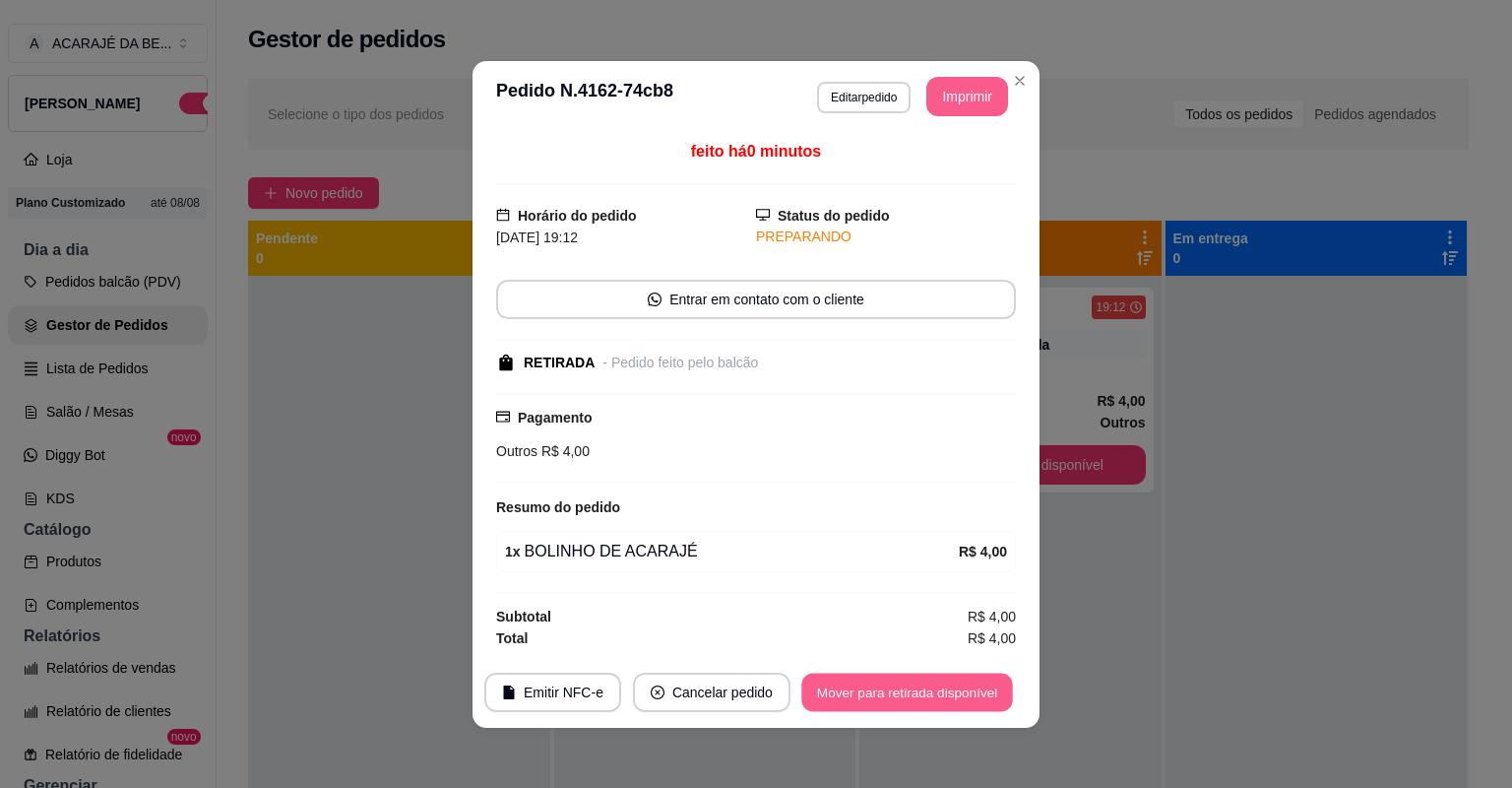 click on "Mover para retirada disponível" at bounding box center (907, 691) 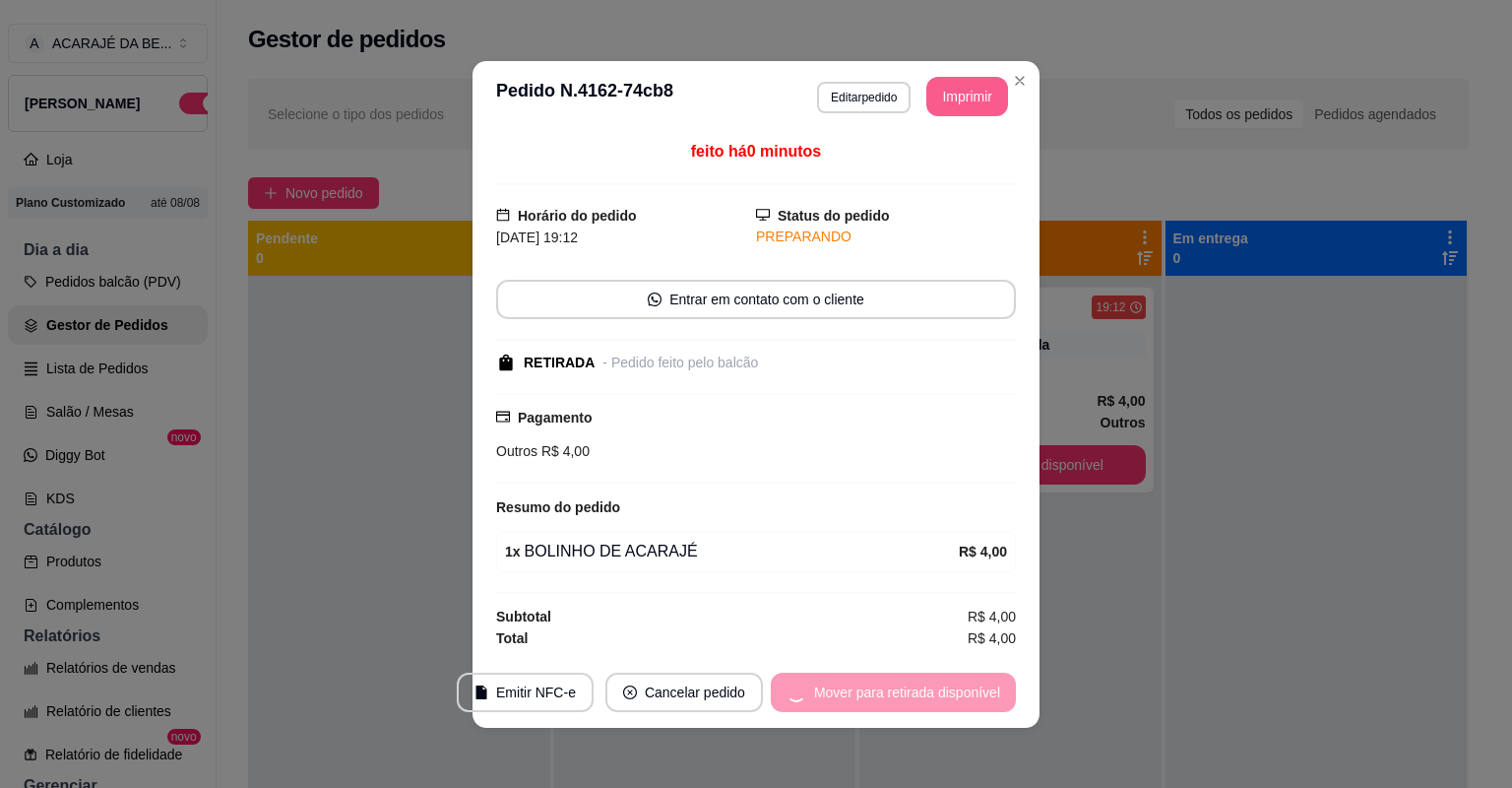 click on "Mover para retirada disponível" at bounding box center (893, 692) 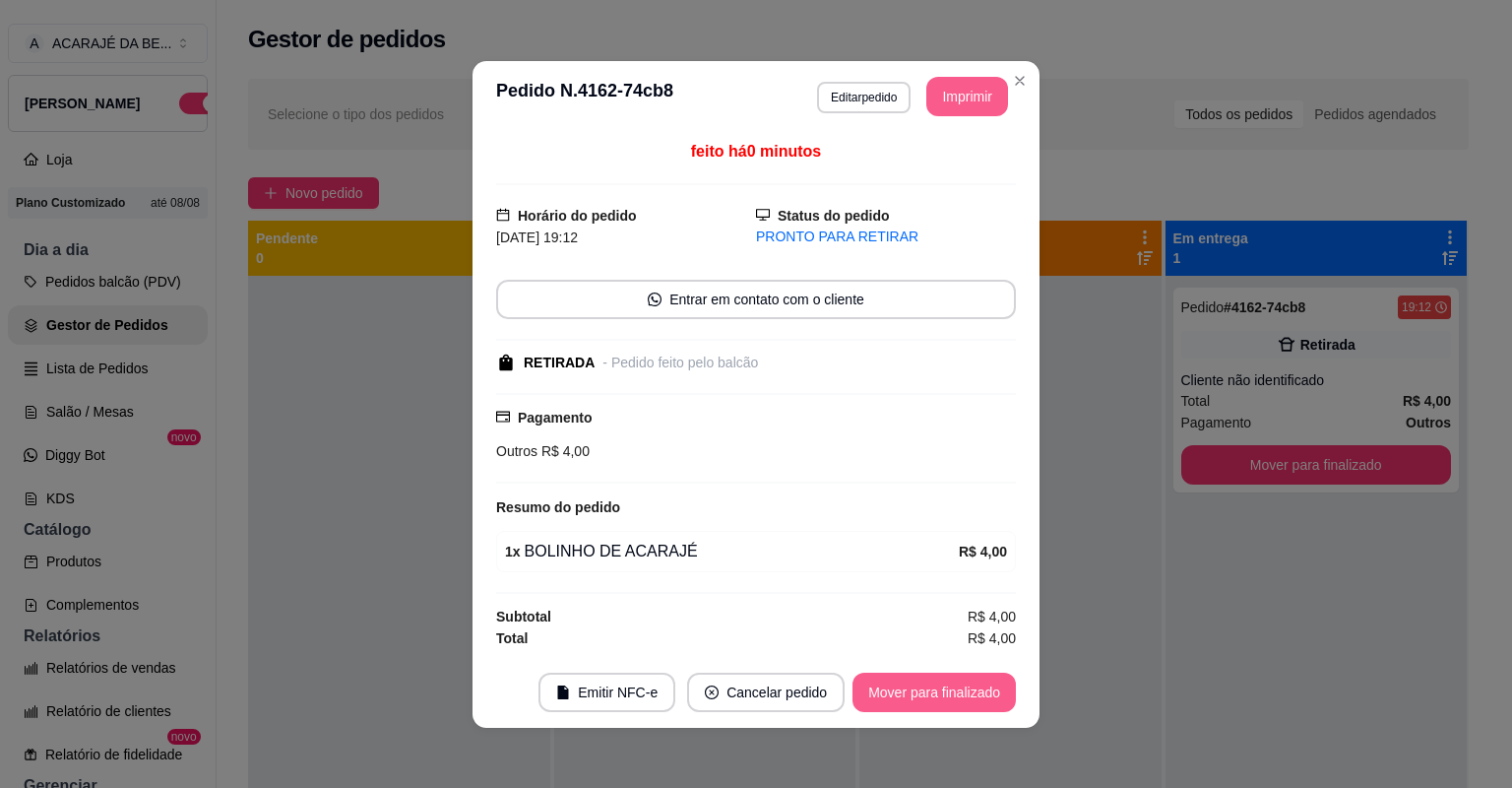 click on "Mover para finalizado" at bounding box center [934, 692] 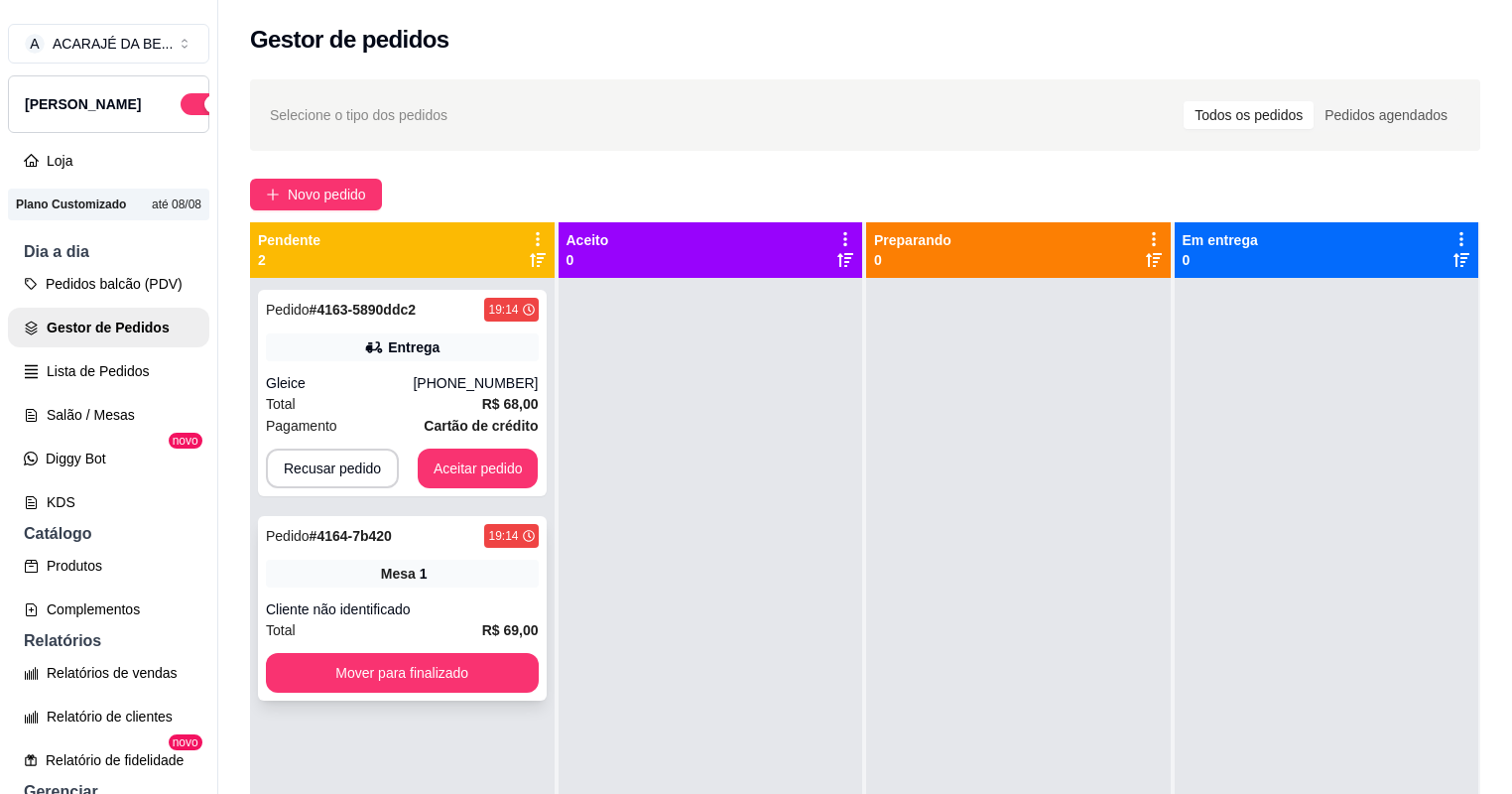 click on "Pedido  # 4164-7b420 19:14 Mesa 1 Cliente não identificado Total R$ 69,00 Mover para finalizado" at bounding box center [402, 608] 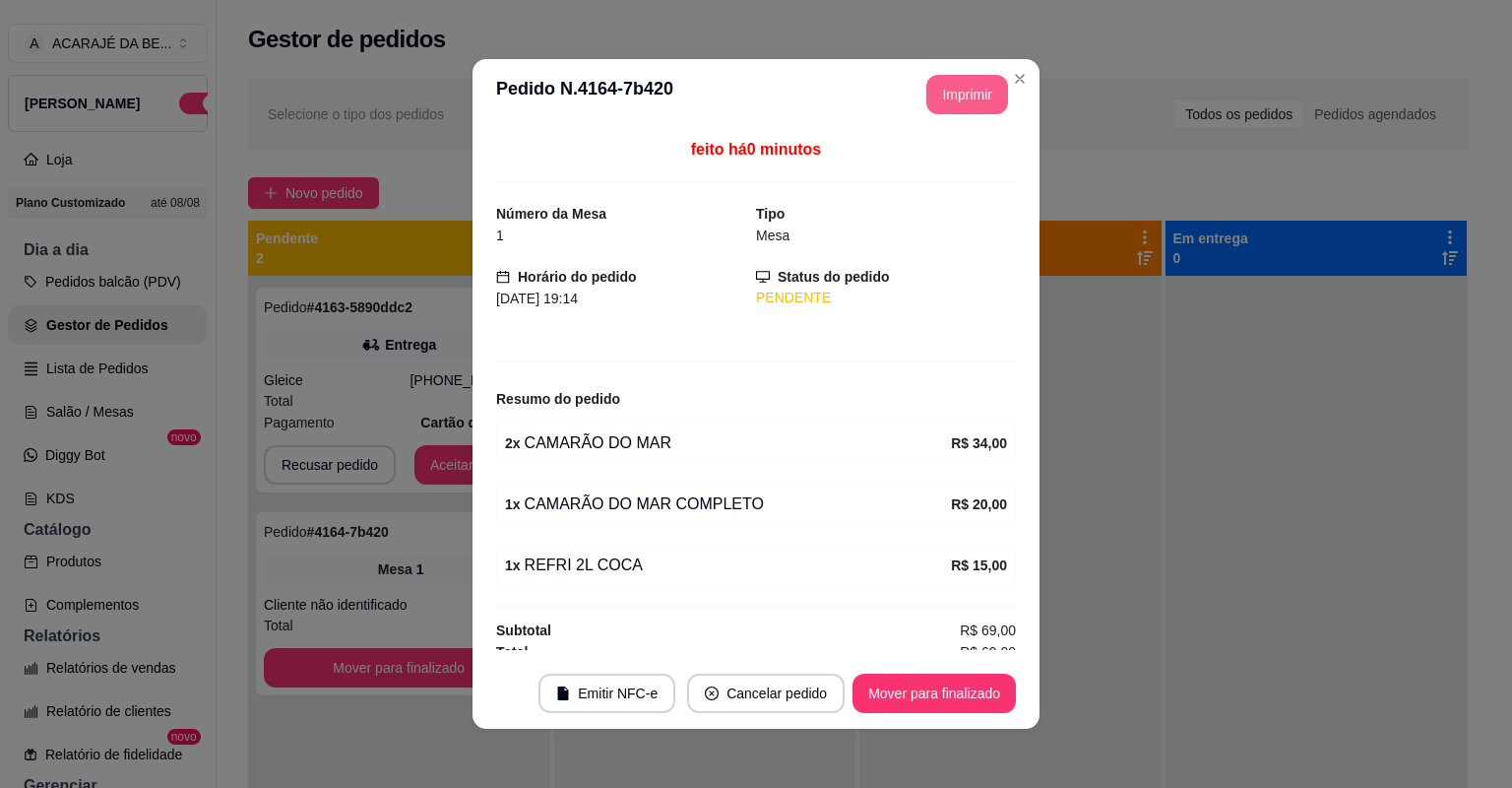 click on "Imprimir" at bounding box center [967, 95] 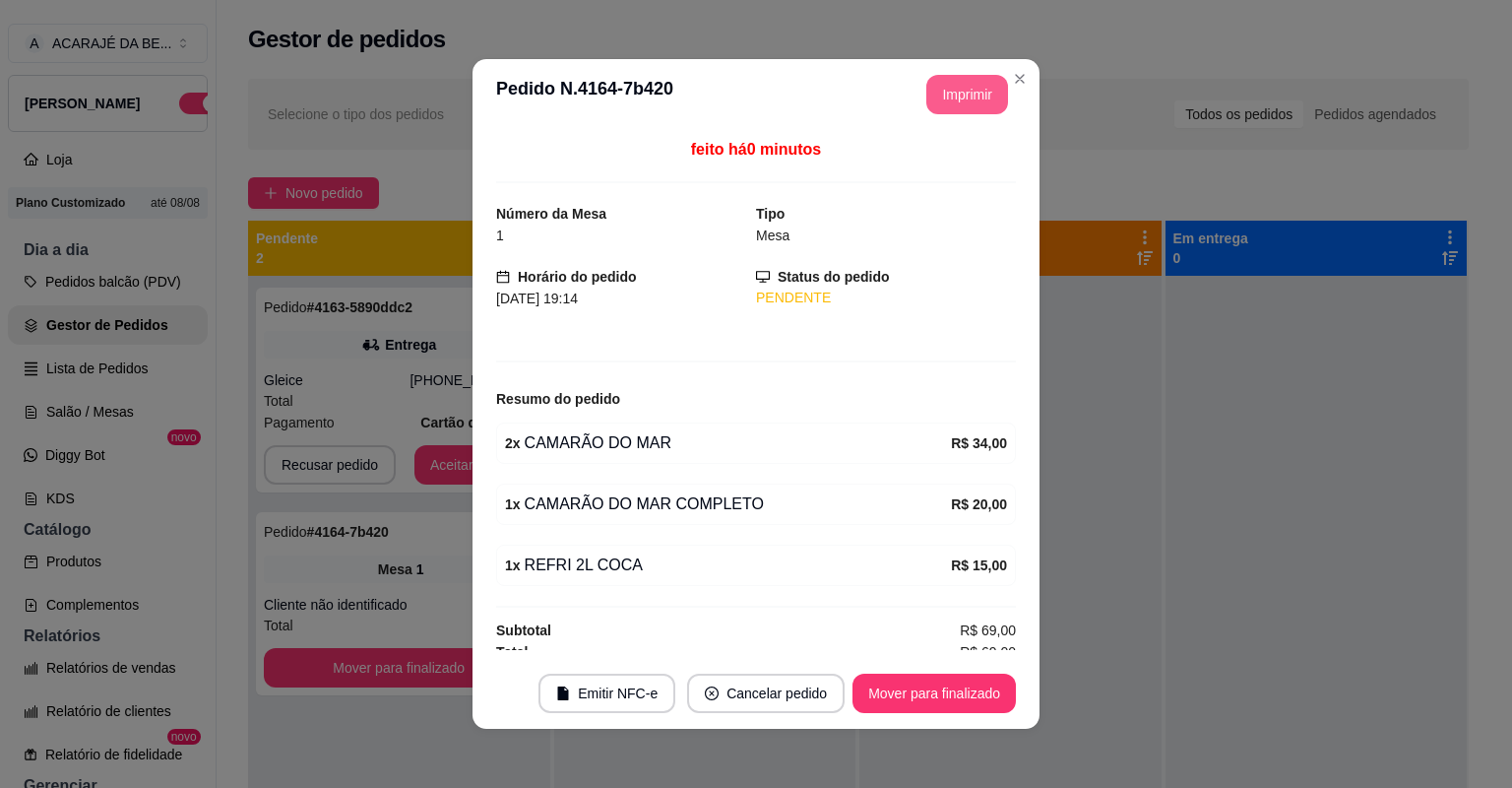 scroll, scrollTop: 0, scrollLeft: 0, axis: both 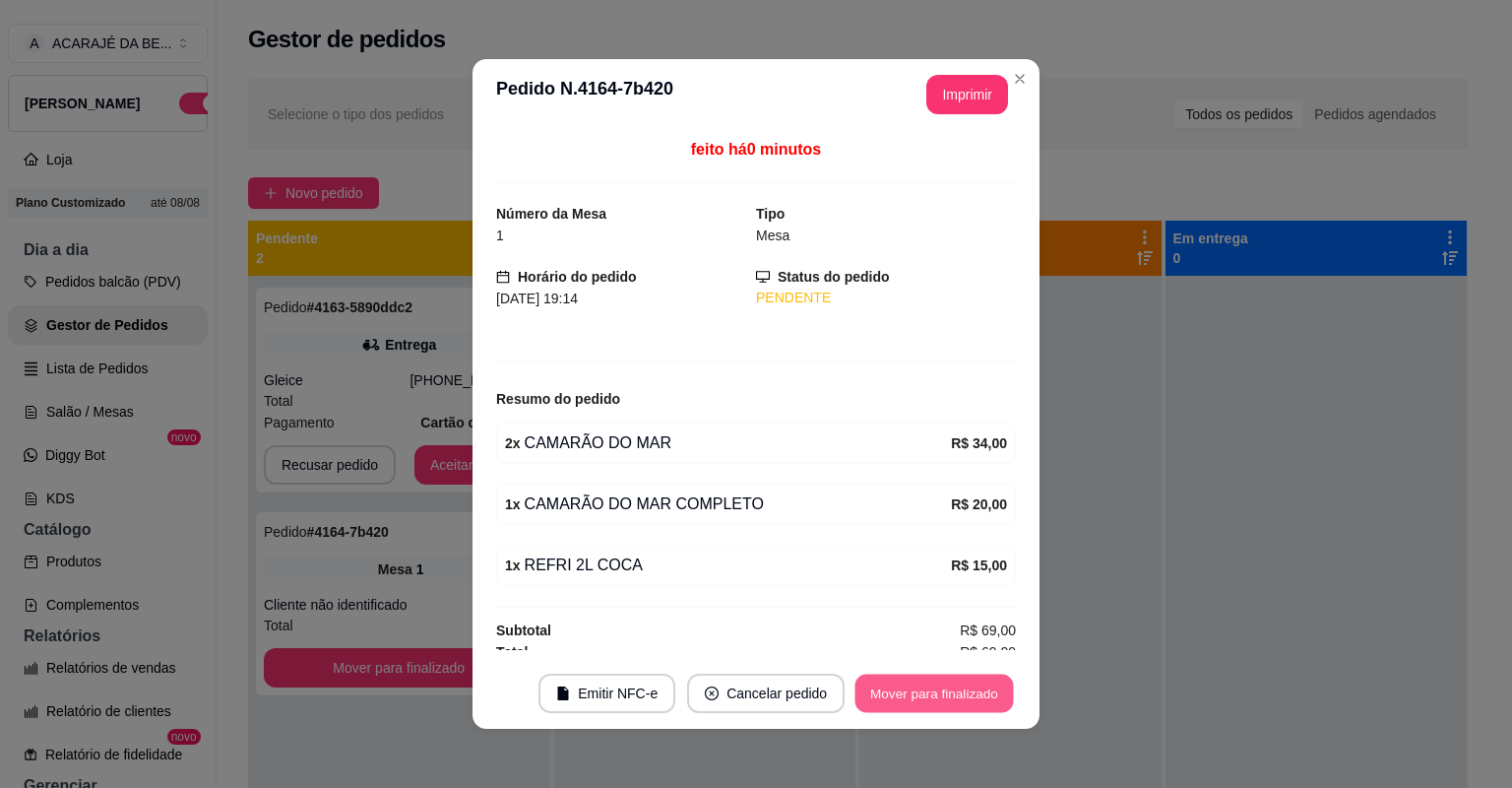 click on "Mover para finalizado" at bounding box center [934, 693] 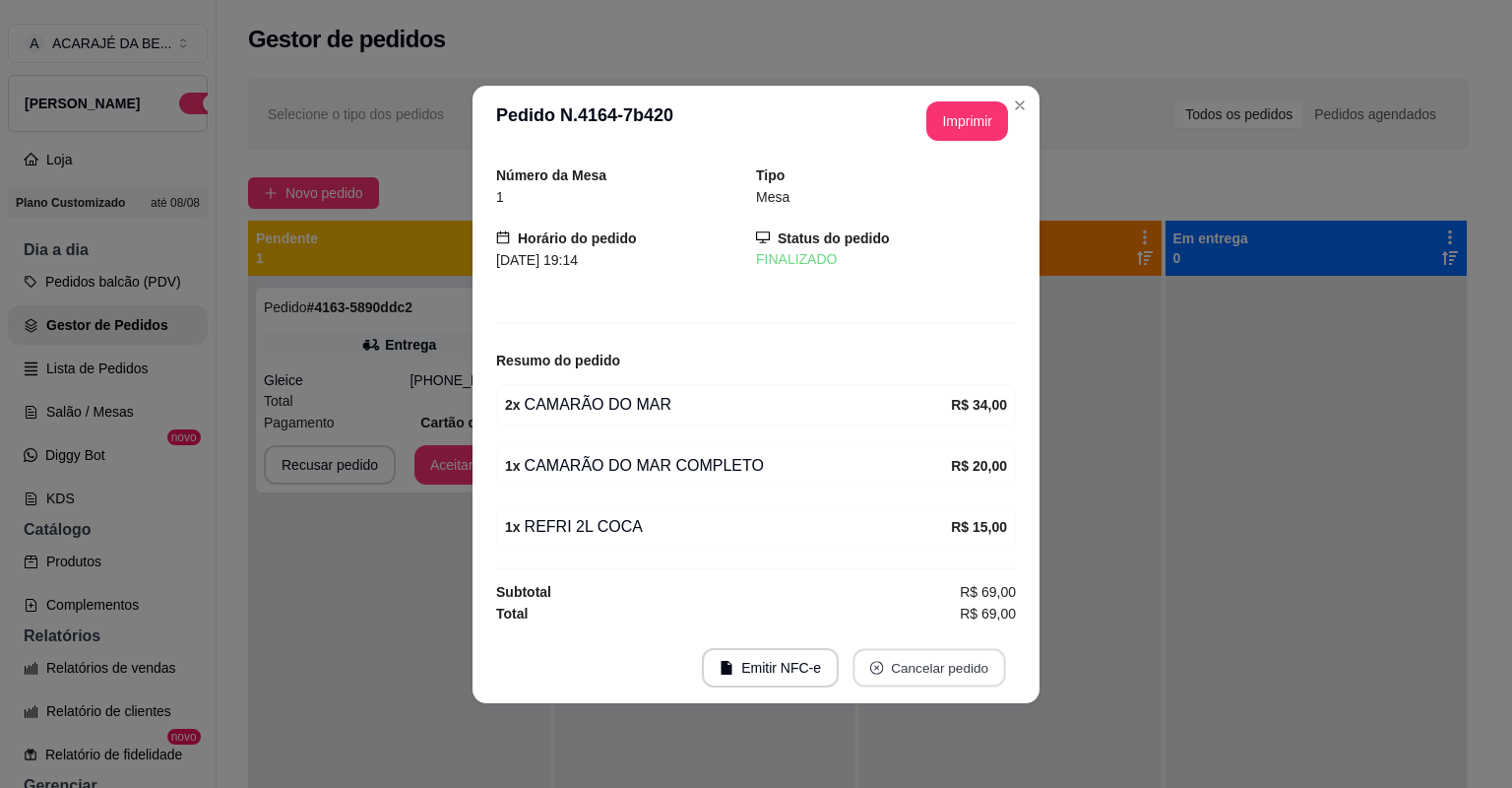click on "Cancelar pedido" at bounding box center [928, 667] 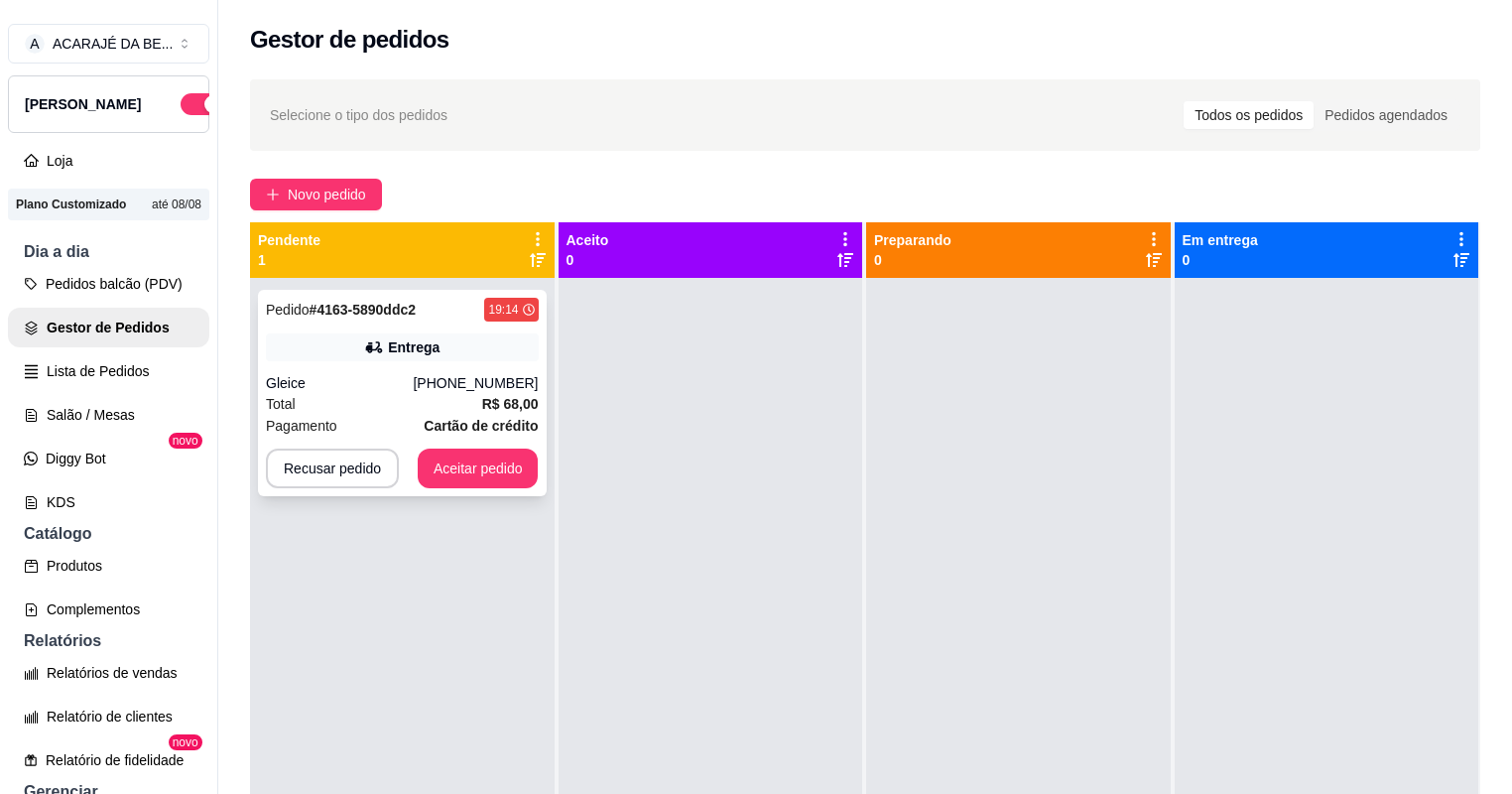 click on "Pedido  # 4163-5890ddc2 19:14 Entrega Gleice  (73) 99155-0478 Total R$ 68,00 Pagamento Cartão de crédito Recusar pedido Aceitar pedido" at bounding box center [402, 393] 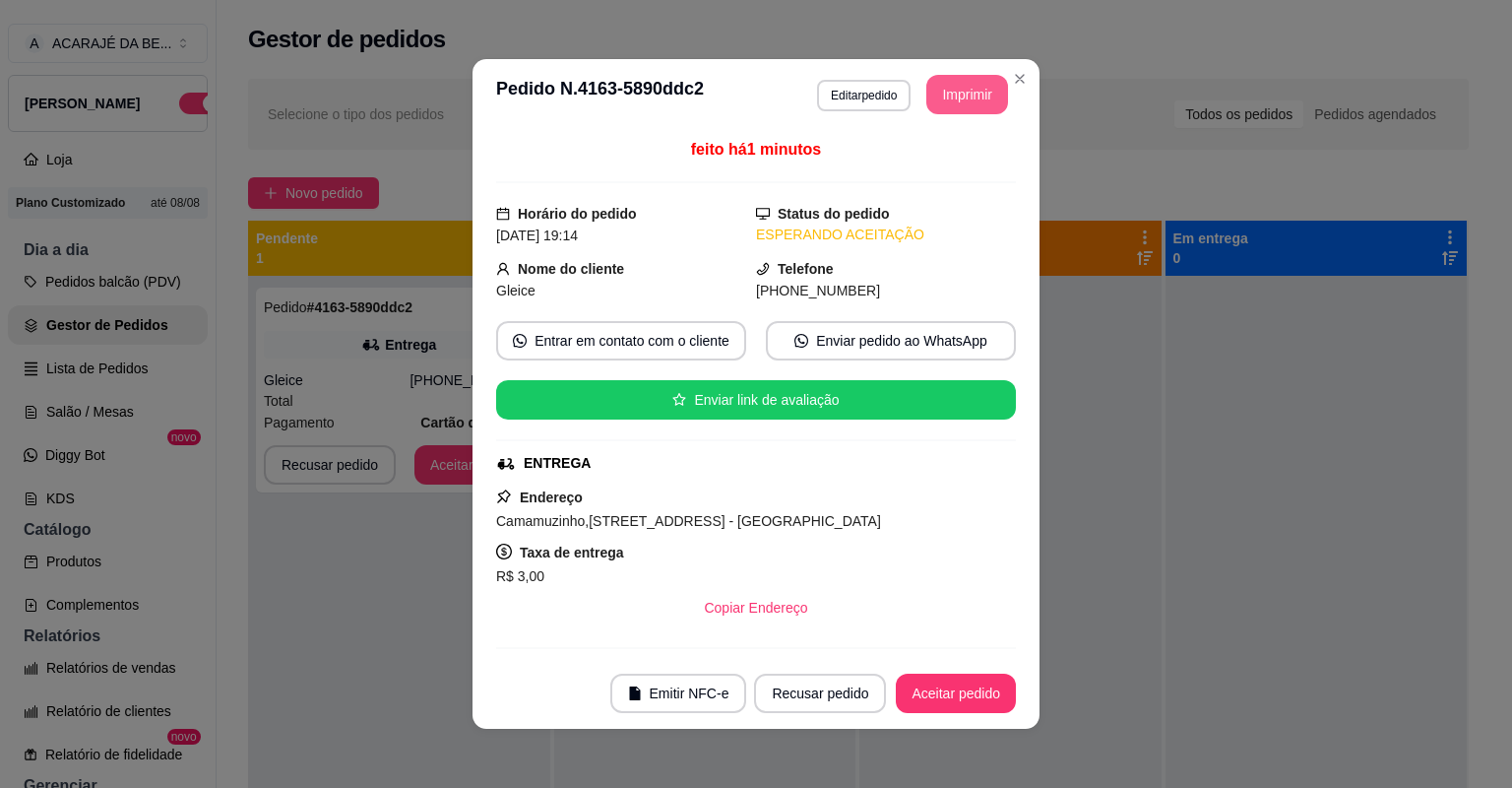 click on "Imprimir" at bounding box center (967, 95) 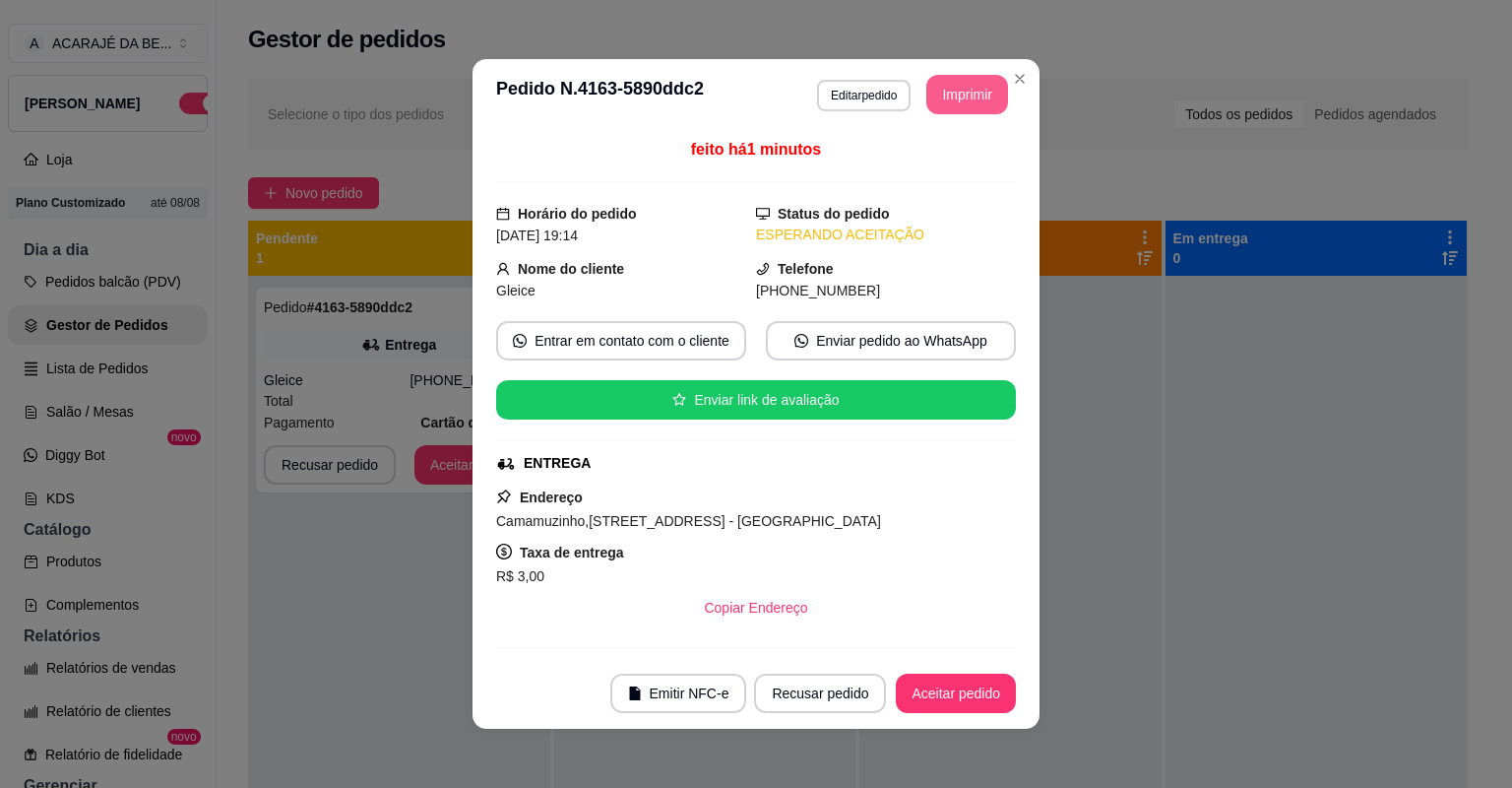 scroll, scrollTop: 0, scrollLeft: 0, axis: both 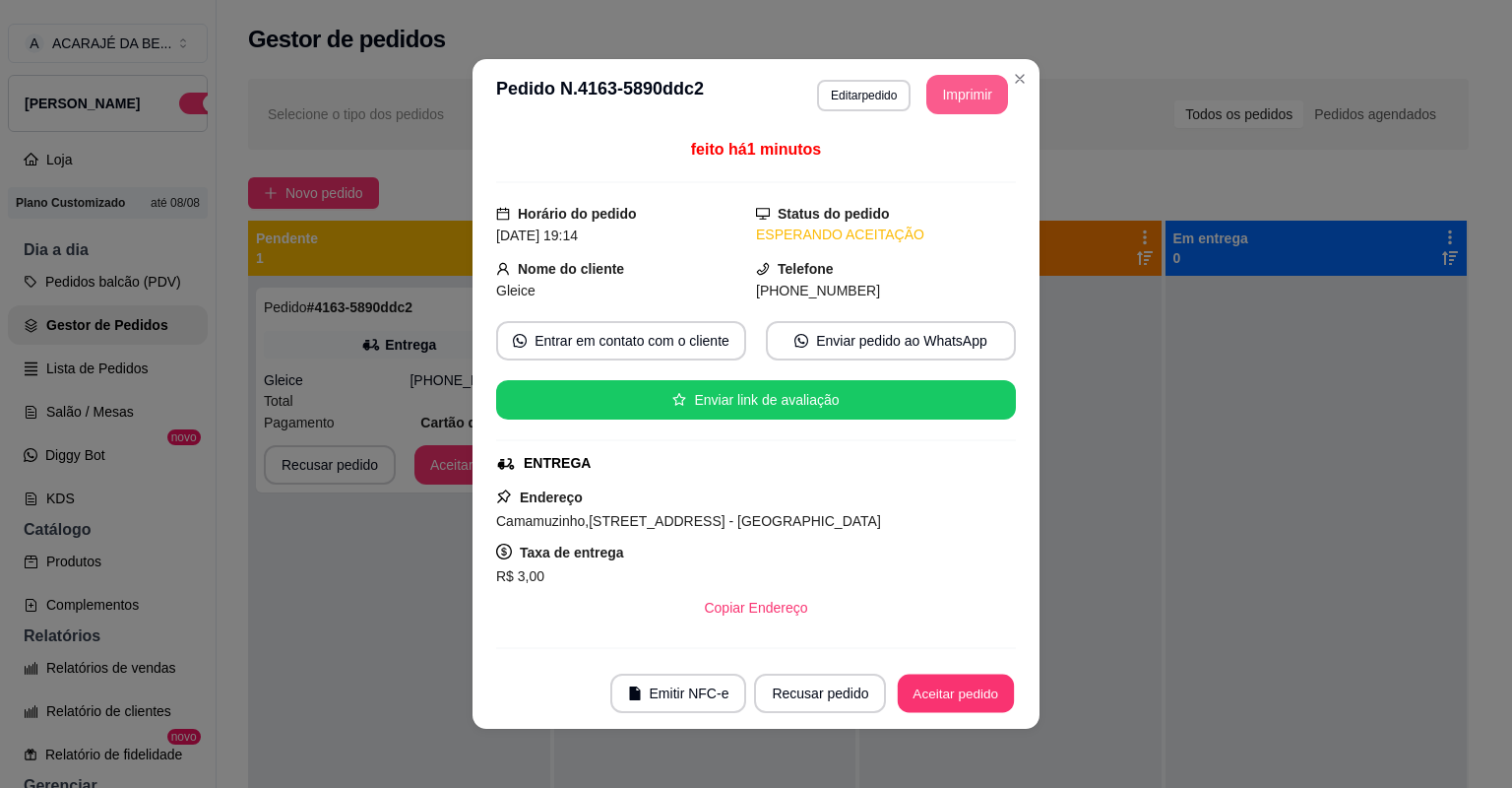 click on "Aceitar pedido" at bounding box center [956, 693] 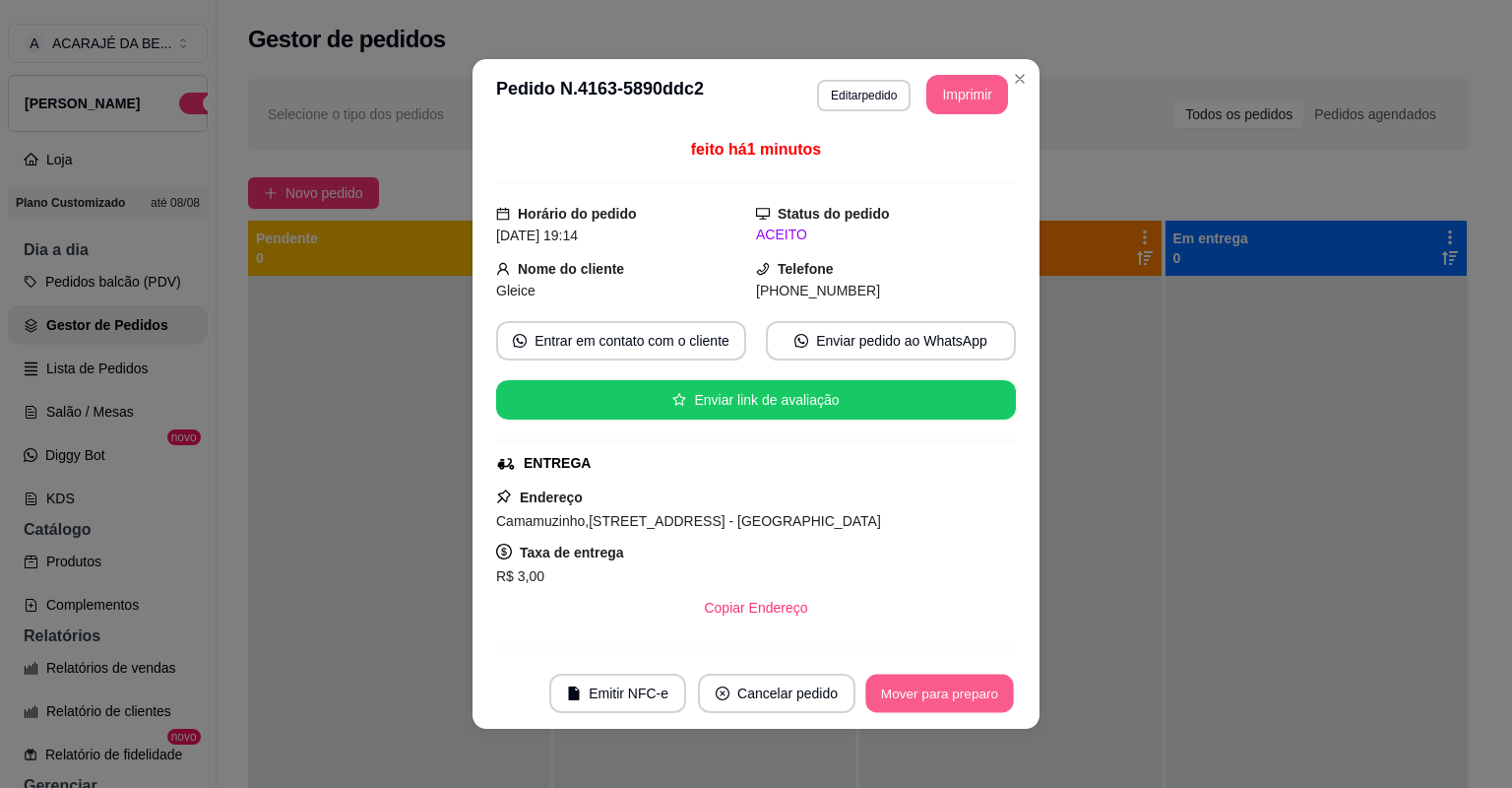 click on "Mover para preparo" at bounding box center (939, 693) 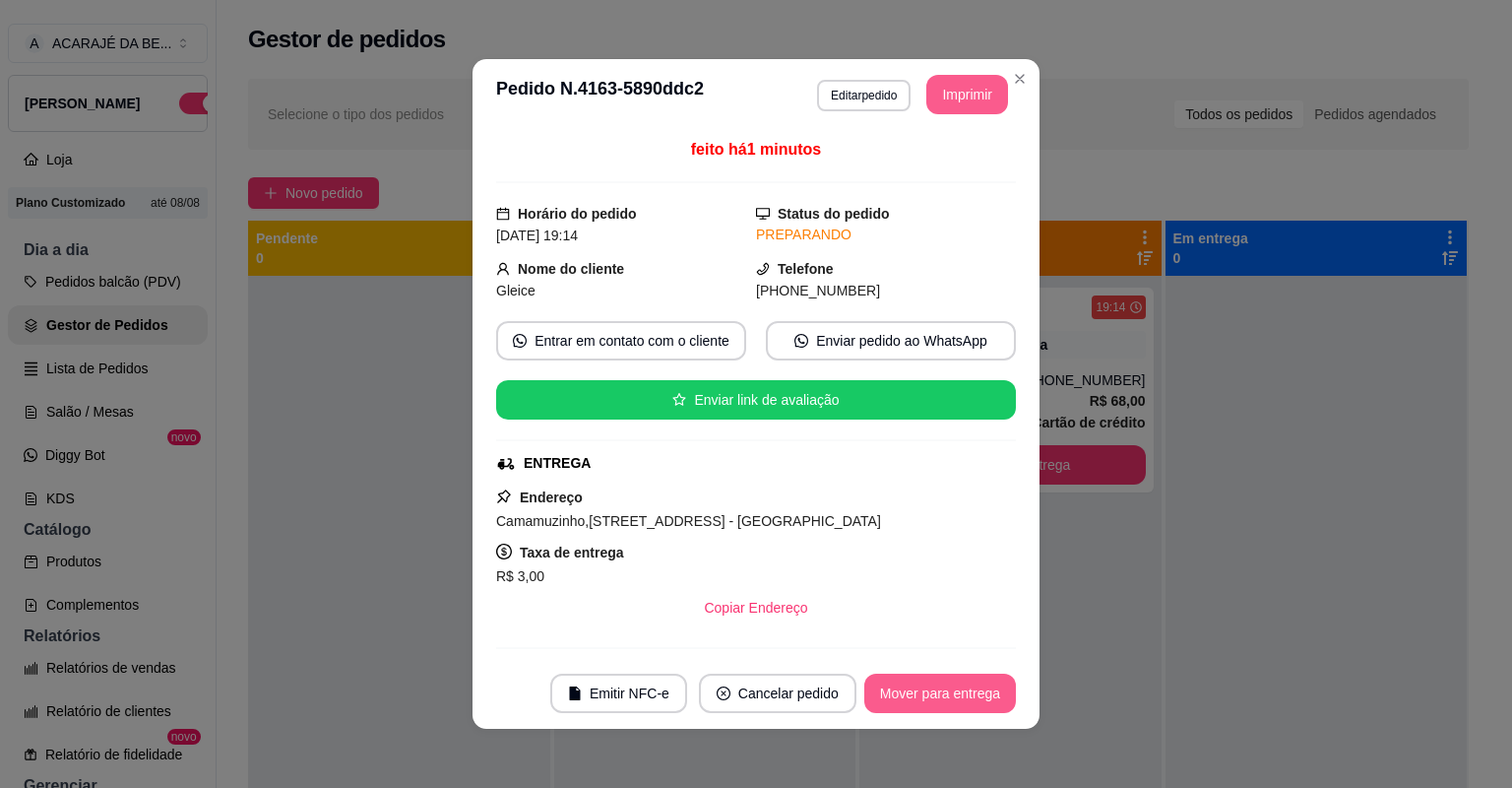 click on "Mover para entrega" at bounding box center (940, 693) 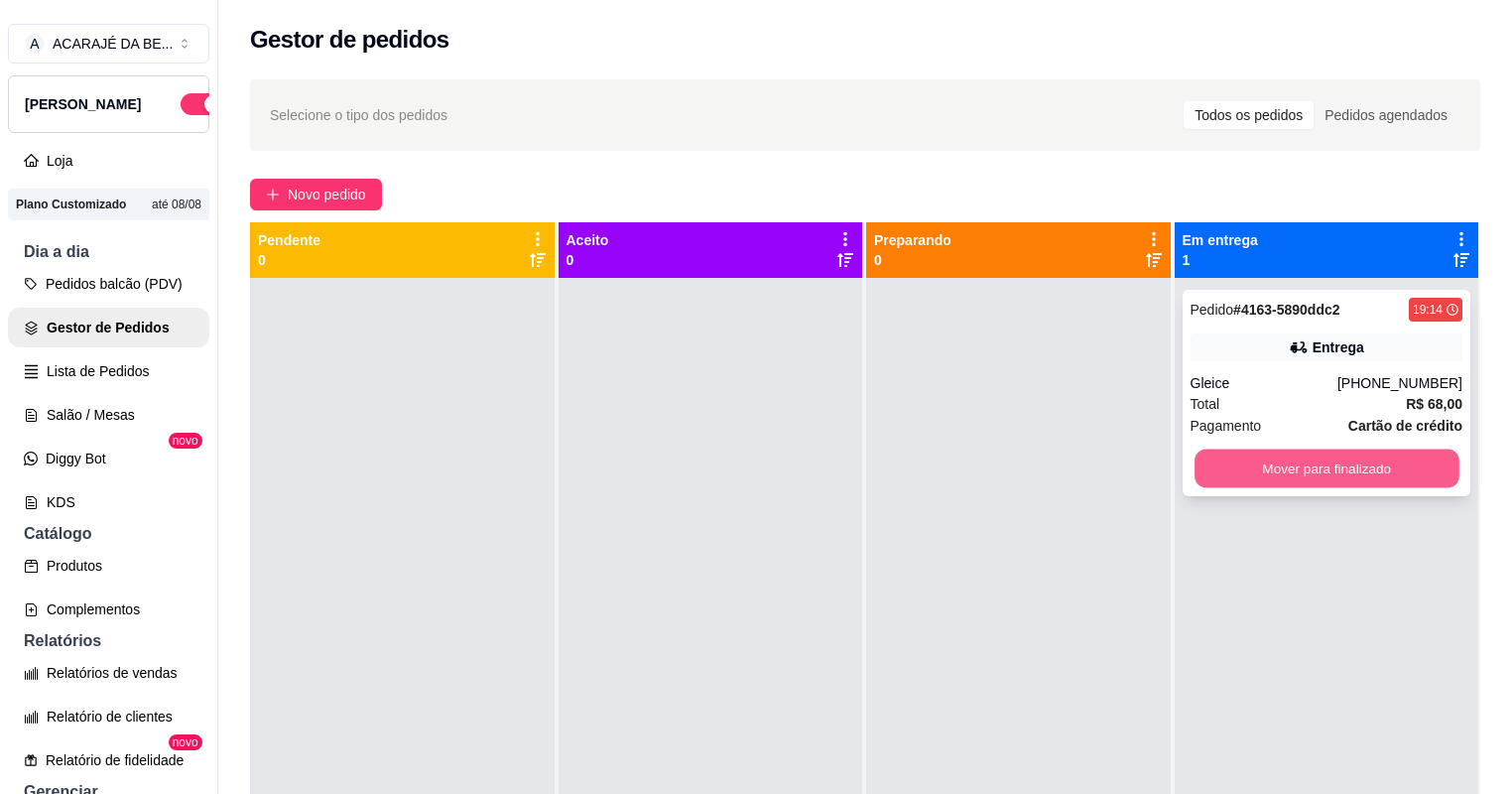 click on "Mover para finalizado" at bounding box center (1326, 468) 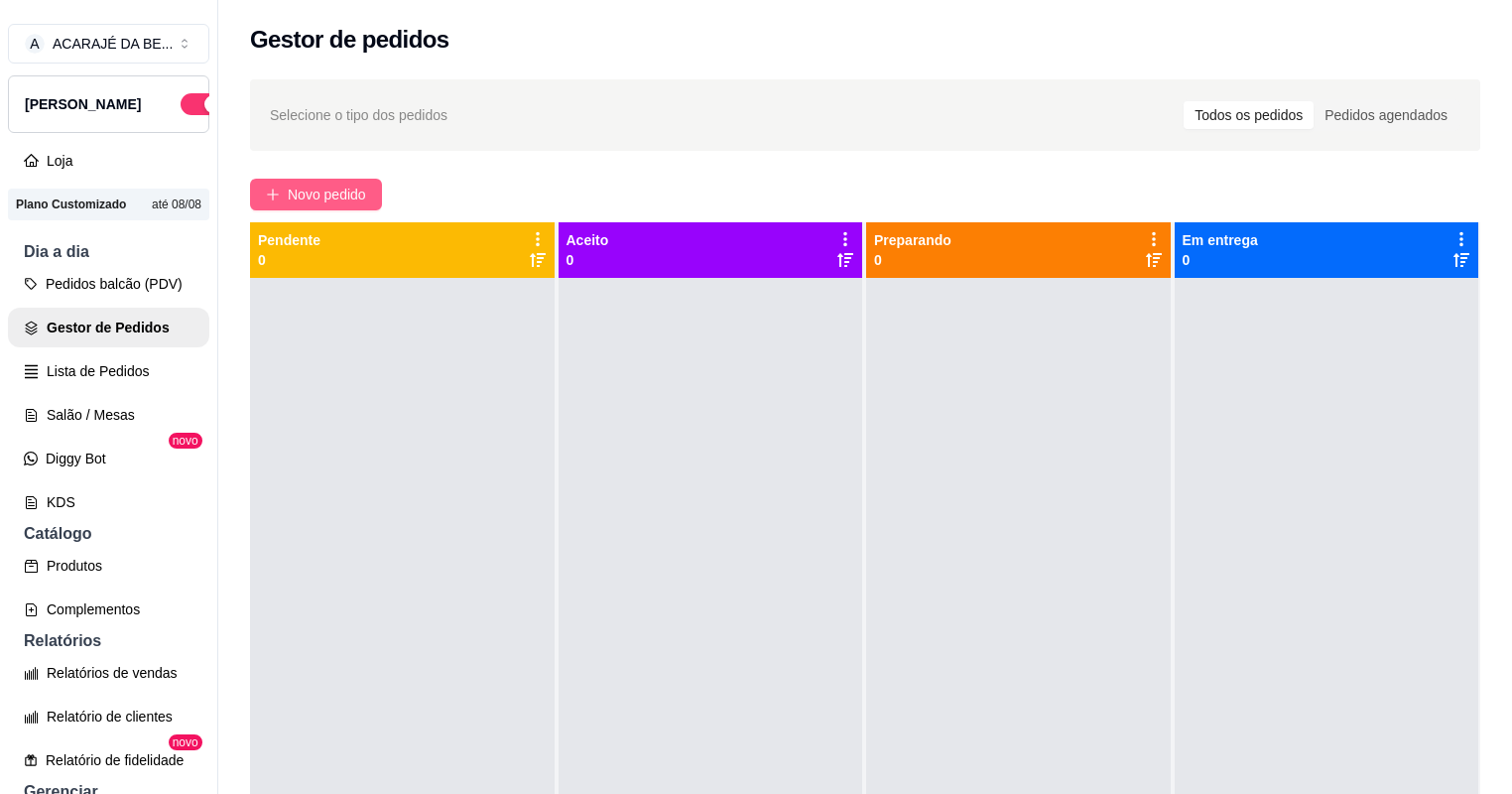 click on "Novo pedido" at bounding box center (326, 195) 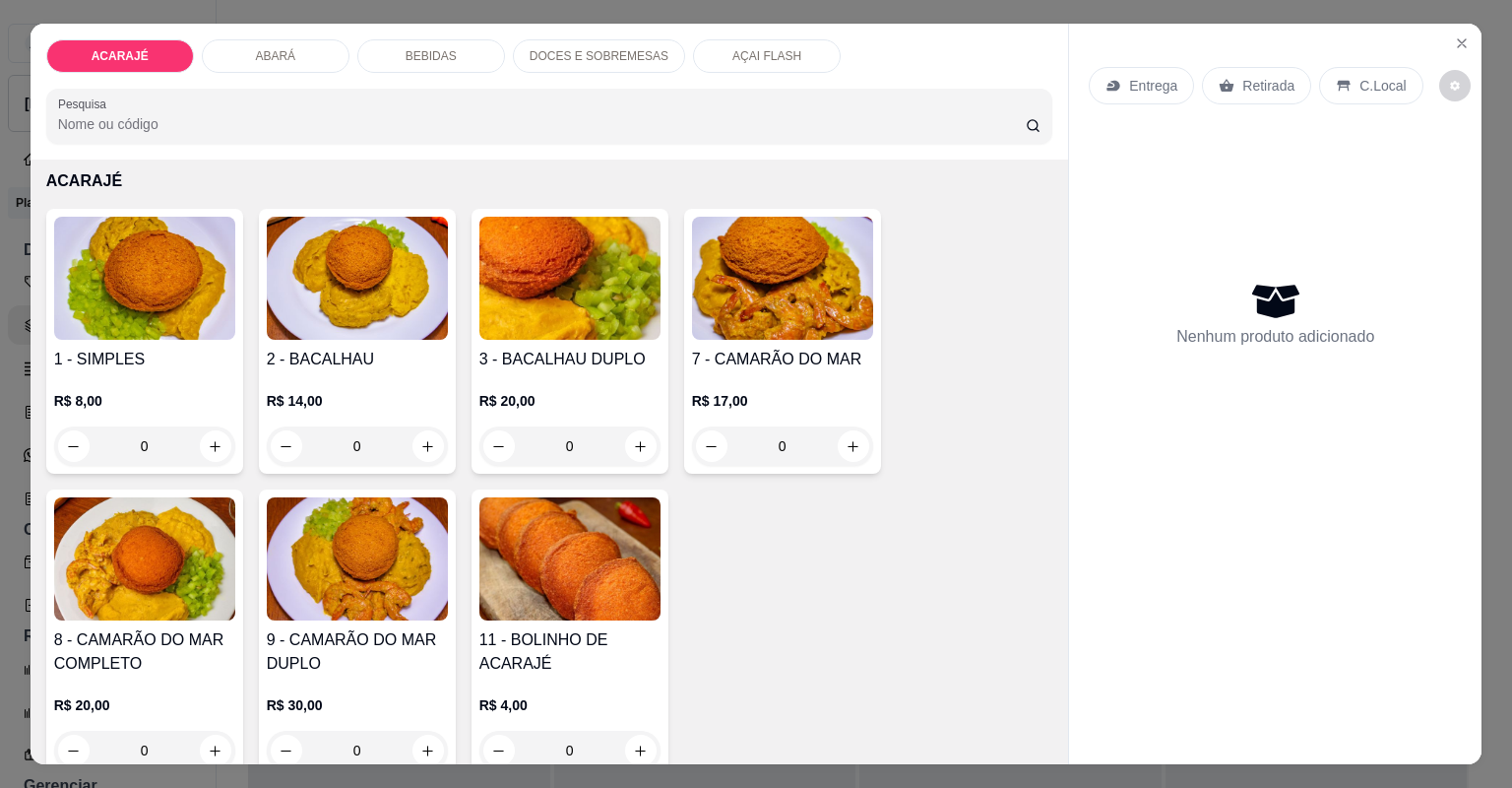 scroll, scrollTop: 158, scrollLeft: 0, axis: vertical 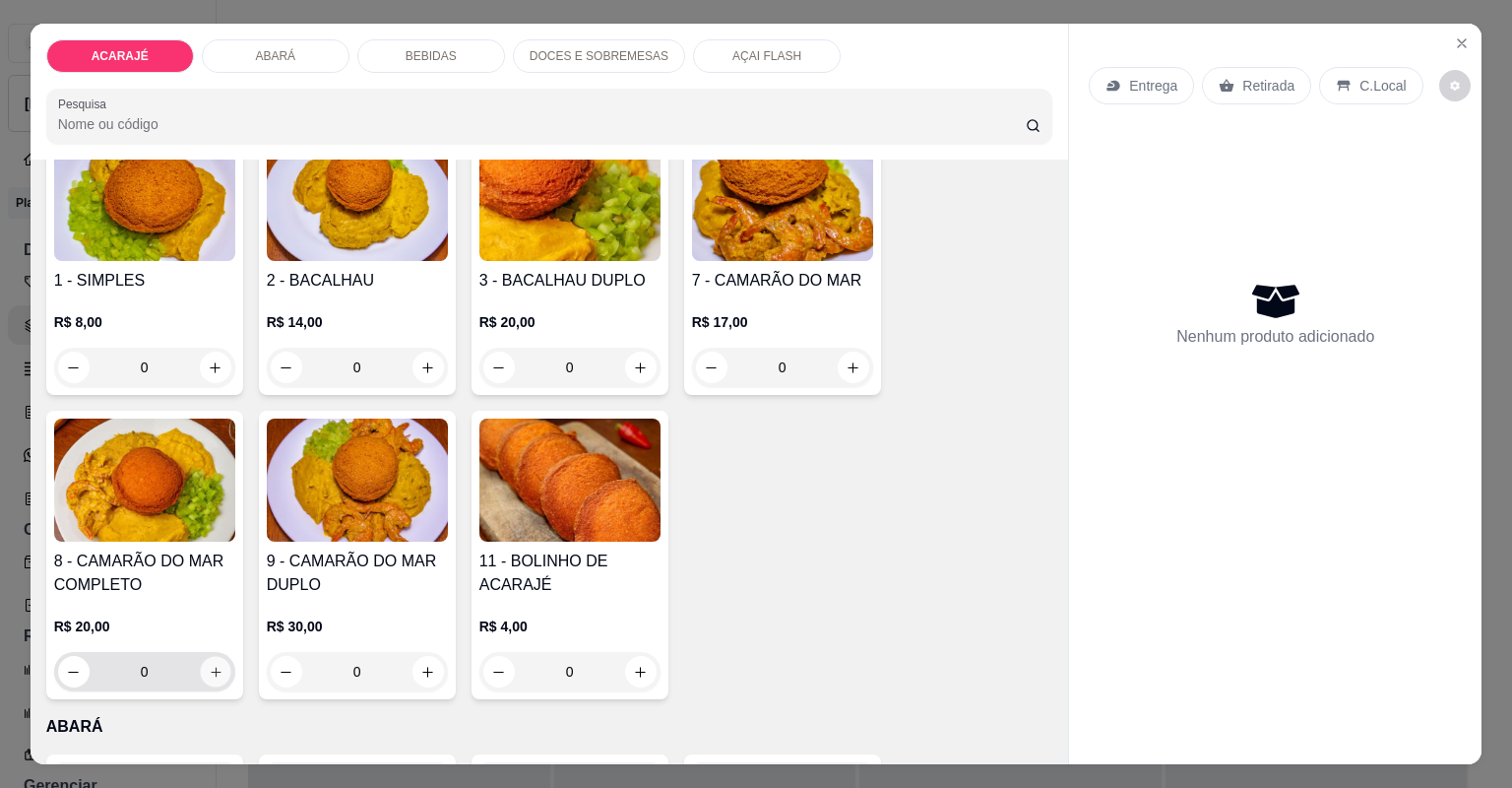 click 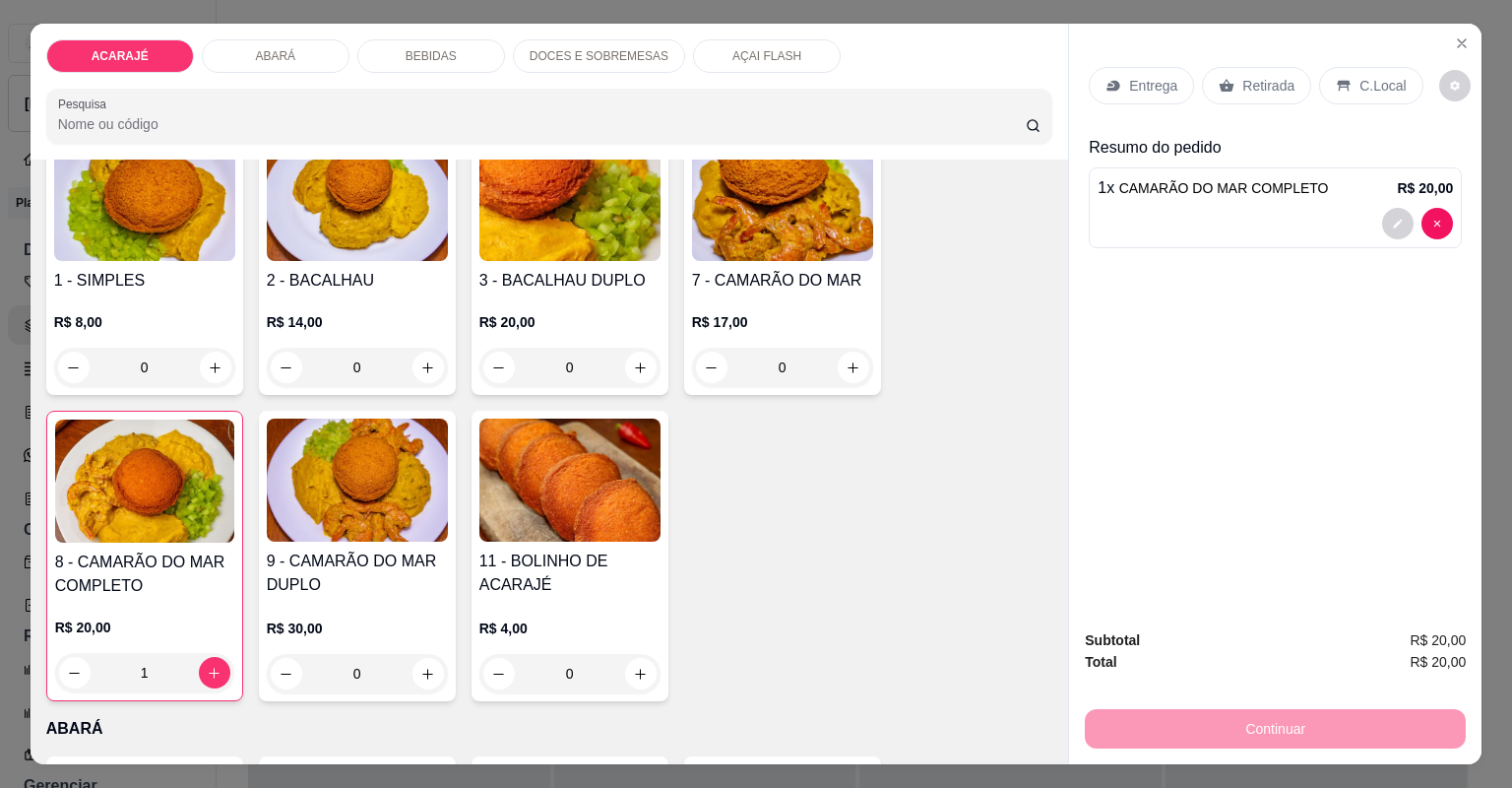 drag, startPoint x: 1240, startPoint y: 93, endPoint x: 1255, endPoint y: 207, distance: 114.982607 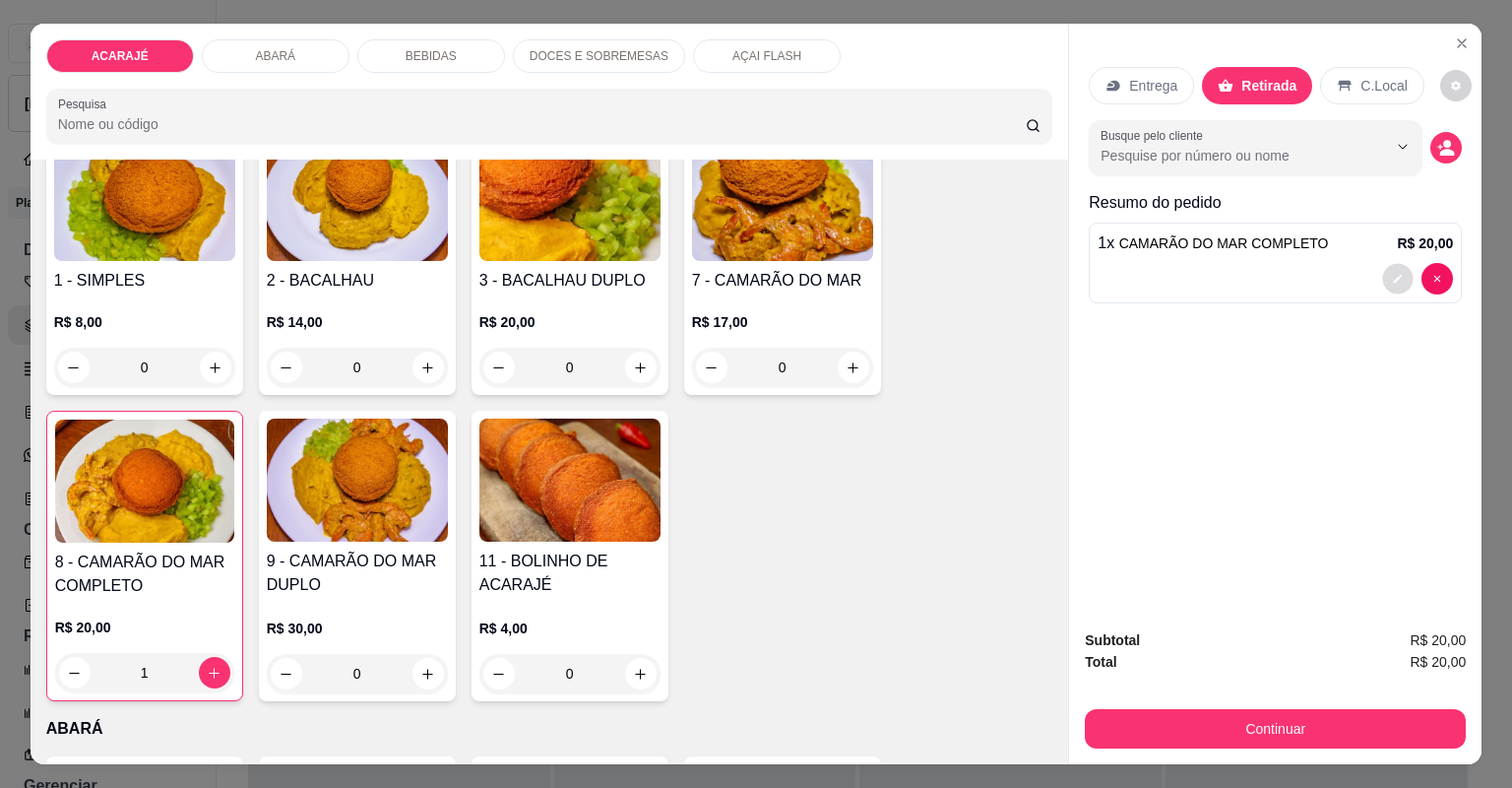 click 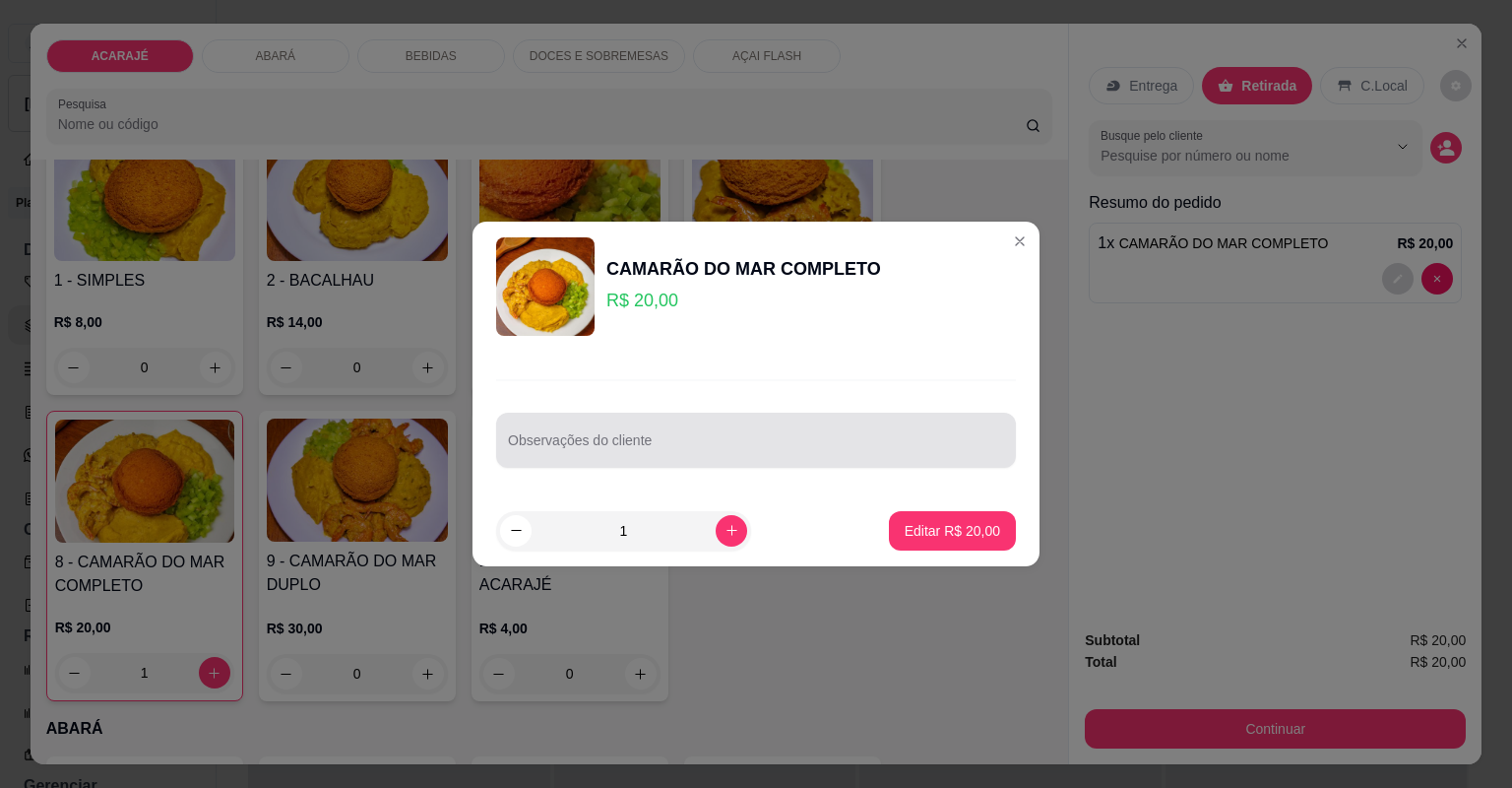 click at bounding box center [756, 440] 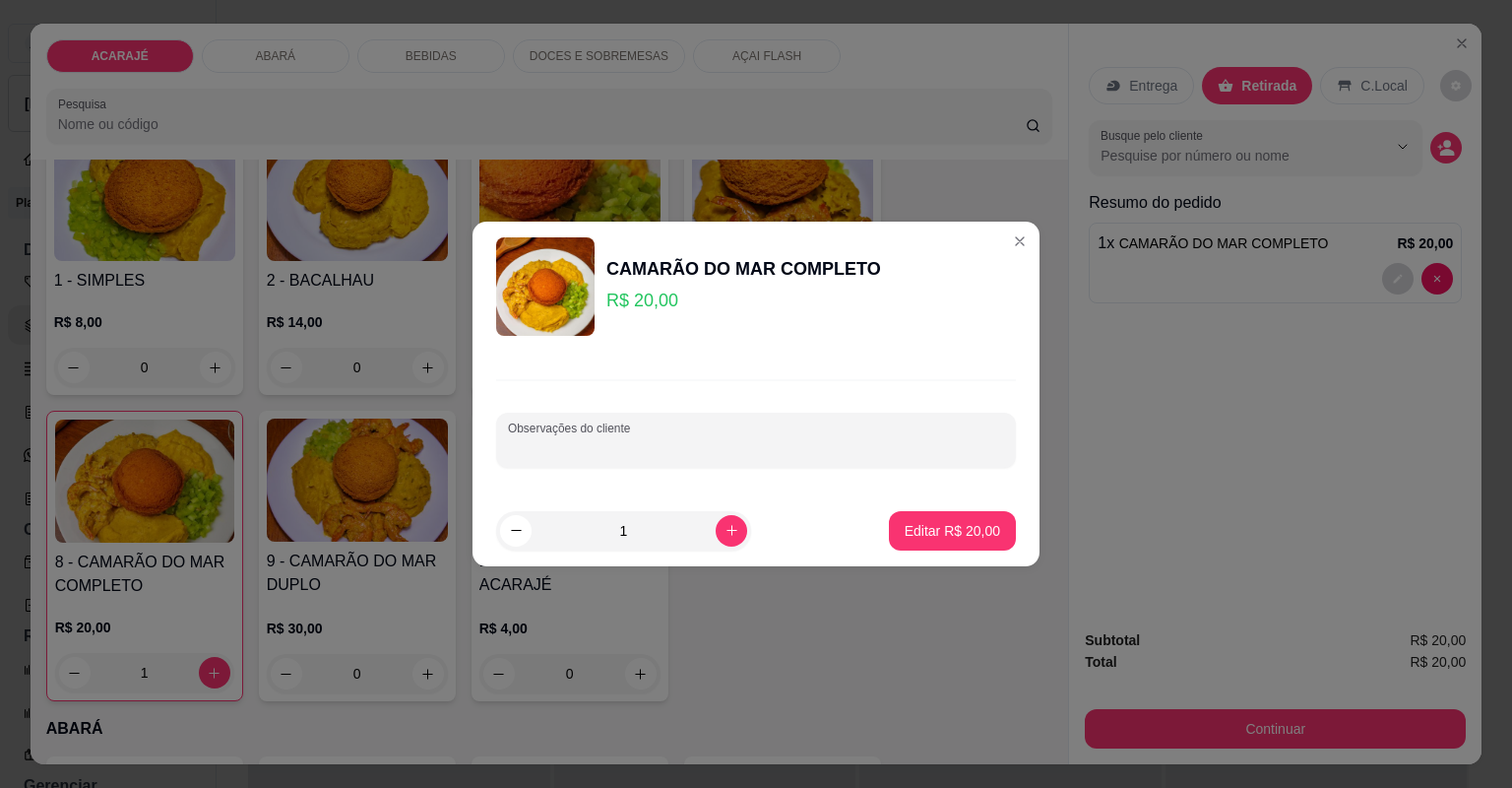 type on "s" 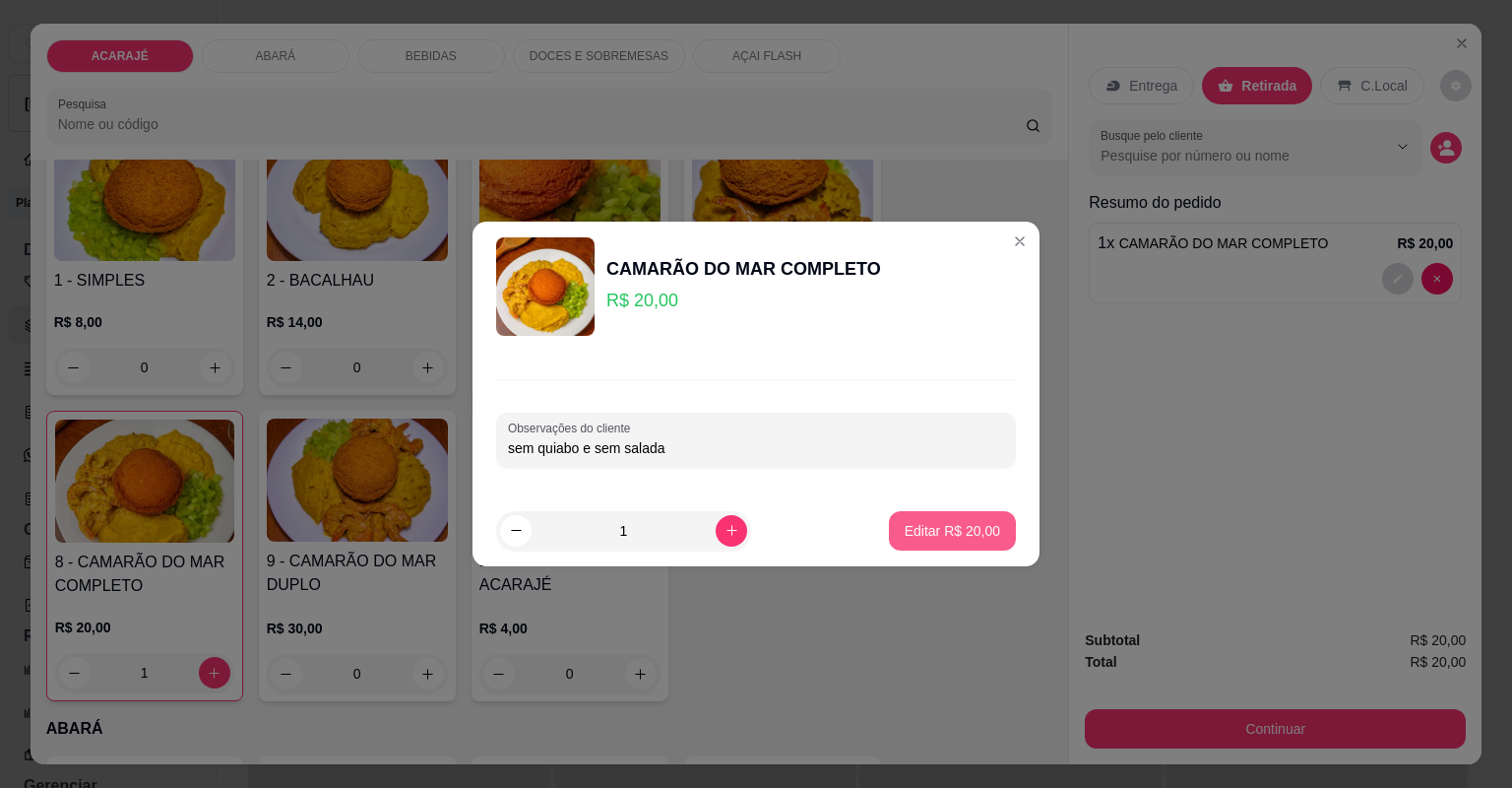 type on "sem quiabo e sem salada" 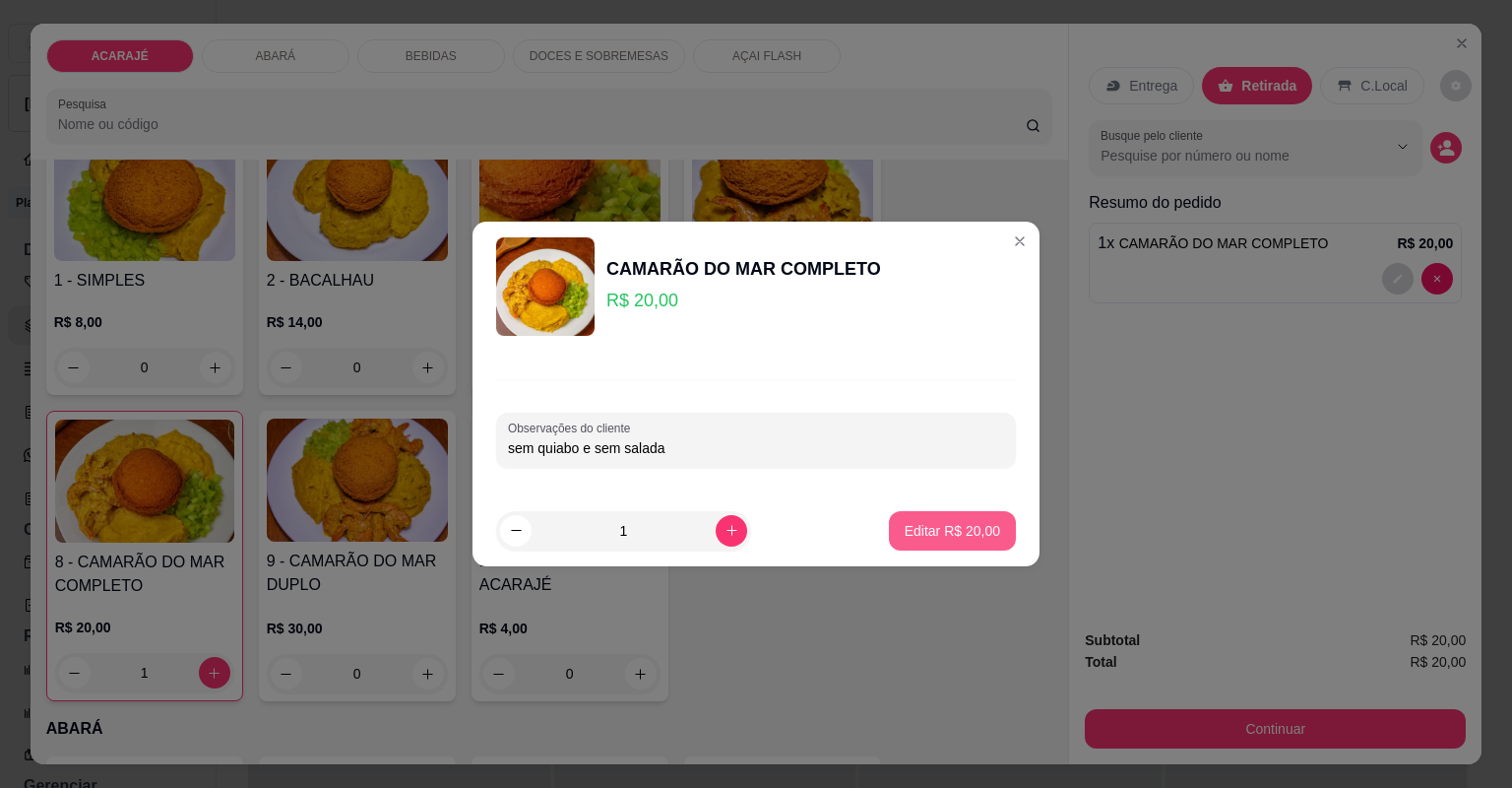 click on "Editar   R$ 20,00" at bounding box center [952, 531] 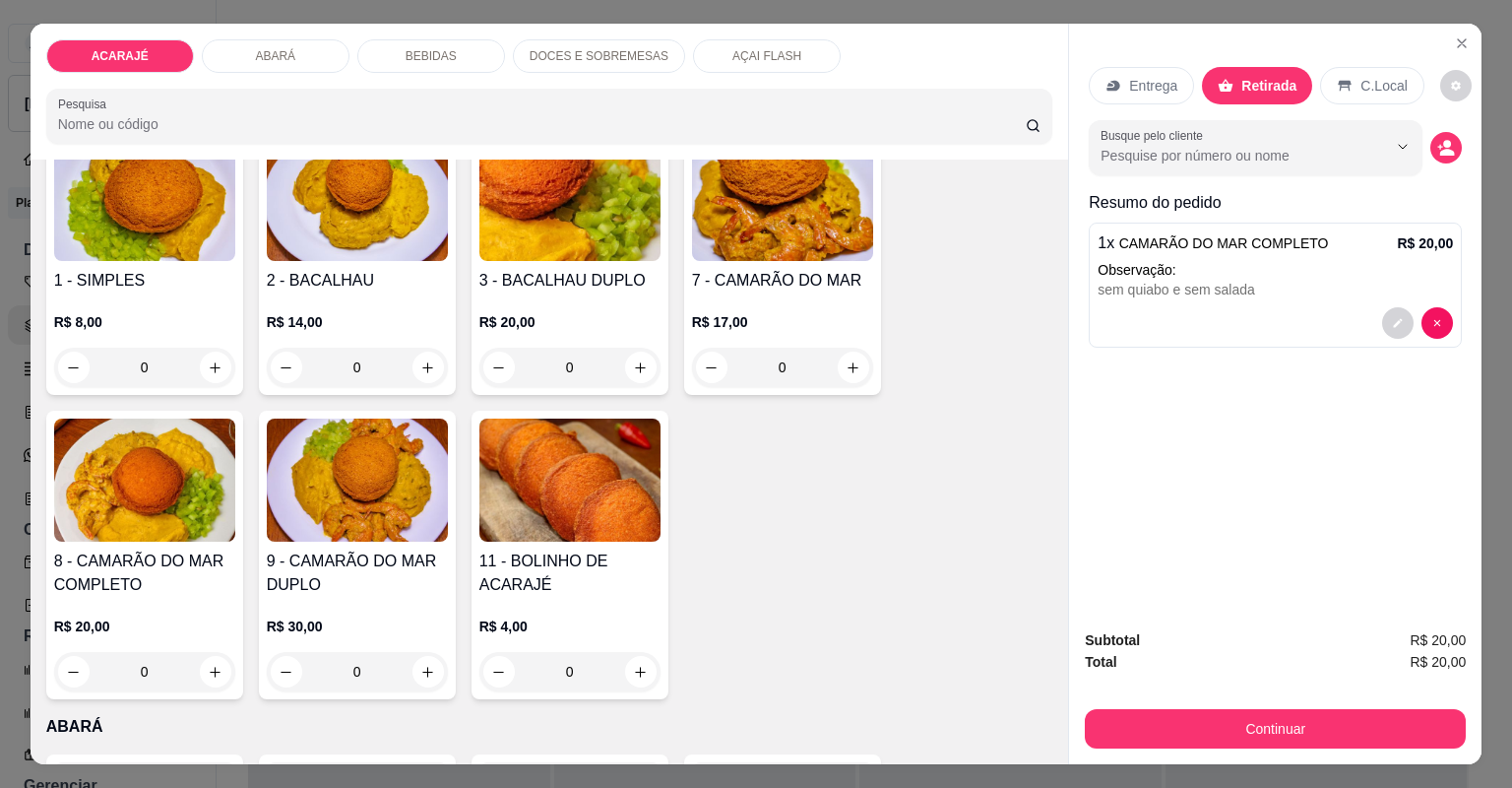 click on "Continuar" at bounding box center [1275, 726] 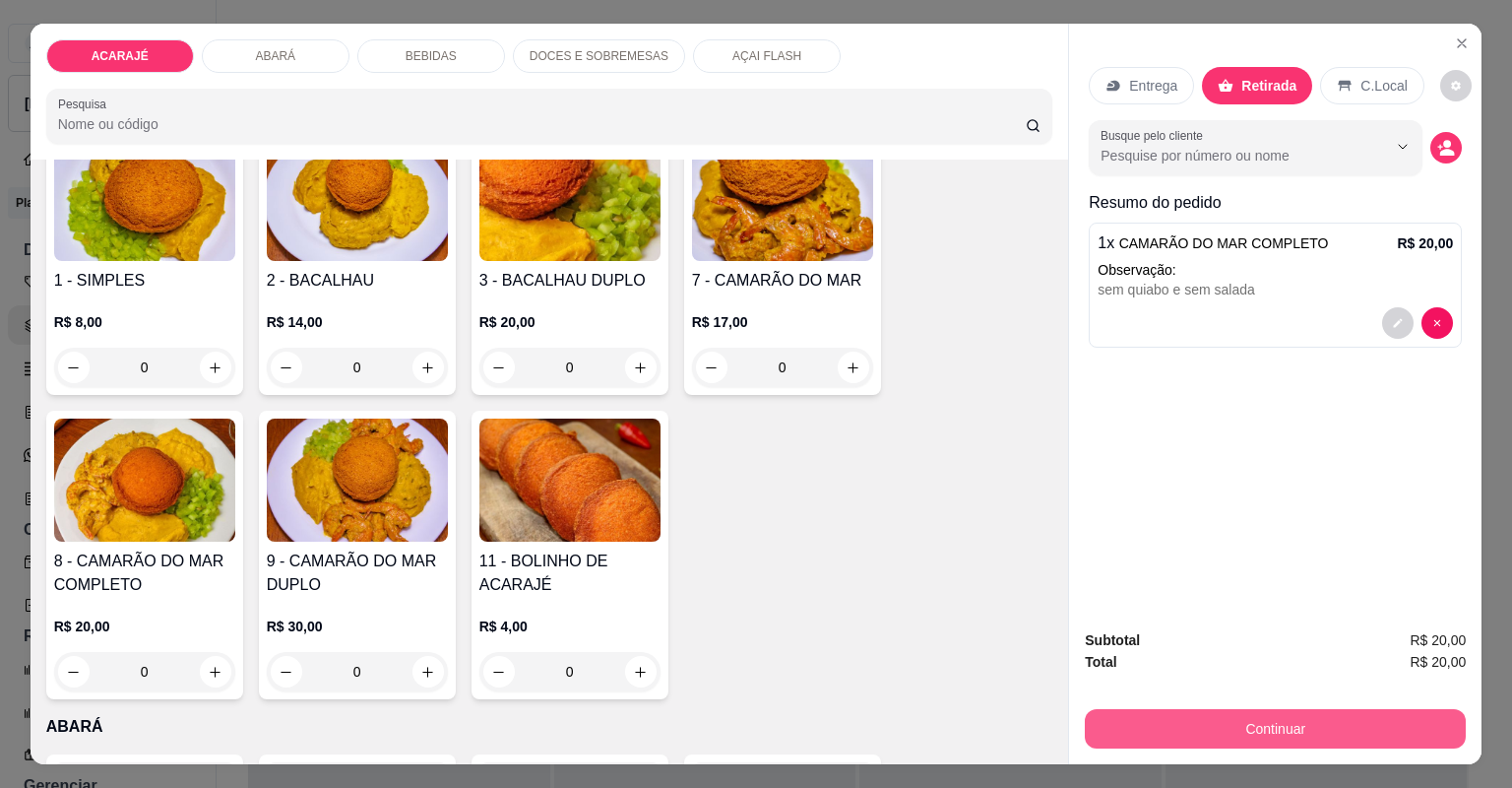 click on "Continuar" at bounding box center (1275, 729) 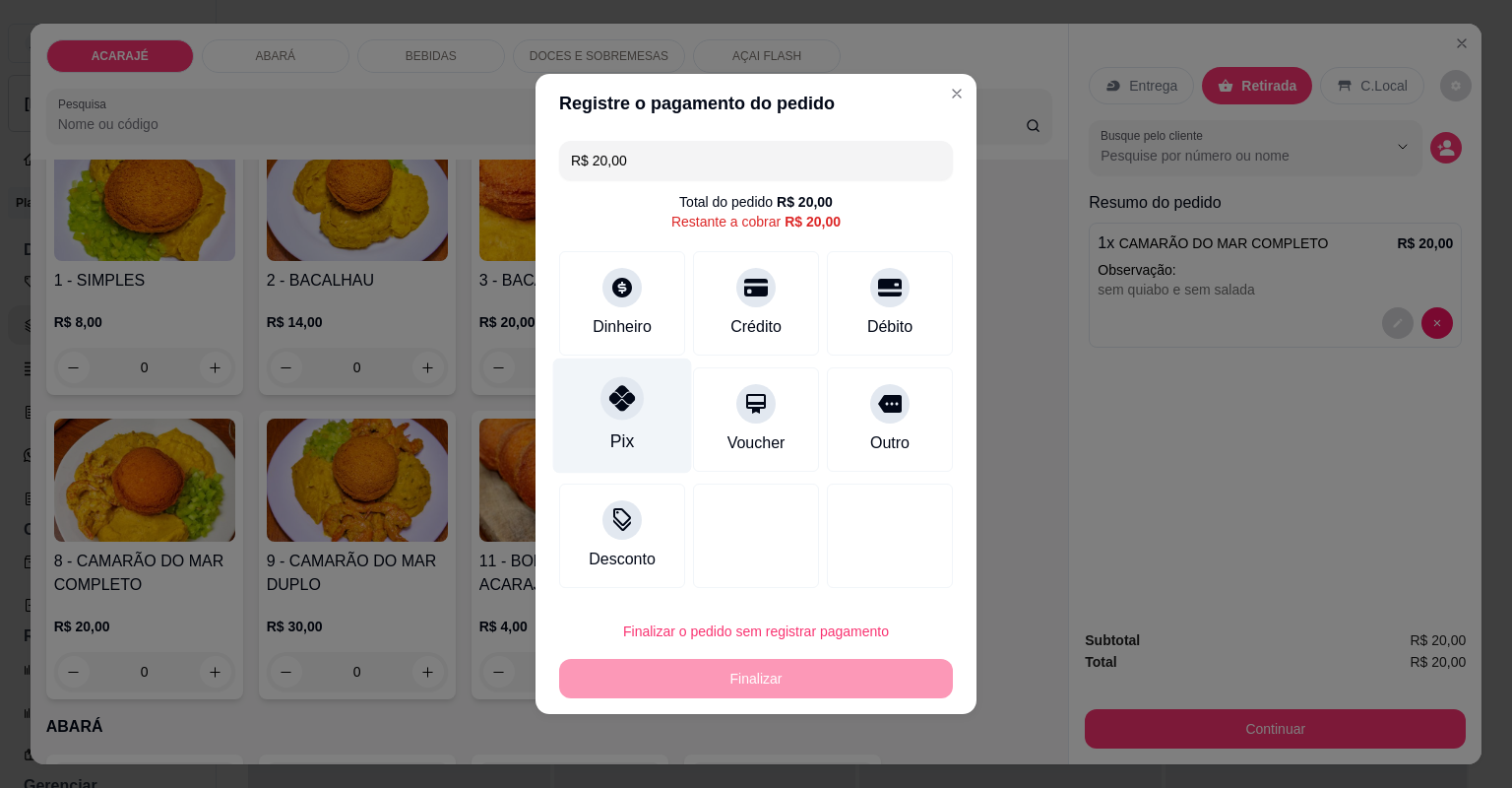 click at bounding box center (622, 398) 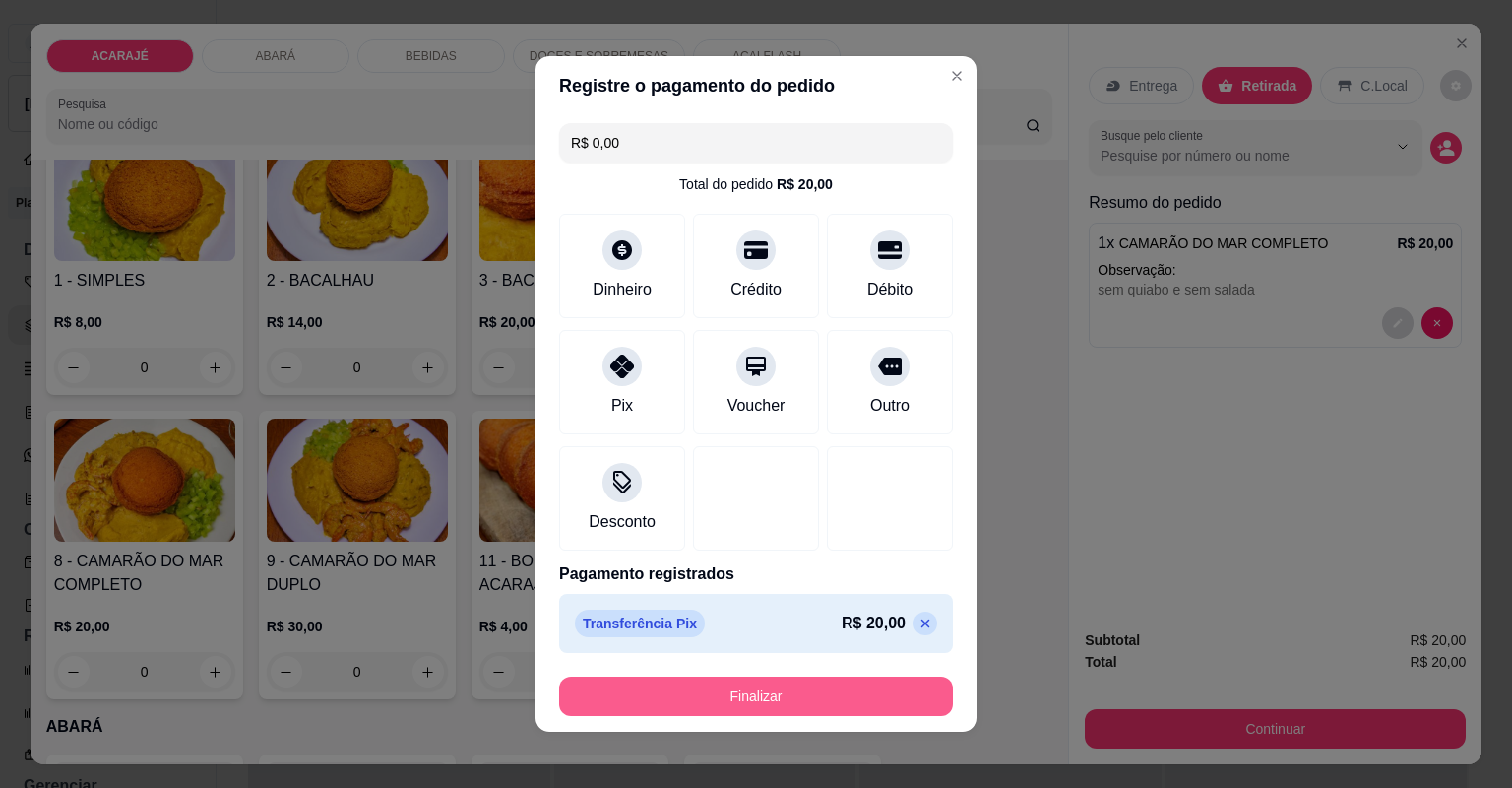 click on "Finalizar" at bounding box center [756, 696] 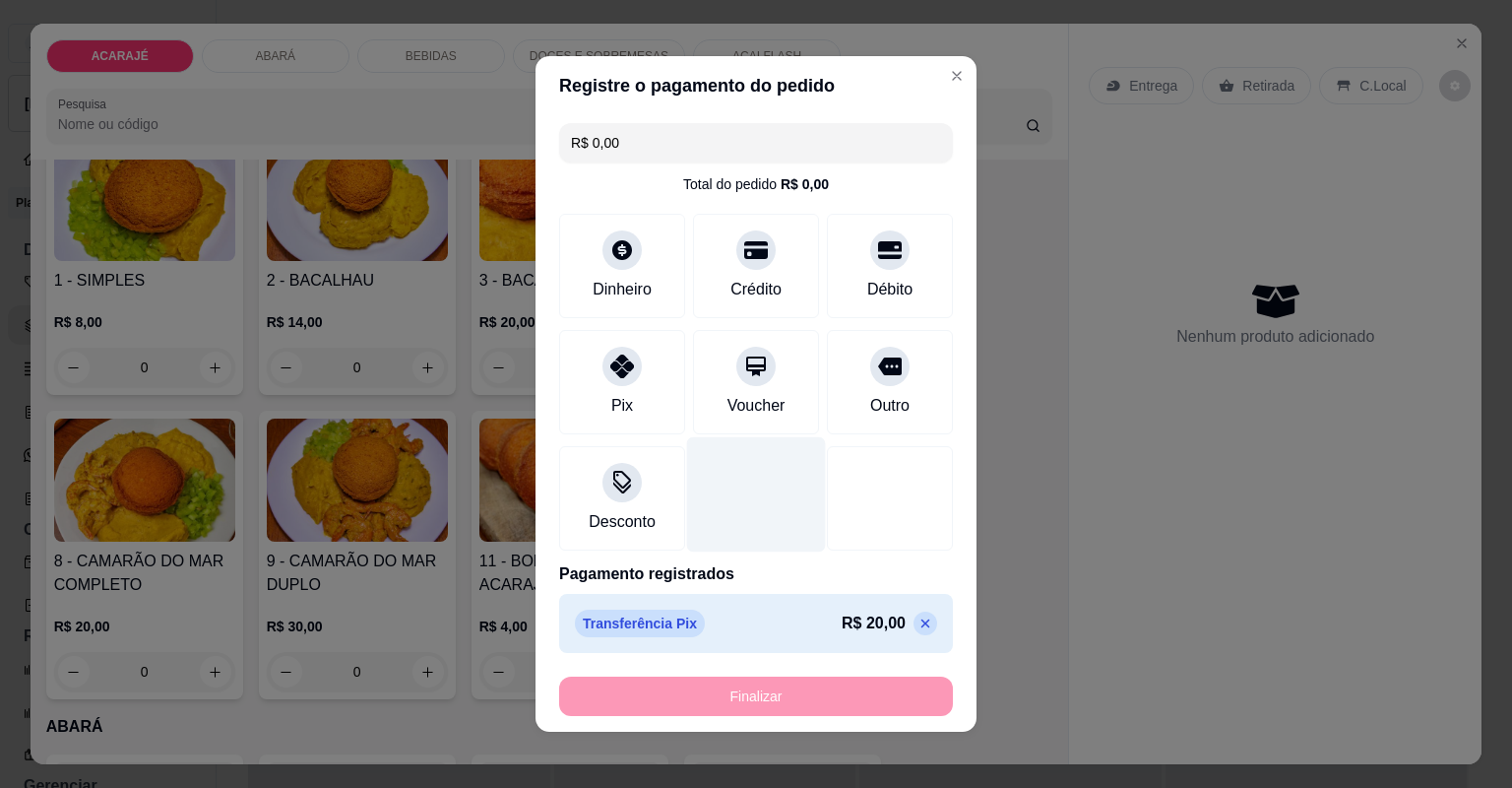 type on "-R$ 20,00" 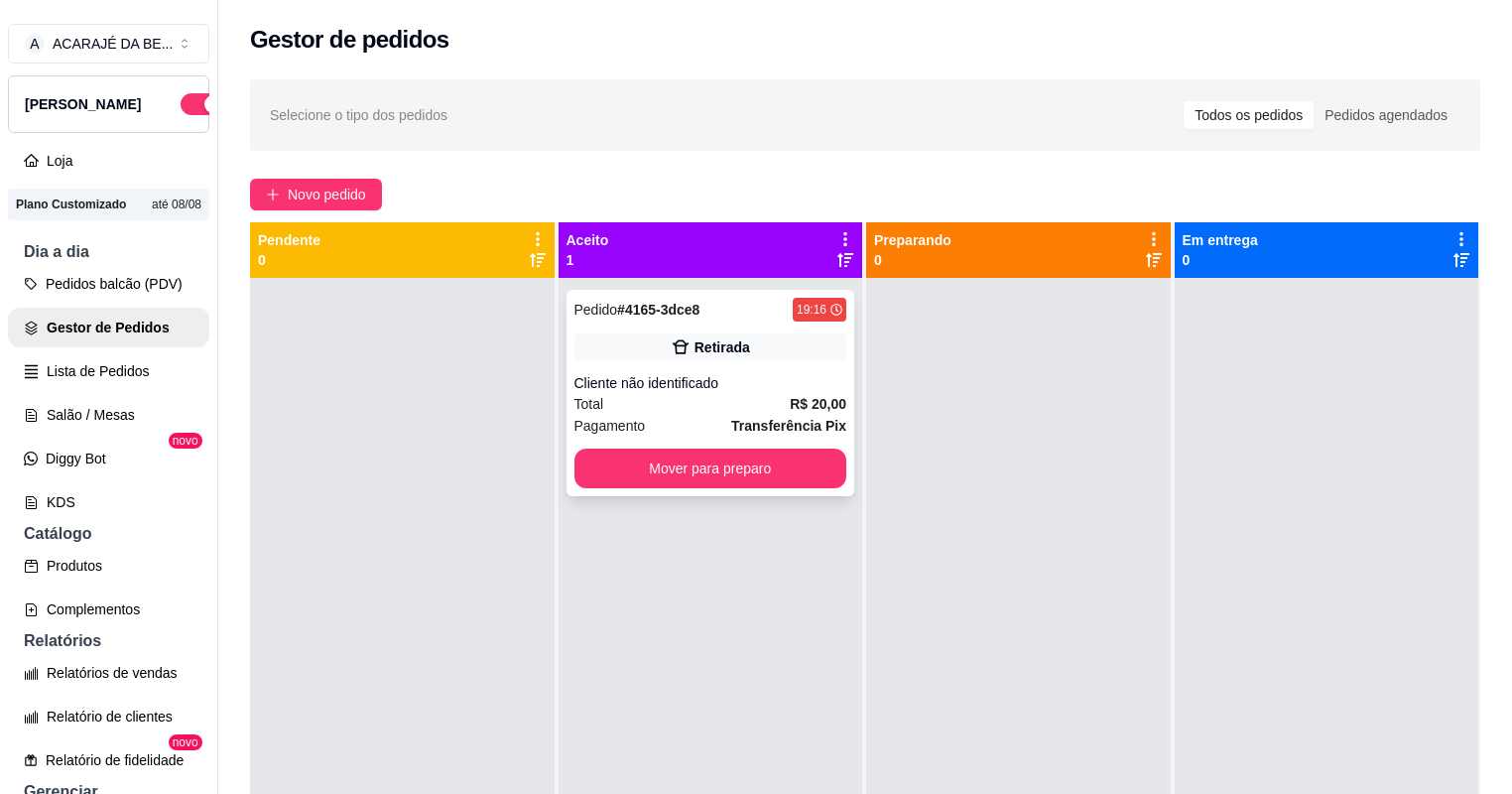 click on "Retirada" at bounding box center [710, 347] 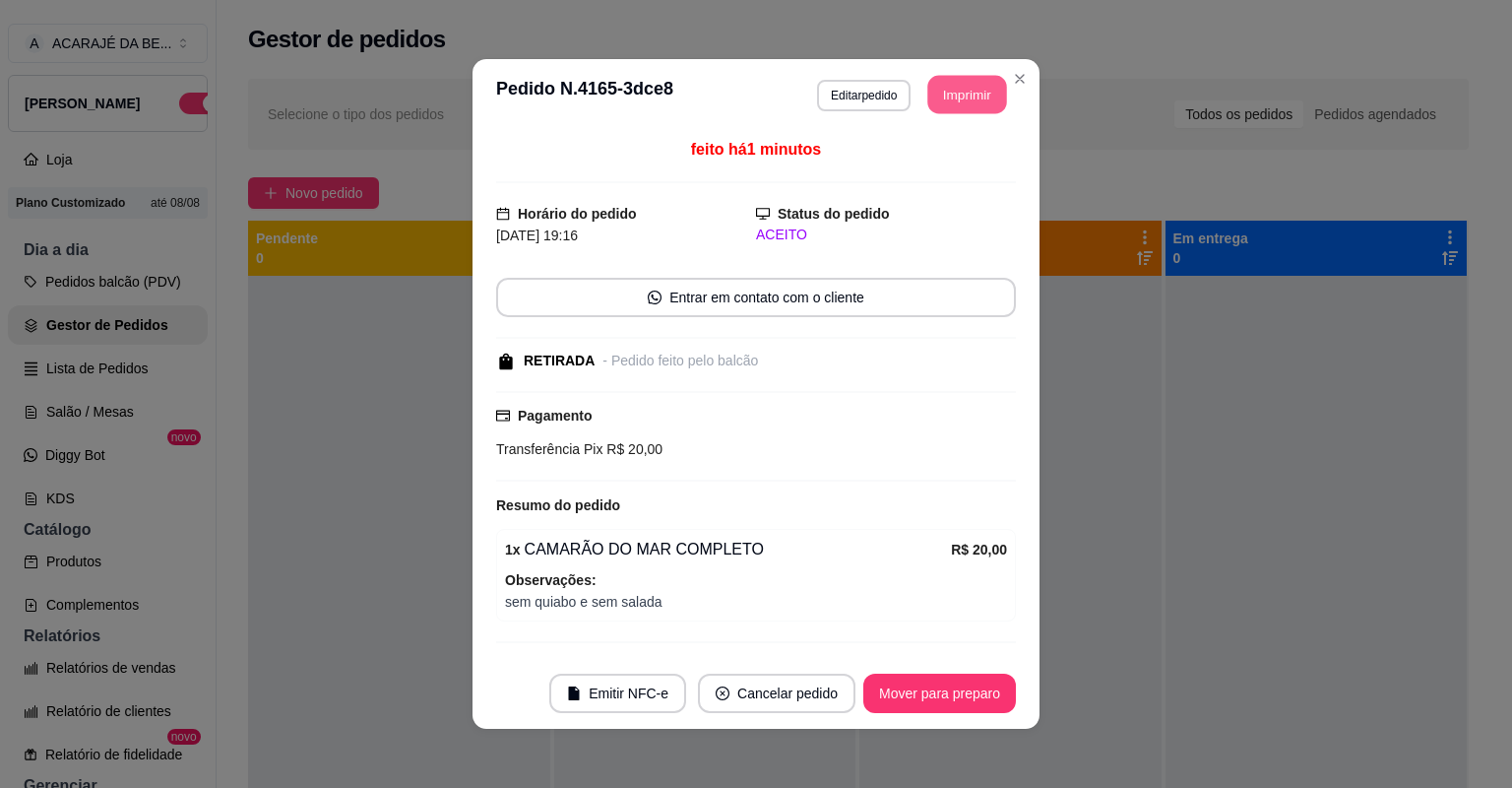 click on "Imprimir" at bounding box center [968, 95] 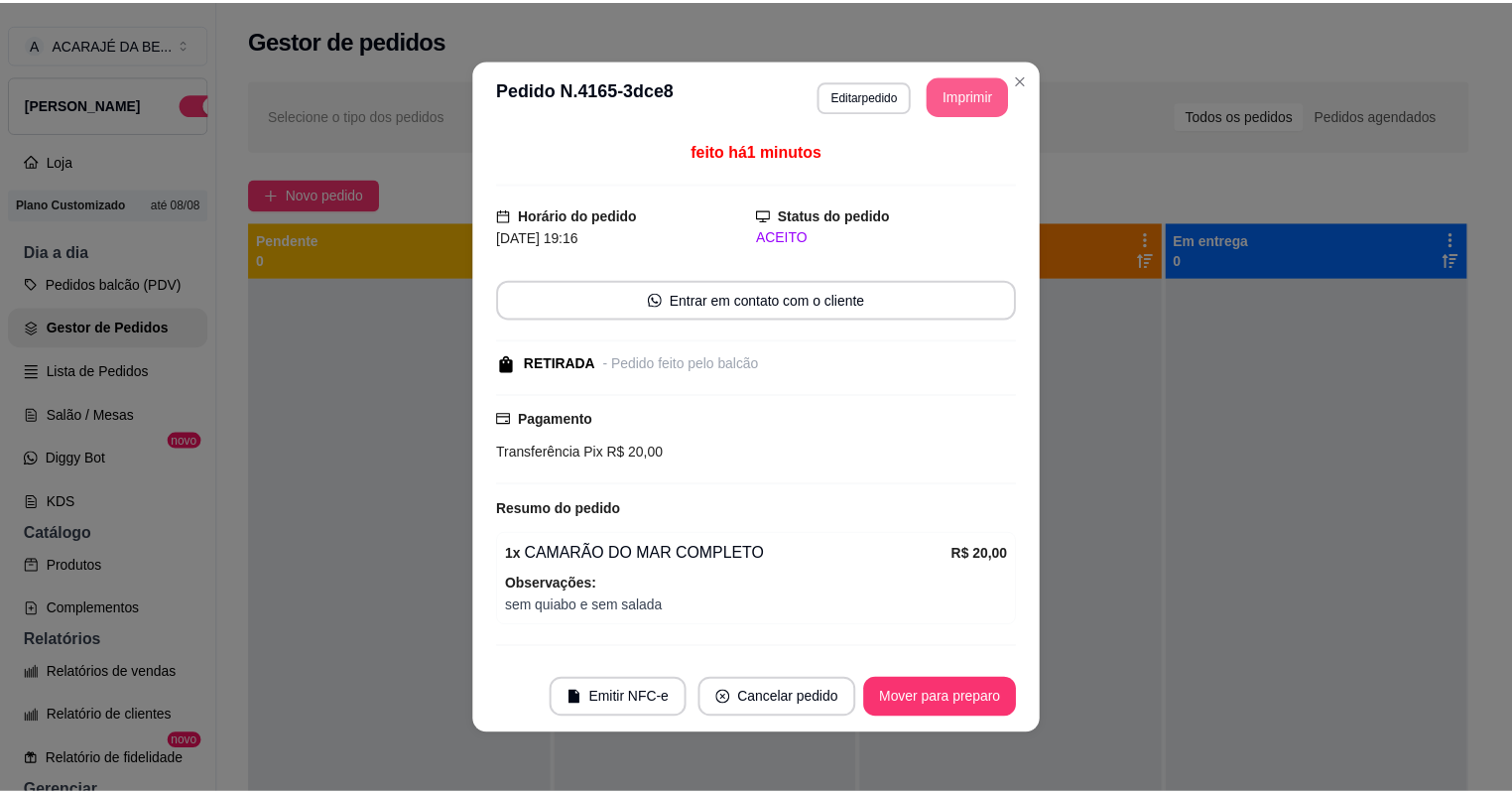 scroll, scrollTop: 0, scrollLeft: 0, axis: both 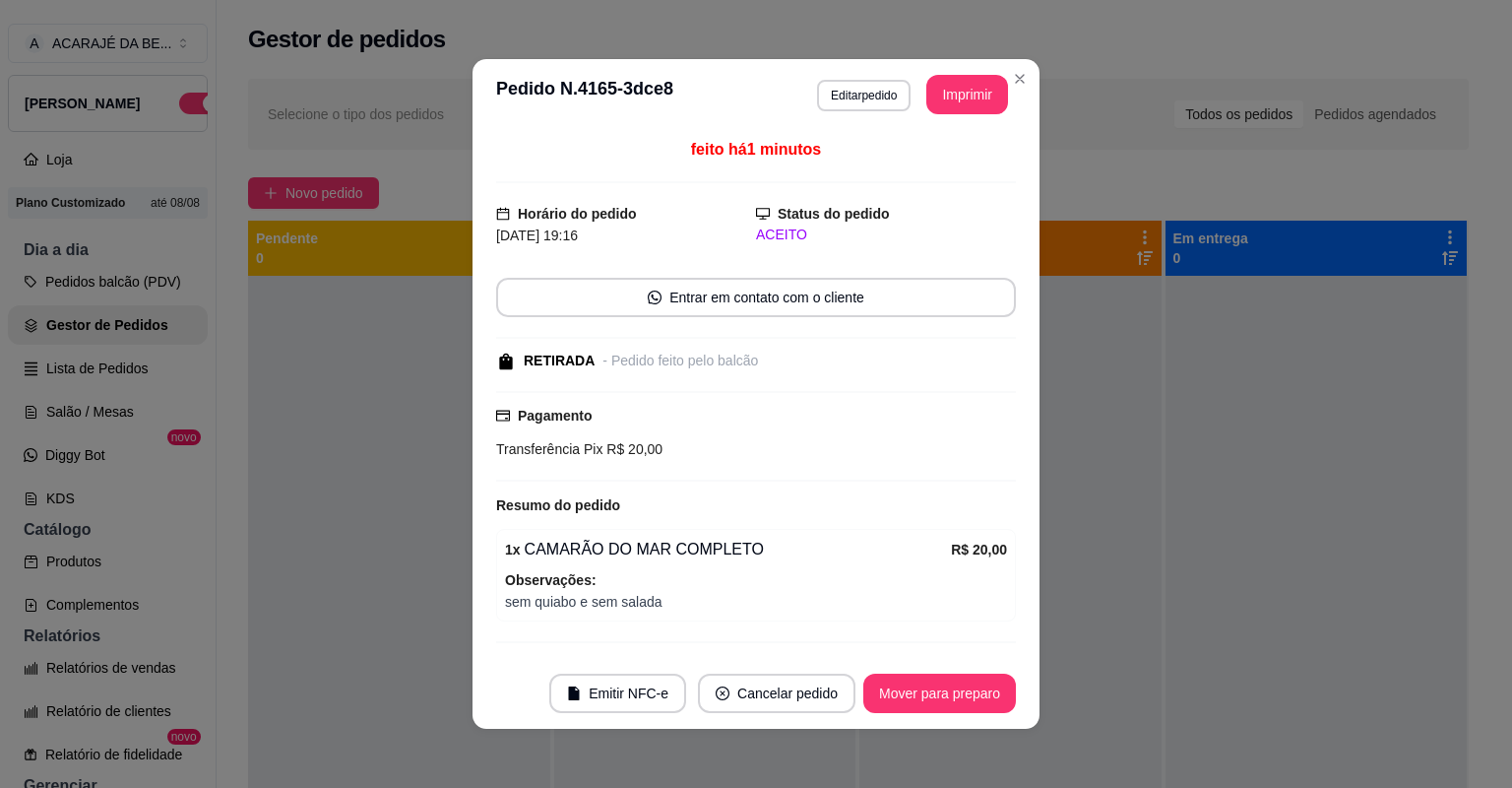 click on "Mover para preparo" at bounding box center [939, 693] 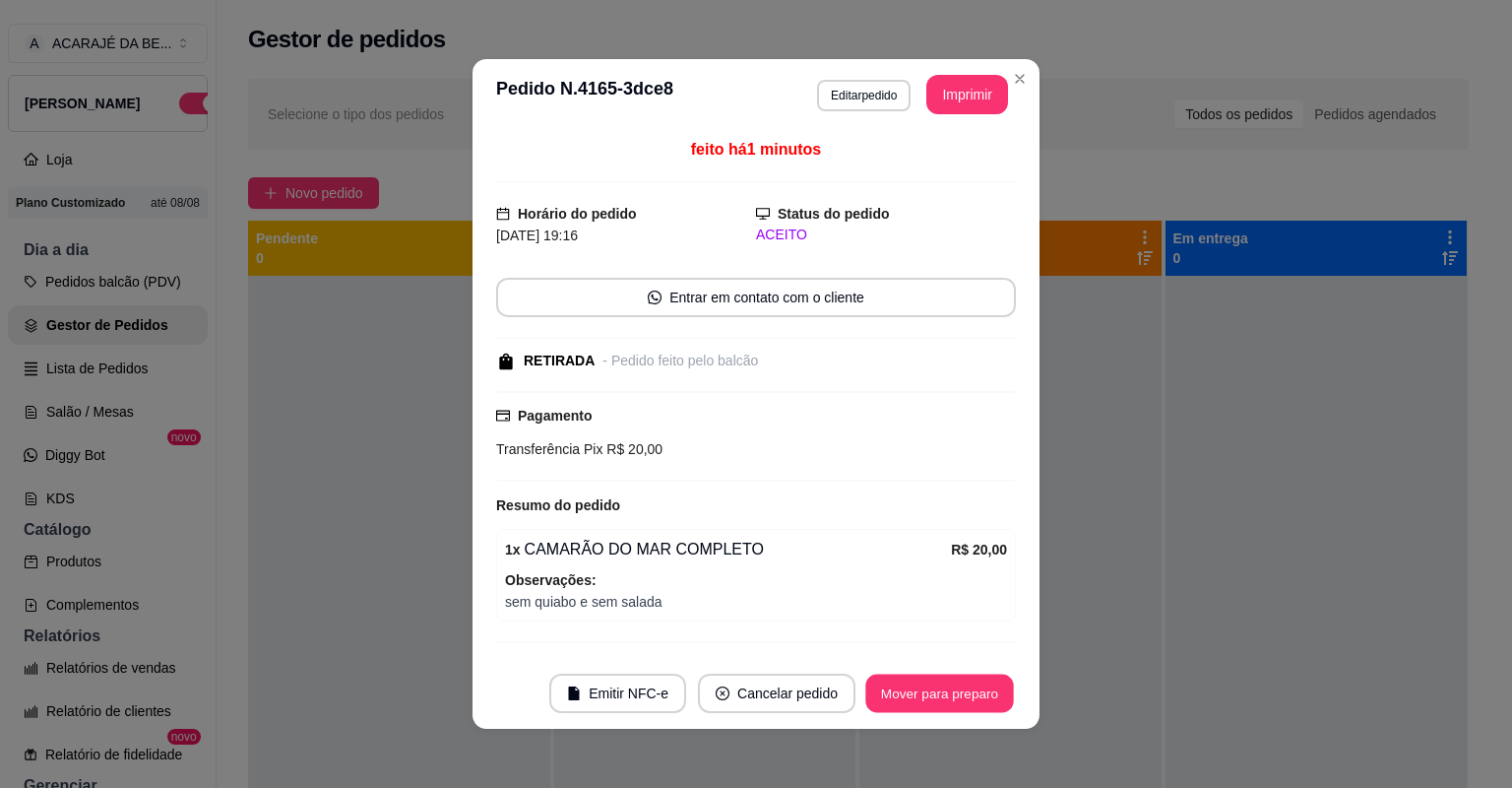 click on "Mover para preparo" at bounding box center [939, 693] 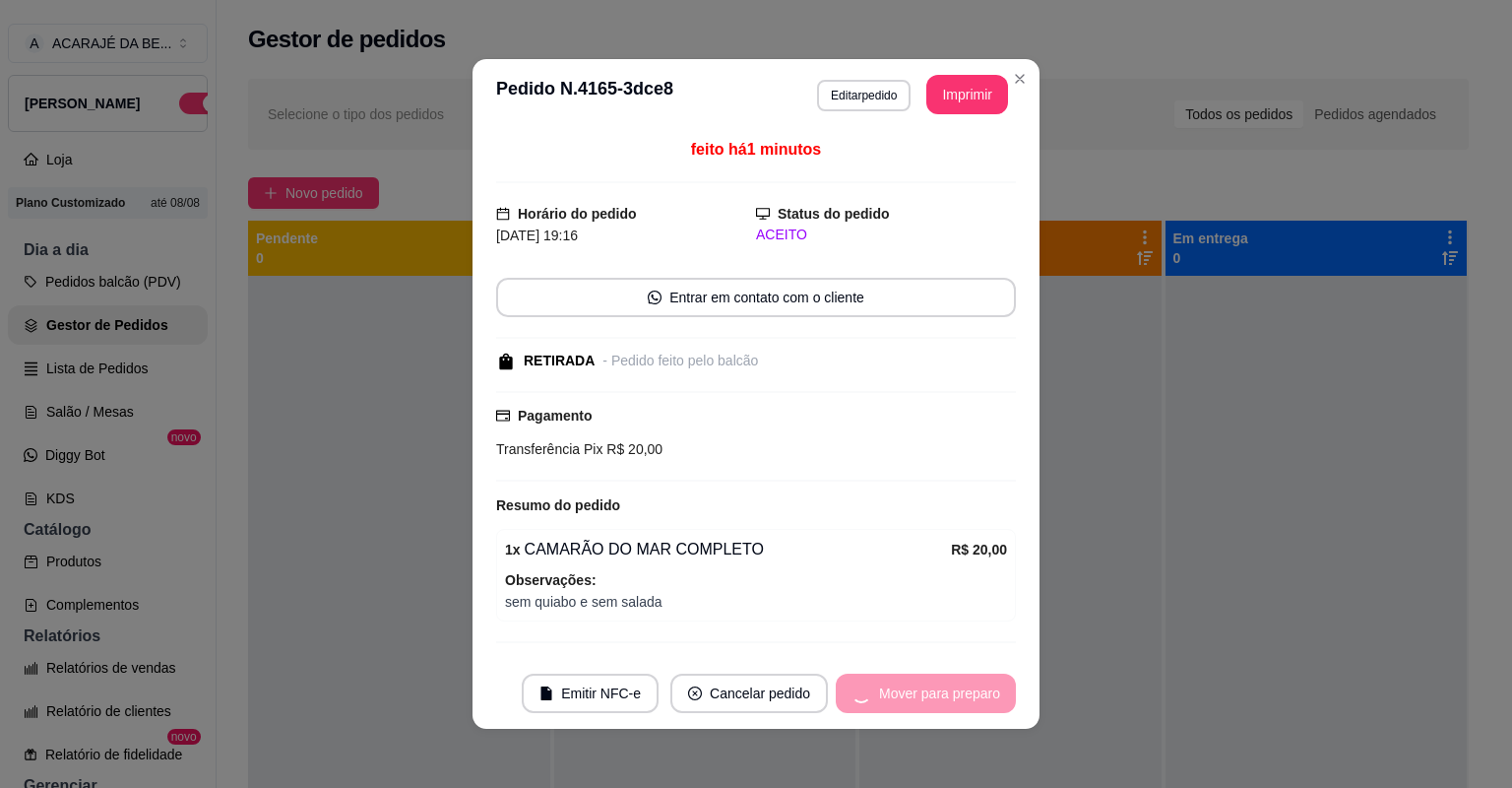 click on "Mover para preparo" at bounding box center (925, 693) 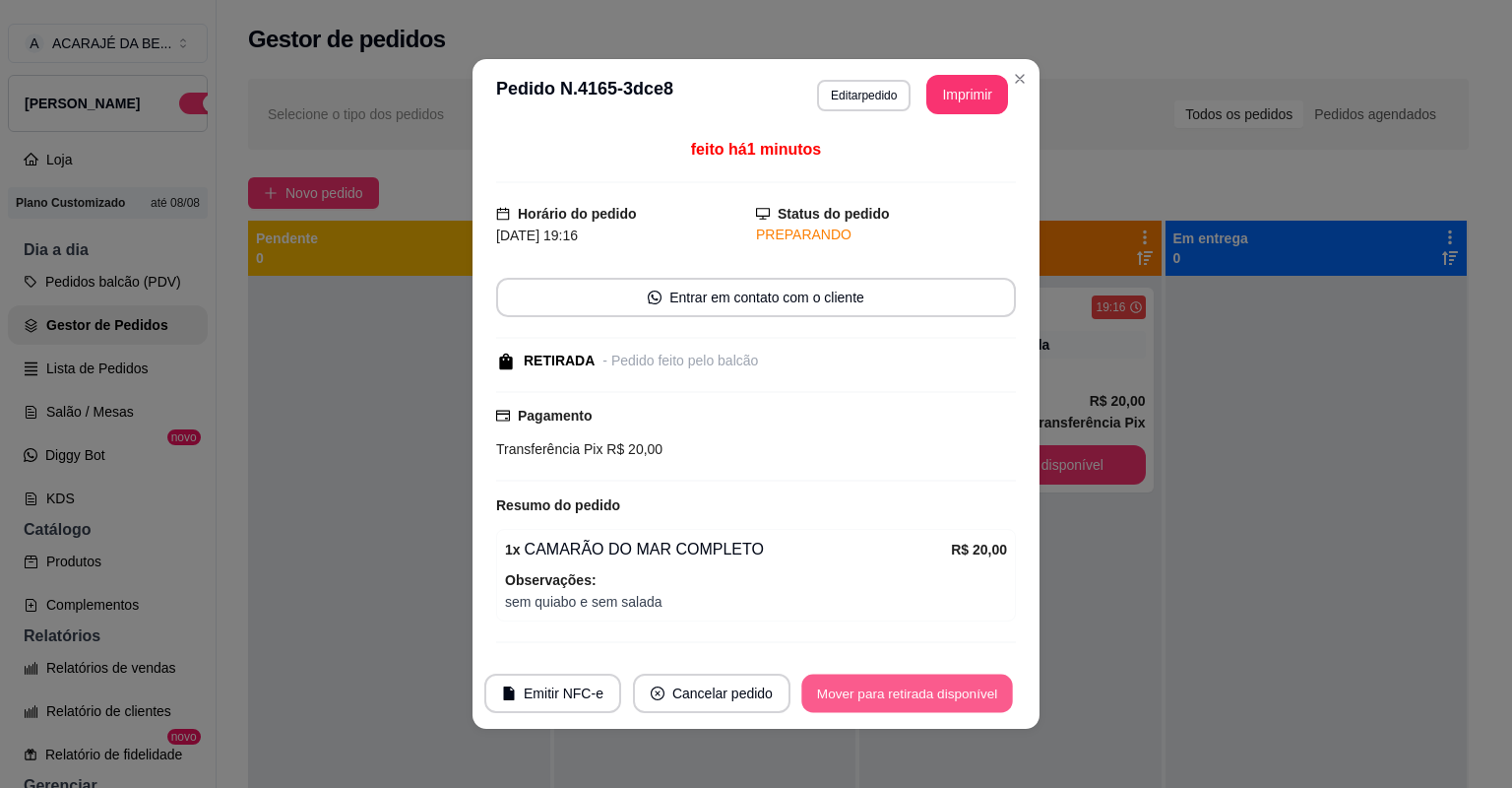 click on "Mover para retirada disponível" at bounding box center (907, 693) 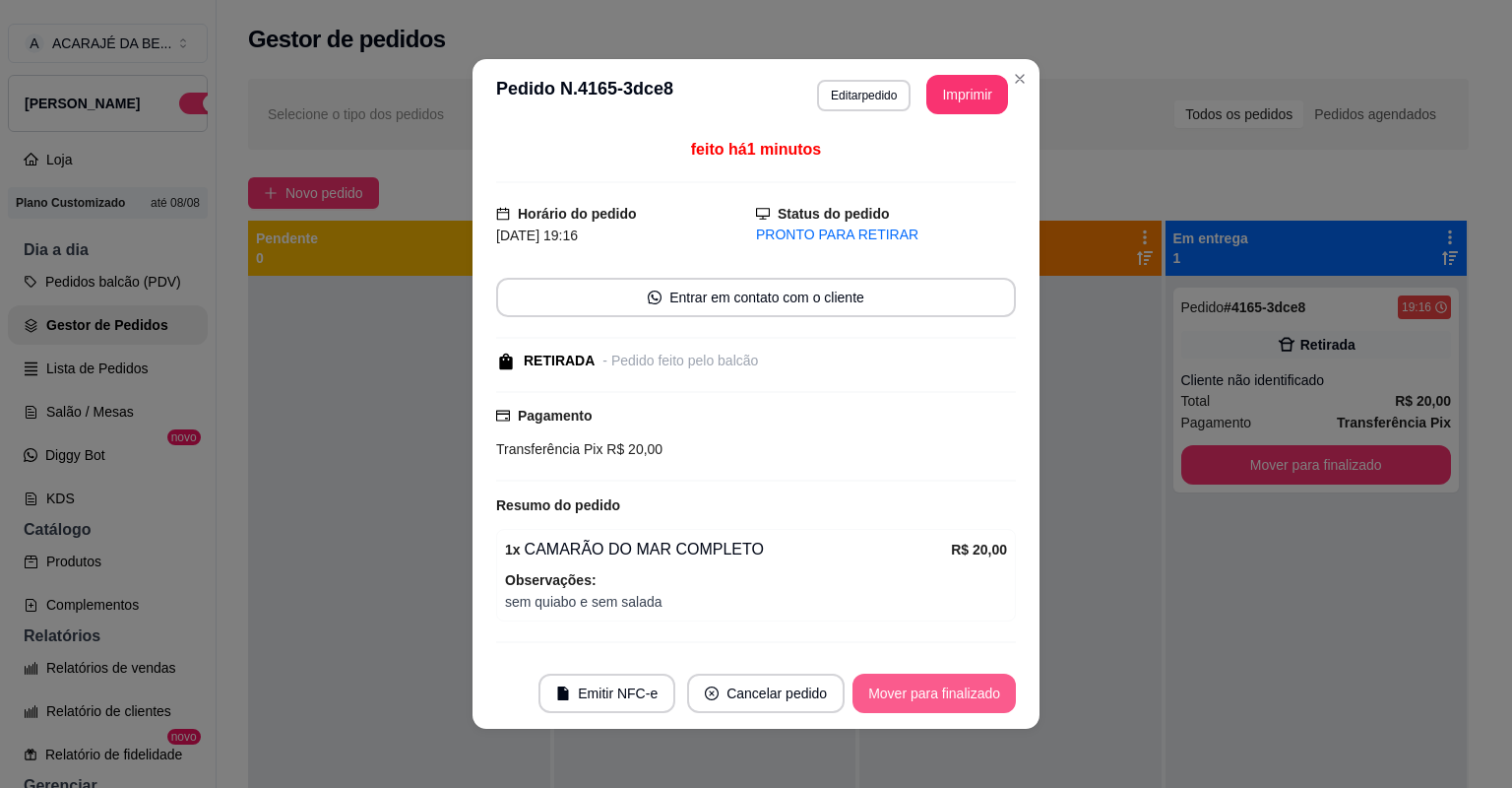 click on "Mover para finalizado" at bounding box center (934, 693) 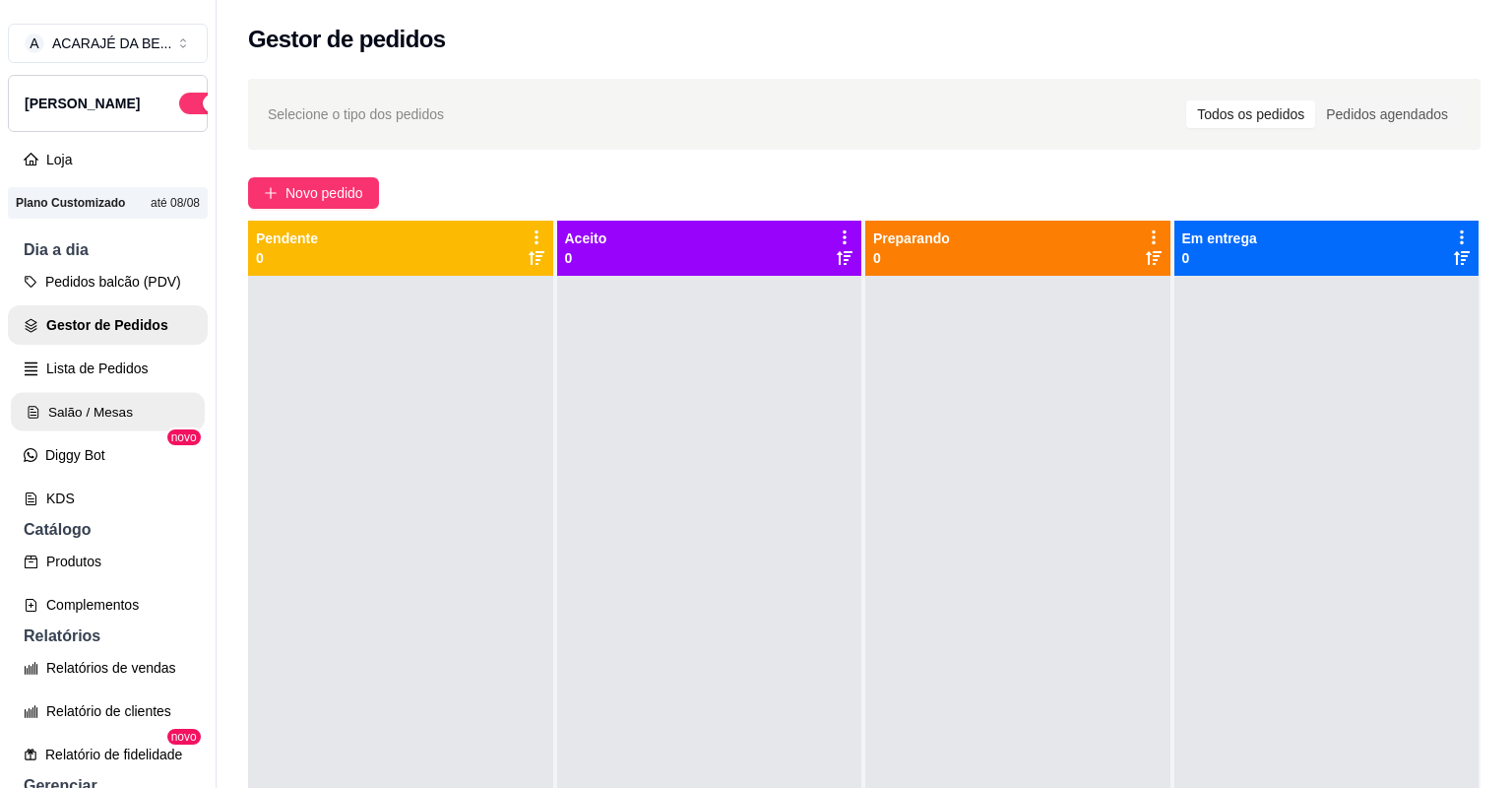 click on "Salão / Mesas" at bounding box center [107, 412] 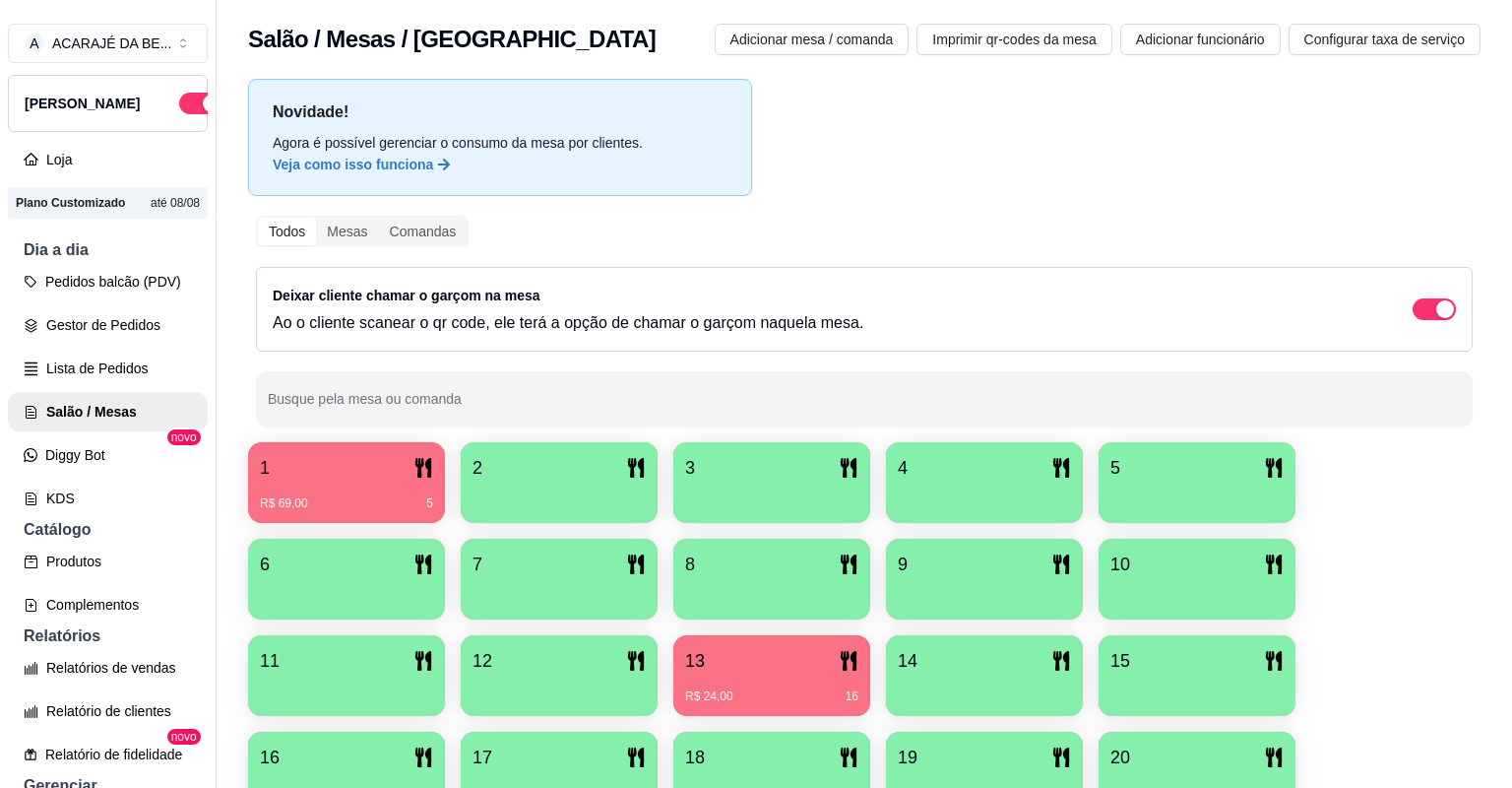 click on "R$ 24,00 16" at bounding box center [772, 696] 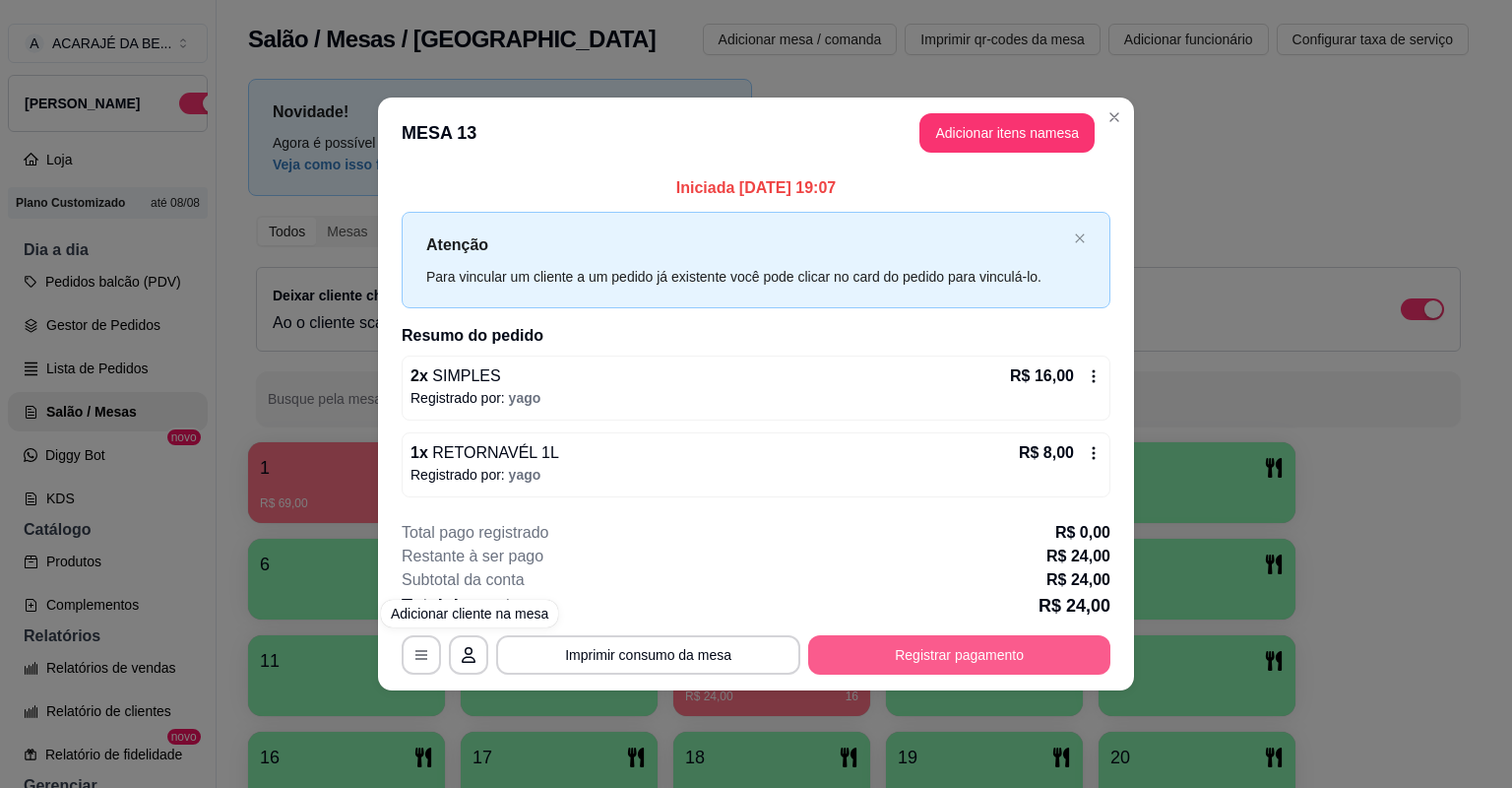 click on "Registrar pagamento" at bounding box center [959, 655] 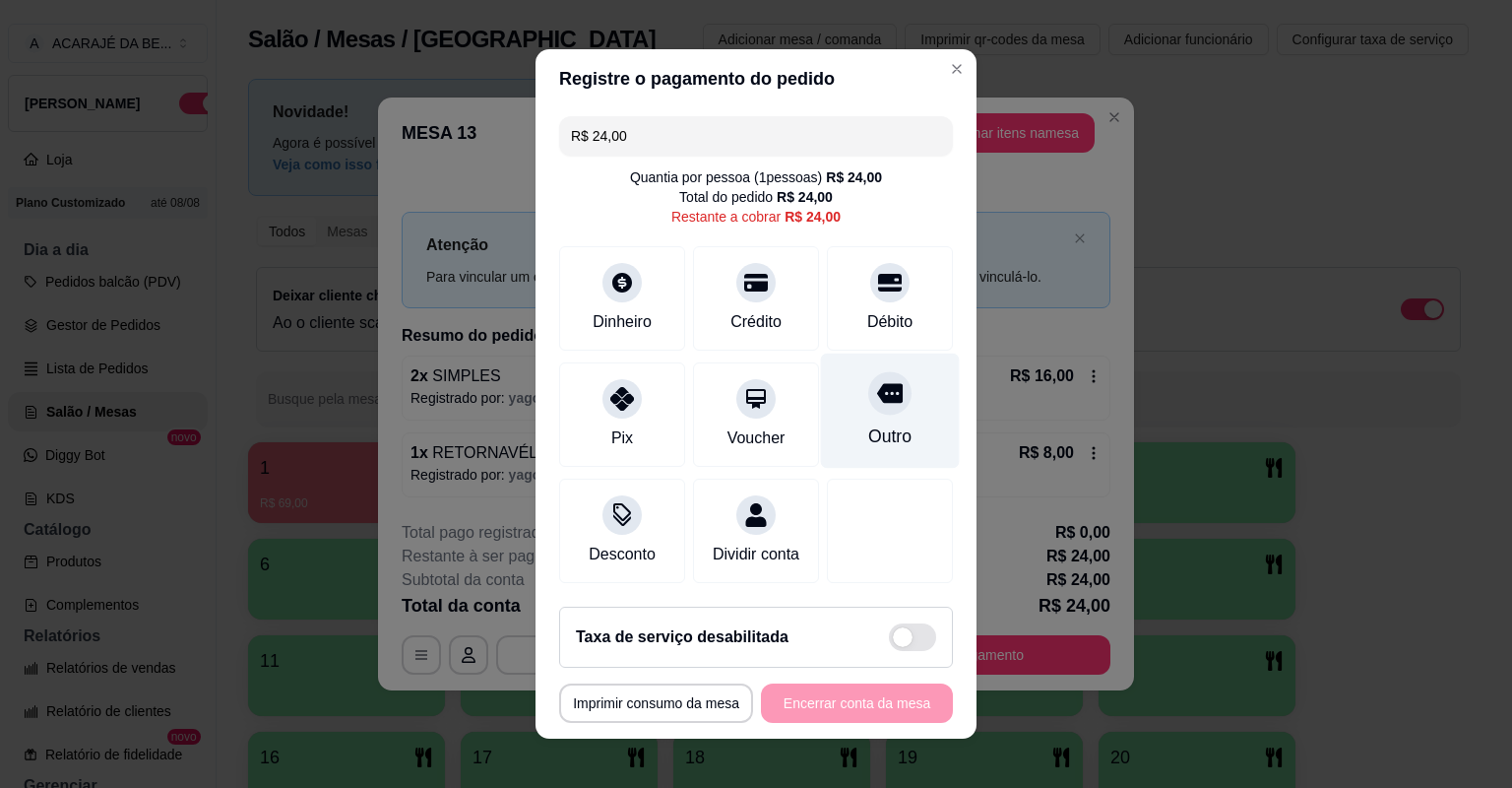 click on "Outro" at bounding box center [890, 411] 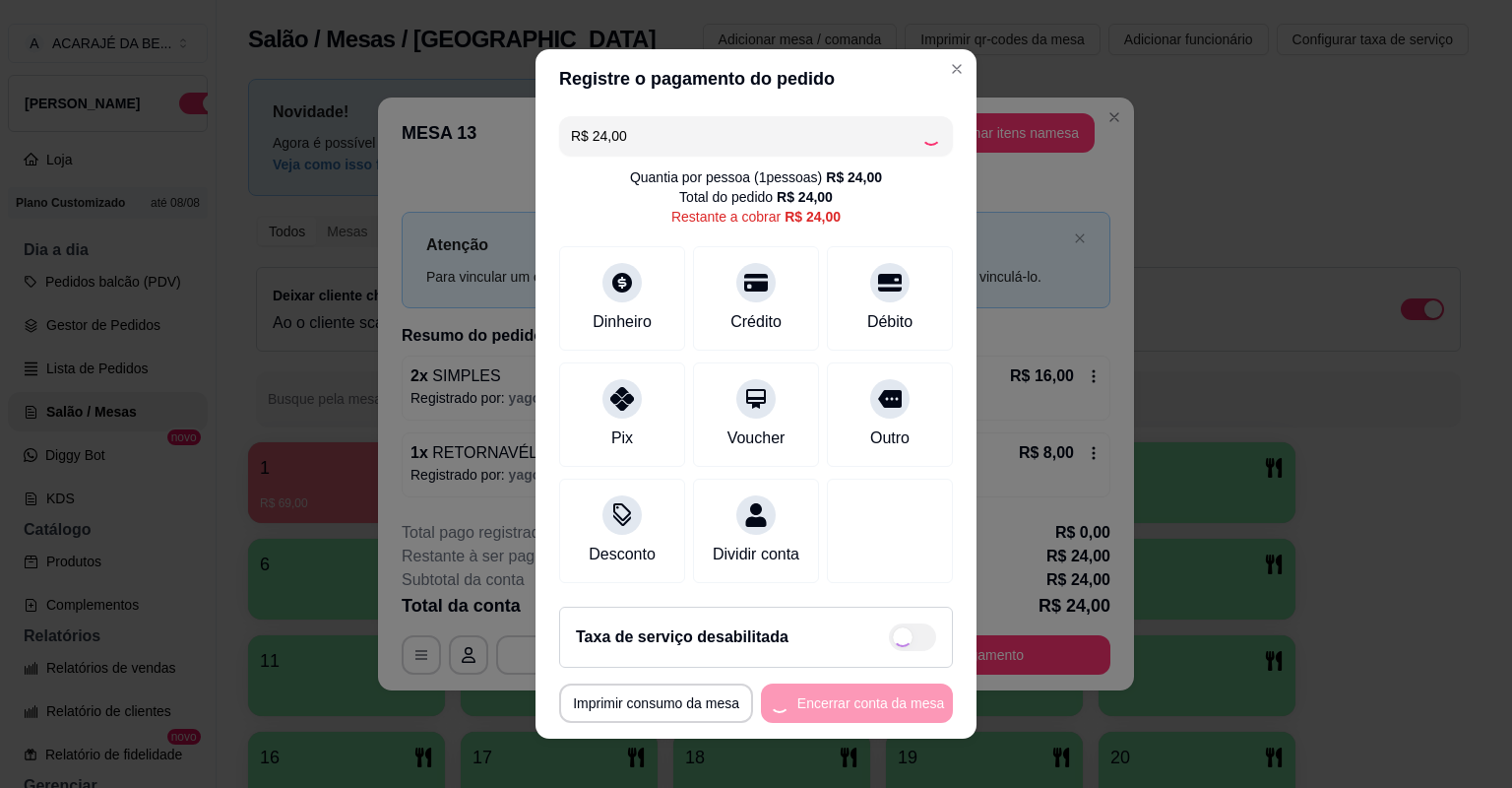click on "**********" at bounding box center (756, 703) 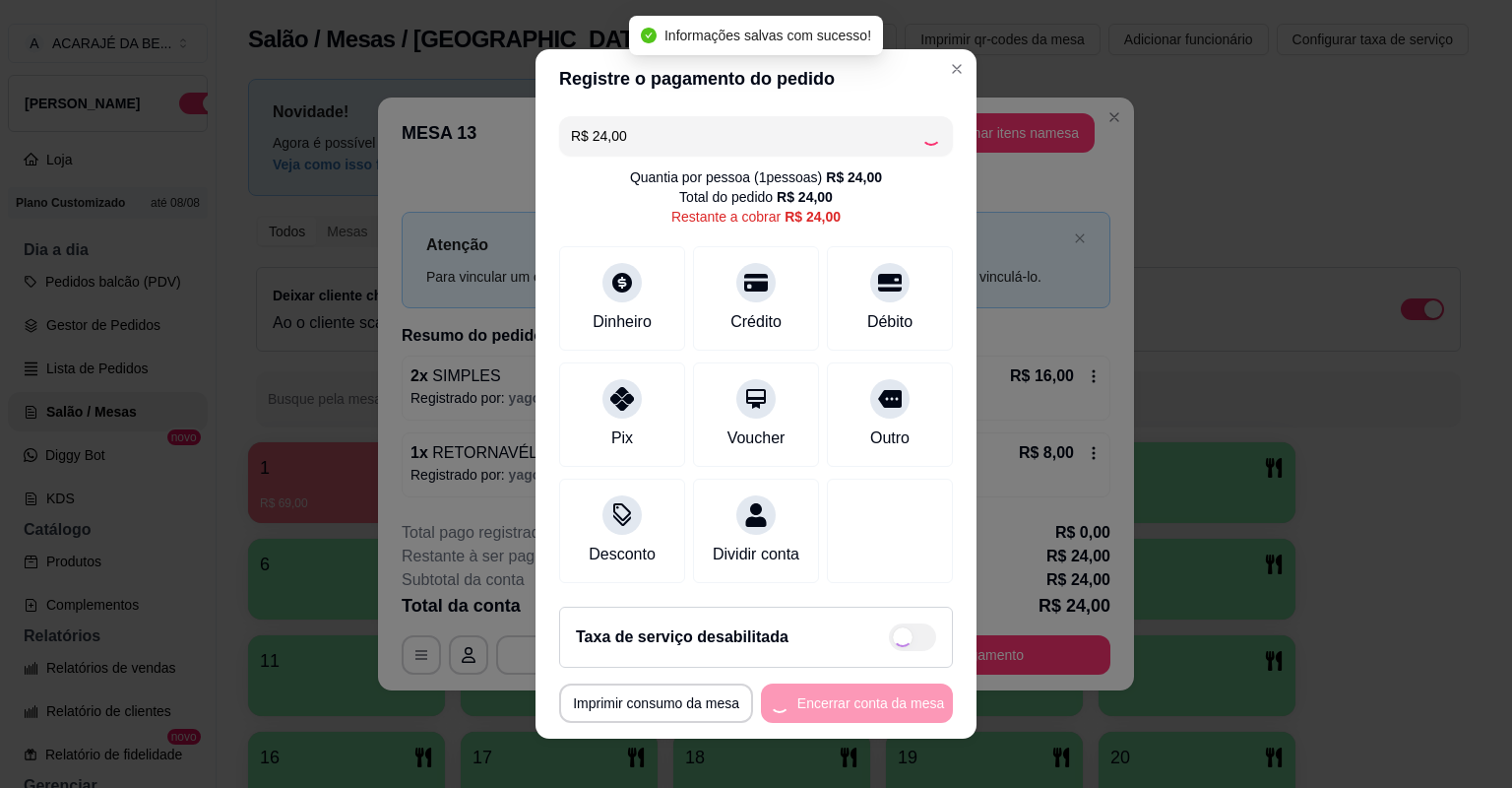 type on "R$ 0,00" 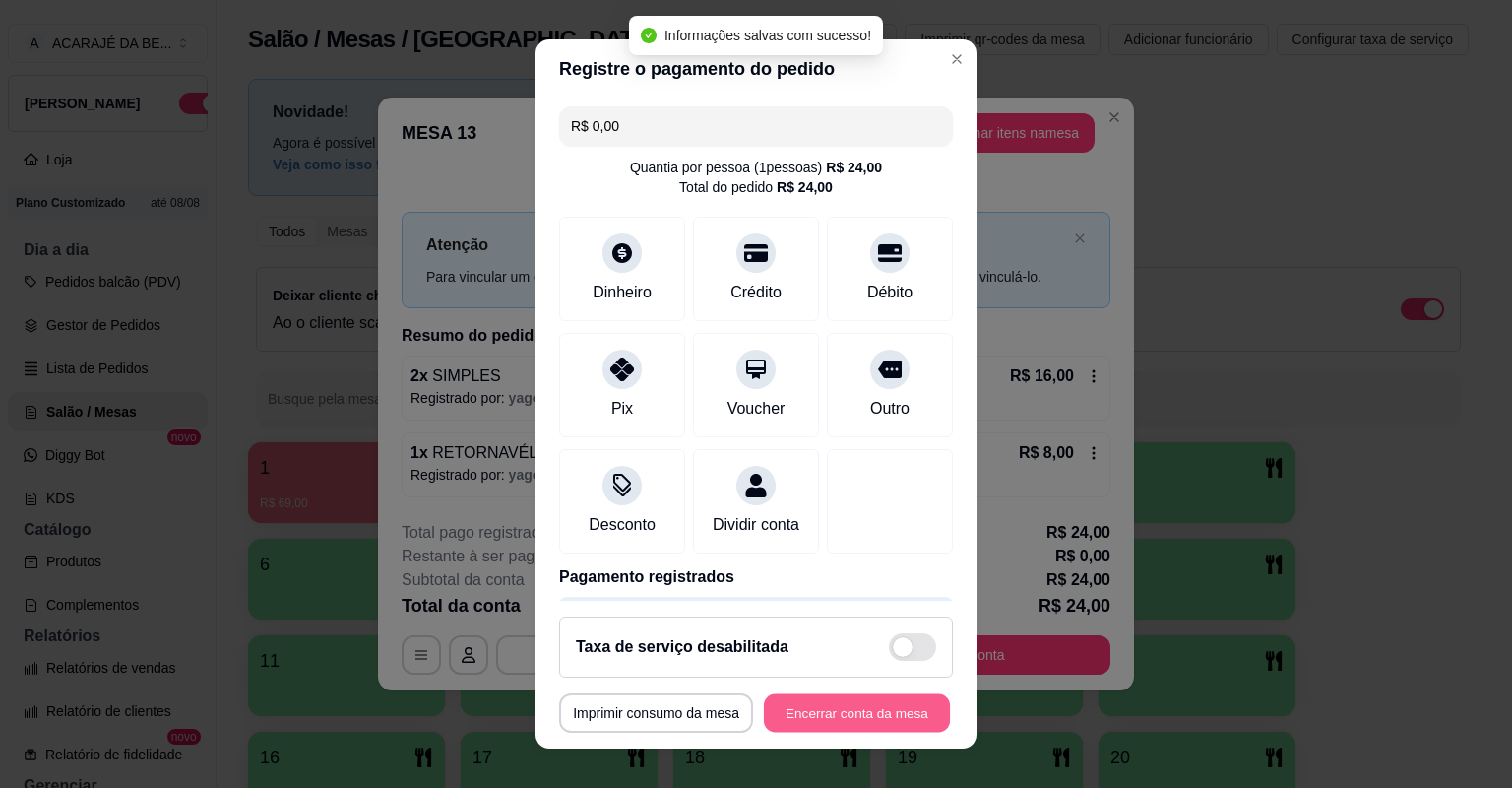 click on "Encerrar conta da mesa" at bounding box center (856, 713) 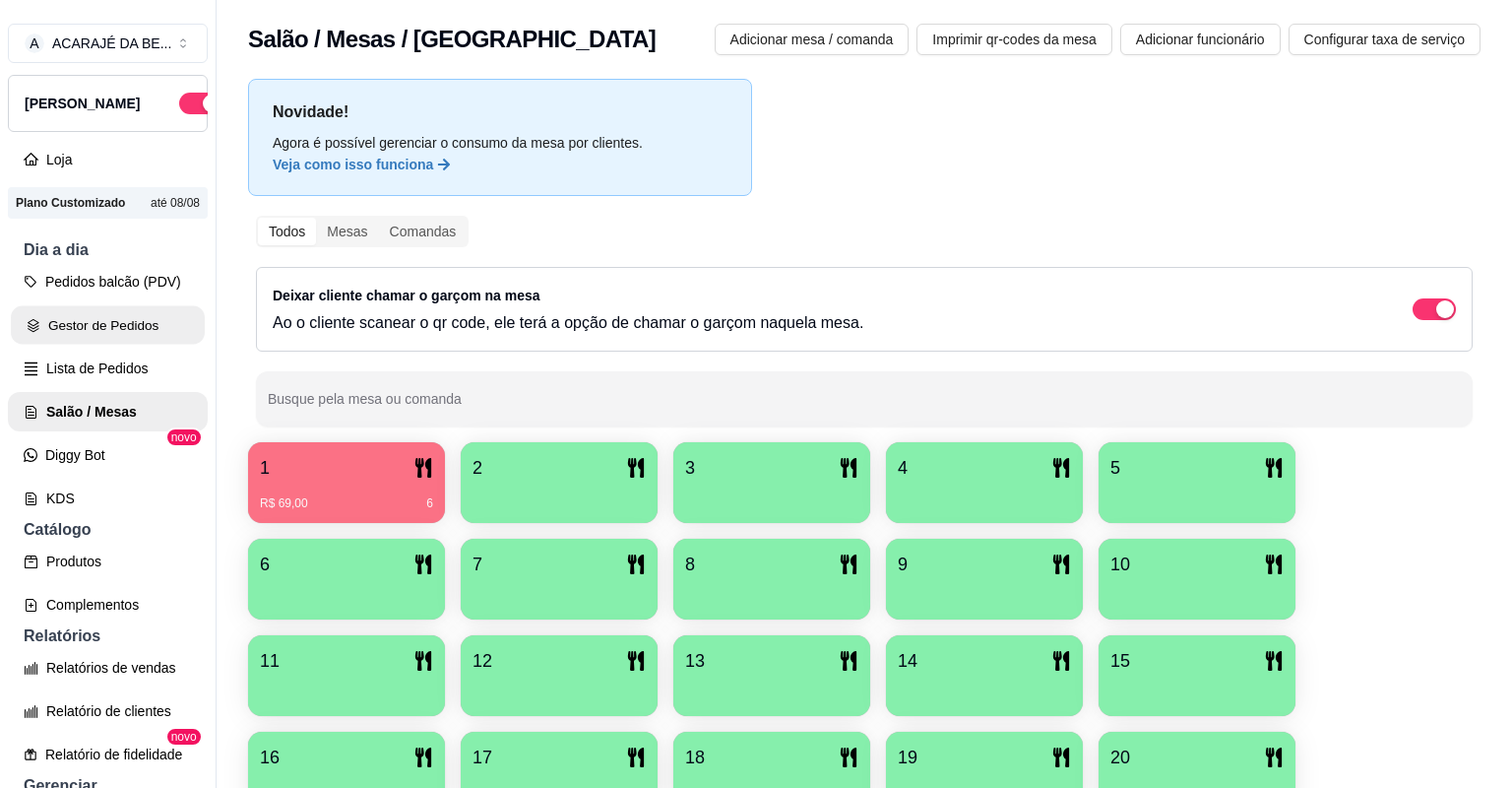 click on "Gestor de Pedidos" at bounding box center [107, 325] 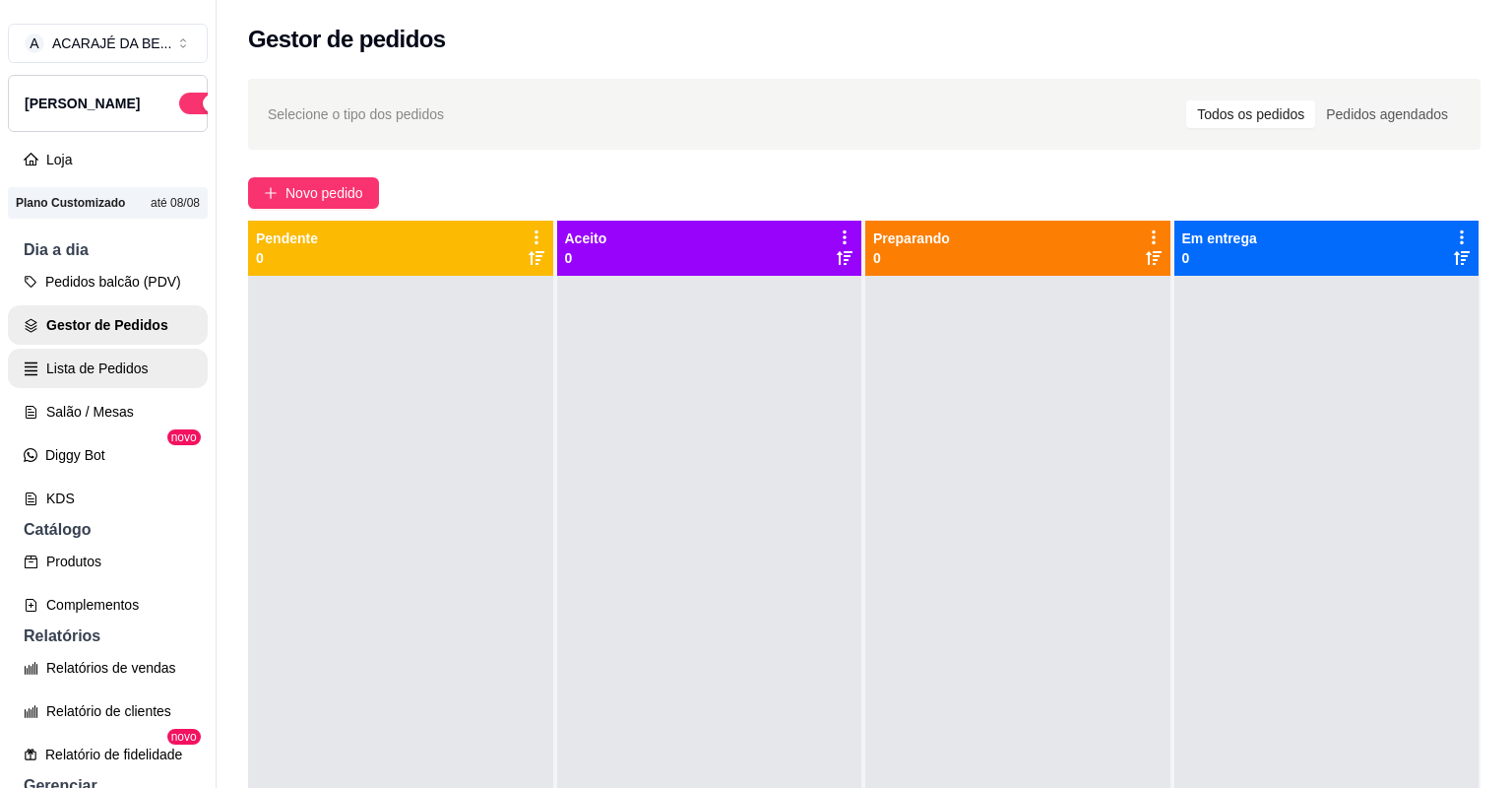 click on "Lista de Pedidos" at bounding box center [107, 368] 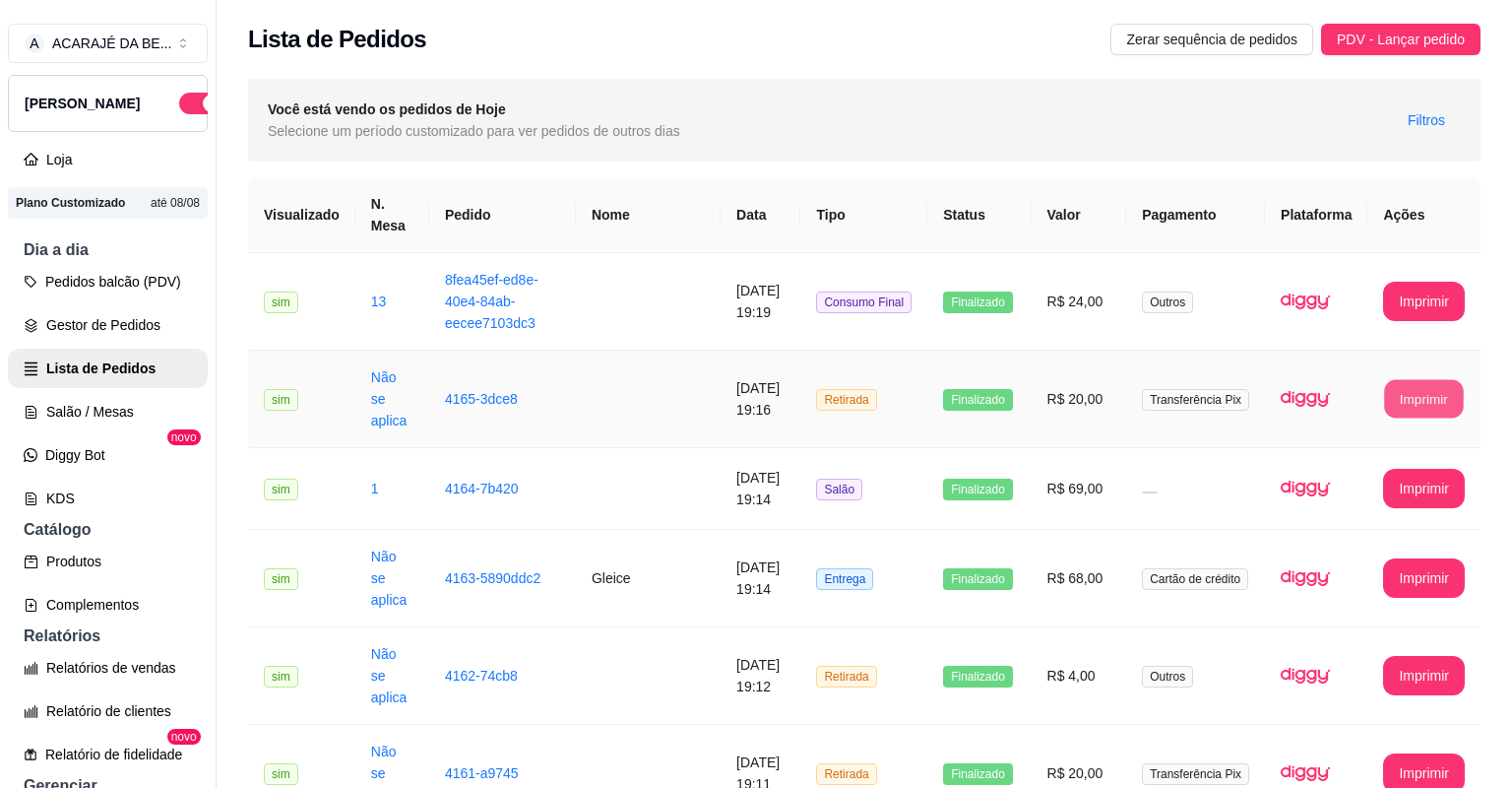 click on "Imprimir" at bounding box center (1424, 399) 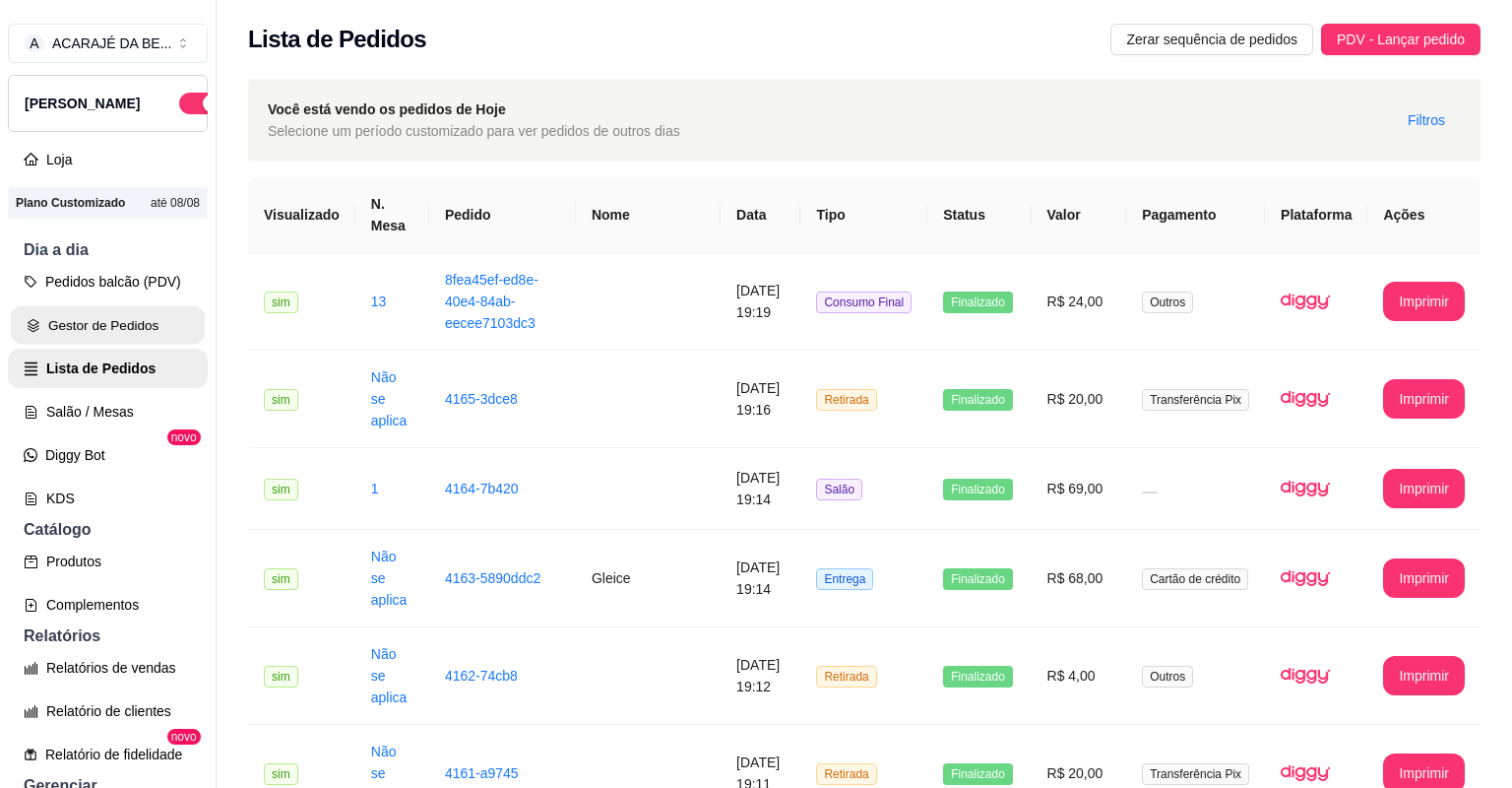 click on "Gestor de Pedidos" at bounding box center [107, 325] 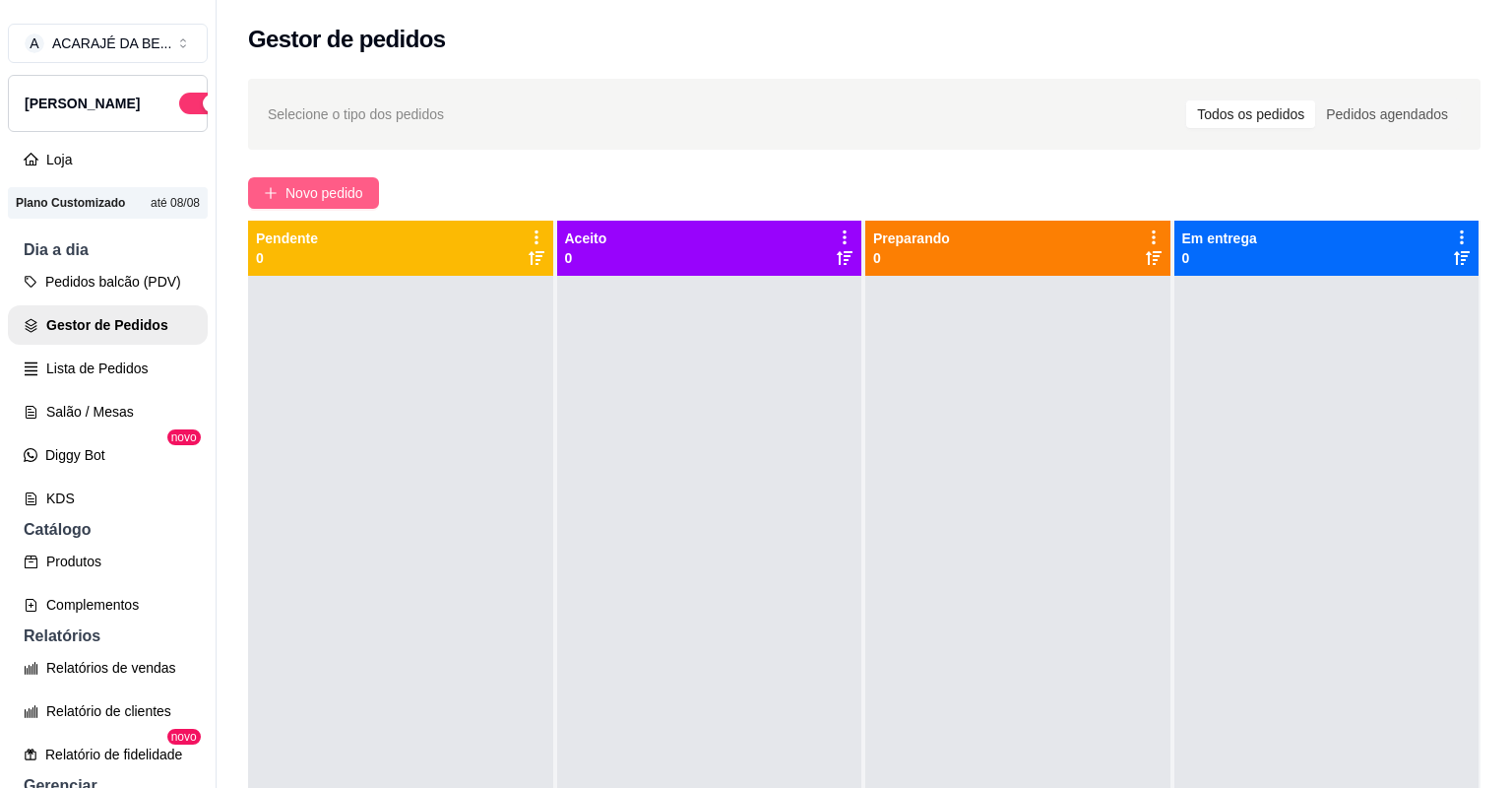 click on "Novo pedido" at bounding box center (313, 193) 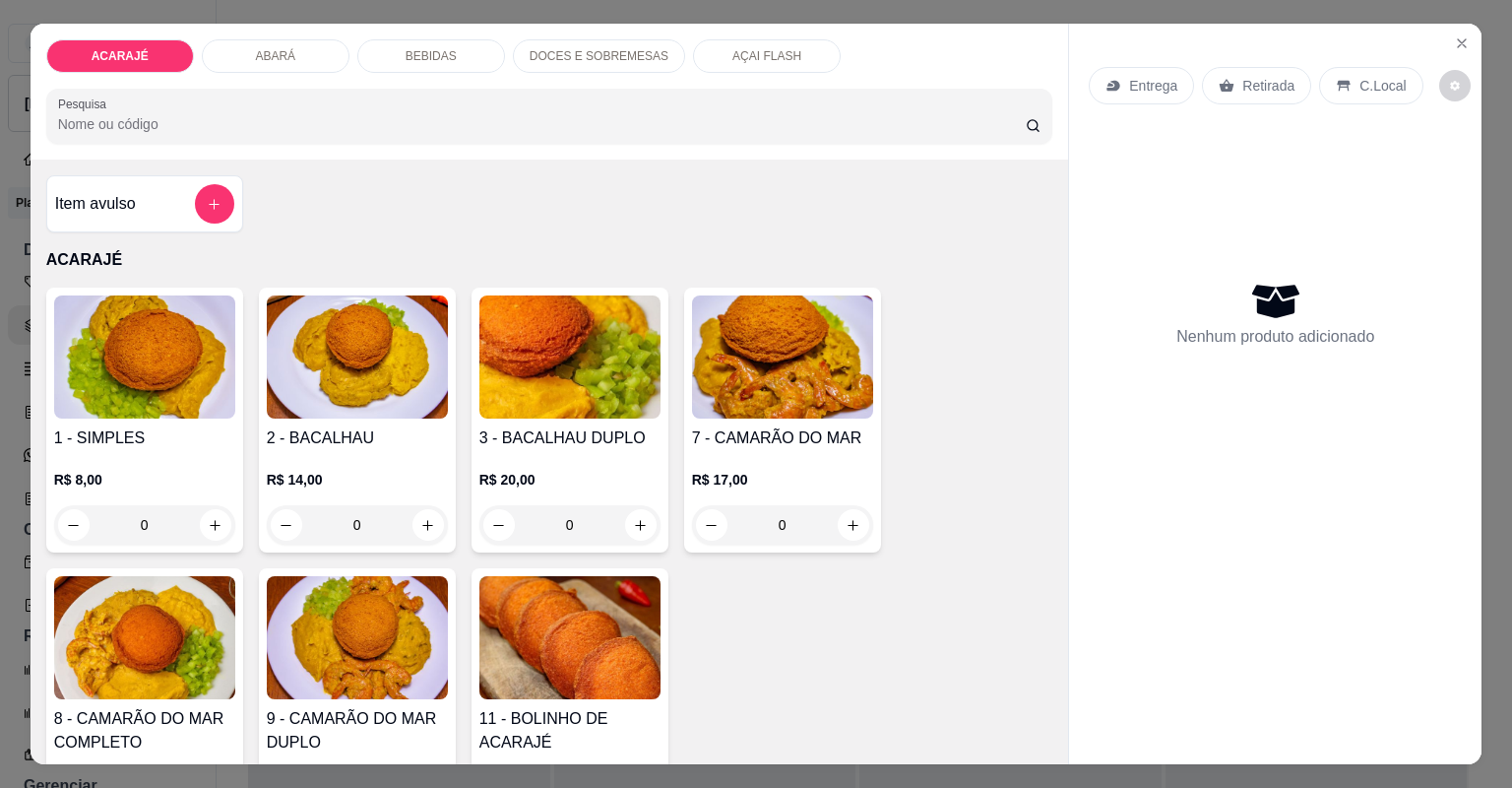click on "ABARÁ" at bounding box center (276, 56) 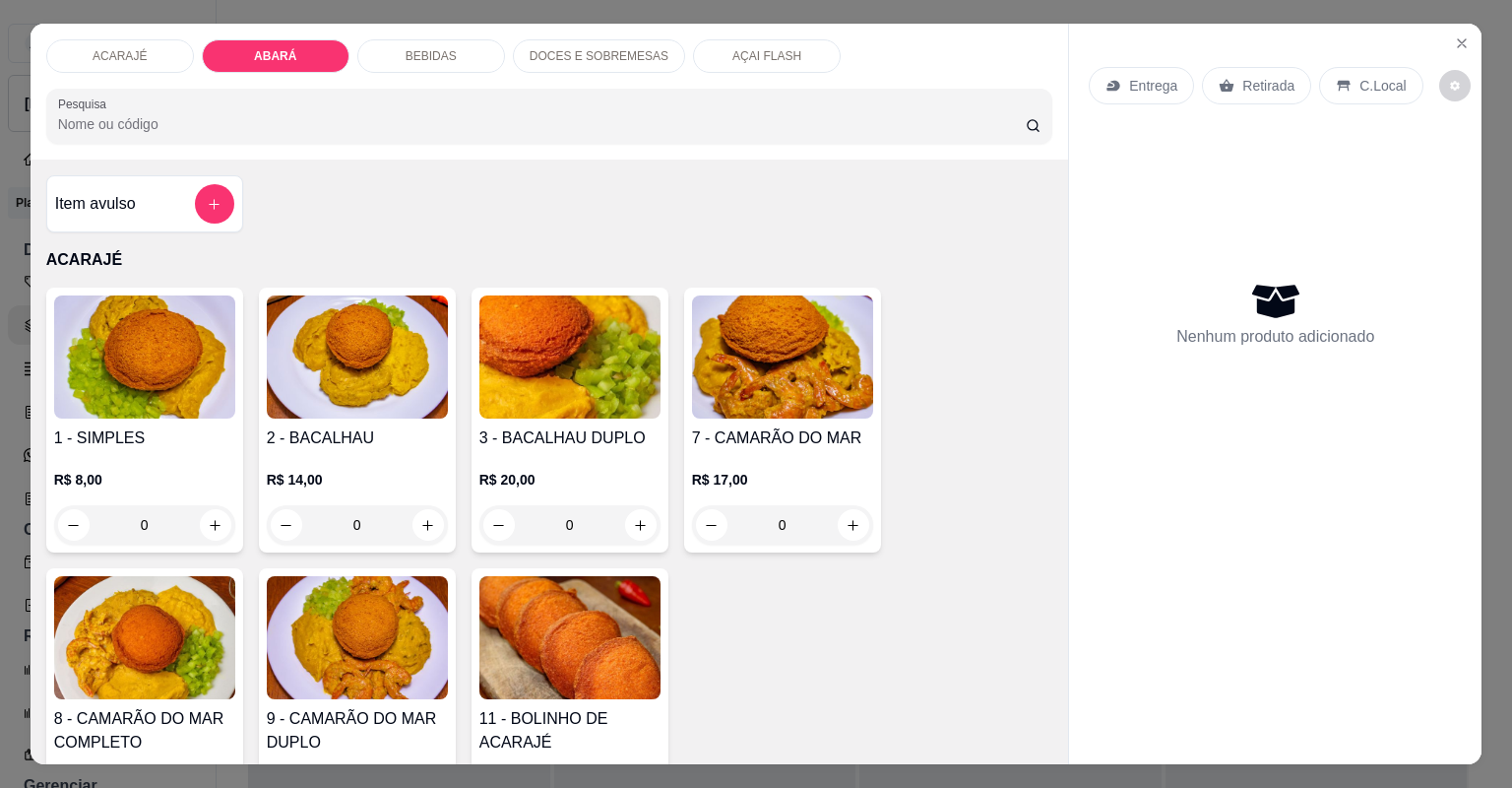 click at bounding box center [216, 1478] 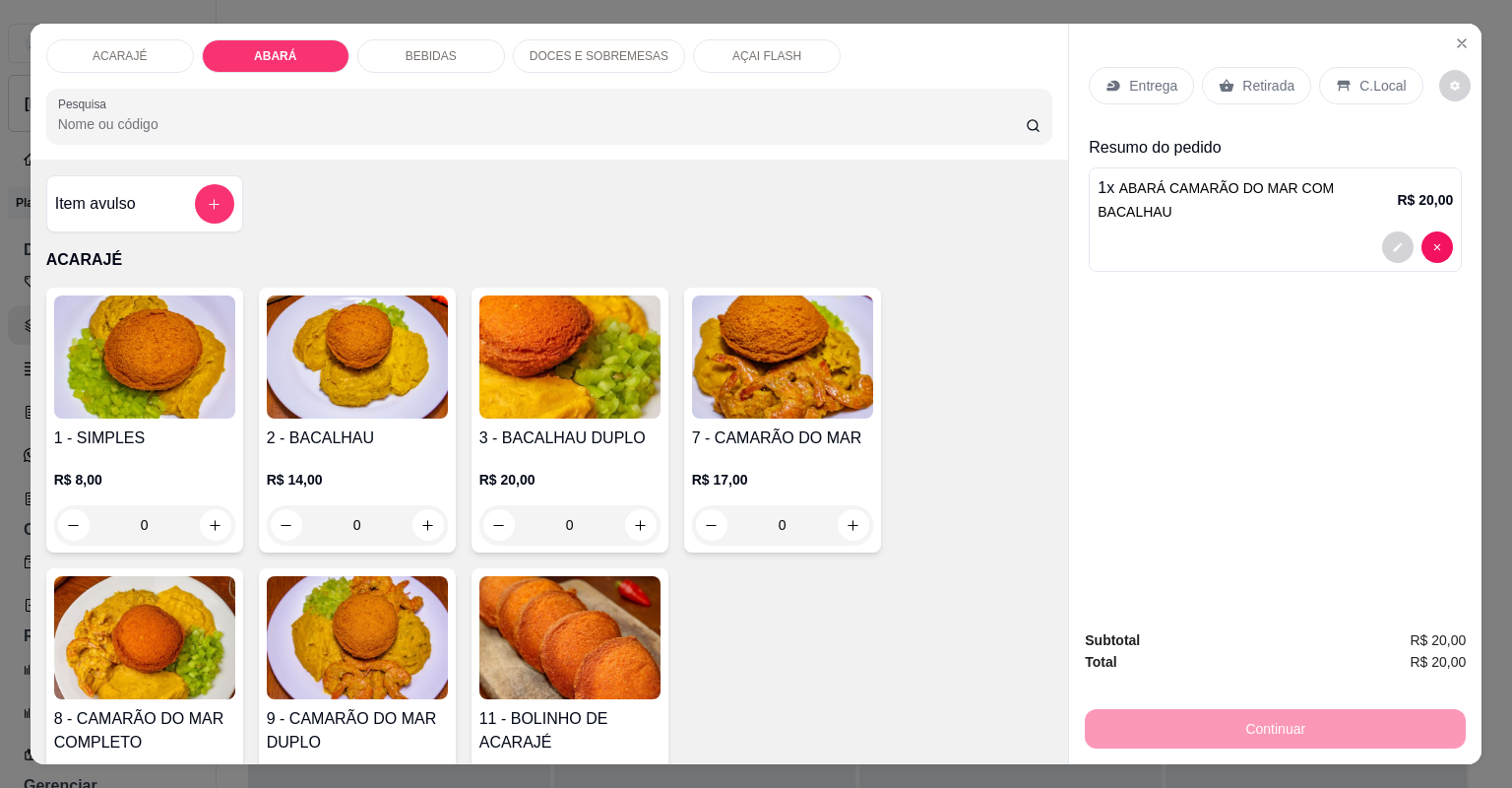 click on "Retirada" at bounding box center [1268, 86] 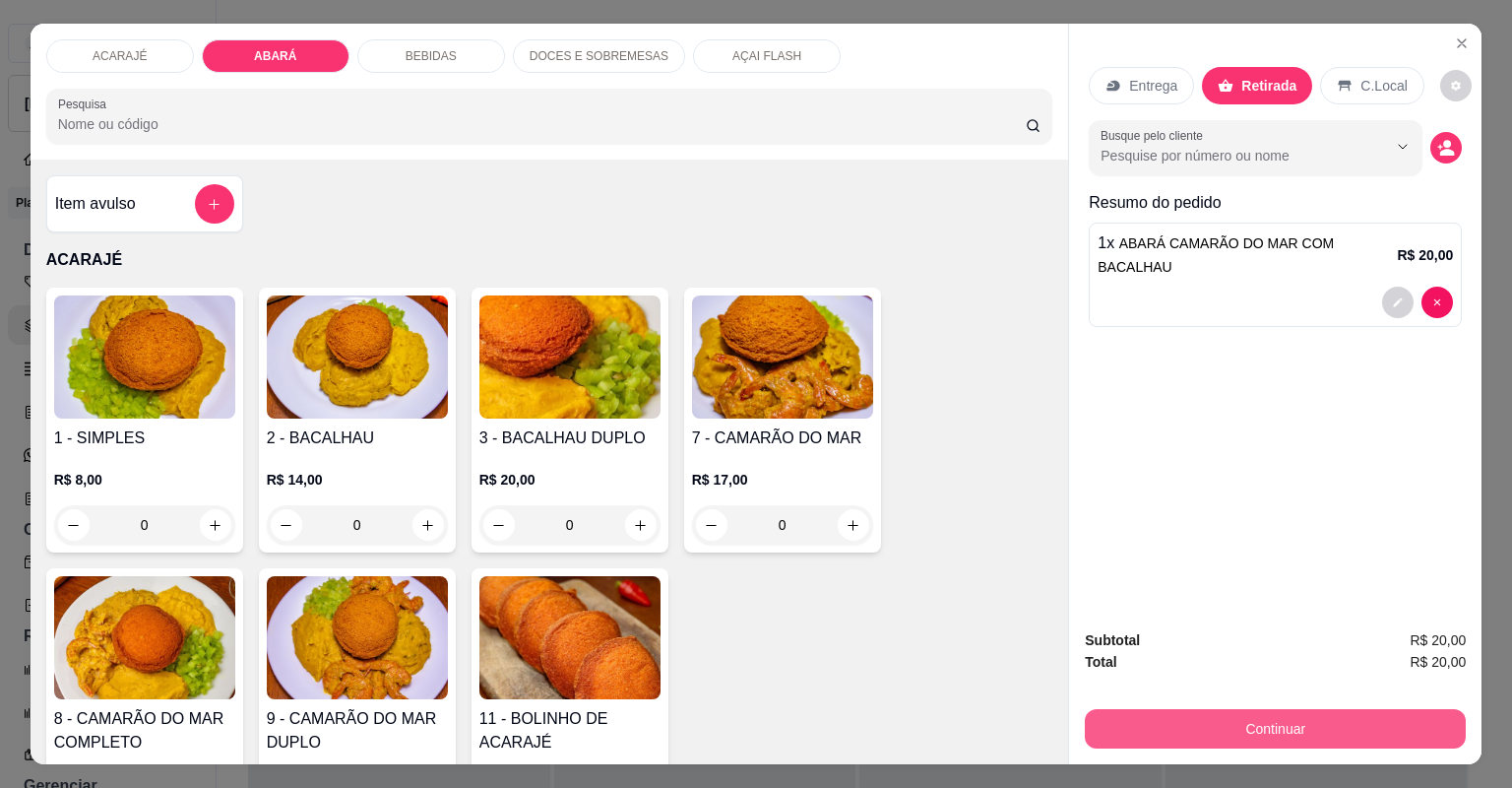 click on "Continuar" at bounding box center (1275, 729) 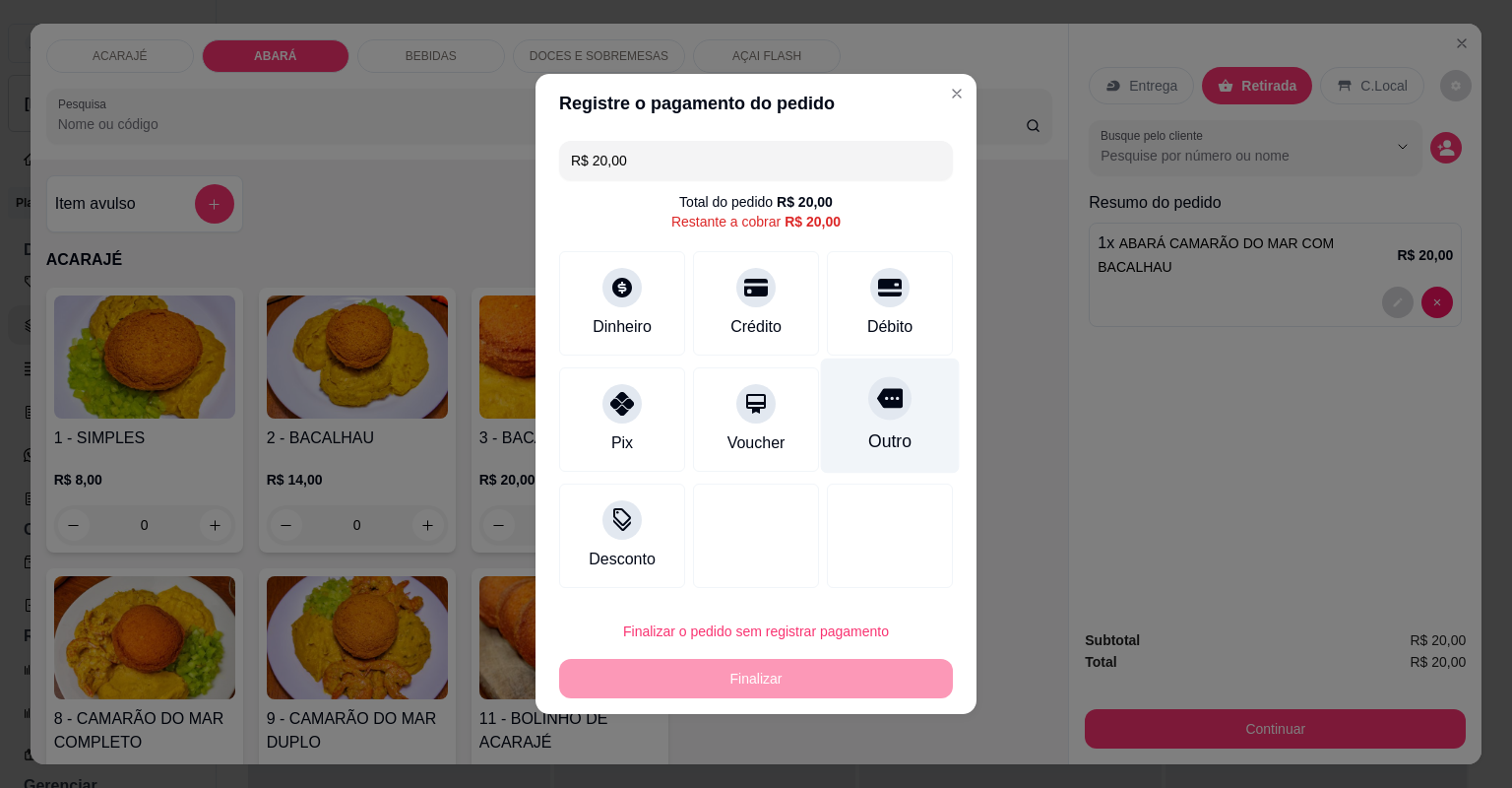 click on "Outro" at bounding box center [890, 416] 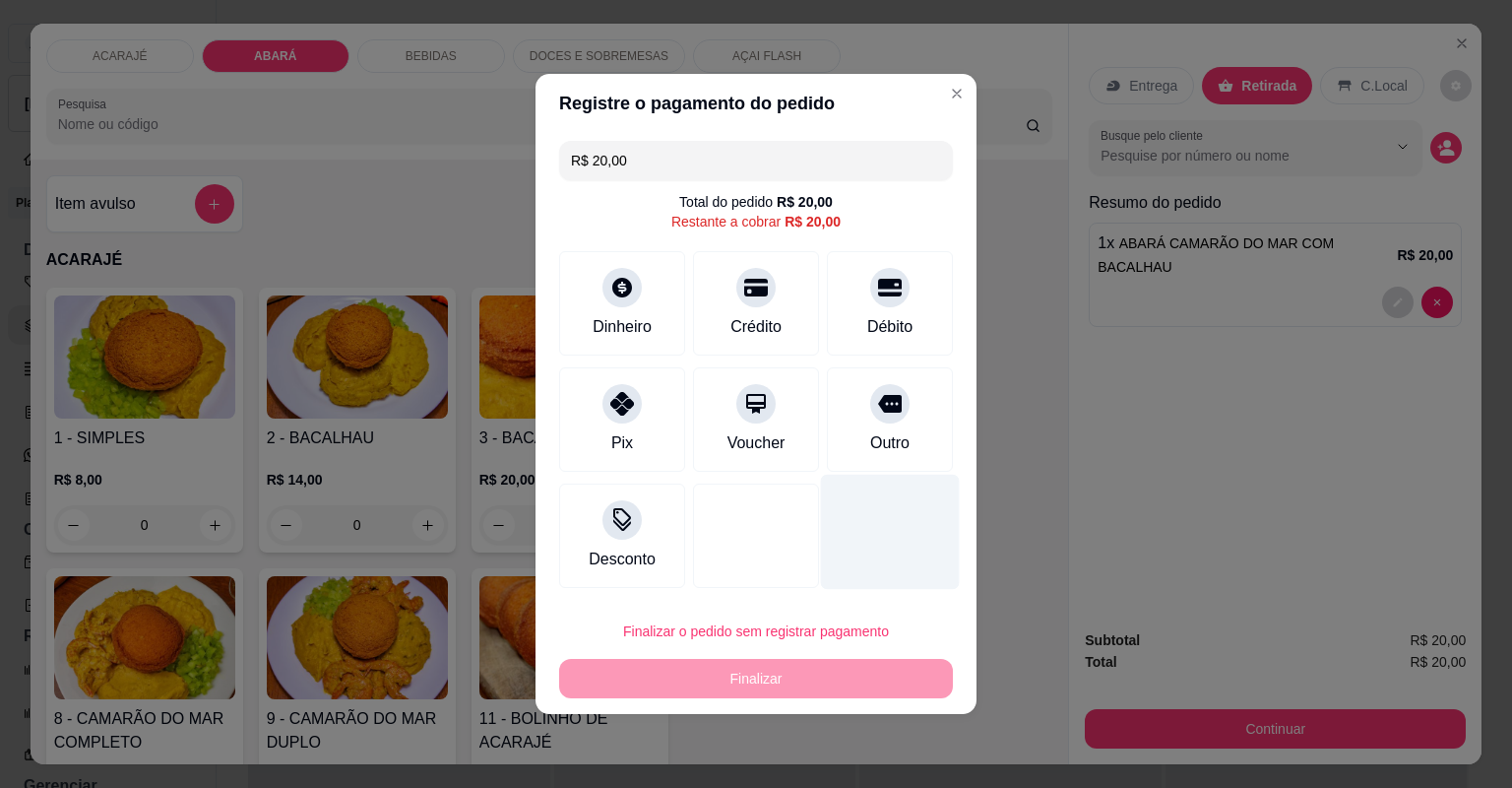 type on "R$ 0,00" 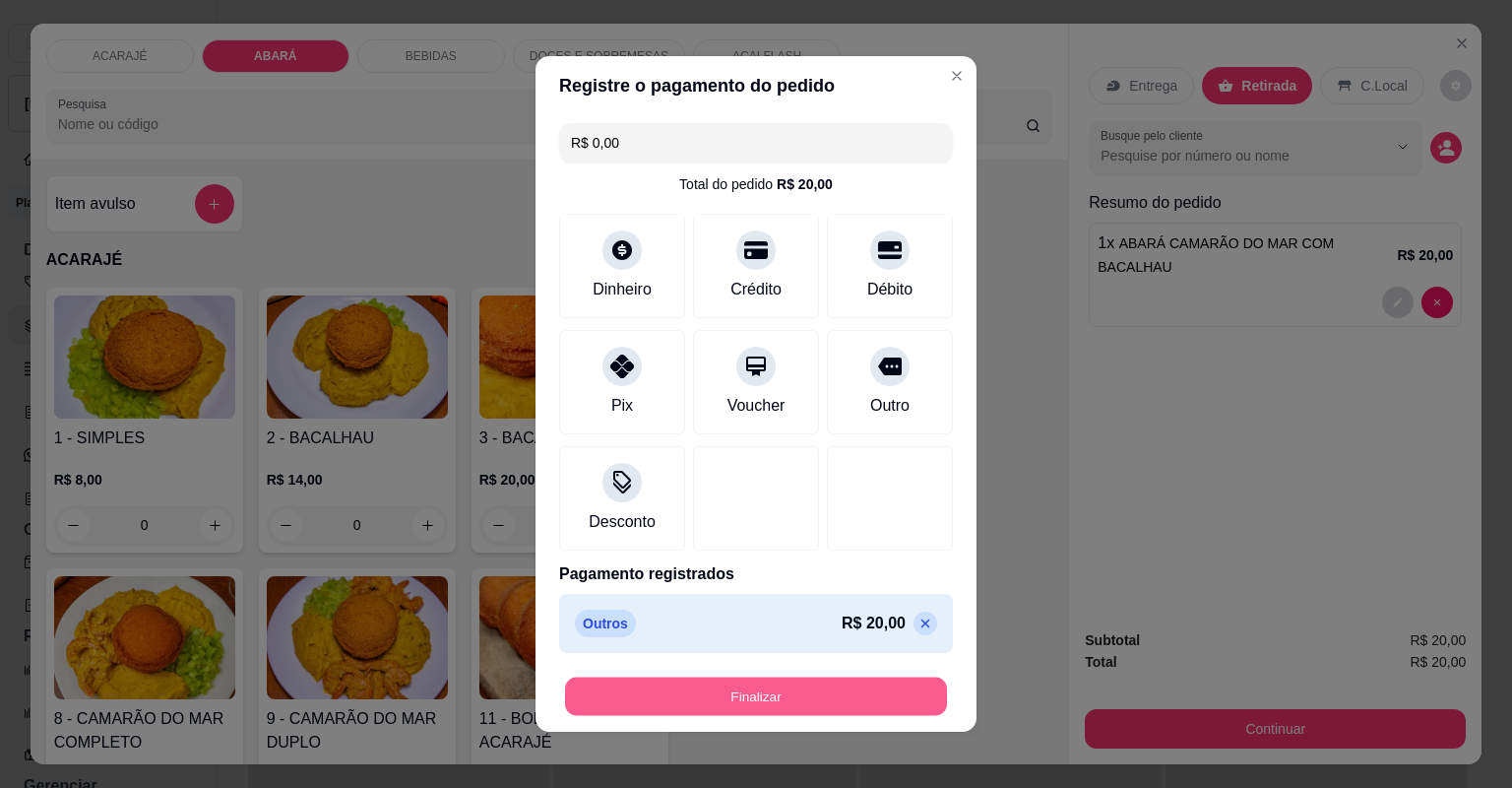 click on "Finalizar" at bounding box center (756, 696) 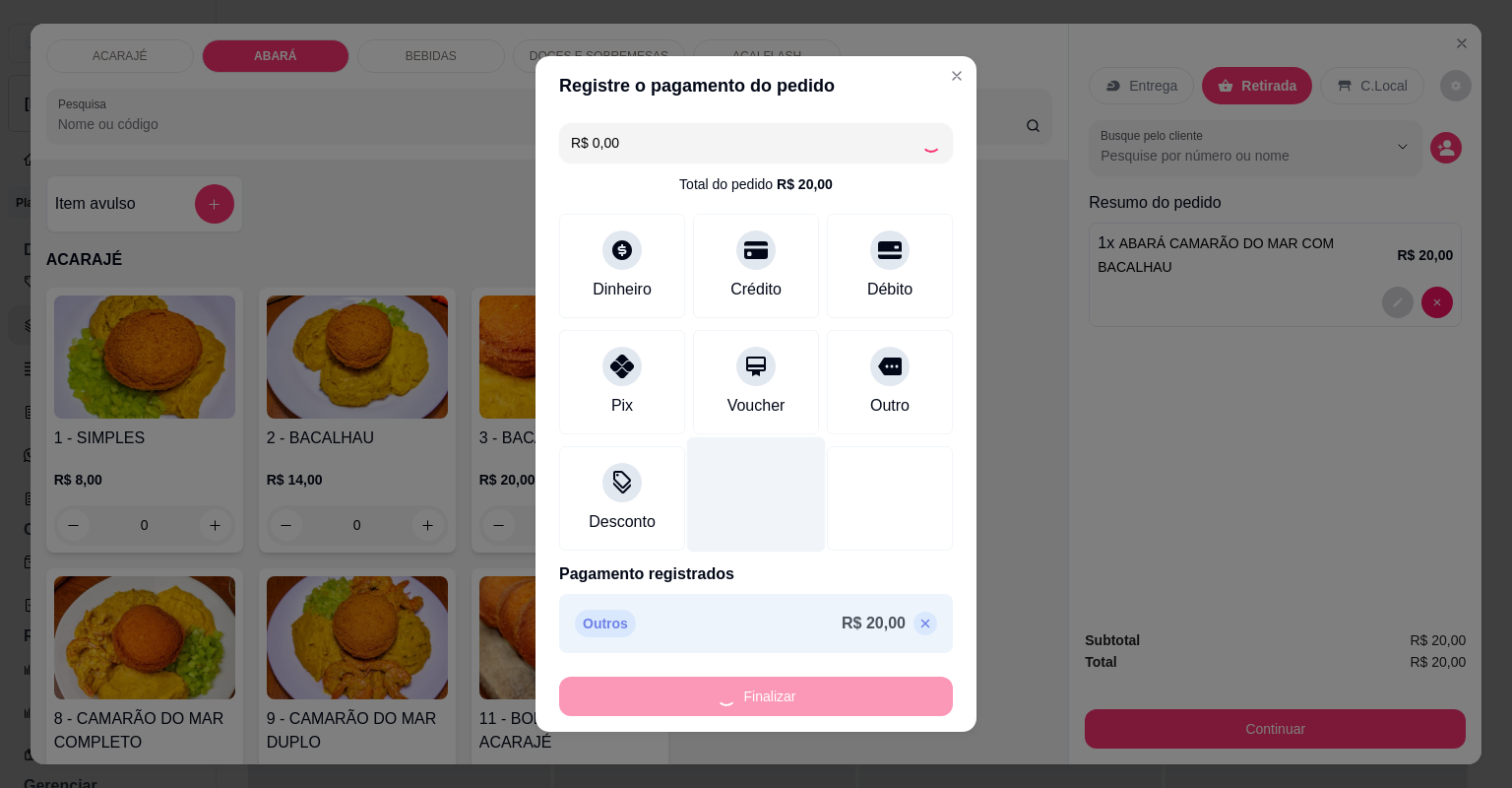 type on "0" 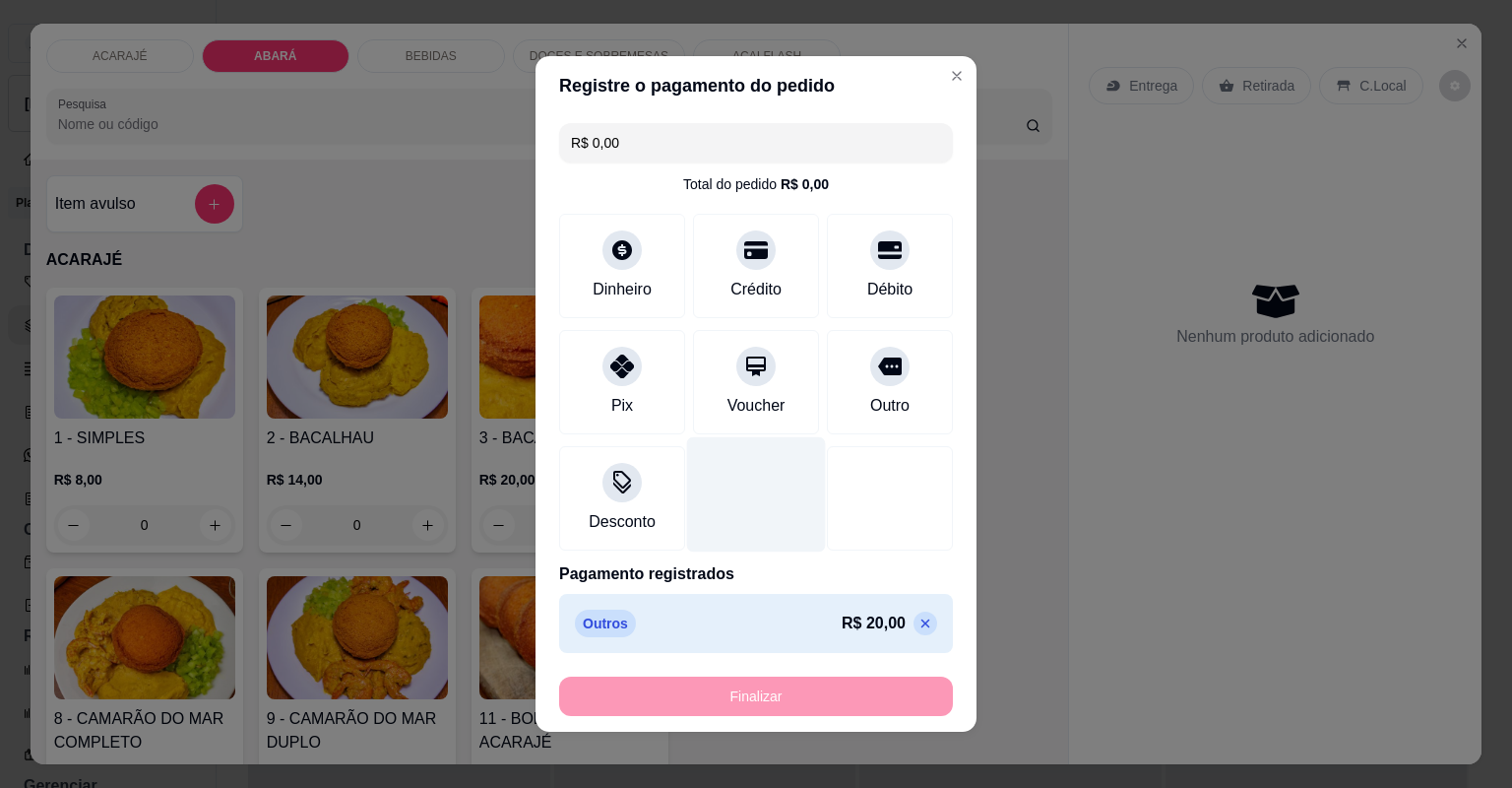type on "-R$ 20,00" 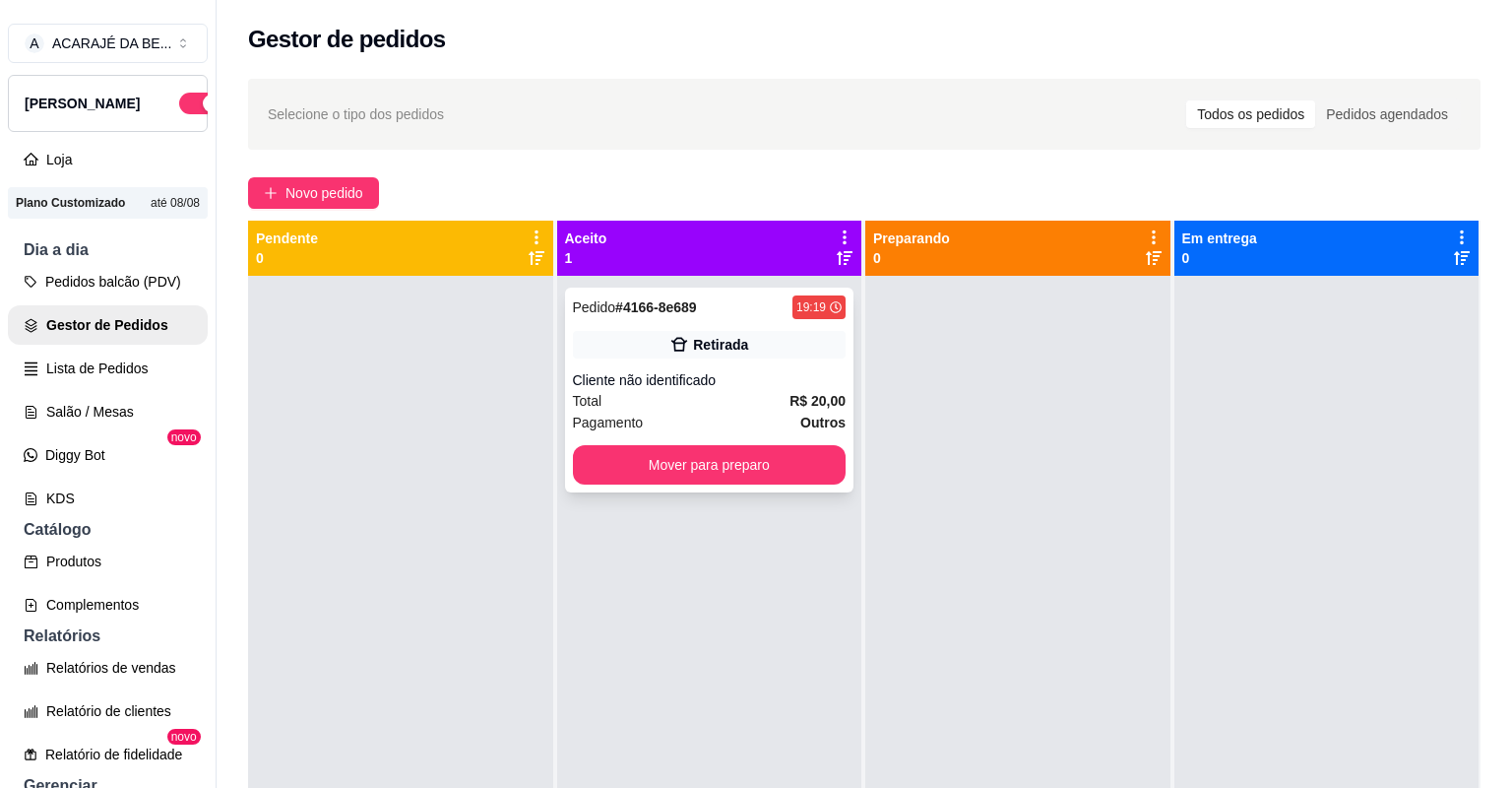 click on "Total R$ 20,00" at bounding box center [710, 401] 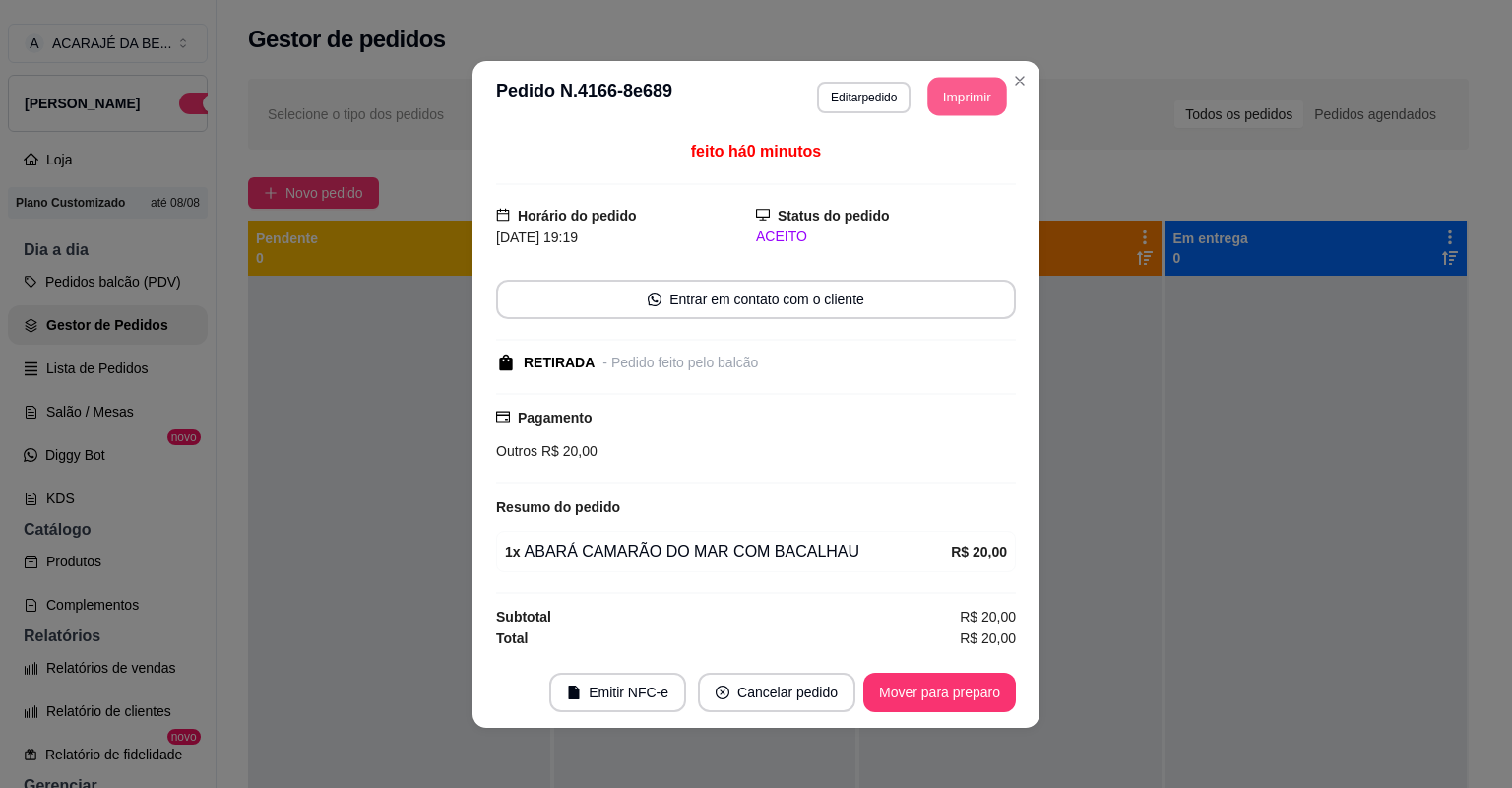 click on "Imprimir" at bounding box center [968, 96] 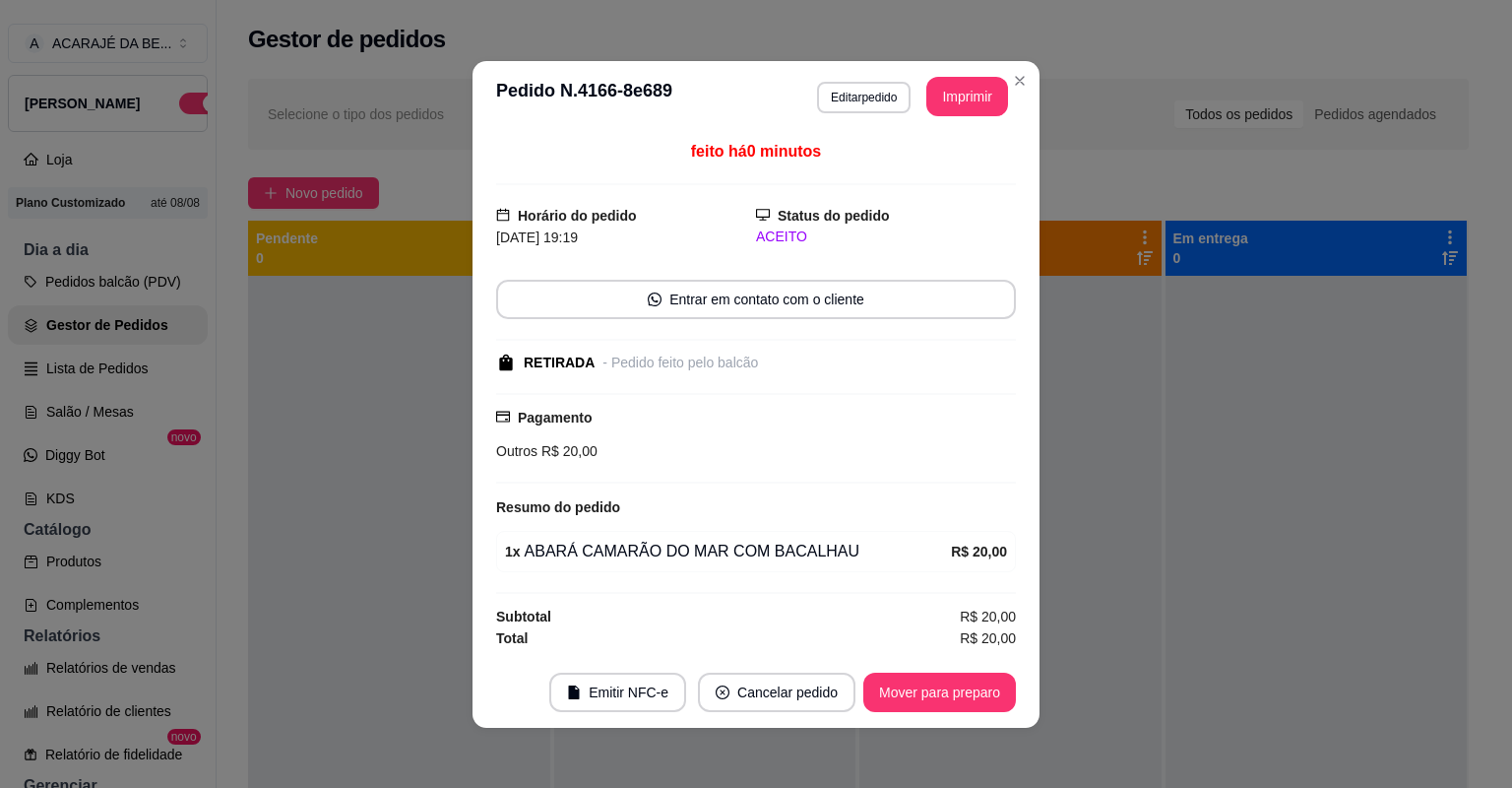 click on "Emitir NFC-e Cancelar pedido Mover para preparo" at bounding box center [756, 692] 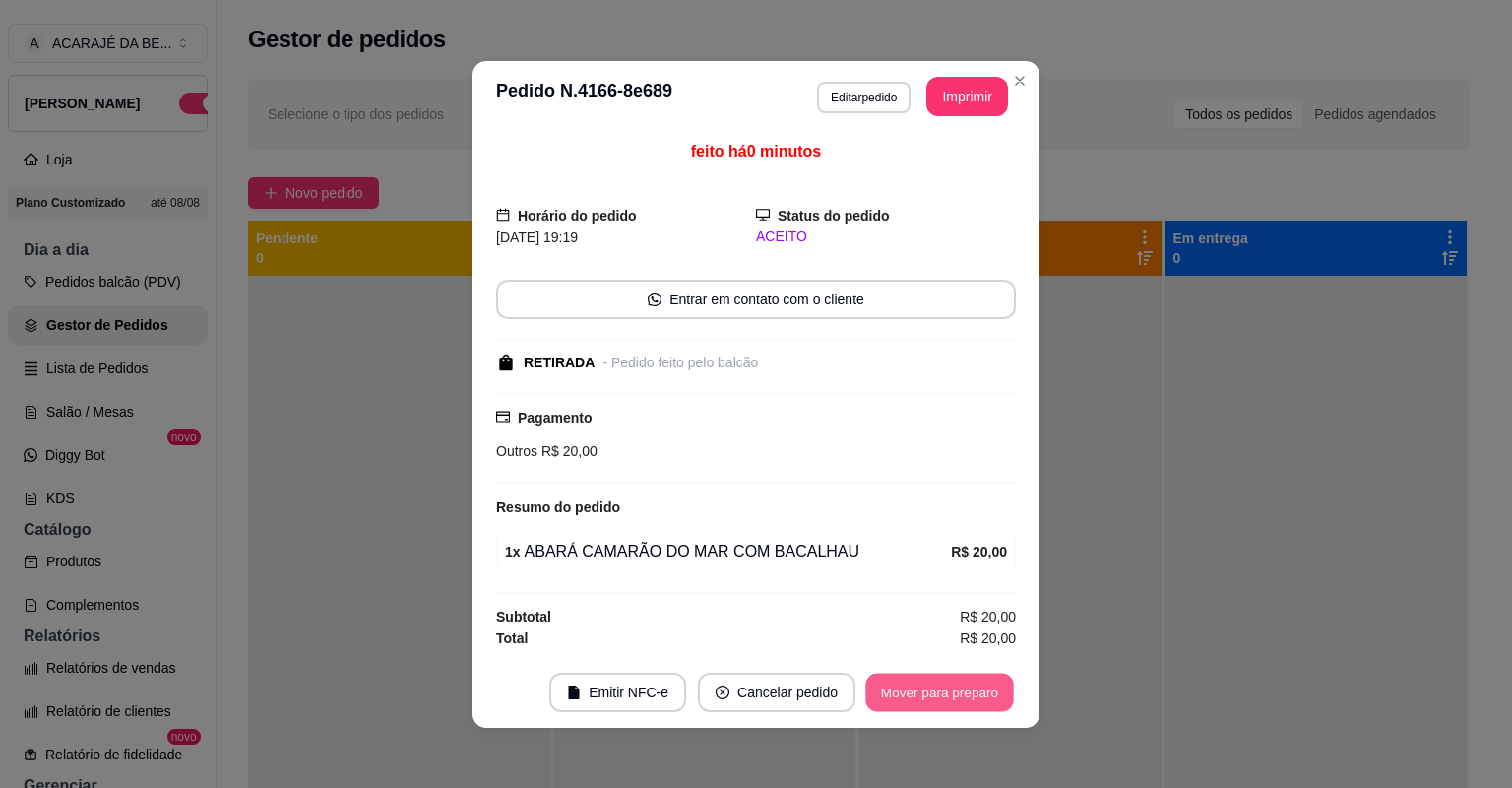 click on "Mover para preparo" at bounding box center (939, 691) 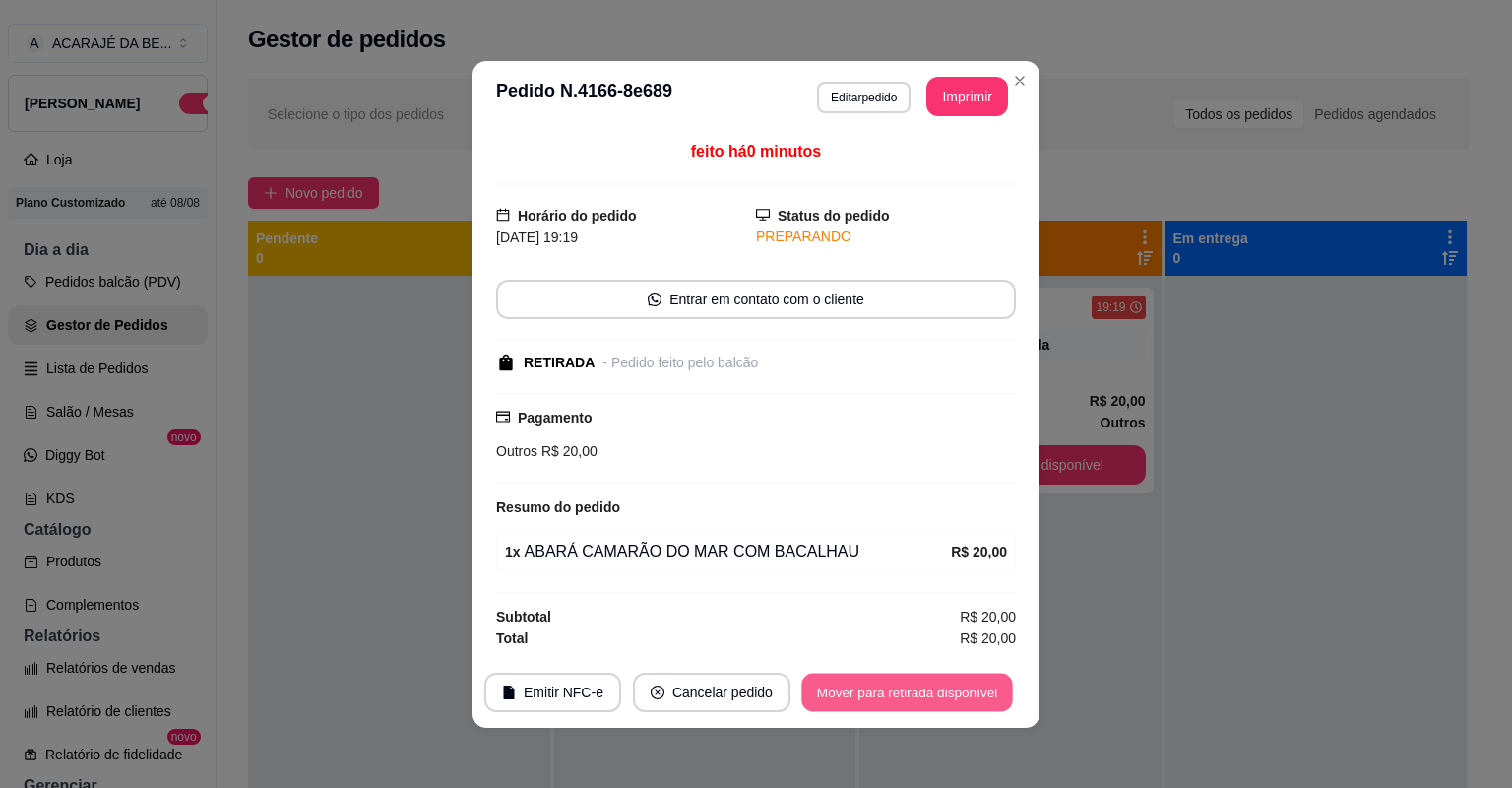 click on "Mover para retirada disponível" at bounding box center (907, 691) 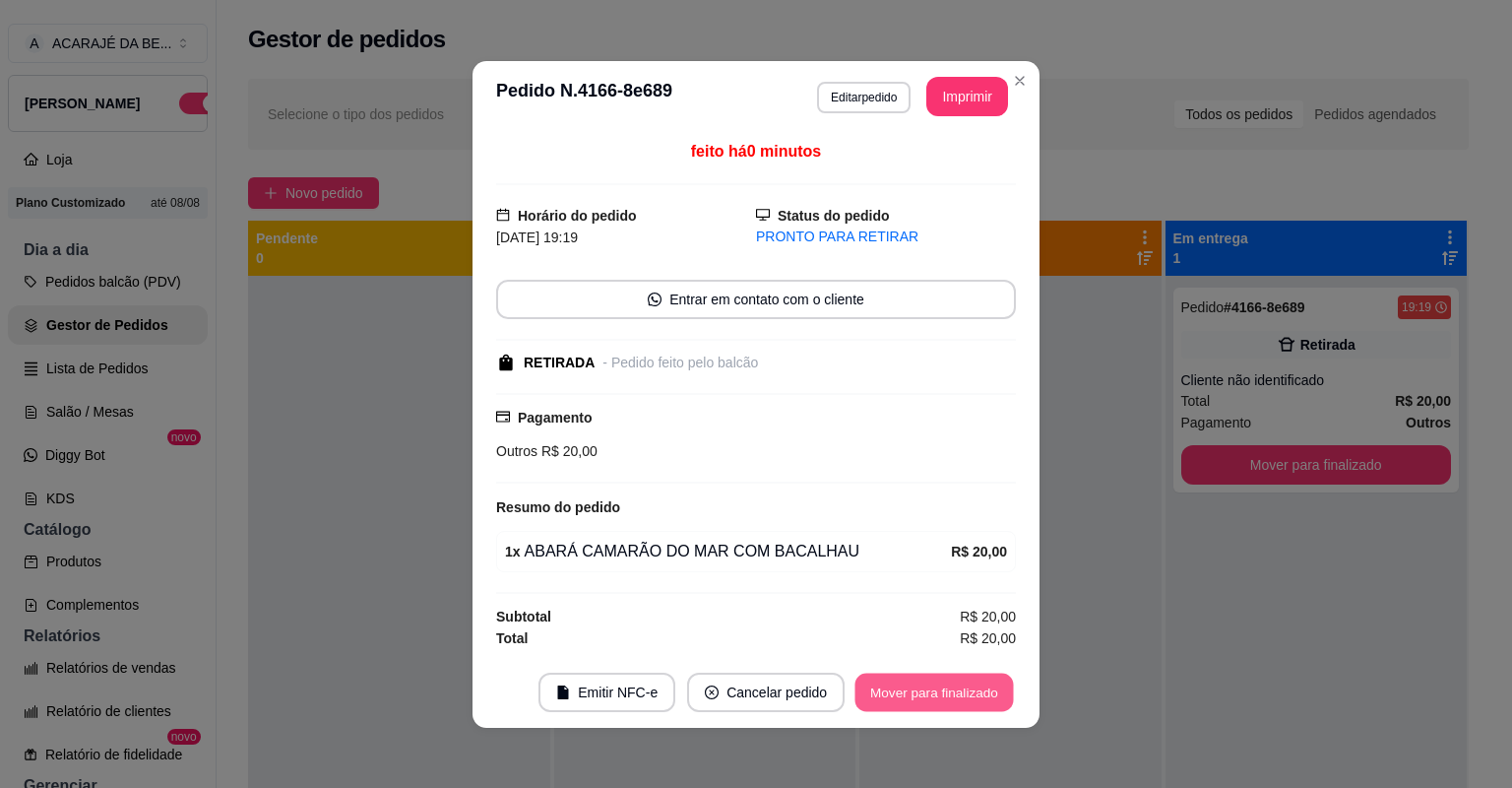 click on "Mover para finalizado" at bounding box center (934, 691) 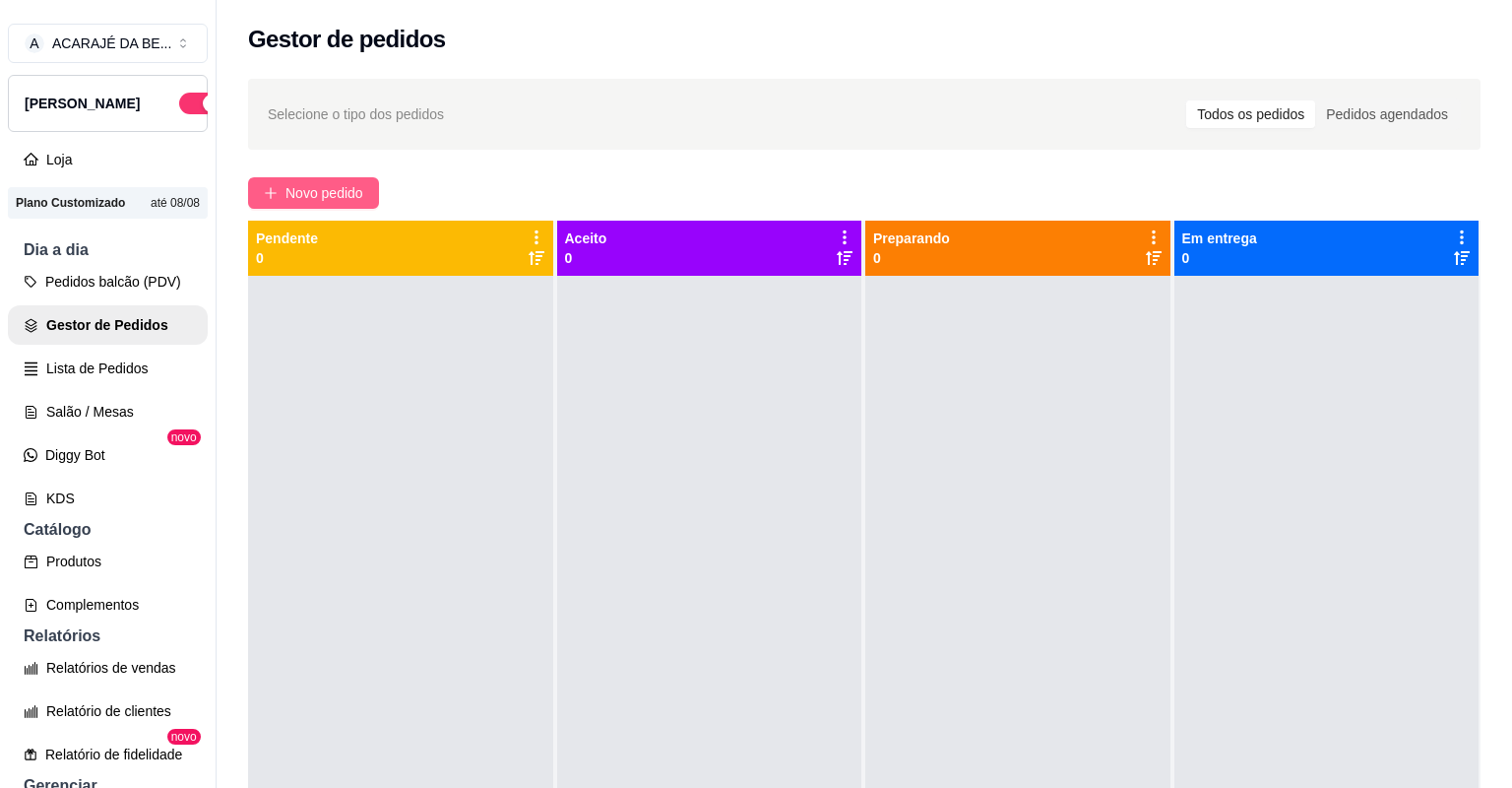 click on "Novo pedido" at bounding box center (313, 193) 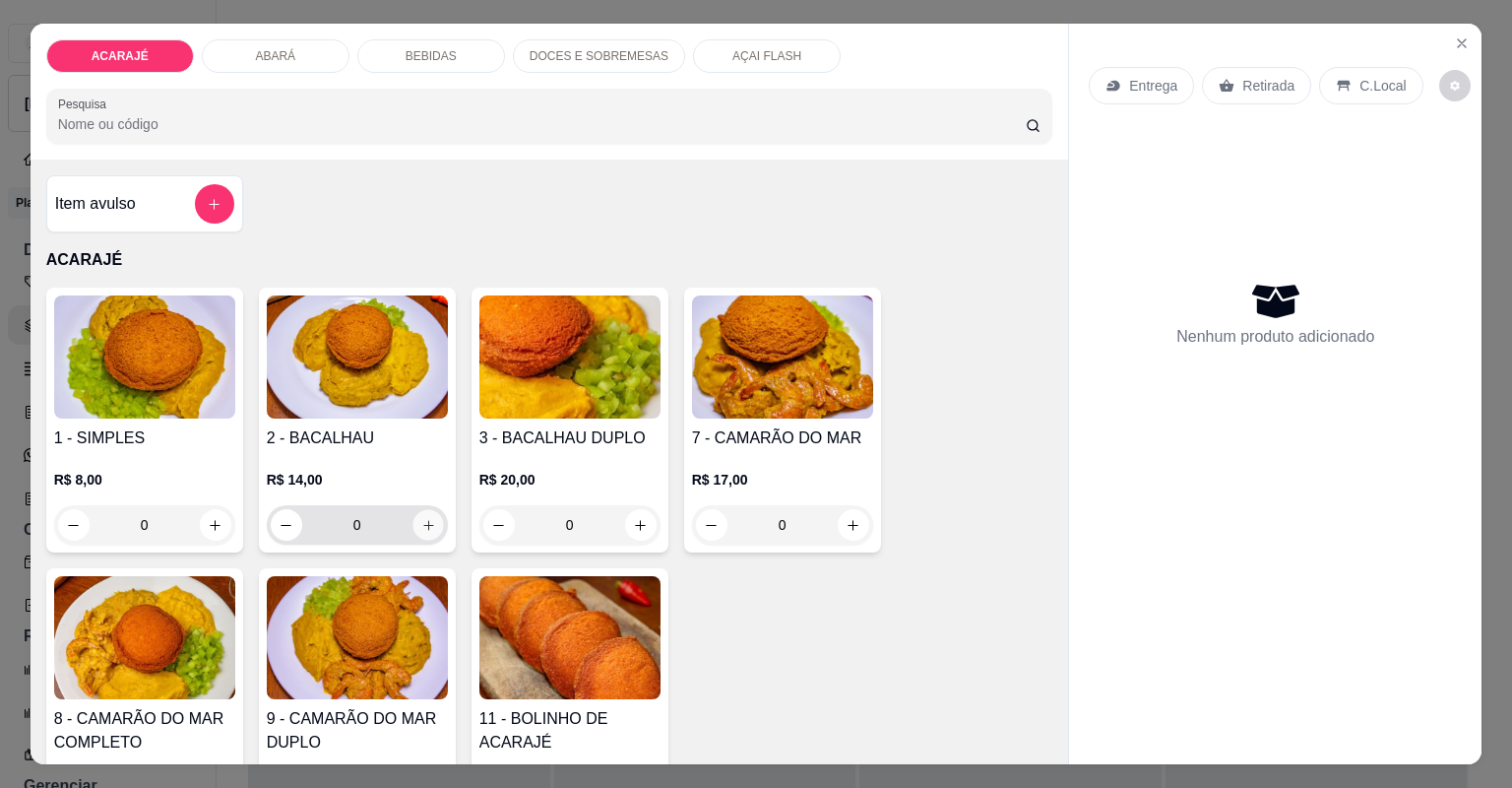 click 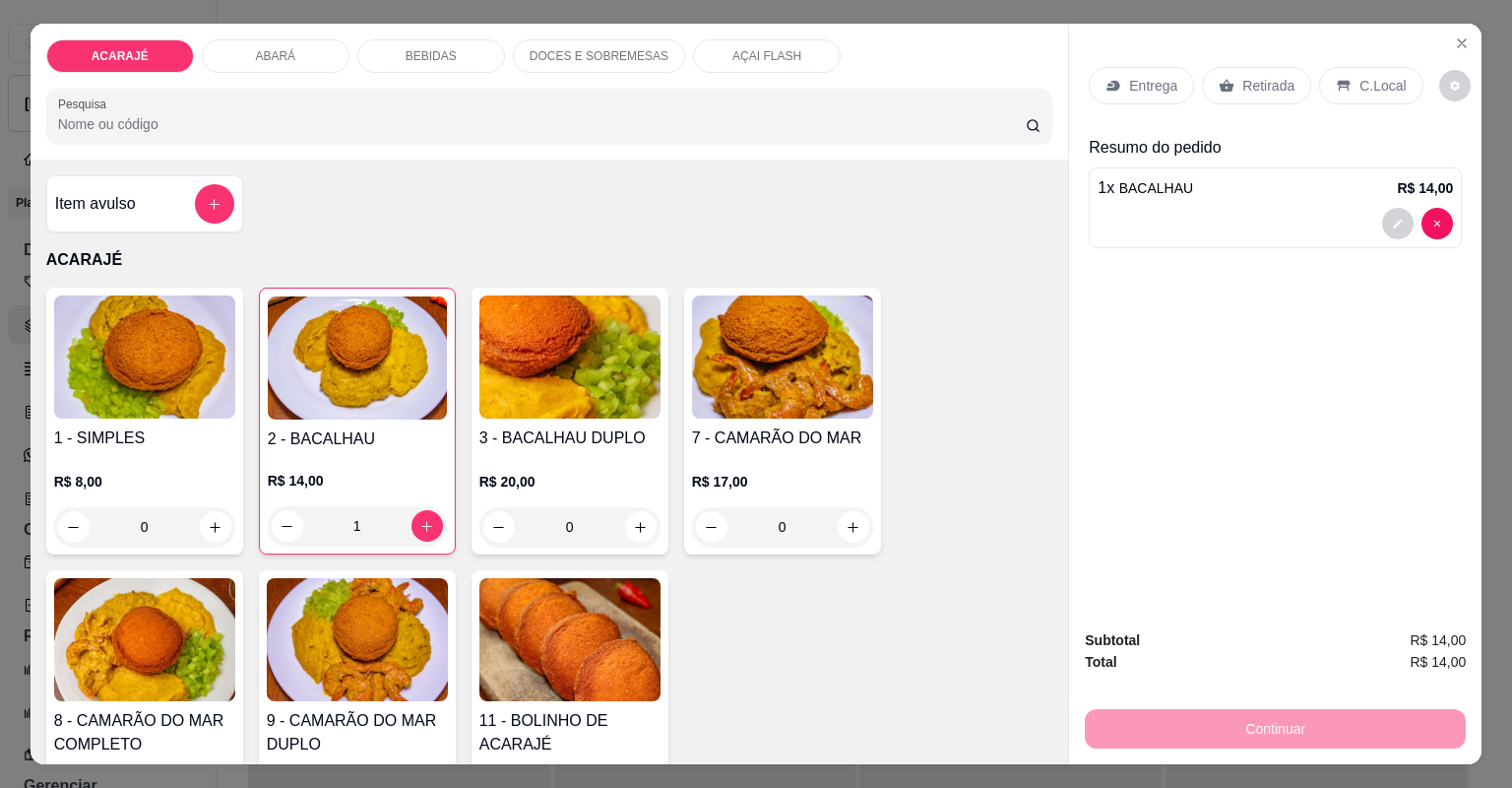 click on "Retirada" at bounding box center [1256, 86] 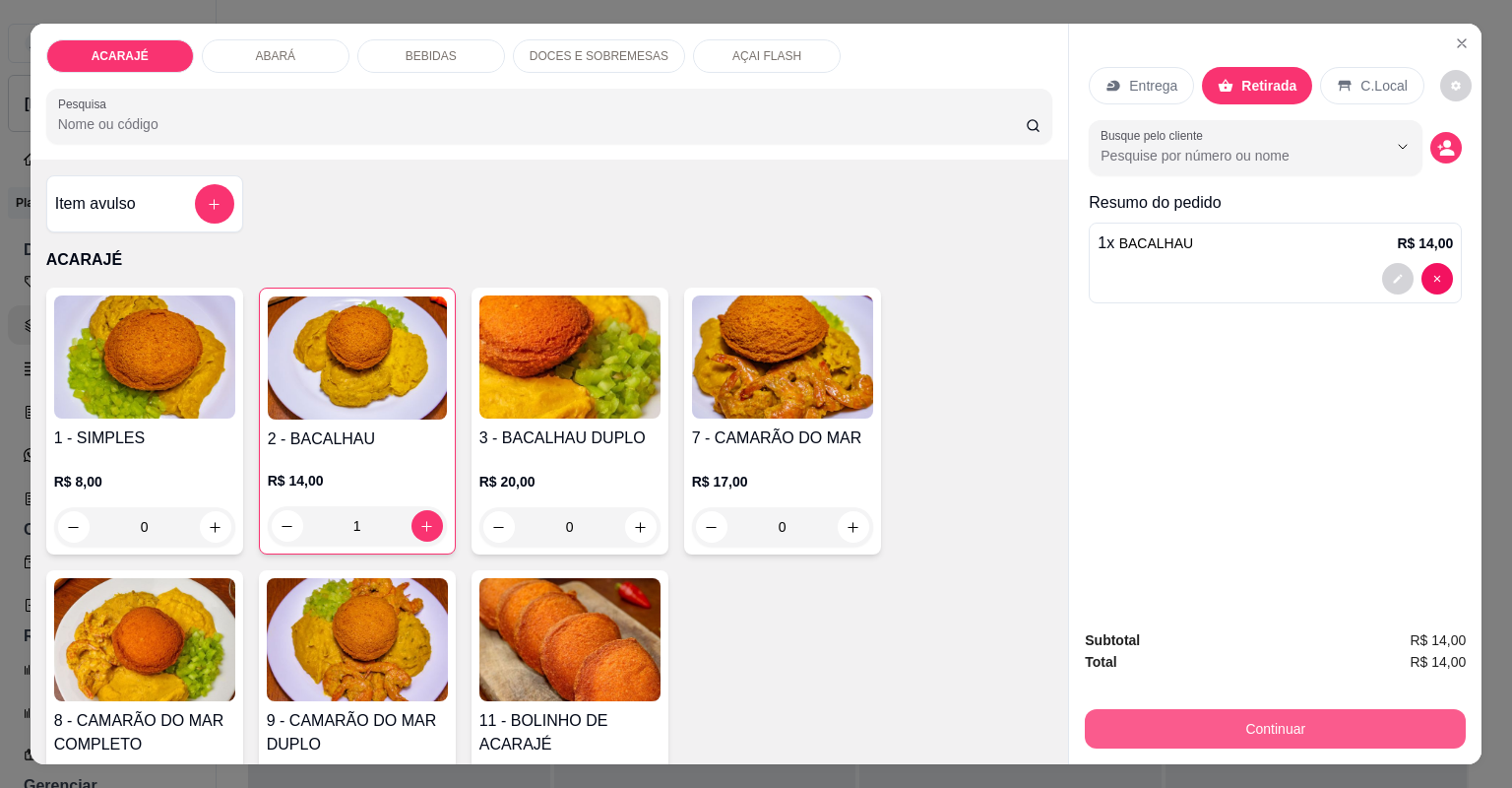 click on "Continuar" at bounding box center (1275, 729) 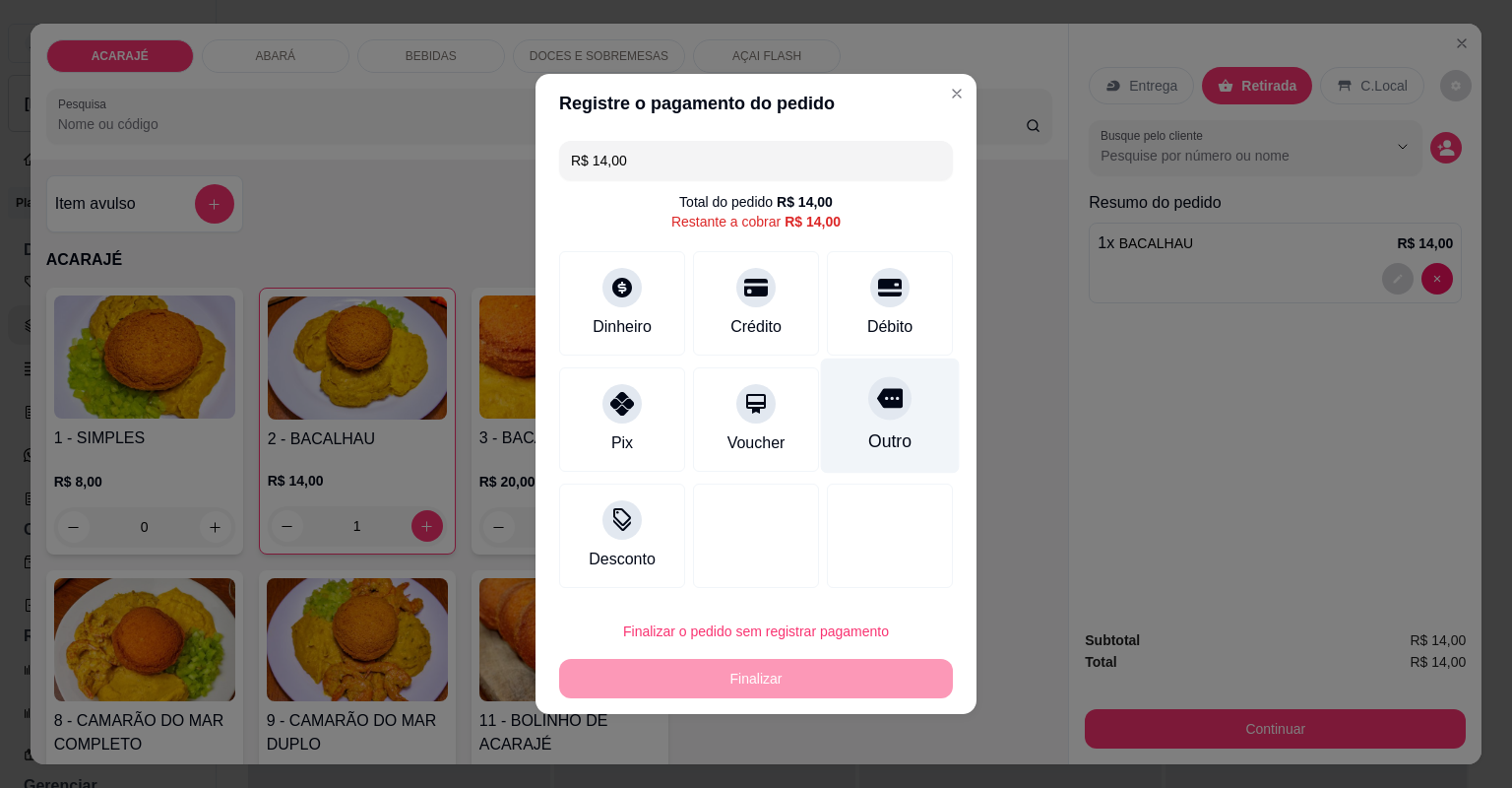 drag, startPoint x: 901, startPoint y: 444, endPoint x: 901, endPoint y: 432, distance: 12 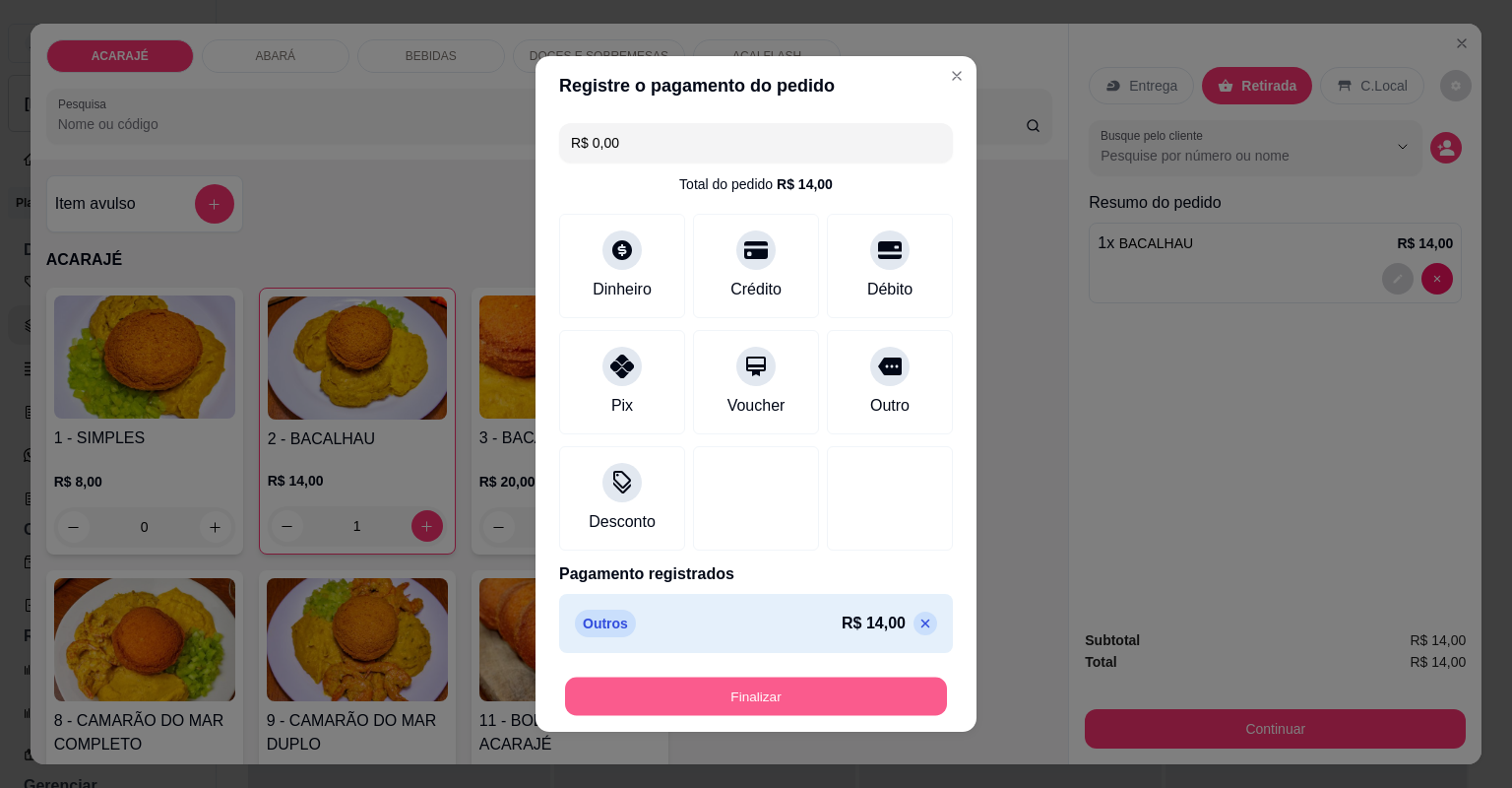 click on "Finalizar" at bounding box center [756, 696] 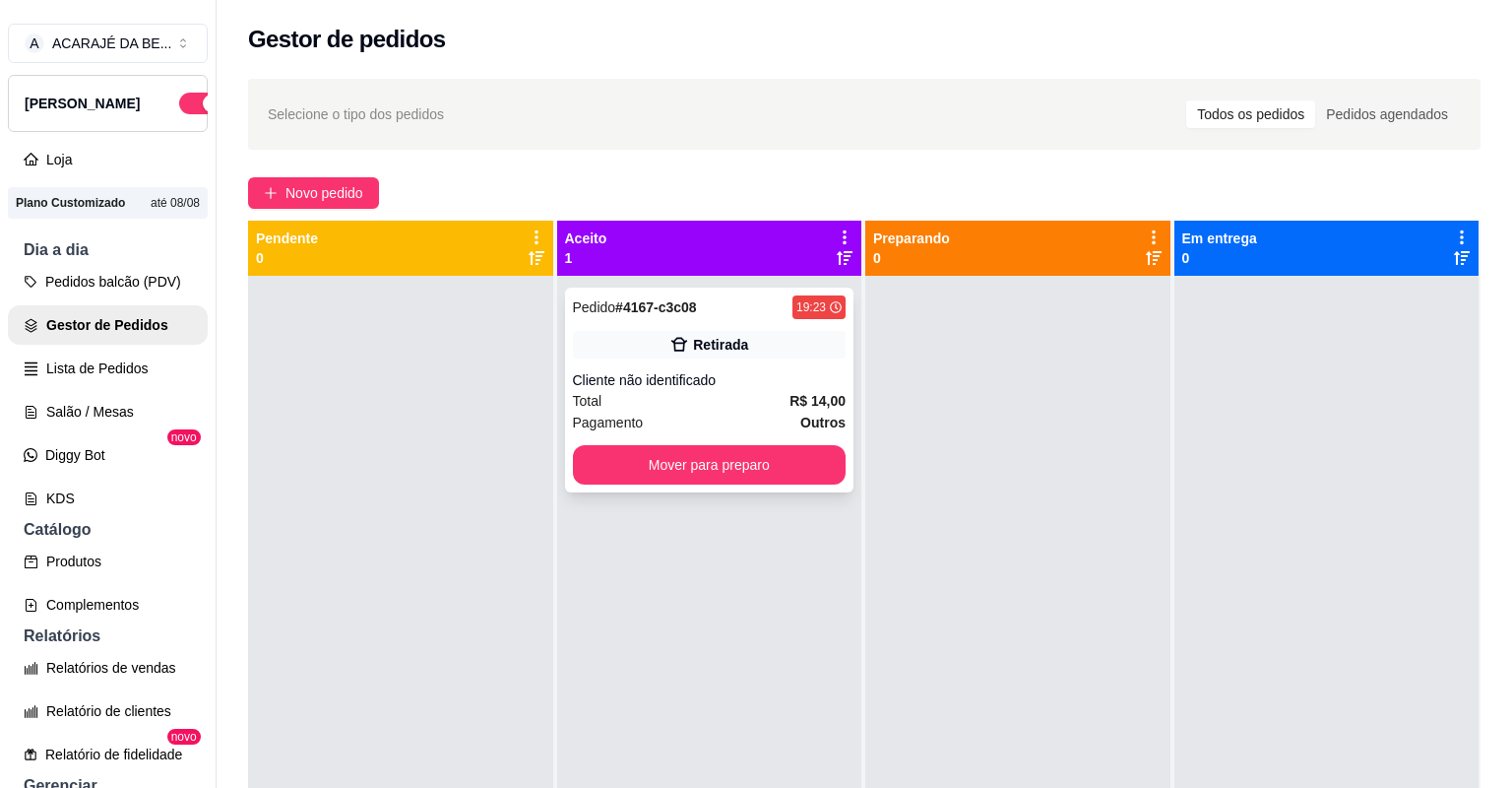 click on "Cliente não identificado" at bounding box center (710, 380) 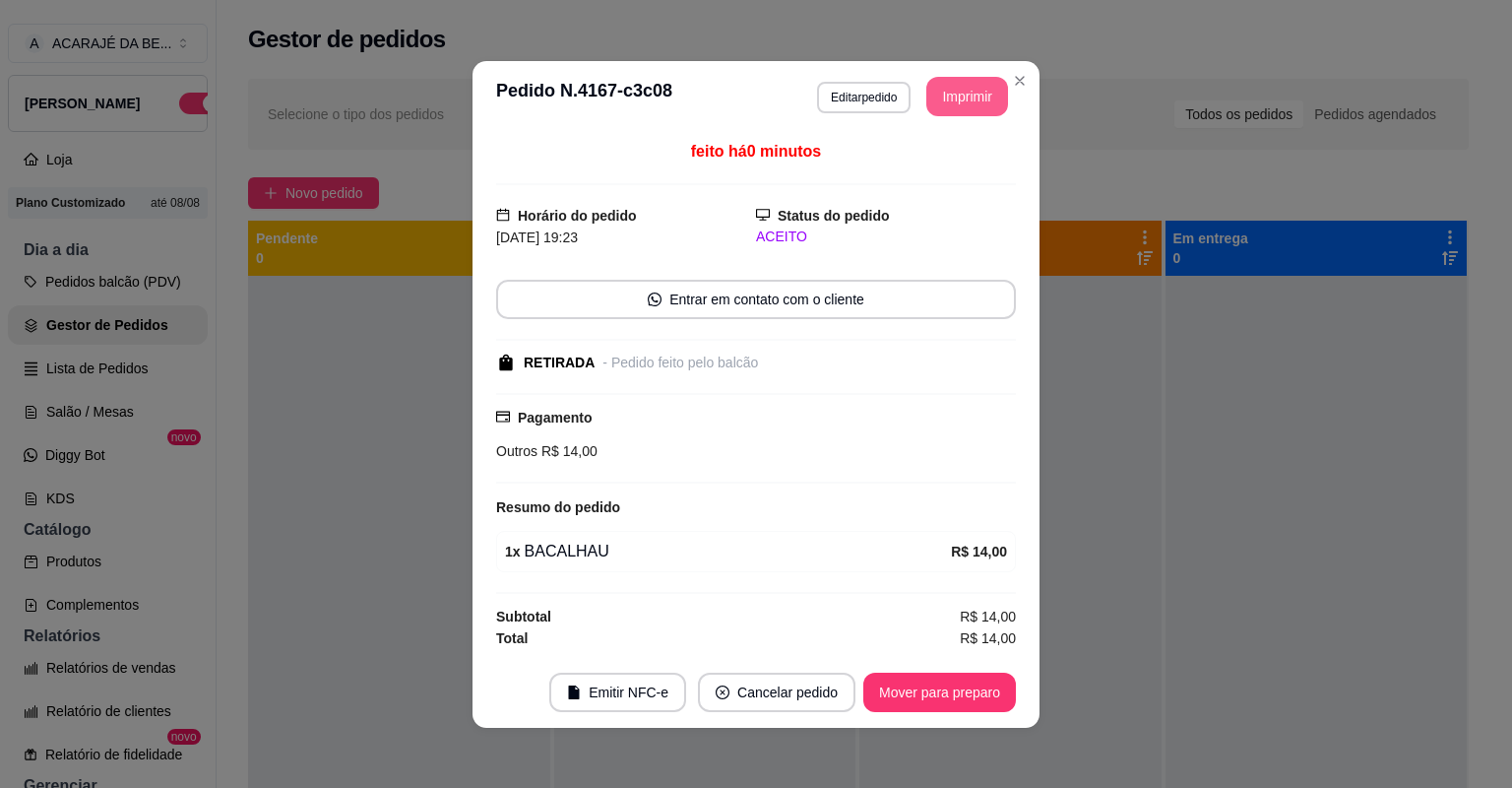 click on "Imprimir" at bounding box center [967, 97] 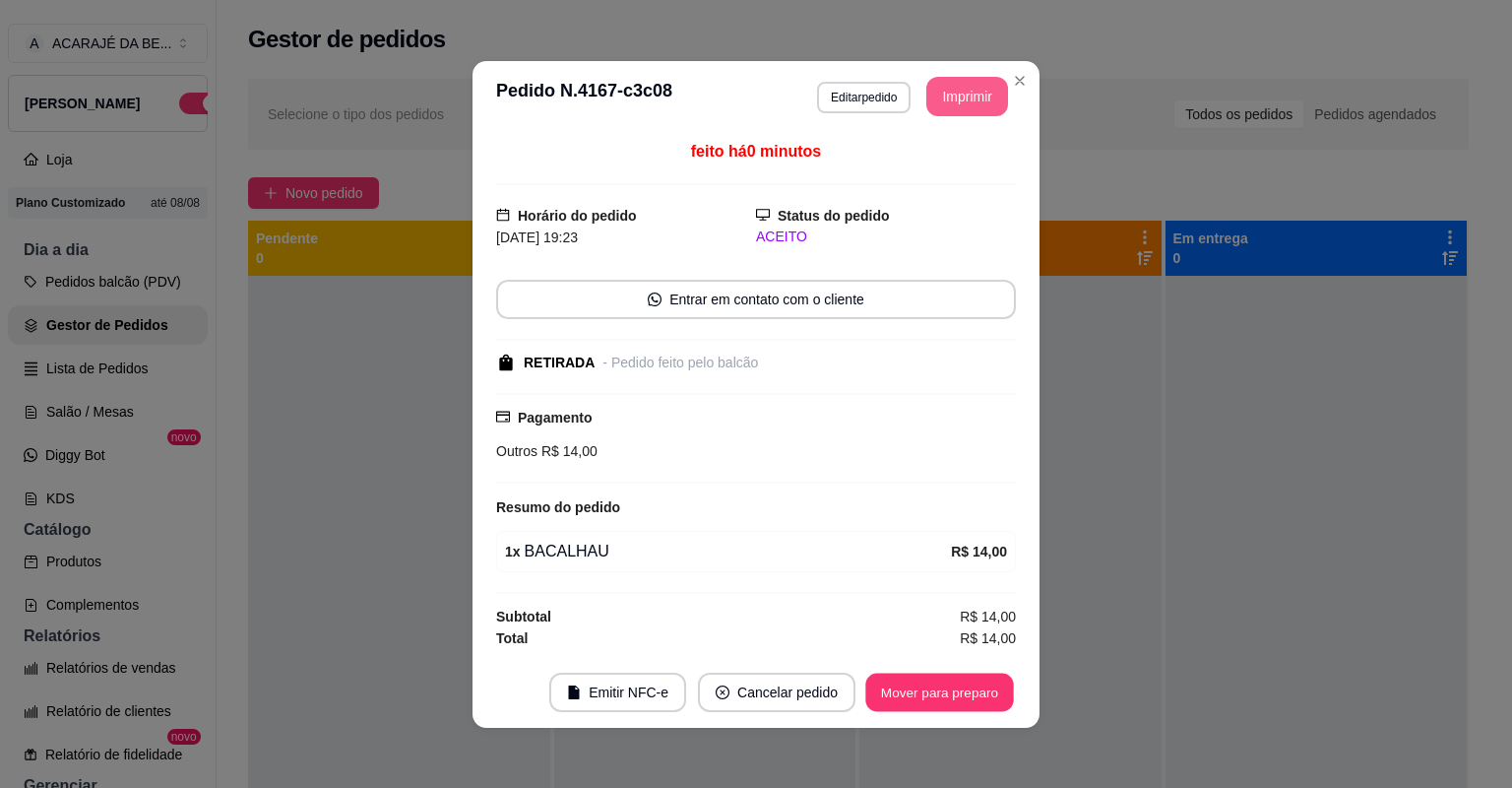 click on "Mover para preparo" at bounding box center [939, 691] 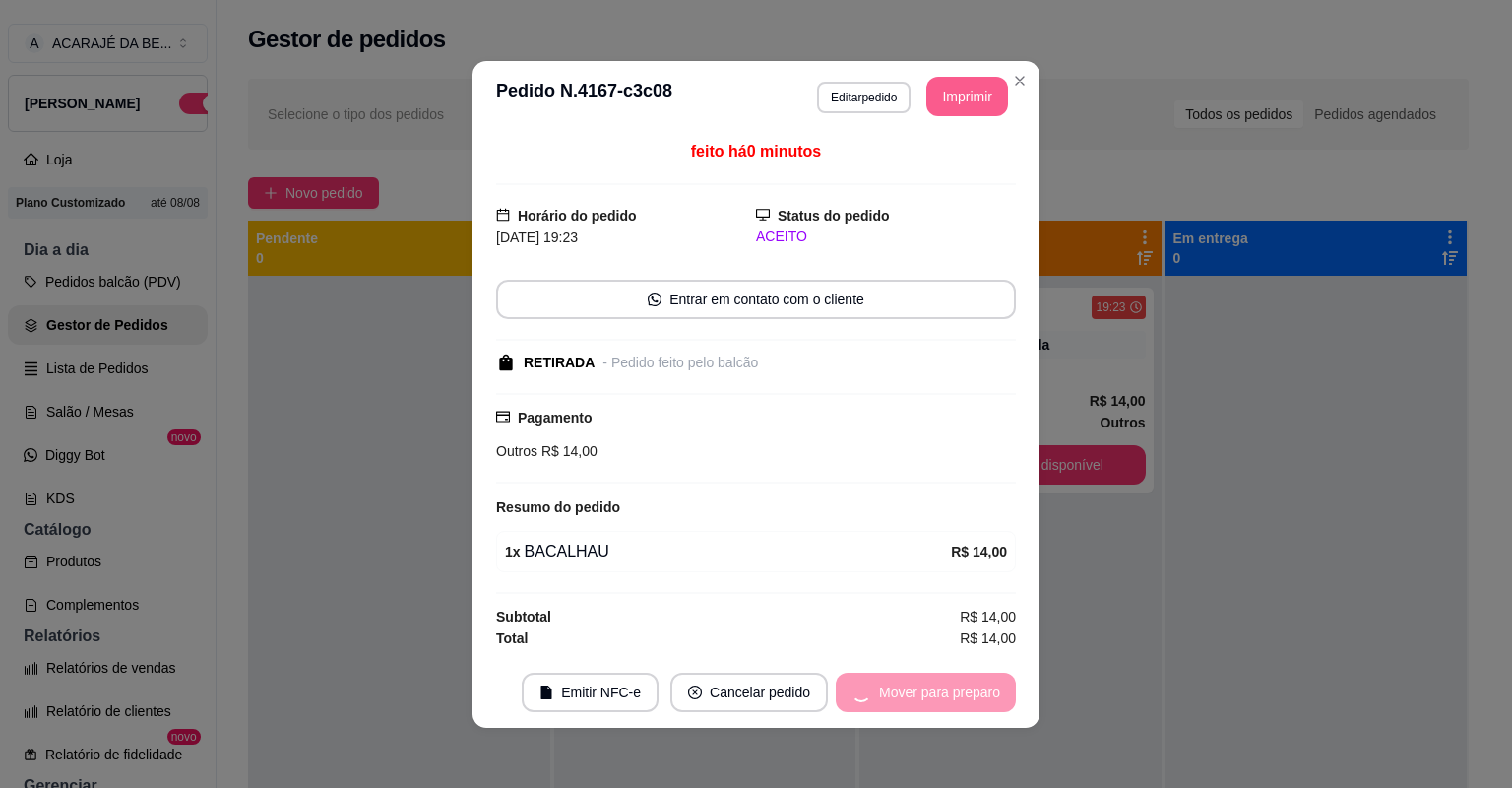 click on "Mover para preparo" at bounding box center (925, 692) 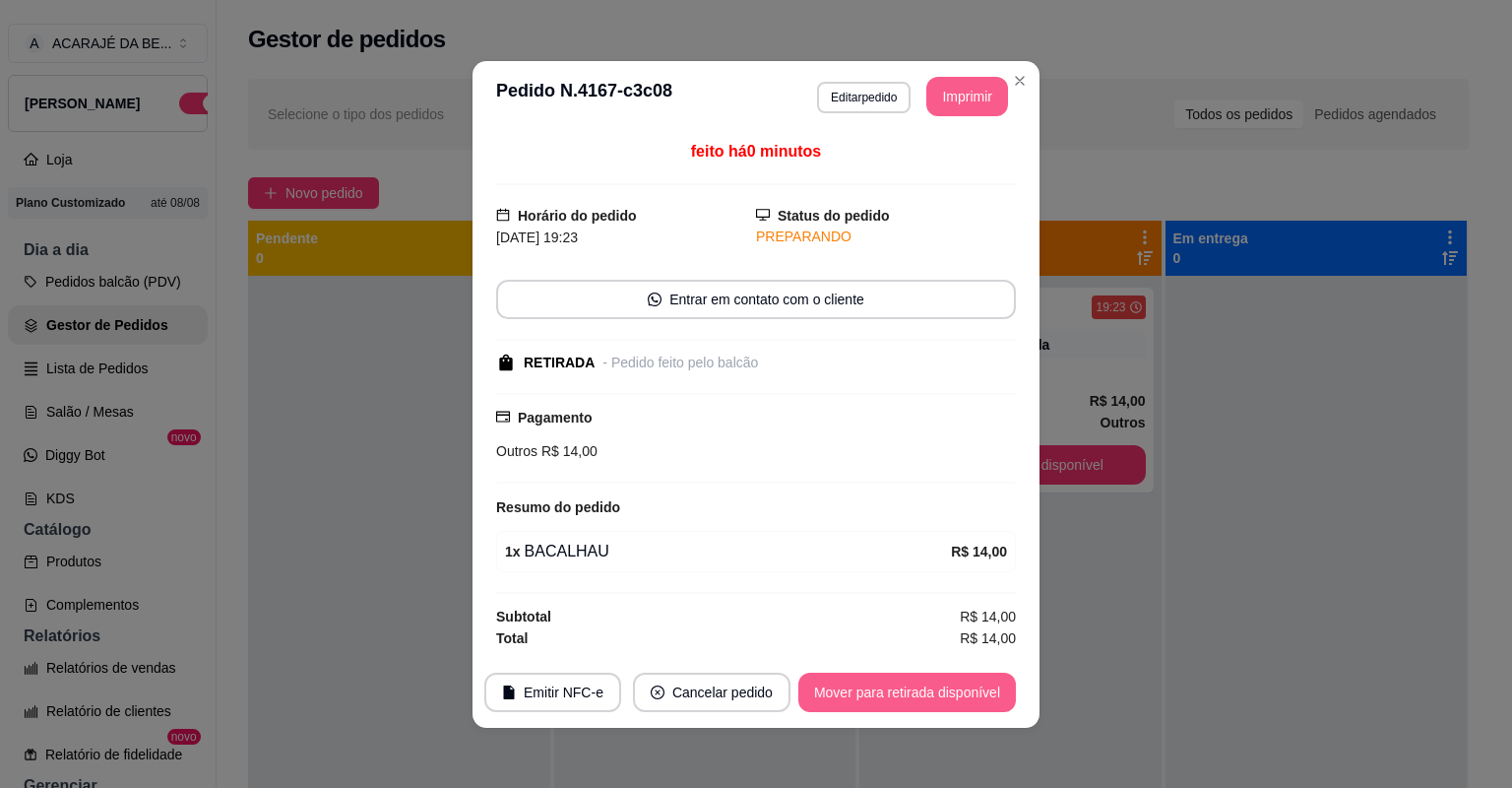 click on "Mover para retirada disponível" at bounding box center (907, 692) 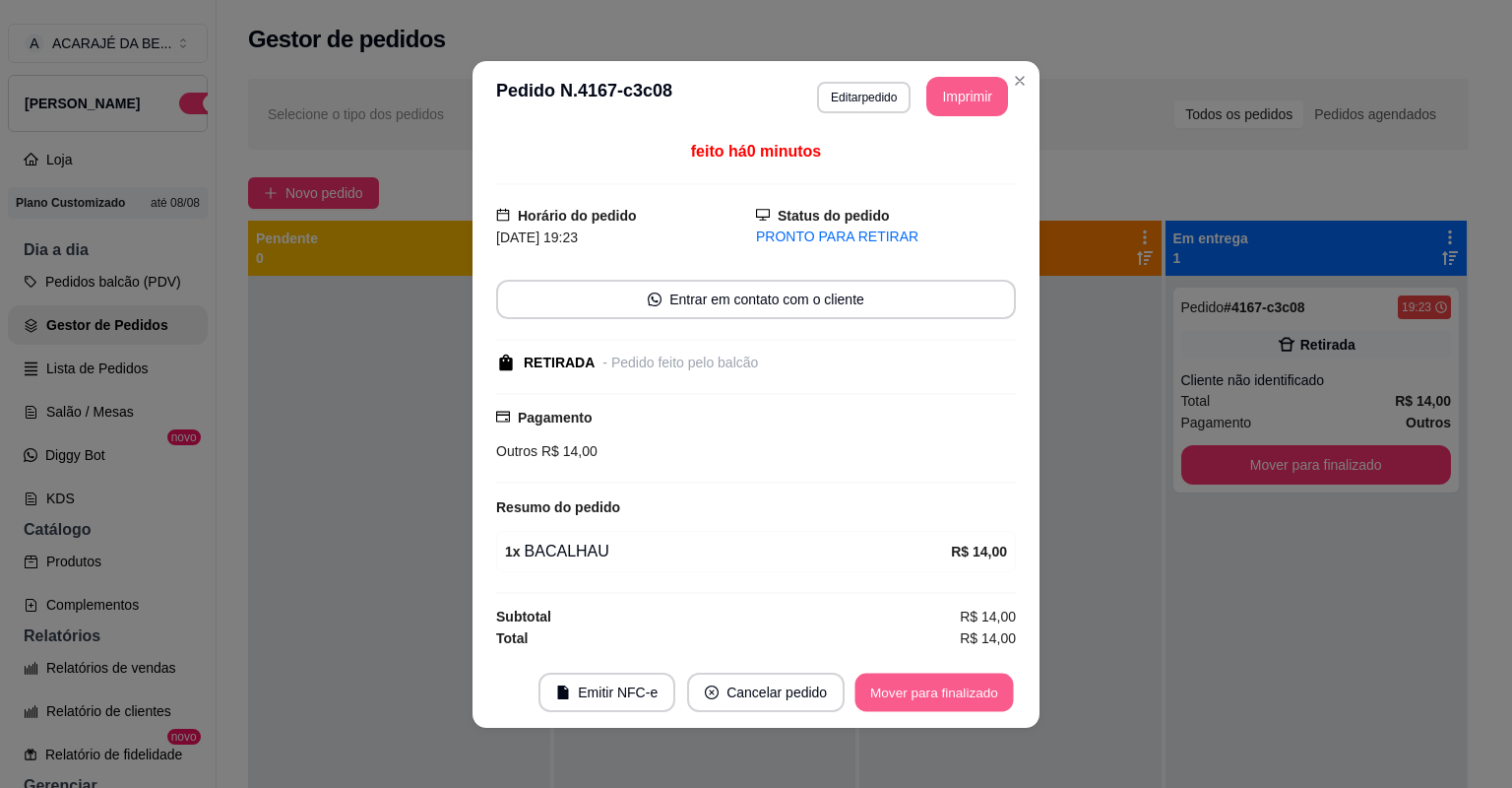 click on "Mover para finalizado" at bounding box center [934, 691] 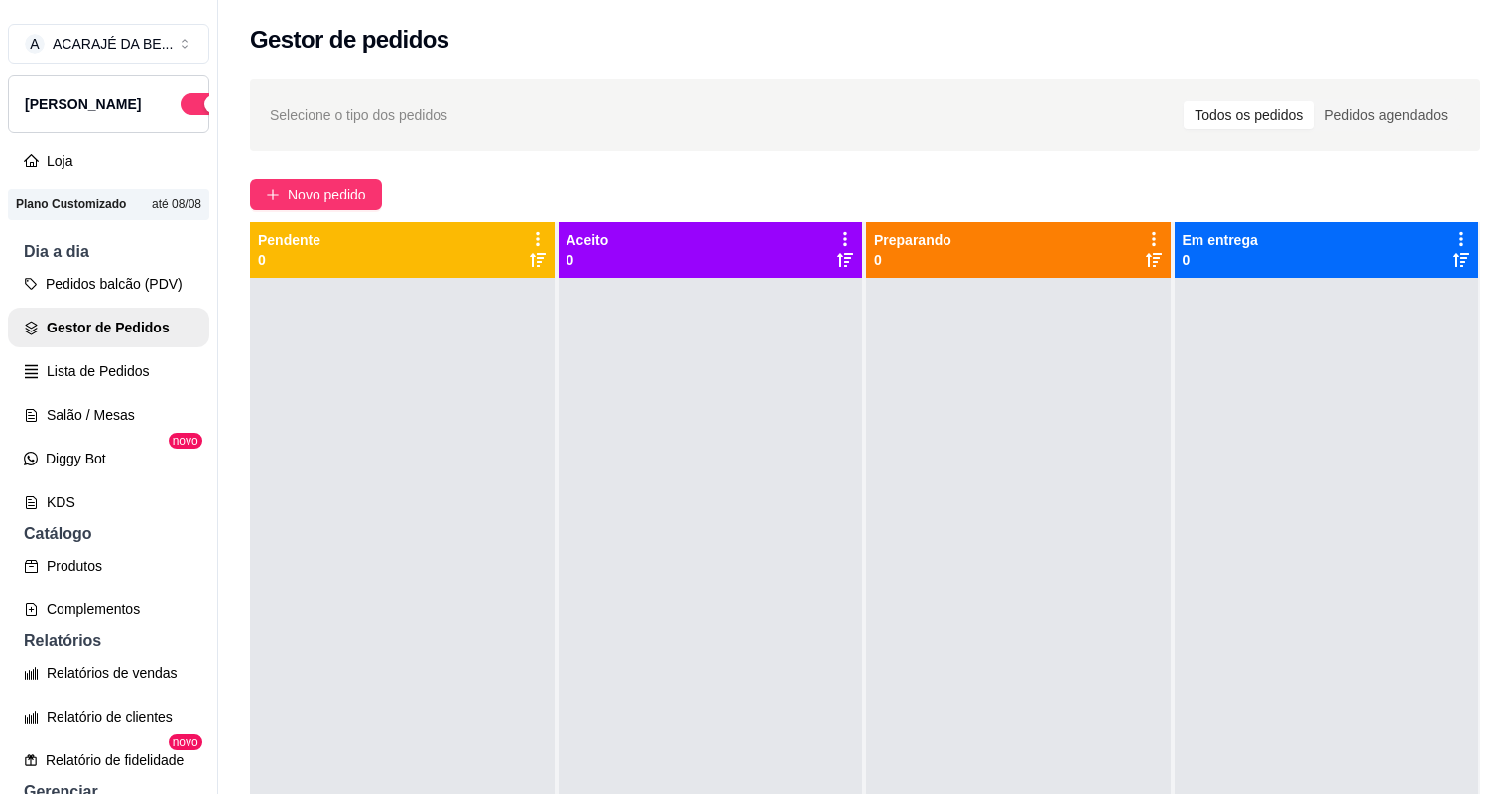 scroll, scrollTop: 0, scrollLeft: 0, axis: both 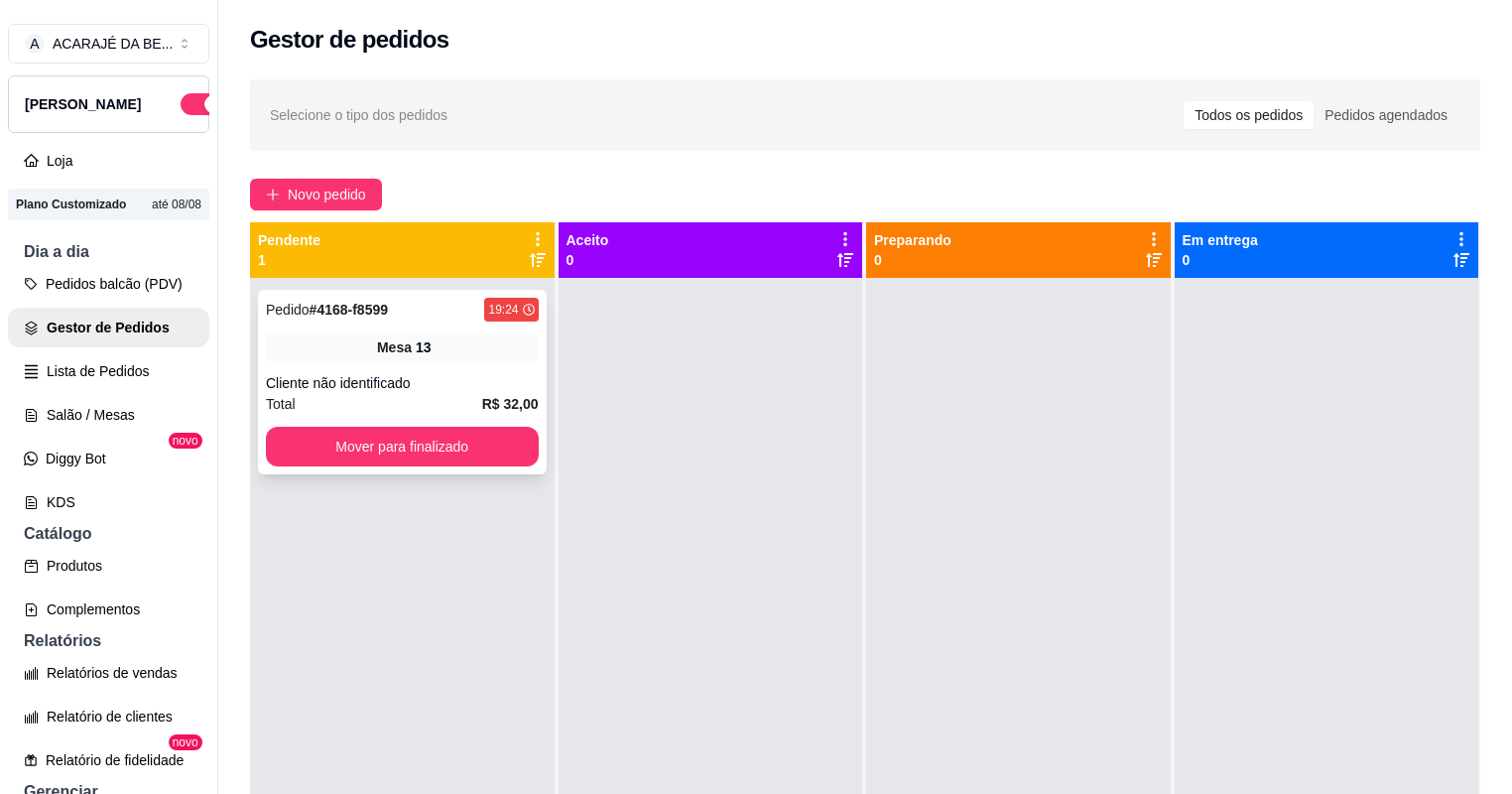 click on "Cliente não identificado" at bounding box center (402, 383) 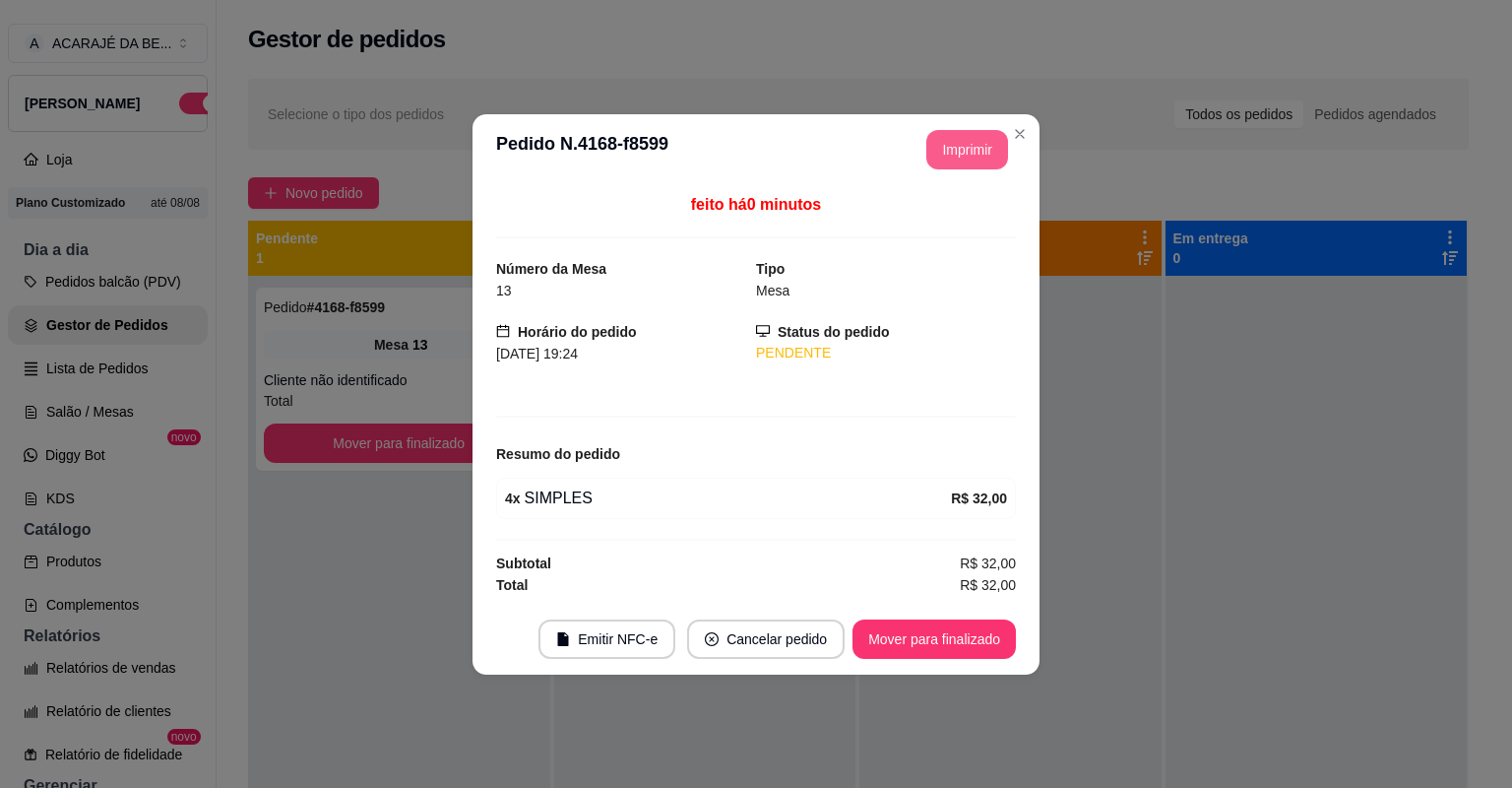 click on "Imprimir" at bounding box center (967, 150) 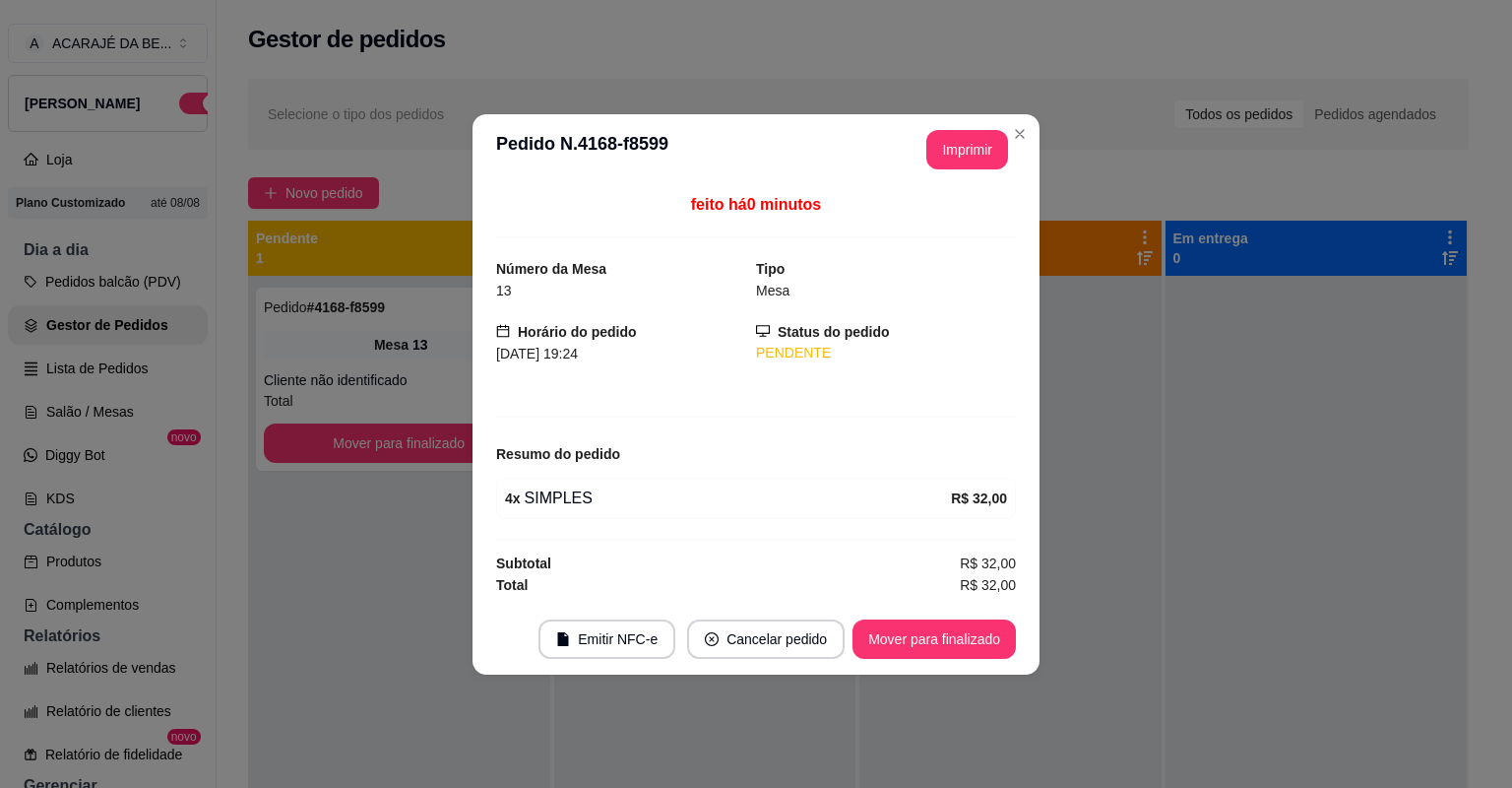 scroll, scrollTop: 0, scrollLeft: 0, axis: both 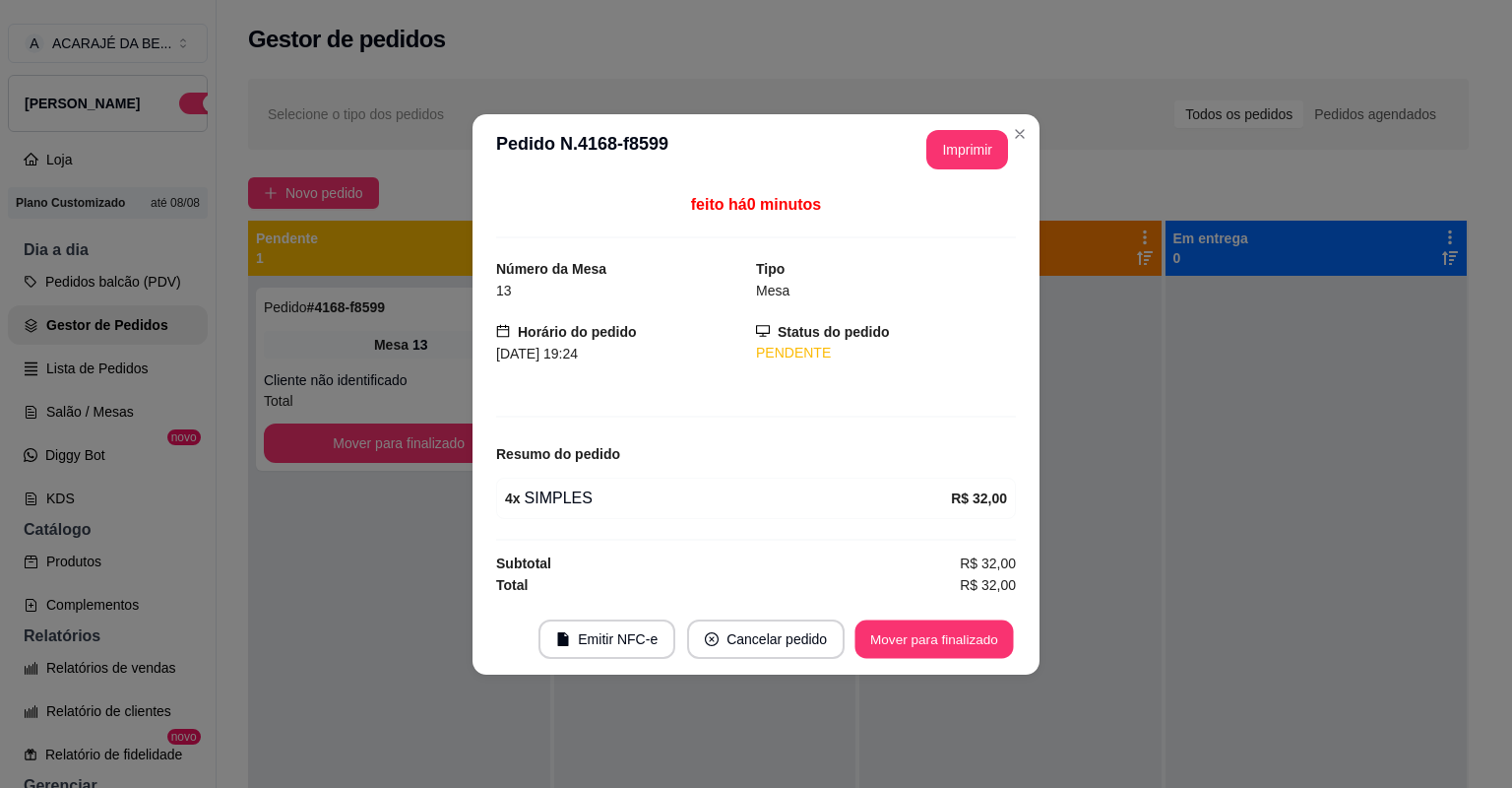 click on "Mover para finalizado" at bounding box center [934, 638] 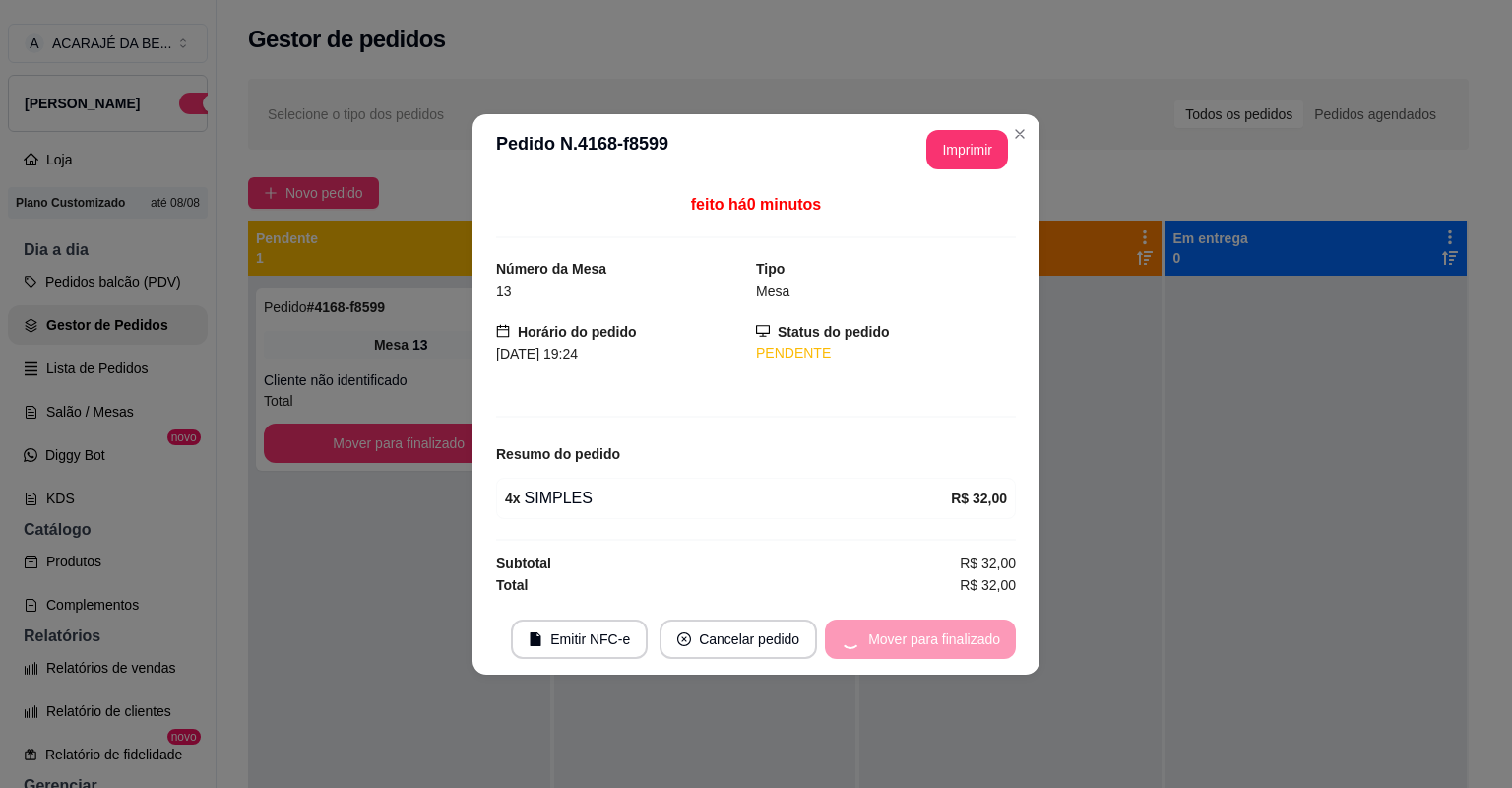 click on "Mover para finalizado" at bounding box center [920, 639] 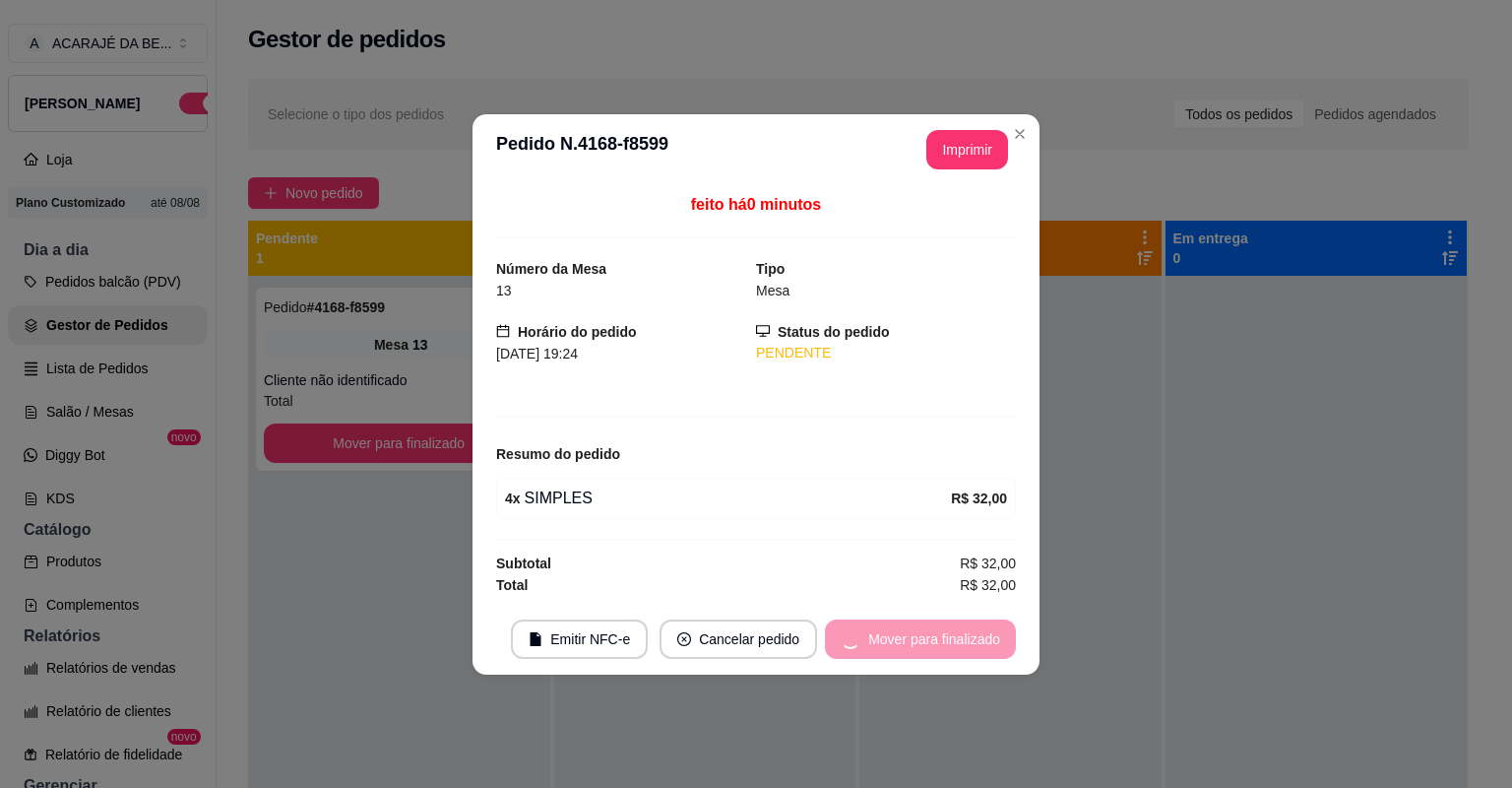 click on "Mover para finalizado" at bounding box center (920, 639) 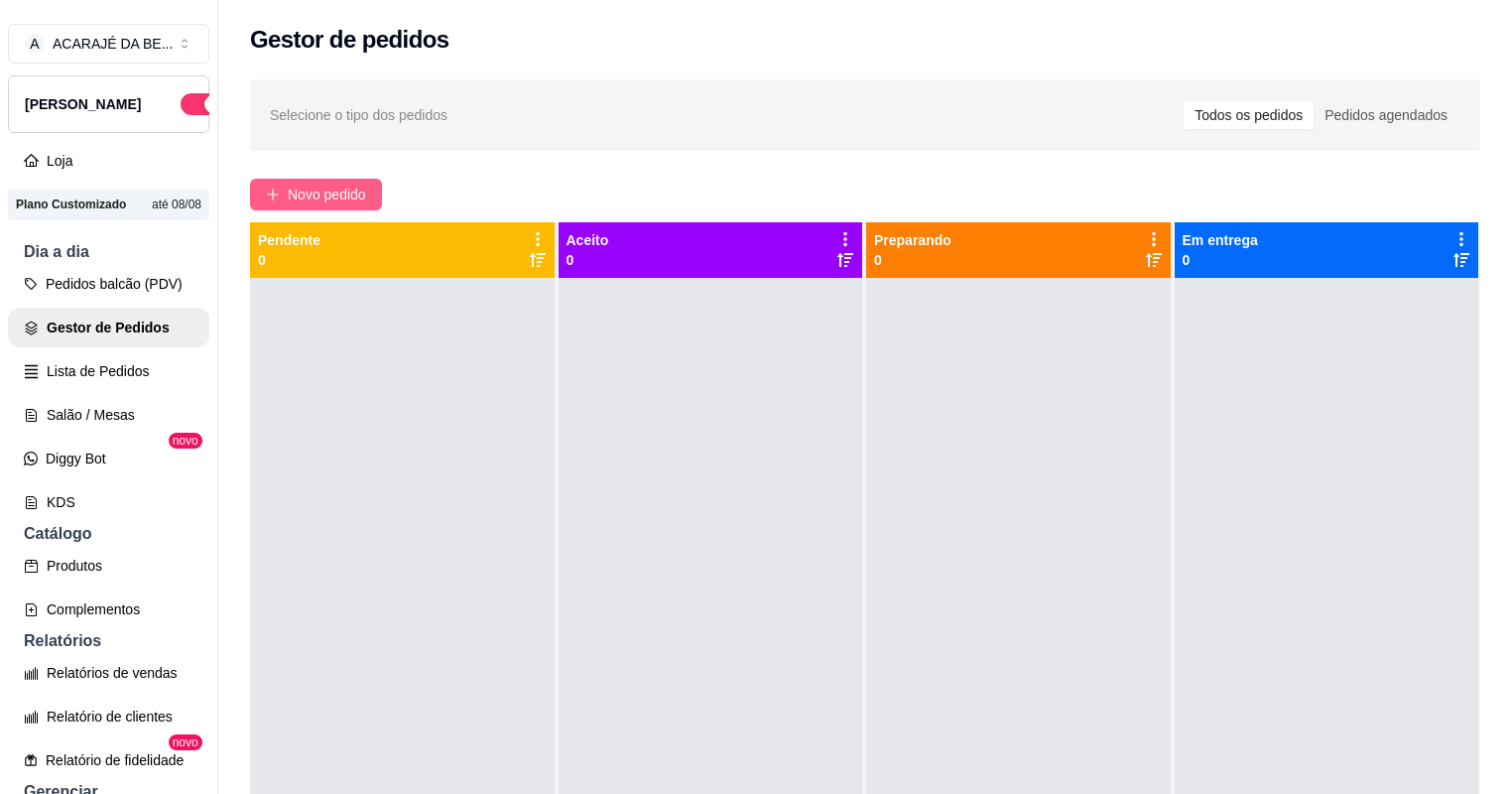 click on "Novo pedido" at bounding box center [326, 195] 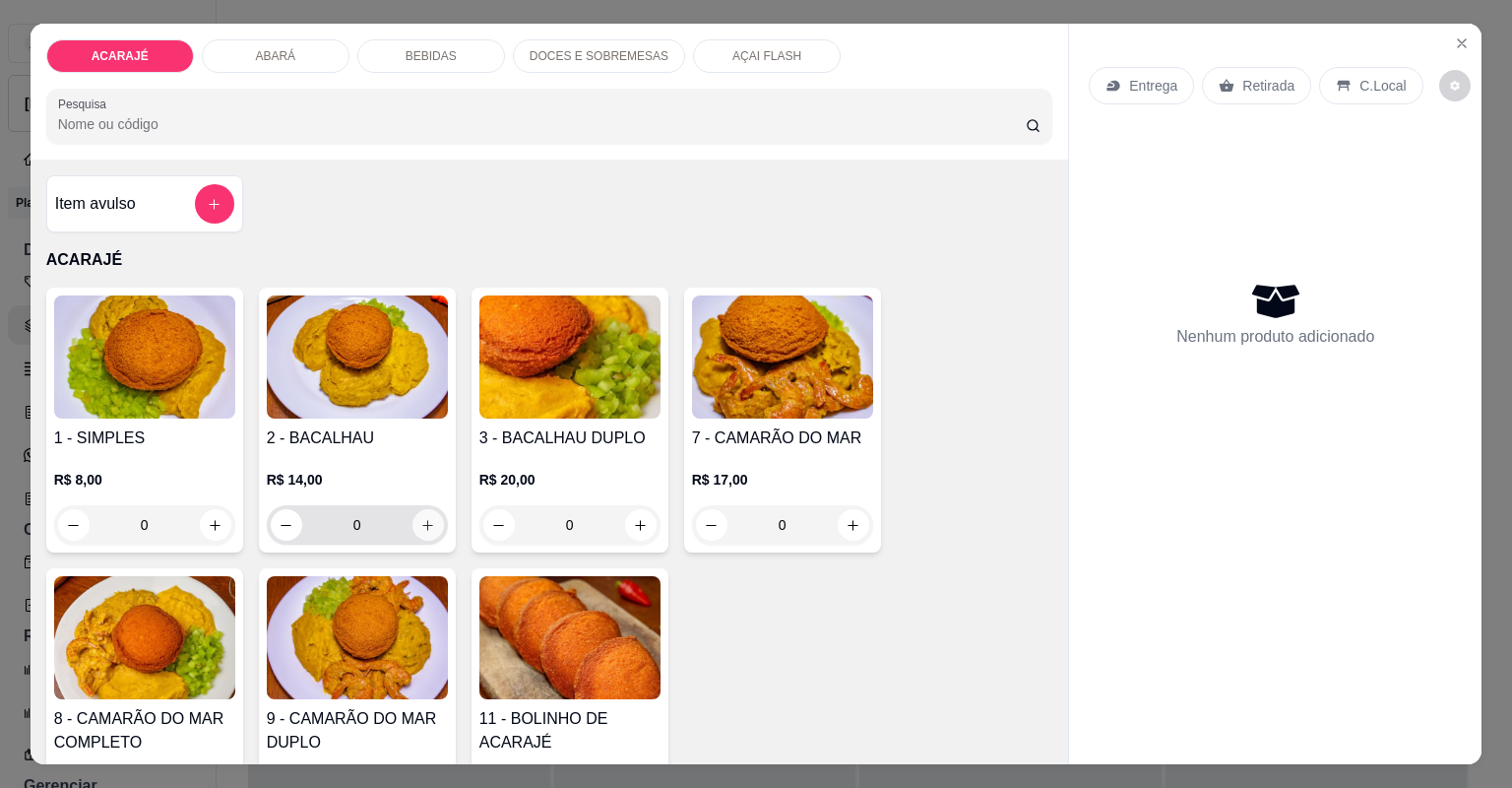 click at bounding box center [428, 525] 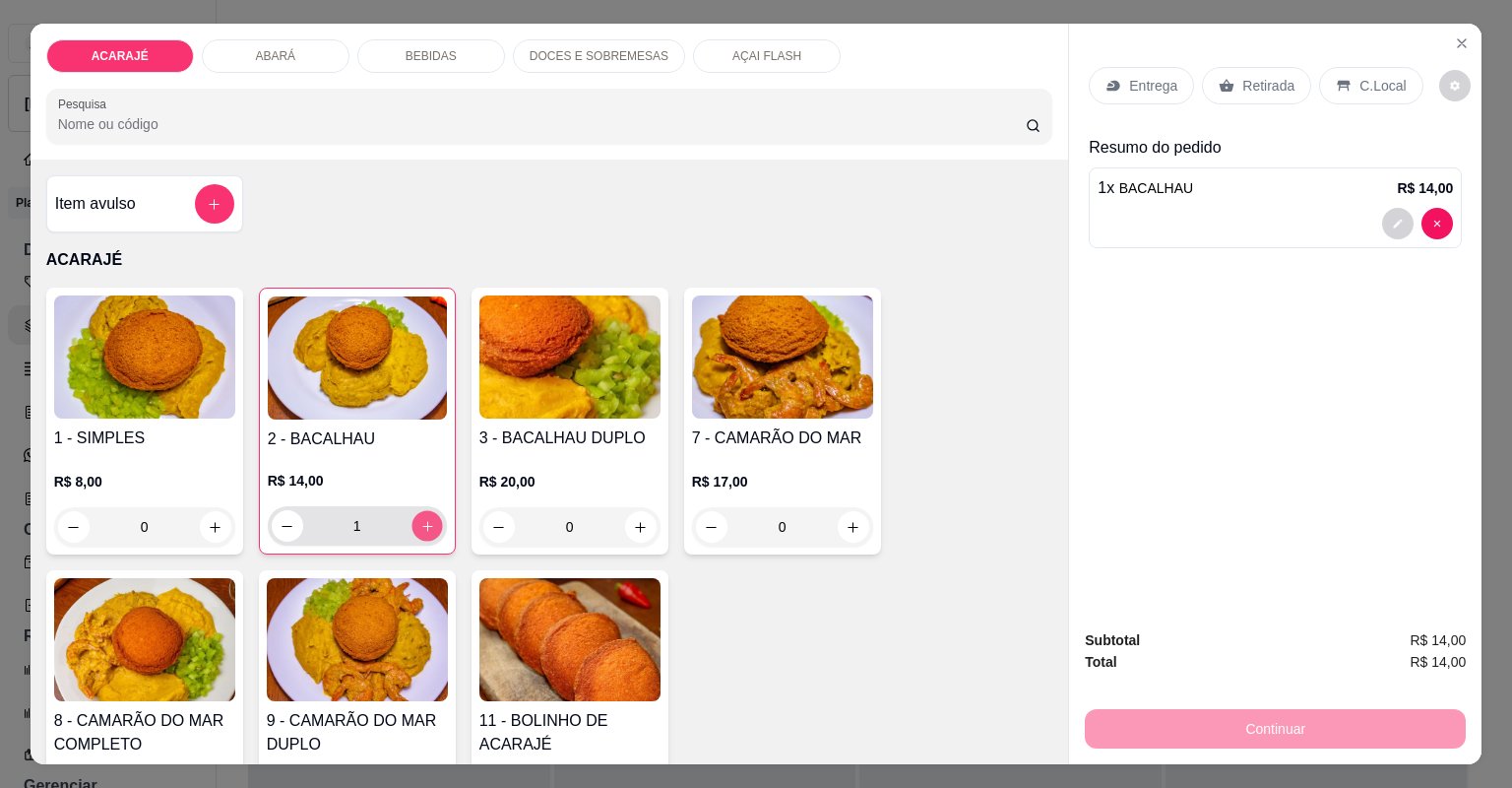 click 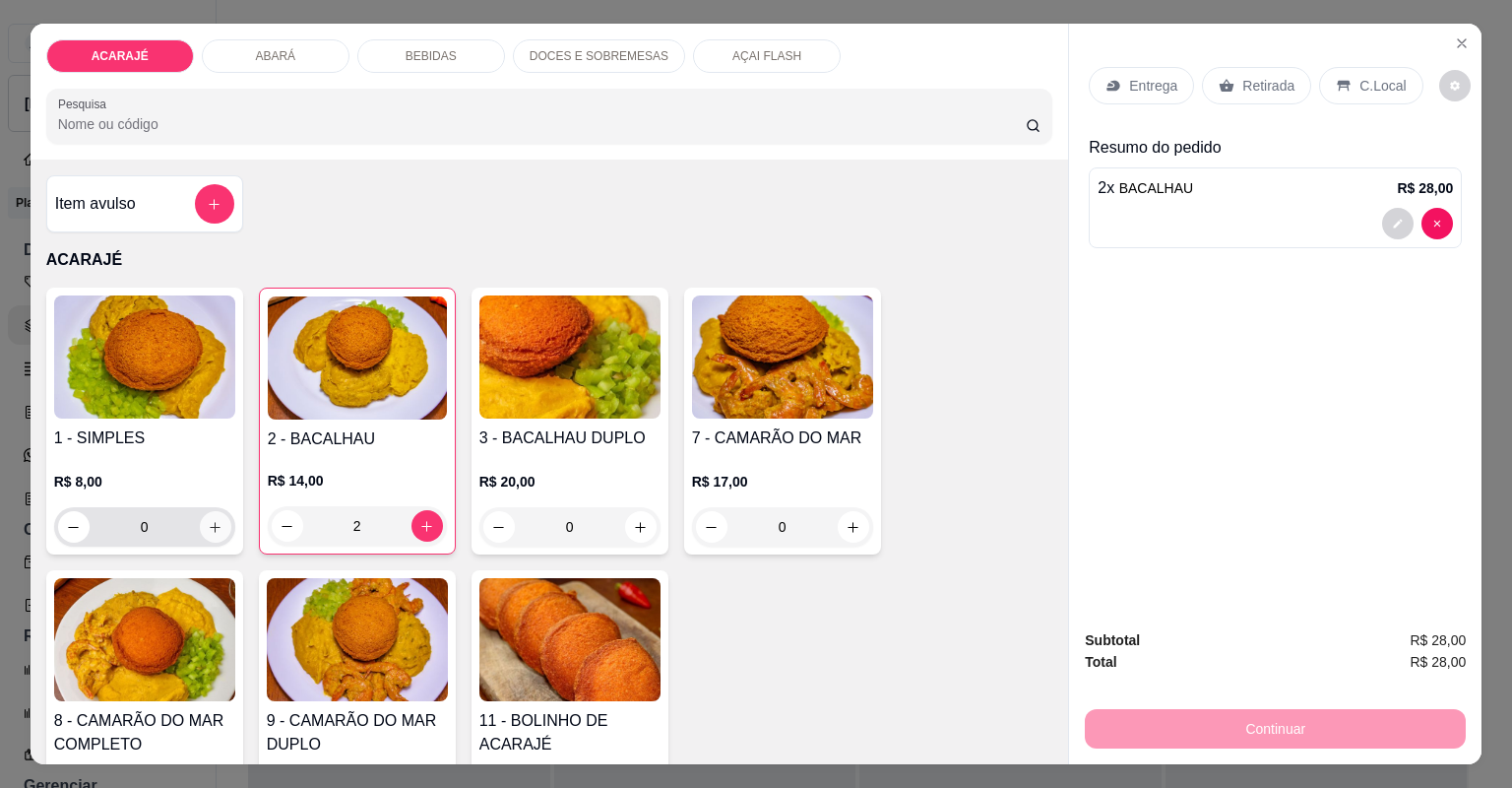 click 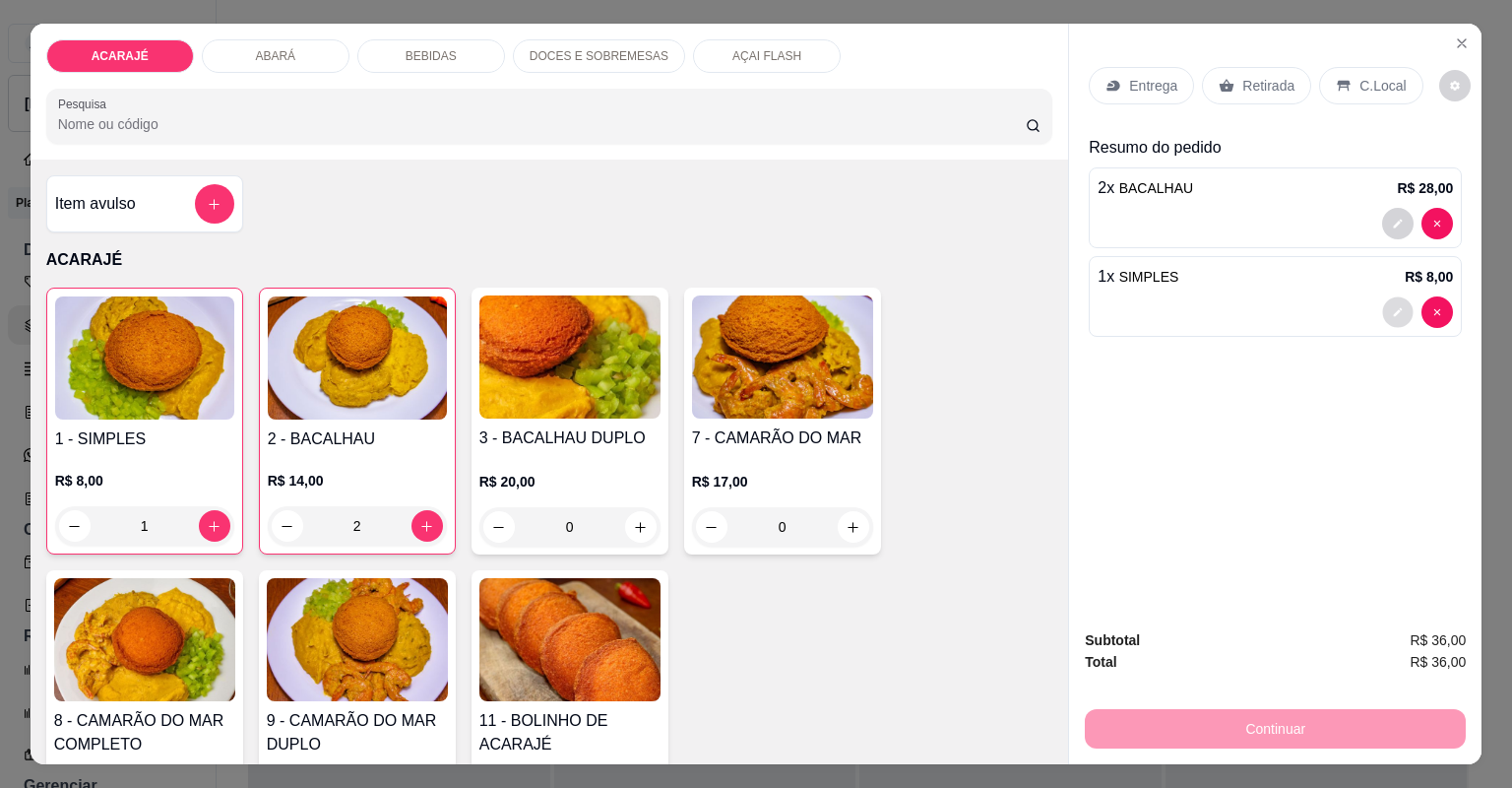 click at bounding box center [1398, 311] 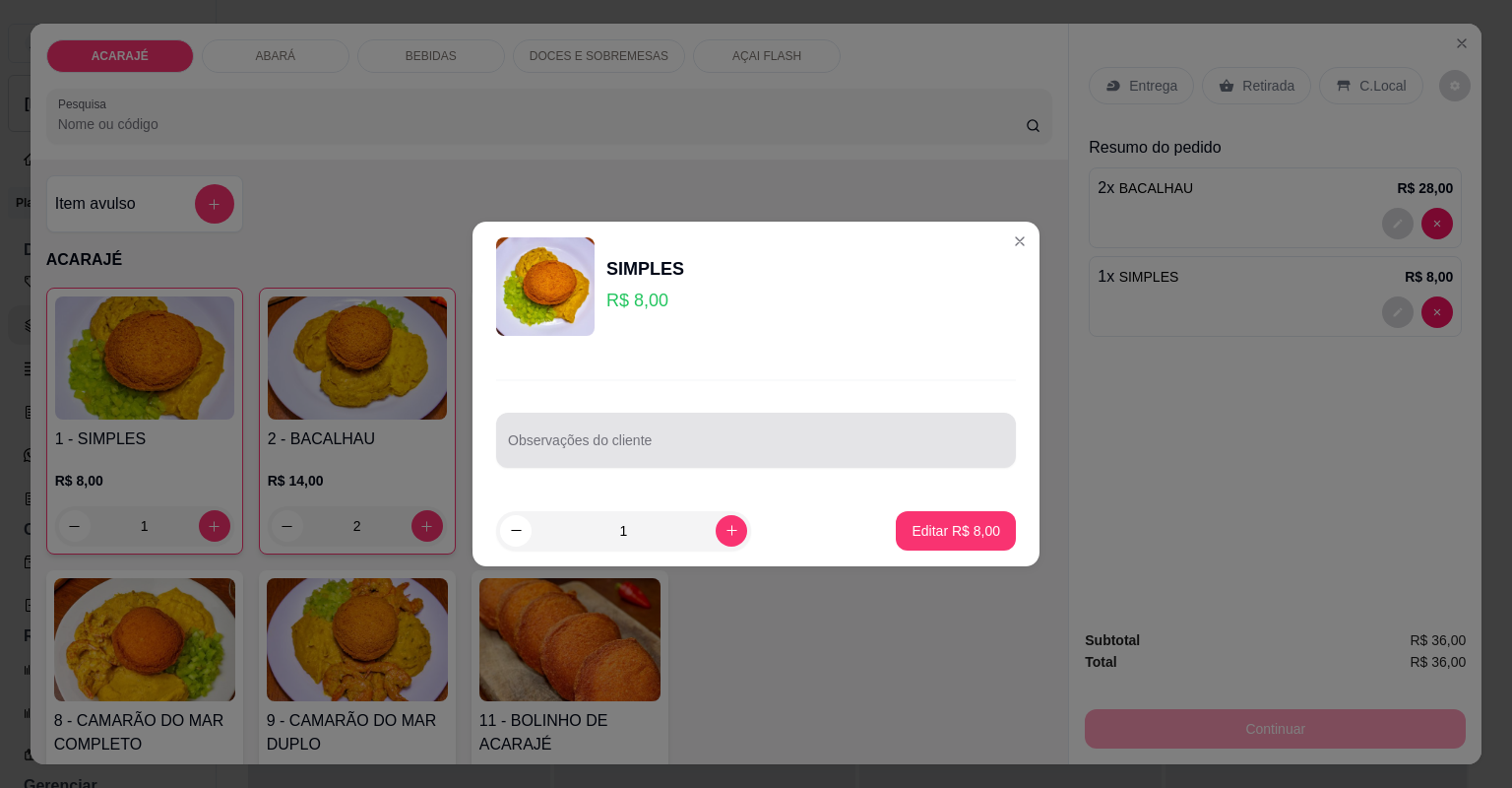 click on "Observações do cliente" at bounding box center (756, 448) 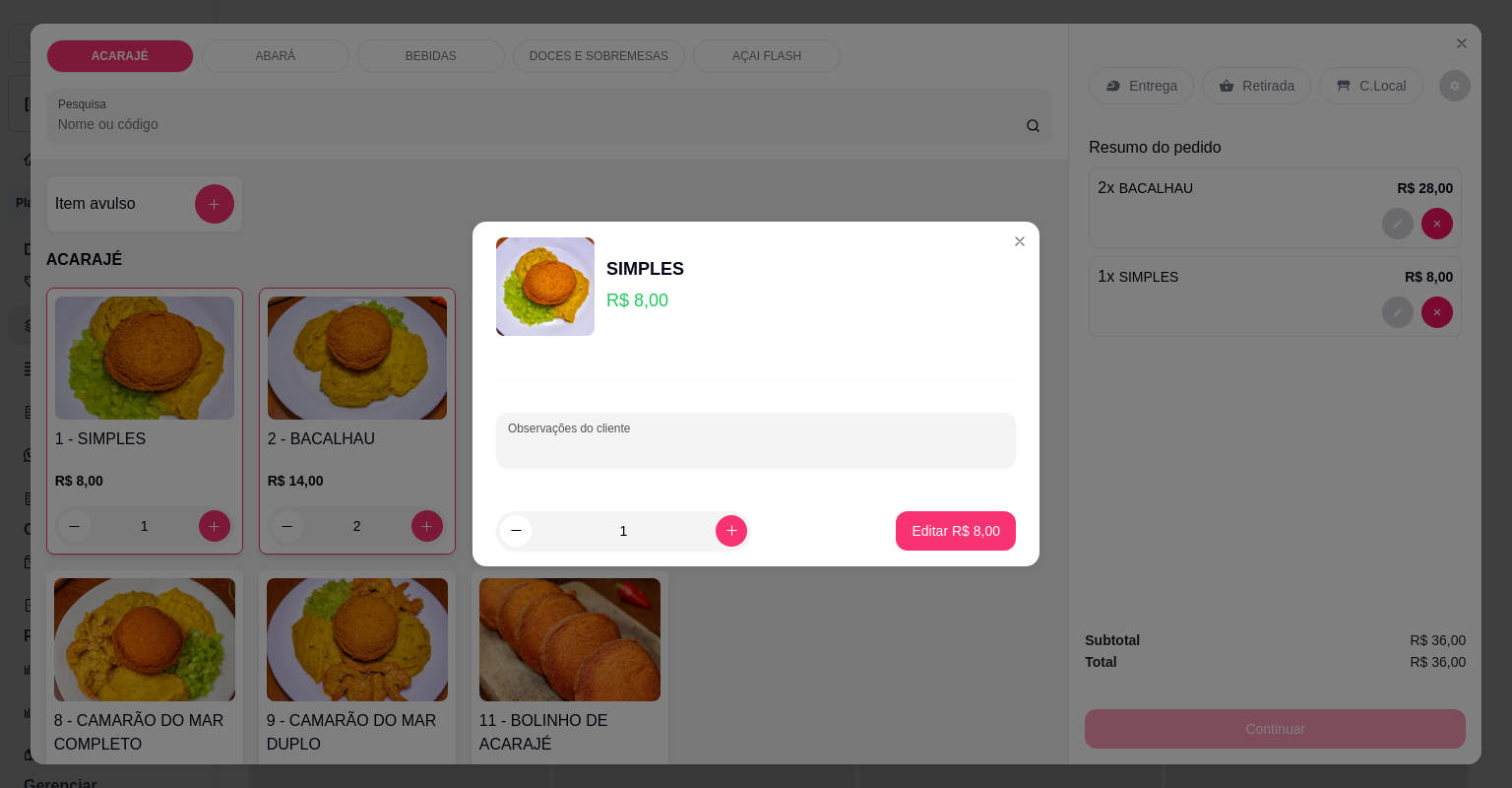drag, startPoint x: 910, startPoint y: 451, endPoint x: 921, endPoint y: 447, distance: 11.7047 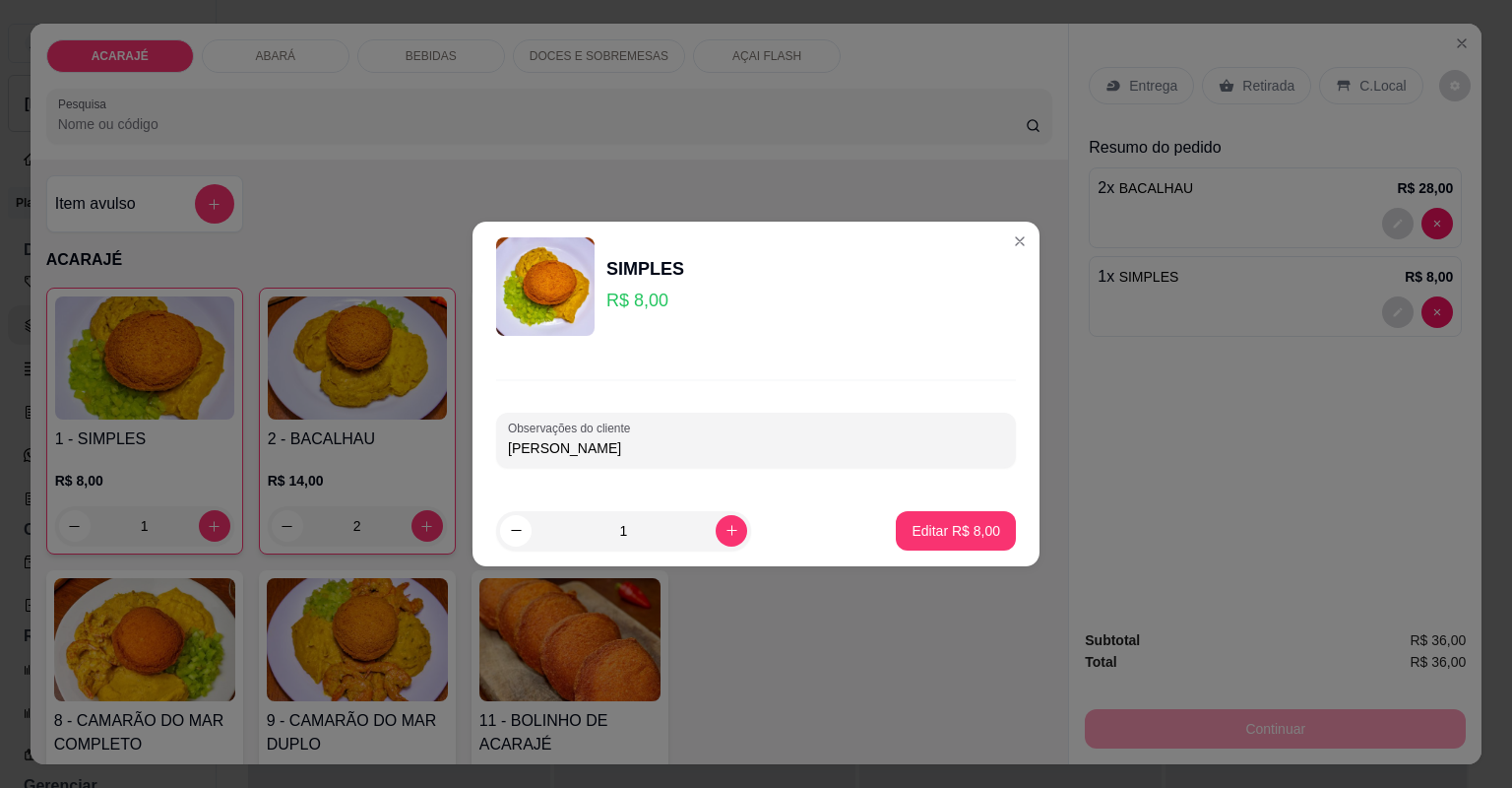 type on "elaine" 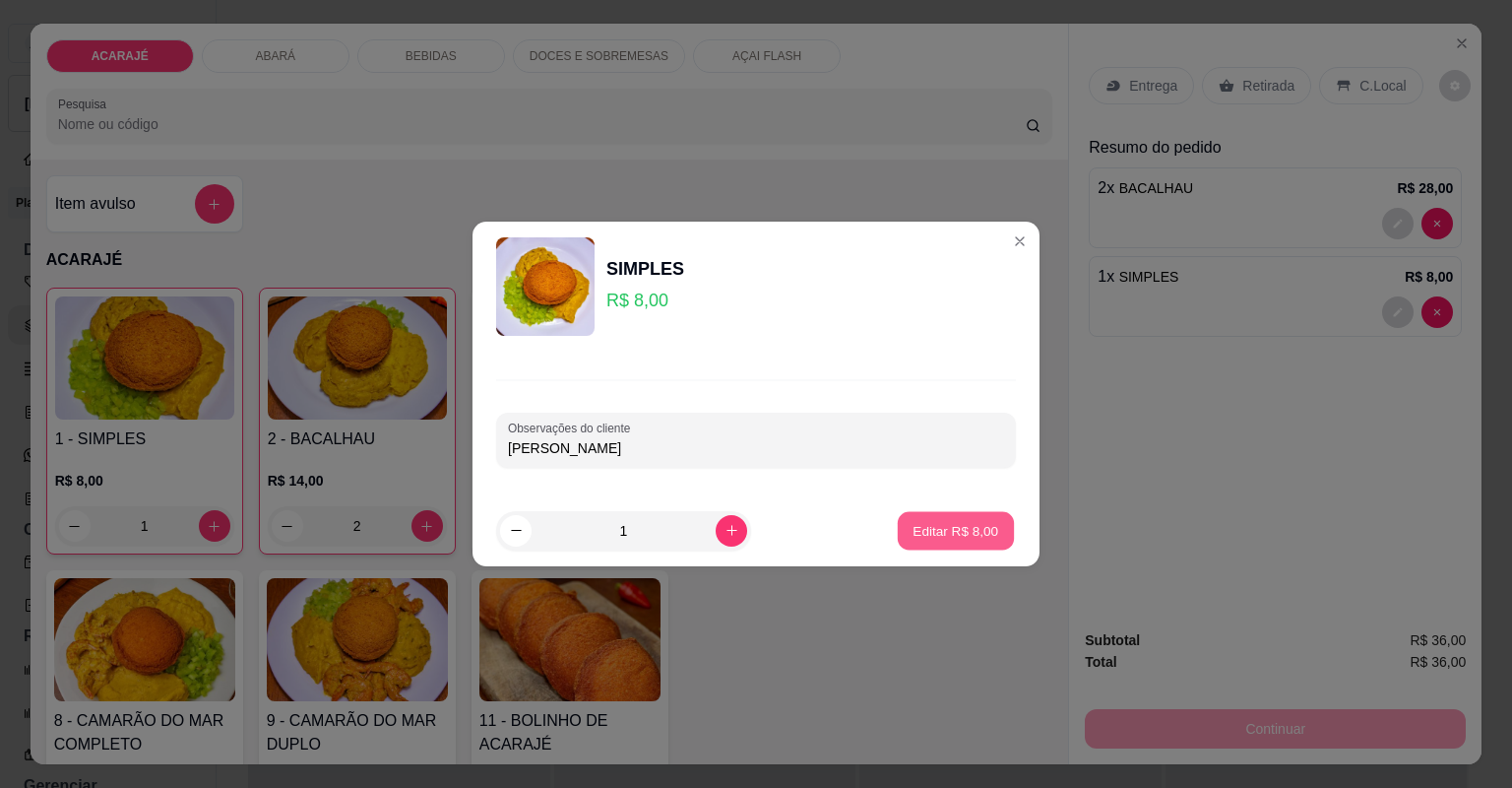 click on "Editar   R$ 8,00" at bounding box center (956, 530) 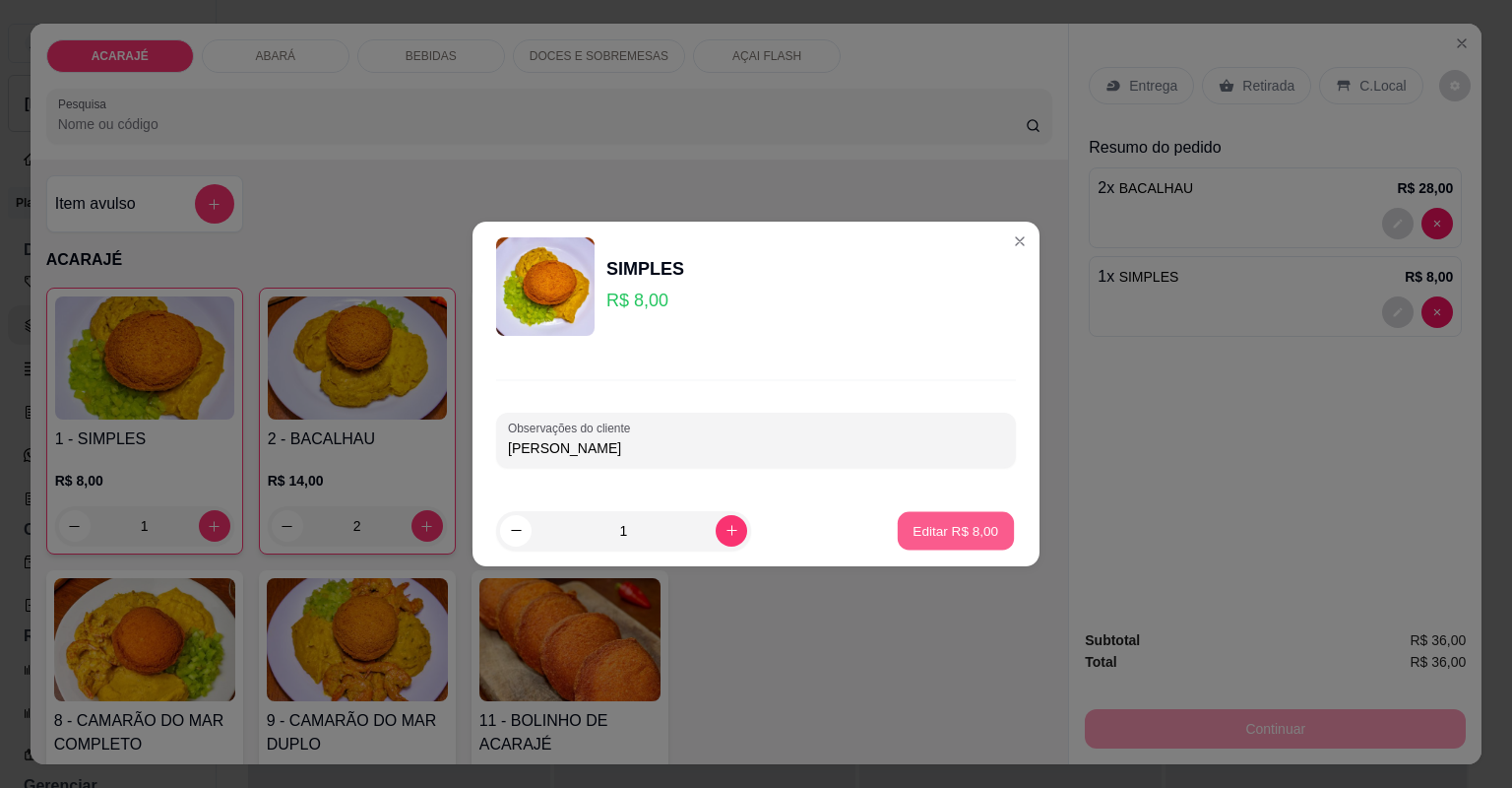 type on "0" 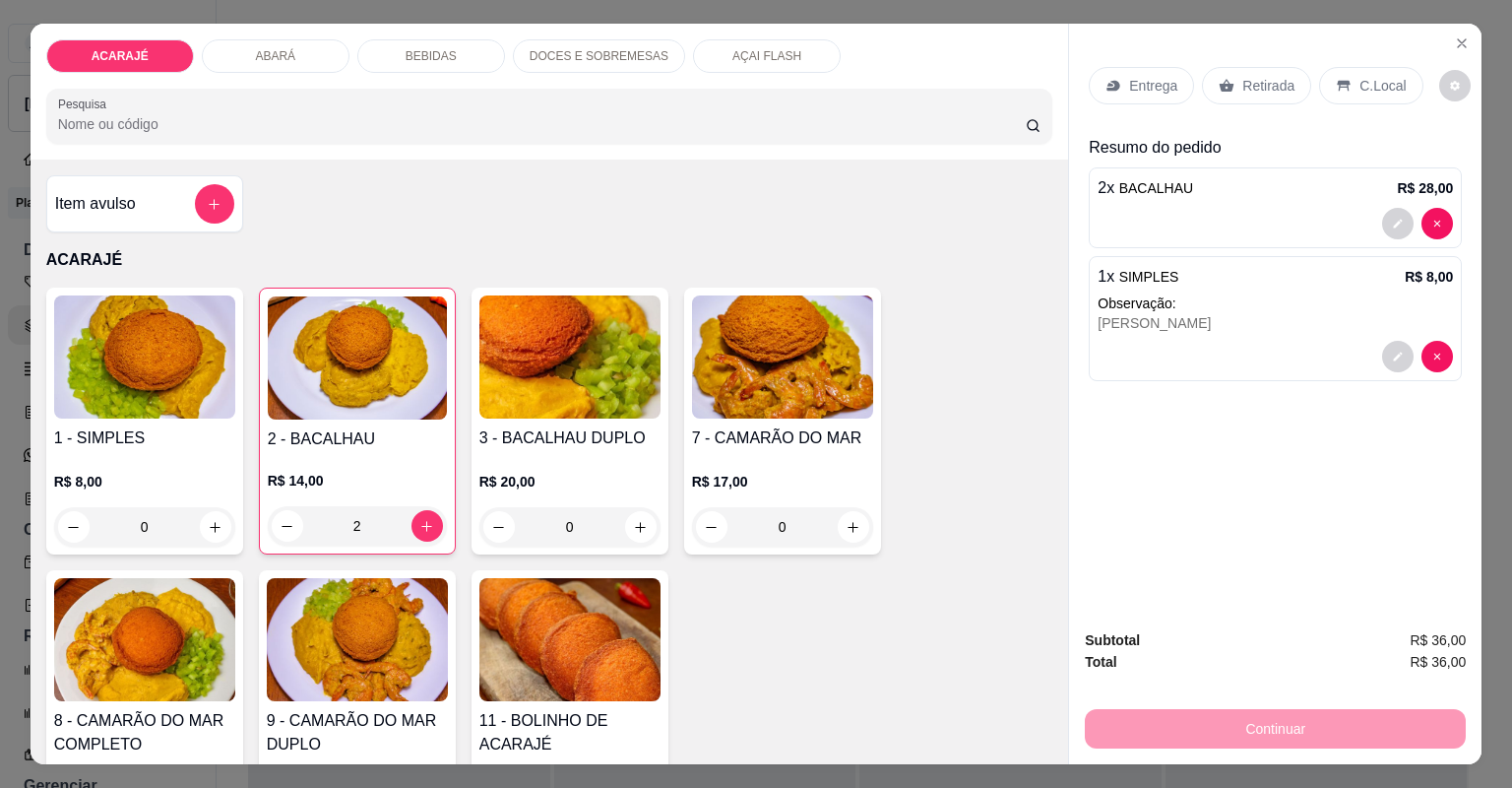 click on "Retirada" at bounding box center (1268, 86) 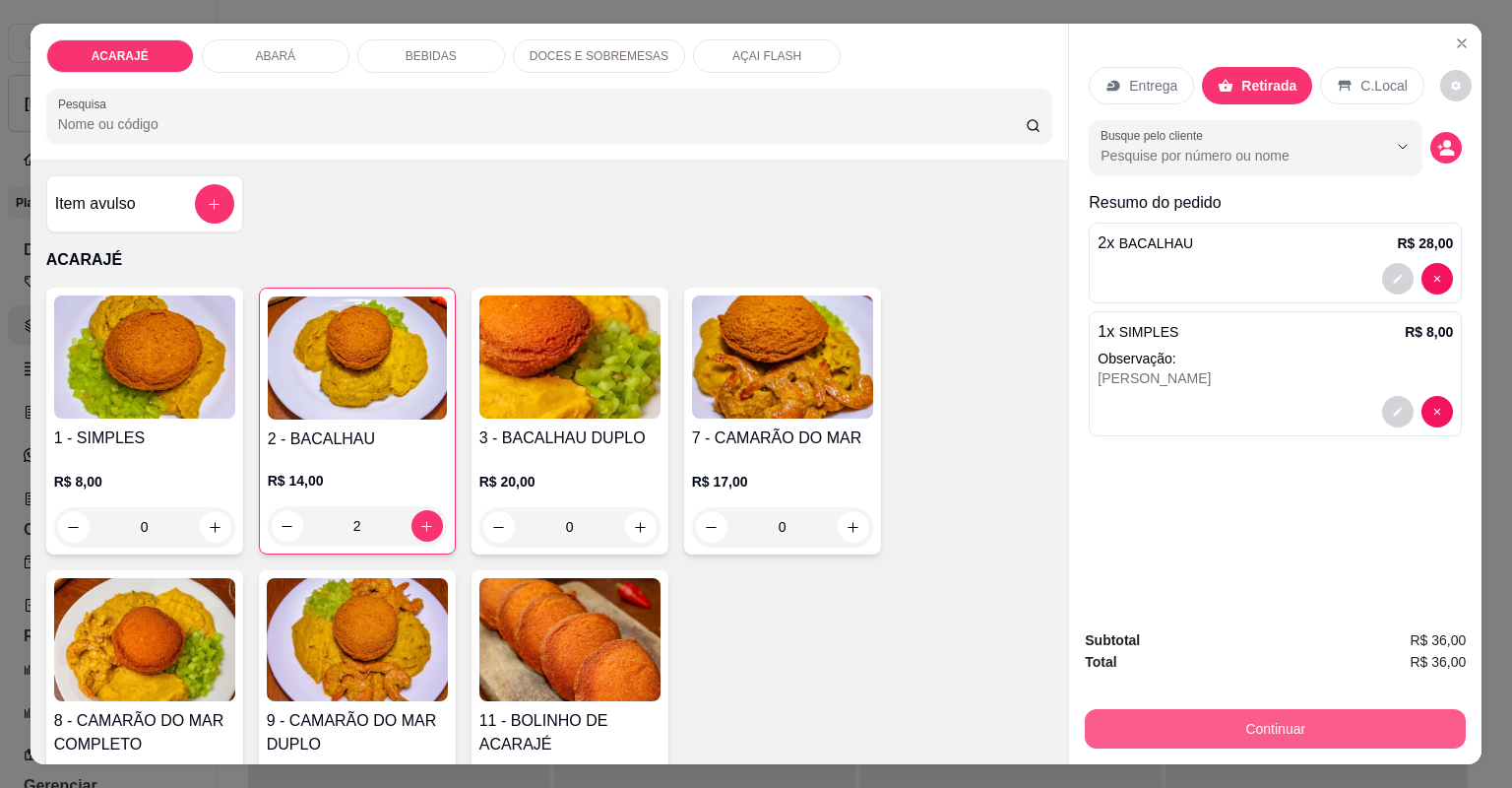 click on "Continuar" at bounding box center (1275, 729) 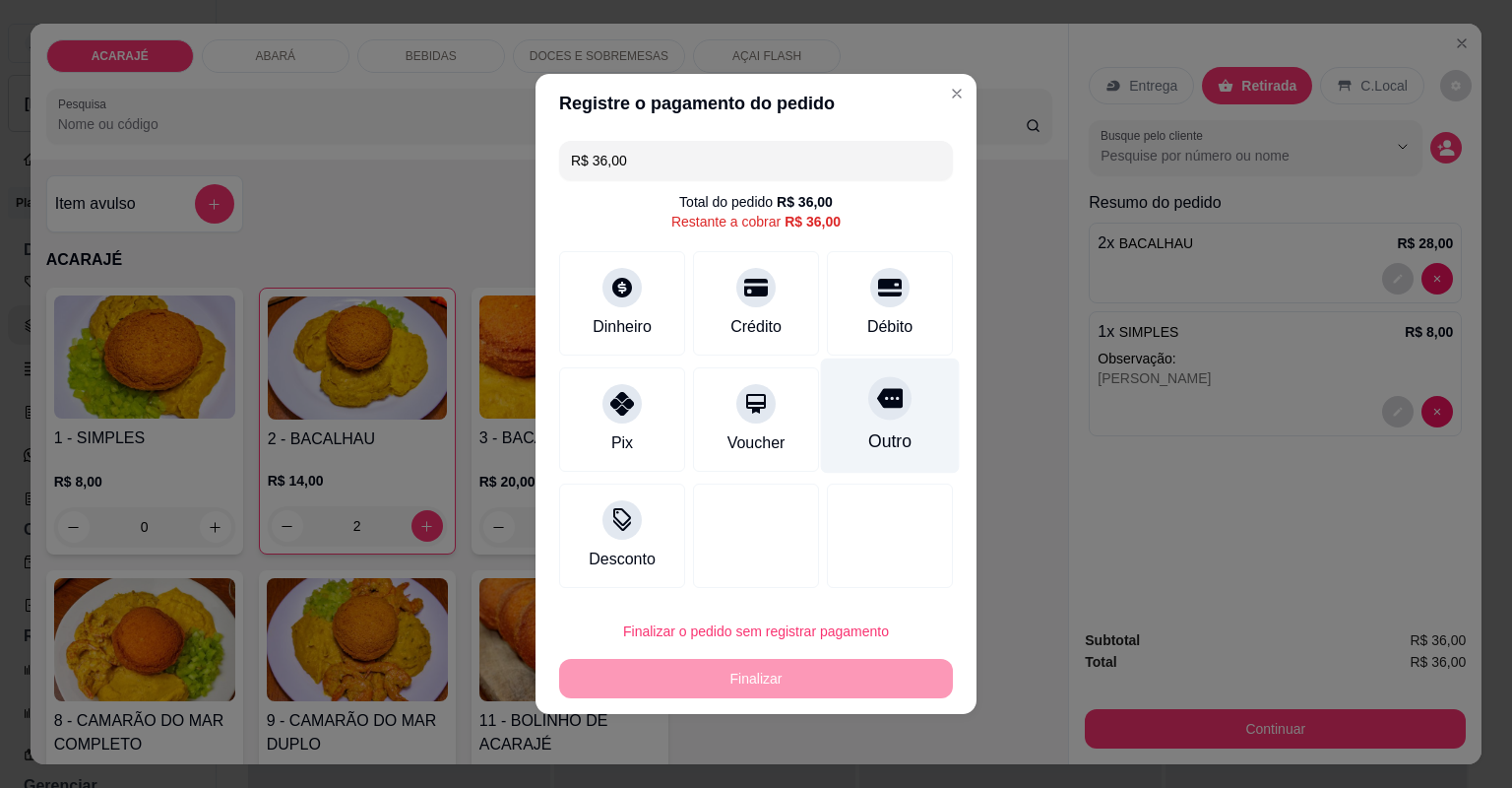 click on "Outro" at bounding box center [890, 416] 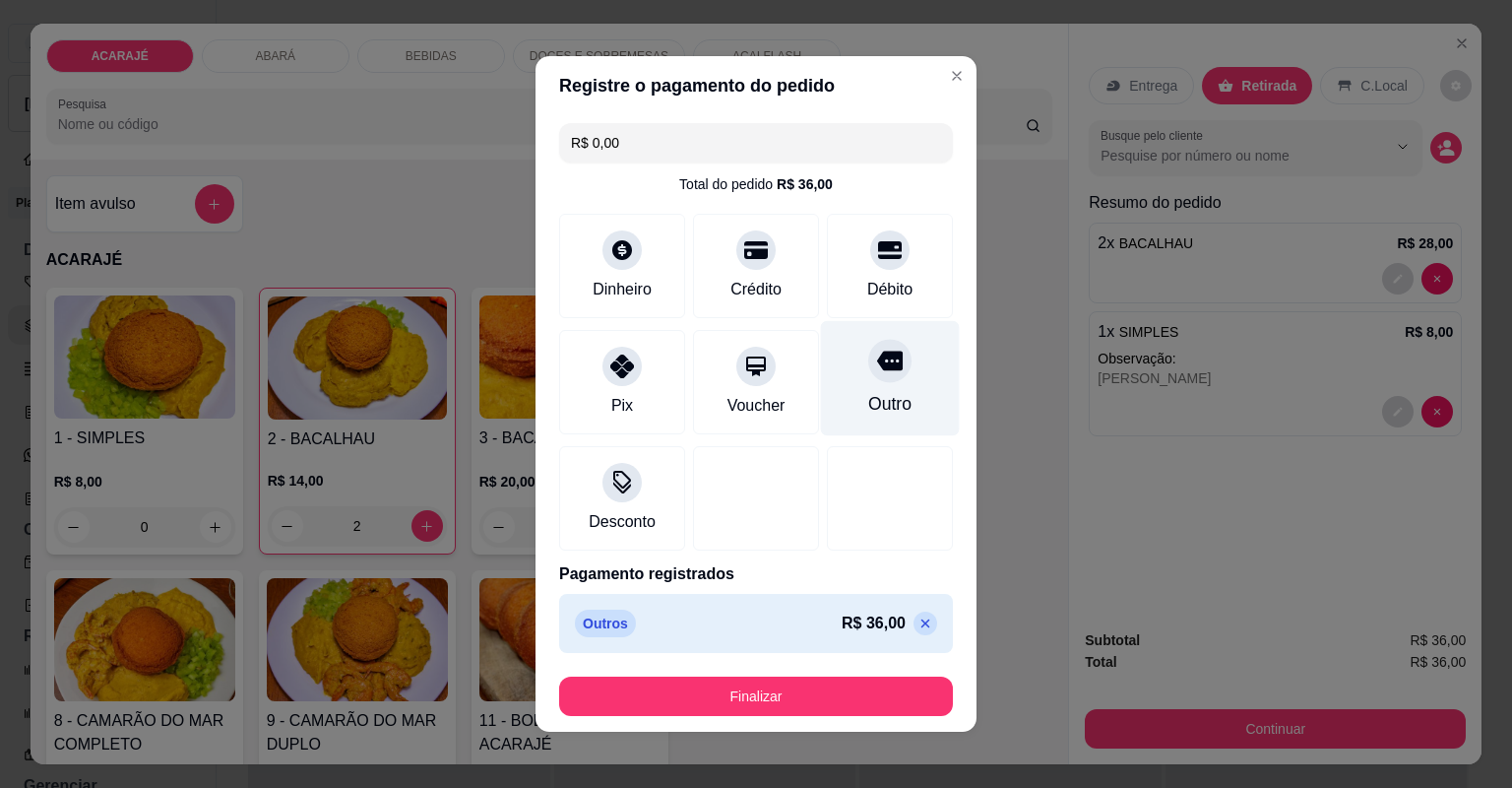 type on "R$ 0,00" 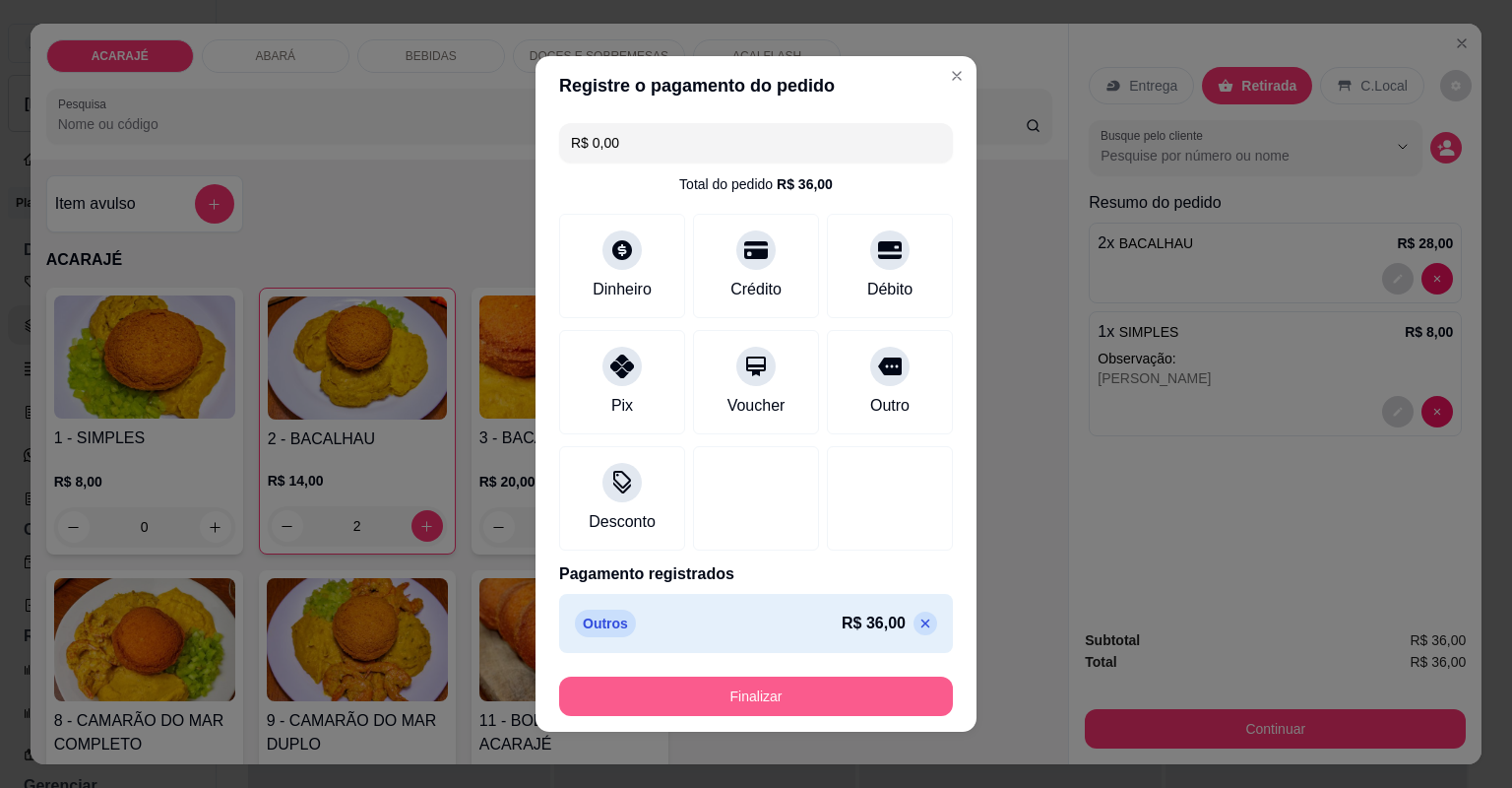click on "Finalizar" at bounding box center [756, 696] 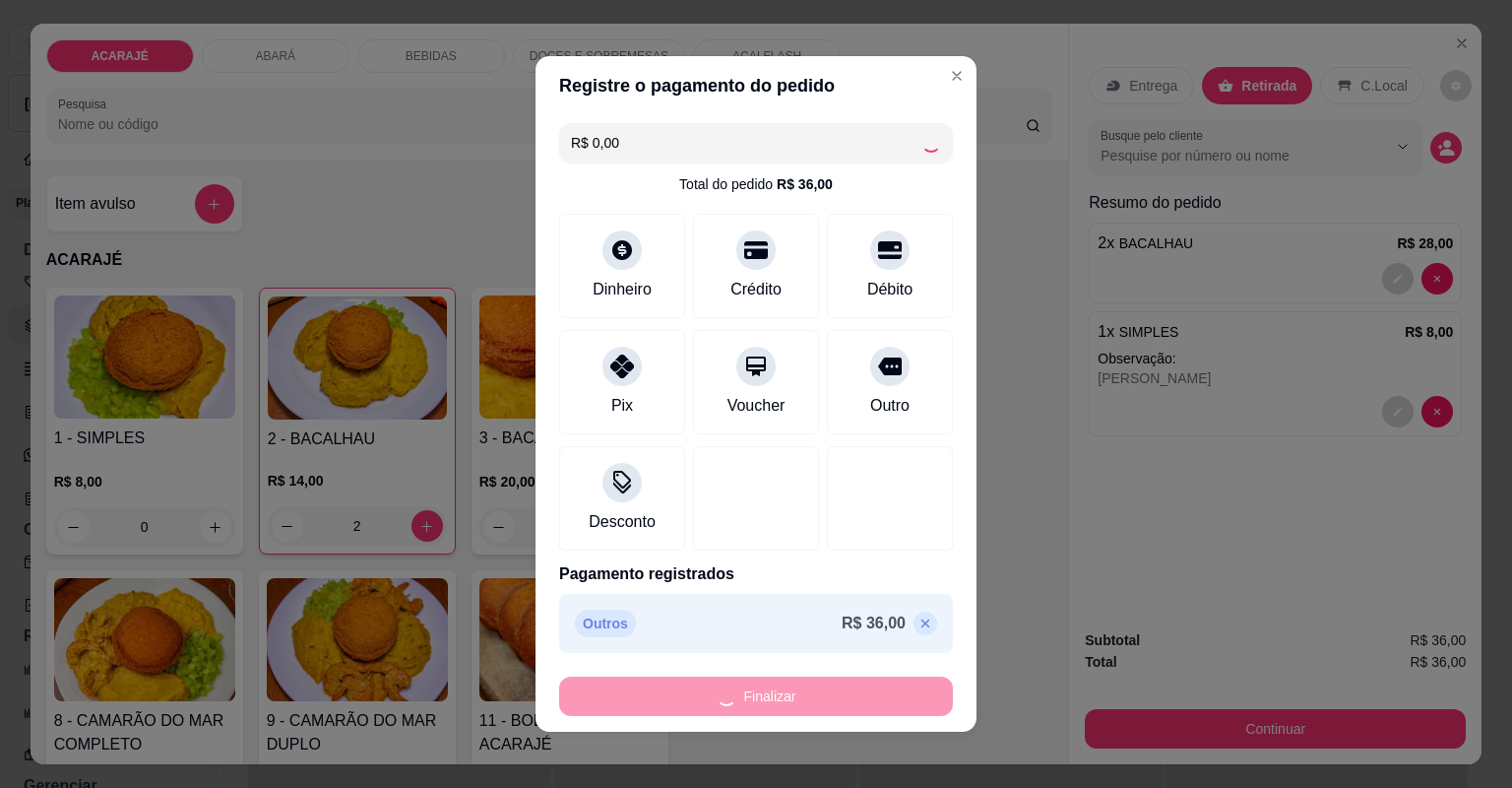 type on "0" 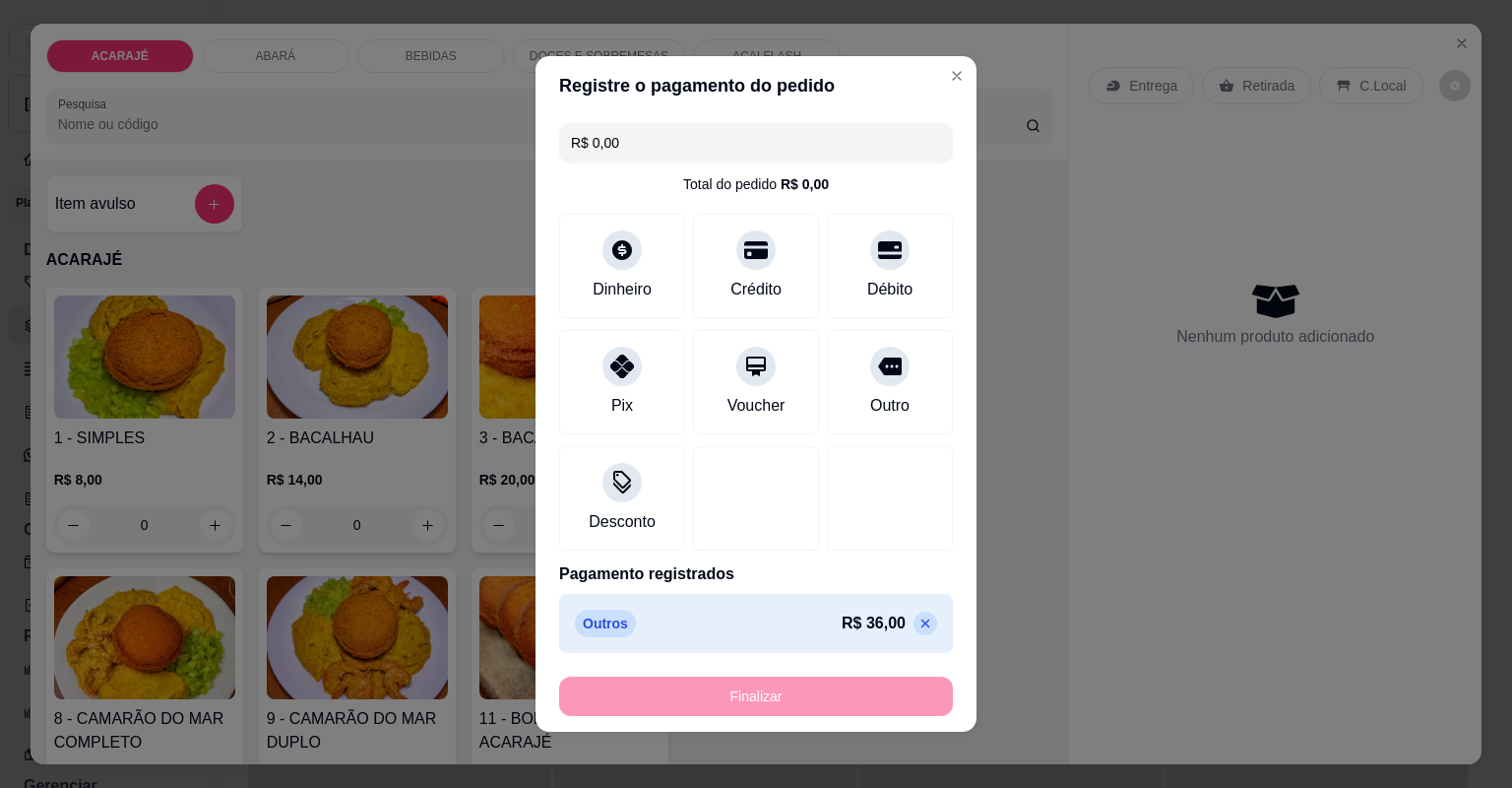 type on "-R$ 36,00" 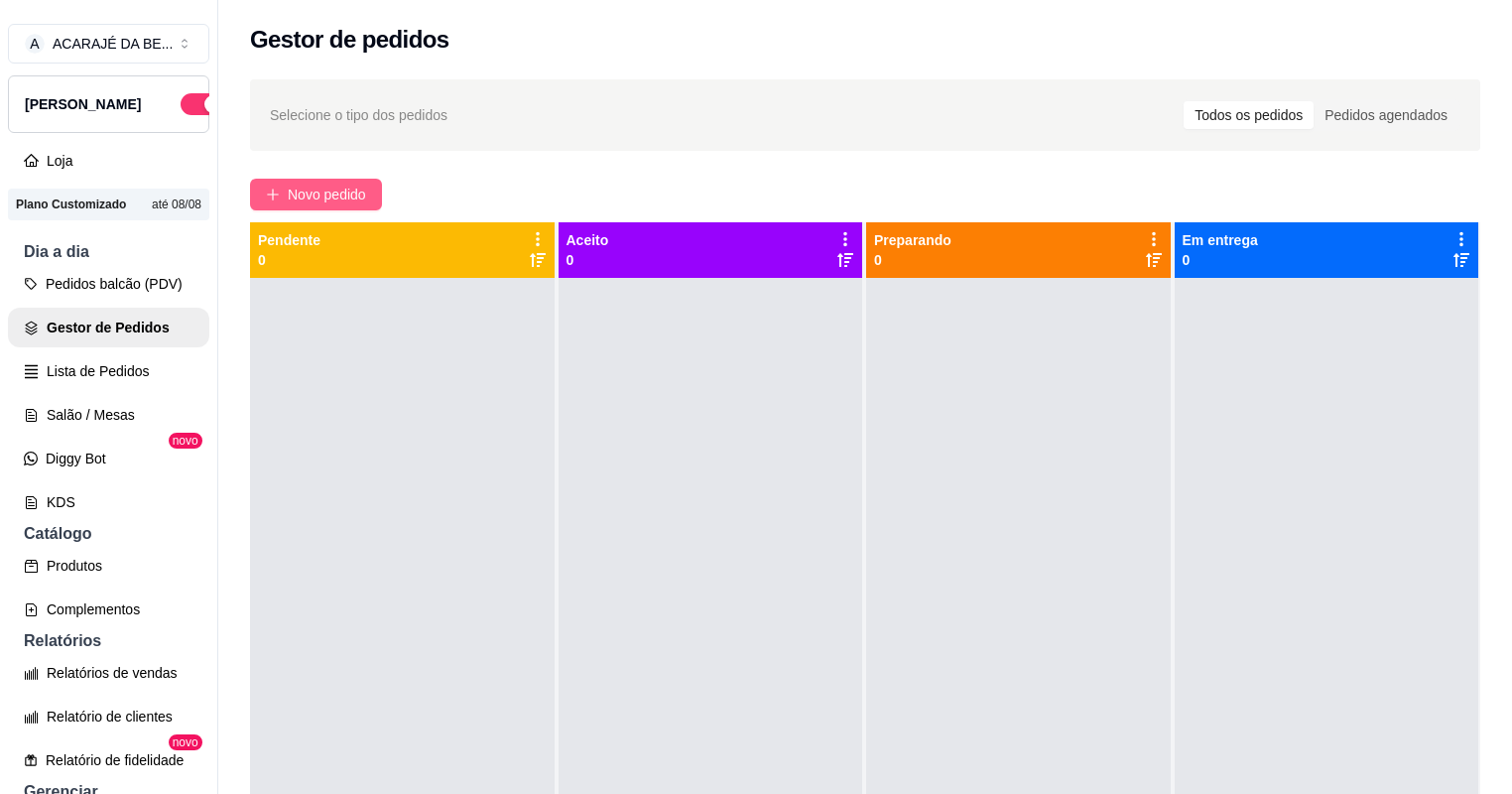 click on "Novo pedido" at bounding box center (326, 195) 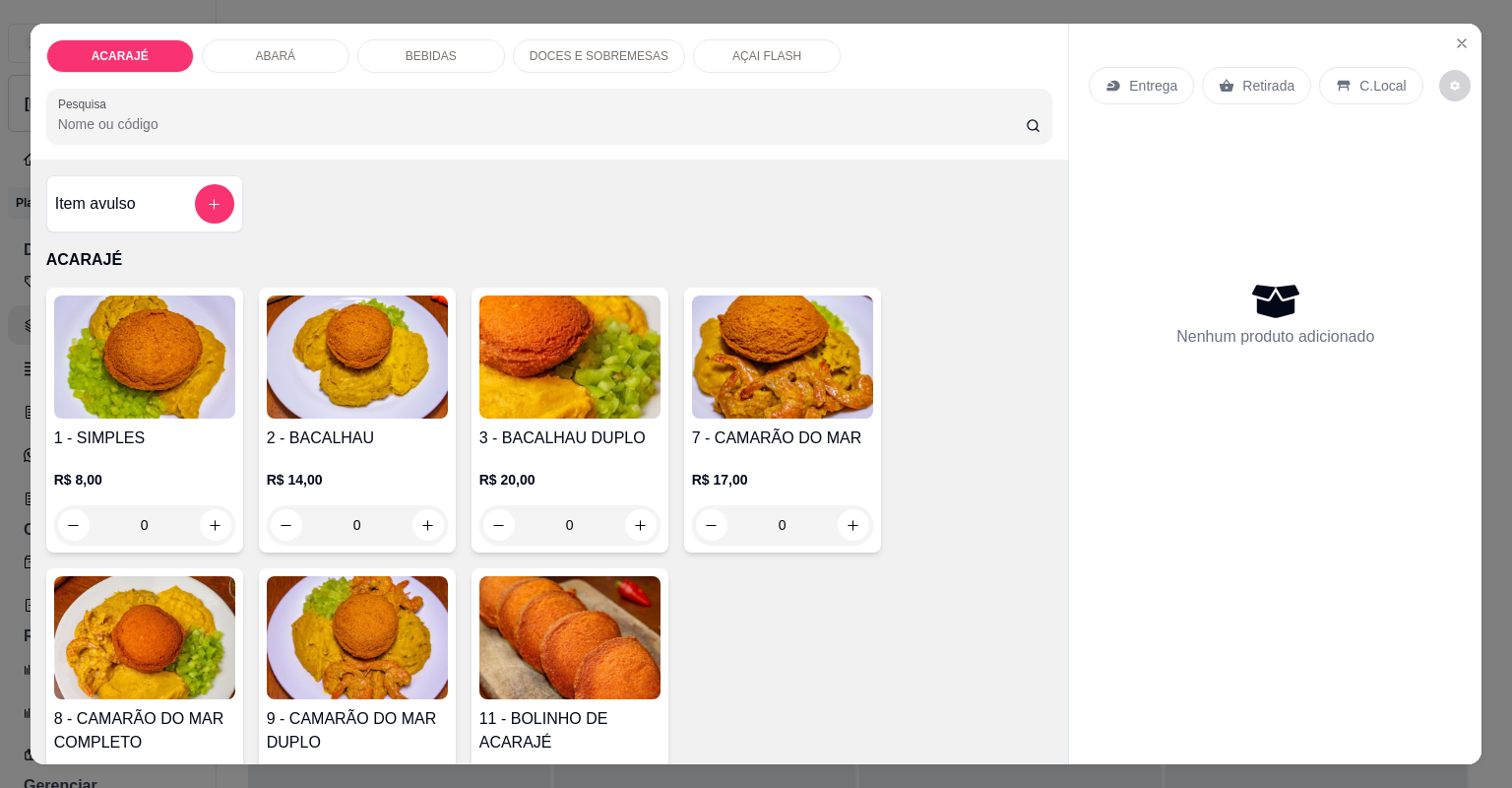 click on "AÇAI FLASH" at bounding box center [767, 56] 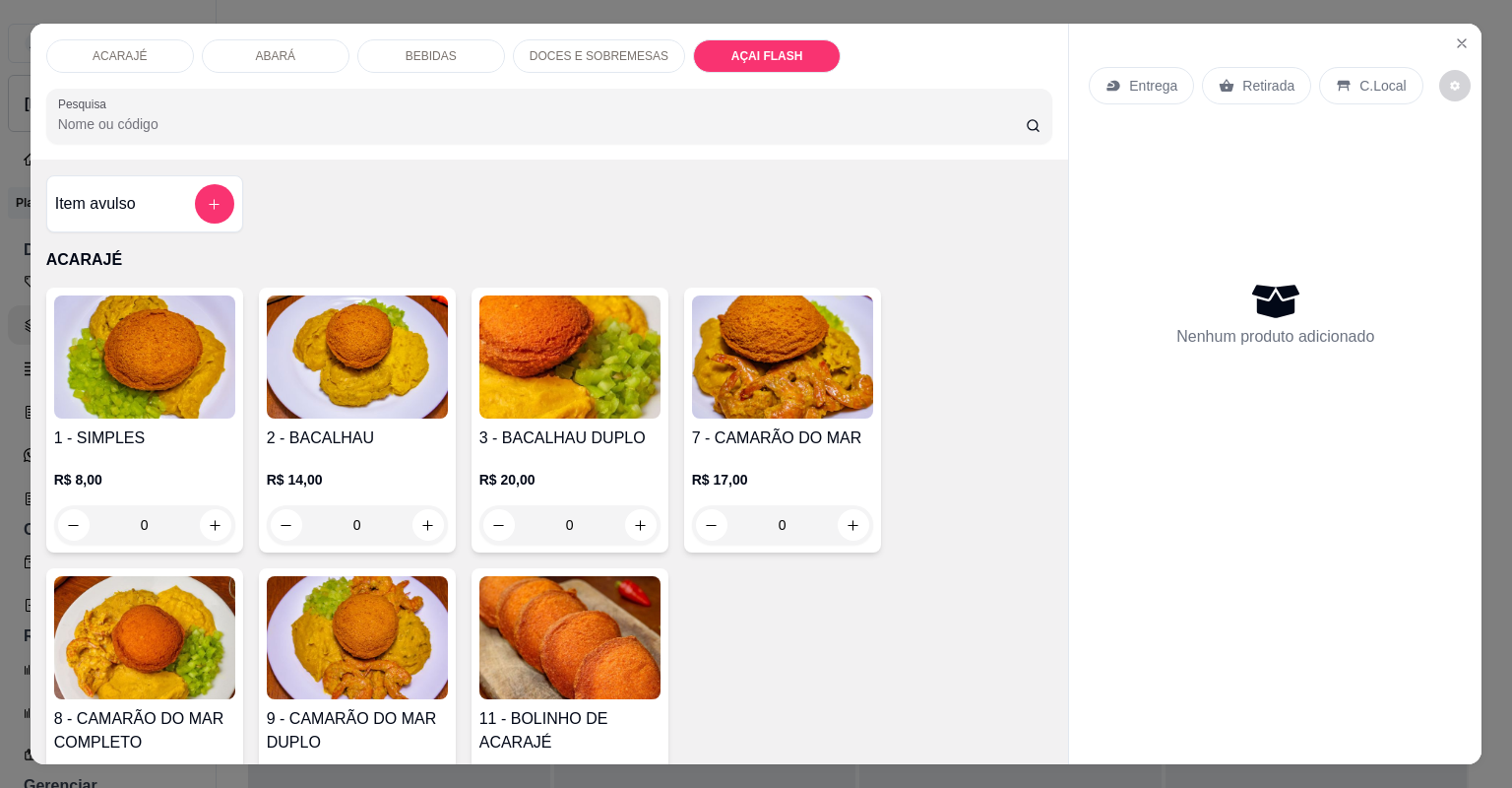 scroll, scrollTop: 3219, scrollLeft: 0, axis: vertical 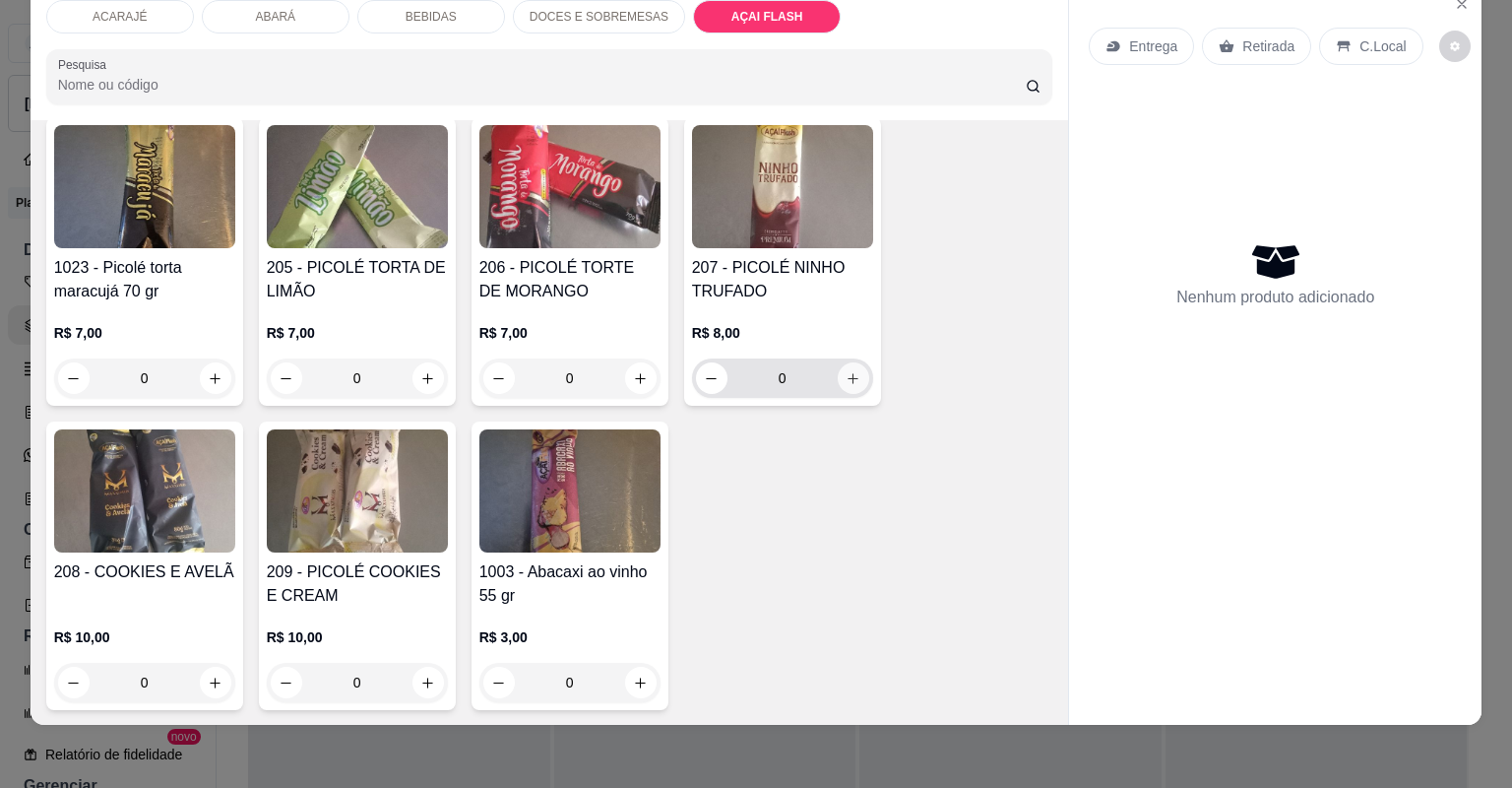click 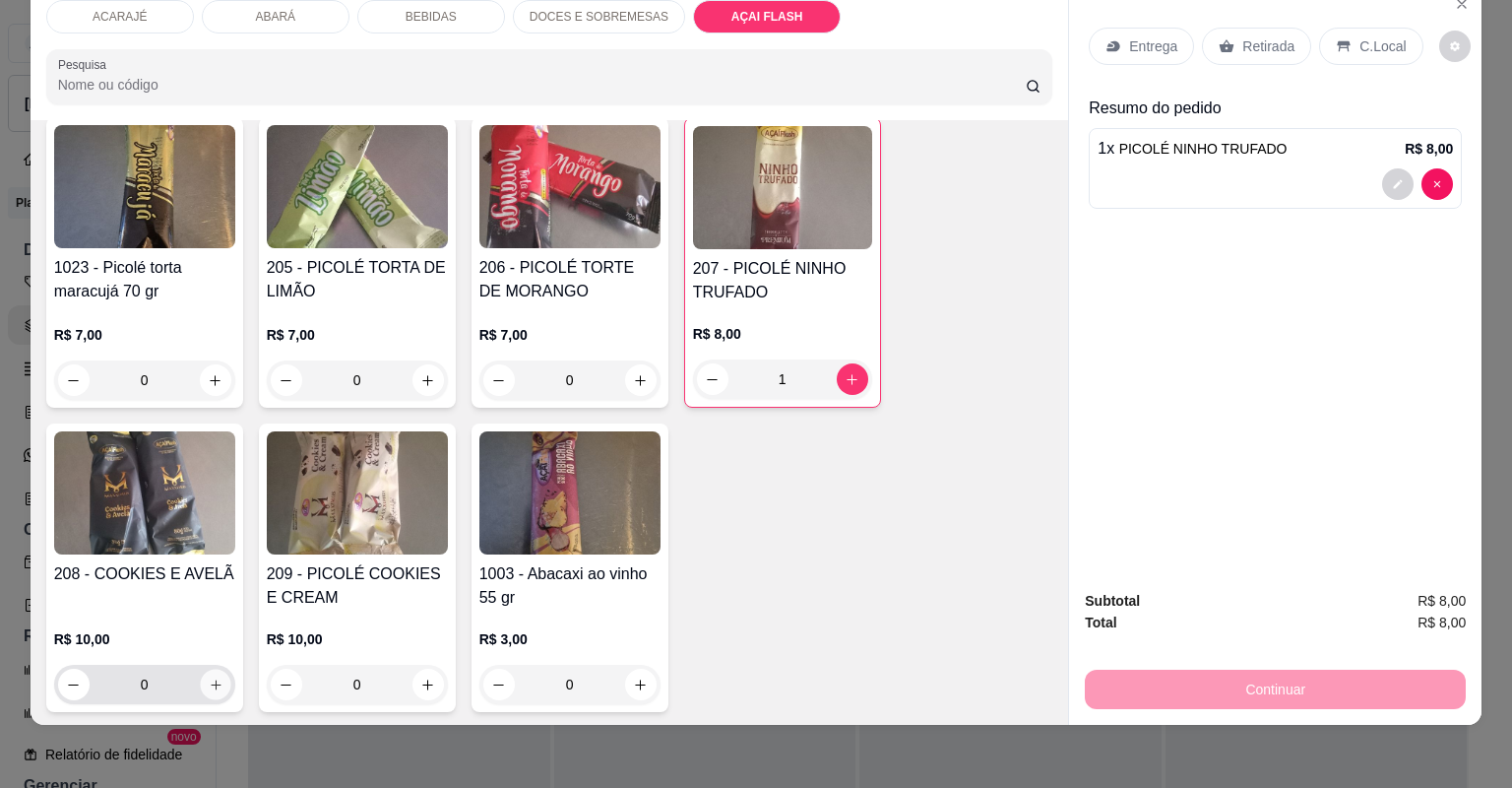 click at bounding box center [215, 684] 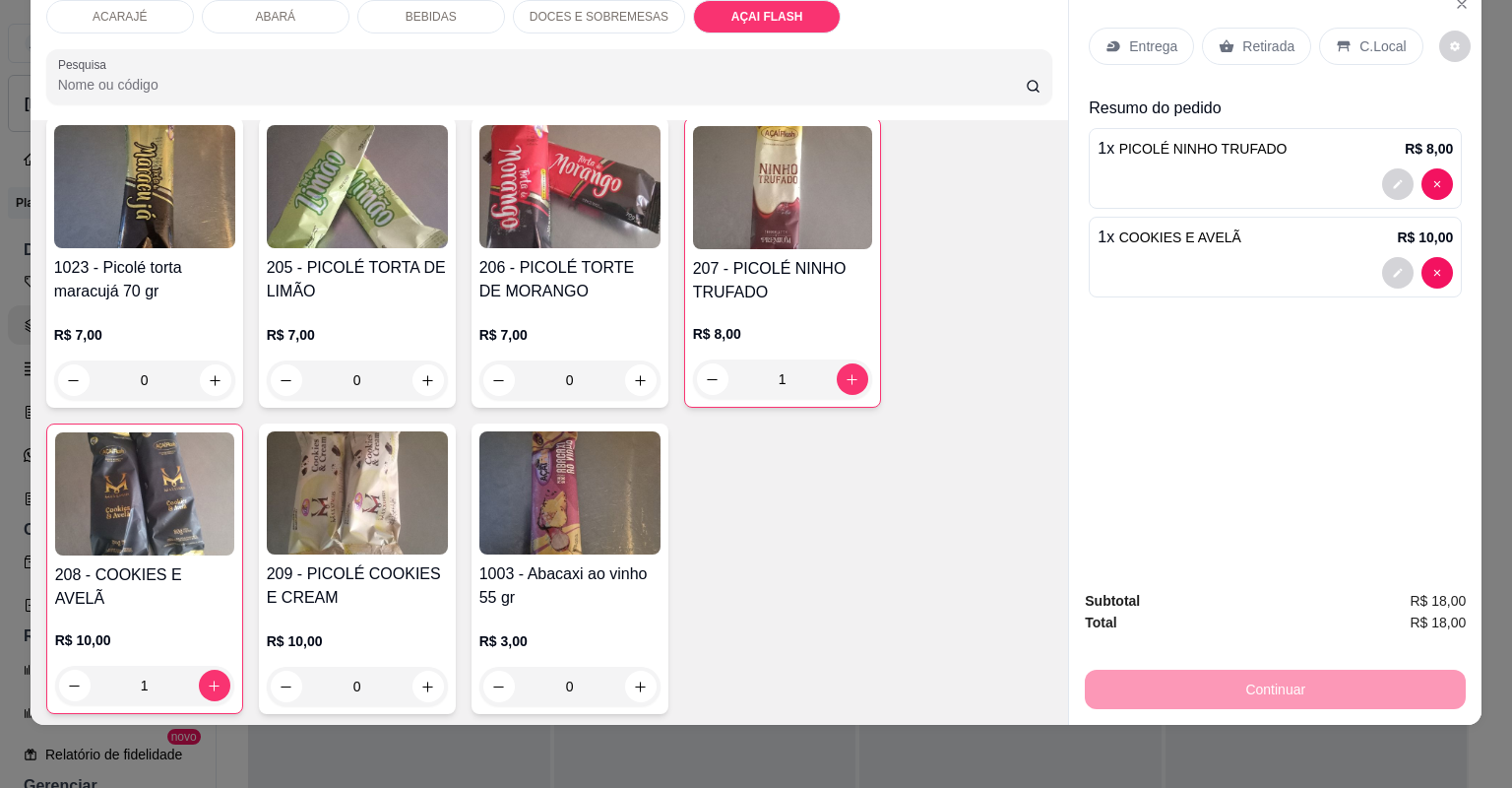 click on "Retirada" at bounding box center [1256, 46] 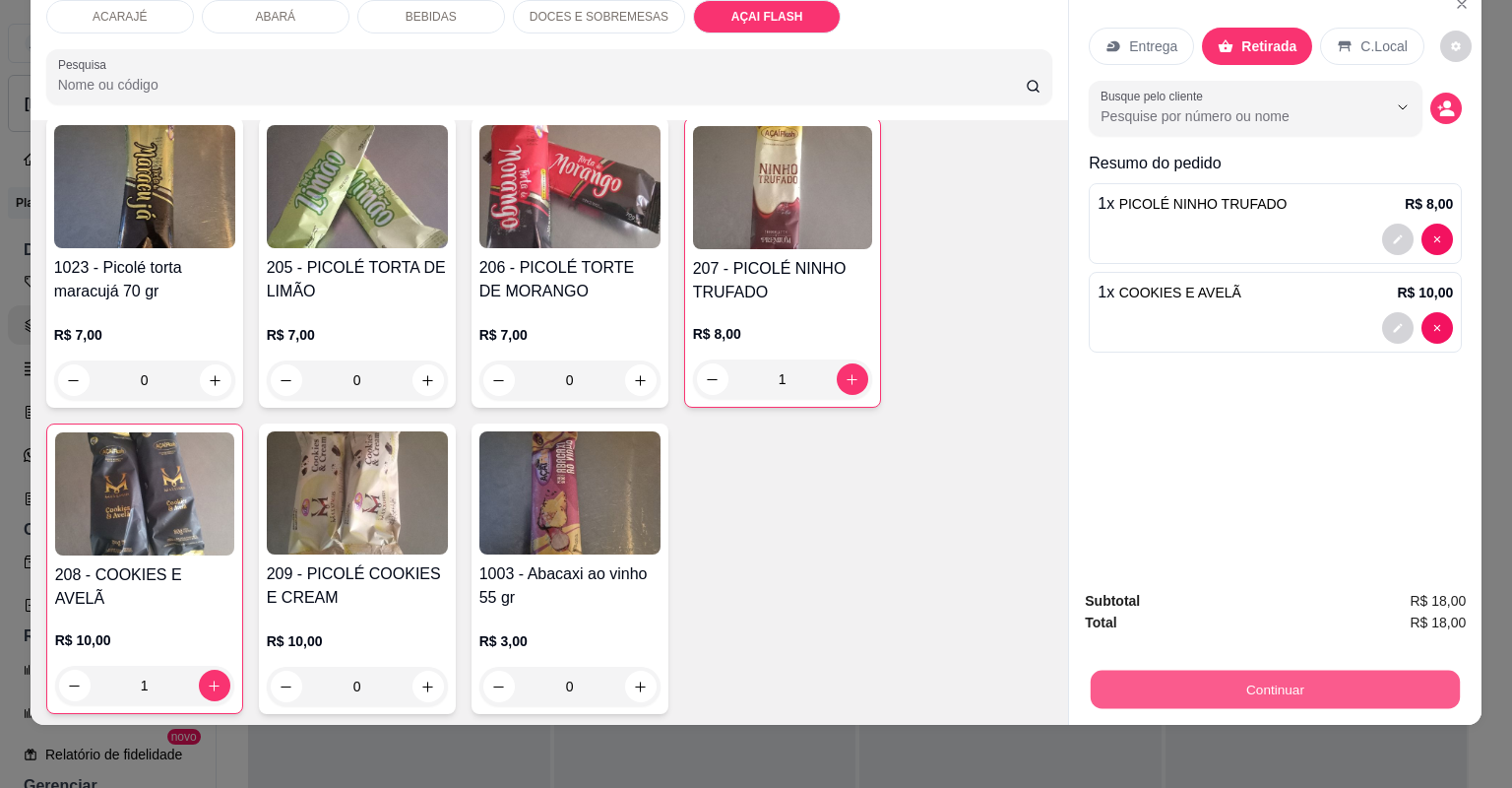click on "Continuar" at bounding box center (1275, 690) 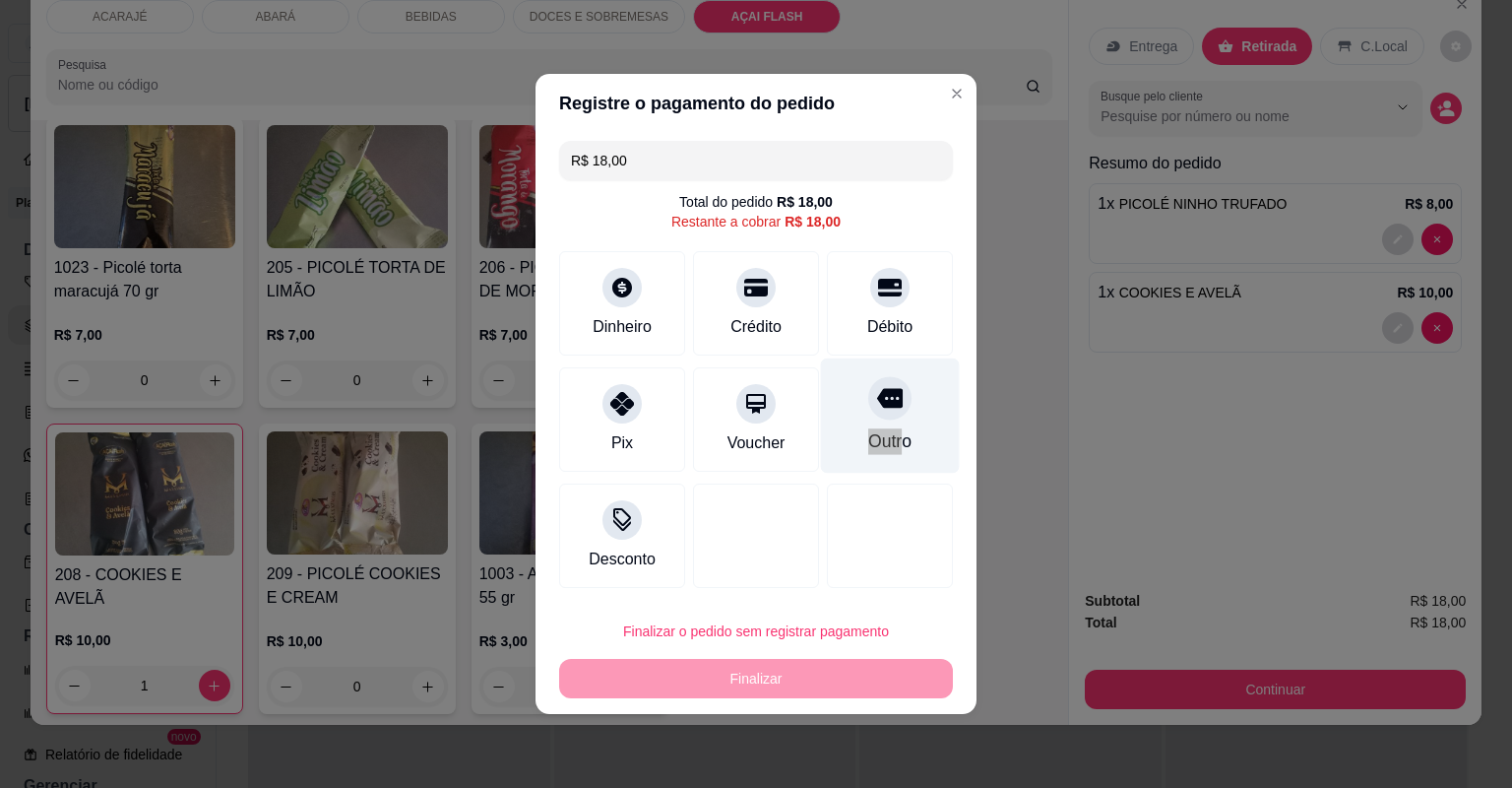 drag, startPoint x: 894, startPoint y: 433, endPoint x: 908, endPoint y: 421, distance: 18.439089 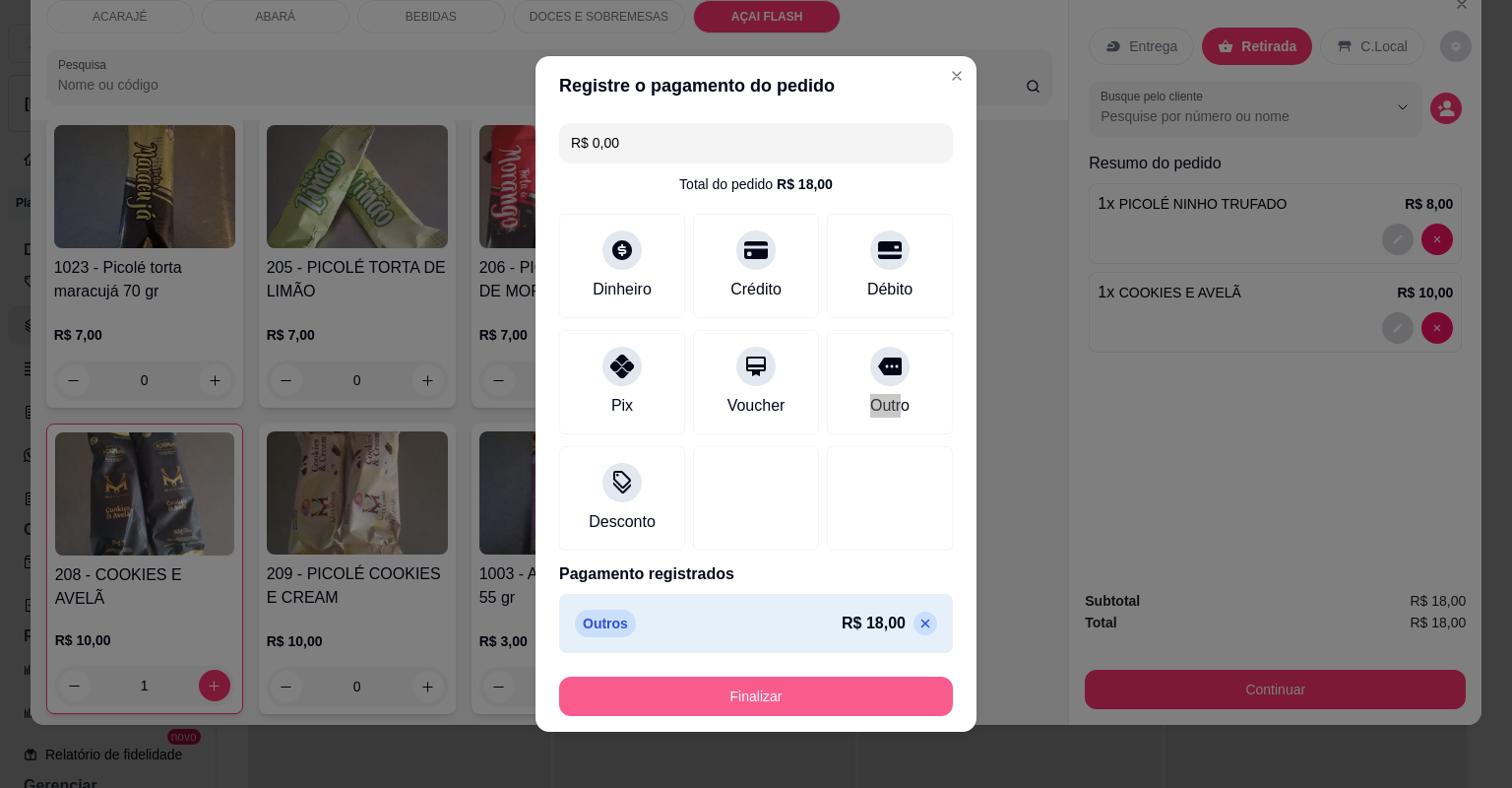 click on "Finalizar" at bounding box center (756, 696) 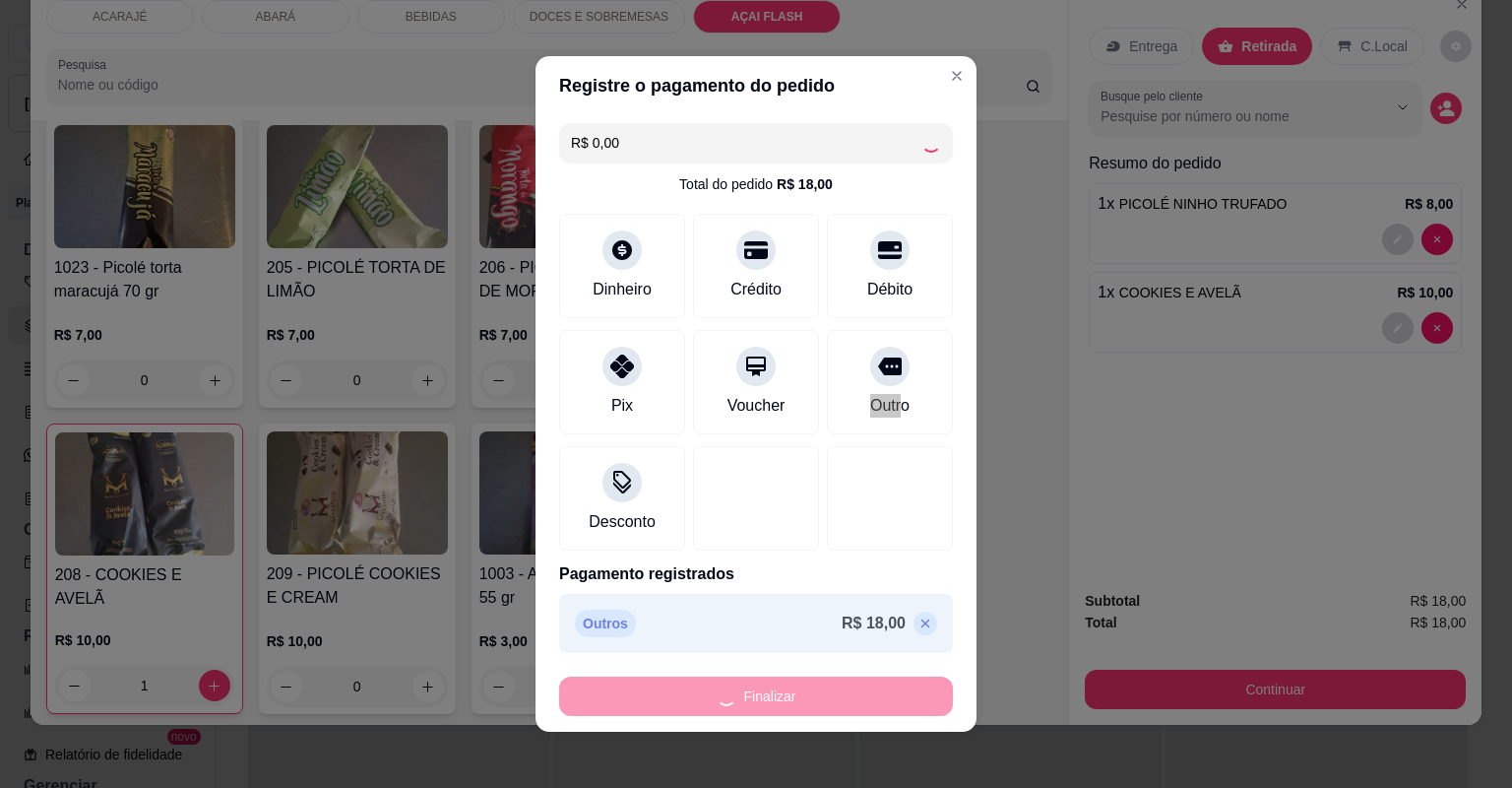 type on "0" 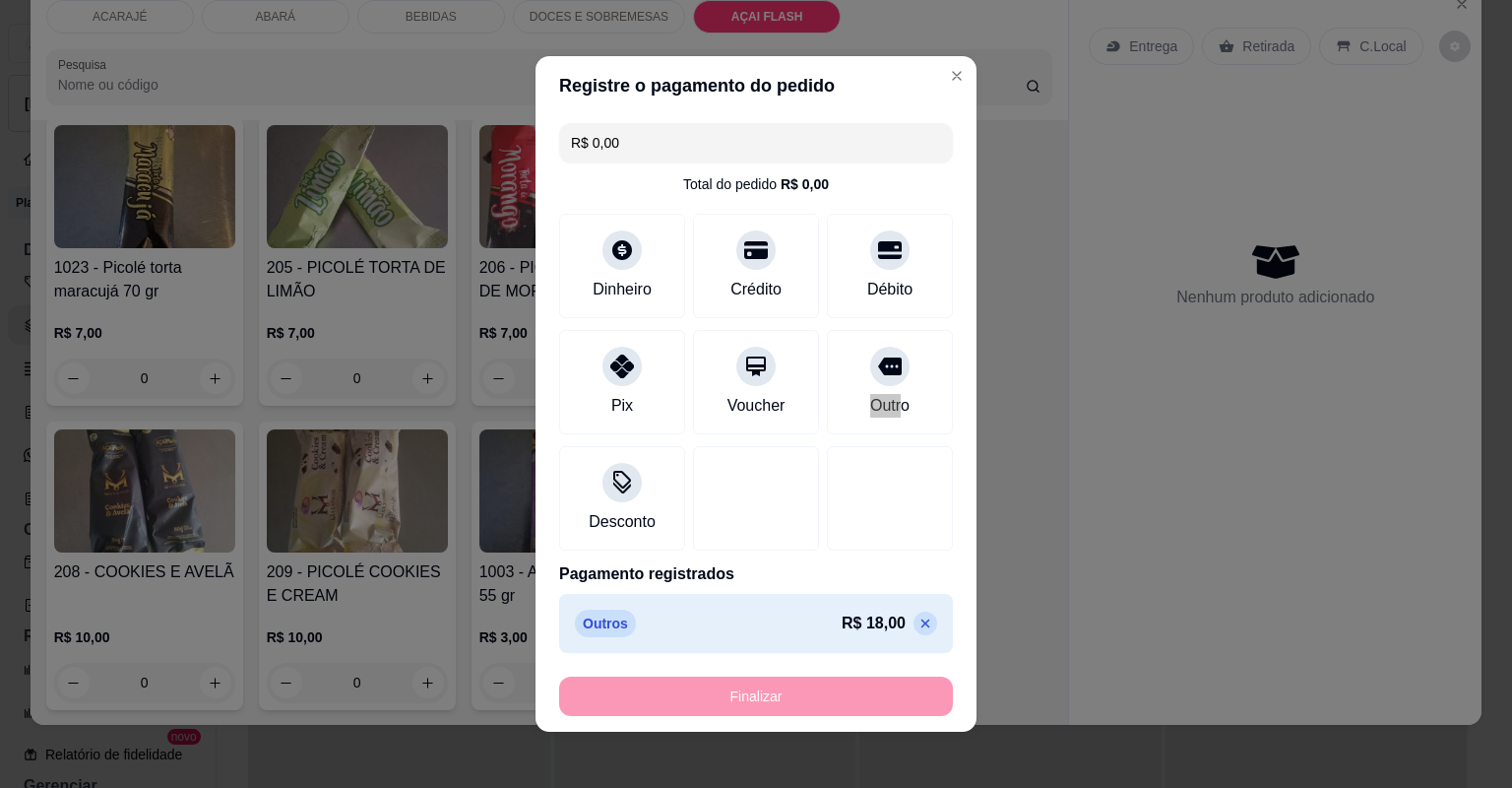 type on "-R$ 18,00" 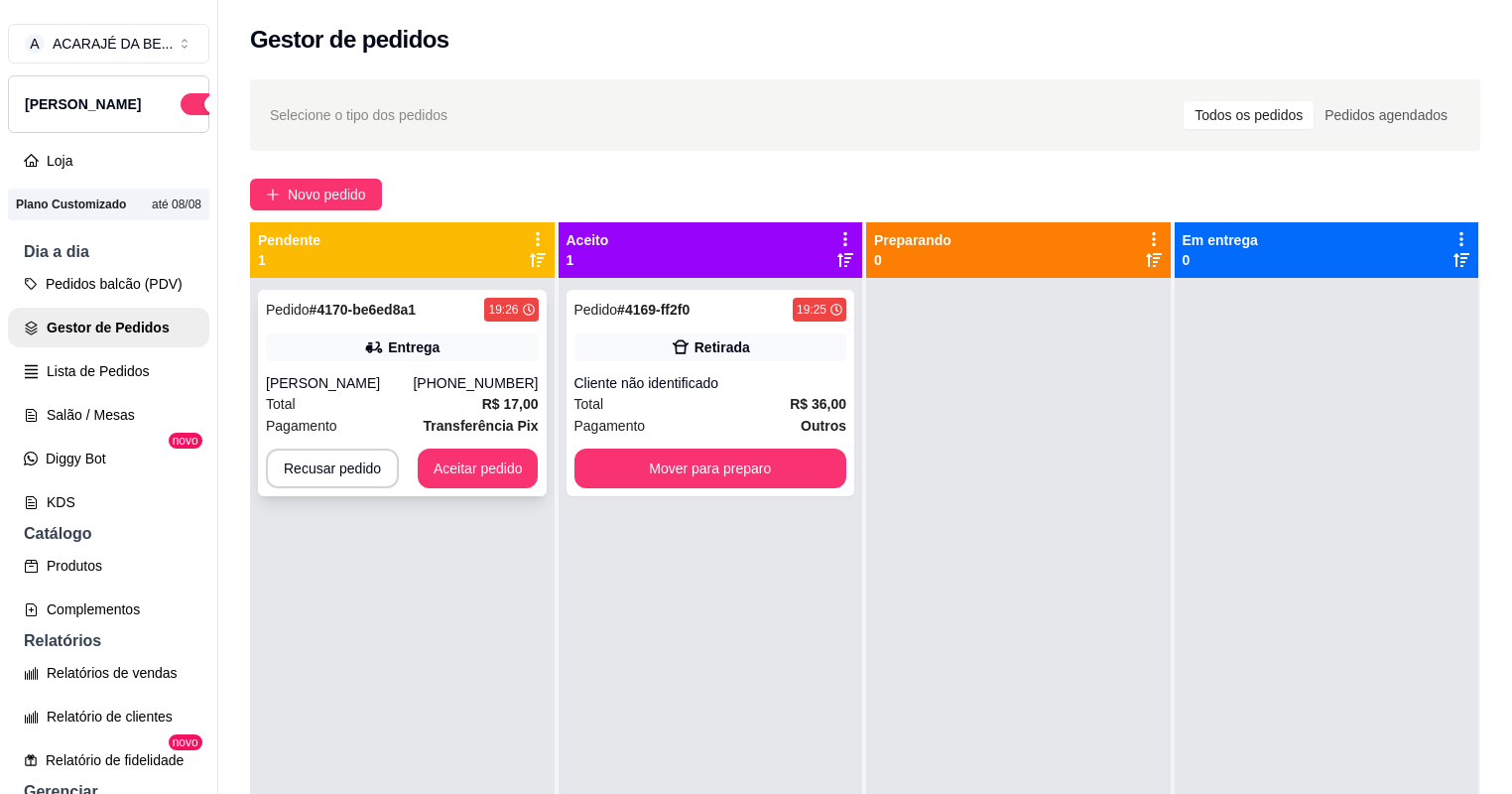 click on "(73) 99122-8733" at bounding box center (475, 383) 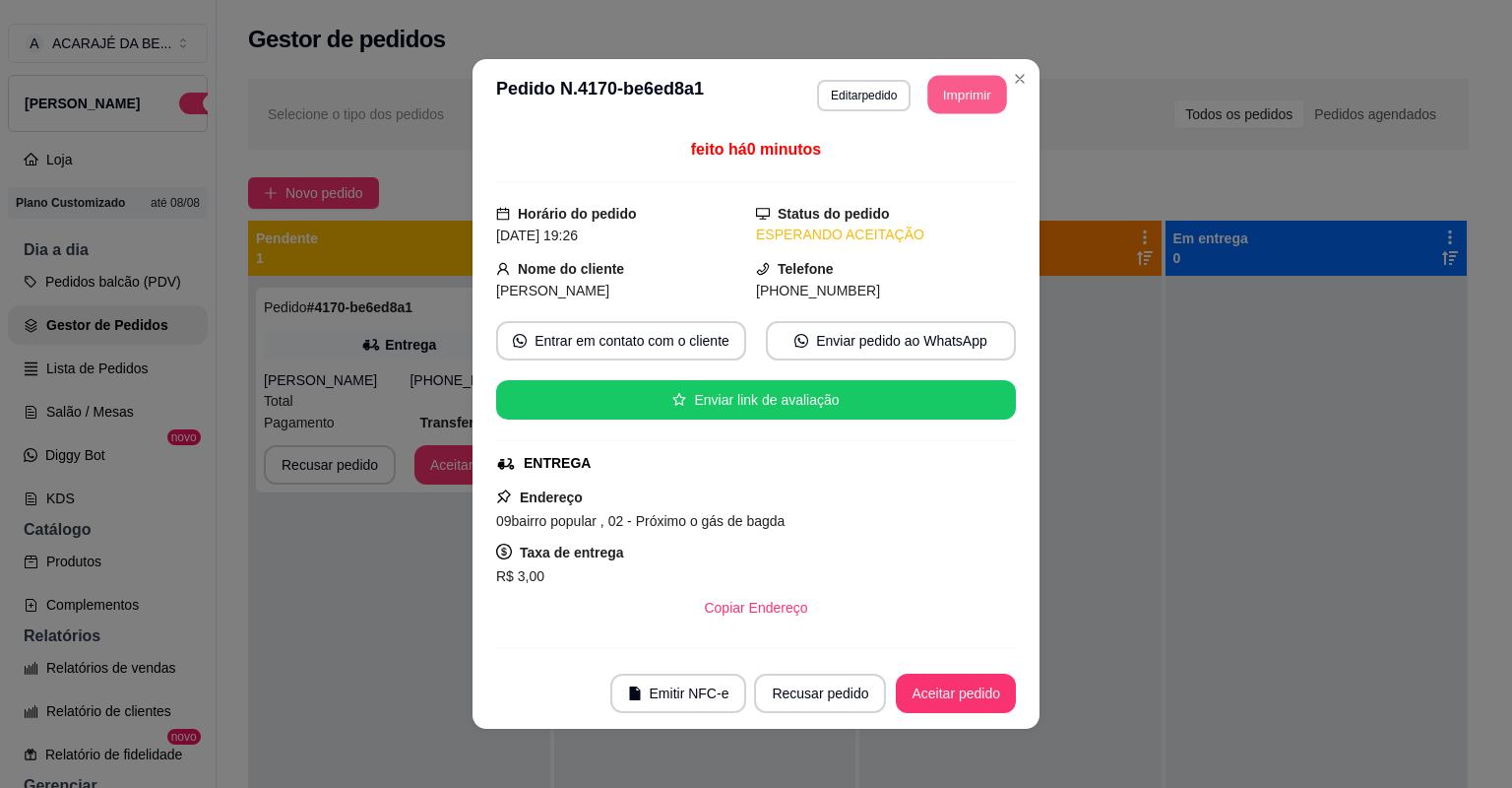 click on "Imprimir" at bounding box center (968, 95) 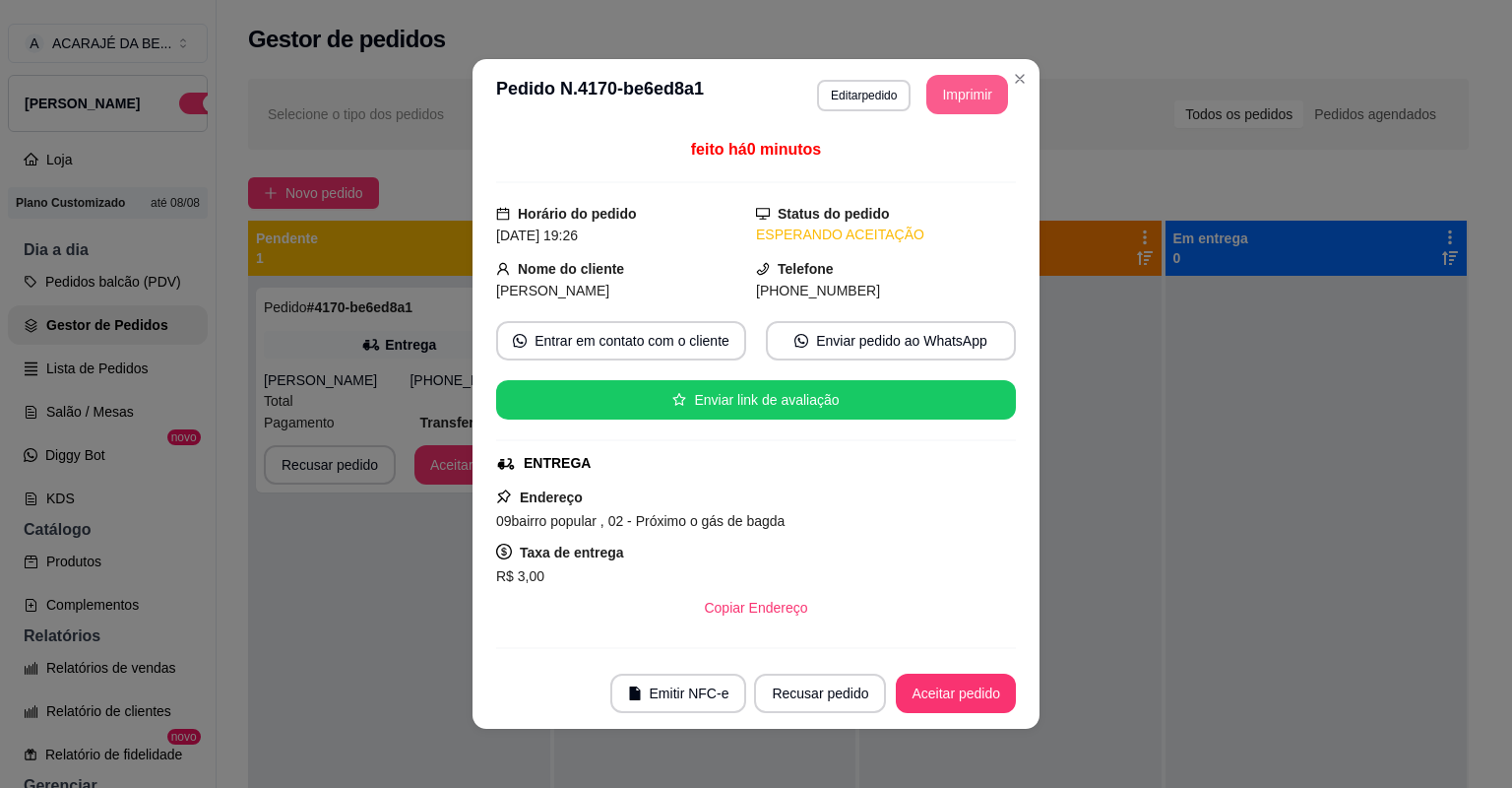 scroll, scrollTop: 0, scrollLeft: 0, axis: both 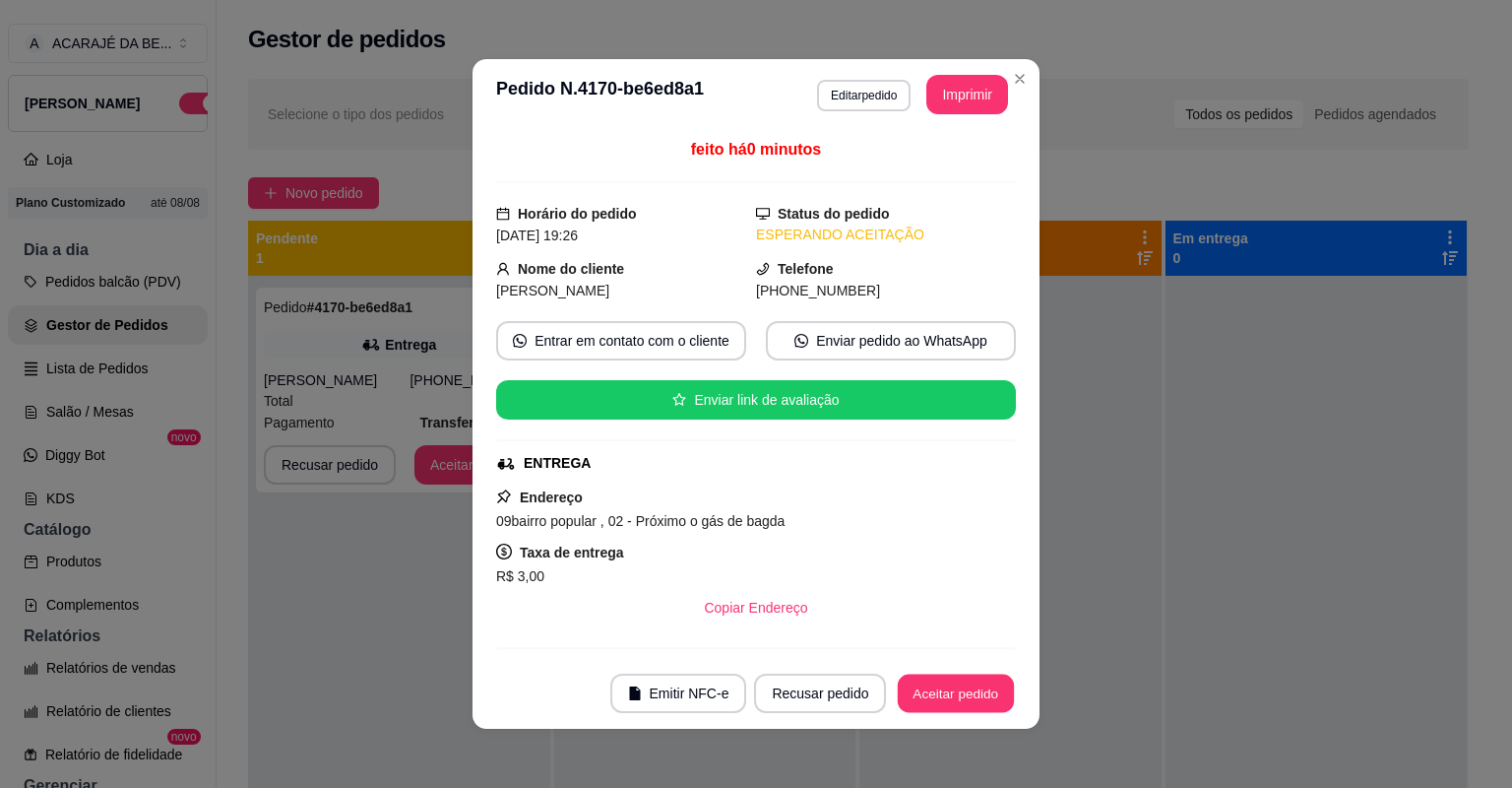 click on "Aceitar pedido" at bounding box center (956, 693) 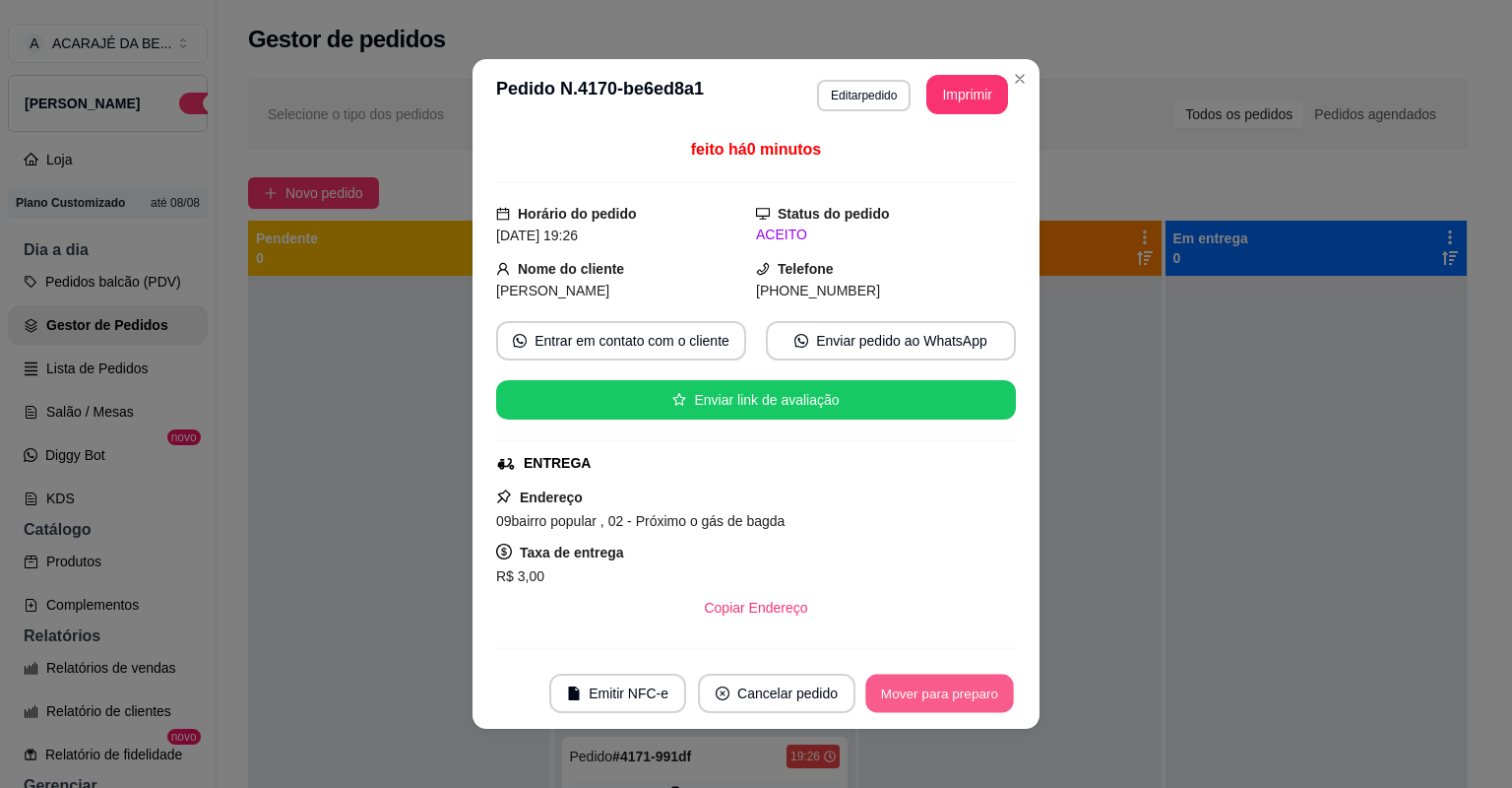 click on "Mover para preparo" at bounding box center (939, 693) 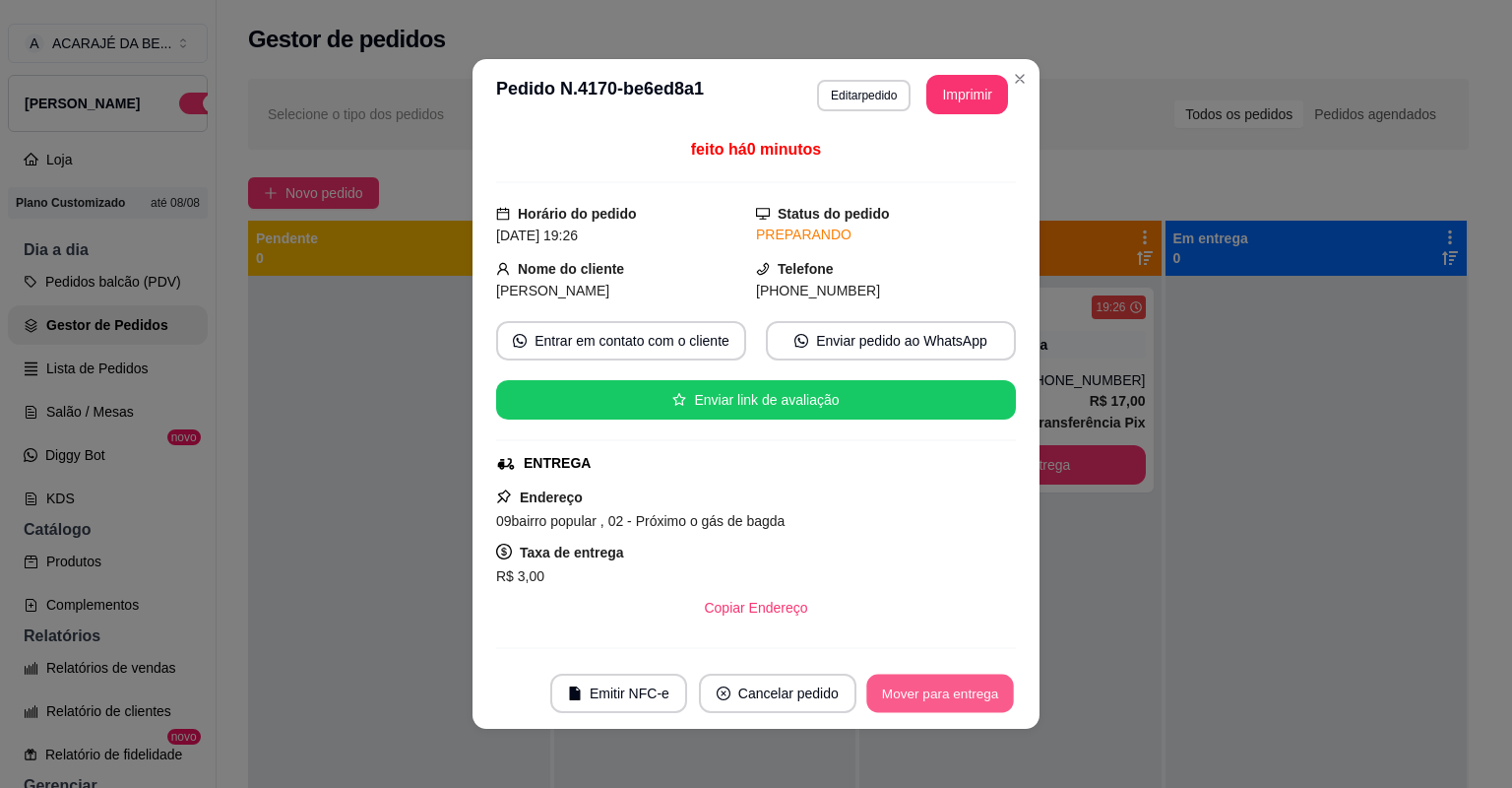 click on "Mover para entrega" at bounding box center (940, 693) 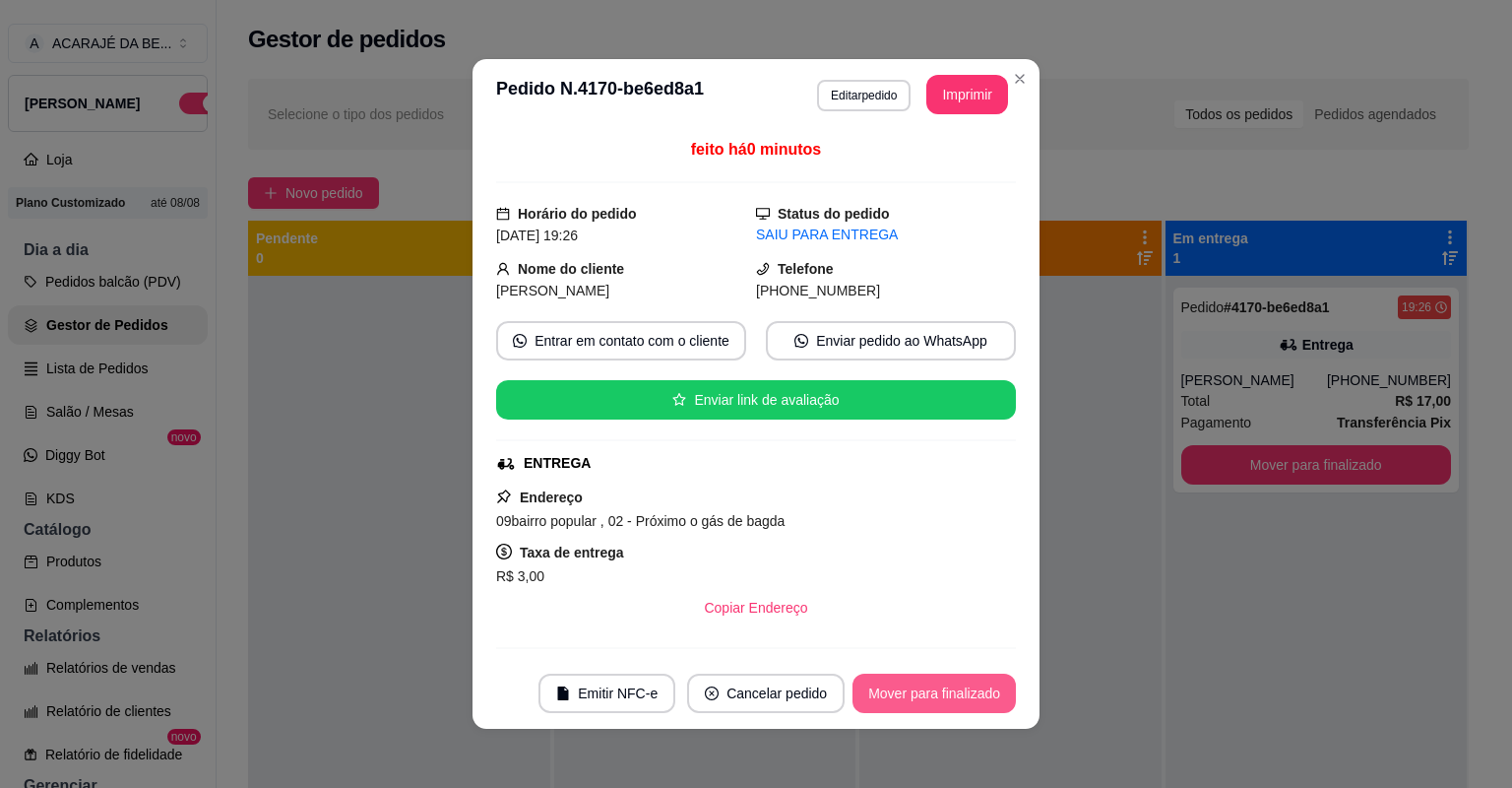 click on "Mover para finalizado" at bounding box center (934, 693) 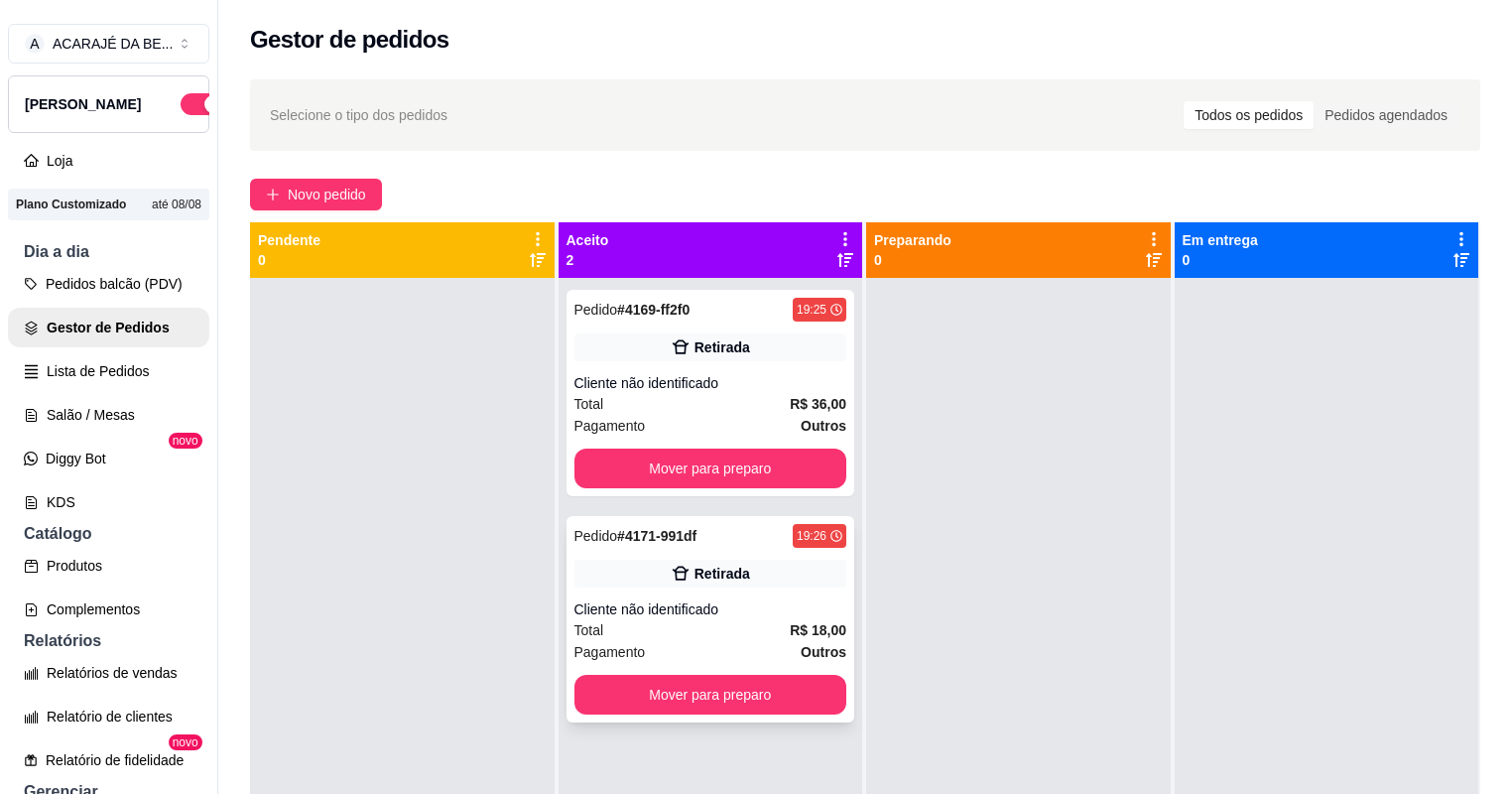 click on "Total R$ 18,00" at bounding box center (710, 630) 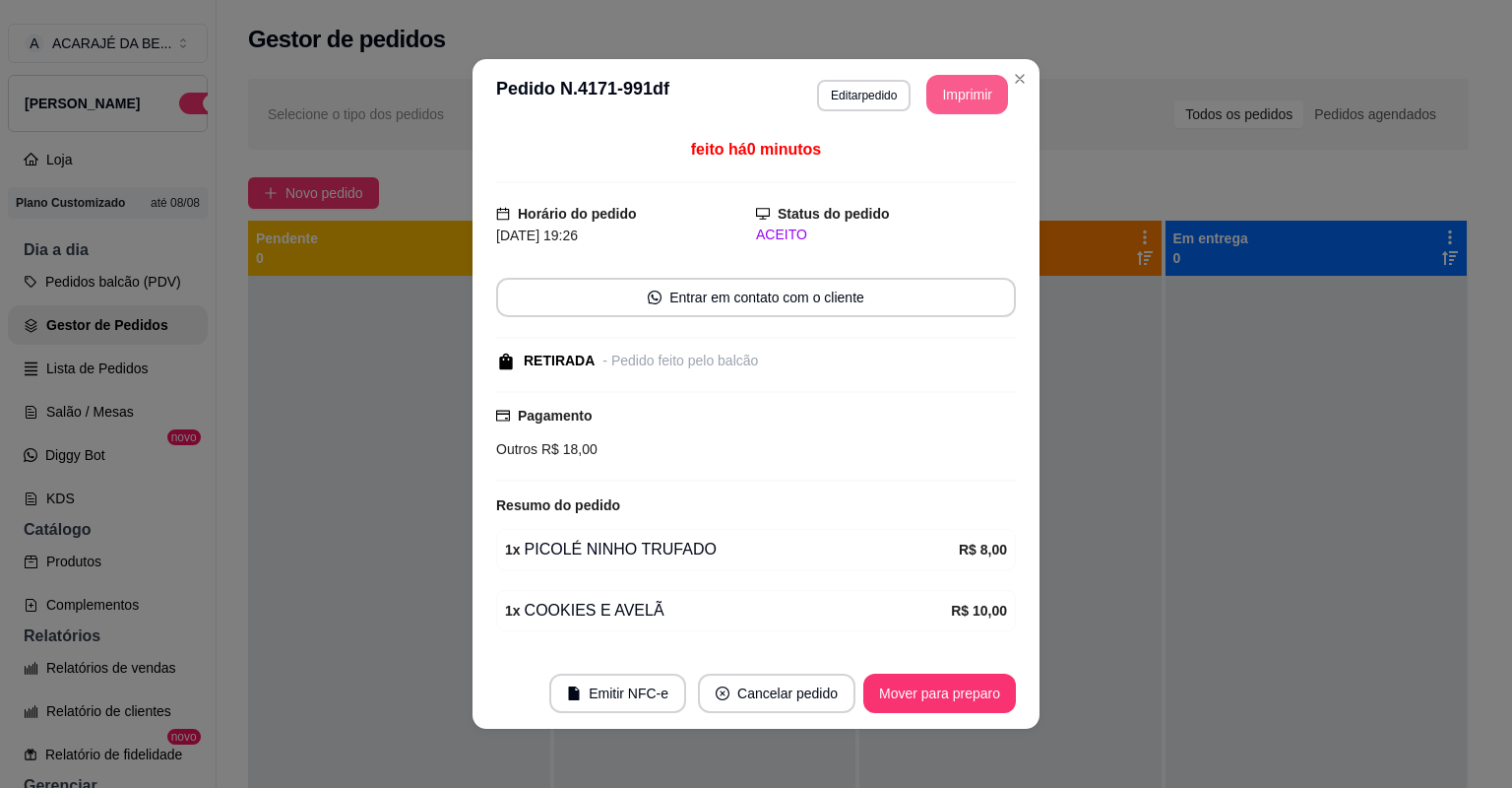 click on "Imprimir" at bounding box center [967, 95] 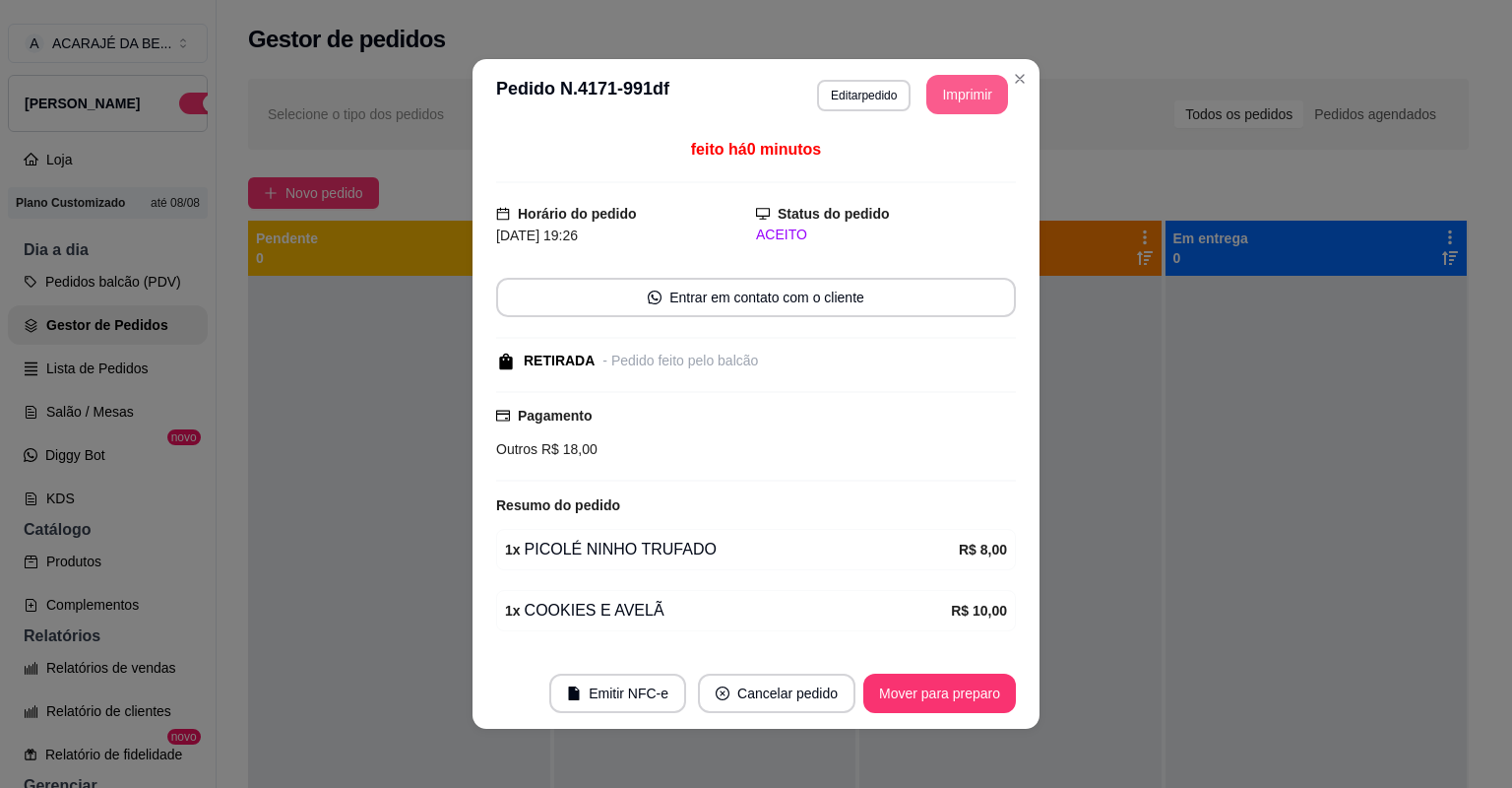 scroll, scrollTop: 0, scrollLeft: 0, axis: both 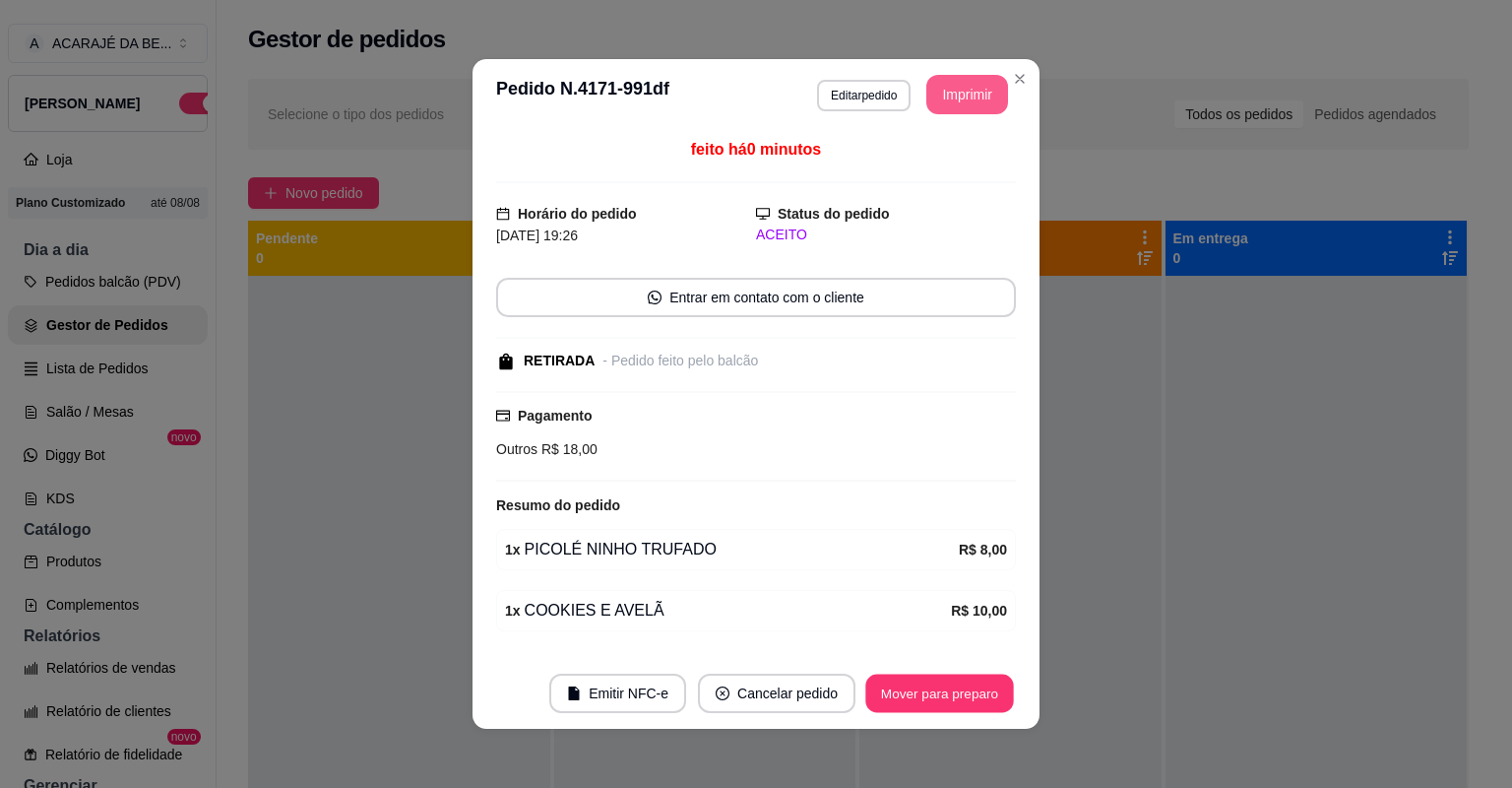 click on "Mover para preparo" at bounding box center (939, 693) 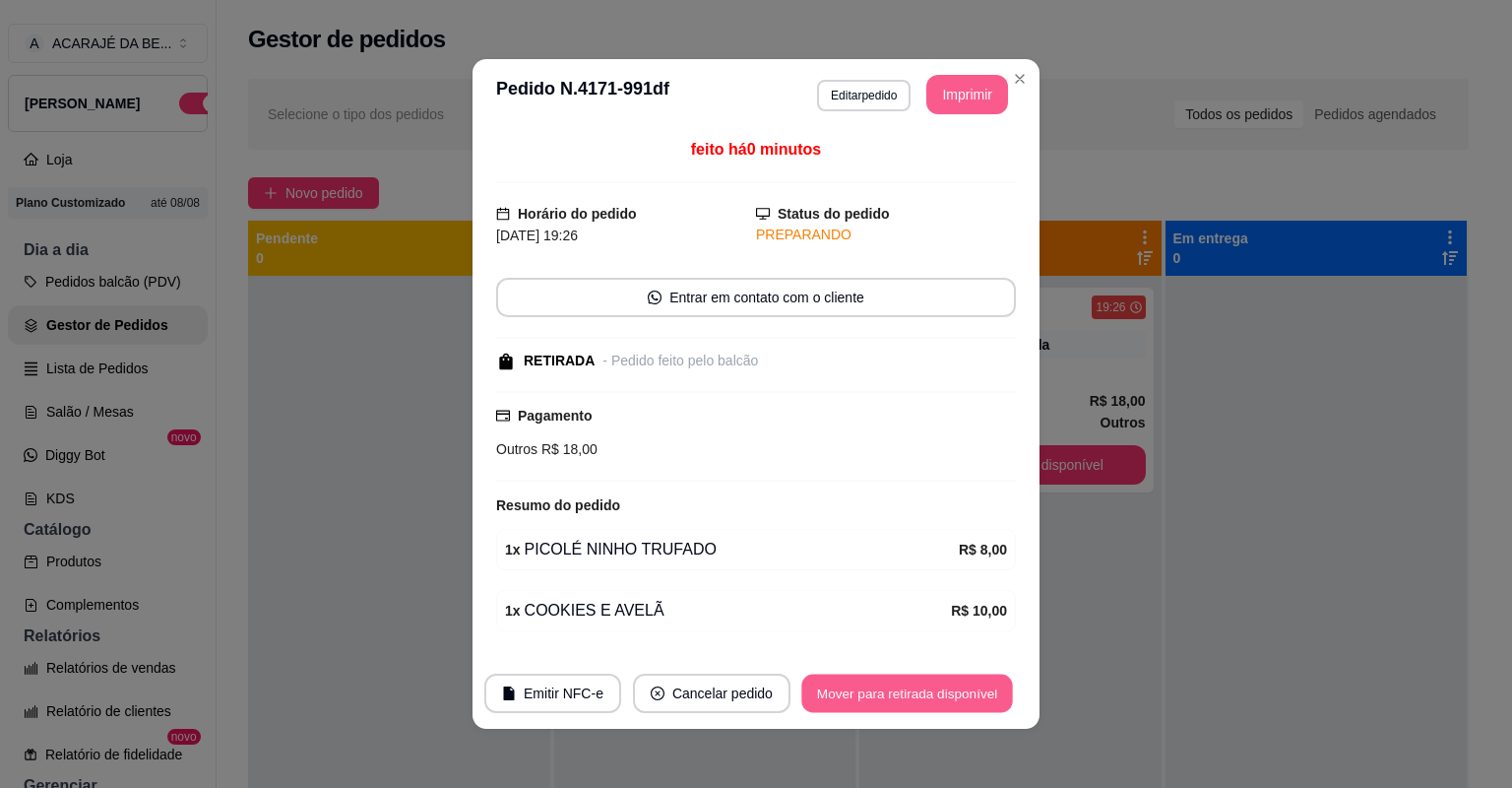 click on "Mover para retirada disponível" at bounding box center [907, 693] 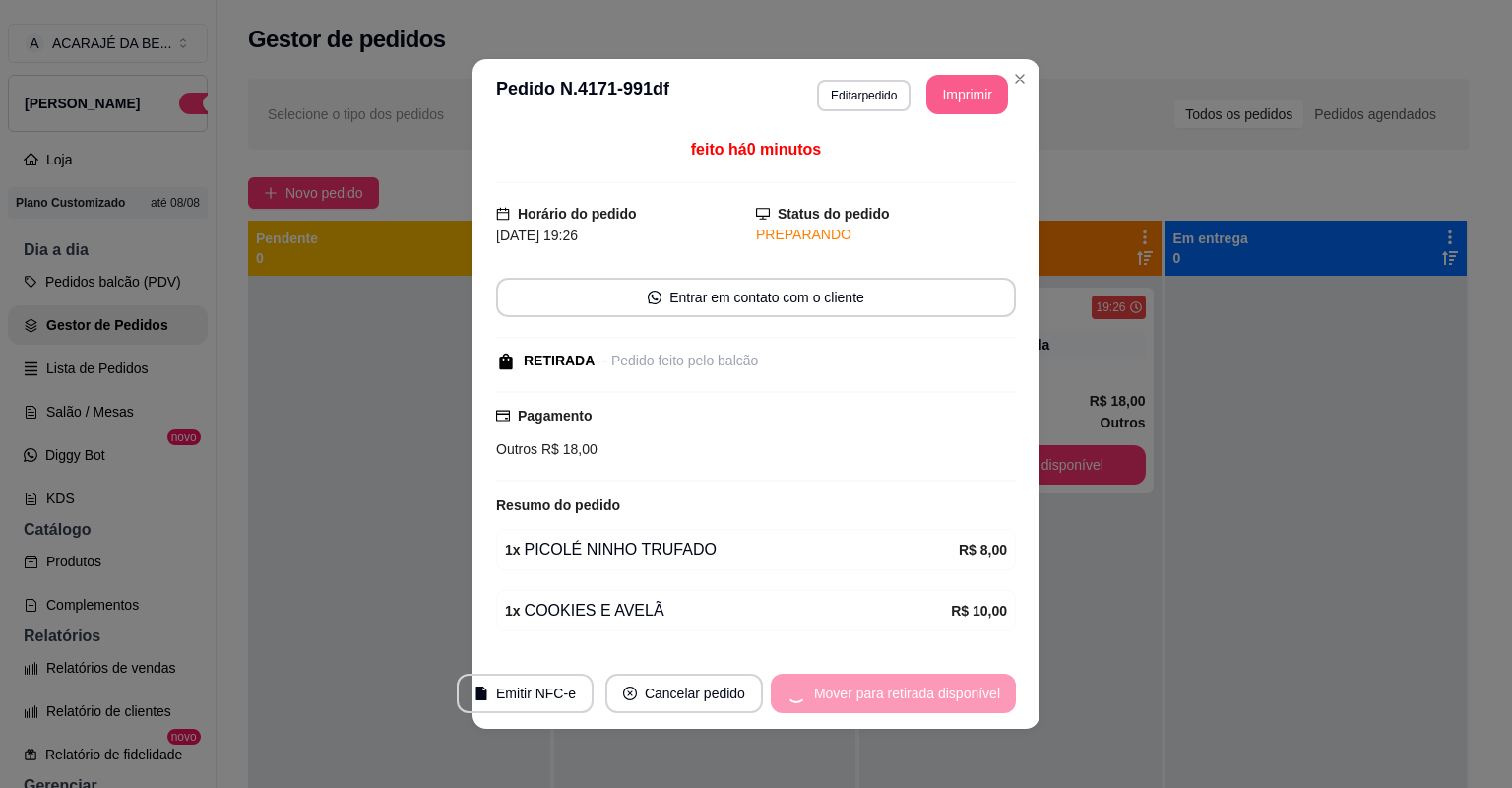 click on "Mover para retirada disponível" at bounding box center (893, 693) 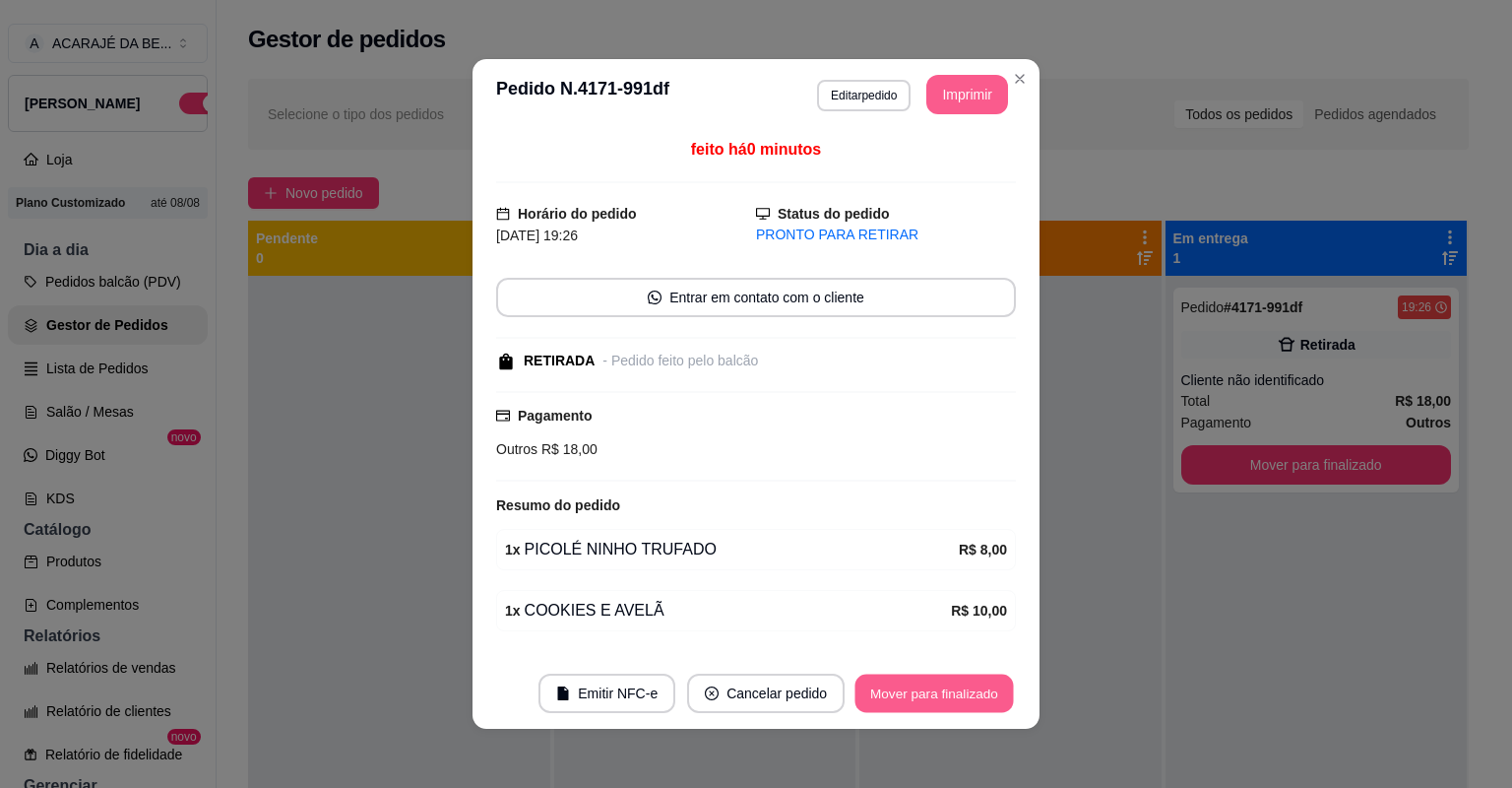 click on "Mover para finalizado" at bounding box center [934, 693] 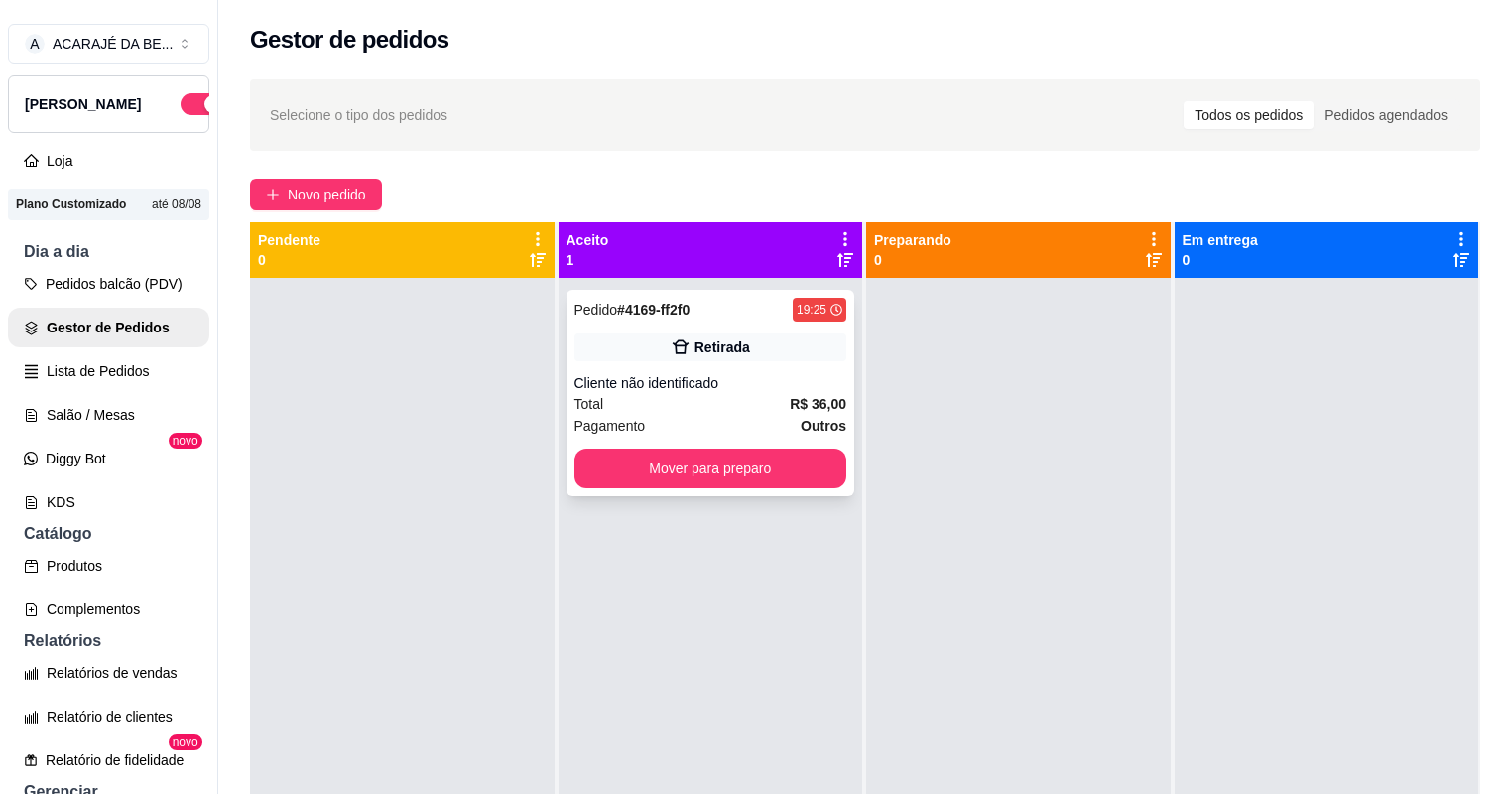 click on "Pagamento Outros" at bounding box center (710, 426) 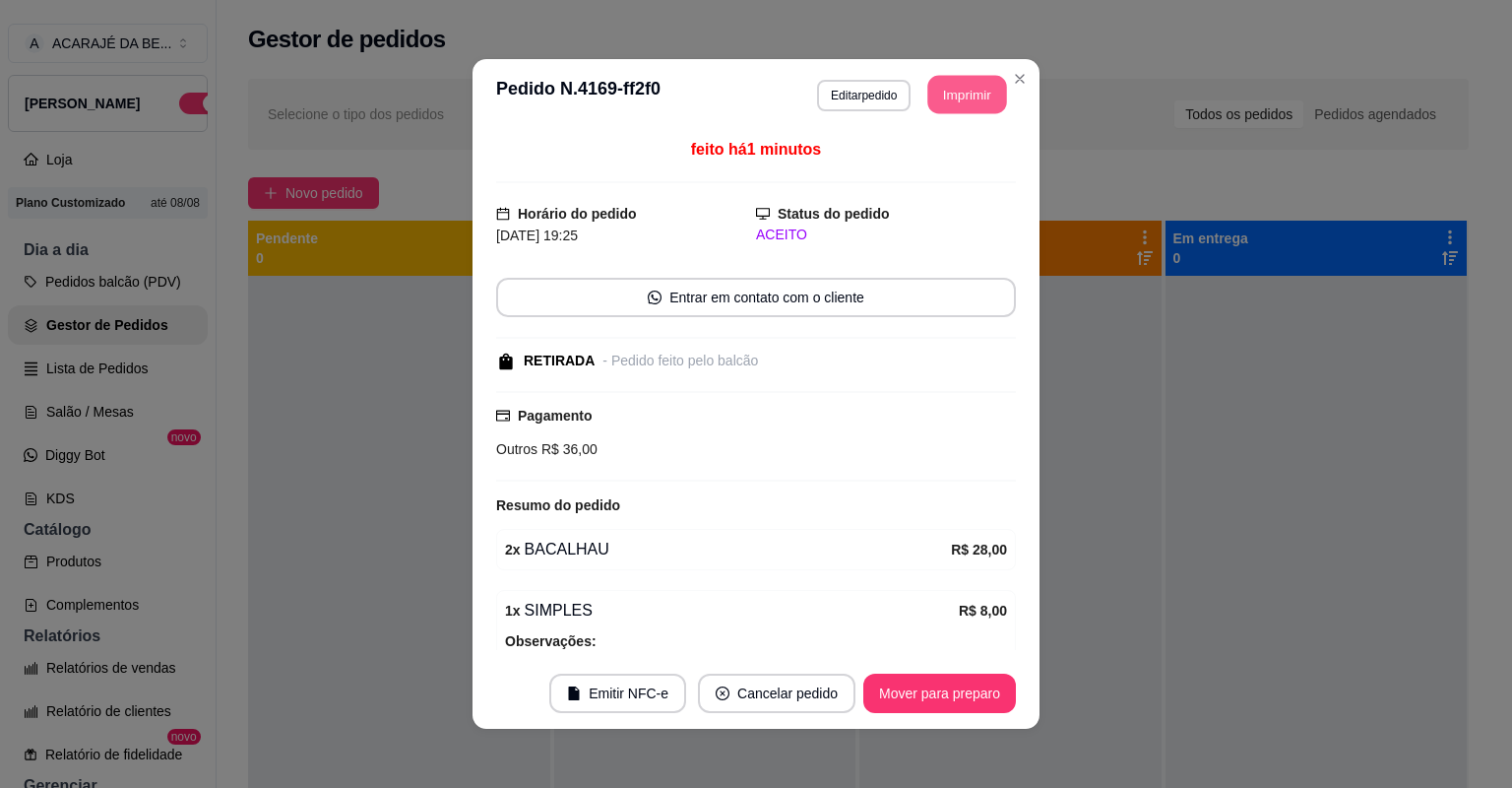 click on "Imprimir" at bounding box center (968, 95) 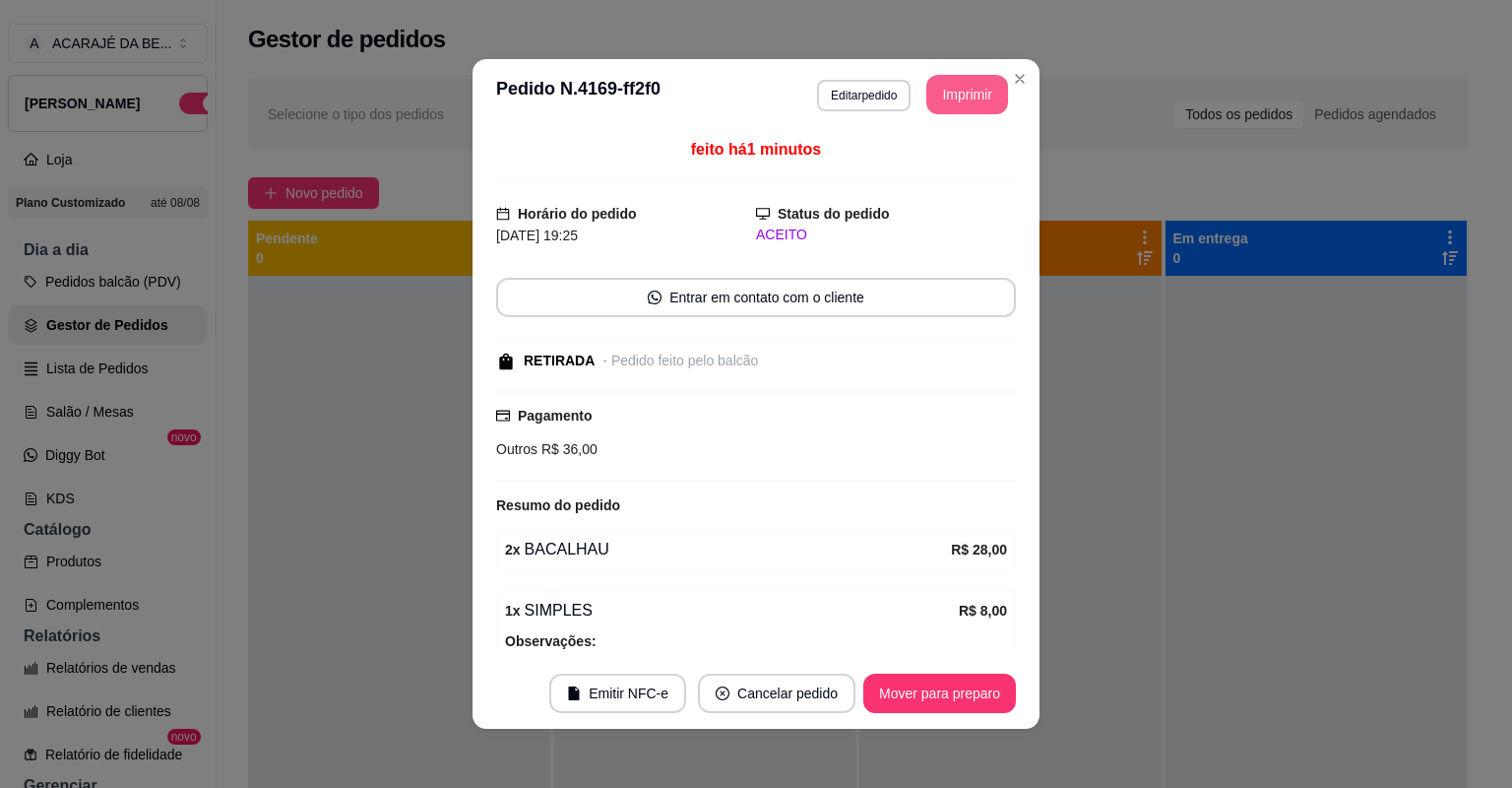 scroll, scrollTop: 0, scrollLeft: 0, axis: both 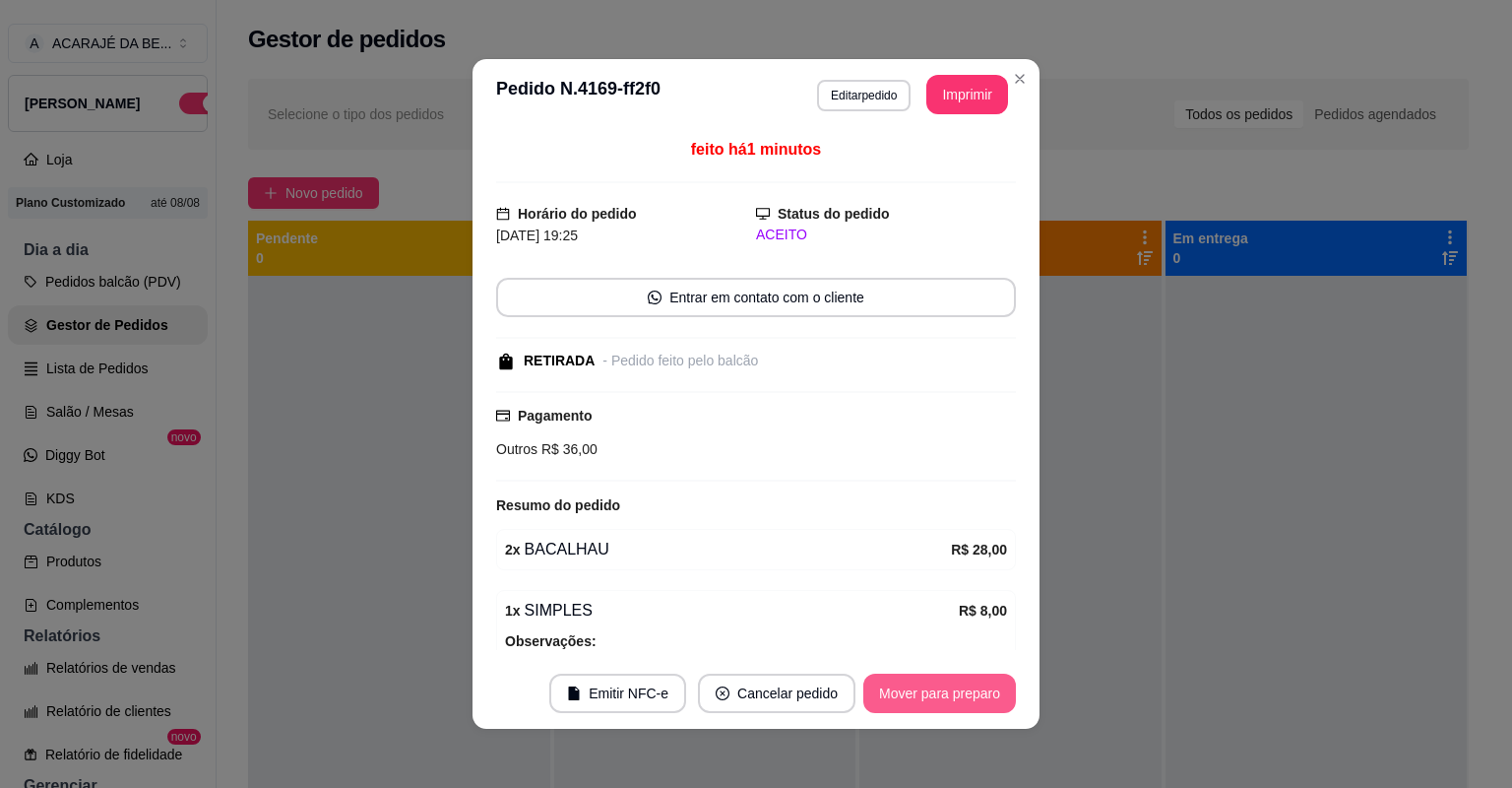 click on "Mover para preparo" at bounding box center [939, 693] 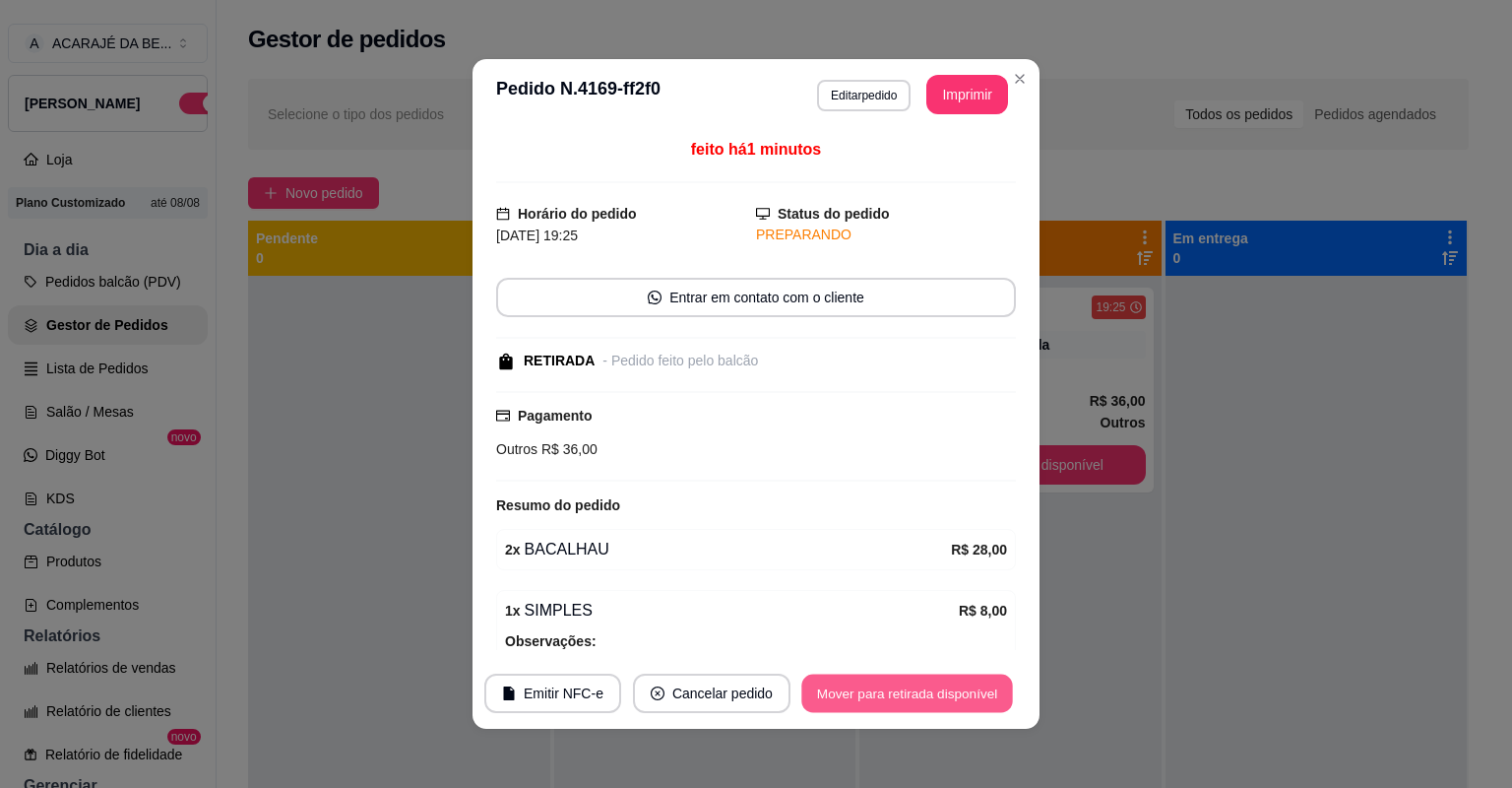 click on "Mover para retirada disponível" at bounding box center (907, 693) 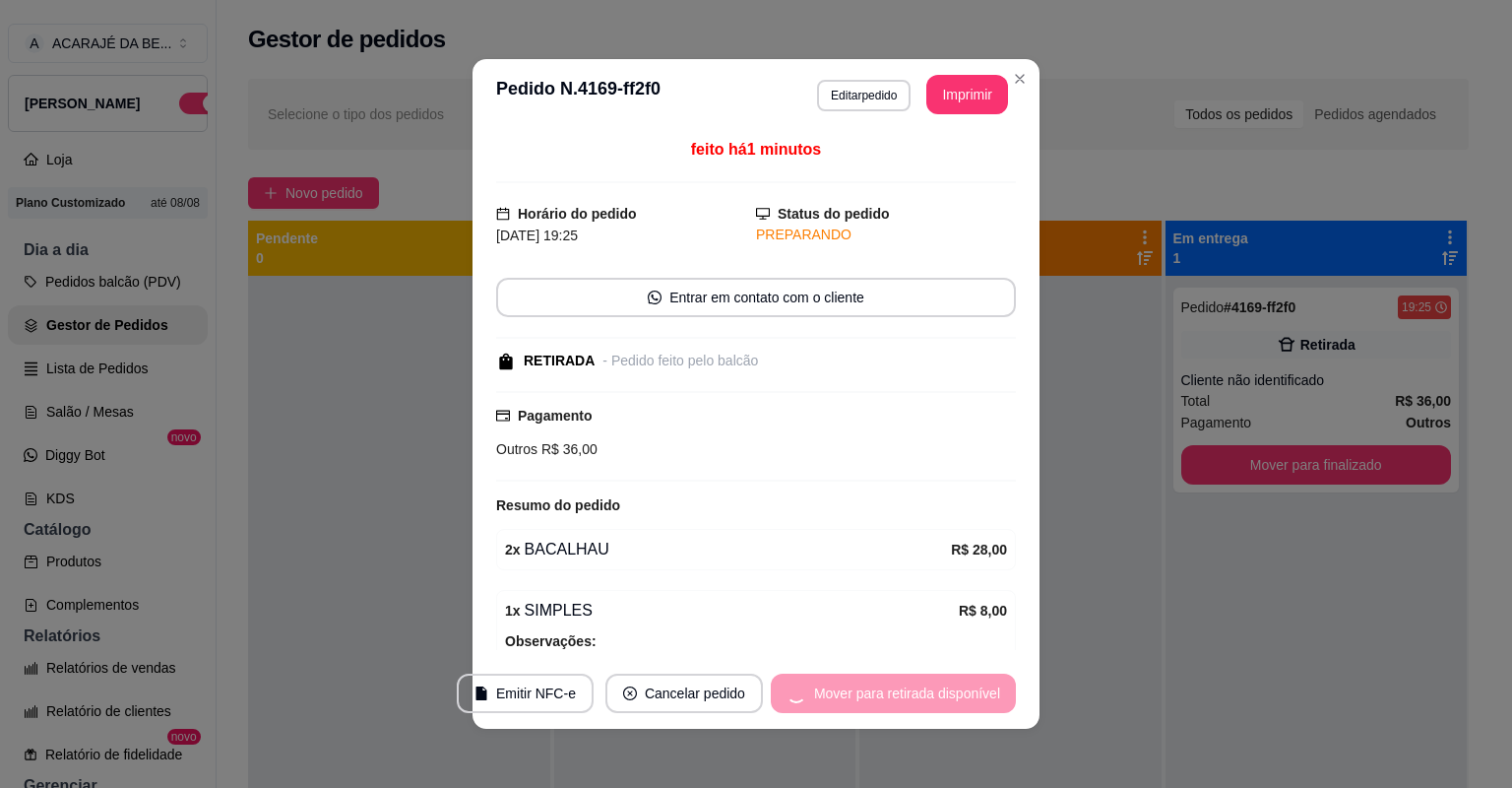 click on "Mover para retirada disponível" at bounding box center [893, 693] 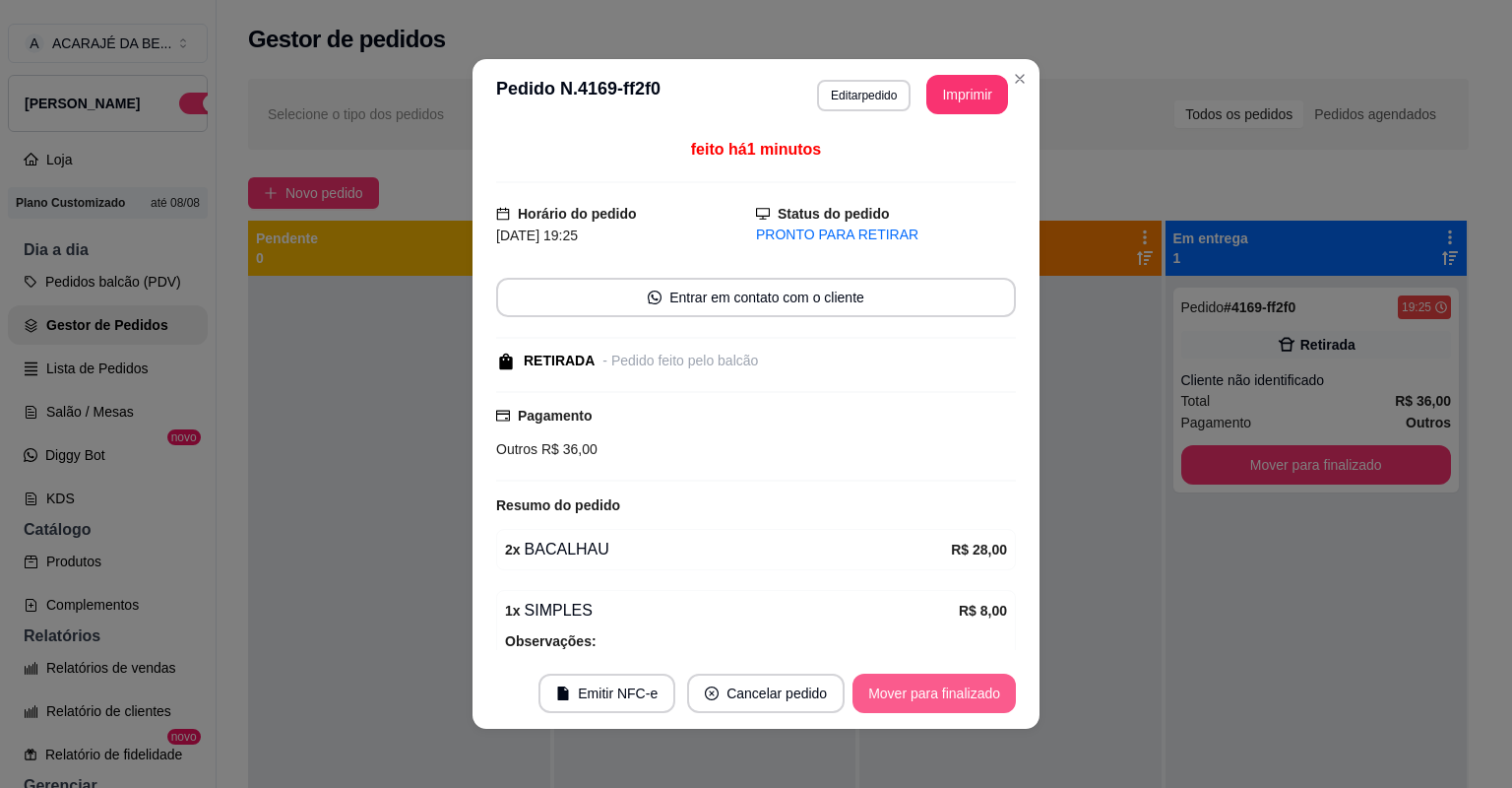 click on "Mover para finalizado" at bounding box center (934, 693) 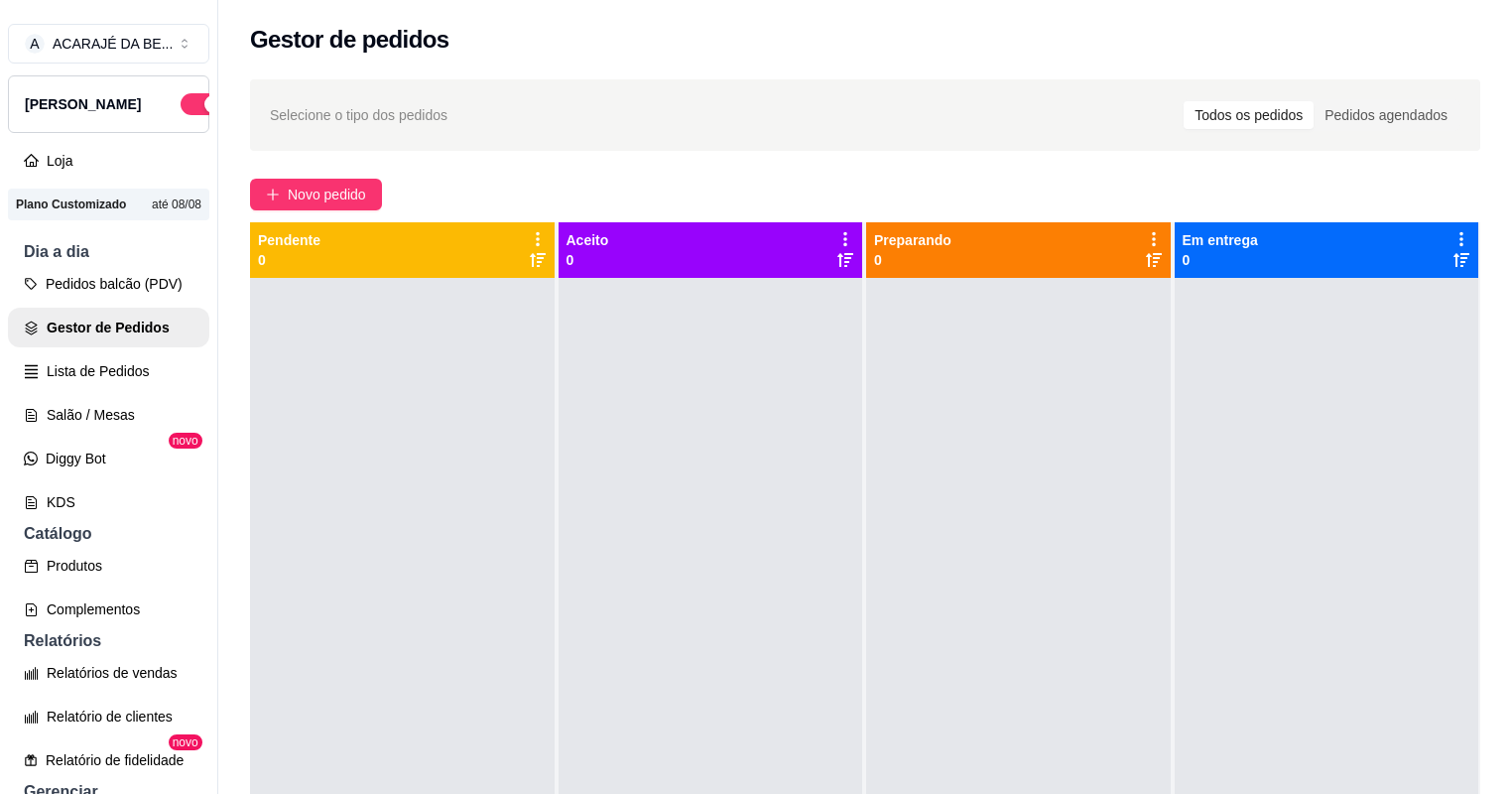 click at bounding box center [1018, 675] 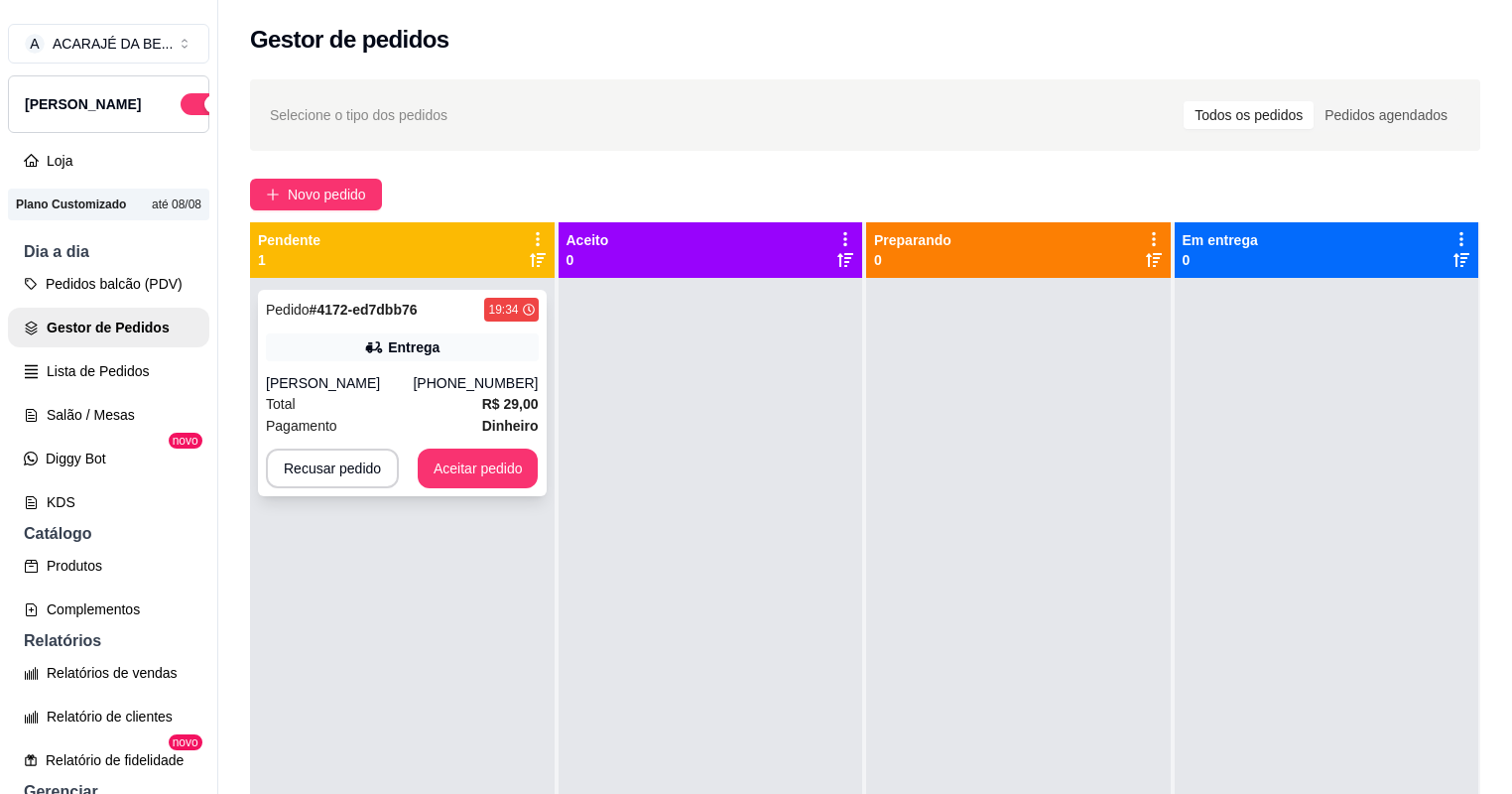 click on "Total R$ 29,00" at bounding box center [402, 404] 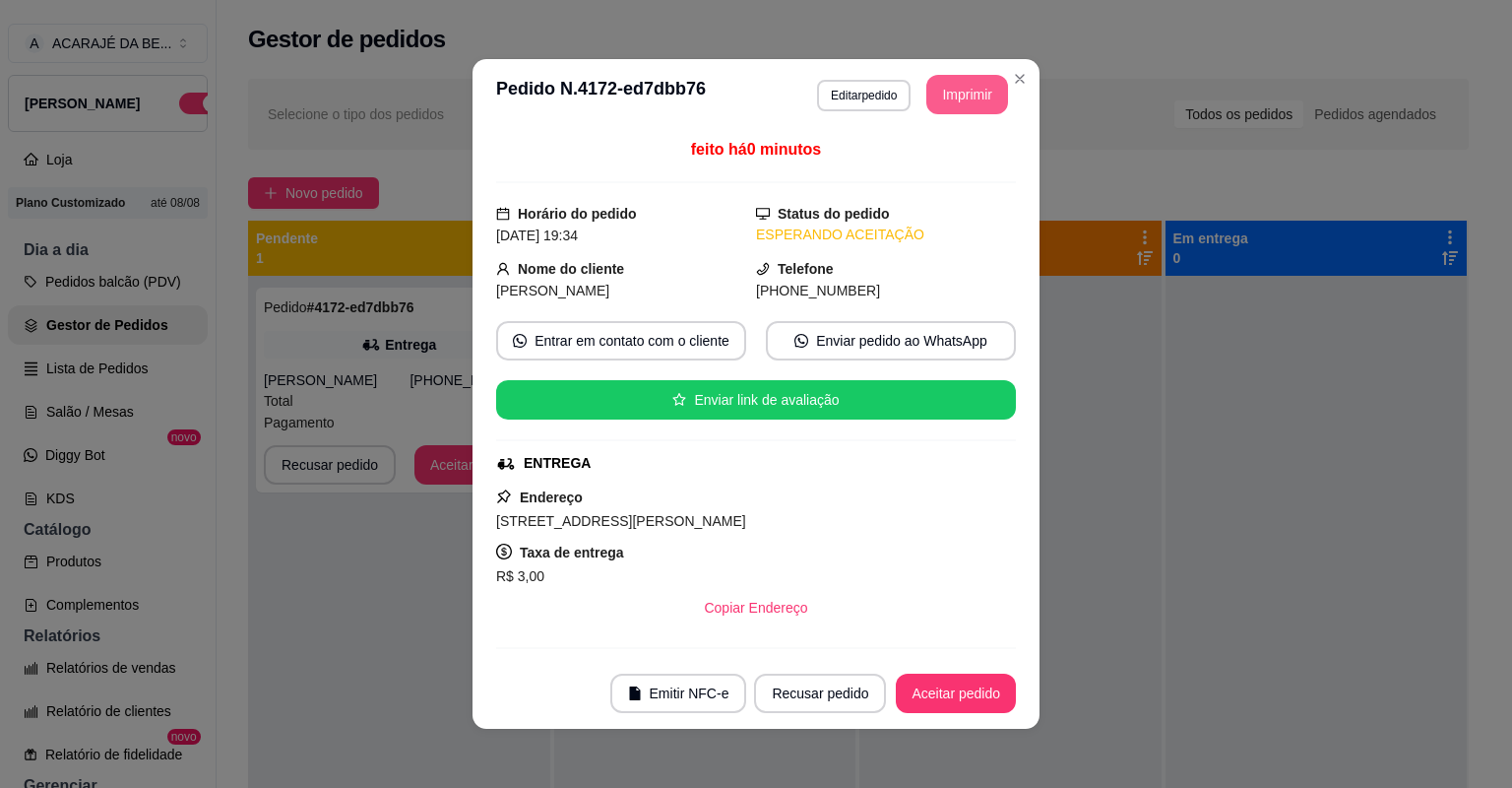 click on "Imprimir" at bounding box center (967, 95) 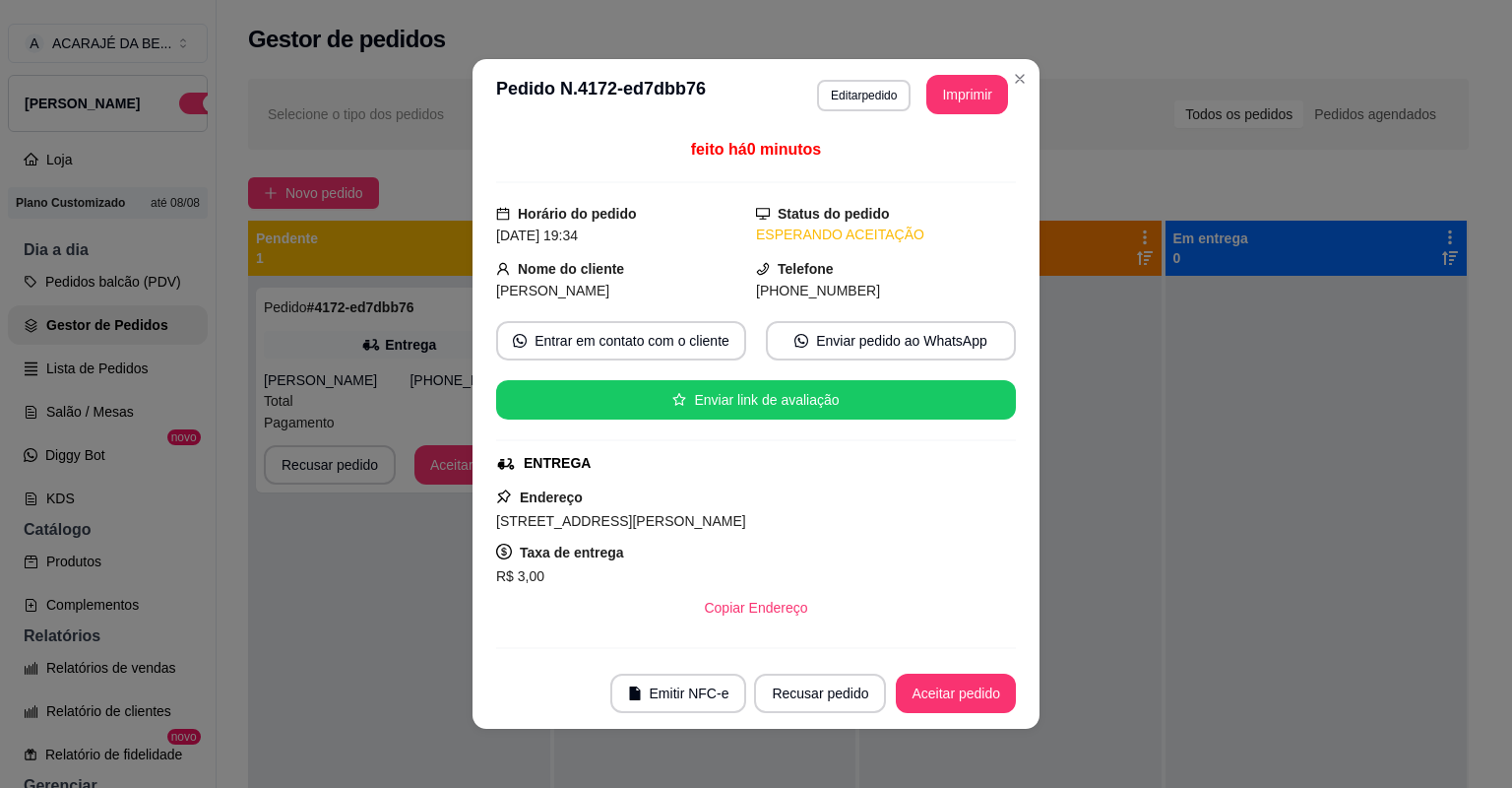 scroll, scrollTop: 0, scrollLeft: 0, axis: both 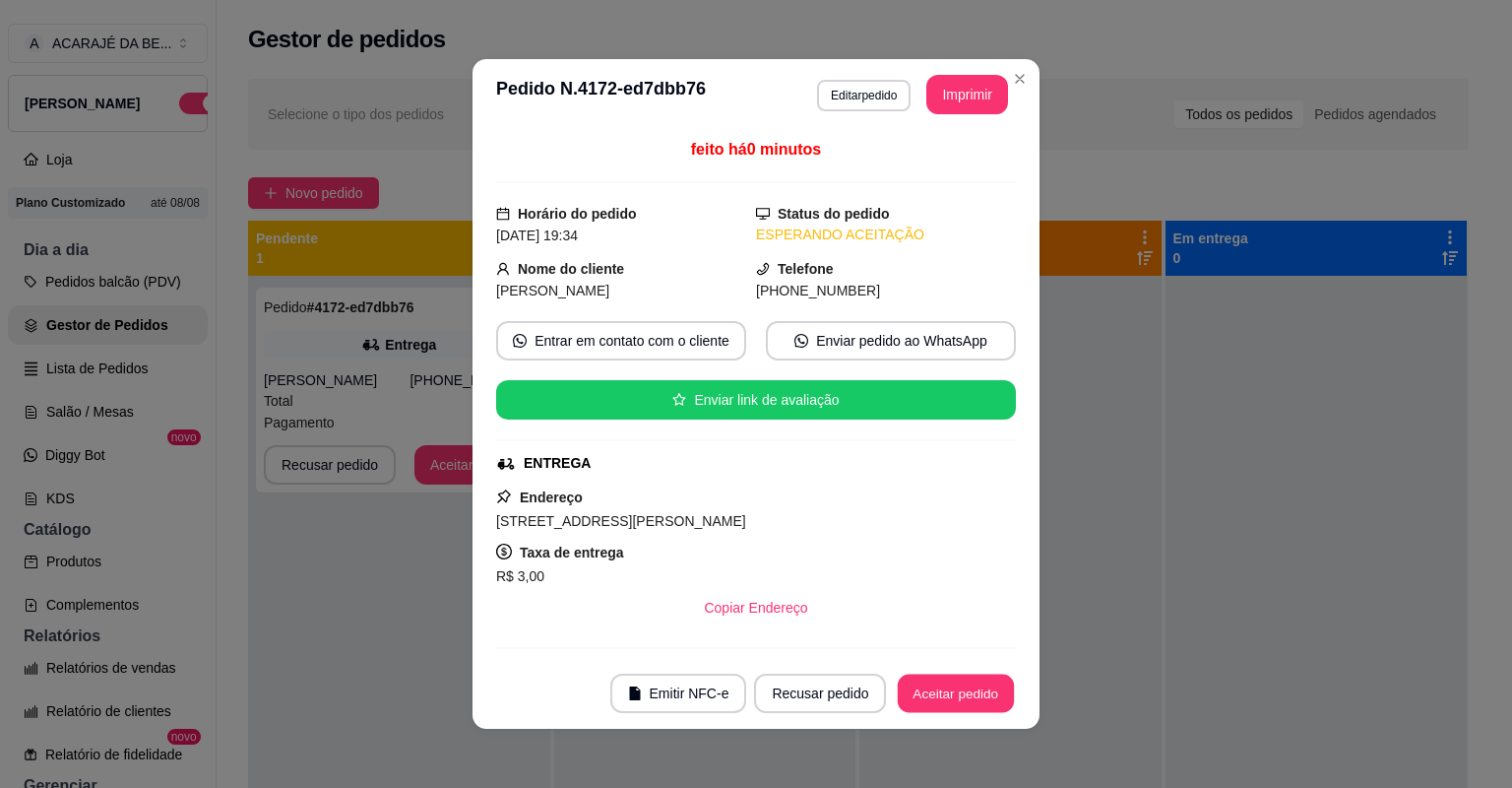 click on "Aceitar pedido" at bounding box center (956, 693) 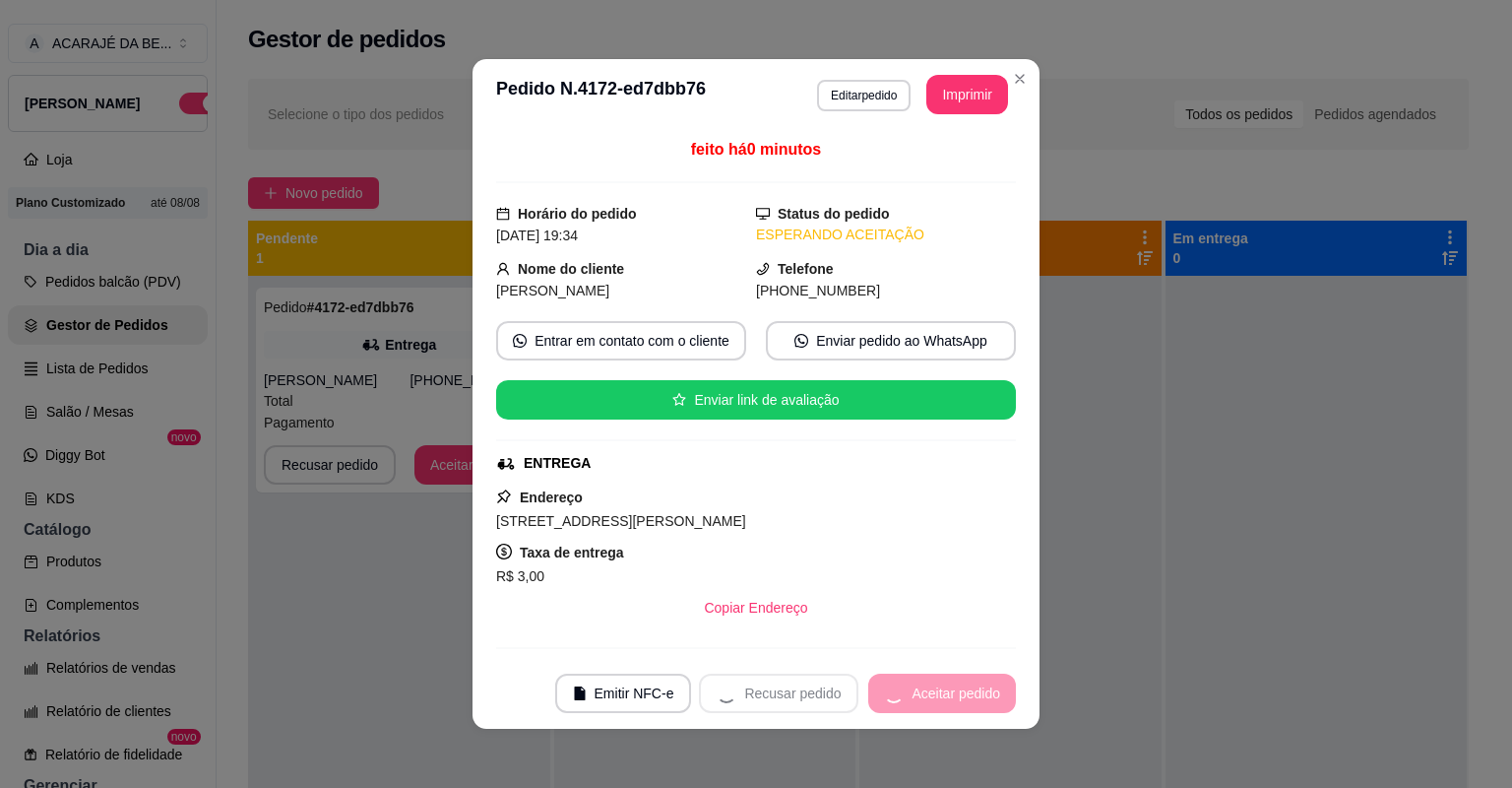 click on "Recusar pedido Aceitar pedido" at bounding box center (857, 693) 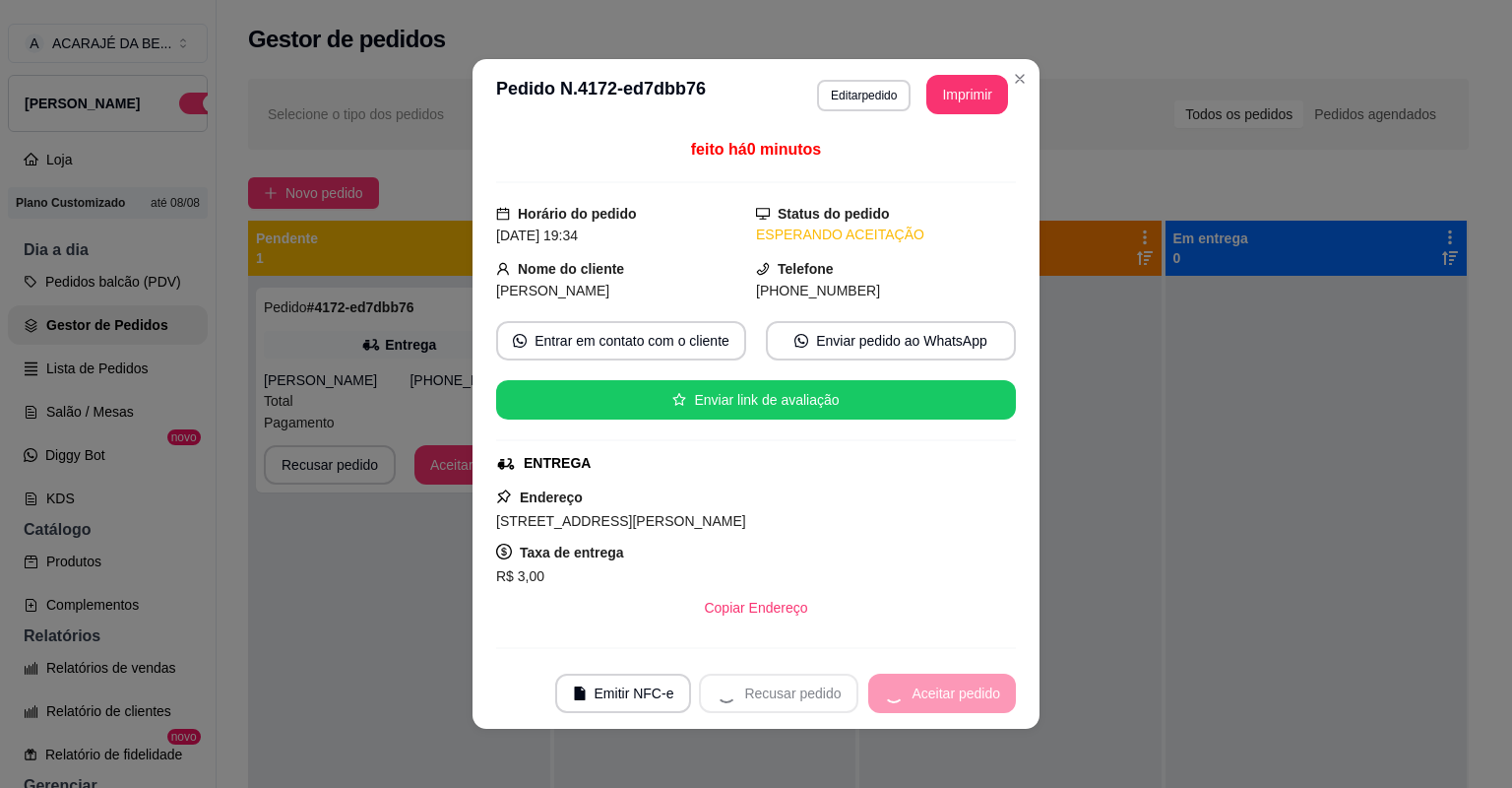 click on "Recusar pedido Aceitar pedido" at bounding box center [857, 693] 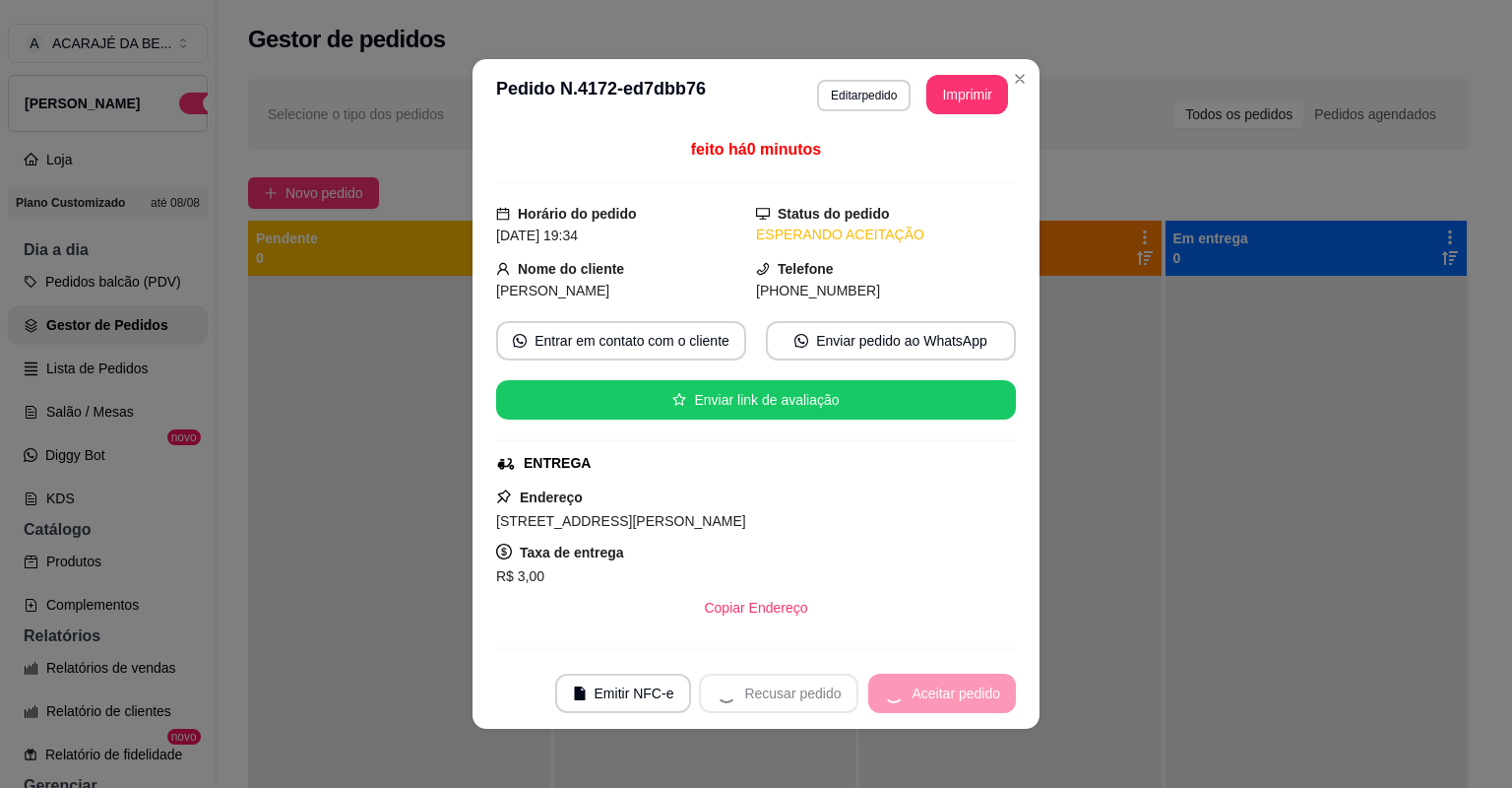 click on "Recusar pedido Aceitar pedido" at bounding box center (857, 693) 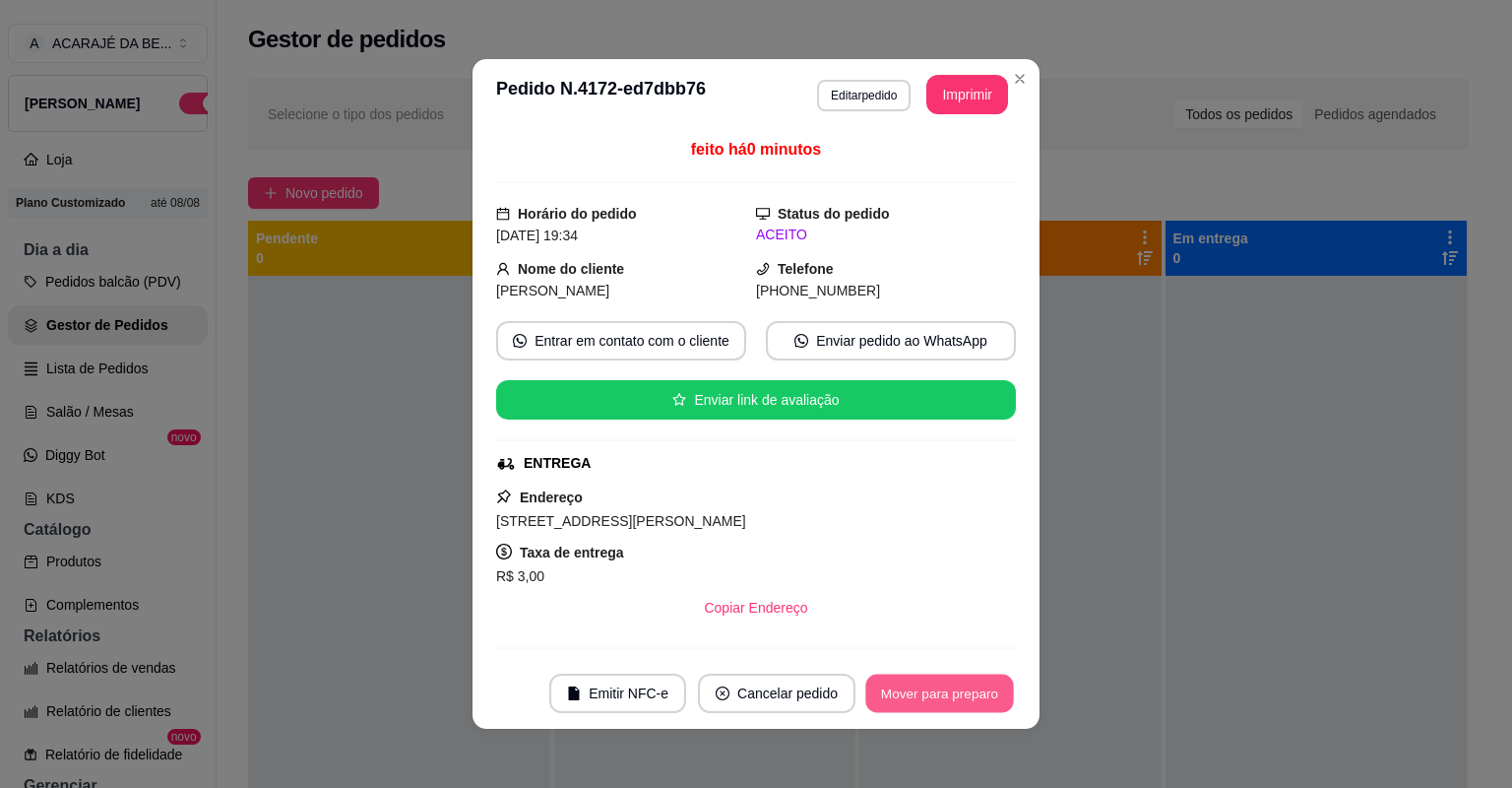 click on "Mover para preparo" at bounding box center [939, 693] 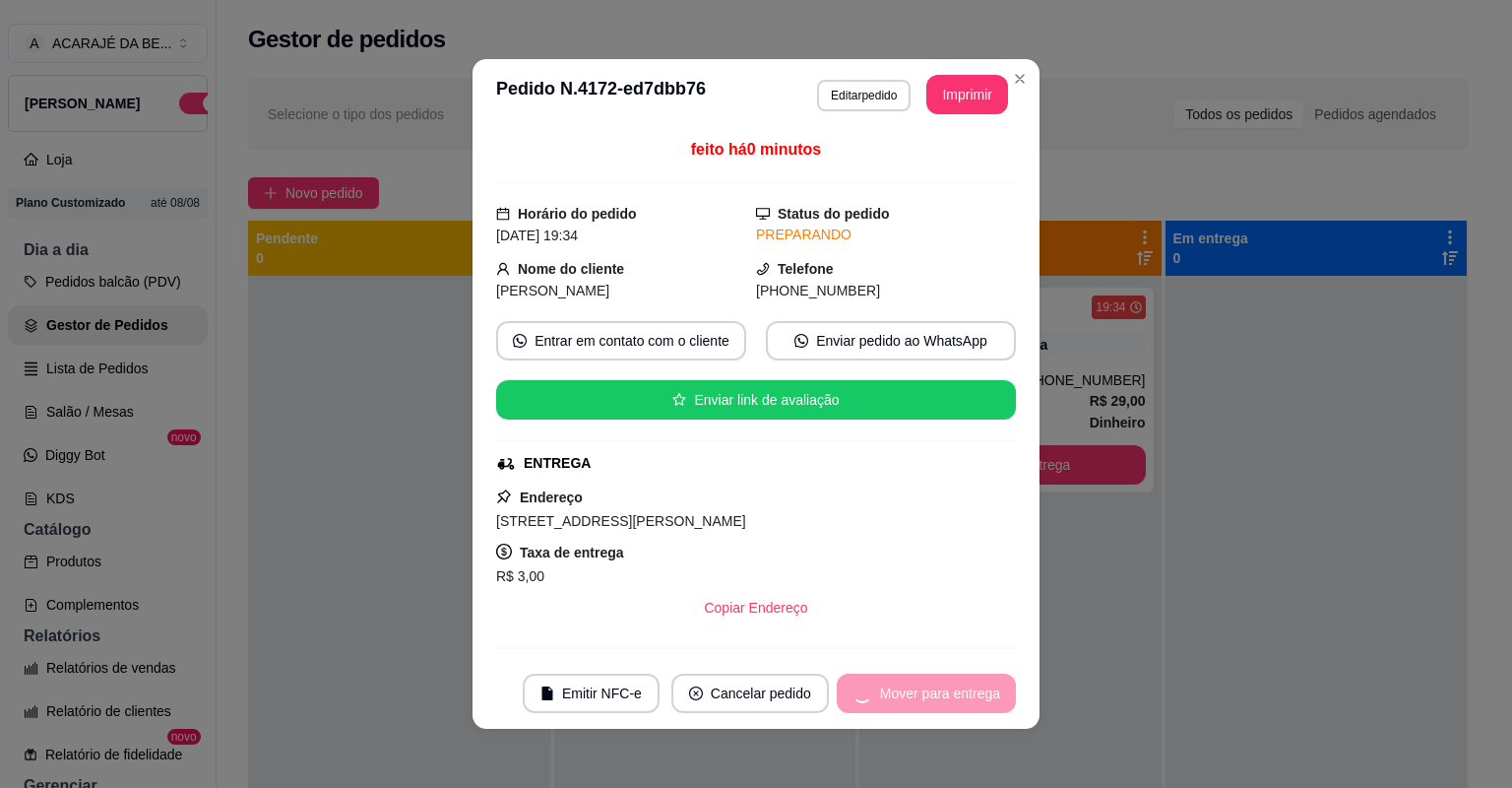 click on "Mover para entrega" at bounding box center [926, 693] 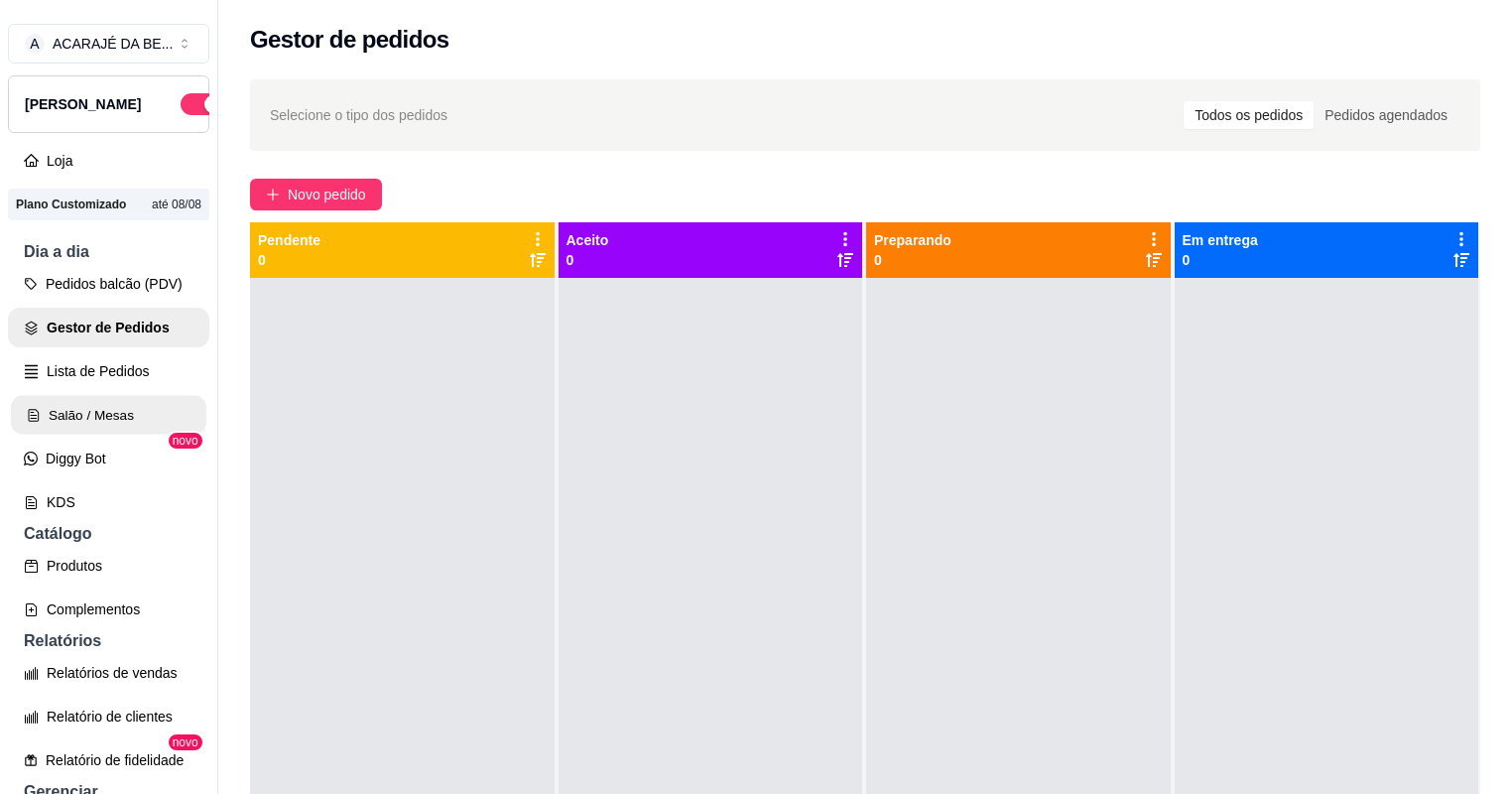 click on "Salão / Mesas" at bounding box center [108, 415] 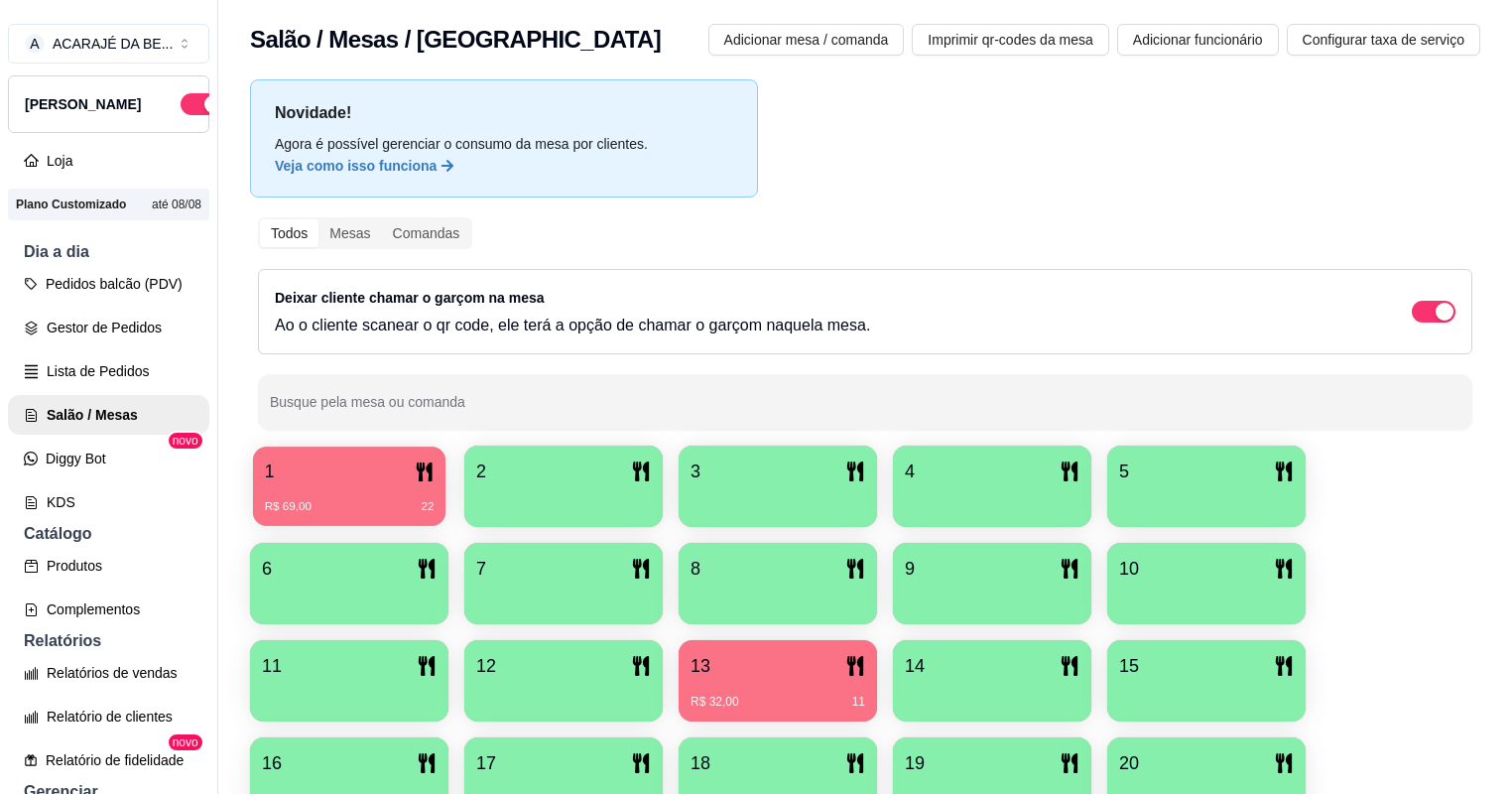 click on "1" at bounding box center [349, 471] 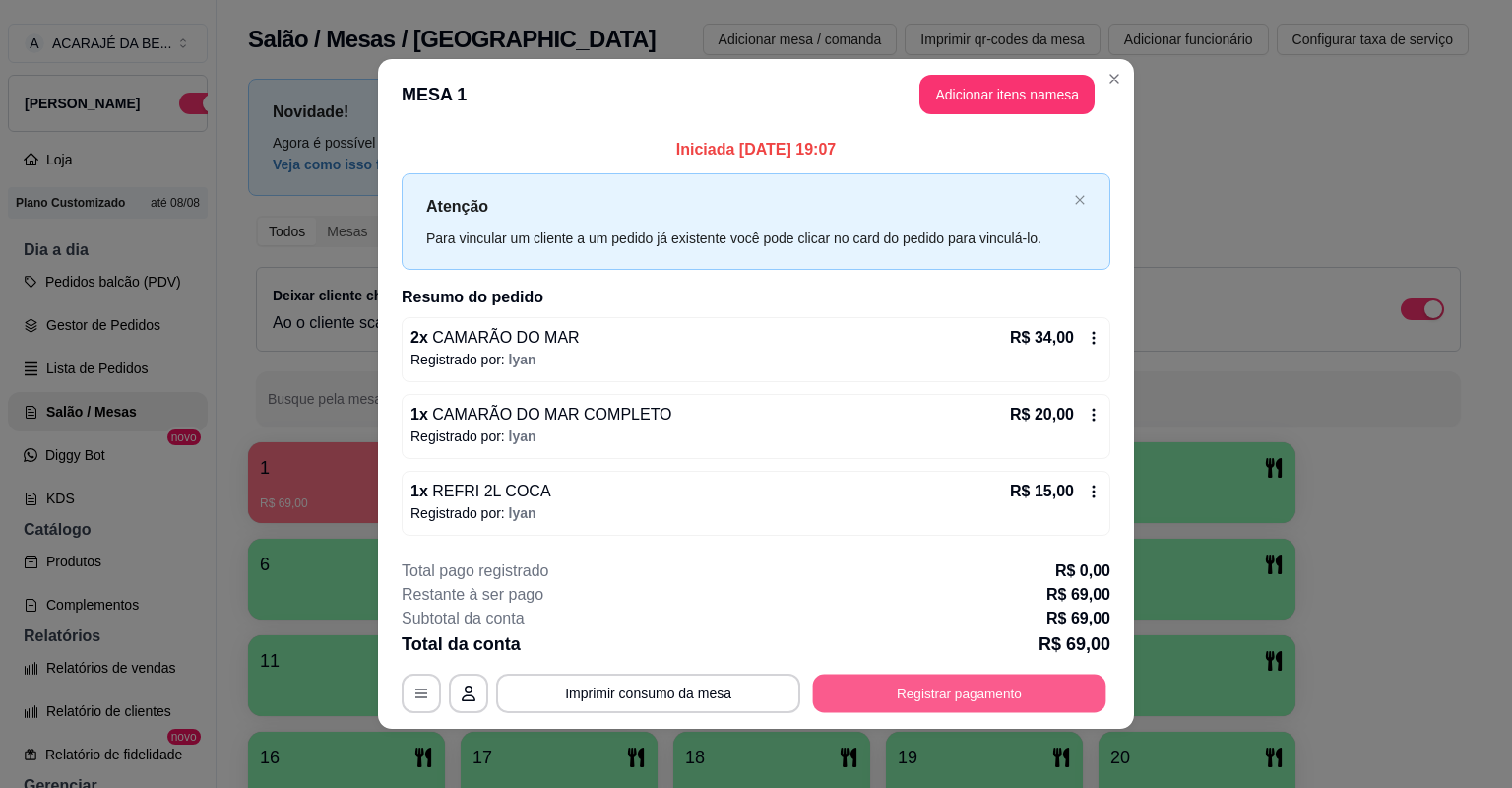 click on "Registrar pagamento" at bounding box center [960, 692] 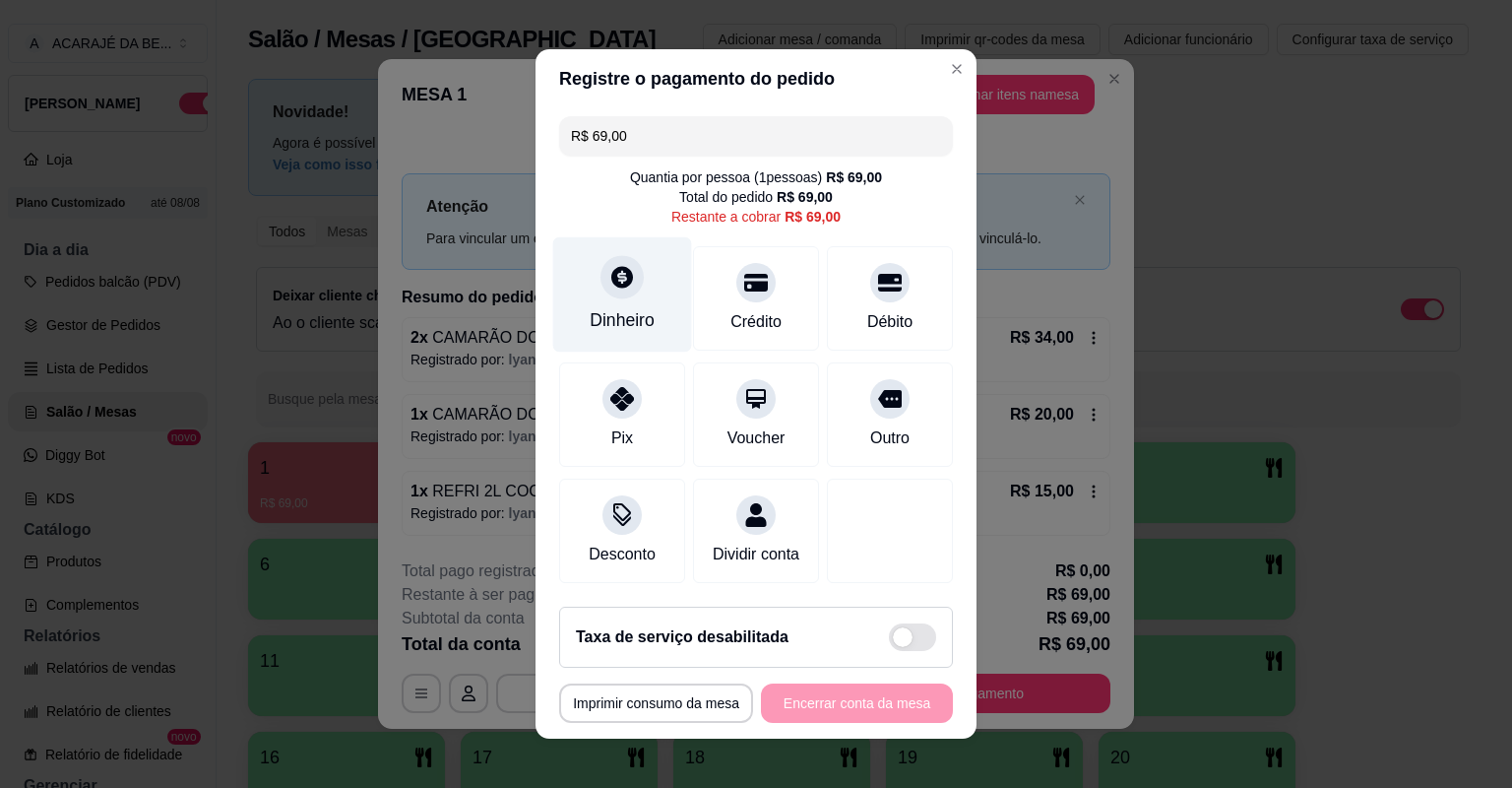 click on "Dinheiro" at bounding box center [622, 295] 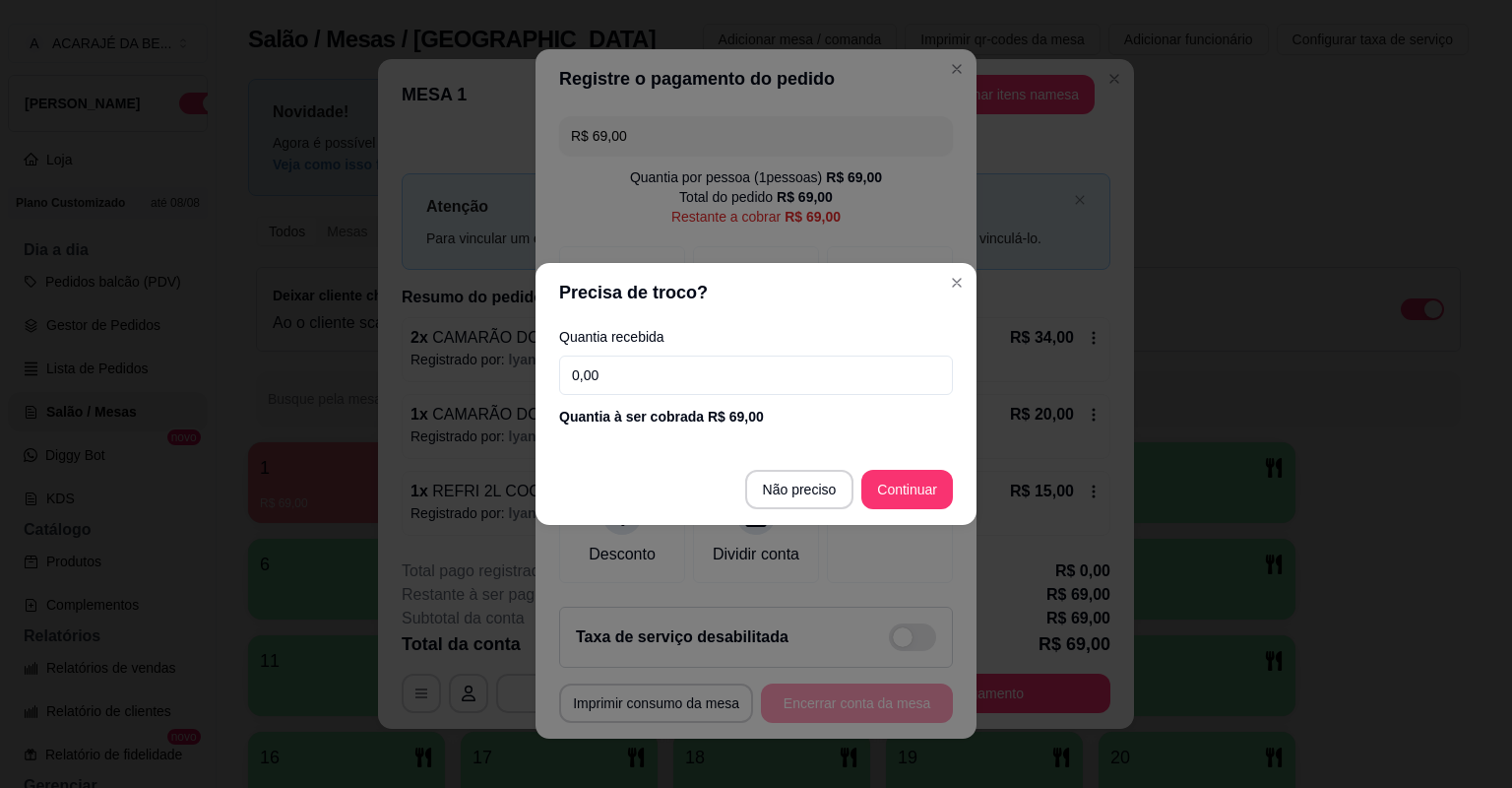 click on "0,00" at bounding box center [756, 375] 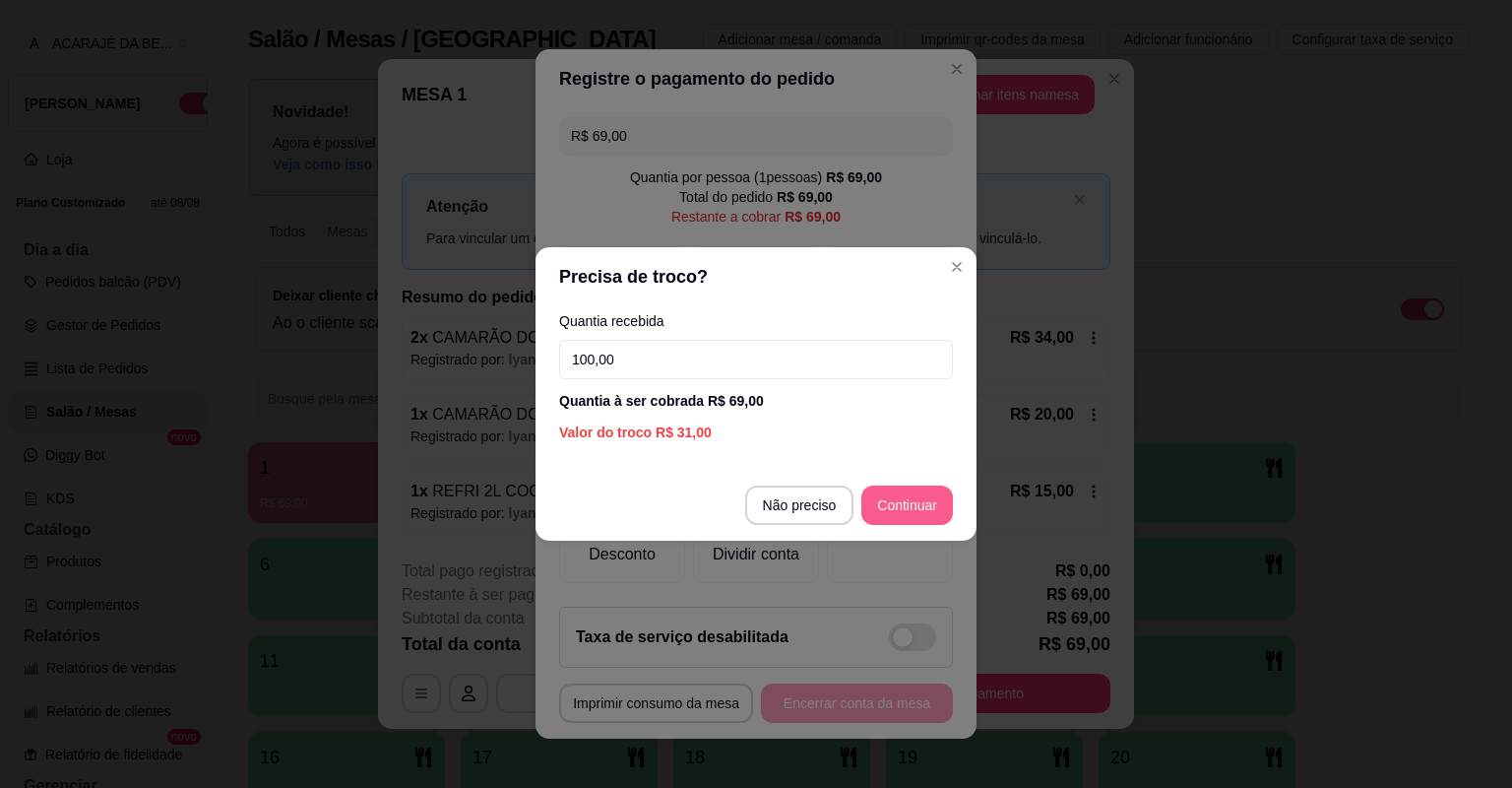 type on "100,00" 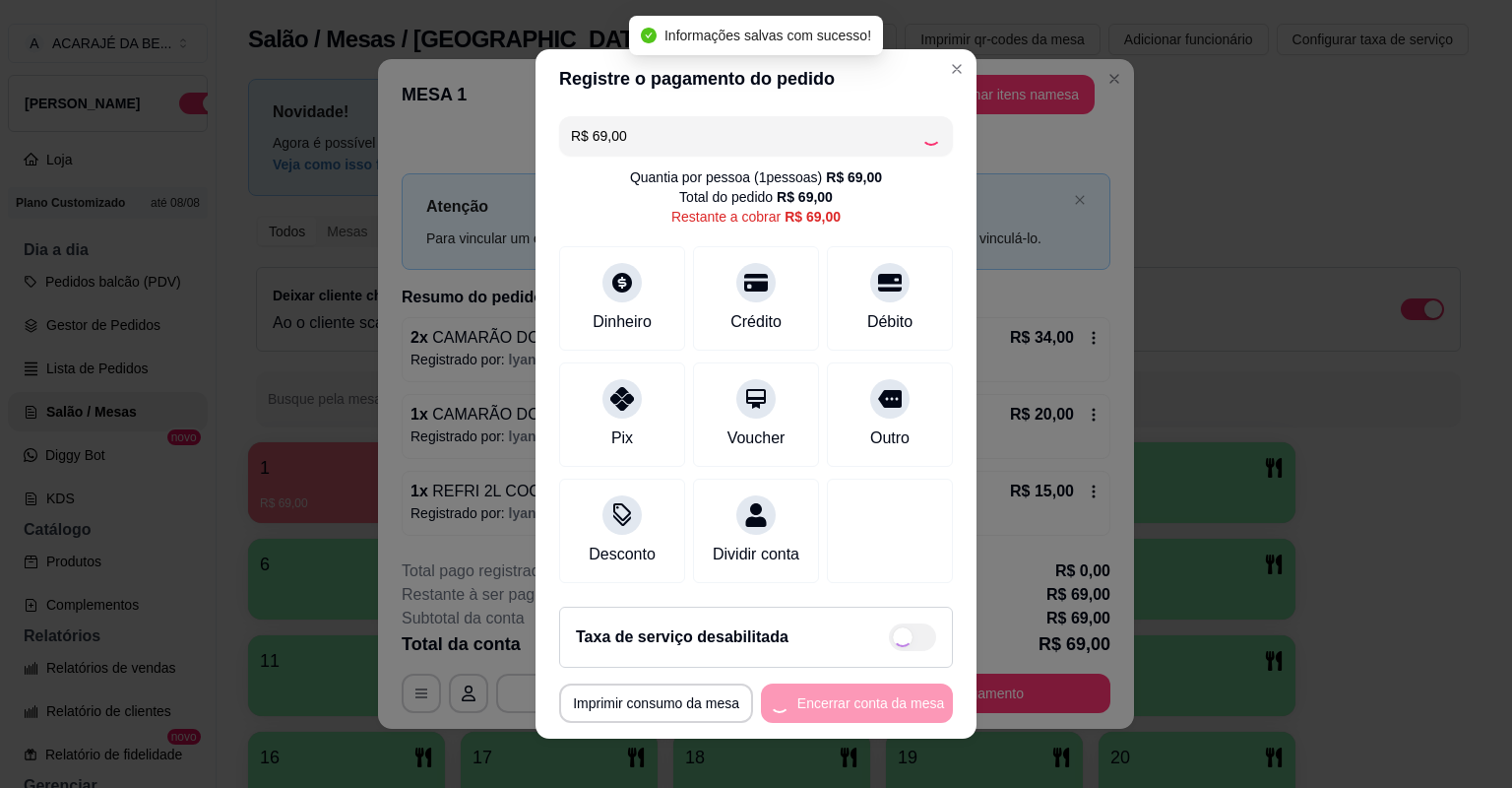 click on "**********" at bounding box center [756, 703] 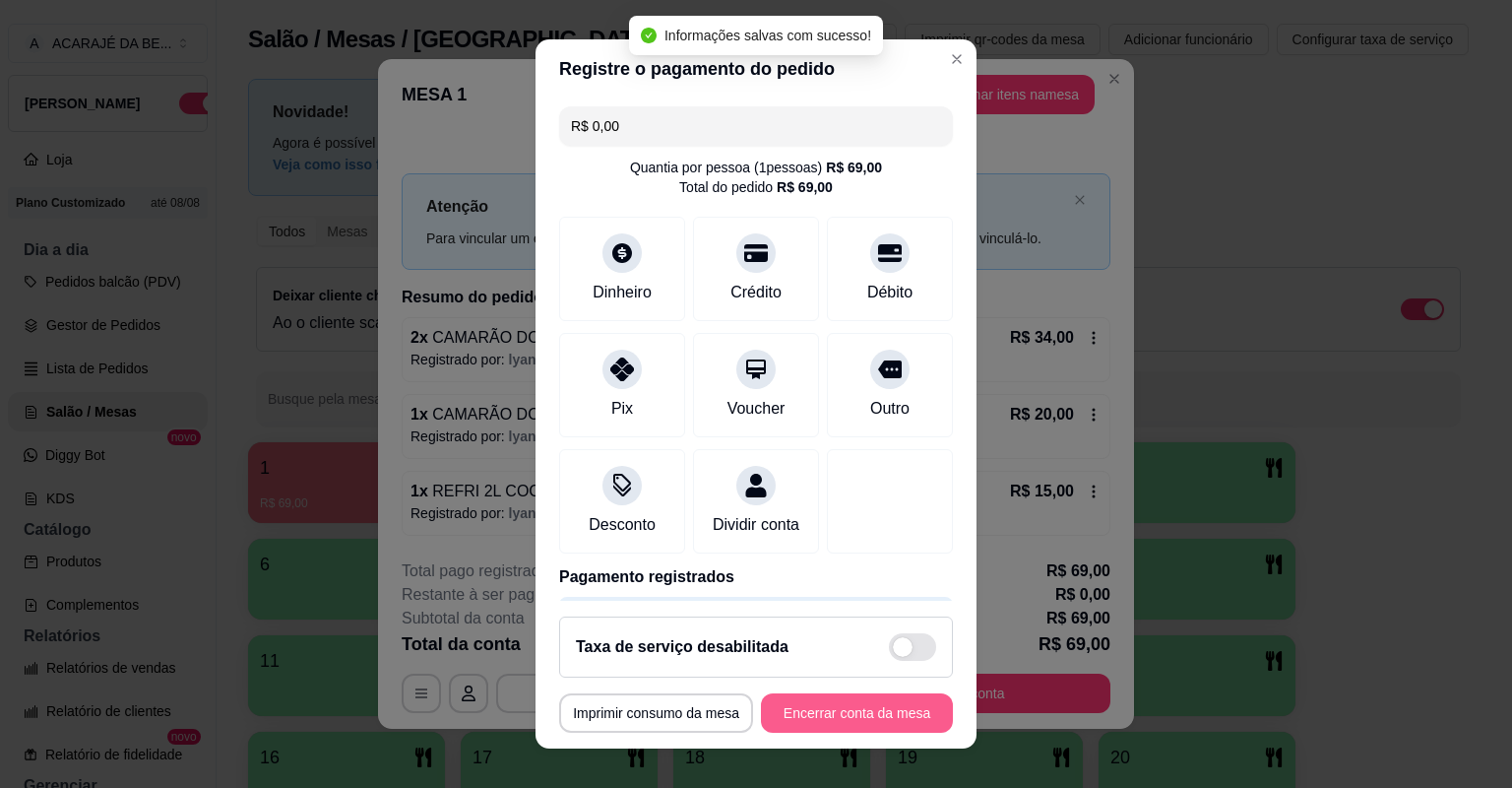 click on "Encerrar conta da mesa" at bounding box center (856, 713) 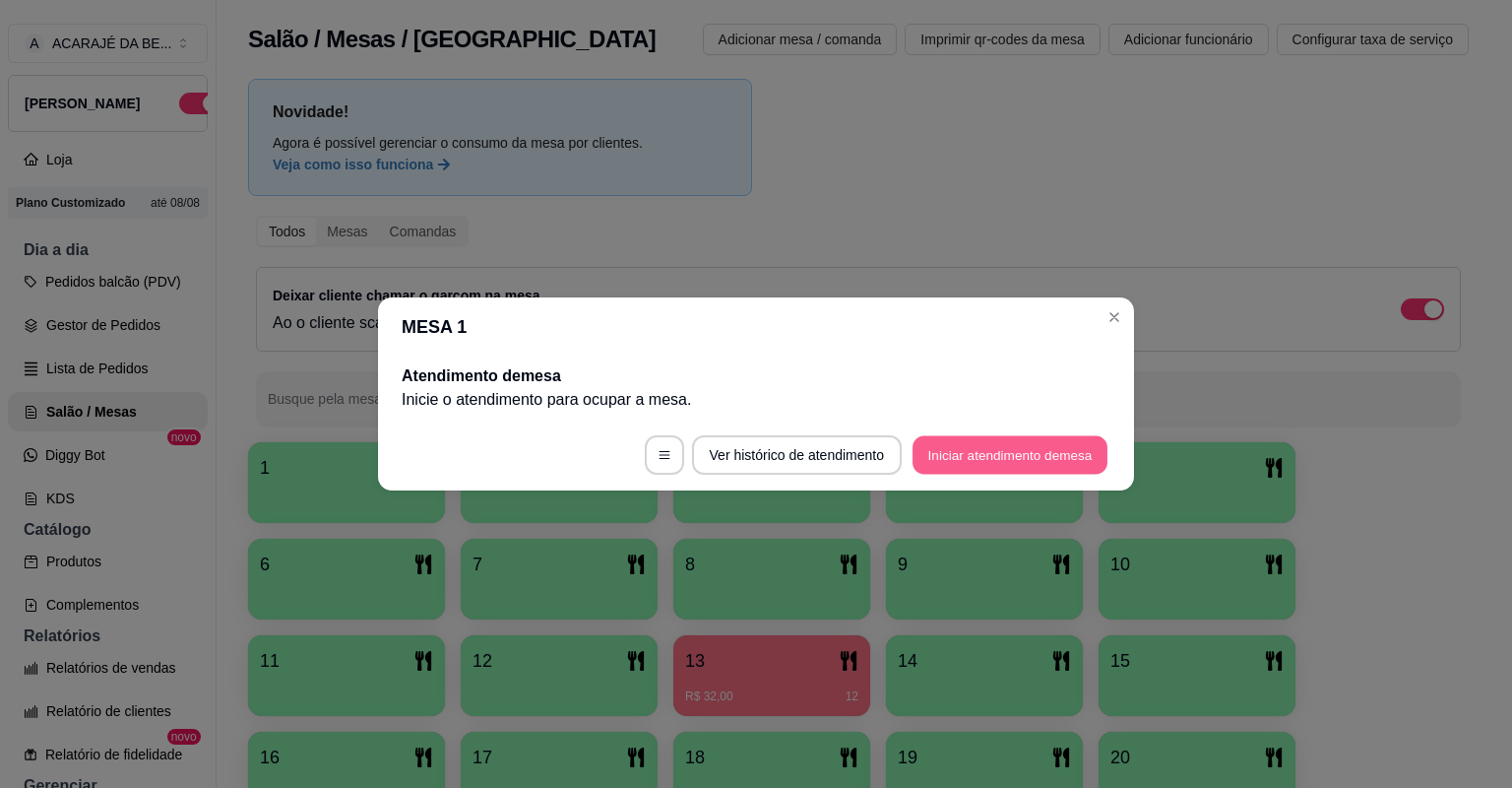 click on "Iniciar atendimento de  mesa" at bounding box center [1010, 455] 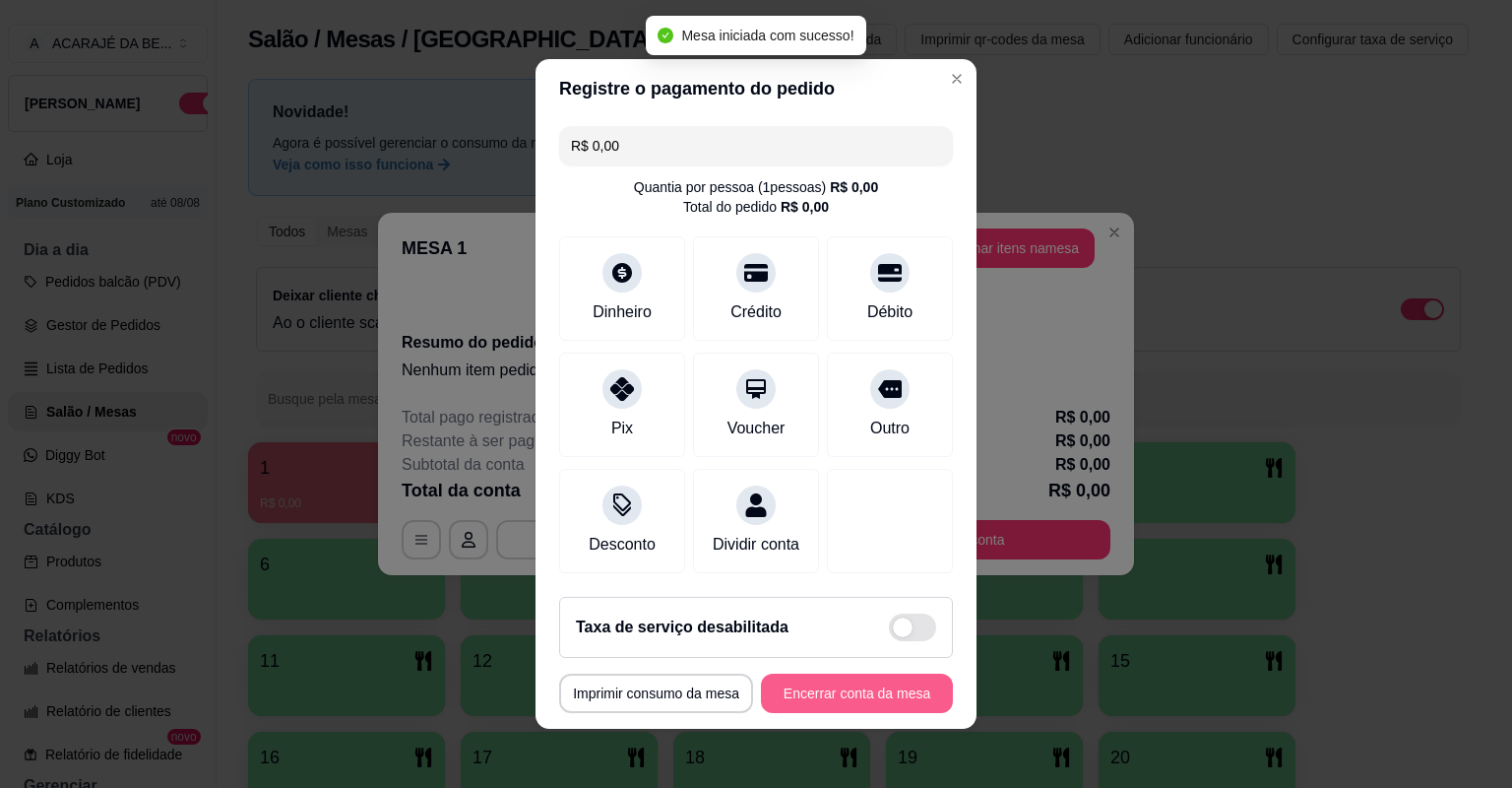 click on "Taxa de serviço   desabilitada MESA  1 Tempo de permanência:   0  minutos Cod. Segurança:   6399 Qtd. de Pedidos:   0 Clientes da mesa:   ** CONSUMO ** ** TOTAL ** Subtotal 0,00 Total 0,00 Imprimir consumo da mesa Encerrar conta da mesa" at bounding box center [756, 655] 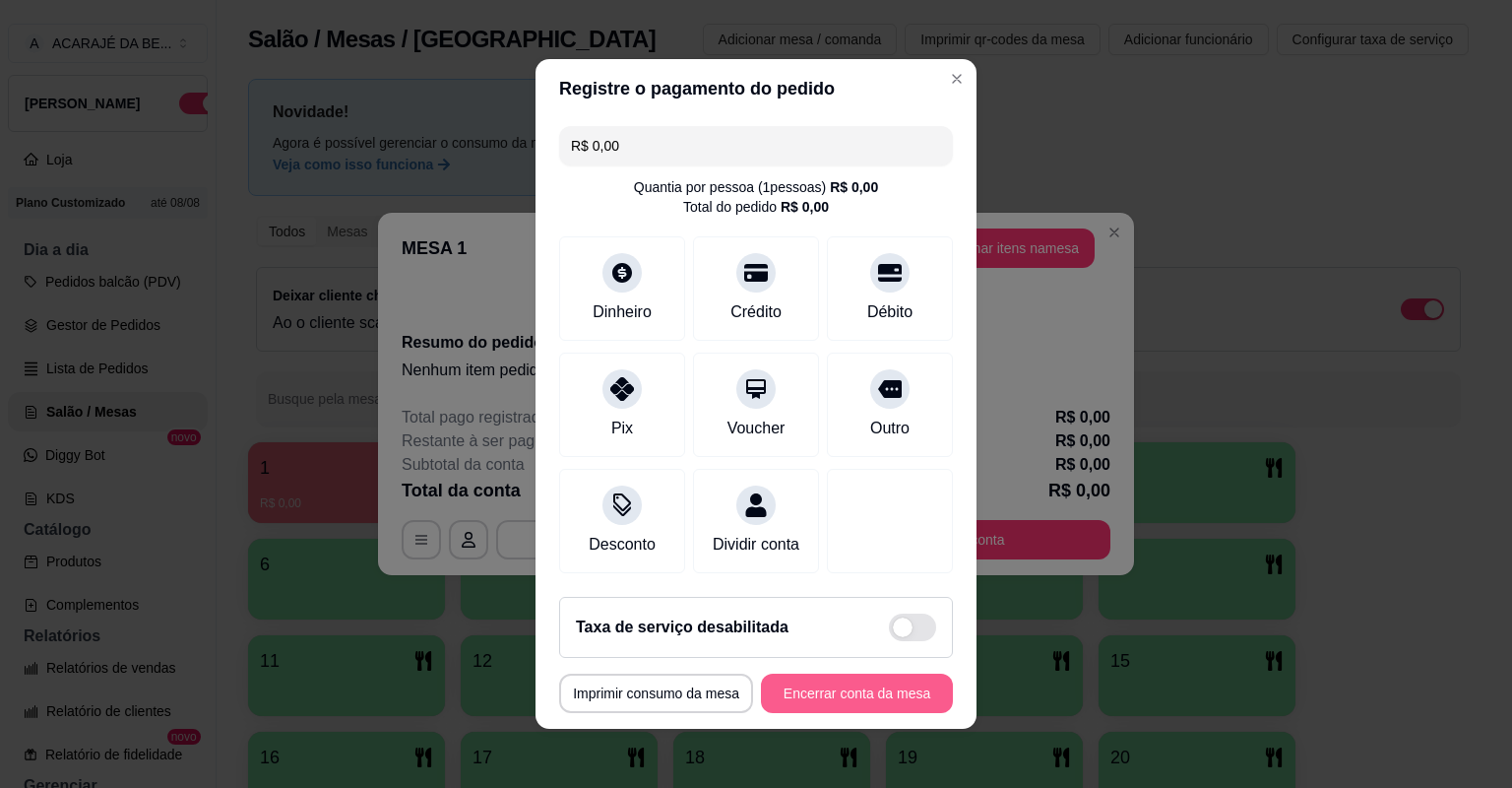 click on "Encerrar conta da mesa" at bounding box center [856, 693] 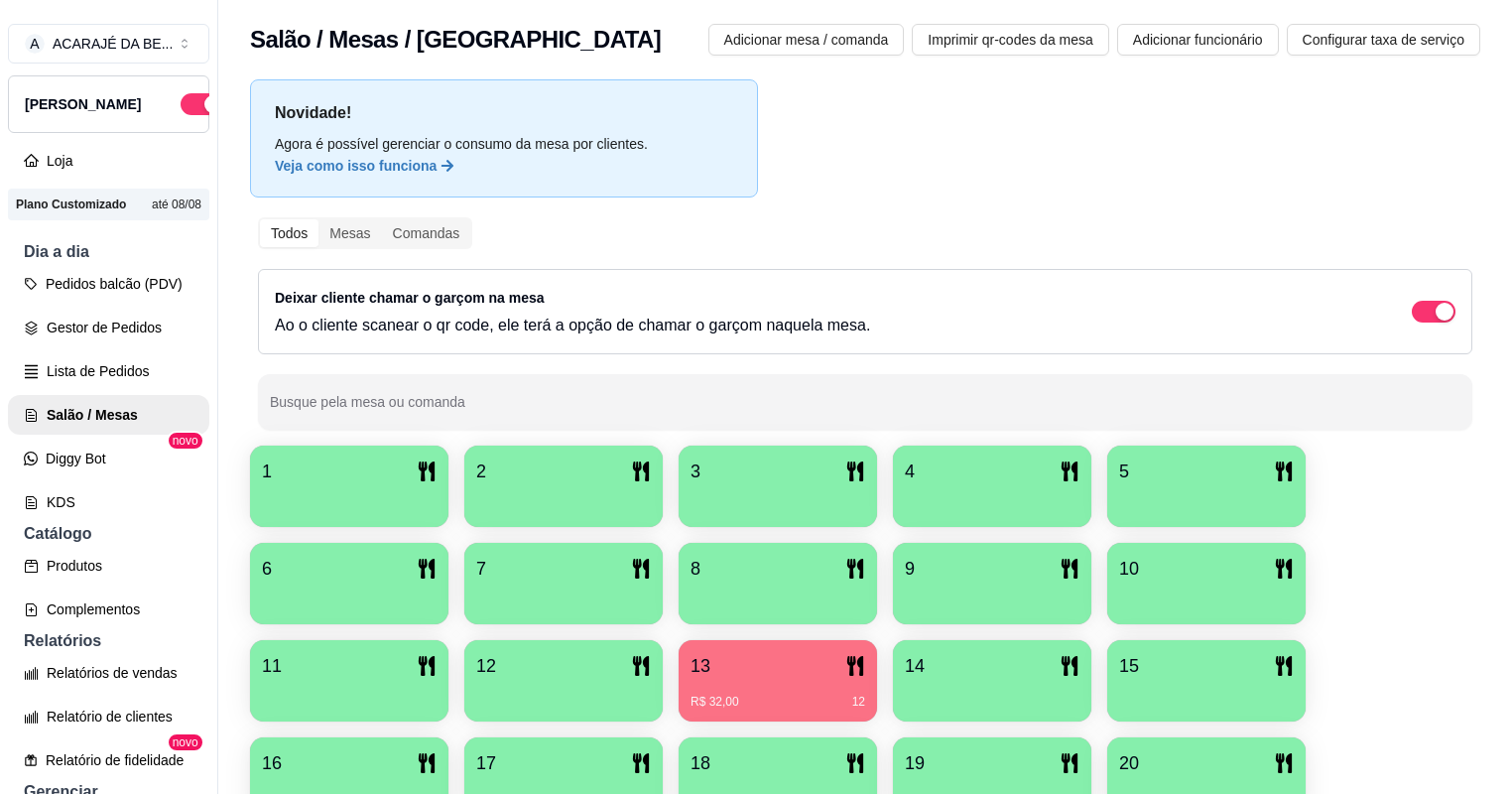 click on "Pedidos balcão (PDV) Gestor de Pedidos Lista de Pedidos Salão / Mesas Diggy Bot novo KDS" at bounding box center (108, 393) 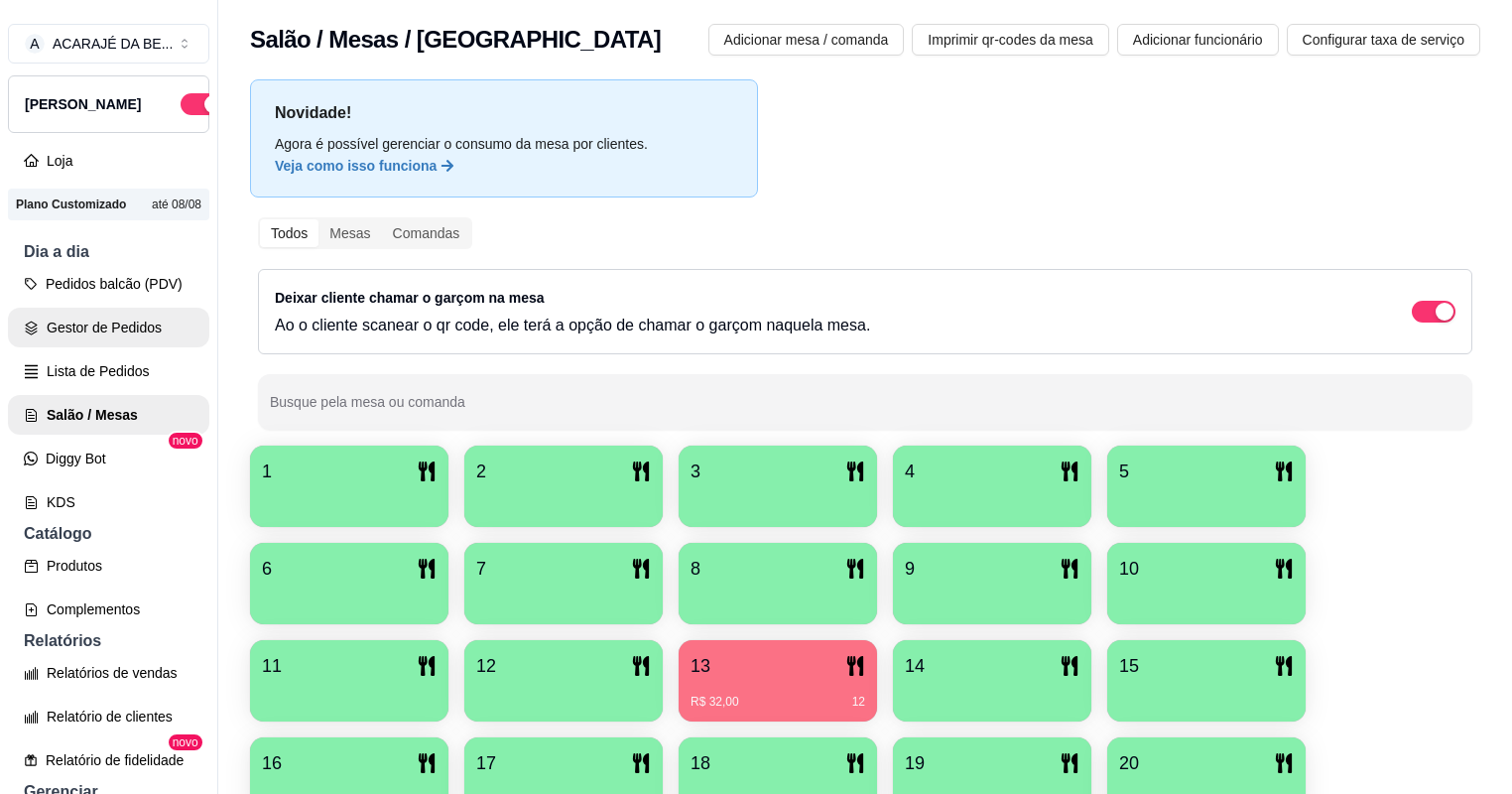 click on "Gestor de Pedidos" at bounding box center (108, 328) 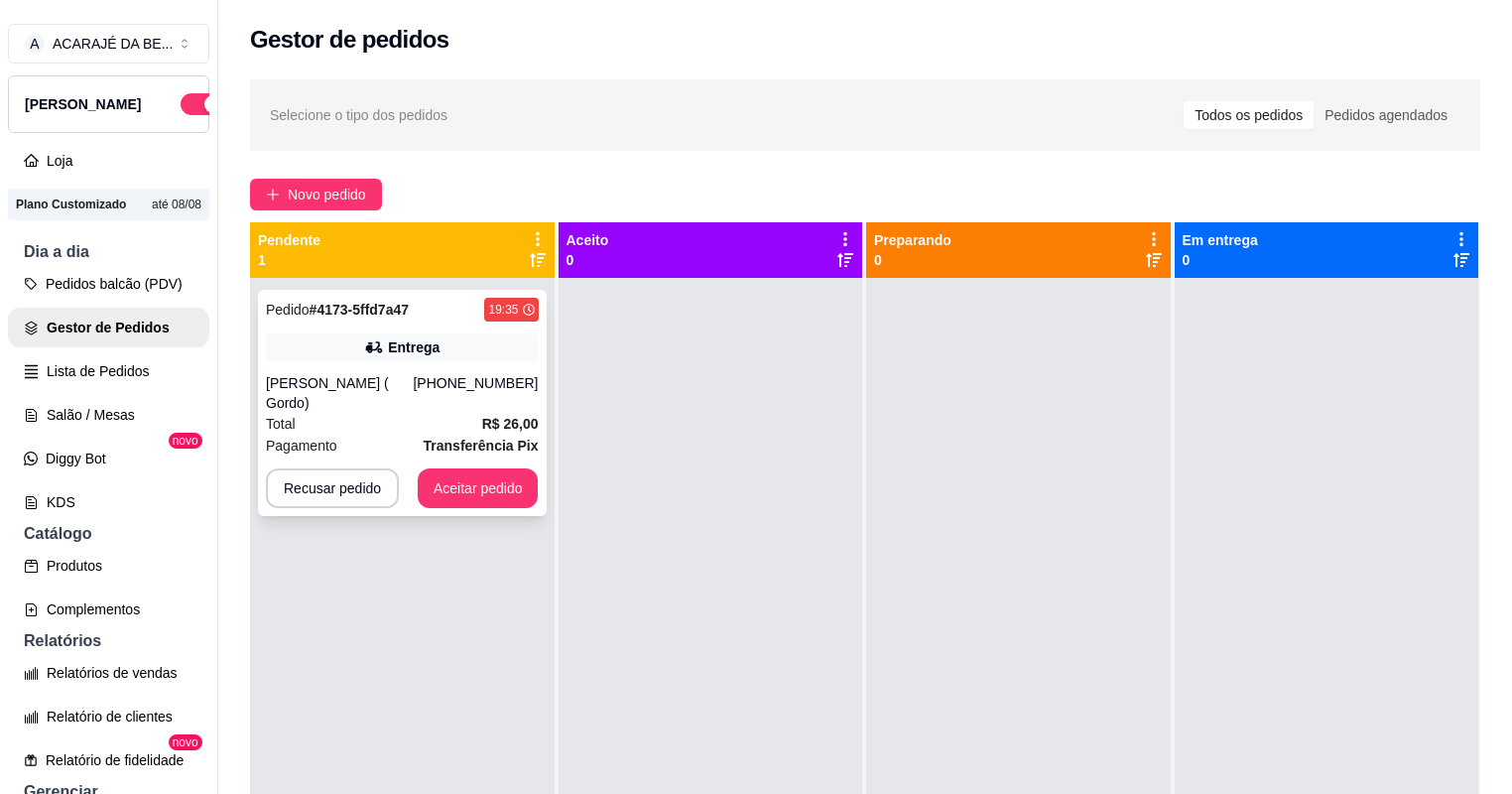click on "(73) 98887-0418" at bounding box center [475, 393] 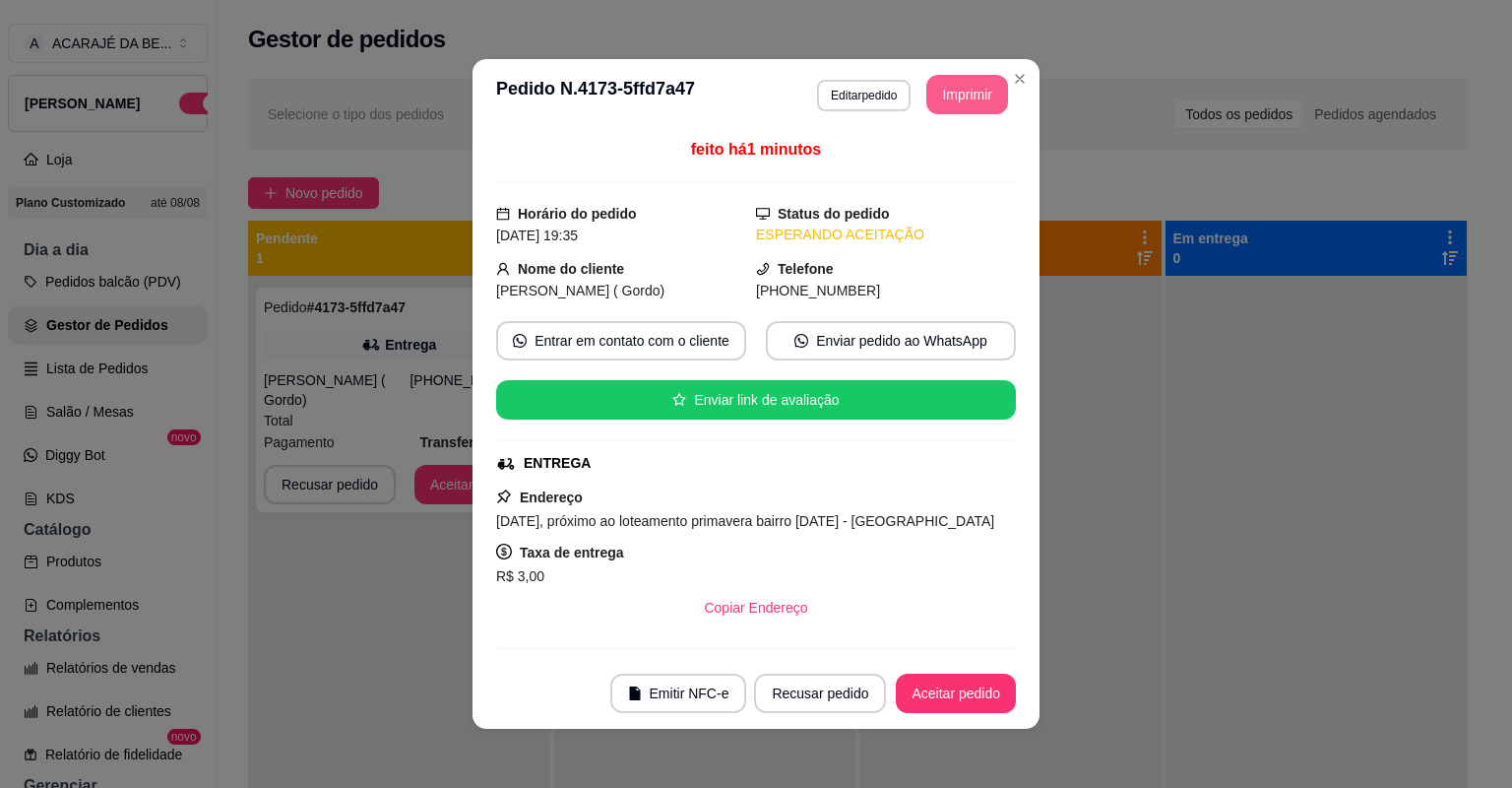 click on "Imprimir" at bounding box center (967, 95) 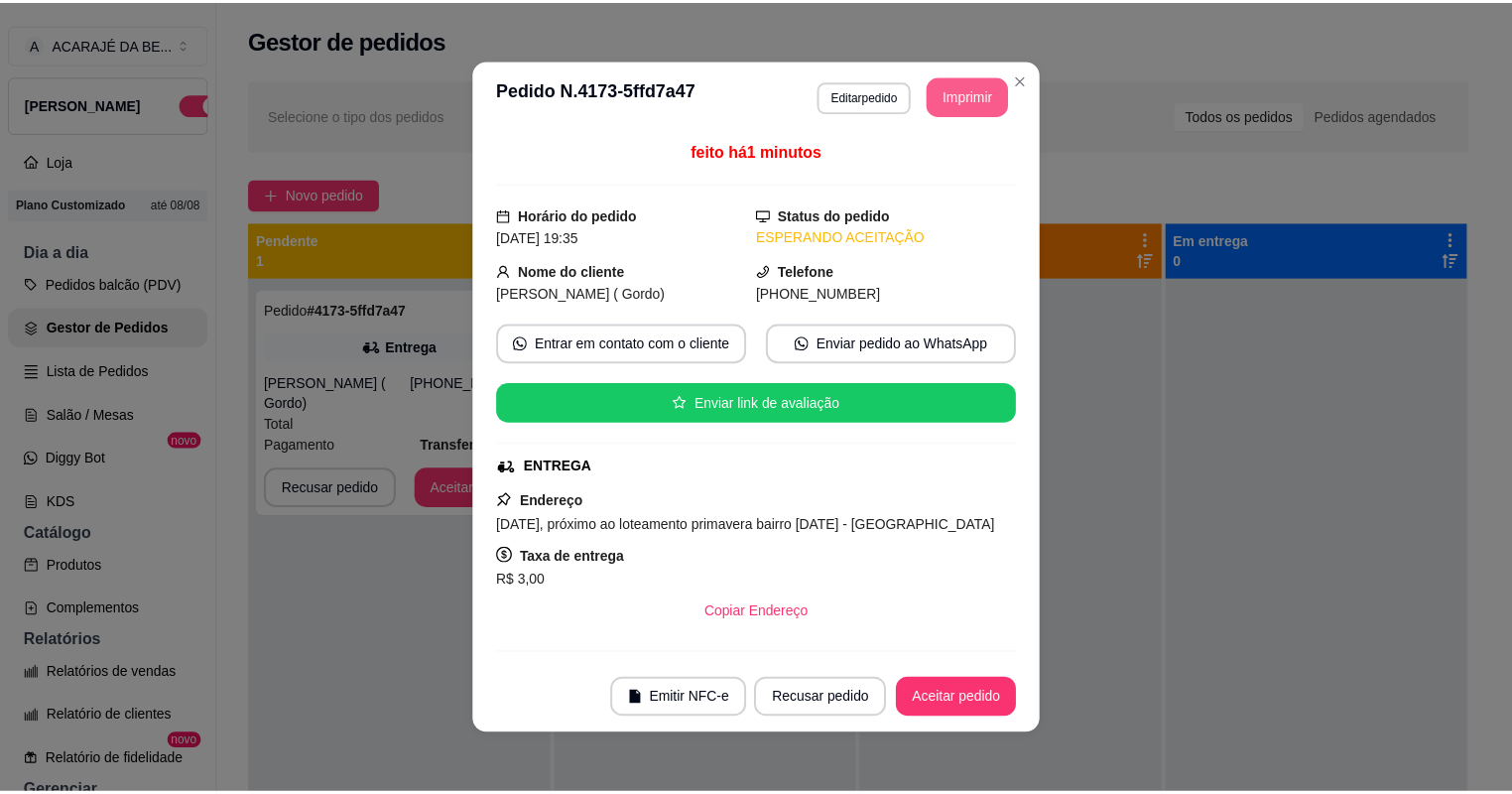 scroll, scrollTop: 0, scrollLeft: 0, axis: both 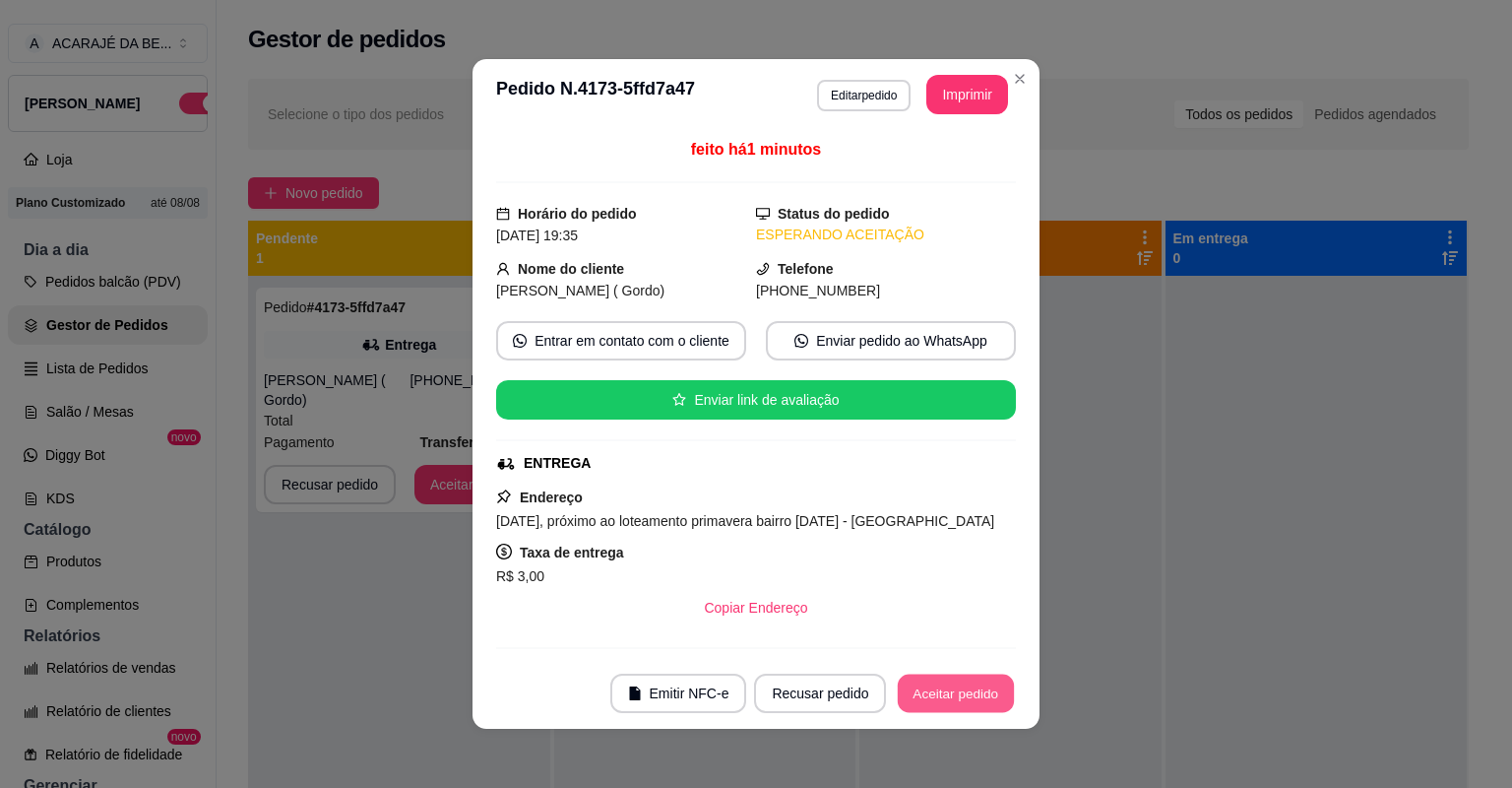 click on "Aceitar pedido" at bounding box center (956, 693) 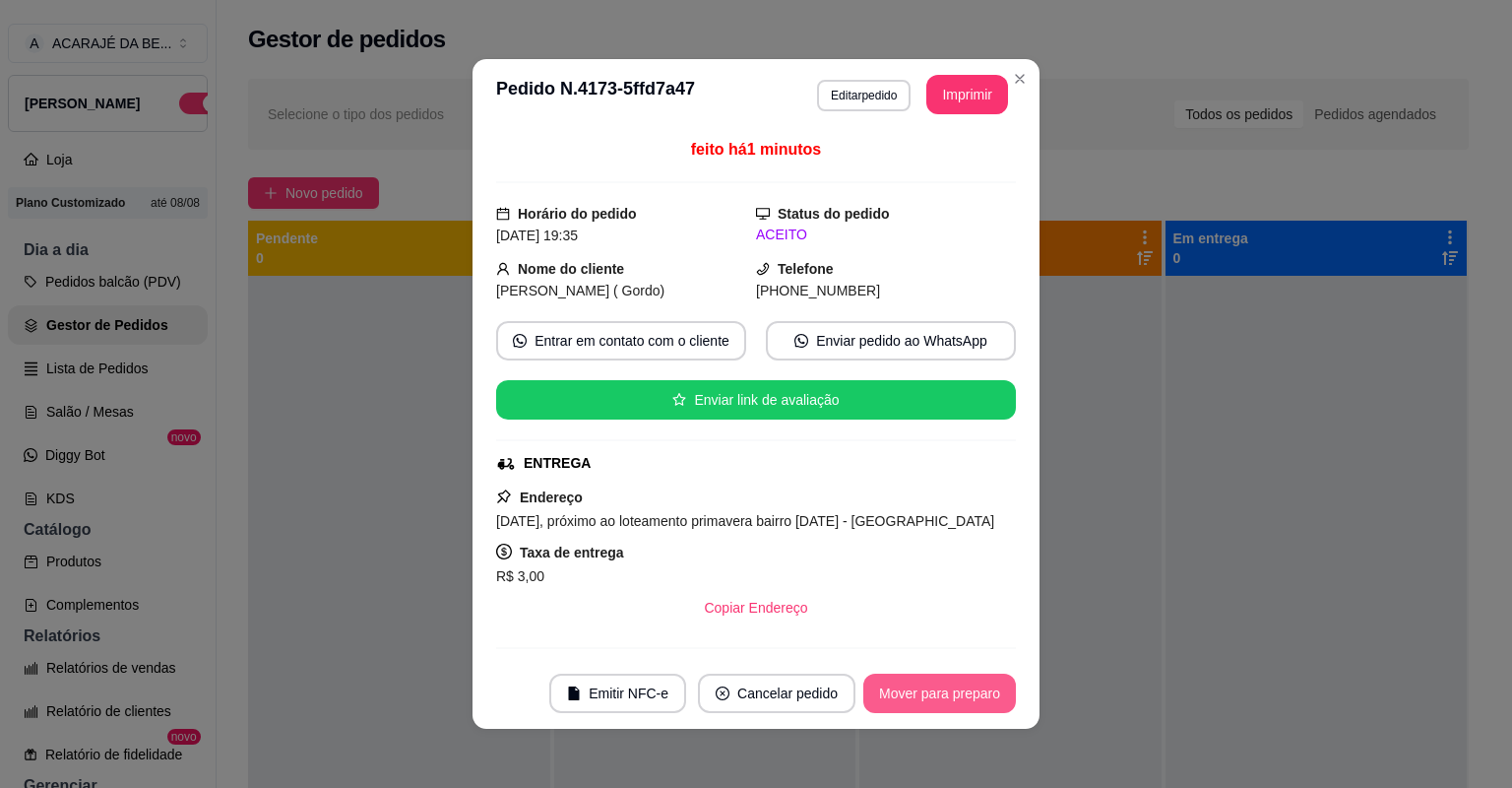 click on "Mover para preparo" at bounding box center (939, 693) 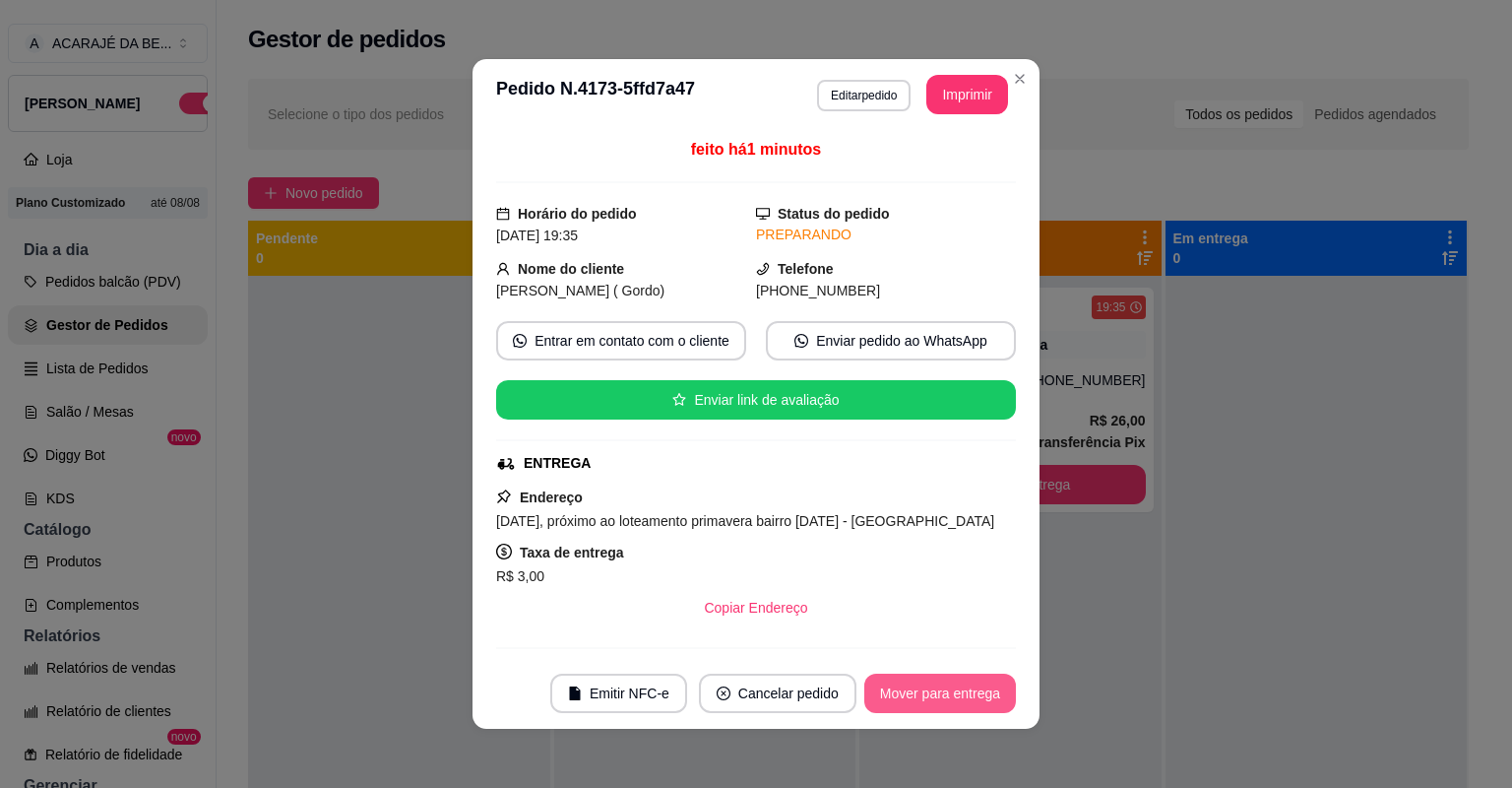 click on "Mover para entrega" at bounding box center [940, 693] 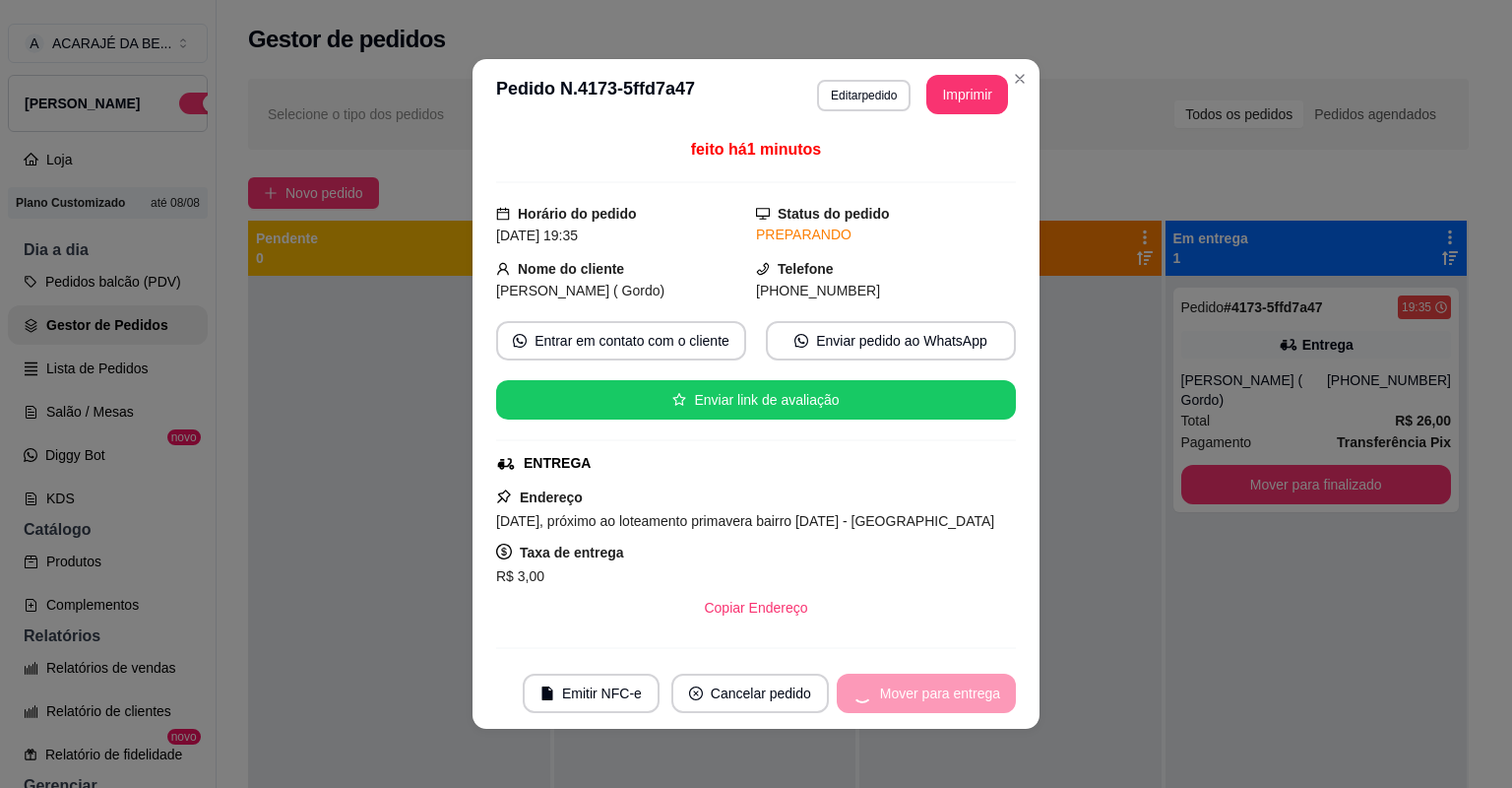 click on "Mover para entrega" at bounding box center (926, 693) 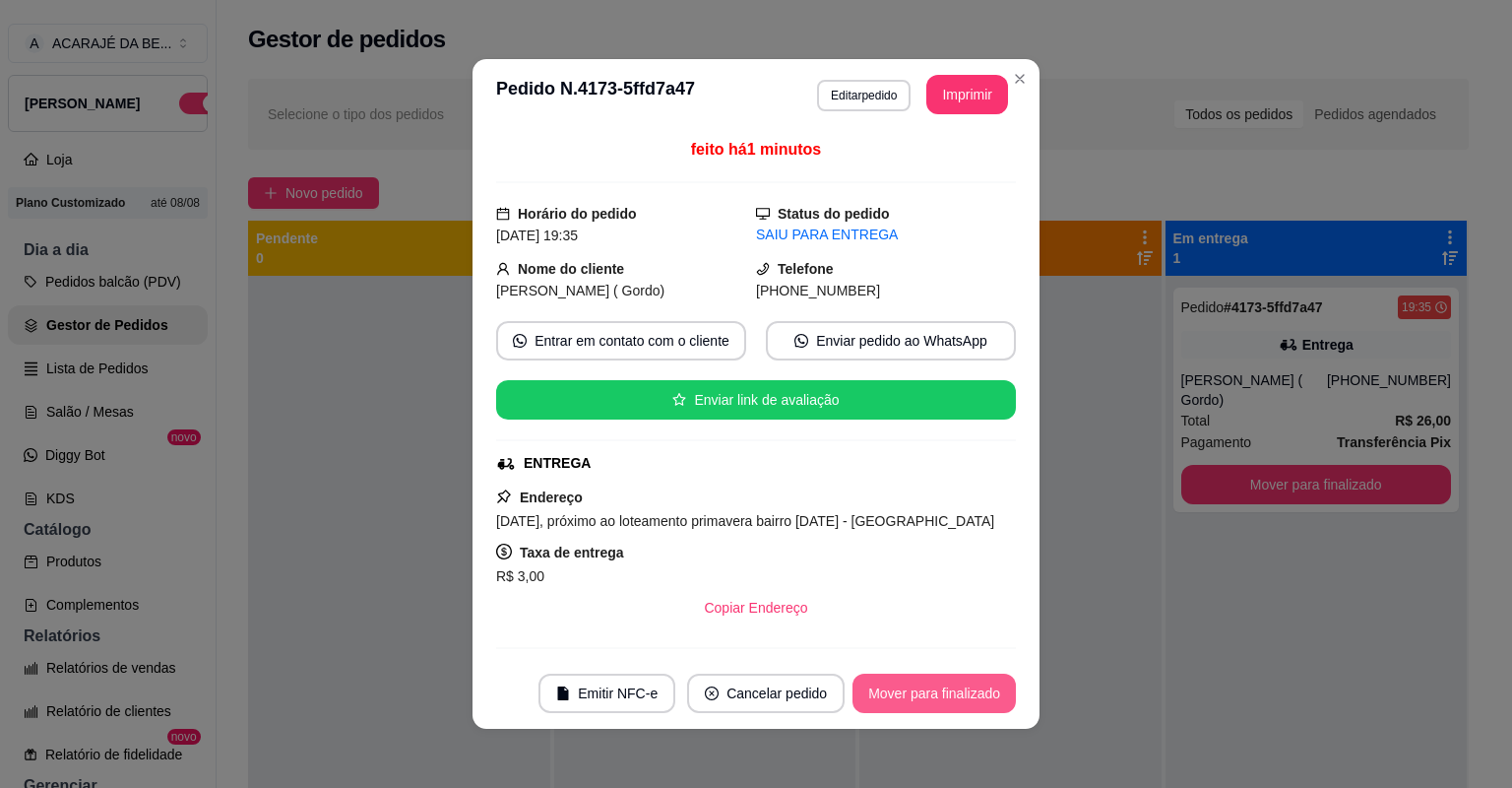 click on "Mover para finalizado" at bounding box center [934, 693] 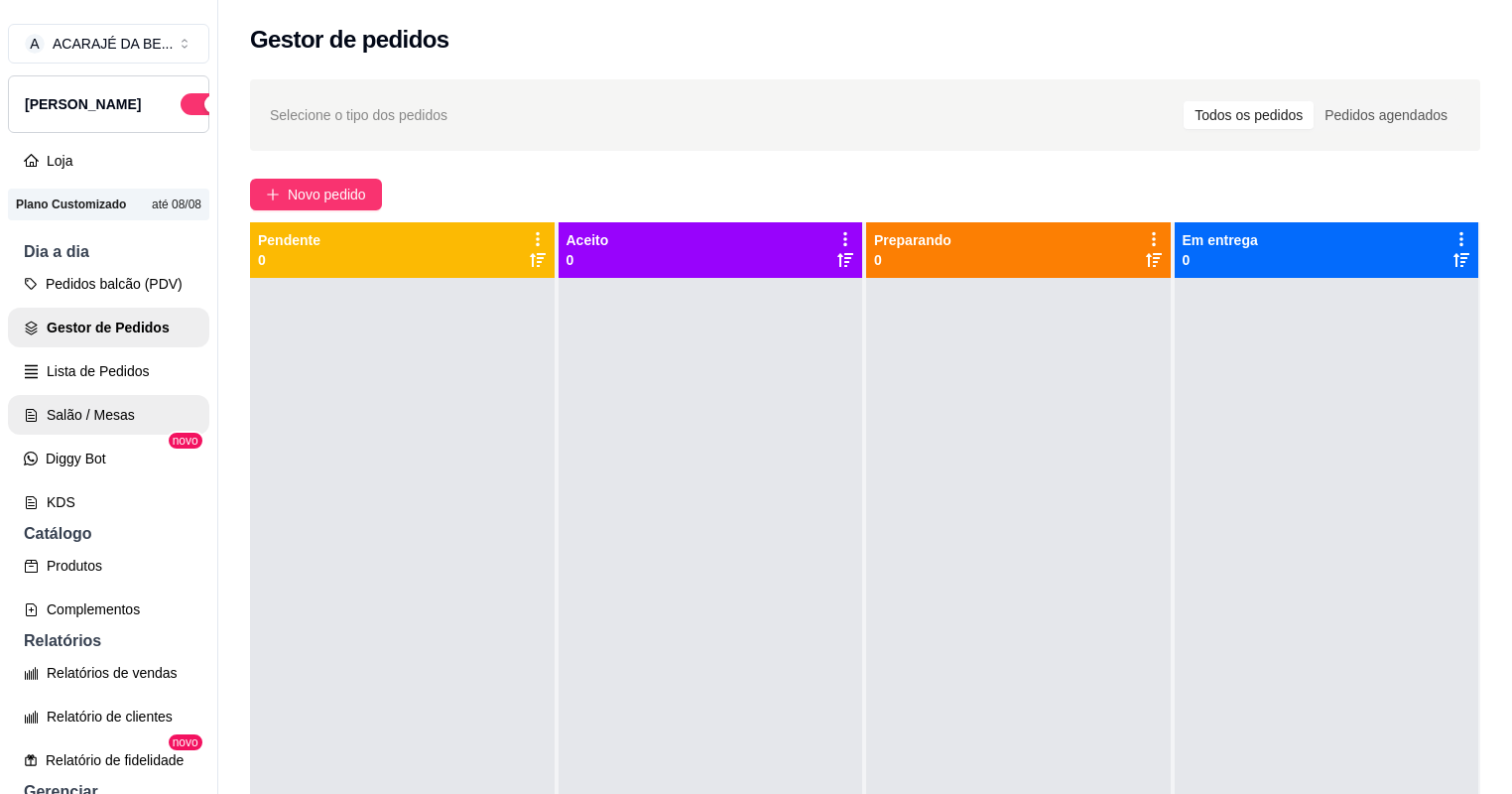 click on "Salão / Mesas" at bounding box center [108, 415] 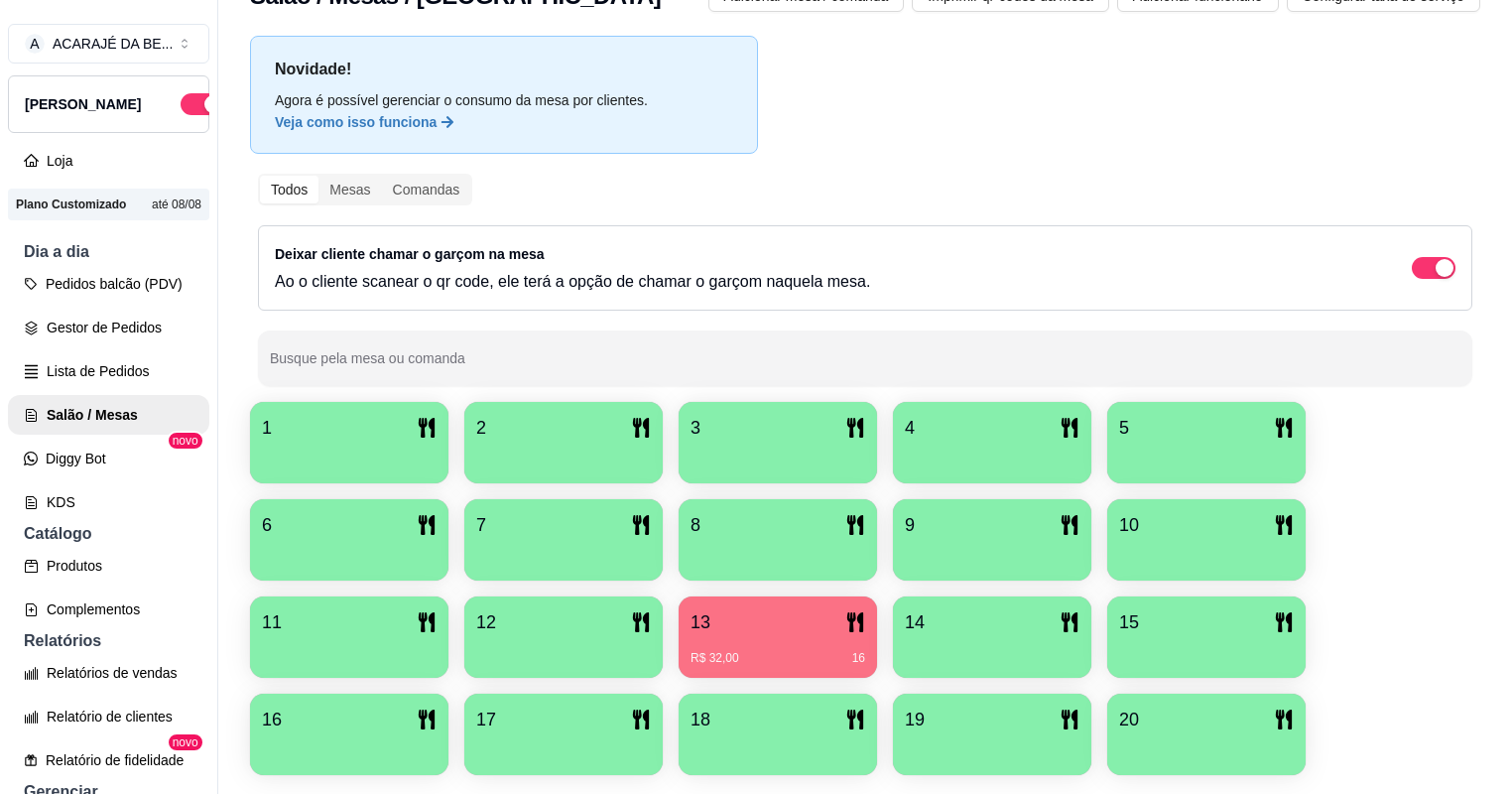 scroll, scrollTop: 115, scrollLeft: 0, axis: vertical 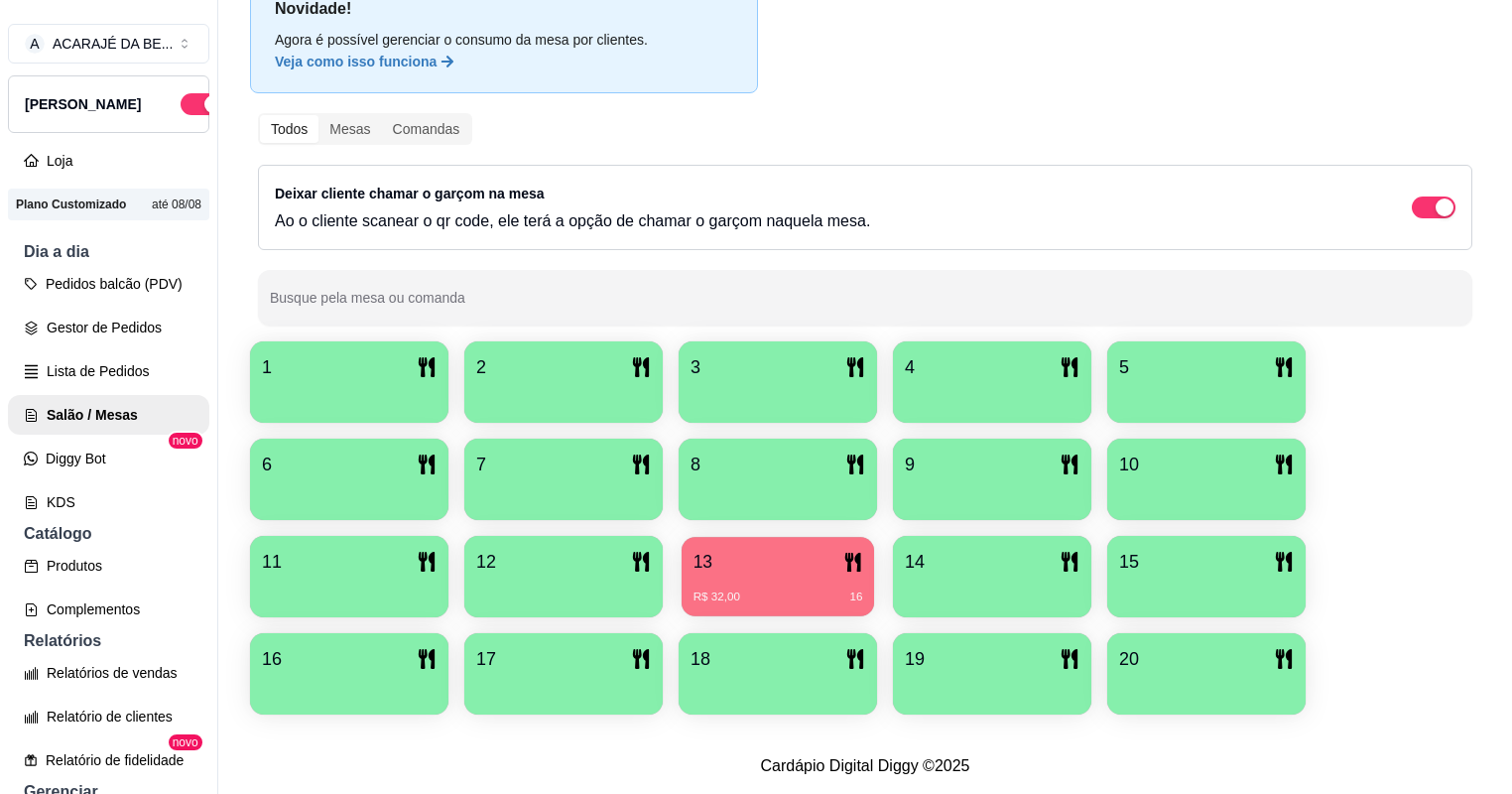 click on "13" at bounding box center (778, 562) 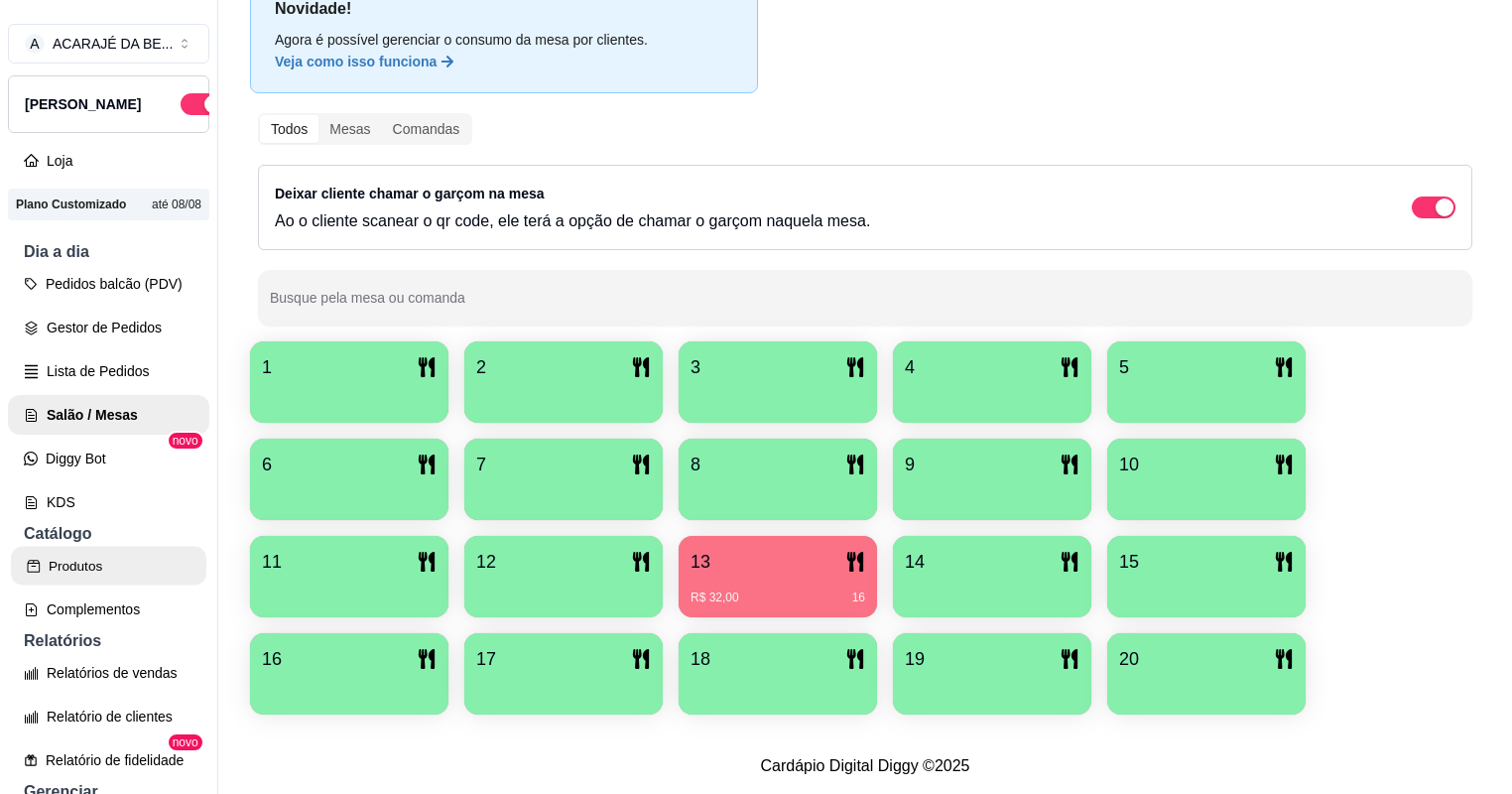 click on "Produtos" at bounding box center (108, 566) 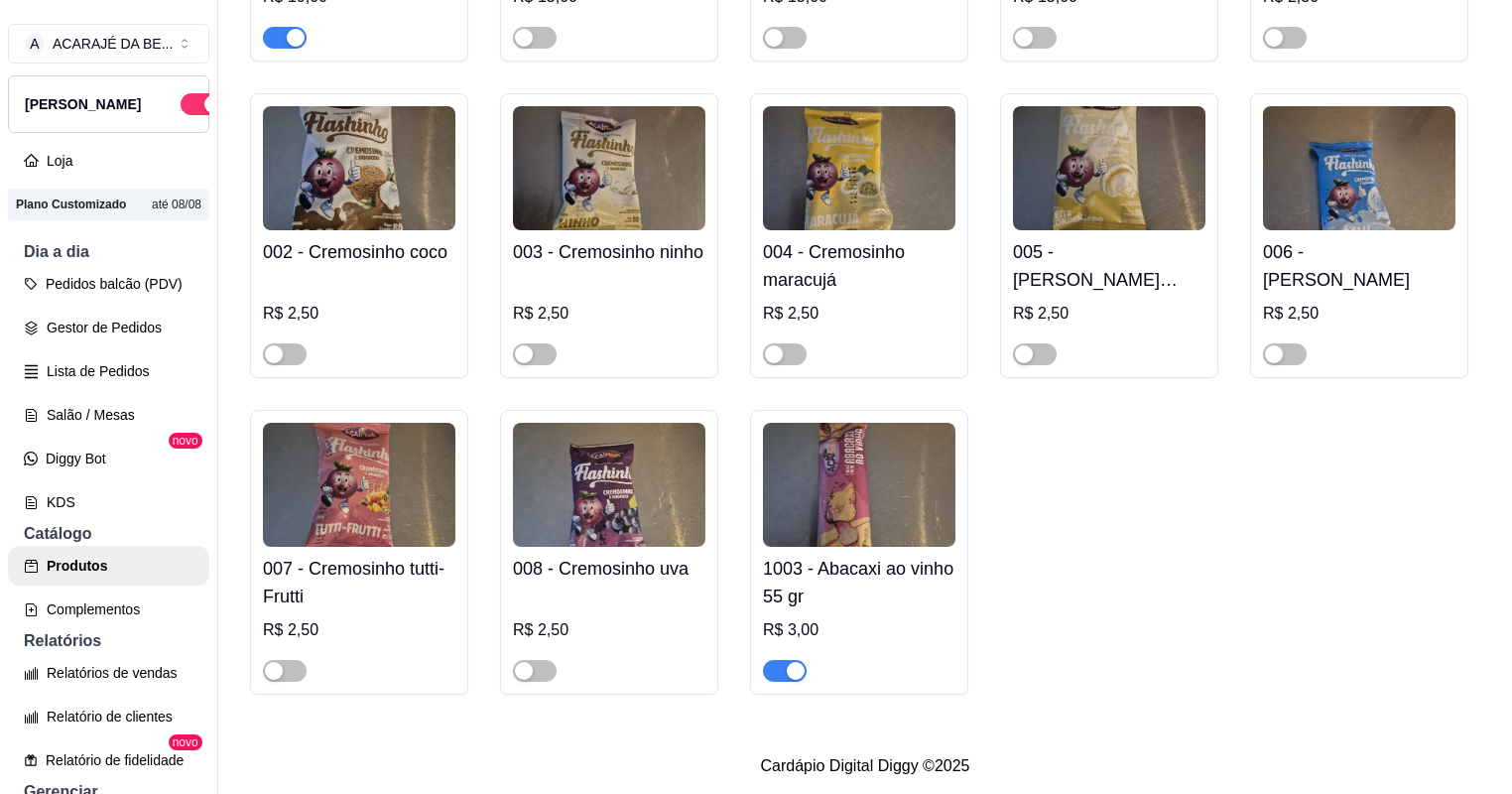 scroll, scrollTop: 7650, scrollLeft: 0, axis: vertical 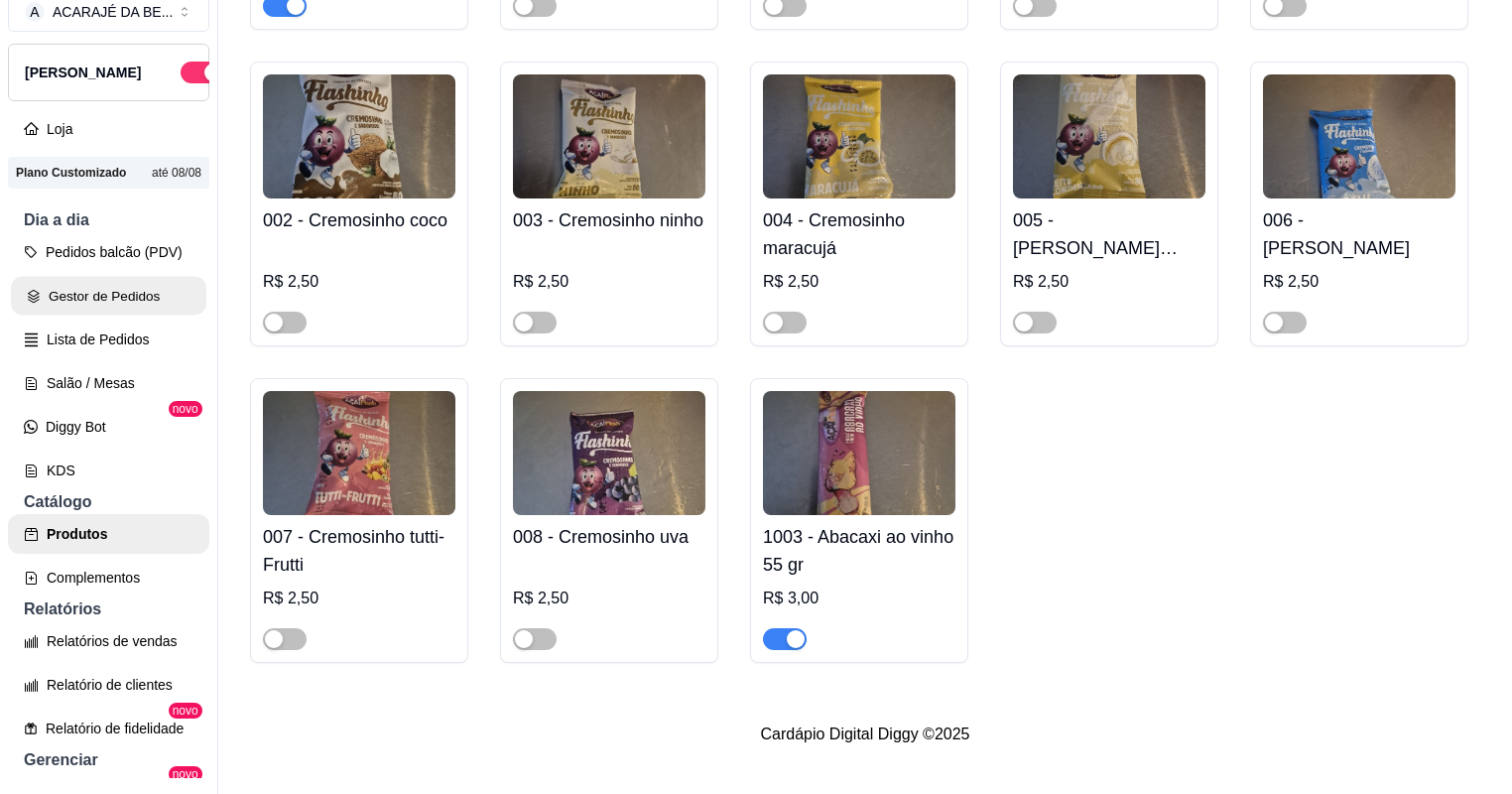 click on "Gestor de Pedidos" at bounding box center [108, 296] 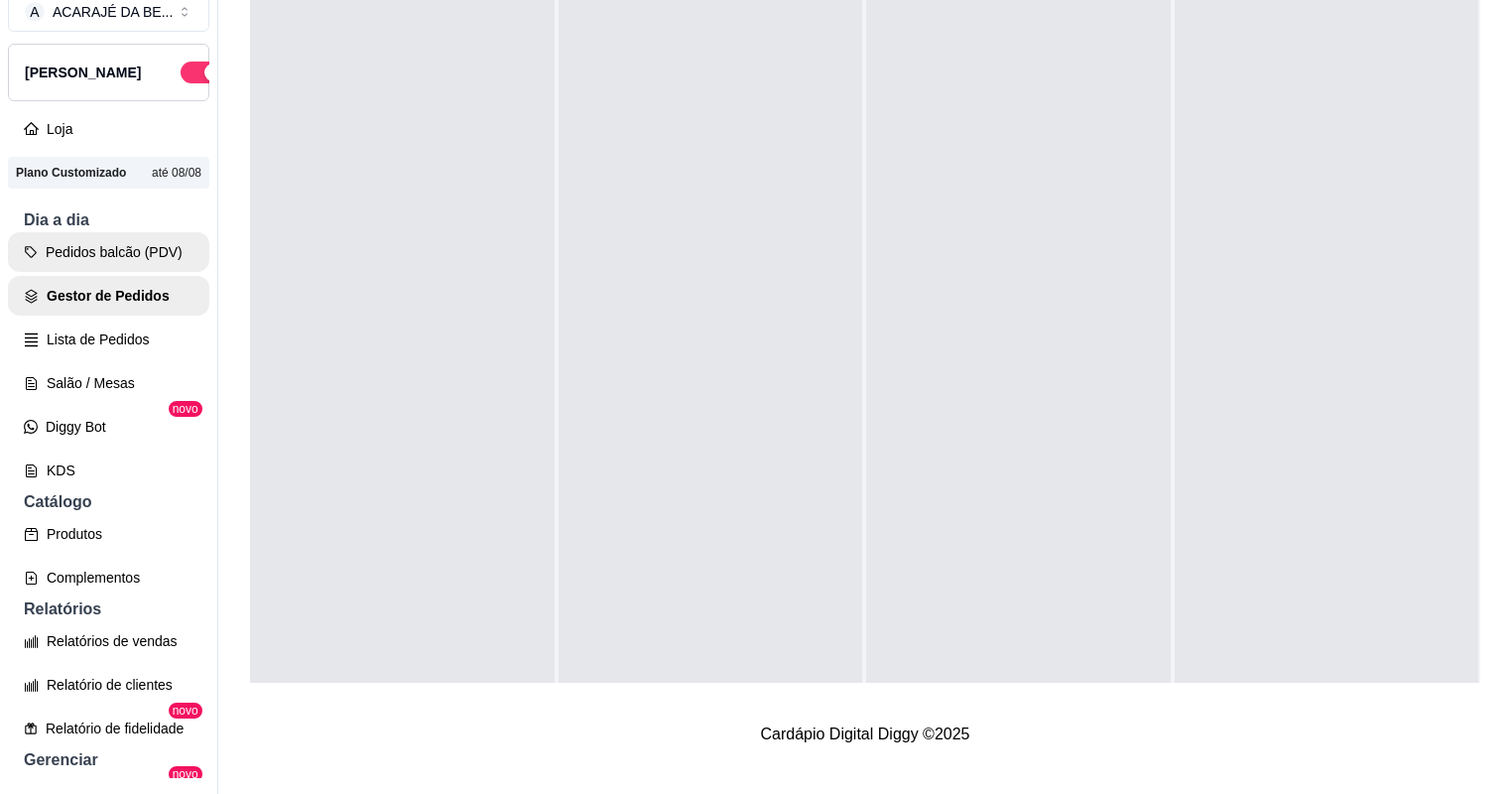 scroll, scrollTop: 0, scrollLeft: 0, axis: both 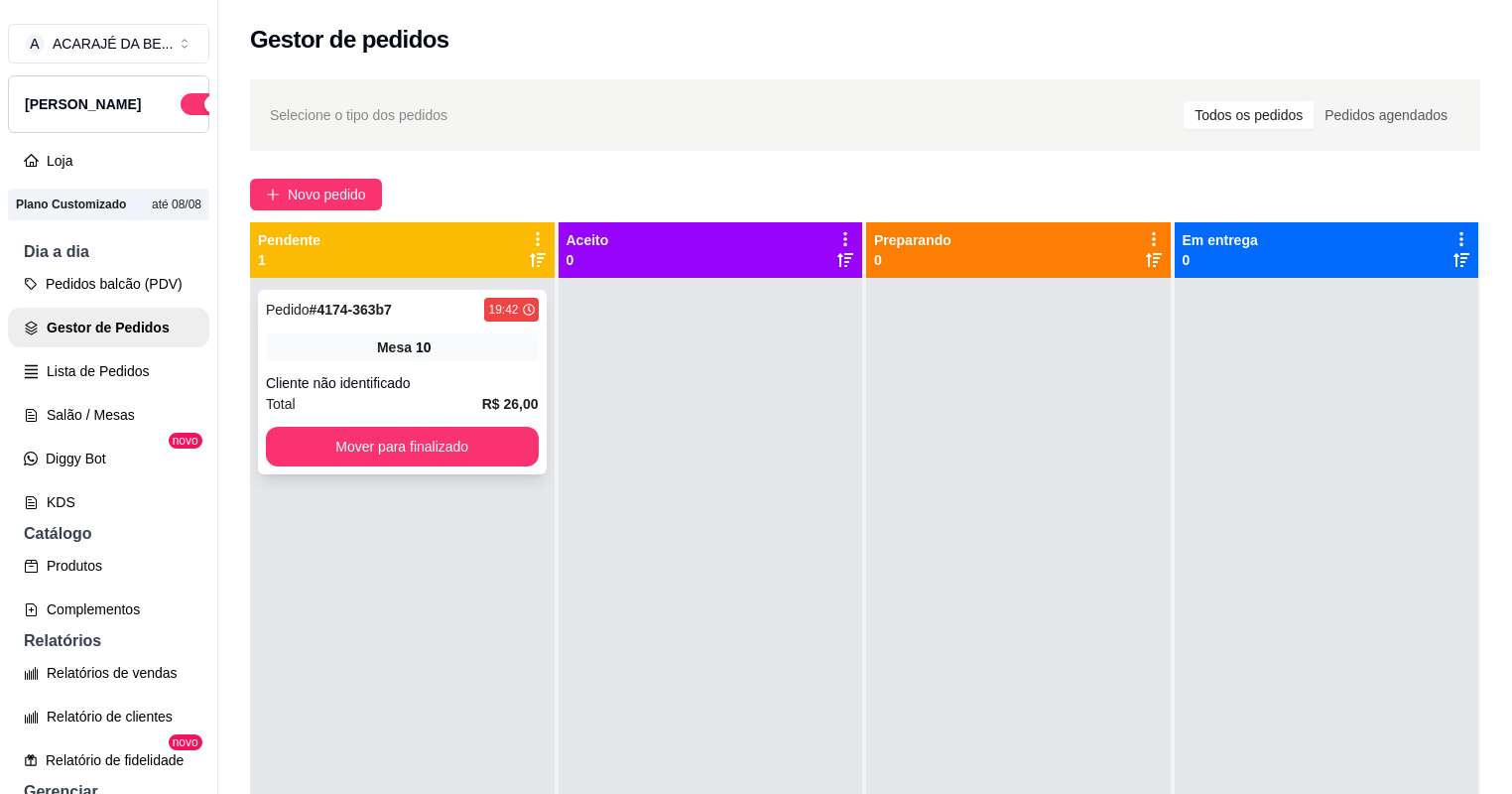click on "Pedido  # 4174-363b7 19:42 Mesa 10 Cliente não identificado Total R$ 26,00 Mover para finalizado" at bounding box center (402, 382) 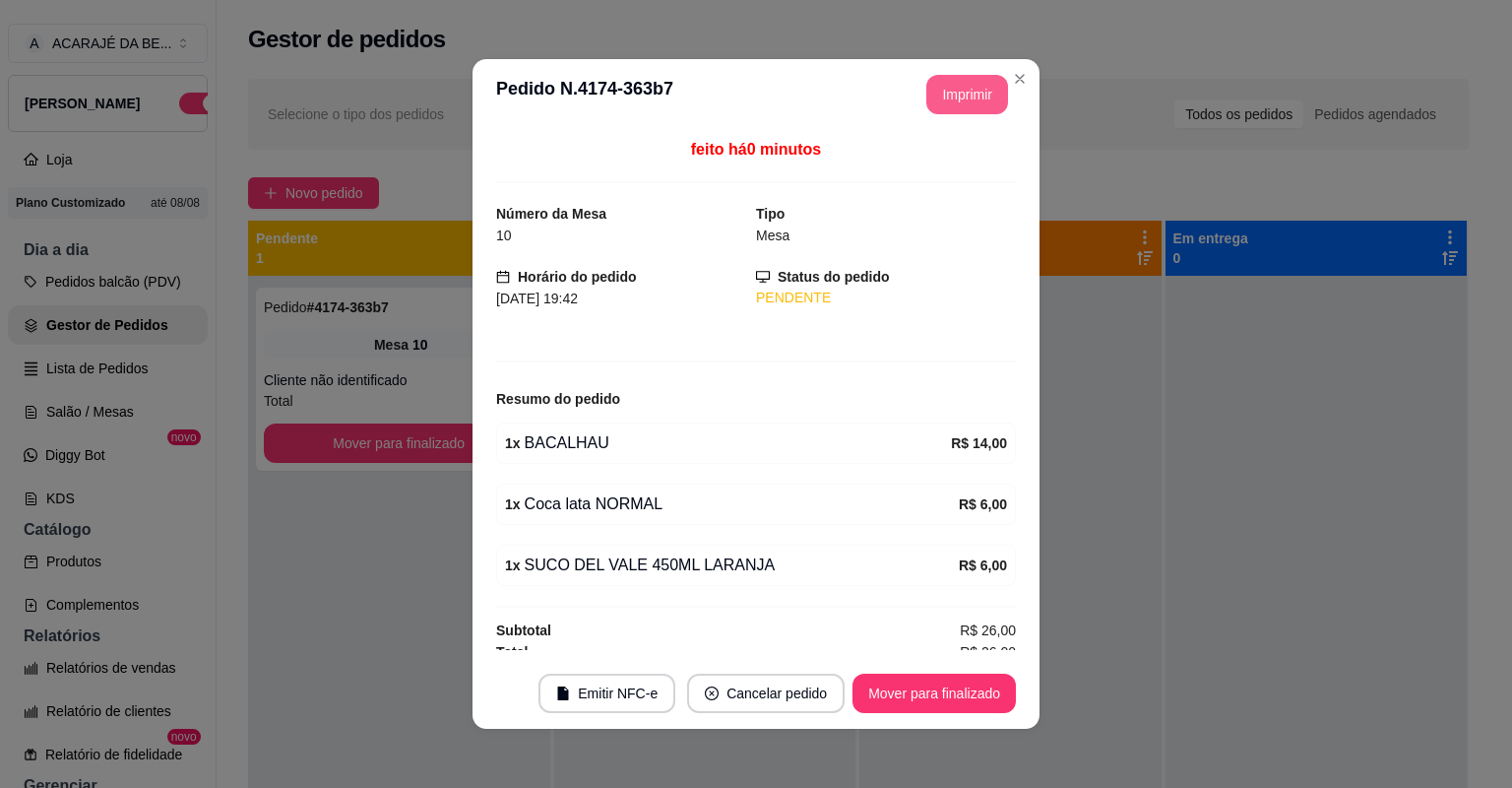 click on "Imprimir" at bounding box center [967, 95] 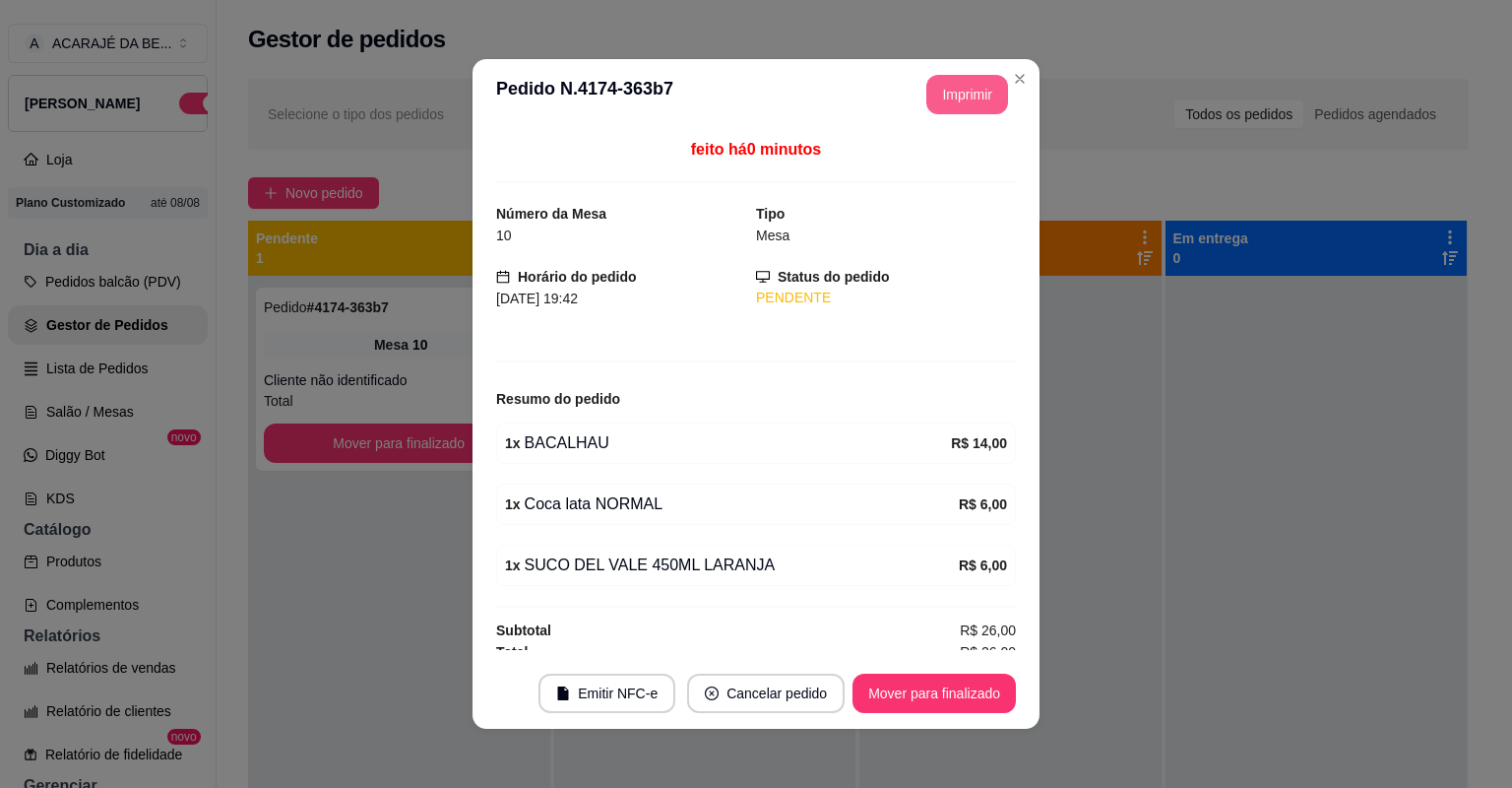 scroll, scrollTop: 0, scrollLeft: 0, axis: both 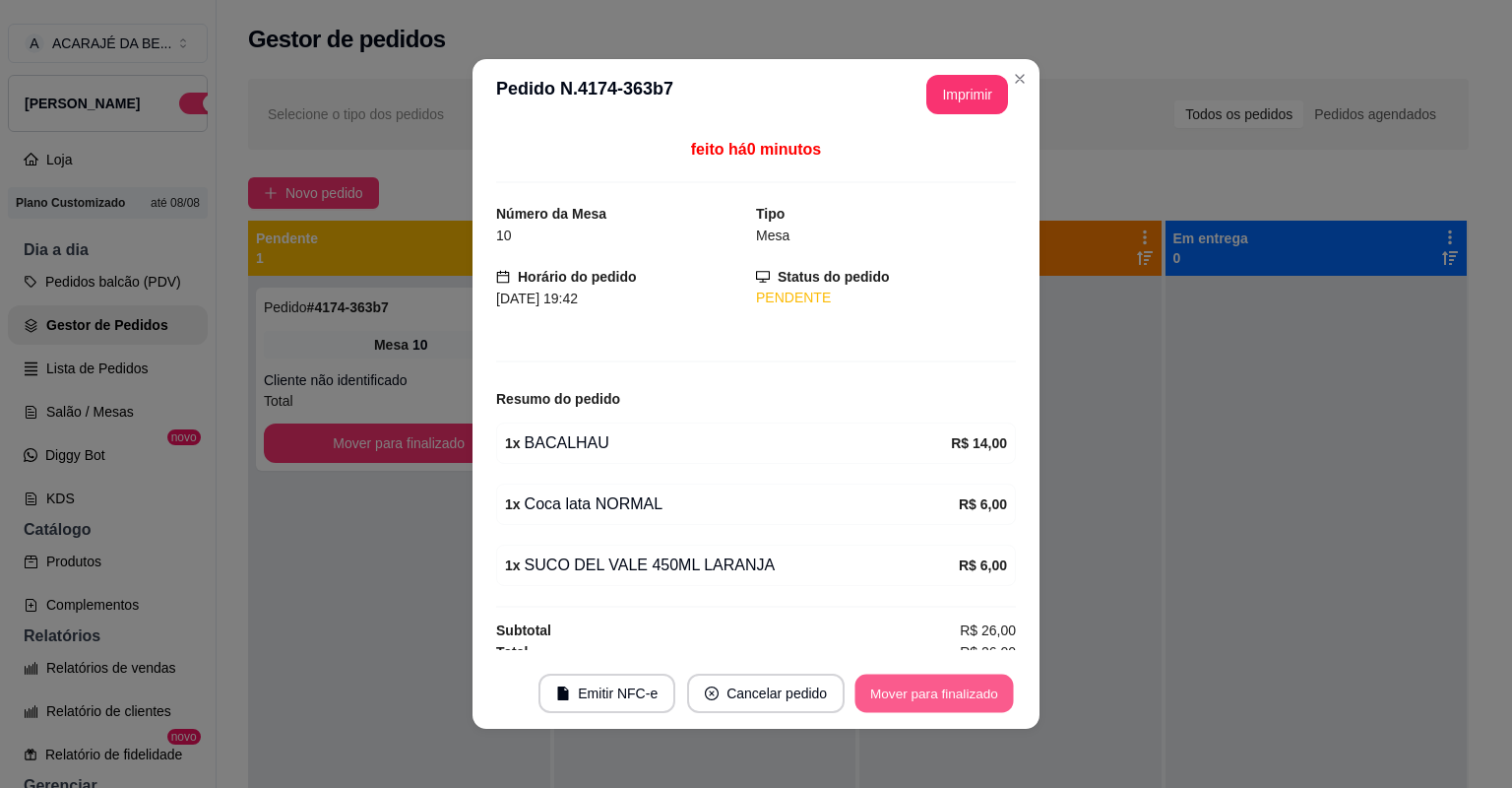 click on "Mover para finalizado" at bounding box center [934, 693] 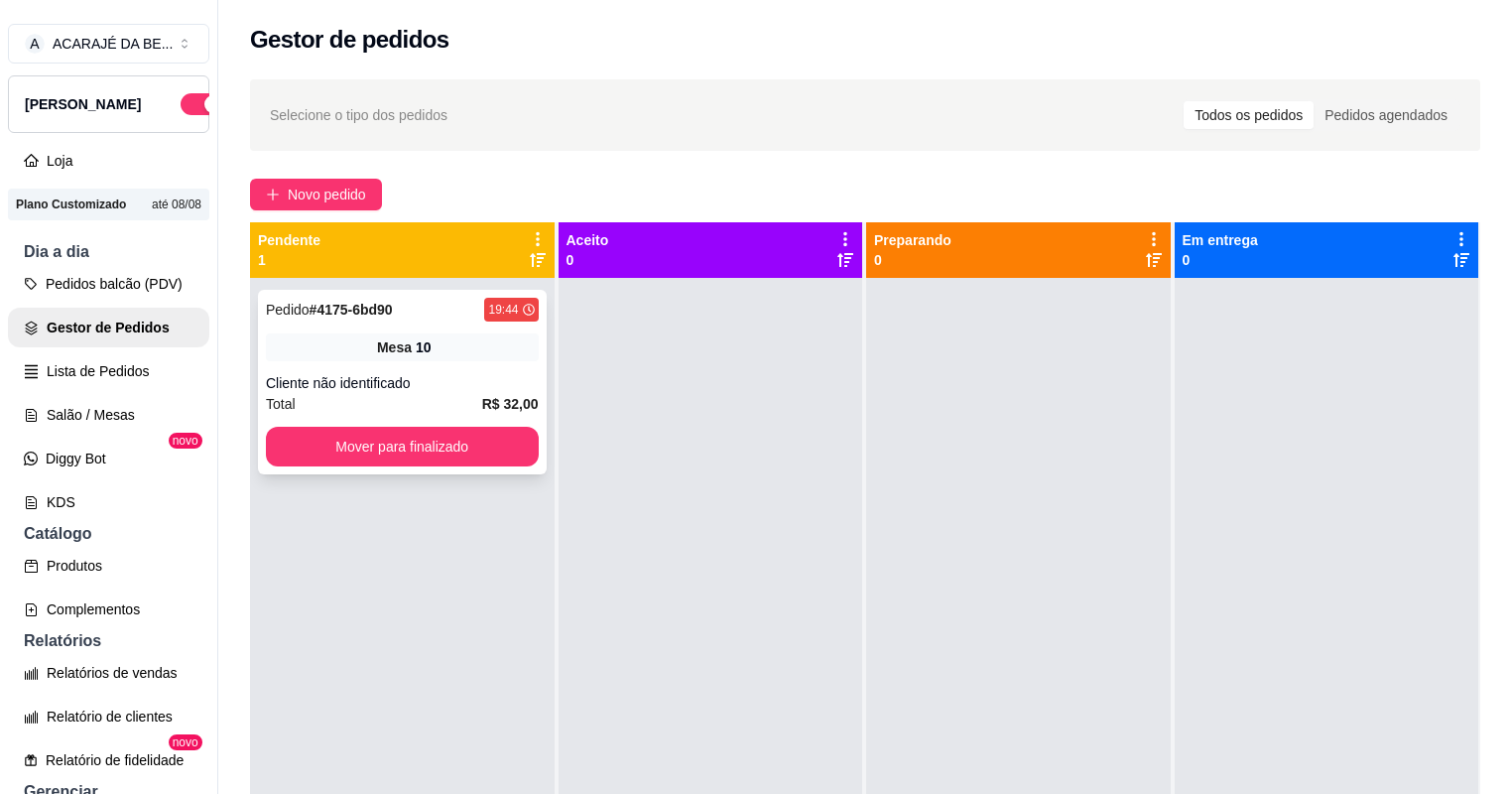 click on "Cliente não identificado" at bounding box center (402, 383) 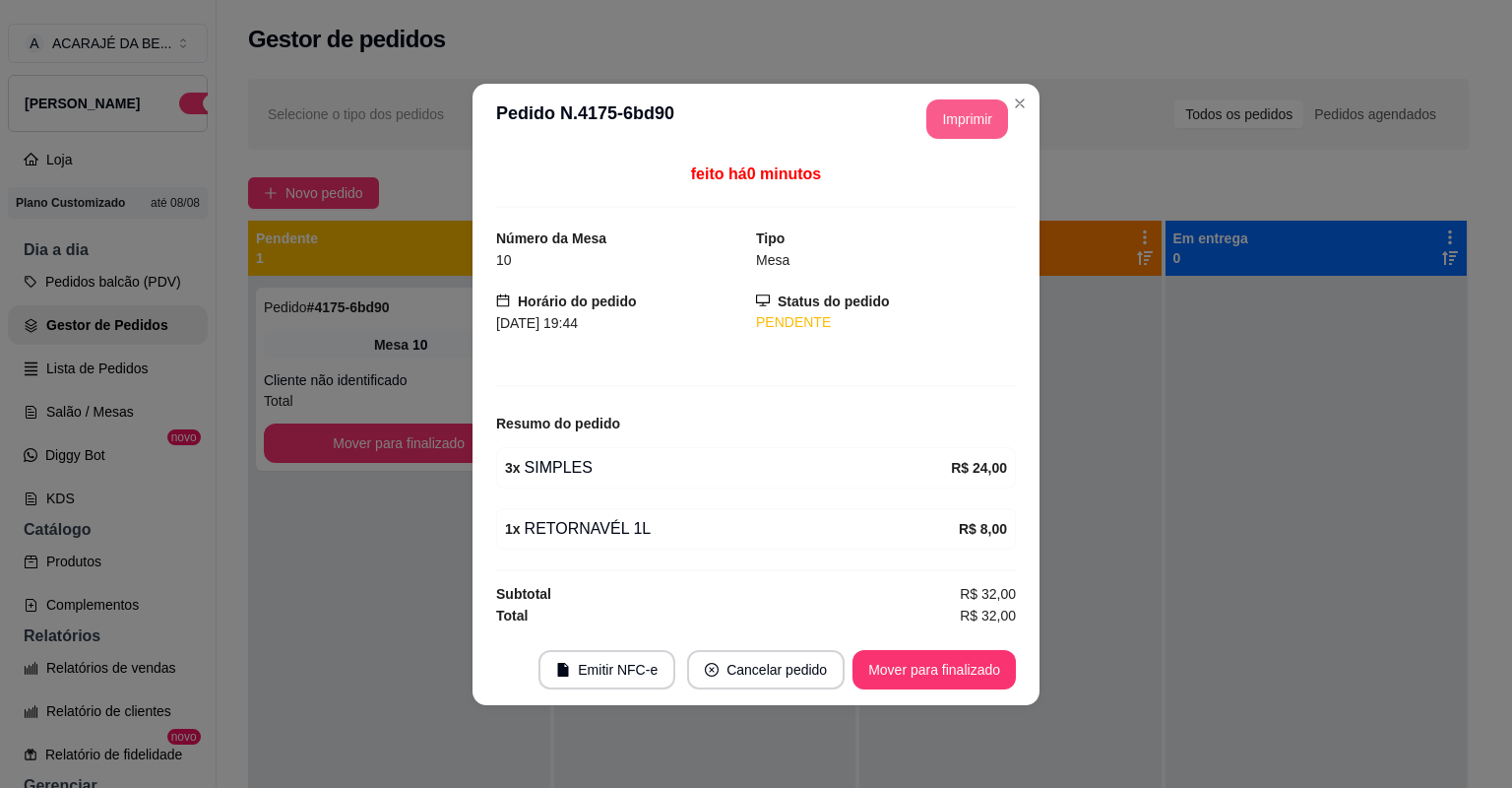 click on "Imprimir" at bounding box center [967, 119] 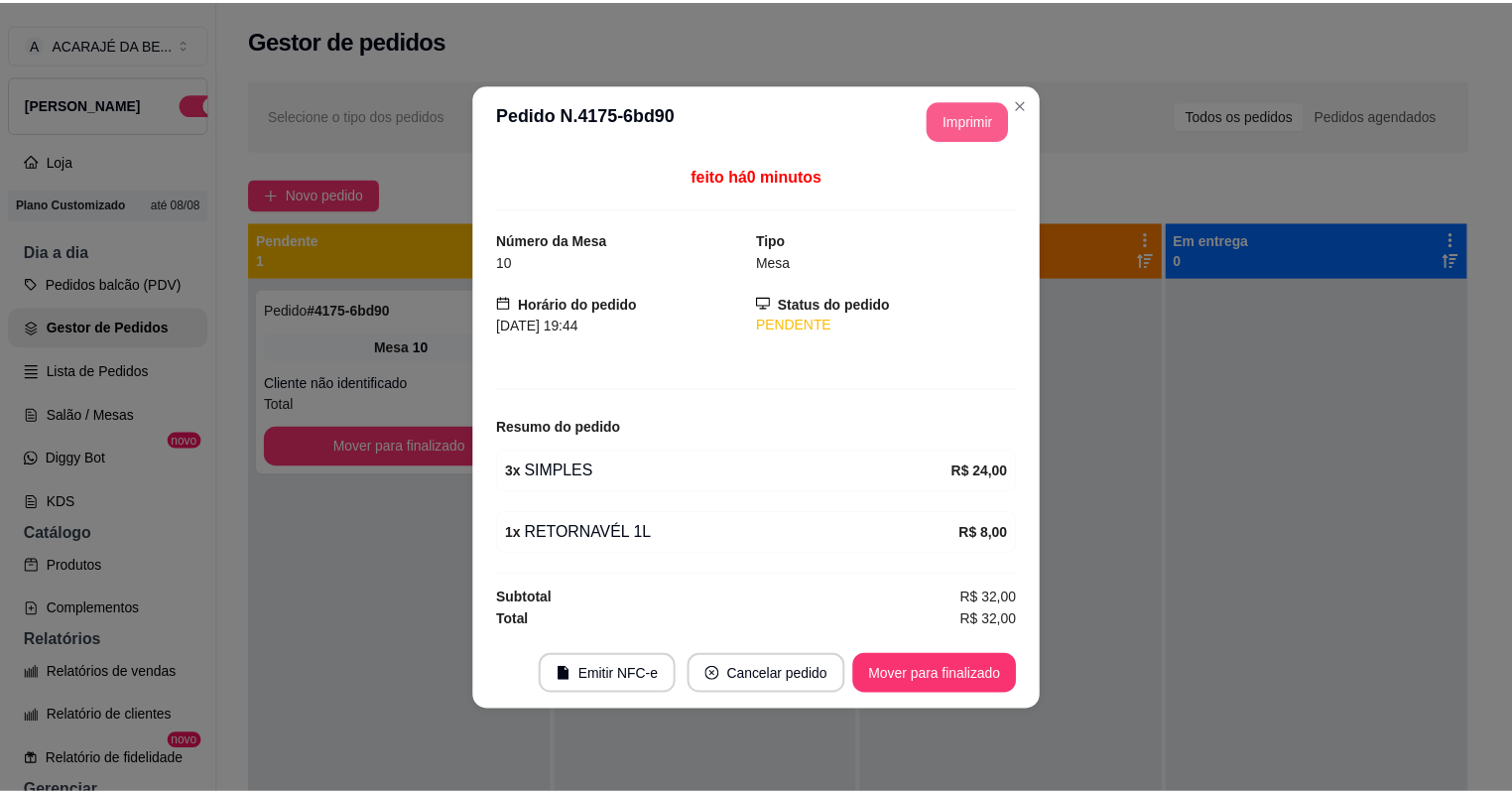 scroll, scrollTop: 0, scrollLeft: 0, axis: both 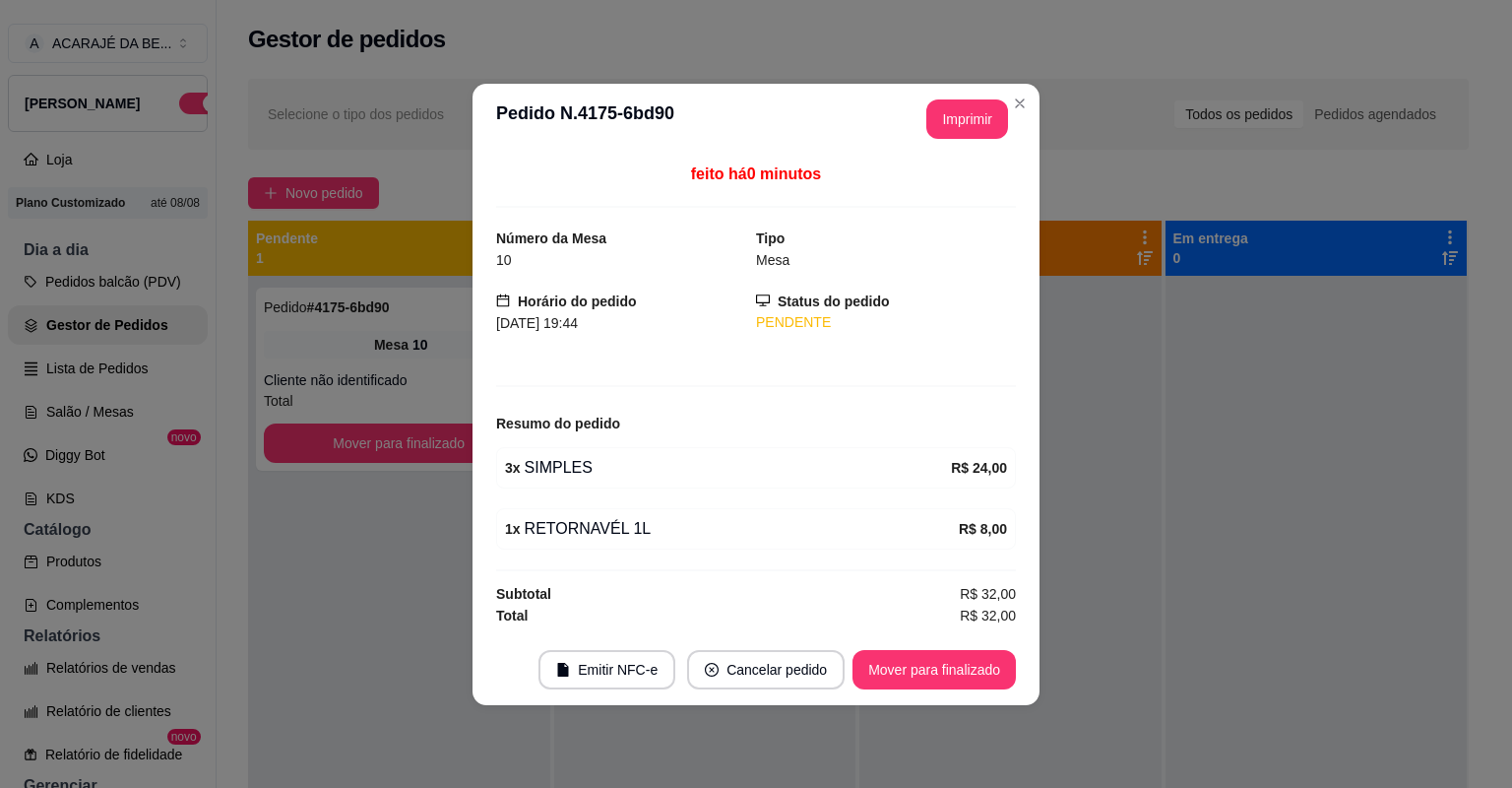 click on "Mover para finalizado" at bounding box center (934, 670) 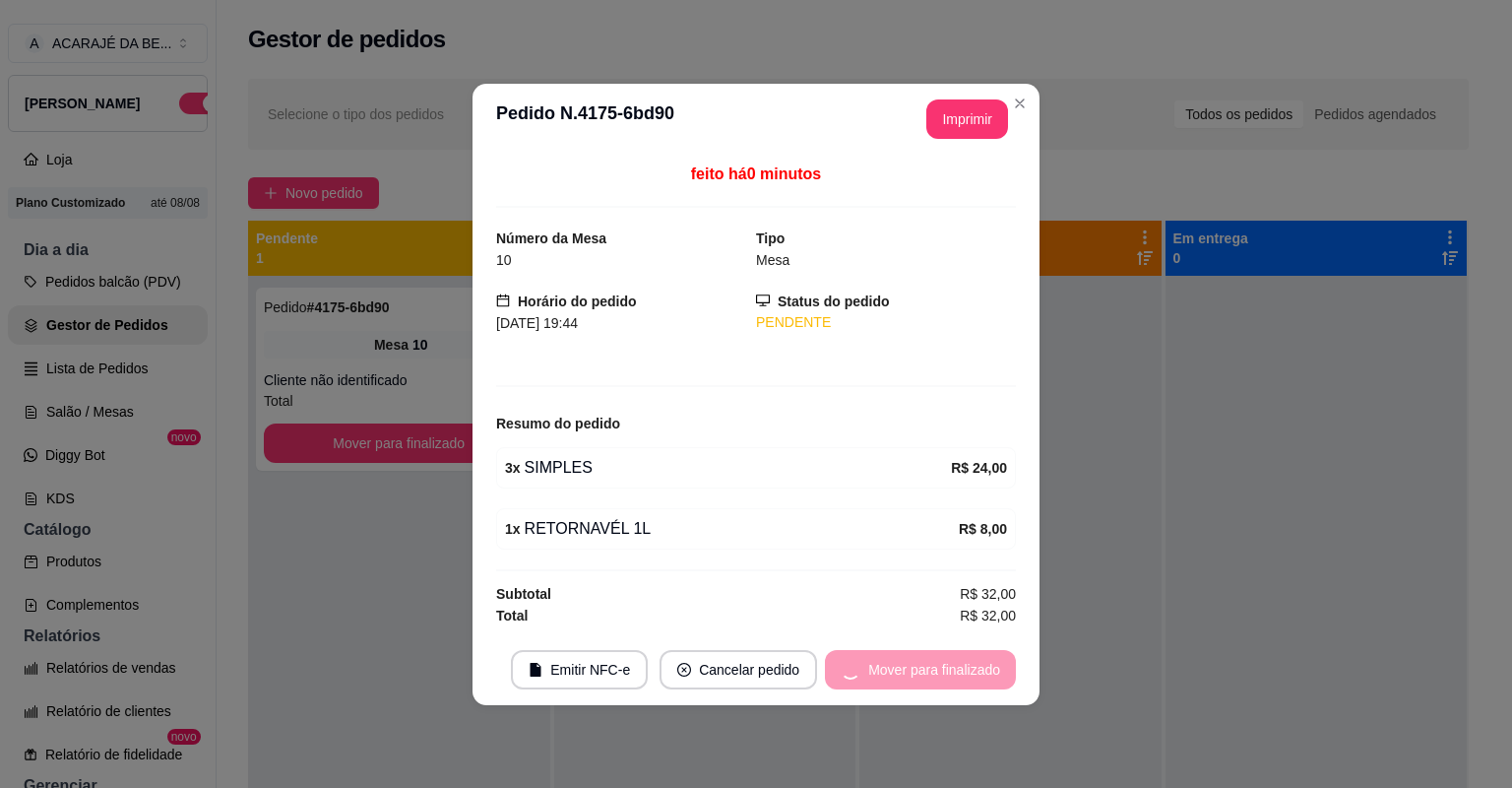 click on "Mover para finalizado" at bounding box center [920, 670] 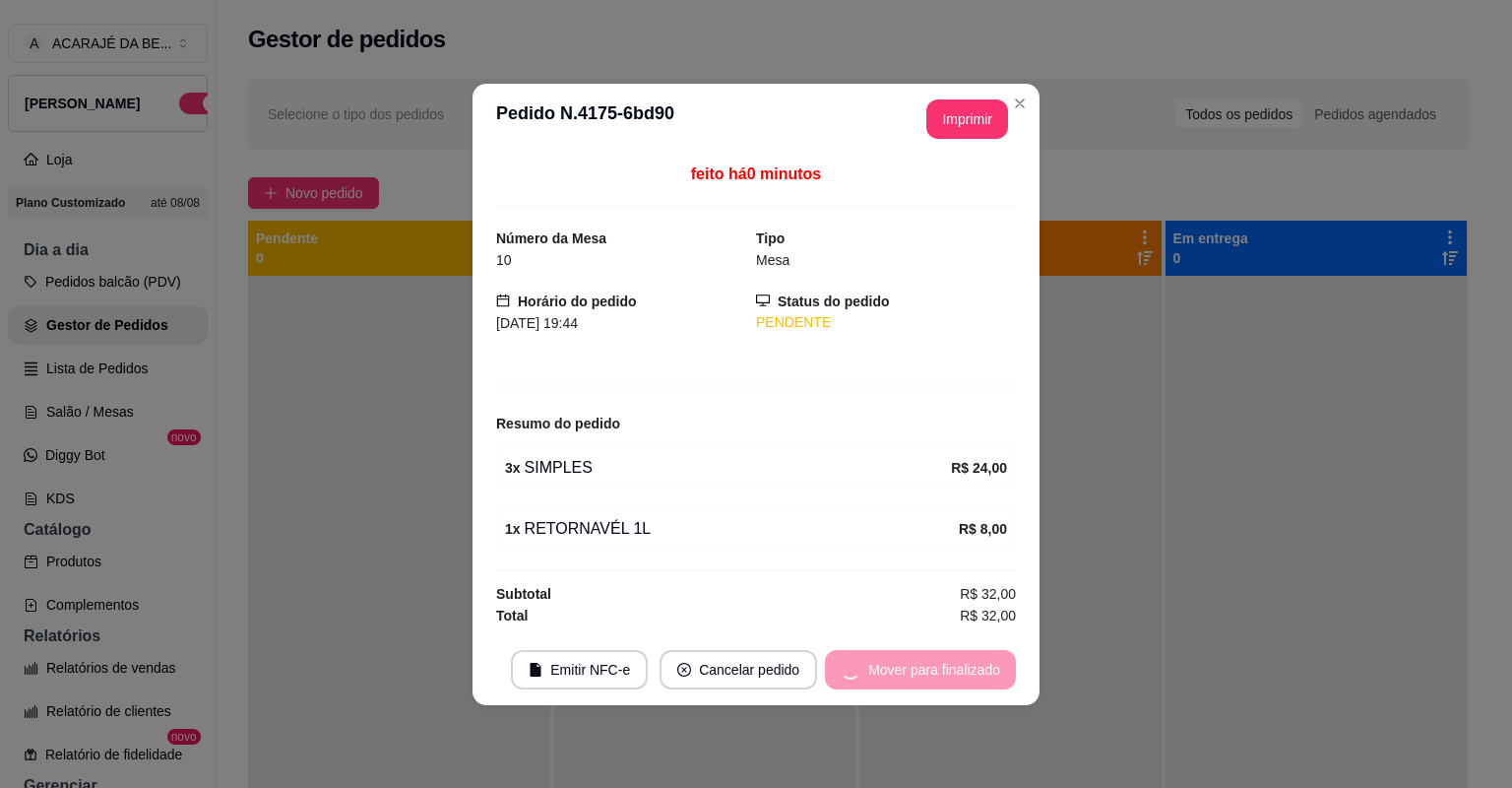 click on "Mover para finalizado" at bounding box center [920, 670] 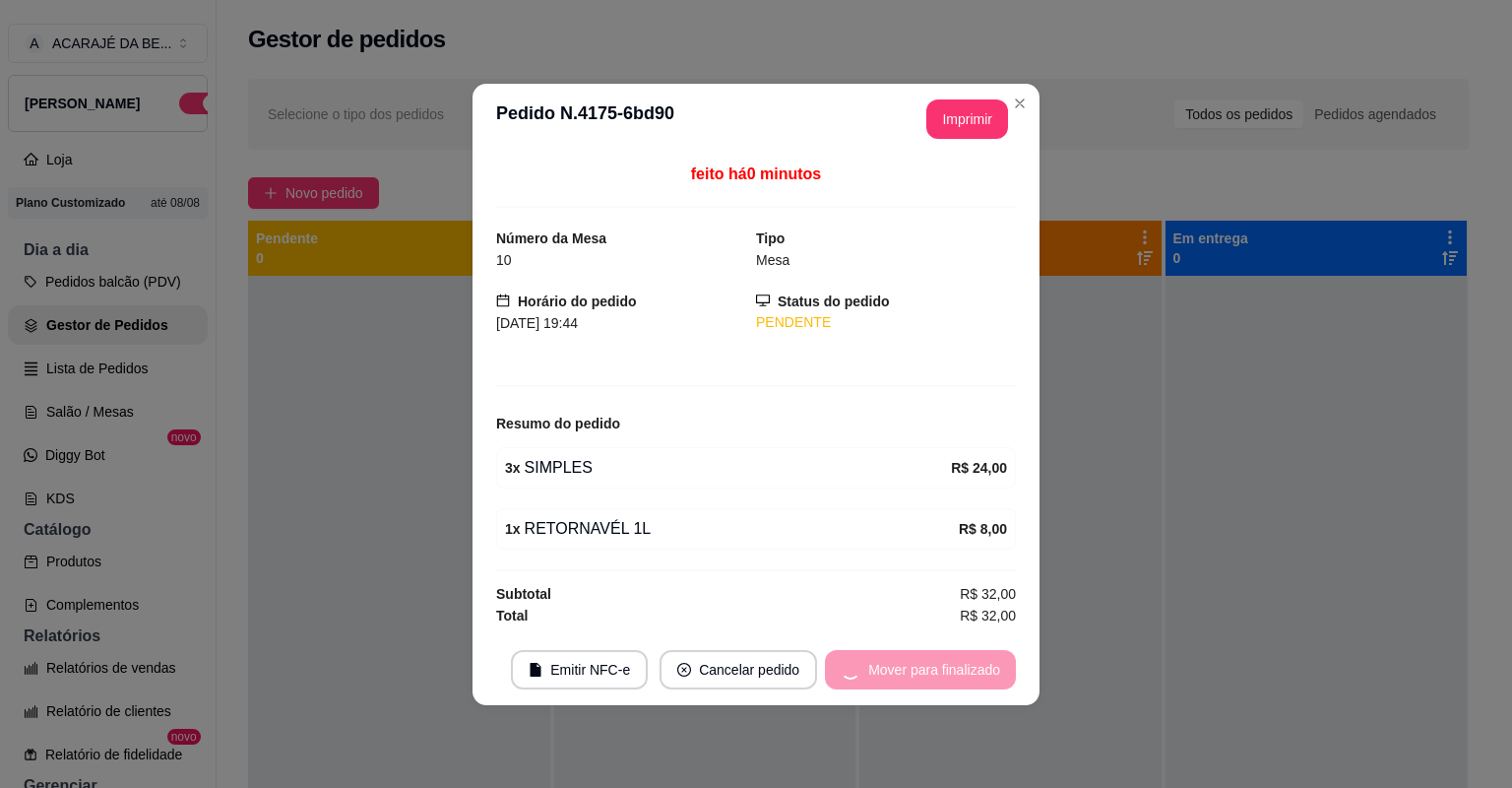 click on "Mover para finalizado" at bounding box center (920, 670) 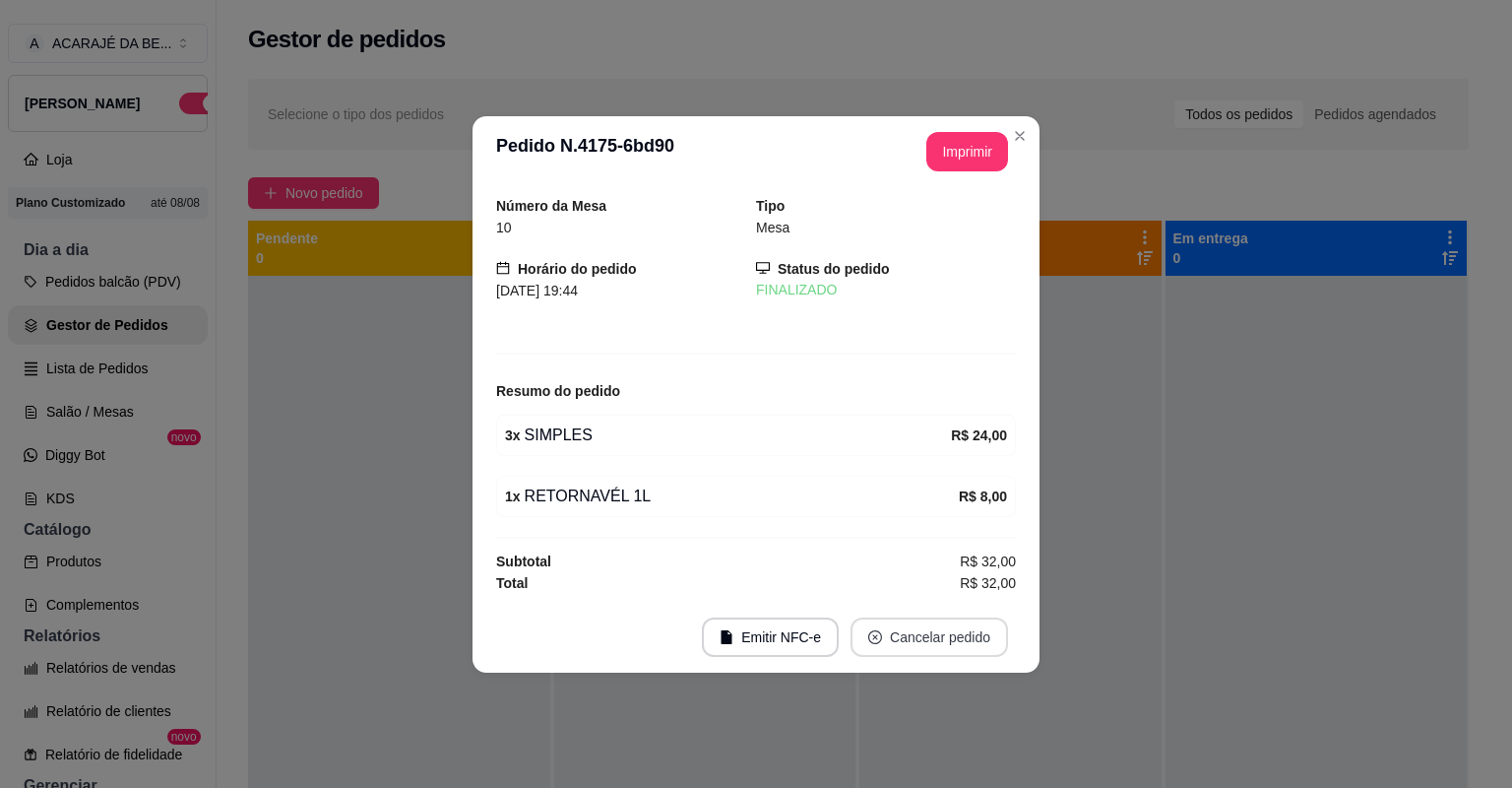 click on "Cancelar pedido" at bounding box center (929, 637) 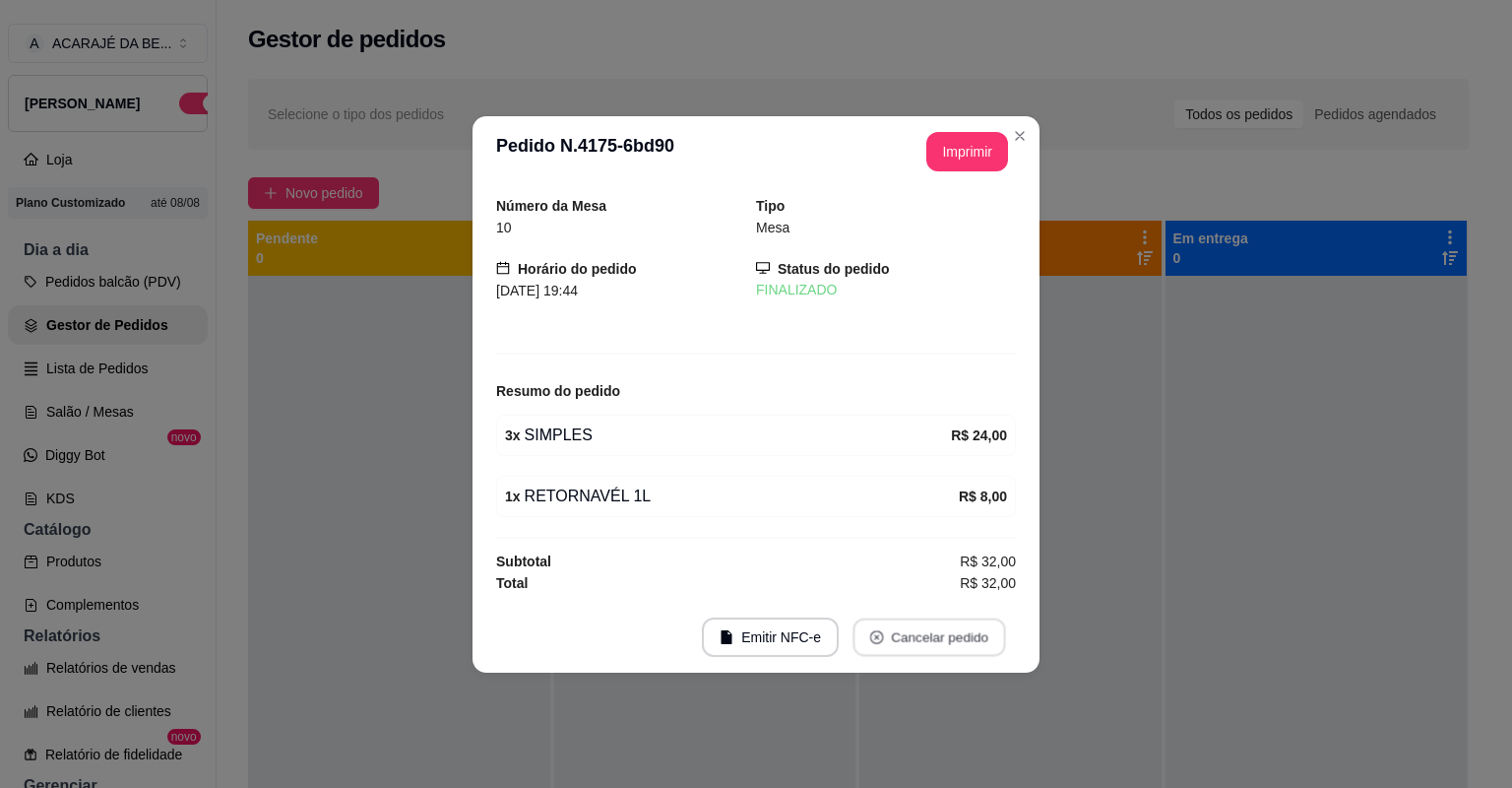 click on "Cancelar pedido" at bounding box center (928, 636) 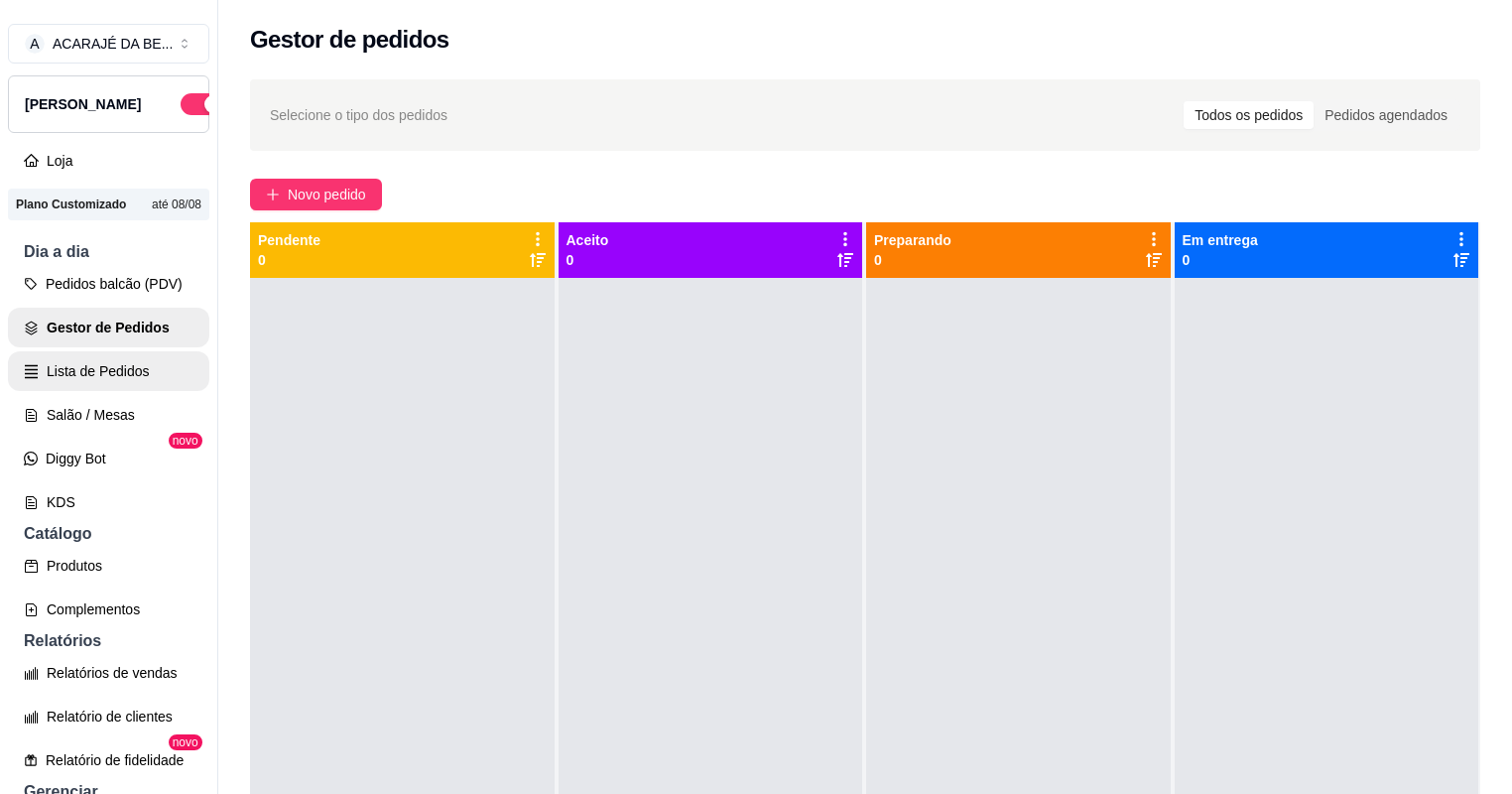 click on "Lista de Pedidos" at bounding box center (108, 371) 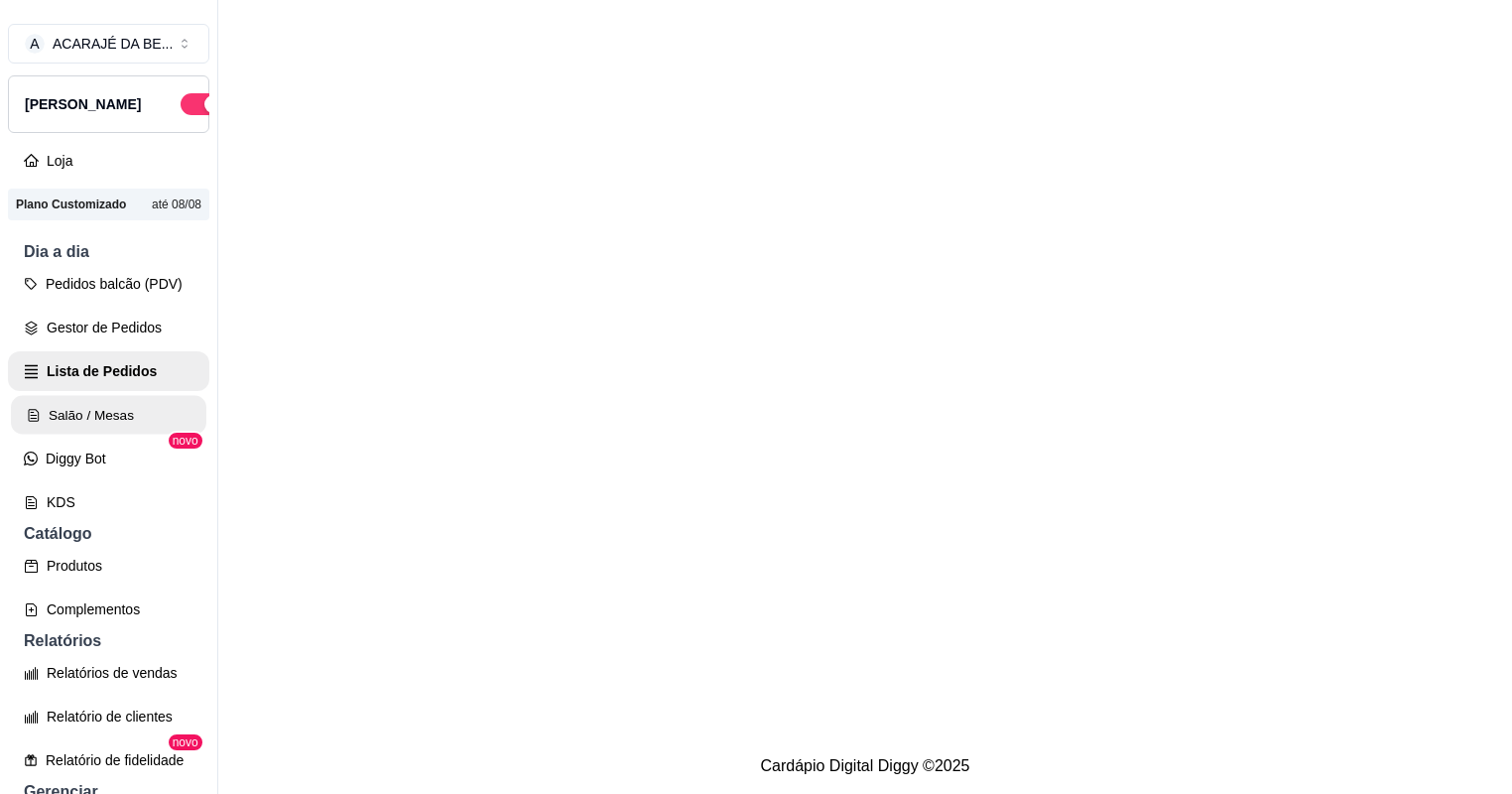 click on "Salão / Mesas" at bounding box center (108, 415) 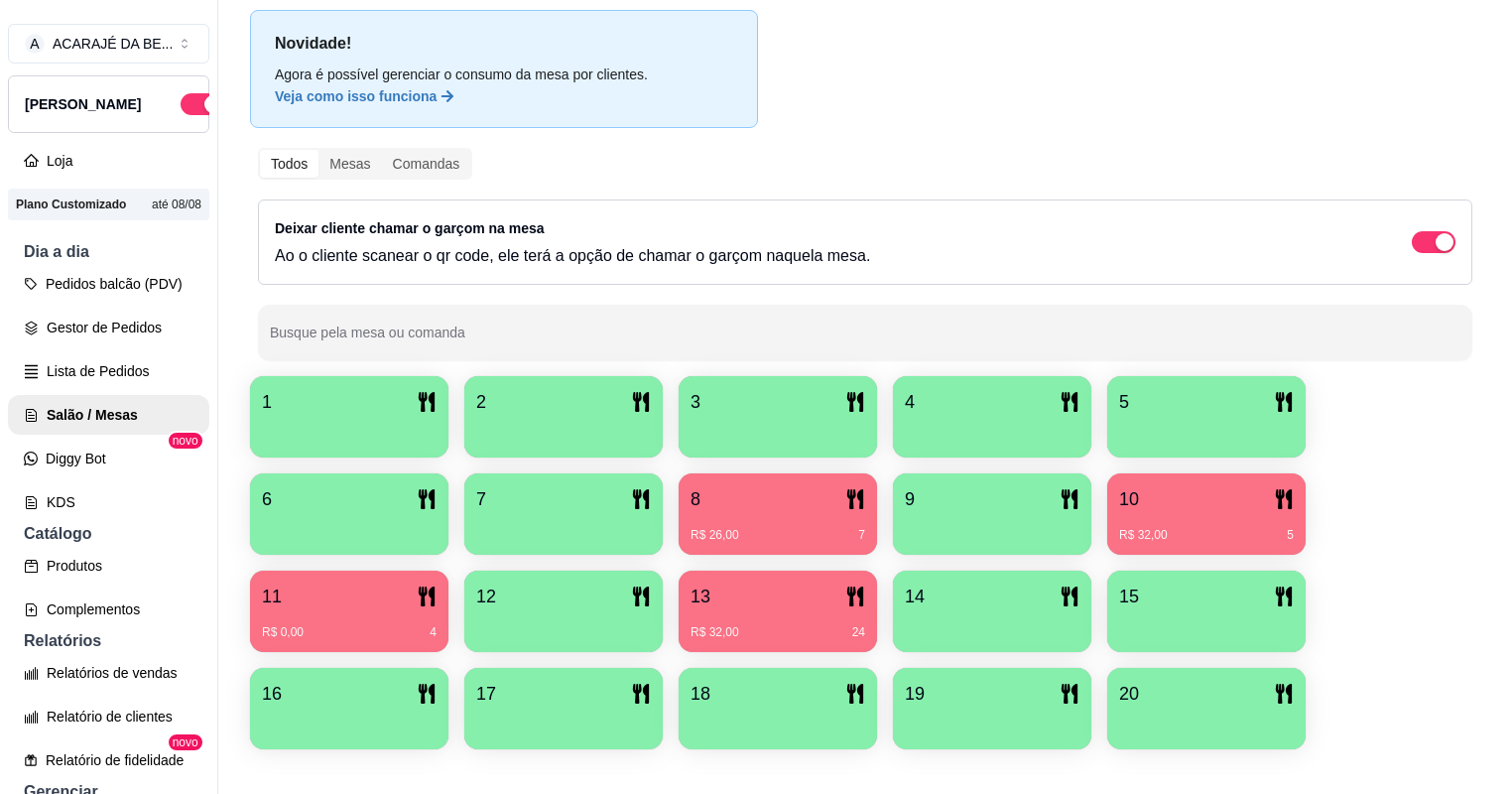 scroll, scrollTop: 79, scrollLeft: 0, axis: vertical 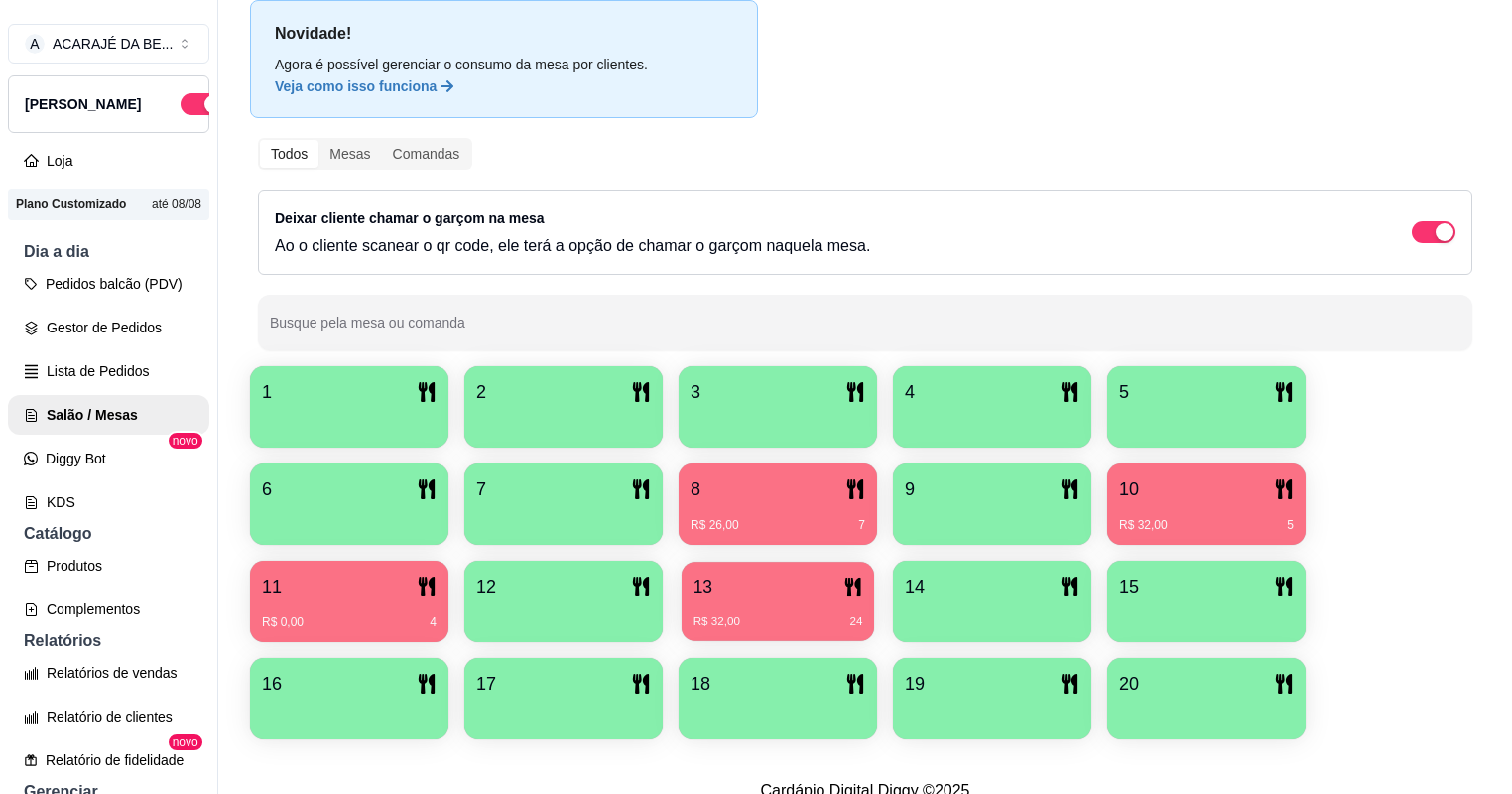 click on "R$ 32,00 24" at bounding box center [778, 614] 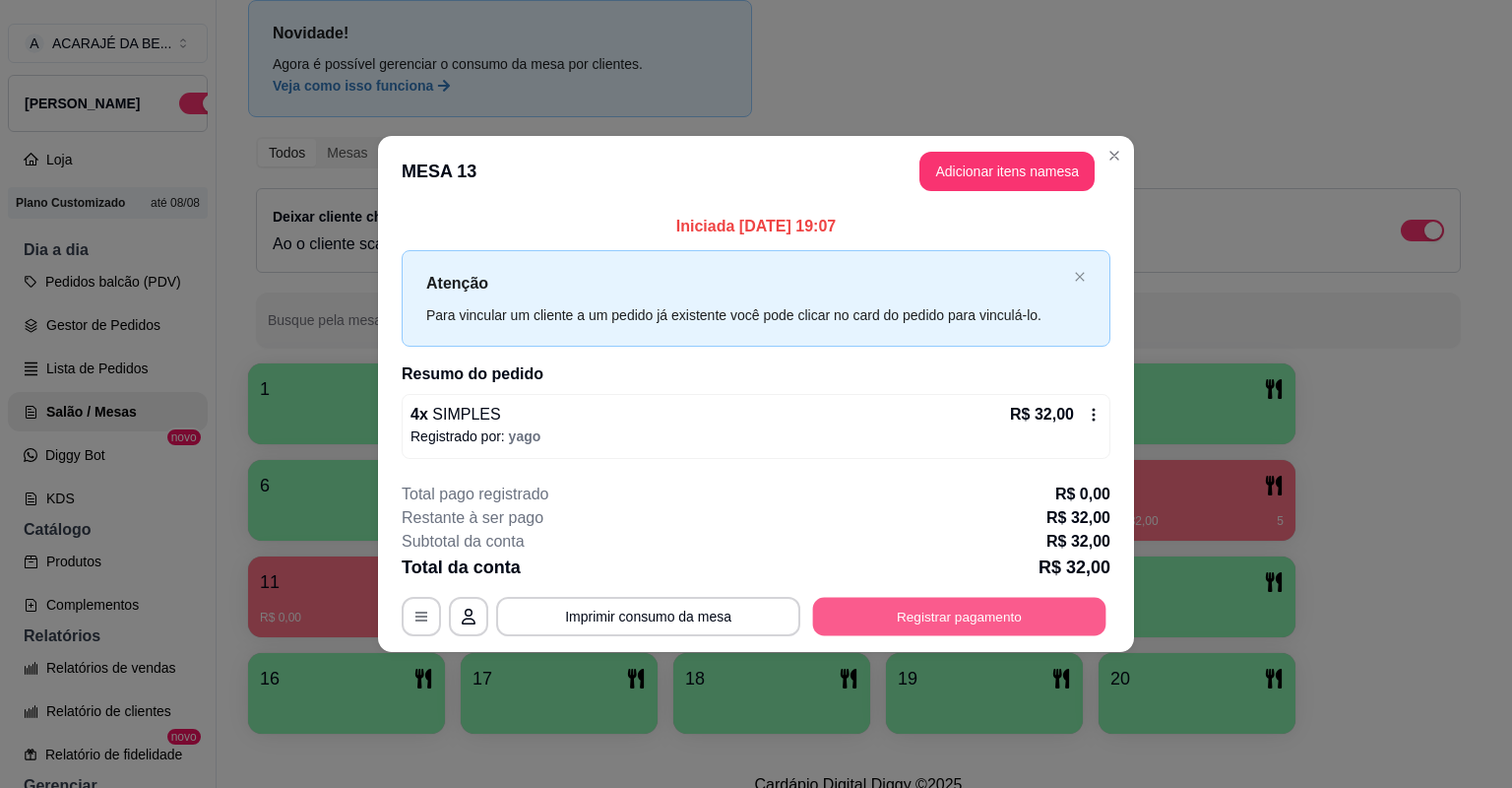 click on "Registrar pagamento" at bounding box center [960, 616] 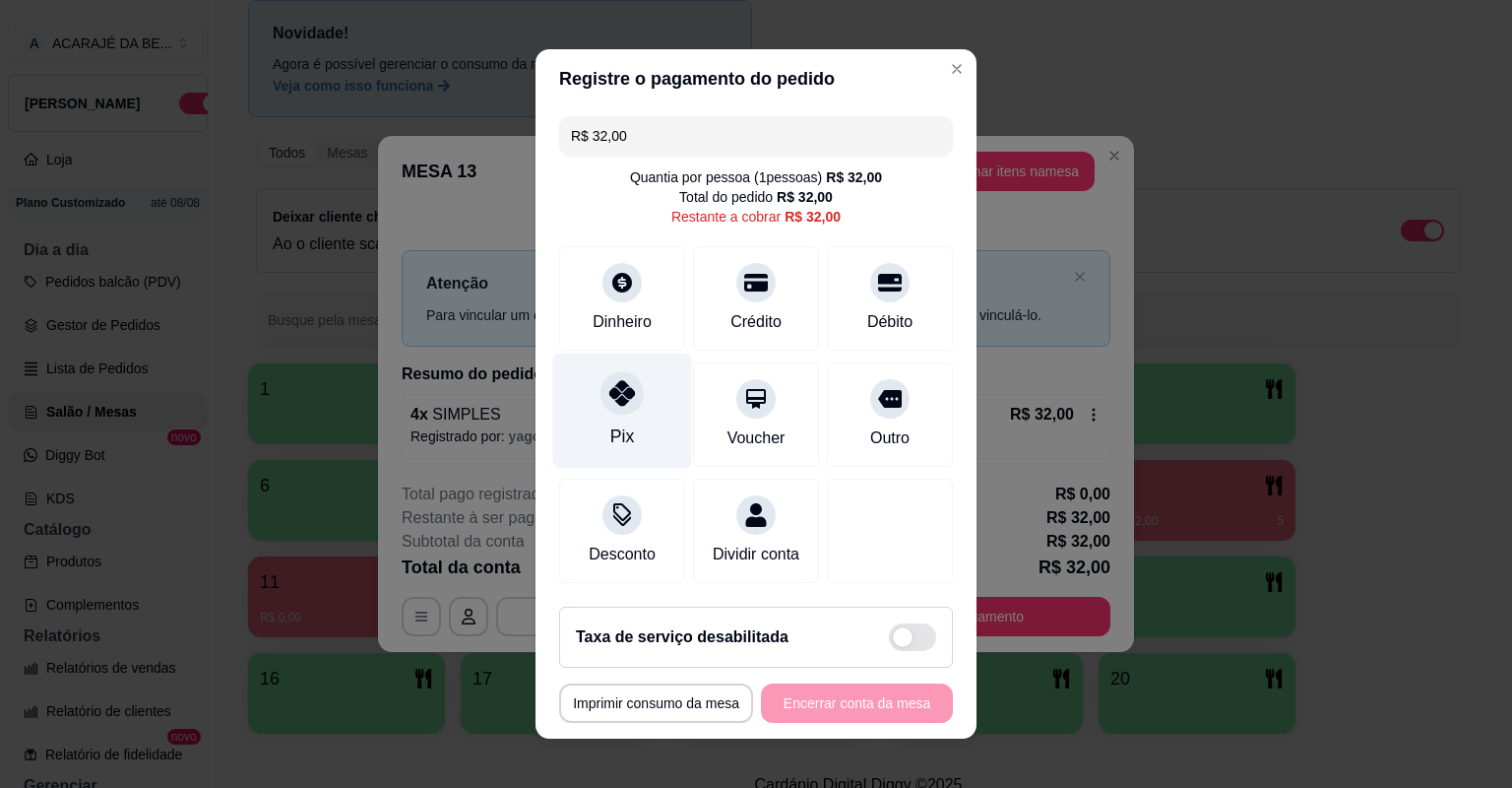 click on "Pix" at bounding box center (622, 411) 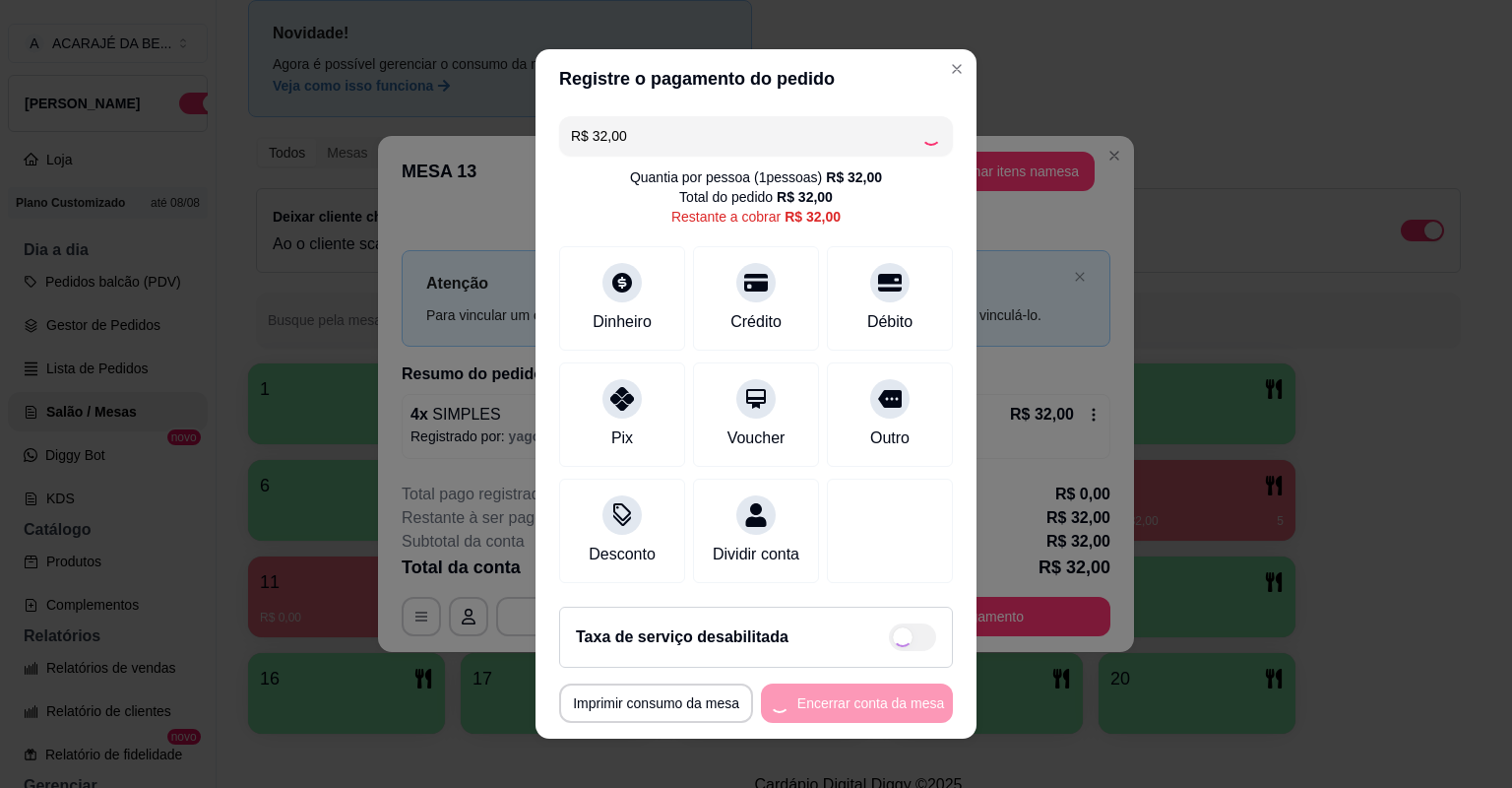 type on "R$ 0,00" 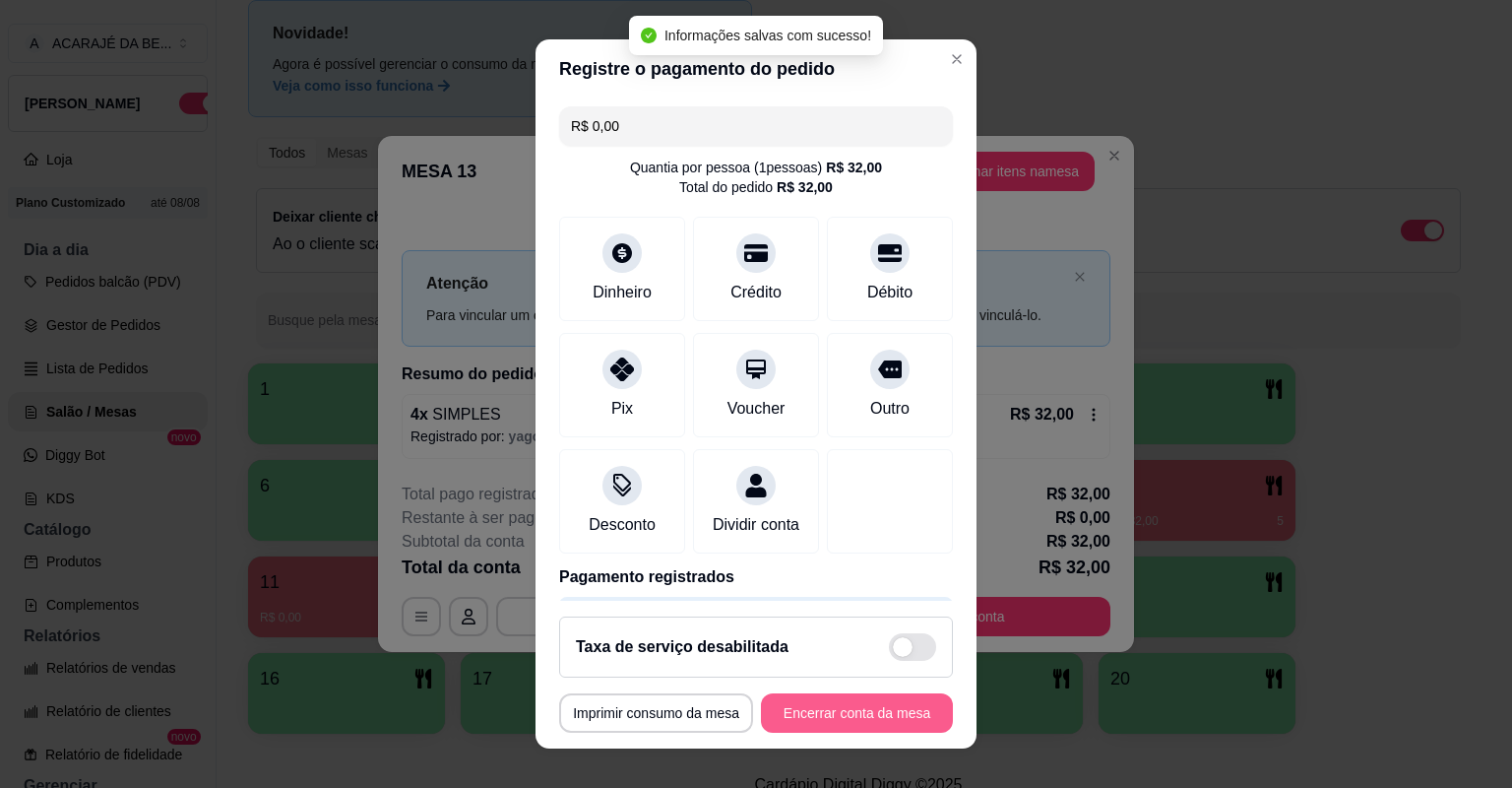 click on "Encerrar conta da mesa" at bounding box center [856, 713] 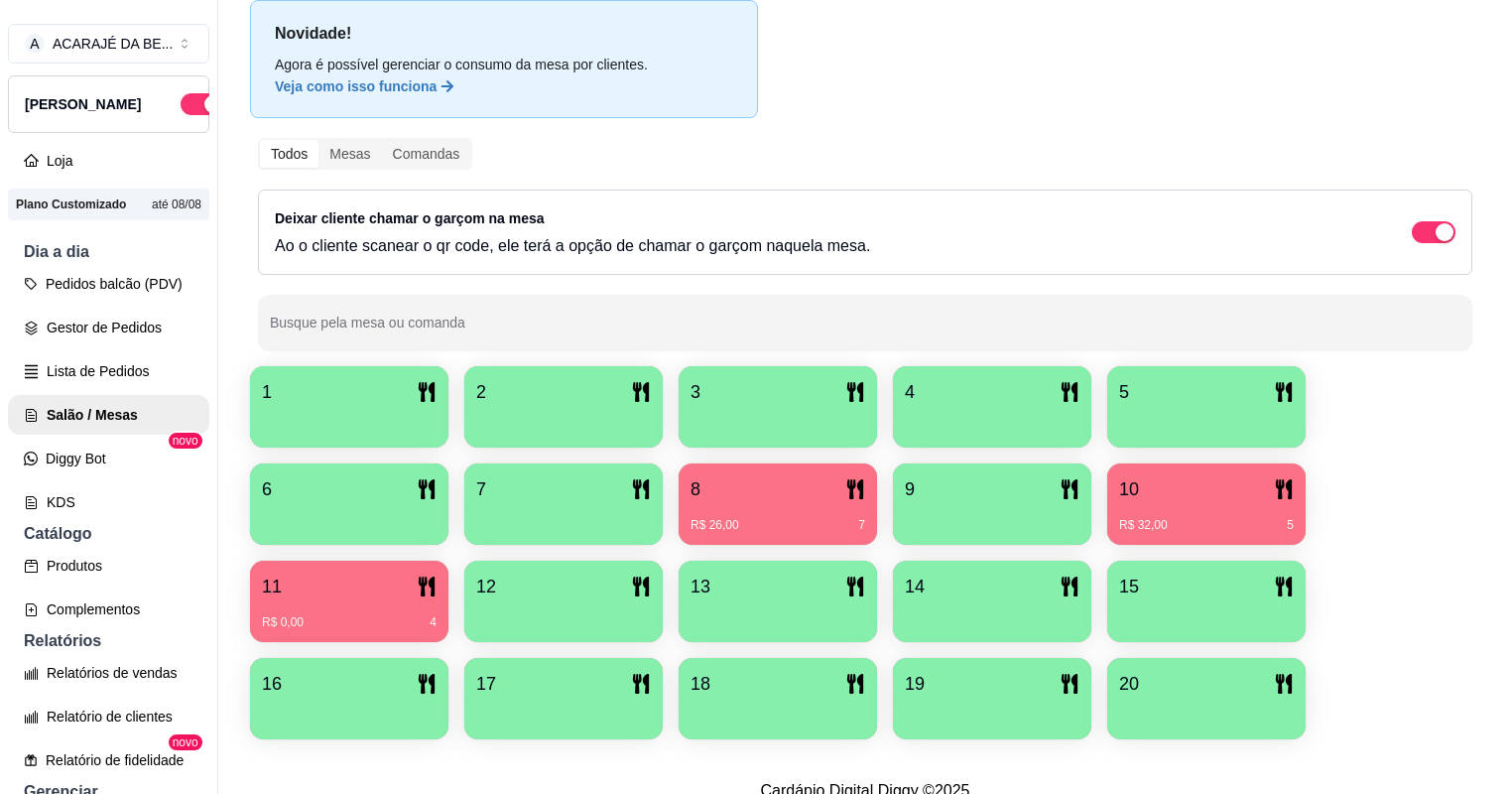click on "R$ 0,00 4" at bounding box center (349, 622) 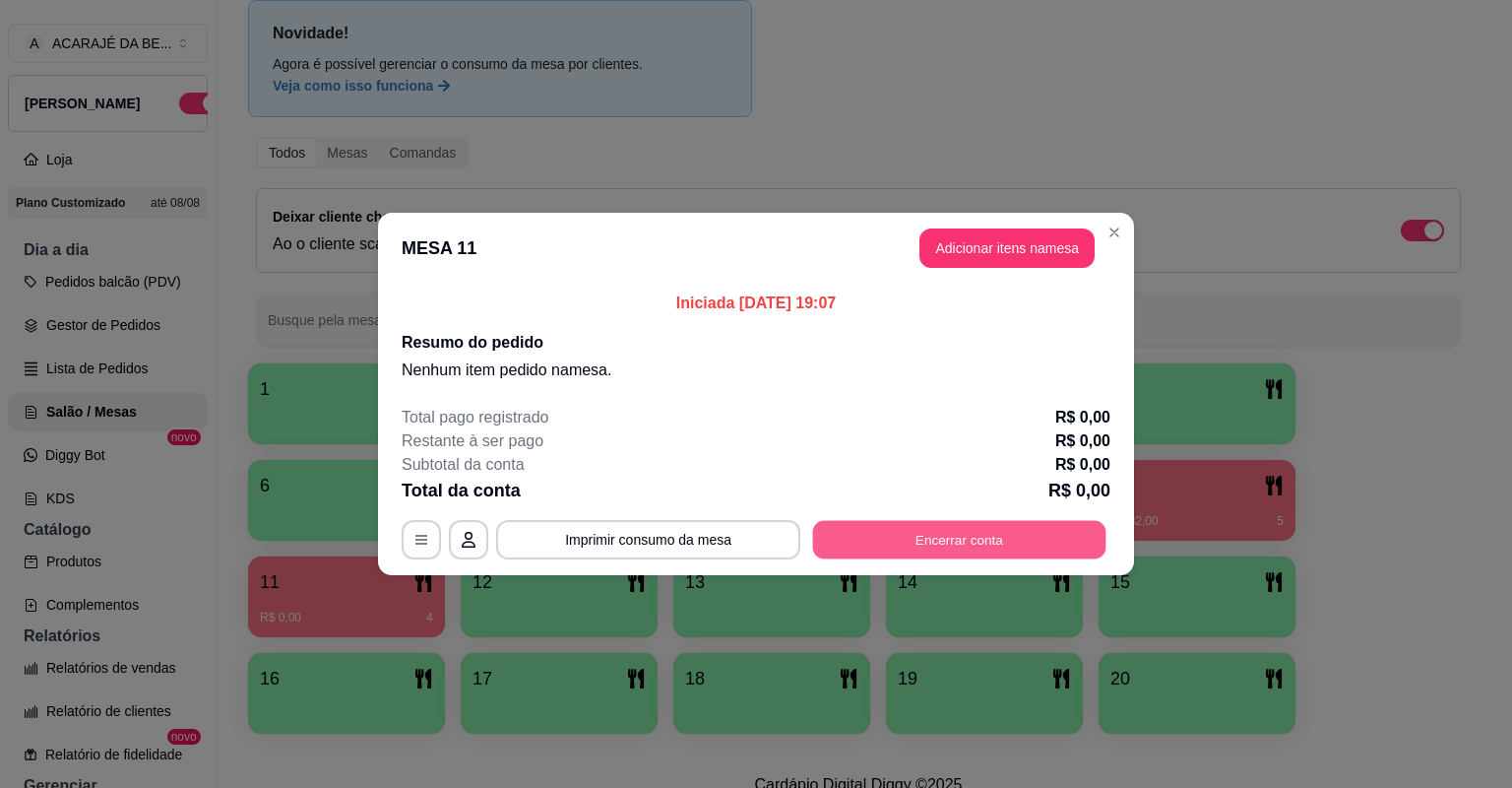 click on "Encerrar conta" at bounding box center (960, 540) 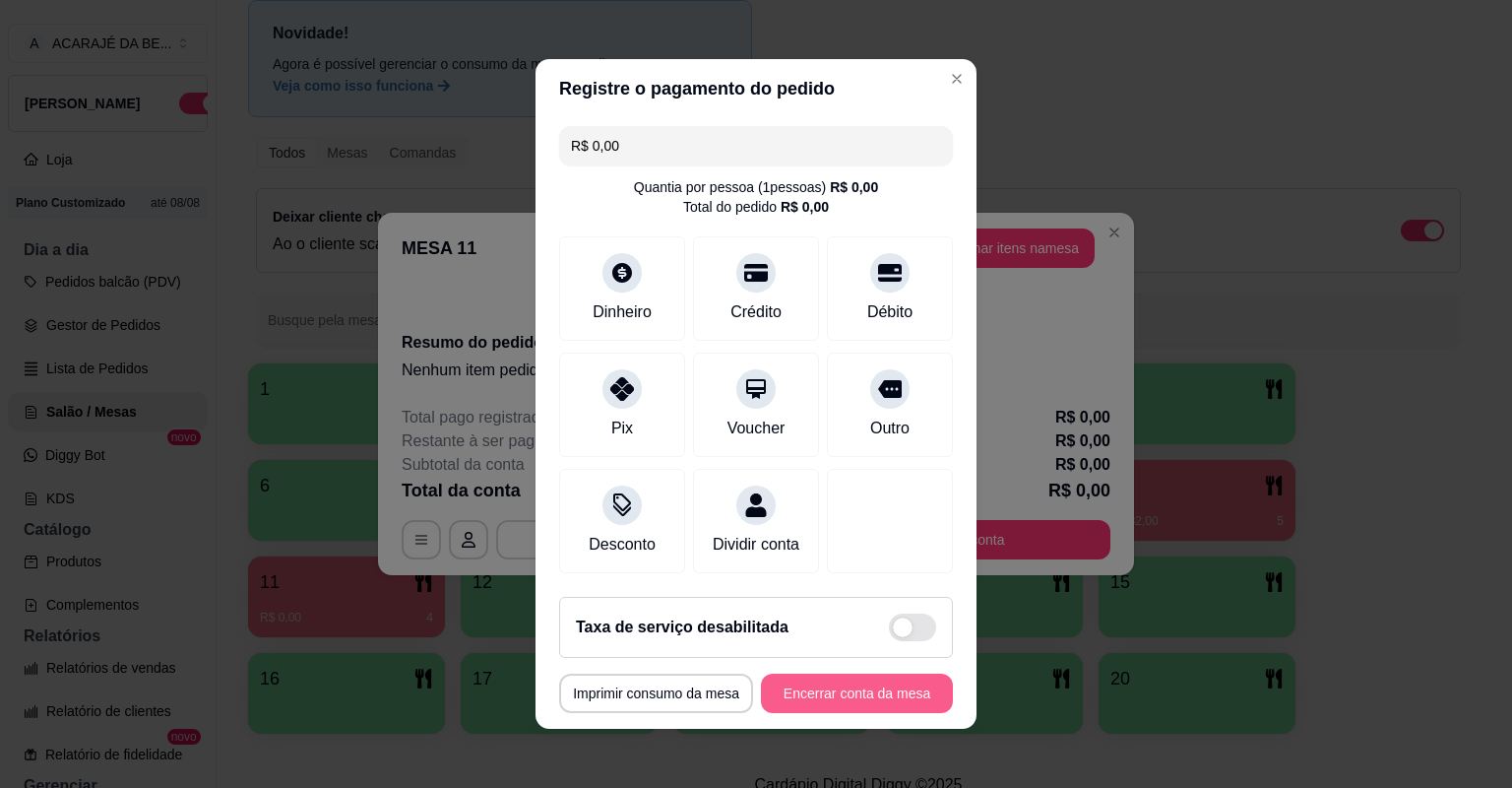 click on "Encerrar conta da mesa" at bounding box center [856, 693] 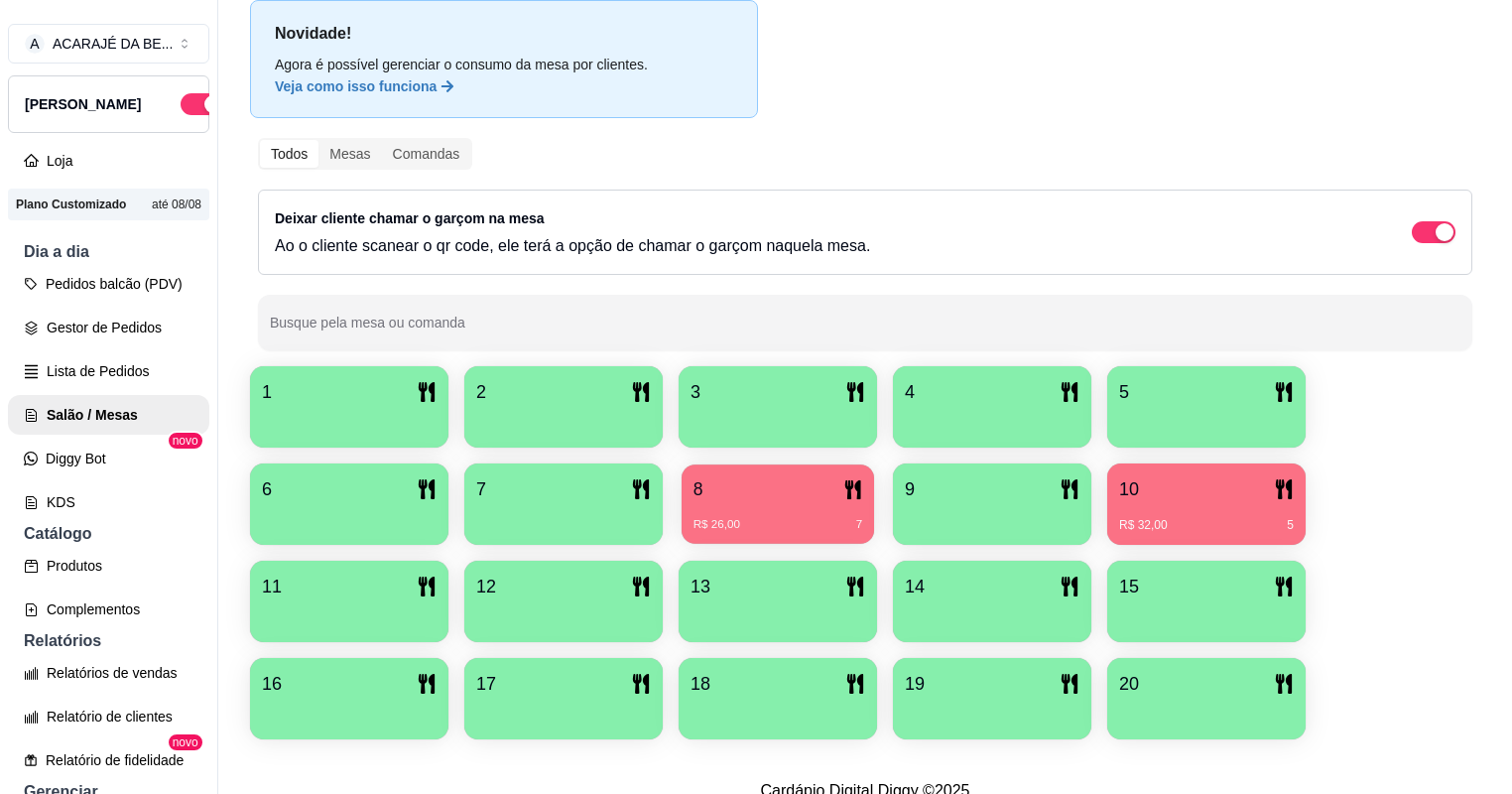 click on "8 R$ 26,00 7" at bounding box center [778, 504] 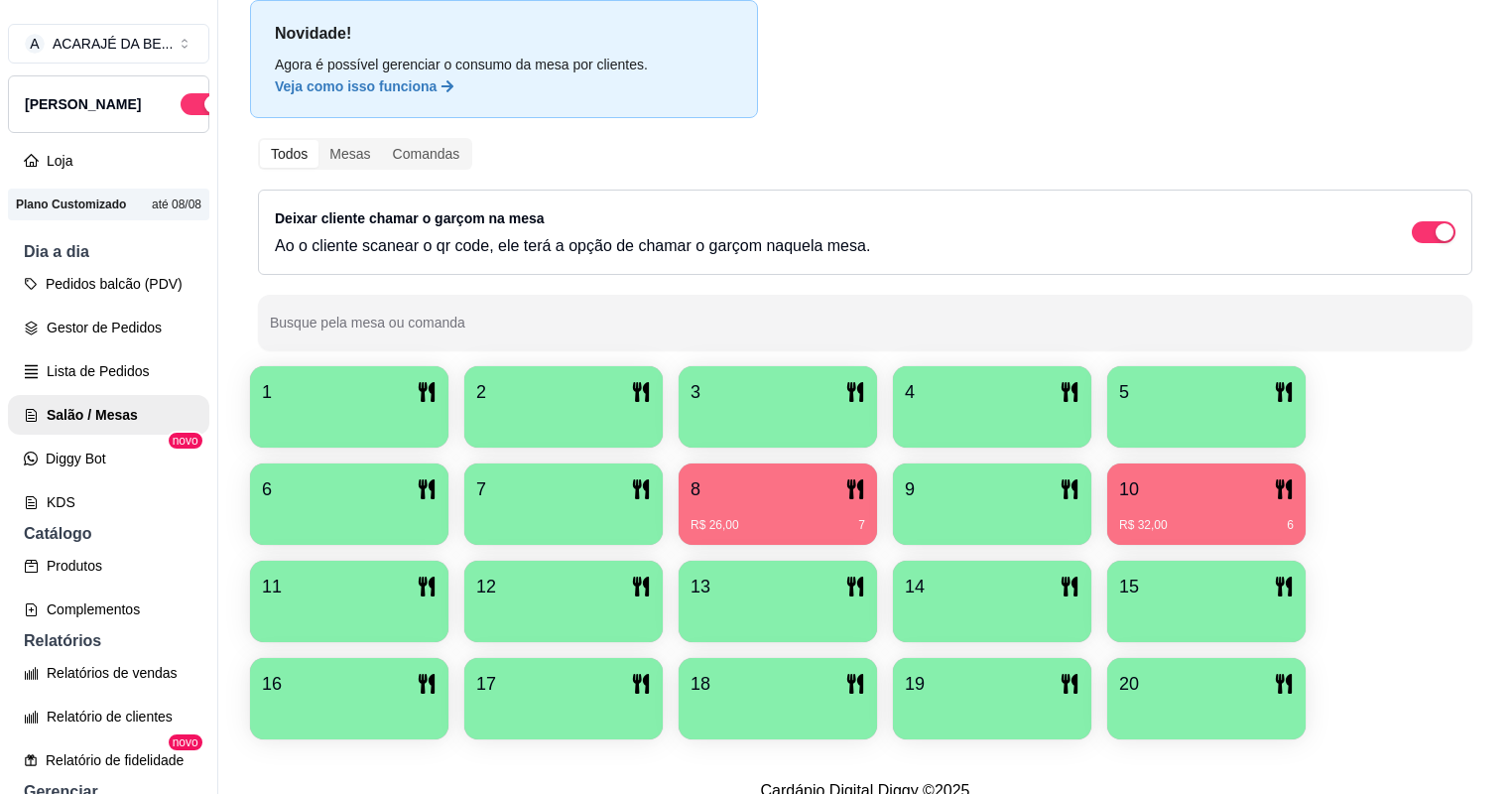 click on "10" at bounding box center (1206, 489) 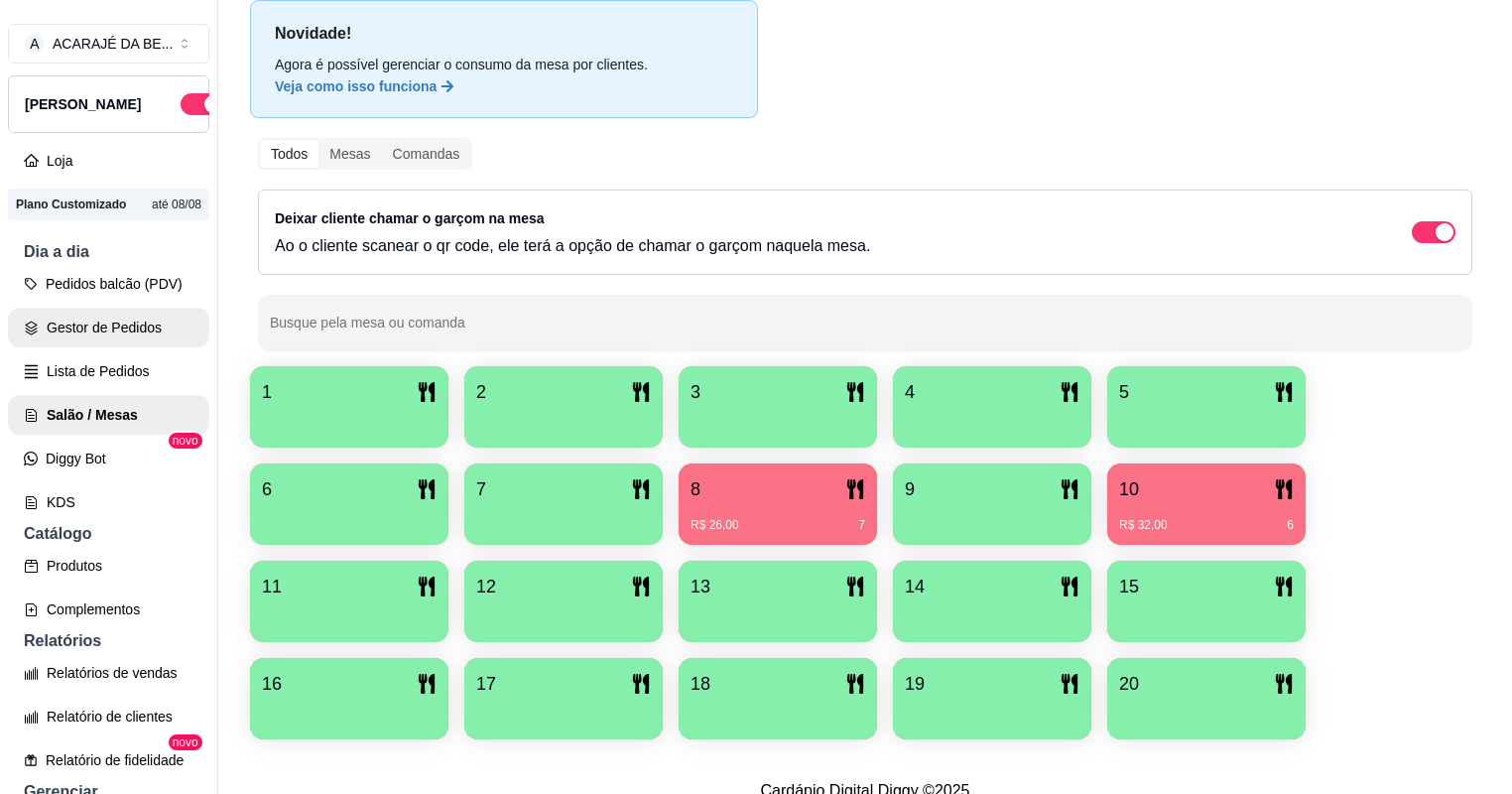 click on "Gestor de Pedidos" at bounding box center [108, 328] 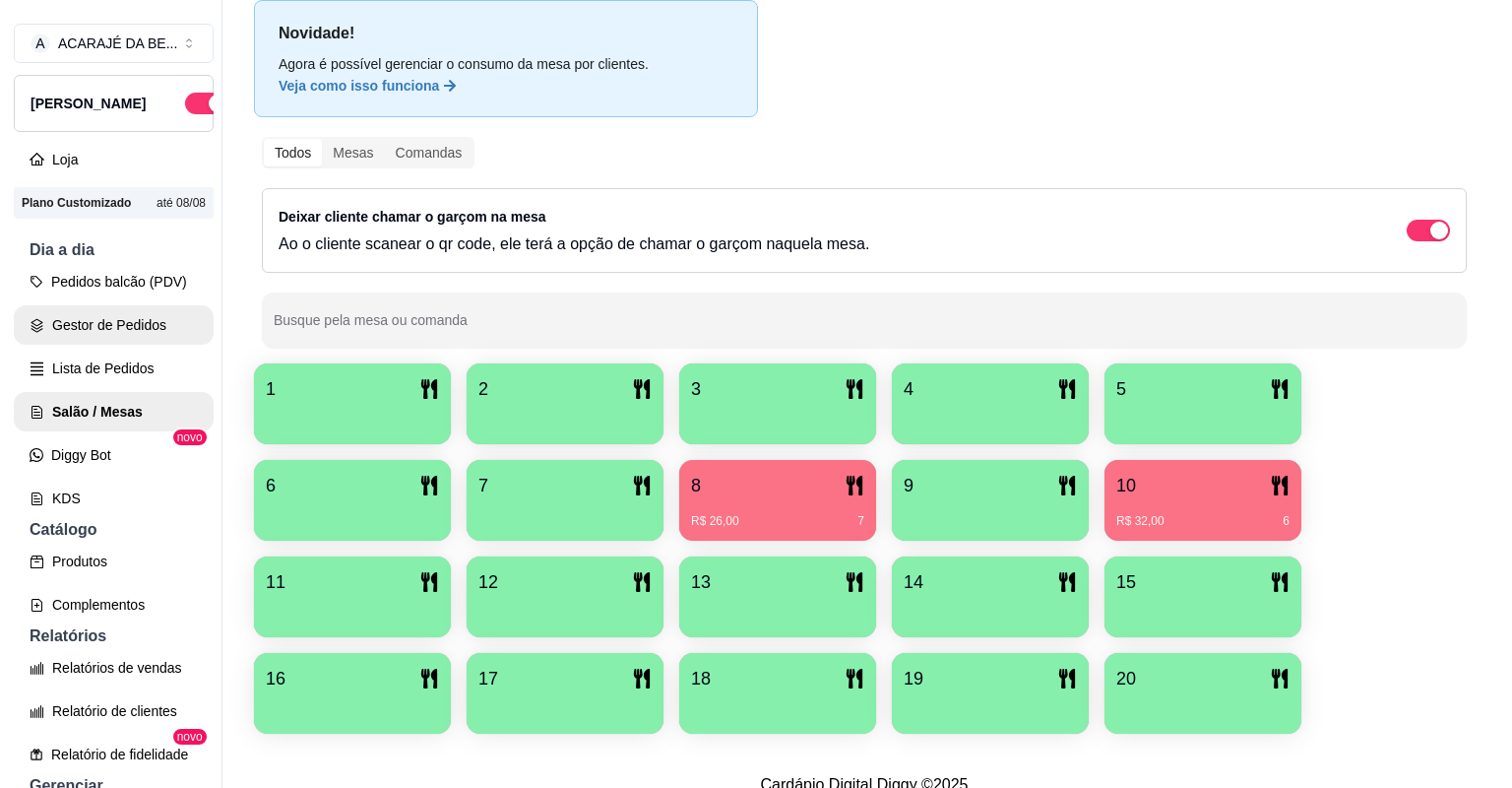 scroll, scrollTop: 0, scrollLeft: 0, axis: both 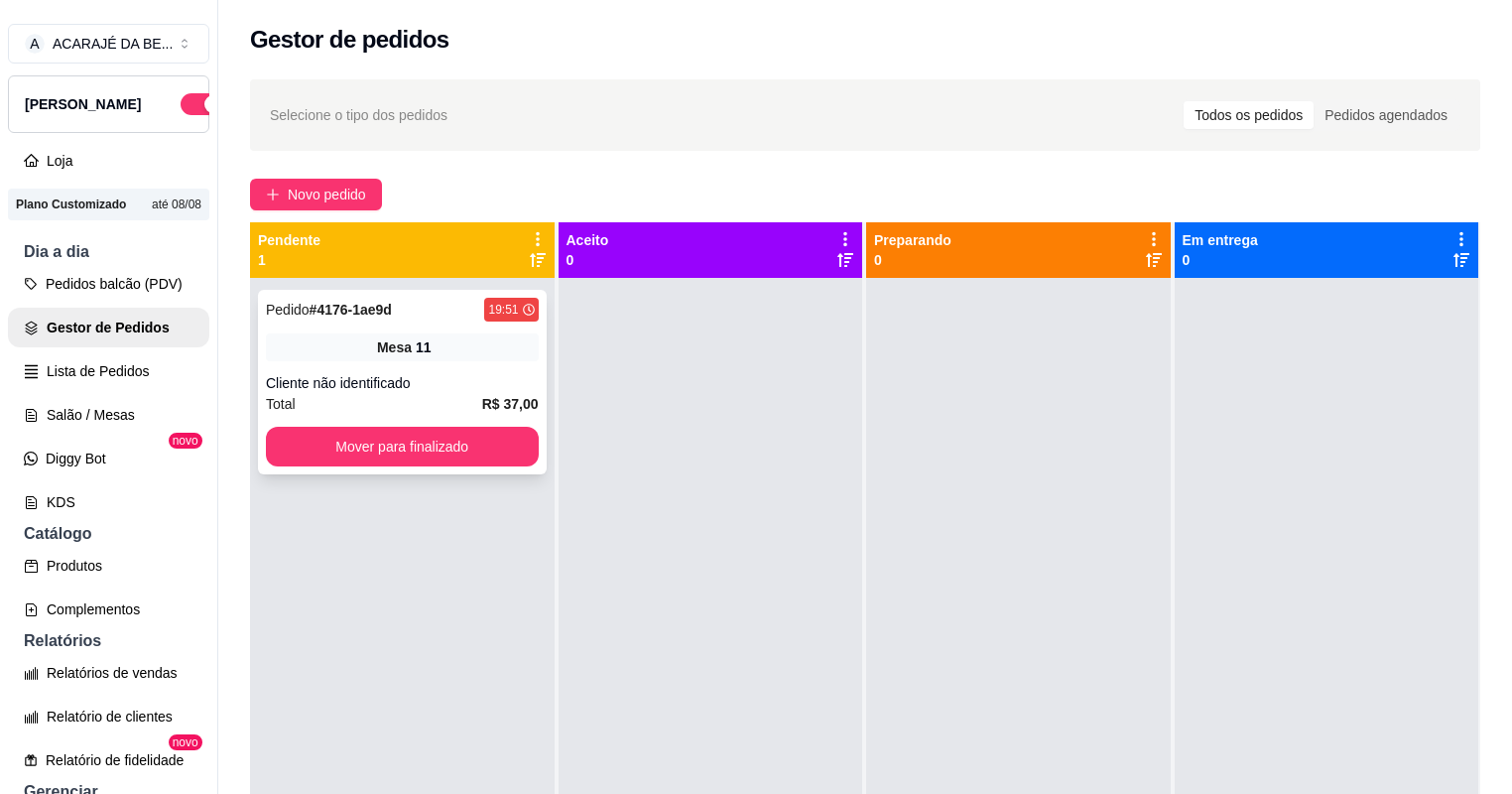 click on "Pedido  # 4176-1ae9d 19:51 Mesa 11 Cliente não identificado Total R$ 37,00 Mover para finalizado" at bounding box center [402, 675] 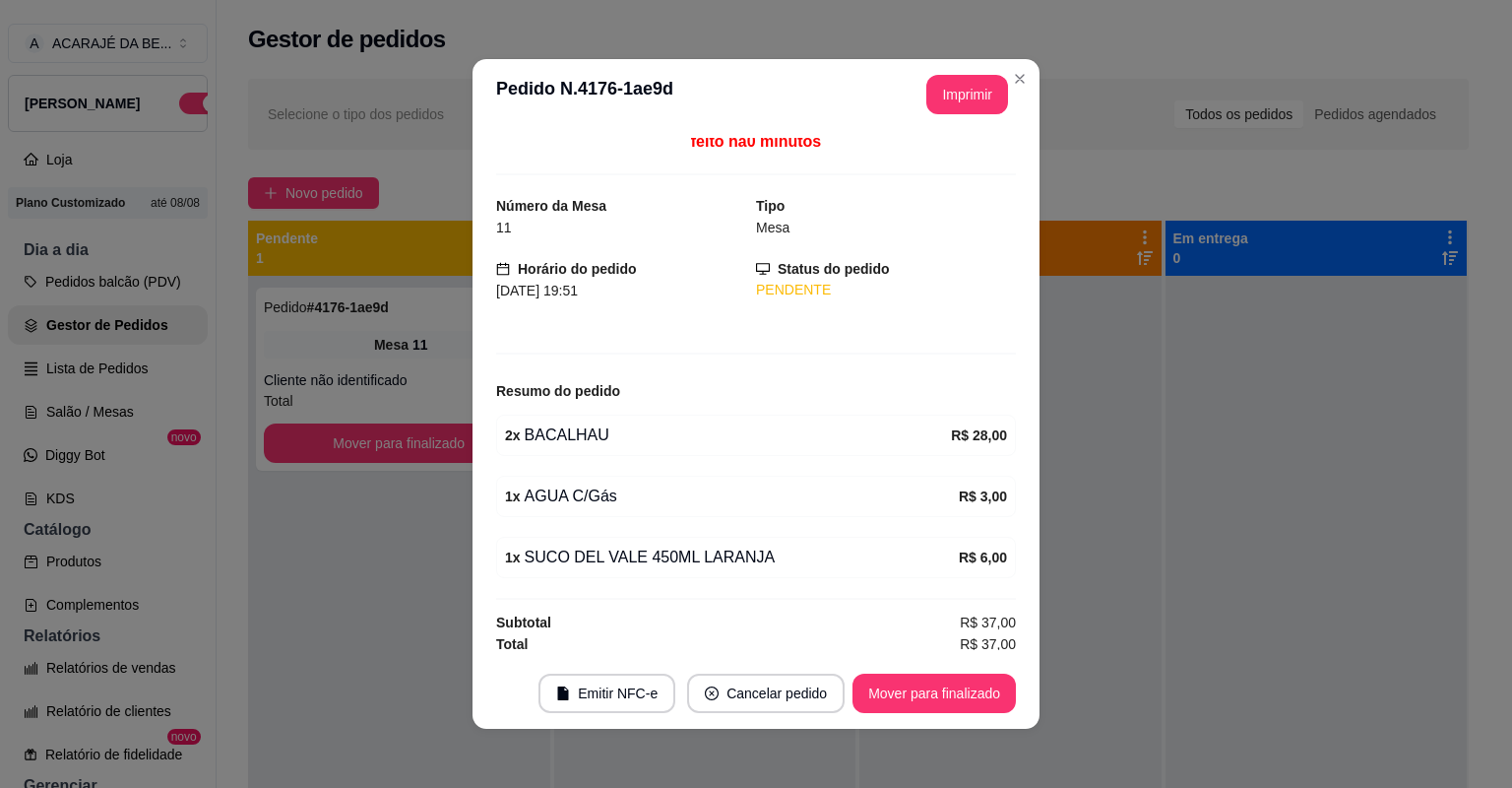 scroll, scrollTop: 10, scrollLeft: 0, axis: vertical 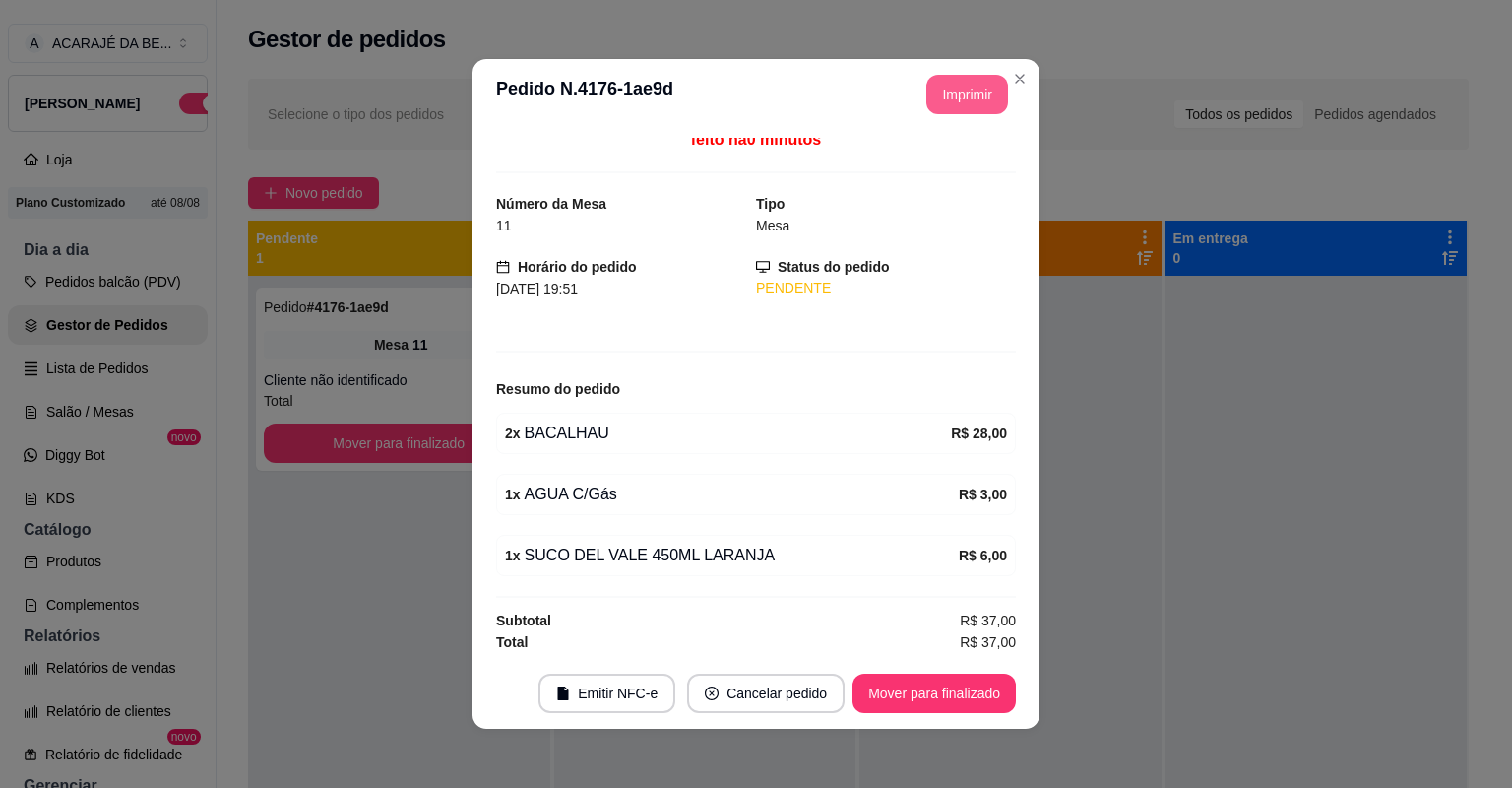 click on "Imprimir" at bounding box center [967, 95] 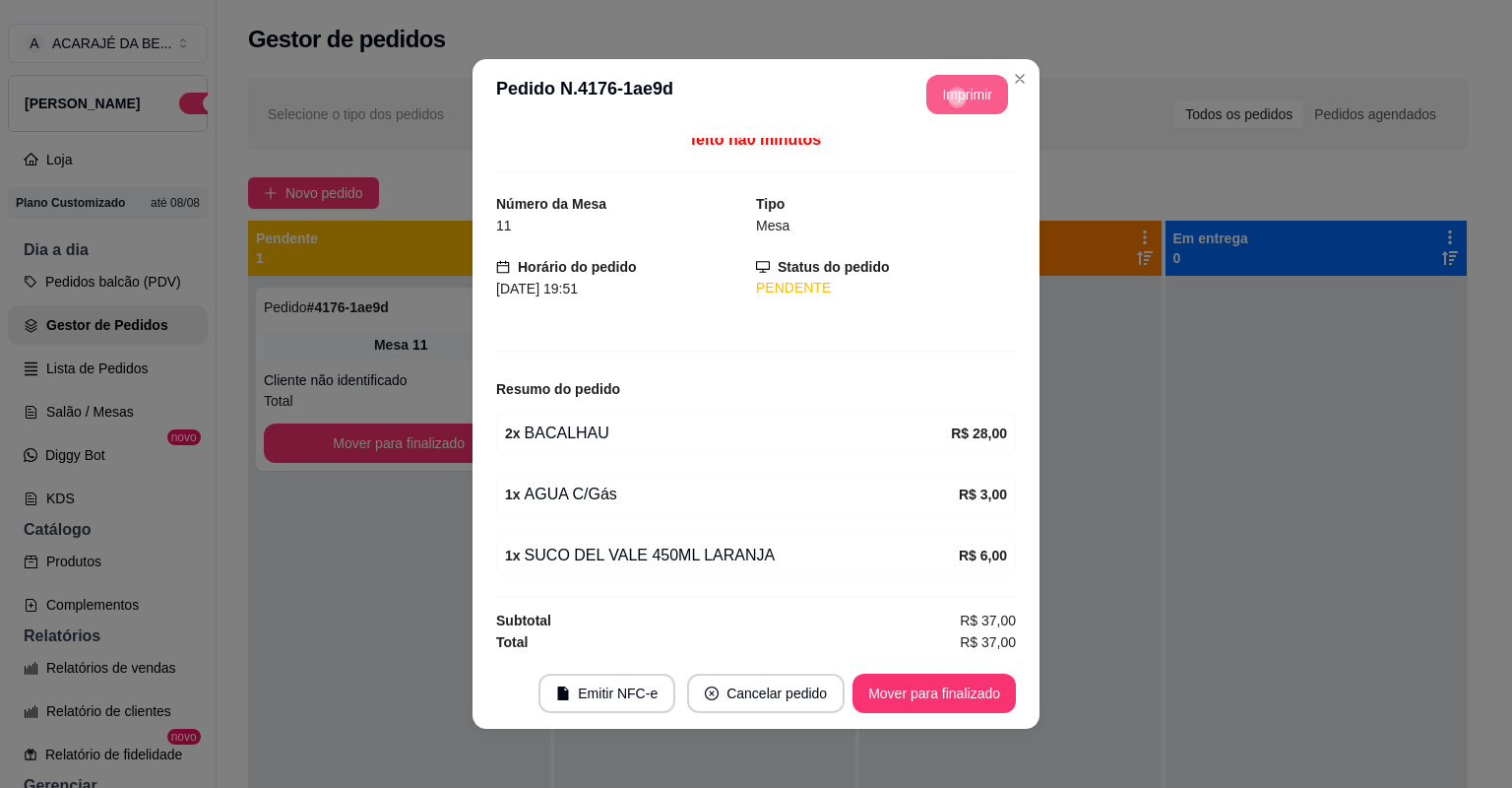 scroll, scrollTop: 0, scrollLeft: 0, axis: both 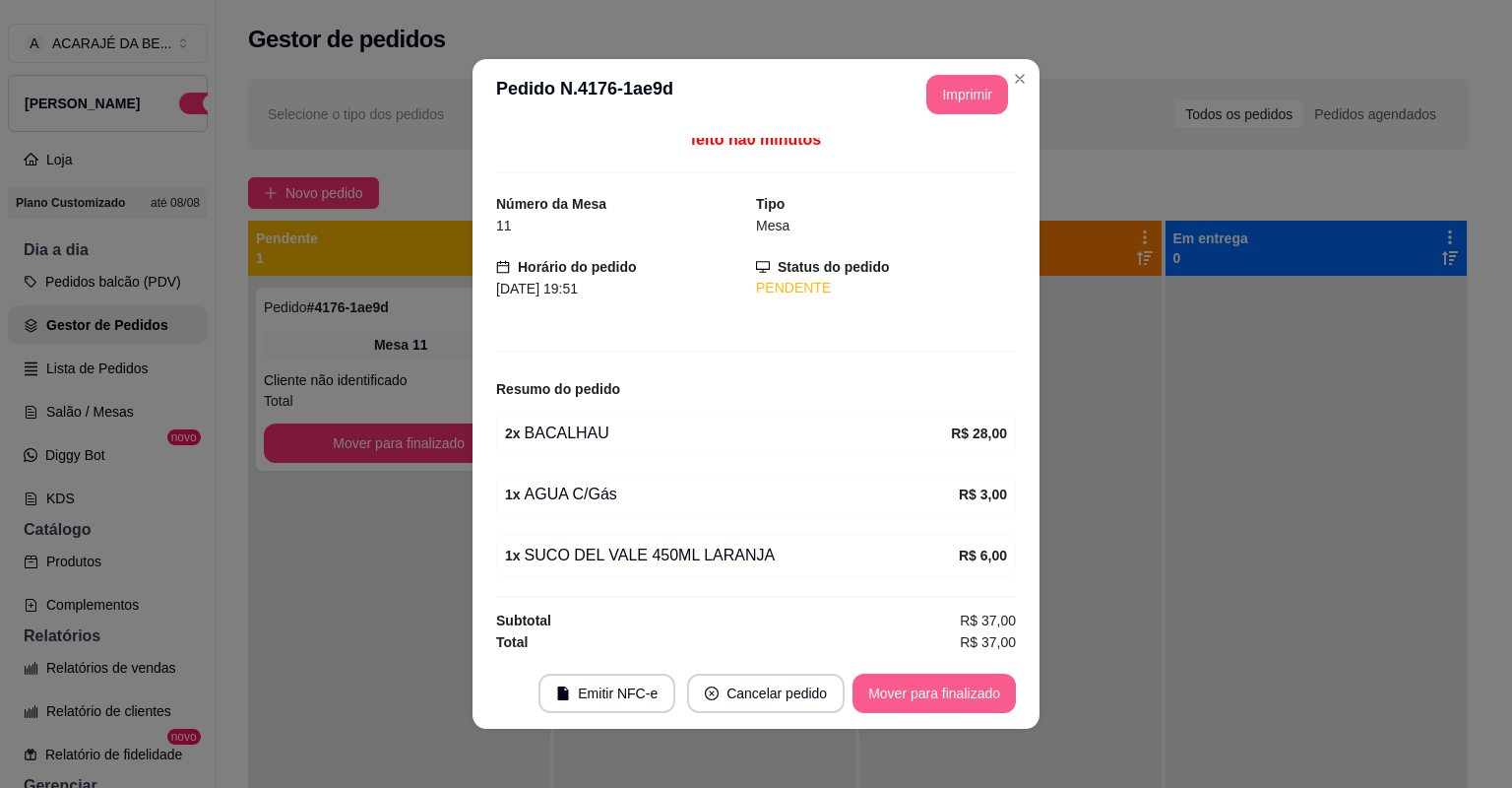 click on "Mover para finalizado" at bounding box center (934, 693) 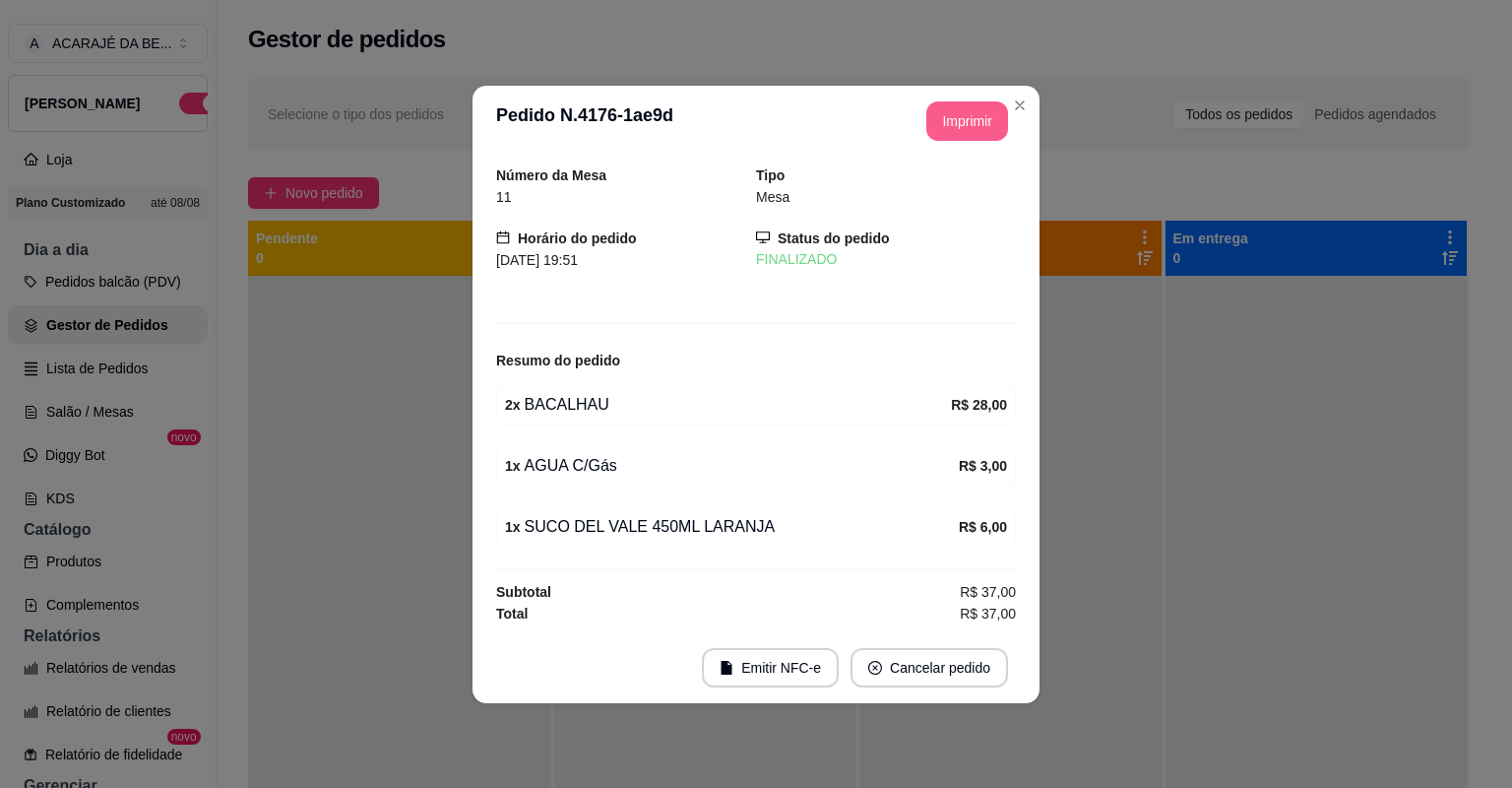 scroll, scrollTop: 0, scrollLeft: 0, axis: both 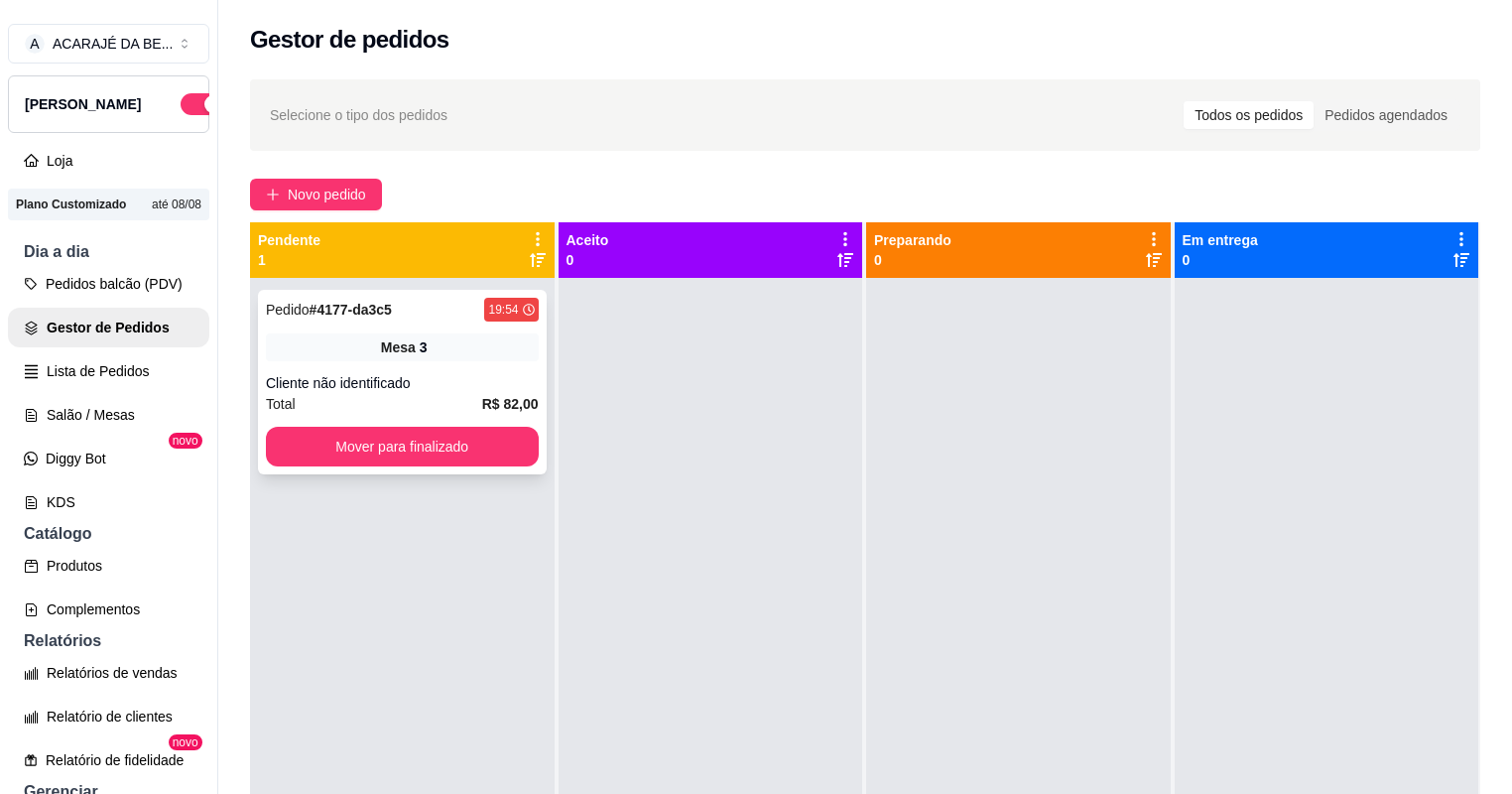 click on "Mesa 3" at bounding box center (402, 347) 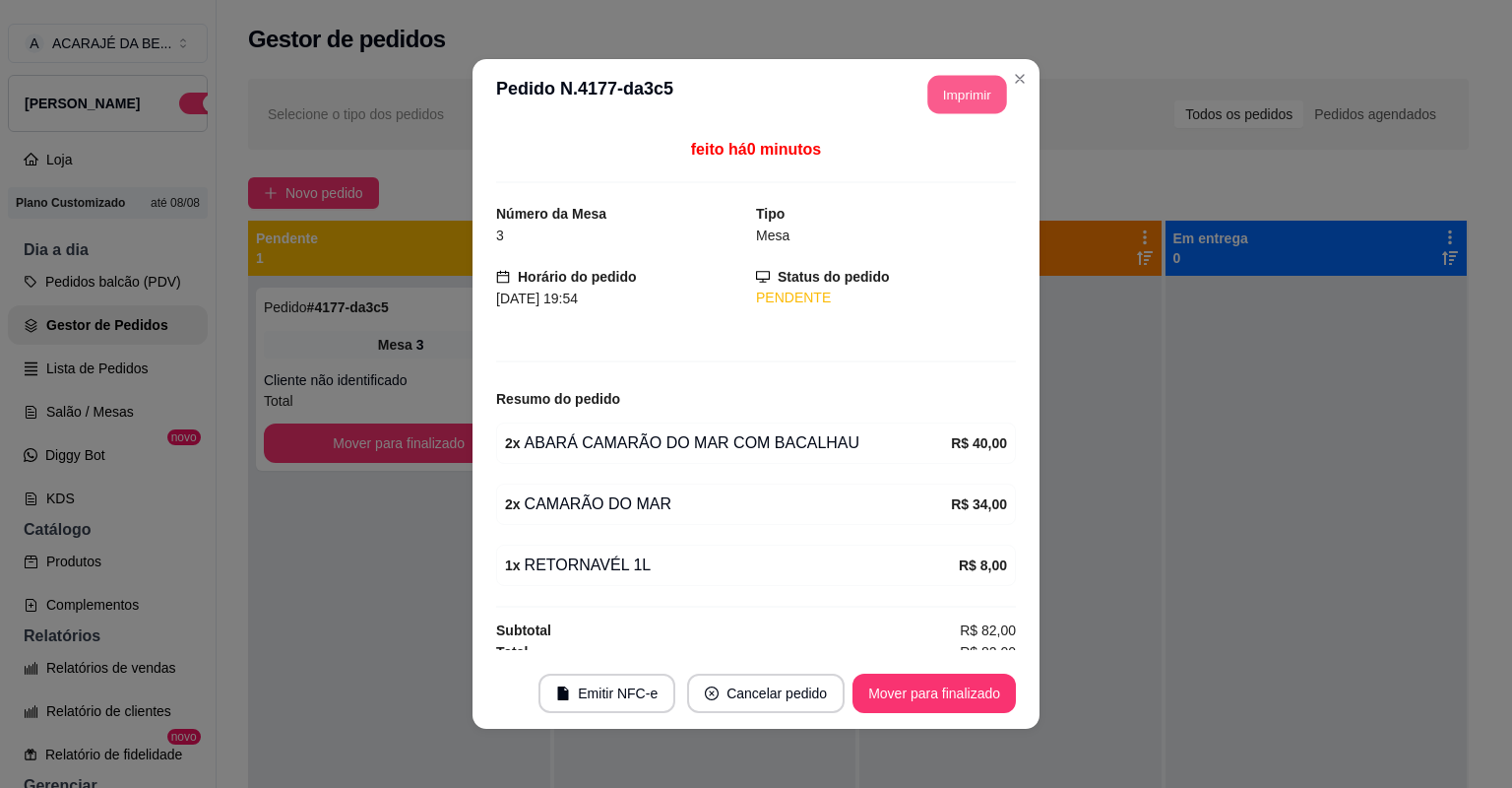click on "Imprimir" at bounding box center [968, 95] 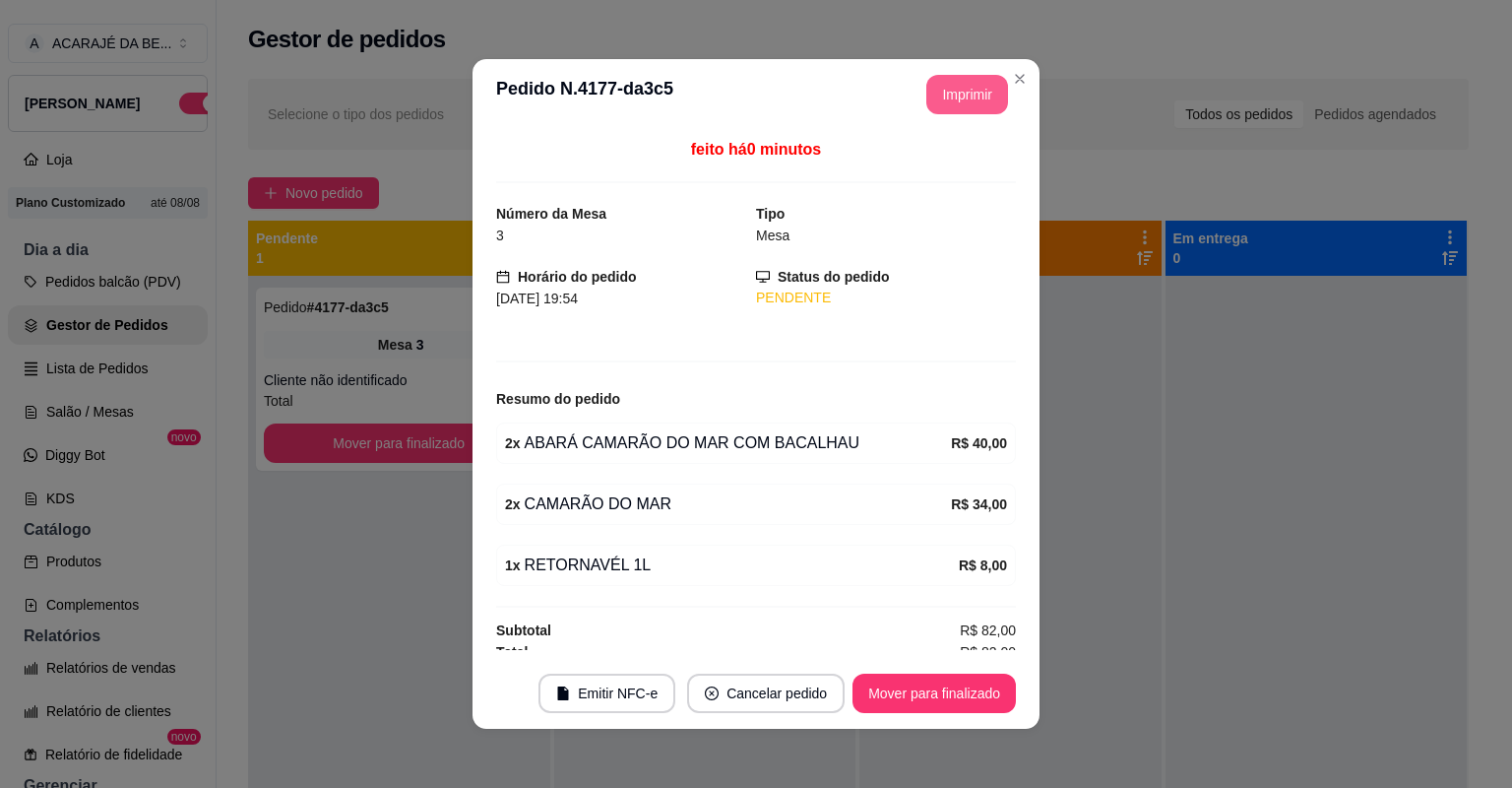 scroll, scrollTop: 0, scrollLeft: 0, axis: both 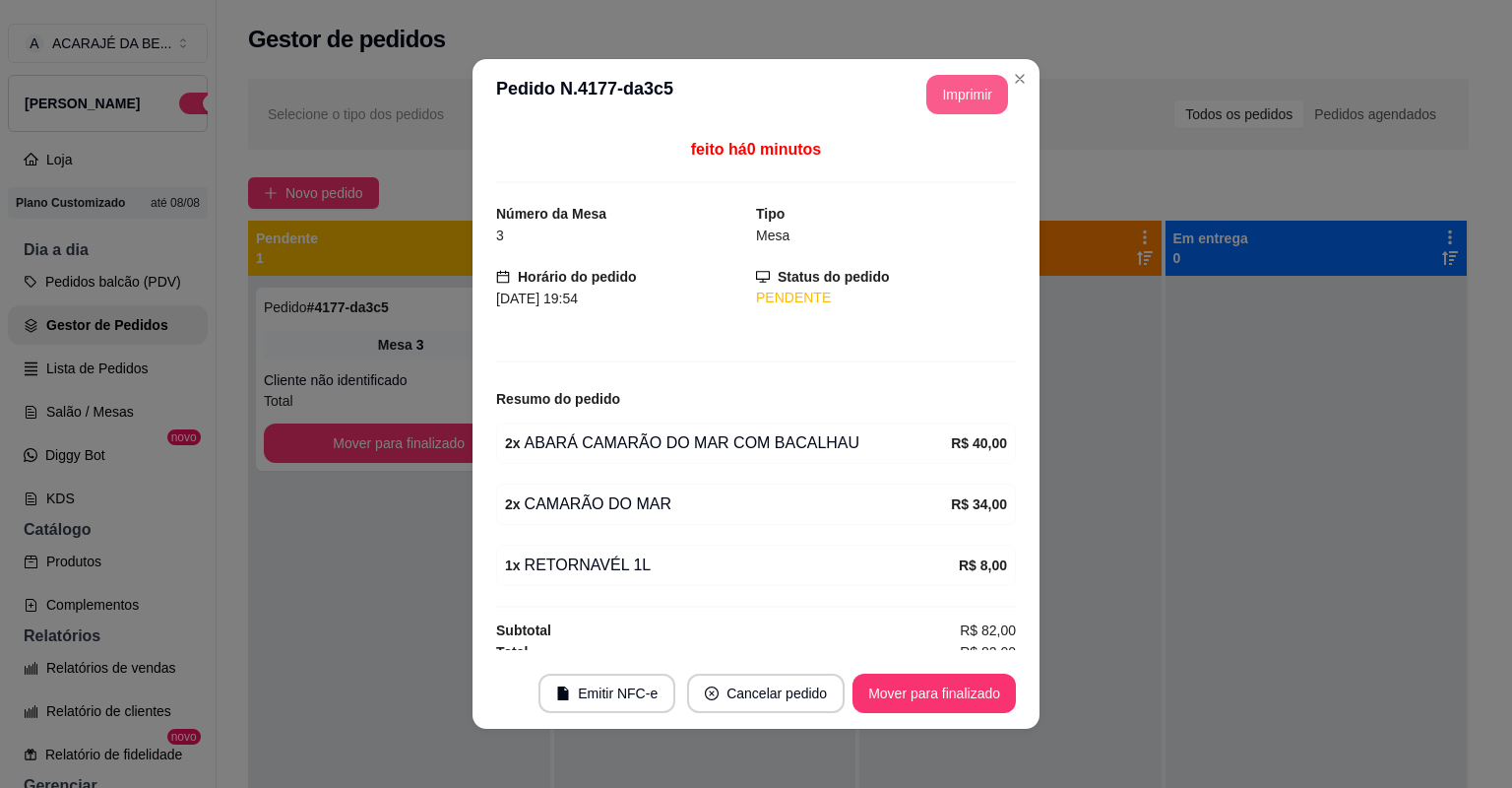 click on "Mover para finalizado" at bounding box center (934, 693) 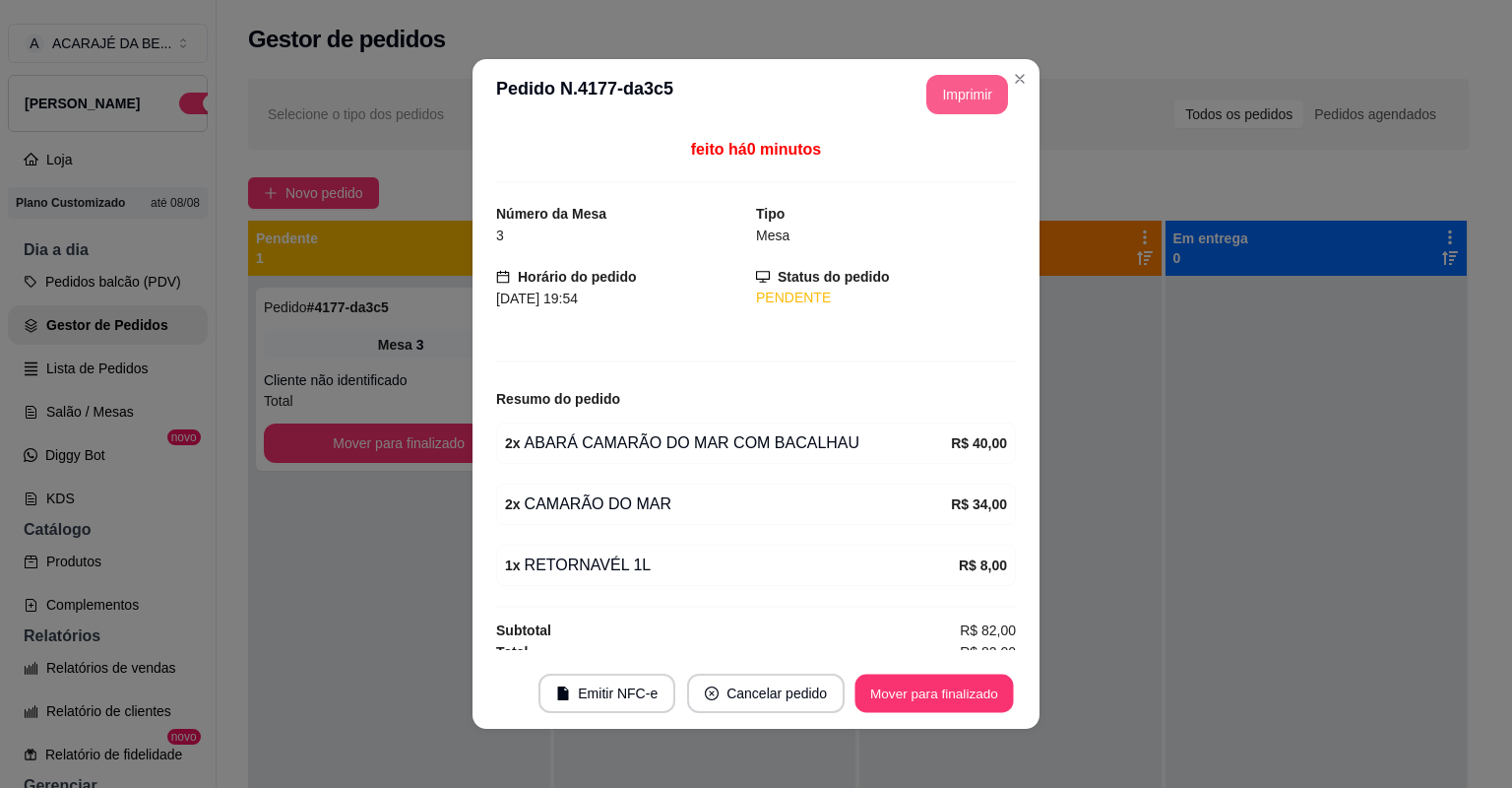 click on "Mover para finalizado" at bounding box center [934, 693] 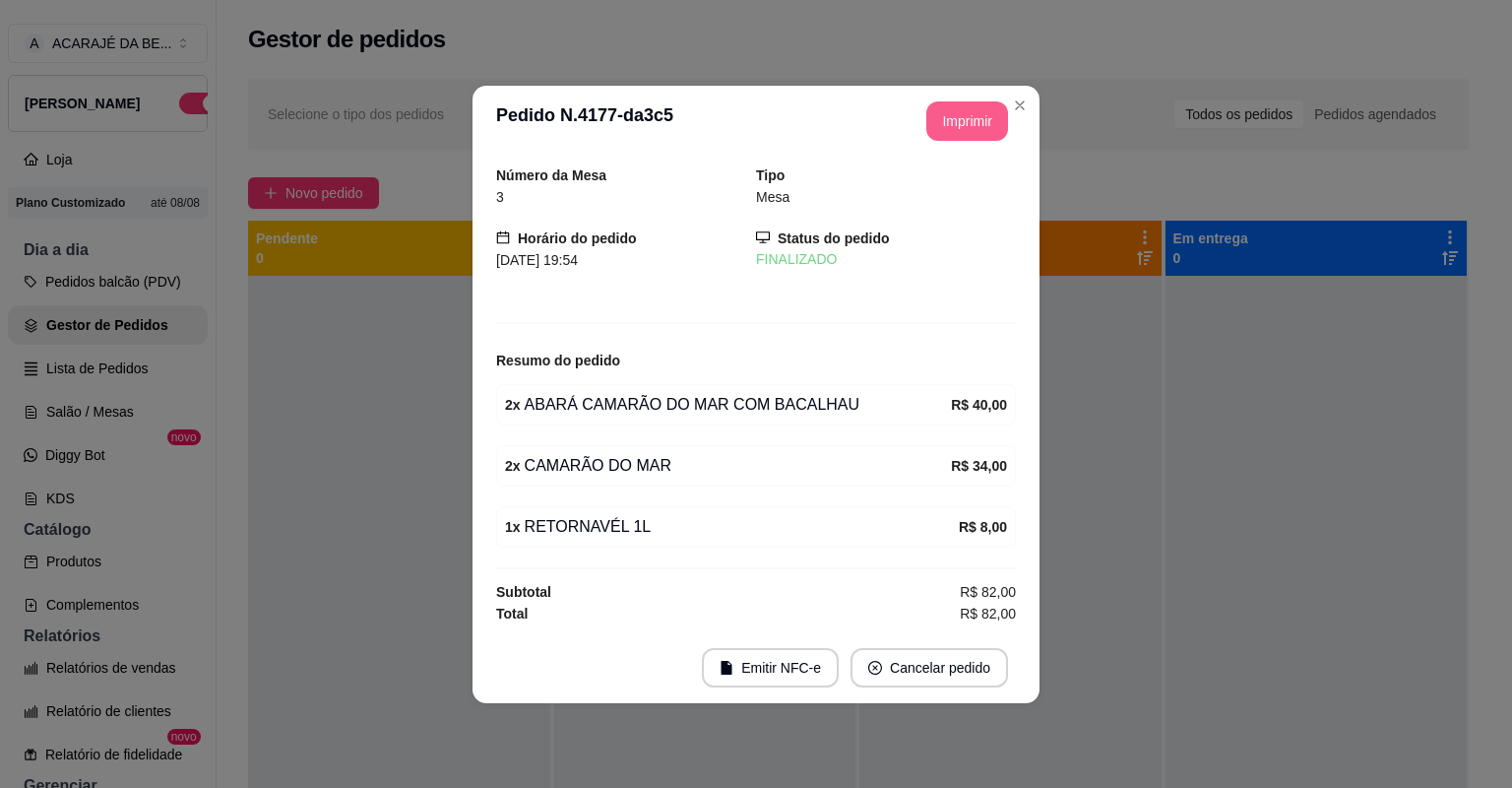 click on "Emitir NFC-e Cancelar pedido" at bounding box center [756, 668] 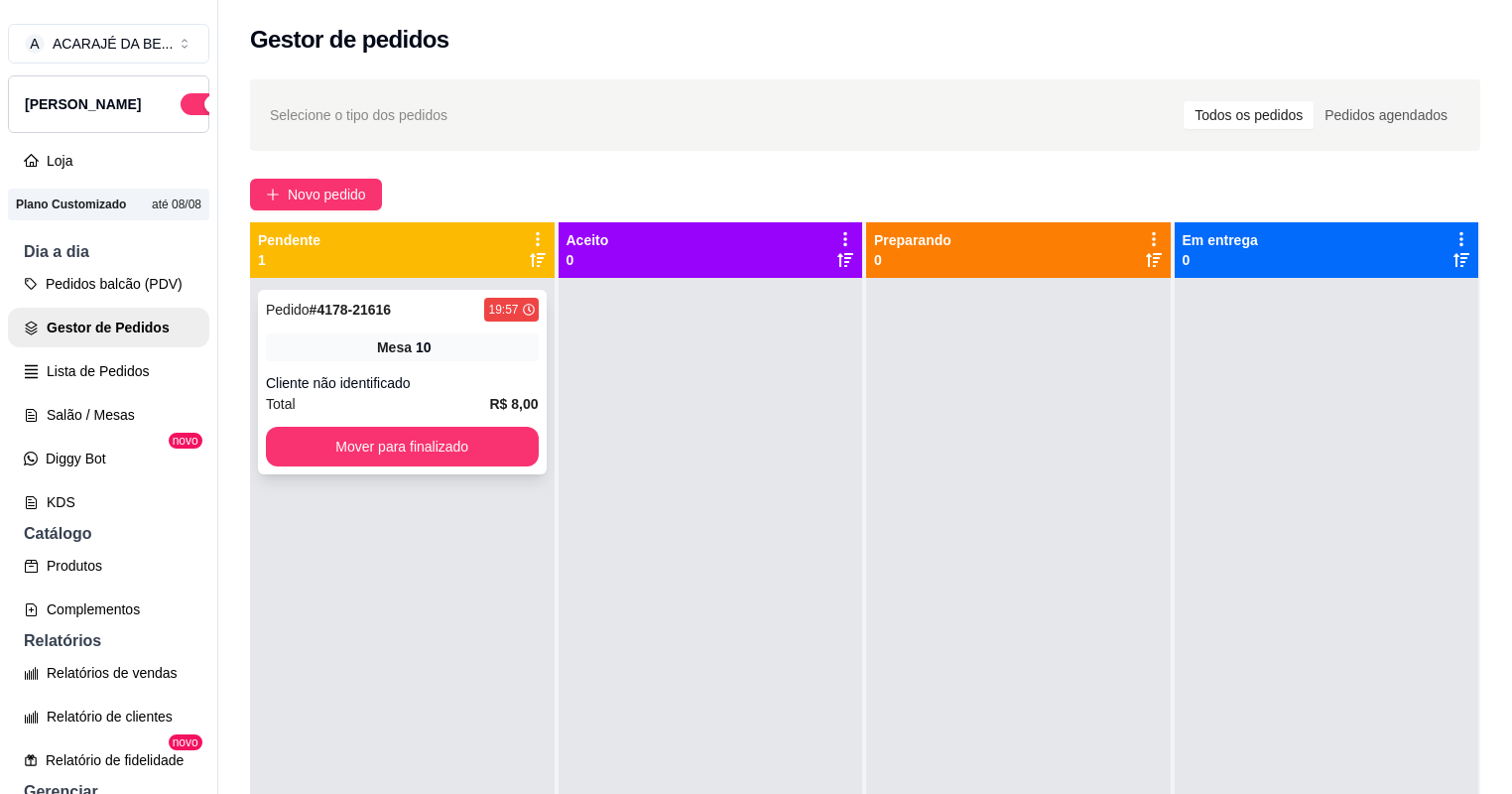 click on "Mesa 10" at bounding box center (402, 347) 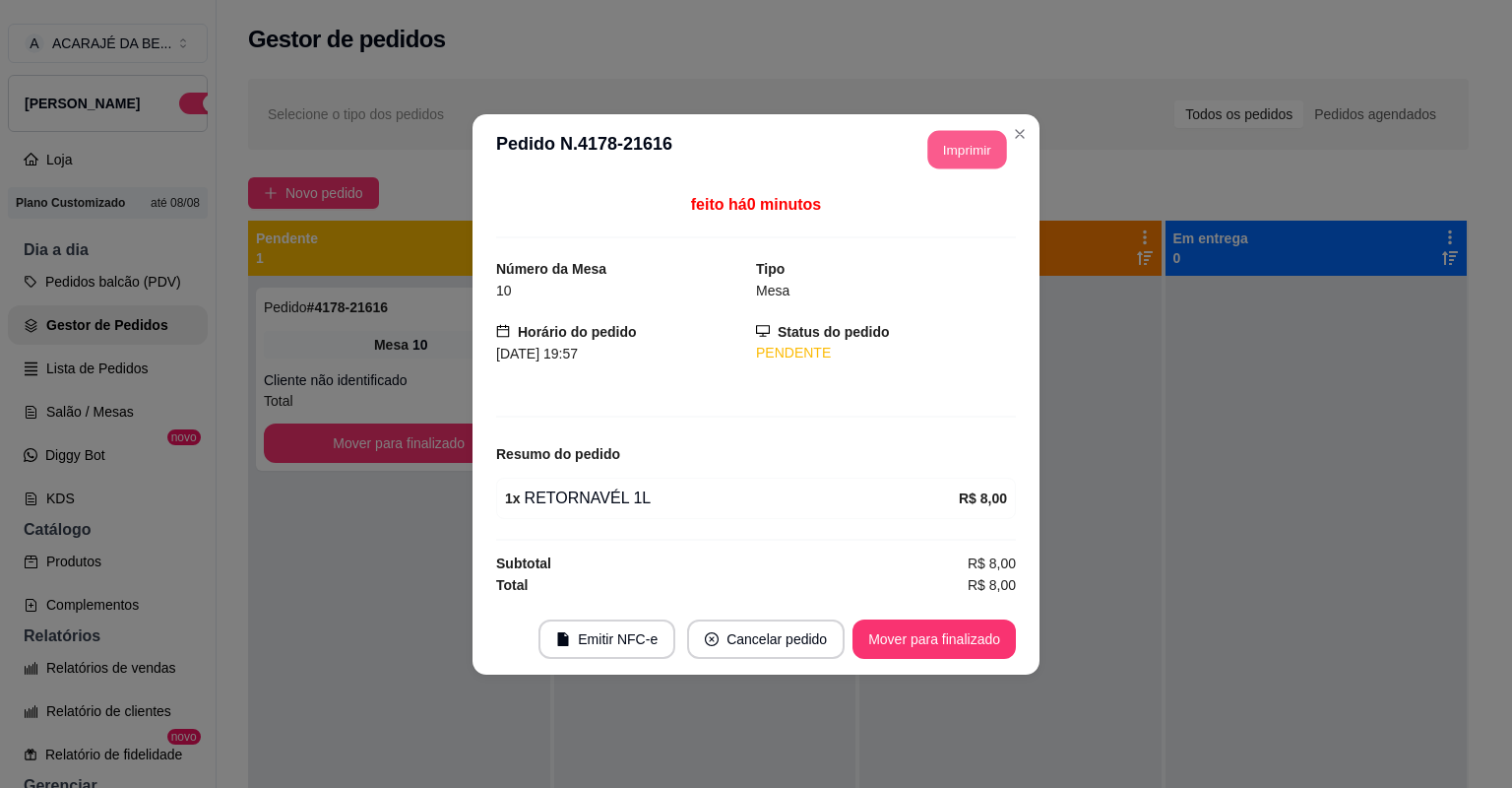 click on "Imprimir" at bounding box center [968, 149] 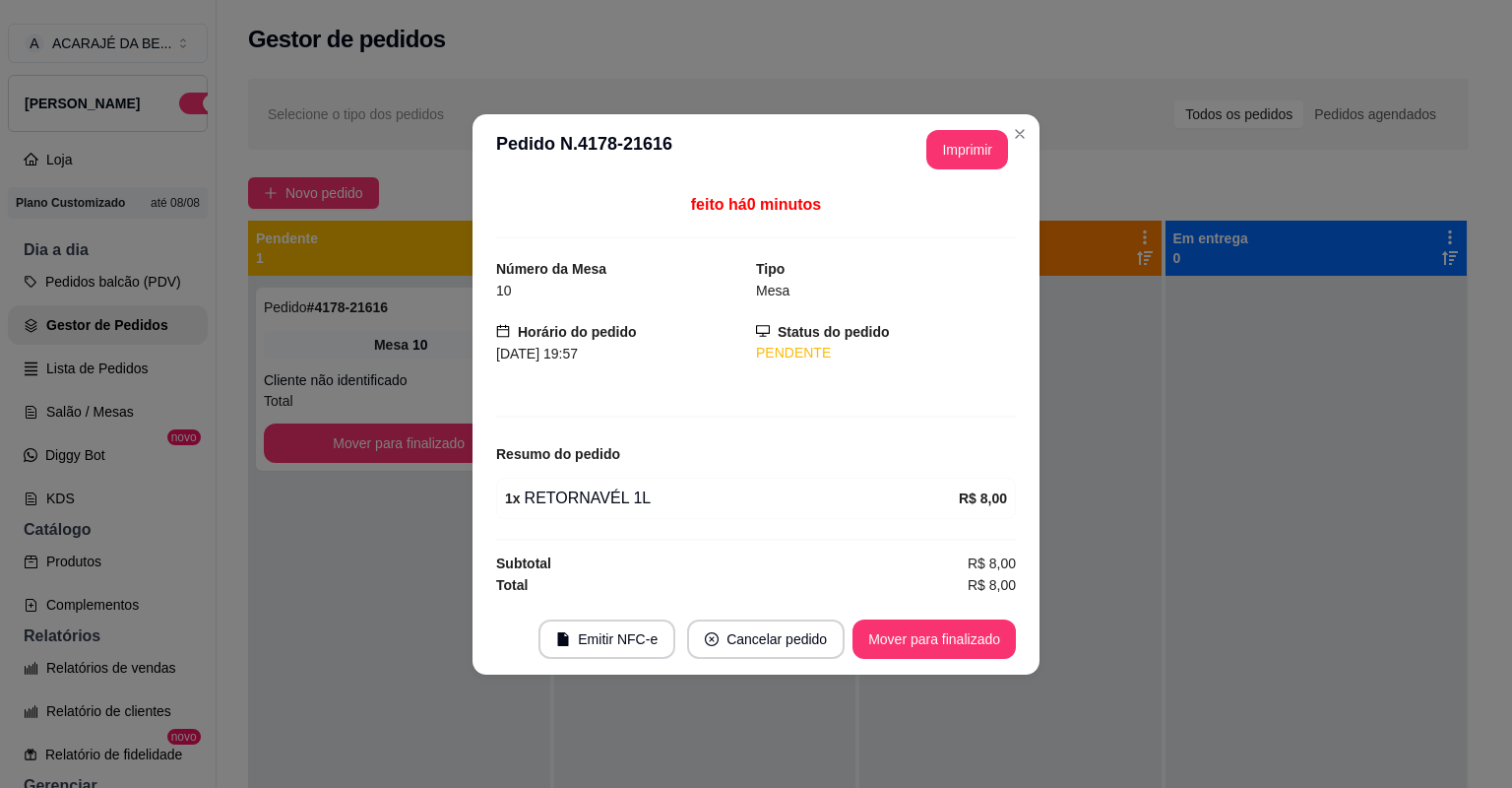 scroll, scrollTop: 0, scrollLeft: 0, axis: both 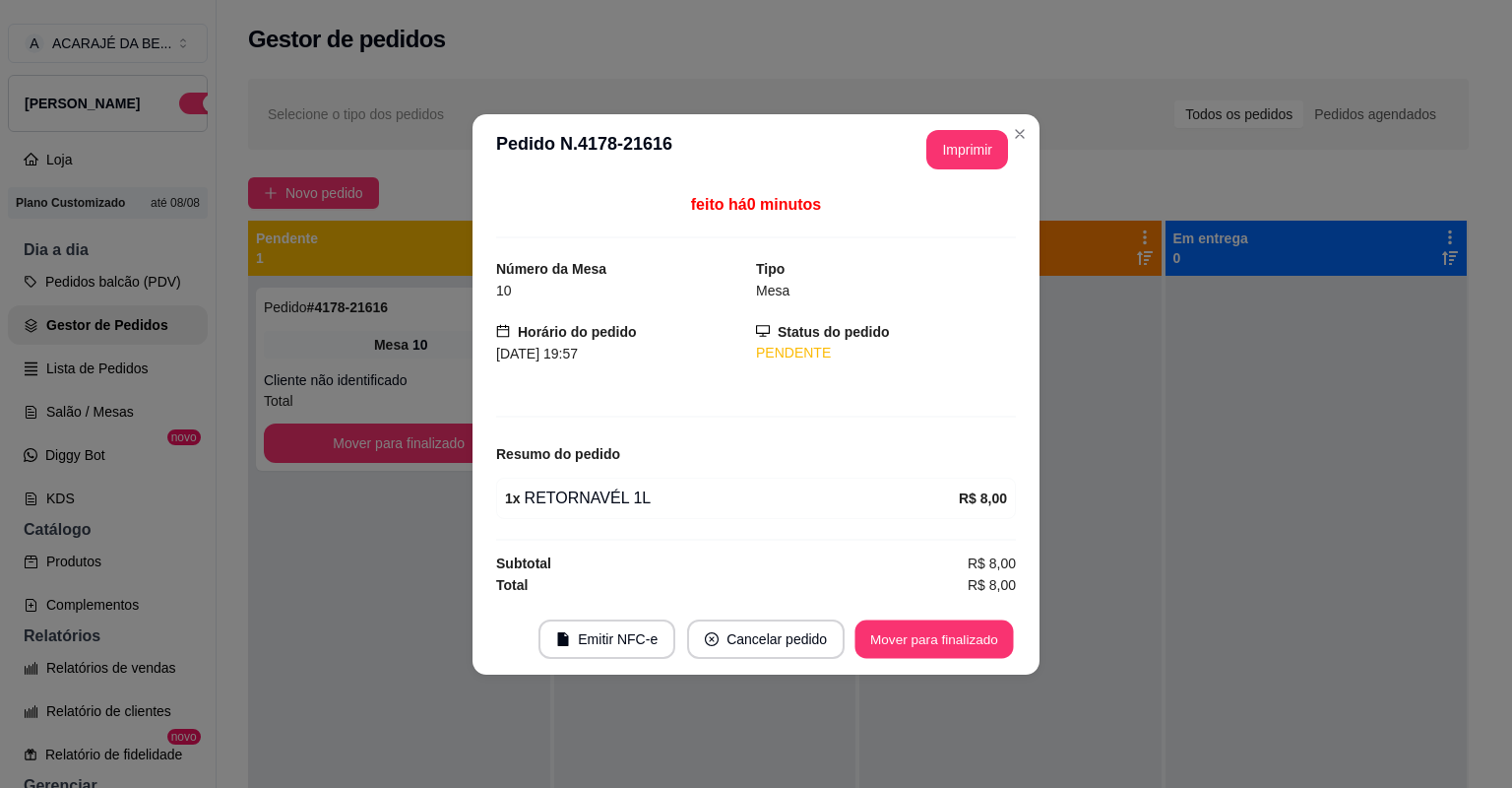 click on "Mover para finalizado" at bounding box center (934, 638) 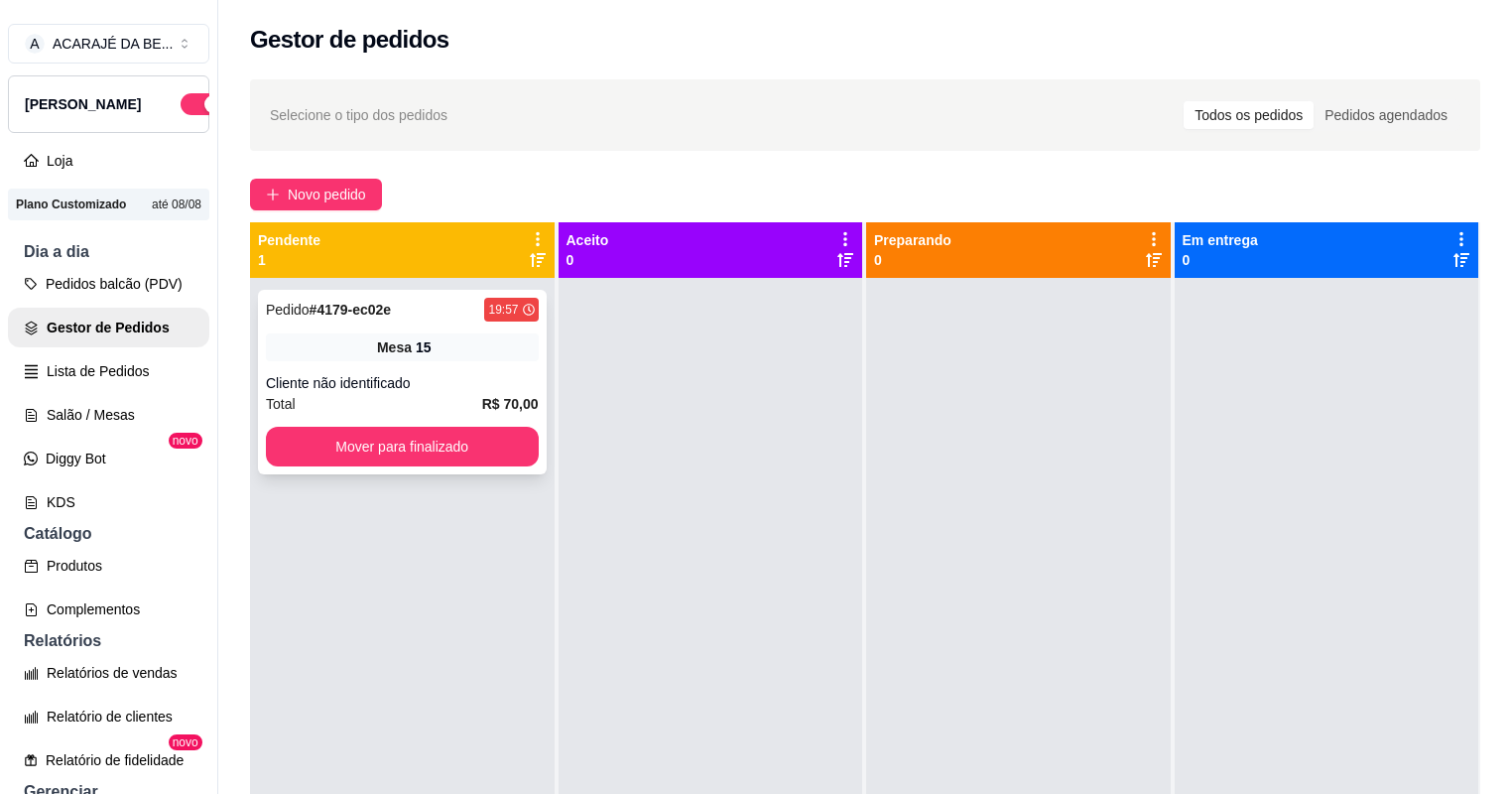 click on "Cliente não identificado" at bounding box center [402, 383] 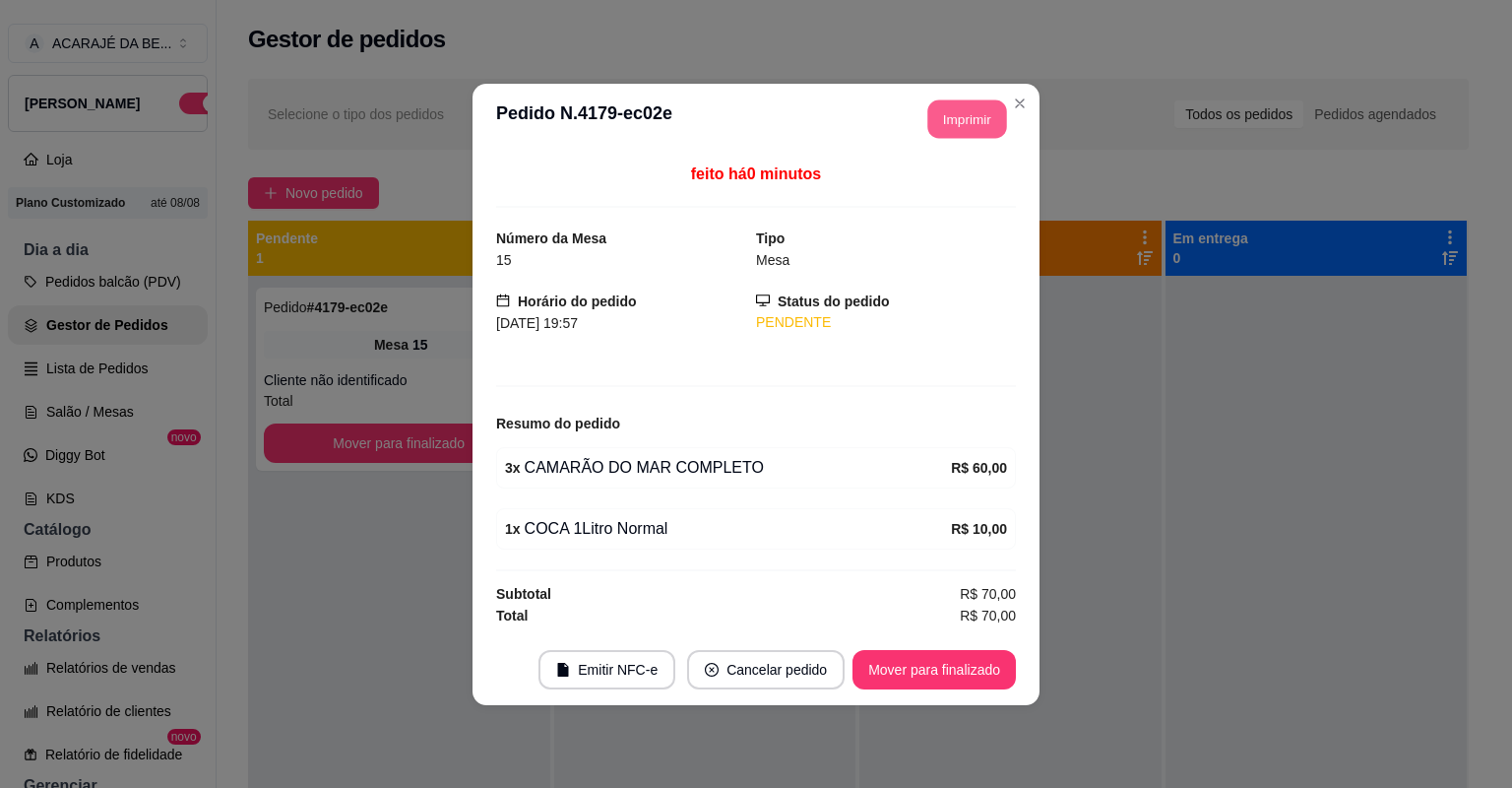 click on "Imprimir" at bounding box center (968, 118) 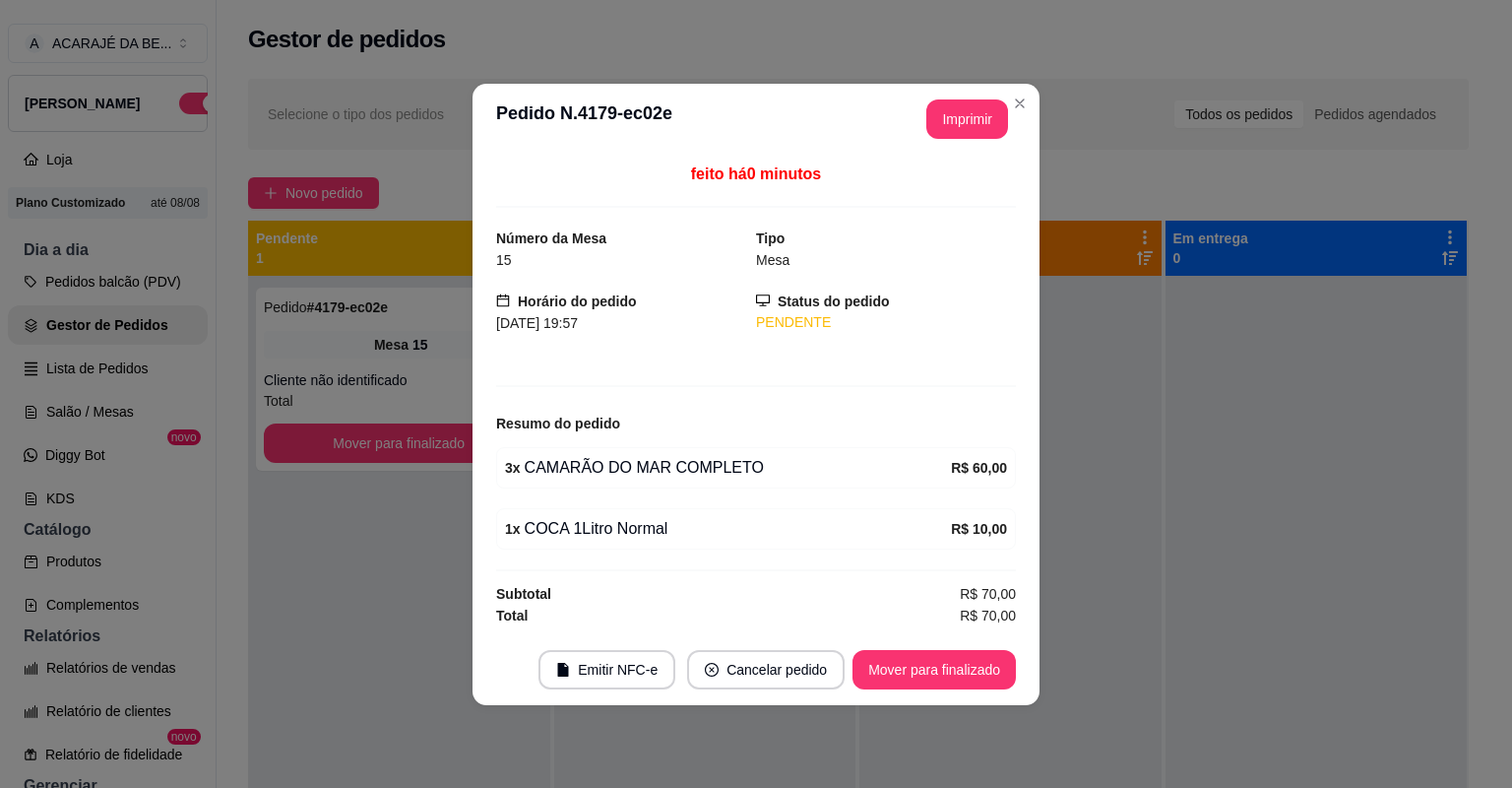 scroll, scrollTop: 0, scrollLeft: 0, axis: both 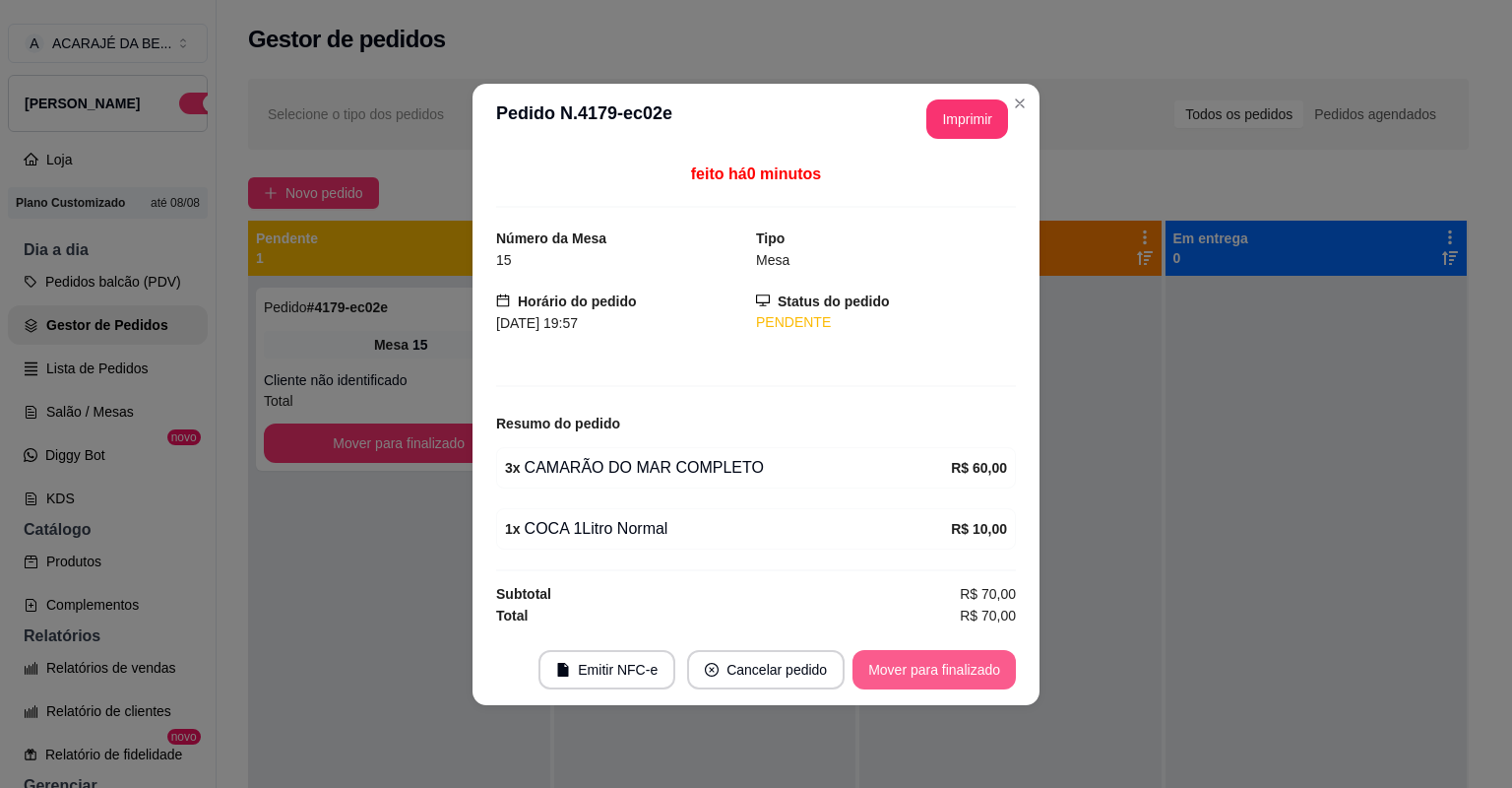 click on "Mover para finalizado" at bounding box center (934, 670) 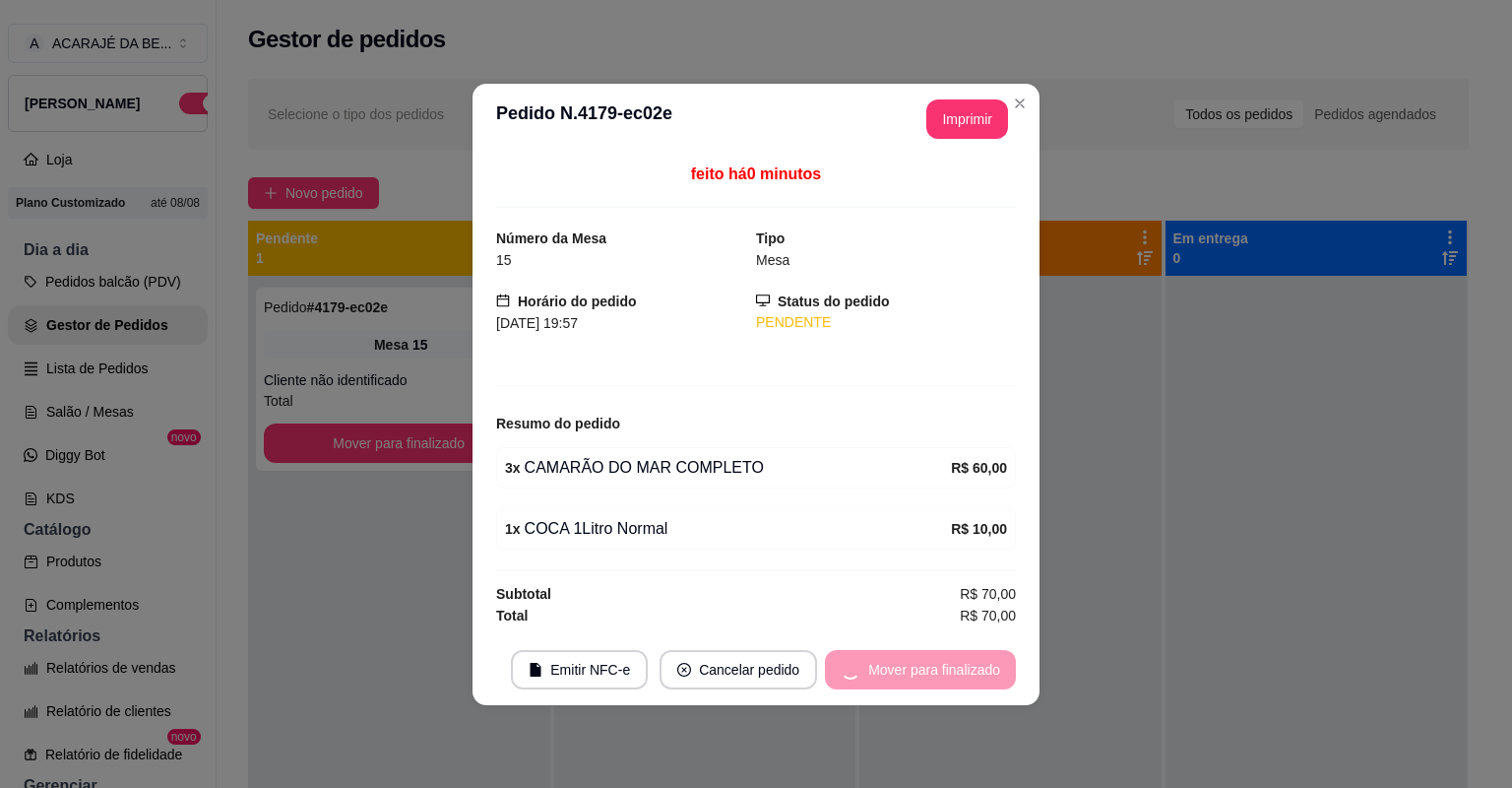 click on "Subtotal R$ 70,00" at bounding box center (756, 594) 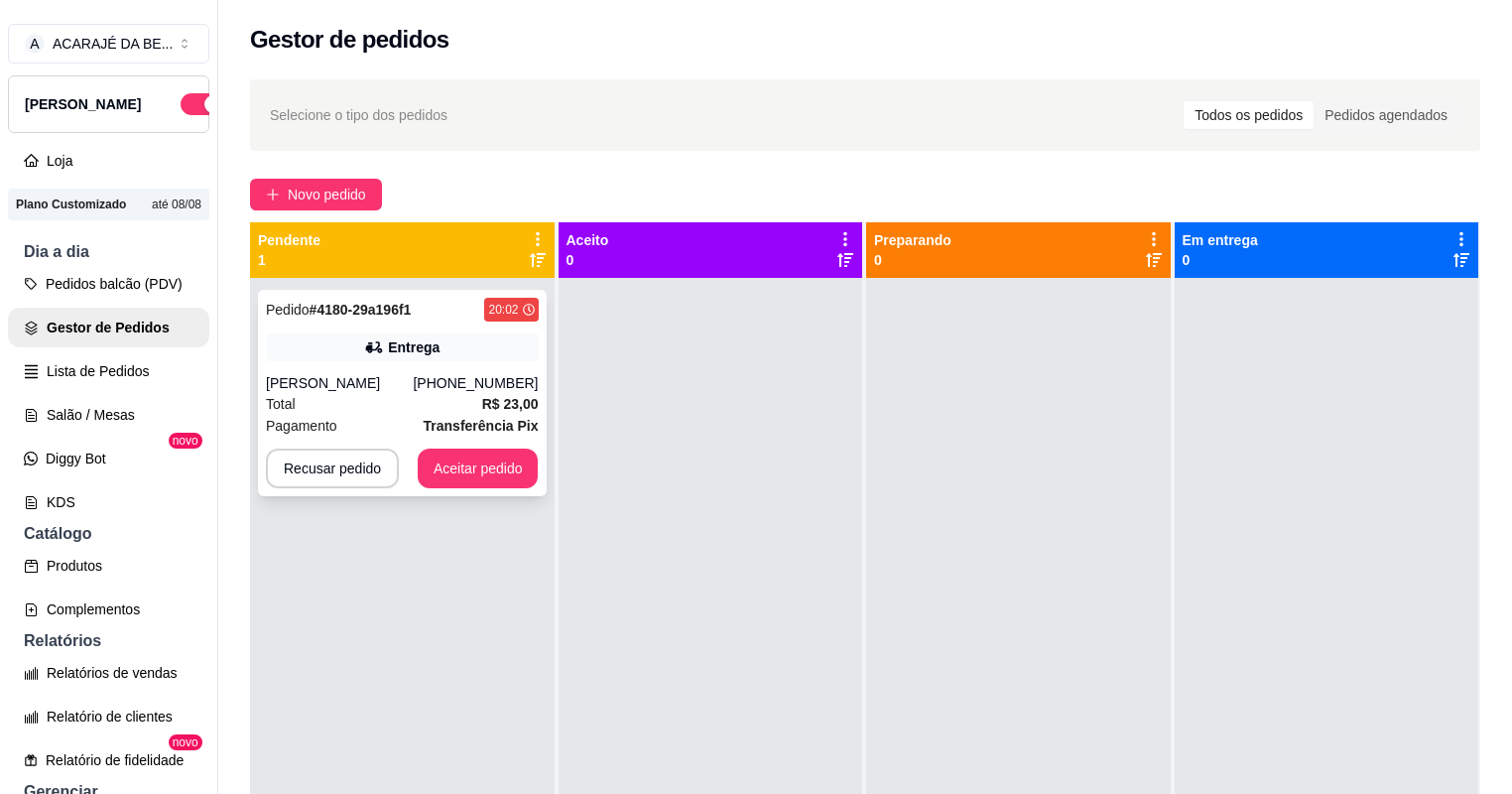 click on "Entrega" at bounding box center [402, 347] 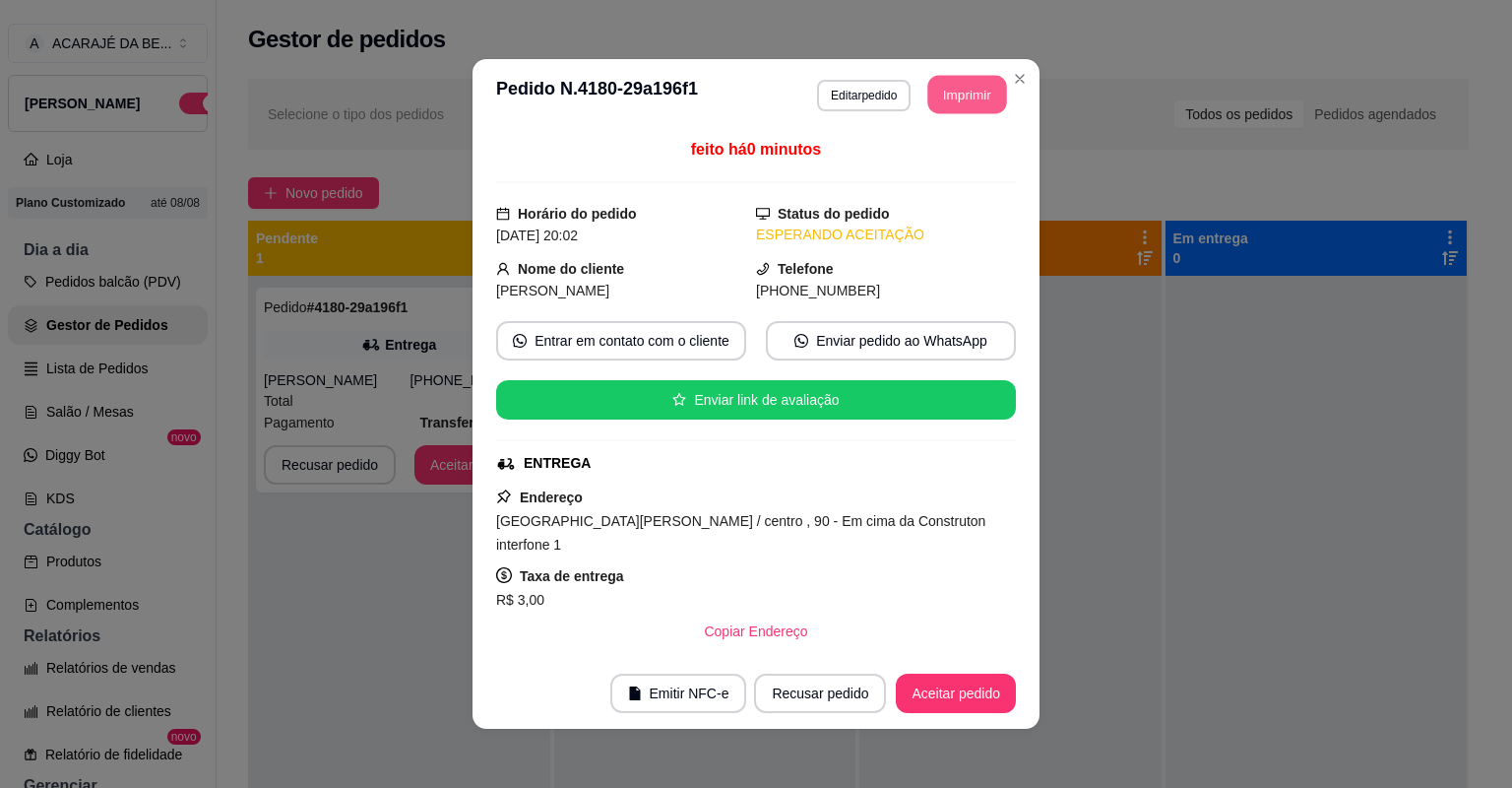 click on "Imprimir" at bounding box center (968, 95) 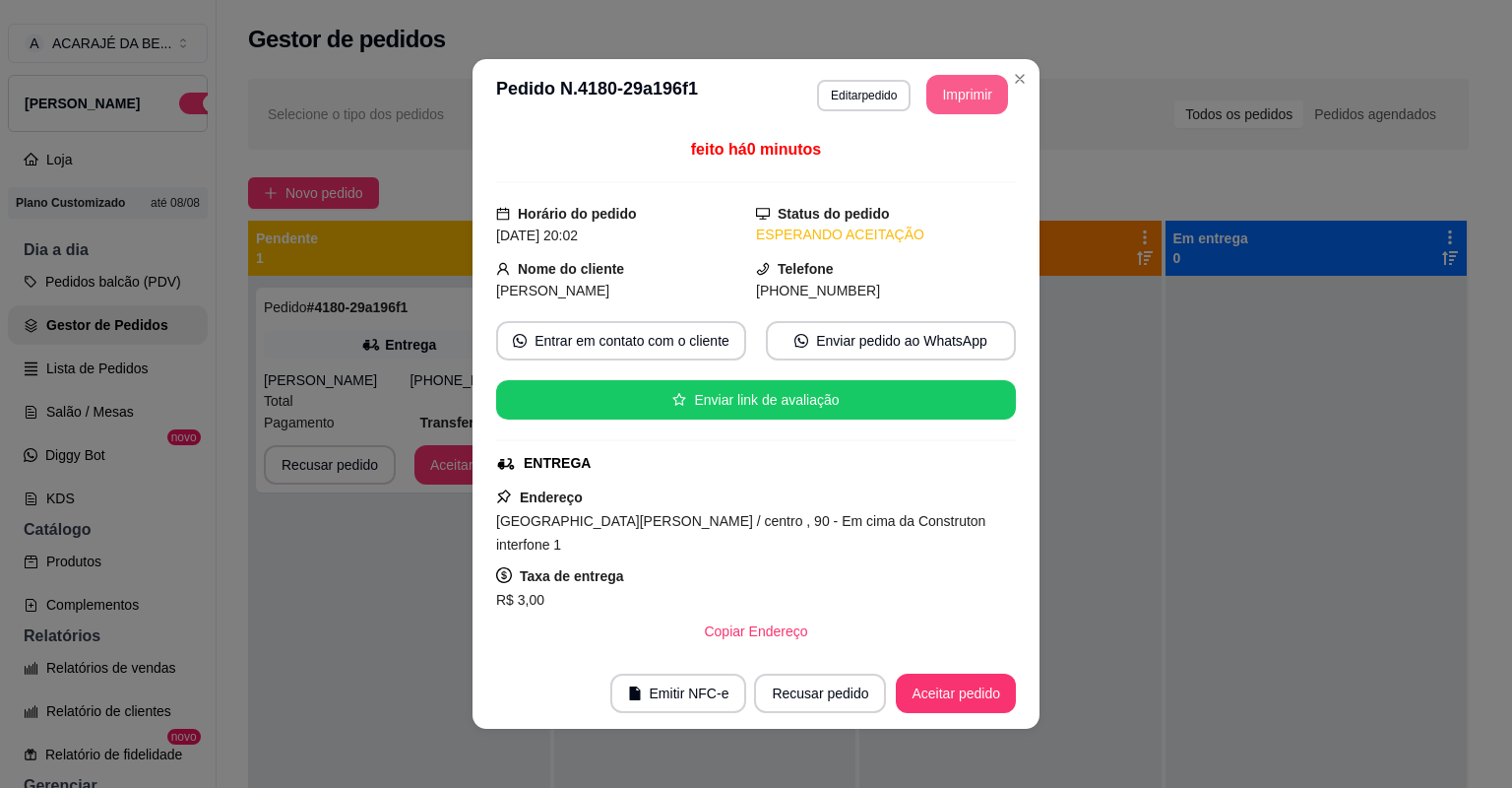 scroll, scrollTop: 0, scrollLeft: 0, axis: both 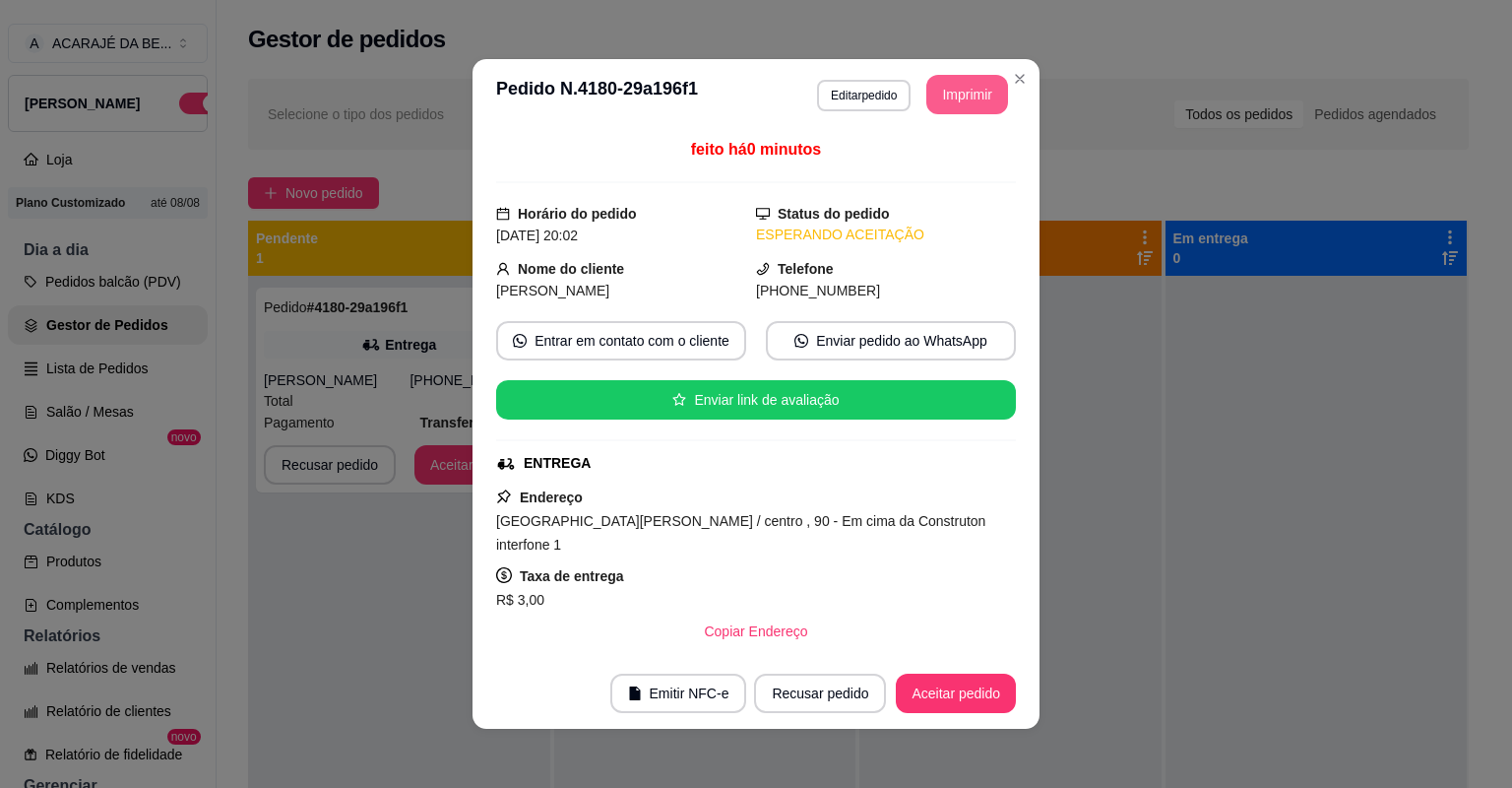 click on "Aceitar pedido" at bounding box center [956, 693] 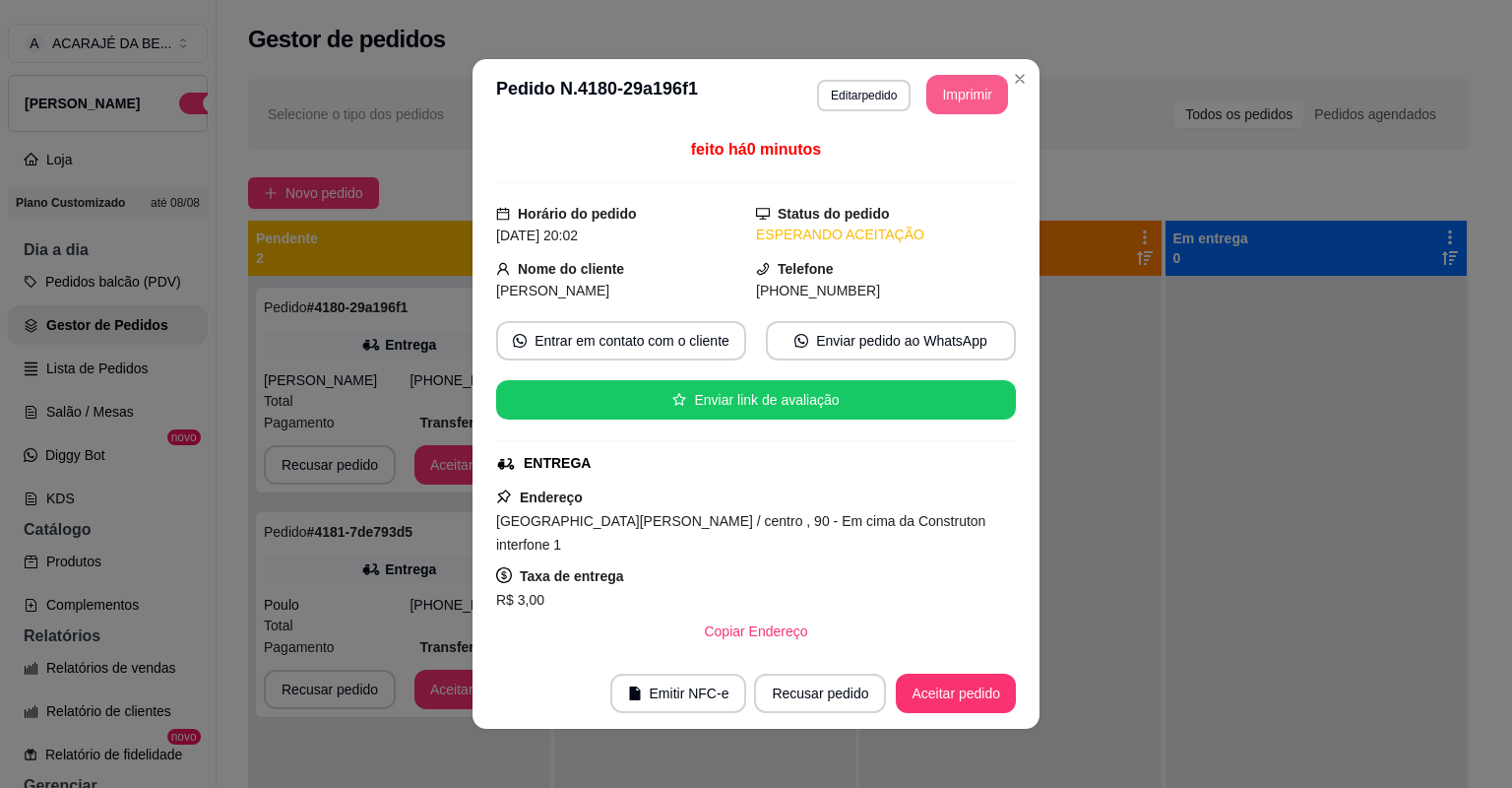 click on "Aceitar pedido" at bounding box center [956, 693] 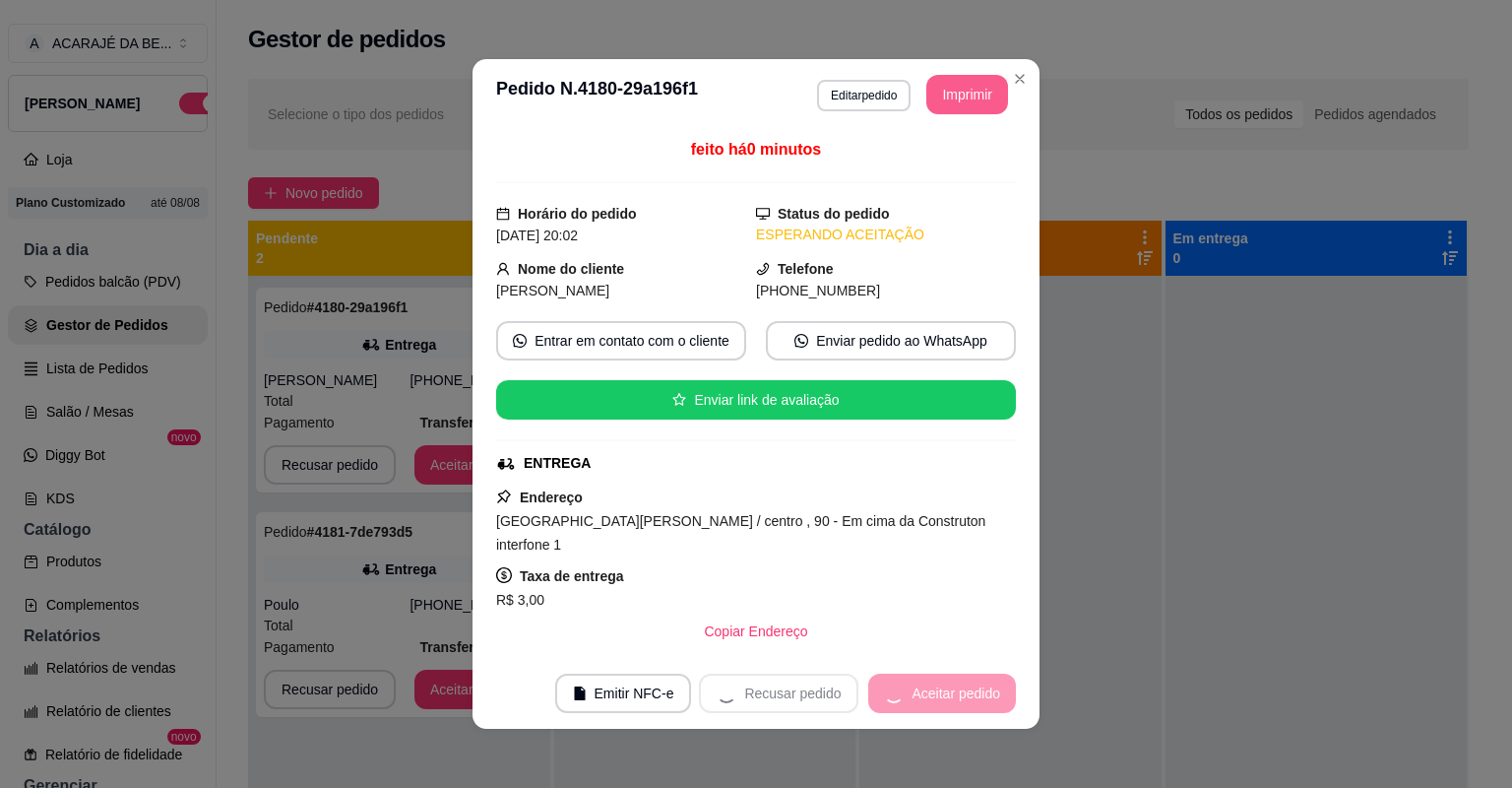 click on "Recusar pedido Aceitar pedido" at bounding box center [857, 693] 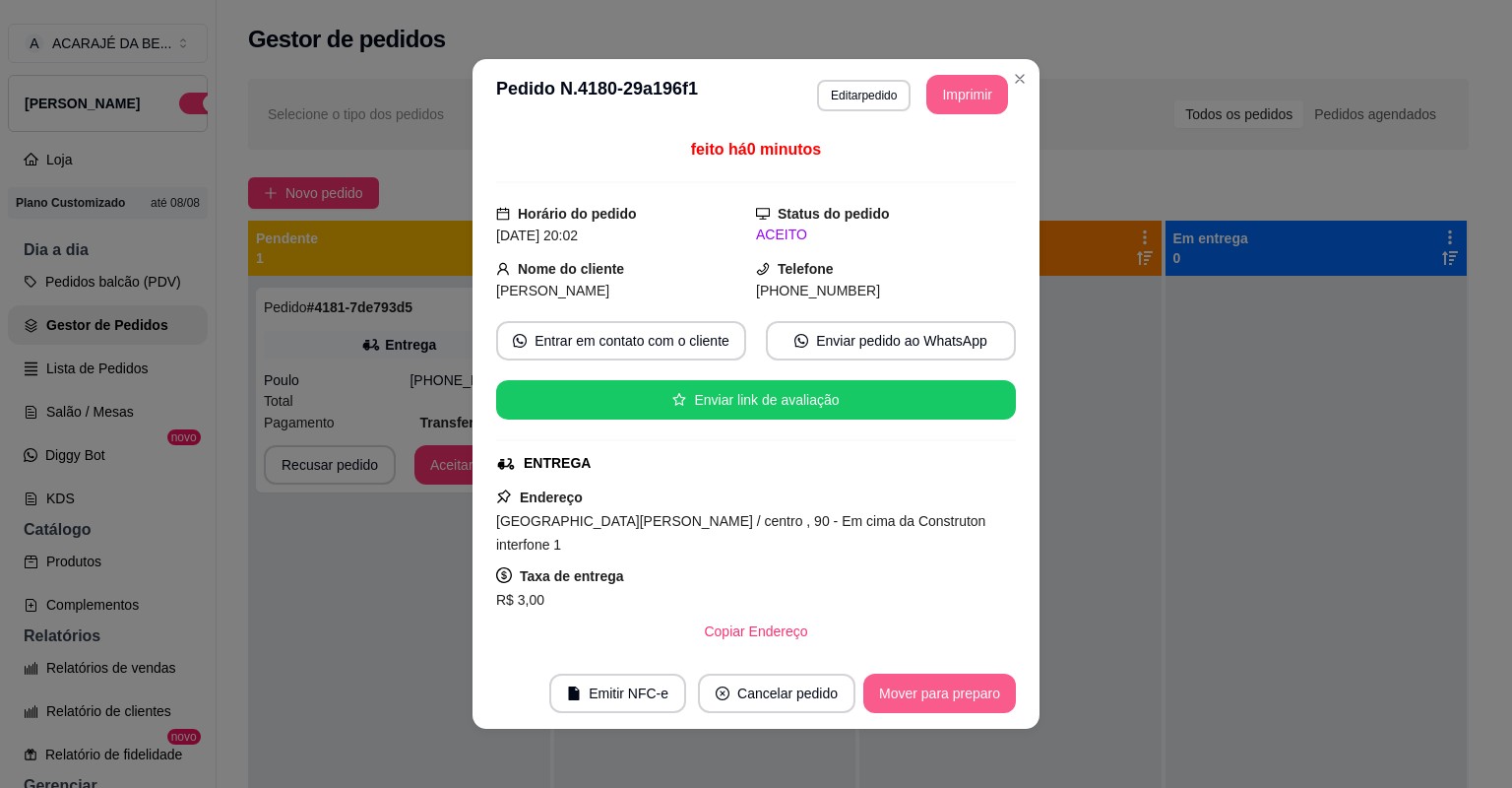click on "Mover para preparo" at bounding box center [939, 693] 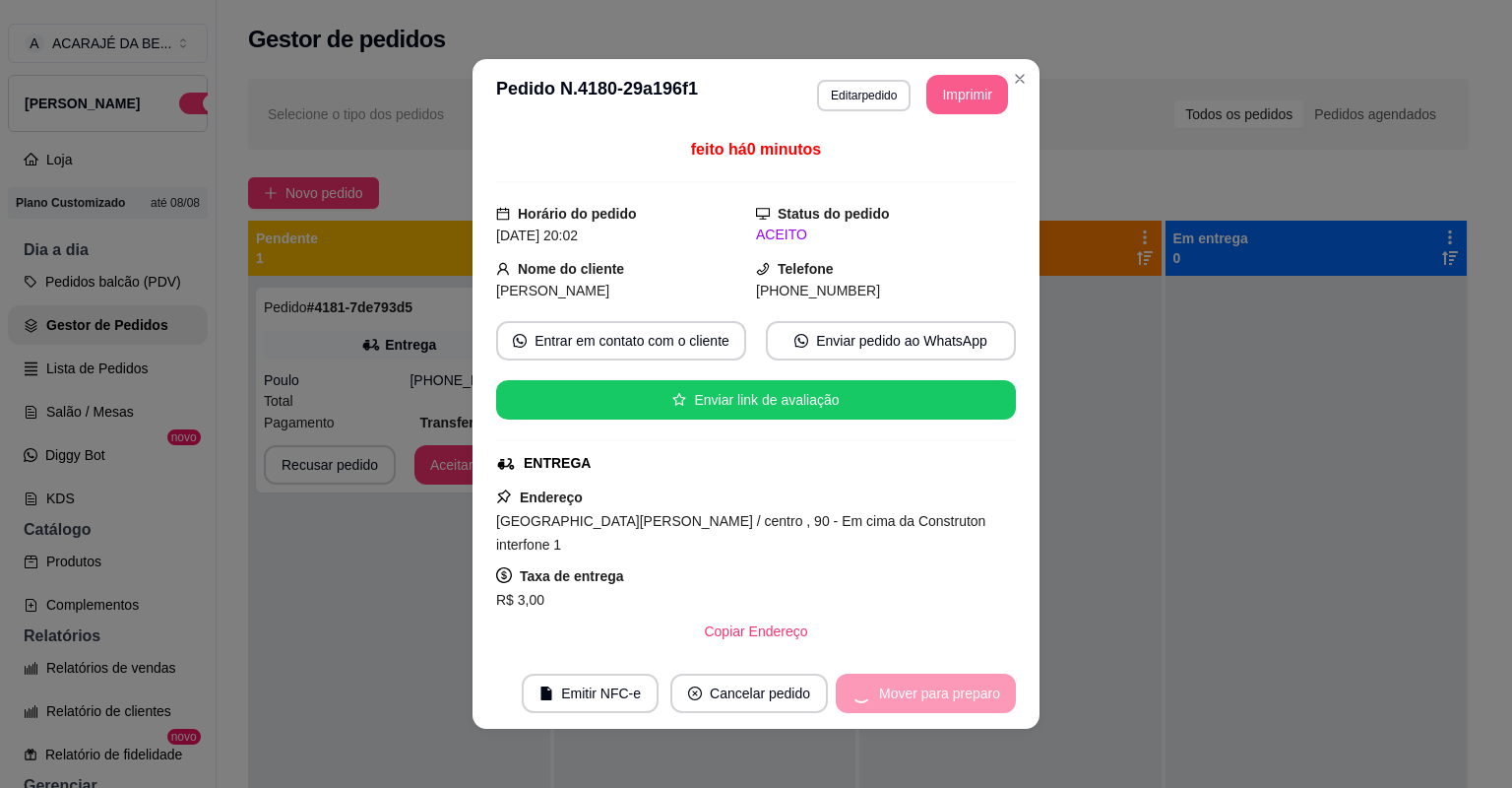 click on "Mover para preparo" at bounding box center (925, 693) 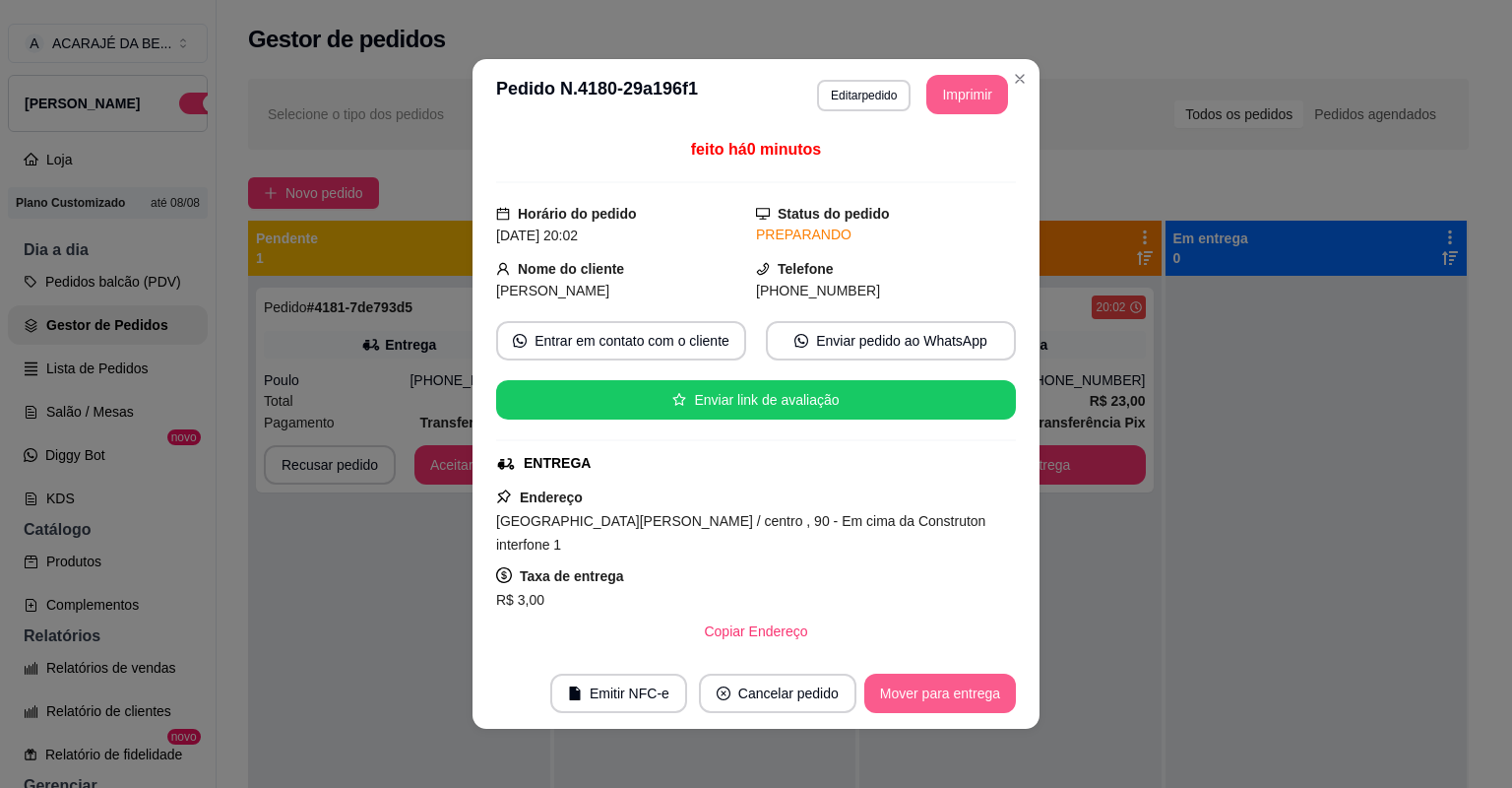 click on "Mover para entrega" at bounding box center [940, 693] 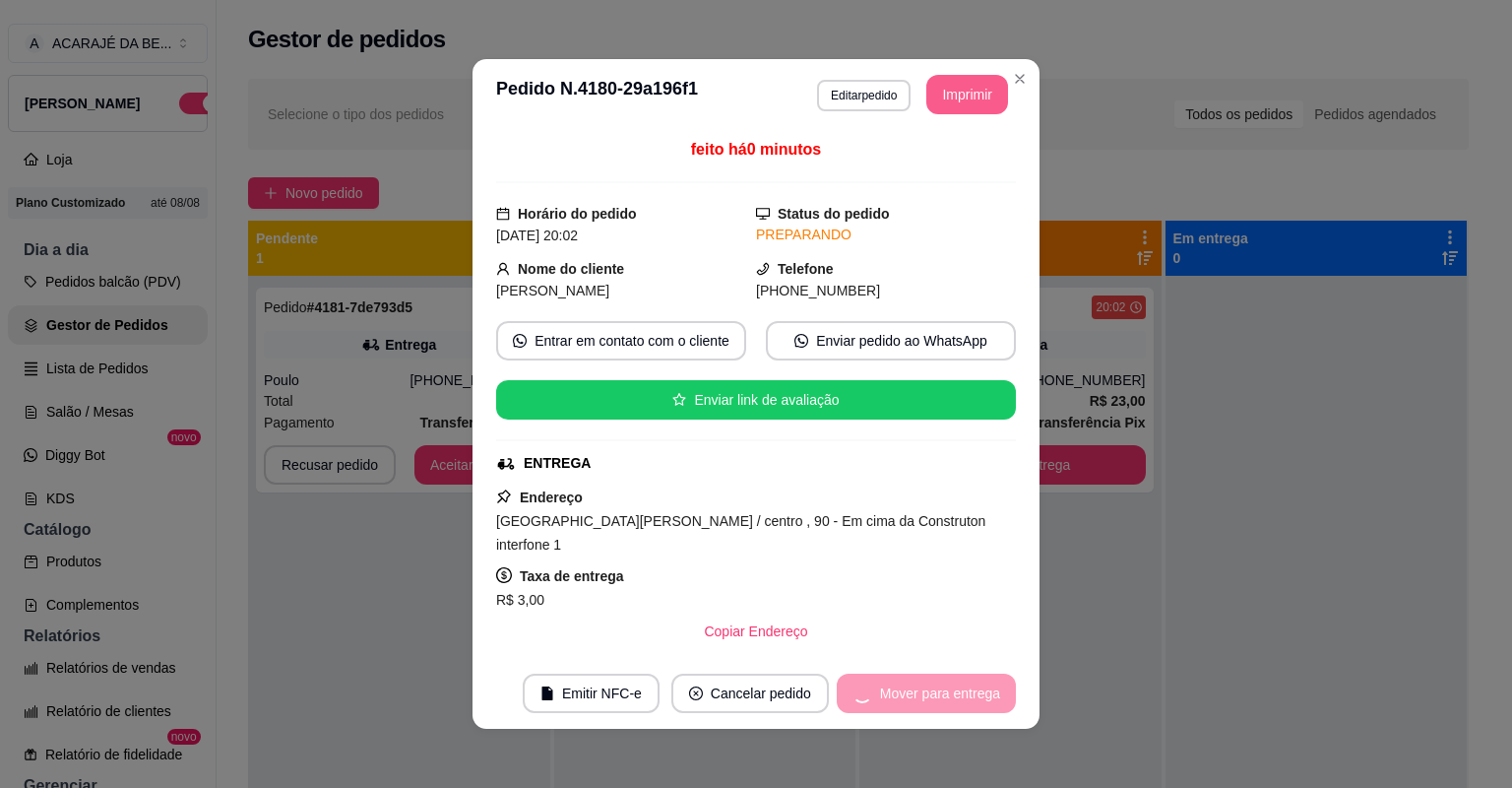 click on "Mover para entrega" at bounding box center (926, 693) 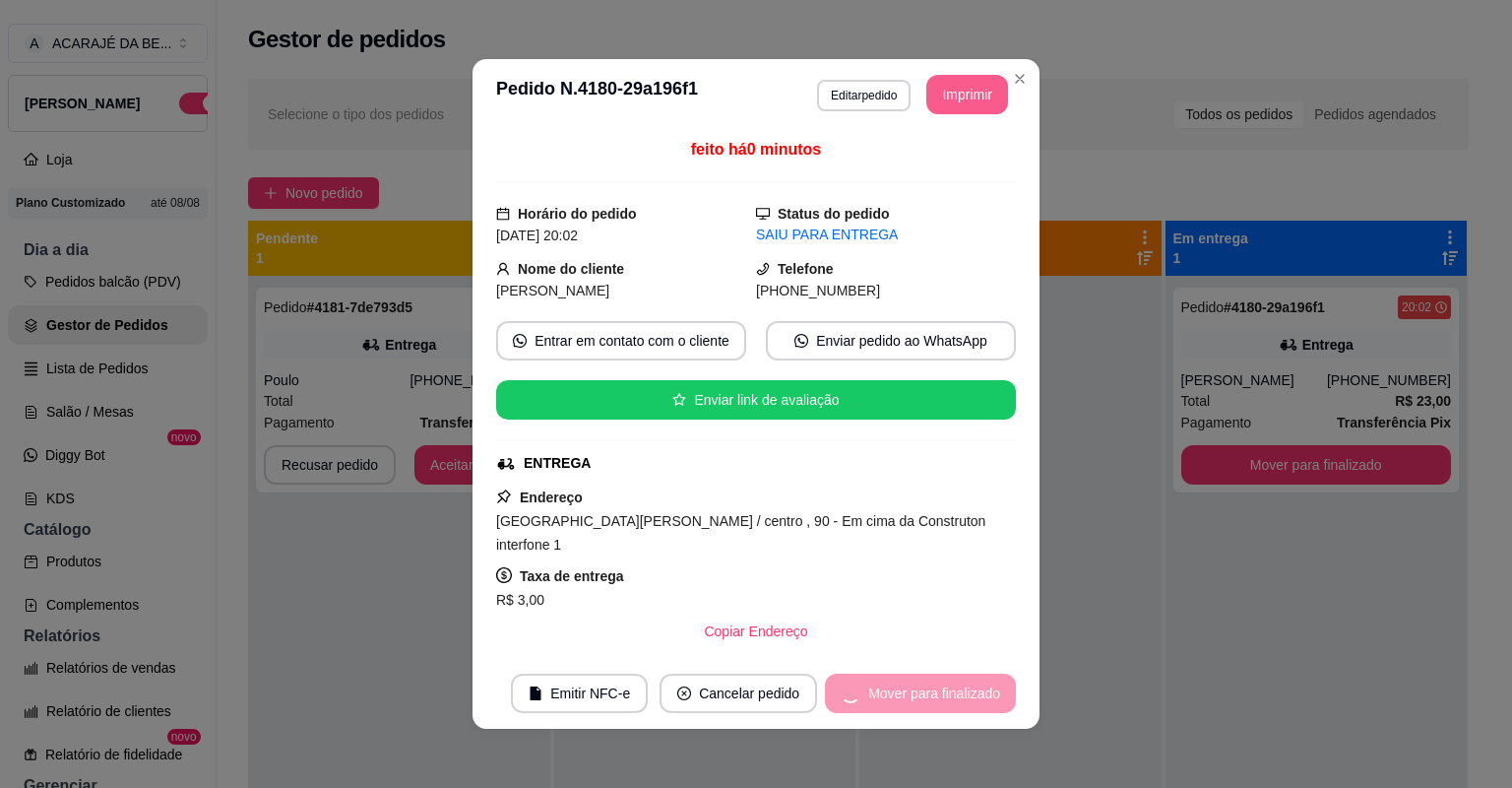 click on "Mover para finalizado" at bounding box center [920, 693] 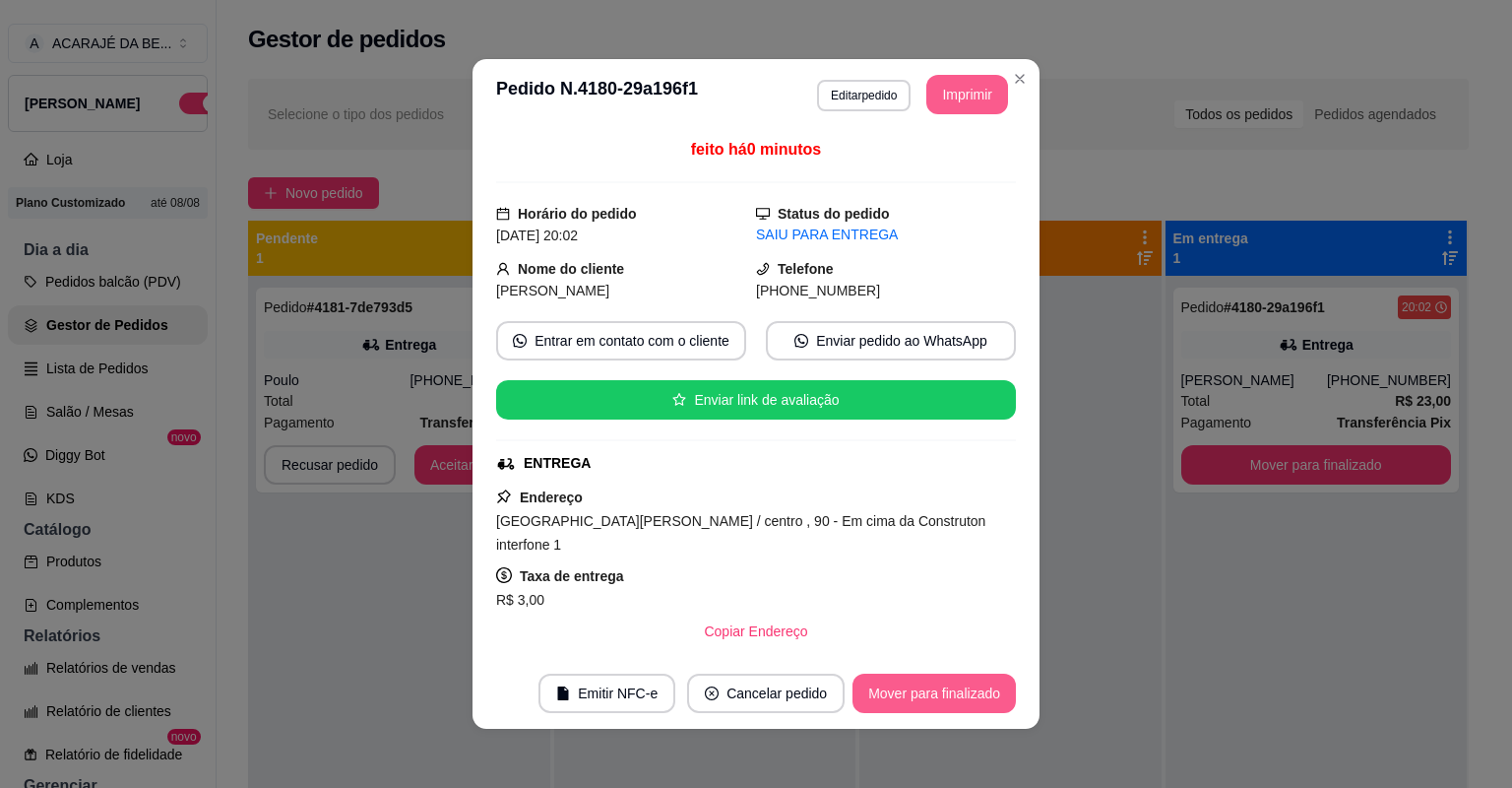 click on "Mover para finalizado" at bounding box center [934, 693] 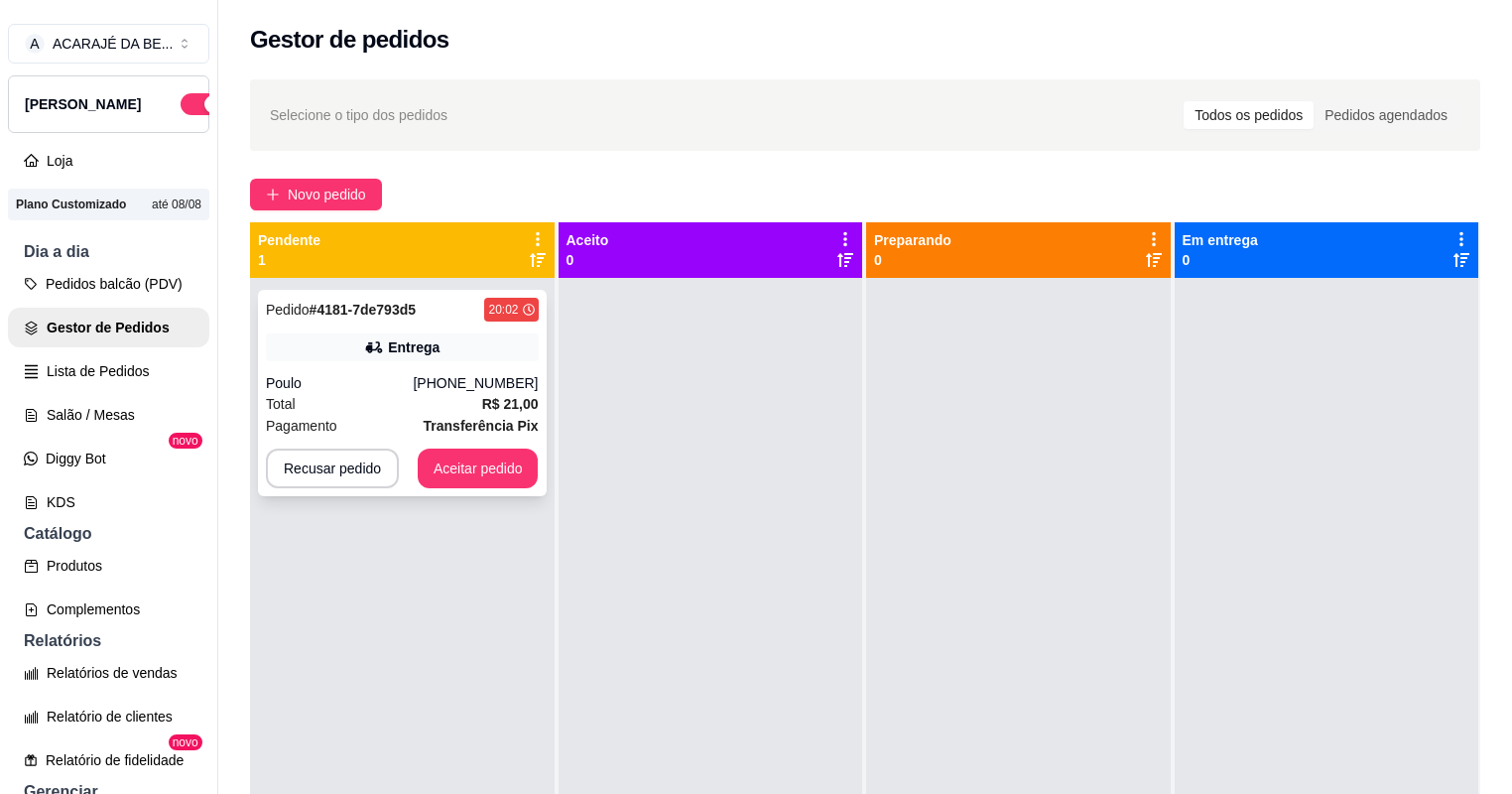 click on "Pedido  # 4181-7de793d5 20:02 Entrega Poulo  (73) 98148-2568 Total R$ 21,00 Pagamento Transferência Pix Recusar pedido Aceitar pedido" at bounding box center [402, 393] 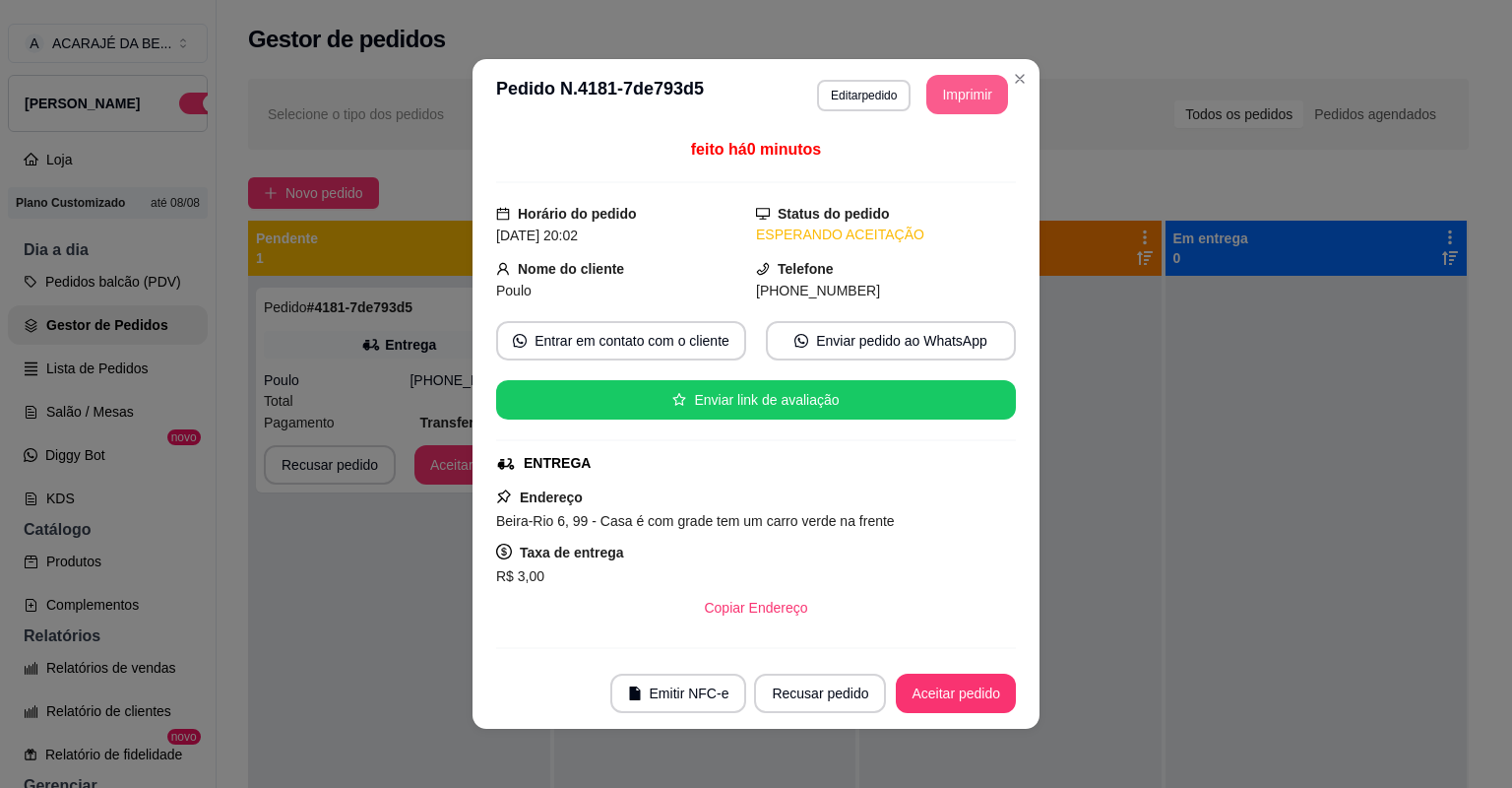 click on "Imprimir" at bounding box center (967, 95) 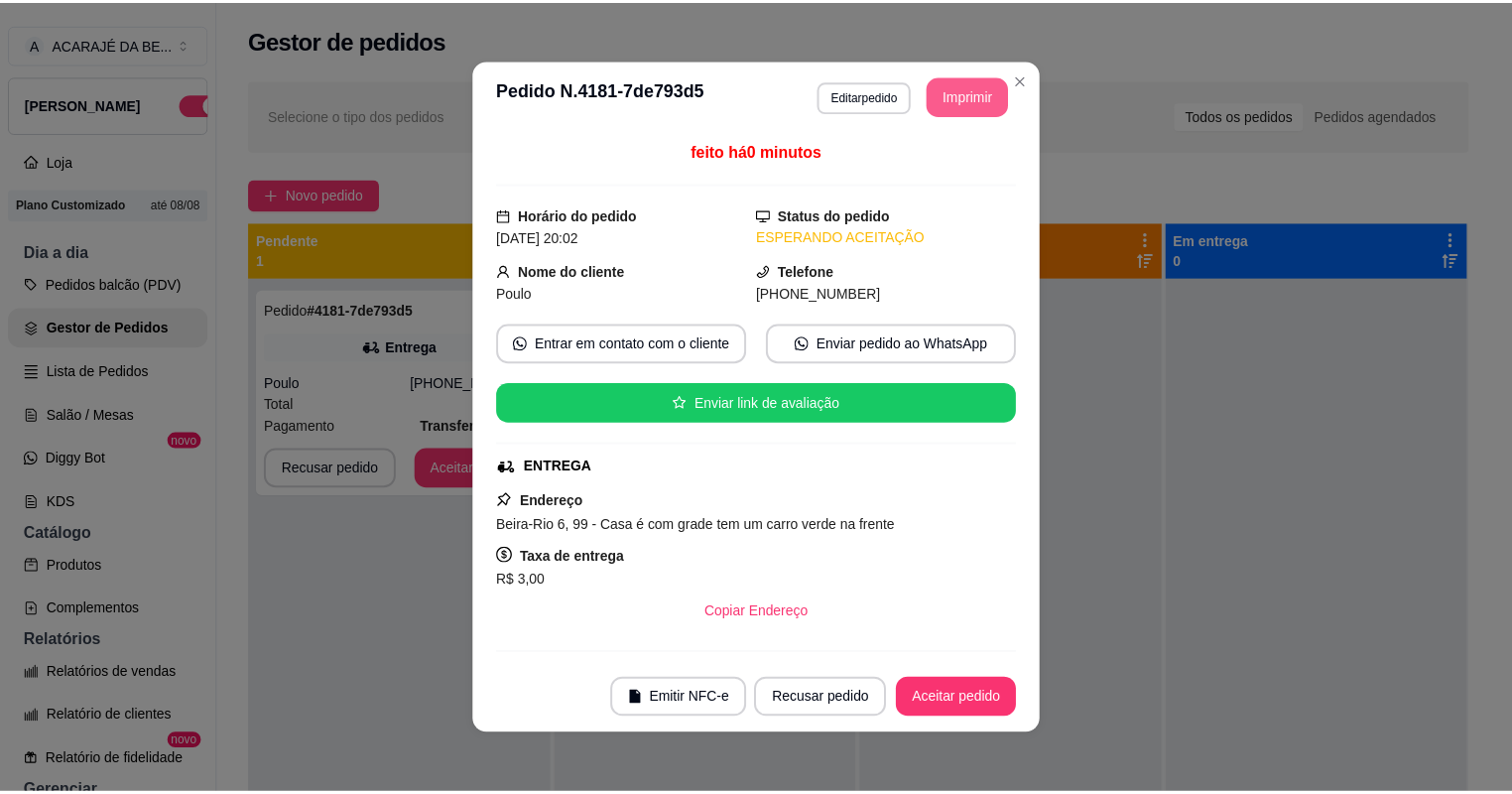 scroll, scrollTop: 0, scrollLeft: 0, axis: both 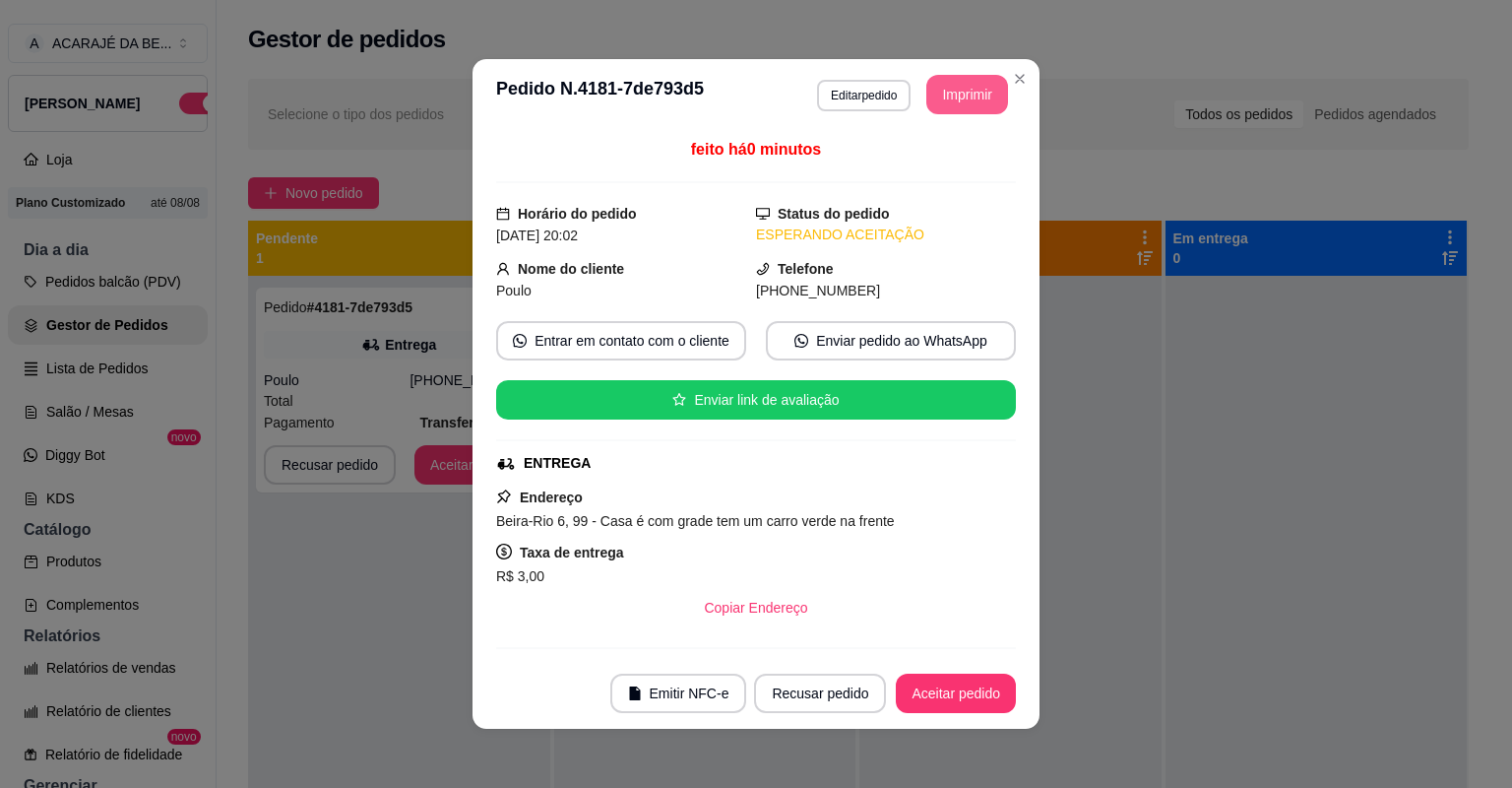 click on "Aceitar pedido" at bounding box center [956, 693] 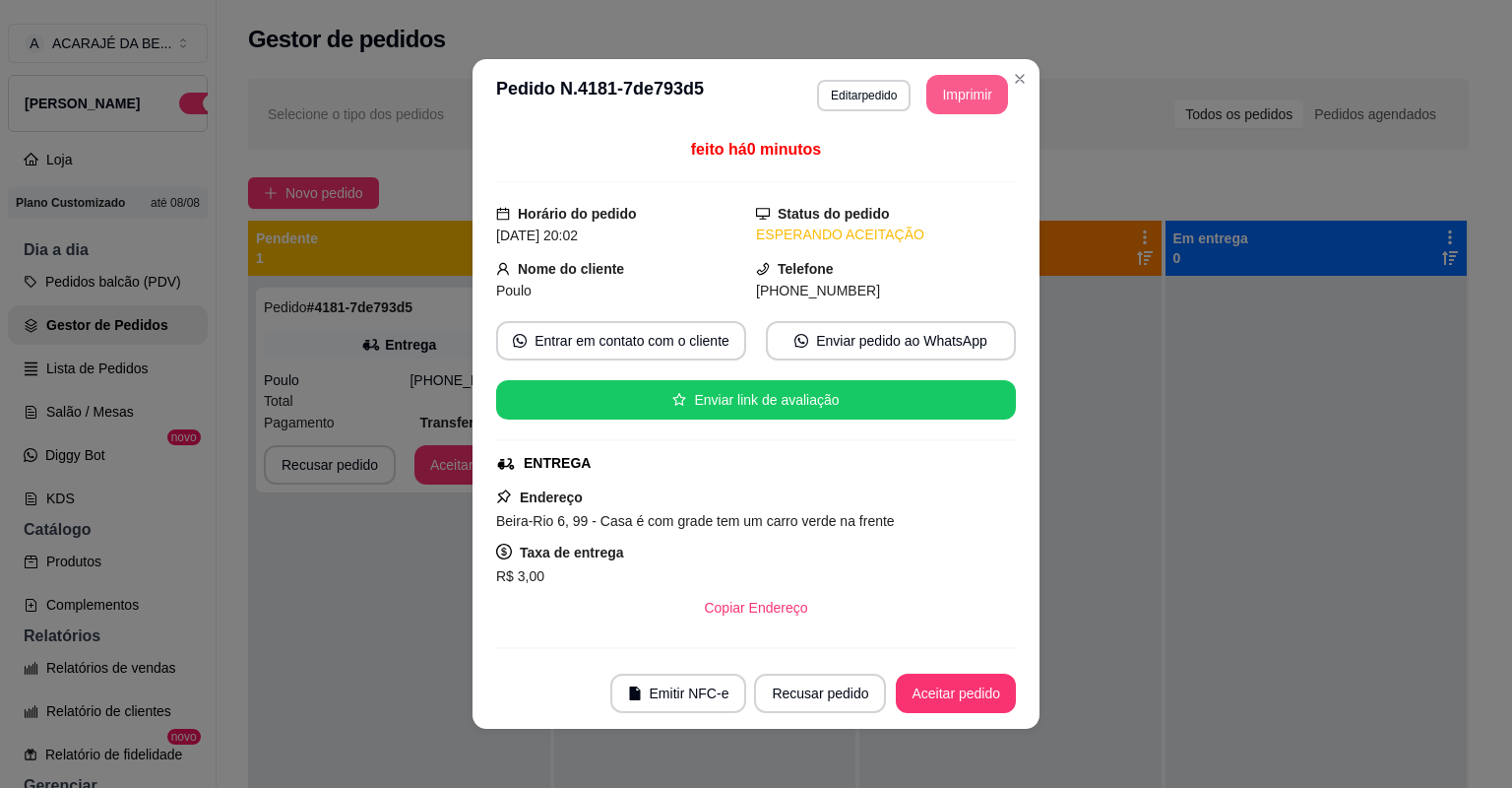 click on "Aceitar pedido" at bounding box center [956, 693] 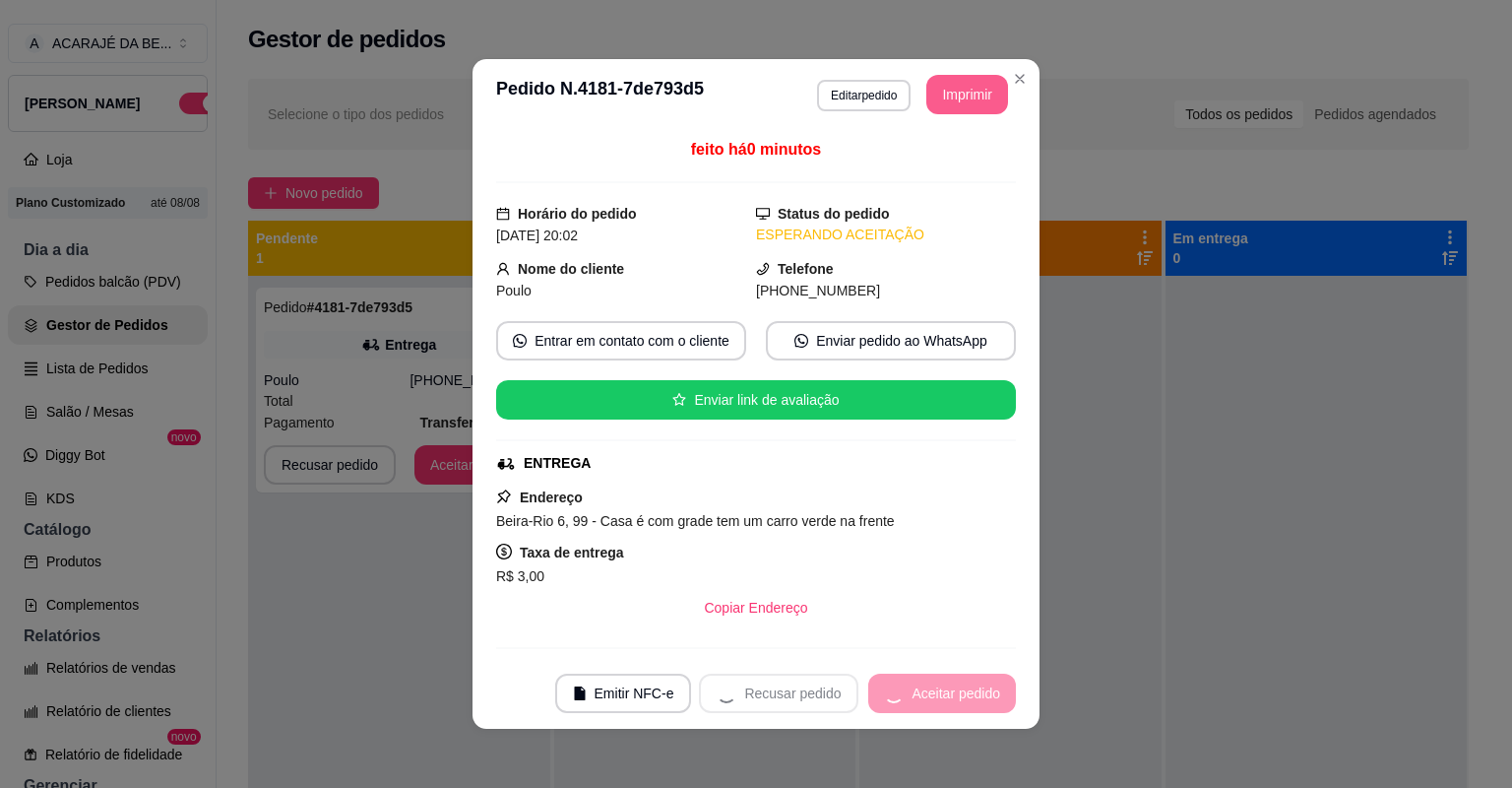 click on "Recusar pedido Aceitar pedido" at bounding box center (857, 693) 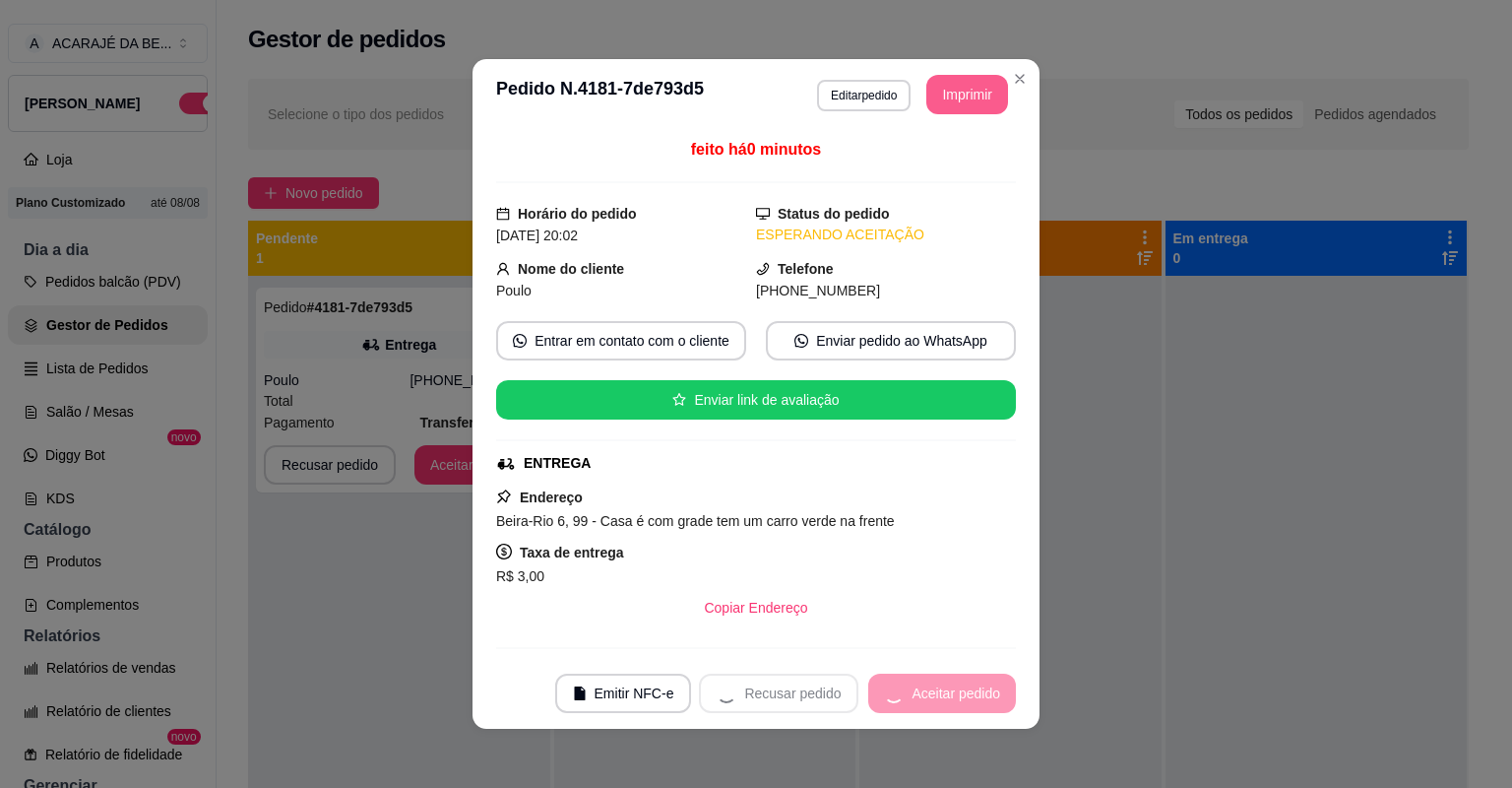 click on "Recusar pedido Aceitar pedido" at bounding box center [857, 693] 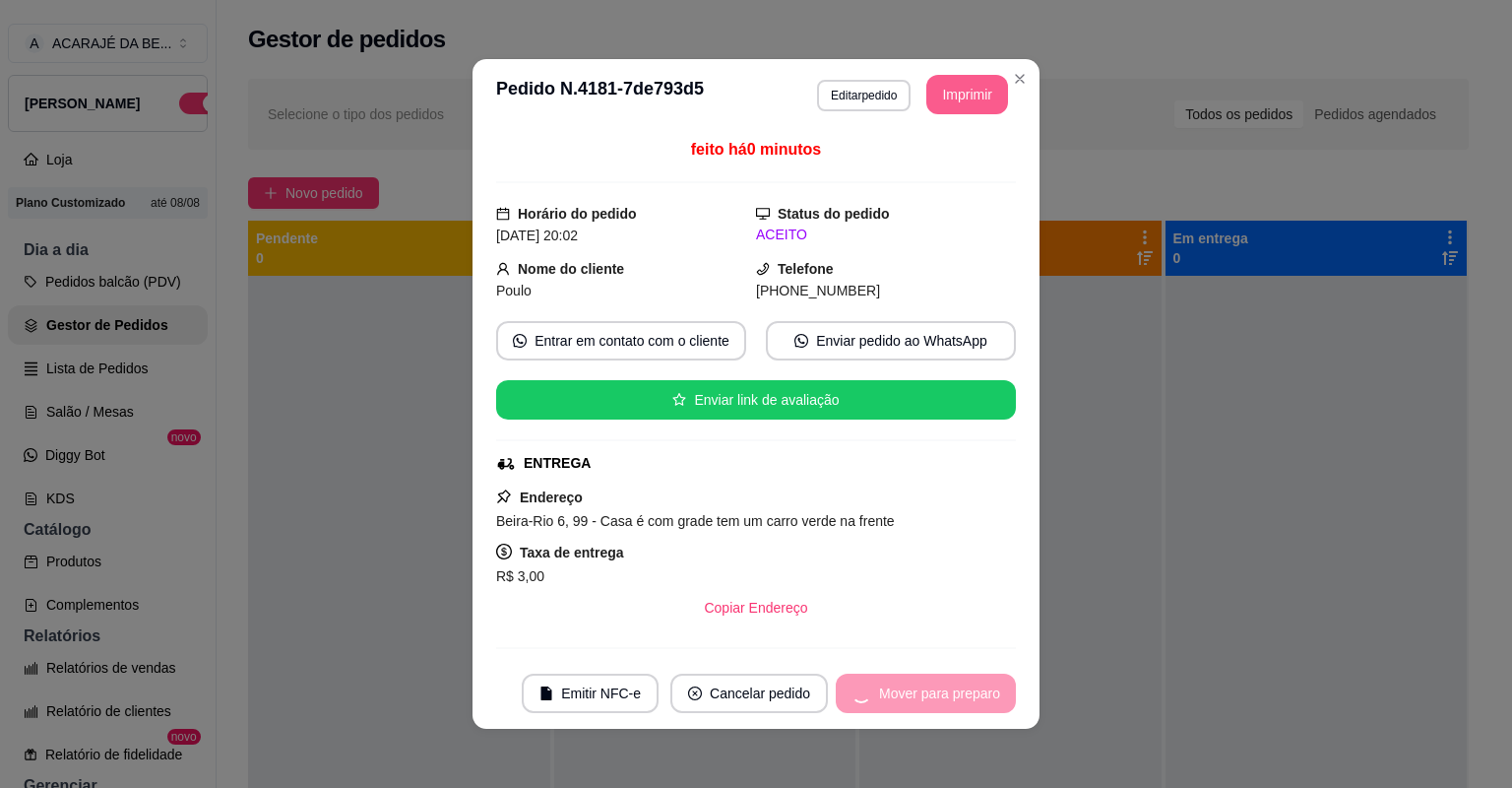 click on "Mover para preparo" at bounding box center (925, 693) 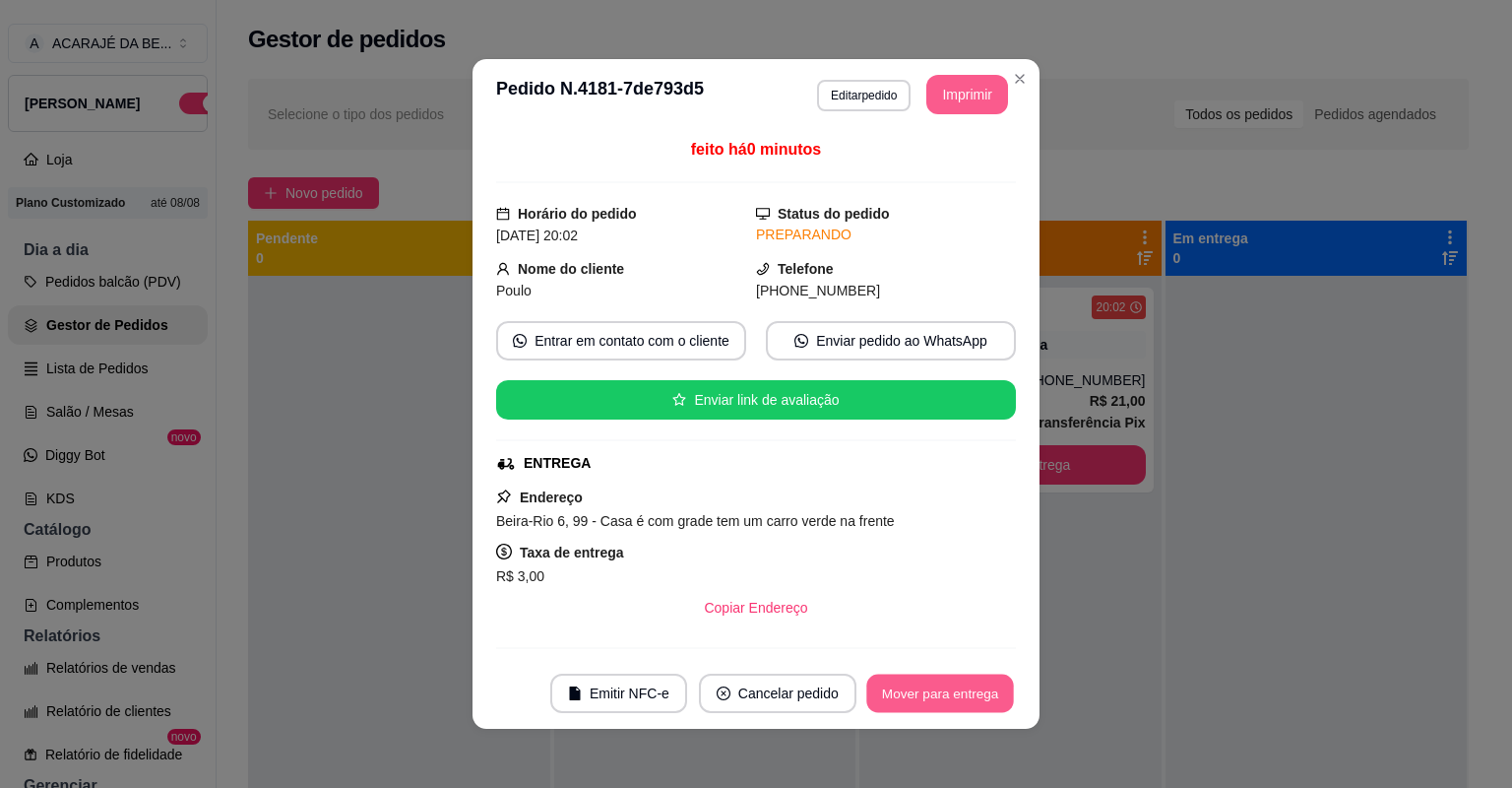 click on "Mover para entrega" at bounding box center [940, 693] 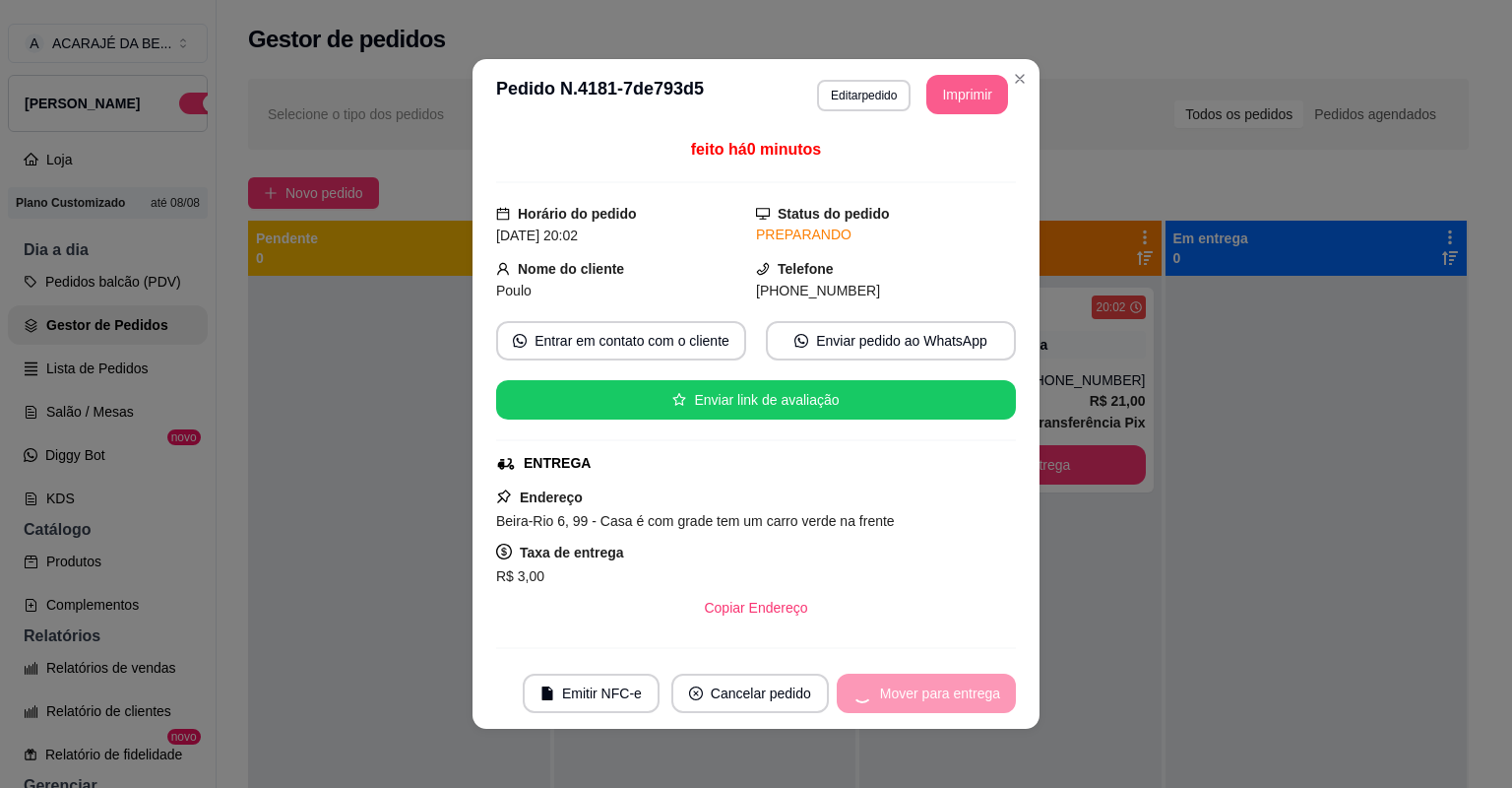 click on "Mover para entrega" at bounding box center (926, 693) 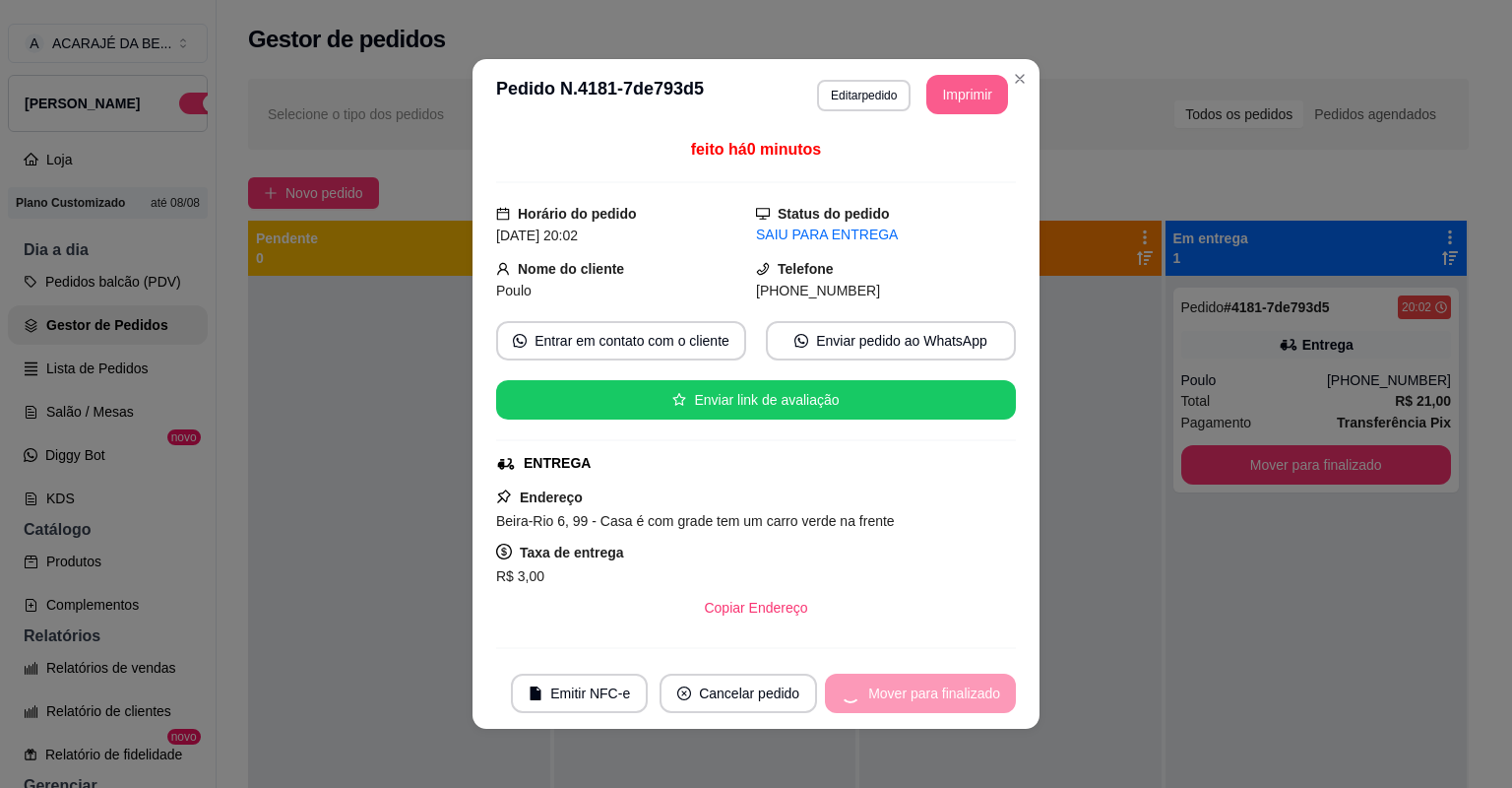 click on "Mover para finalizado" at bounding box center [920, 693] 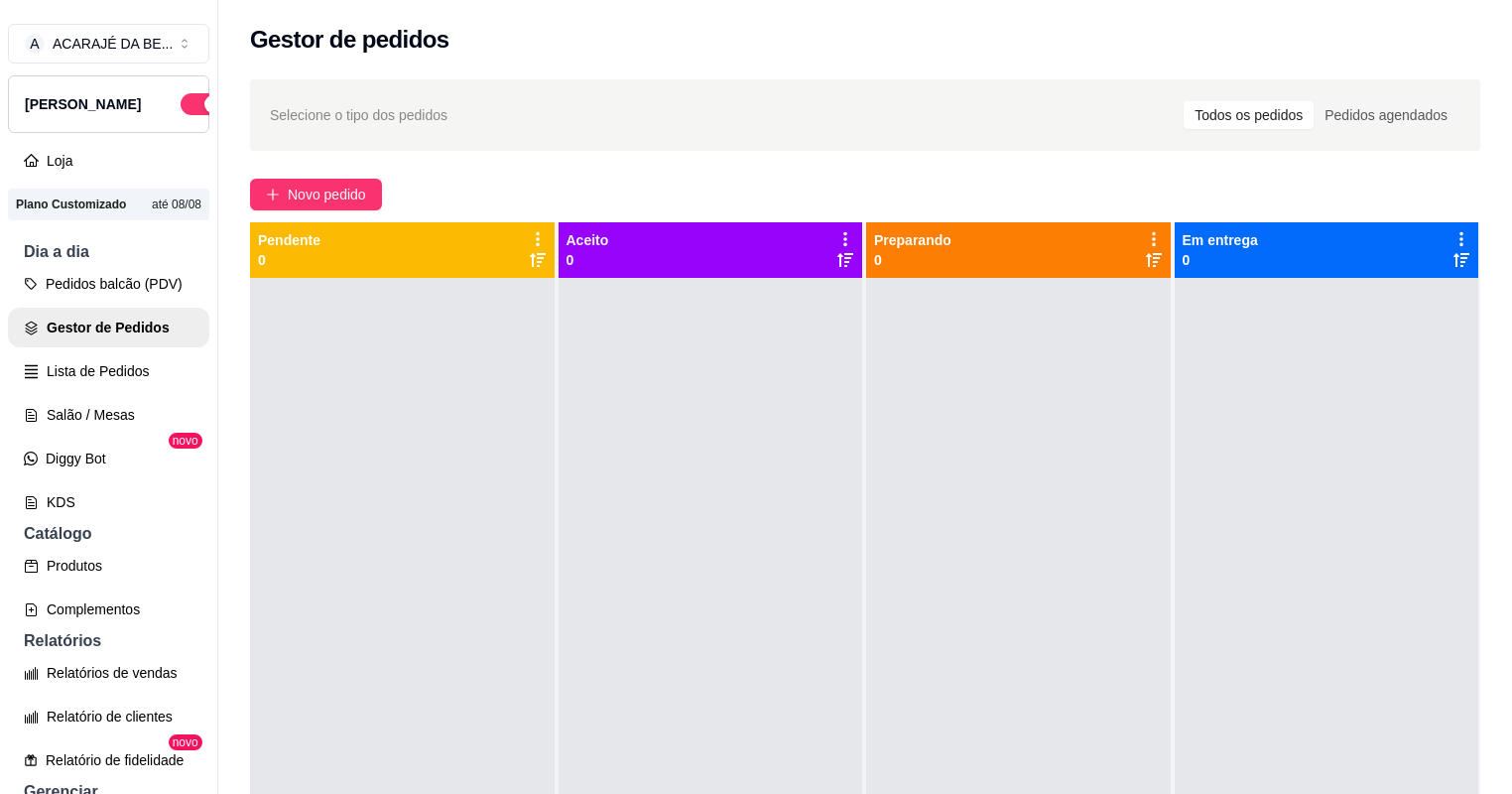 click on "Pedidos balcão (PDV) Gestor de Pedidos Lista de Pedidos Salão / Mesas Diggy Bot novo KDS" at bounding box center (108, 393) 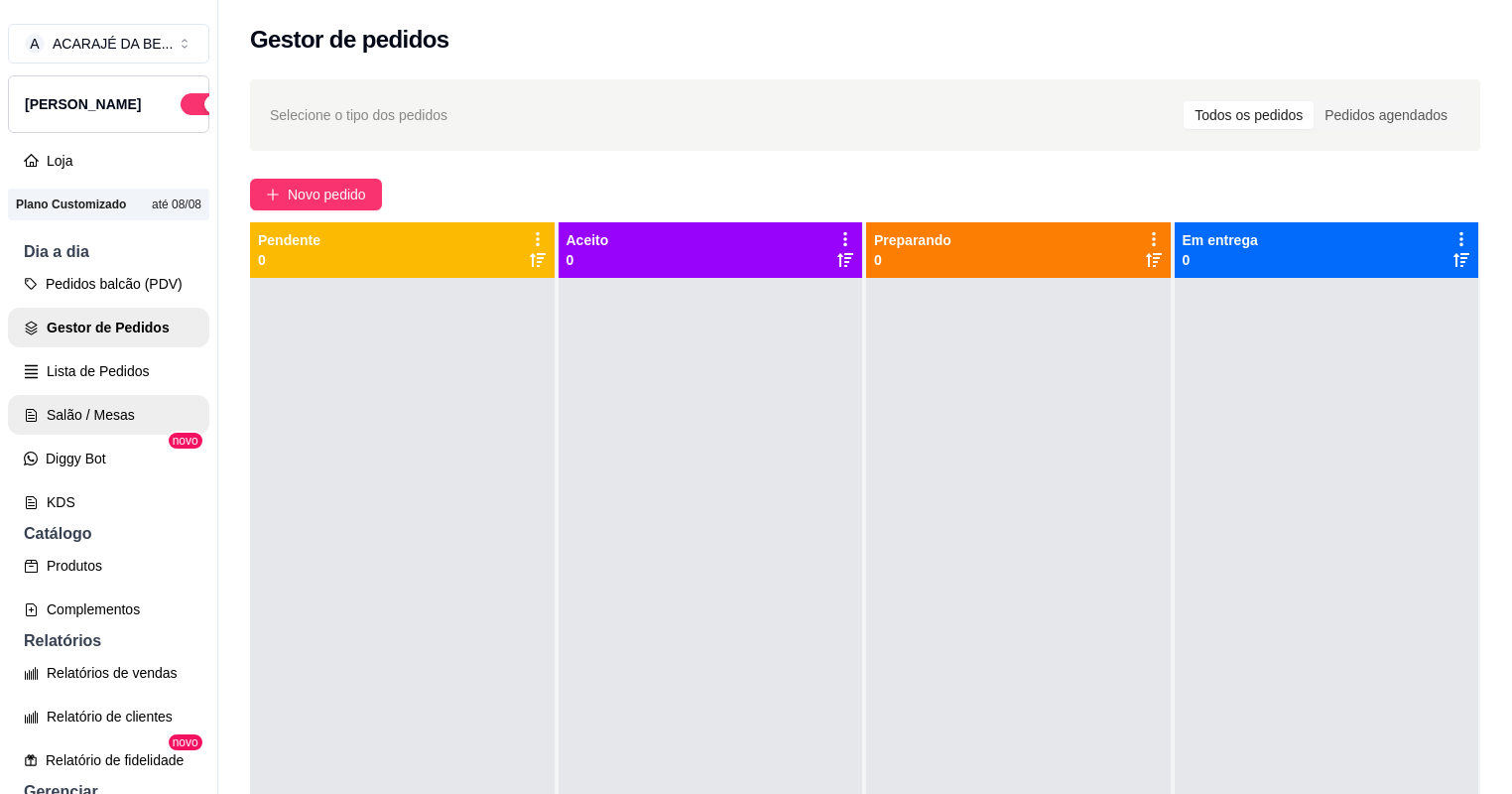click on "Salão / Mesas" at bounding box center (108, 415) 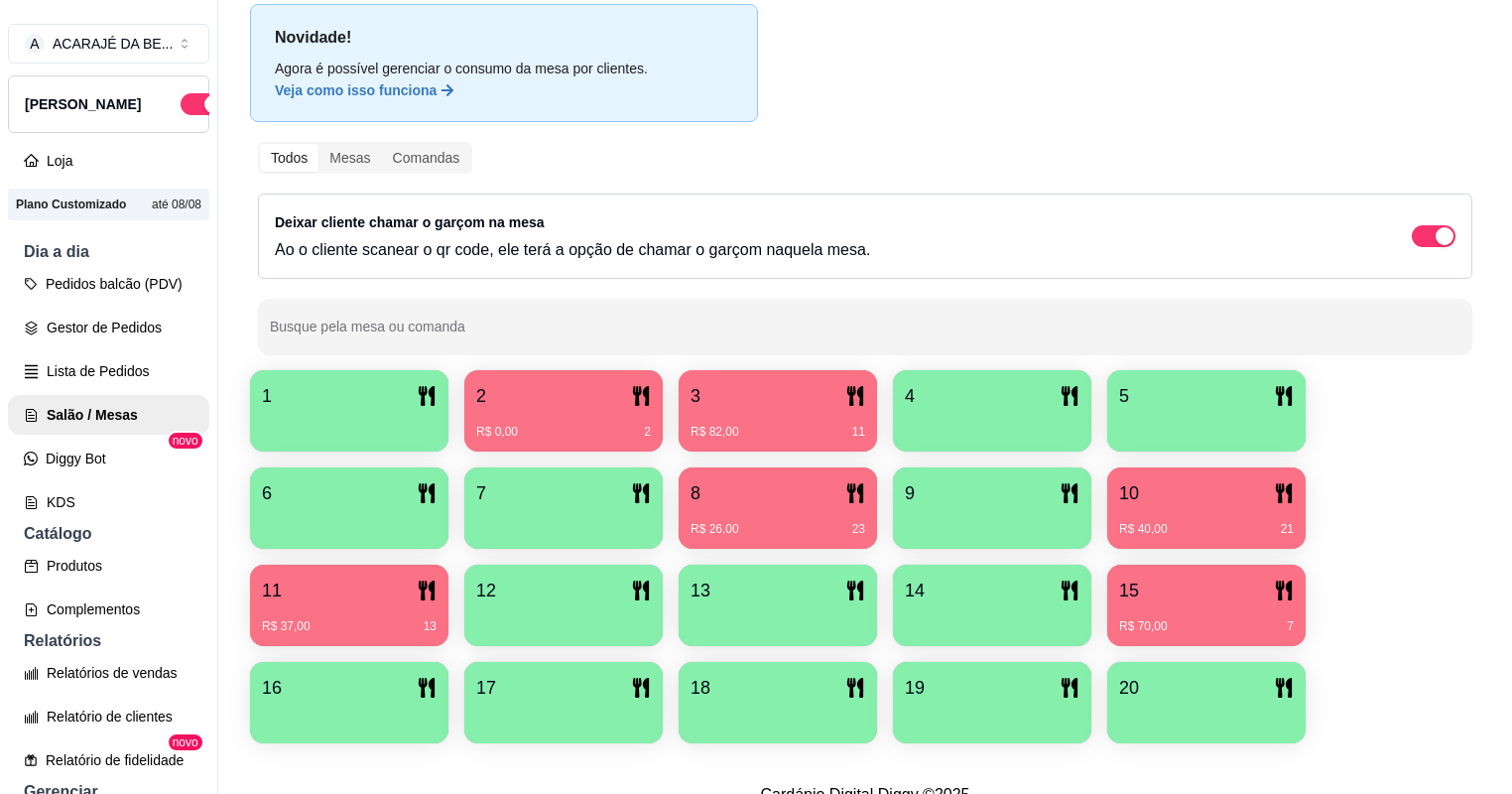 scroll, scrollTop: 79, scrollLeft: 0, axis: vertical 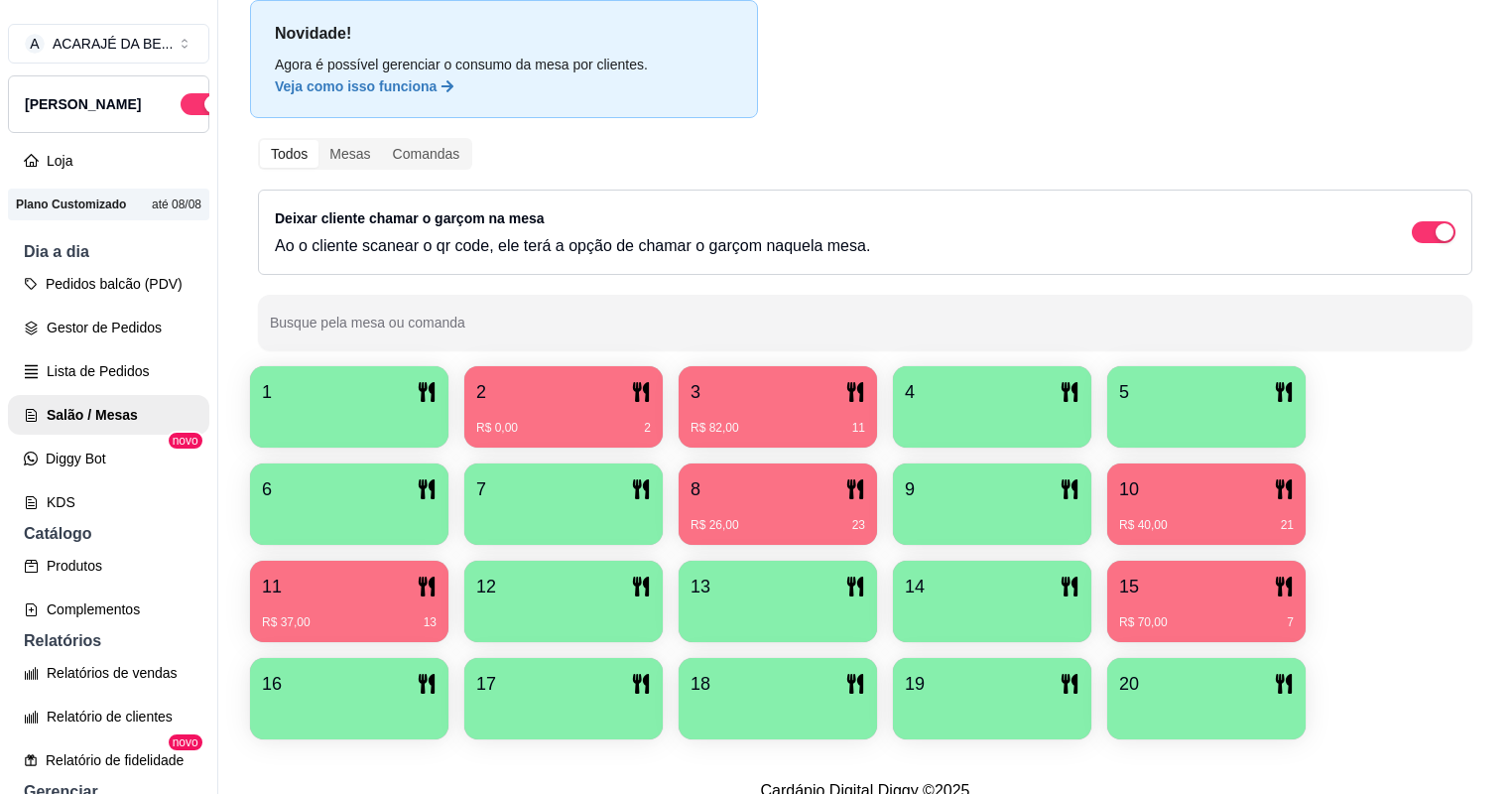 click on "R$ 70,00" at bounding box center [1143, 622] 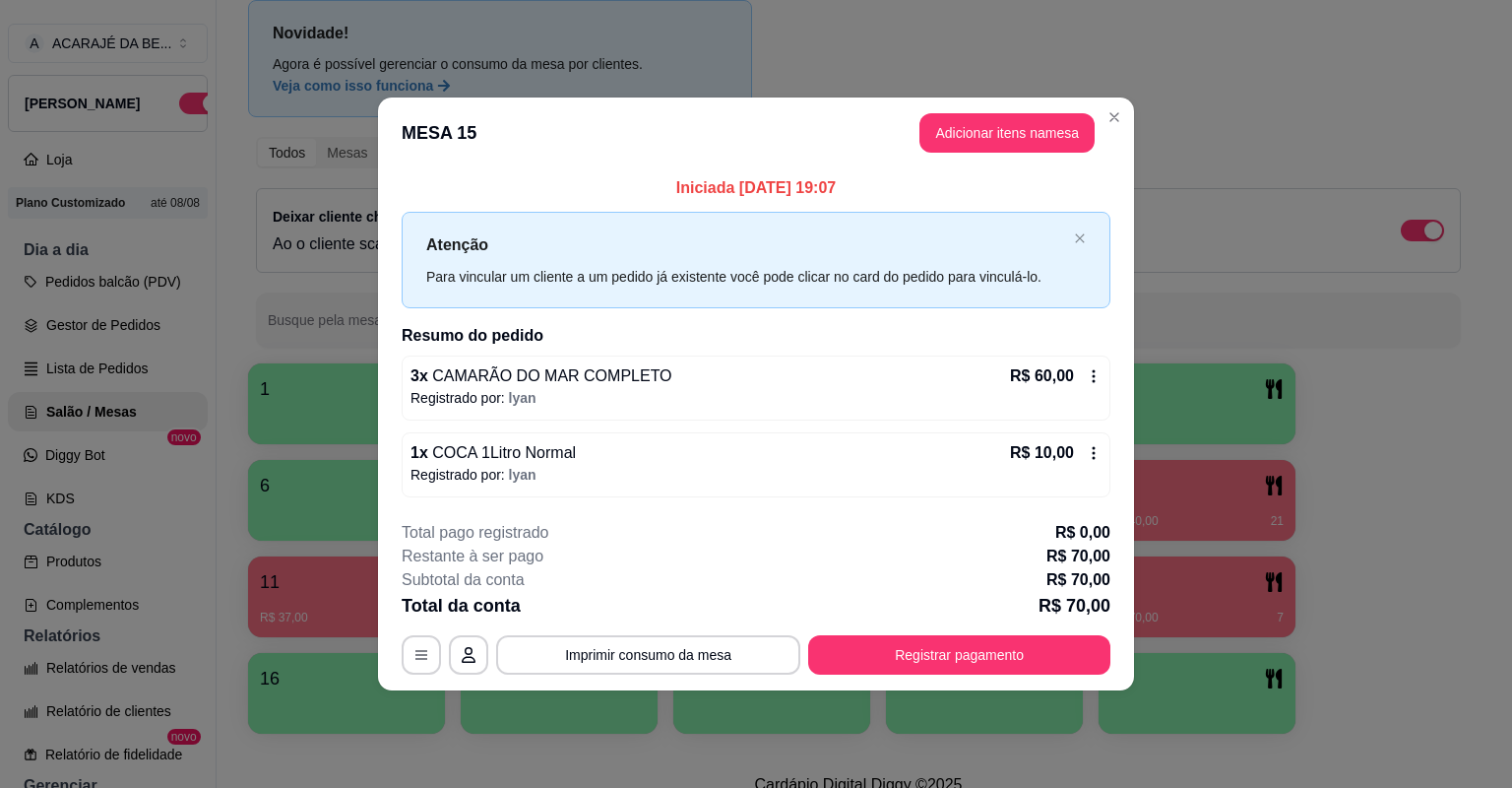 click on "Novidade! Agora é possível gerenciar o consumo da mesa por clientes.   Veja como isso funciona Todos Mesas Comandas Deixar cliente chamar o garçom na mesa Ao o cliente scanear o qr code, ele terá a opção de chamar o garçom naquela mesa. Busque pela mesa ou comanda
1 2 R$ 0,00 3 3 R$ 82,00 11 4 5 6 7 8 R$ 26,00 23 9 10 R$ 40,00 21 11 R$ 37,00 13 12 13 14 15 R$ 70,00 7 16 17 18 19 20" at bounding box center [858, 372] 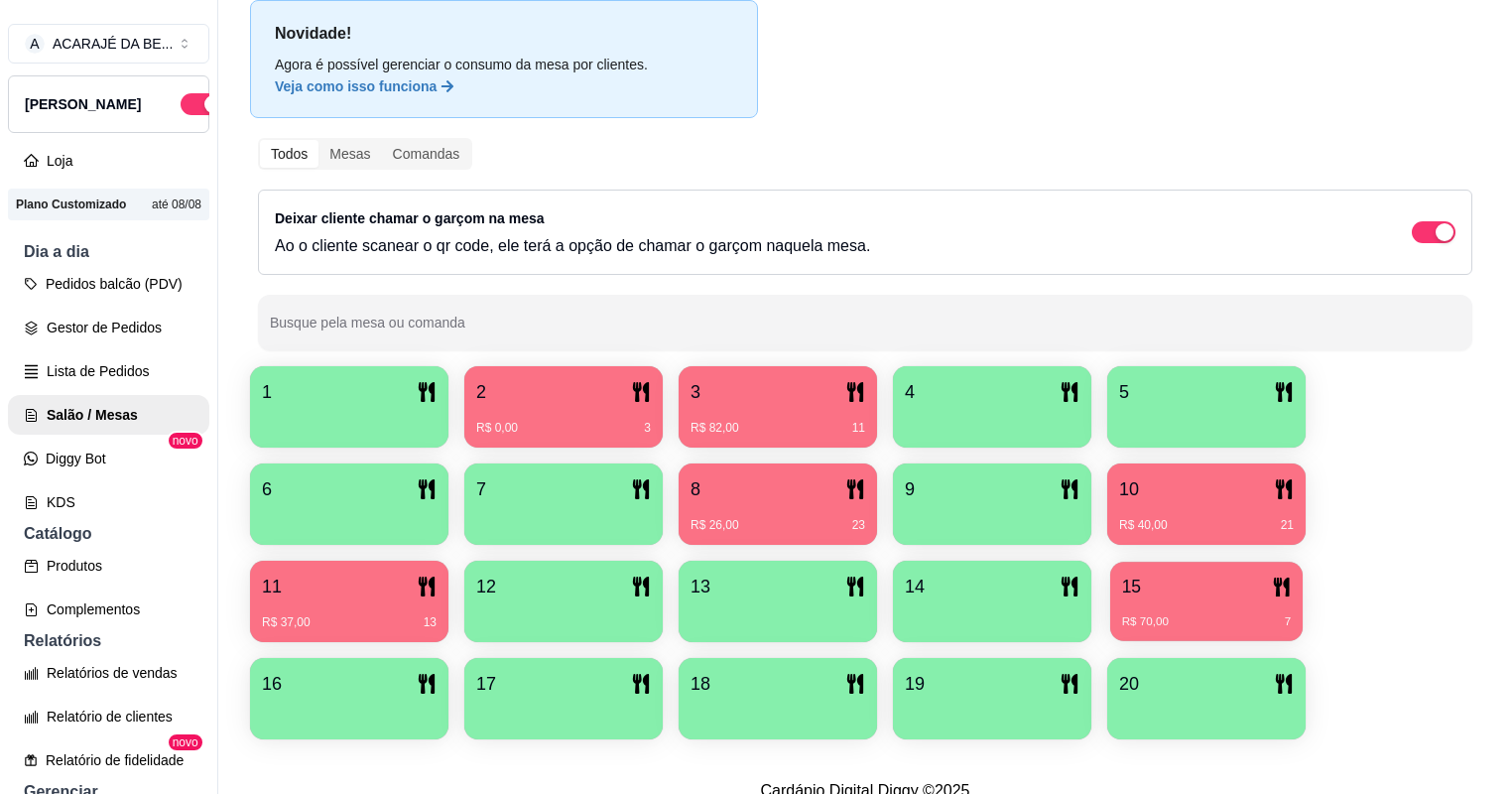 click on "R$ 70,00 7" at bounding box center [1206, 614] 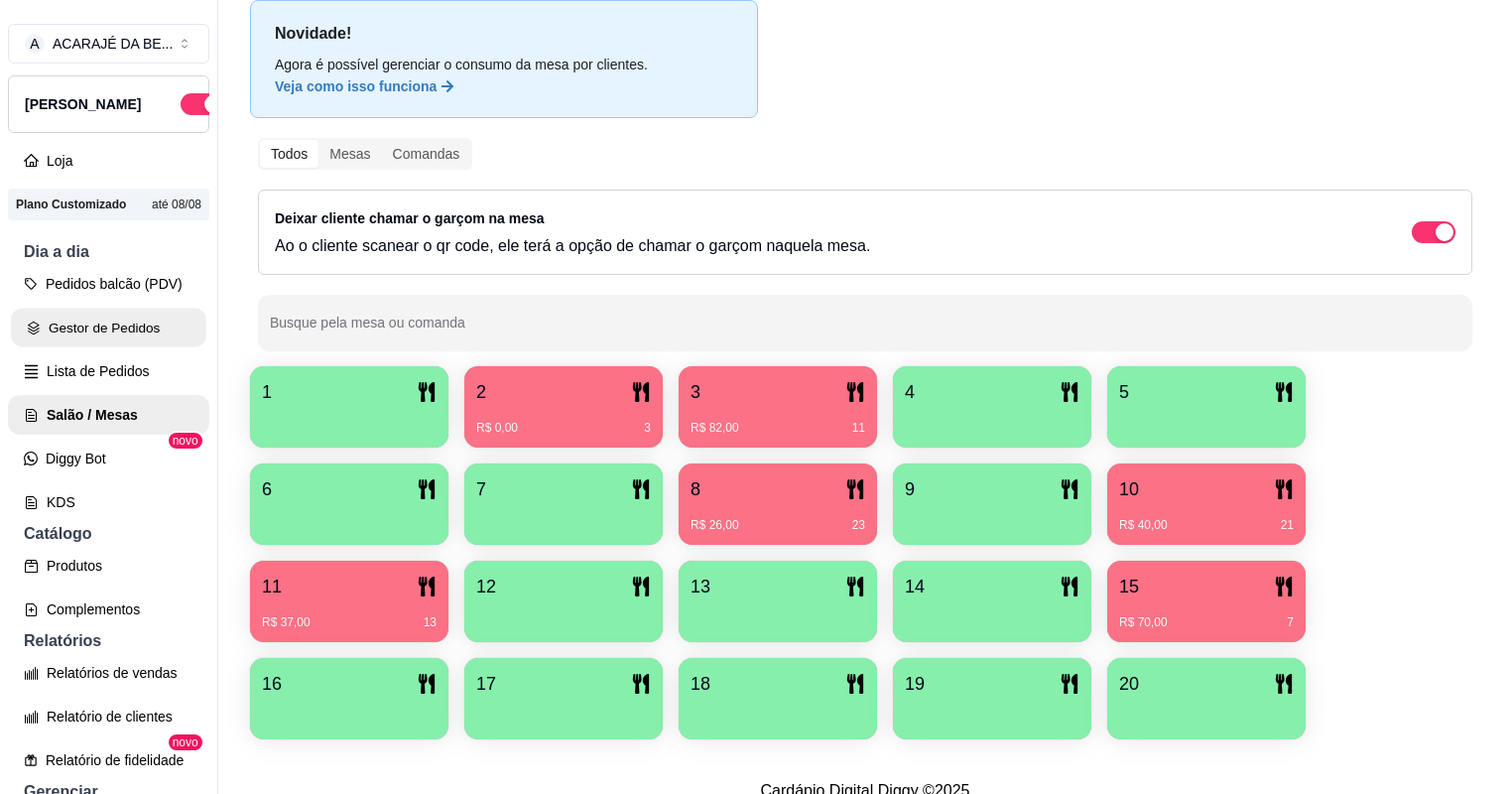 click on "Gestor de Pedidos" at bounding box center [108, 328] 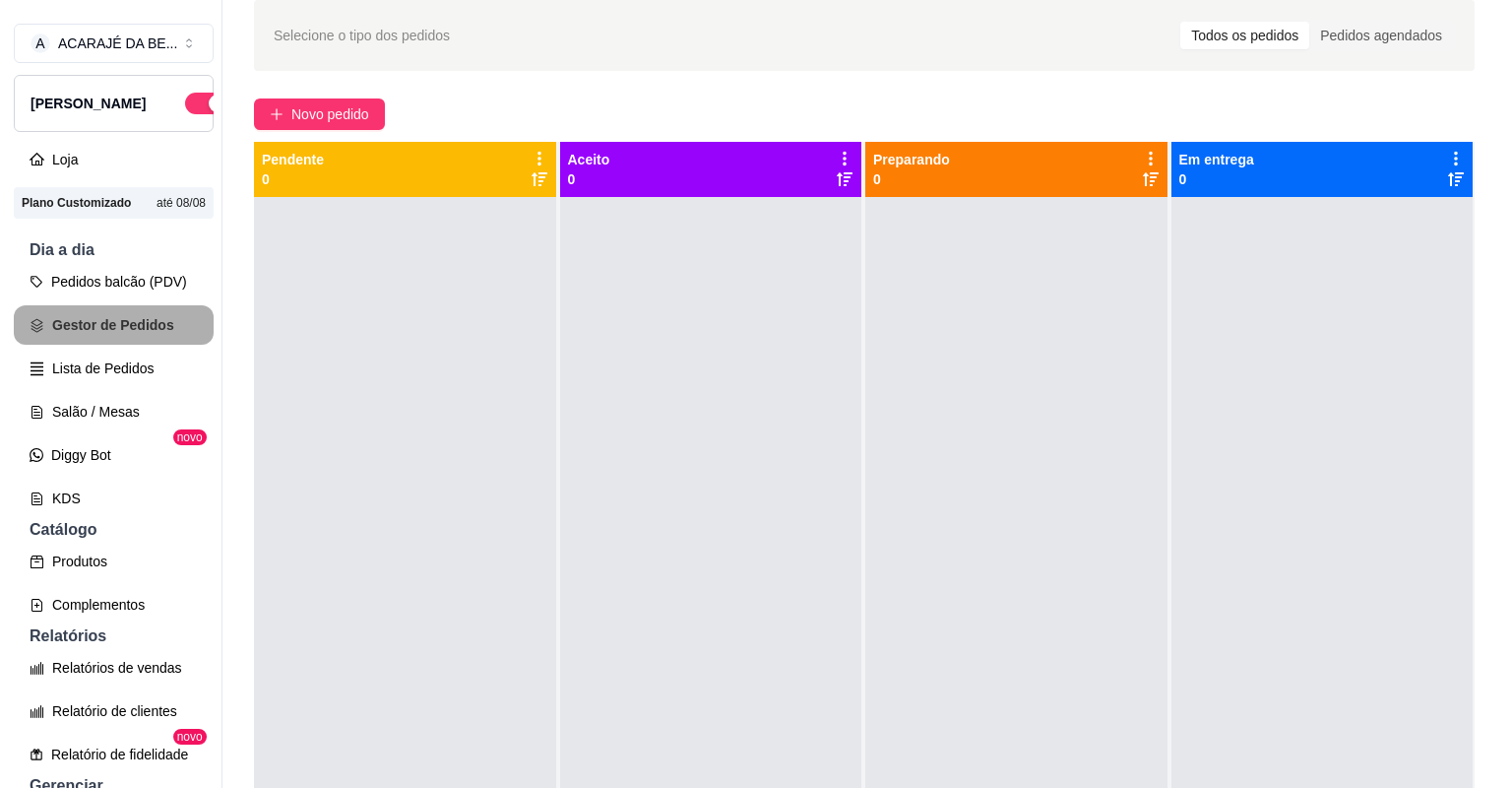 scroll, scrollTop: 0, scrollLeft: 0, axis: both 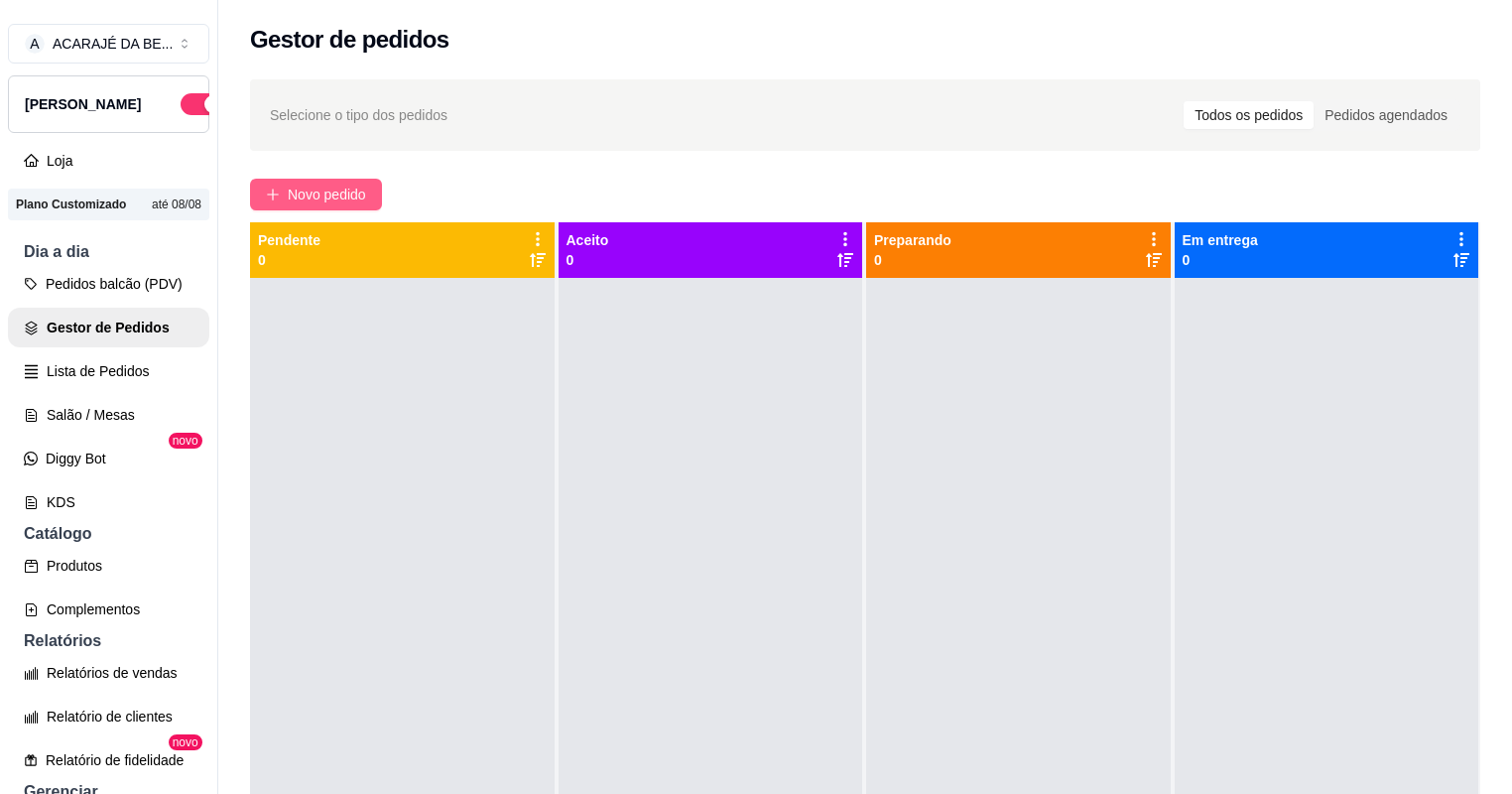 click on "Novo pedido" at bounding box center (315, 195) 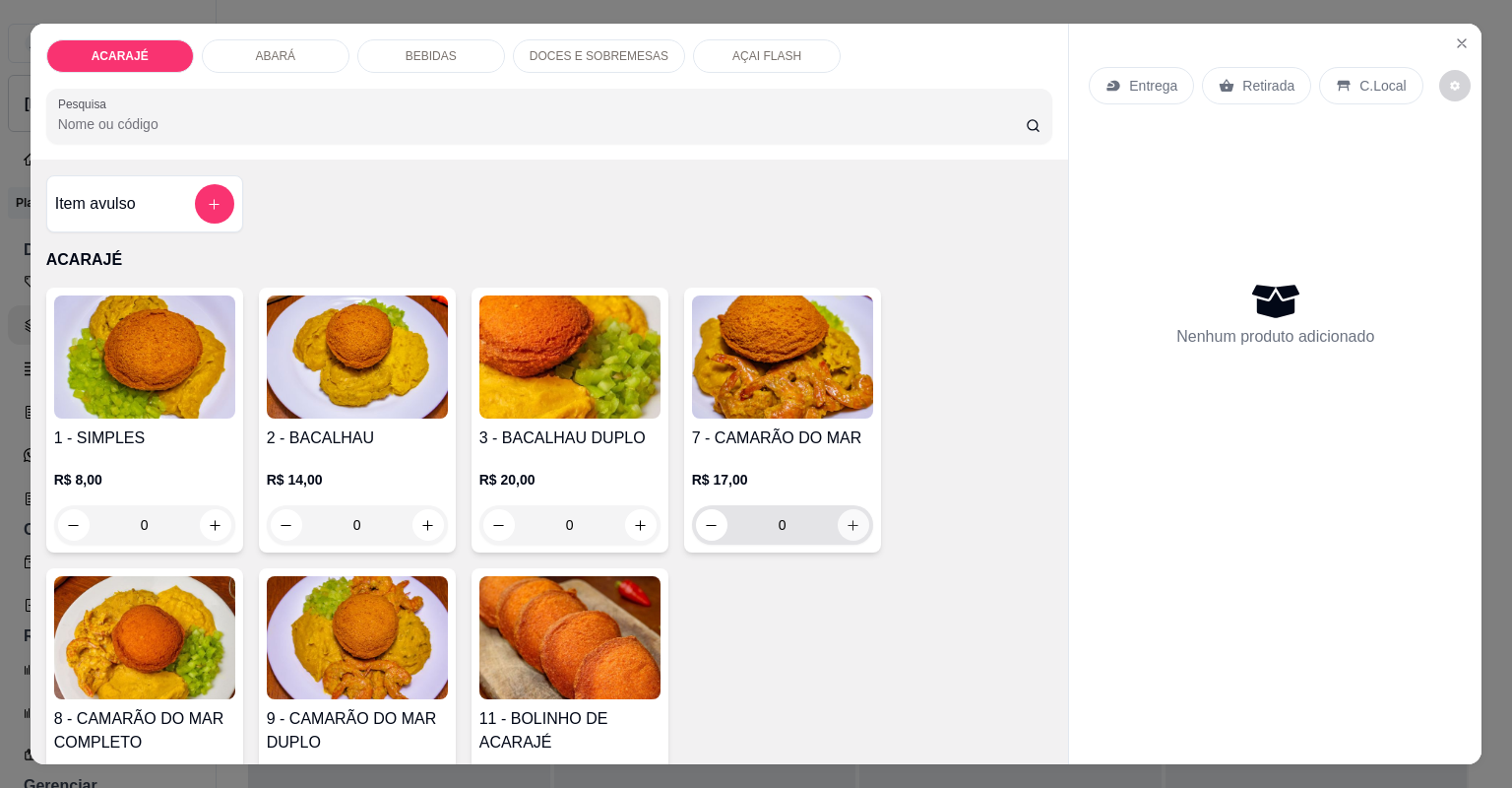 click at bounding box center (853, 525) 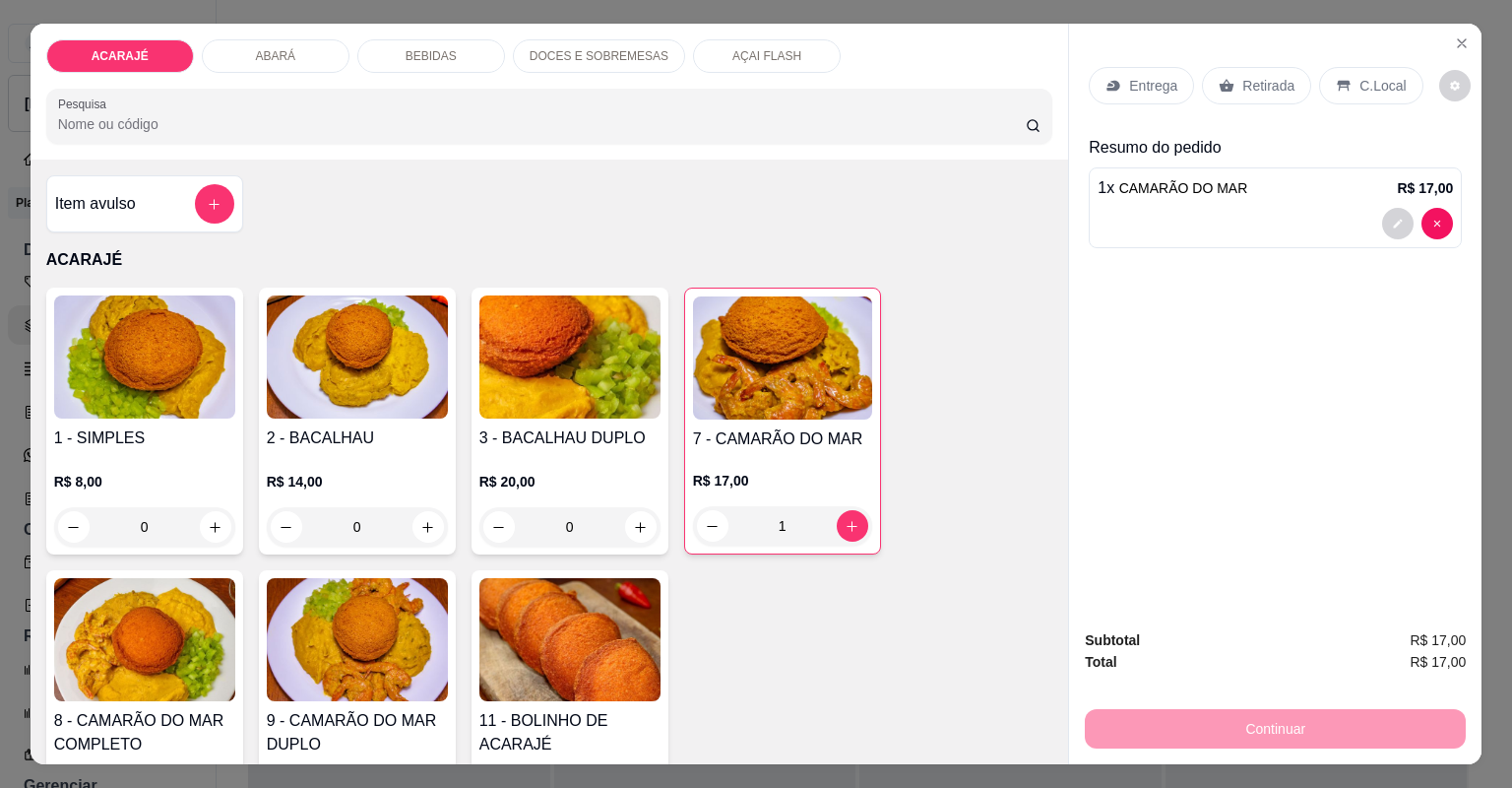 click on "Retirada" at bounding box center [1268, 86] 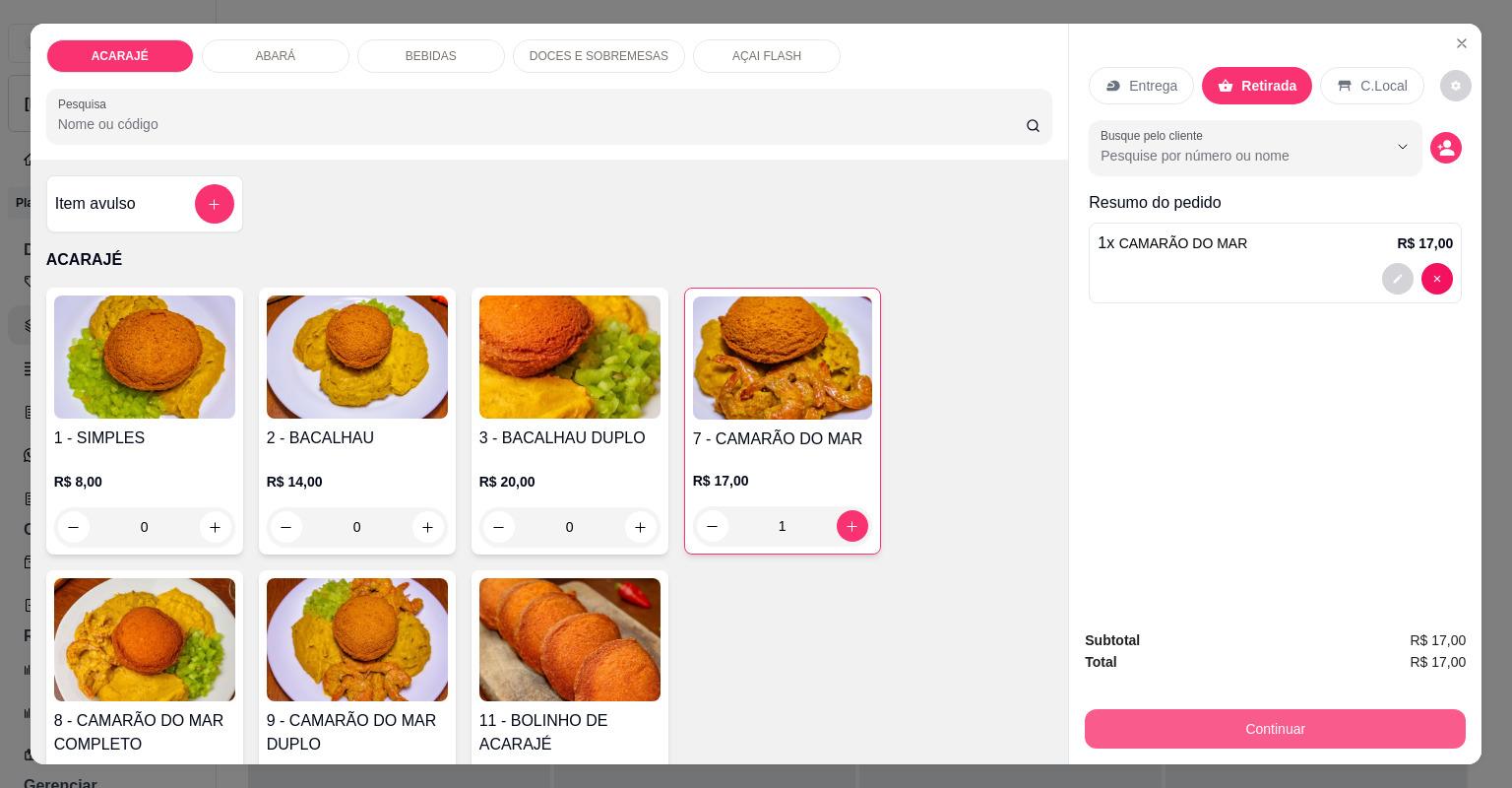click on "Continuar" at bounding box center (1275, 729) 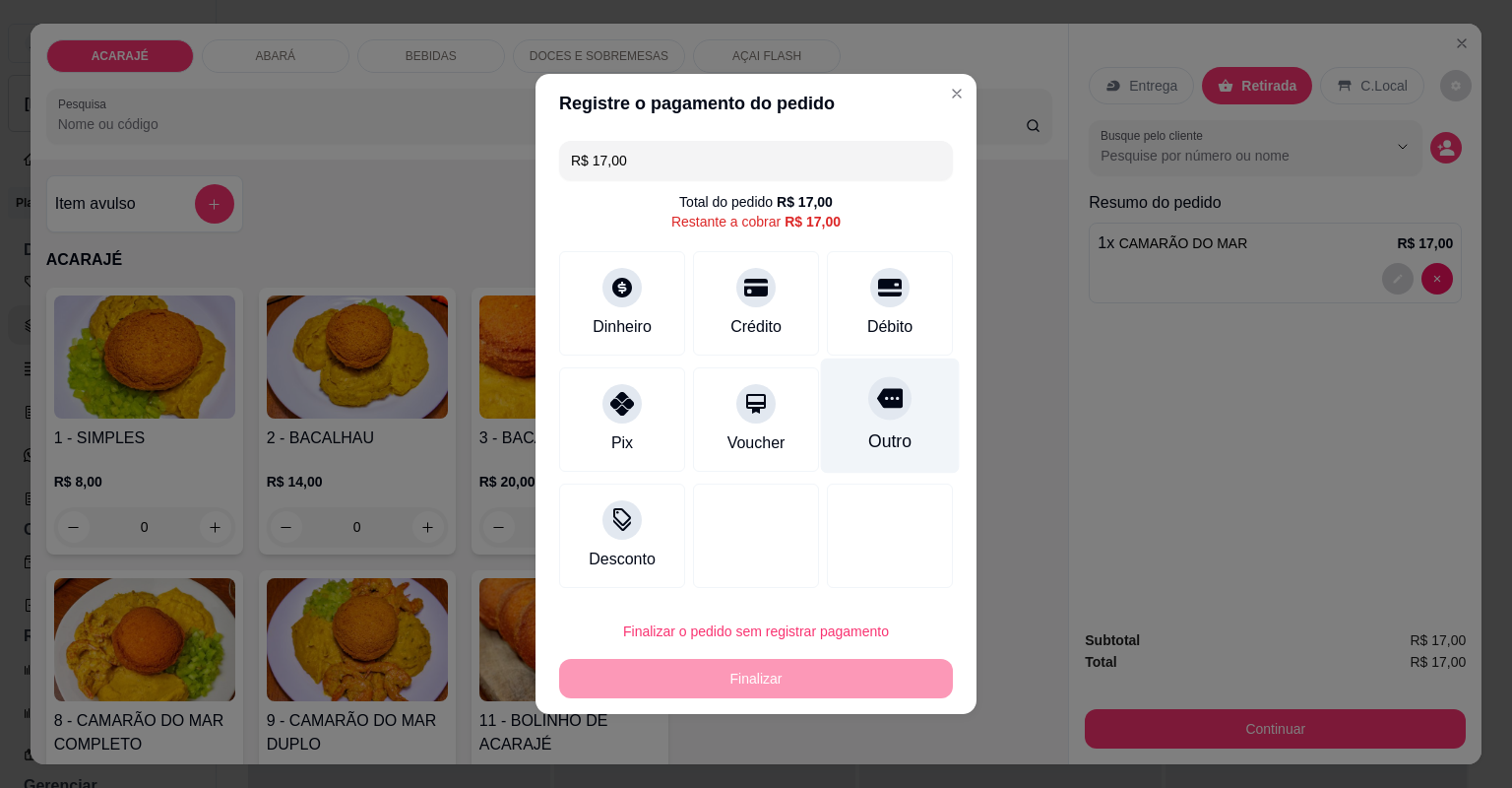 drag, startPoint x: 921, startPoint y: 393, endPoint x: 916, endPoint y: 450, distance: 57.21888 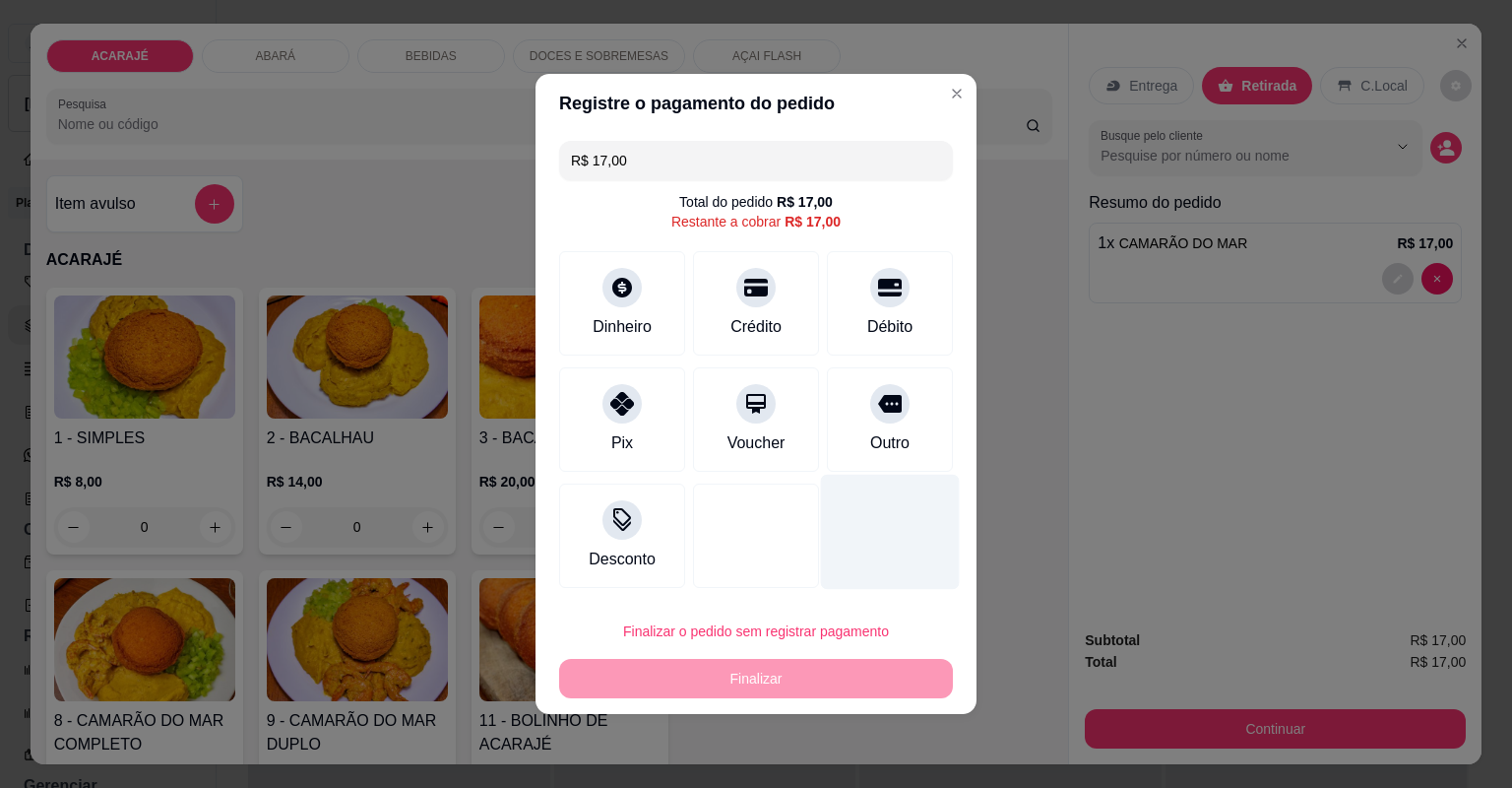 type on "R$ 0,00" 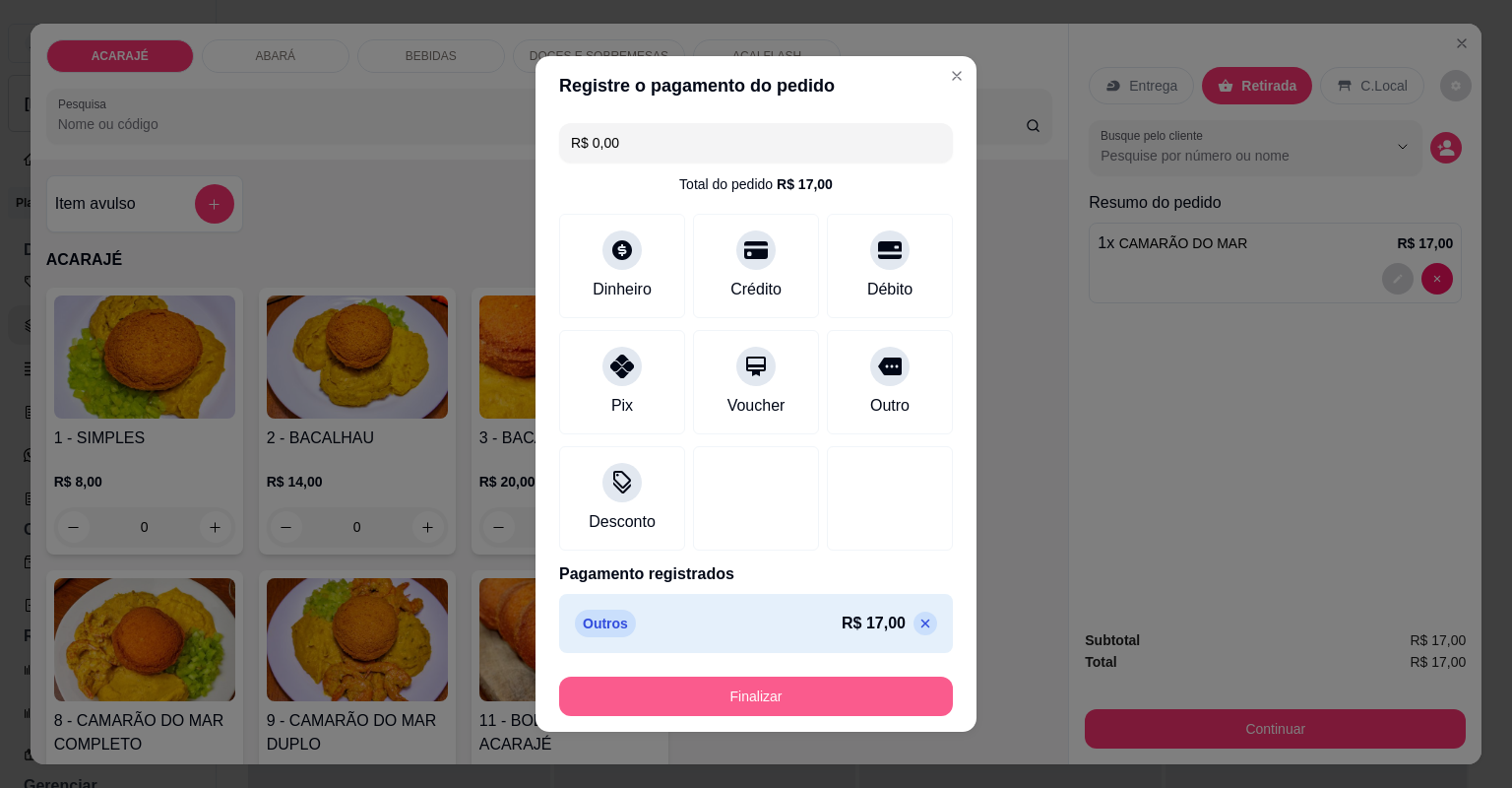 click on "Finalizar" at bounding box center [756, 696] 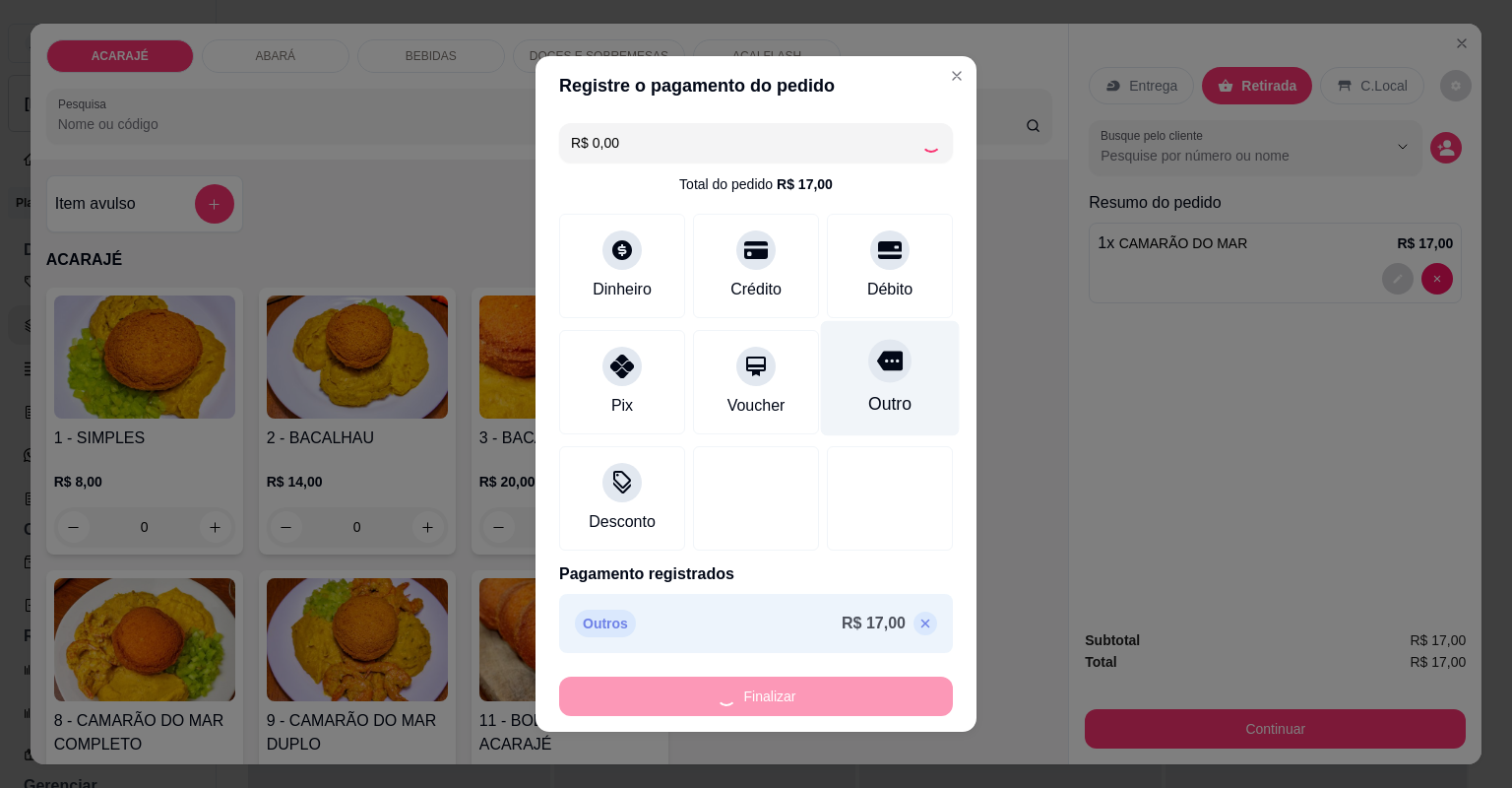 type on "0" 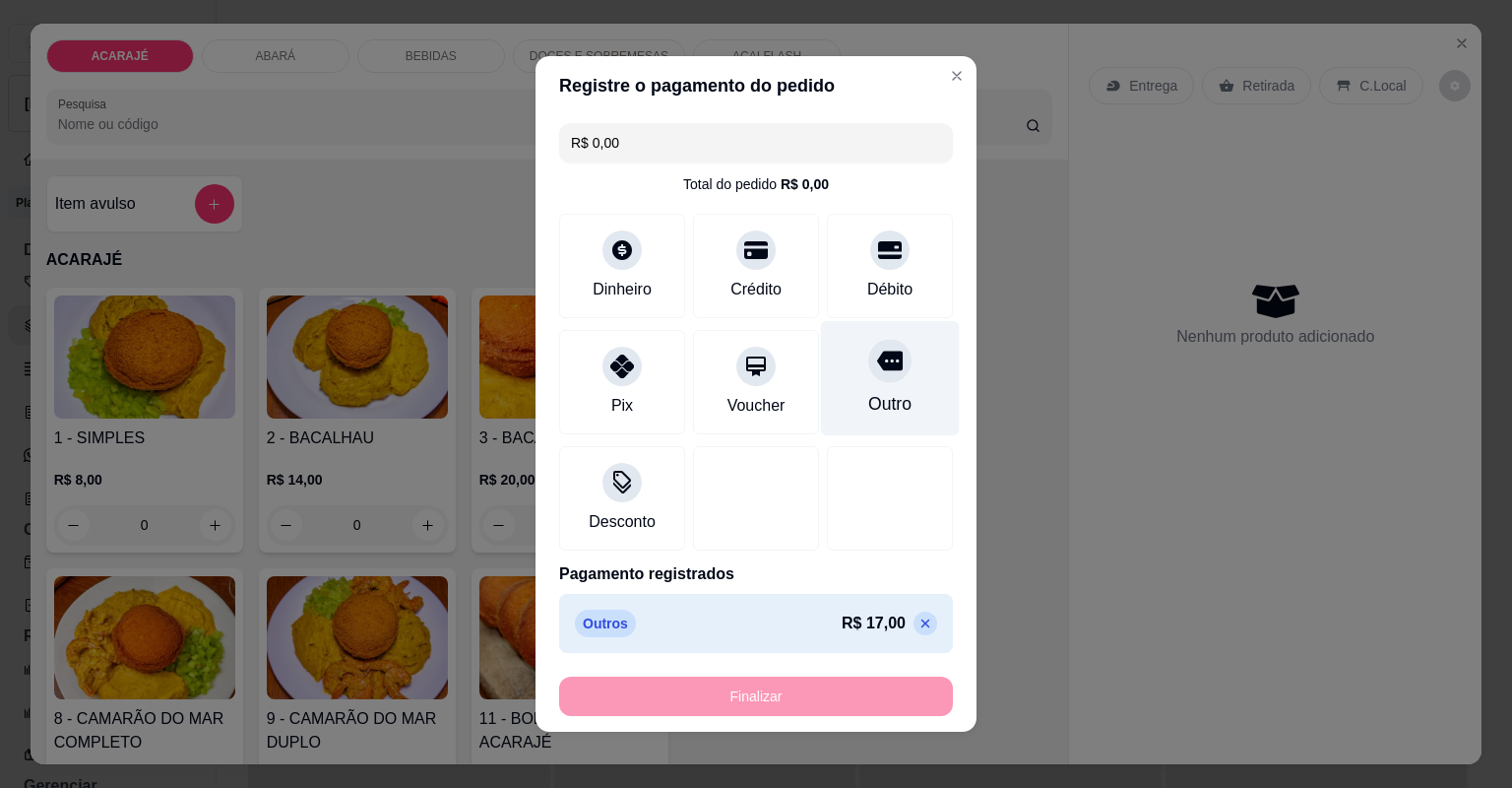type on "-R$ 17,00" 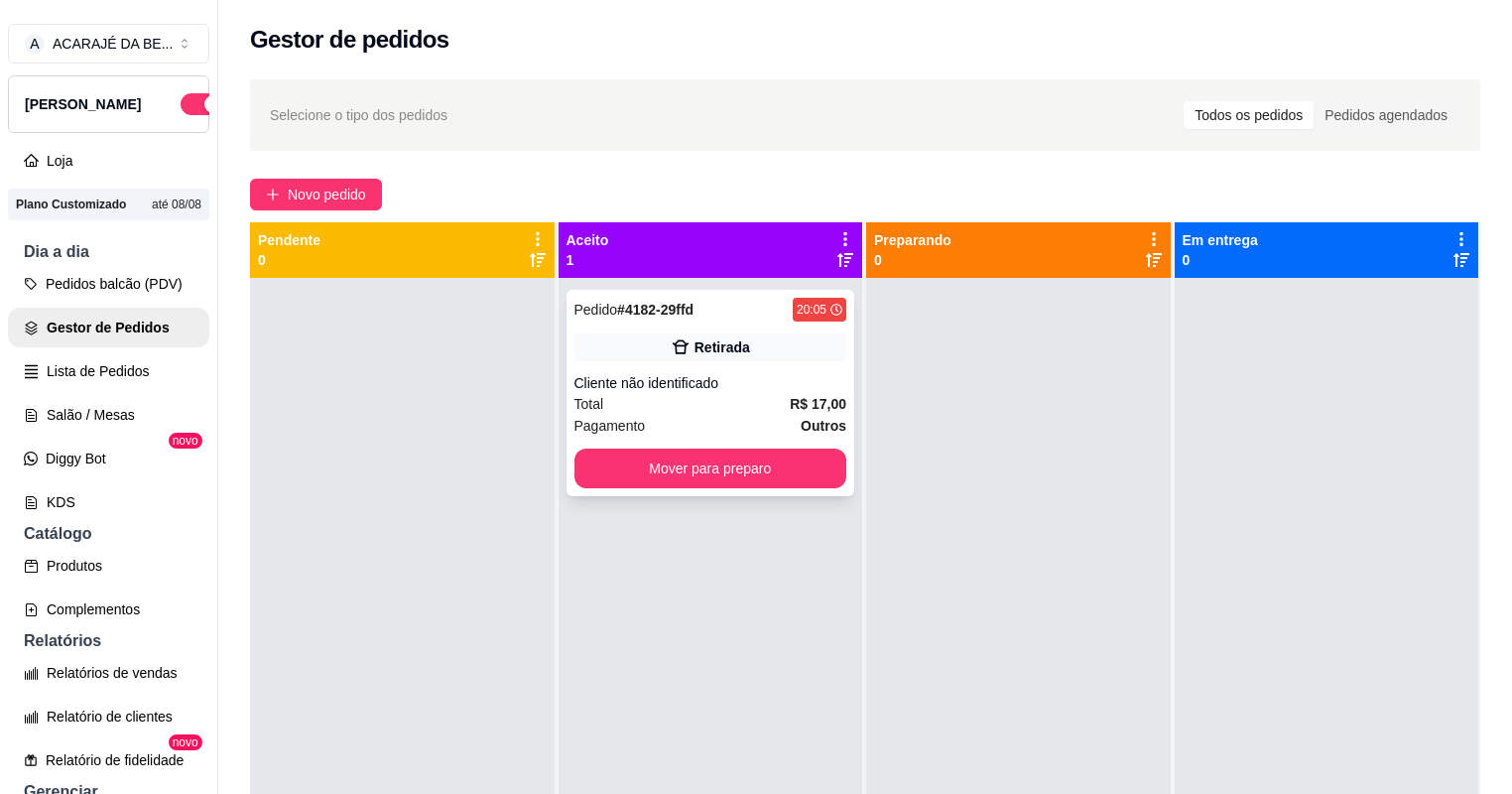 click on "Pedido  # 4182-29ffd 20:05 Retirada Cliente não identificado Total R$ 17,00 Pagamento Outros Mover para preparo" at bounding box center [710, 393] 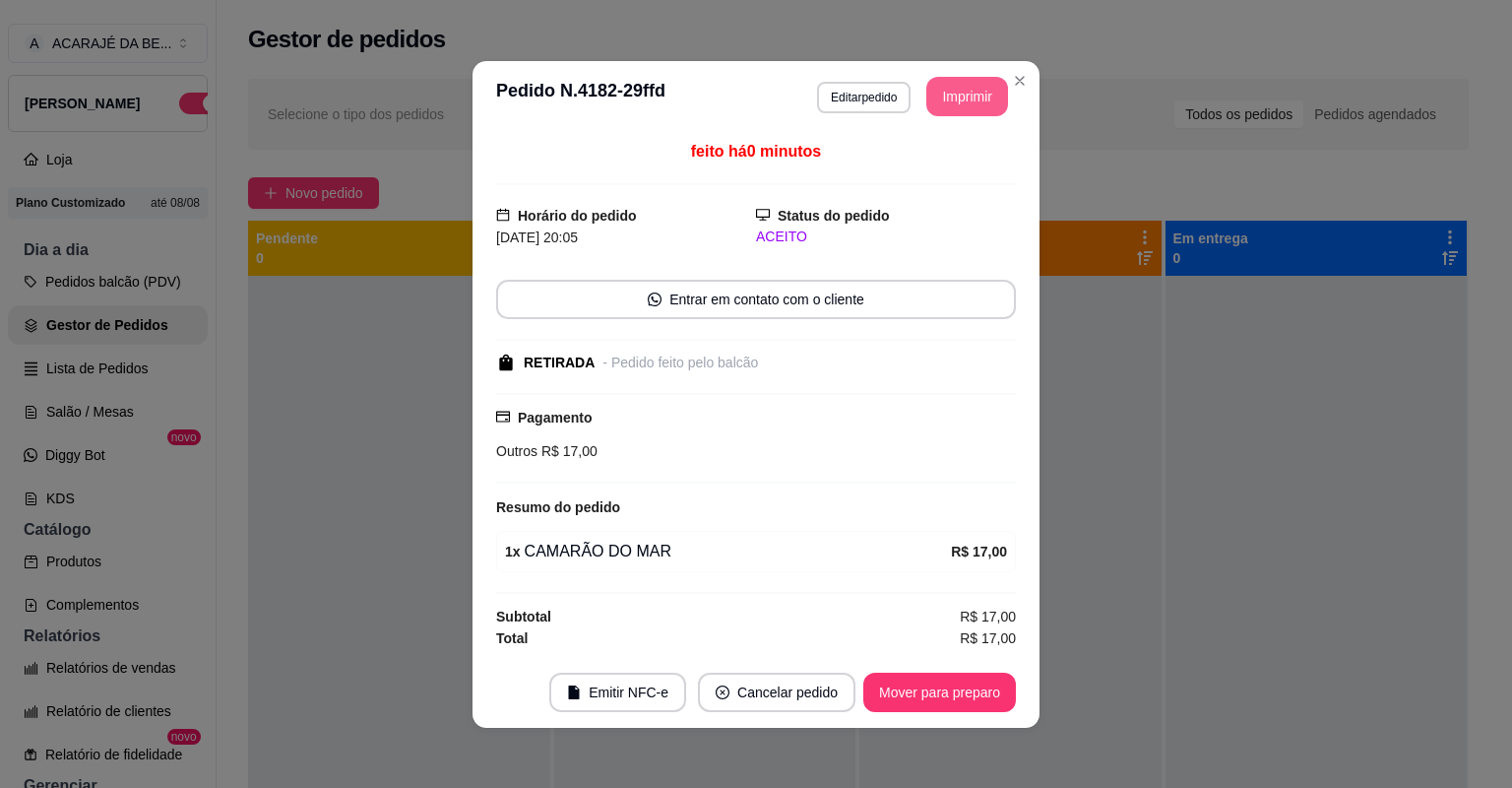 click on "Imprimir" at bounding box center [967, 97] 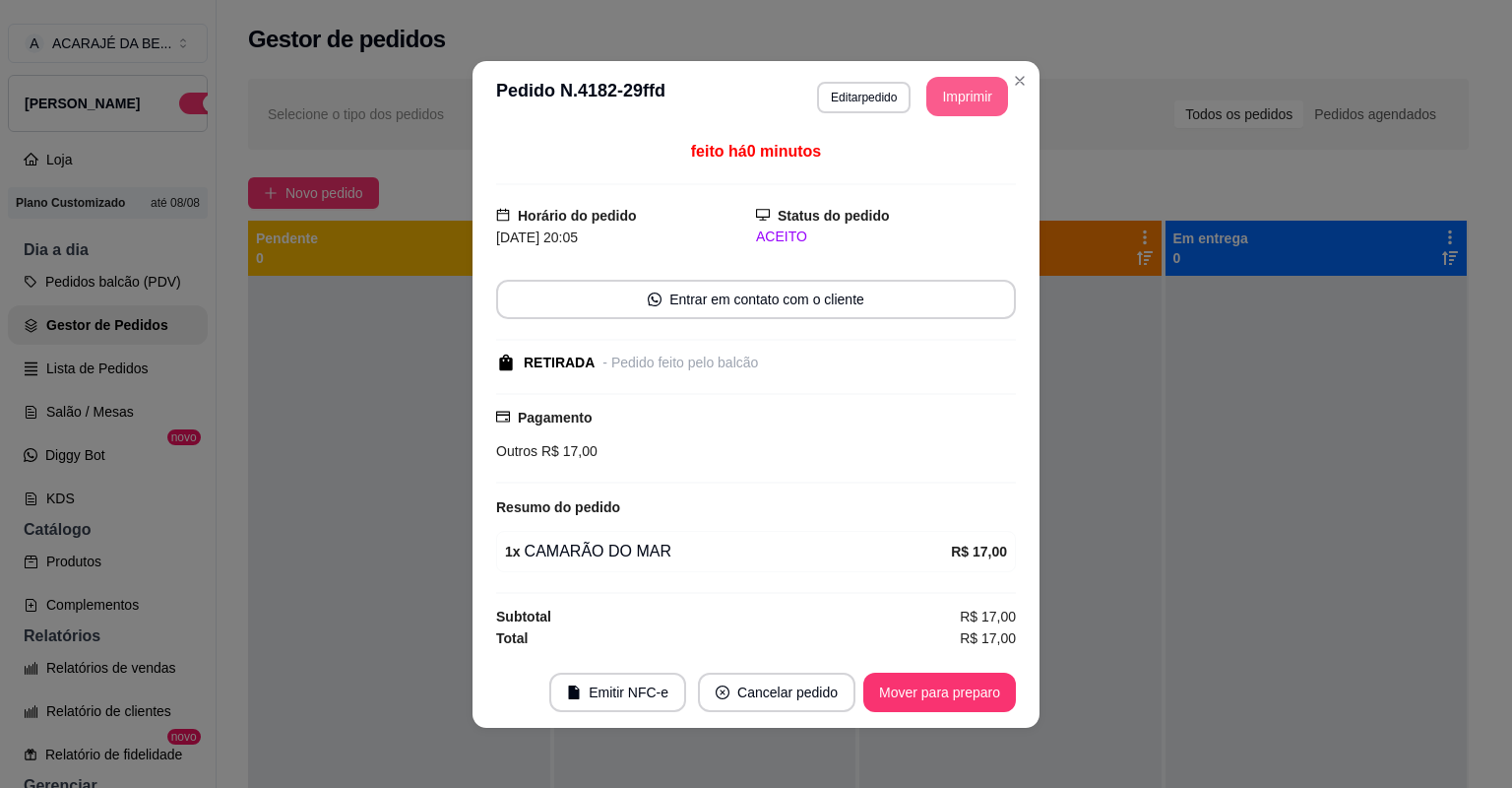 scroll, scrollTop: 0, scrollLeft: 0, axis: both 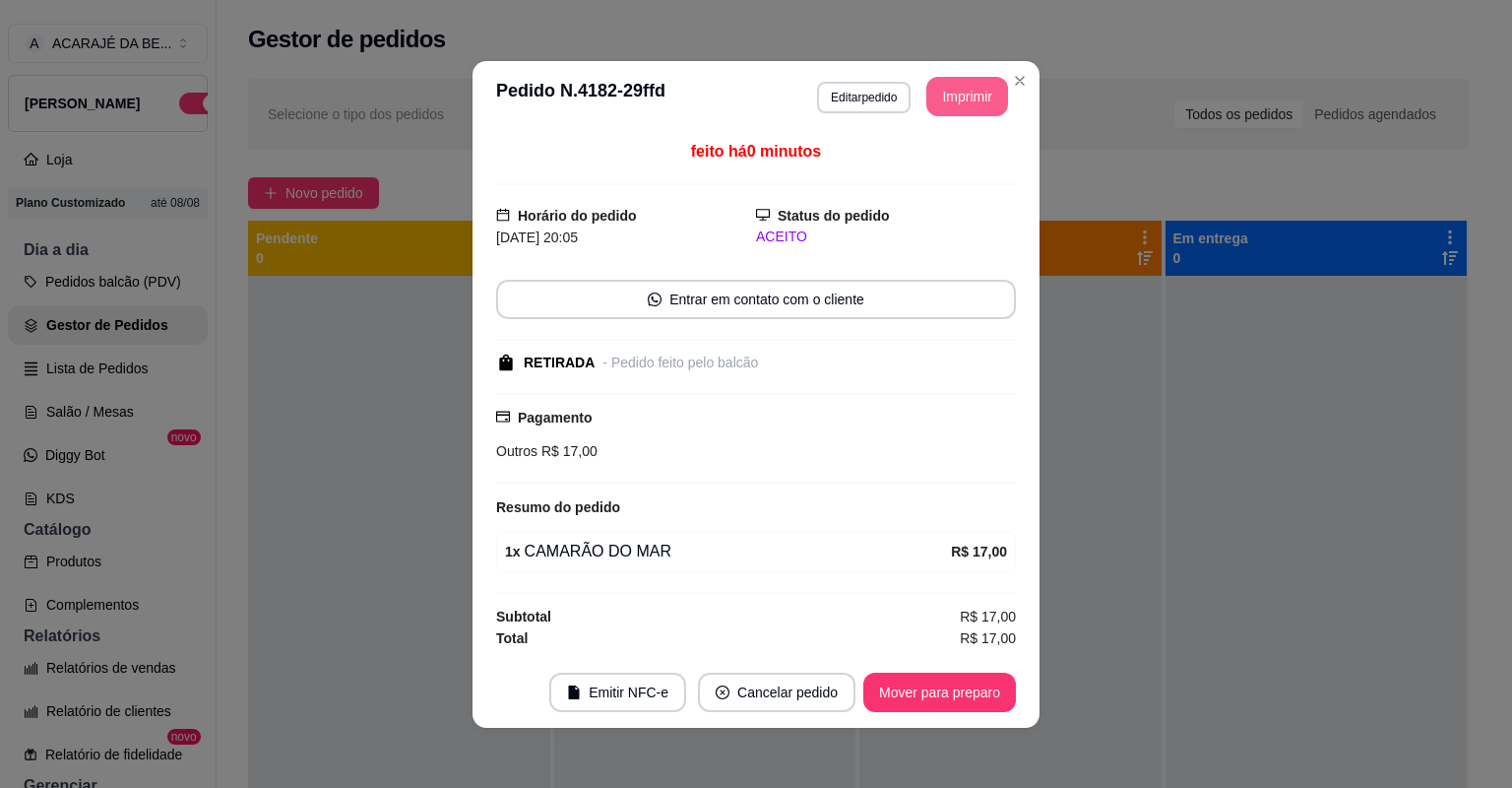 click on "Mover para preparo" at bounding box center (939, 692) 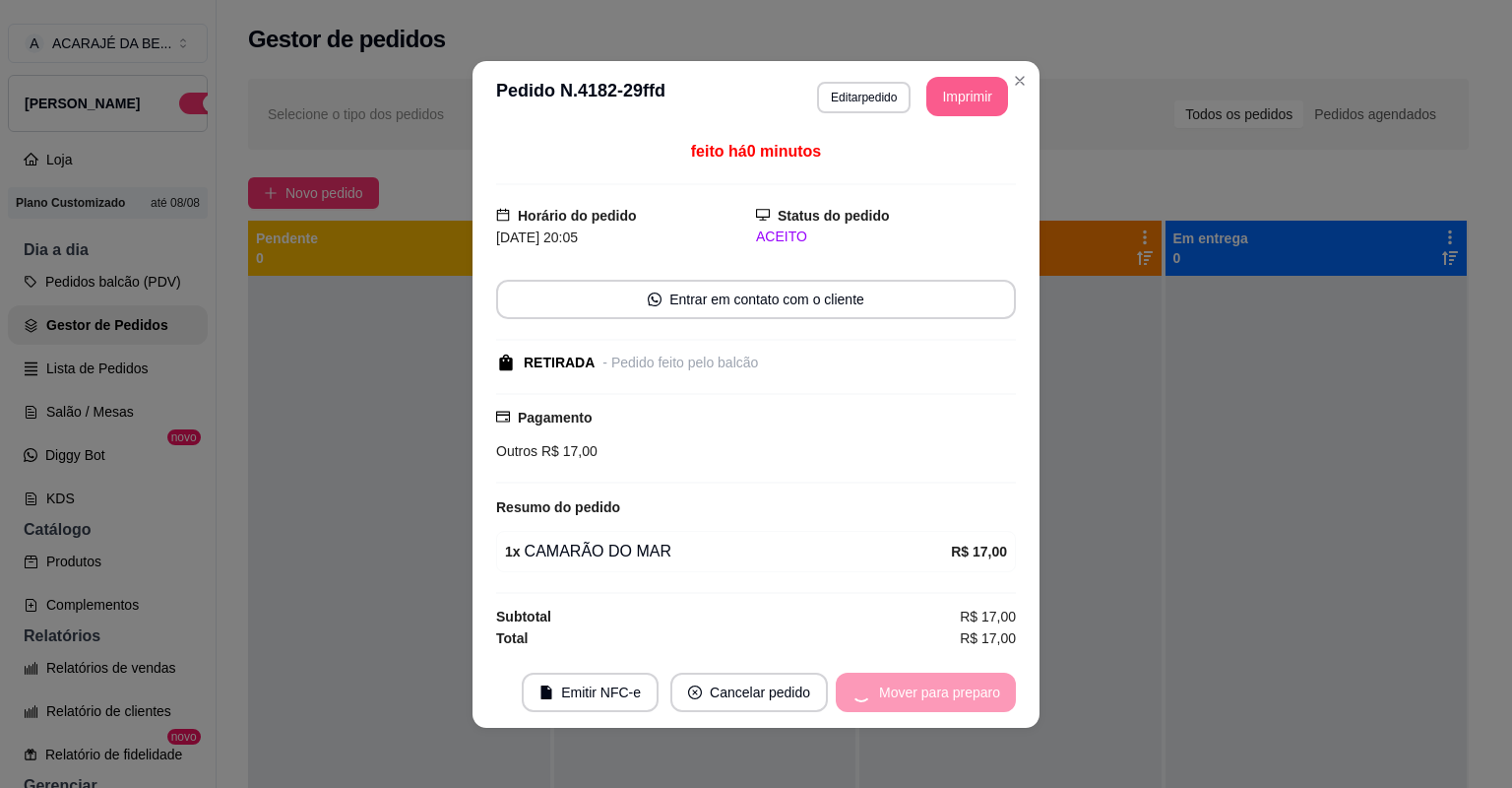 click on "Mover para preparo" at bounding box center [925, 692] 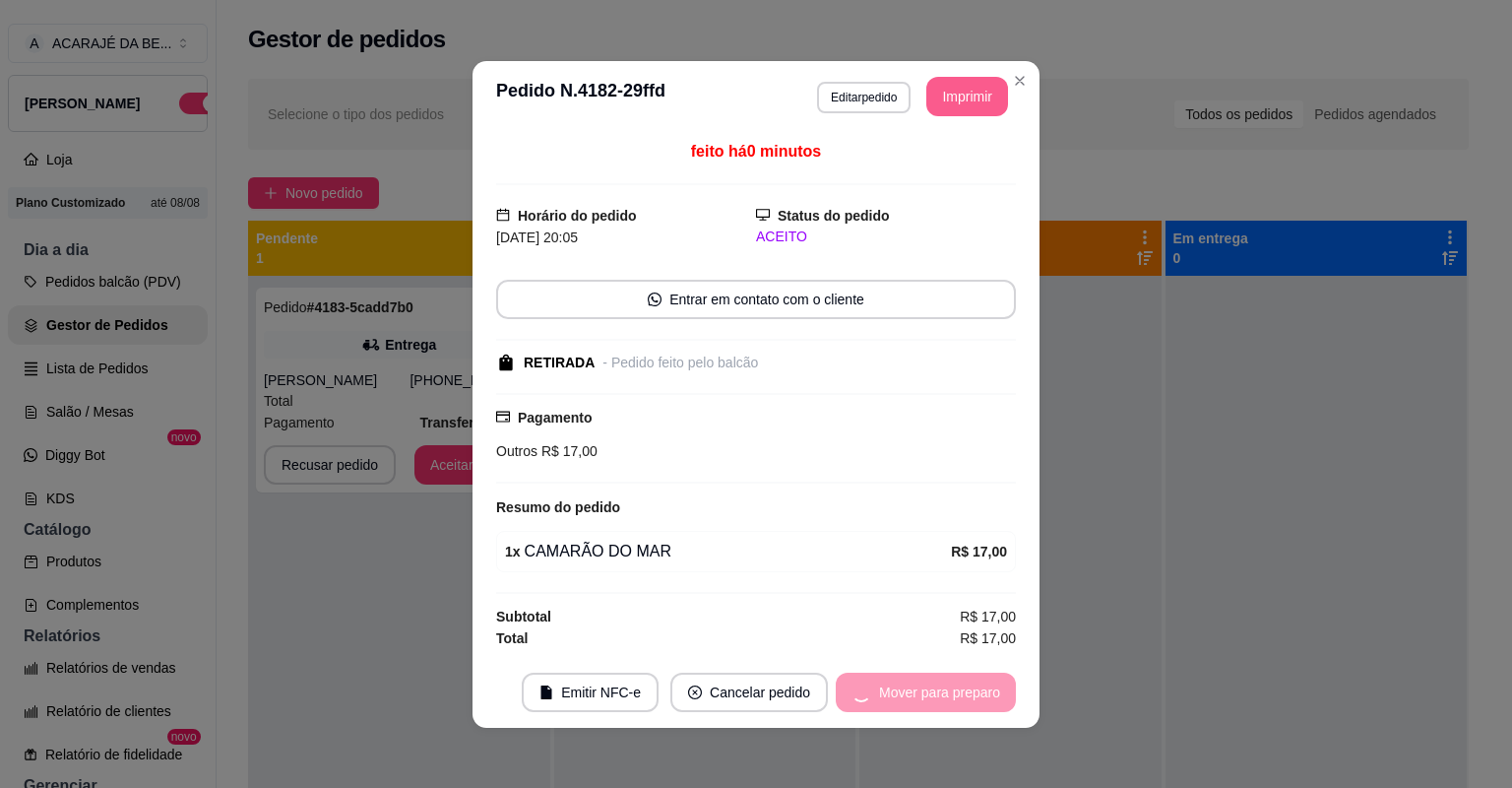 click on "Mover para preparo" at bounding box center [925, 692] 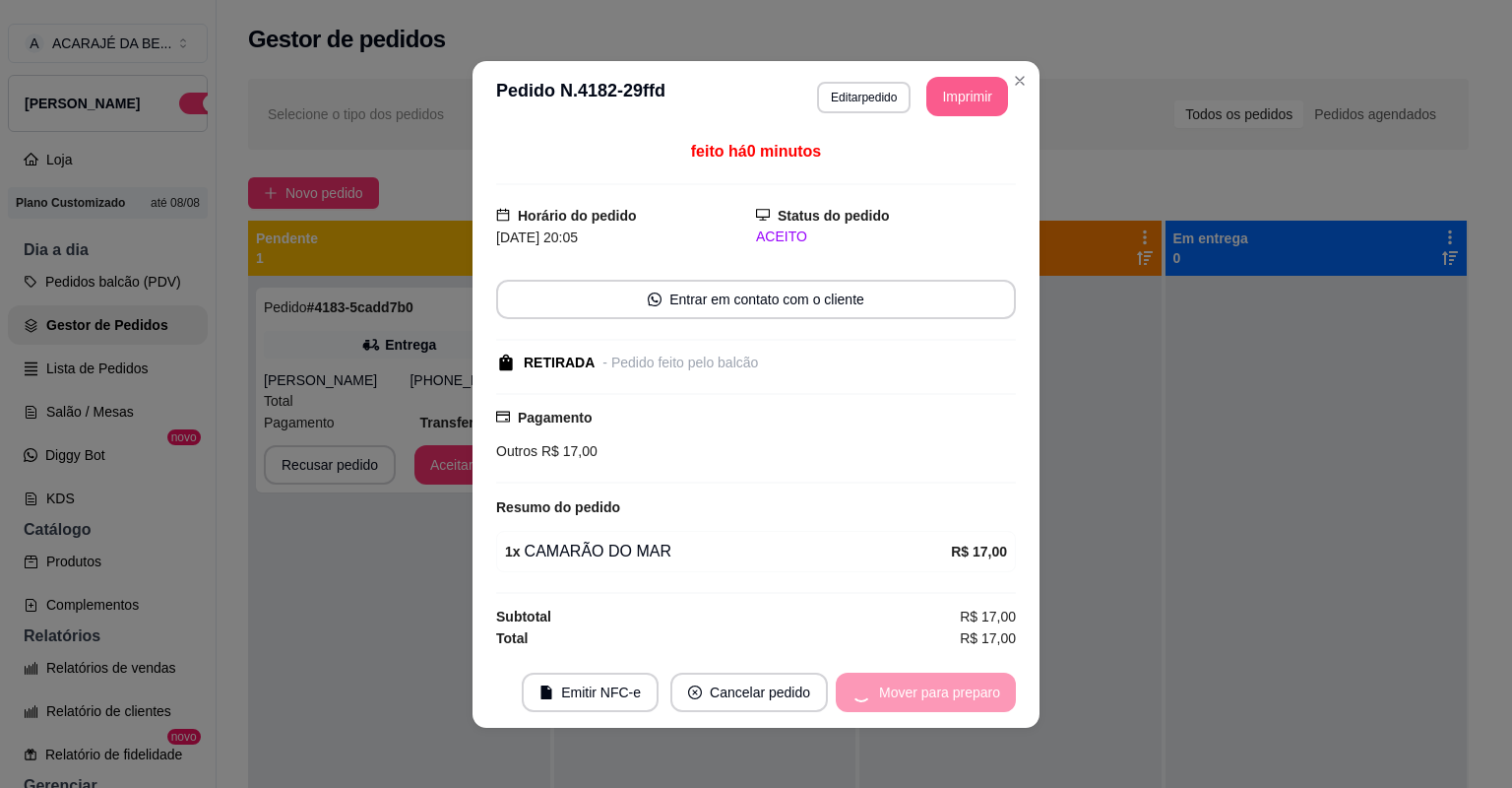 click on "Mover para preparo" at bounding box center [925, 692] 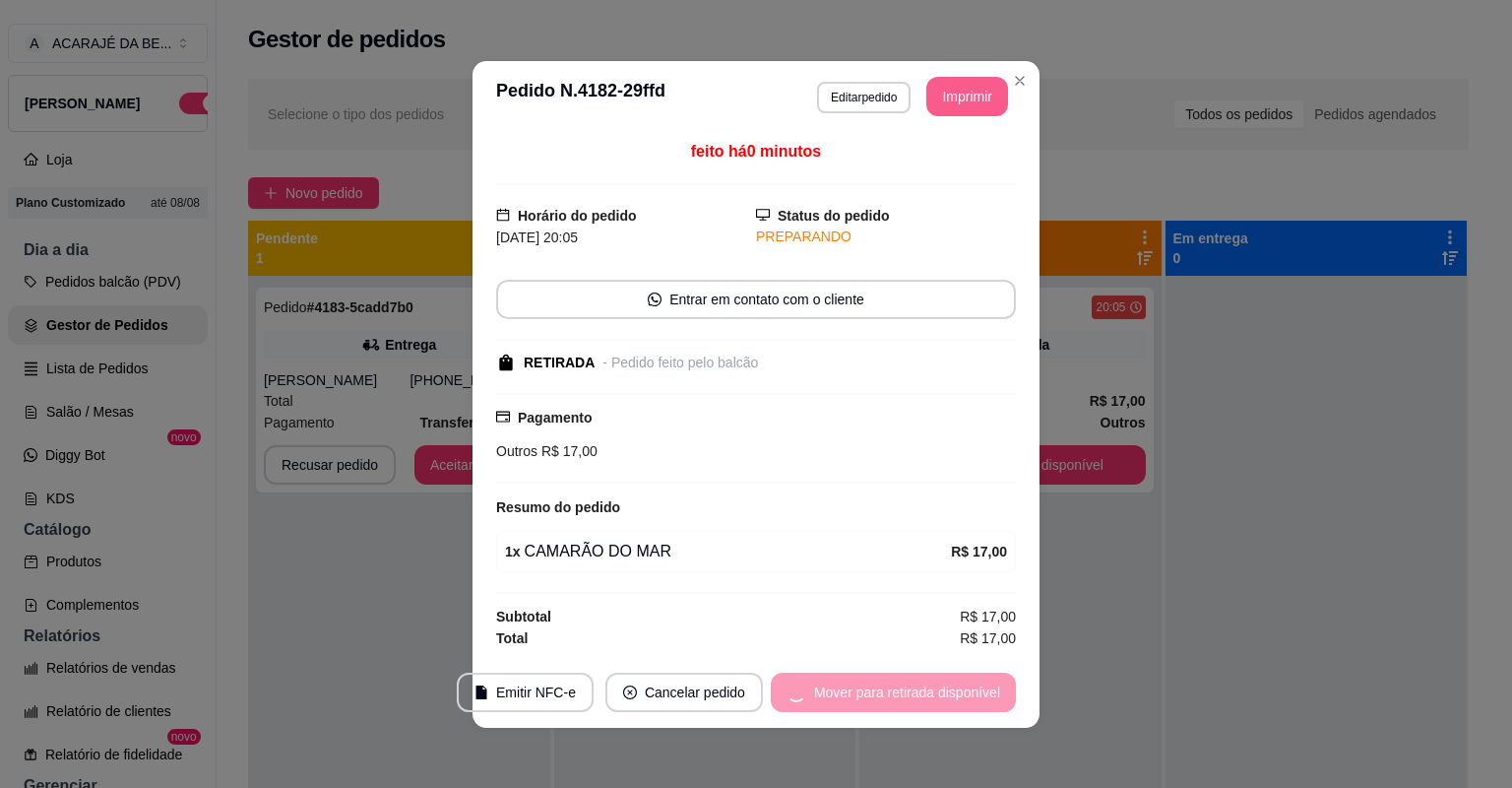 click on "Mover para retirada disponível" at bounding box center (893, 692) 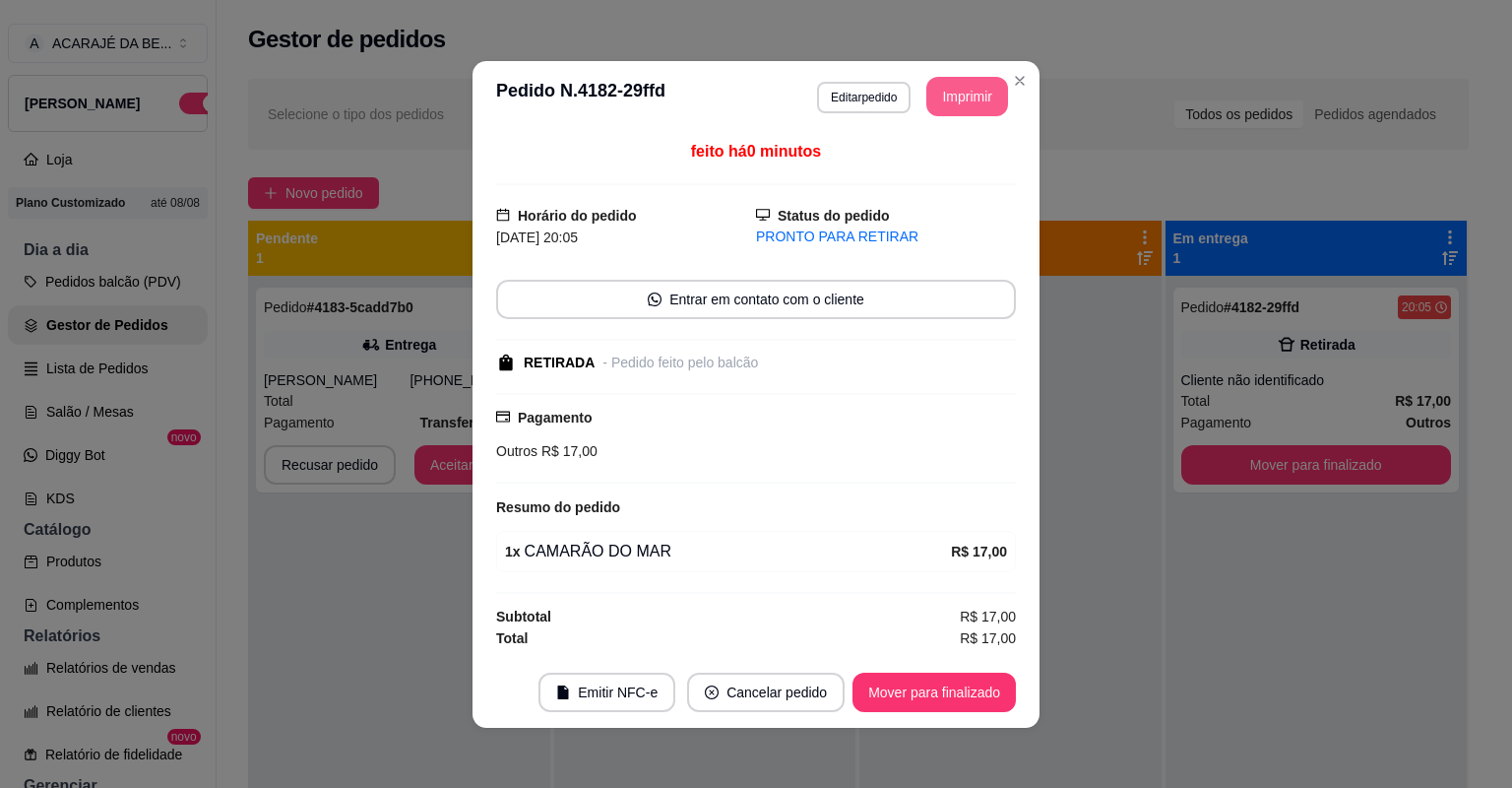 click on "Mover para finalizado" at bounding box center (934, 692) 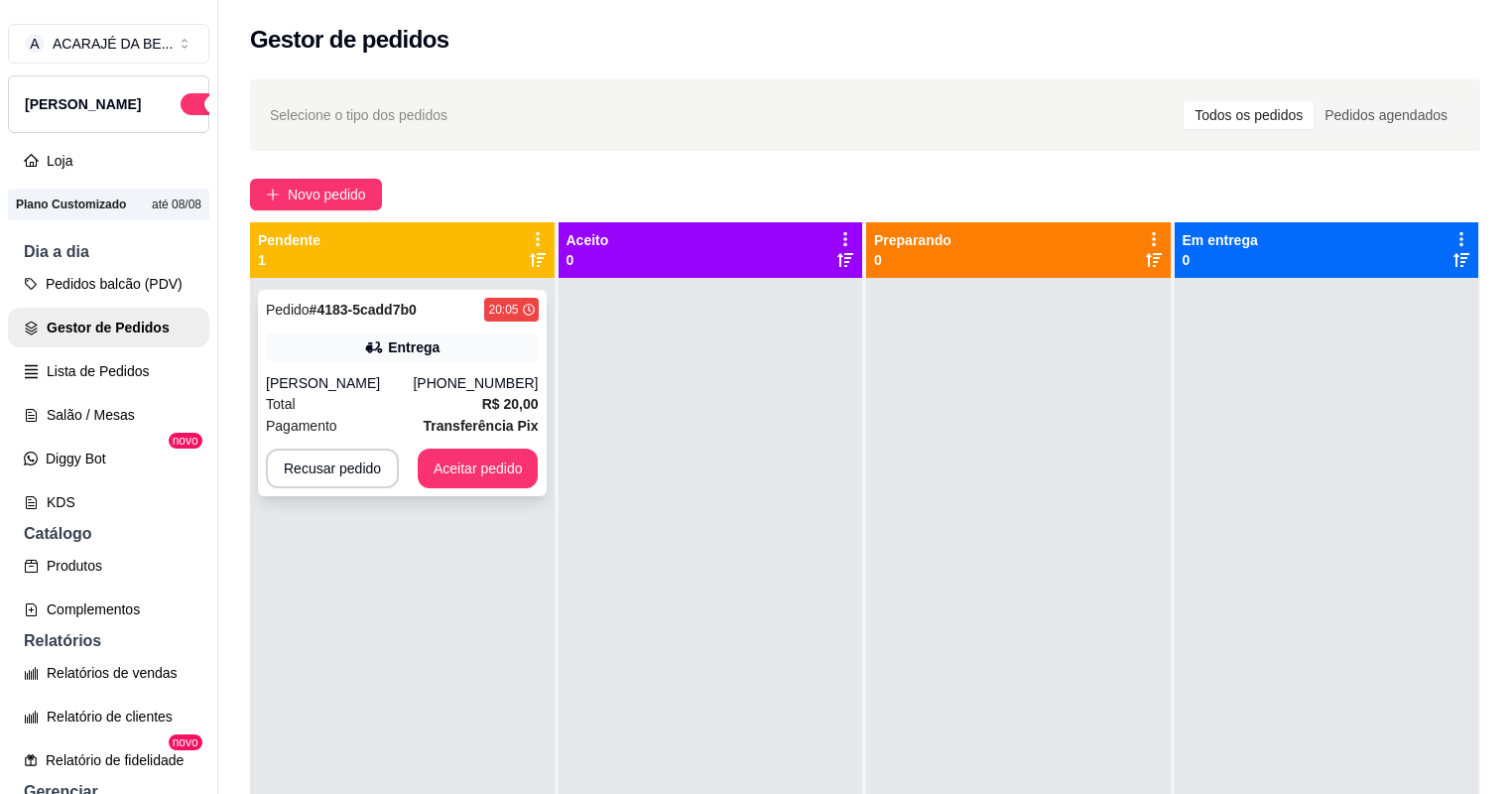 click 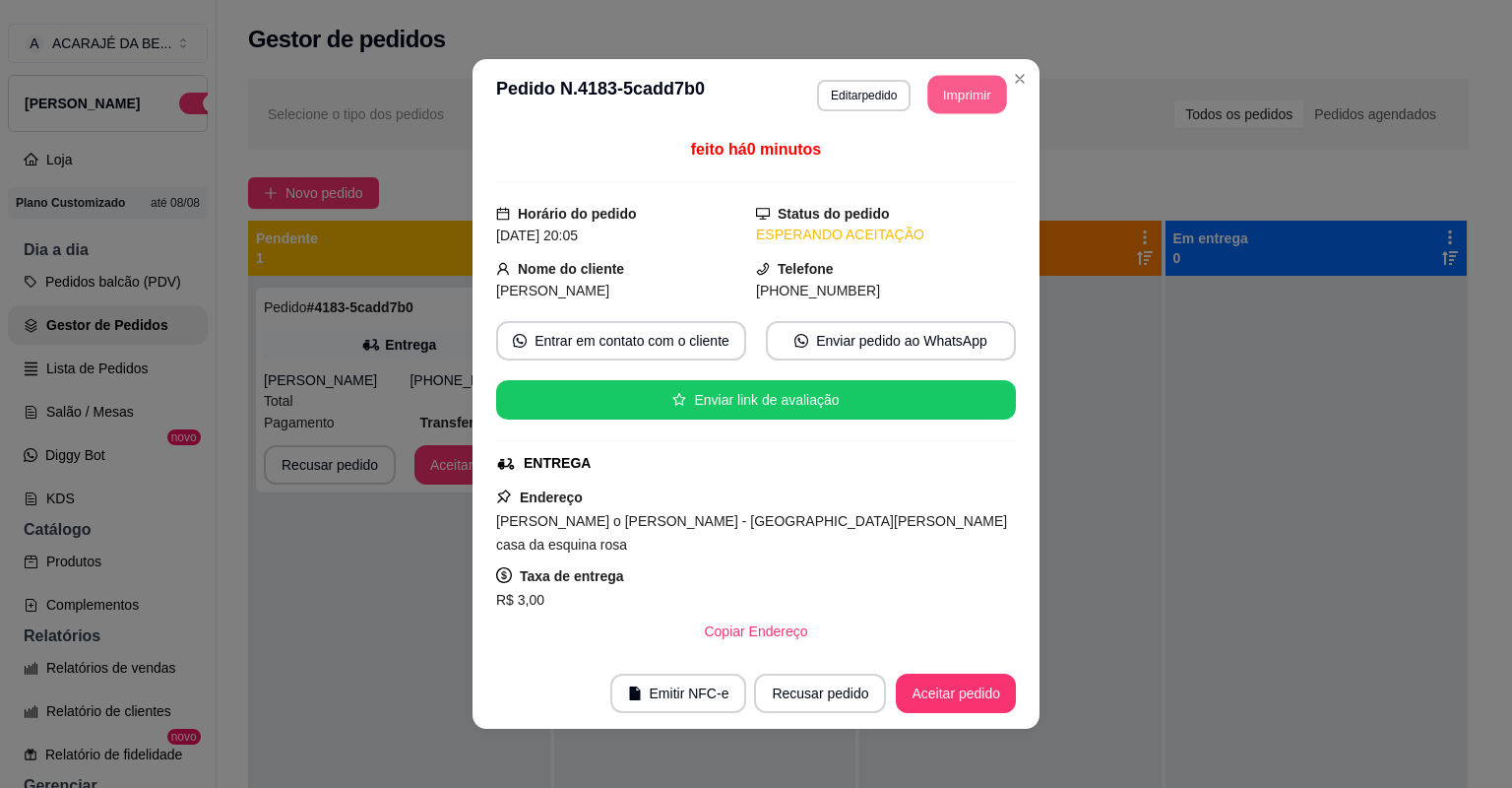 click on "Imprimir" at bounding box center [968, 95] 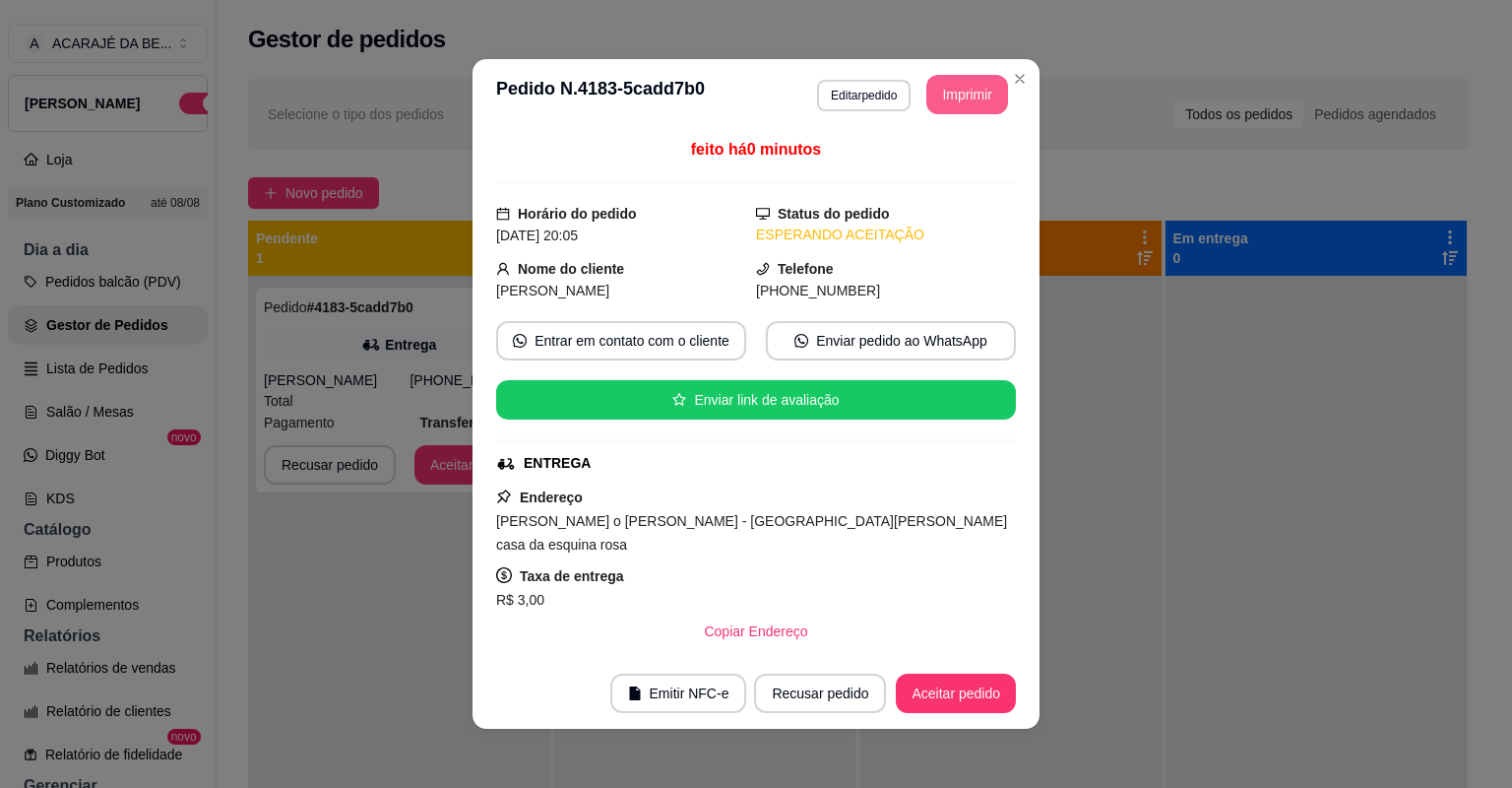 scroll, scrollTop: 0, scrollLeft: 0, axis: both 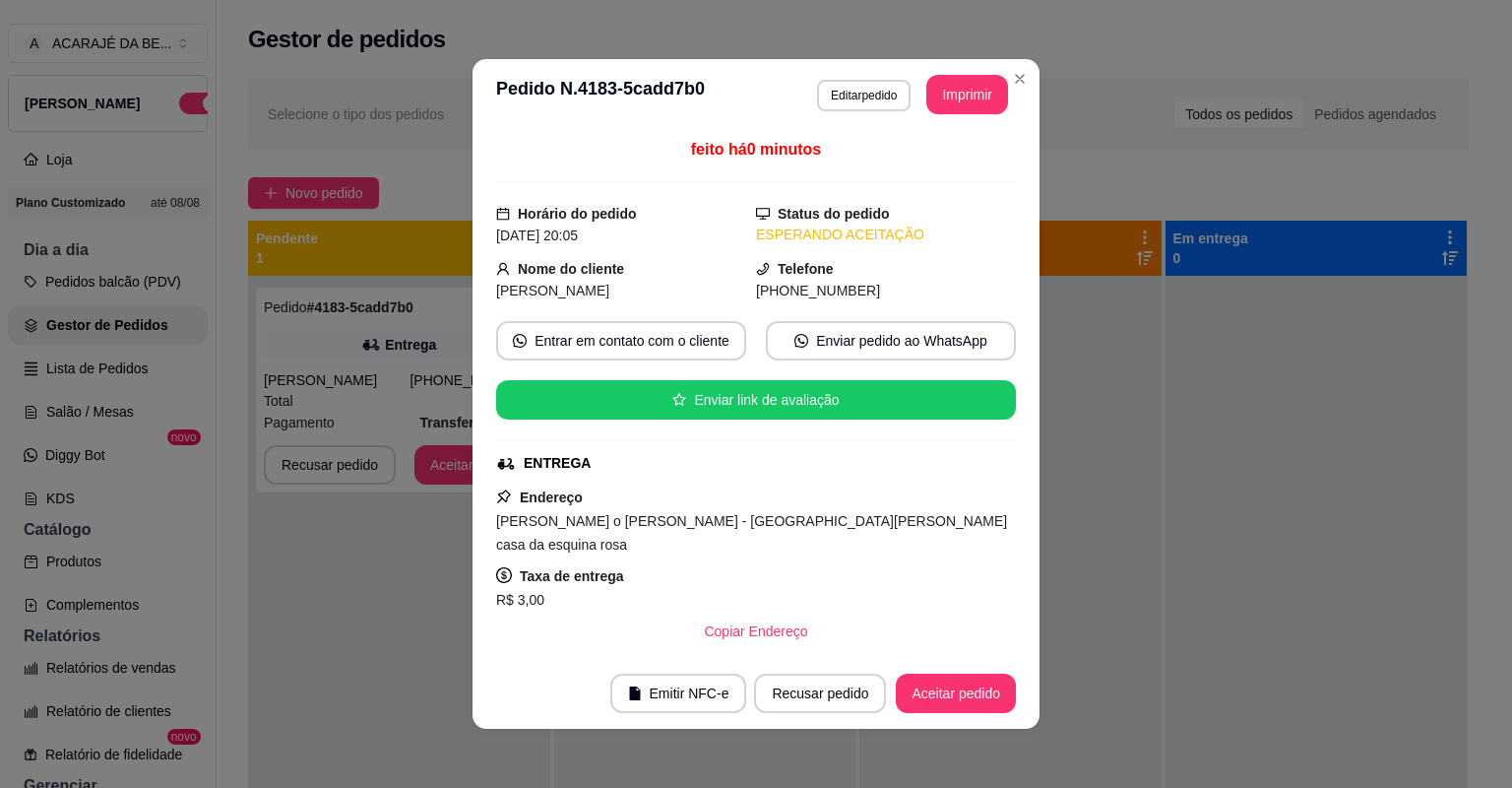 click on "Aceitar pedido" at bounding box center (956, 693) 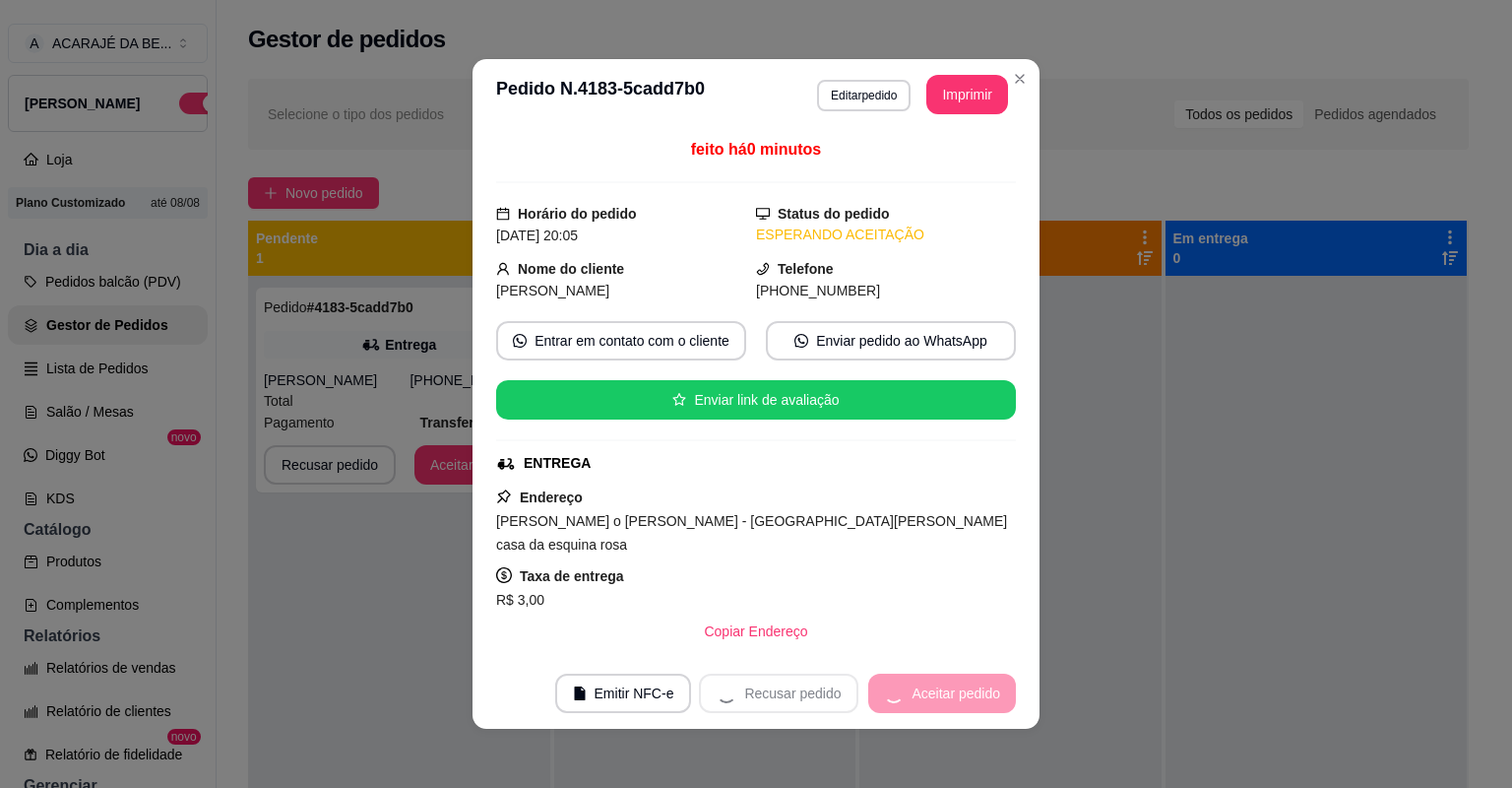 click on "Recusar pedido Aceitar pedido" at bounding box center [857, 693] 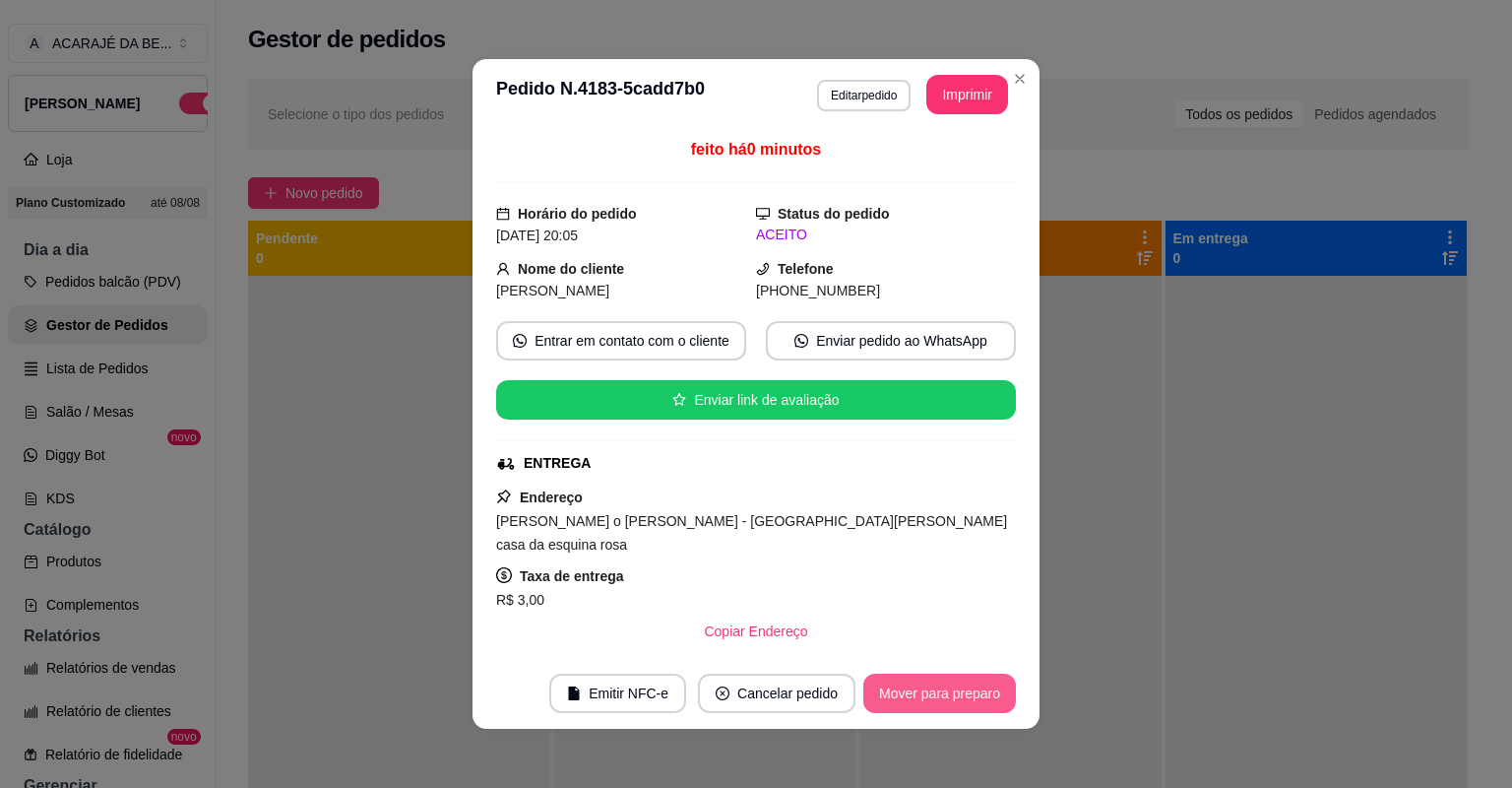click on "Mover para preparo" at bounding box center [939, 693] 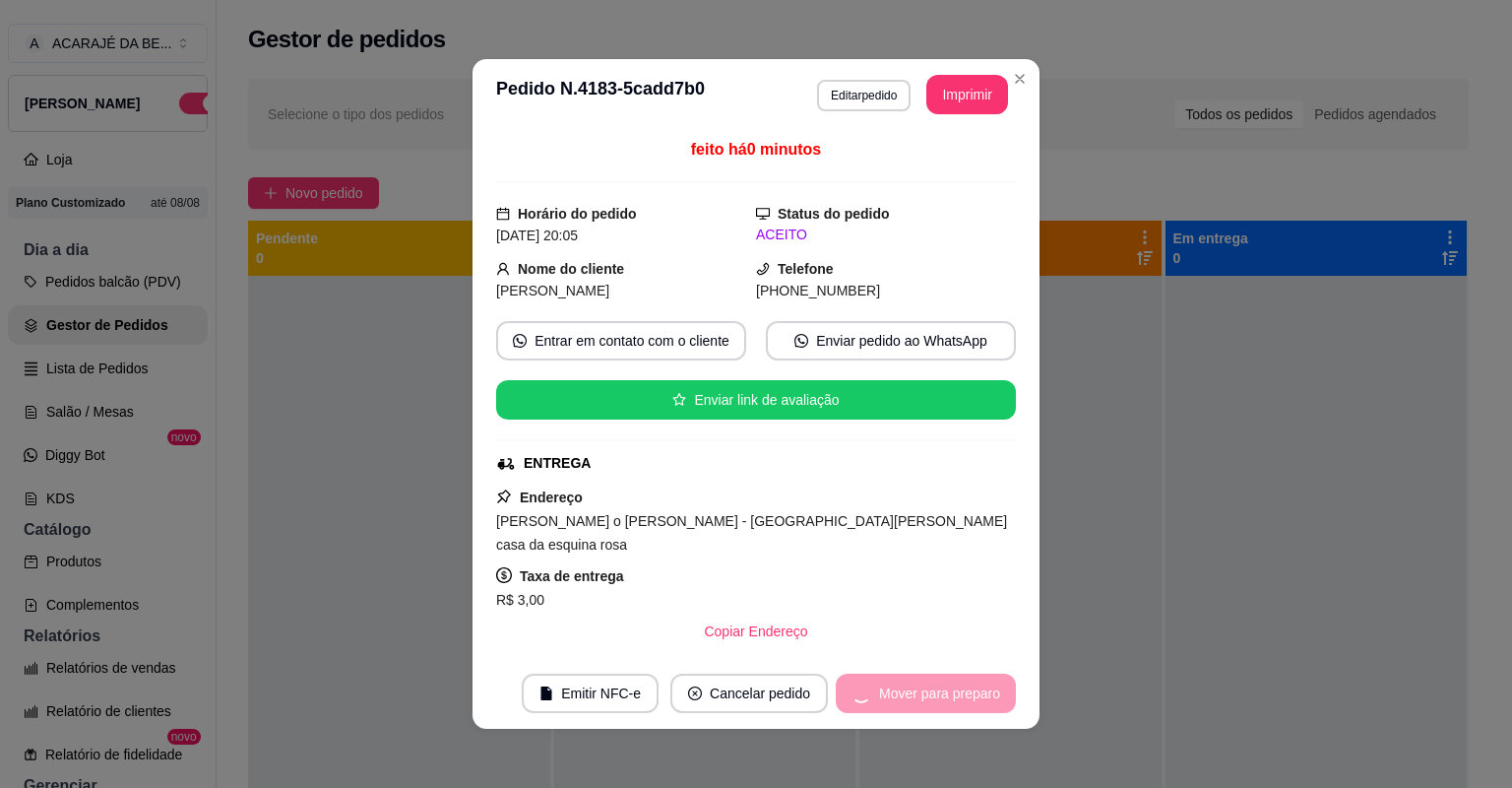click on "Mover para preparo" at bounding box center (925, 693) 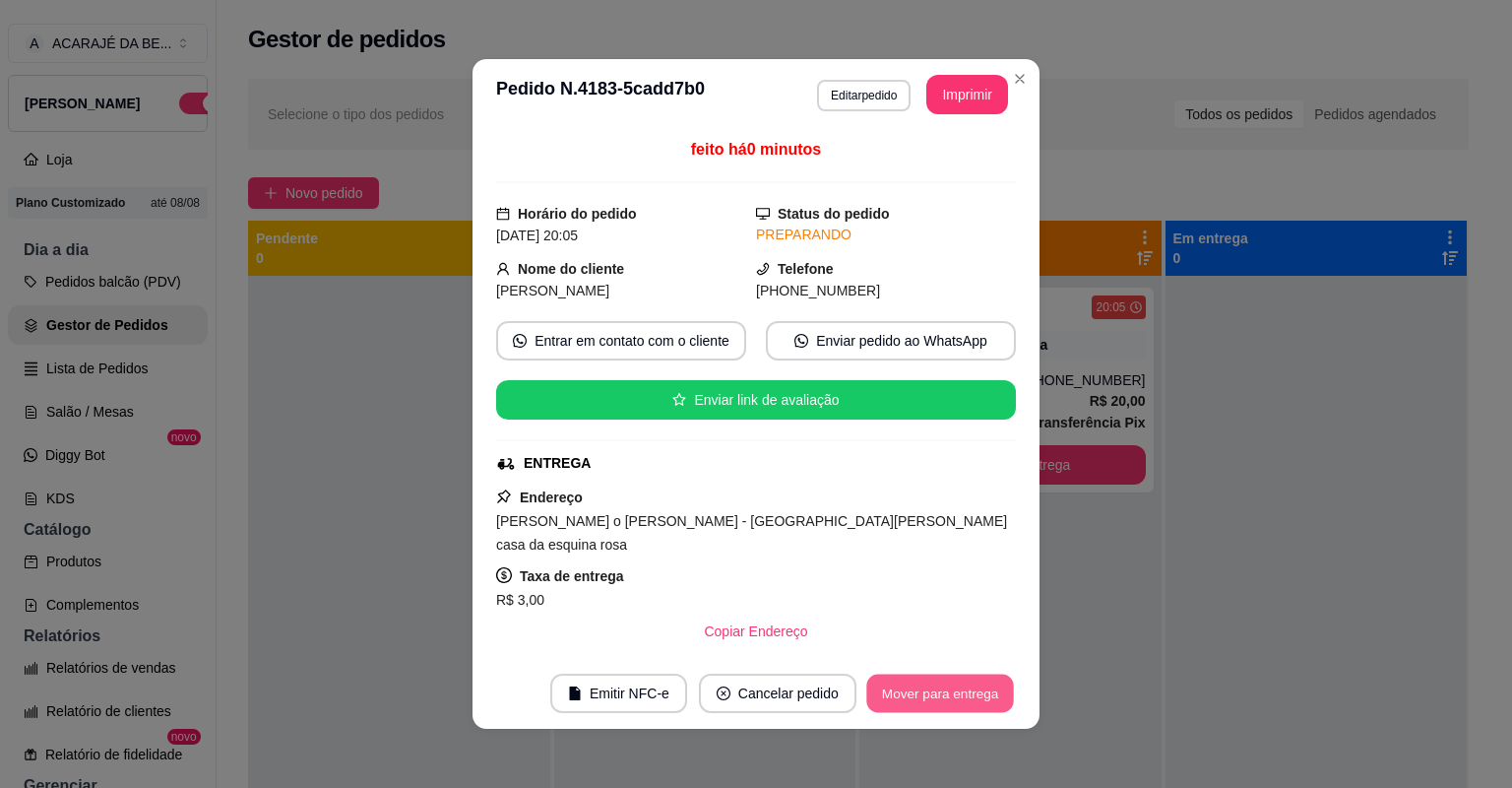 click on "Mover para entrega" at bounding box center (940, 693) 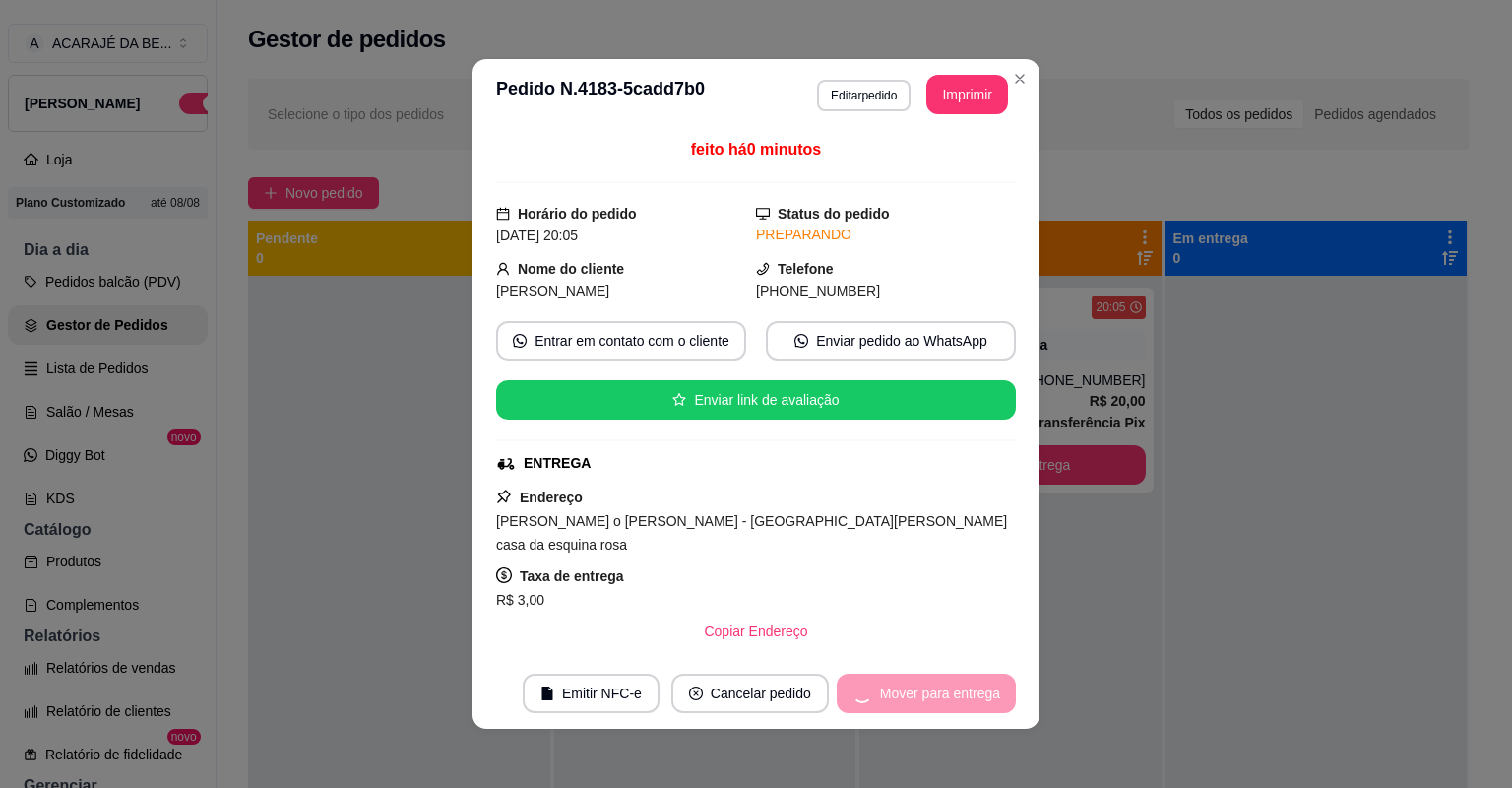 click on "Mover para entrega" at bounding box center (926, 693) 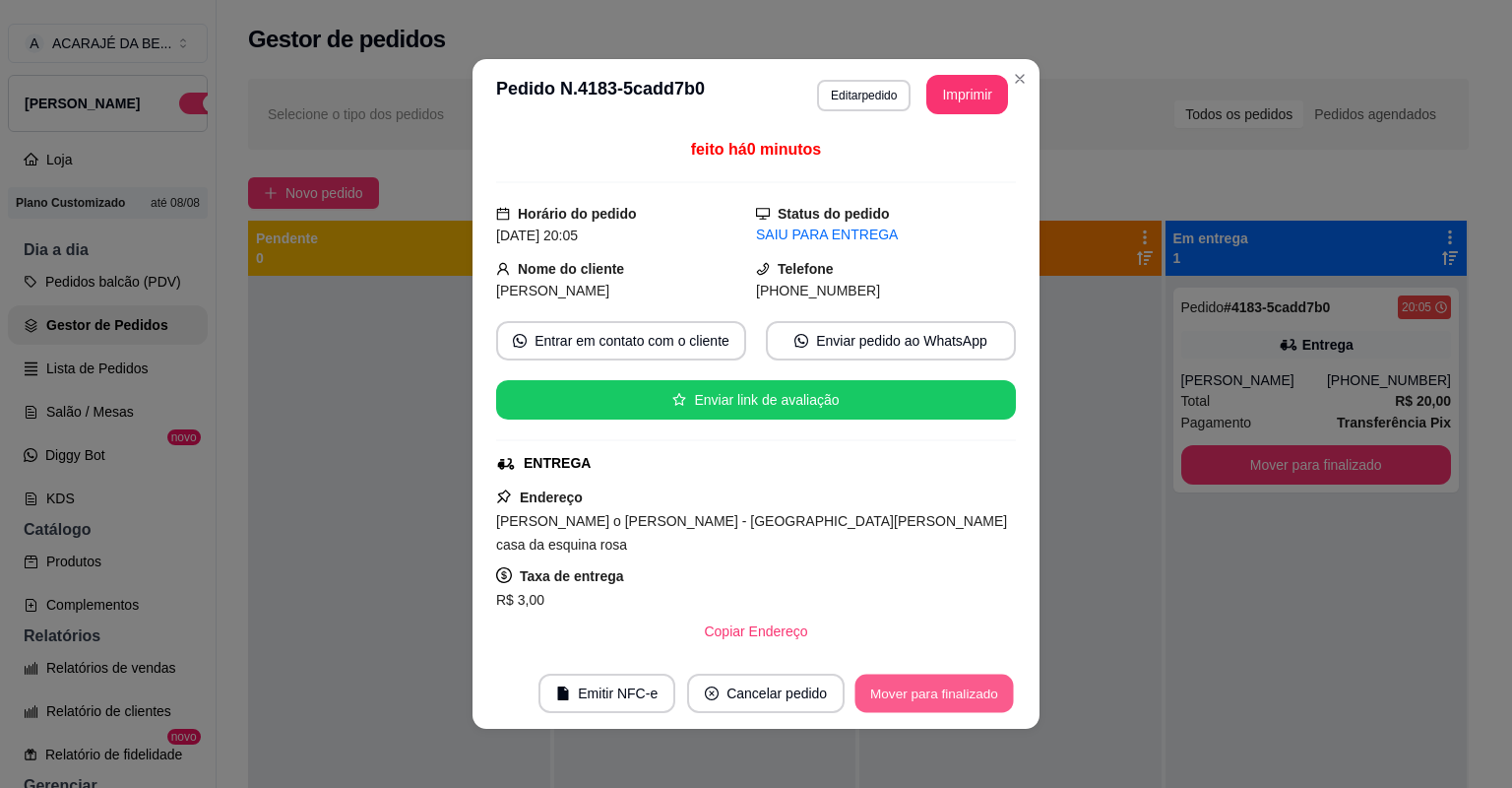 click on "Mover para finalizado" at bounding box center [934, 693] 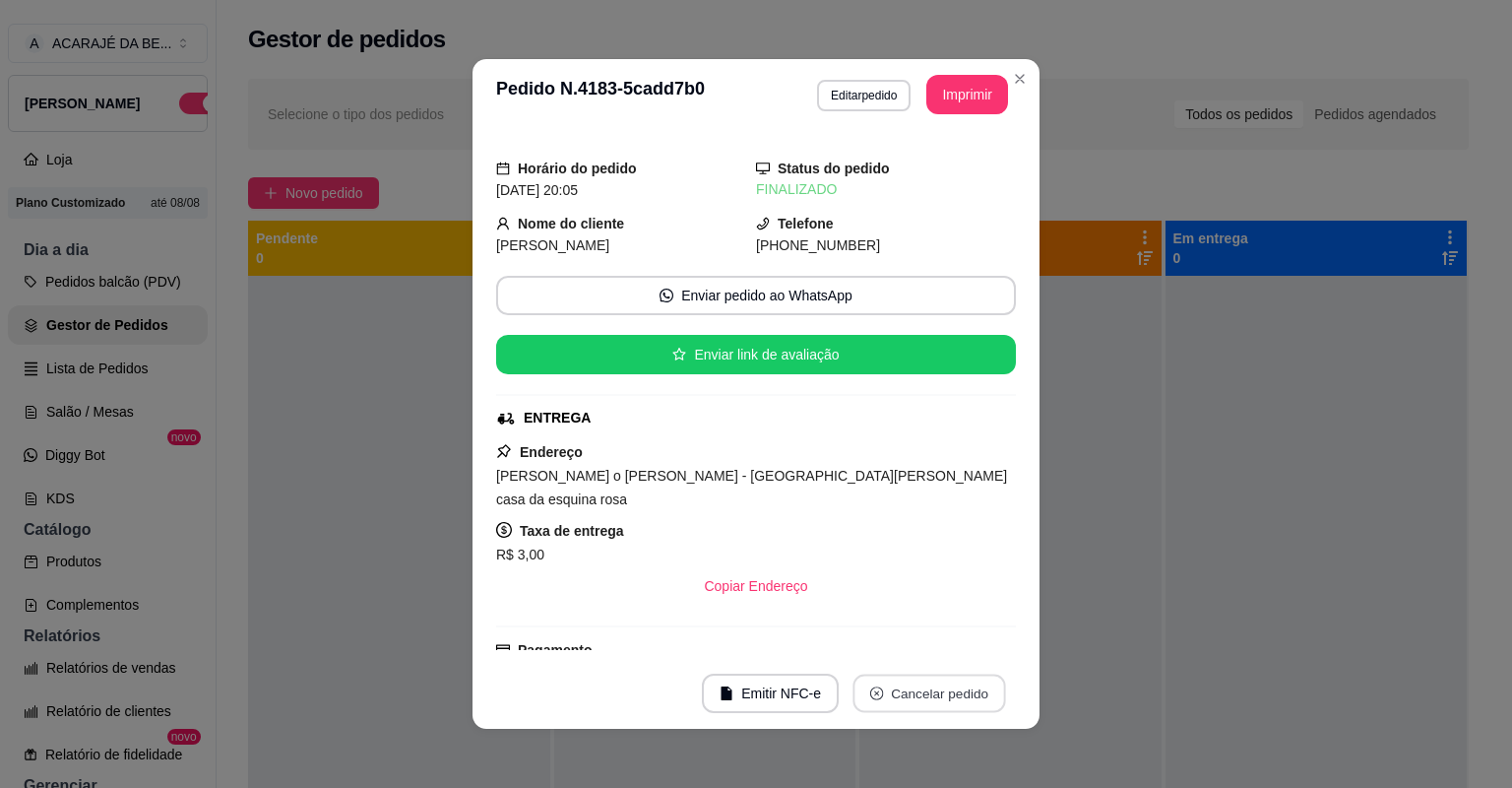 click on "Cancelar pedido" at bounding box center [928, 693] 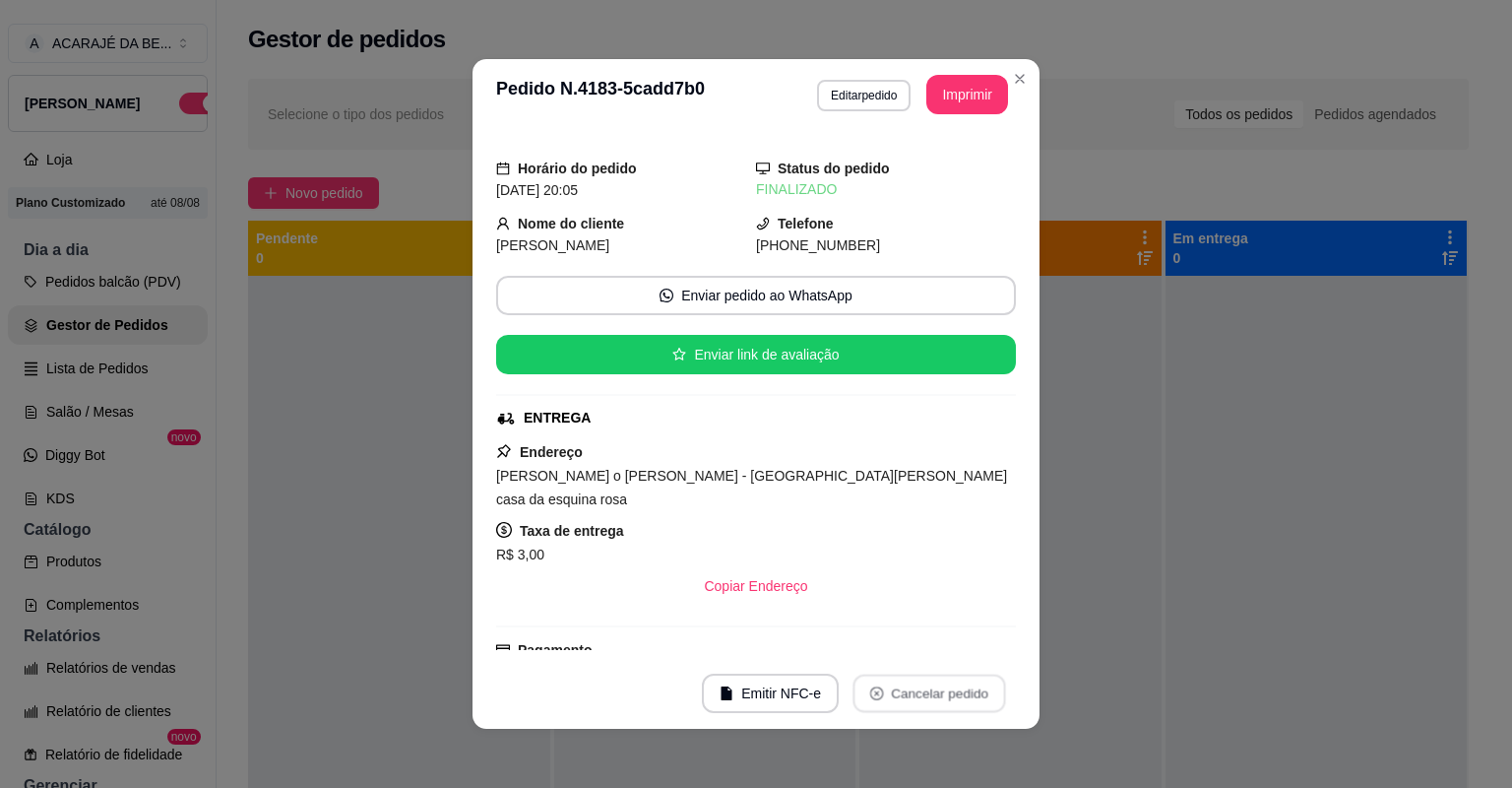 click on "**********" at bounding box center (756, 394) 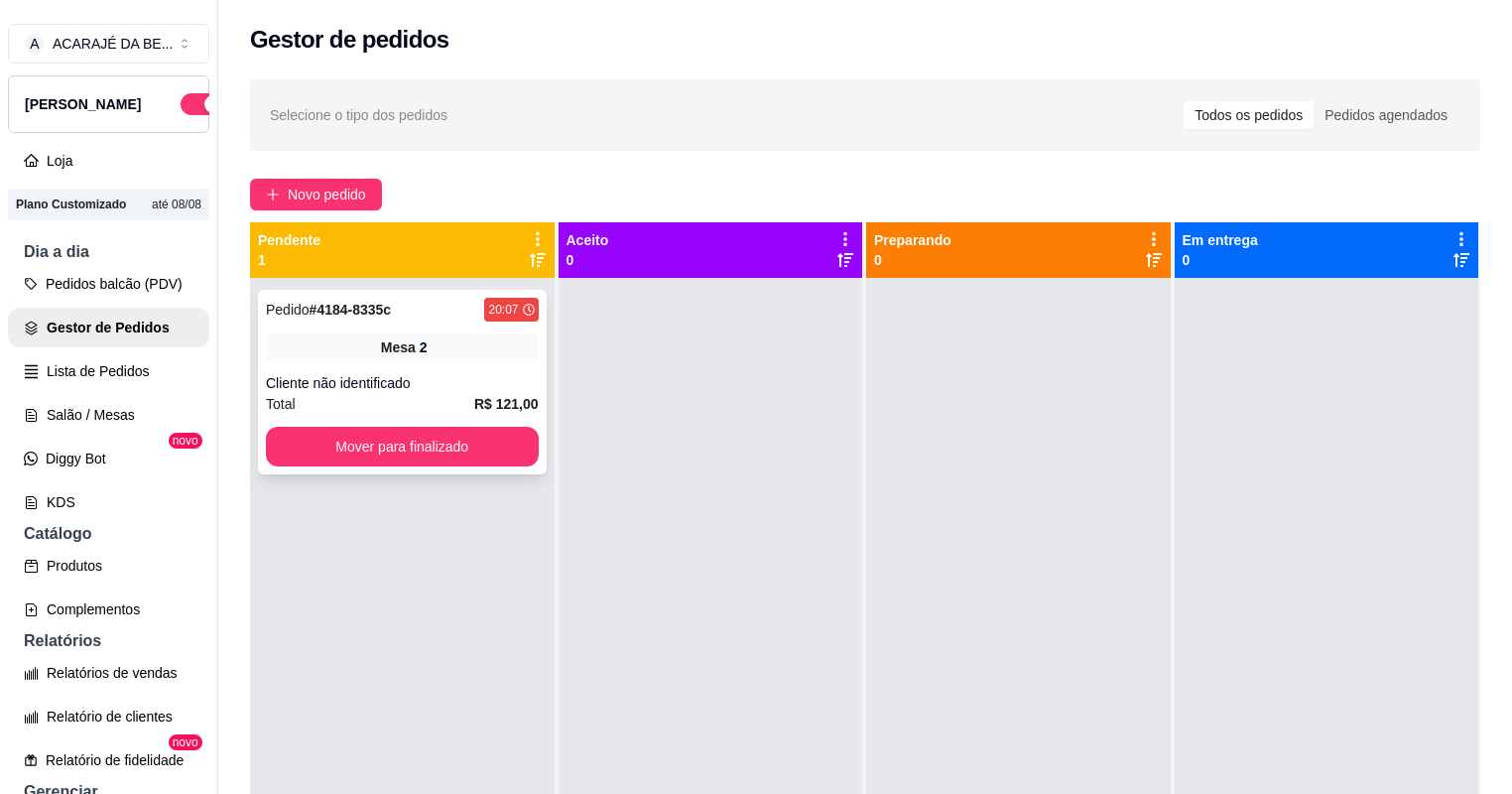 click on "Mesa 2" at bounding box center [402, 347] 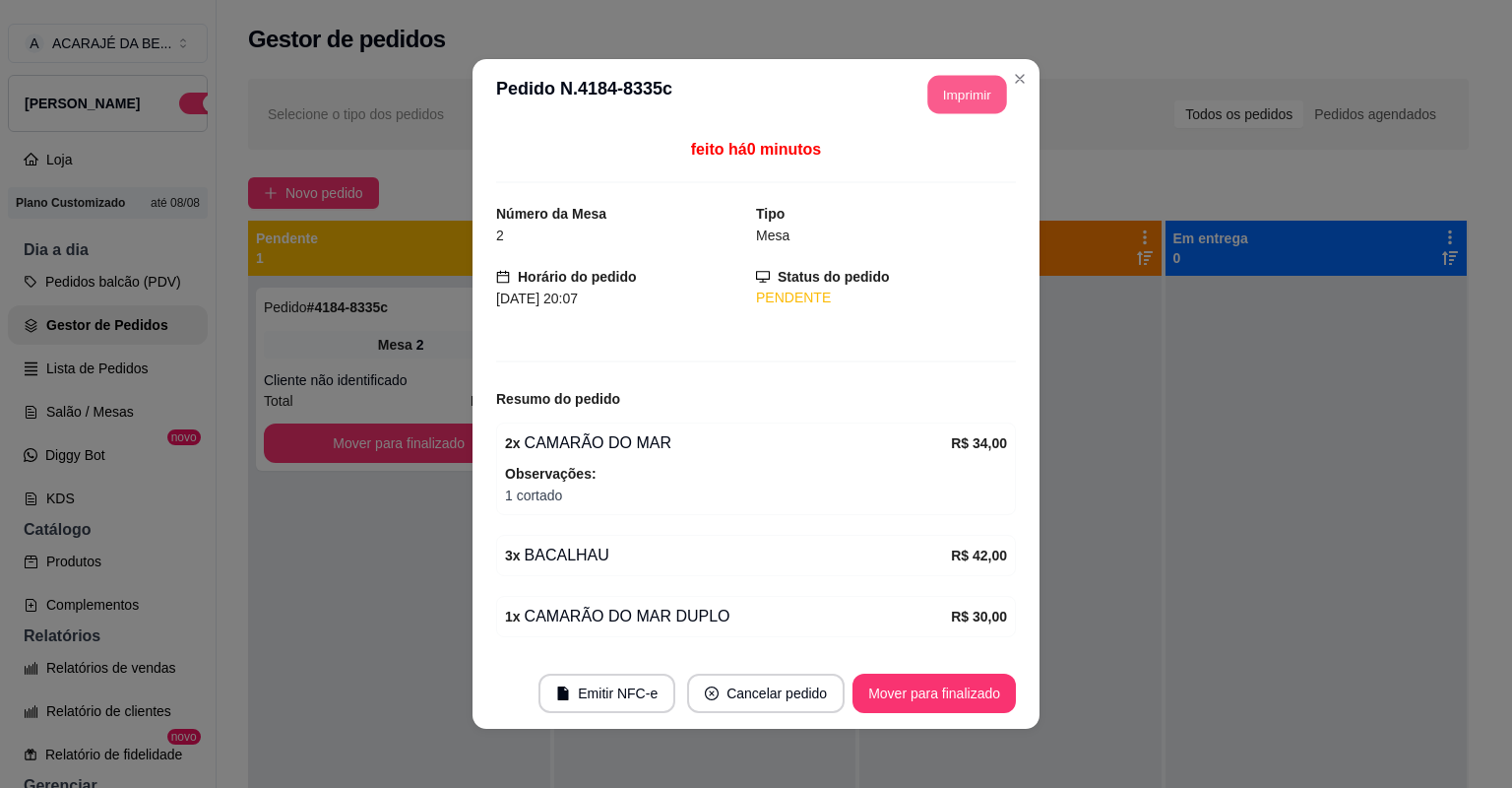 click on "Imprimir" at bounding box center [968, 95] 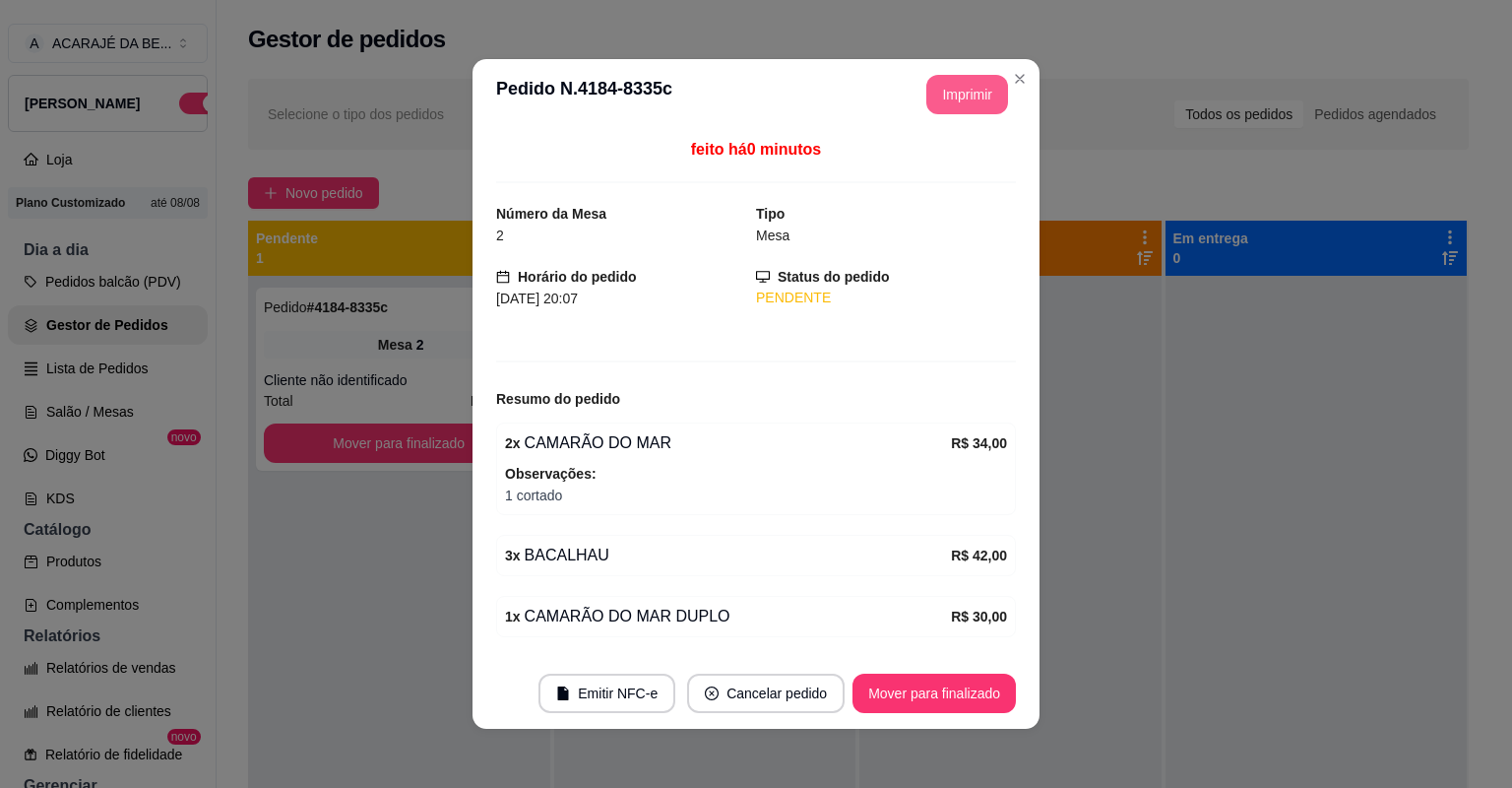 scroll, scrollTop: 0, scrollLeft: 0, axis: both 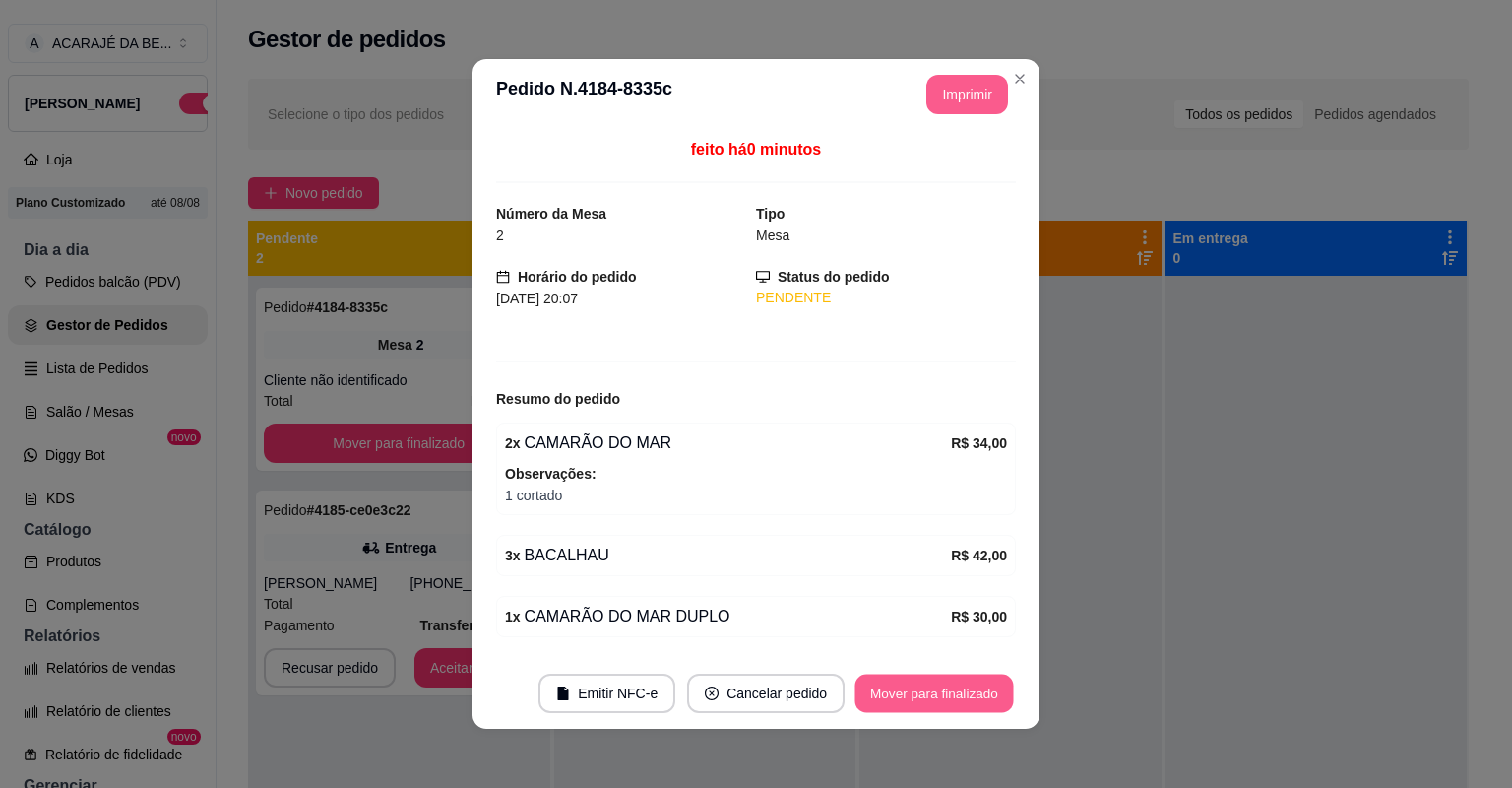 click on "Mover para finalizado" at bounding box center [934, 693] 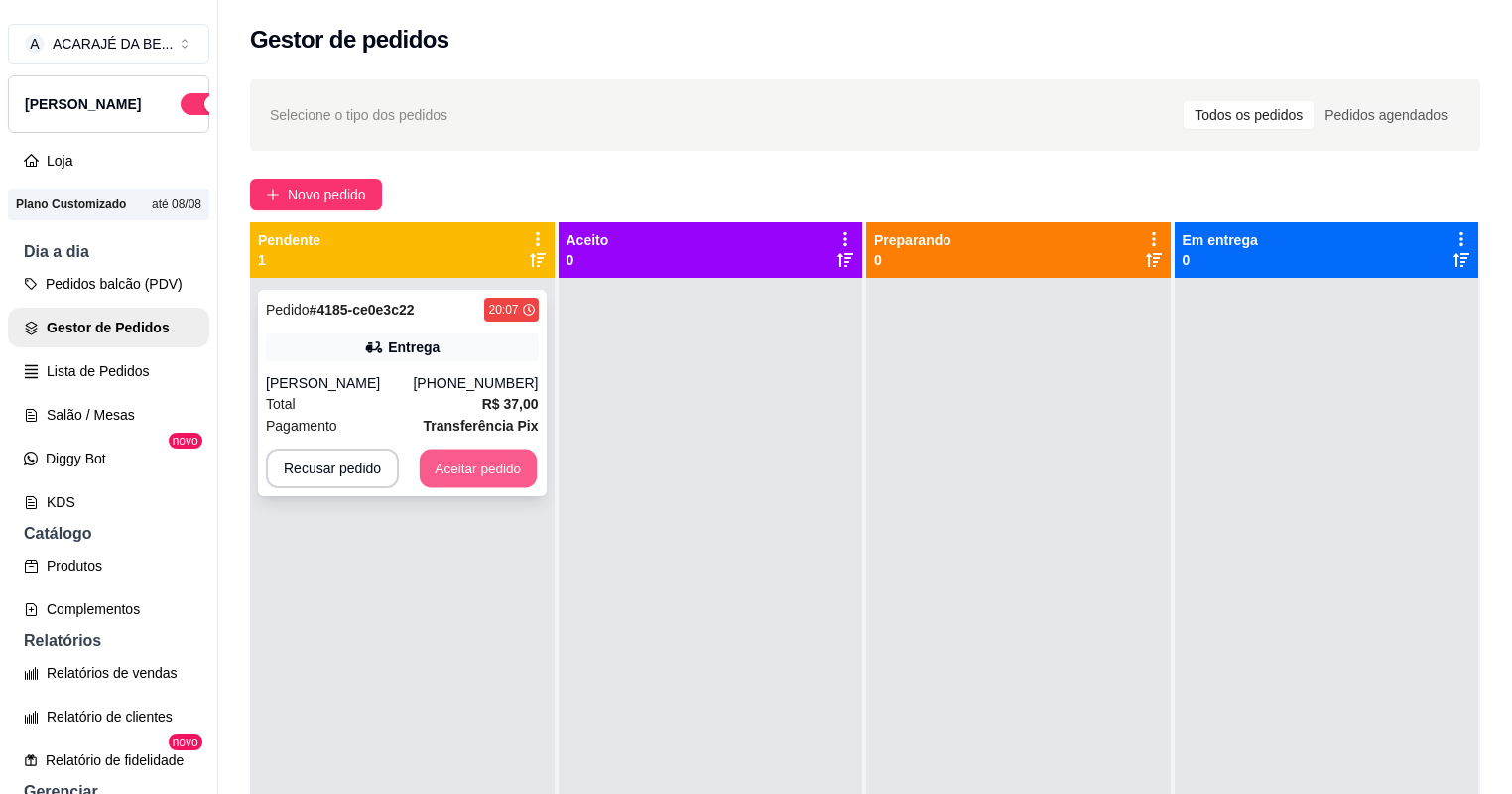 click on "Aceitar pedido" at bounding box center (478, 468) 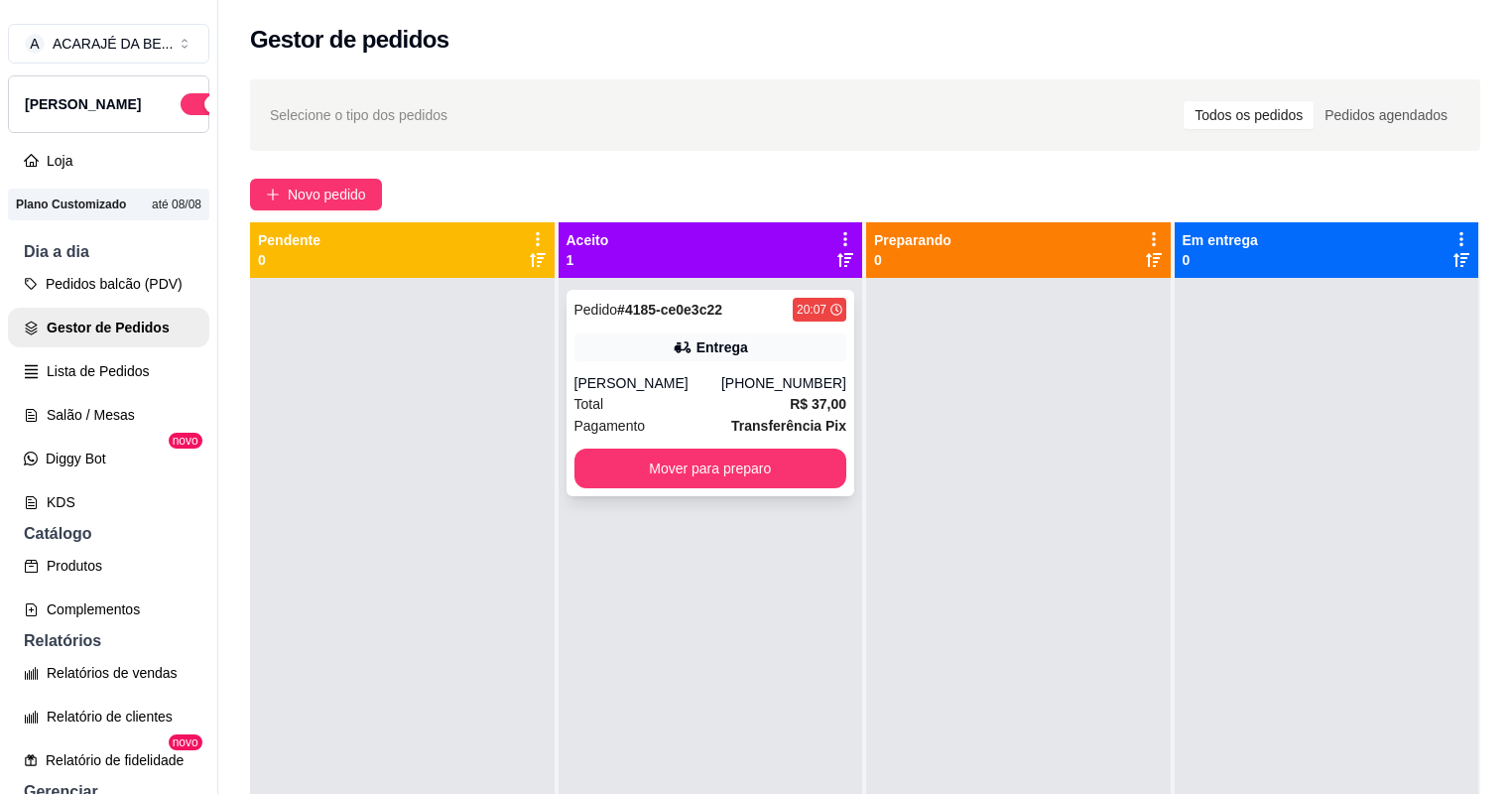click on "Total R$ 37,00" at bounding box center (710, 404) 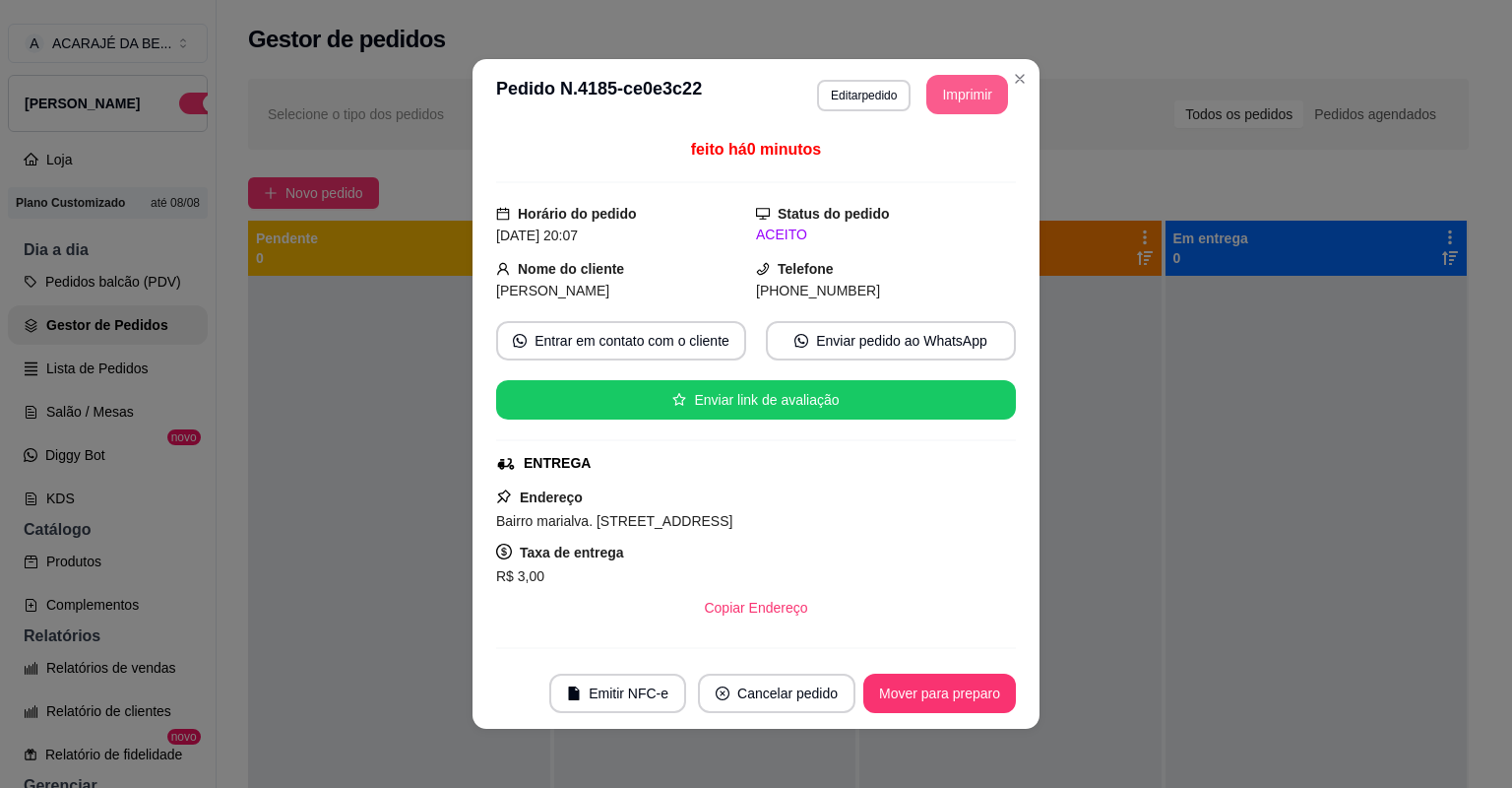 click on "Imprimir" at bounding box center (967, 95) 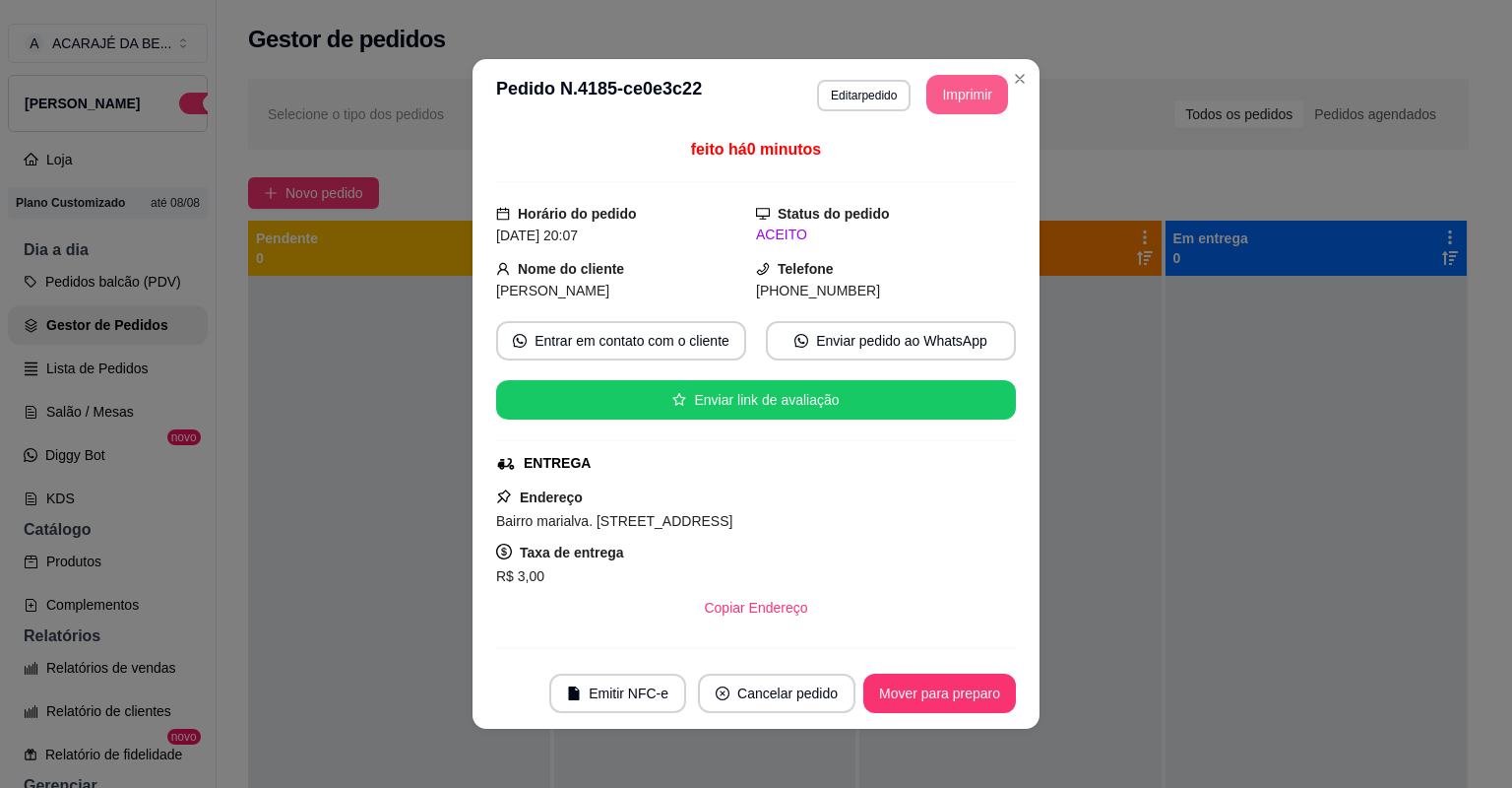 scroll, scrollTop: 0, scrollLeft: 0, axis: both 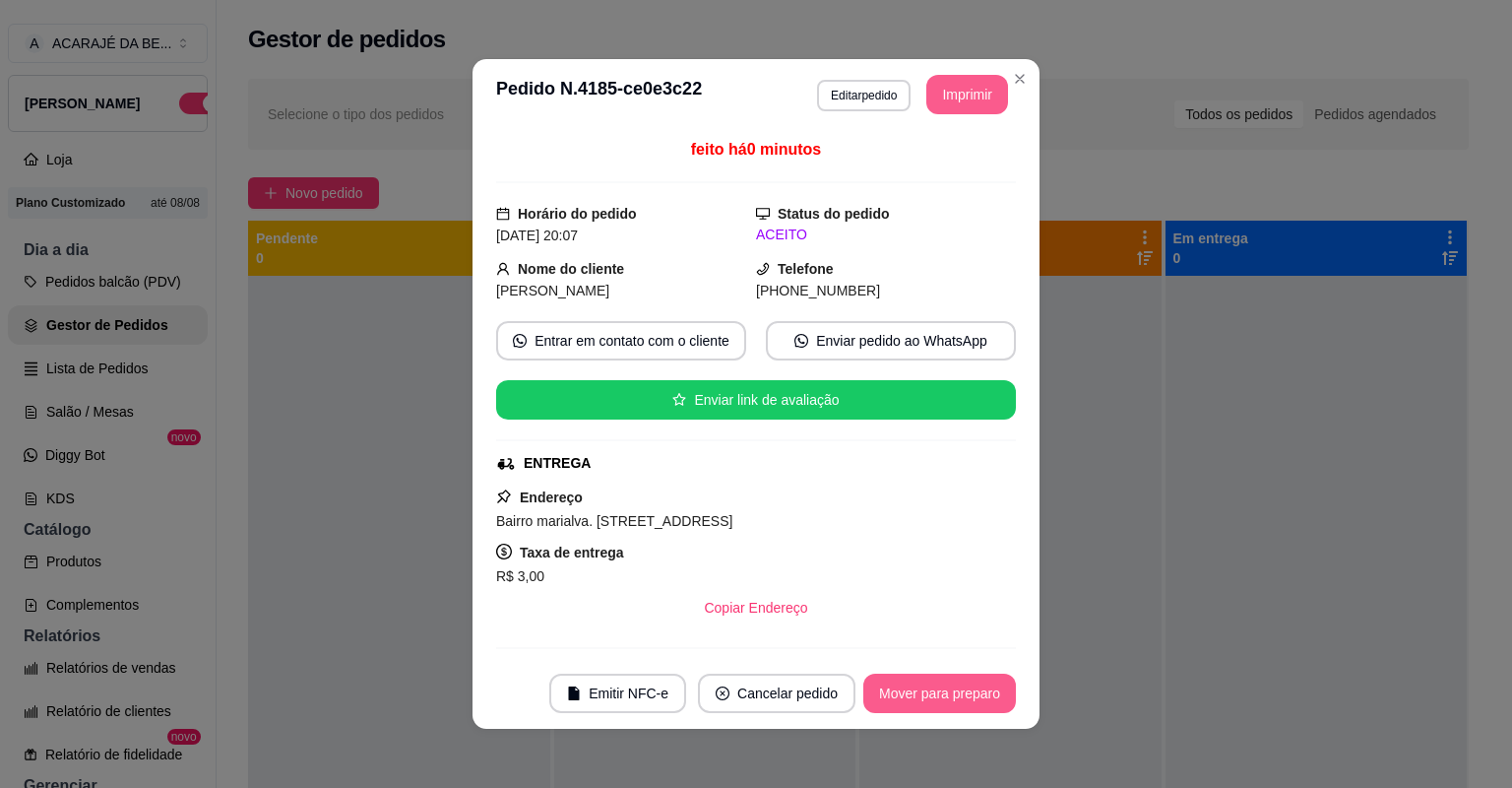 click on "Mover para preparo" at bounding box center [939, 693] 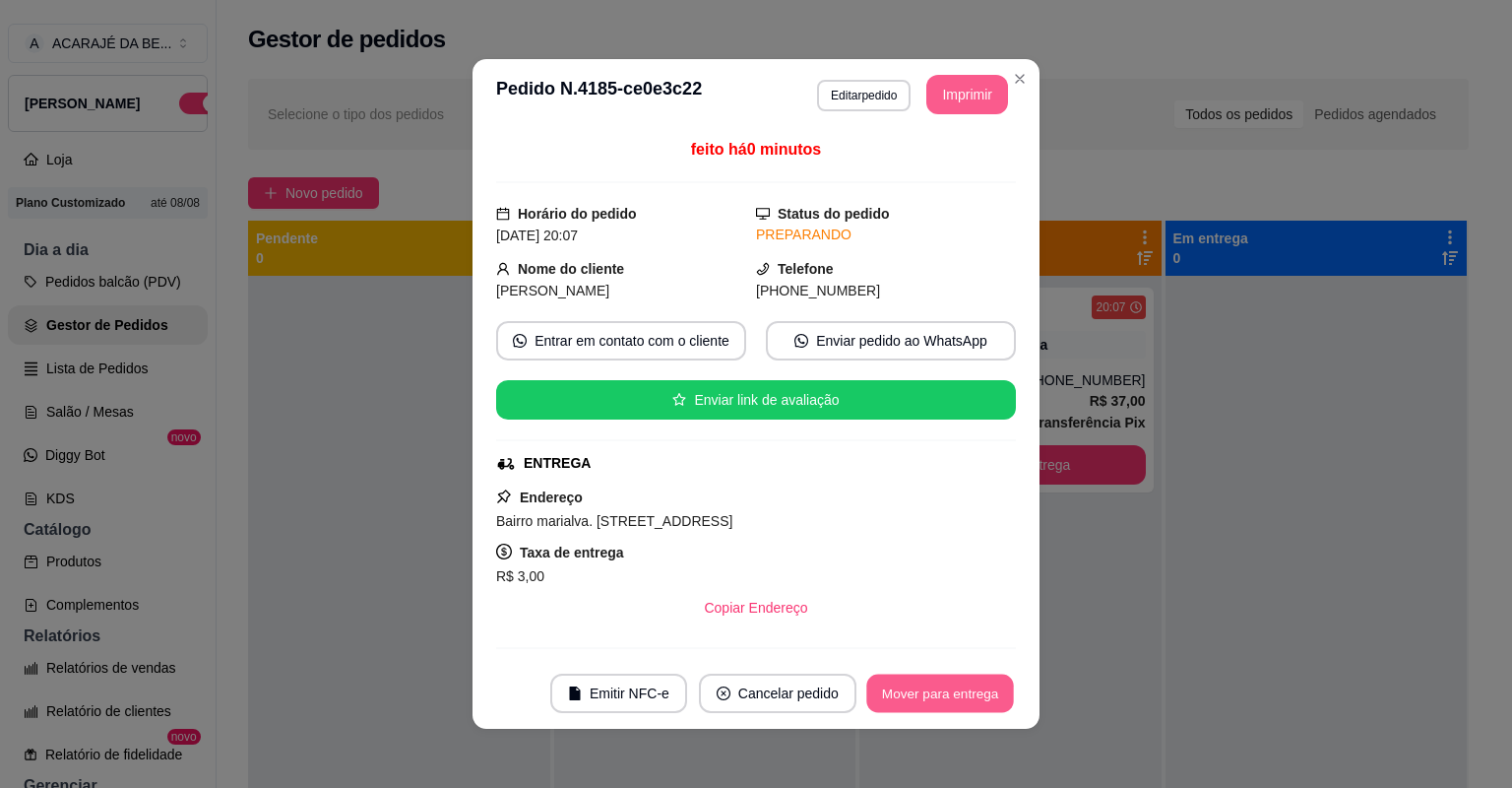 click on "Mover para entrega" at bounding box center [940, 693] 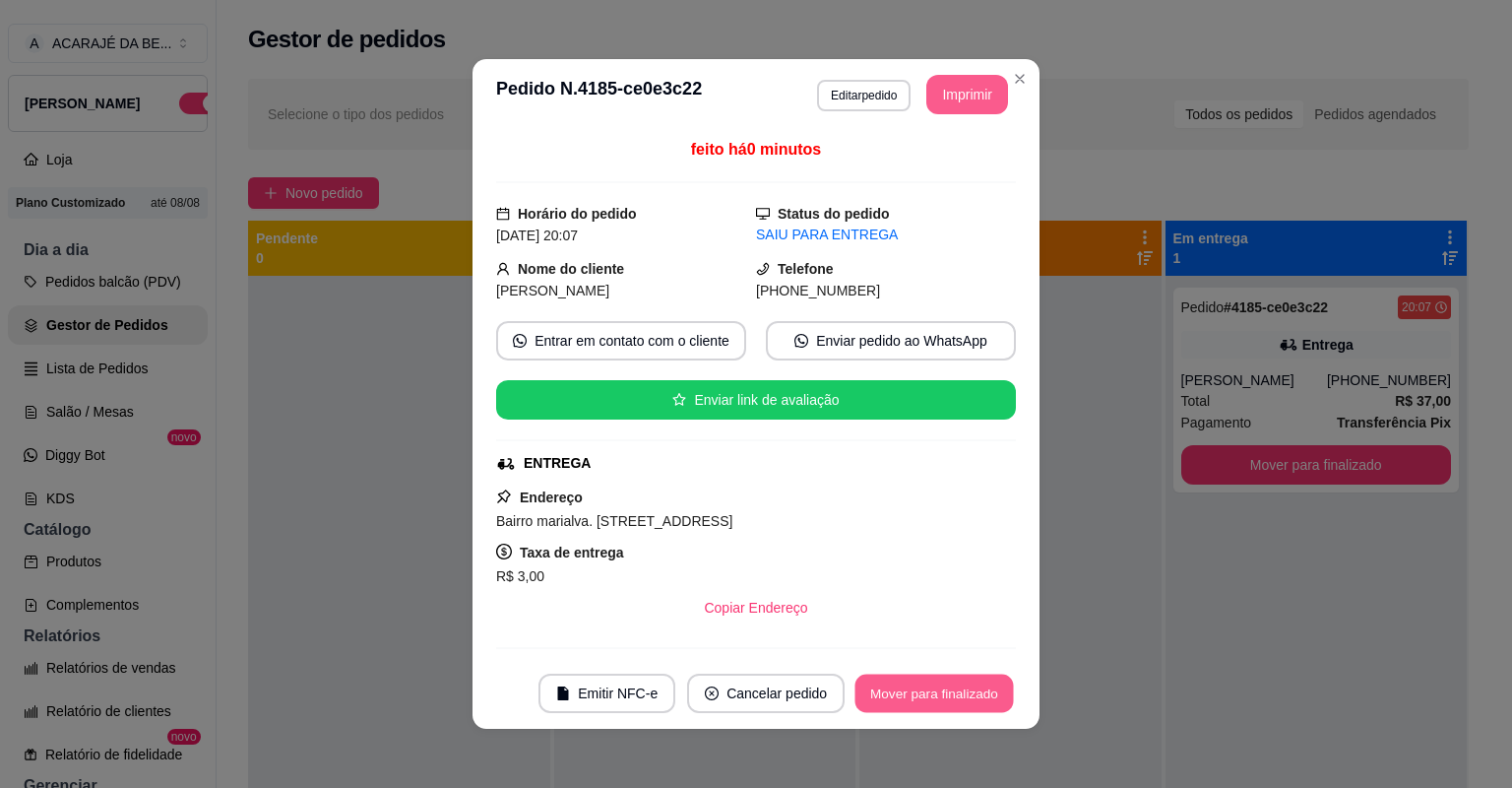 click on "Mover para finalizado" at bounding box center (934, 693) 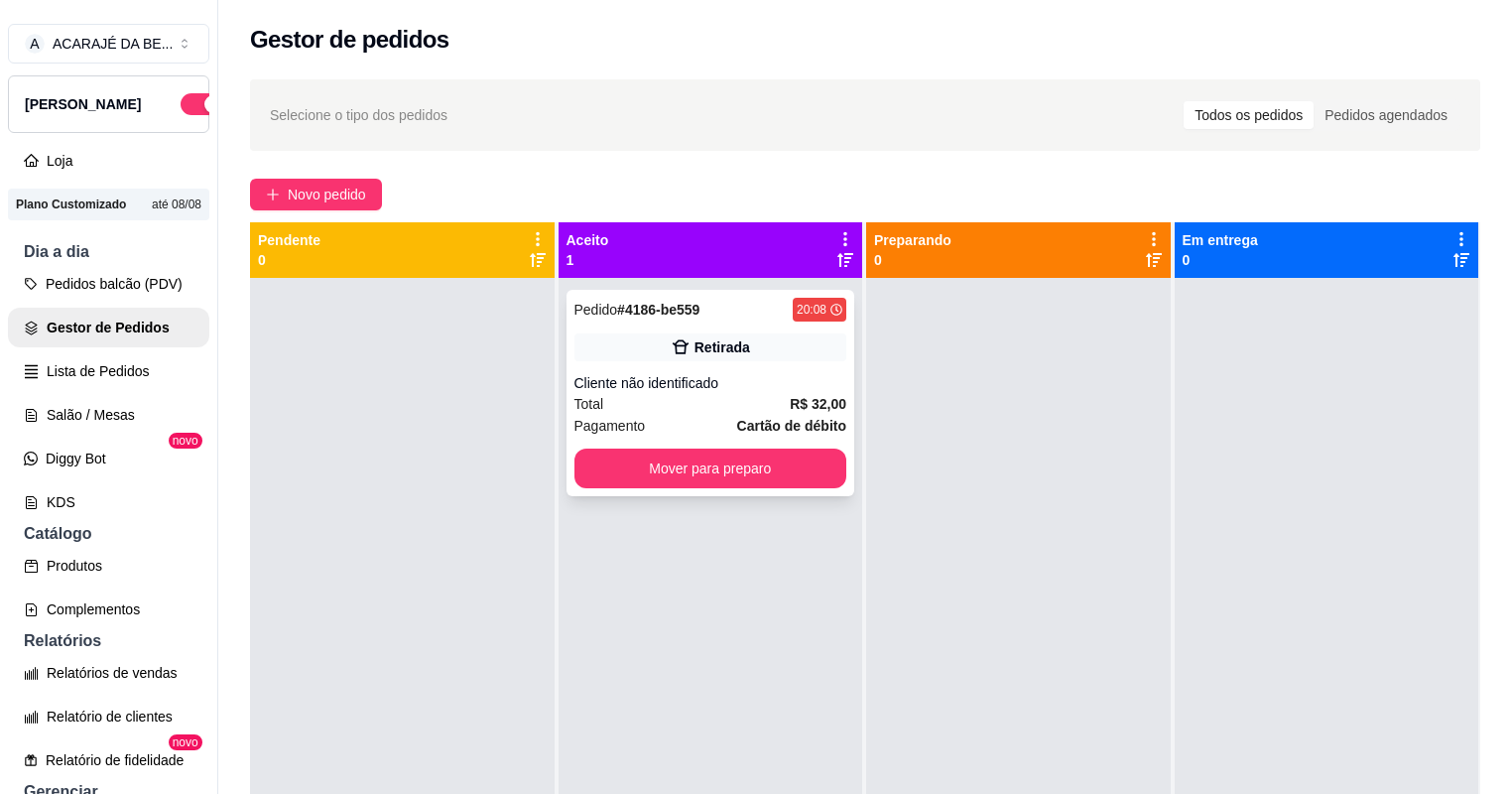 click on "Pedido  # 4186-be559 20:08 Retirada Cliente não identificado Total R$ 32,00 Pagamento Cartão de débito Mover para preparo" at bounding box center (710, 393) 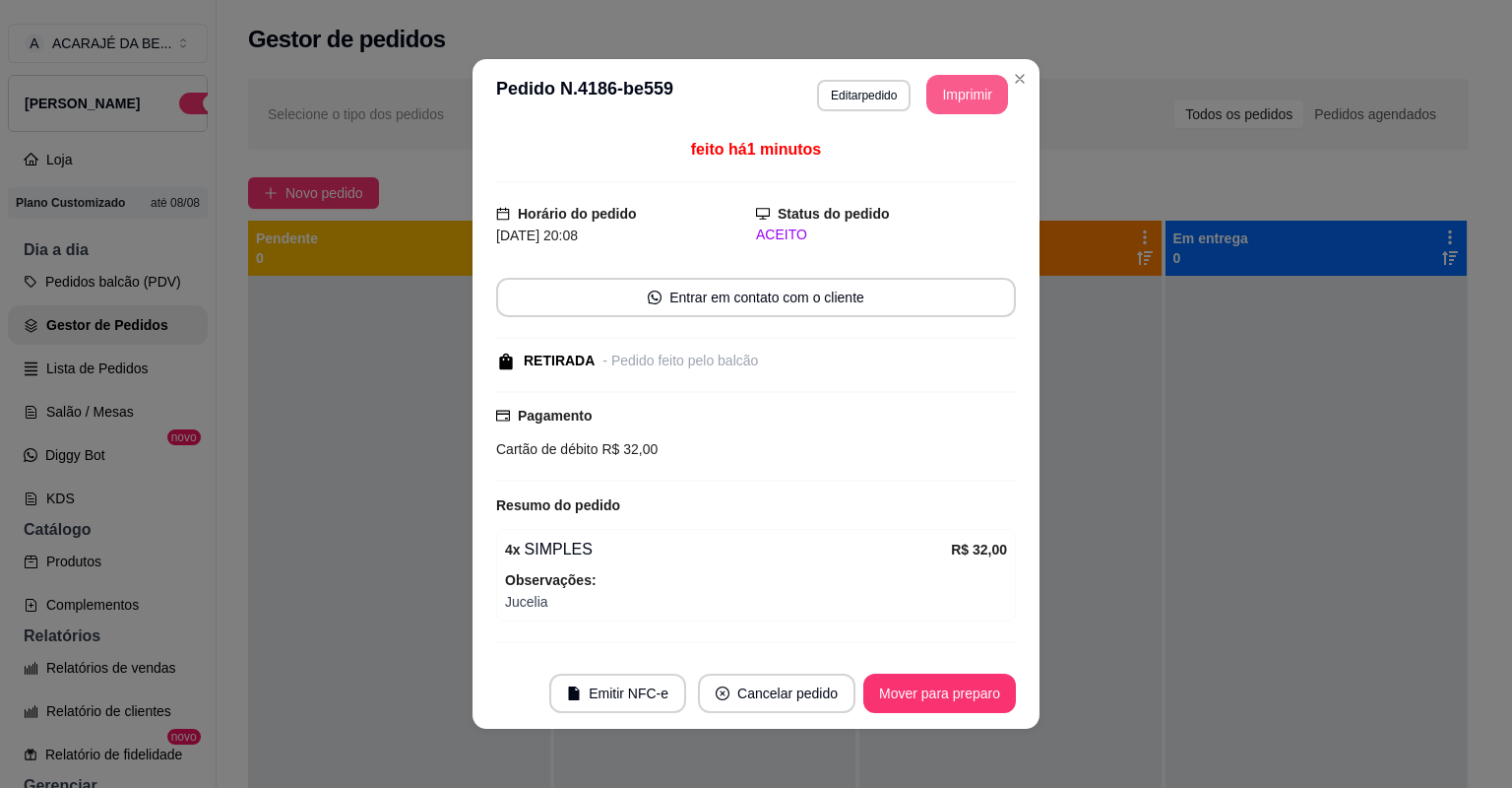 click on "Imprimir" at bounding box center [967, 95] 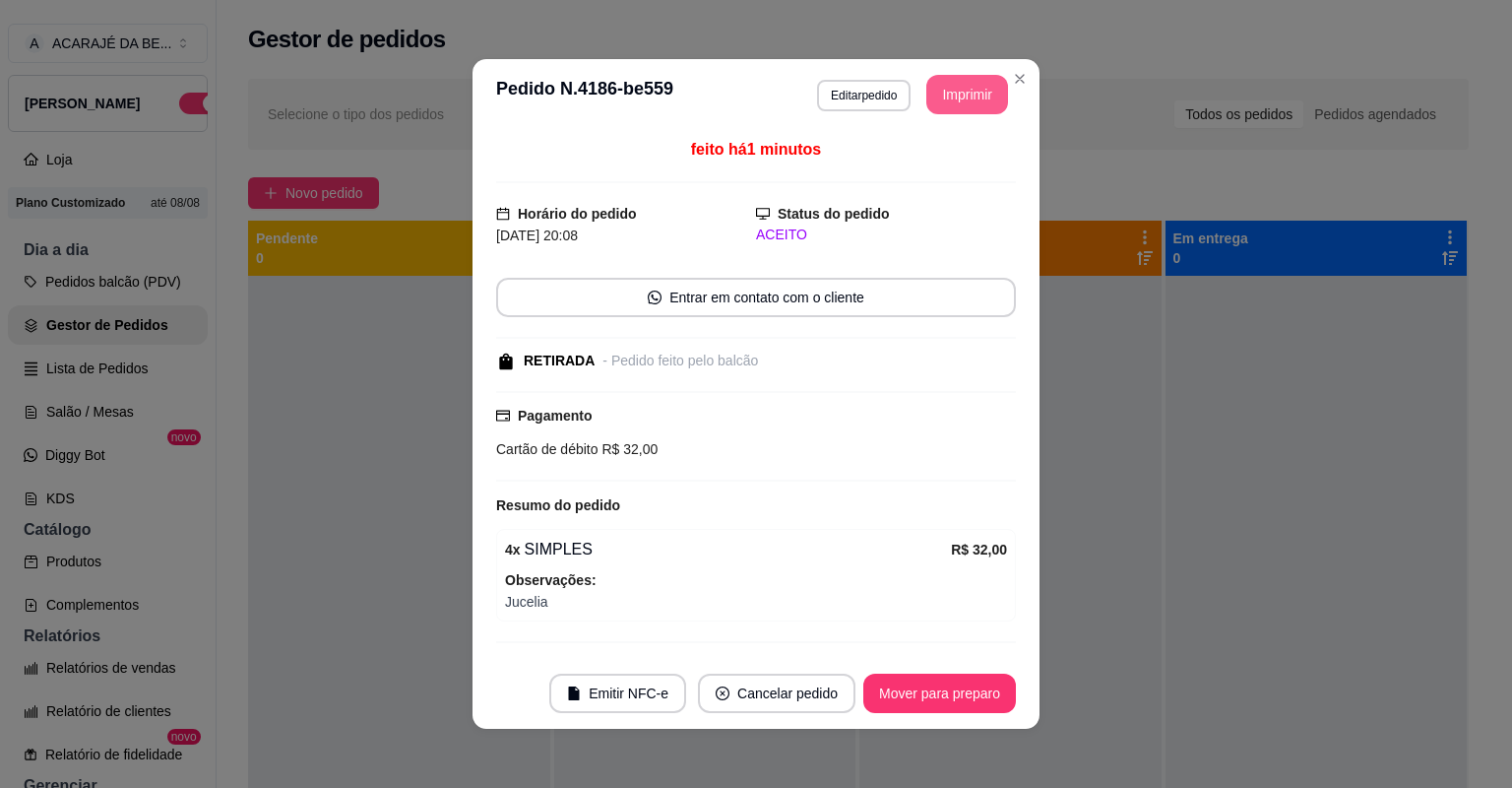 scroll, scrollTop: 0, scrollLeft: 0, axis: both 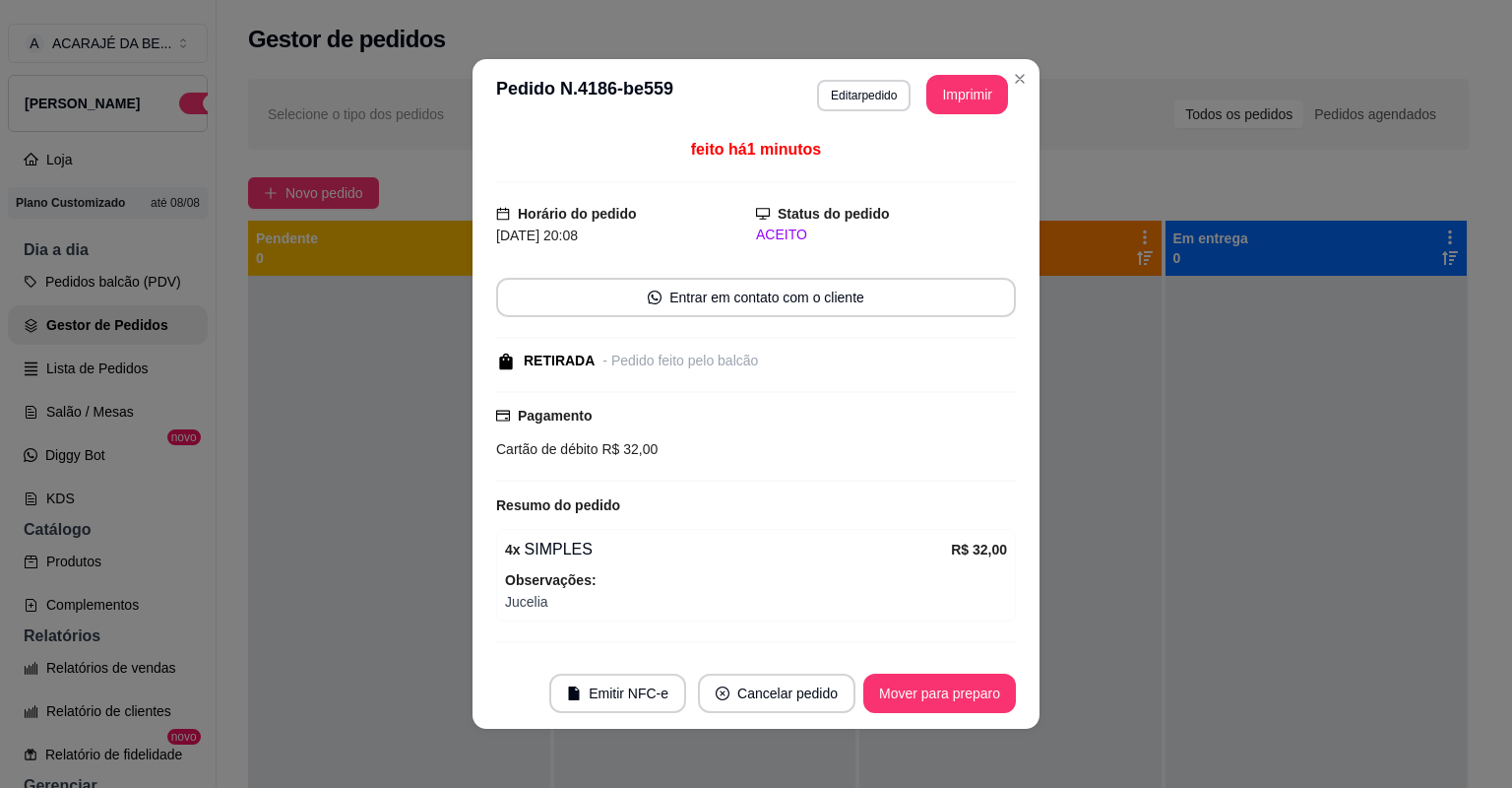 click on "Mover para preparo" at bounding box center (939, 693) 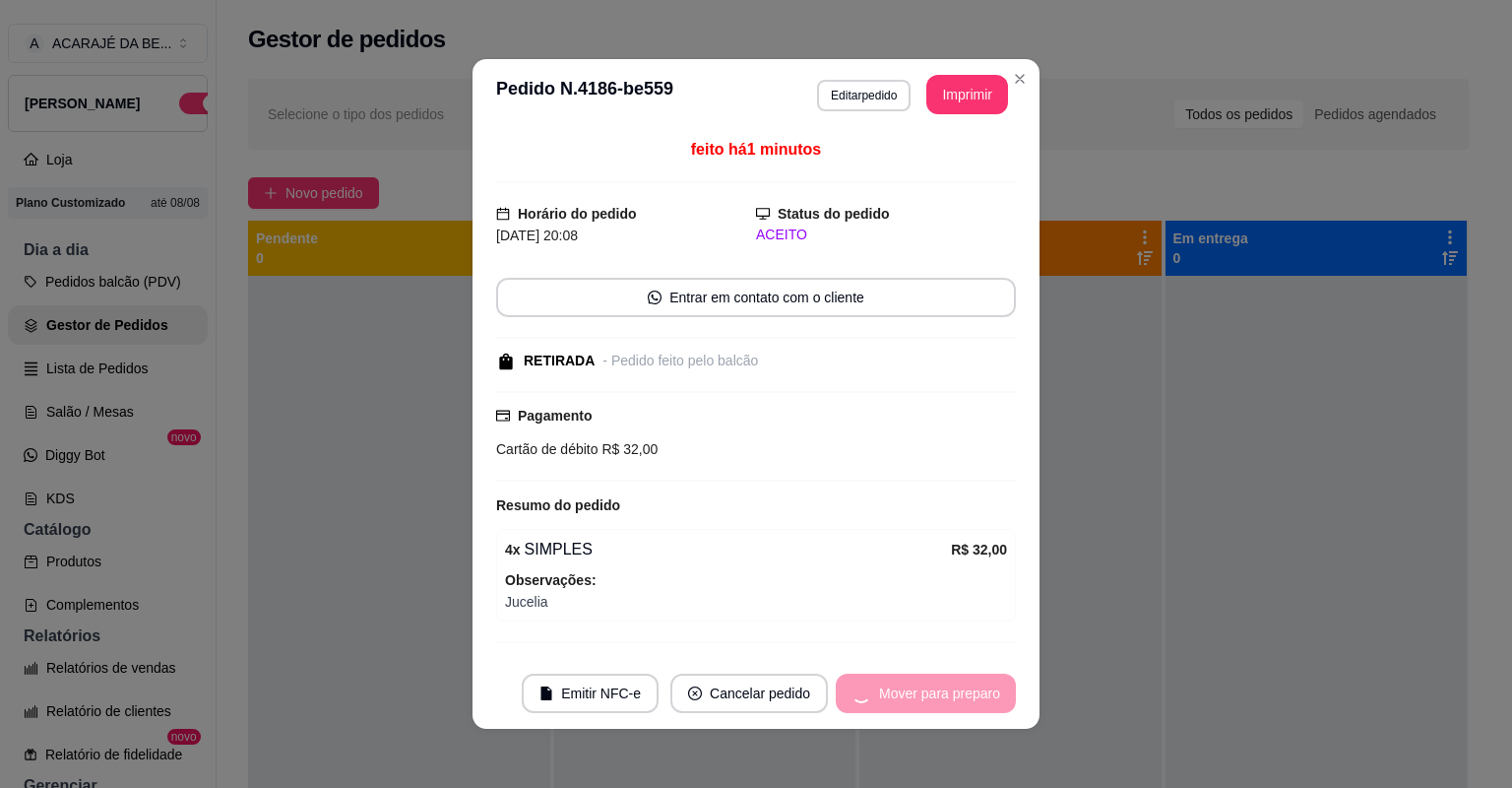 click on "Mover para preparo" at bounding box center (925, 693) 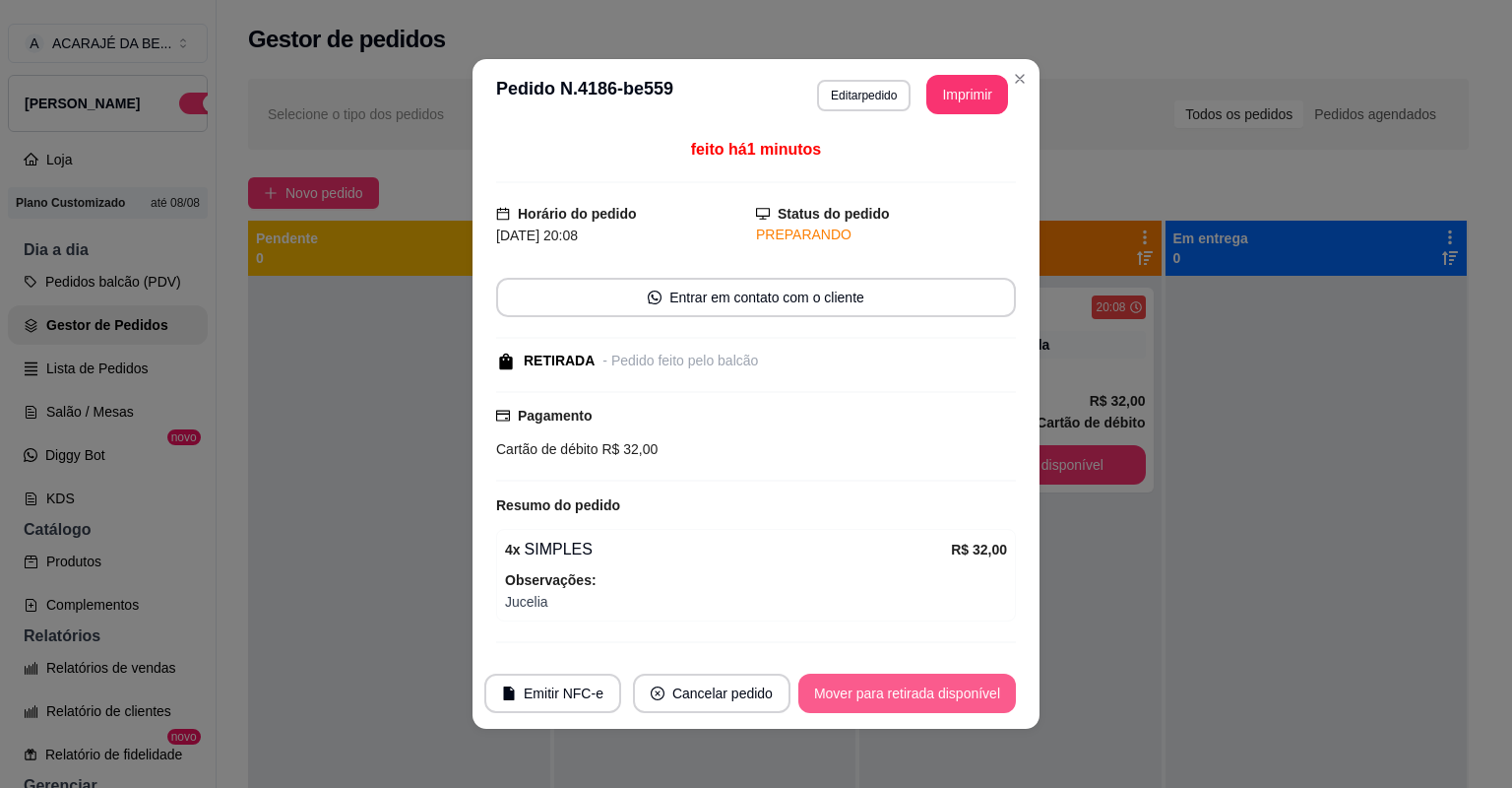 click on "Mover para retirada disponível" at bounding box center (907, 693) 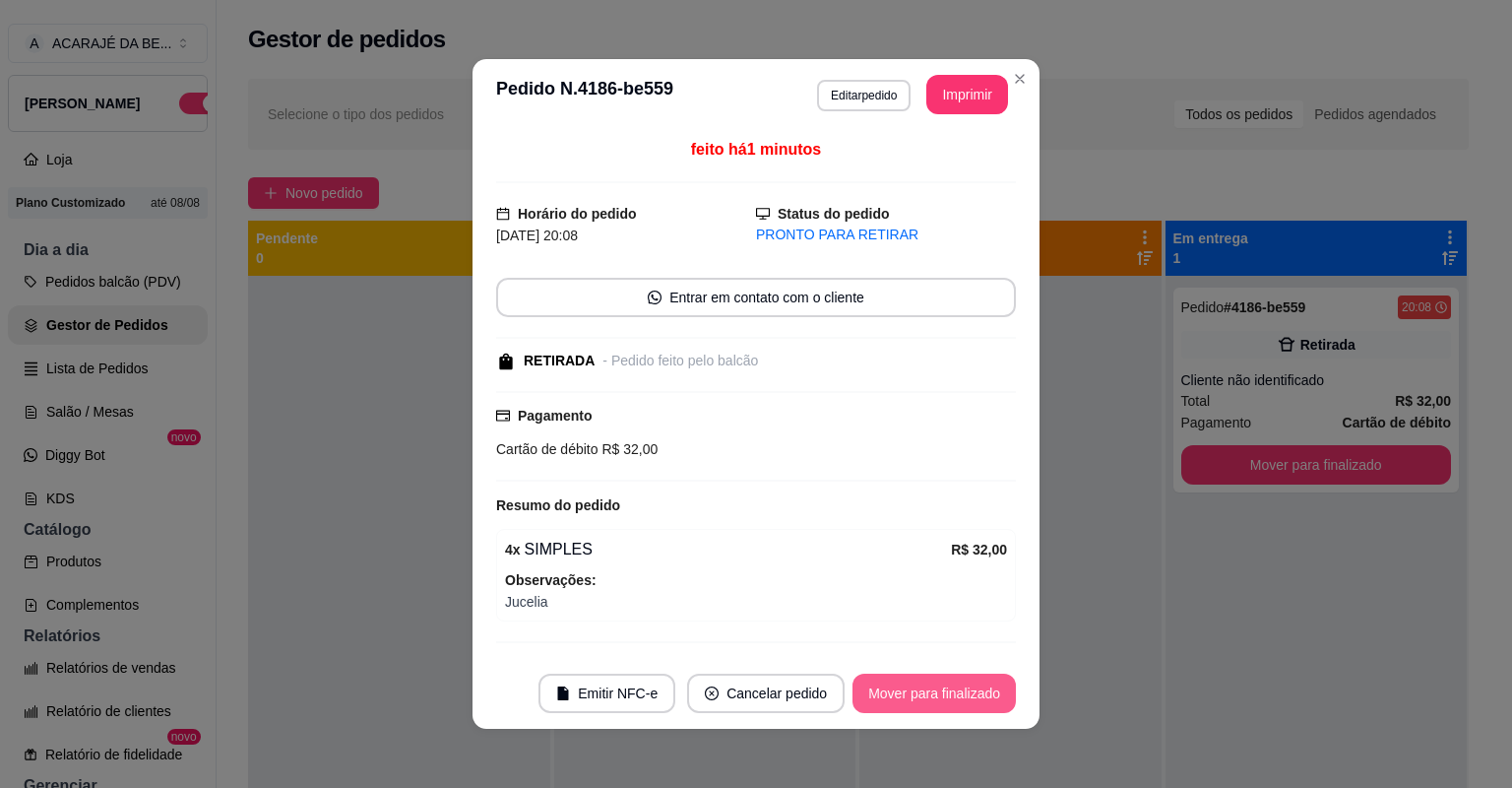 click on "Mover para finalizado" at bounding box center [934, 693] 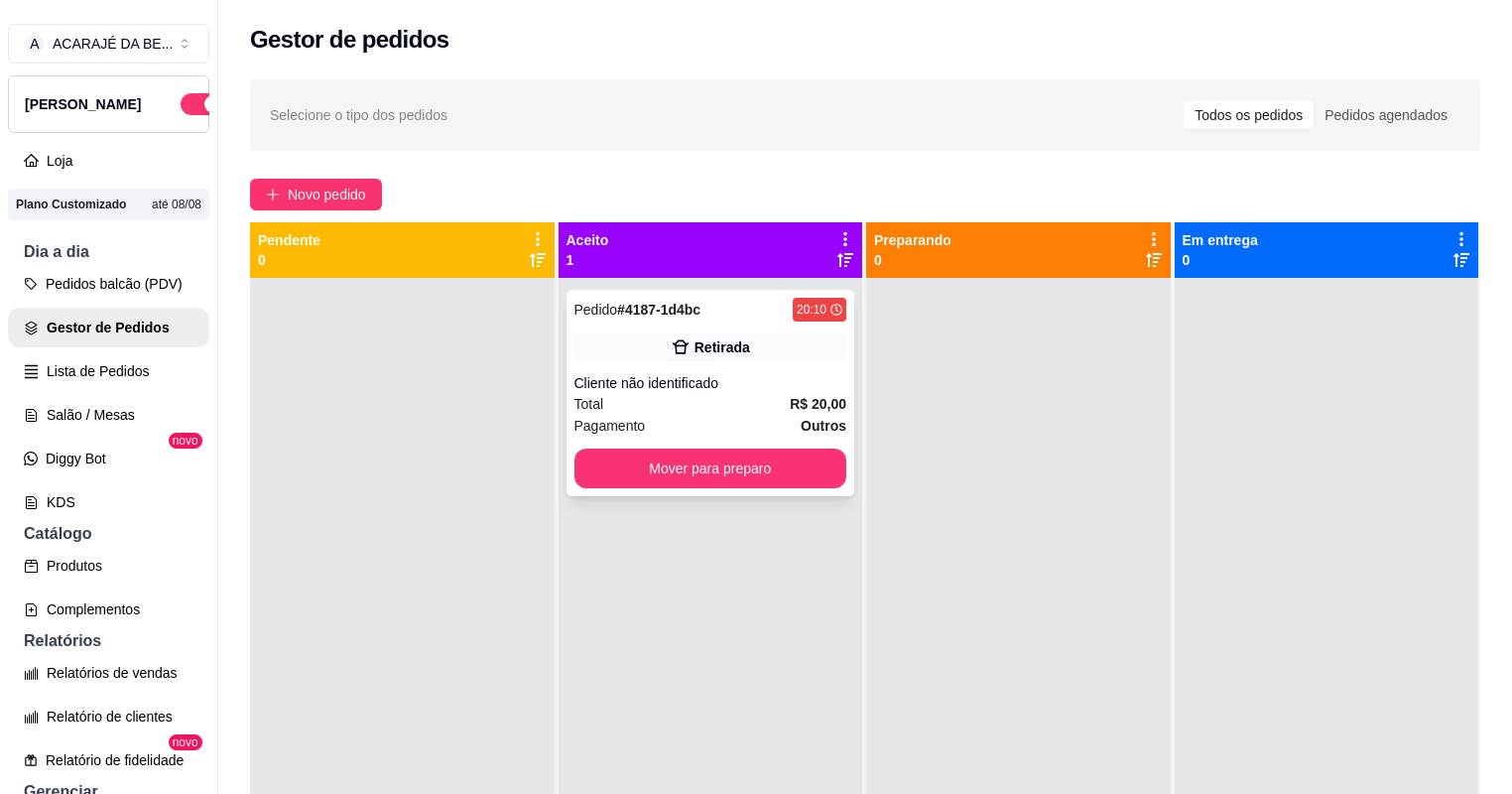 drag, startPoint x: 774, startPoint y: 357, endPoint x: 837, endPoint y: 322, distance: 72.06941 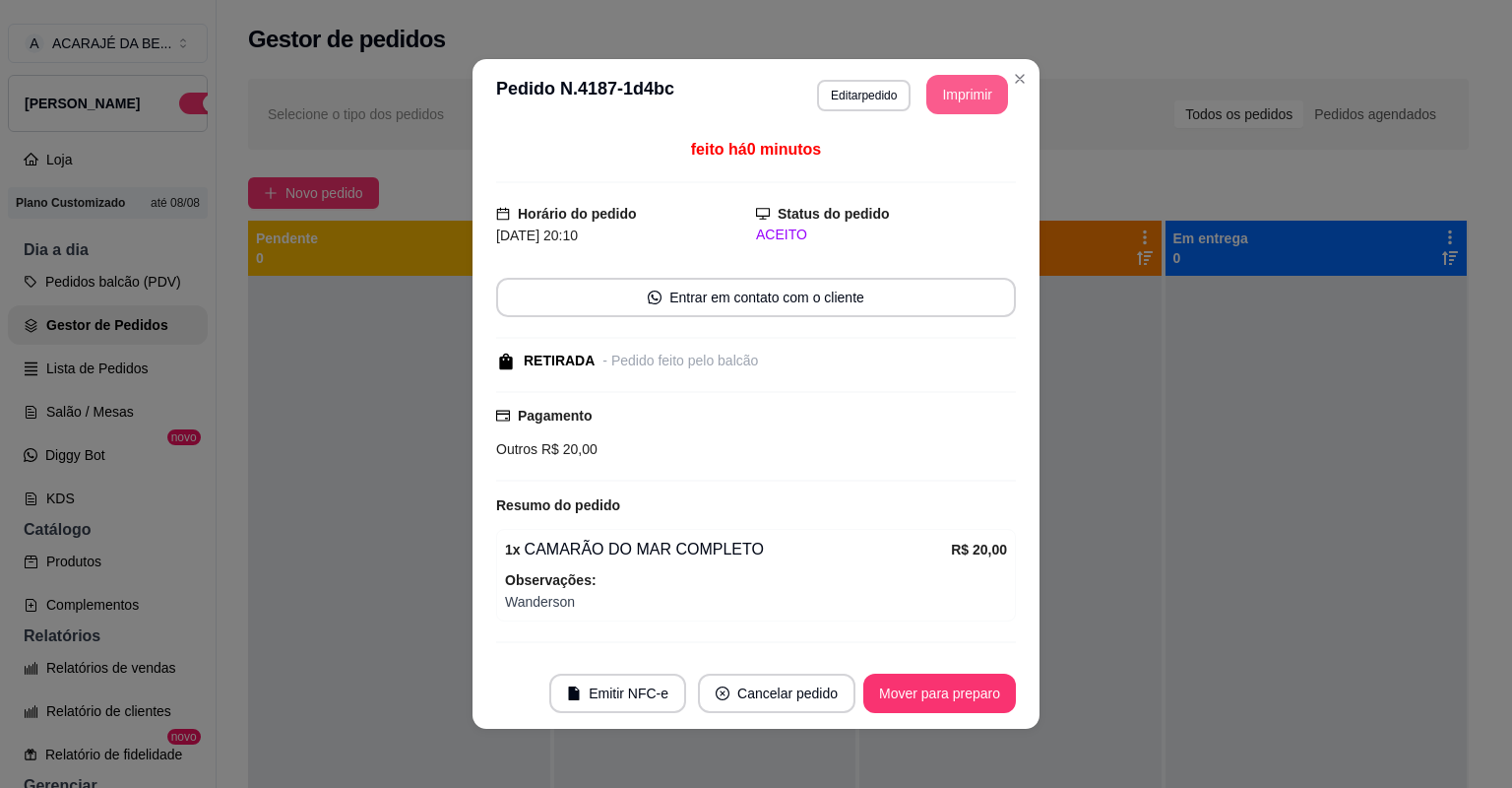 click on "Imprimir" at bounding box center (967, 95) 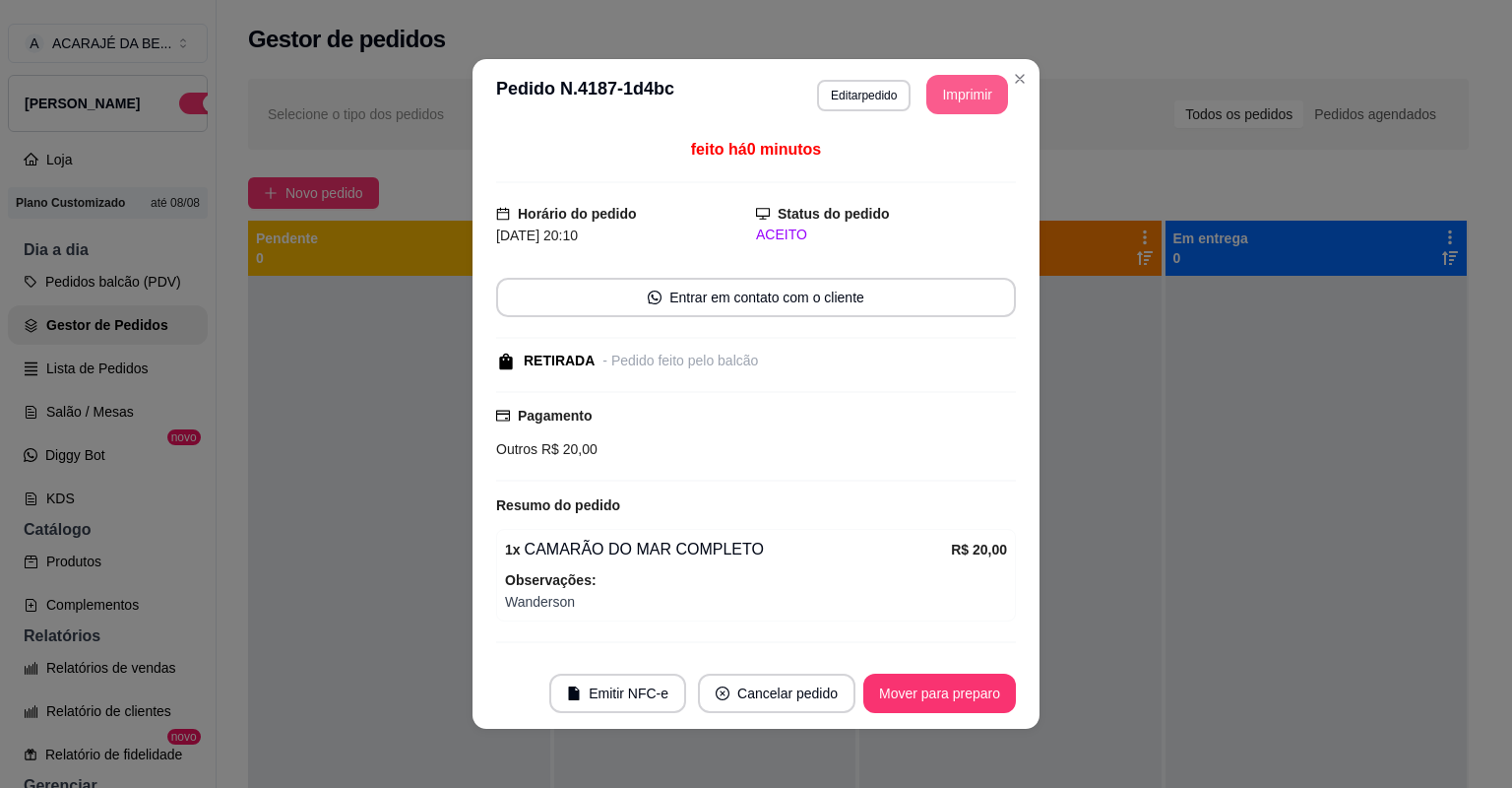 scroll, scrollTop: 0, scrollLeft: 0, axis: both 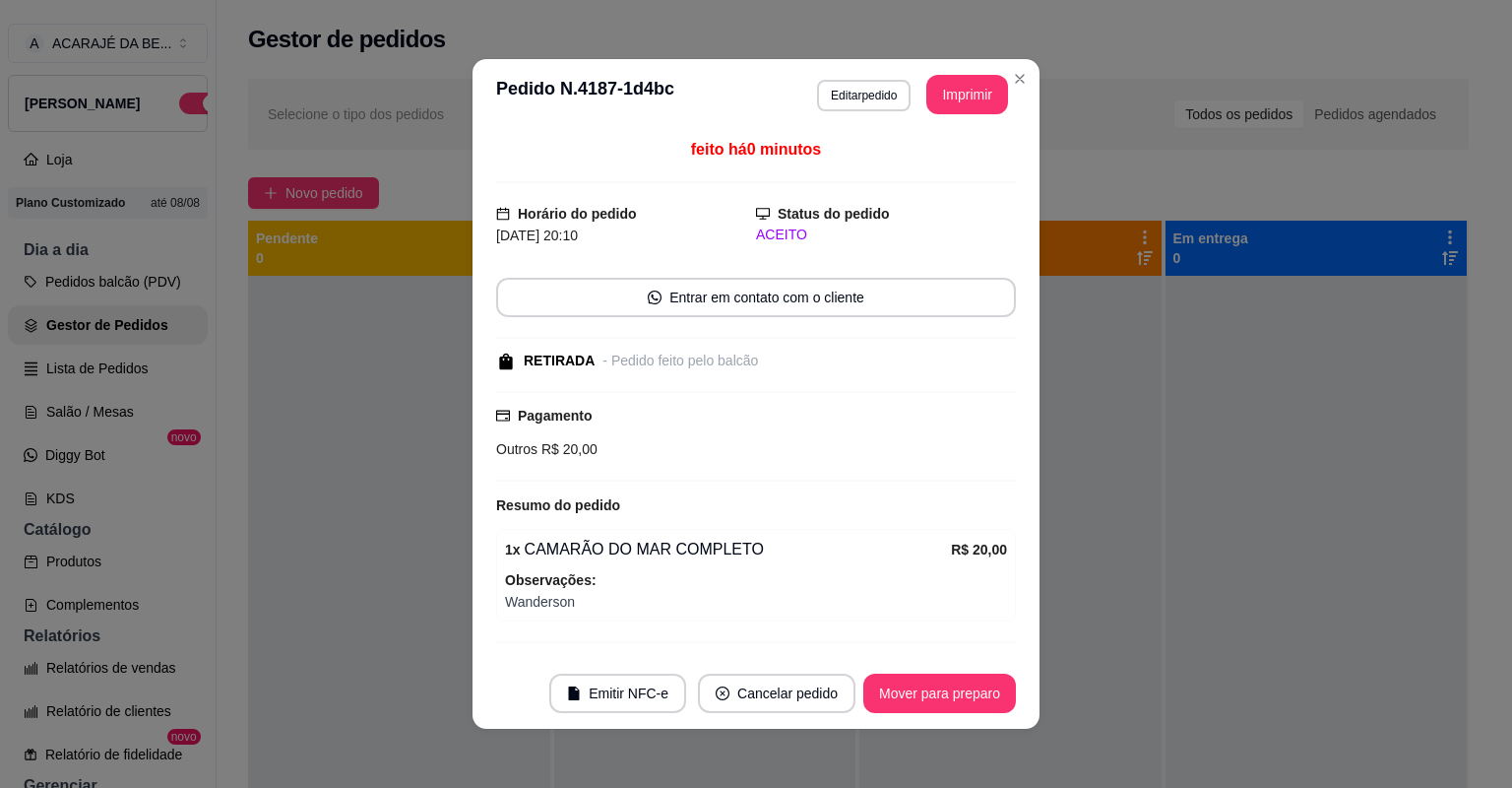 click on "Mover para preparo" at bounding box center (939, 693) 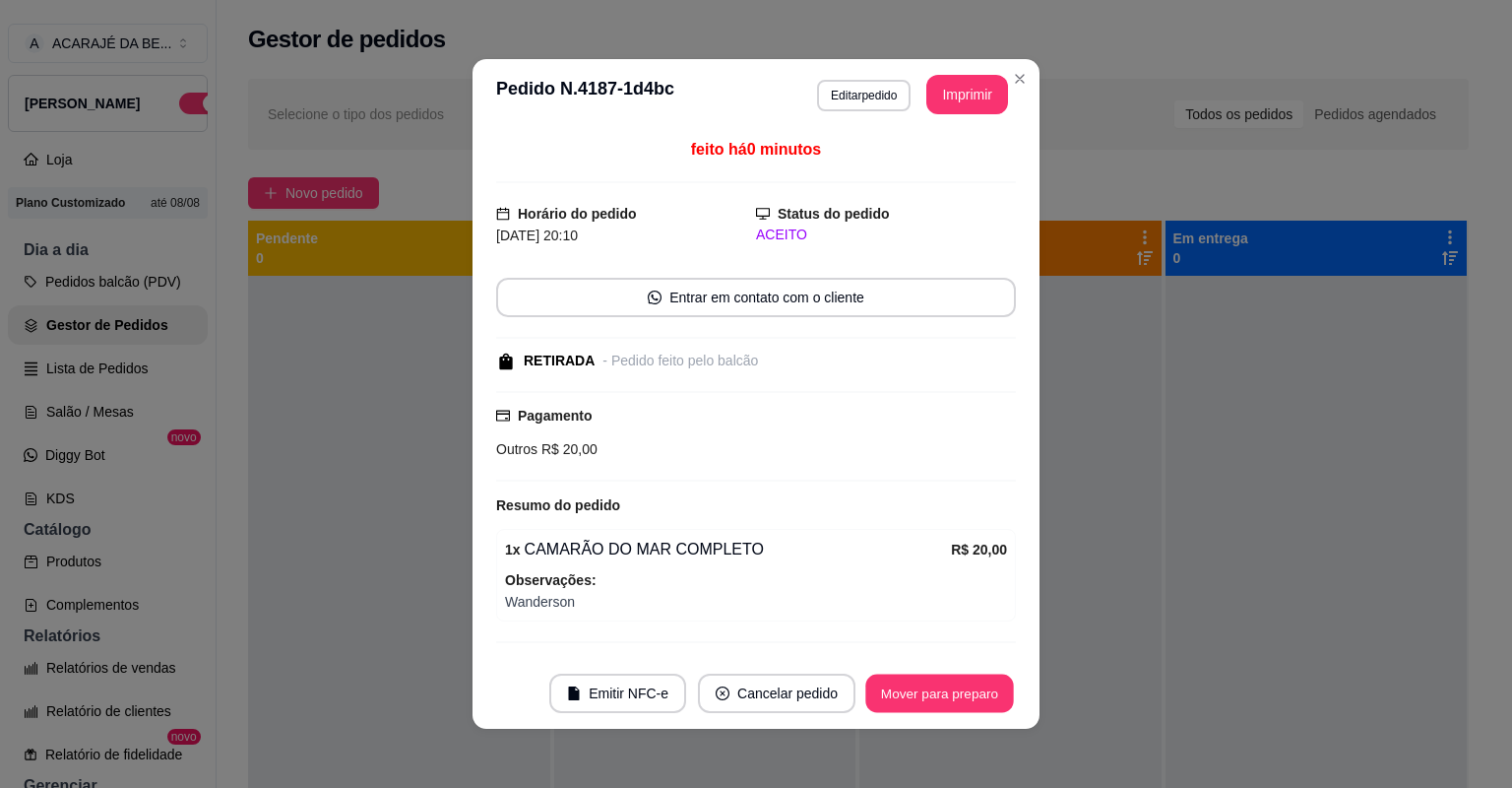 click on "Mover para preparo" at bounding box center [939, 693] 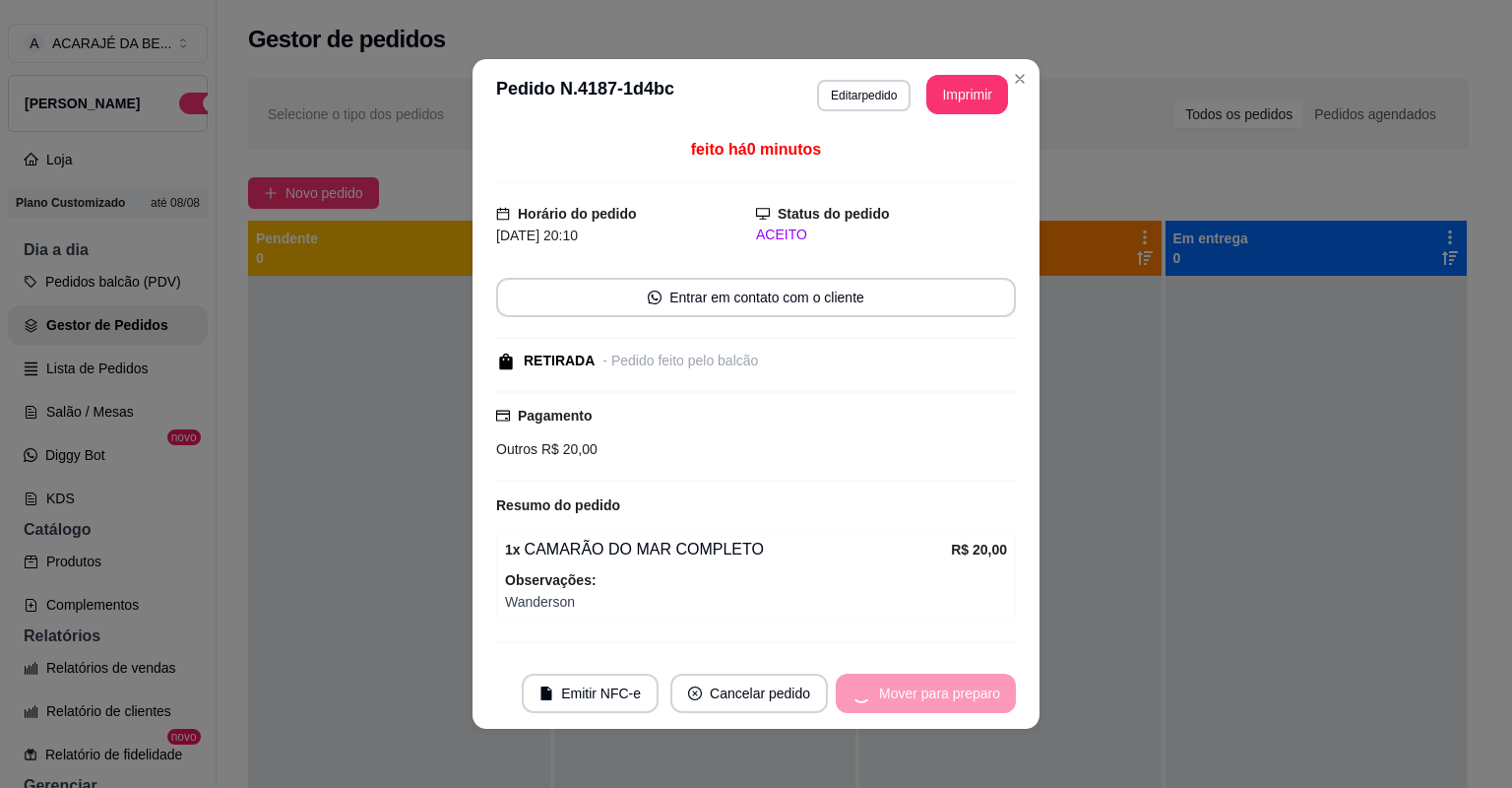 click on "Mover para preparo" at bounding box center (925, 693) 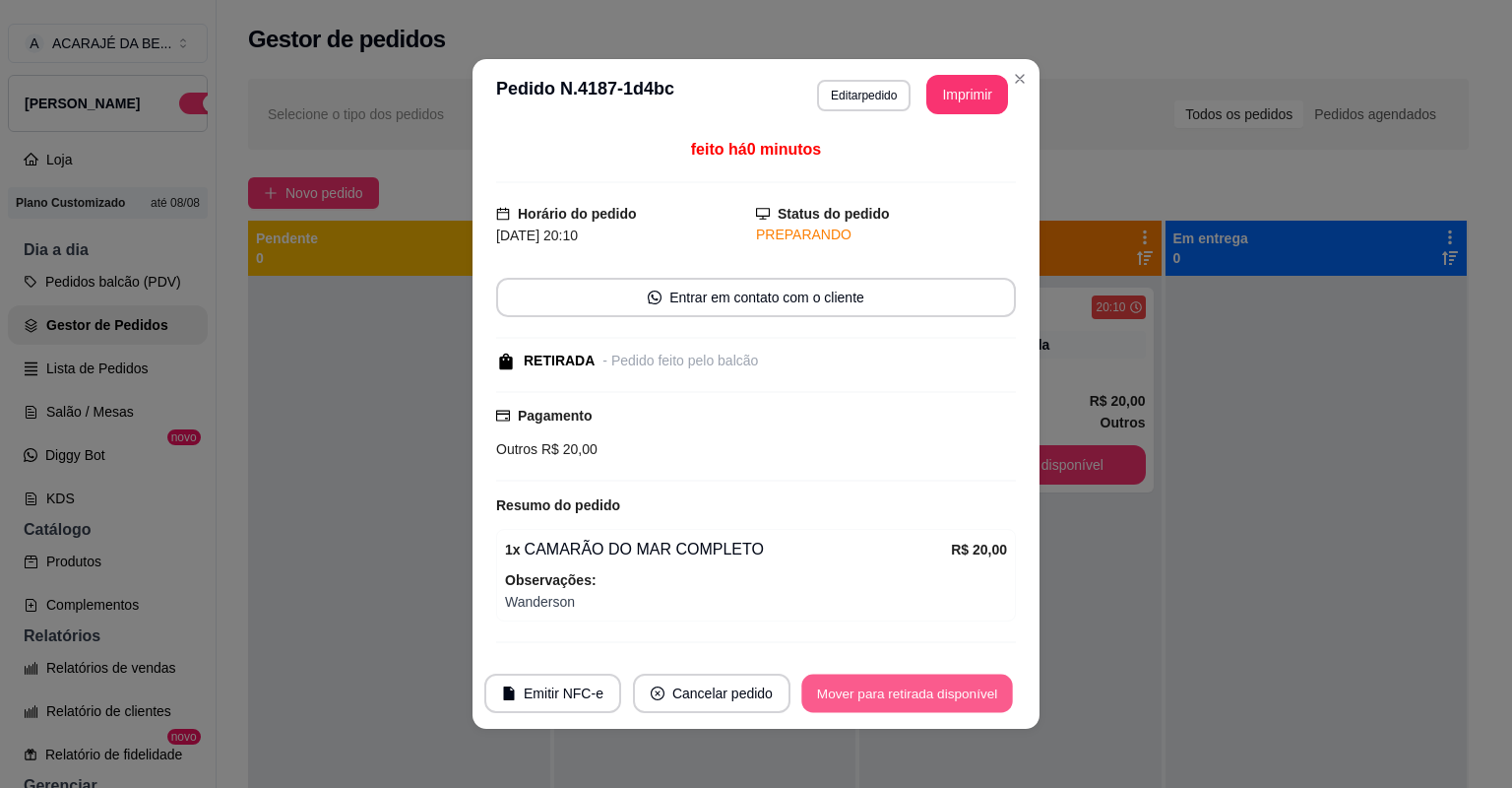 click on "Mover para retirada disponível" at bounding box center (907, 693) 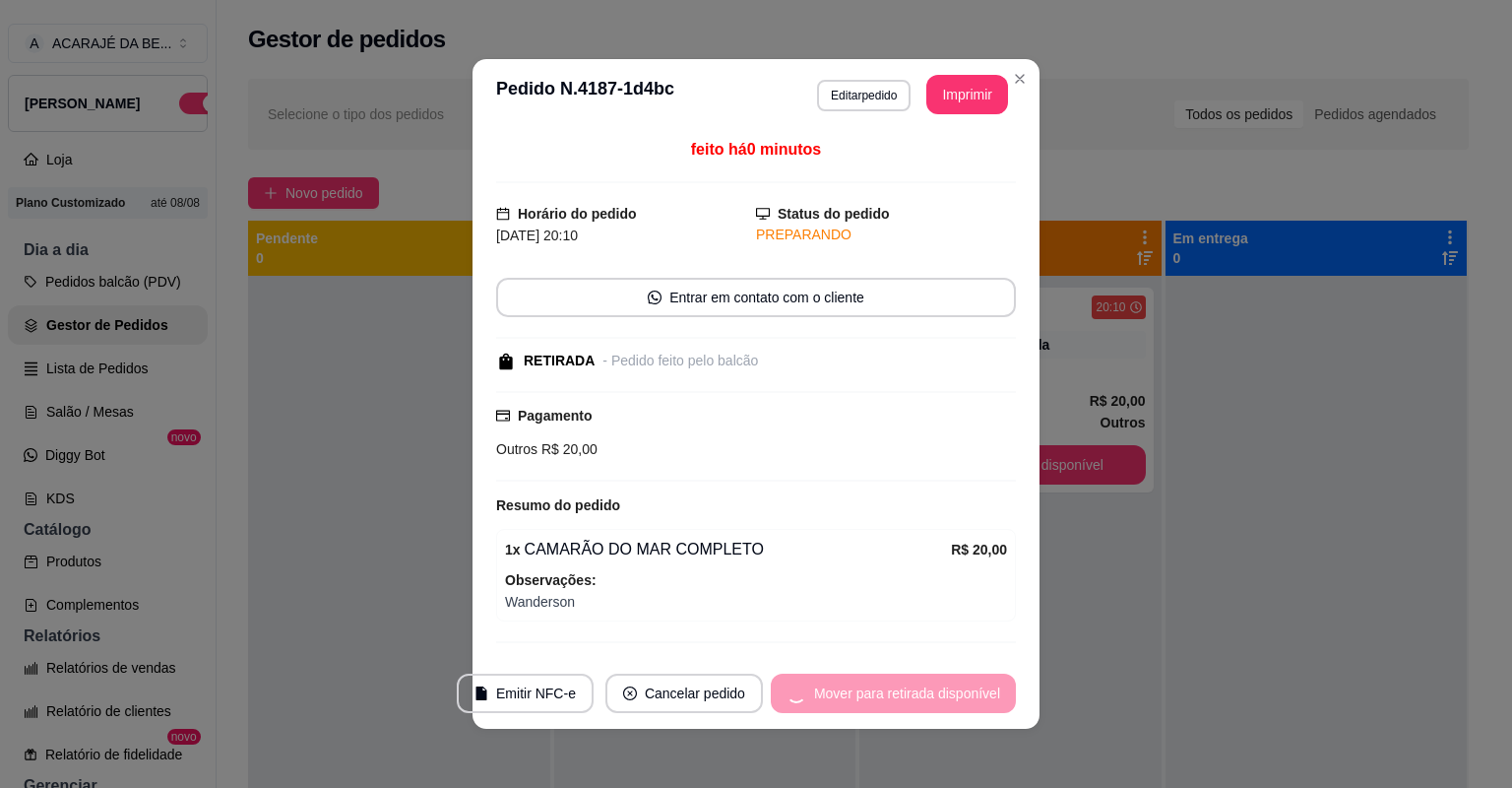 click on "Mover para retirada disponível" at bounding box center [893, 693] 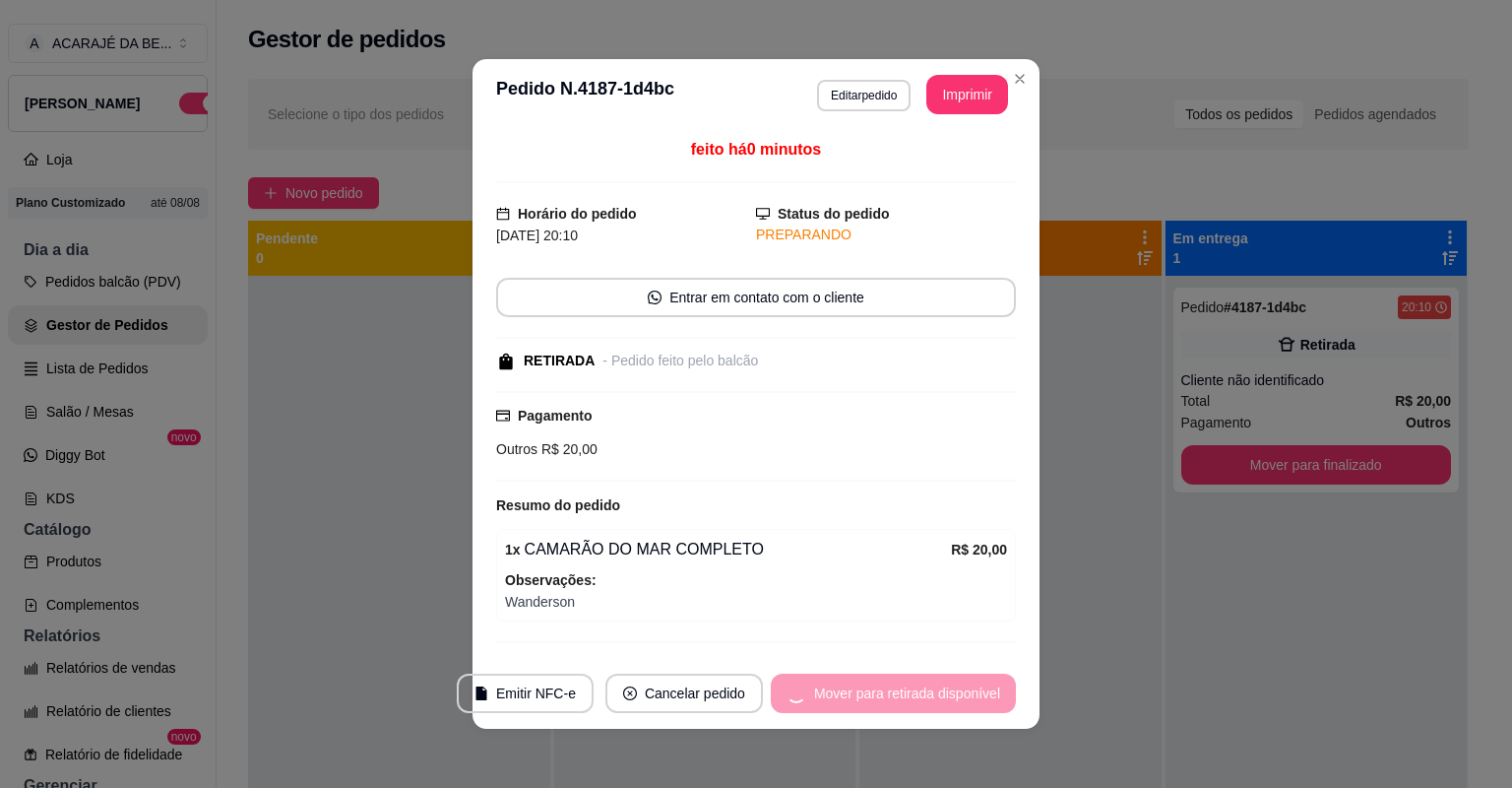 drag, startPoint x: 946, startPoint y: 121, endPoint x: 969, endPoint y: 687, distance: 566.46712 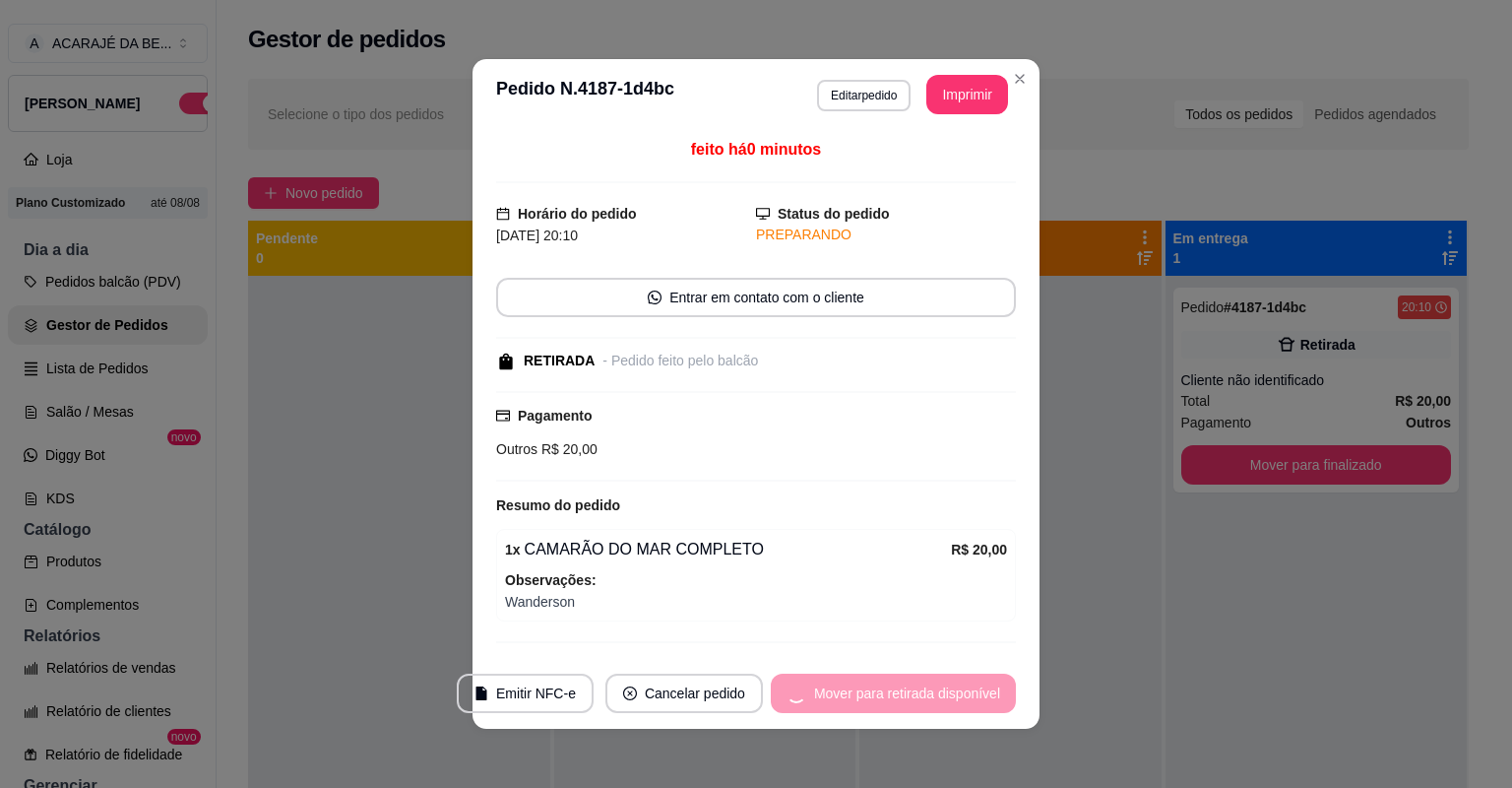 click on "Mover para retirada disponível" at bounding box center [893, 693] 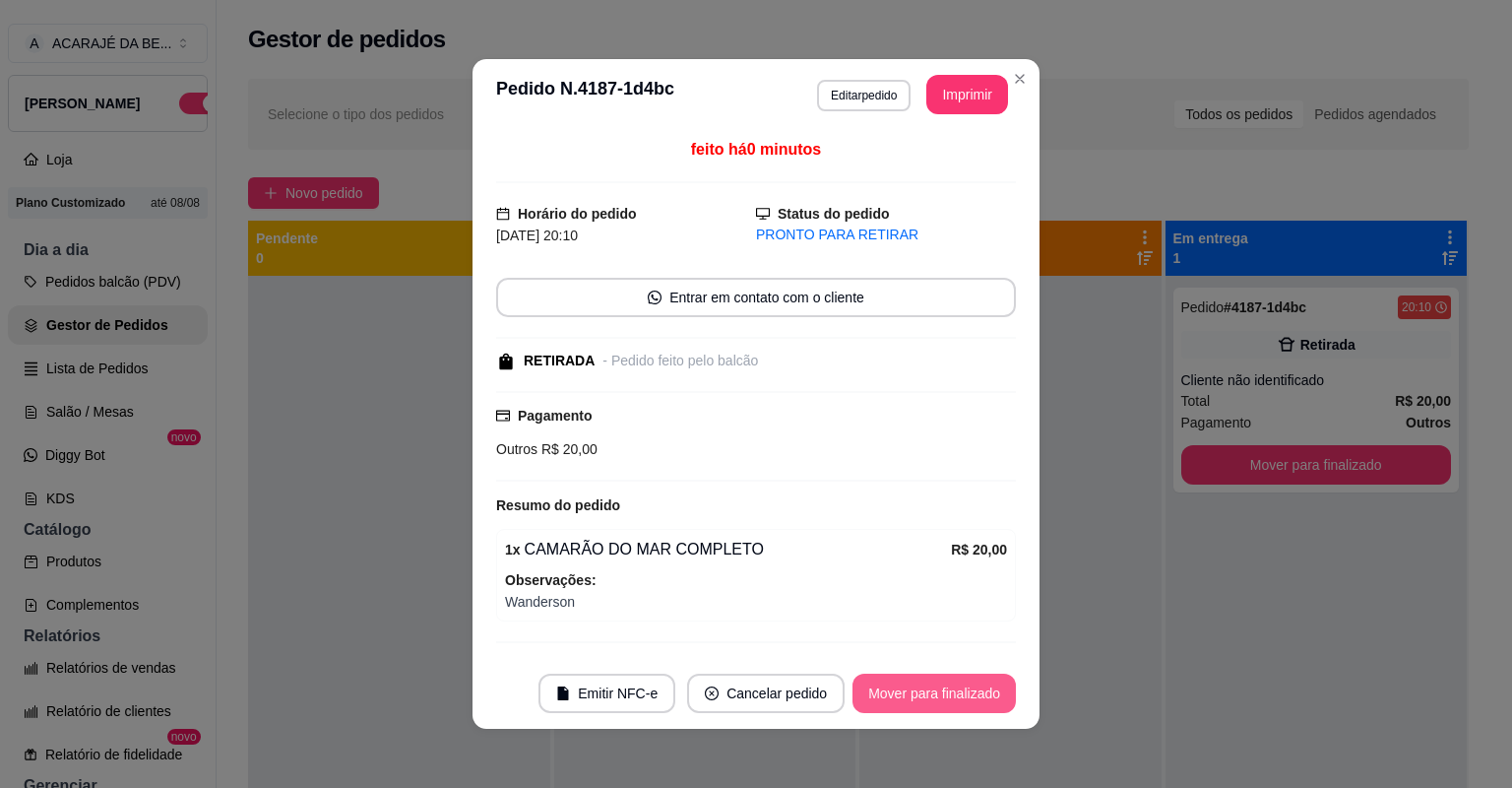 click on "Mover para finalizado" at bounding box center (934, 693) 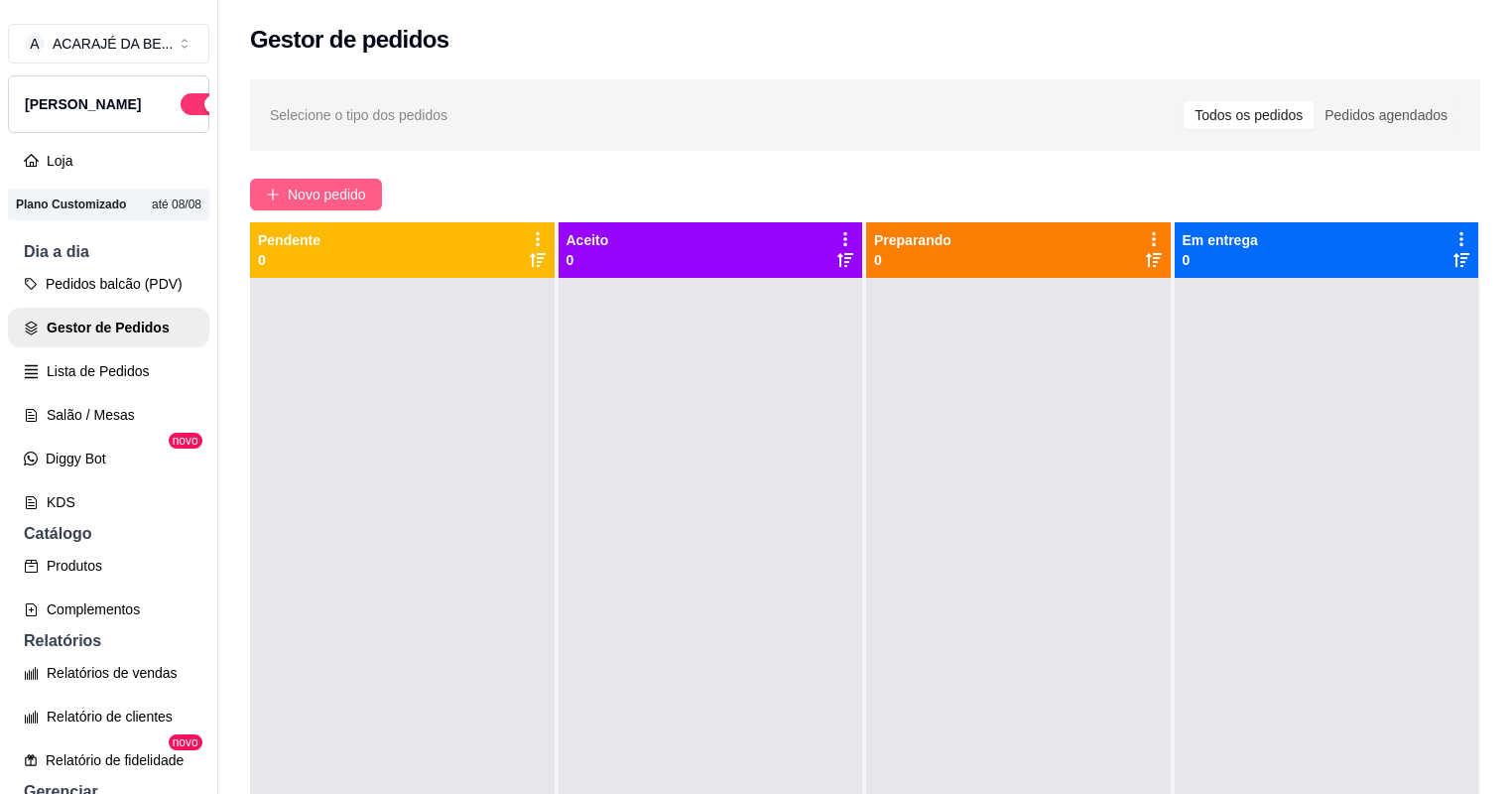 click on "Novo pedido" at bounding box center [326, 195] 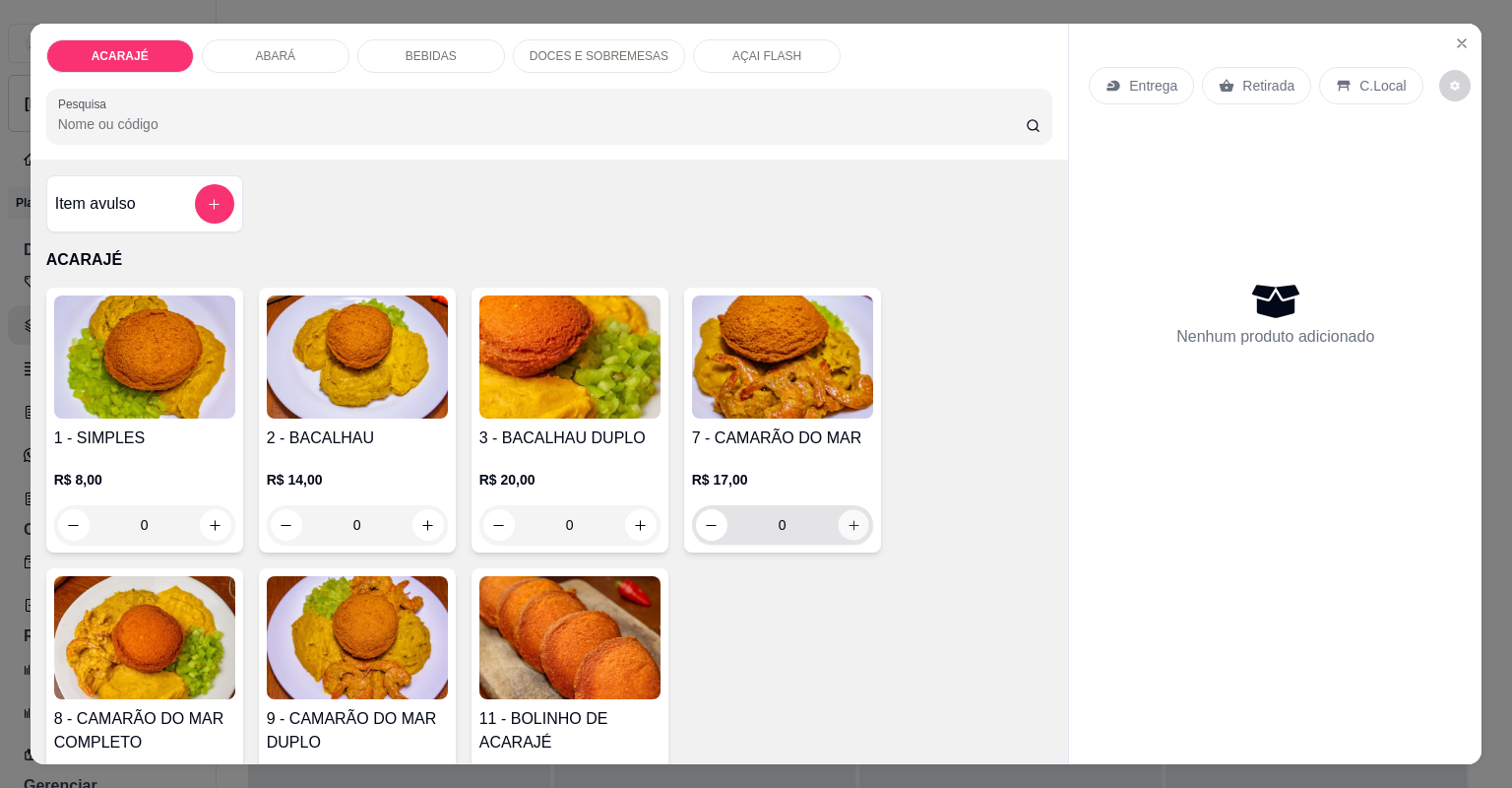 click 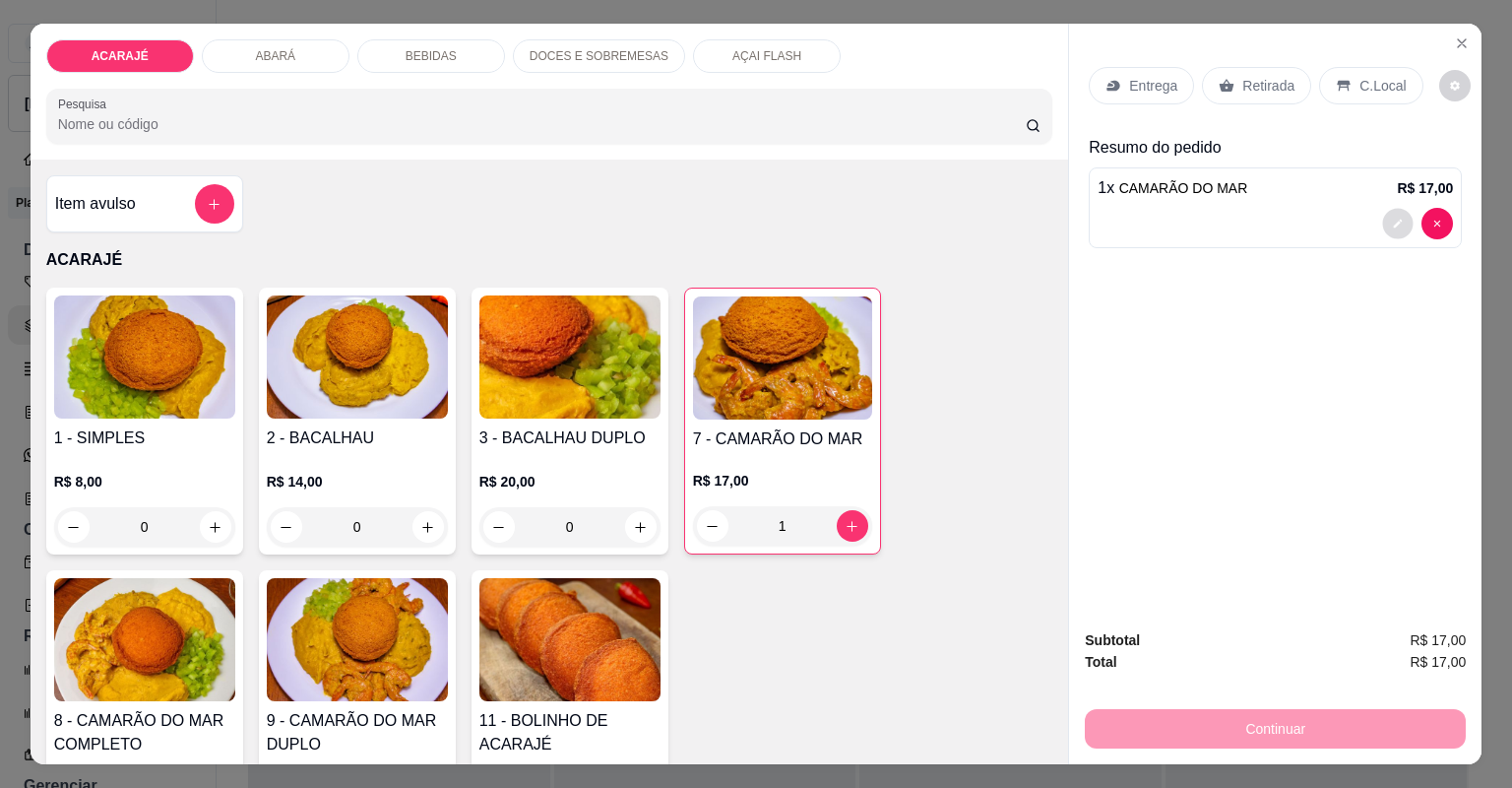click at bounding box center [1398, 223] 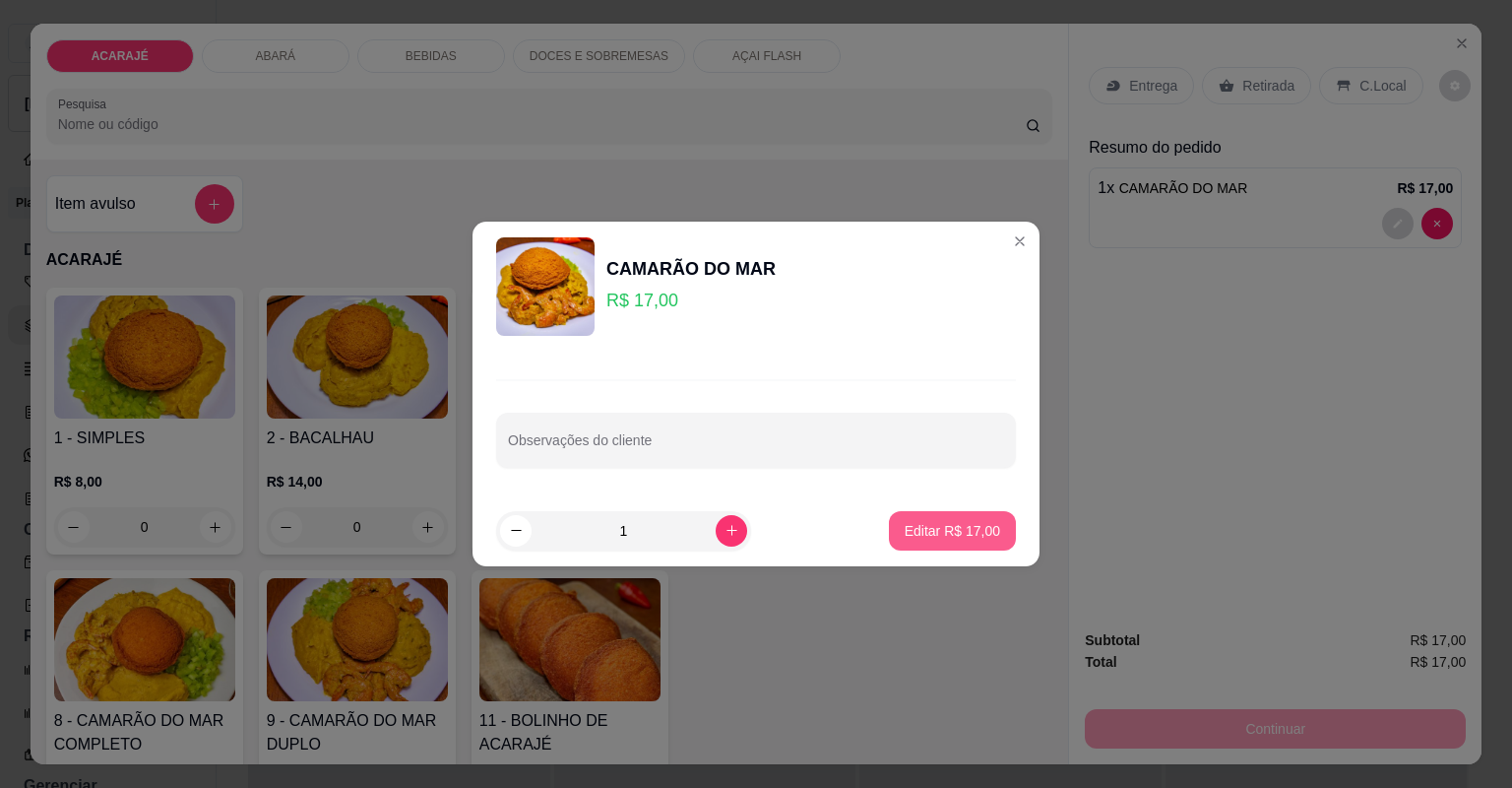 click on "Editar   R$ 17,00" at bounding box center (952, 531) 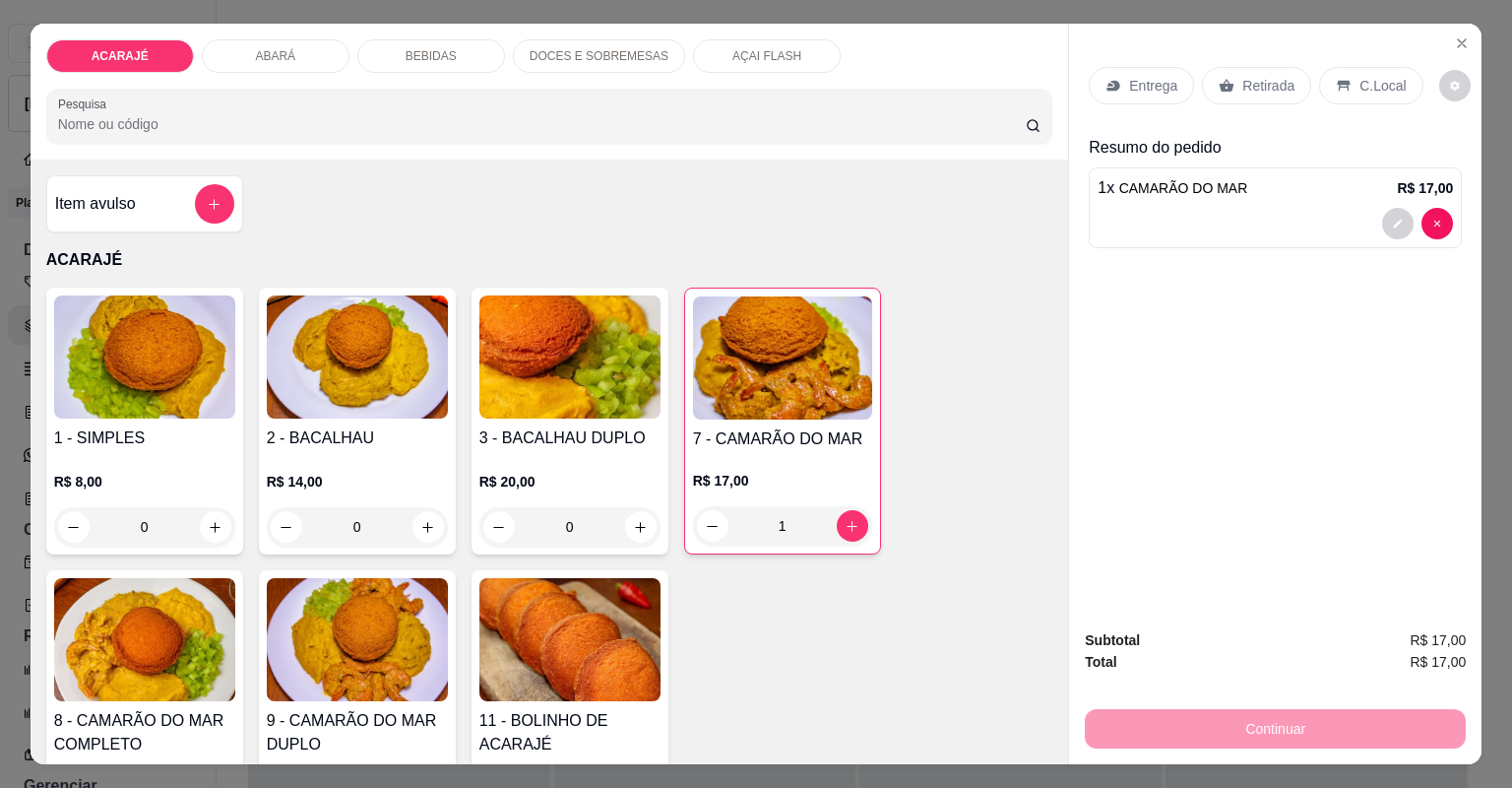 click on "Entrega Retirada C.Local" at bounding box center [1275, 86] 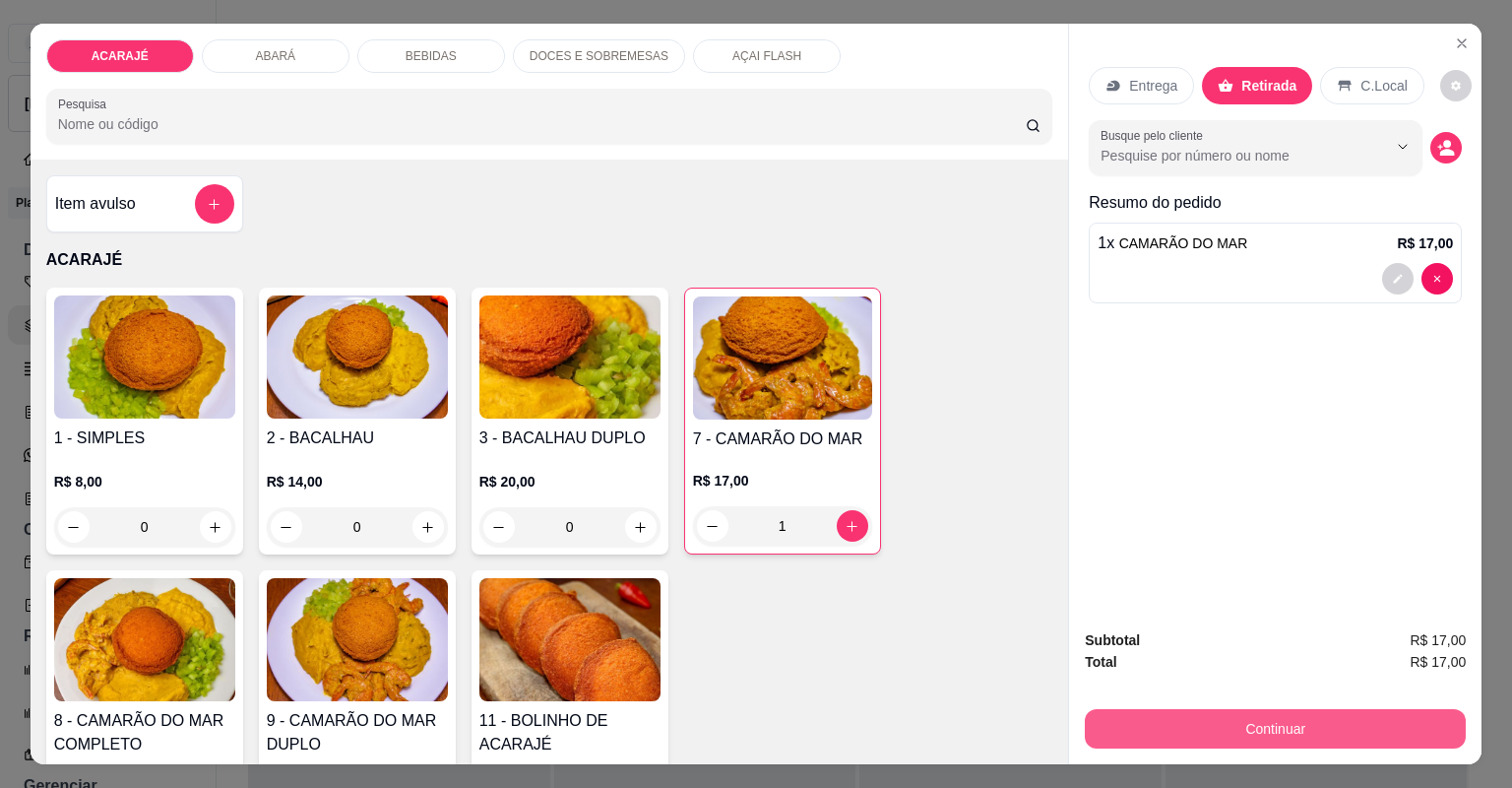click on "Continuar" at bounding box center (1275, 729) 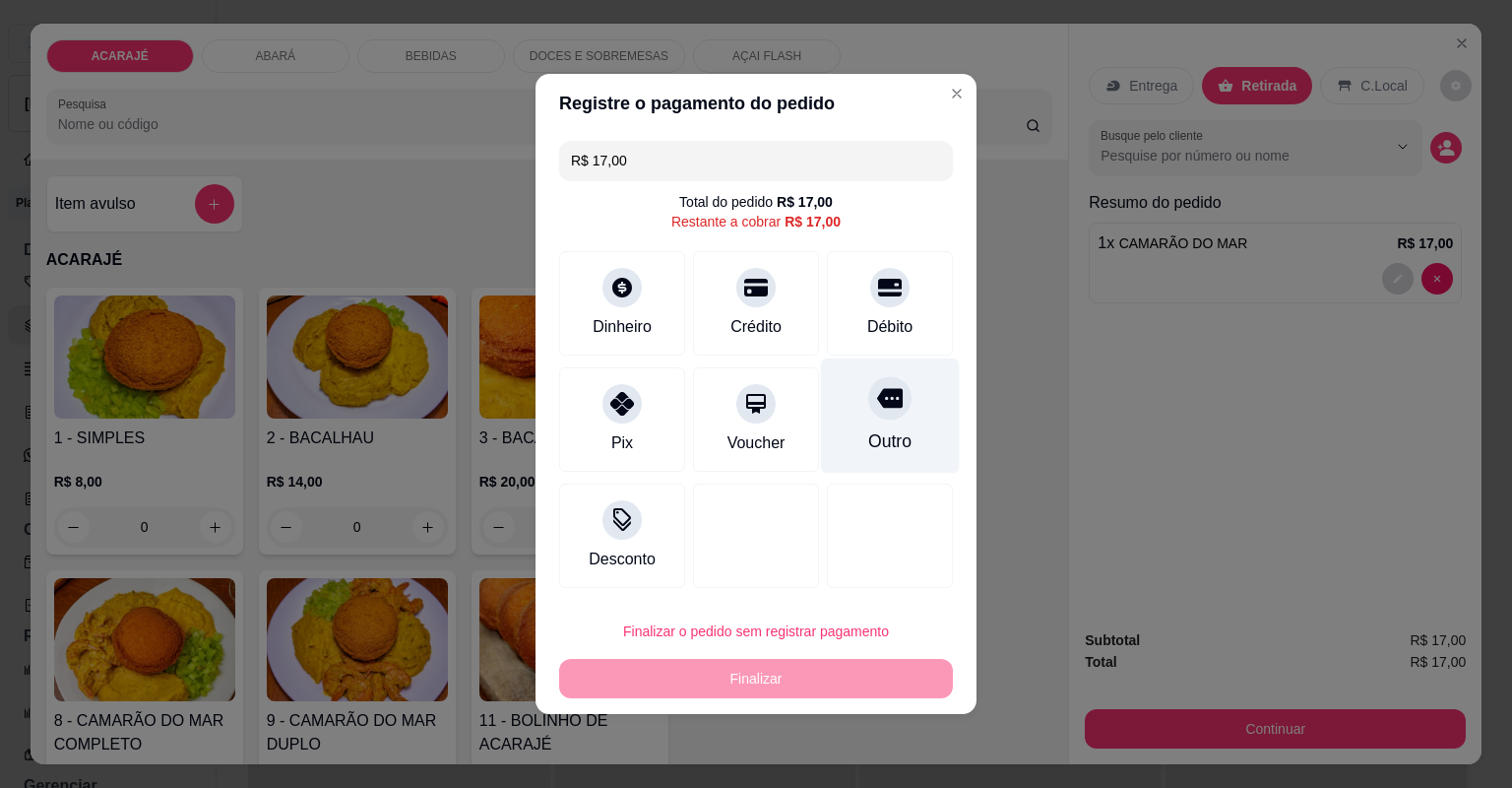 drag, startPoint x: 835, startPoint y: 388, endPoint x: 850, endPoint y: 390, distance: 15.132746 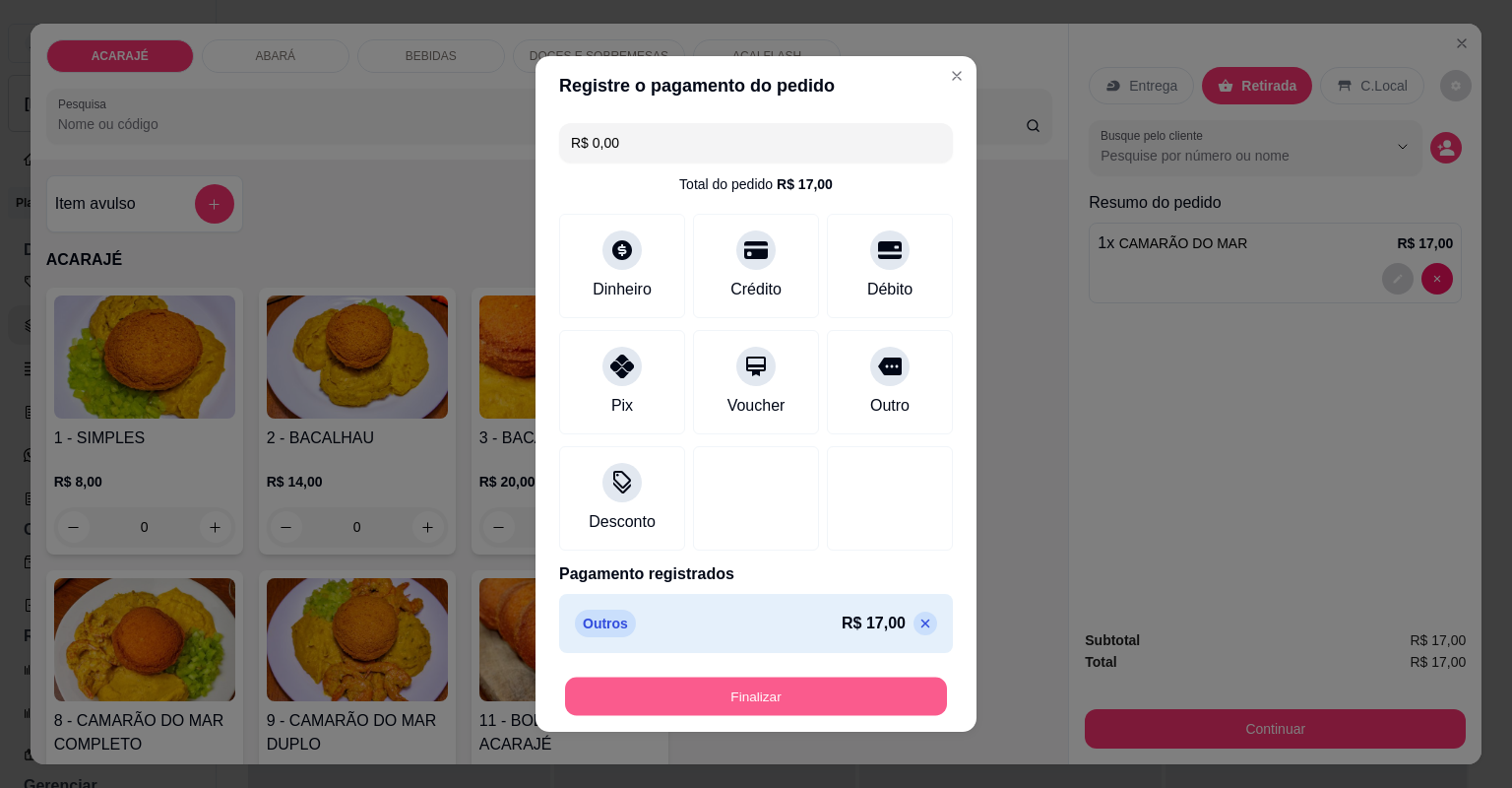 click on "Finalizar" at bounding box center [756, 696] 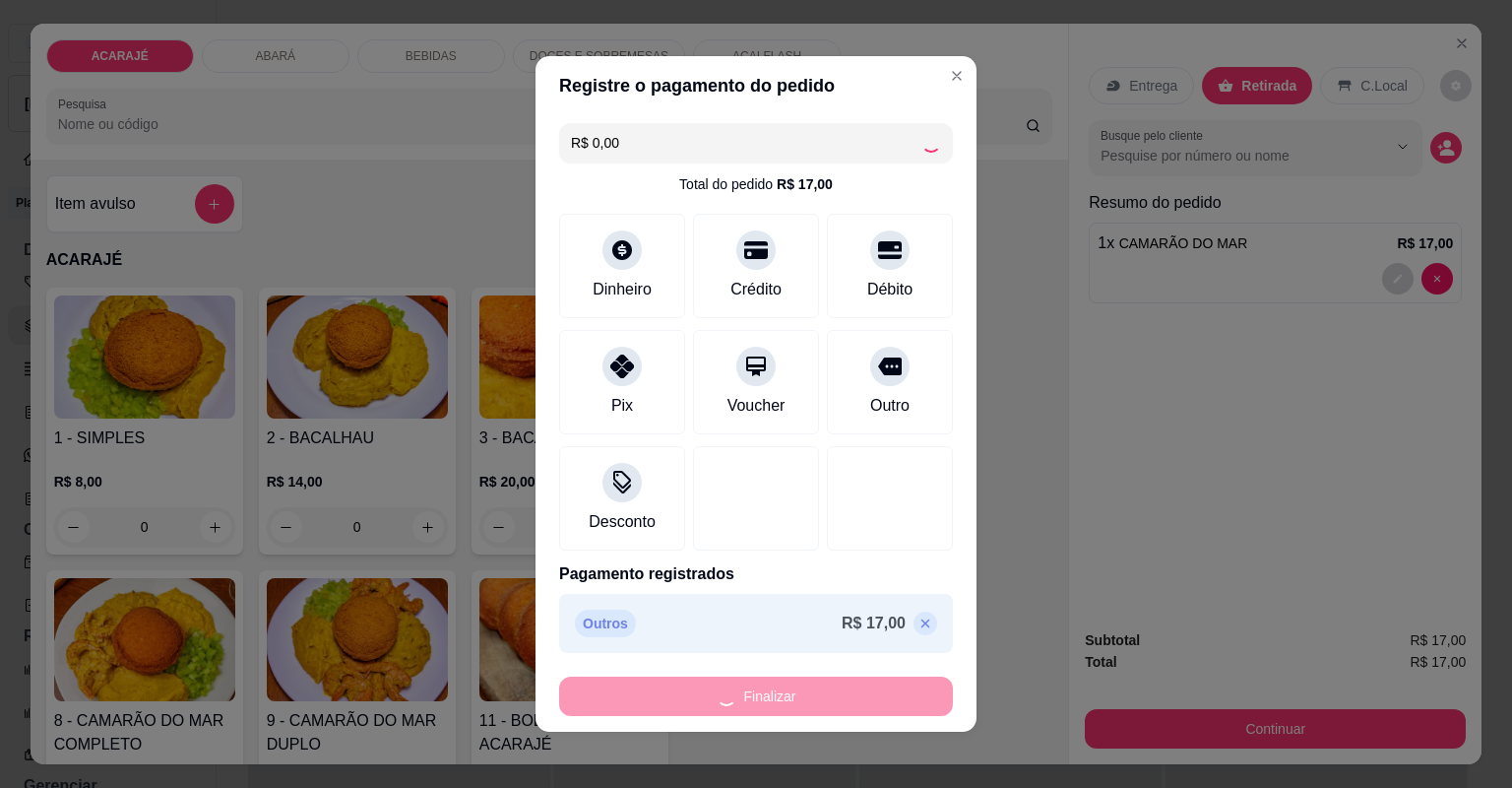 type on "0" 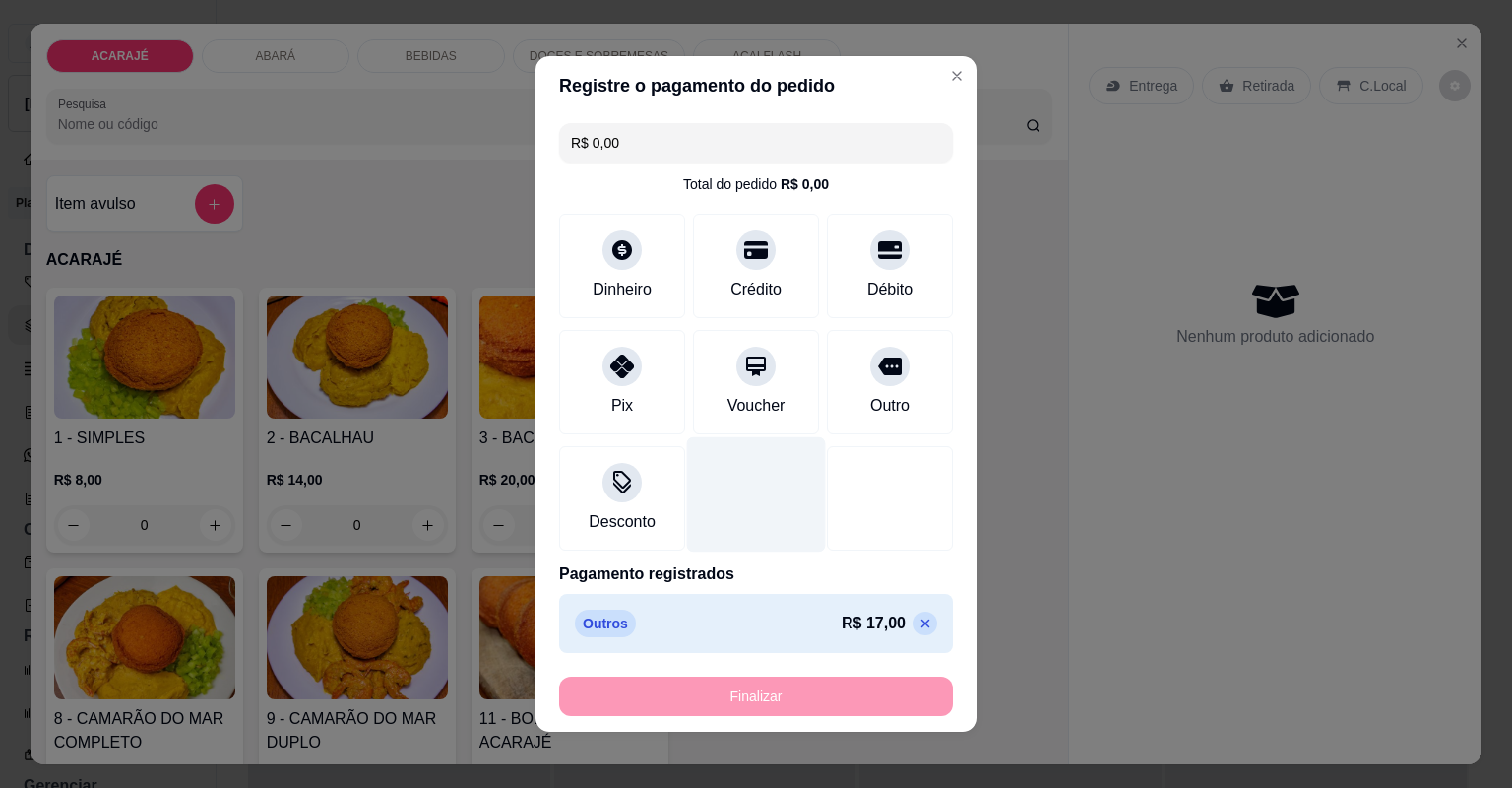 type on "-R$ 17,00" 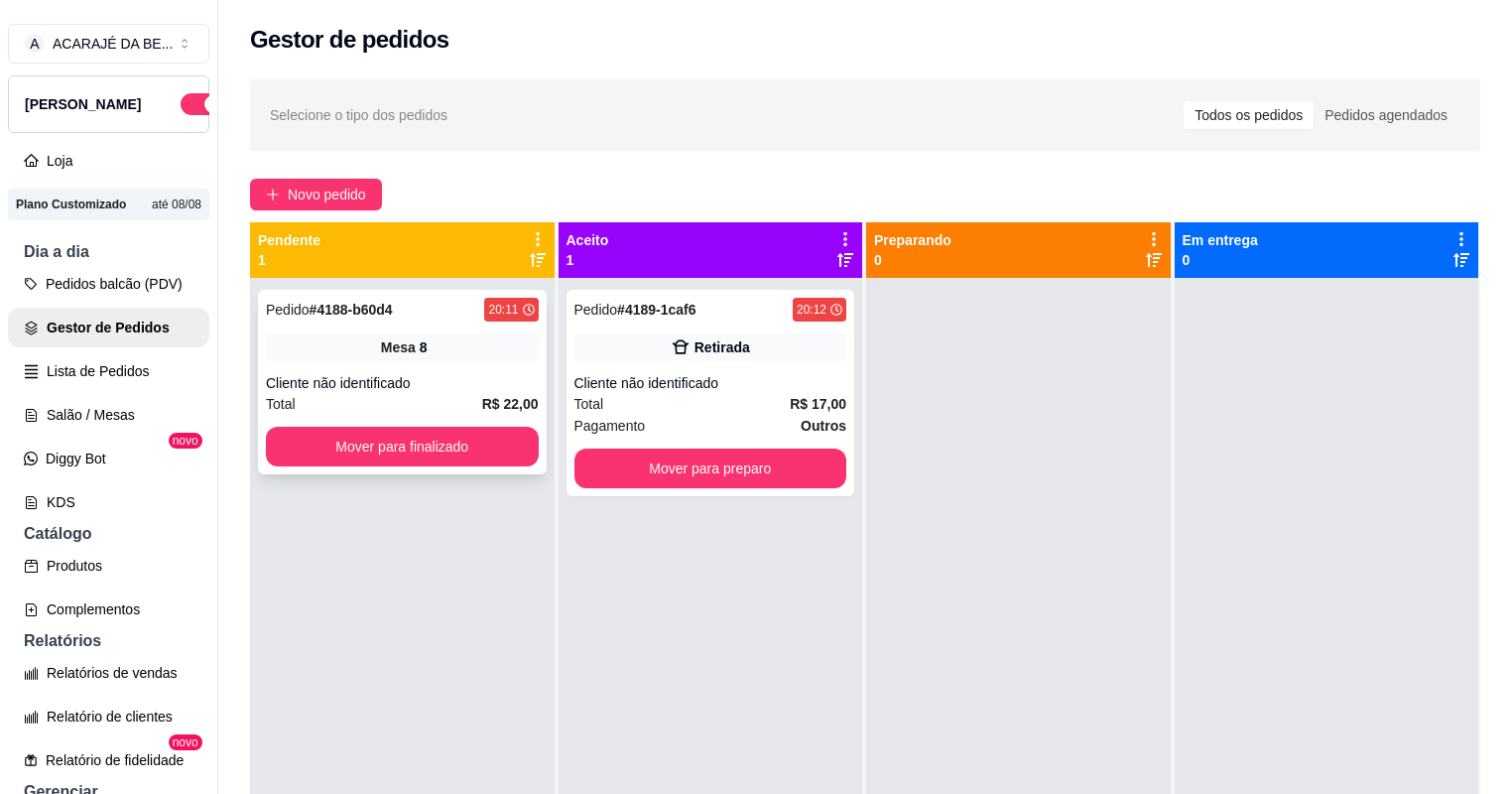 click on "Pedido  # 4188-b60d4 20:11 Mesa 8 Cliente não identificado Total R$ 22,00 Mover para finalizado" at bounding box center [402, 382] 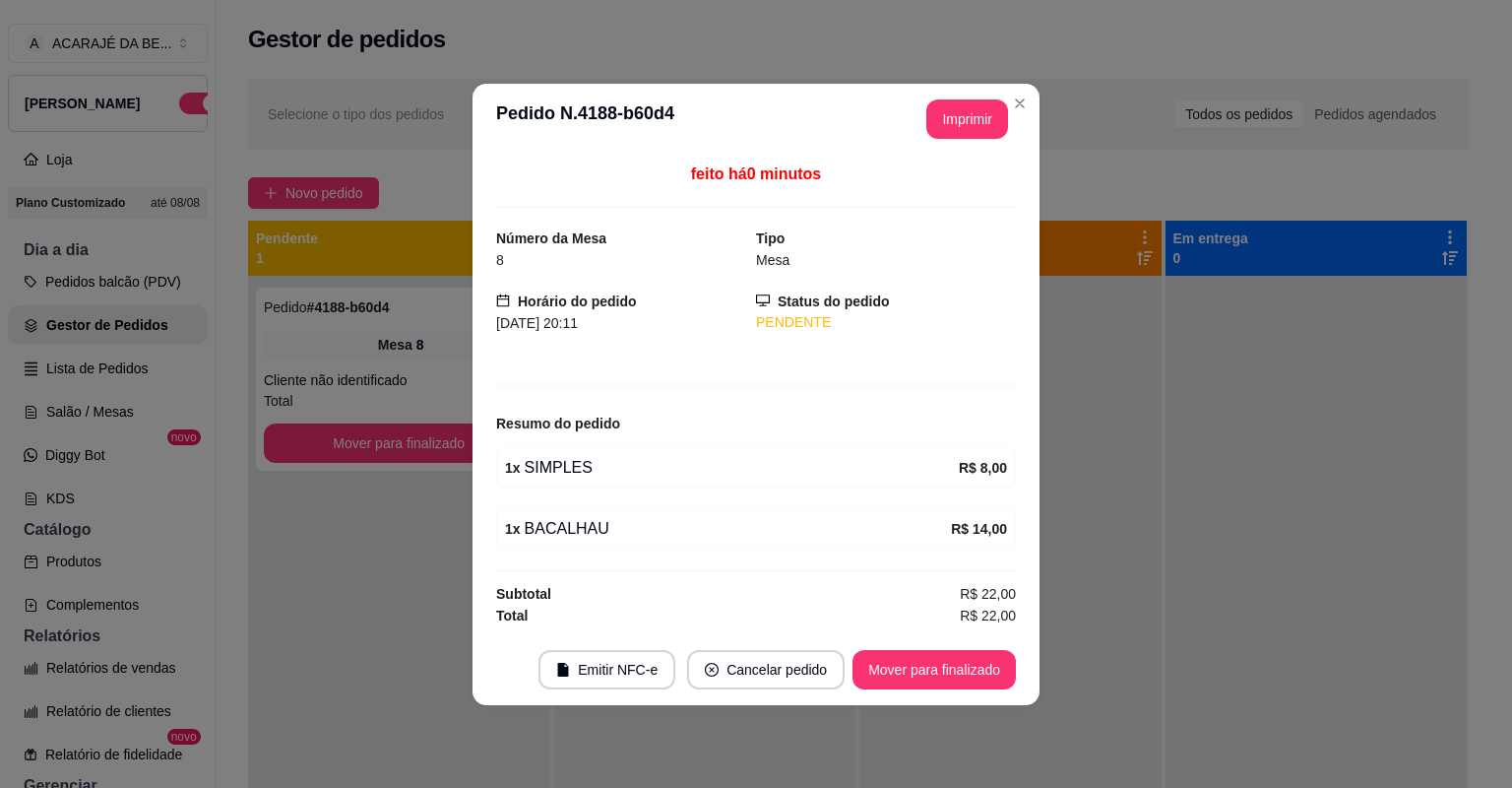 click on "**********" at bounding box center [756, 119] 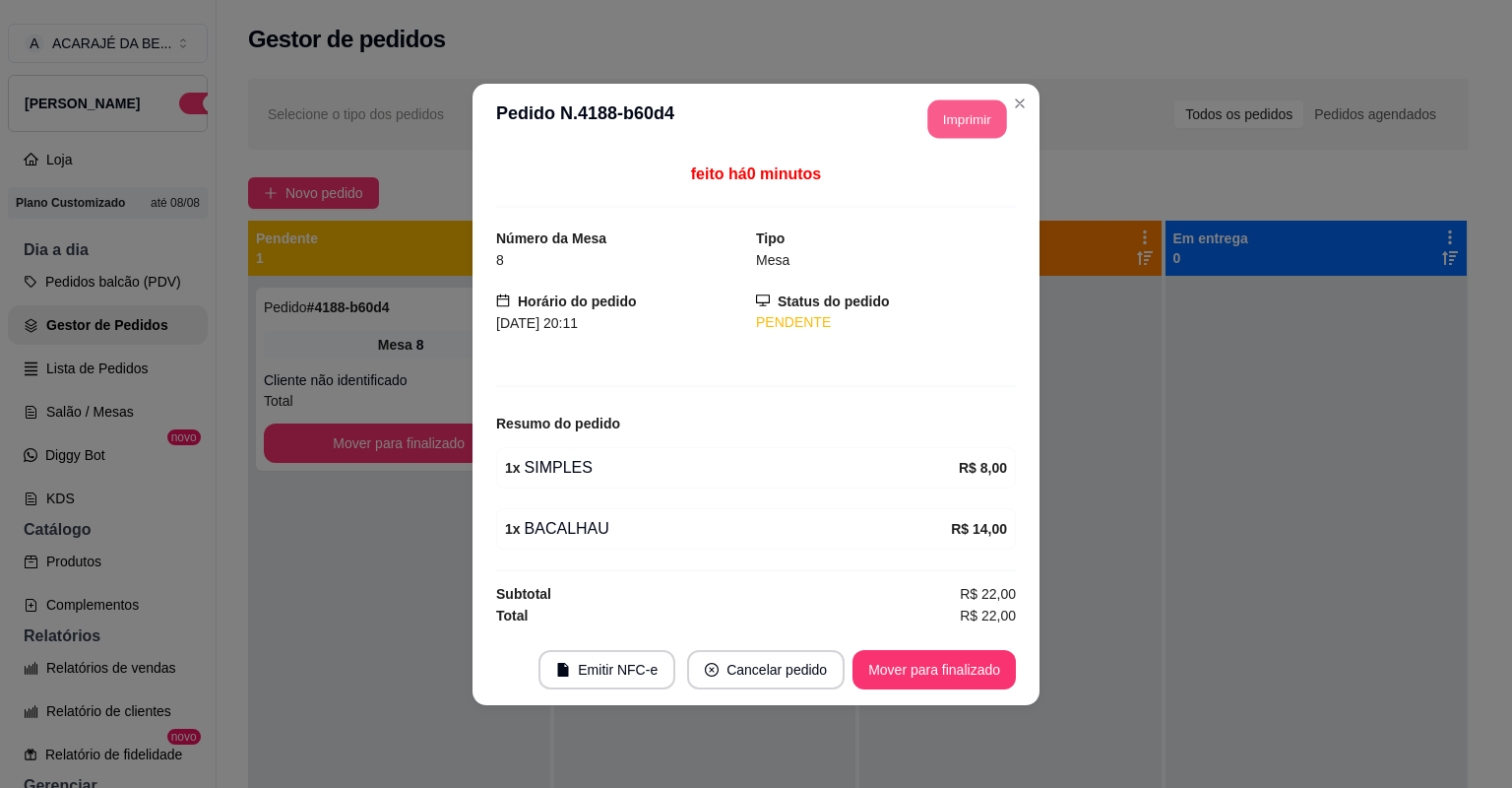 click on "Imprimir" at bounding box center [968, 118] 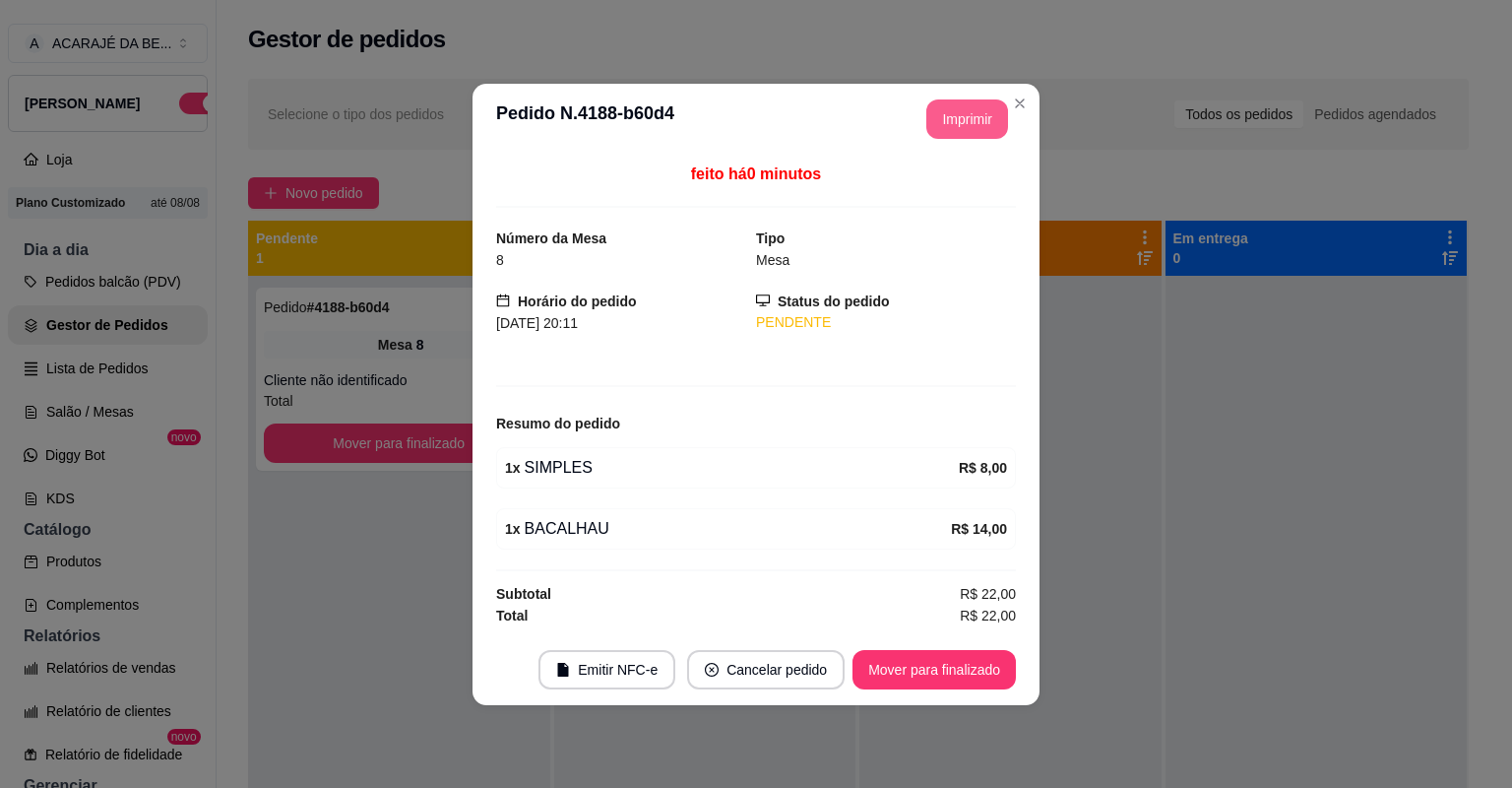 scroll, scrollTop: 0, scrollLeft: 0, axis: both 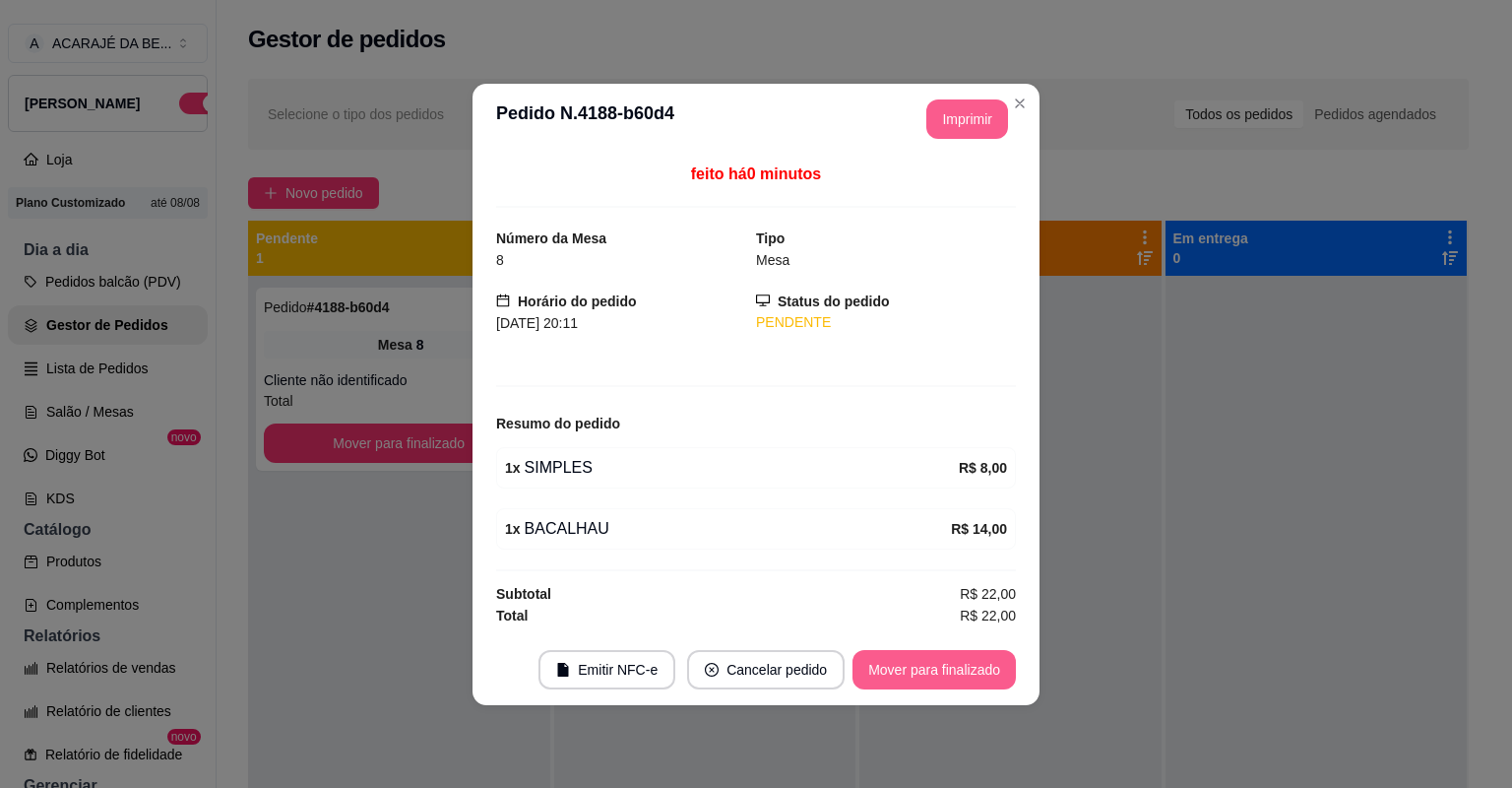click on "Mover para finalizado" at bounding box center [934, 670] 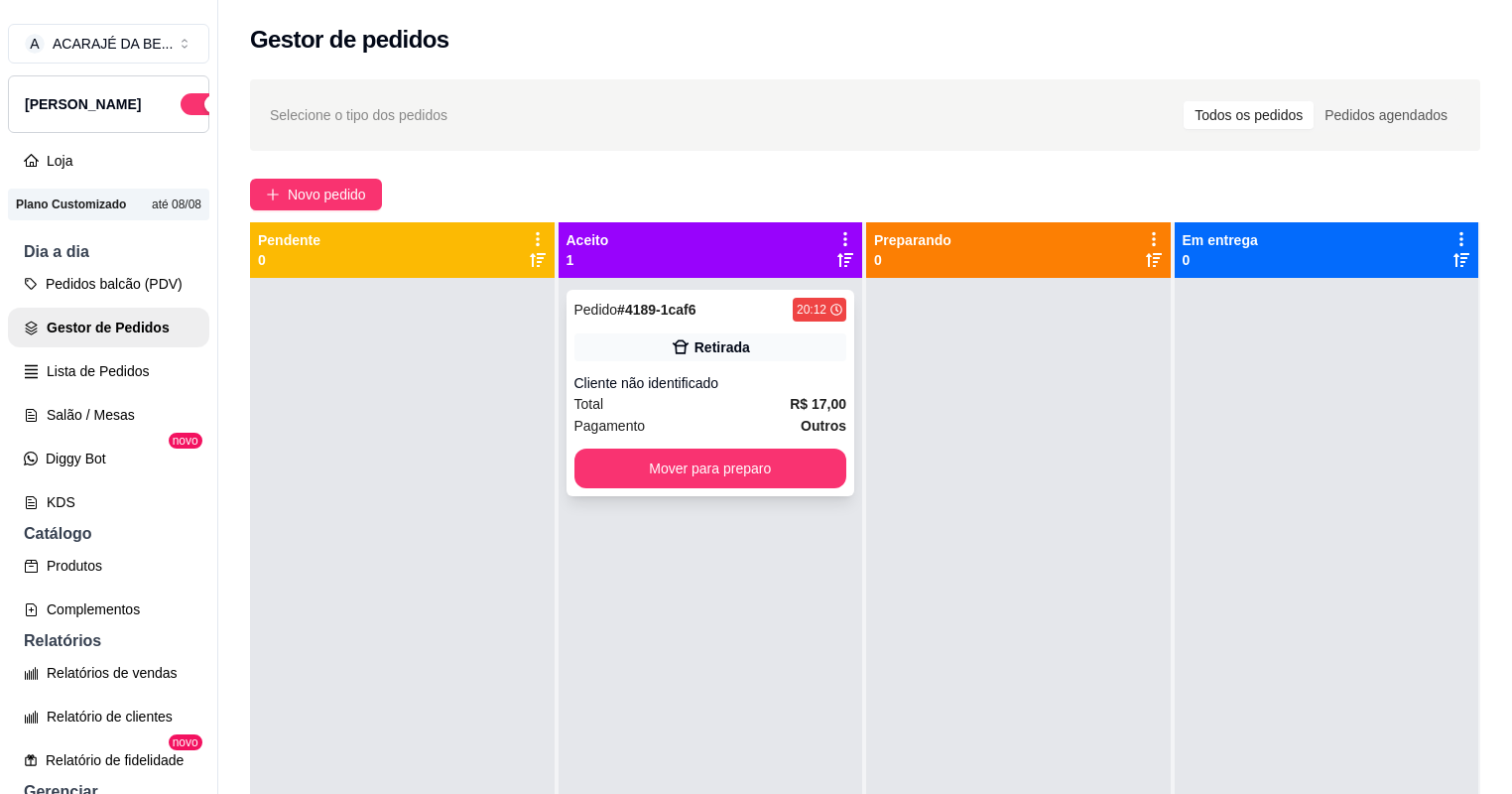 drag, startPoint x: 710, startPoint y: 291, endPoint x: 718, endPoint y: 304, distance: 15.264338 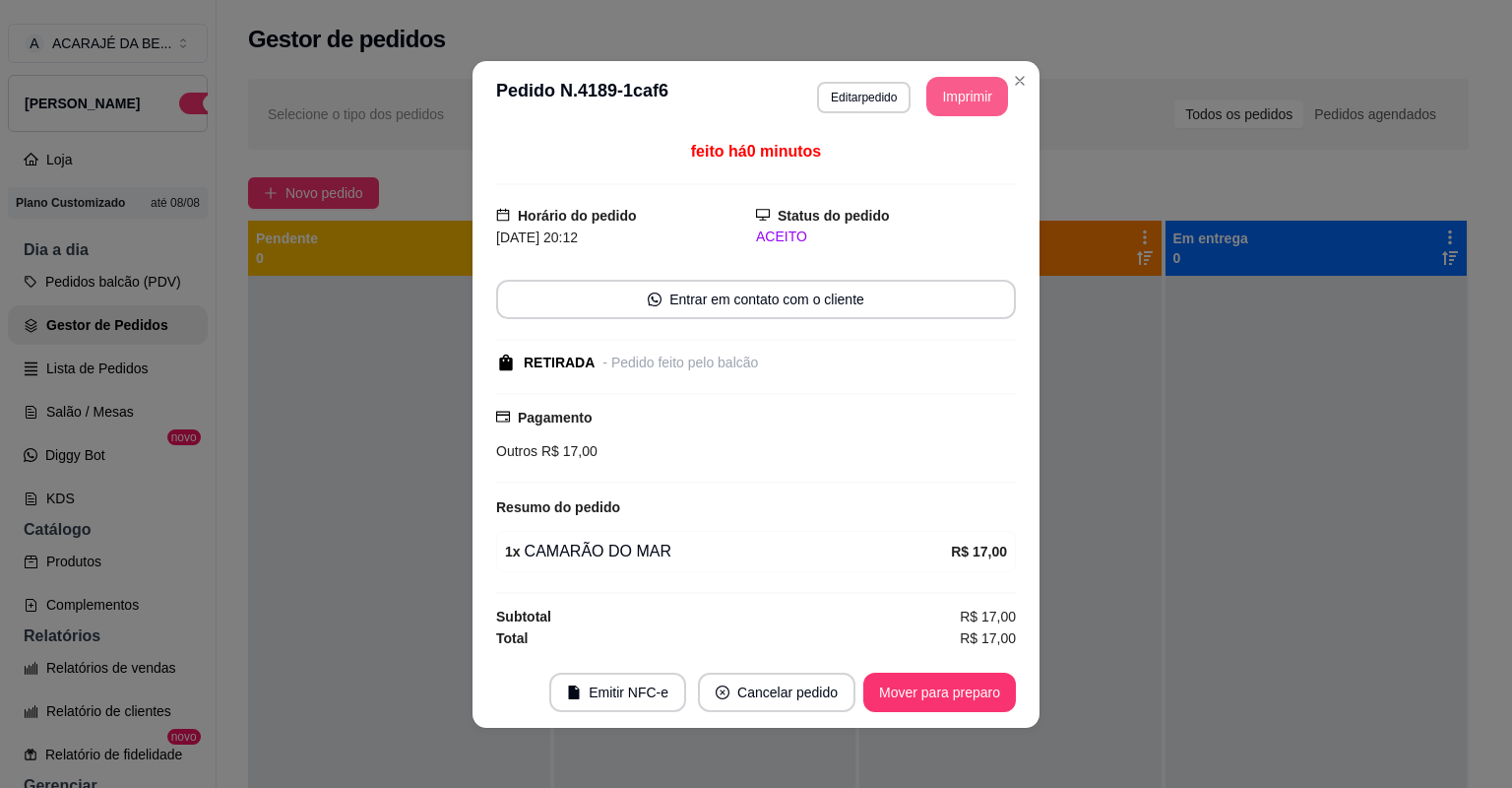 click on "Imprimir" at bounding box center [967, 97] 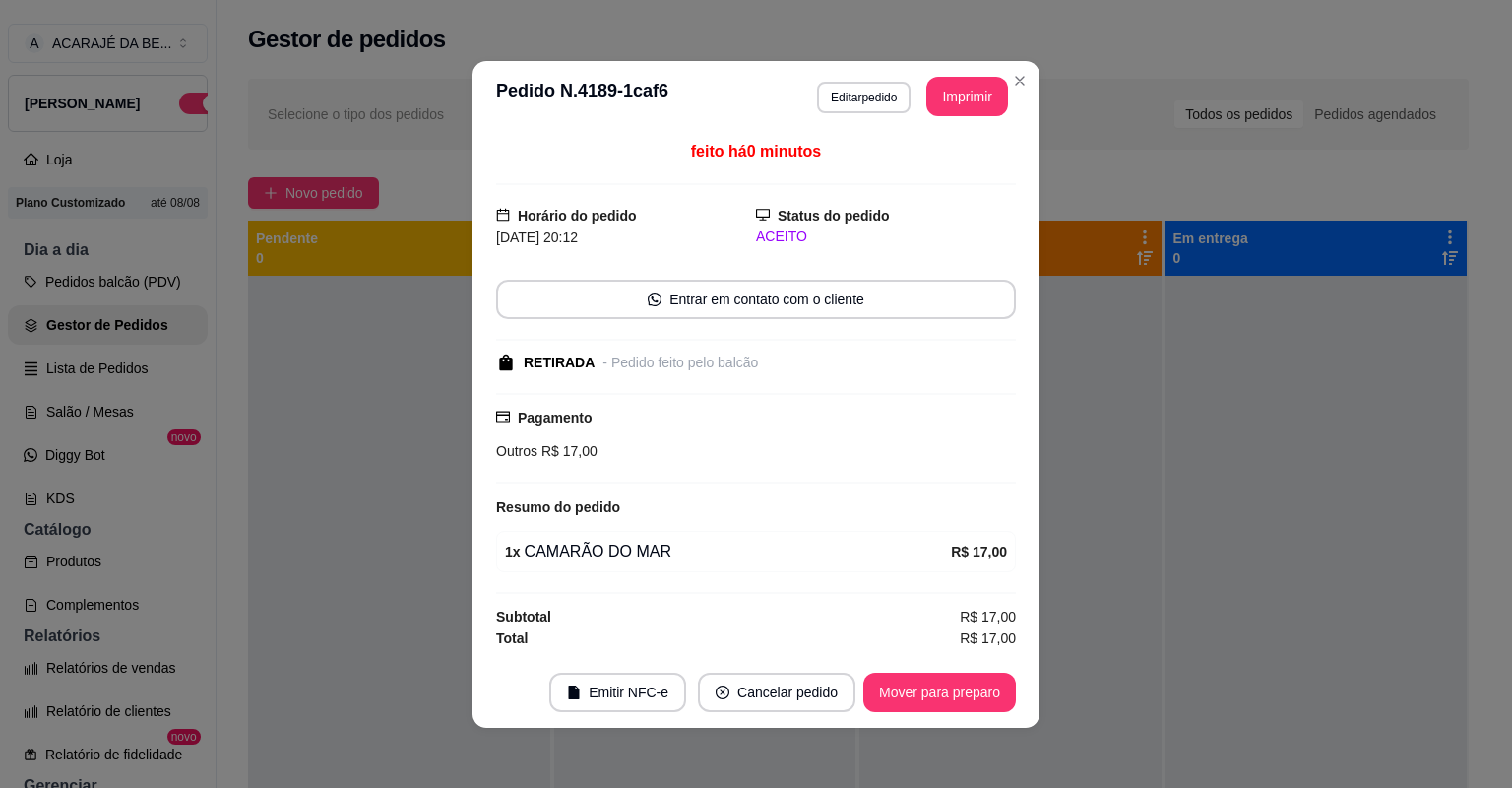 scroll, scrollTop: 0, scrollLeft: 0, axis: both 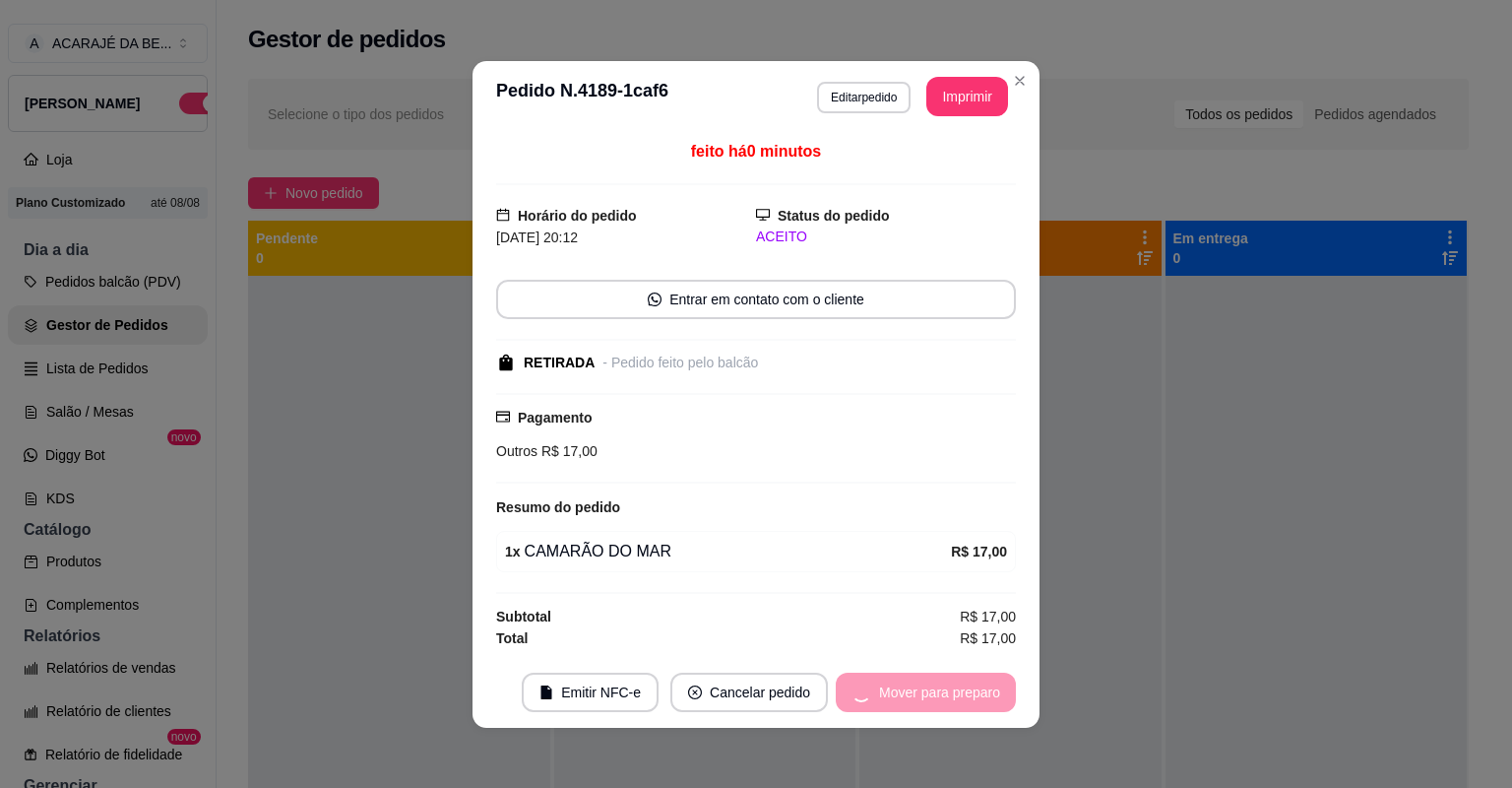 click on "Mover para preparo" at bounding box center [925, 692] 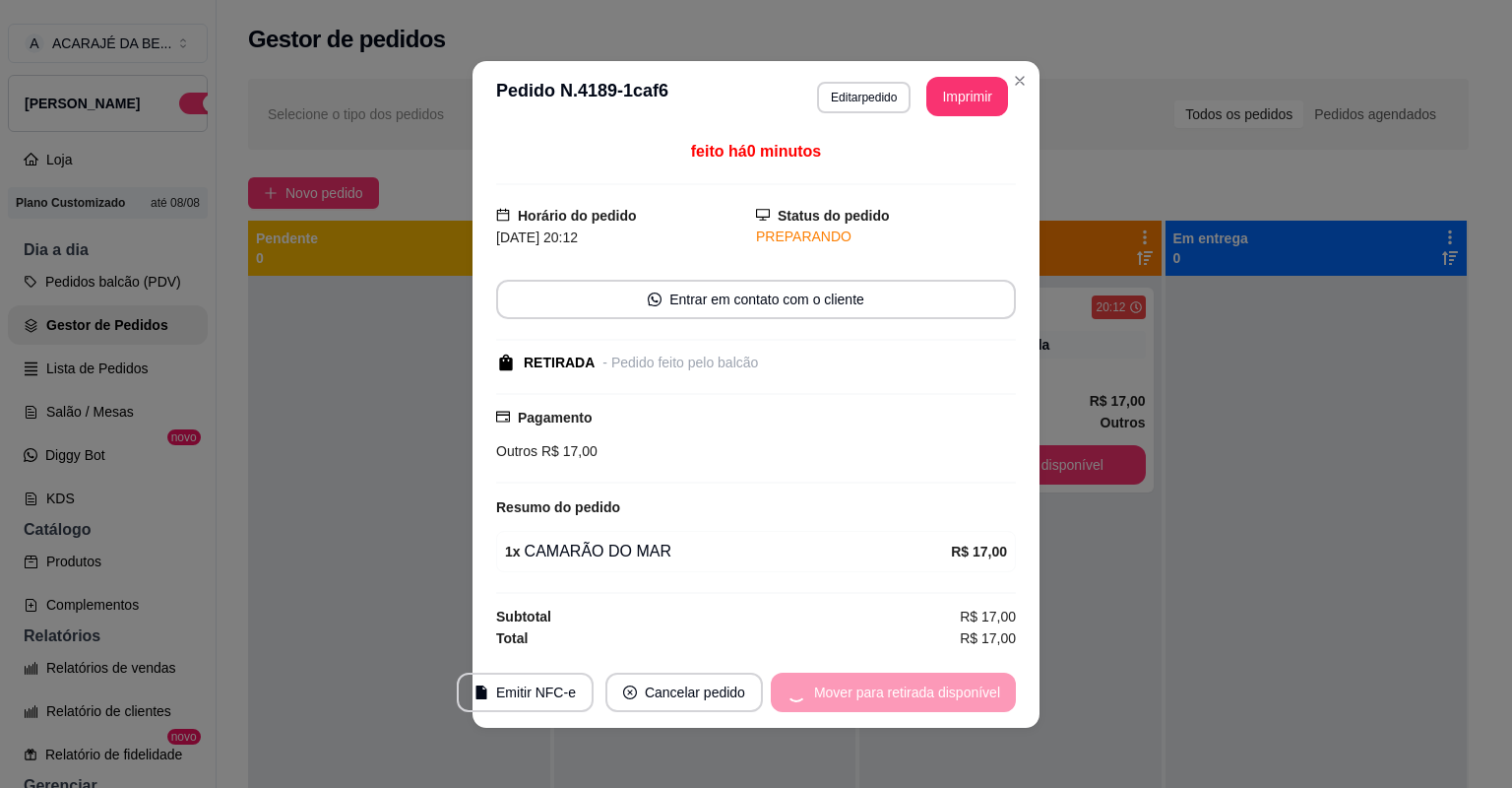 click on "Mover para retirada disponível" at bounding box center [893, 692] 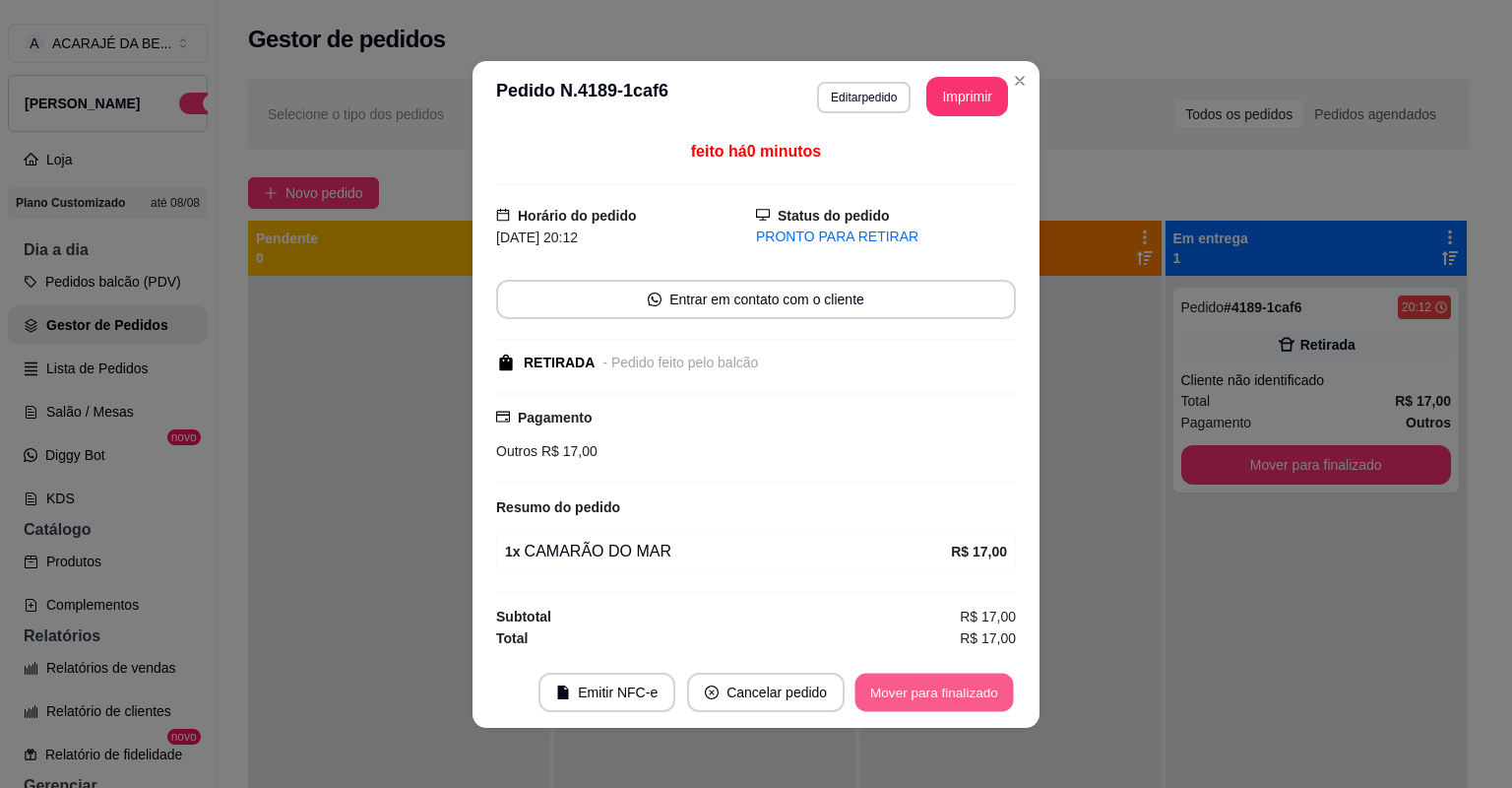 click on "Mover para finalizado" at bounding box center (934, 691) 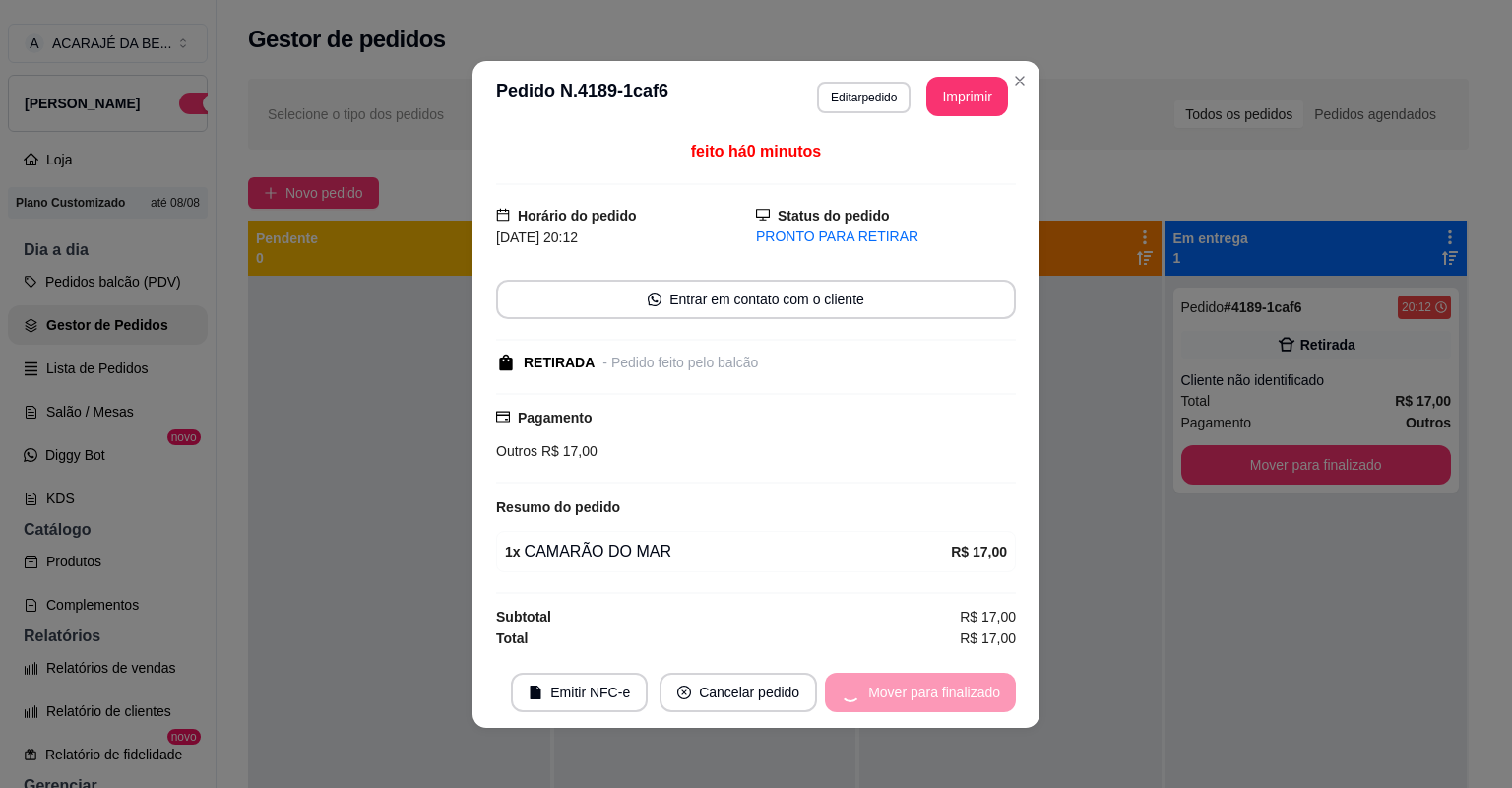click on "Mover para finalizado" at bounding box center [920, 692] 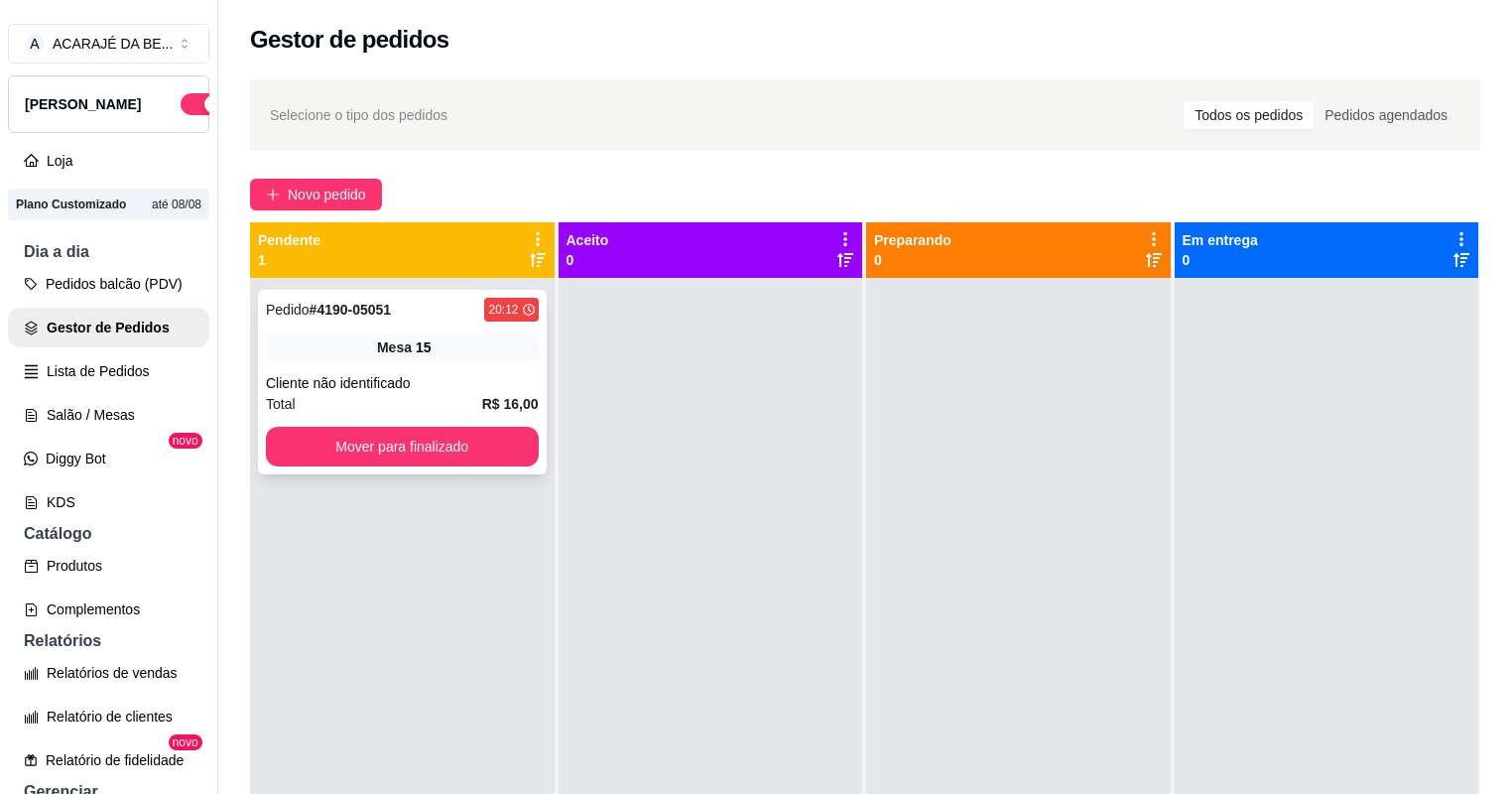 click on "Pedido  # 4190-05051 20:12 Mesa 15 Cliente não identificado Total R$ 16,00 Mover para finalizado" at bounding box center (402, 382) 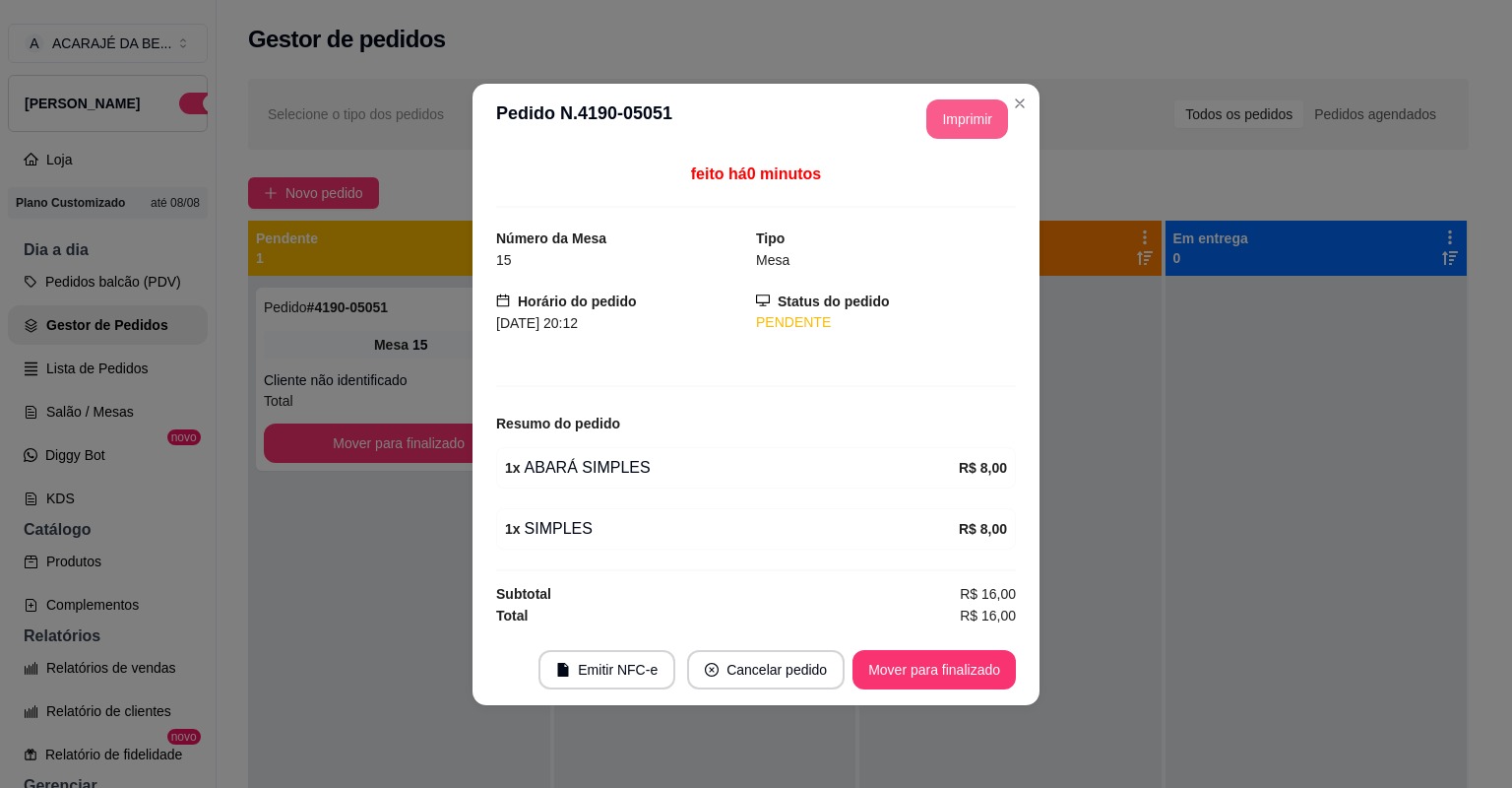 click on "Imprimir" at bounding box center [967, 119] 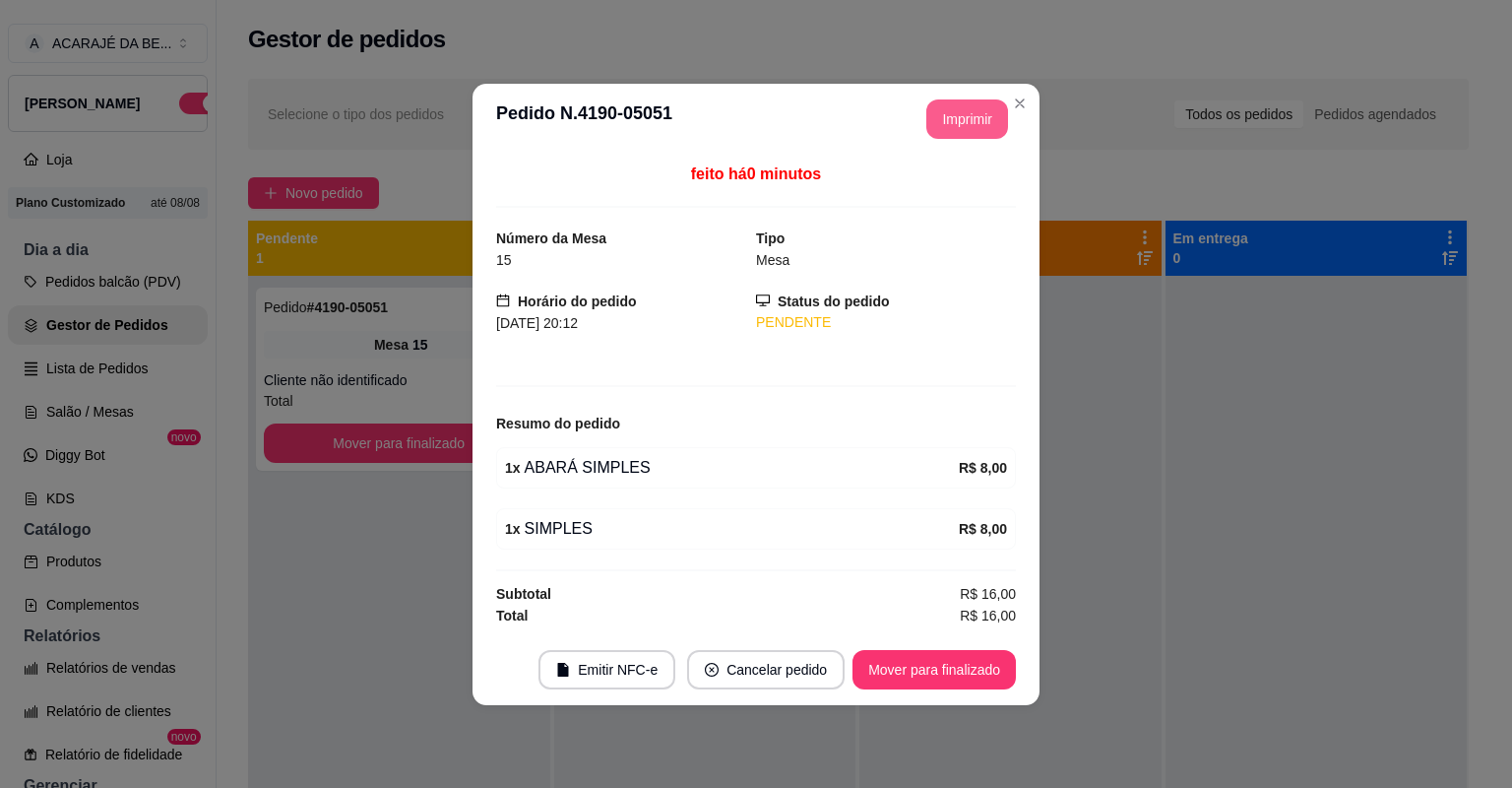scroll, scrollTop: 0, scrollLeft: 0, axis: both 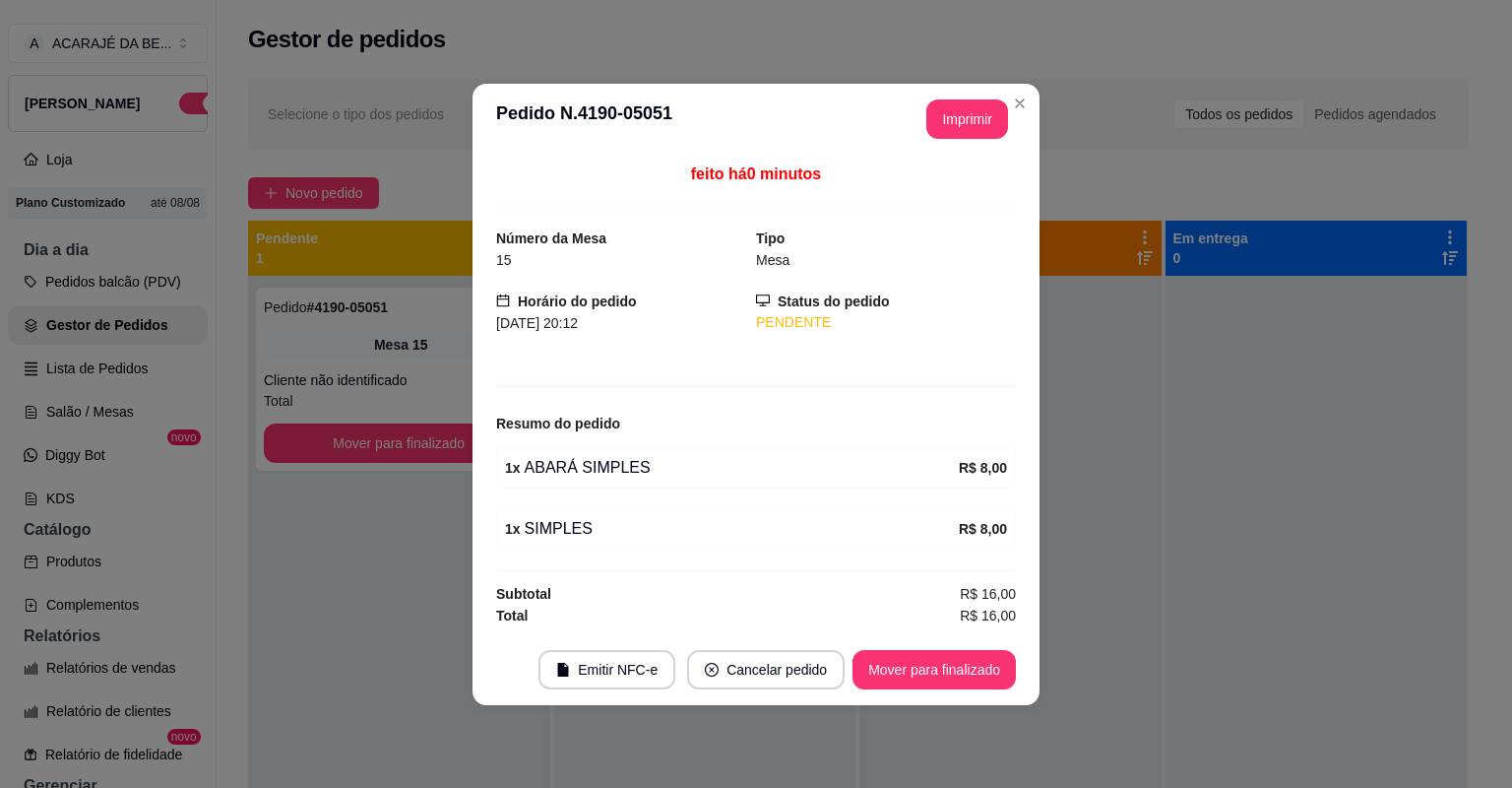 click on "Mover para finalizado" at bounding box center (934, 670) 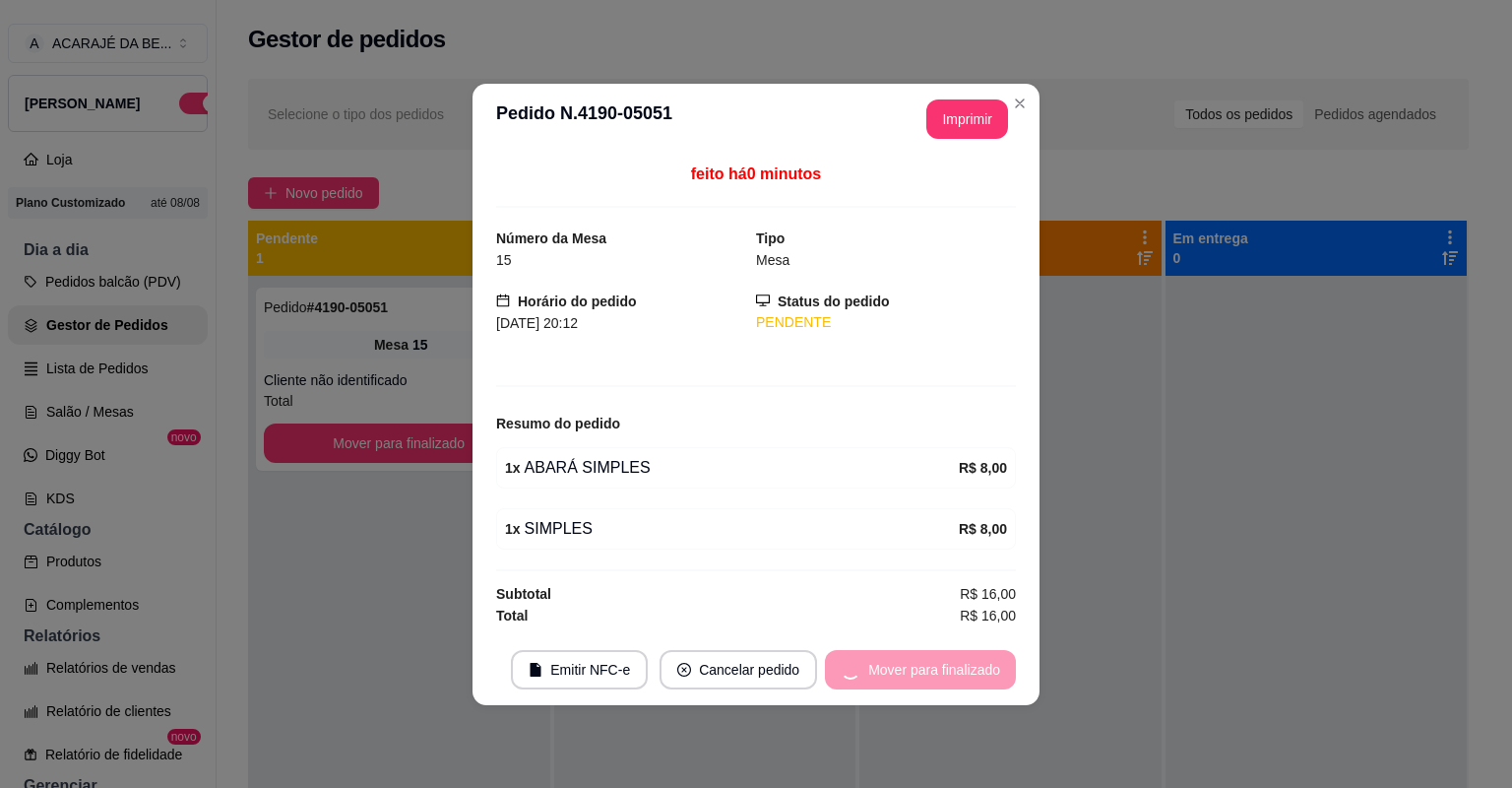 click on "Mover para finalizado" at bounding box center (920, 670) 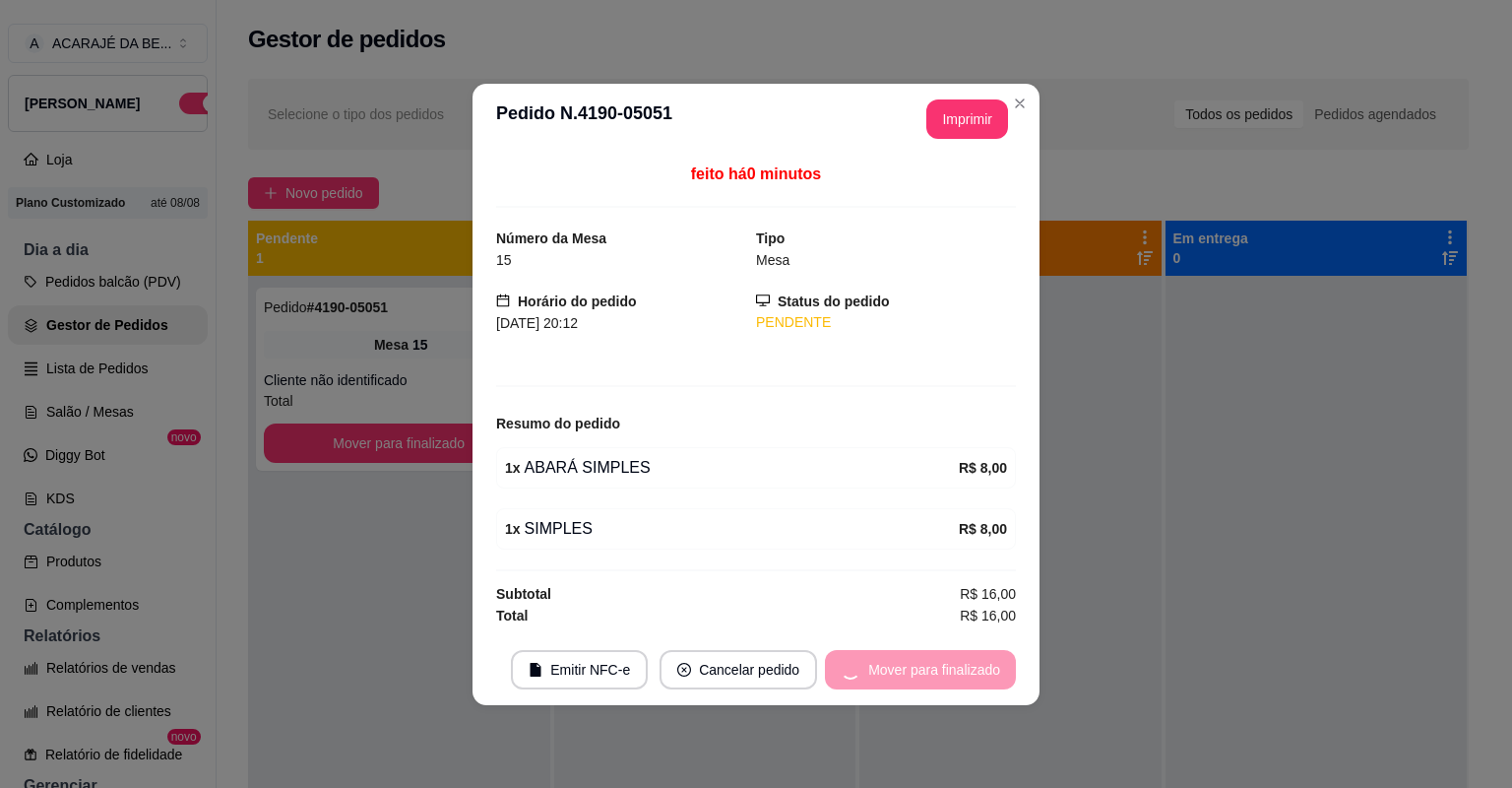 click on "Mover para finalizado" at bounding box center (920, 670) 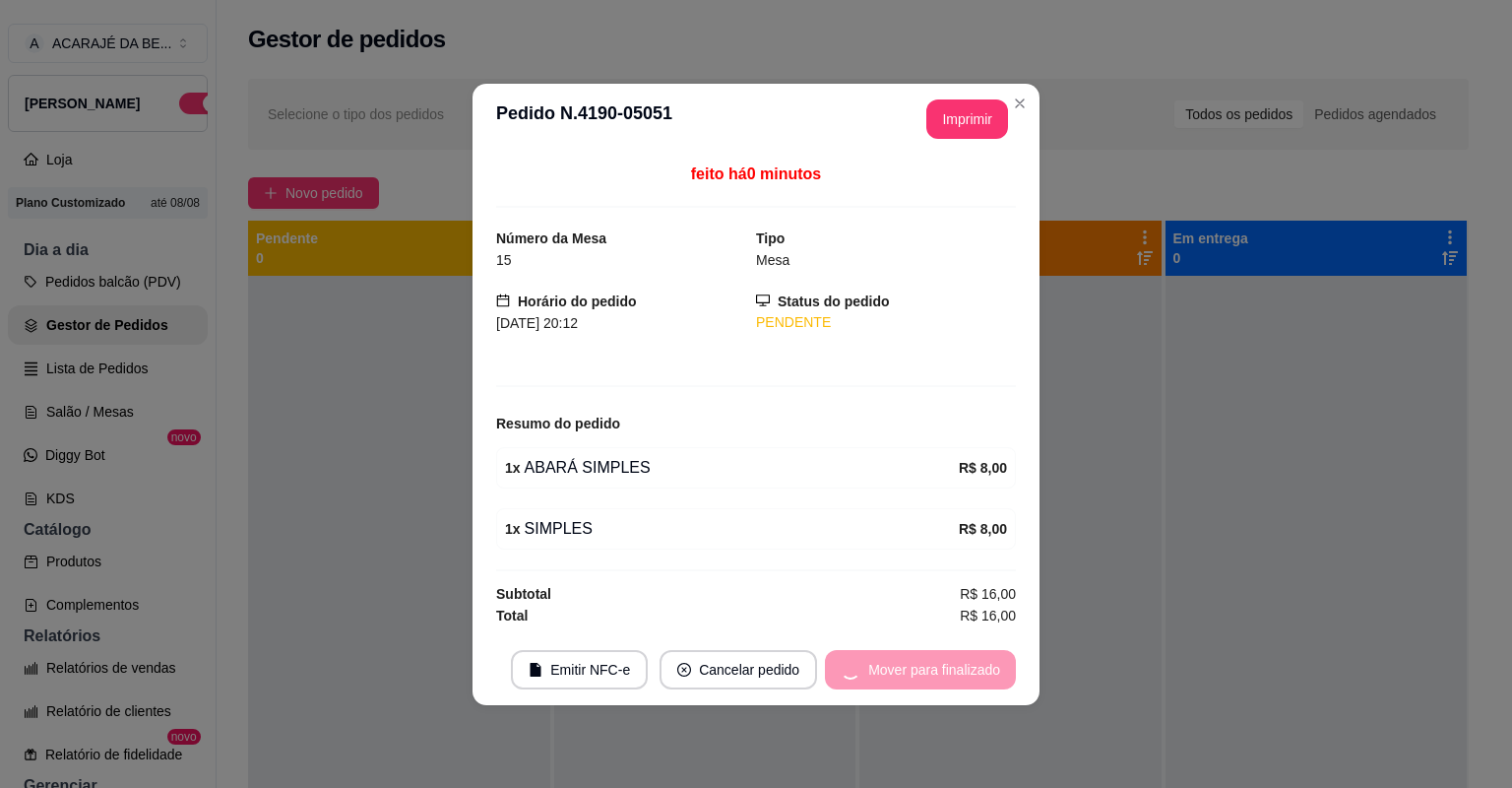 click on "Mover para finalizado" at bounding box center (920, 670) 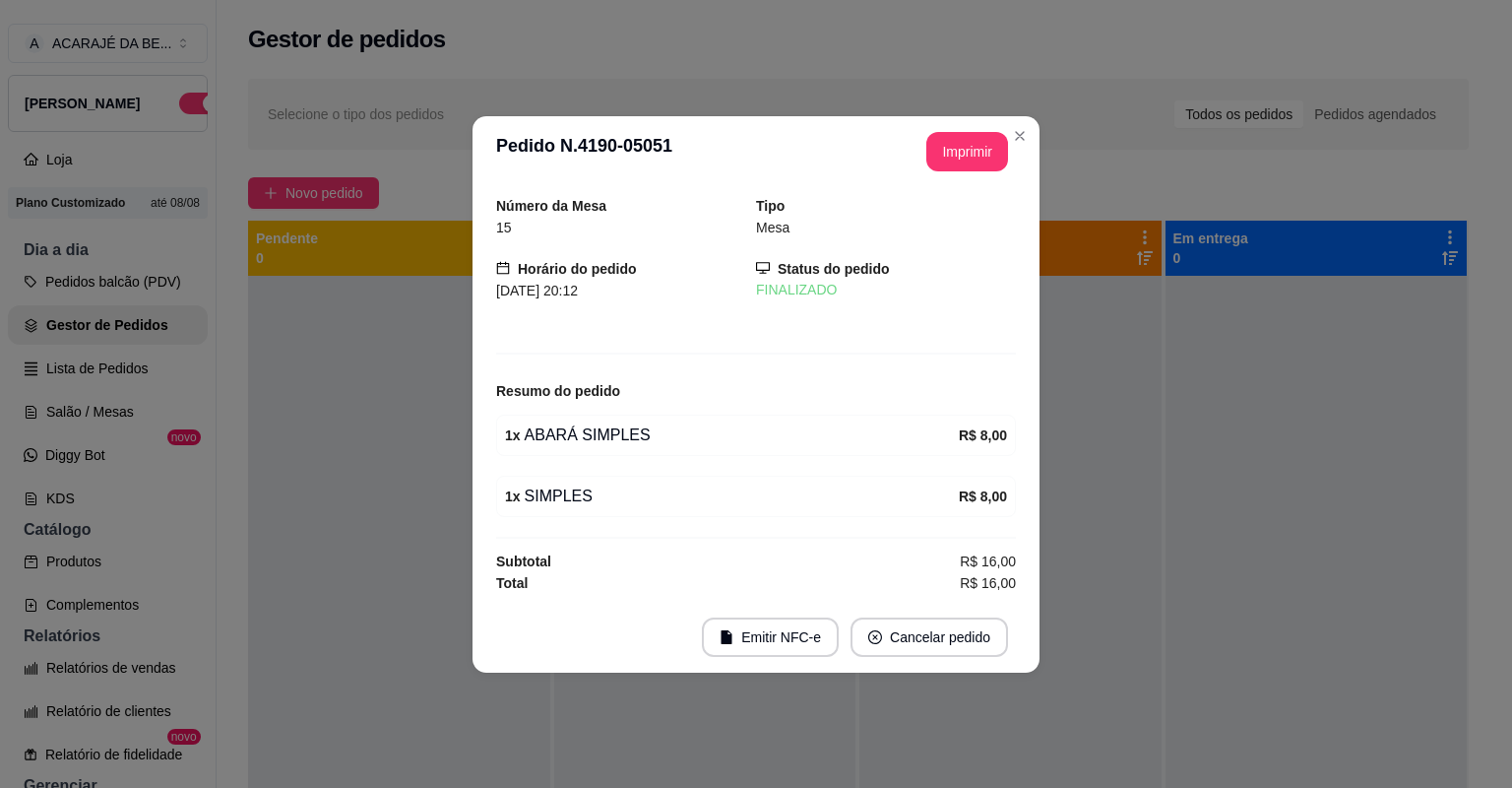click on "Emitir NFC-e Cancelar pedido" at bounding box center [756, 637] 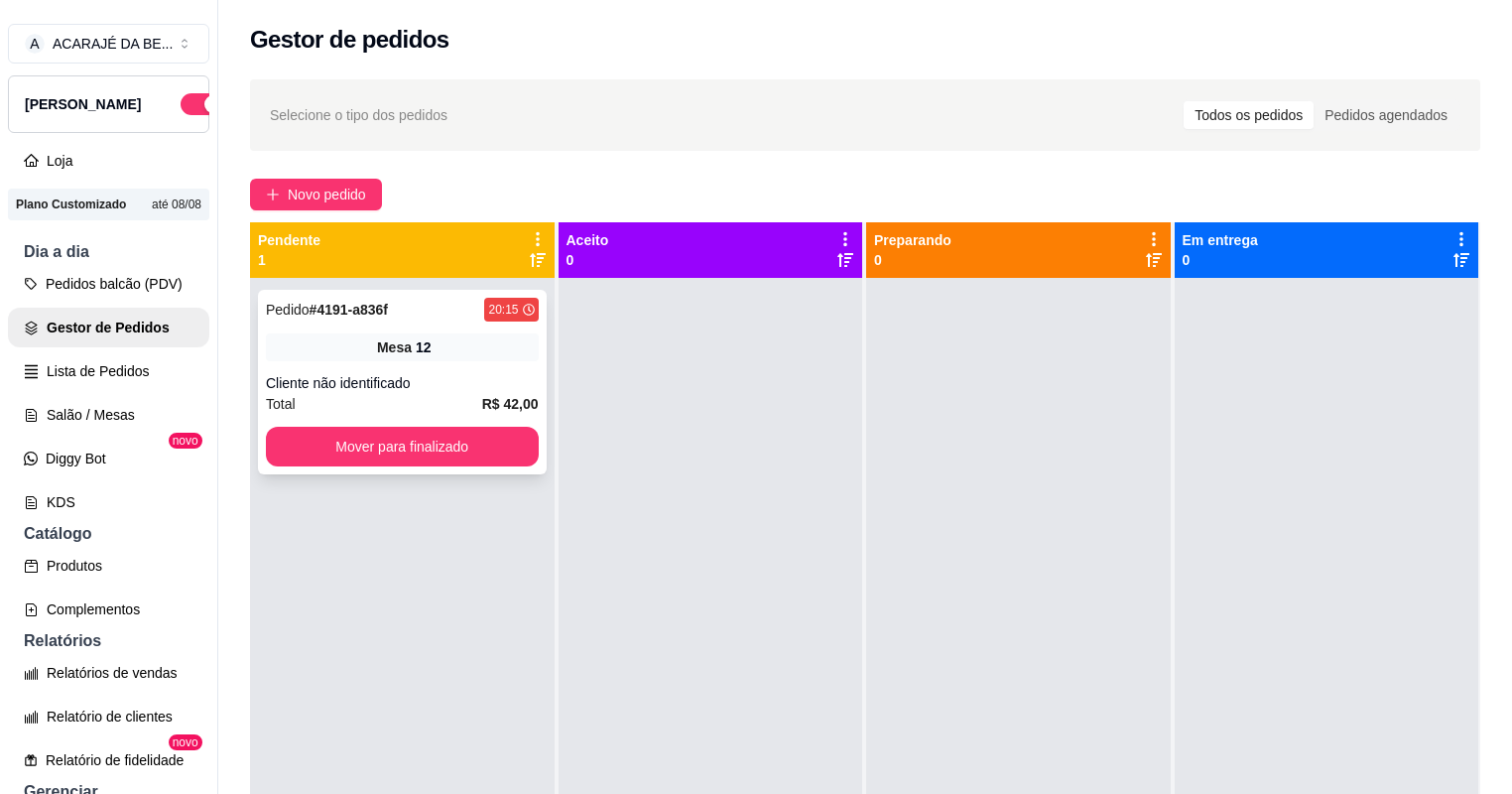 click on "Mesa 12" at bounding box center [402, 347] 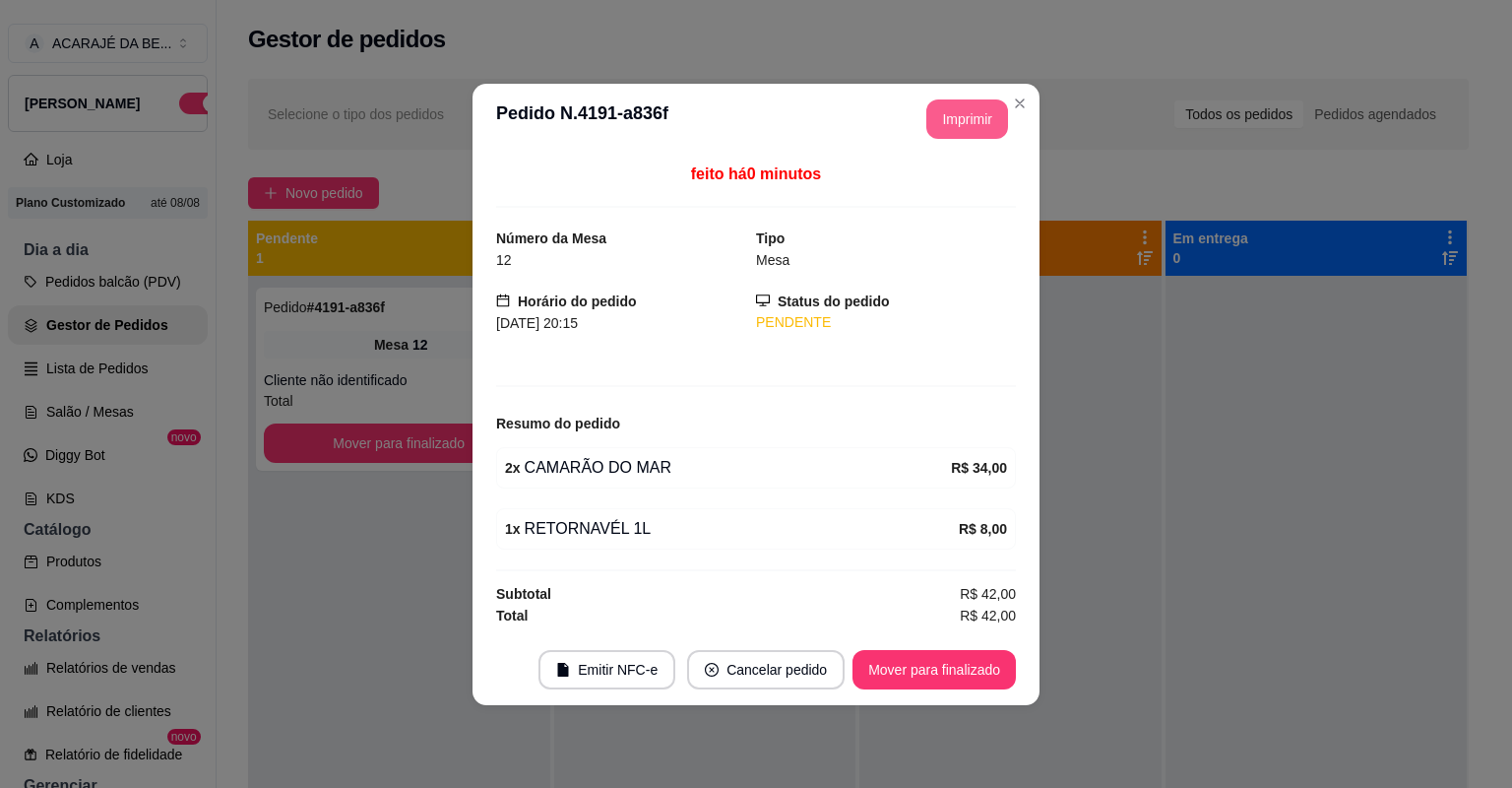 click on "Imprimir" at bounding box center [967, 119] 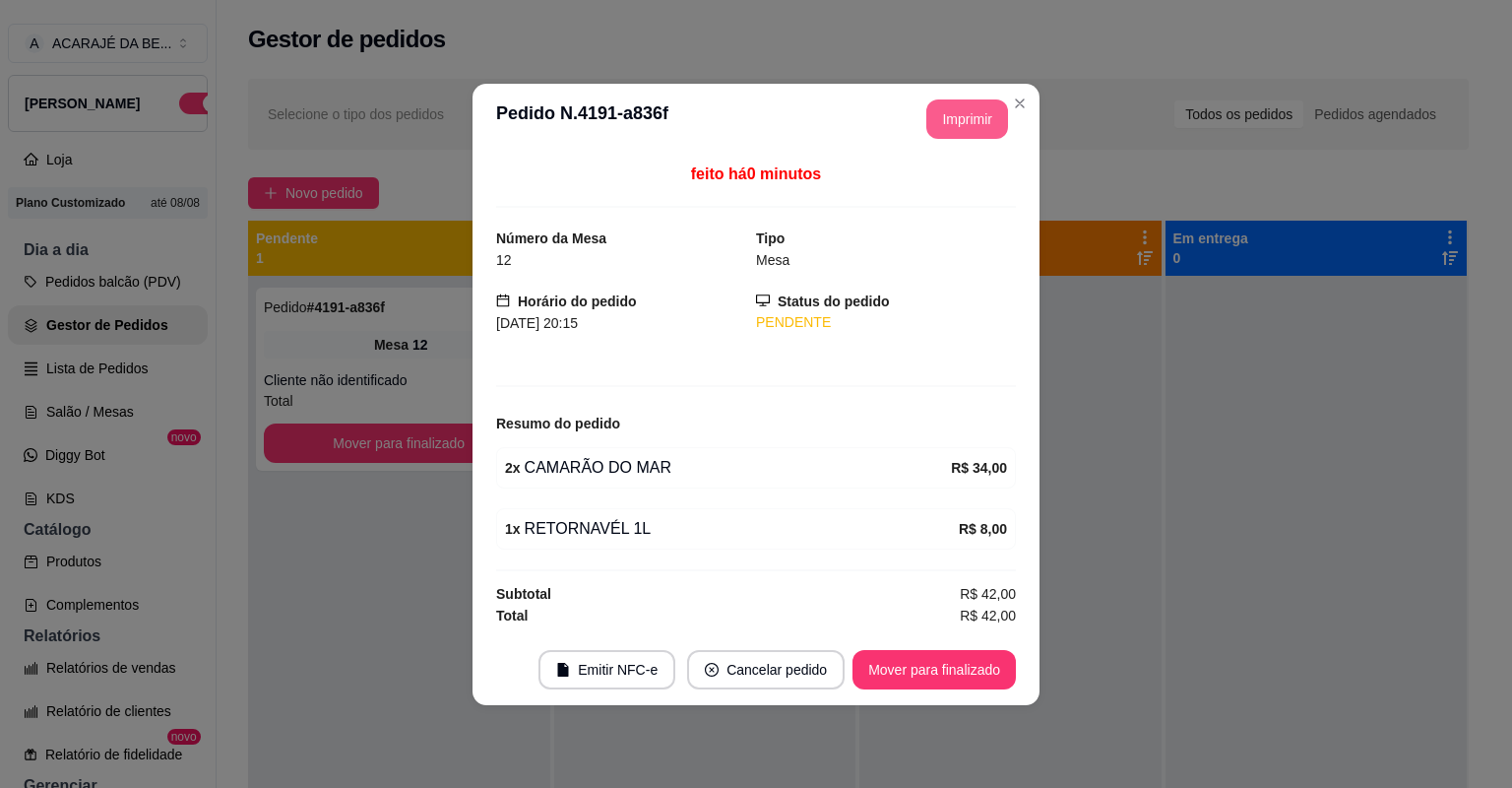 scroll, scrollTop: 0, scrollLeft: 0, axis: both 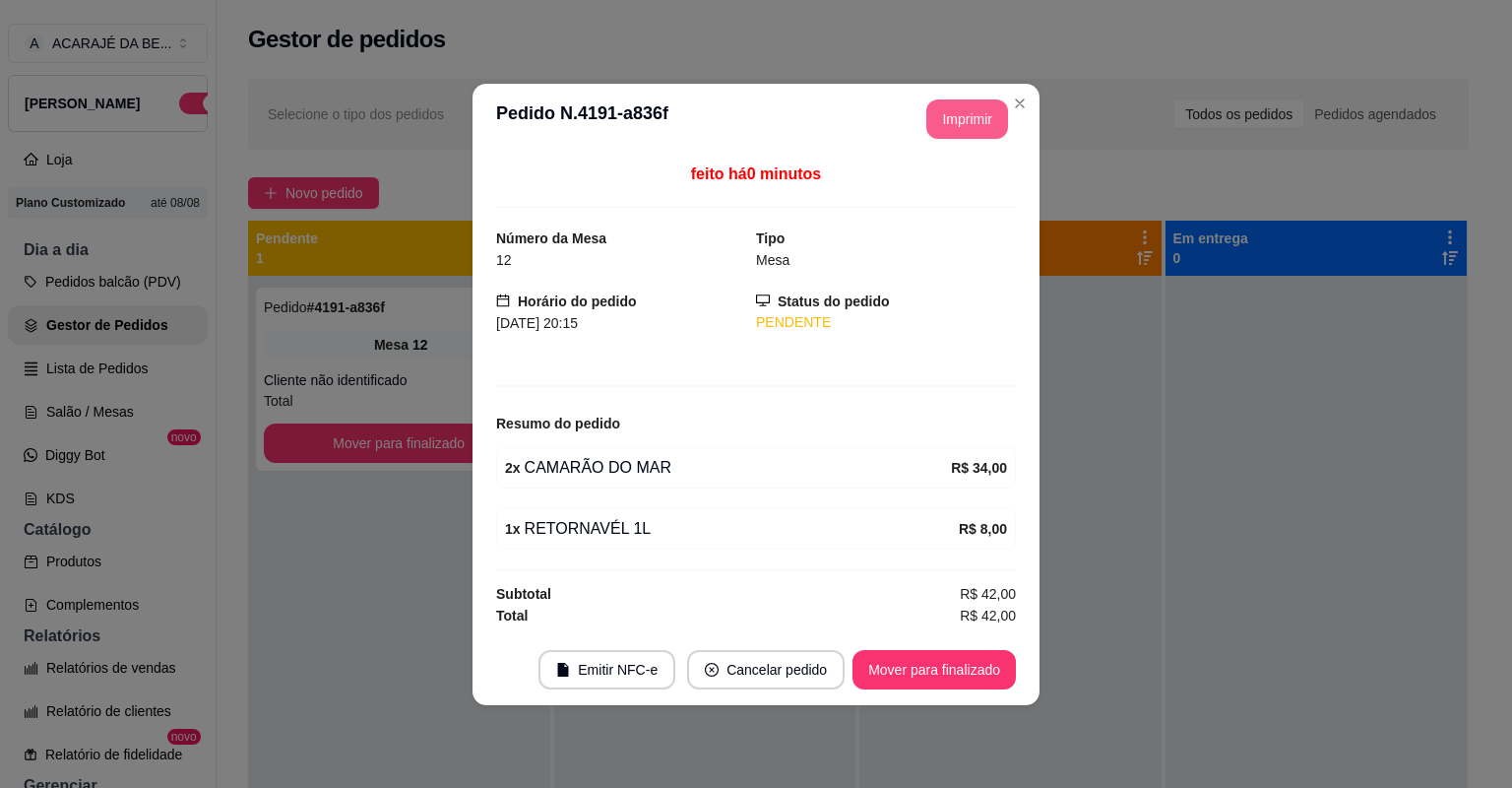 click on "Mover para finalizado" at bounding box center (934, 670) 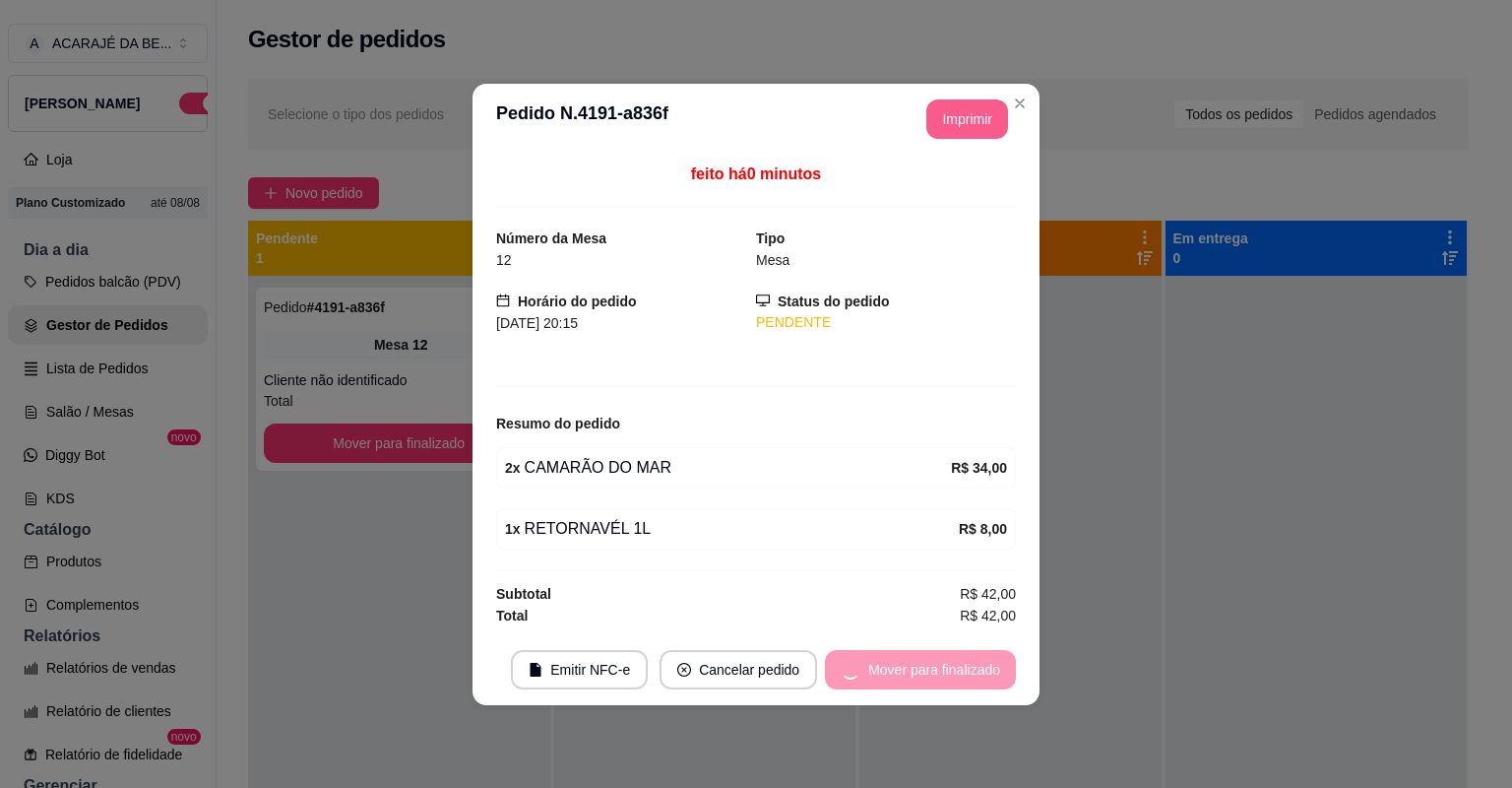 click on "Mover para finalizado" at bounding box center [920, 670] 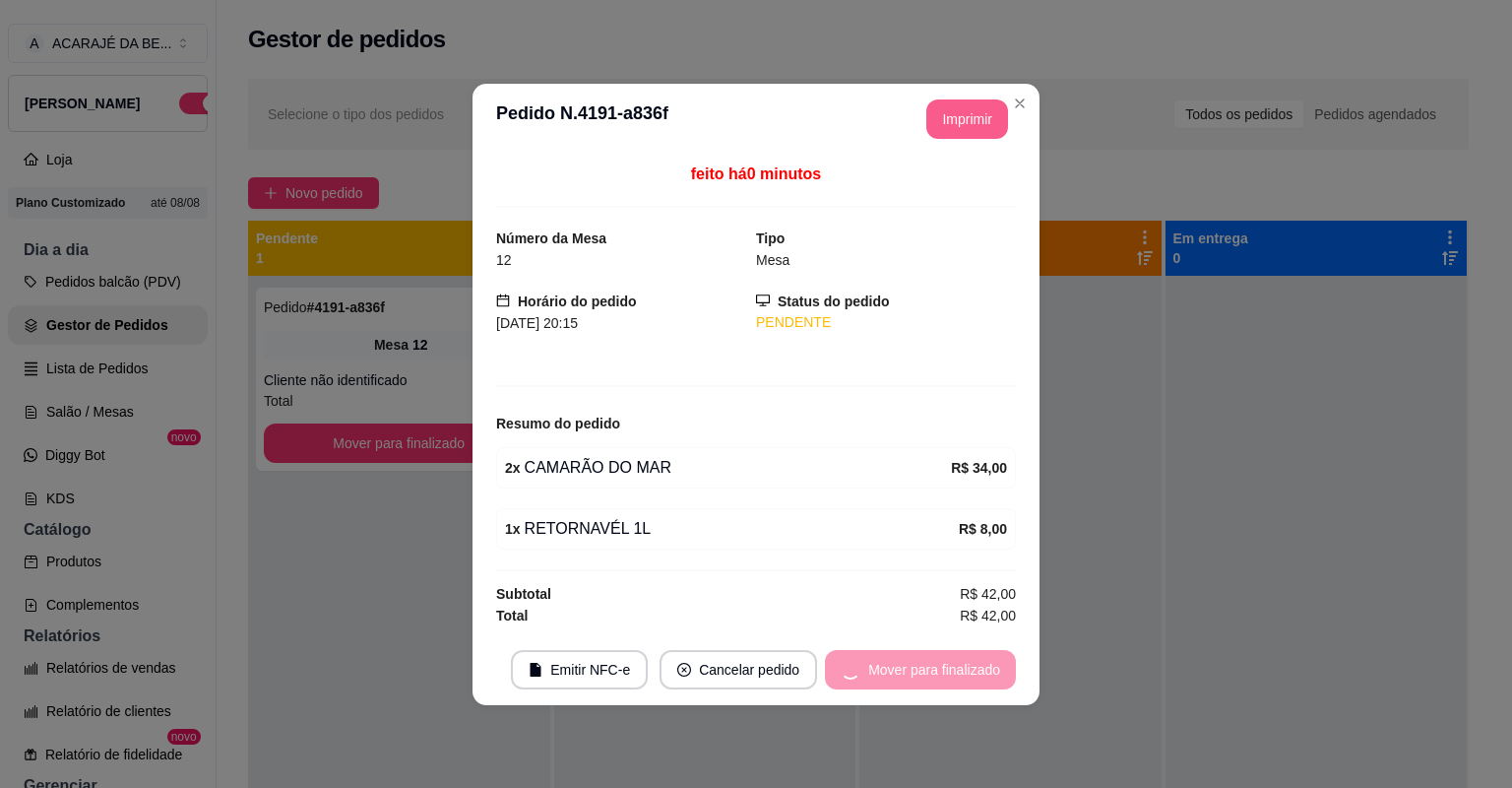 click on "Mover para finalizado" at bounding box center (920, 670) 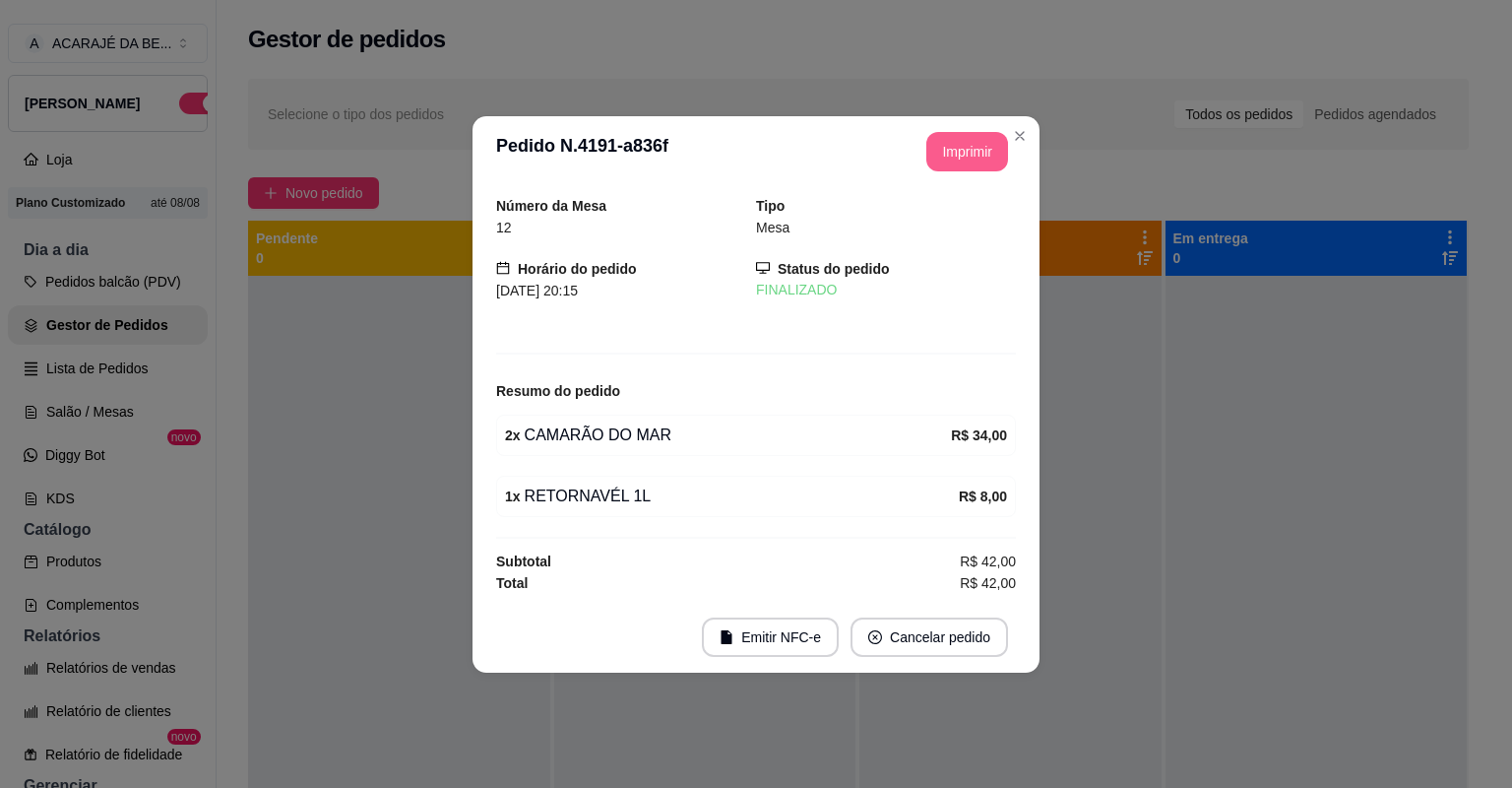 click on "Emitir NFC-e Cancelar pedido" at bounding box center (756, 637) 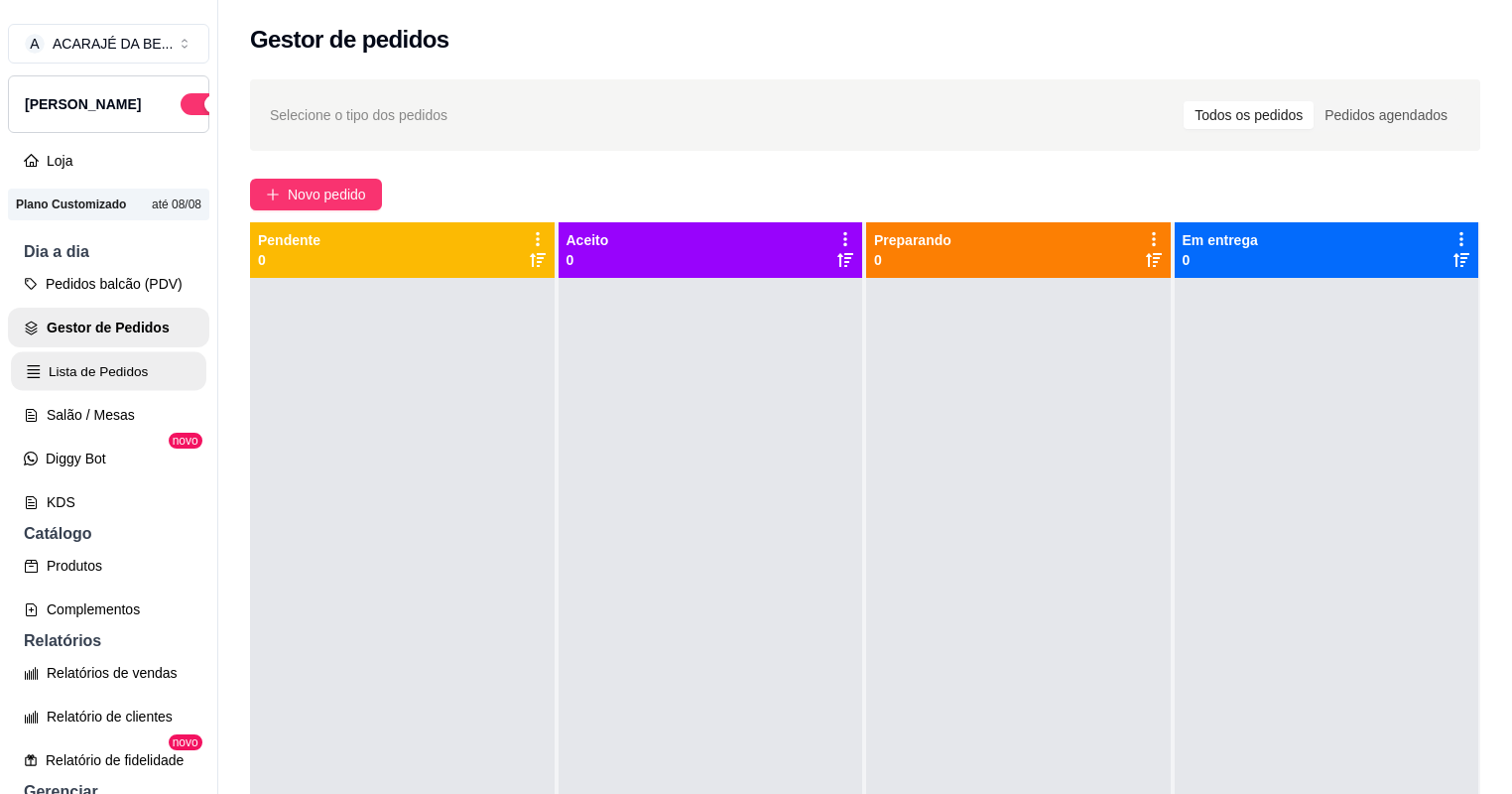 click on "Lista de Pedidos" at bounding box center [108, 371] 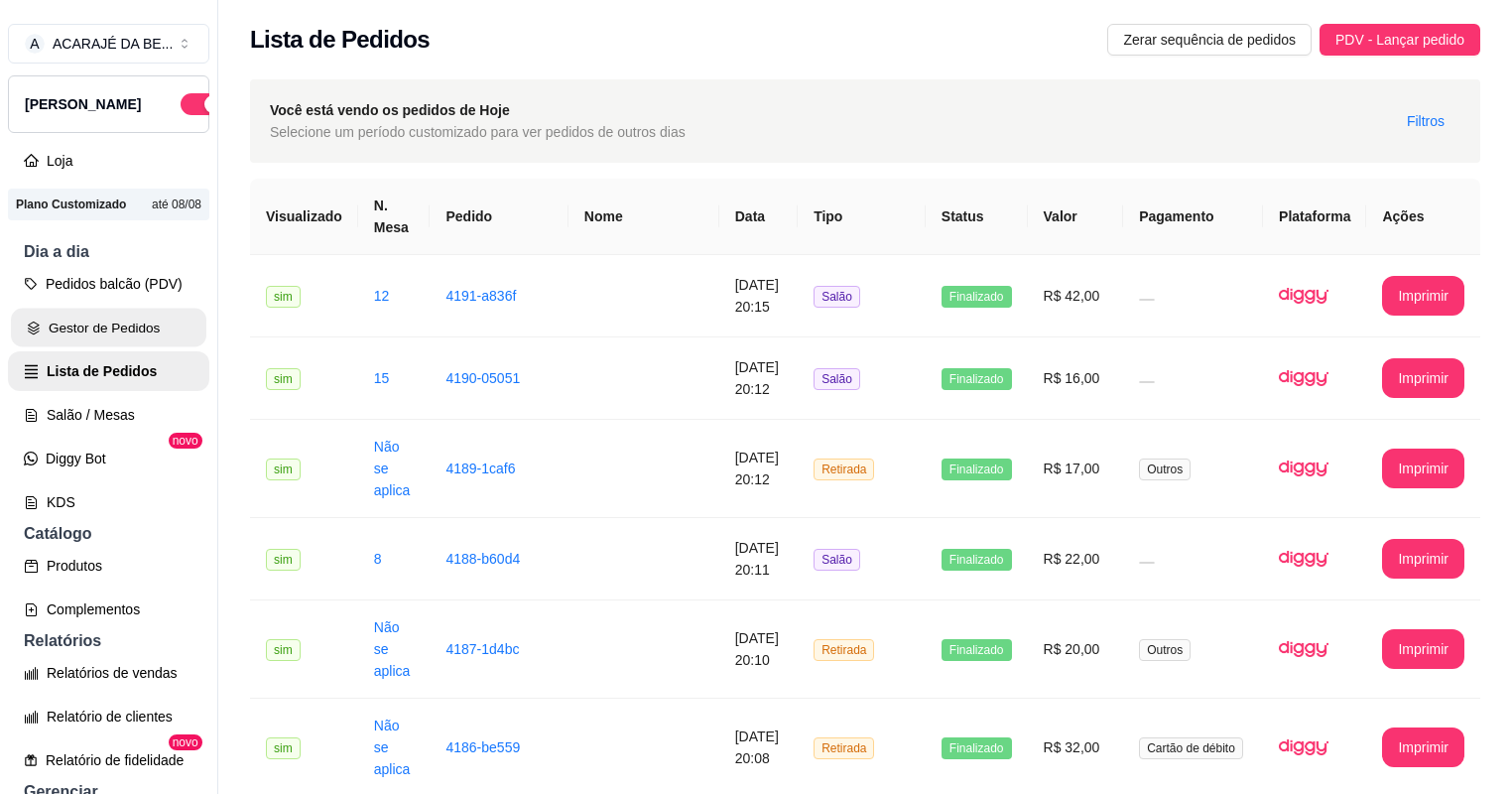 click on "Gestor de Pedidos" at bounding box center (108, 328) 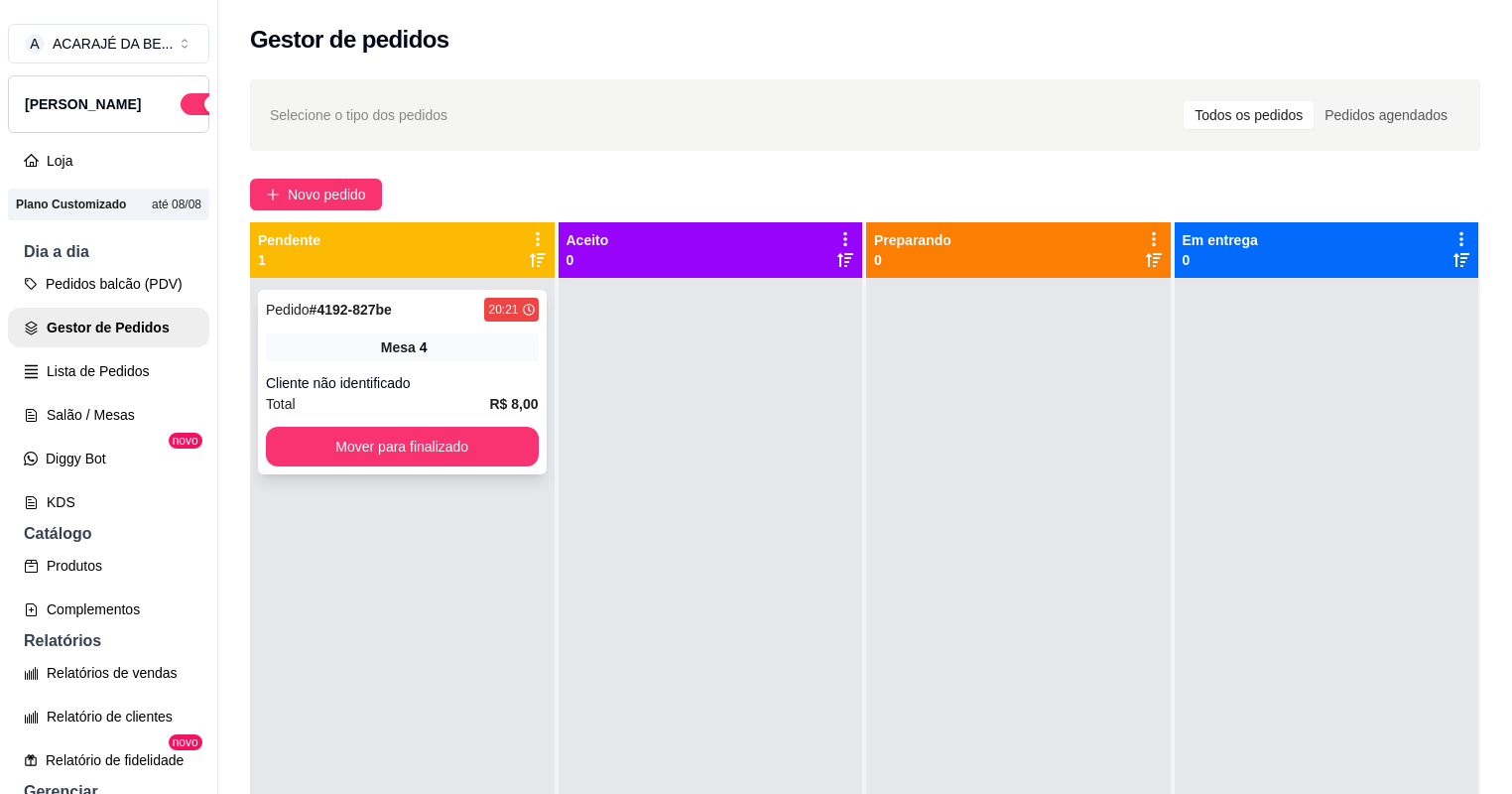 click on "Cliente não identificado" at bounding box center (402, 383) 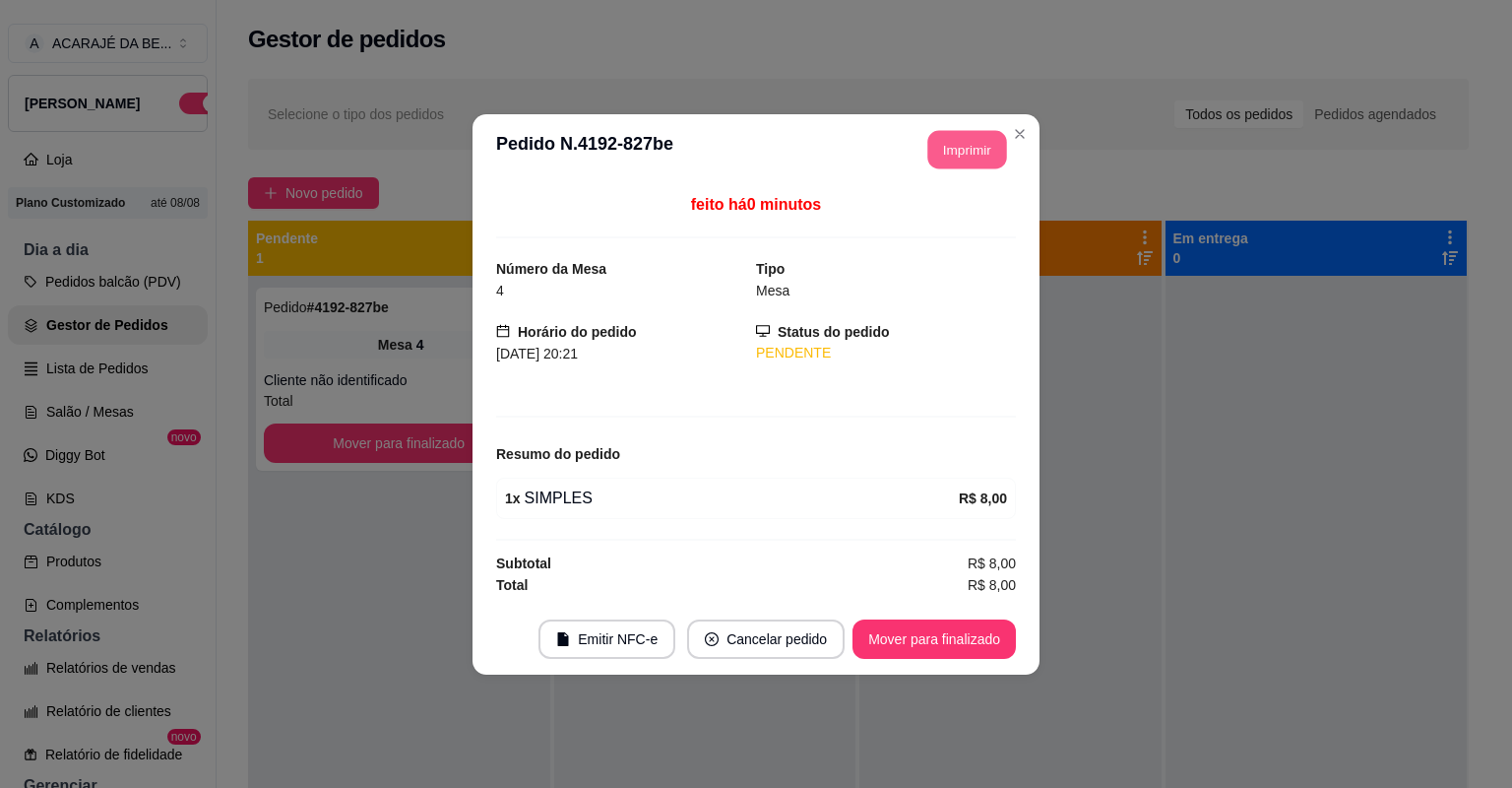 click on "Imprimir" at bounding box center (968, 149) 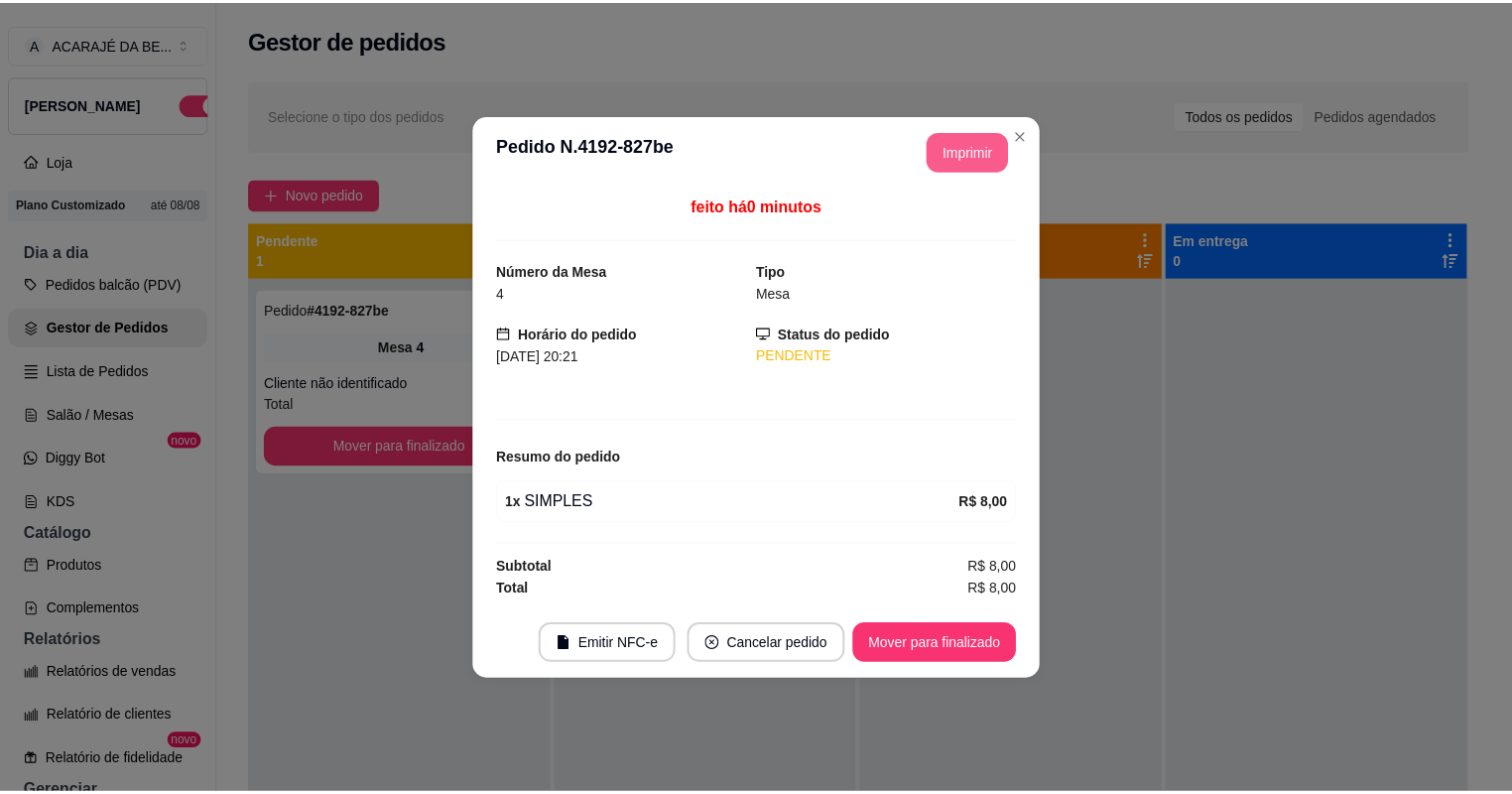 scroll, scrollTop: 0, scrollLeft: 0, axis: both 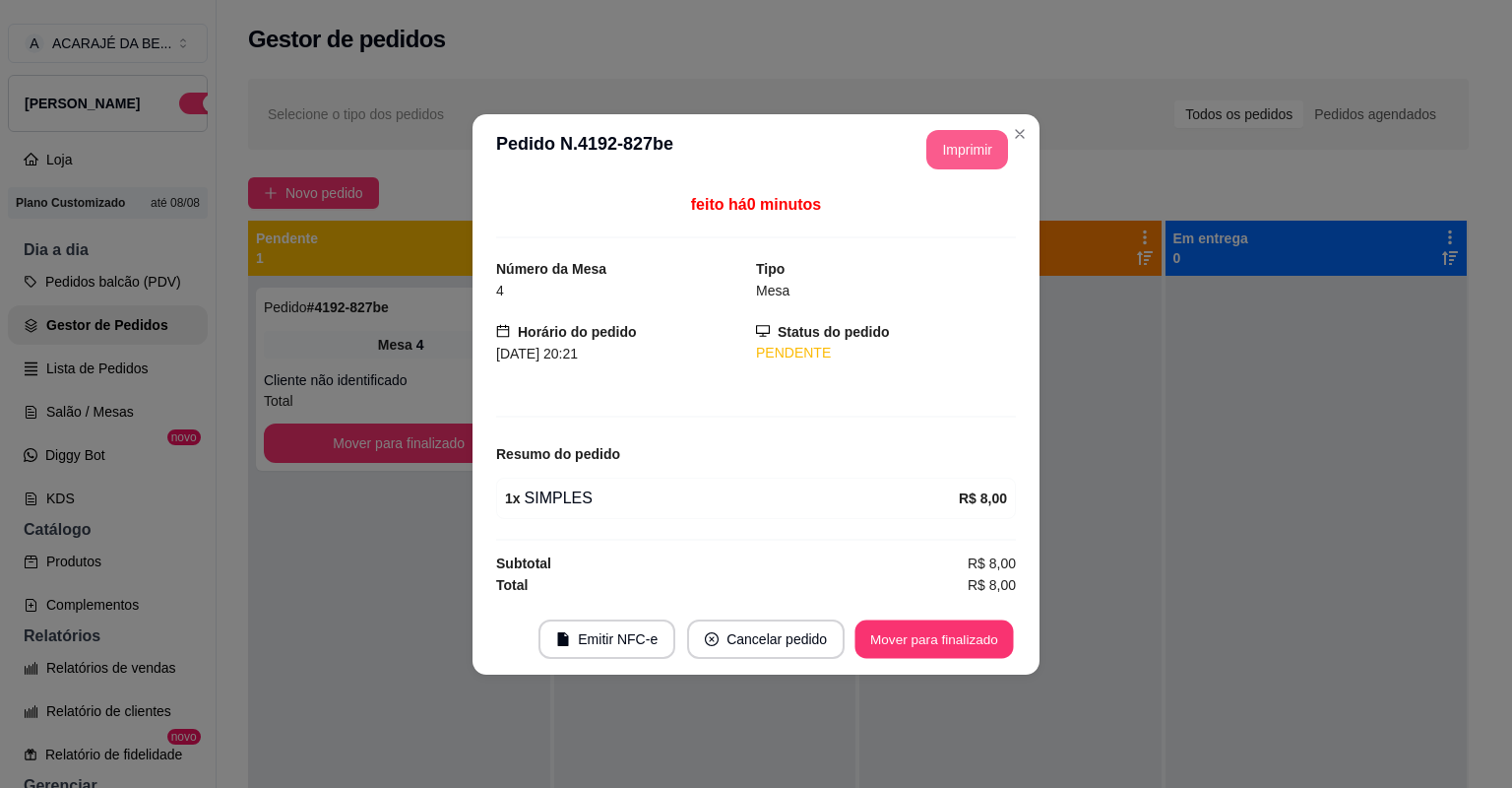 click on "Mover para finalizado" at bounding box center (934, 638) 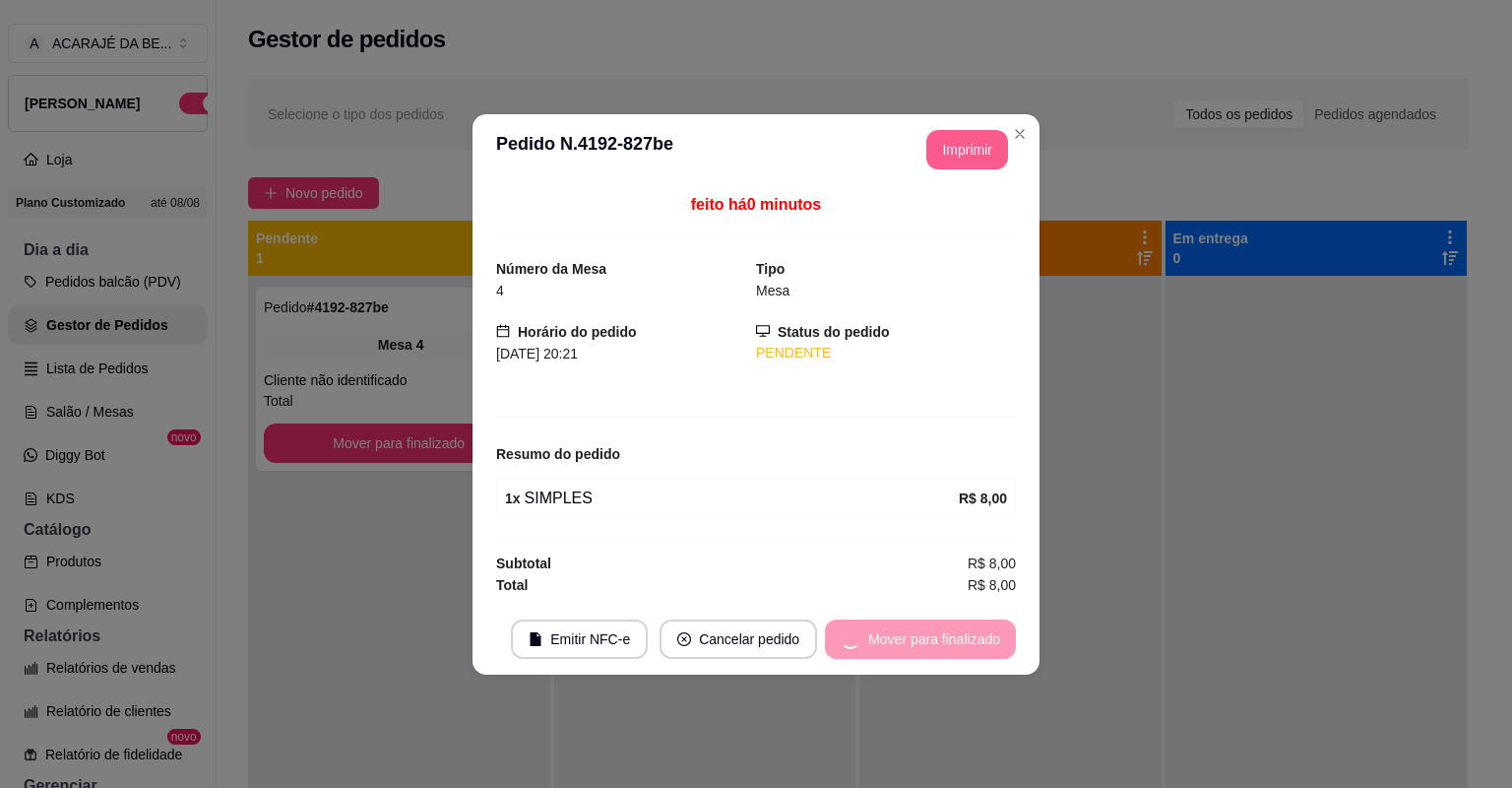 drag, startPoint x: 978, startPoint y: 138, endPoint x: 942, endPoint y: 633, distance: 496.307 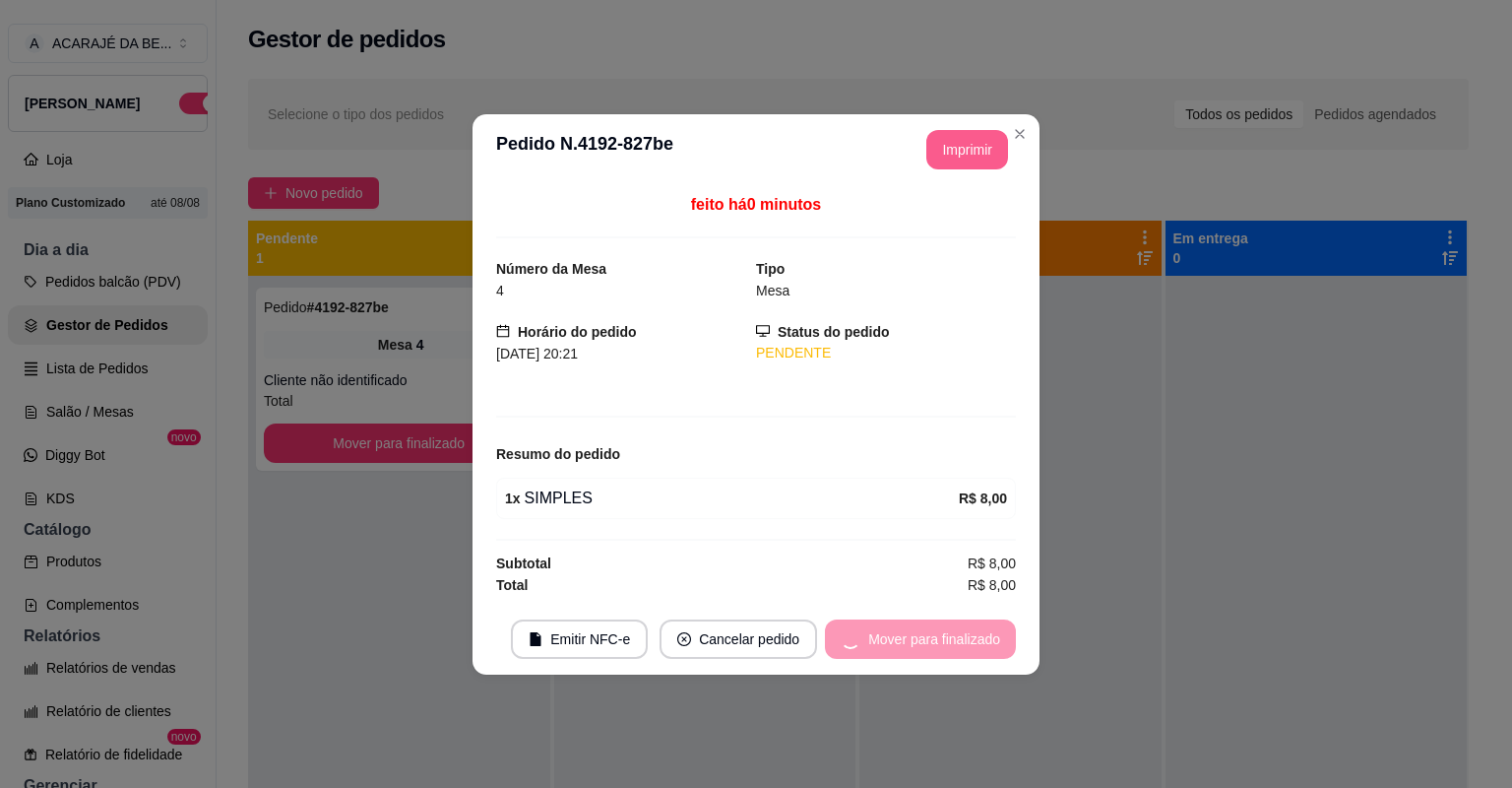 click on "Mover para finalizado" at bounding box center (920, 639) 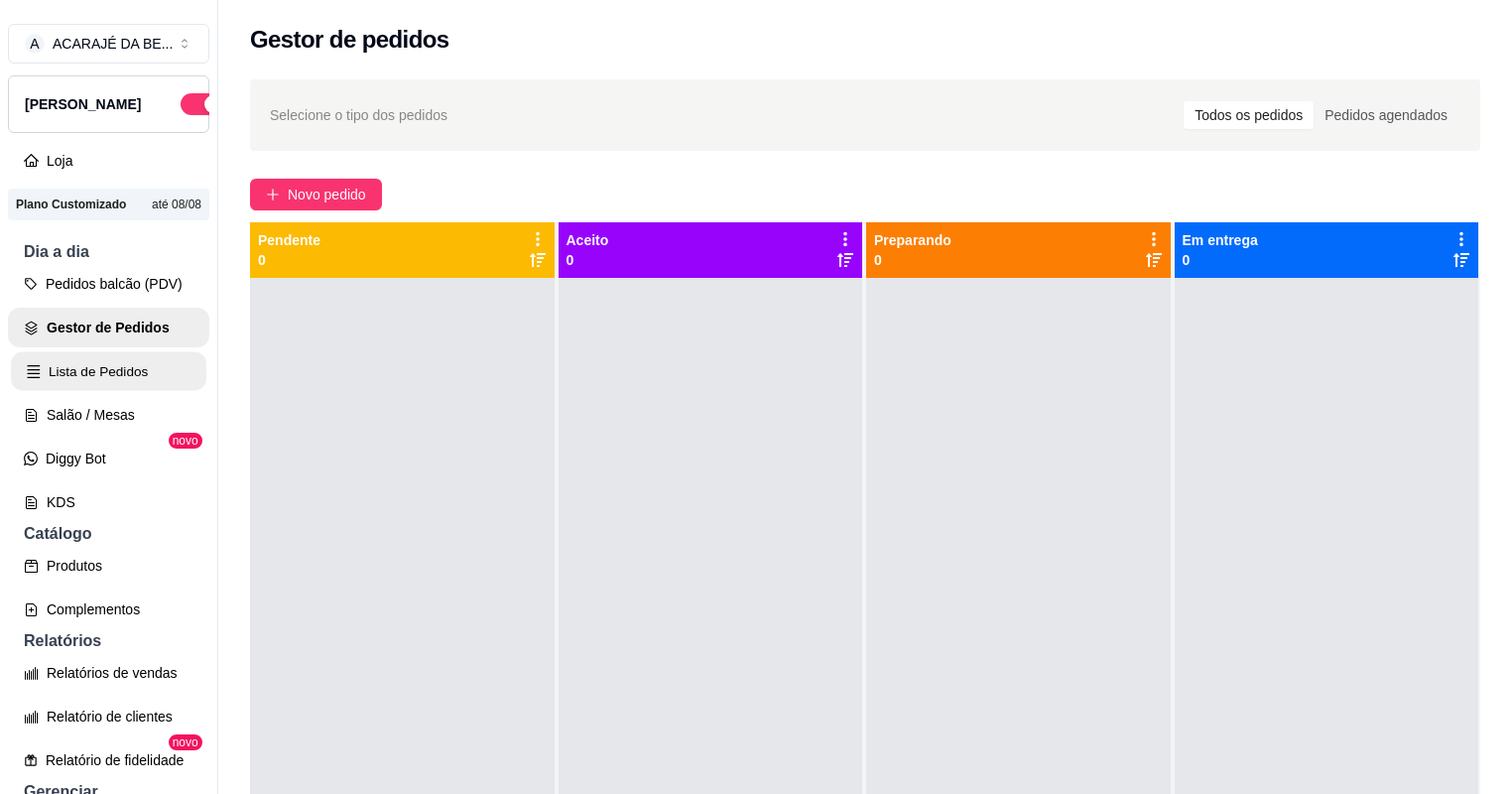 click on "Lista de Pedidos" at bounding box center (108, 371) 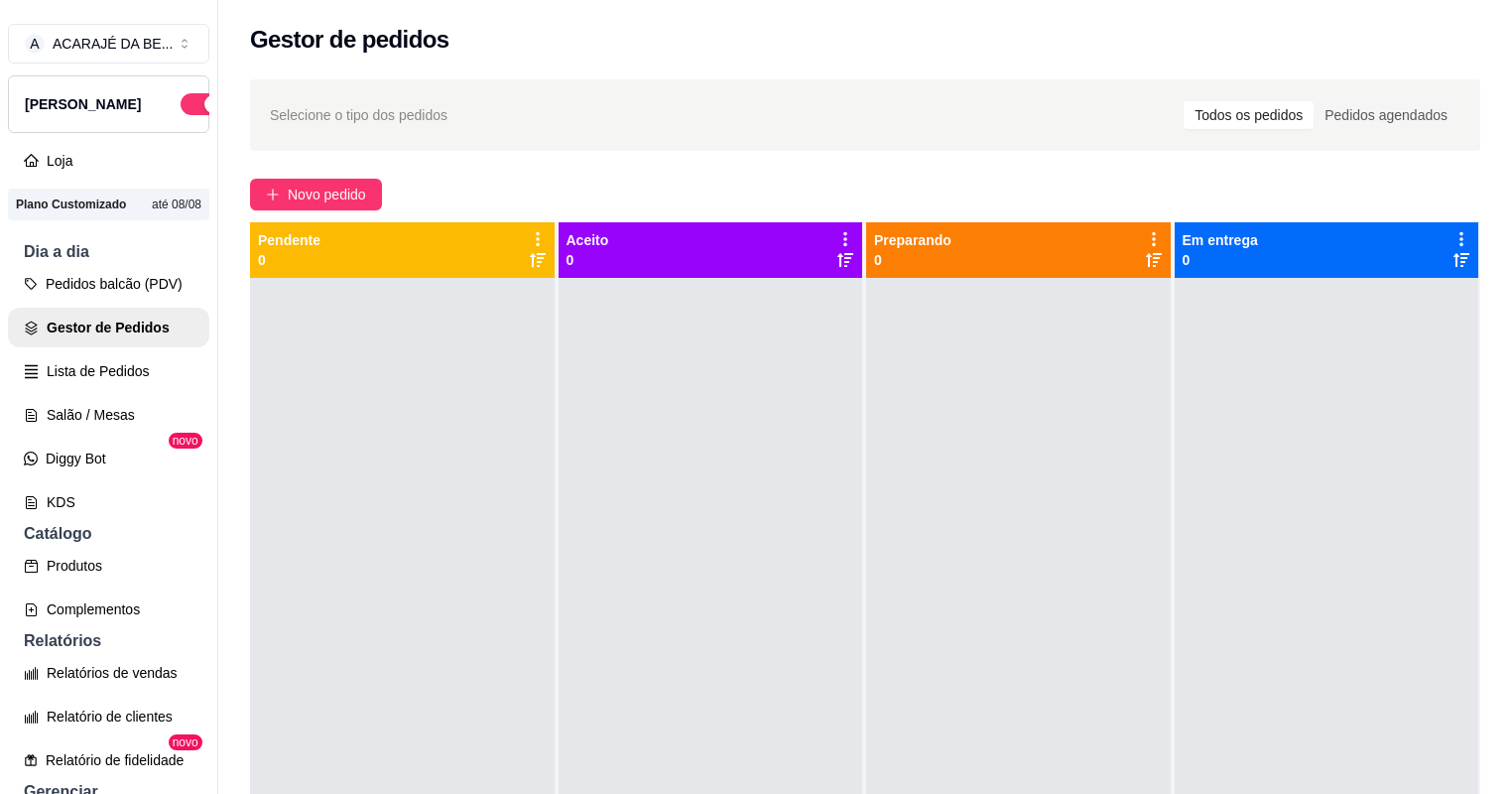 click on "Pedidos balcão (PDV) Gestor de Pedidos Lista de Pedidos Salão / Mesas Diggy Bot novo KDS" at bounding box center [108, 393] 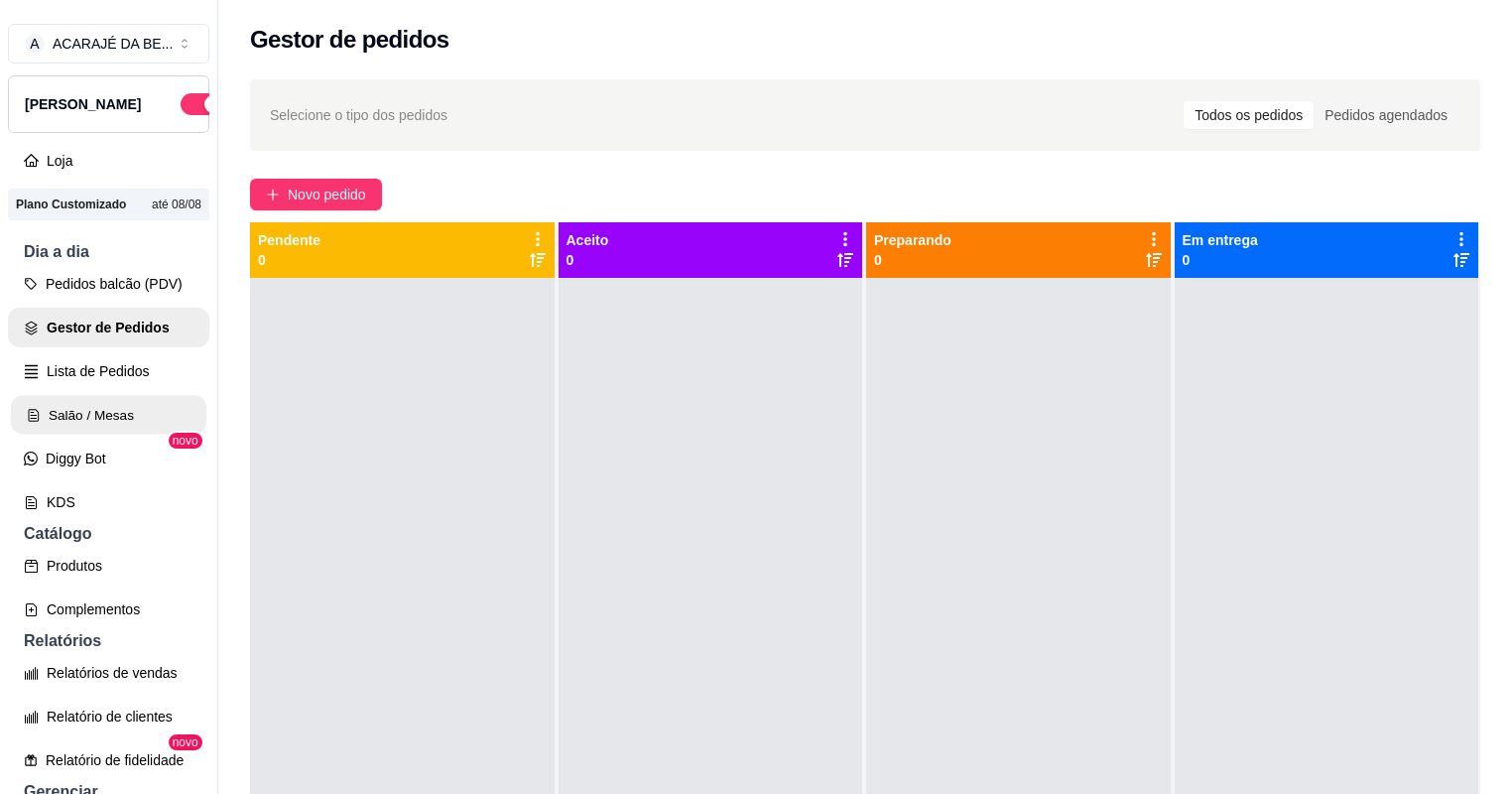 click on "Salão / Mesas" at bounding box center (108, 415) 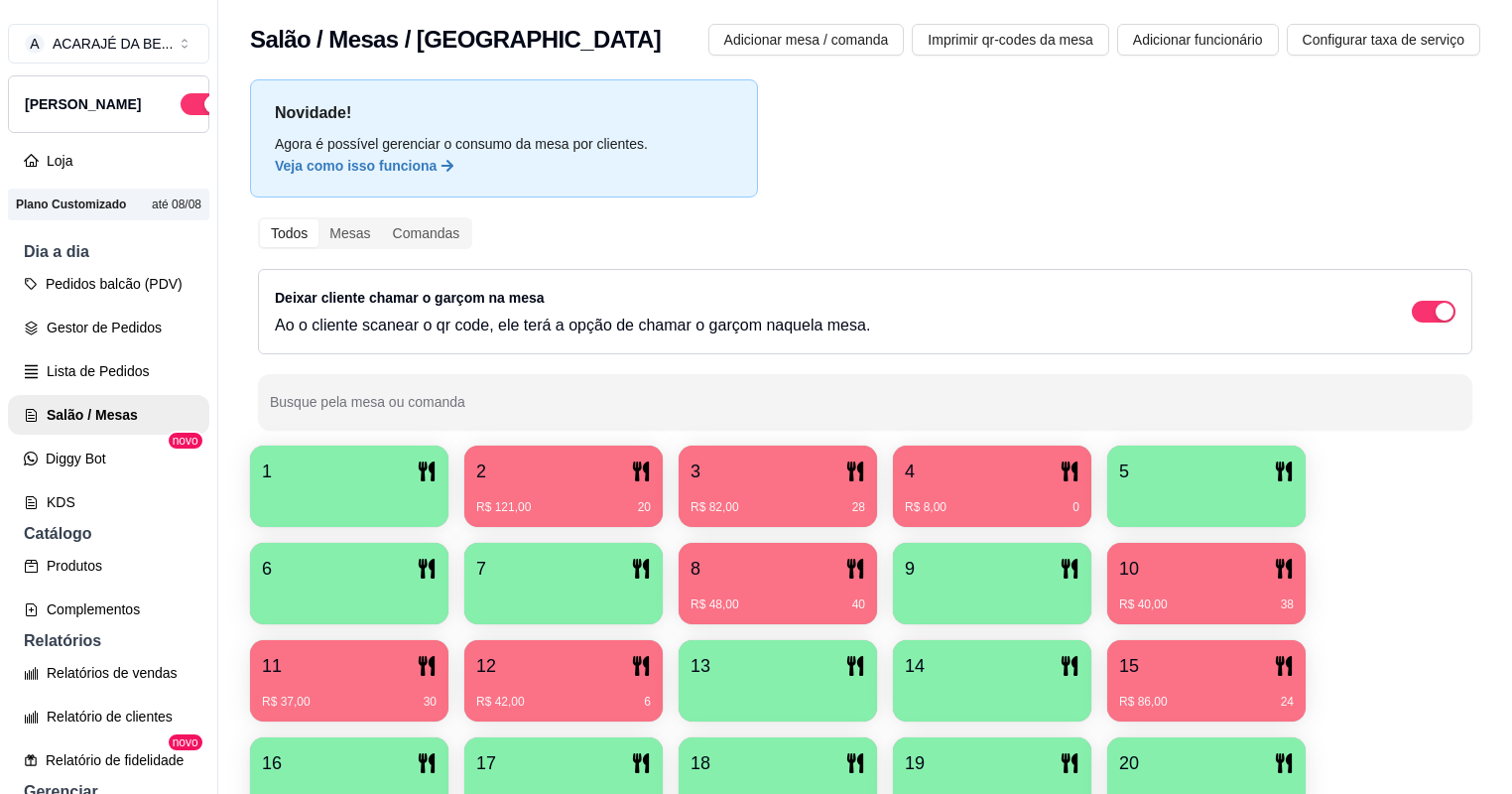 scroll, scrollTop: 79, scrollLeft: 0, axis: vertical 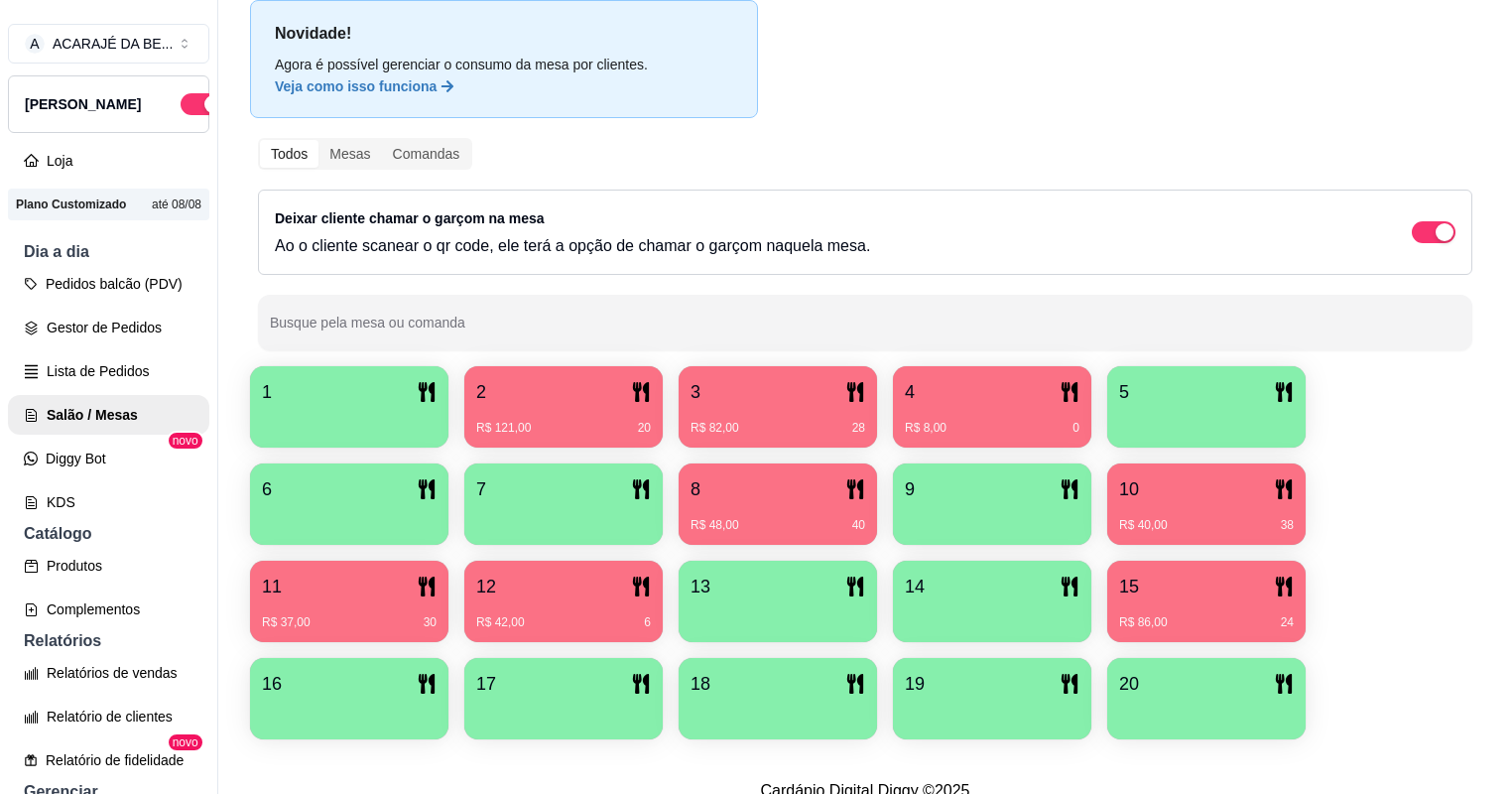 click on "15 R$ 86,00 24" at bounding box center [1206, 601] 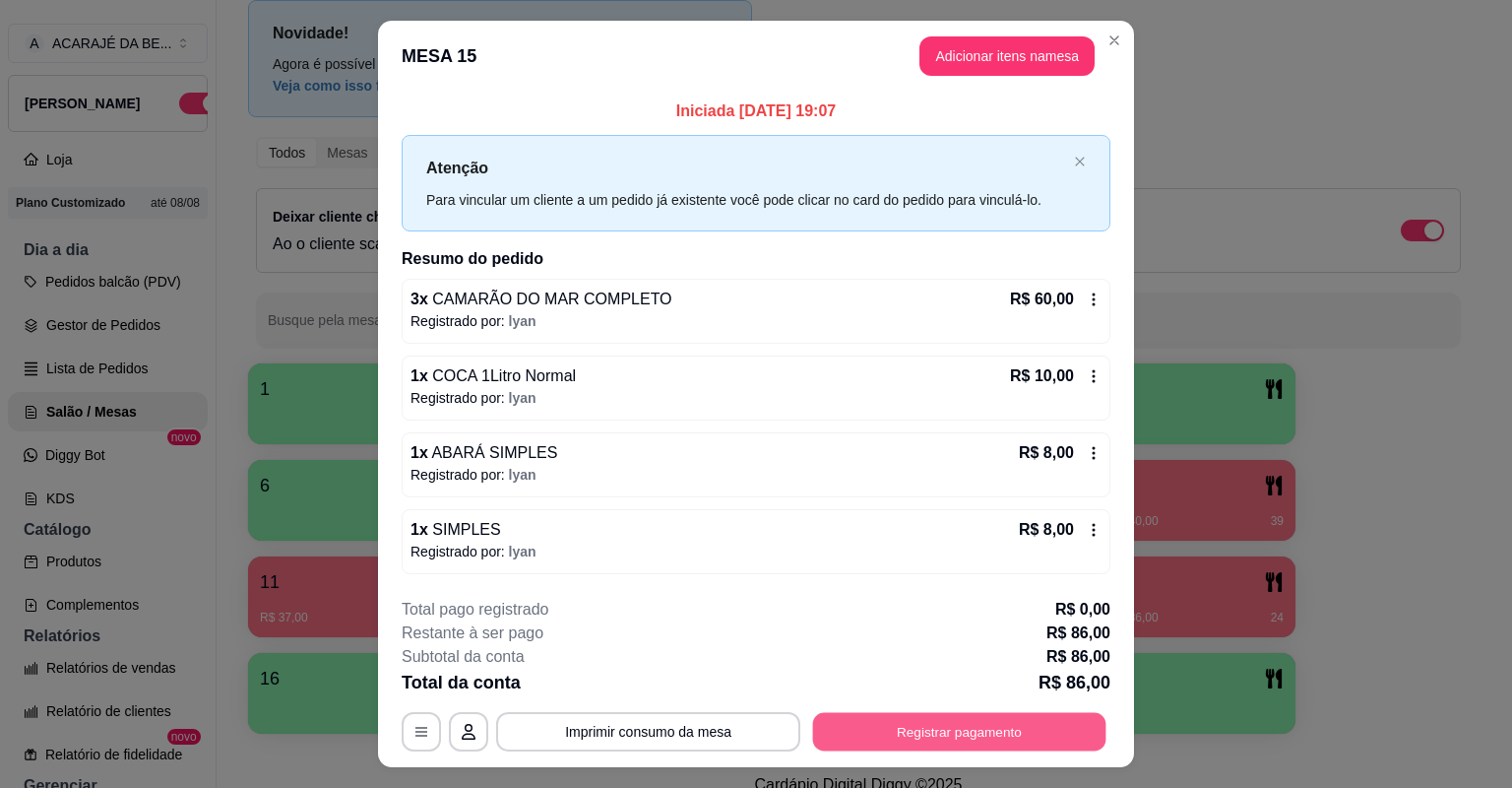 click on "Registrar pagamento" at bounding box center (960, 731) 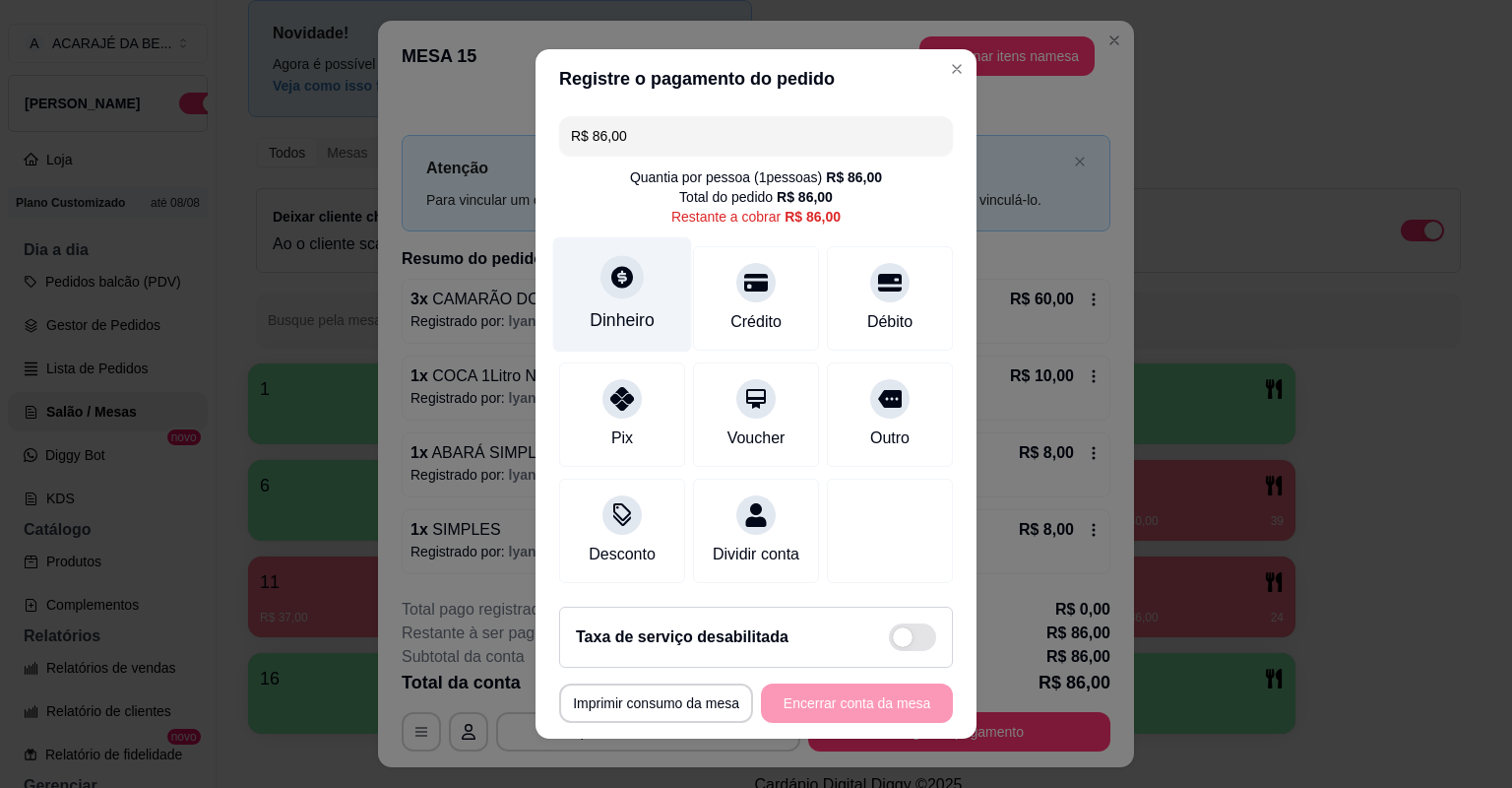 click on "Dinheiro" at bounding box center (622, 320) 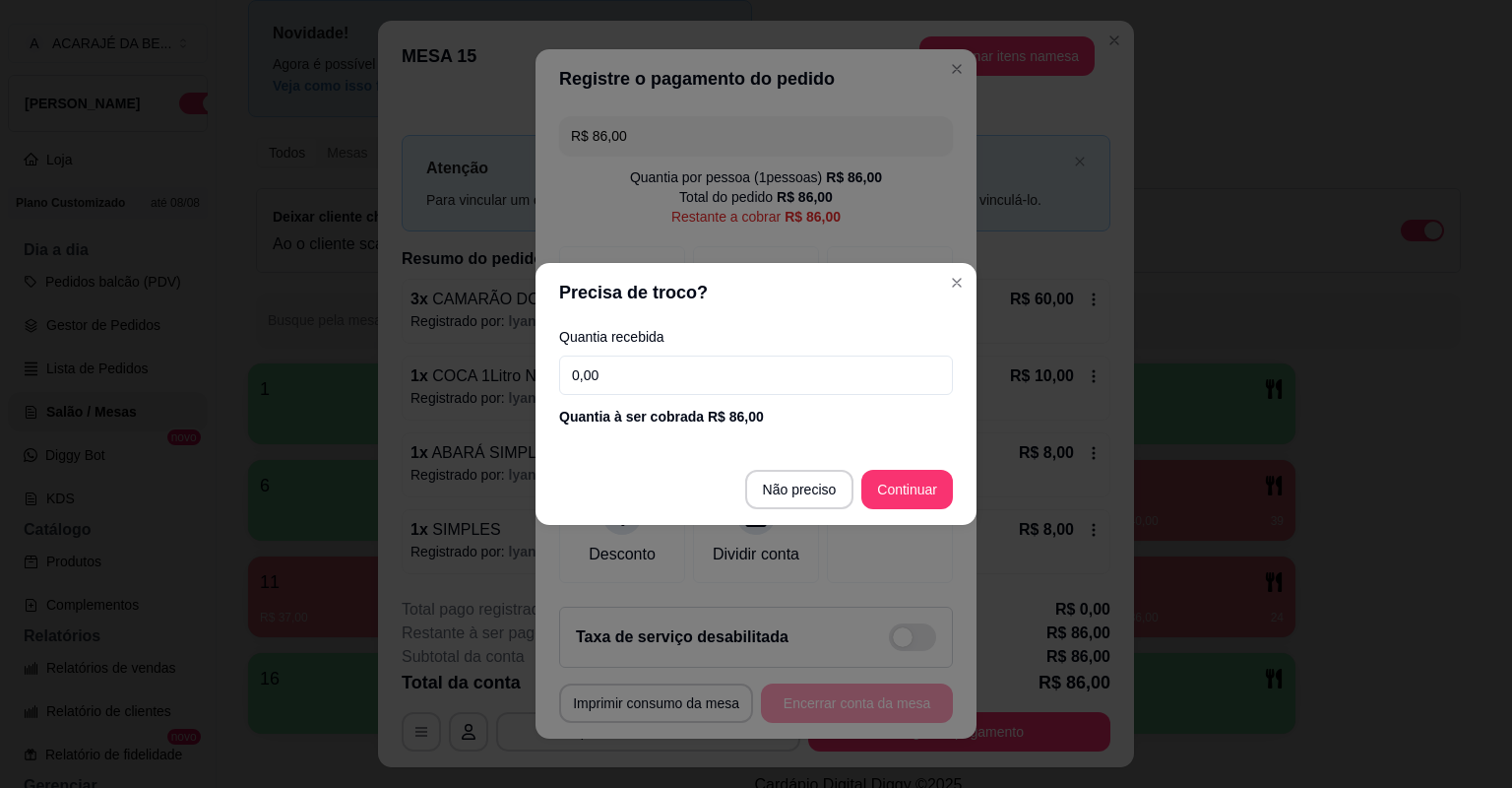 click on "0,00" at bounding box center [756, 375] 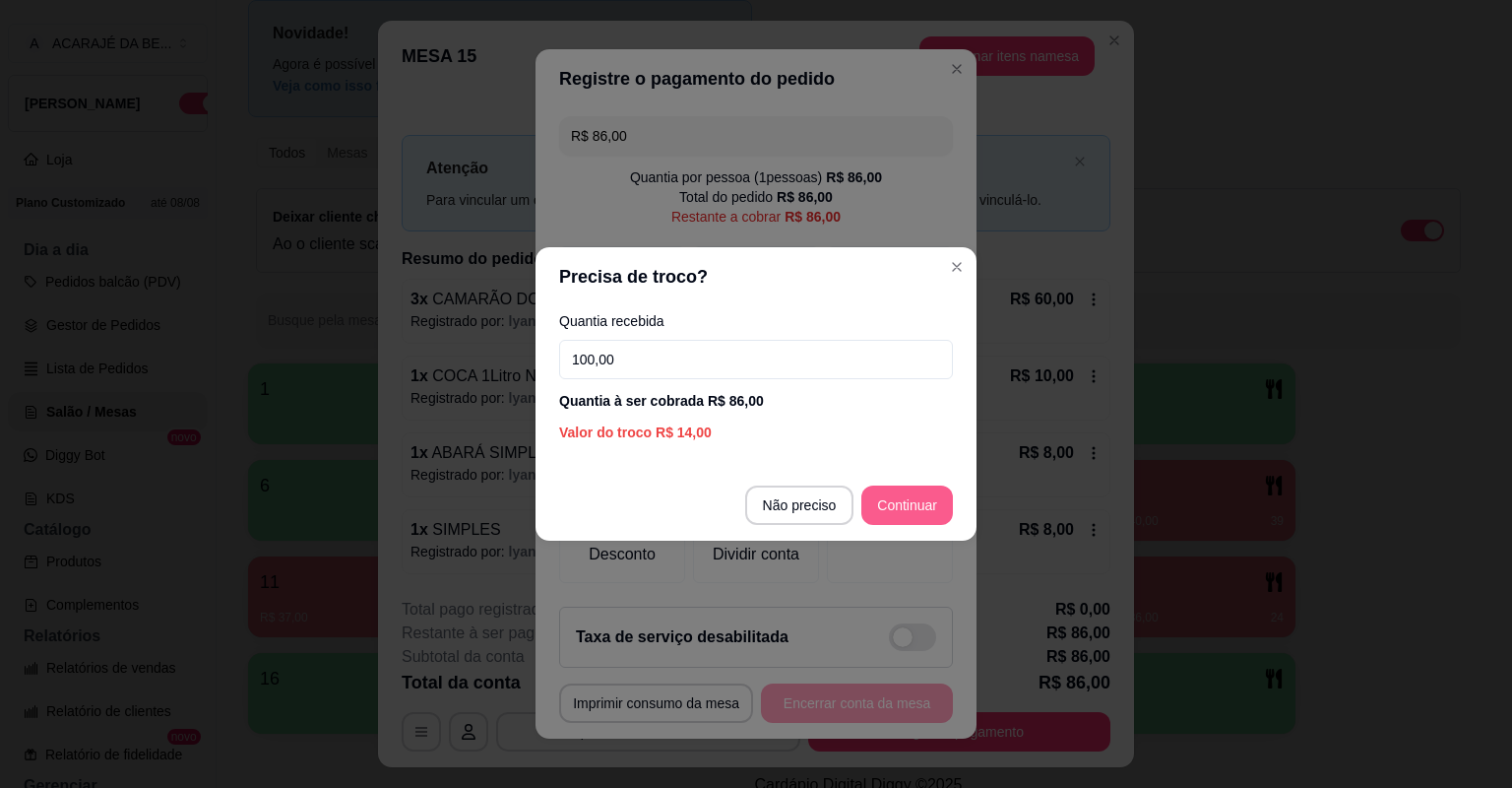 type on "100,00" 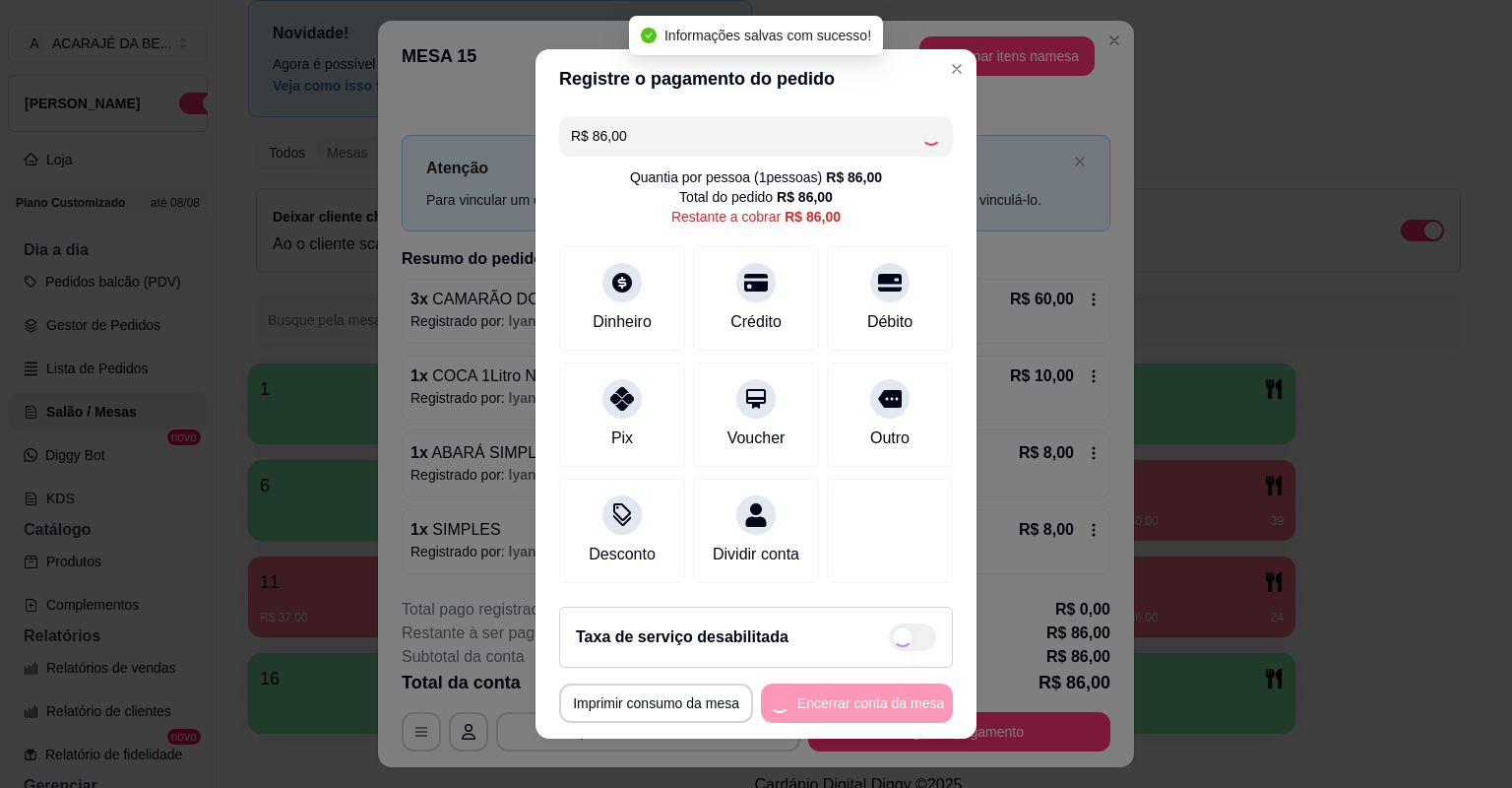 type on "R$ 0,00" 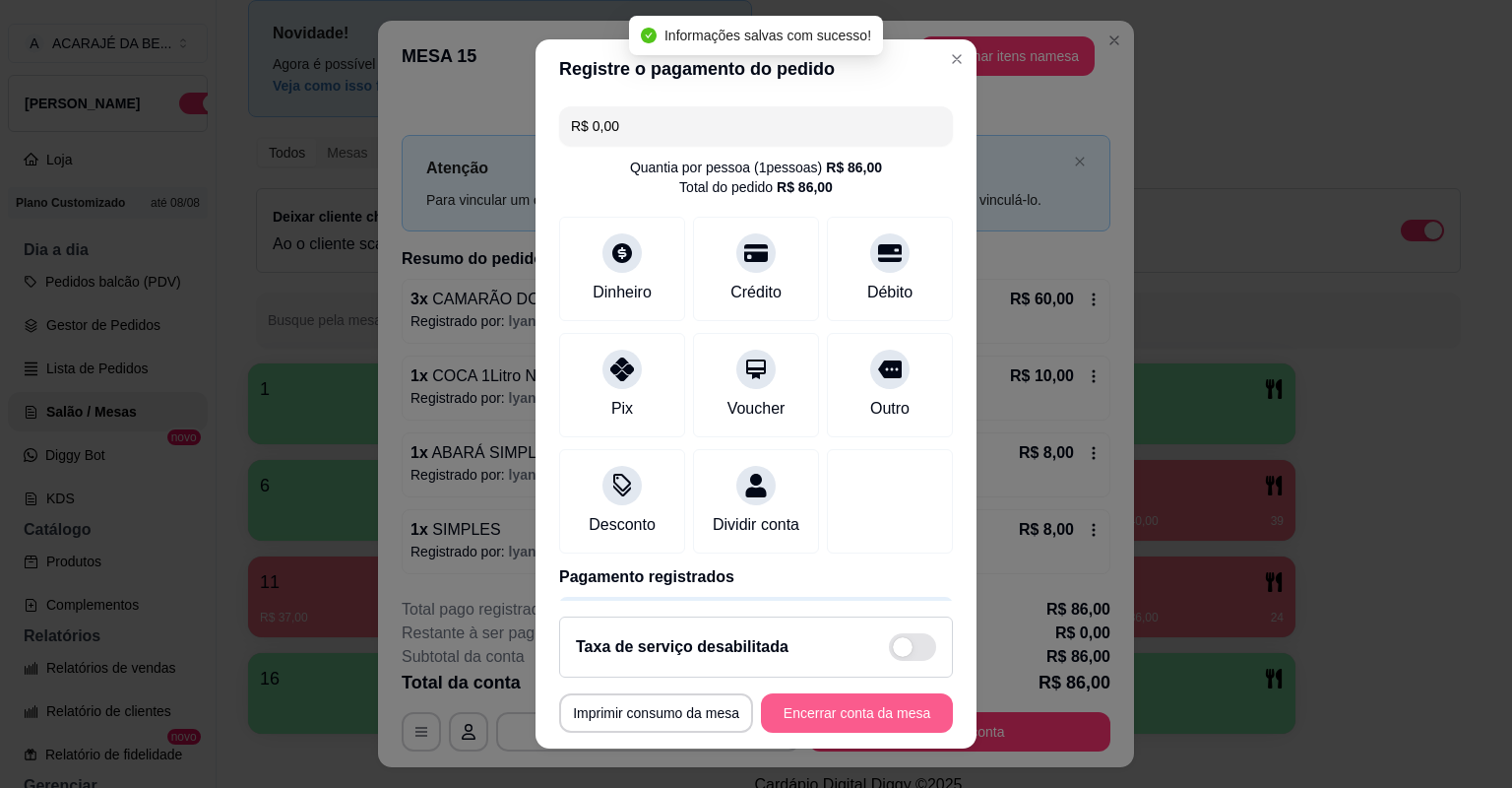 click on "Encerrar conta da mesa" at bounding box center [856, 713] 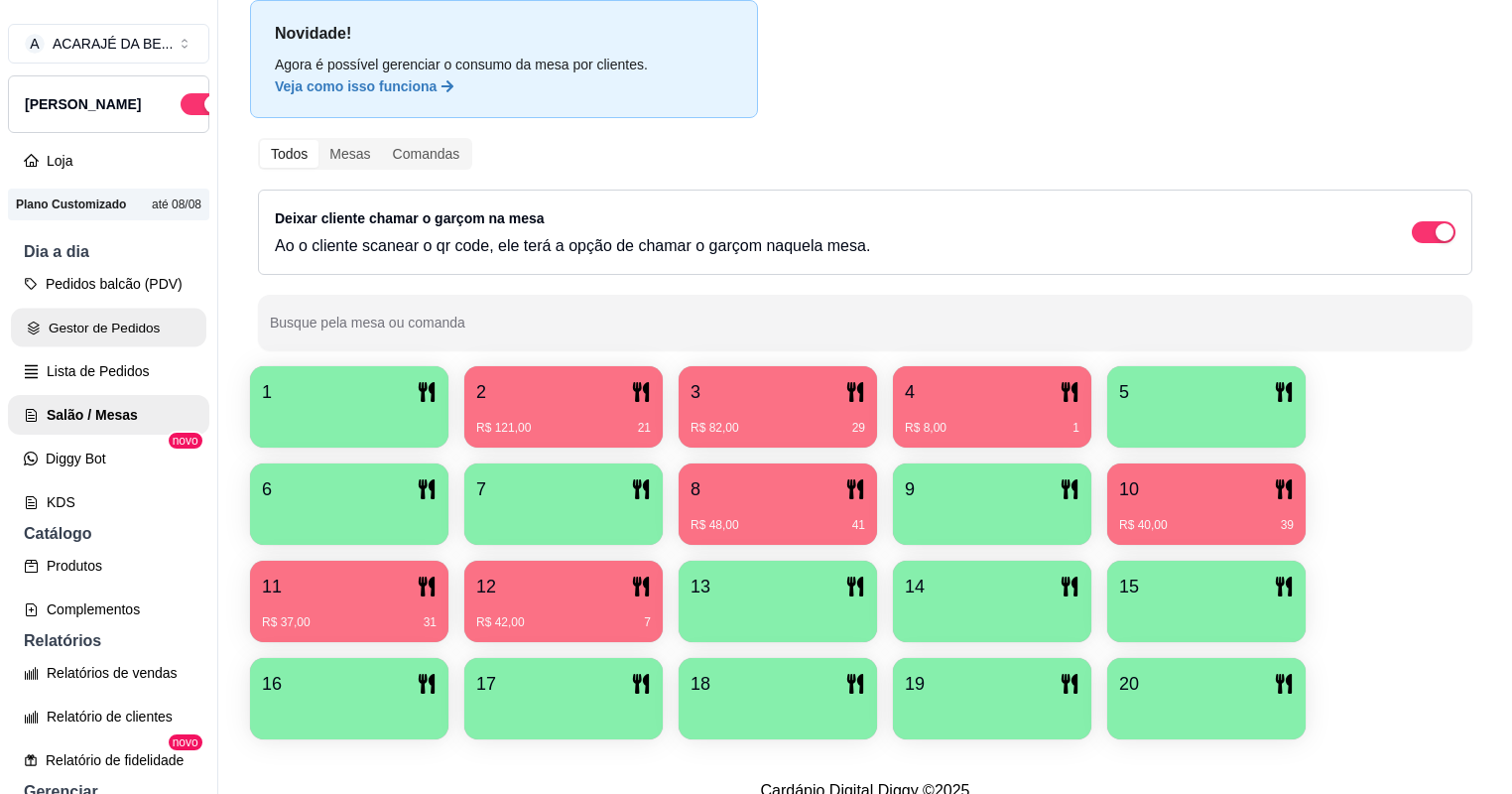 click on "Gestor de Pedidos" at bounding box center [108, 328] 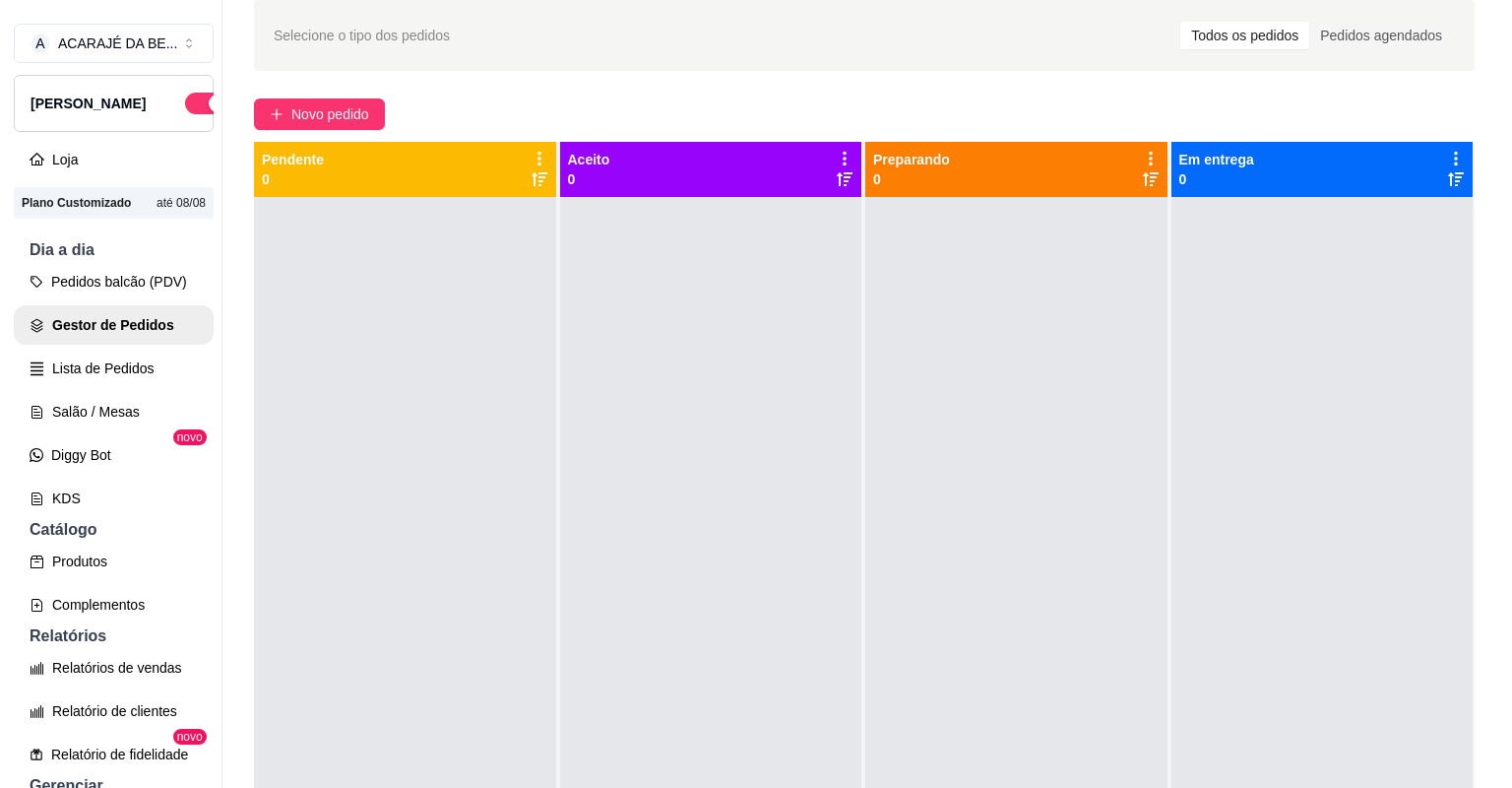 scroll, scrollTop: 0, scrollLeft: 0, axis: both 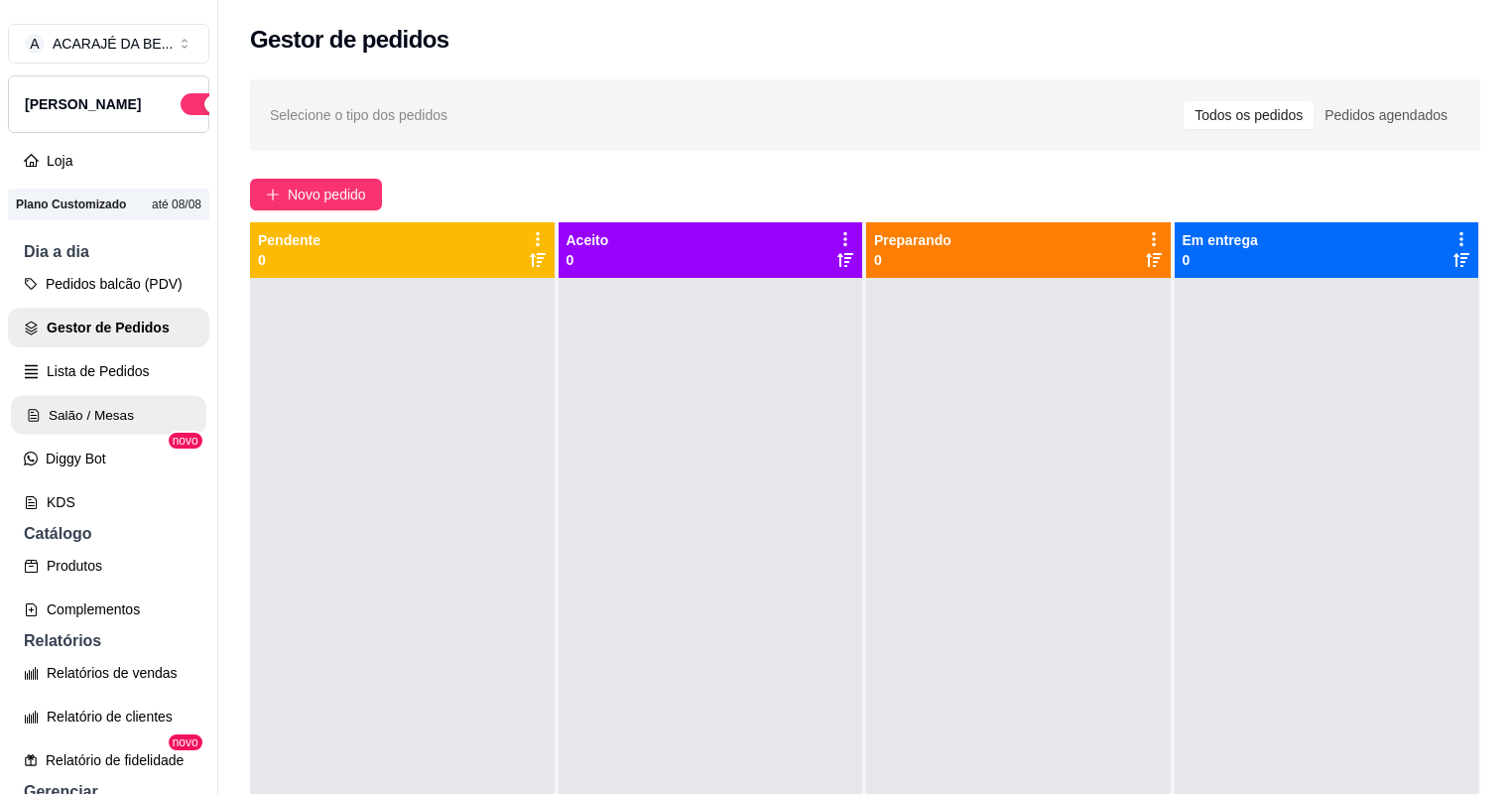 click on "Salão / Mesas" at bounding box center [108, 415] 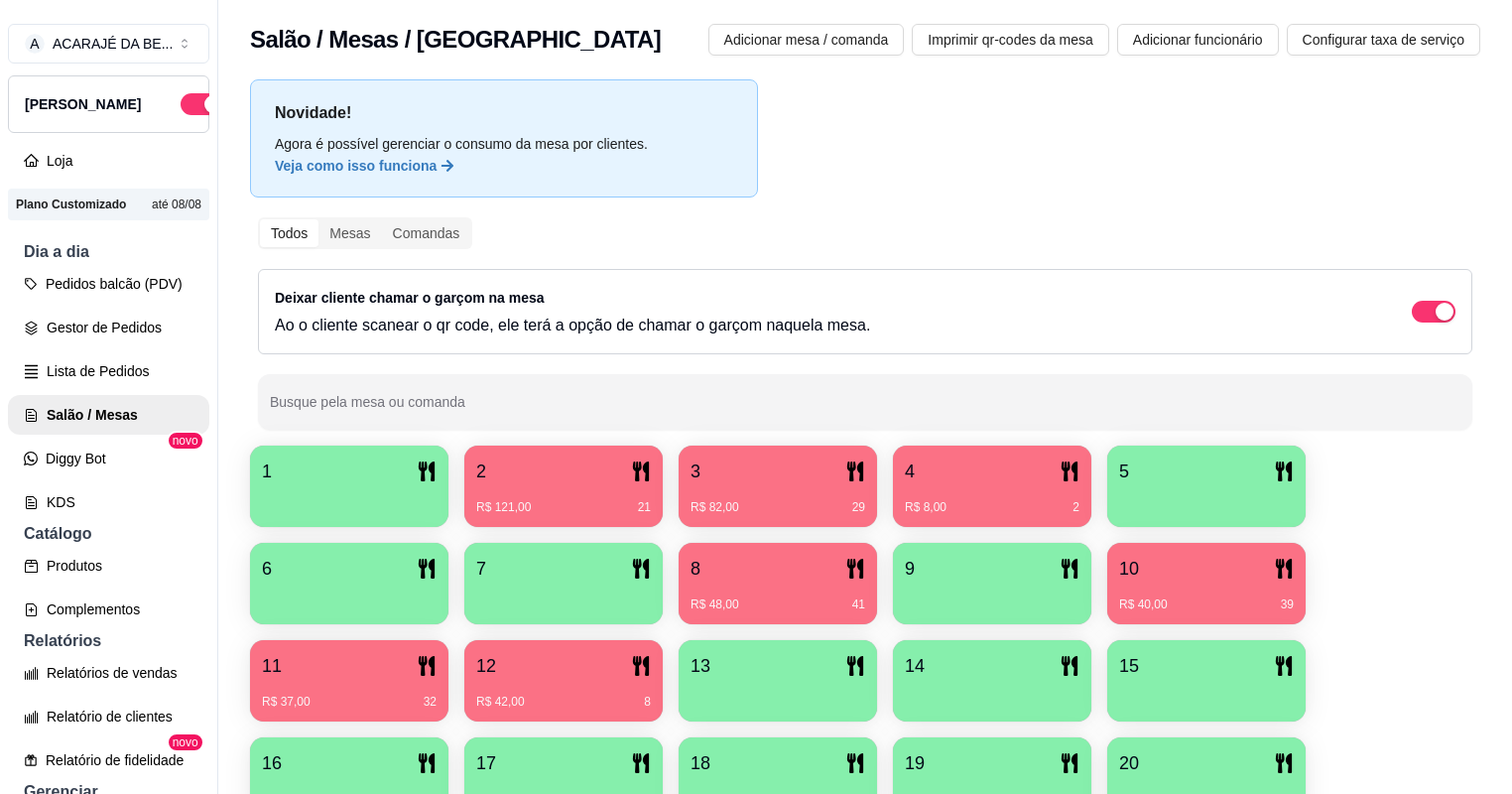 click on "R$ 82,00 29" at bounding box center (778, 507) 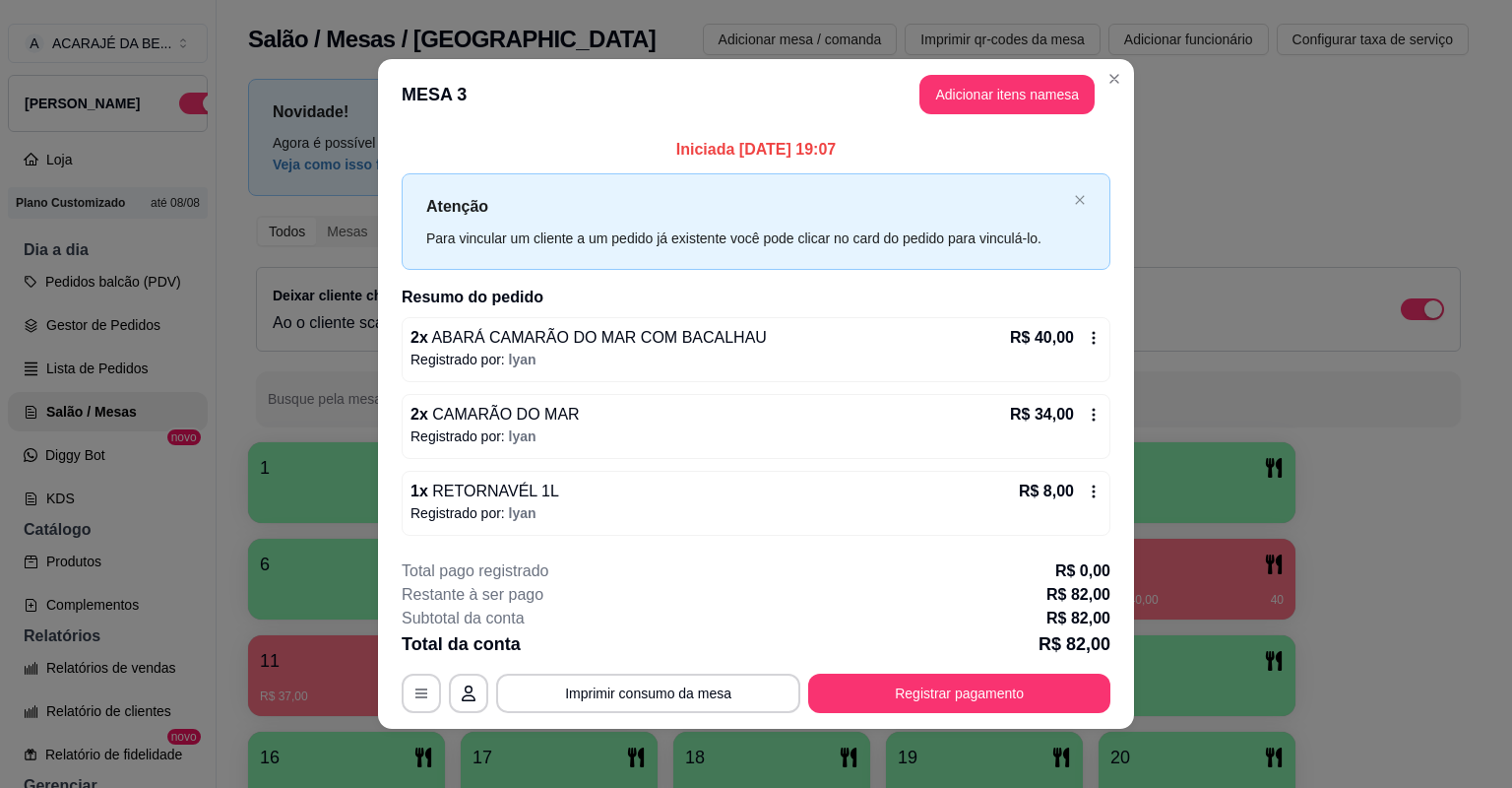 scroll, scrollTop: 2, scrollLeft: 0, axis: vertical 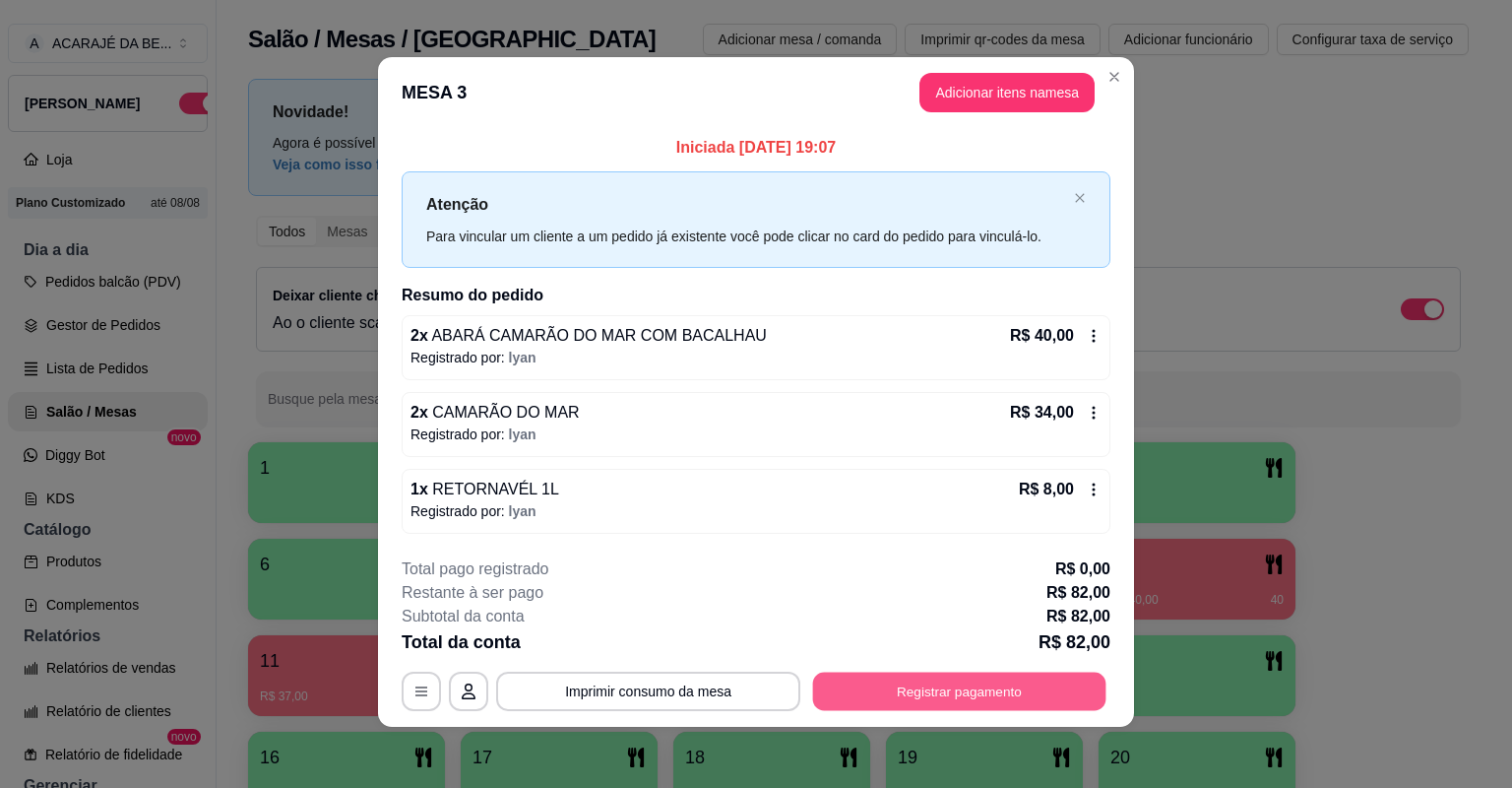 click on "Registrar pagamento" at bounding box center (960, 690) 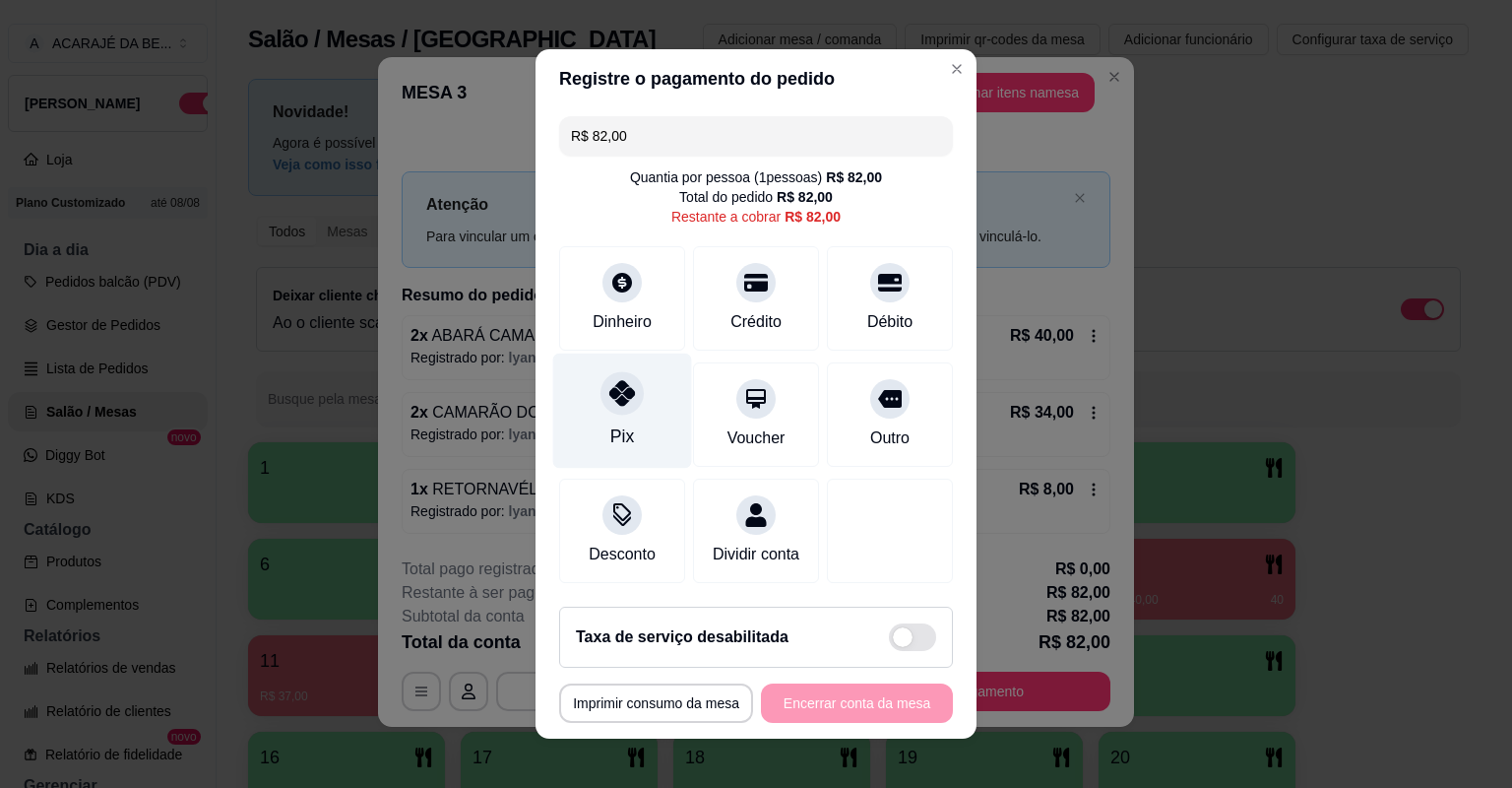 click on "Pix" at bounding box center (622, 411) 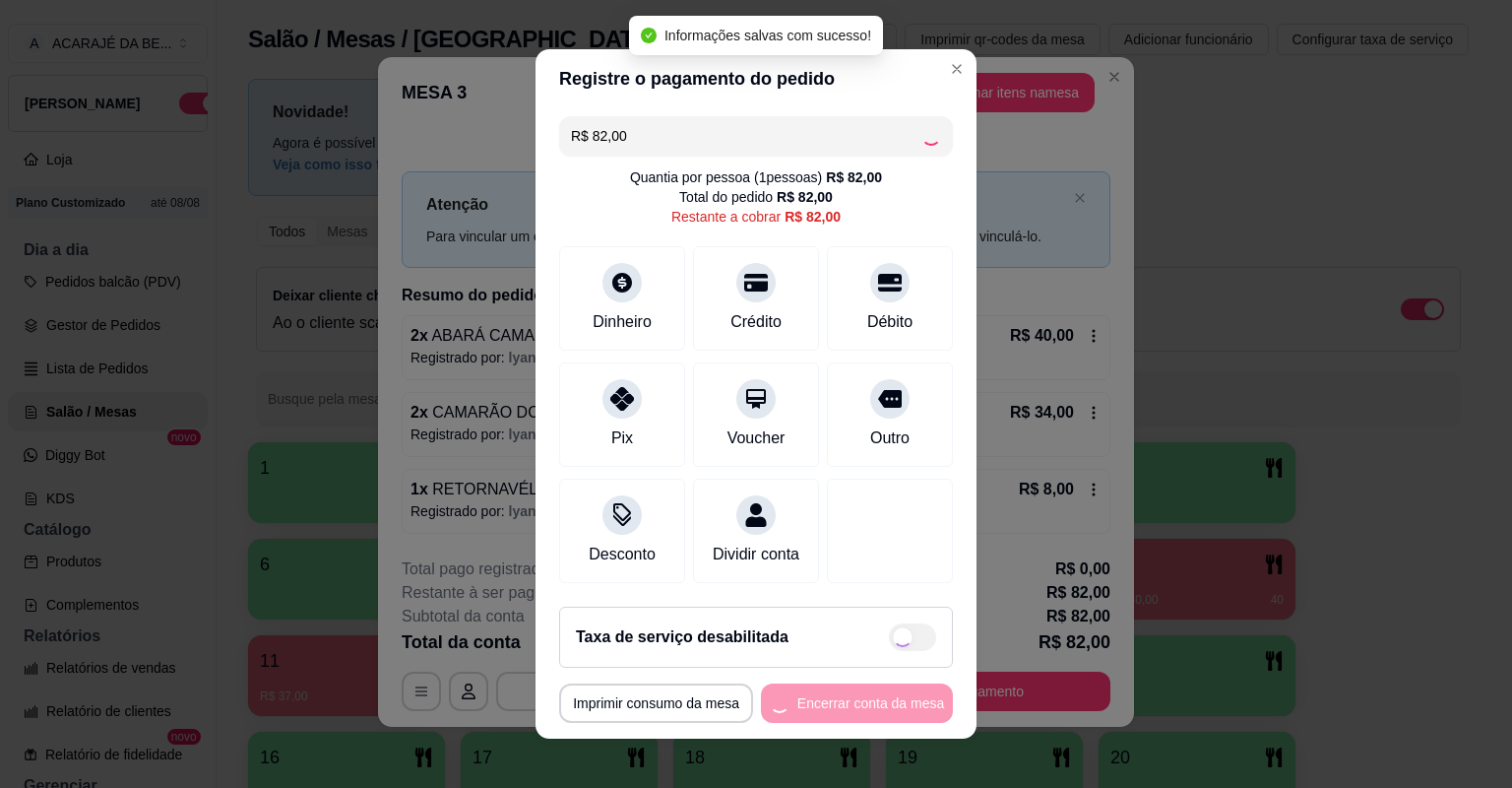 click on "**********" at bounding box center (756, 703) 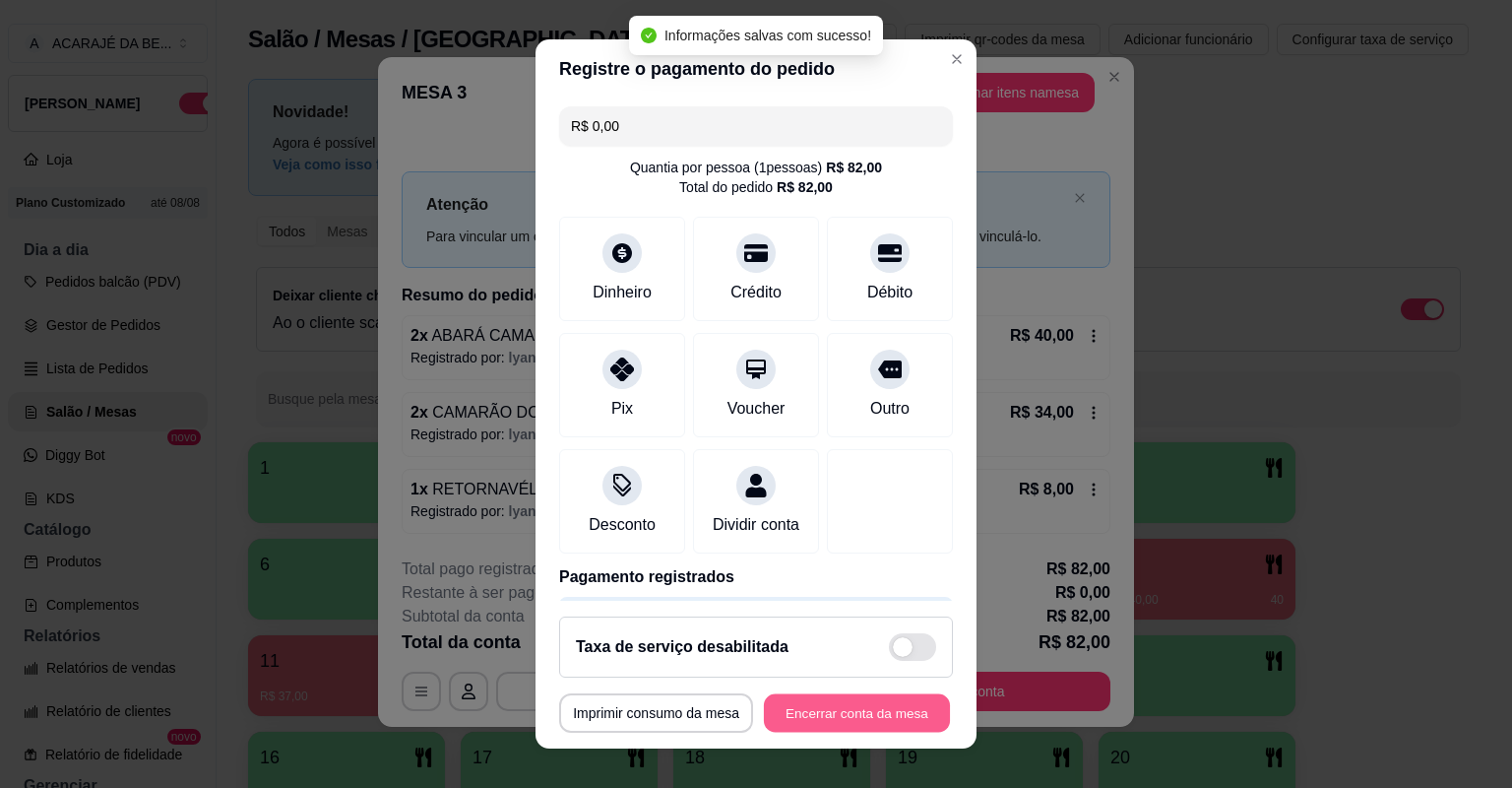 click on "Encerrar conta da mesa" at bounding box center (856, 713) 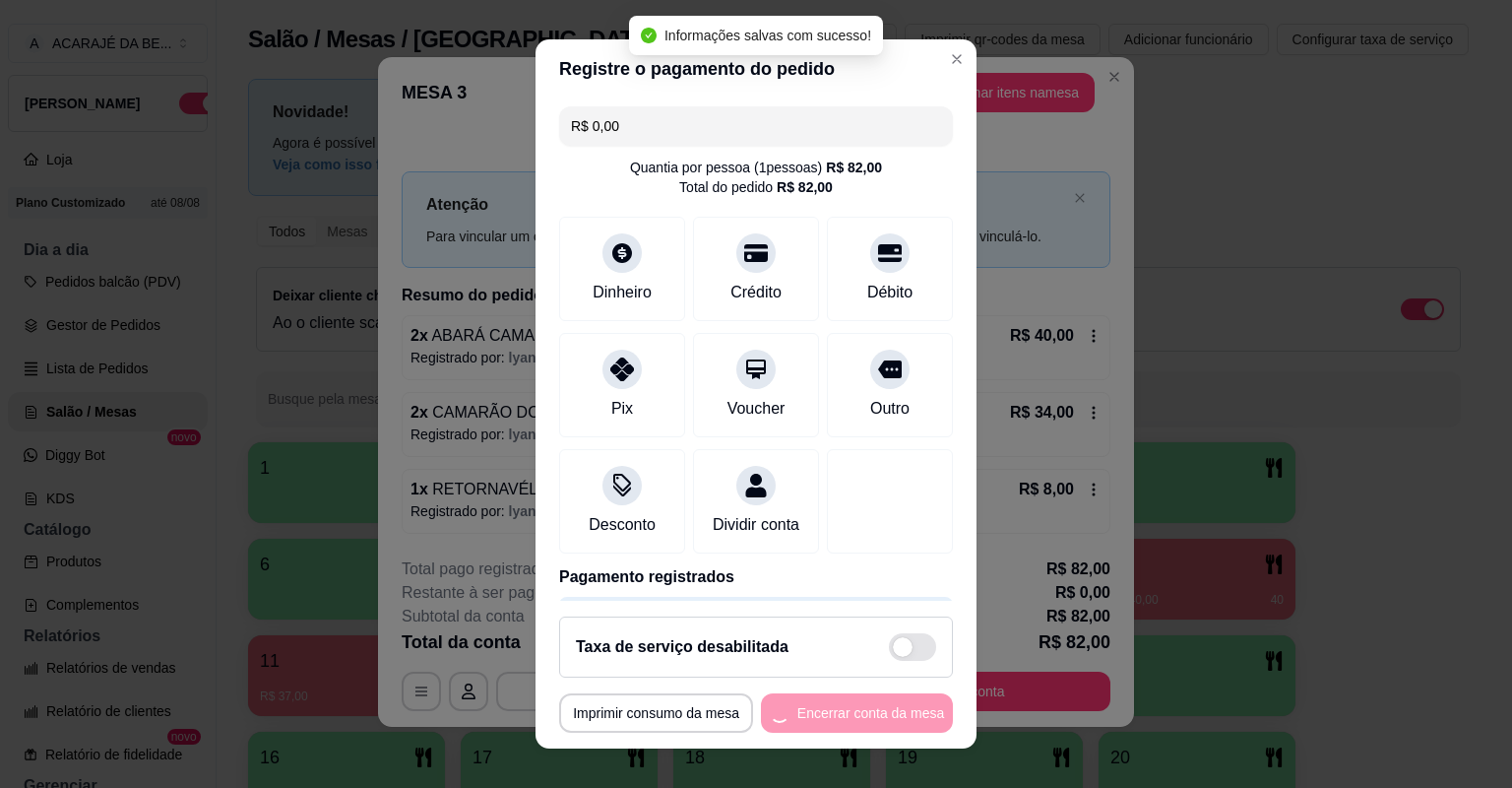 scroll, scrollTop: 0, scrollLeft: 0, axis: both 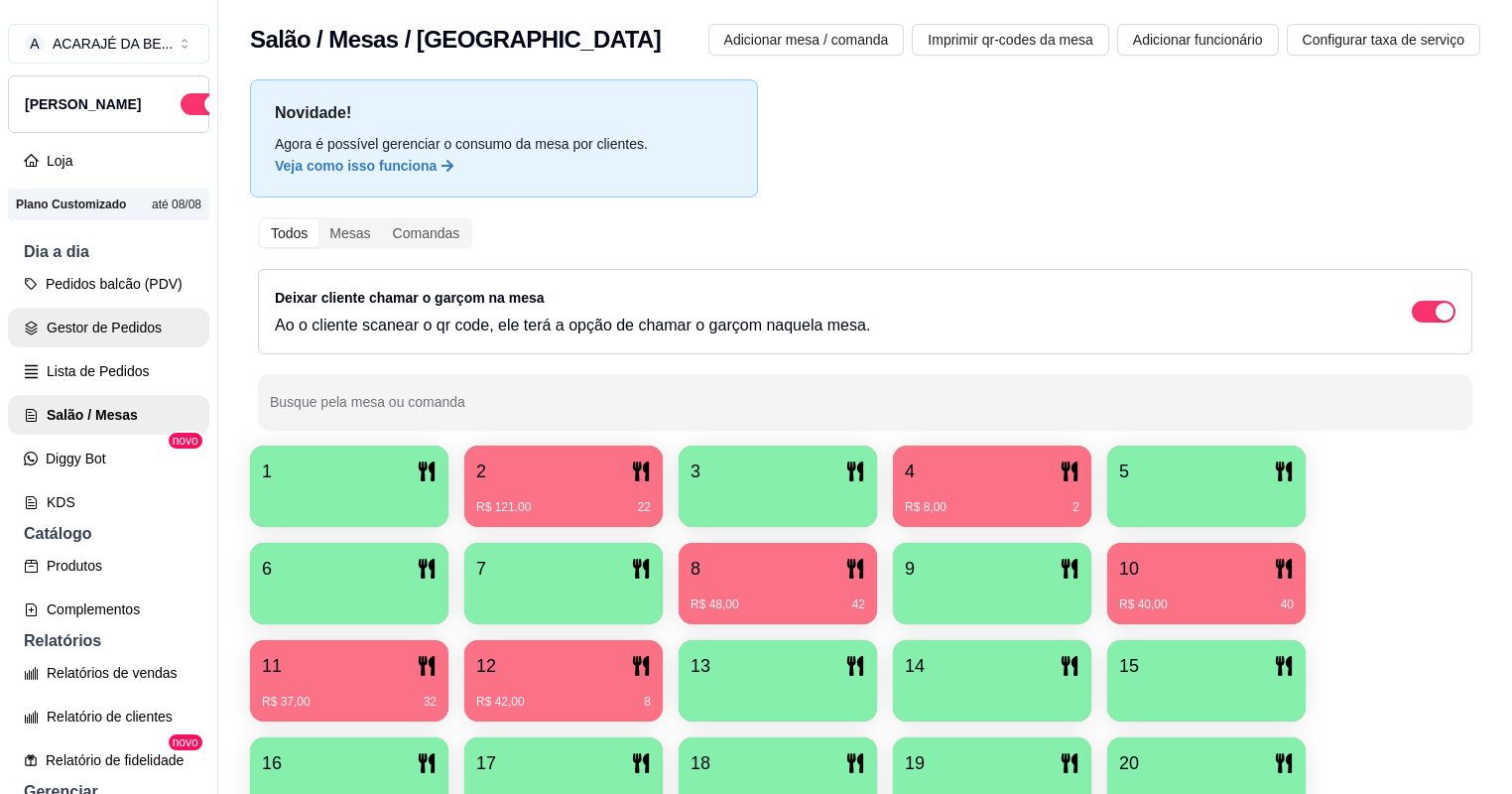 click on "Gestor de Pedidos" at bounding box center [108, 328] 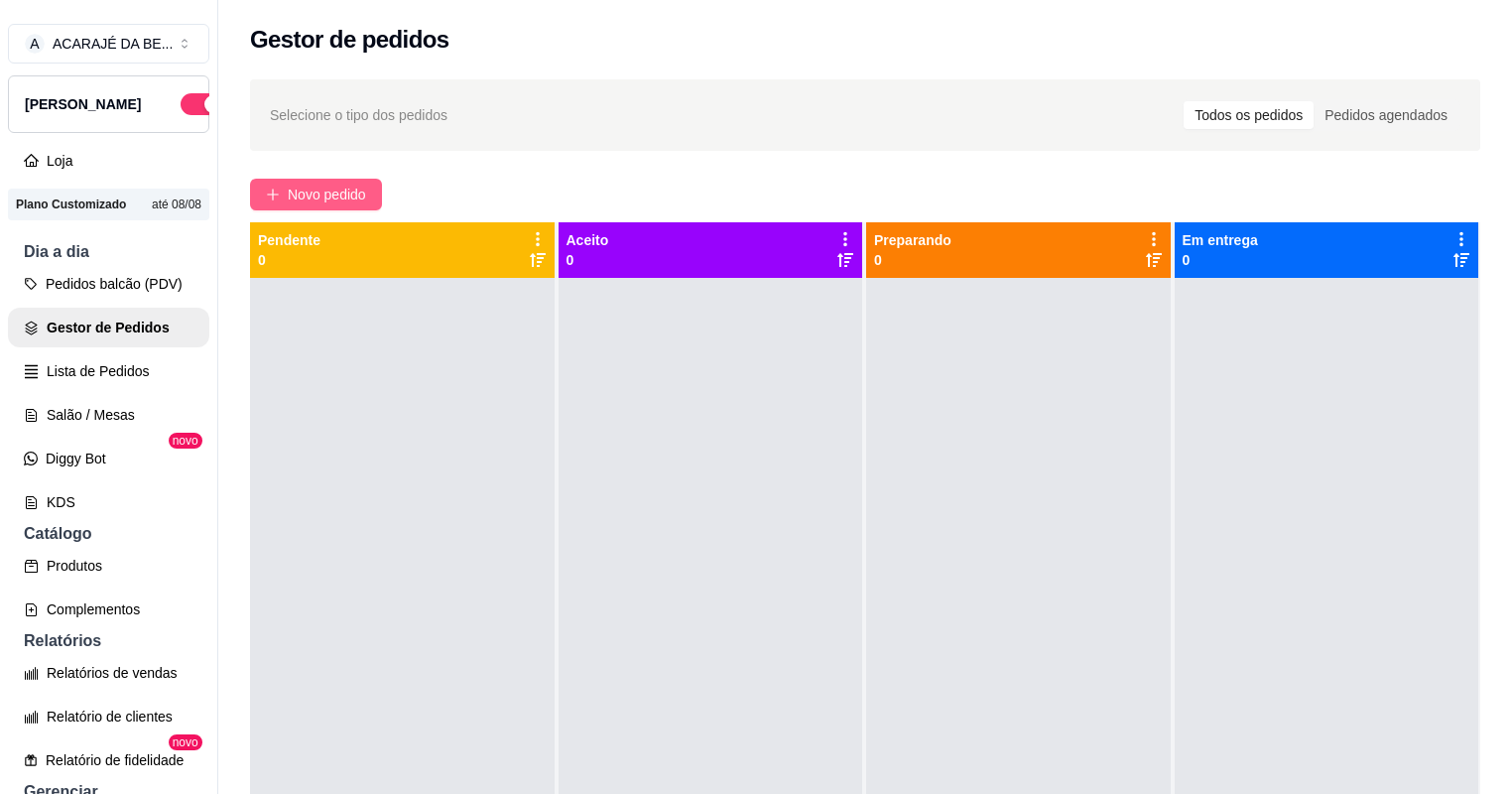 click on "Novo pedido" at bounding box center [326, 195] 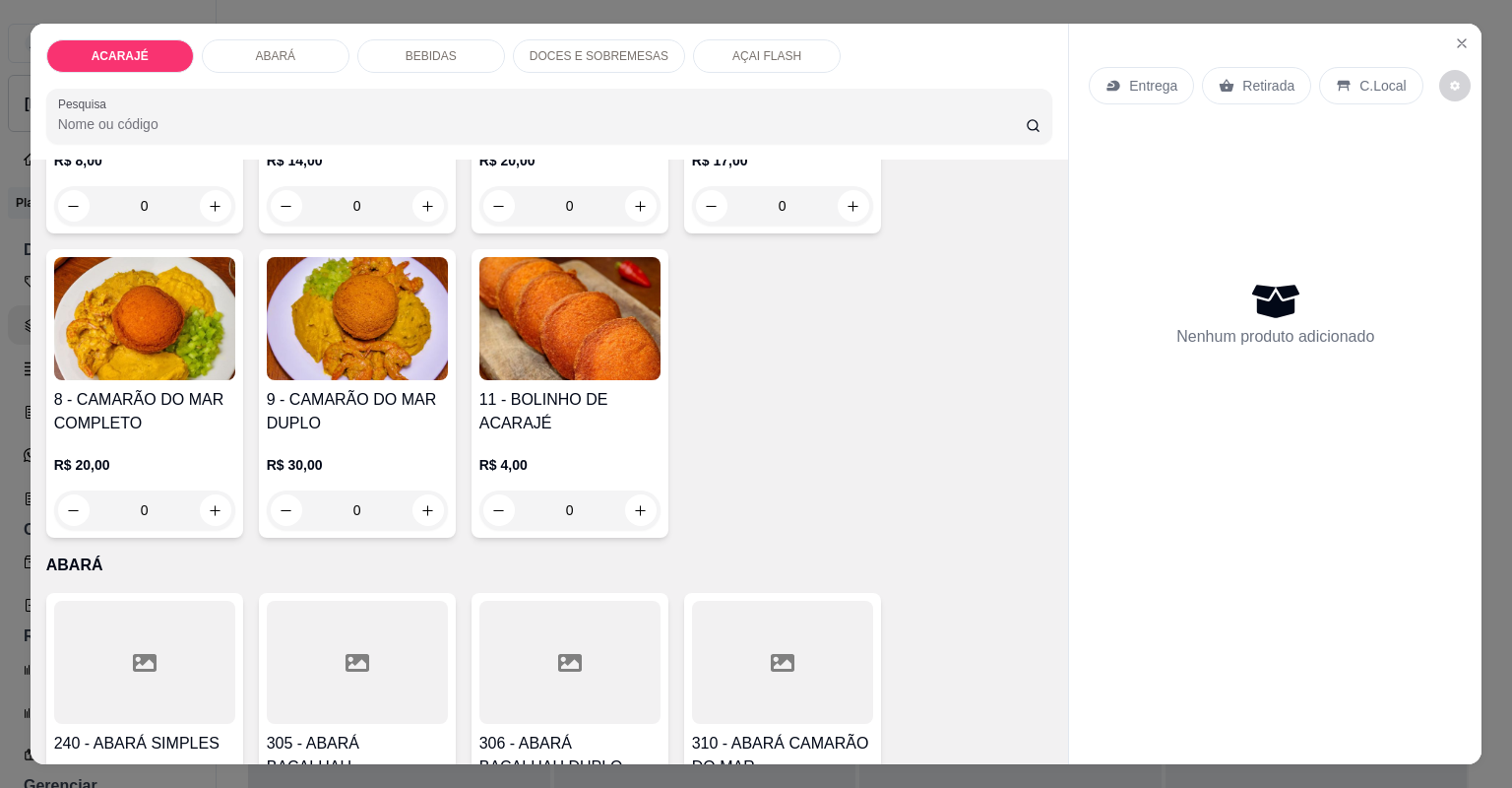 scroll, scrollTop: 552, scrollLeft: 0, axis: vertical 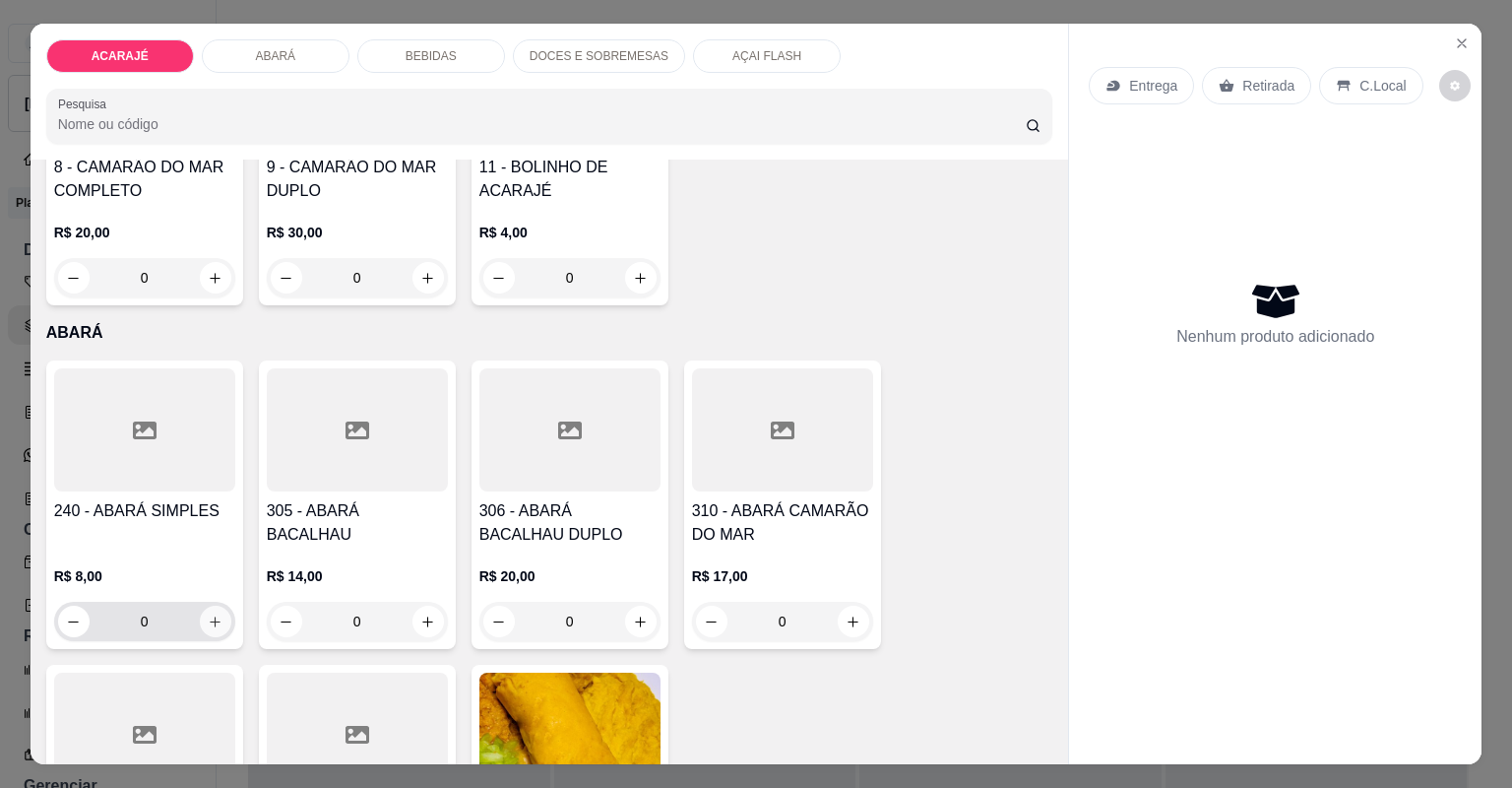click at bounding box center (216, 622) 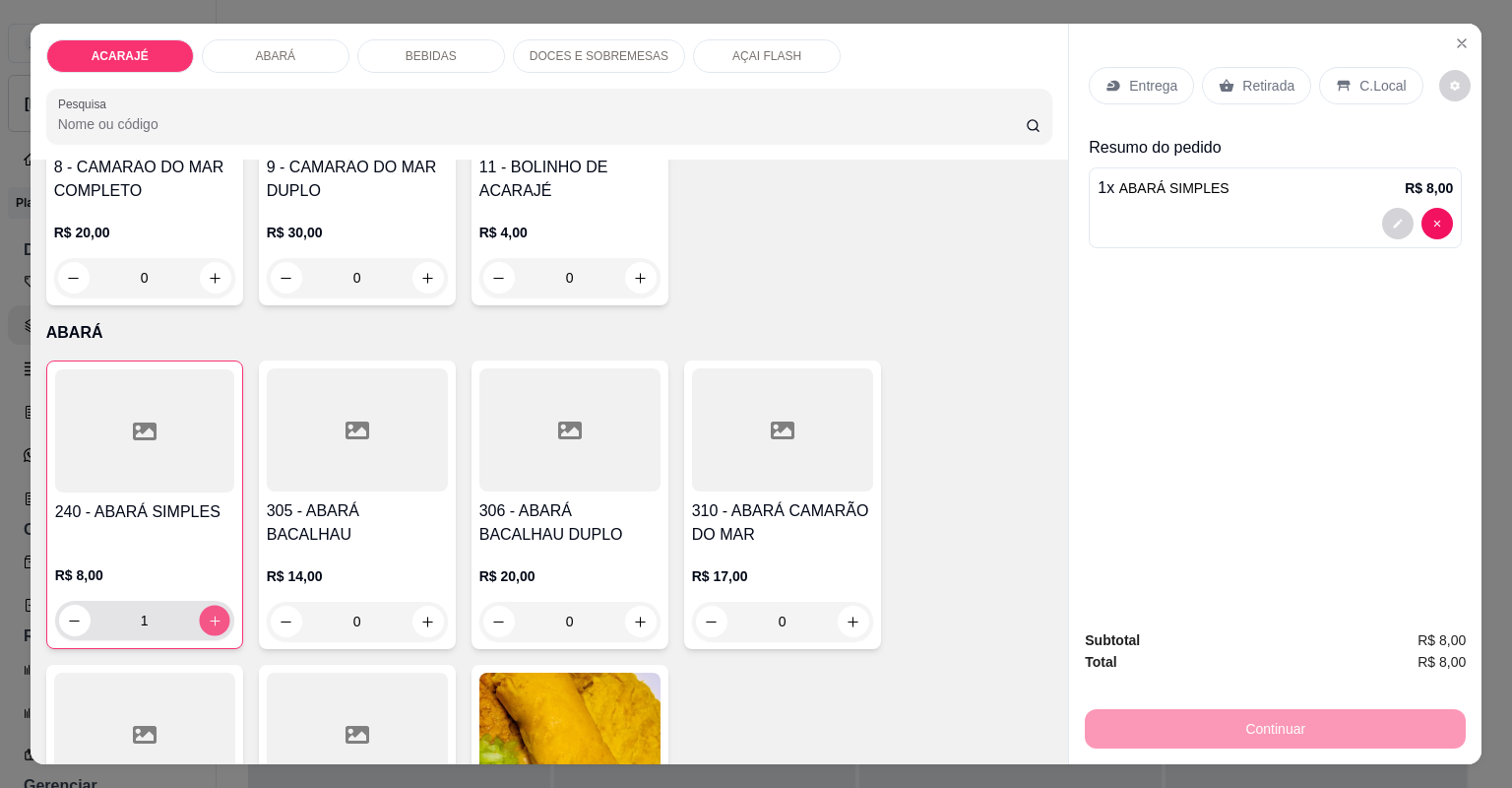 click at bounding box center (214, 620) 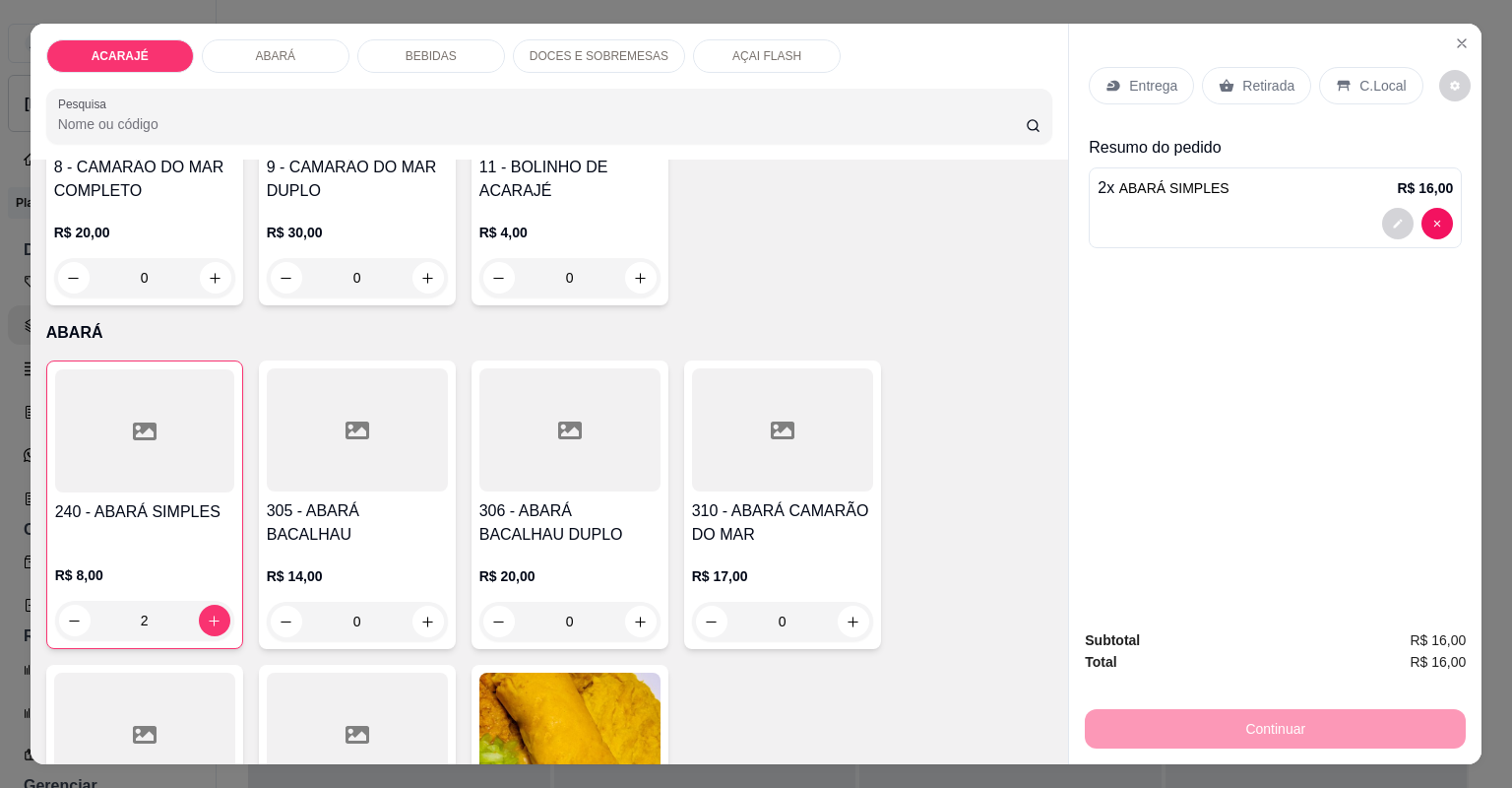click on "Retirada" at bounding box center [1256, 86] 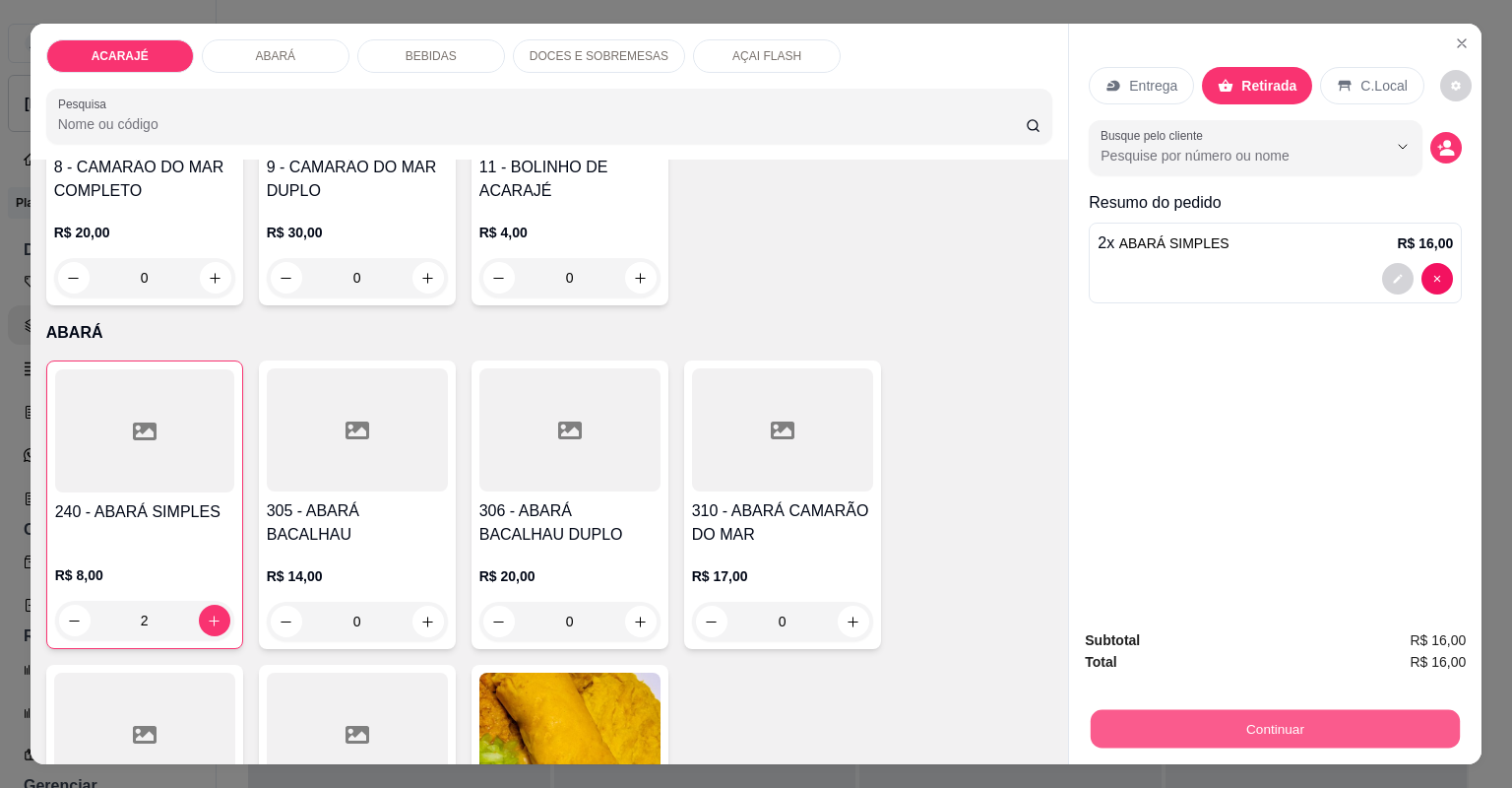 click on "Continuar" at bounding box center [1275, 729] 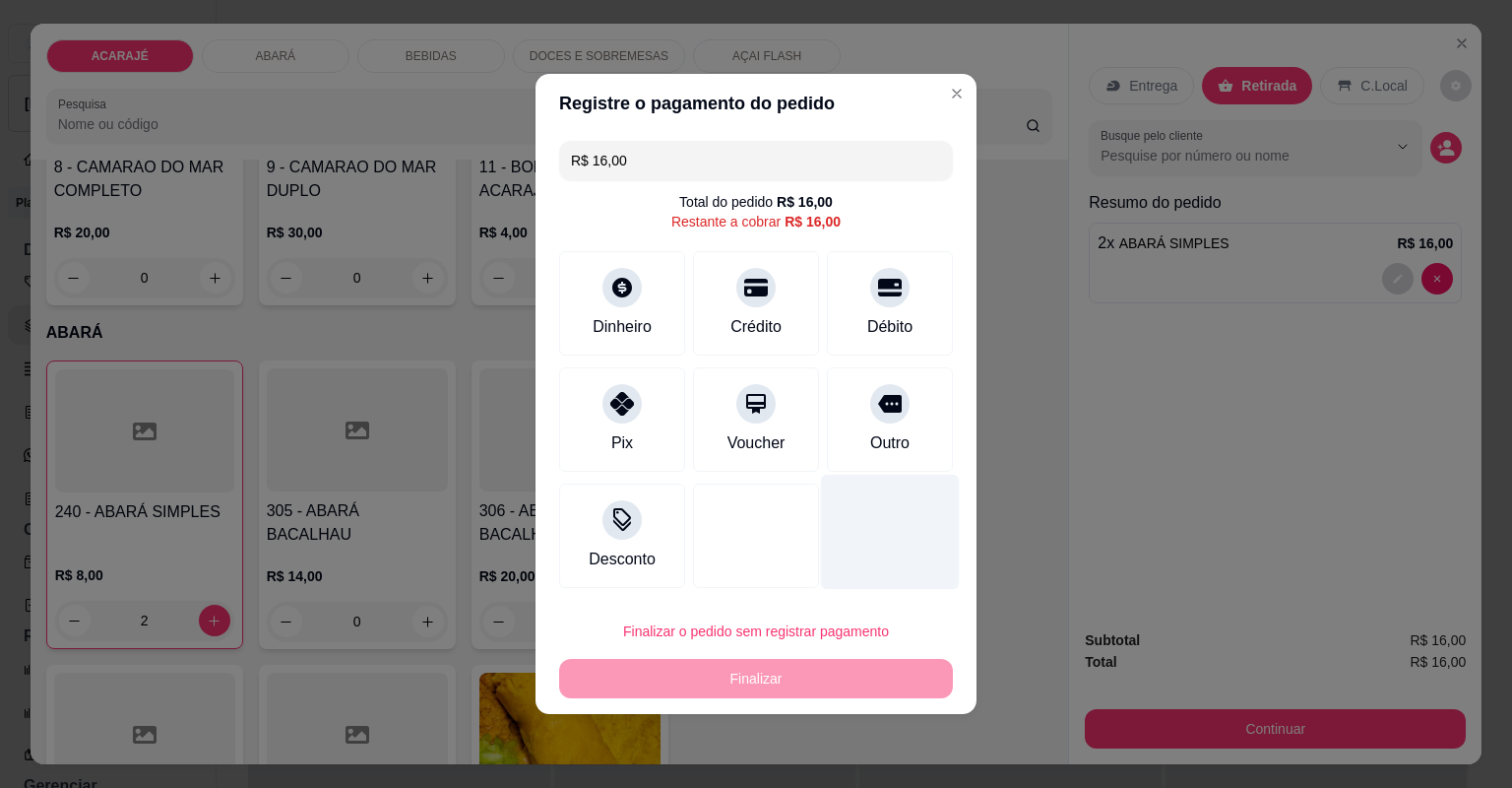 click on "Outro" at bounding box center [890, 443] 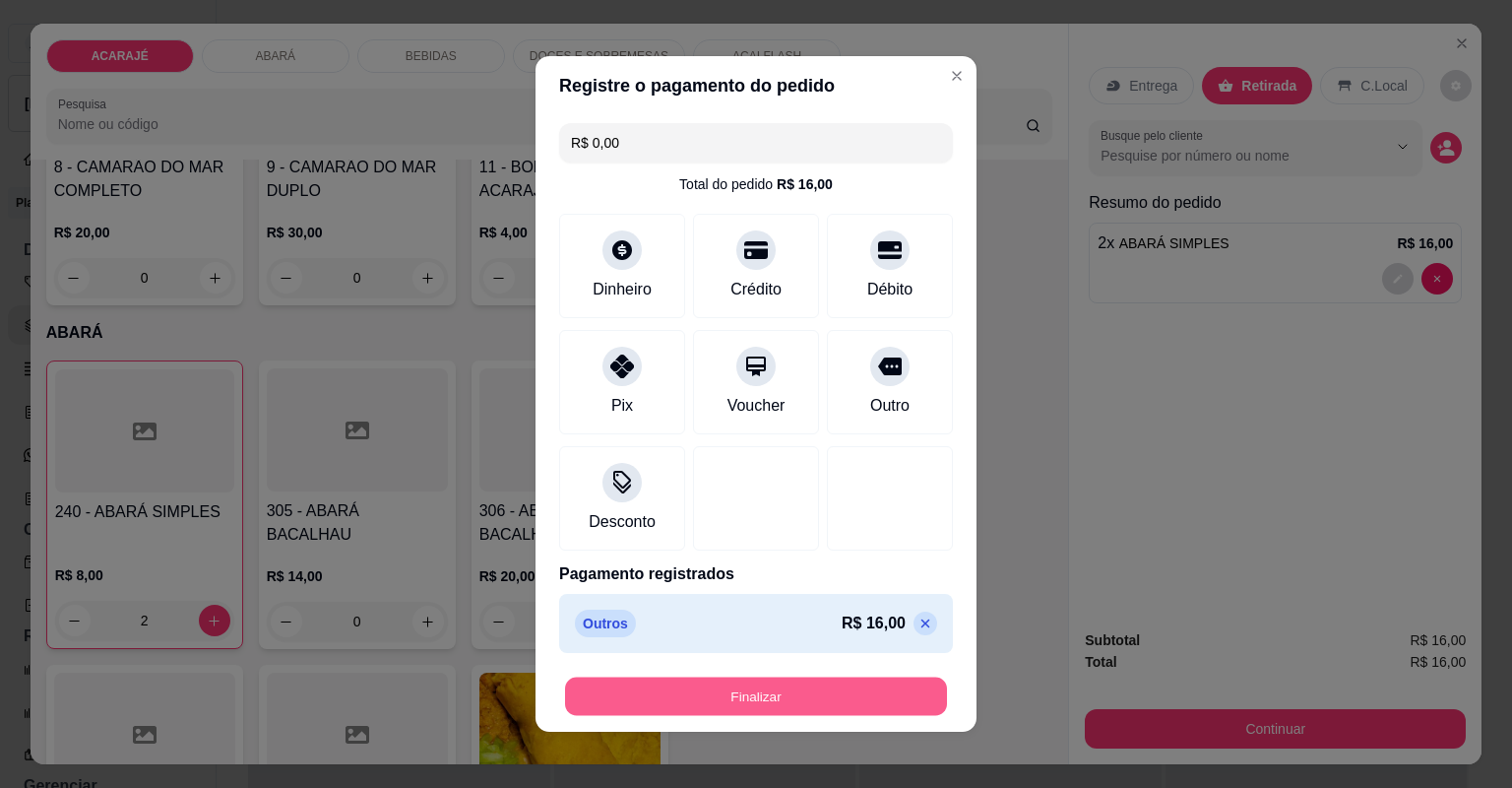 click on "Finalizar" at bounding box center [756, 696] 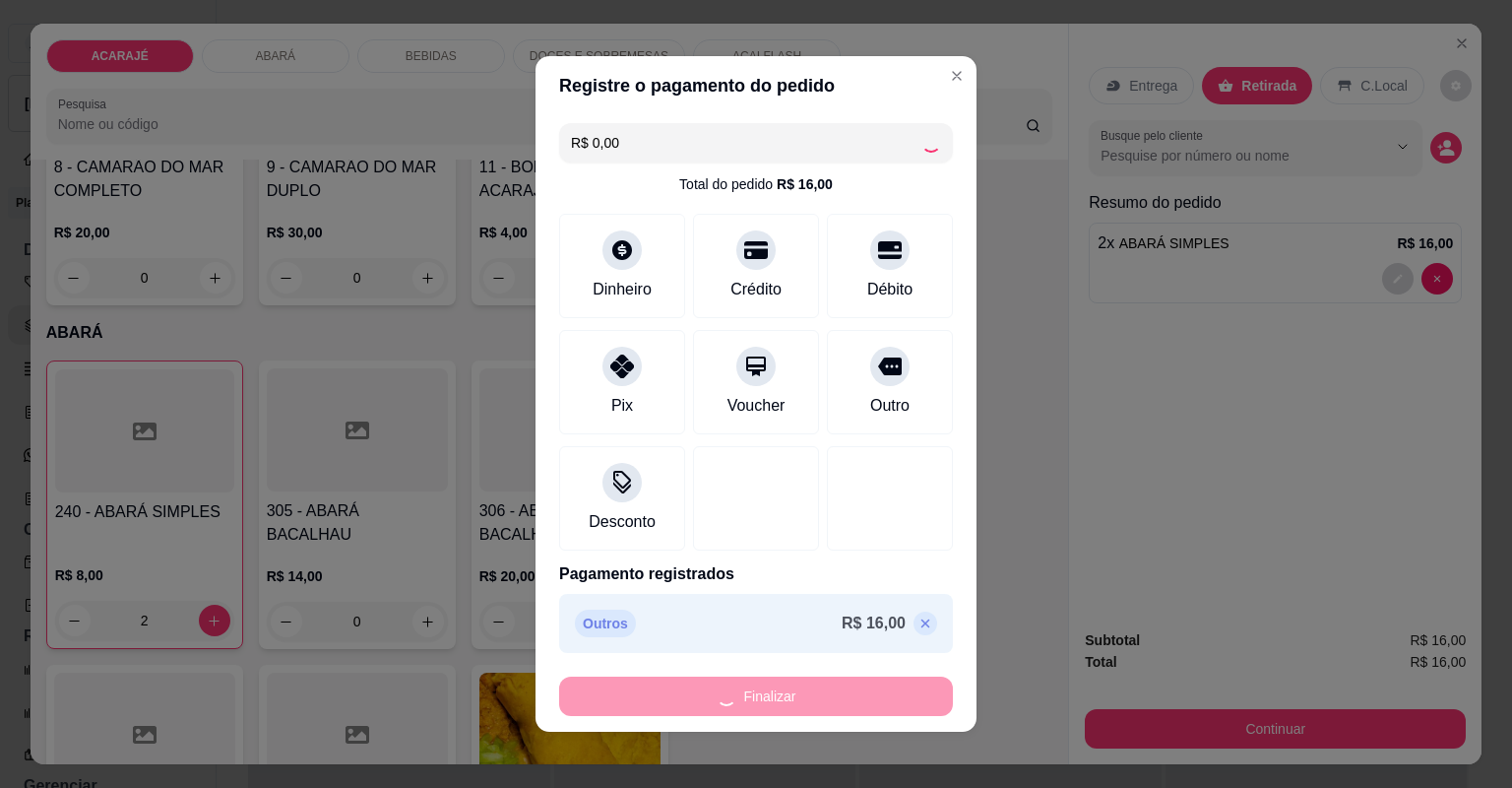 type on "0" 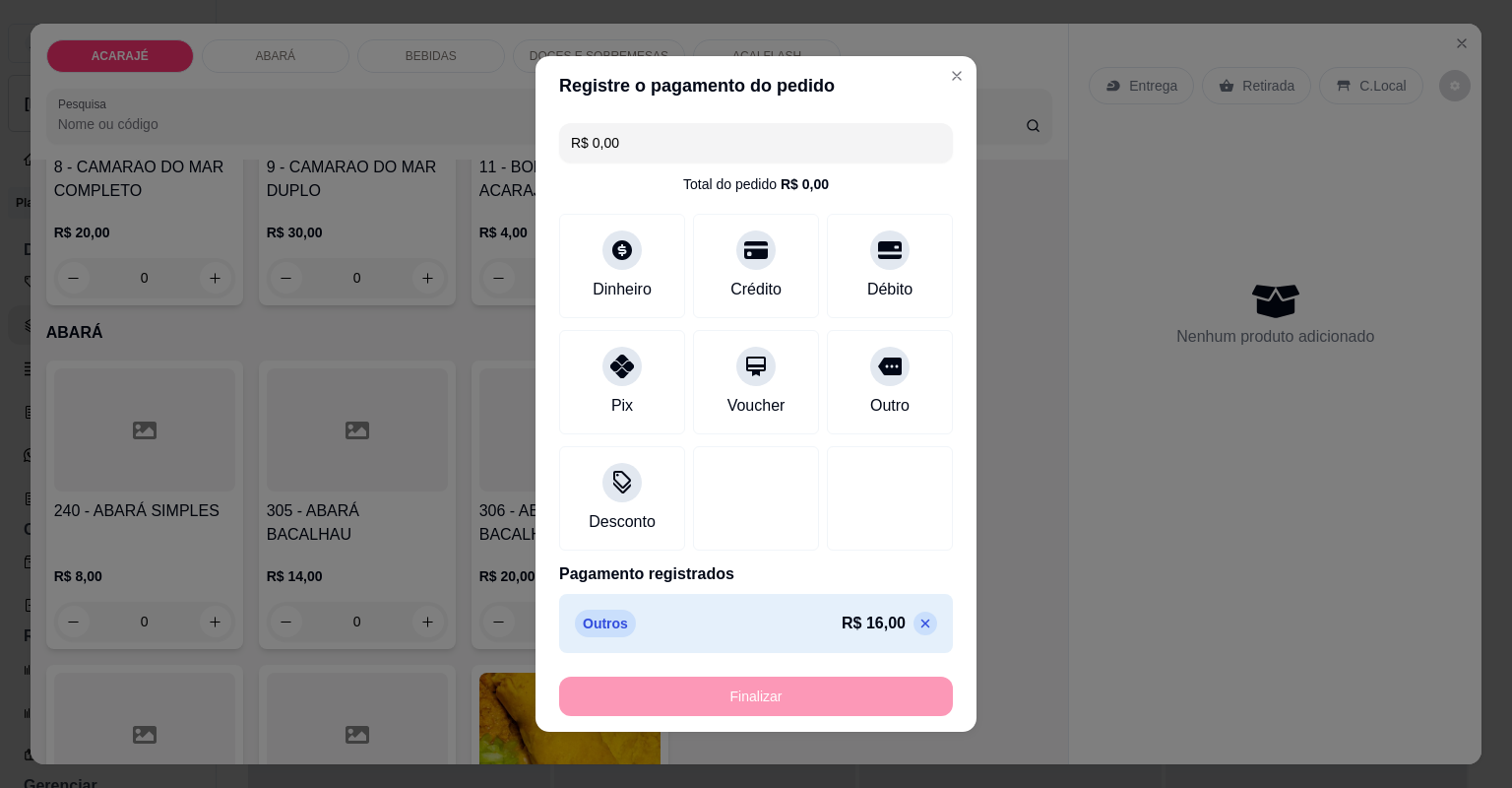type on "-R$ 16,00" 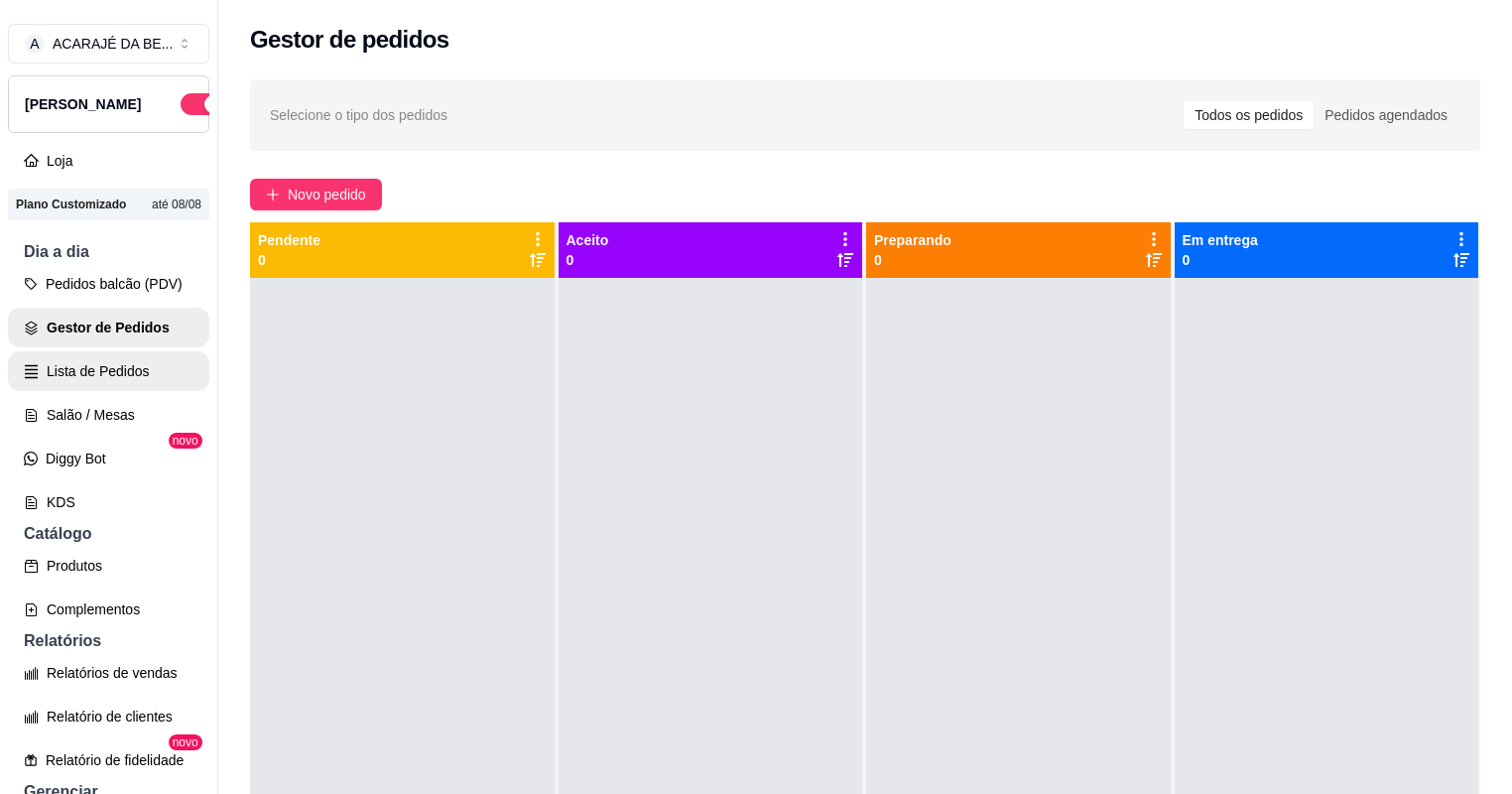 click on "Lista de Pedidos" at bounding box center (108, 371) 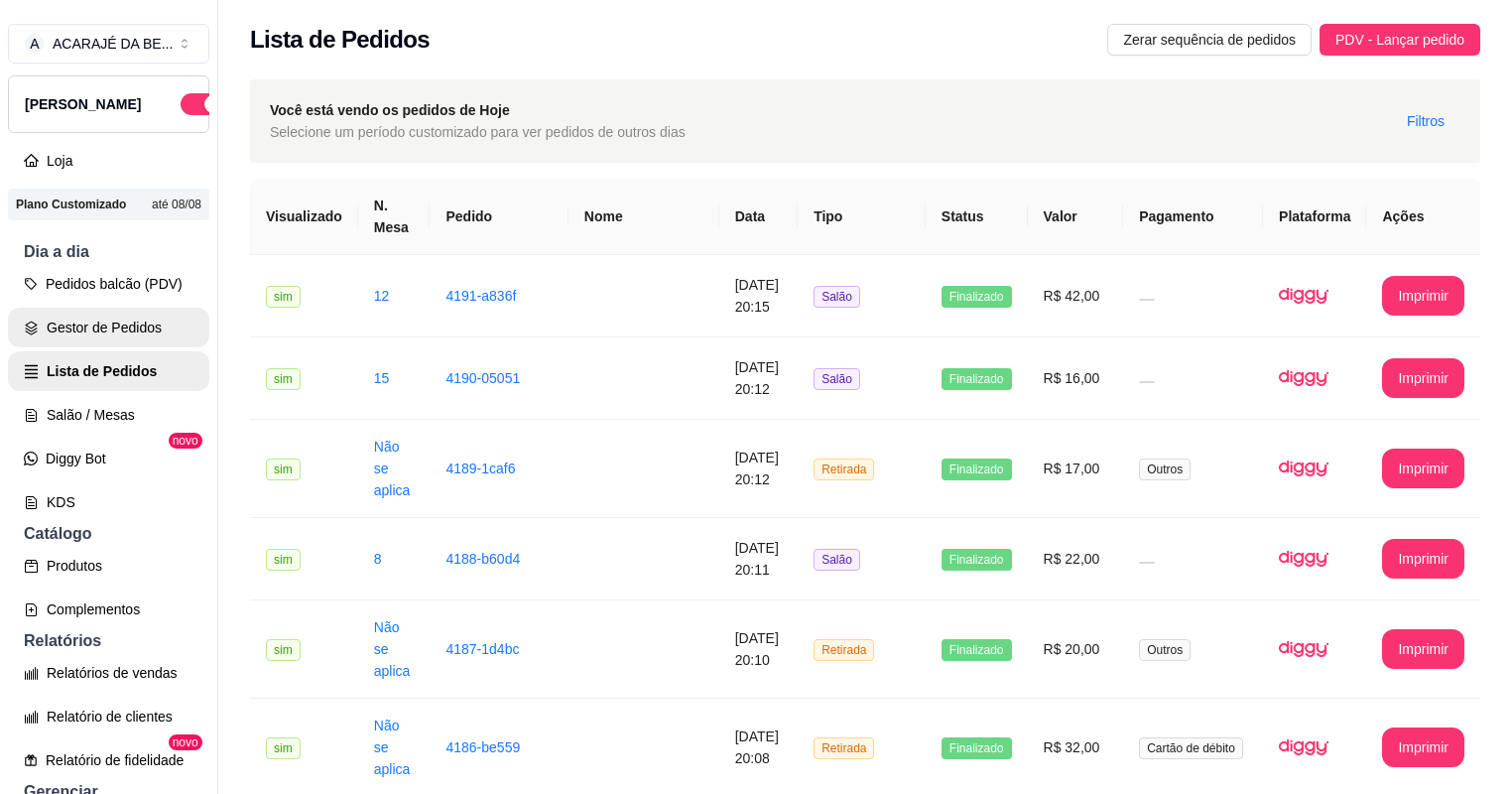 click on "Gestor de Pedidos" at bounding box center [108, 328] 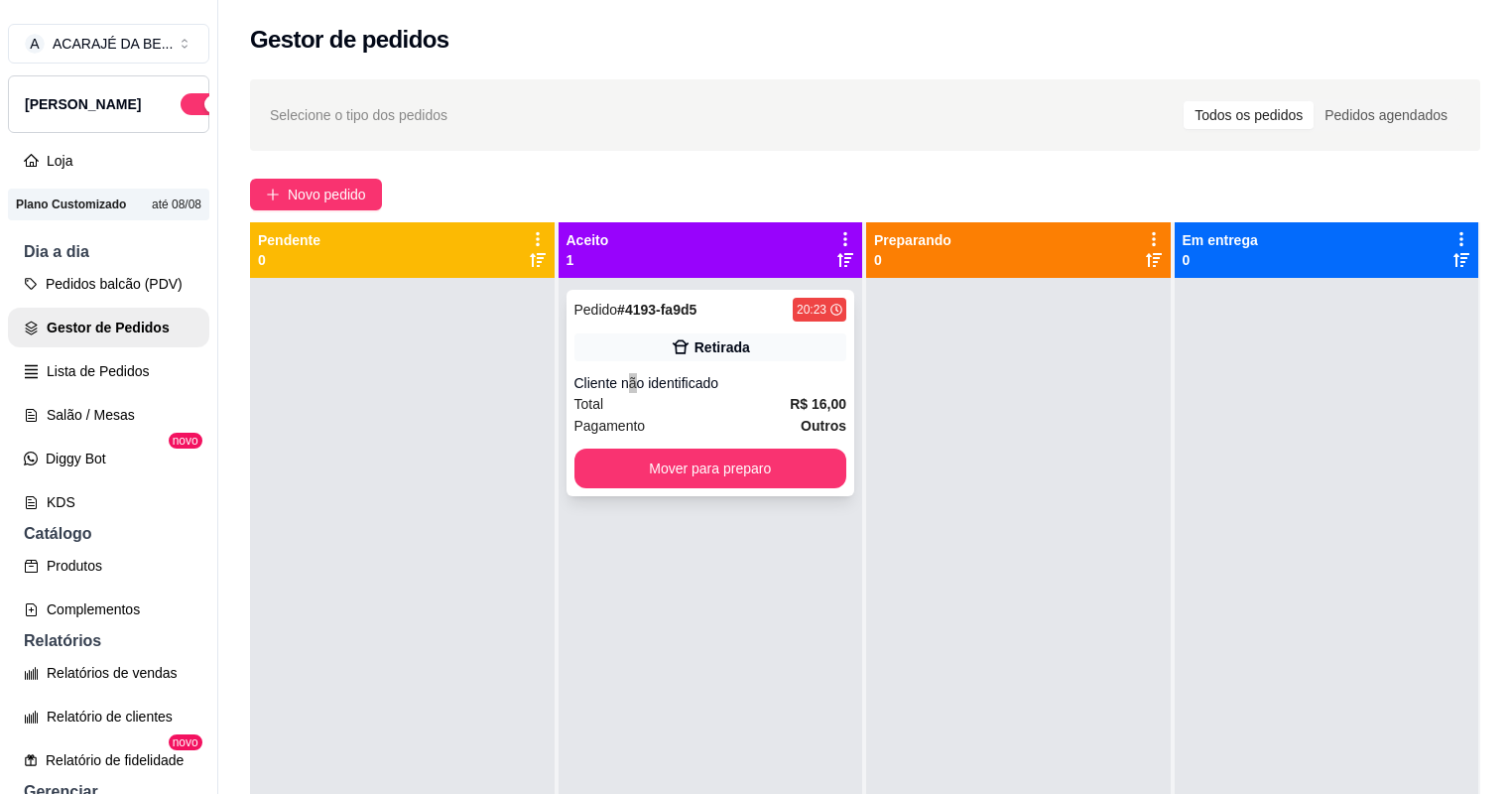 click on "Pedido  # 4193-fa9d5 20:23 Retirada Cliente não identificado Total R$ 16,00 Pagamento Outros Mover para preparo" at bounding box center [710, 393] 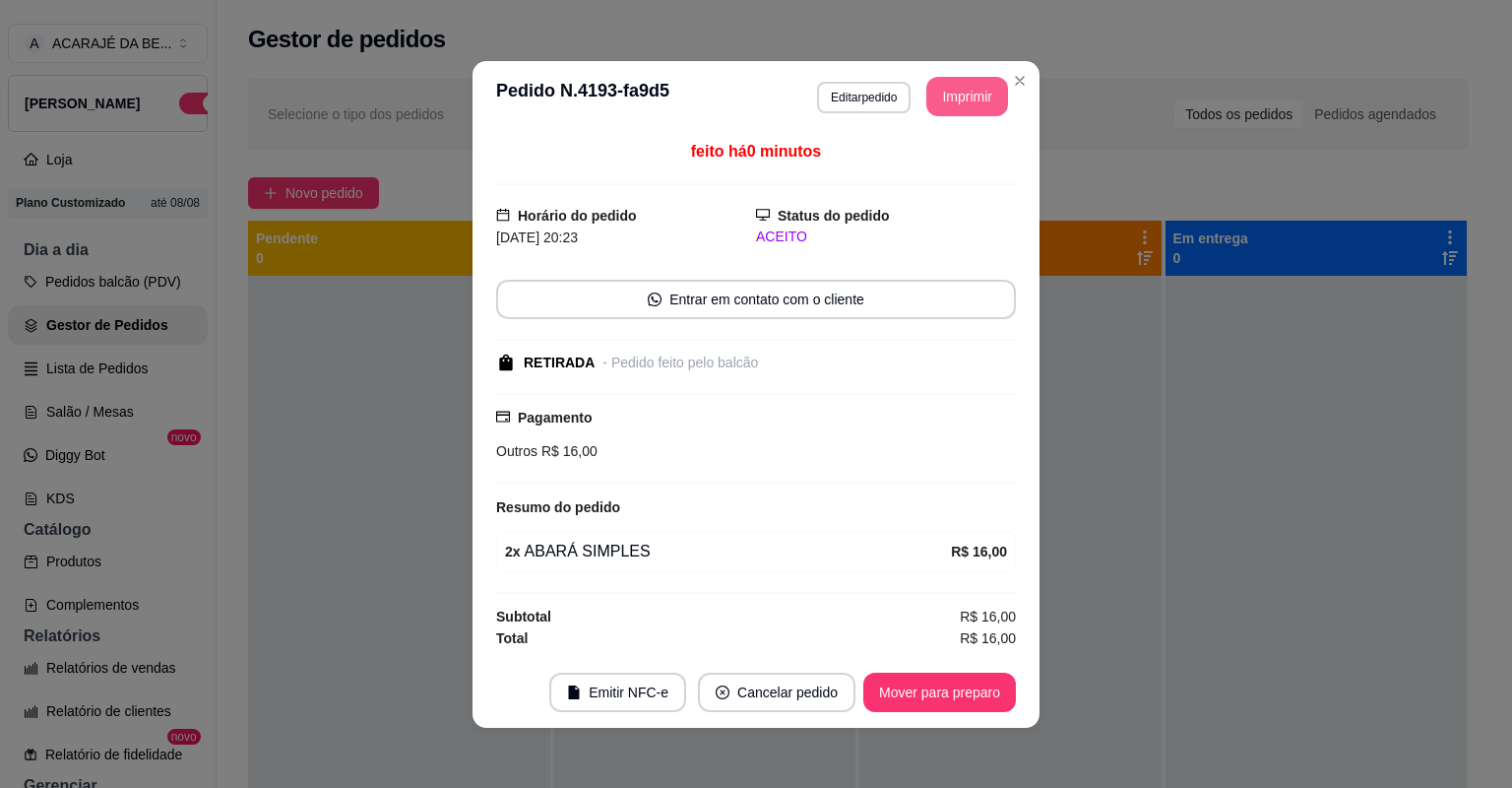 click on "Imprimir" at bounding box center [967, 97] 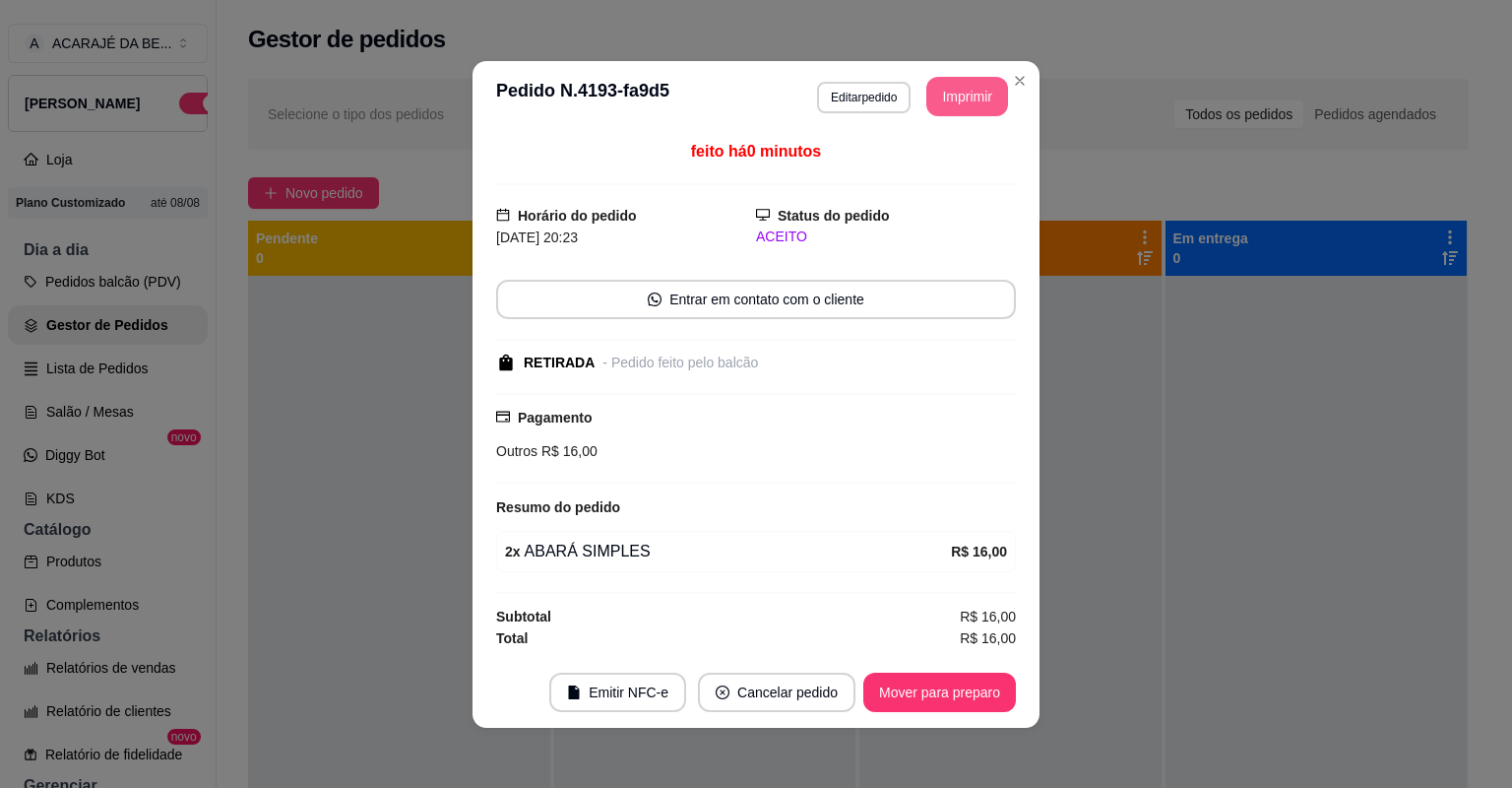 scroll, scrollTop: 0, scrollLeft: 0, axis: both 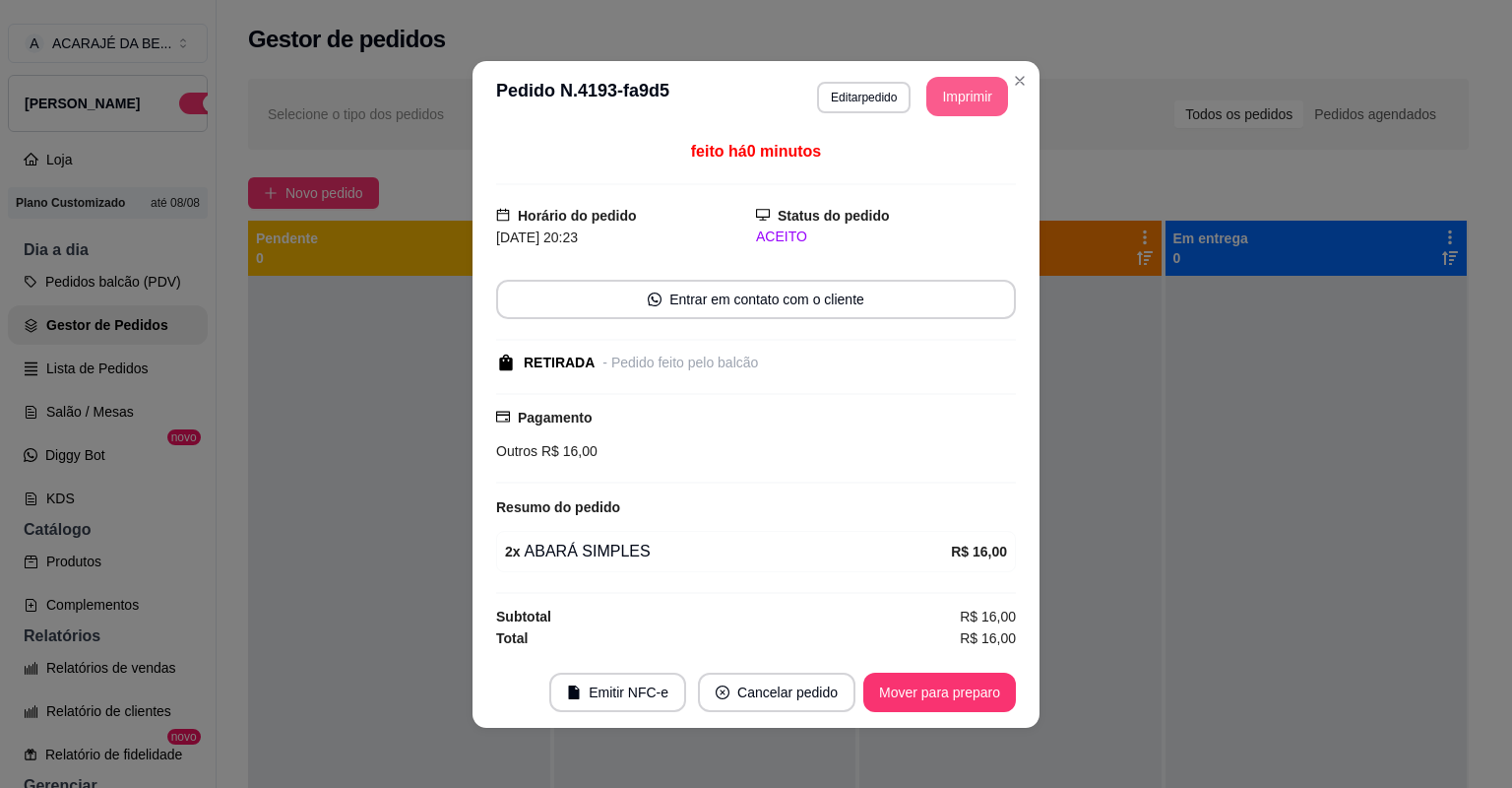 click on "Mover para preparo" at bounding box center [939, 692] 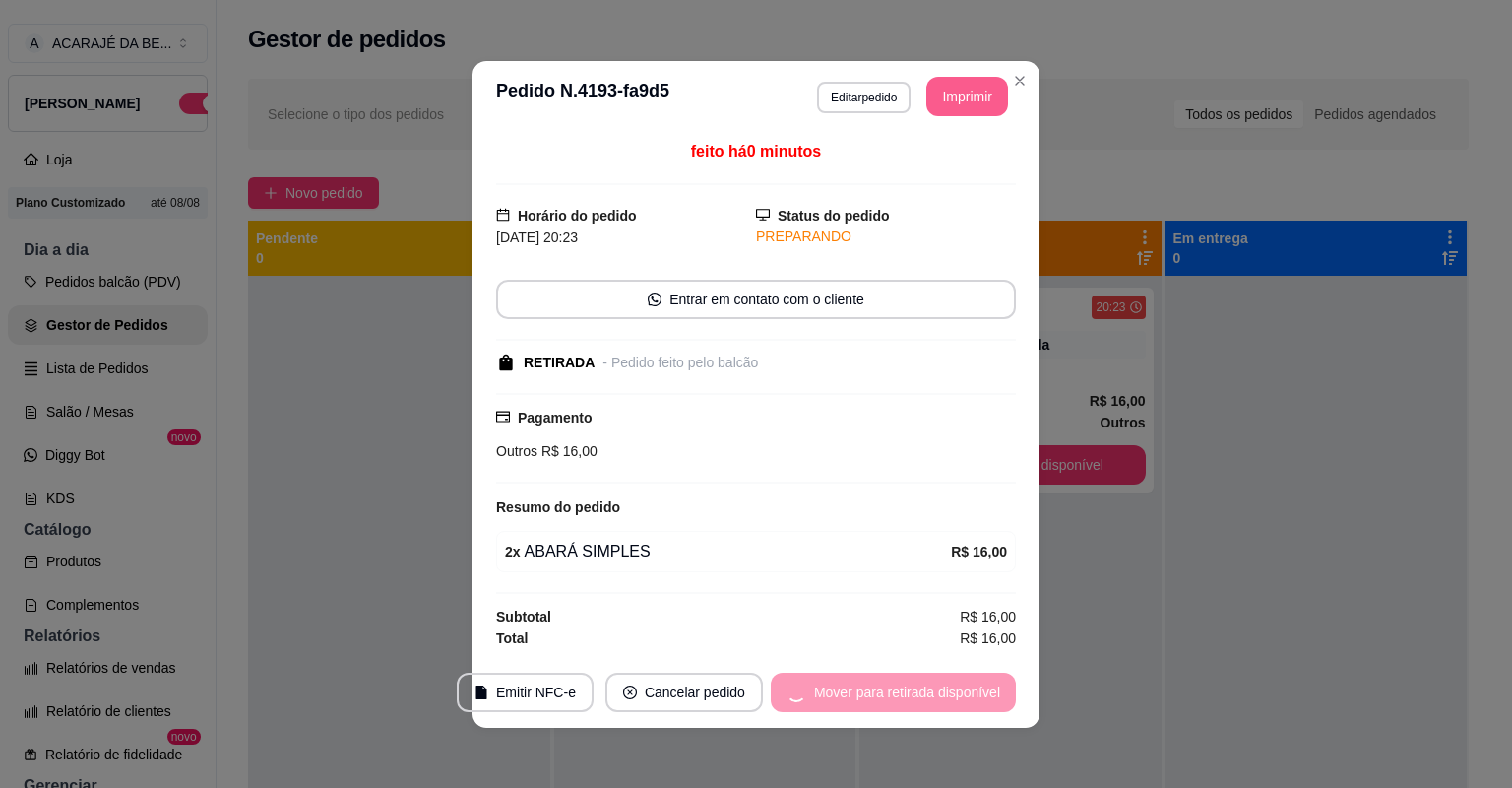 drag, startPoint x: 0, startPoint y: 0, endPoint x: 993, endPoint y: 690, distance: 1209.1935 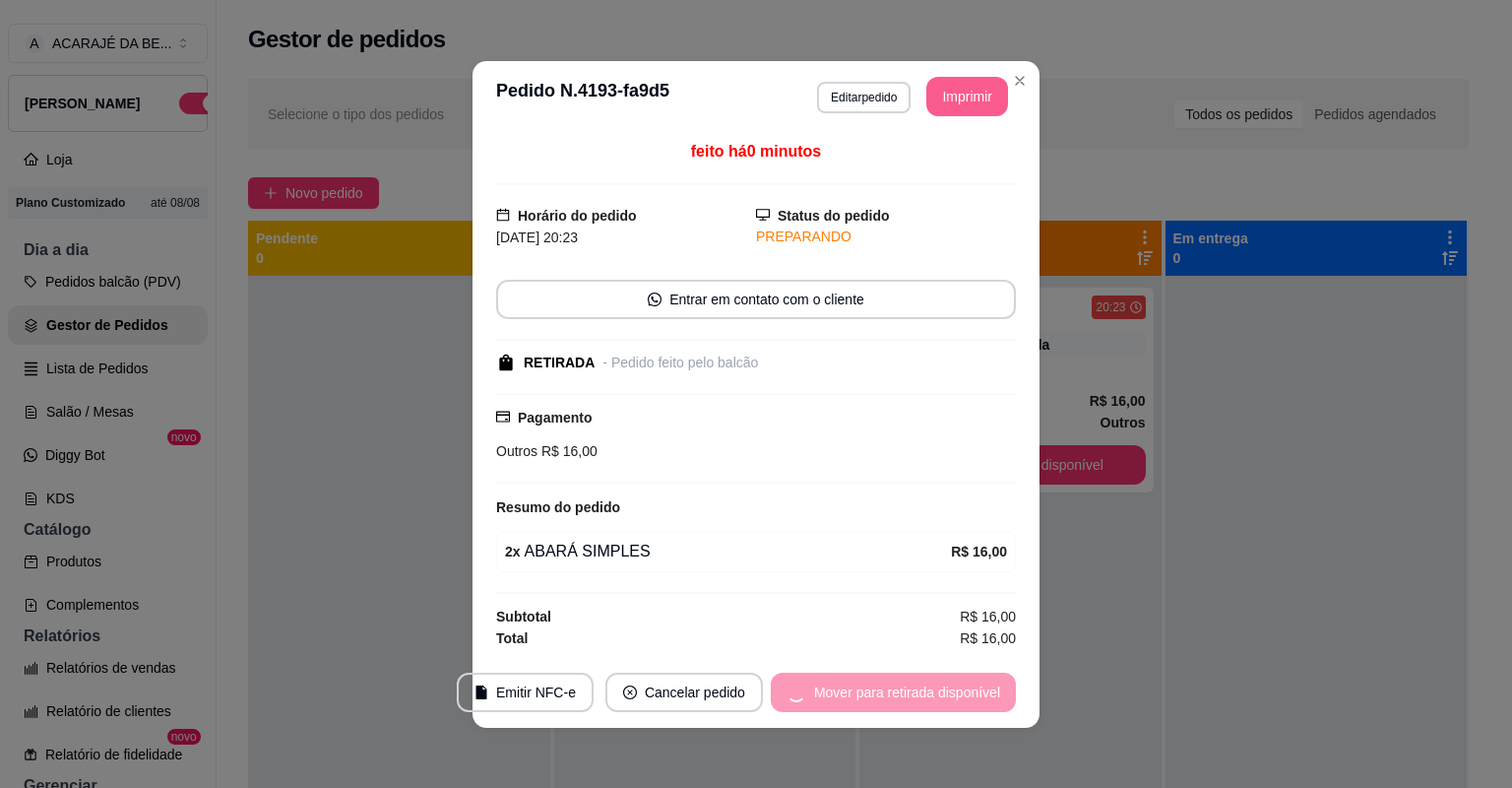 scroll, scrollTop: 0, scrollLeft: 0, axis: both 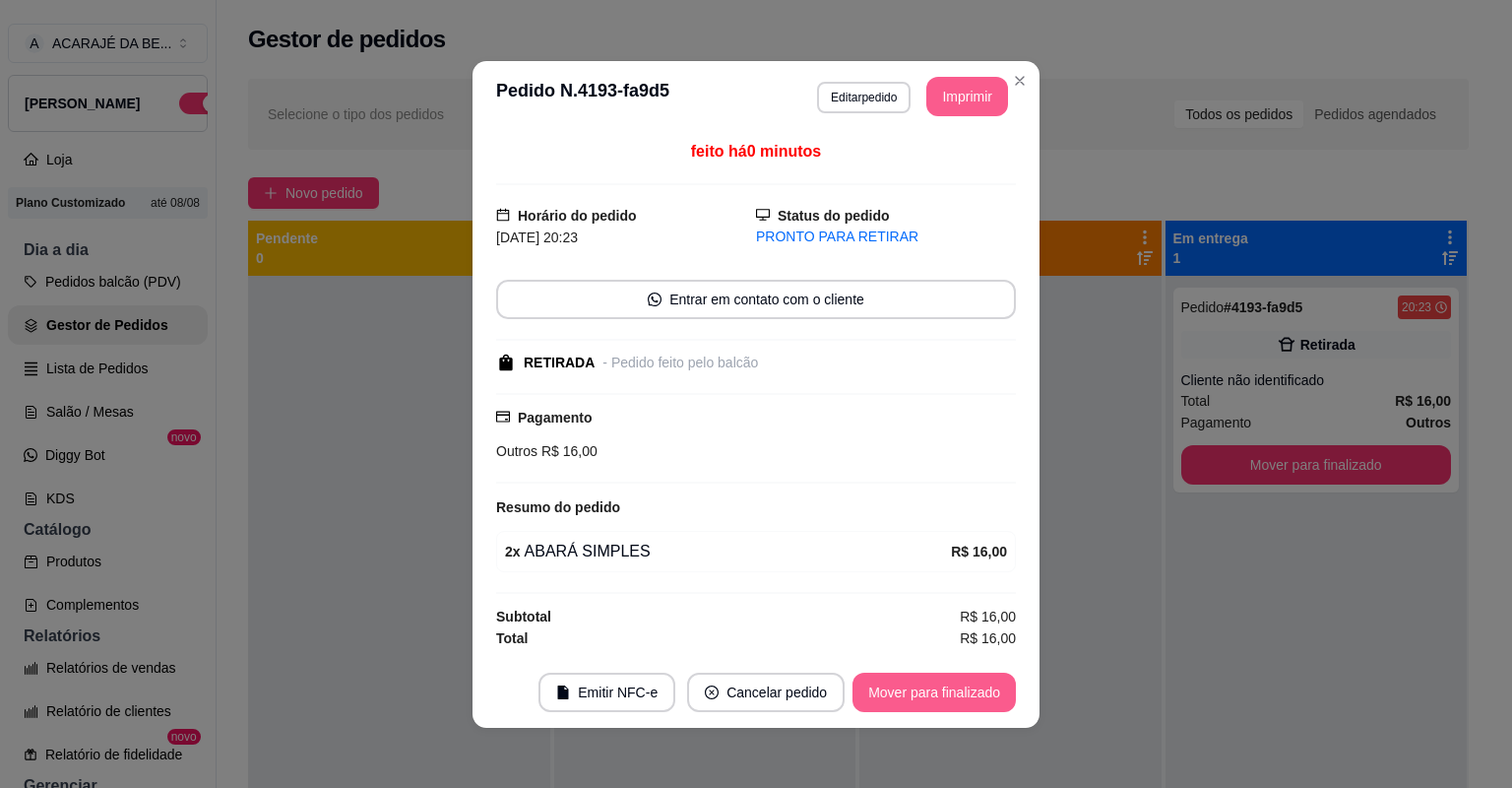 click on "Mover para finalizado" at bounding box center (934, 692) 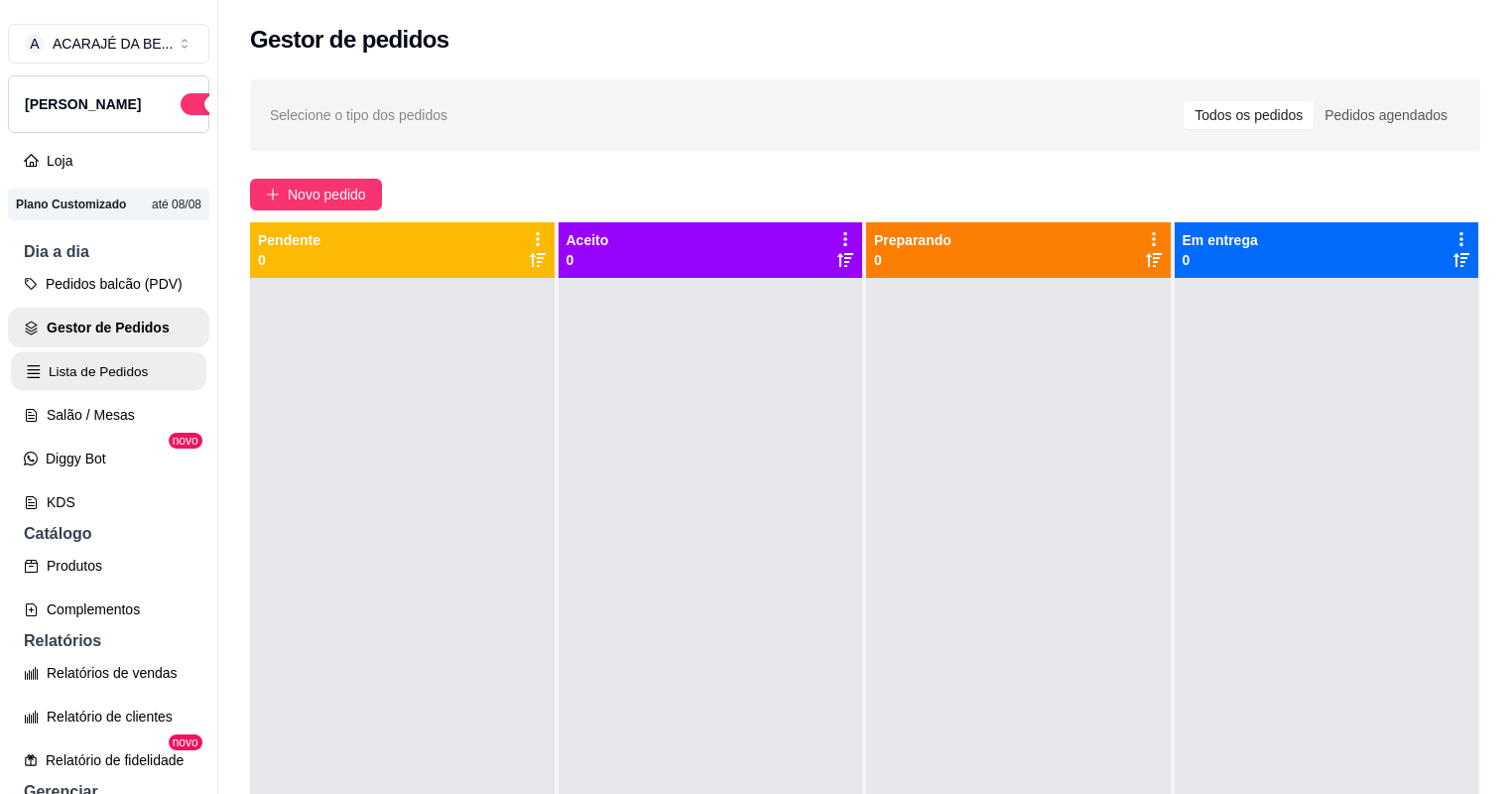 click on "Lista de Pedidos" at bounding box center (108, 371) 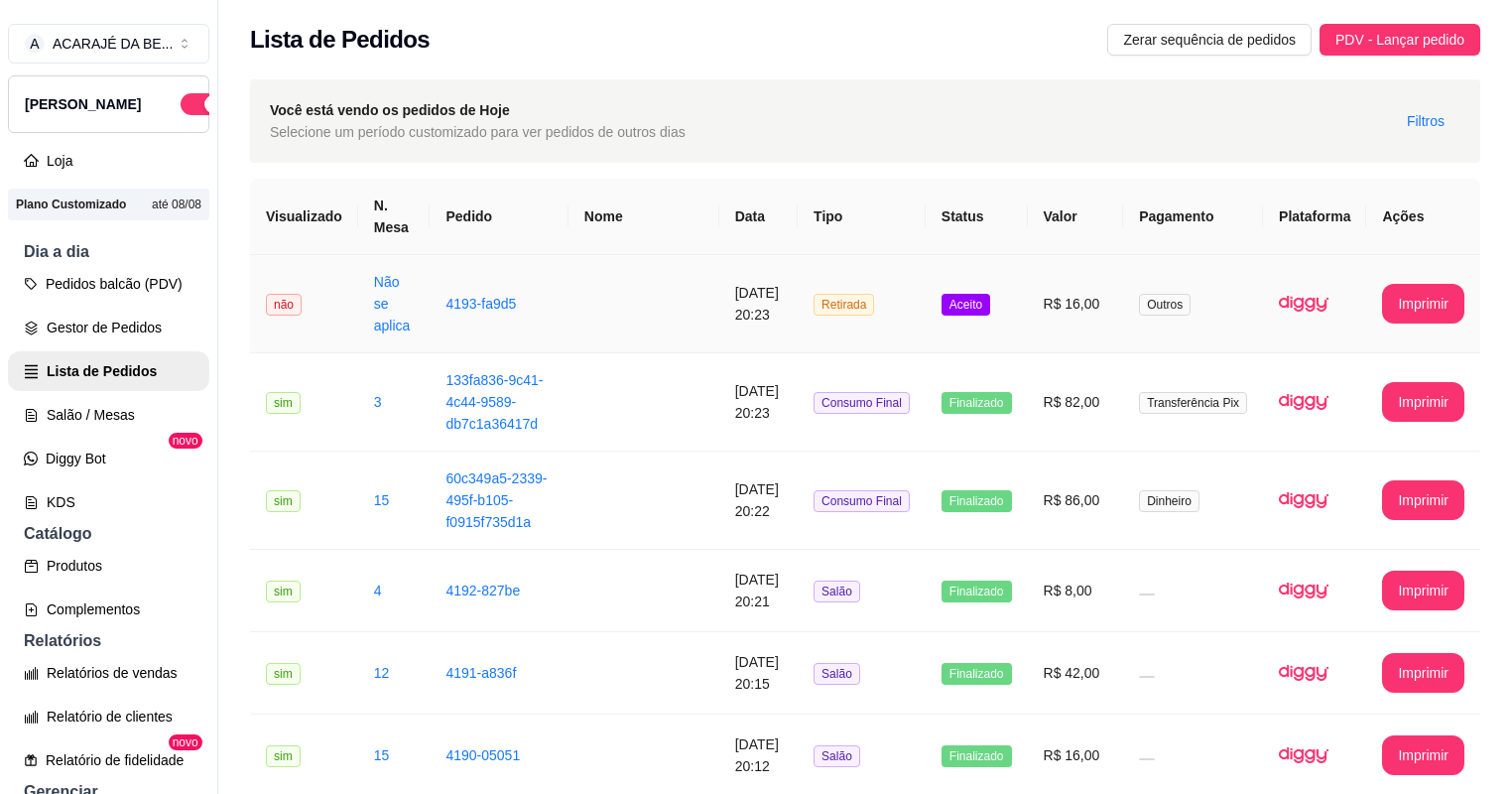 click on "Outros" at bounding box center (1165, 305) 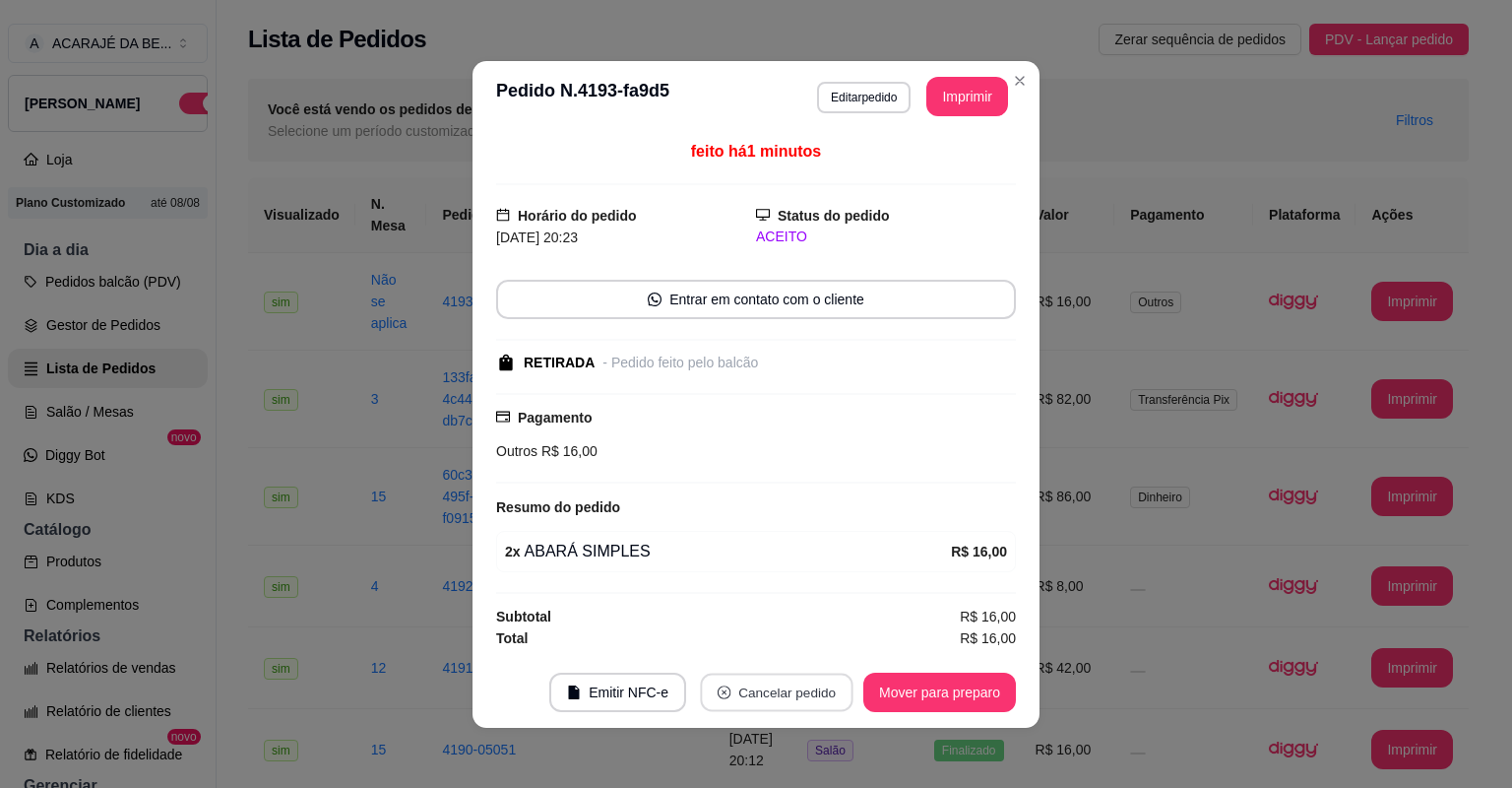 click on "Cancelar pedido" at bounding box center (776, 691) 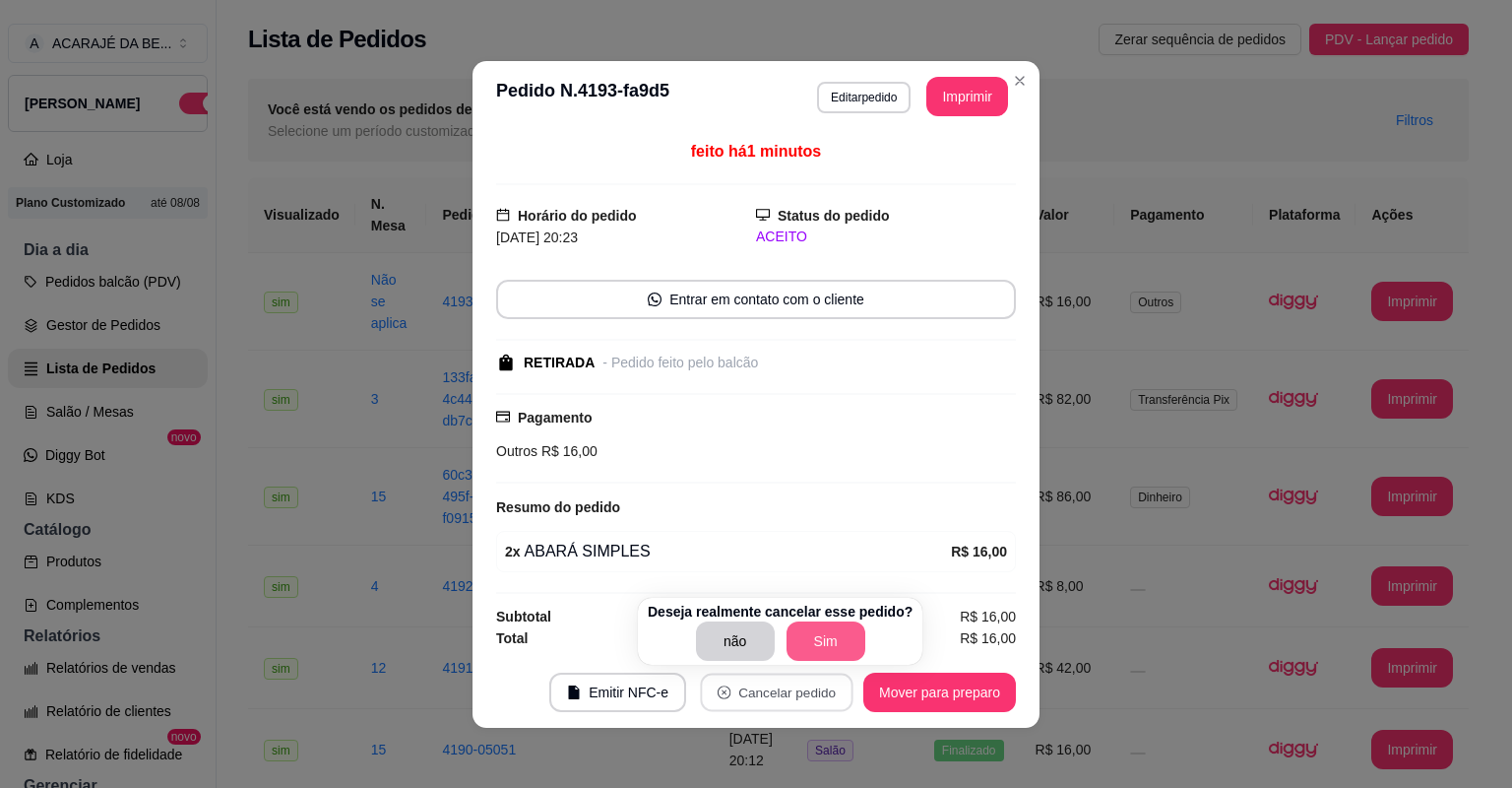 click on "Sim" at bounding box center [826, 641] 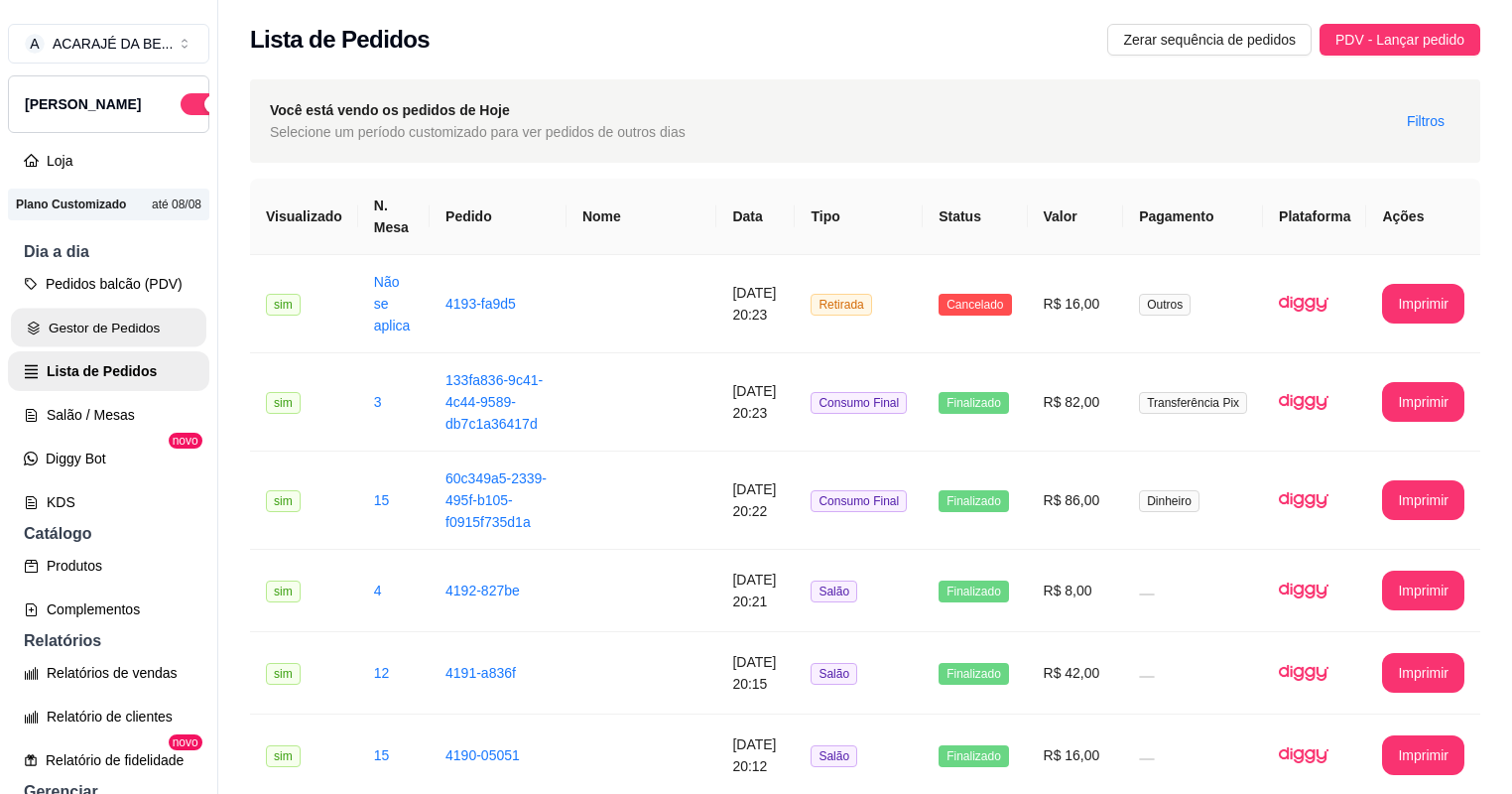 click on "Gestor de Pedidos" at bounding box center (108, 328) 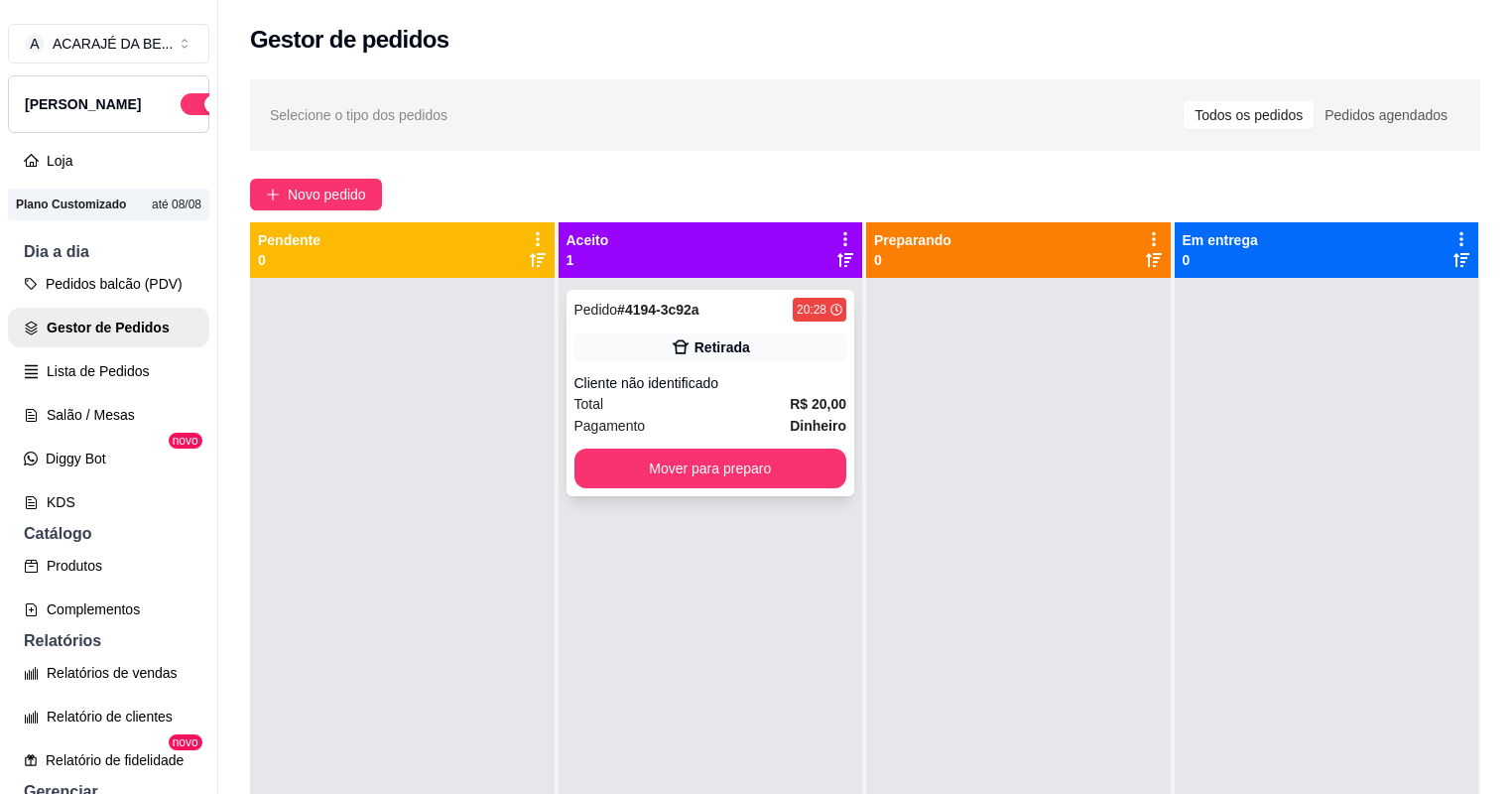 click on "Total R$ 20,00" at bounding box center (710, 404) 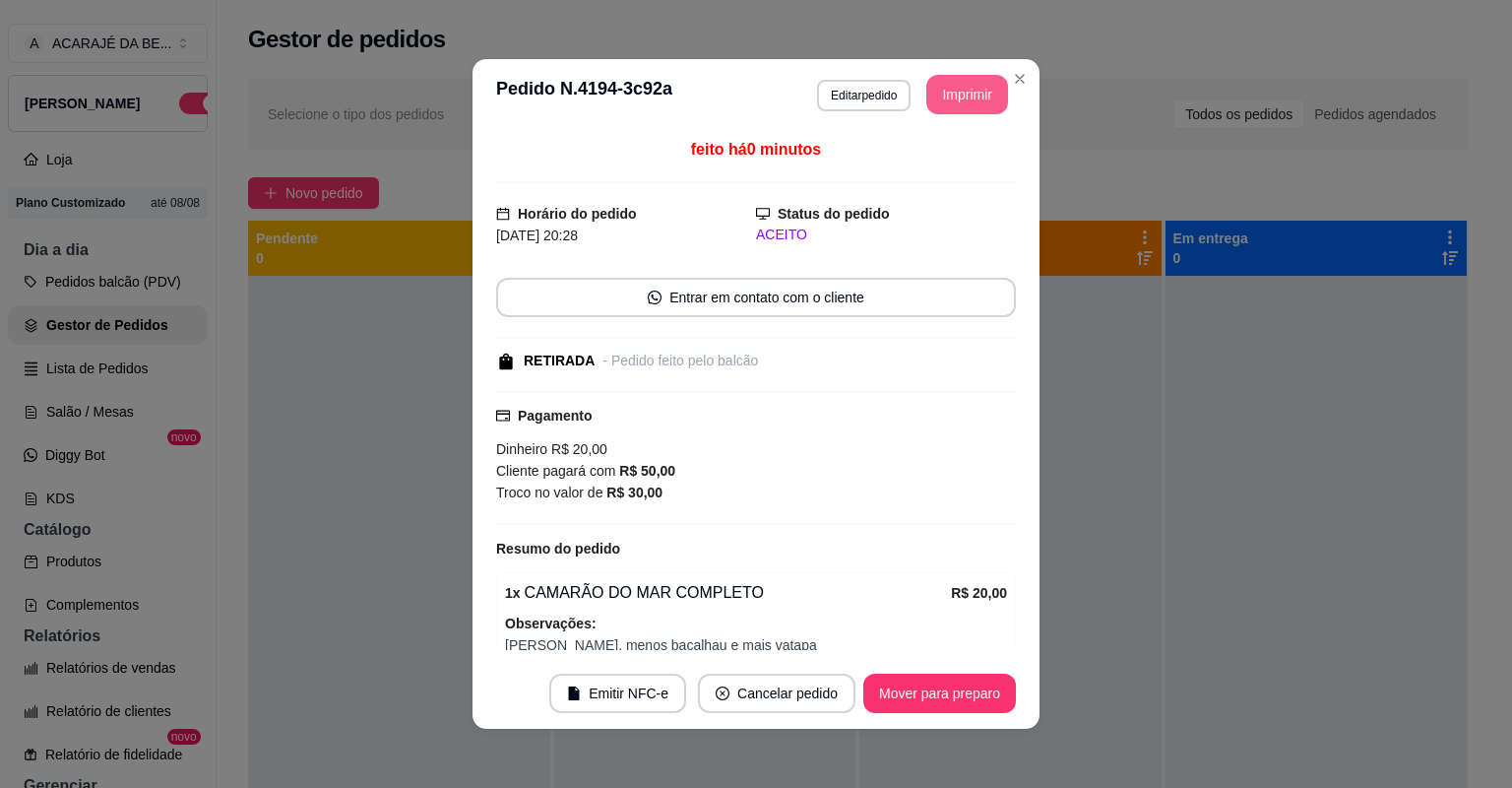 click on "Imprimir" at bounding box center [967, 95] 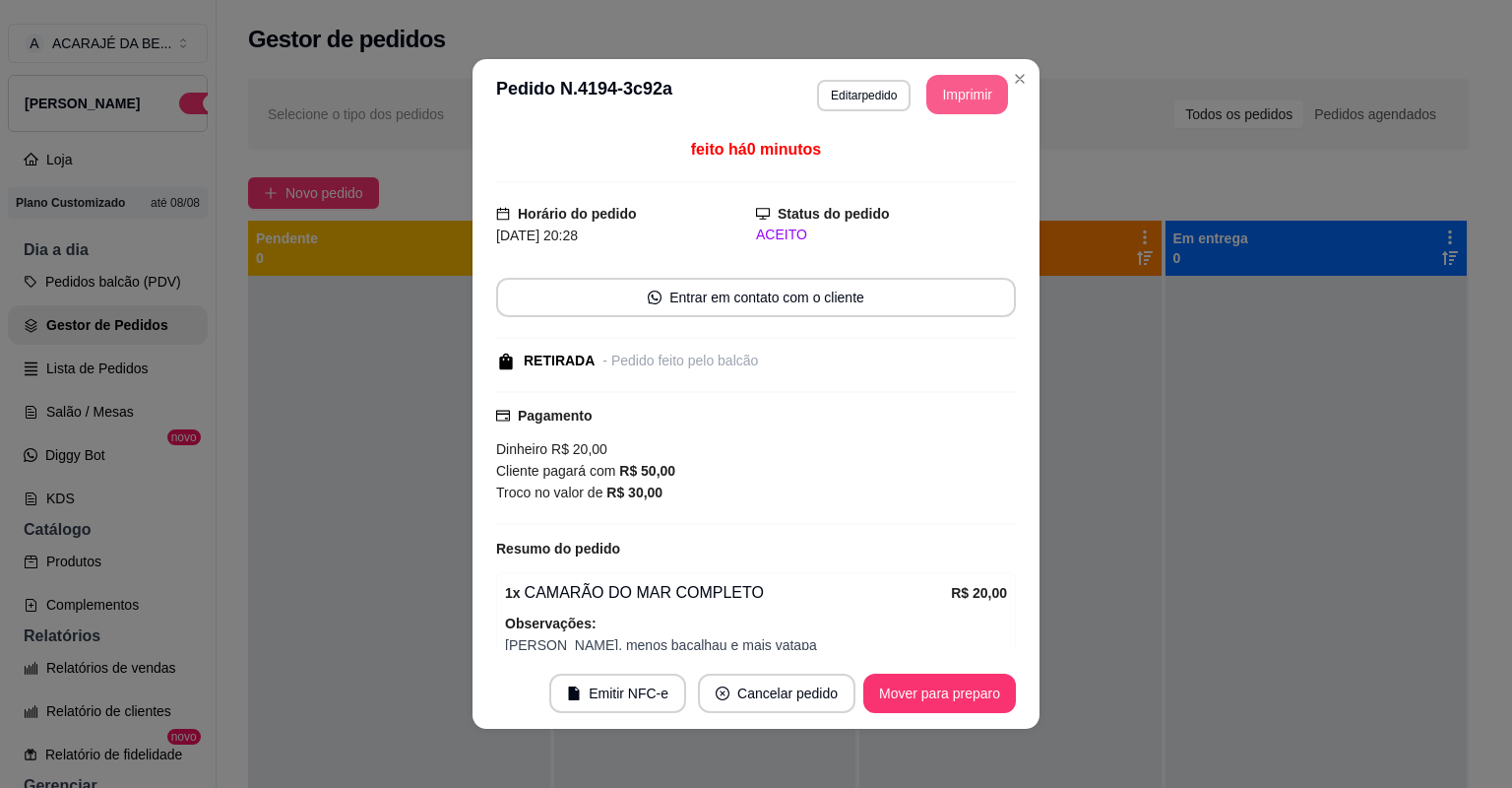 scroll, scrollTop: 0, scrollLeft: 0, axis: both 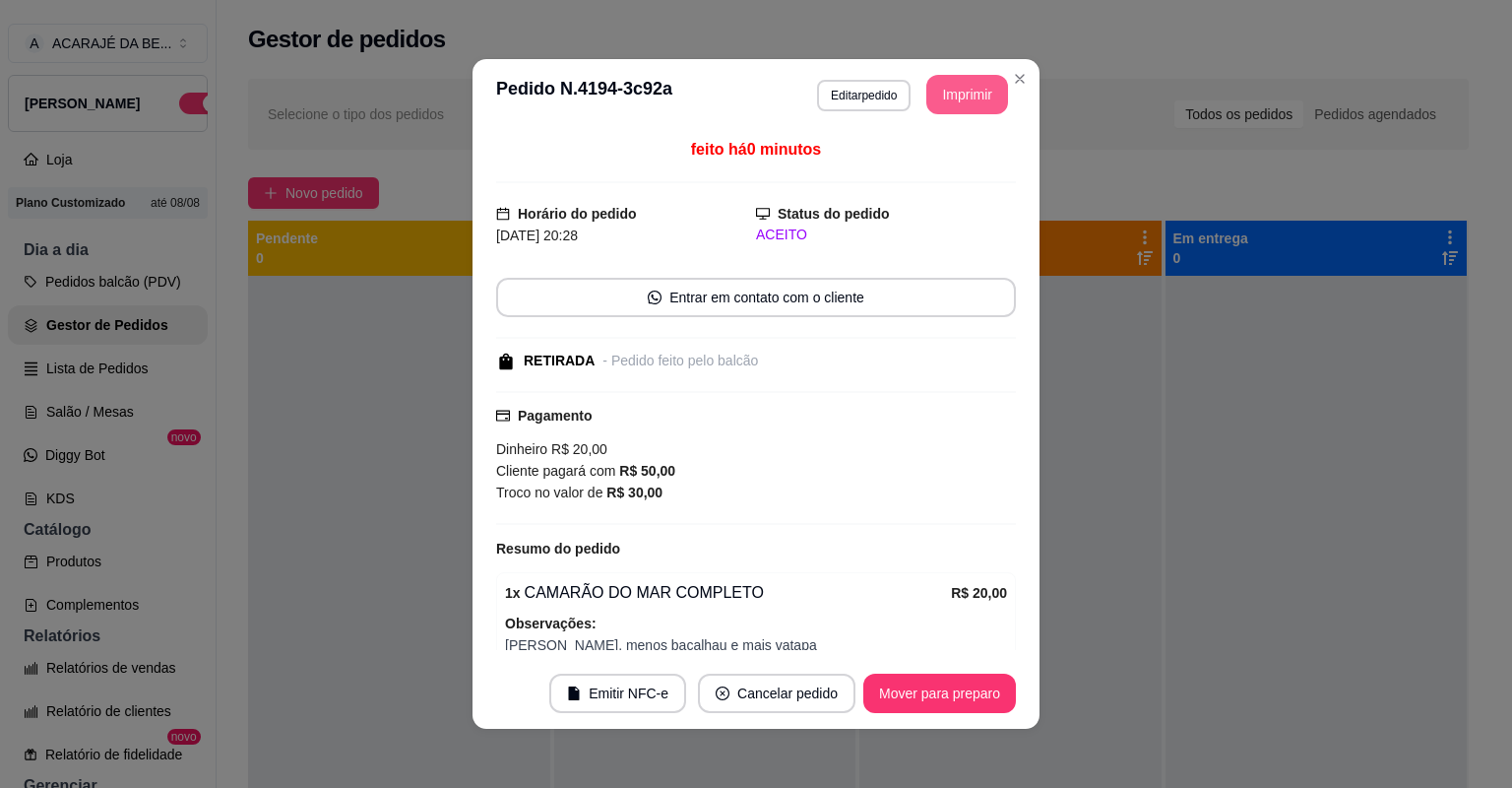 click on "Mover para preparo" at bounding box center (939, 693) 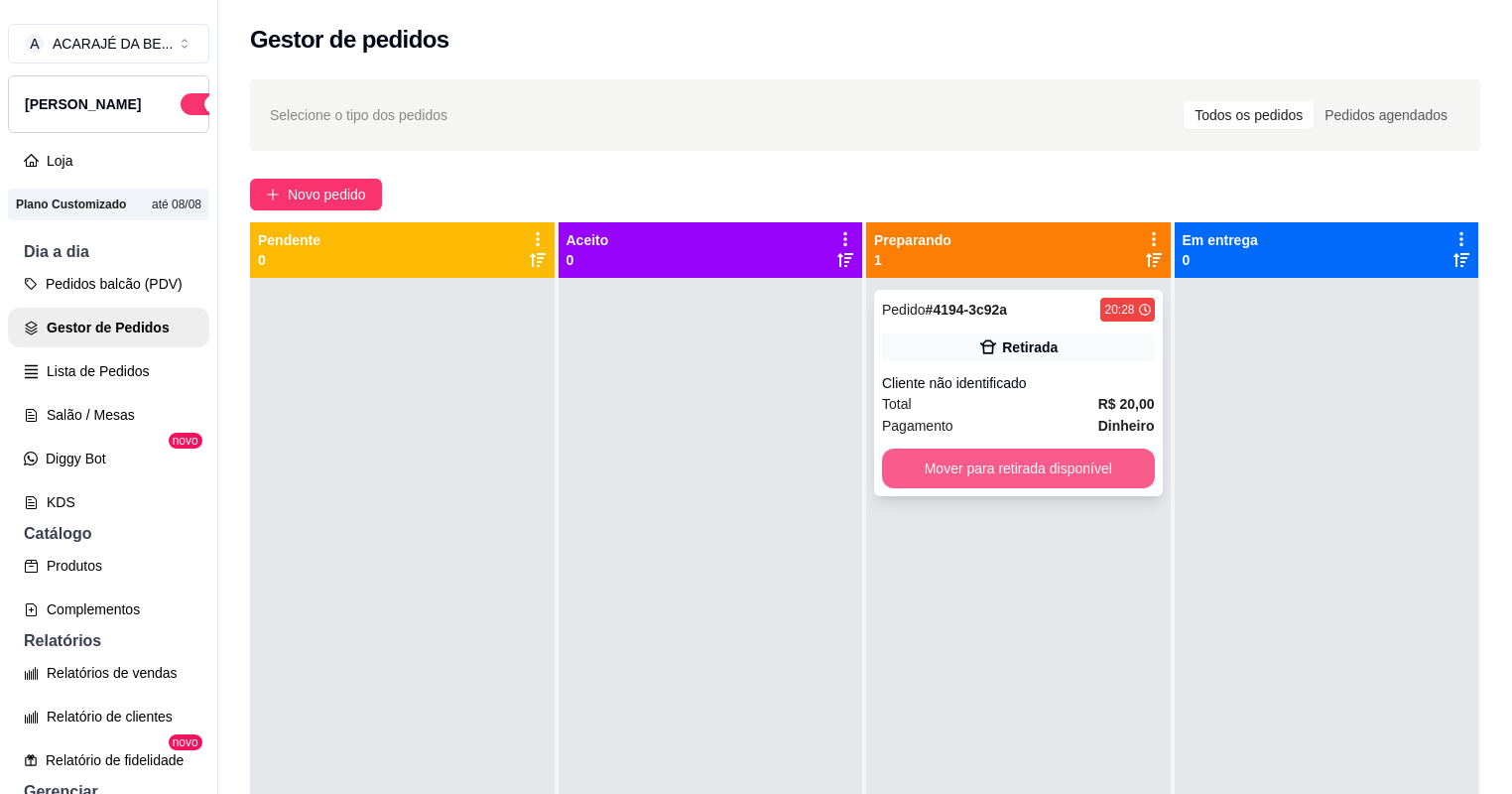 click on "Mover para retirada disponível" at bounding box center [1018, 468] 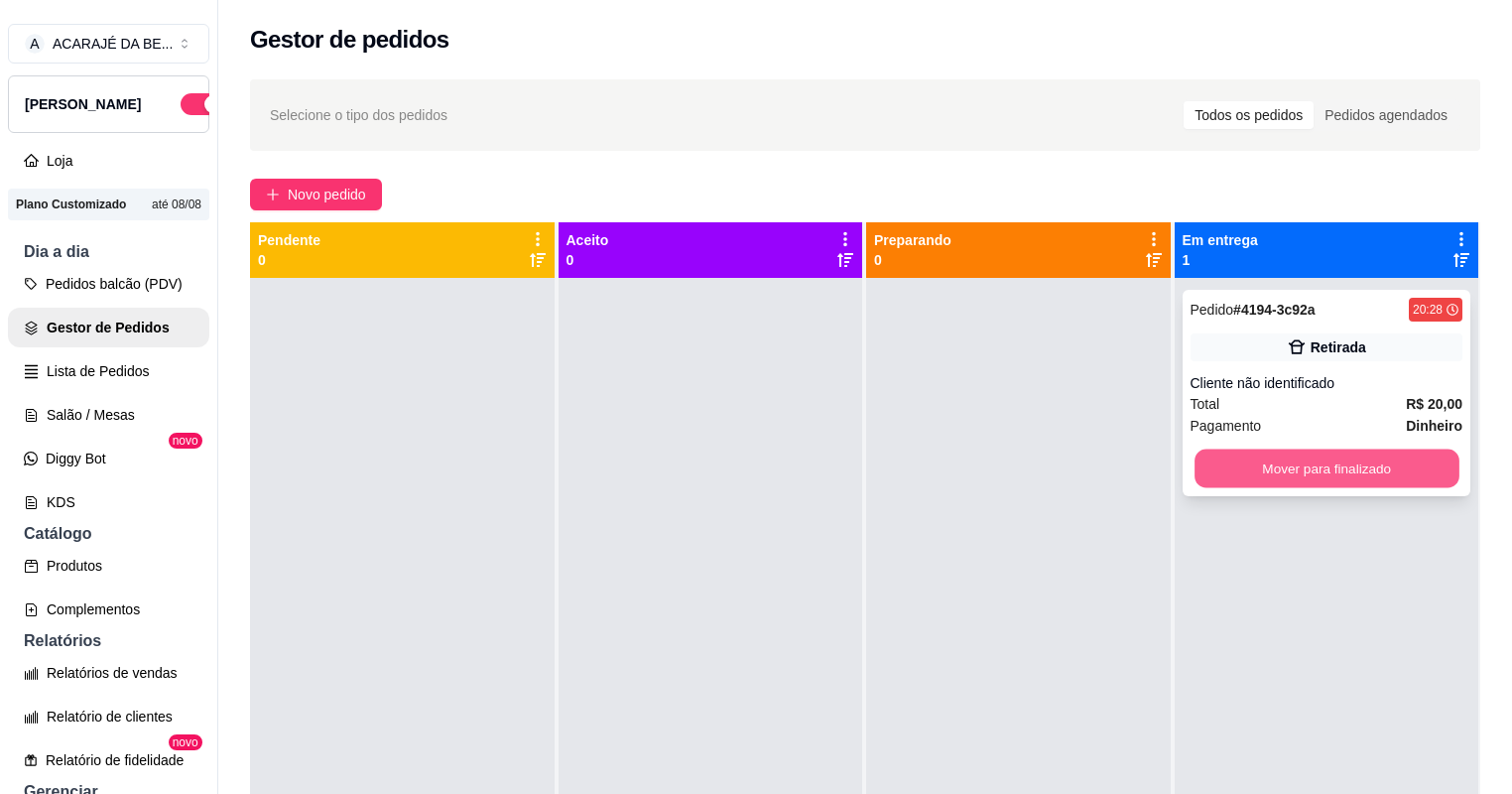 click on "Mover para finalizado" at bounding box center [1326, 468] 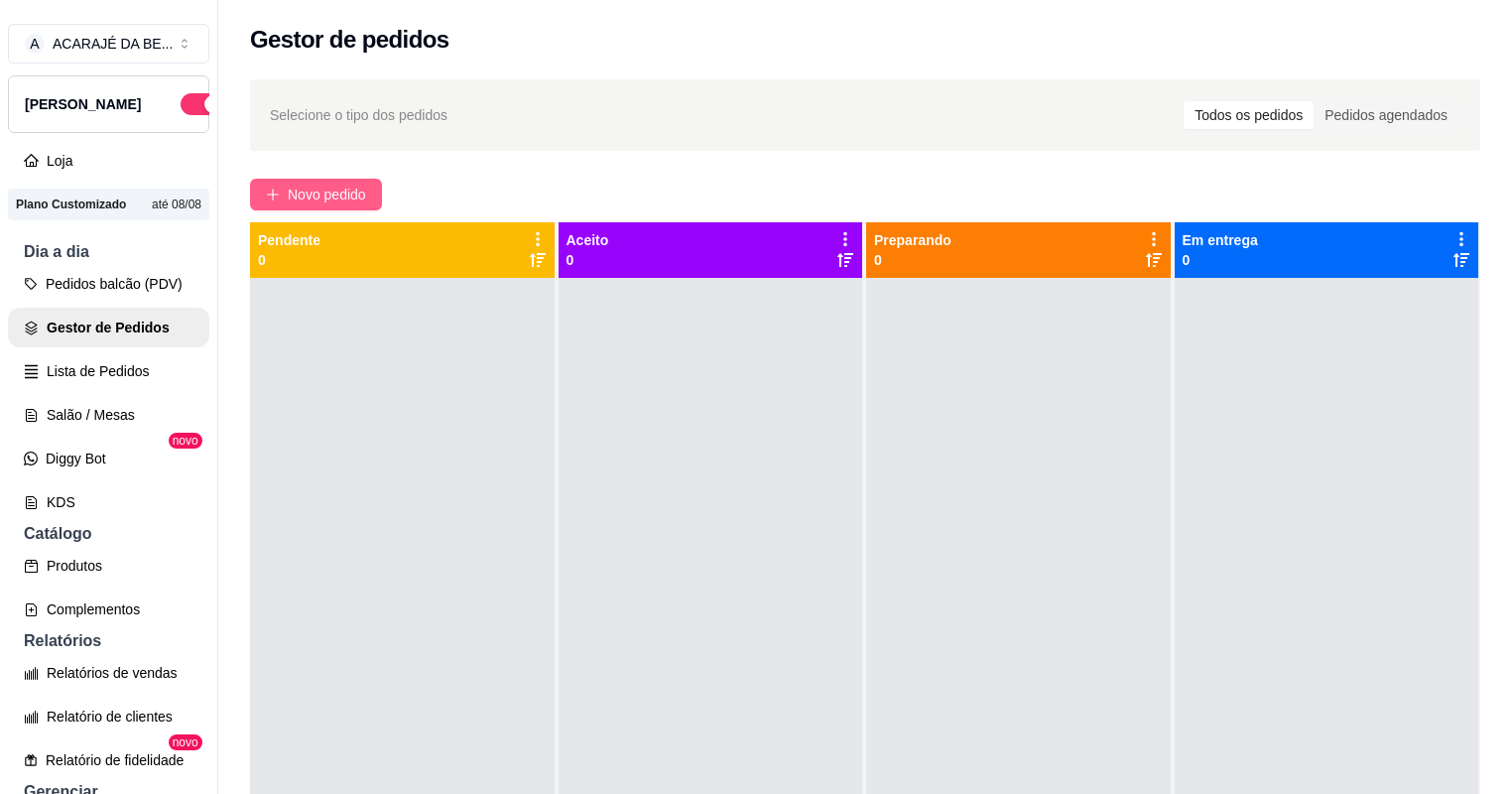 click on "Novo pedido" at bounding box center (326, 195) 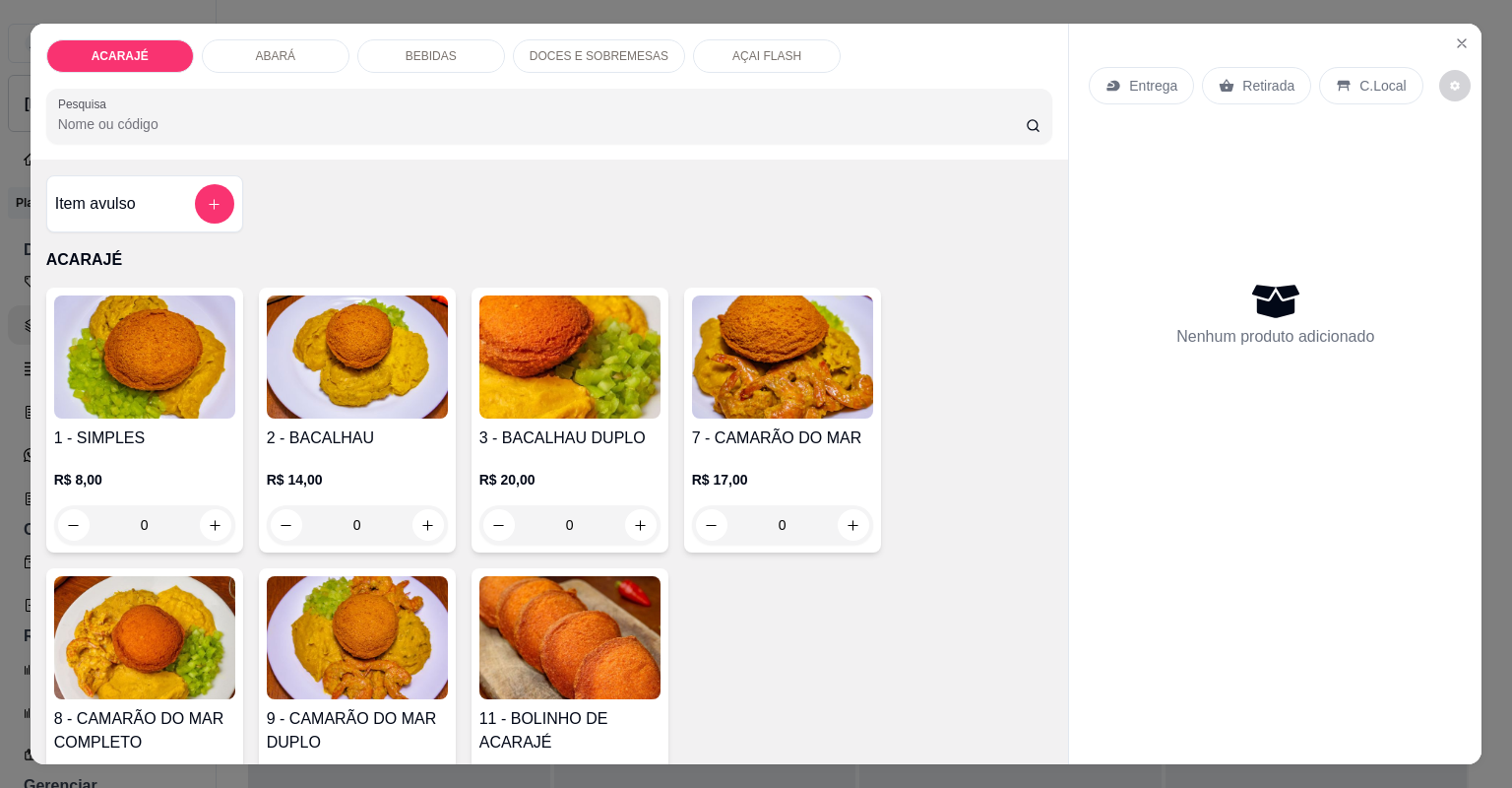 click on "BEBIDAS" at bounding box center [431, 56] 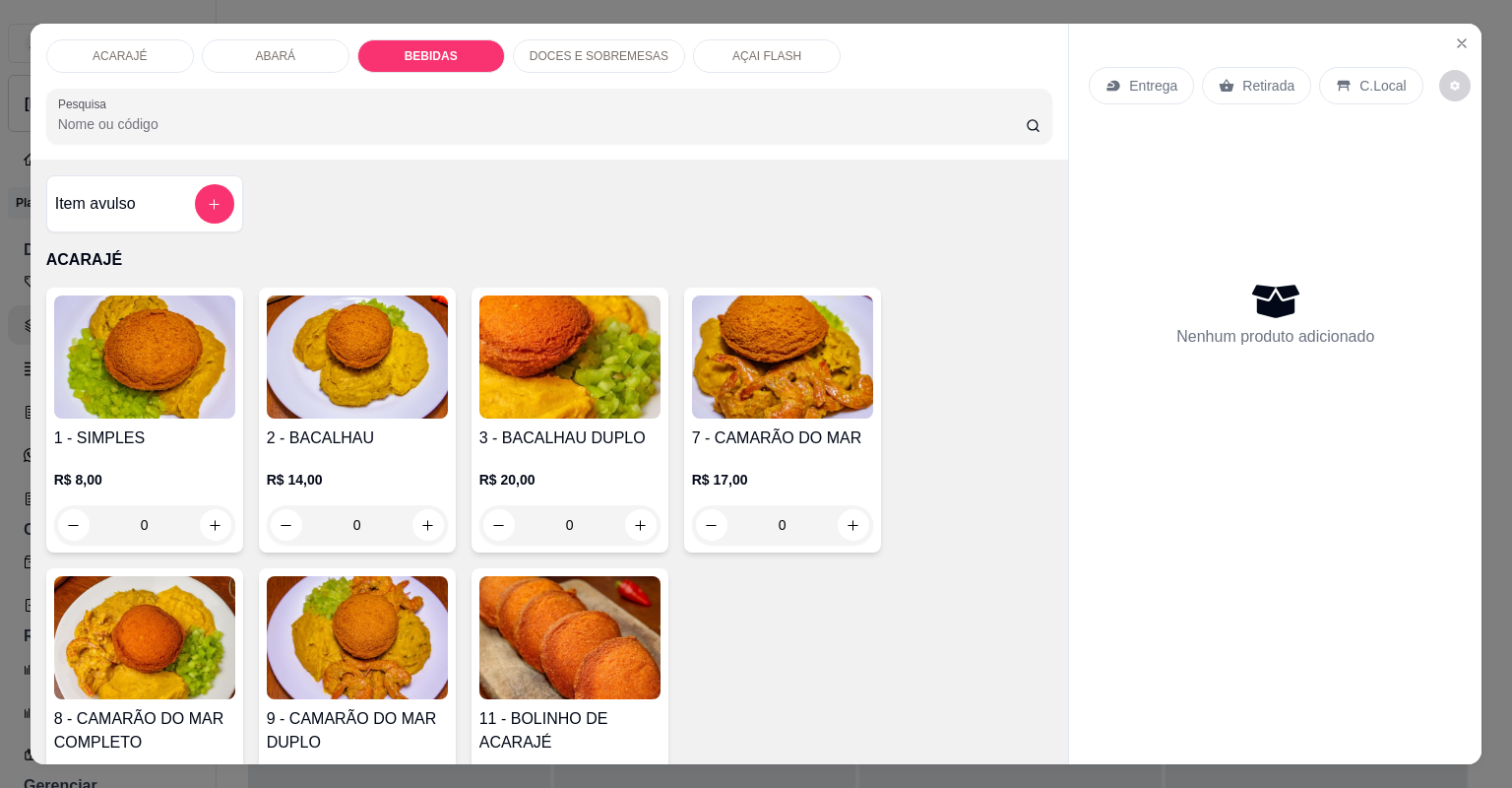 scroll, scrollTop: 1360, scrollLeft: 0, axis: vertical 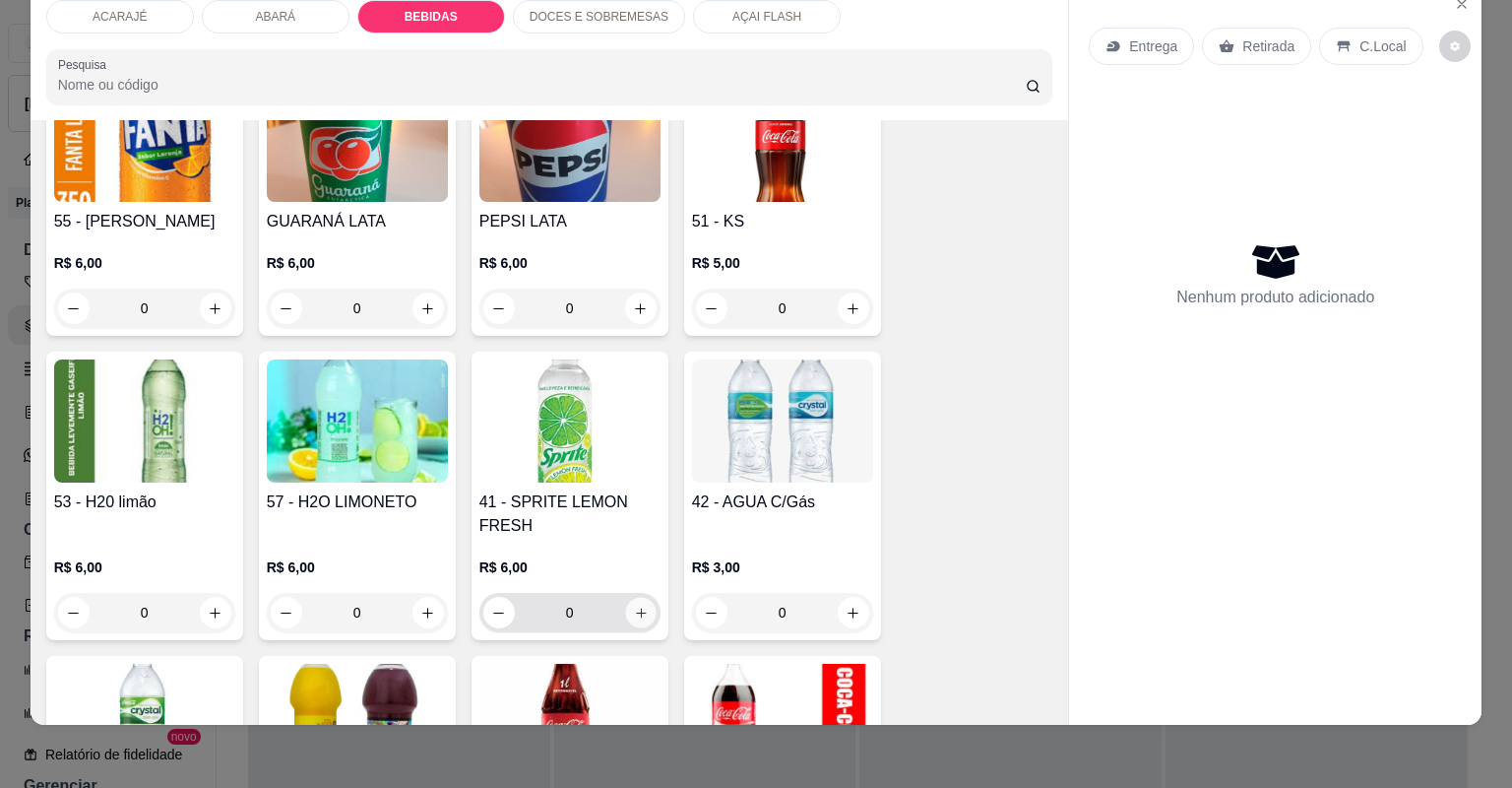 click at bounding box center (640, 612) 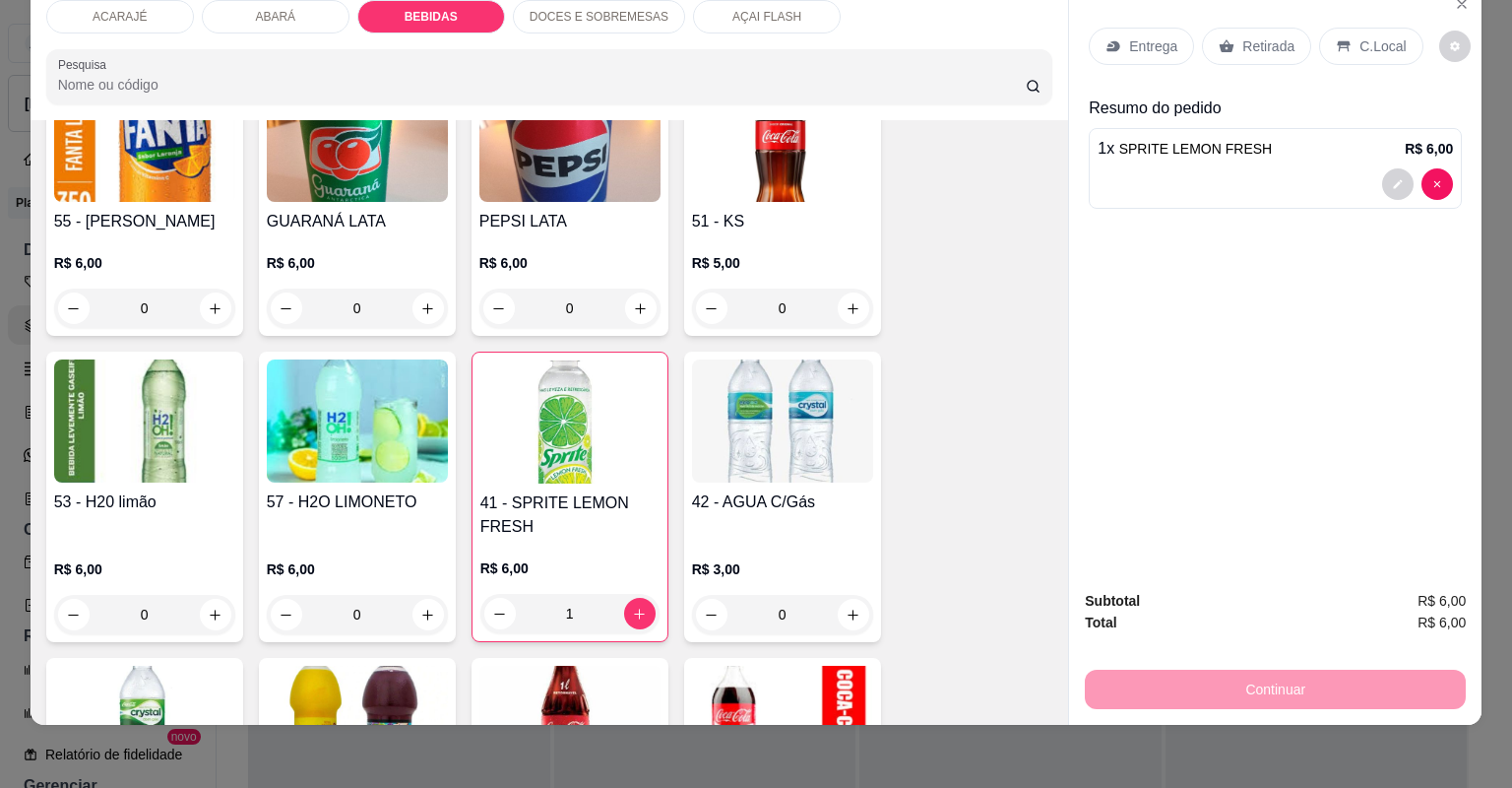 drag, startPoint x: 1232, startPoint y: 35, endPoint x: 1237, endPoint y: 277, distance: 242.05165 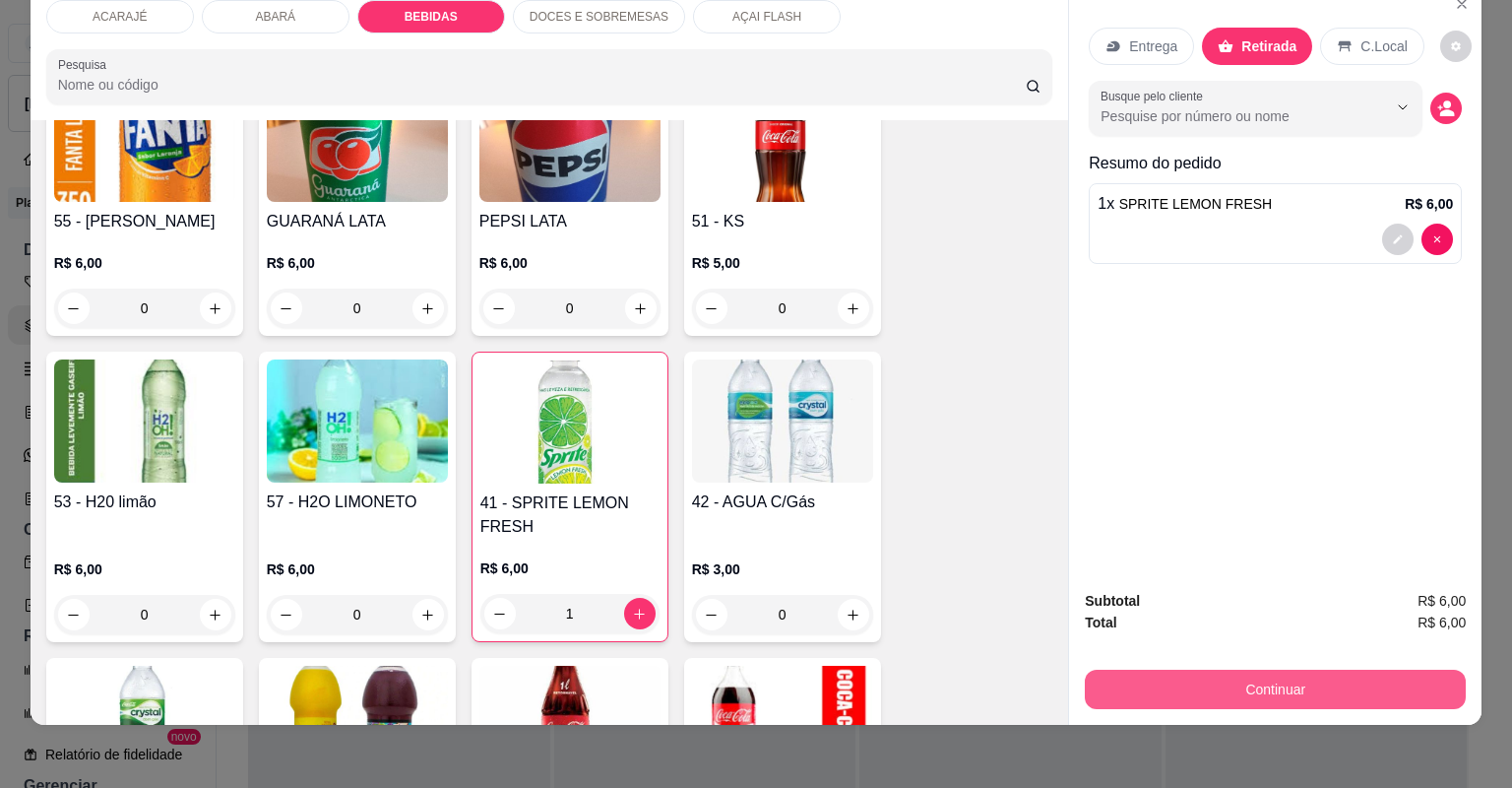 click on "Continuar" at bounding box center (1275, 690) 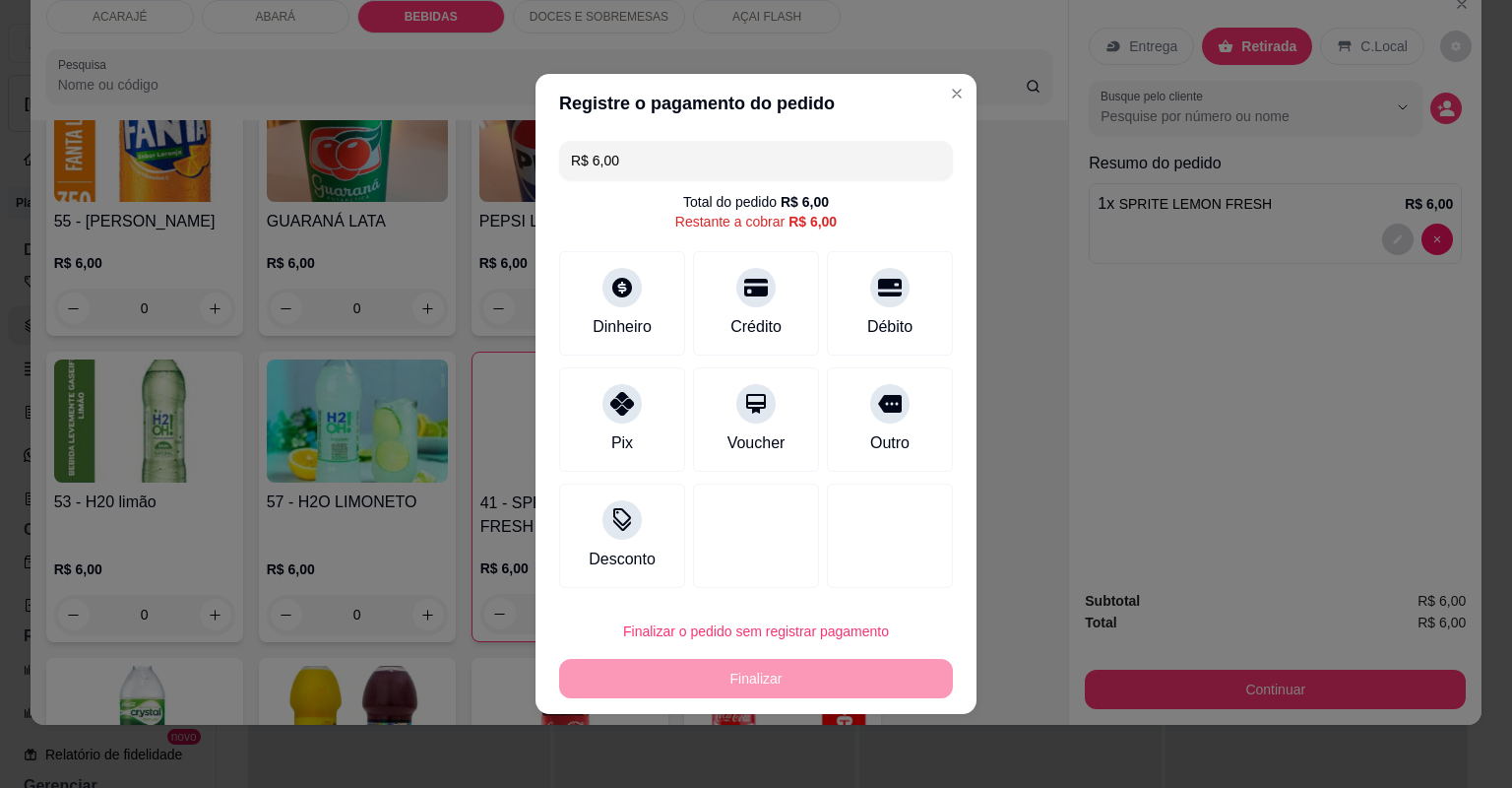 click on "Outro" at bounding box center (890, 420) 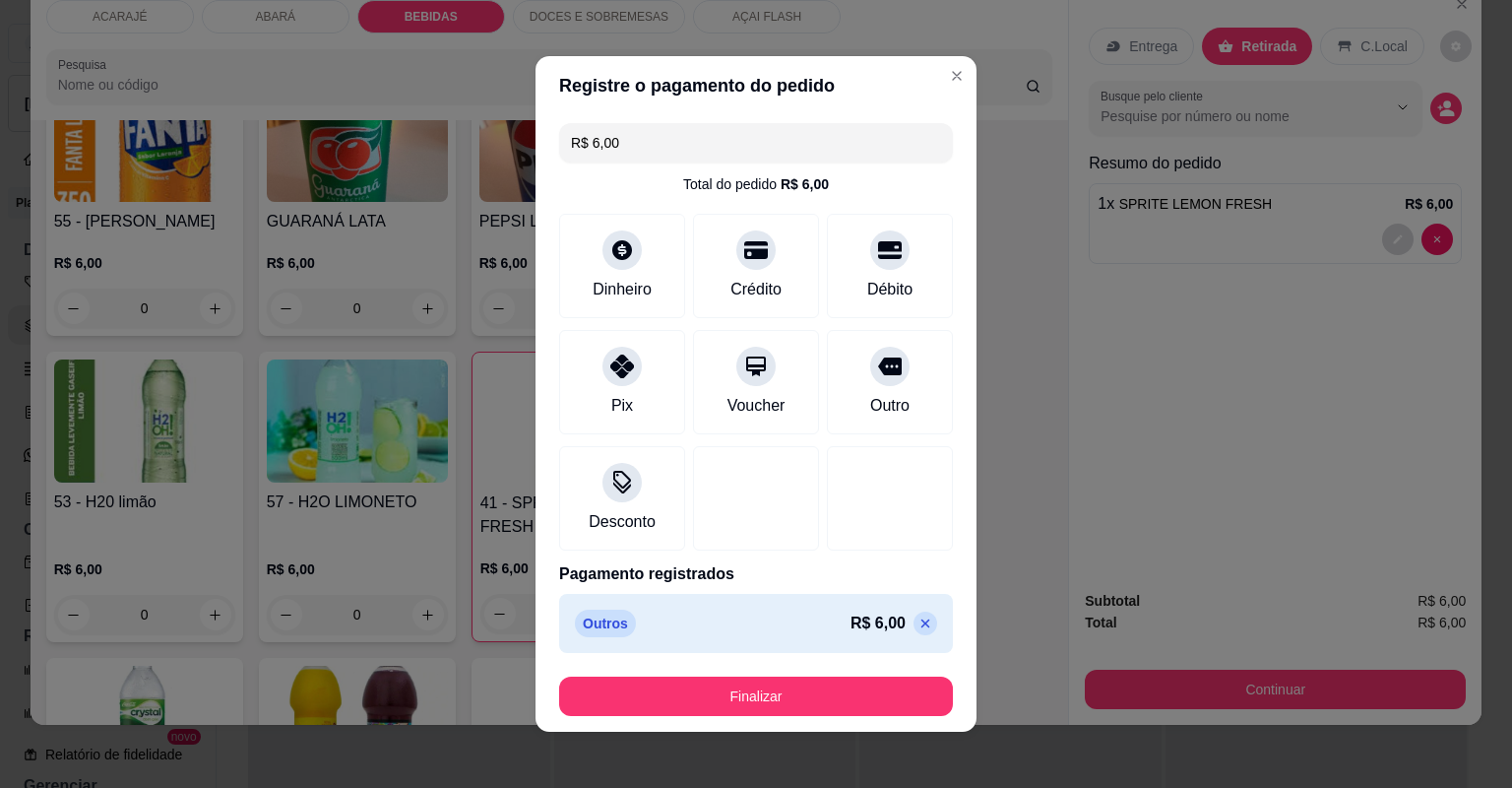 type on "R$ 0,00" 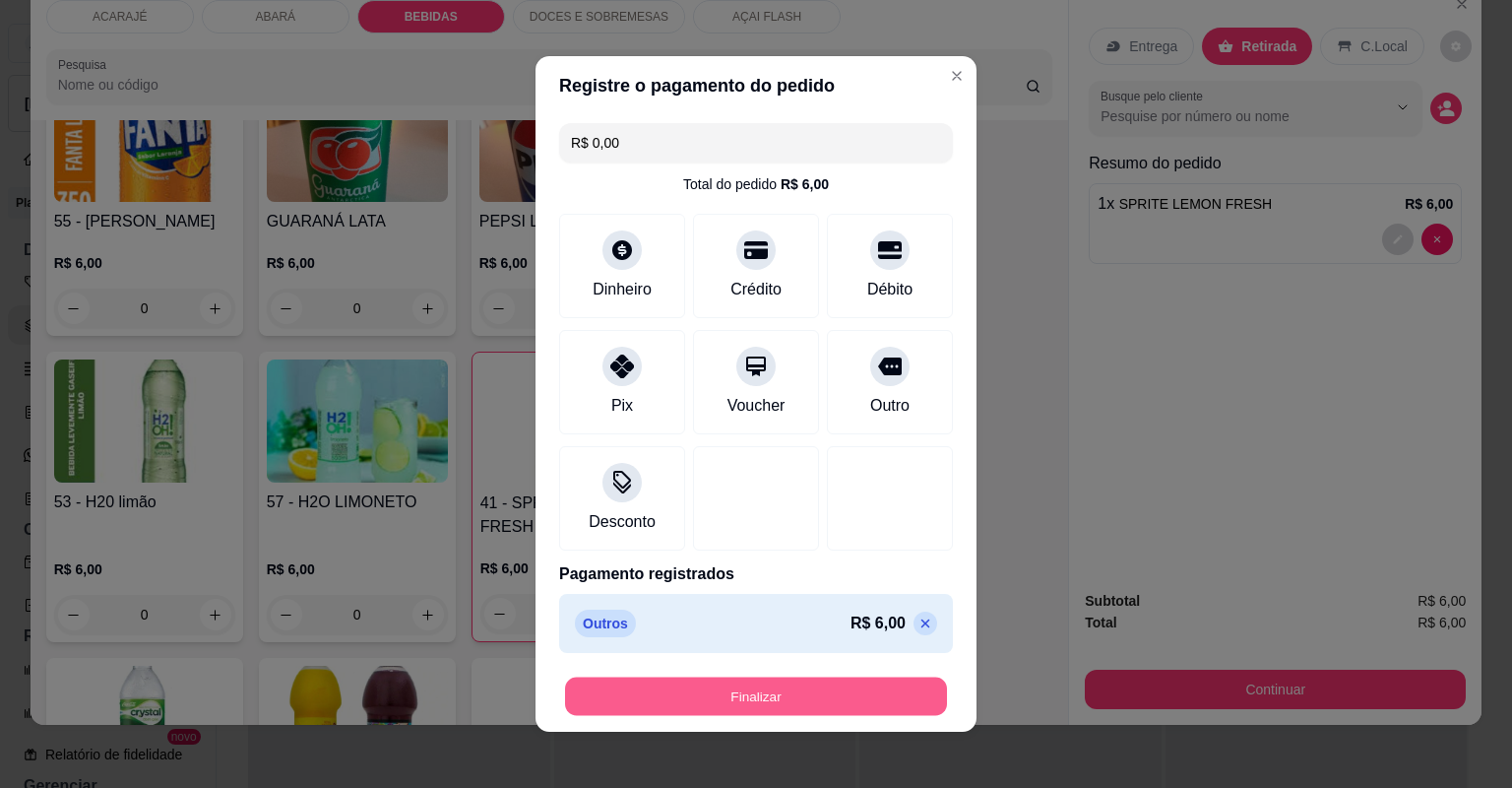 click on "Finalizar" at bounding box center (756, 696) 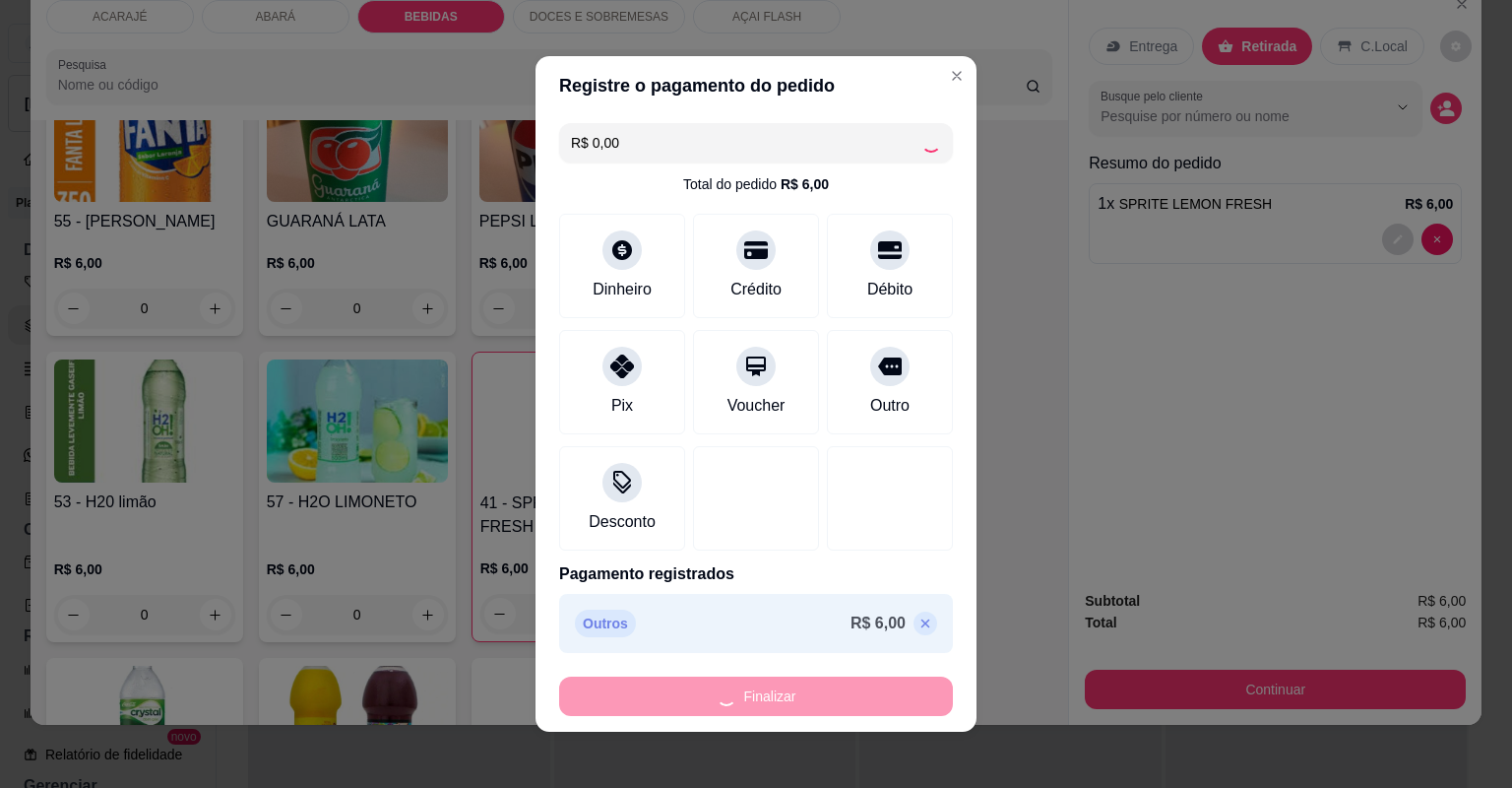 type on "0" 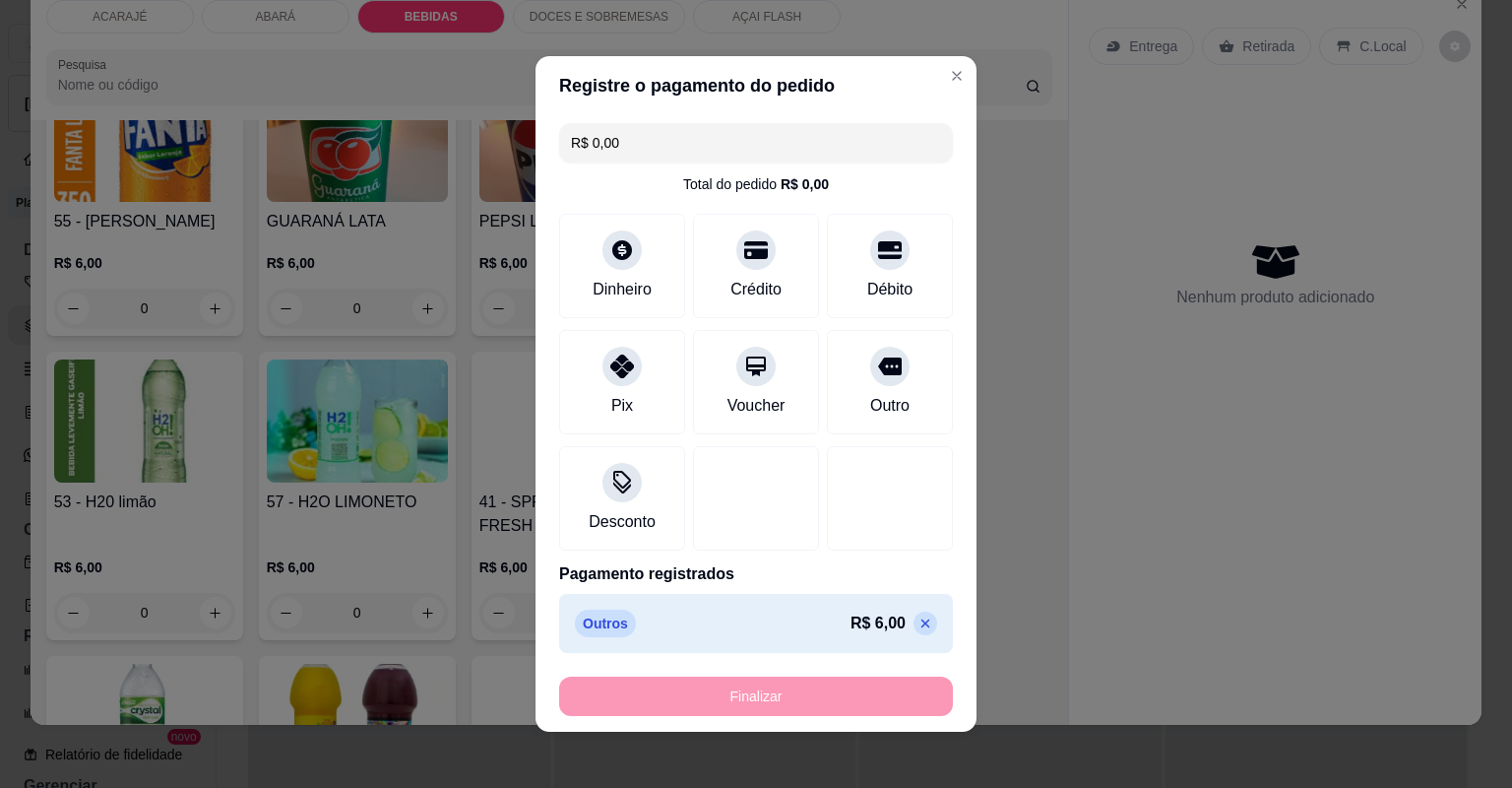 type on "-R$ 6,00" 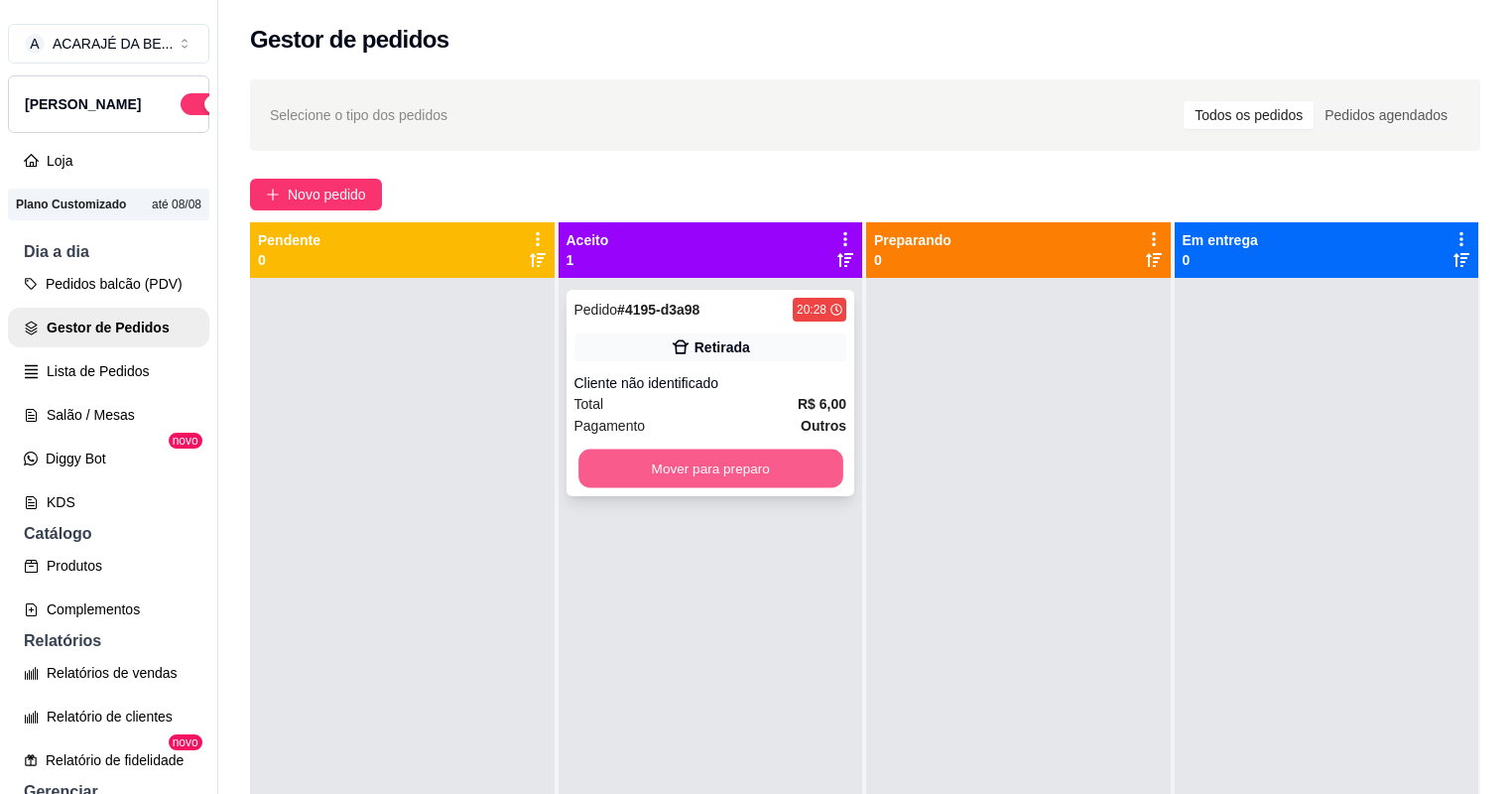 click on "Mover para preparo" at bounding box center [710, 468] 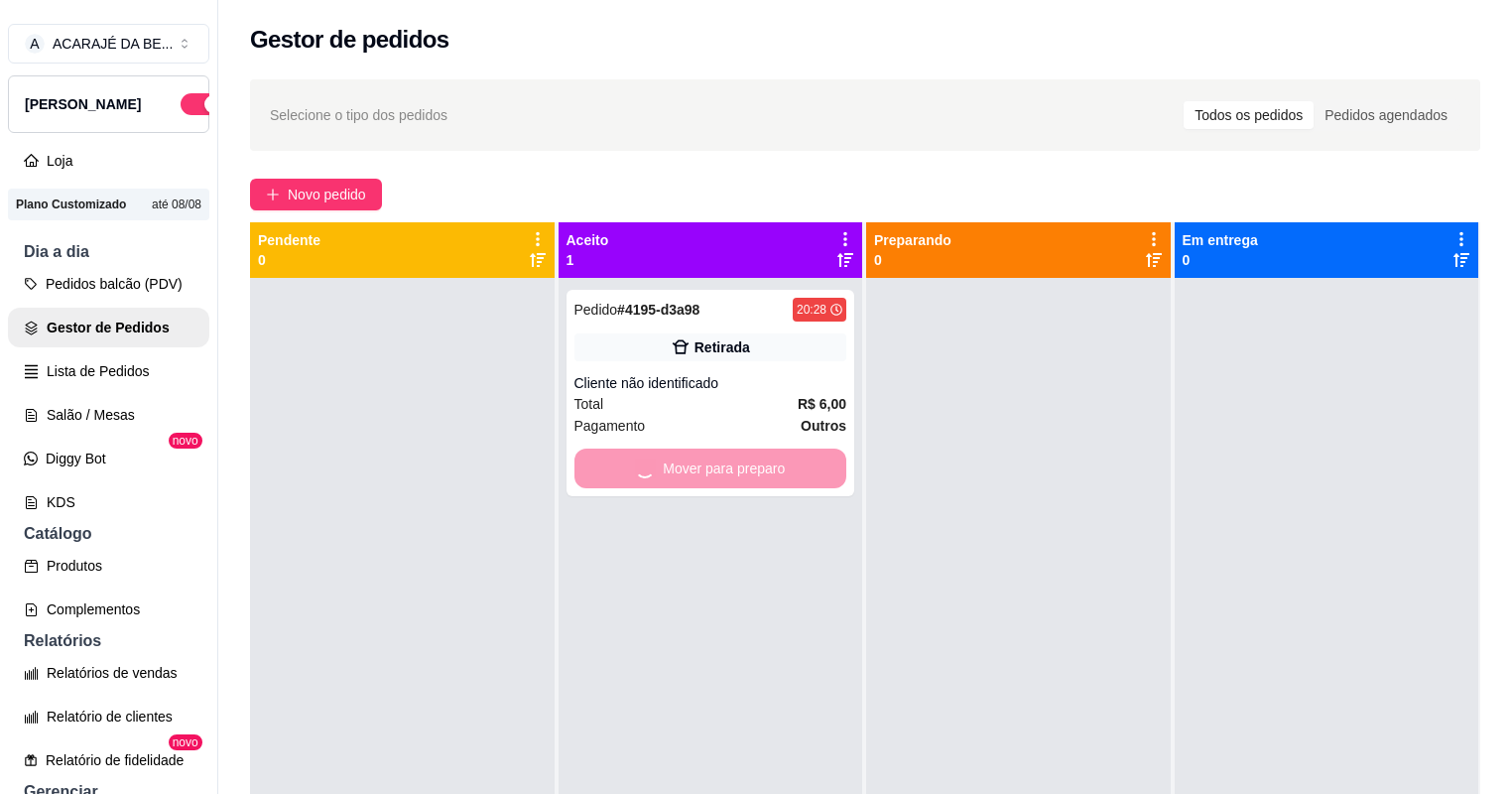 click at bounding box center [1018, 675] 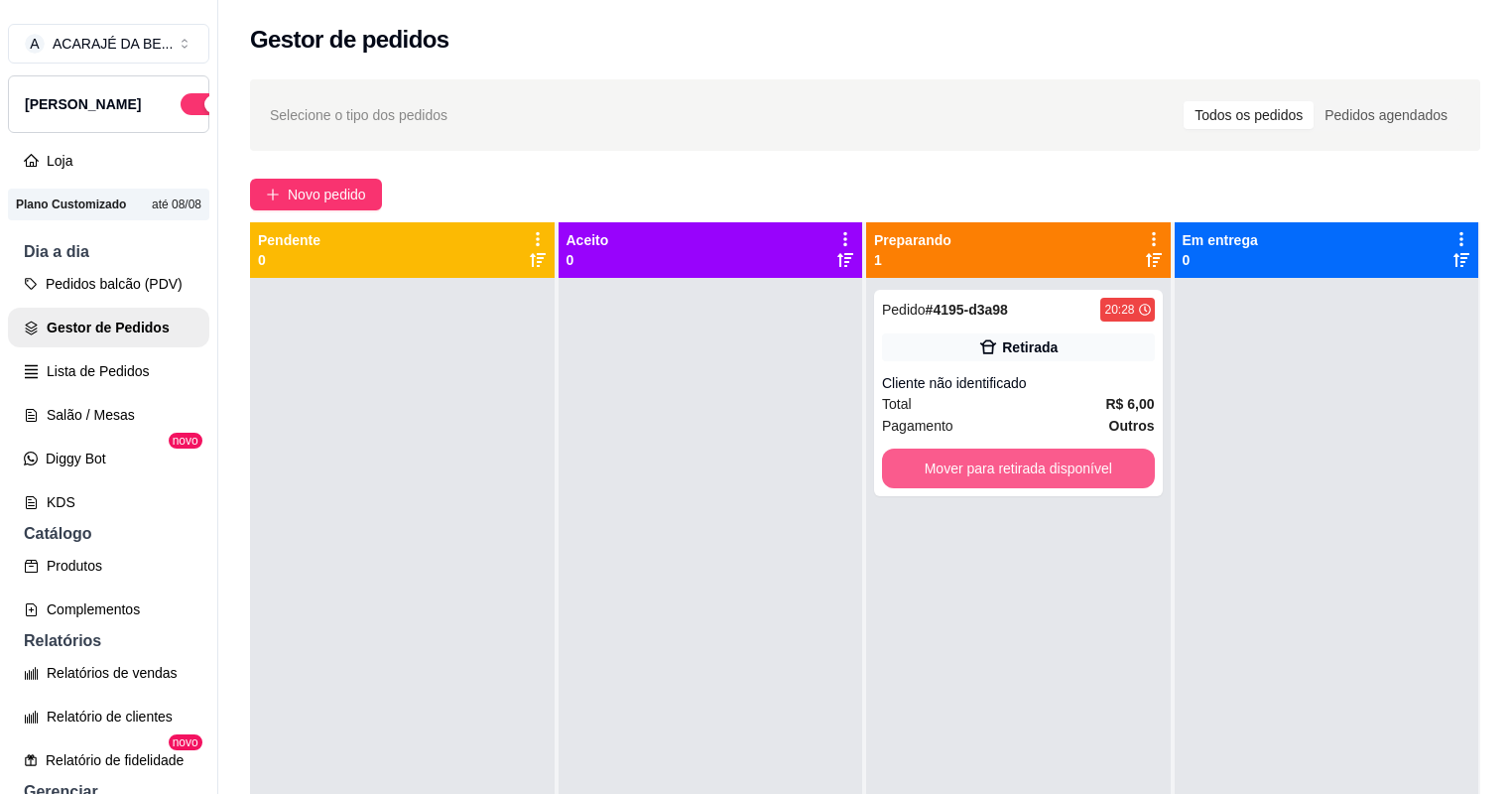 click on "Mover para retirada disponível" at bounding box center (1018, 468) 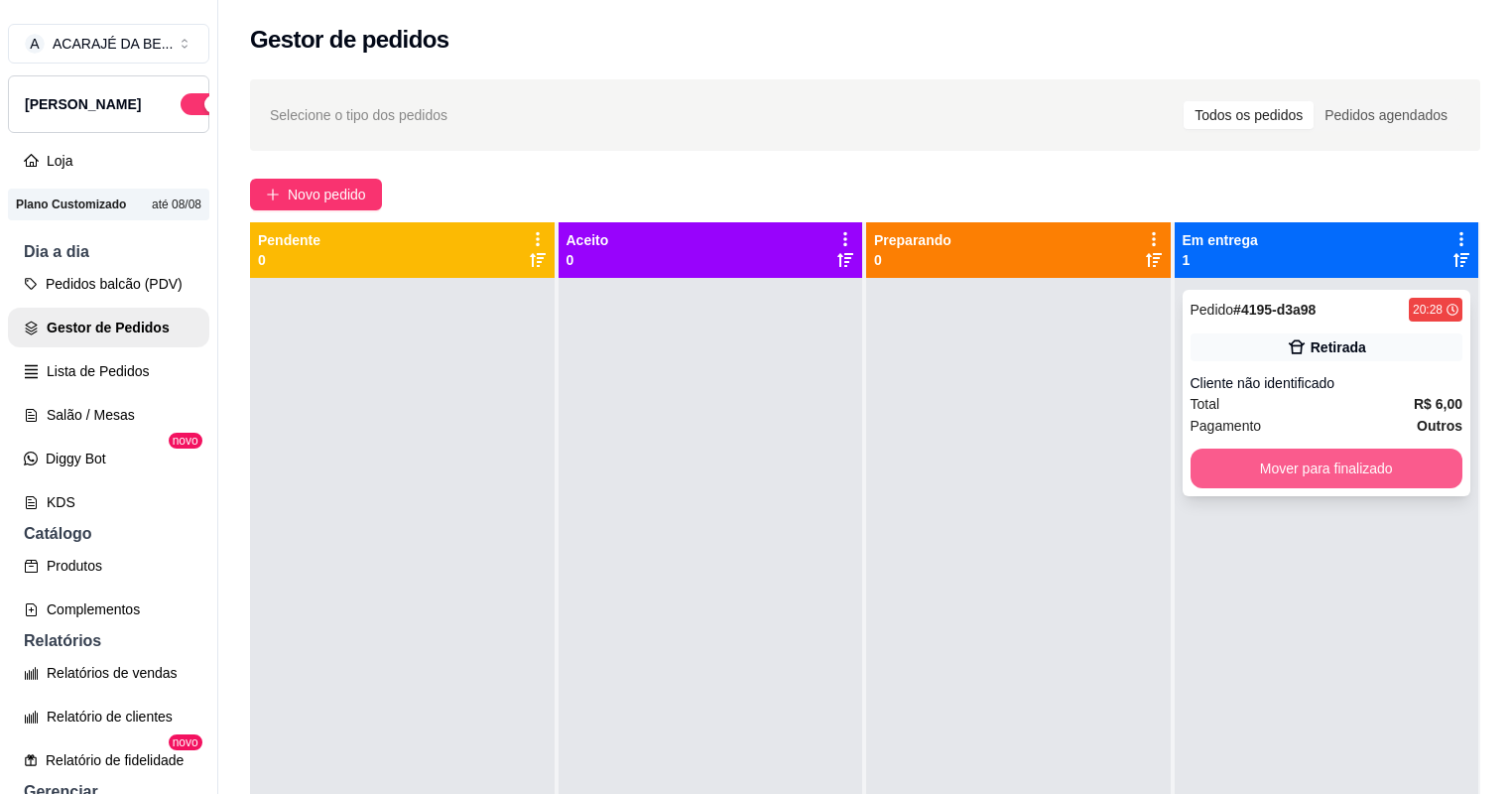 click on "Mover para finalizado" at bounding box center [1326, 468] 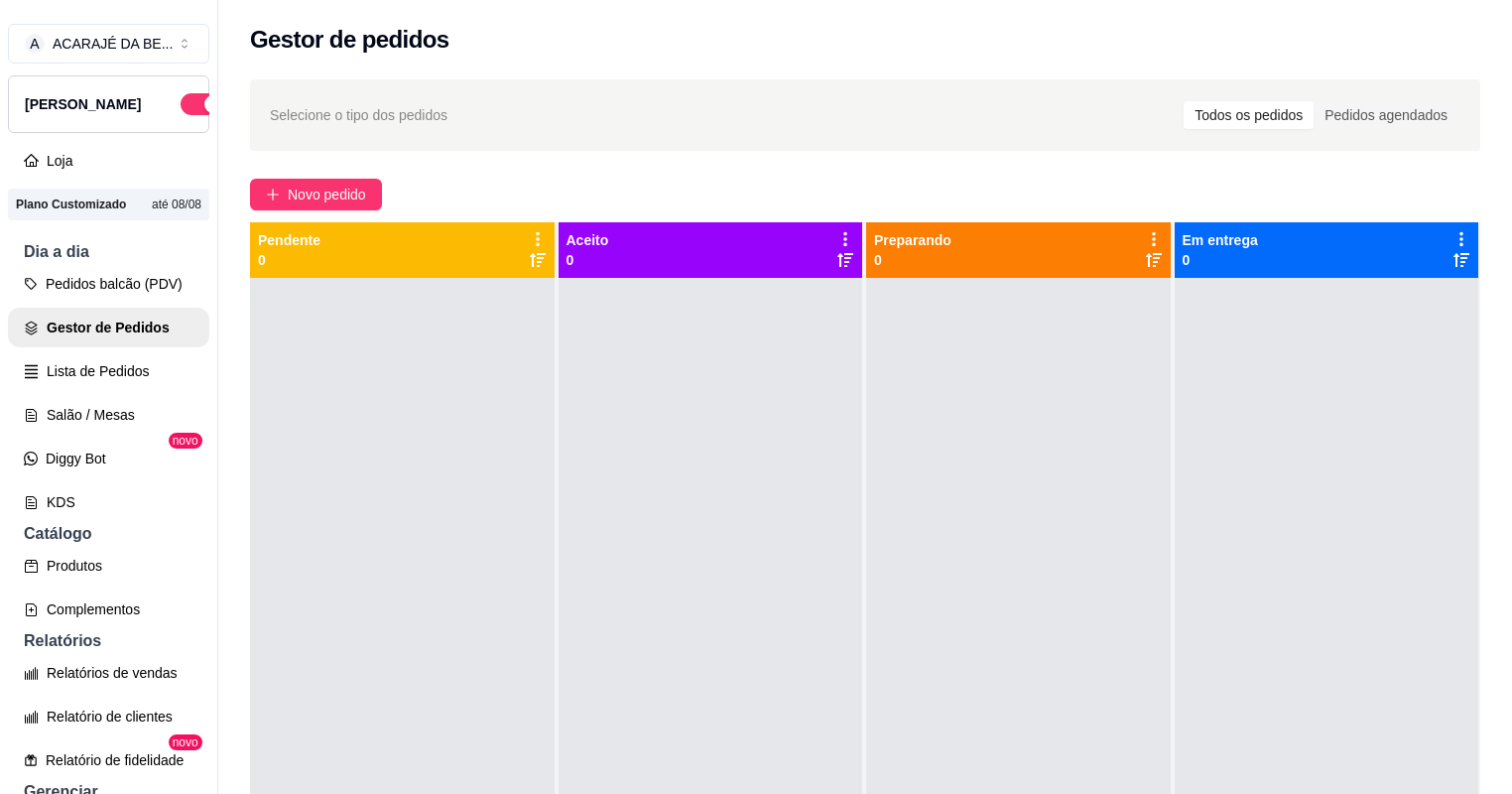click on "Selecione o tipo dos pedidos Todos os pedidos Pedidos agendados Novo pedido Pendente 0 Aceito 0 Preparando 0 Em entrega 0" at bounding box center (865, 554) 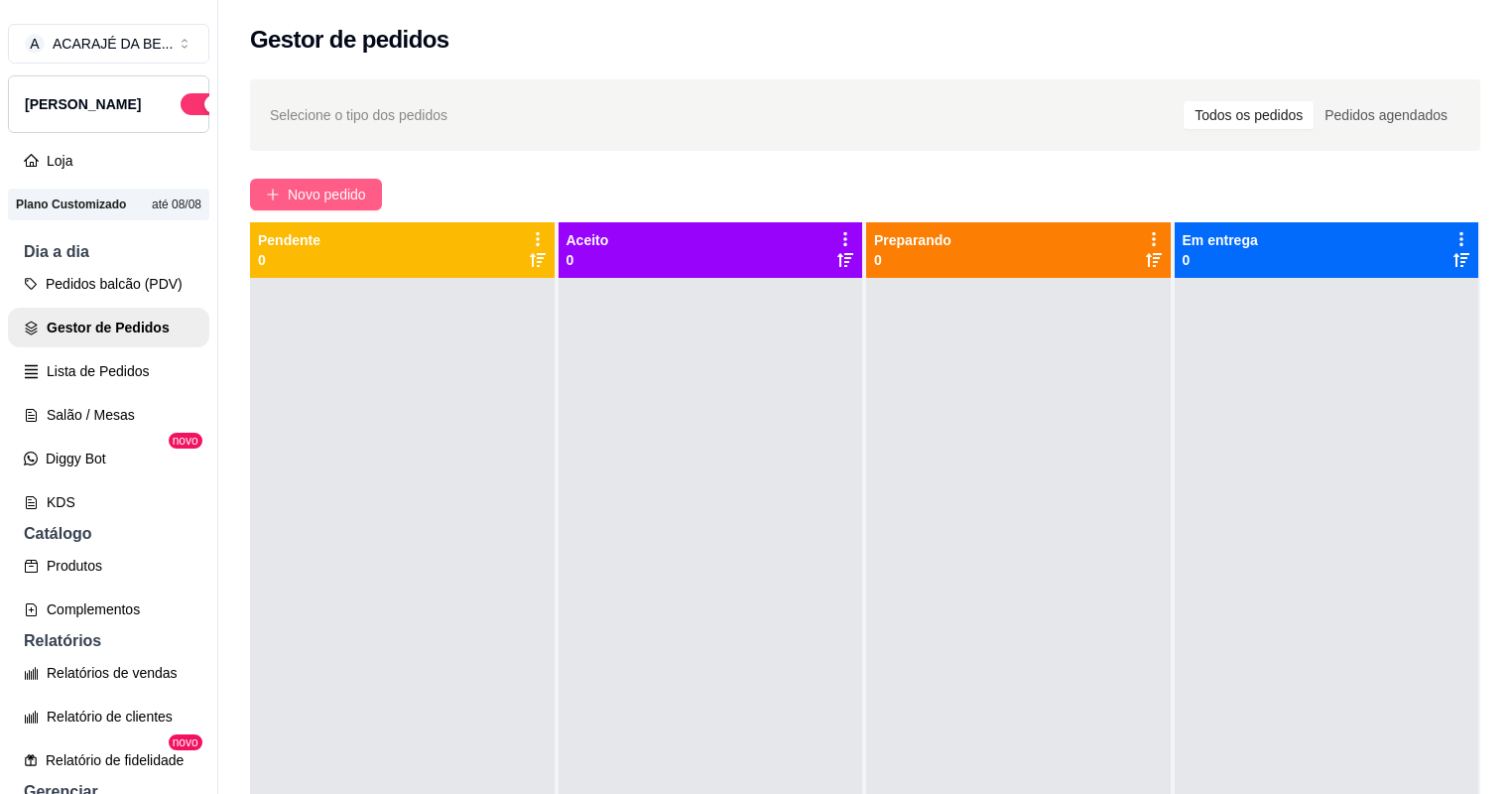 click on "Novo pedido" at bounding box center (326, 195) 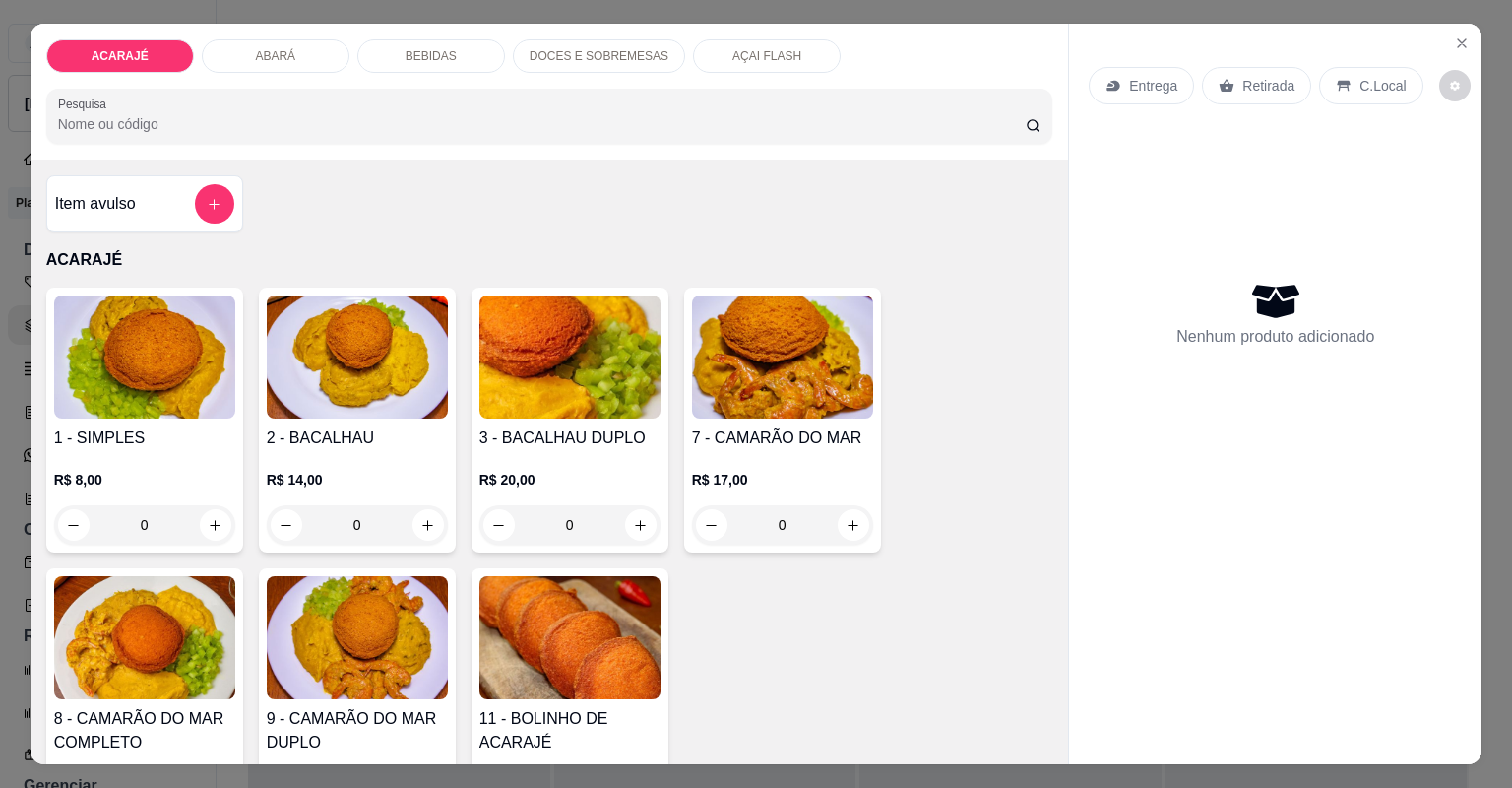 scroll, scrollTop: 236, scrollLeft: 0, axis: vertical 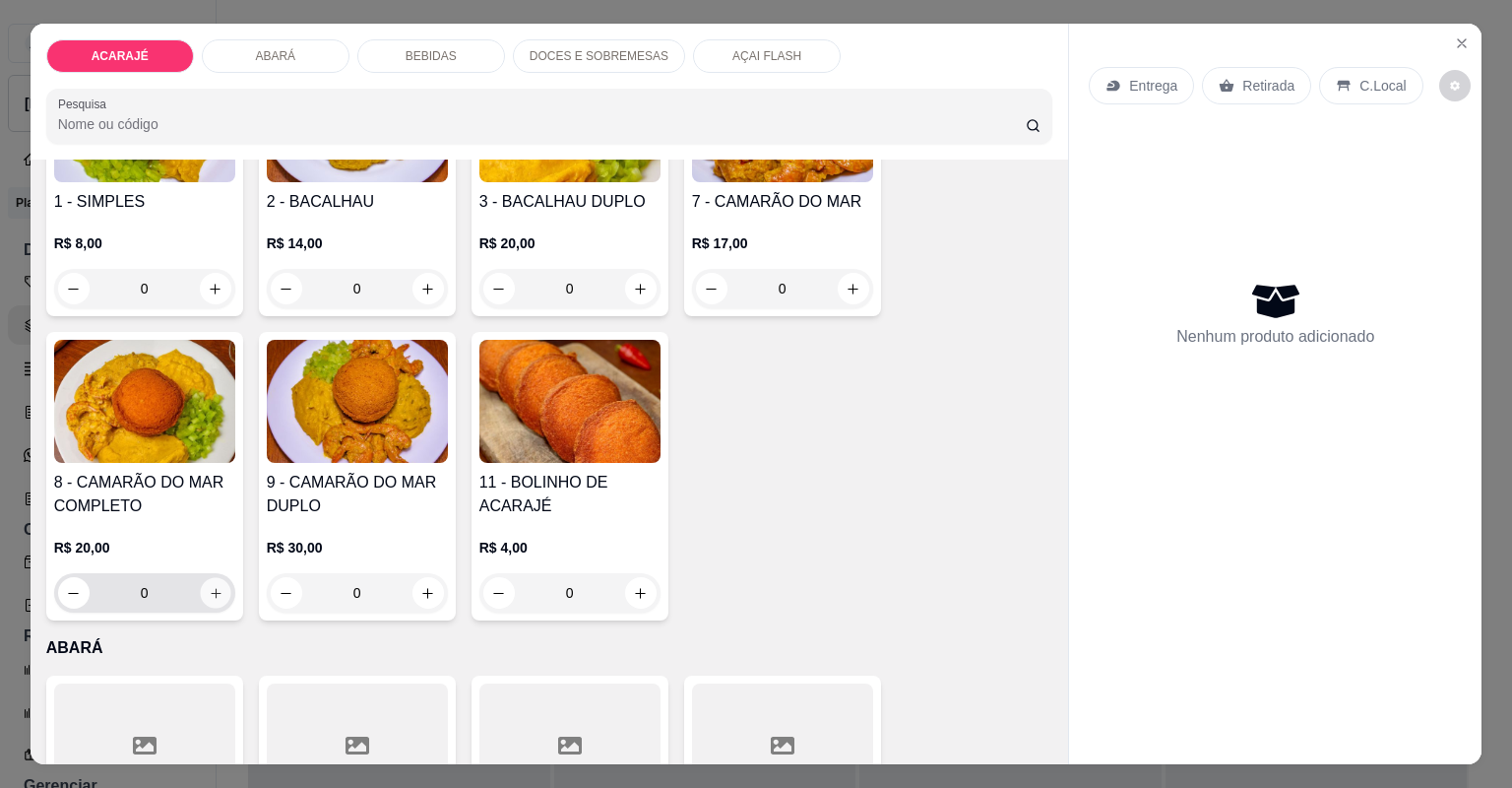 click at bounding box center (215, 592) 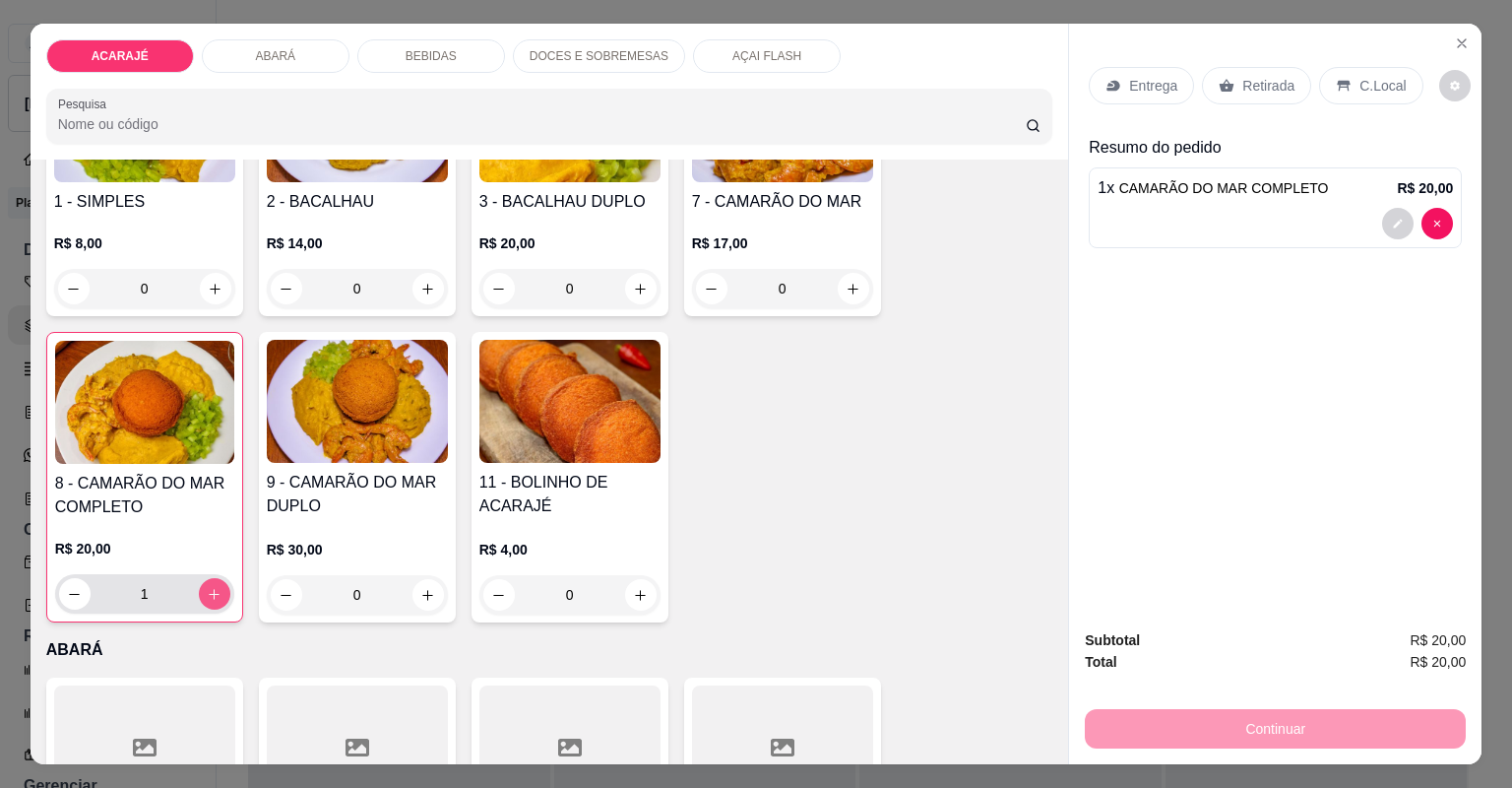 click at bounding box center [215, 594] 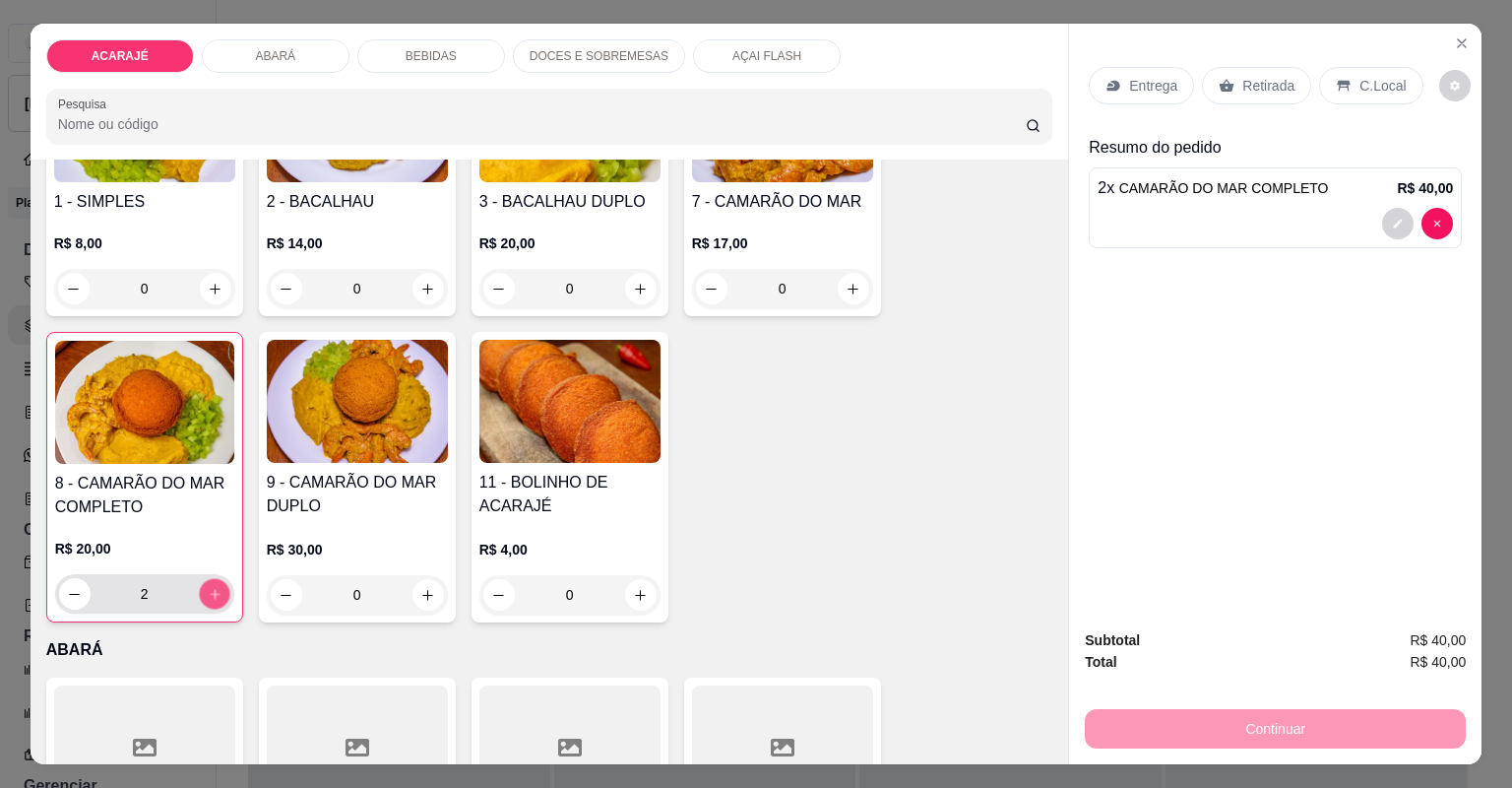 click 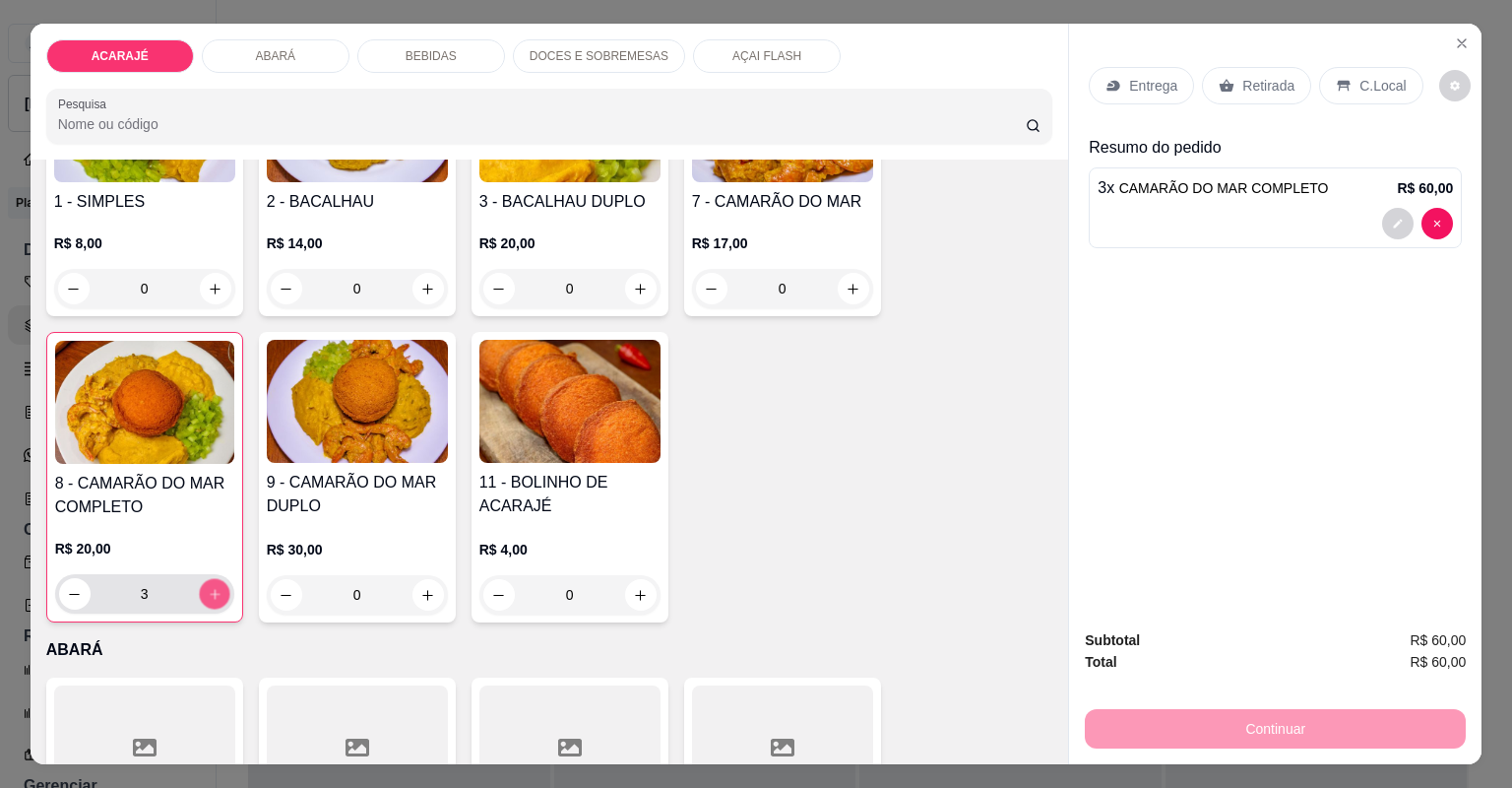 click 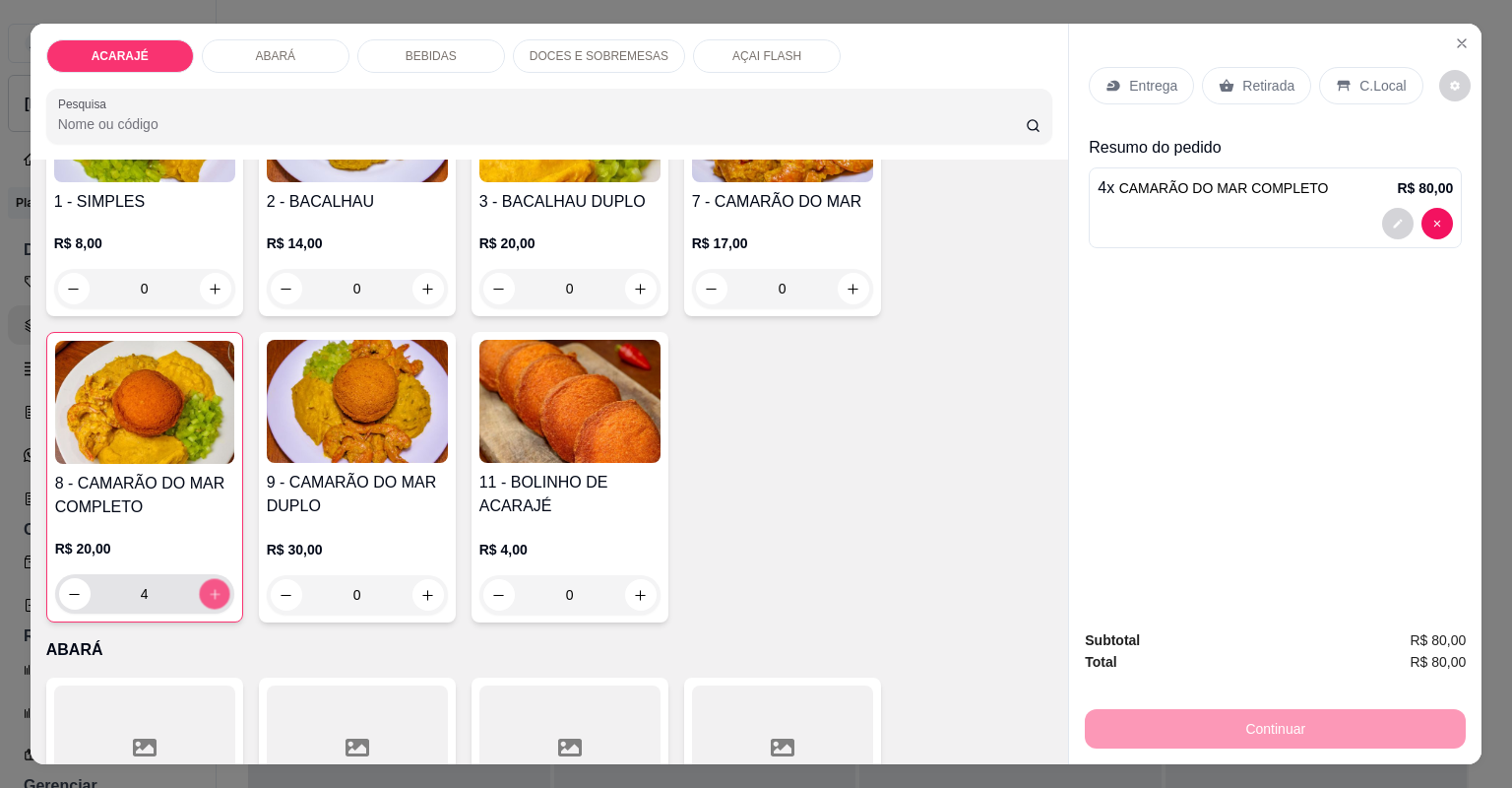 click 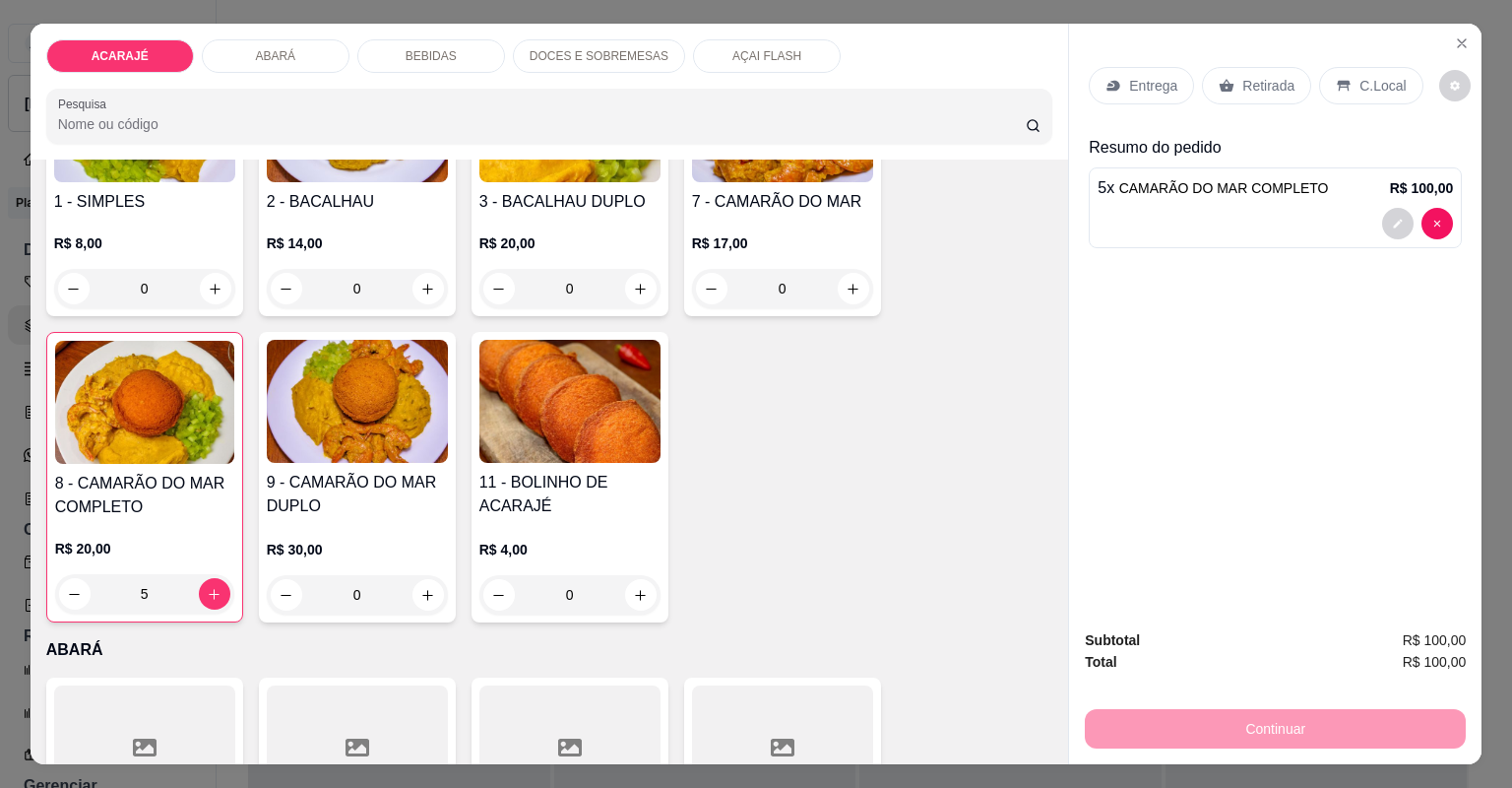 click on "Entrega" at bounding box center (1141, 86) 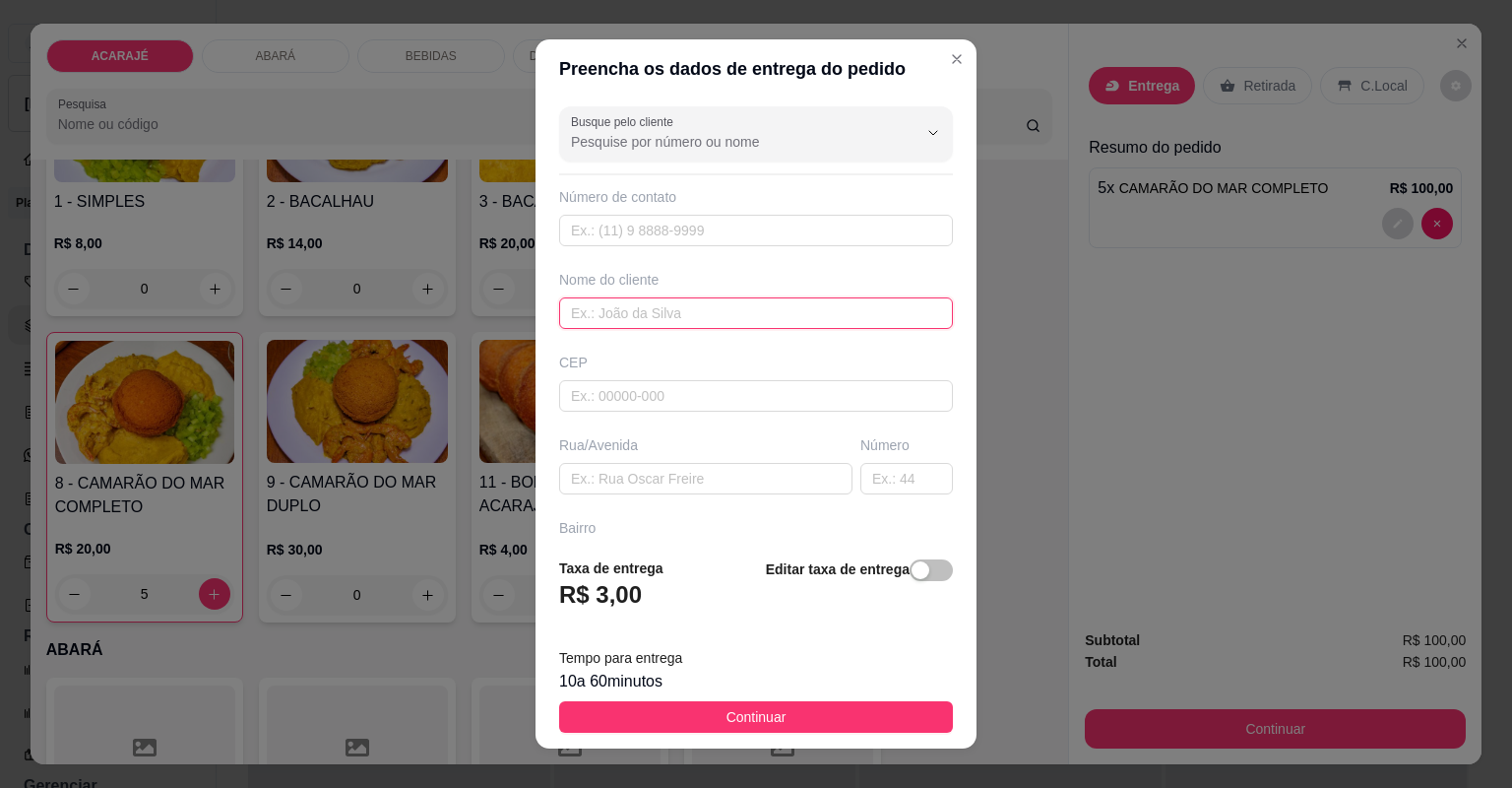 click at bounding box center (756, 313) 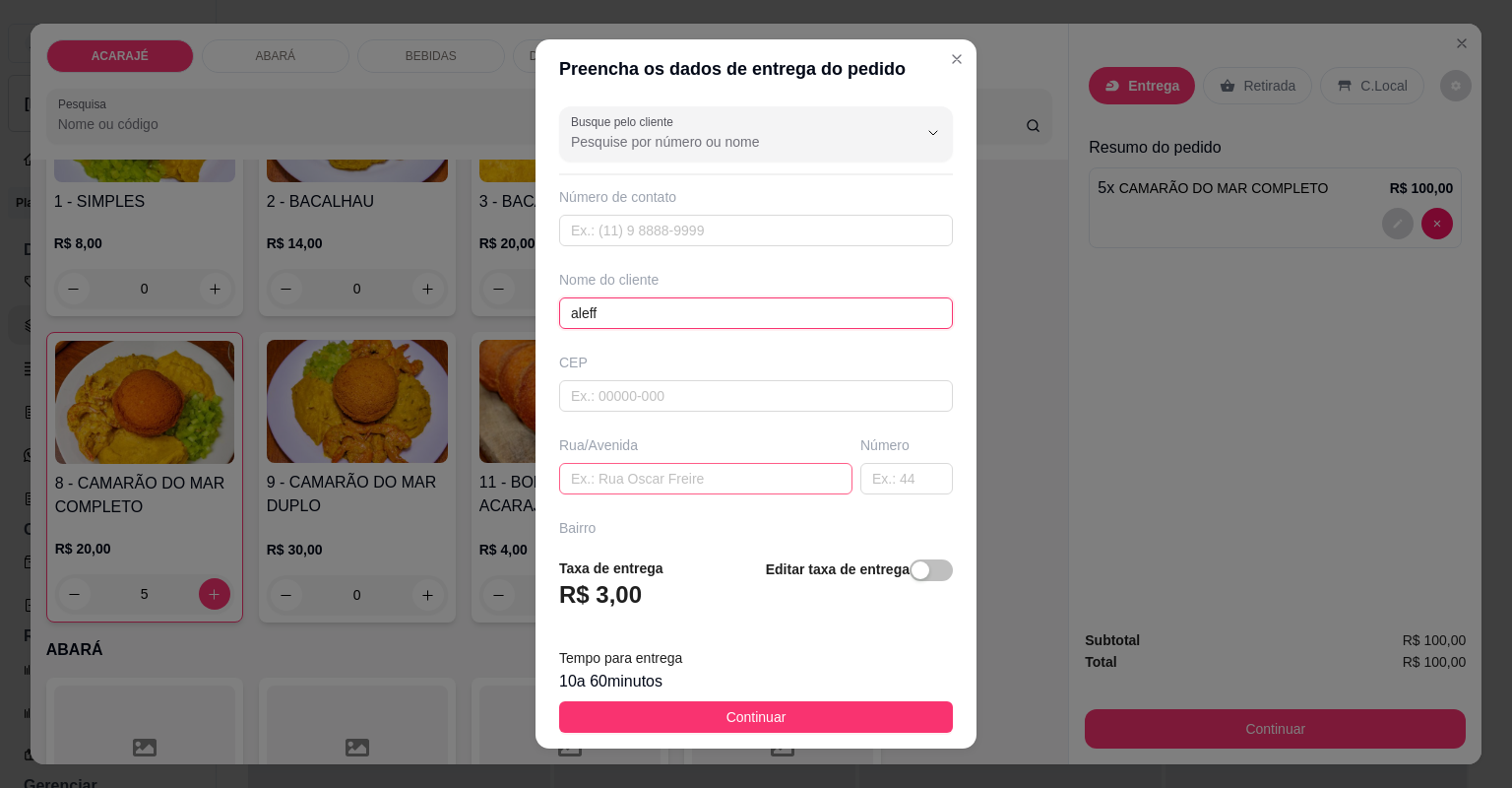 type on "aleff" 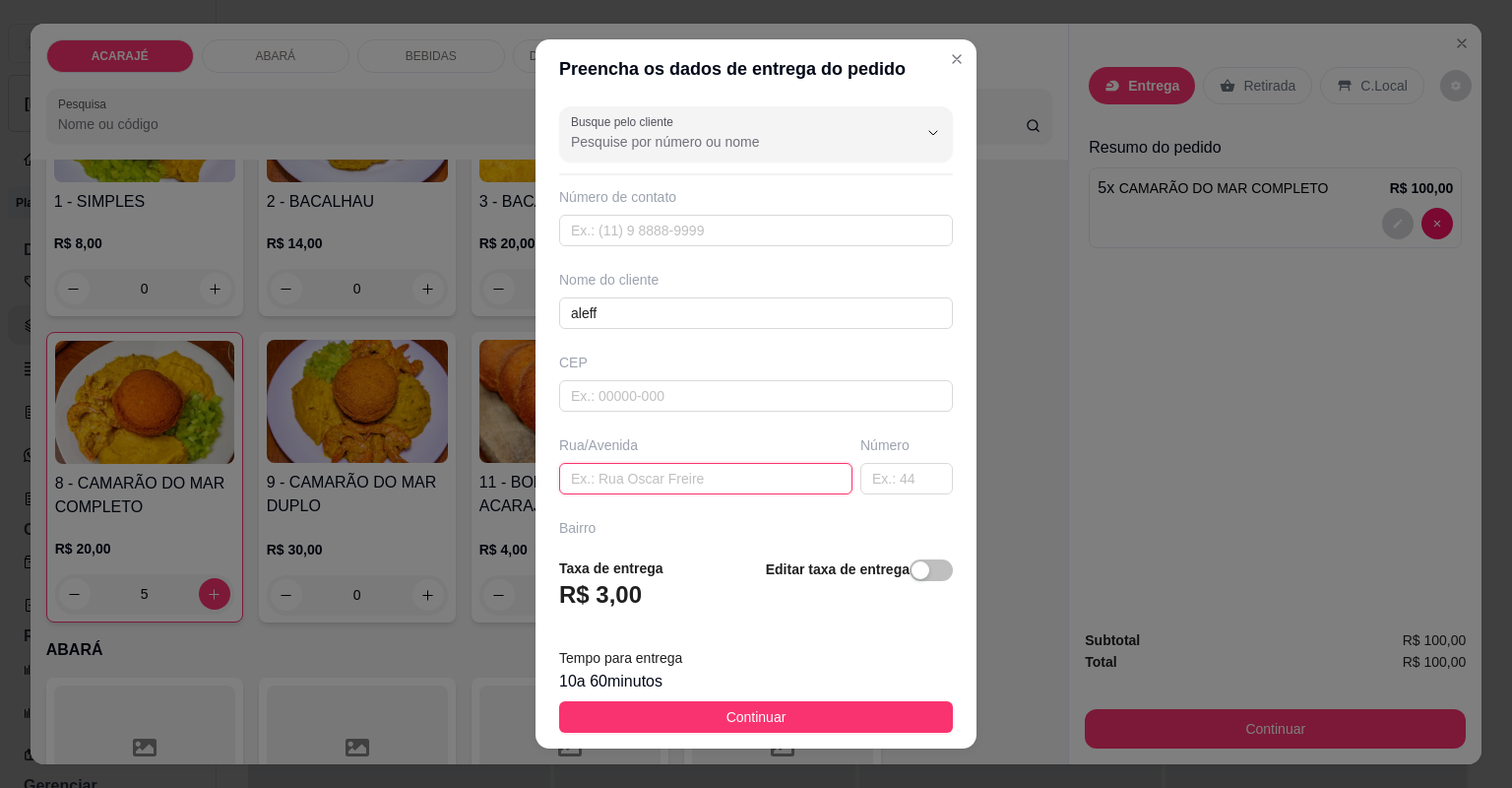 click at bounding box center [706, 479] 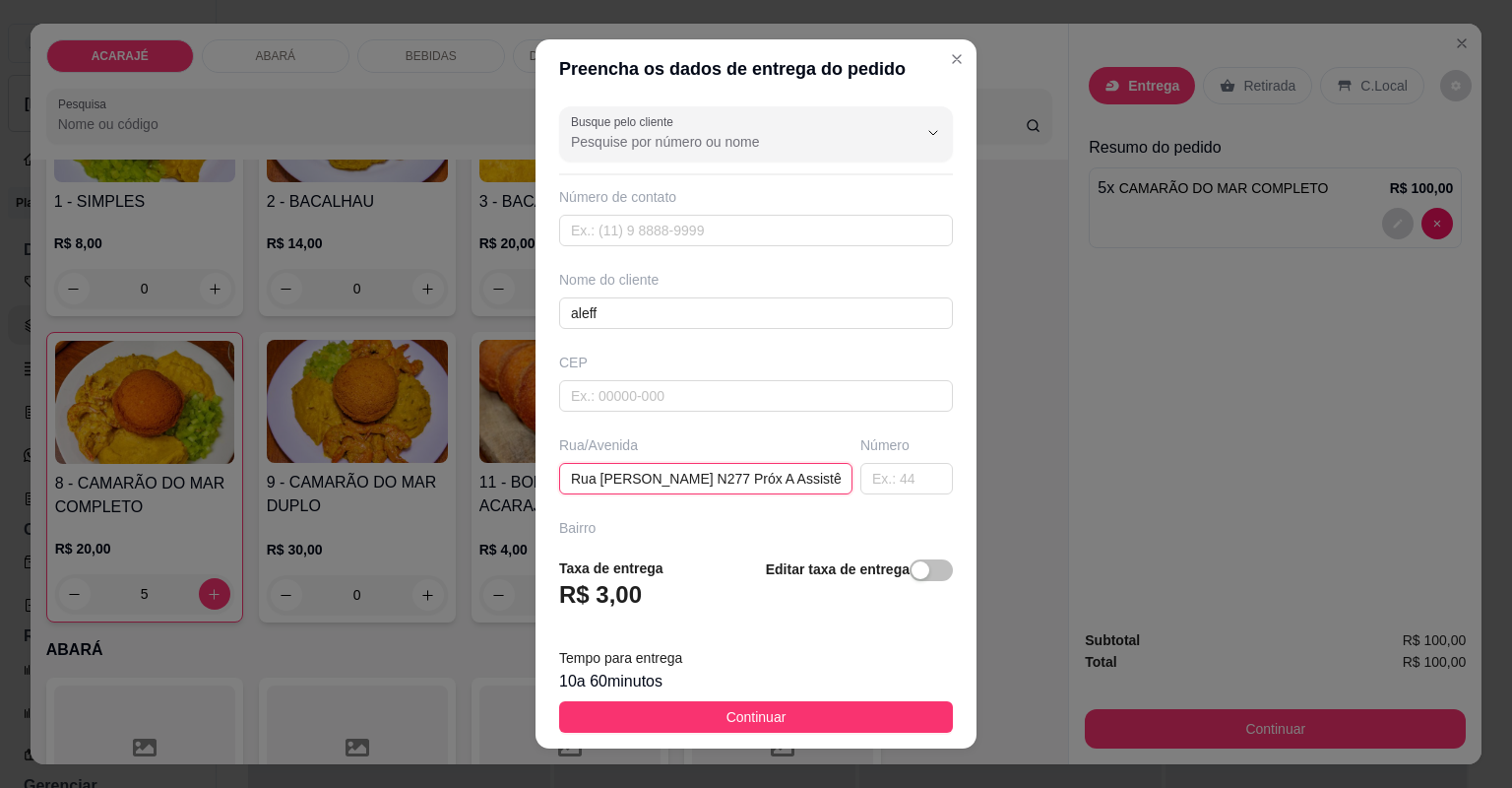scroll, scrollTop: 0, scrollLeft: 44, axis: horizontal 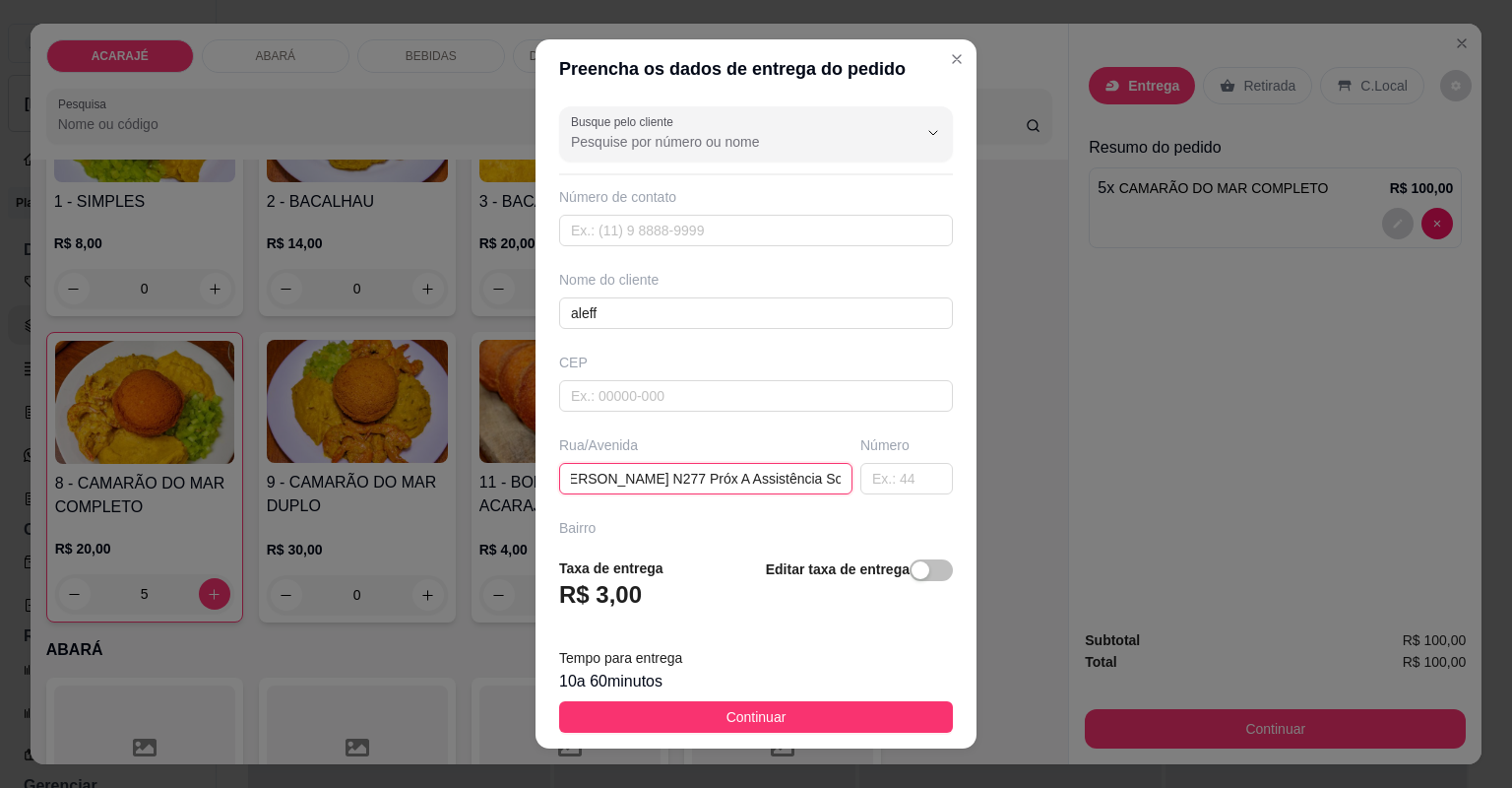 type on "Rua [PERSON_NAME] N277 Próx A Assistência Social" 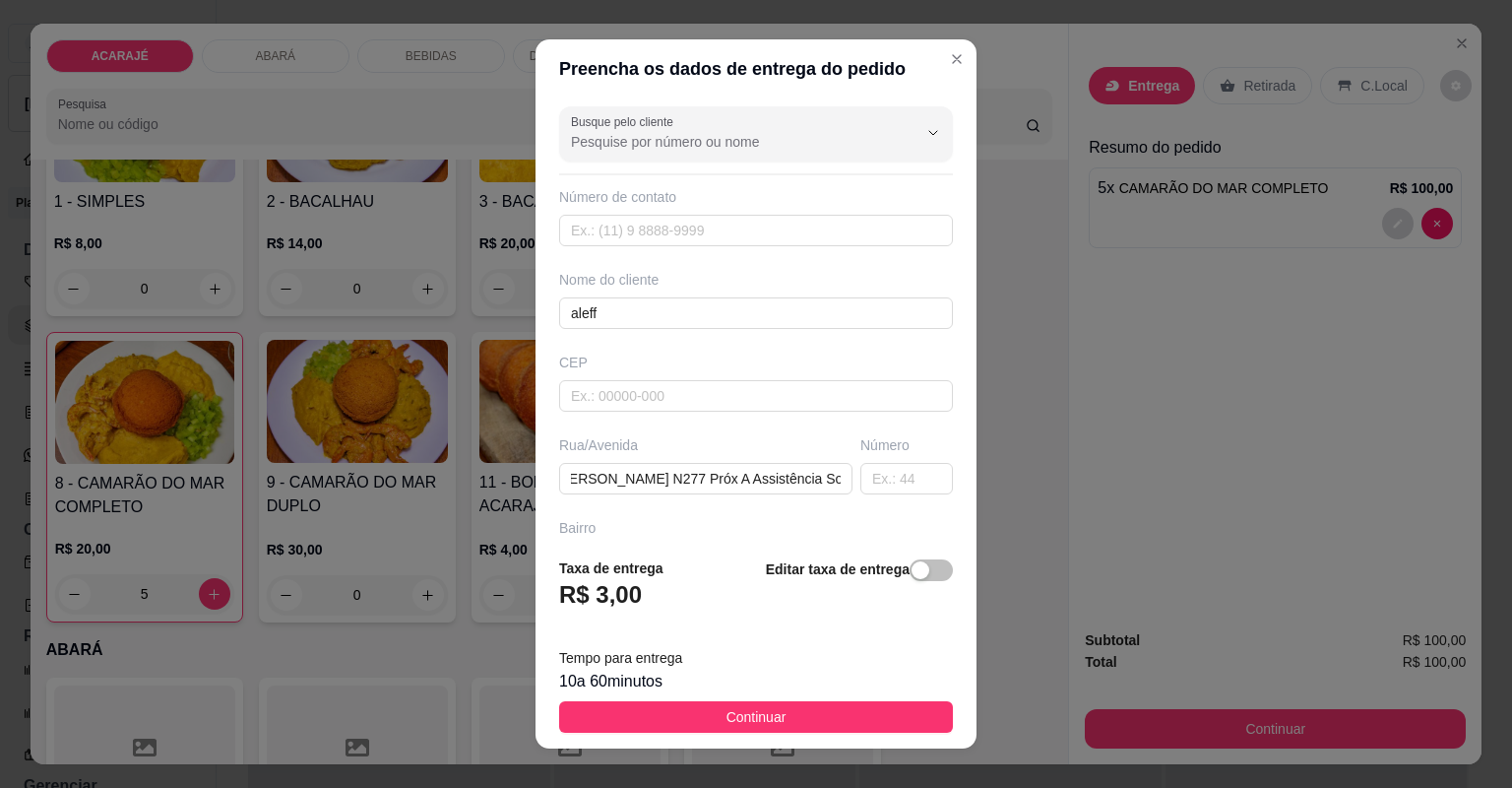 click on "Continuar" at bounding box center (756, 717) 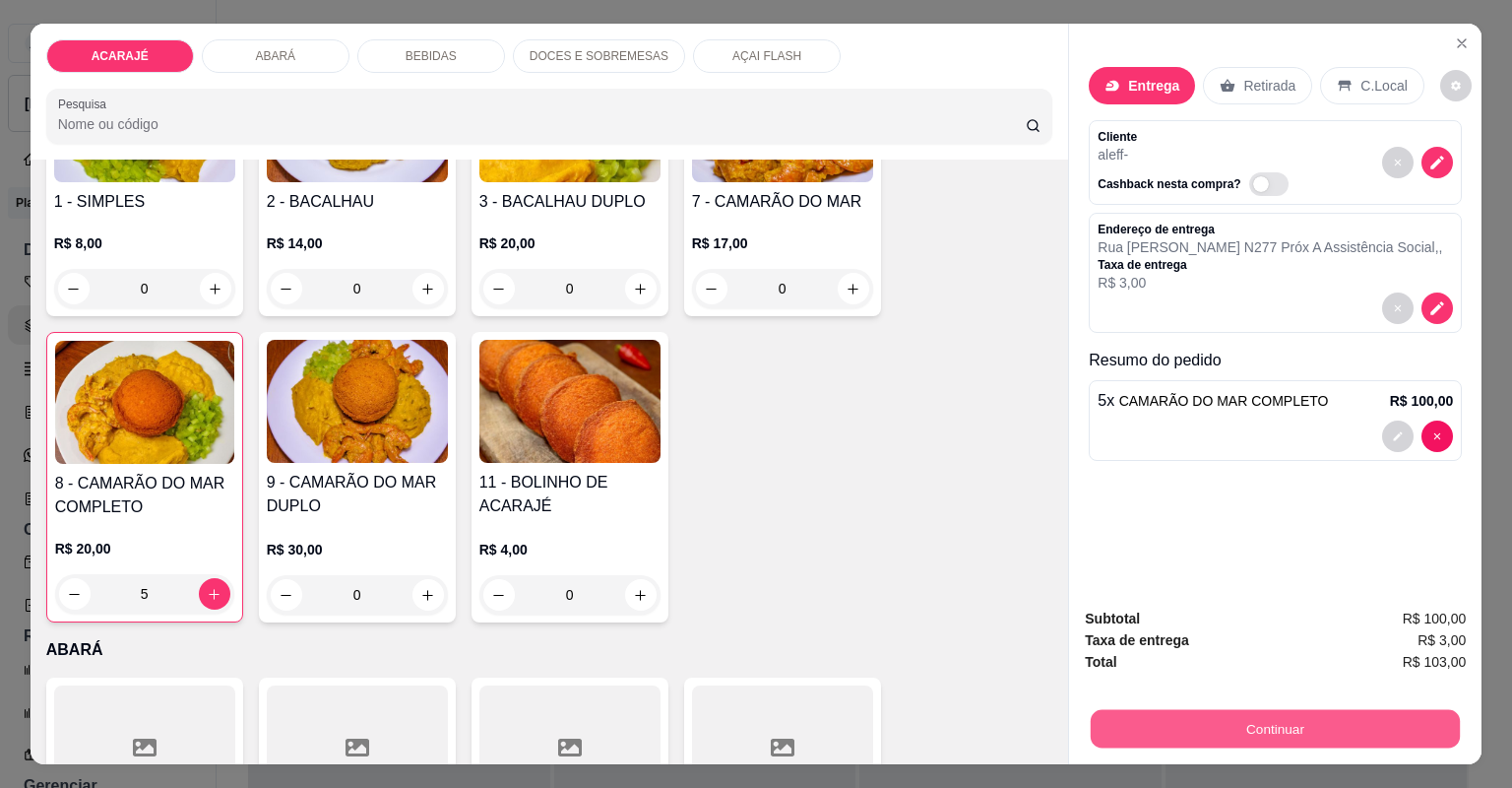 click on "Continuar" at bounding box center (1275, 729) 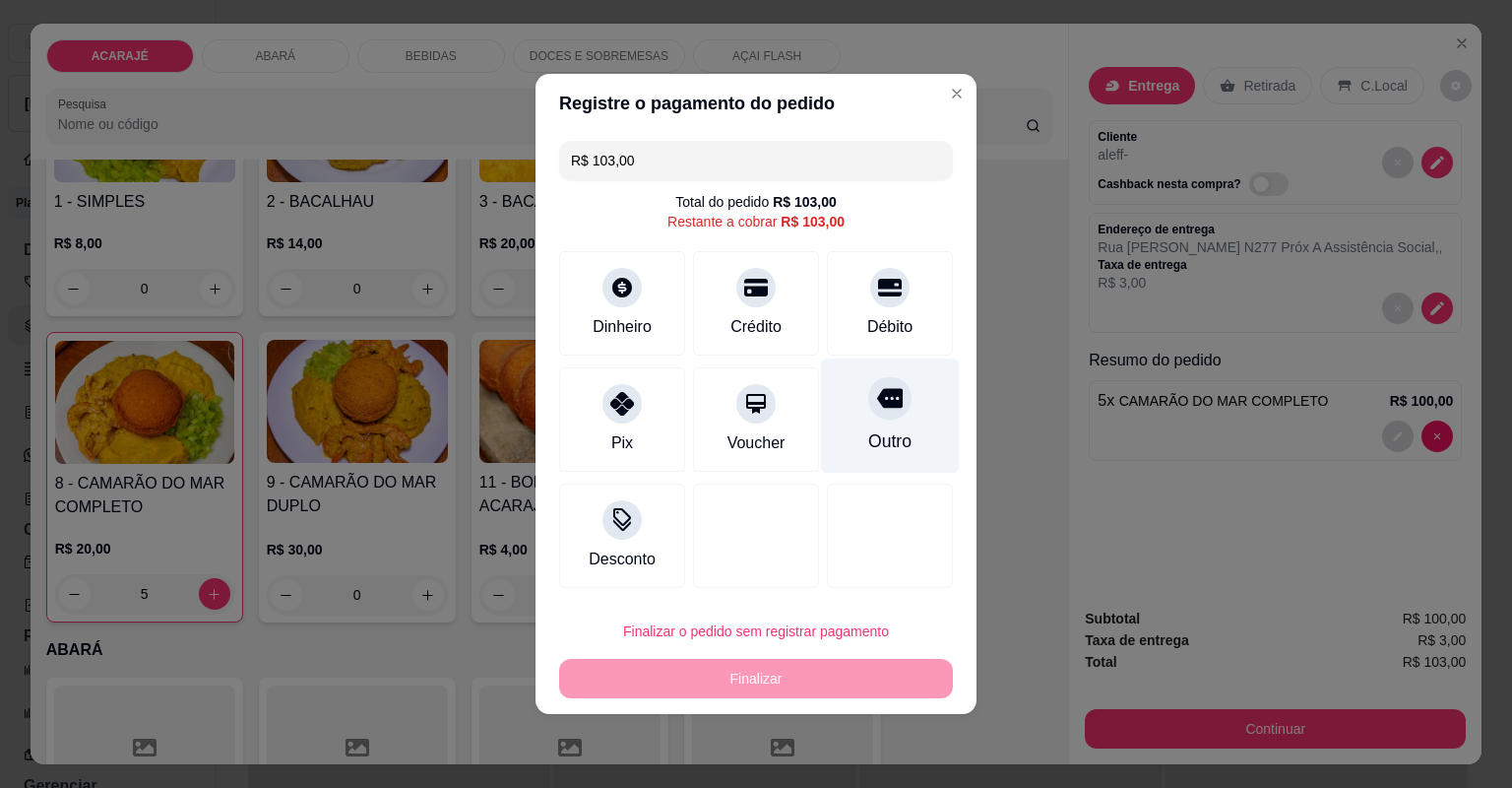 click on "Outro" at bounding box center [890, 416] 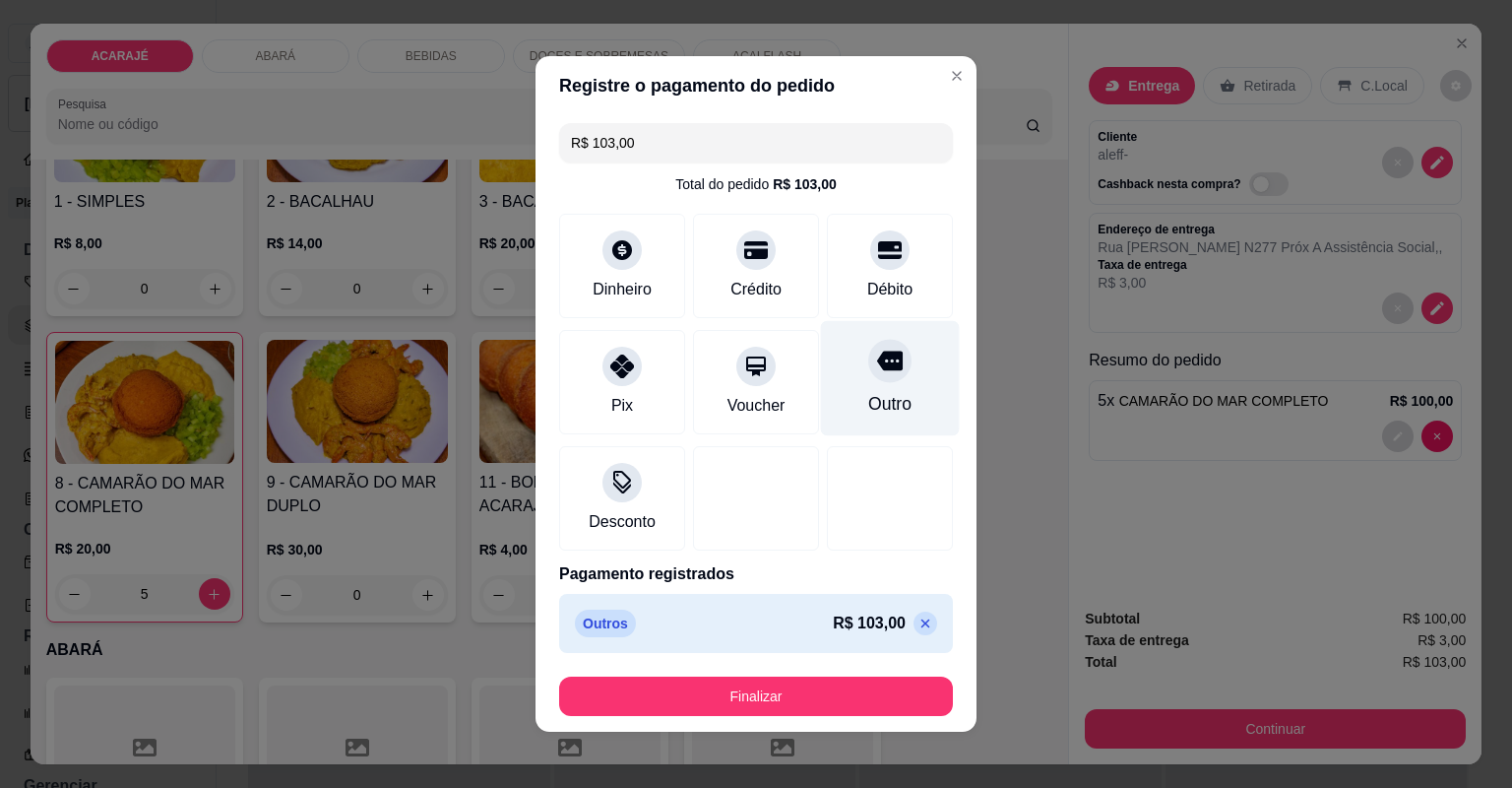 type on "R$ 0,00" 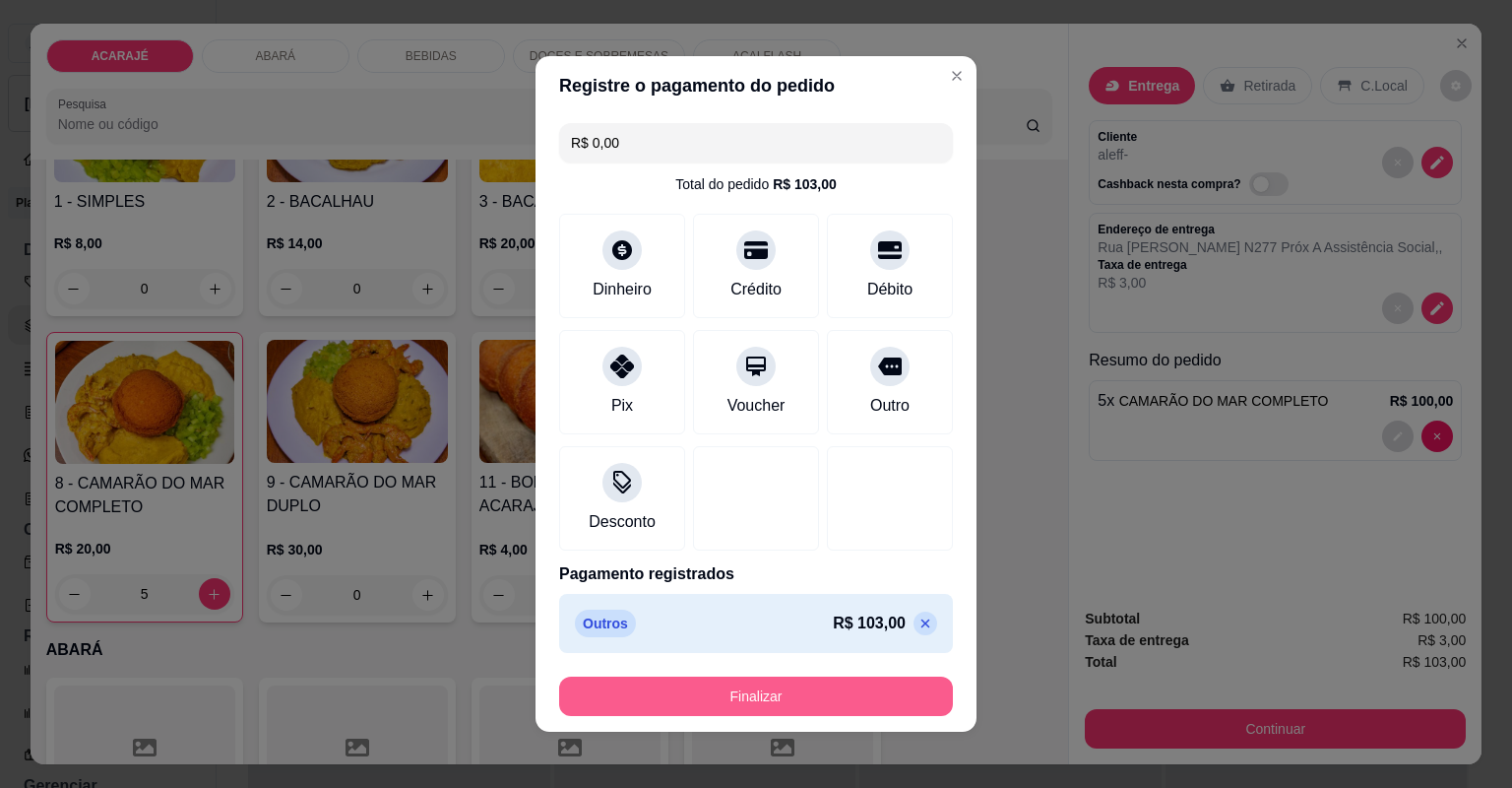 click on "Finalizar" at bounding box center [756, 696] 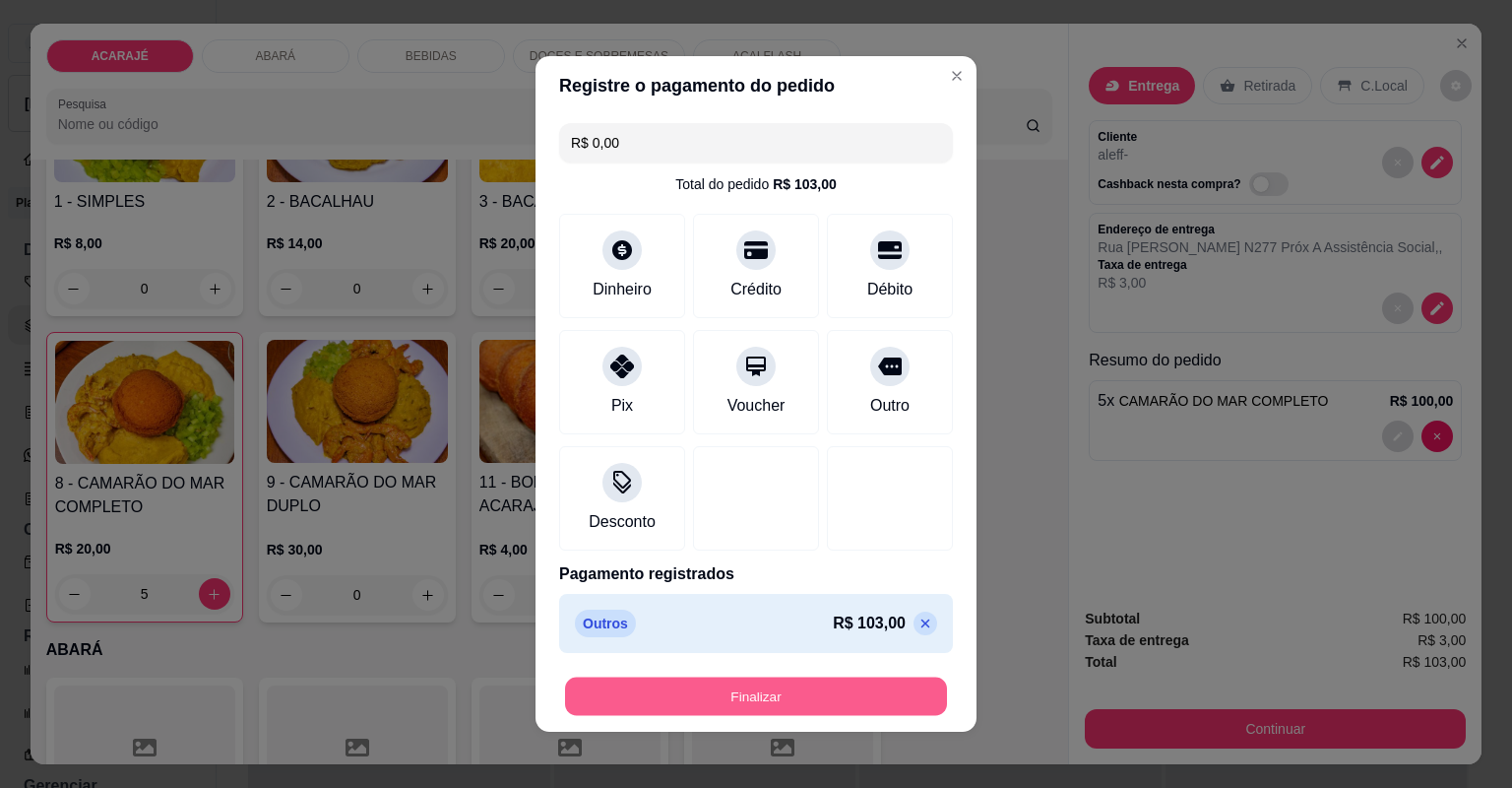 click on "Finalizar" at bounding box center [756, 696] 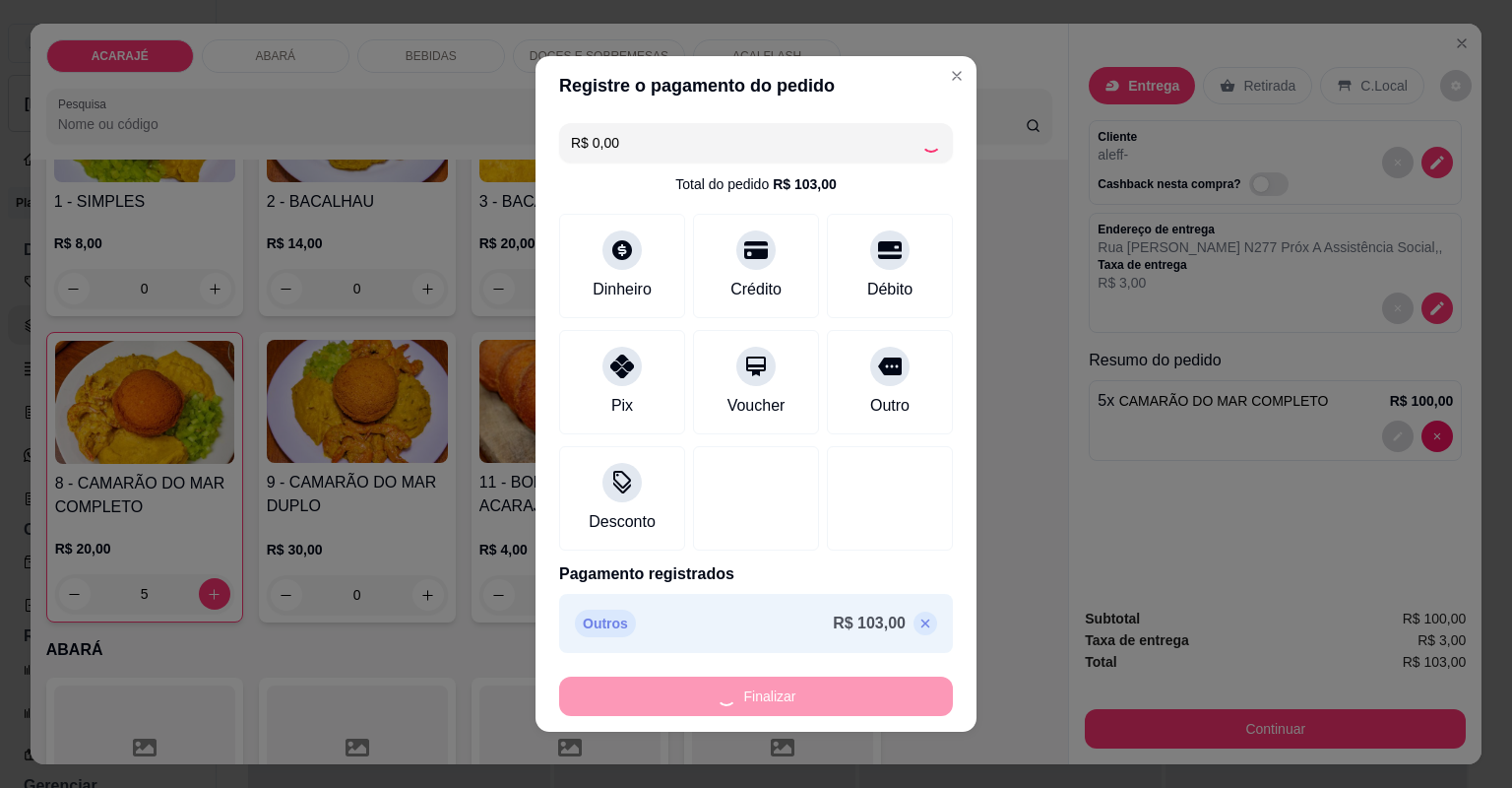 type on "0" 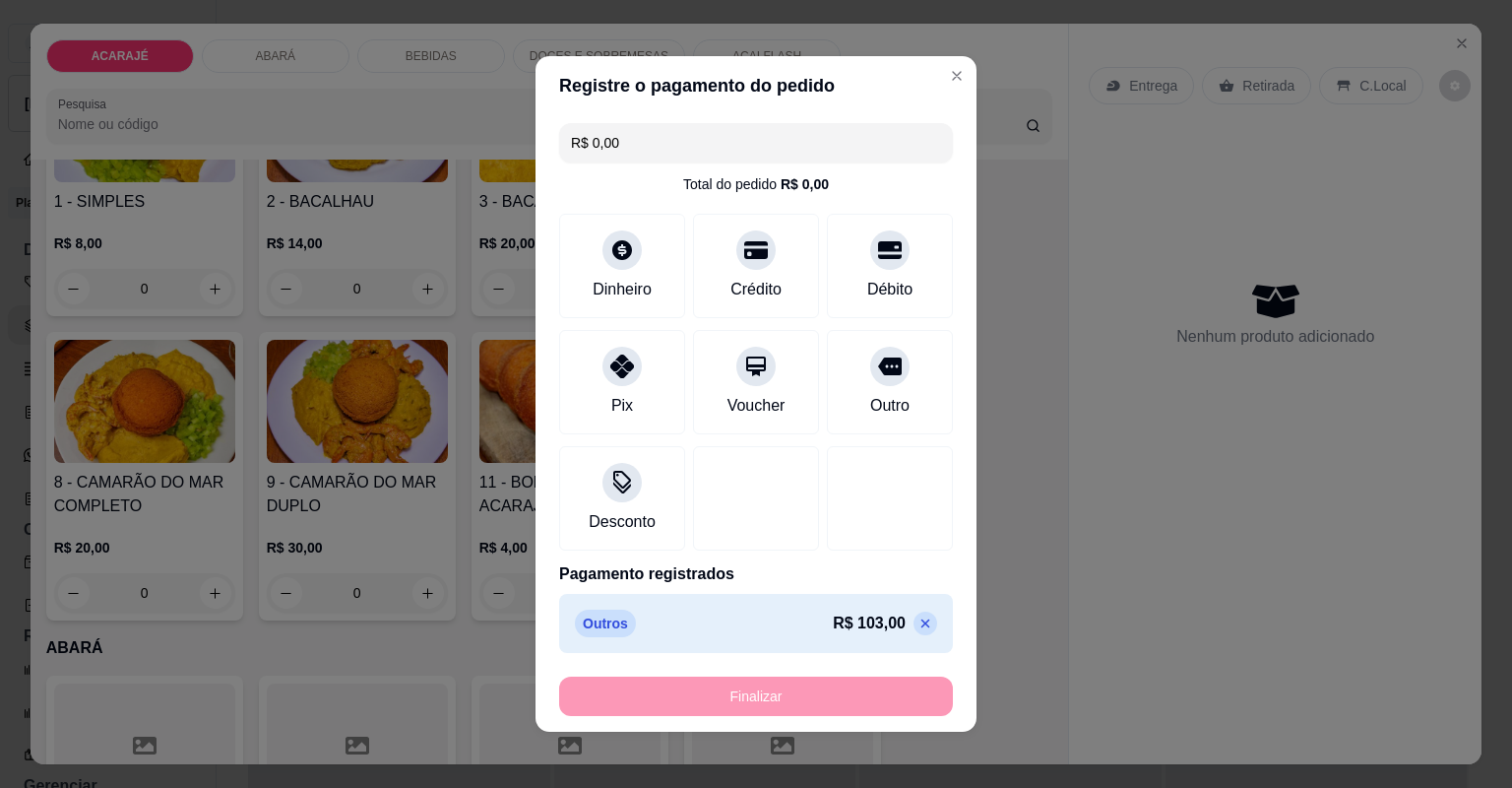 type on "-R$ 103,00" 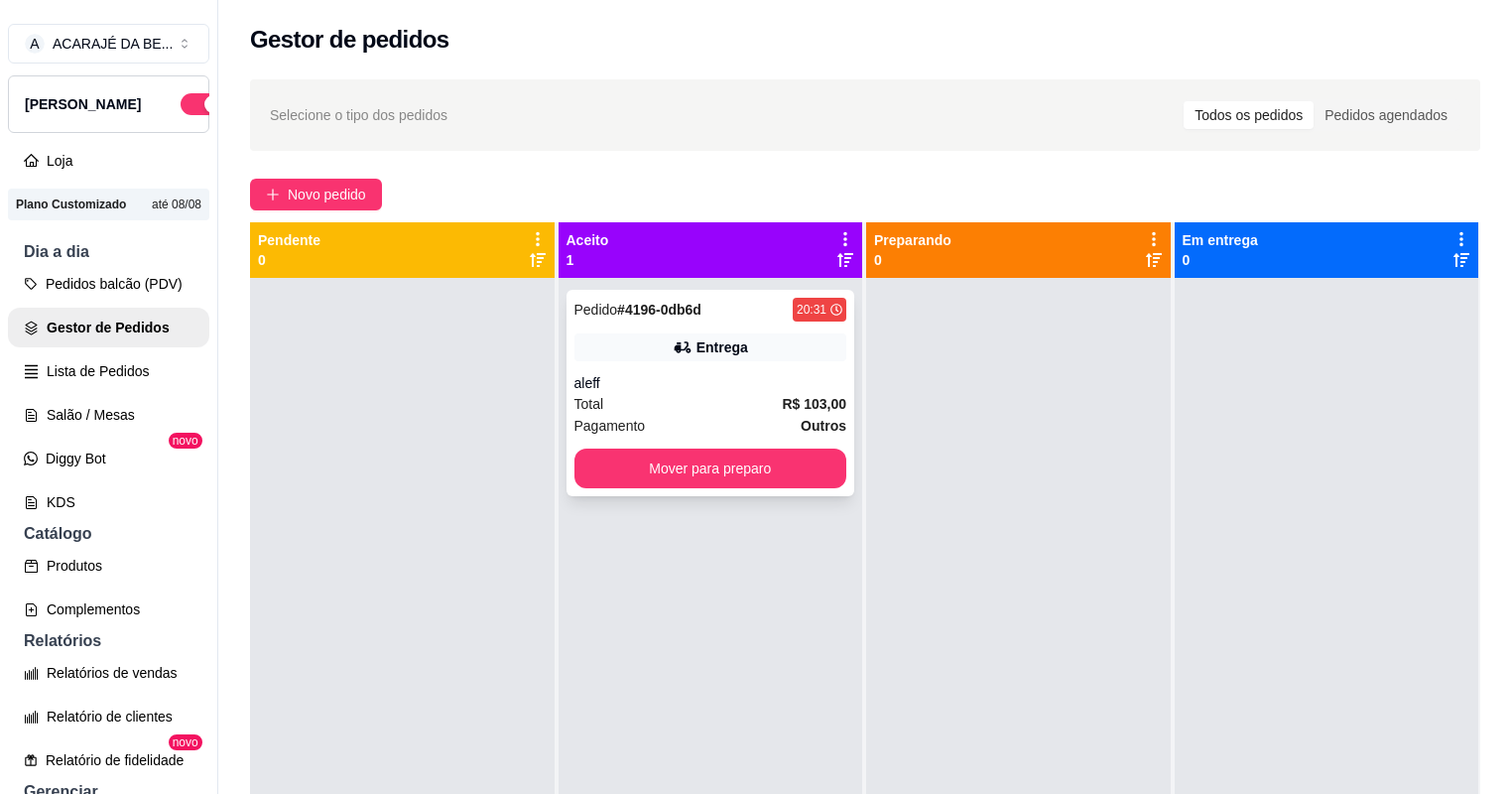 click on "Pedido  # 4196-0db6d 20:31 Entrega aleff Total R$ 103,00 Pagamento Outros Mover para preparo" at bounding box center (710, 393) 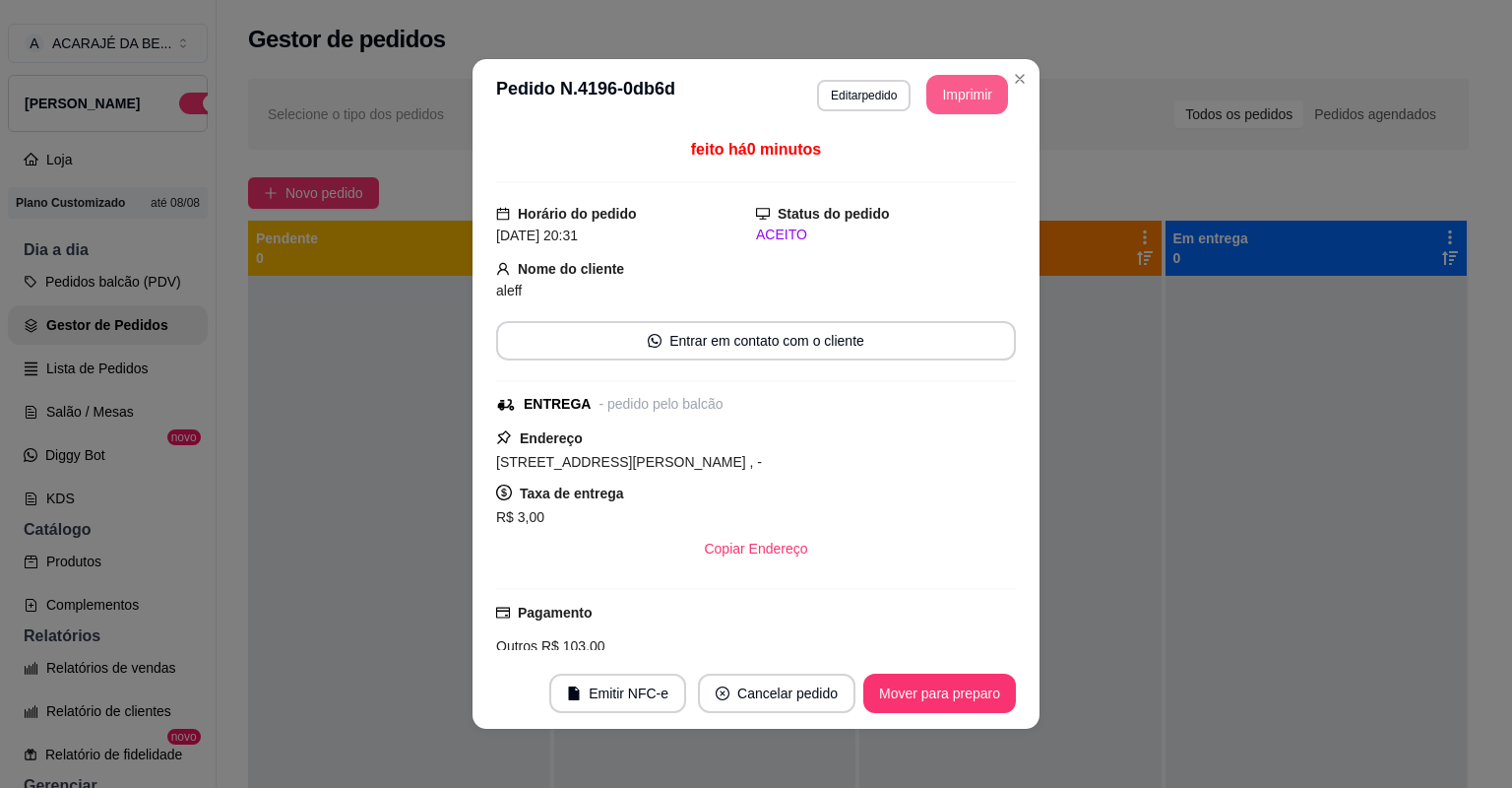 click on "Imprimir" at bounding box center (967, 95) 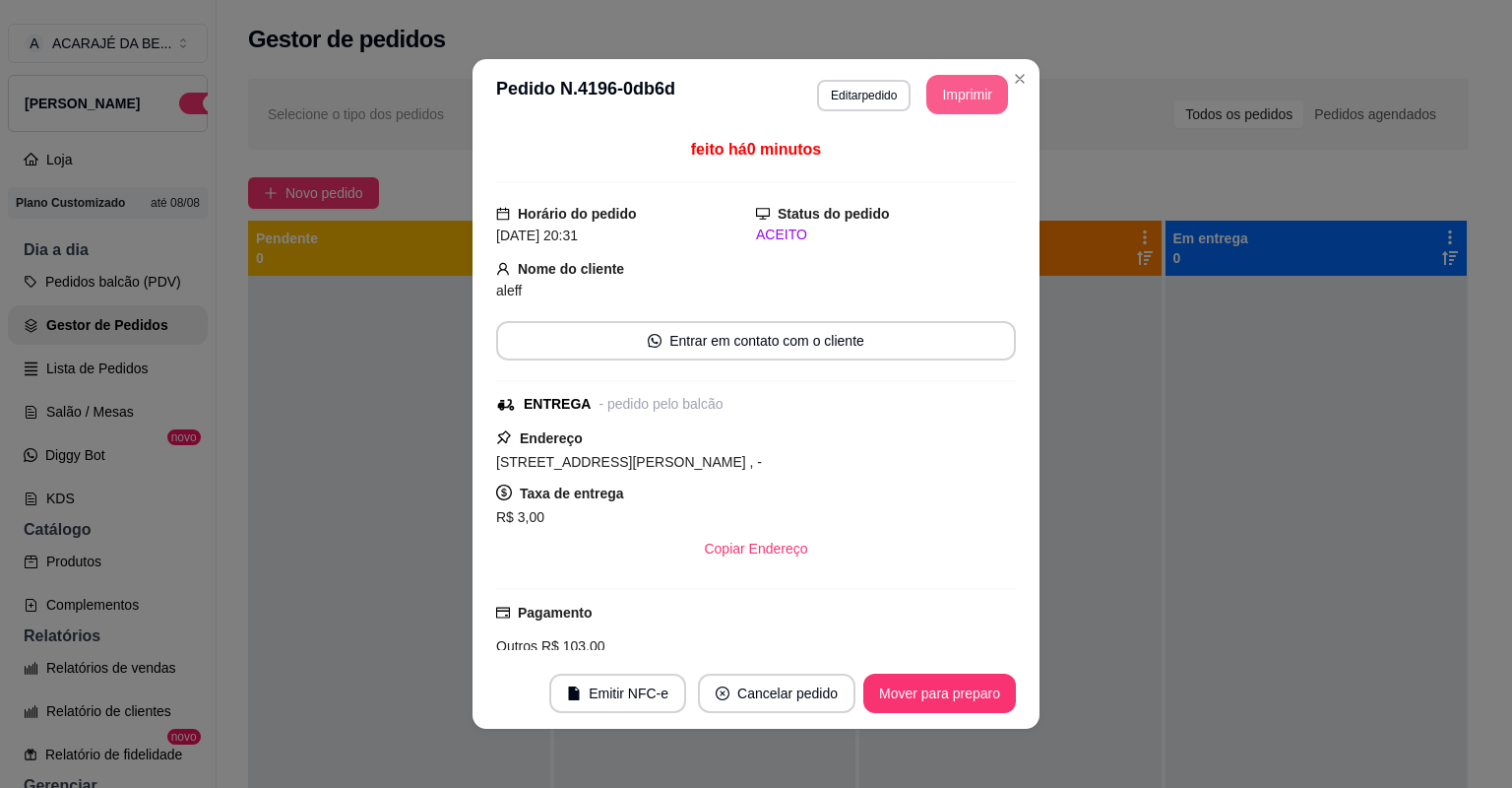 scroll, scrollTop: 0, scrollLeft: 0, axis: both 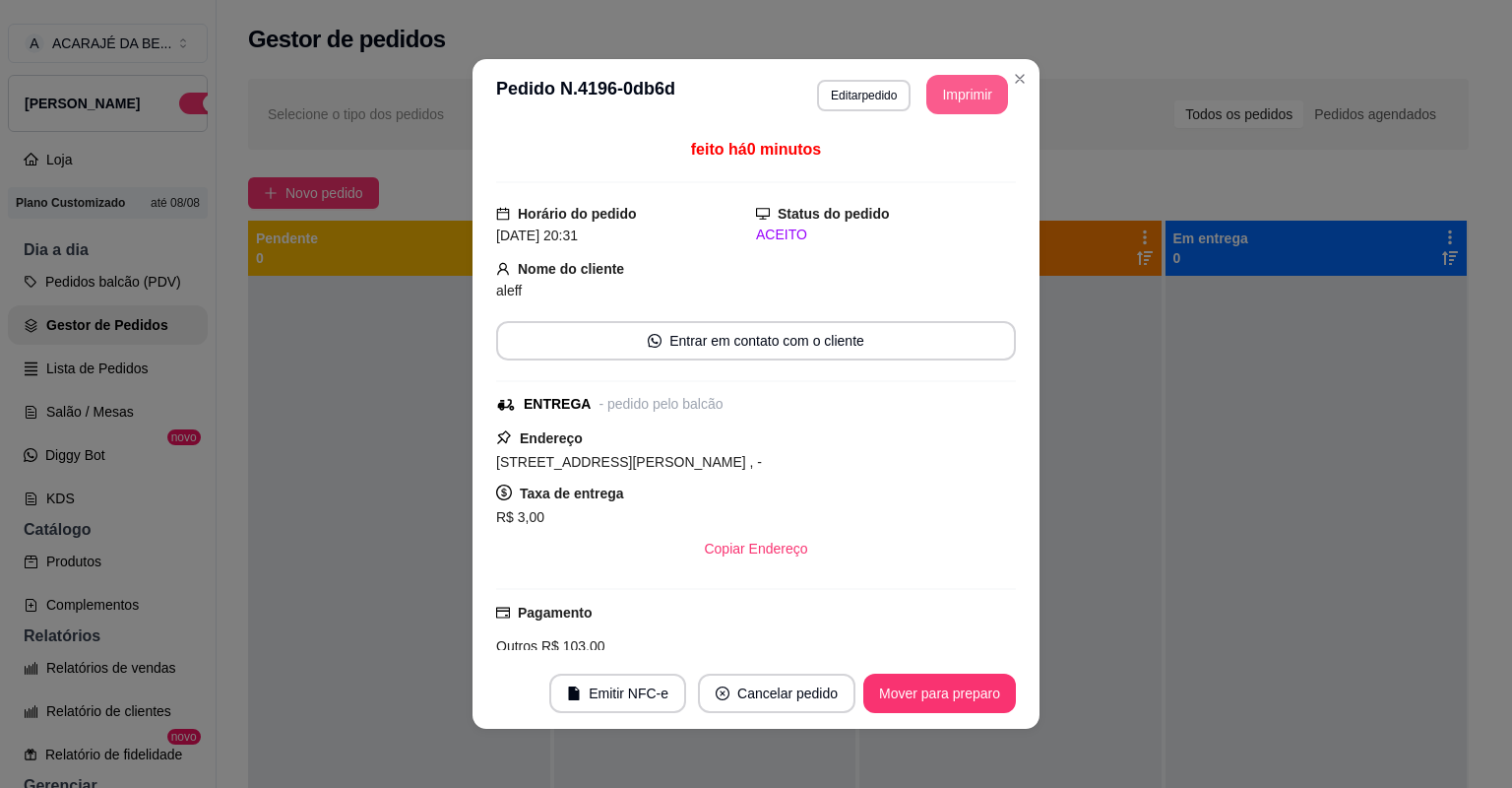 click on "Mover para preparo" at bounding box center (939, 693) 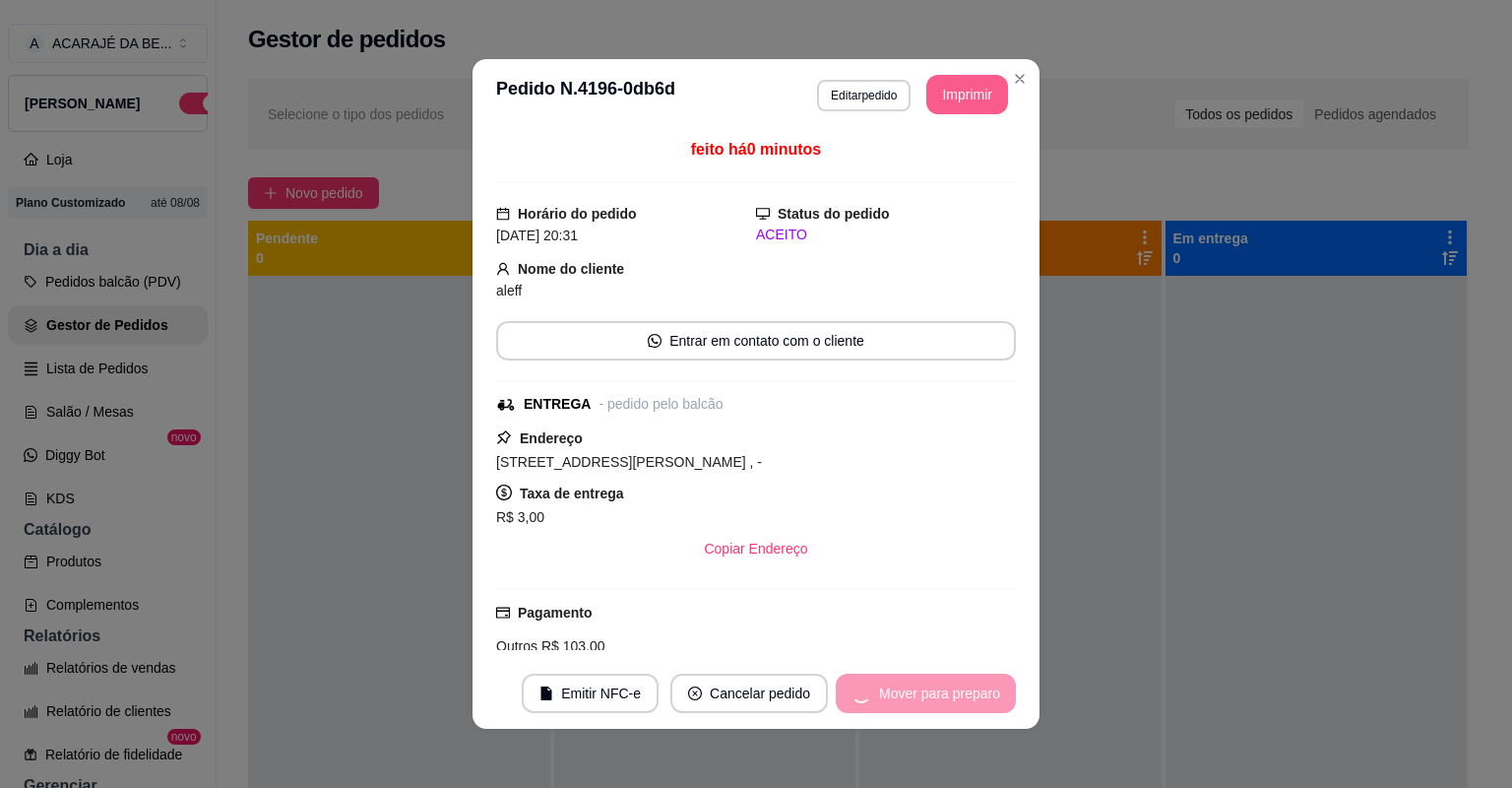 click on "Mover para preparo" at bounding box center [925, 693] 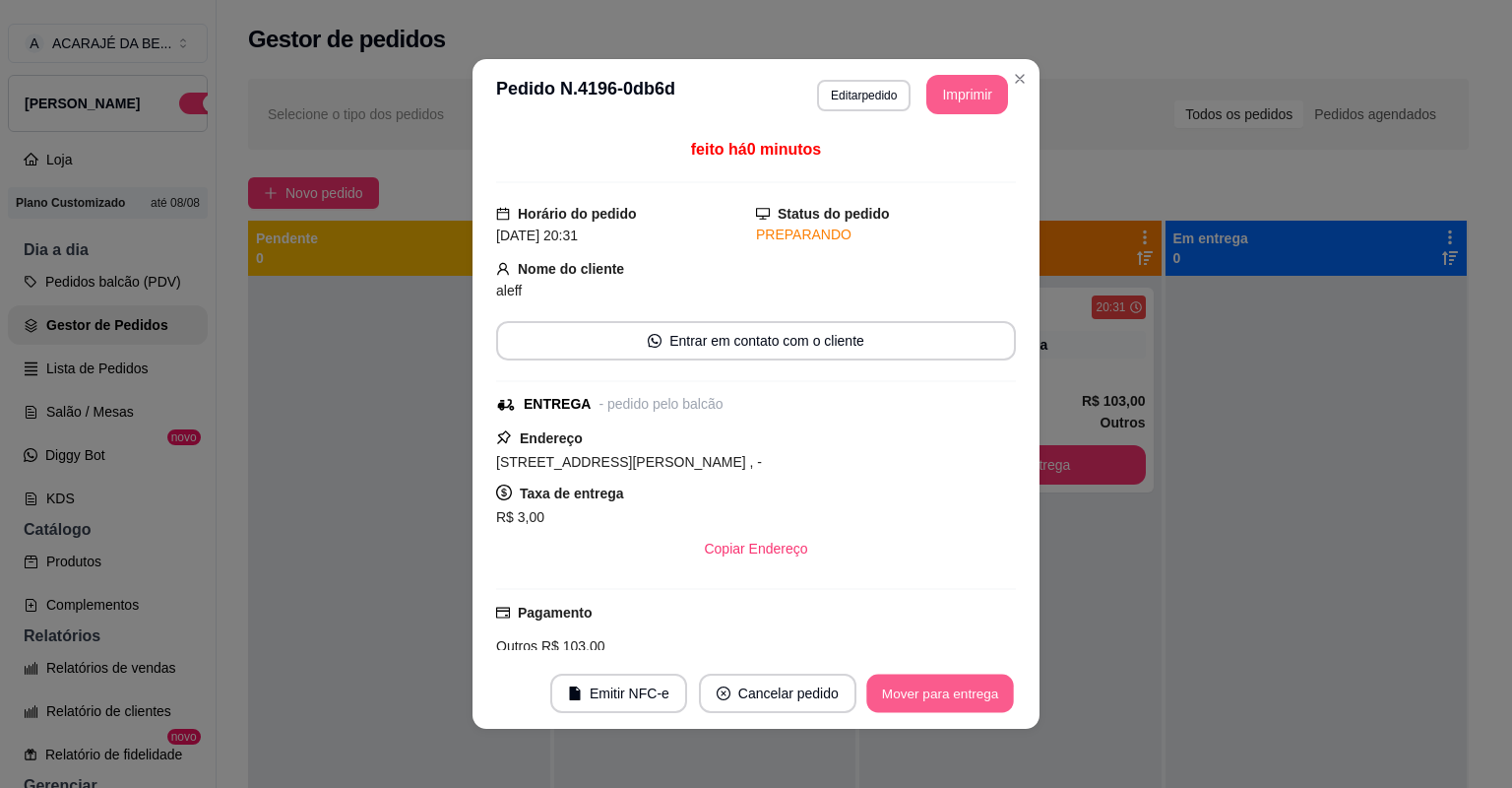 click on "Mover para entrega" at bounding box center [940, 693] 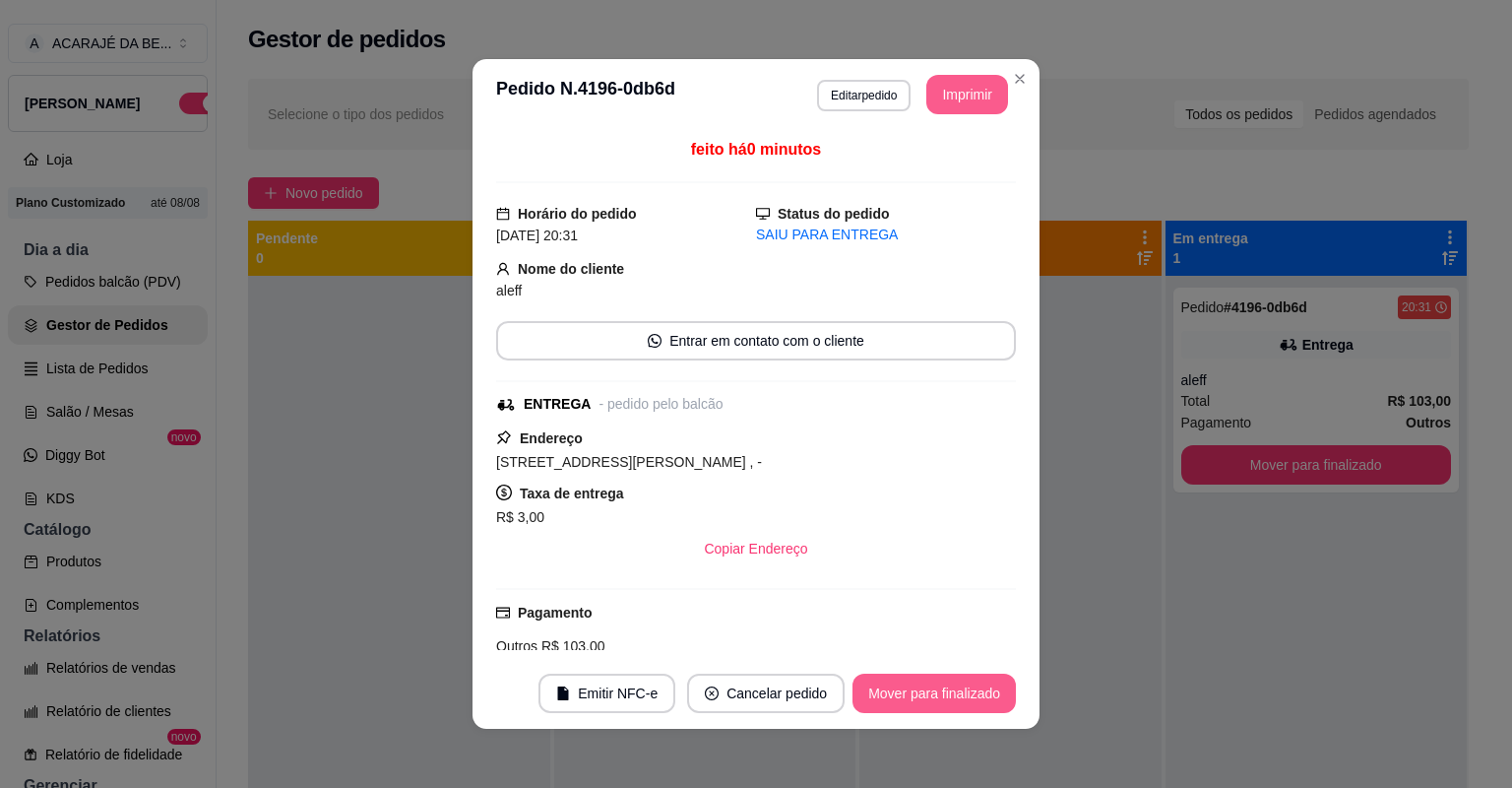 click on "Mover para finalizado" at bounding box center [934, 693] 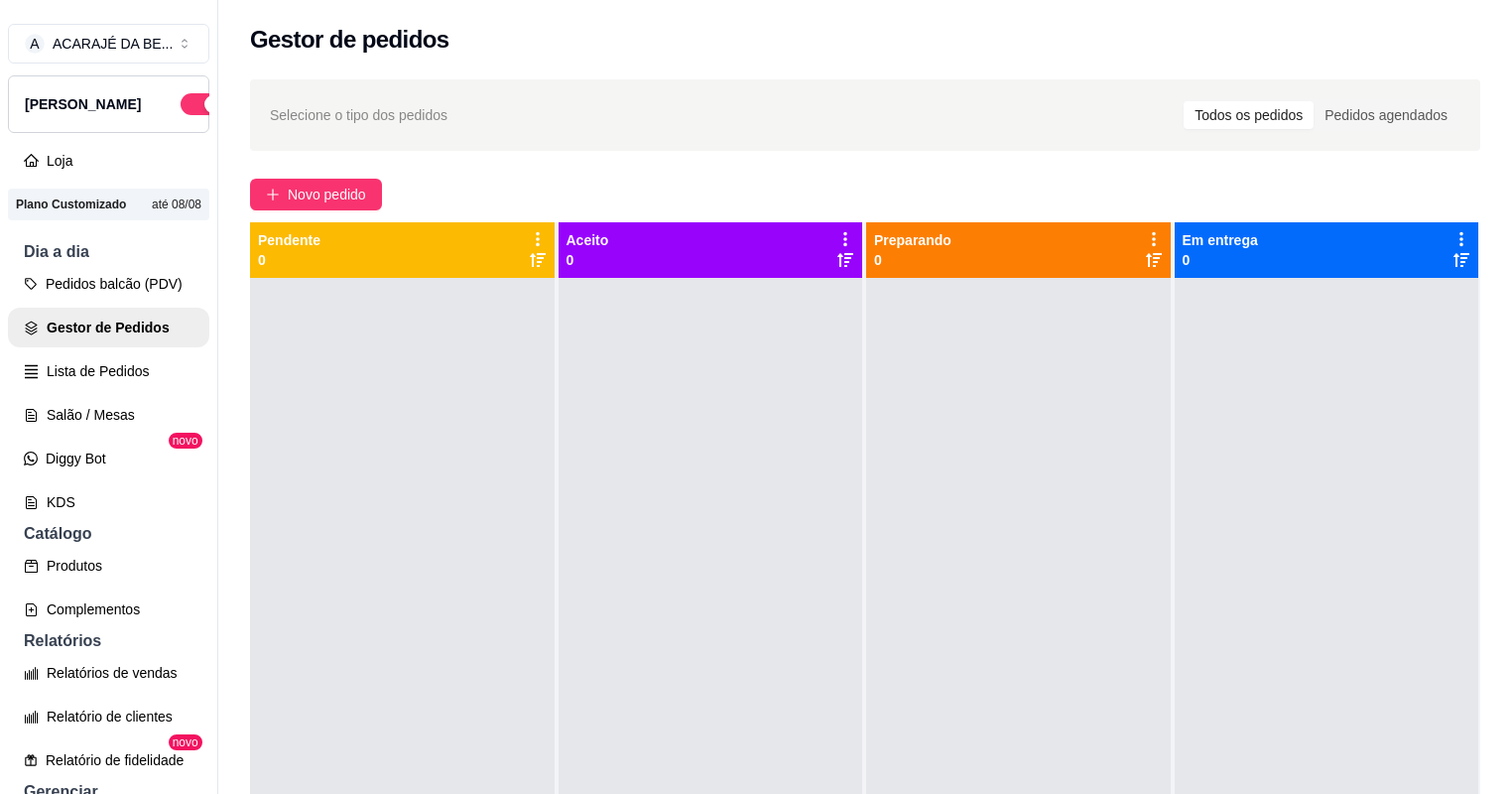 click on "Selecione o tipo dos pedidos Todos os pedidos Pedidos agendados Novo pedido Pendente 0 Aceito 0 Preparando 0 Em entrega 0" at bounding box center (865, 554) 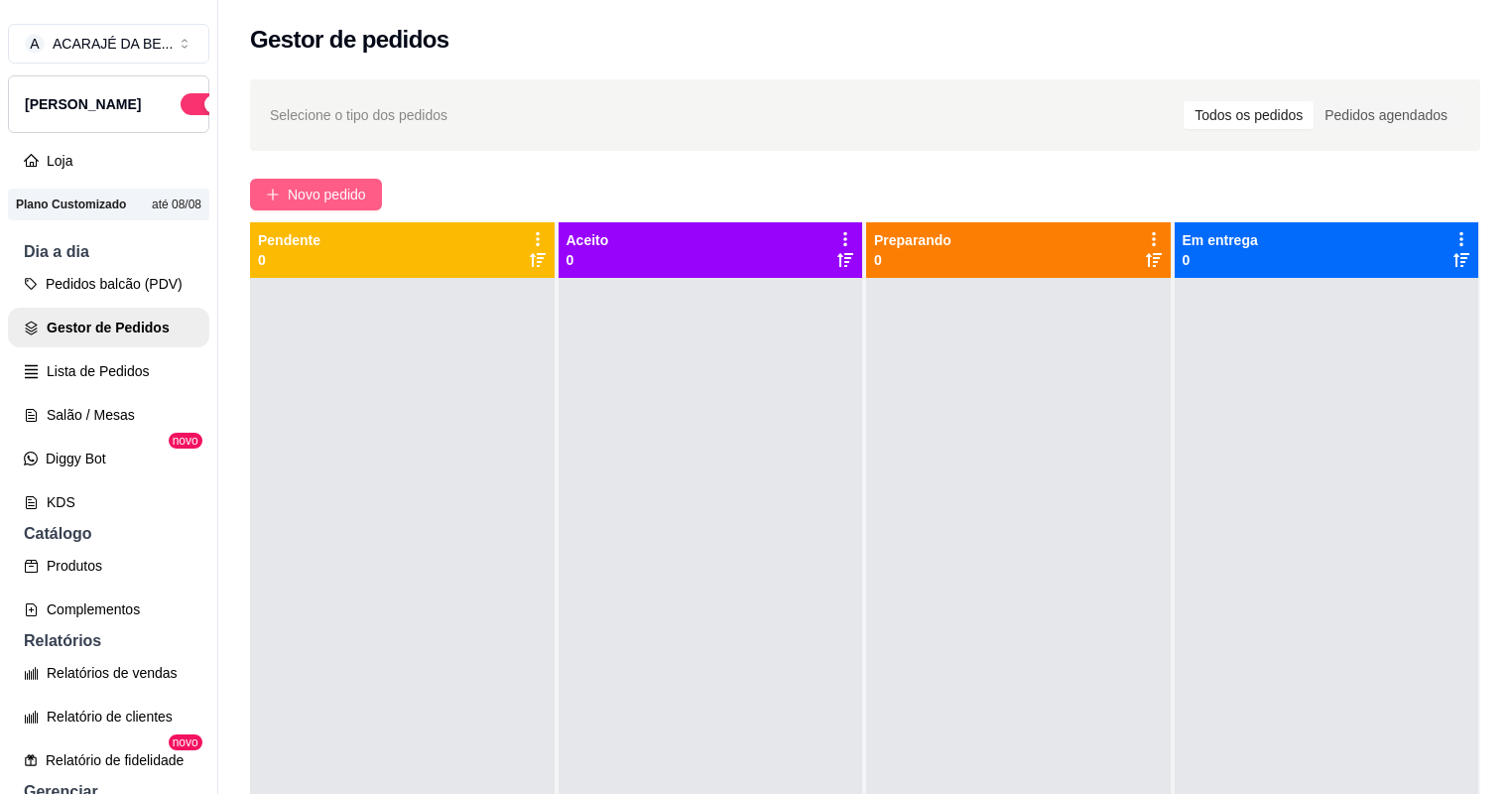 drag, startPoint x: 330, startPoint y: 172, endPoint x: 337, endPoint y: 185, distance: 14.764823 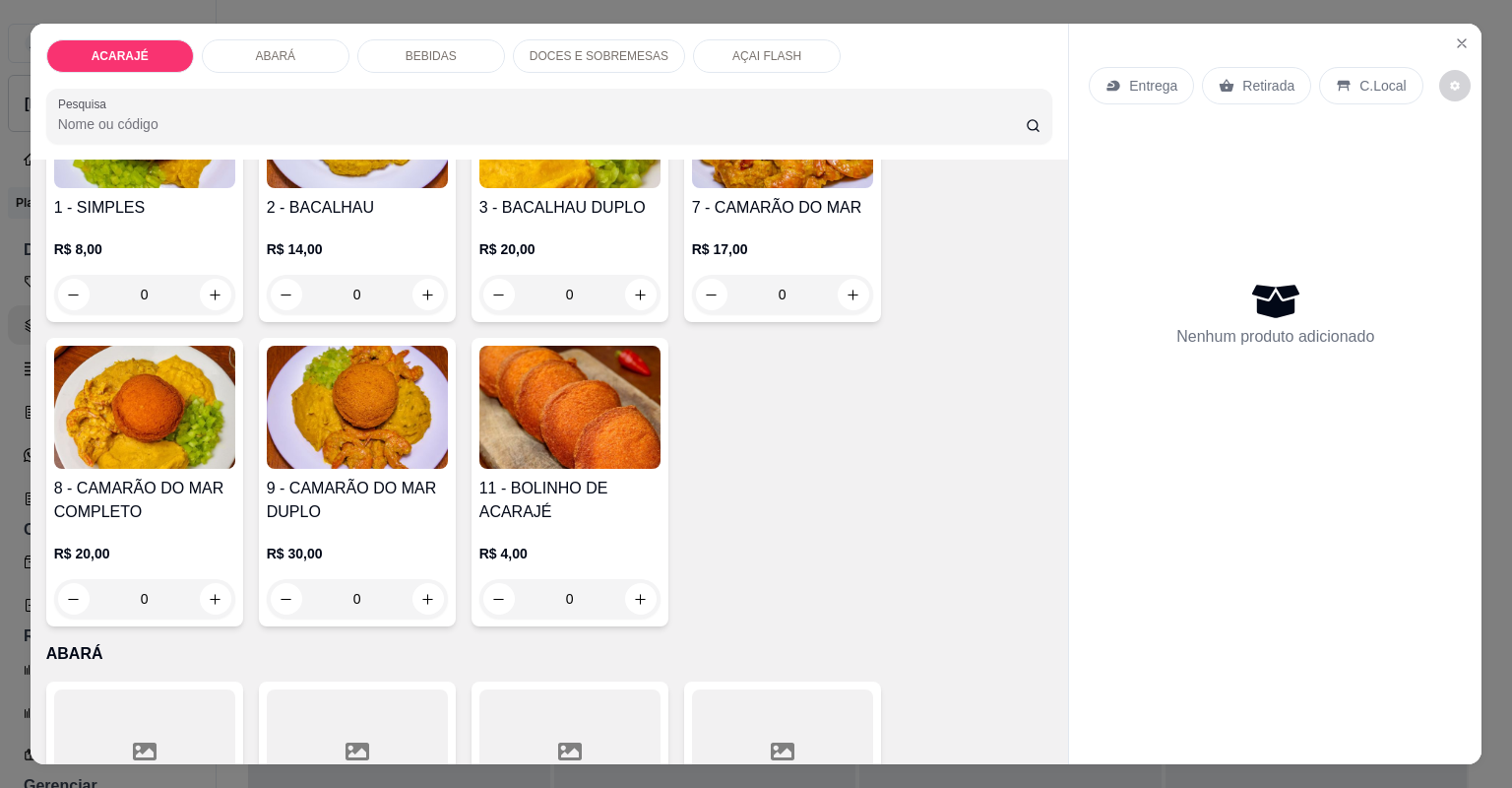 scroll, scrollTop: 236, scrollLeft: 0, axis: vertical 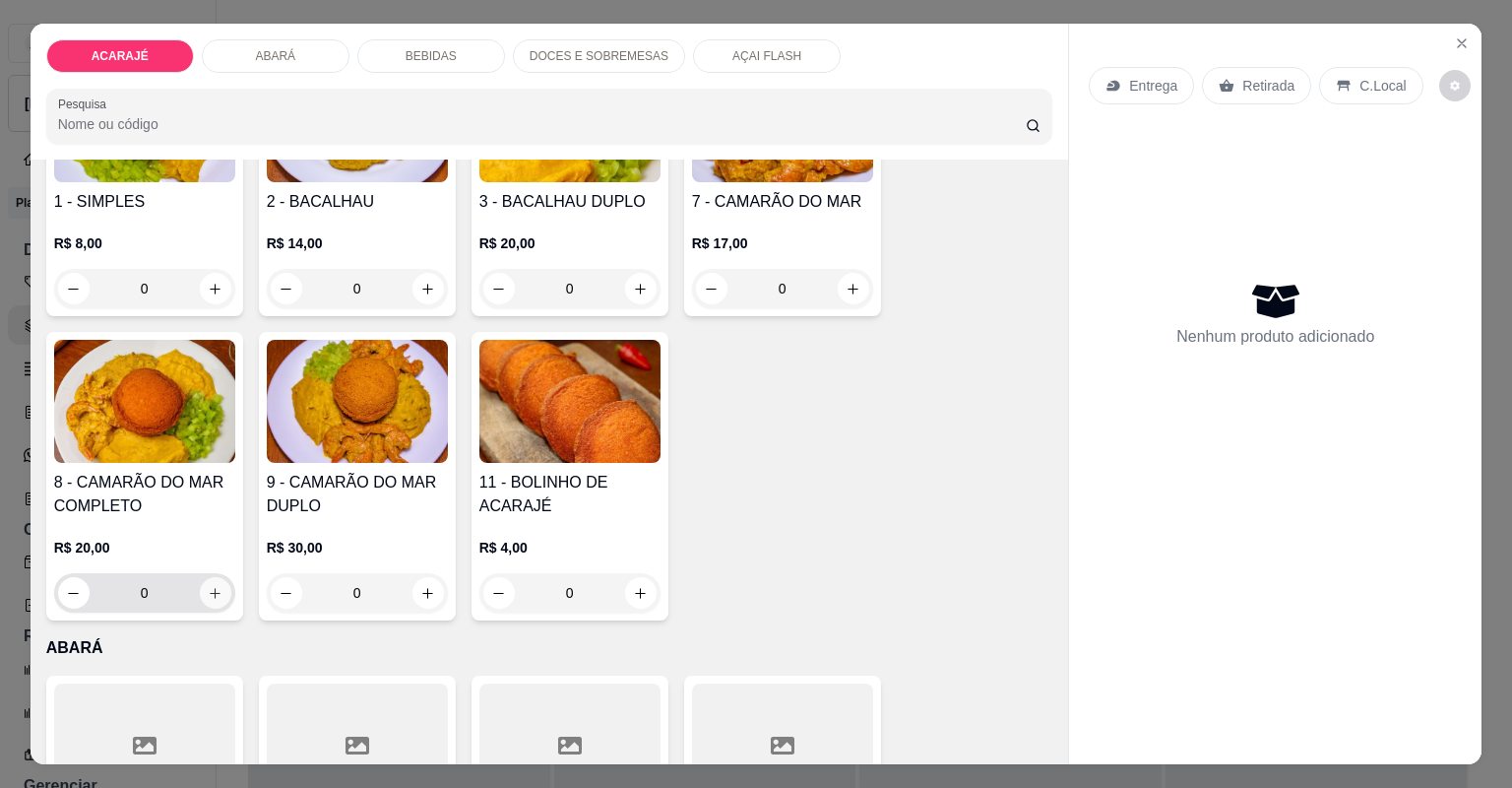 click at bounding box center (216, 593) 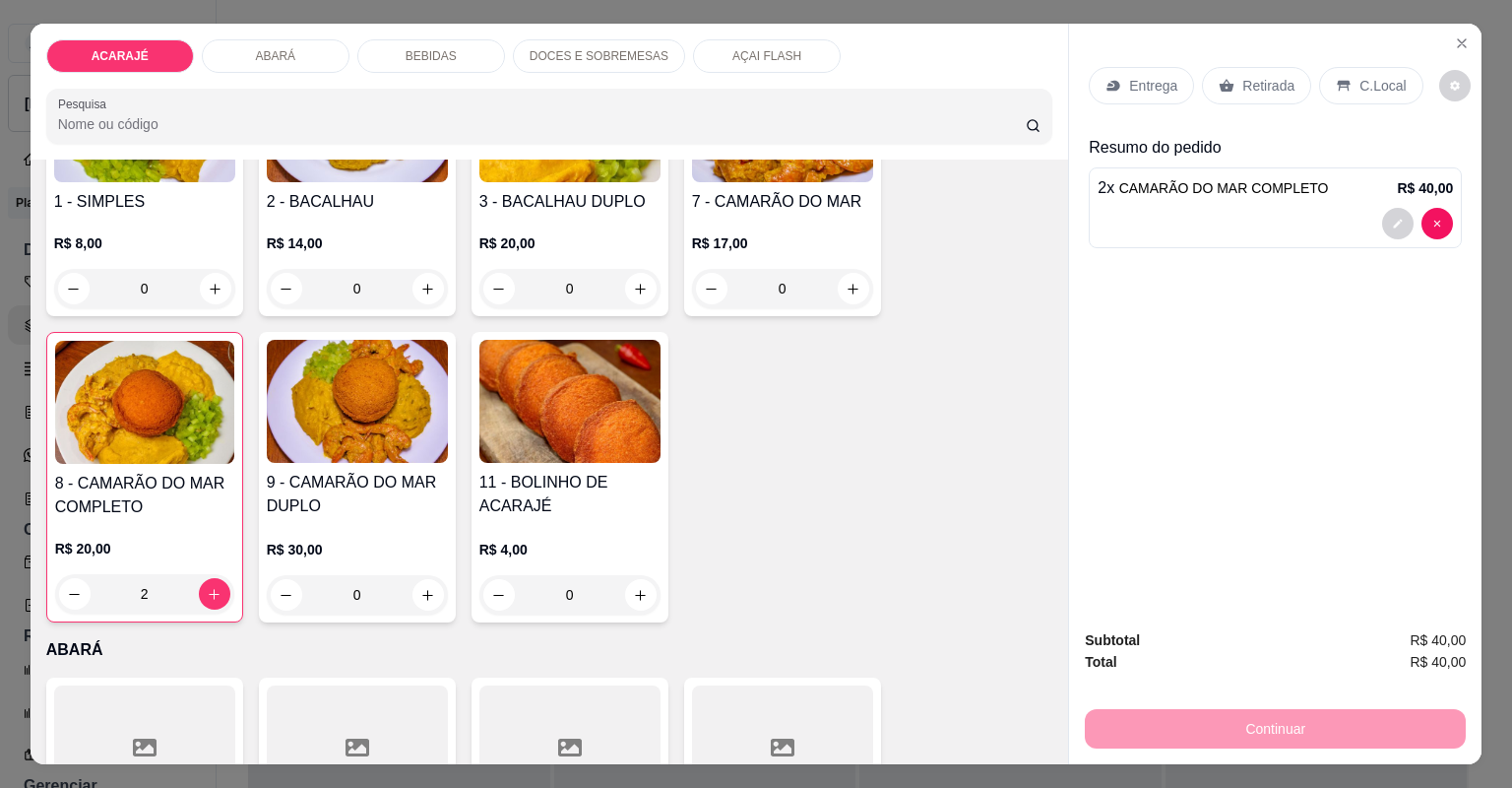 type on "2" 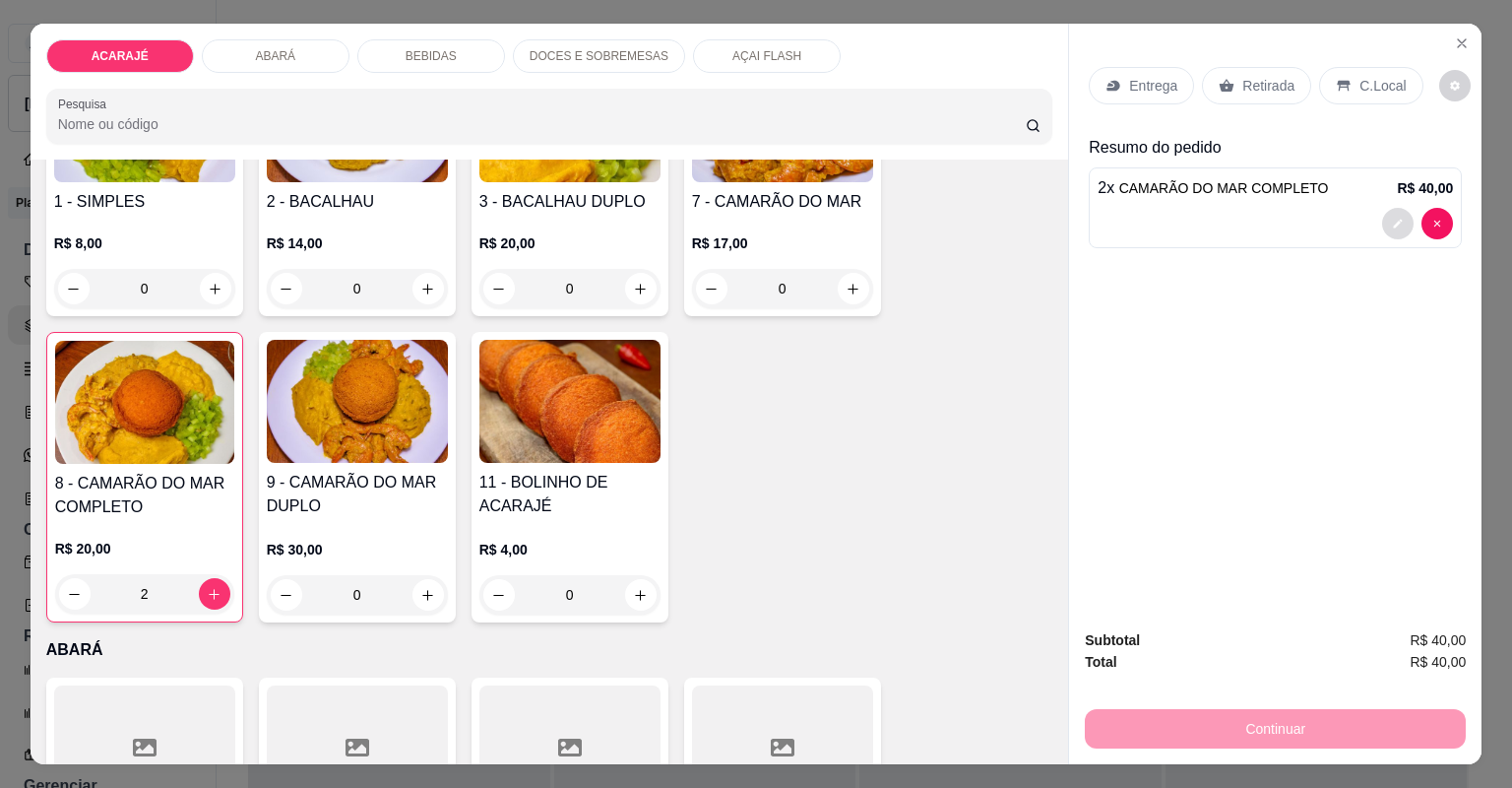 click at bounding box center (1398, 224) 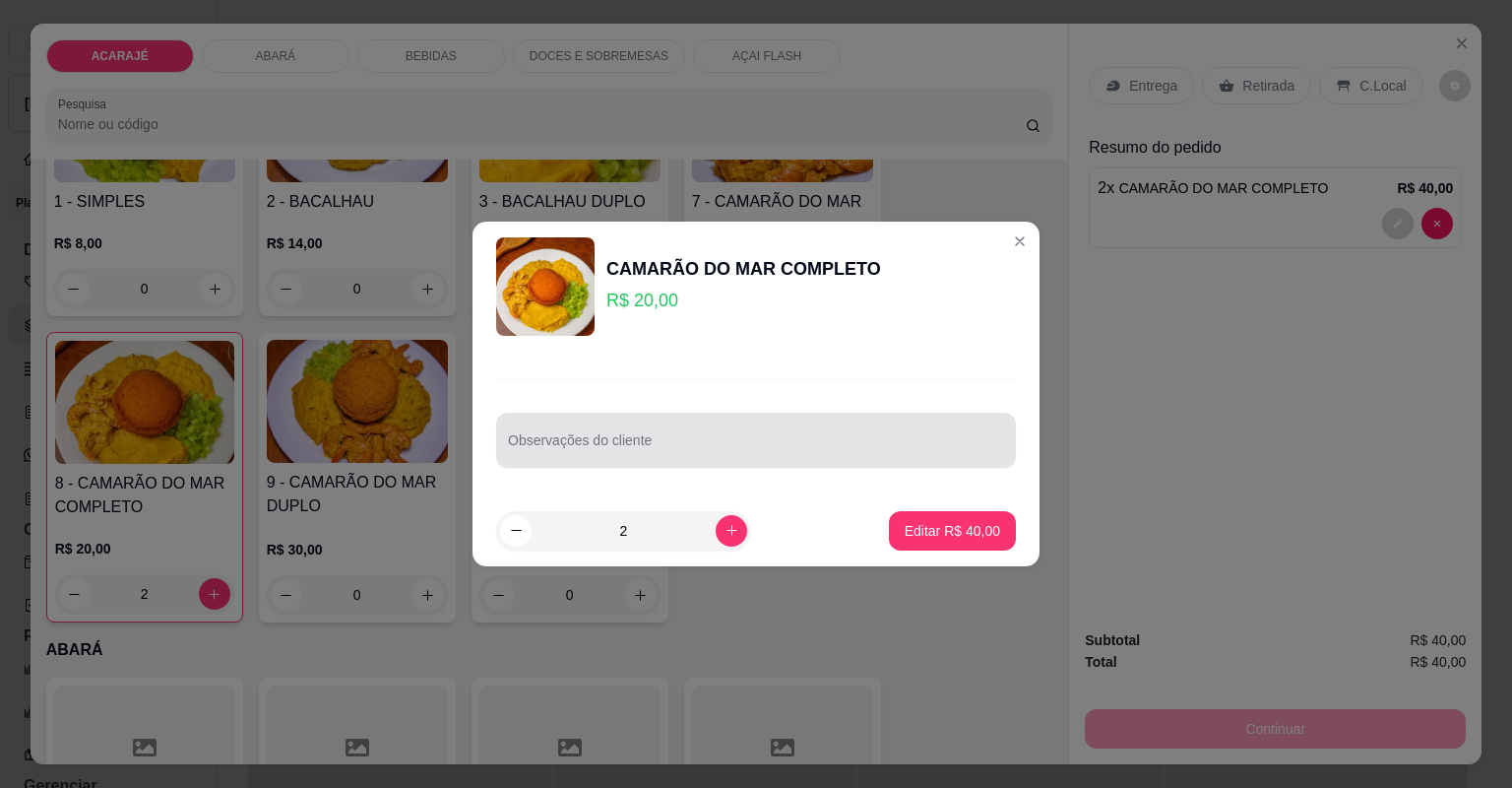 click on "Observações do cliente" at bounding box center [756, 448] 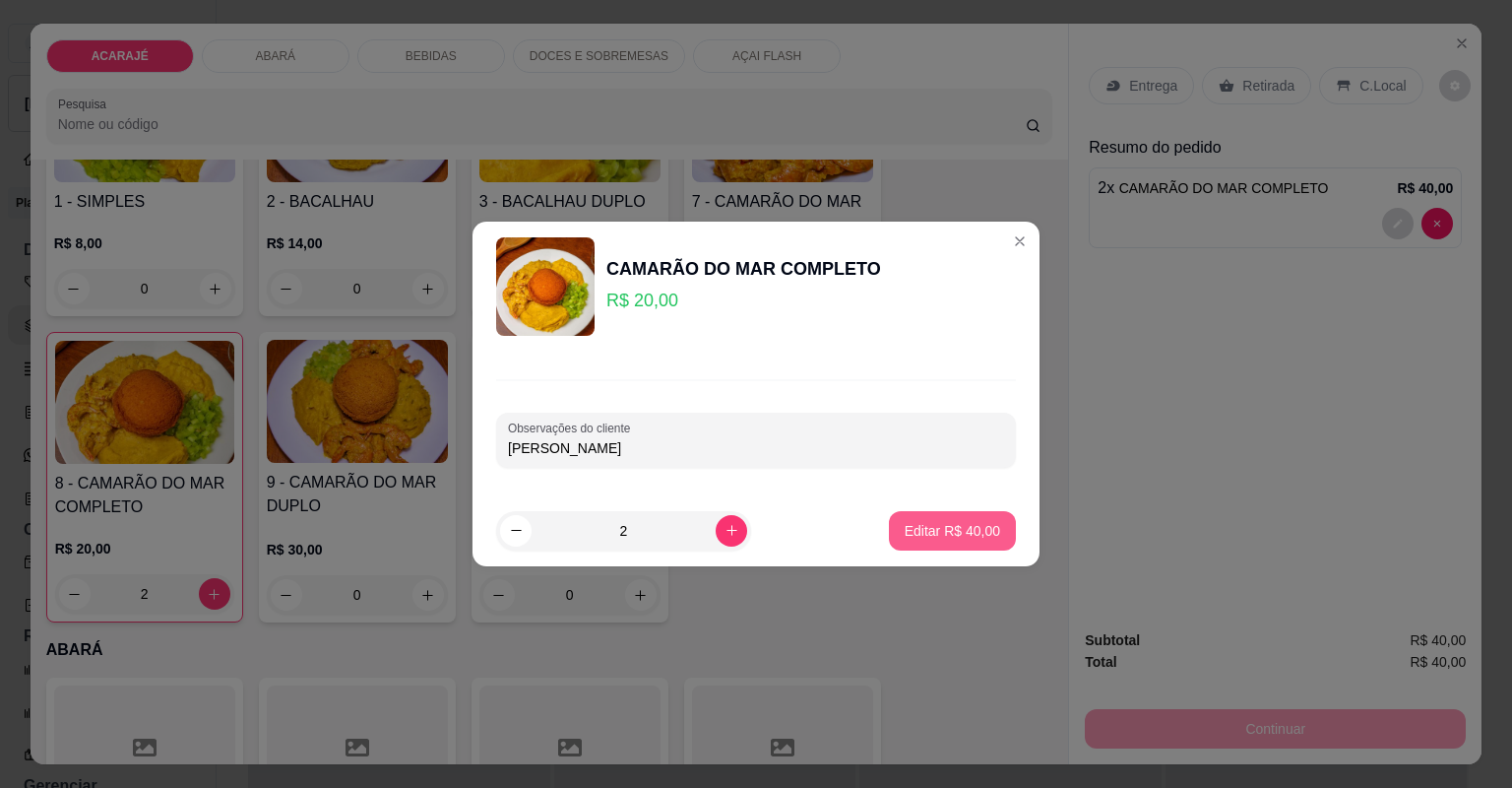 type on "[PERSON_NAME]" 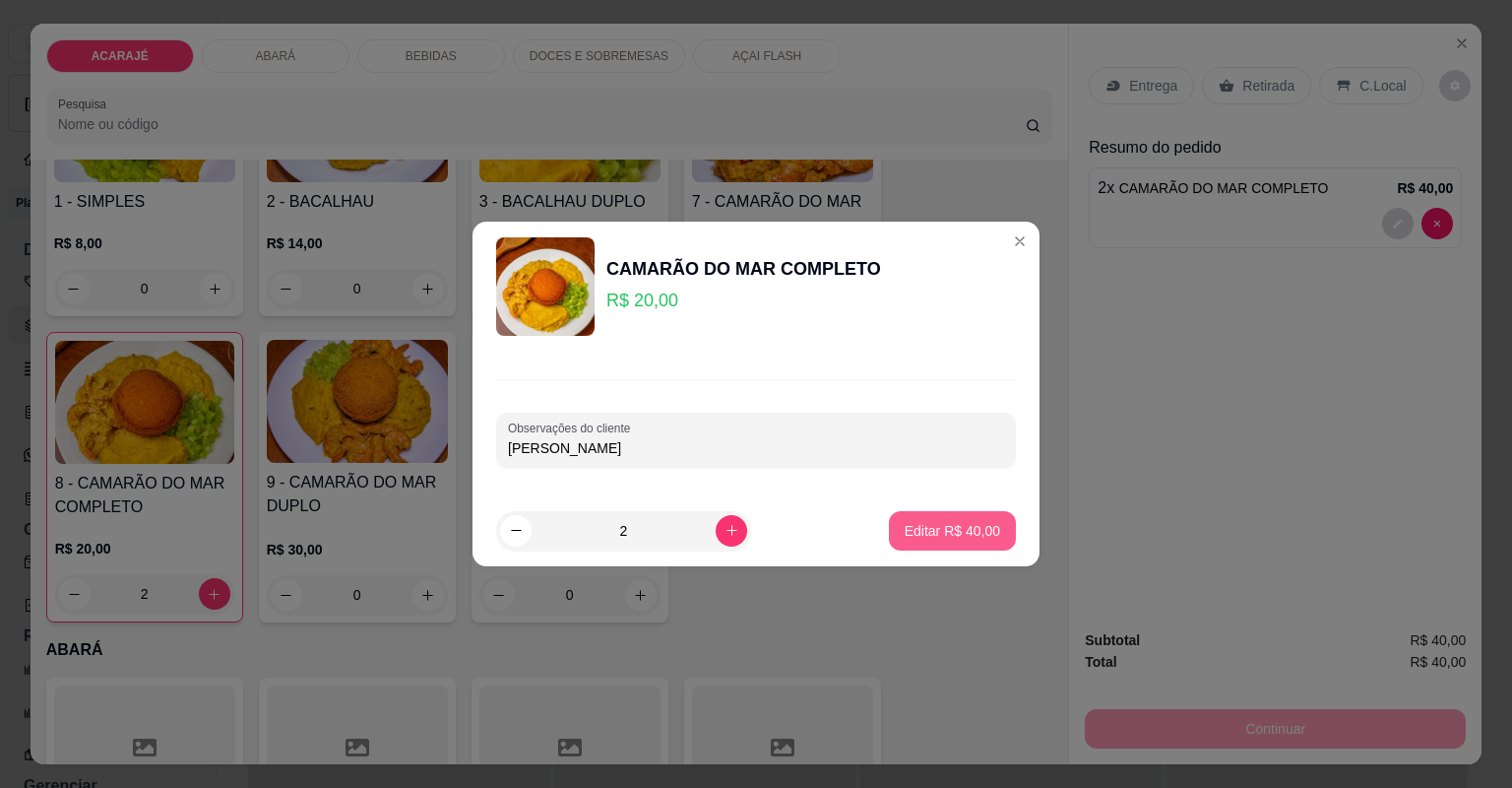 click on "Editar   R$ 40,00" at bounding box center [952, 531] 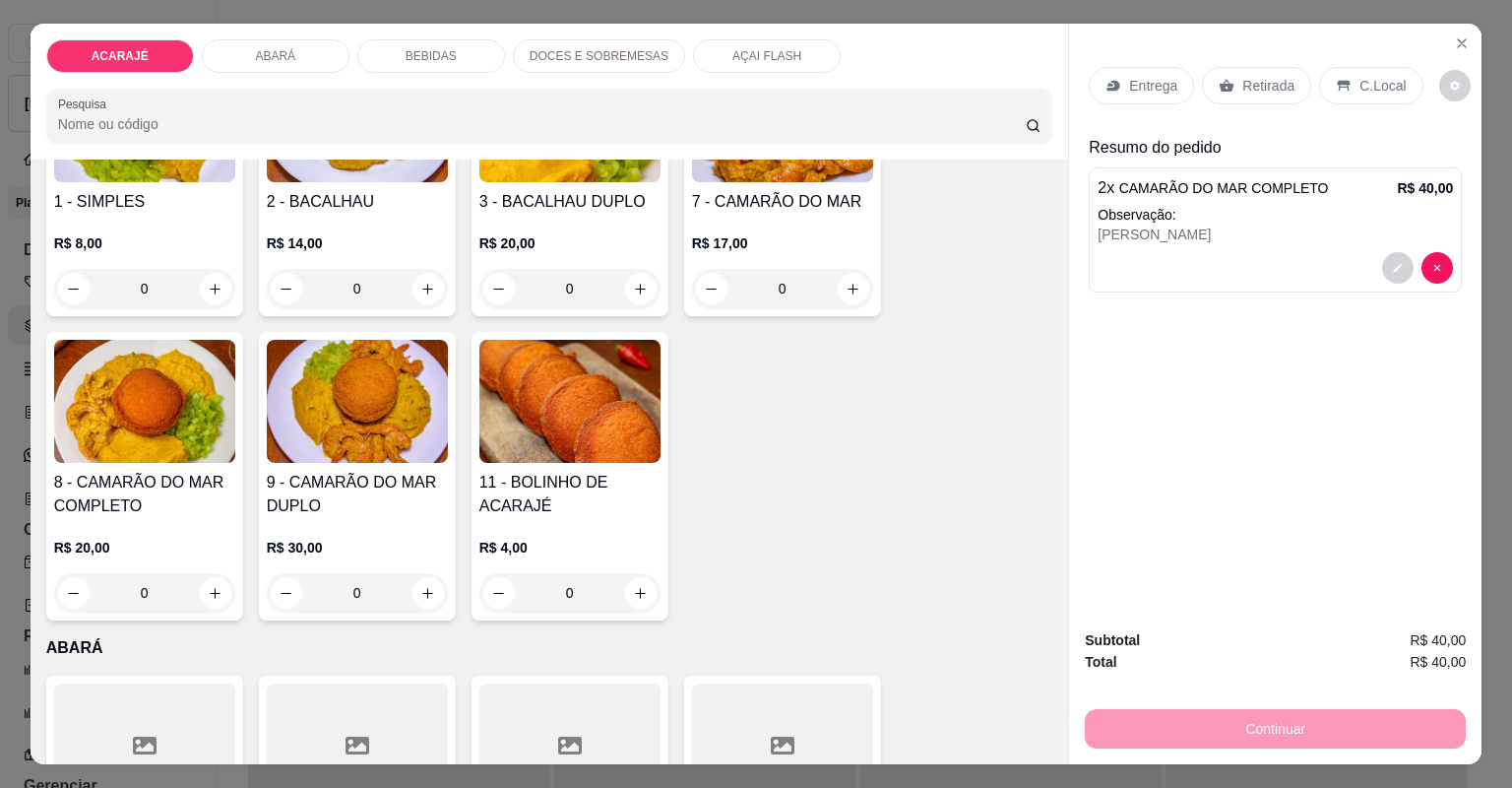click 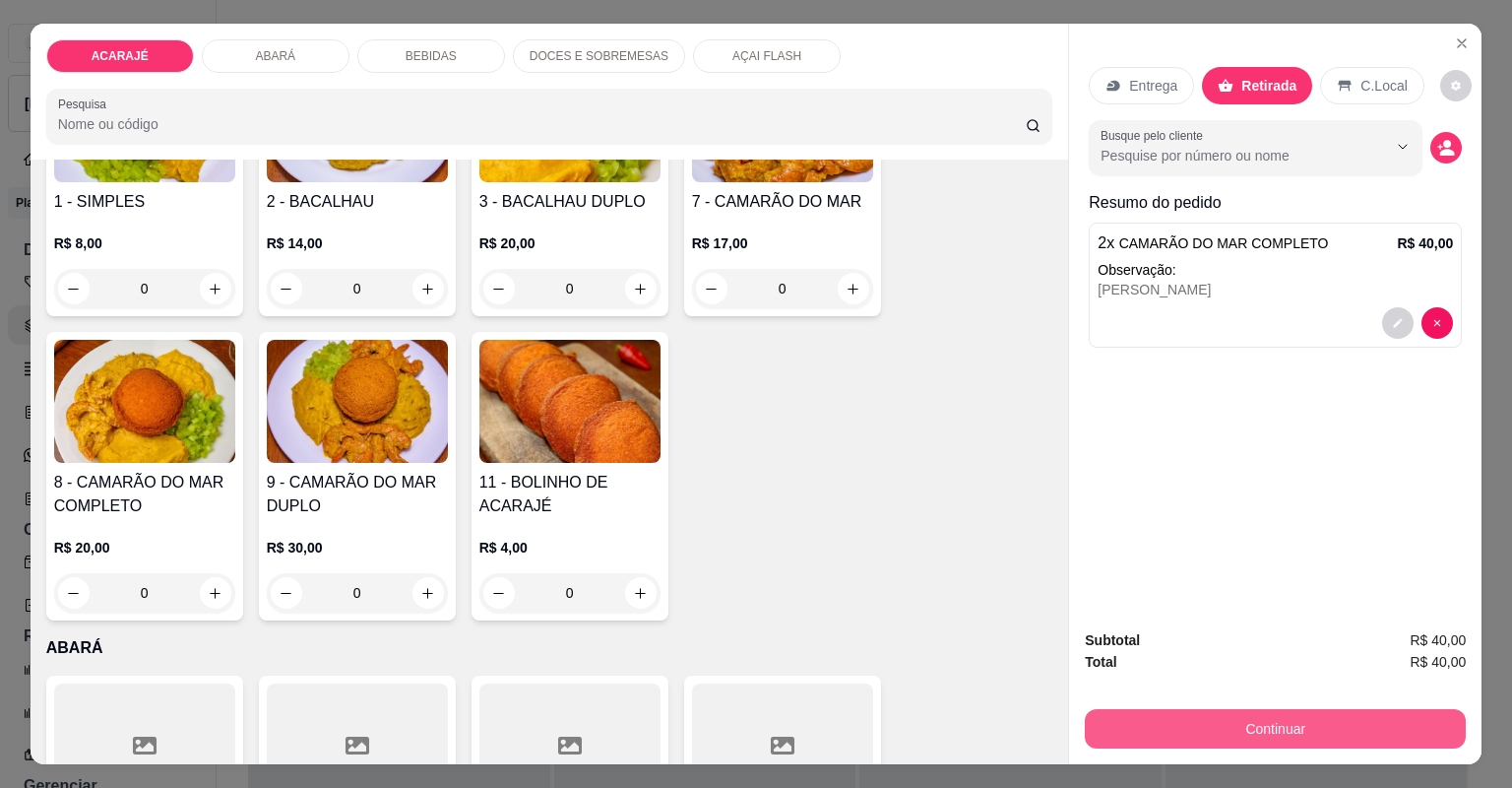 click on "Continuar" at bounding box center [1275, 729] 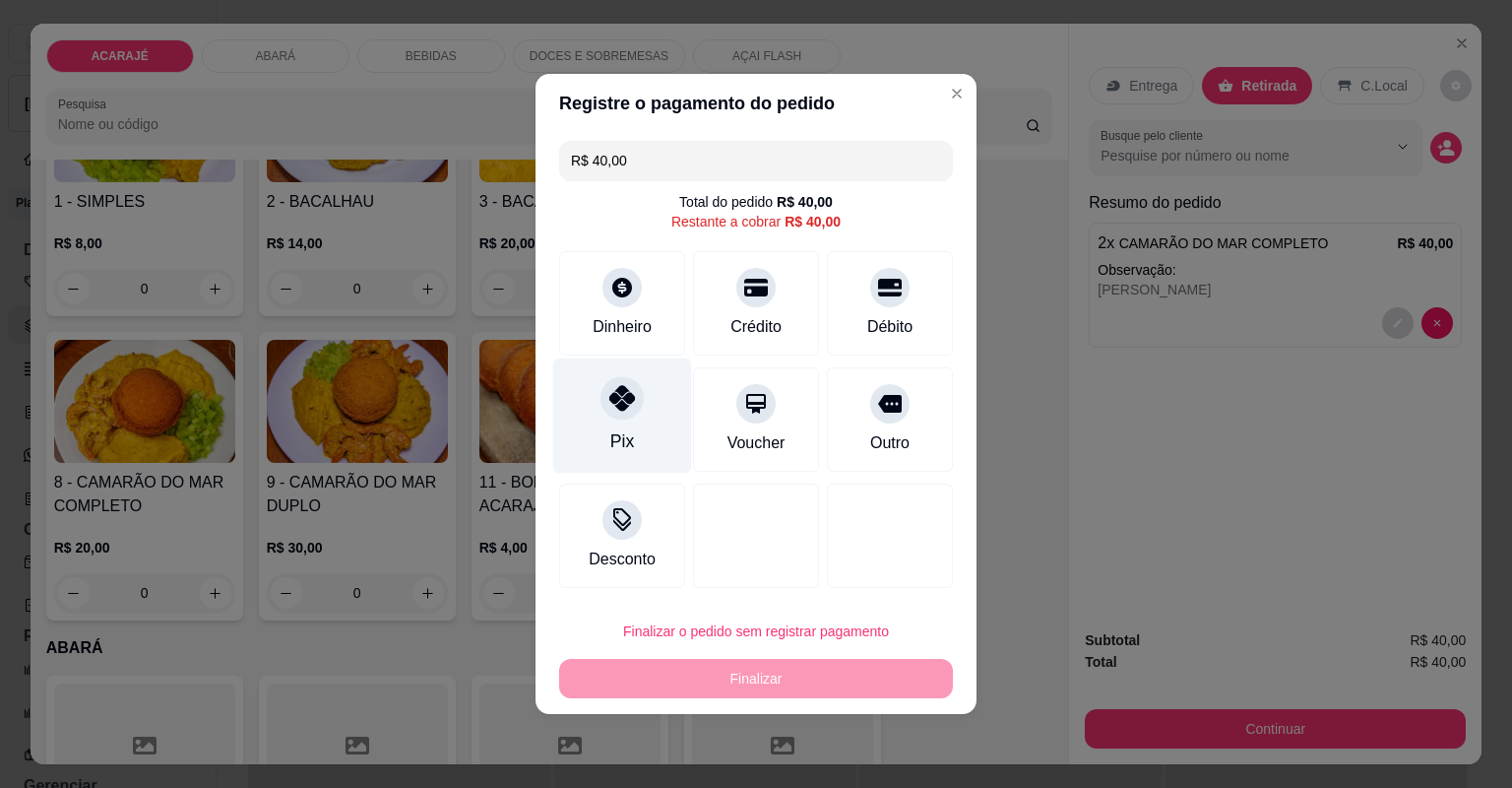 click at bounding box center [622, 398] 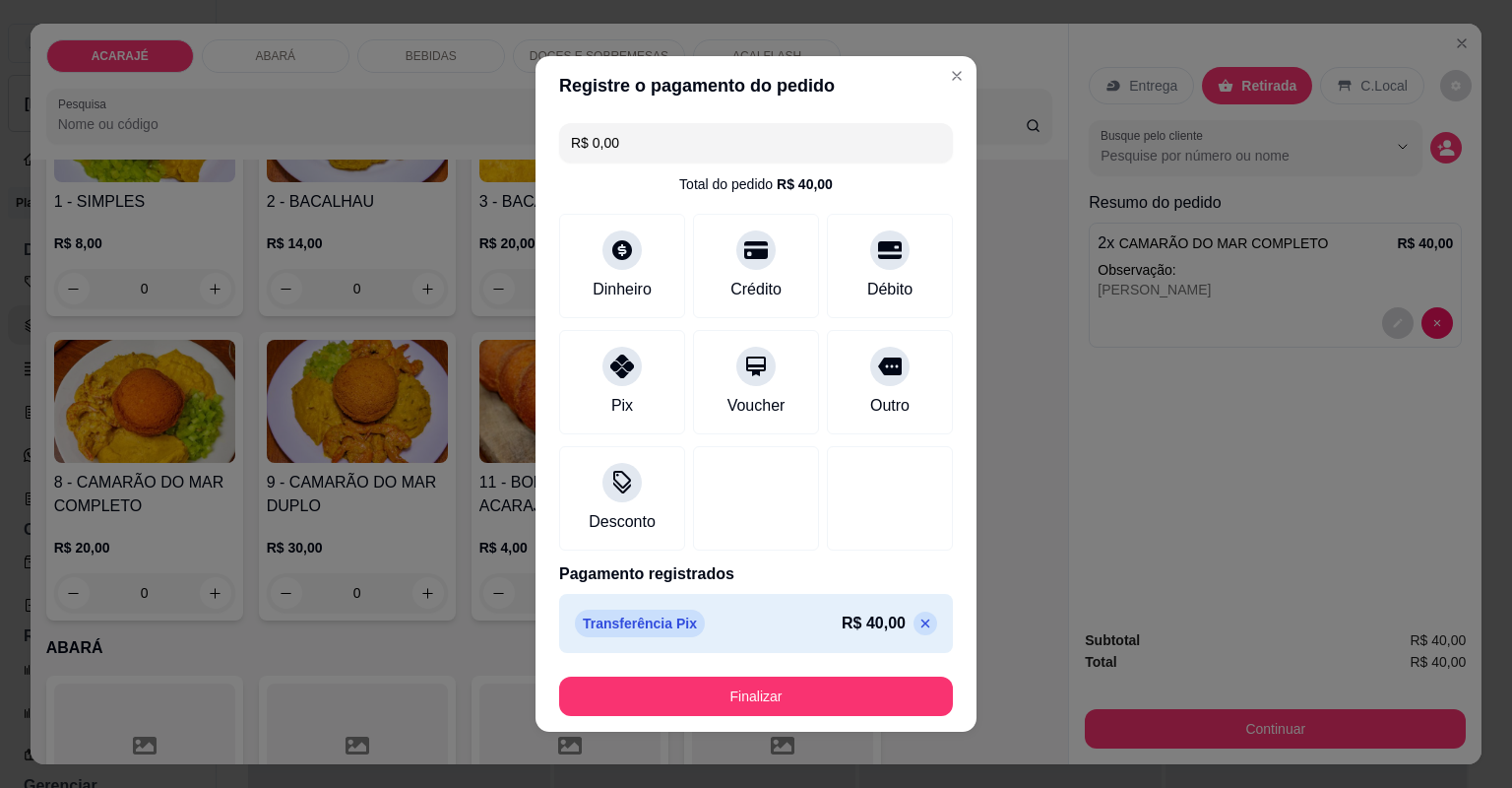 click on "Finalizar" at bounding box center [756, 696] 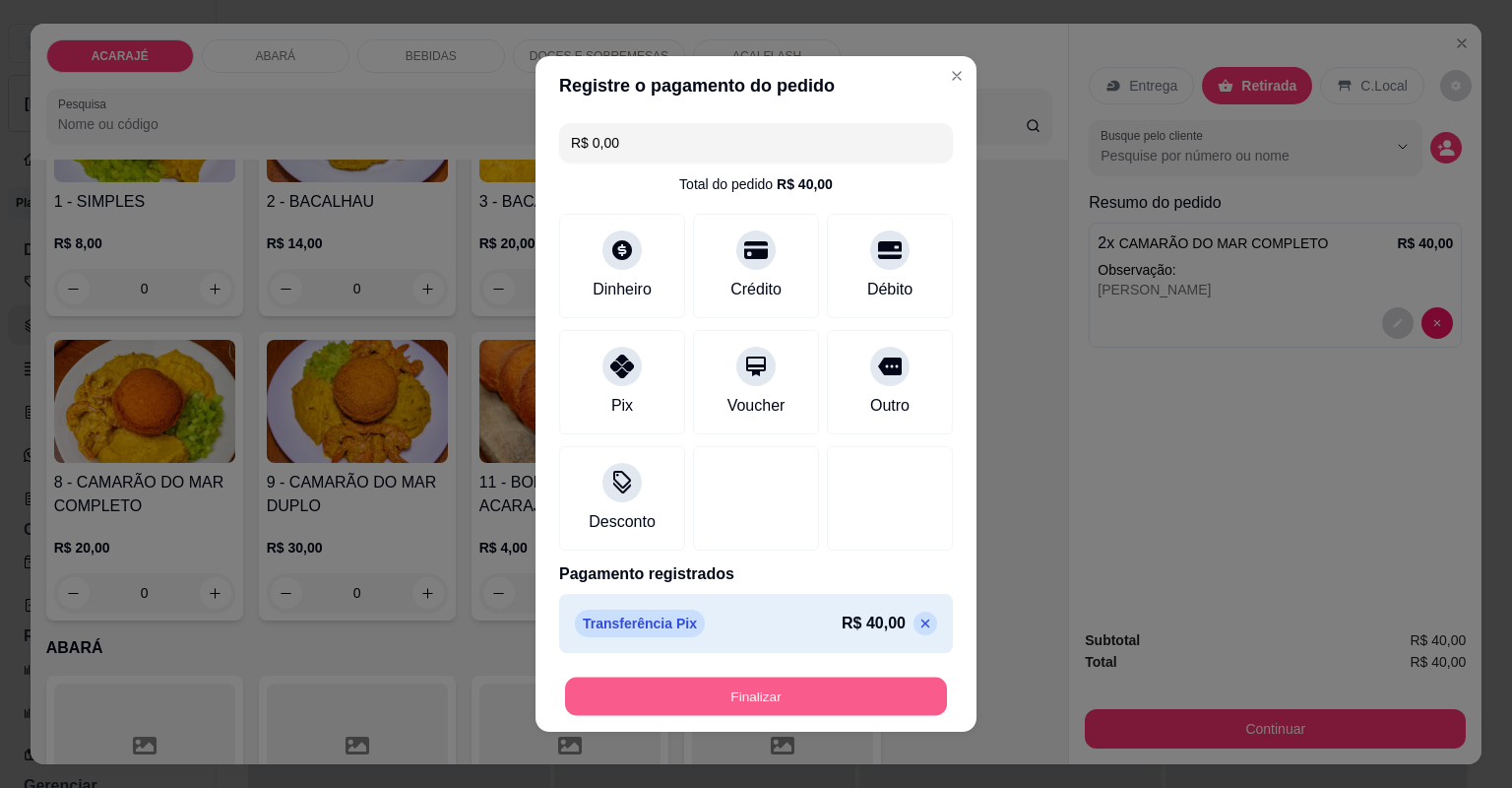 click on "Finalizar" at bounding box center (756, 696) 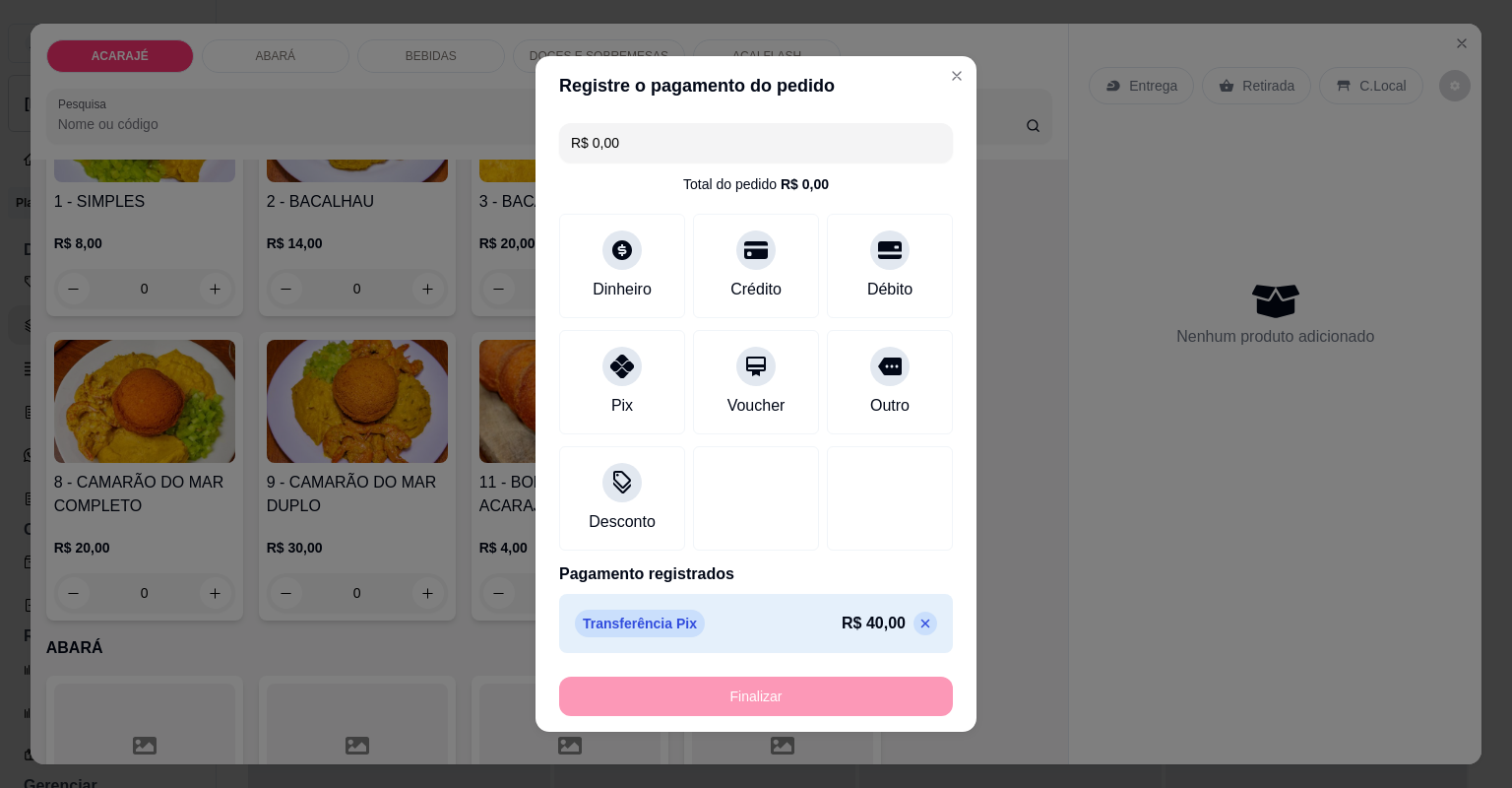 type on "-R$ 40,00" 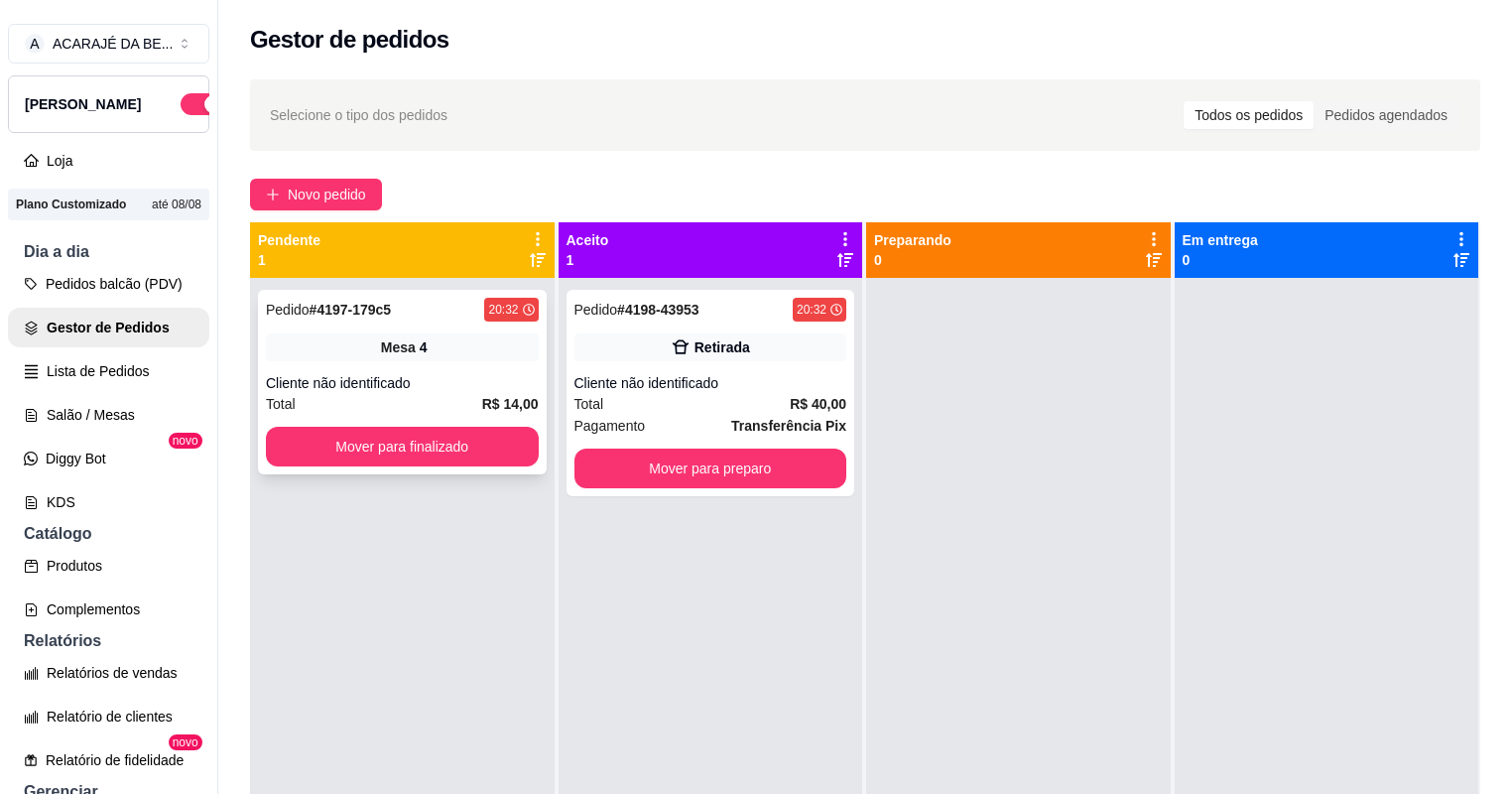 click on "Cliente não identificado" at bounding box center (402, 383) 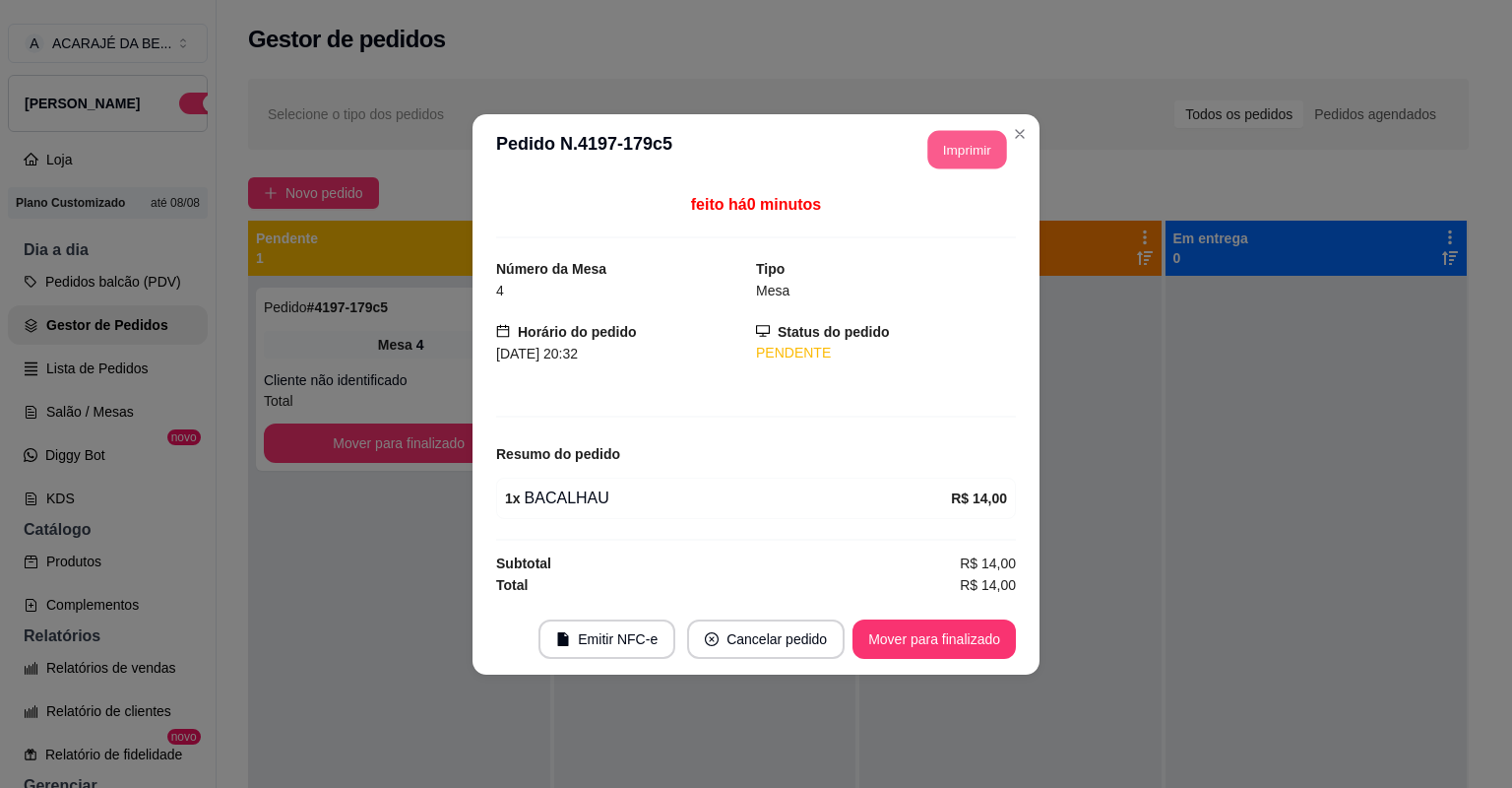 click on "**********" at bounding box center (756, 150) 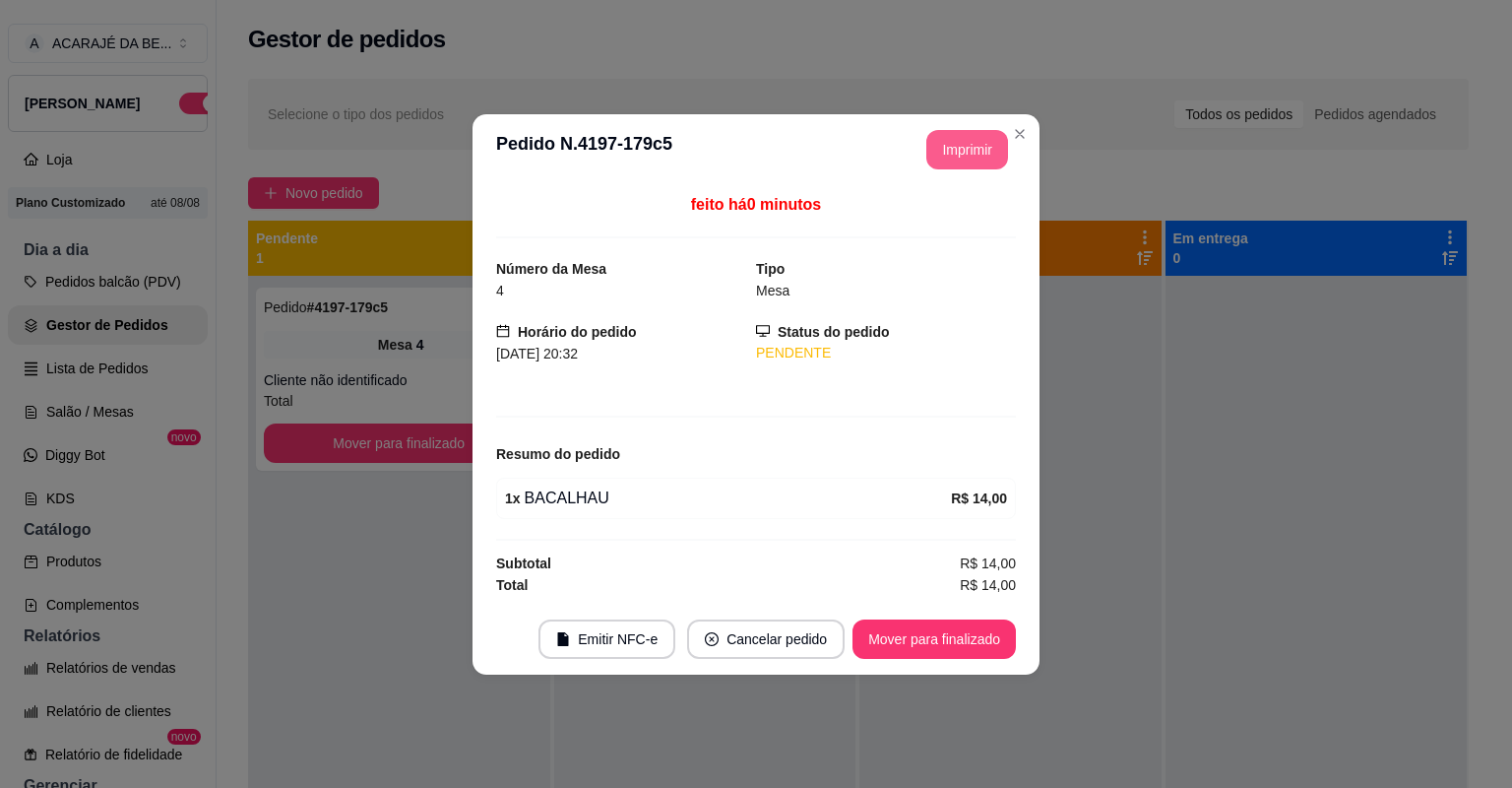 click on "Imprimir" at bounding box center (967, 150) 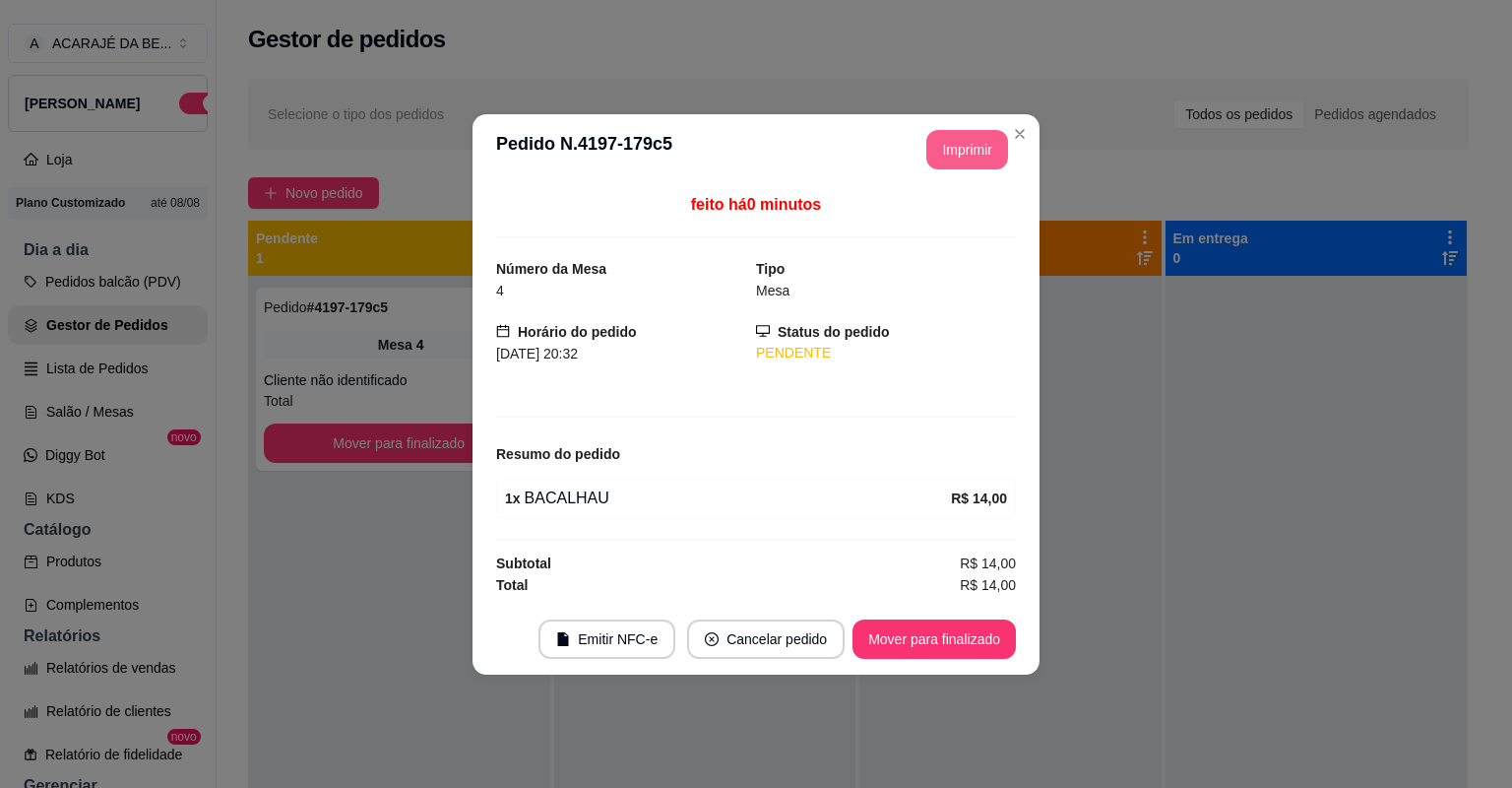 scroll, scrollTop: 0, scrollLeft: 0, axis: both 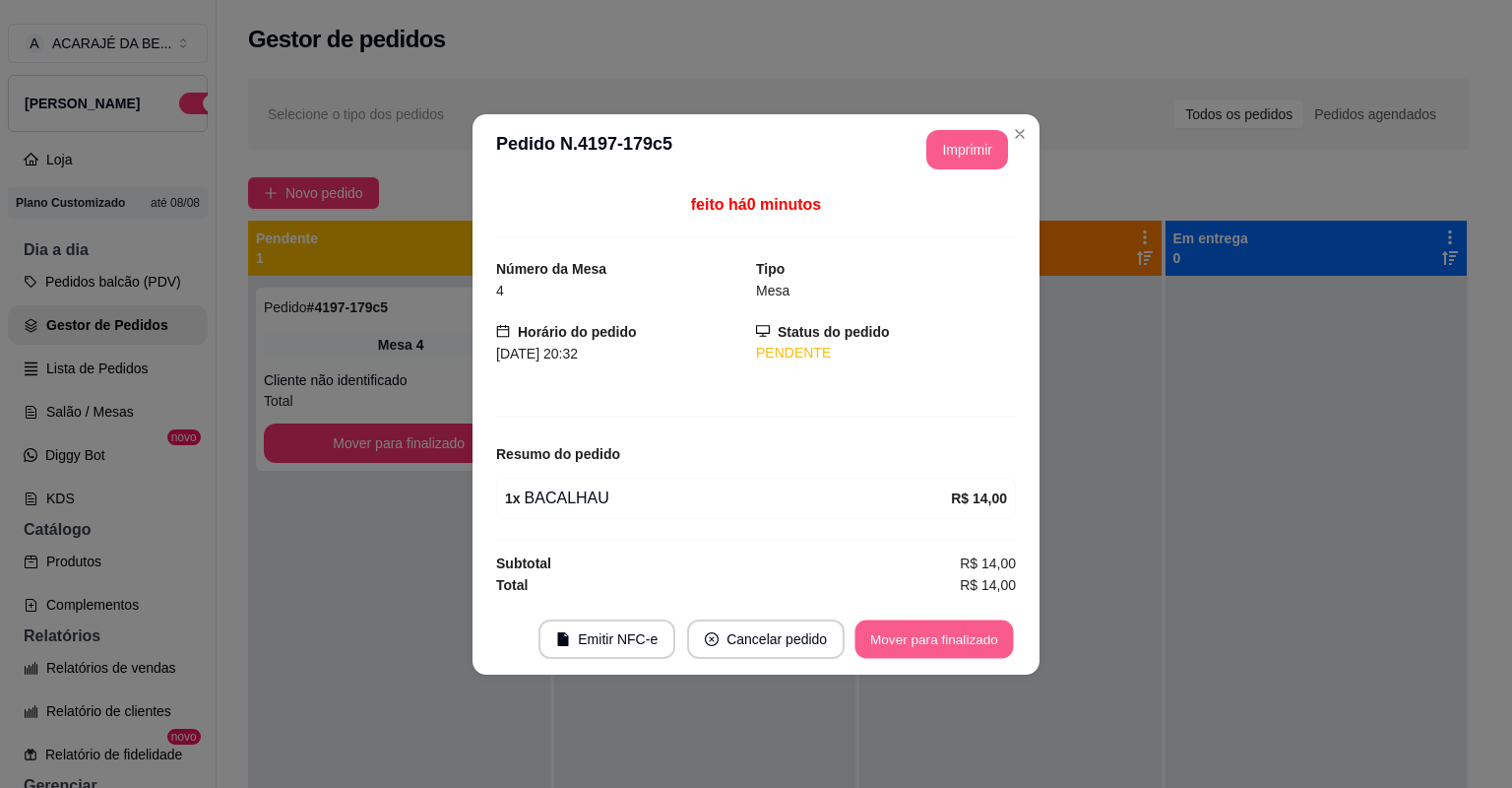 click on "Mover para finalizado" at bounding box center (934, 638) 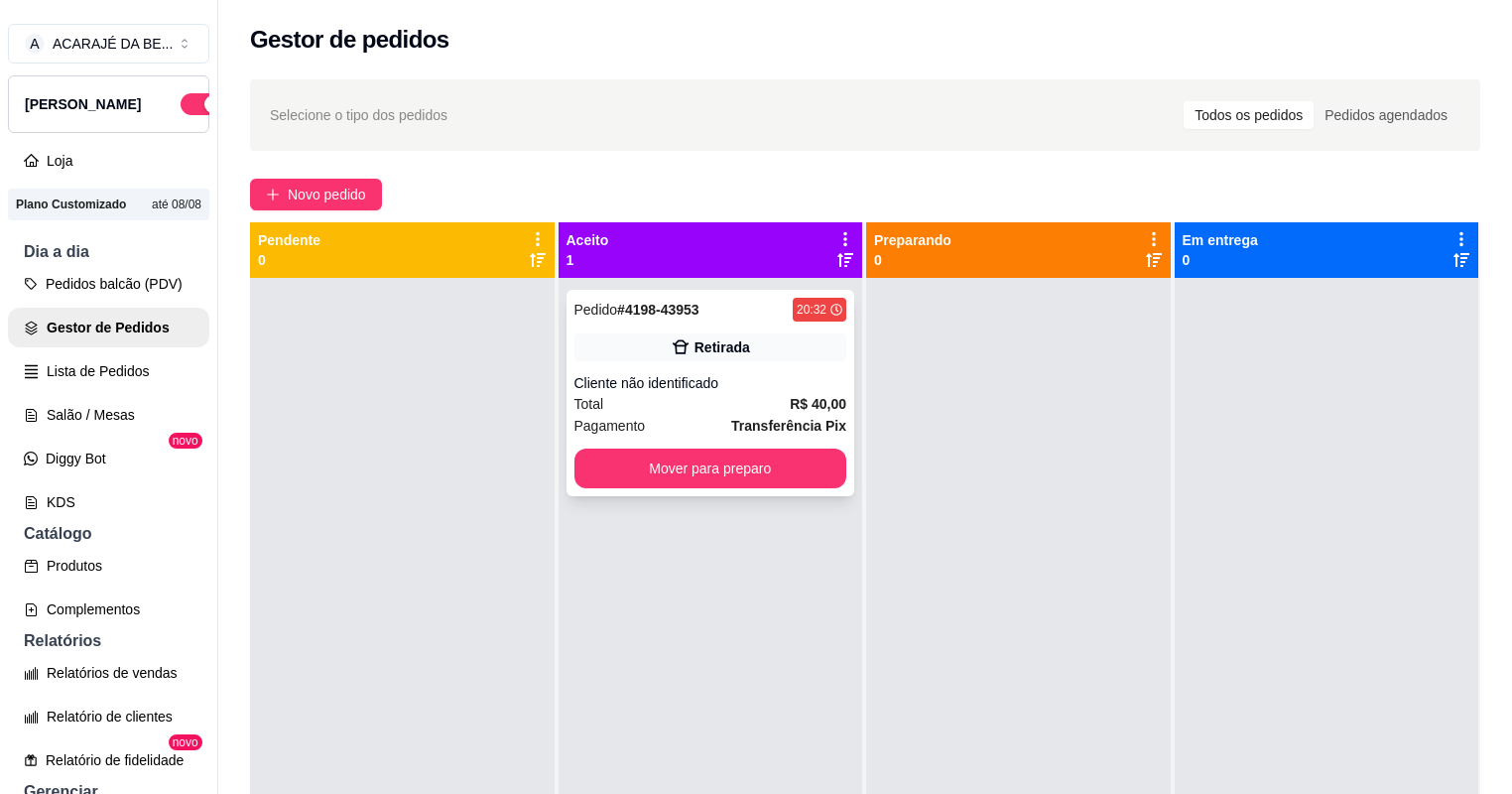 click on "Transferência Pix" at bounding box center (789, 426) 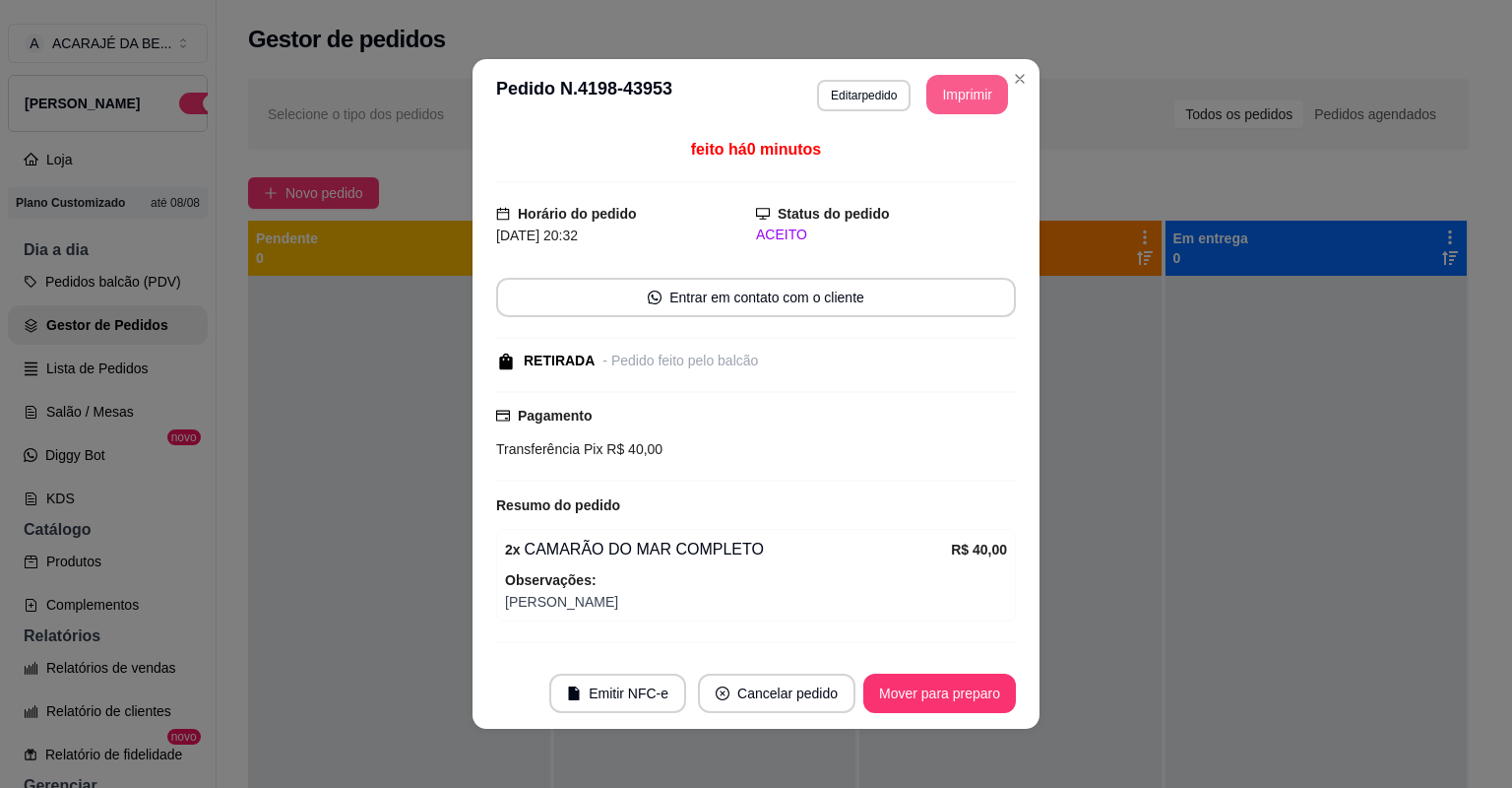 click on "Imprimir" at bounding box center [967, 95] 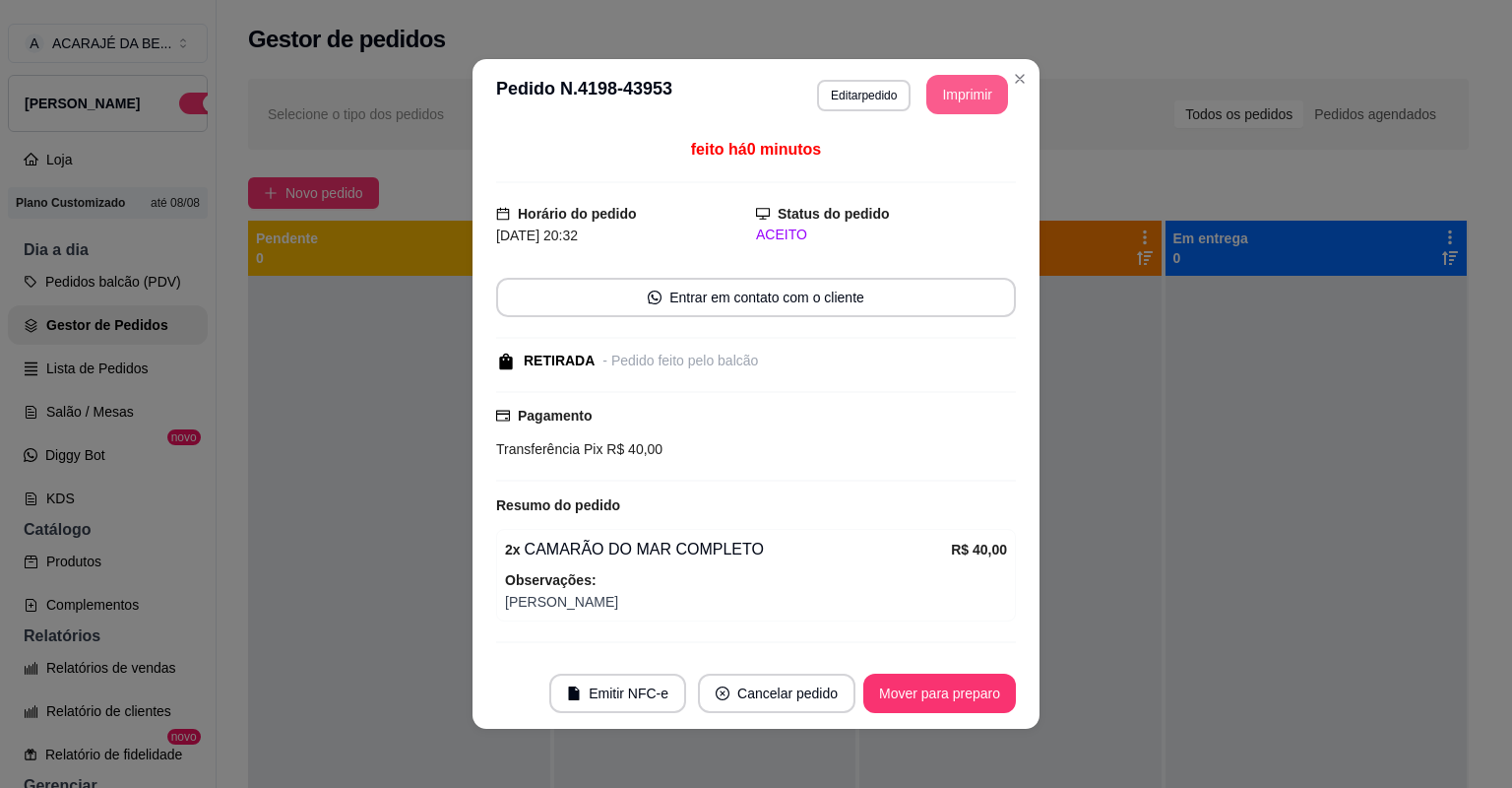 scroll, scrollTop: 0, scrollLeft: 0, axis: both 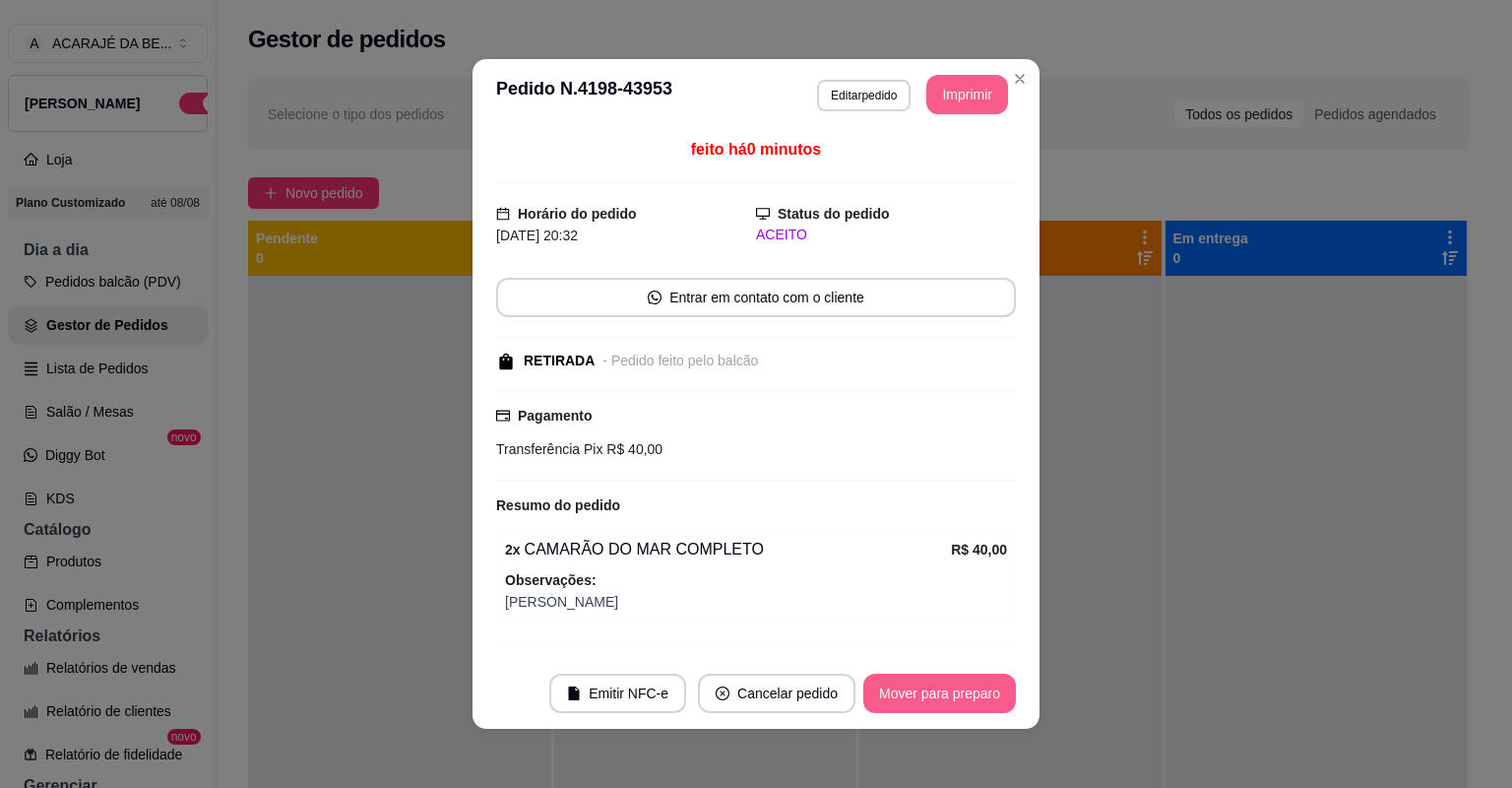 click on "Mover para preparo" at bounding box center [939, 693] 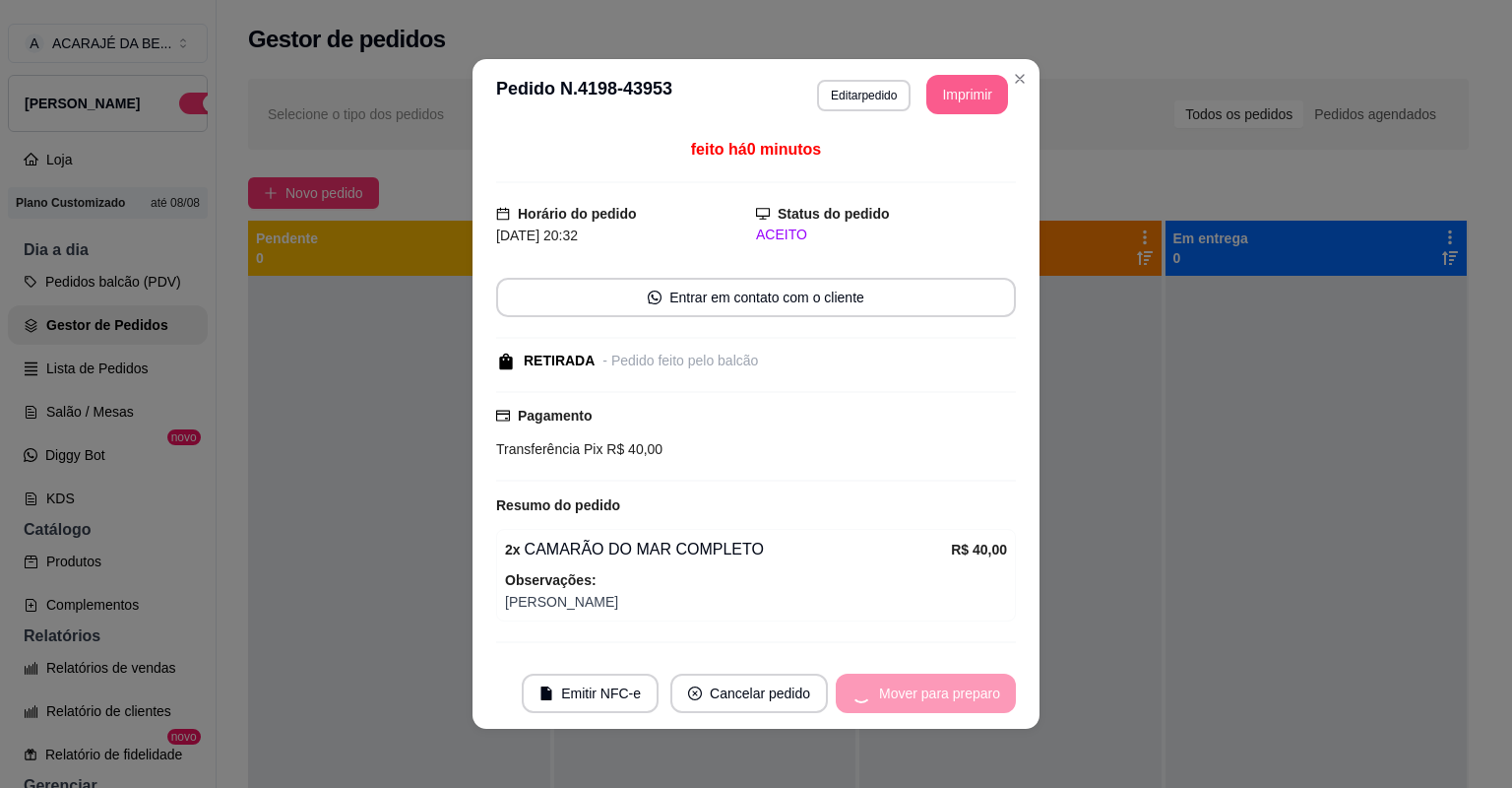 click on "Mover para preparo" at bounding box center (925, 693) 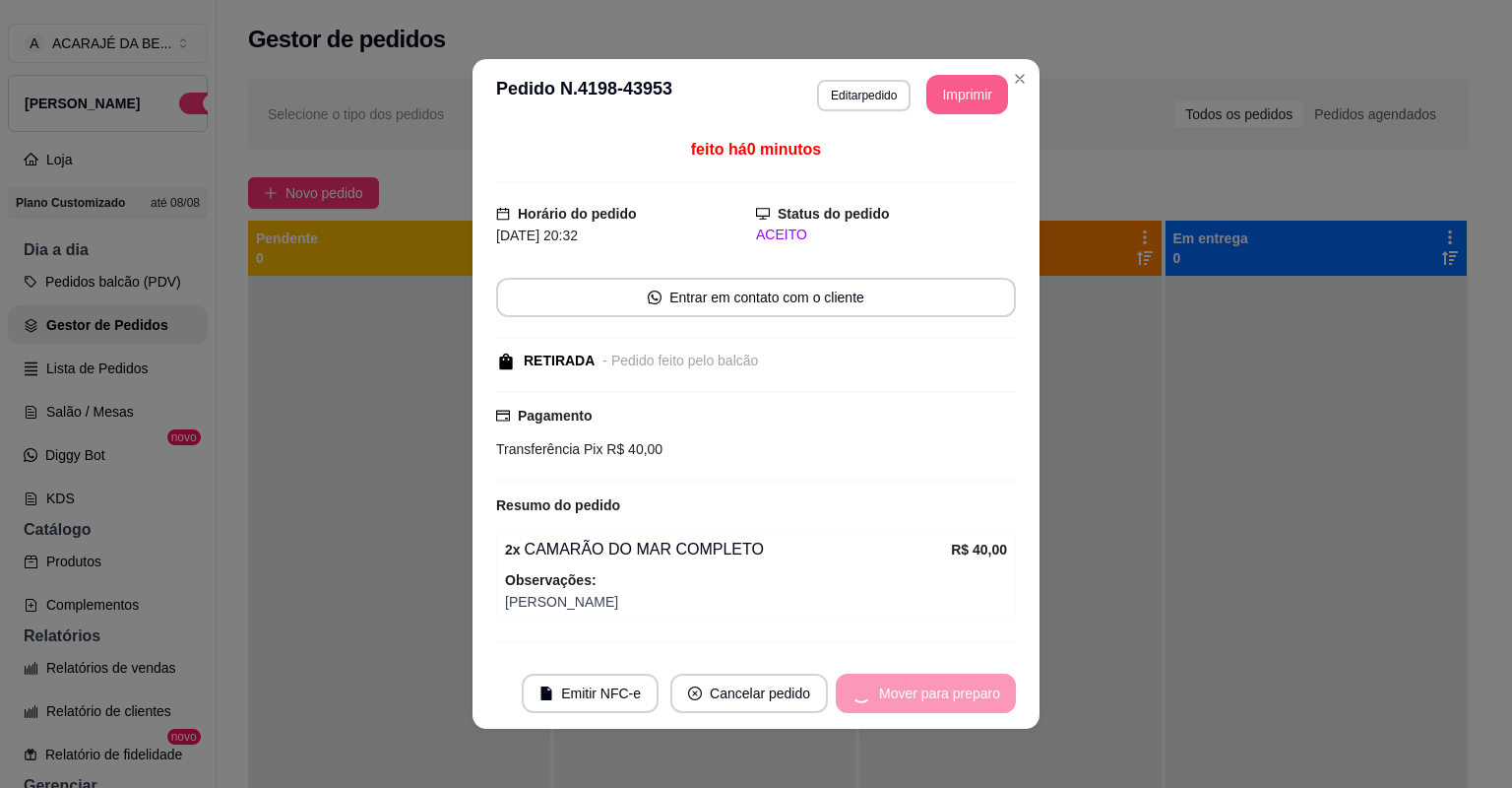 click on "Mover para preparo" at bounding box center [925, 693] 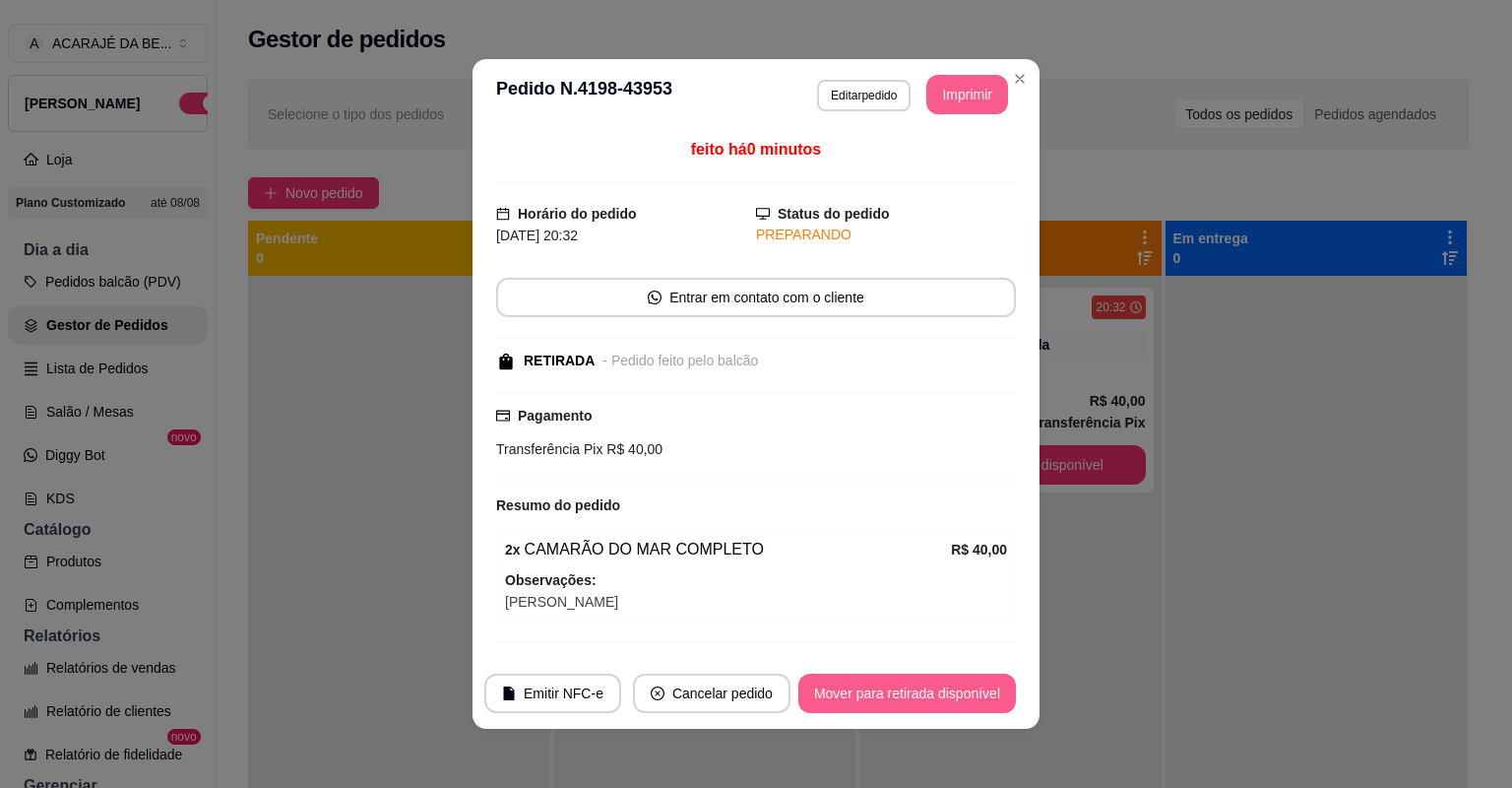 click on "Mover para retirada disponível" at bounding box center (907, 693) 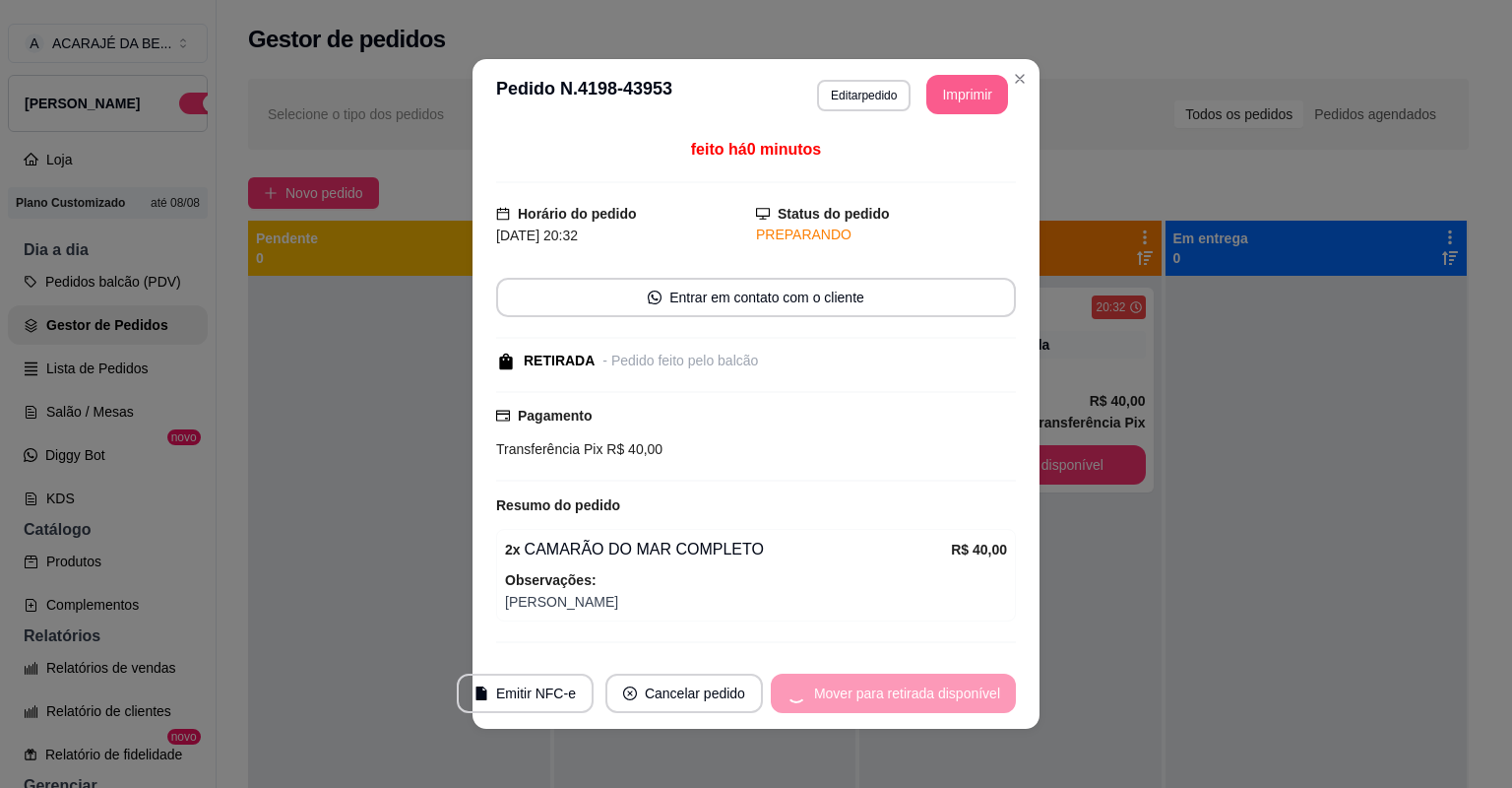 click on "Mover para retirada disponível" at bounding box center [893, 693] 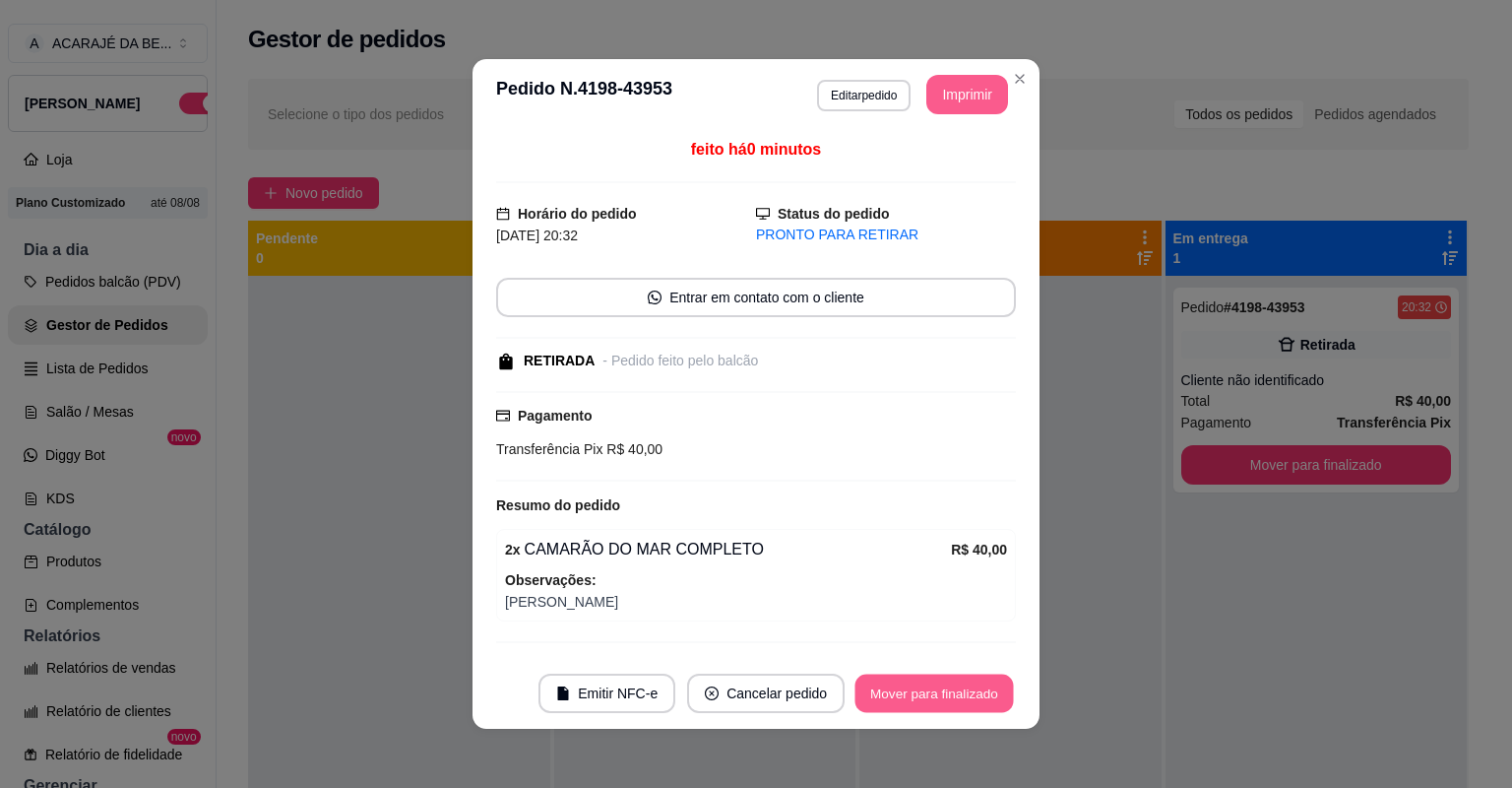 click on "Mover para finalizado" at bounding box center (934, 693) 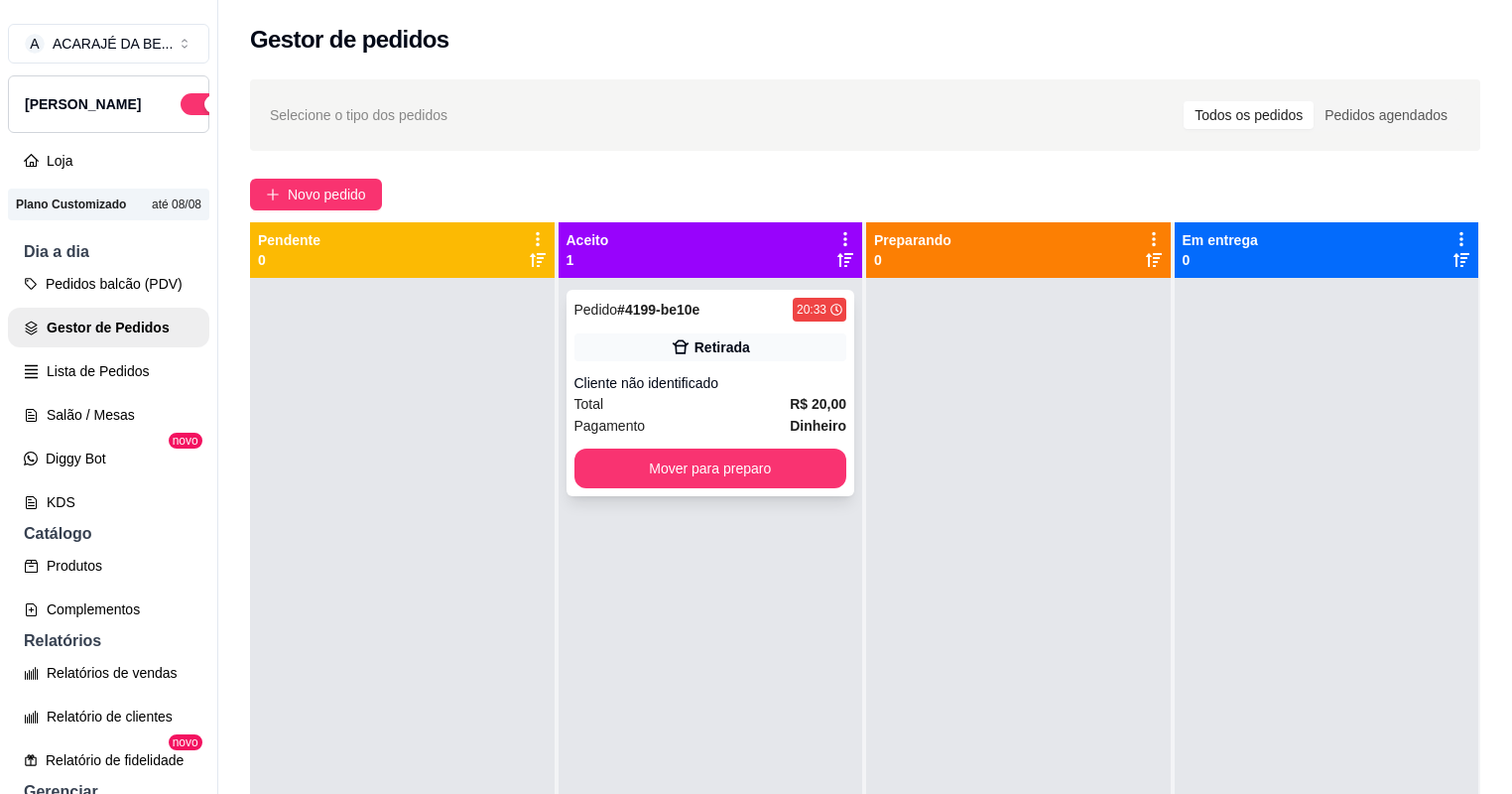 click on "Total R$ 20,00" at bounding box center (710, 404) 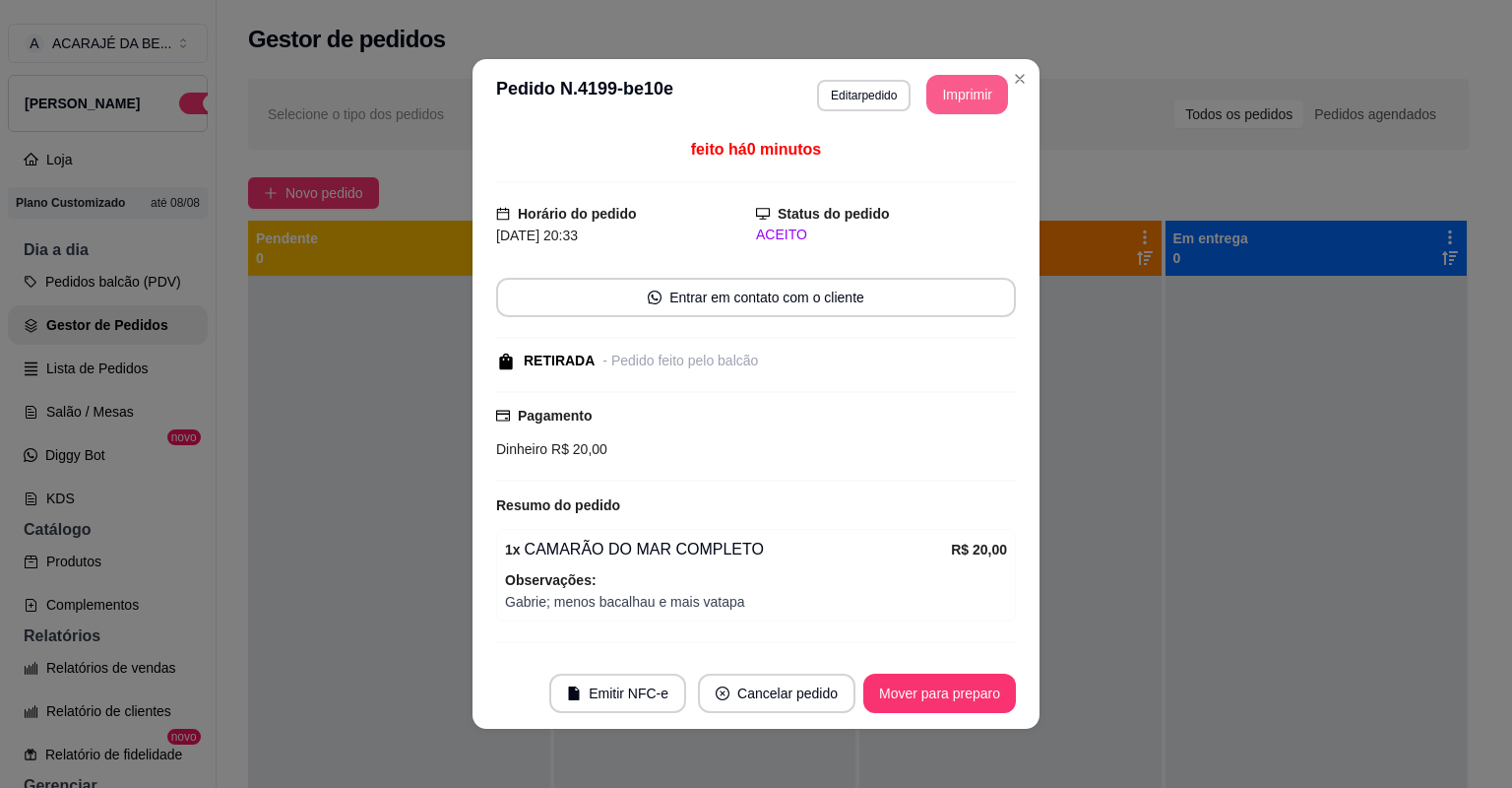 click on "Imprimir" at bounding box center (967, 95) 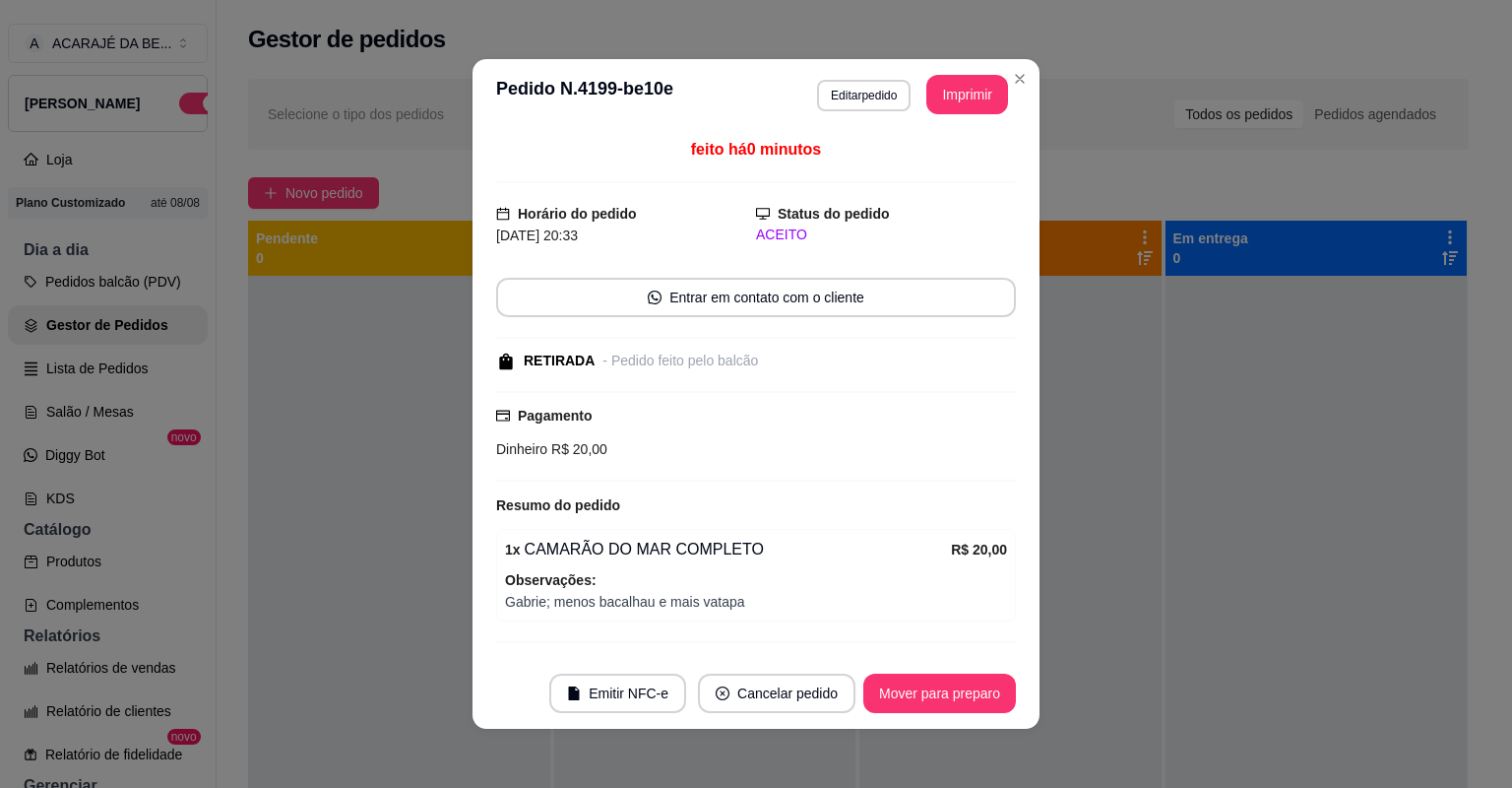 scroll, scrollTop: 0, scrollLeft: 0, axis: both 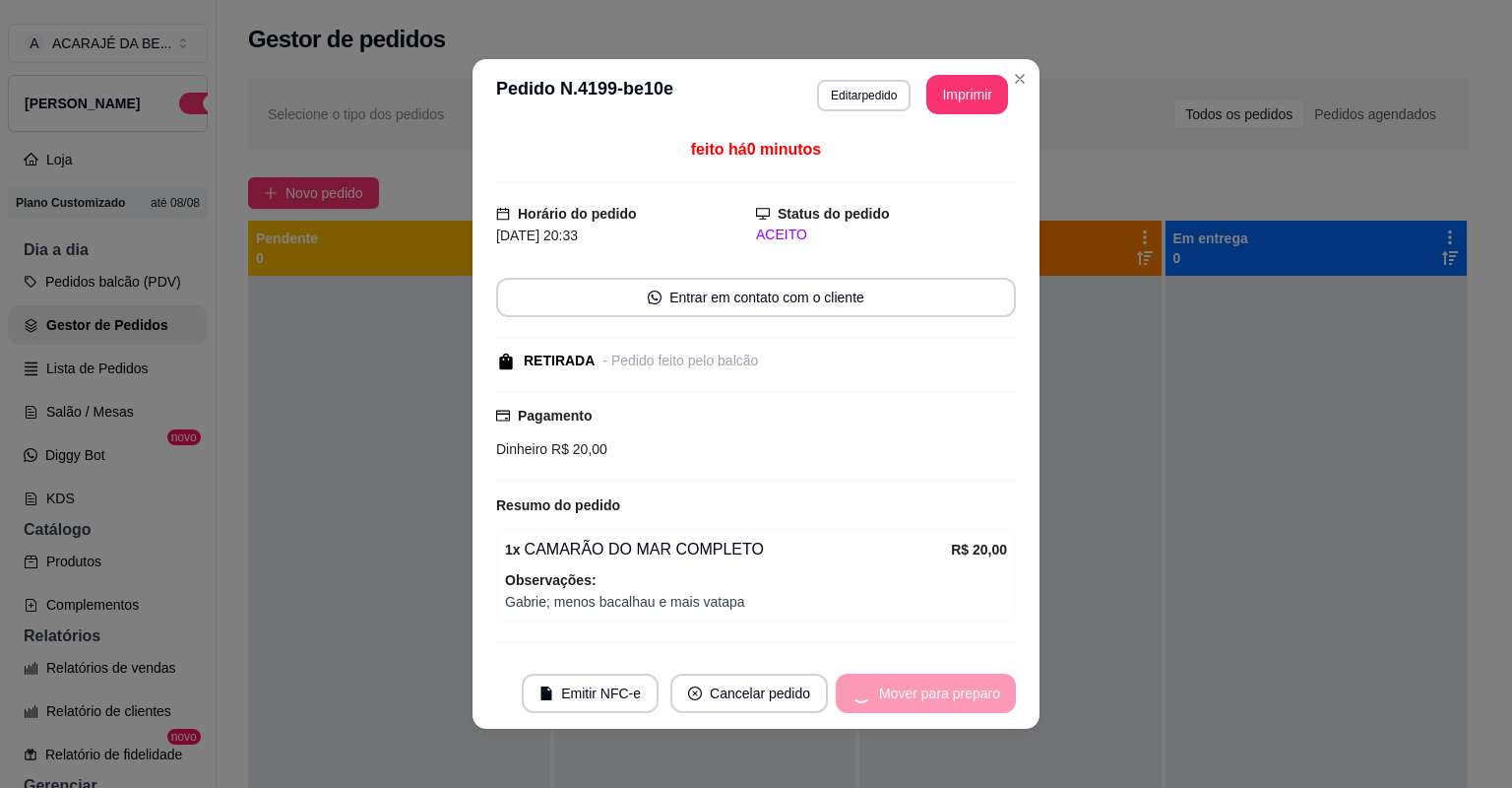 click on "Mover para preparo" at bounding box center [925, 693] 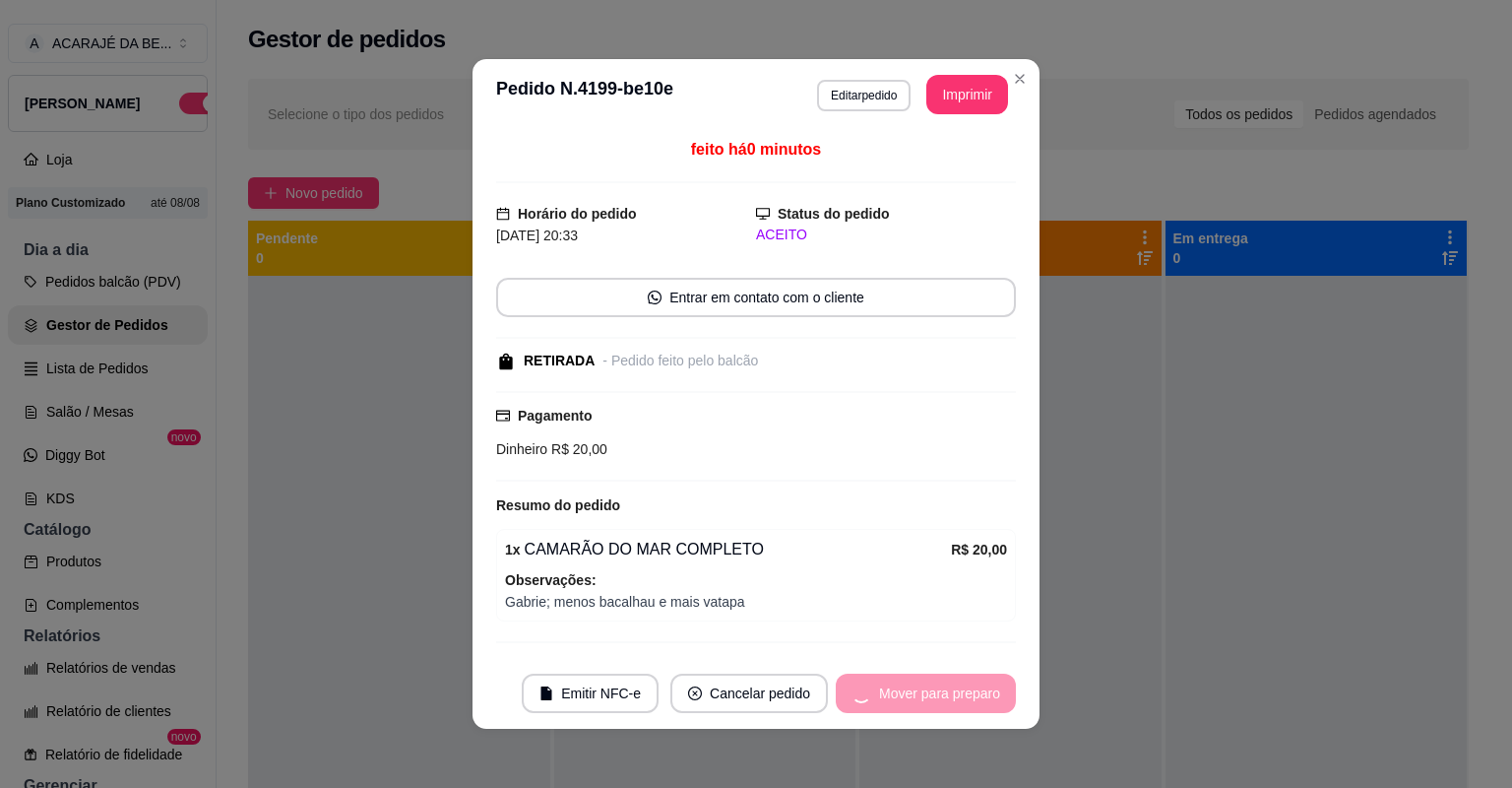click on "Mover para preparo" at bounding box center [925, 693] 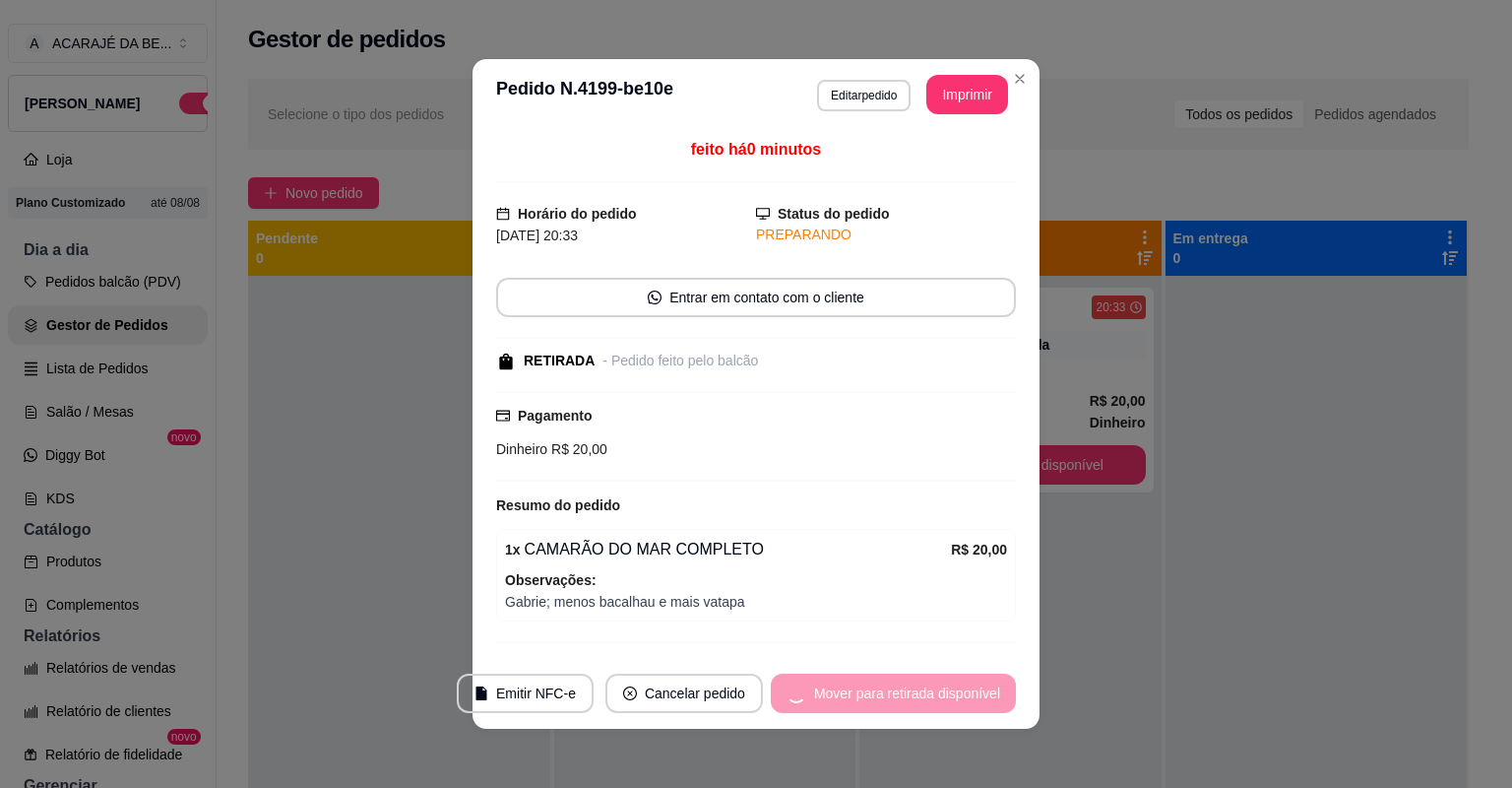 click on "Mover para retirada disponível" at bounding box center [893, 693] 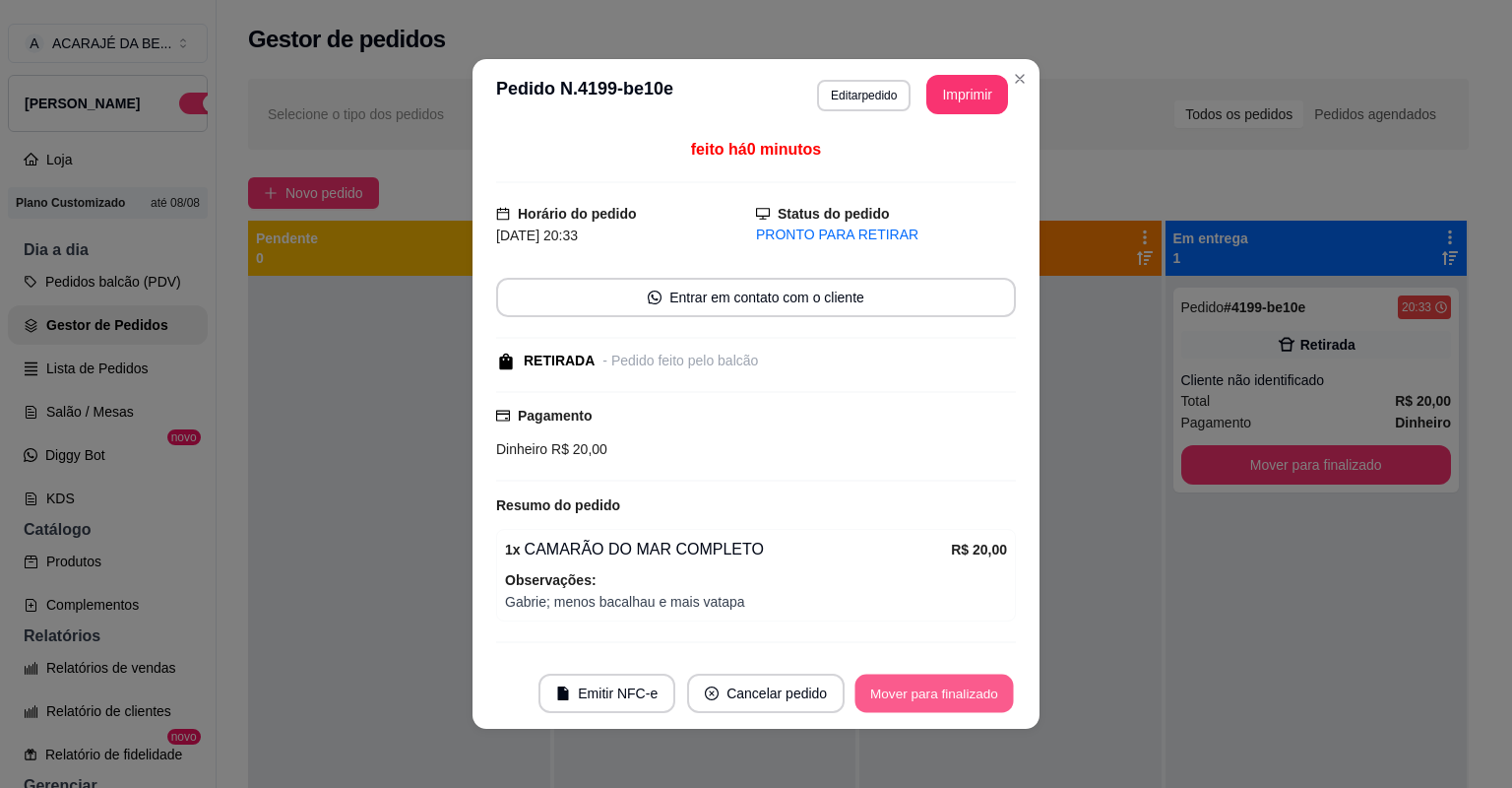 click on "Mover para finalizado" at bounding box center [934, 693] 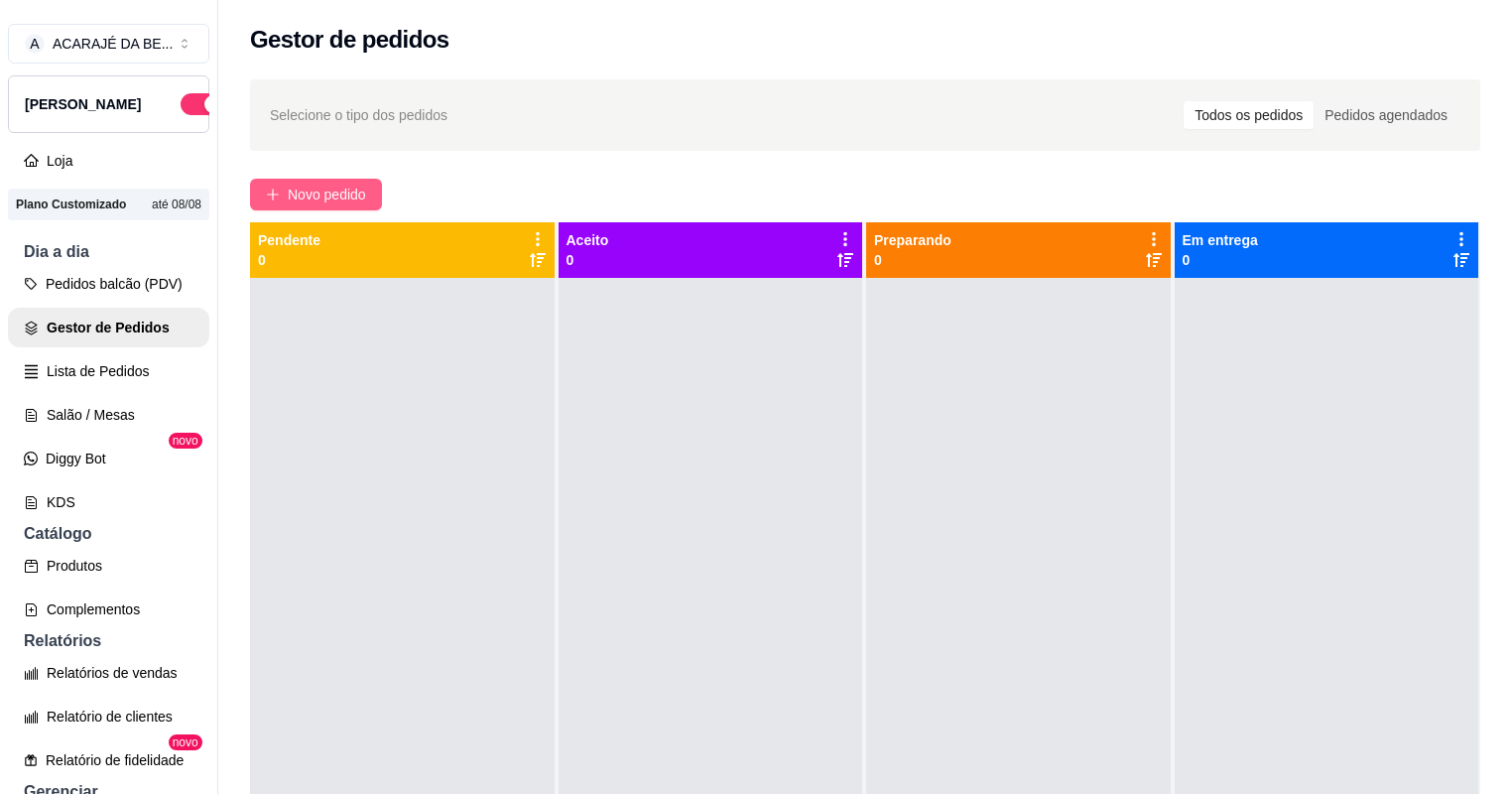 click on "Novo pedido" at bounding box center [326, 195] 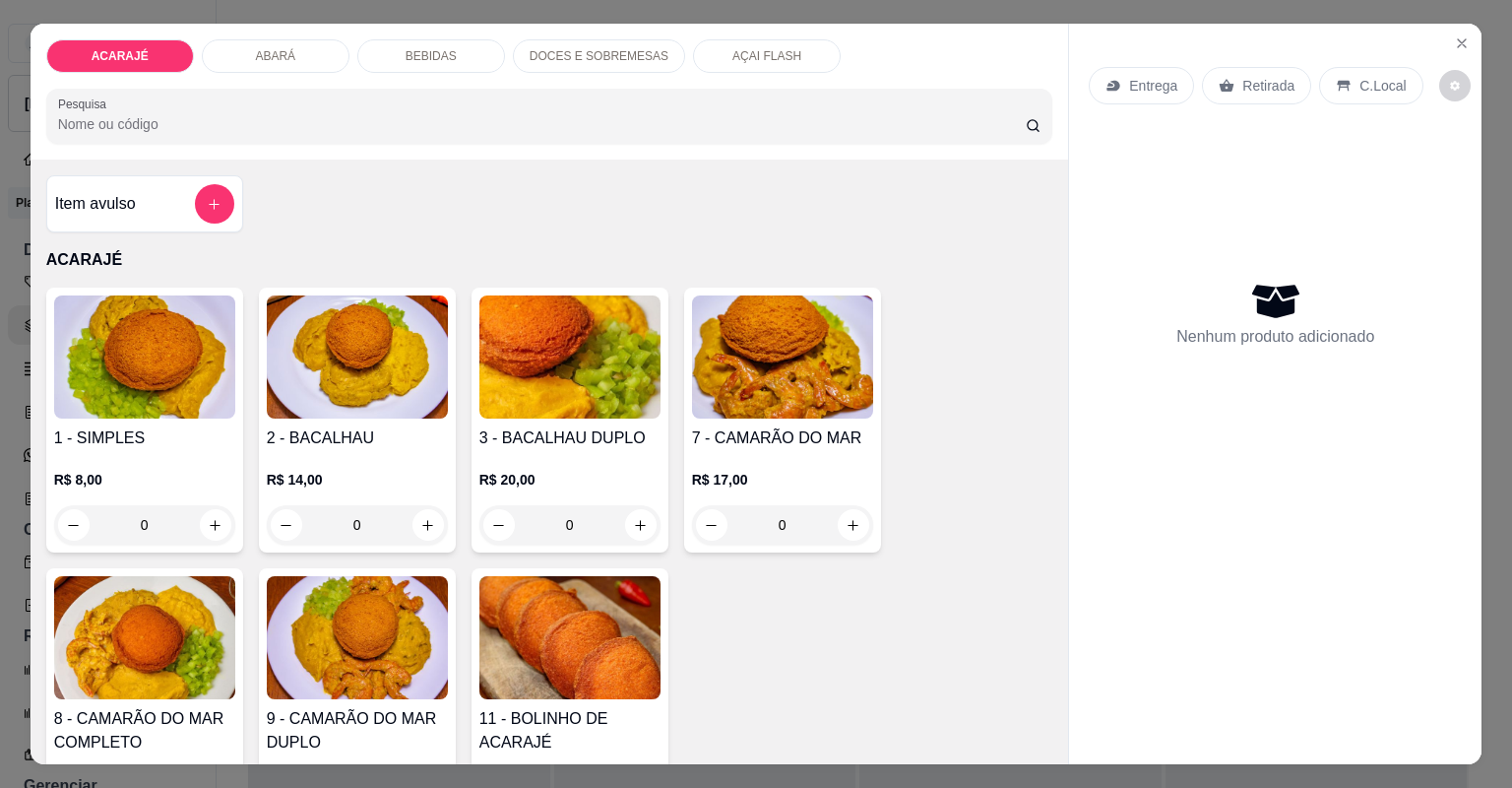 click on "ABARÁ" at bounding box center (276, 56) 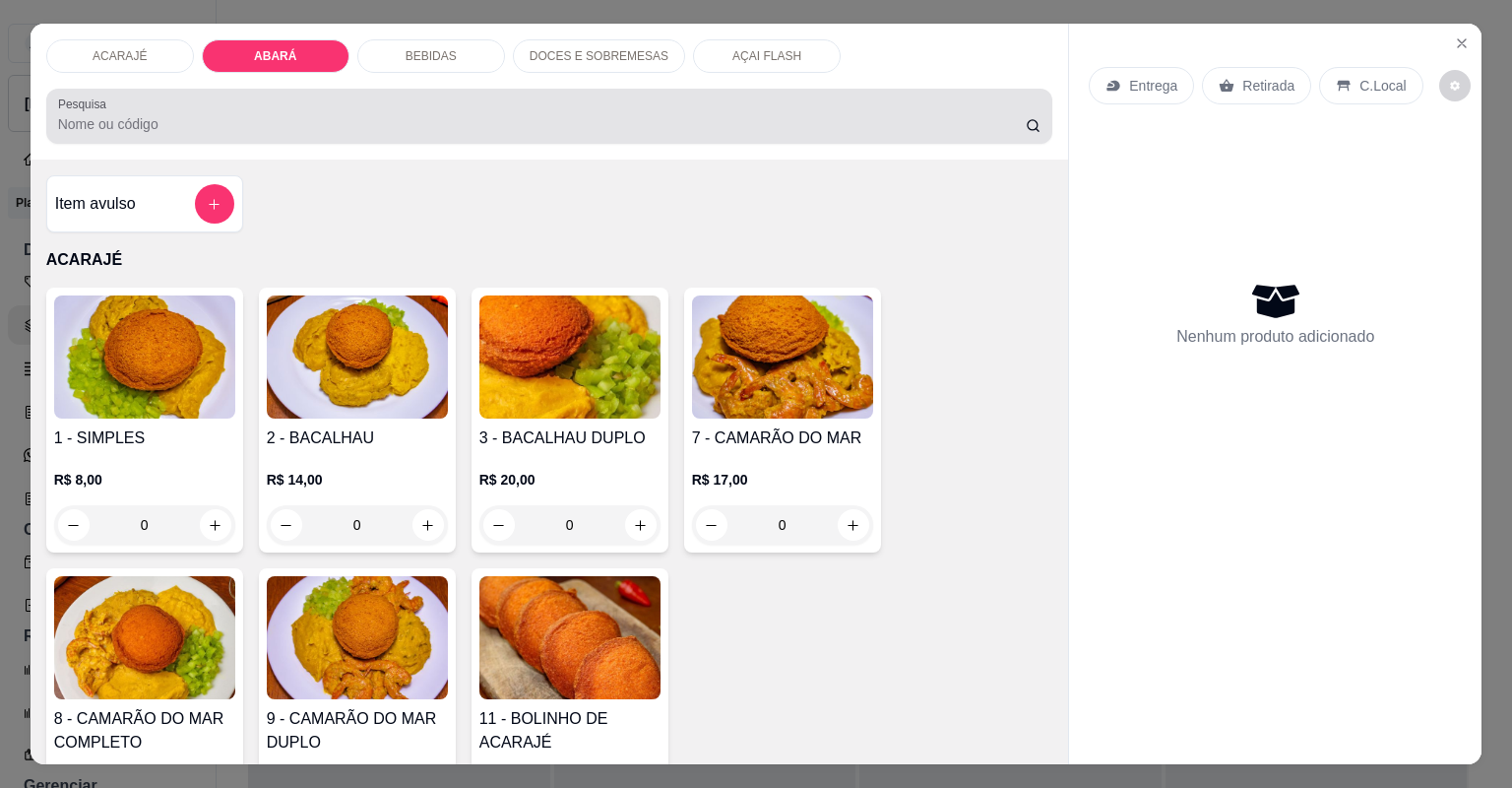 scroll, scrollTop: 713, scrollLeft: 0, axis: vertical 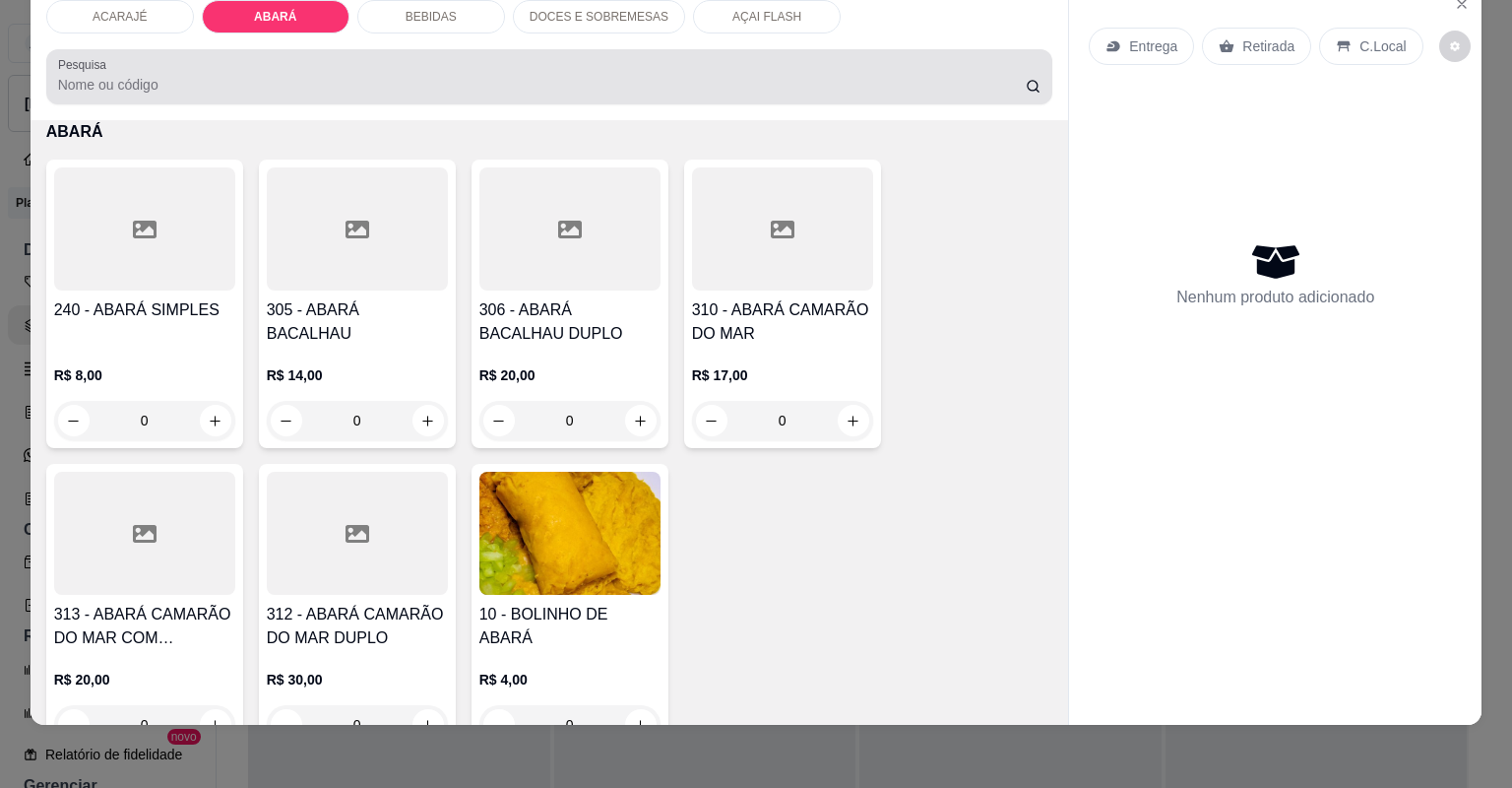 click at bounding box center [549, 77] 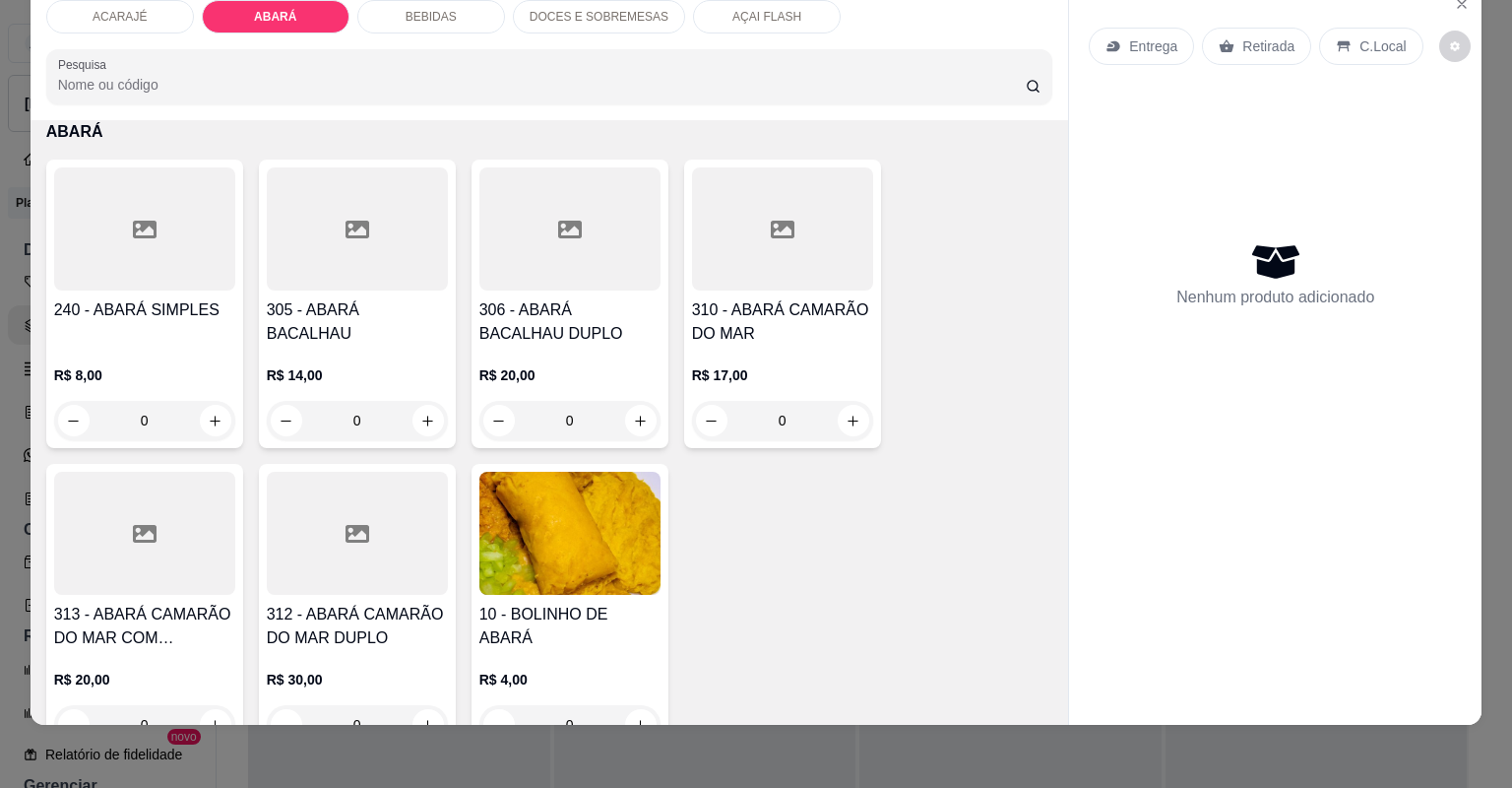 click on "BEBIDAS" at bounding box center [431, 17] 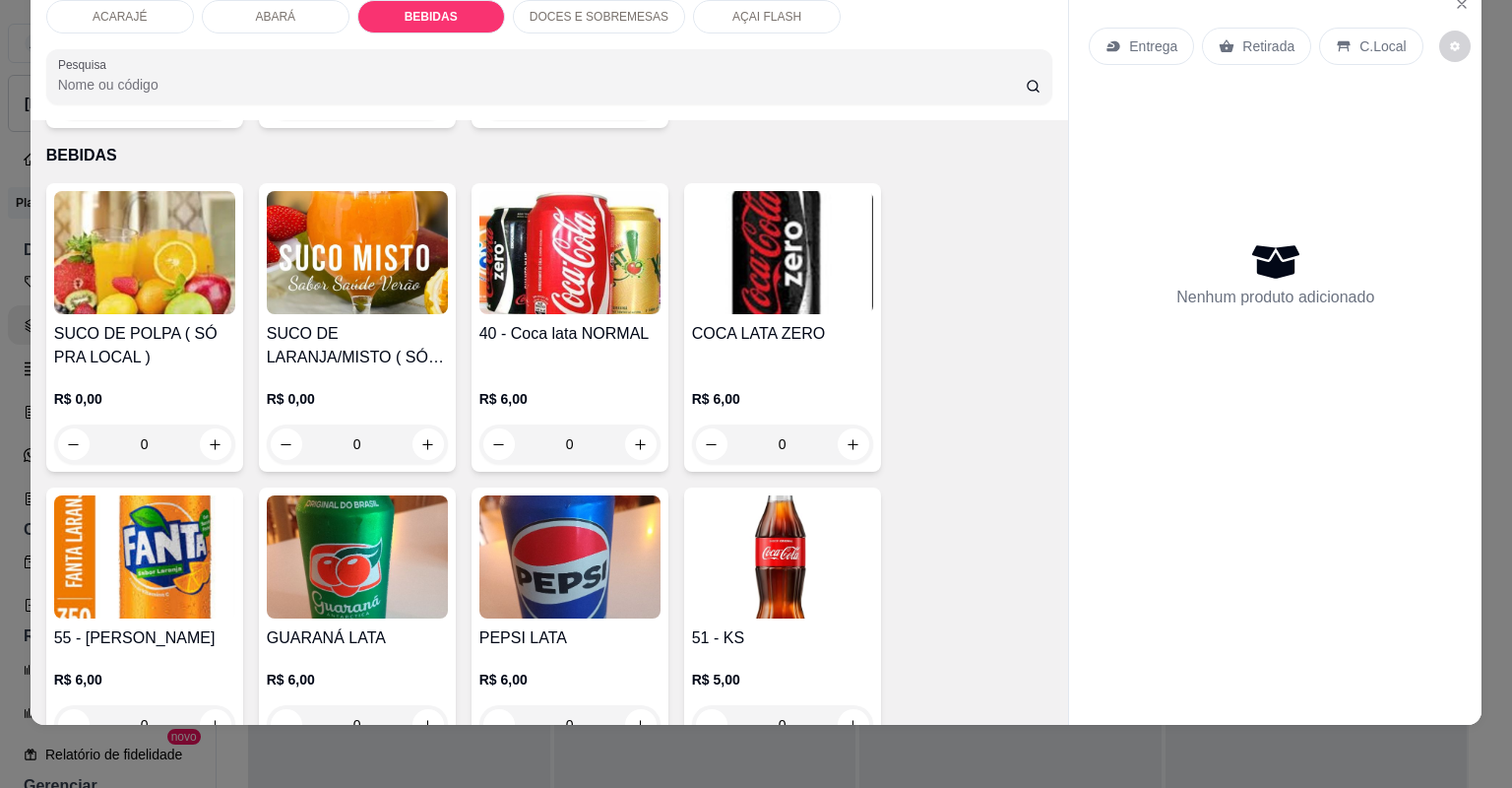 scroll, scrollTop: 1281, scrollLeft: 0, axis: vertical 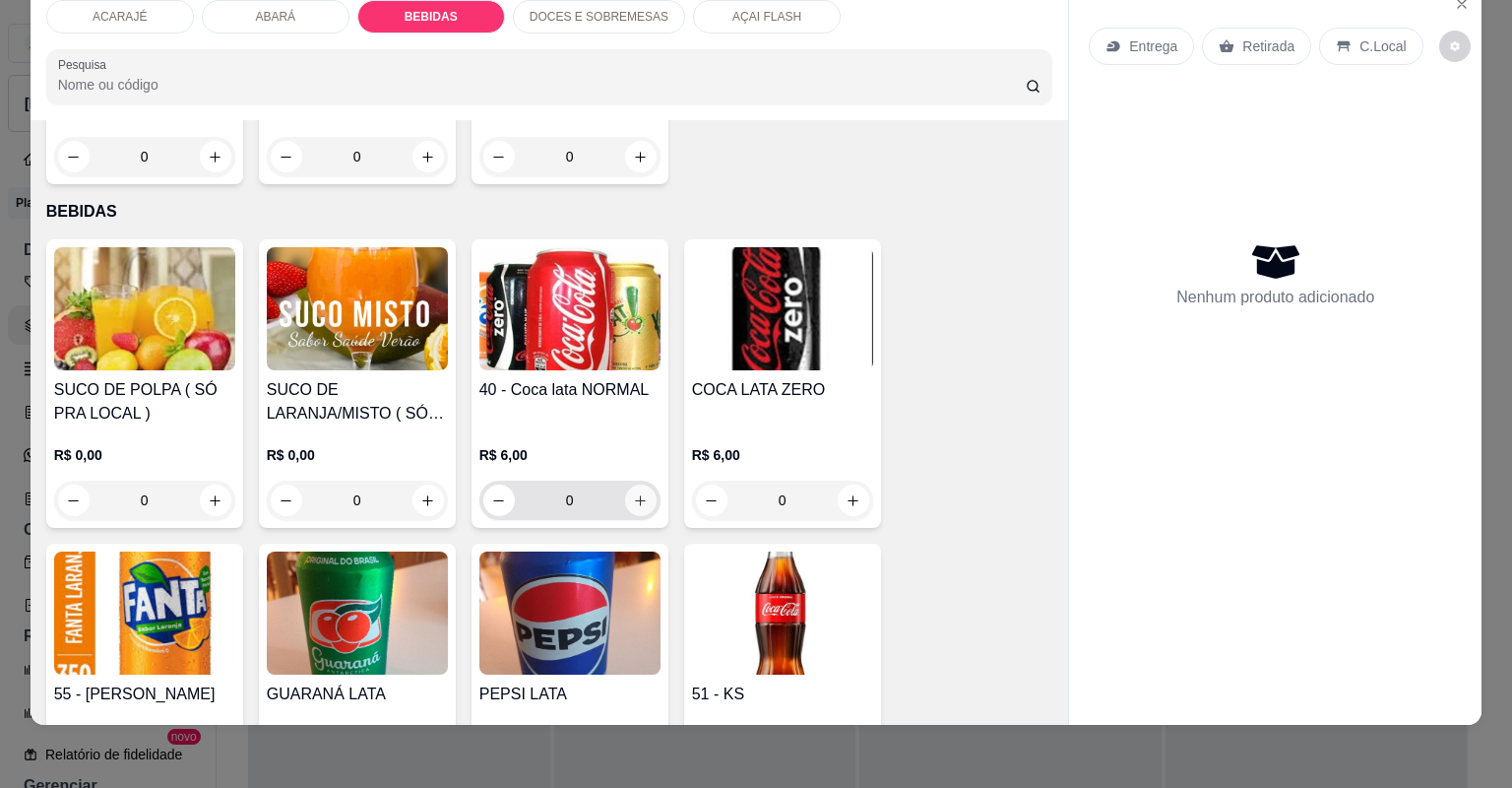 click 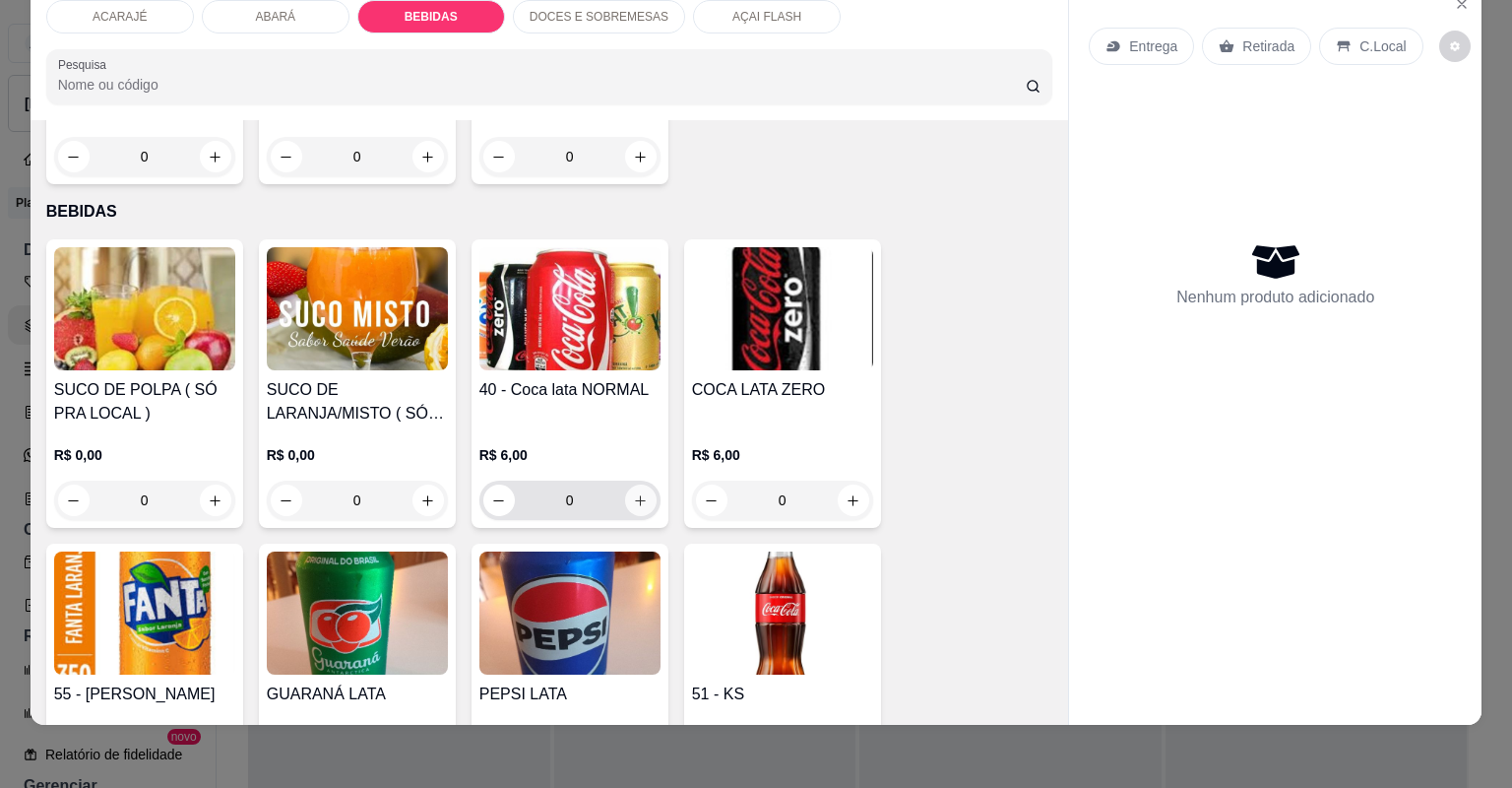 type on "1" 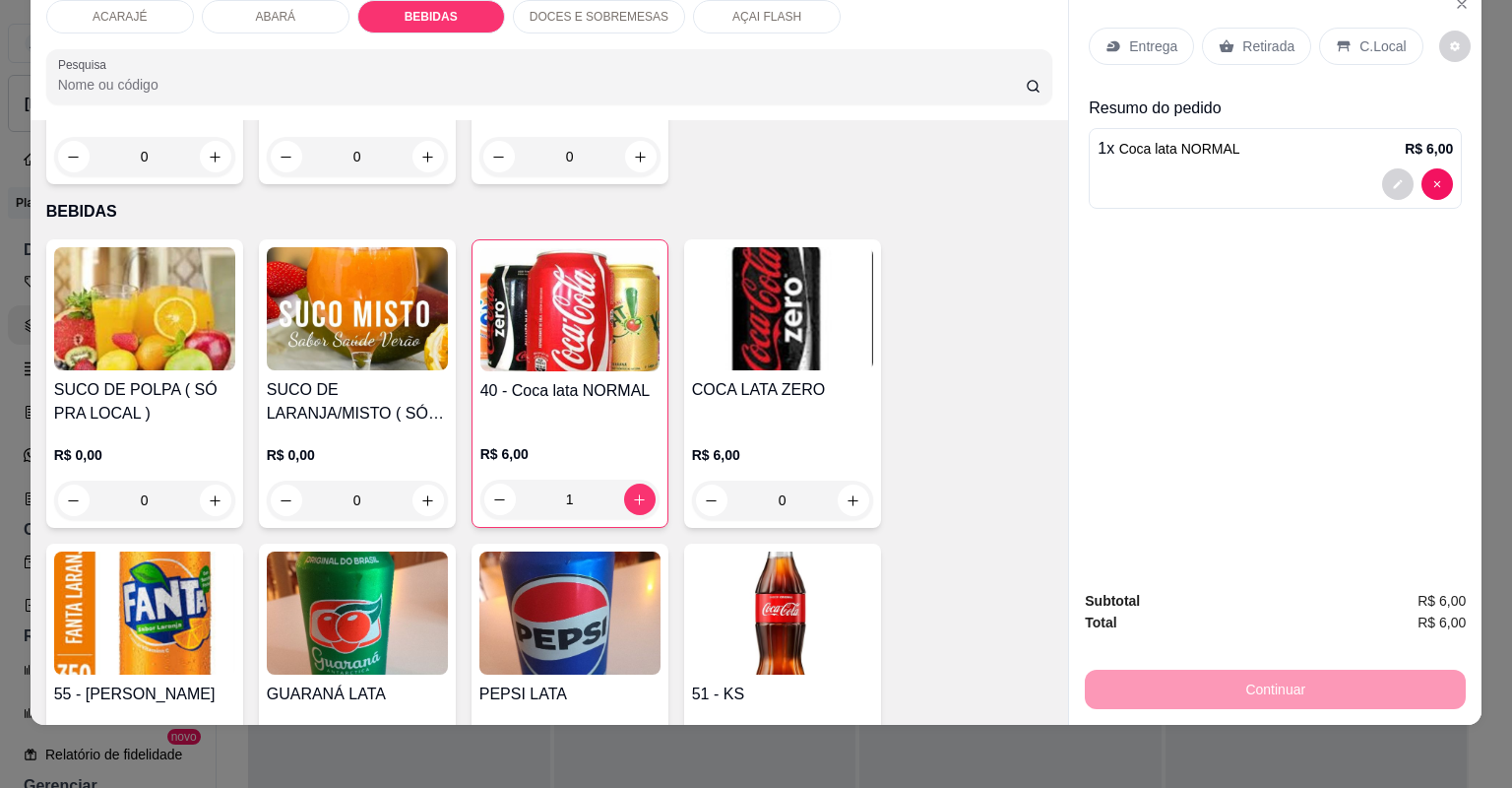 click on "Retirada" at bounding box center [1268, 46] 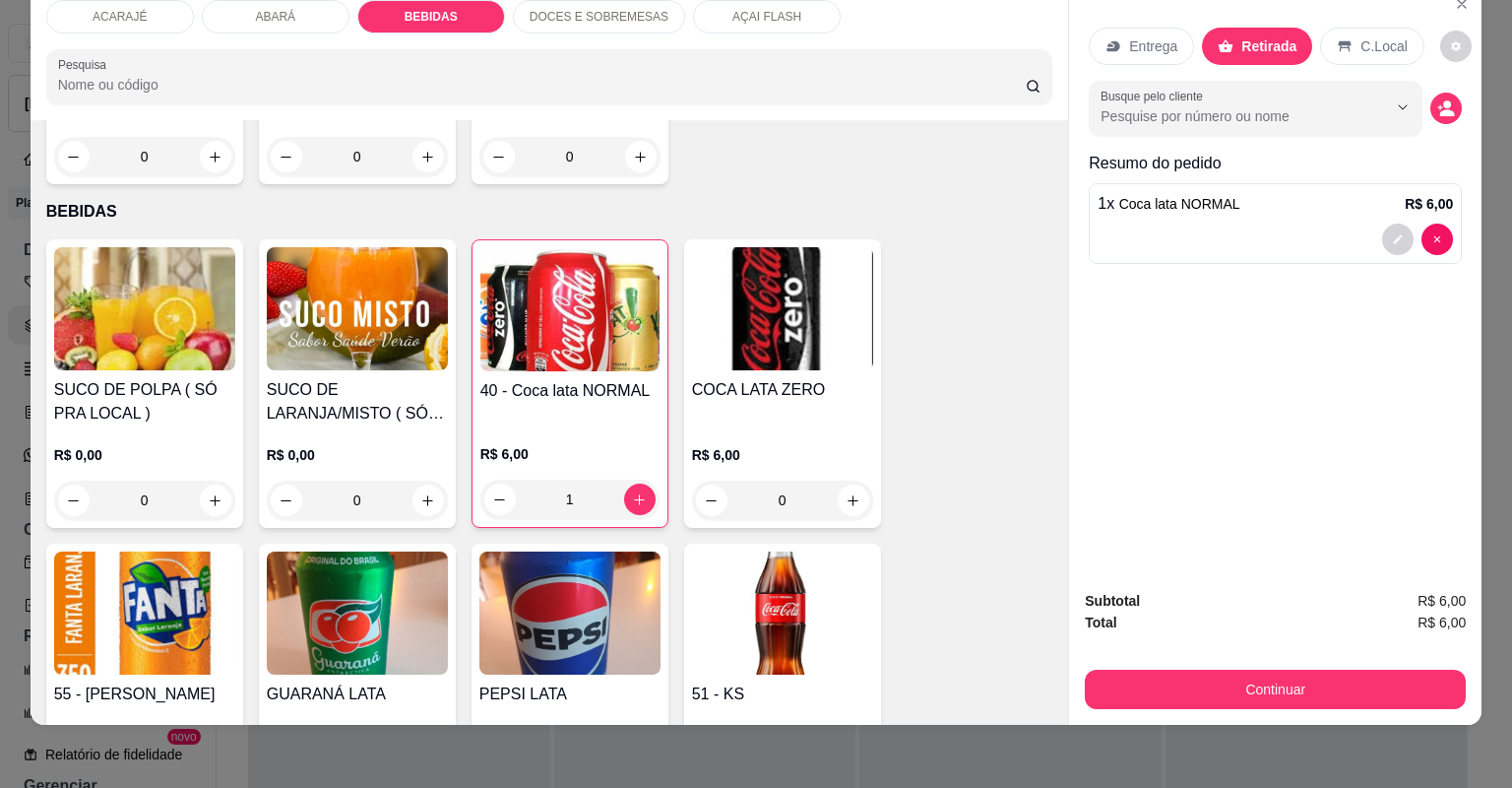 drag, startPoint x: 1260, startPoint y: 709, endPoint x: 1237, endPoint y: 716, distance: 24.04163 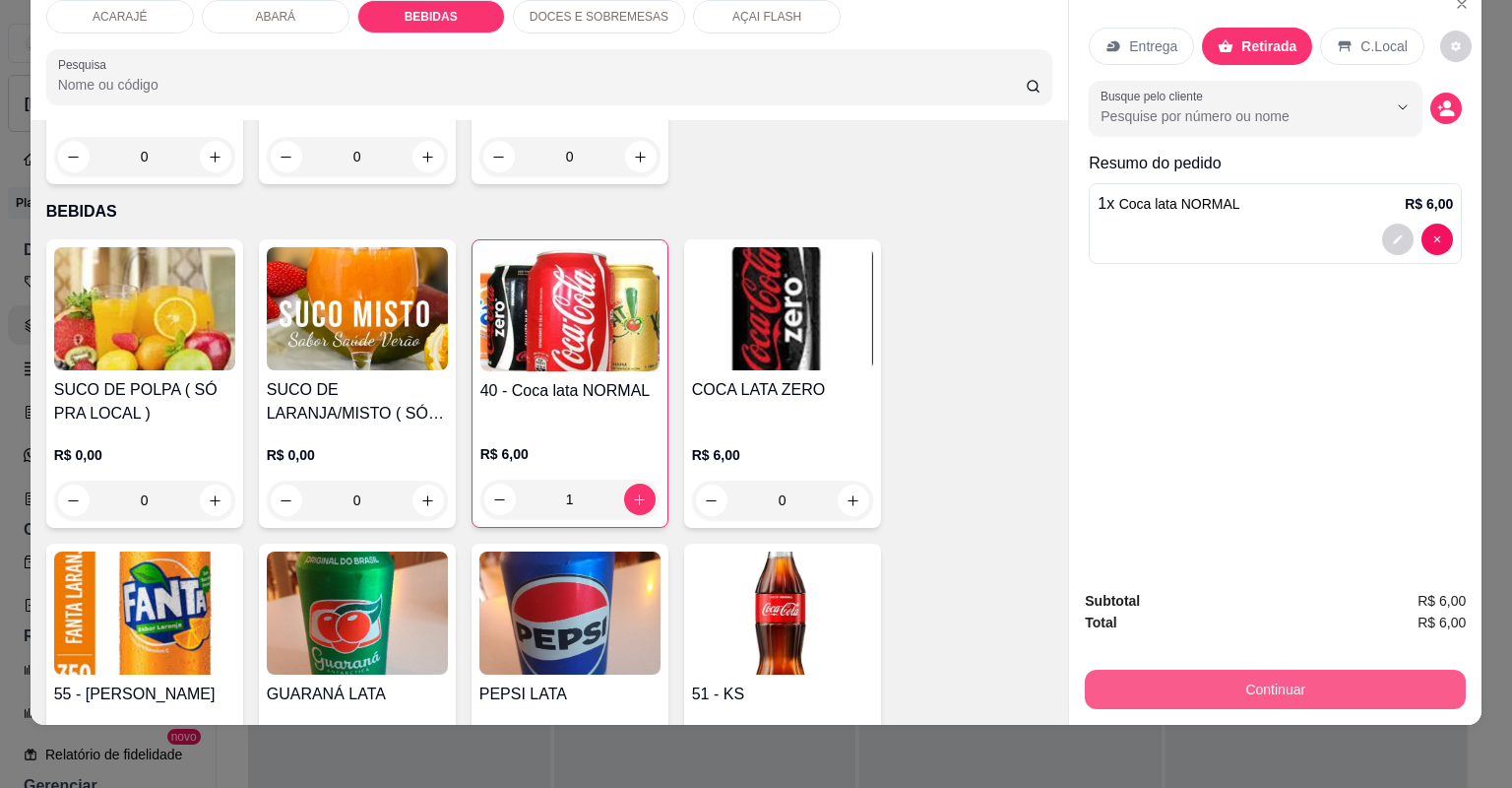 click on "Continuar" at bounding box center [1275, 690] 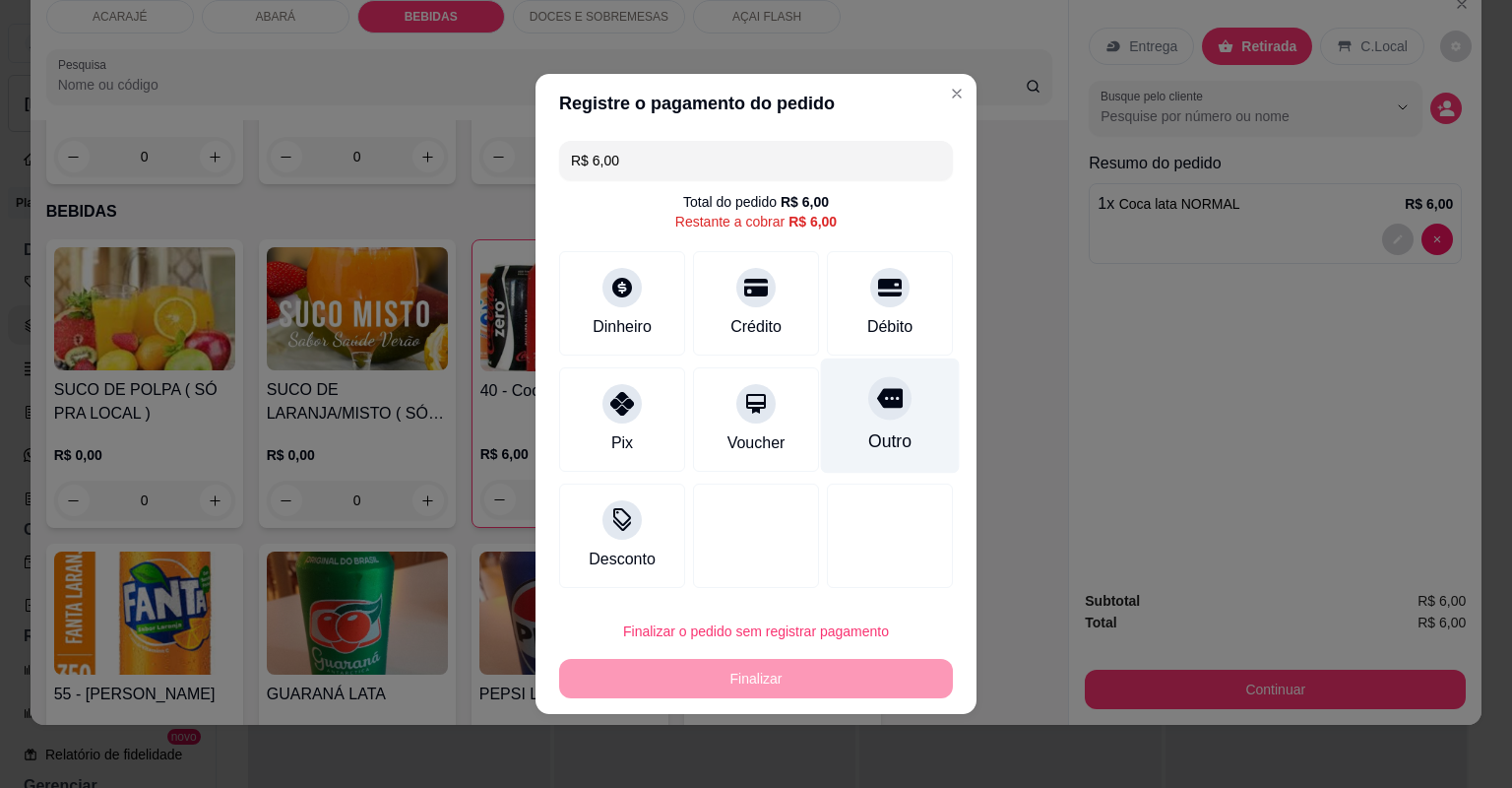 drag, startPoint x: 914, startPoint y: 402, endPoint x: 912, endPoint y: 423, distance: 21.095023 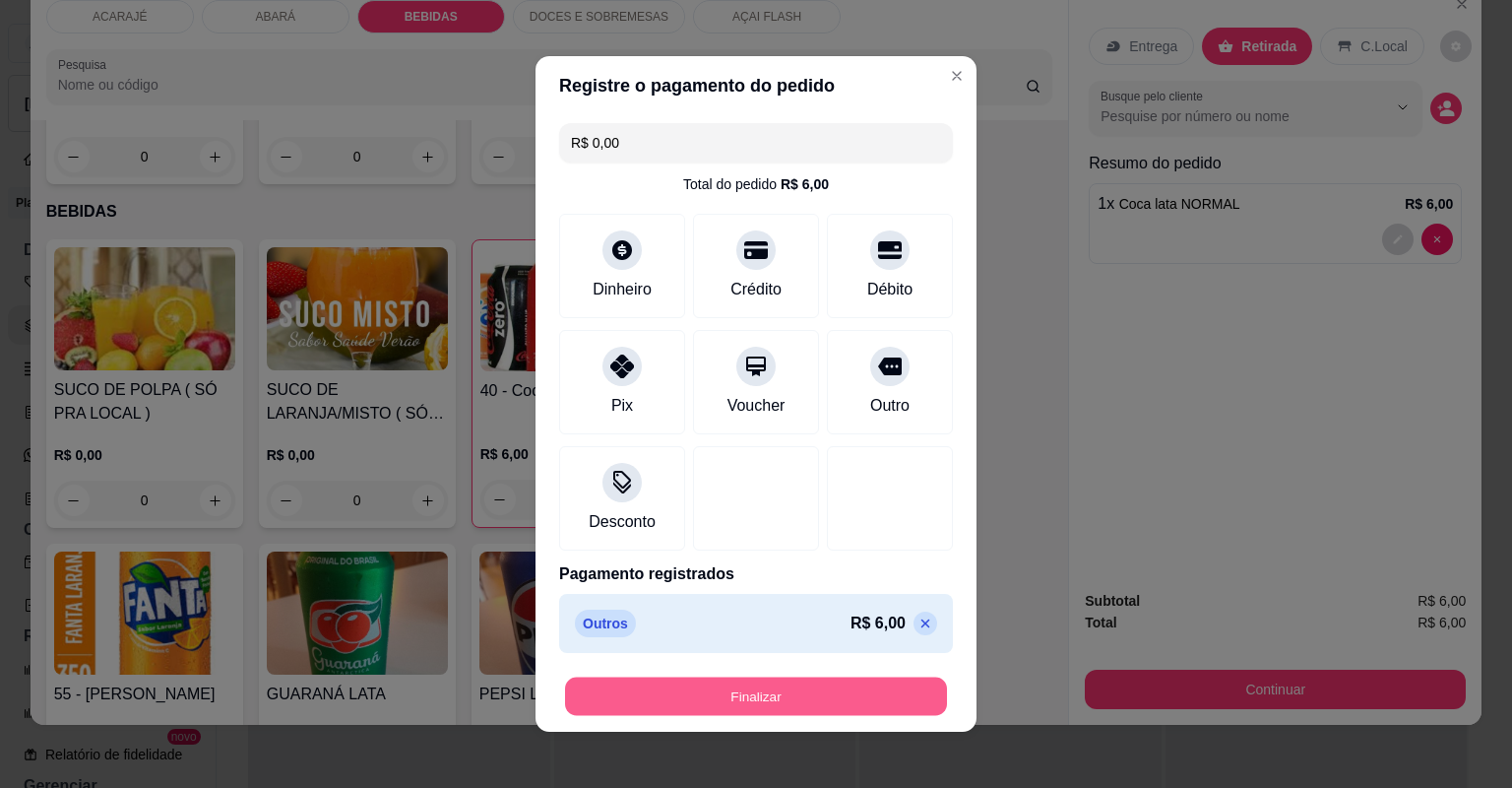 click on "Finalizar" at bounding box center [756, 696] 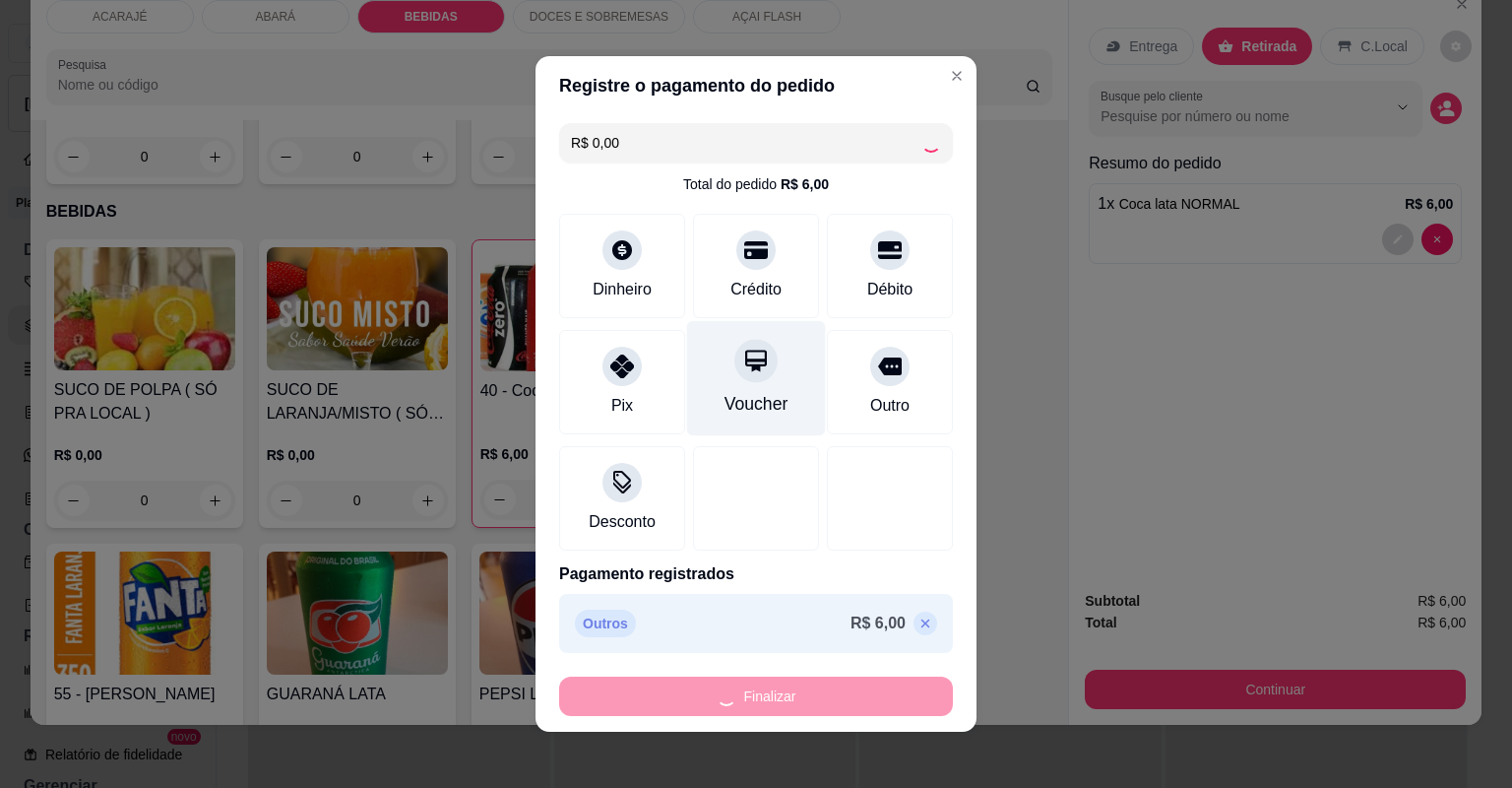 type on "0" 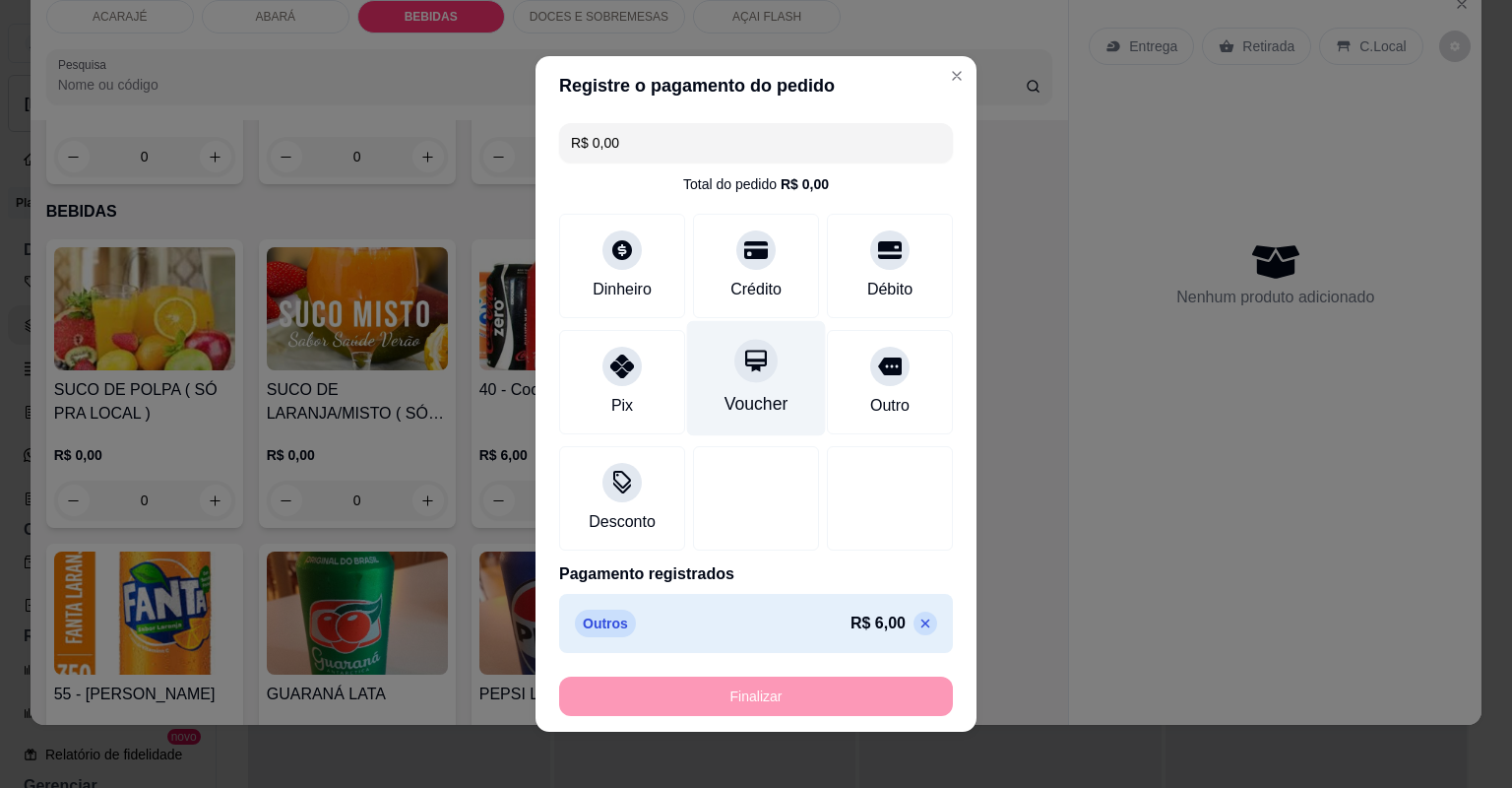 type on "-R$ 6,00" 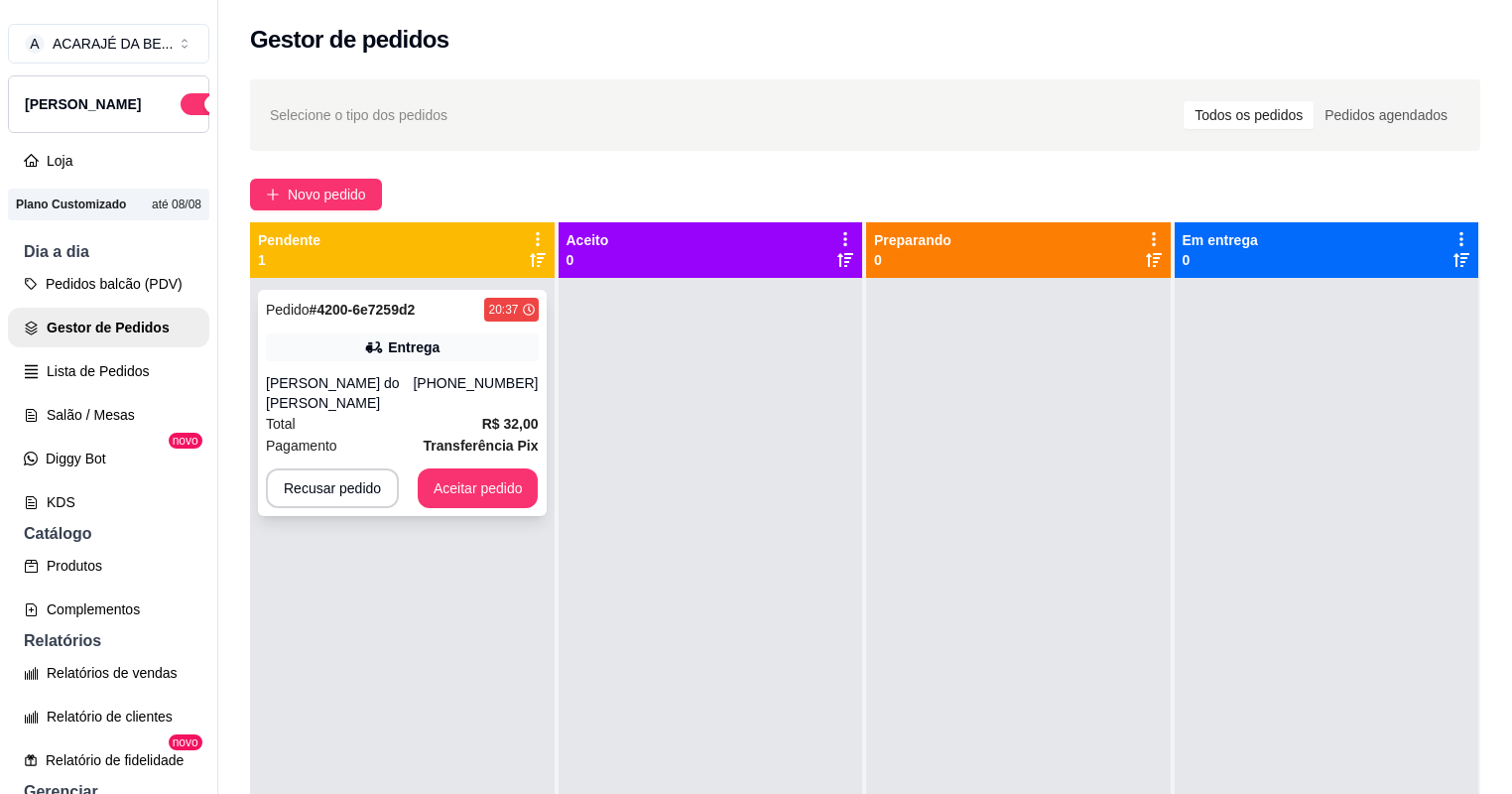 click on "Total R$ 32,00" at bounding box center (402, 424) 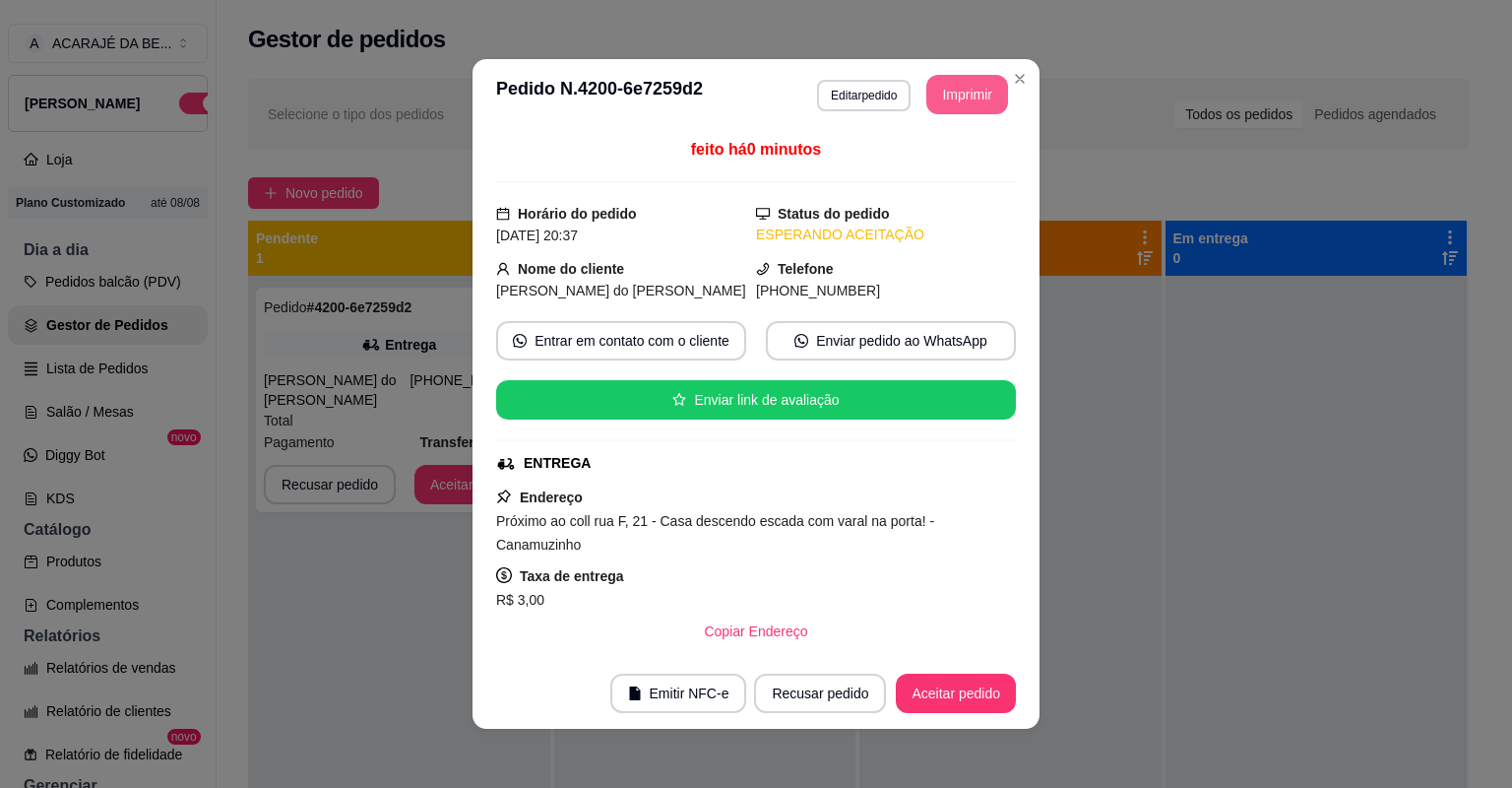 click on "Imprimir" at bounding box center (967, 95) 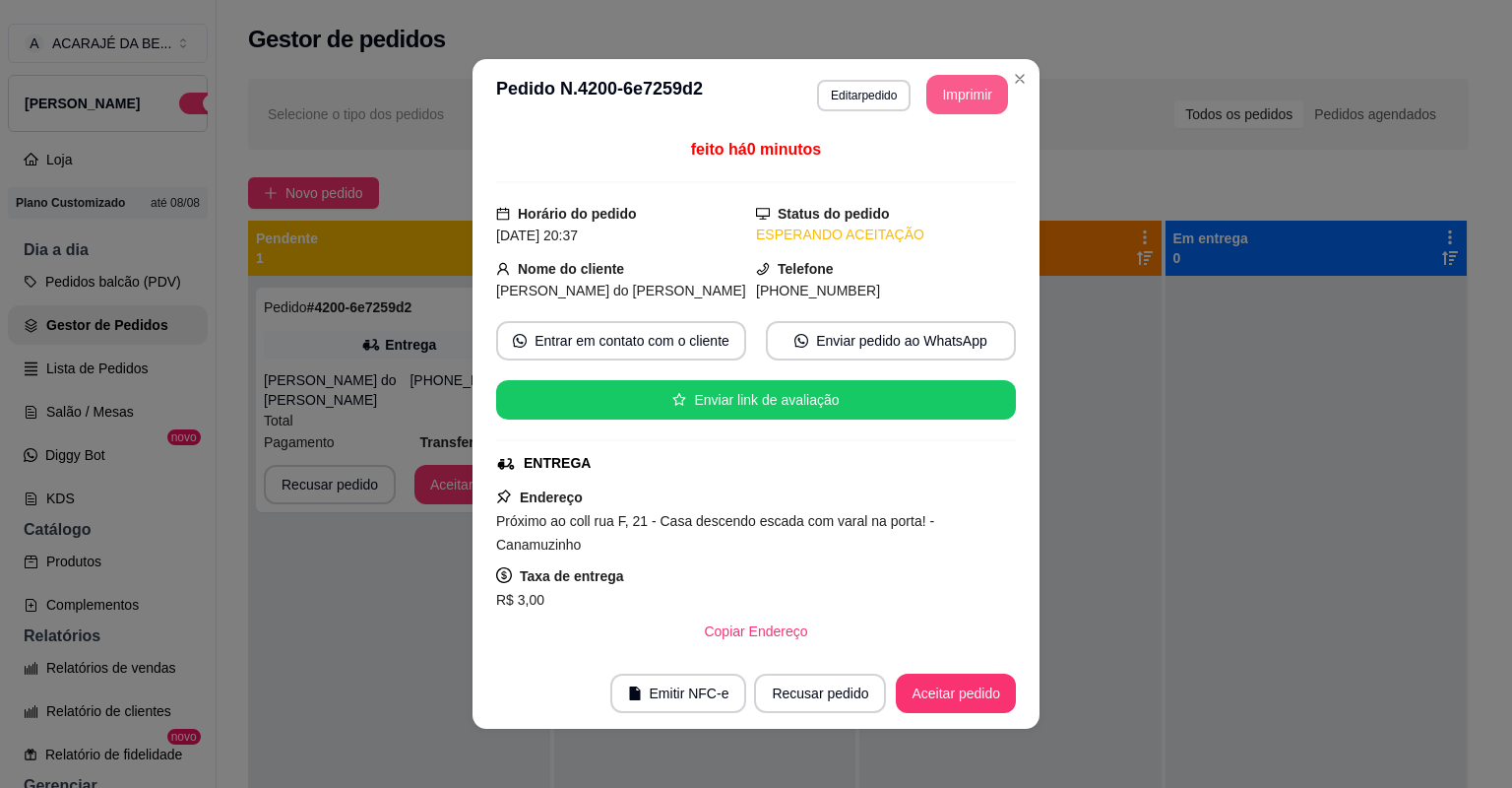 scroll, scrollTop: 0, scrollLeft: 0, axis: both 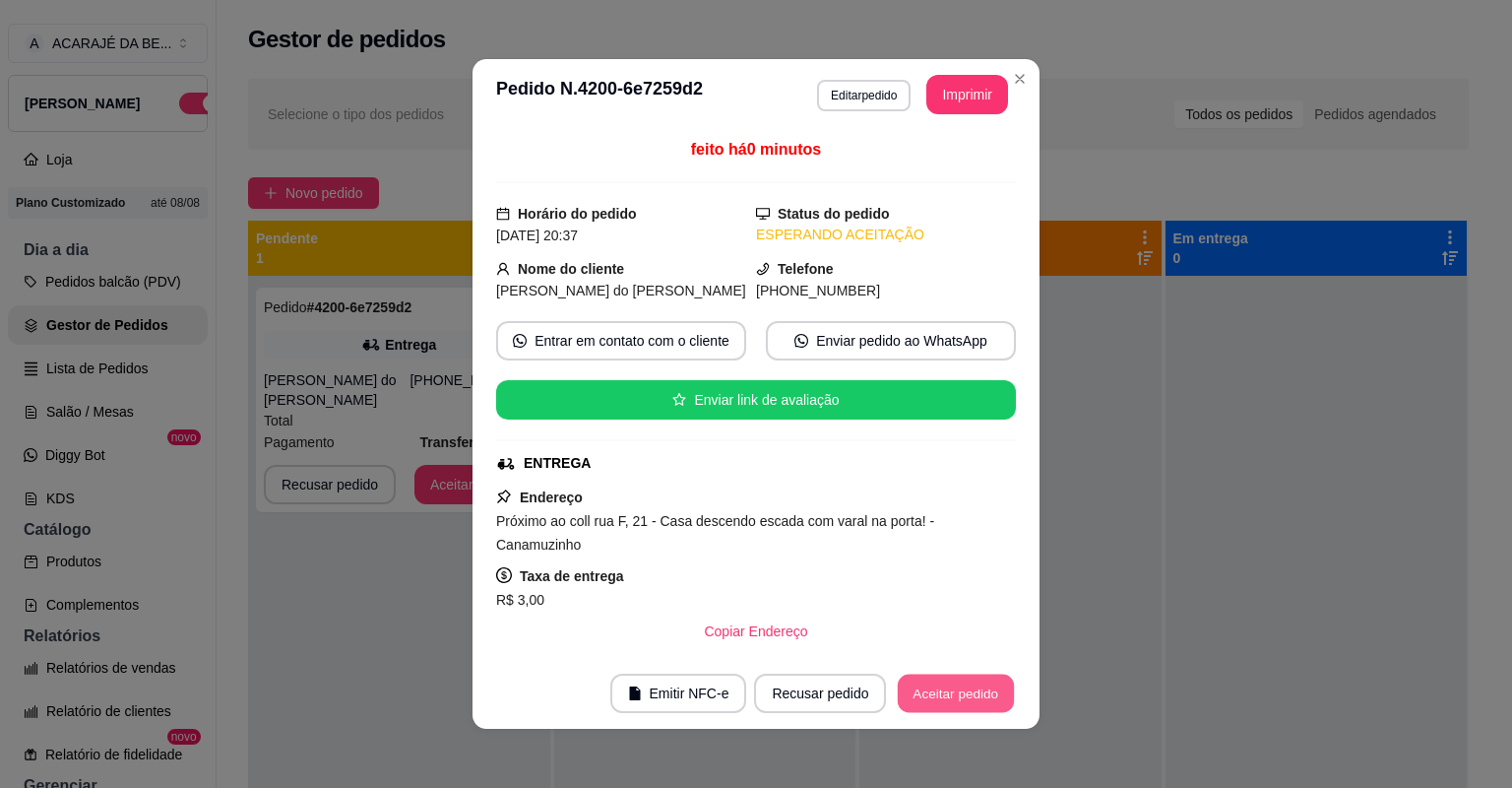 click on "Aceitar pedido" at bounding box center [956, 693] 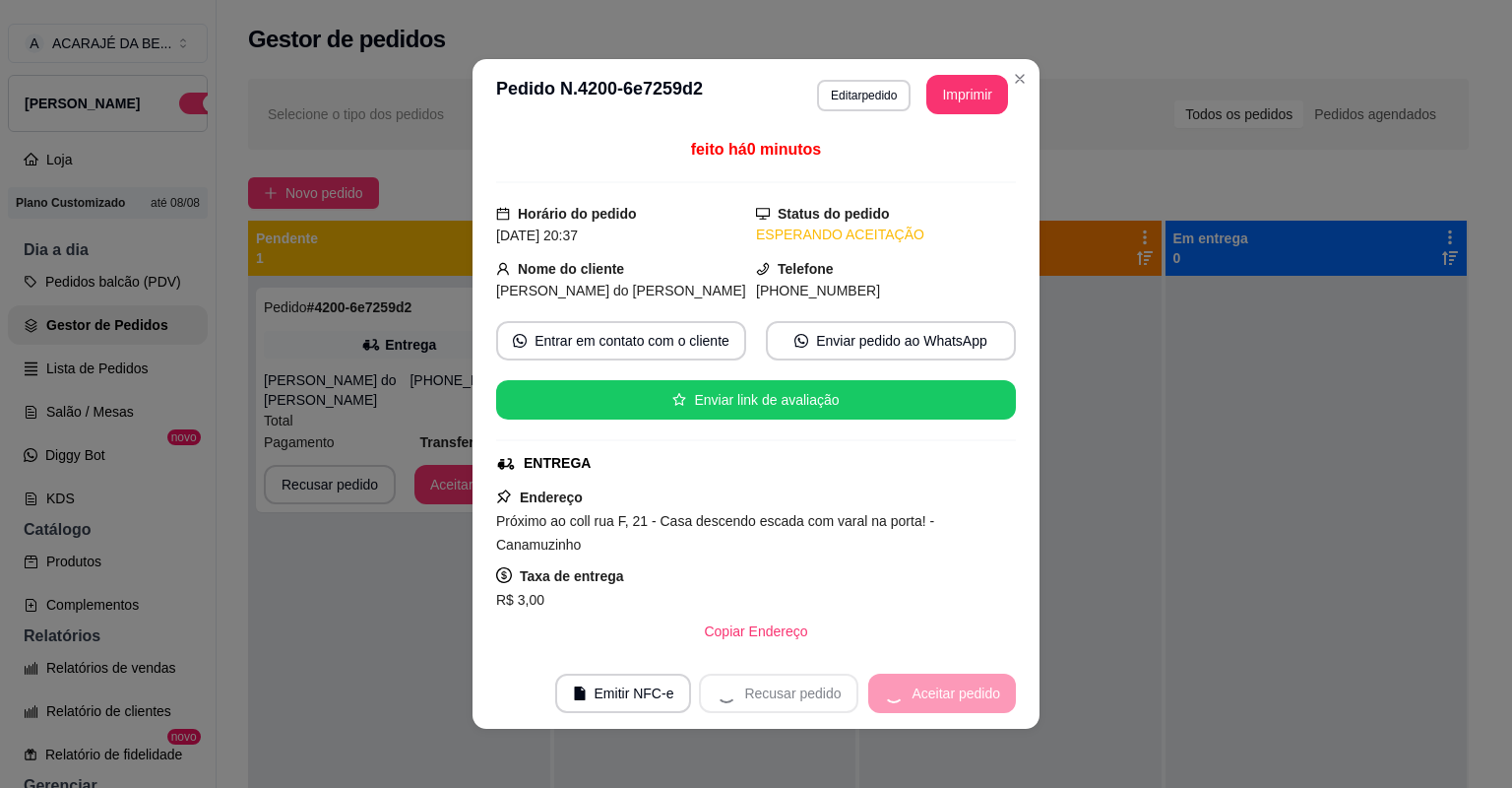 click on "Recusar pedido Aceitar pedido" at bounding box center (857, 693) 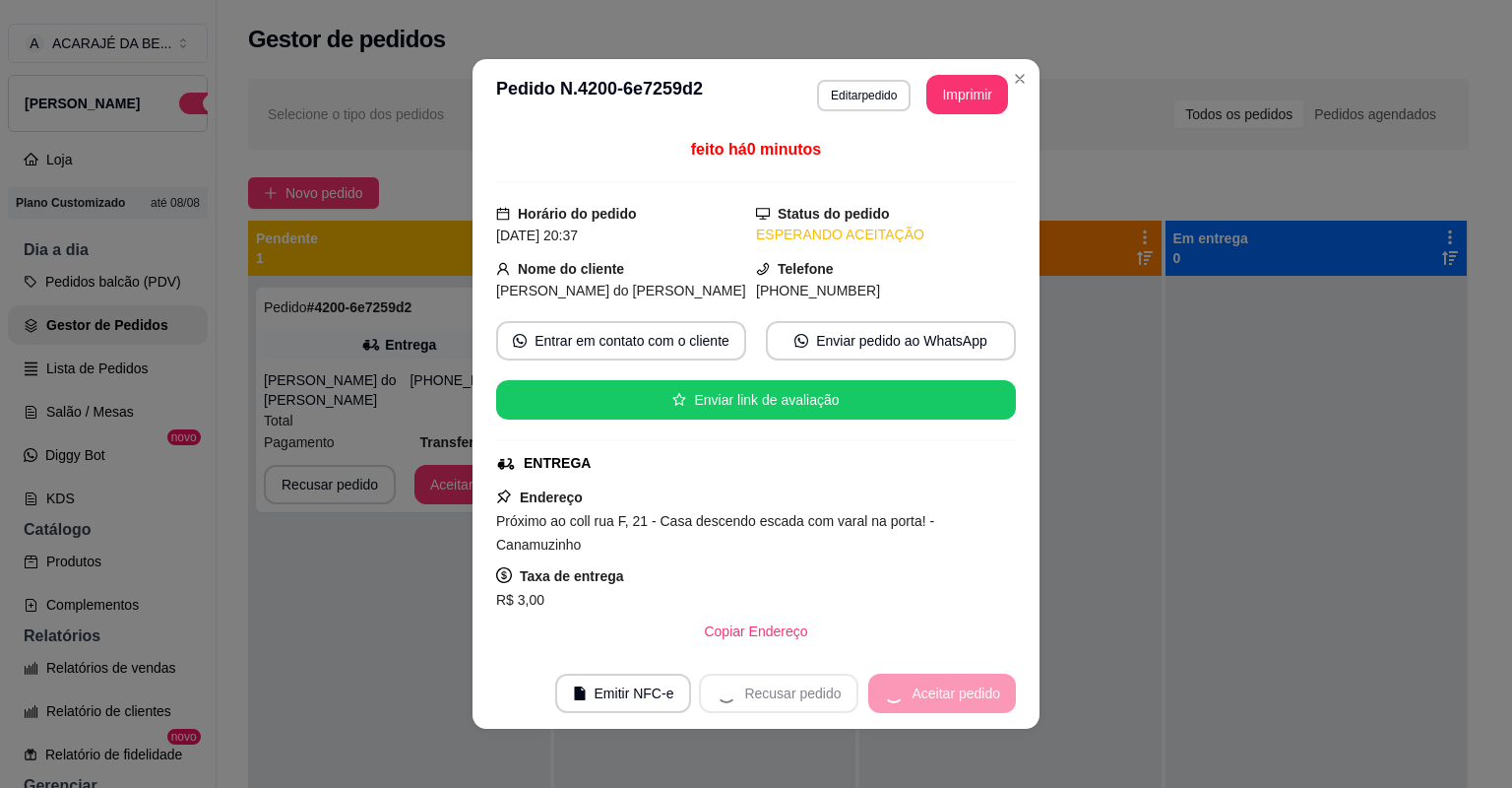 click on "Recusar pedido Aceitar pedido" at bounding box center [857, 693] 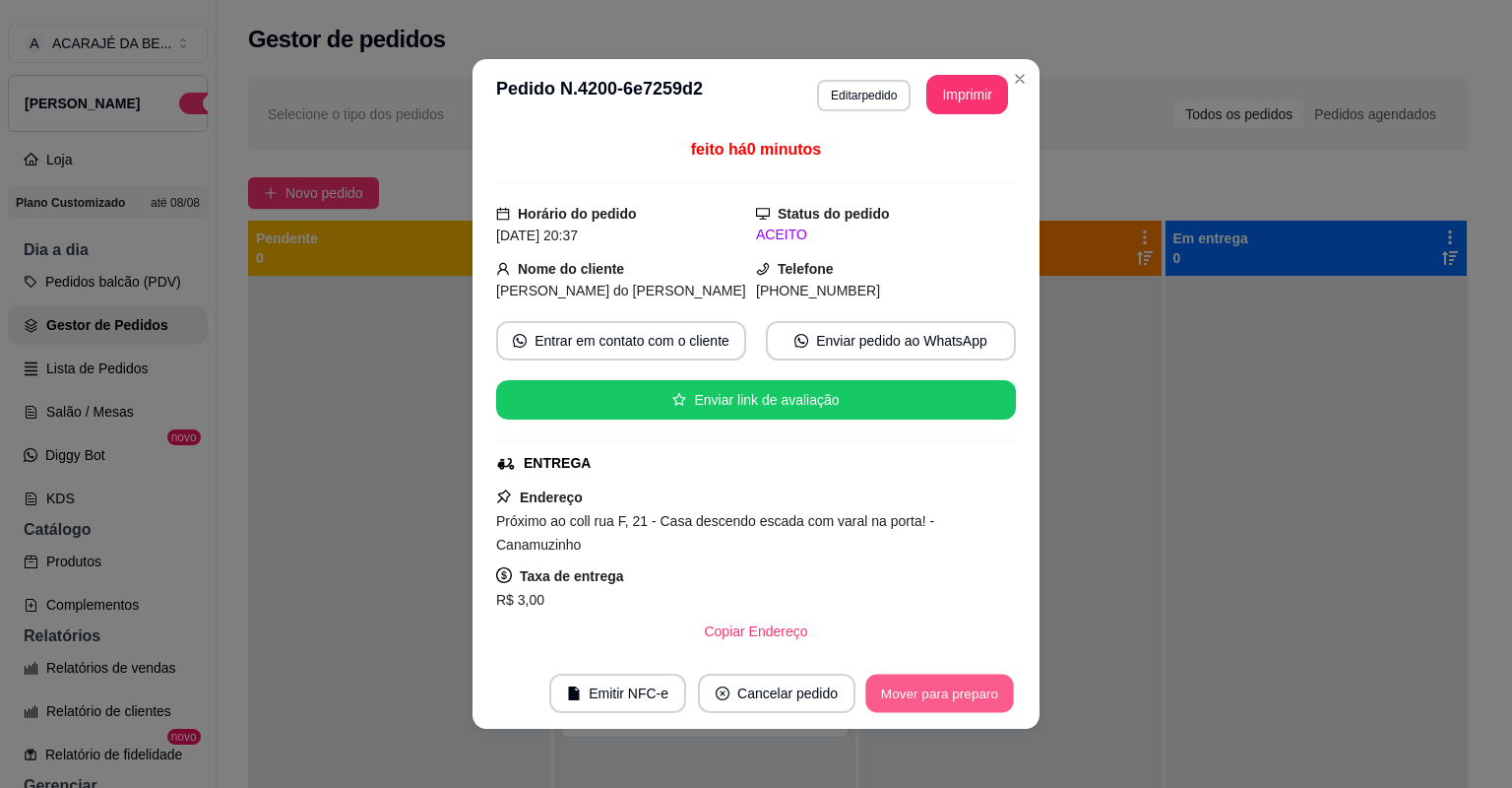 click on "Mover para preparo" at bounding box center (939, 693) 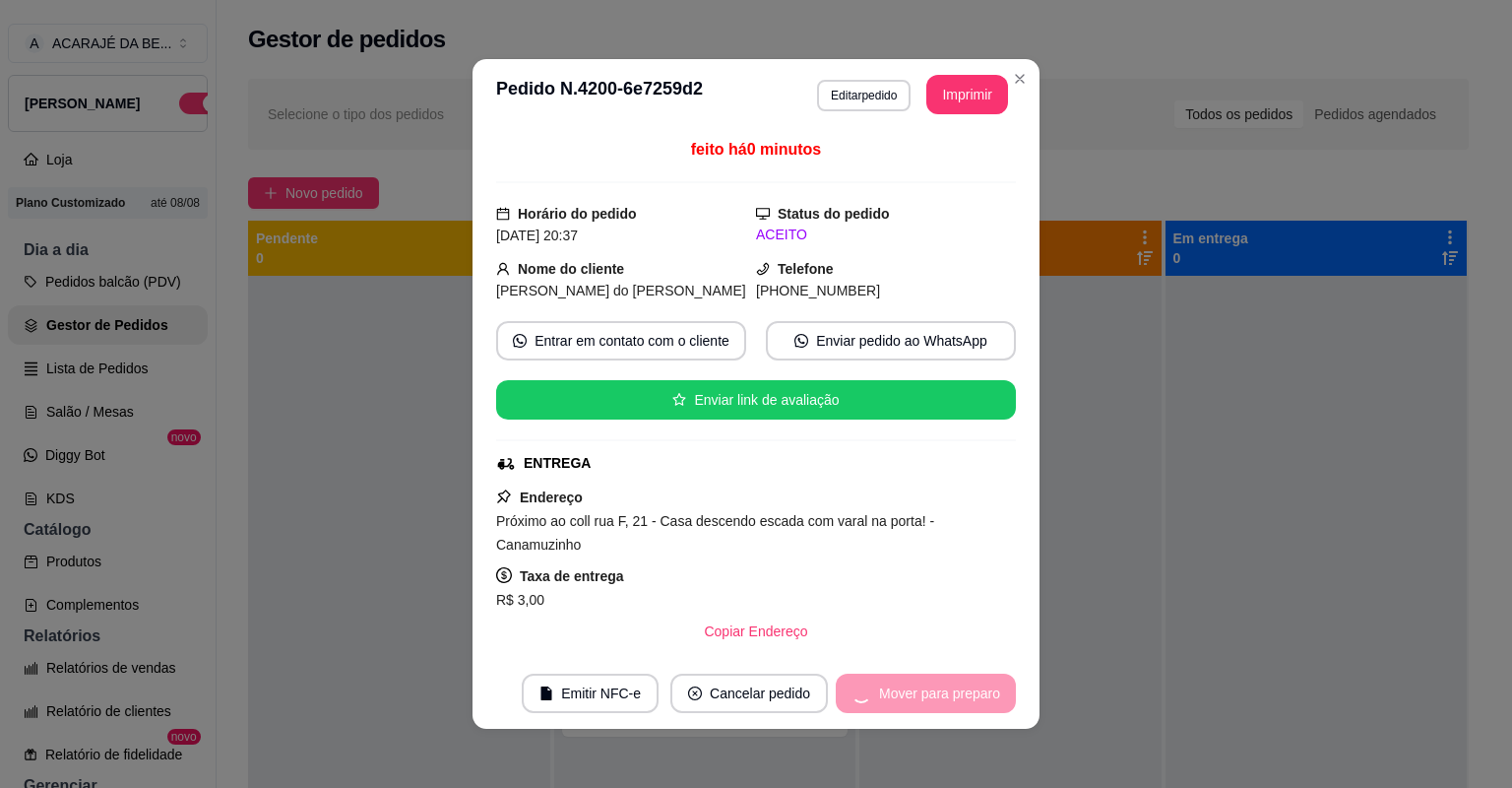 click on "Mover para preparo" at bounding box center [925, 693] 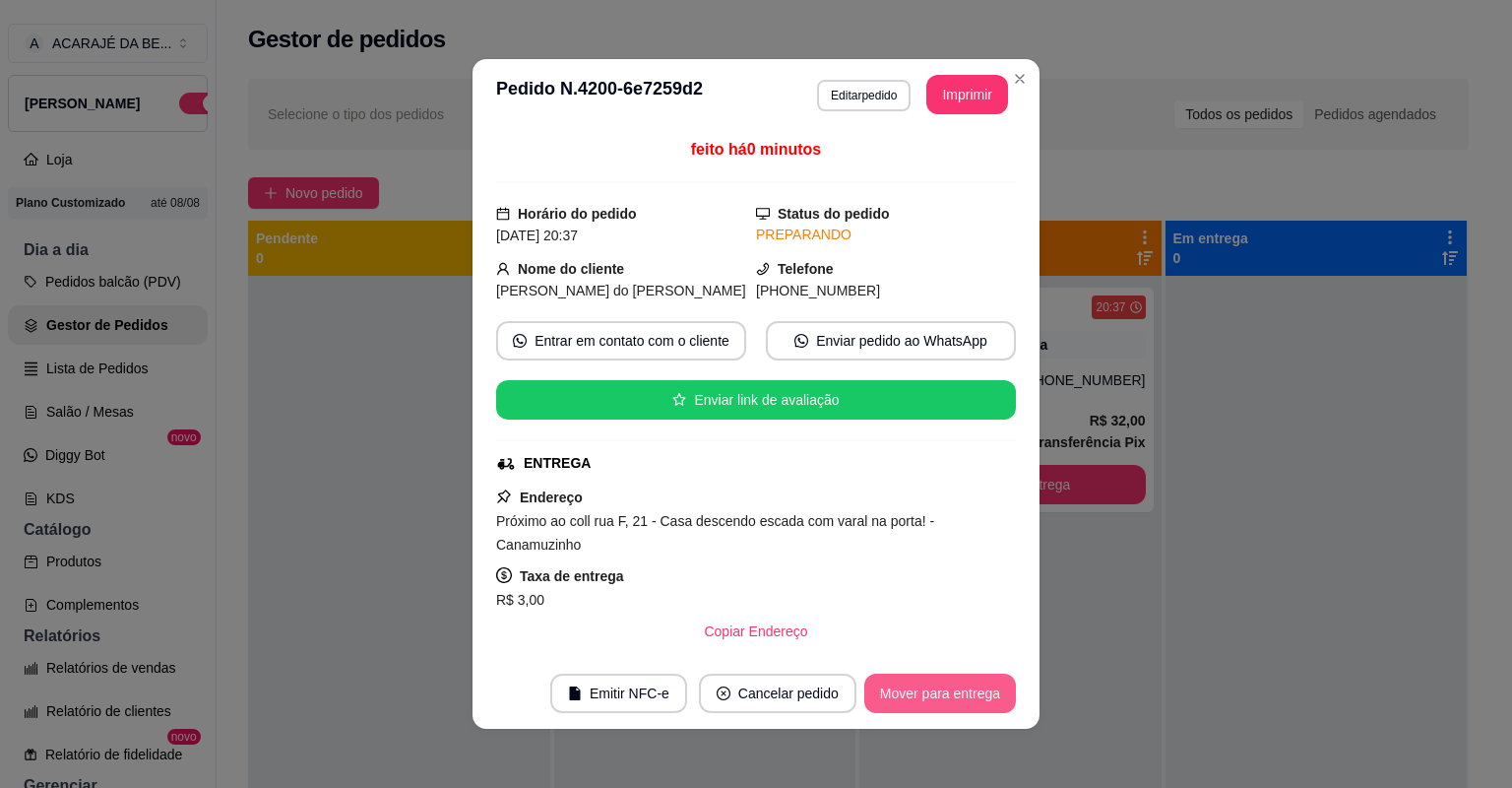 click on "Mover para entrega" at bounding box center (940, 693) 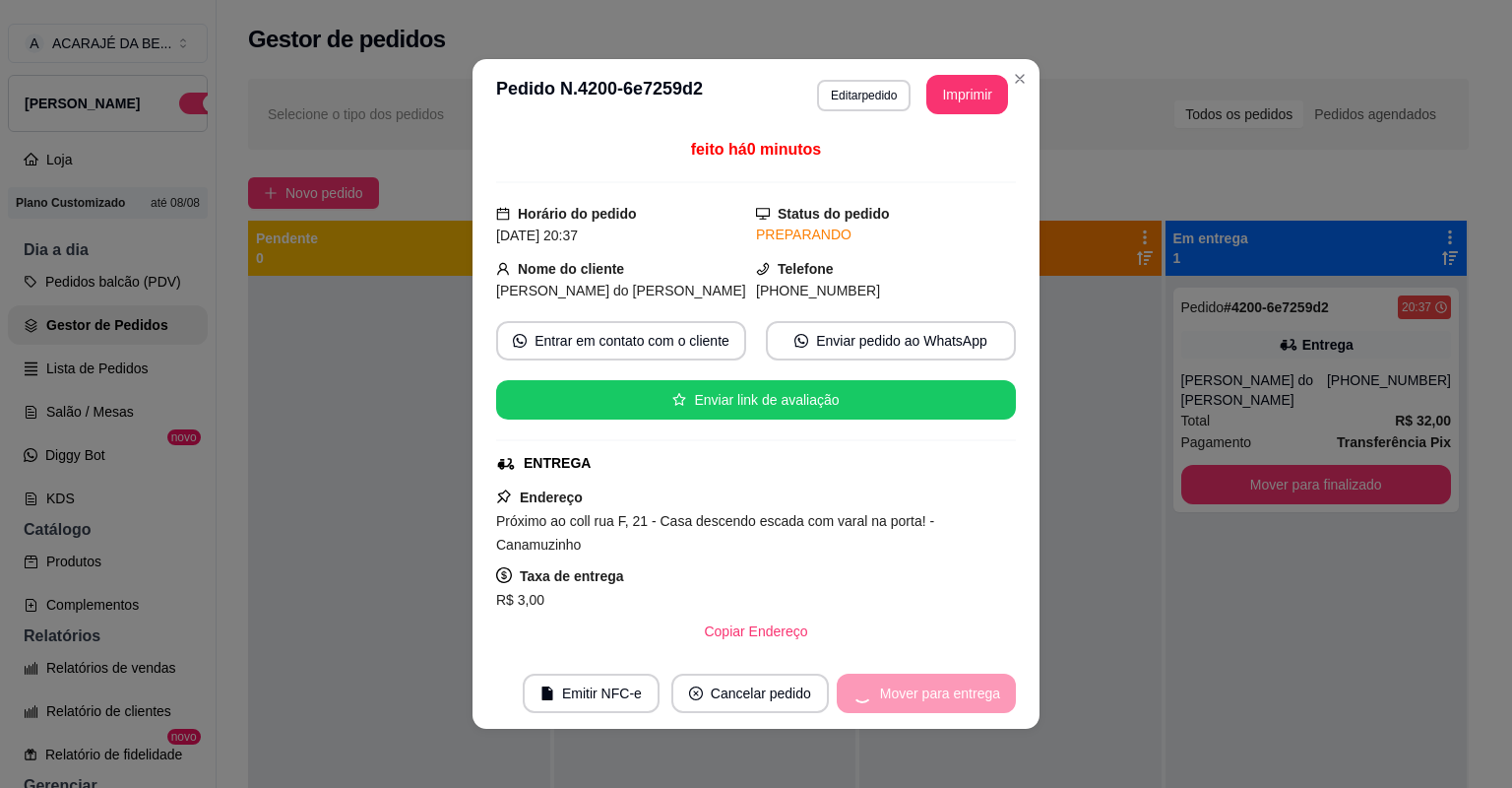 click on "Mover para entrega" at bounding box center [926, 693] 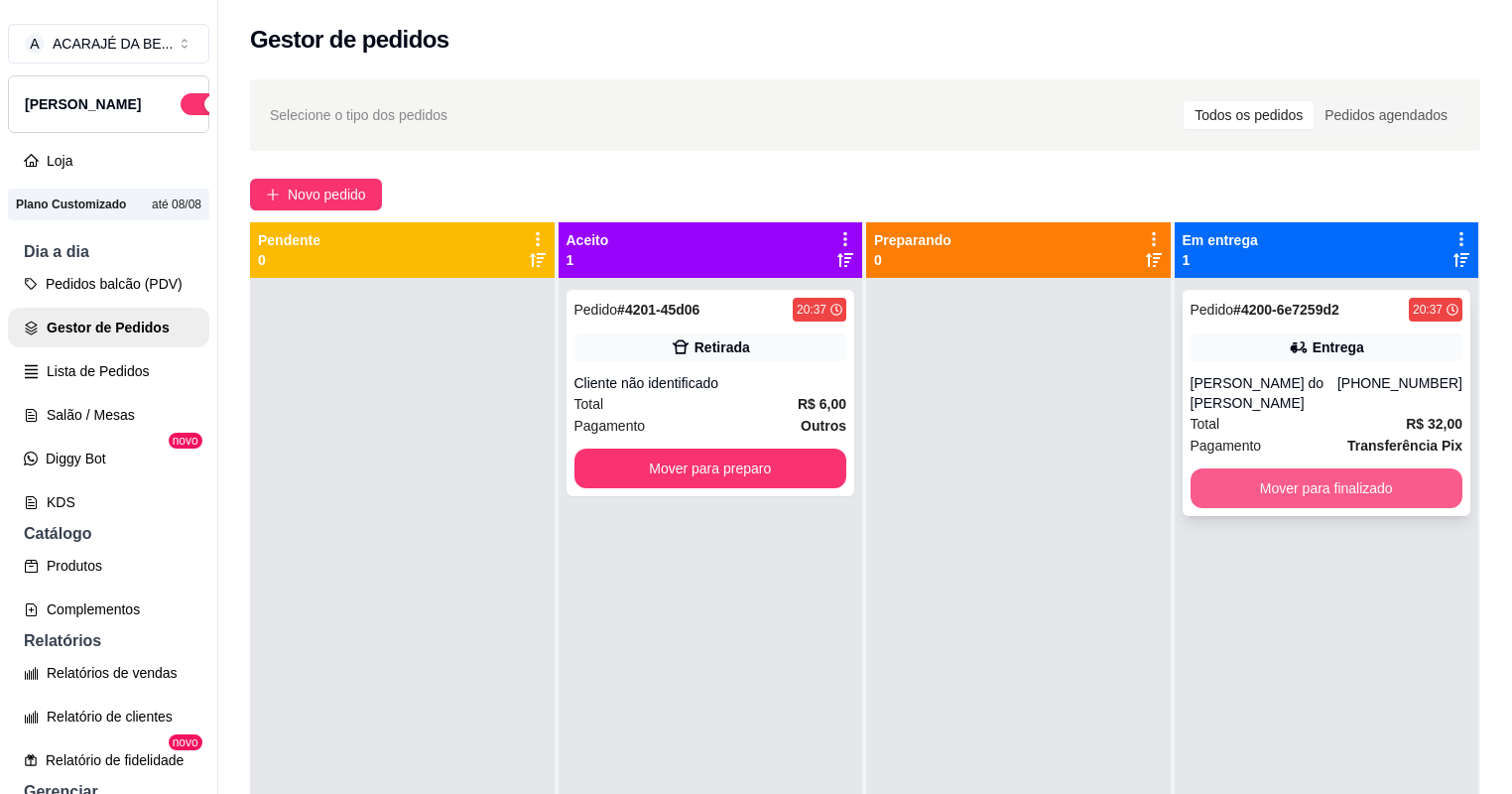 click on "Mover para finalizado" at bounding box center (1326, 488) 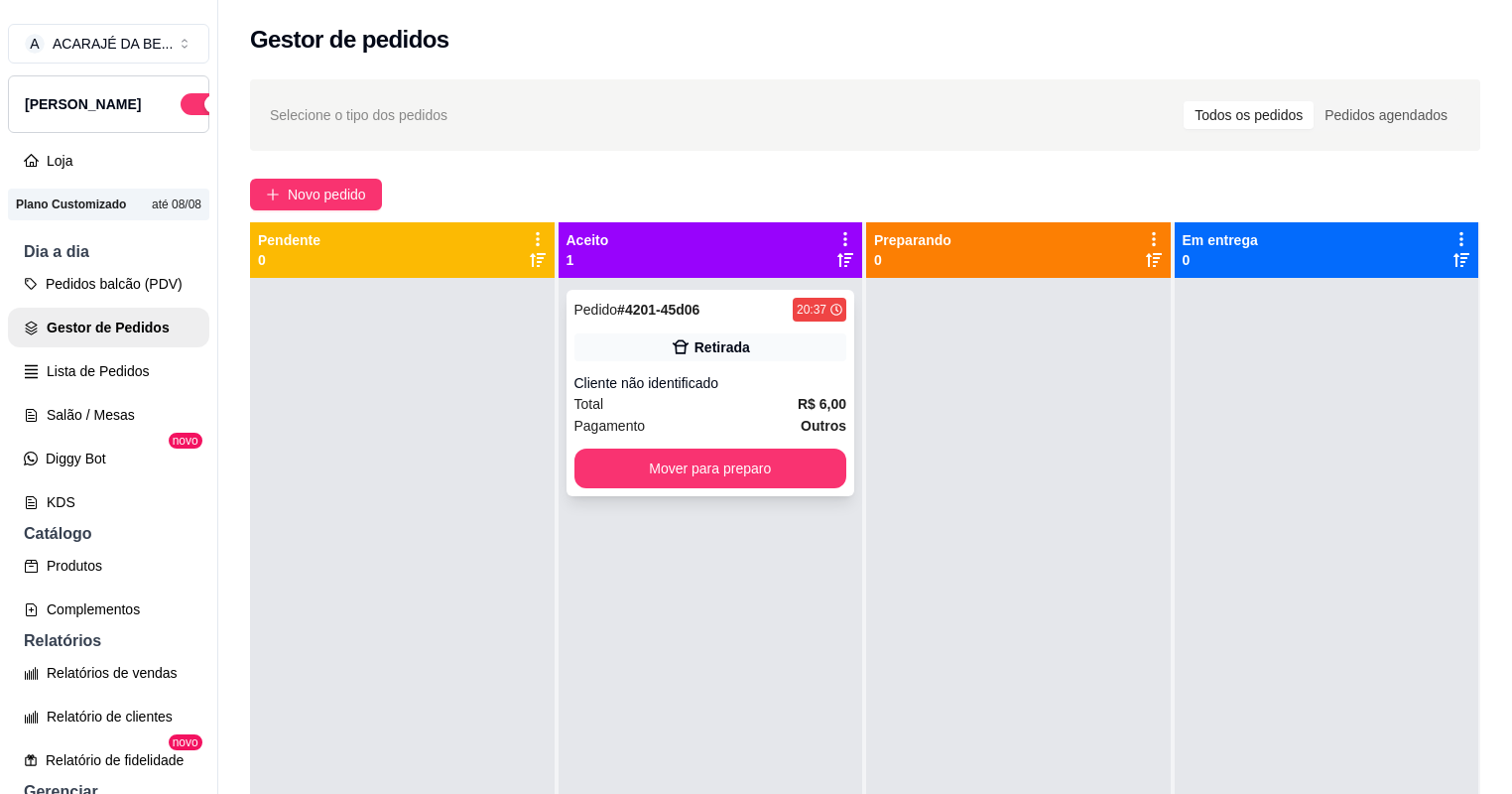 drag, startPoint x: 850, startPoint y: 468, endPoint x: 803, endPoint y: 480, distance: 48.50773 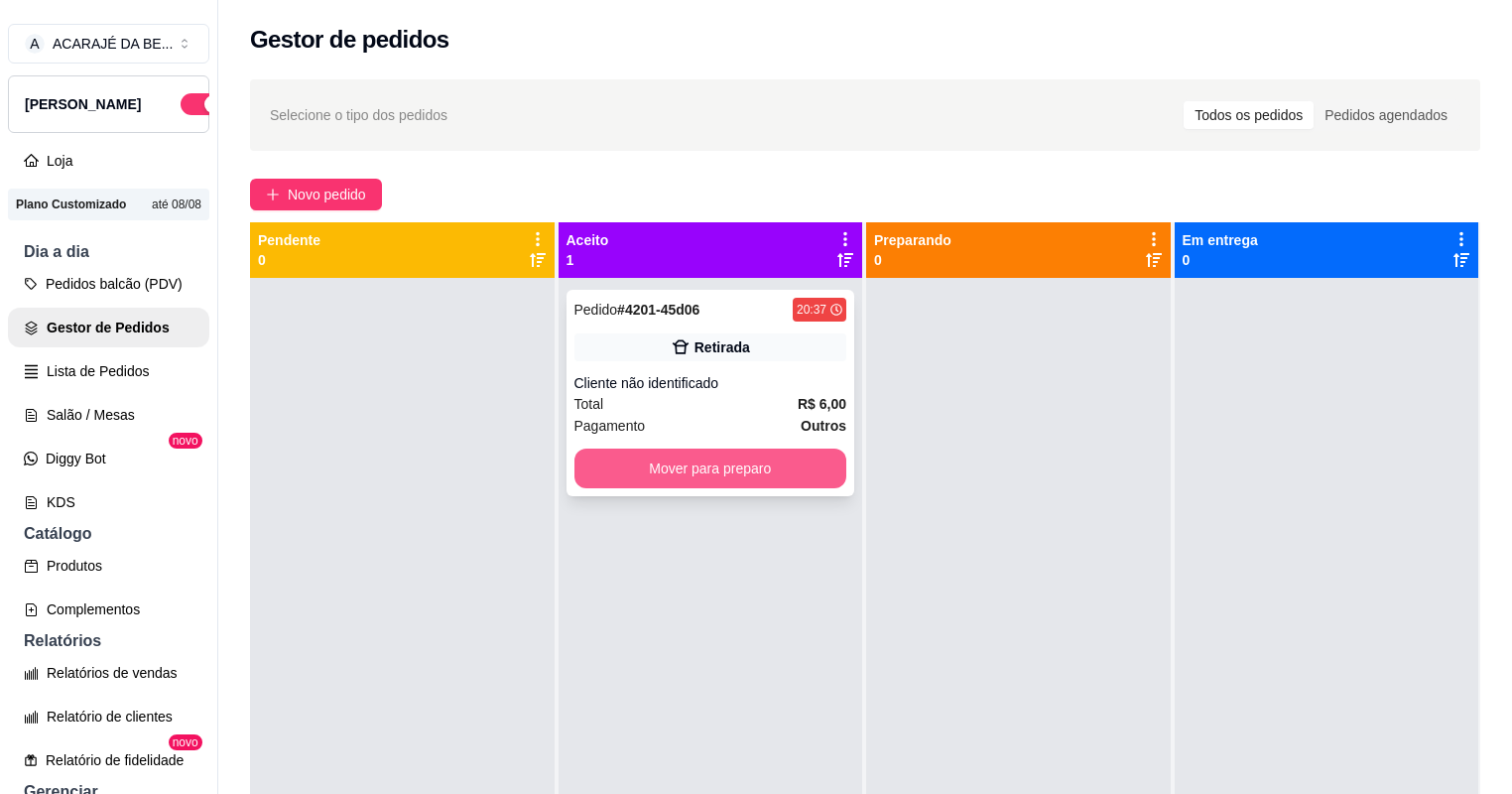 click on "Mover para preparo" at bounding box center [710, 468] 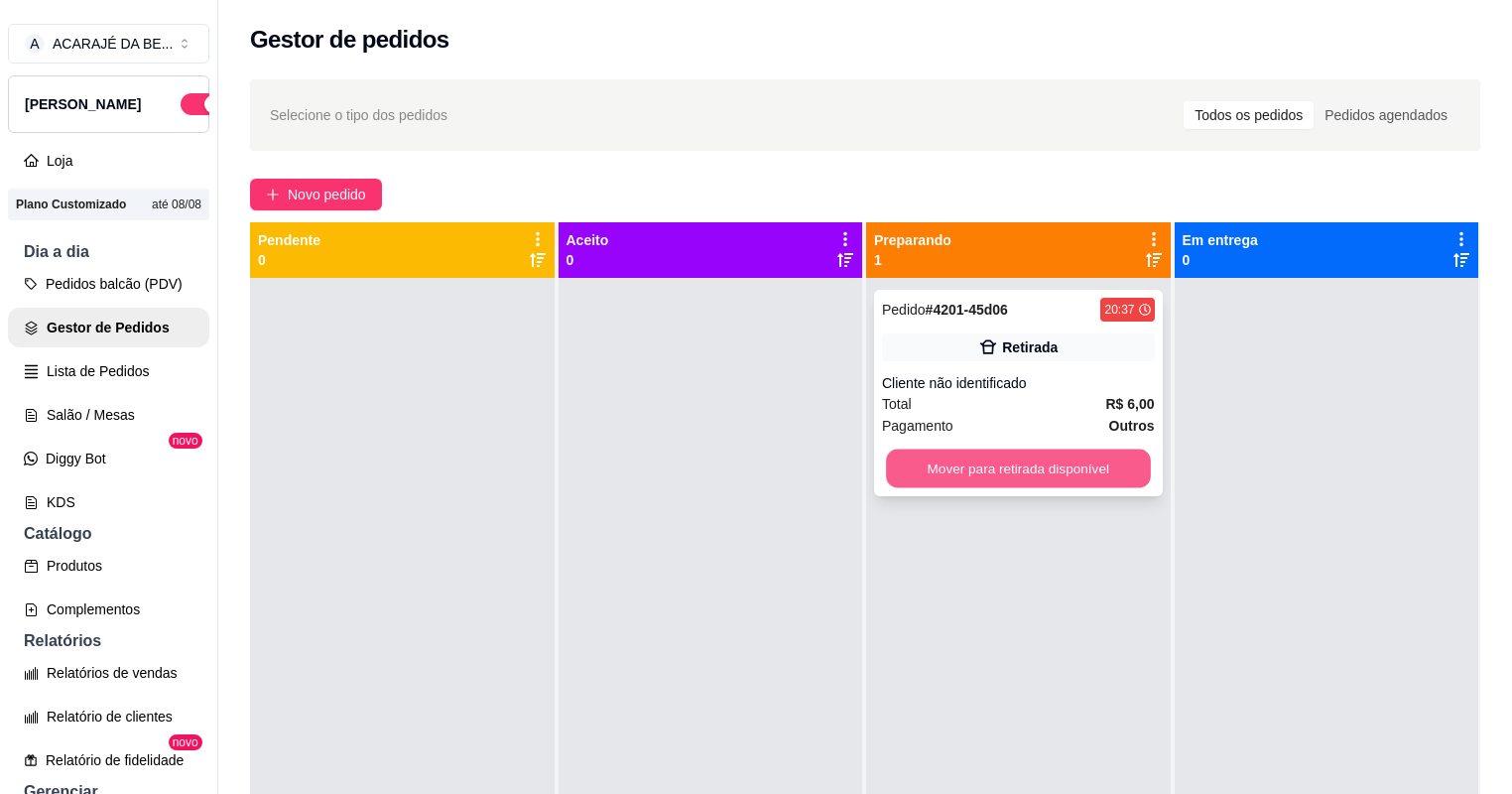 click on "Mover para retirada disponível" at bounding box center (1018, 468) 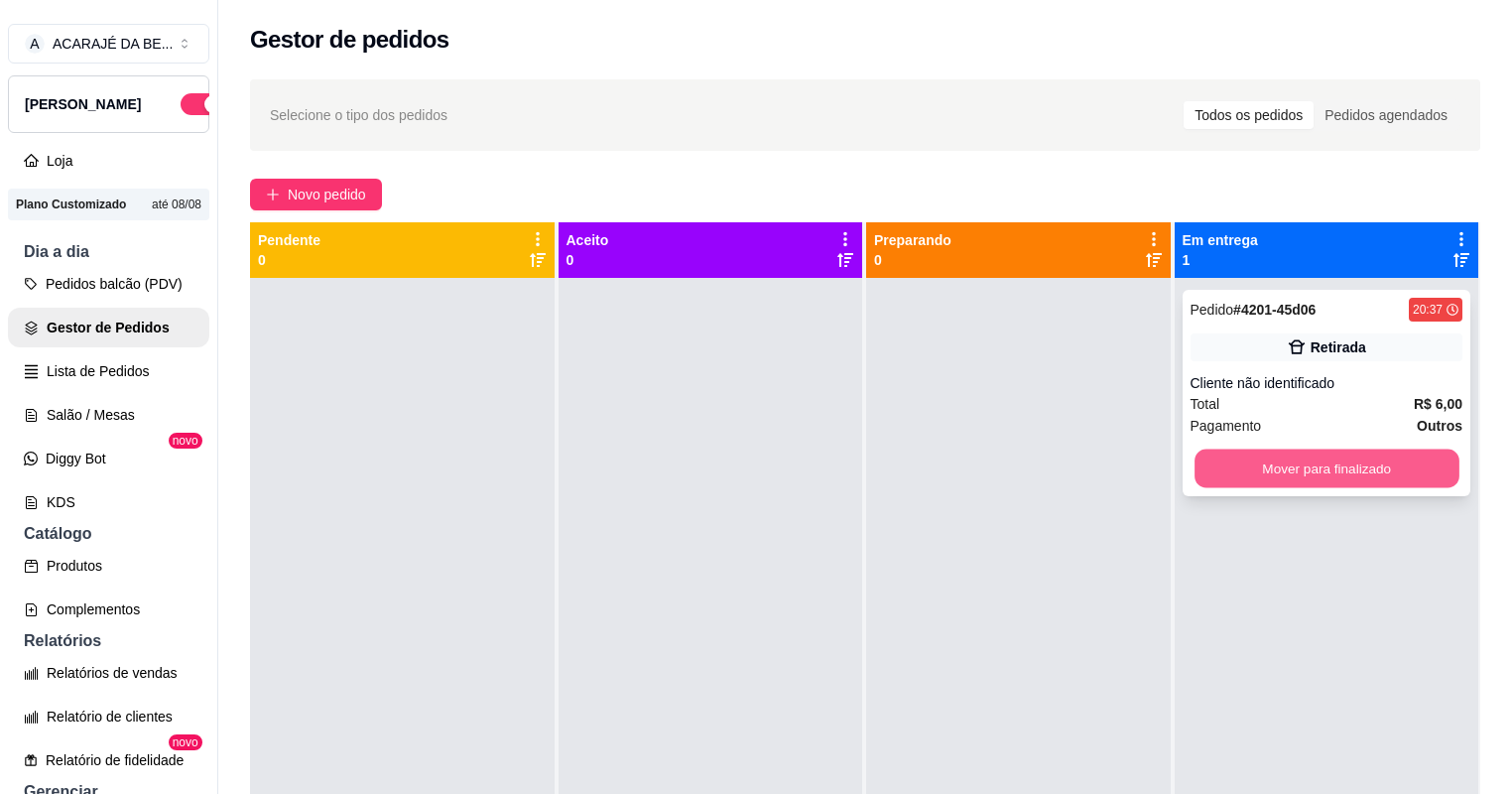 click on "Mover para finalizado" at bounding box center (1326, 468) 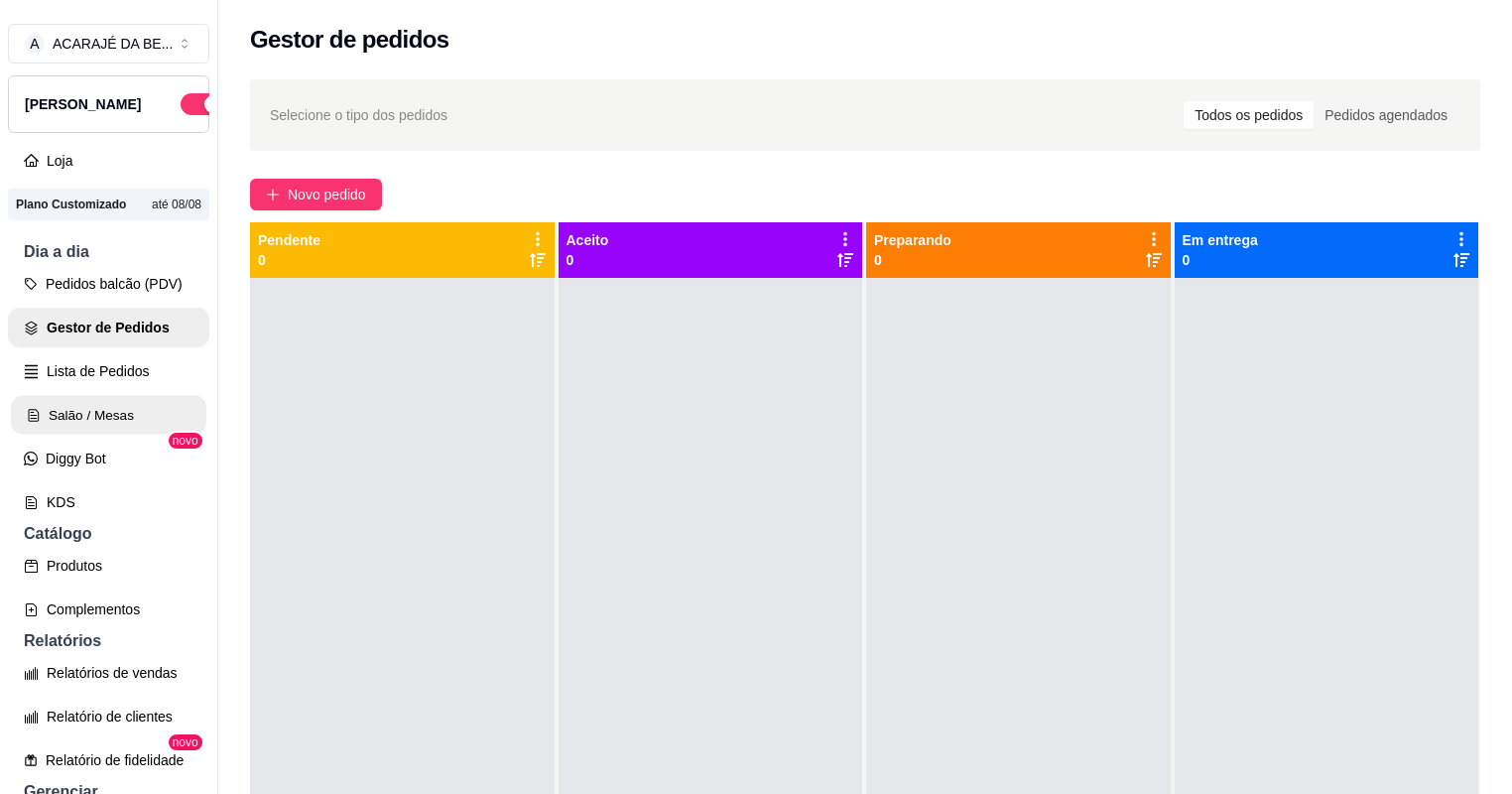 click on "Salão / Mesas" at bounding box center [108, 415] 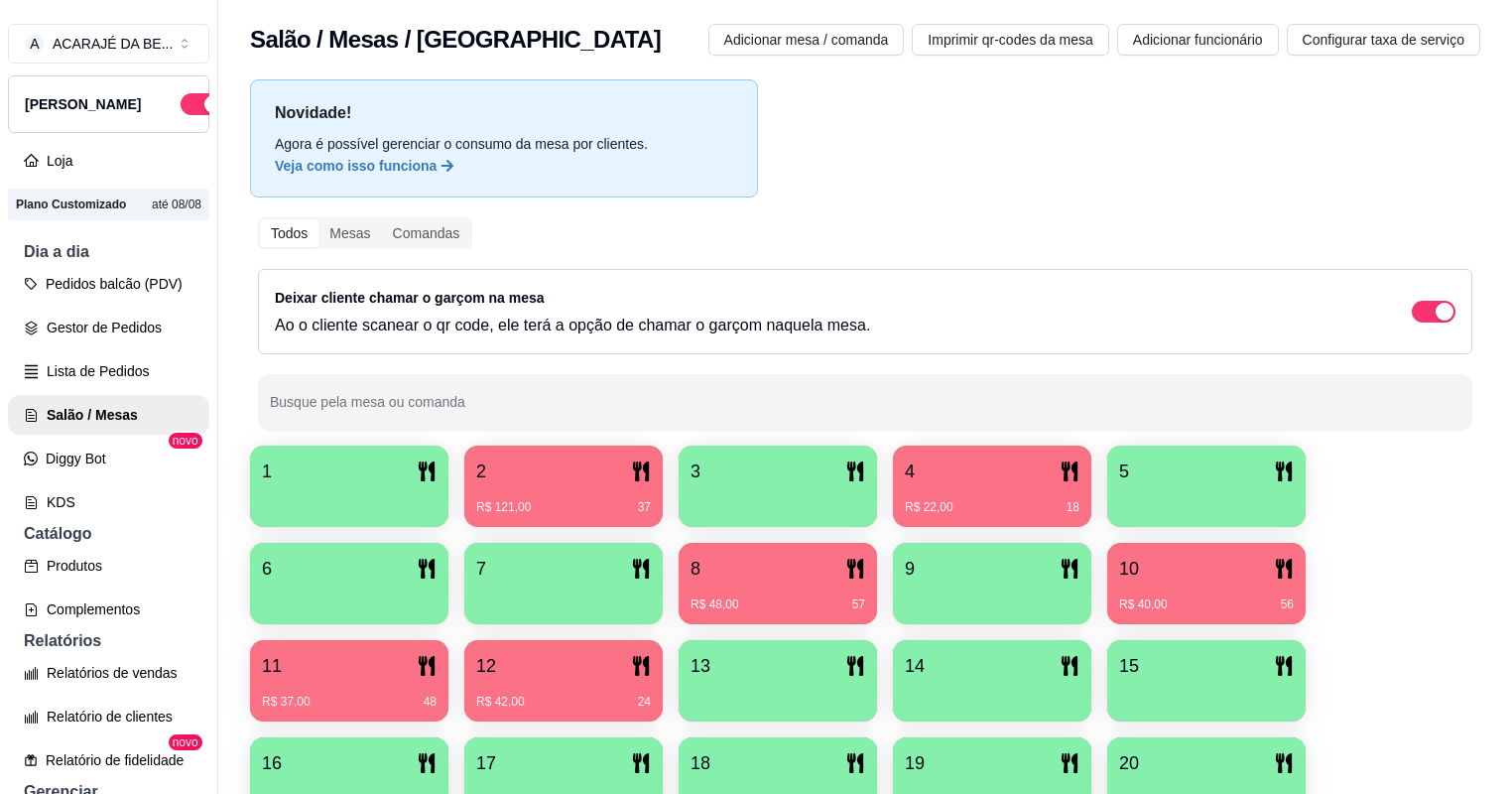 click on "R$ 40,00 56" at bounding box center [1206, 597] 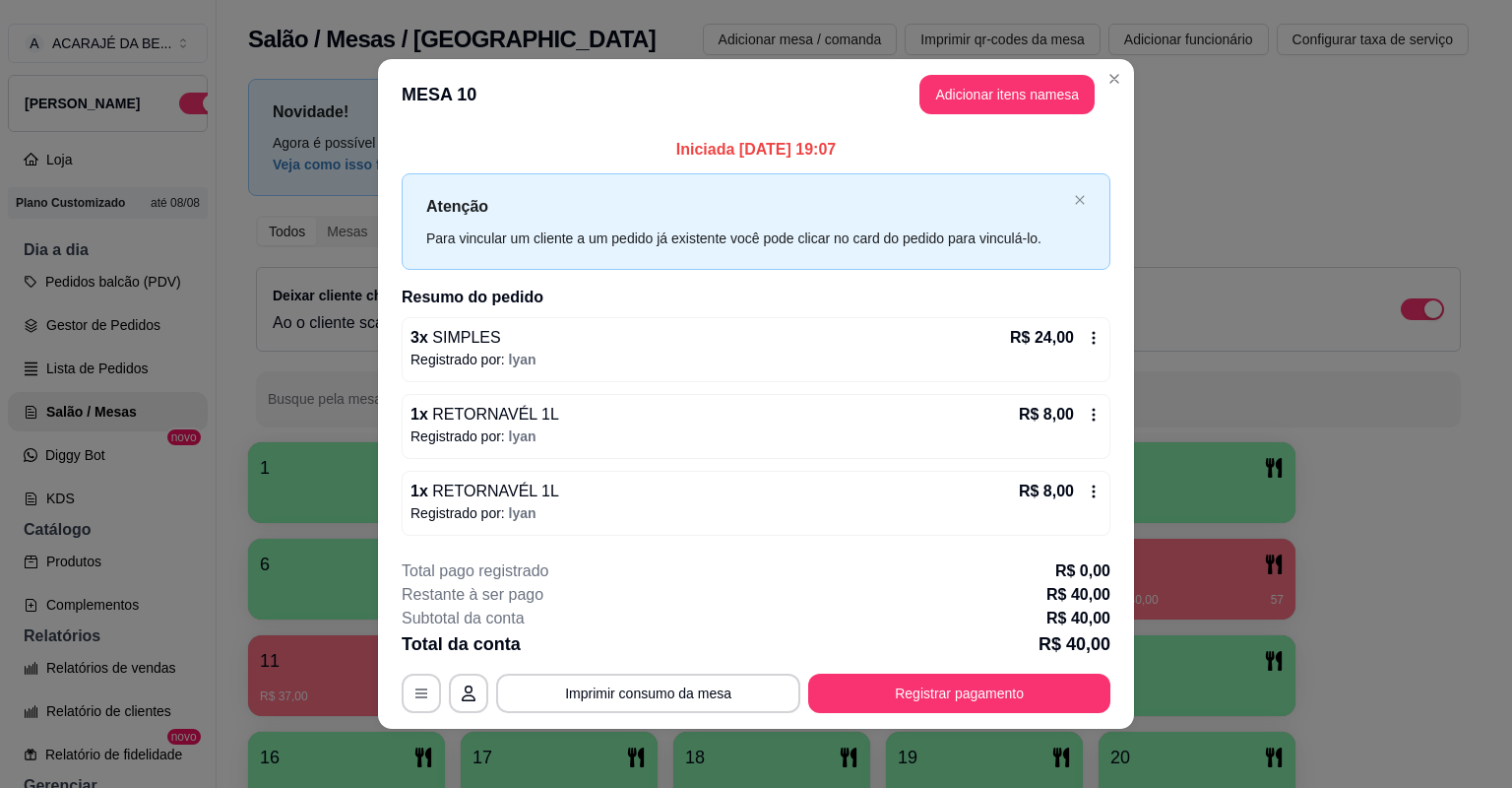 scroll, scrollTop: 2, scrollLeft: 0, axis: vertical 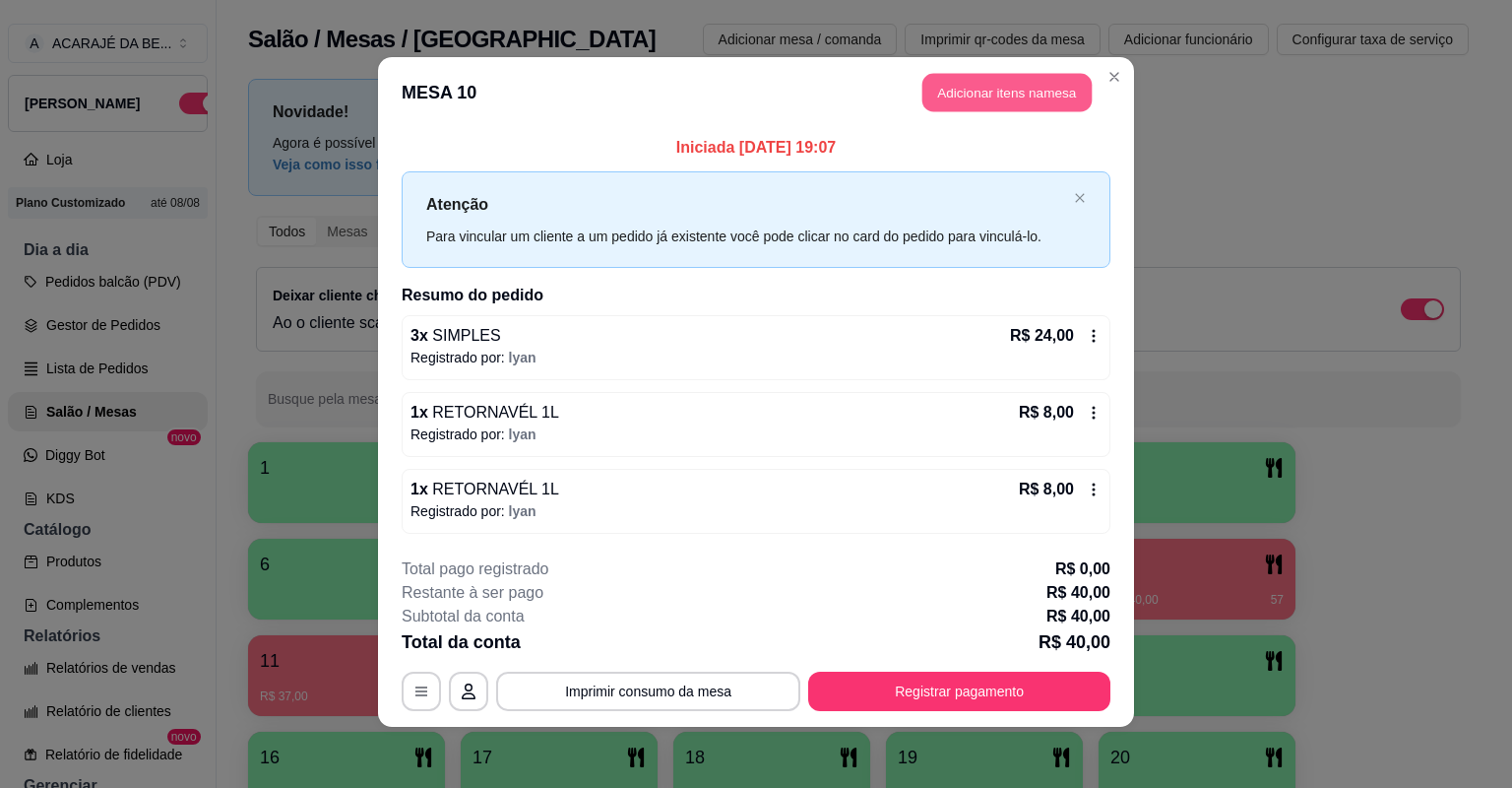 click on "Adicionar itens na  mesa" at bounding box center (1007, 93) 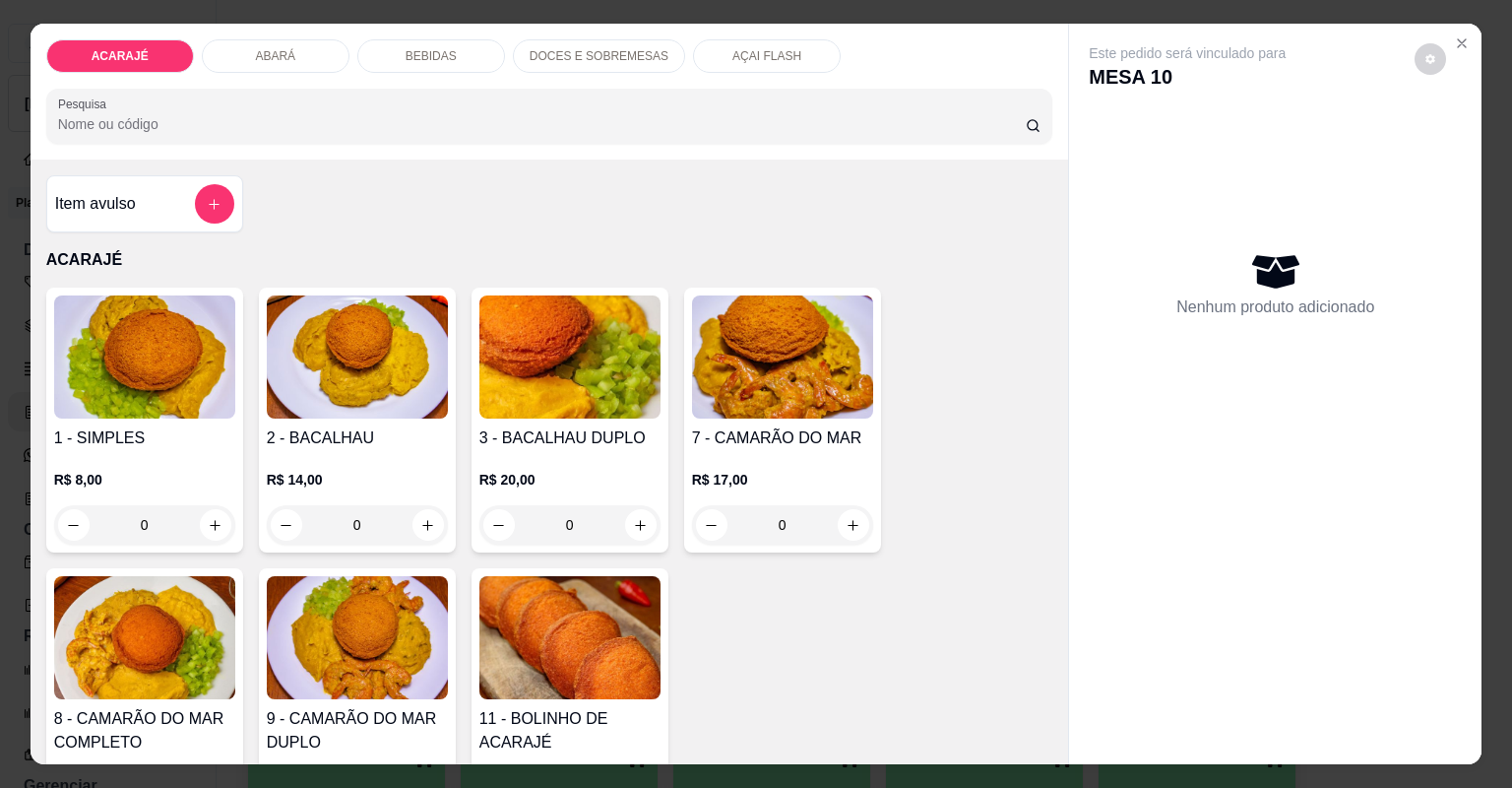 click on "BEBIDAS" at bounding box center [431, 56] 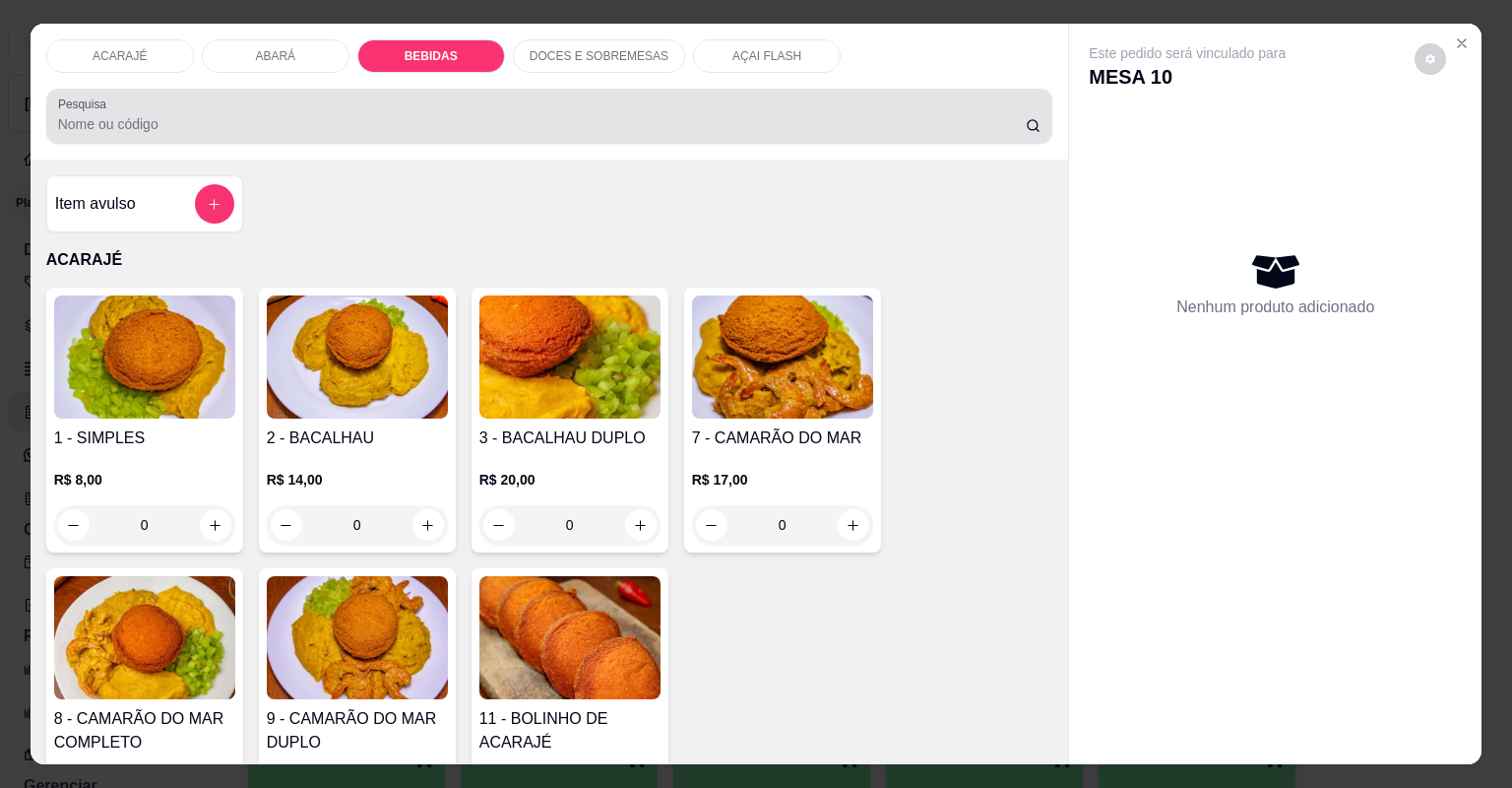scroll, scrollTop: 1360, scrollLeft: 0, axis: vertical 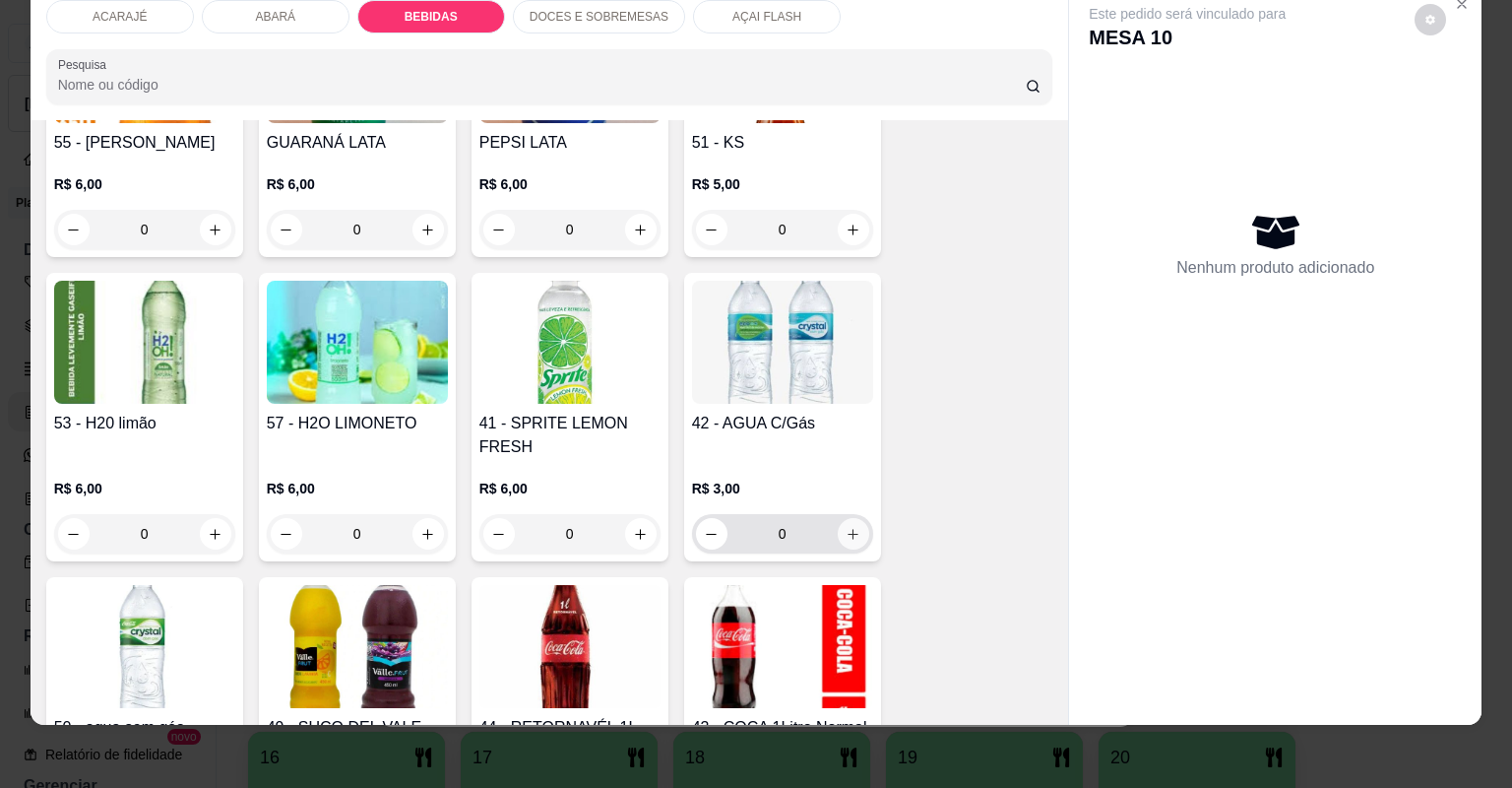 click 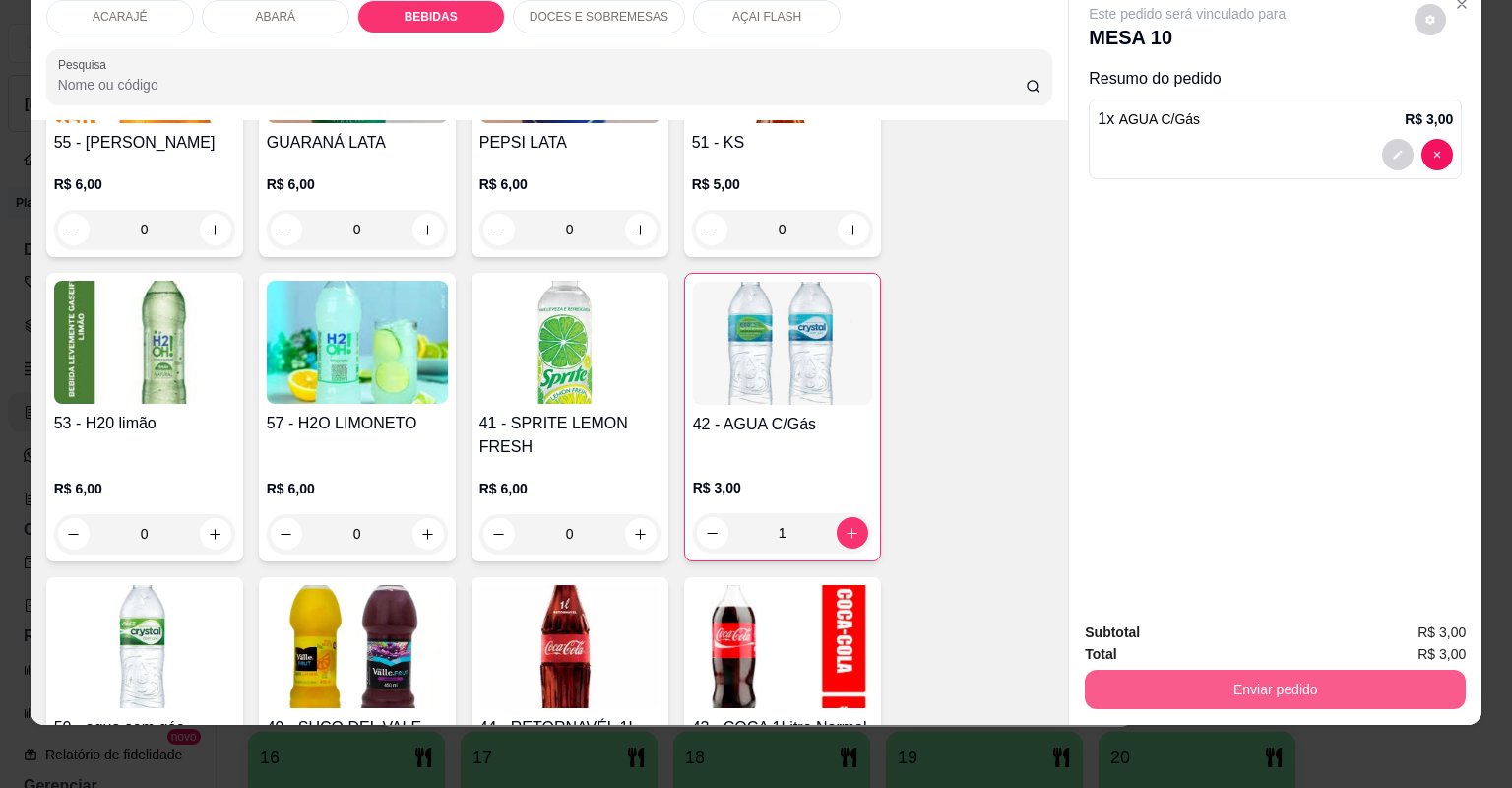 click on "Enviar pedido" at bounding box center [1275, 690] 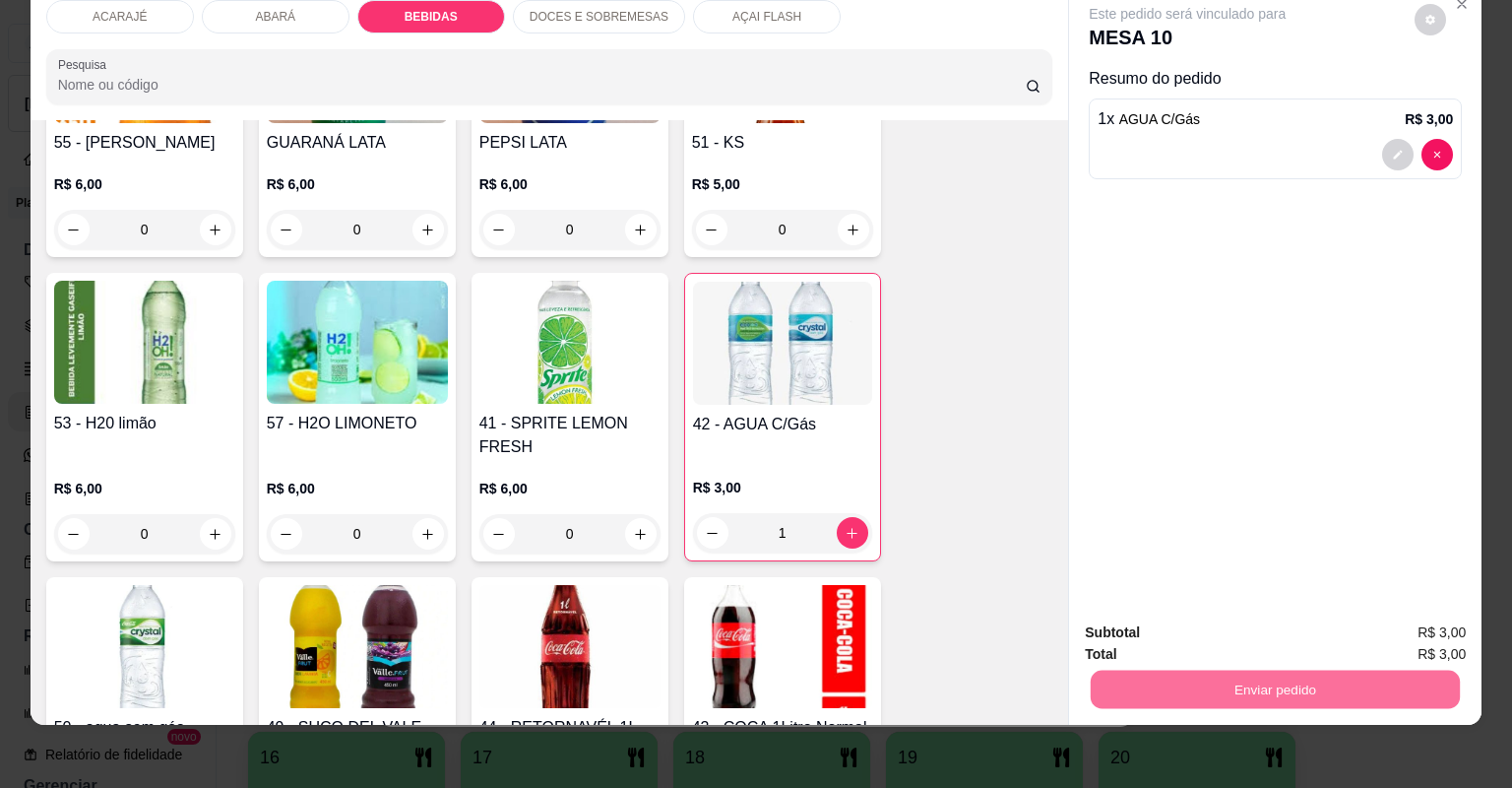 click on "Não registrar e enviar pedido" at bounding box center (1212, 640) 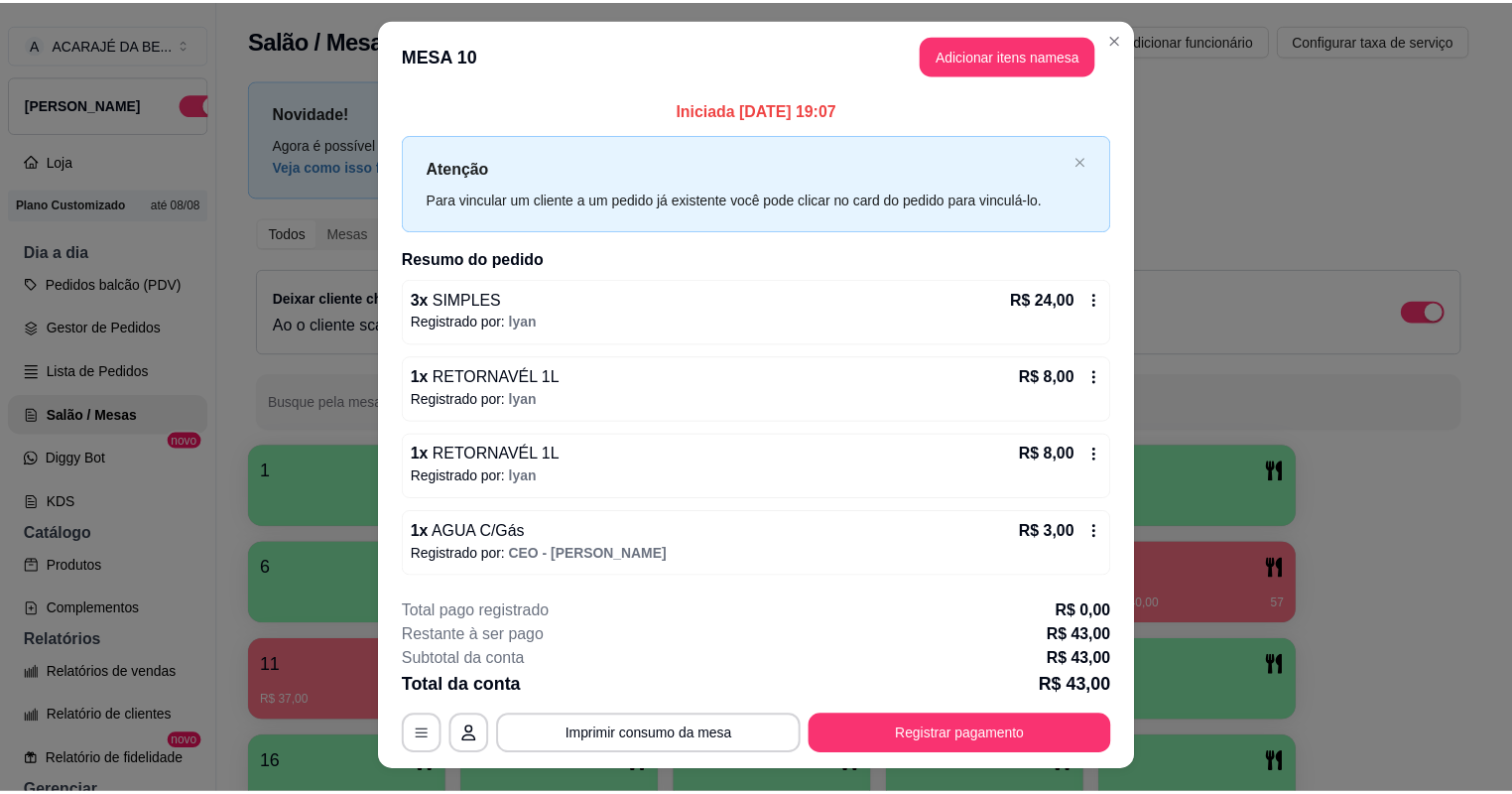 scroll, scrollTop: 0, scrollLeft: 0, axis: both 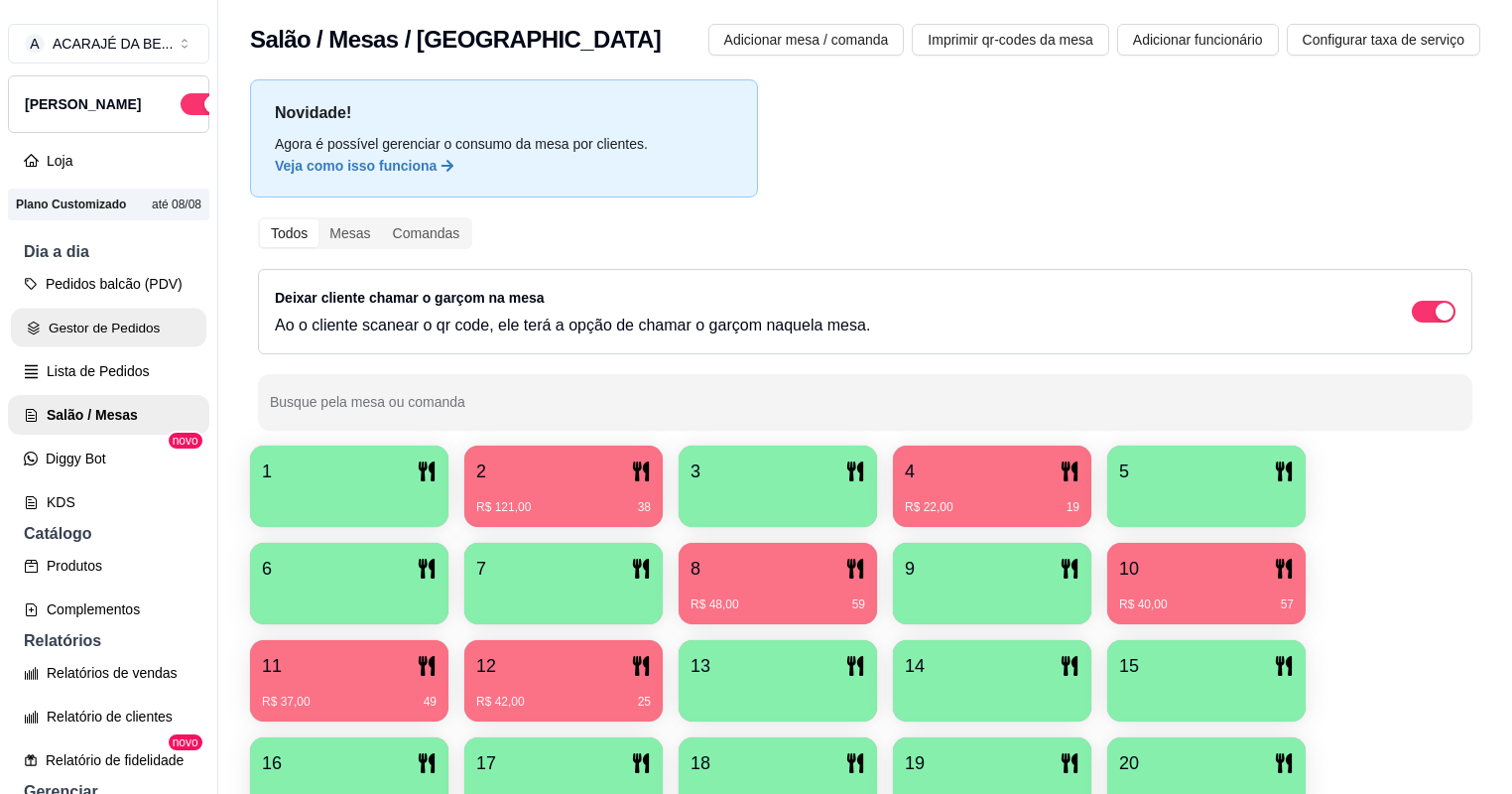 click on "Gestor de Pedidos" at bounding box center (108, 328) 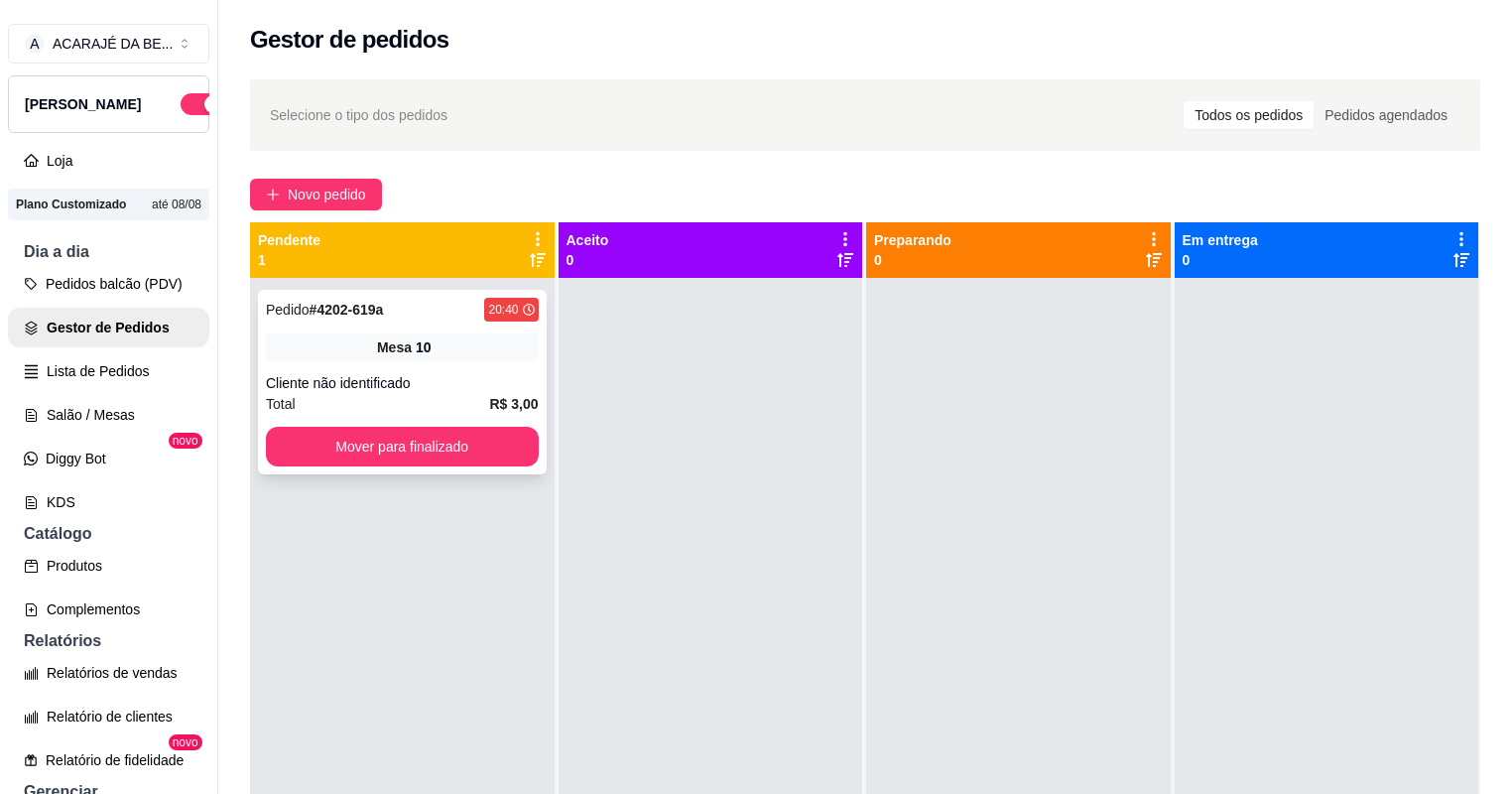 click on "Mesa 10" at bounding box center [402, 347] 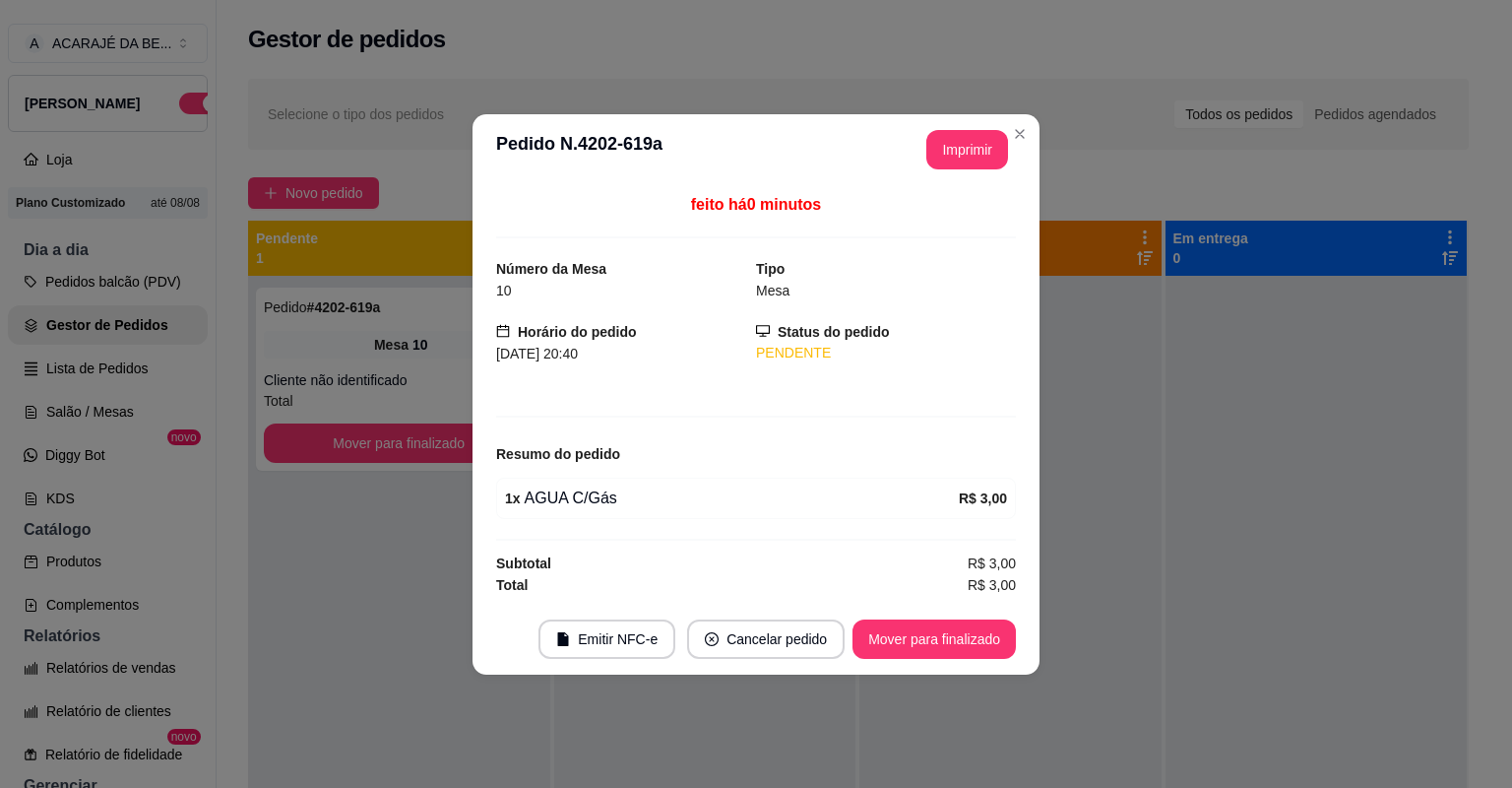click on "Emitir NFC-e Cancelar pedido Mover para finalizado" at bounding box center [756, 639] 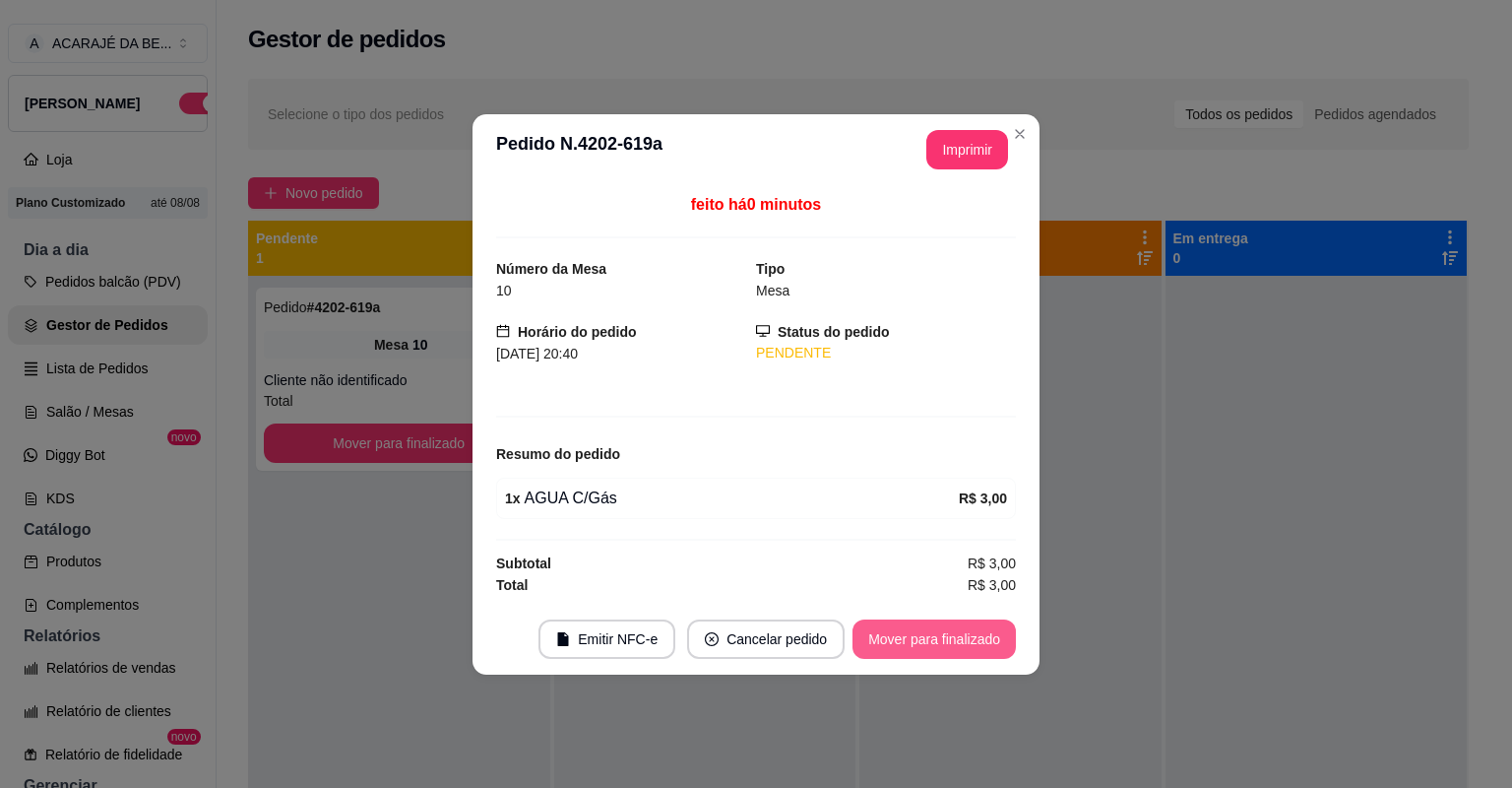 click on "Mover para finalizado" at bounding box center [934, 639] 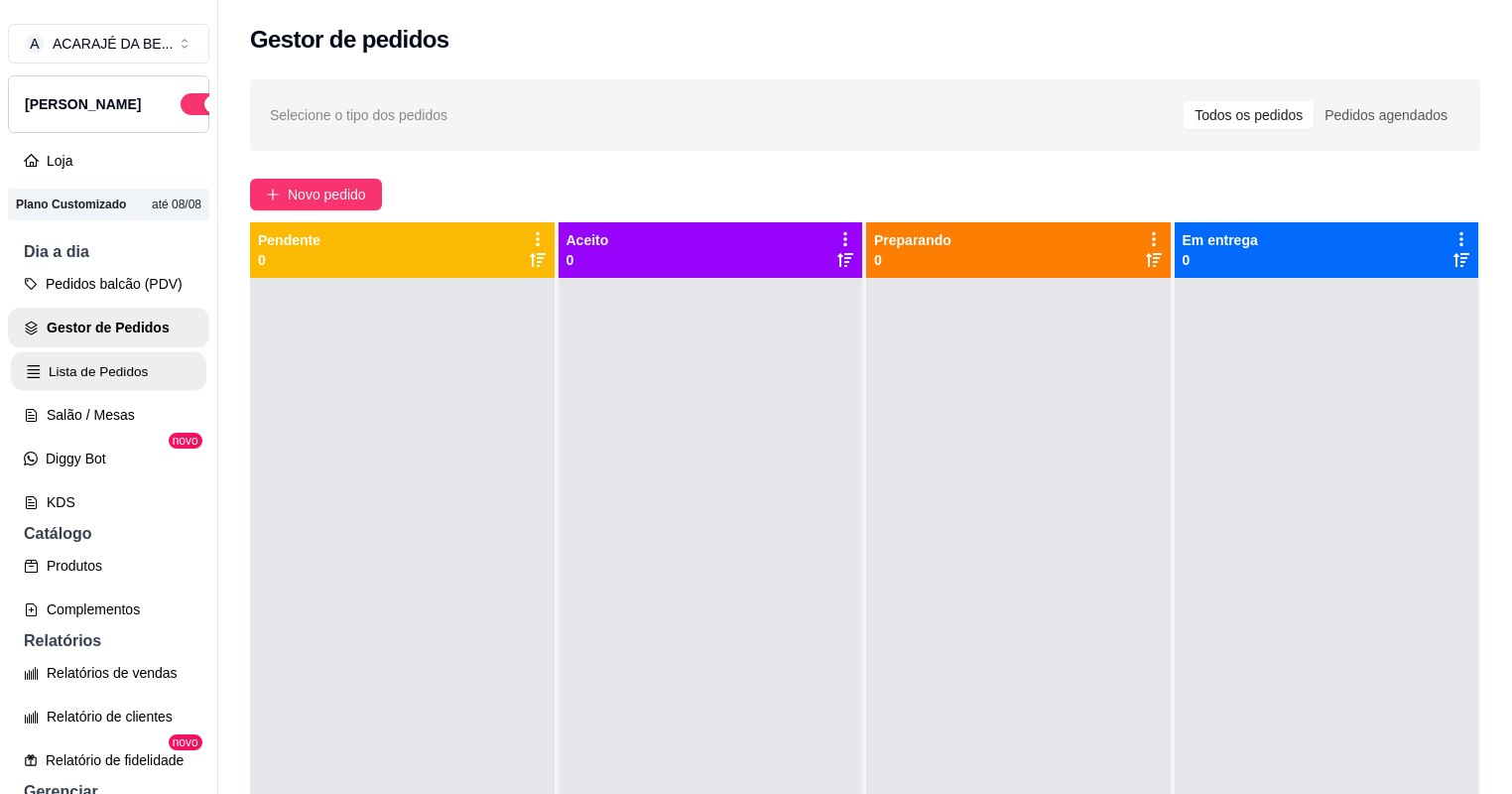 click on "Lista de Pedidos" at bounding box center [108, 371] 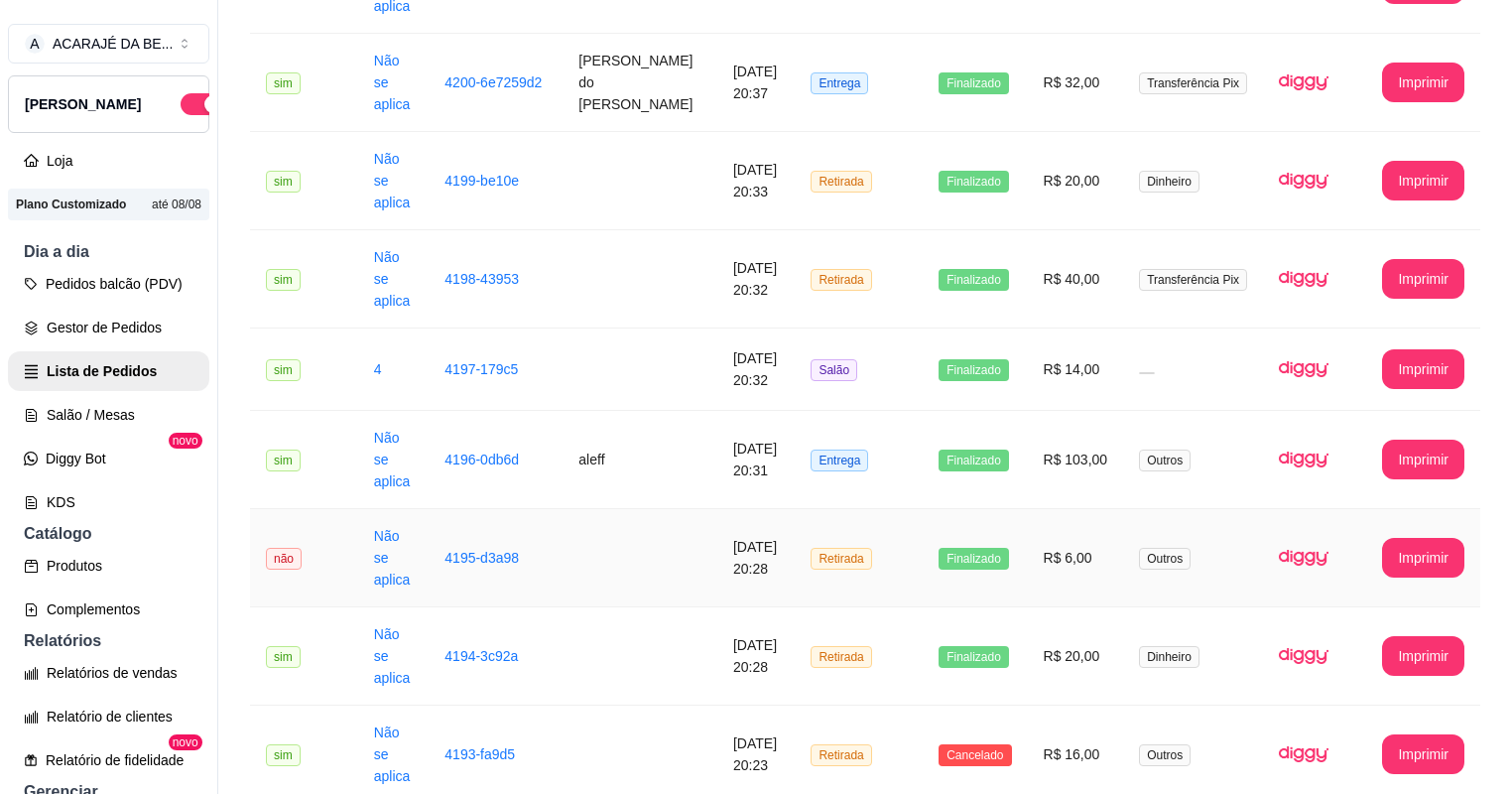 scroll, scrollTop: 476, scrollLeft: 0, axis: vertical 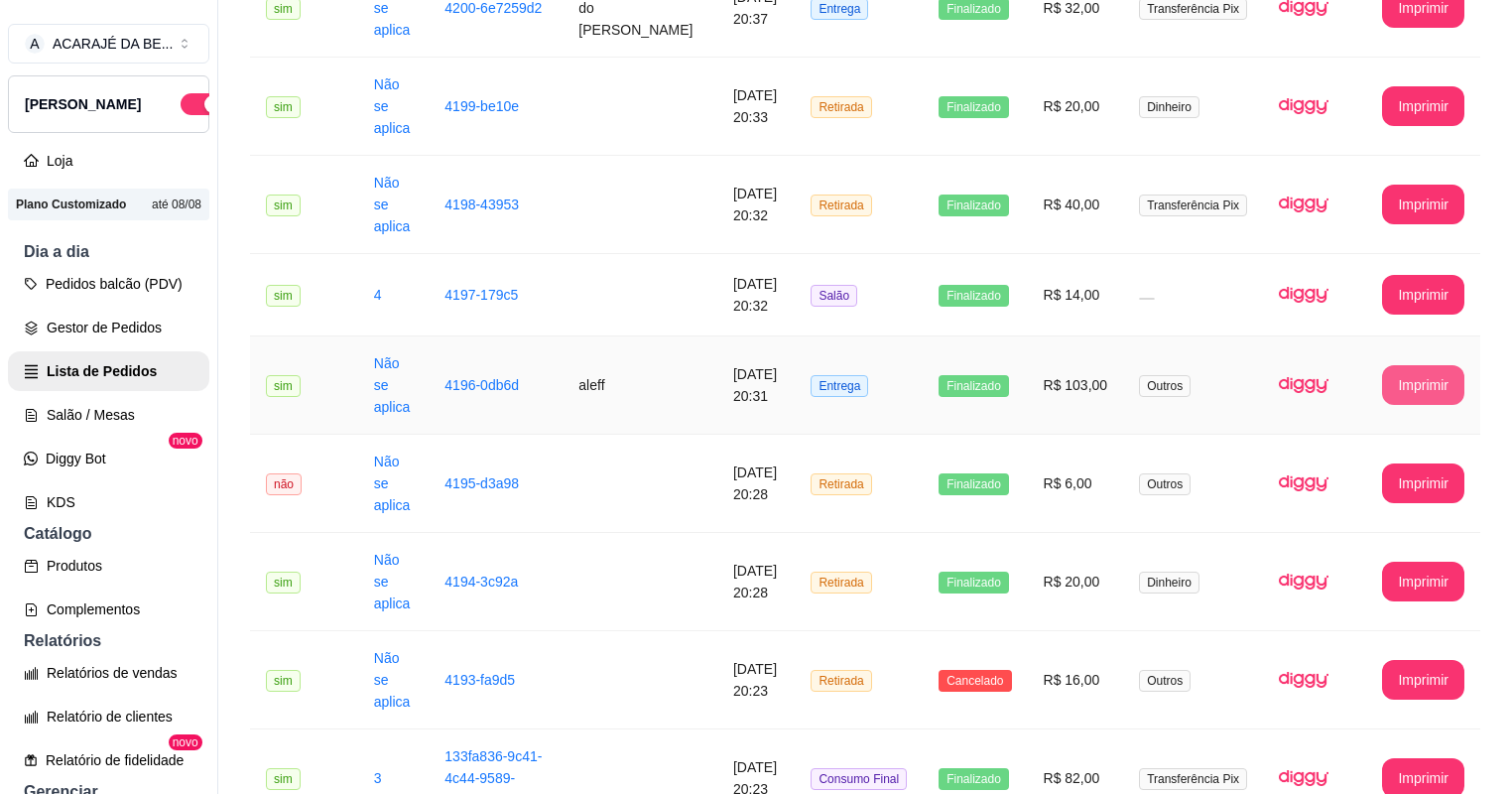 click on "Imprimir" at bounding box center [1423, 385] 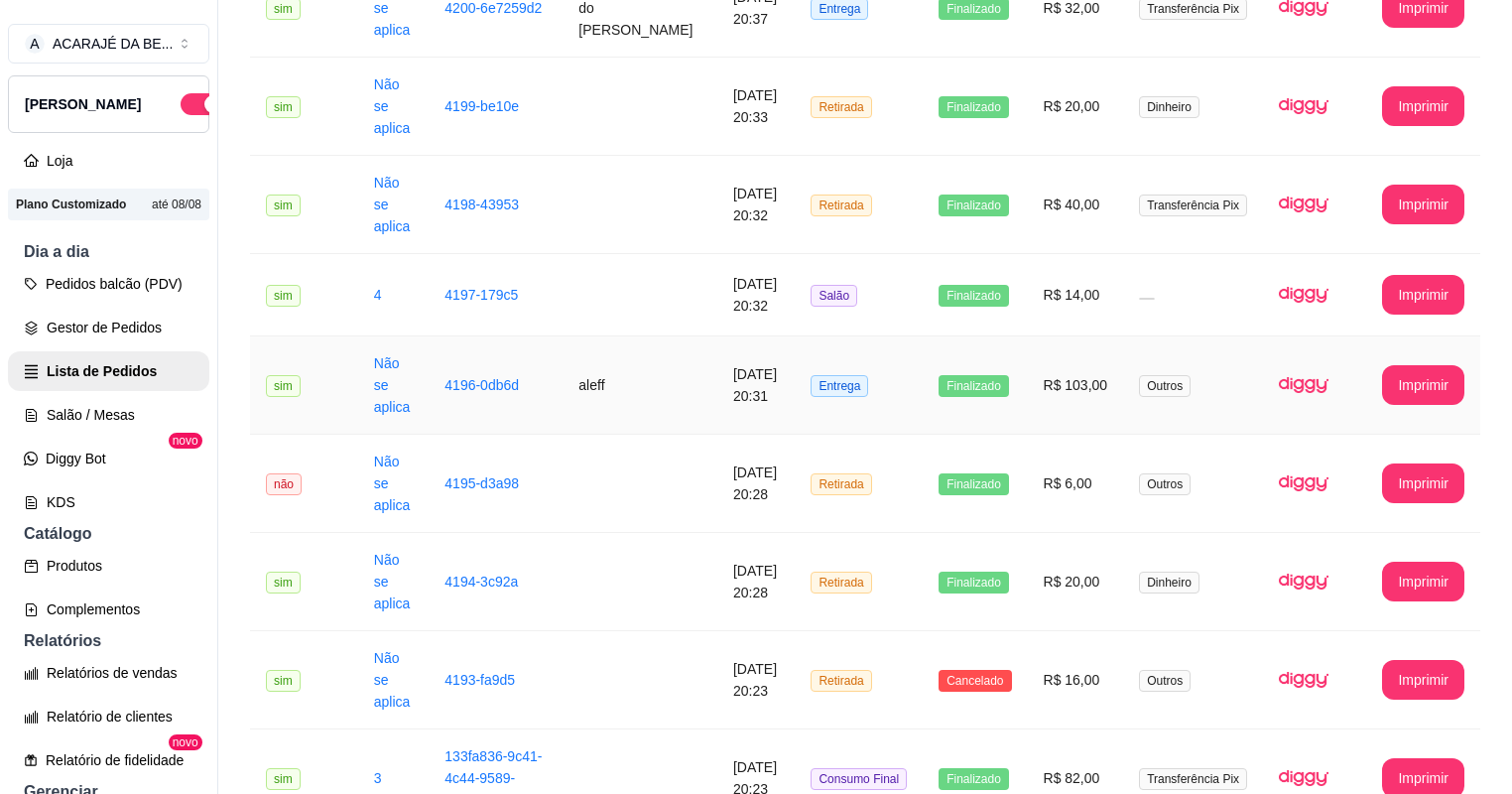 scroll, scrollTop: 0, scrollLeft: 0, axis: both 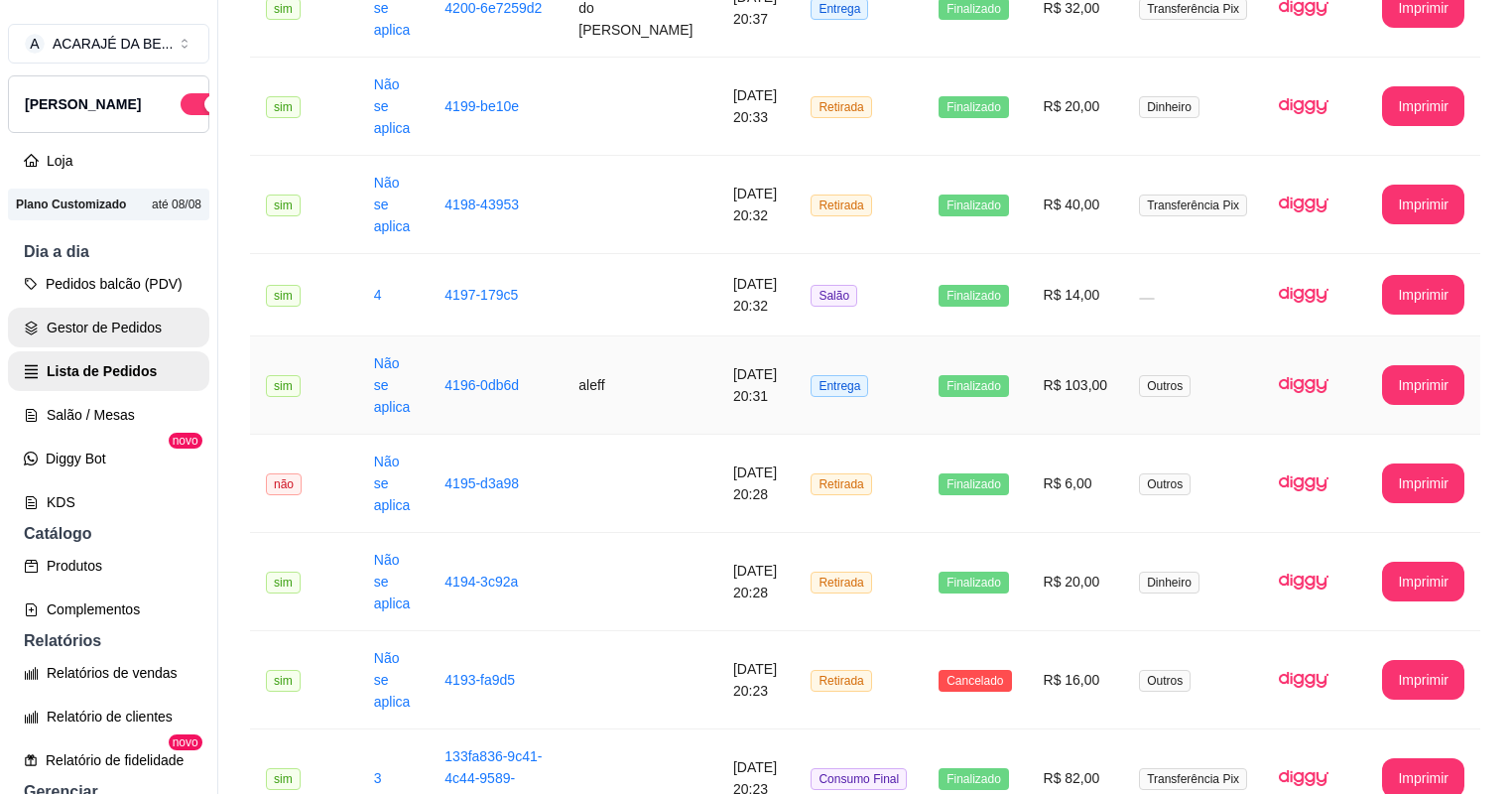 click on "Gestor de Pedidos" at bounding box center (108, 328) 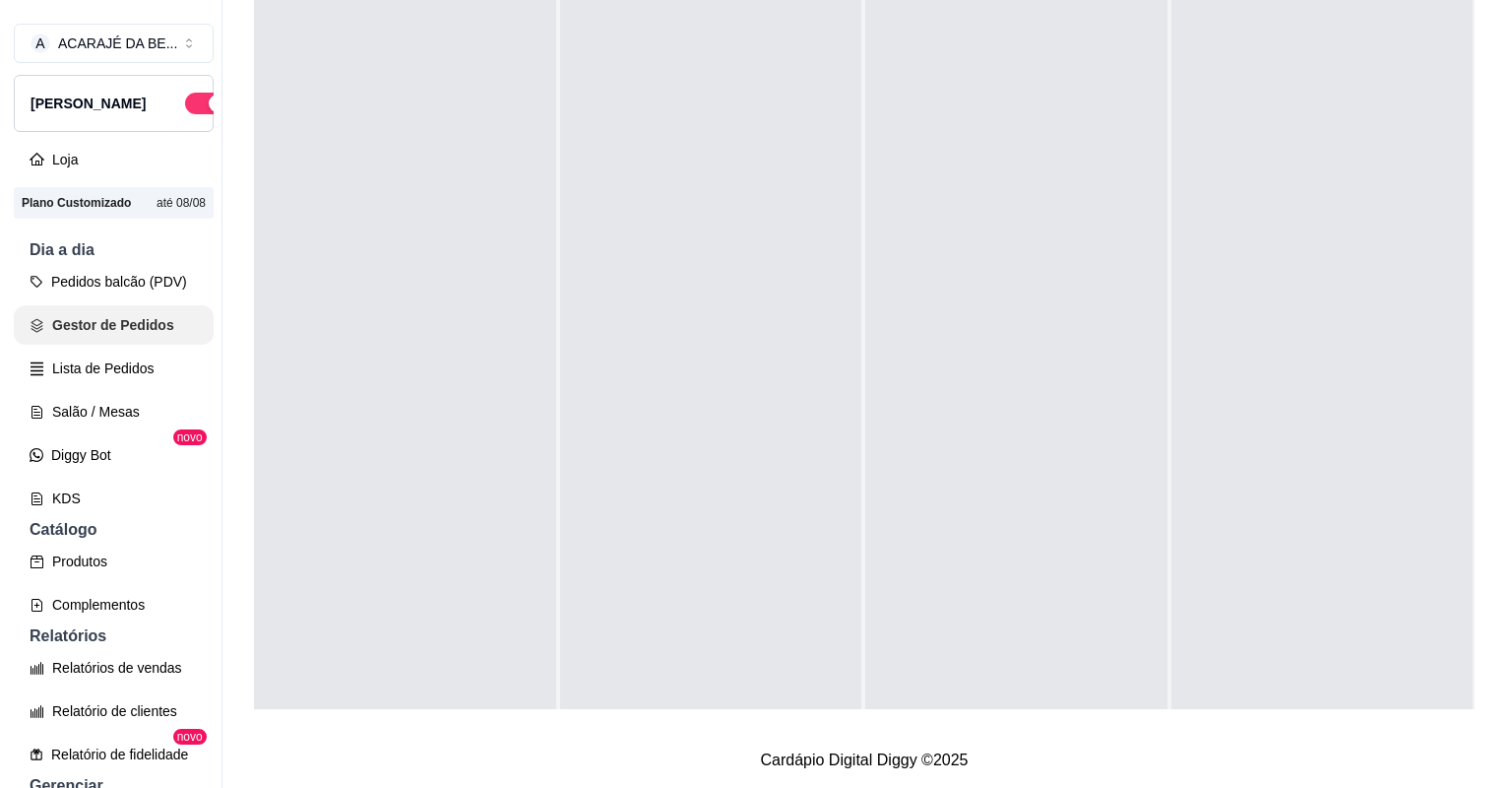 scroll, scrollTop: 0, scrollLeft: 0, axis: both 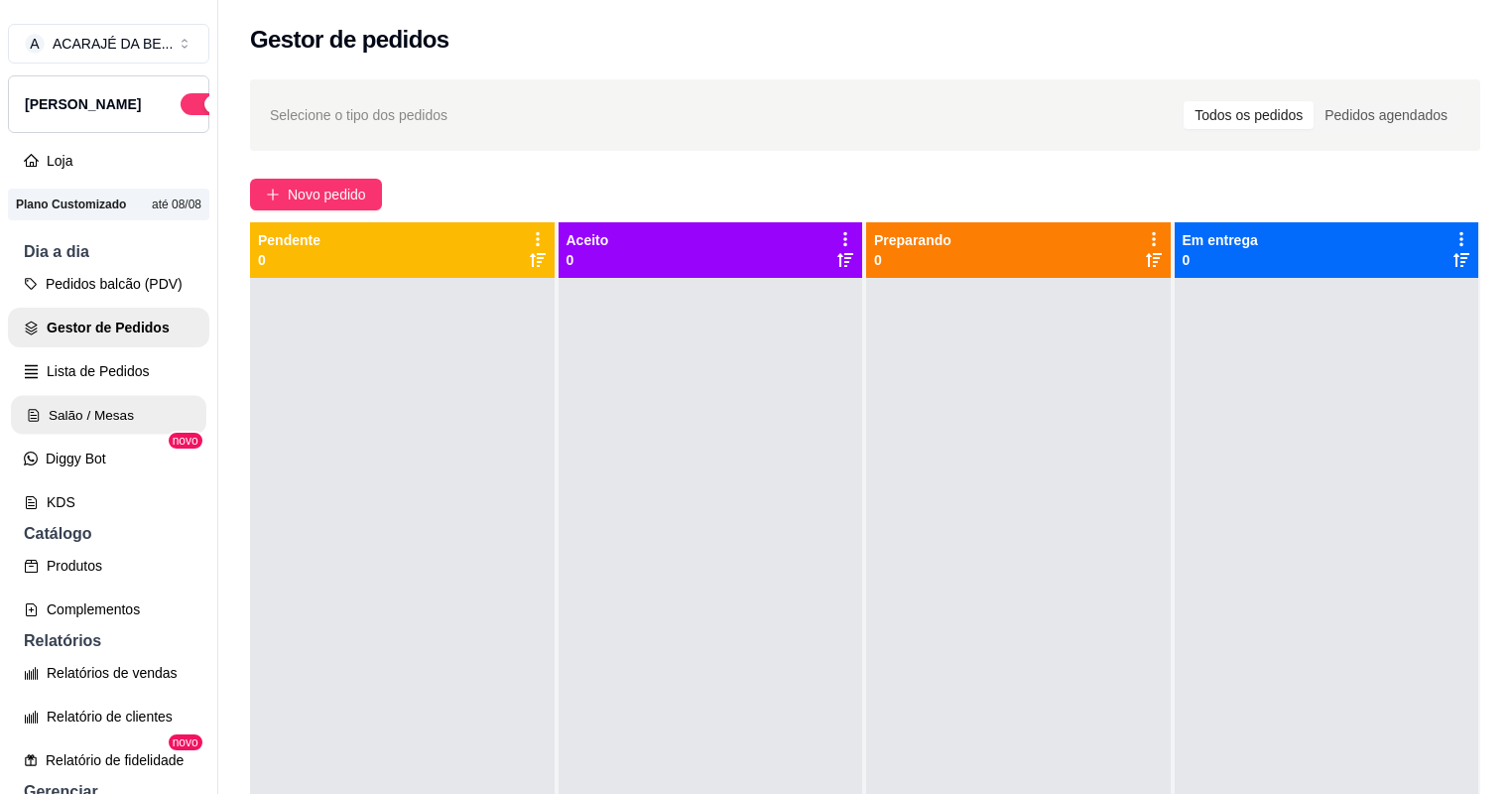 click on "Salão / Mesas" at bounding box center (108, 415) 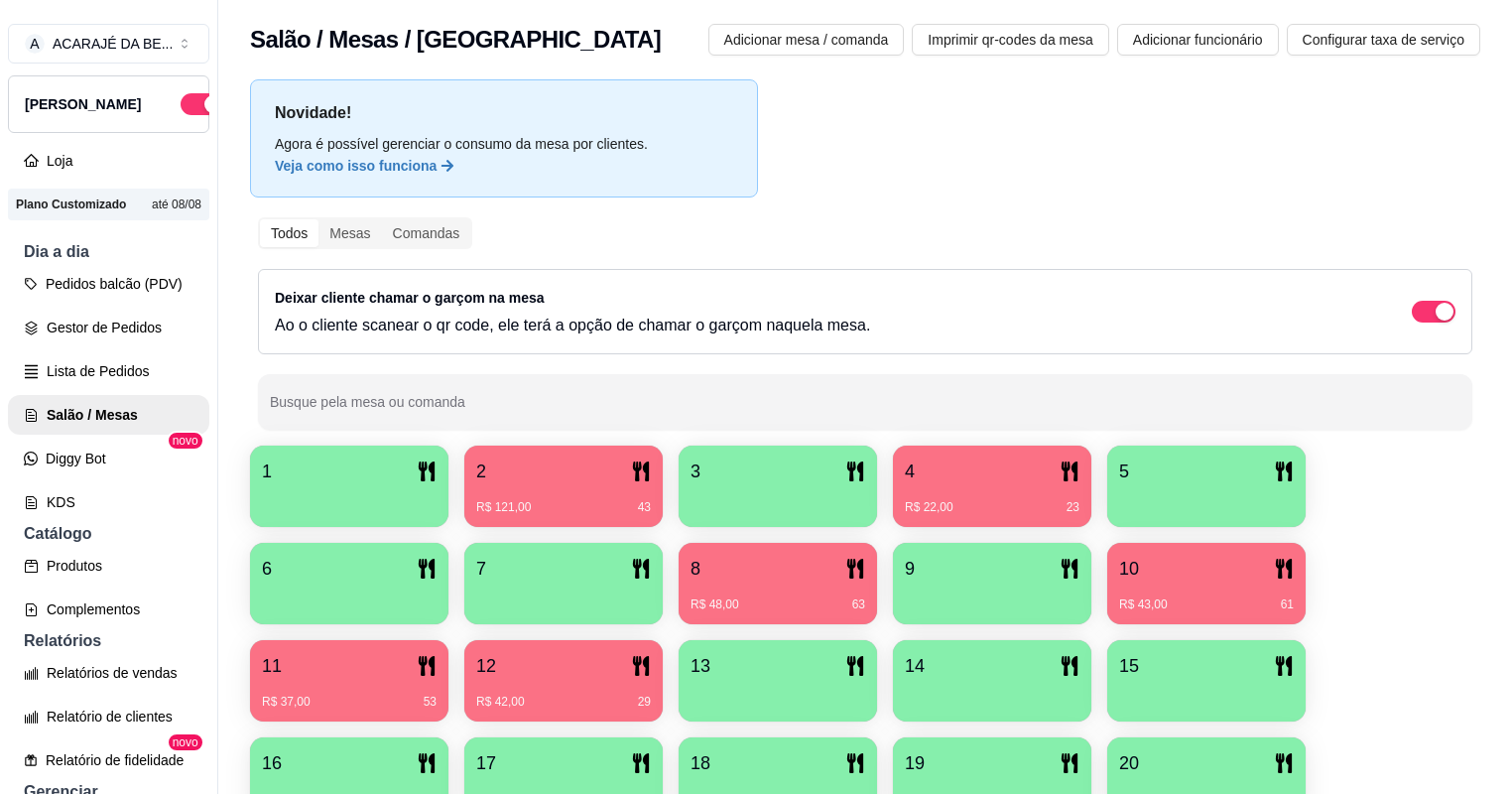 click 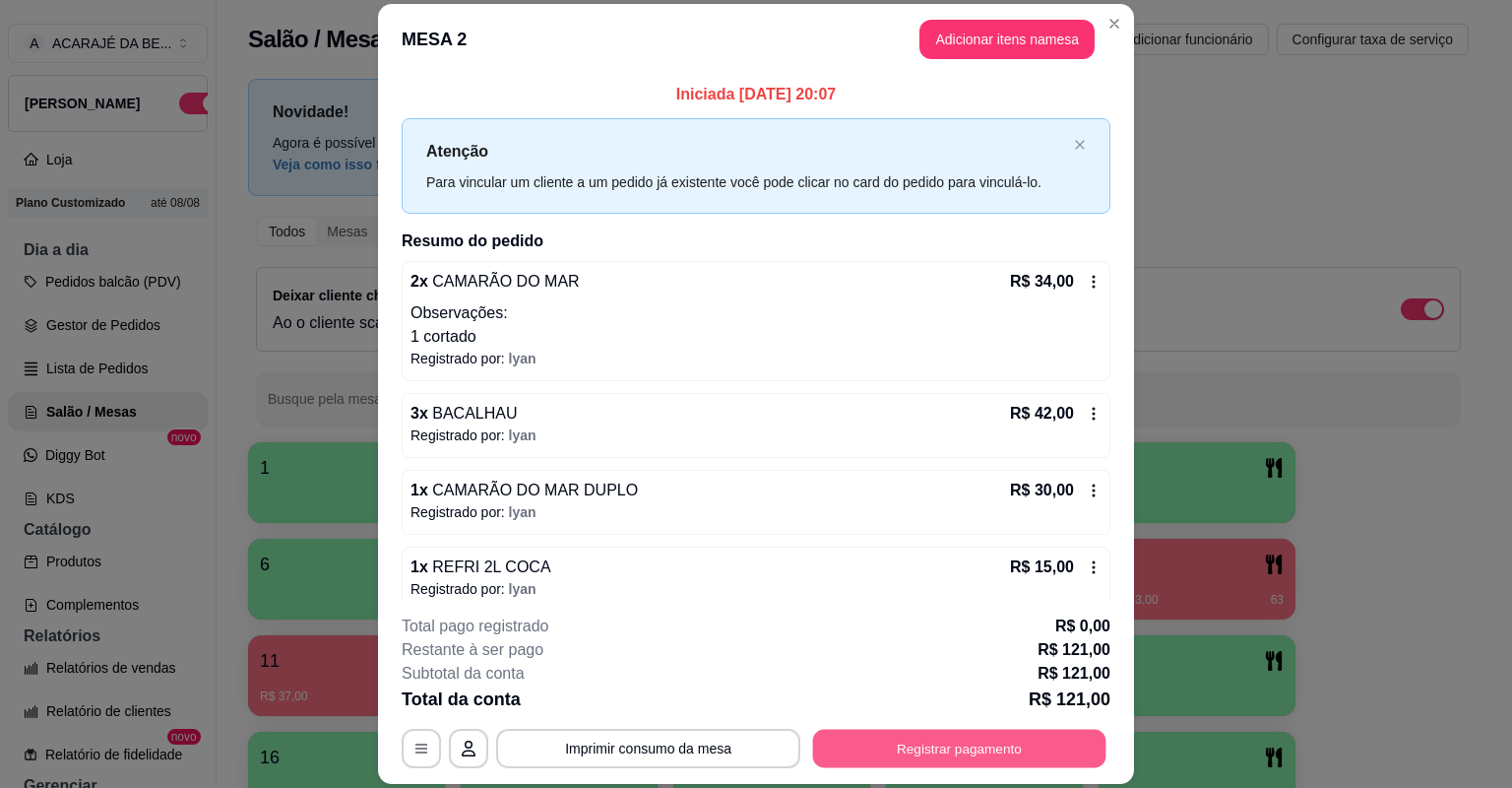 click on "Registrar pagamento" at bounding box center [960, 749] 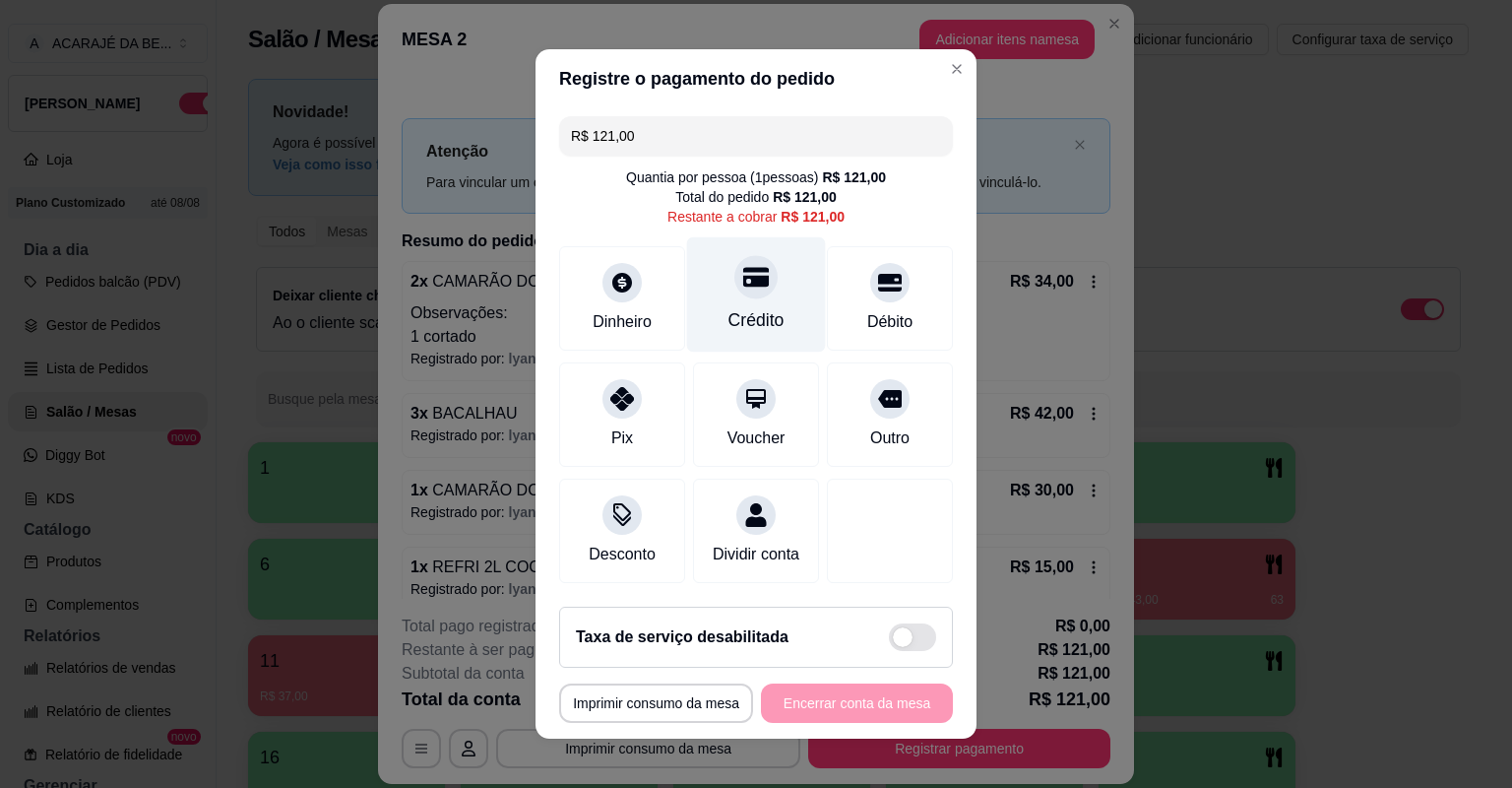 click on "Crédito" at bounding box center (756, 320) 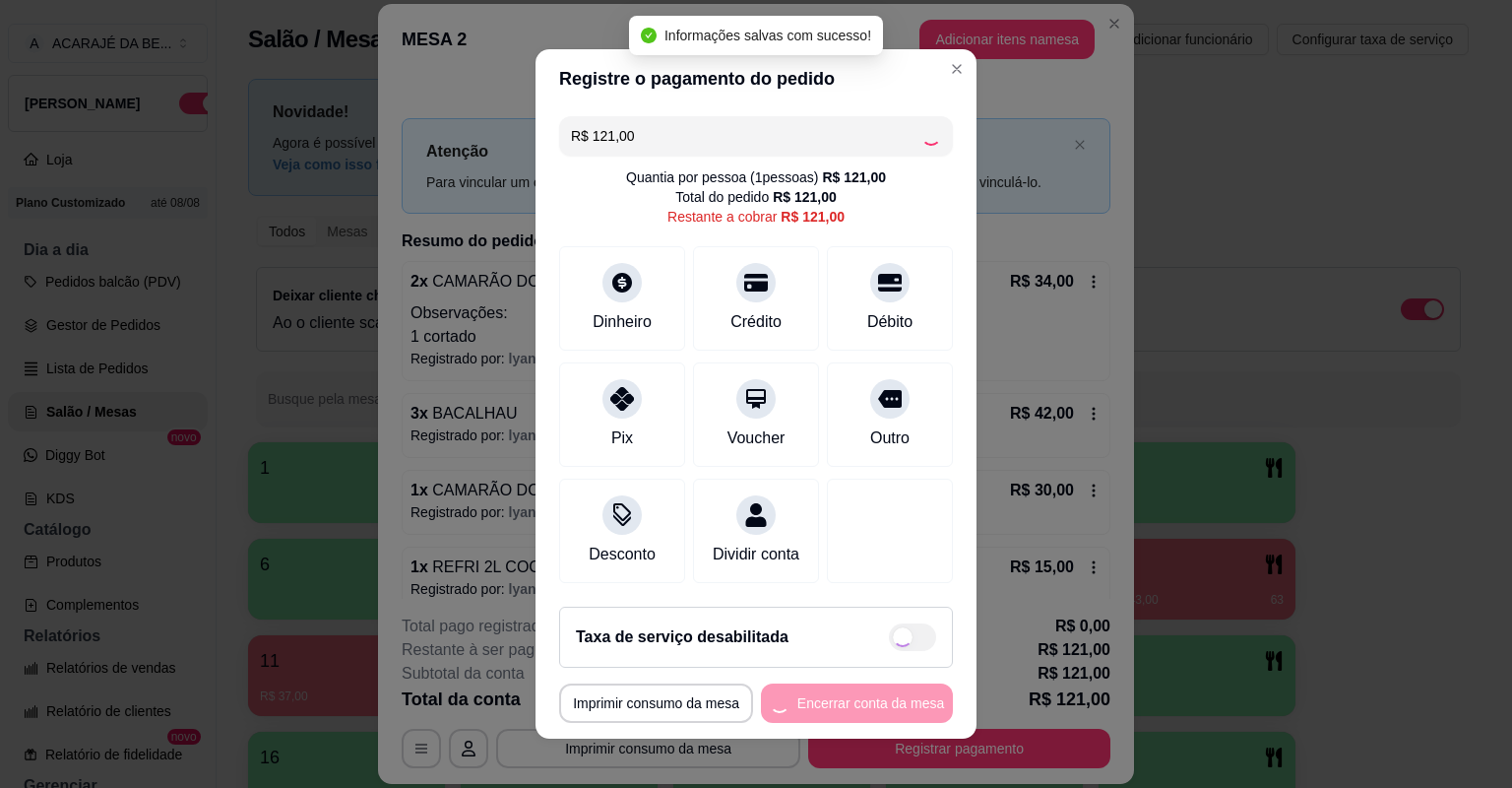 type on "R$ 0,00" 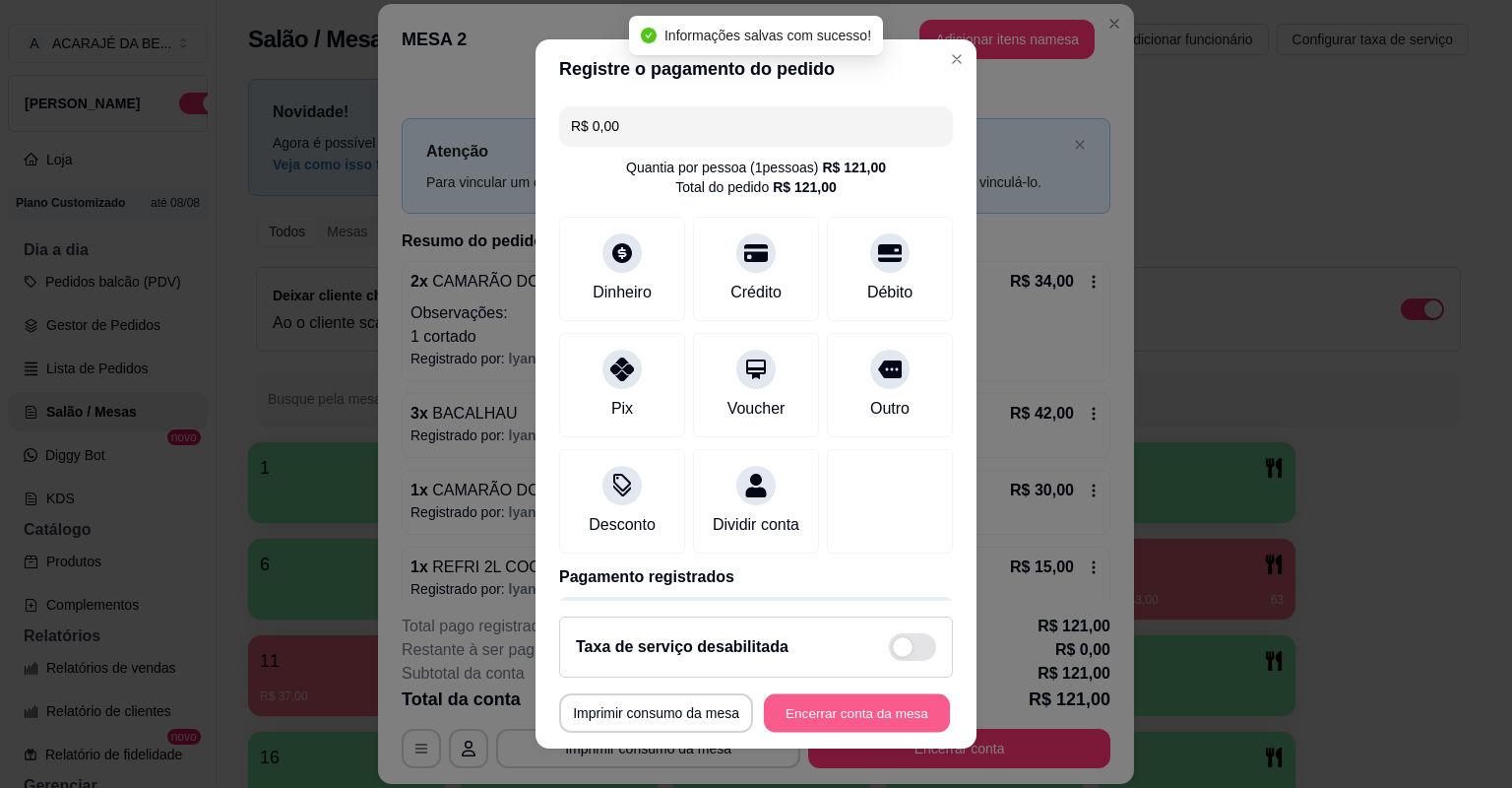 click on "Encerrar conta da mesa" at bounding box center (856, 713) 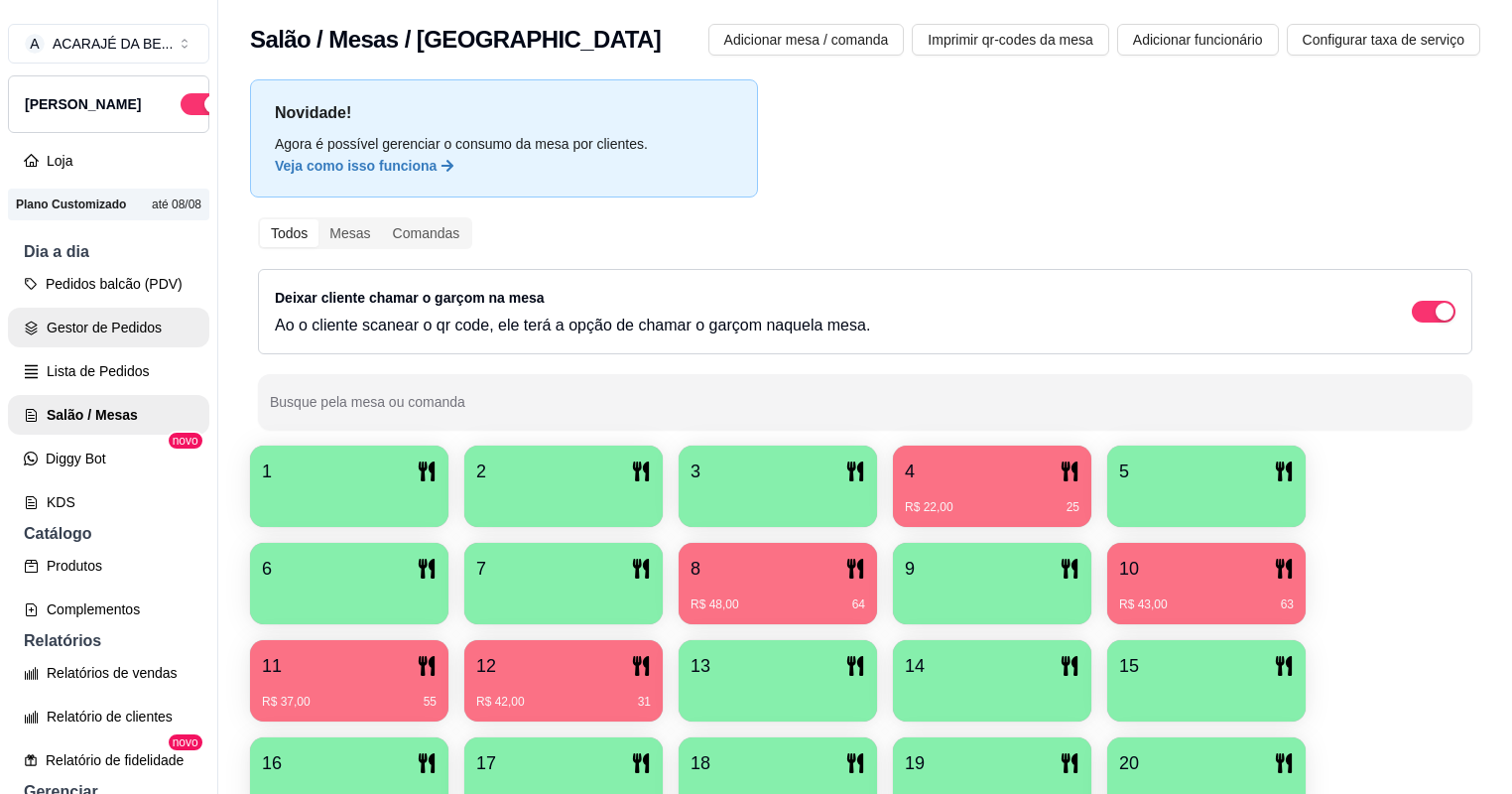 click on "Gestor de Pedidos" at bounding box center (108, 328) 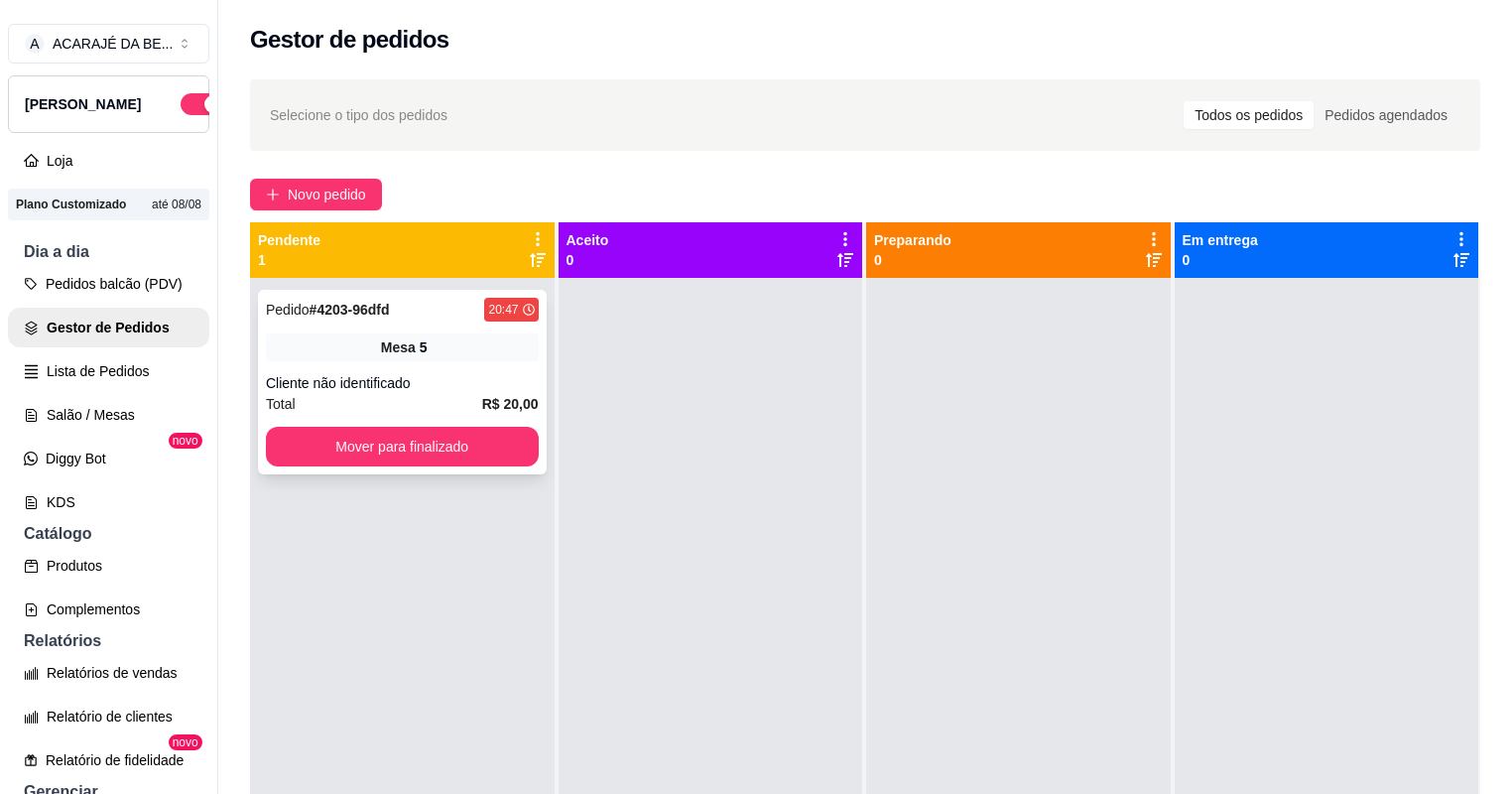 click on "Pedido  # 4203-96dfd 20:47 Mesa 5 Cliente não identificado Total R$ 20,00 Mover para finalizado" at bounding box center (402, 382) 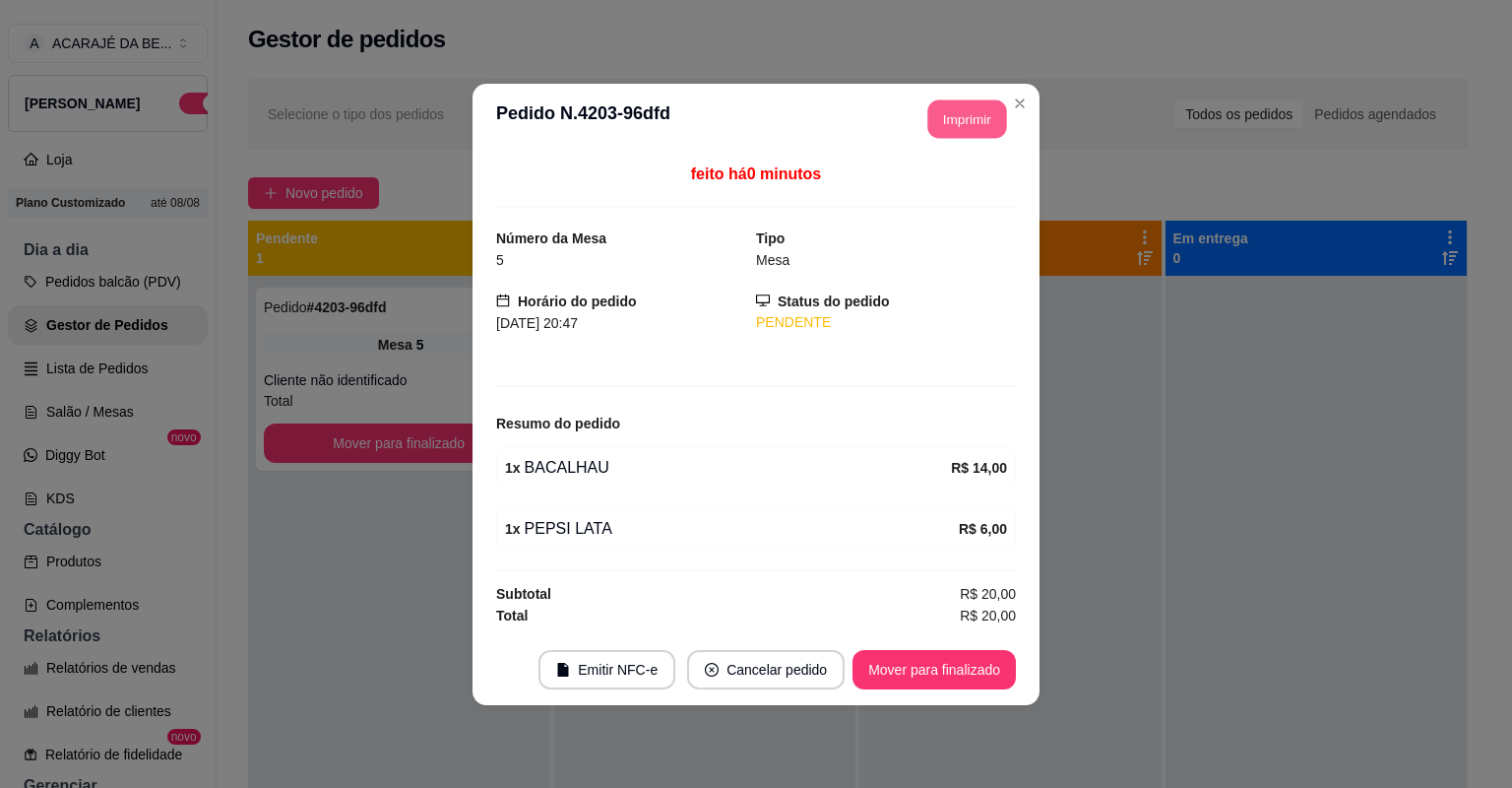 click on "Imprimir" at bounding box center [968, 118] 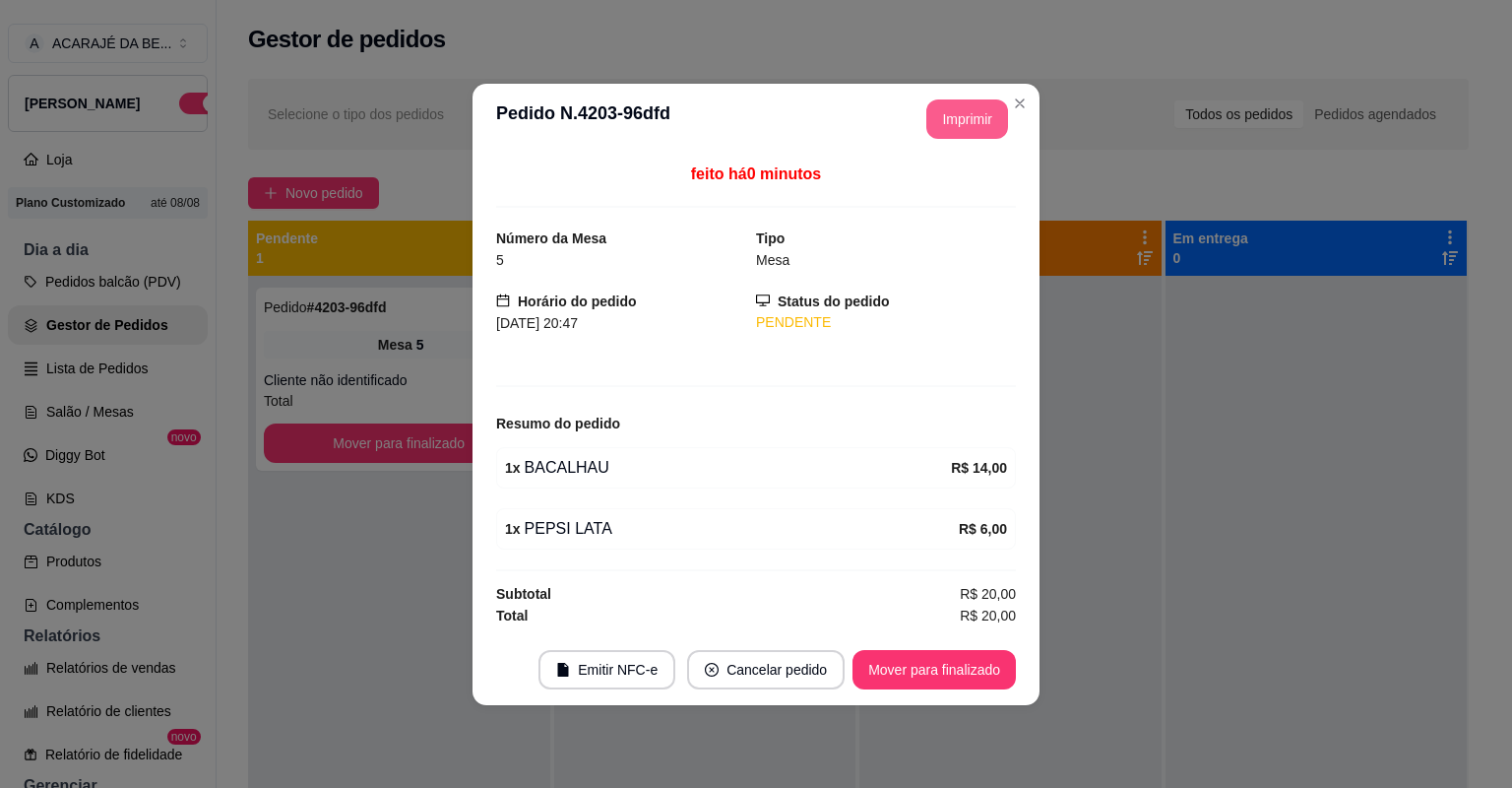 scroll, scrollTop: 0, scrollLeft: 0, axis: both 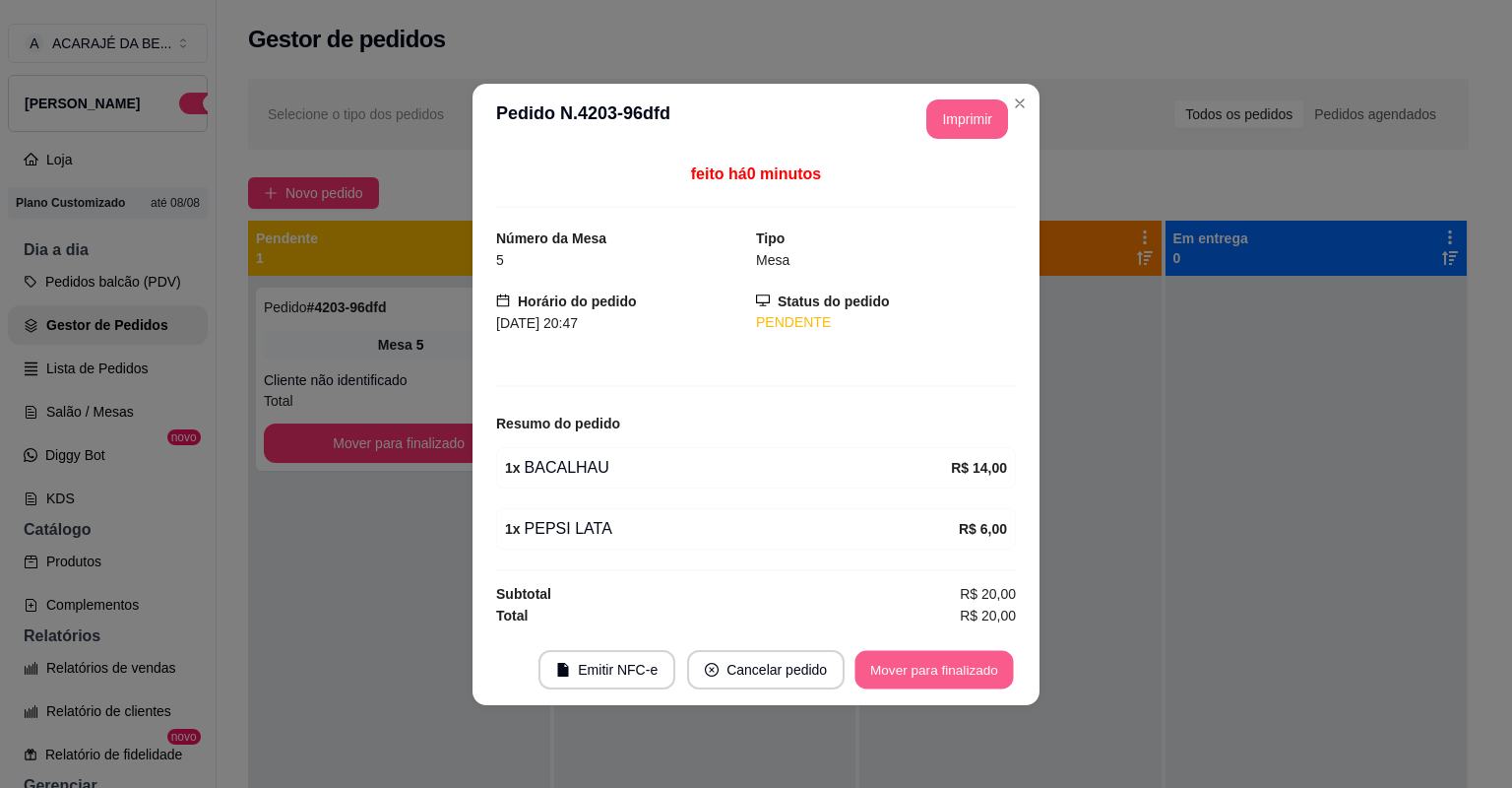 click on "Mover para finalizado" at bounding box center [934, 669] 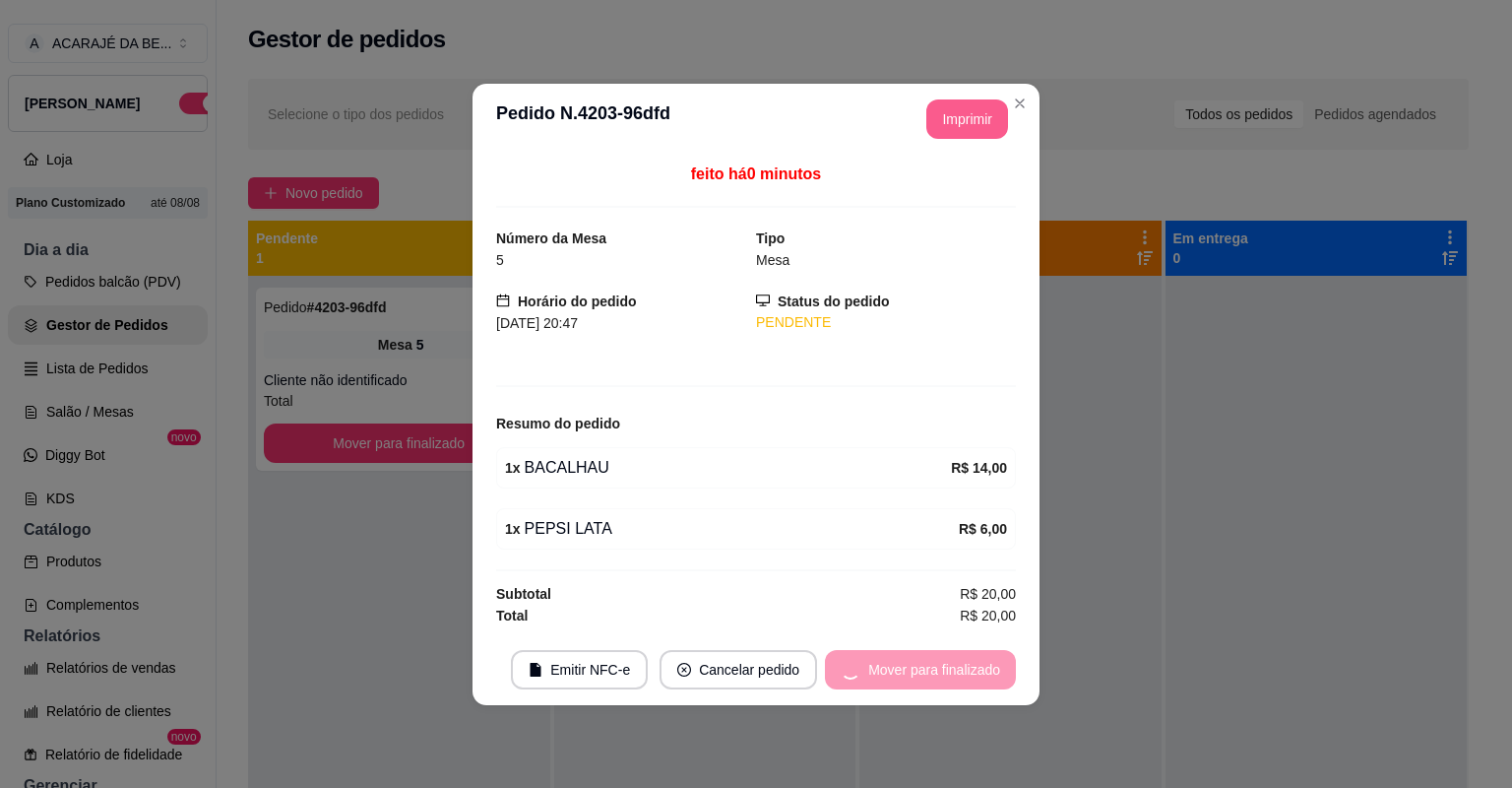 click on "Mover para finalizado" at bounding box center (920, 670) 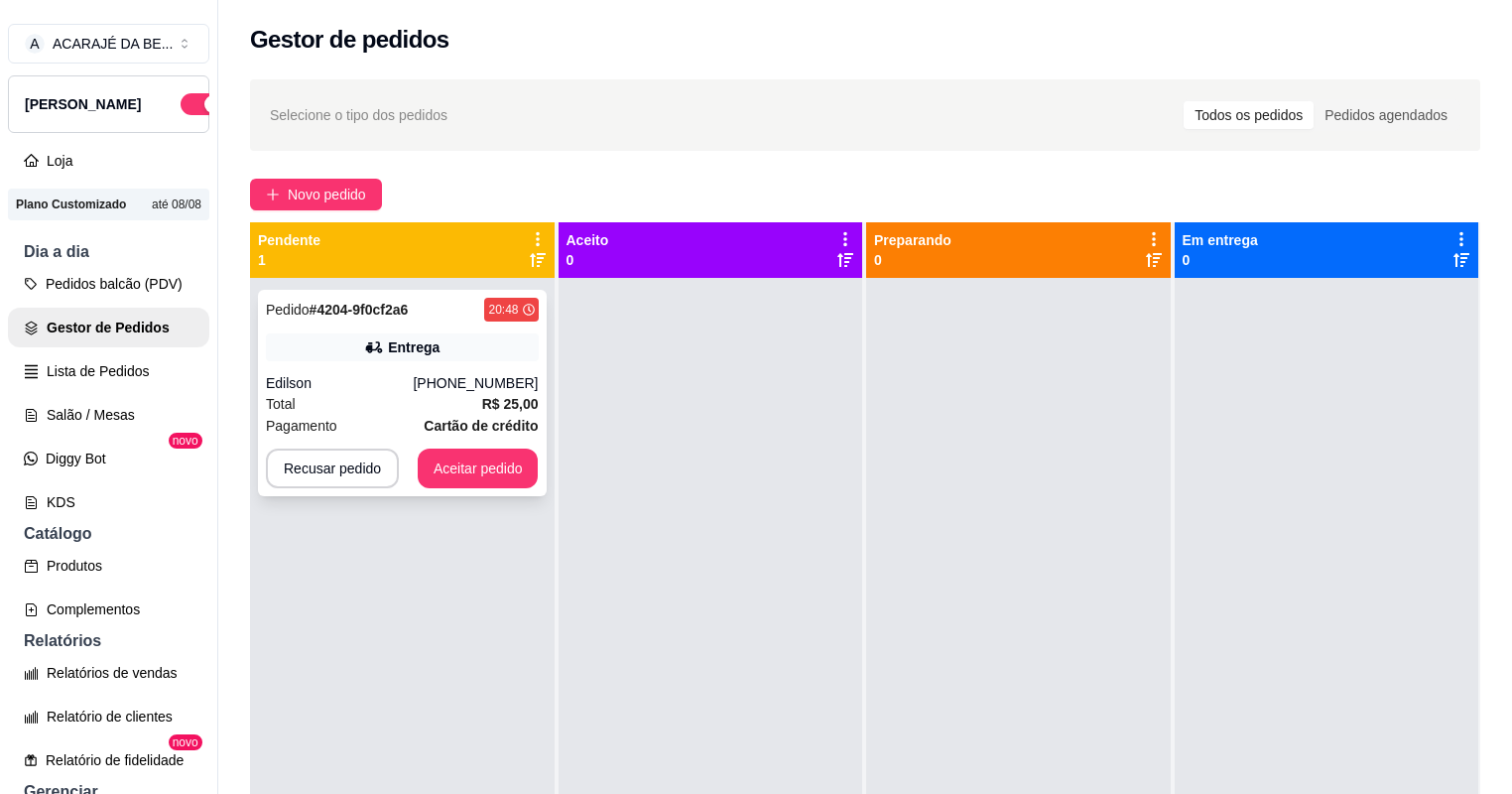 click on "[PHONE_NUMBER]" at bounding box center [475, 383] 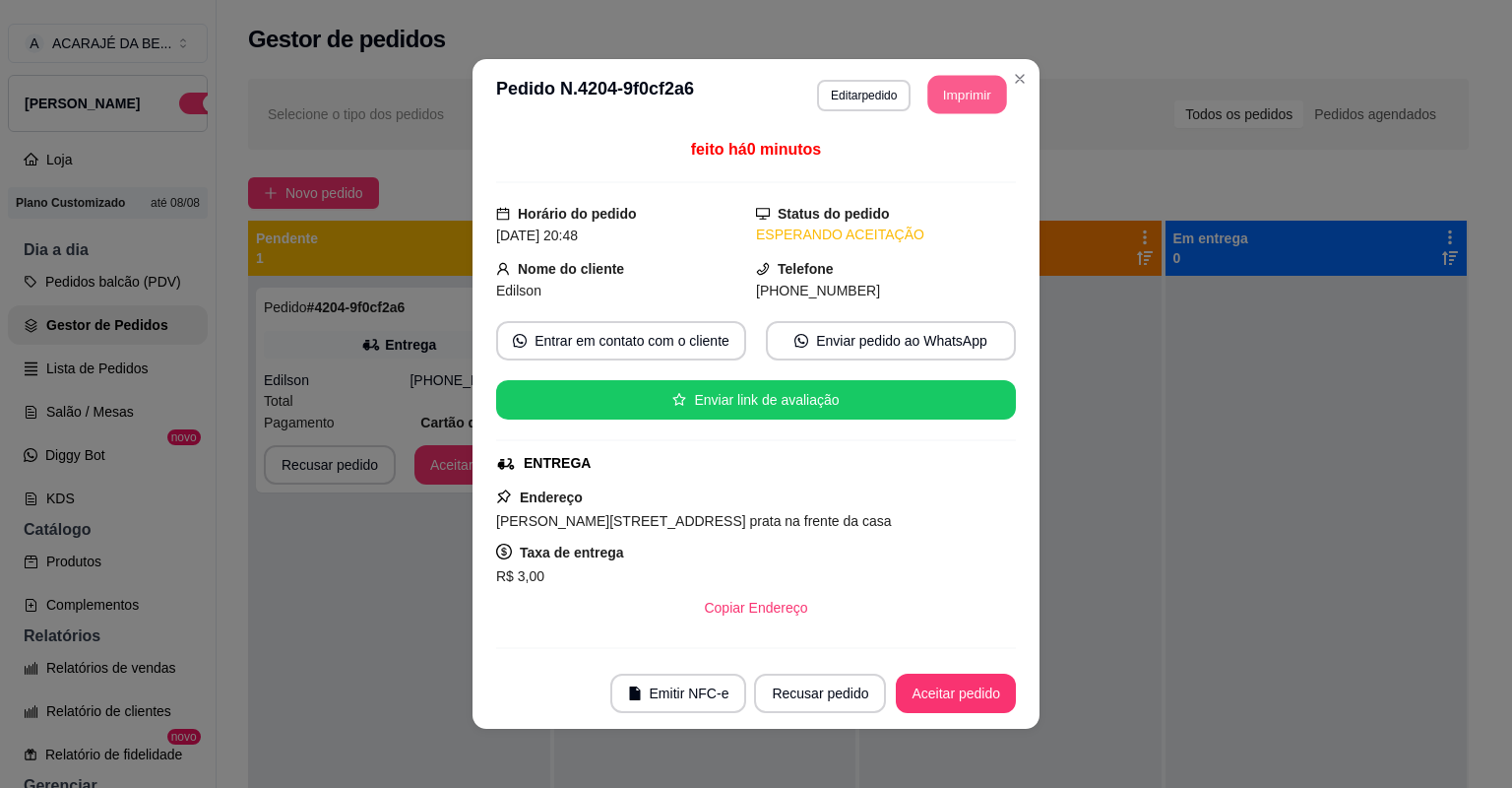 click on "Imprimir" at bounding box center [968, 95] 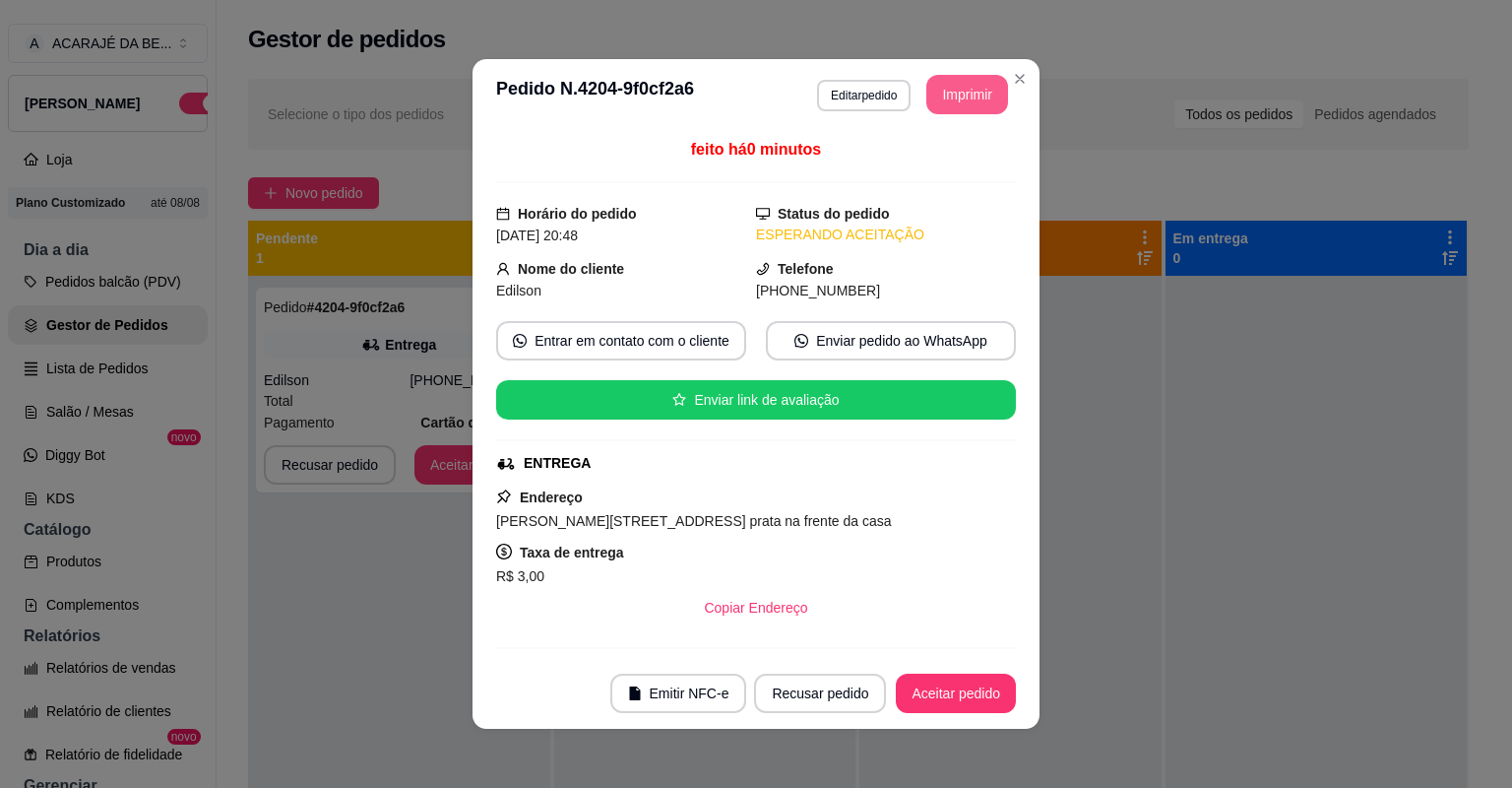 scroll, scrollTop: 0, scrollLeft: 0, axis: both 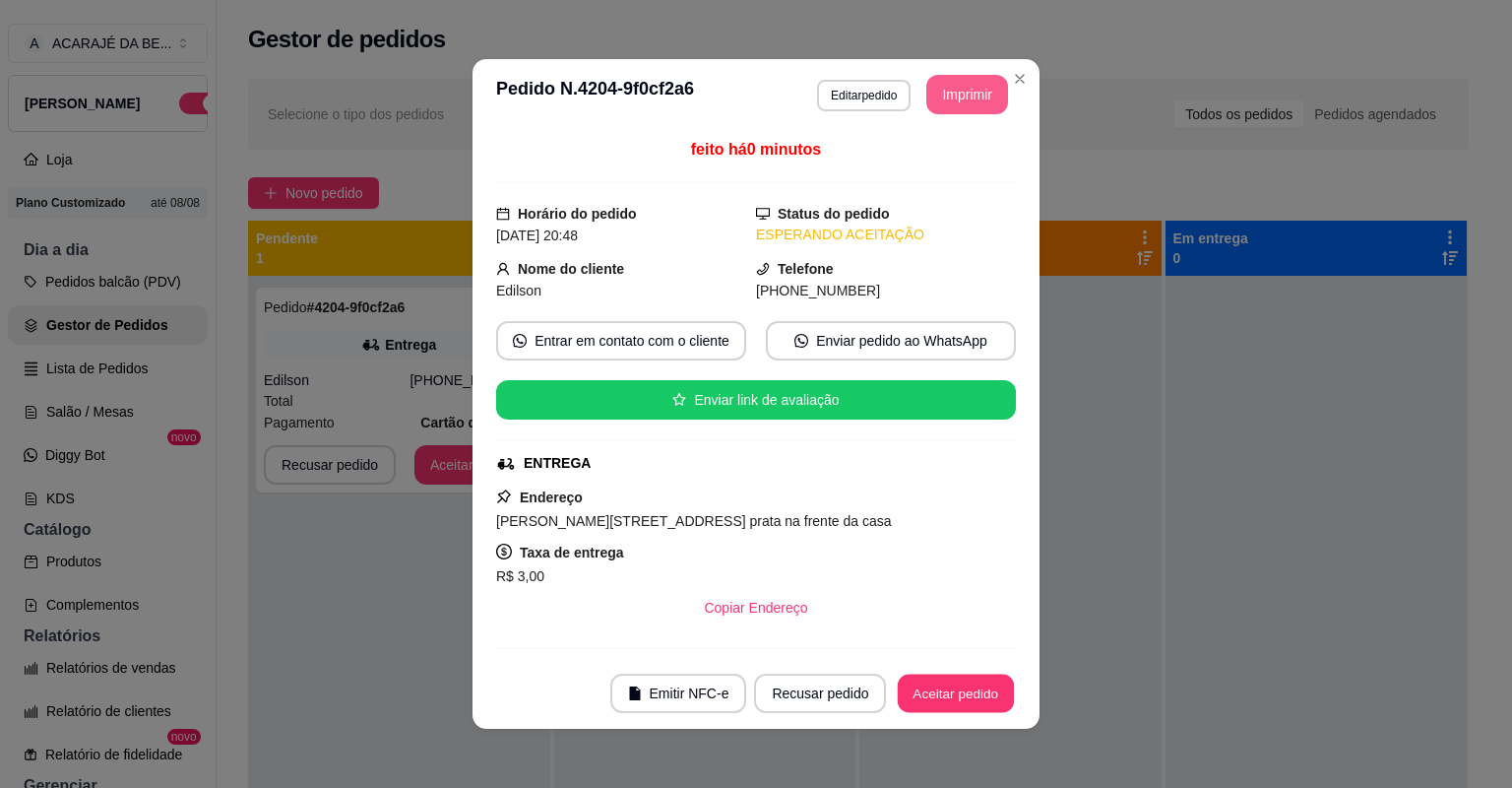 click on "Aceitar pedido" at bounding box center (956, 693) 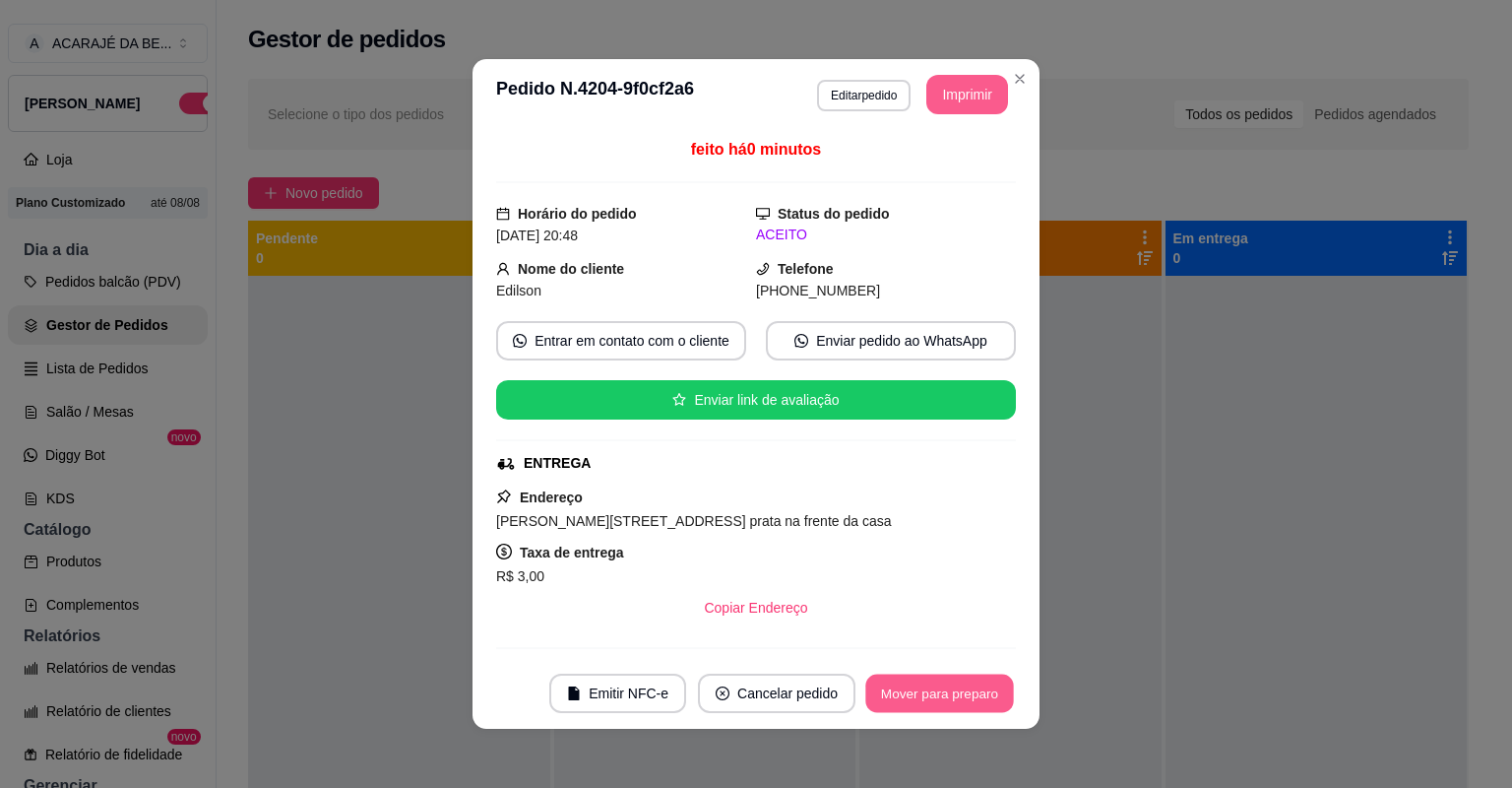 click on "Mover para preparo" at bounding box center [939, 693] 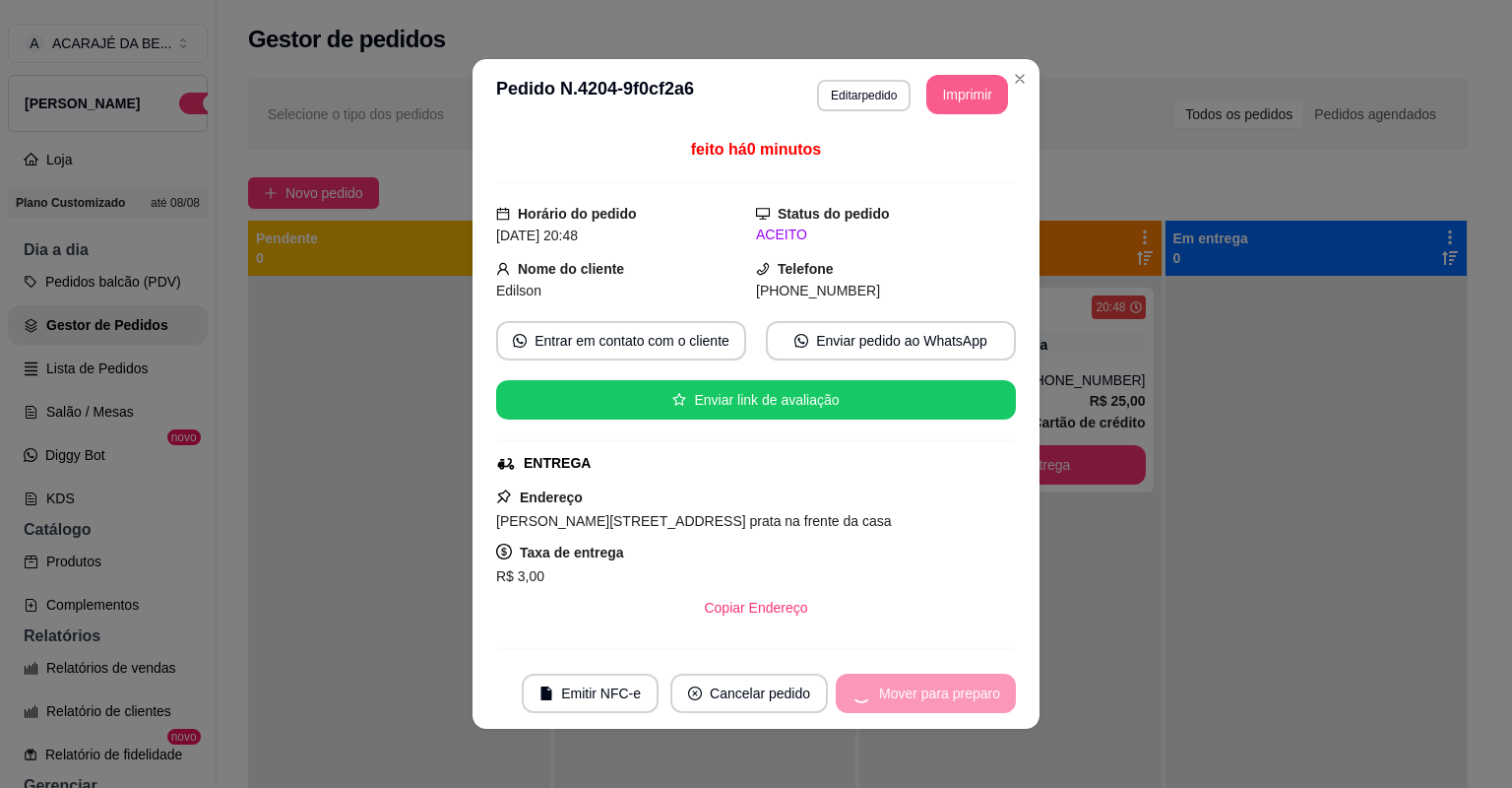 click on "Mover para preparo" at bounding box center [925, 693] 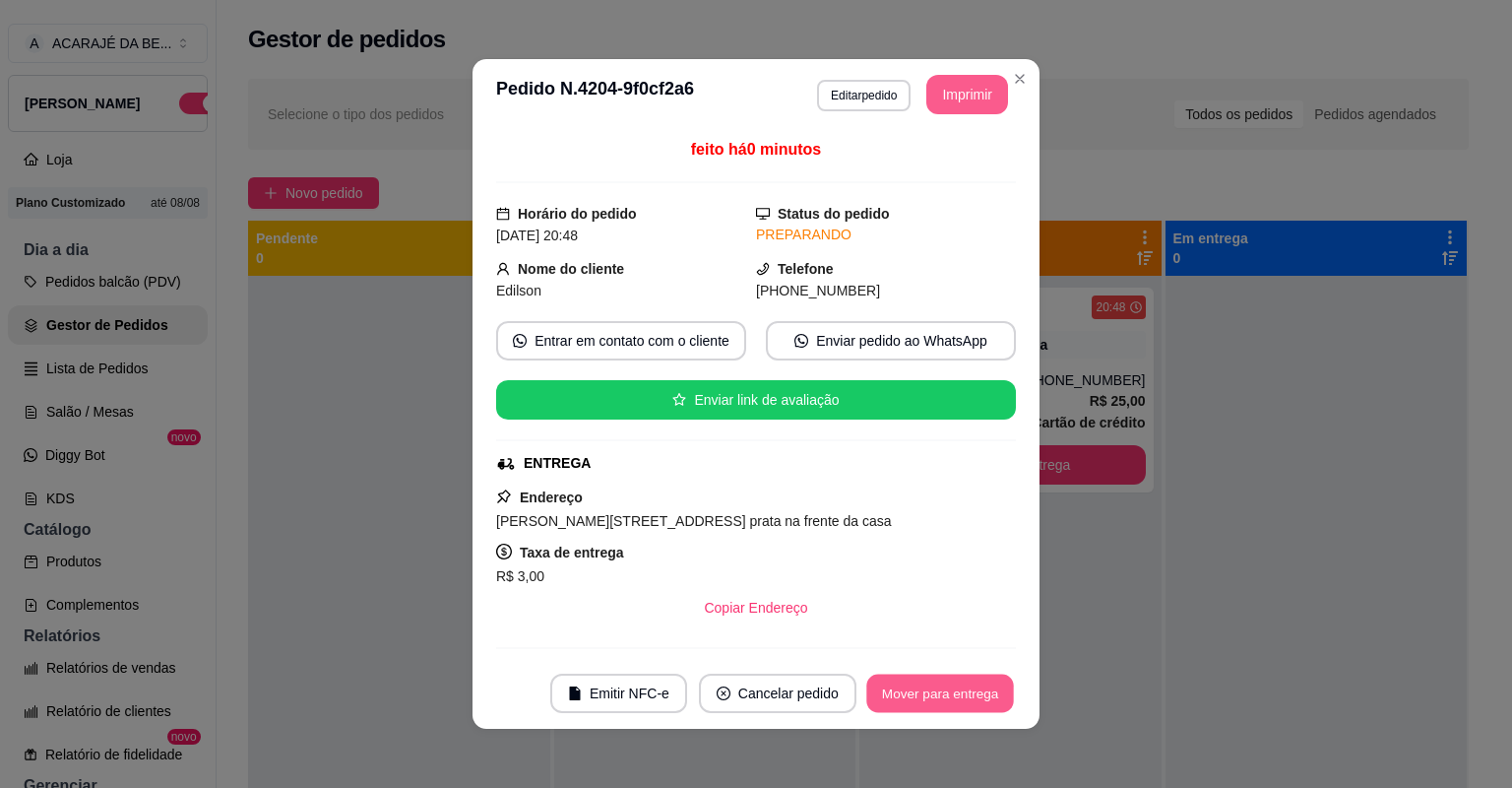 click on "Mover para entrega" at bounding box center [940, 693] 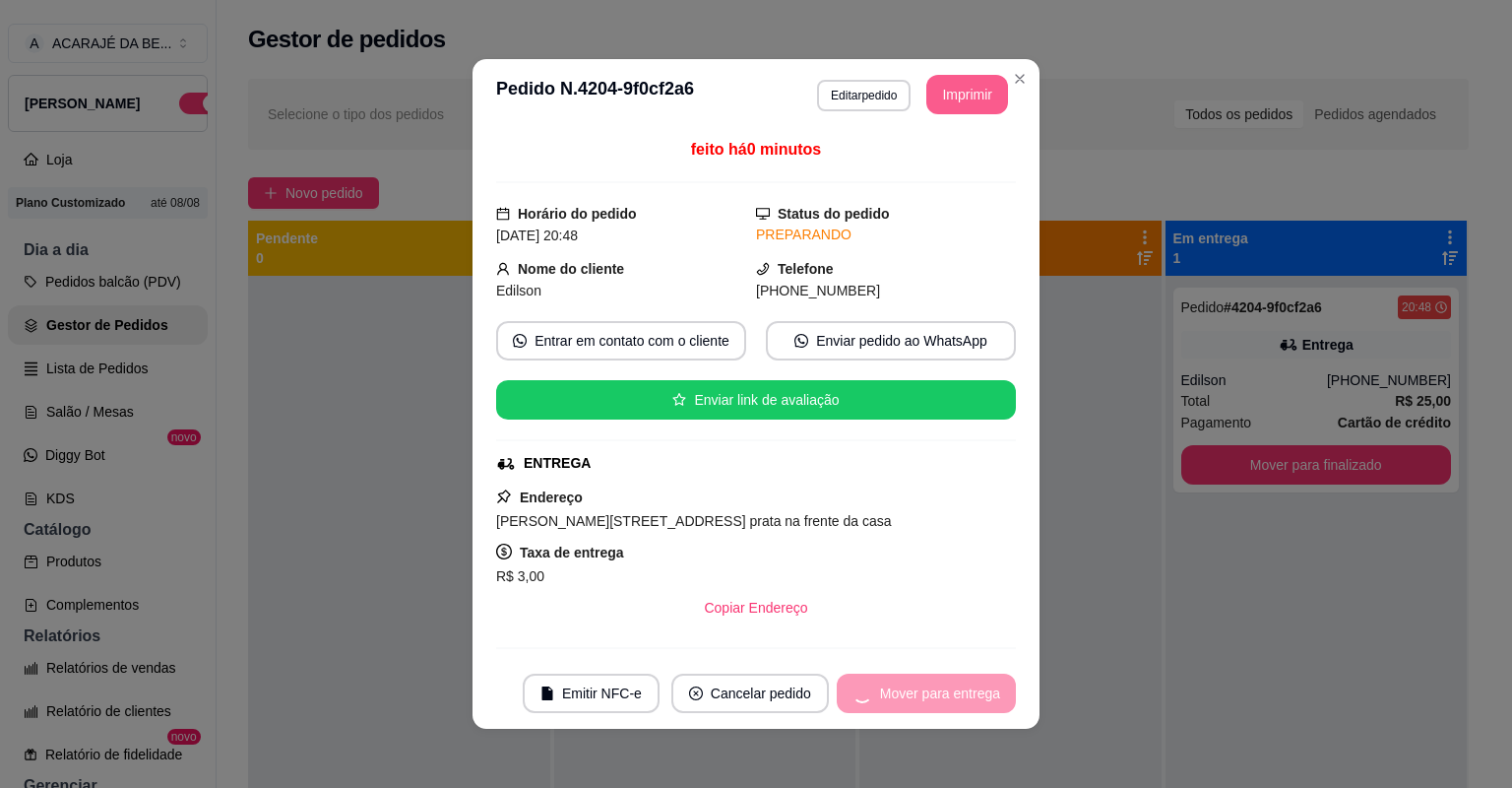 click on "Mover para entrega" at bounding box center [926, 693] 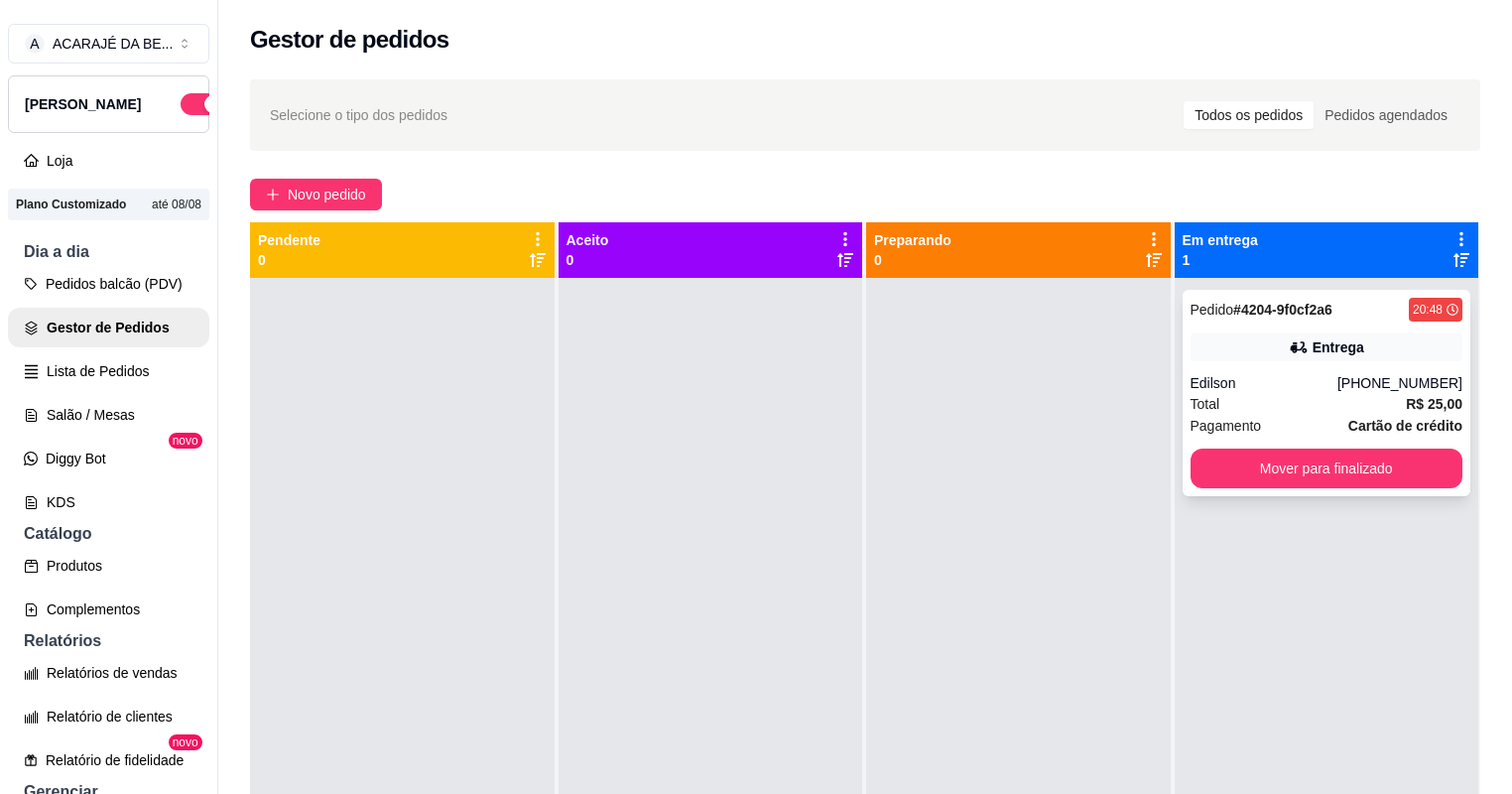 click on "Mover para finalizado" at bounding box center [1326, 468] 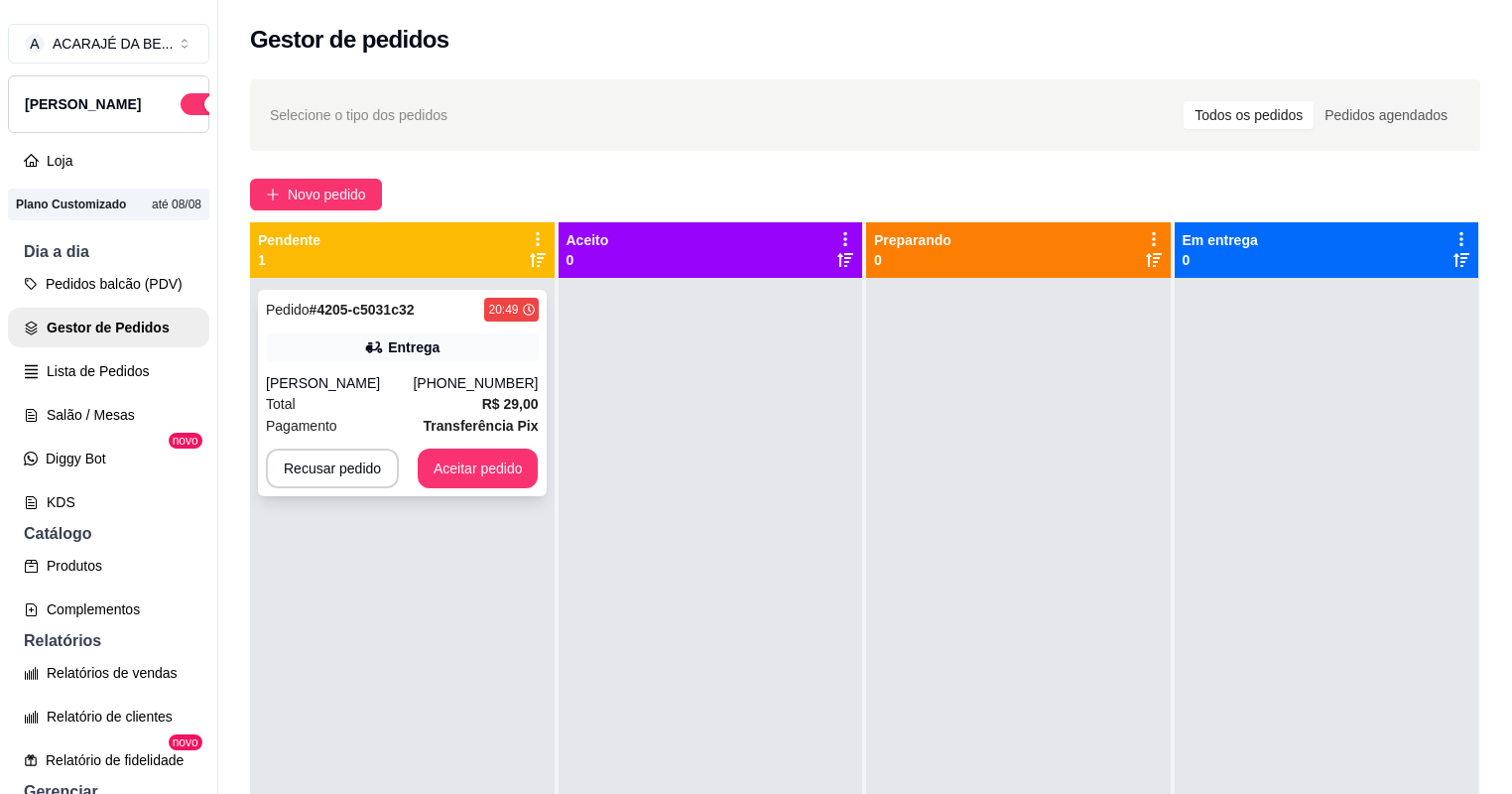 click on "[PHONE_NUMBER]" at bounding box center (475, 383) 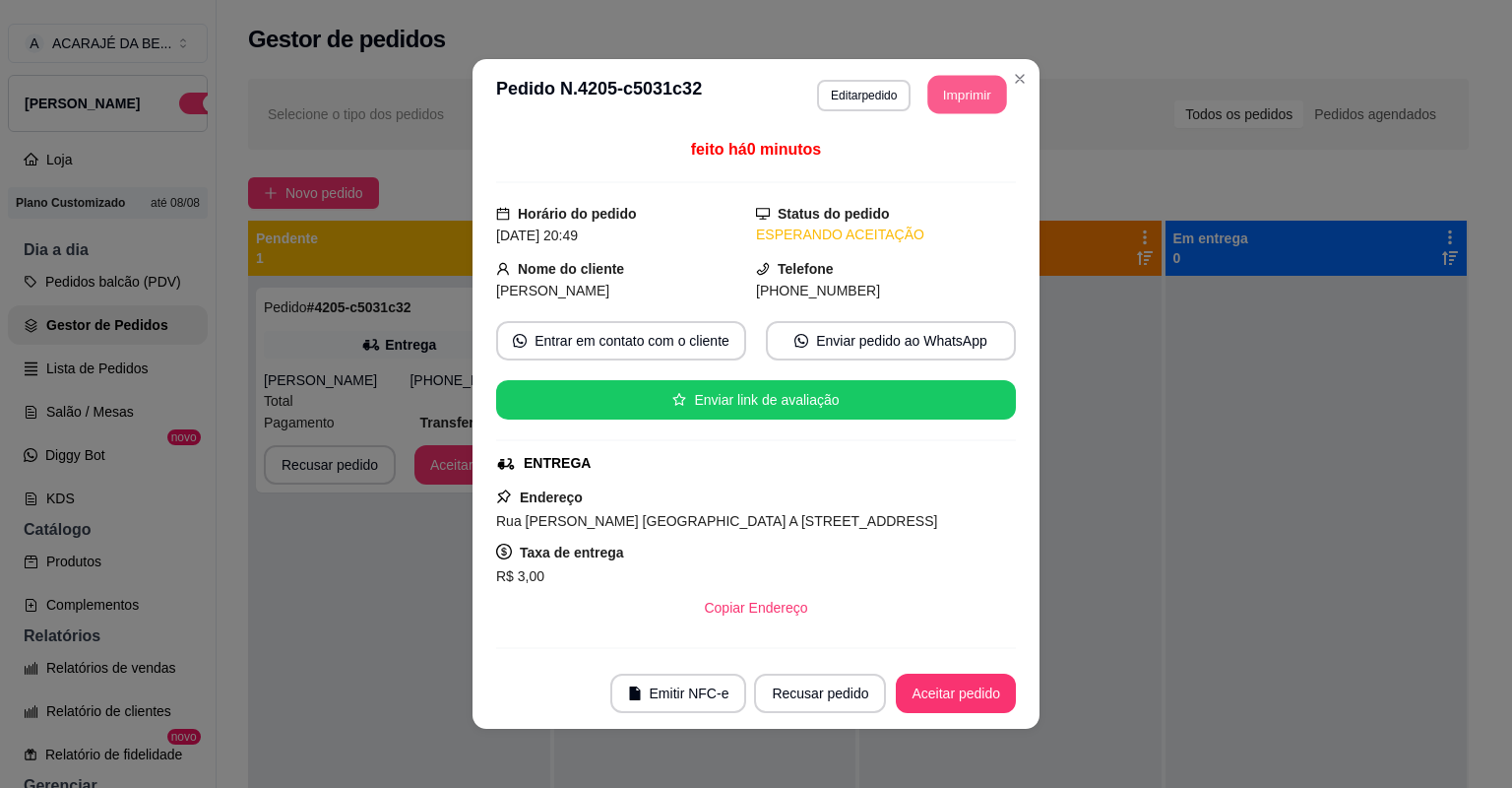 click on "Imprimir" at bounding box center (968, 95) 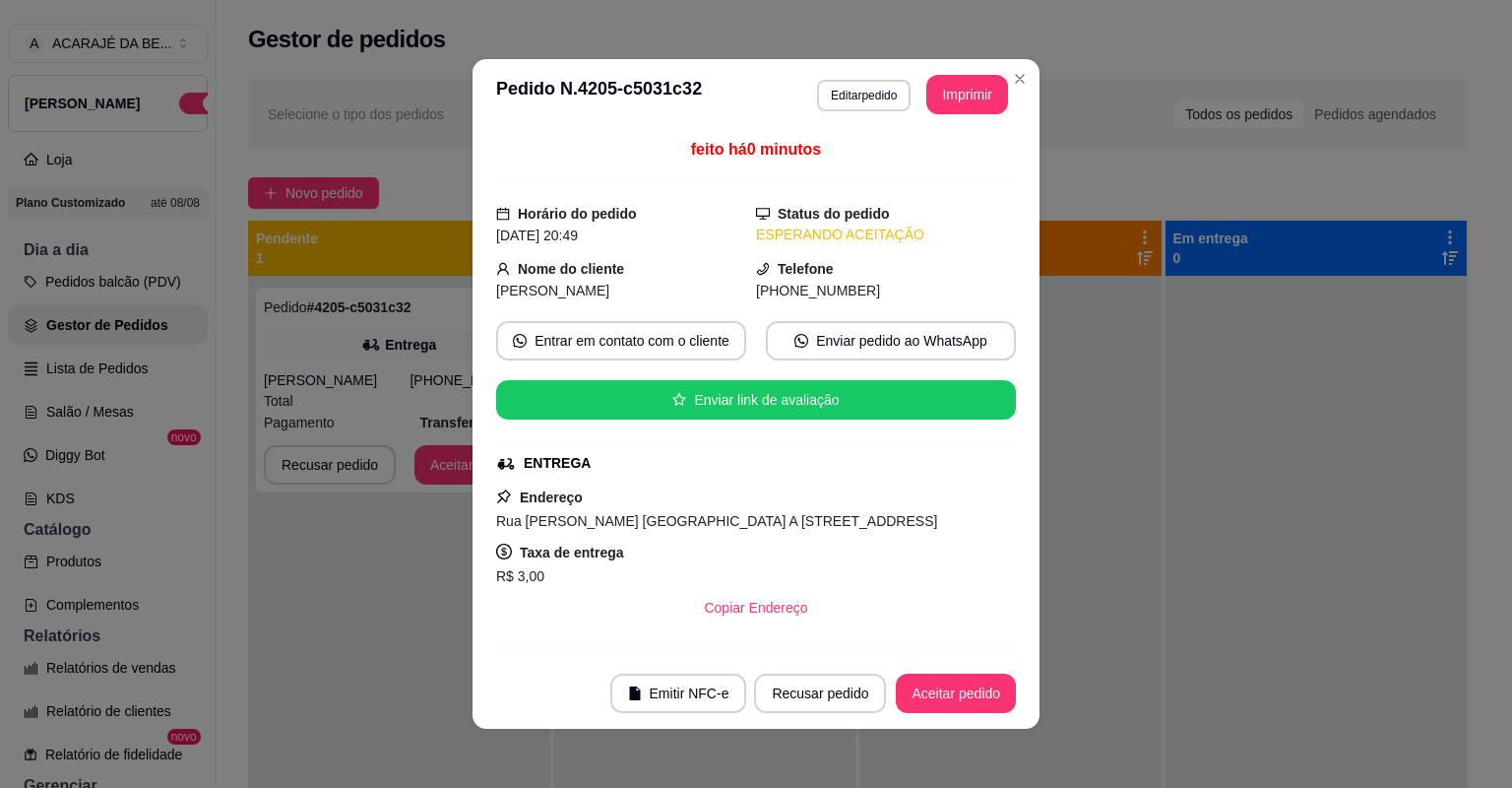 scroll, scrollTop: 0, scrollLeft: 0, axis: both 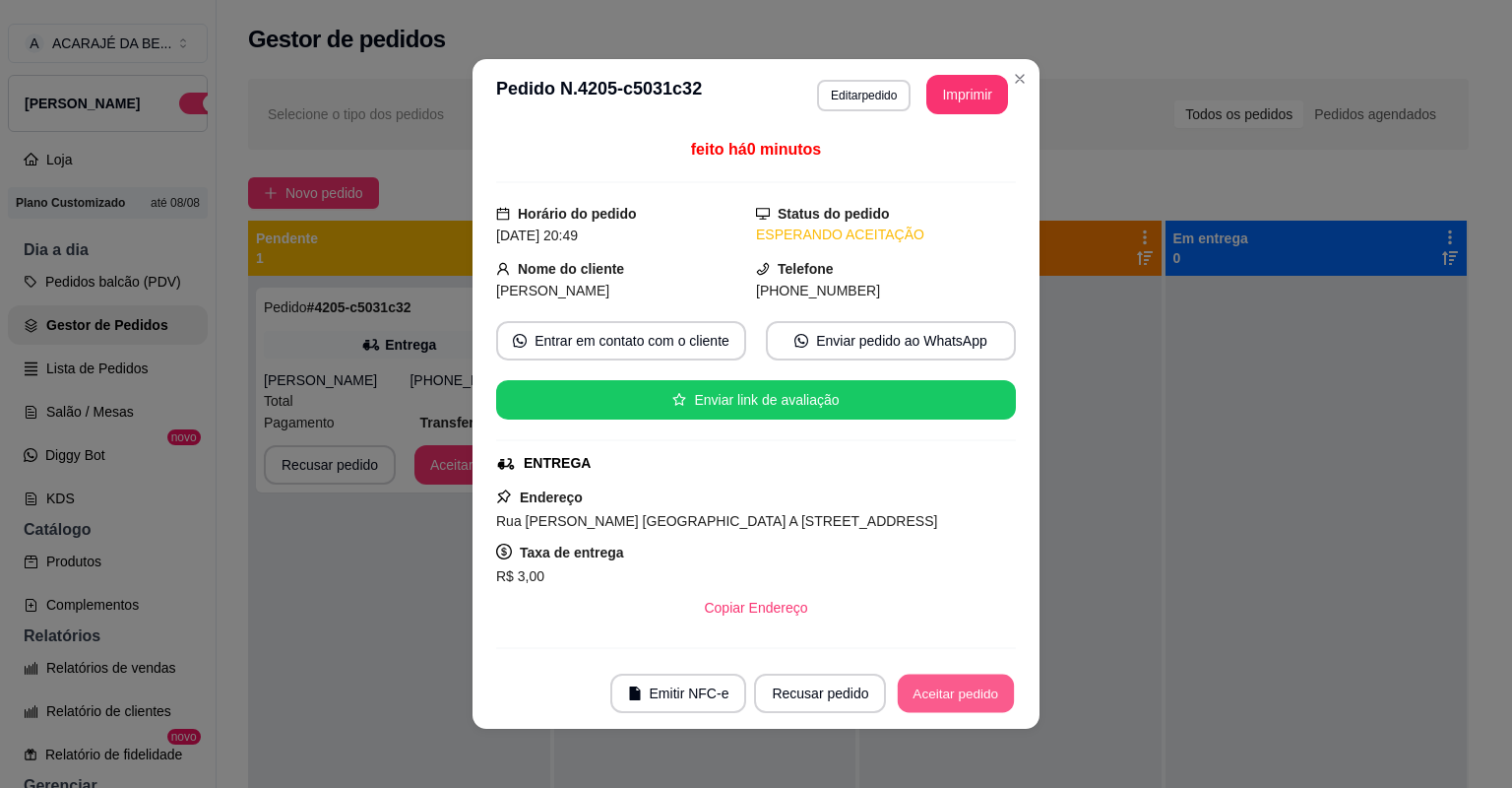 click on "Recusar pedido Aceitar pedido" at bounding box center [885, 693] 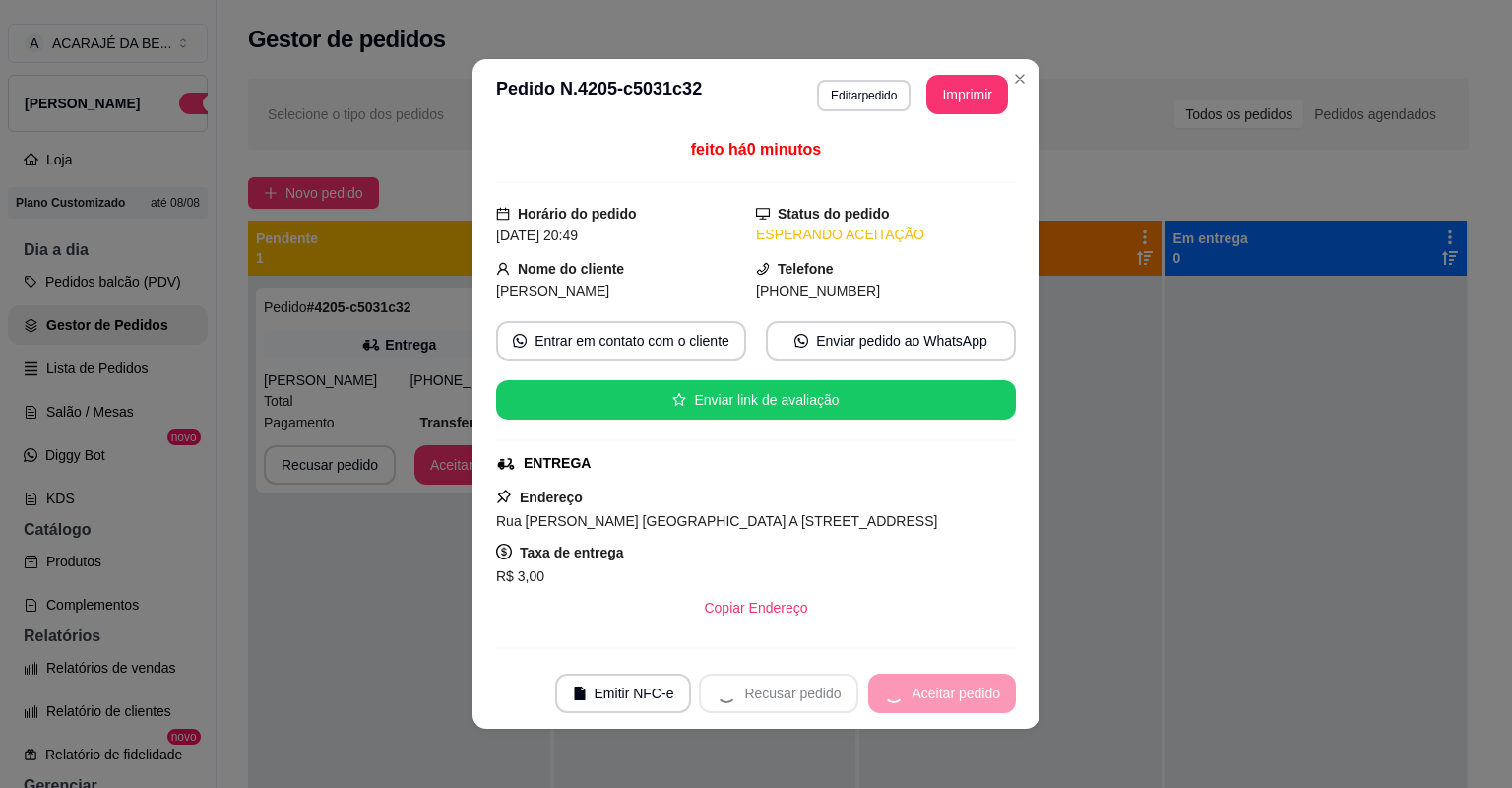 click on "Recusar pedido Aceitar pedido" at bounding box center (857, 693) 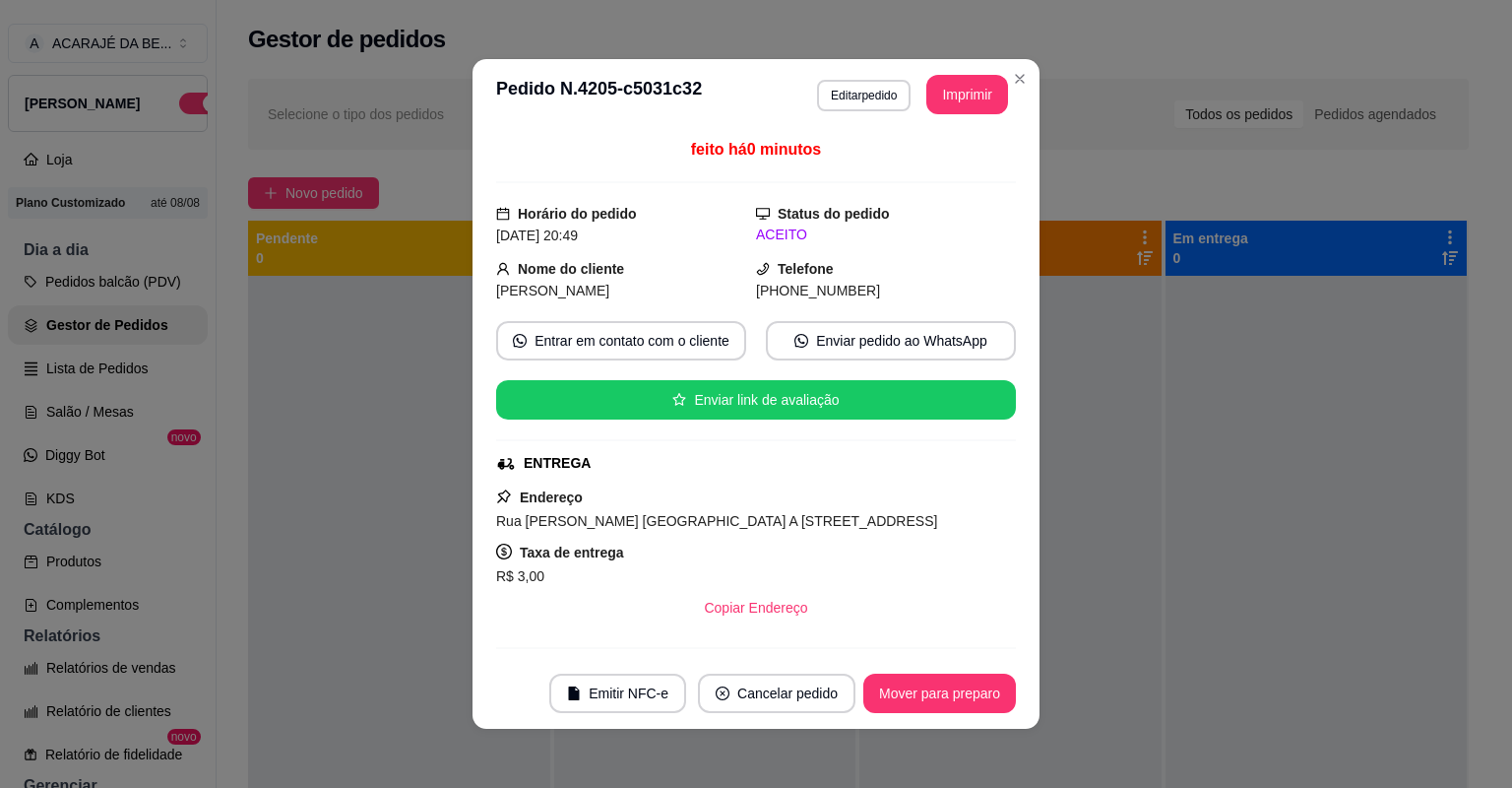 click on "**********" at bounding box center [756, 394] 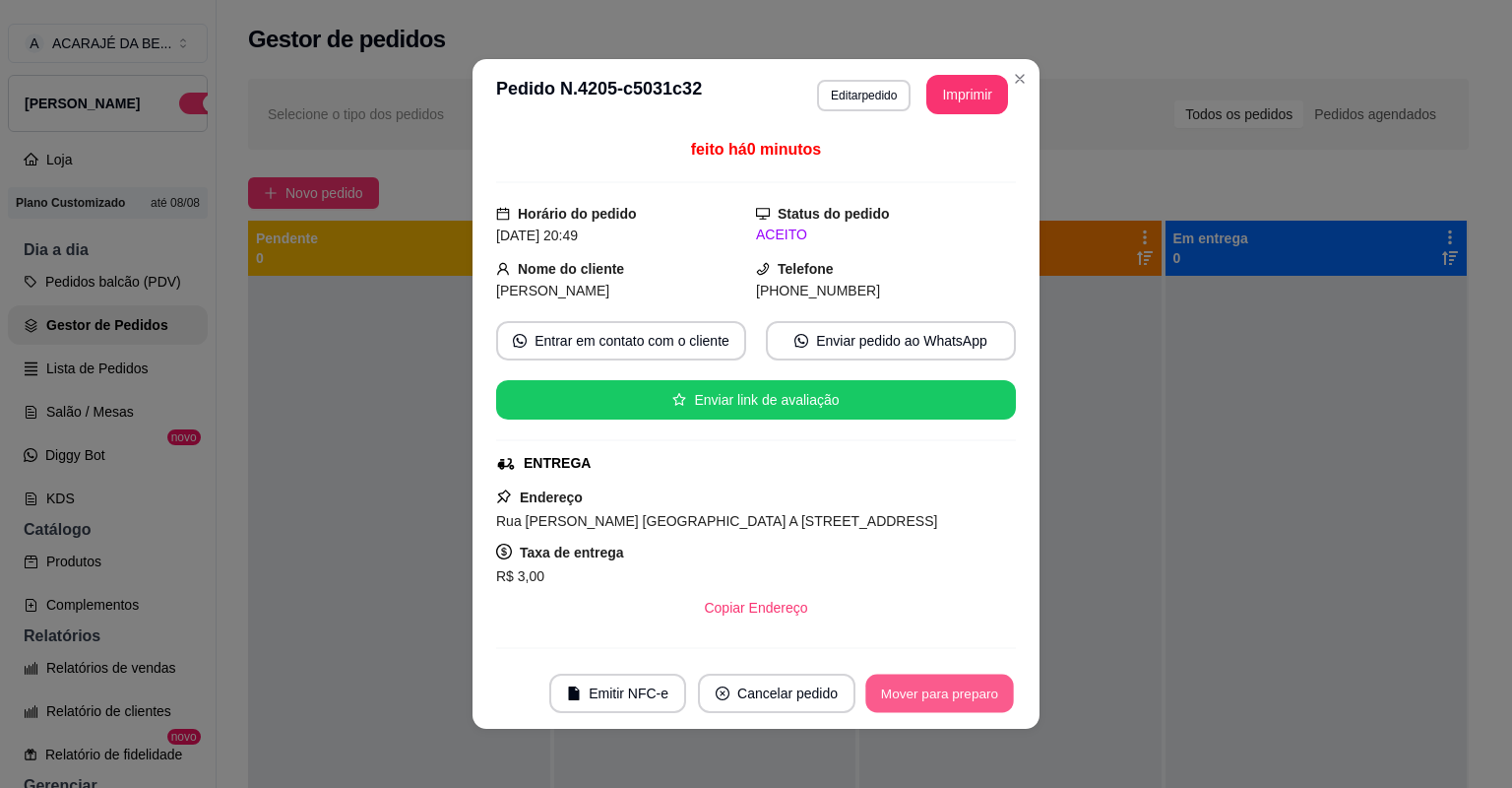 click on "Mover para preparo" at bounding box center [939, 693] 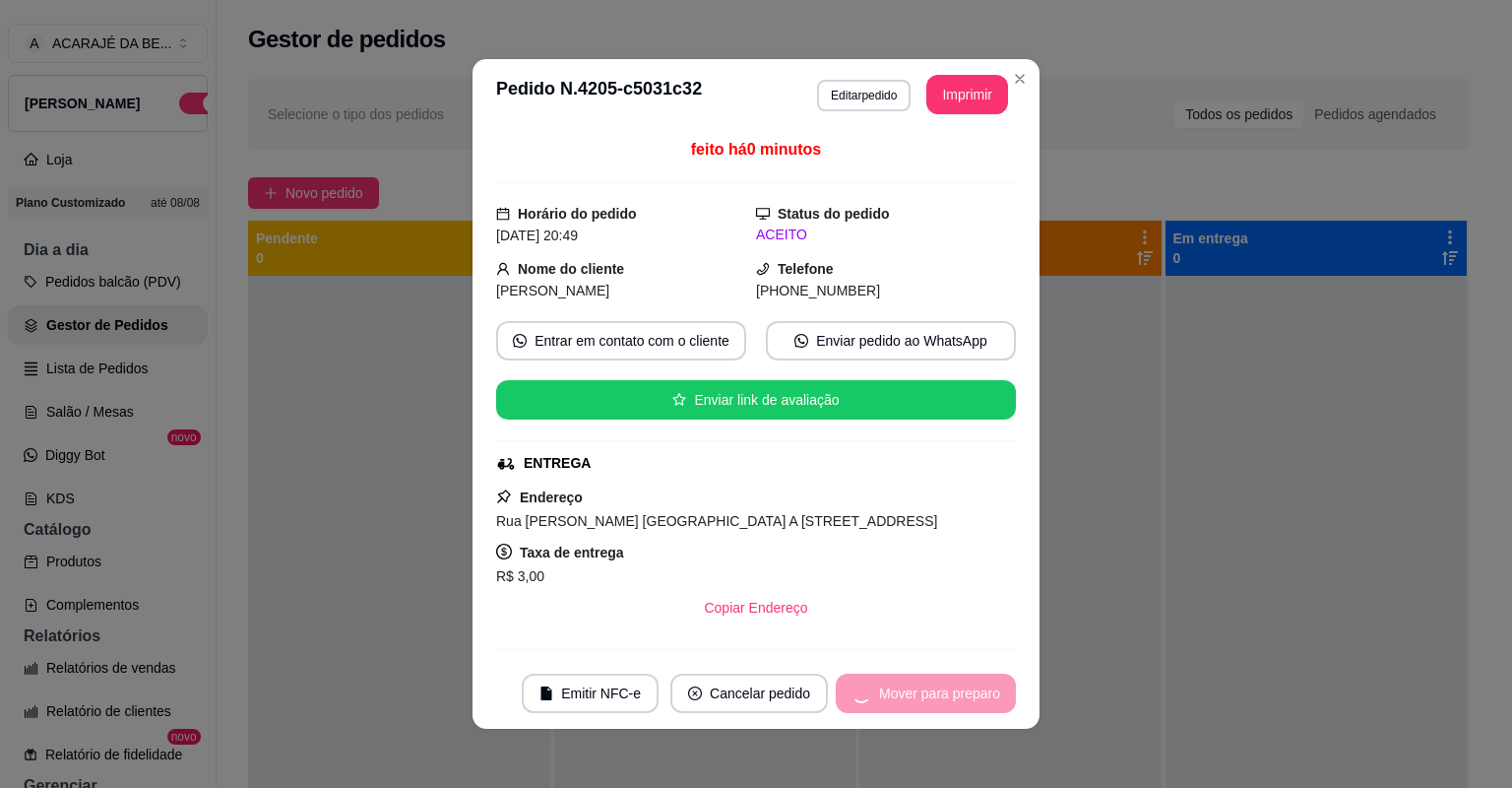 click on "Mover para preparo" at bounding box center [925, 693] 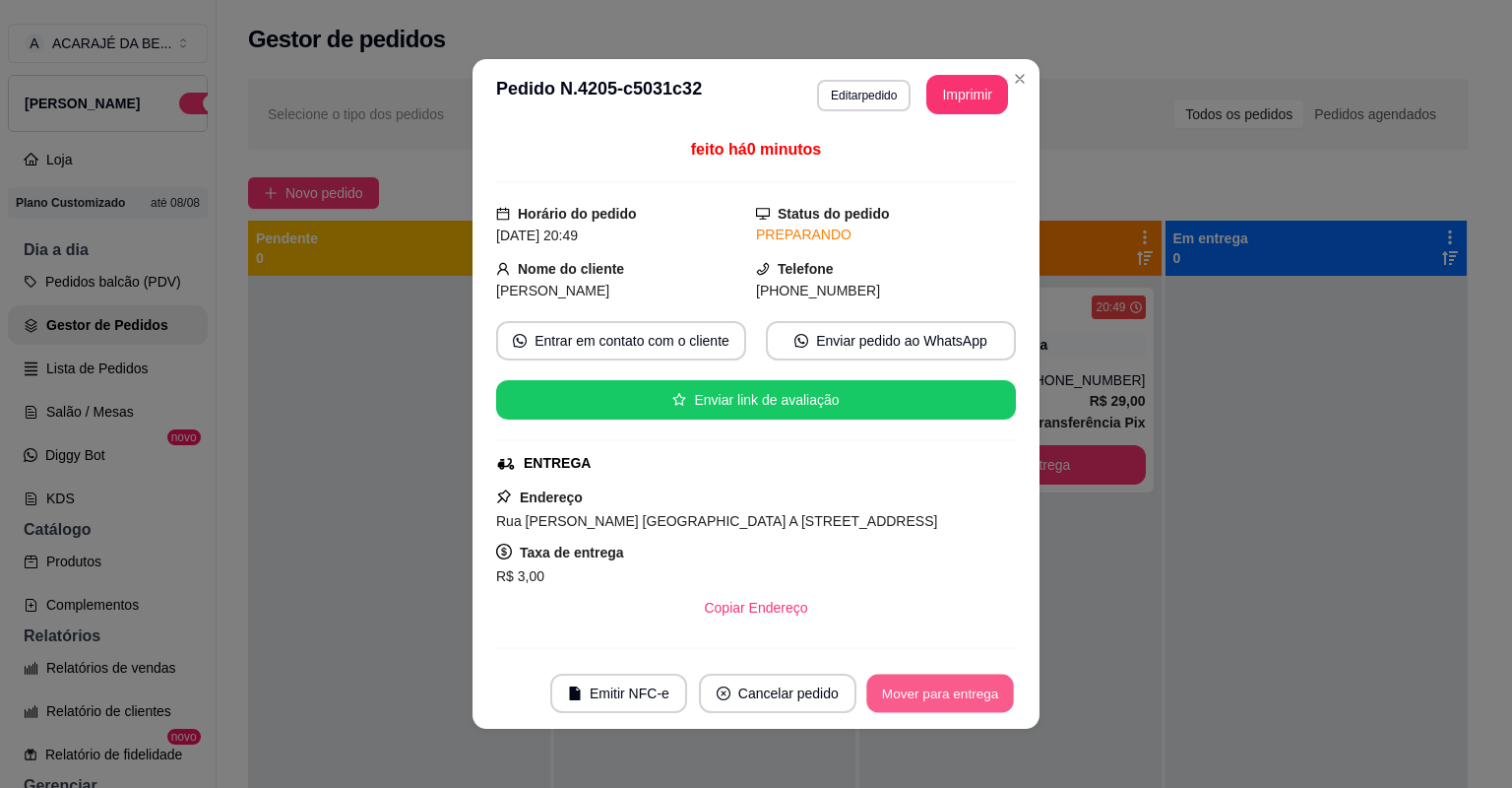click on "Mover para entrega" at bounding box center [940, 693] 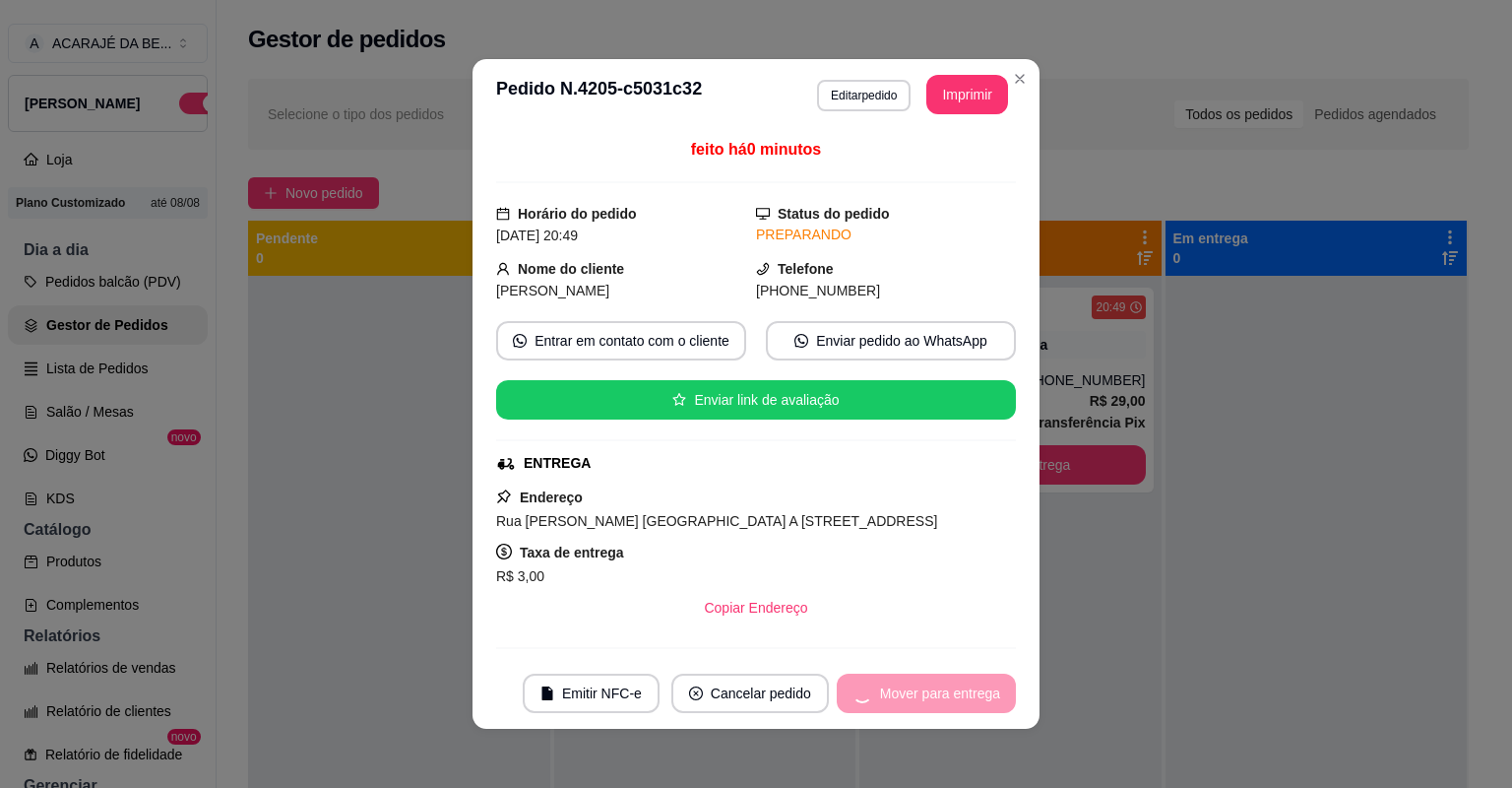 click on "Mover para entrega" at bounding box center [926, 693] 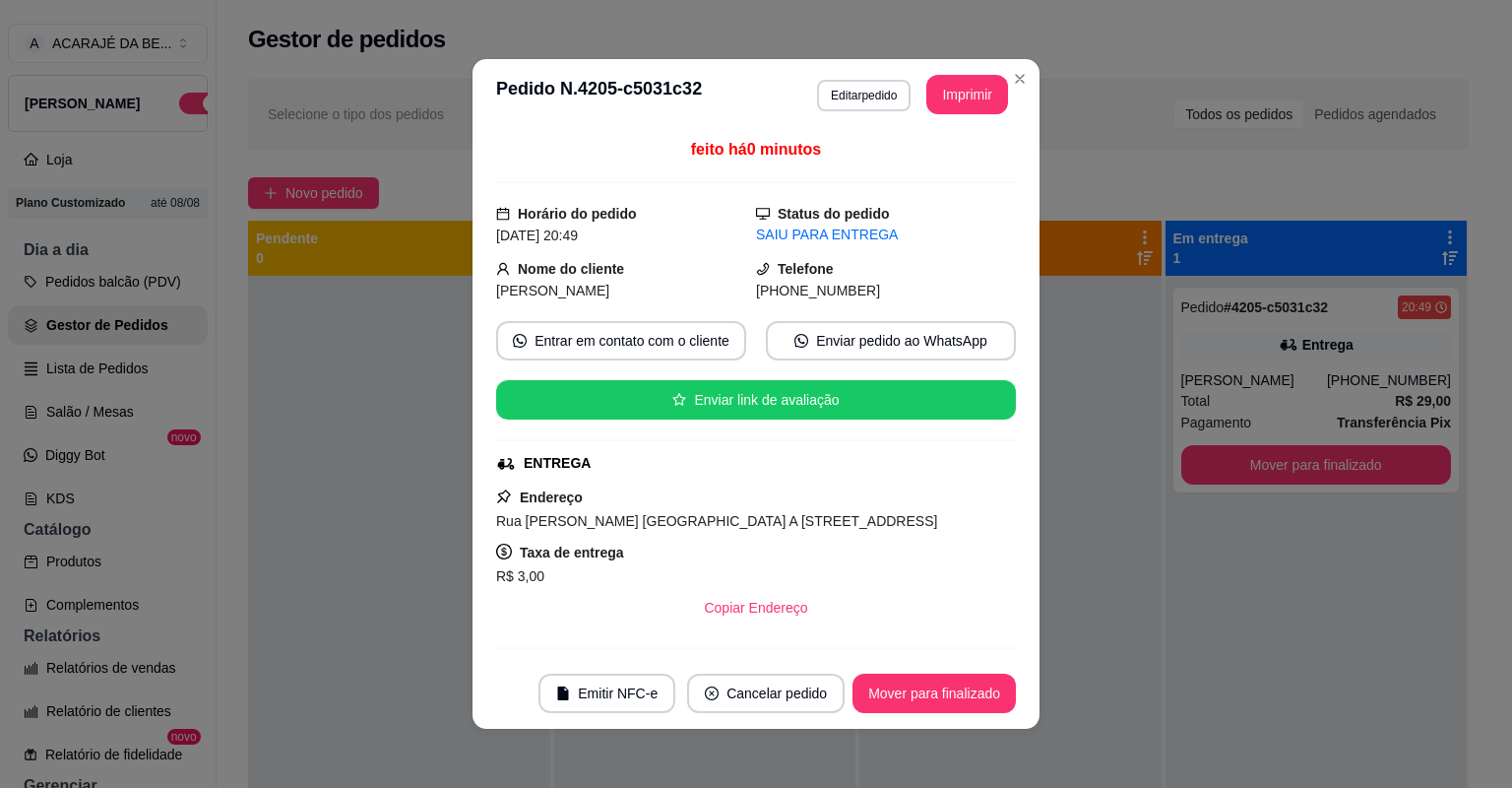 click on "Mover para finalizado" at bounding box center [934, 693] 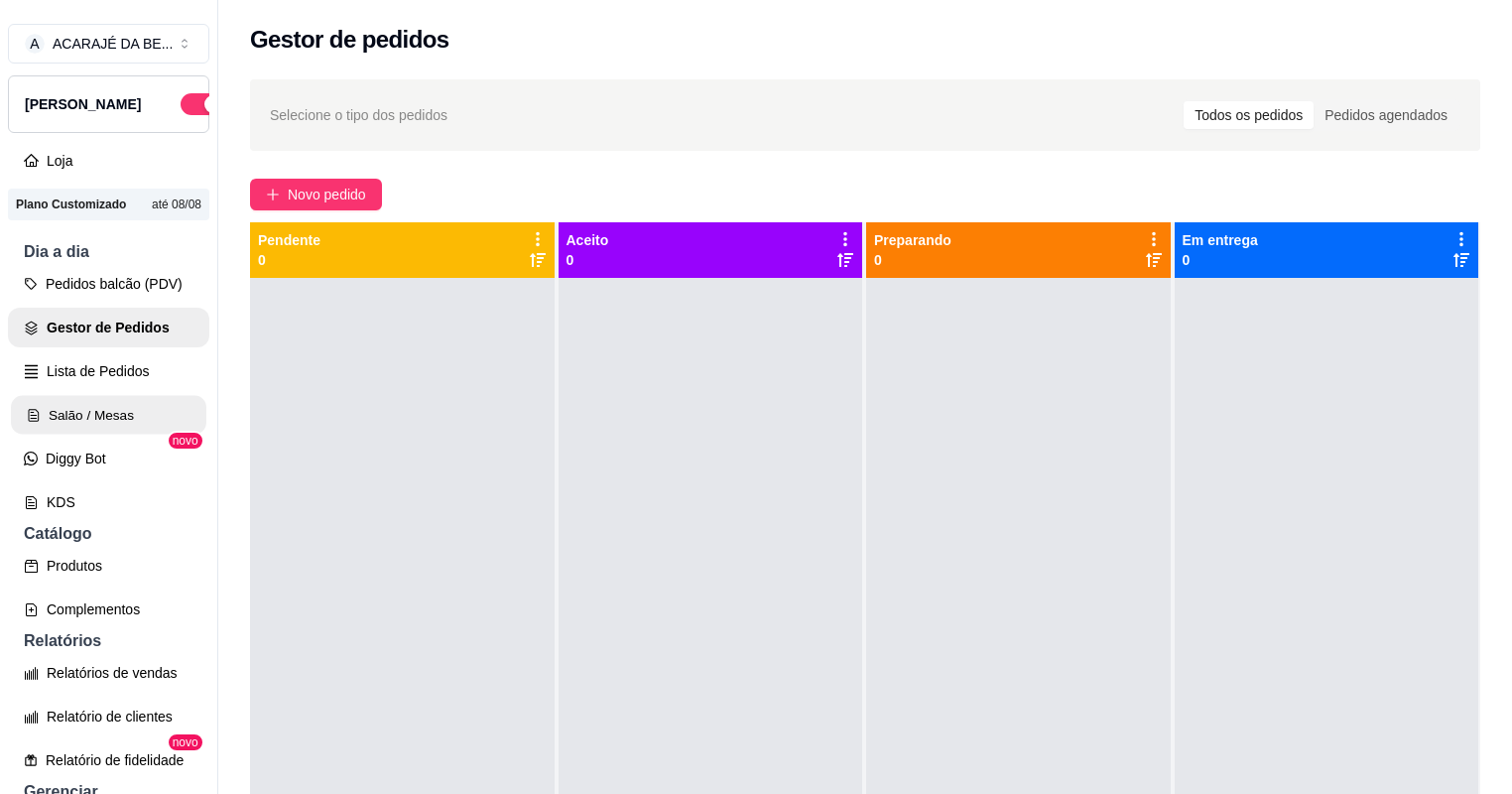 click on "Salão / Mesas" at bounding box center (108, 415) 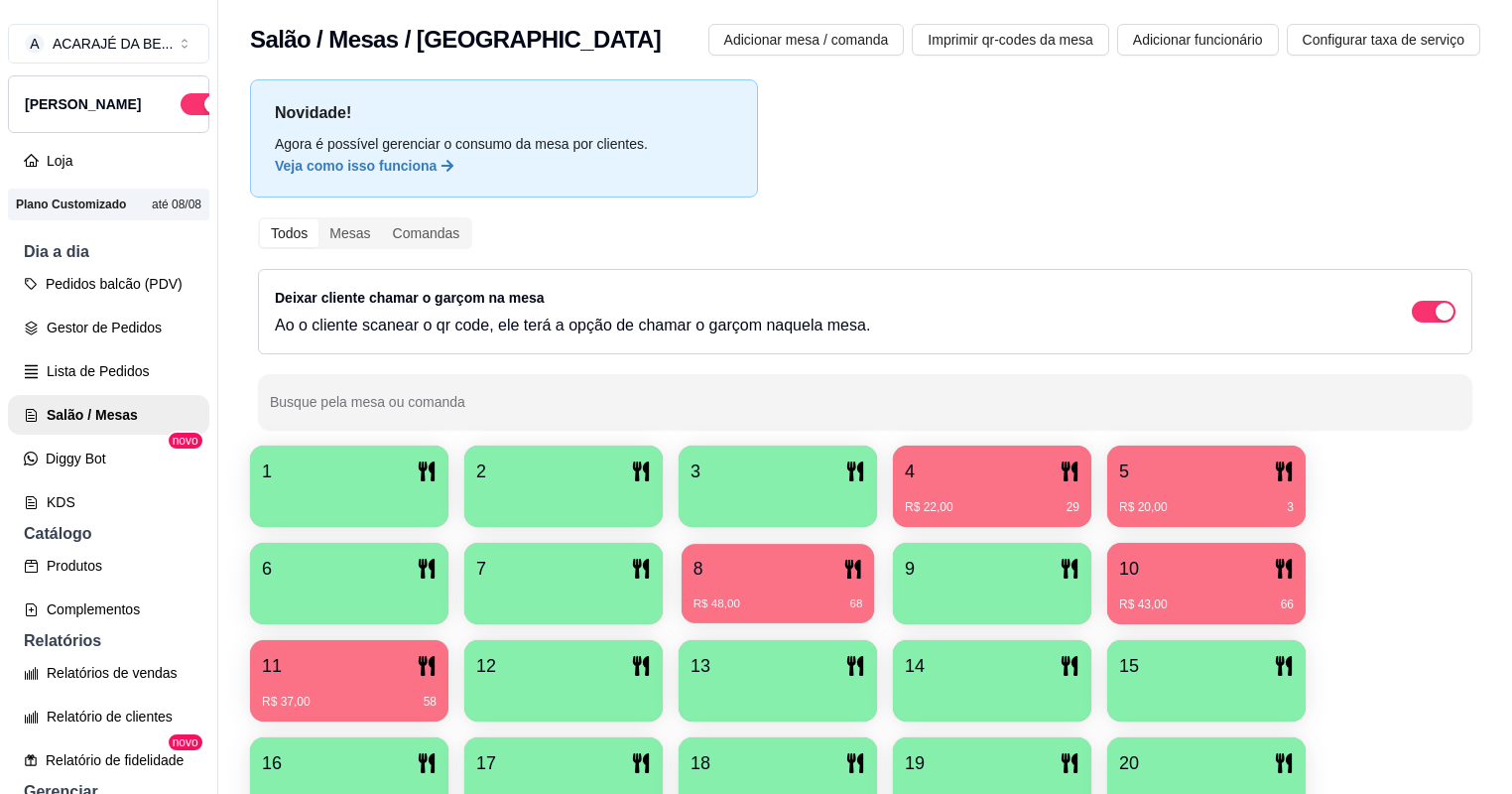 click on "R$ 48,00" at bounding box center [716, 604] 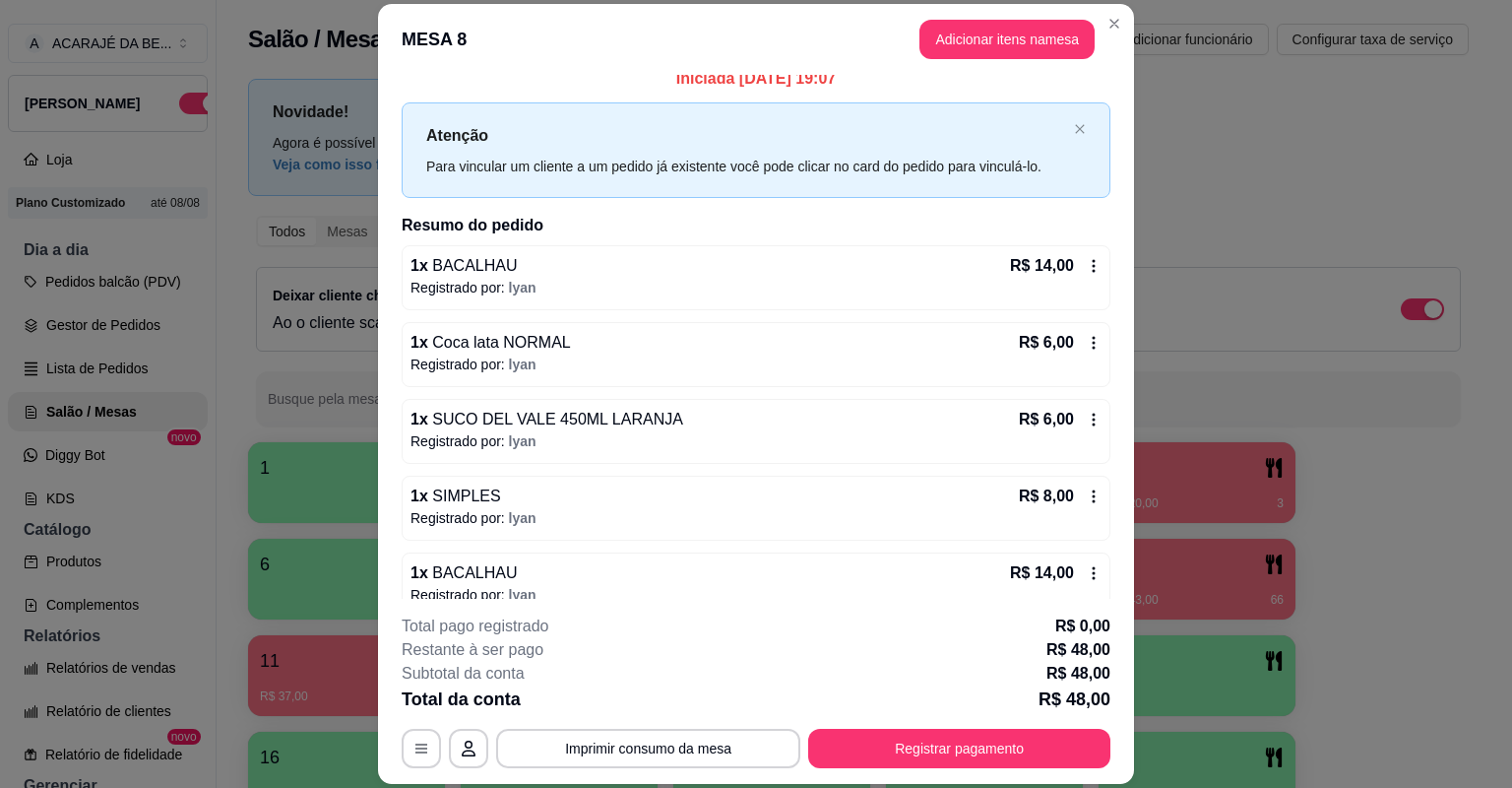 scroll, scrollTop: 39, scrollLeft: 0, axis: vertical 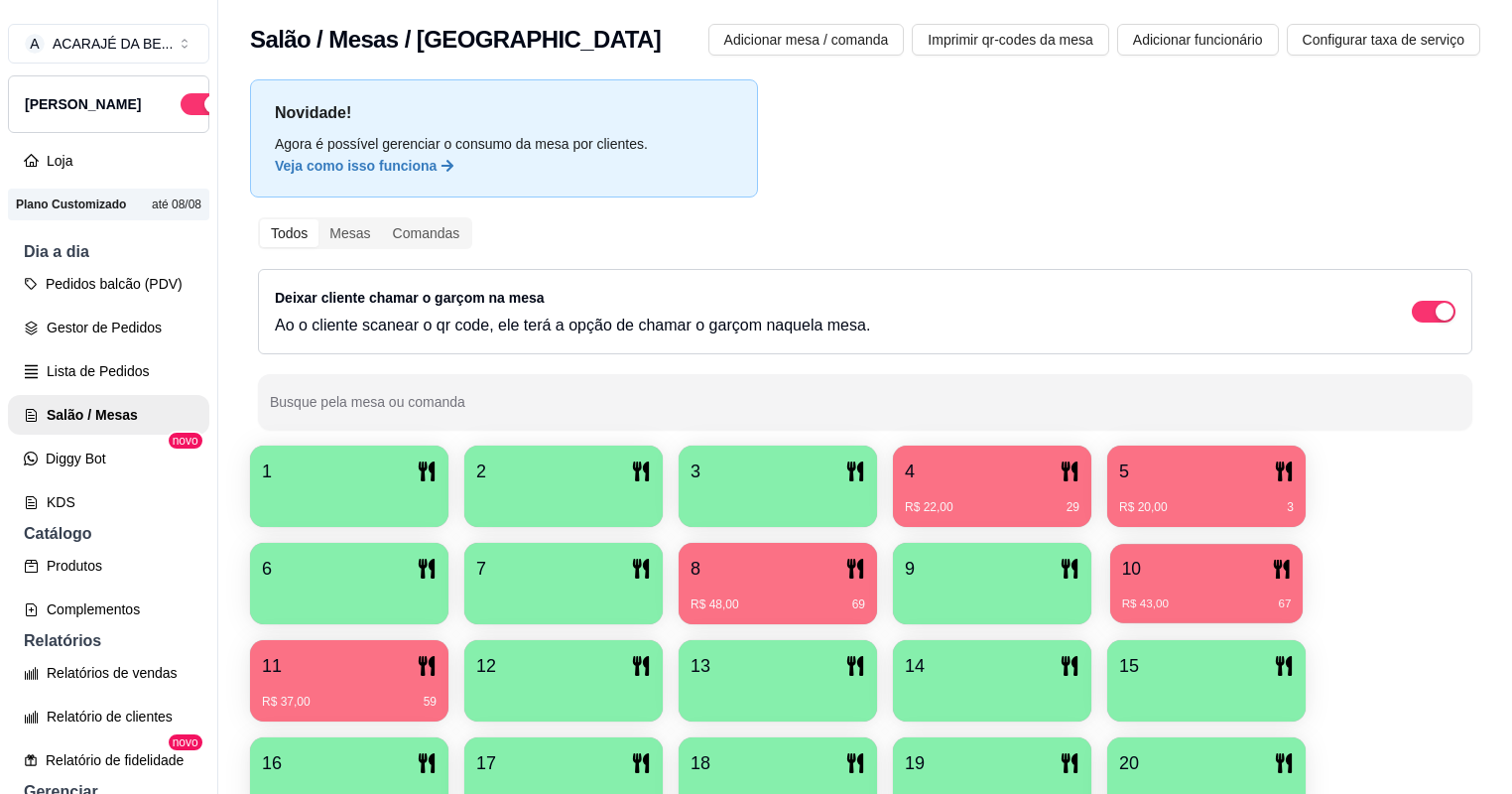 click on "R$ 43,00 67" at bounding box center [1206, 604] 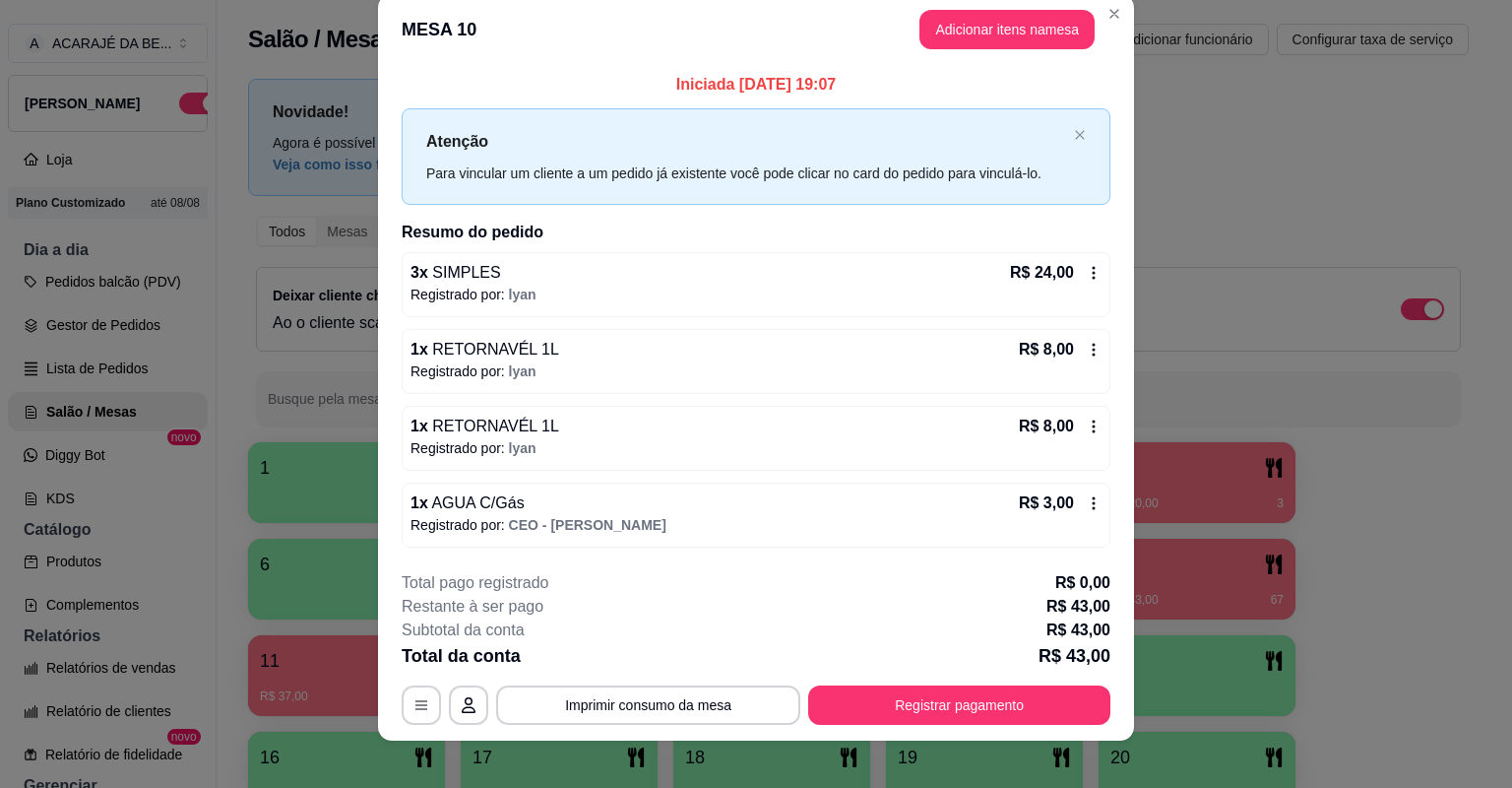 scroll, scrollTop: 40, scrollLeft: 0, axis: vertical 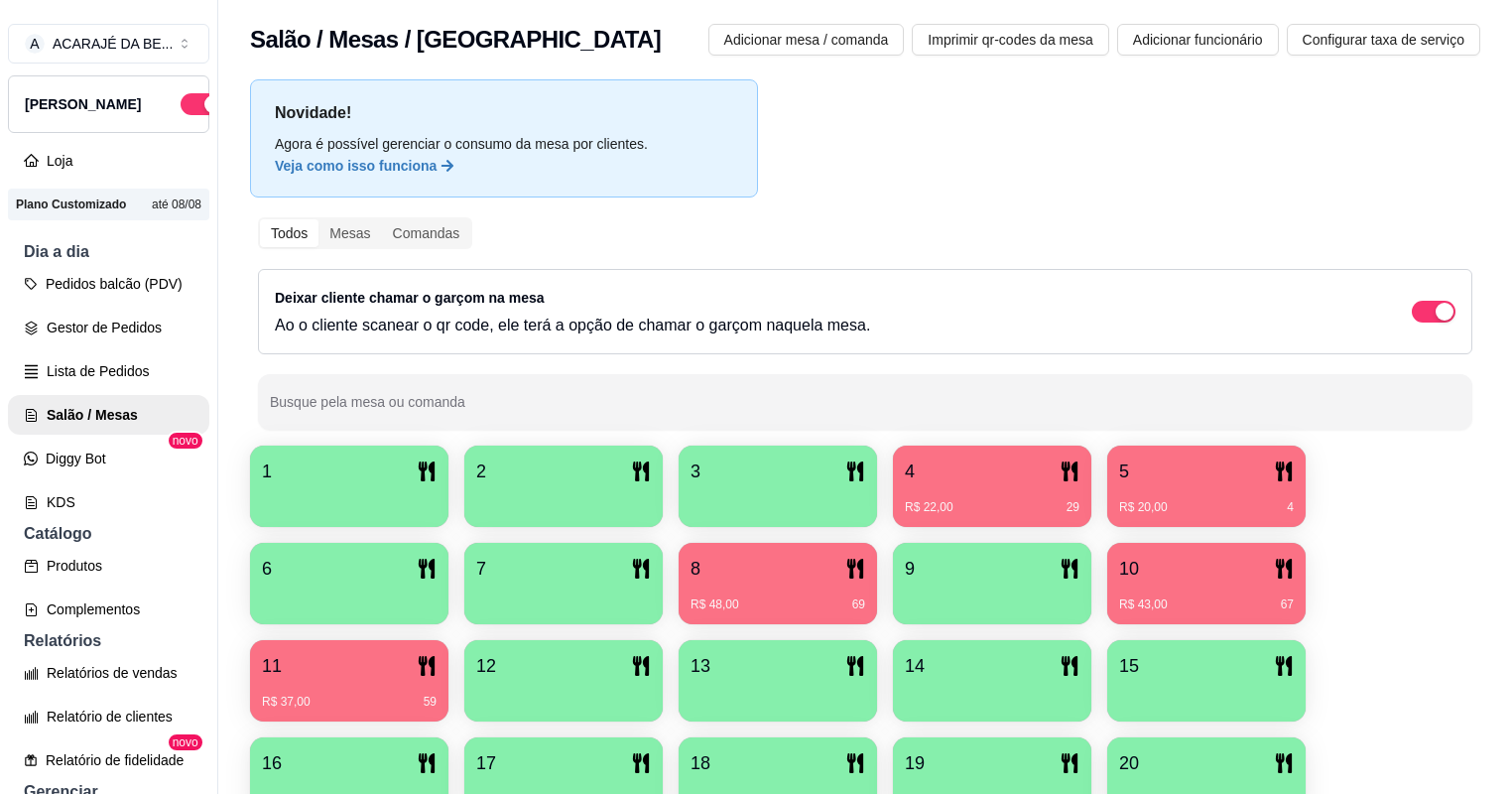 click on "11" at bounding box center [349, 666] 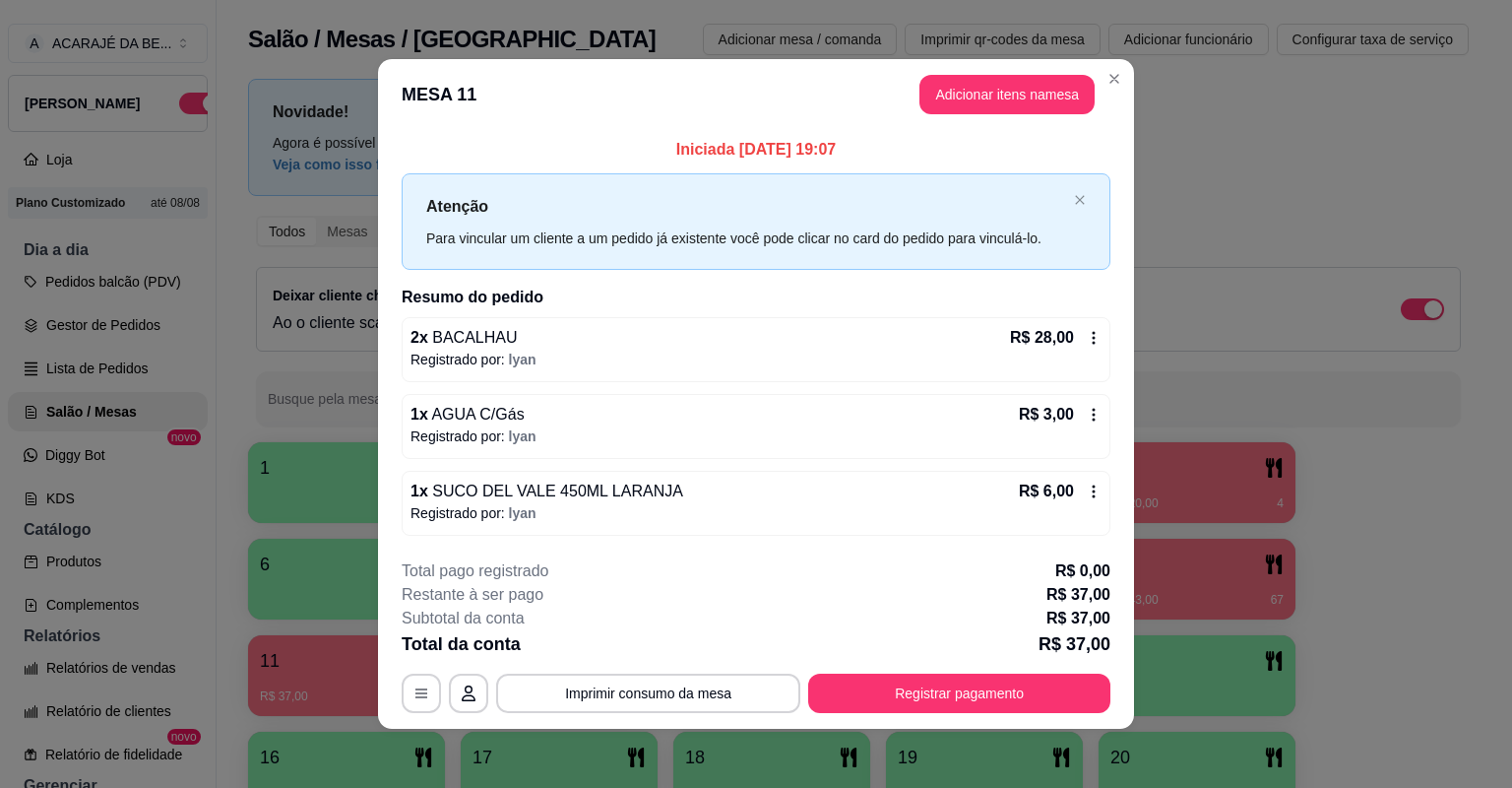 click on "Novidade! Agora é possível gerenciar o consumo da mesa por clientes.   Veja como isso funciona Todos Mesas Comandas Deixar cliente chamar o garçom na mesa Ao o cliente scanear o qr code, ele terá a opção de chamar o garçom naquela mesa. Busque pela mesa ou comanda
1 2 3 4 R$ 22,00 30 5 R$ 20,00 4 6 7 8 R$ 48,00 69 9 10 R$ 43,00 67 11 R$ 37,00 59 12 13 14 15 16 17 18 19 20" at bounding box center [858, 451] 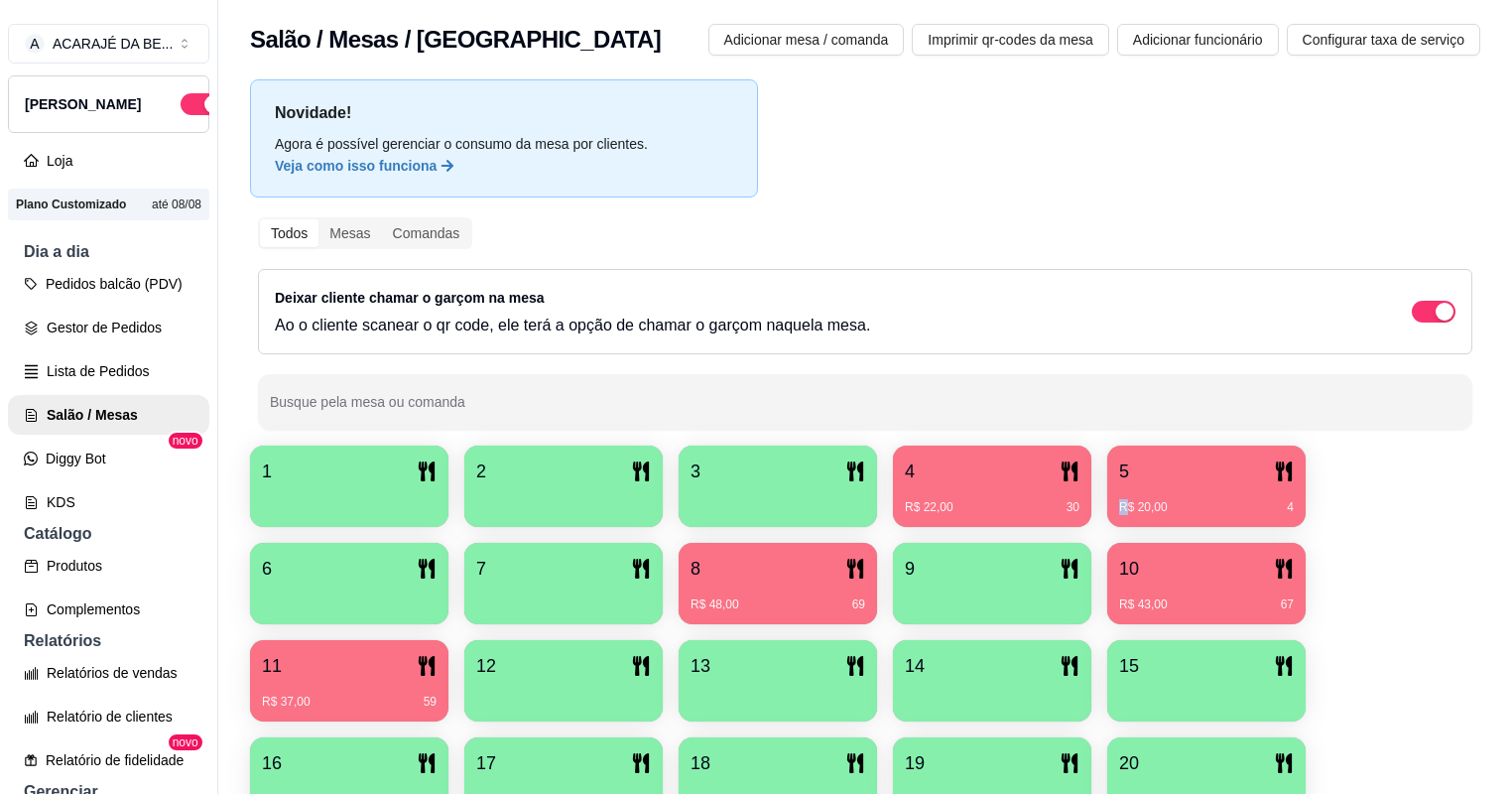 click on "R$ 22,00 30" at bounding box center (992, 507) 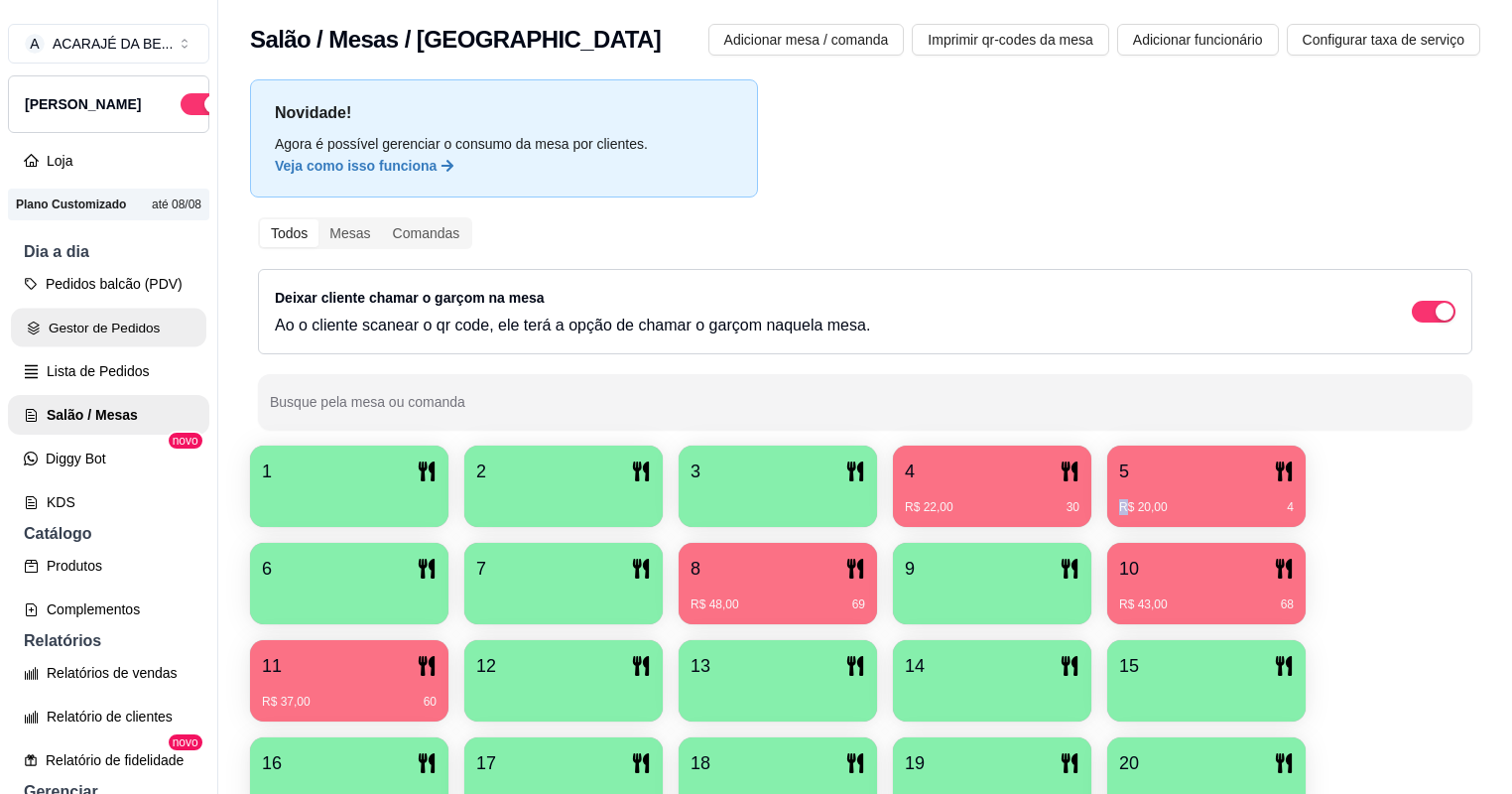 click on "Gestor de Pedidos" at bounding box center (108, 328) 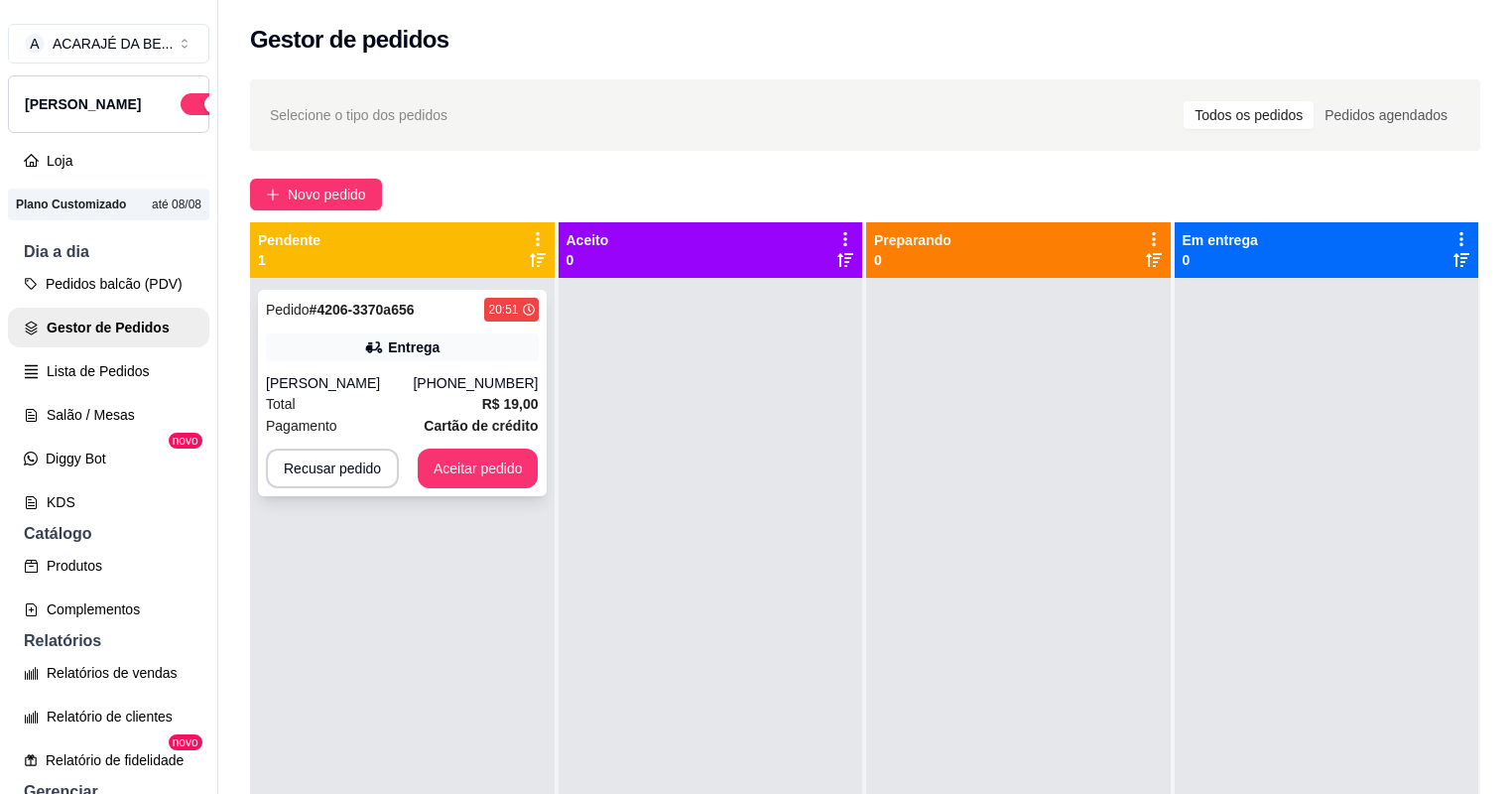 click on "Pedido  # 4206-3370a656 20:51 Entrega Eliane  [PHONE_NUMBER] Total R$ 19,00 Pagamento Cartão de crédito Recusar pedido Aceitar pedido" at bounding box center [402, 393] 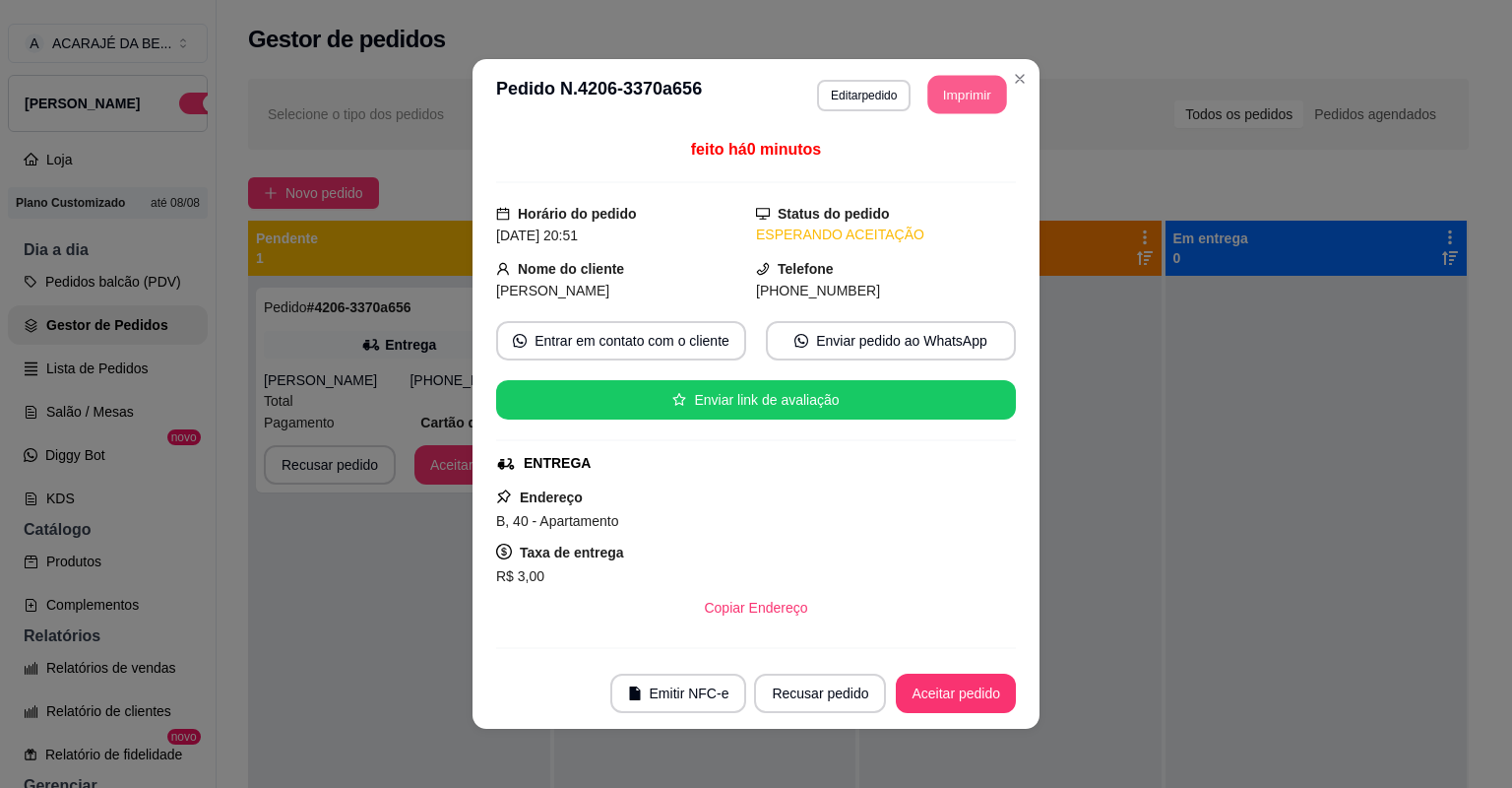 click on "Imprimir" at bounding box center (968, 95) 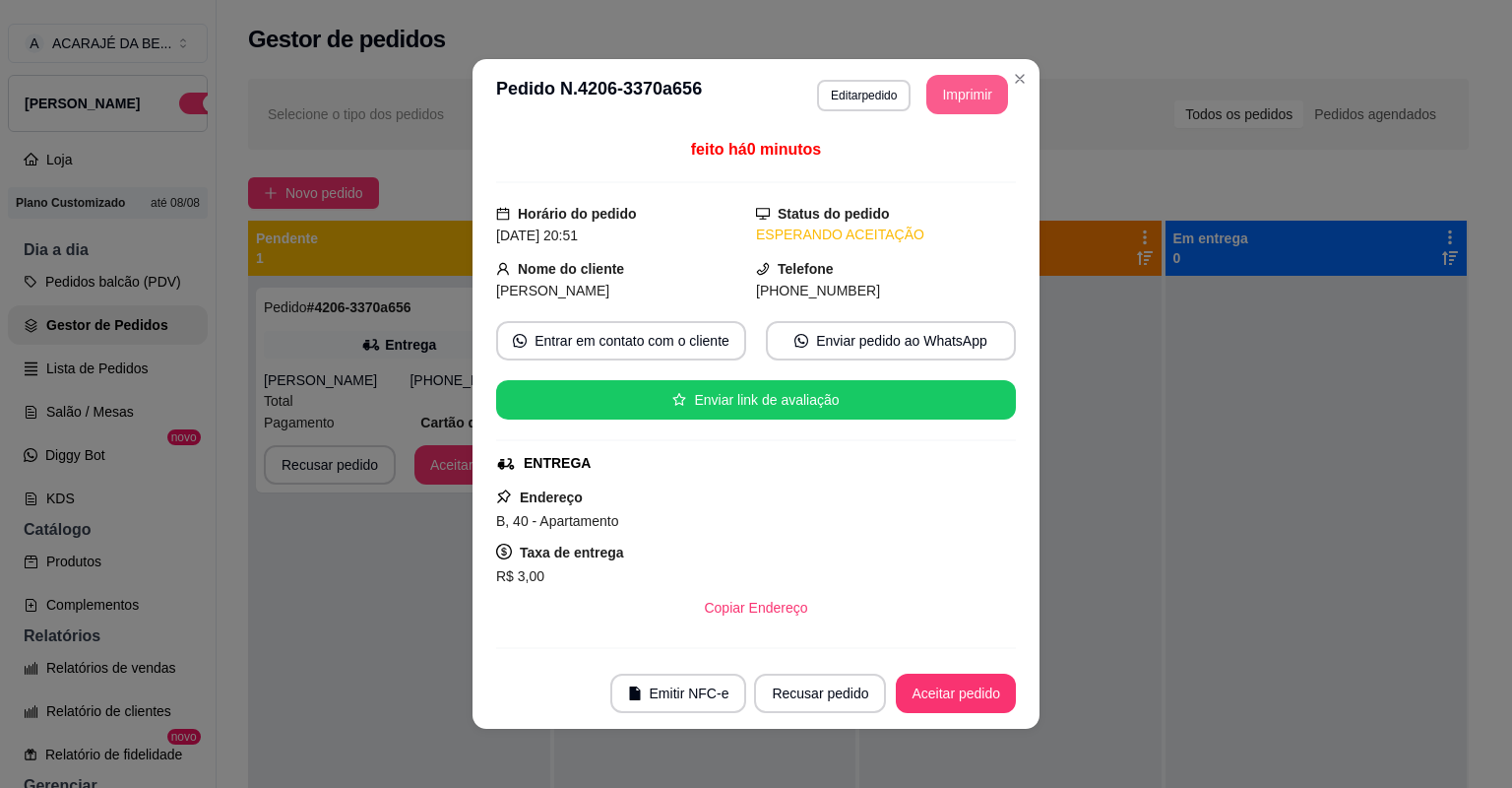 scroll, scrollTop: 0, scrollLeft: 0, axis: both 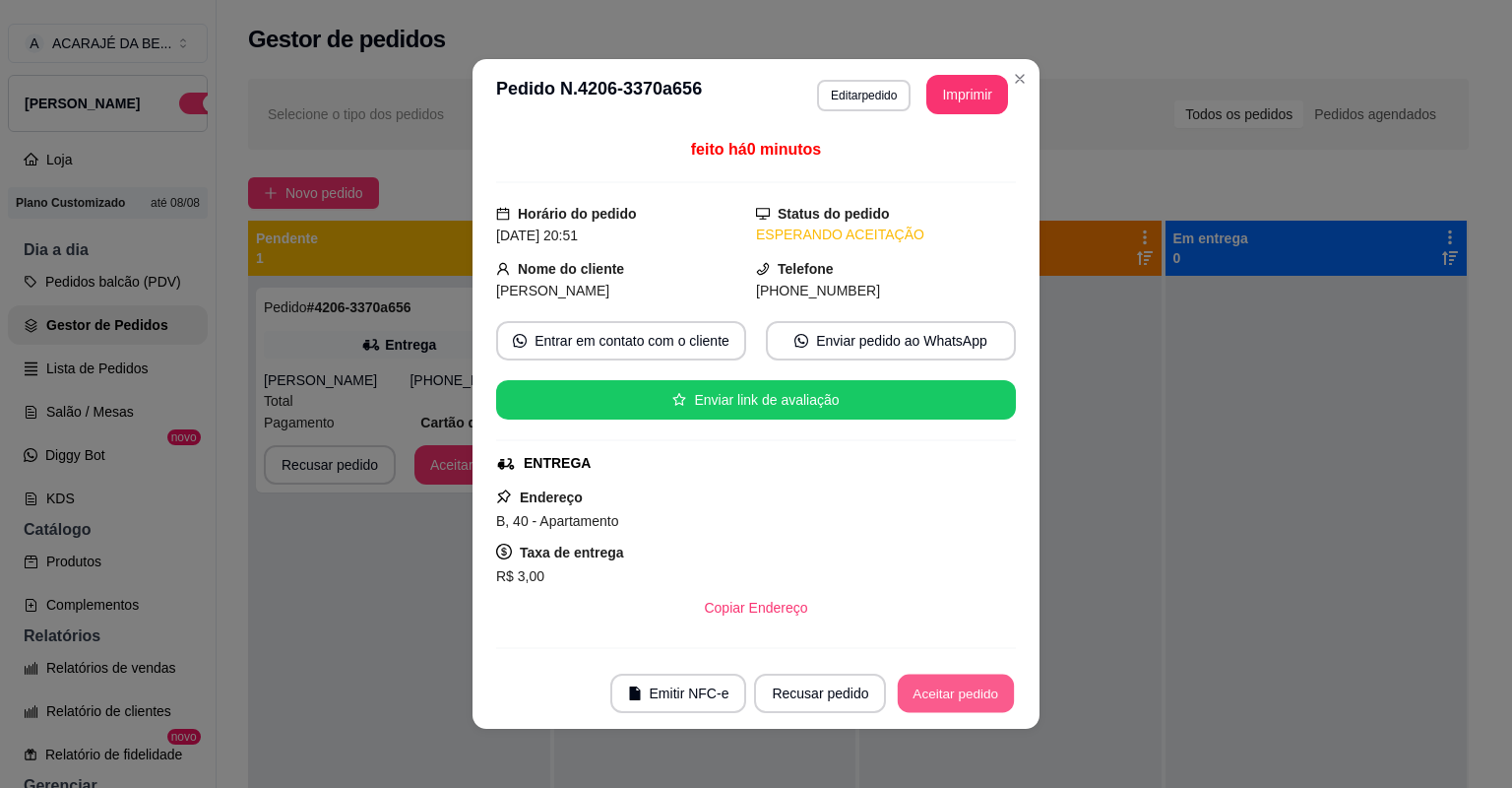 click on "Aceitar pedido" at bounding box center [956, 693] 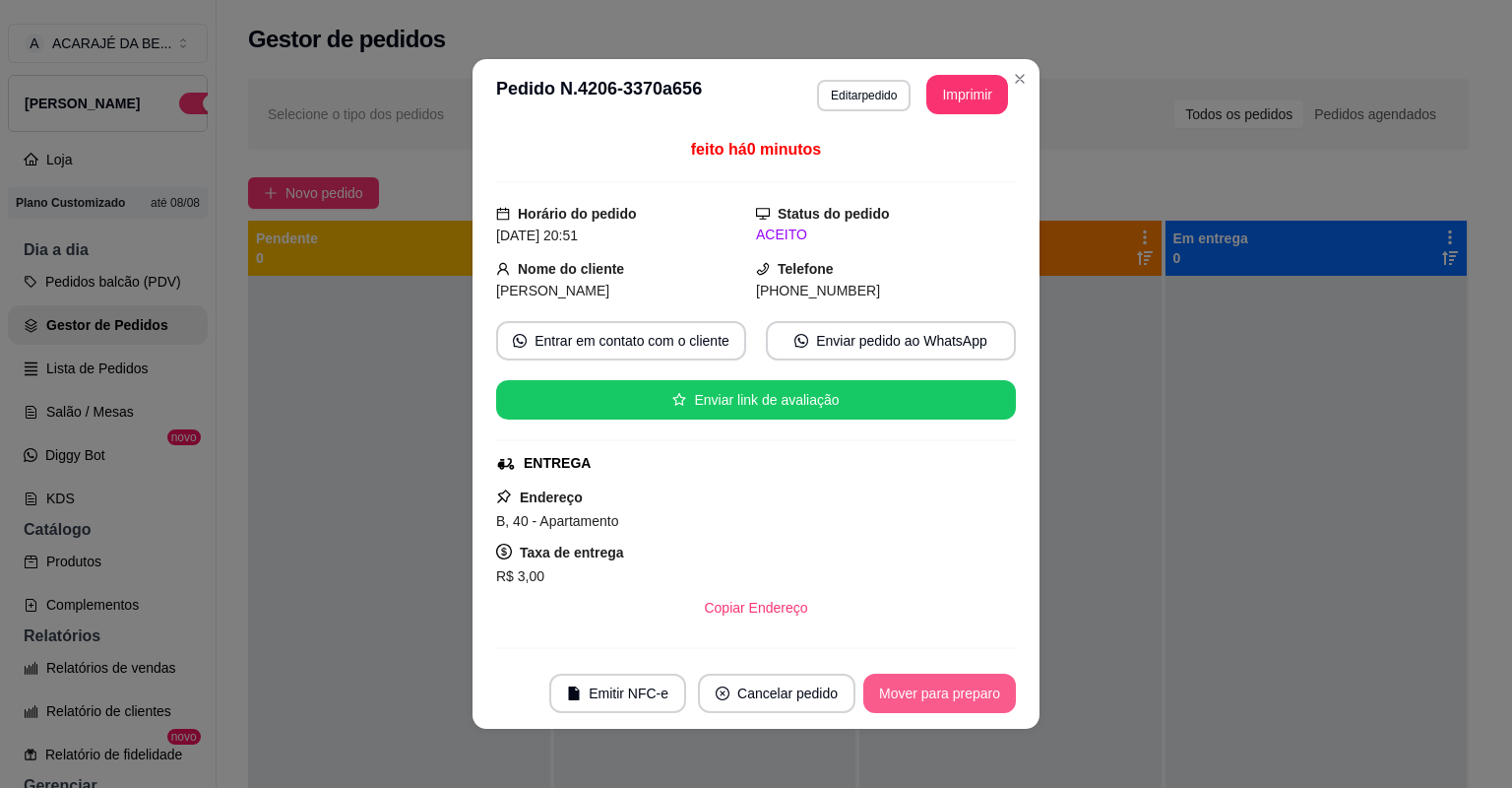 click on "Mover para preparo" at bounding box center [939, 693] 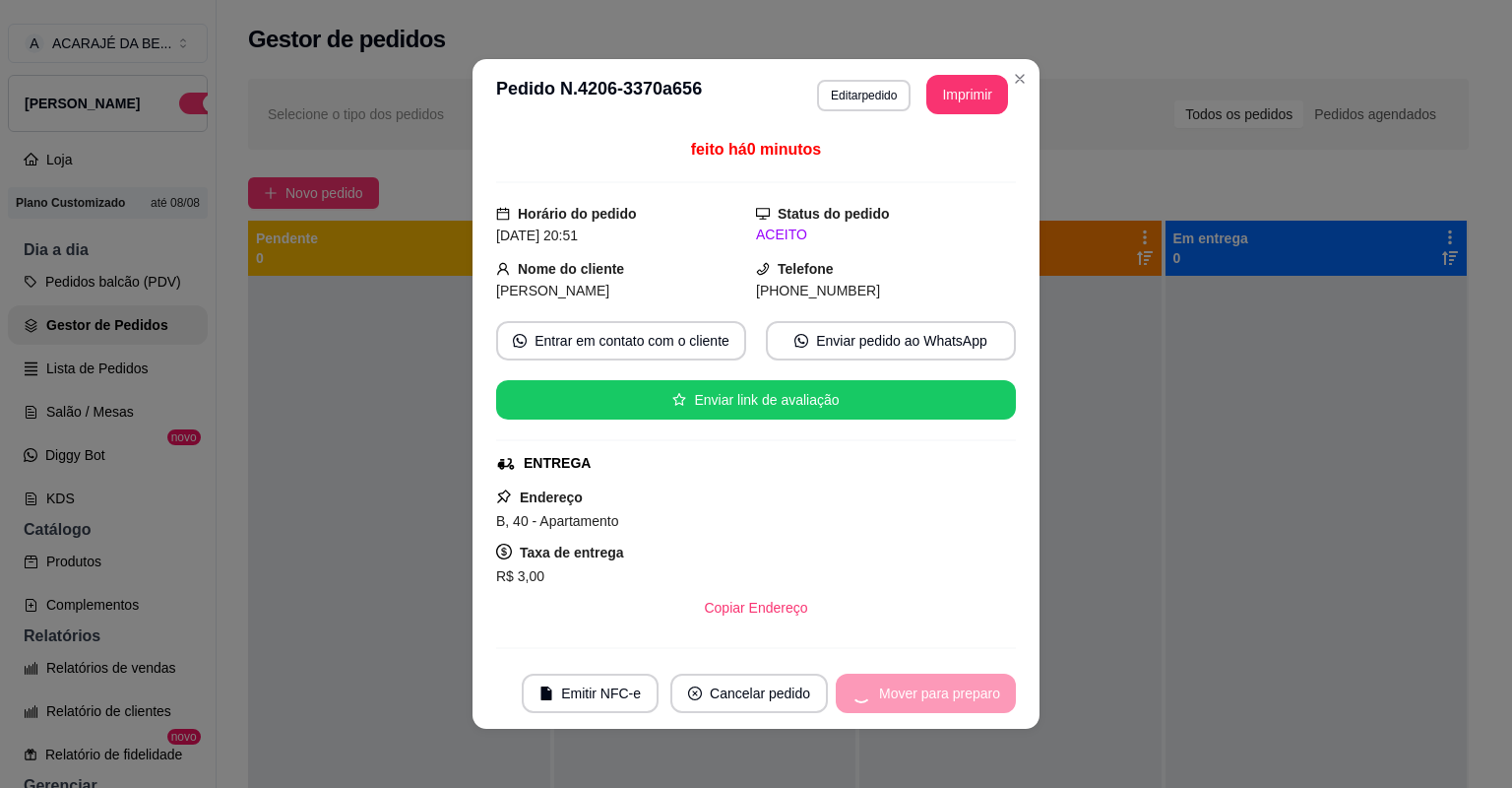 click on "Mover para preparo" at bounding box center [925, 693] 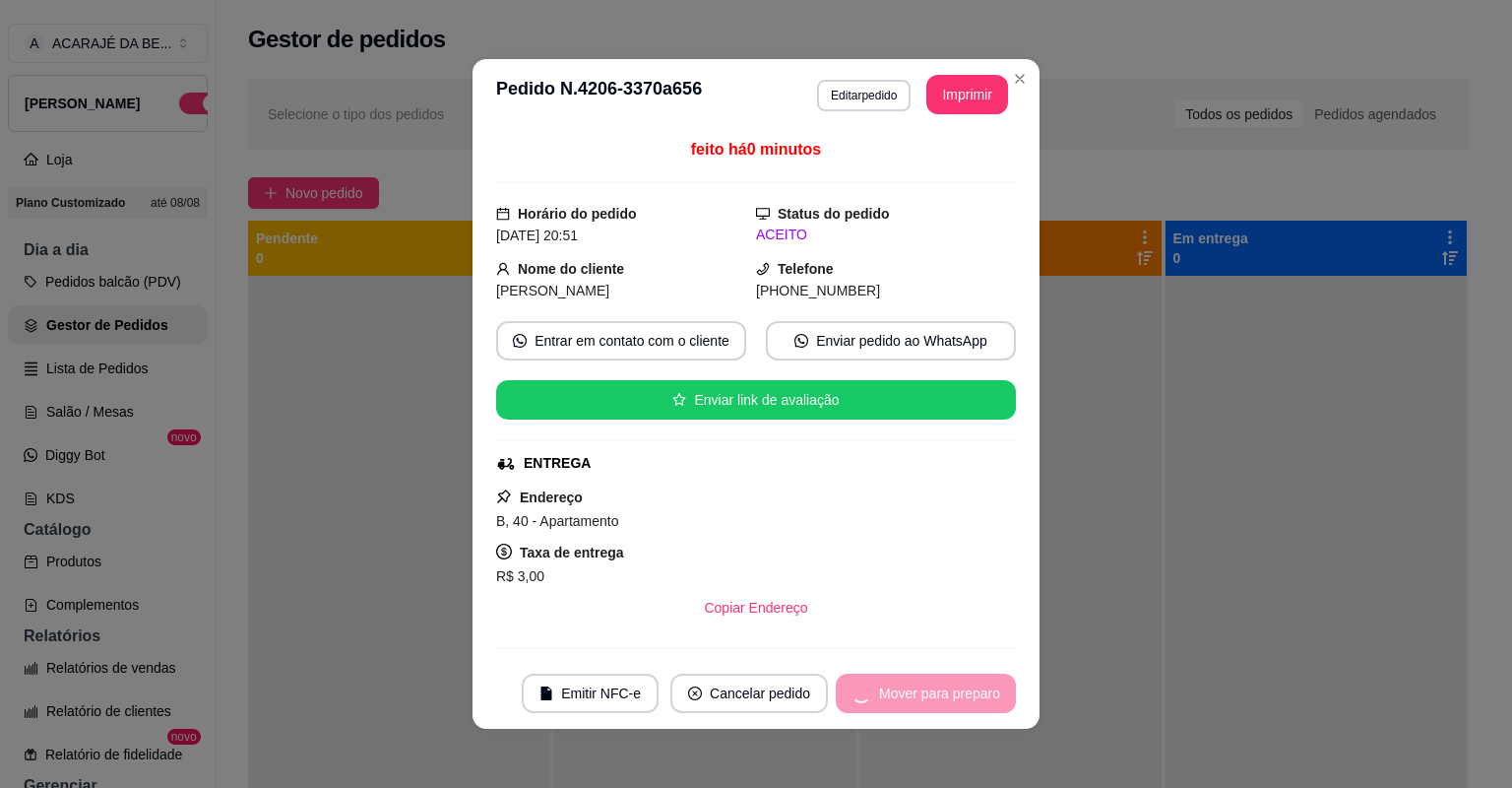 click on "Mover para preparo" at bounding box center [925, 693] 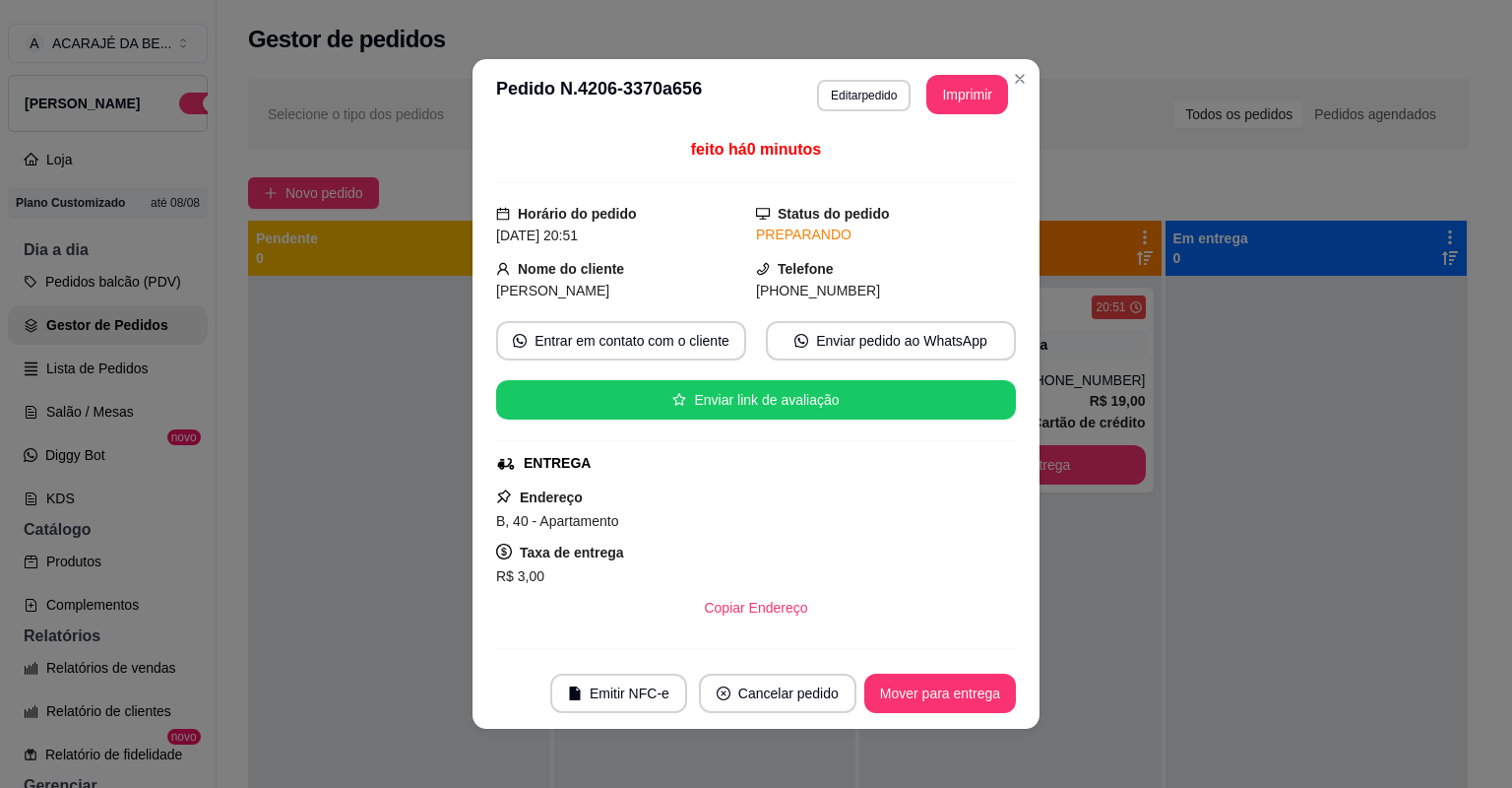 click on "Mover para entrega" at bounding box center [940, 693] 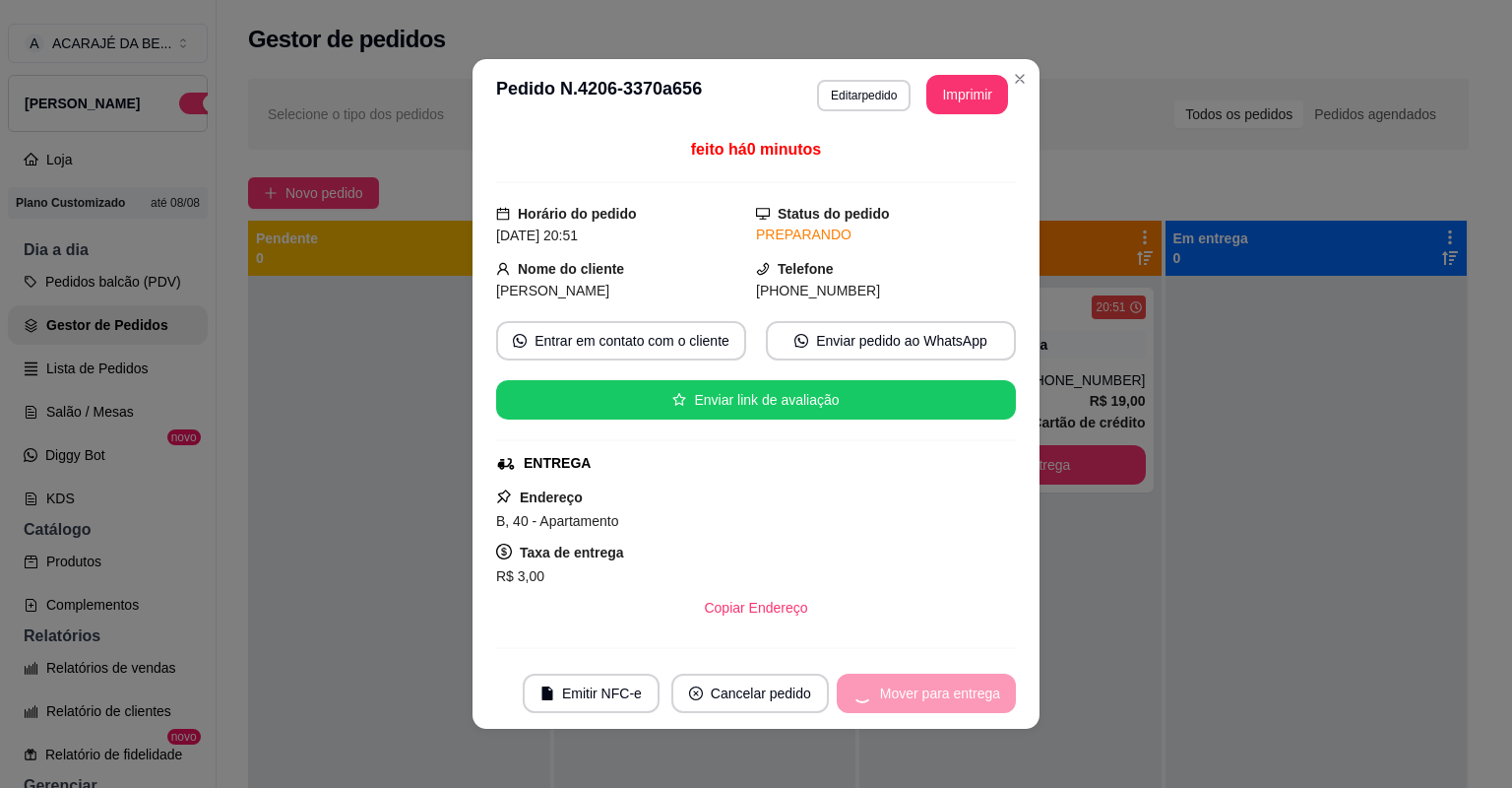 click on "Mover para entrega" at bounding box center [926, 693] 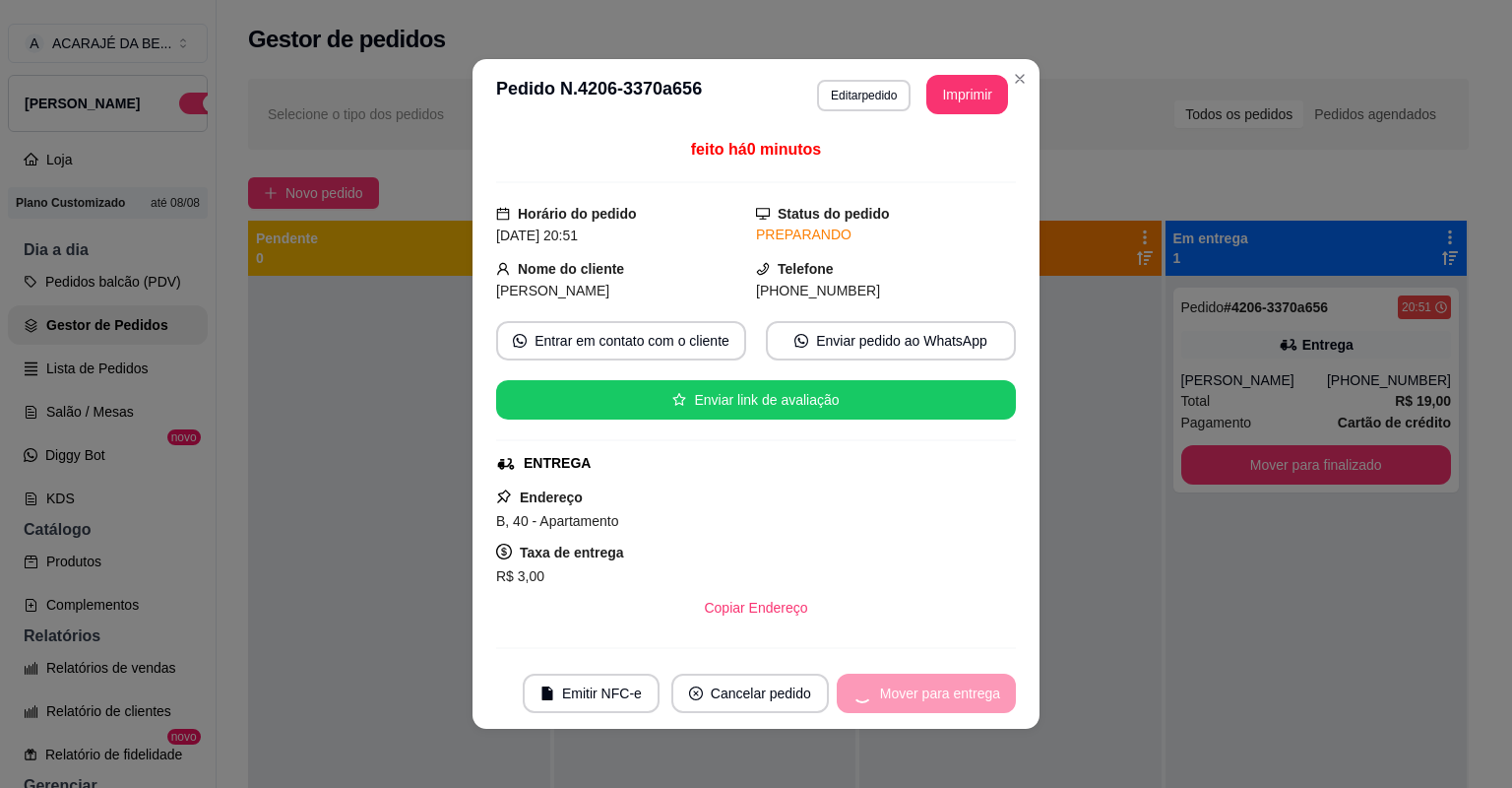 click on "Mover para entrega" at bounding box center [926, 693] 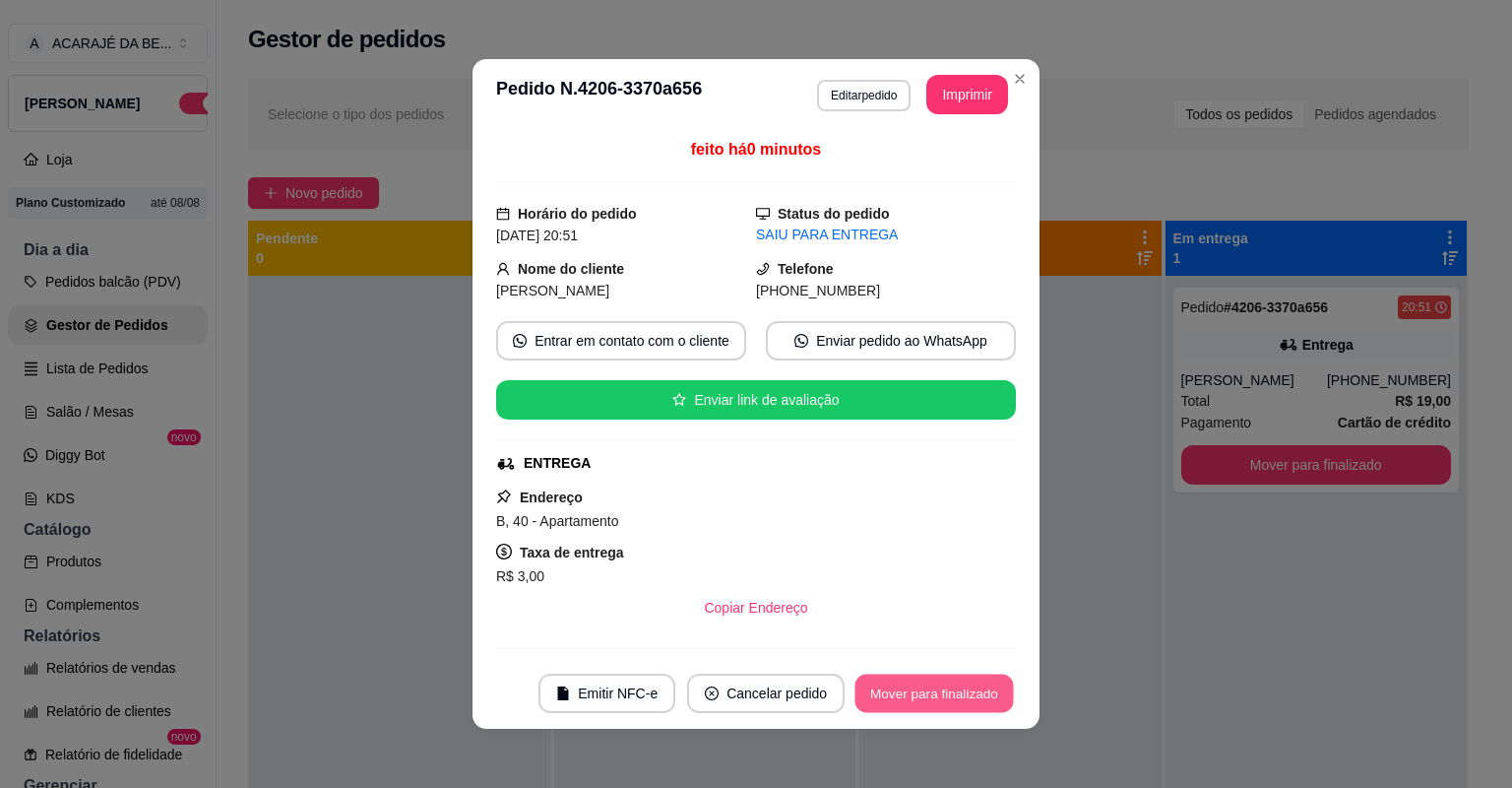 click on "Mover para finalizado" at bounding box center [934, 693] 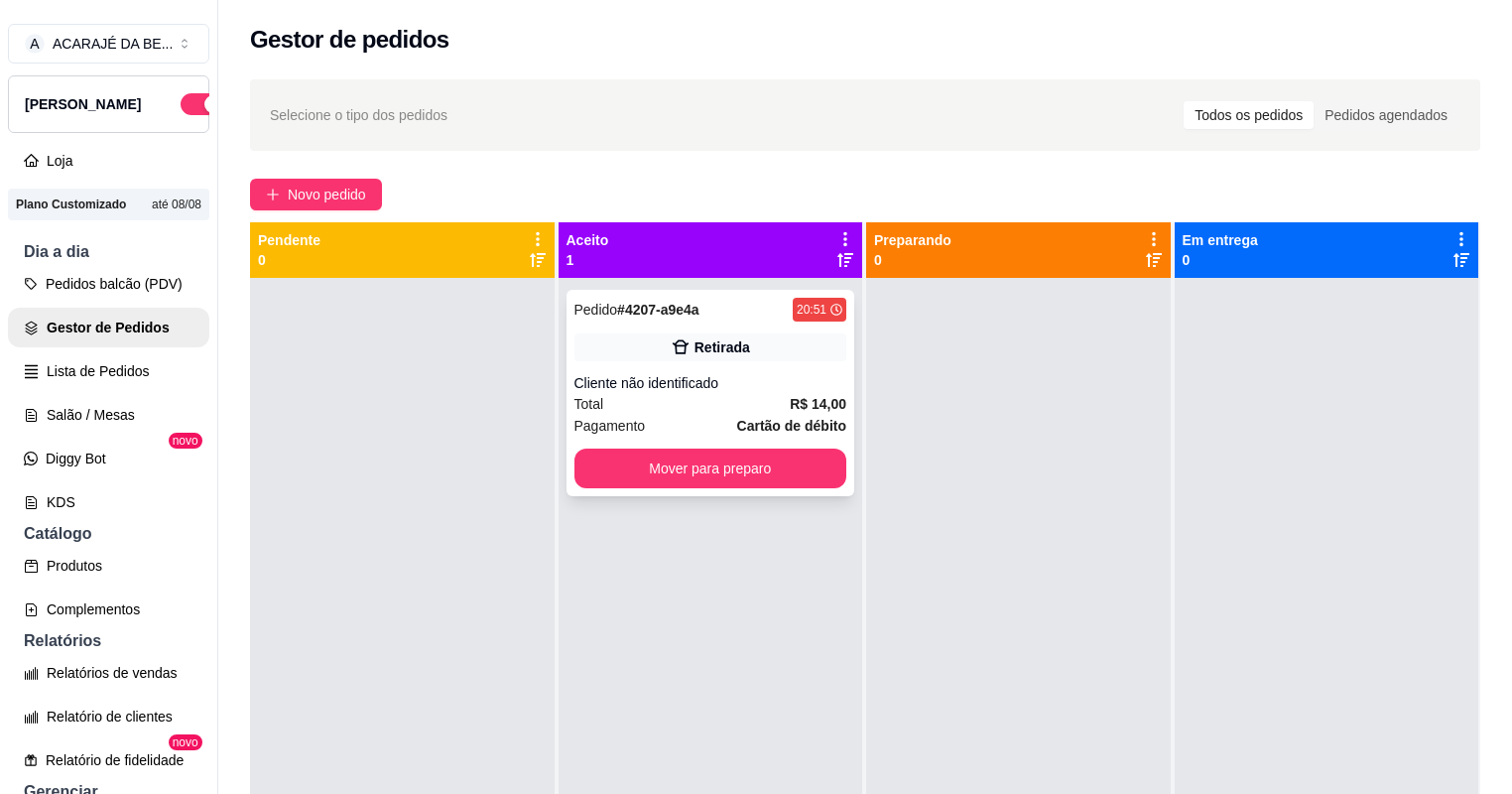 drag, startPoint x: 683, startPoint y: 396, endPoint x: 695, endPoint y: 388, distance: 14.422205 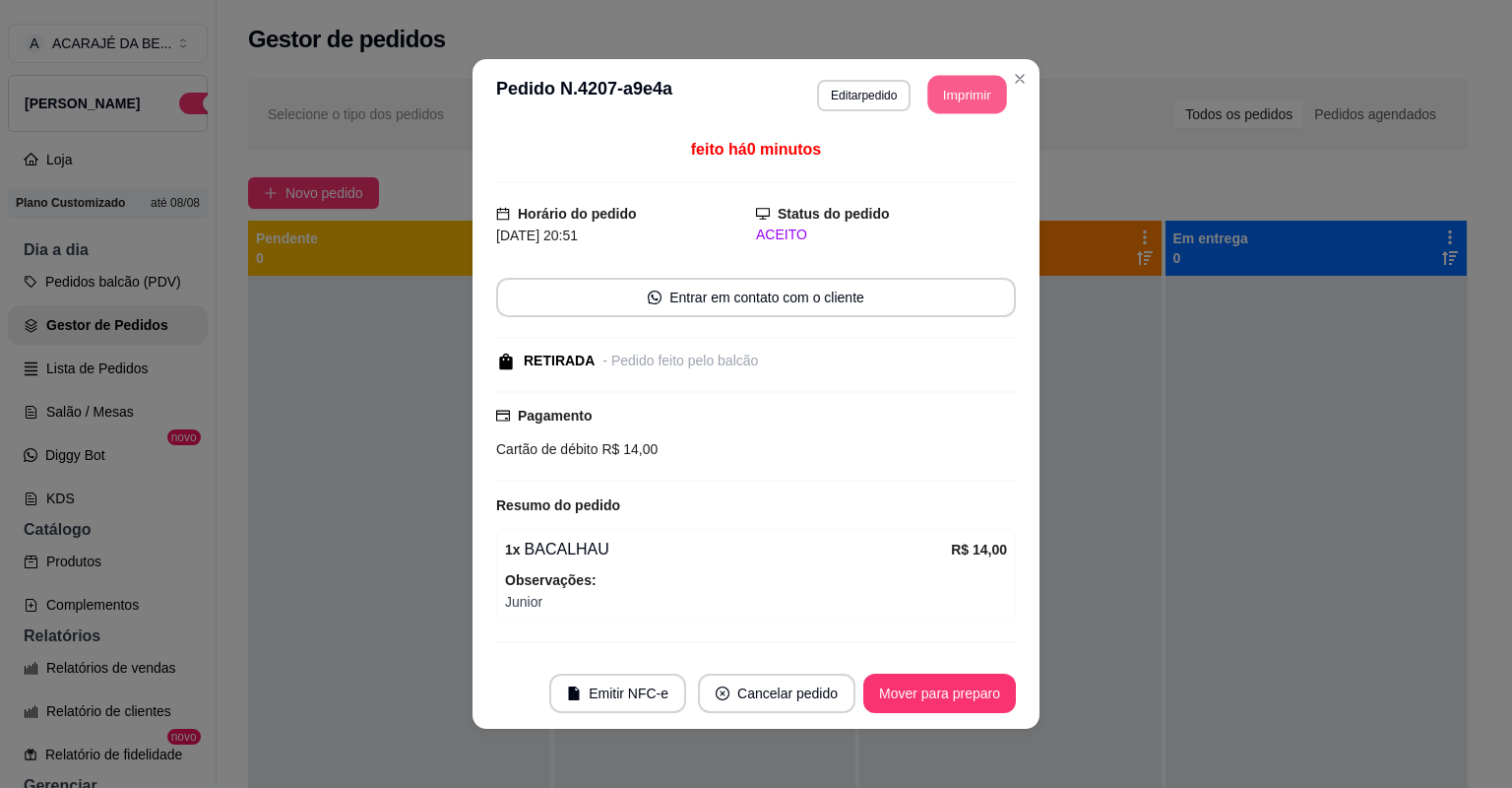click on "Imprimir" at bounding box center [968, 95] 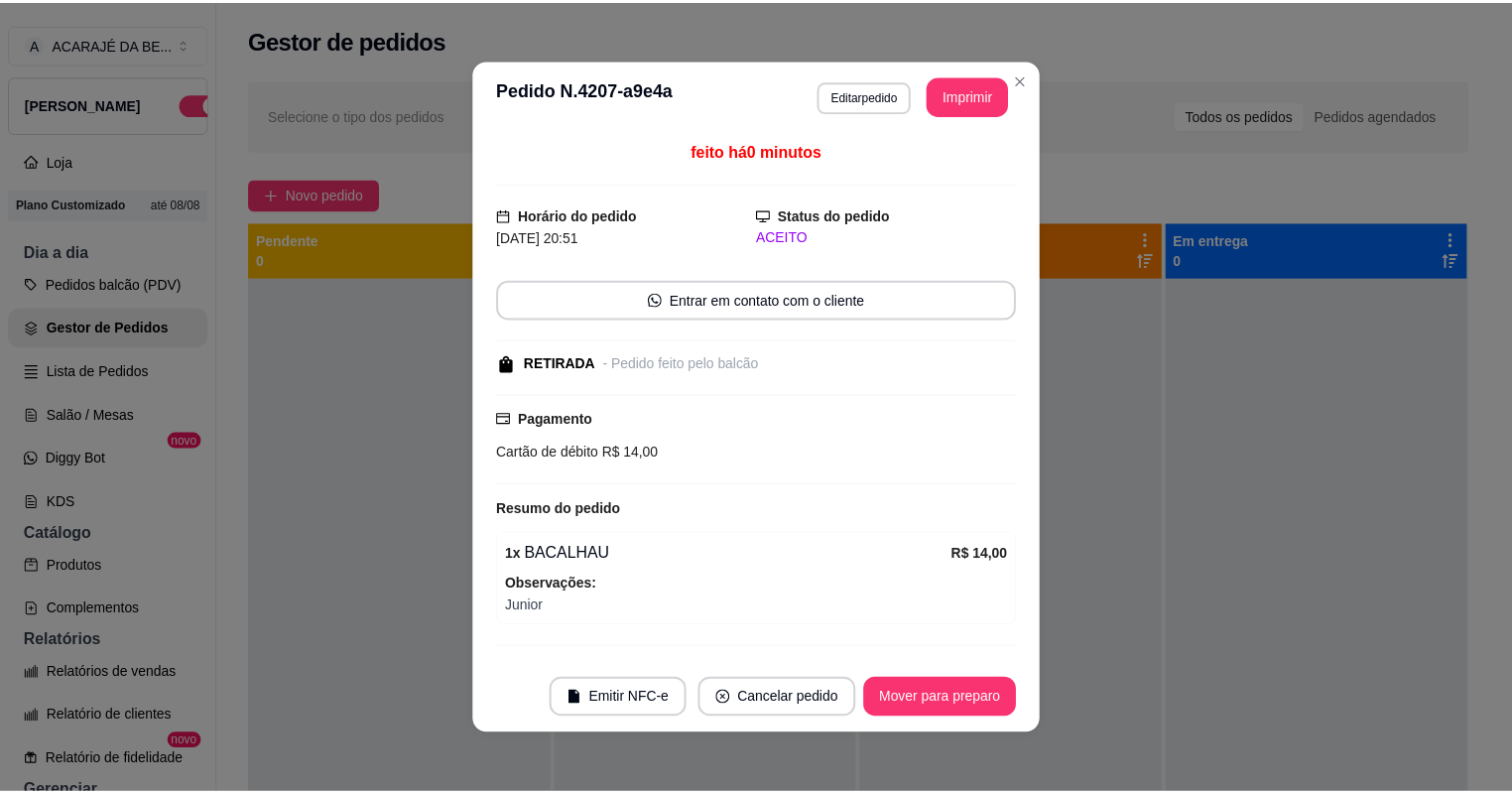 scroll, scrollTop: 0, scrollLeft: 0, axis: both 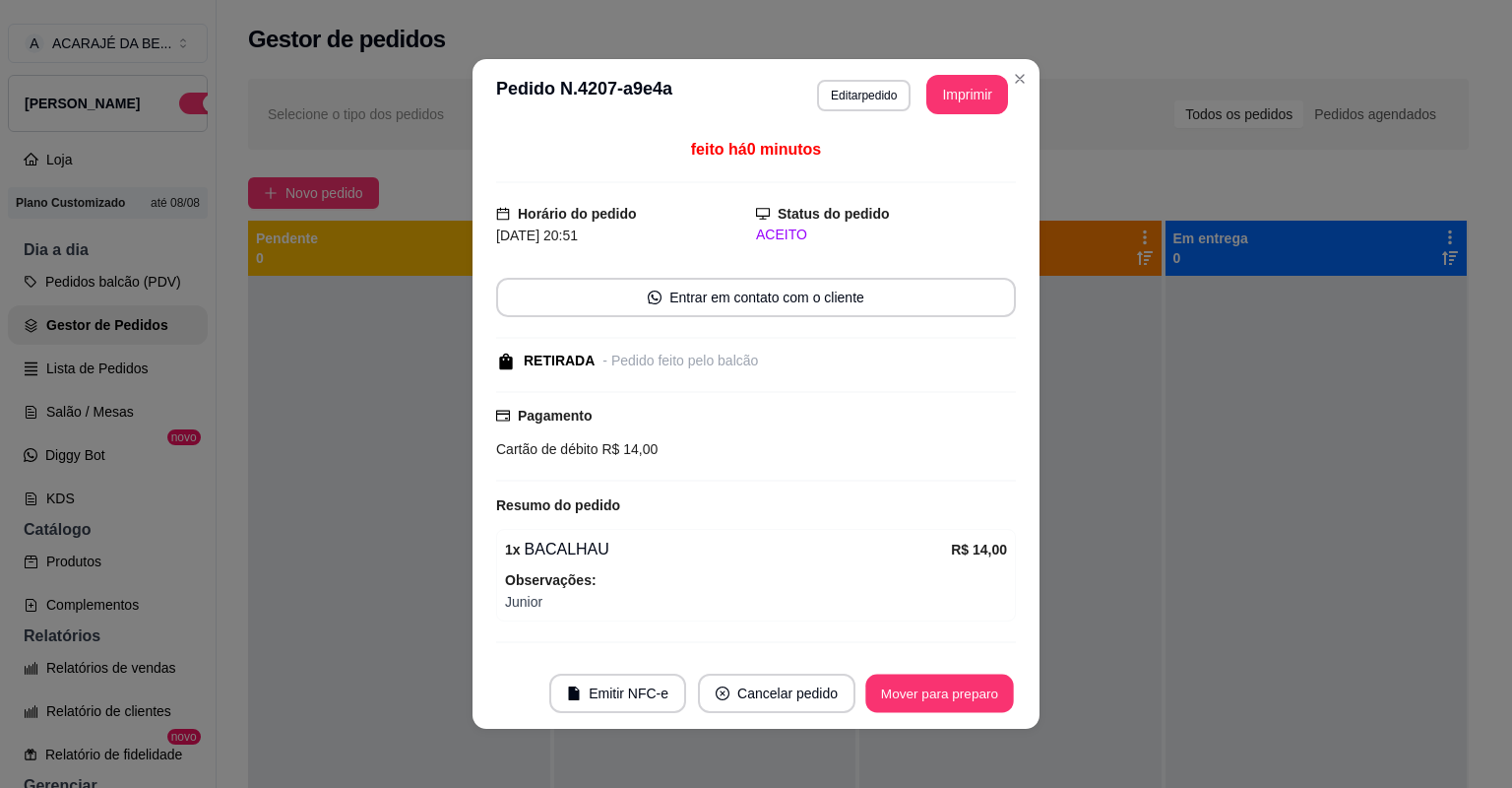 click on "Mover para preparo" at bounding box center (939, 693) 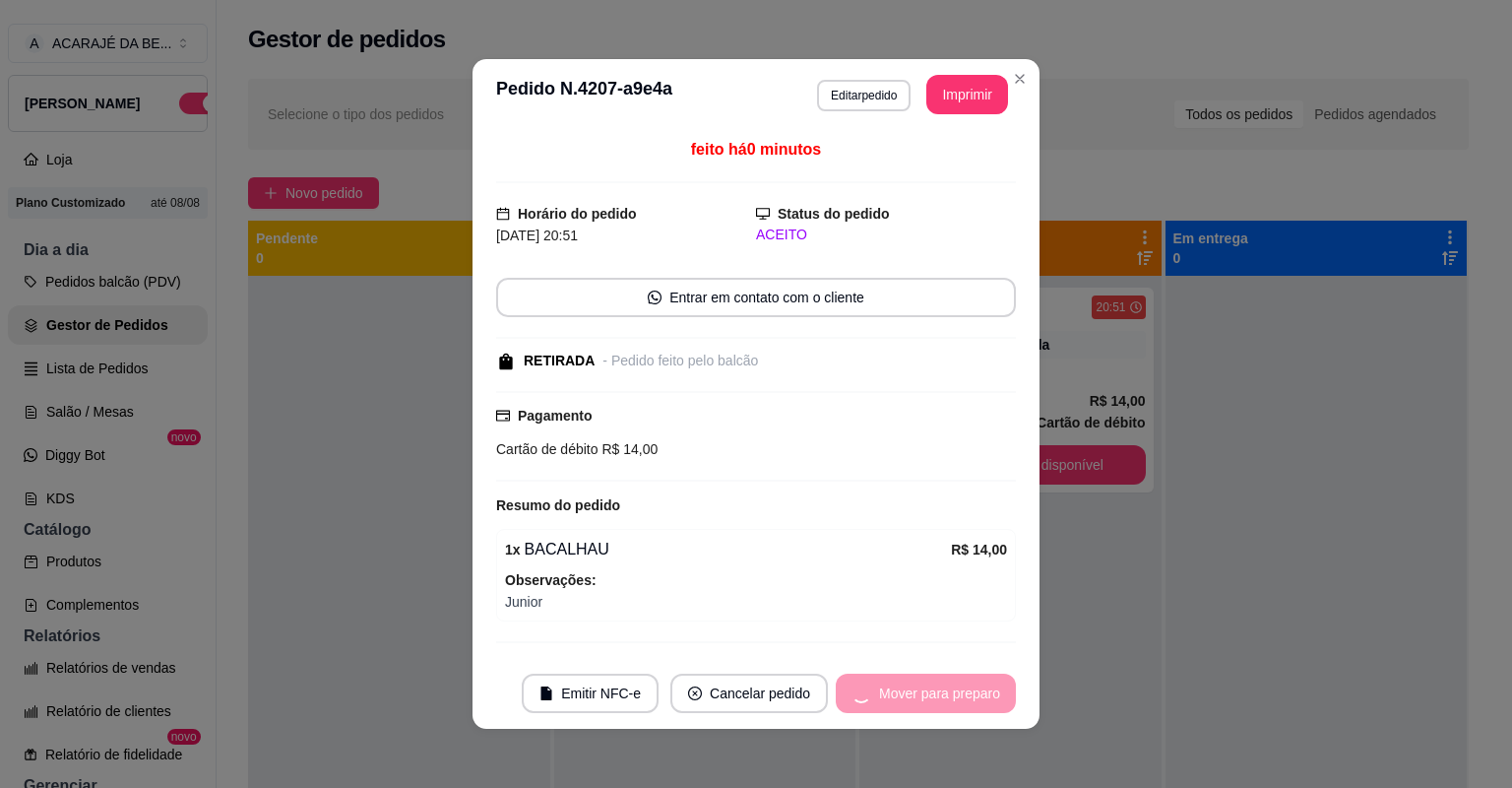 click on "Mover para preparo" at bounding box center (925, 693) 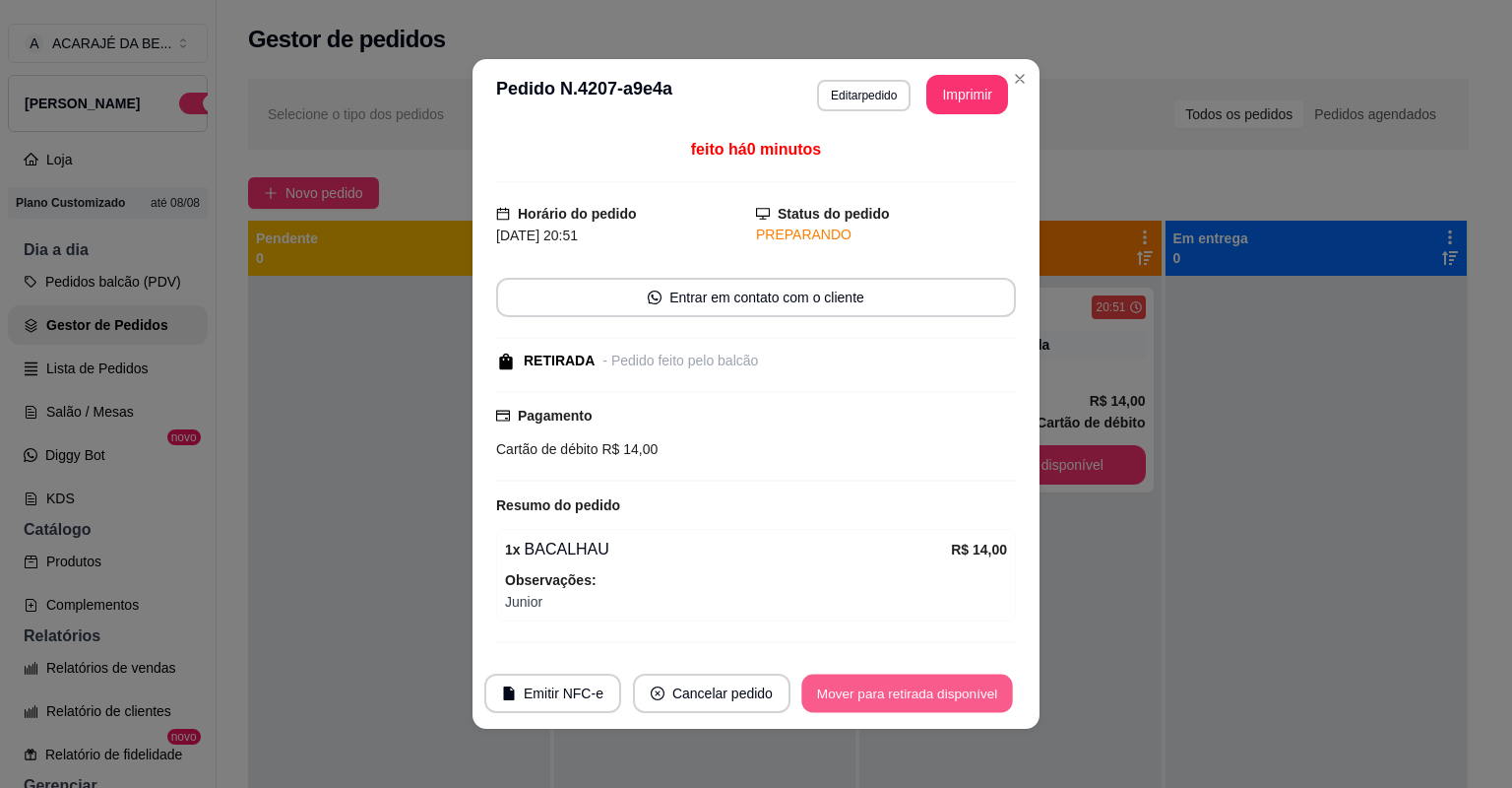 click on "Mover para retirada disponível" at bounding box center [907, 693] 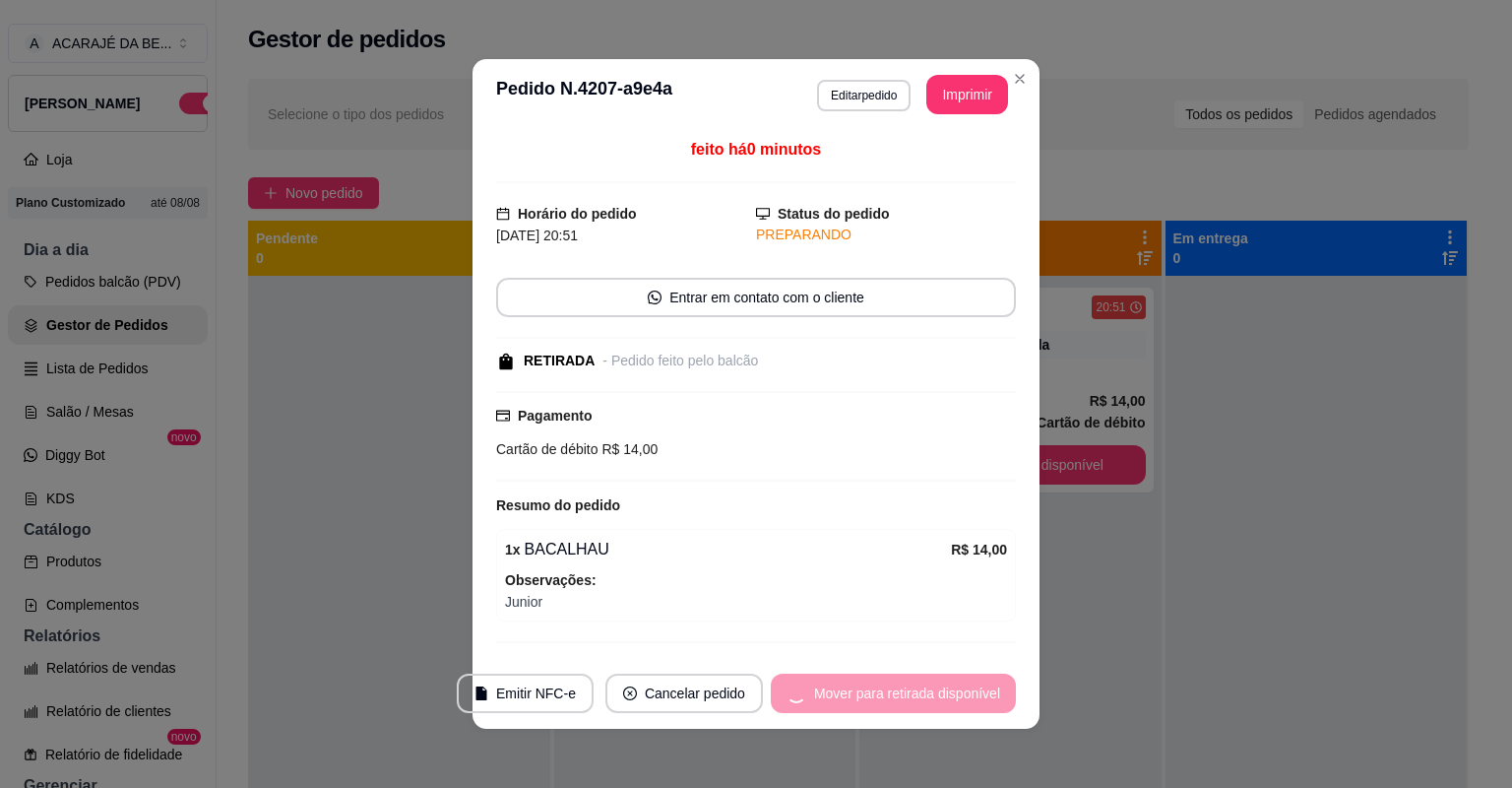 click on "Mover para retirada disponível" at bounding box center [893, 693] 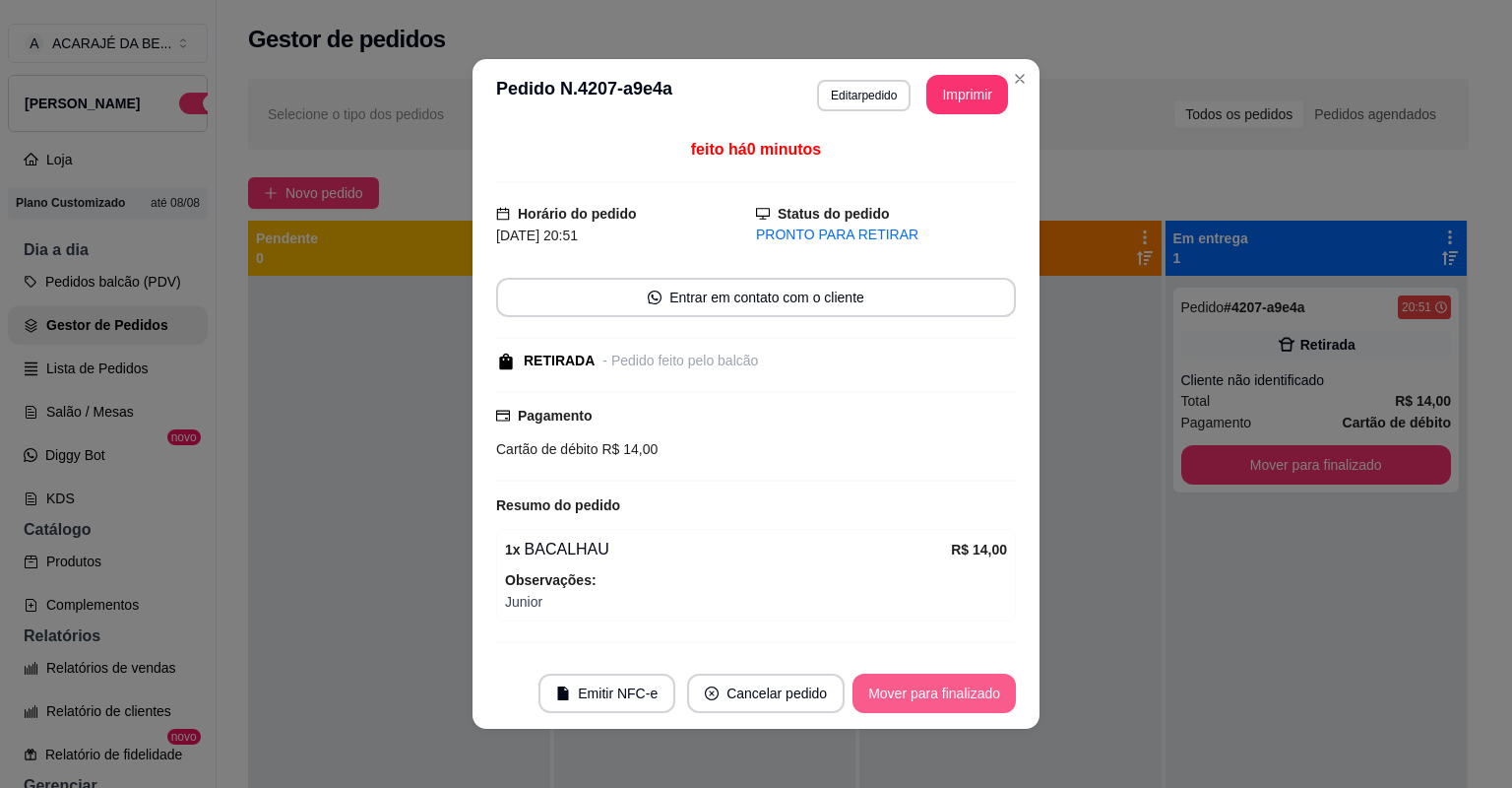 click on "Mover para finalizado" at bounding box center (934, 693) 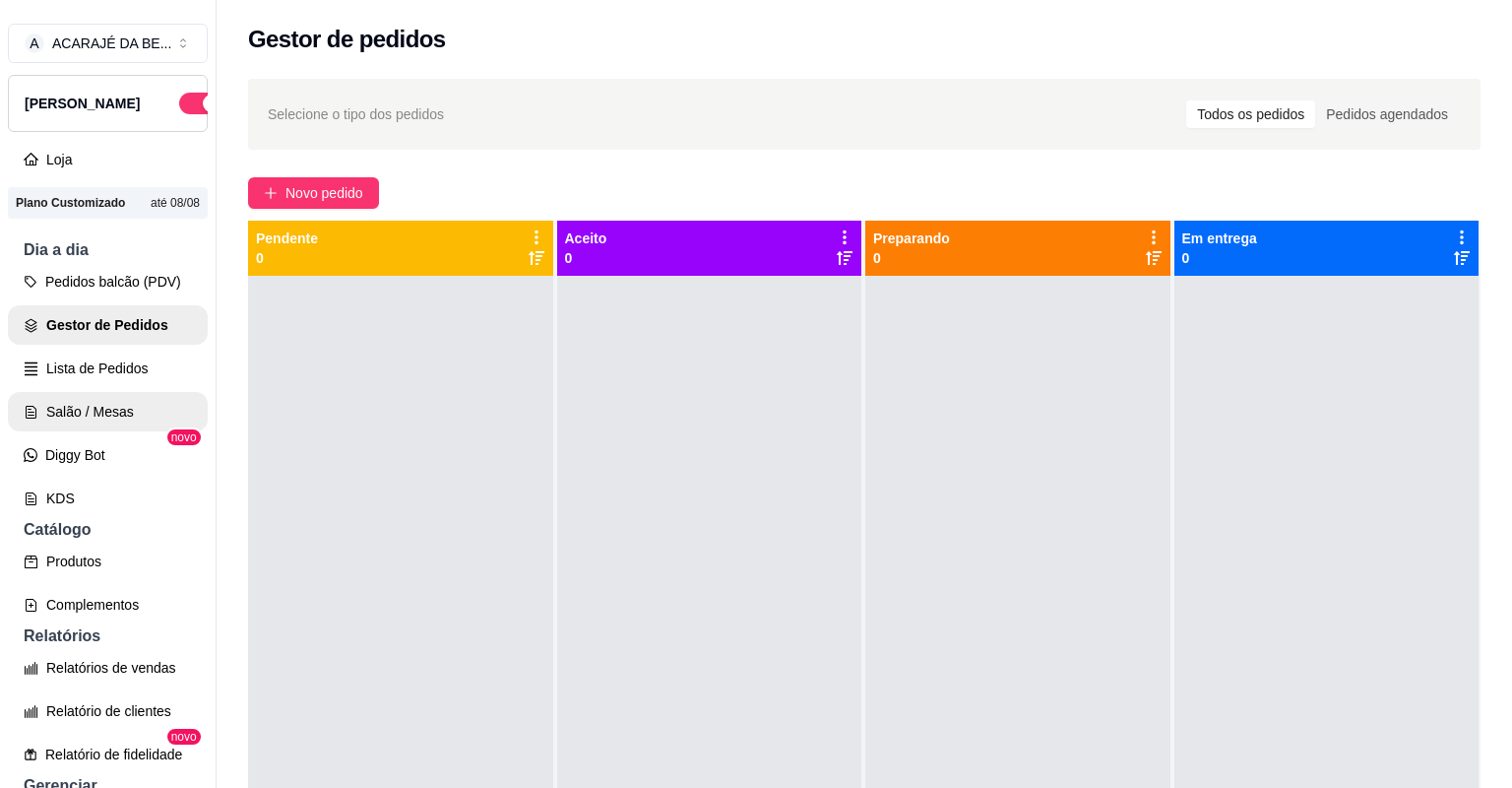 click on "Salão / Mesas" at bounding box center [107, 412] 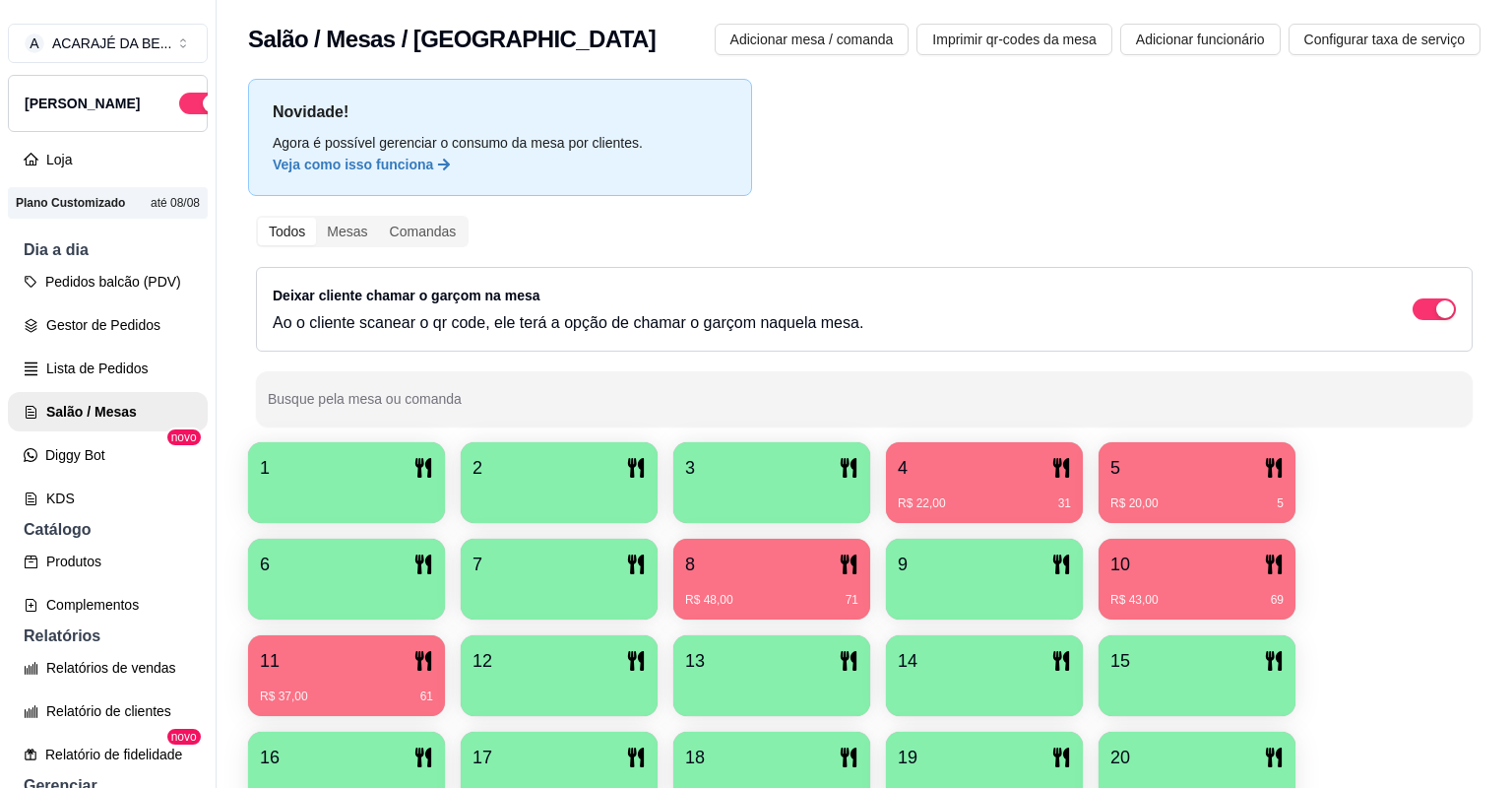 click on "11 R$ 37,00 61" at bounding box center [346, 676] 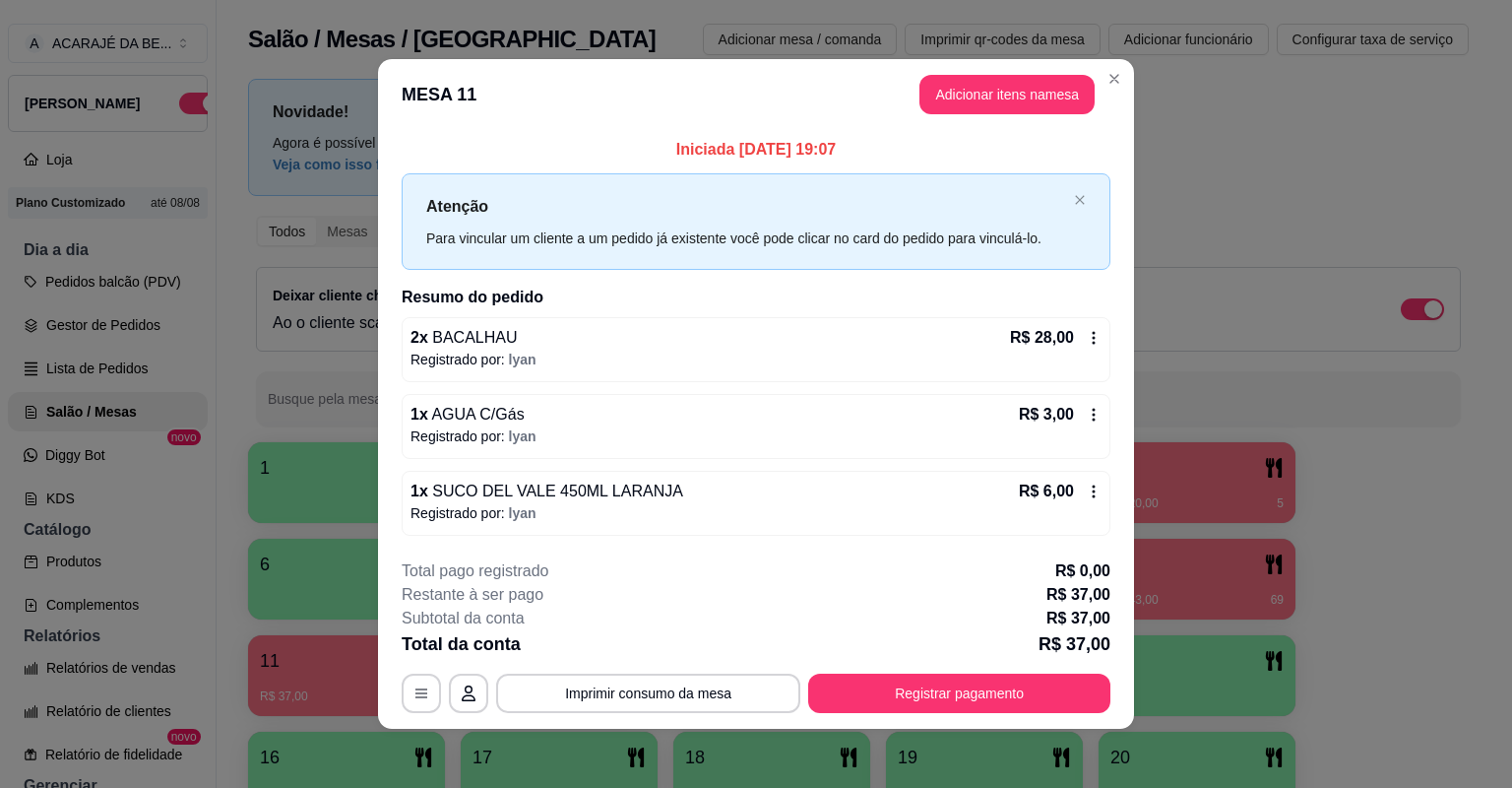 click 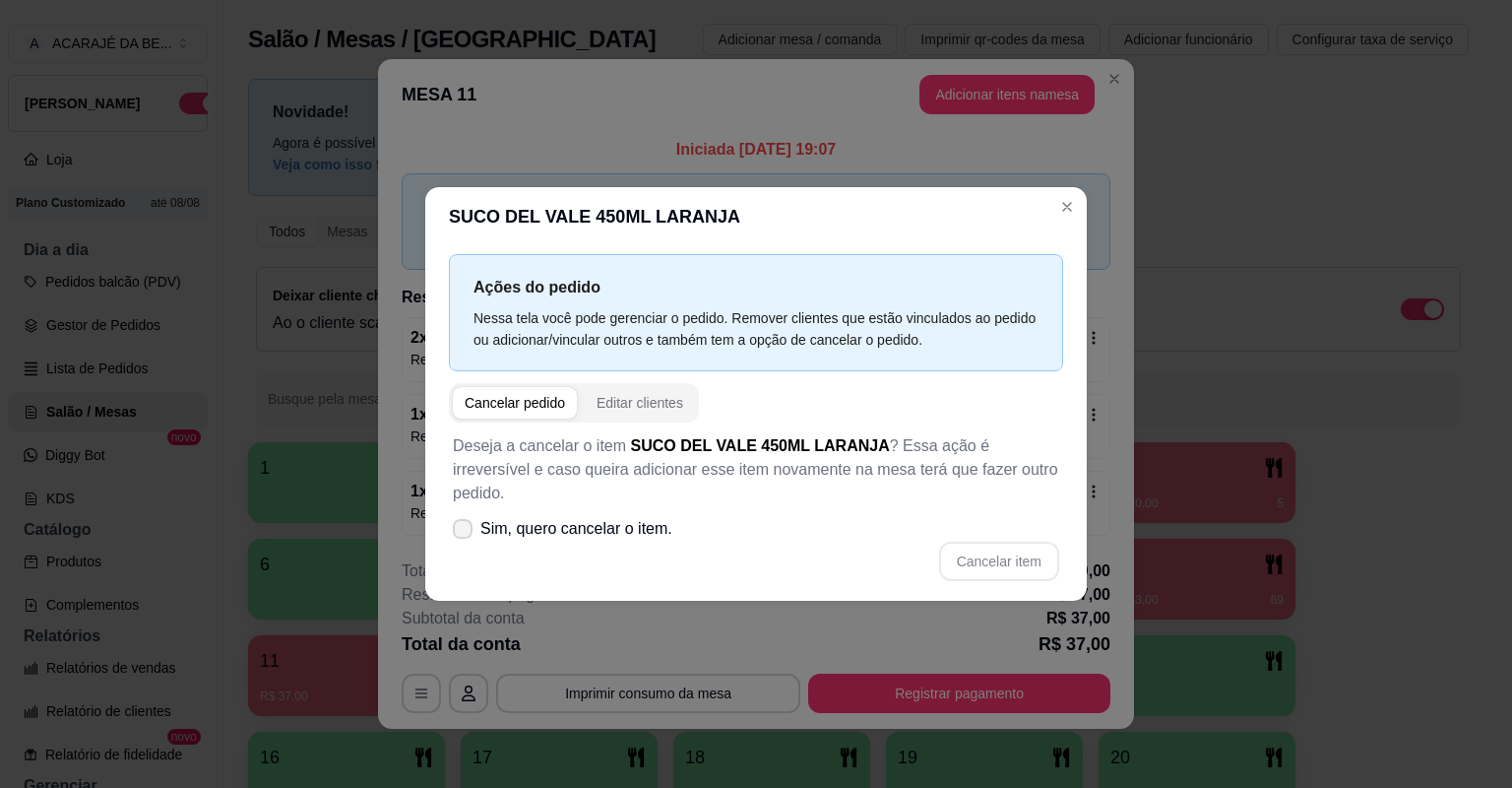 click 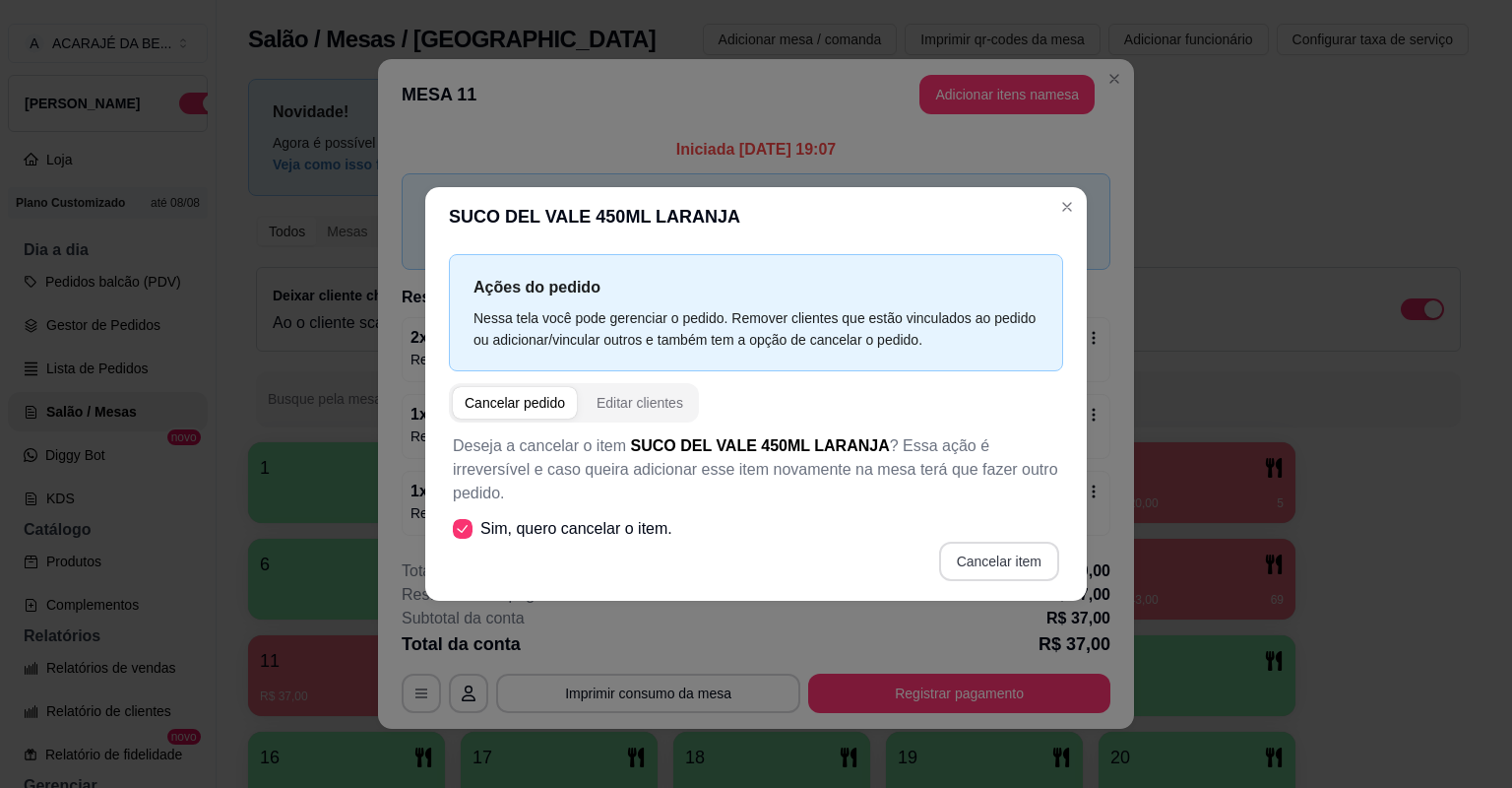 click on "Cancelar item" at bounding box center (999, 561) 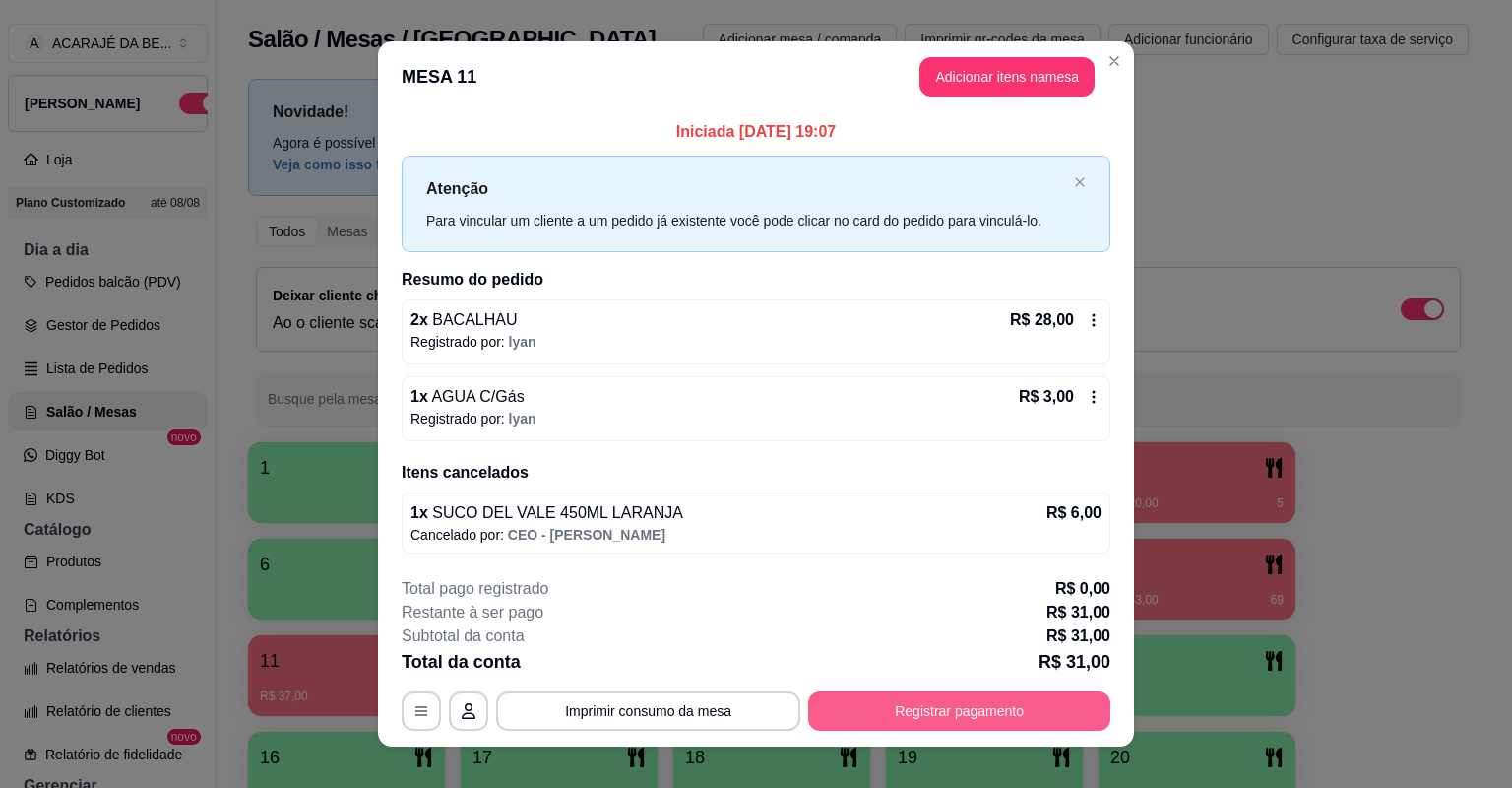 click on "Registrar pagamento" at bounding box center [959, 711] 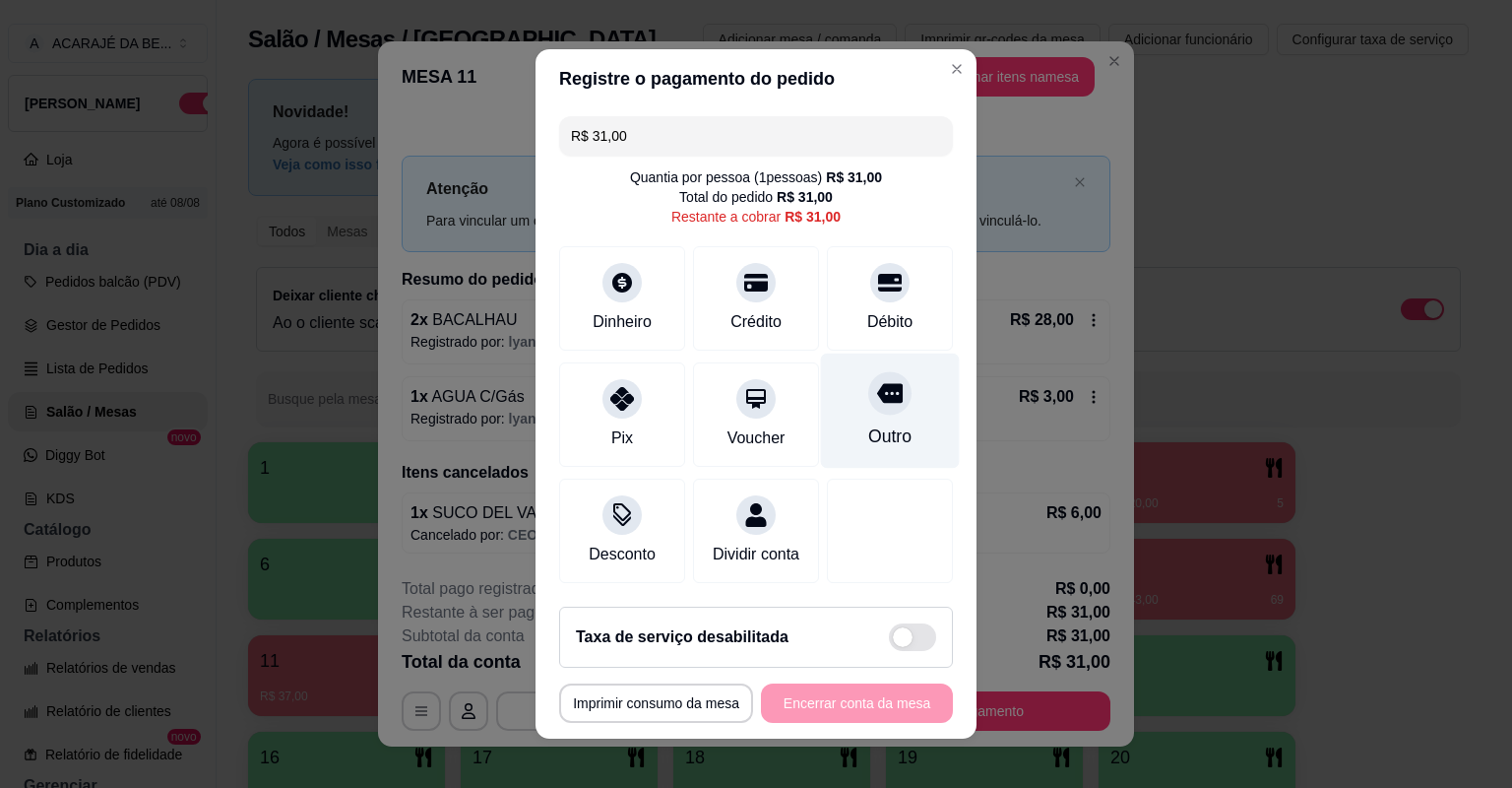 drag, startPoint x: 839, startPoint y: 328, endPoint x: 839, endPoint y: 443, distance: 115 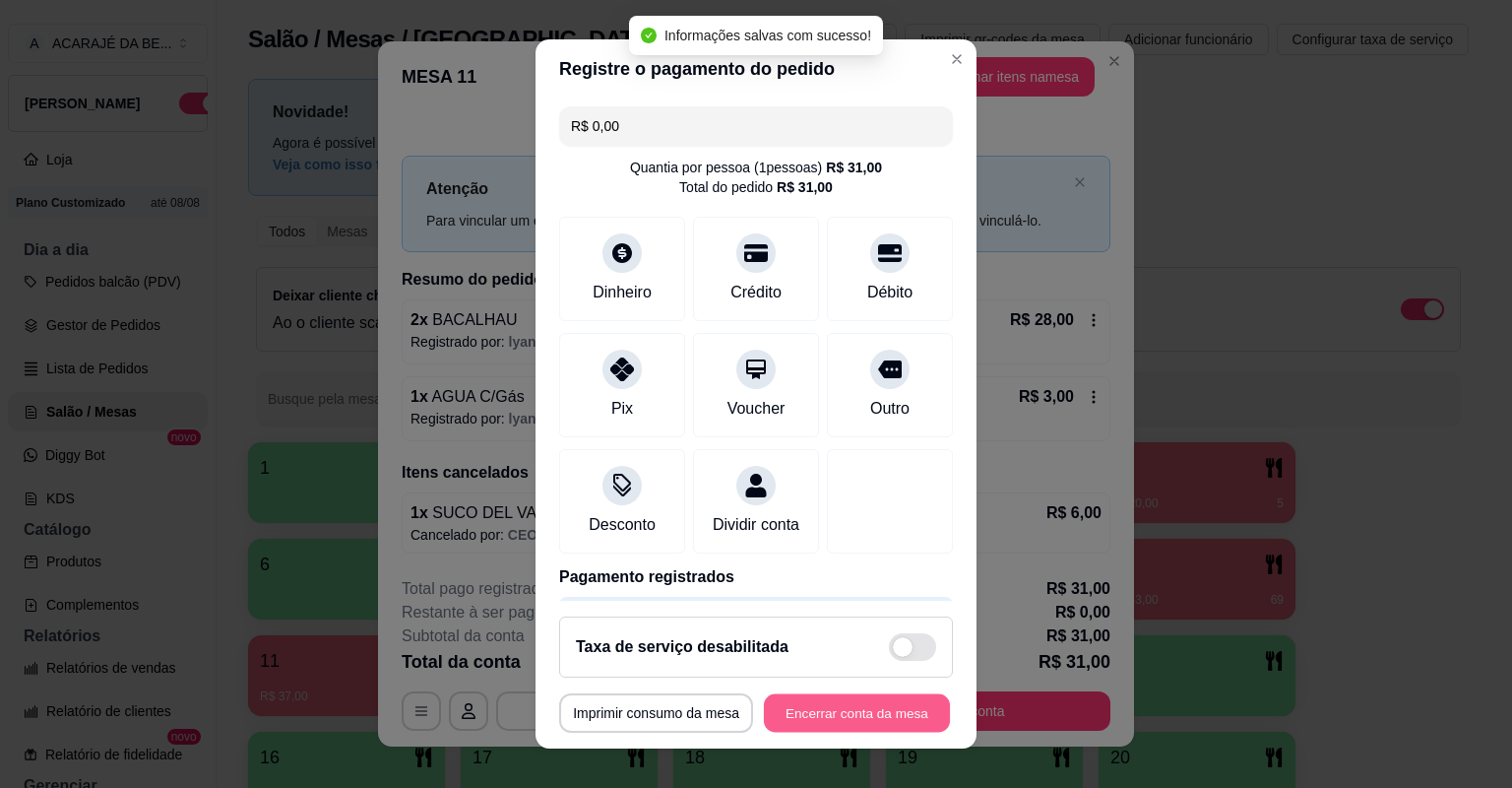 click on "Encerrar conta da mesa" at bounding box center [856, 713] 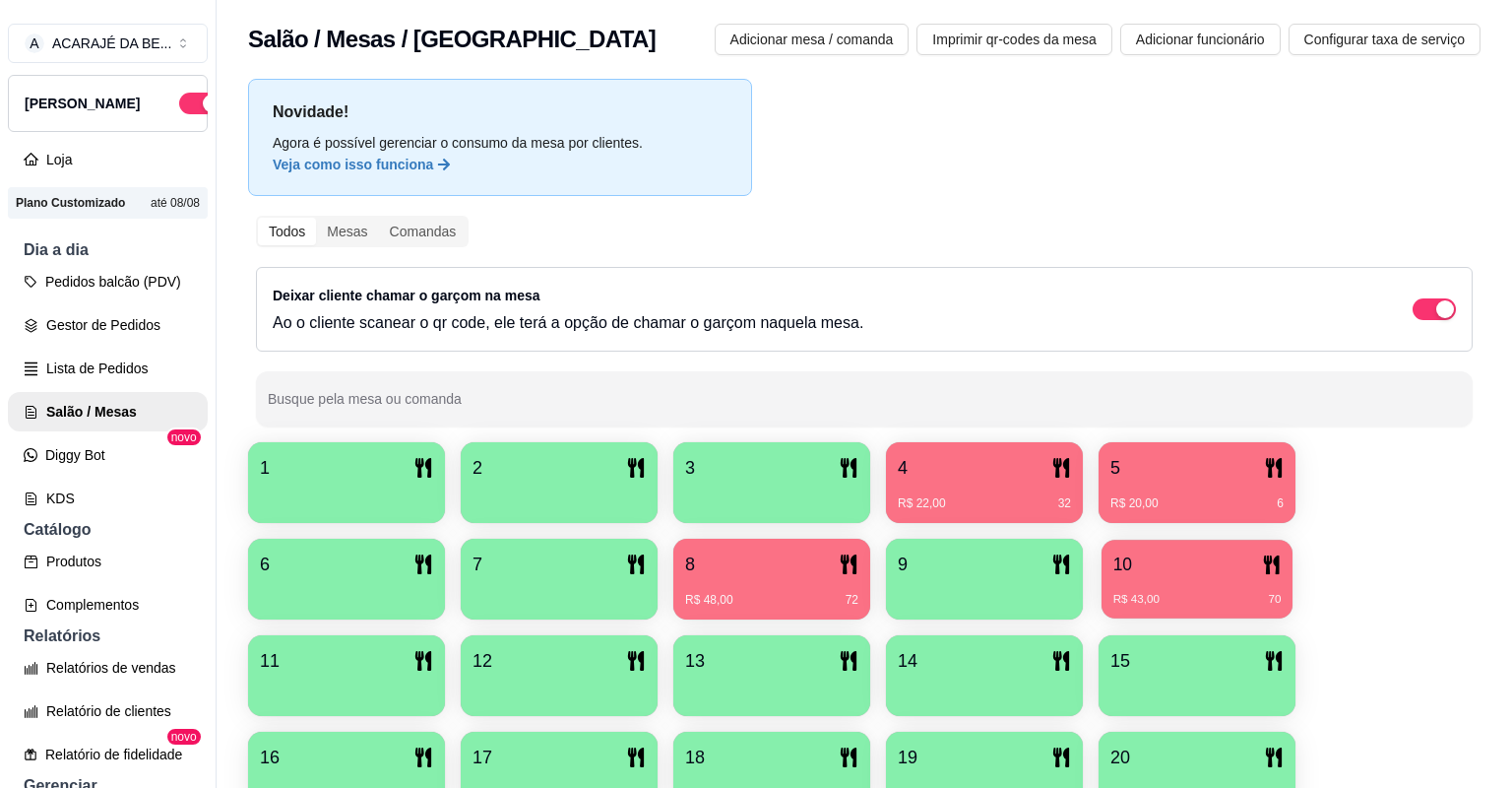 click on "10" at bounding box center (1197, 564) 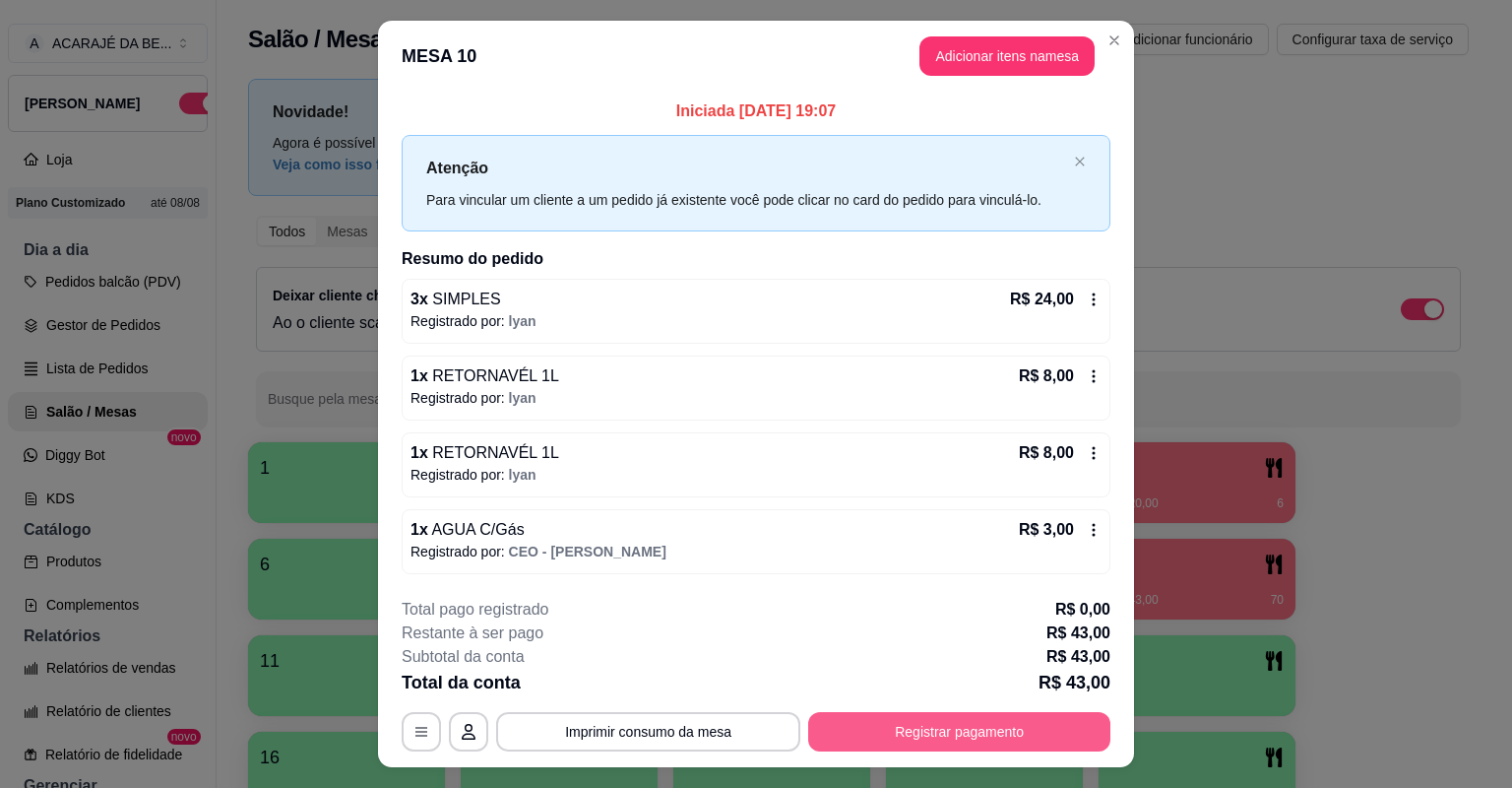 click on "Registrar pagamento" at bounding box center (959, 732) 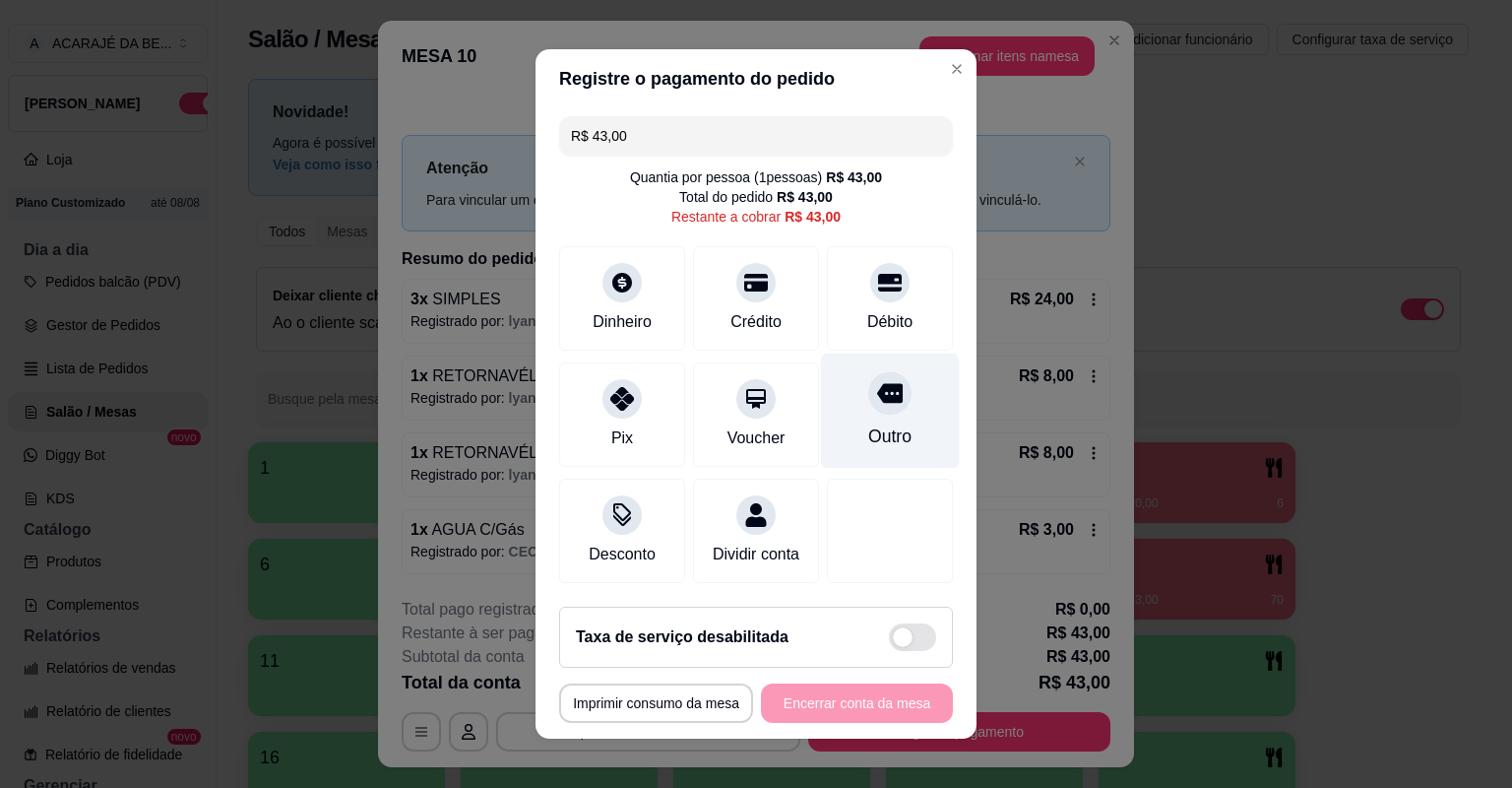 click on "Outro" at bounding box center [890, 411] 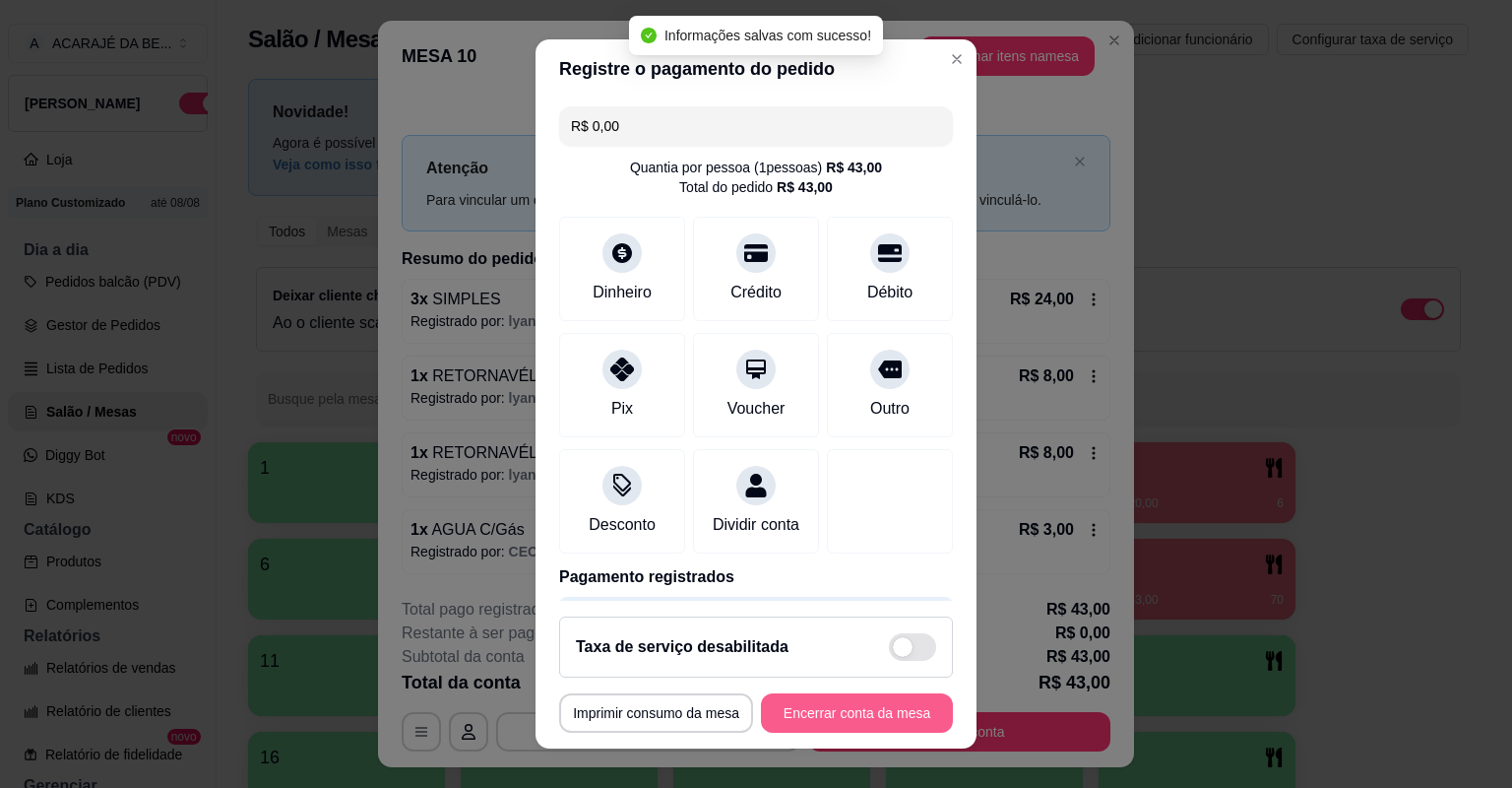 type on "R$ 0,00" 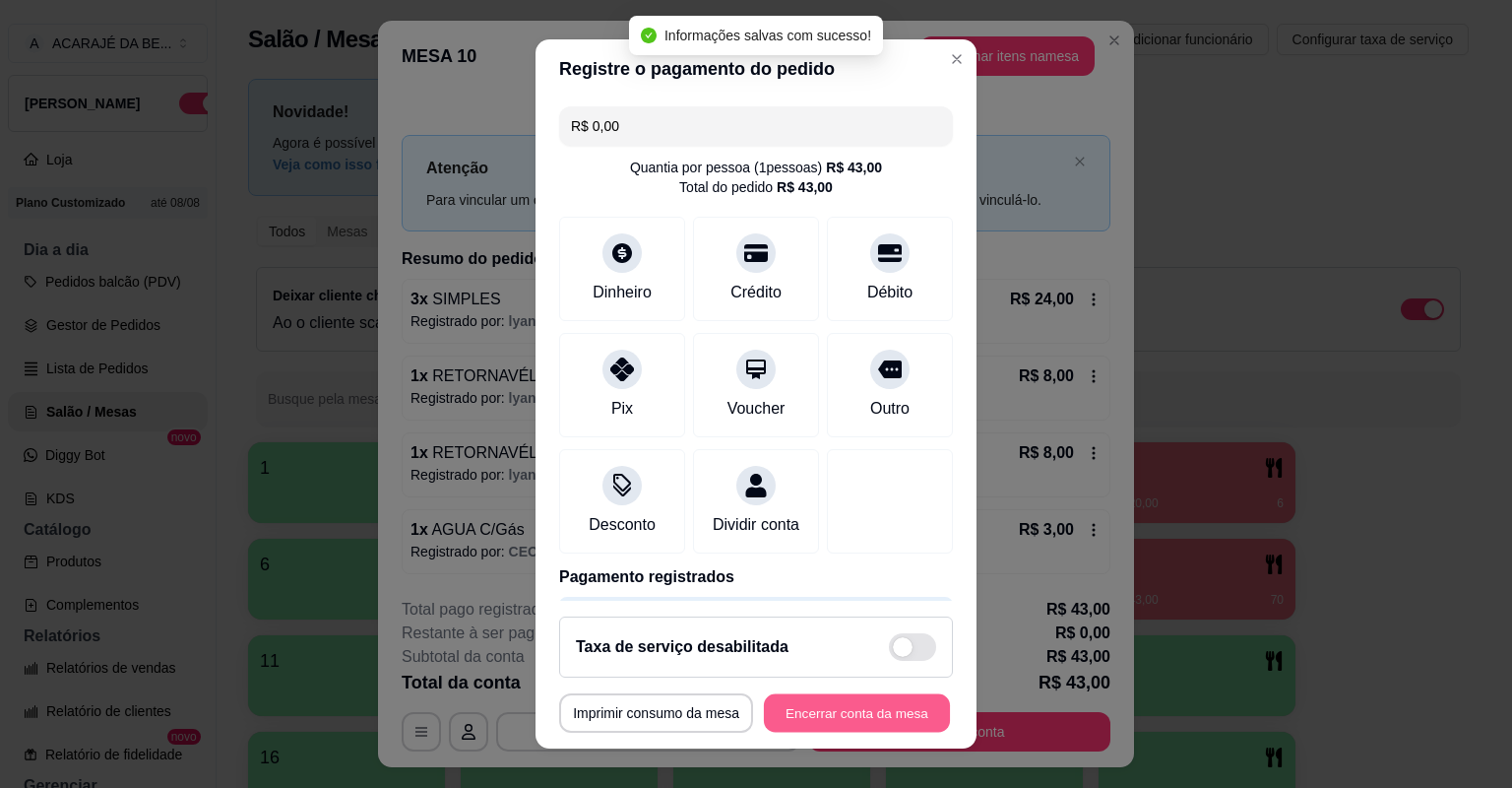 click on "Encerrar conta da mesa" at bounding box center [856, 713] 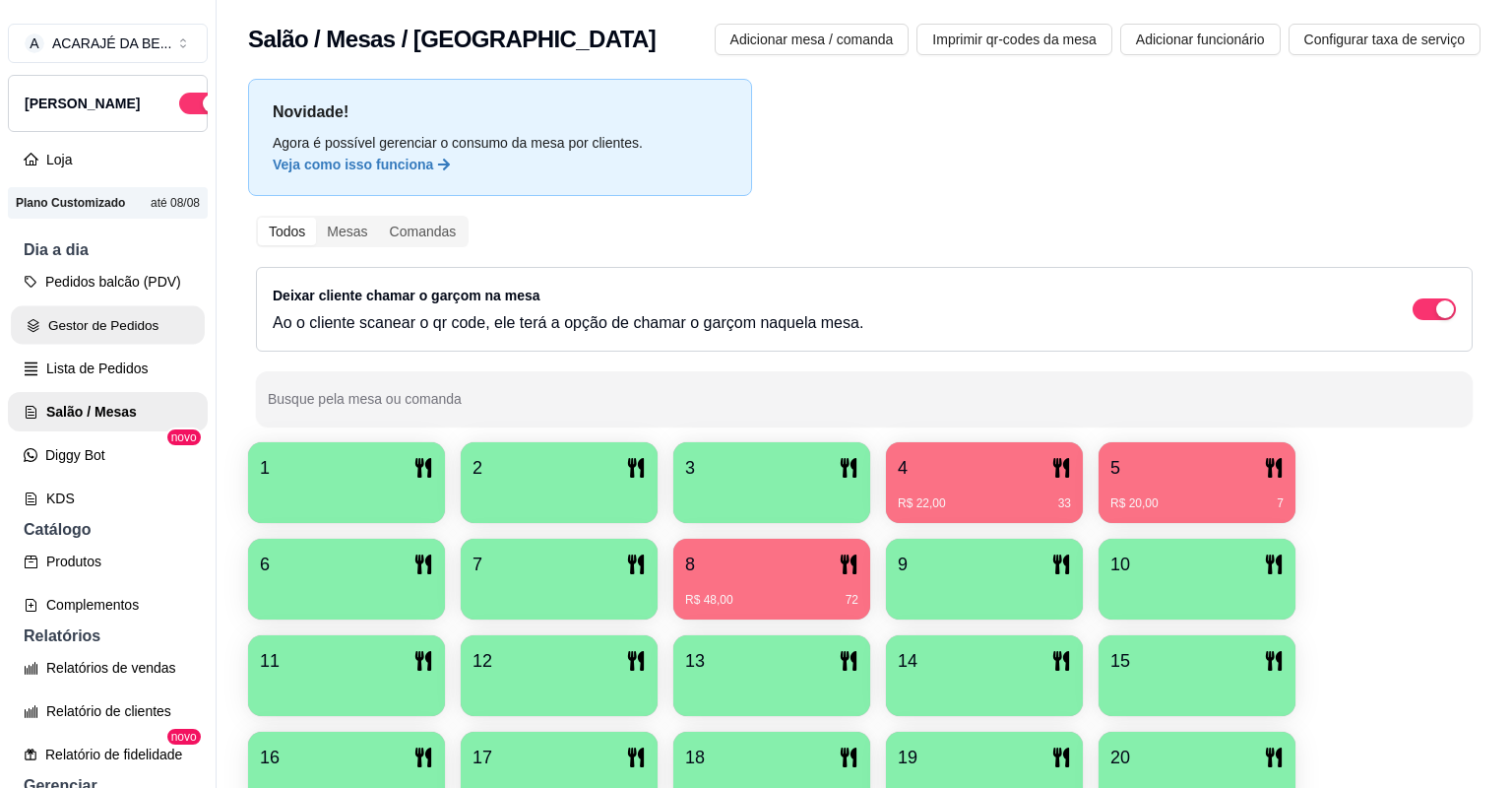 click on "Gestor de Pedidos" at bounding box center [107, 325] 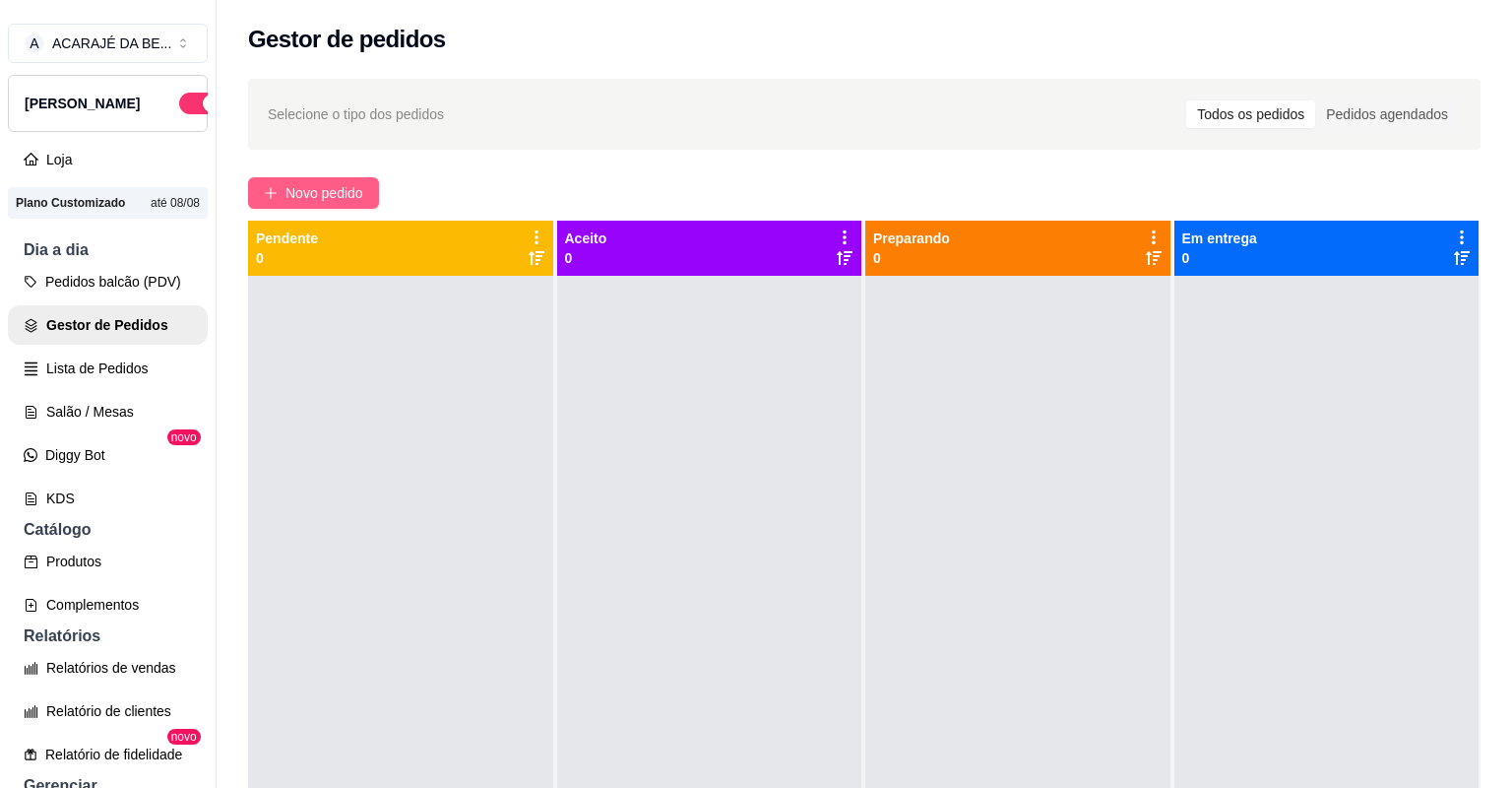 click on "Novo pedido" at bounding box center [313, 193] 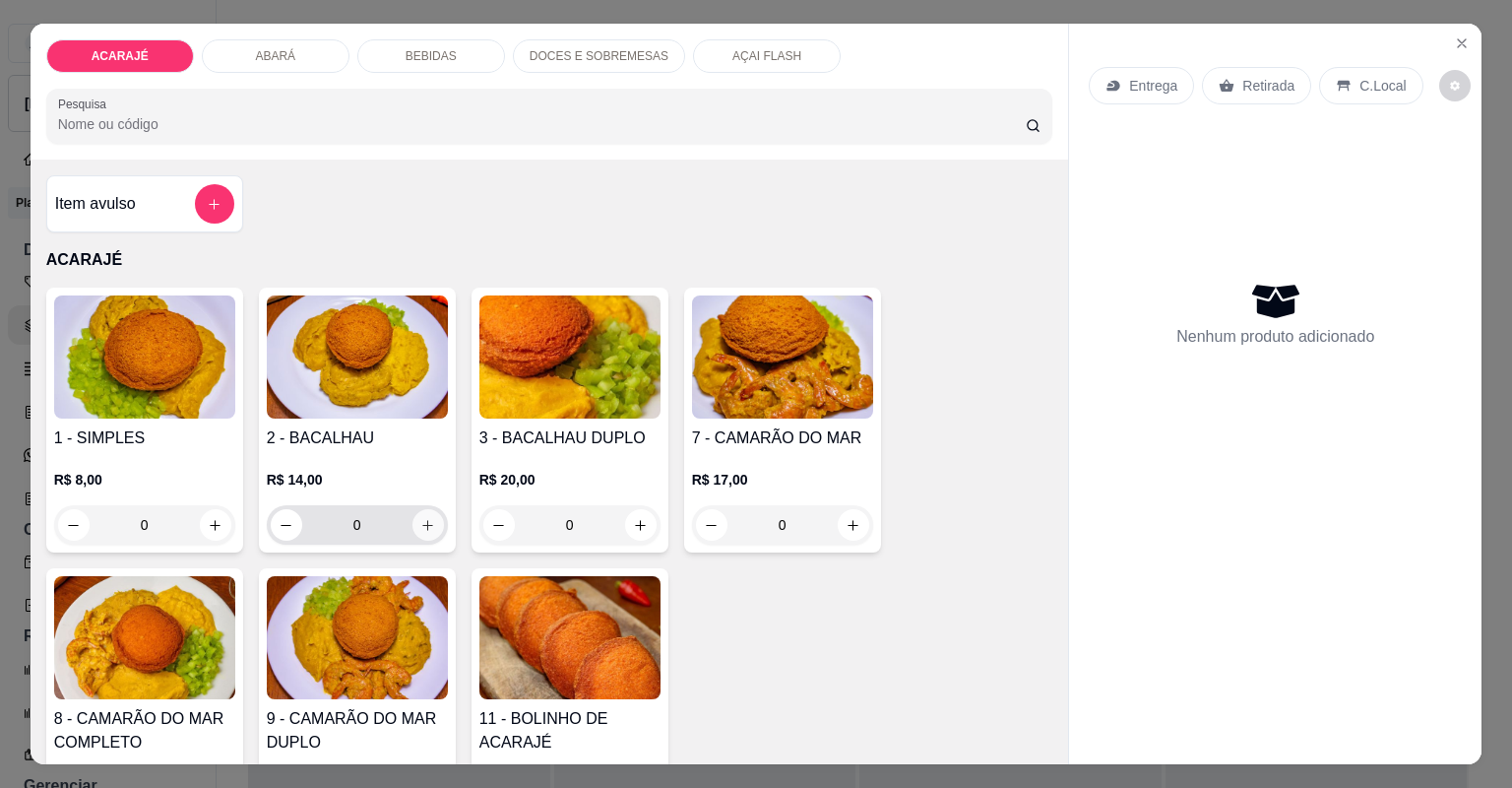 click at bounding box center (428, 525) 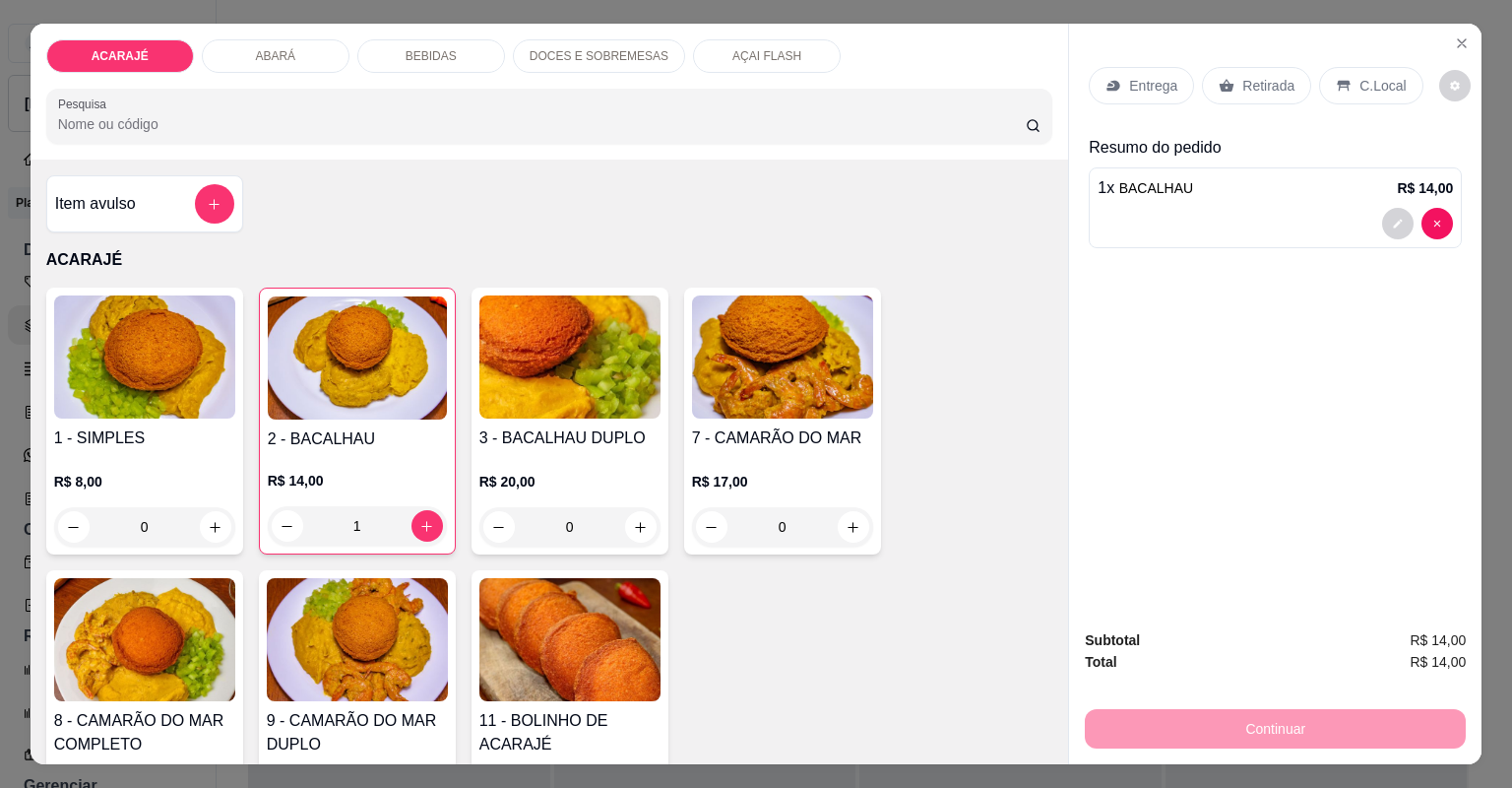 click on "Retirada" at bounding box center (1256, 86) 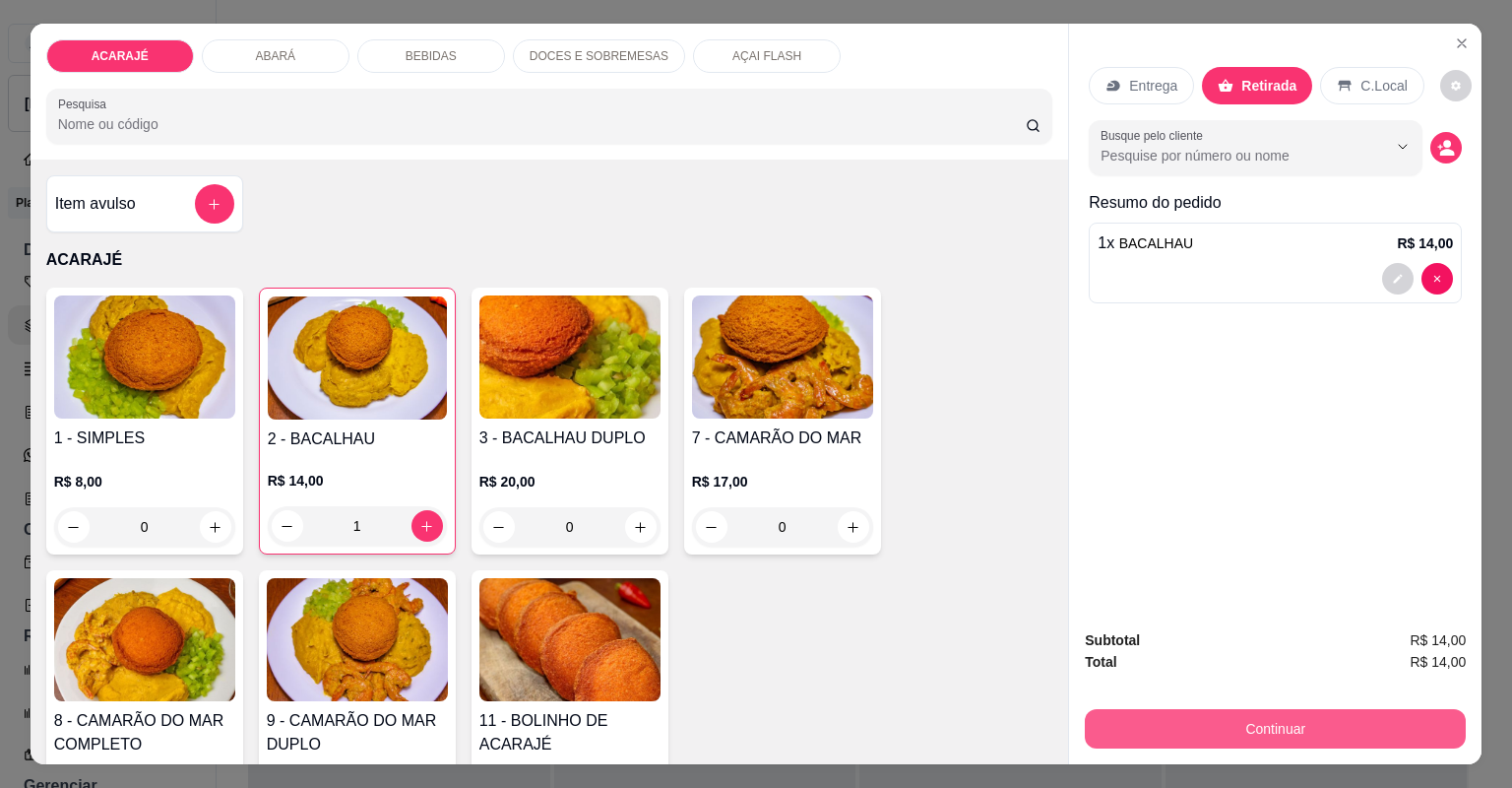 click on "Continuar" at bounding box center (1275, 729) 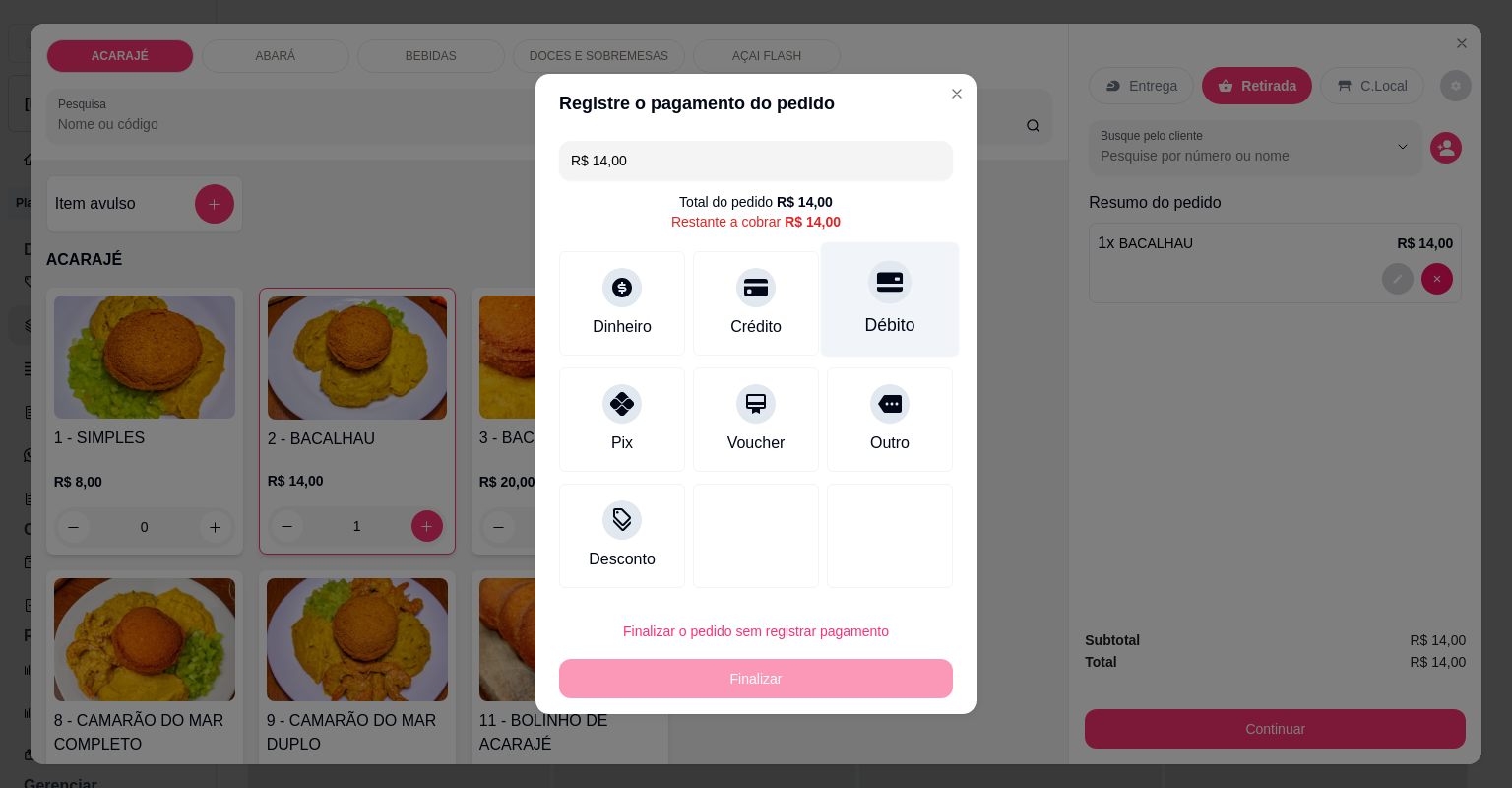 click on "Débito" at bounding box center [890, 299] 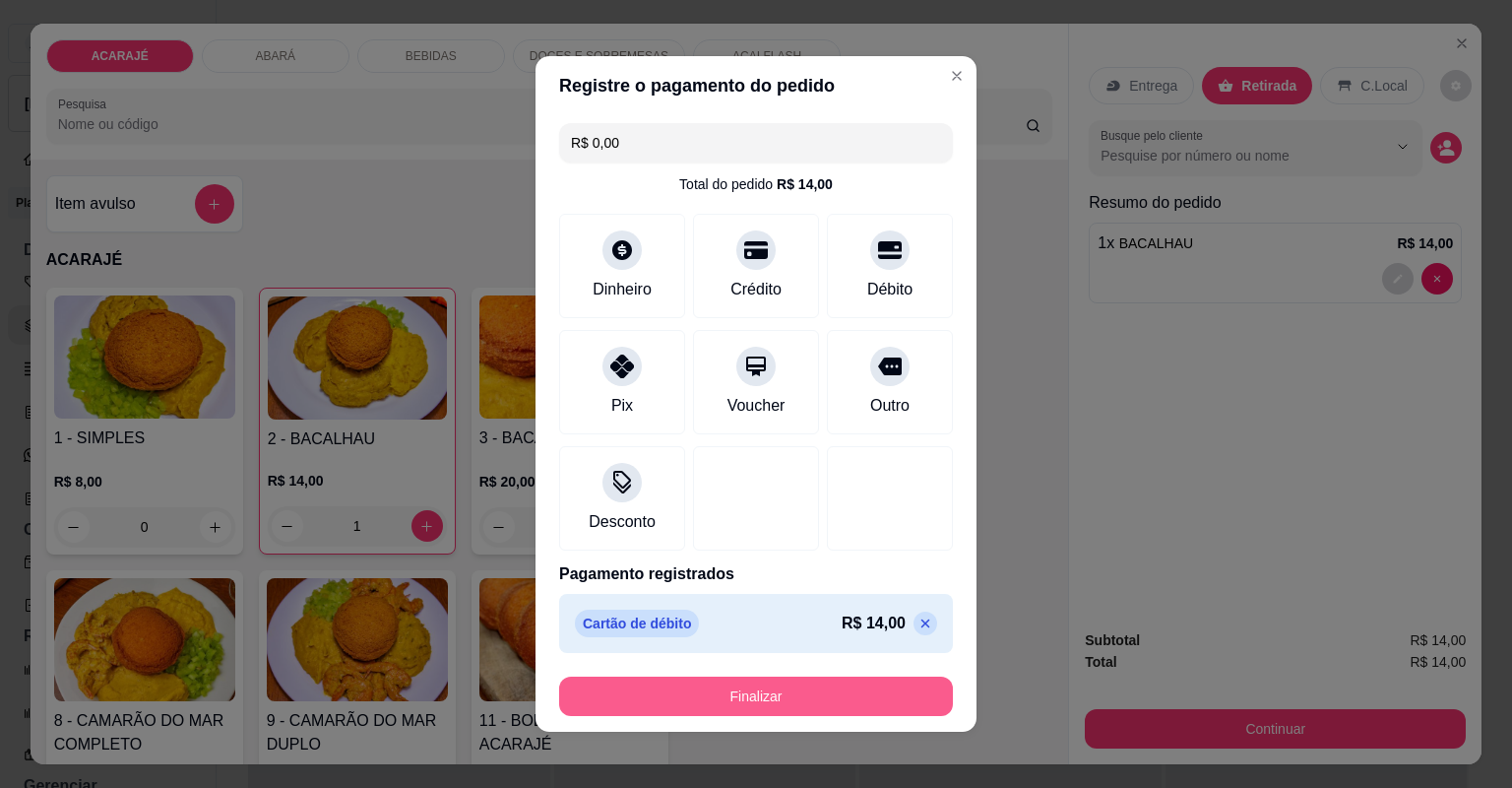 click on "Finalizar" at bounding box center [756, 696] 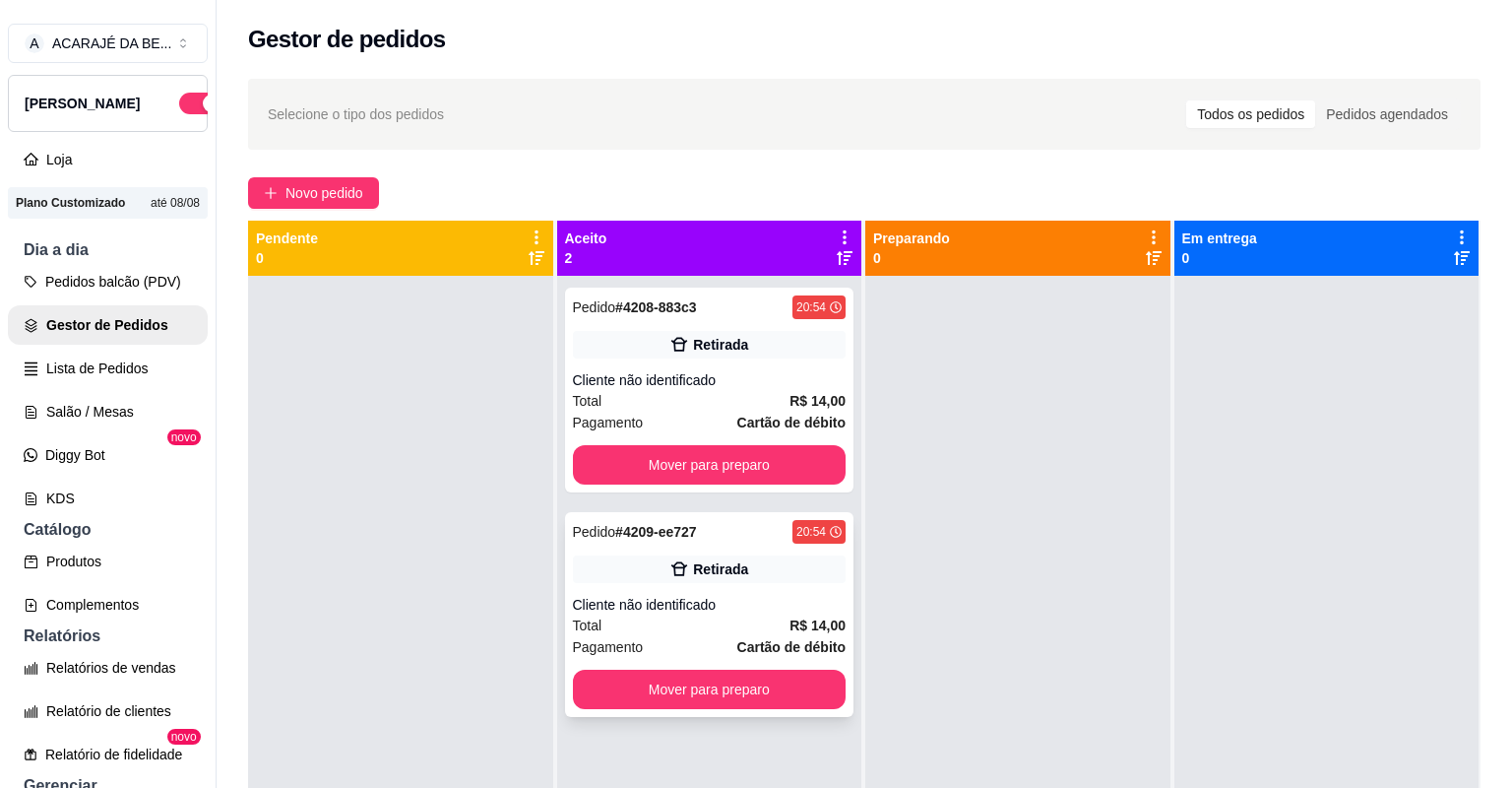 click on "Cliente não identificado" at bounding box center (710, 605) 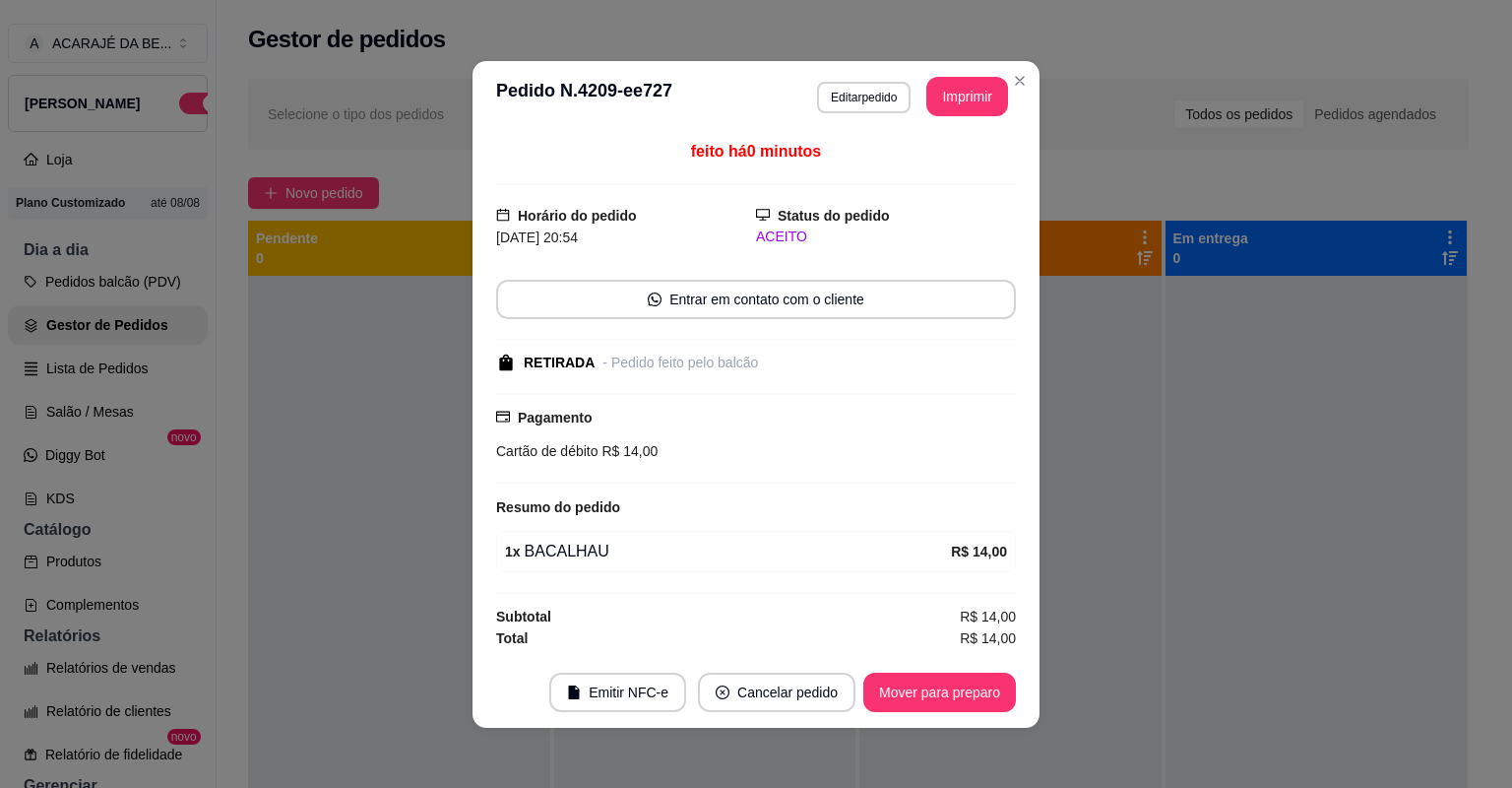 click on "Mover para preparo" at bounding box center [939, 692] 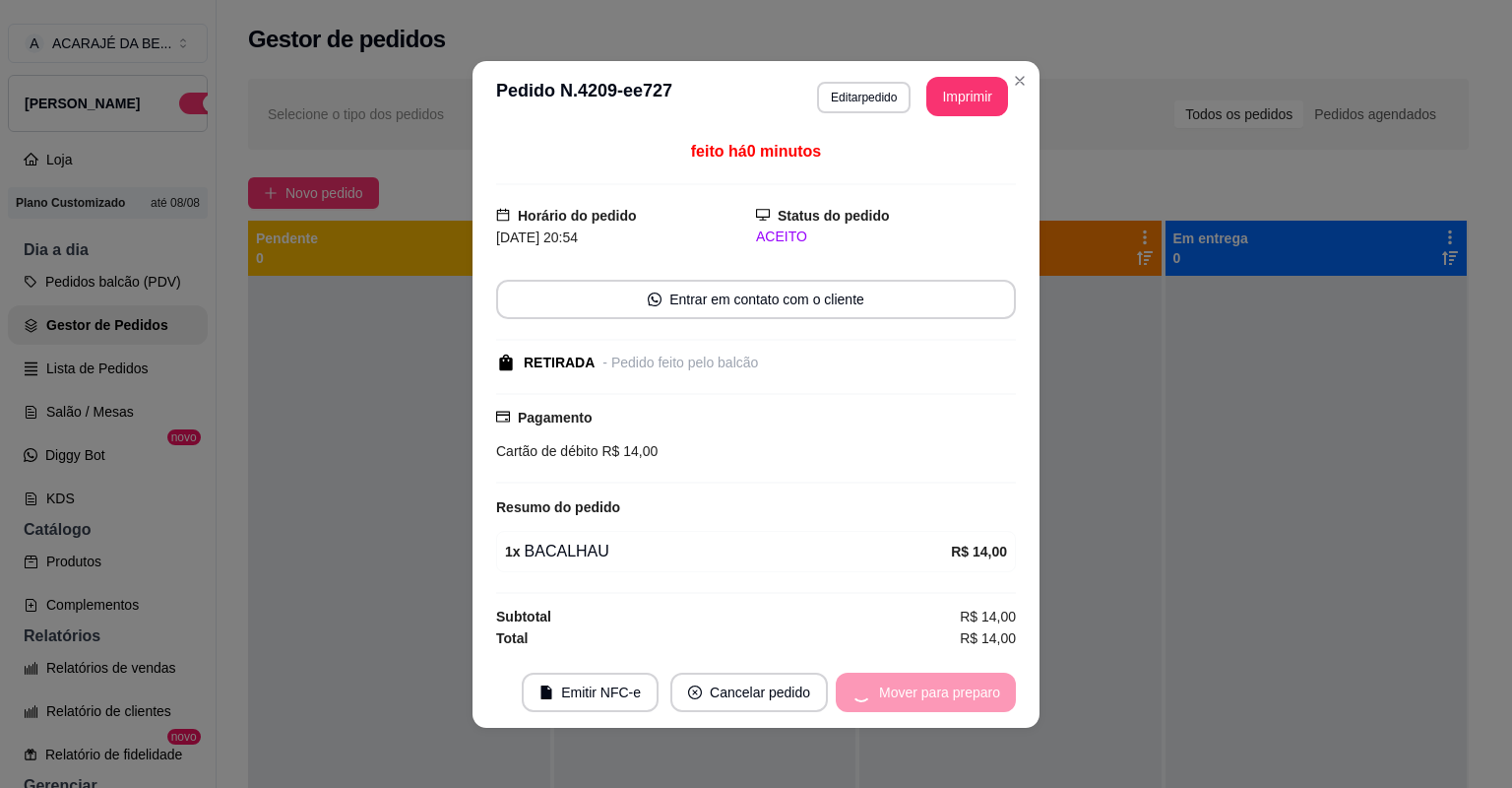 click on "Mover para preparo" at bounding box center [925, 692] 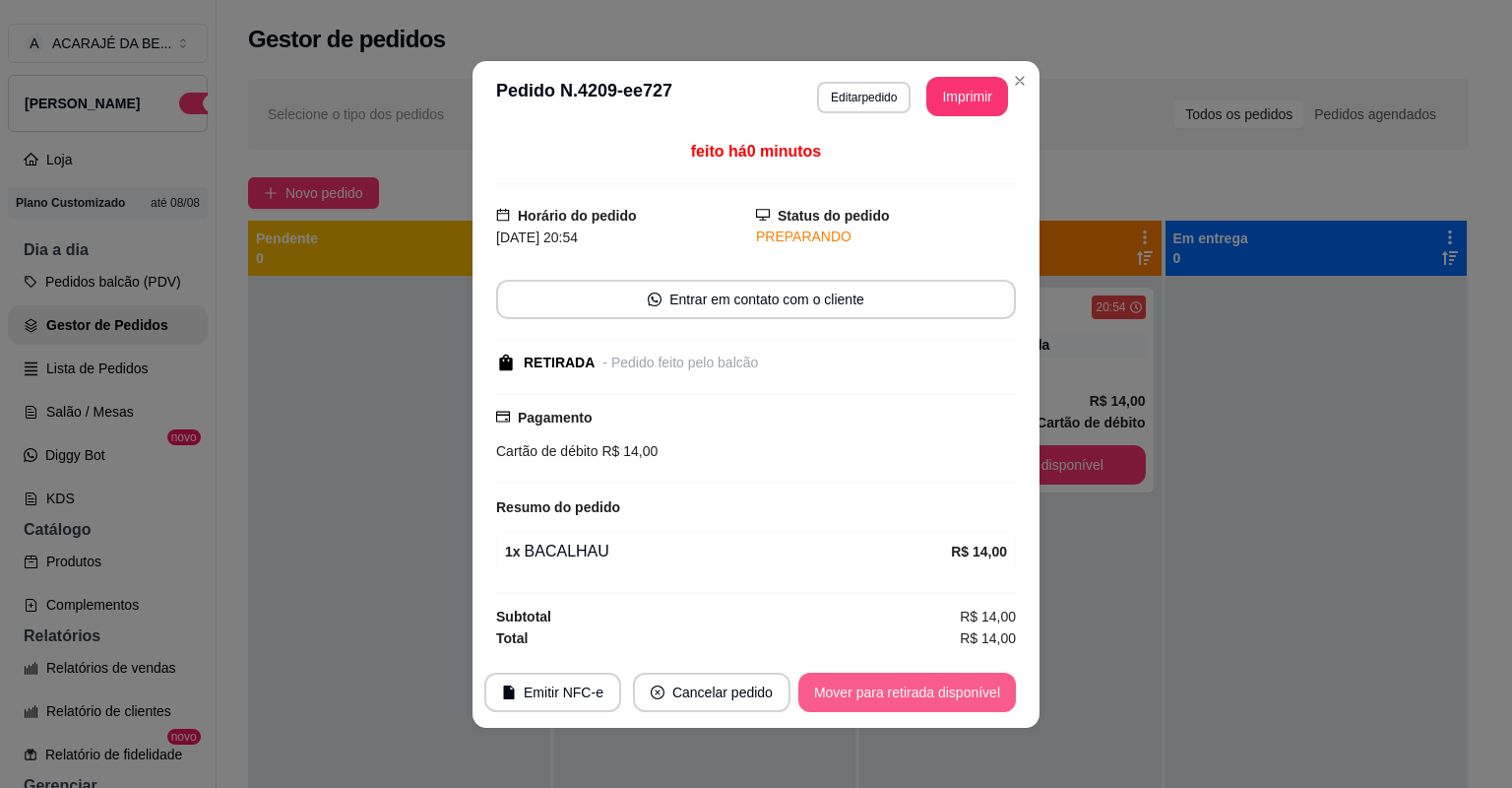 click on "Mover para retirada disponível" at bounding box center [907, 692] 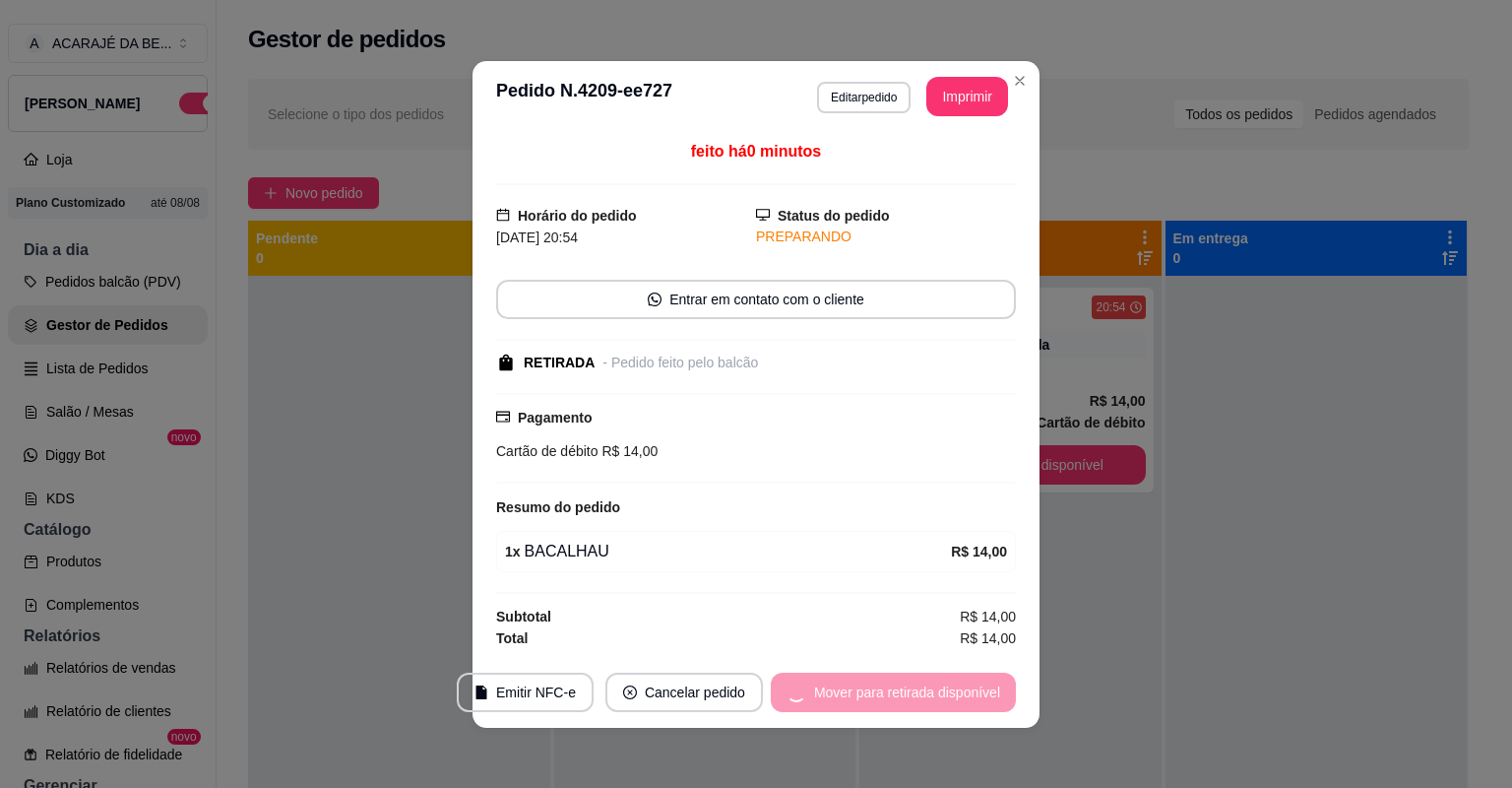 click on "Mover para retirada disponível" at bounding box center (893, 692) 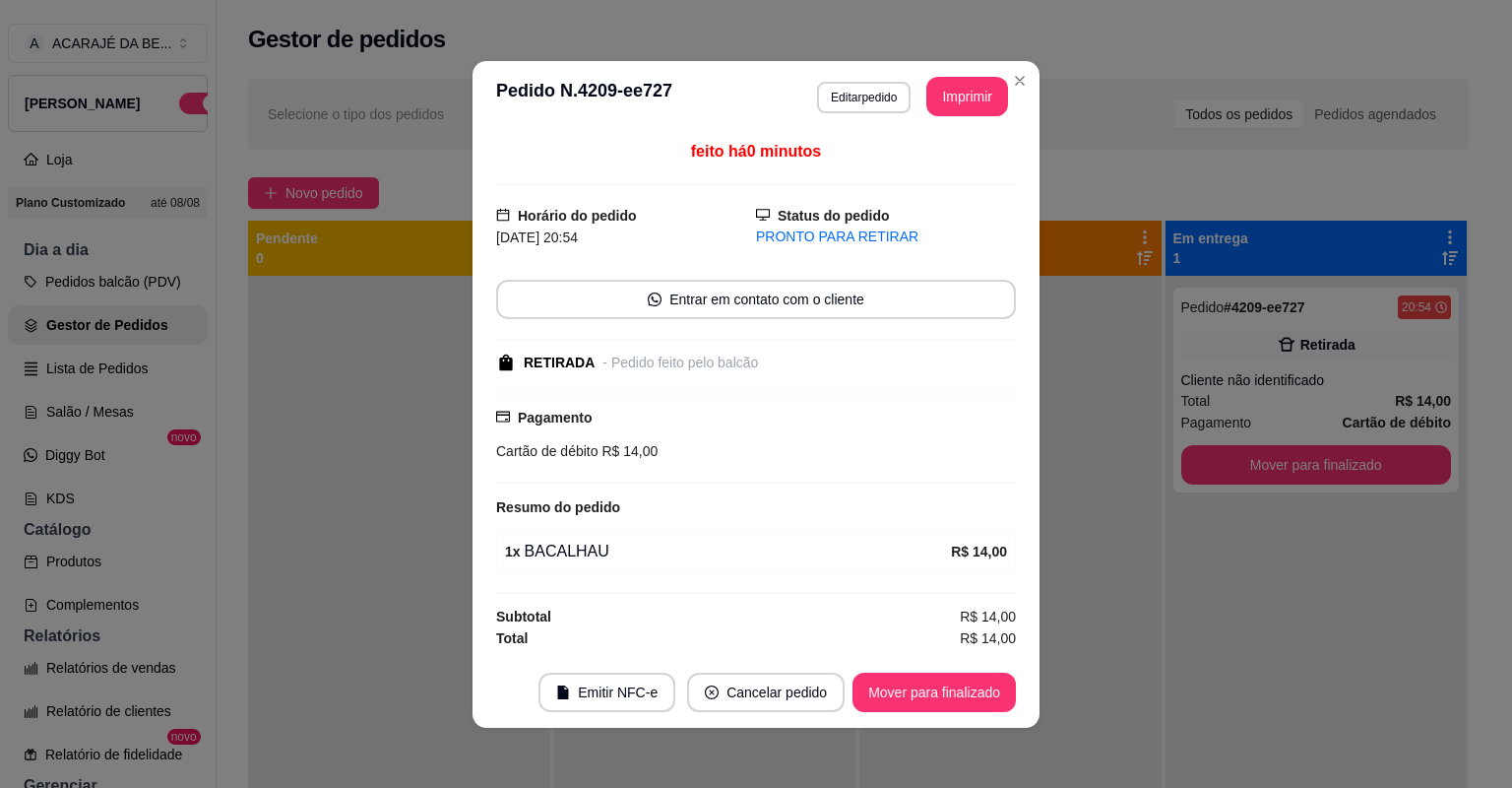 click on "Mover para finalizado" at bounding box center (934, 692) 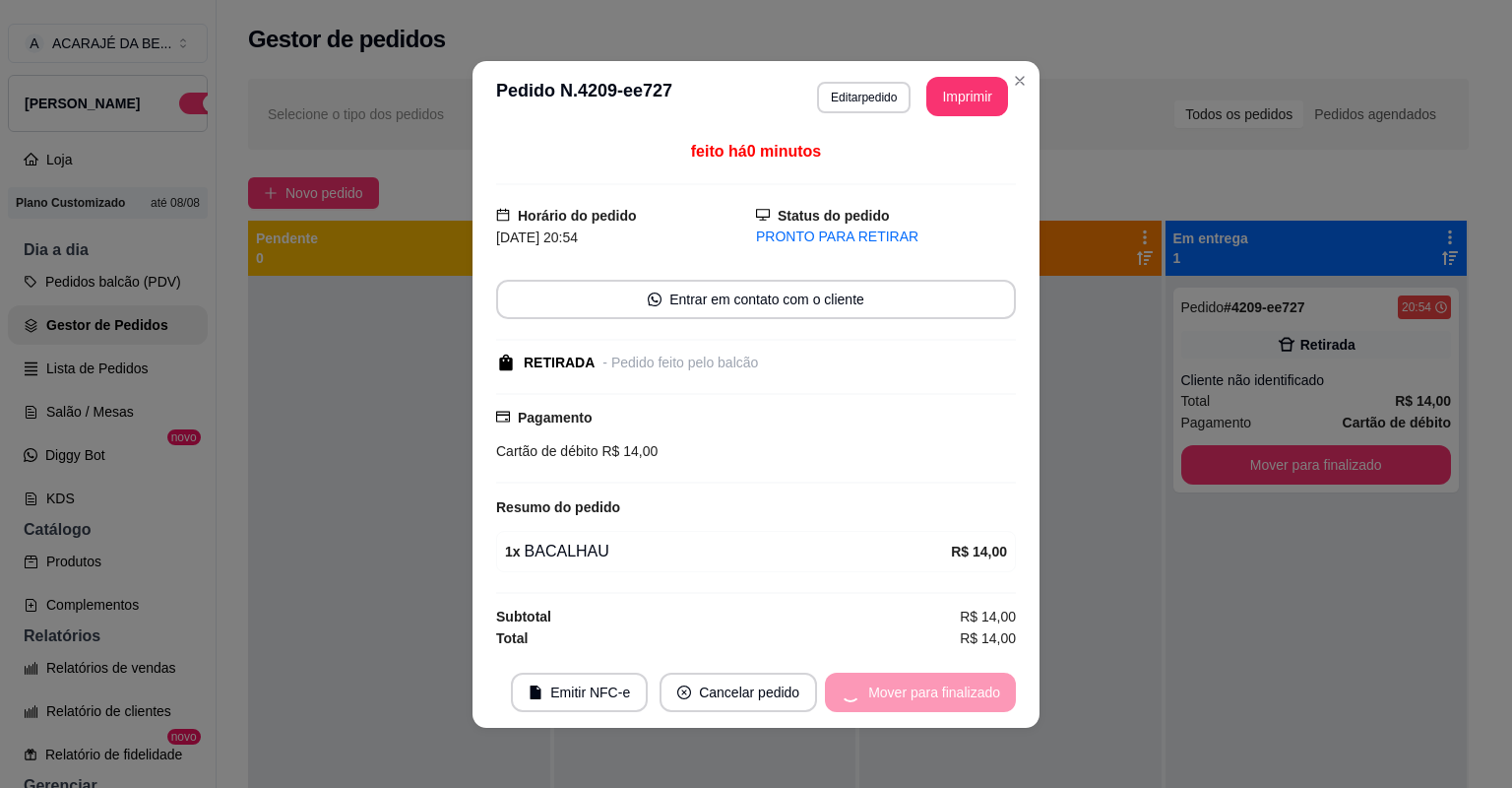click on "Mover para finalizado" at bounding box center [920, 692] 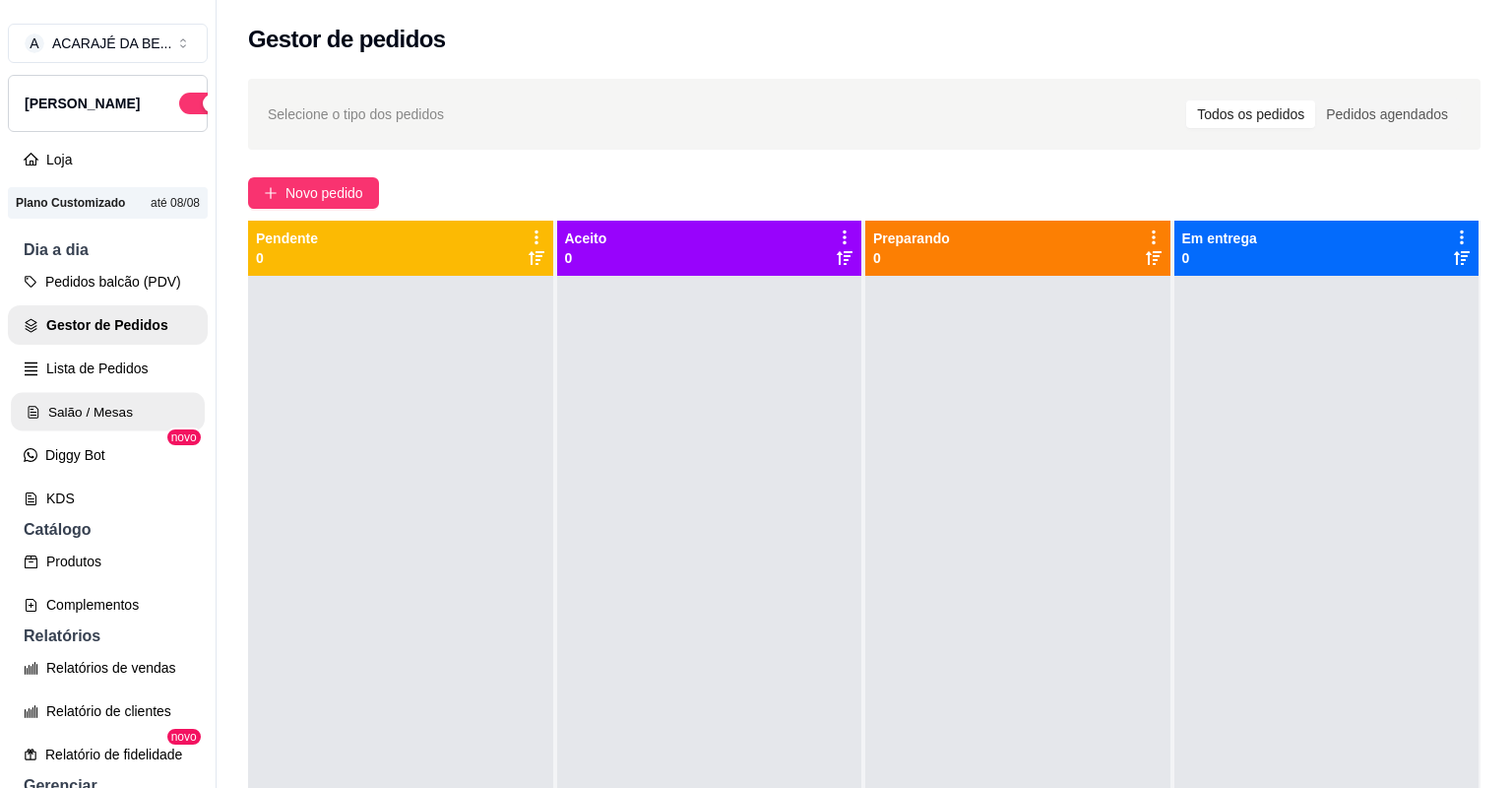 click on "Salão / Mesas" at bounding box center (107, 412) 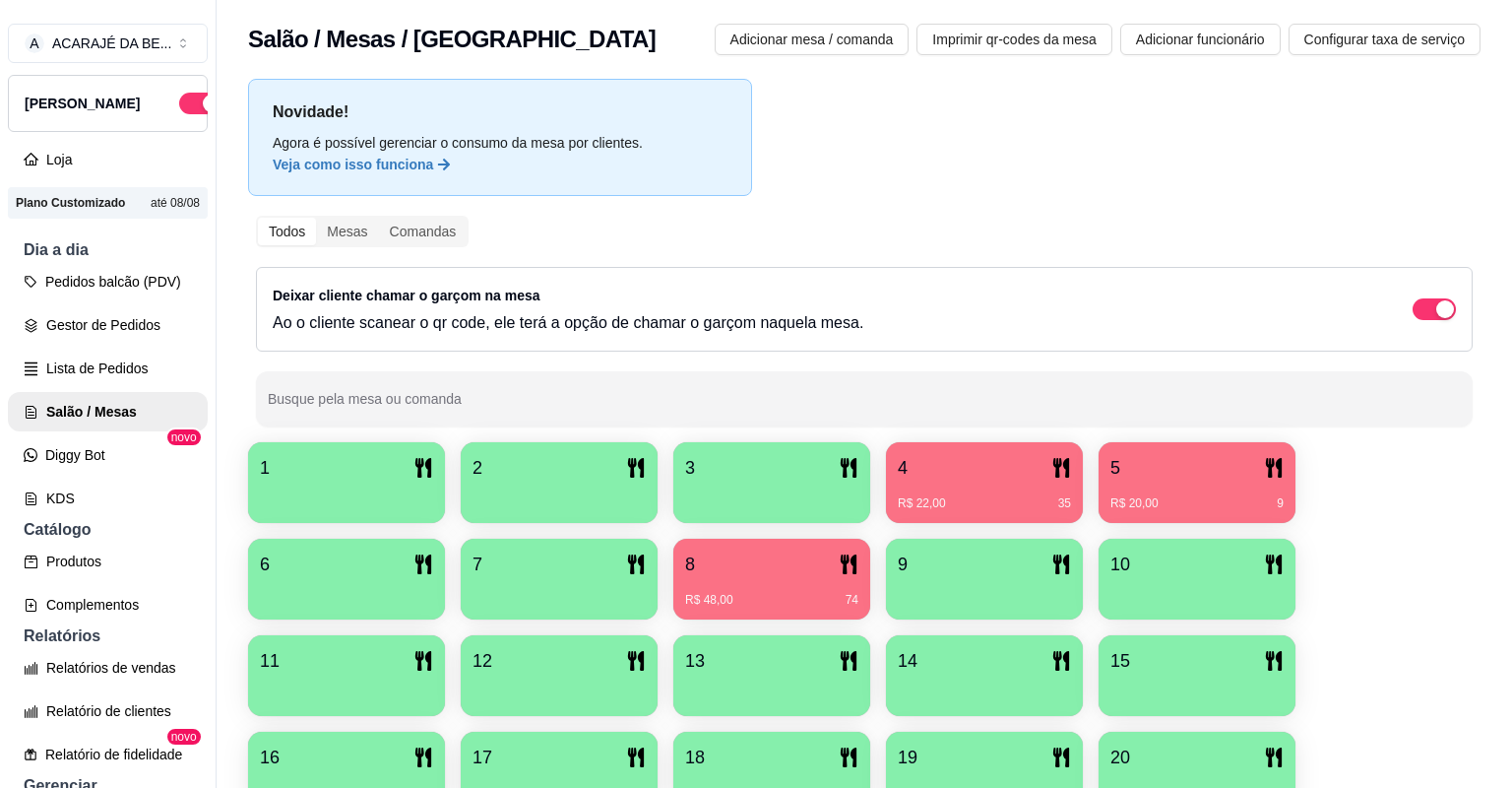 click on "8" at bounding box center [772, 564] 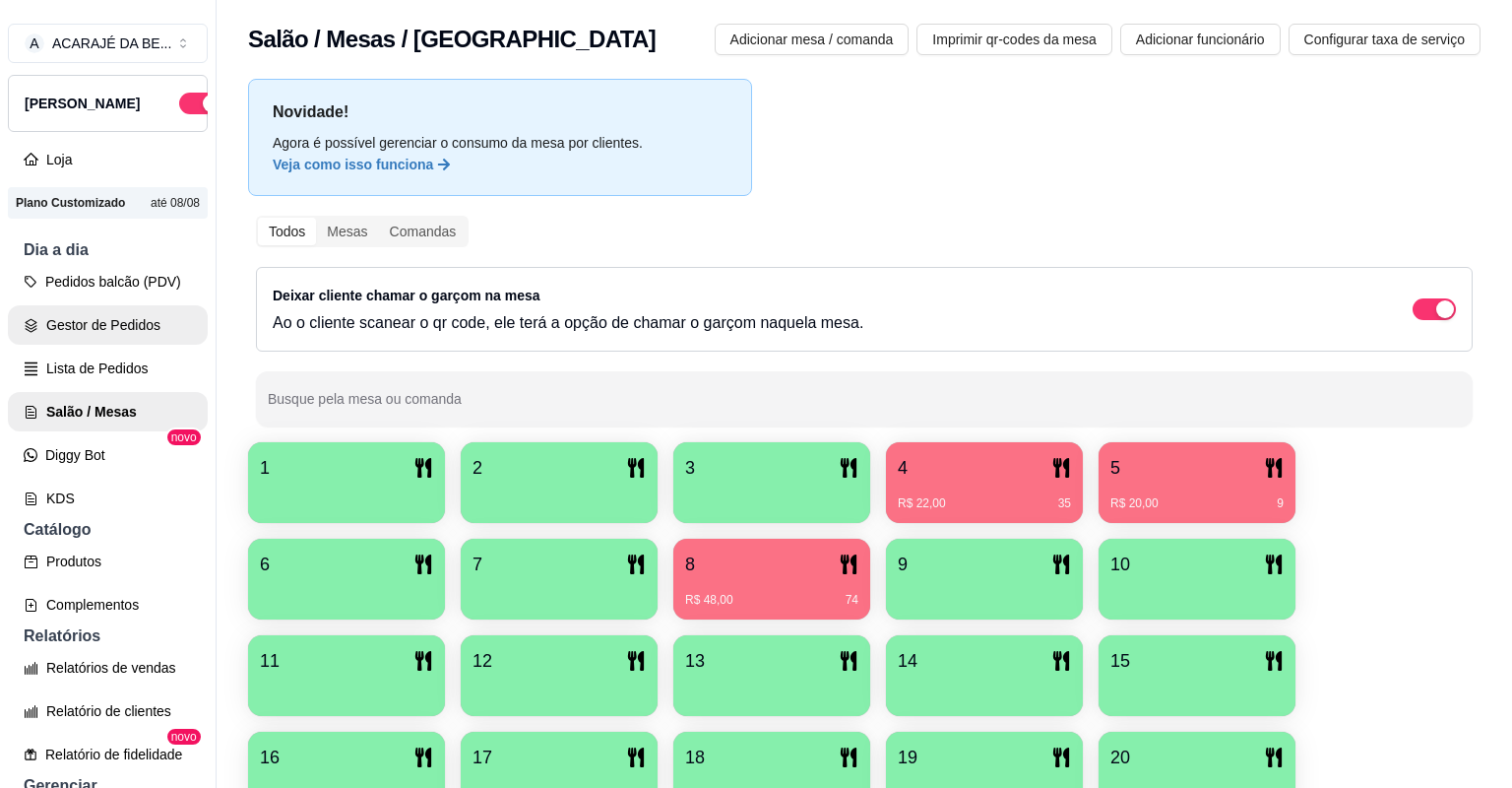 click on "Gestor de Pedidos" at bounding box center (107, 325) 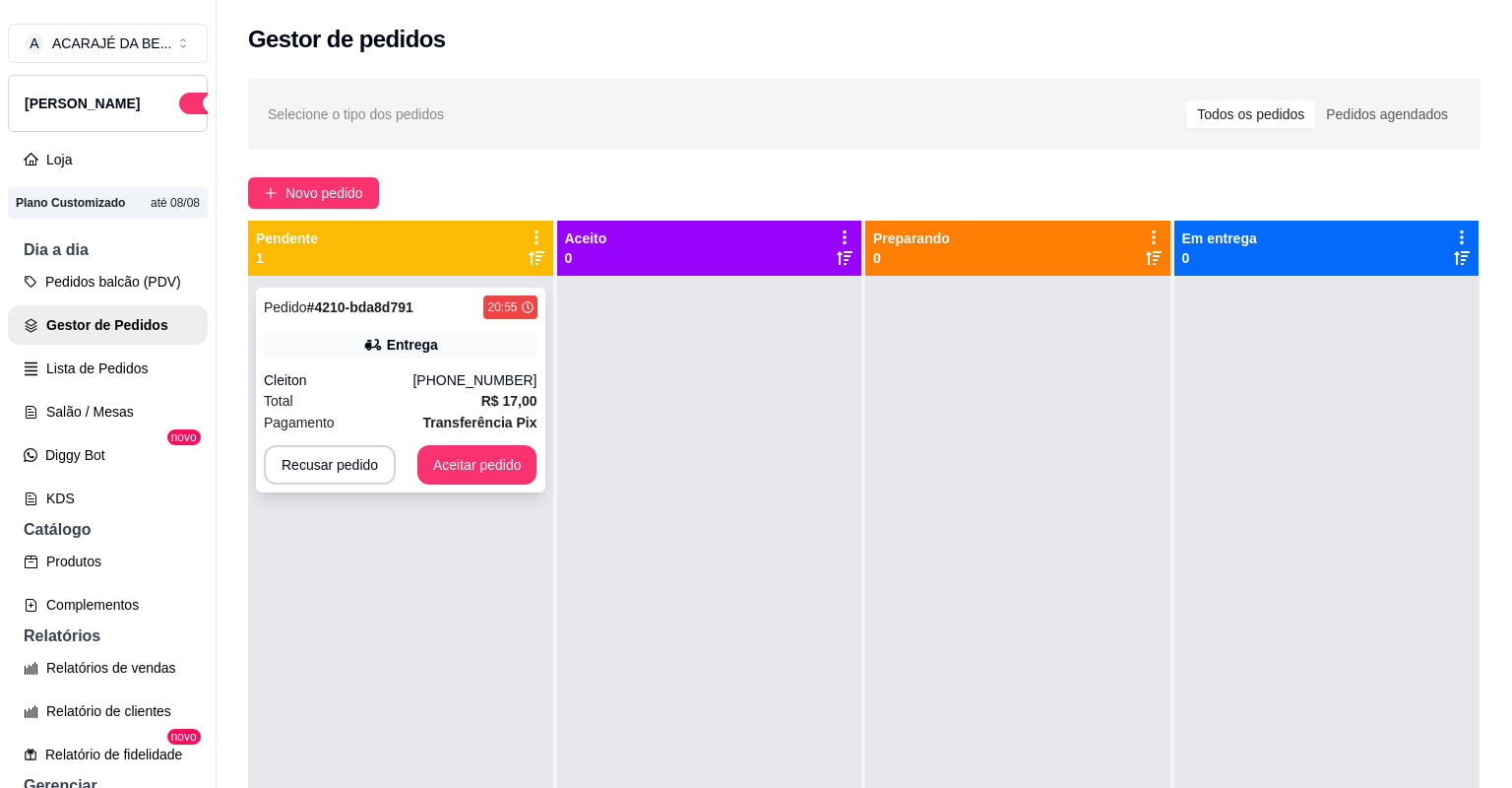click on "Pagamento Transferência Pix" at bounding box center (401, 423) 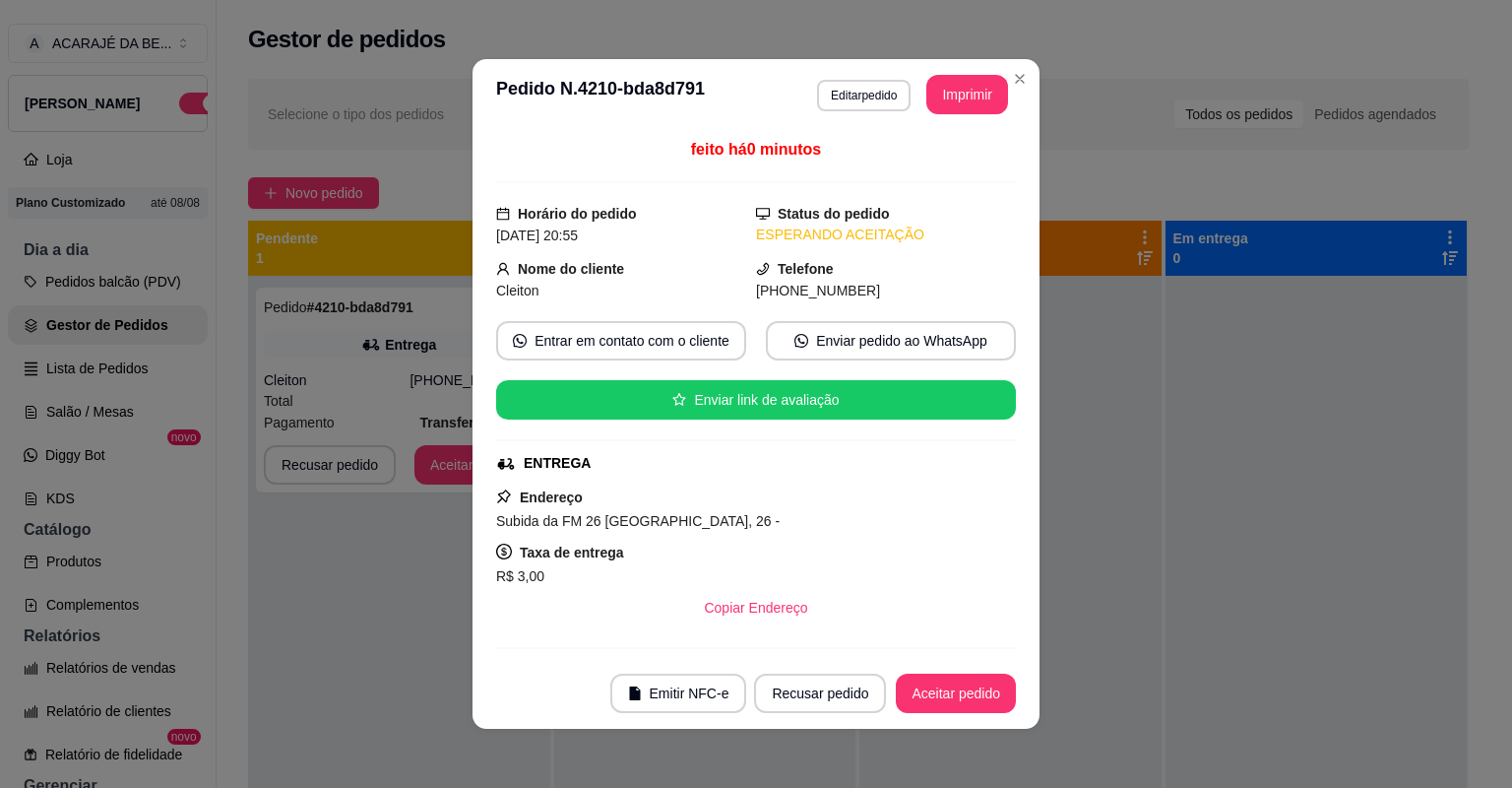 click on "Aceitar pedido" at bounding box center (956, 693) 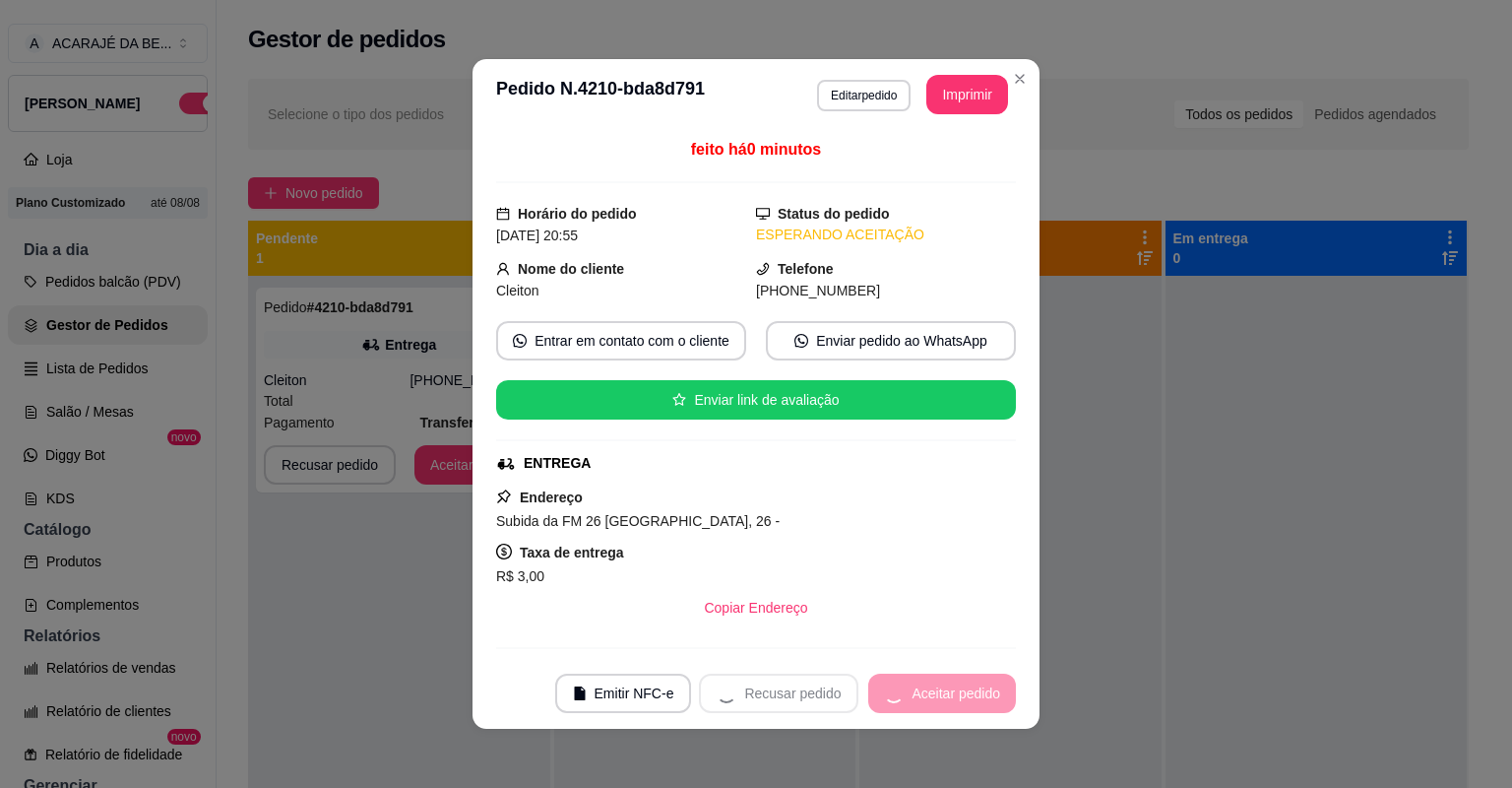 click on "Recusar pedido Aceitar pedido" at bounding box center [857, 693] 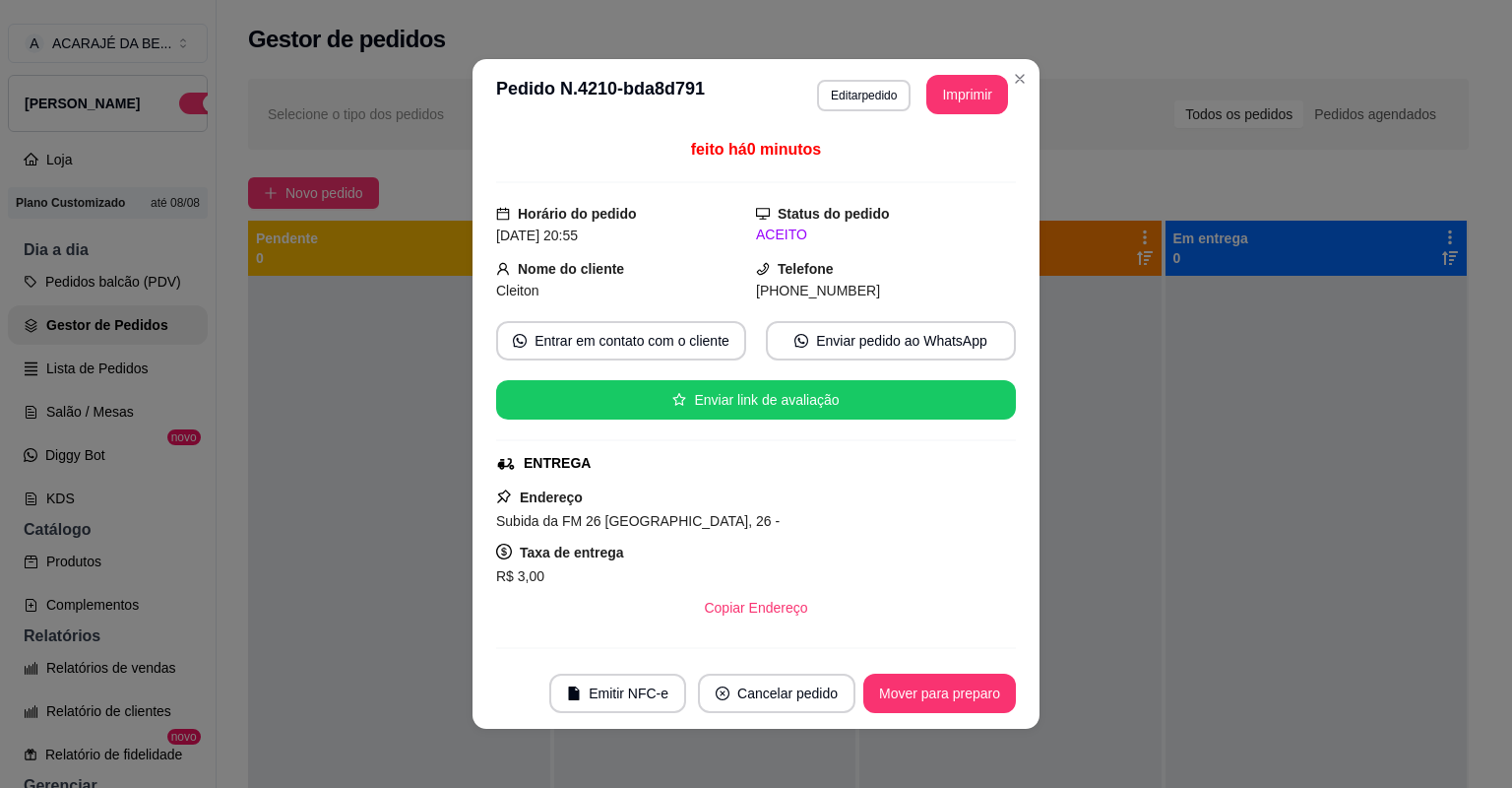 click on "Emitir NFC-e Cancelar pedido Mover para preparo" at bounding box center (756, 693) 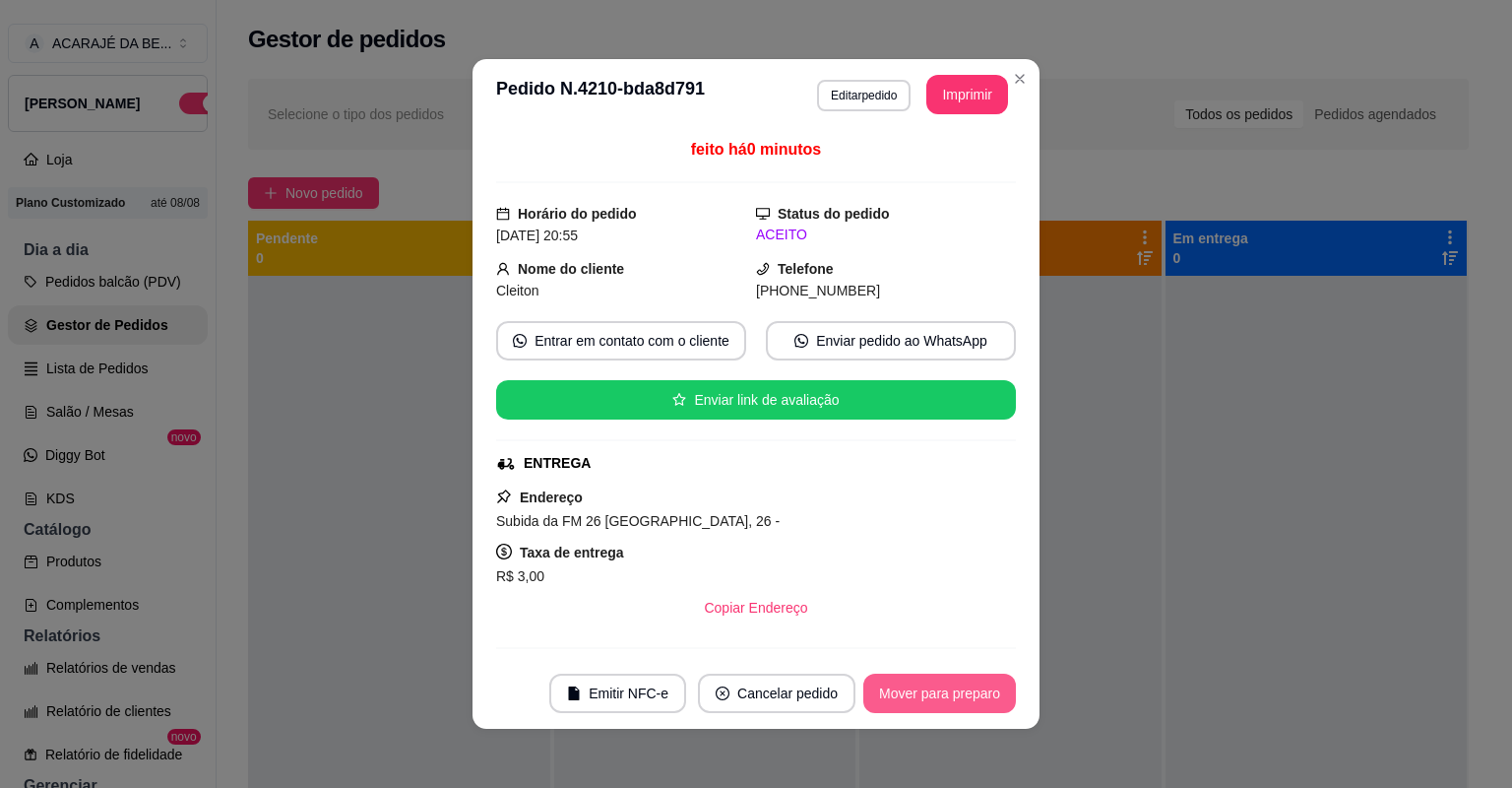 click on "Mover para preparo" at bounding box center [939, 693] 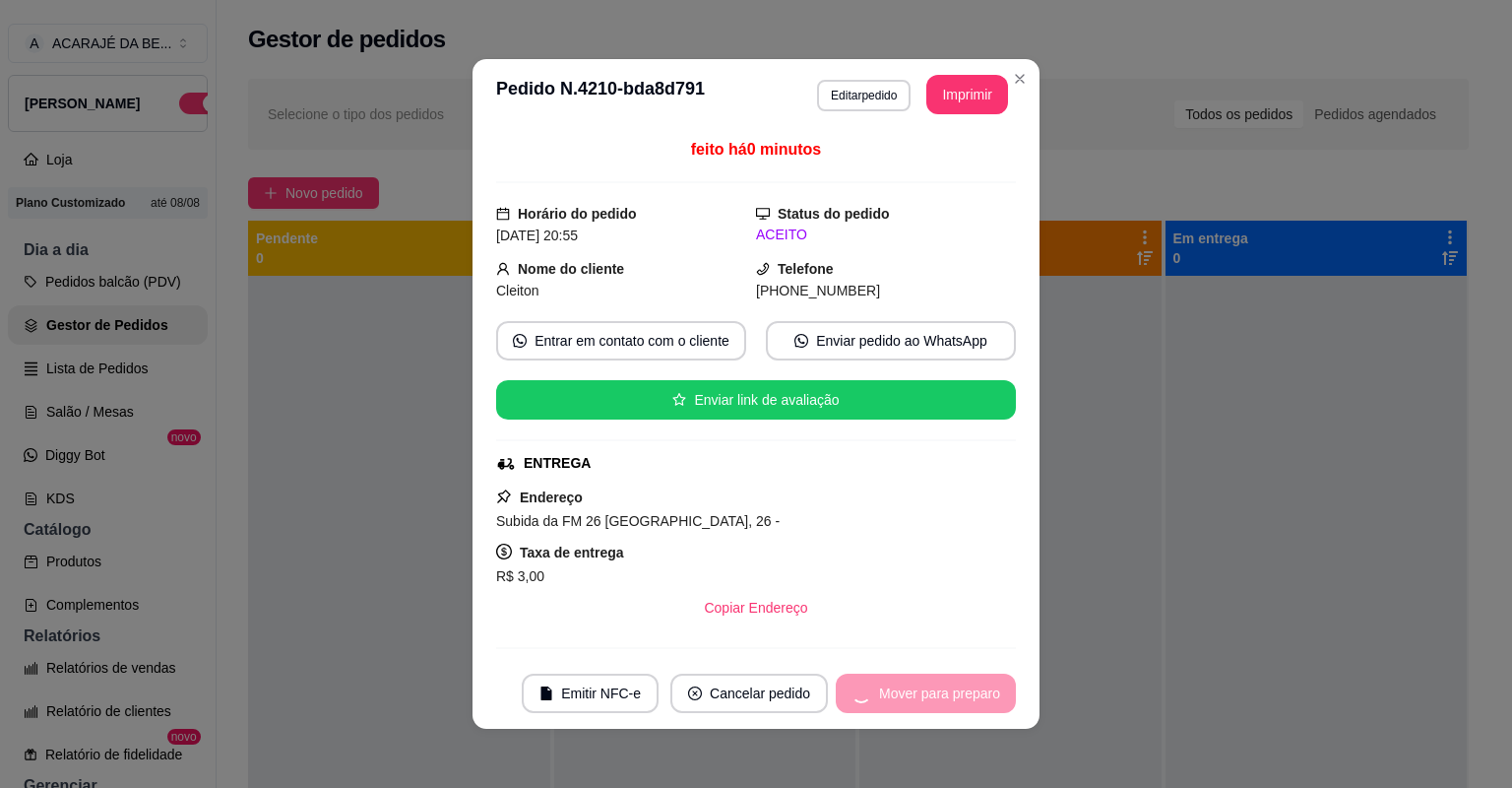 click on "Mover para preparo" at bounding box center [925, 693] 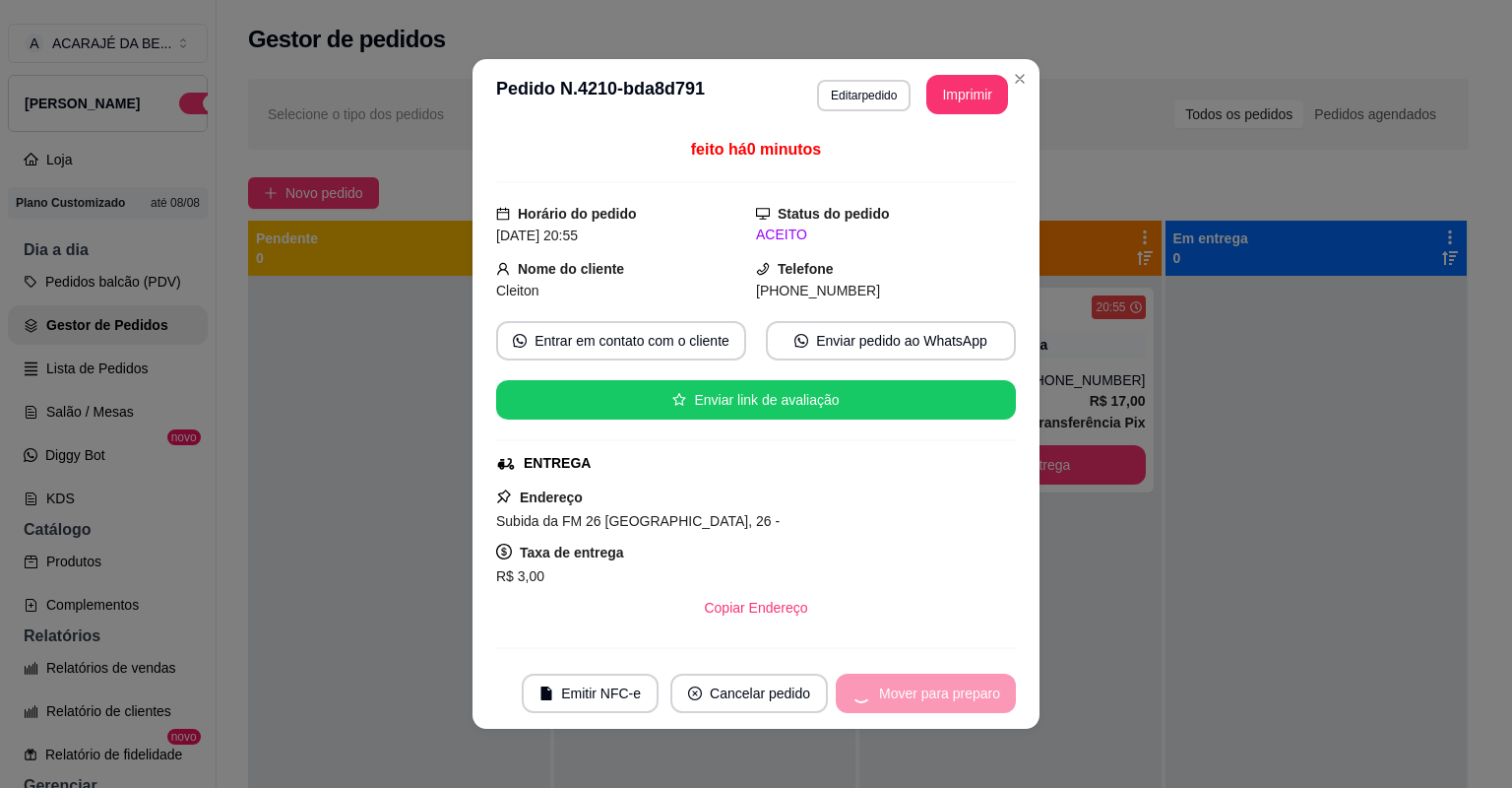 click on "Mover para preparo" at bounding box center (925, 693) 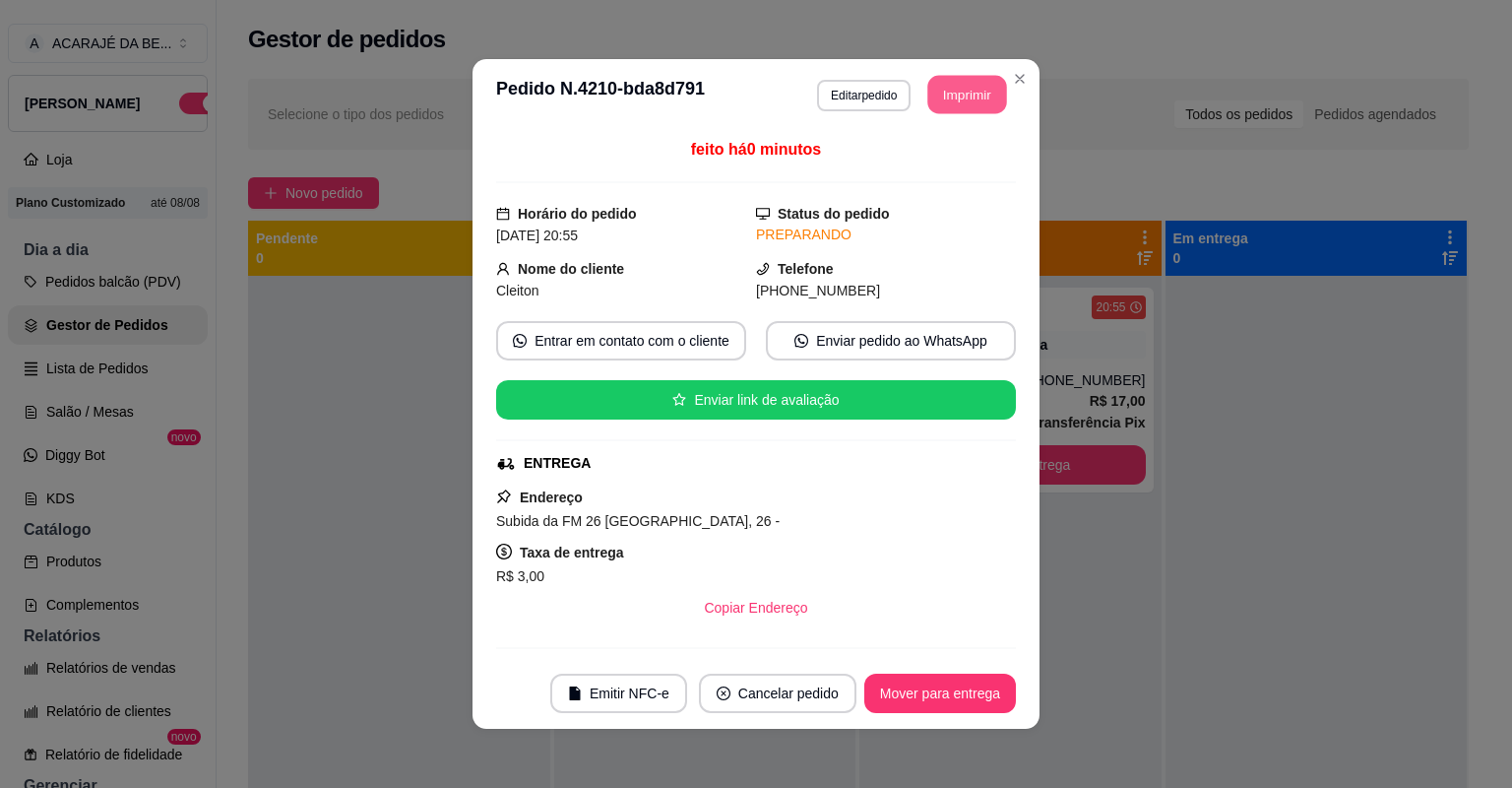 click on "Imprimir" at bounding box center (968, 95) 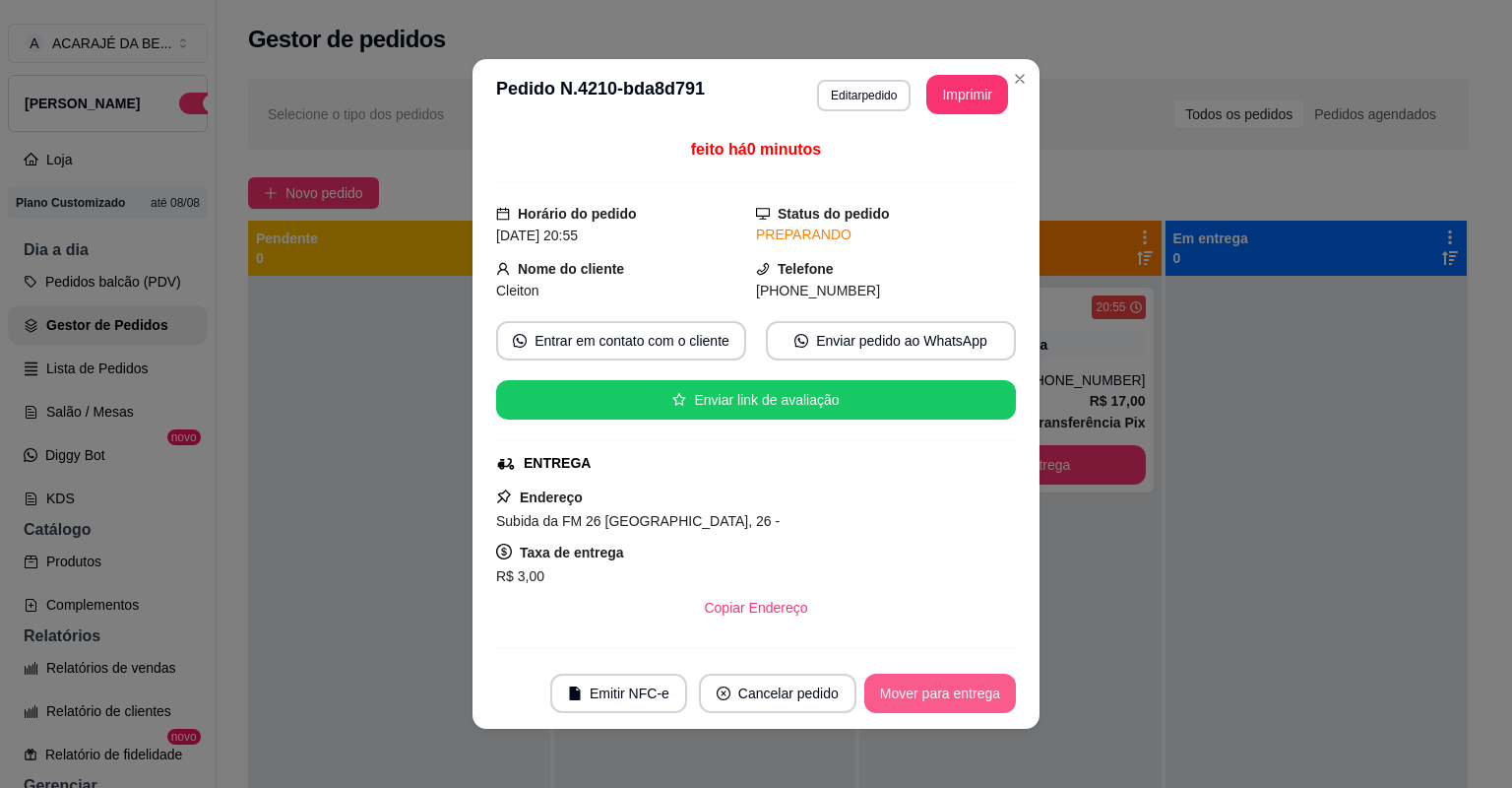 click on "Mover para entrega" at bounding box center (940, 693) 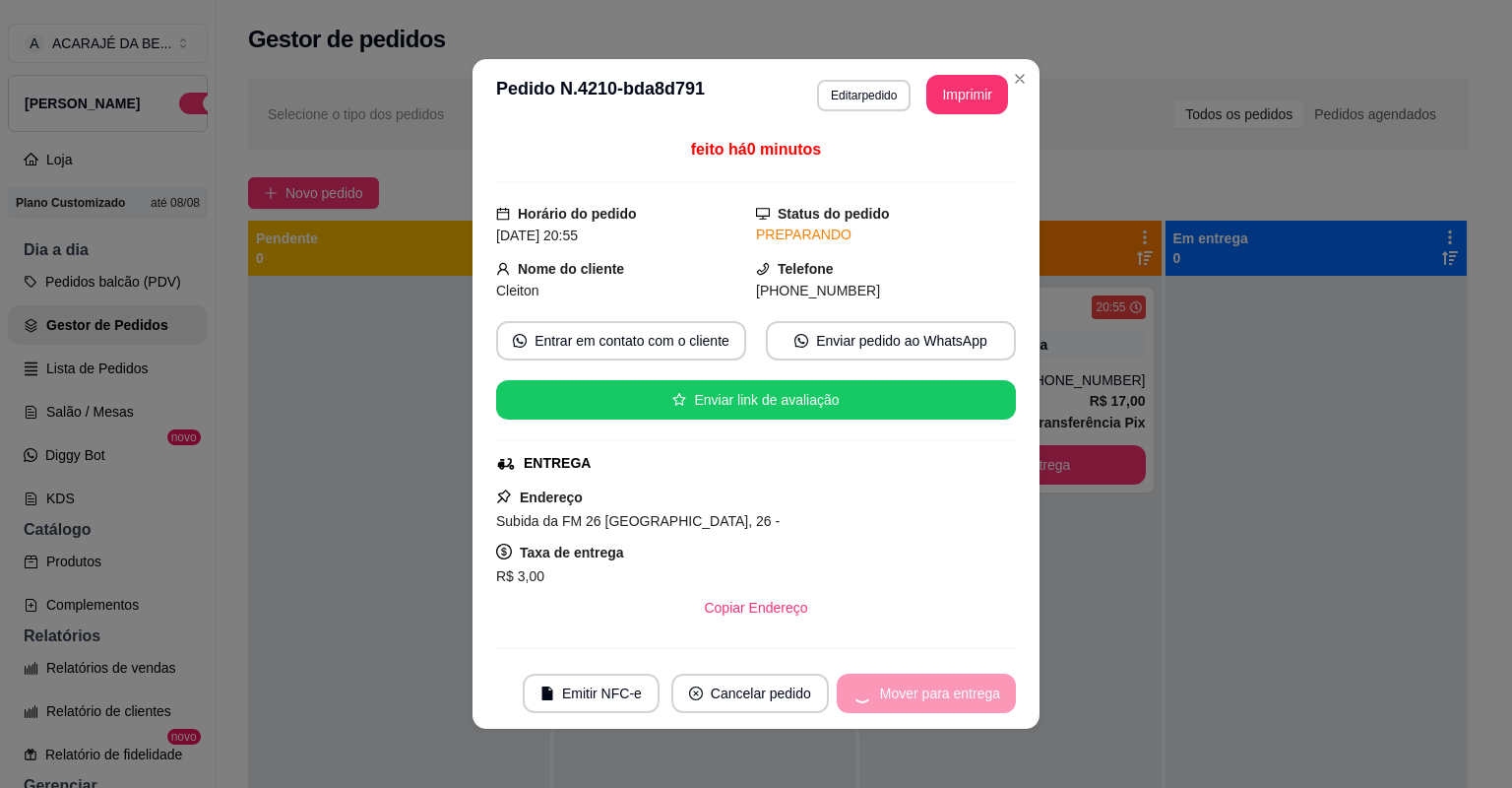 click on "Mover para entrega" at bounding box center [926, 693] 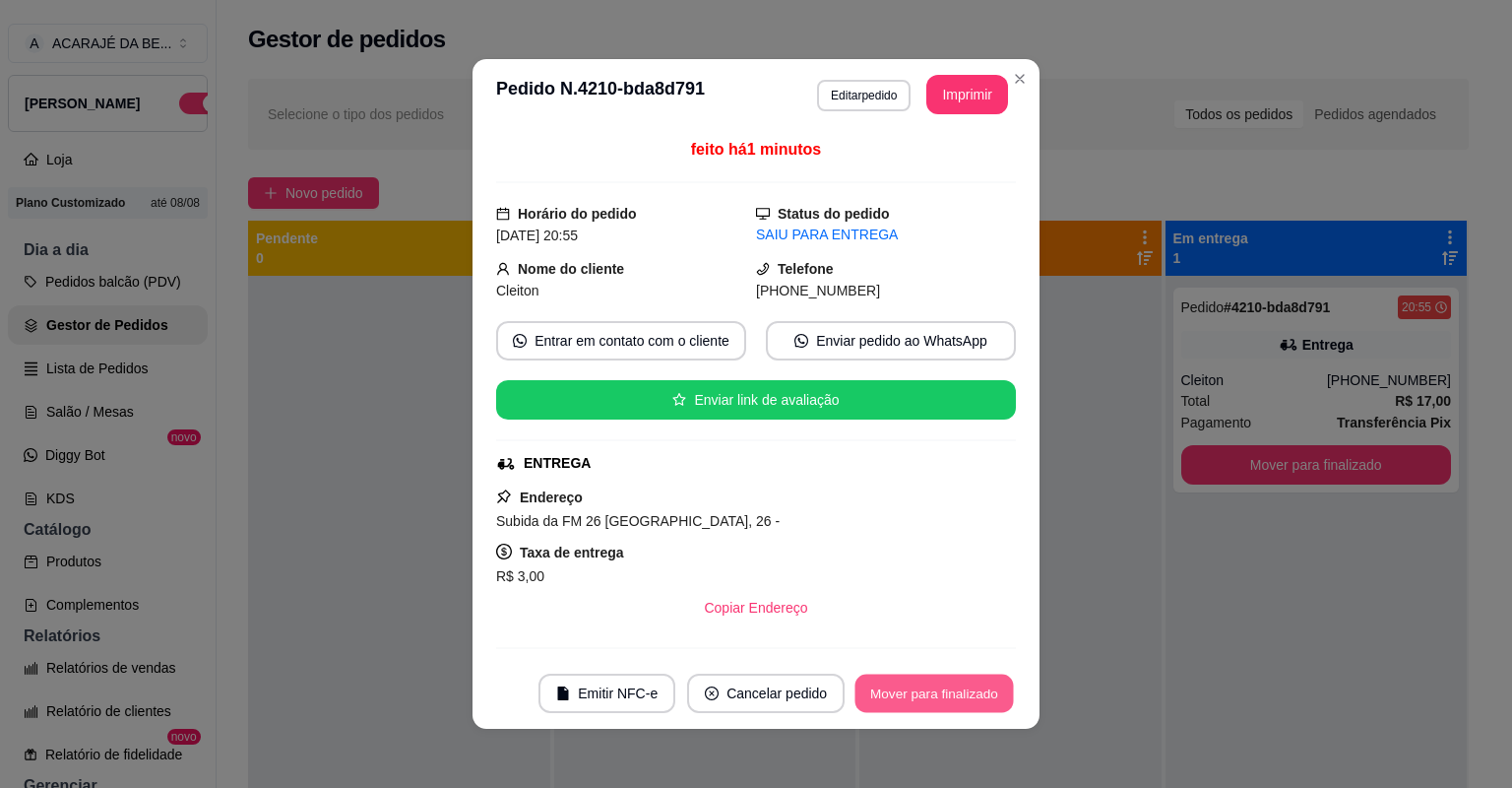 click on "Mover para finalizado" at bounding box center (934, 693) 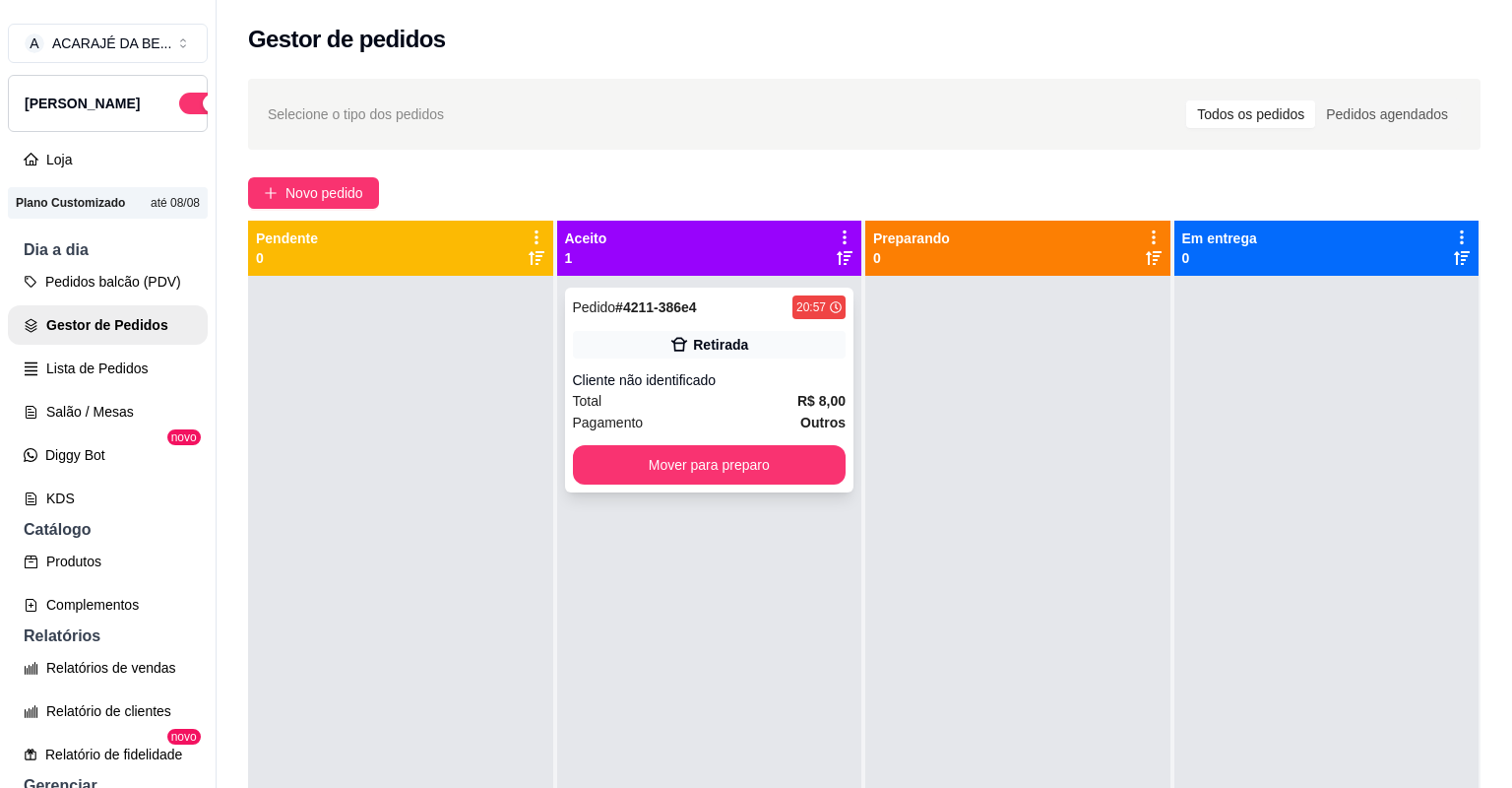 click on "Retirada" at bounding box center (721, 345) 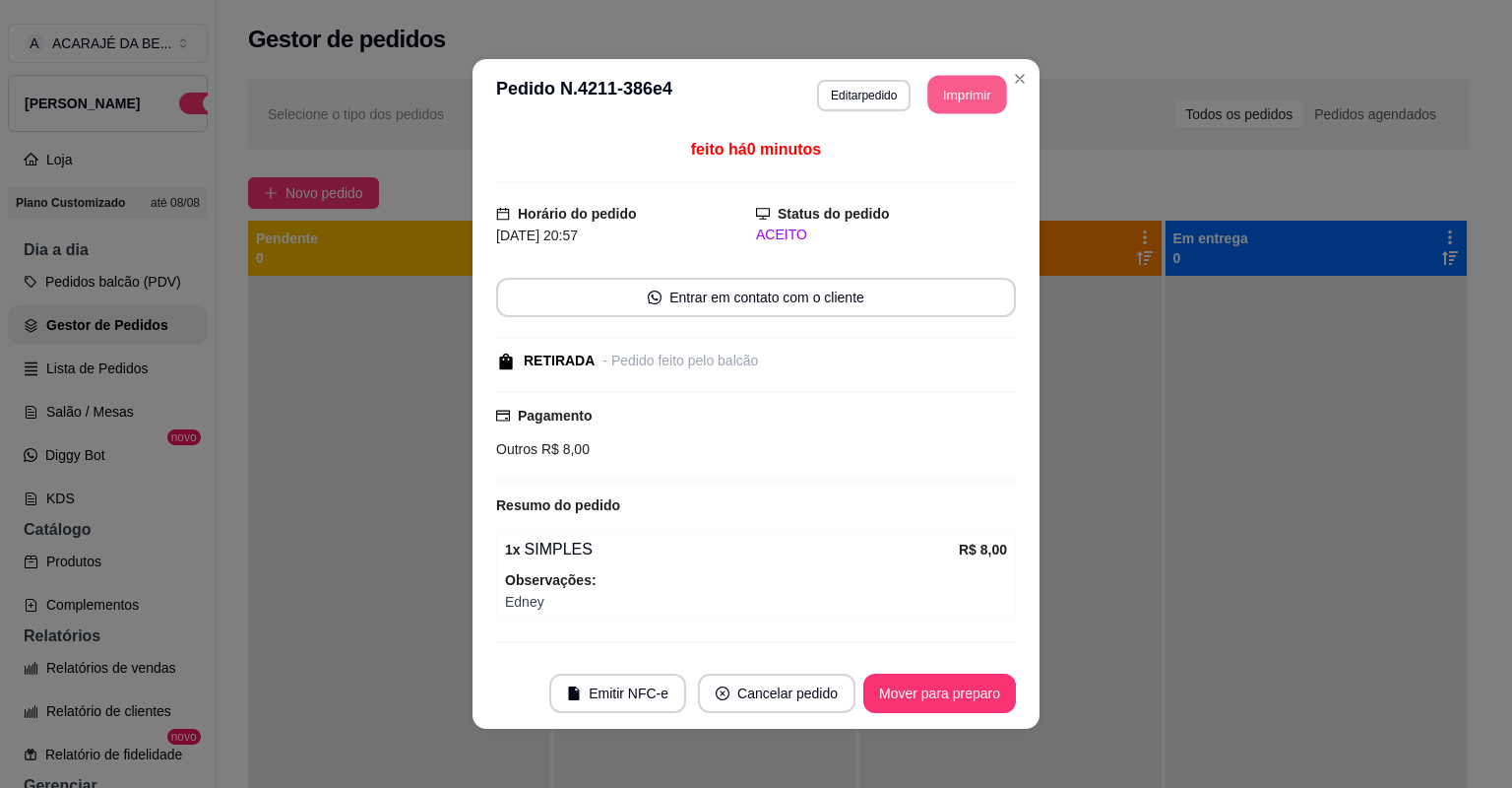 click on "Imprimir" at bounding box center [968, 95] 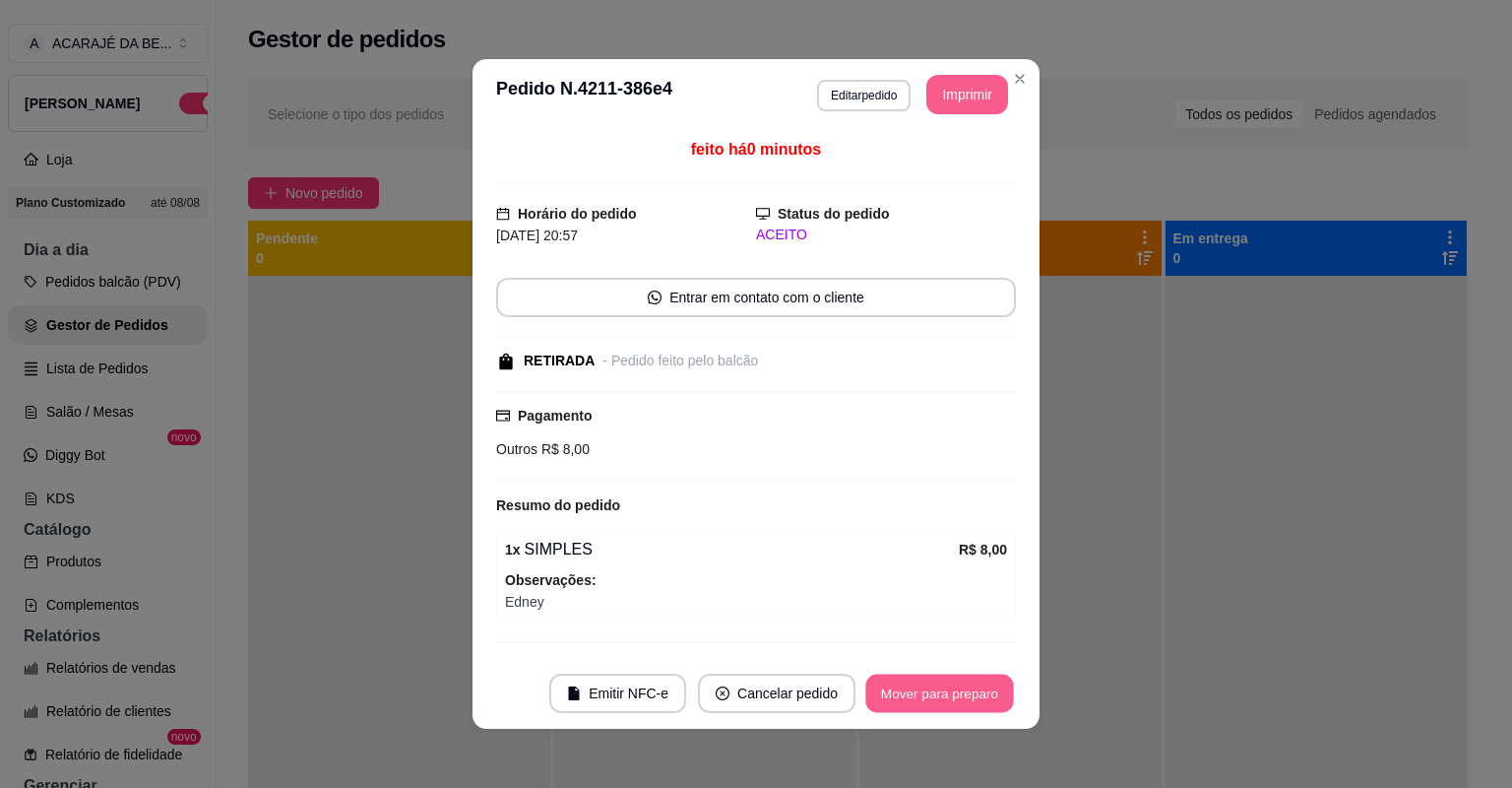 click on "Mover para preparo" at bounding box center (939, 693) 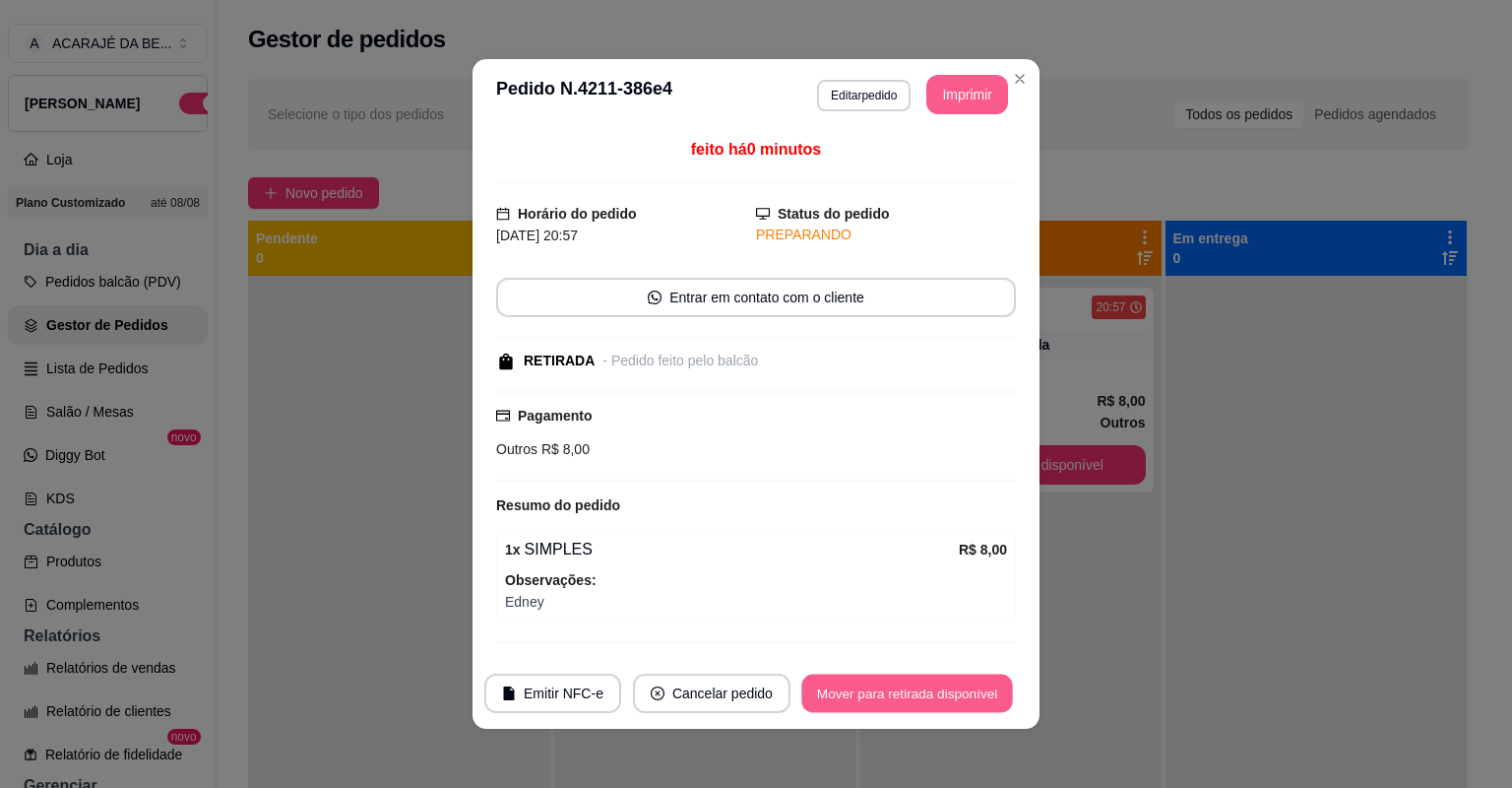 click on "Mover para retirada disponível" at bounding box center (907, 693) 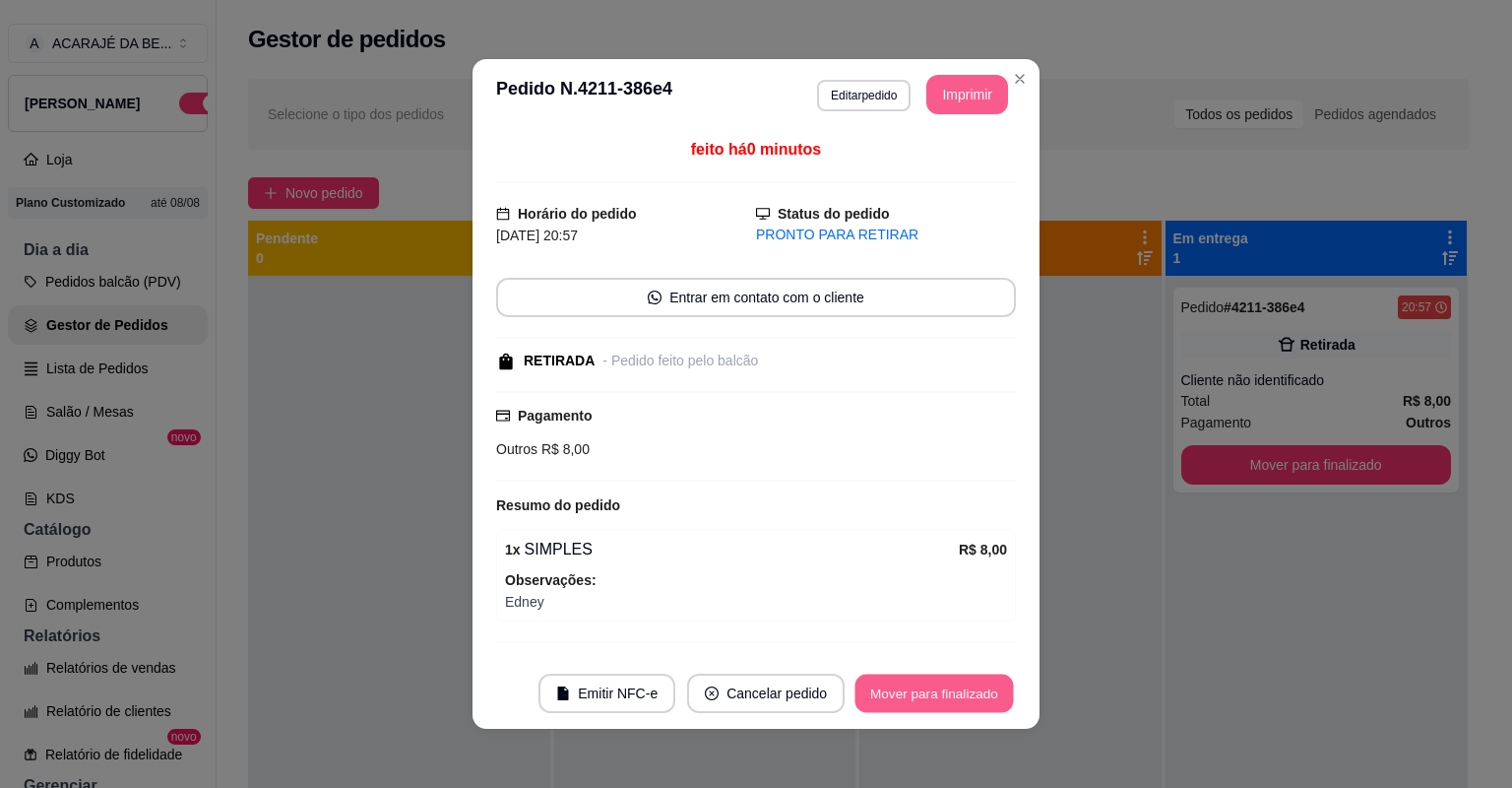 click on "Mover para finalizado" at bounding box center (934, 693) 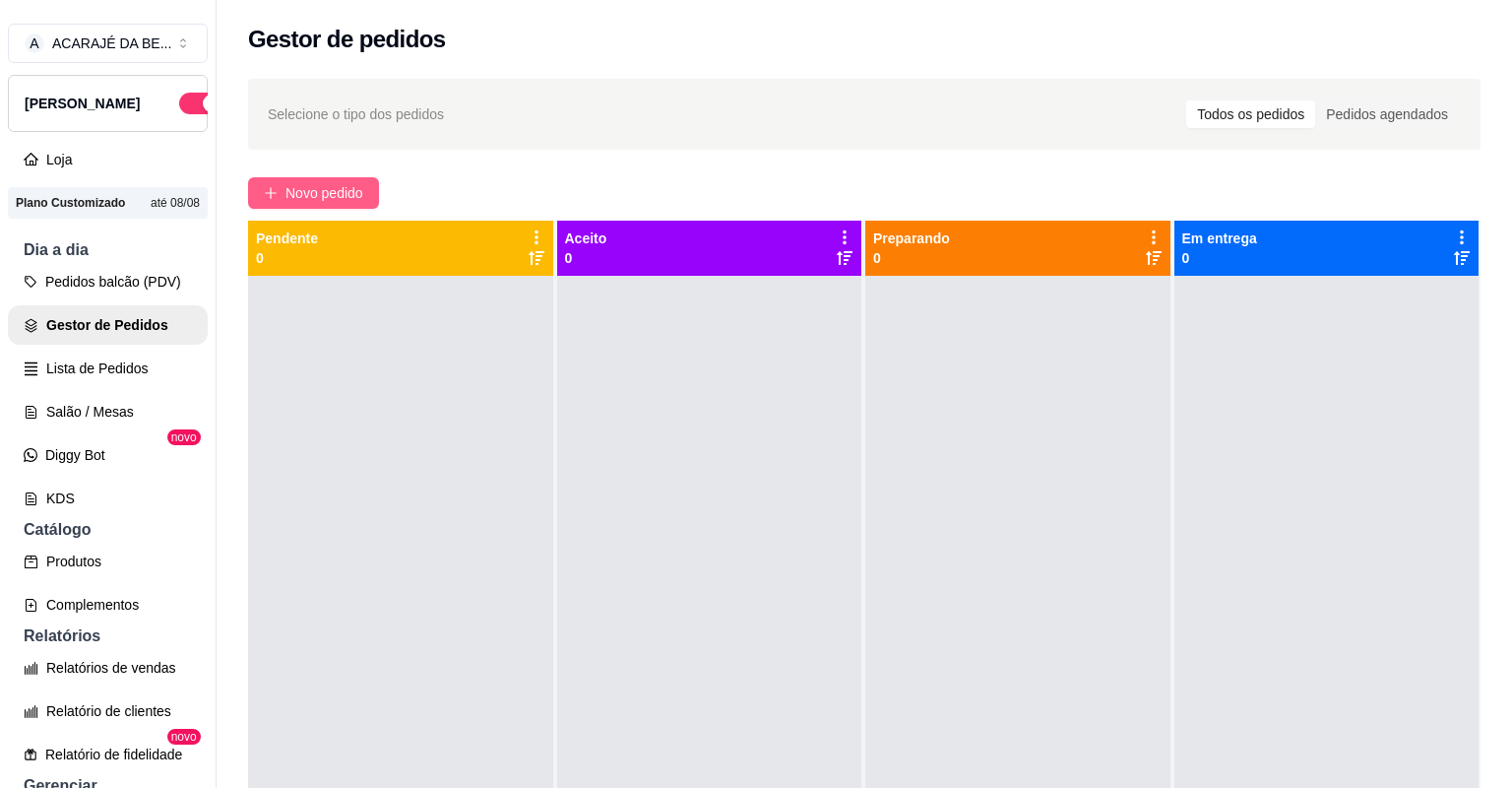 click on "Novo pedido" at bounding box center (313, 193) 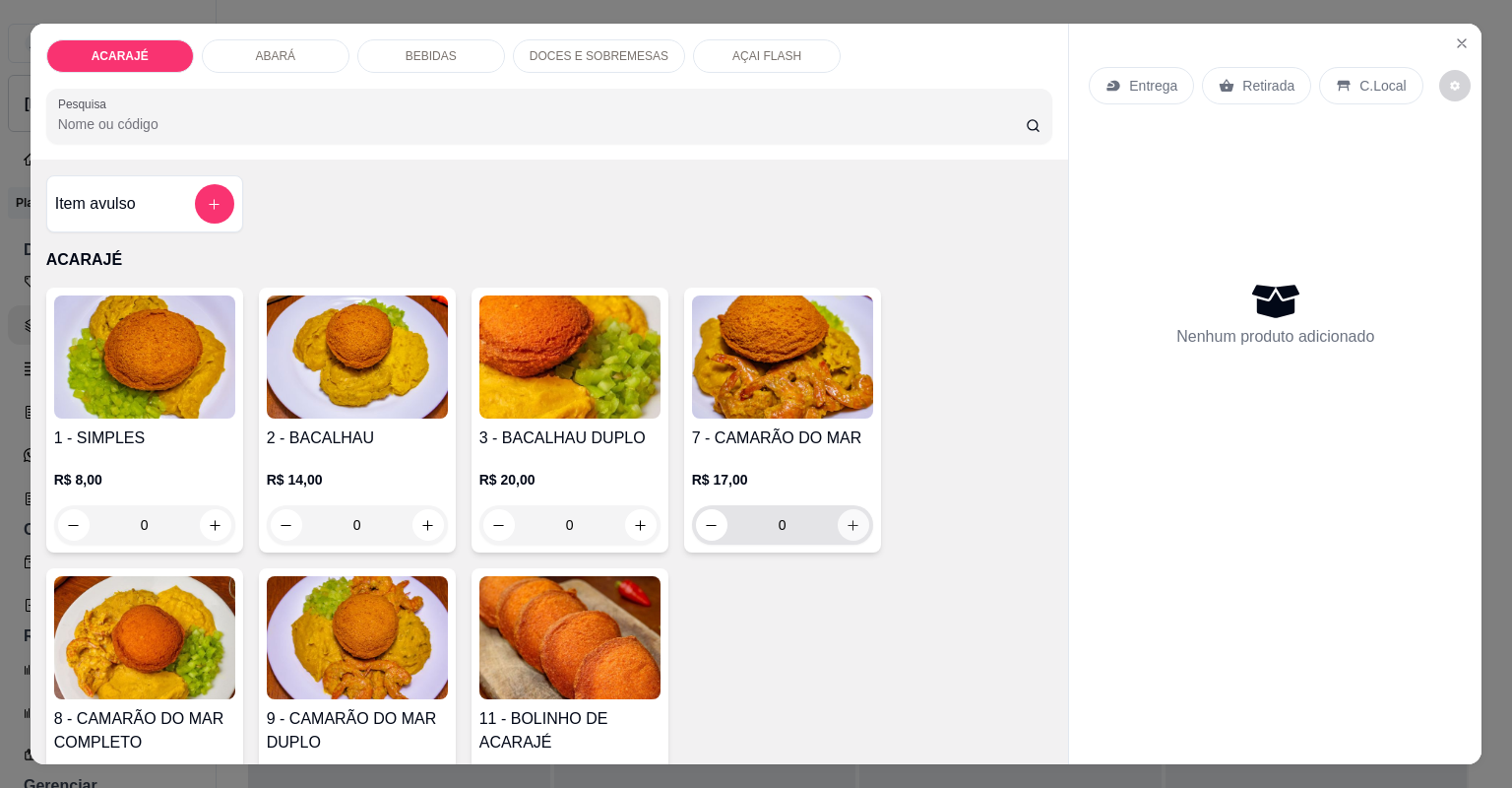 click 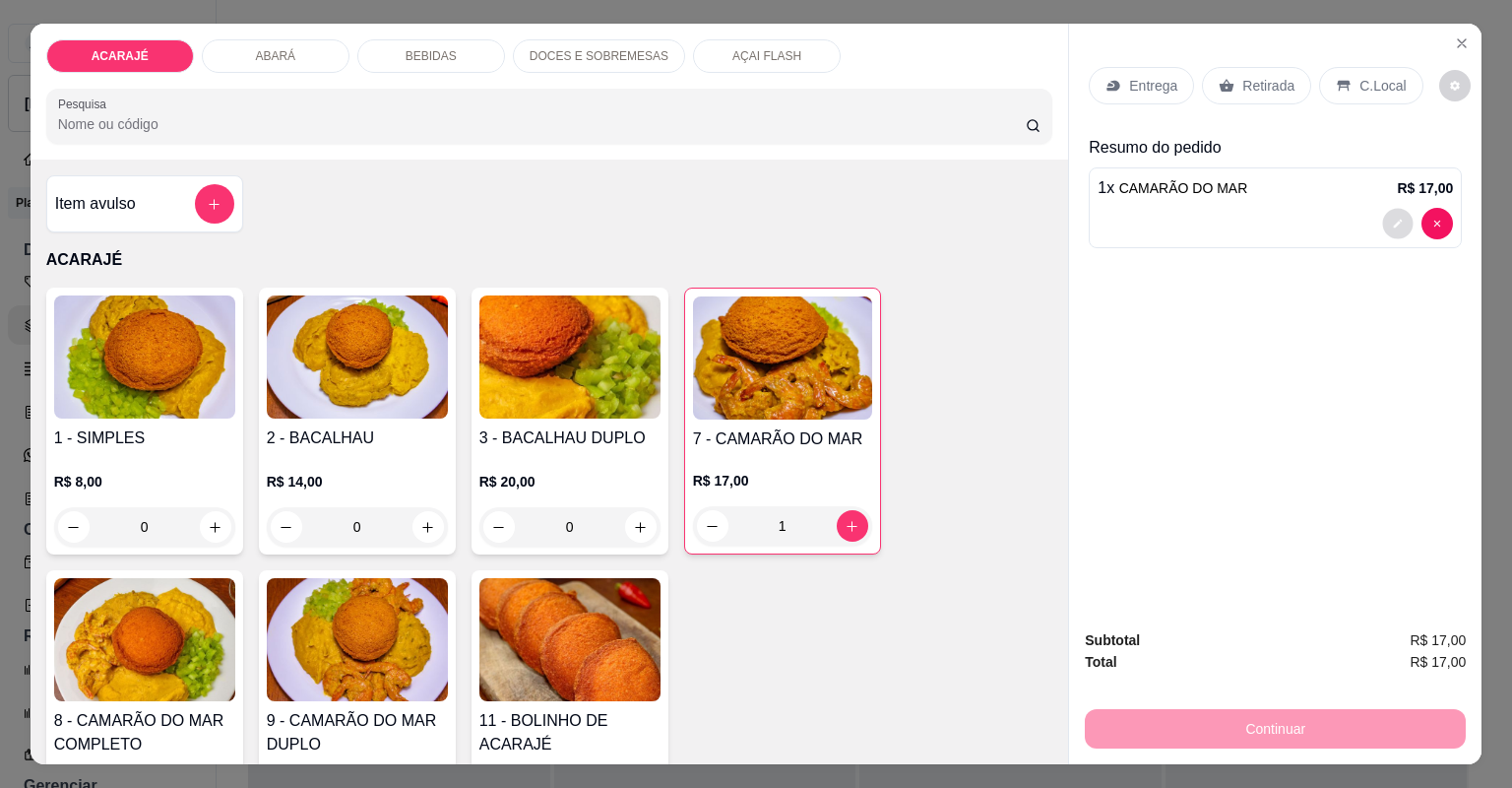 click at bounding box center [1398, 223] 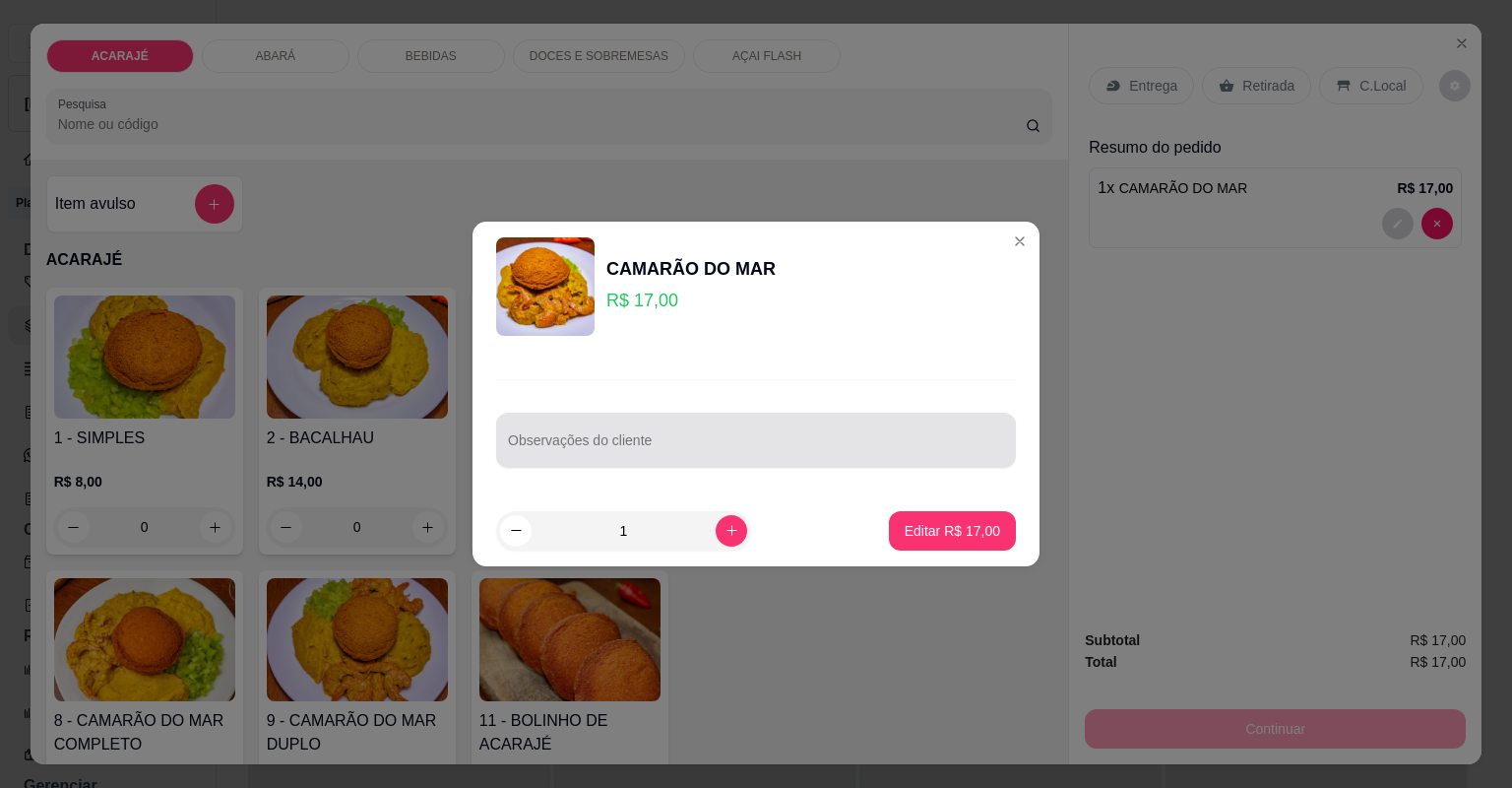 click on "Observações do cliente" at bounding box center [756, 448] 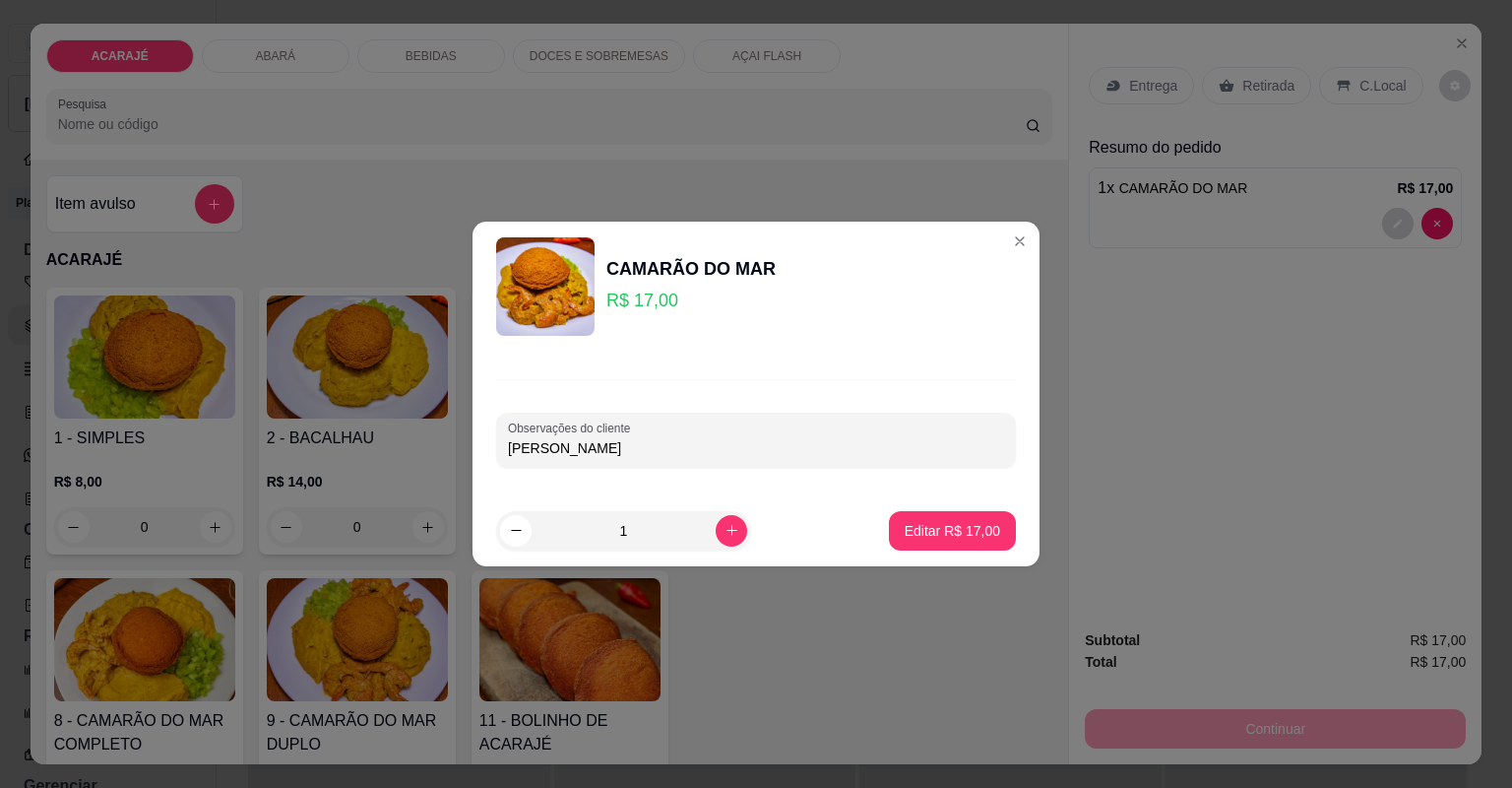 type on "beatri" 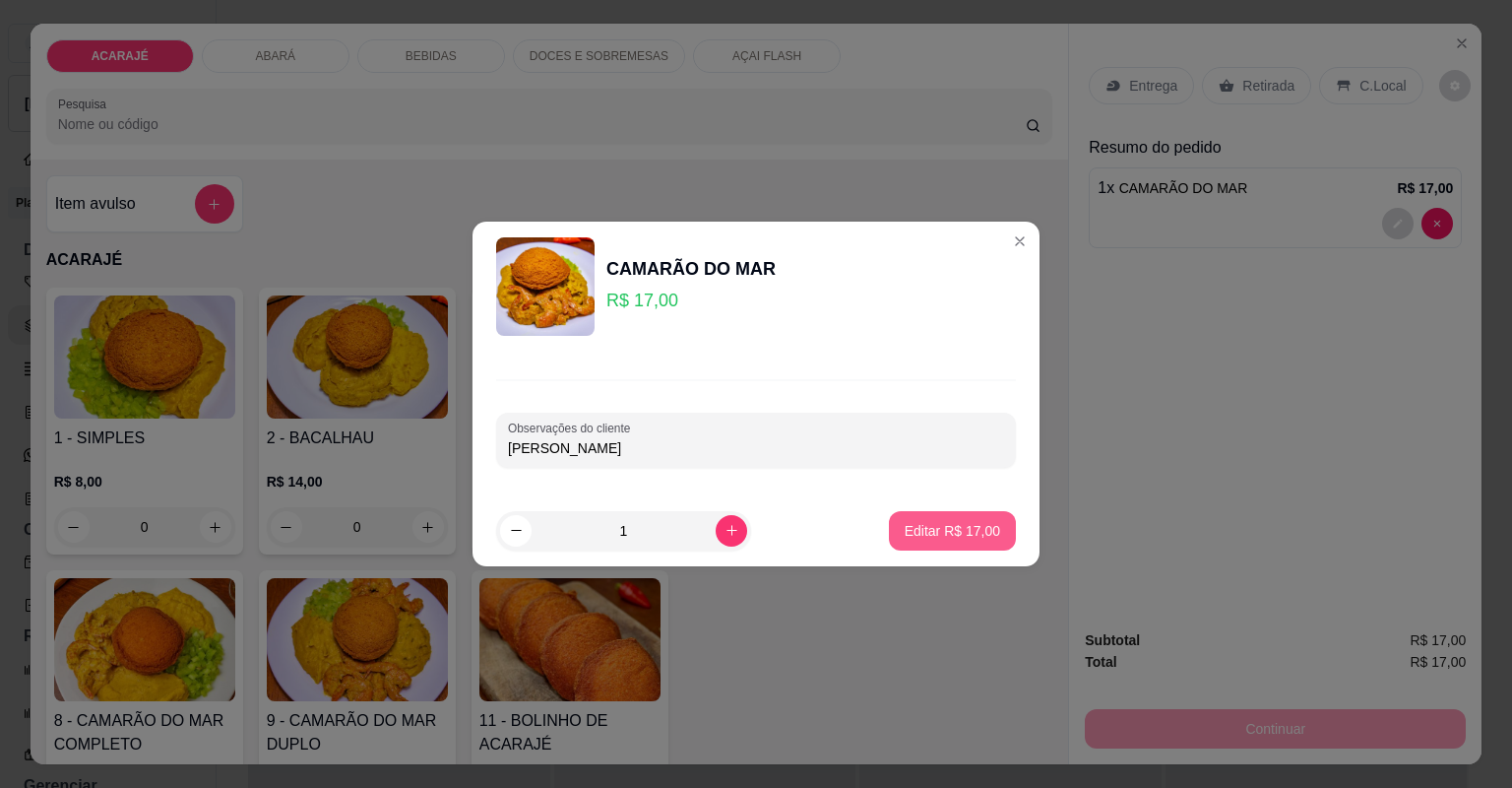 click on "Editar   R$ 17,00" at bounding box center (952, 531) 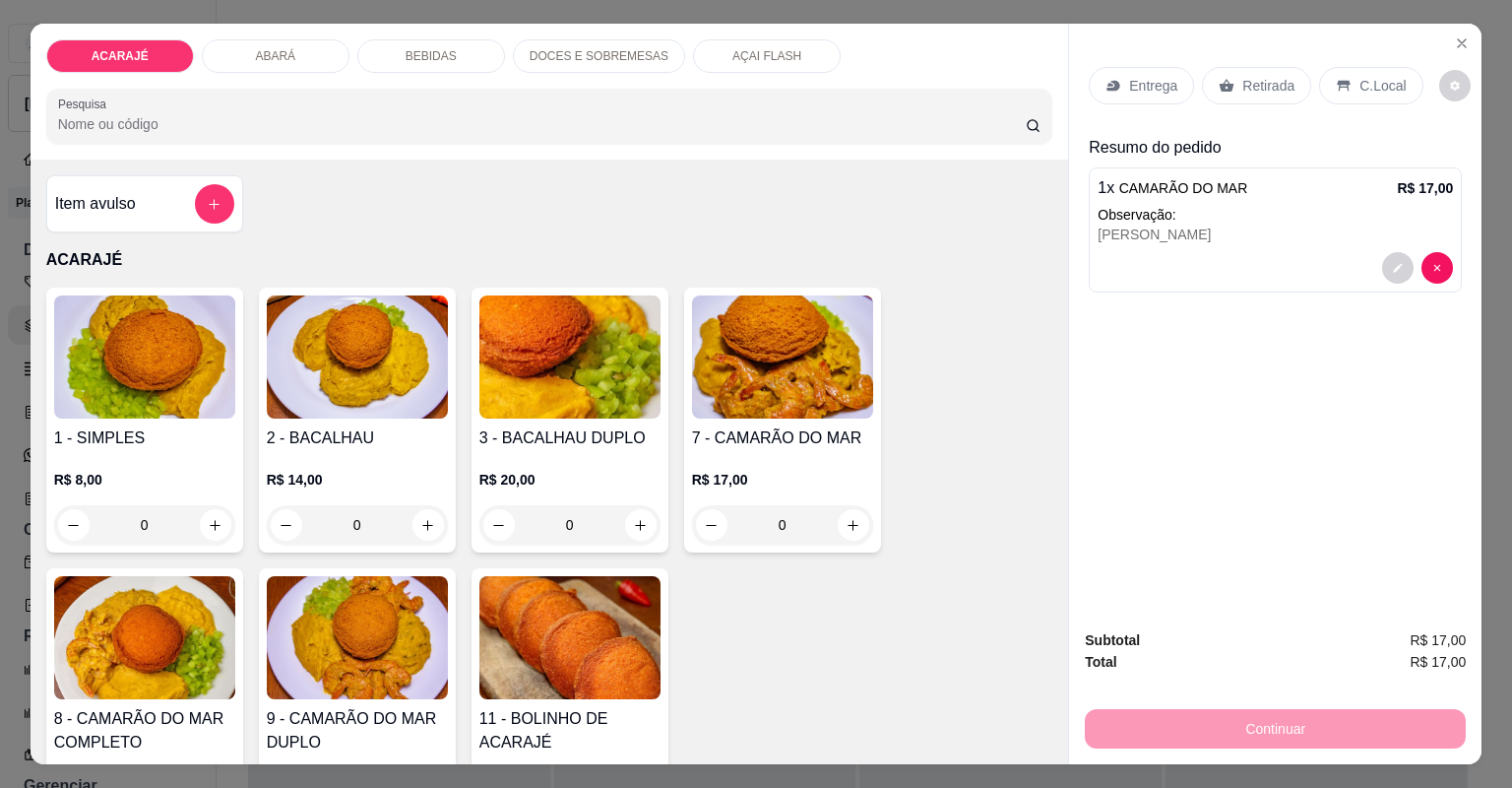 click on "Retirada" at bounding box center (1268, 86) 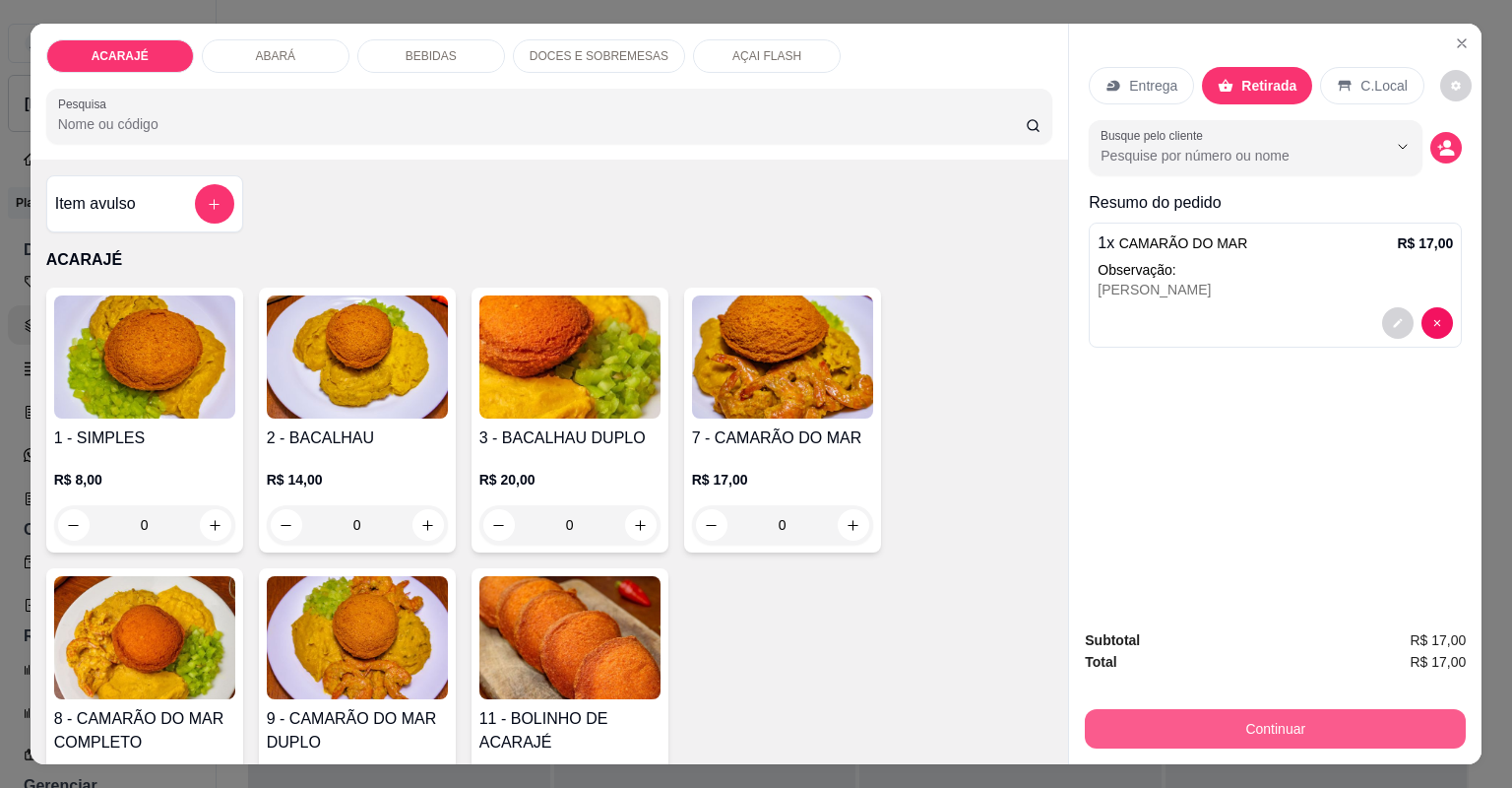 click on "Continuar" at bounding box center (1275, 729) 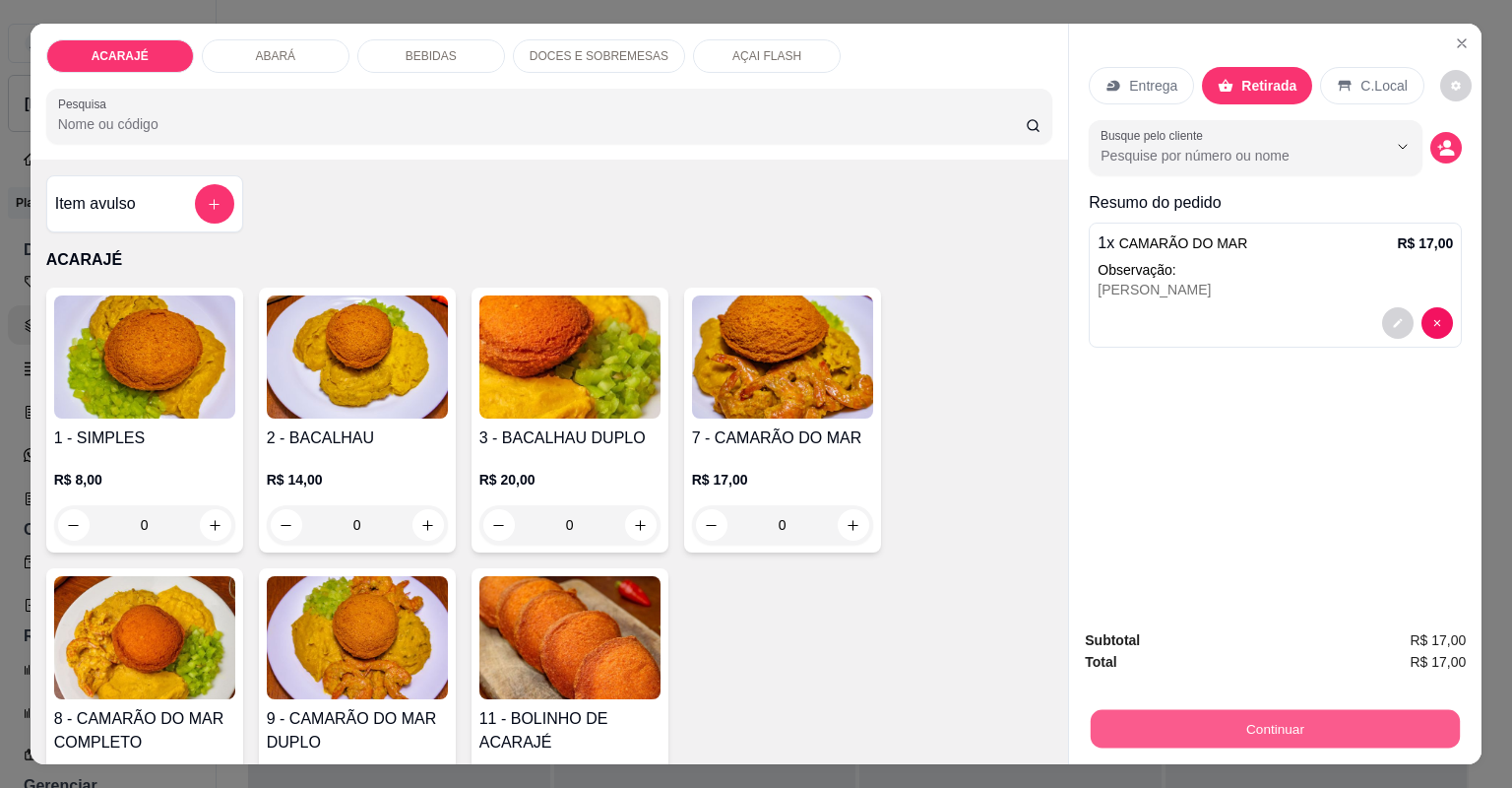 click on "Continuar" at bounding box center (1275, 729) 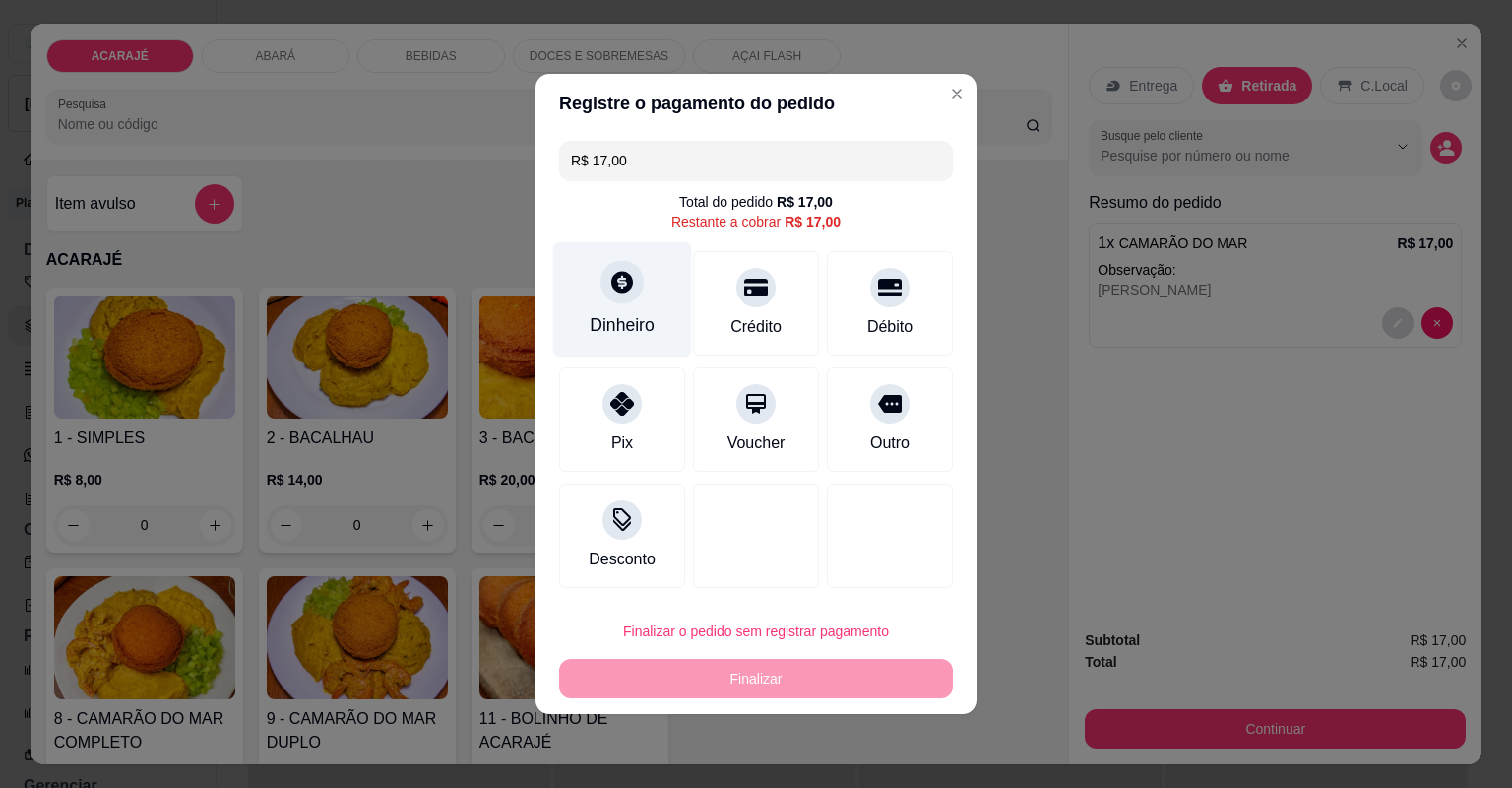 click on "Dinheiro" at bounding box center (622, 299) 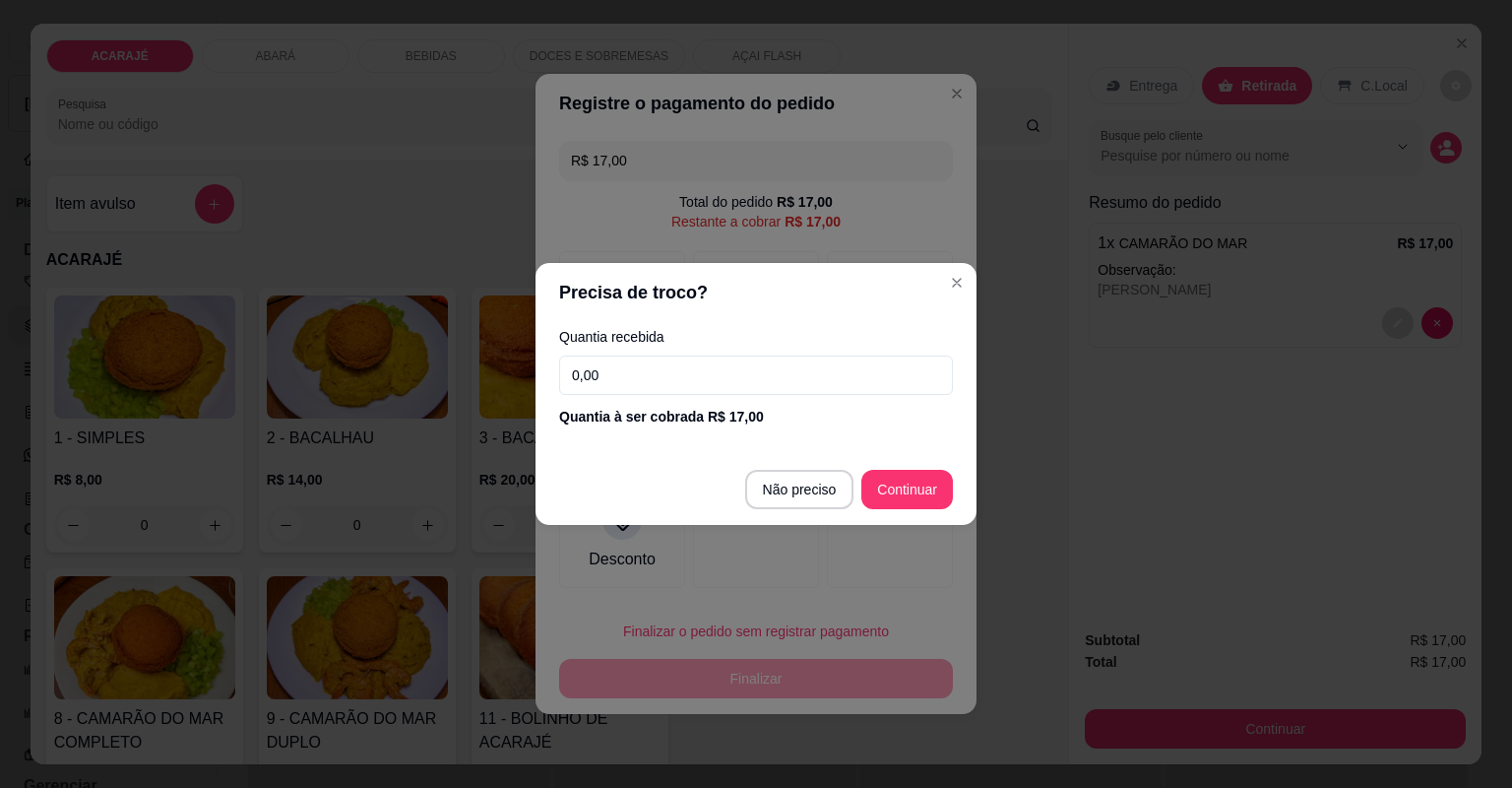 click on "0,00" at bounding box center (756, 375) 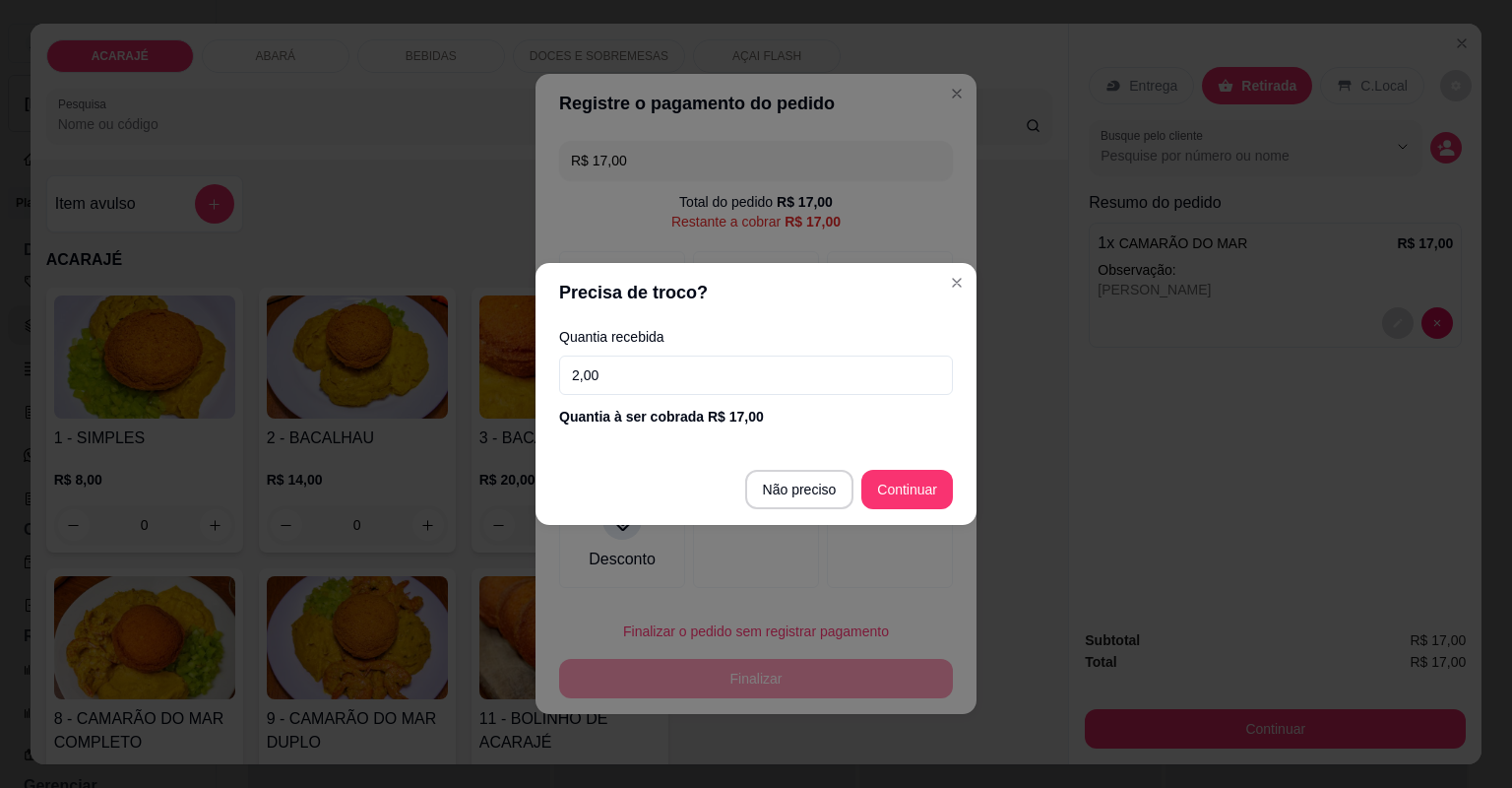 type on "20,00" 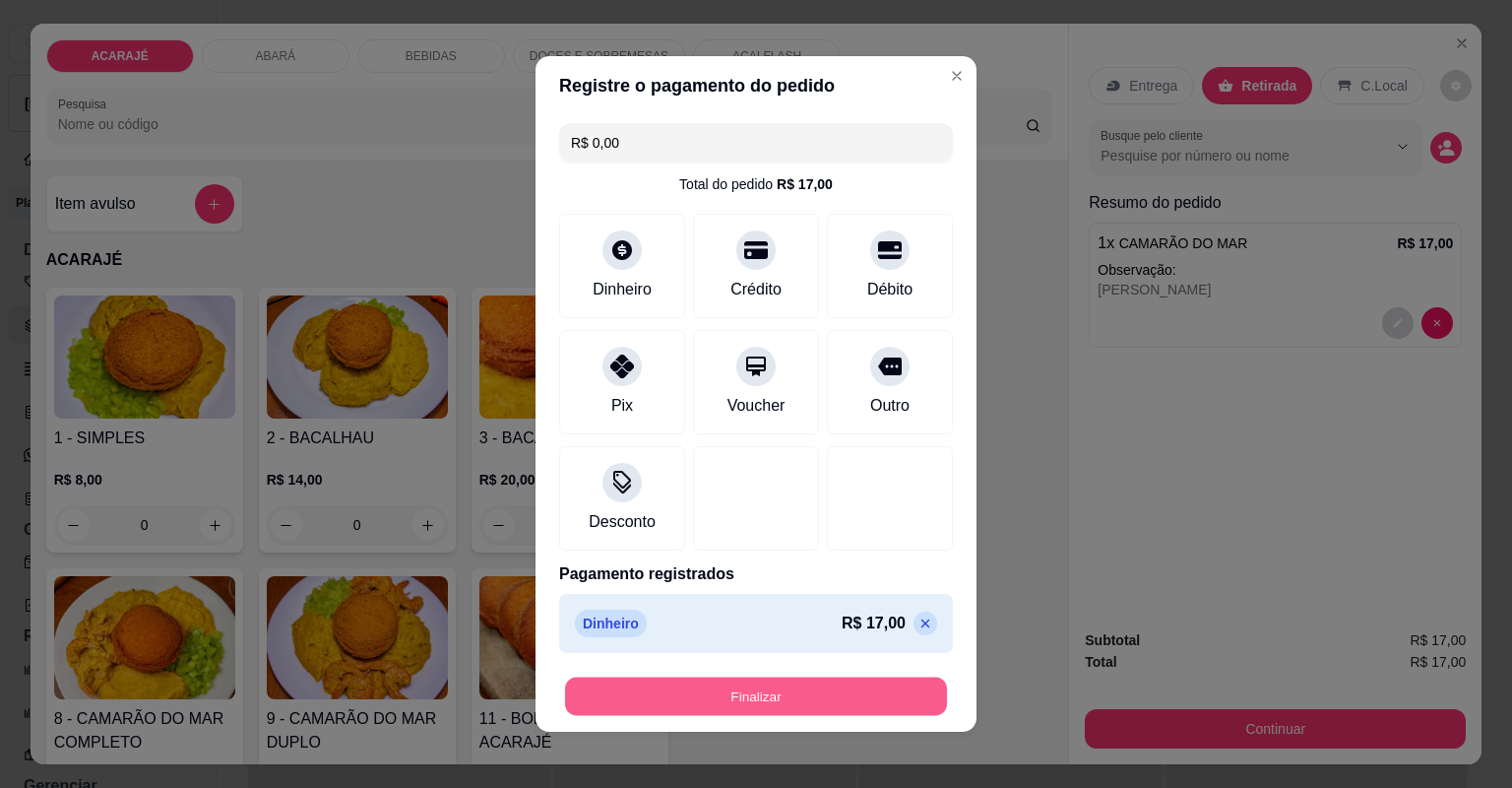 click on "Finalizar" at bounding box center [756, 696] 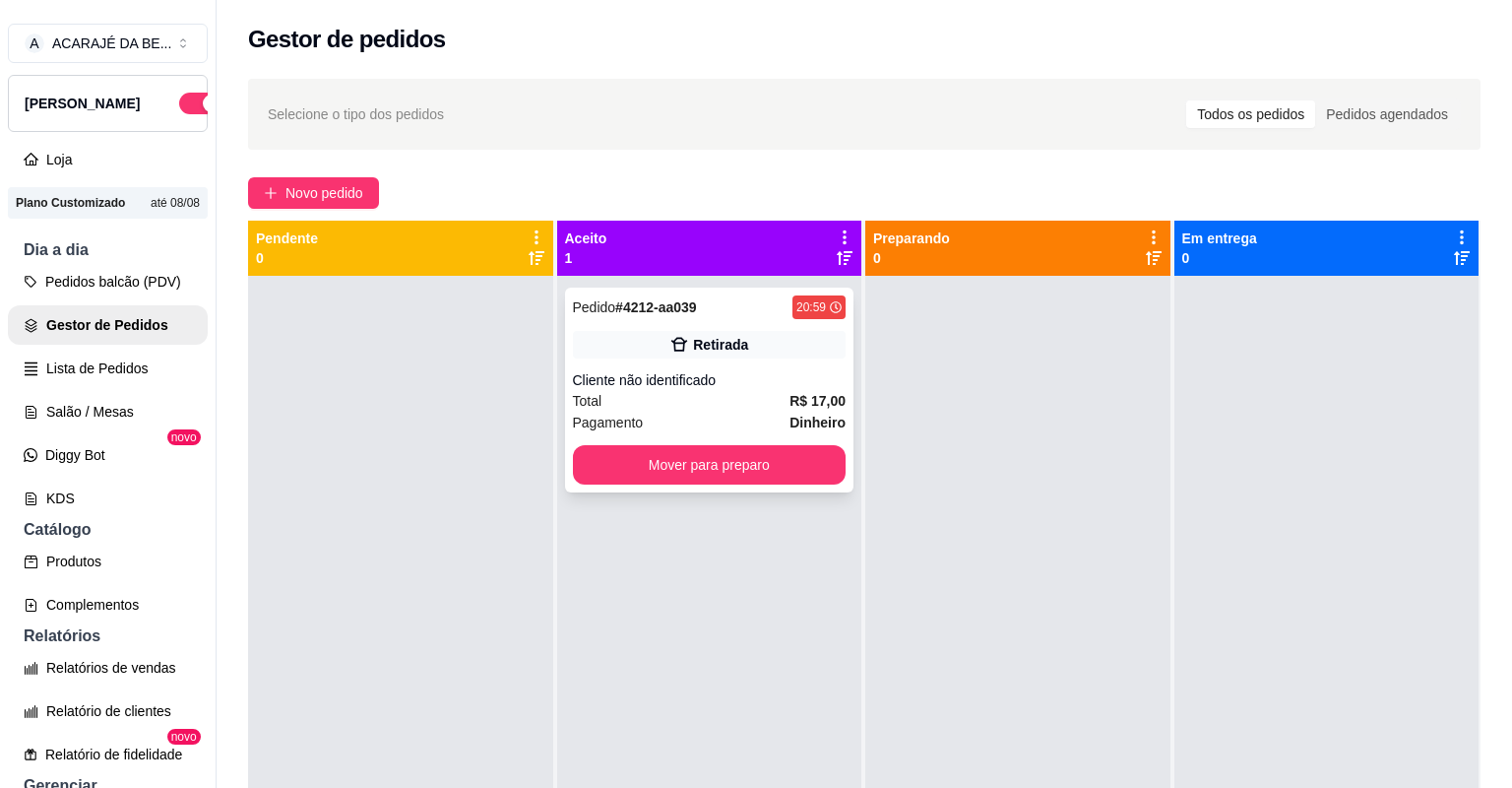 click 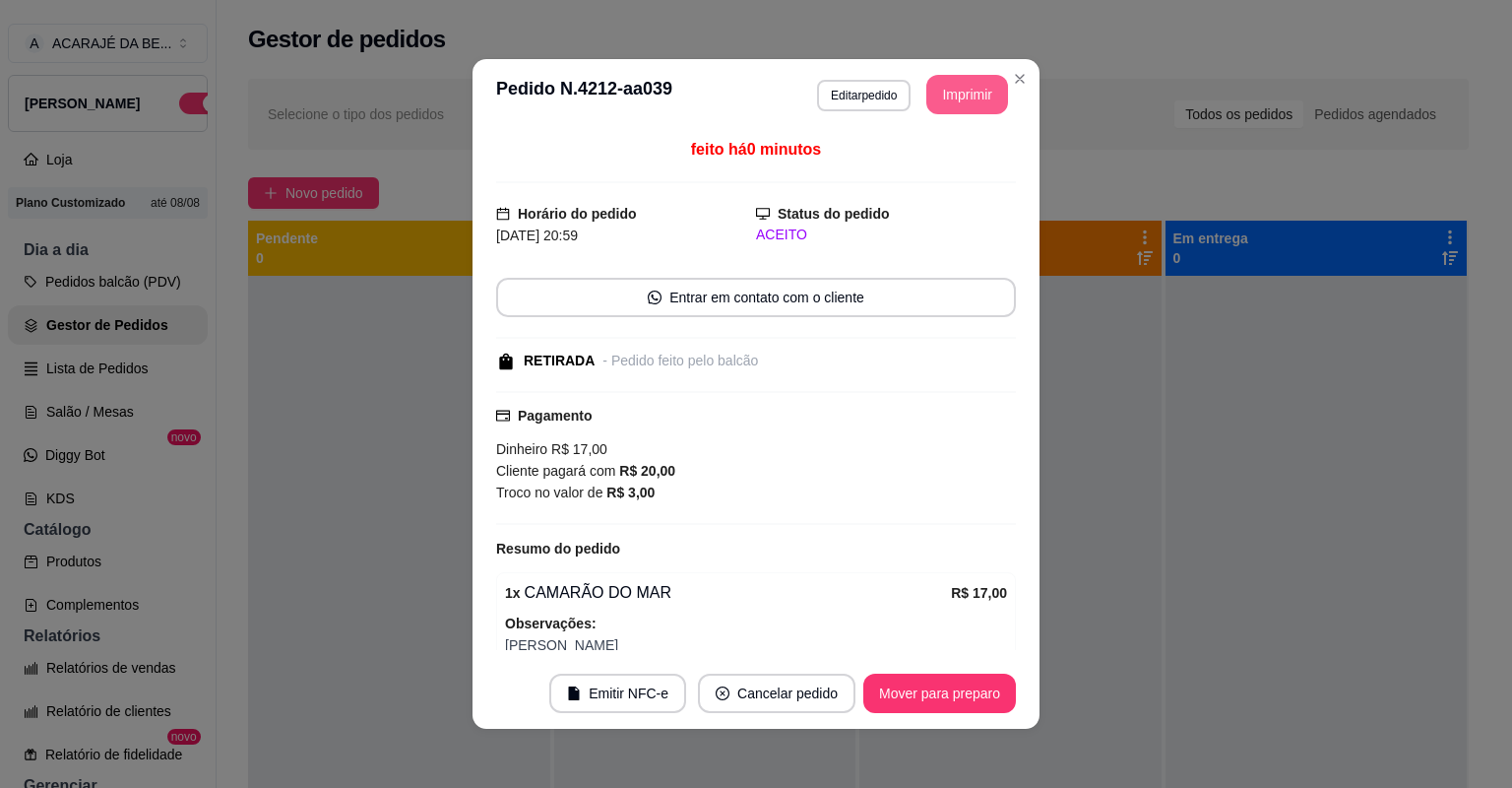 click on "Imprimir" at bounding box center (967, 95) 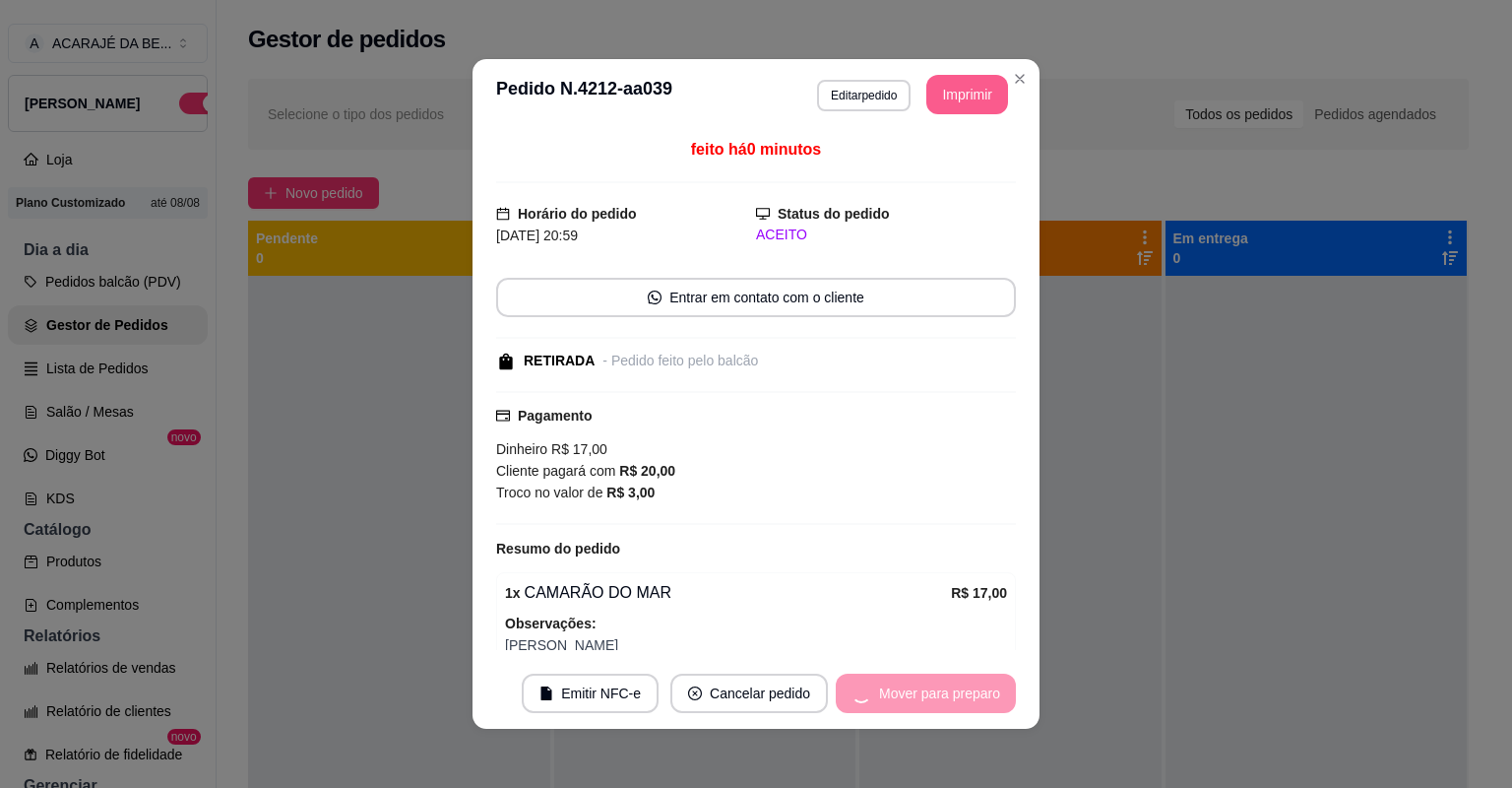 drag, startPoint x: 976, startPoint y: 87, endPoint x: 973, endPoint y: 693, distance: 606.007 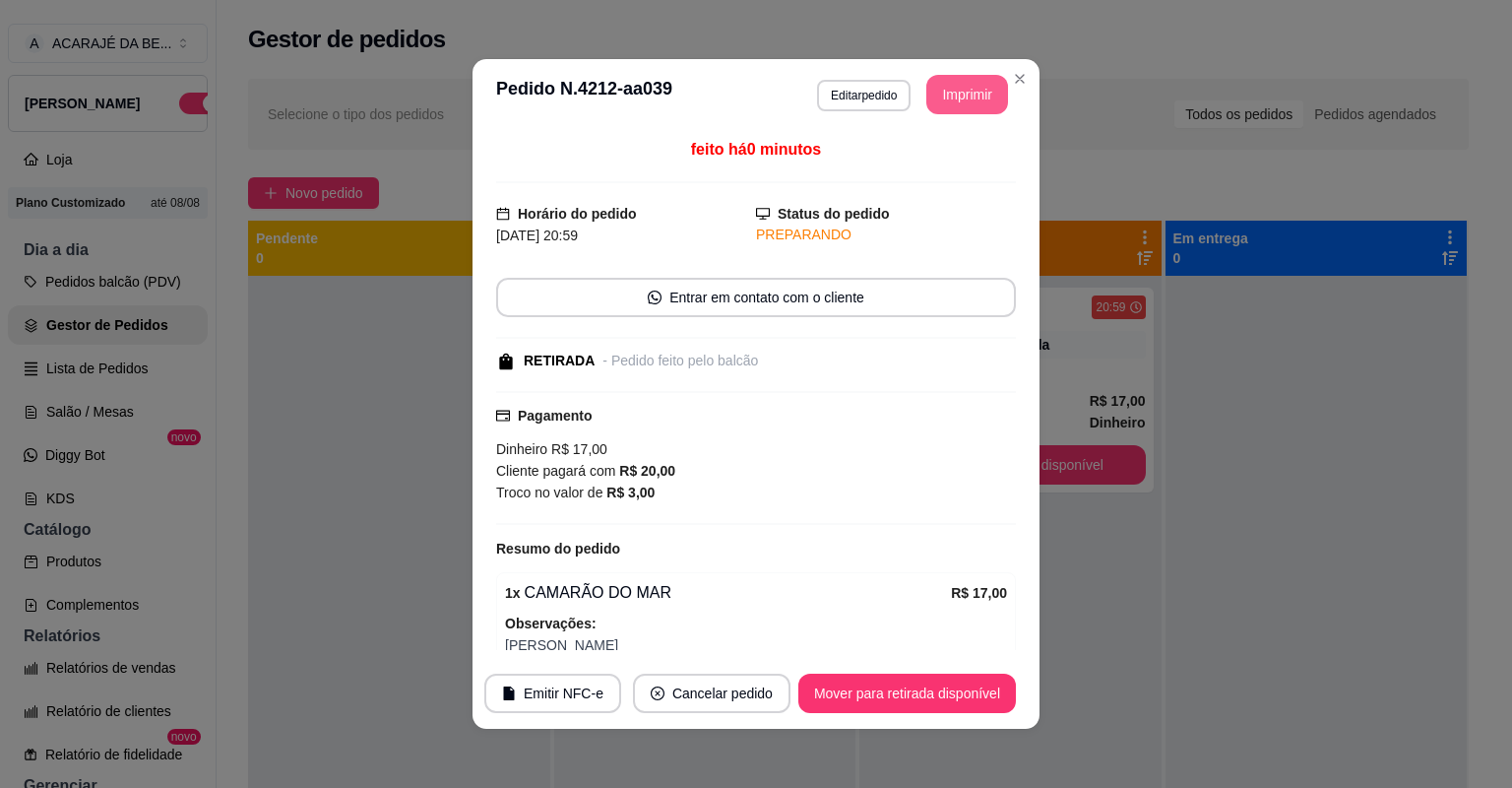 click on "Mover para retirada disponível" at bounding box center (907, 693) 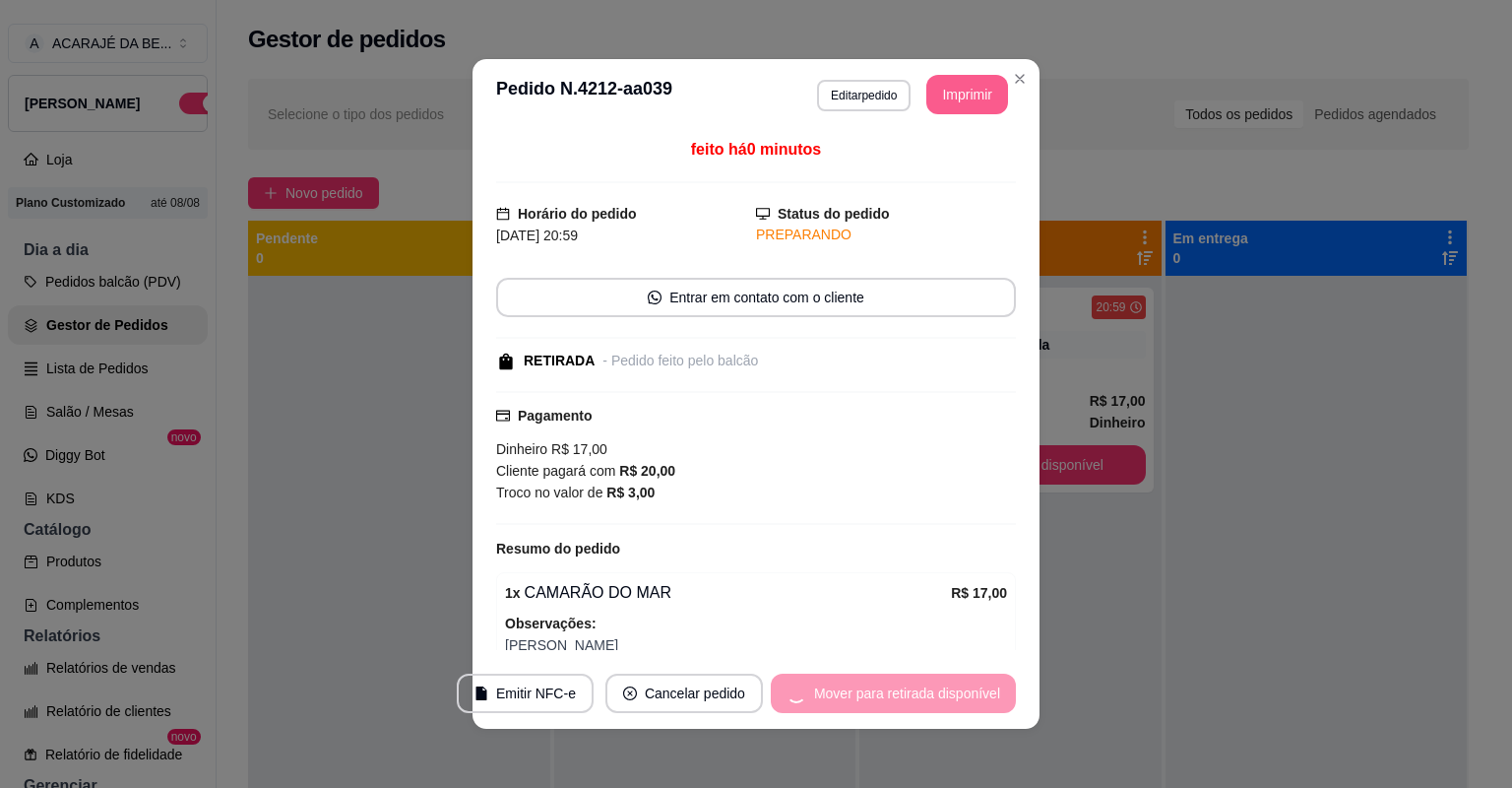 click on "Mover para retirada disponível" at bounding box center (893, 693) 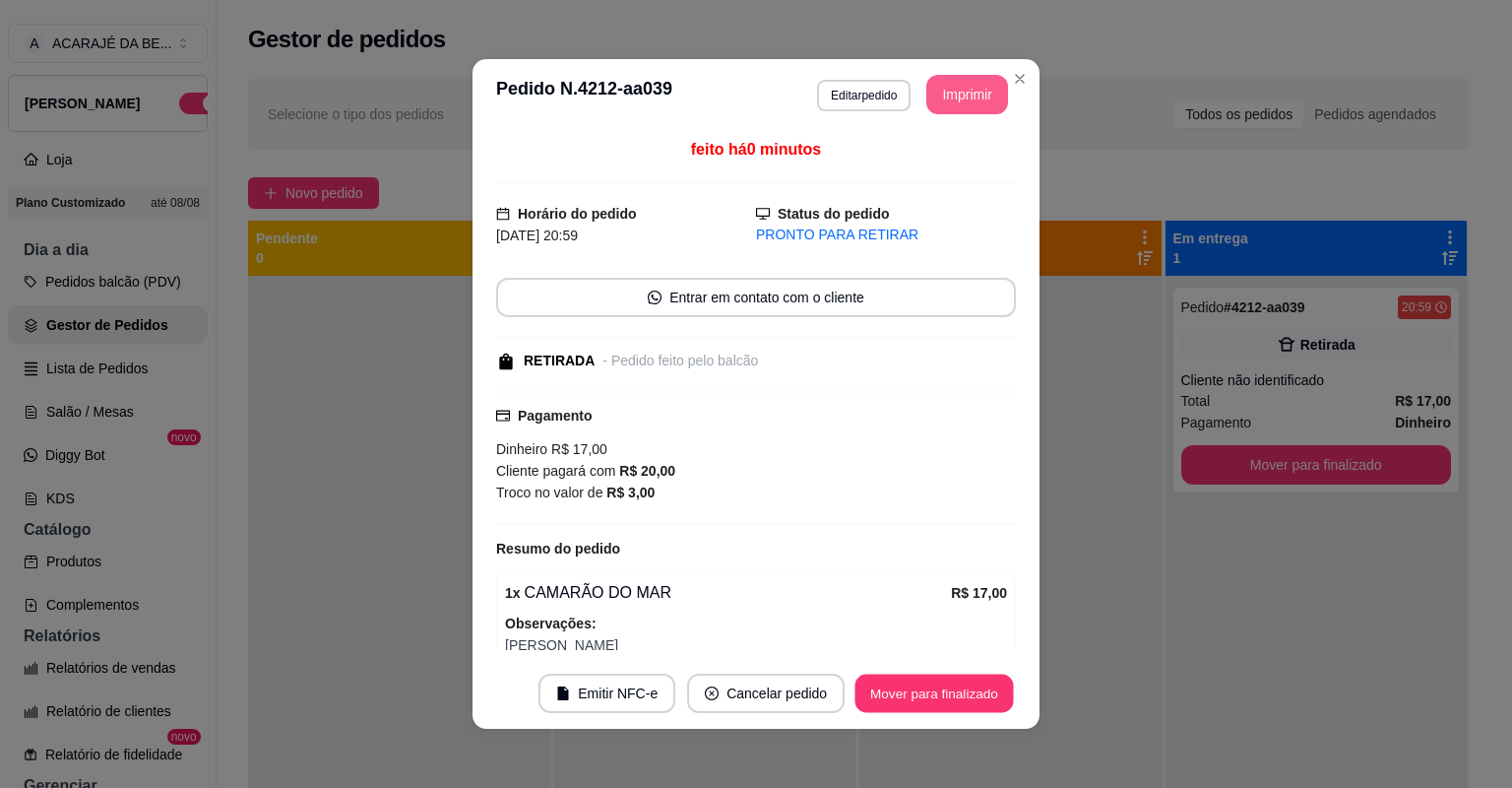 click on "Mover para finalizado" at bounding box center (934, 693) 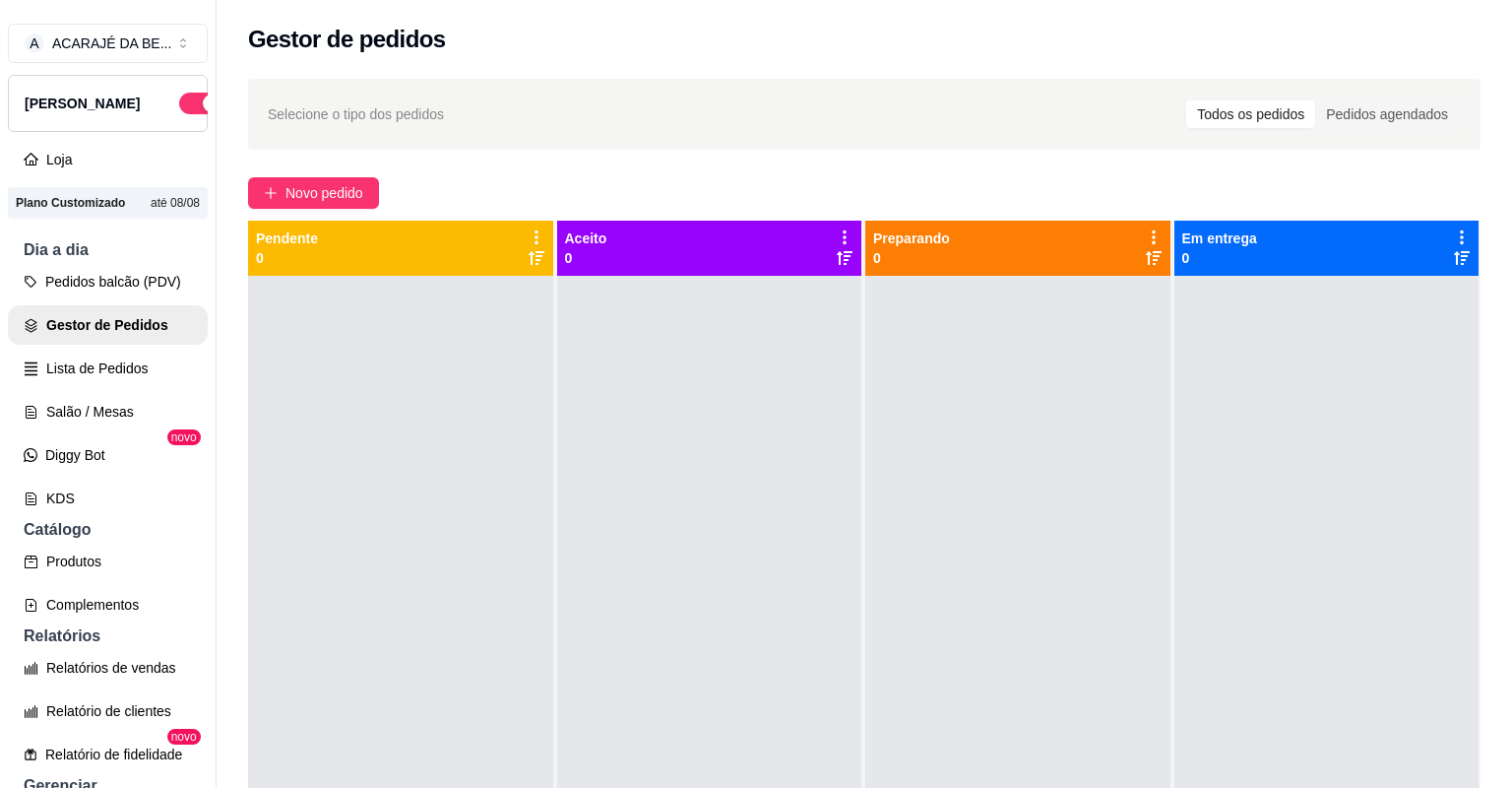 drag, startPoint x: 922, startPoint y: 161, endPoint x: 759, endPoint y: 154, distance: 163.15024 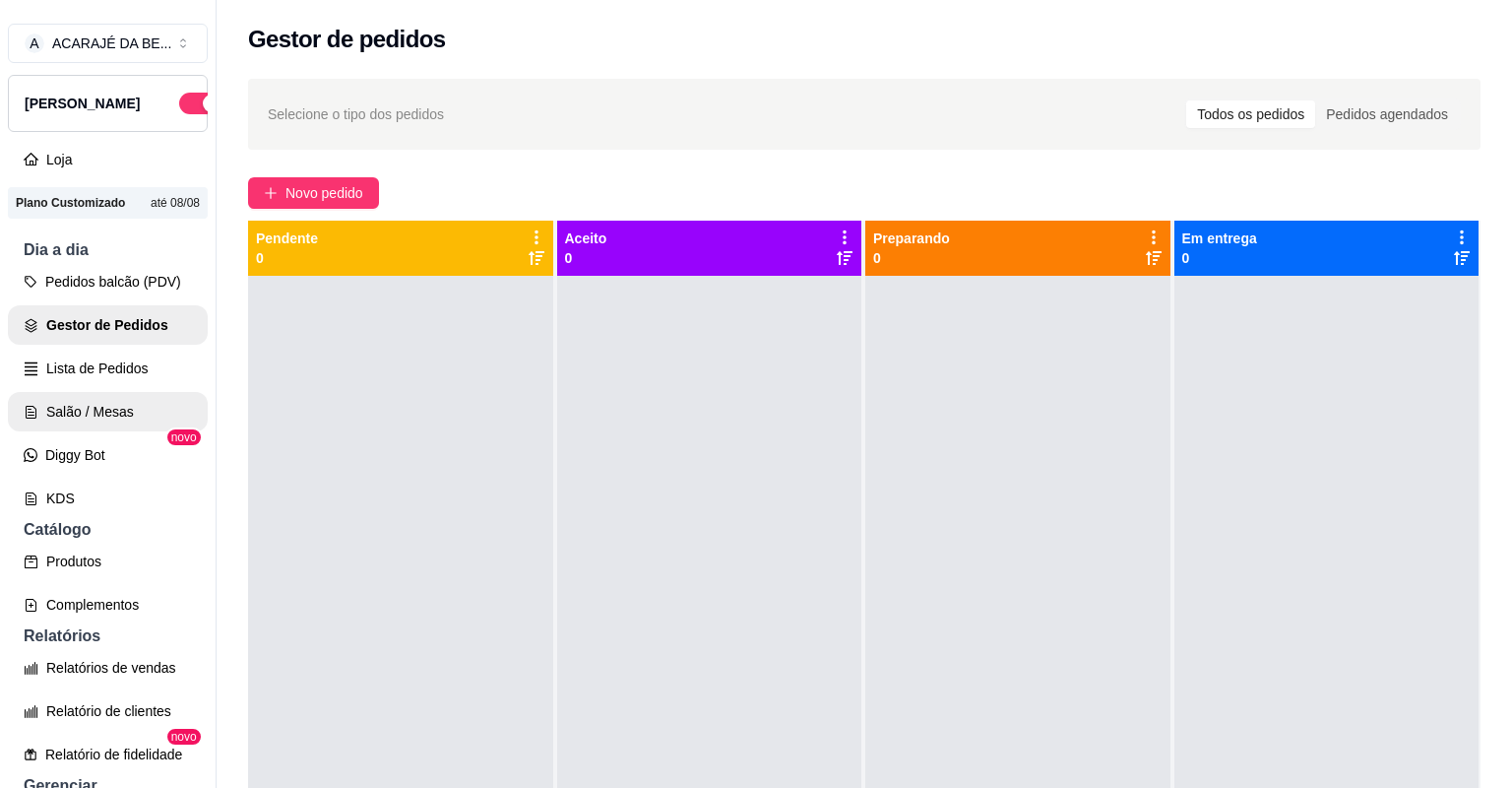 click on "Salão / Mesas" at bounding box center (107, 412) 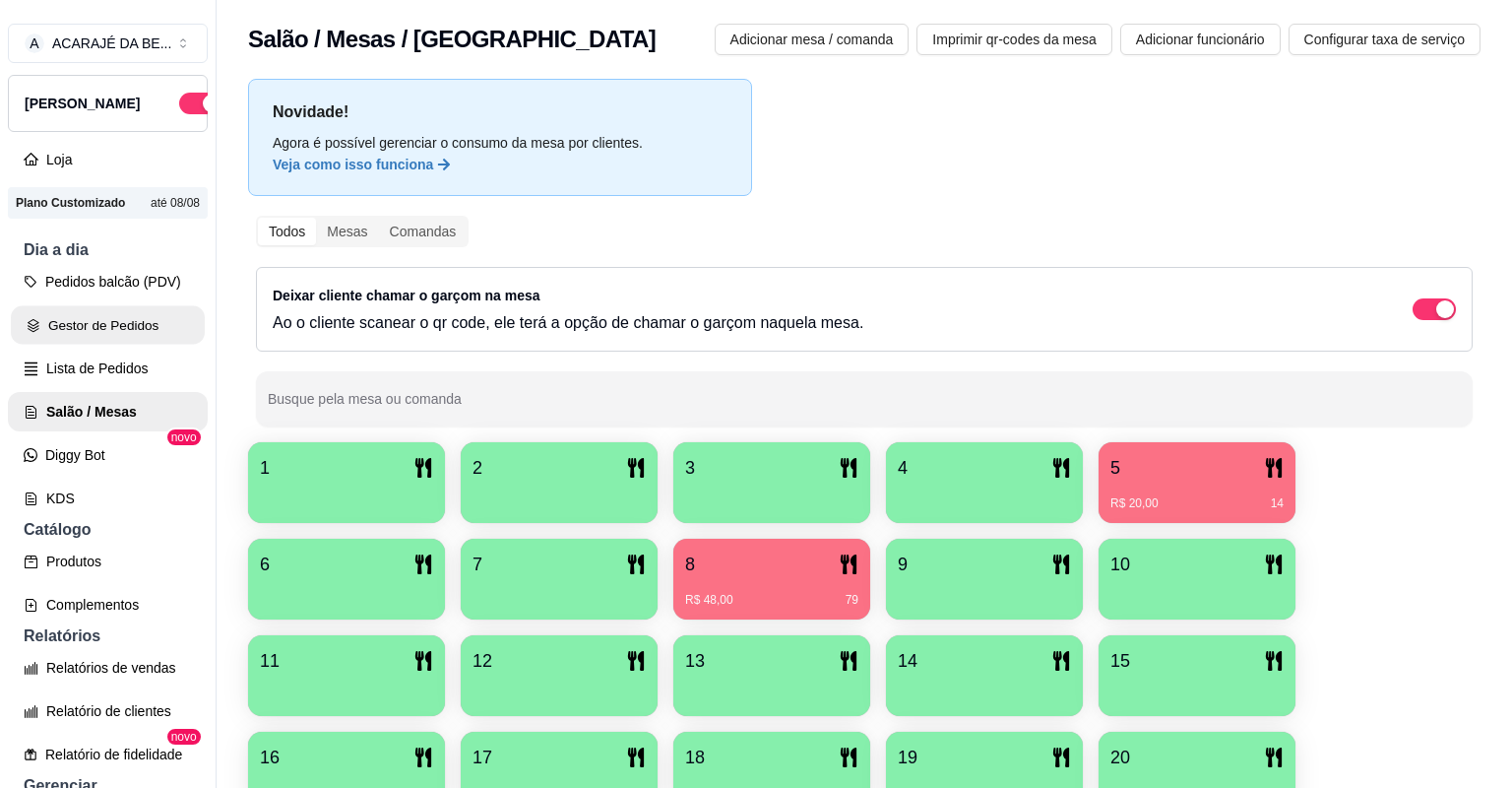 click on "Gestor de Pedidos" at bounding box center (107, 325) 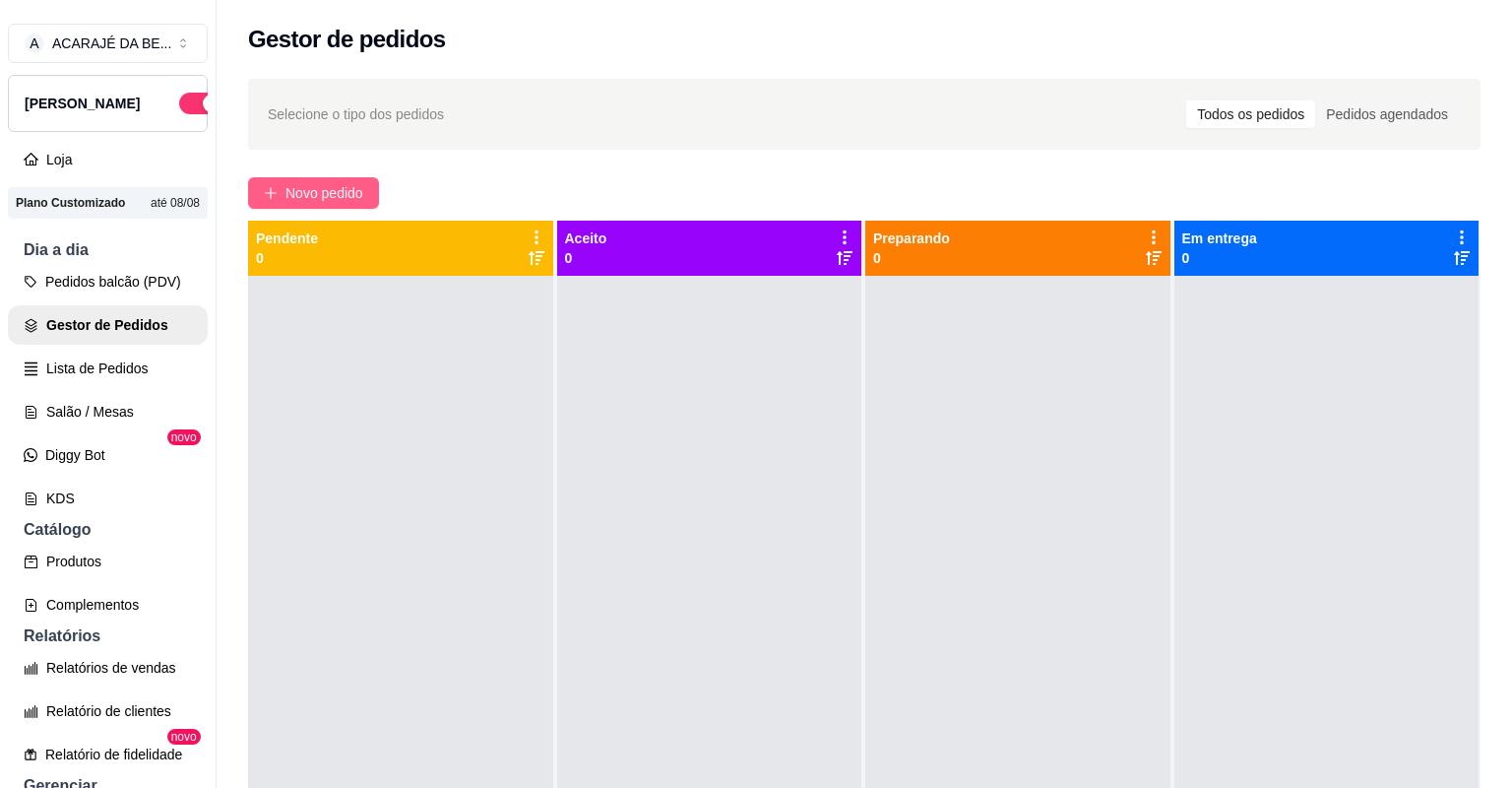 click on "Novo pedido" at bounding box center (313, 193) 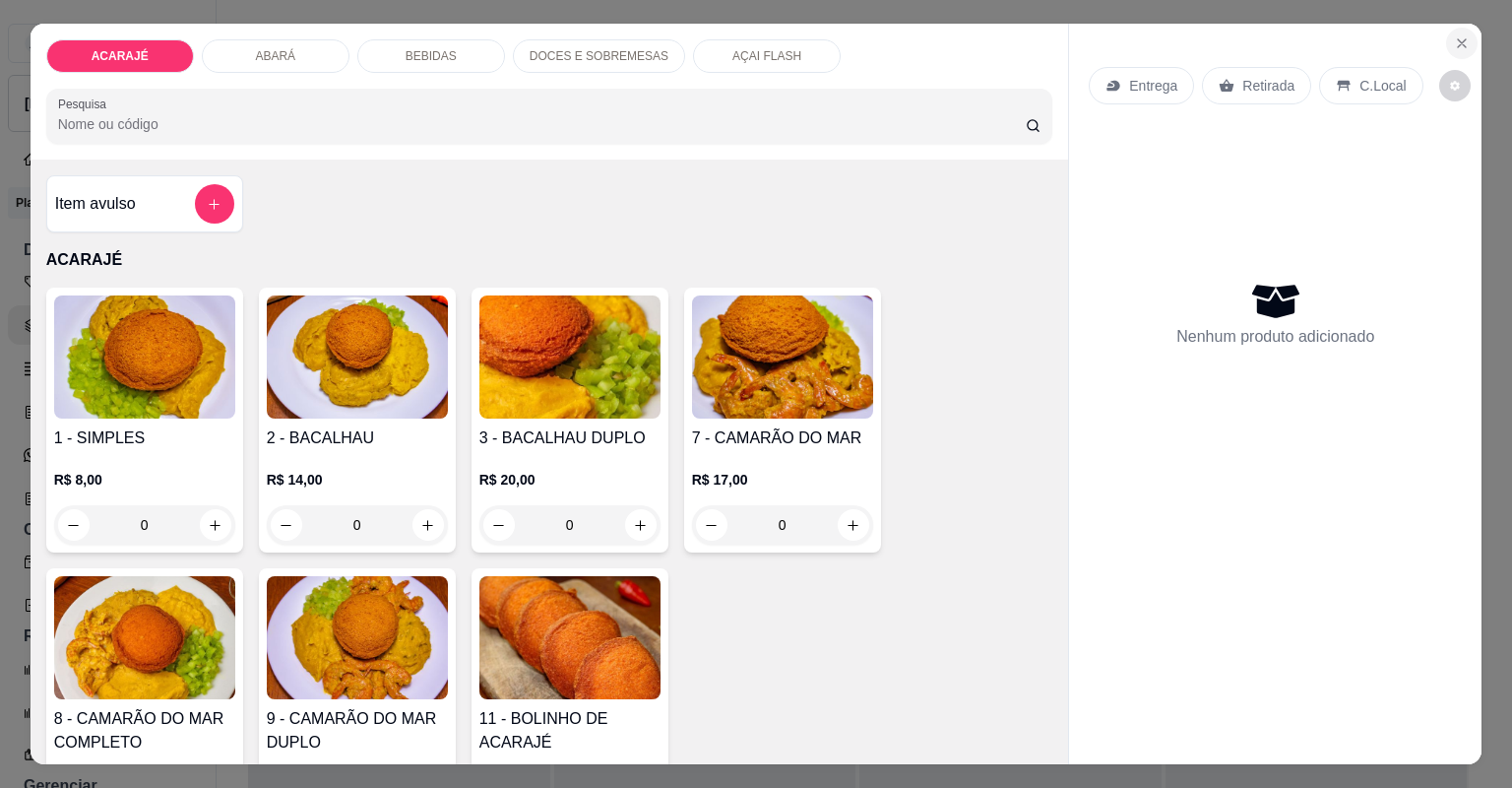 click 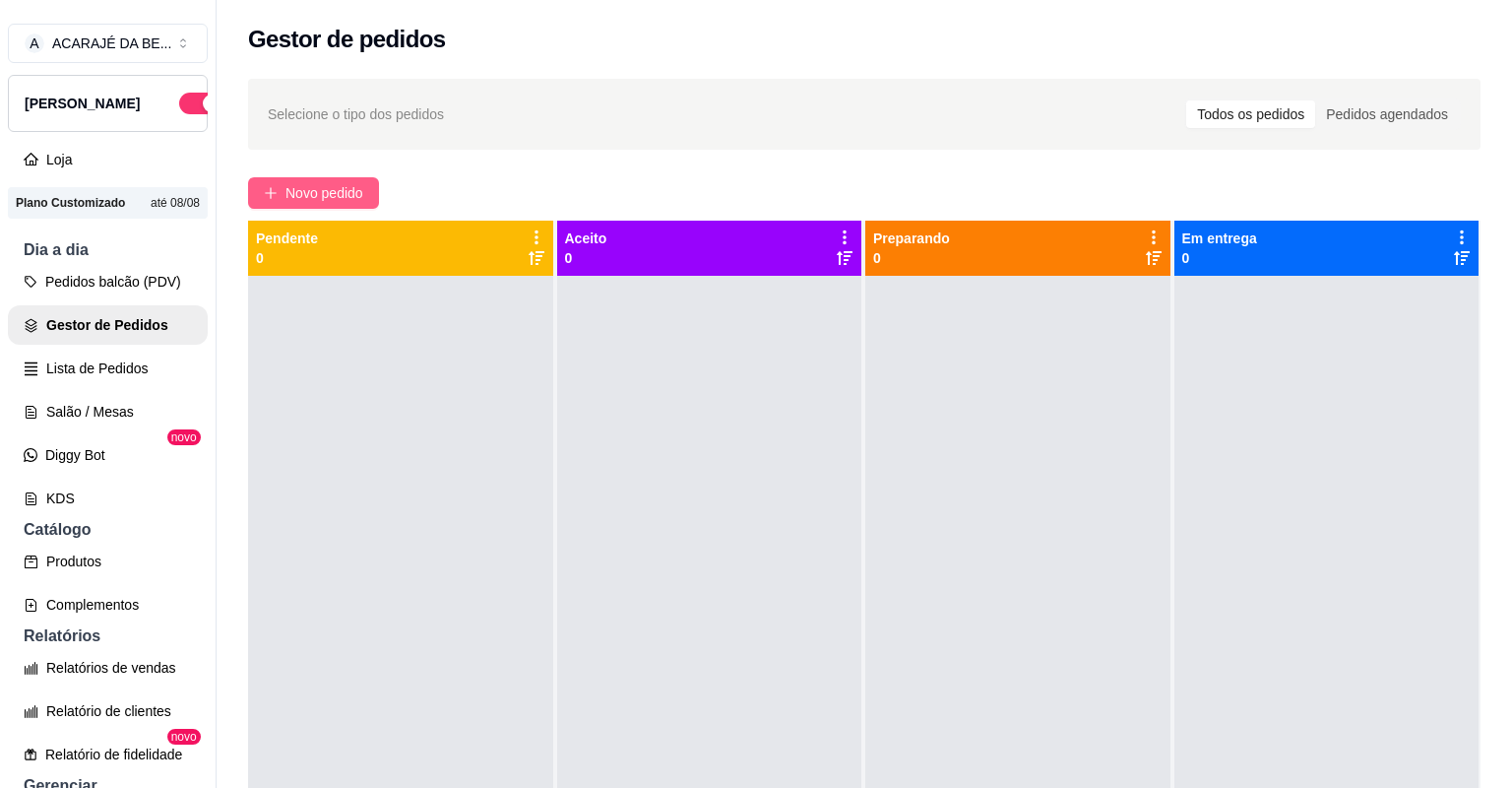click on "Novo pedido" at bounding box center [324, 193] 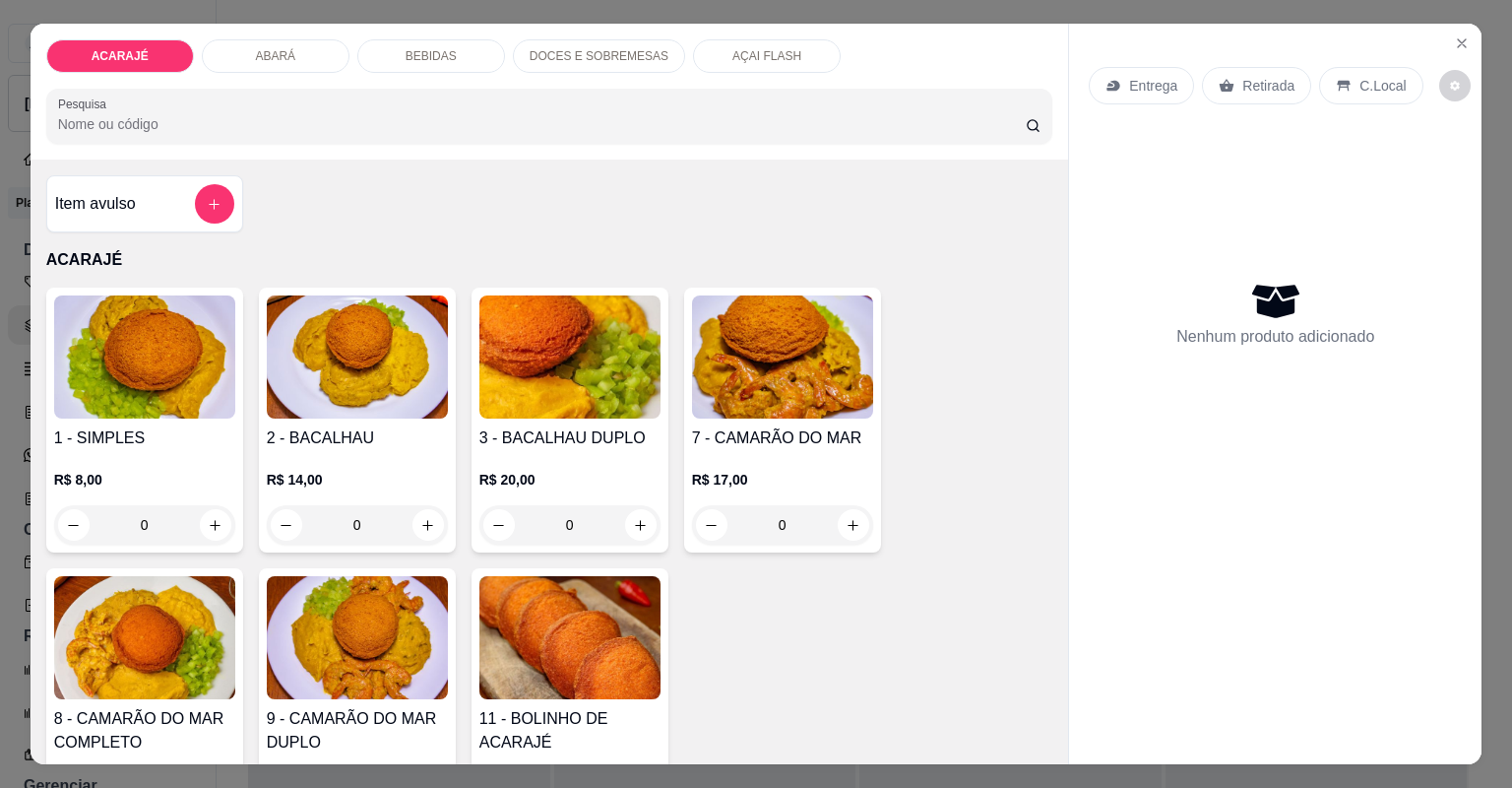 drag, startPoint x: 468, startPoint y: 60, endPoint x: 519, endPoint y: 167, distance: 118.5327 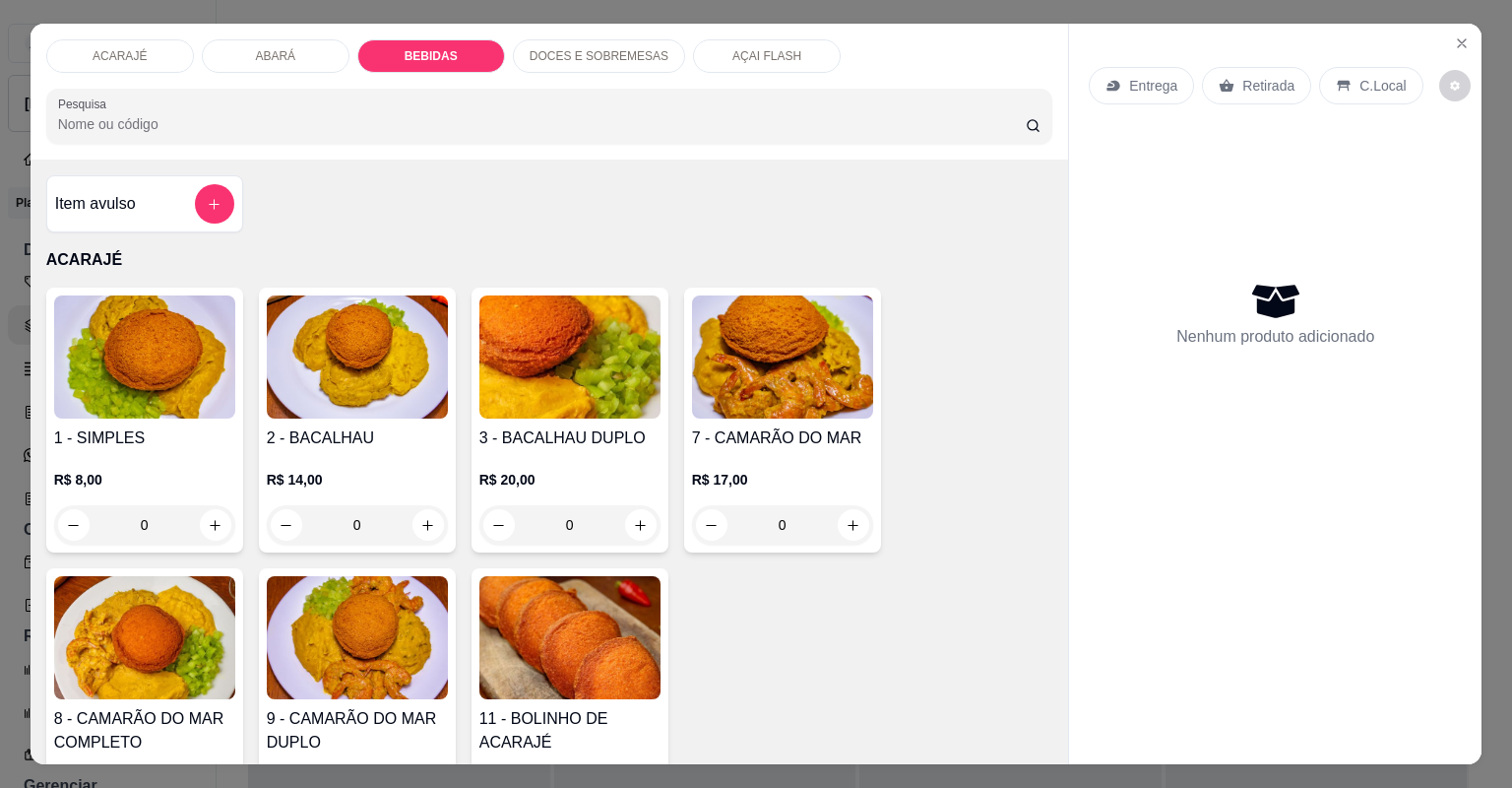 click at bounding box center [853, 2406] 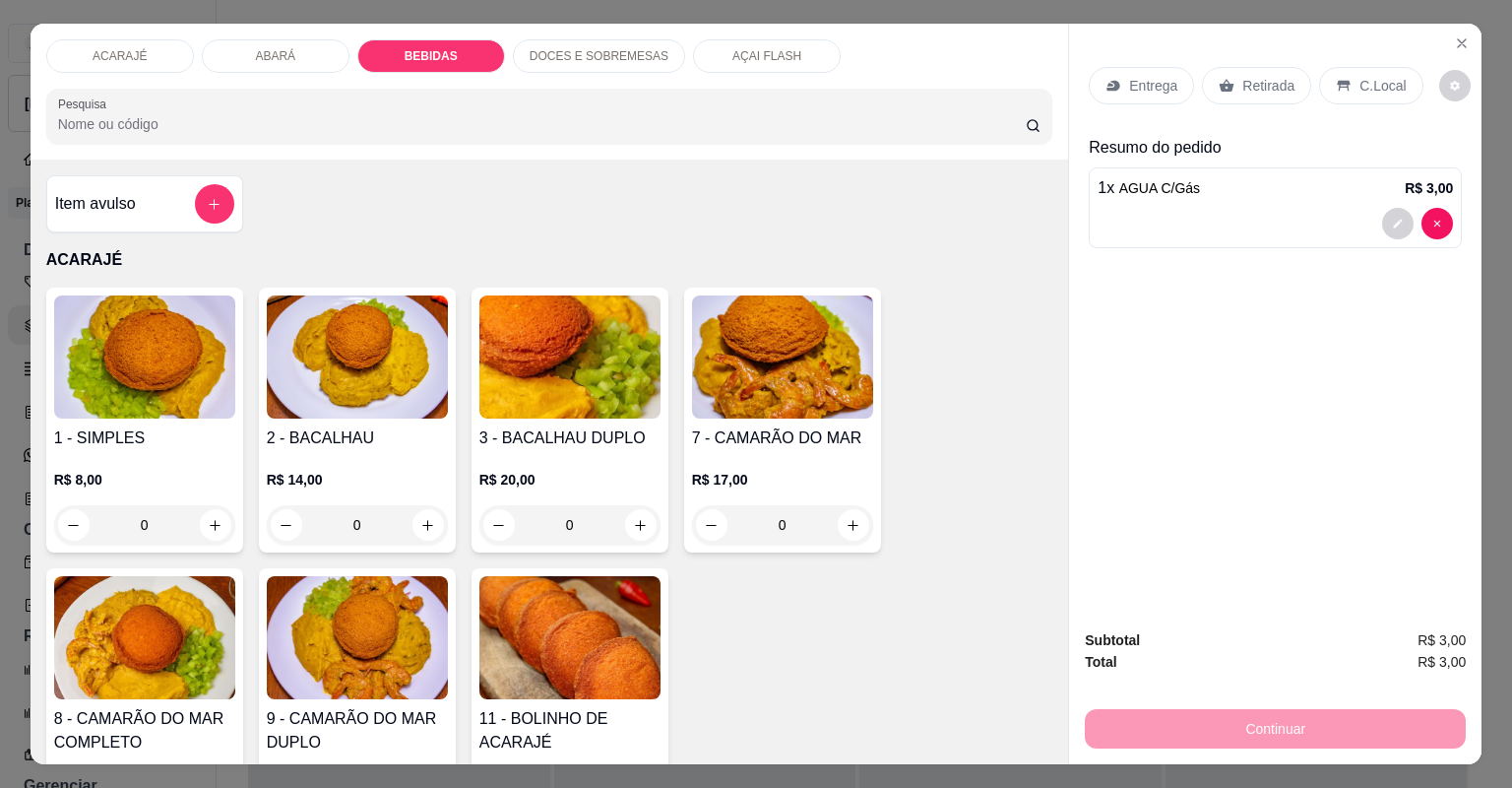 drag, startPoint x: 1267, startPoint y: 51, endPoint x: 1257, endPoint y: 98, distance: 48.0521 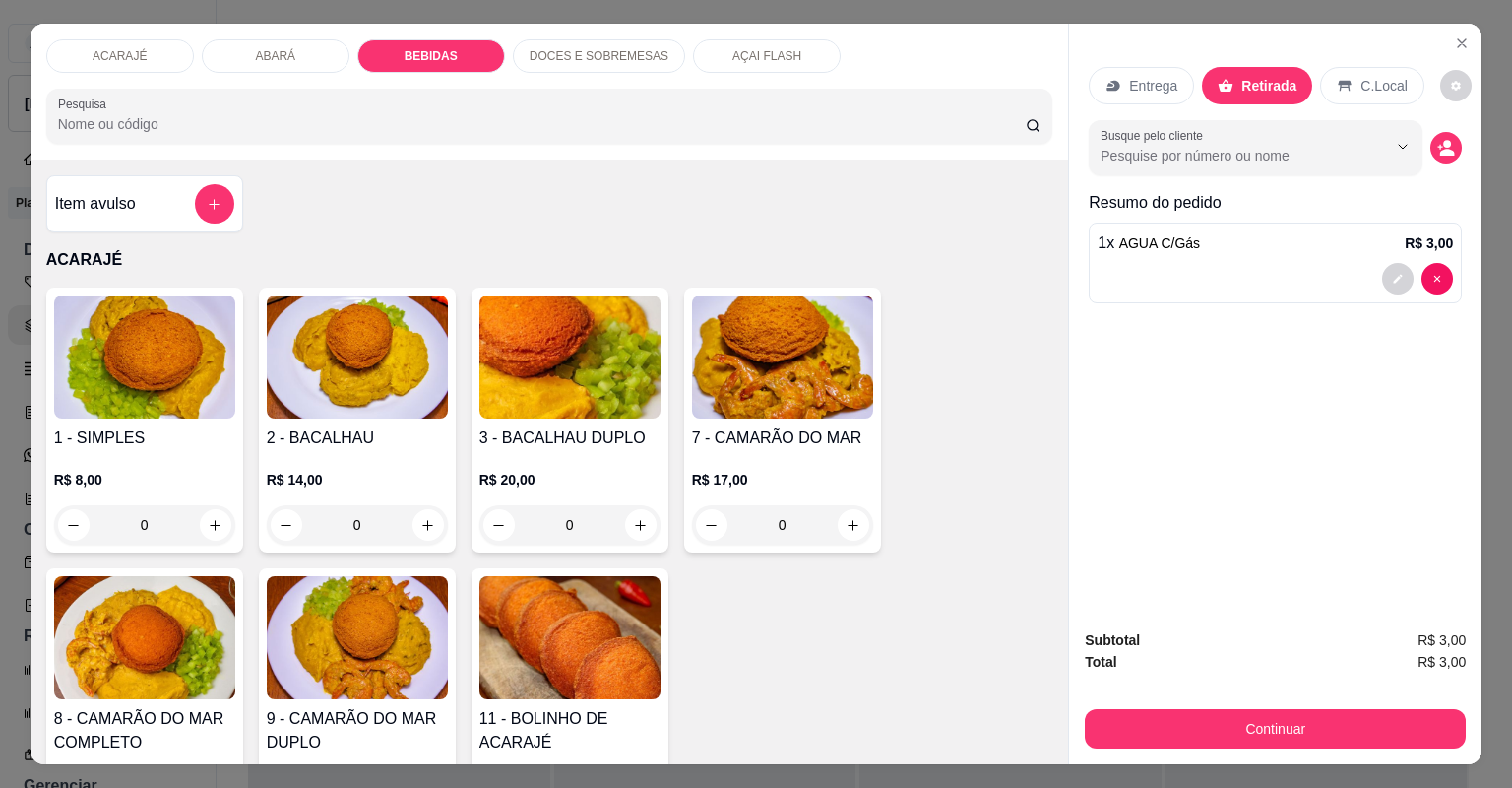 click on "Retirada" at bounding box center [1269, 86] 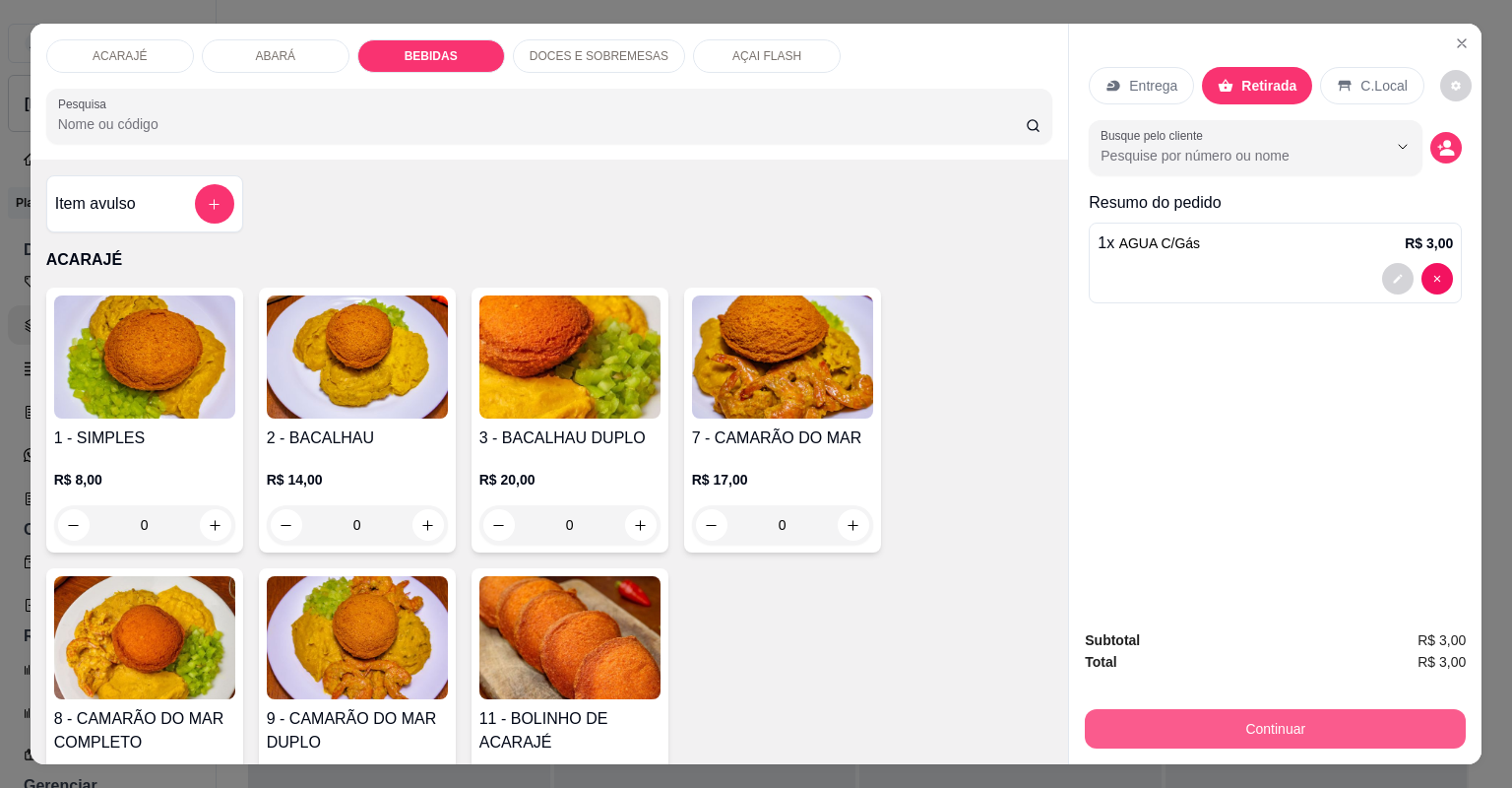 click on "Continuar" at bounding box center (1275, 729) 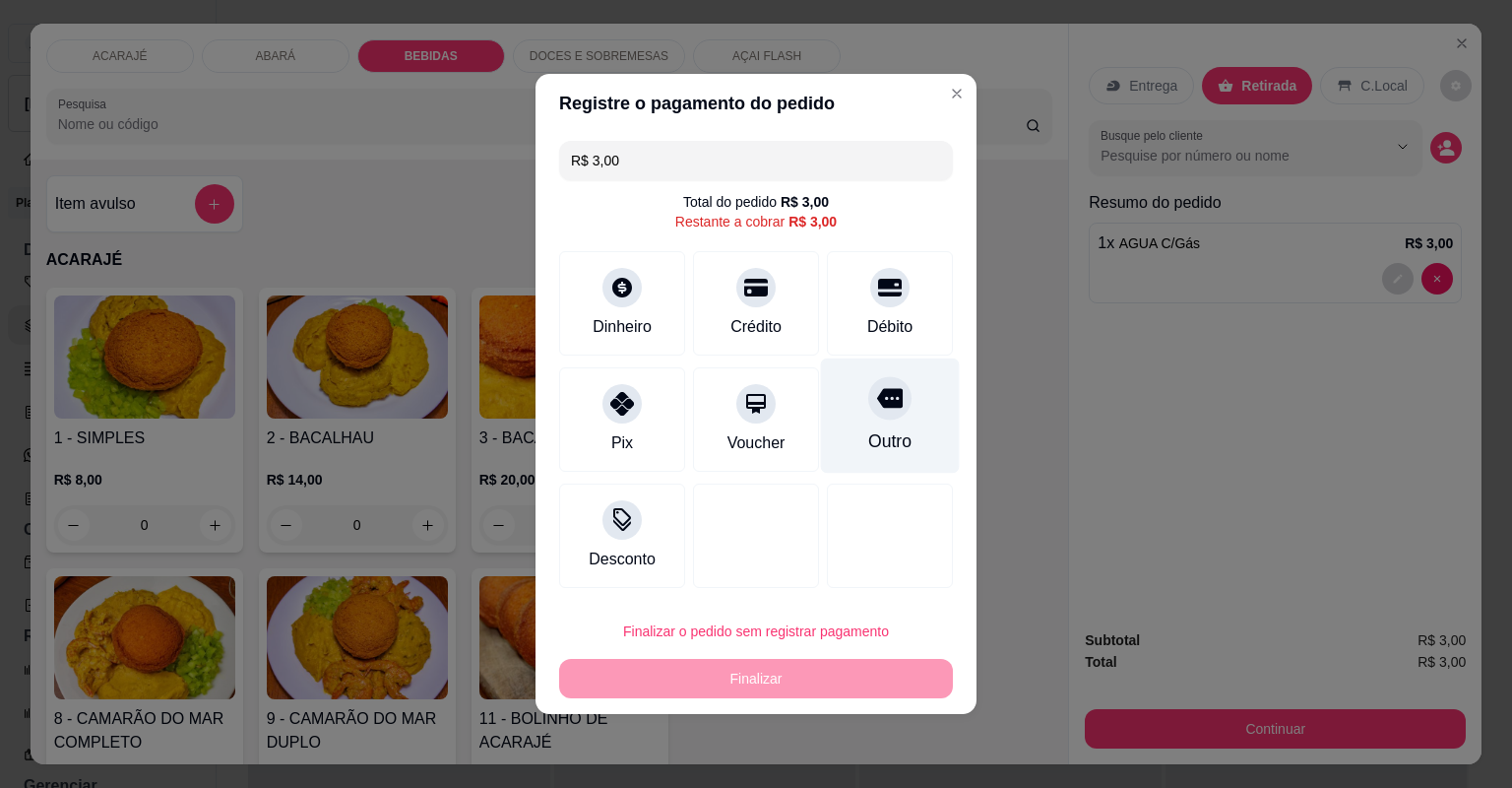 click at bounding box center [890, 398] 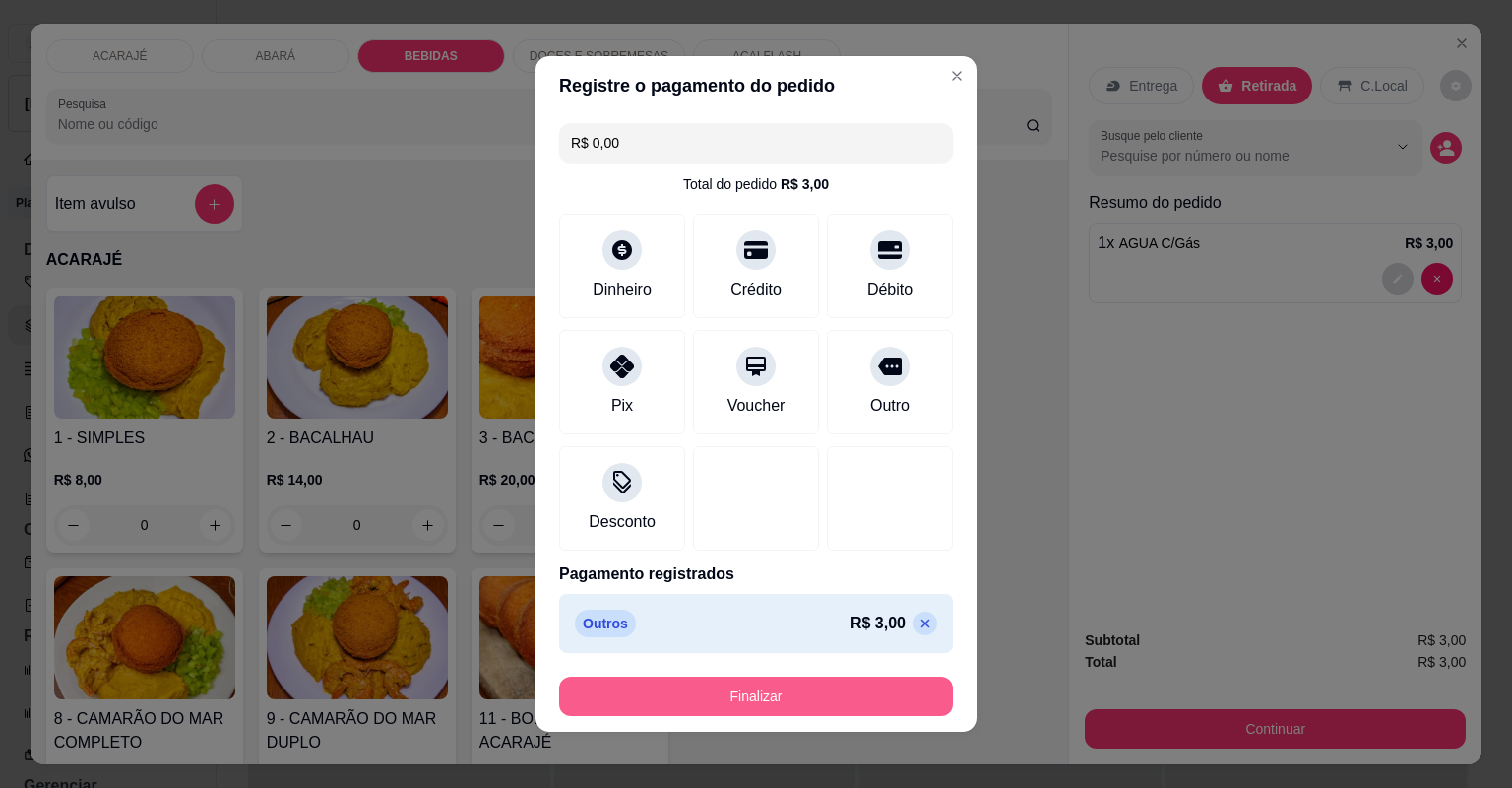 click on "Finalizar" at bounding box center (756, 696) 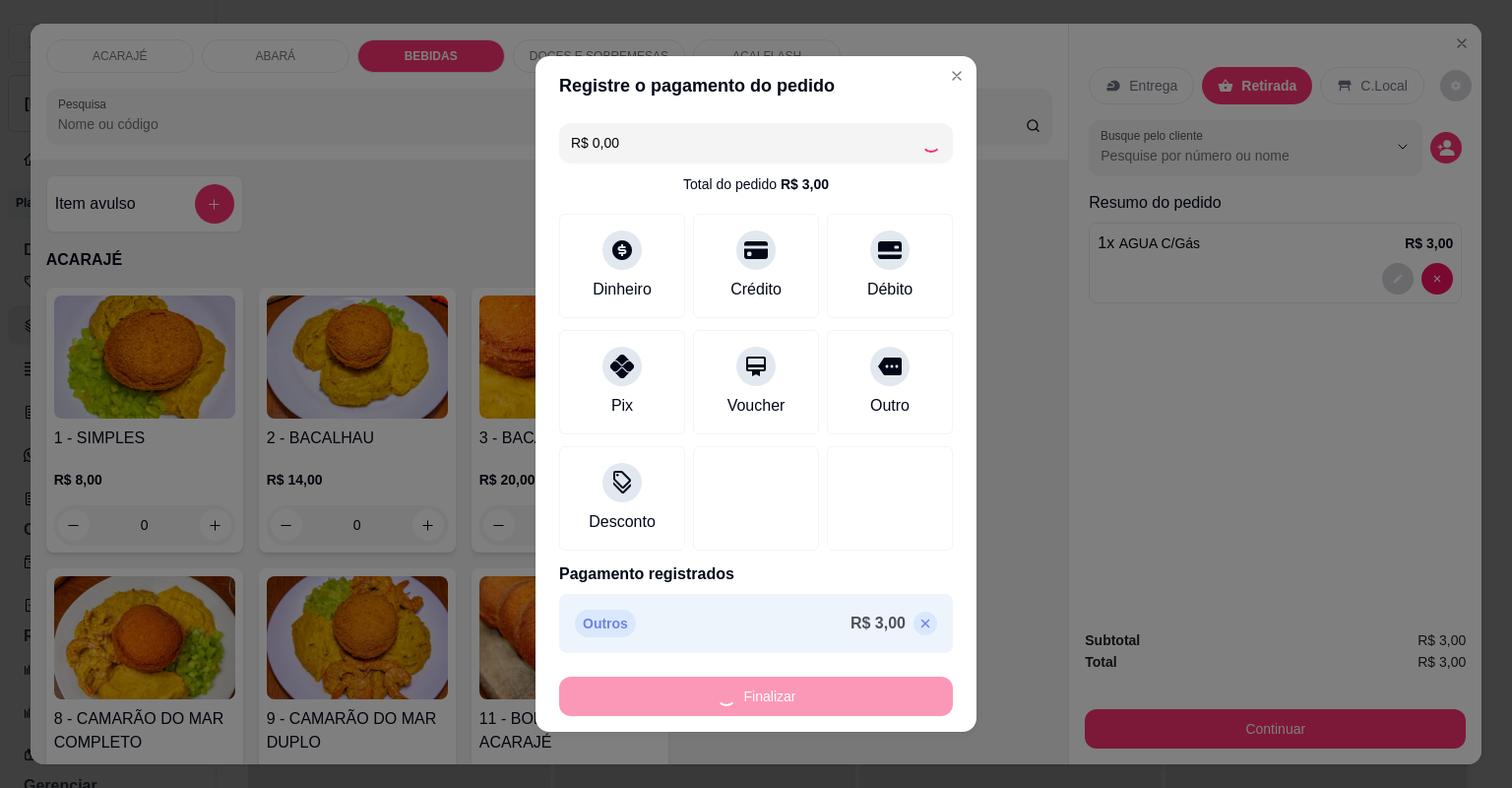 type on "0" 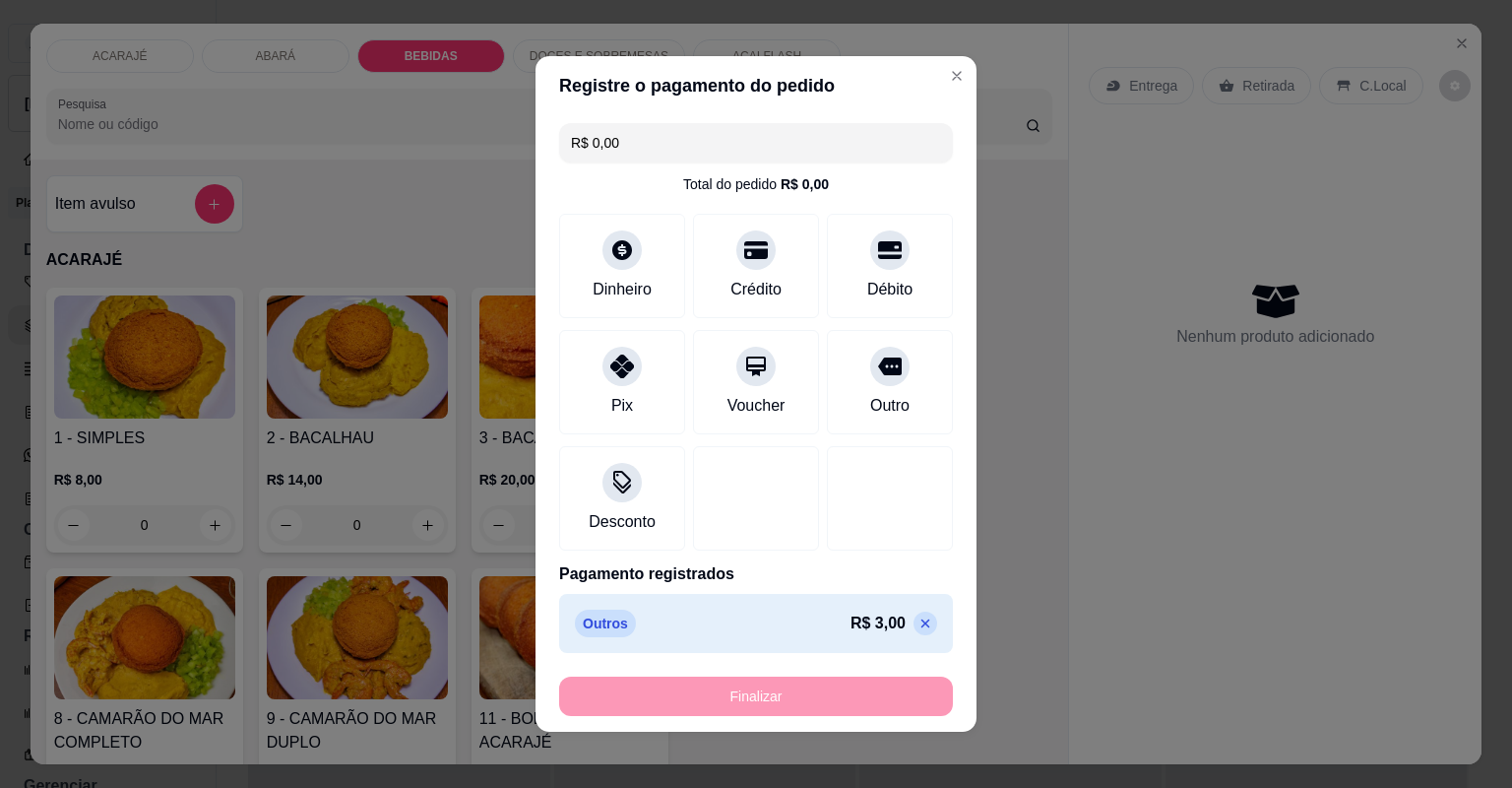 type on "-R$ 3,00" 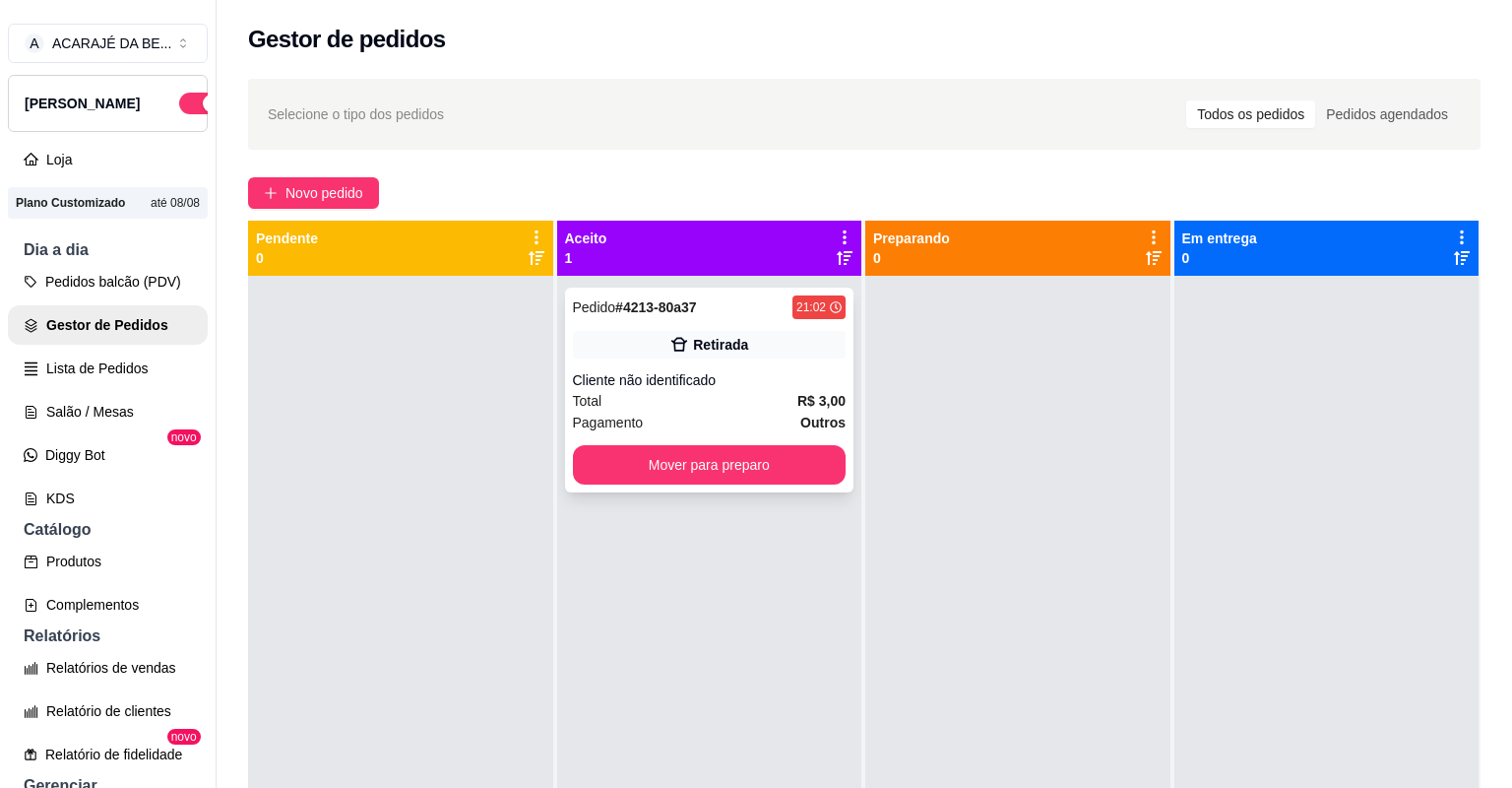 click on "Pedido  # 4213-80a37 21:02 Retirada Cliente não identificado Total R$ 3,00 Pagamento Outros Mover para preparo" at bounding box center [710, 390] 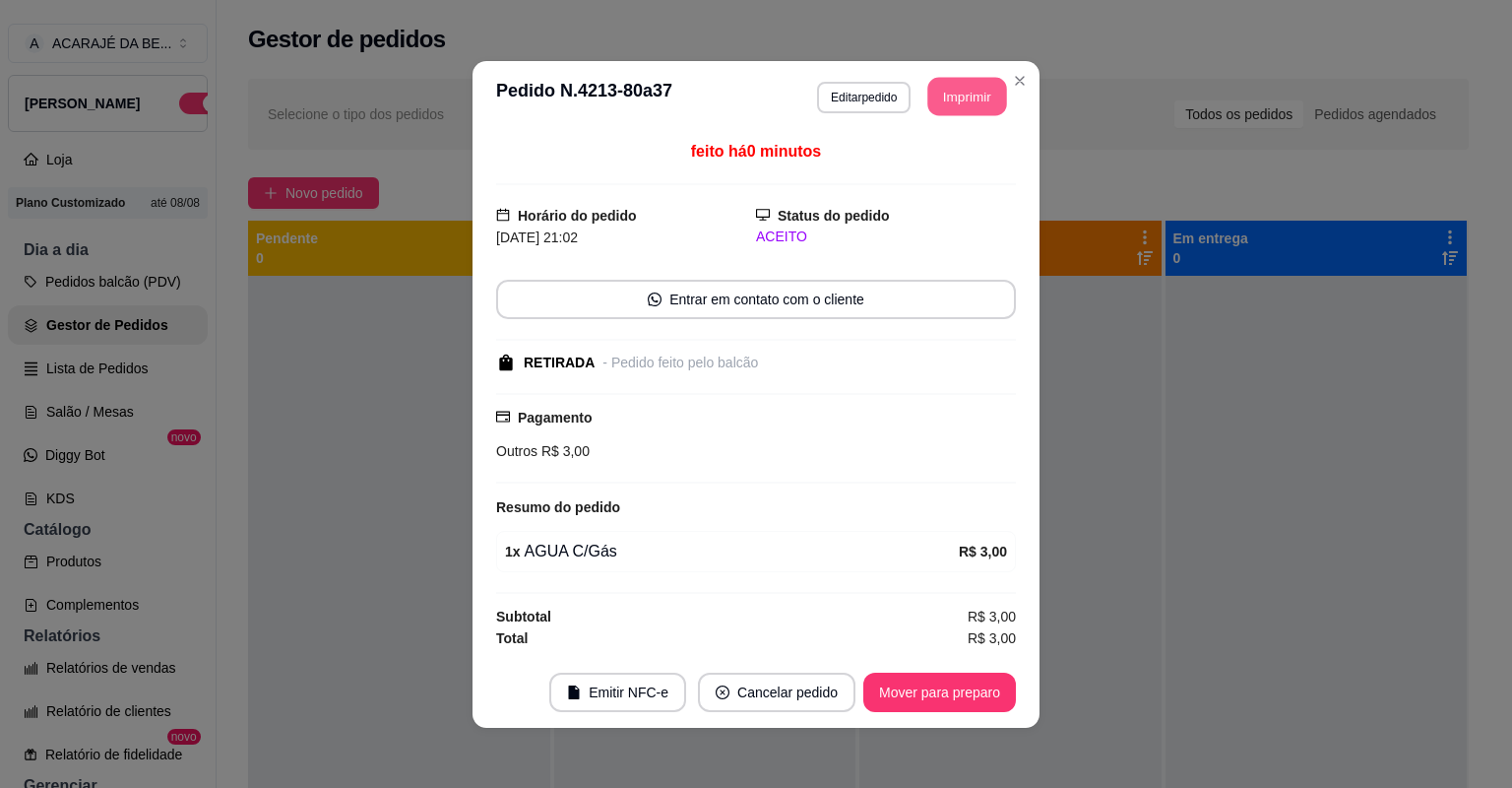click on "Imprimir" at bounding box center (968, 96) 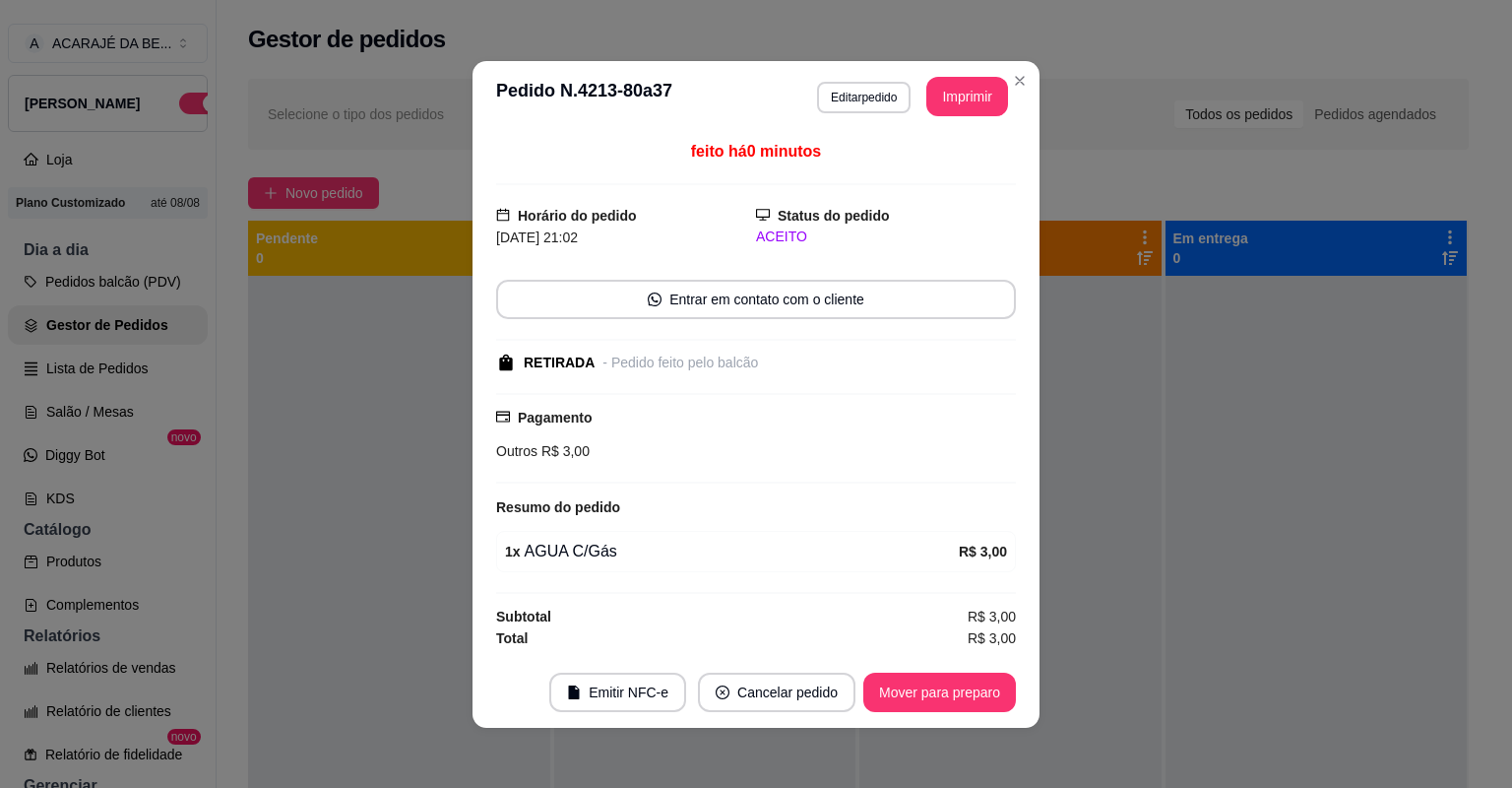 click on "Mover para preparo" at bounding box center [939, 692] 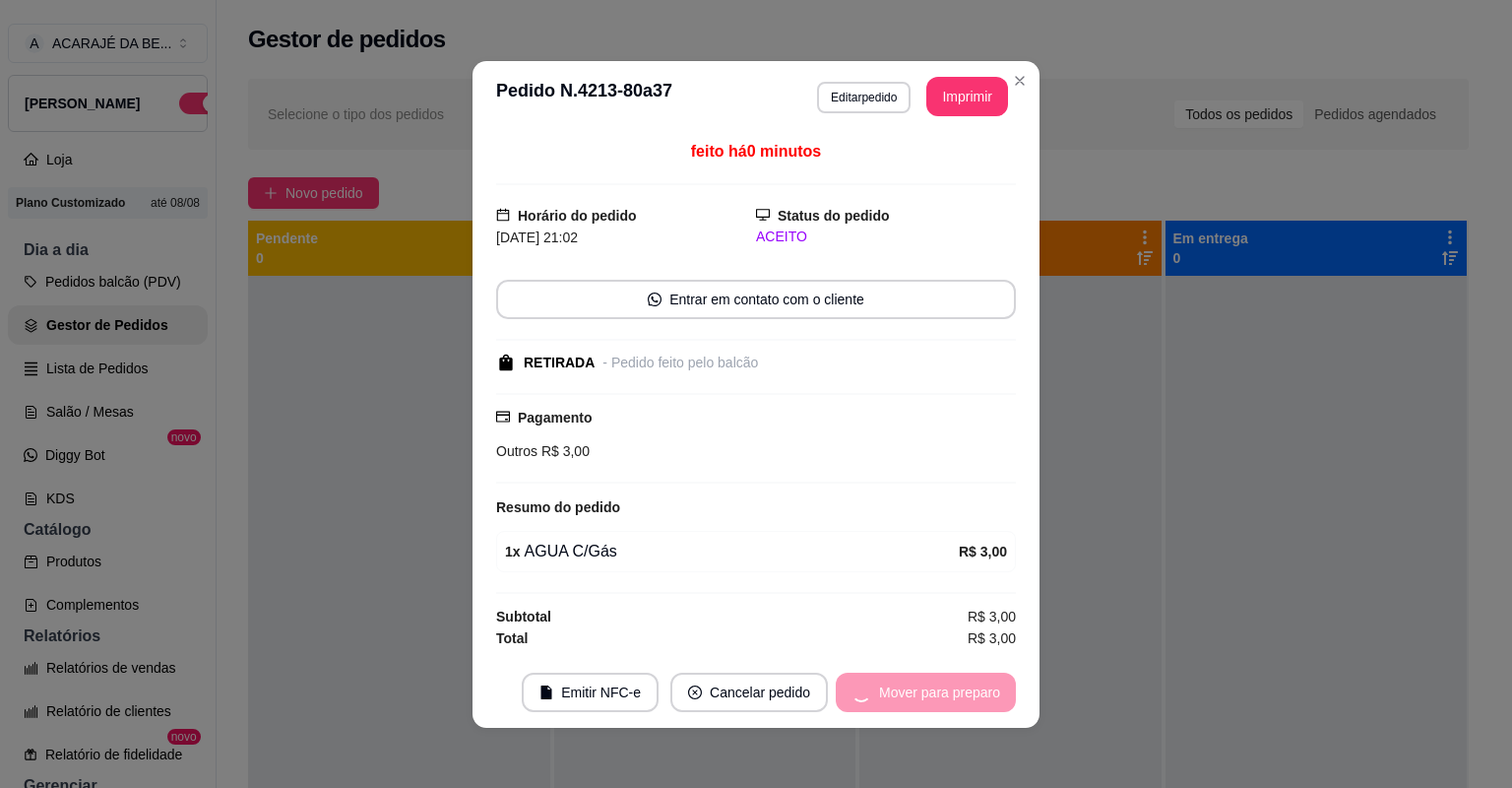 click on "Mover para preparo" at bounding box center [925, 692] 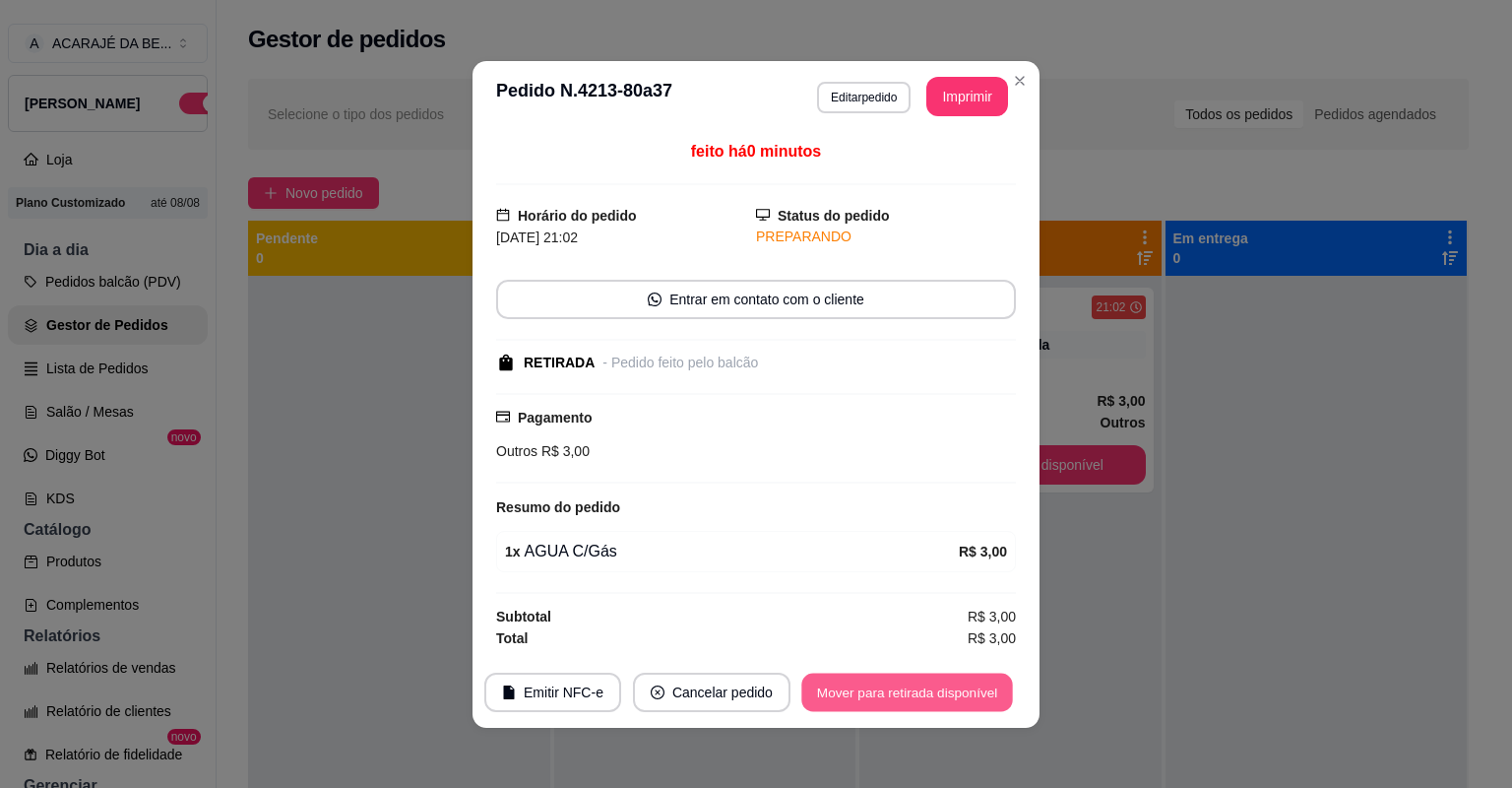 click on "Mover para retirada disponível" at bounding box center (907, 691) 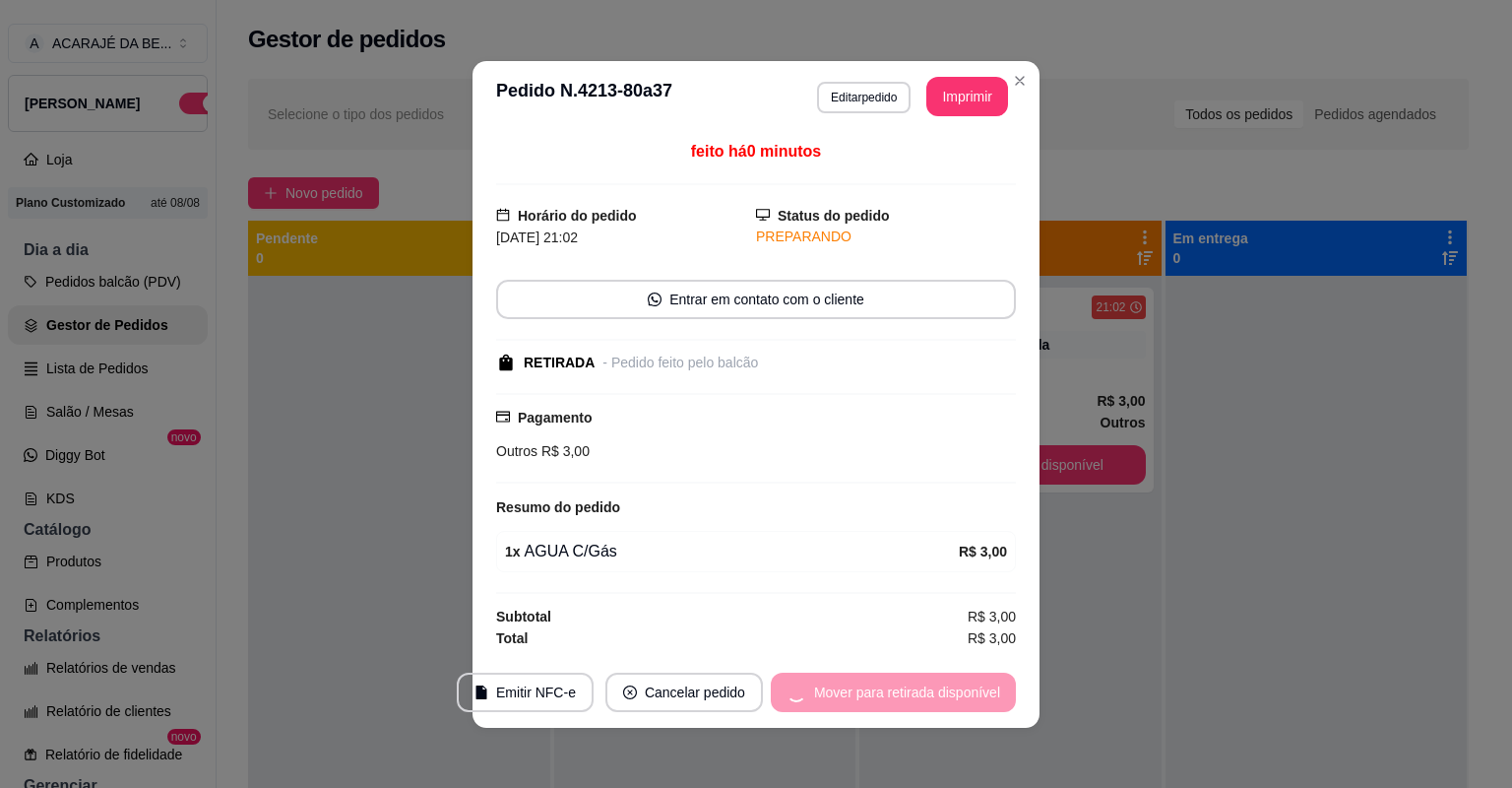 click on "Mover para retirada disponível" at bounding box center (893, 692) 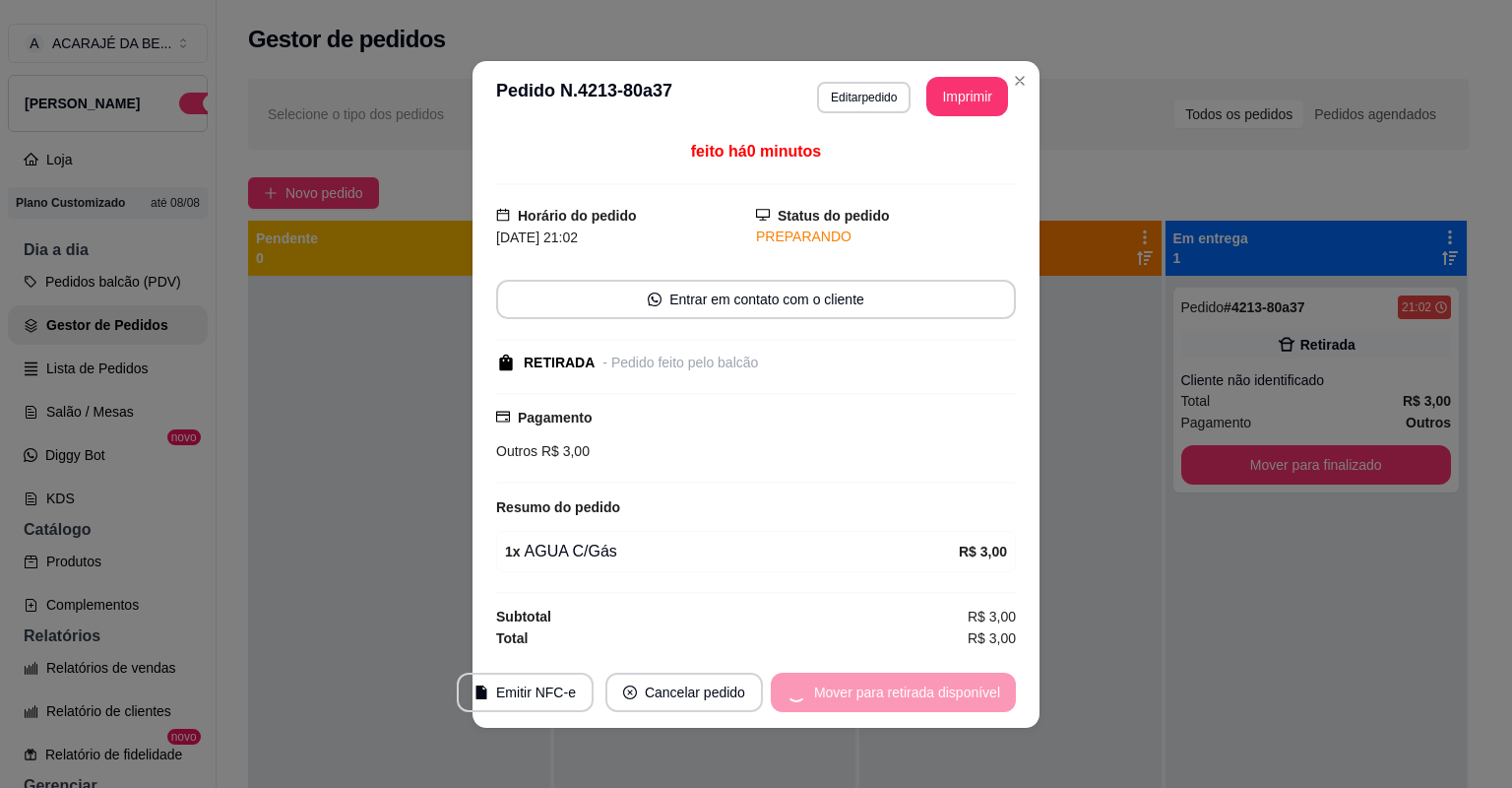 click on "Mover para retirada disponível" at bounding box center (893, 692) 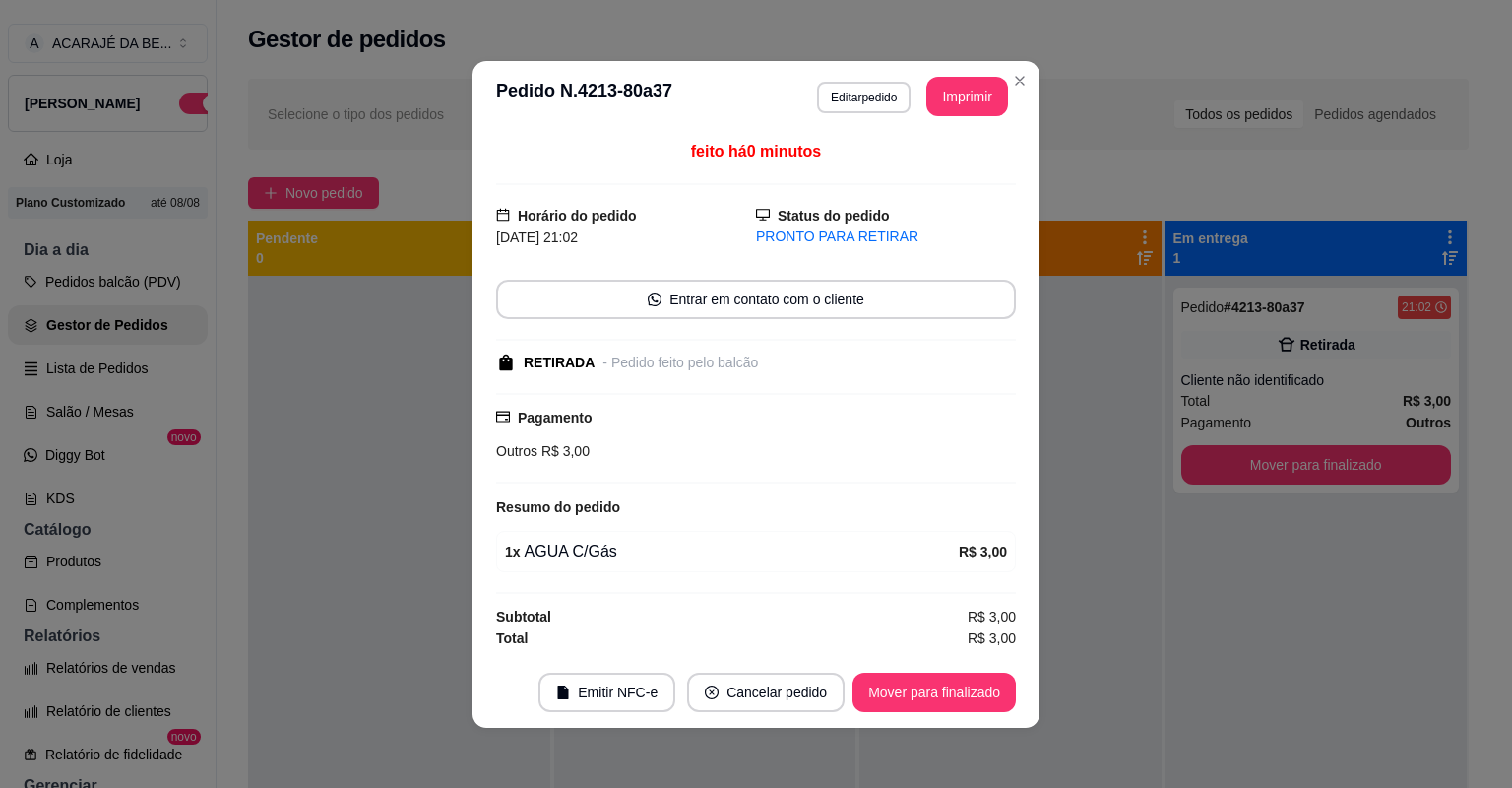 click on "Mover para finalizado" at bounding box center (934, 692) 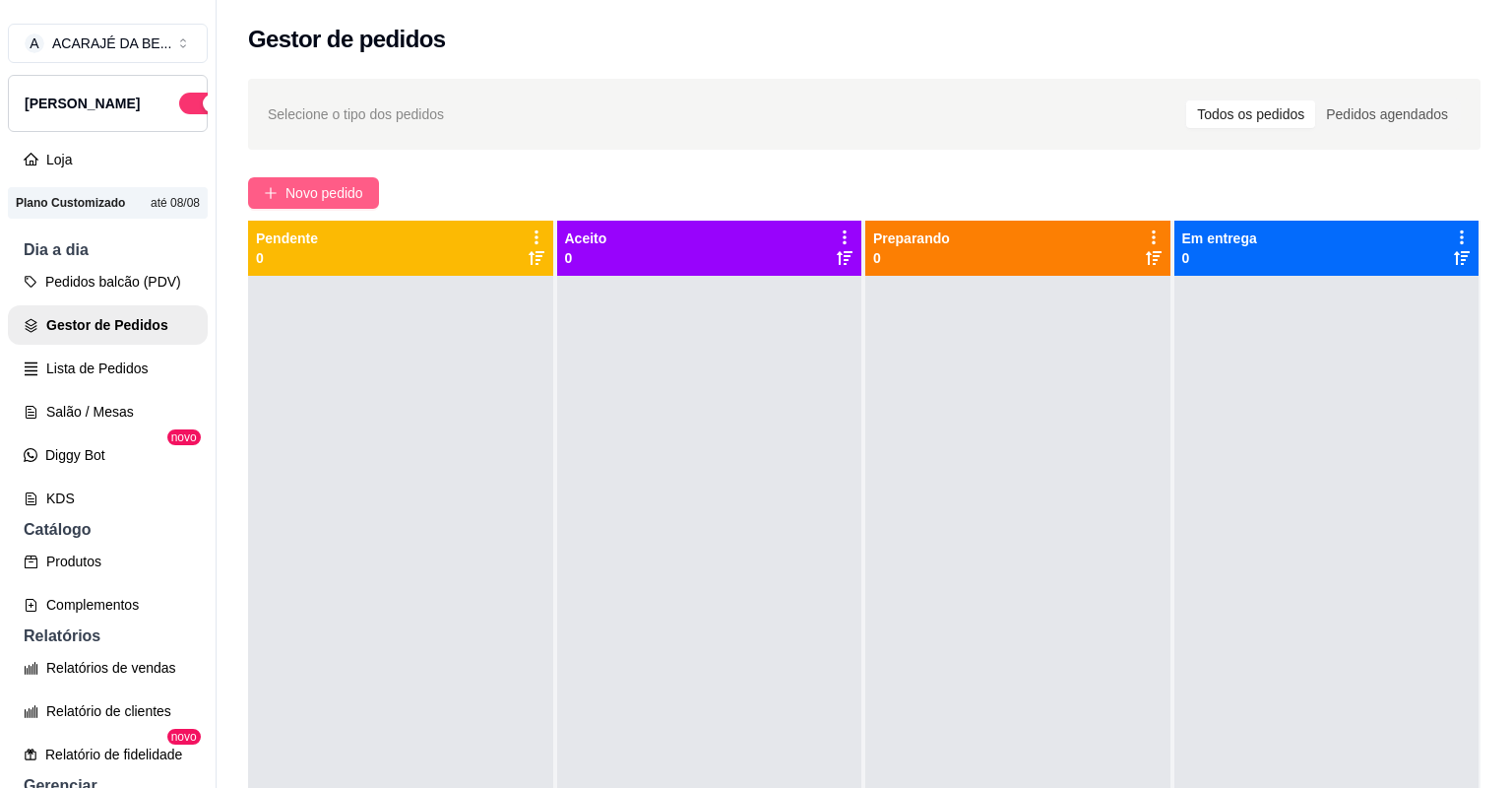 click on "Novo pedido" at bounding box center (313, 193) 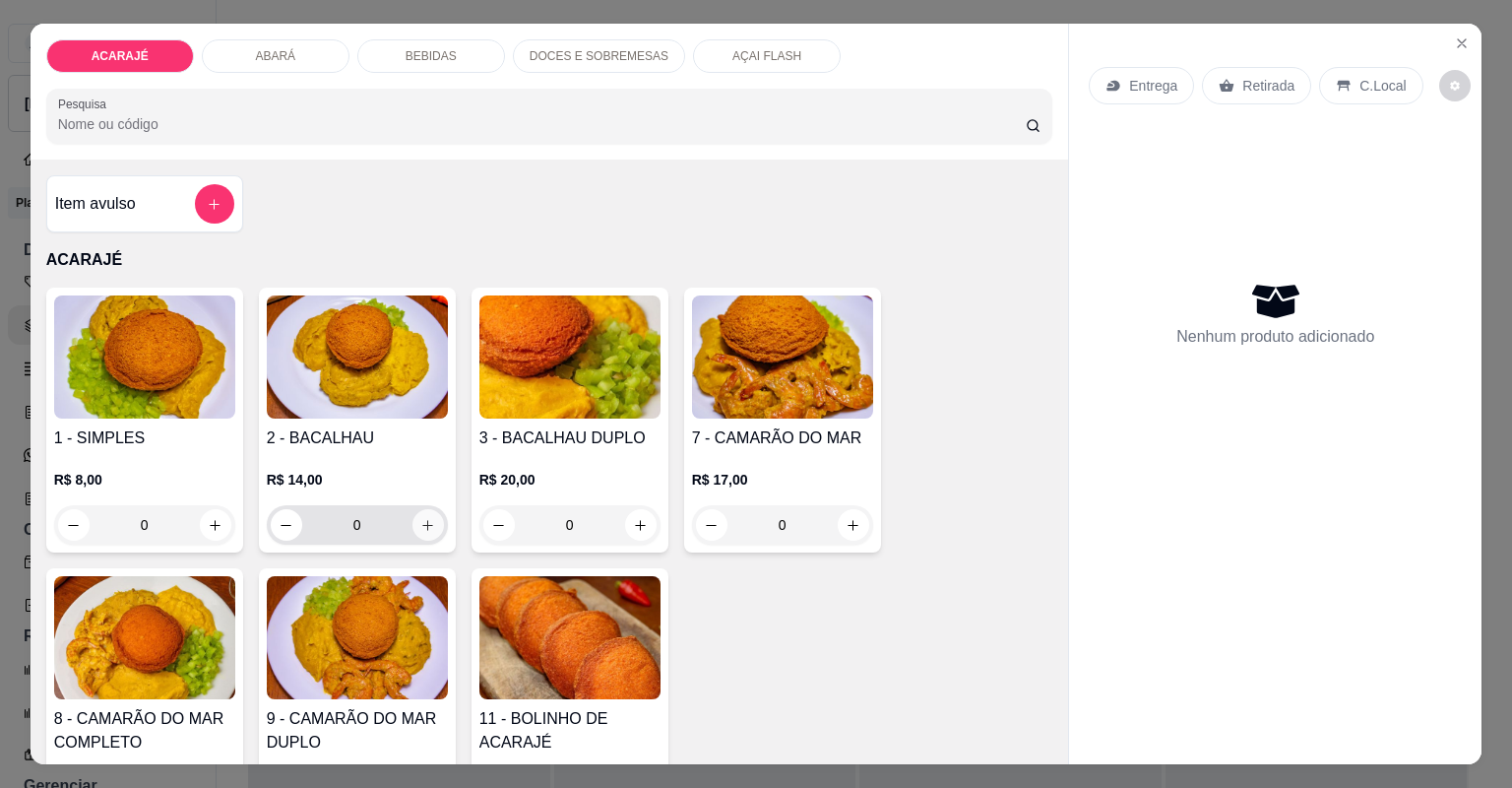 click at bounding box center [428, 525] 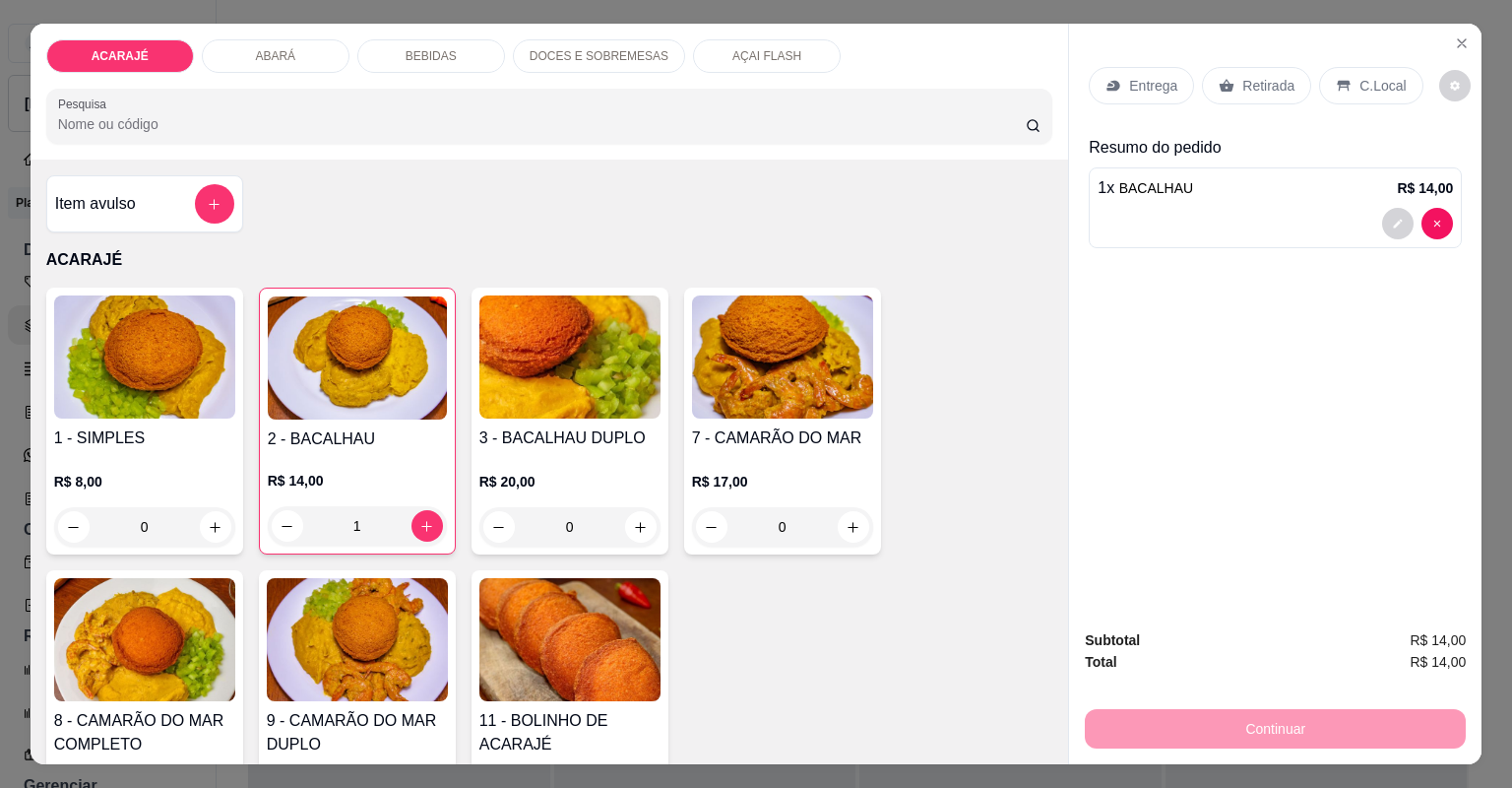 click on "Entrega" at bounding box center [1141, 86] 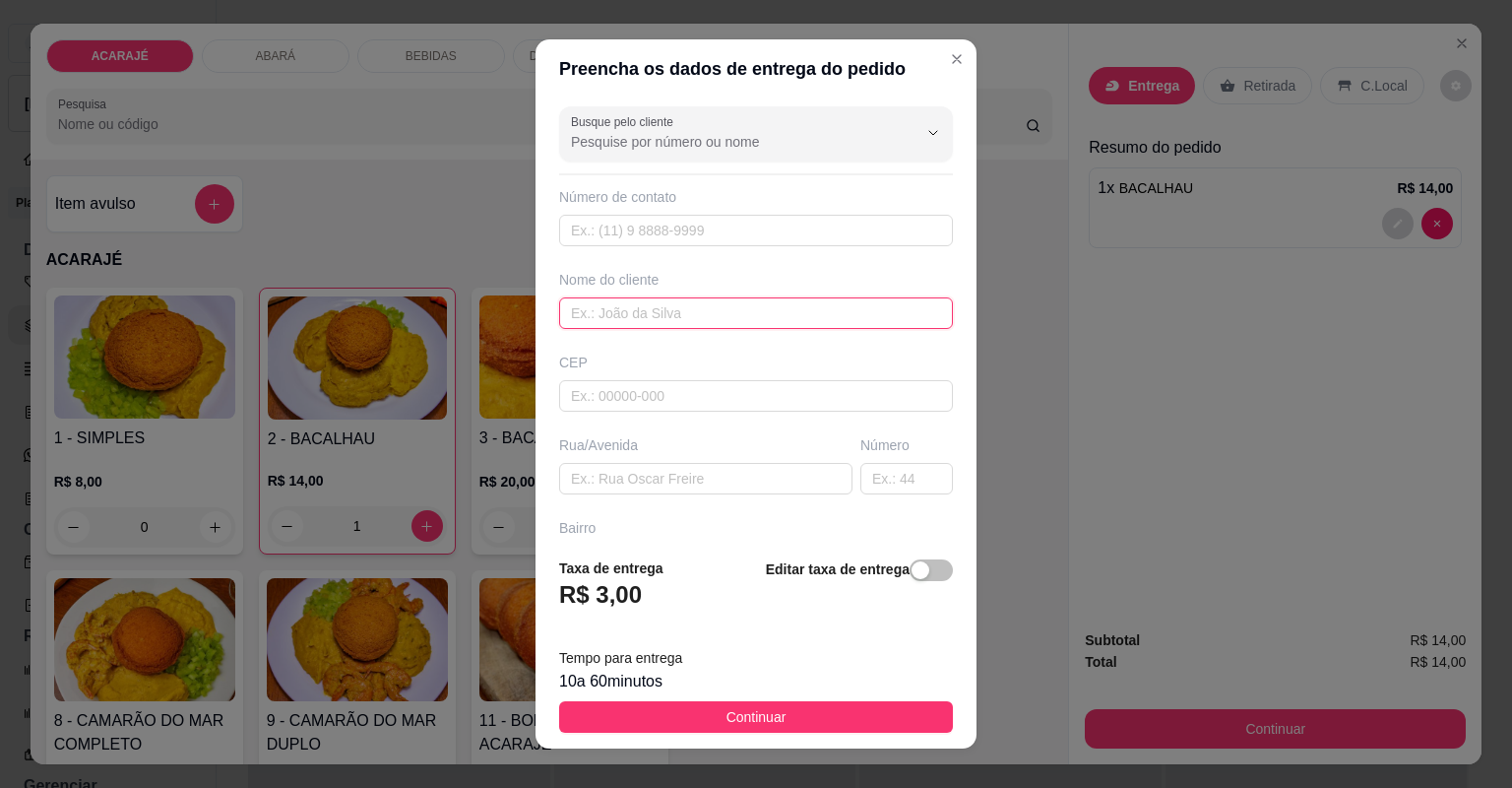 click at bounding box center [756, 313] 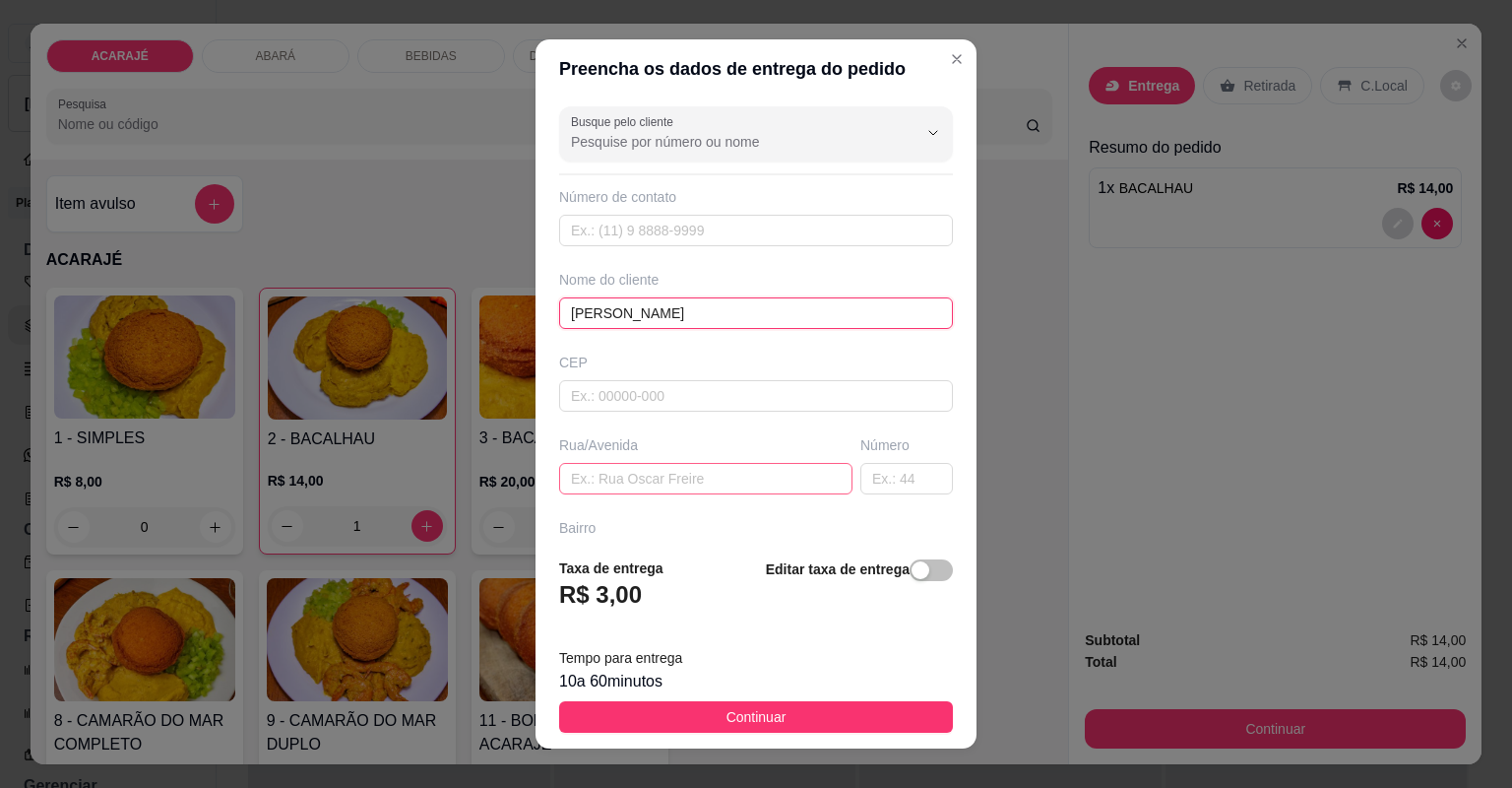 type on "[PERSON_NAME]" 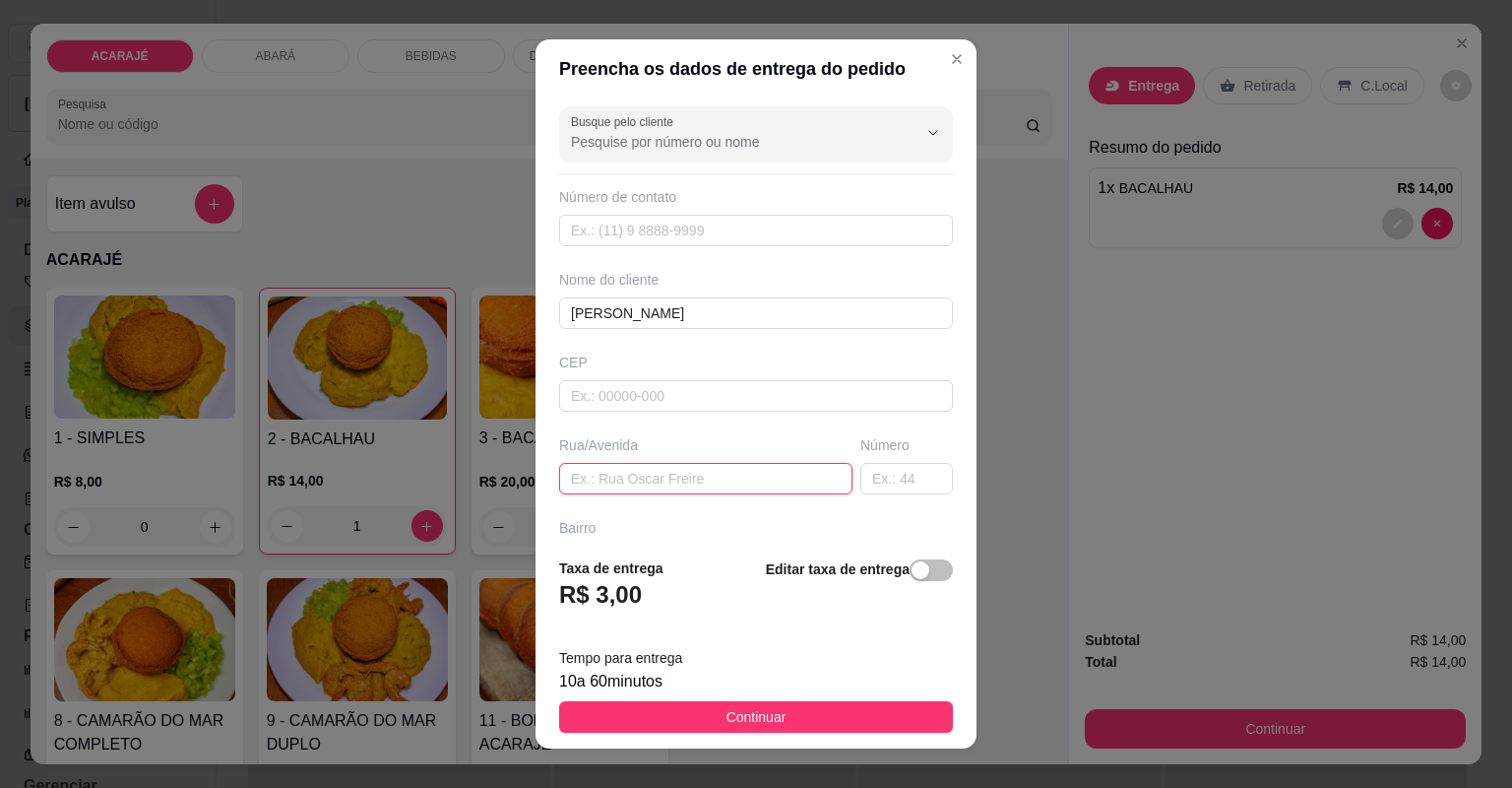 click at bounding box center (706, 479) 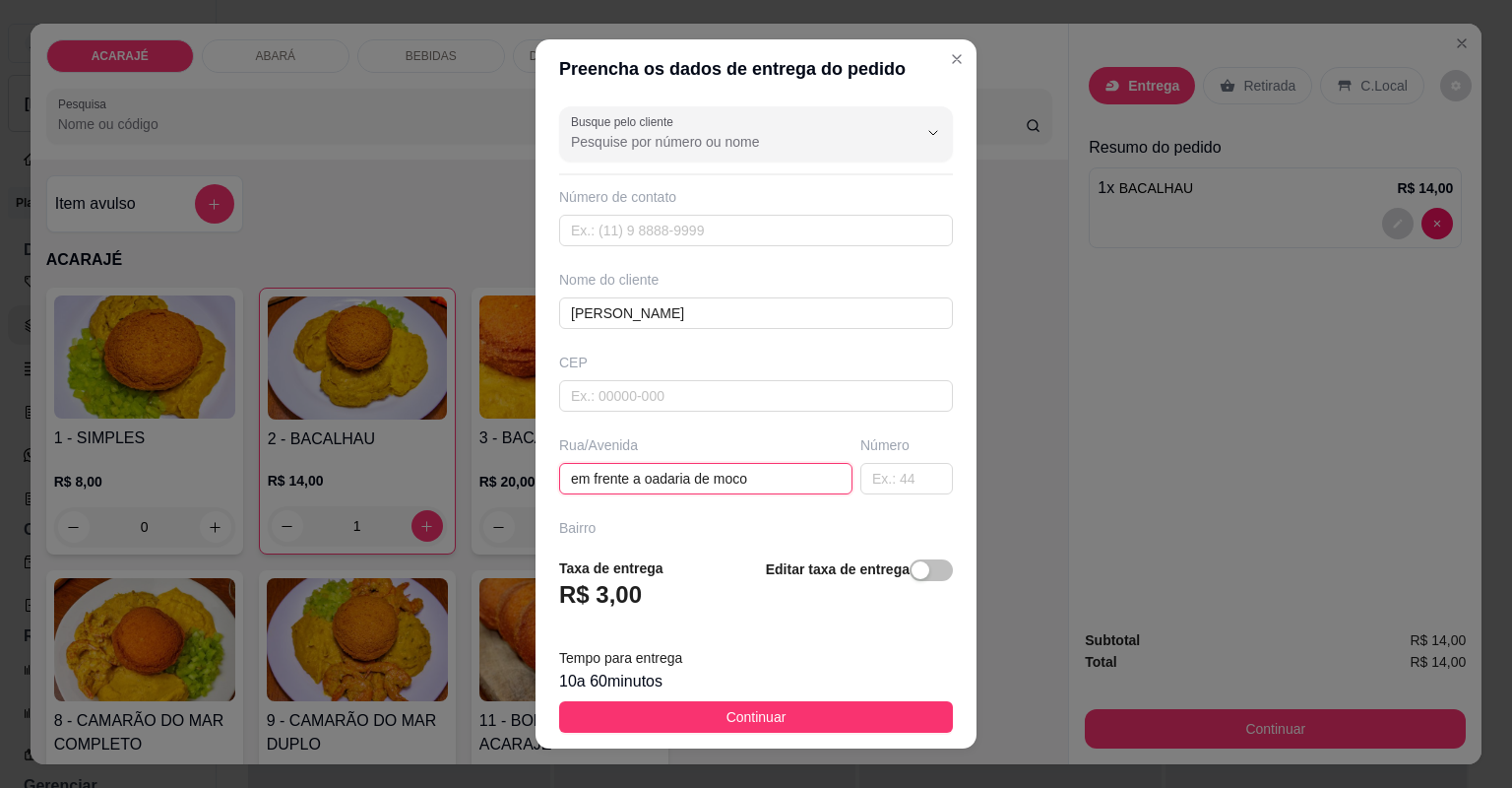 click on "em frente a oadaria de moco" at bounding box center (706, 479) 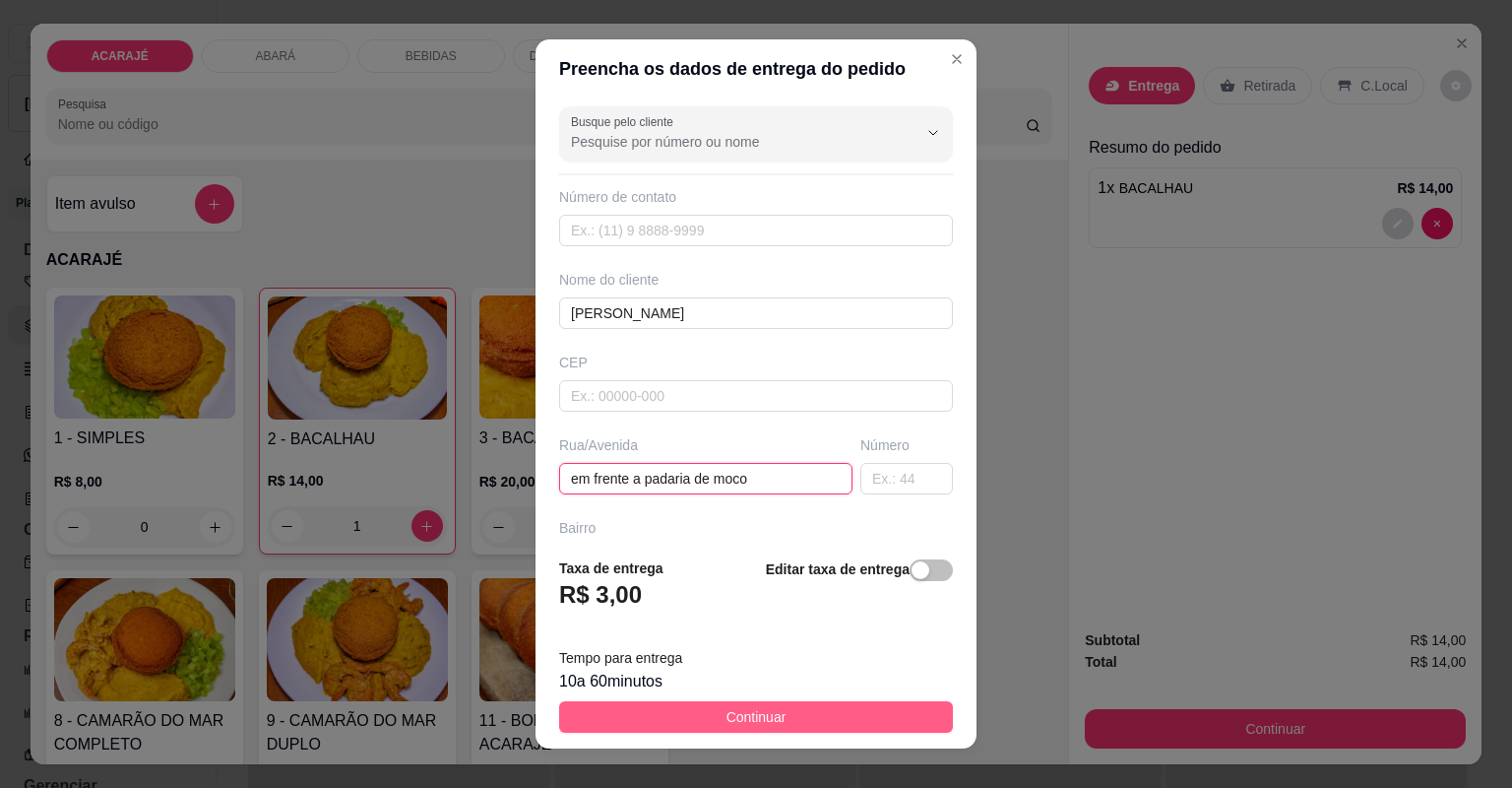 type on "em frente a padaria de moco" 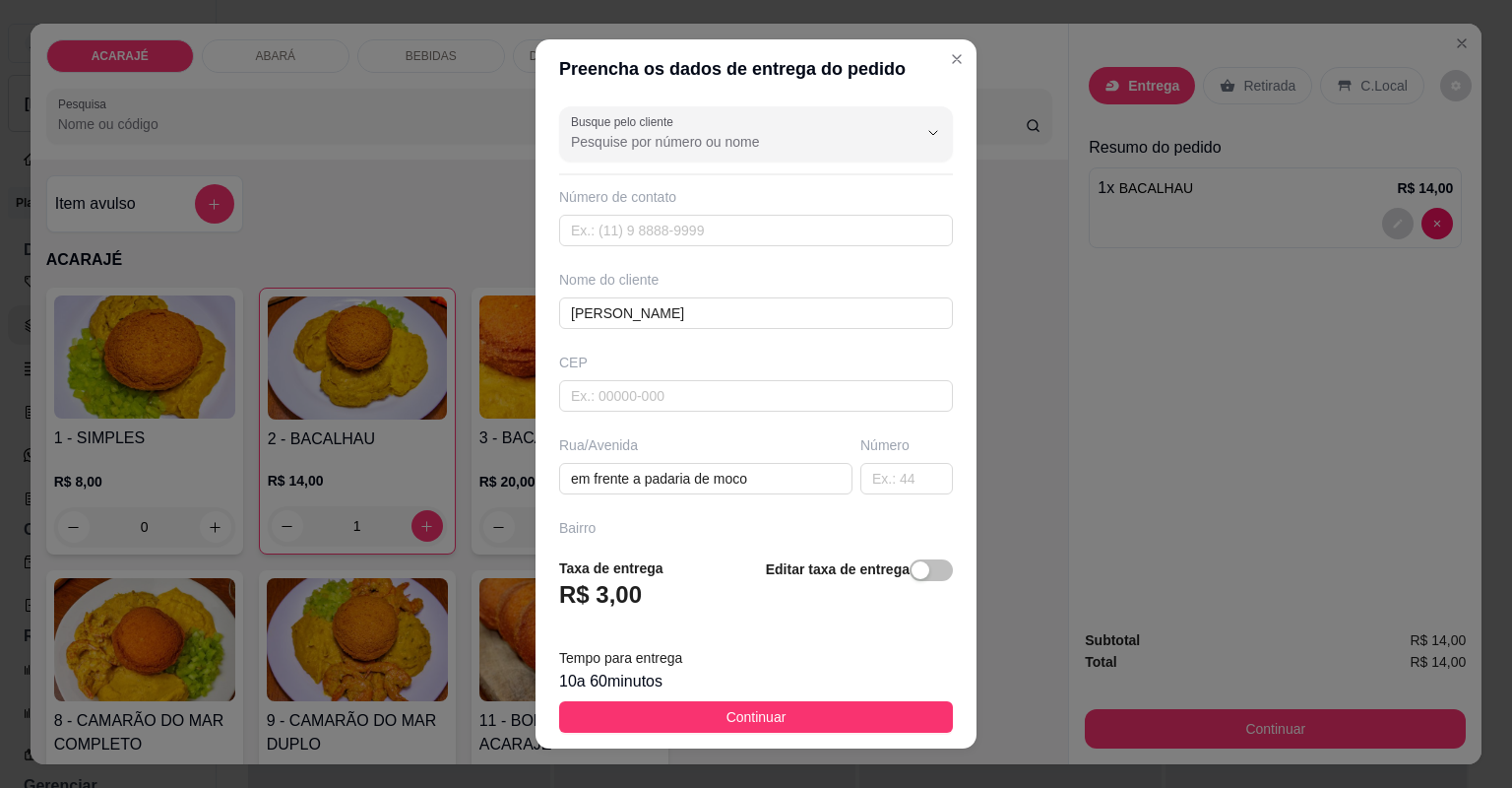 click on "Taxa de entrega R$ 3,00 Editar taxa de entrega  Tempo para entrega  10  a   60  minutos Continuar" at bounding box center (756, 645) 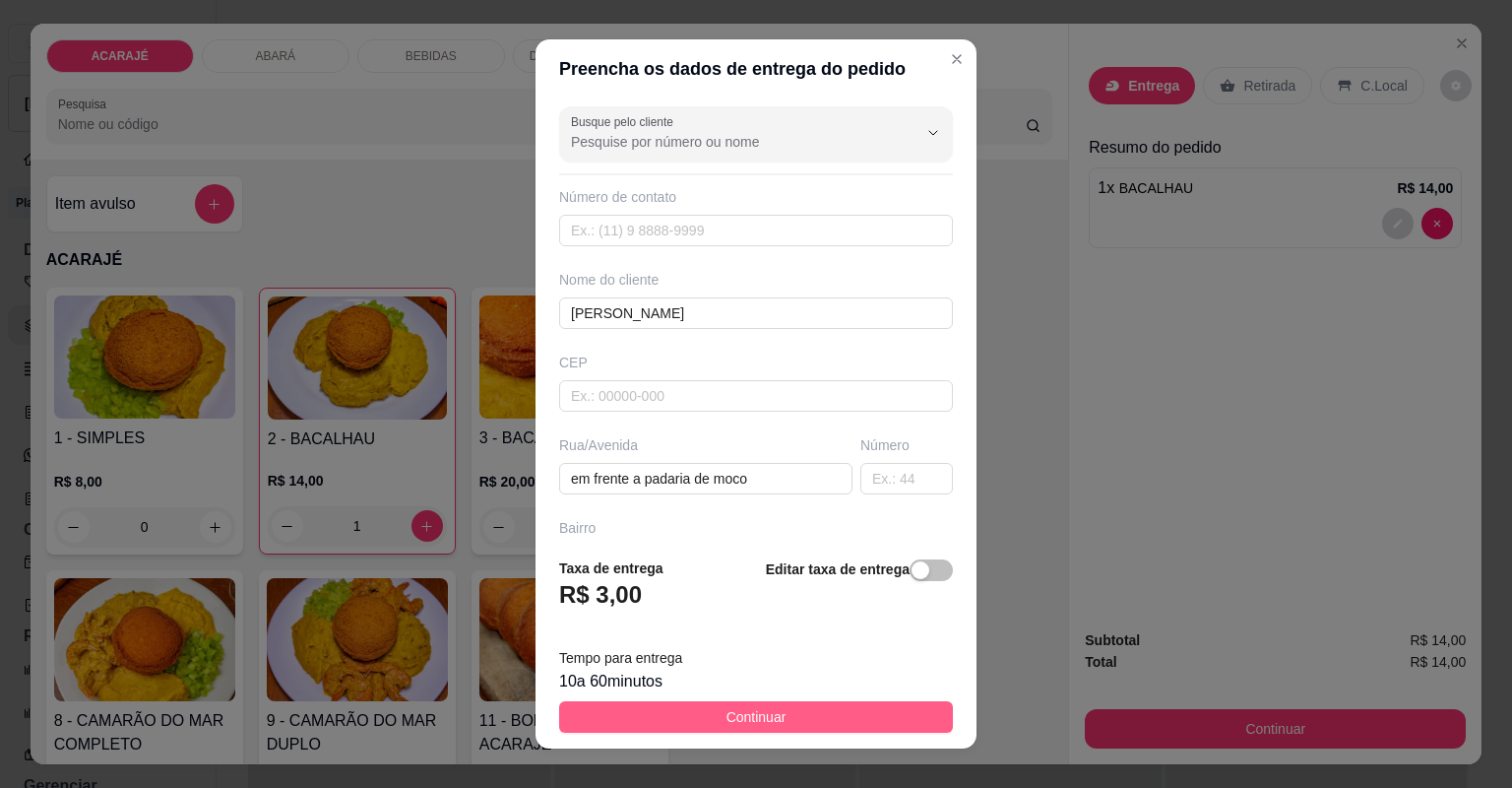click on "Continuar" at bounding box center (756, 717) 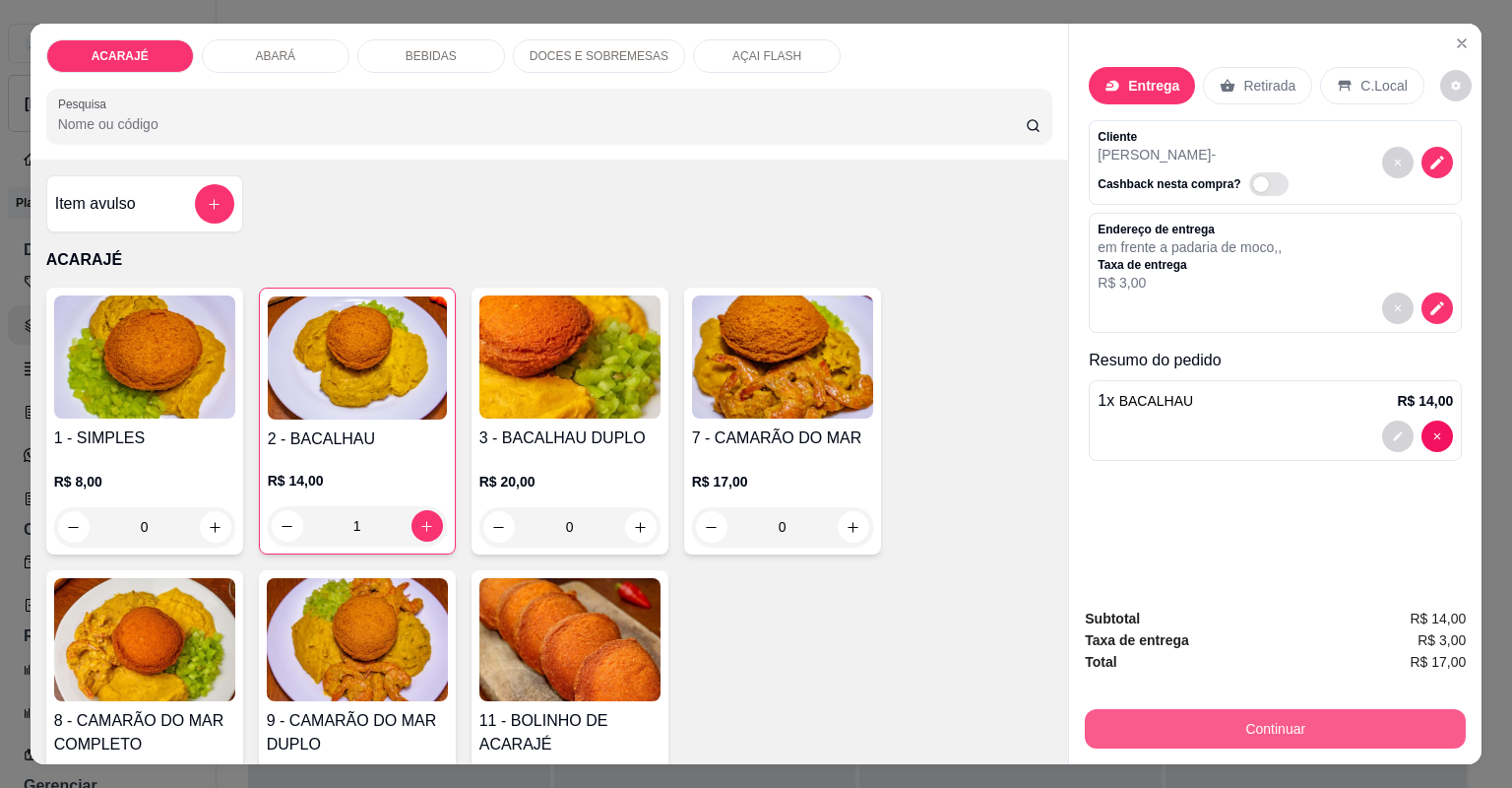 click on "Continuar" at bounding box center [1275, 729] 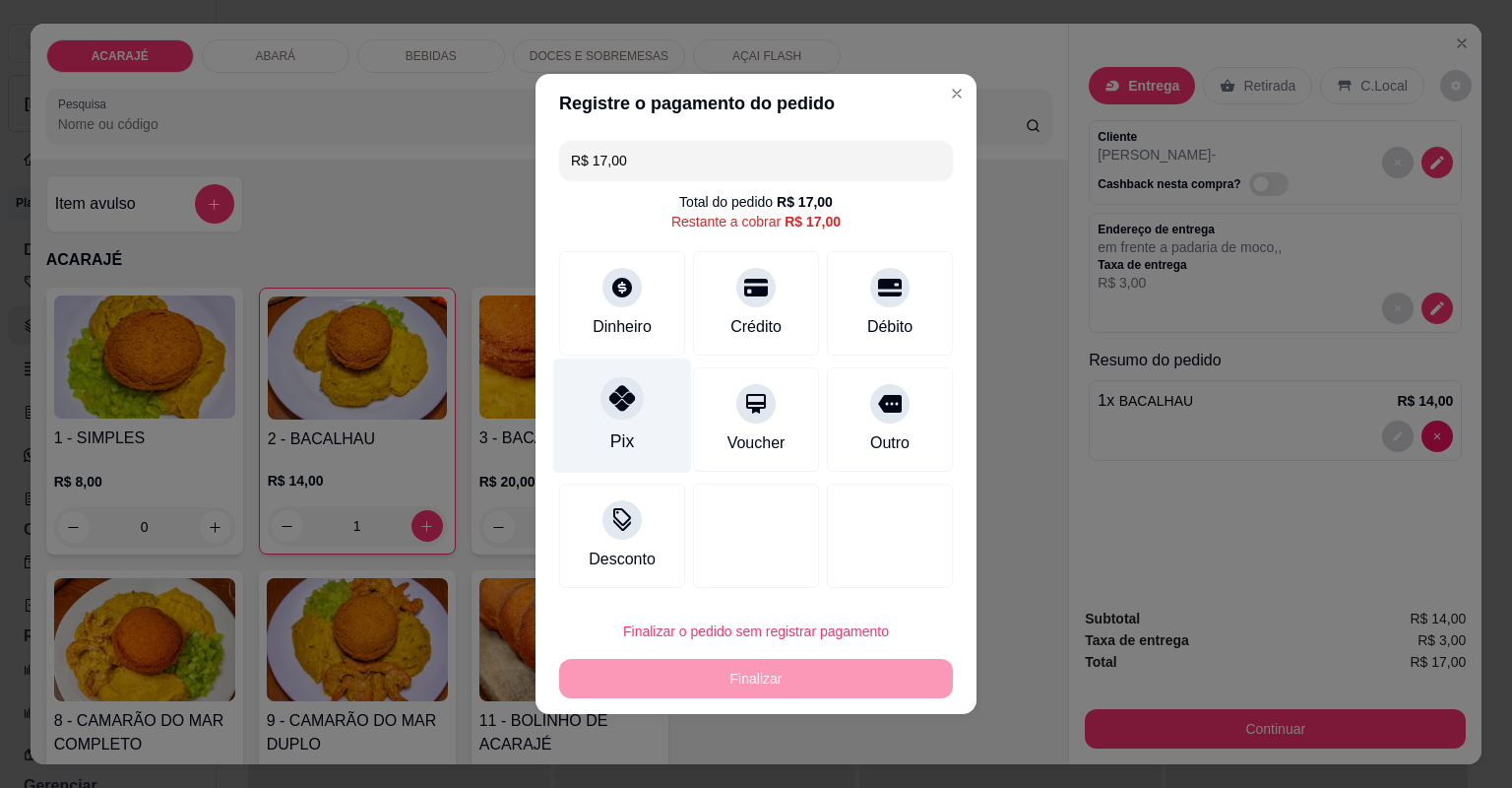 click on "Pix" at bounding box center [622, 416] 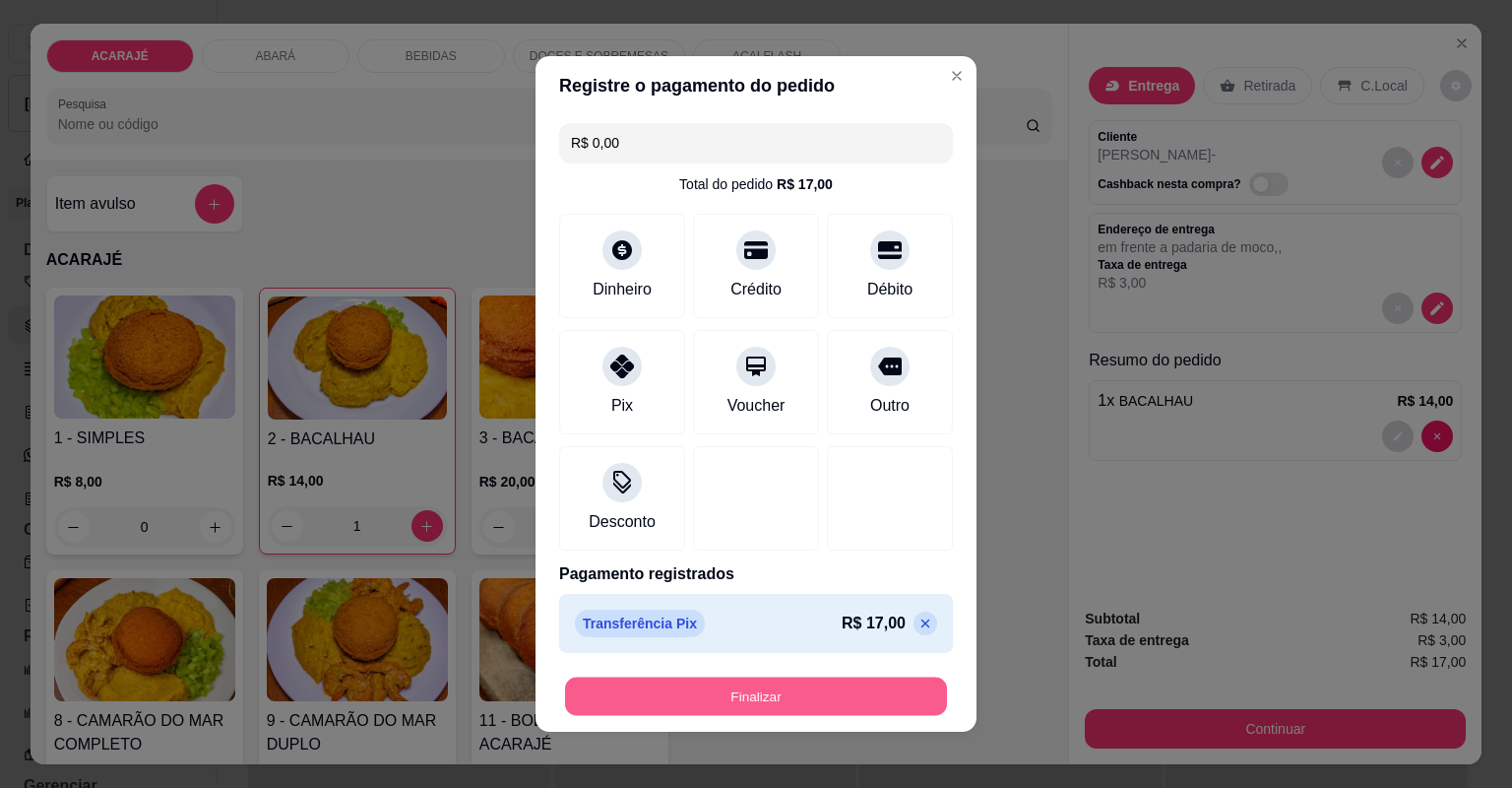 click on "Finalizar" at bounding box center (756, 696) 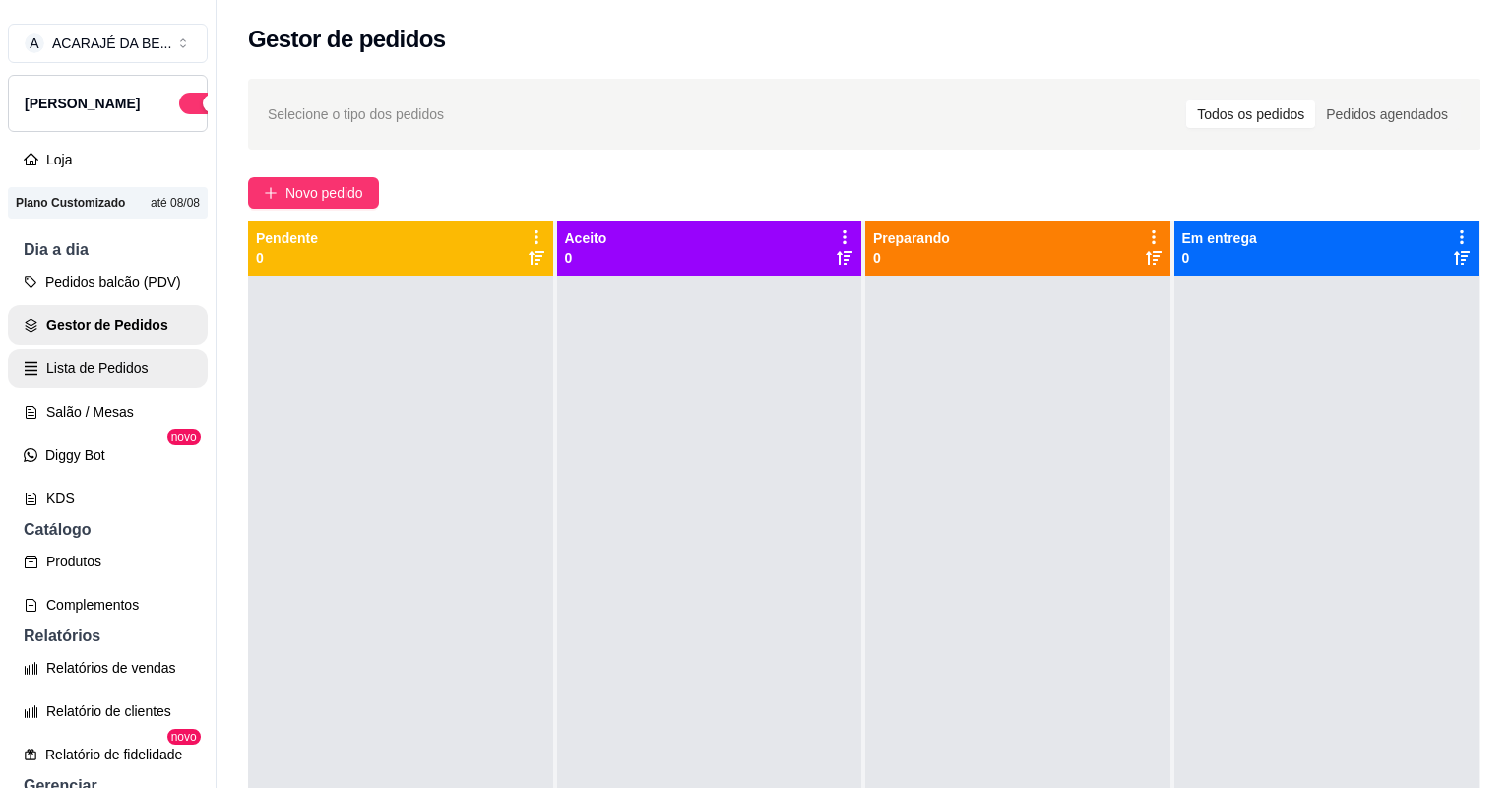 click on "Lista de Pedidos" at bounding box center [107, 368] 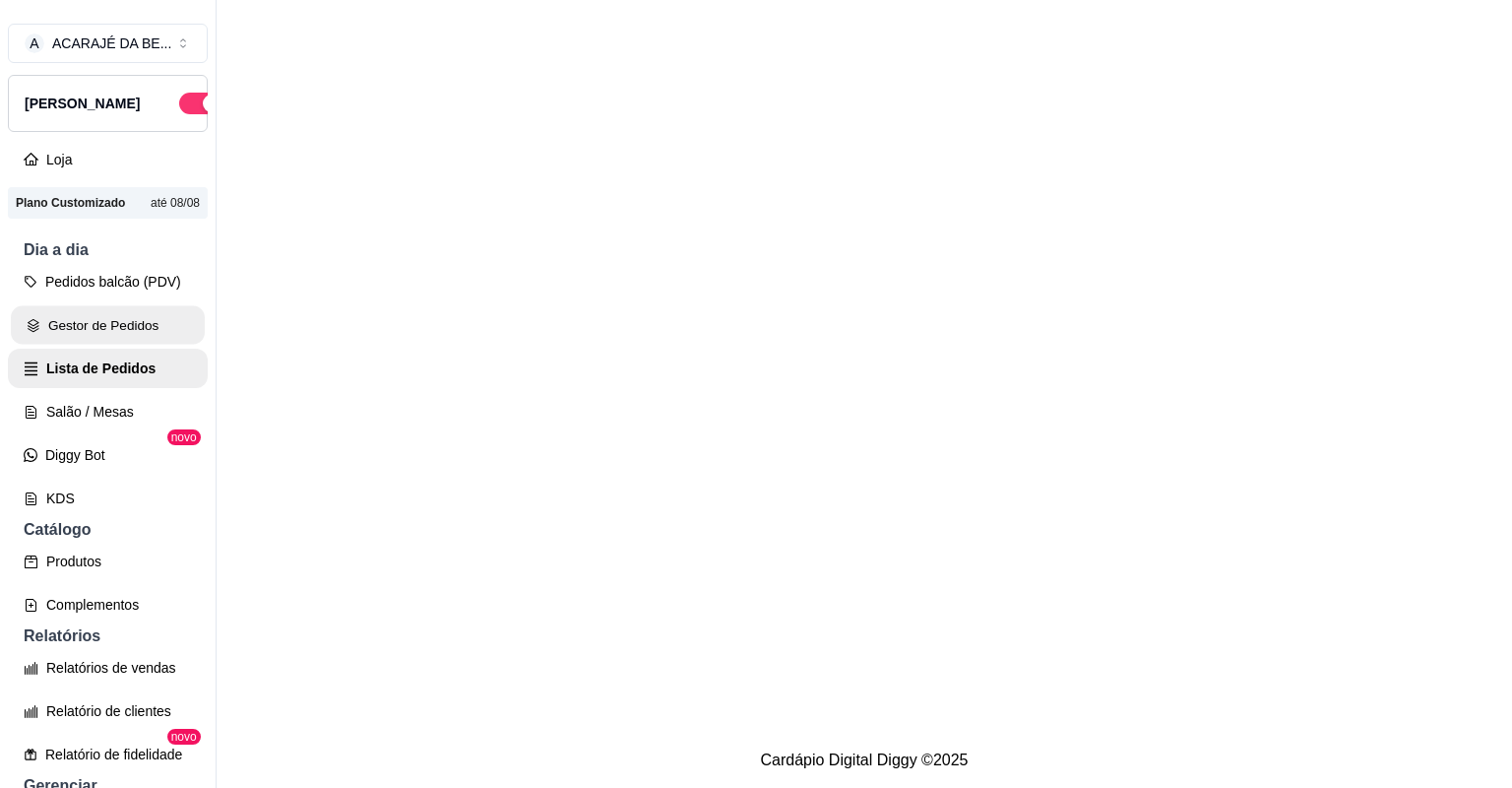 click on "Gestor de Pedidos" at bounding box center (107, 325) 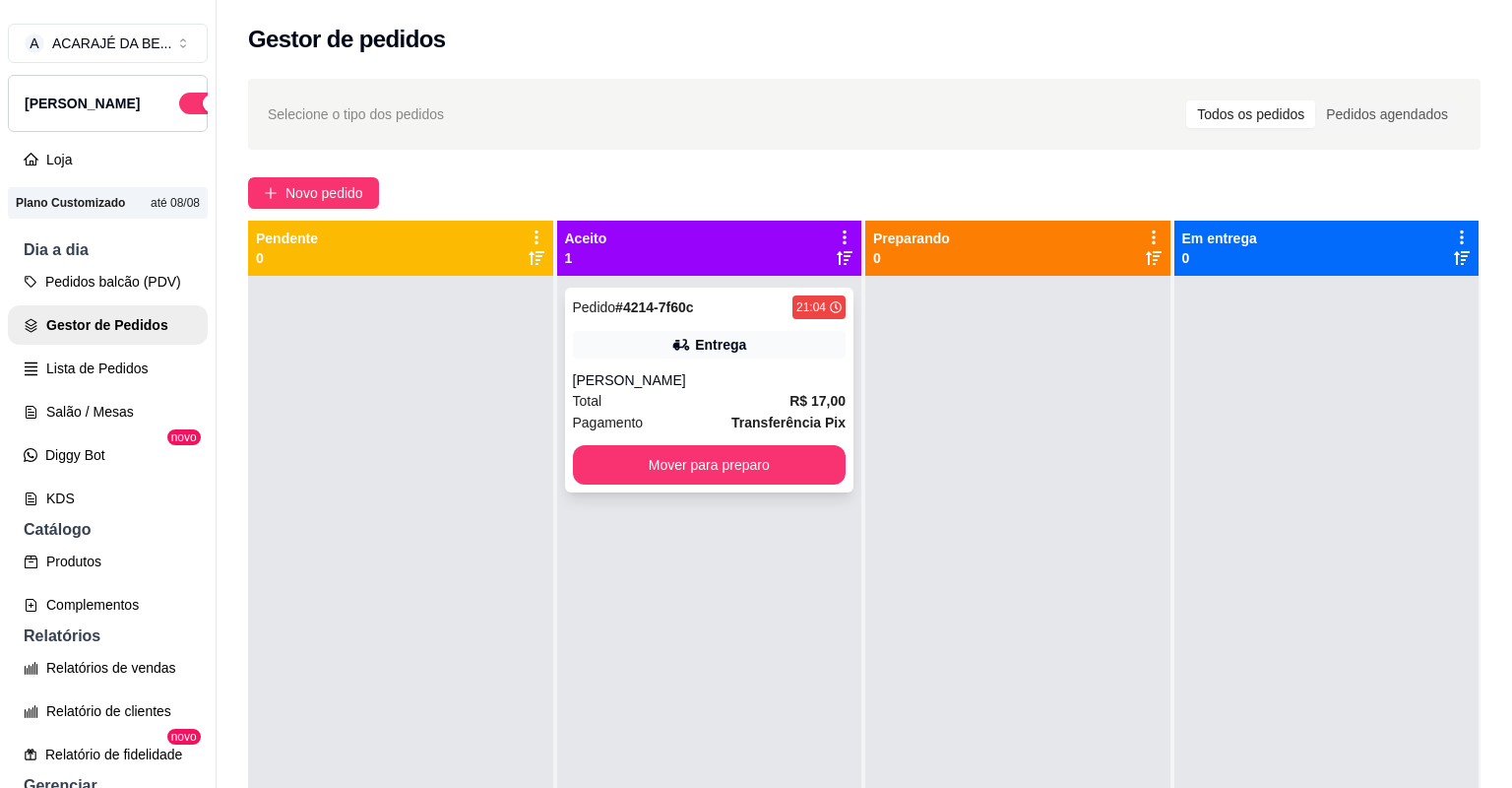 click on "[PERSON_NAME]" at bounding box center [710, 380] 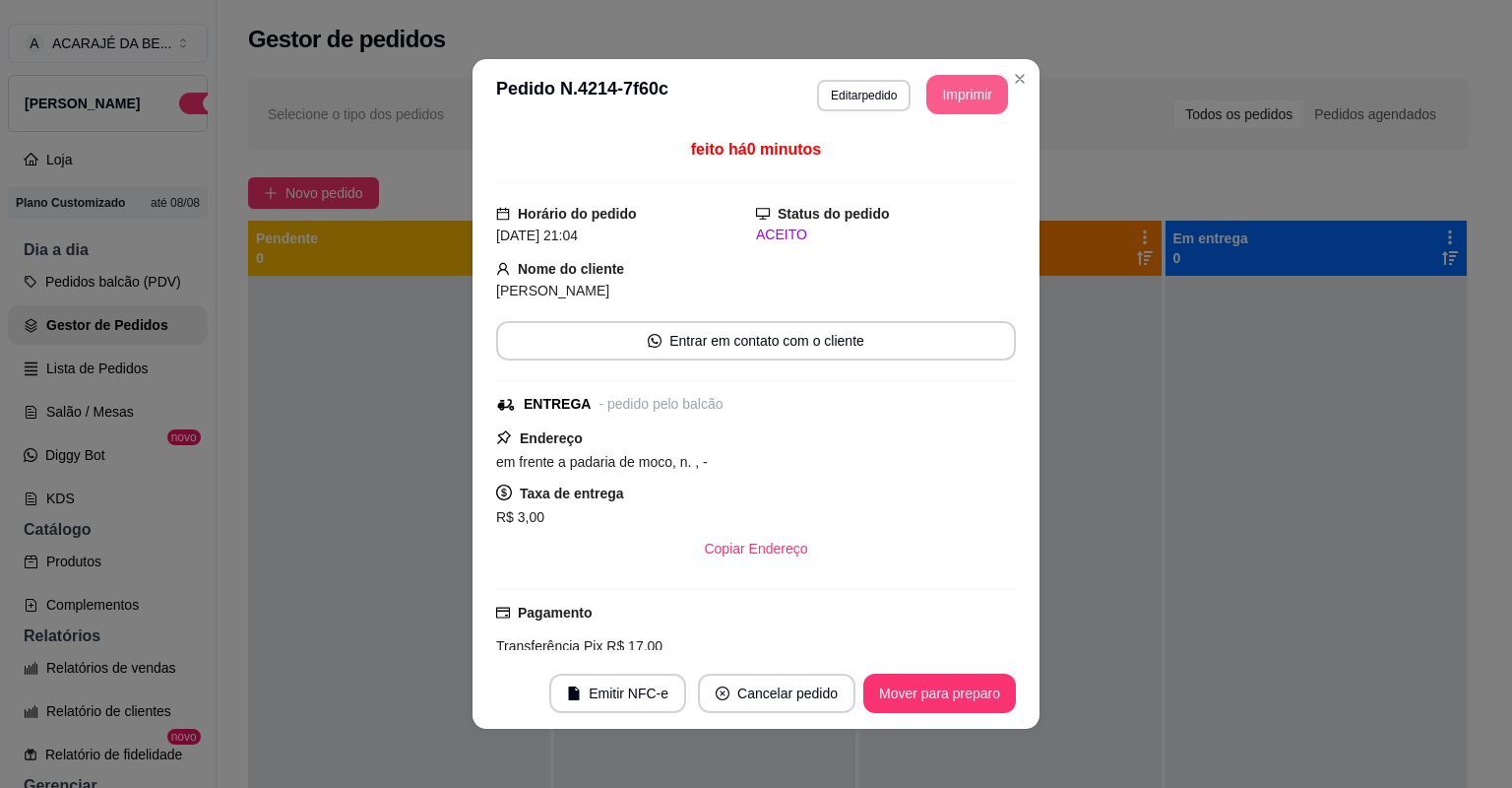 click on "Imprimir" at bounding box center [967, 95] 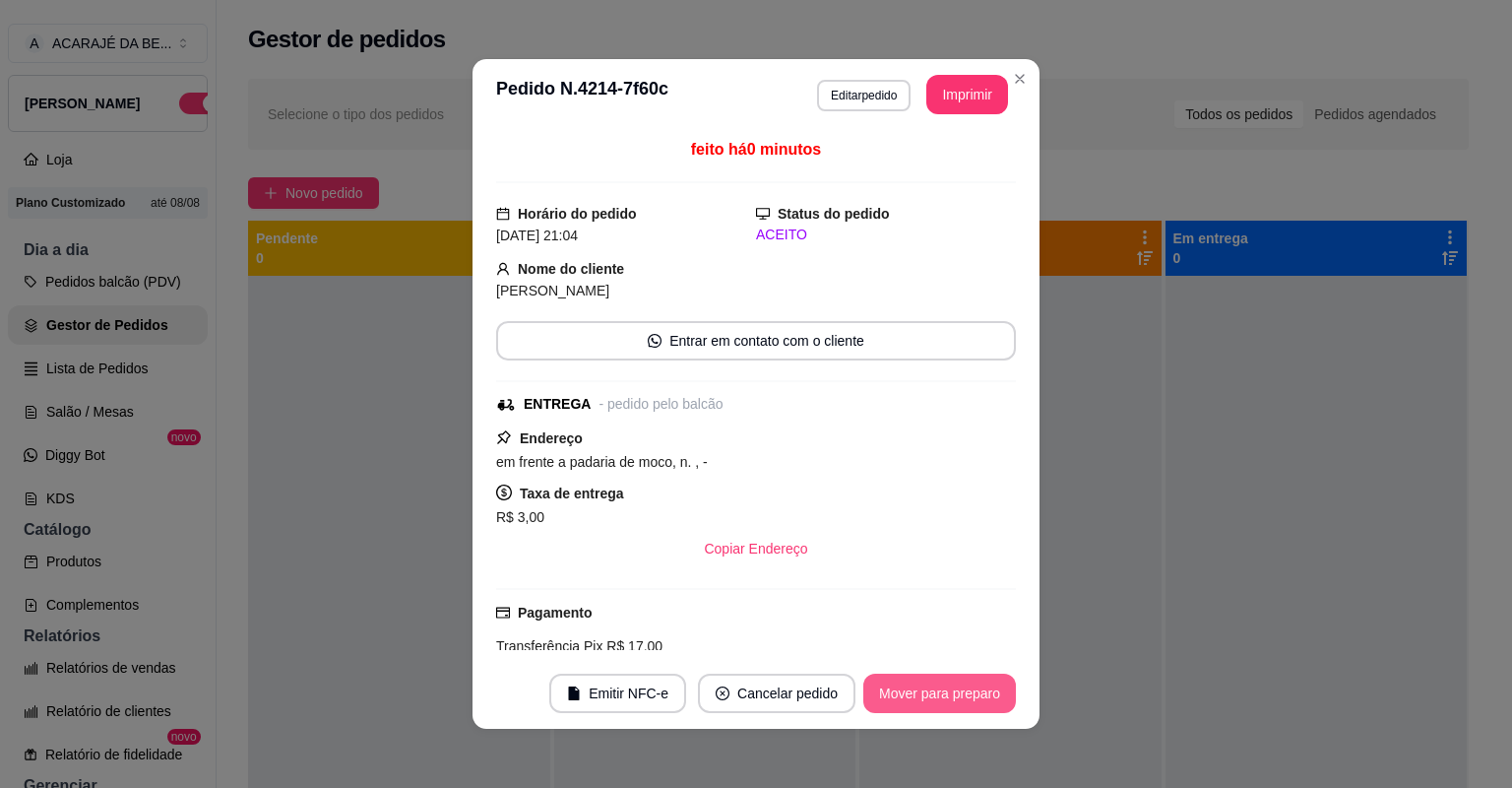 click on "Mover para preparo" at bounding box center (939, 693) 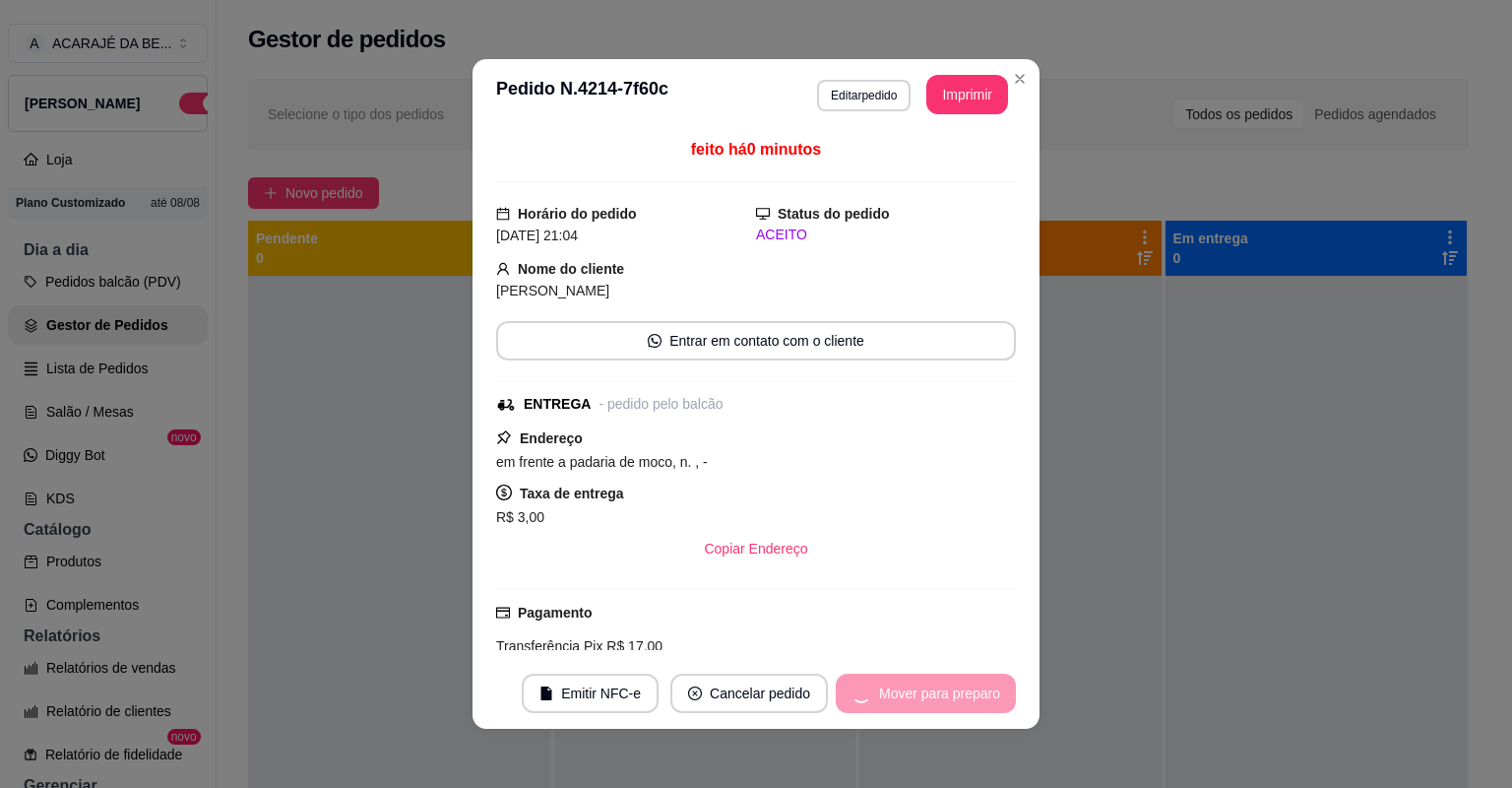 click on "Mover para preparo" at bounding box center [925, 693] 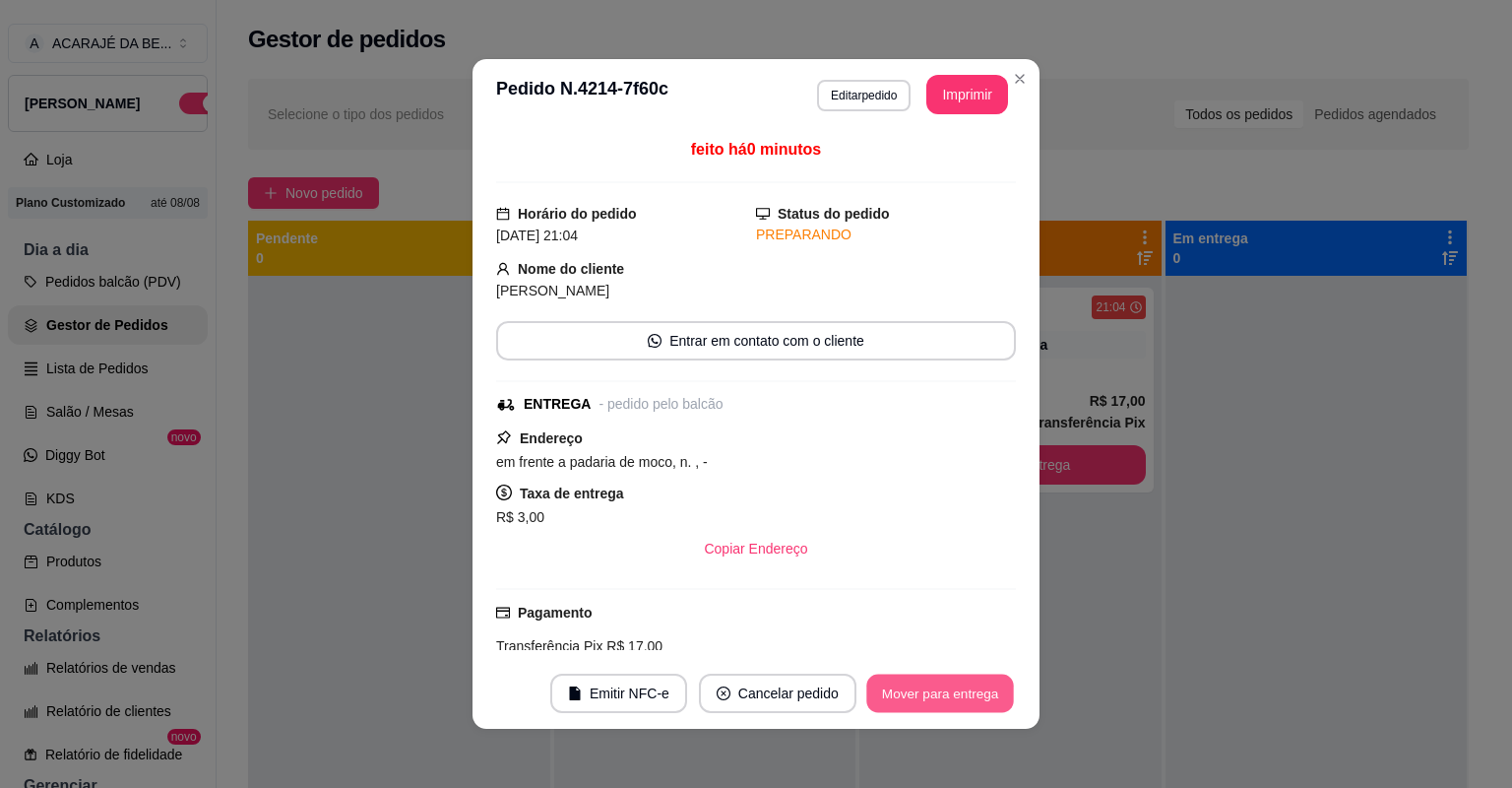 click on "Mover para entrega" at bounding box center [940, 693] 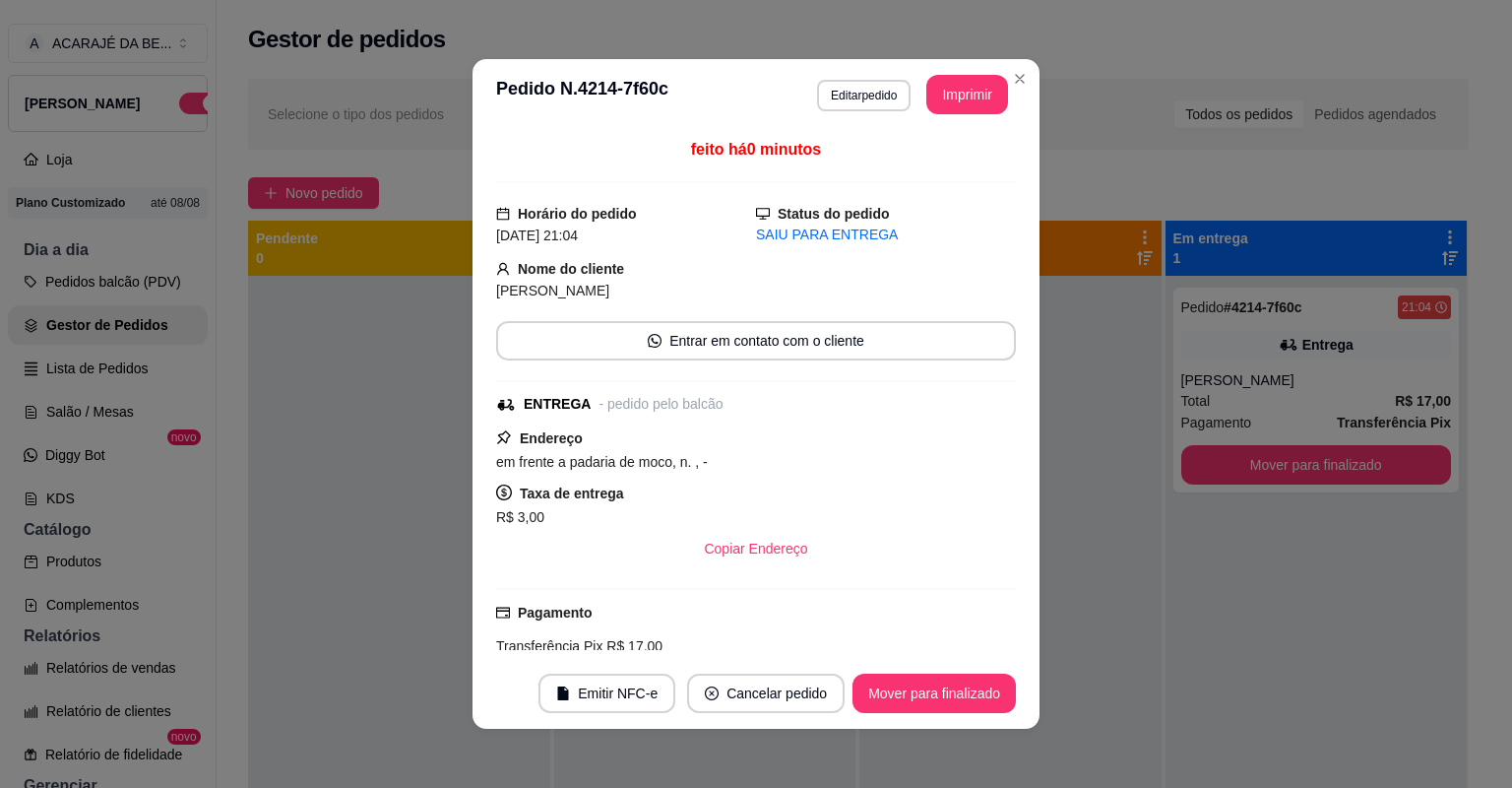 click on "Mover para finalizado" at bounding box center [934, 693] 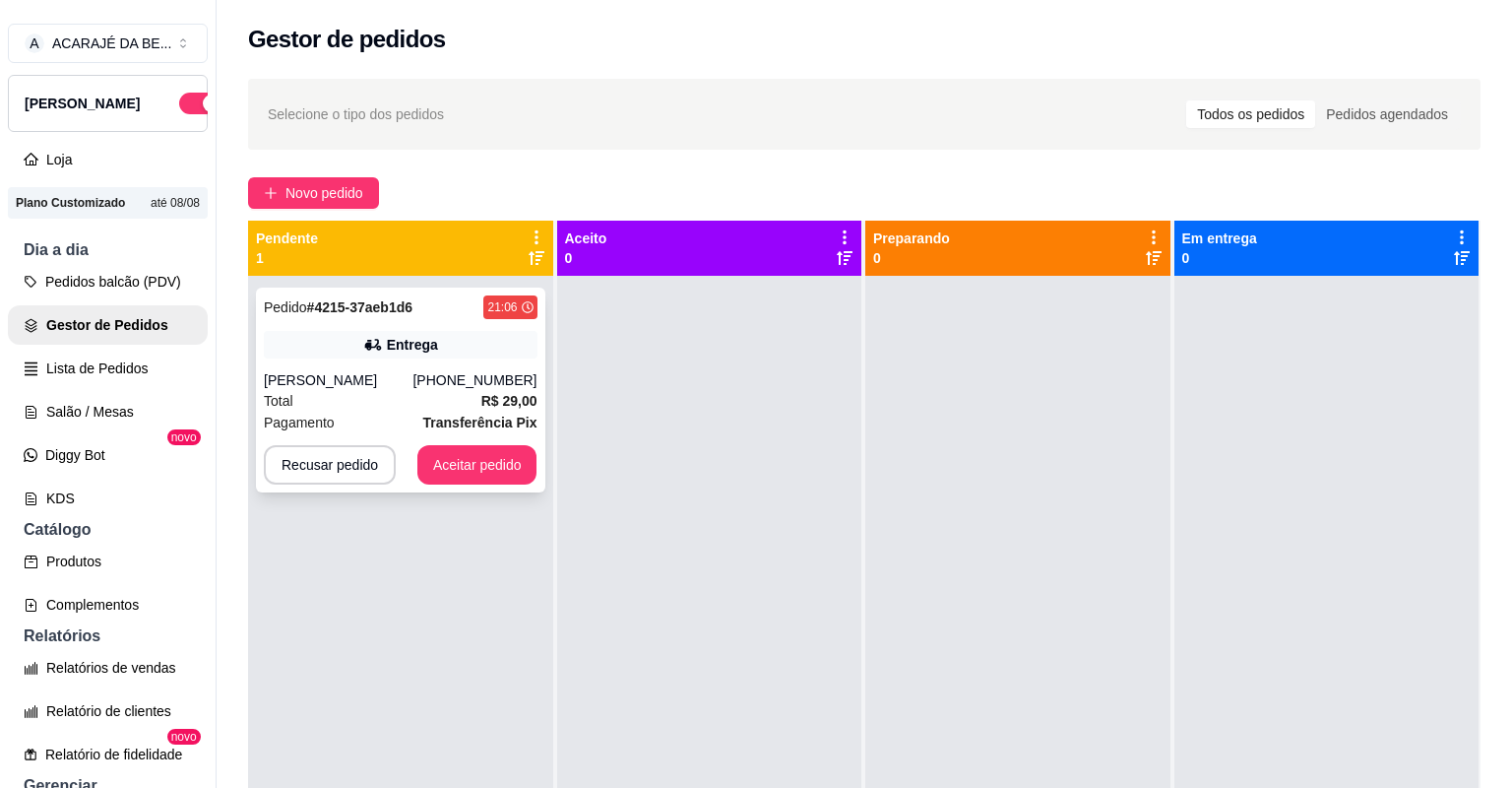 click on "R$ 29,00" at bounding box center (509, 401) 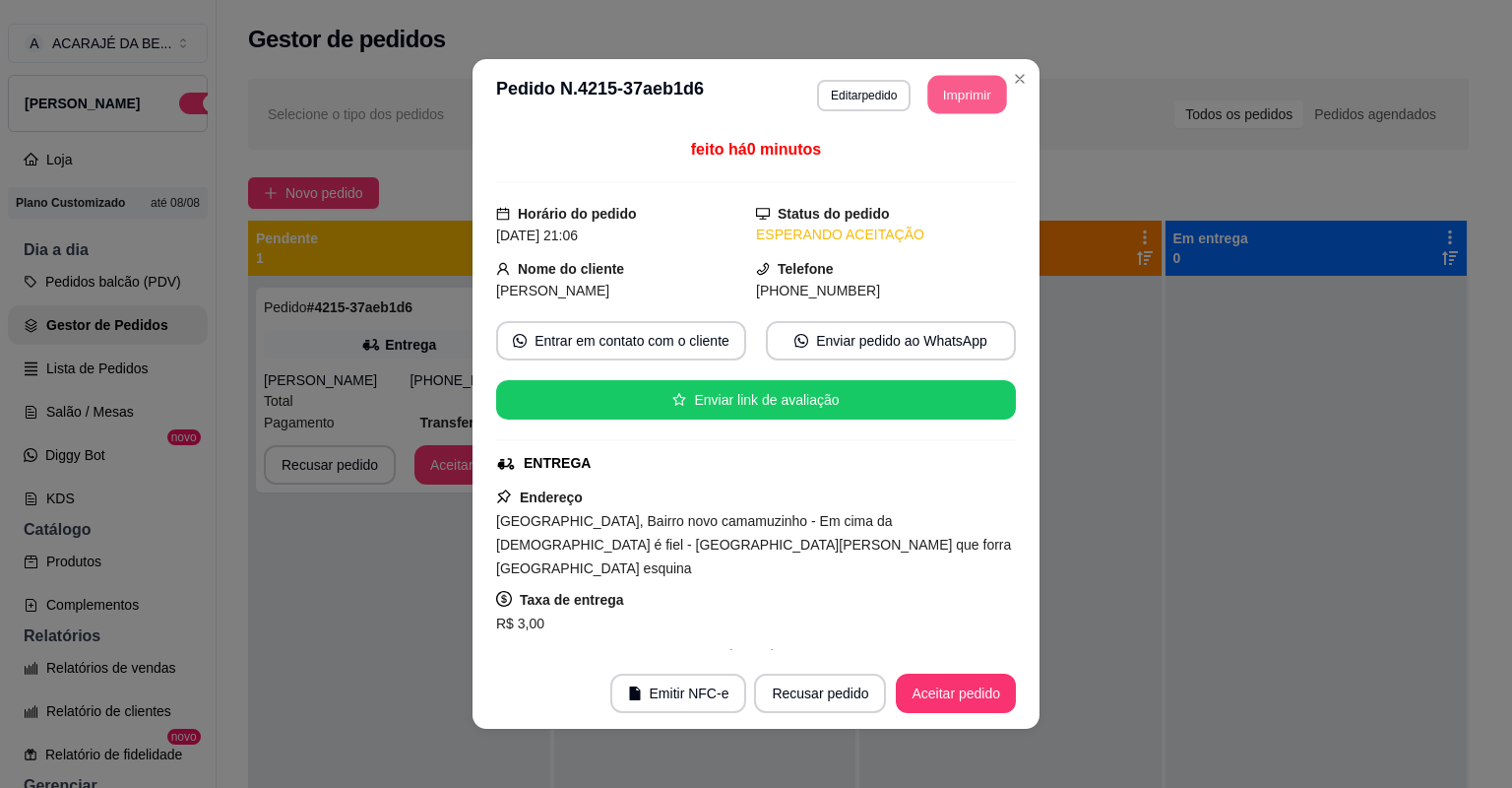 click on "Imprimir" at bounding box center (968, 95) 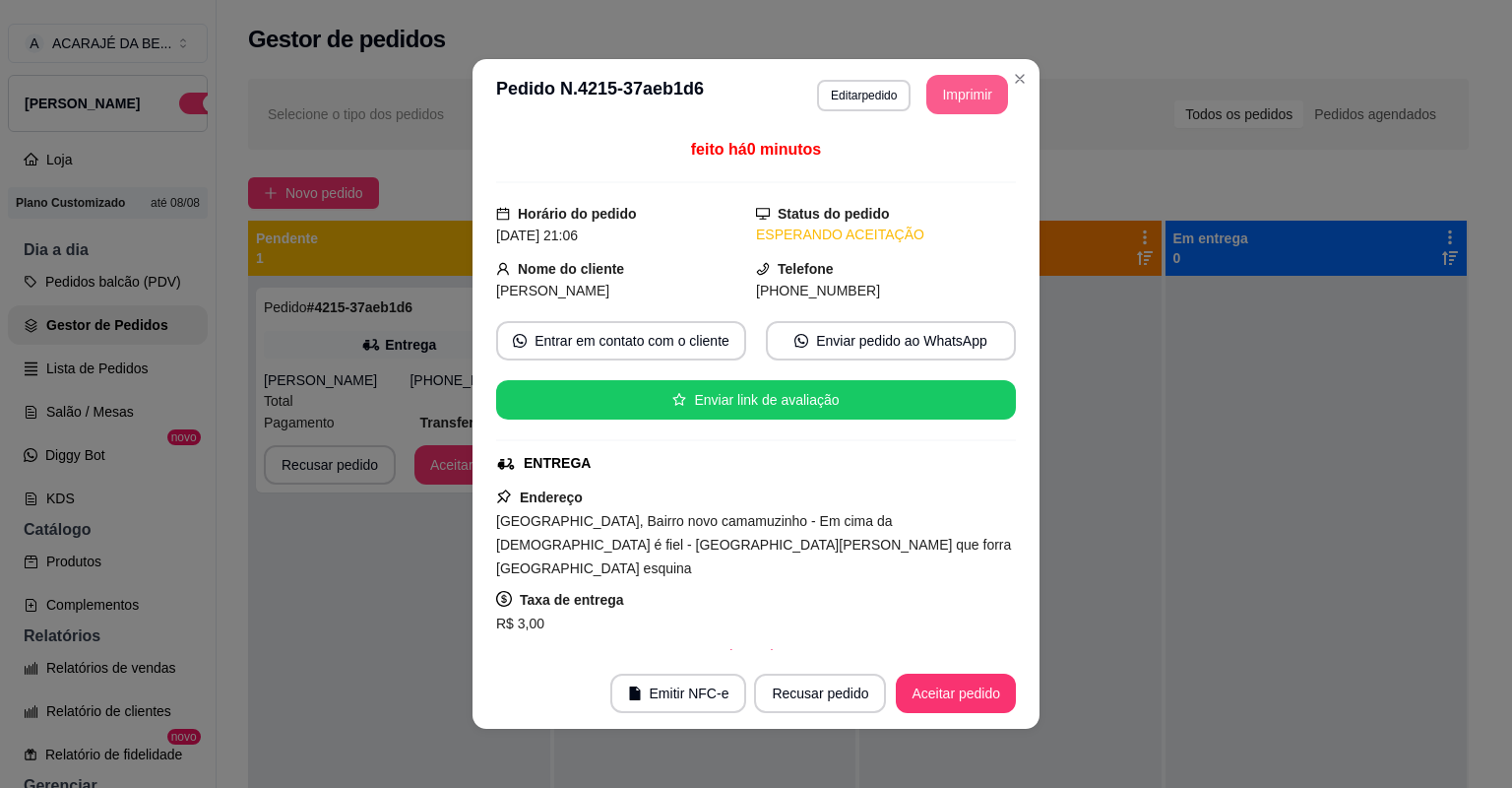 click on "Aceitar pedido" at bounding box center [956, 693] 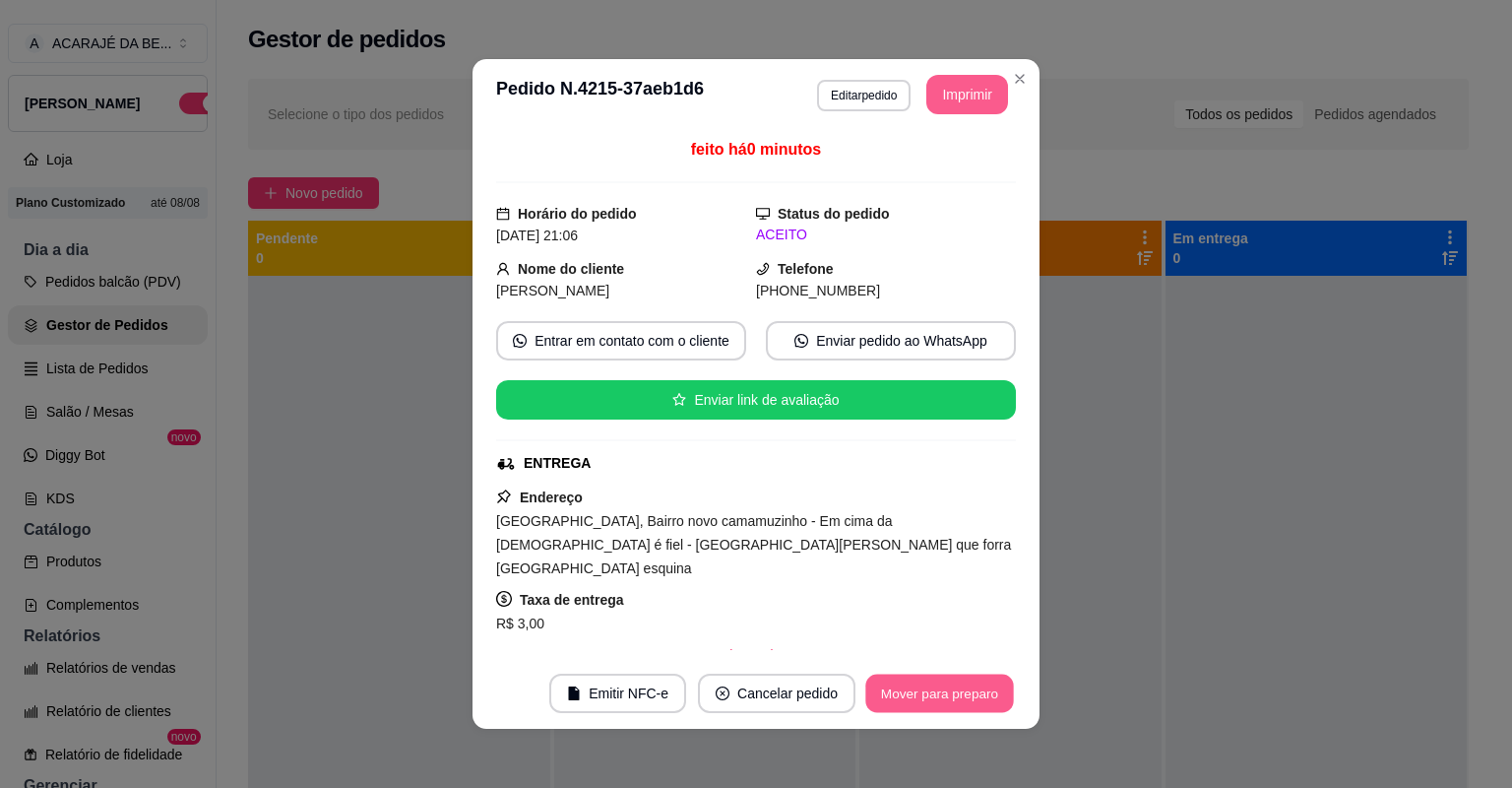 click on "Mover para preparo" at bounding box center [939, 693] 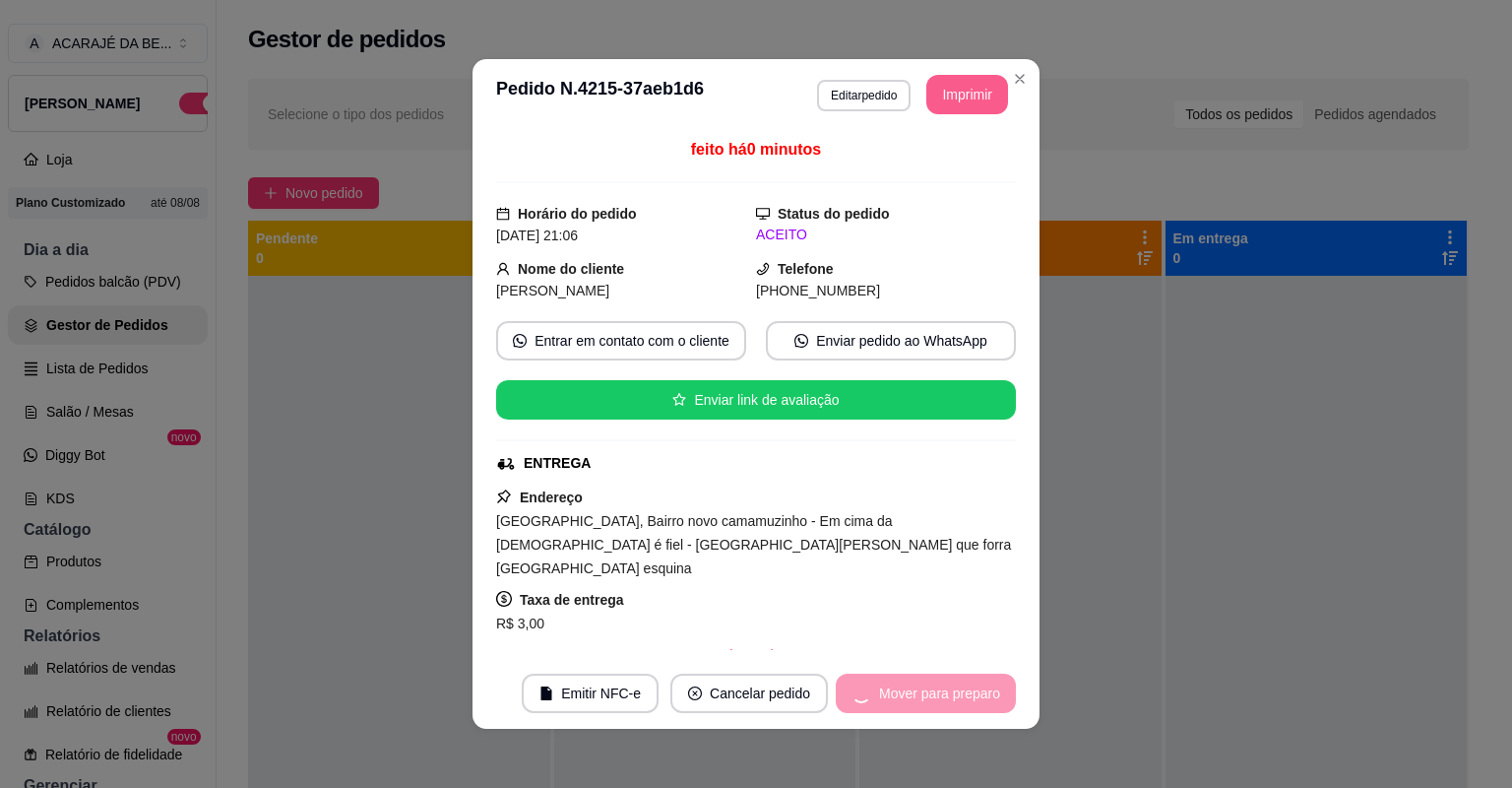 click on "Mover para preparo" at bounding box center [925, 693] 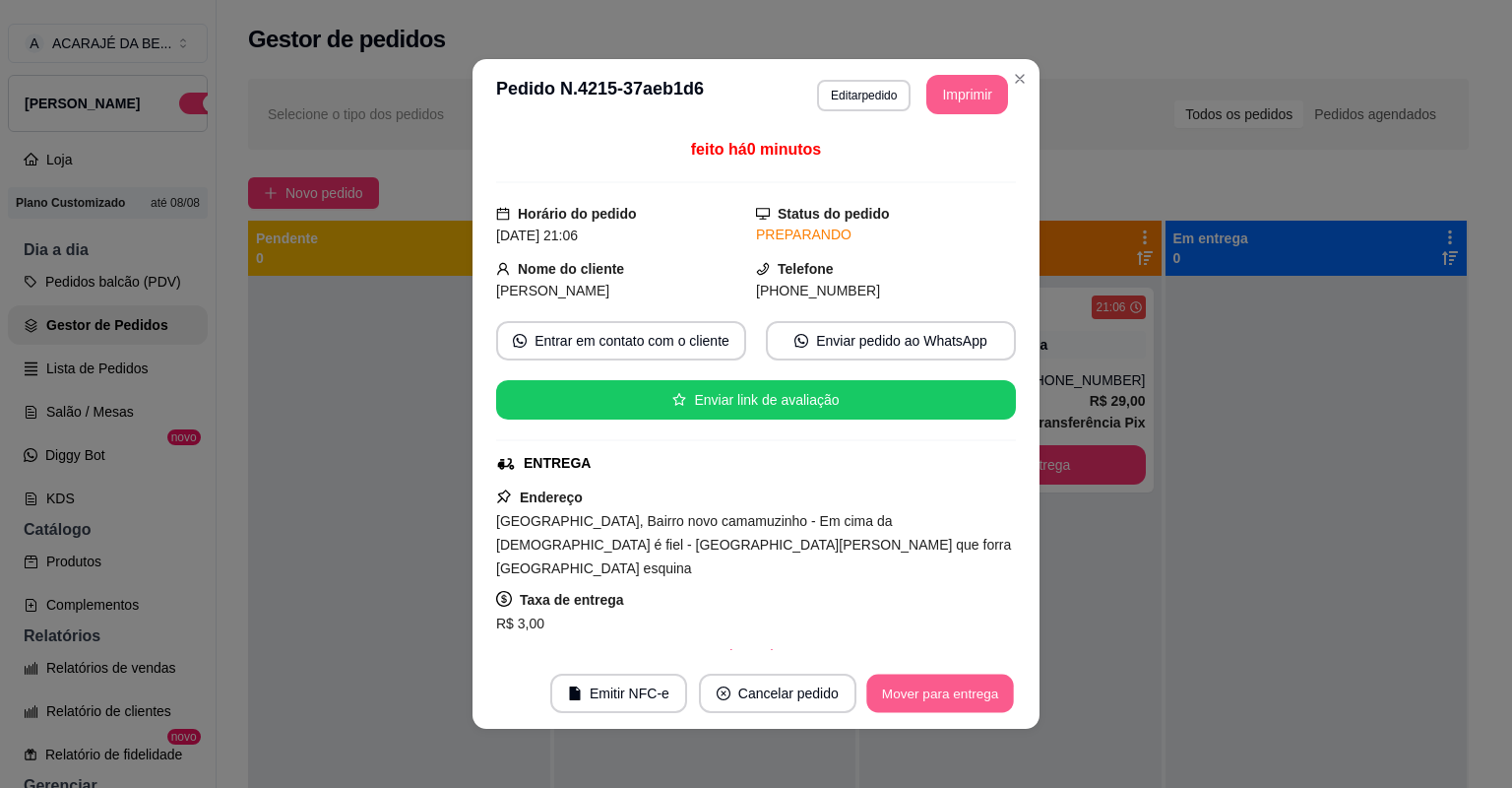 click on "Mover para entrega" at bounding box center [940, 693] 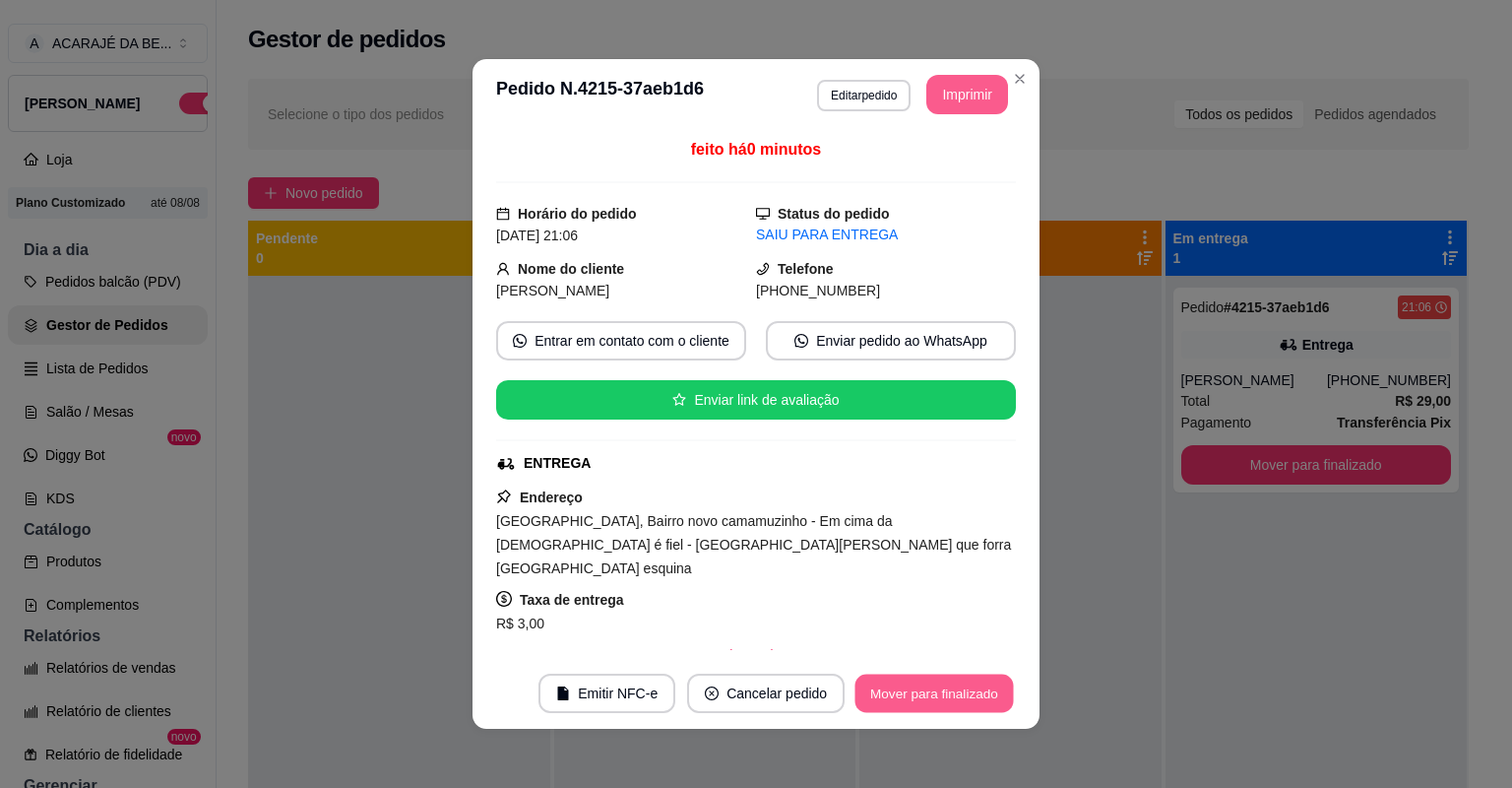 click on "Mover para finalizado" at bounding box center [934, 693] 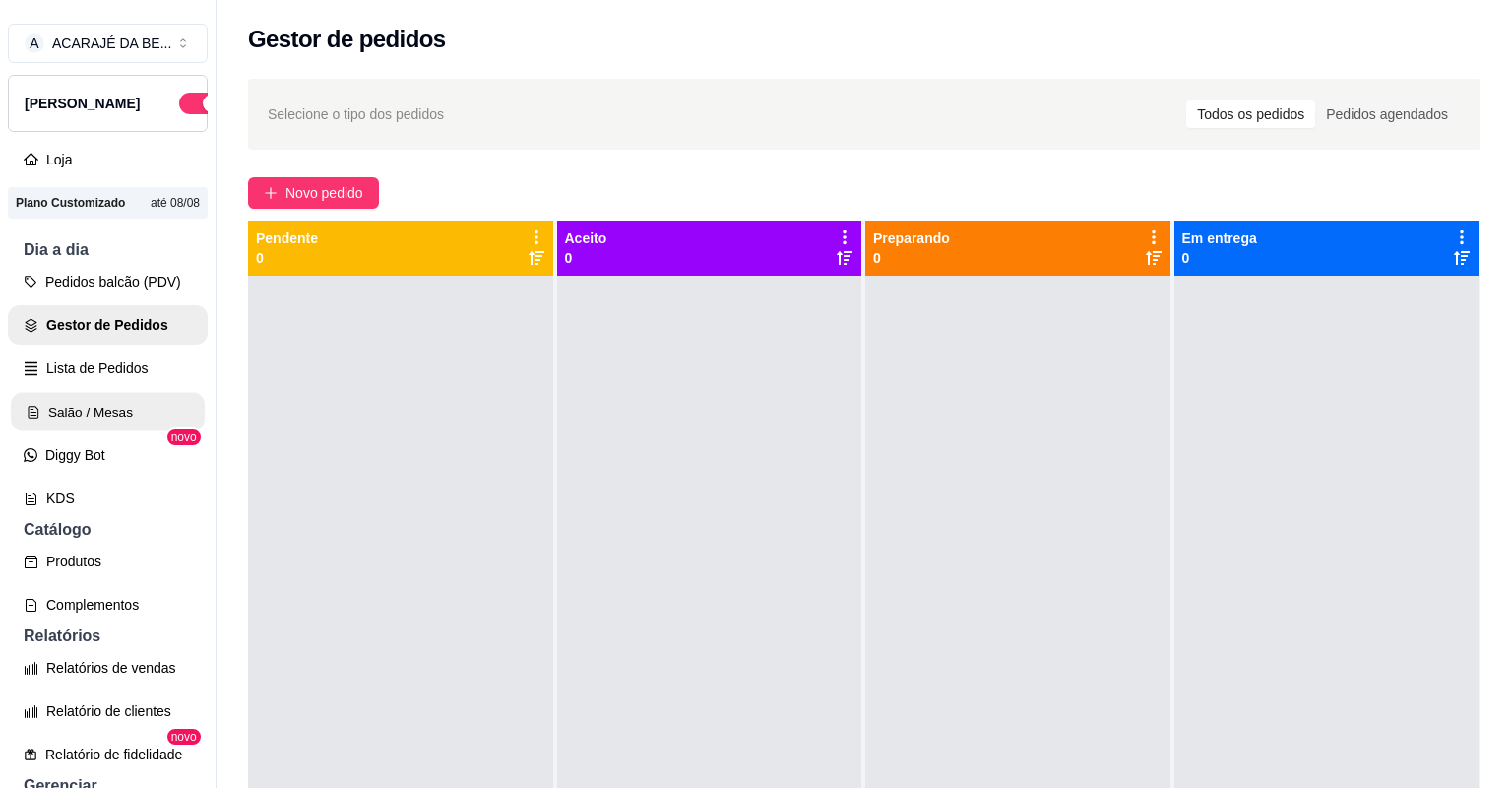click on "Salão / Mesas" at bounding box center (107, 412) 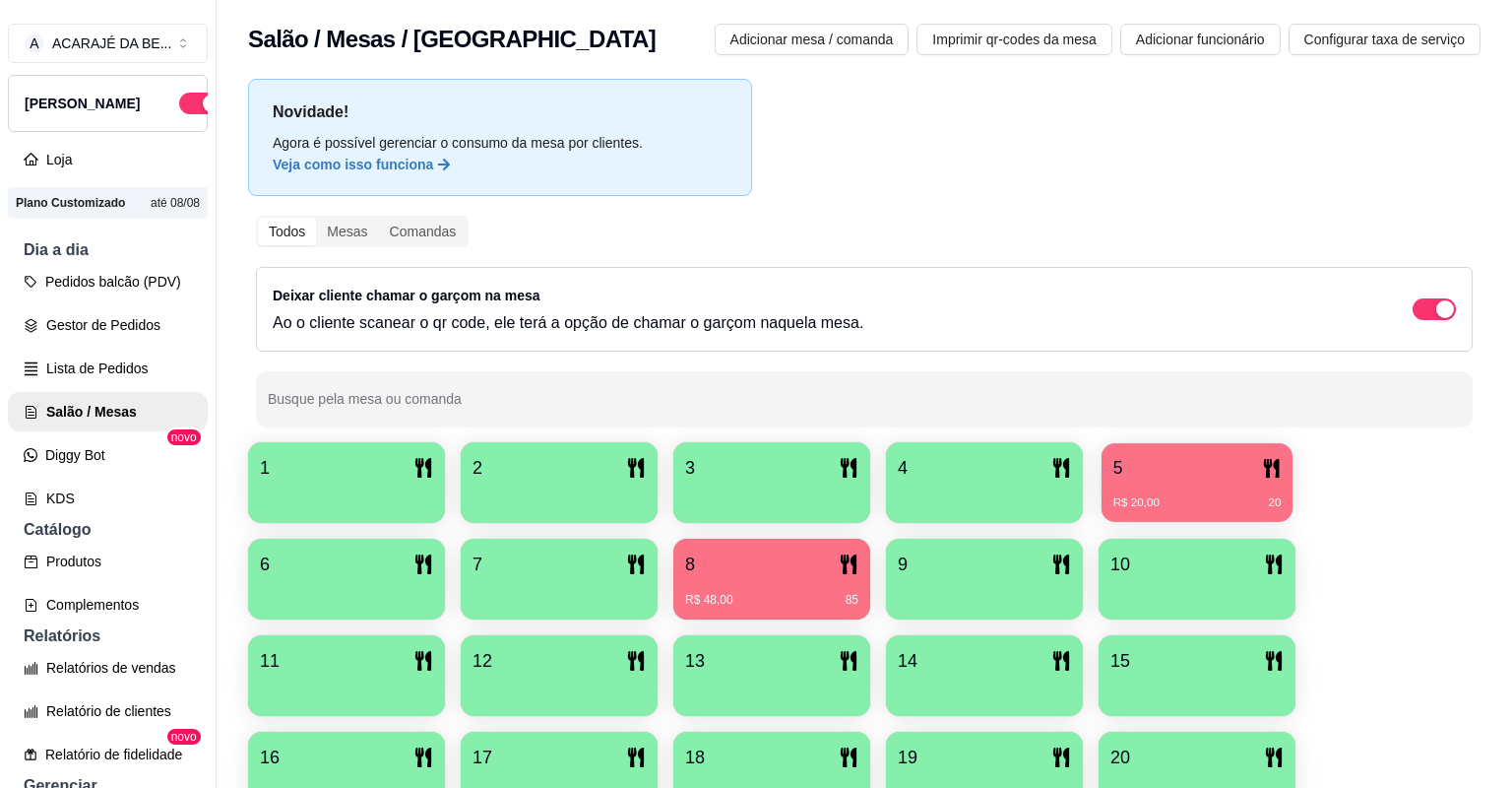 click on "5" at bounding box center [1197, 468] 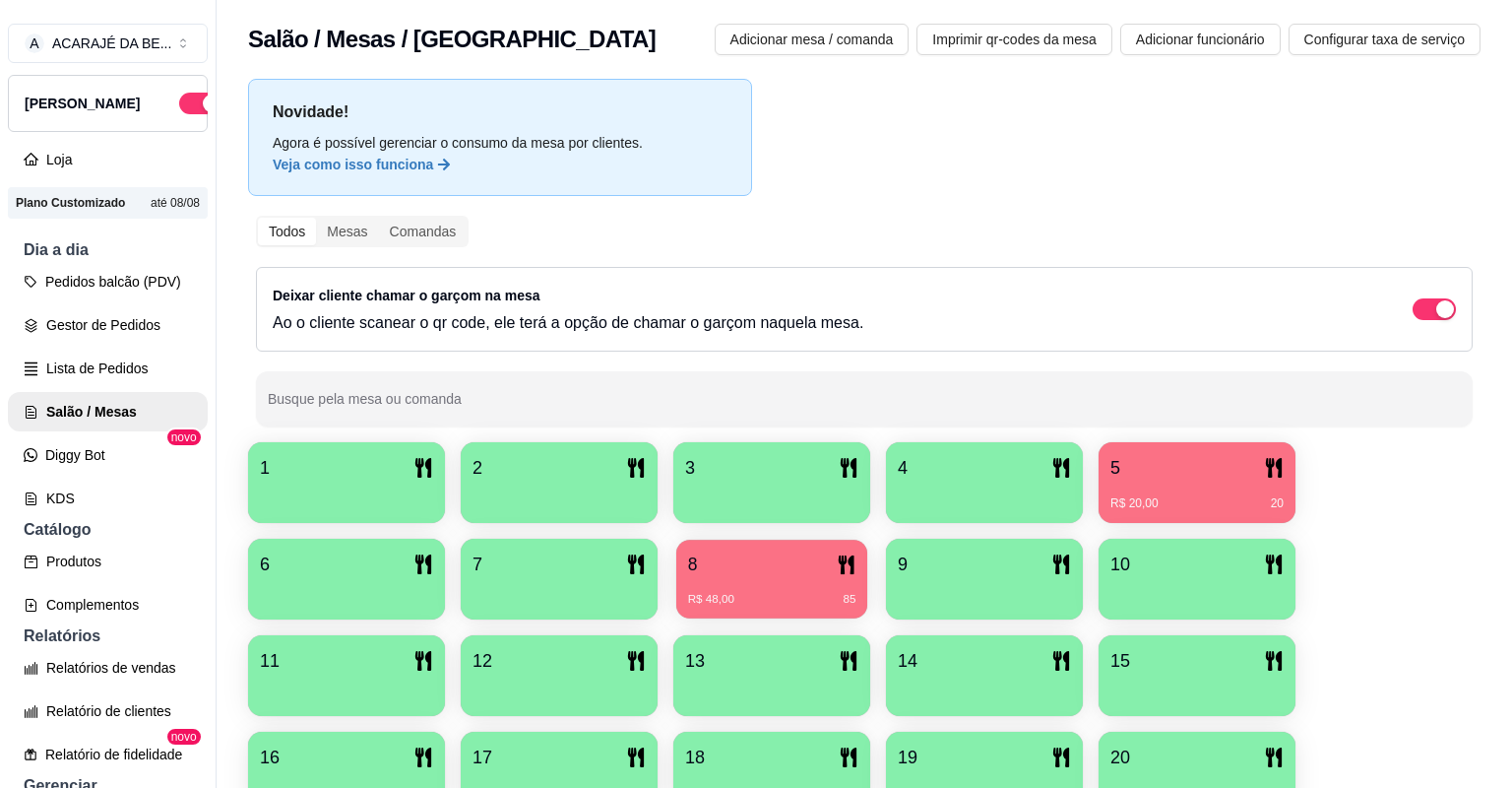 click on "8" at bounding box center [772, 564] 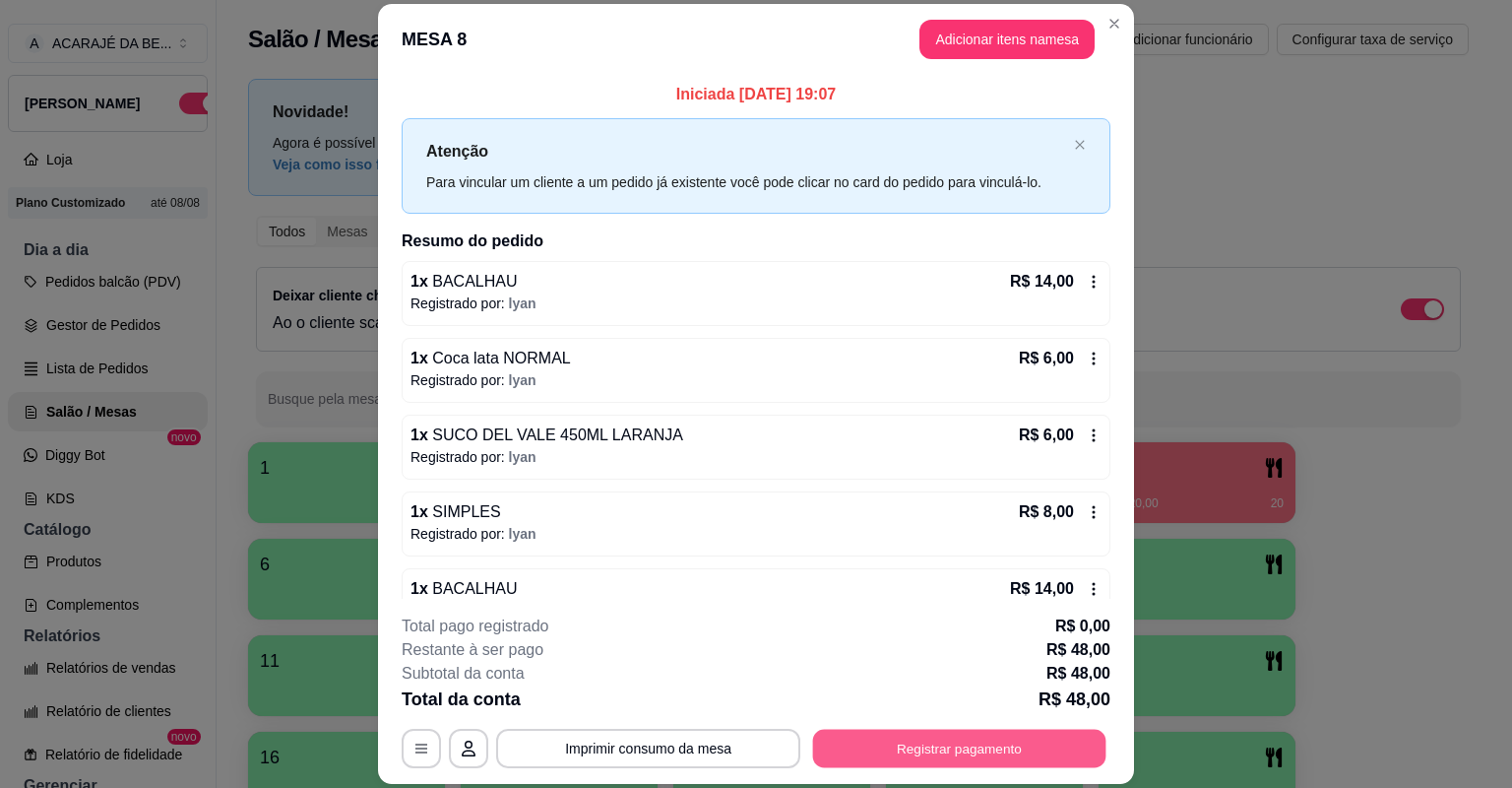 click on "Registrar pagamento" at bounding box center [960, 749] 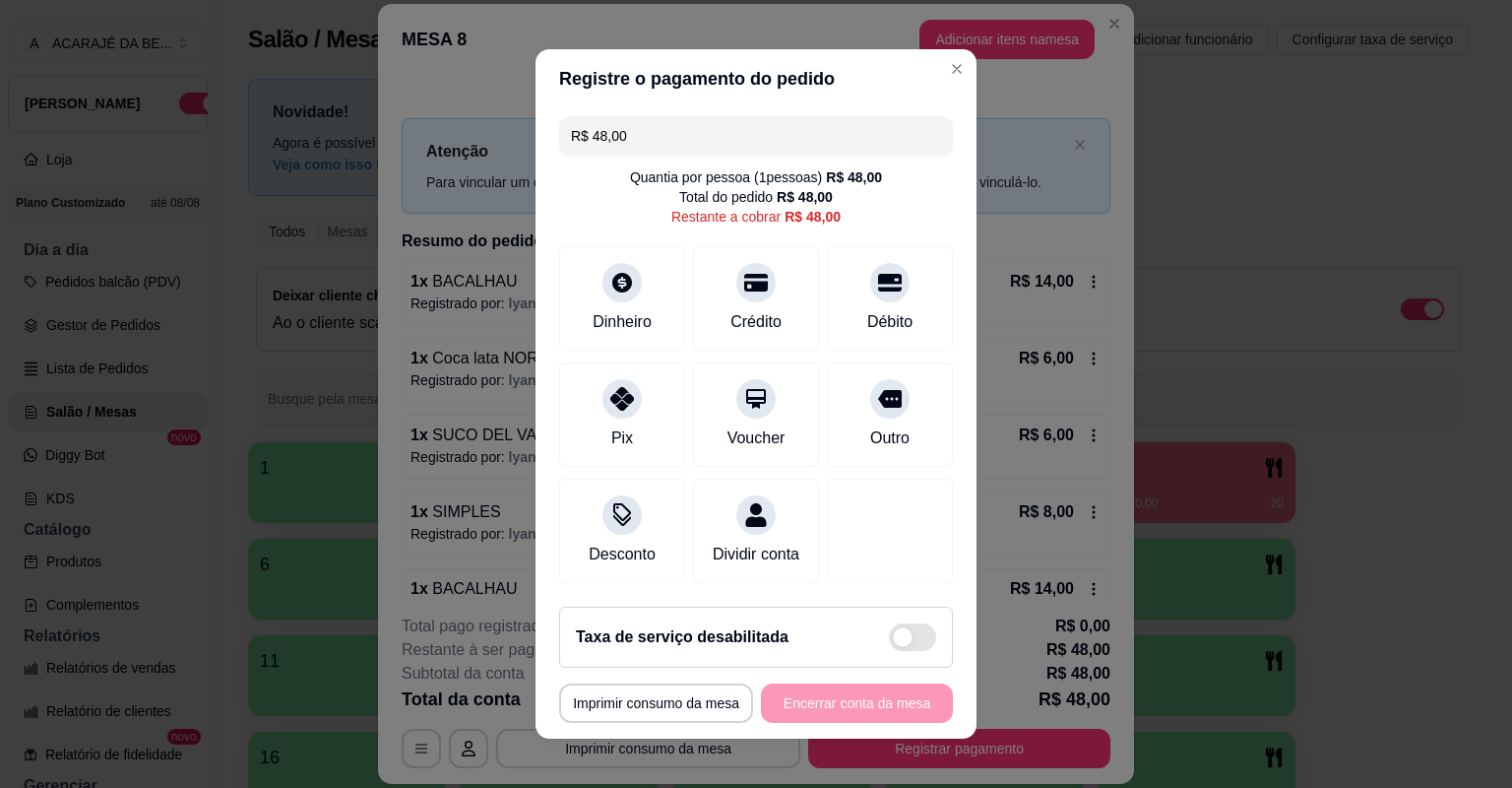 drag, startPoint x: 890, startPoint y: 406, endPoint x: 839, endPoint y: 709, distance: 307.2621 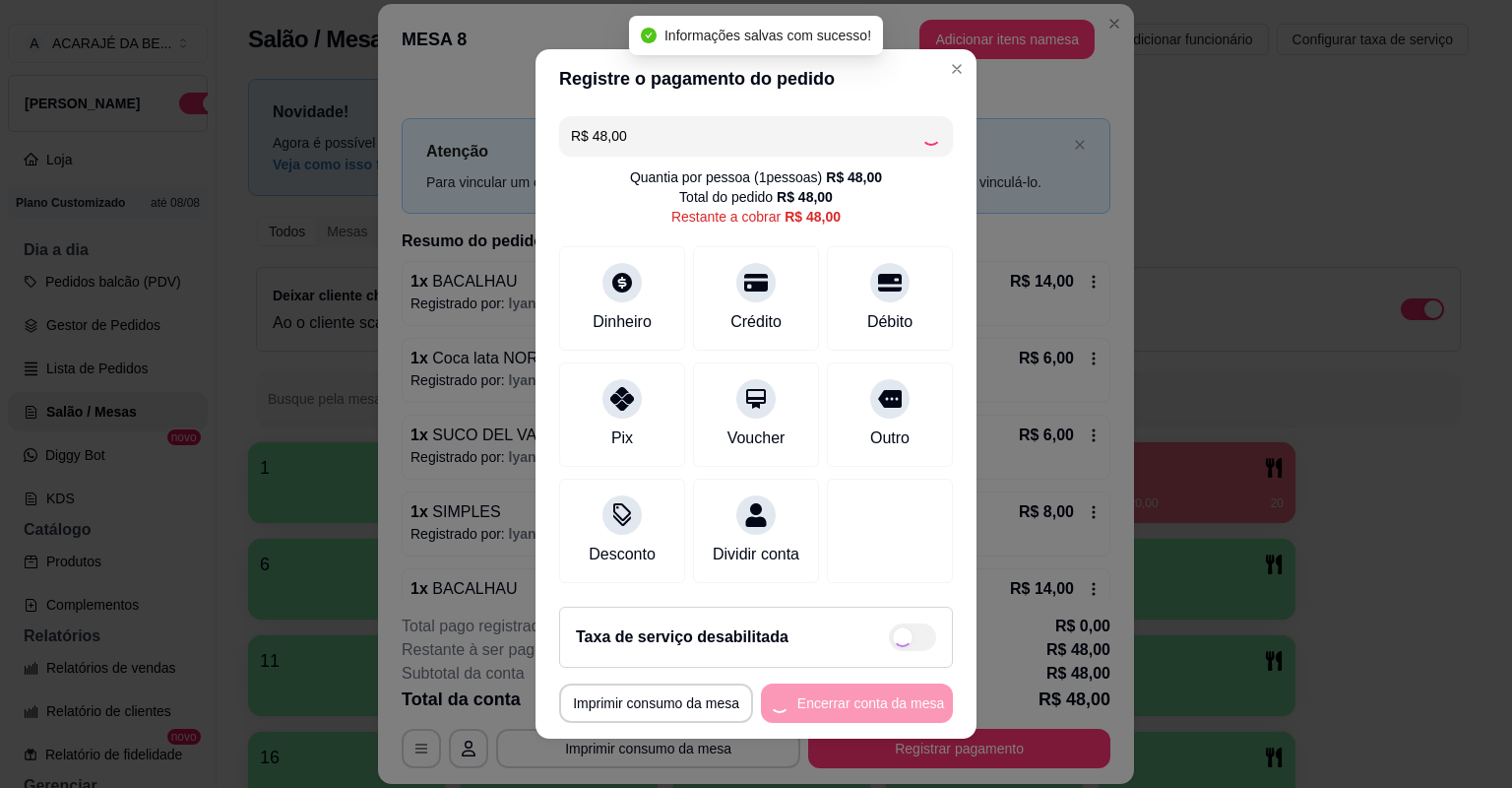 click on "**********" at bounding box center [756, 703] 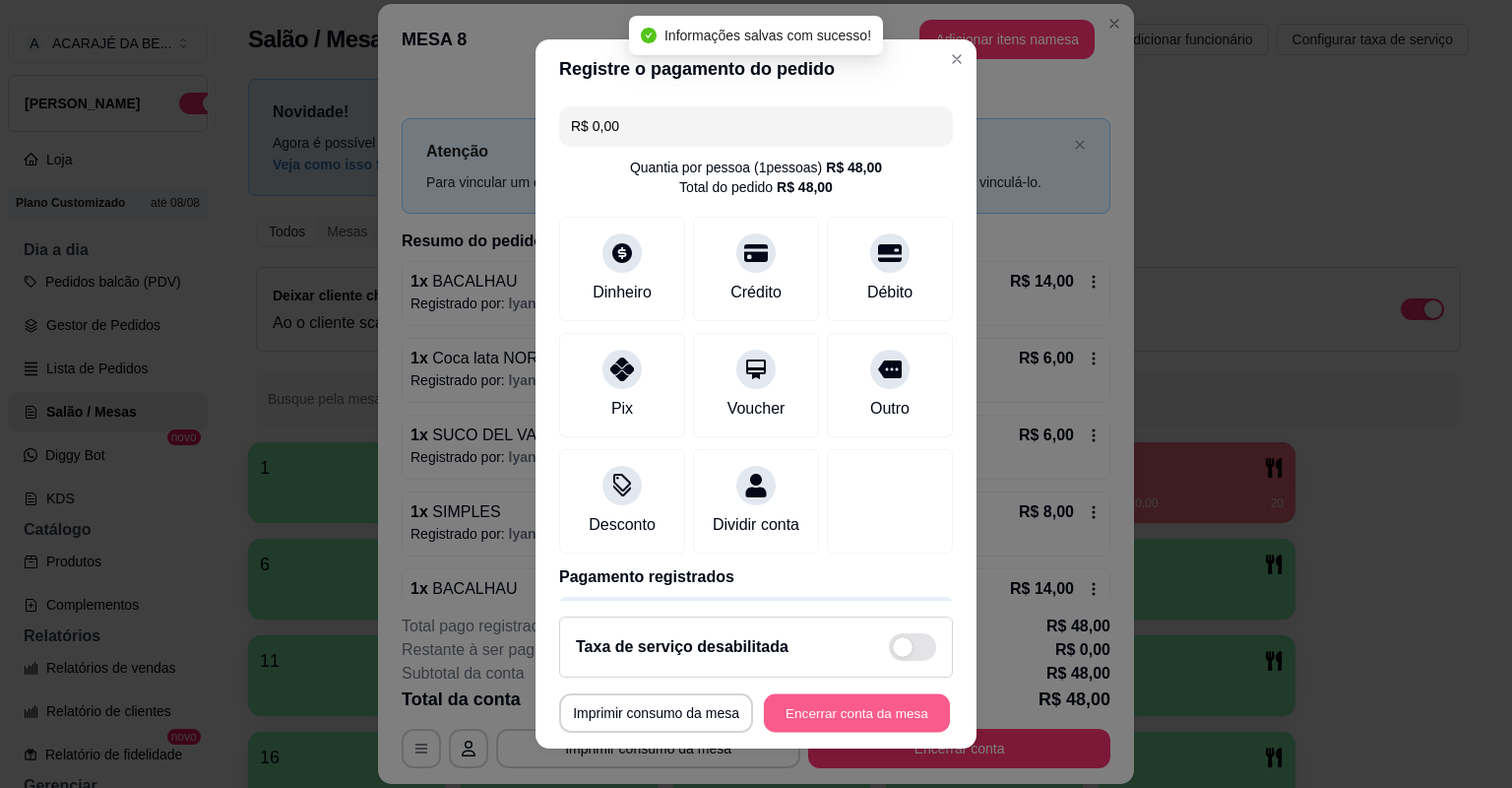 click on "Encerrar conta da mesa" at bounding box center [856, 713] 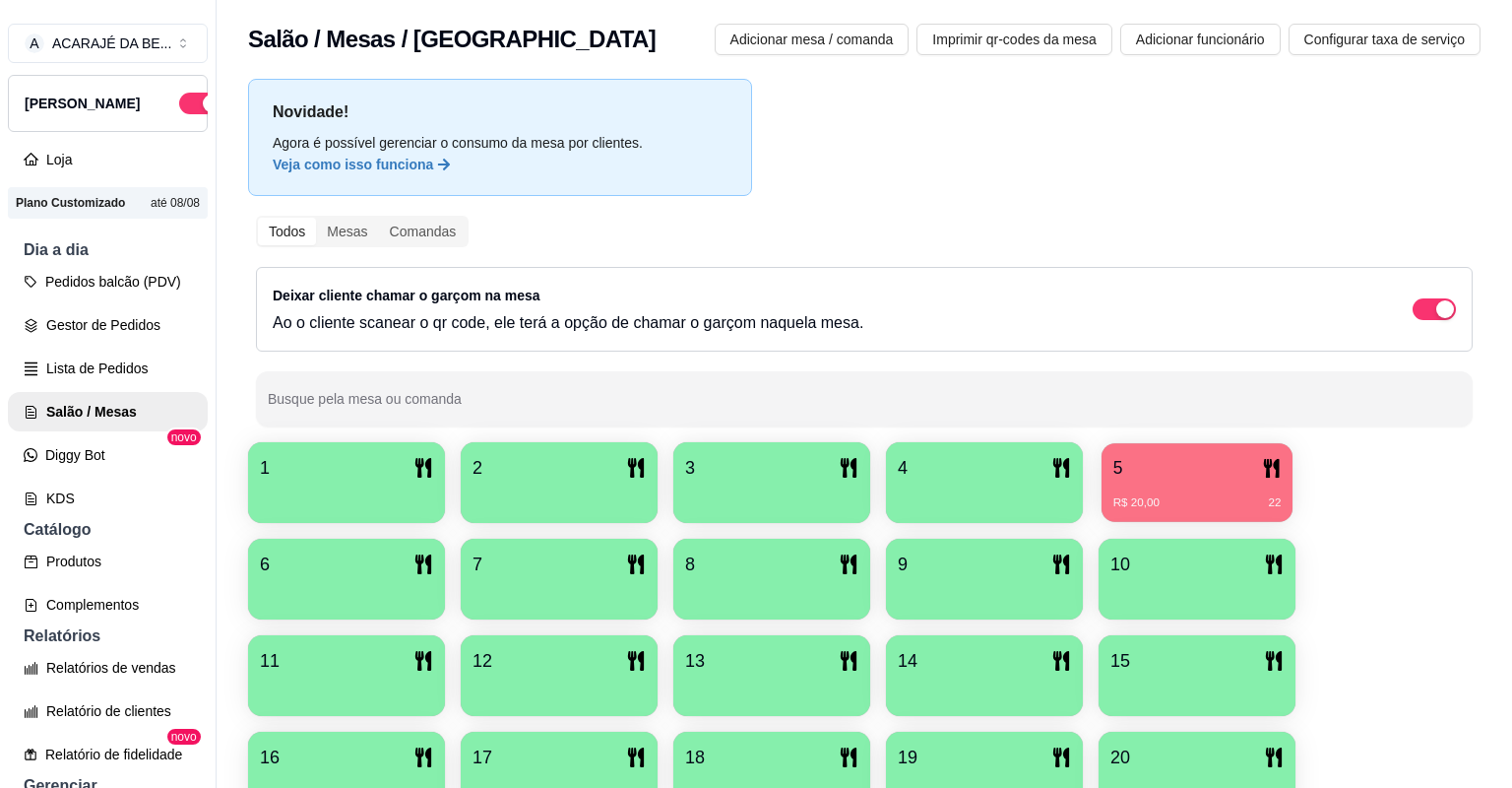 click on "5" at bounding box center [1197, 468] 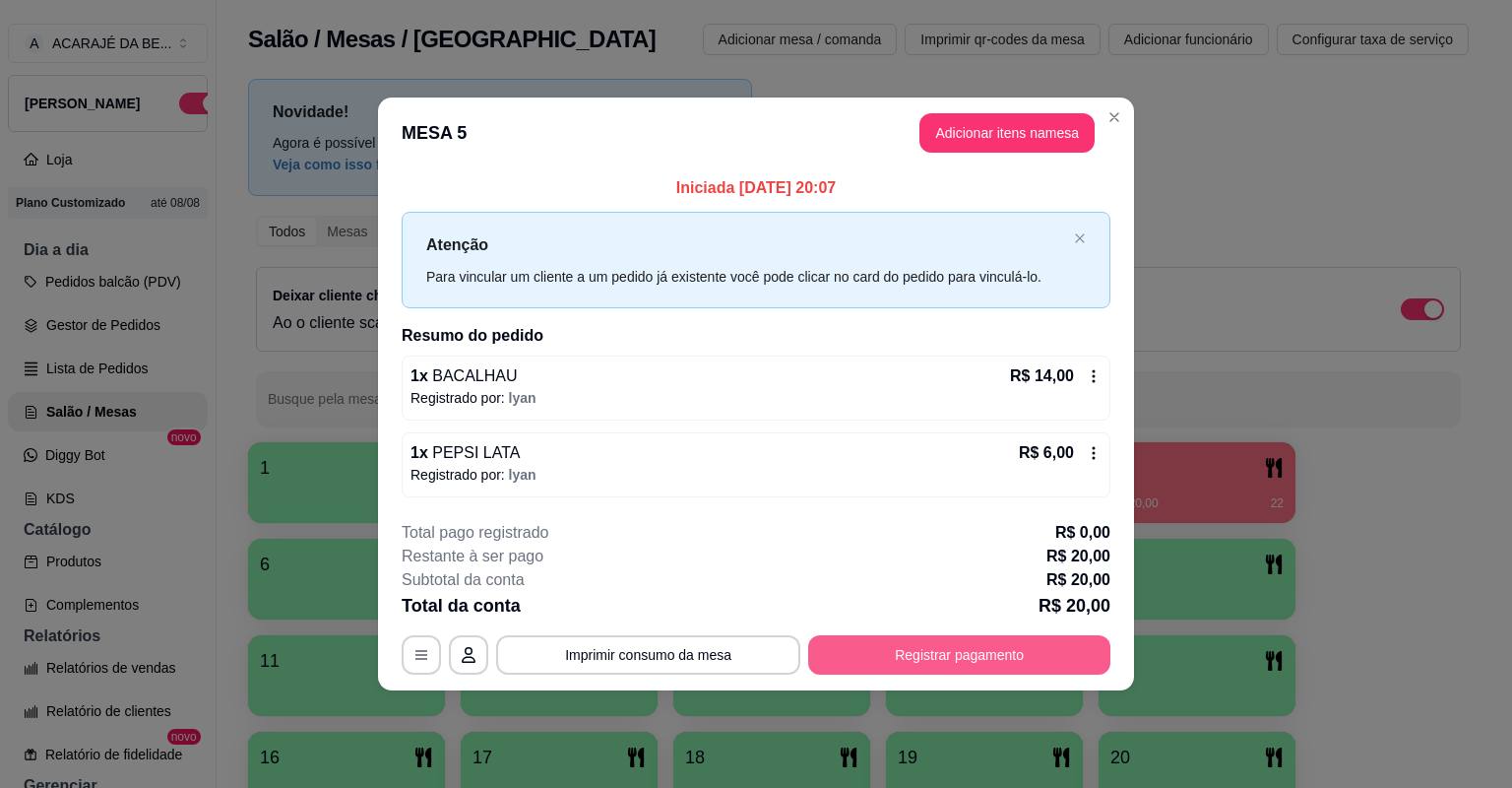 click on "Registrar pagamento" at bounding box center (959, 655) 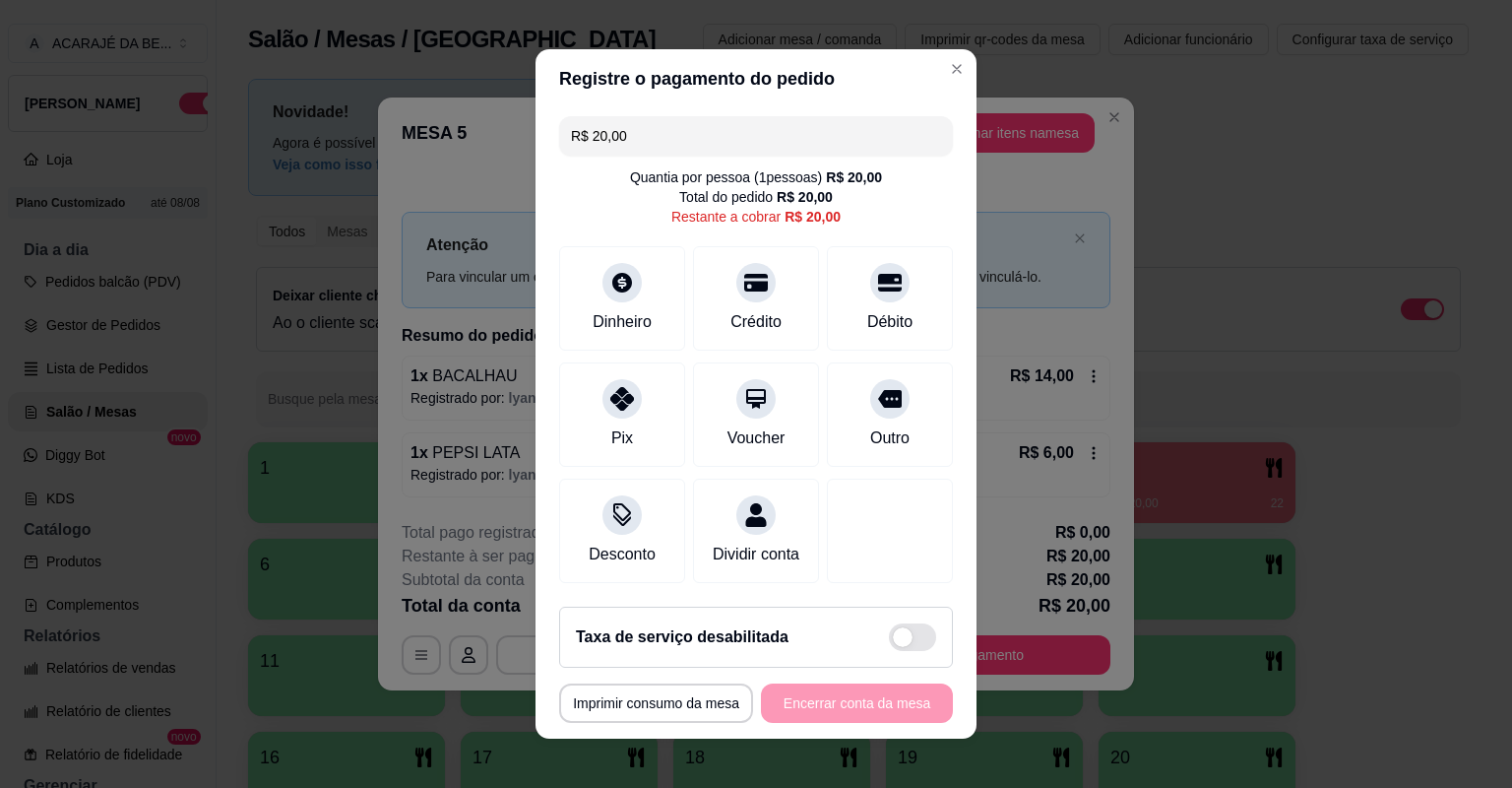 drag, startPoint x: 882, startPoint y: 406, endPoint x: 885, endPoint y: 619, distance: 213.02113 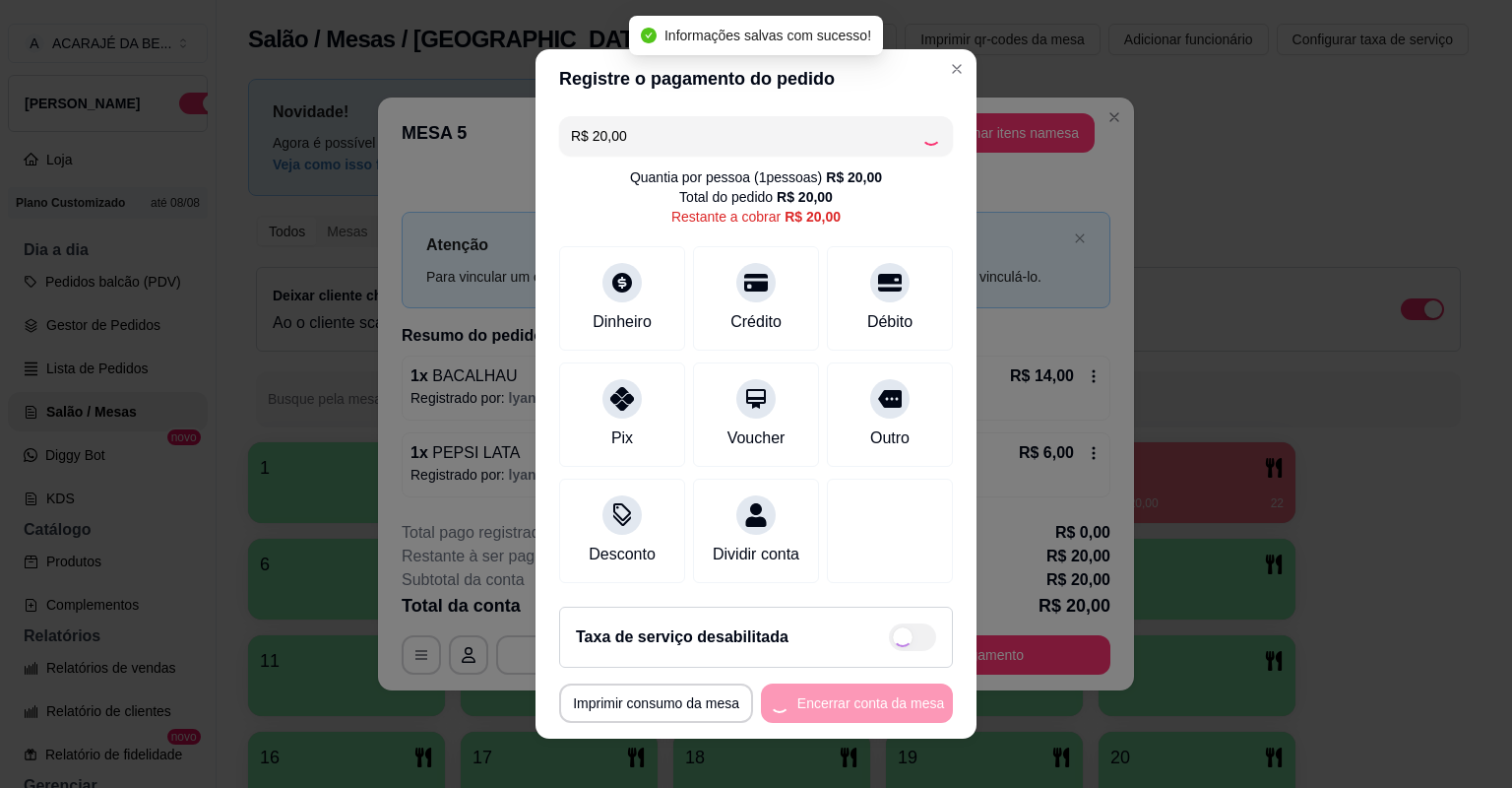 type on "R$ 0,00" 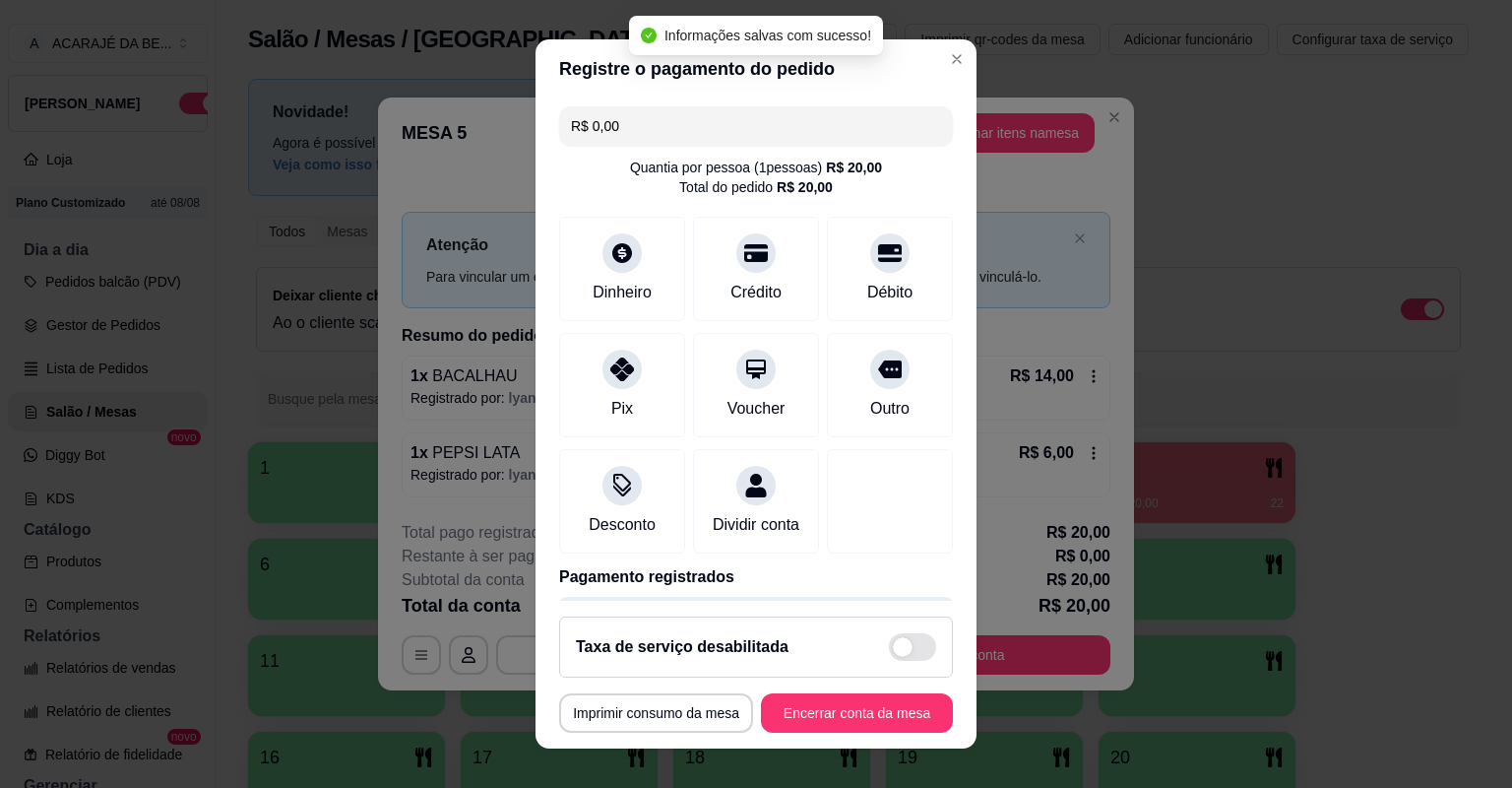 click on "**********" at bounding box center (756, 675) 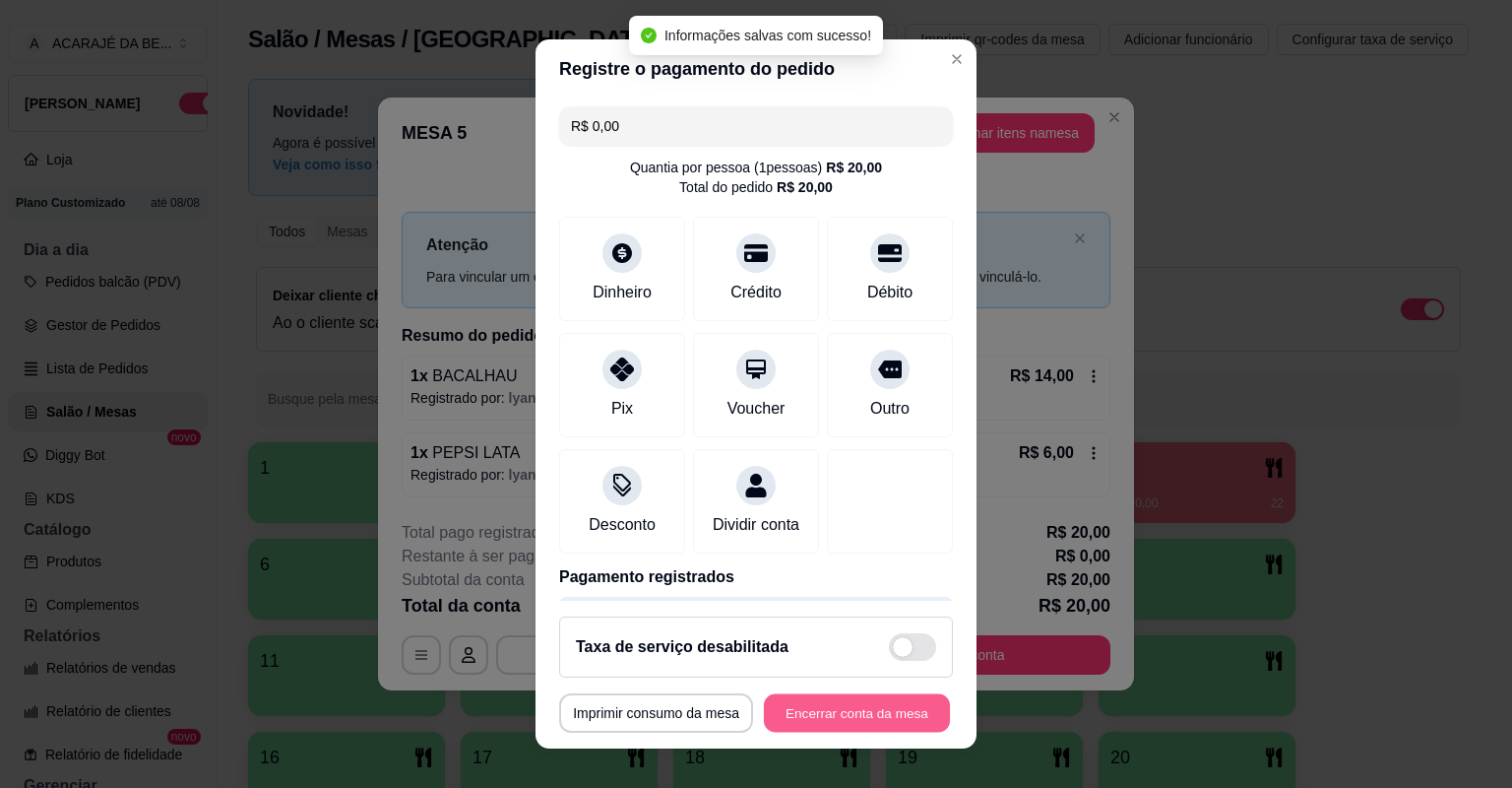 click on "Encerrar conta da mesa" at bounding box center (856, 713) 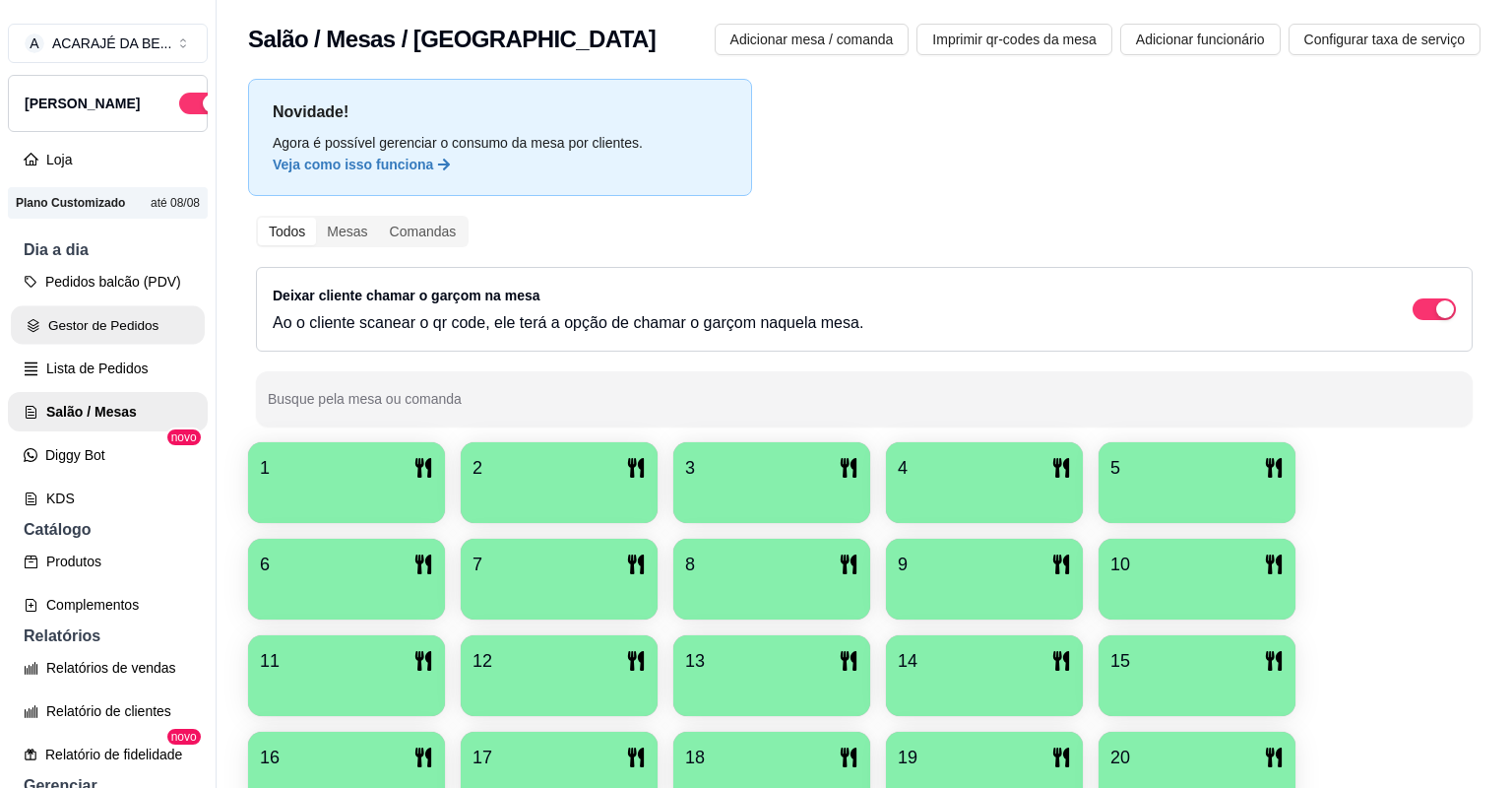 click on "Gestor de Pedidos" at bounding box center (107, 325) 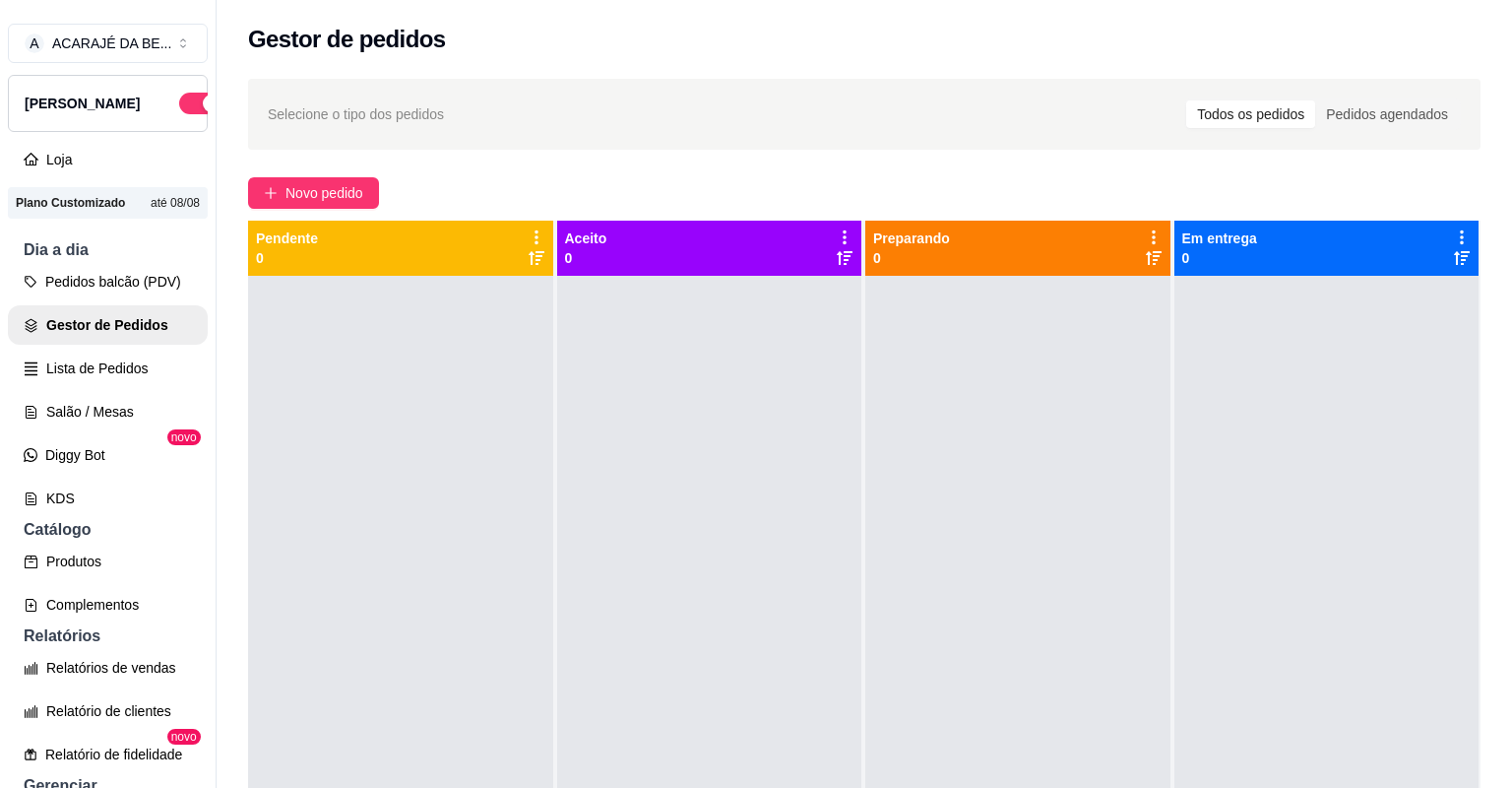 click on "Selecione o tipo dos pedidos Todos os pedidos Pedidos agendados Novo pedido Pendente 0 Aceito 0 Preparando 0 Em entrega 0" at bounding box center [864, 550] 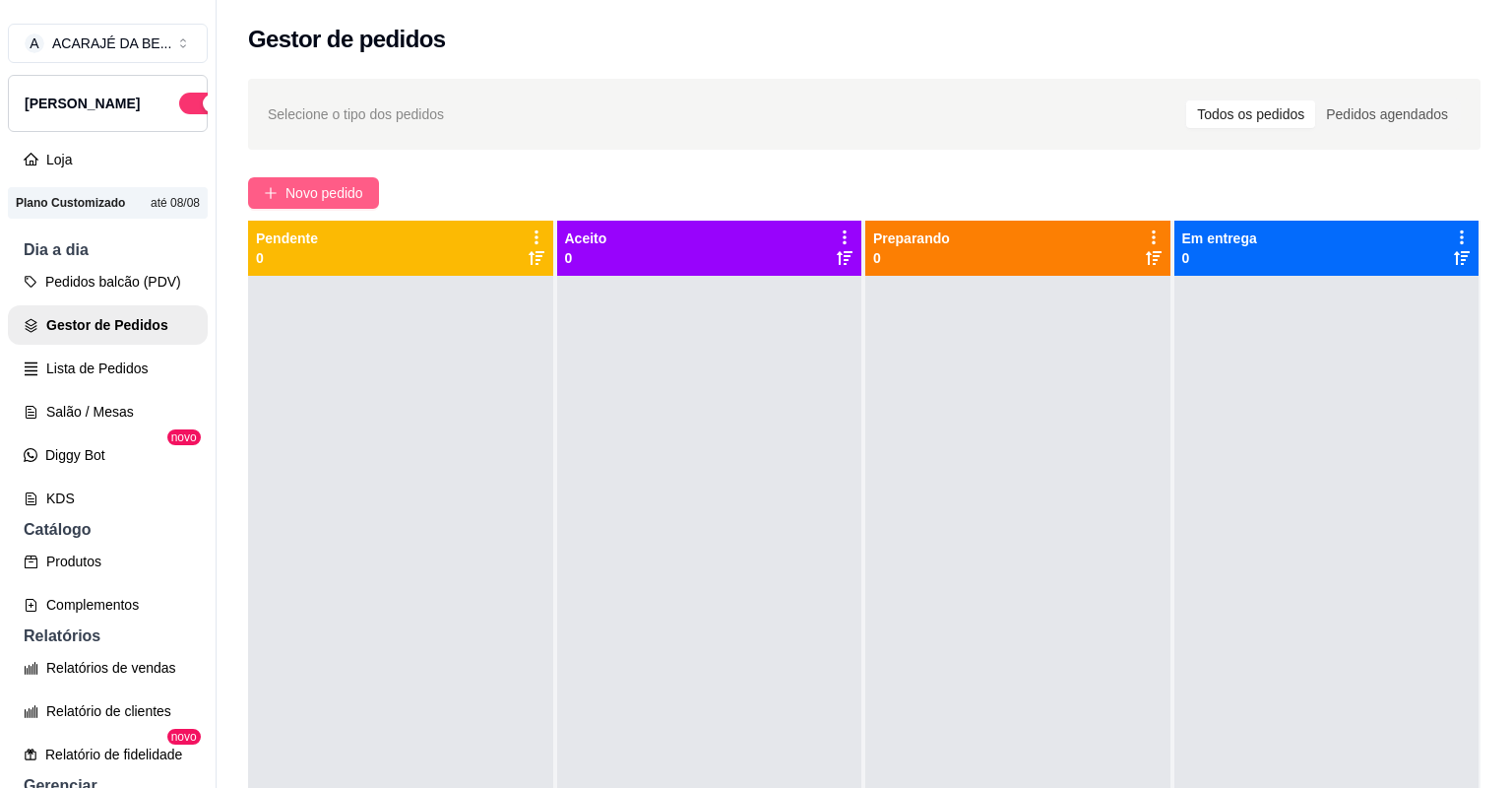 click on "Novo pedido" at bounding box center [324, 193] 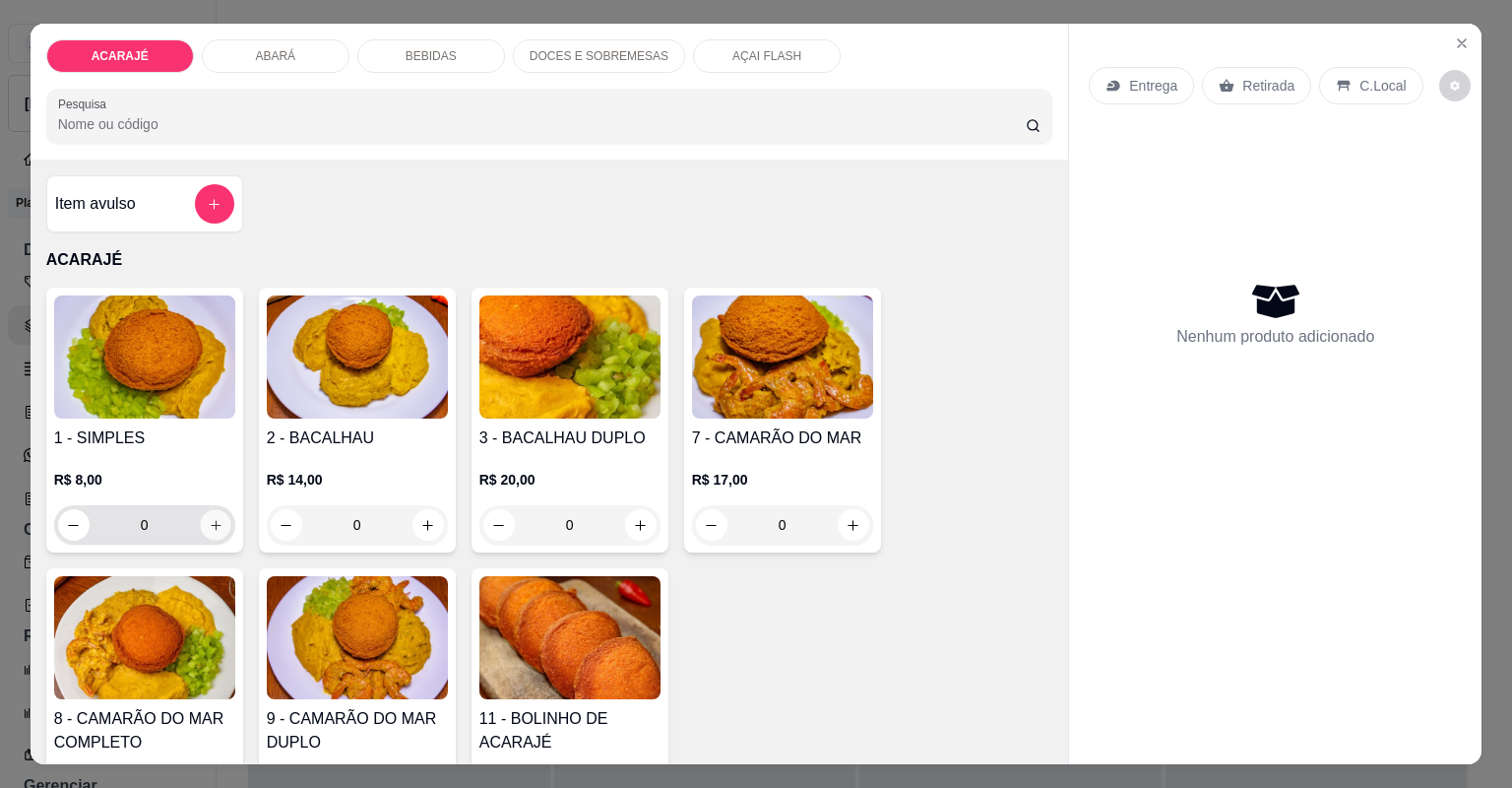 click 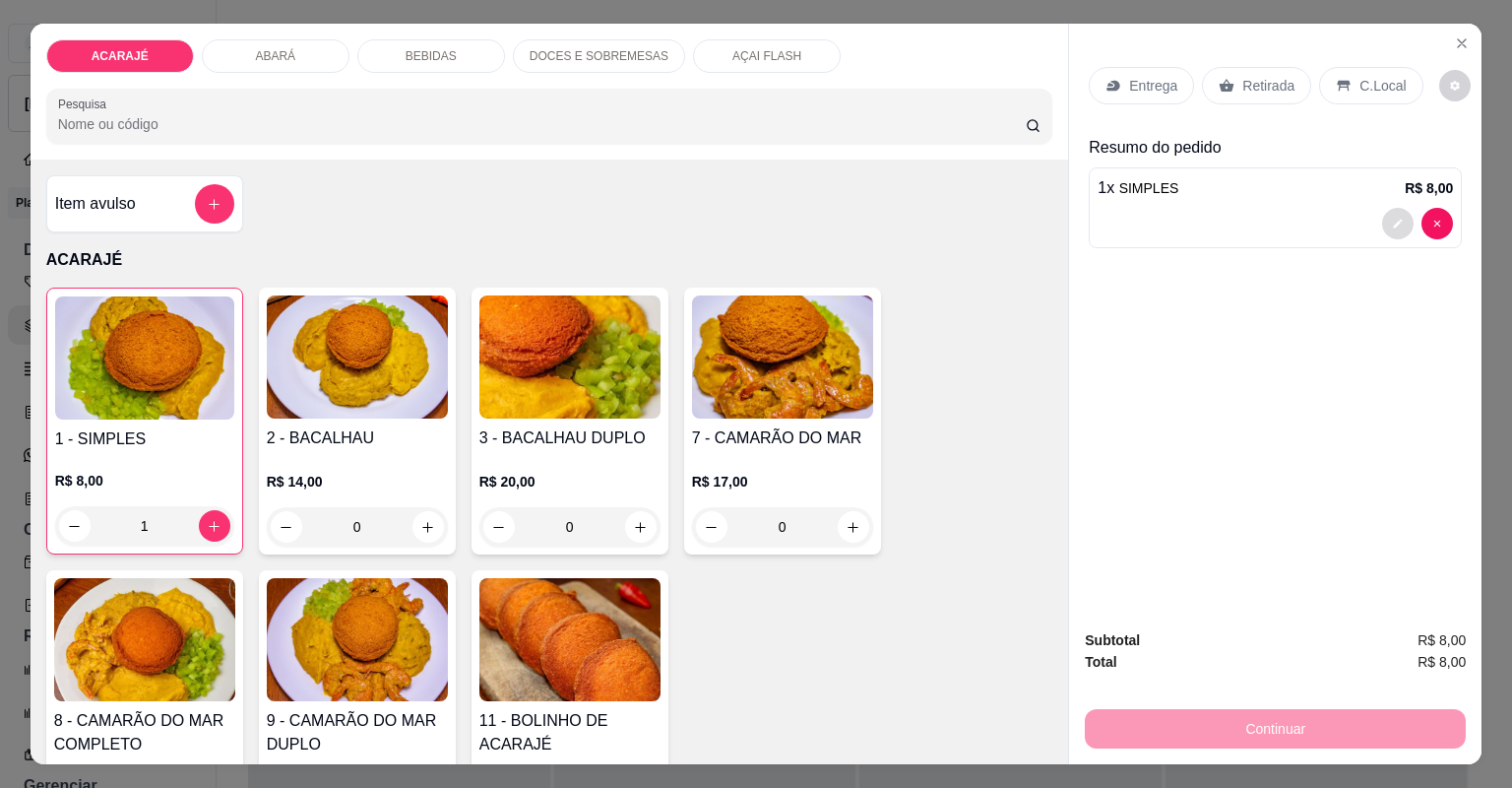 click 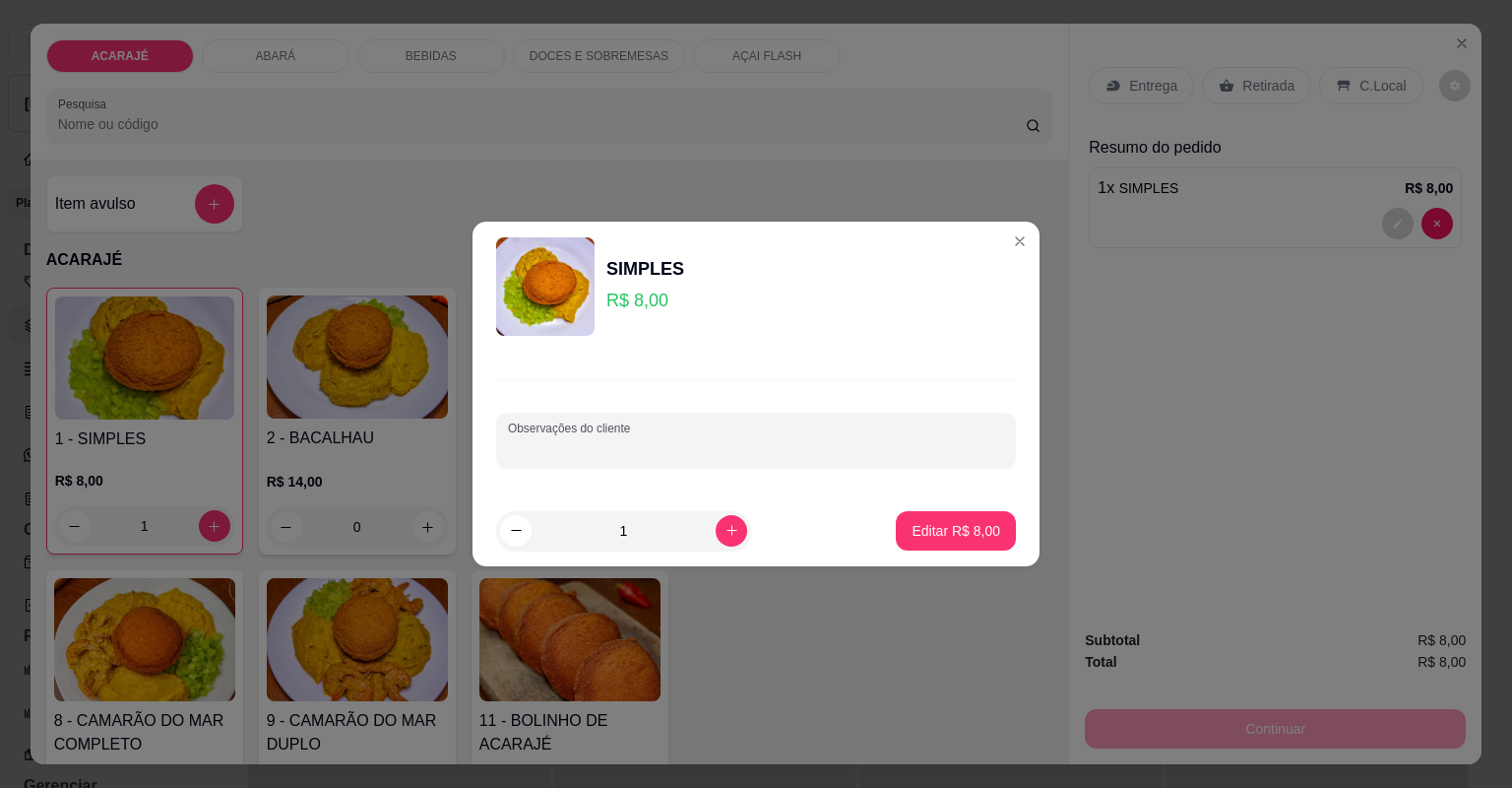 click on "Observações do cliente" at bounding box center (756, 448) 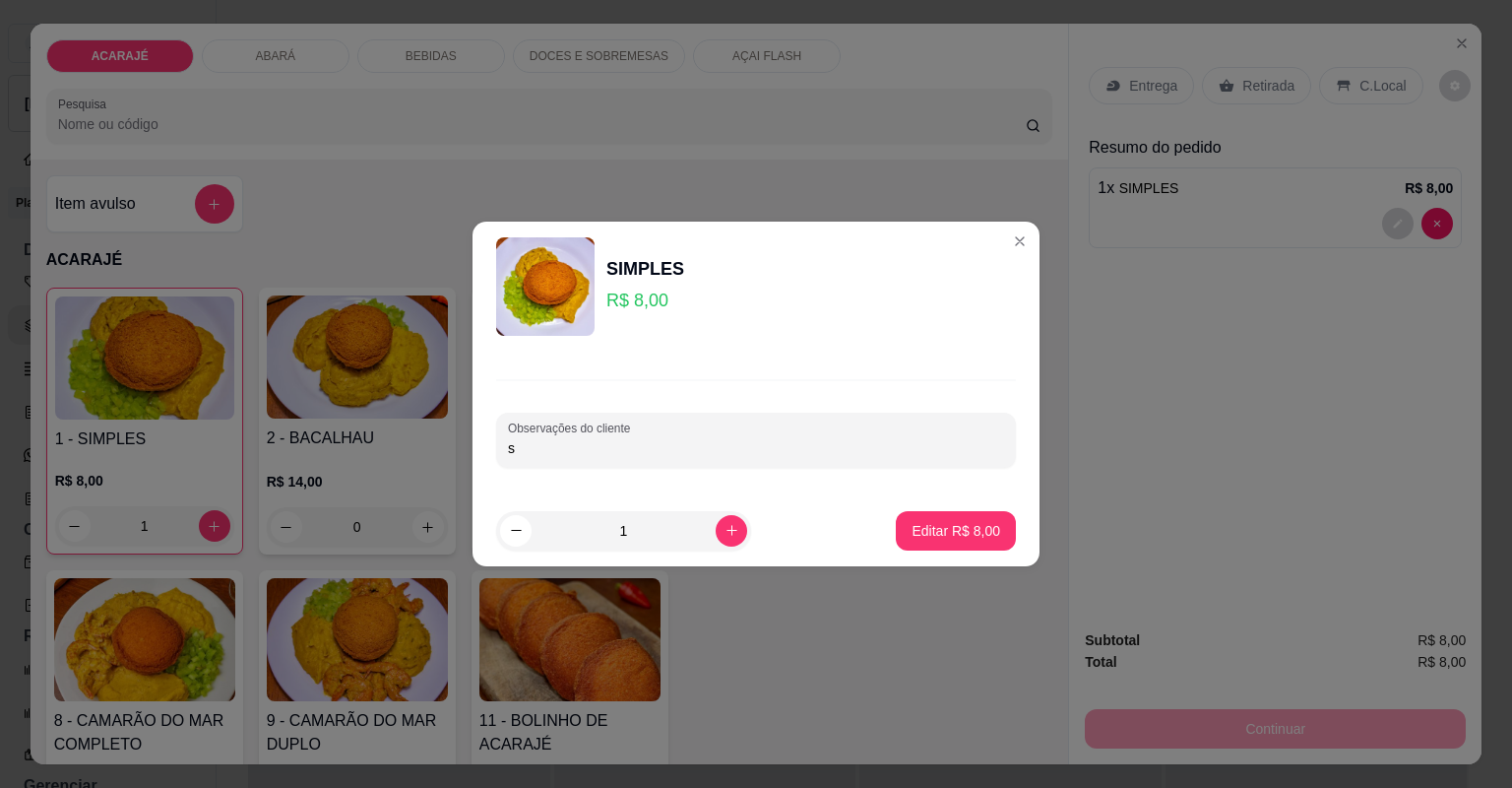 type on "s" 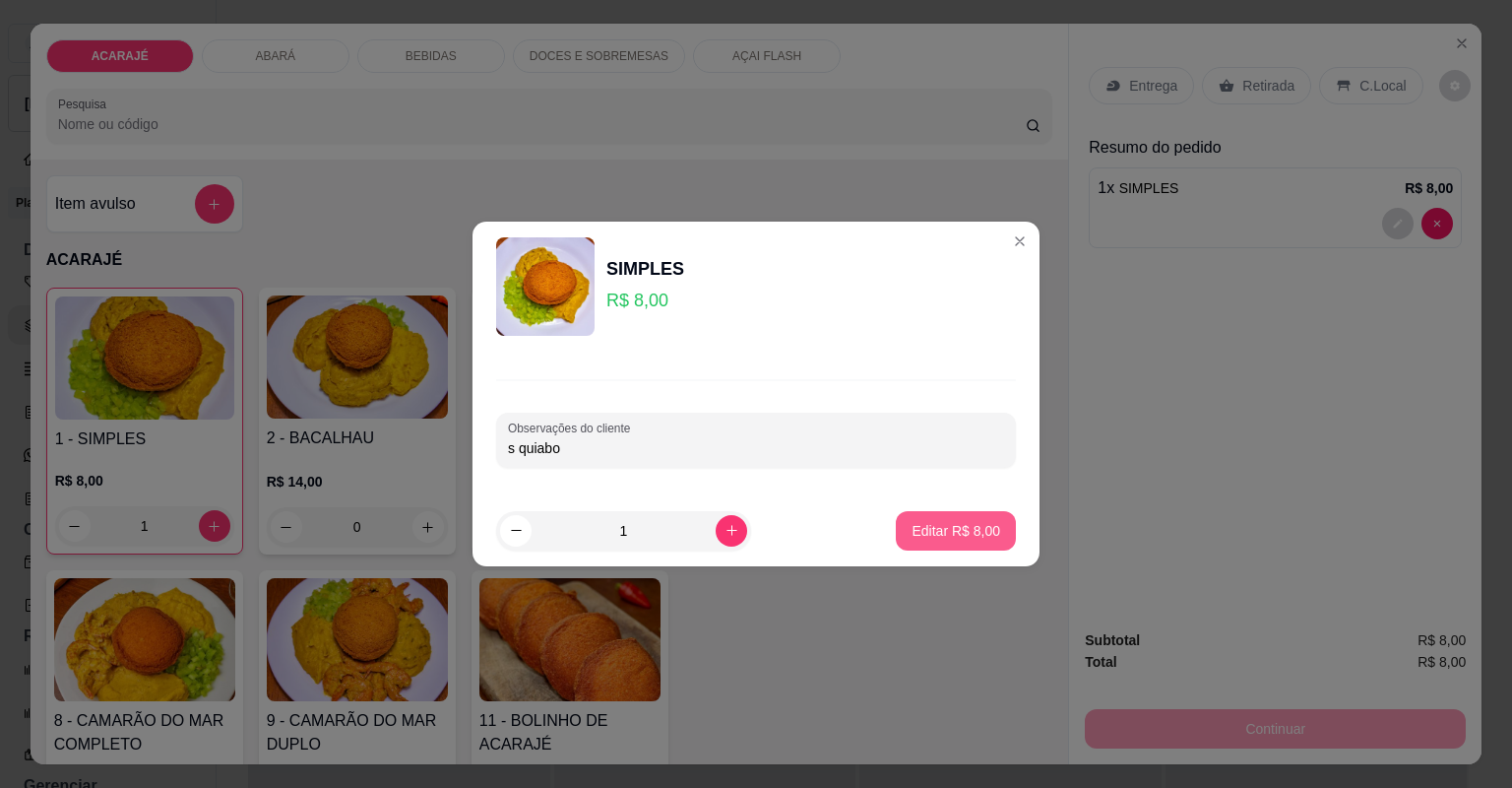 click on "Editar   R$ 8,00" at bounding box center [956, 531] 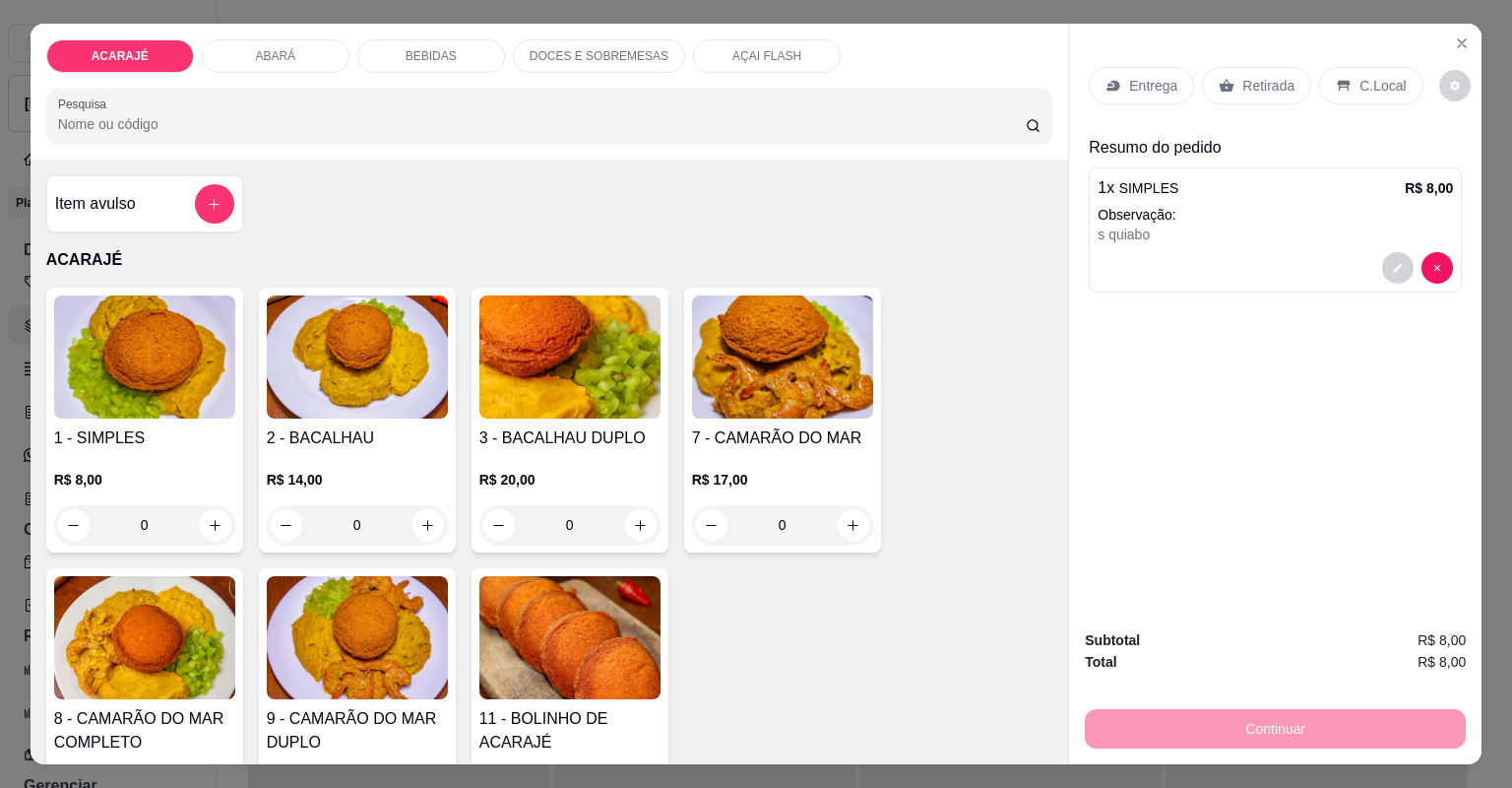 click on "Entrega" at bounding box center (1141, 86) 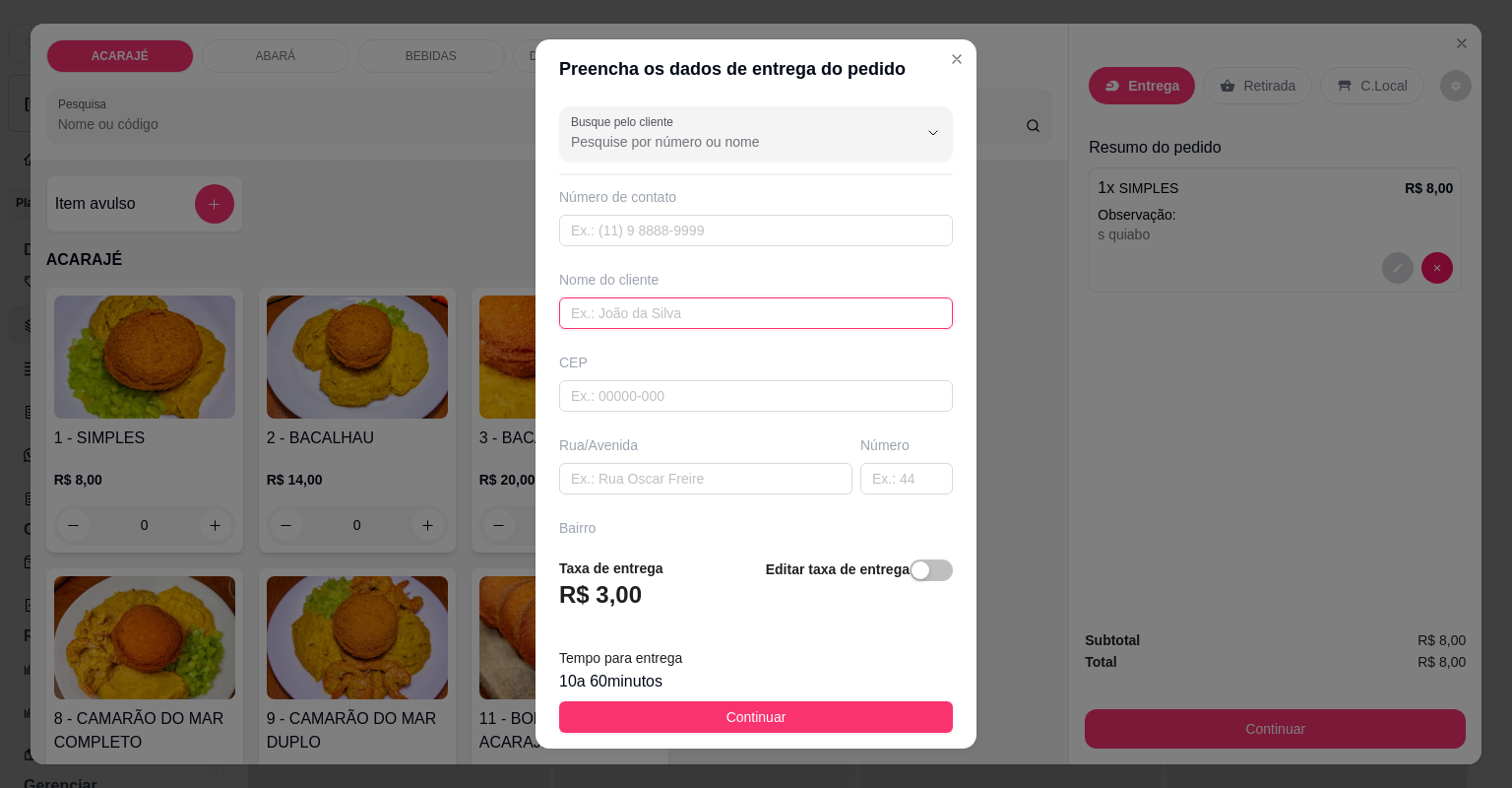 click at bounding box center [756, 313] 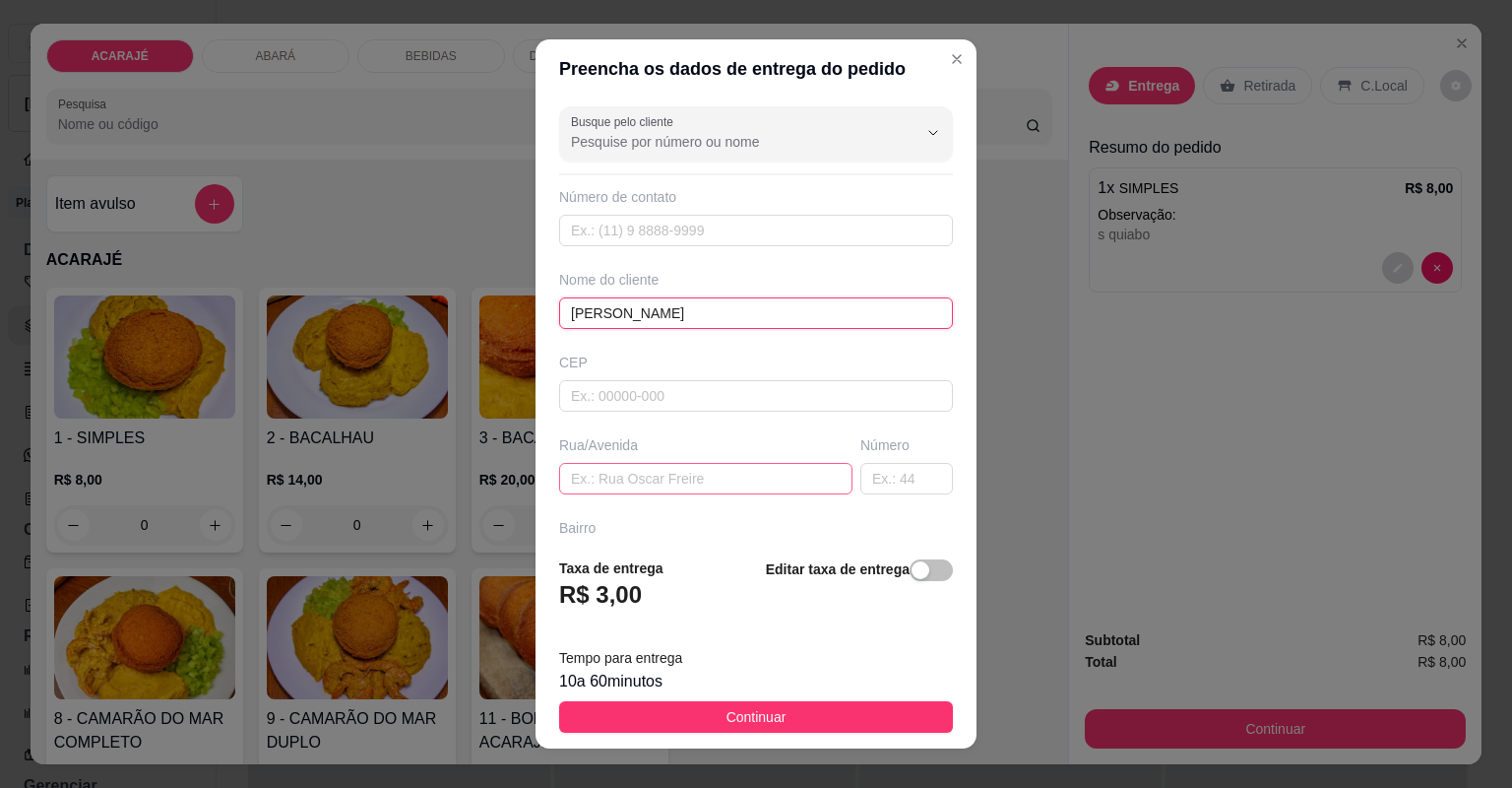 type on "[PERSON_NAME]" 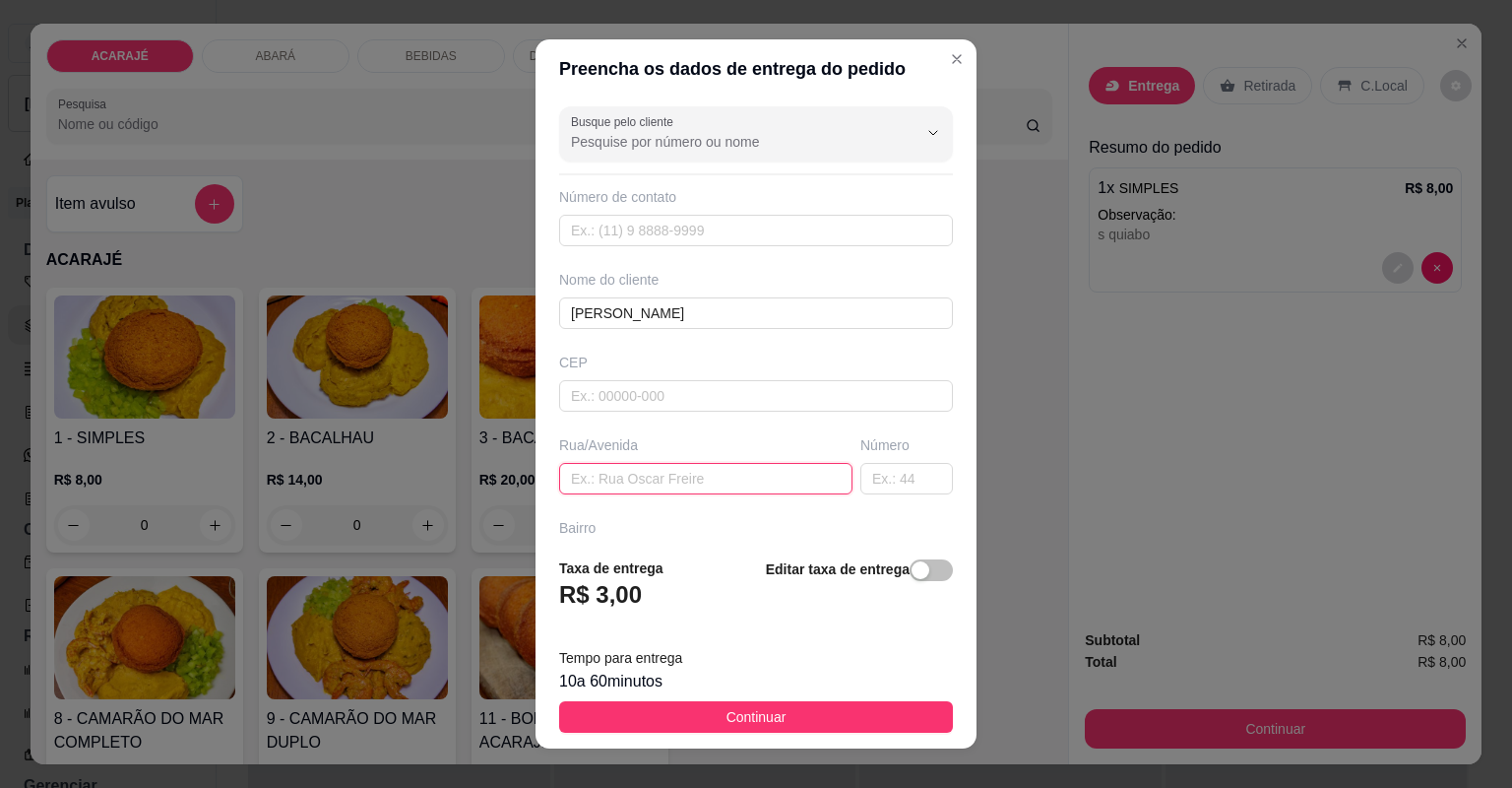click at bounding box center (706, 479) 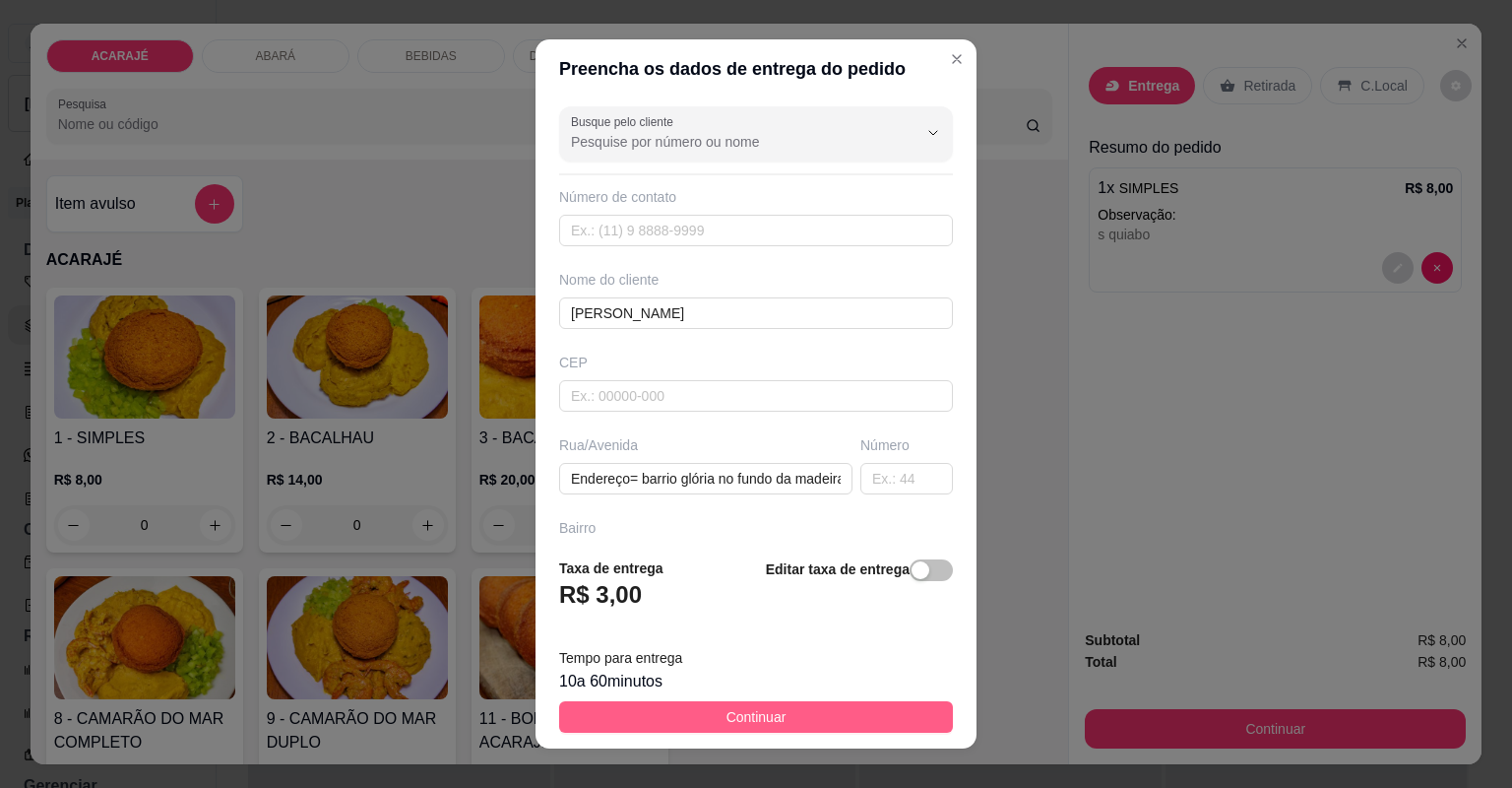 click on "Continuar" at bounding box center (756, 717) 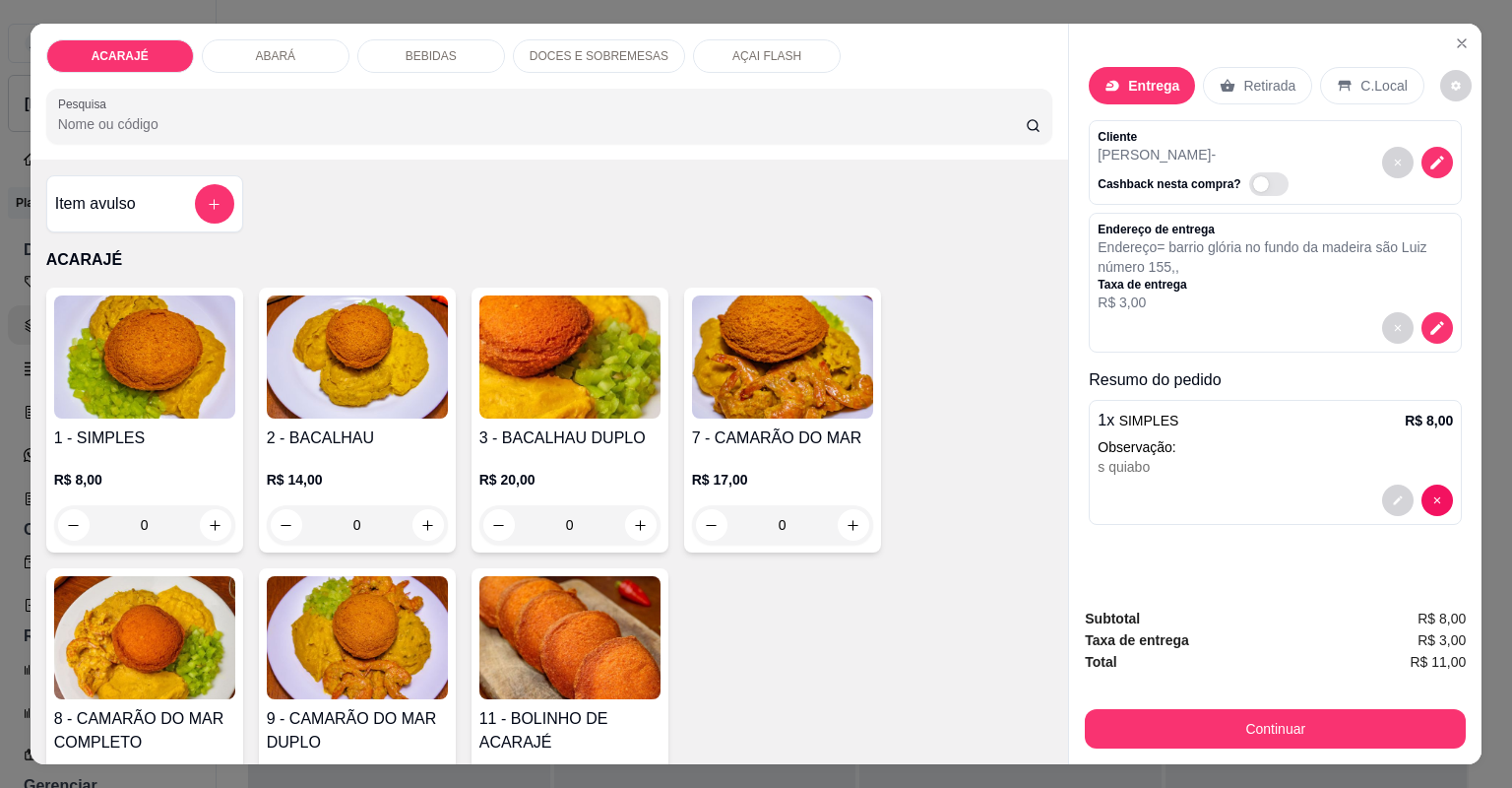 click on "Subtotal R$ 8,00 Taxa de entrega R$ 3,00 Total R$ 11,00 Continuar" at bounding box center (1275, 678) 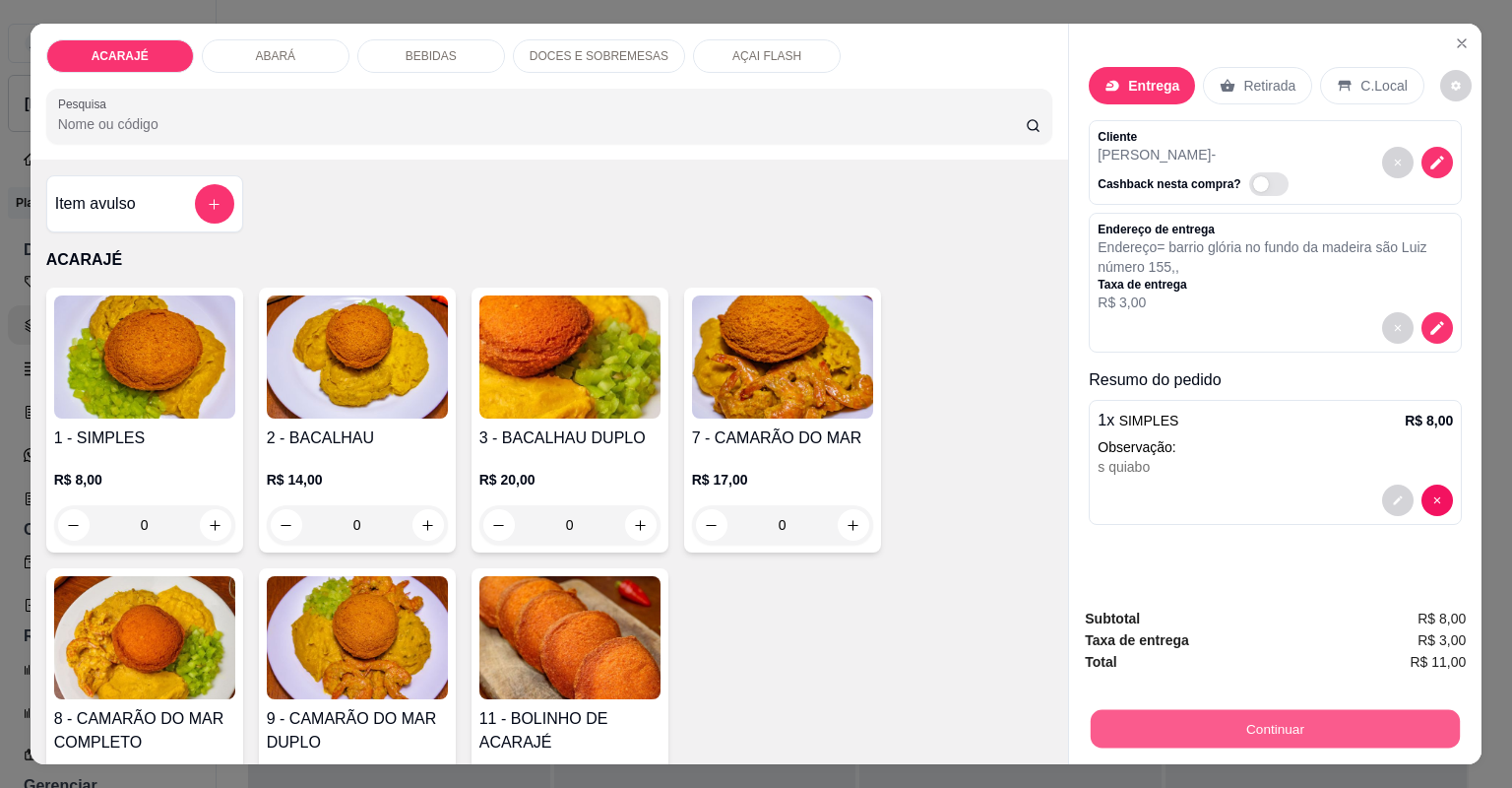 click on "Continuar" at bounding box center [1275, 729] 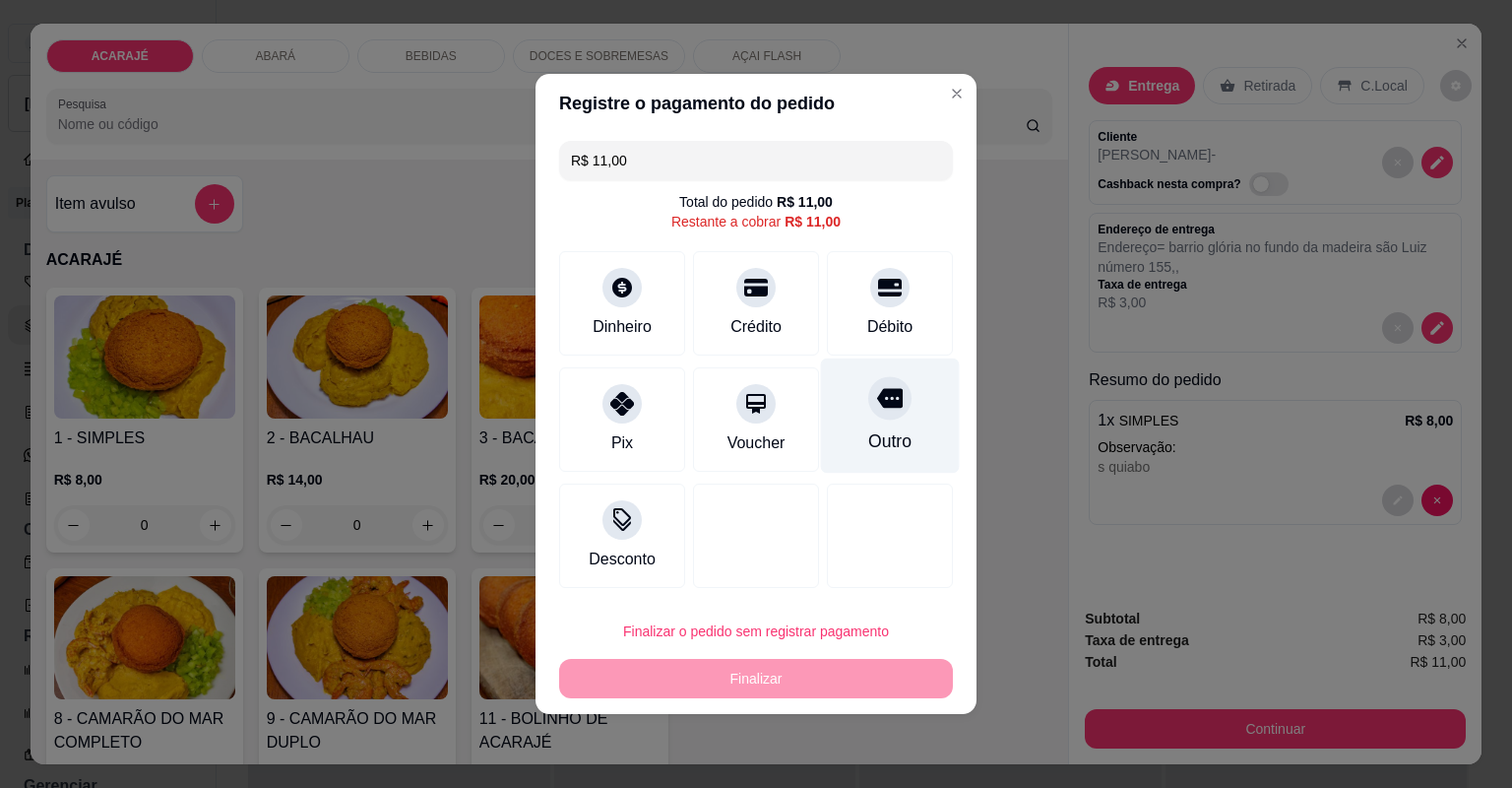 click on "Outro" at bounding box center [890, 441] 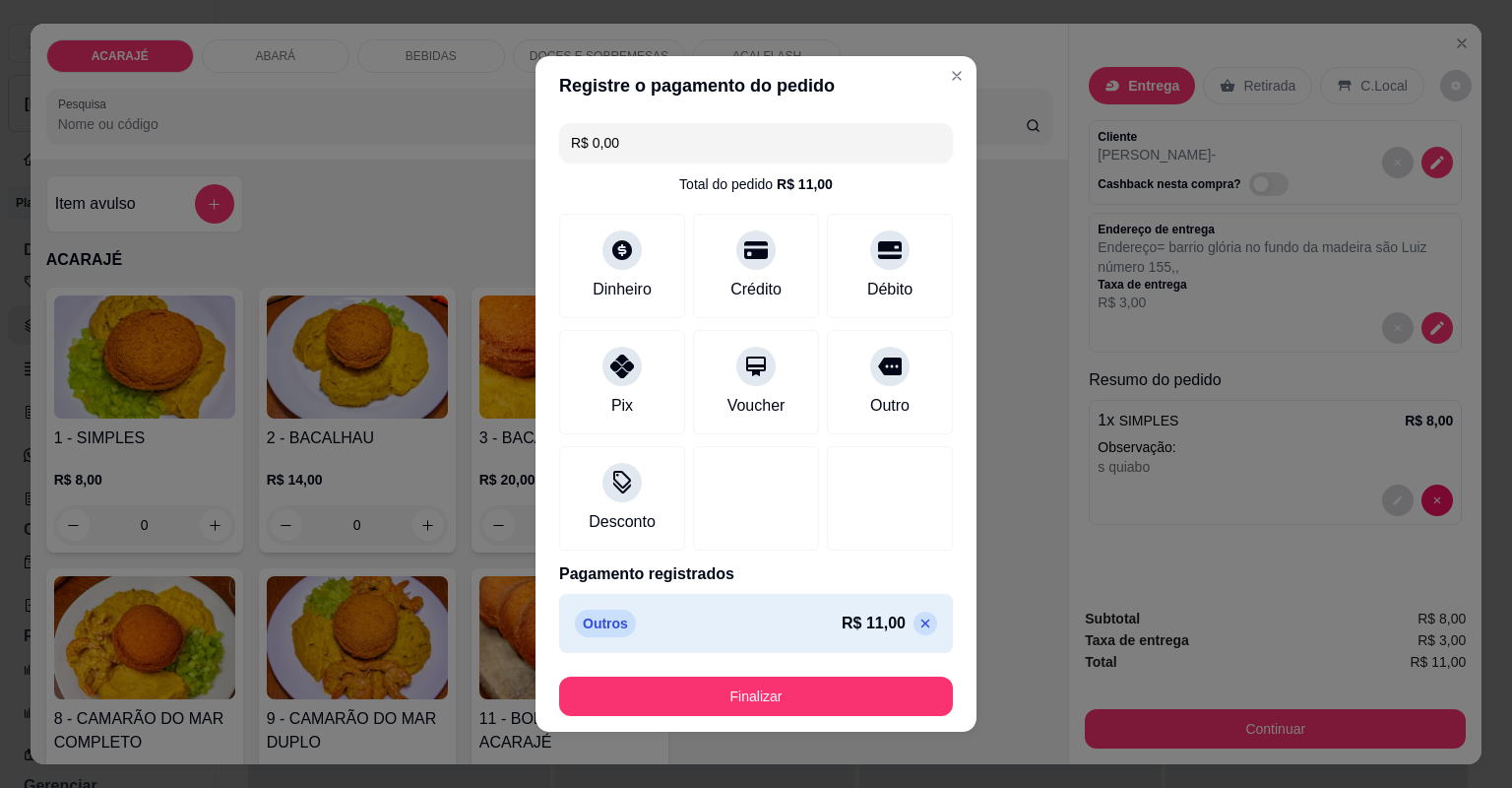 click 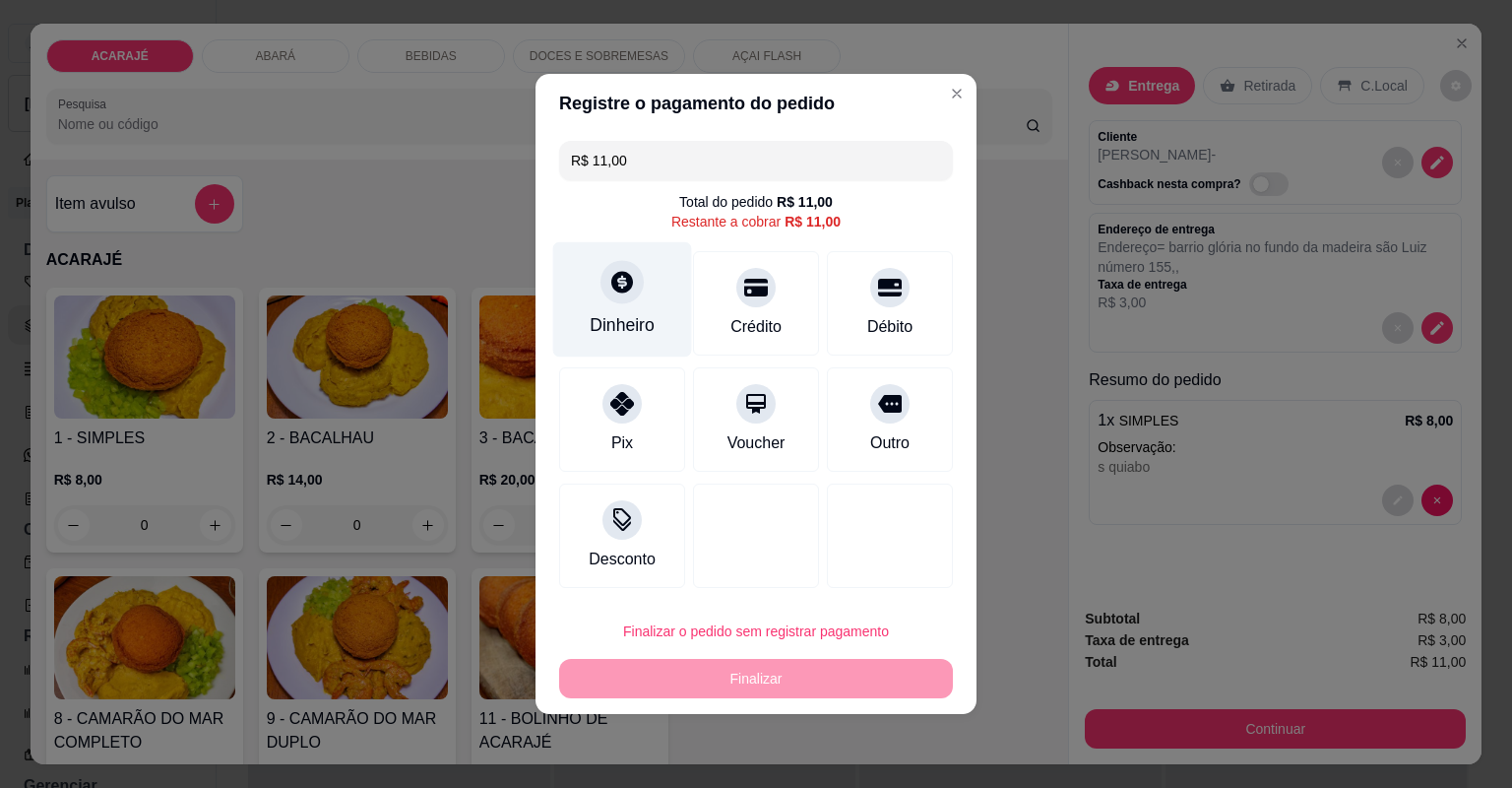 click on "Dinheiro" at bounding box center (622, 299) 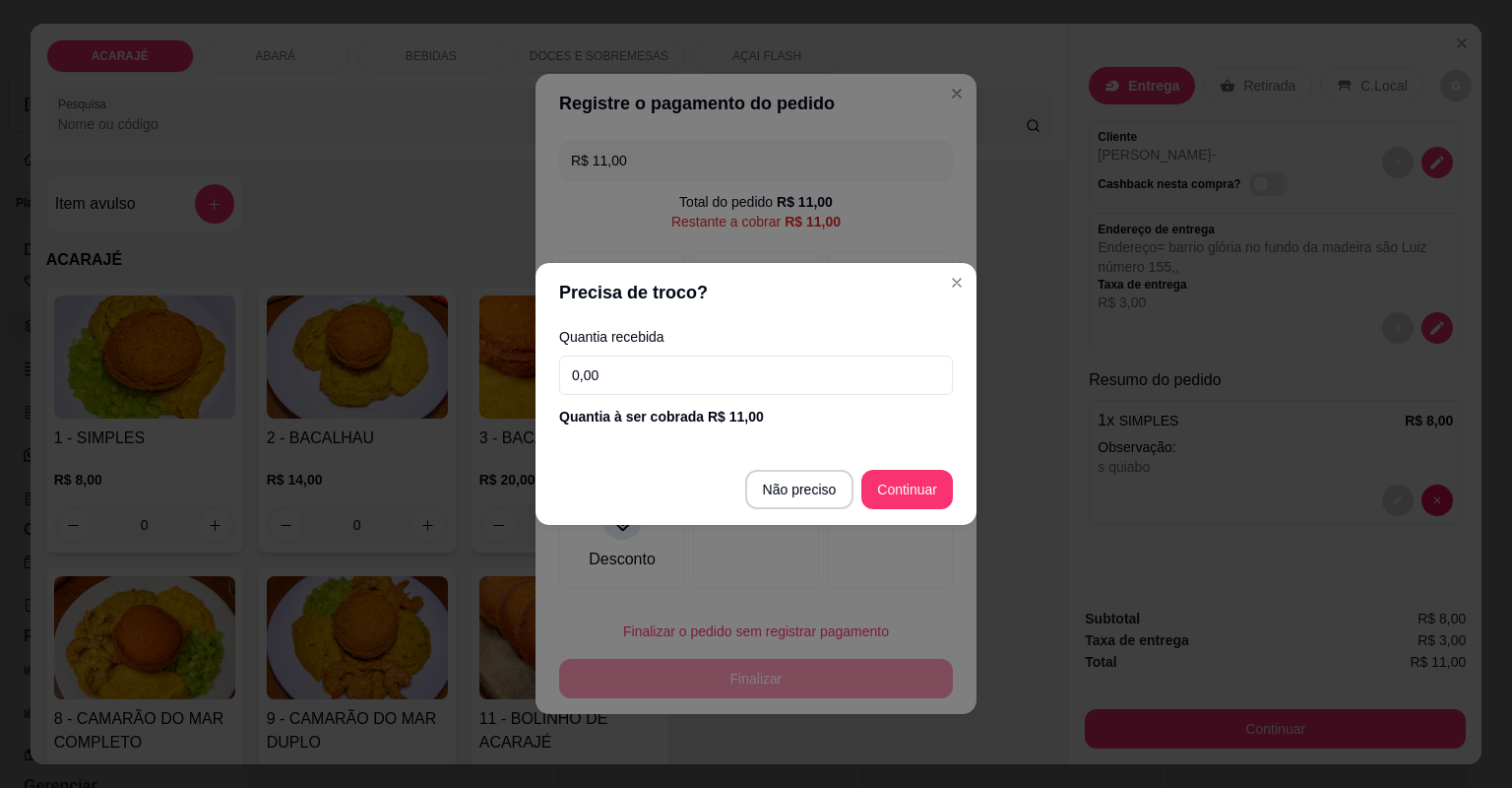 click on "0,00" at bounding box center (756, 375) 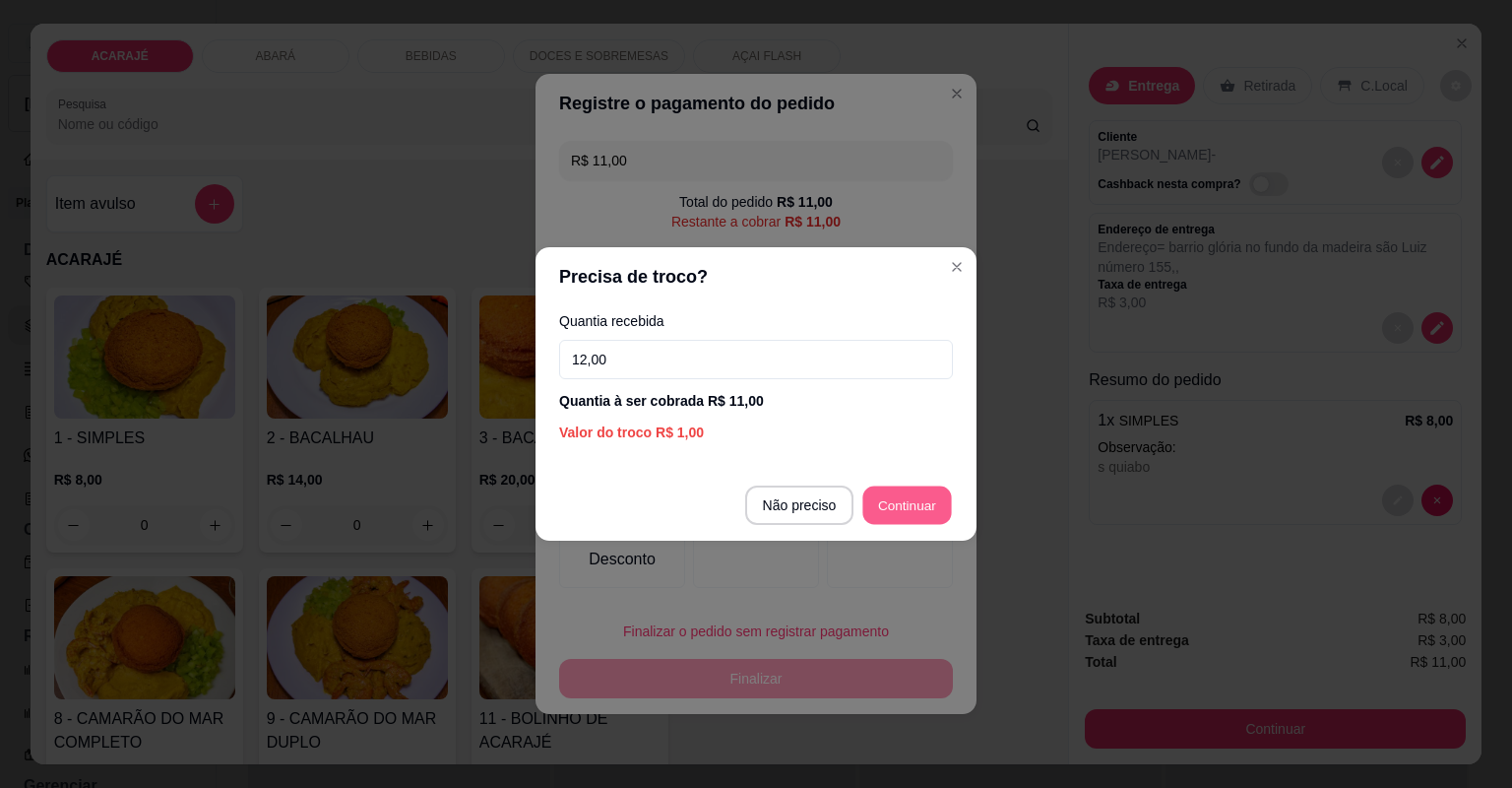 type on "R$ 0,00" 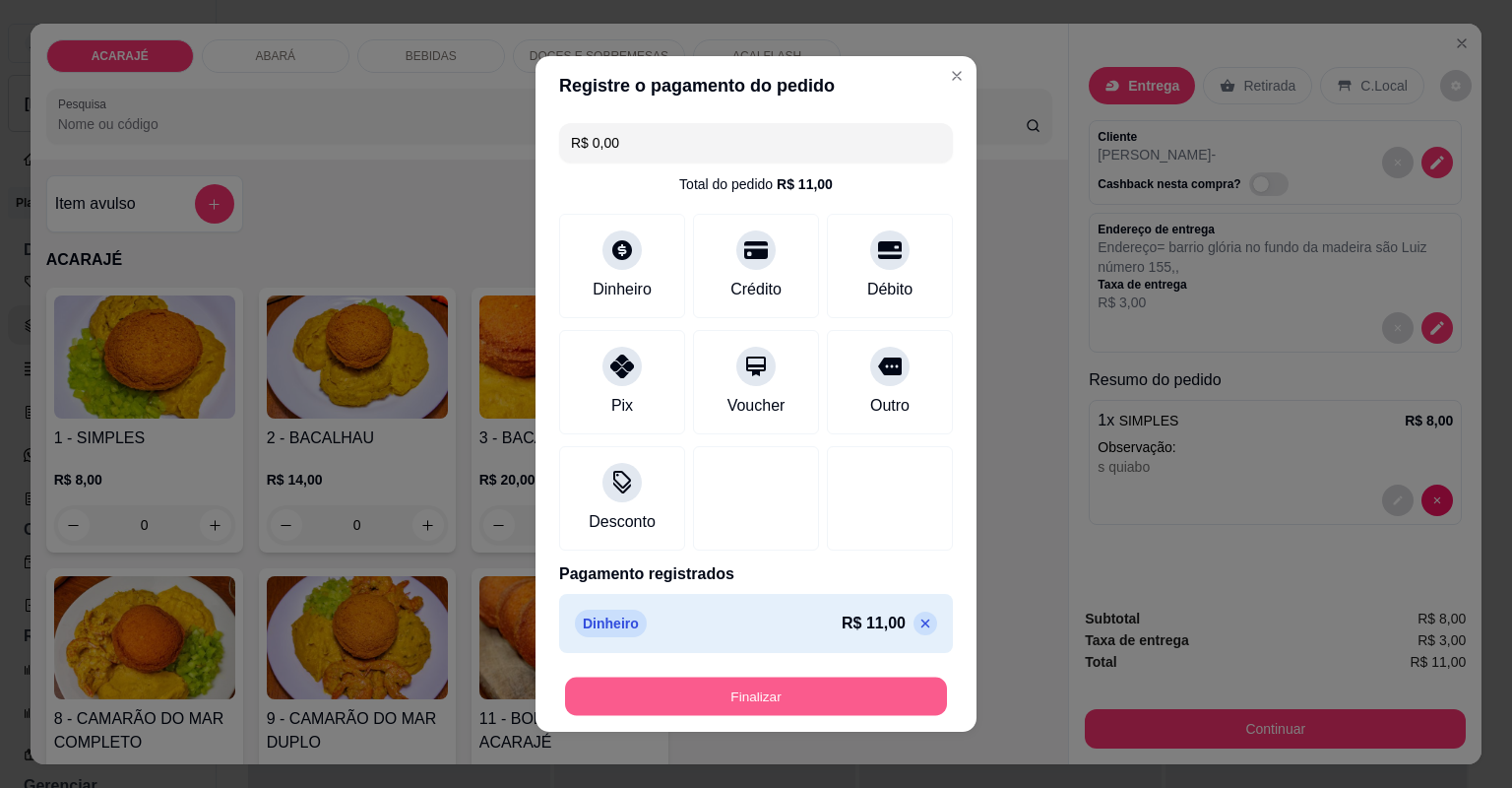 click on "Finalizar" at bounding box center [756, 696] 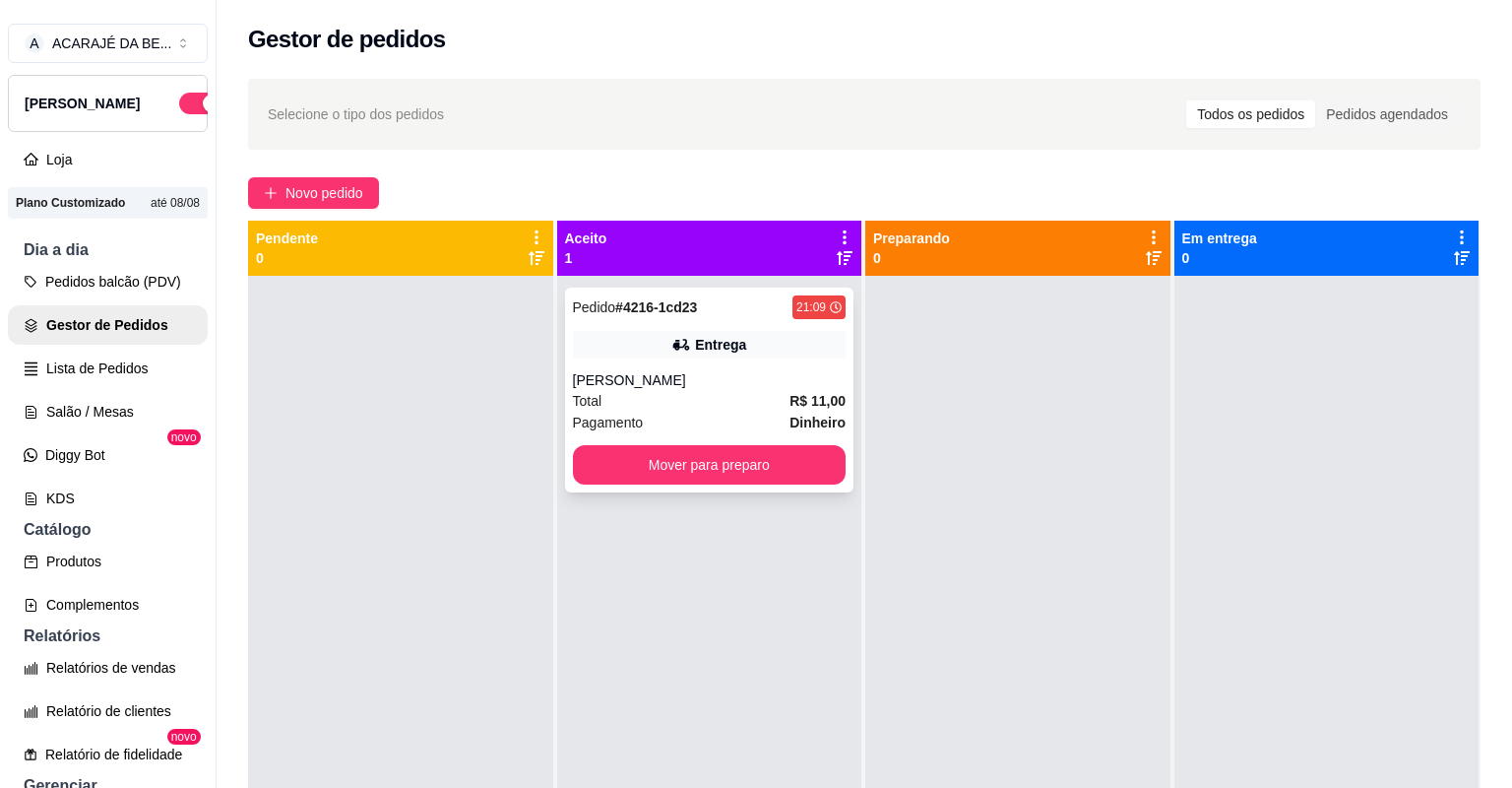 click on "[PERSON_NAME]" at bounding box center (710, 380) 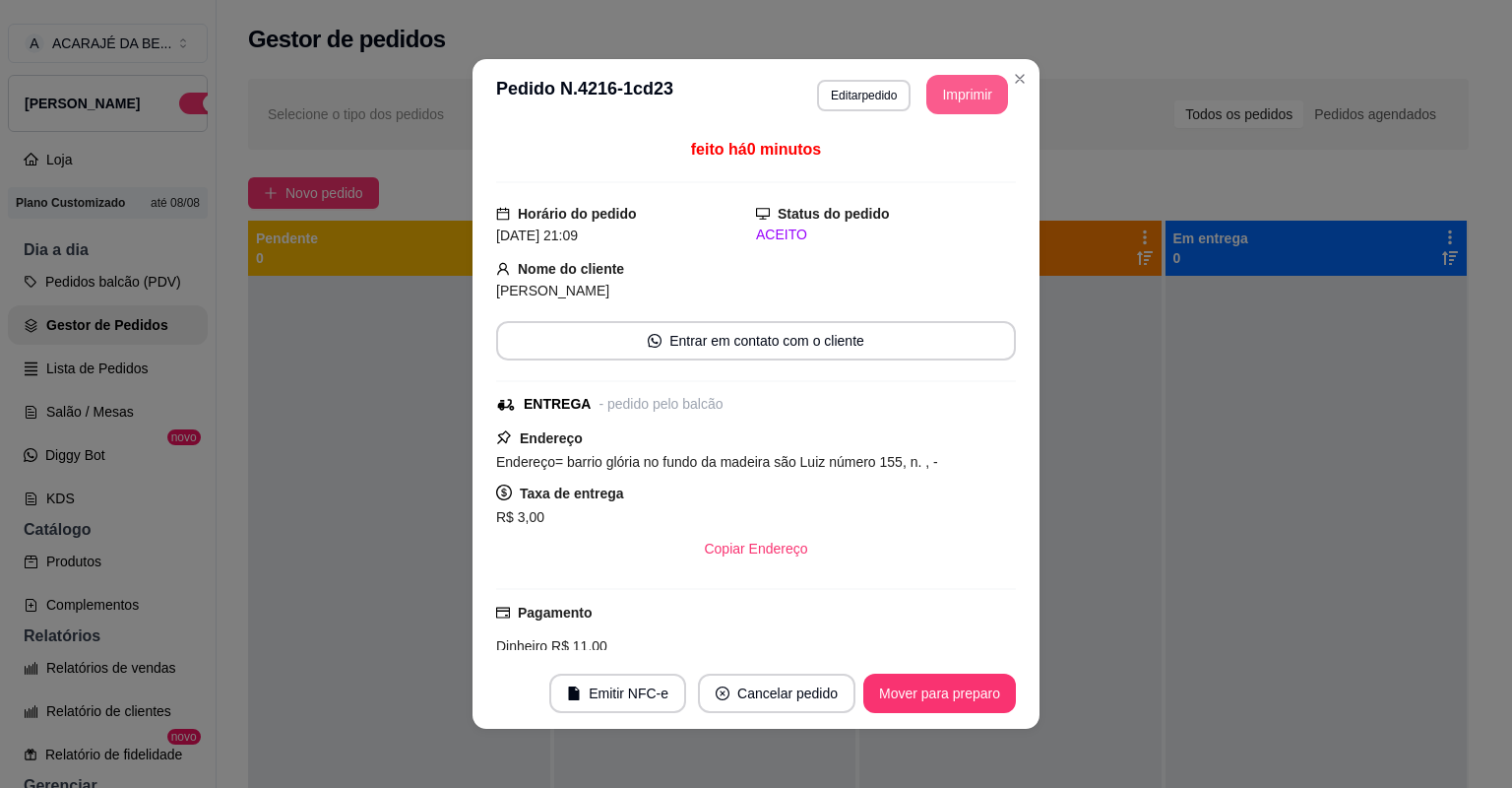click on "Imprimir" at bounding box center (967, 95) 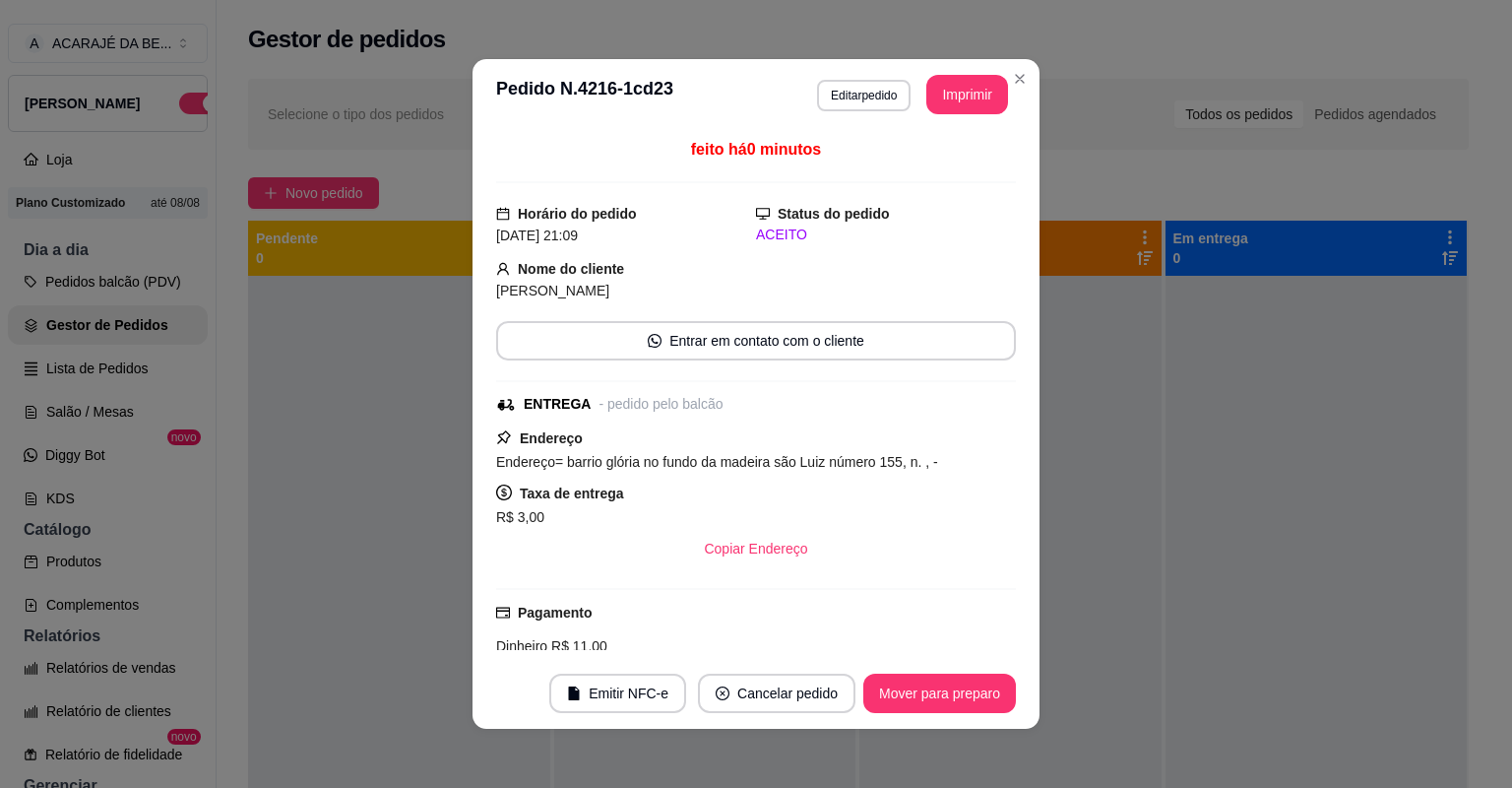 click on "Mover para preparo" at bounding box center (939, 693) 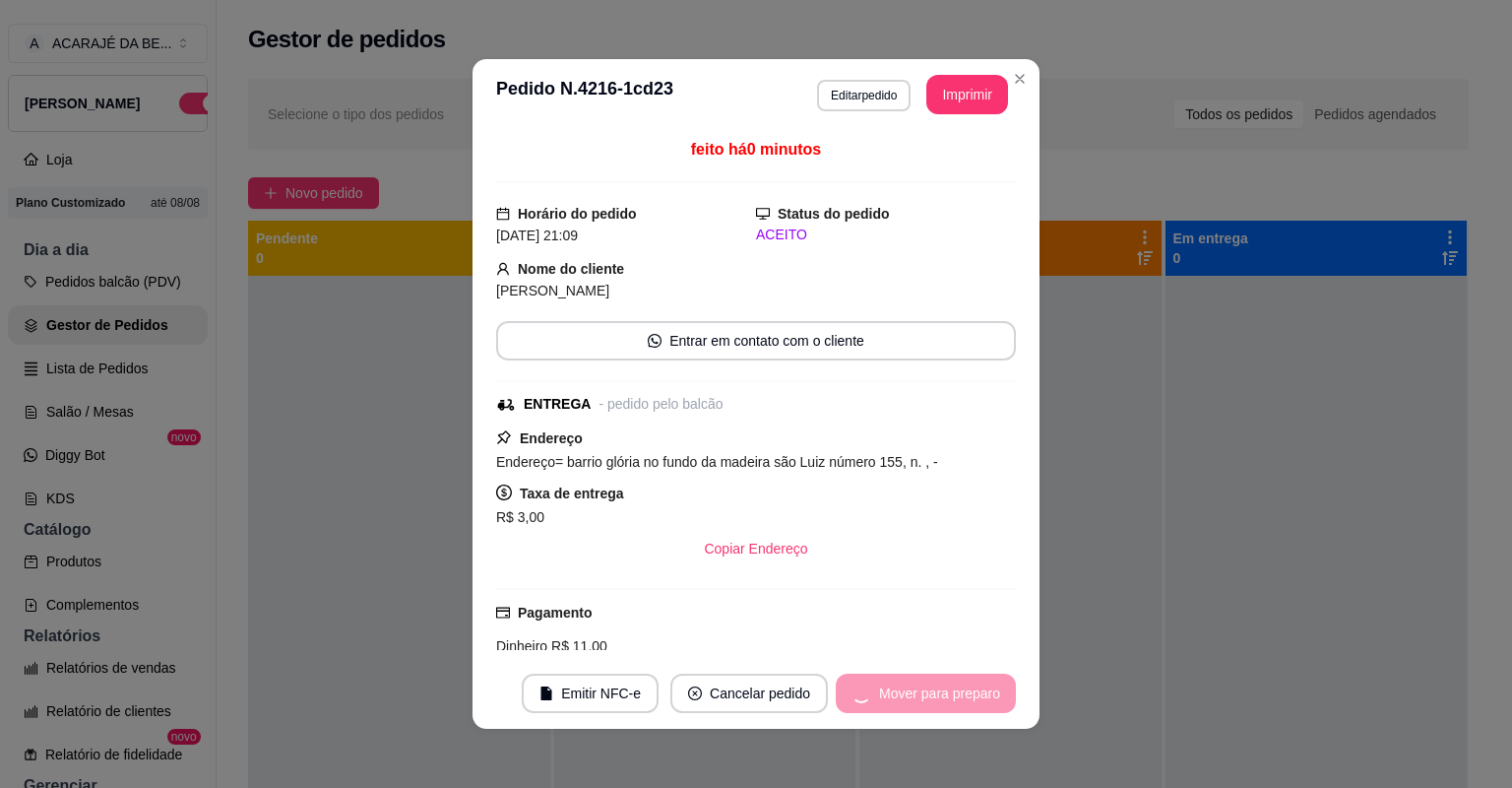 click on "Mover para preparo" at bounding box center (925, 693) 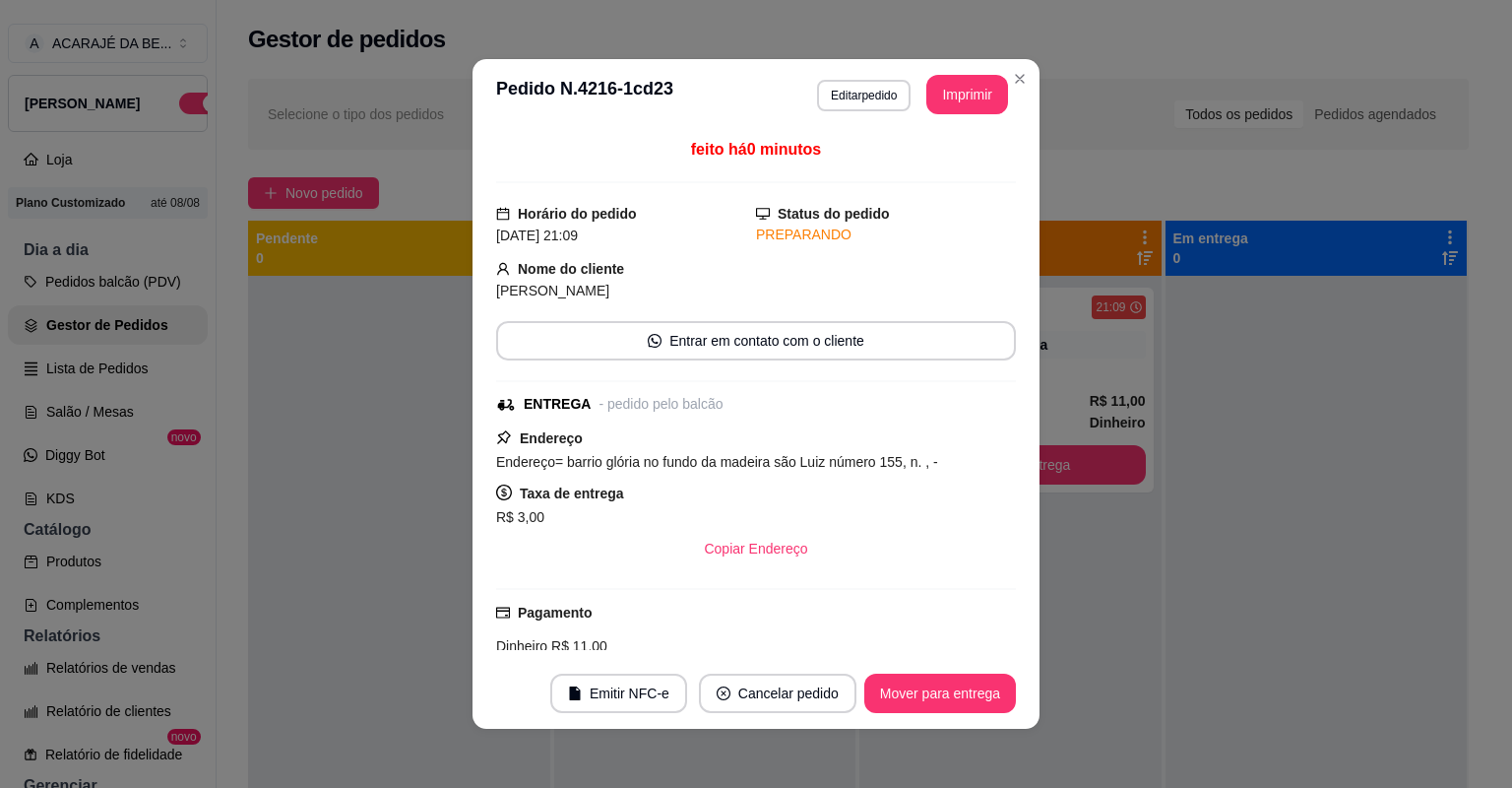 click on "Mover para entrega" at bounding box center (940, 693) 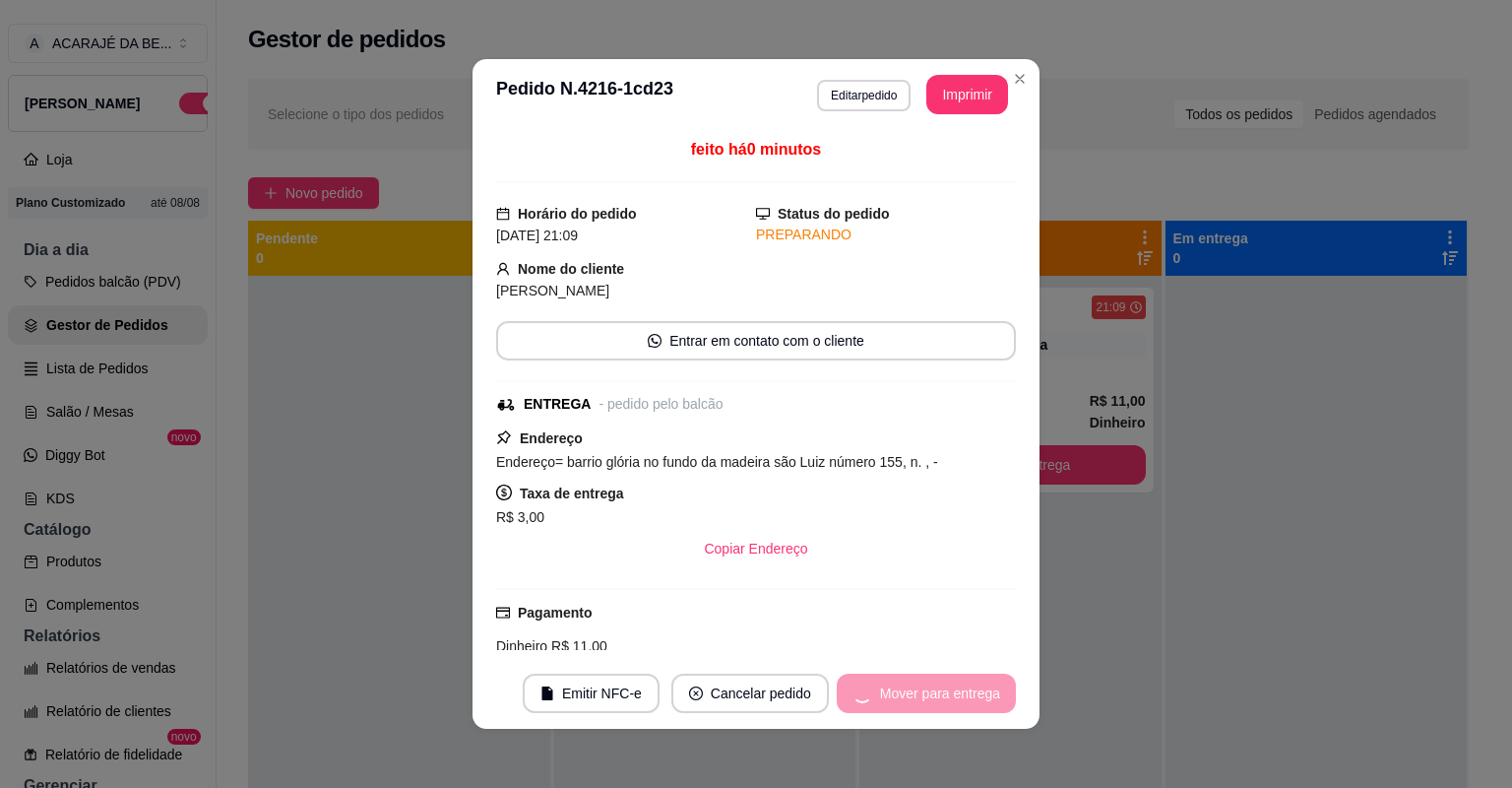 drag, startPoint x: 953, startPoint y: 695, endPoint x: 951, endPoint y: 675, distance: 20.099751 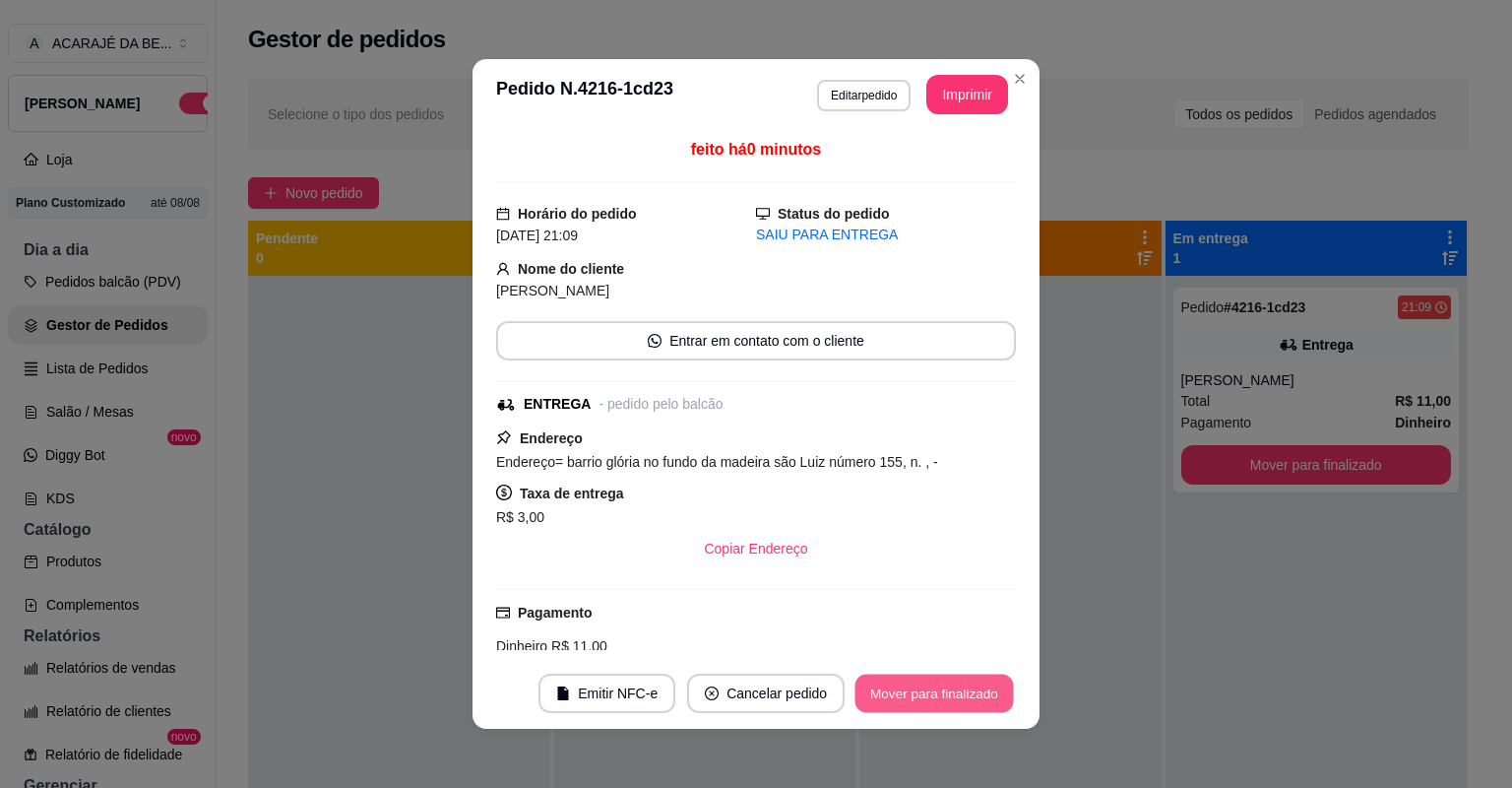 click on "Mover para finalizado" at bounding box center [934, 693] 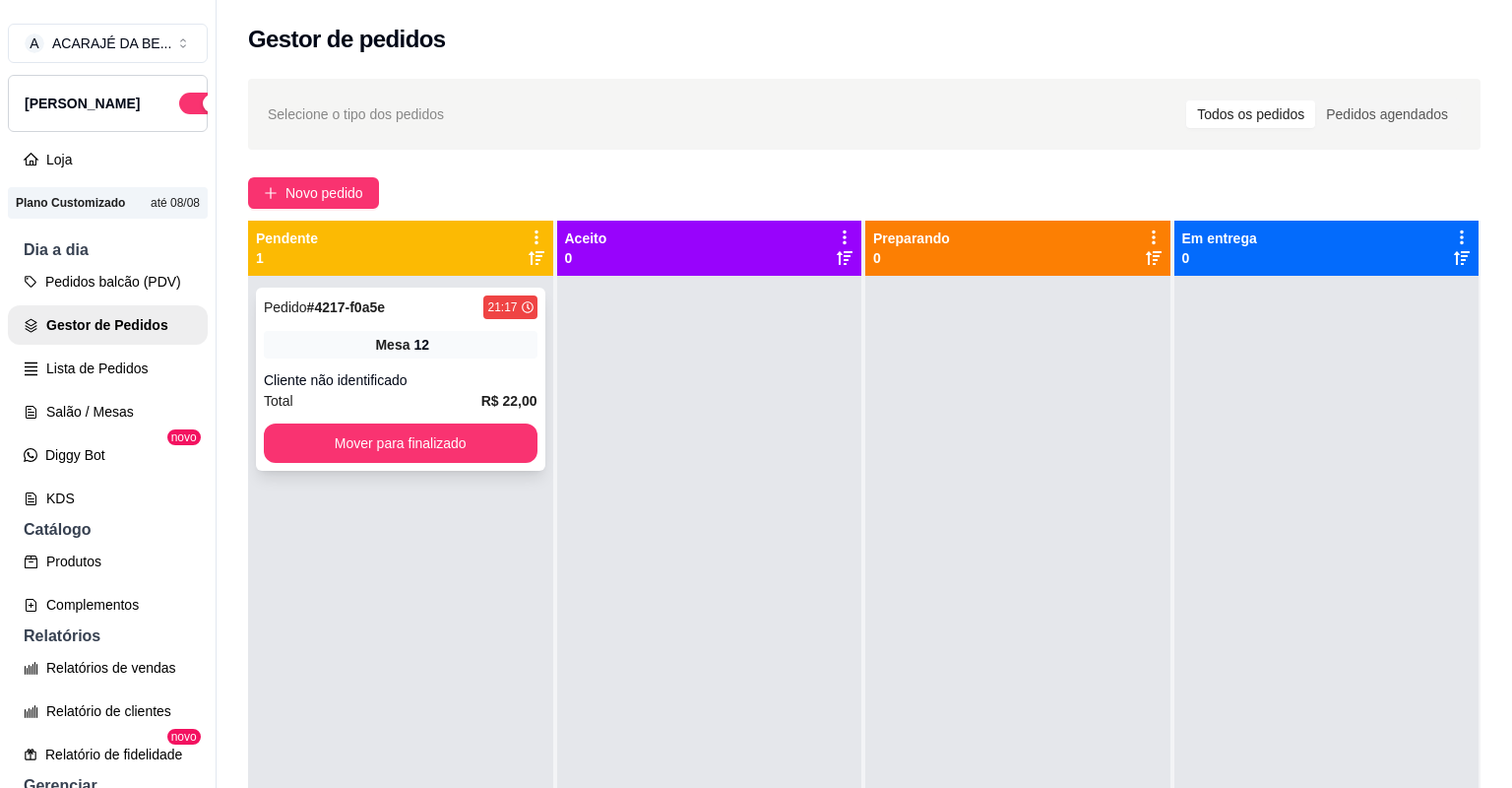 click on "Cliente não identificado" at bounding box center [401, 380] 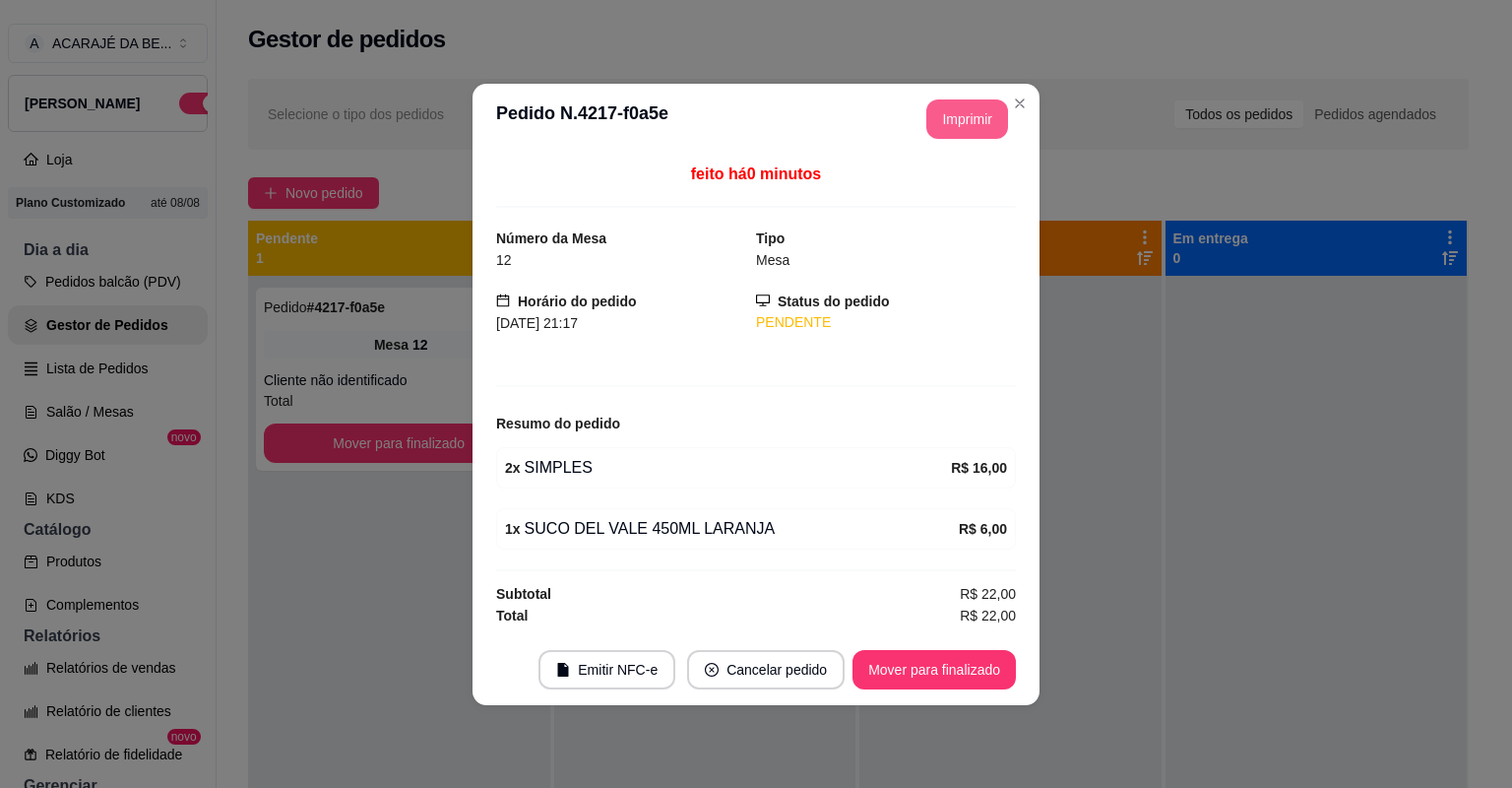 click on "Imprimir" at bounding box center [967, 119] 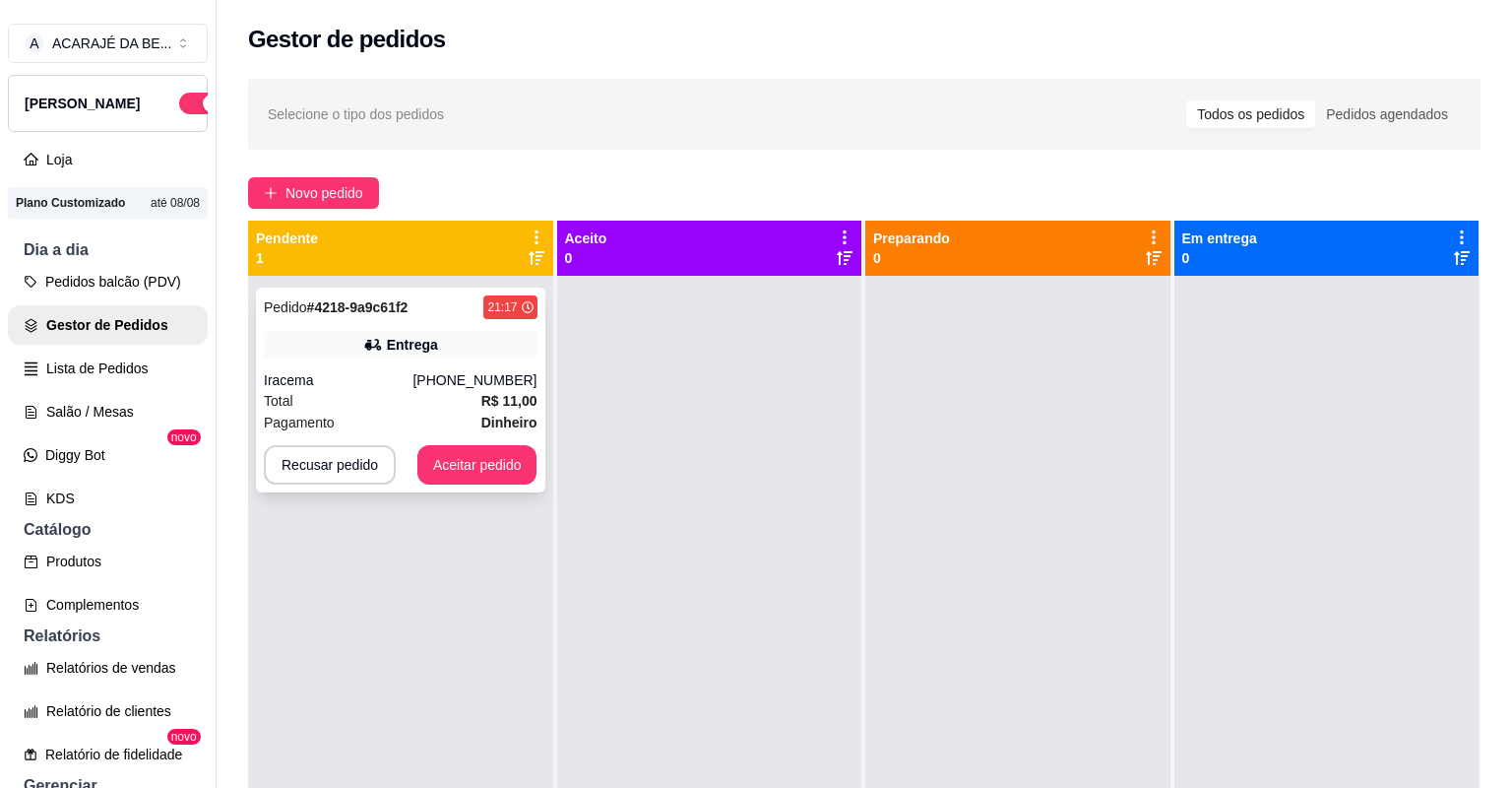 click on "Pedido  # 4218-9a9c61f2 21:17 Entrega Iracema  [PHONE_NUMBER] Total R$ 11,00 Pagamento Dinheiro Recusar pedido Aceitar pedido" at bounding box center (401, 390) 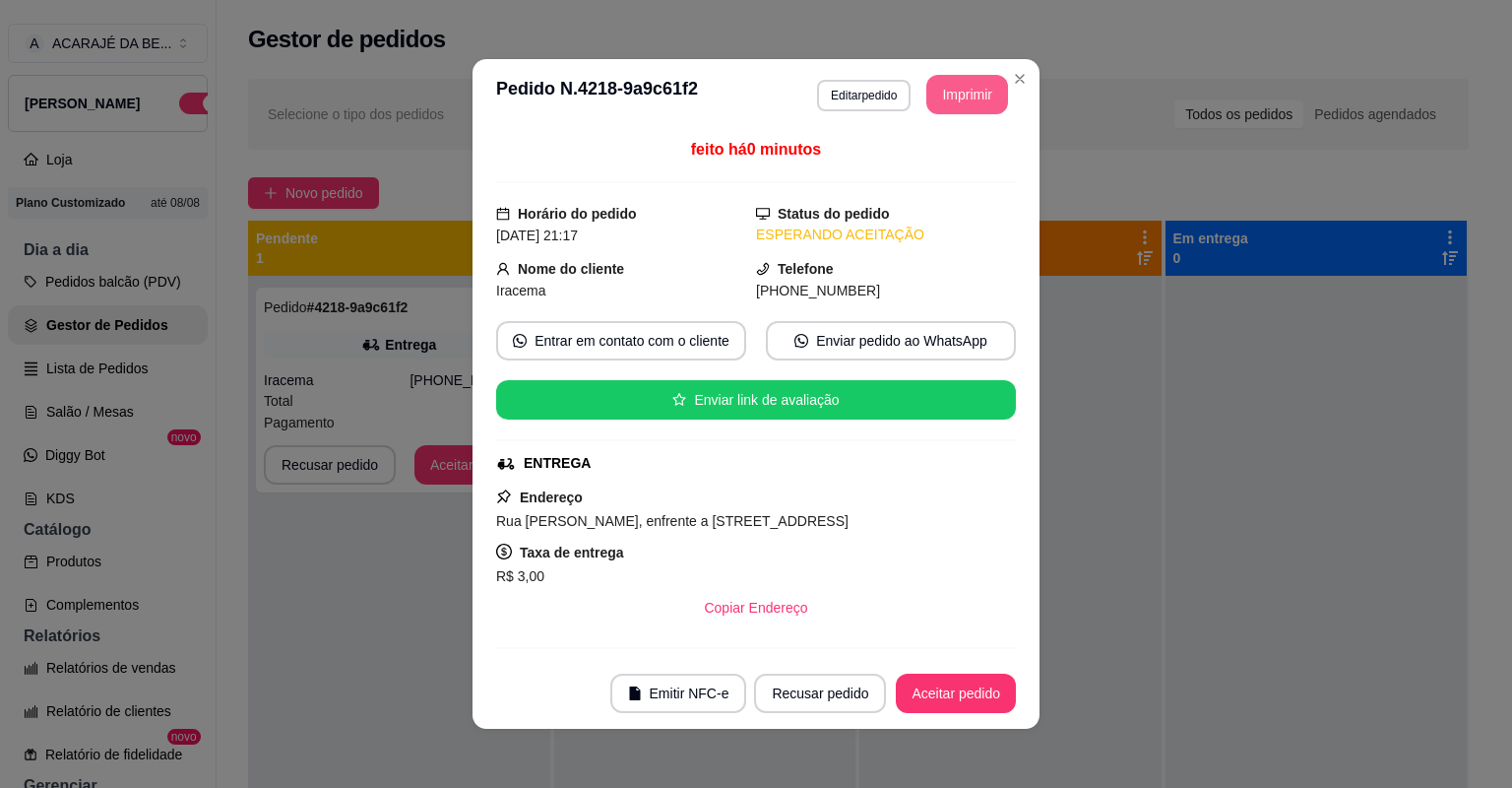 click on "Imprimir" at bounding box center [967, 95] 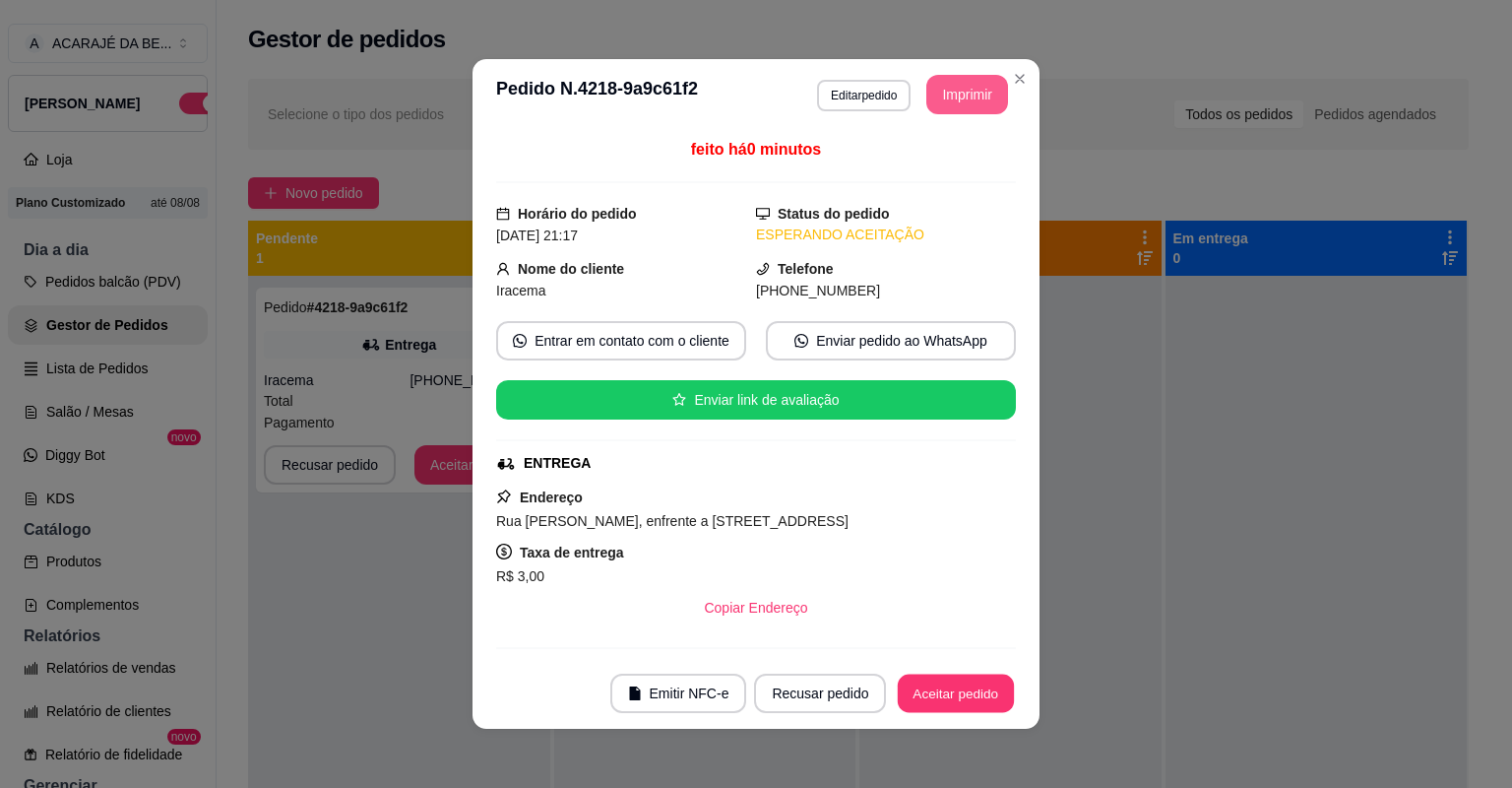 click on "Aceitar pedido" at bounding box center [956, 693] 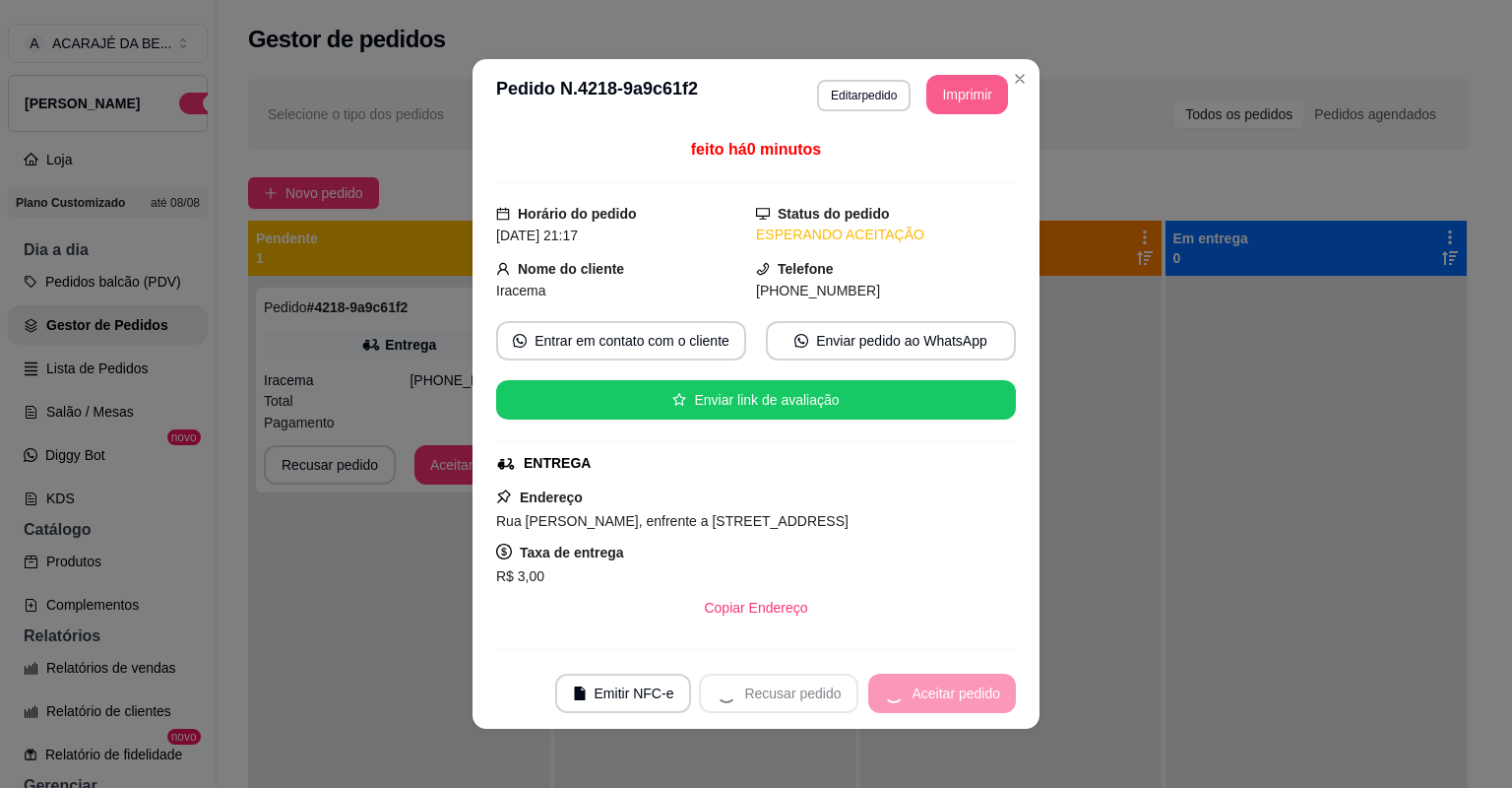 click on "Recusar pedido Aceitar pedido" at bounding box center [857, 693] 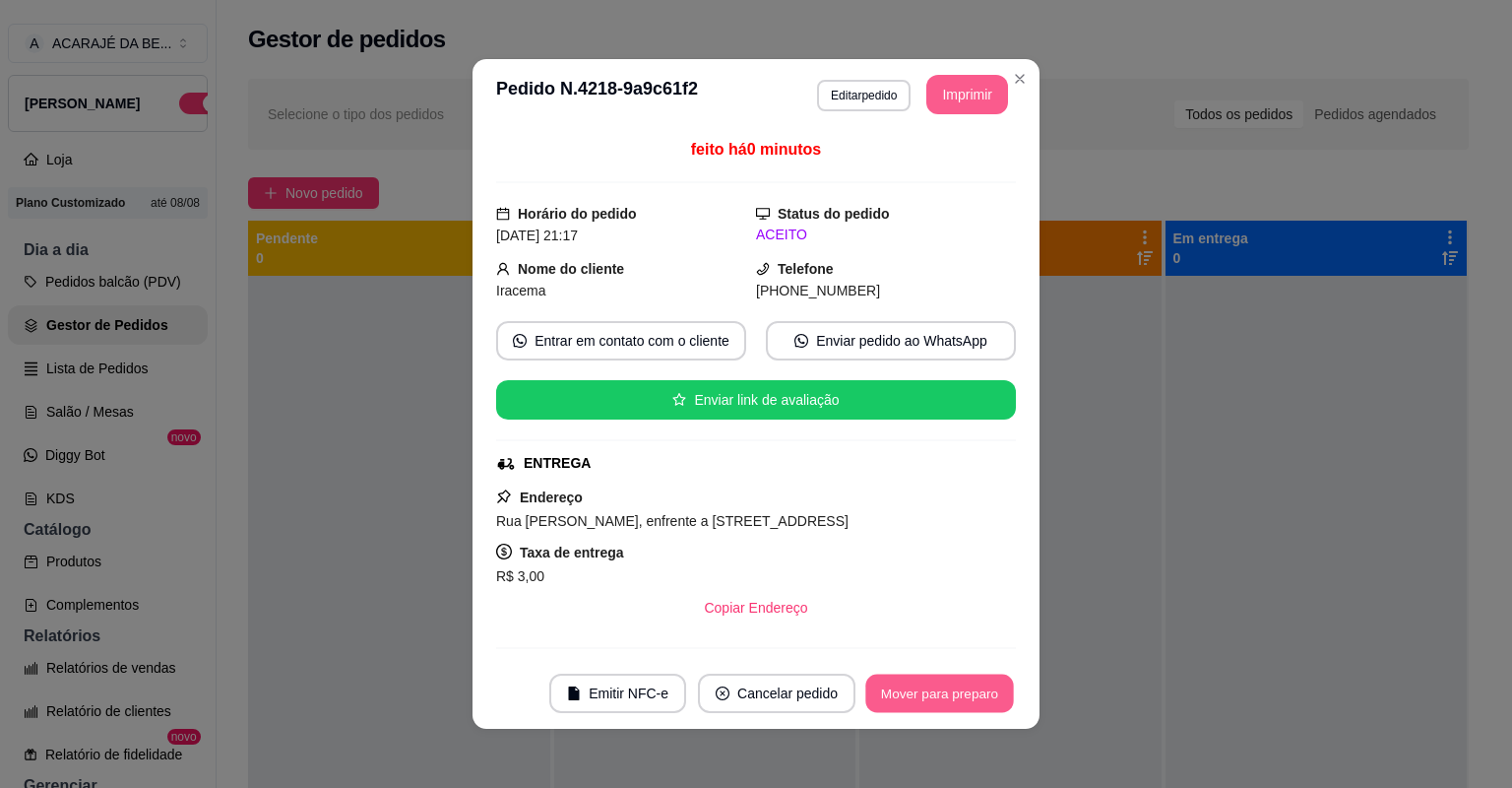 click on "Mover para preparo" at bounding box center [939, 693] 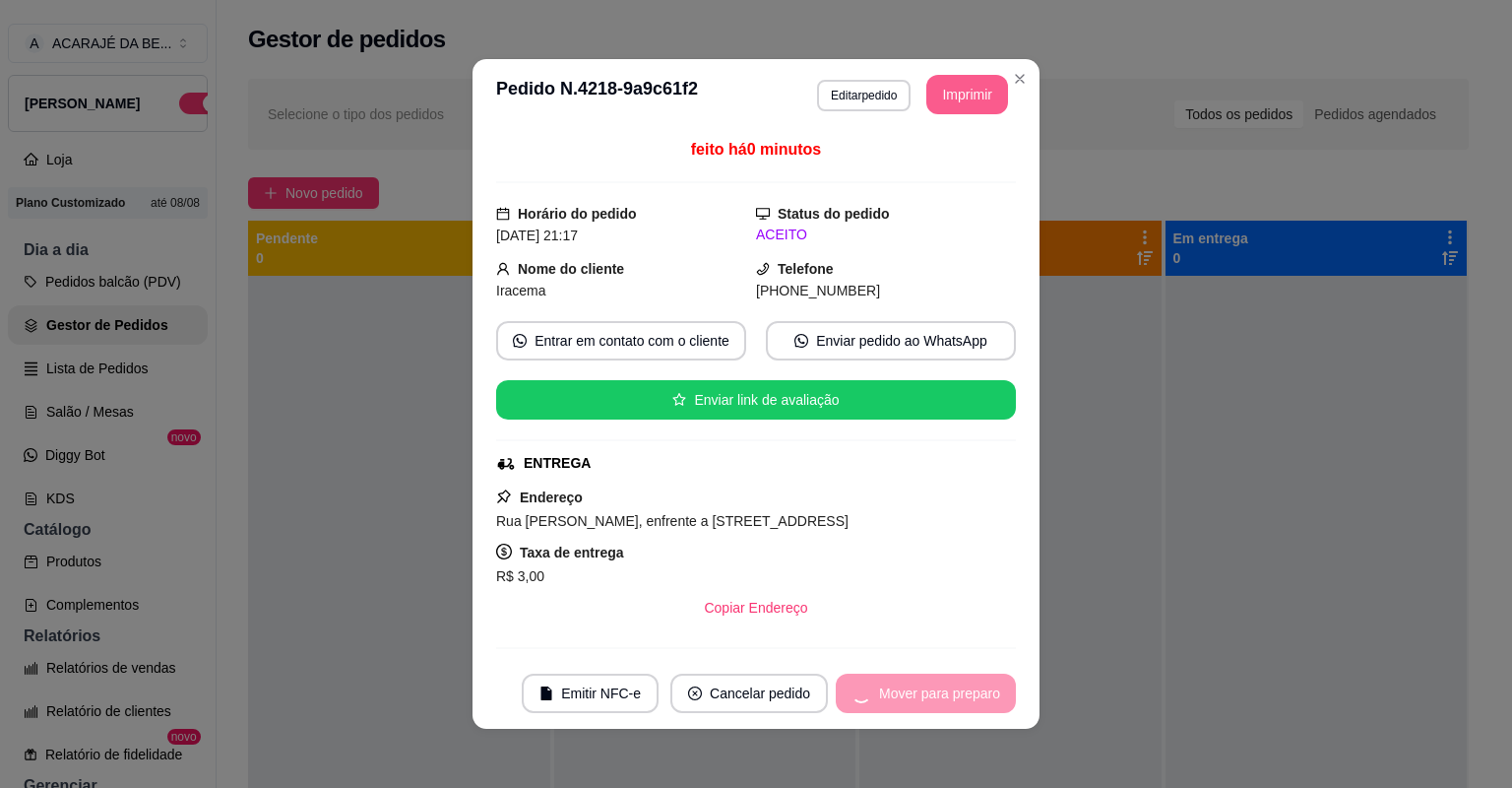 click on "Mover para preparo" at bounding box center [925, 693] 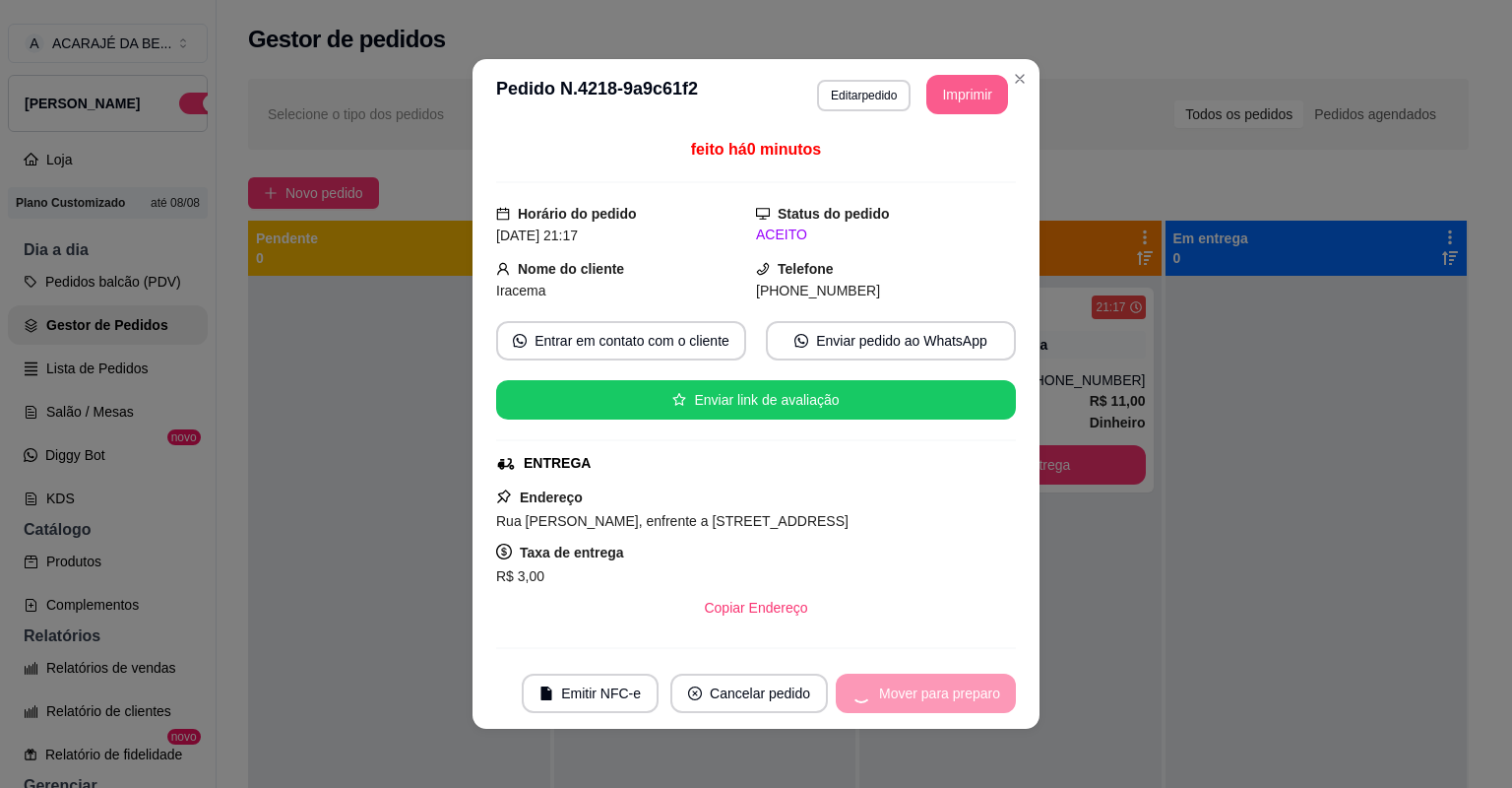 click on "Mover para preparo" at bounding box center [925, 693] 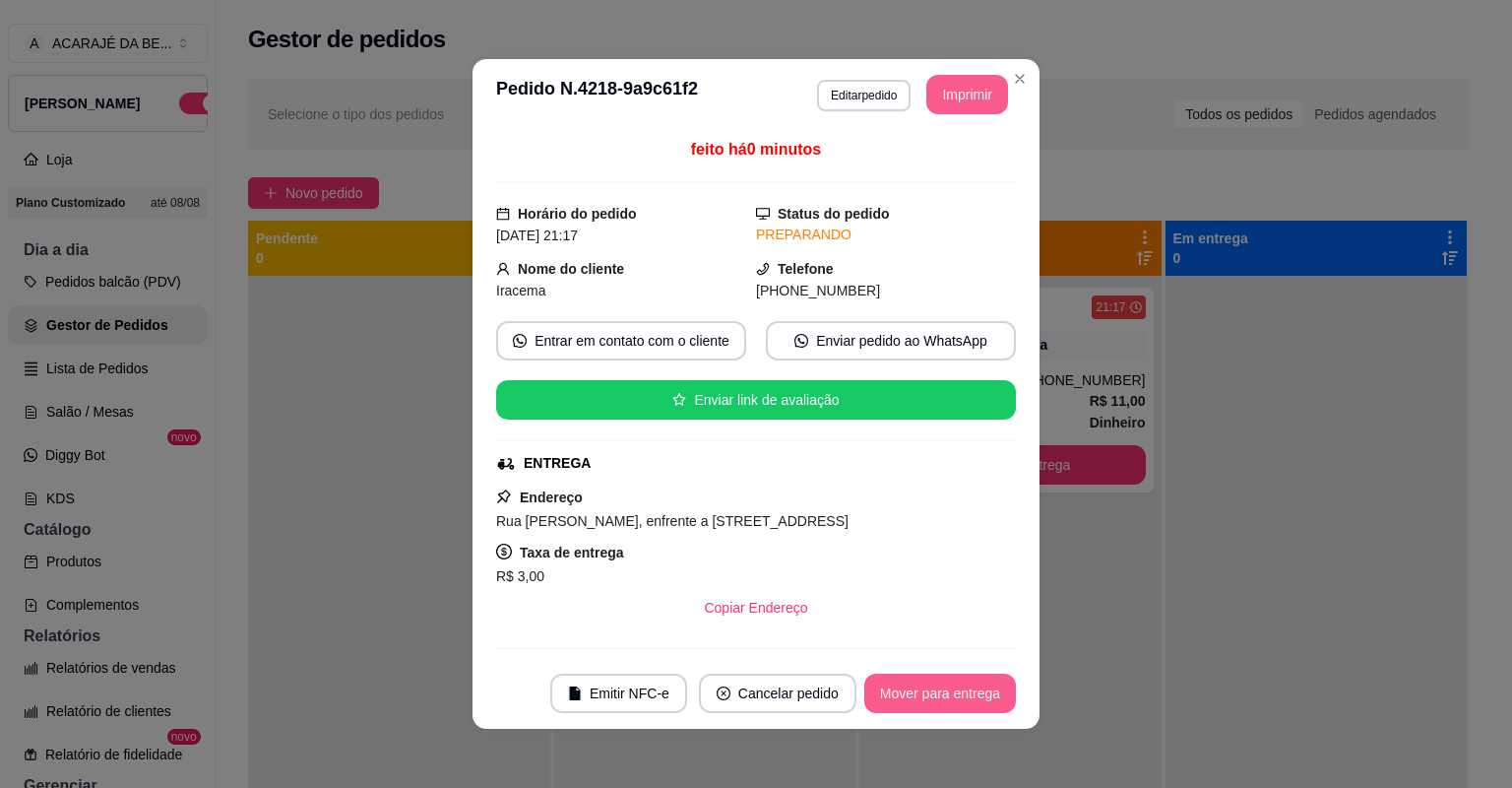 click on "Mover para entrega" at bounding box center (940, 693) 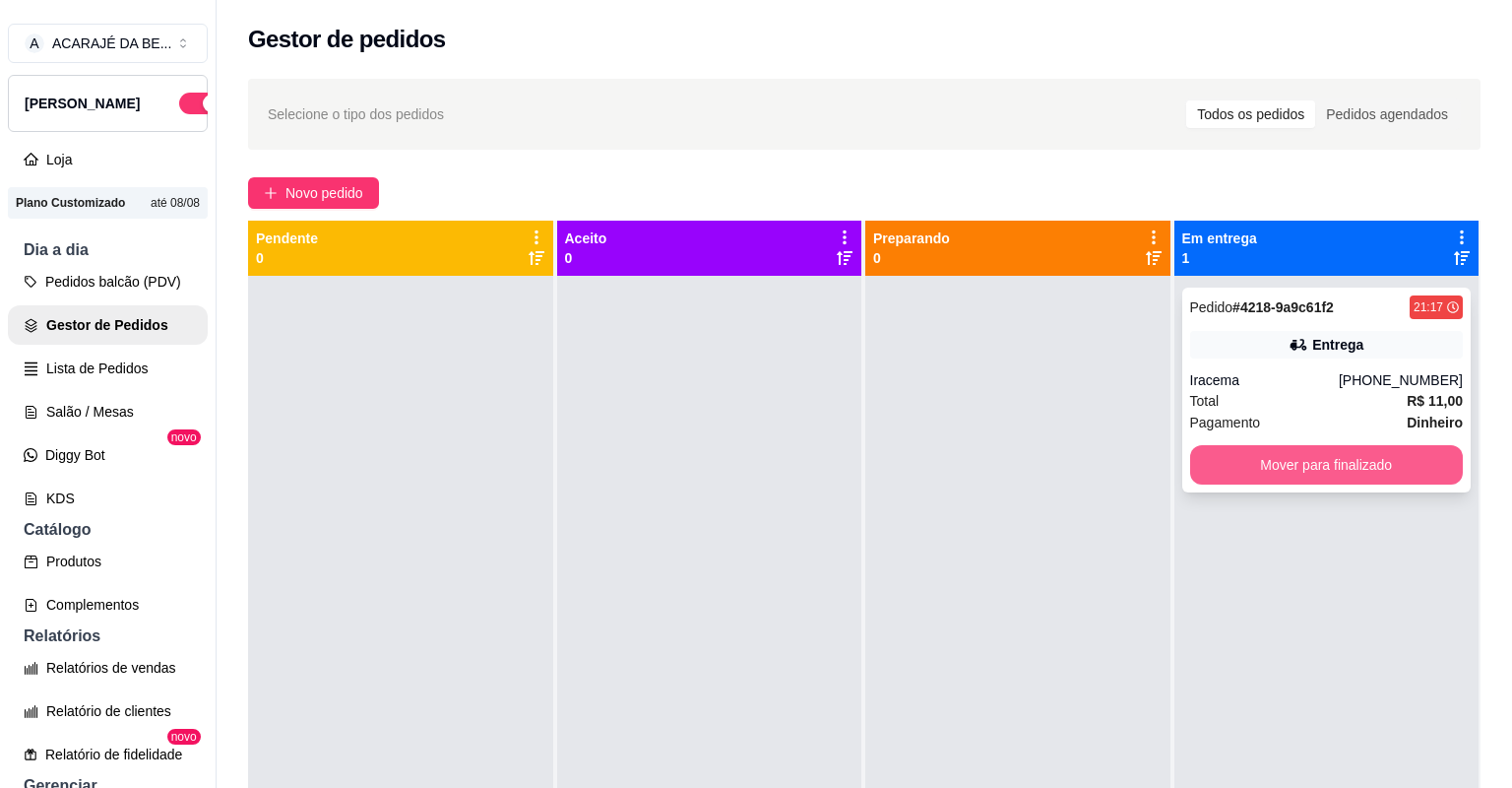 click on "Mover para finalizado" at bounding box center (1327, 465) 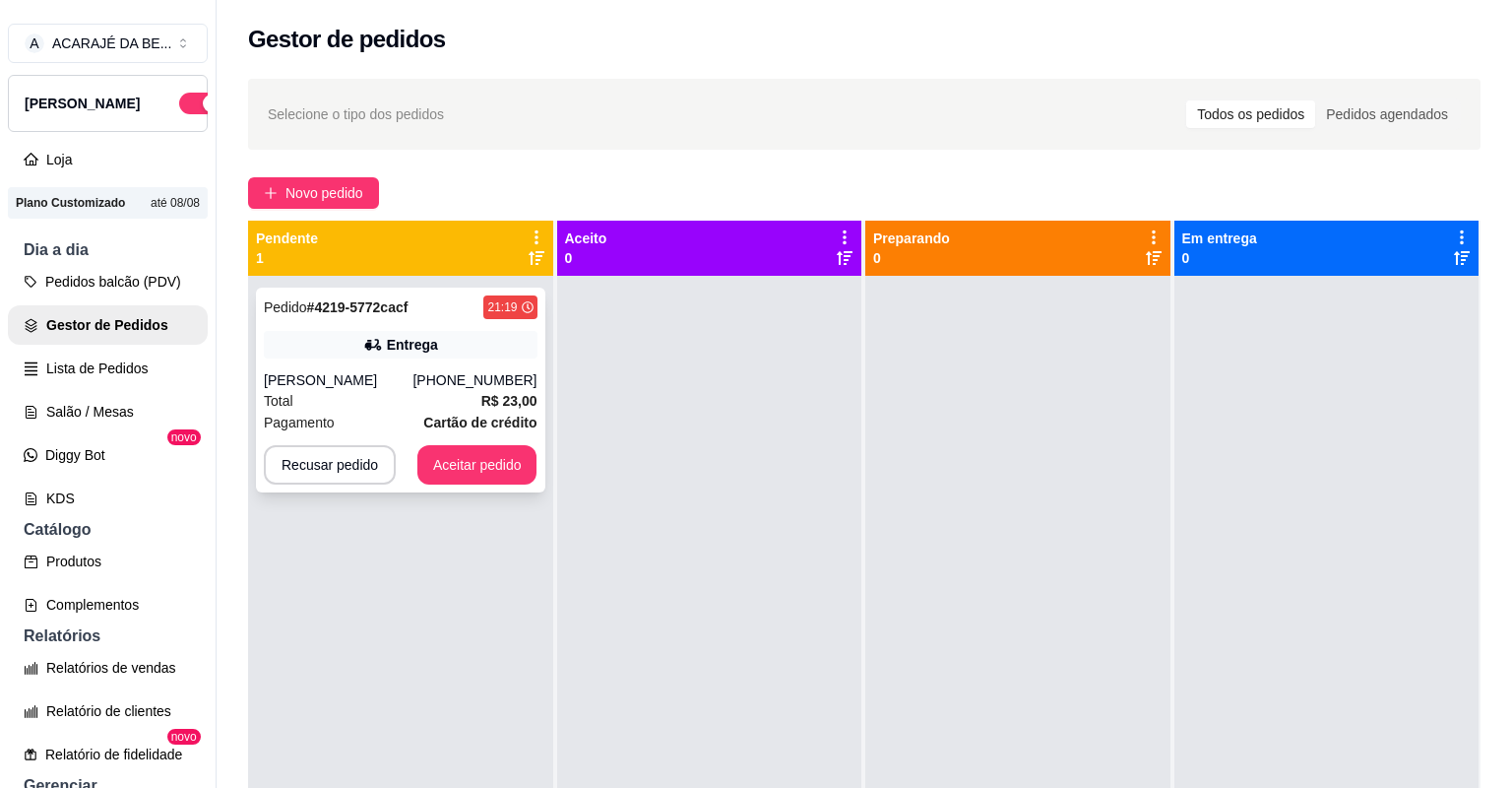 click on "[PERSON_NAME]" at bounding box center [338, 380] 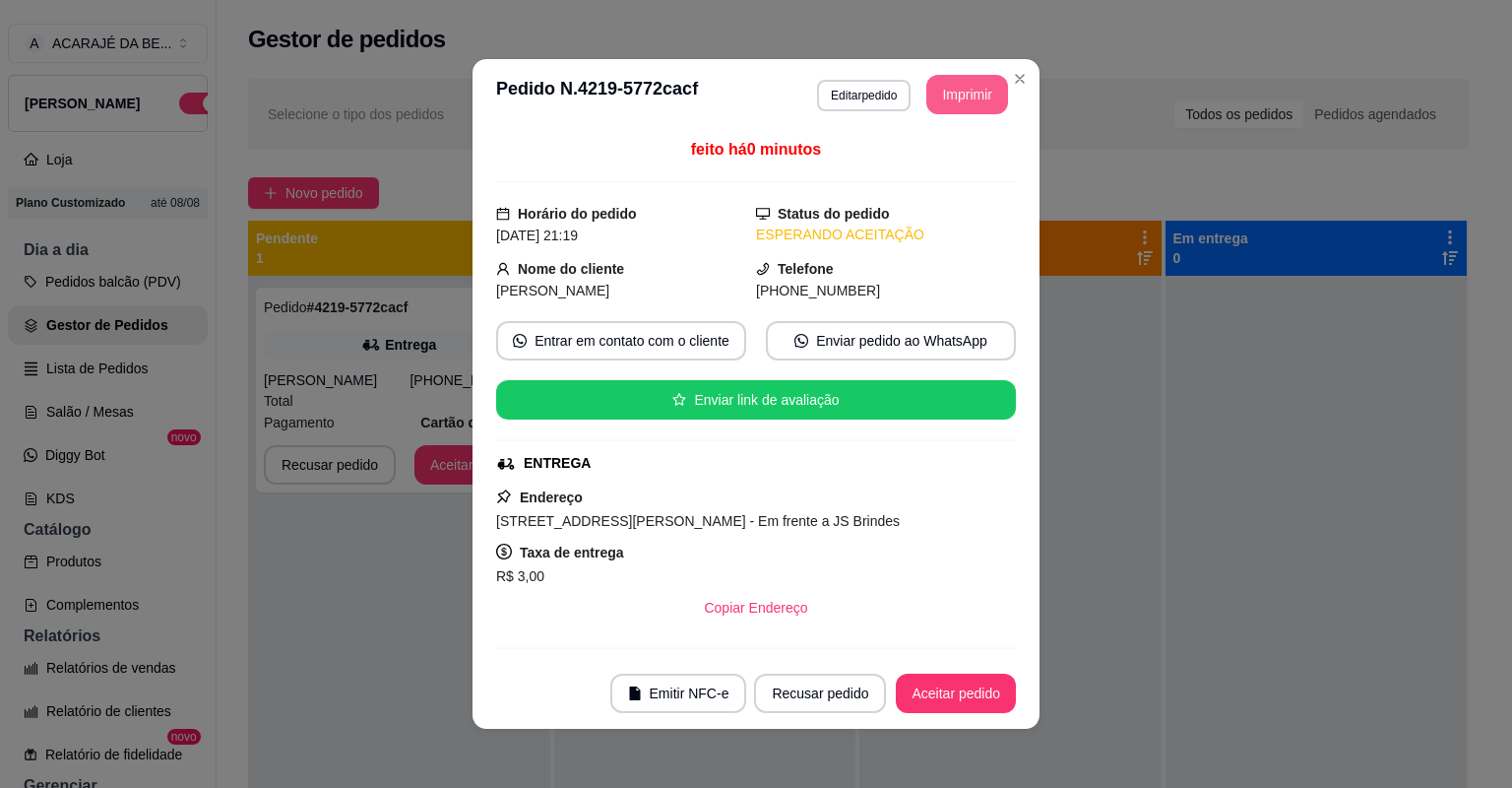 click on "Imprimir" at bounding box center (967, 95) 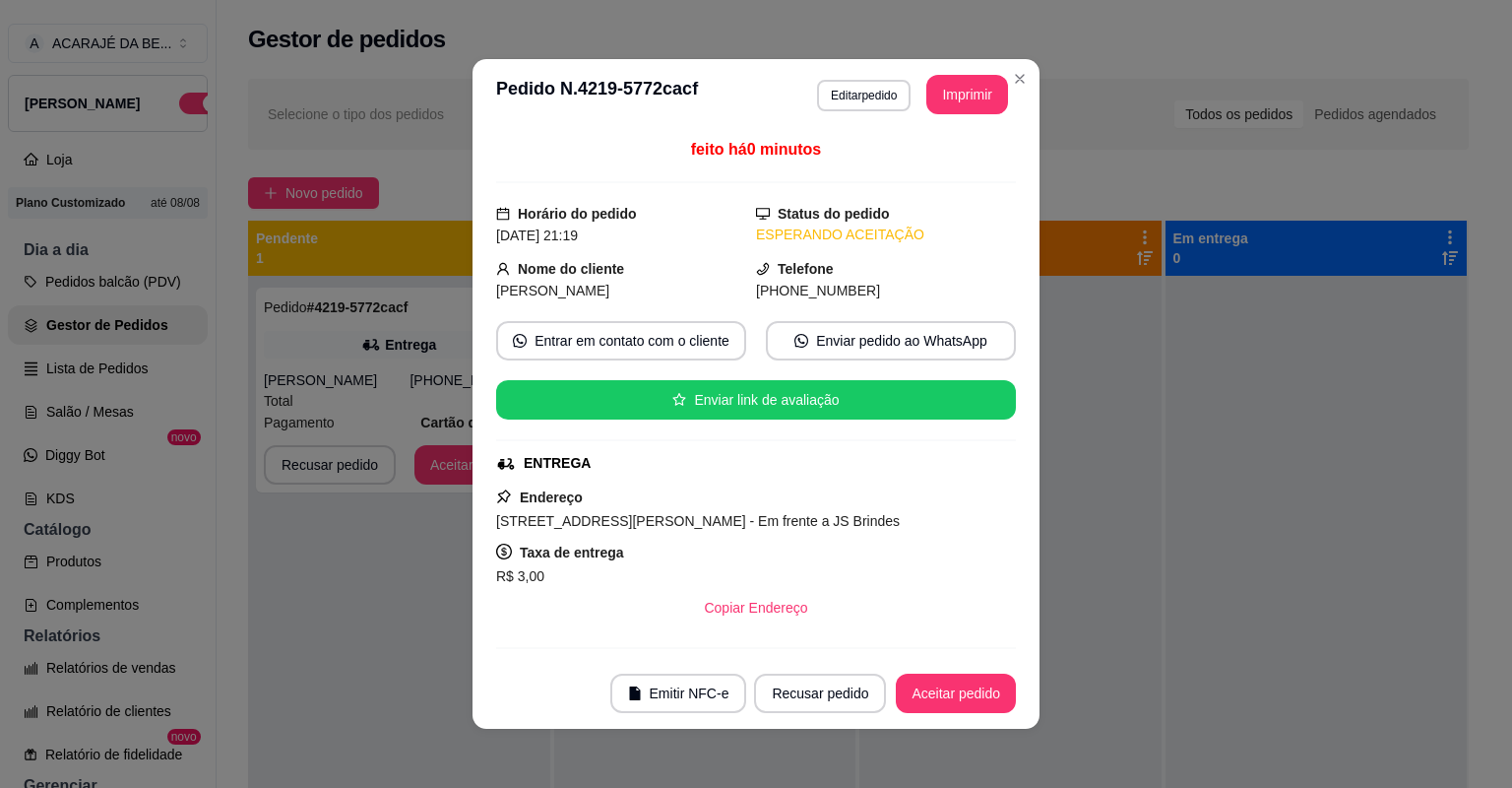 click on "Aceitar pedido" at bounding box center [956, 693] 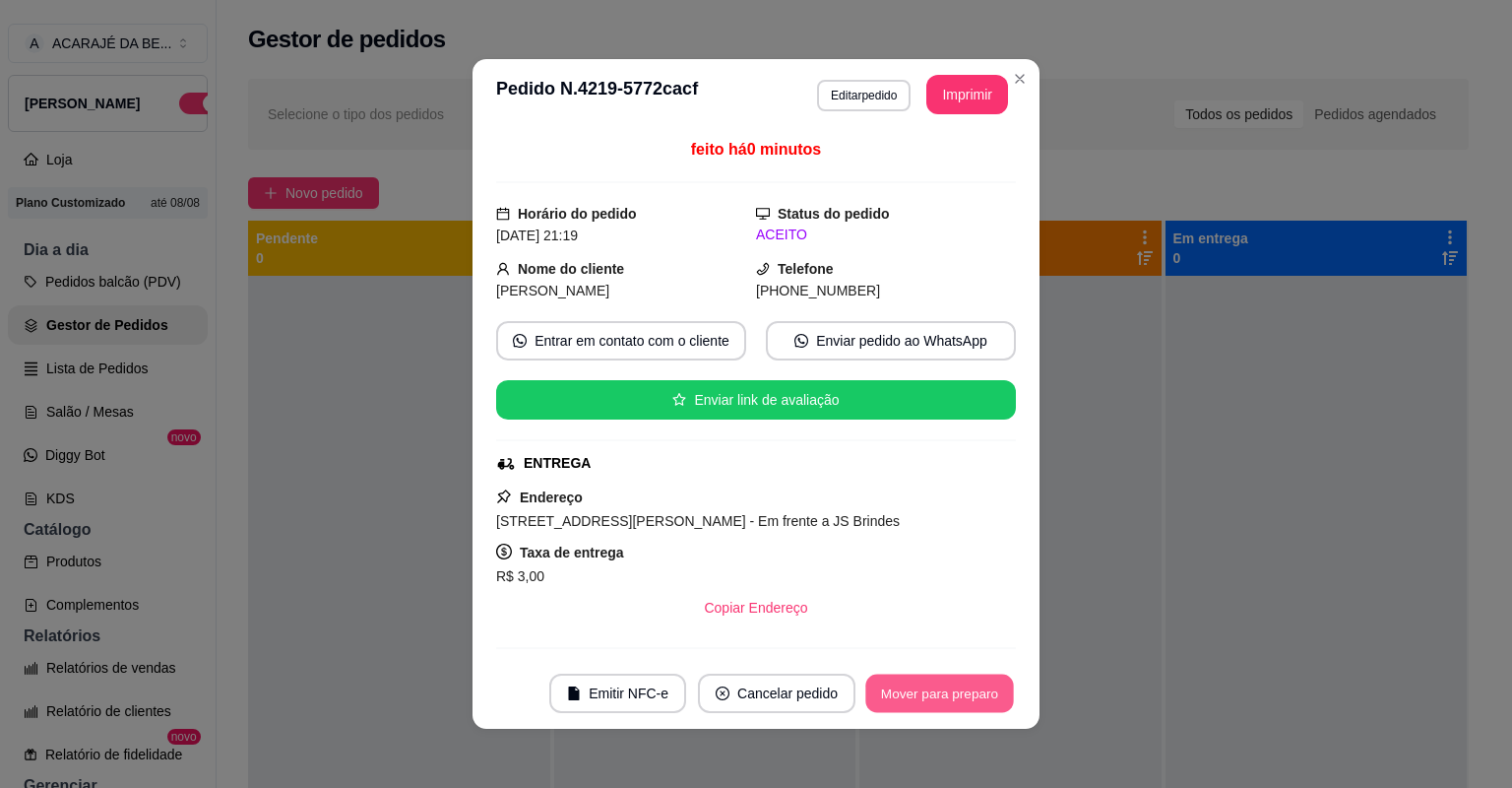 click on "Mover para preparo" at bounding box center [939, 693] 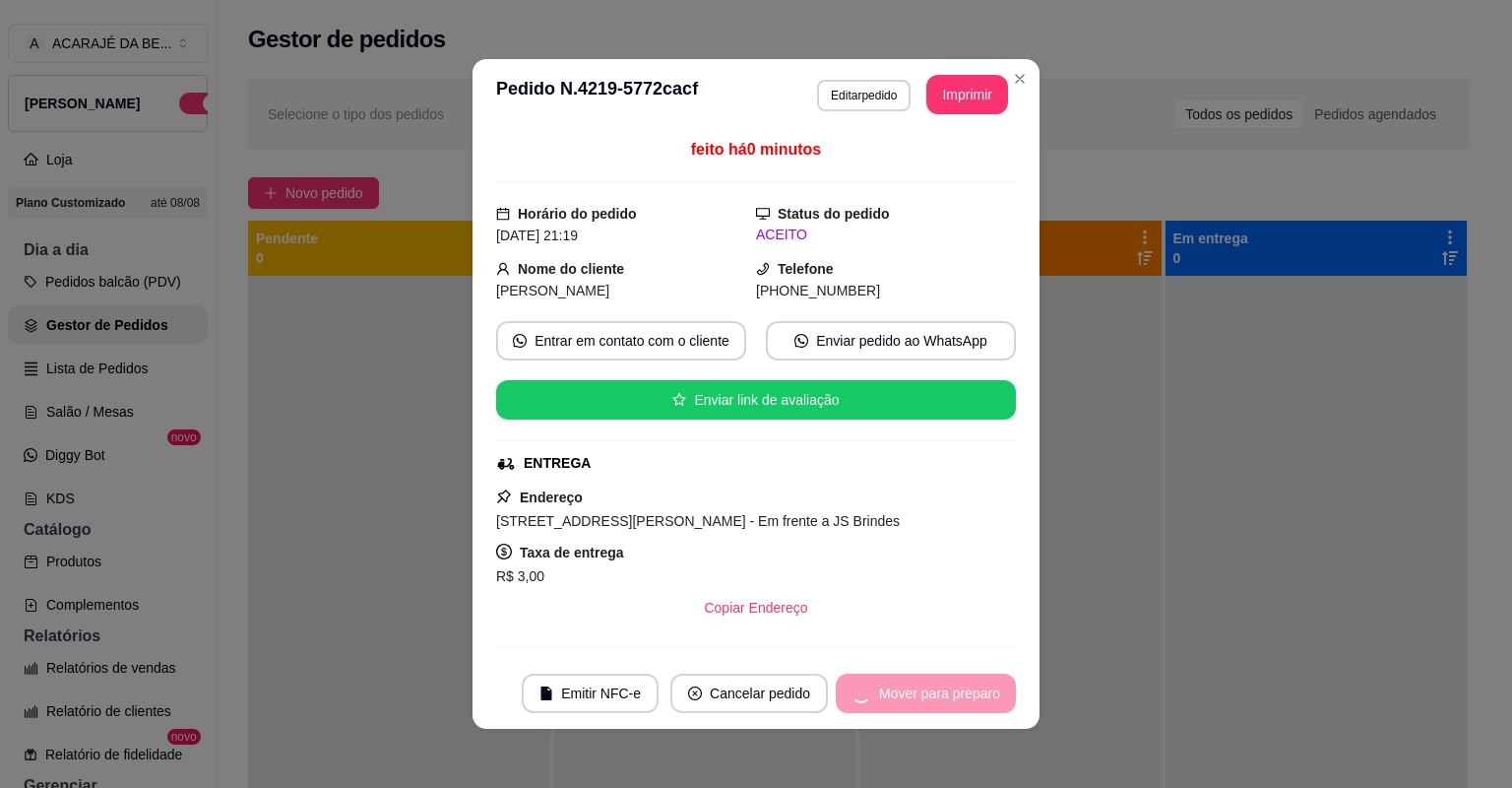 click on "Mover para preparo" at bounding box center (925, 693) 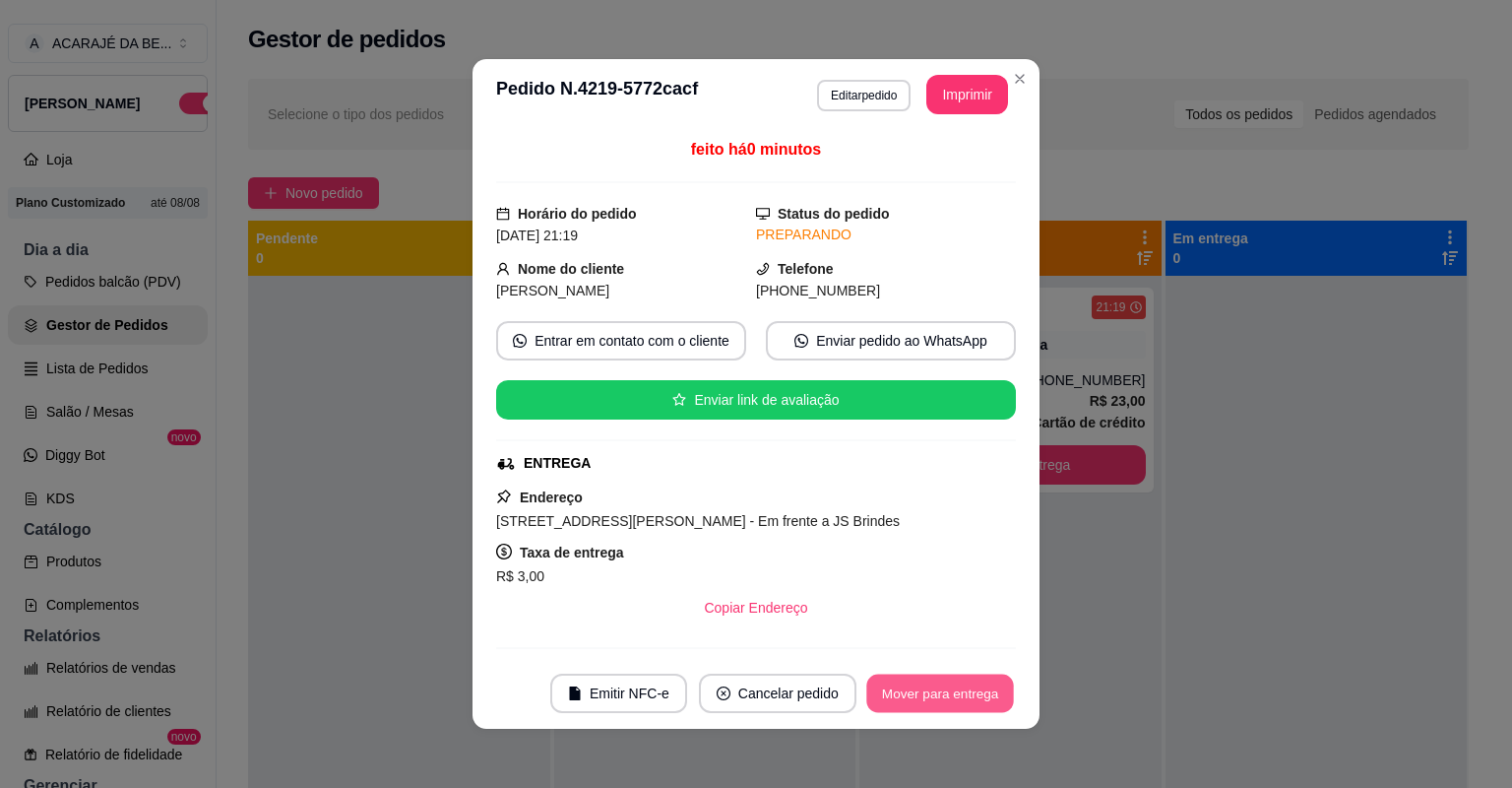 click on "Mover para entrega" at bounding box center (940, 693) 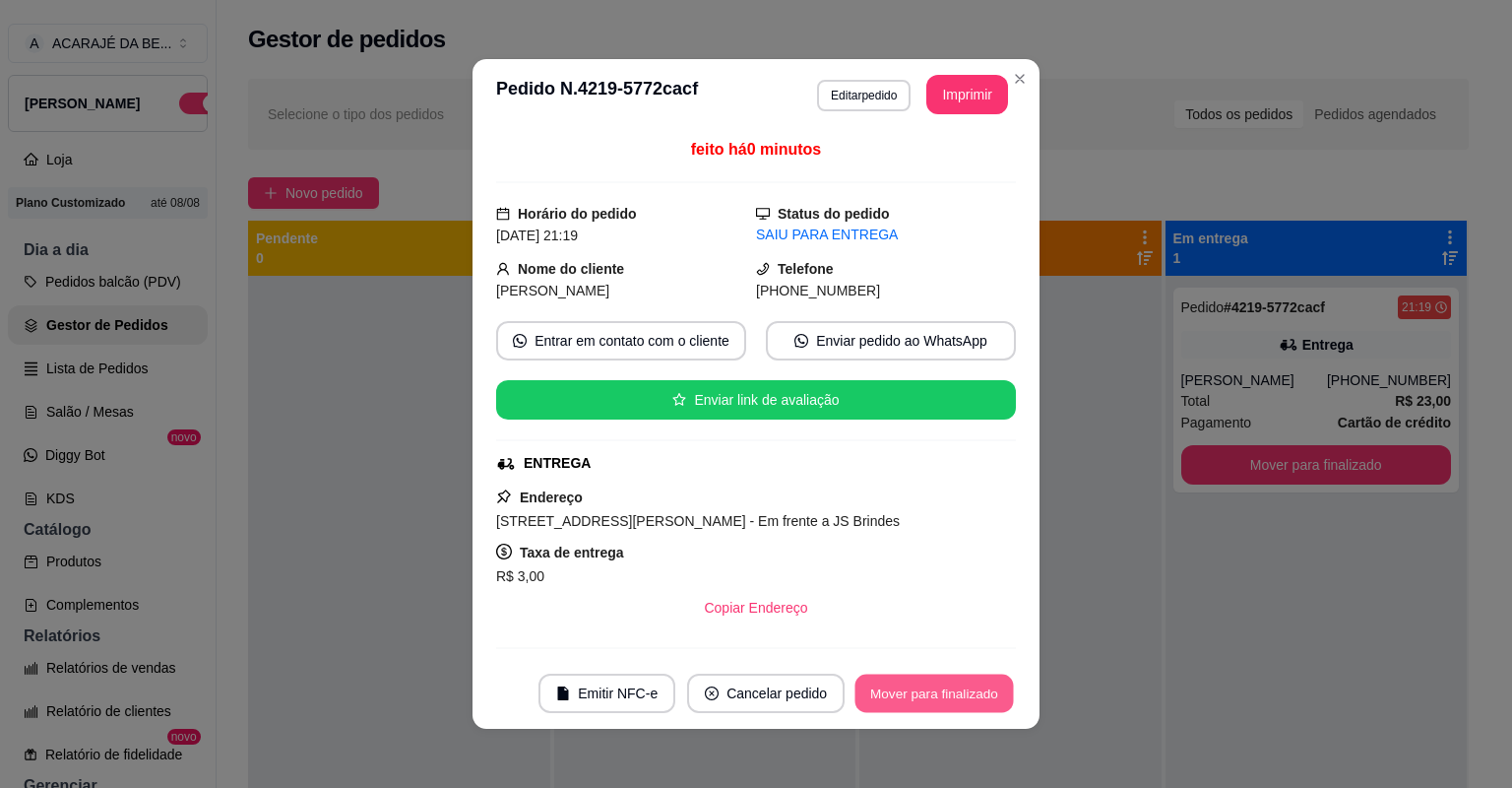 click on "Mover para finalizado" at bounding box center (934, 693) 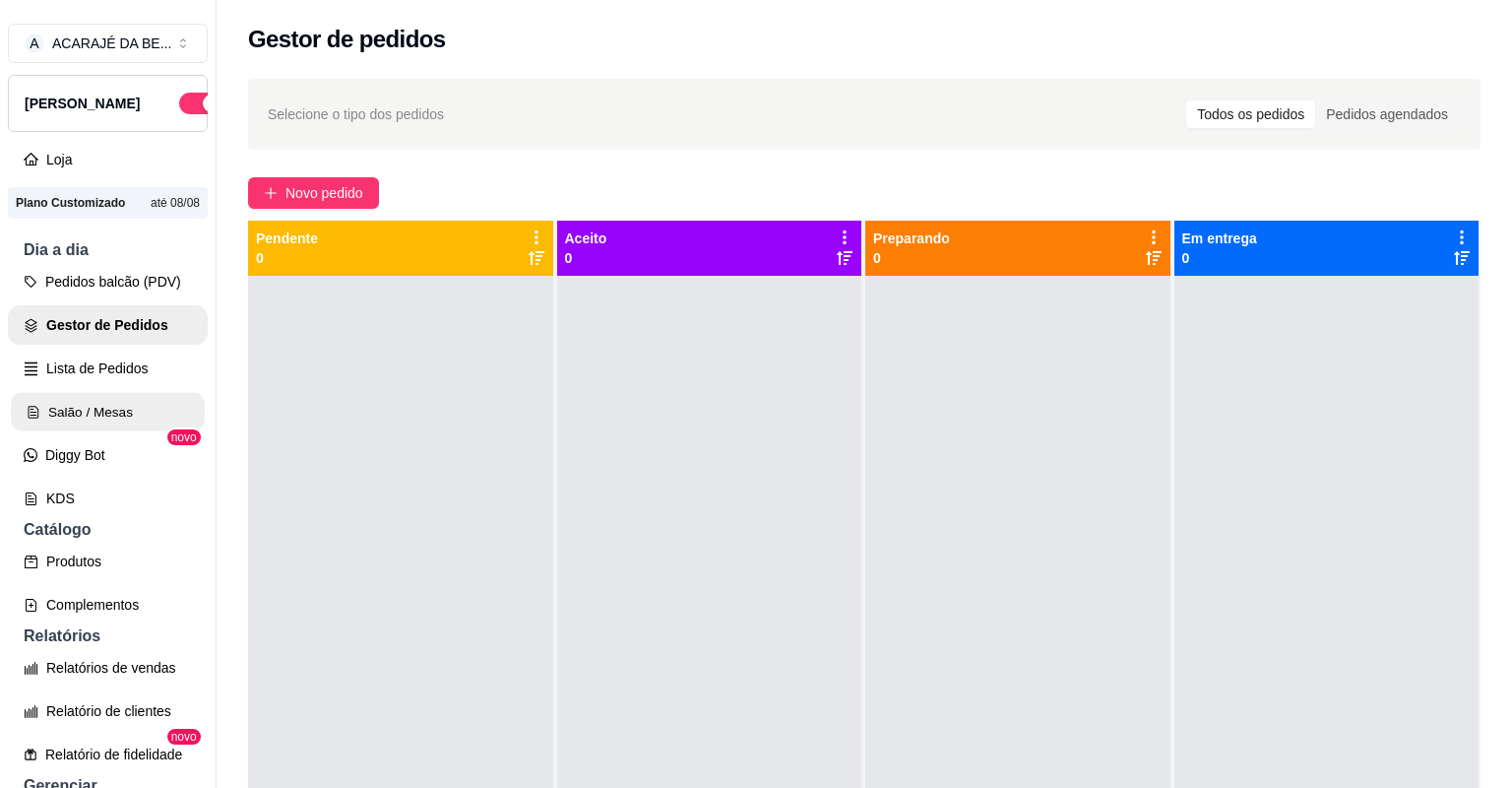 click on "Salão / Mesas" at bounding box center (107, 412) 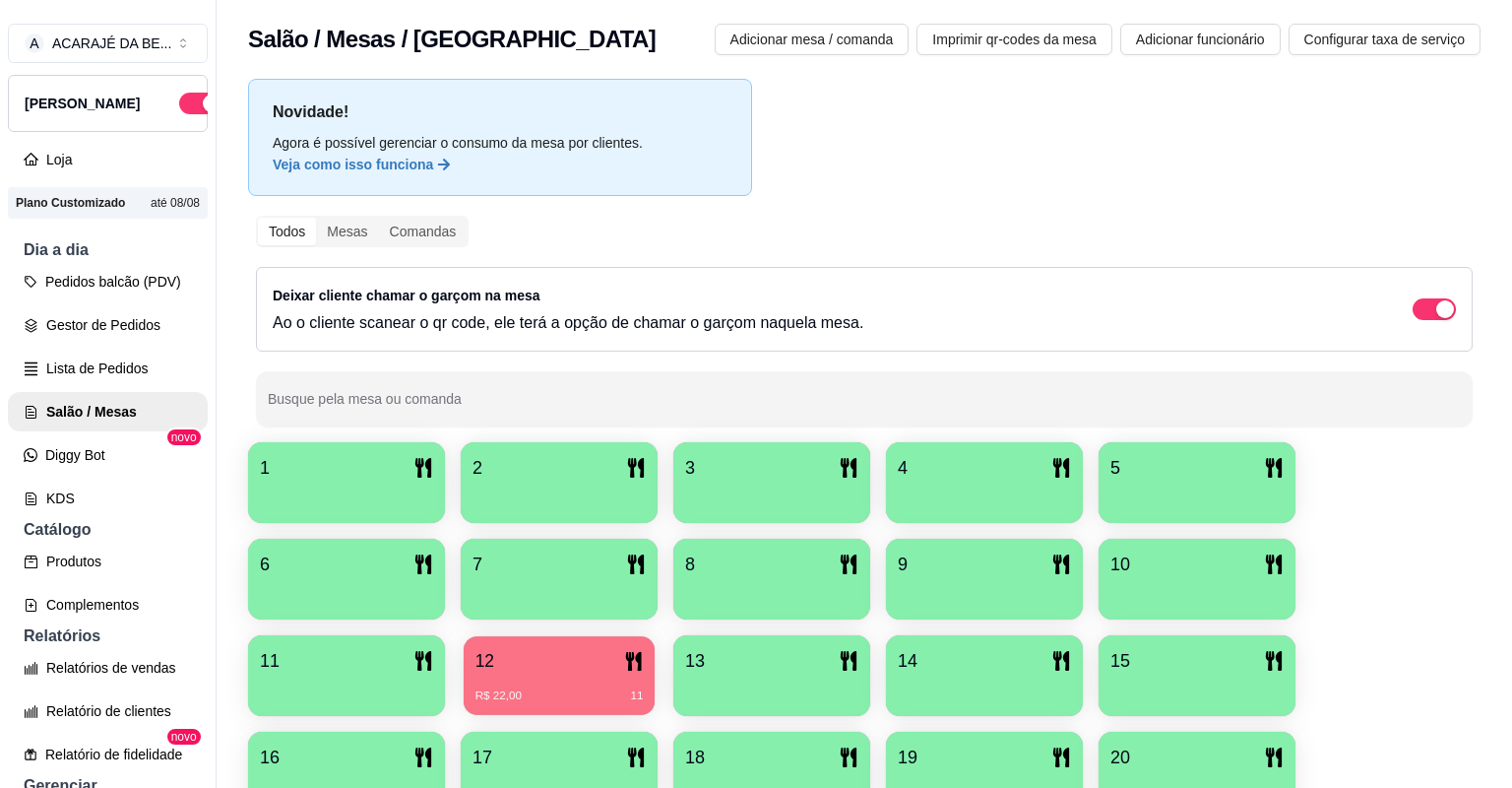 click on "12" at bounding box center [559, 661] 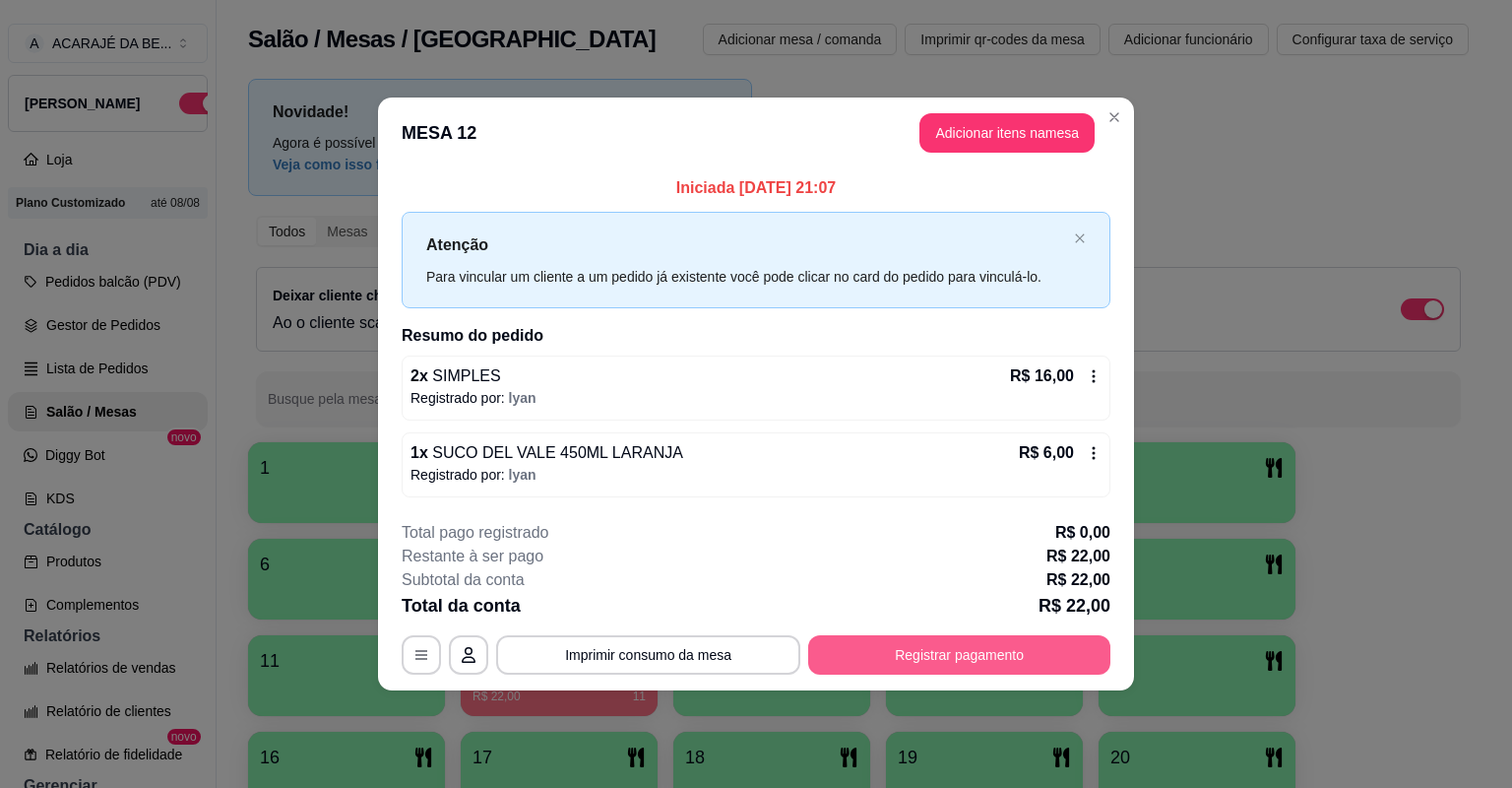 click on "Registrar pagamento" at bounding box center [959, 655] 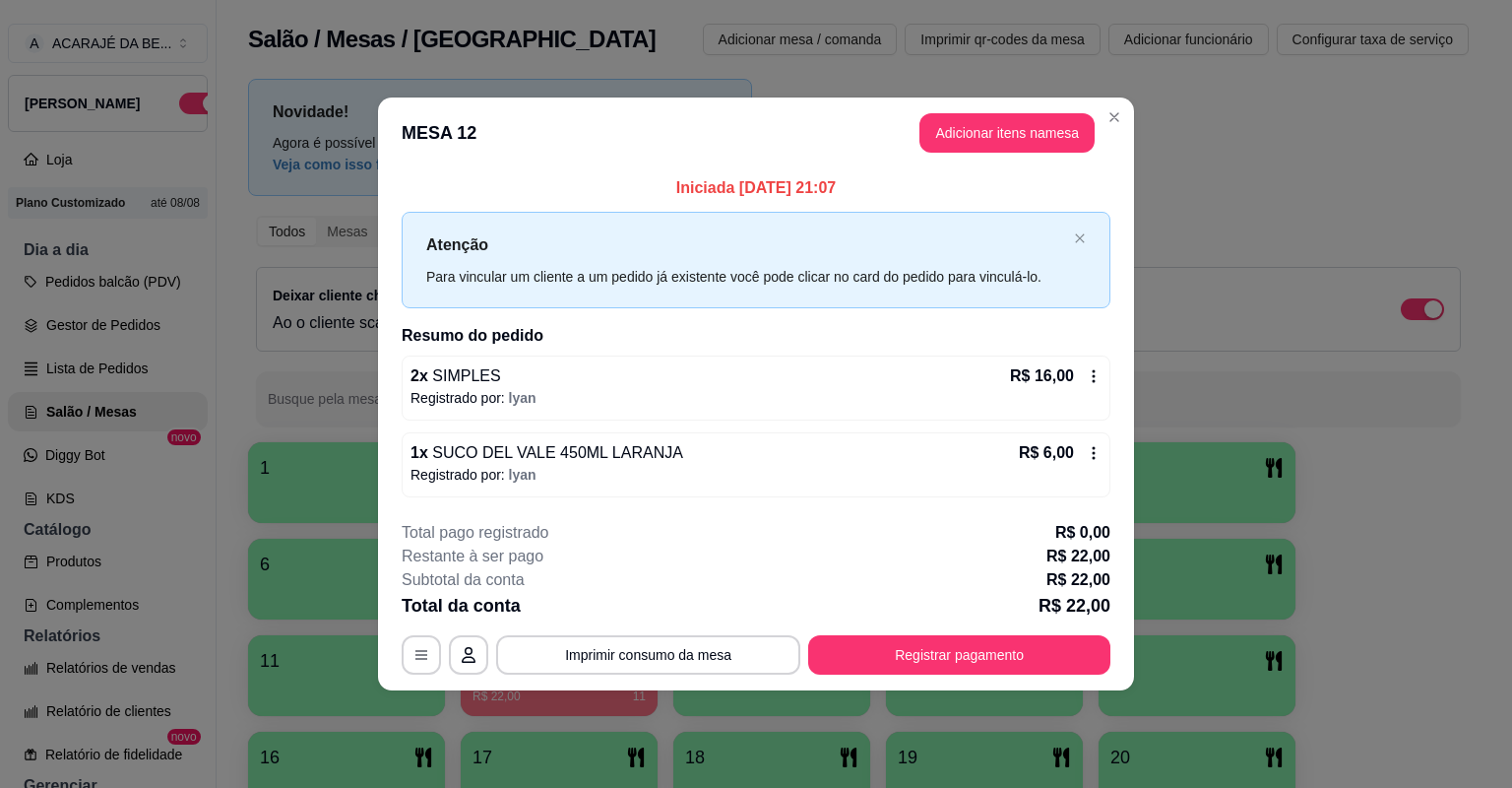 click on "**********" at bounding box center [756, 669] 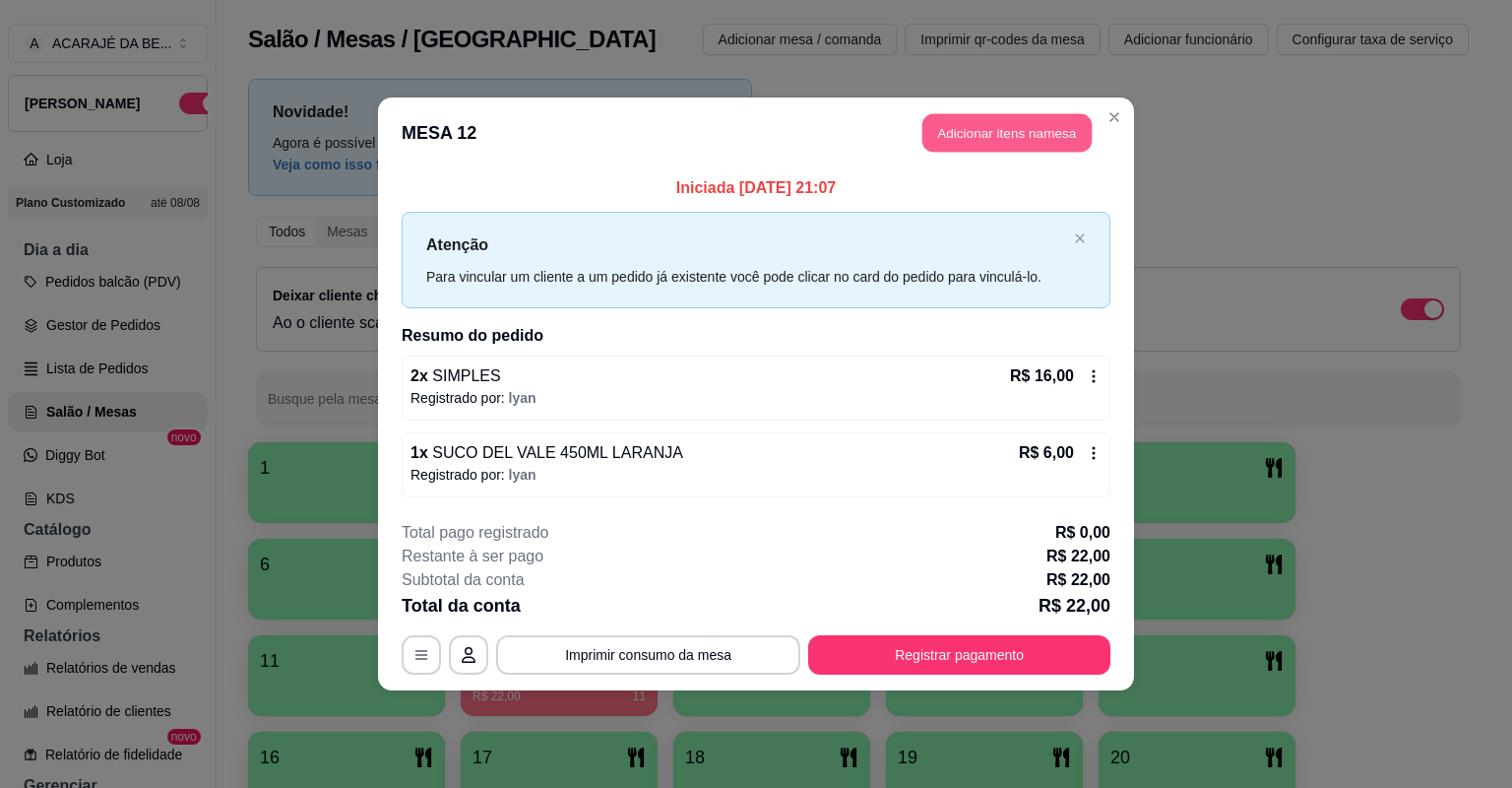 click on "Adicionar itens na  mesa" at bounding box center [1007, 133] 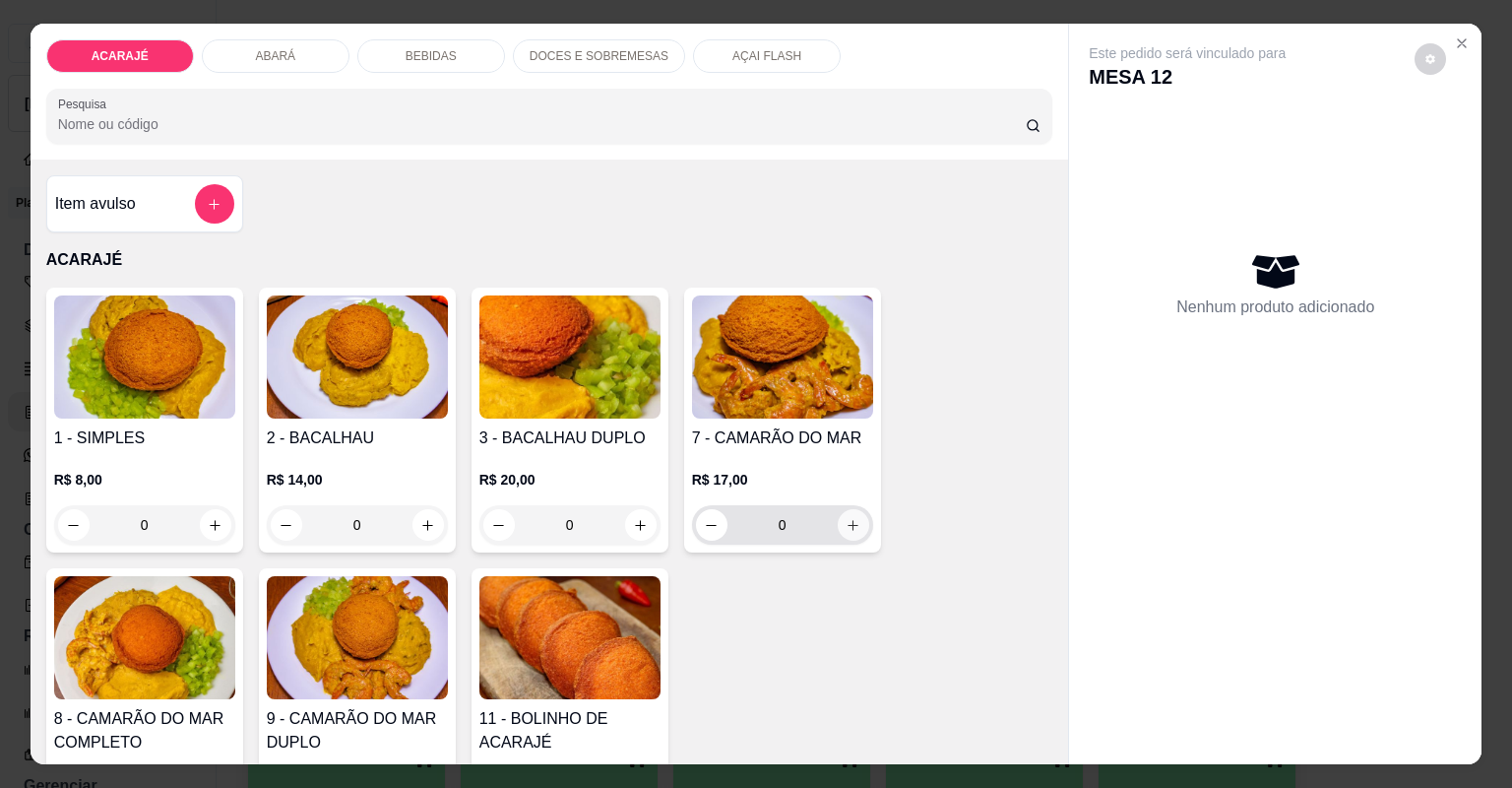 click at bounding box center [853, 525] 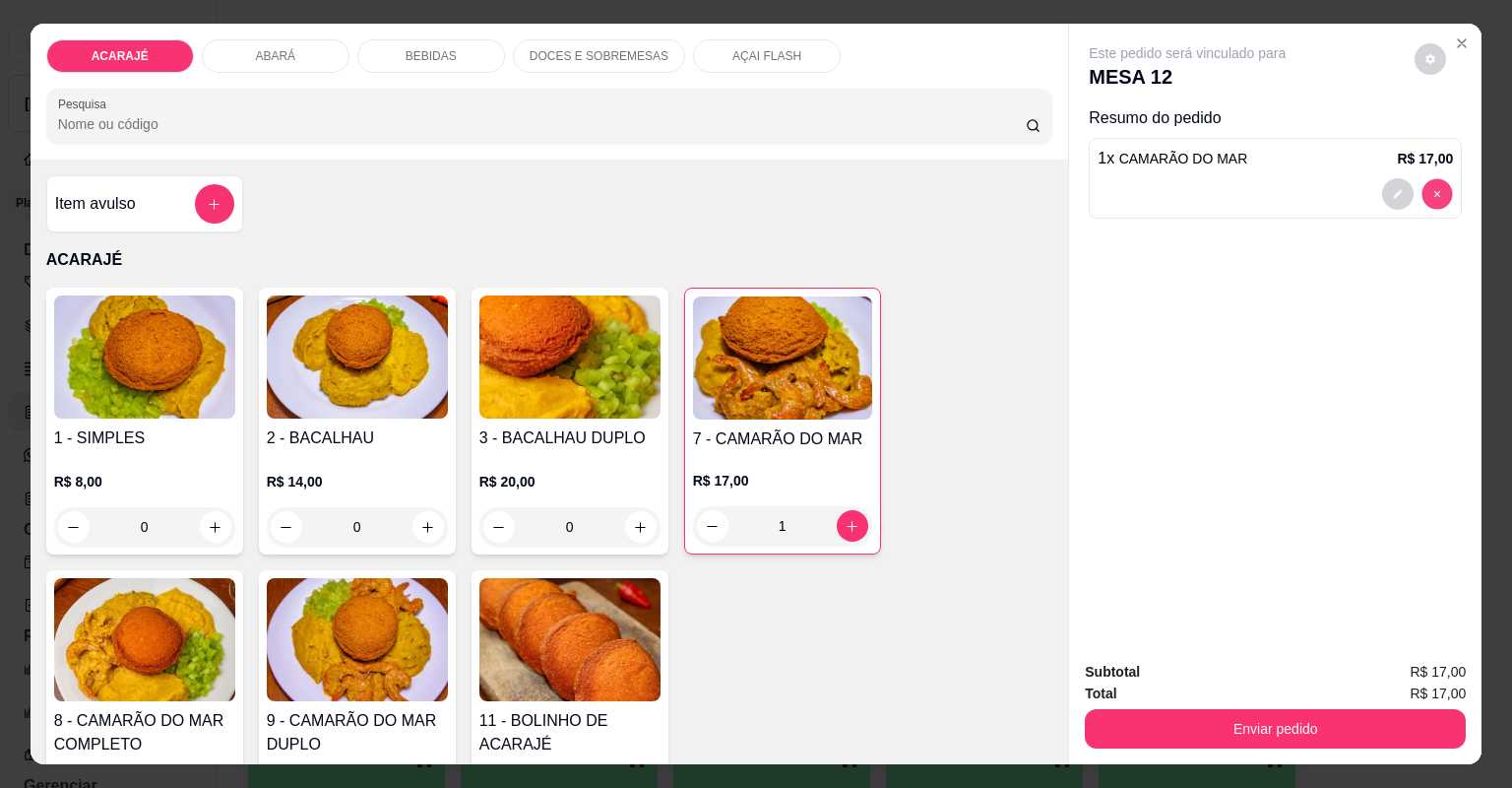 type on "0" 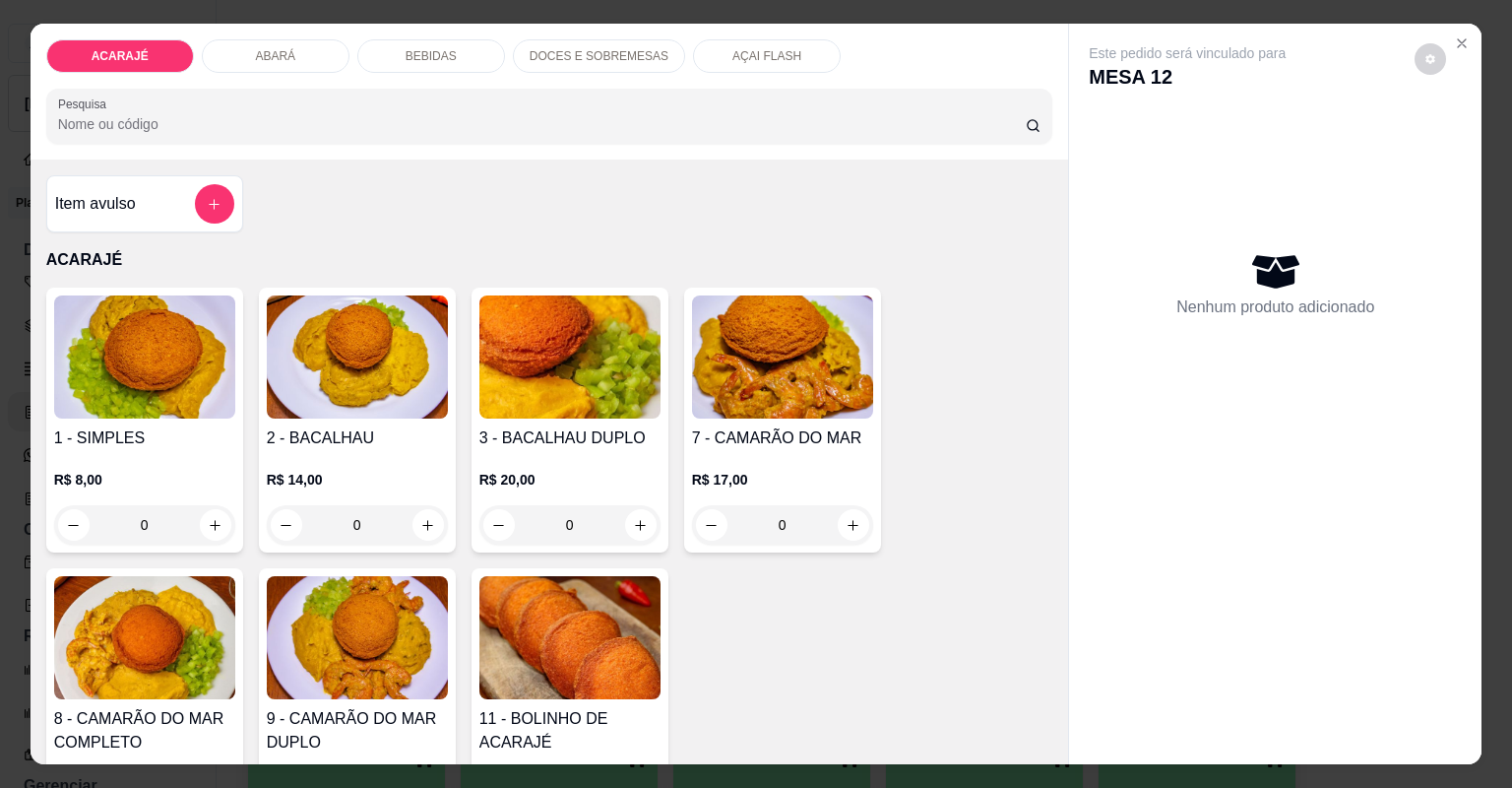 click 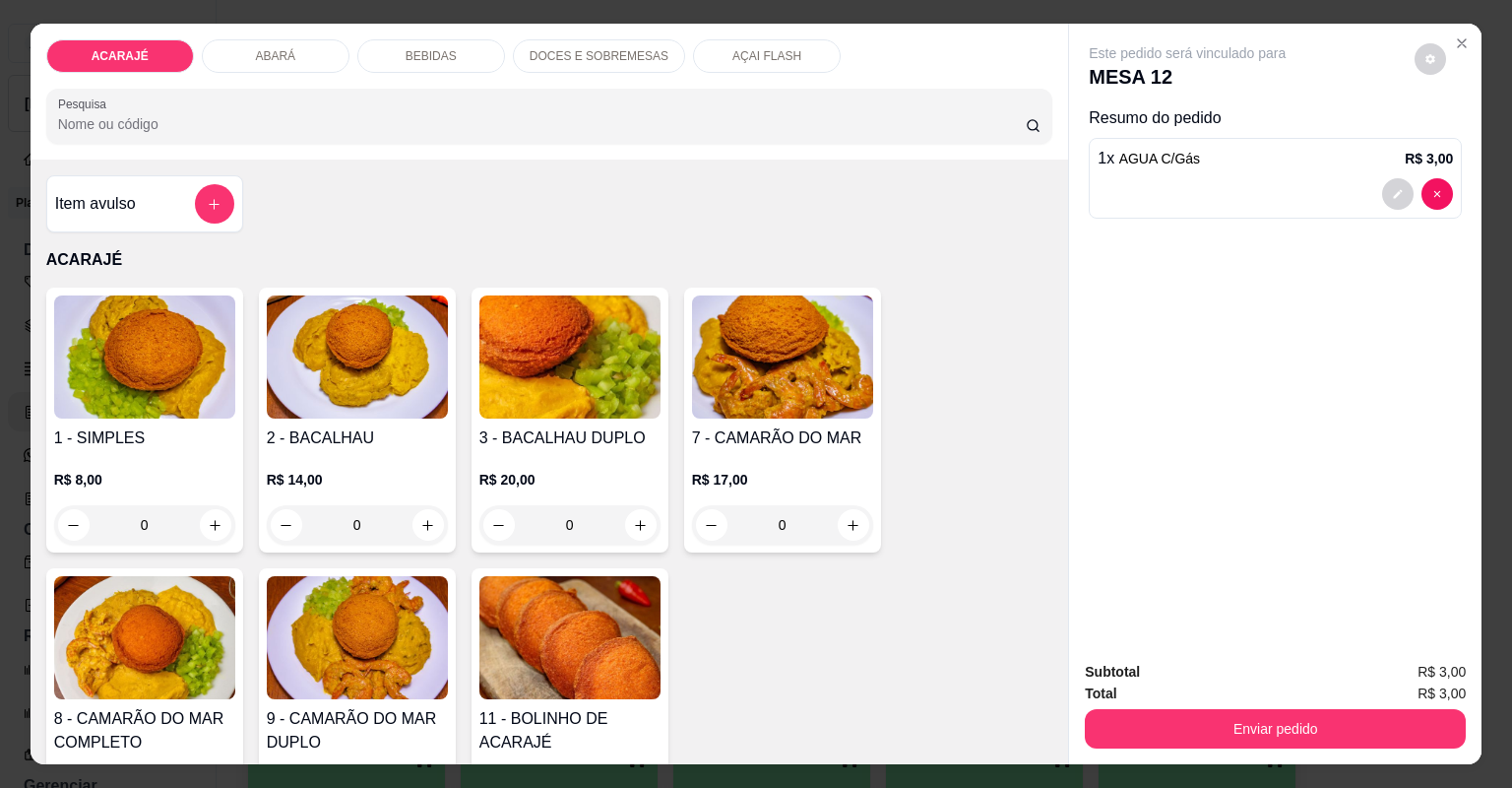 click 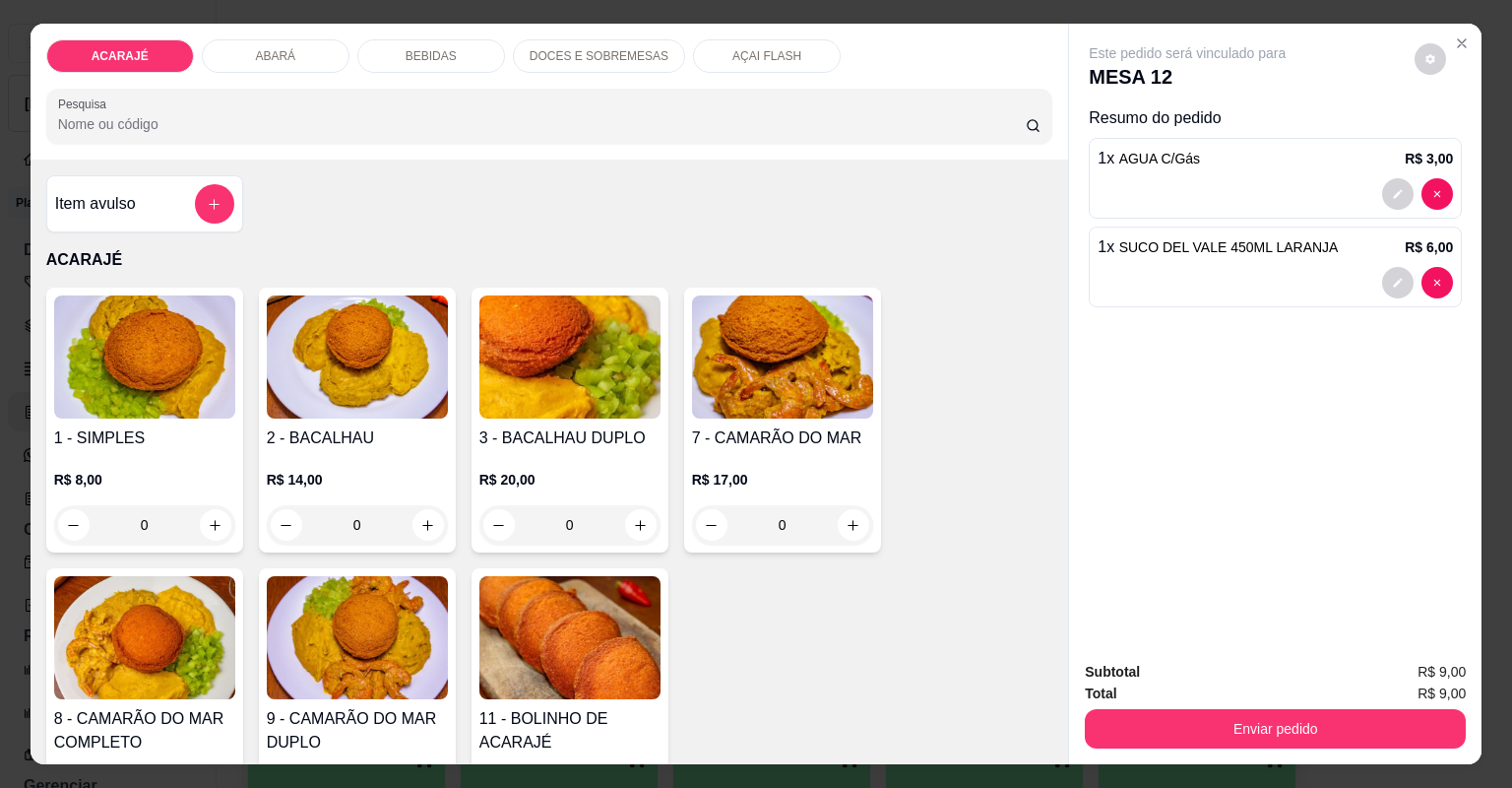 click on "310 - ABARÁ CAMARÃO DO MAR" at bounding box center (783, 1075) 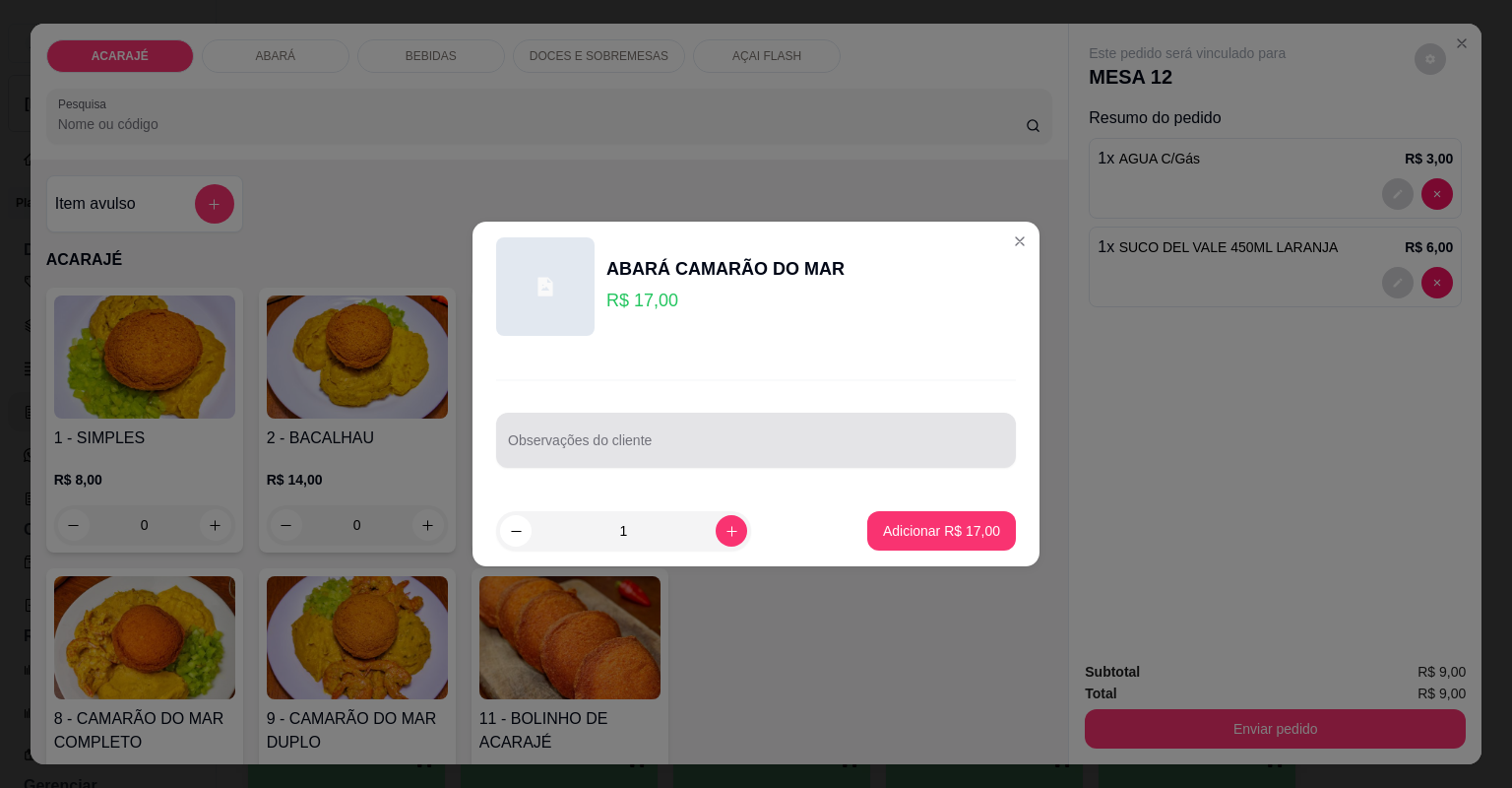 click on "Observações do cliente" at bounding box center [756, 440] 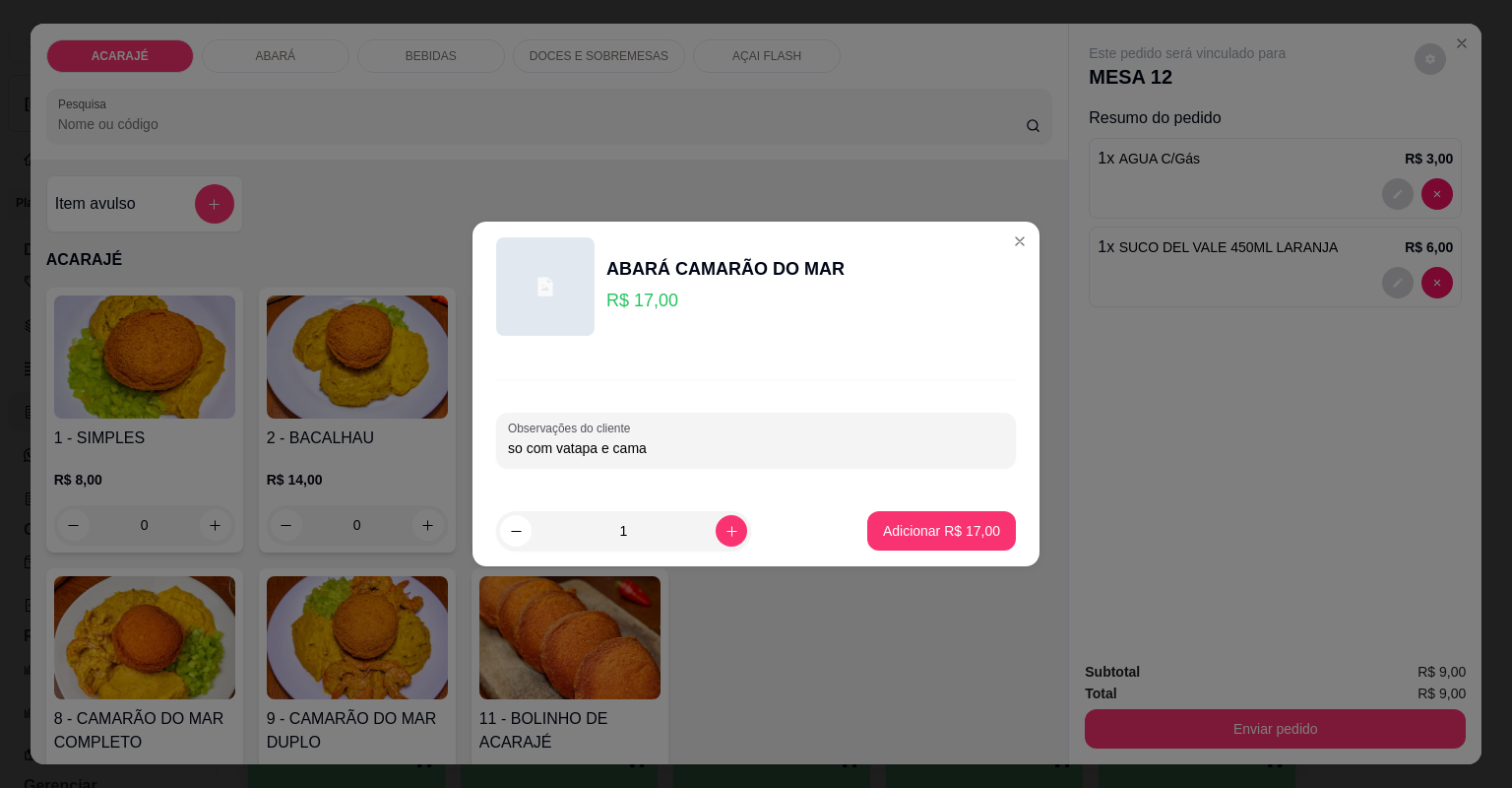 type on "so com vatapa e camar" 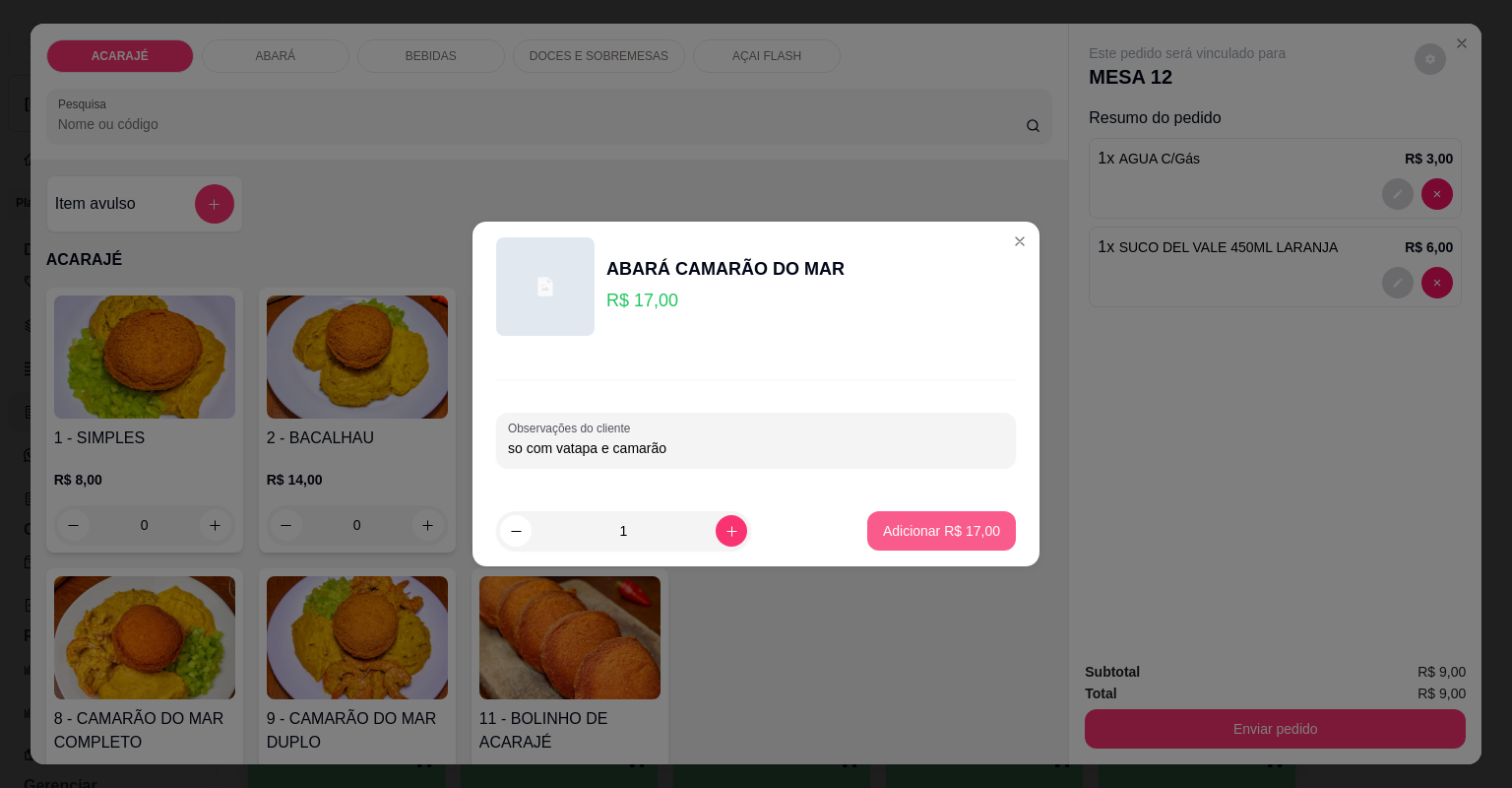 click on "Adicionar   R$ 17,00" at bounding box center [941, 531] 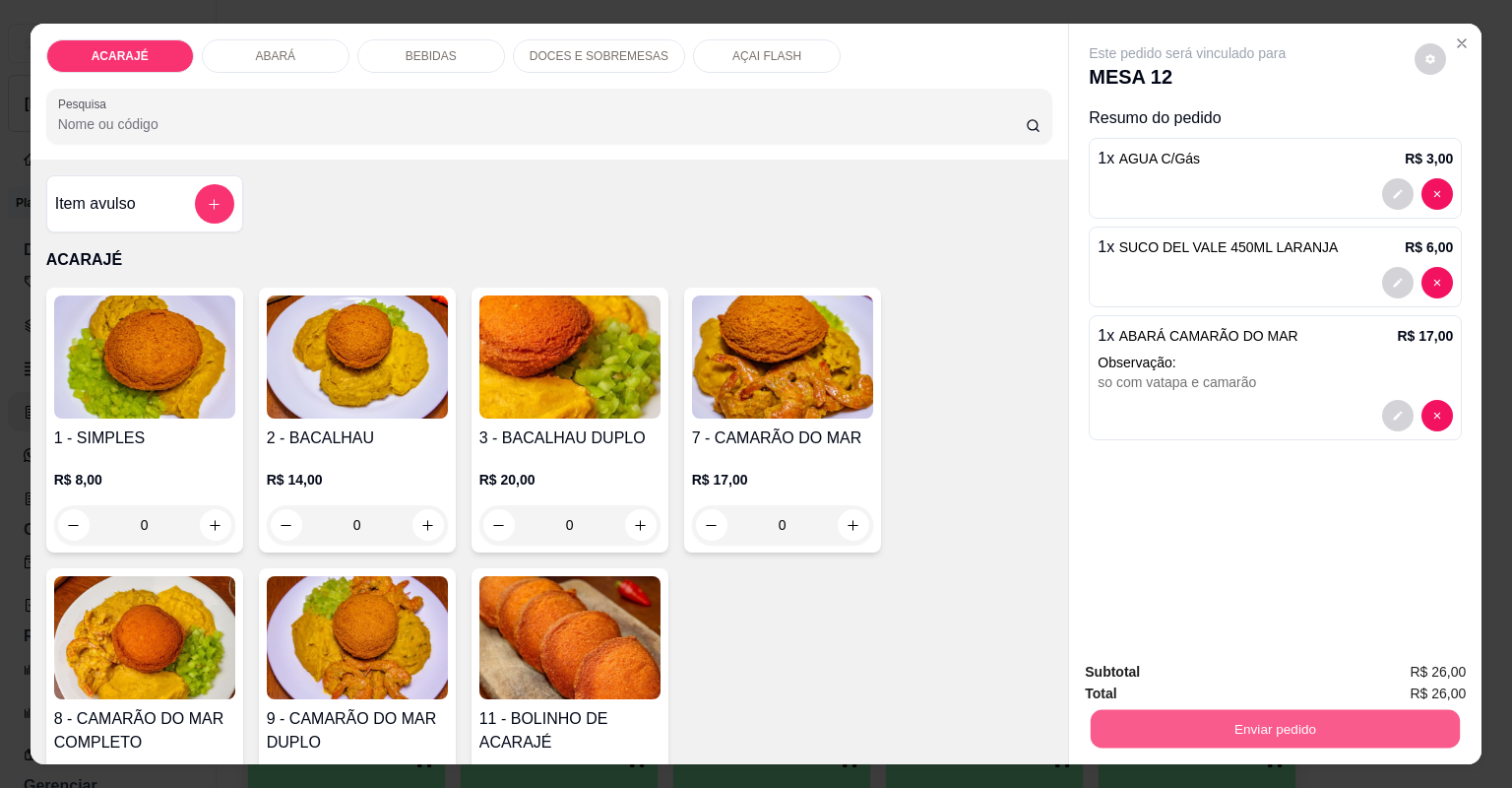 click on "Enviar pedido" at bounding box center (1275, 729) 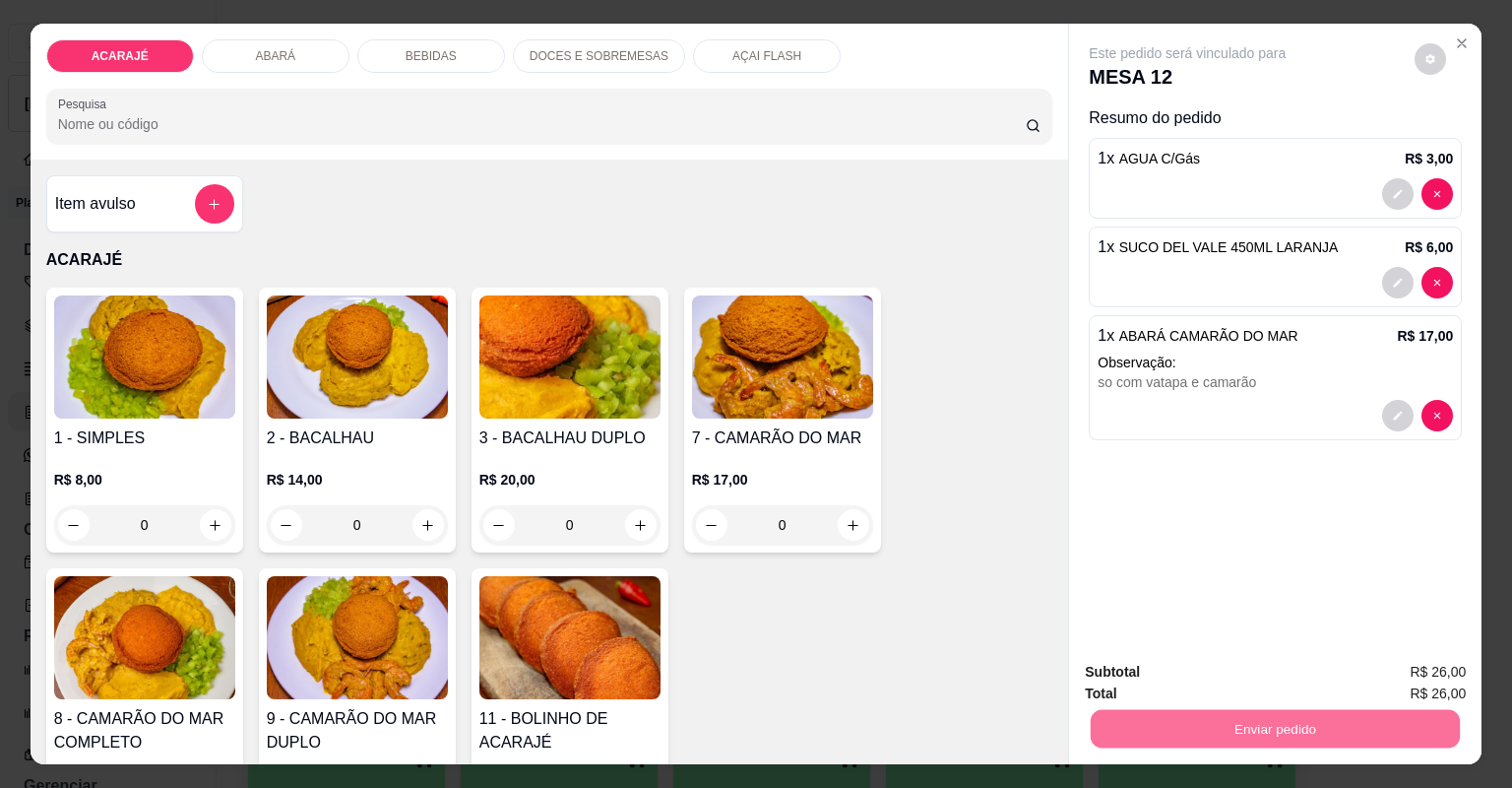 click on "Não registrar e enviar pedido" at bounding box center [1212, 680] 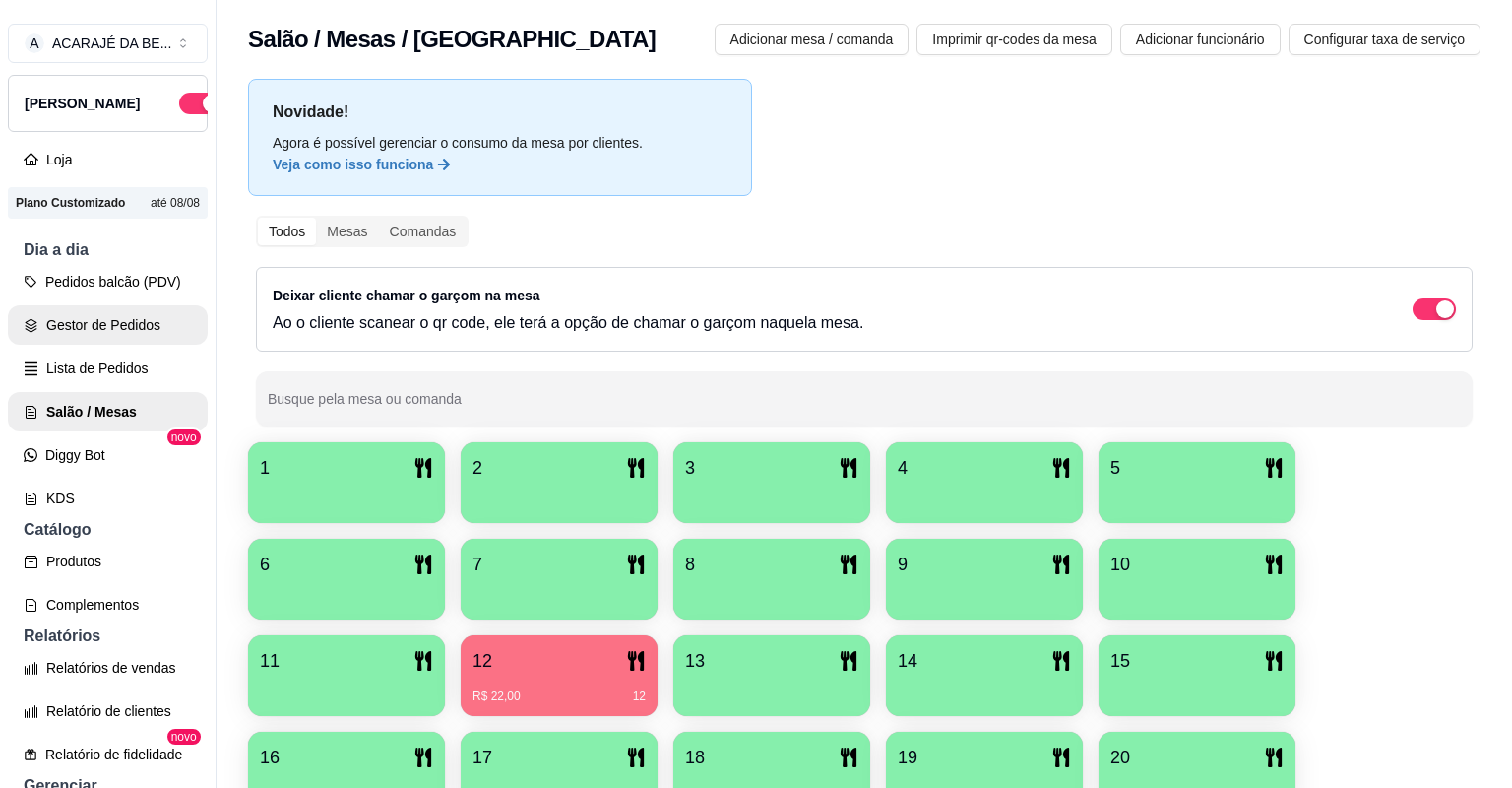 click on "Gestor de Pedidos" at bounding box center [107, 325] 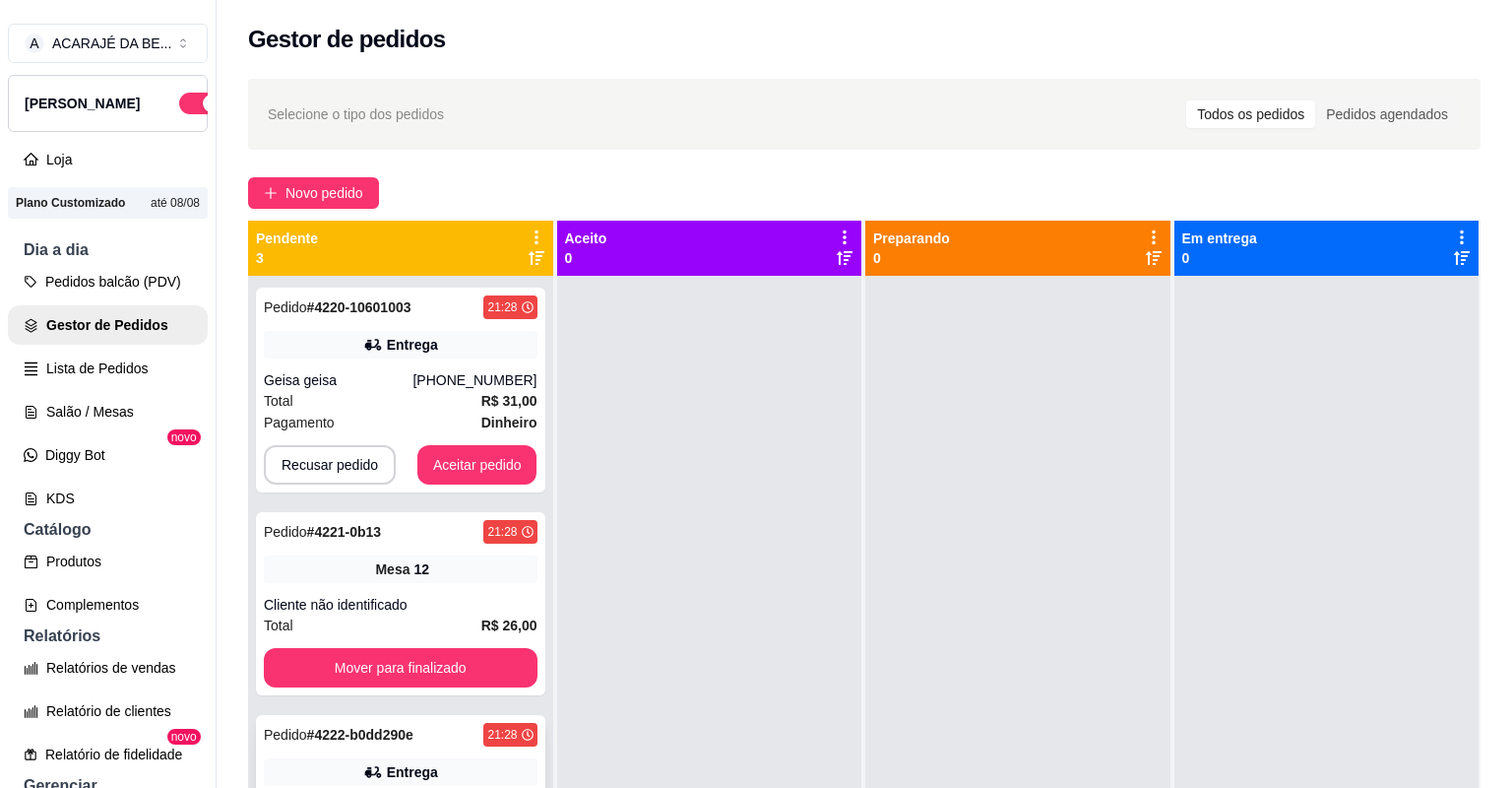 click on "[PHONE_NUMBER]" at bounding box center [474, 808] 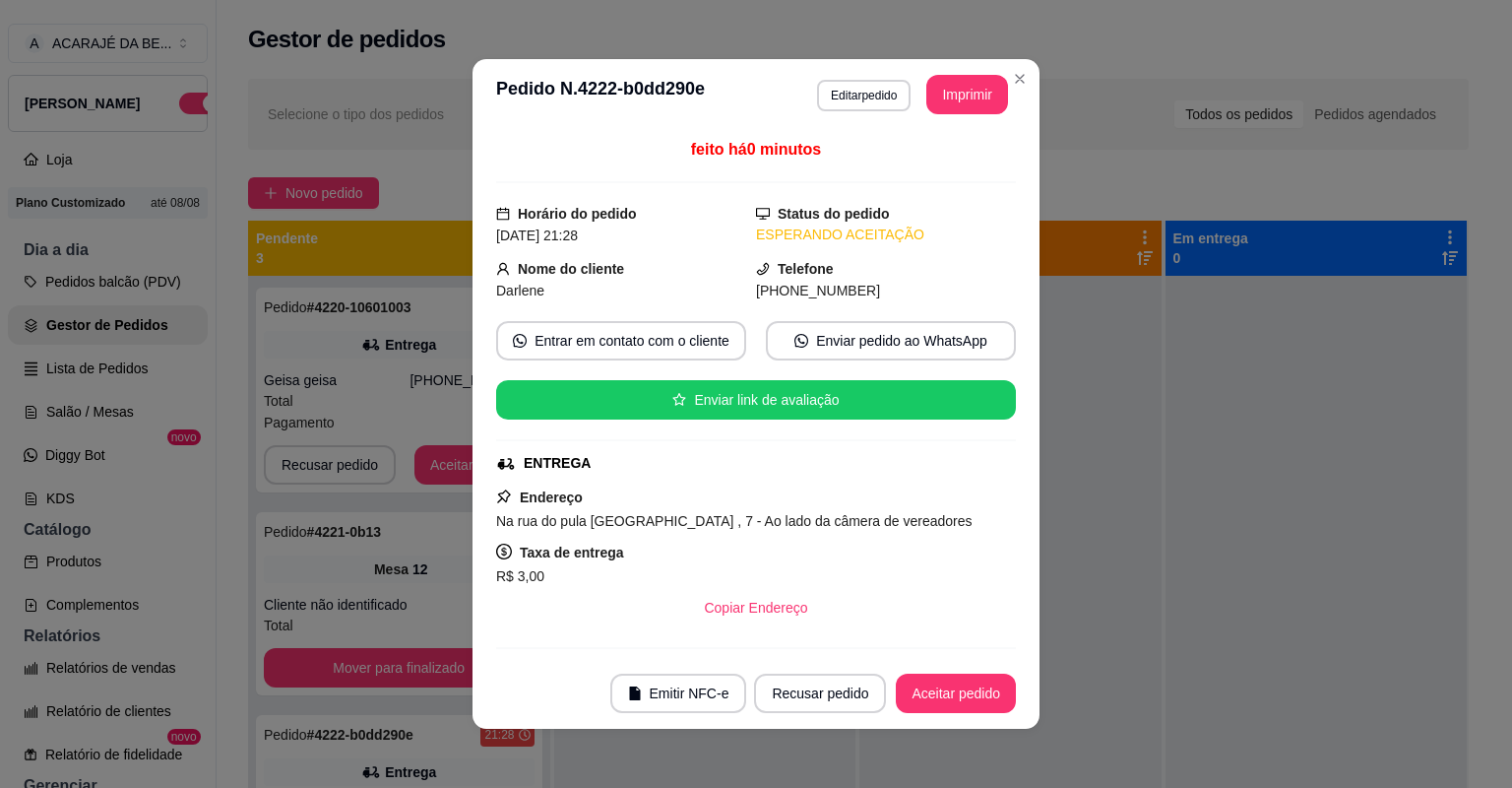 click on "Imprimir" at bounding box center (967, 95) 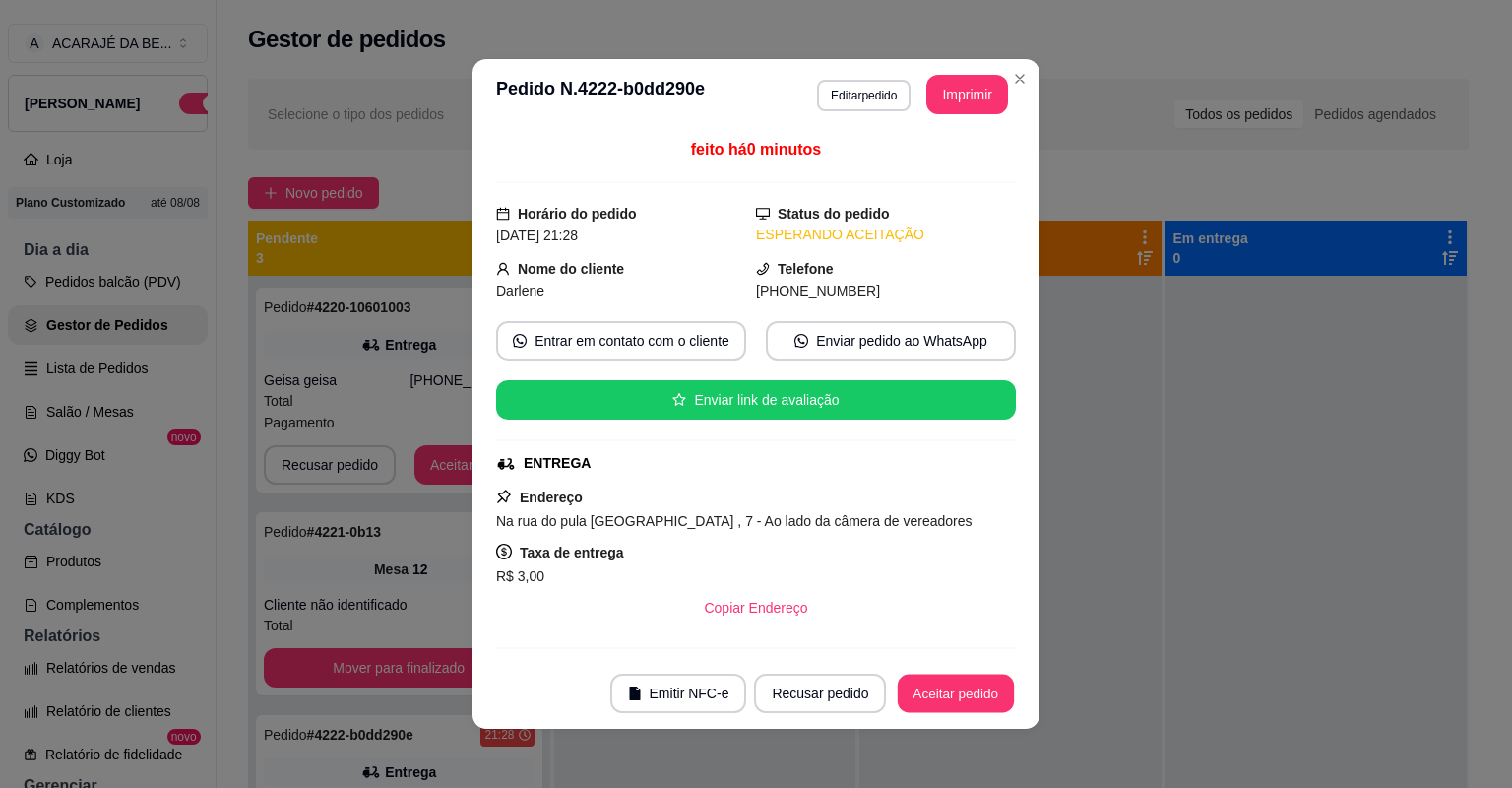 click on "Aceitar pedido" at bounding box center [956, 693] 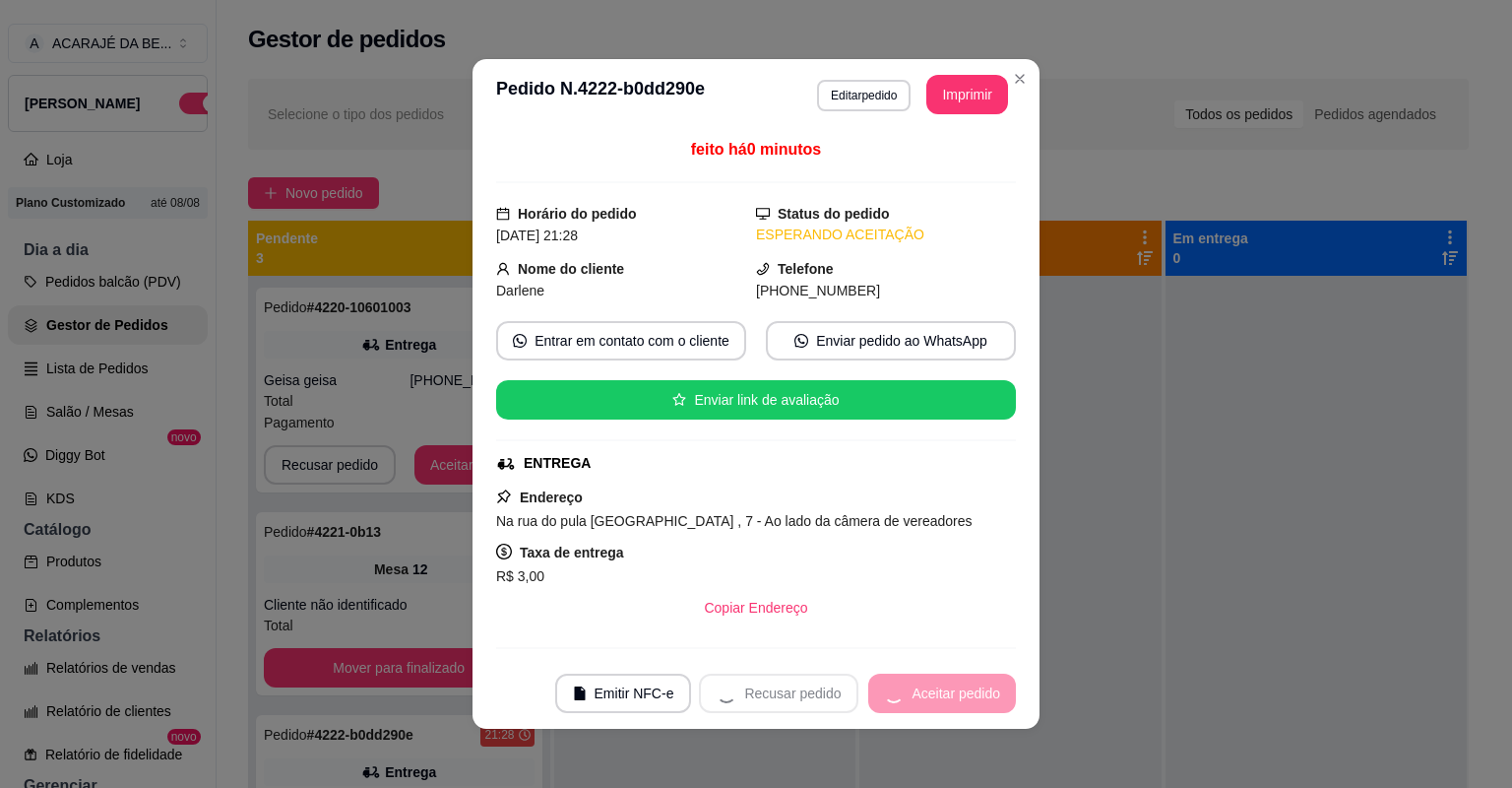 click on "Recusar pedido Aceitar pedido" at bounding box center (857, 693) 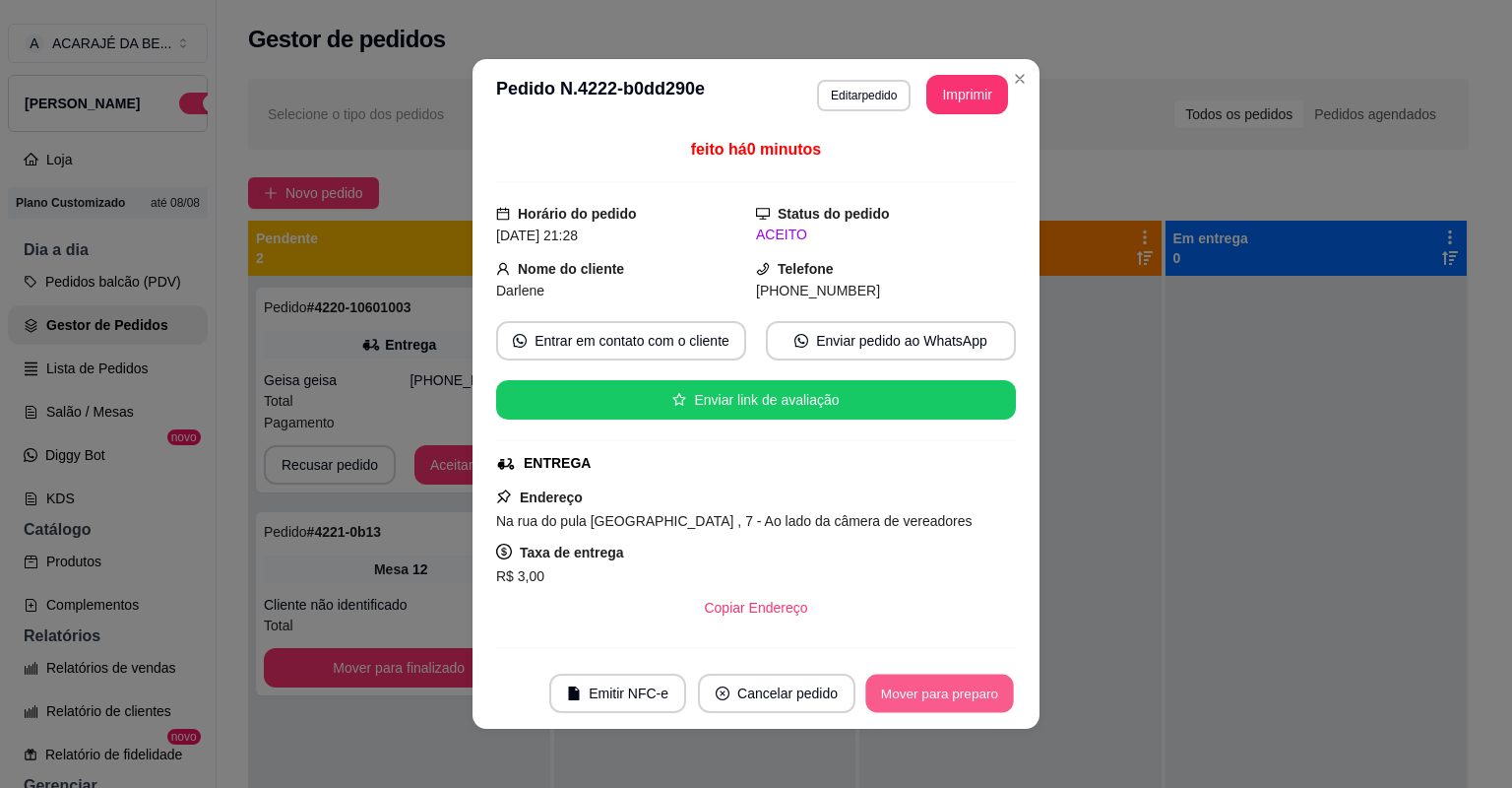 click on "Mover para preparo" at bounding box center (939, 693) 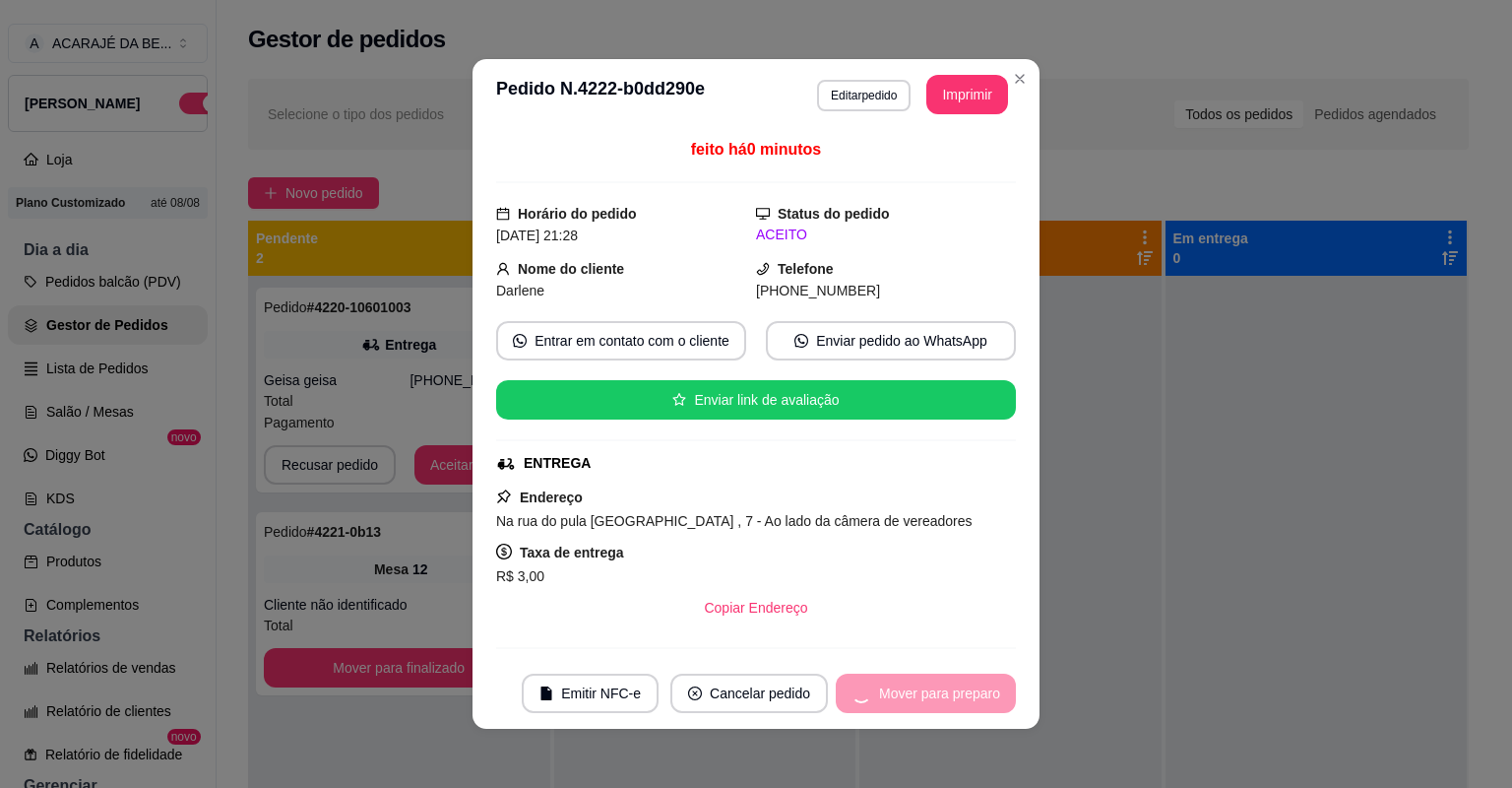 click on "Mover para preparo" at bounding box center [925, 693] 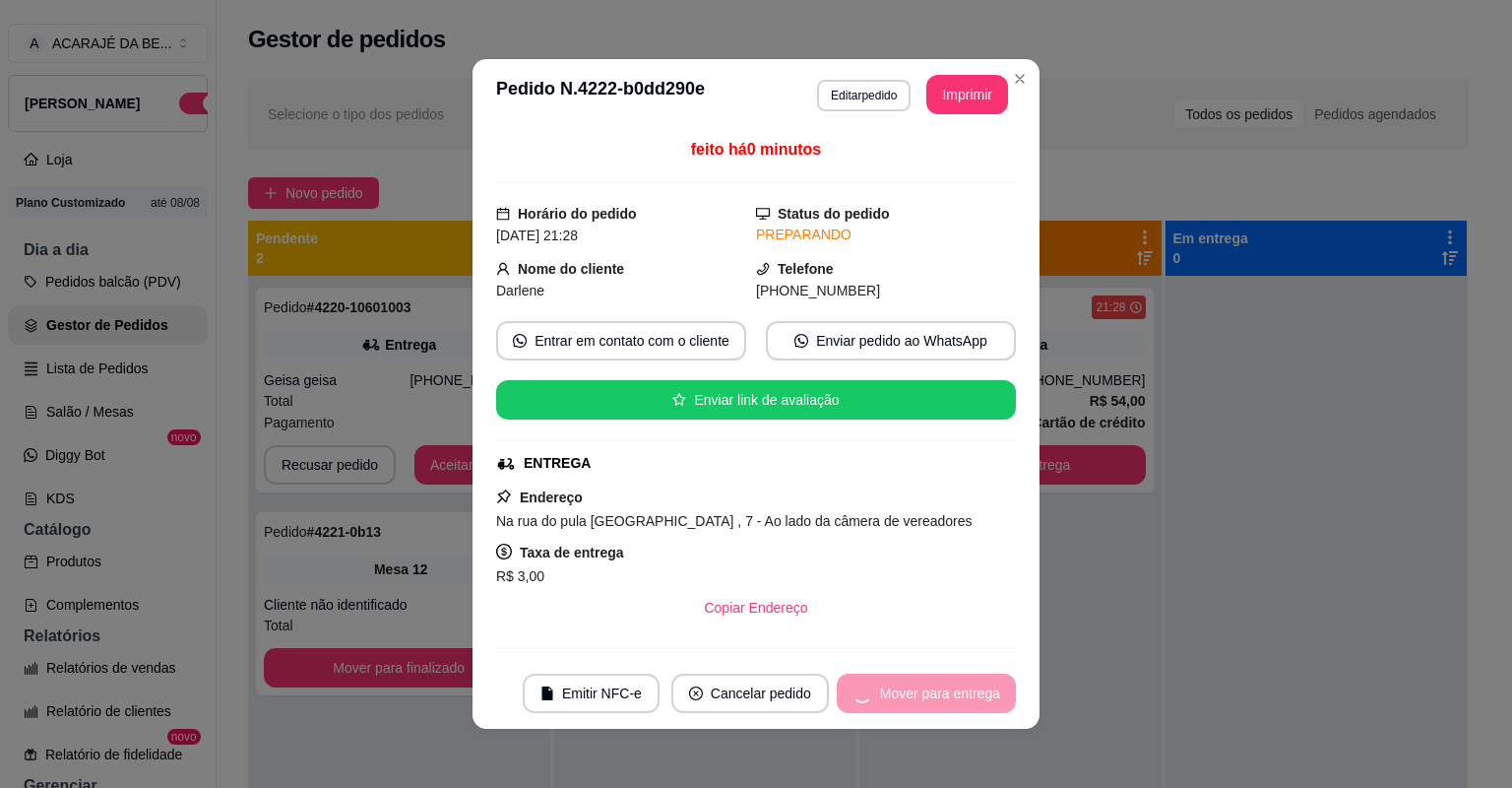 click on "Mover para entrega" at bounding box center [926, 693] 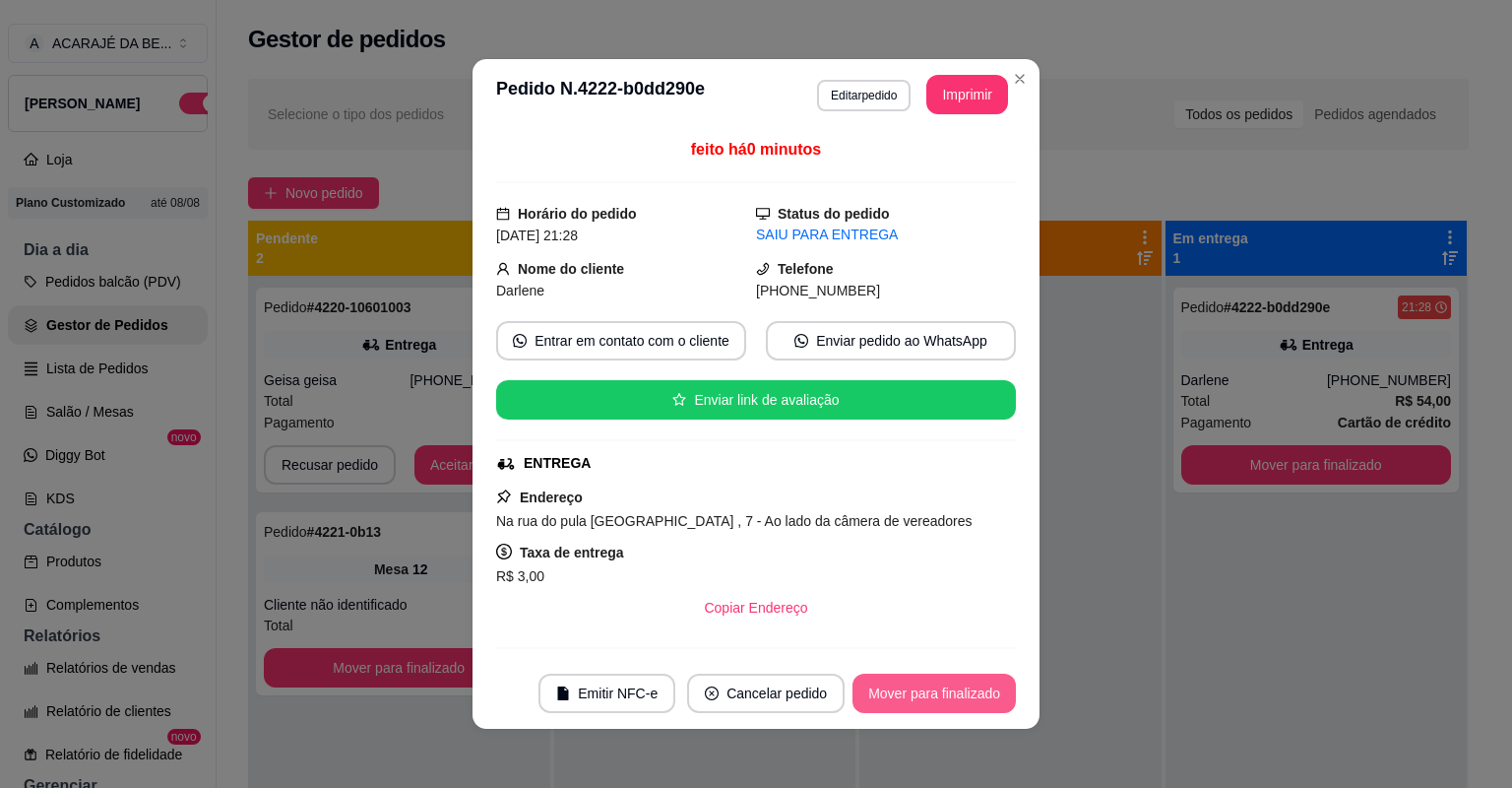 click on "Mover para finalizado" at bounding box center [934, 693] 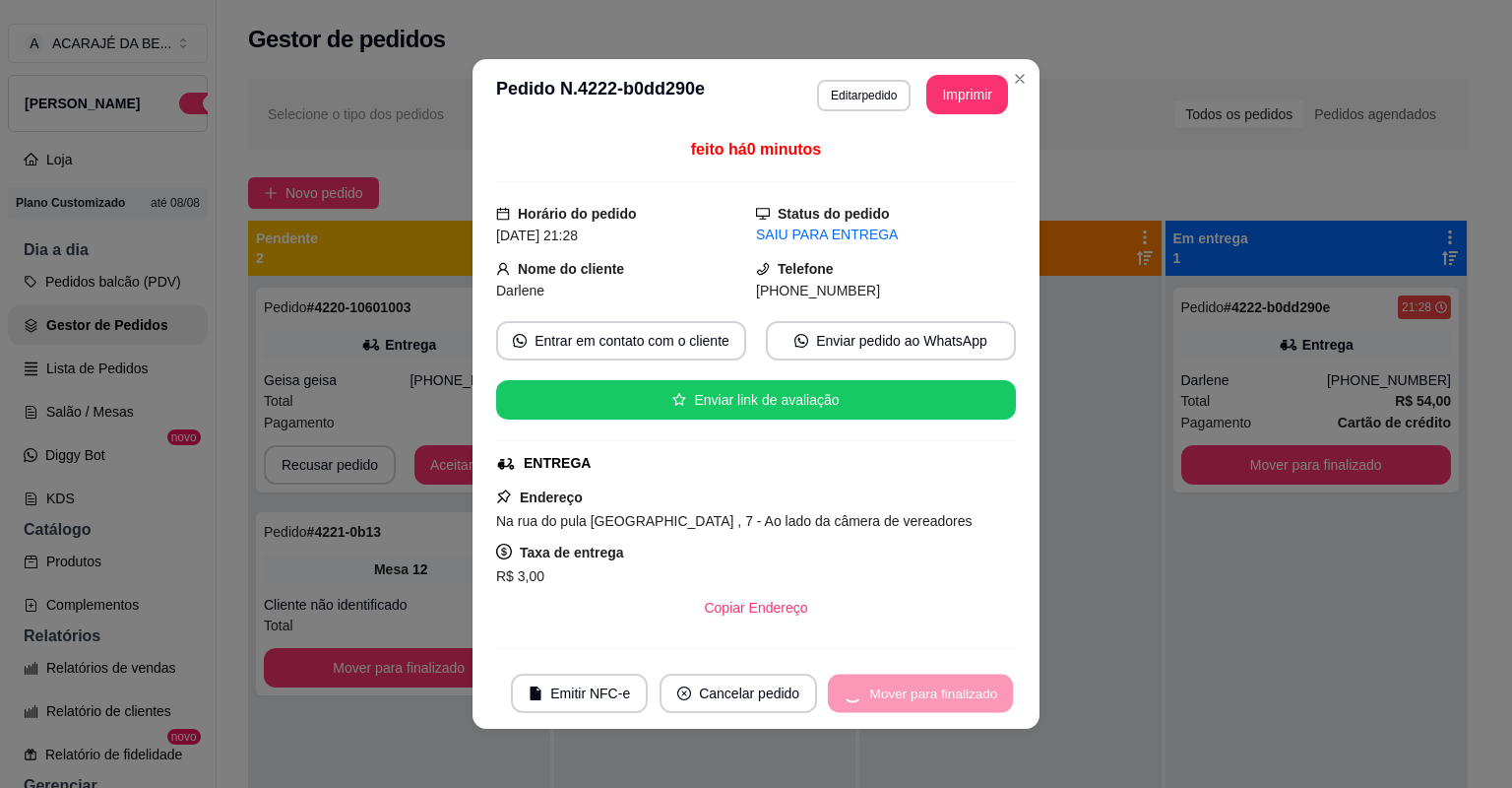 click on "Mover para finalizado" at bounding box center (920, 693) 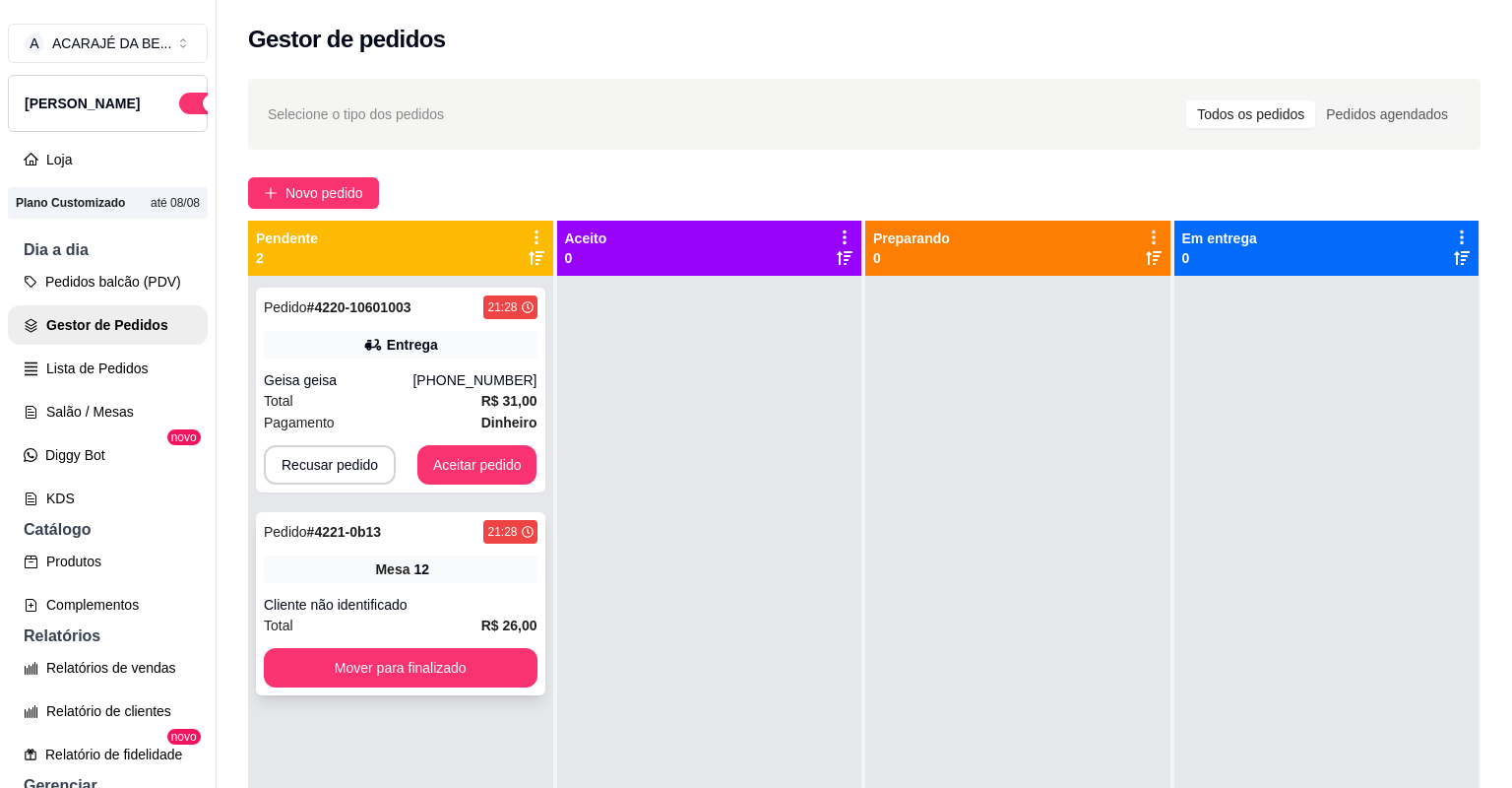 click on "Cliente não identificado" at bounding box center (401, 605) 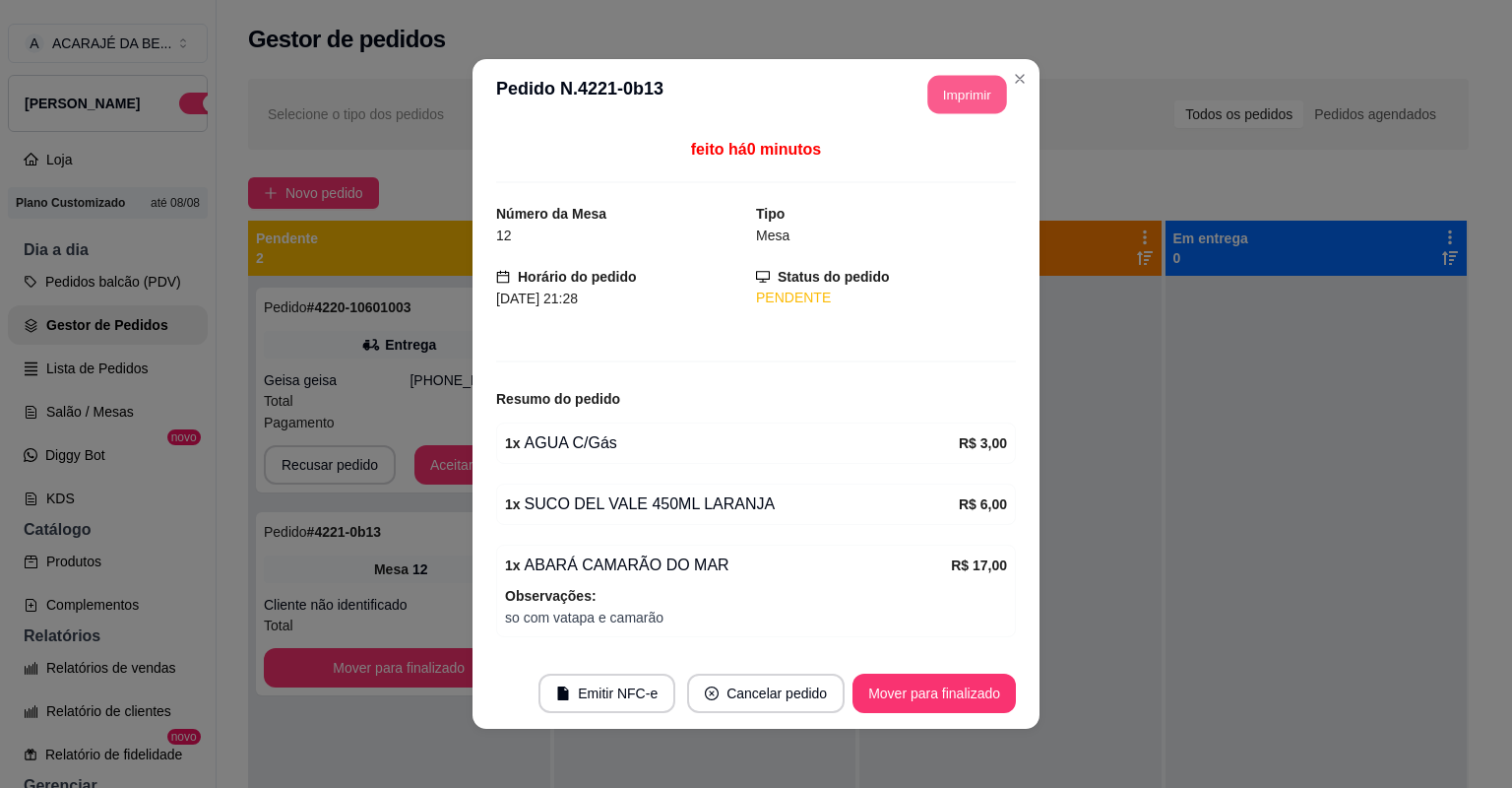 click on "Imprimir" at bounding box center [968, 95] 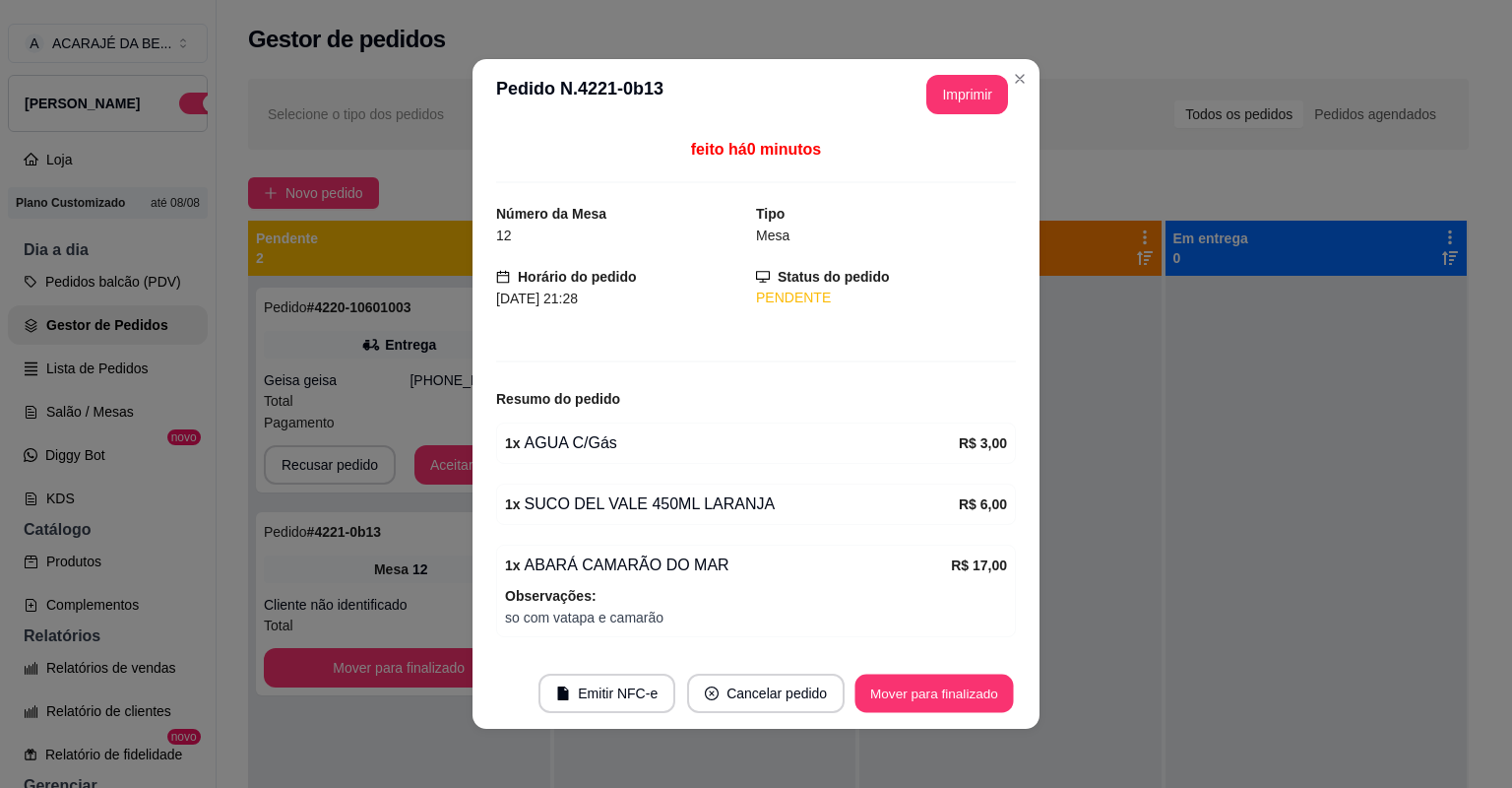 click on "Mover para finalizado" at bounding box center [934, 693] 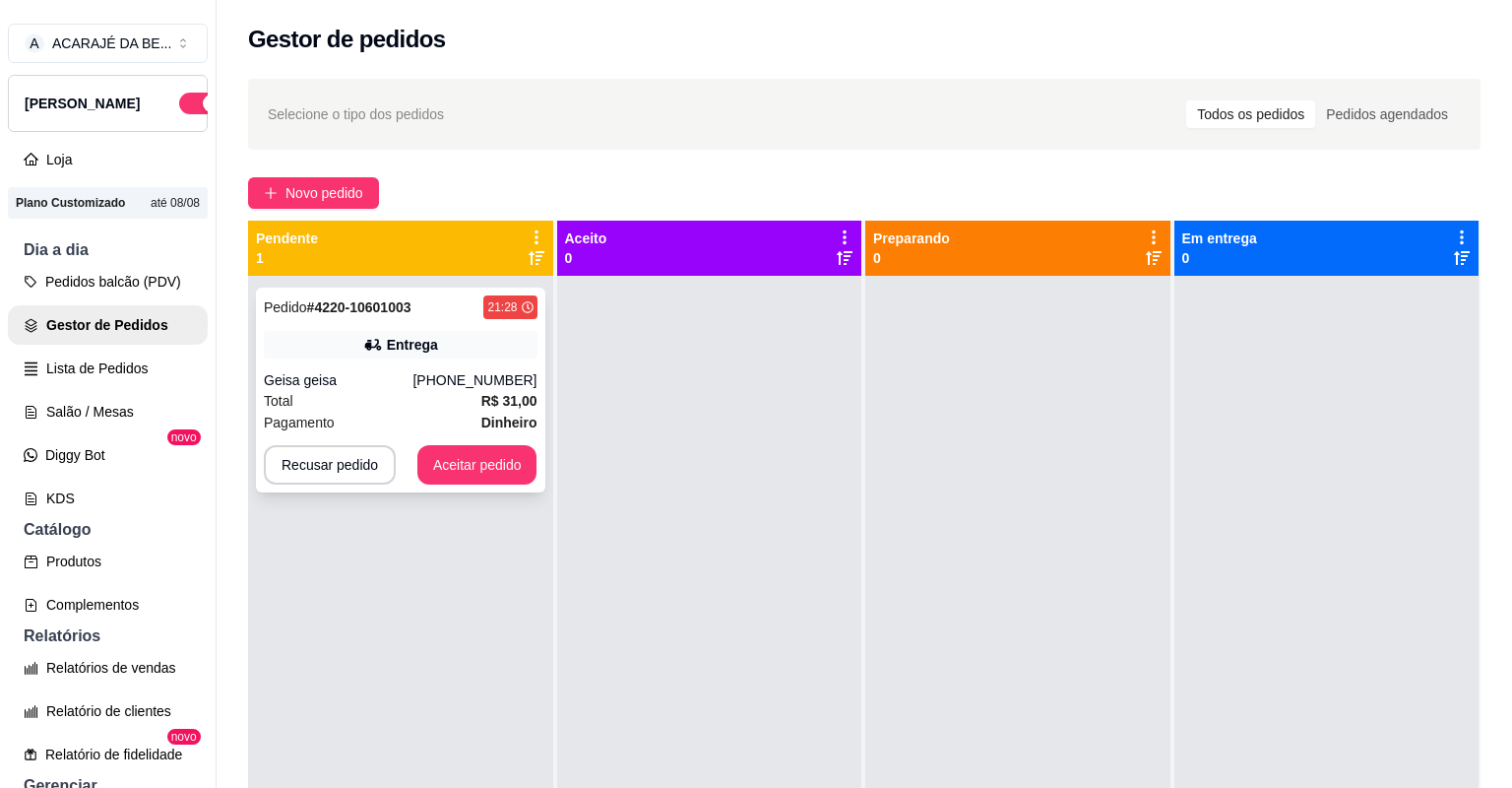 click on "Total R$ 31,00" at bounding box center (401, 401) 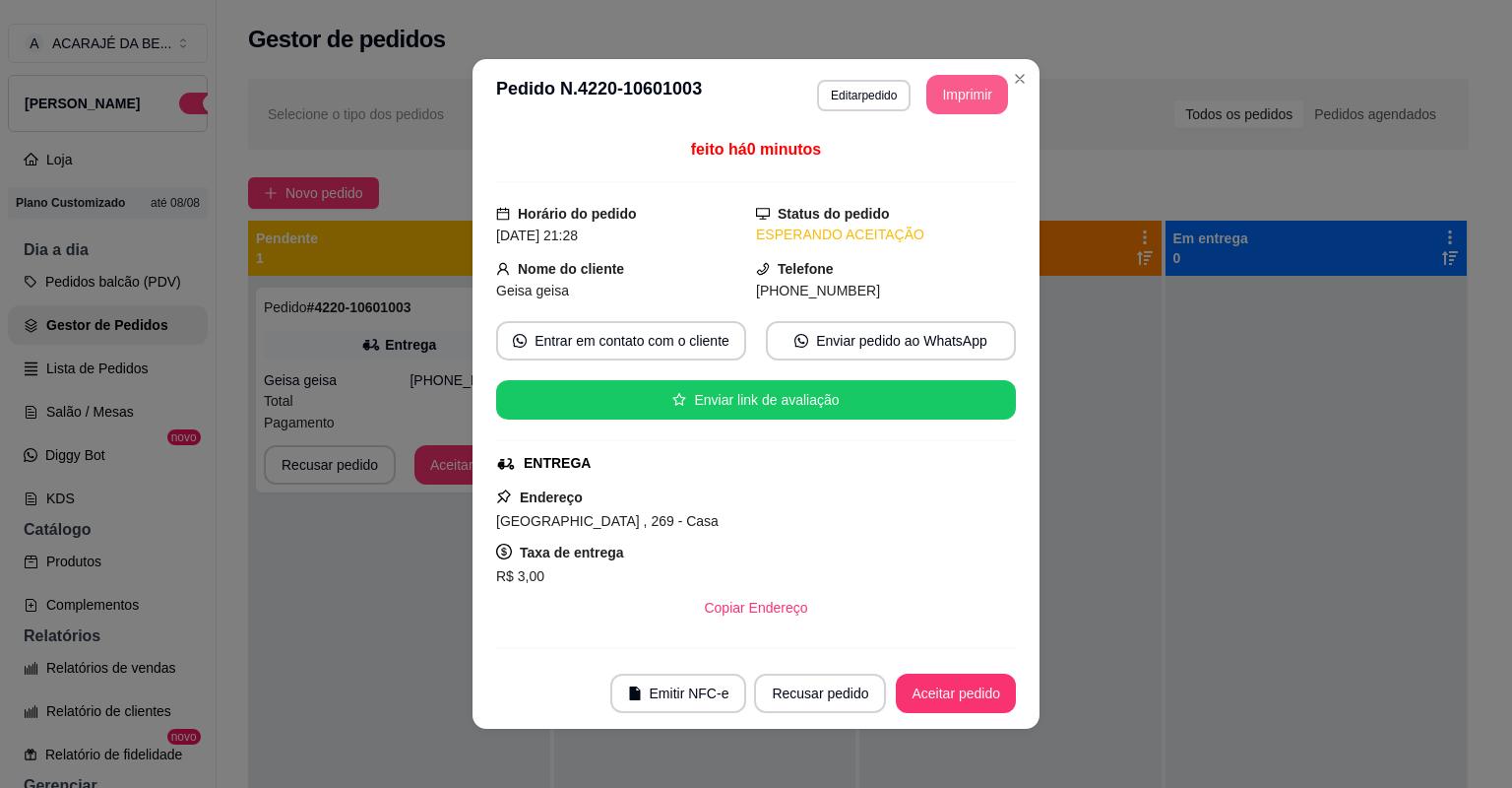 click on "Imprimir" at bounding box center [967, 95] 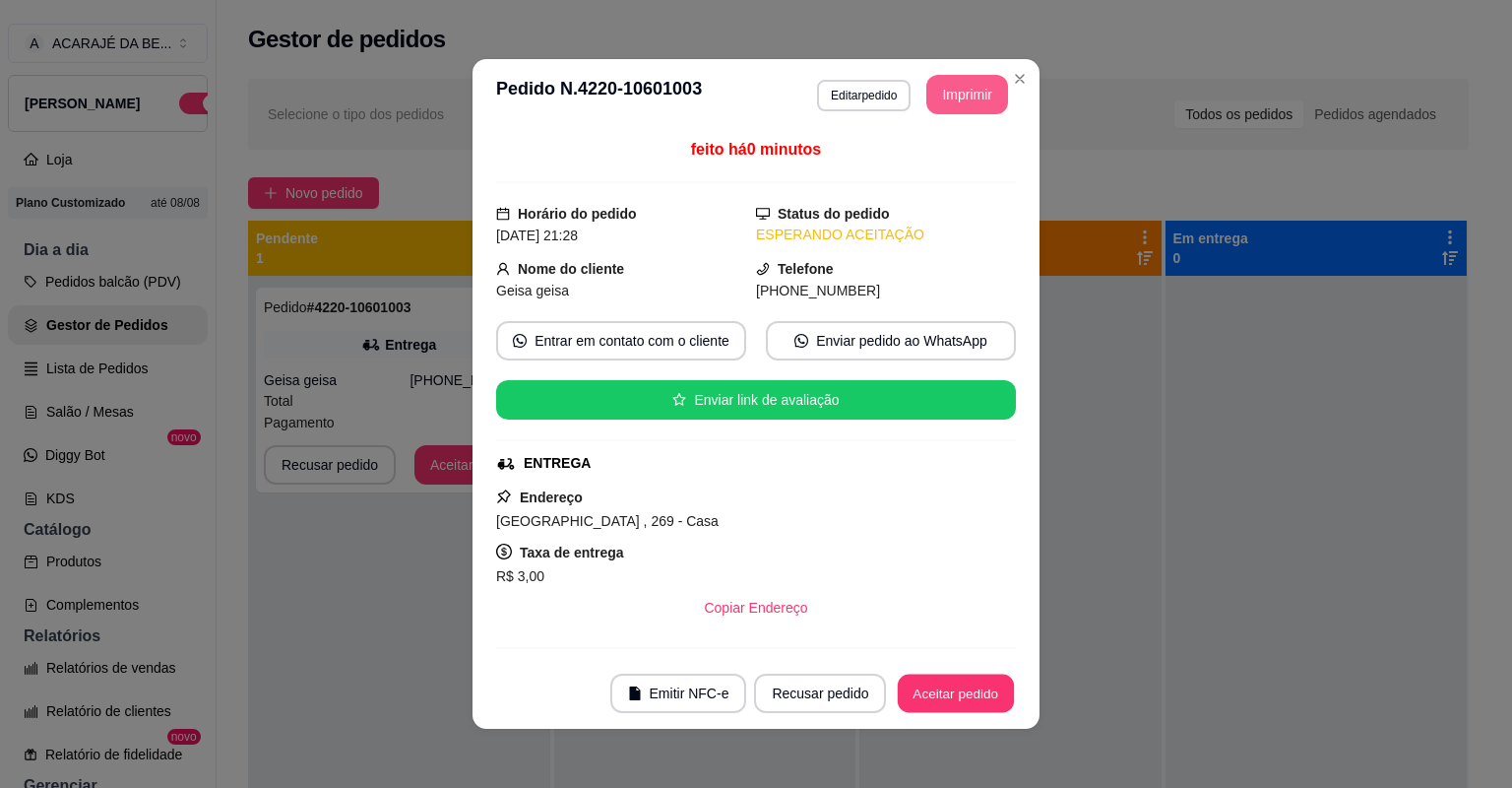 click on "Aceitar pedido" at bounding box center [956, 693] 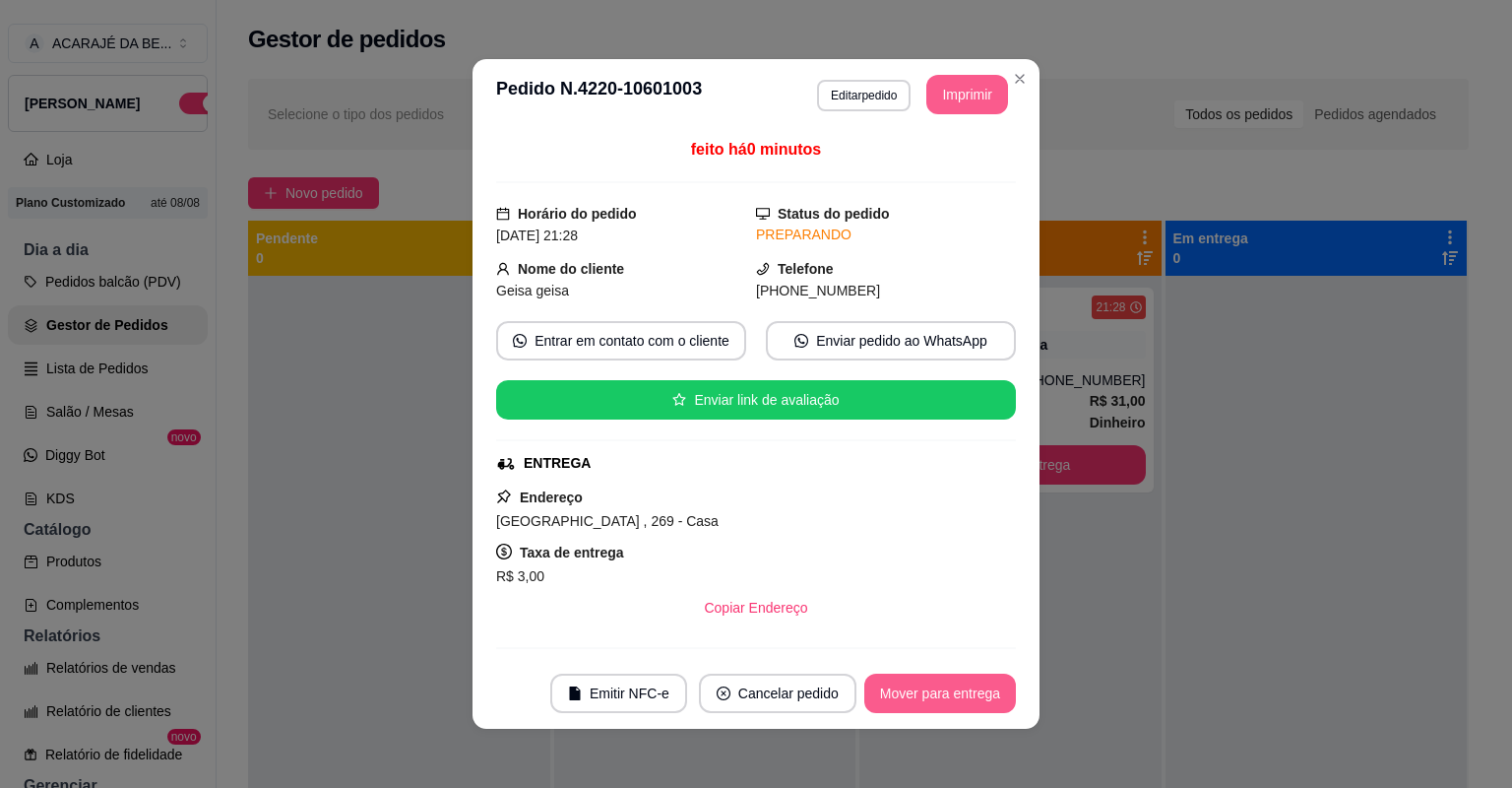 click on "Mover para entrega" at bounding box center [940, 693] 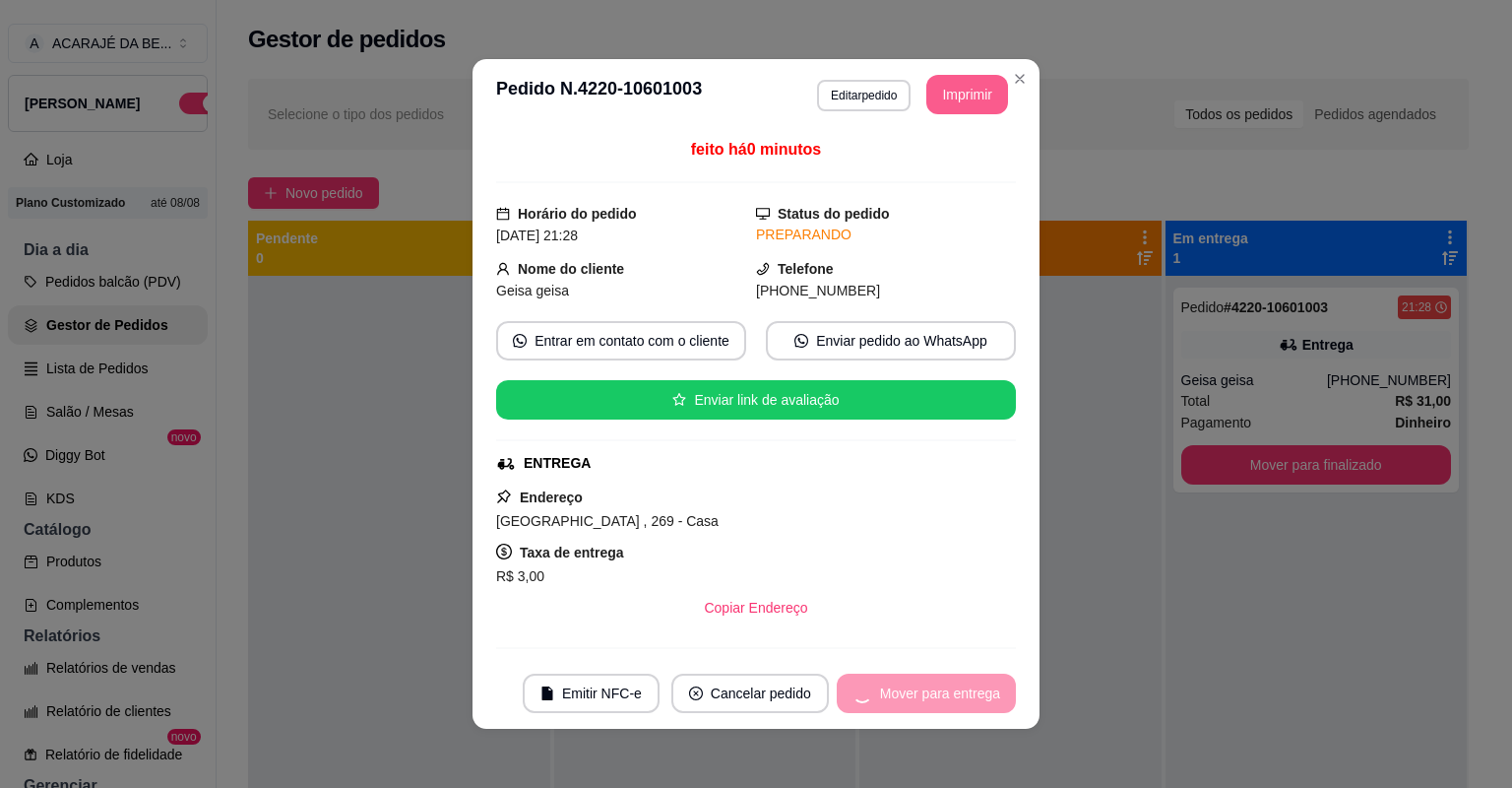 click on "Mover para entrega" at bounding box center (926, 693) 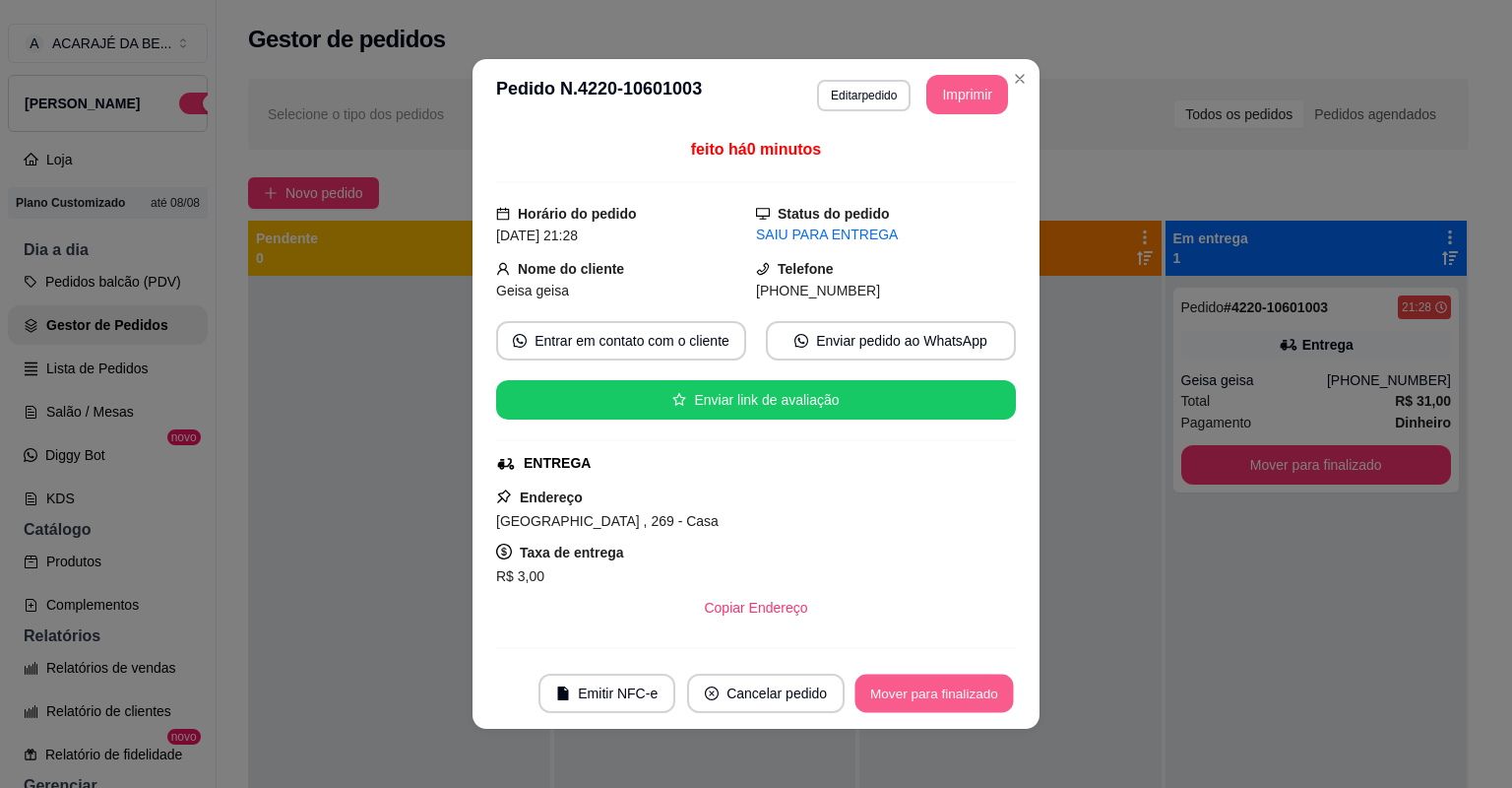 click on "Mover para finalizado" at bounding box center [934, 693] 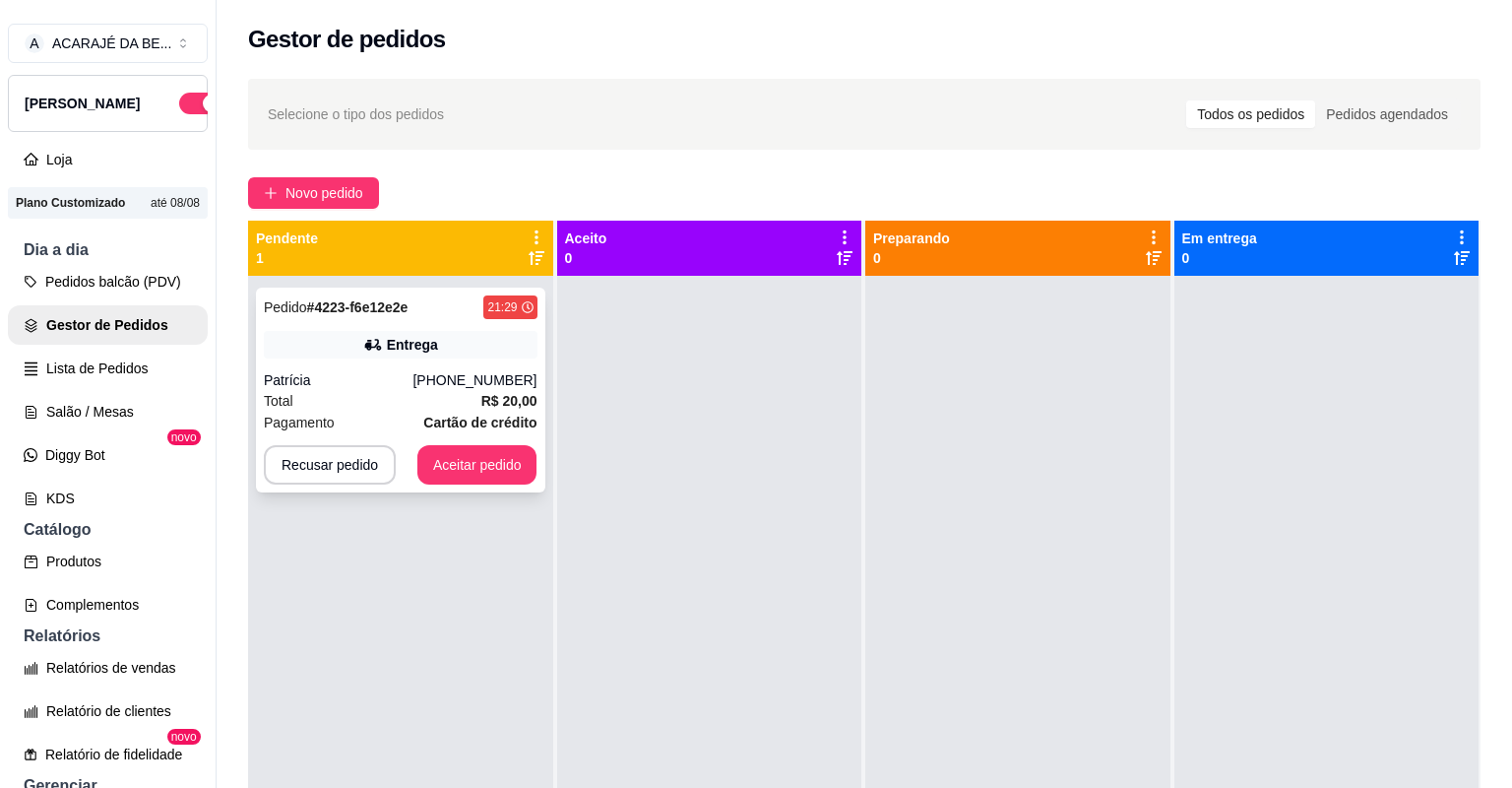 click on "Entrega" at bounding box center [401, 345] 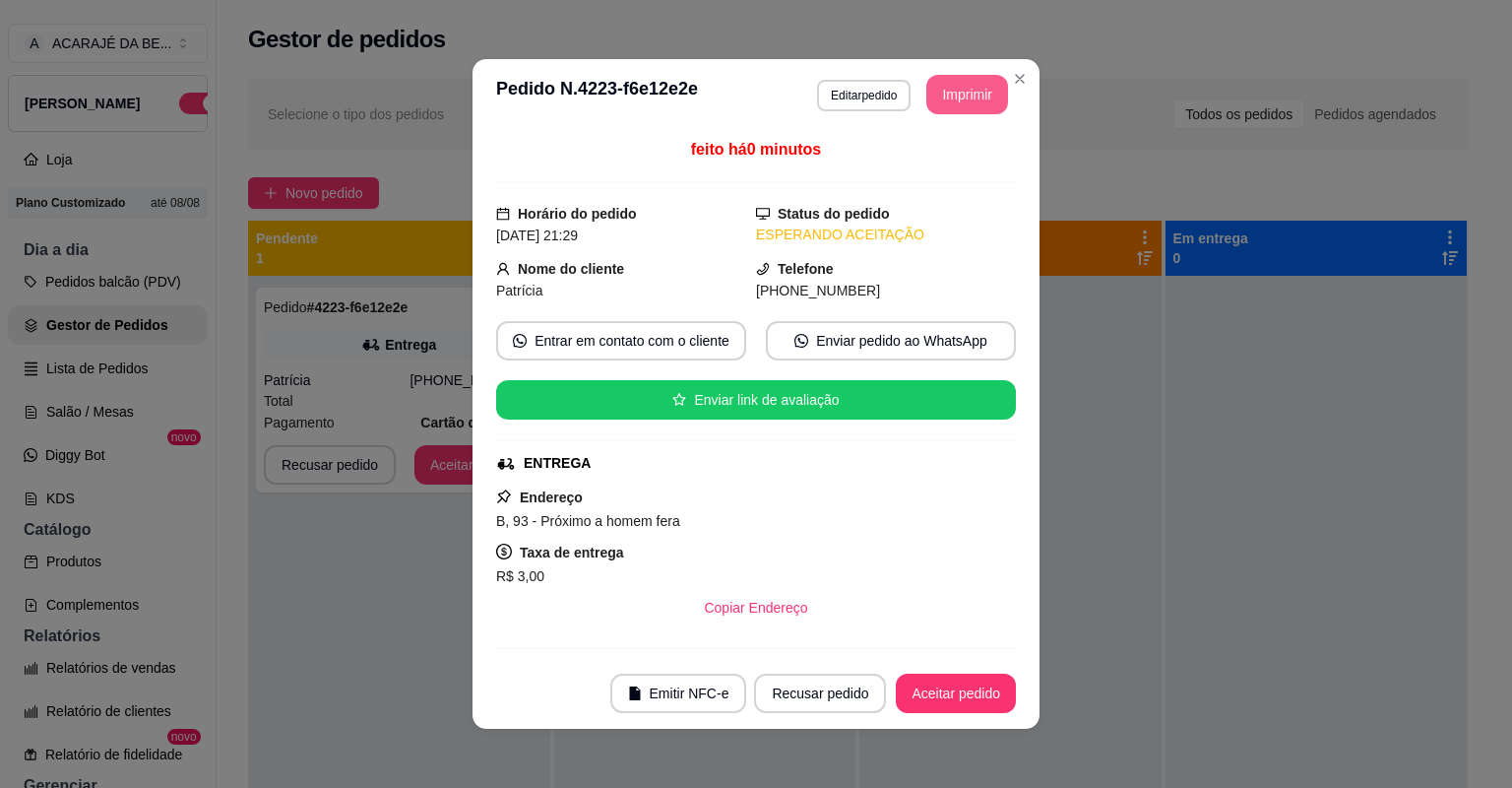click on "Imprimir" at bounding box center (967, 95) 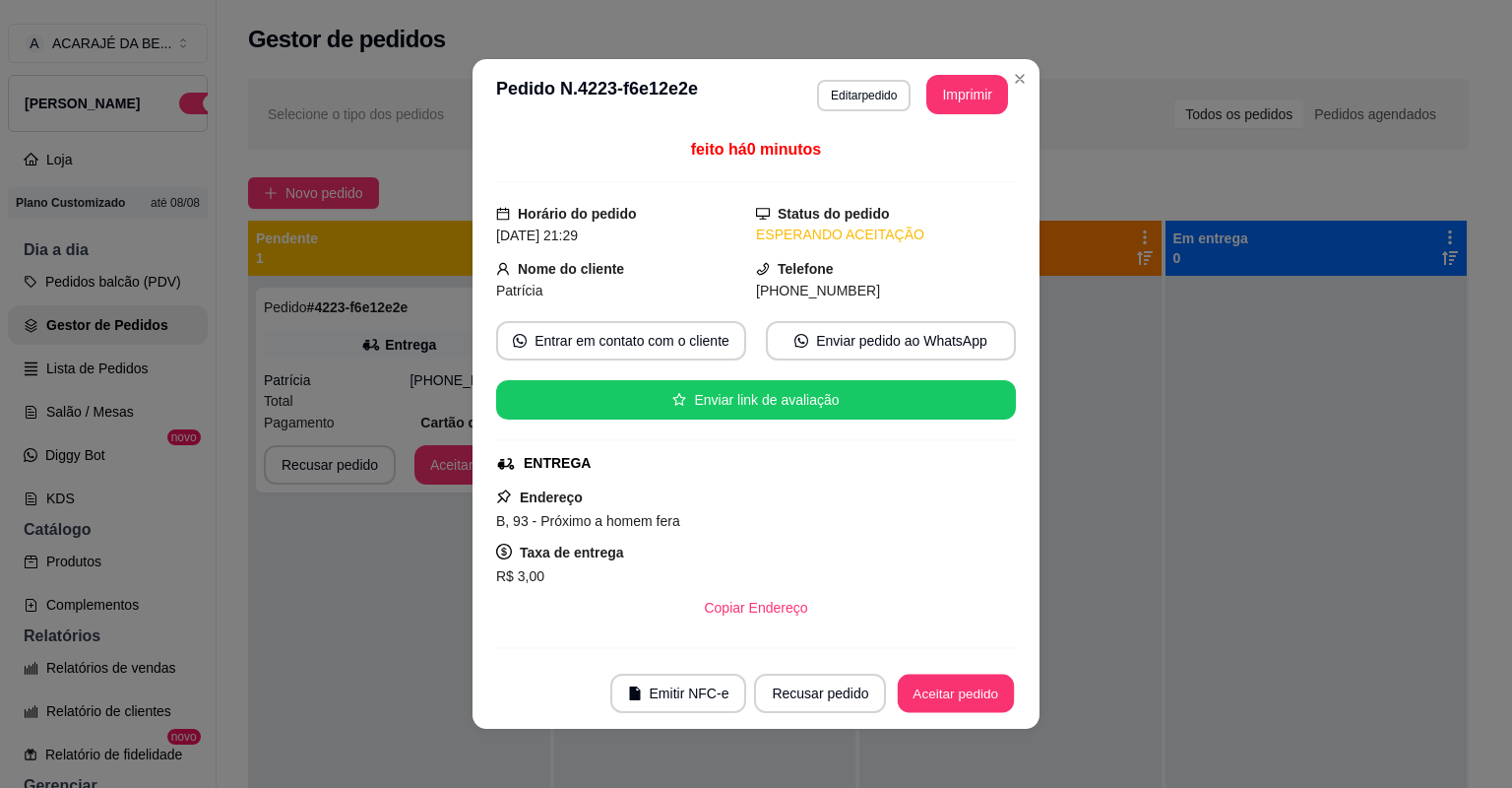 click on "Aceitar pedido" at bounding box center [956, 693] 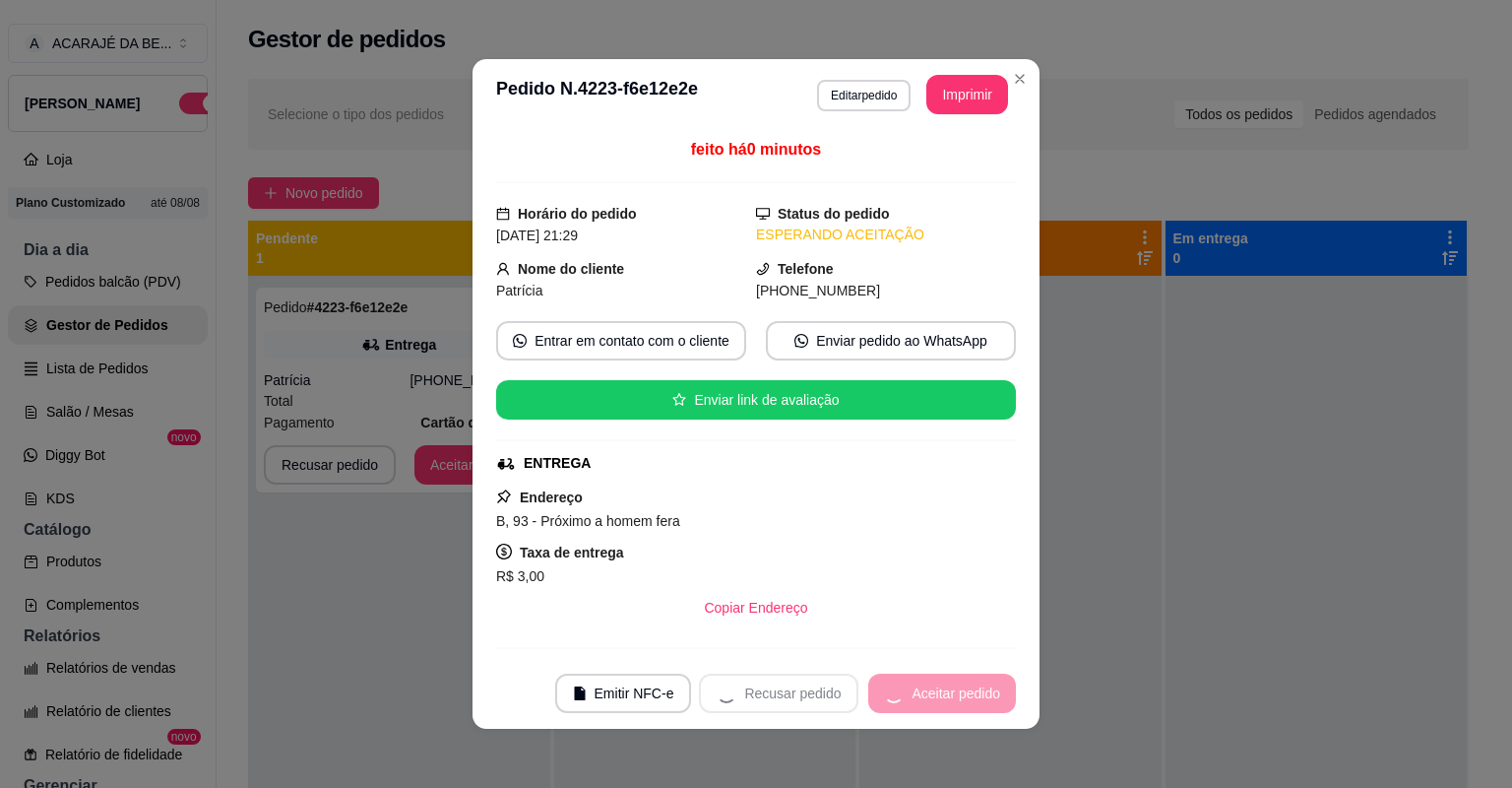 click on "Recusar pedido Aceitar pedido" at bounding box center (857, 693) 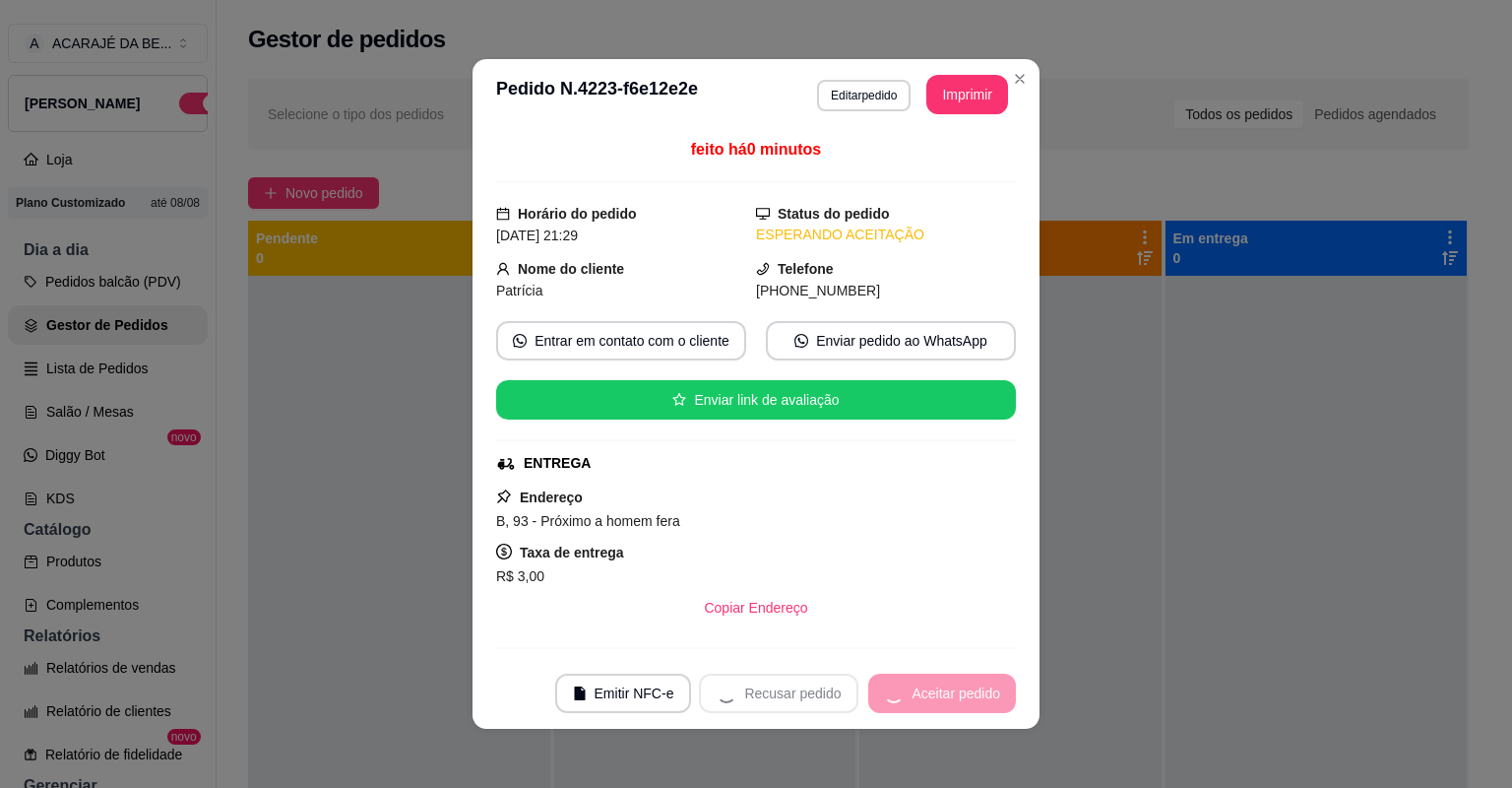 click on "Recusar pedido Aceitar pedido" at bounding box center [857, 693] 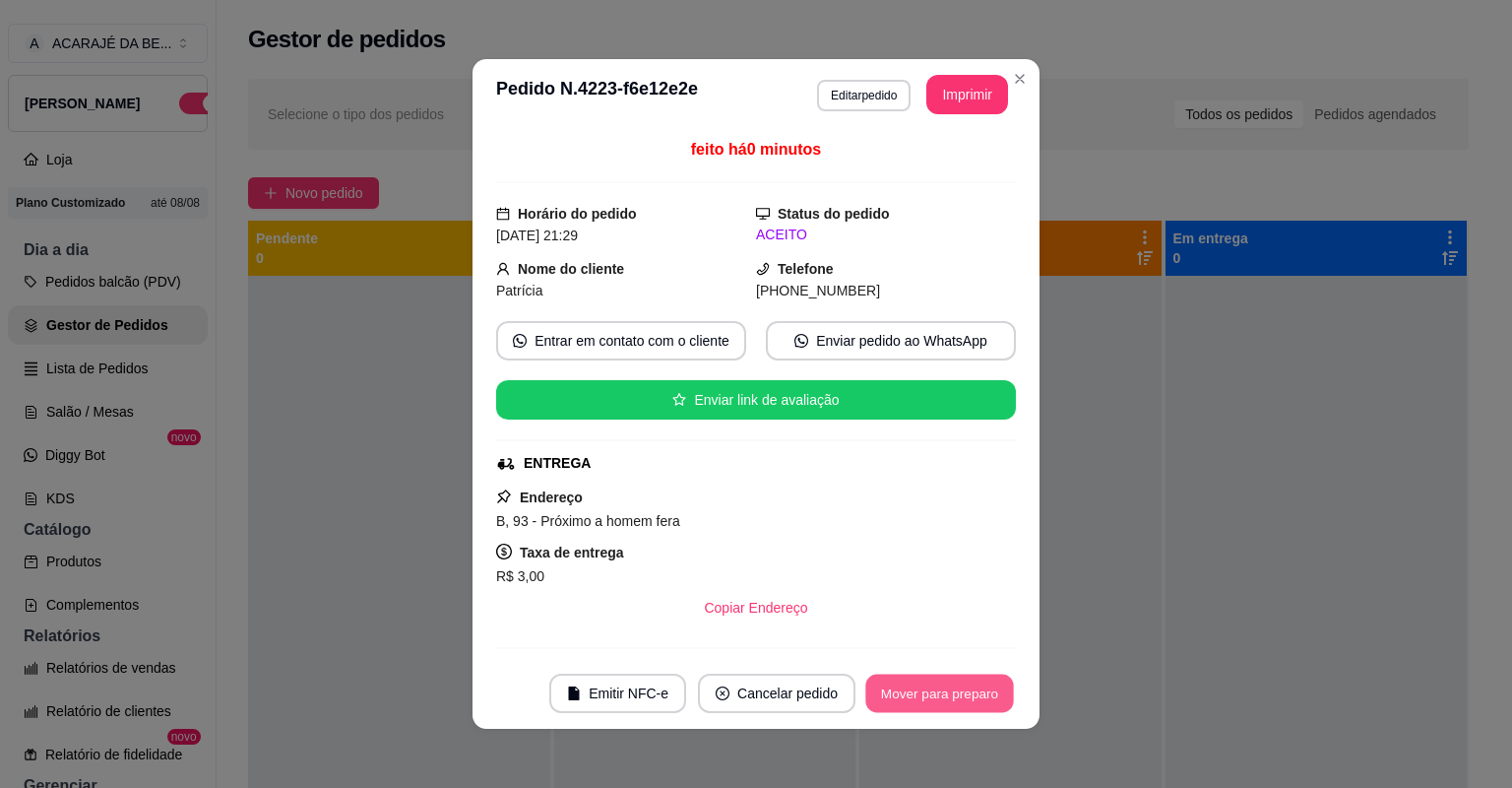 click on "Mover para preparo" at bounding box center (939, 693) 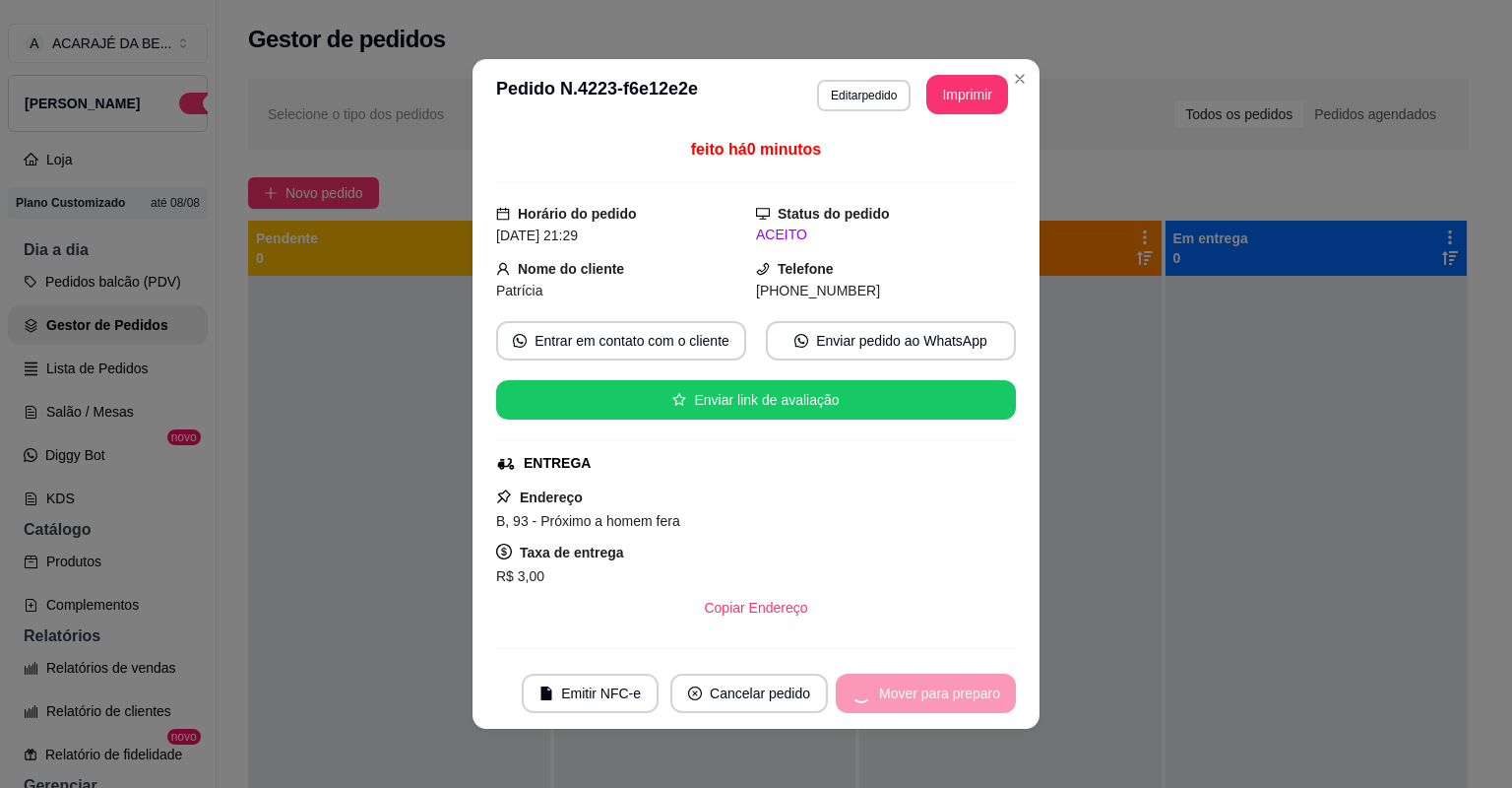 click on "Mover para preparo" at bounding box center (925, 693) 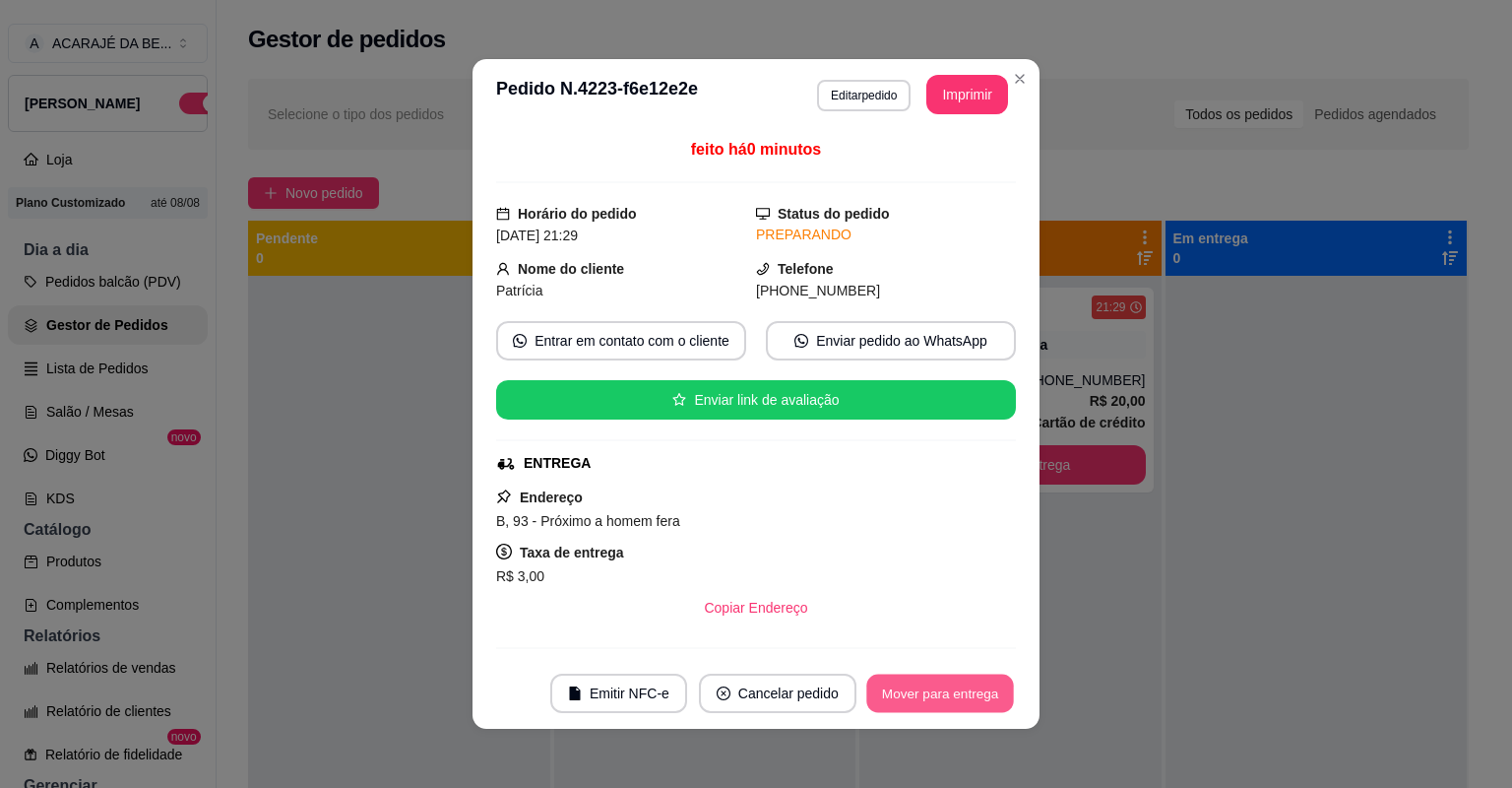 click on "Mover para entrega" at bounding box center (940, 693) 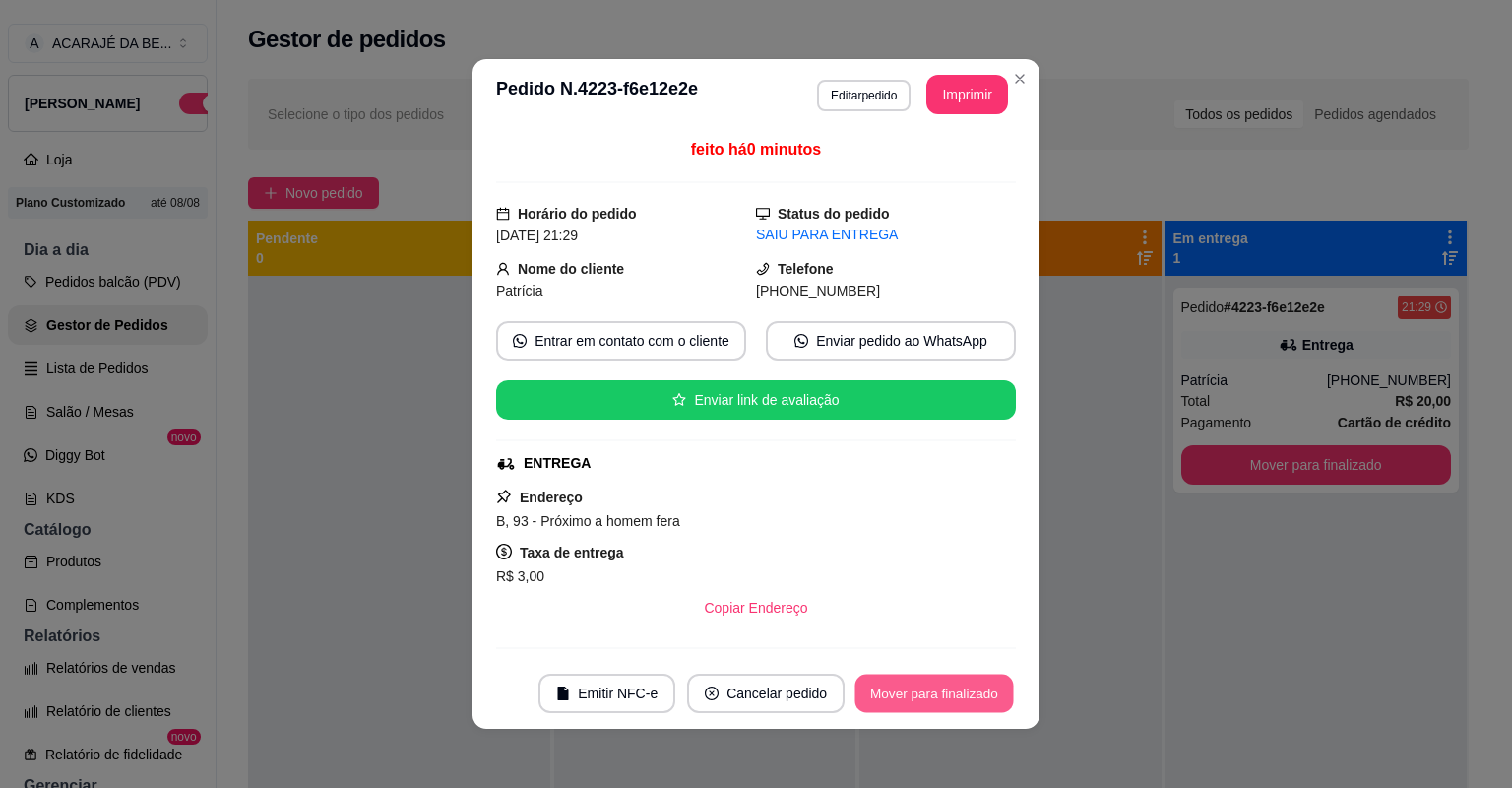 click on "Mover para finalizado" at bounding box center (934, 693) 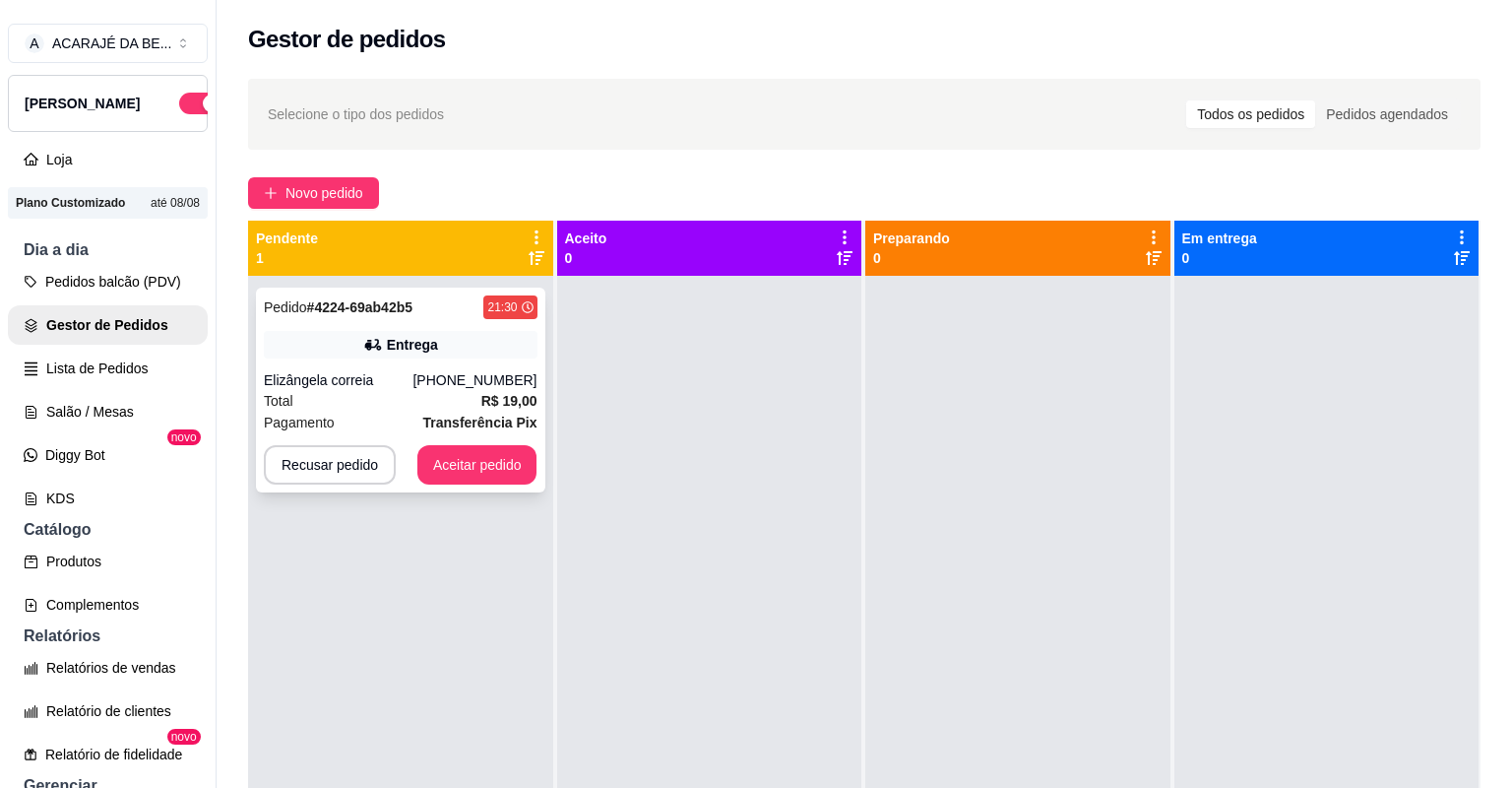 click on "Pedido  # 4224-69ab42b5 21:30 Entrega Elizângela correia  [PHONE_NUMBER] Total R$ 19,00 Pagamento Transferência Pix Recusar pedido Aceitar pedido" at bounding box center [401, 390] 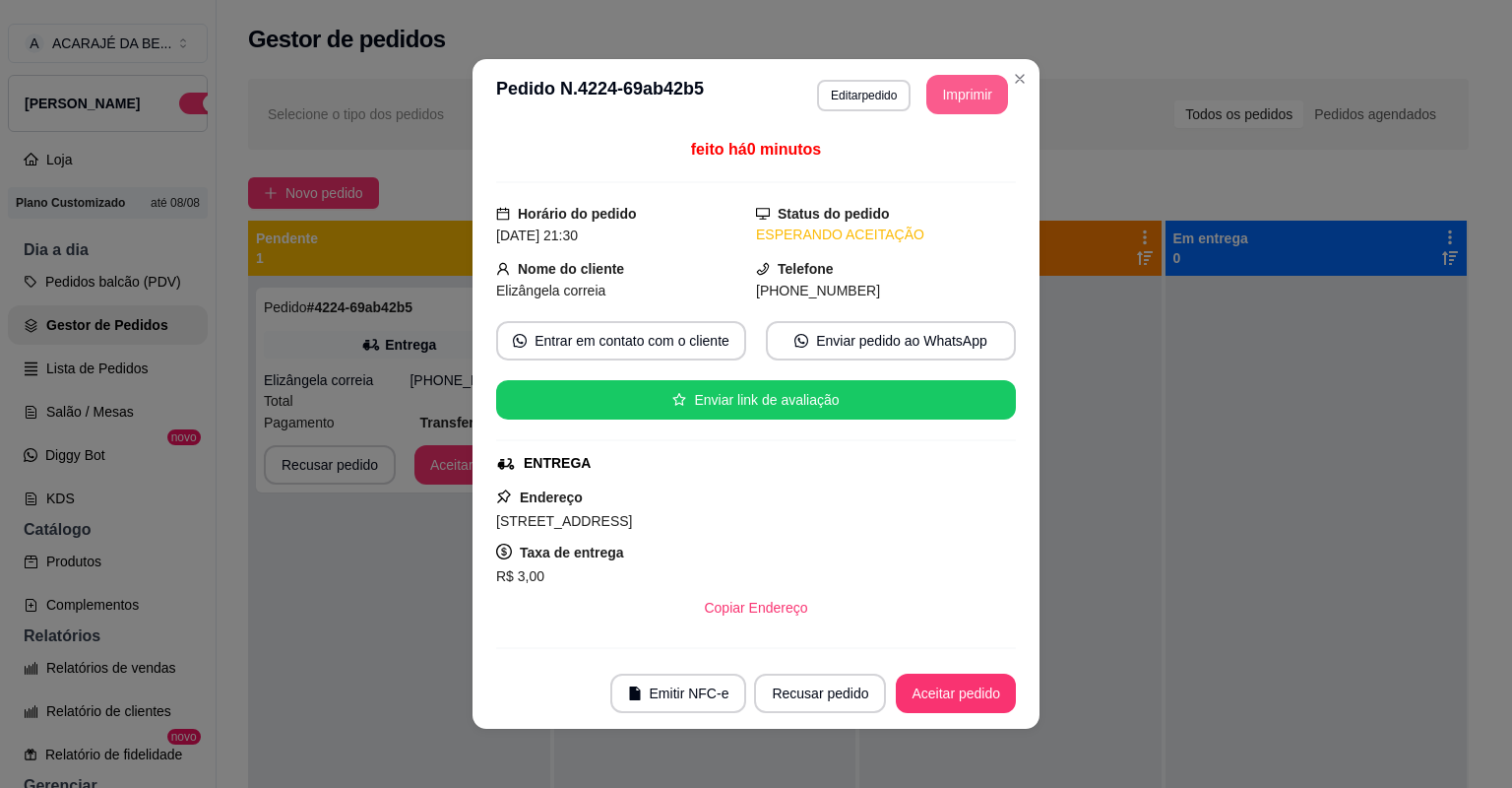 click on "Imprimir" at bounding box center (967, 95) 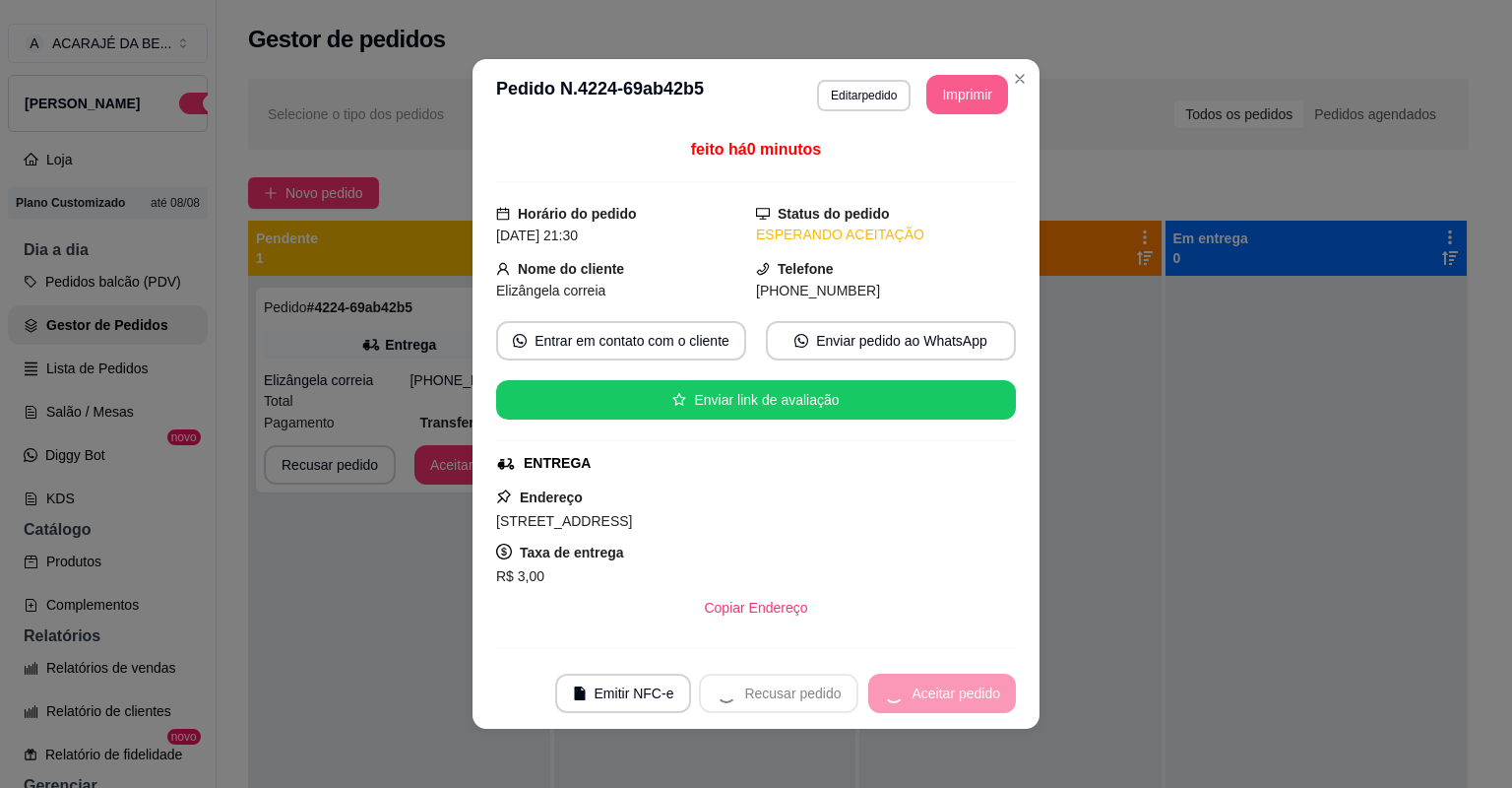 click on "Recusar pedido Aceitar pedido" at bounding box center [857, 693] 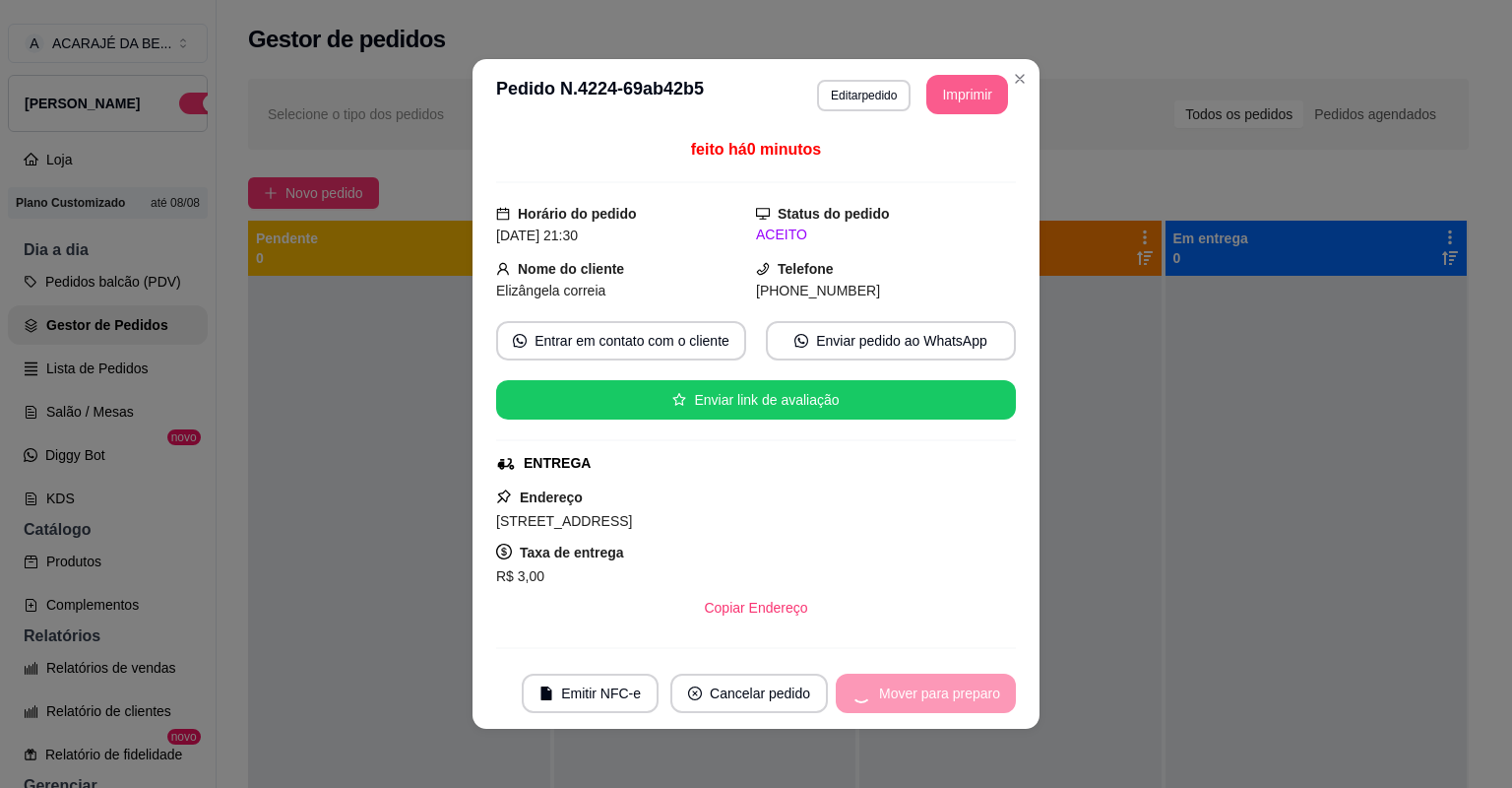 click on "Mover para preparo" at bounding box center (925, 693) 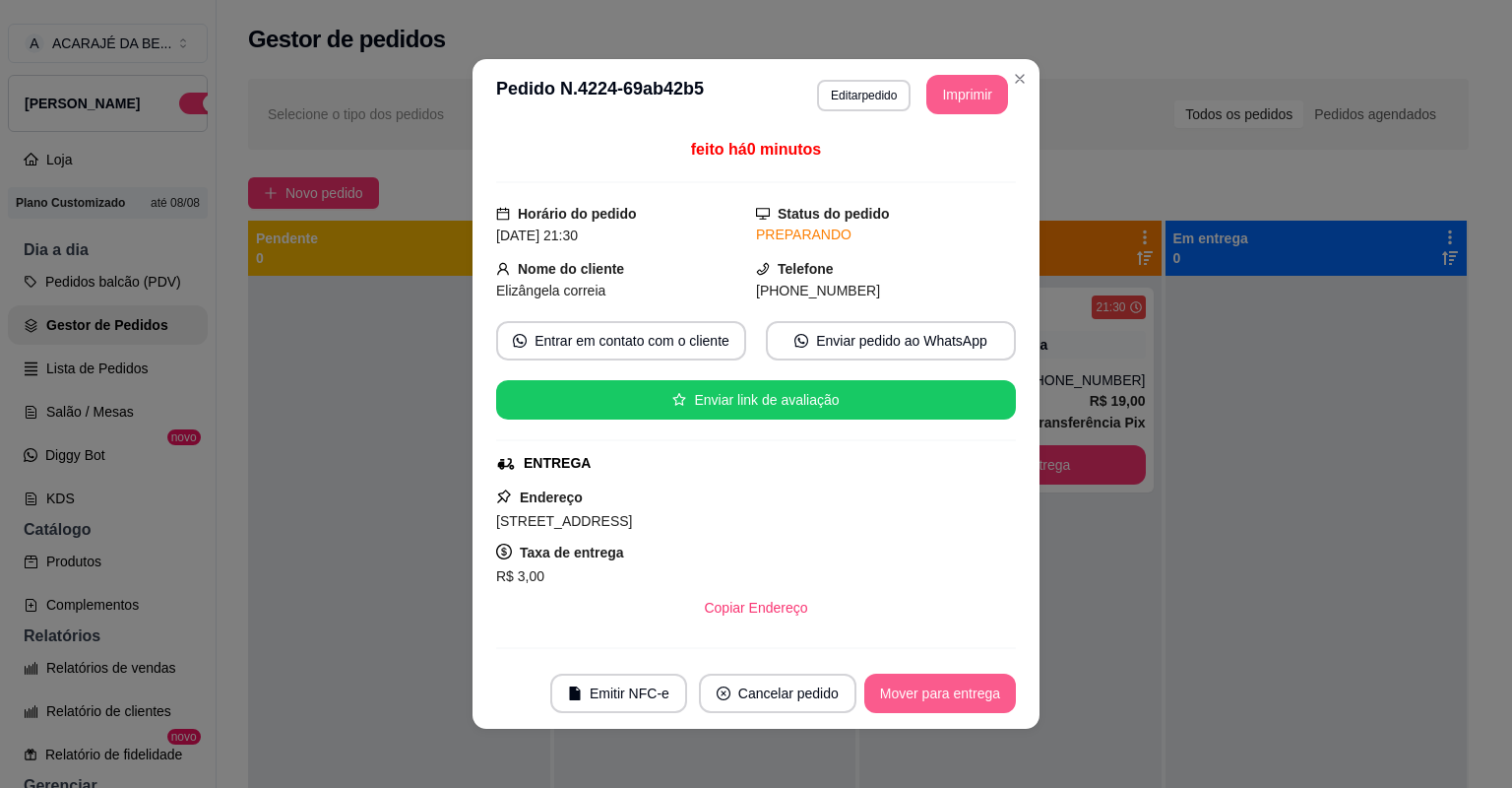 click on "Mover para entrega" at bounding box center (940, 693) 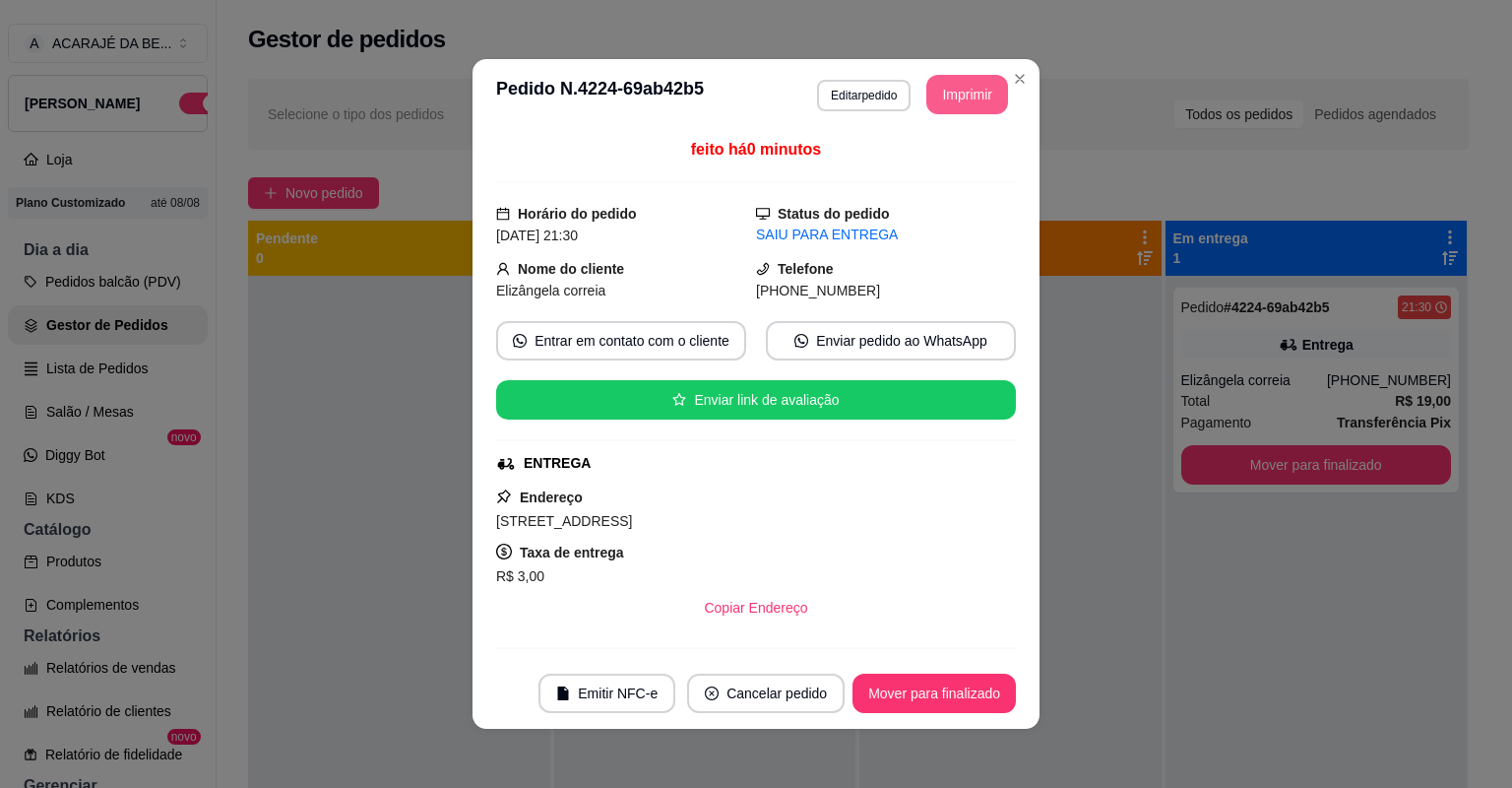 click on "Mover para finalizado" at bounding box center (934, 693) 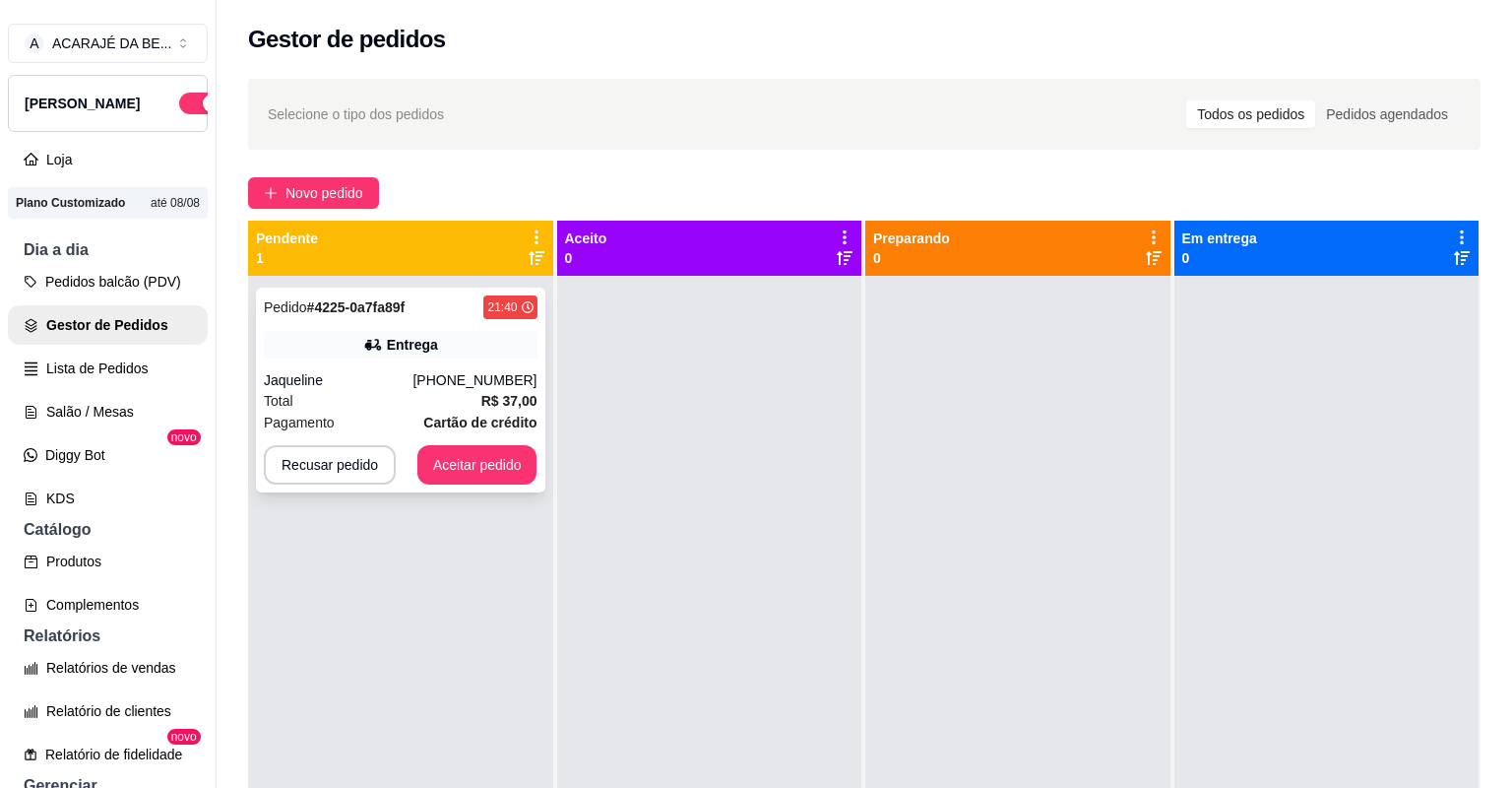 click on "[PHONE_NUMBER]" at bounding box center [474, 380] 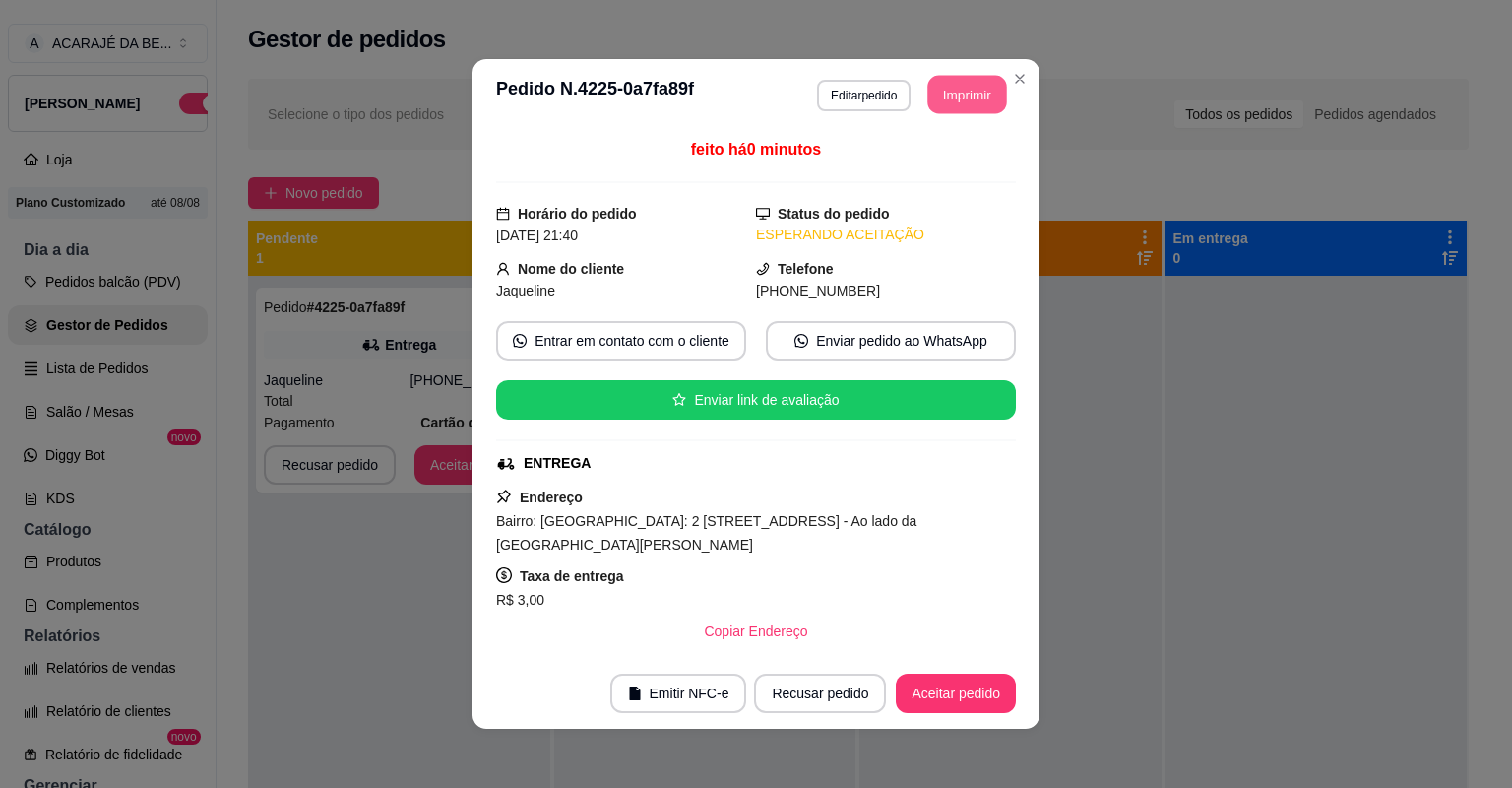 click on "Imprimir" at bounding box center (968, 95) 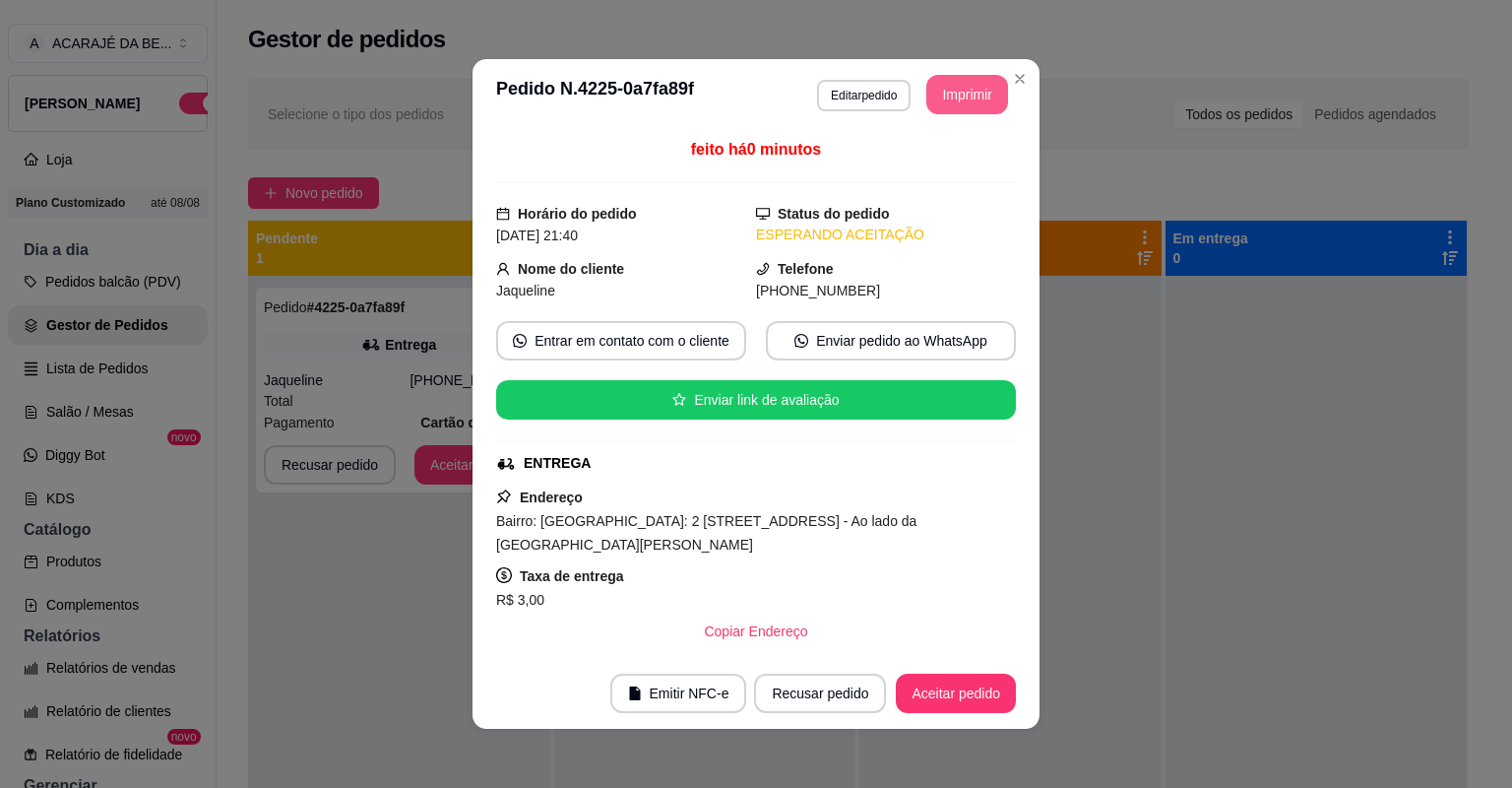 click on "Aceitar pedido" at bounding box center [956, 693] 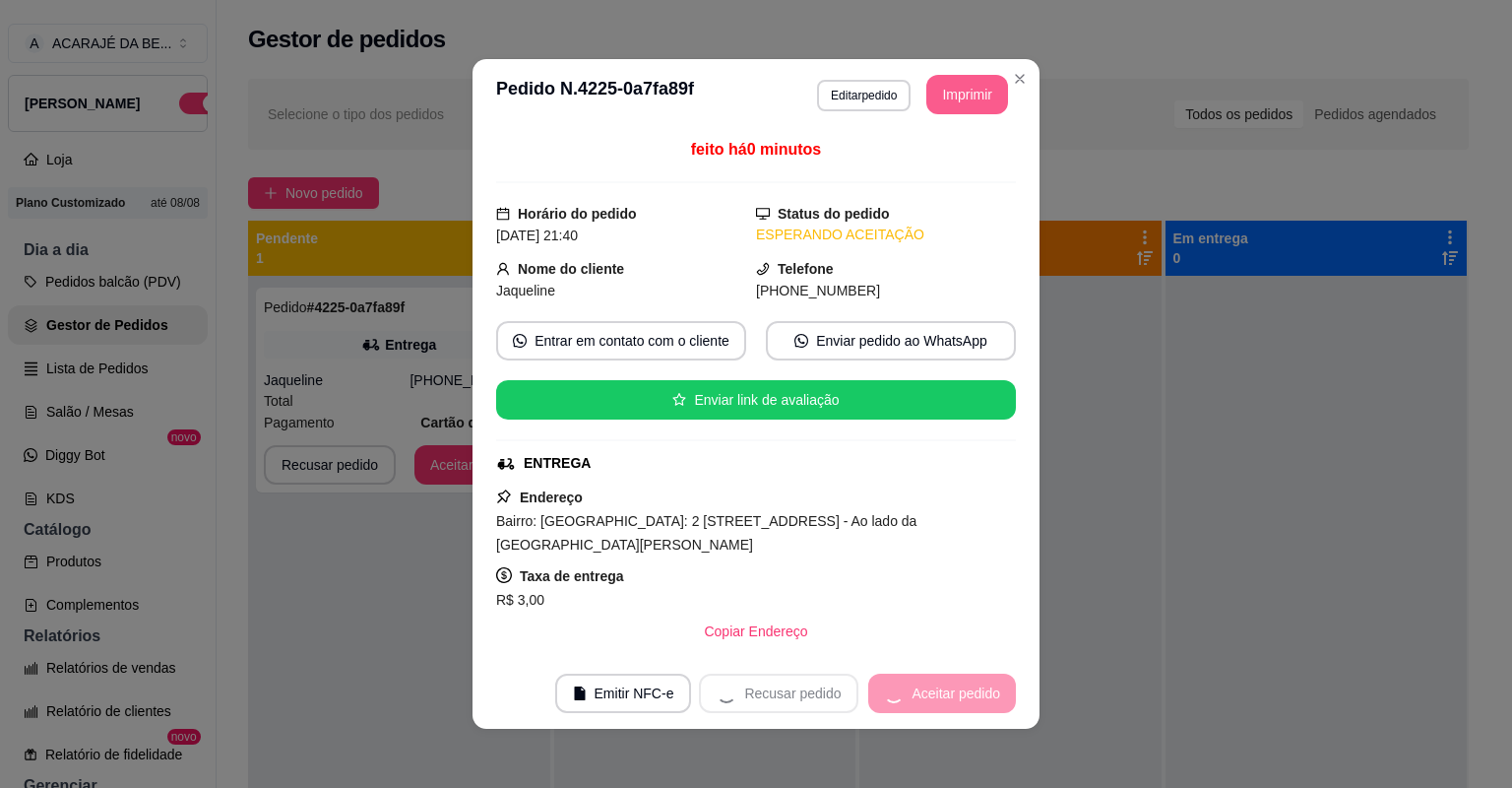 click on "Recusar pedido Aceitar pedido" at bounding box center (857, 693) 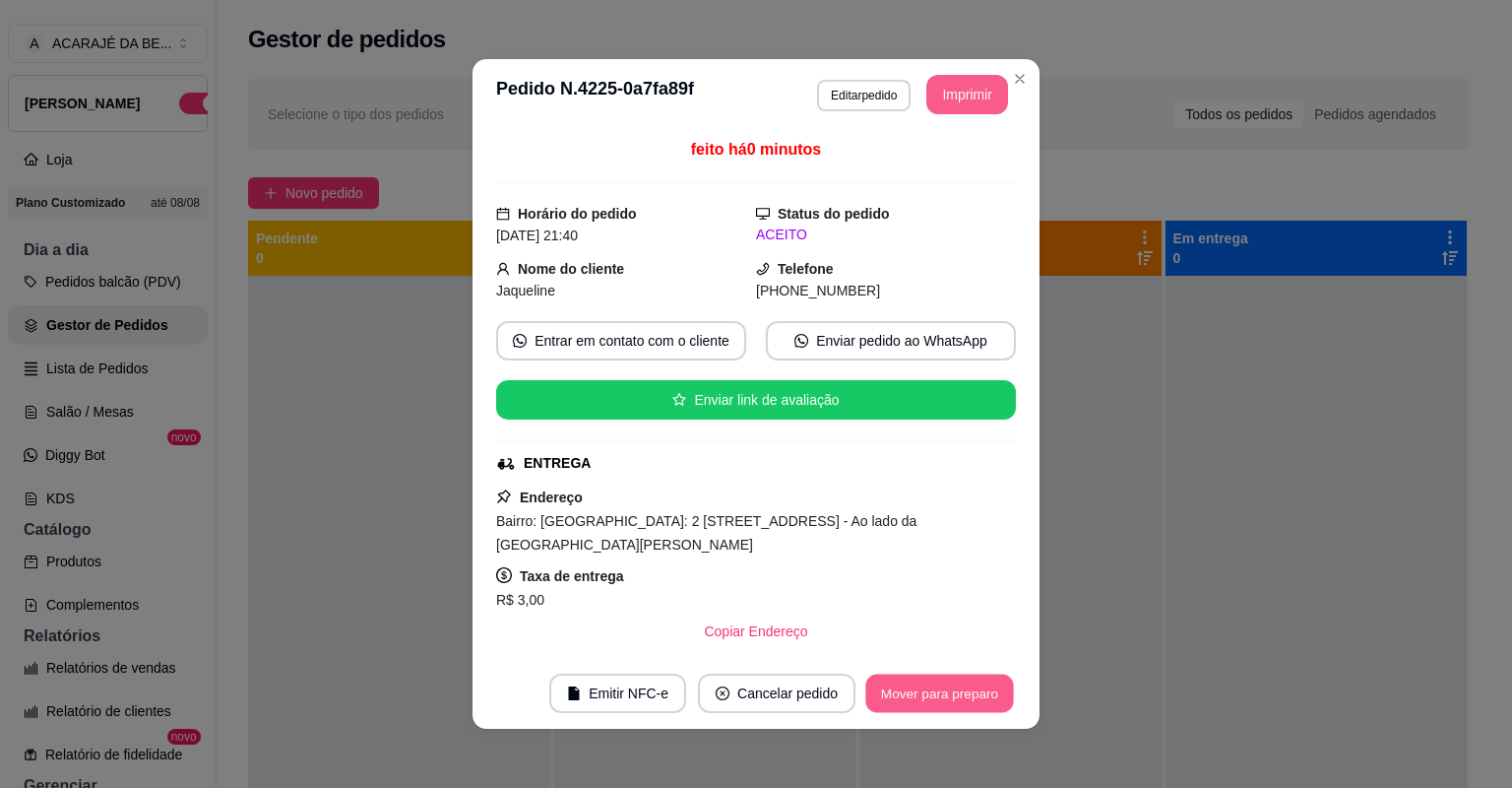 click on "Mover para preparo" at bounding box center [939, 693] 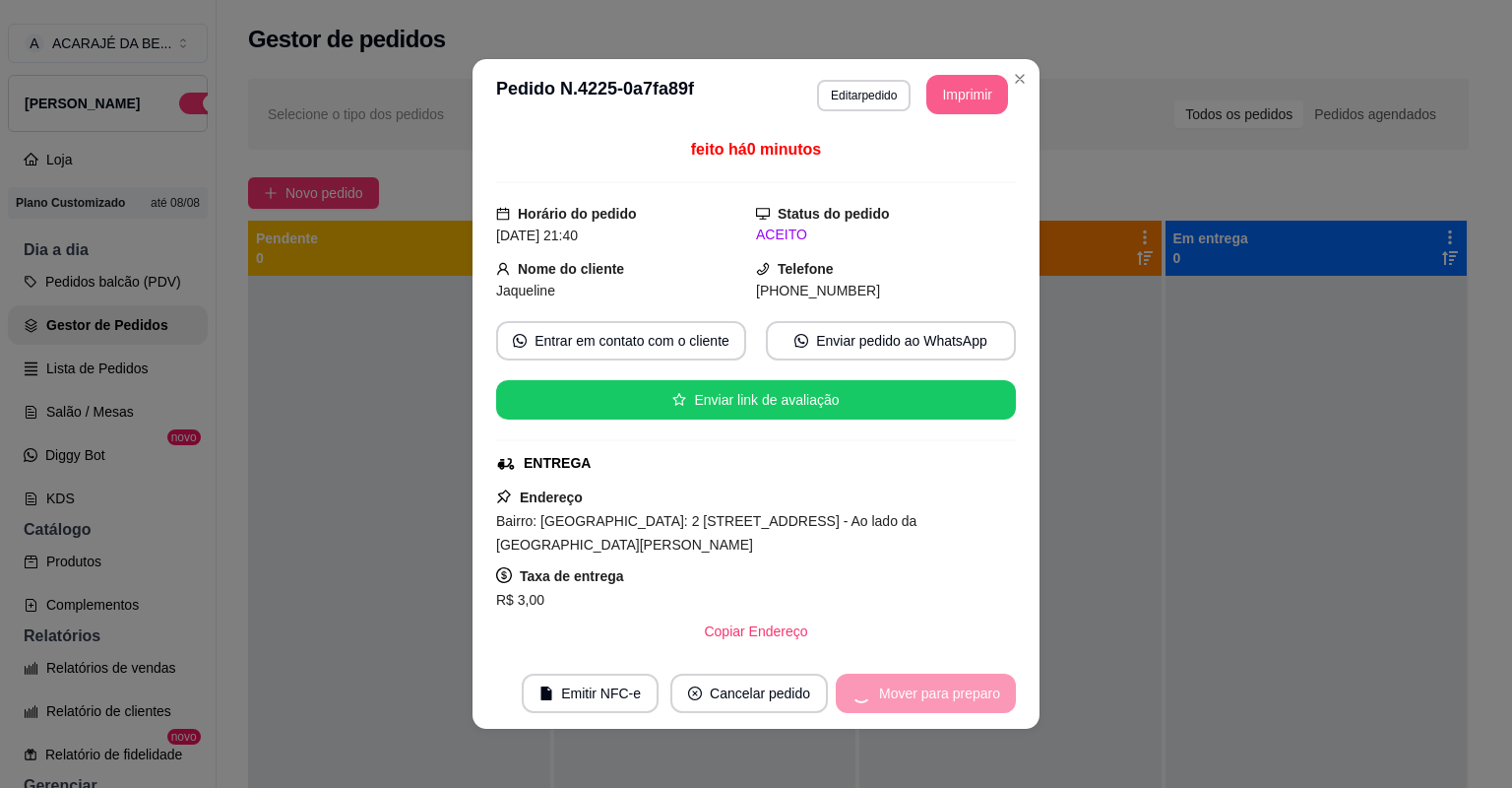 click on "Mover para preparo" at bounding box center (925, 693) 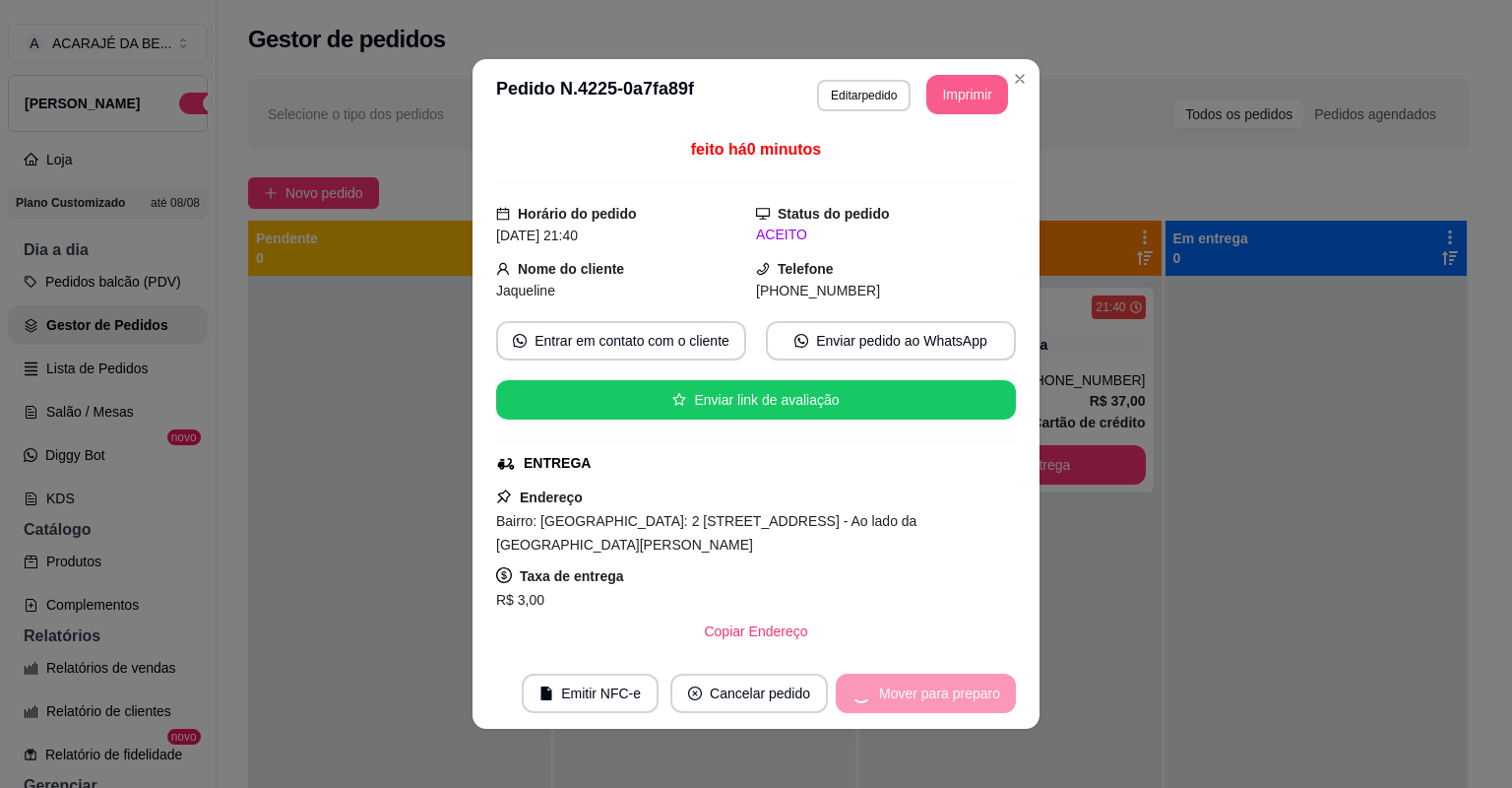 click on "Mover para preparo" at bounding box center (925, 693) 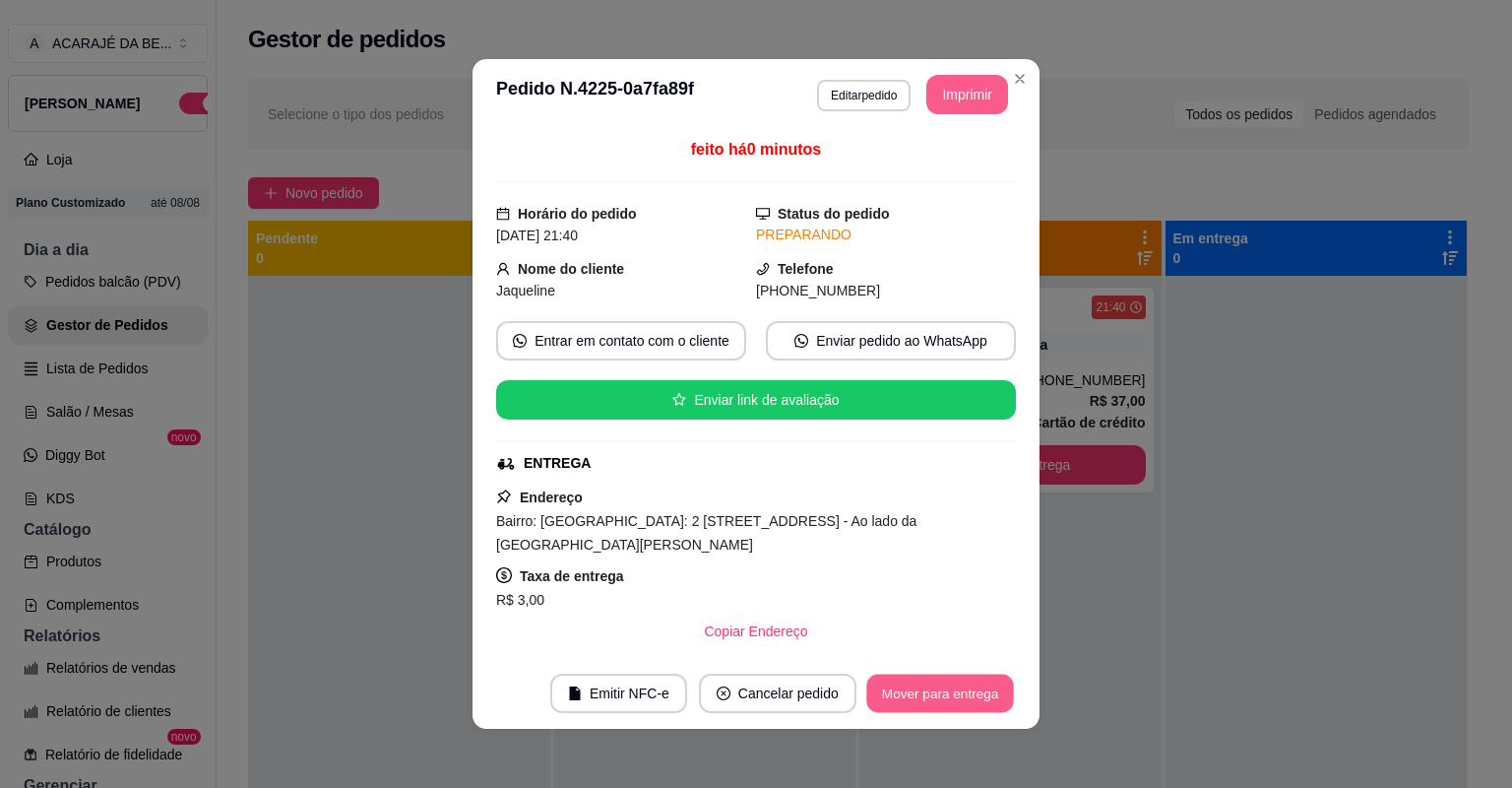 click on "Mover para entrega" at bounding box center [940, 693] 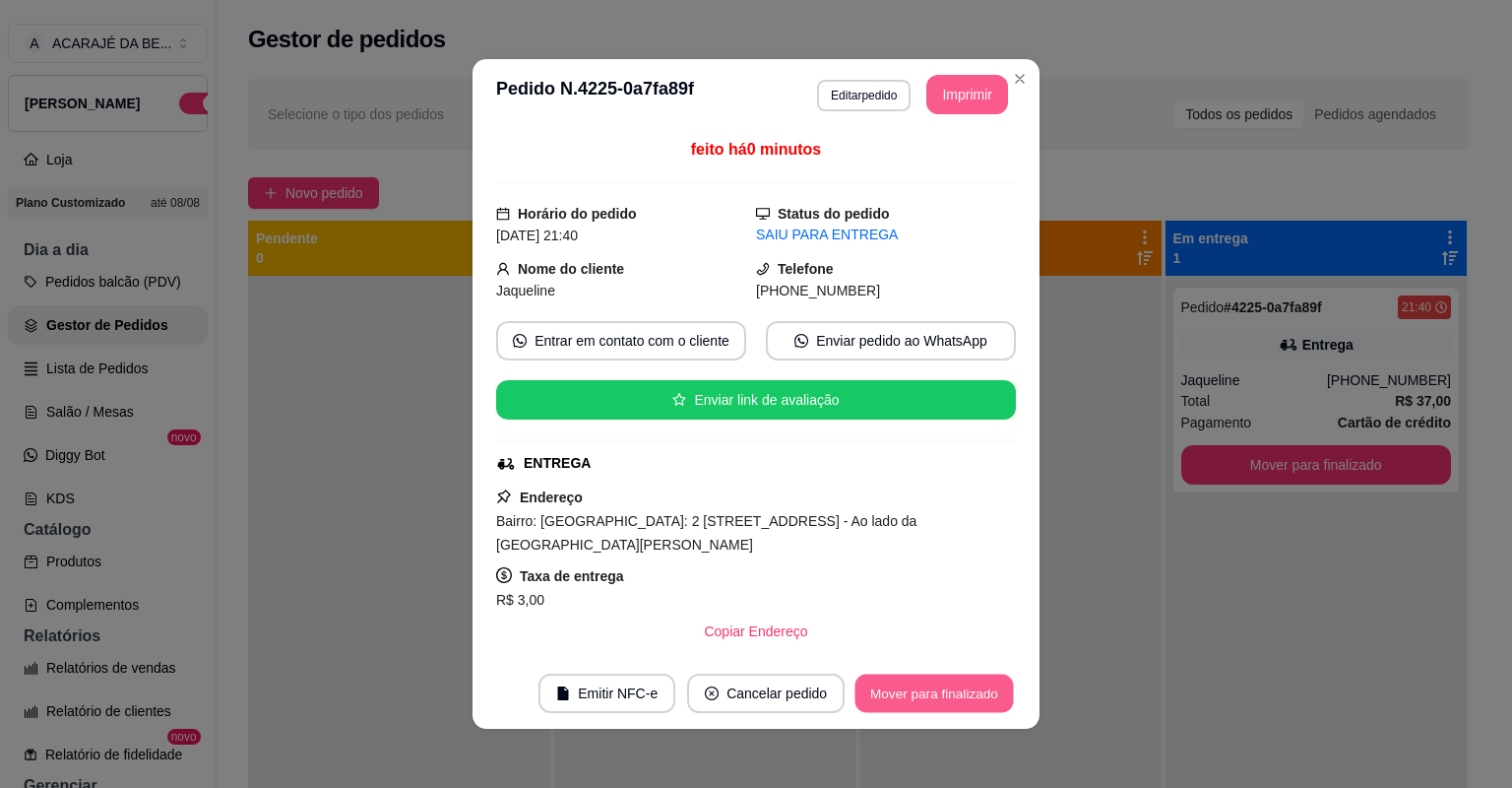 click on "Mover para finalizado" at bounding box center (934, 693) 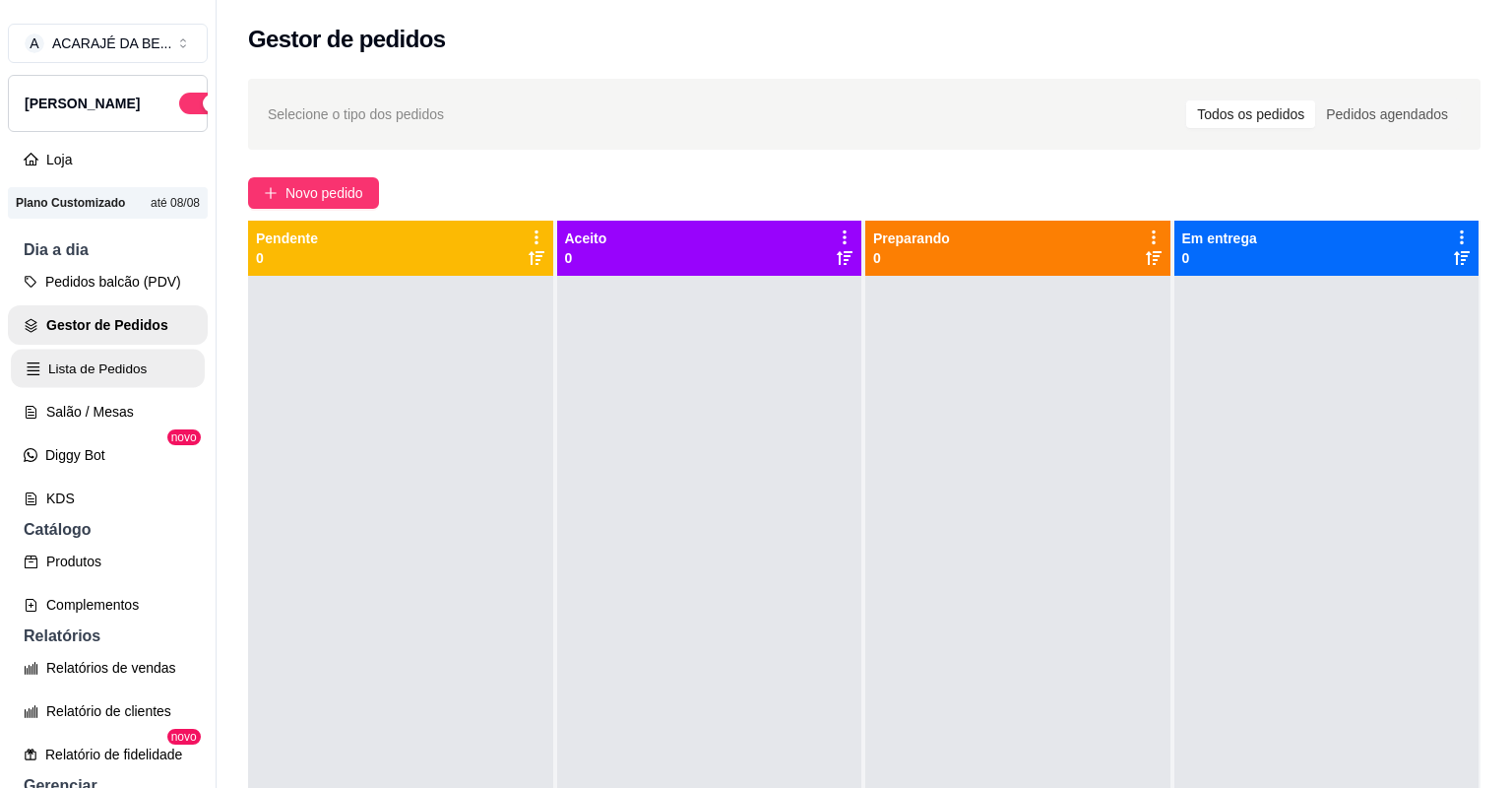 click on "Lista de Pedidos" at bounding box center [107, 368] 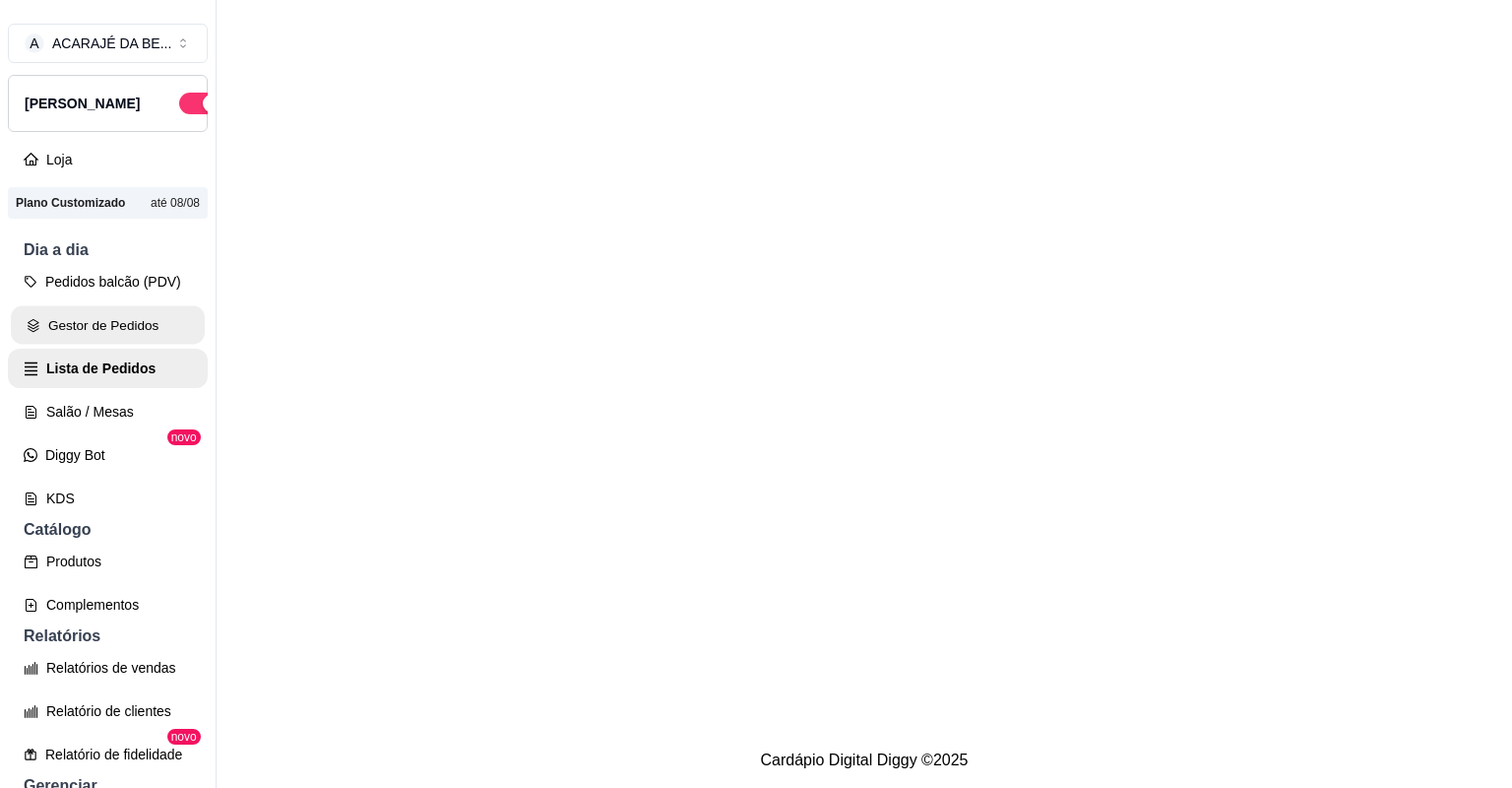 click on "Gestor de Pedidos" at bounding box center [107, 325] 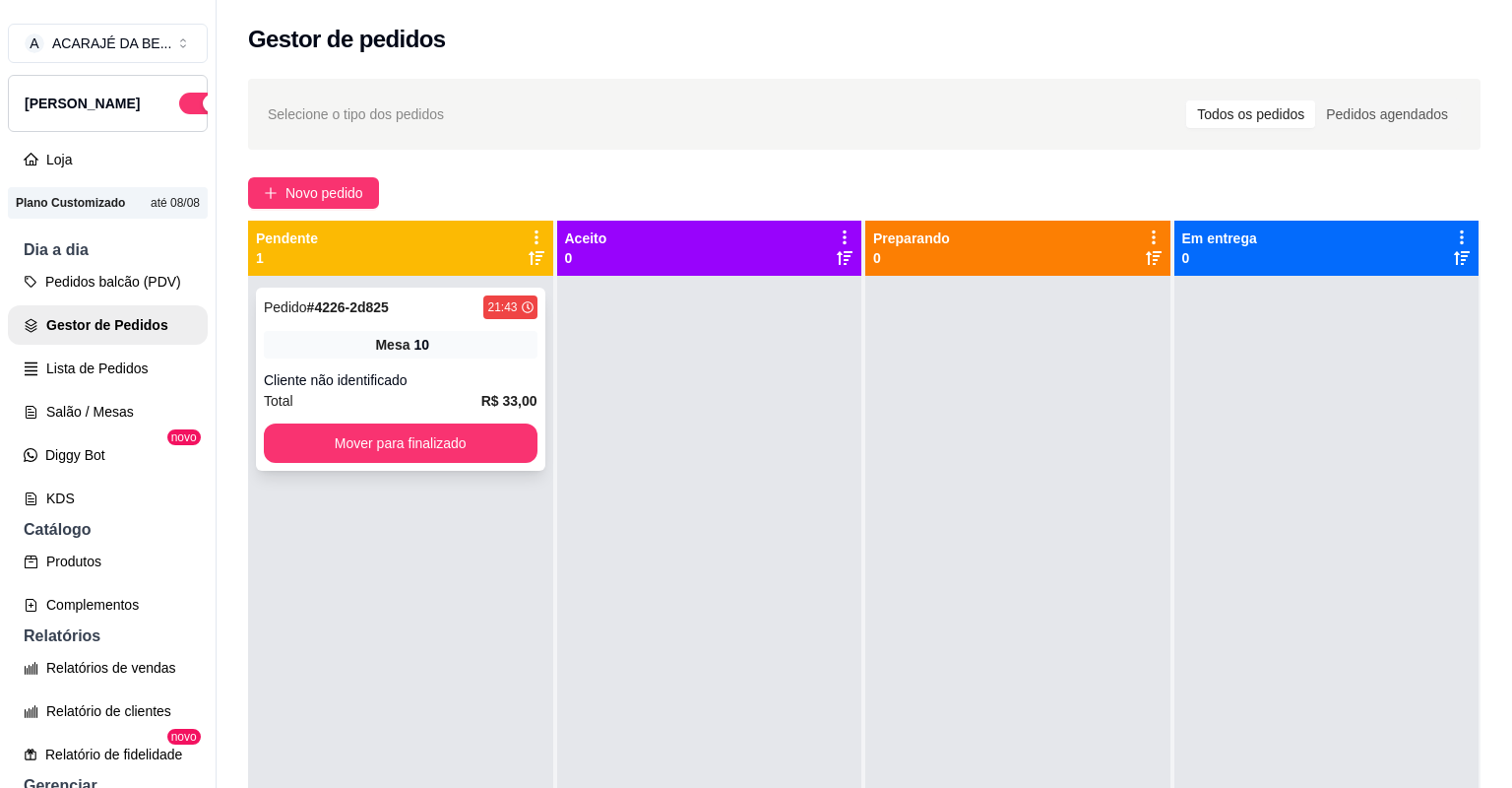 click on "Pedido  # 4226-2d825" at bounding box center [326, 307] 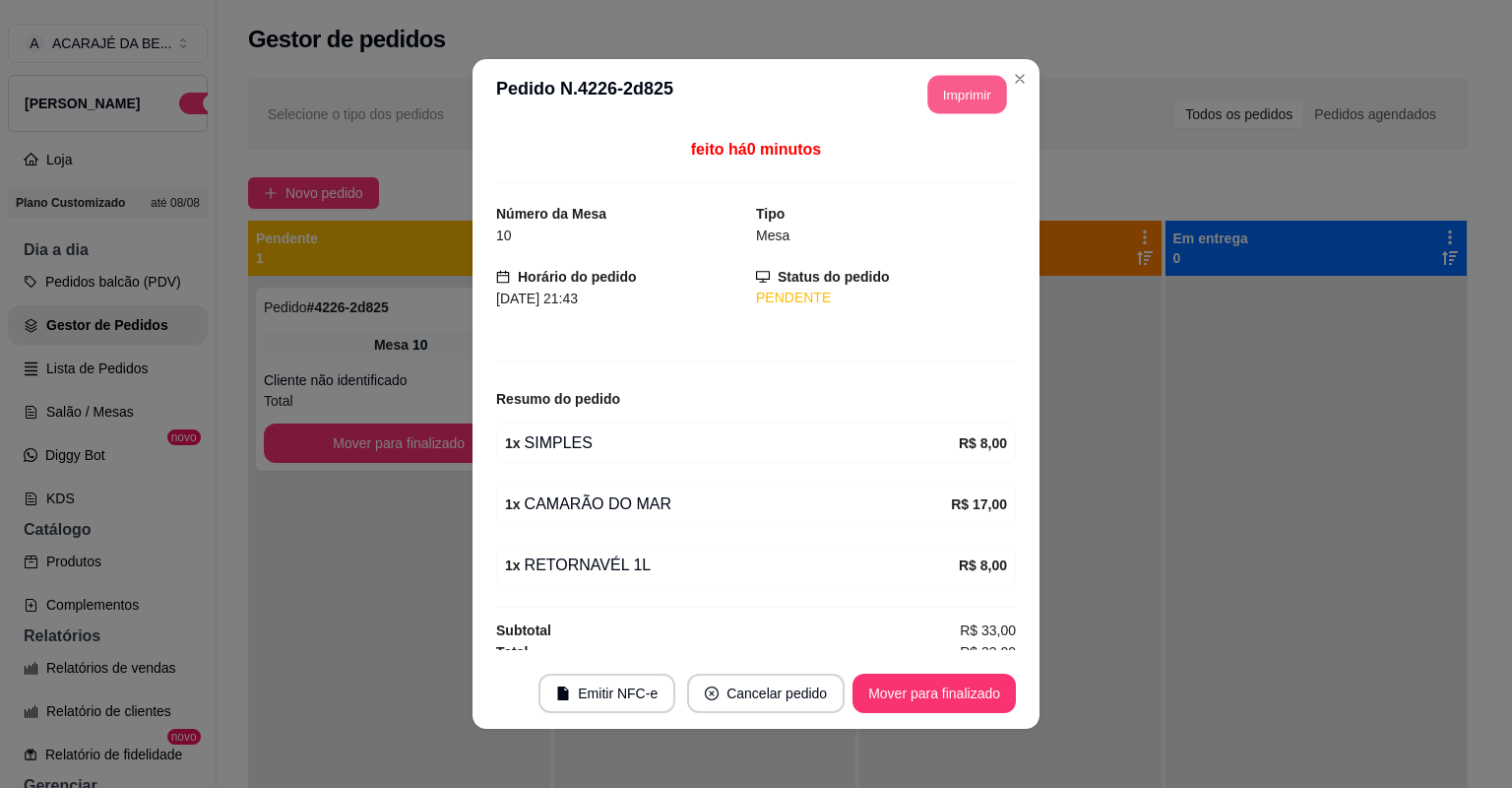 click on "Imprimir" at bounding box center (968, 95) 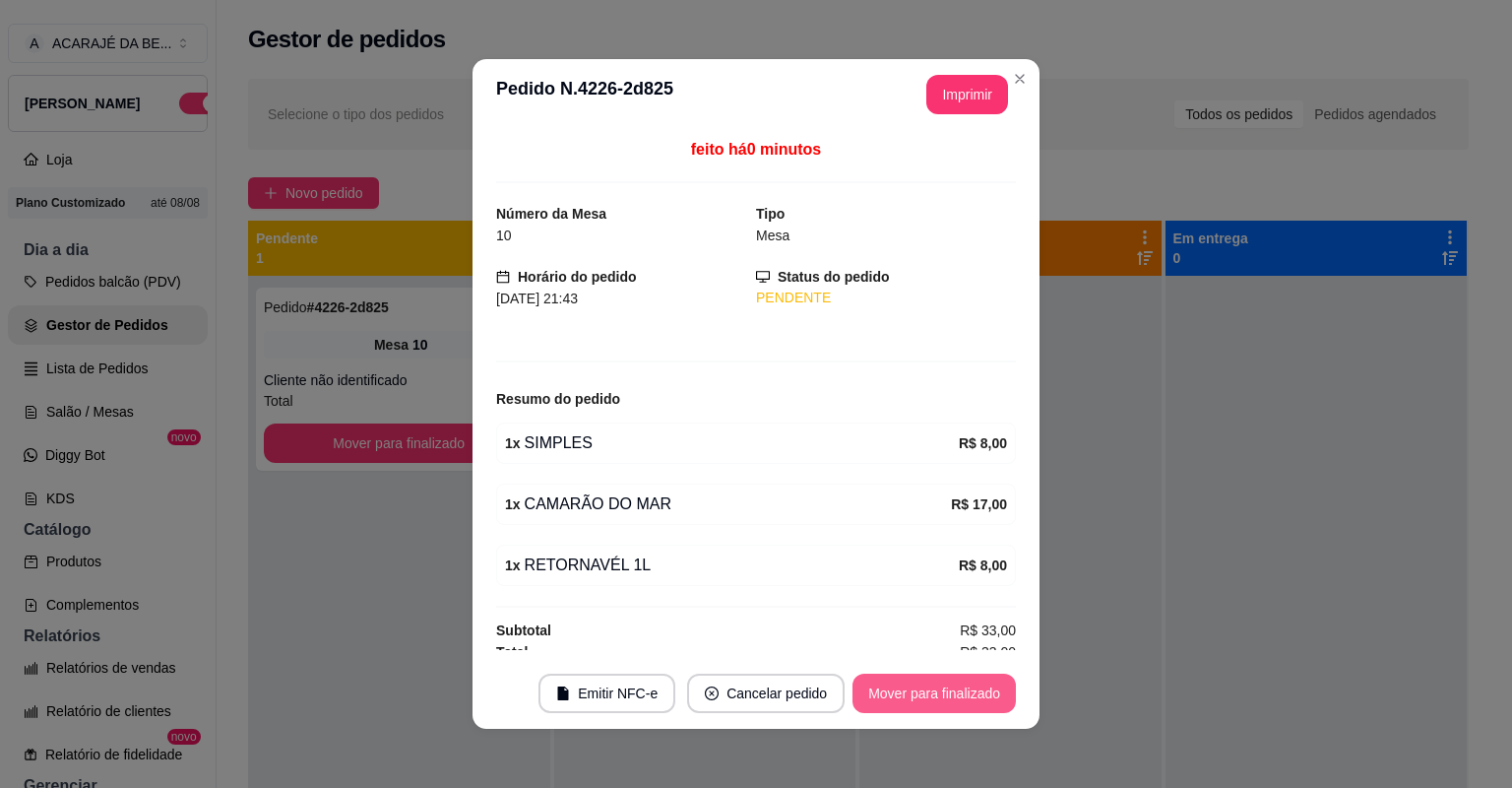 click on "Mover para finalizado" at bounding box center [934, 693] 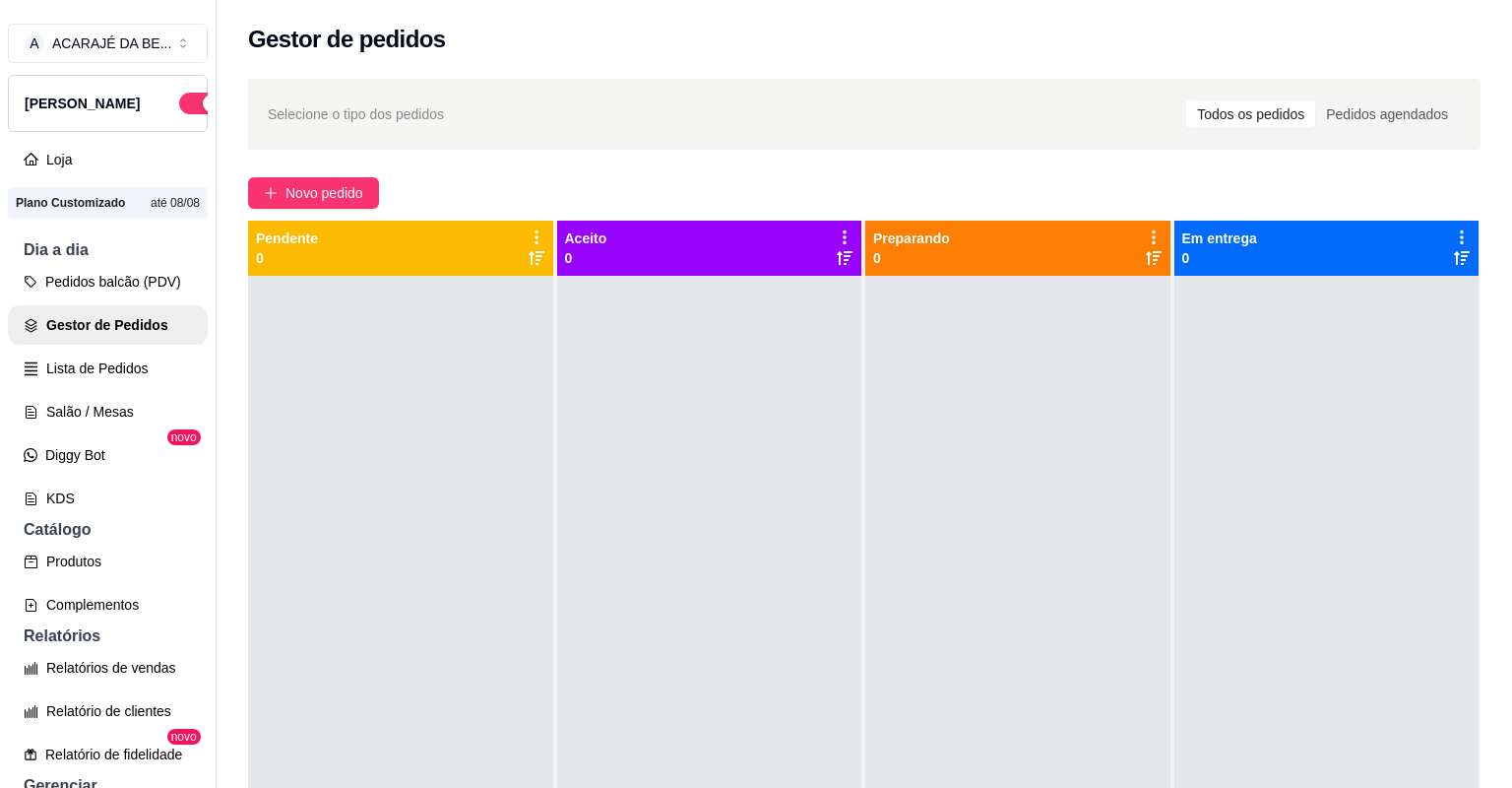 click on "Pedidos balcão (PDV) Gestor de Pedidos Lista de Pedidos Salão / Mesas Diggy Bot novo KDS" at bounding box center [107, 390] 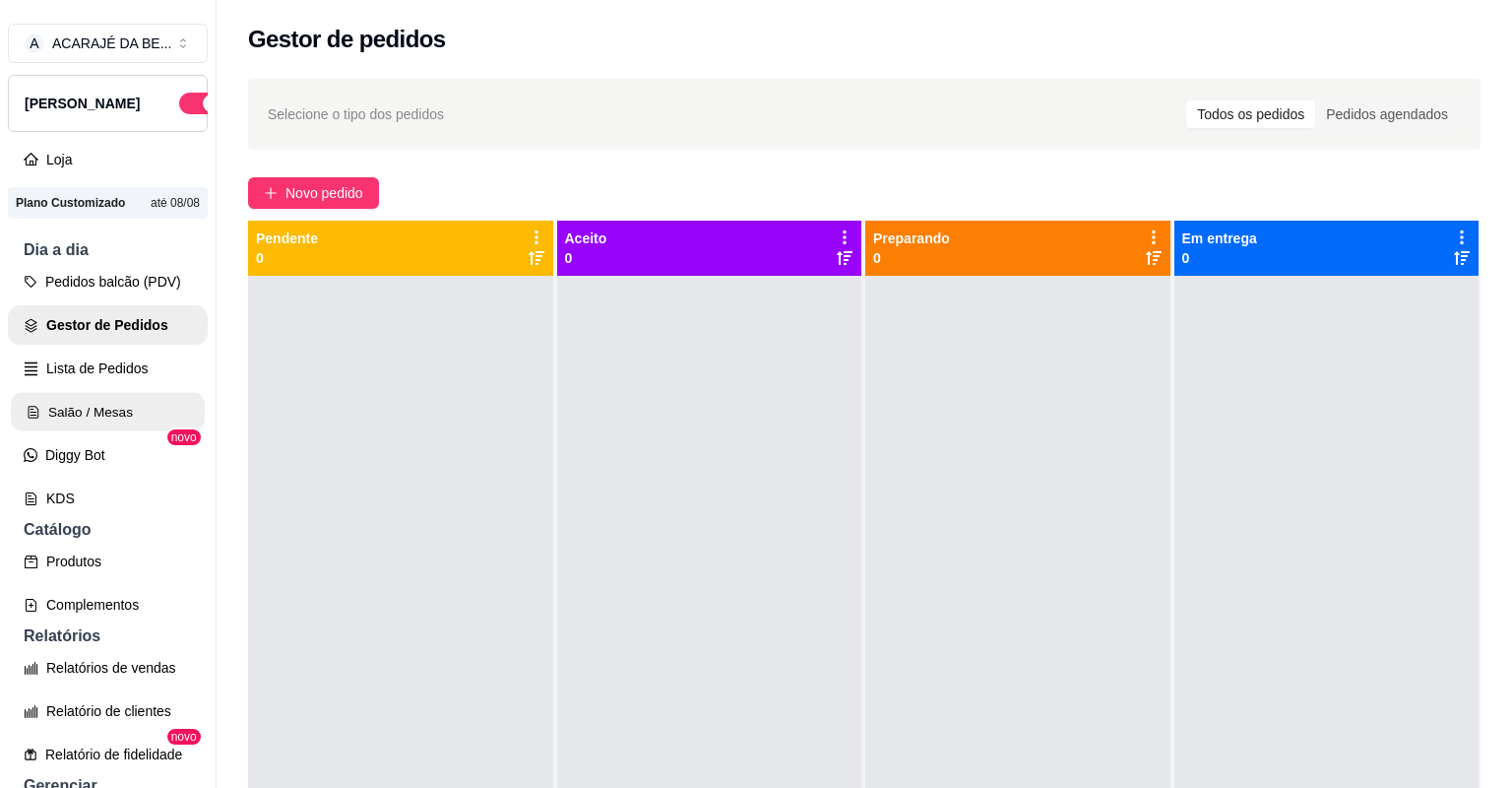 click on "Salão / Mesas" at bounding box center (107, 412) 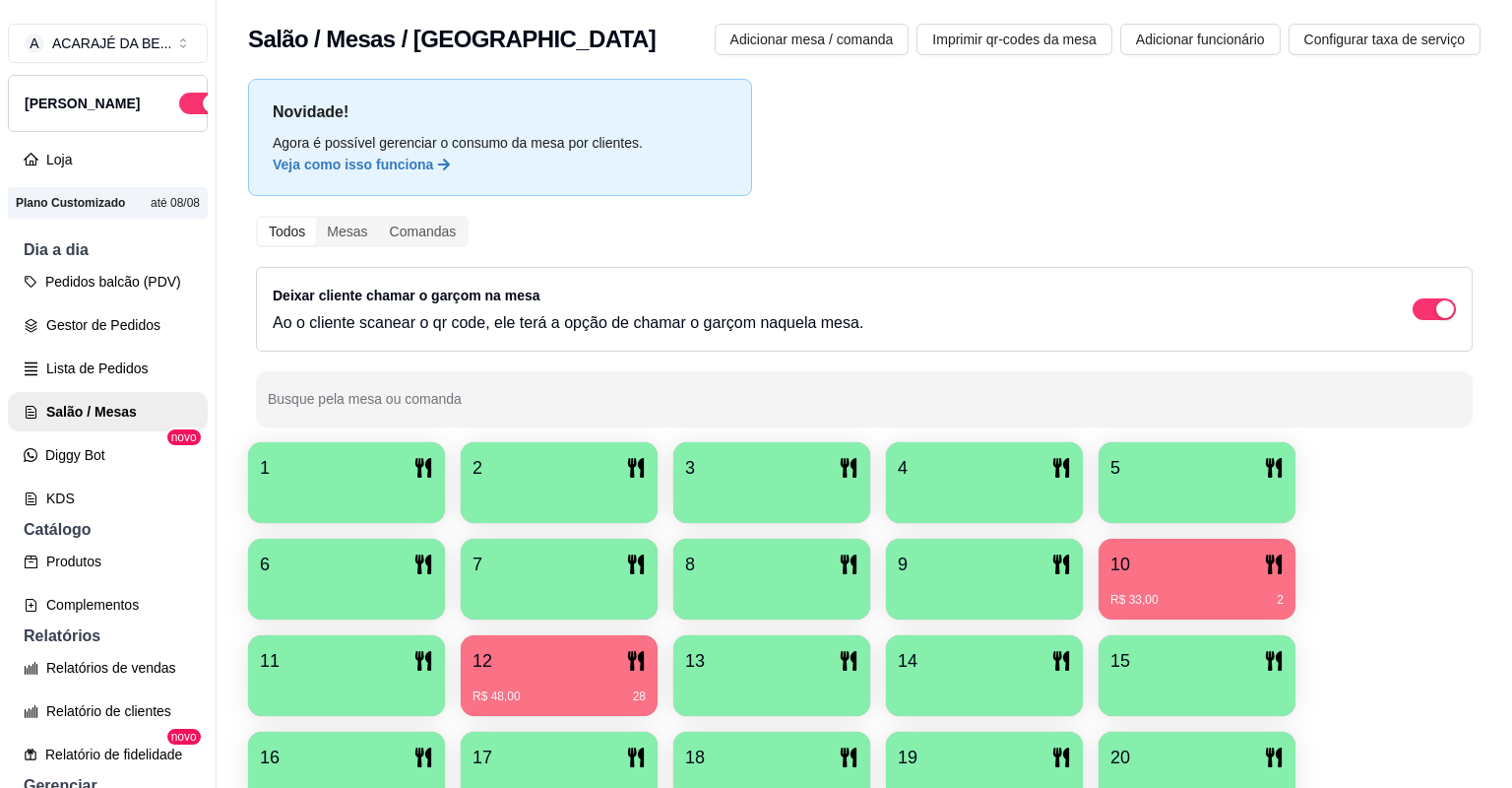 click on "10" at bounding box center [1197, 564] 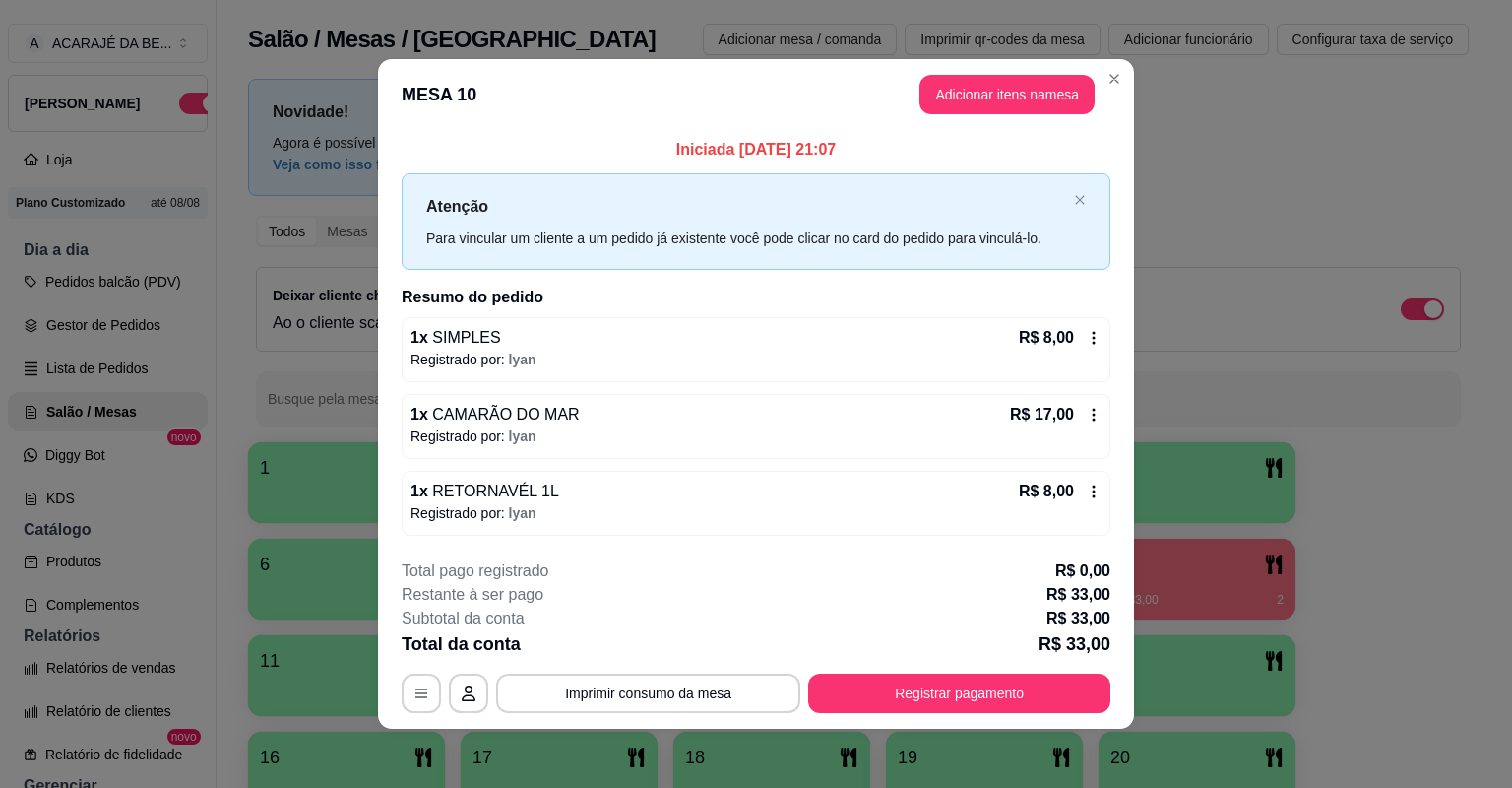 click 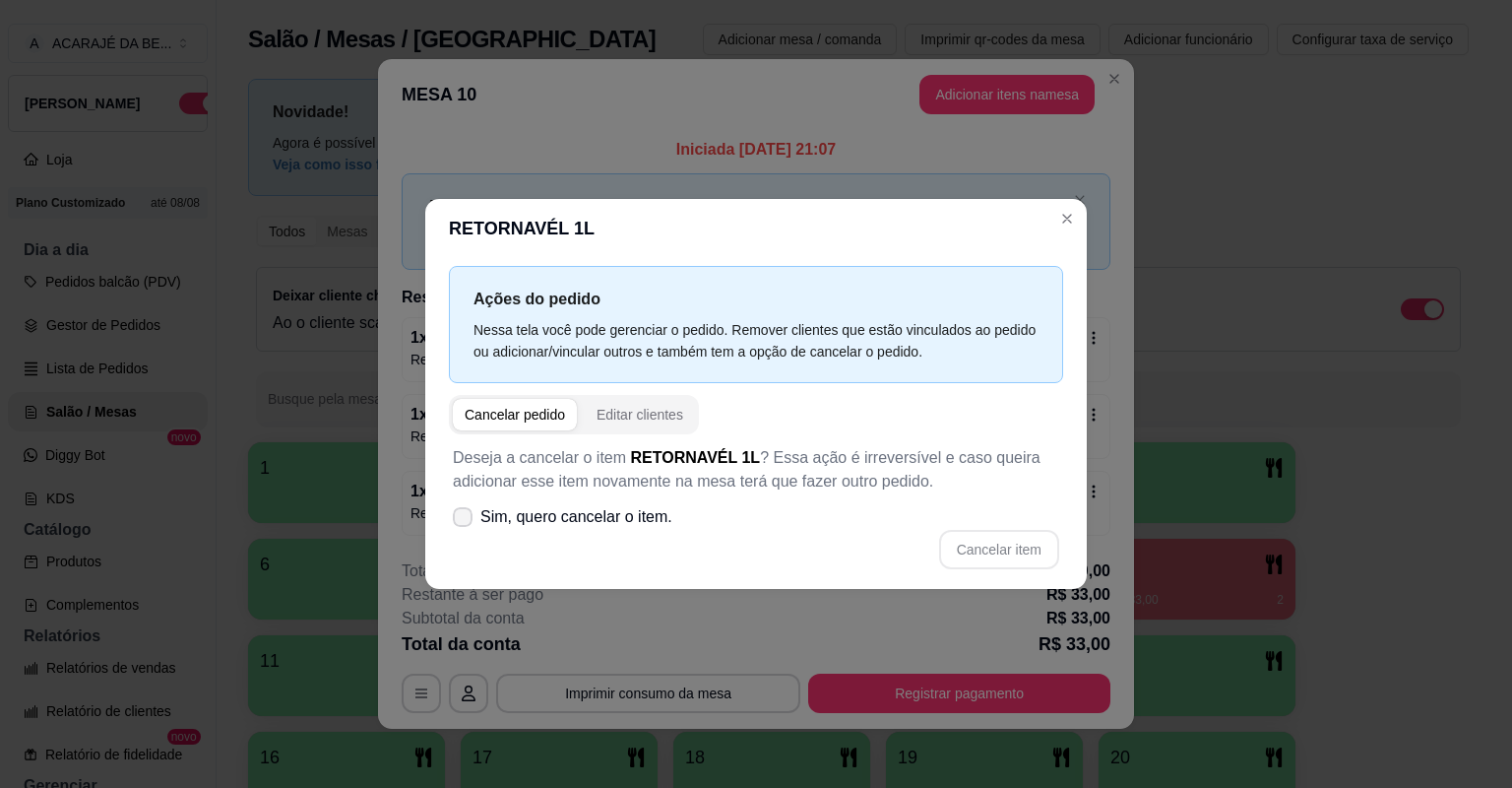 click at bounding box center [463, 517] 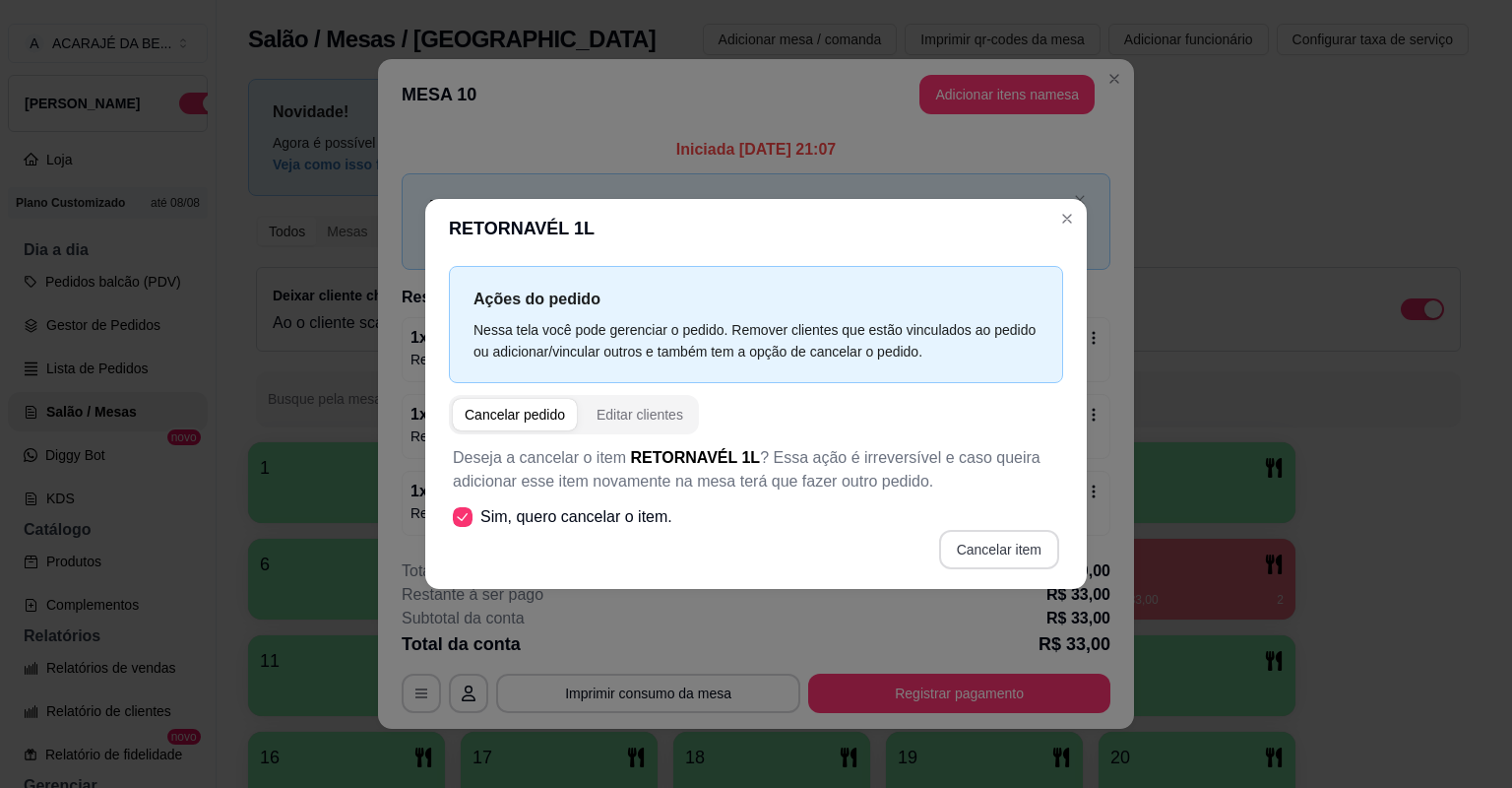 click on "Cancelar item" at bounding box center (999, 550) 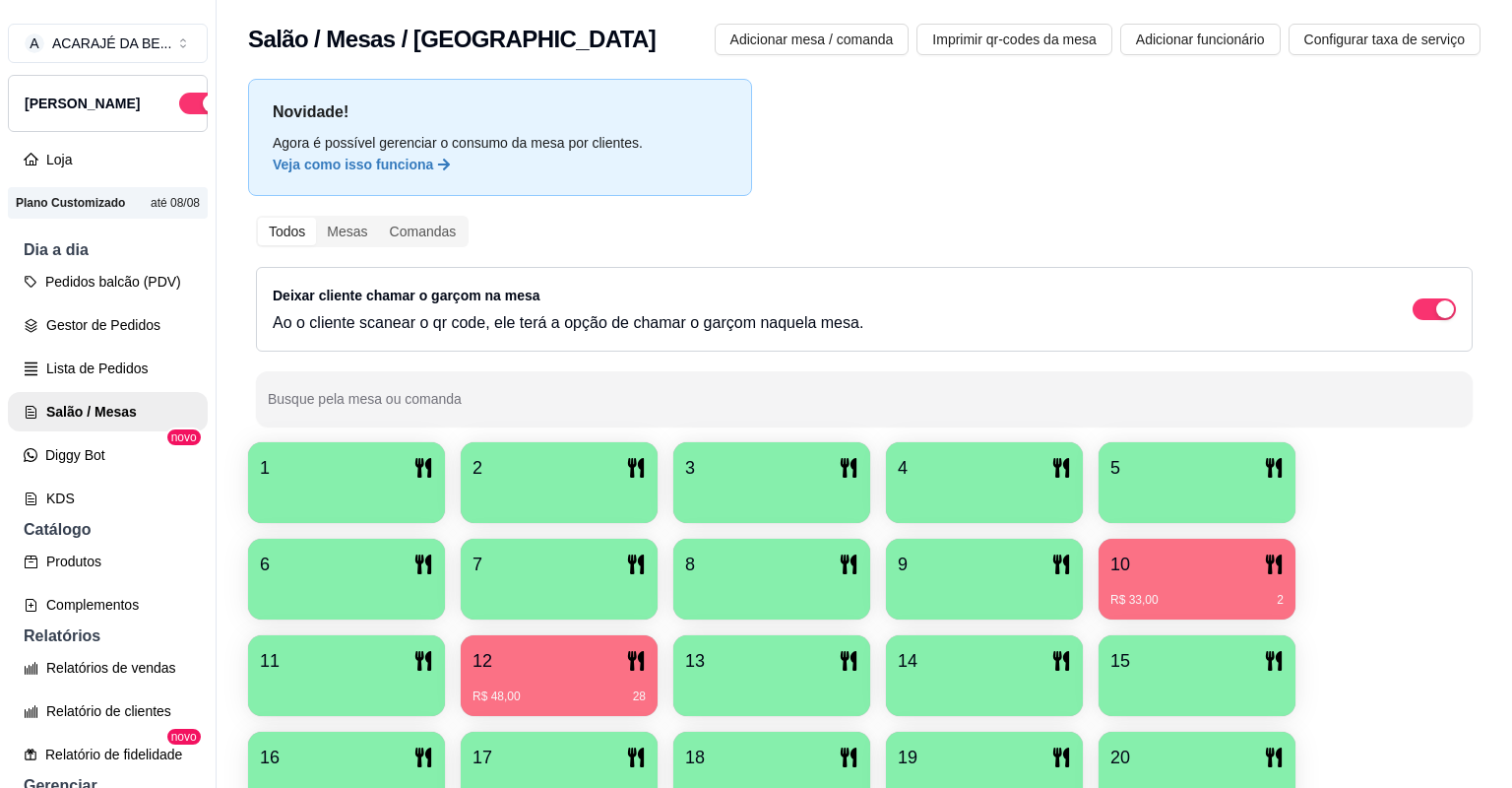 click on "10" at bounding box center [1197, 564] 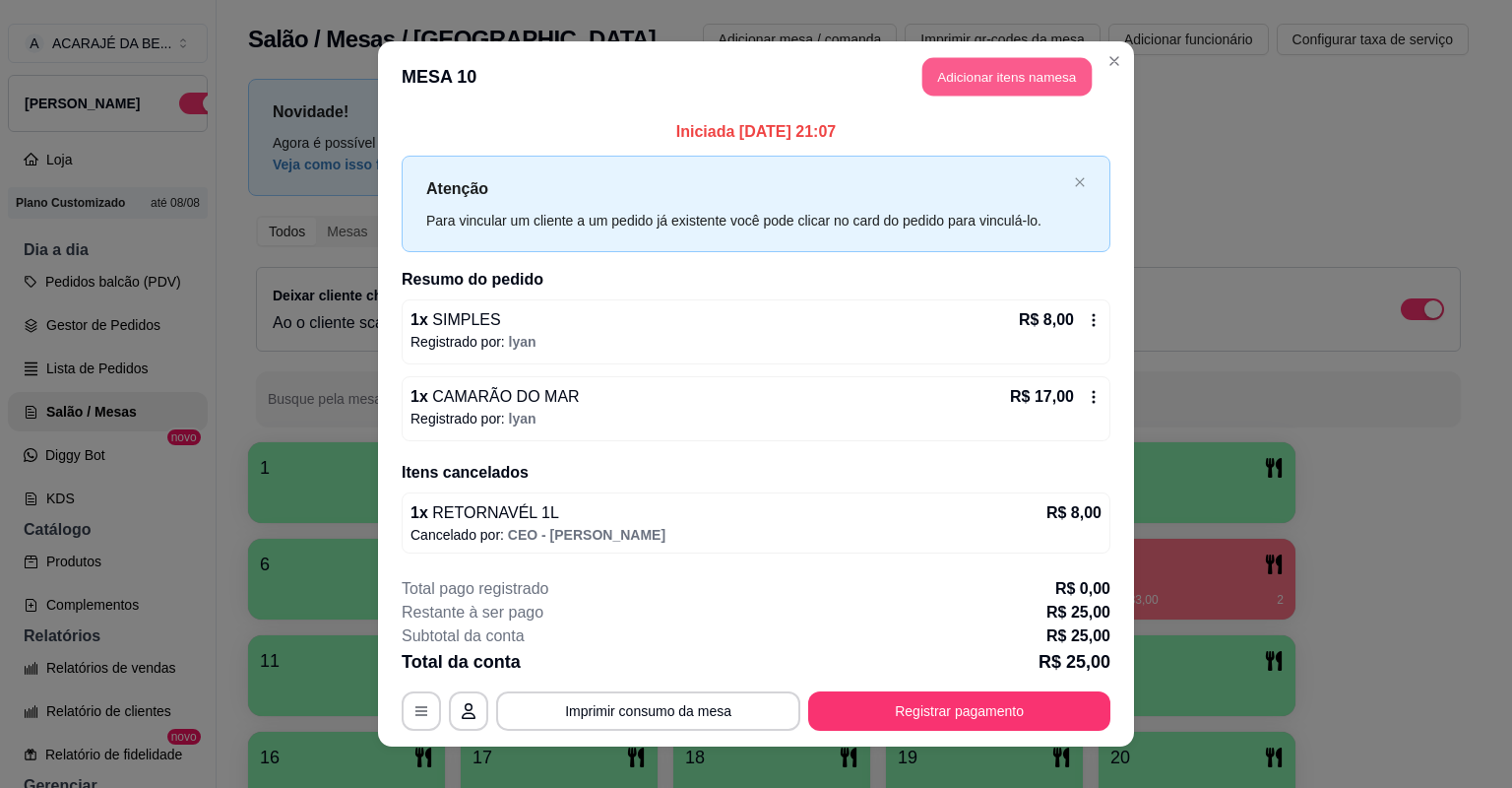 click on "MESA 10 Adicionar itens na  mesa" at bounding box center (756, 77) 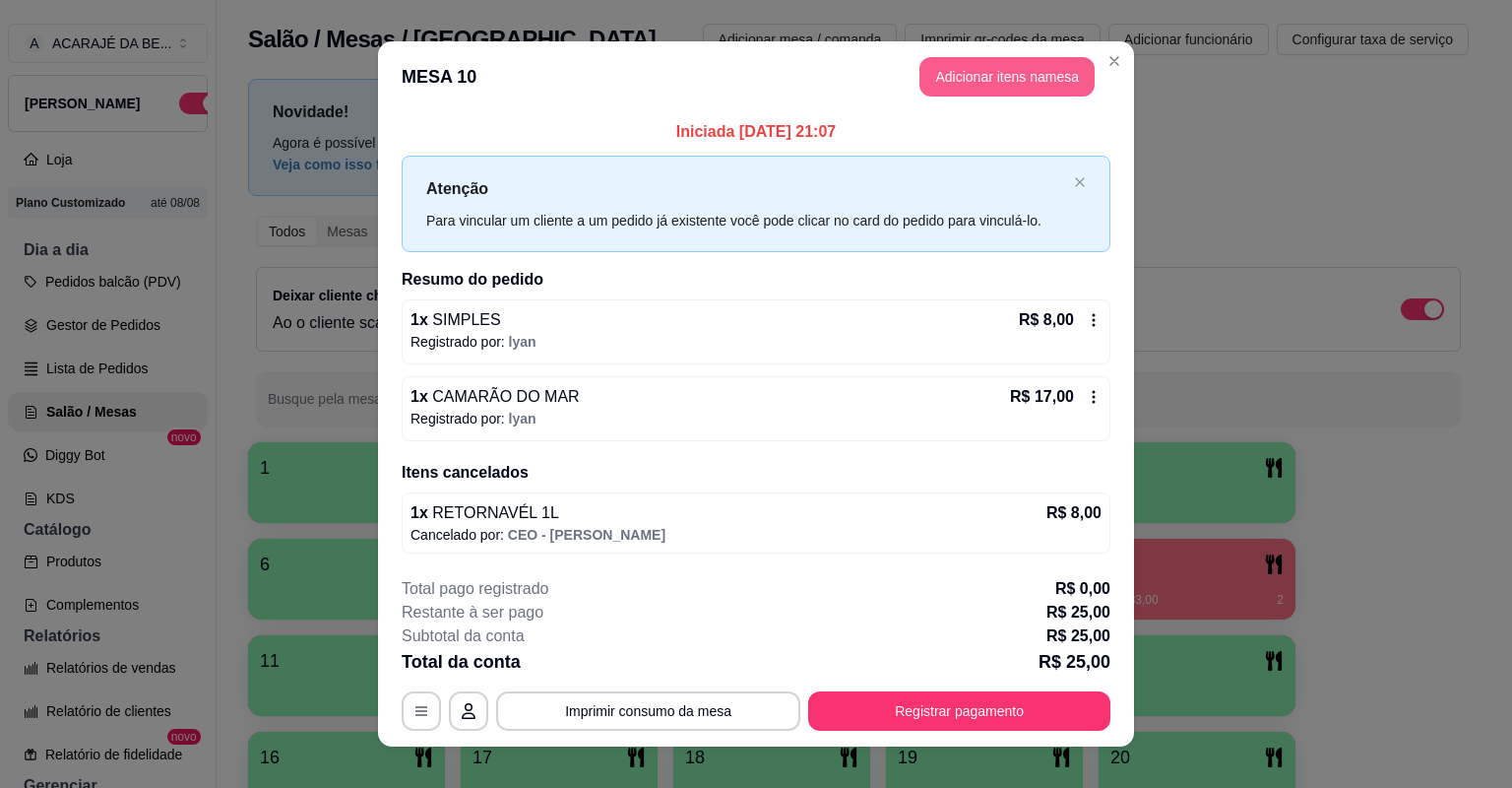 click on "Adicionar itens na  mesa" at bounding box center [1007, 77] 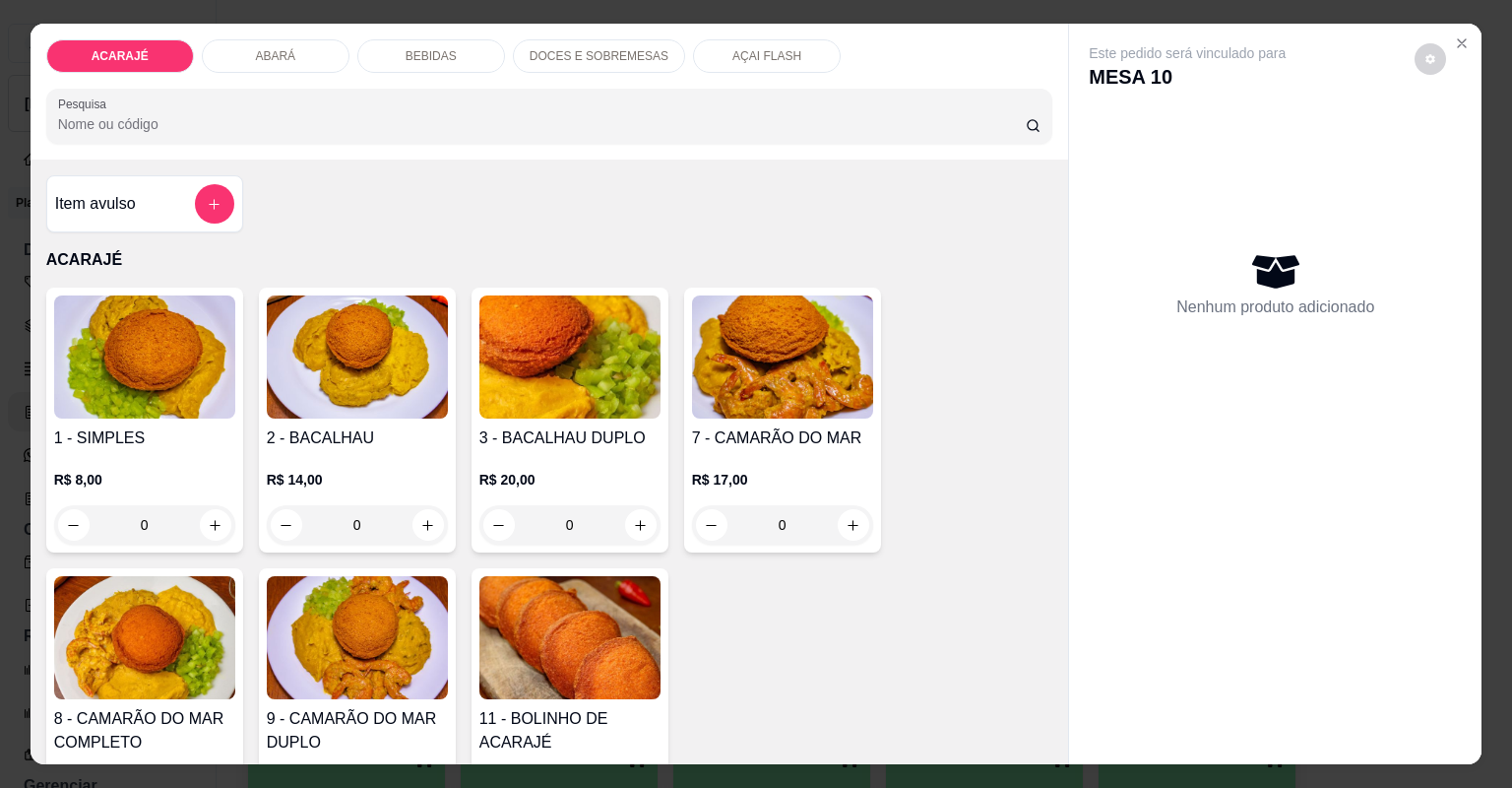 click on "BEBIDAS" at bounding box center (431, 56) 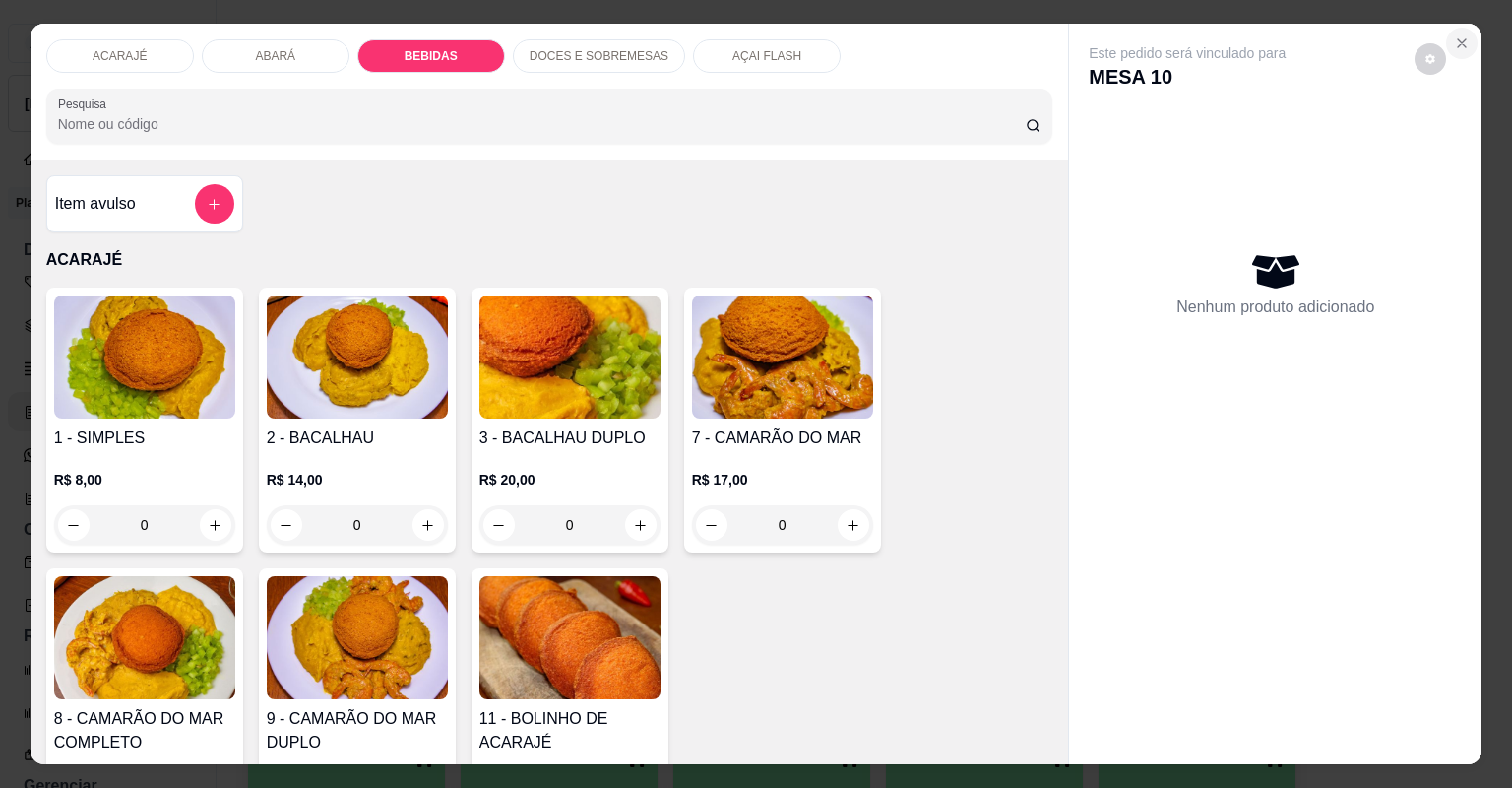 click at bounding box center (1462, 43) 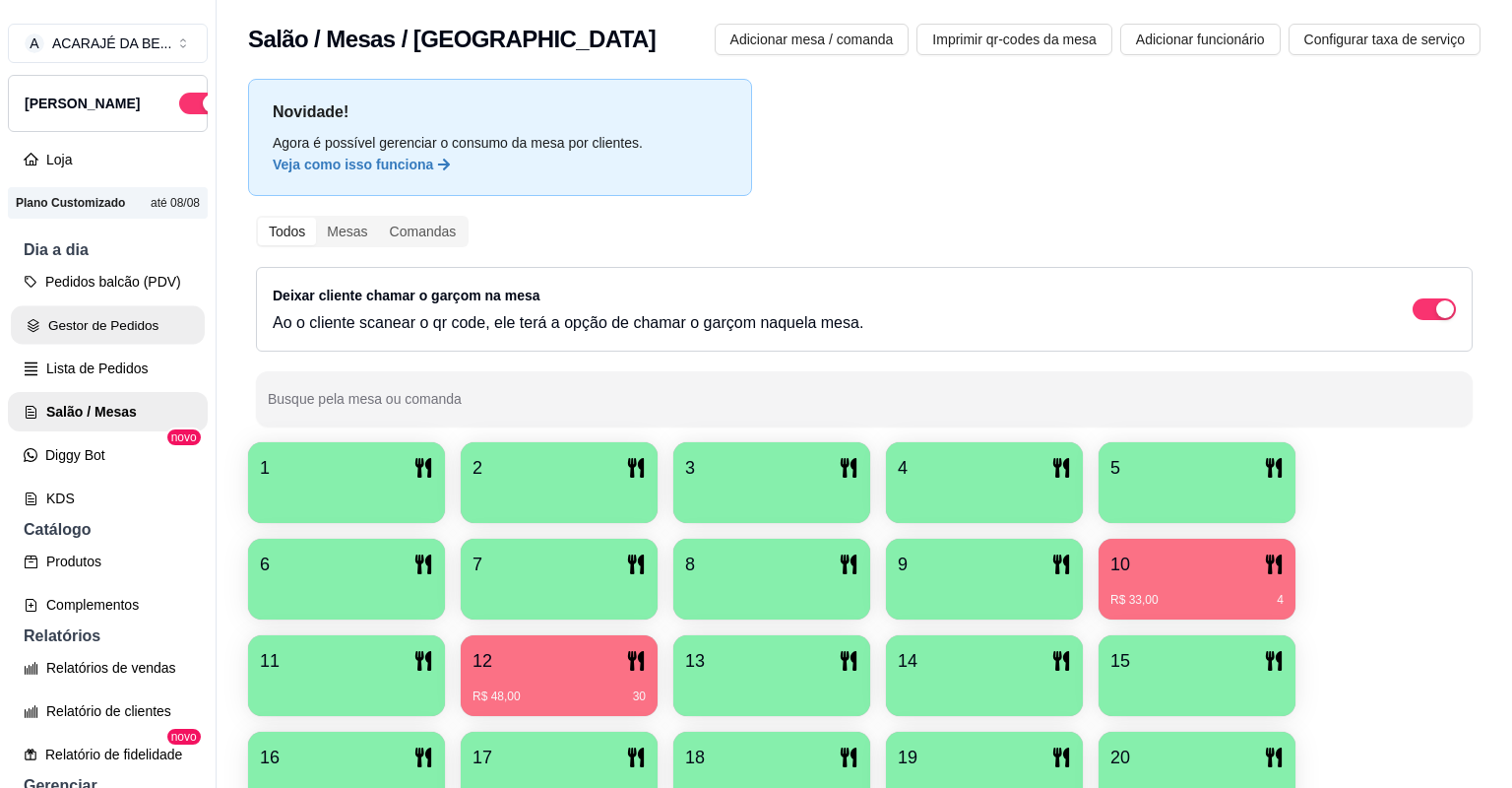 click on "Gestor de Pedidos" at bounding box center (107, 325) 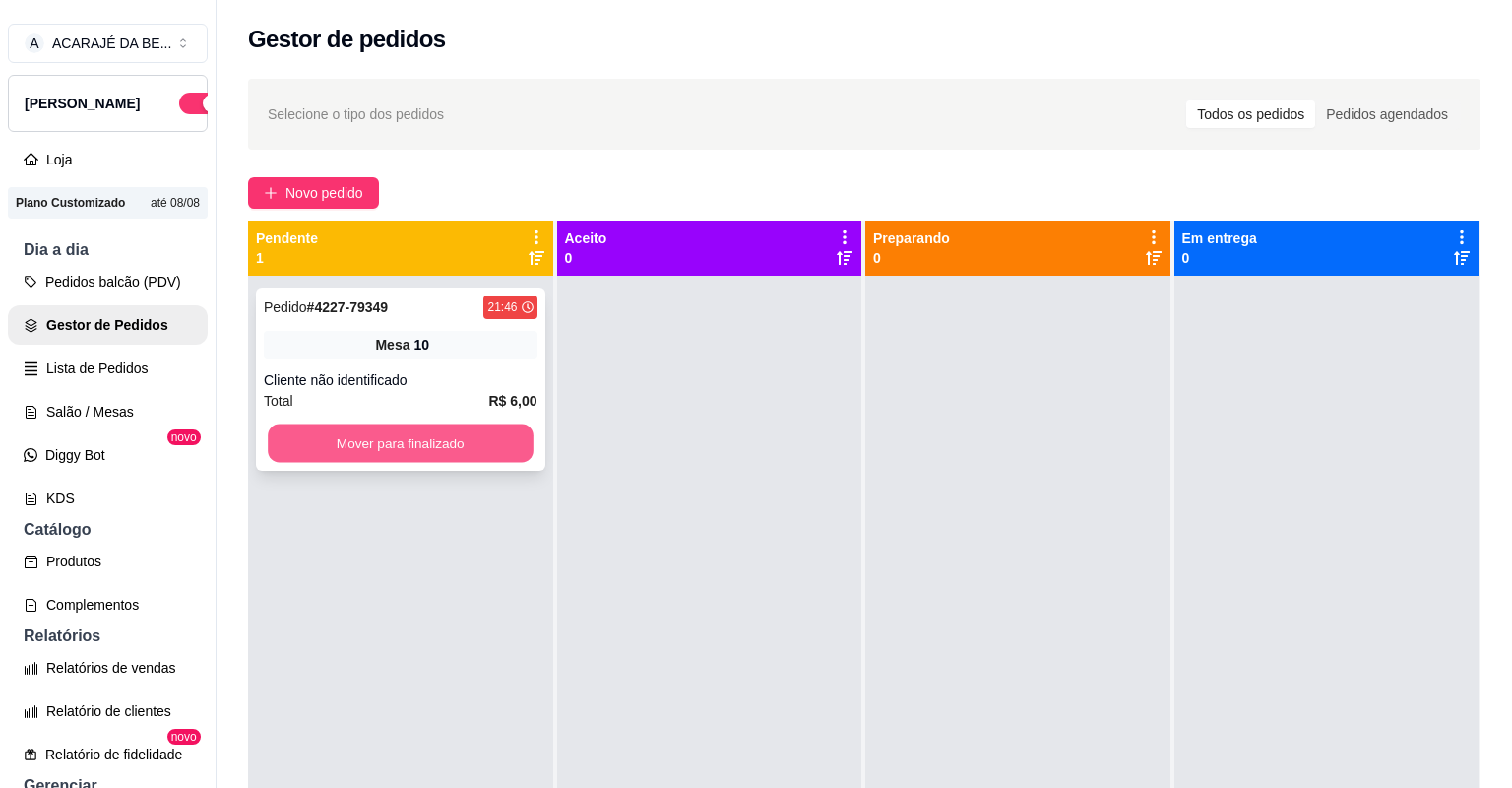 click on "Mover para finalizado" at bounding box center [400, 443] 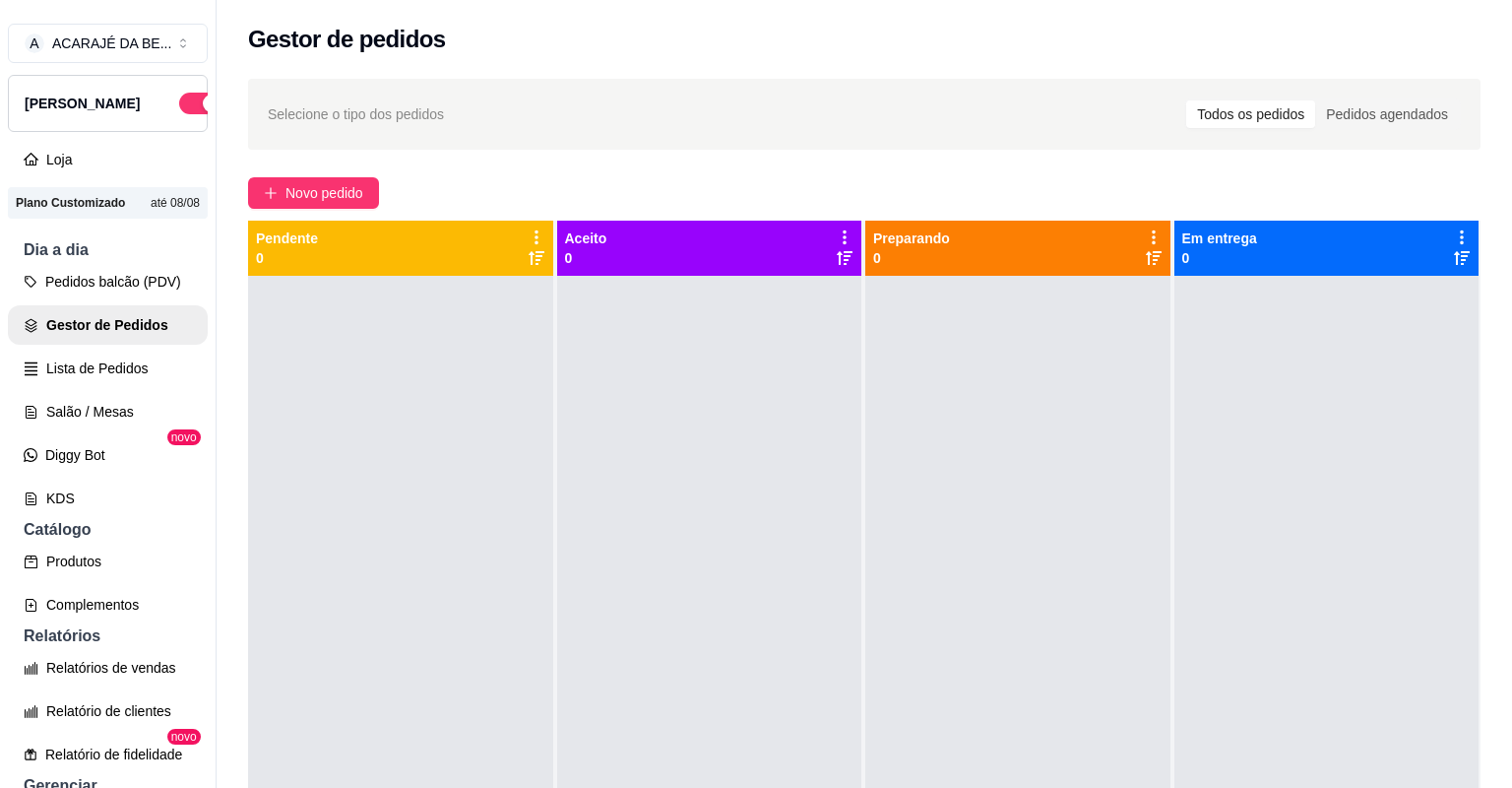 click at bounding box center (710, 670) 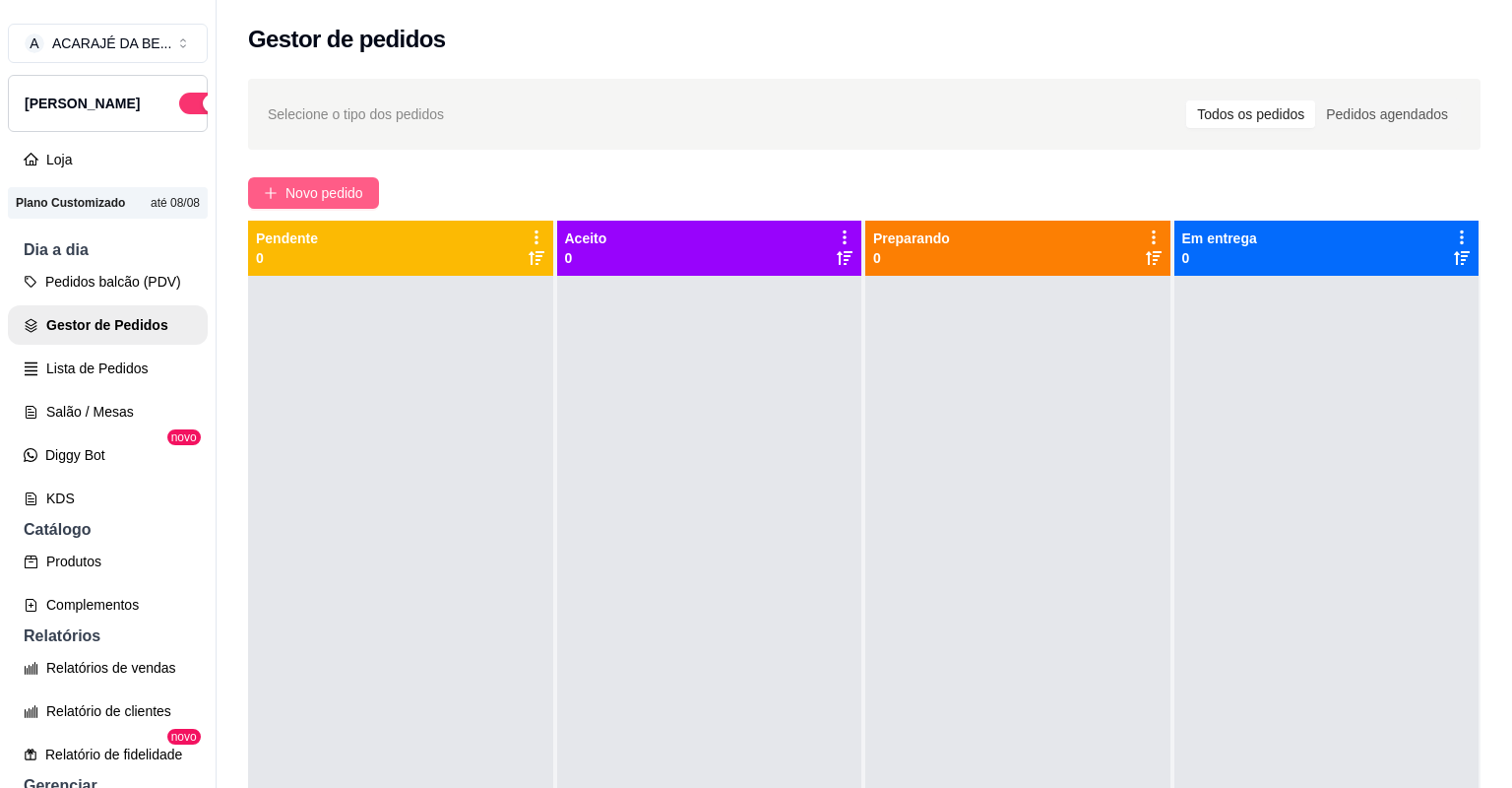 click on "Novo pedido" at bounding box center [313, 193] 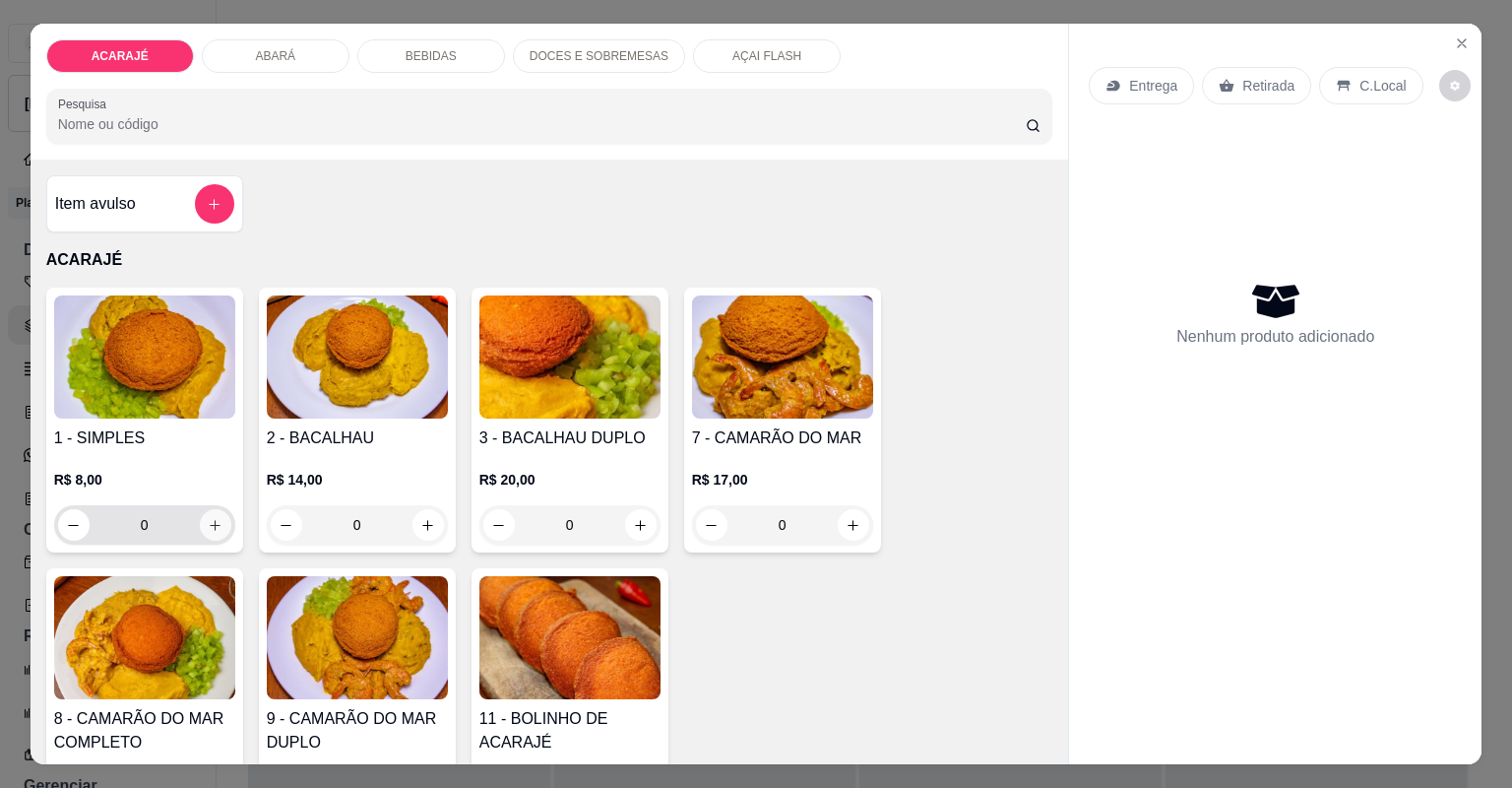 click at bounding box center [216, 525] 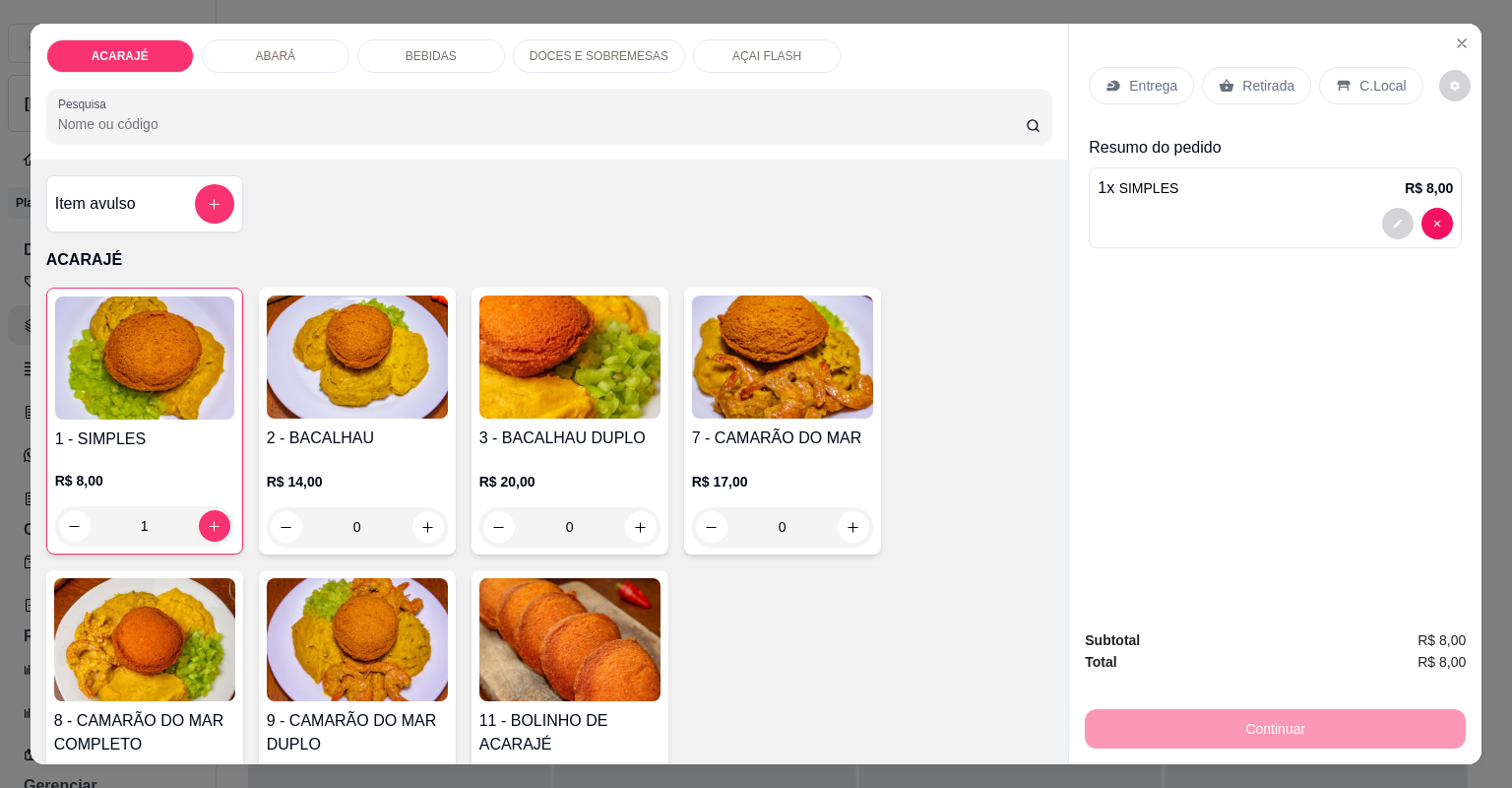 click 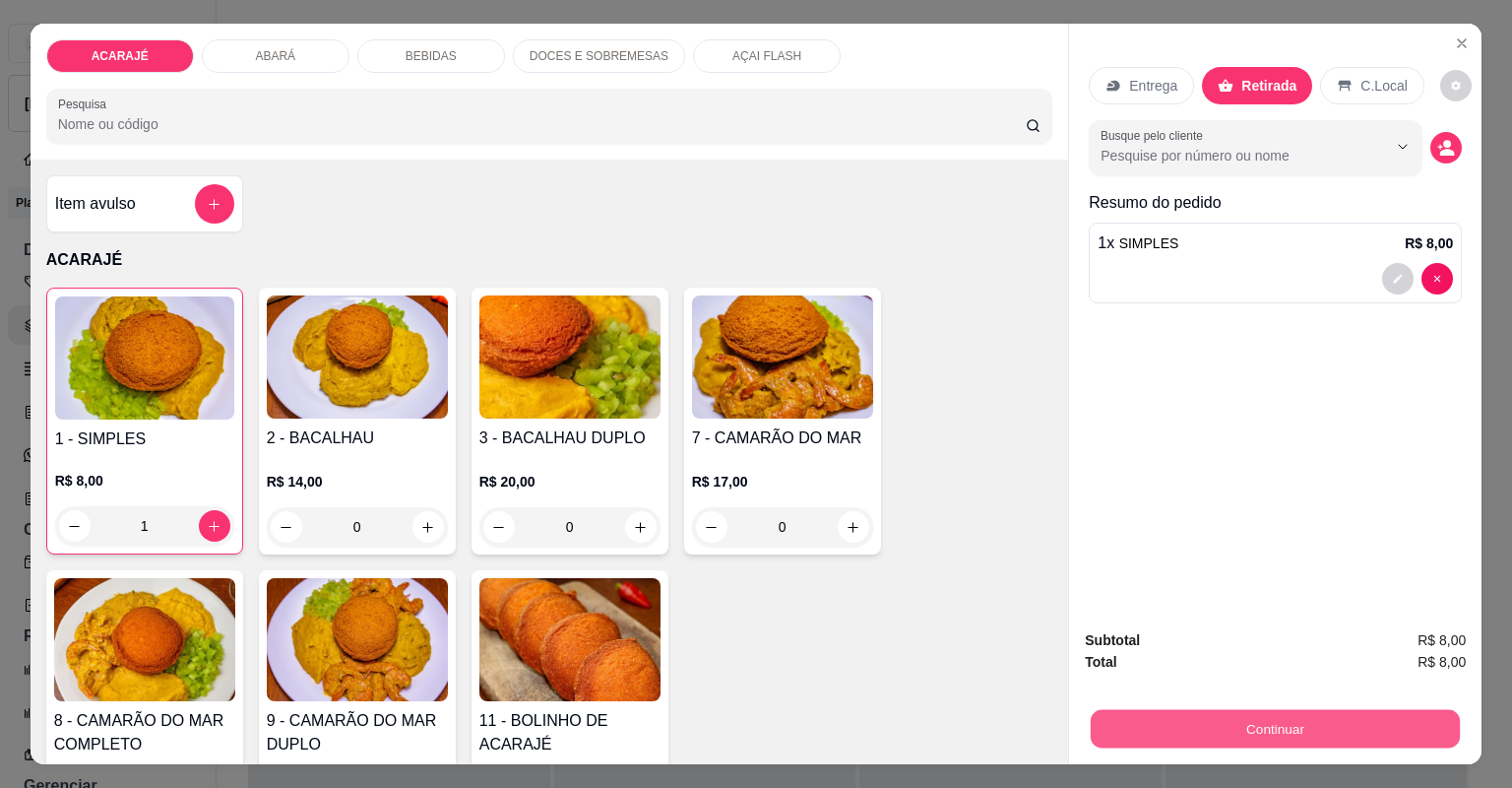 click on "Continuar" at bounding box center (1275, 729) 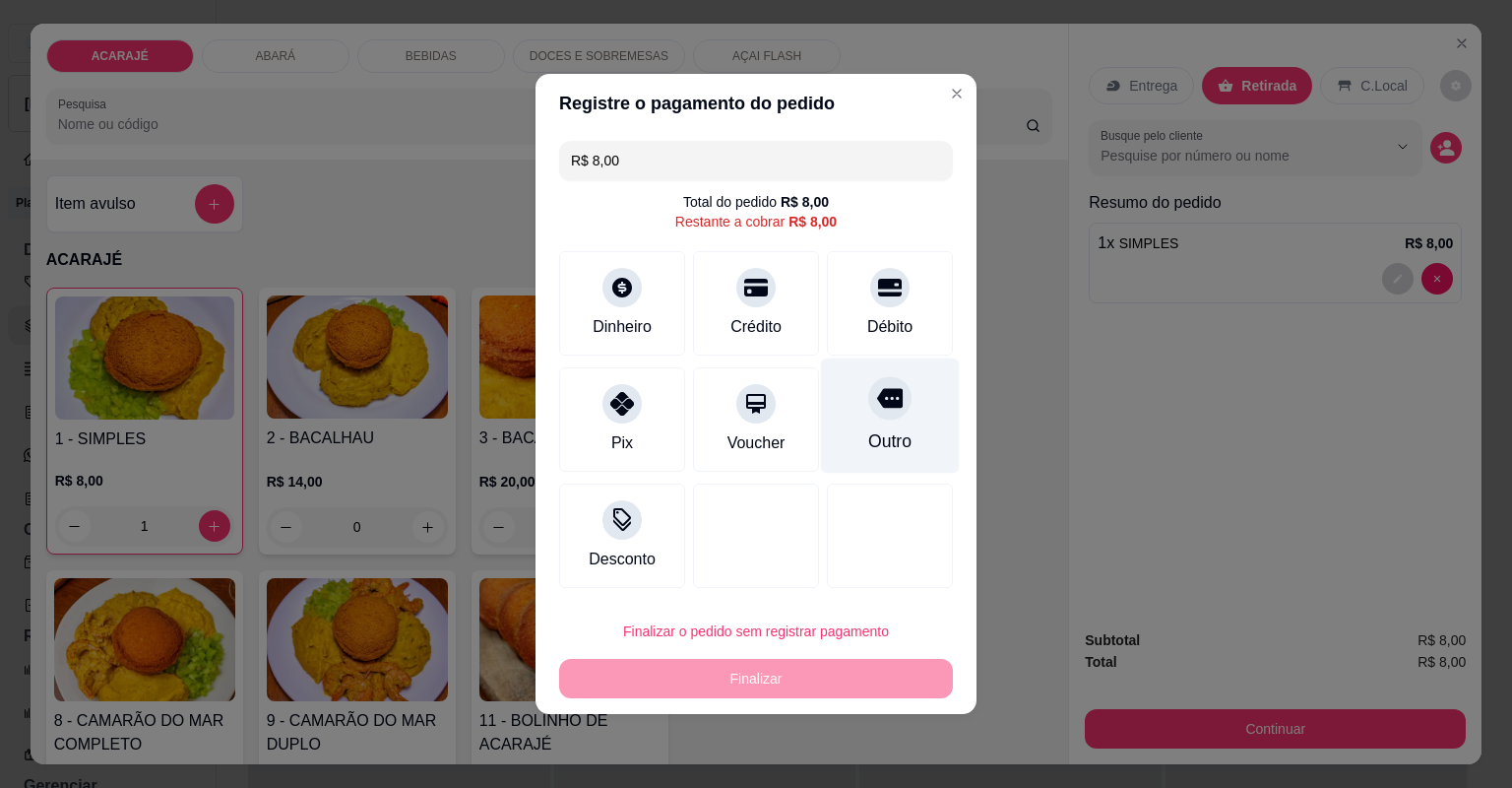 click on "Outro" at bounding box center (890, 416) 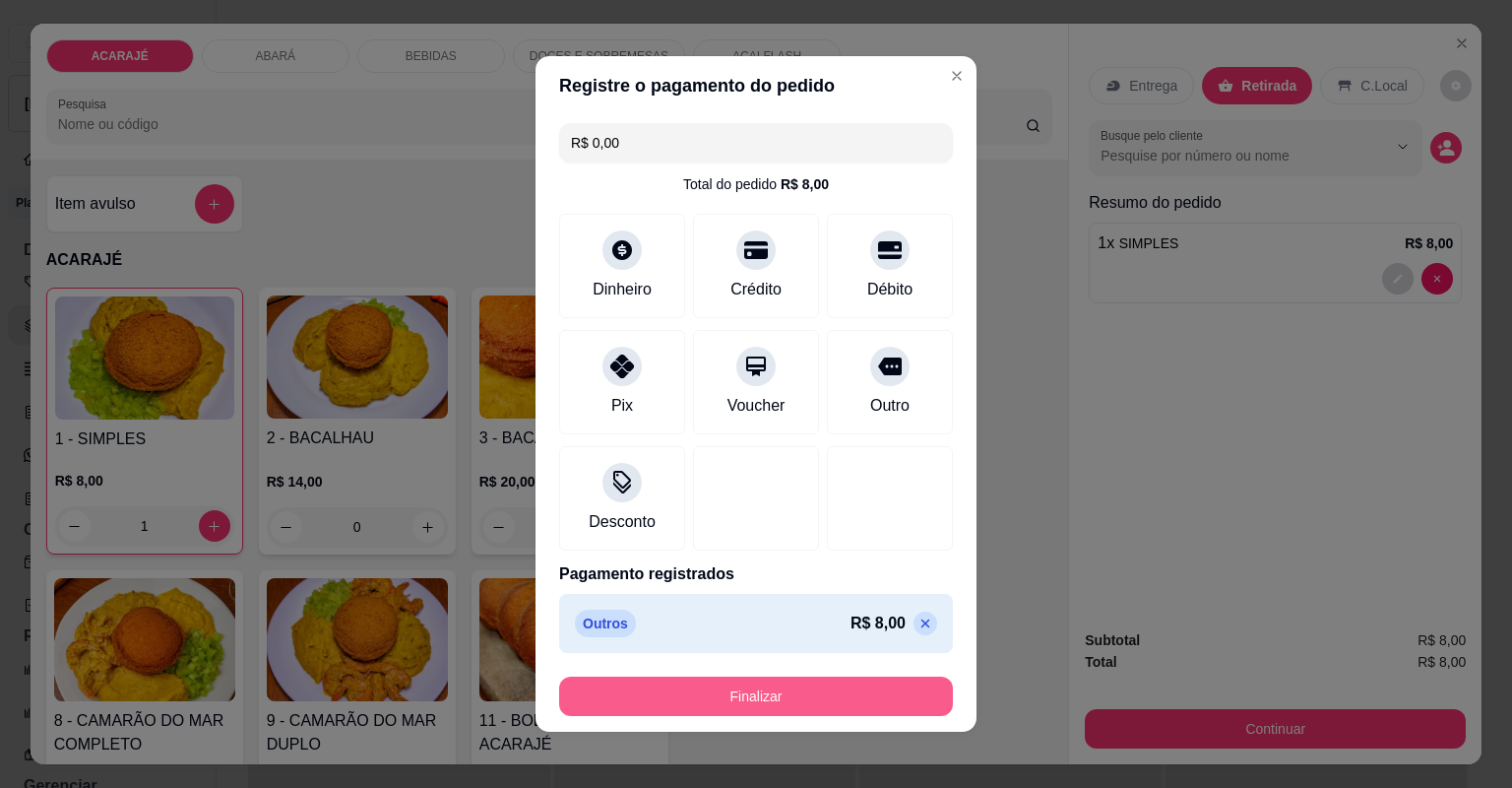 click on "Finalizar" at bounding box center (756, 696) 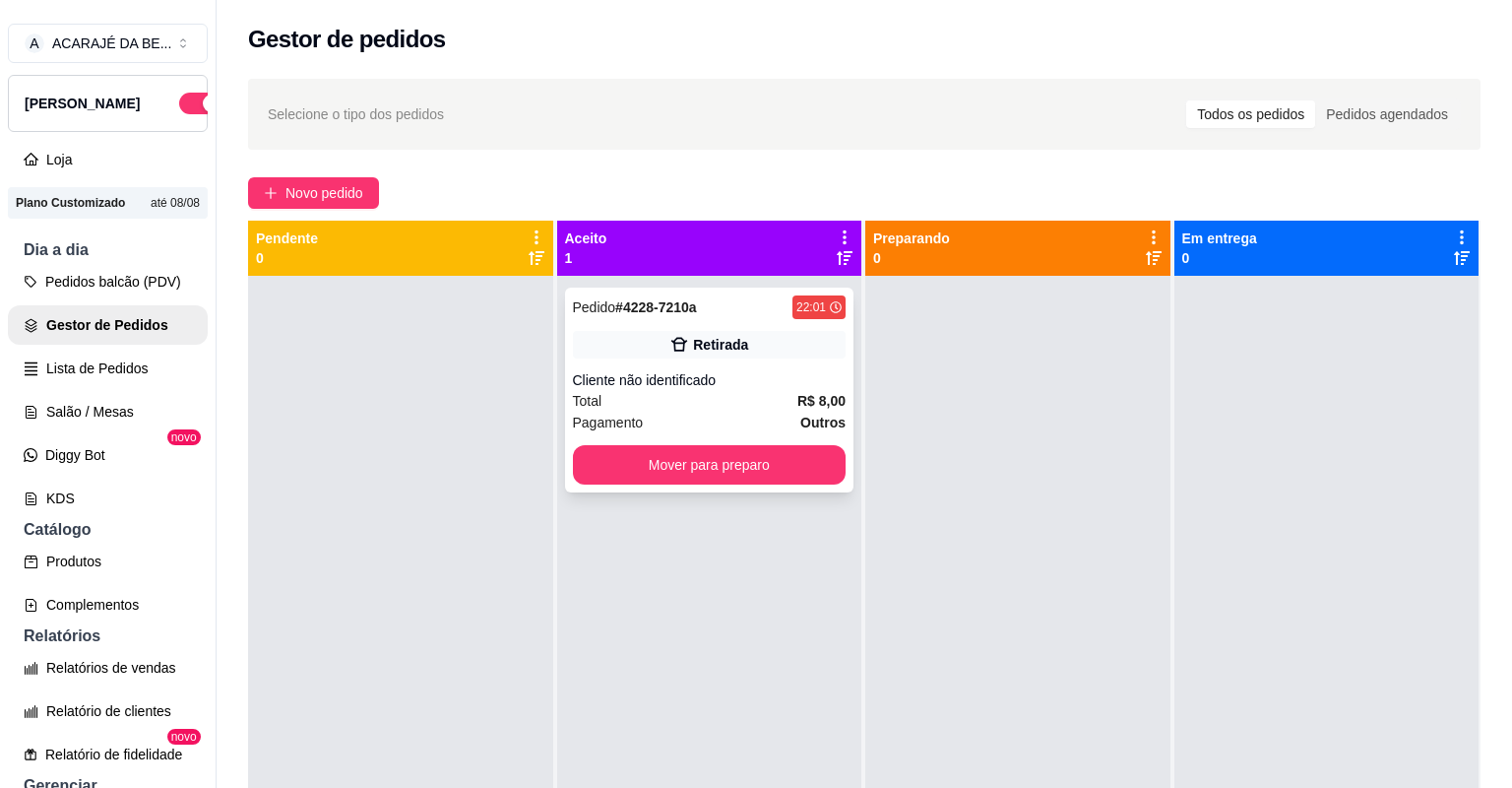 click on "Pedido  # 4228-7210a 22:01 Retirada Cliente não identificado Total R$ 8,00 Pagamento Outros Mover para preparo" at bounding box center (710, 390) 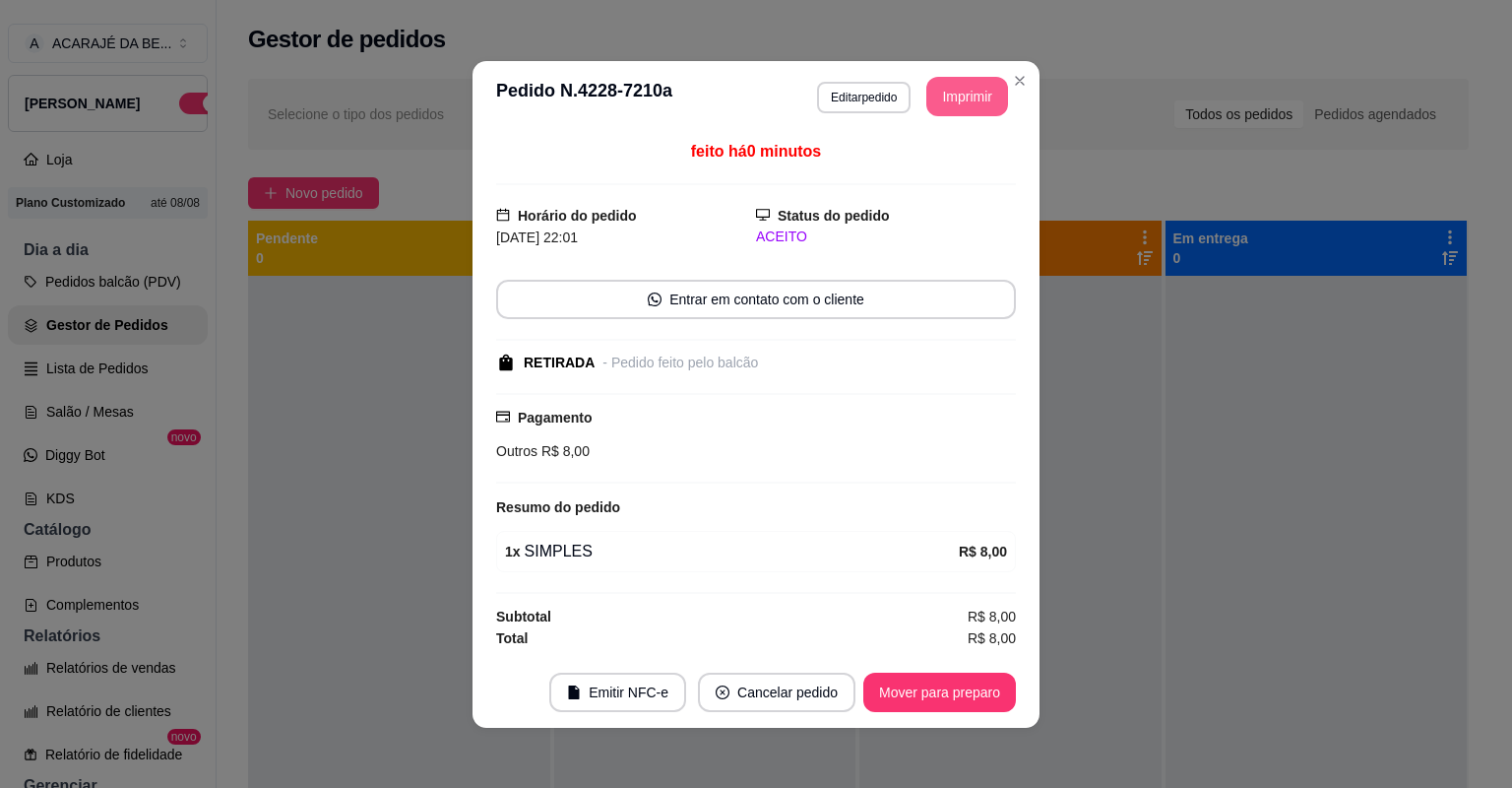 click on "Imprimir" at bounding box center (967, 97) 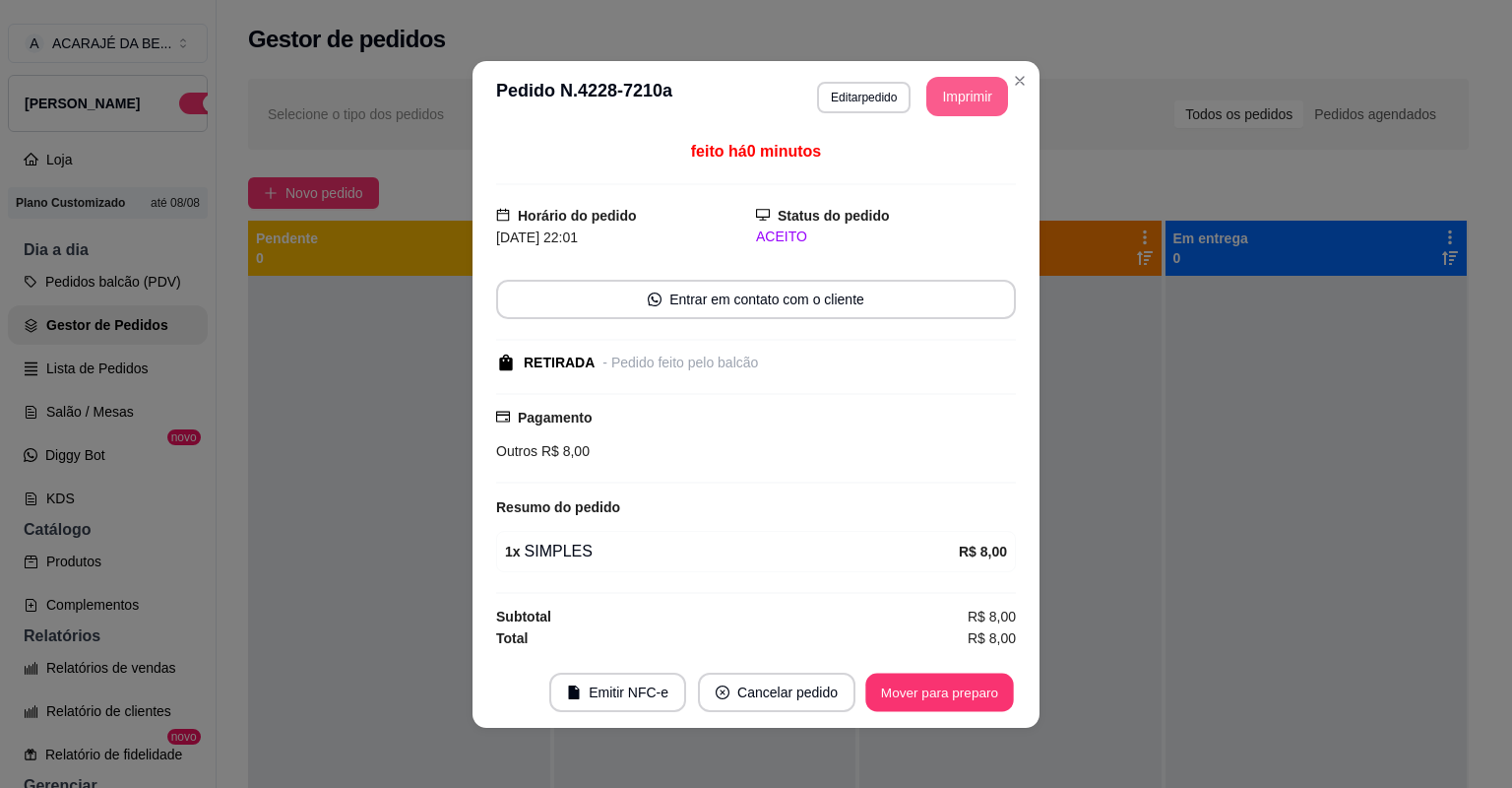 click on "Mover para preparo" at bounding box center [939, 691] 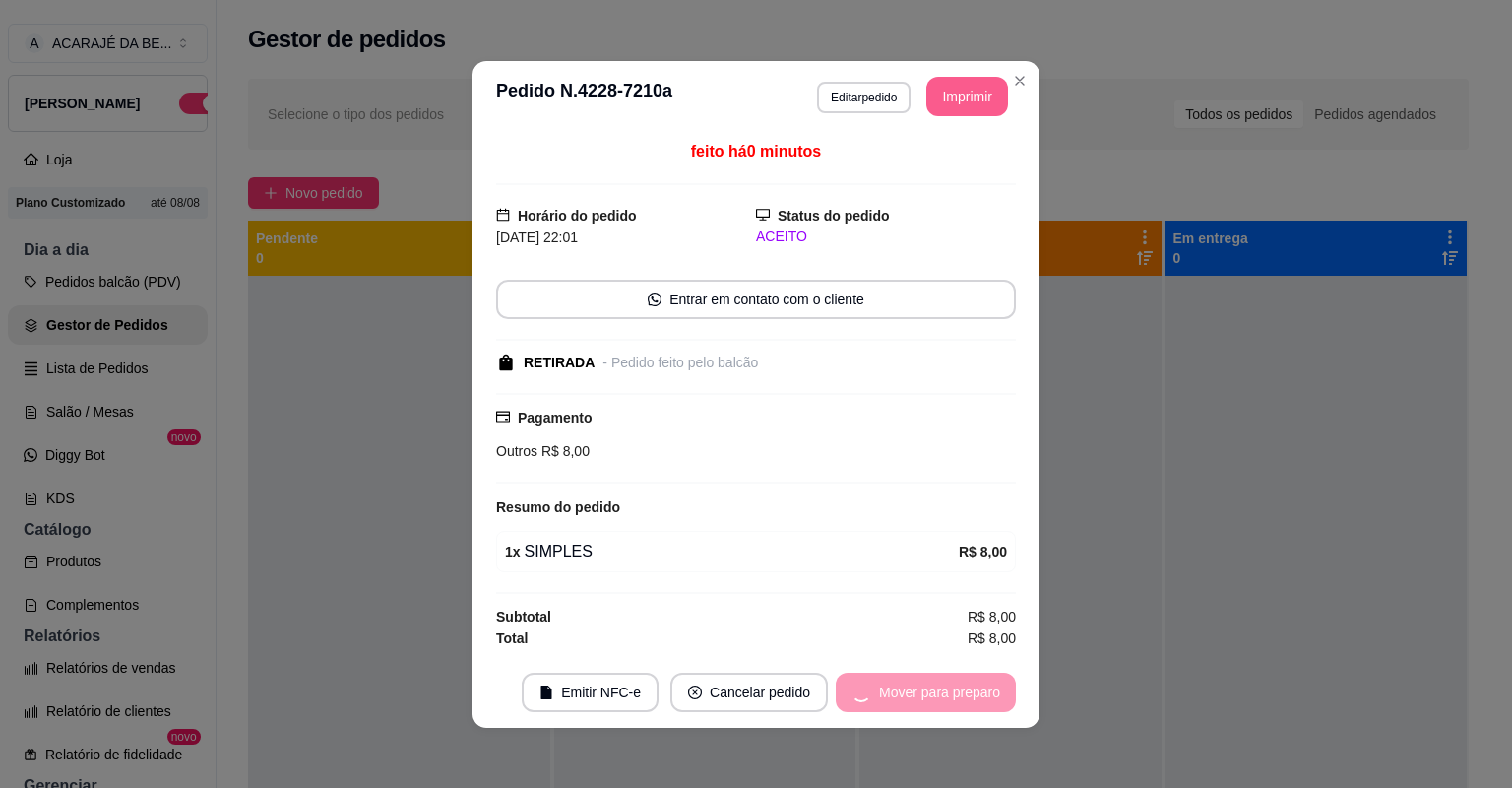click on "Mover para preparo" at bounding box center [925, 692] 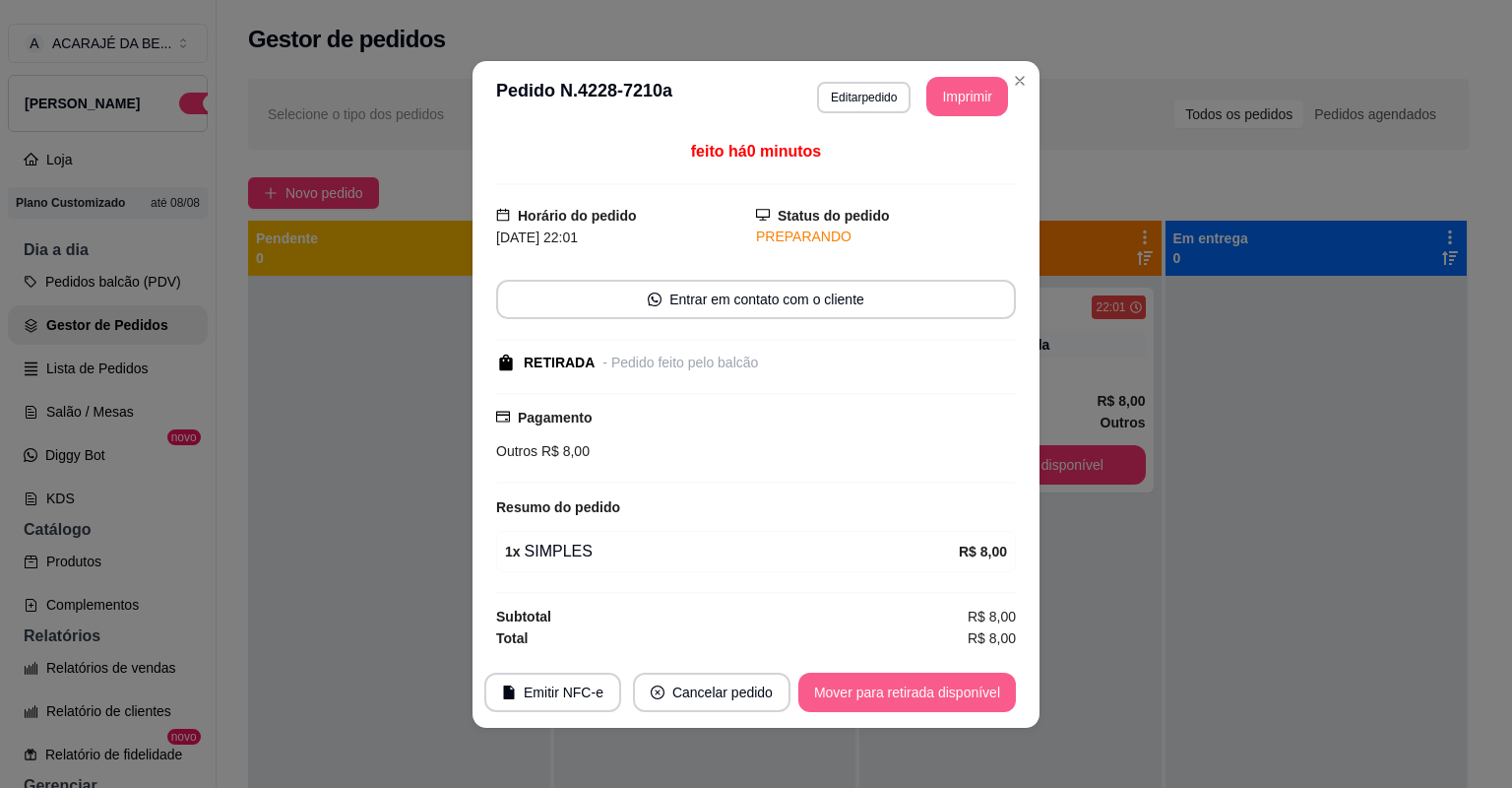 click on "Mover para retirada disponível" at bounding box center (907, 692) 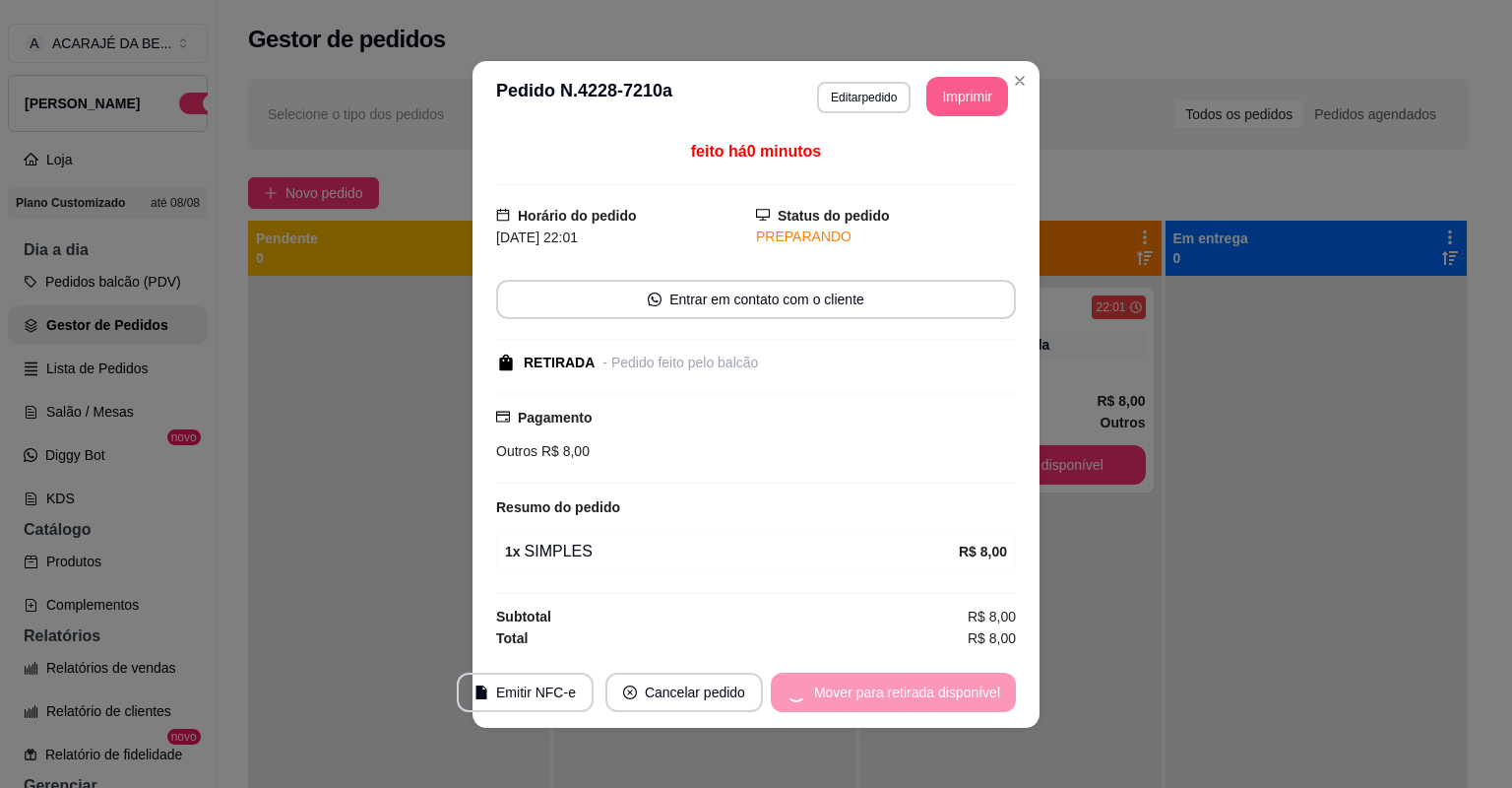 click on "Mover para retirada disponível" at bounding box center (893, 692) 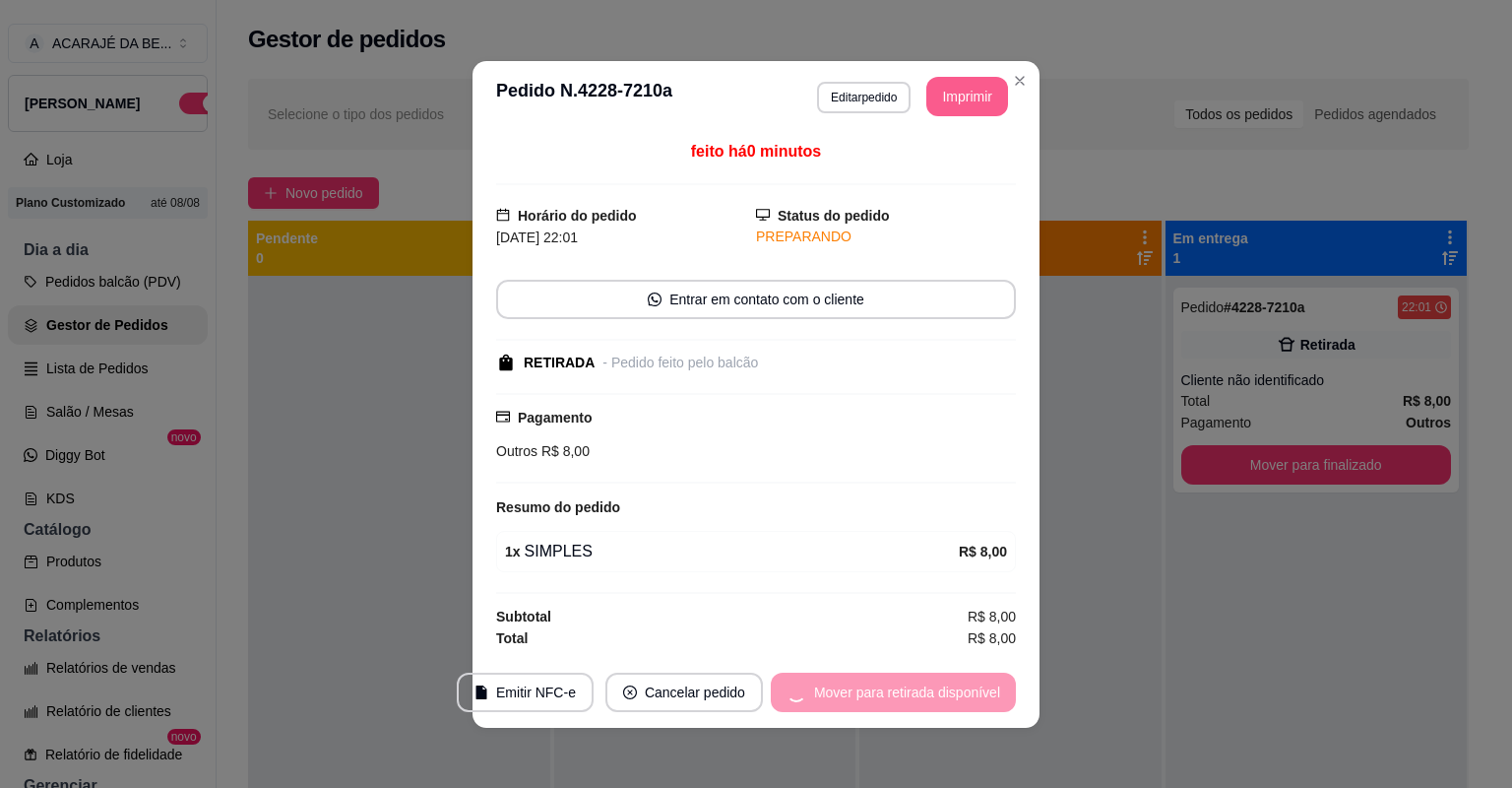 click on "Mover para retirada disponível" at bounding box center [893, 692] 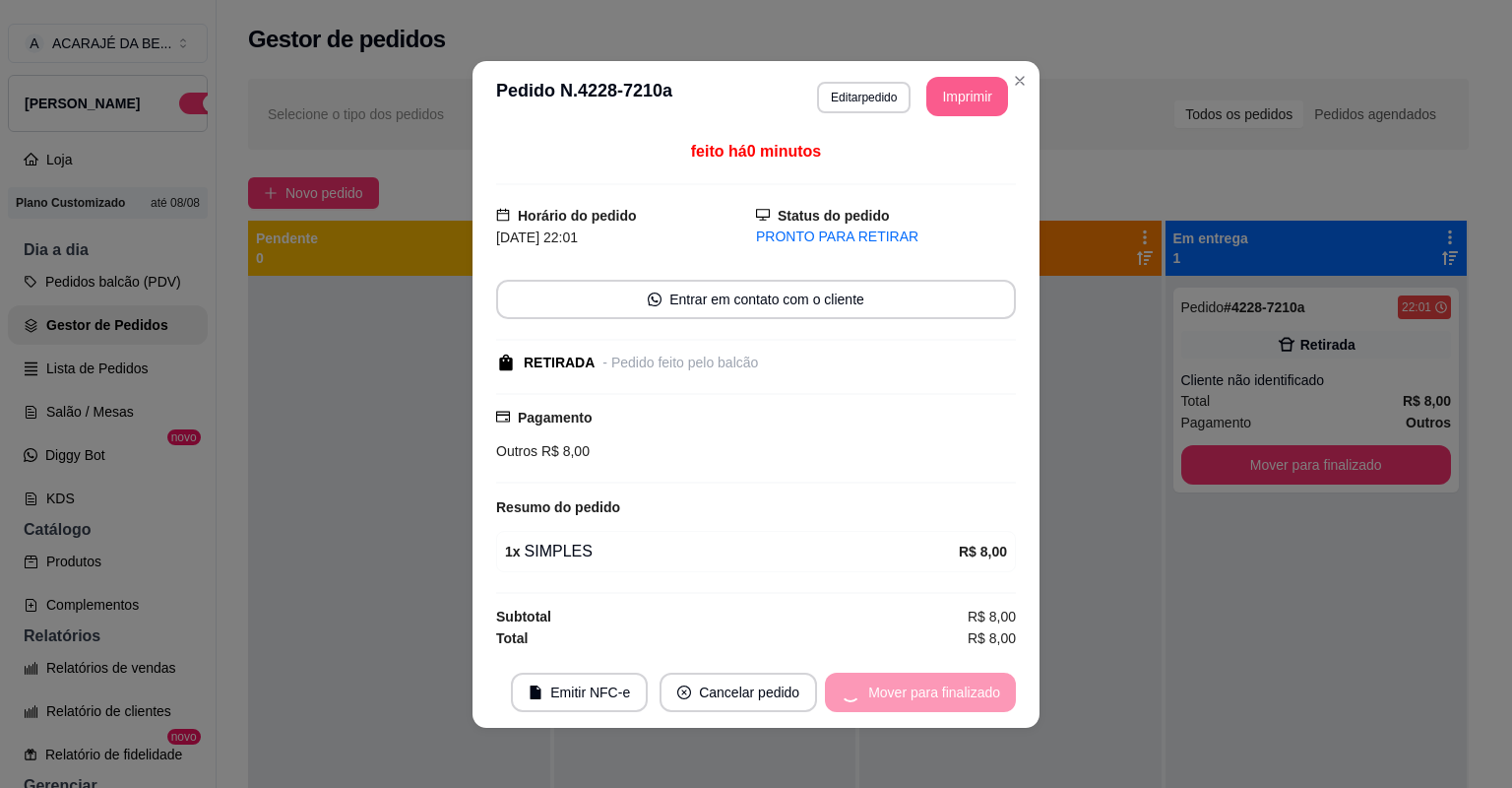 click on "Mover para finalizado" at bounding box center [920, 692] 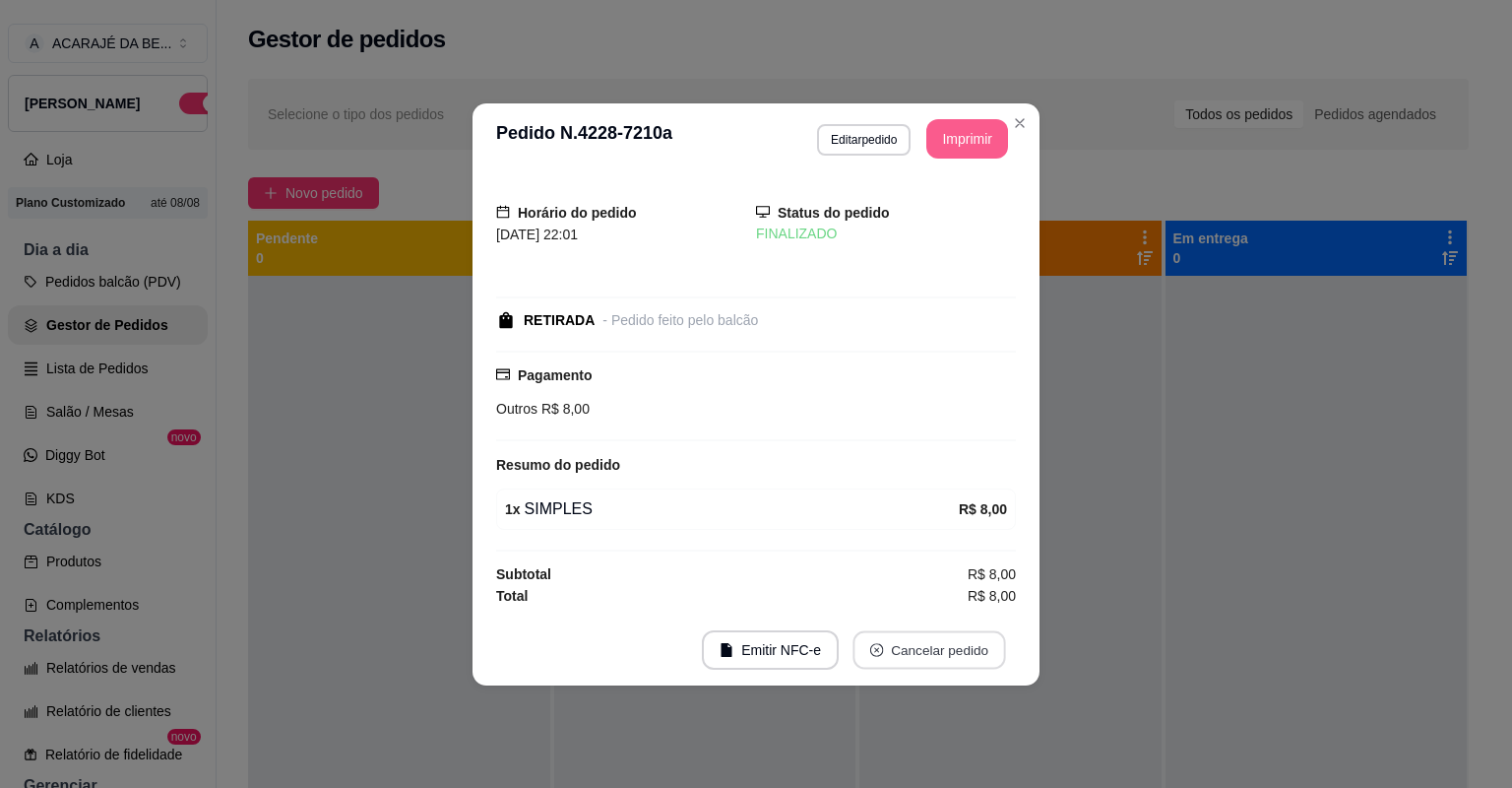 click on "Cancelar pedido" at bounding box center [928, 649] 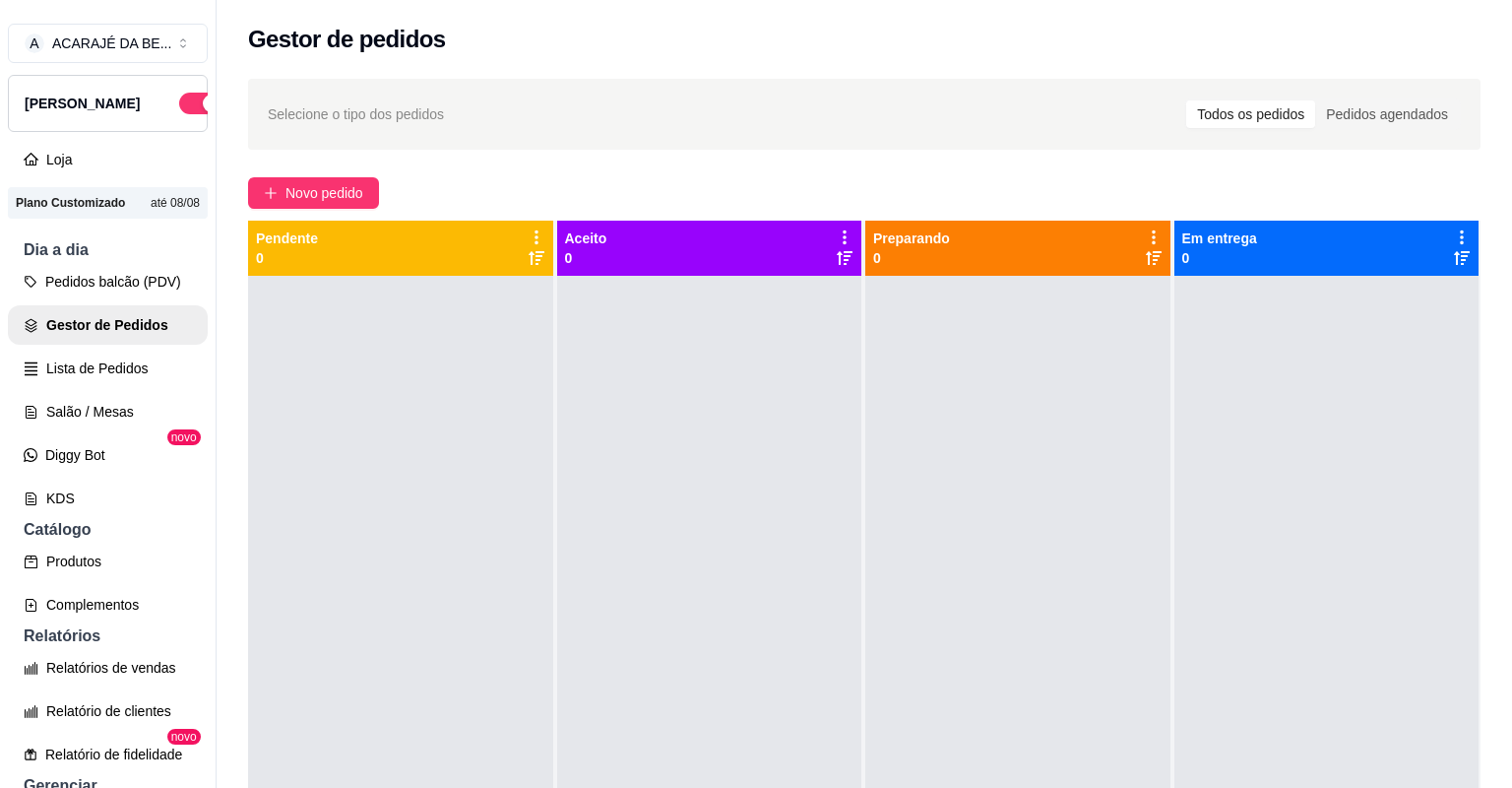 click at bounding box center [1018, 670] 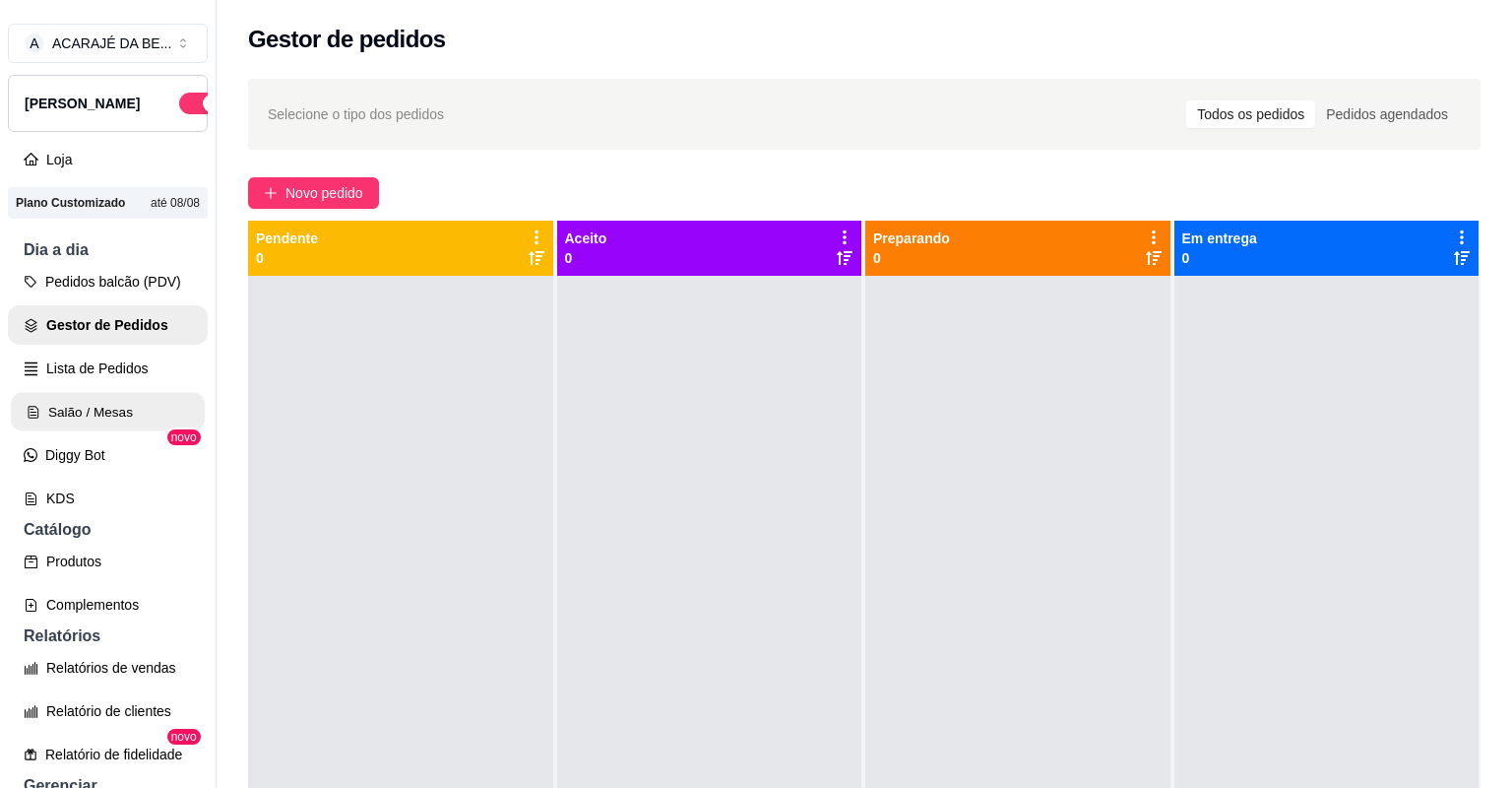 click on "Salão / Mesas" at bounding box center [107, 412] 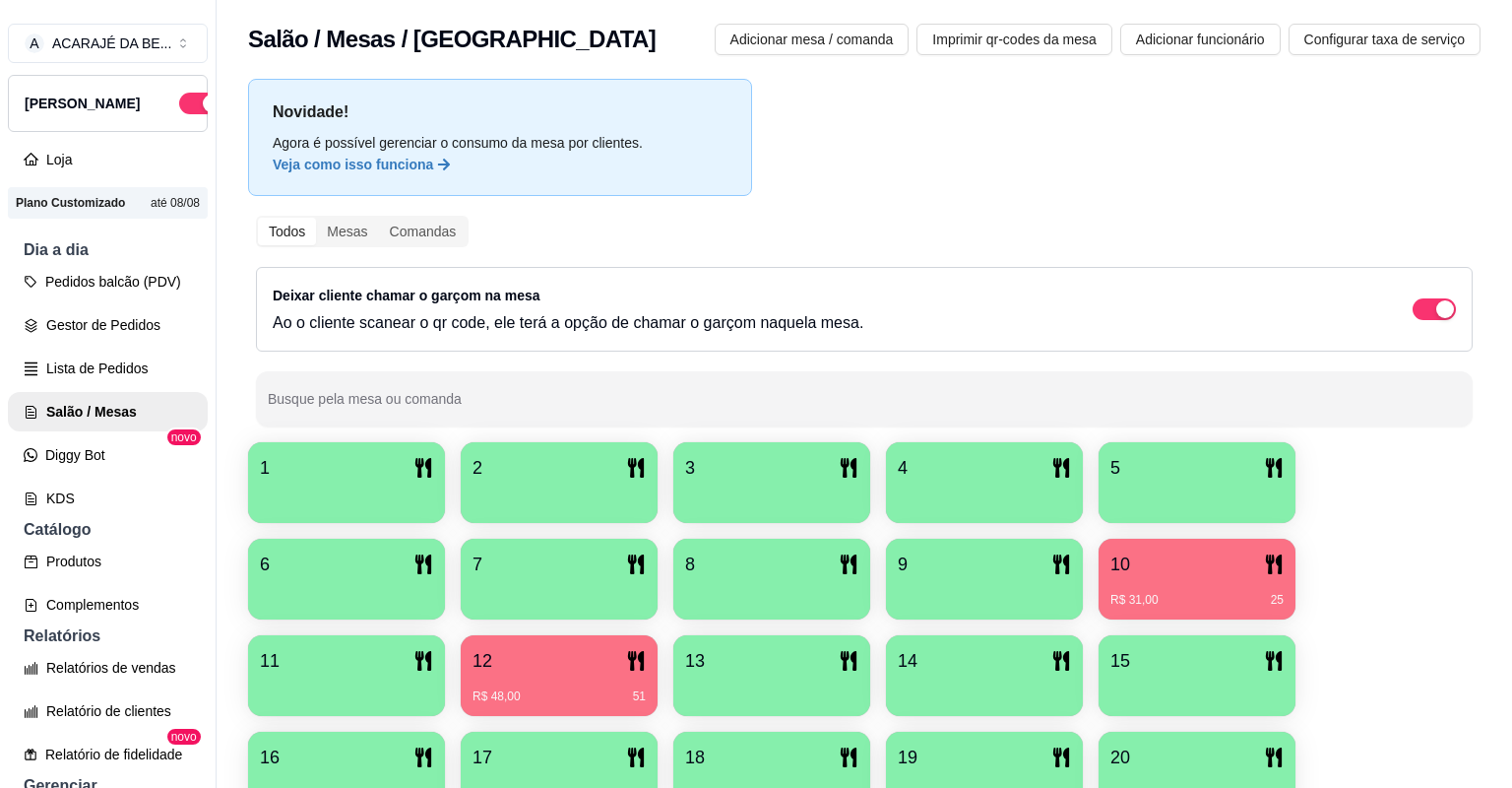 click on "R$ 31,00 25" at bounding box center [1197, 593] 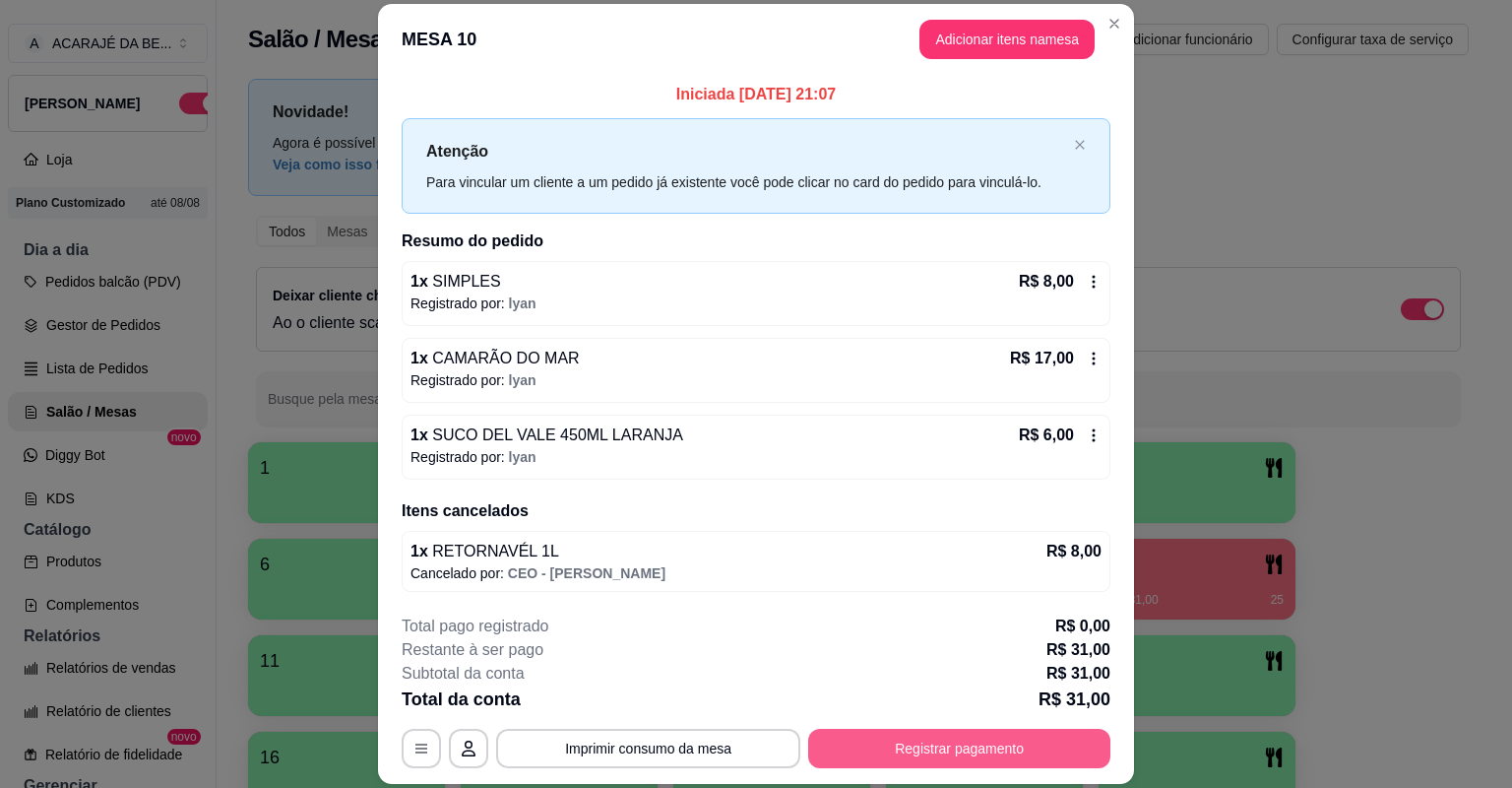 click on "Registrar pagamento" at bounding box center (959, 749) 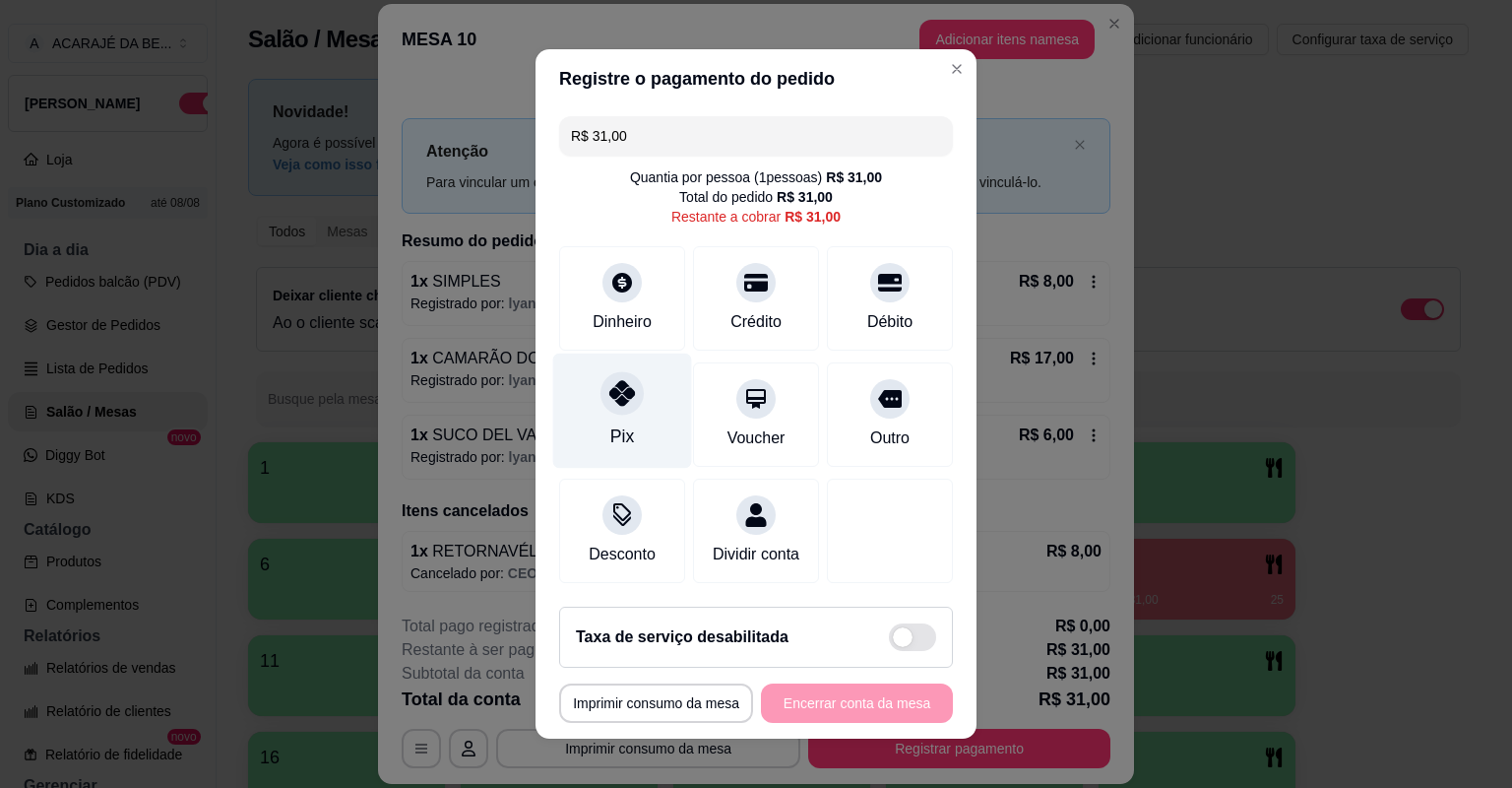 click on "Pix" at bounding box center [622, 411] 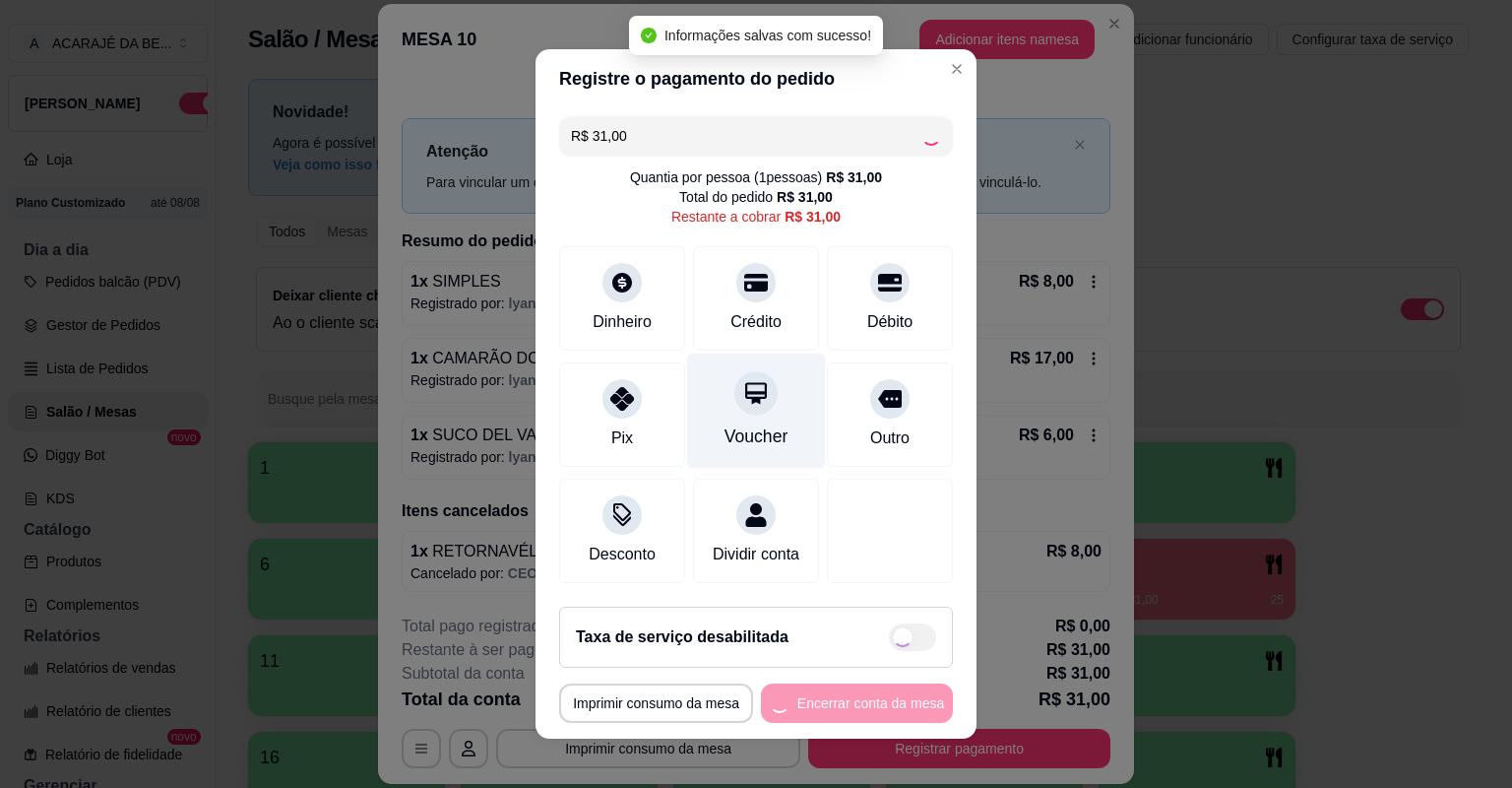 type on "R$ 0,00" 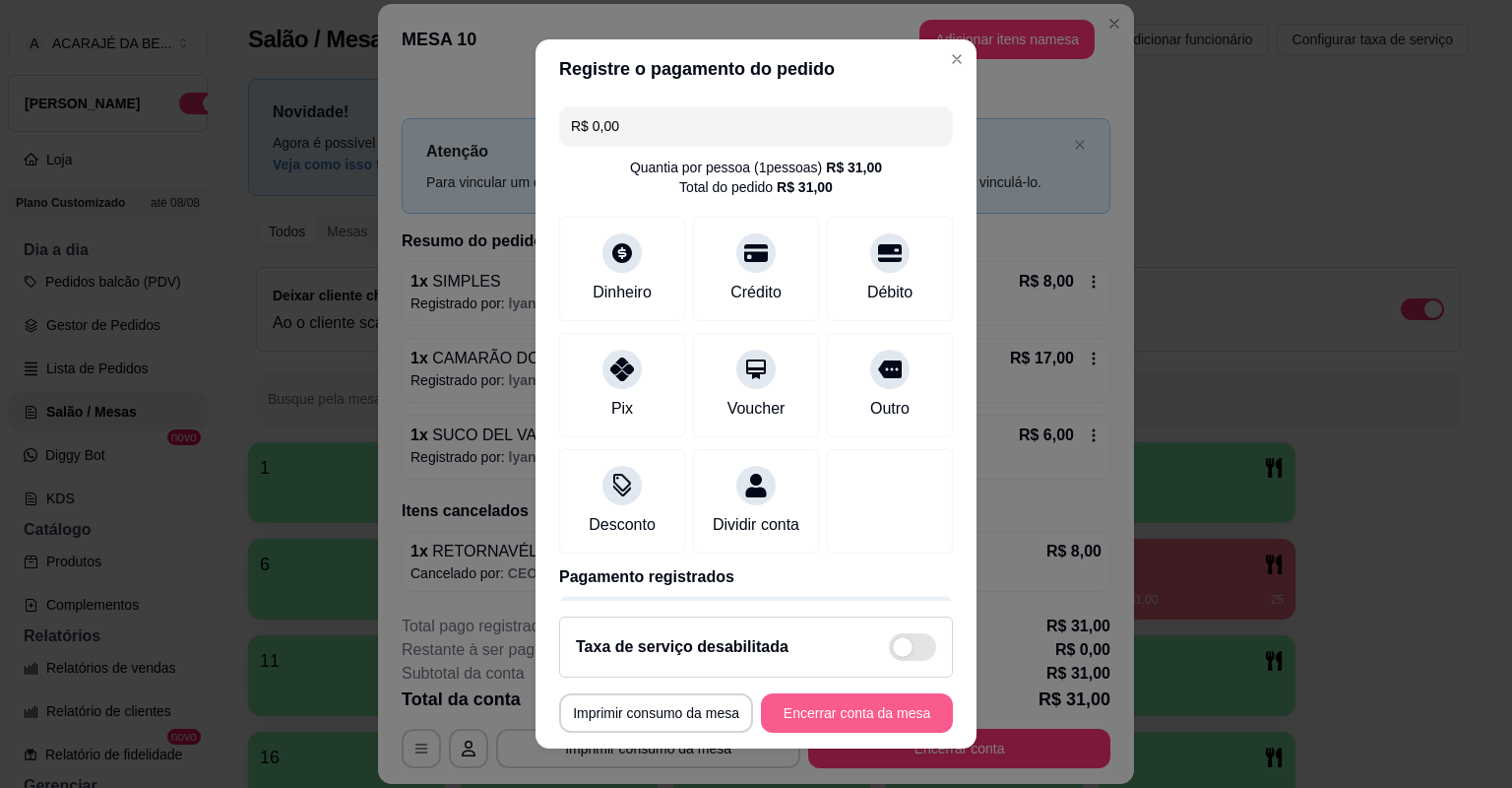 click on "Encerrar conta da mesa" at bounding box center [856, 713] 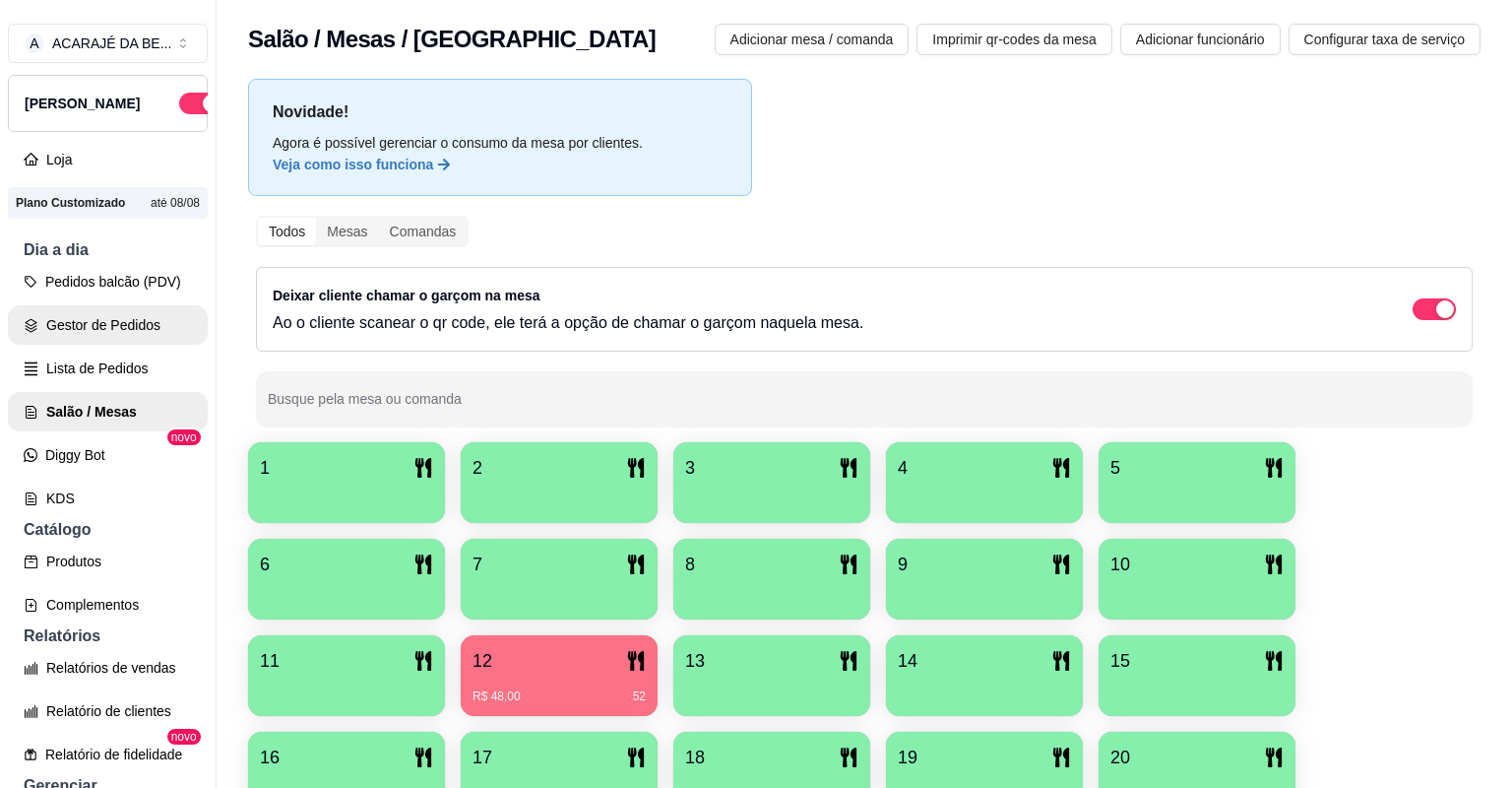 click on "Gestor de Pedidos" at bounding box center [107, 325] 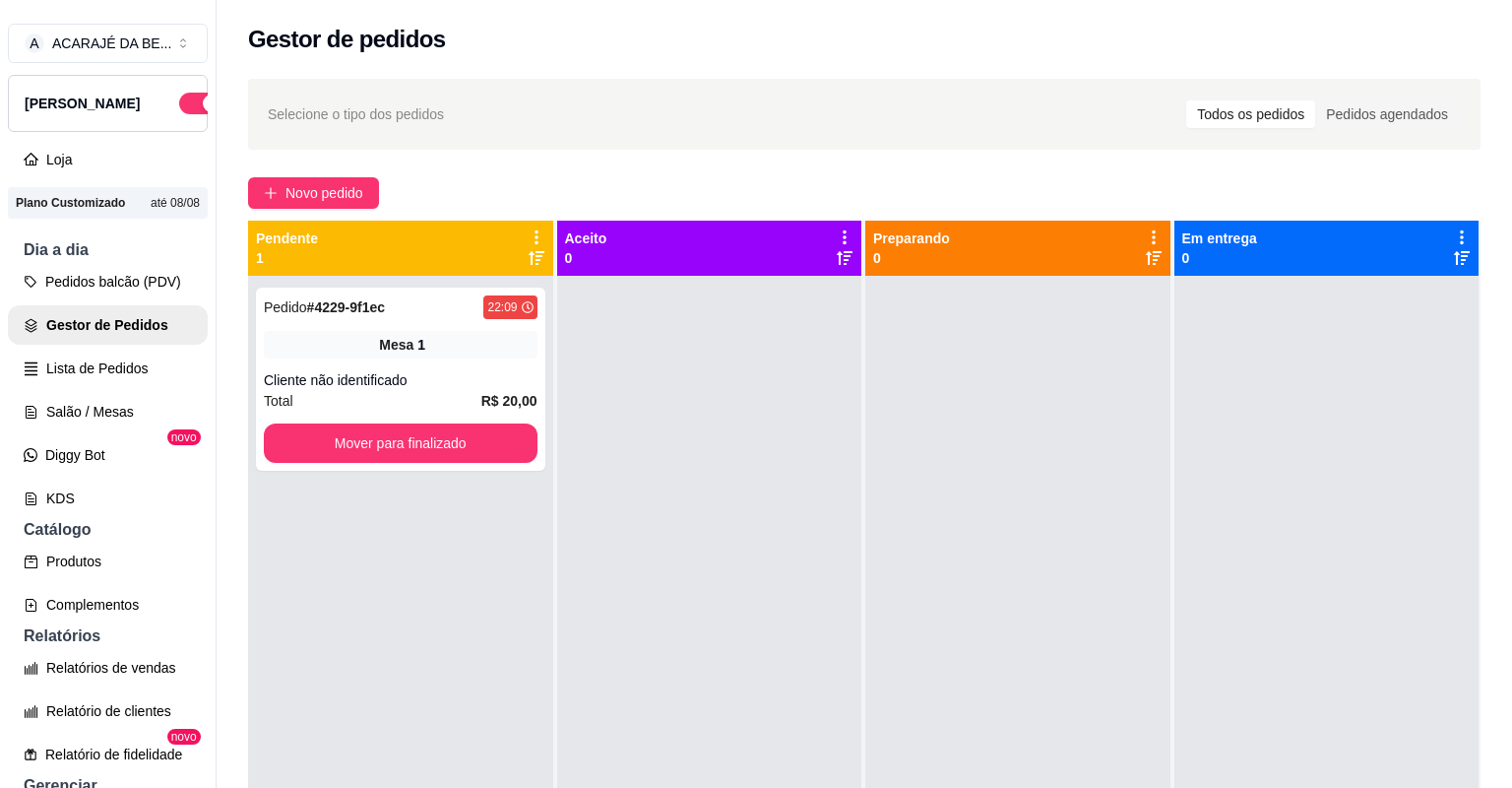 click on "Pedido  # 4229-9f1ec 22:09 Mesa 1 Cliente não identificado Total R$ 20,00 Mover para finalizado" at bounding box center [401, 379] 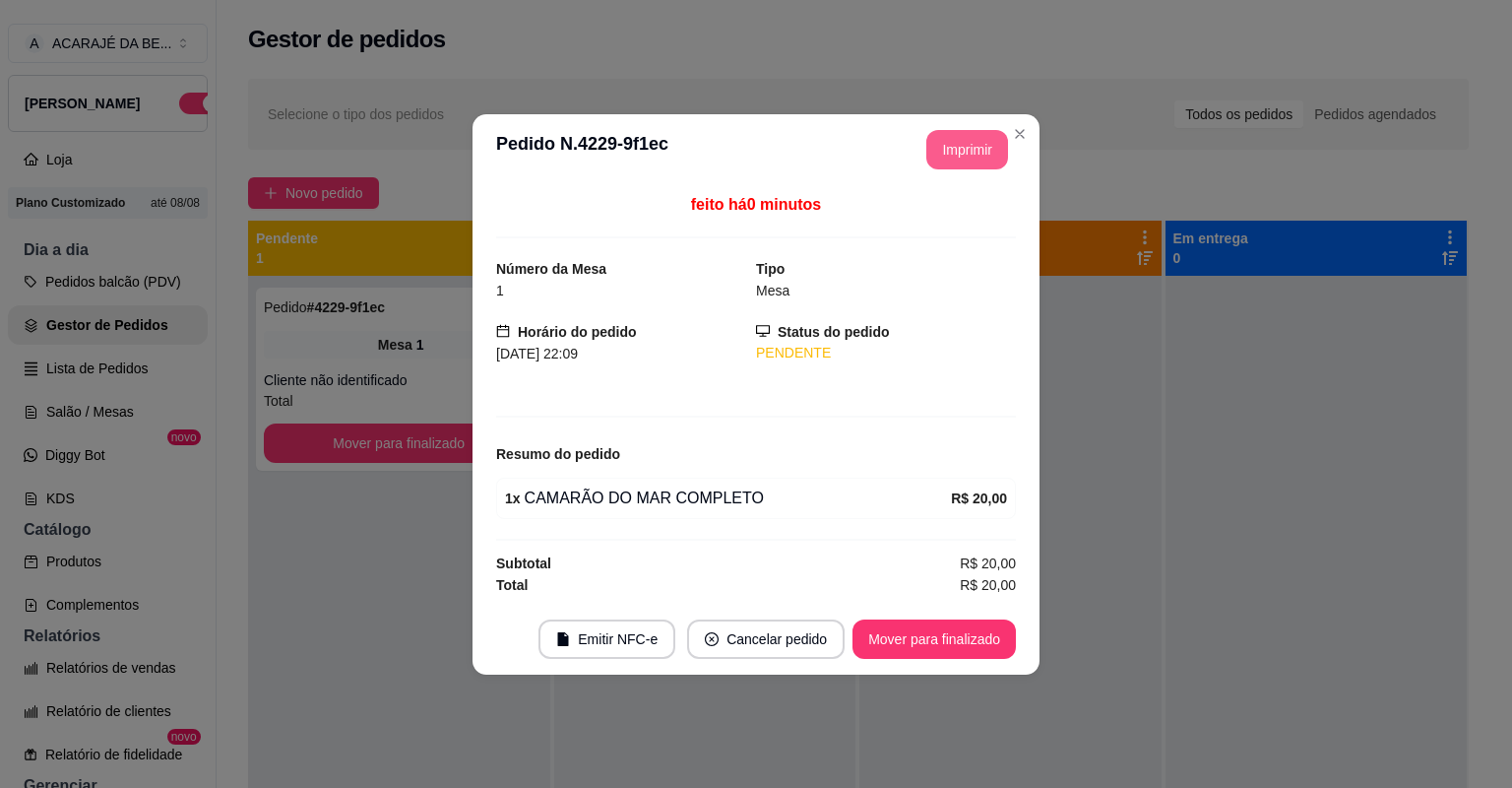 click on "Imprimir" at bounding box center (967, 150) 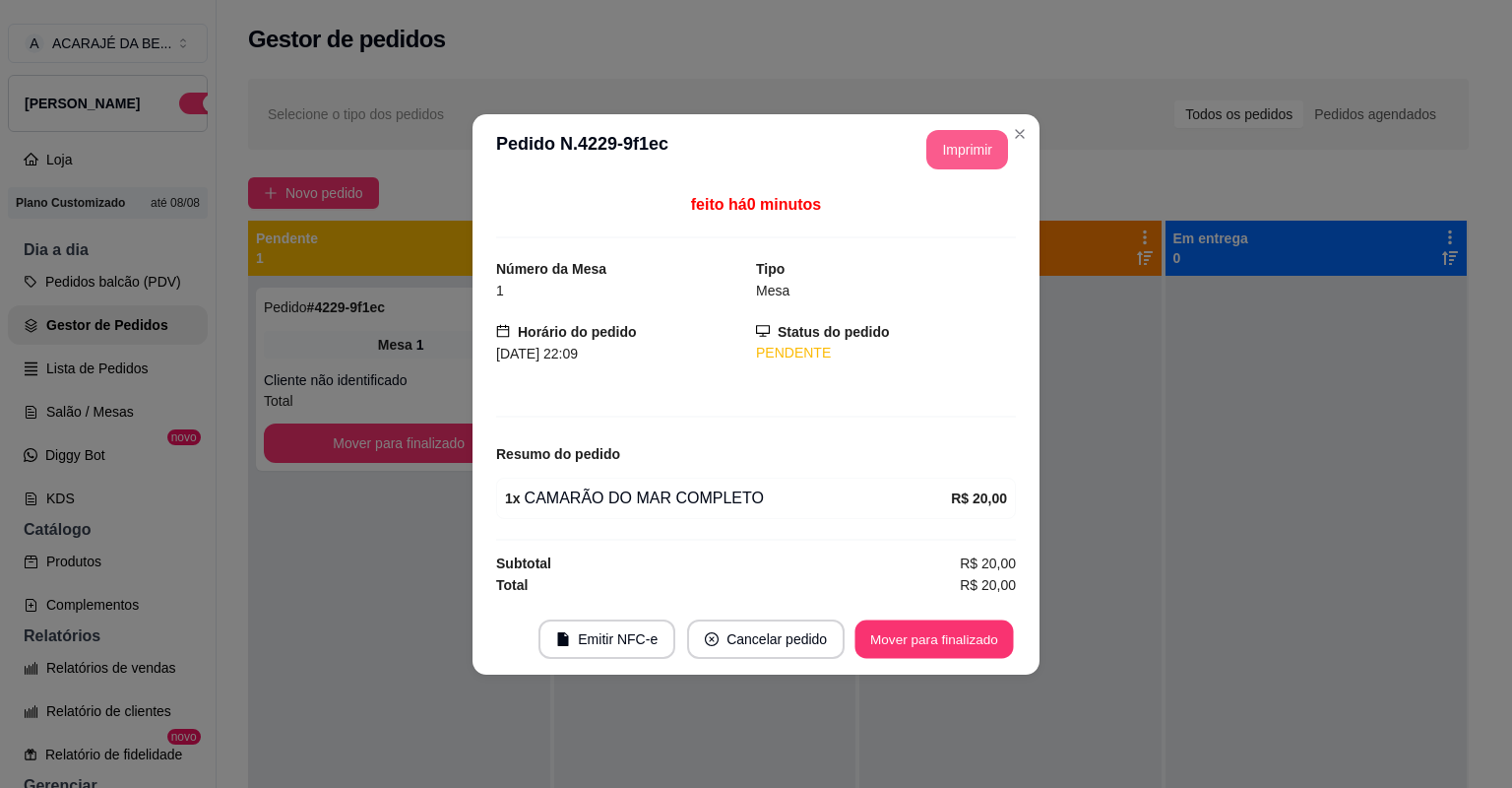 click on "Mover para finalizado" at bounding box center [934, 638] 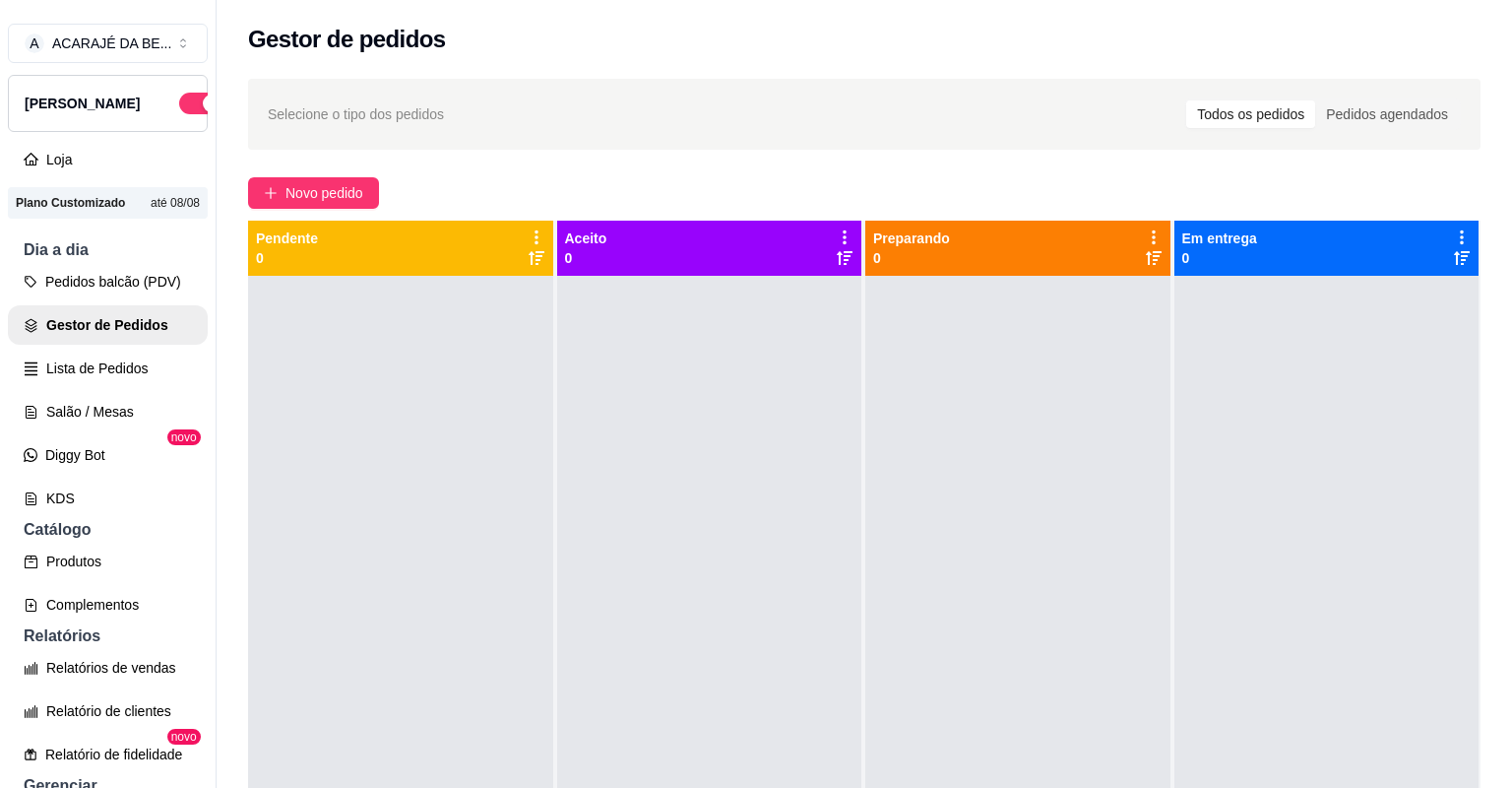 click on "Controle de caixa" at bounding box center [107, 904] 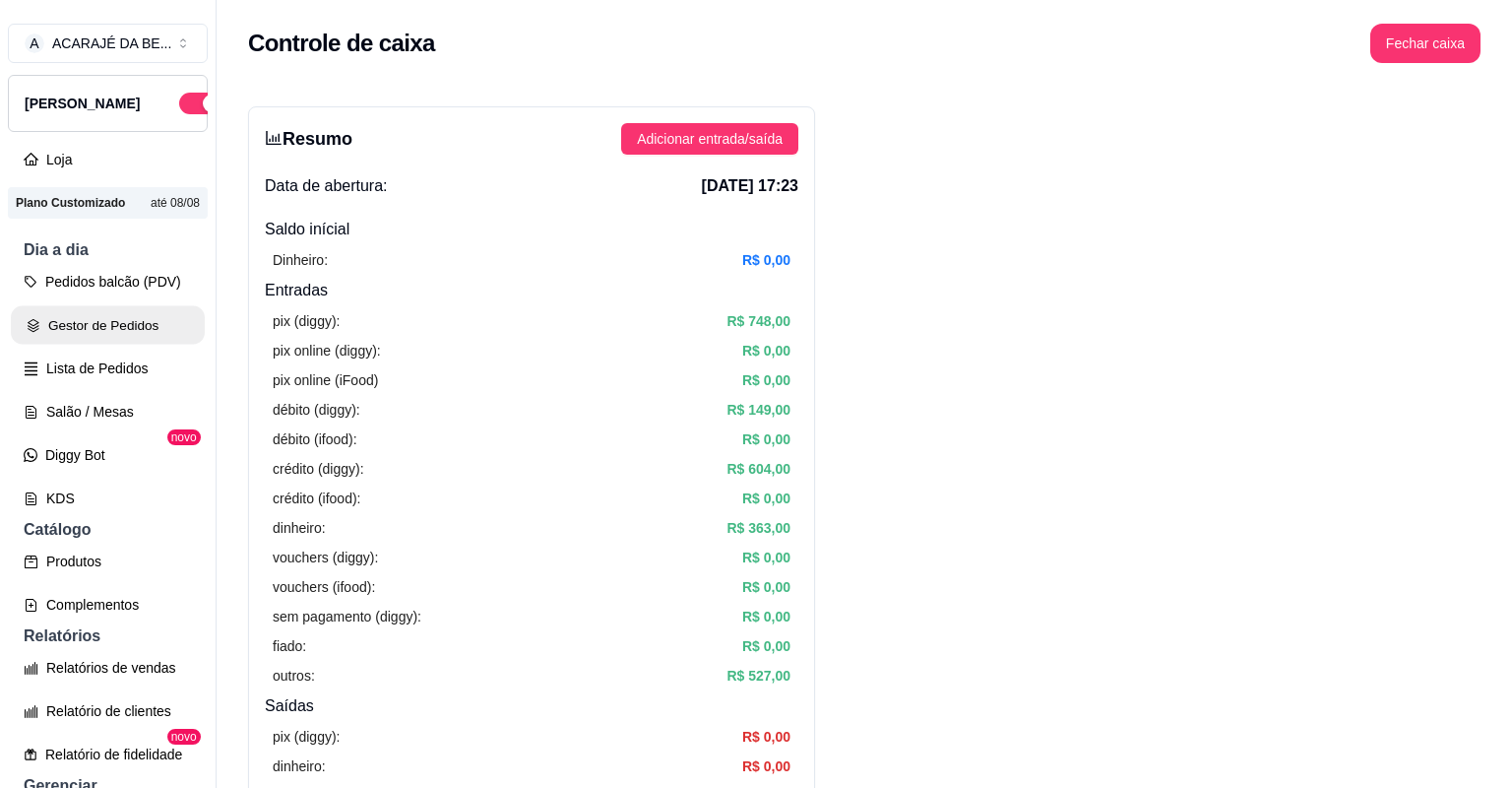 click on "Gestor de Pedidos" at bounding box center [107, 325] 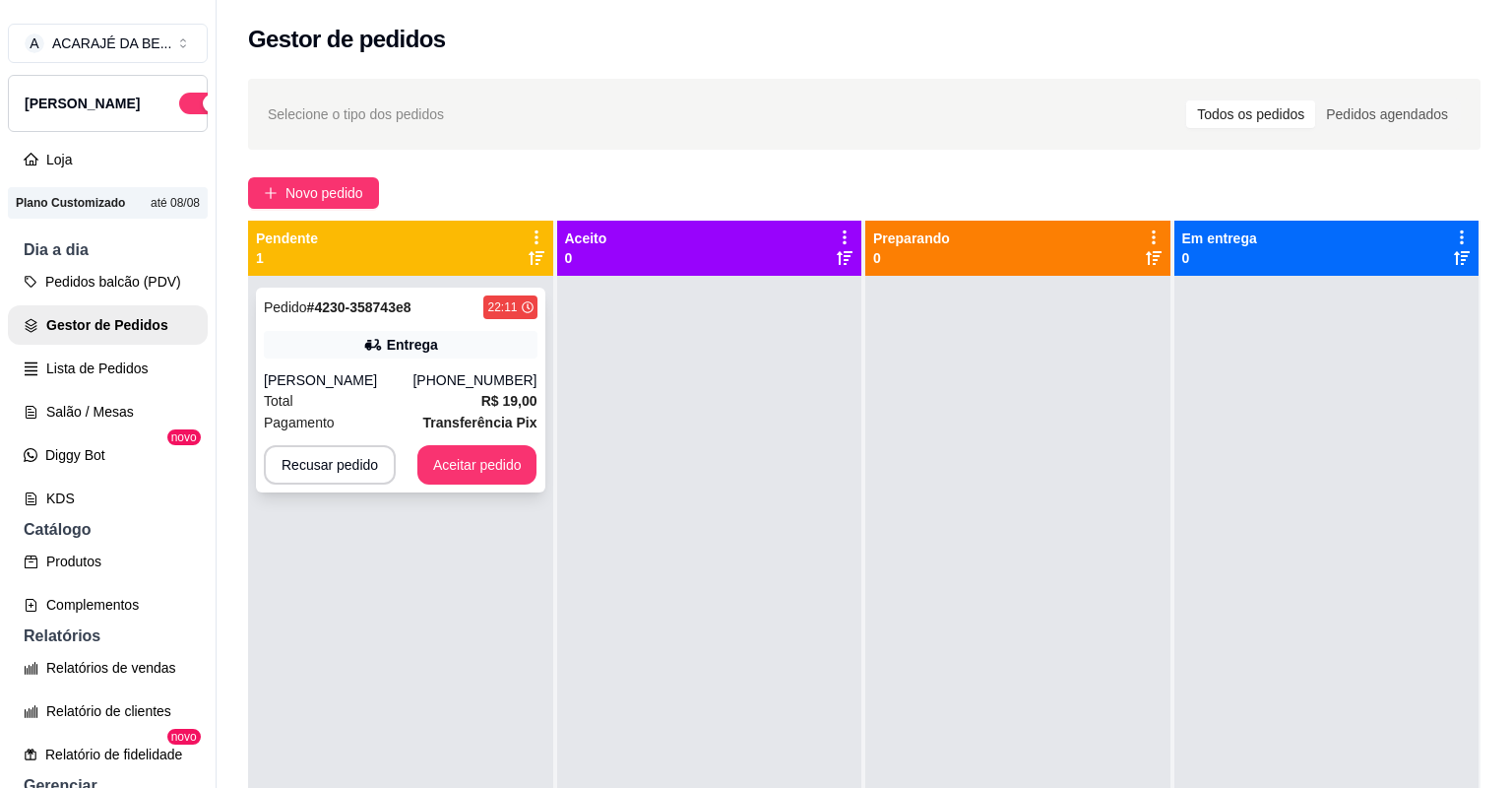 click on "Pedido  # 4230-358743e8 22:11 Entrega [PERSON_NAME]  [PHONE_NUMBER] Total R$ 19,00 Pagamento Transferência Pix Recusar pedido Aceitar pedido" at bounding box center [401, 390] 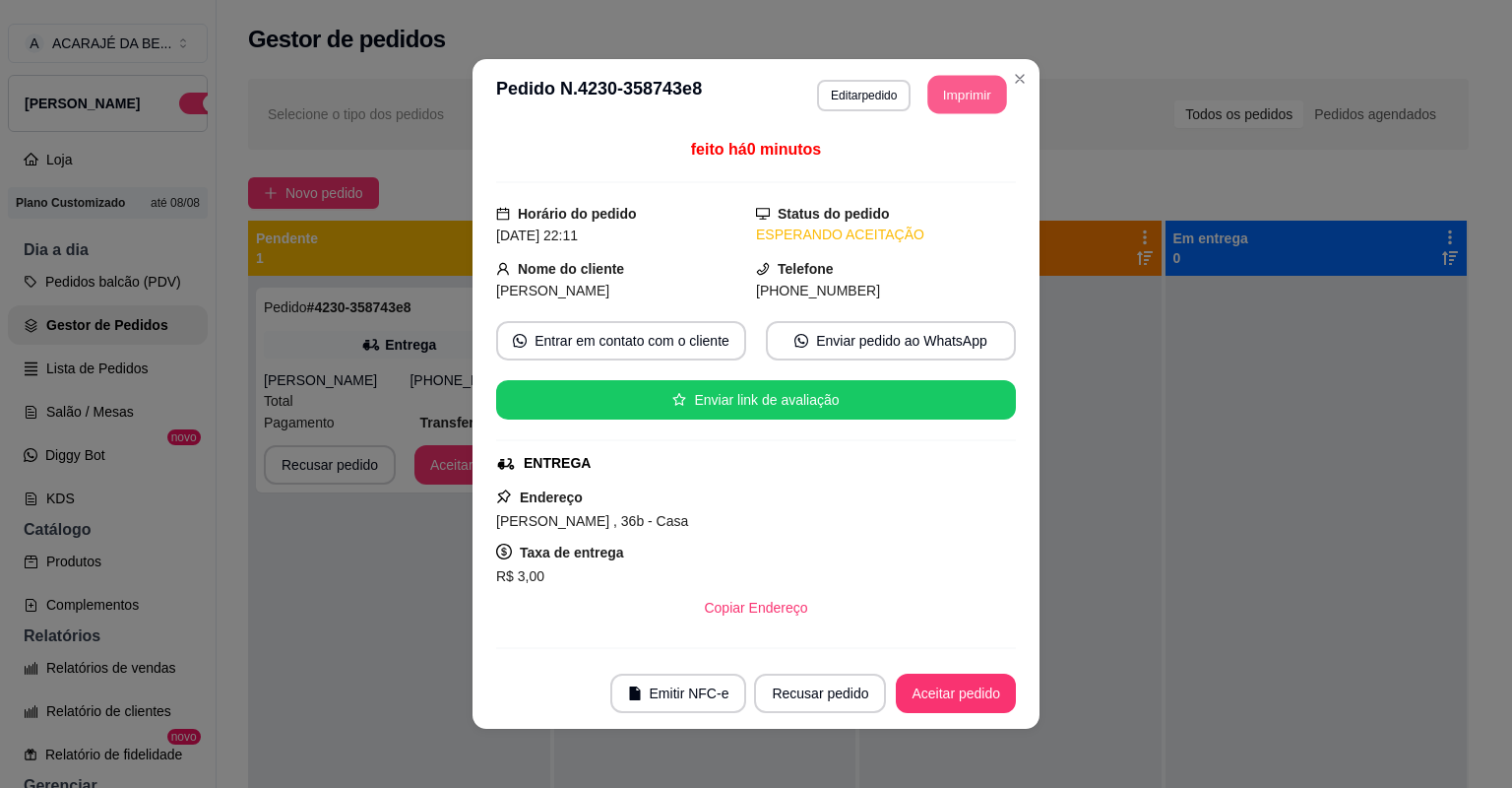 click on "Imprimir" at bounding box center [968, 95] 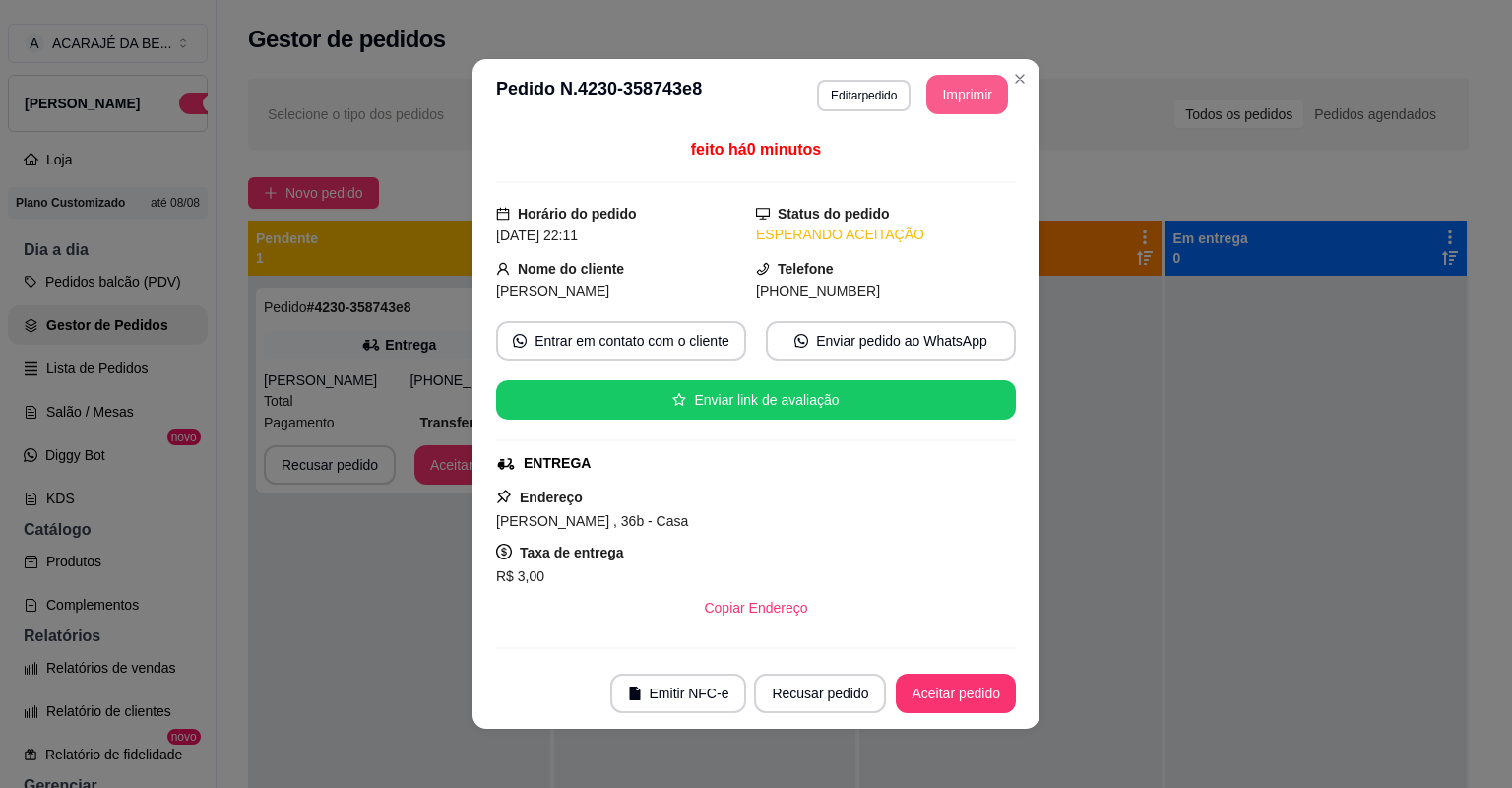 click on "Aceitar pedido" at bounding box center (956, 693) 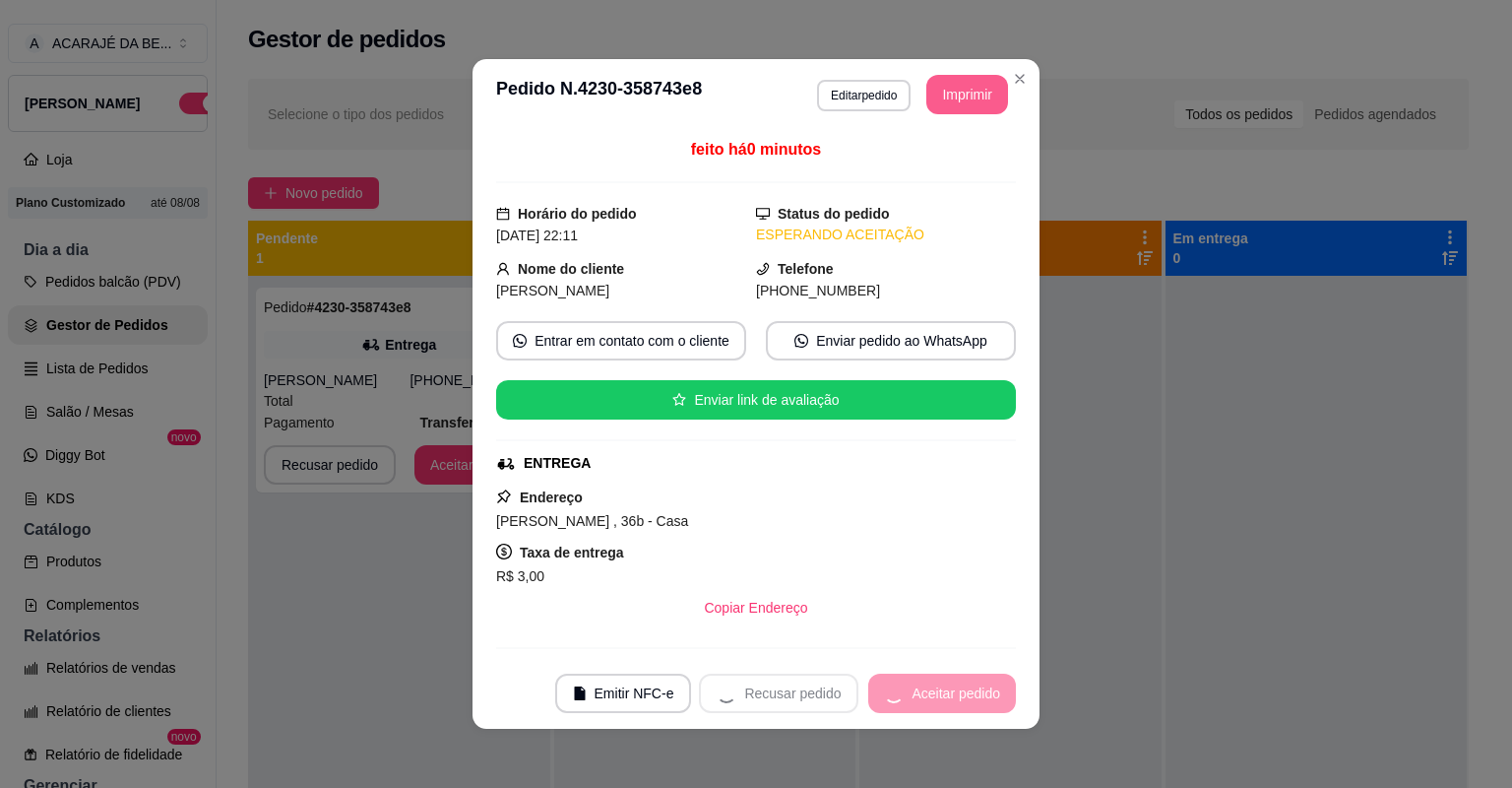 click on "Recusar pedido Aceitar pedido" at bounding box center (857, 693) 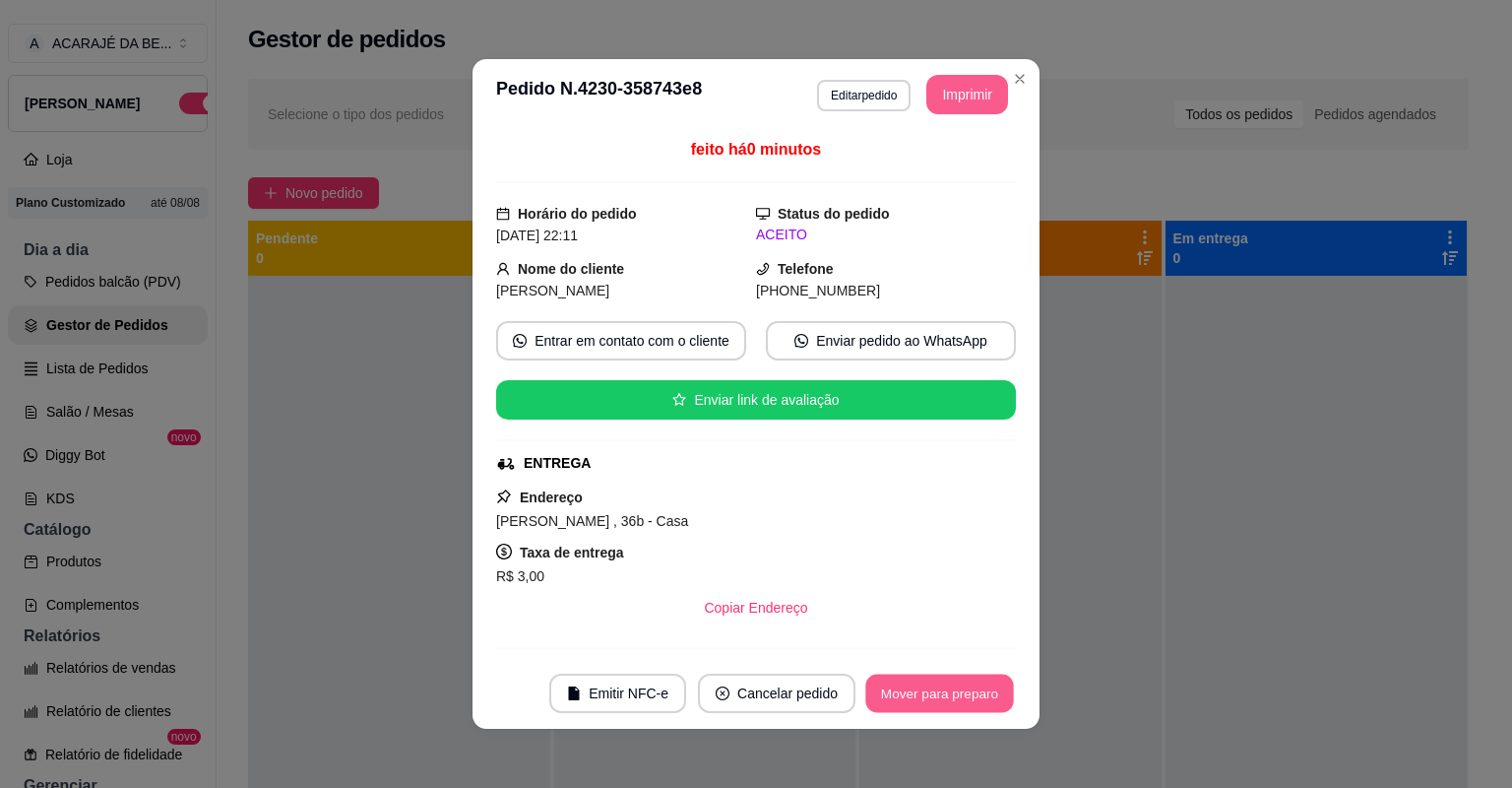 click on "Mover para preparo" at bounding box center [939, 693] 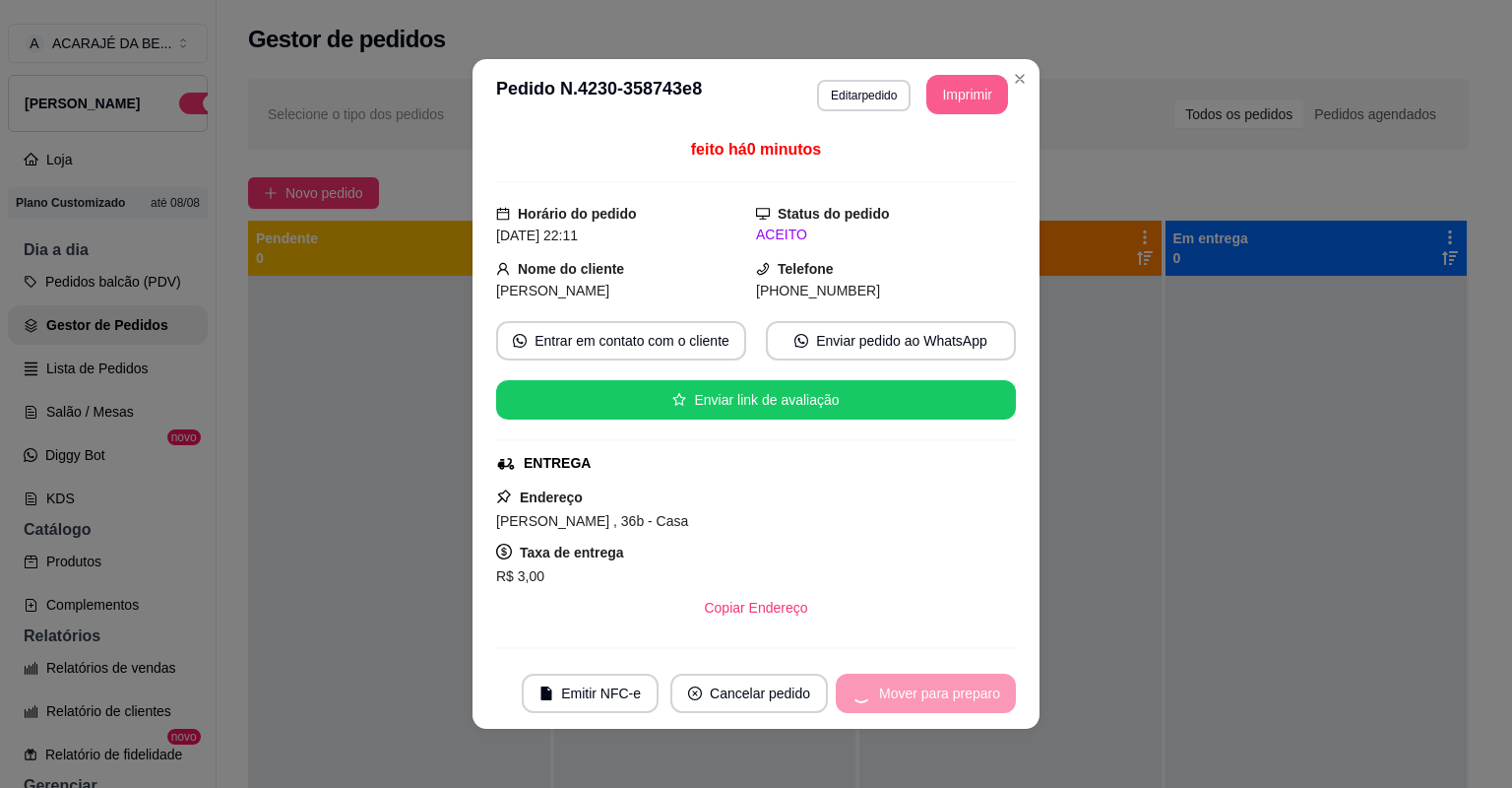 click on "Mover para preparo" at bounding box center [925, 693] 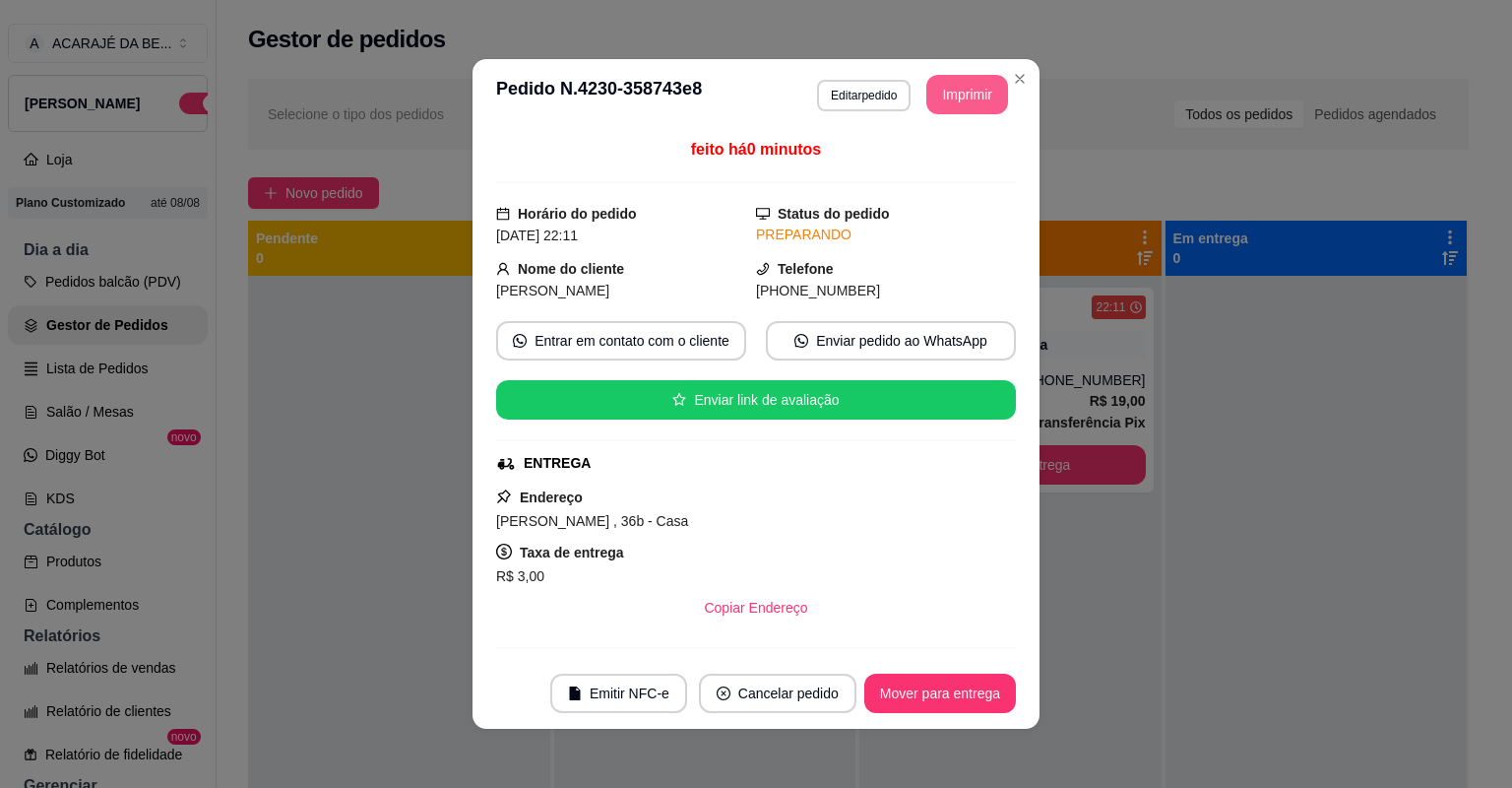 click on "feito há  0   minutos Horário do pedido [DATE] 22:11 Status do pedido PREPARANDO Nome do cliente [PERSON_NAME]  Telefone [PHONE_NUMBER] Entrar em contato com o cliente Enviar pedido ao WhatsApp Enviar link de avaliação ENTREGA Endereço  Ribeiro [STREET_ADDRESS]  - Casa Taxa de entrega  R$ 3,00 Copiar Endereço Pagamento Transferência Pix   R$ 19,00 Resumo do pedido 2 x     SIMPLES  R$ 16,00 Subtotal R$ 16,00 Total R$ 19,00" at bounding box center (756, 394) 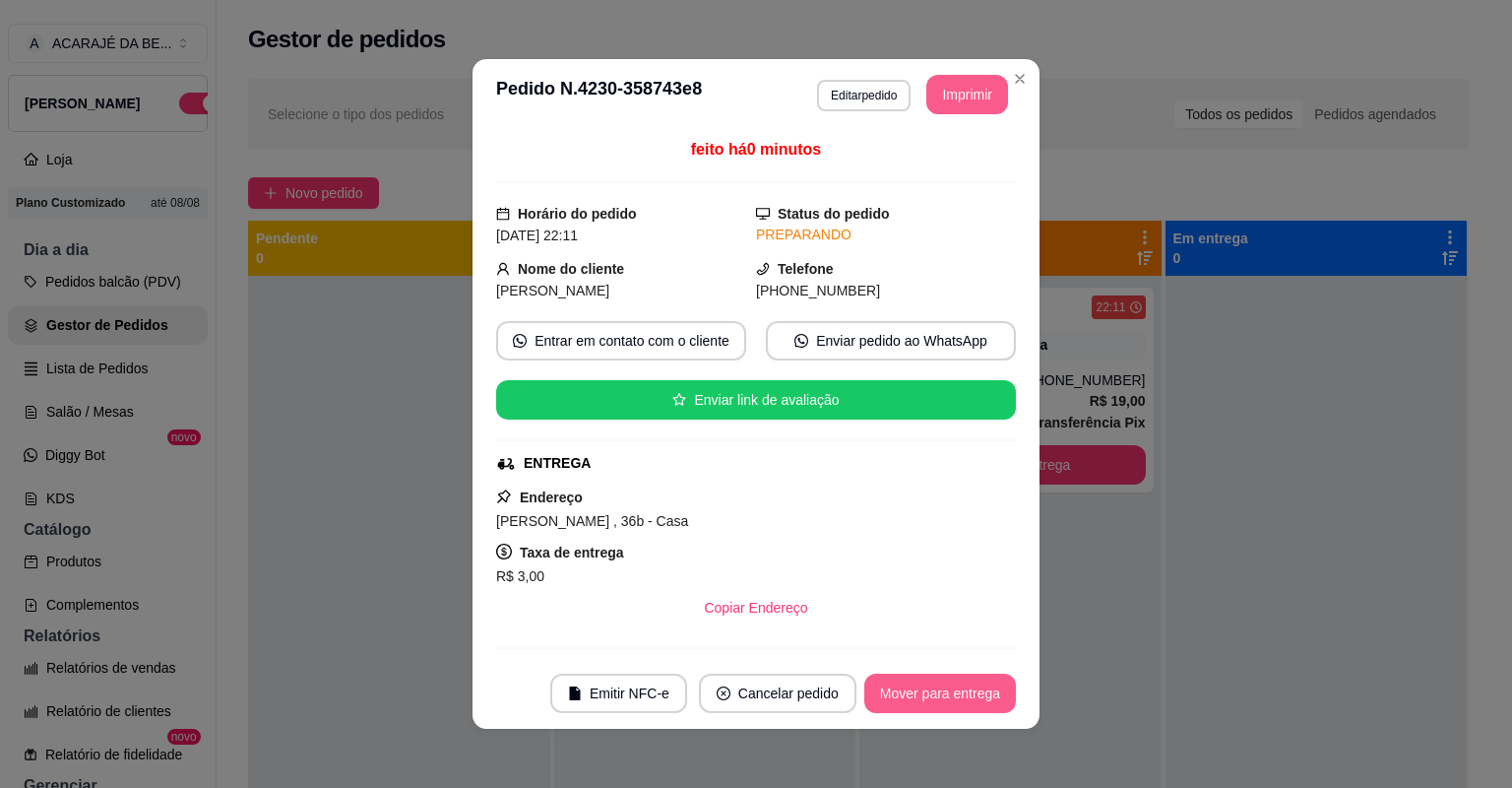 click on "Mover para entrega" at bounding box center (940, 693) 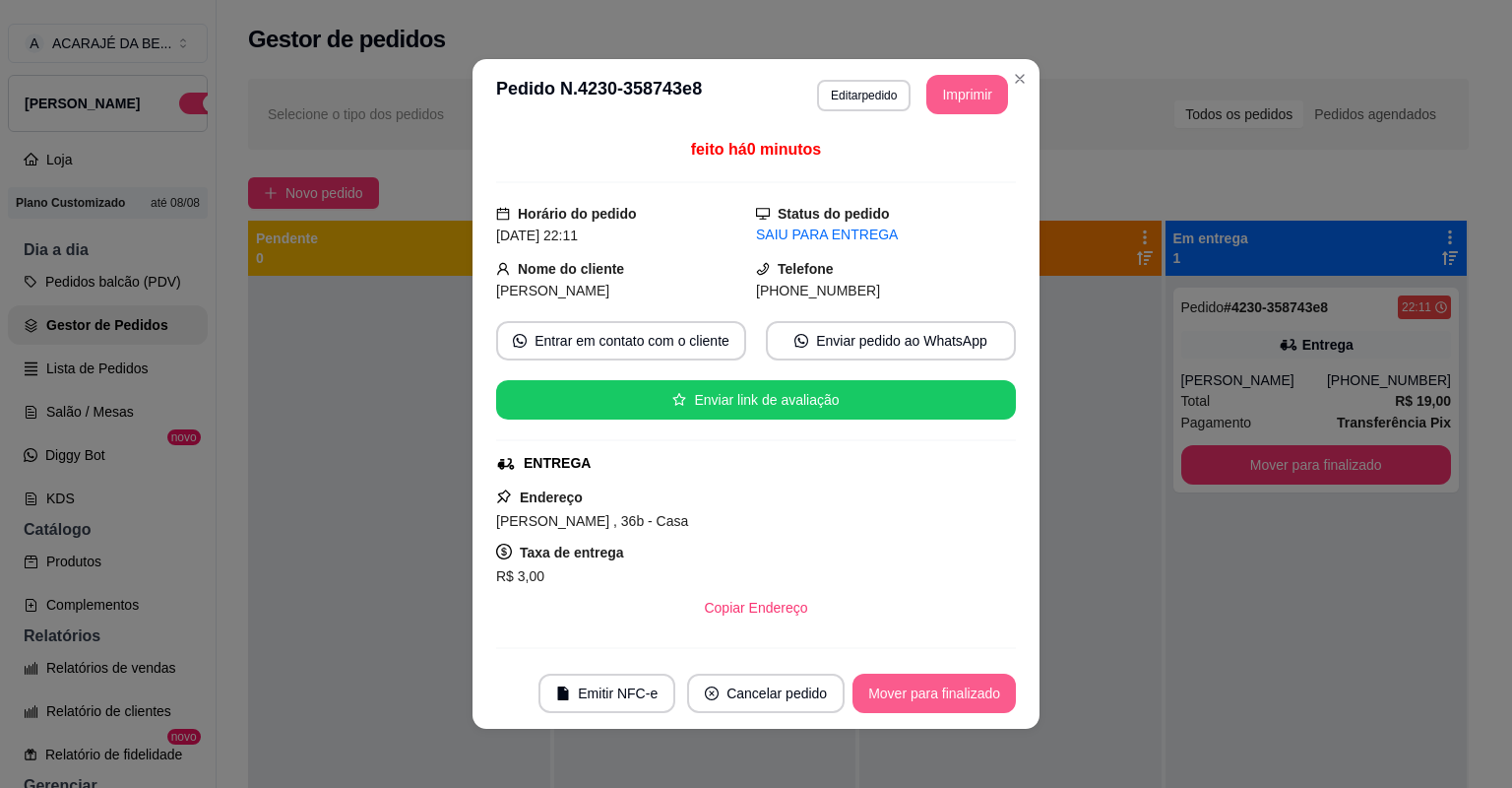 click on "Mover para finalizado" at bounding box center [934, 693] 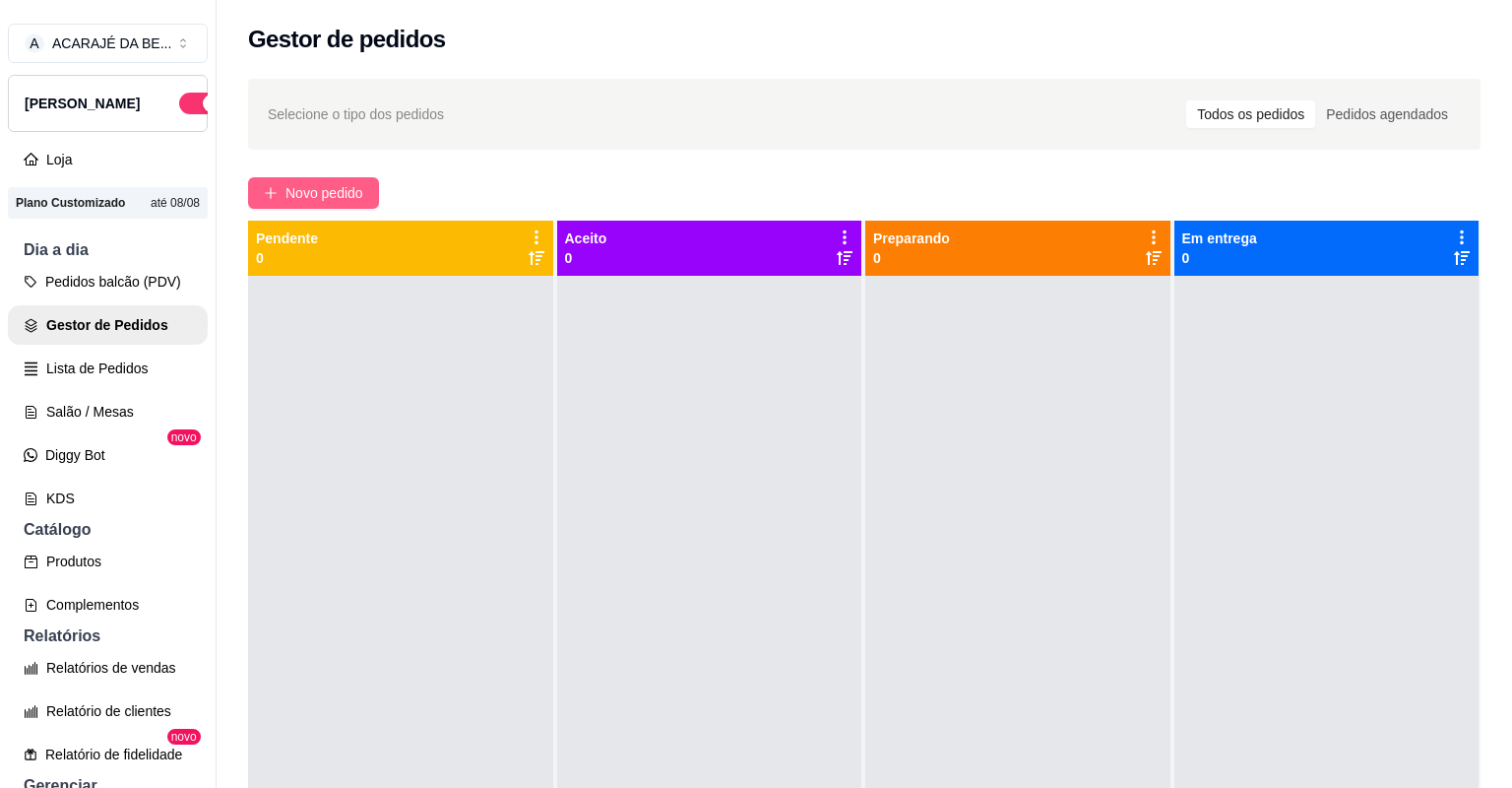 click on "Novo pedido" at bounding box center (324, 193) 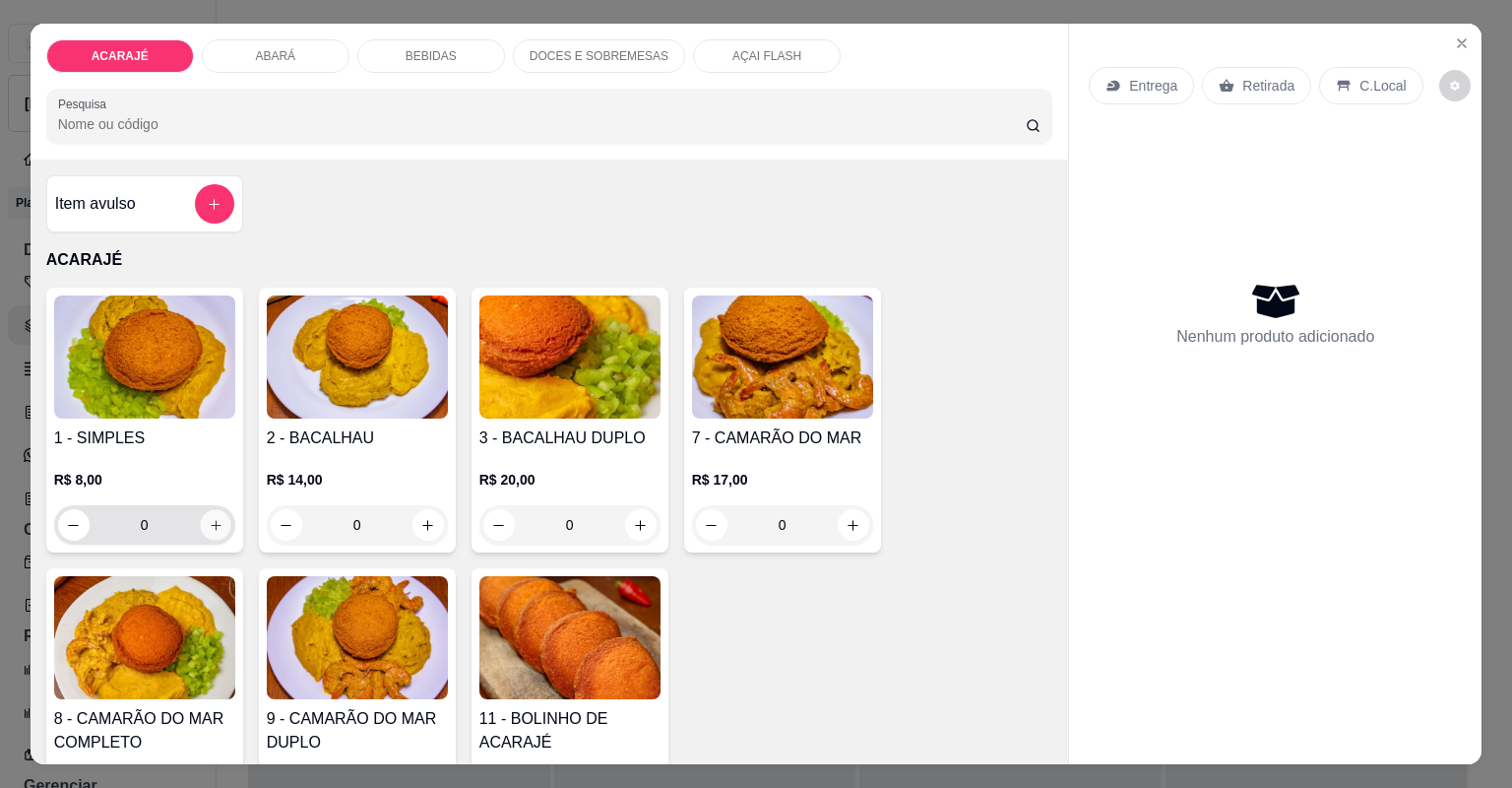 click 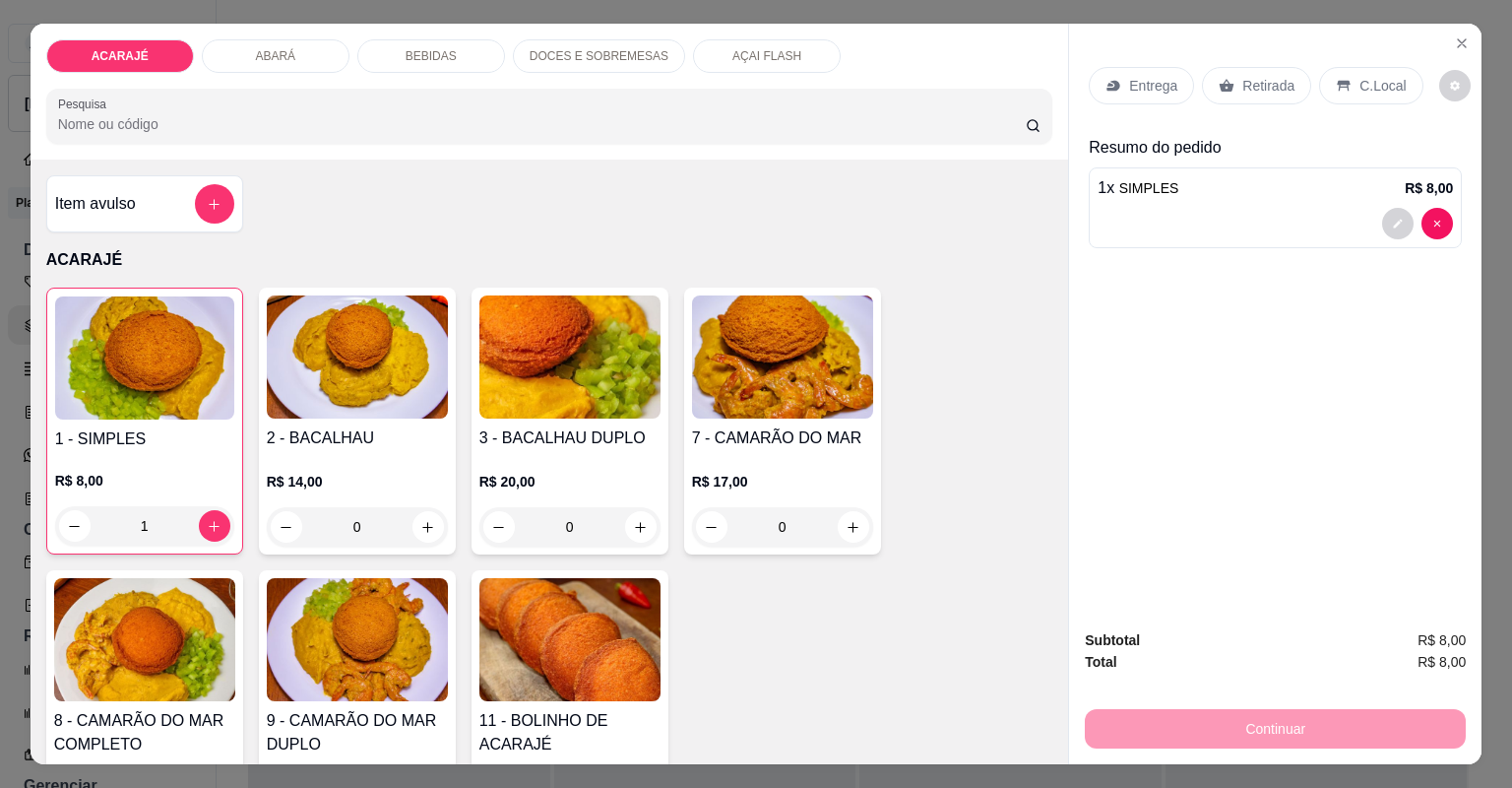 click on "Retirada" at bounding box center (1256, 86) 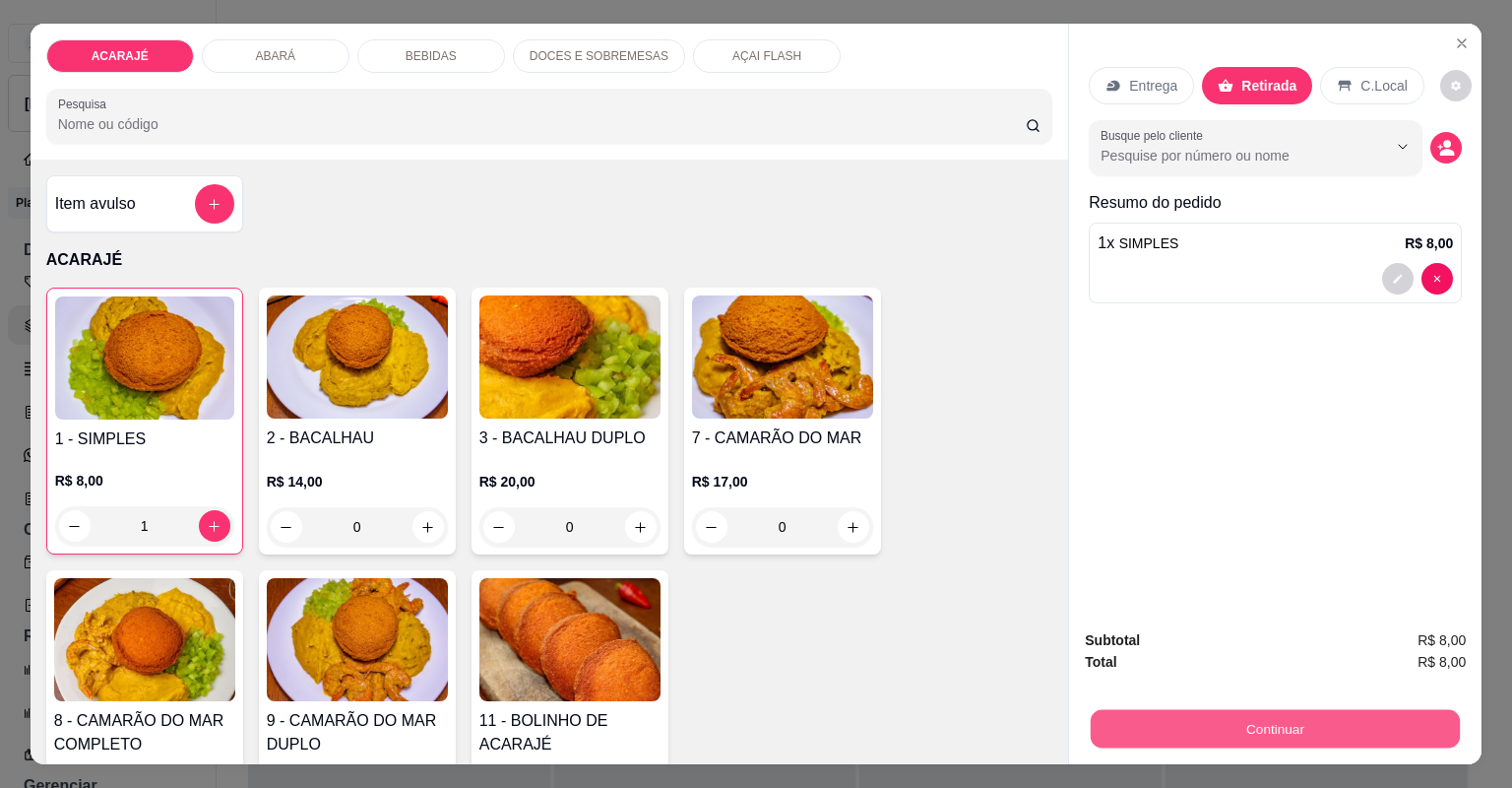 click on "Continuar" at bounding box center (1275, 729) 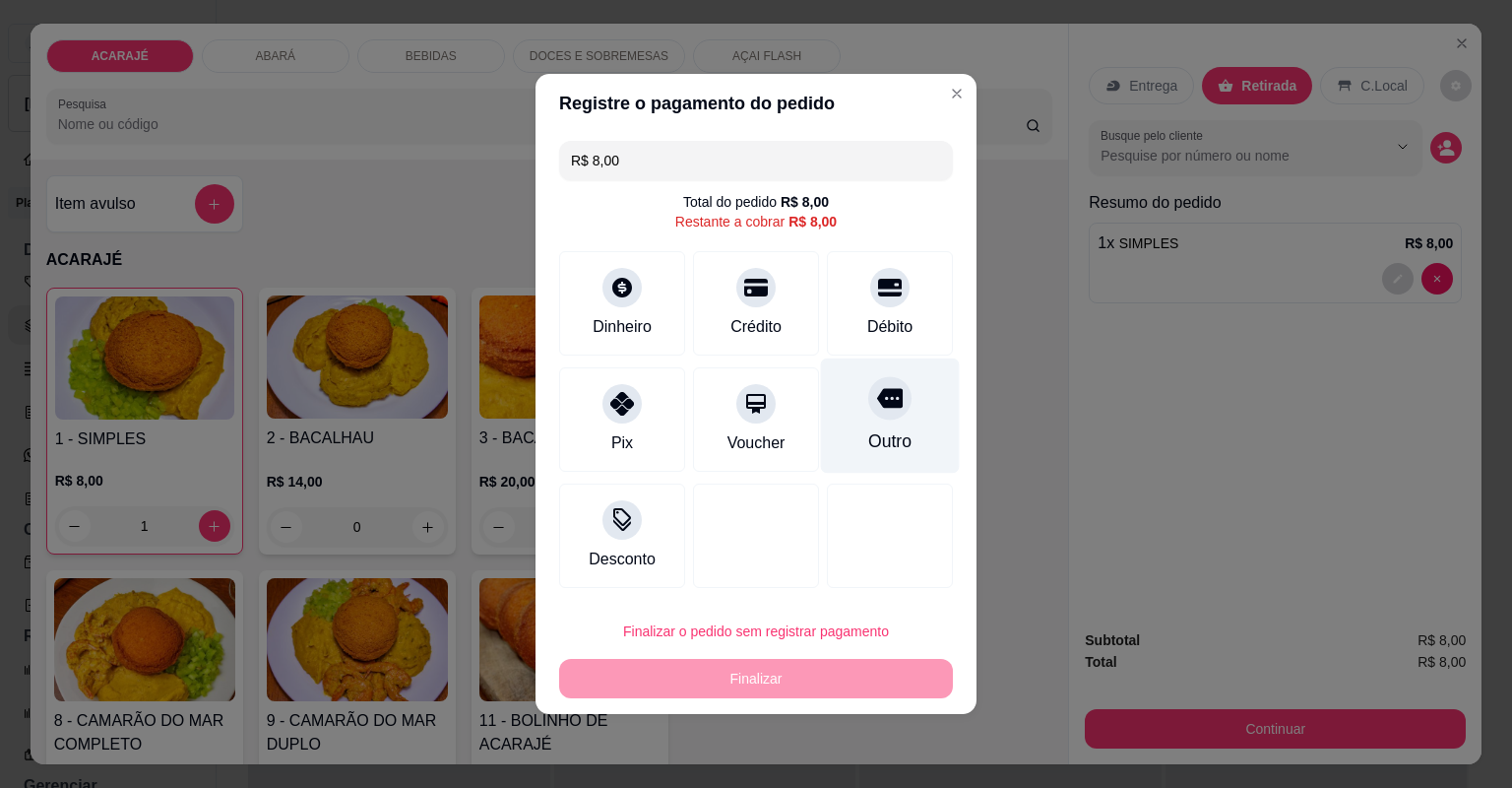 click on "Outro" at bounding box center [890, 416] 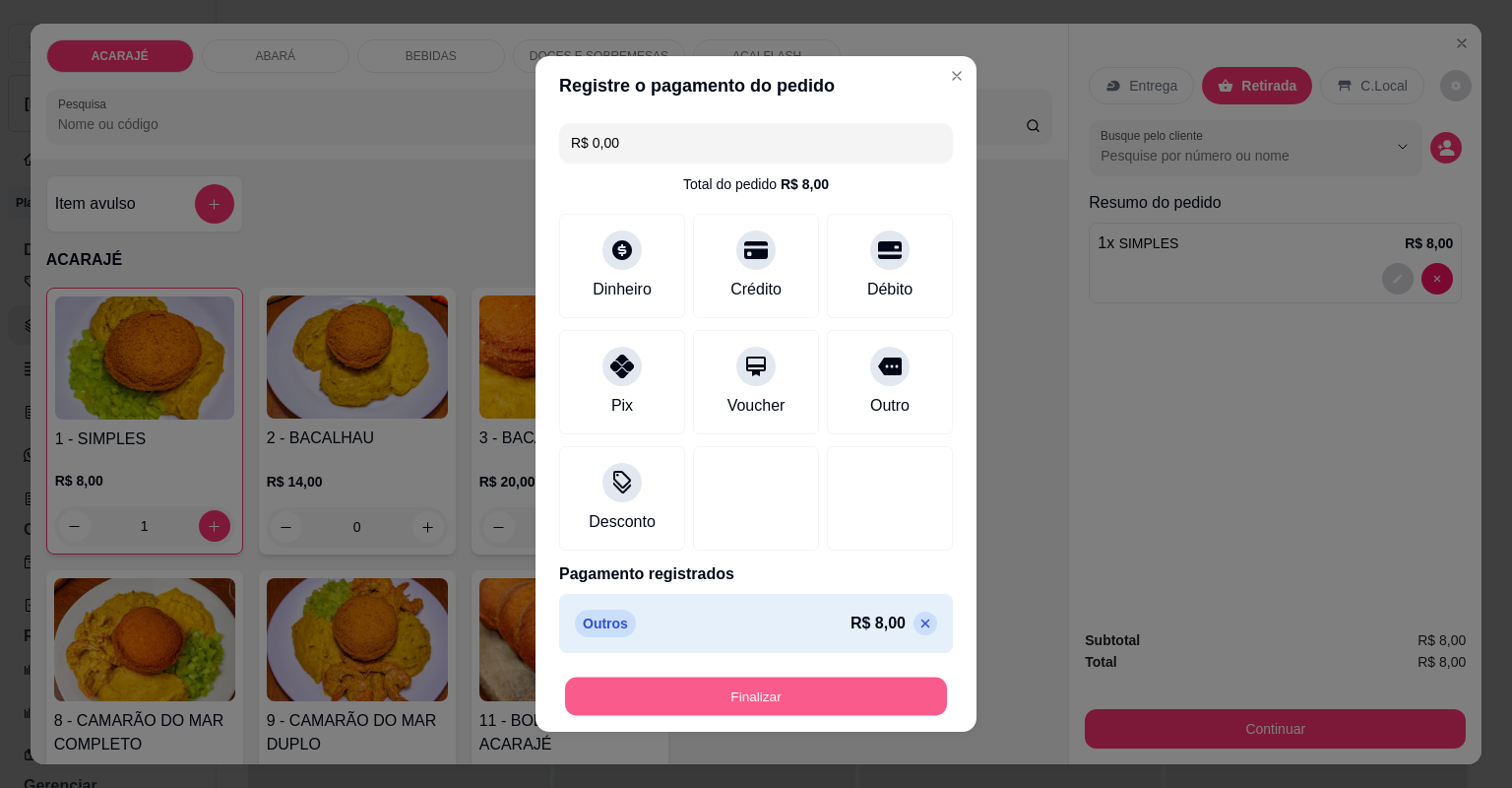 click on "Finalizar" at bounding box center (756, 696) 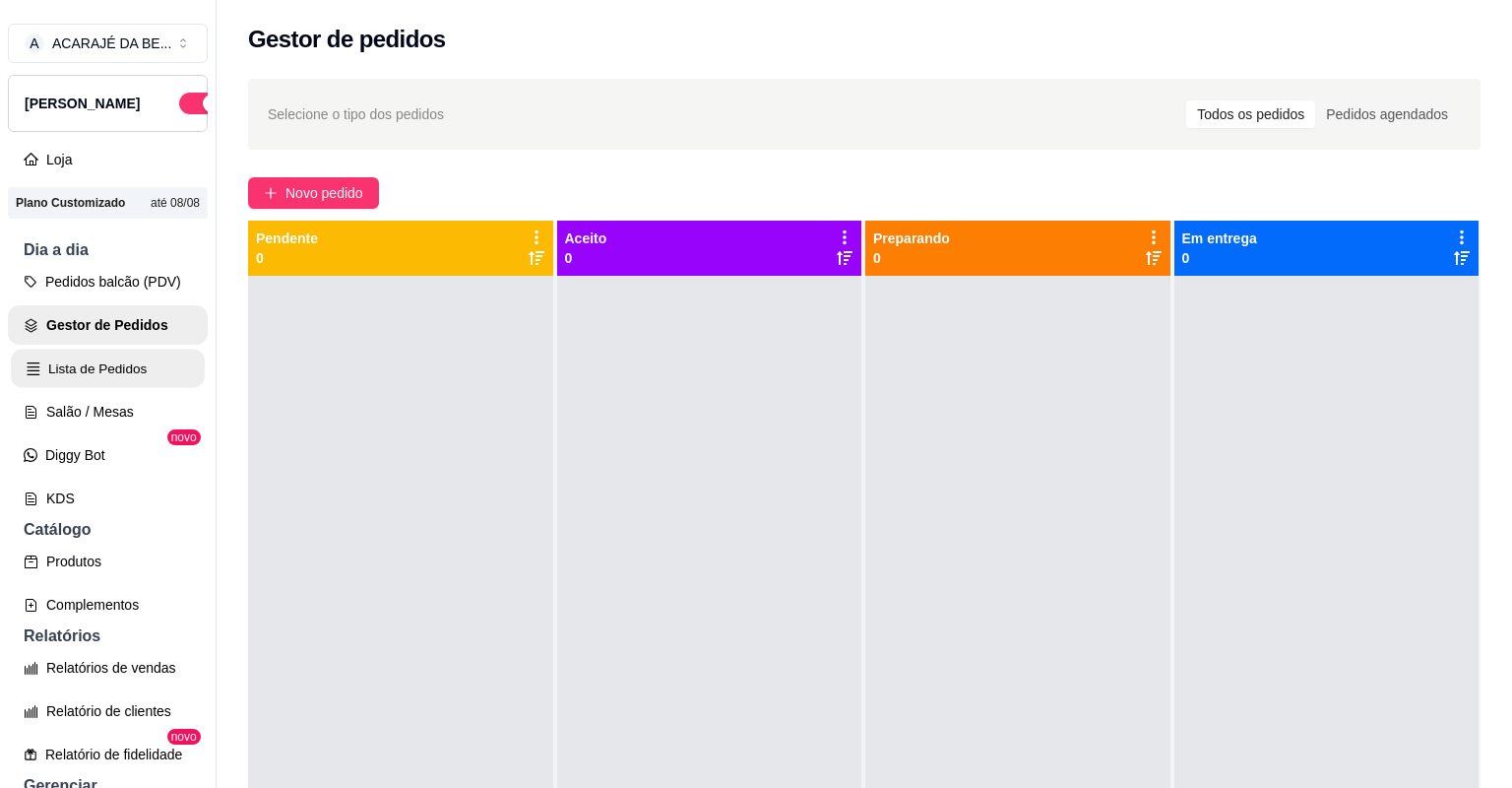 click on "Lista de Pedidos" at bounding box center [107, 368] 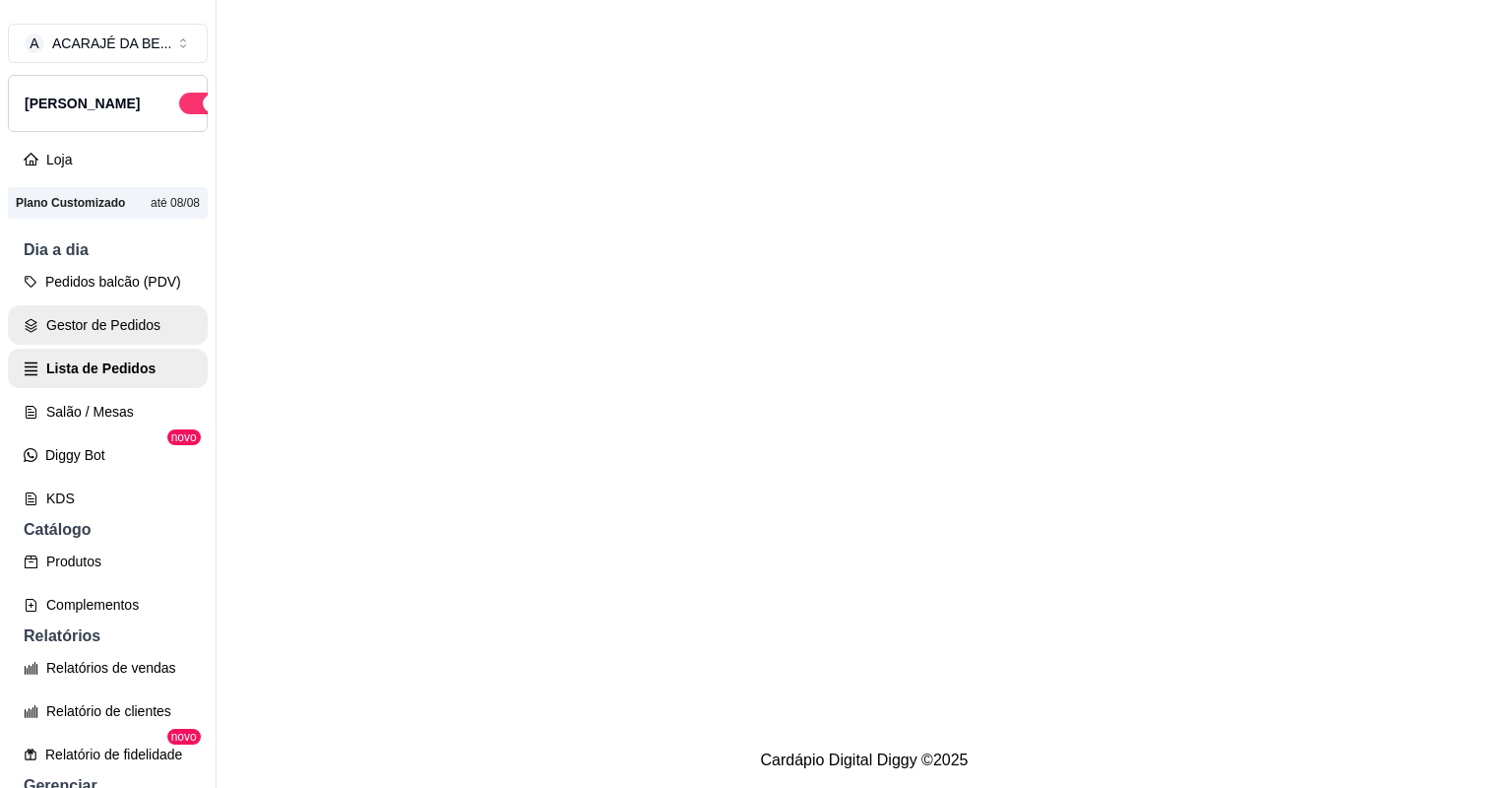 click on "Gestor de Pedidos" at bounding box center [107, 325] 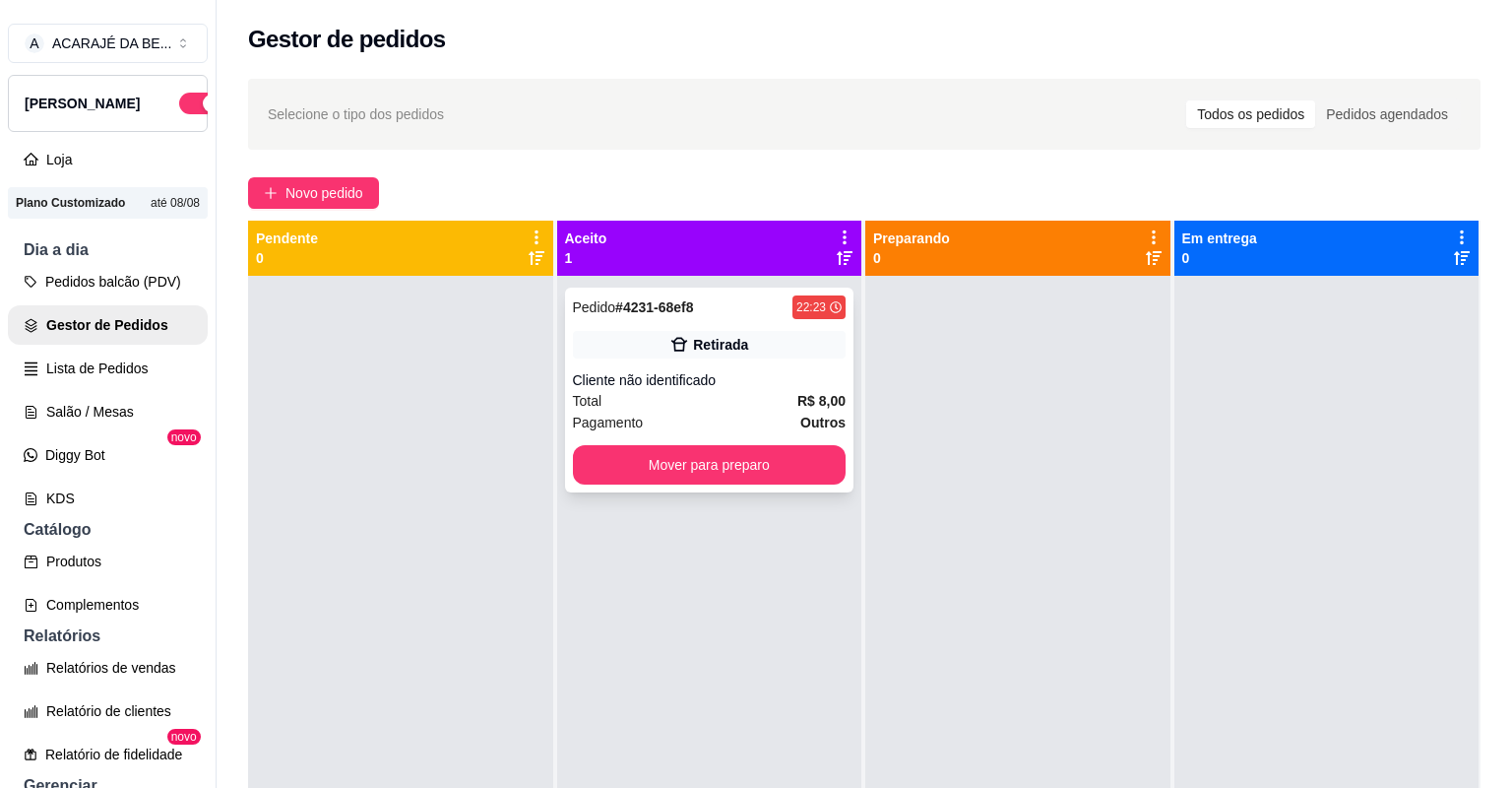 click on "Cliente não identificado" at bounding box center (710, 380) 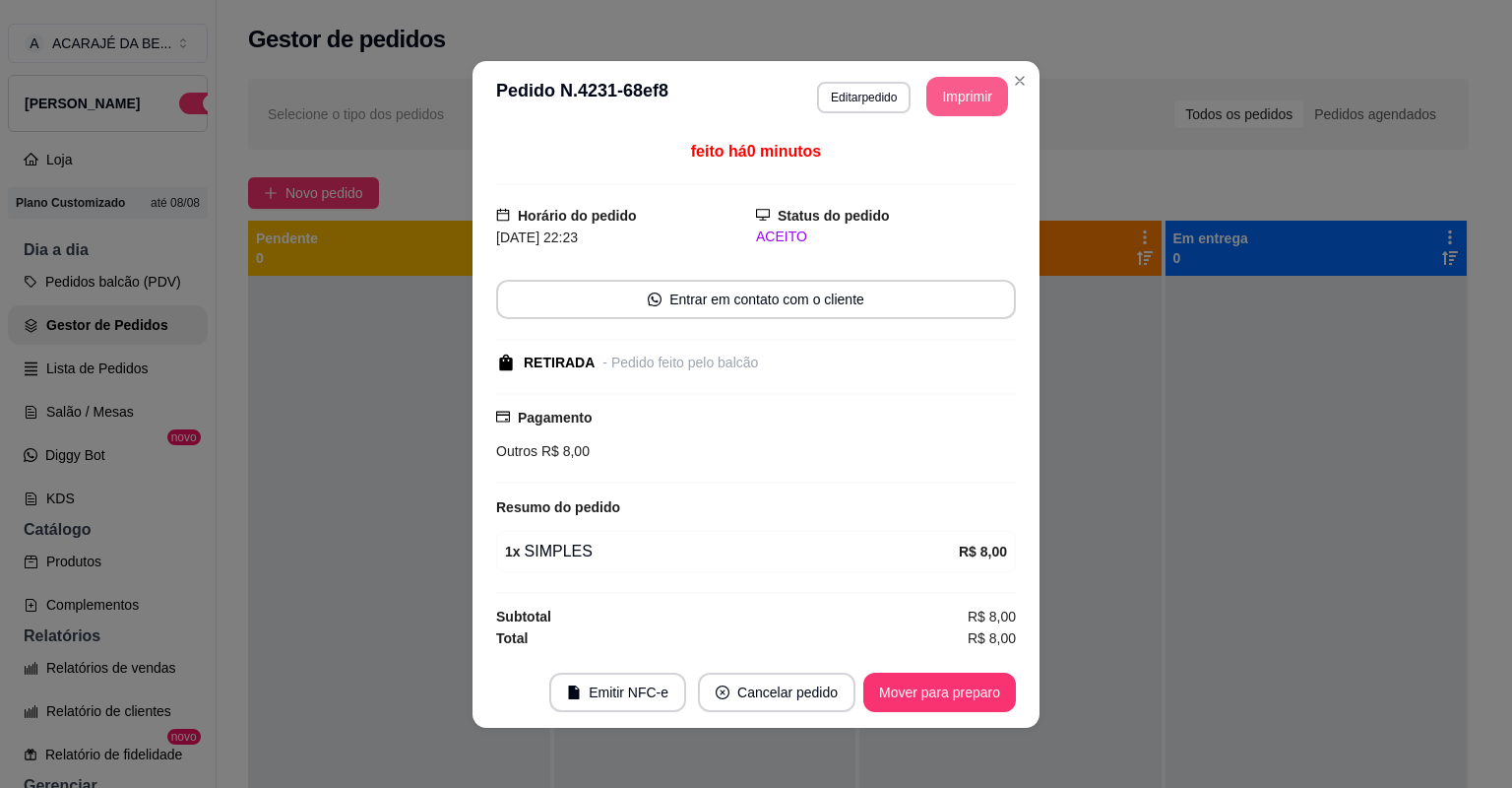click on "Imprimir" at bounding box center [967, 97] 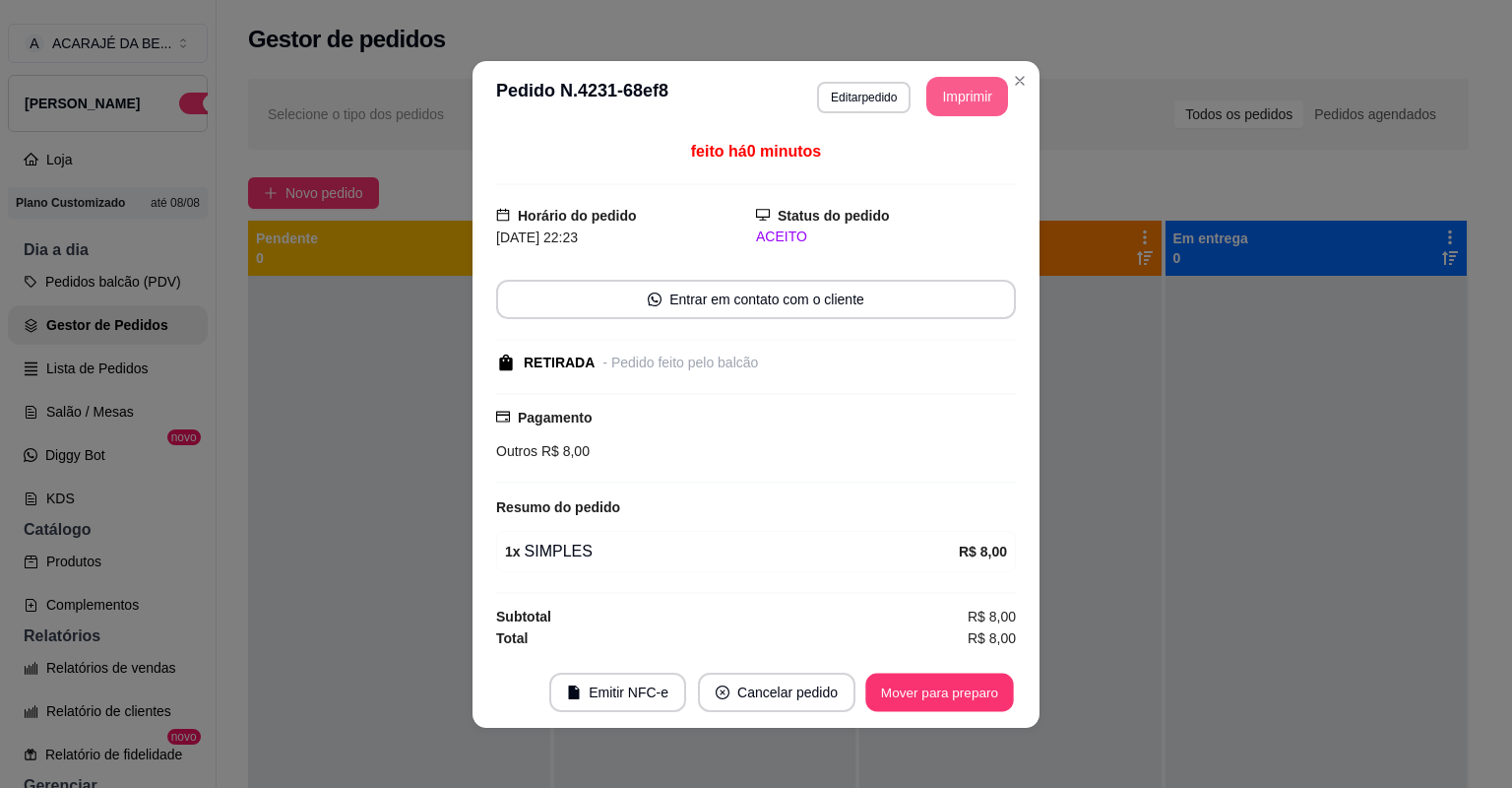 click on "Mover para preparo" at bounding box center (939, 691) 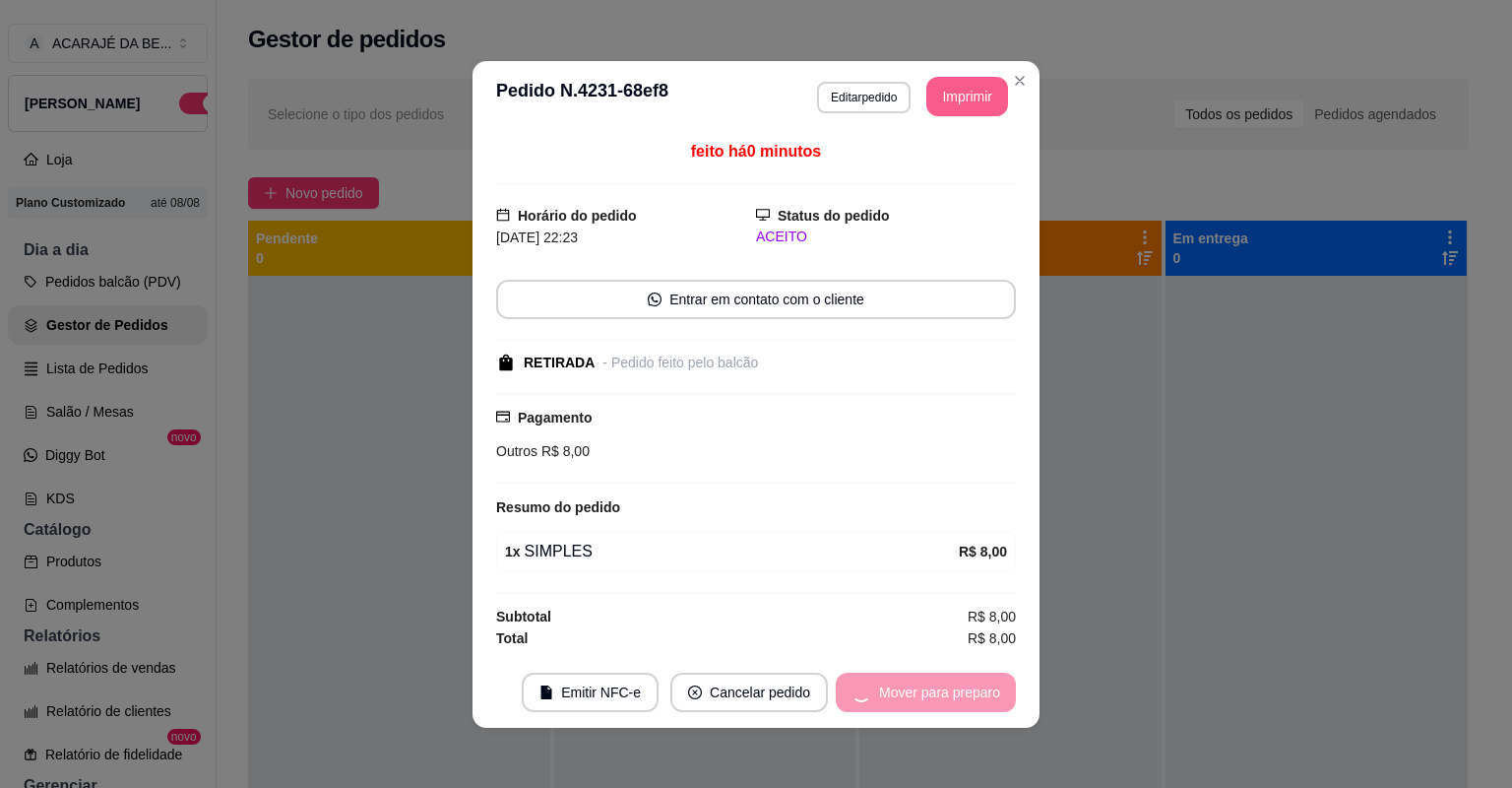click on "Mover para preparo" at bounding box center (925, 692) 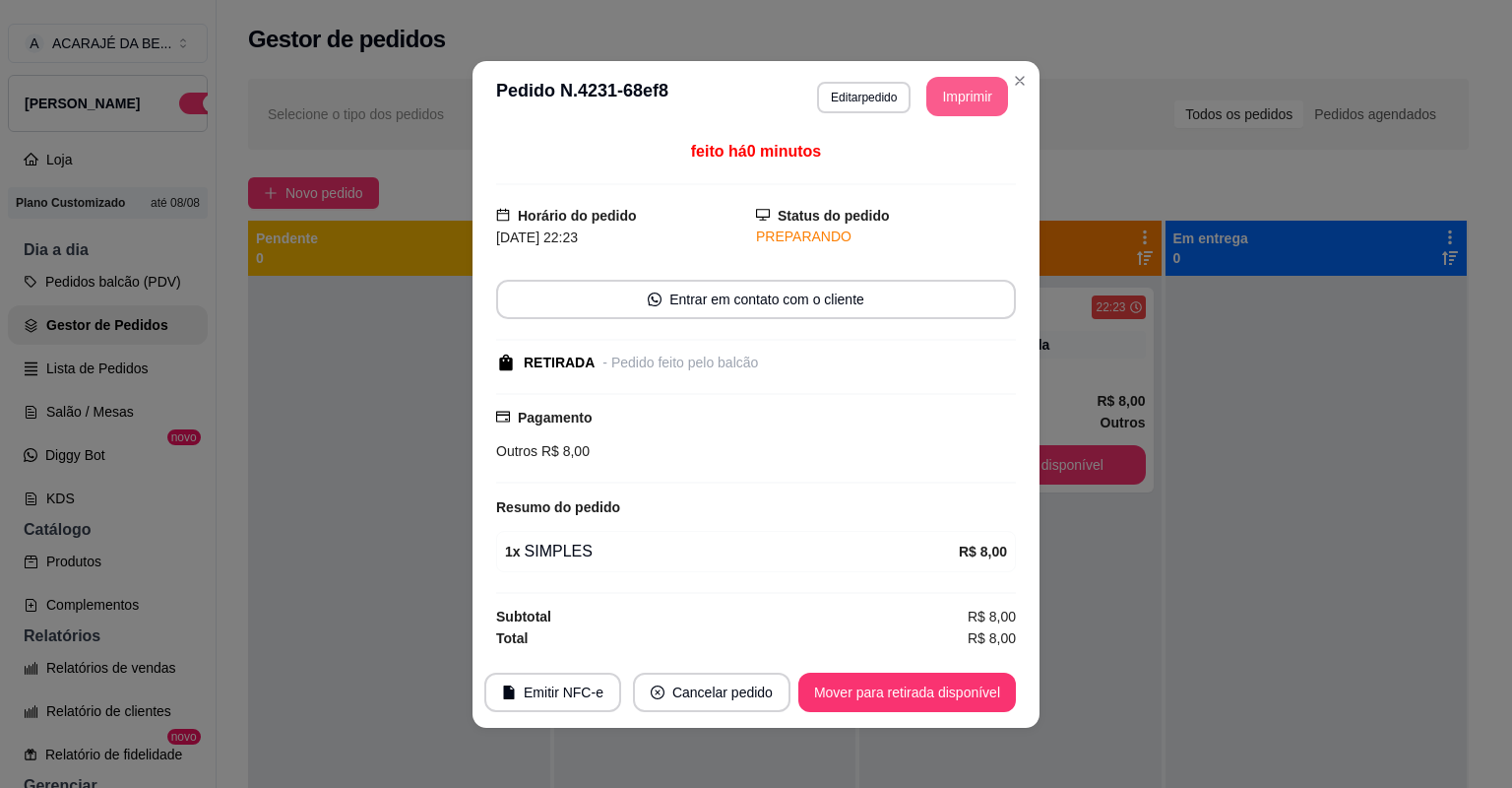 click on "Mover para retirada disponível" at bounding box center (907, 692) 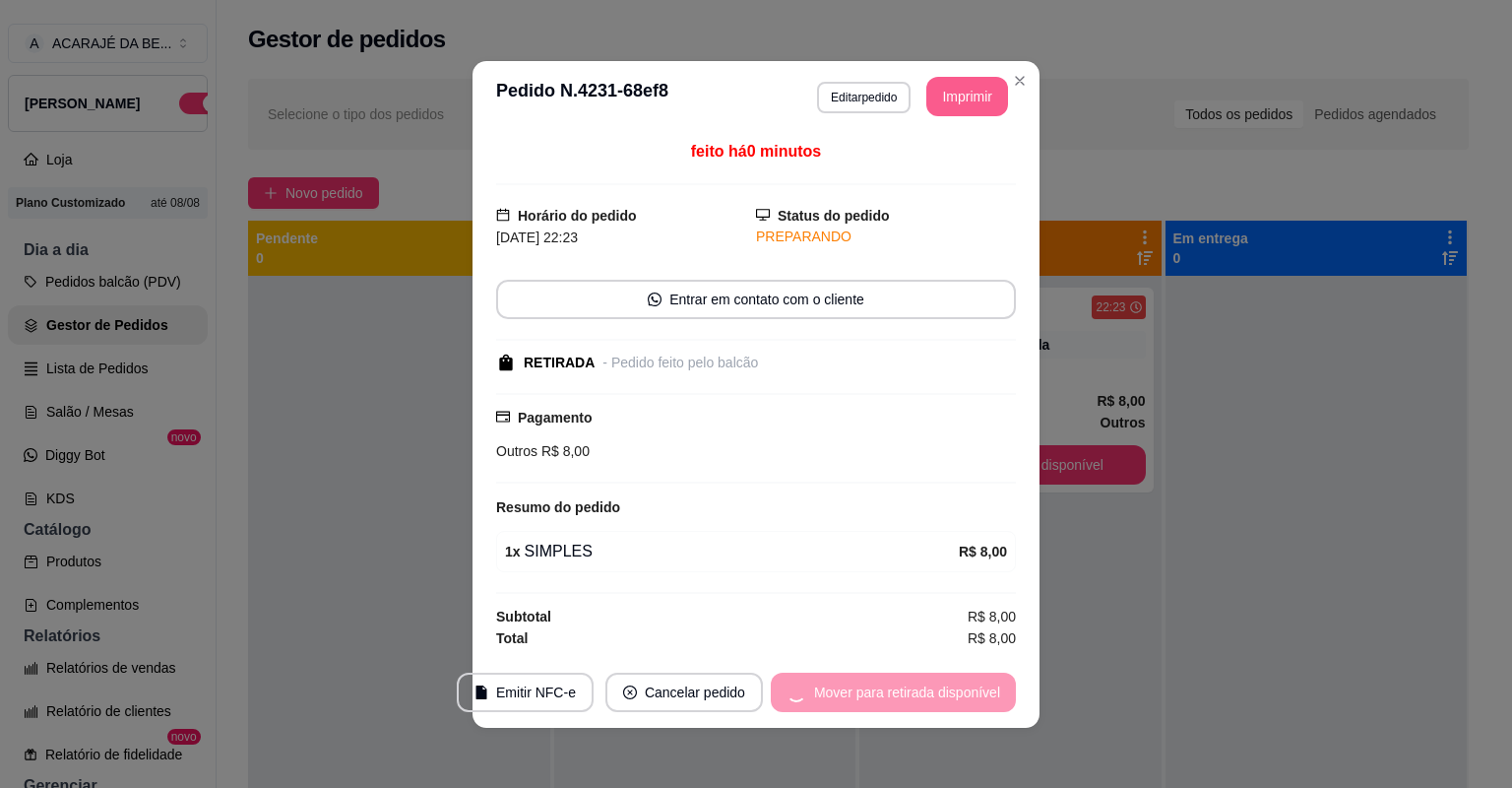 click on "Mover para retirada disponível" at bounding box center [893, 692] 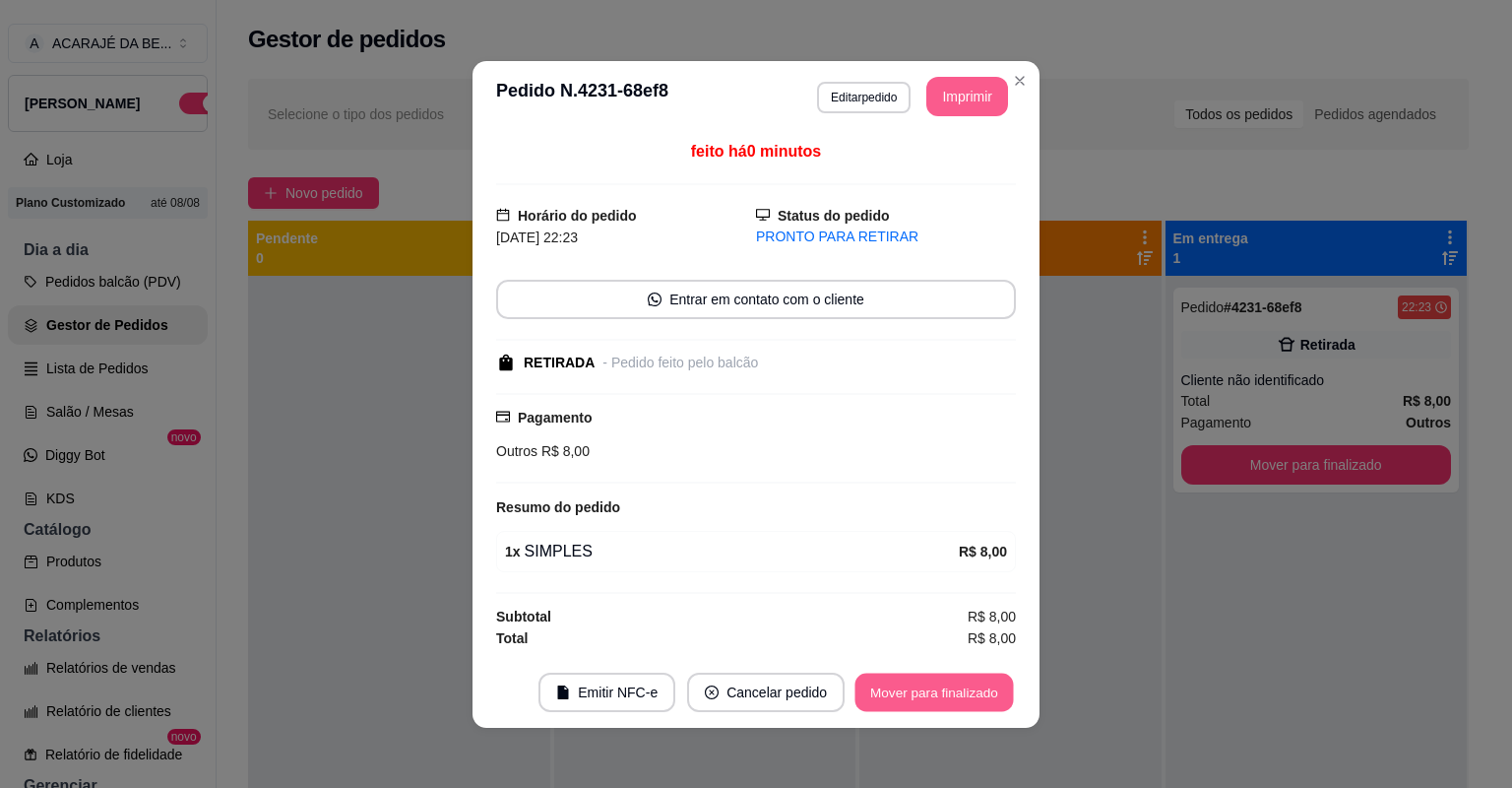 click on "Mover para finalizado" at bounding box center [934, 691] 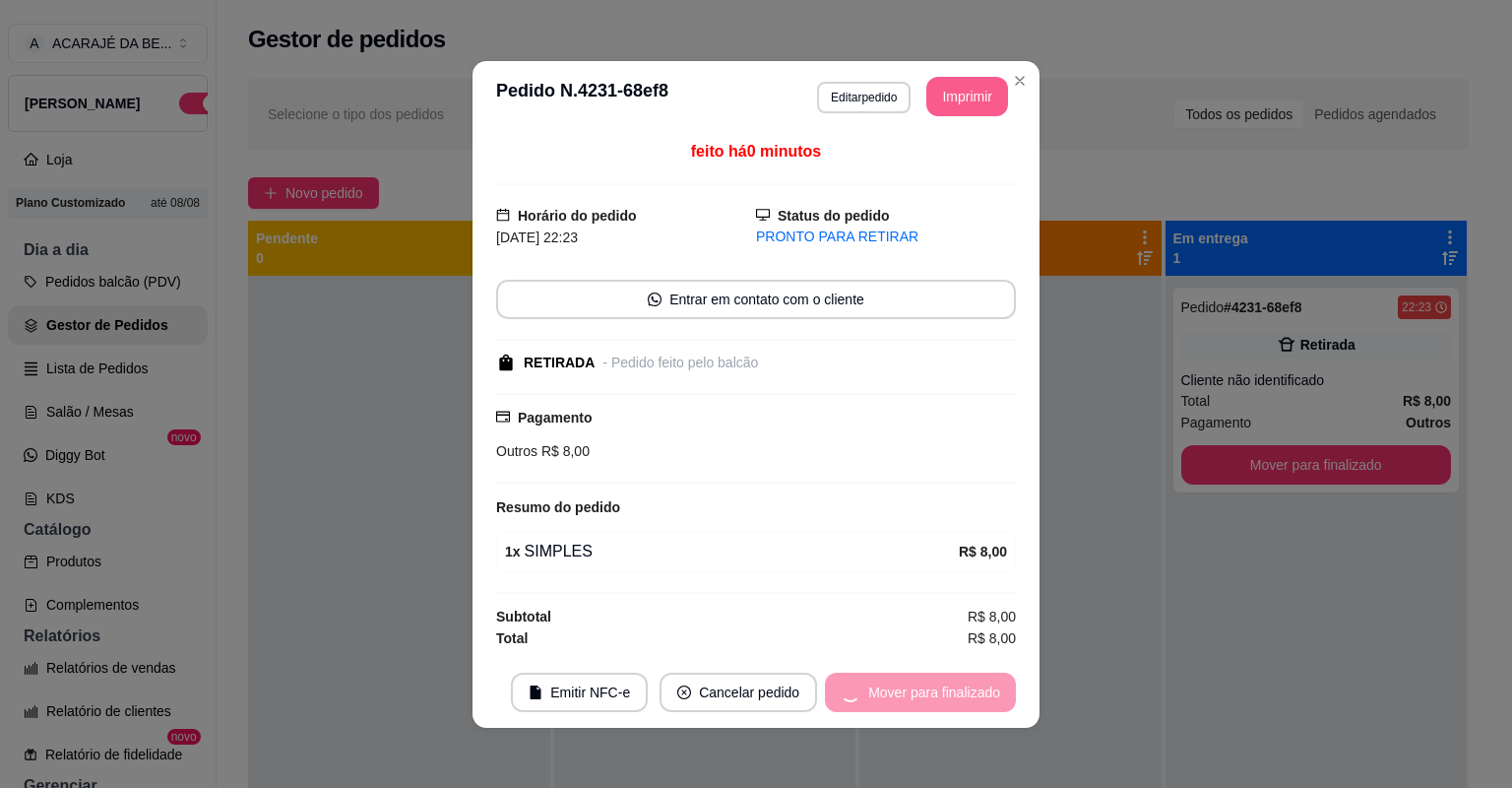 click on "Mover para finalizado" at bounding box center (920, 692) 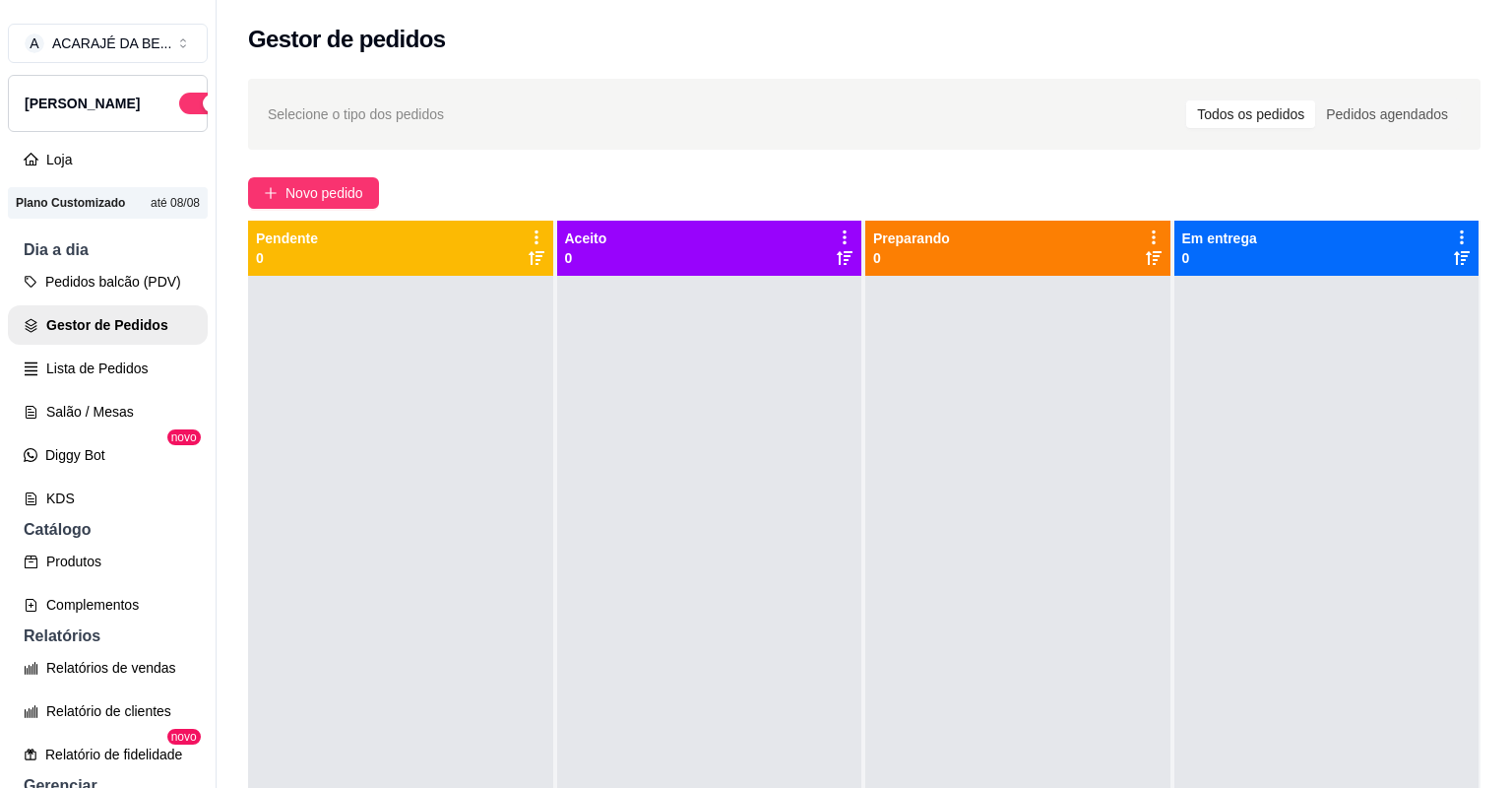 click at bounding box center [1327, 670] 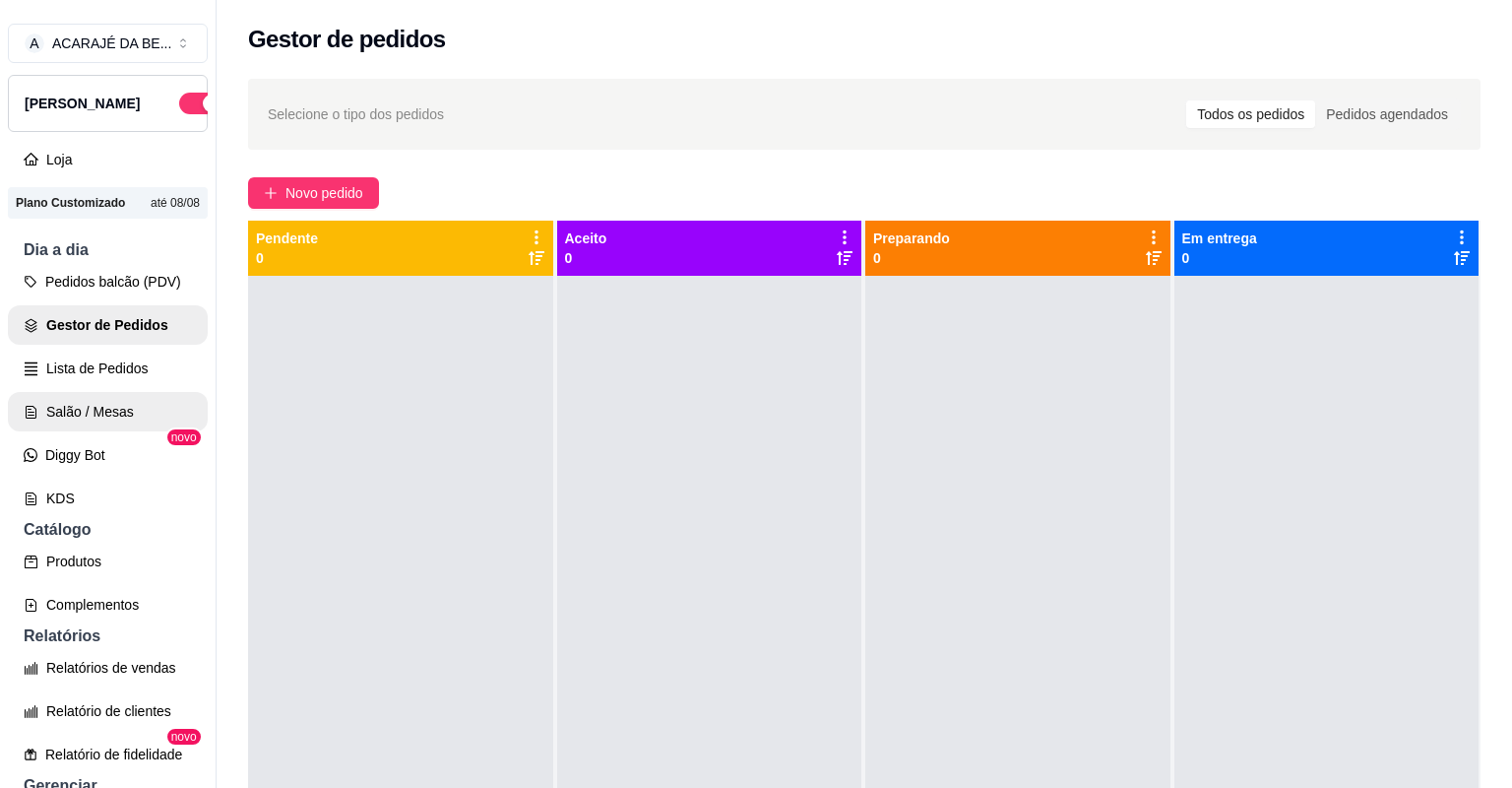 click on "Salão / Mesas" at bounding box center (107, 412) 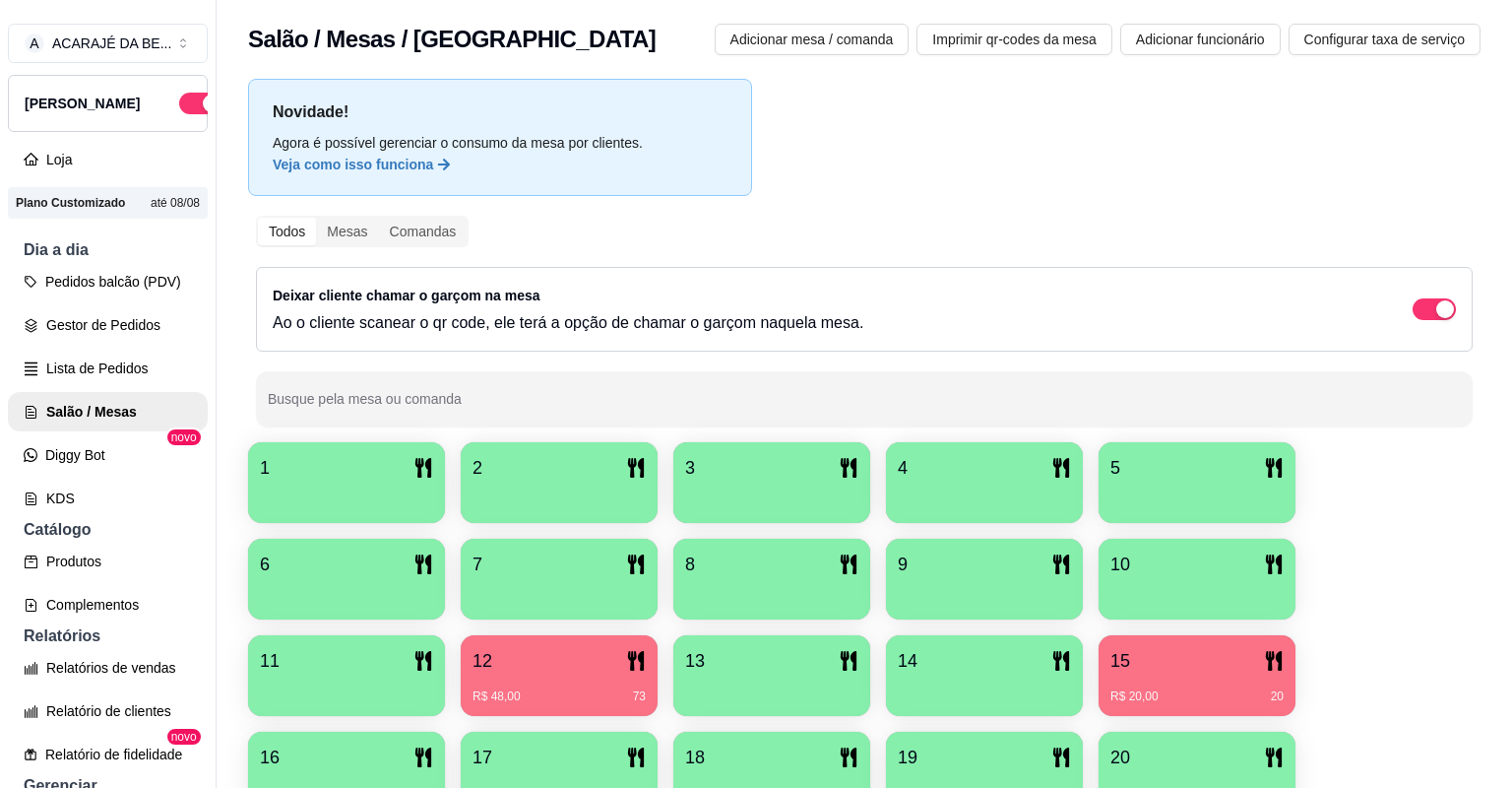 click on "15 R$ 20,00 20" at bounding box center (1197, 676) 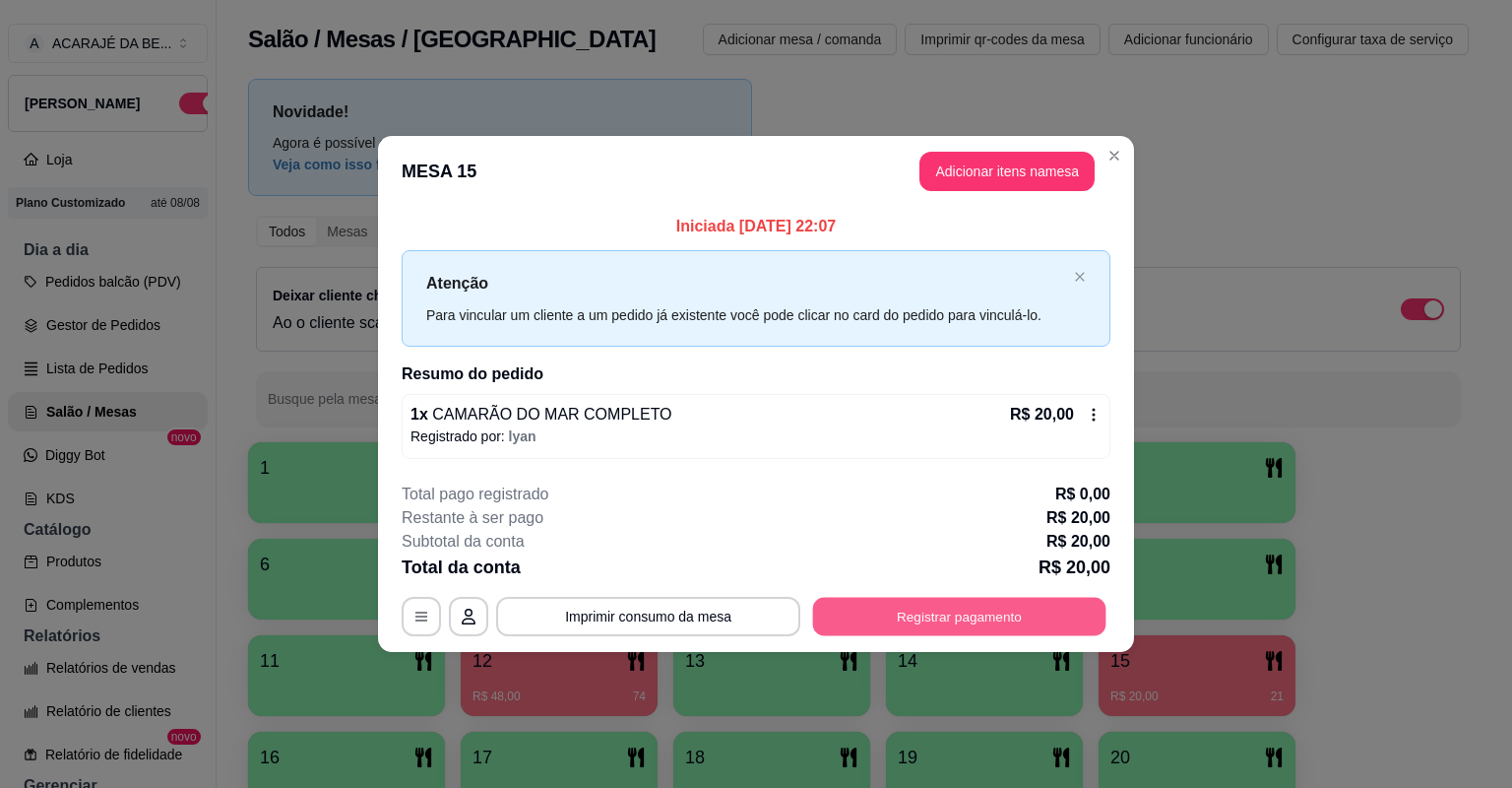 click on "Registrar pagamento" at bounding box center (960, 616) 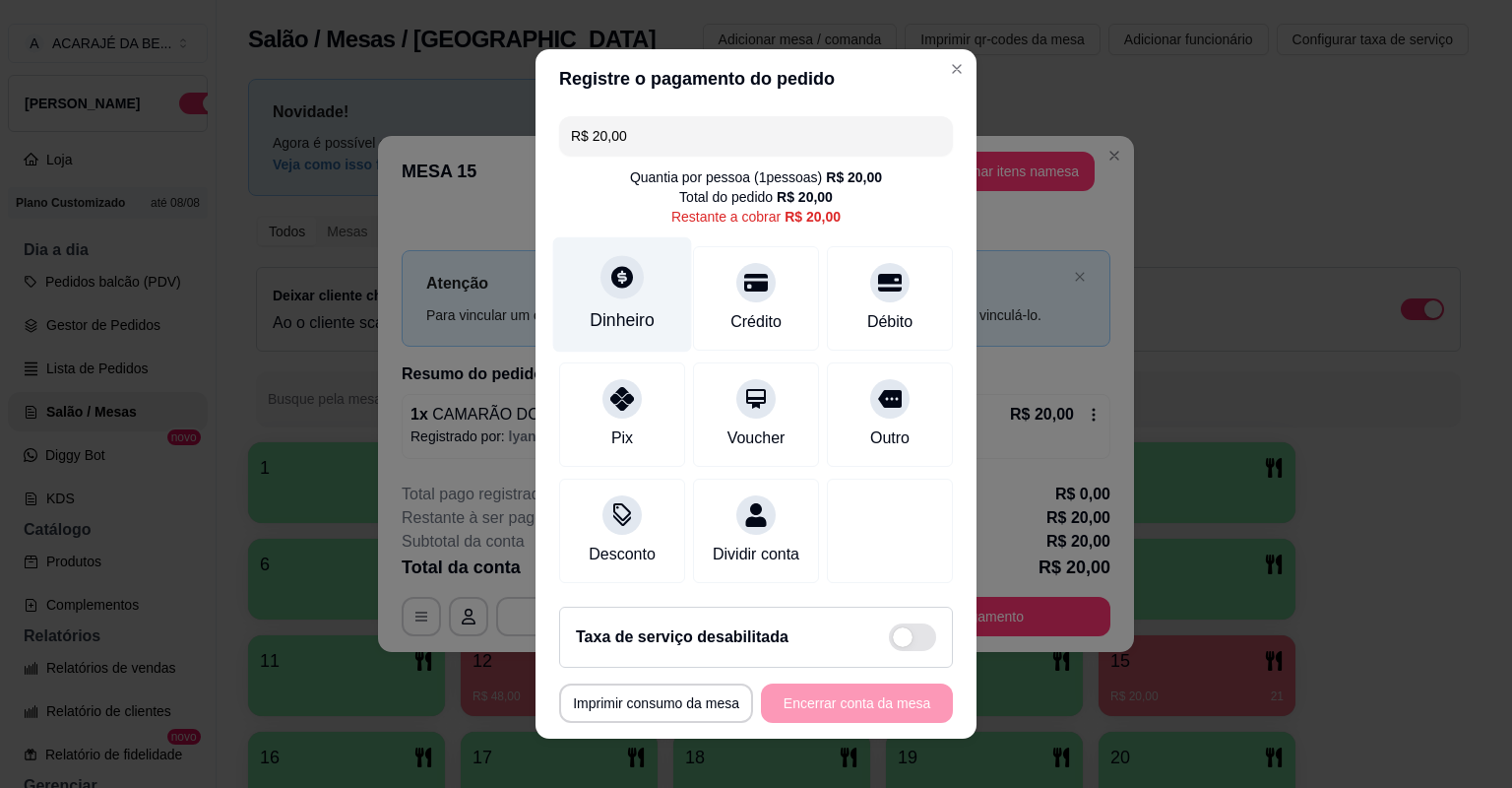click on "Dinheiro" at bounding box center (622, 295) 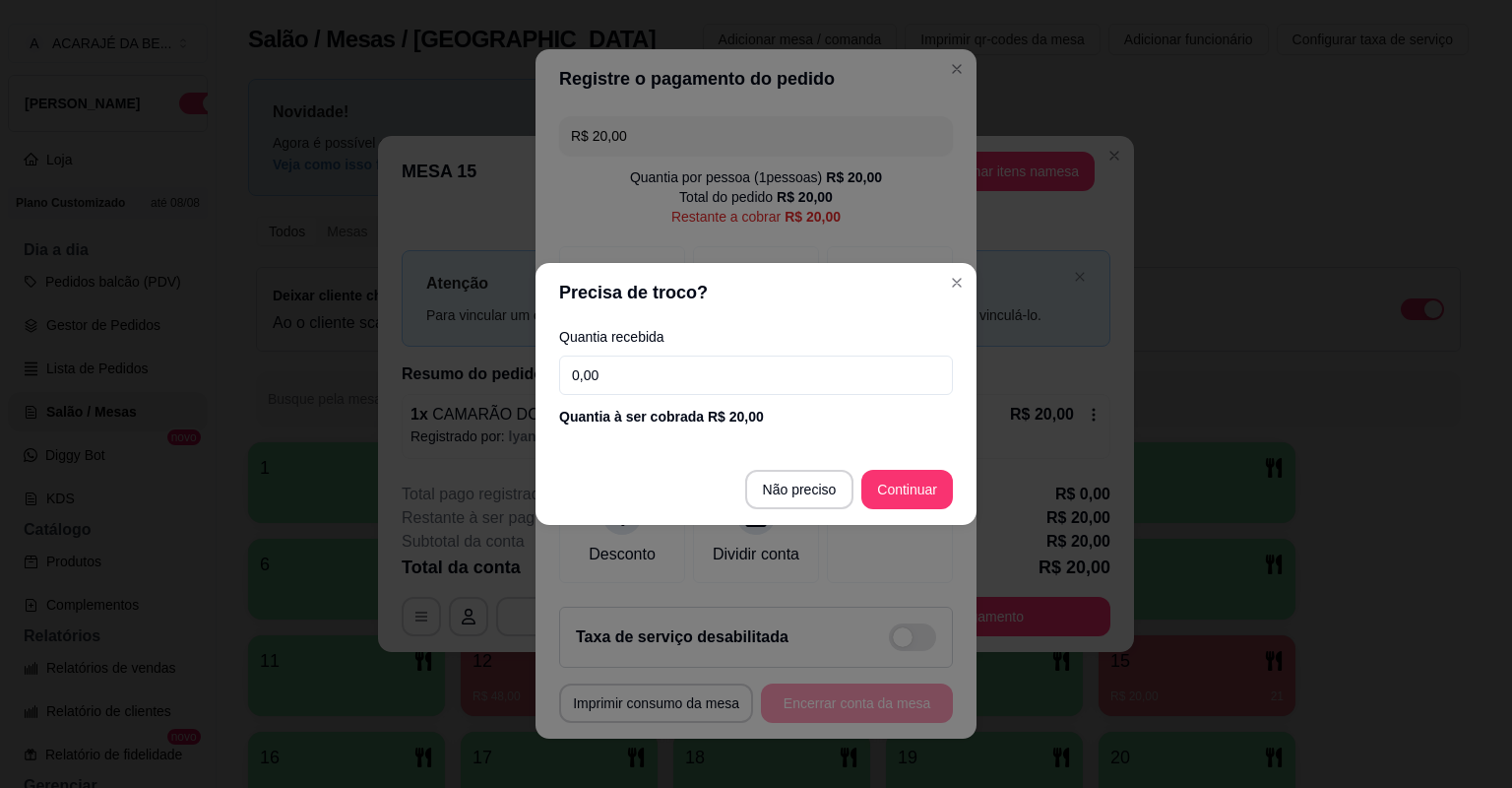 click on "0,00" at bounding box center [756, 375] 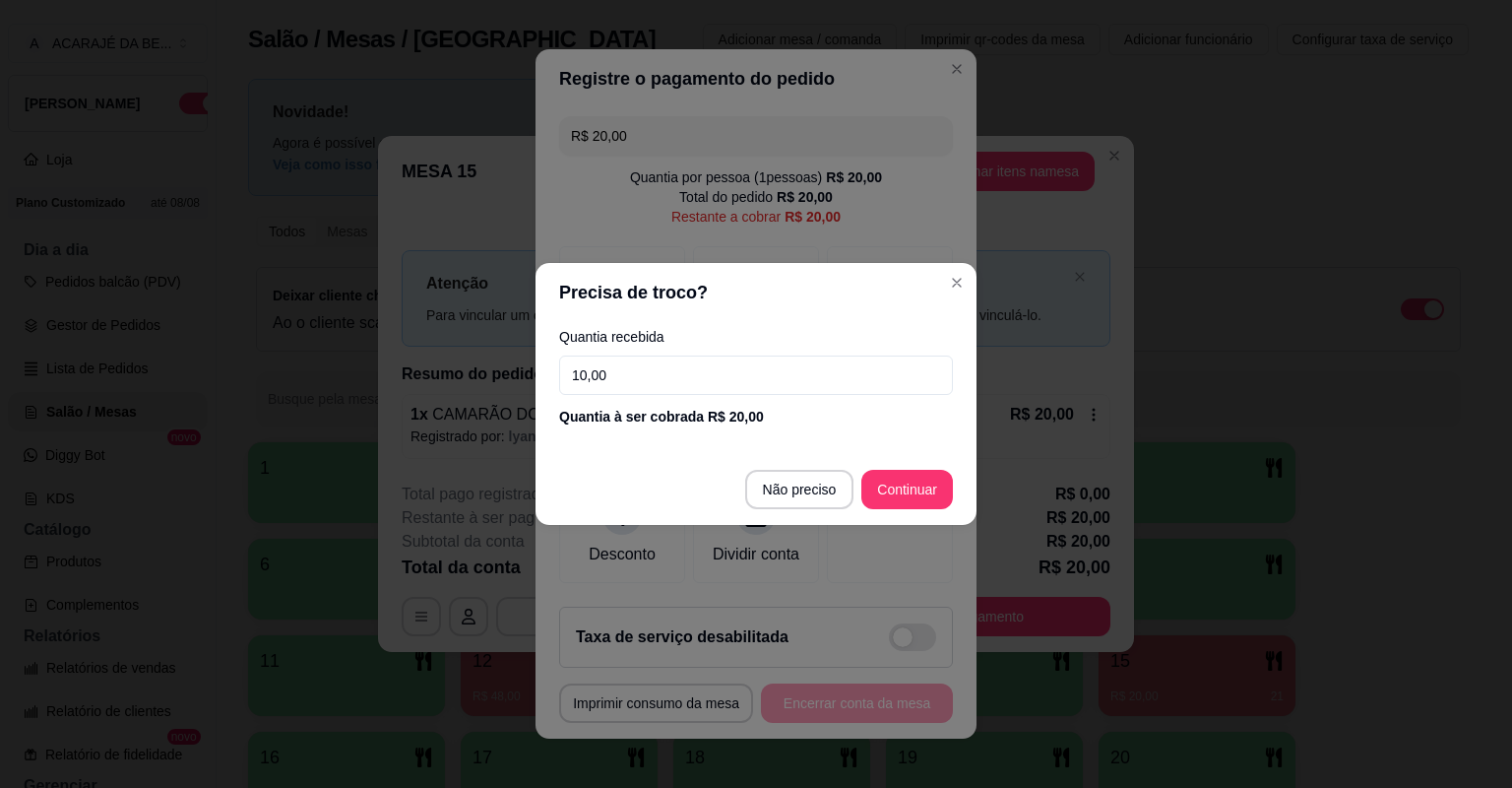type on "100,00" 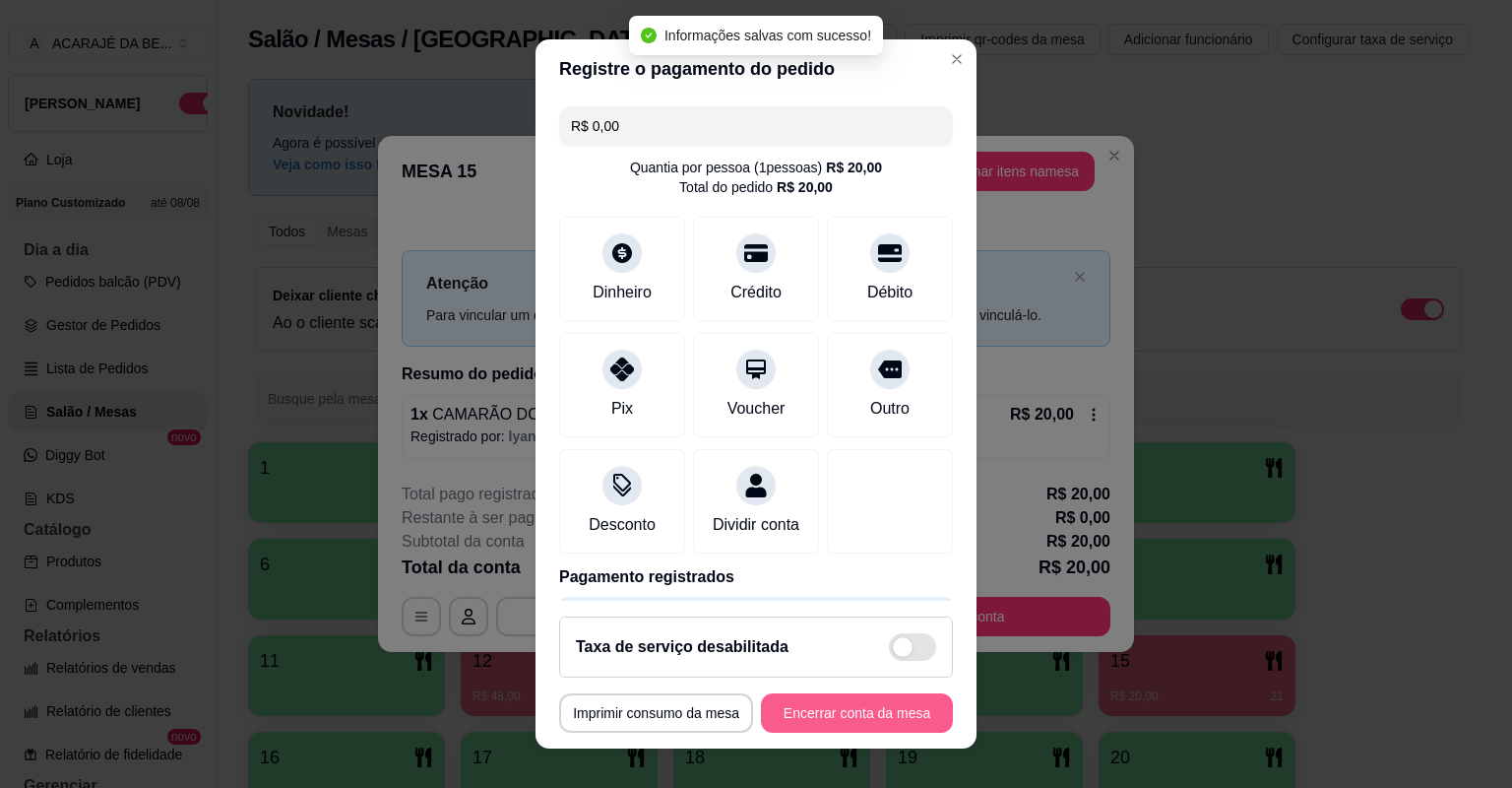 click on "Encerrar conta da mesa" at bounding box center (856, 713) 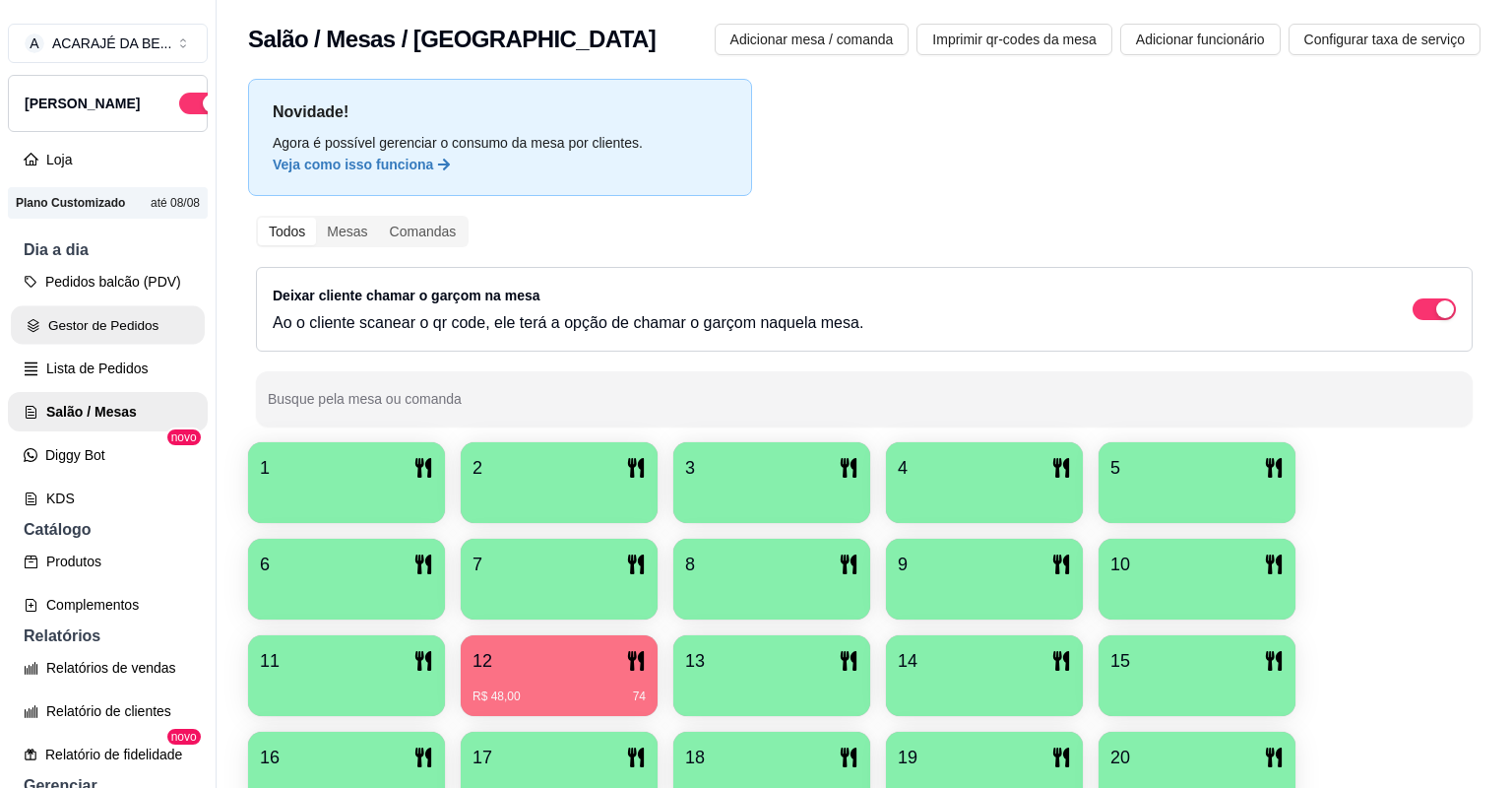 click on "Gestor de Pedidos" at bounding box center (107, 325) 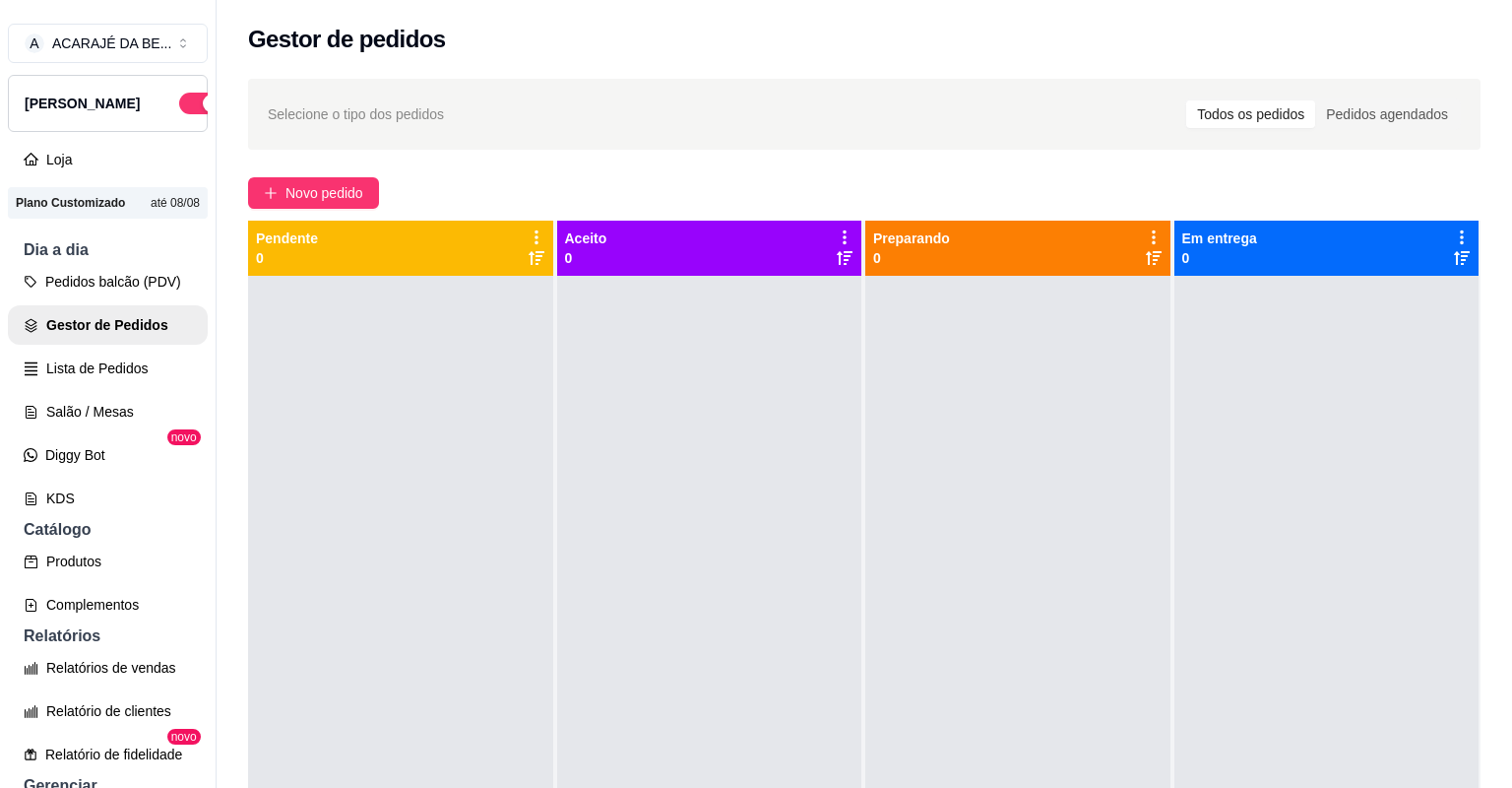 click at bounding box center (710, 670) 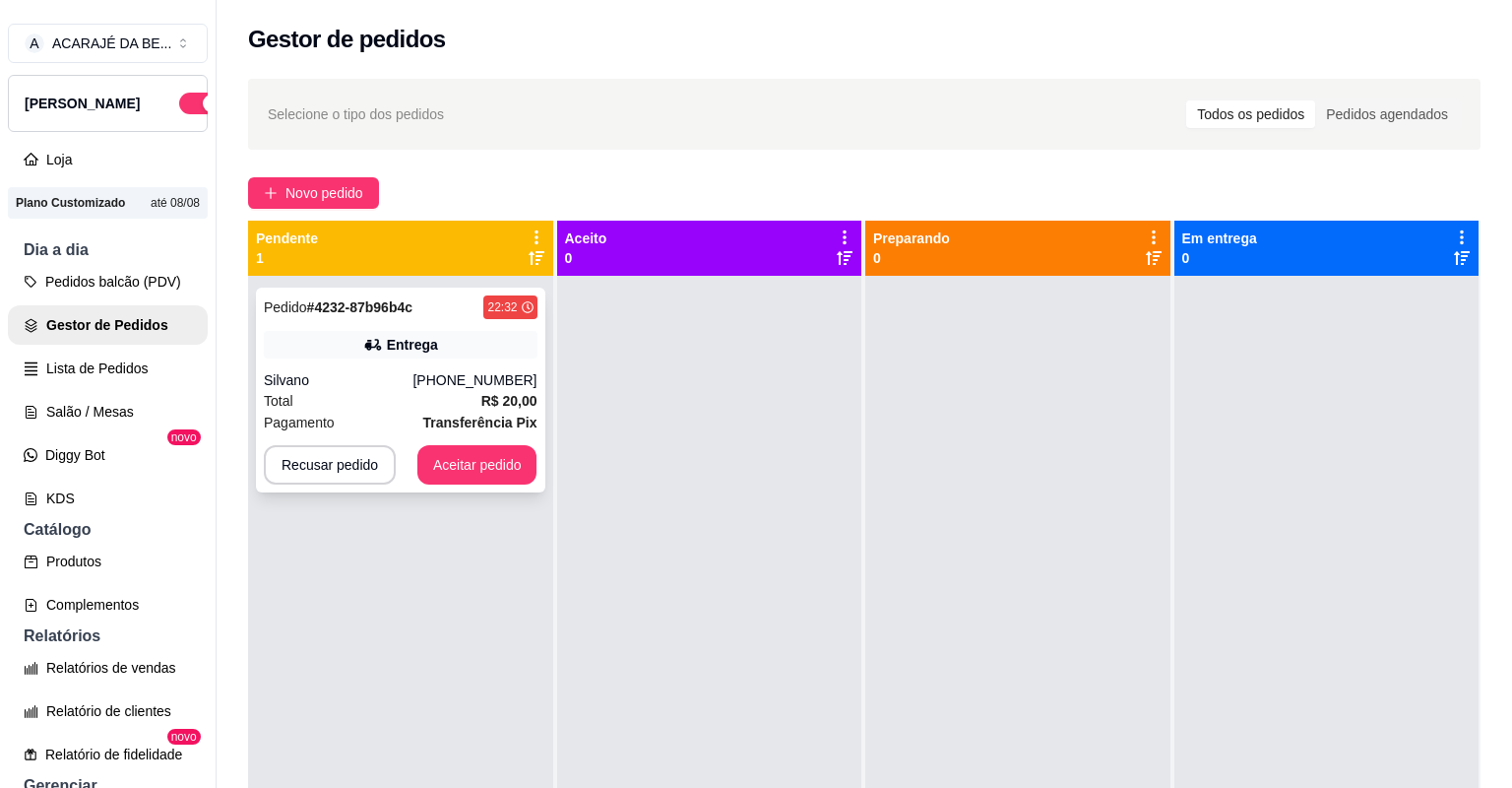 click on "Entrega" at bounding box center (401, 345) 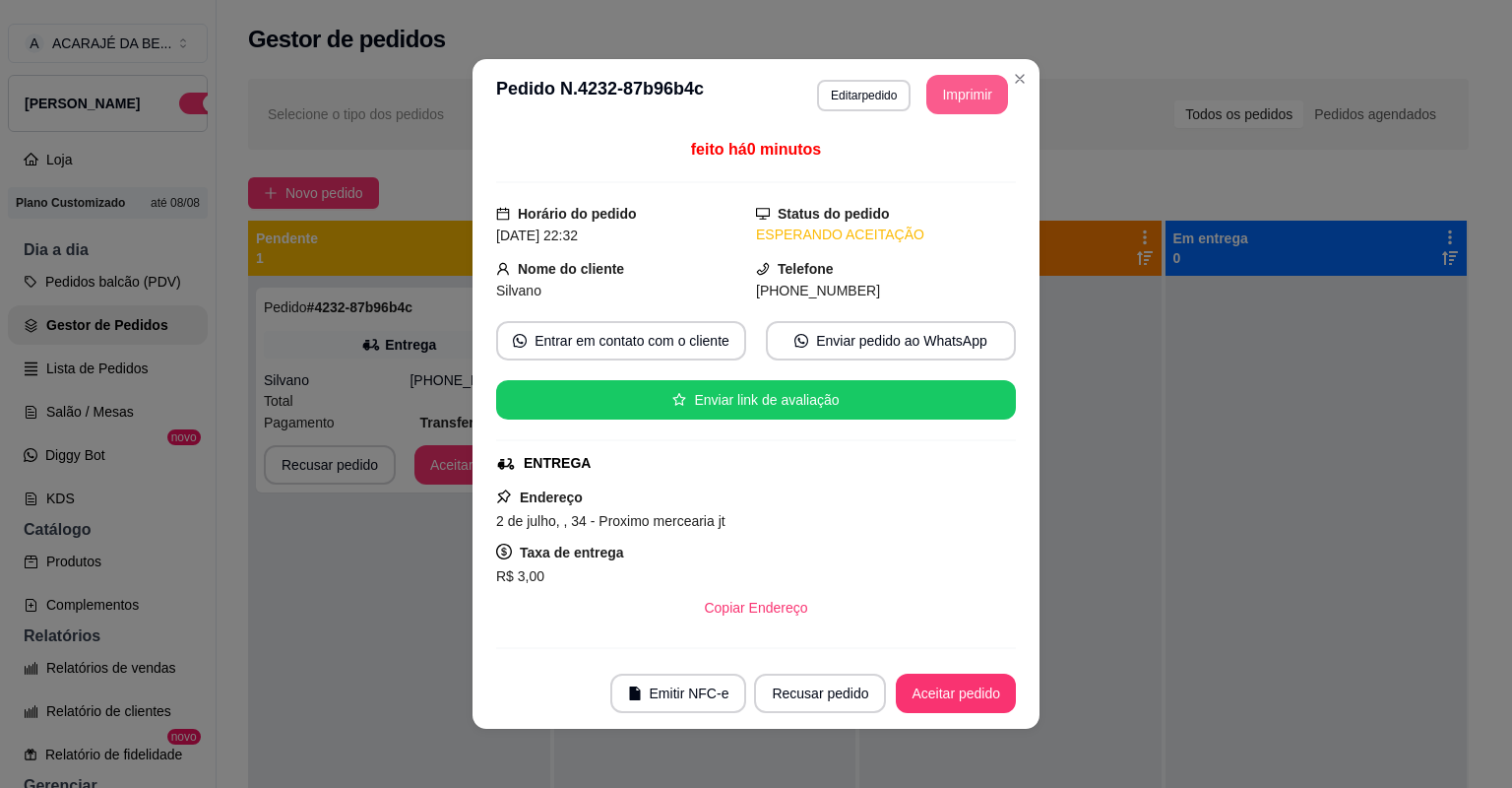 click on "Imprimir" at bounding box center [967, 95] 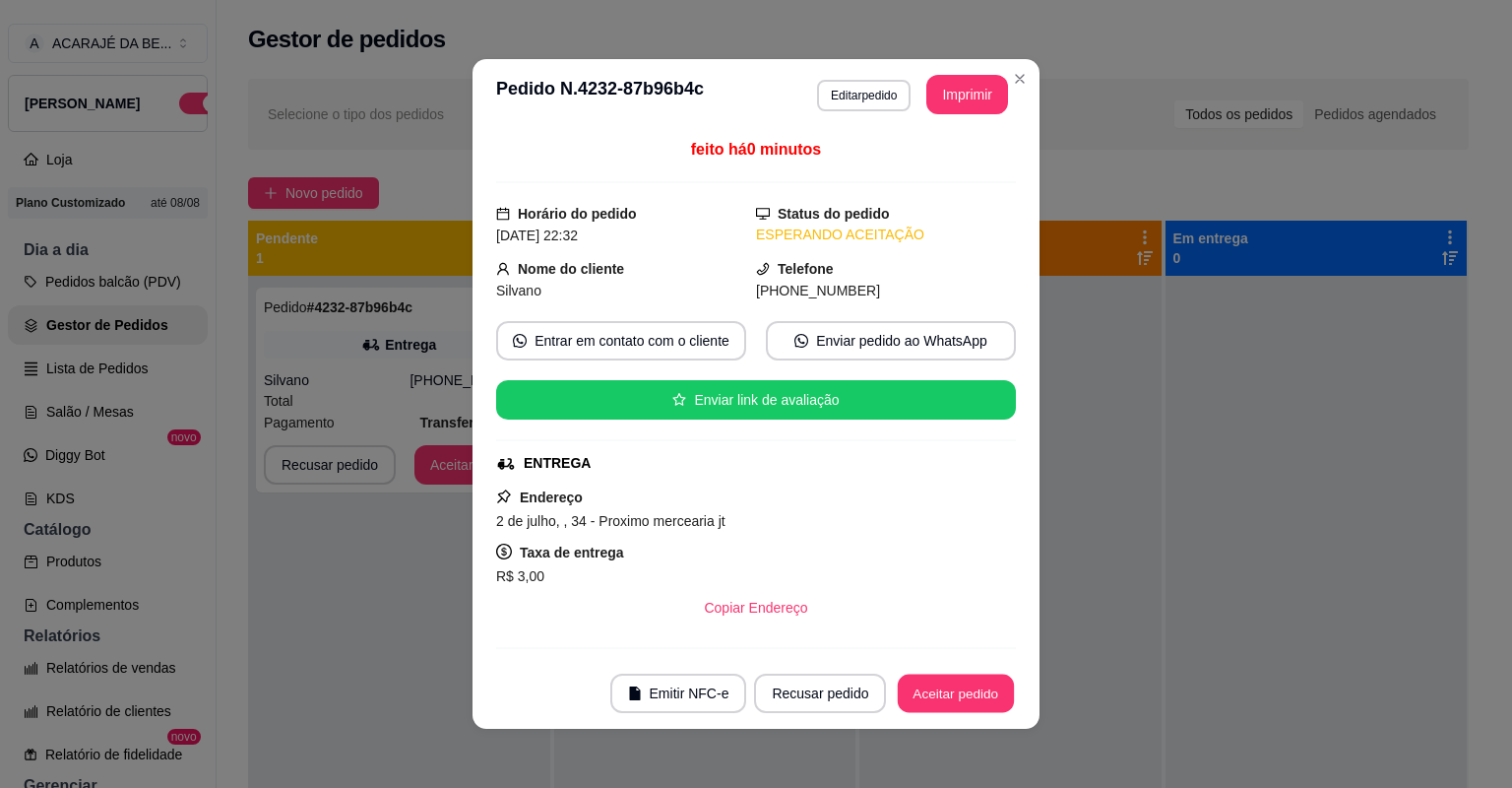 click on "Aceitar pedido" at bounding box center (956, 693) 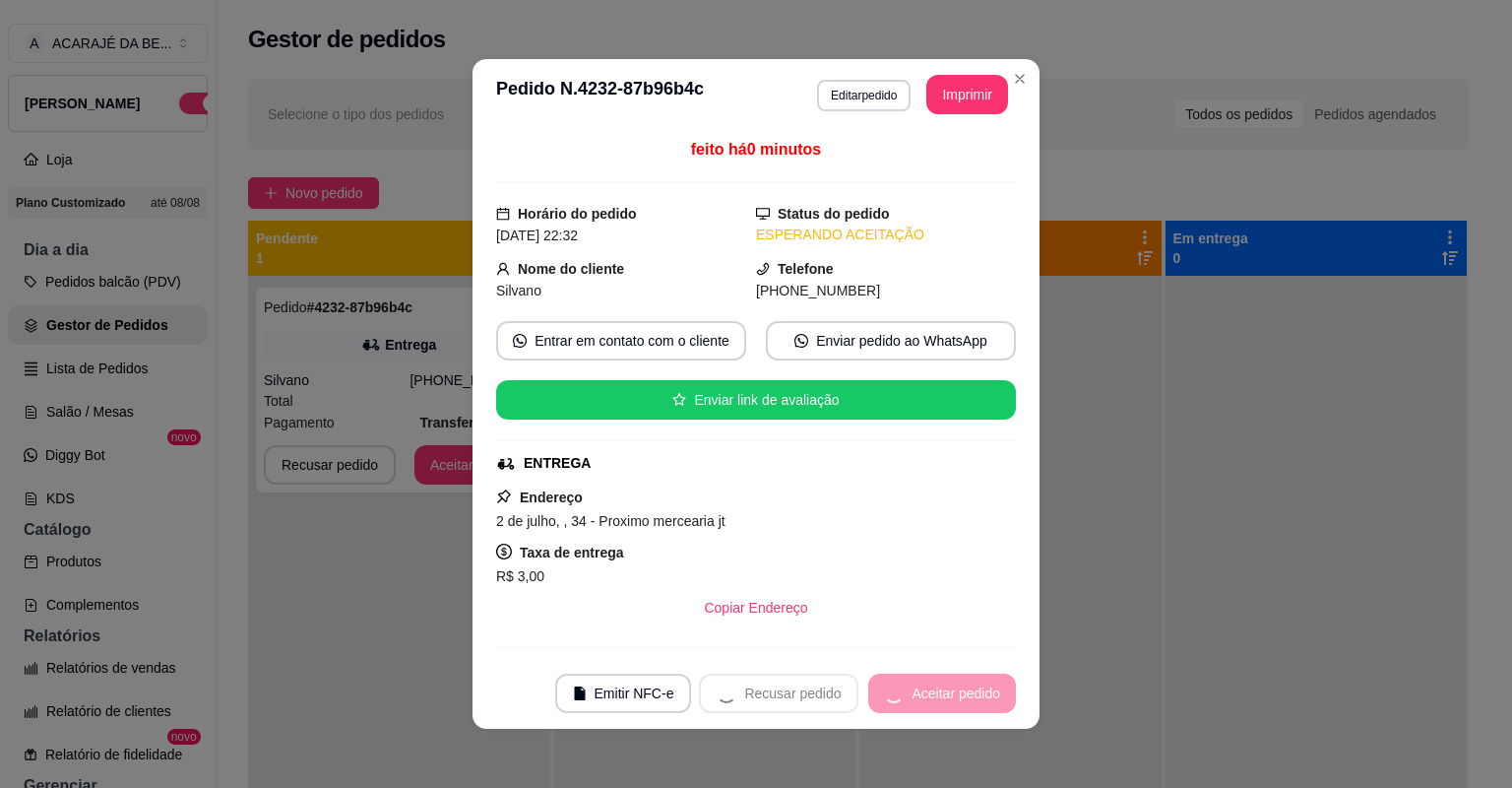 click on "Recusar pedido Aceitar pedido" at bounding box center (857, 693) 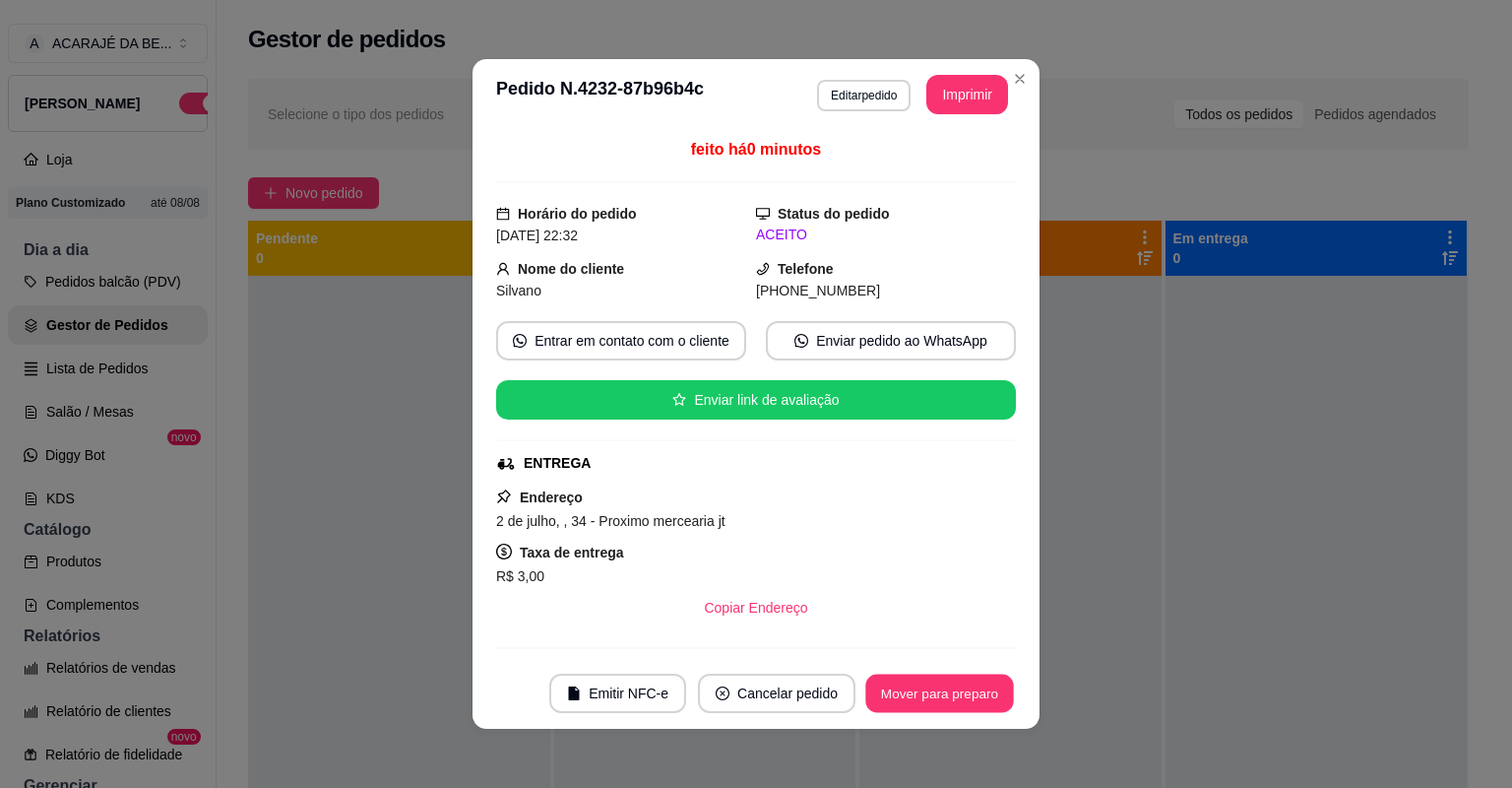 click on "Mover para preparo" at bounding box center (939, 693) 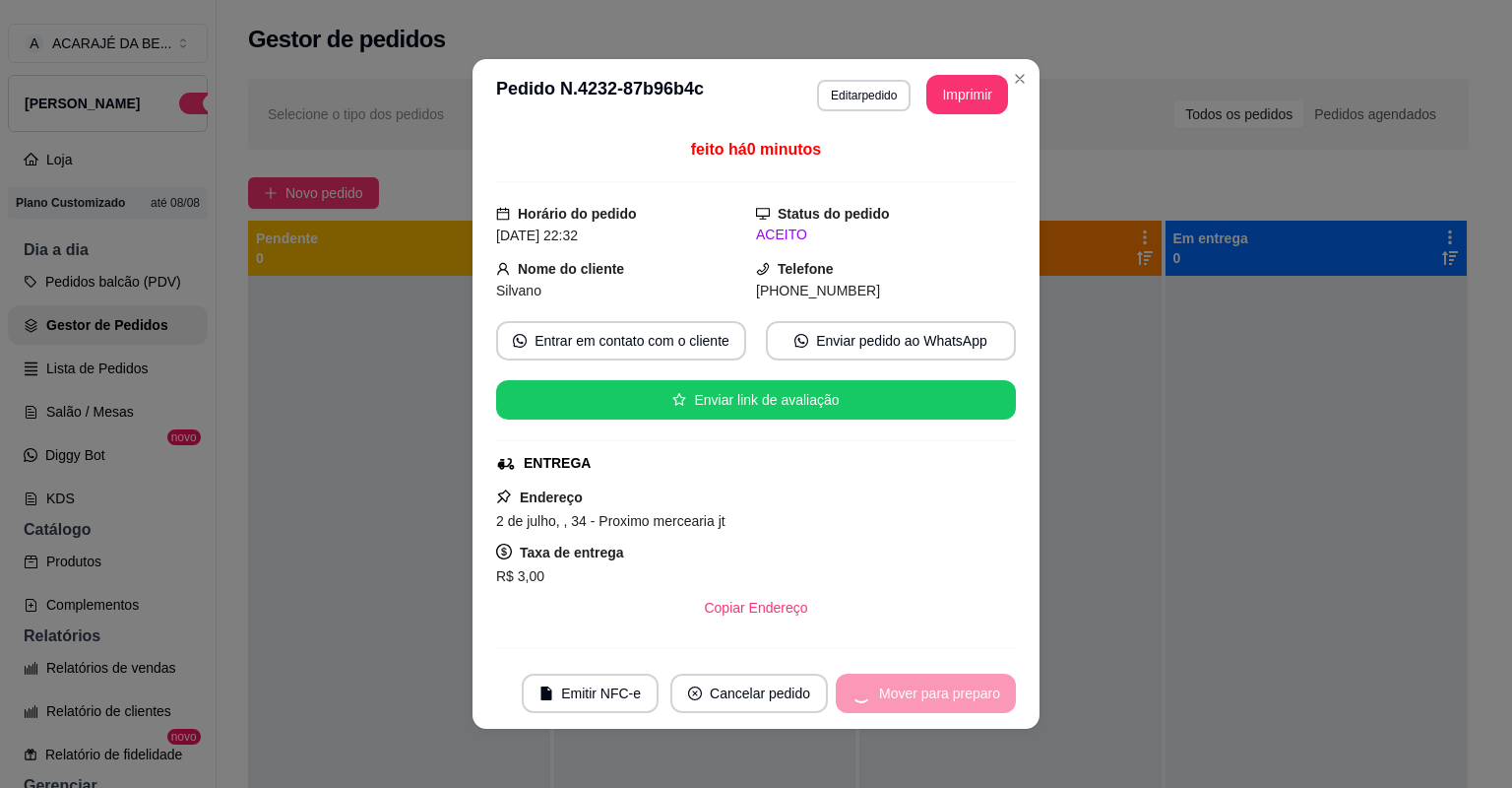click on "Mover para preparo" at bounding box center [925, 693] 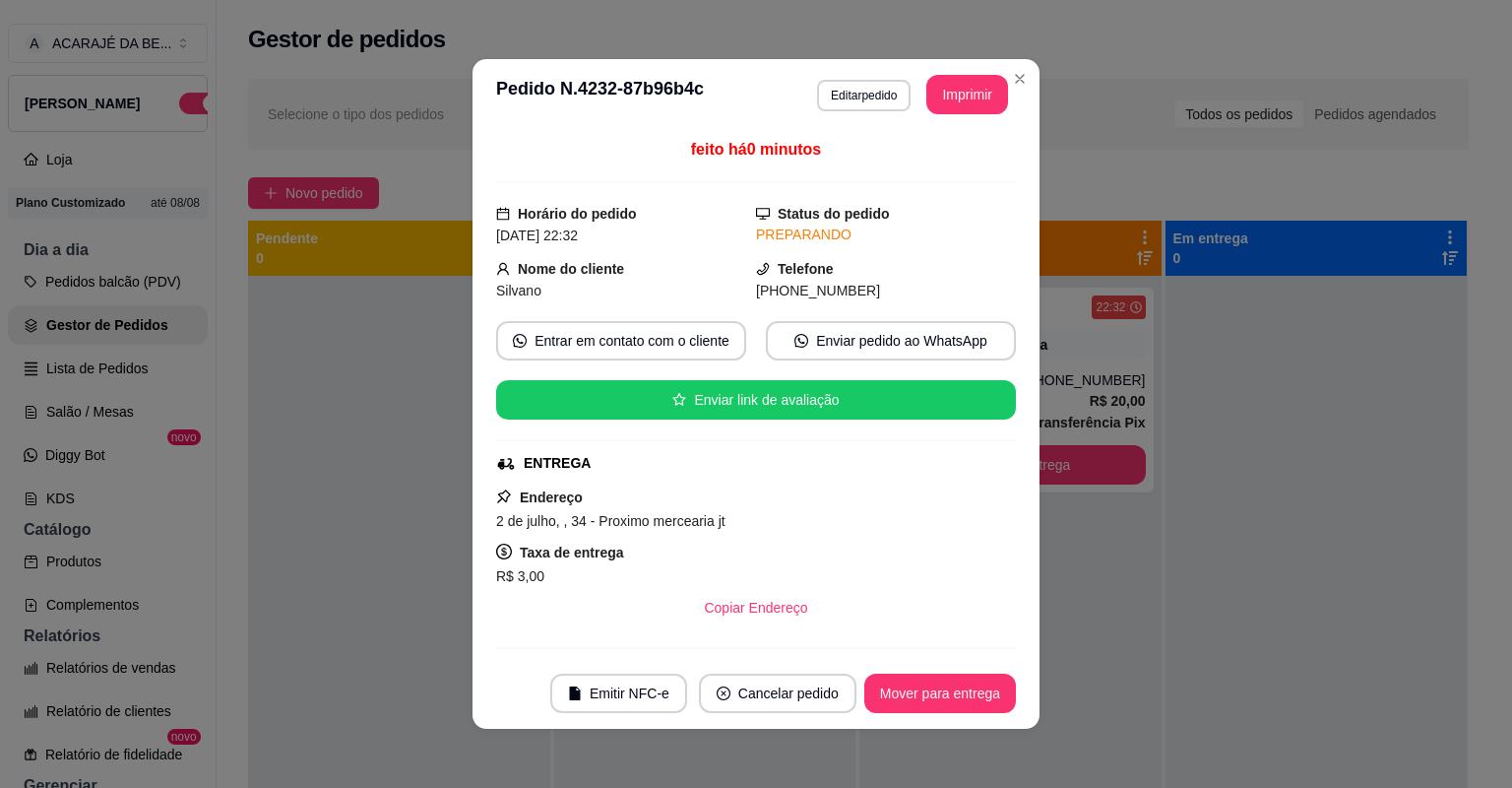 click on "Mover para entrega" at bounding box center [940, 693] 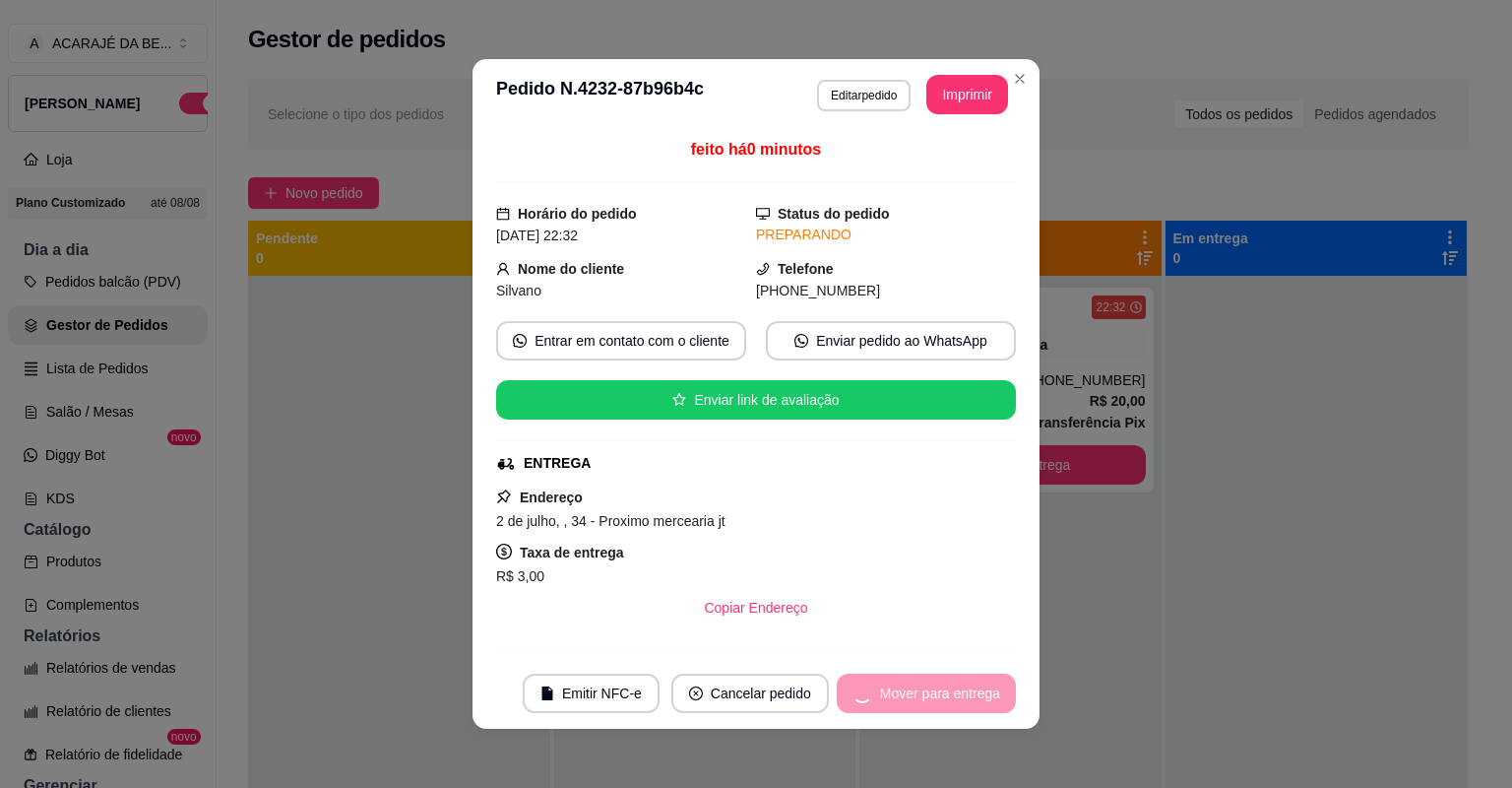 click on "Mover para entrega" at bounding box center [926, 693] 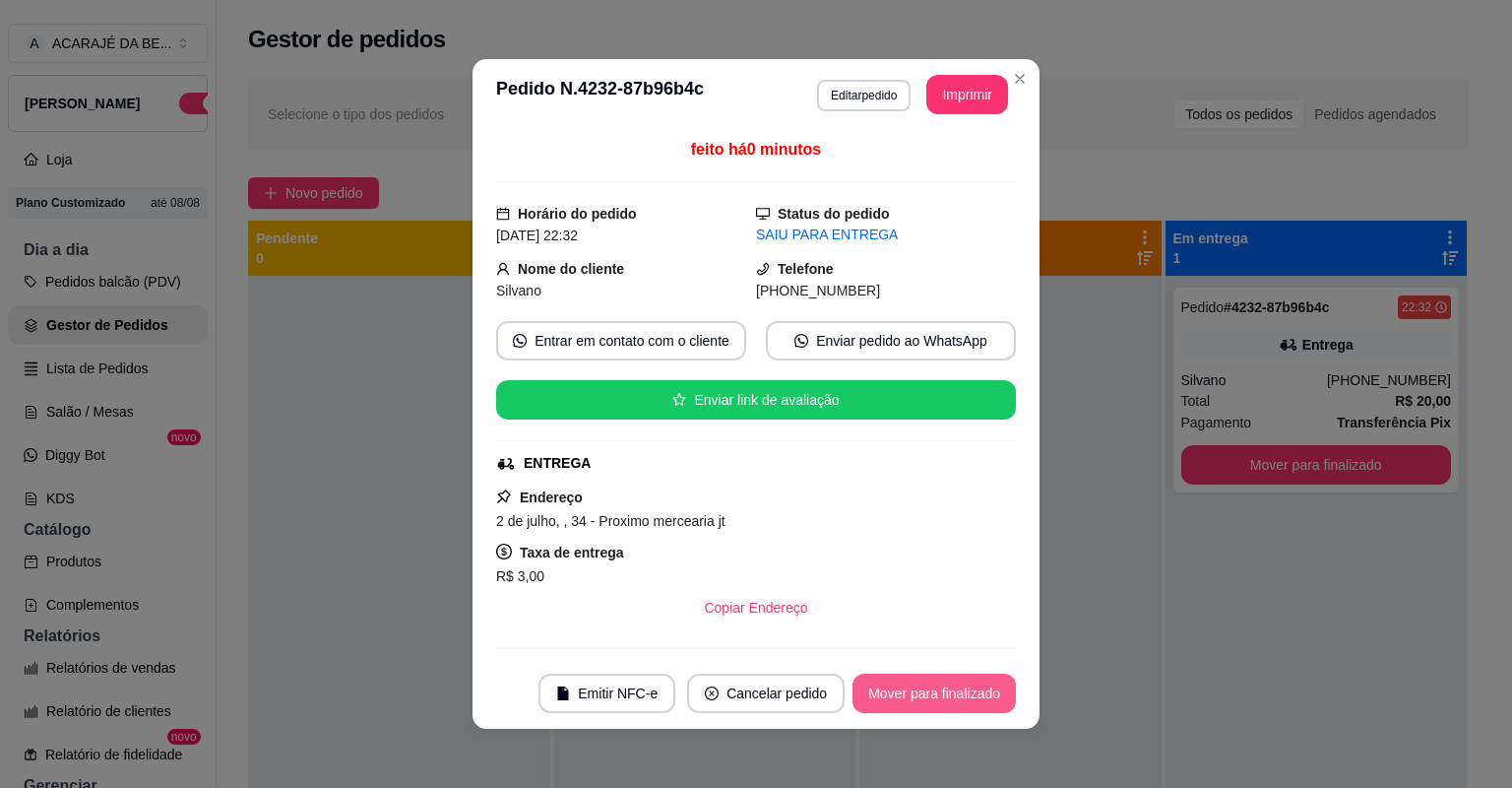 click on "Mover para finalizado" at bounding box center (934, 693) 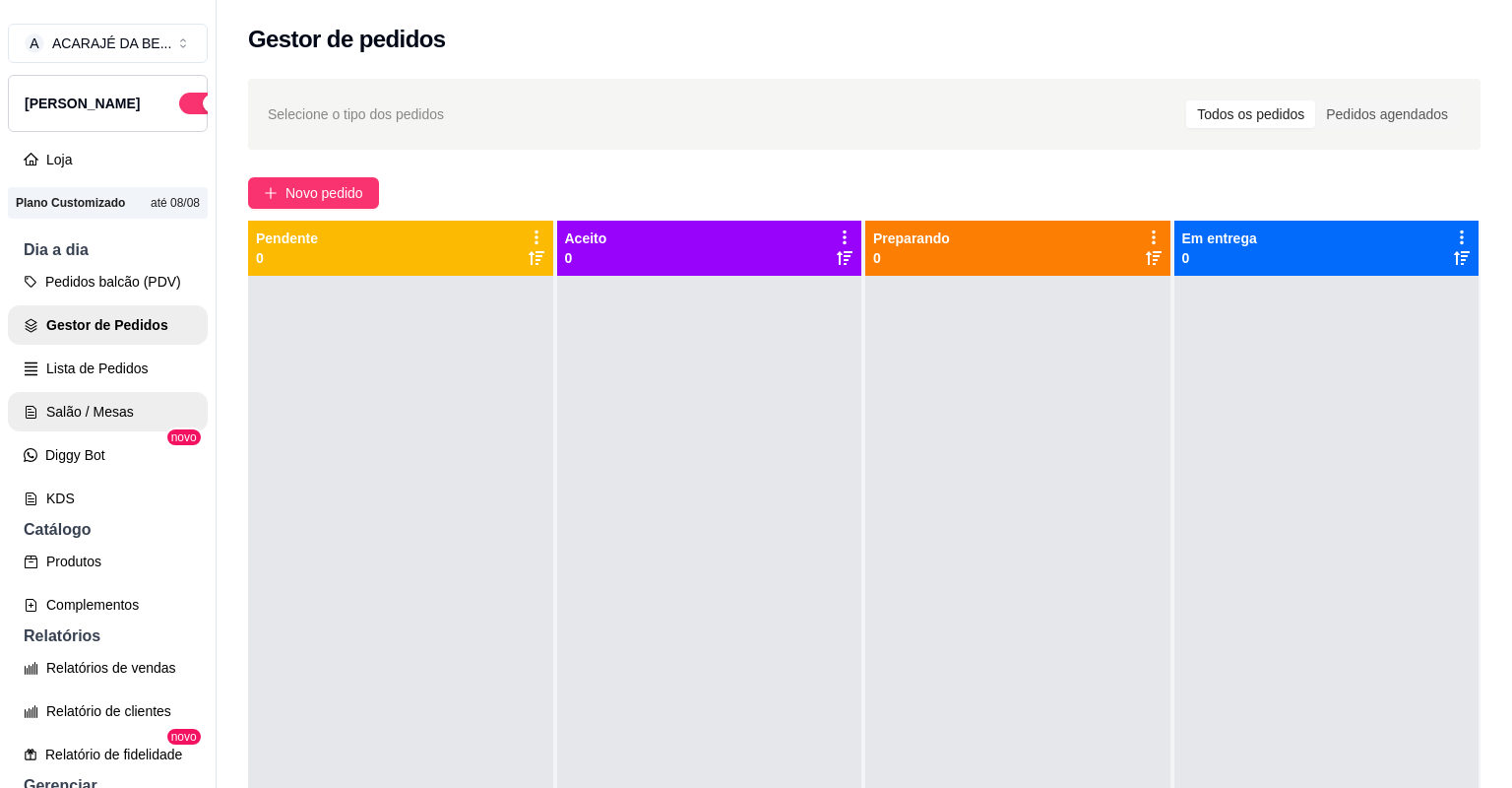 click on "Salão / Mesas" at bounding box center (107, 412) 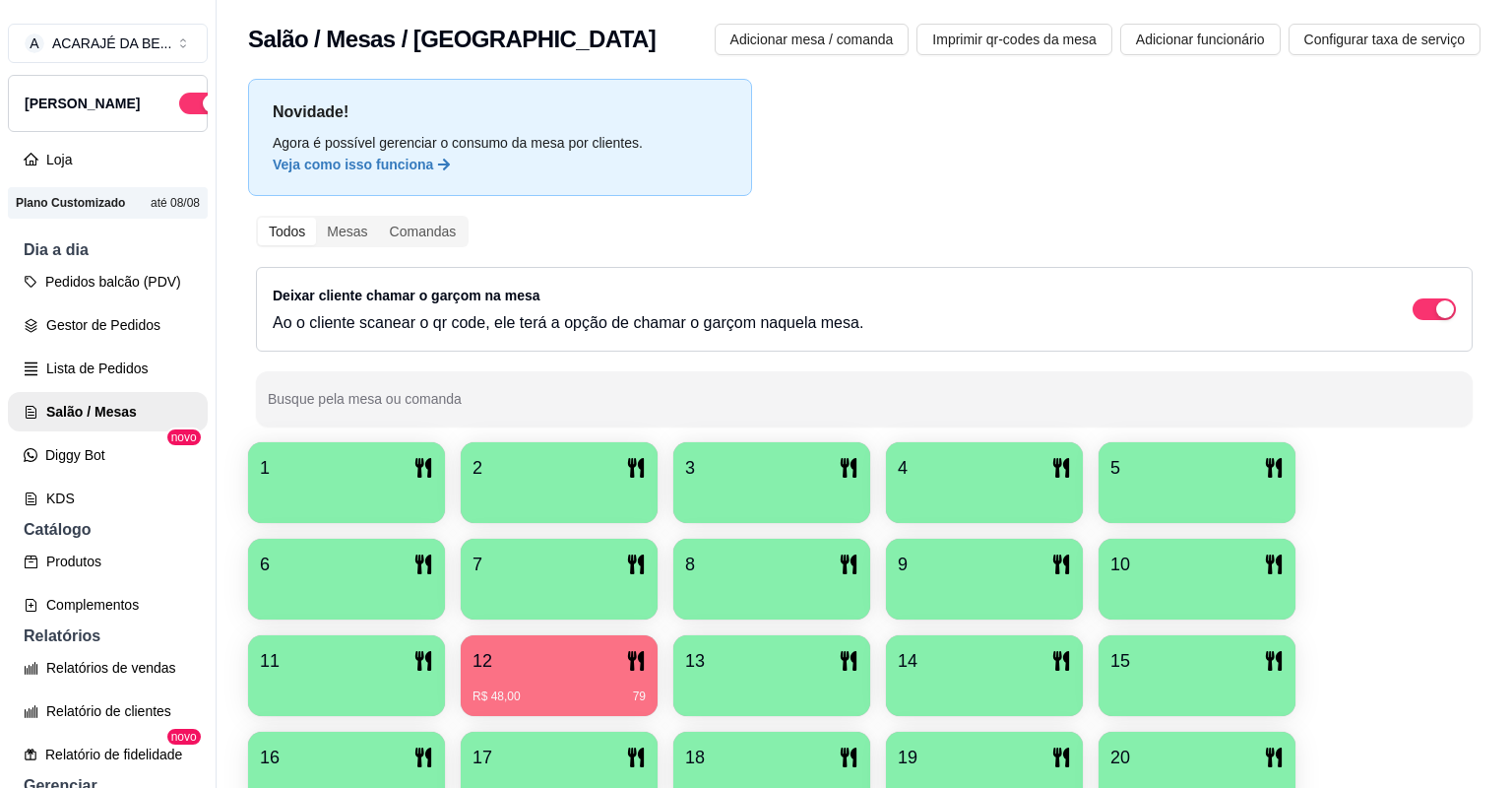 click on "12" at bounding box center [559, 661] 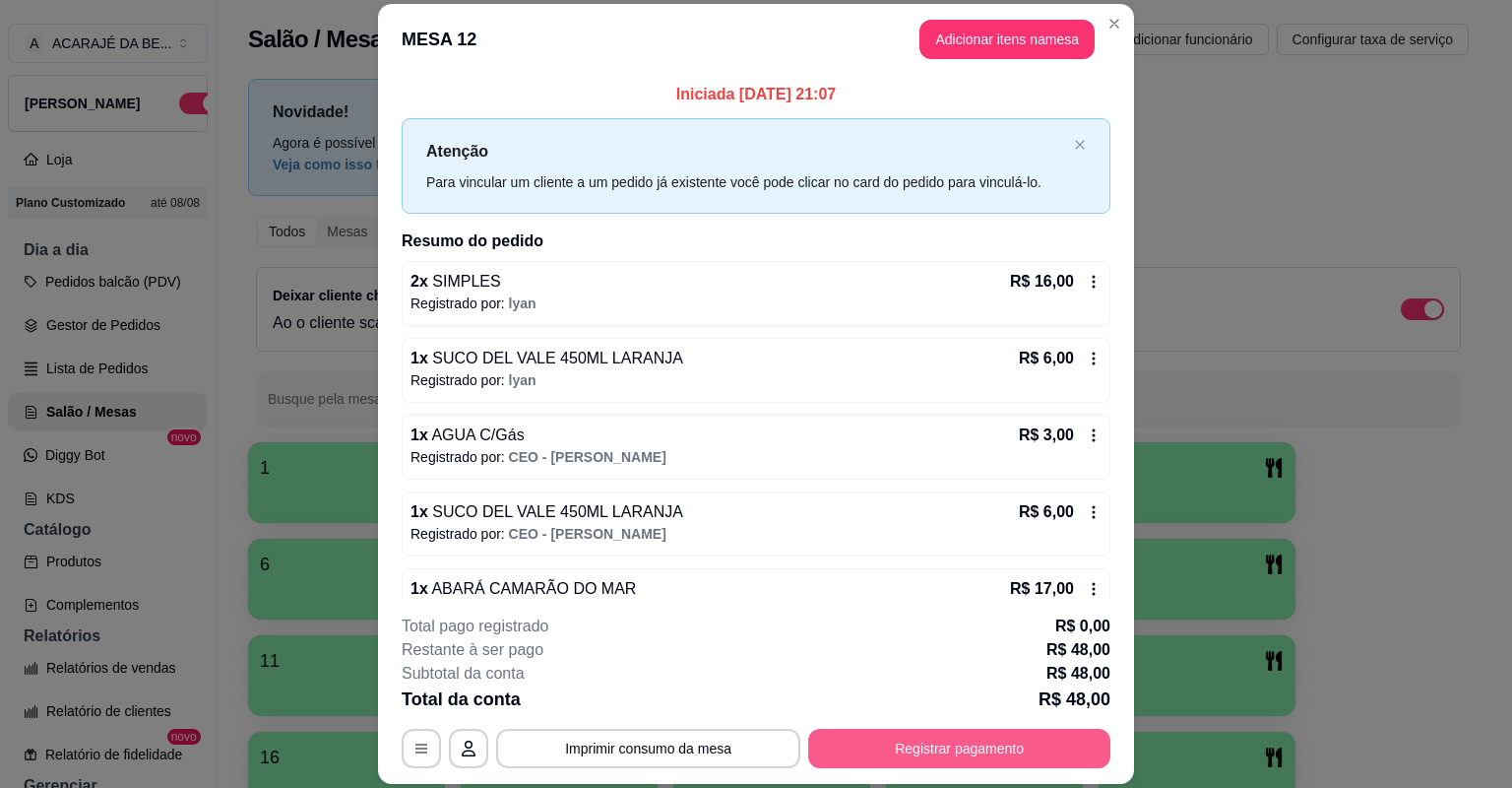 click on "Registrar pagamento" at bounding box center (959, 749) 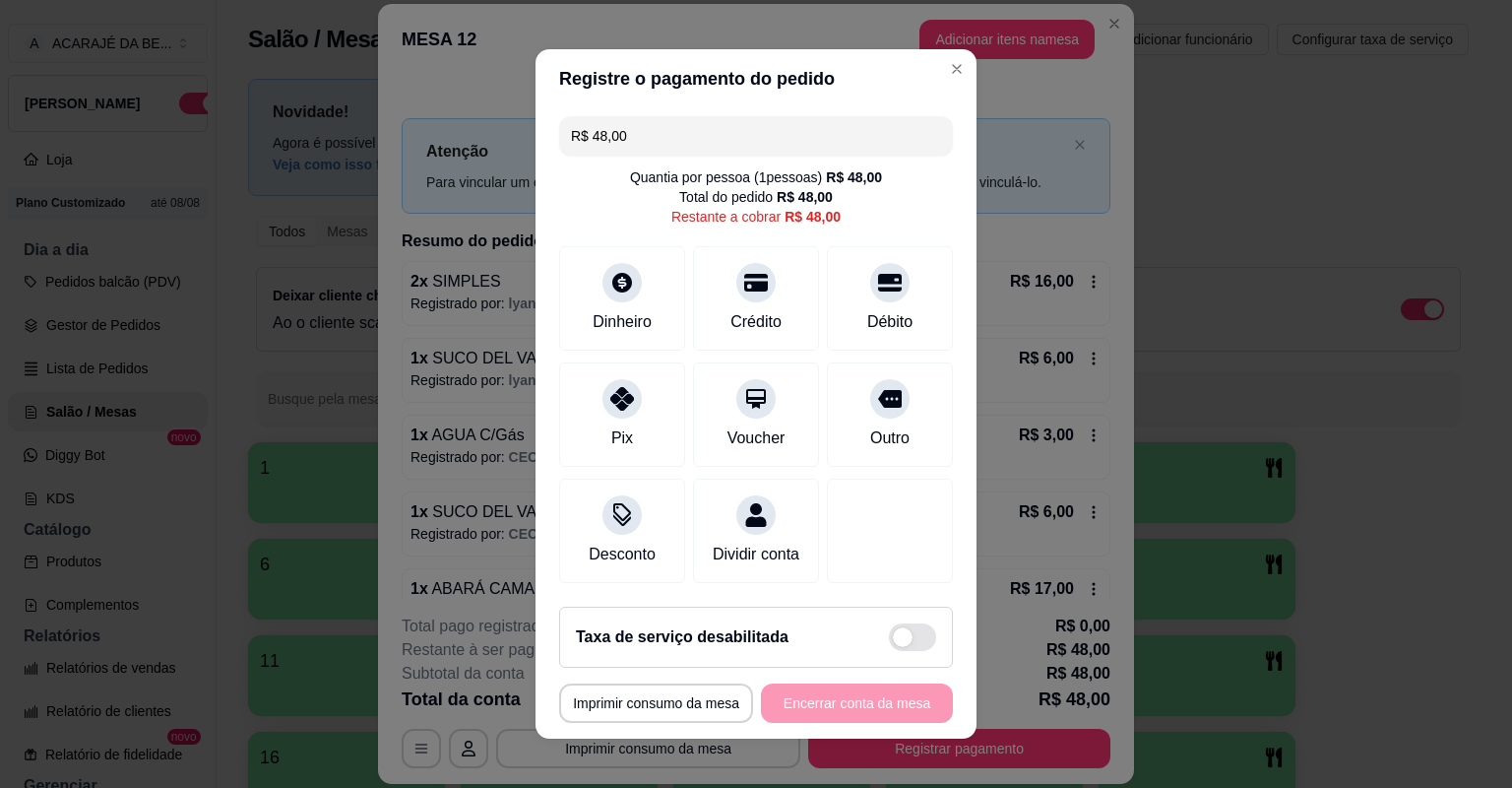 type on "R$ 0,00" 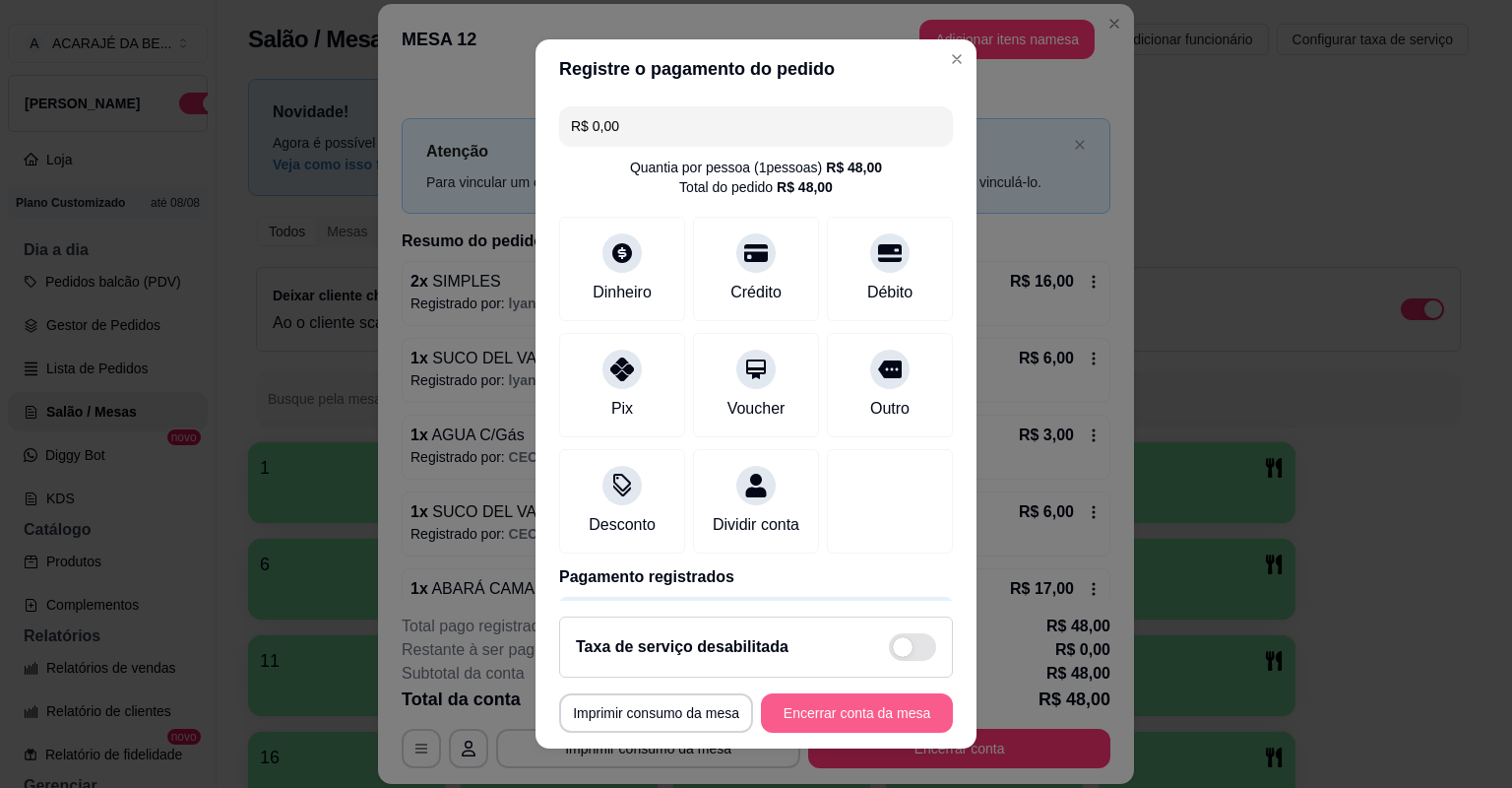 click on "Encerrar conta da mesa" at bounding box center [856, 713] 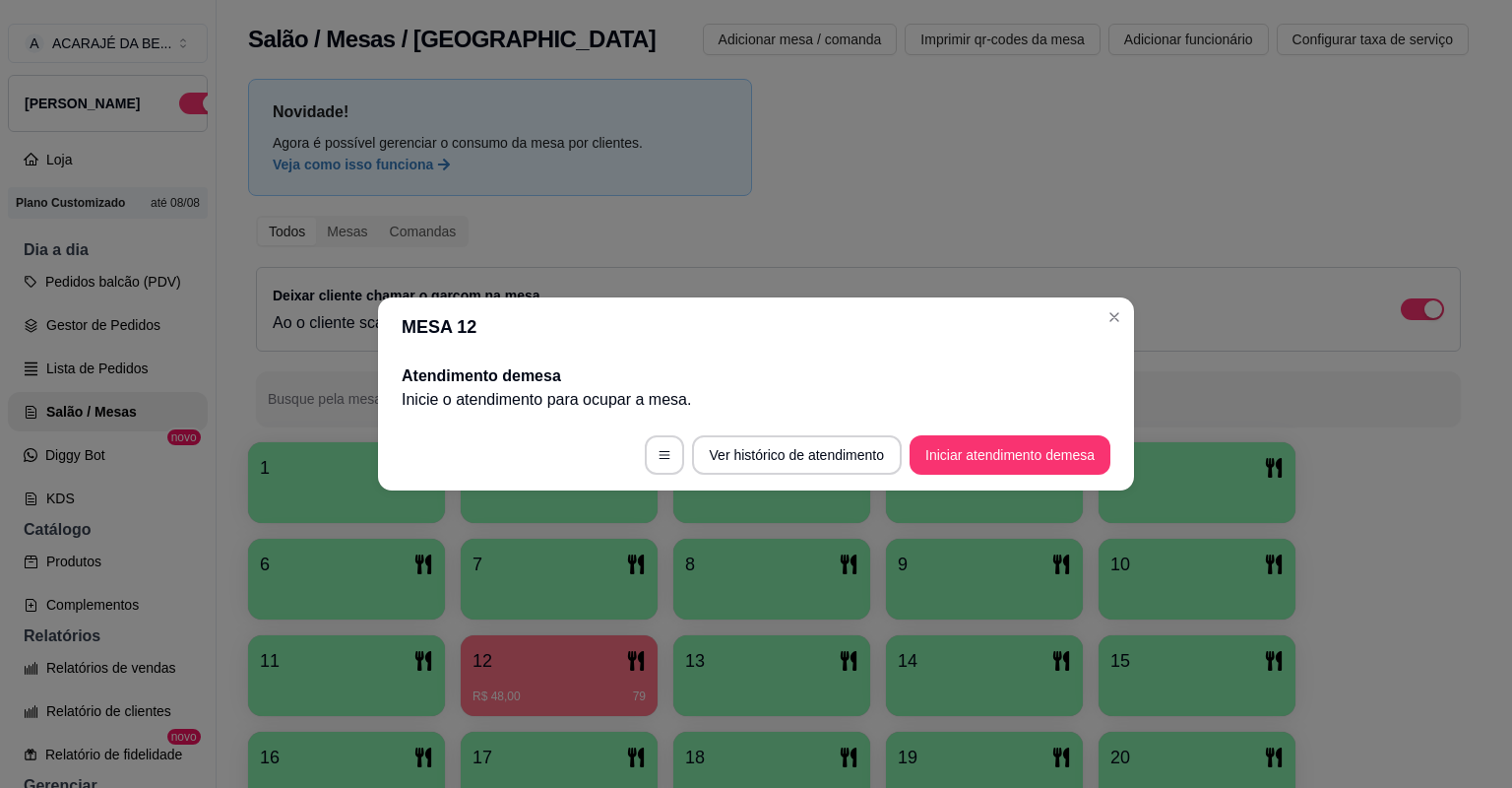 click on "Ver histórico de atendimento Iniciar atendimento de  mesa" at bounding box center (756, 455) 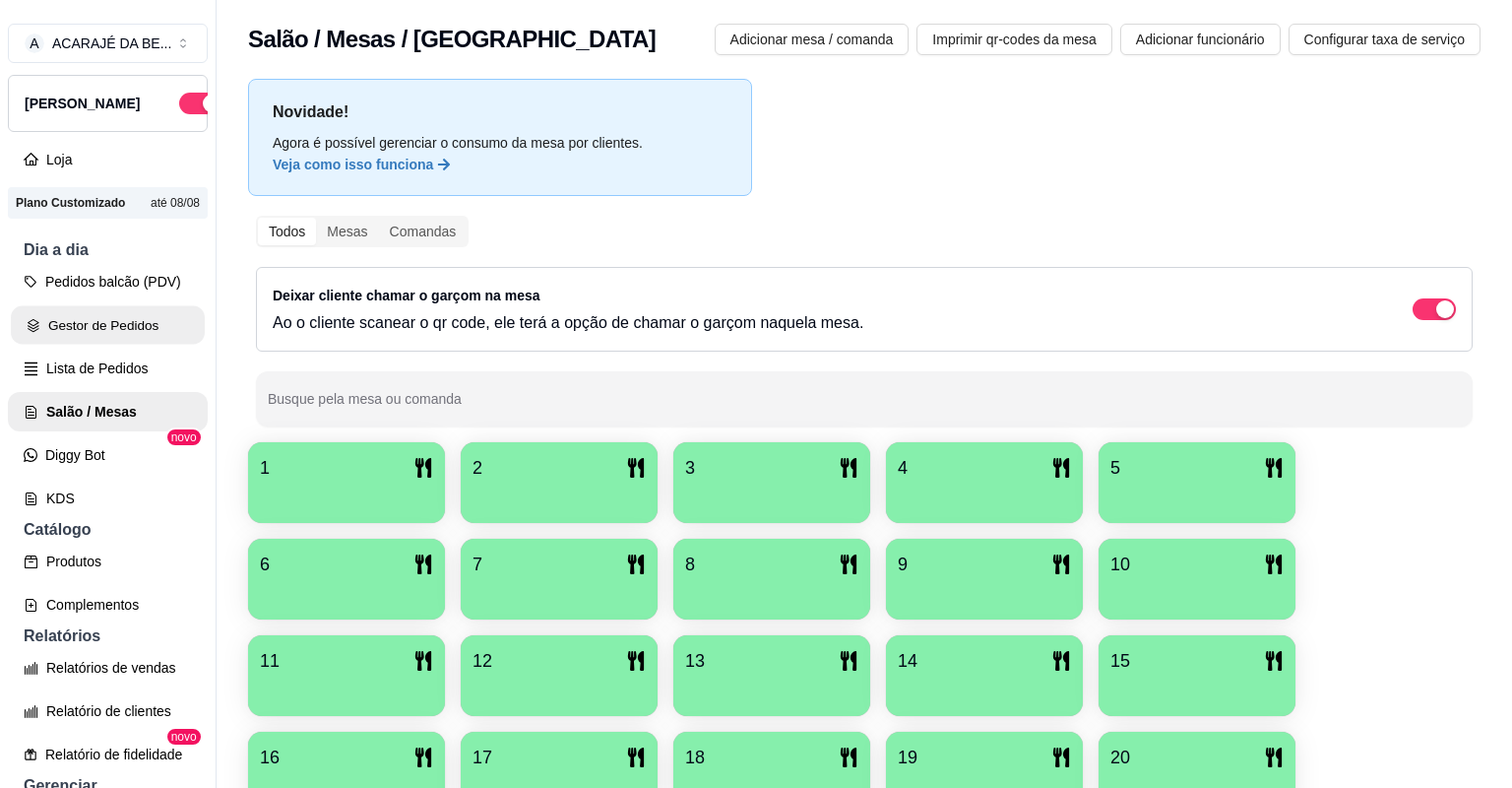 click on "Gestor de Pedidos" at bounding box center (107, 325) 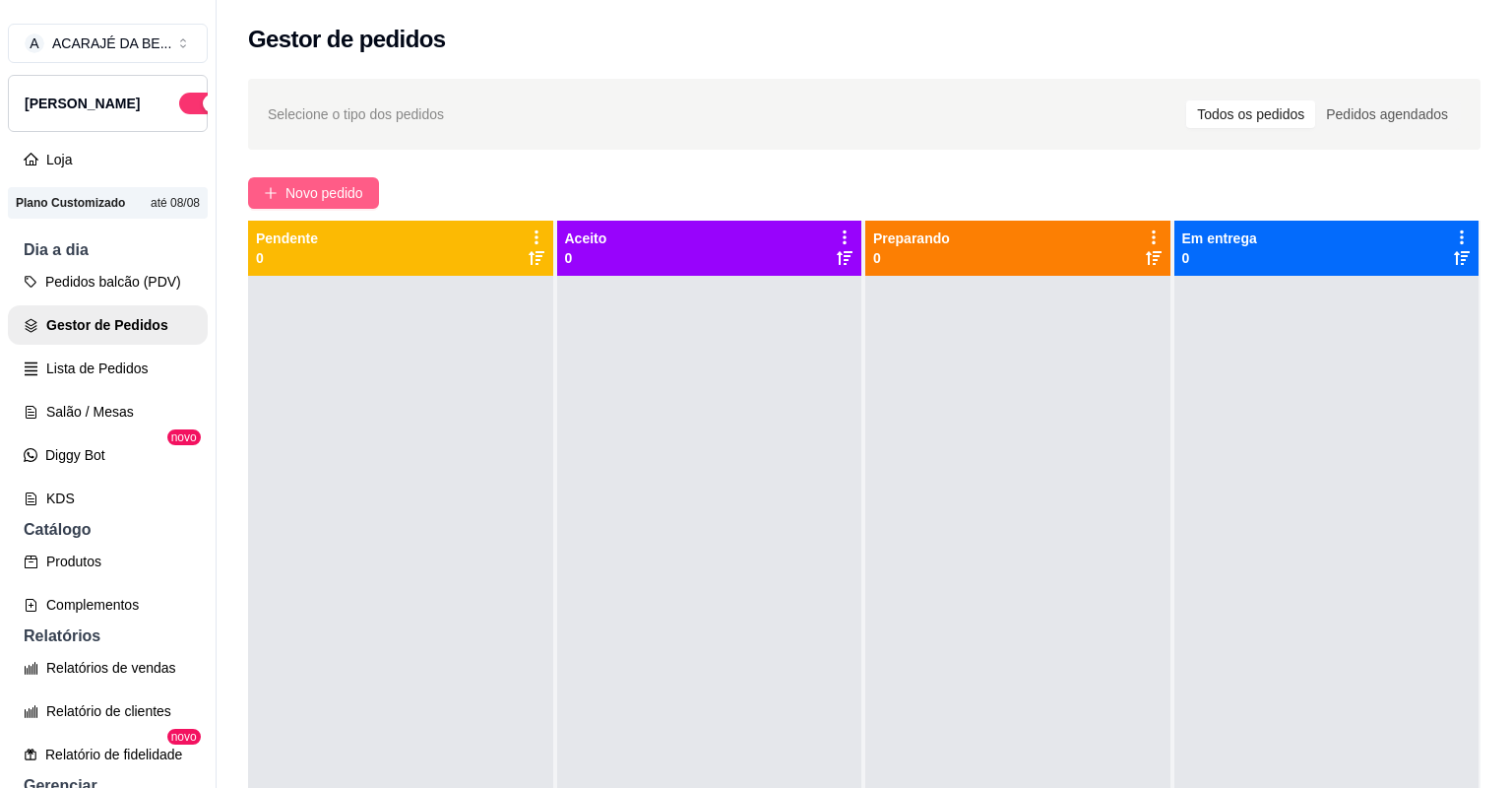 click on "Novo pedido" at bounding box center [313, 193] 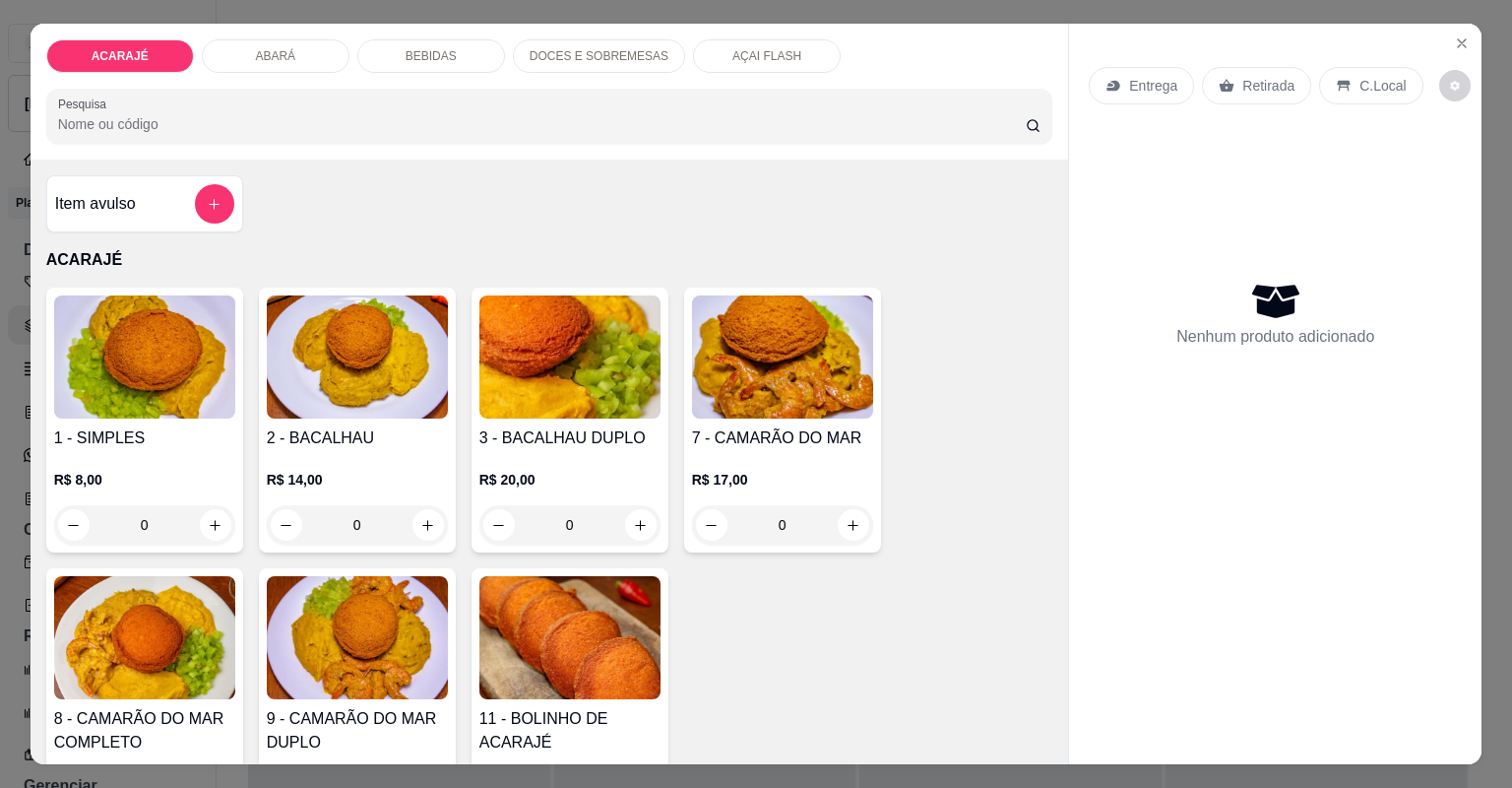 click on "BEBIDAS" at bounding box center (431, 56) 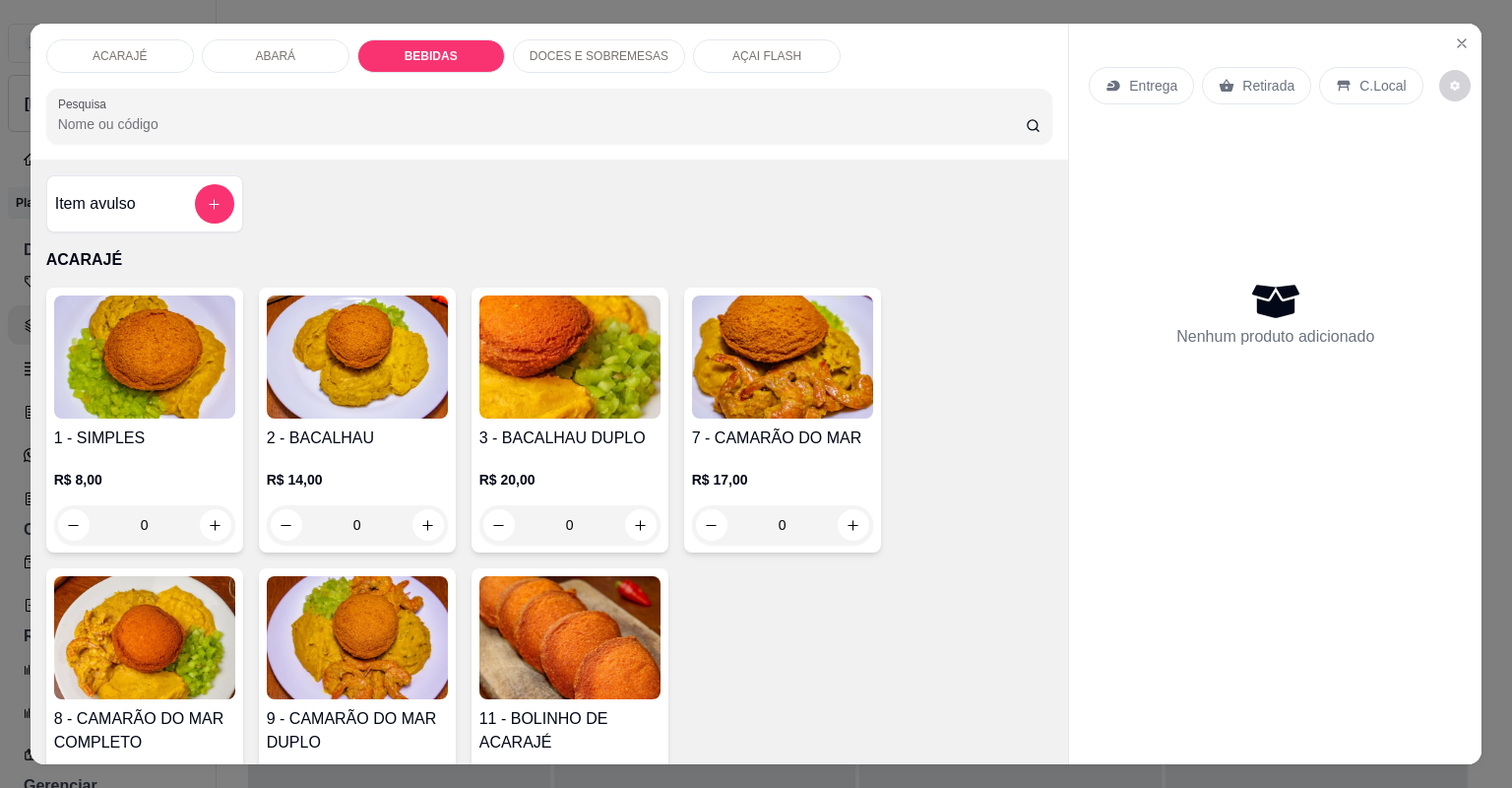 click 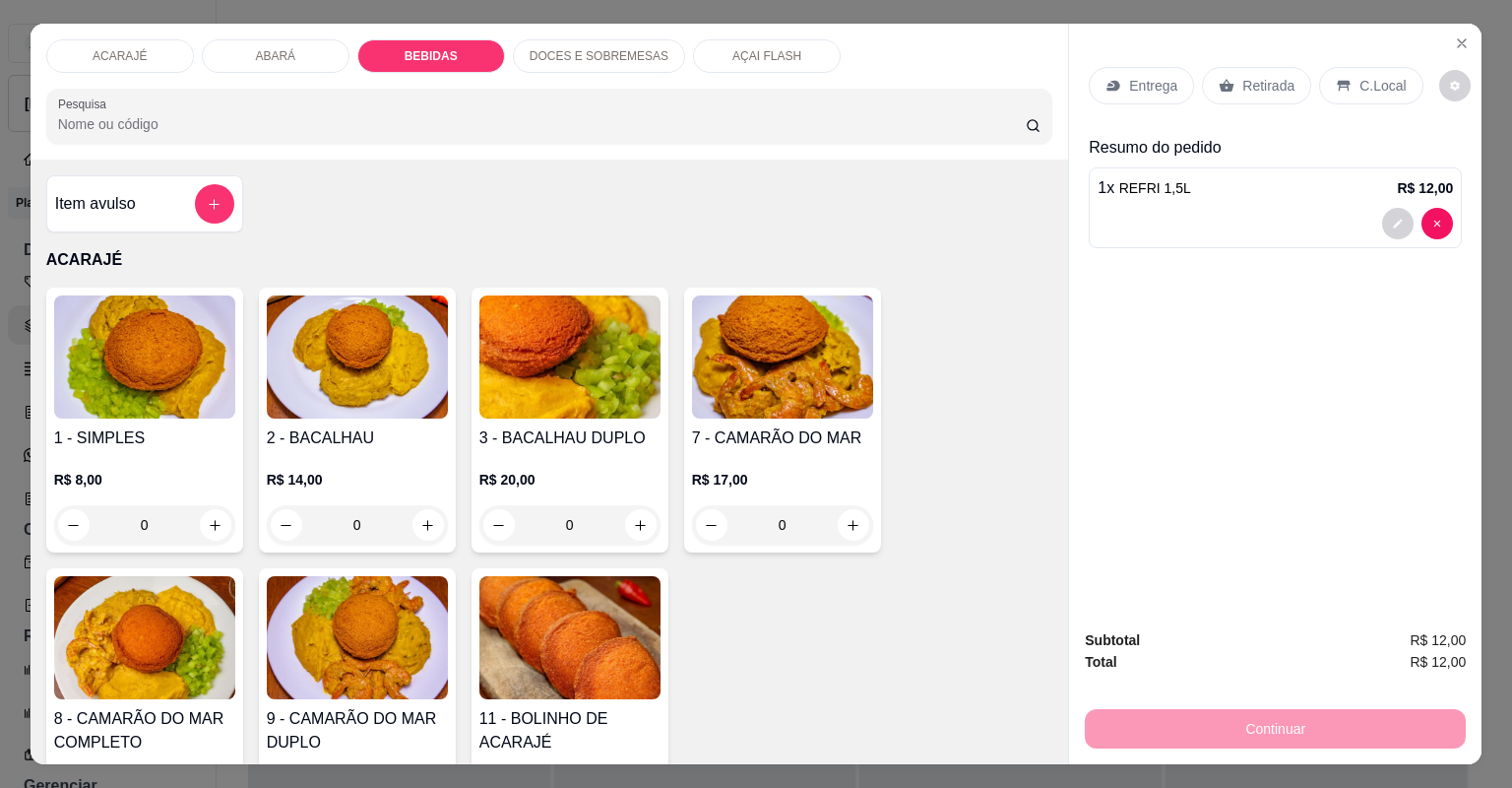 click on "Retirada" at bounding box center [1268, 86] 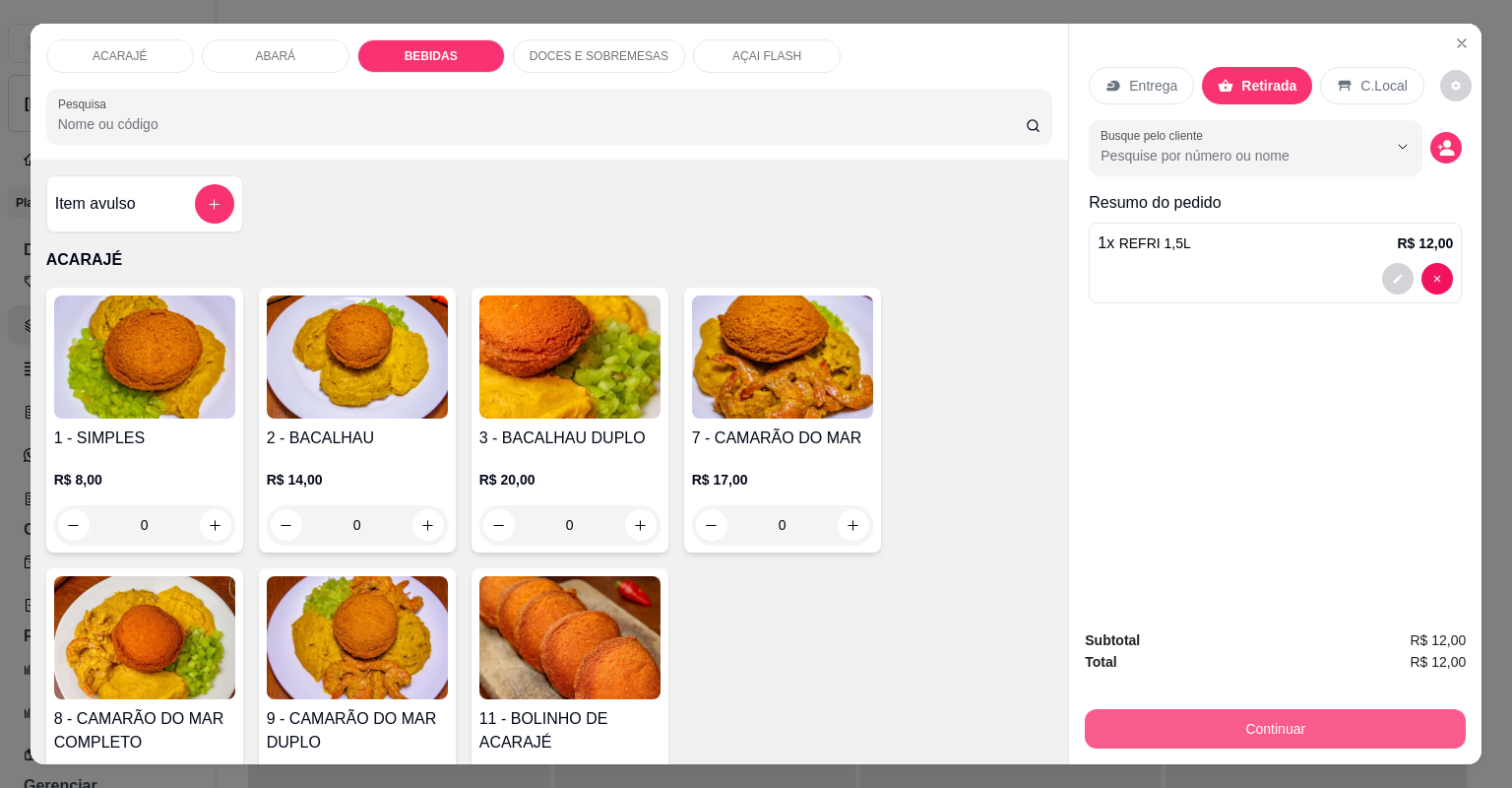 click on "Continuar" at bounding box center (1275, 729) 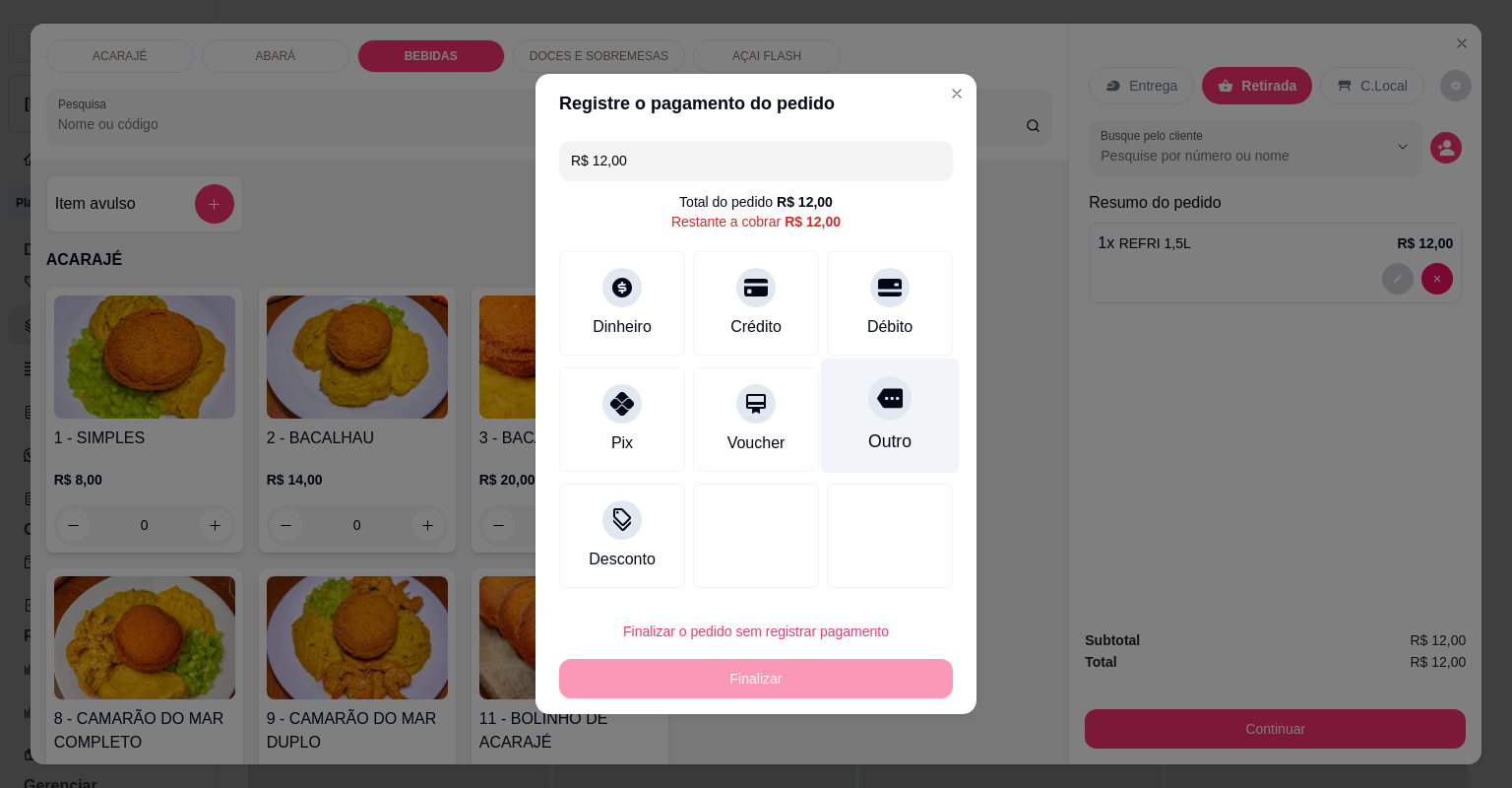 click on "Outro" at bounding box center [890, 416] 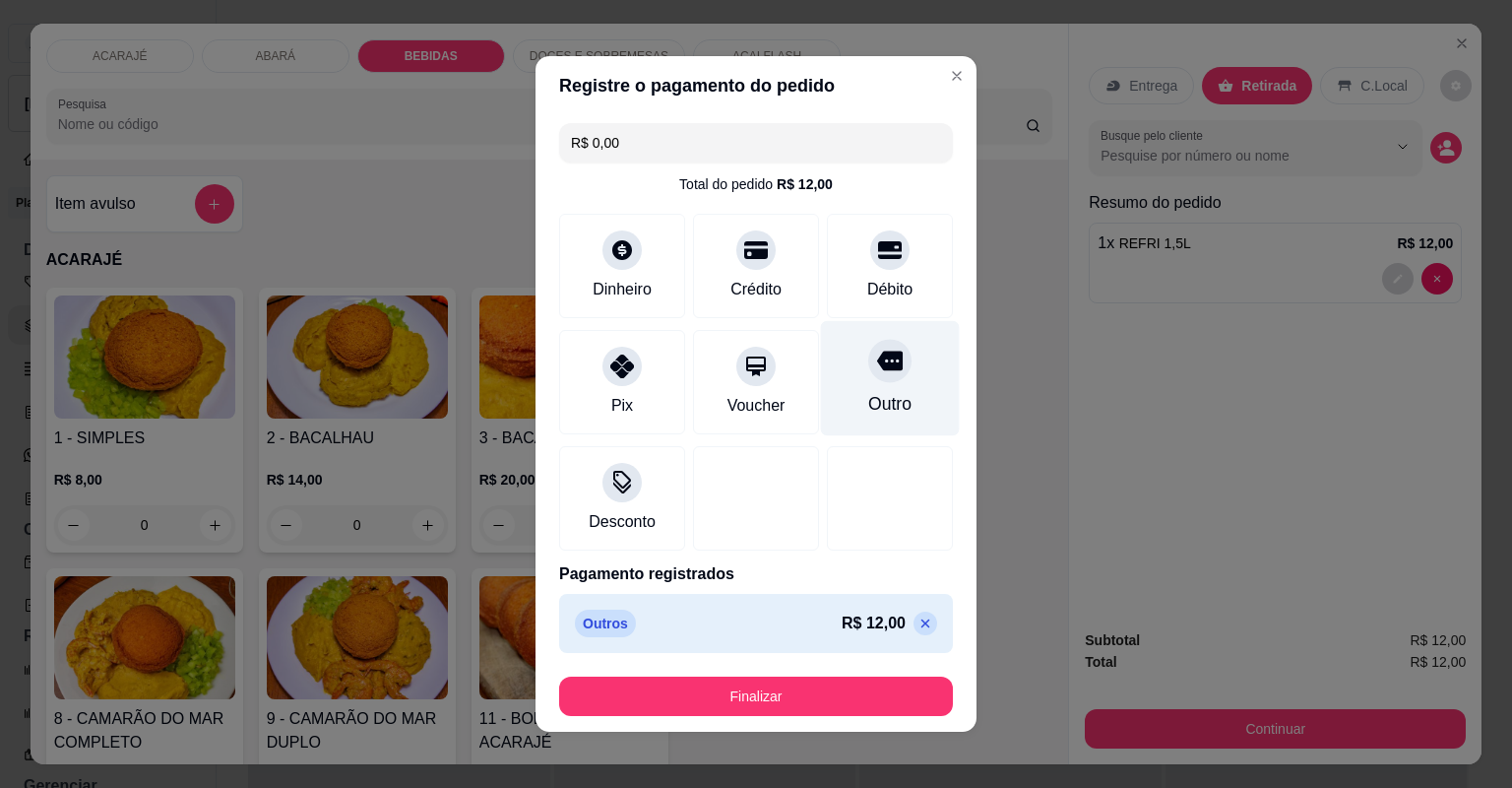type on "R$ 0,00" 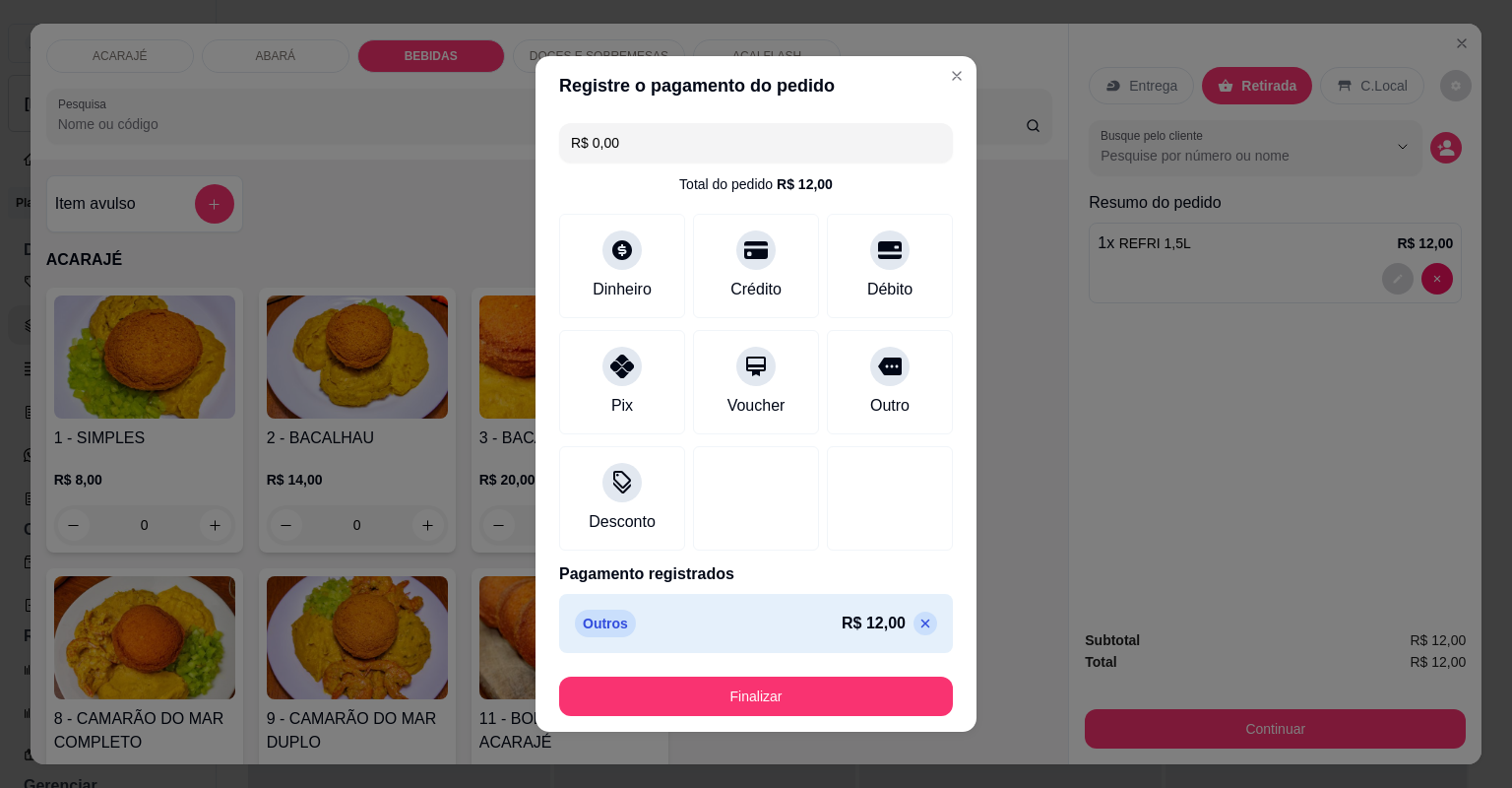 click on "Finalizar" at bounding box center (756, 696) 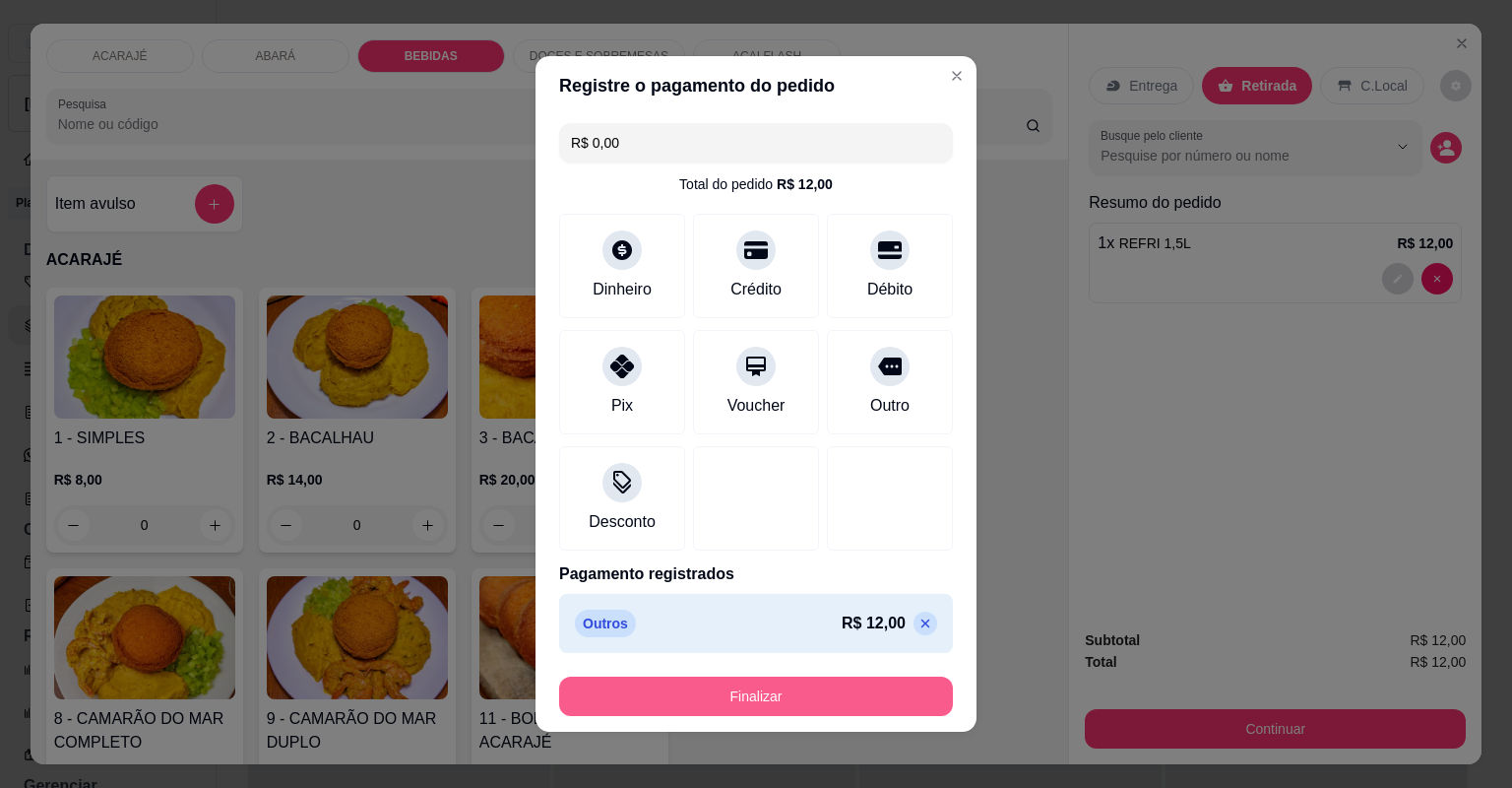 click on "Finalizar" at bounding box center (756, 696) 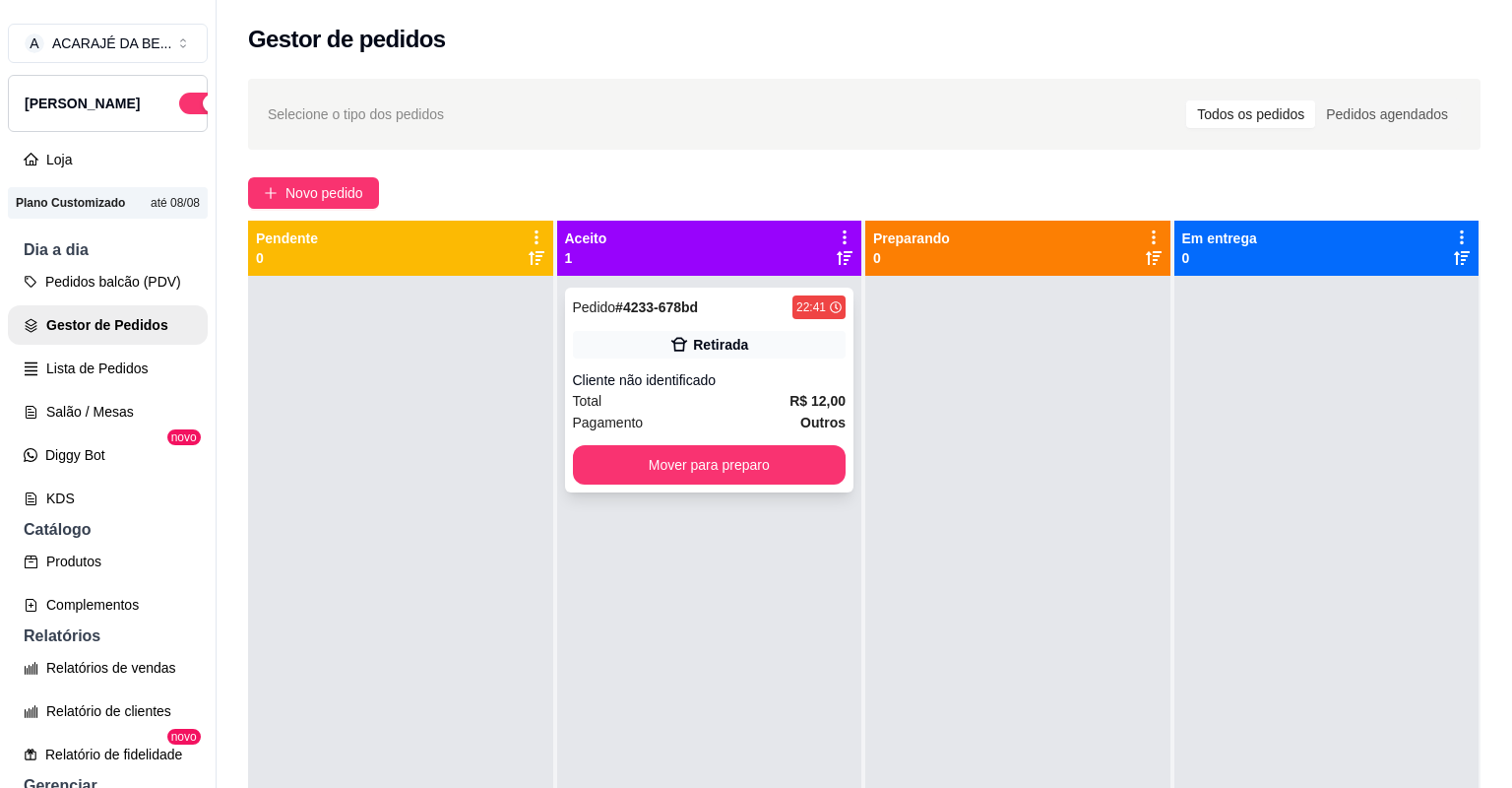 click on "Pedido  # 4233-678bd 22:41 Retirada Cliente não identificado Total R$ 12,00 Pagamento Outros Mover para preparo" at bounding box center [710, 390] 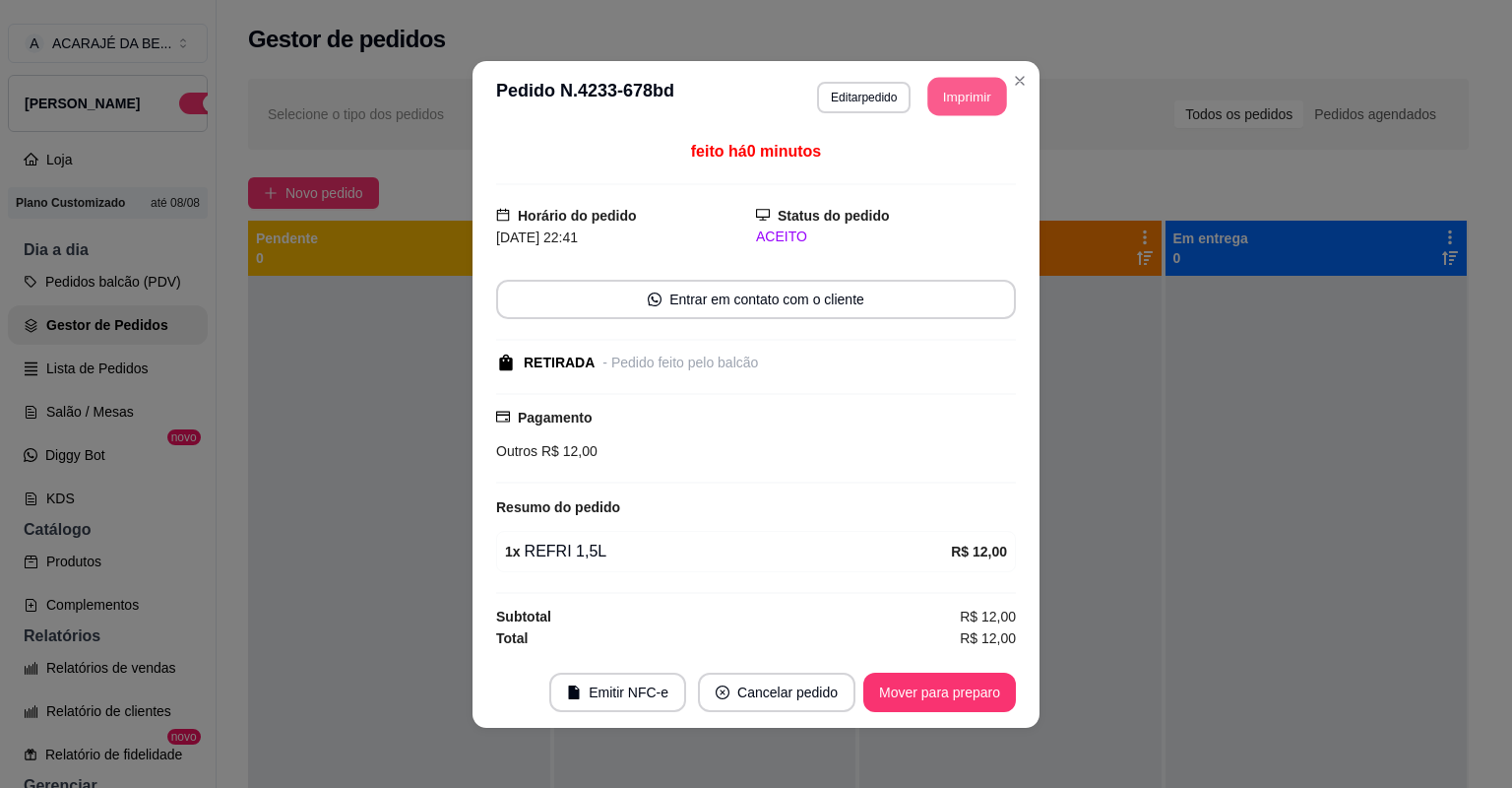 click on "Imprimir" at bounding box center [968, 96] 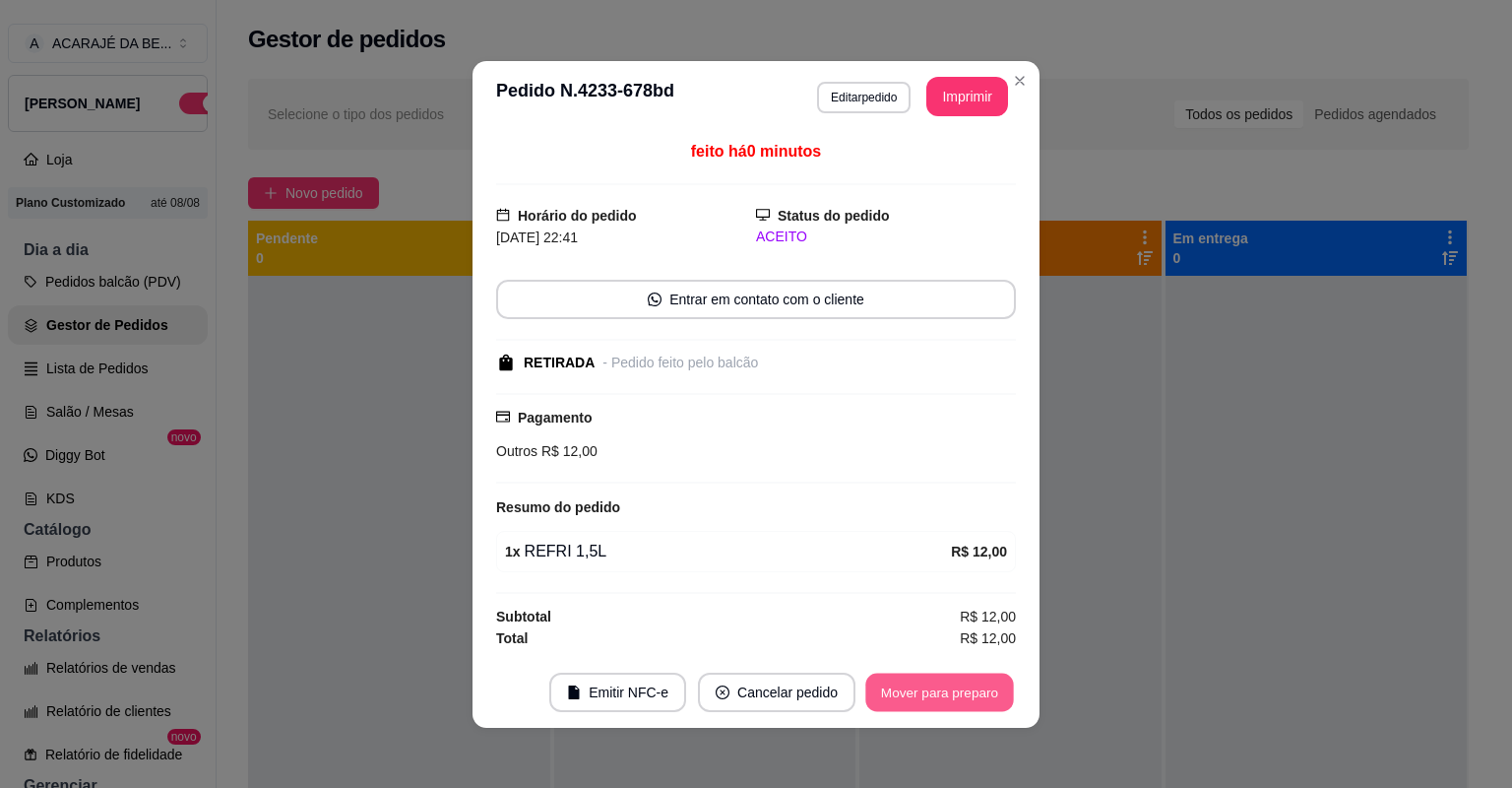 click on "Mover para preparo" at bounding box center [939, 691] 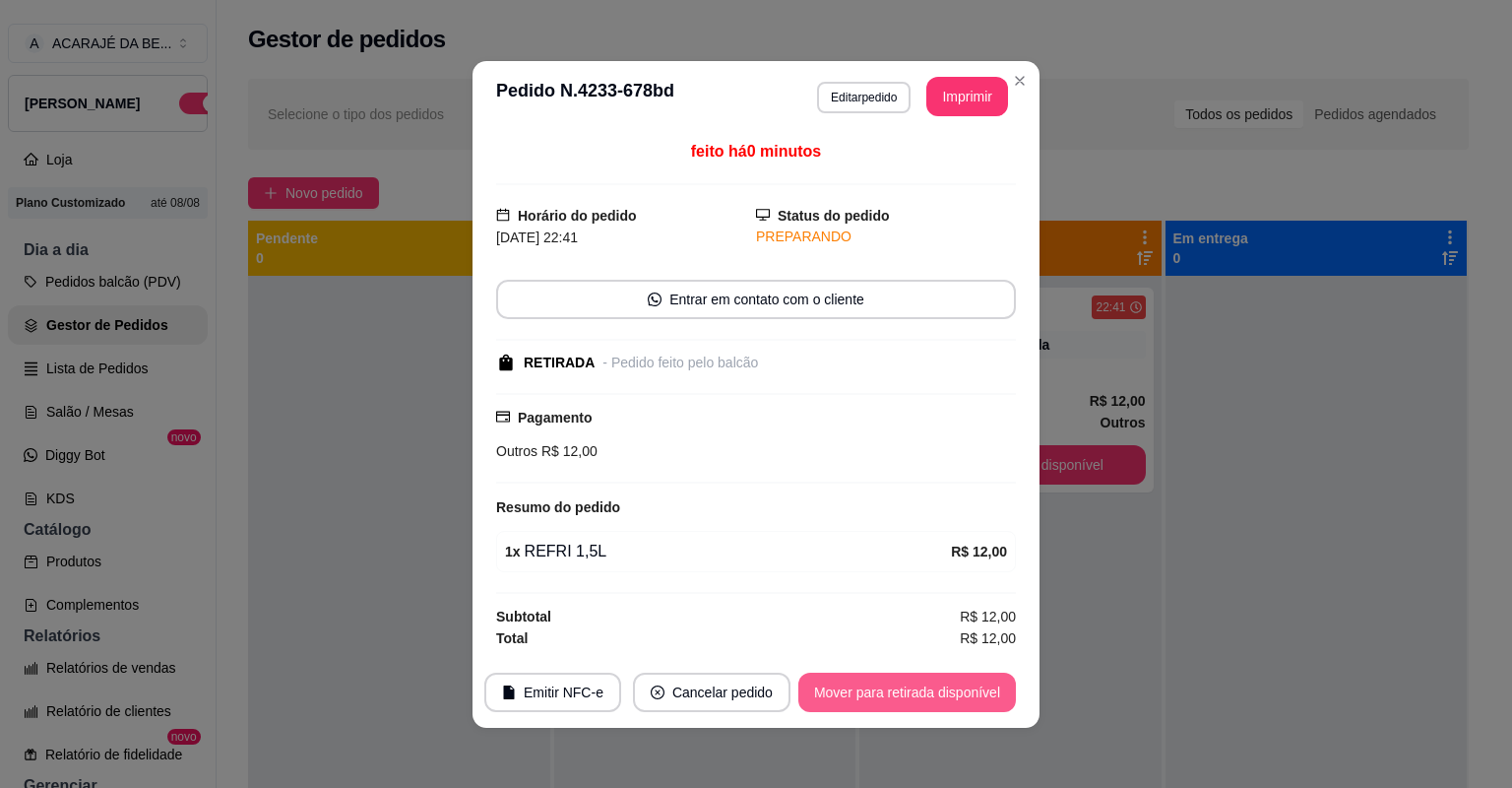 click on "Mover para retirada disponível" at bounding box center [907, 692] 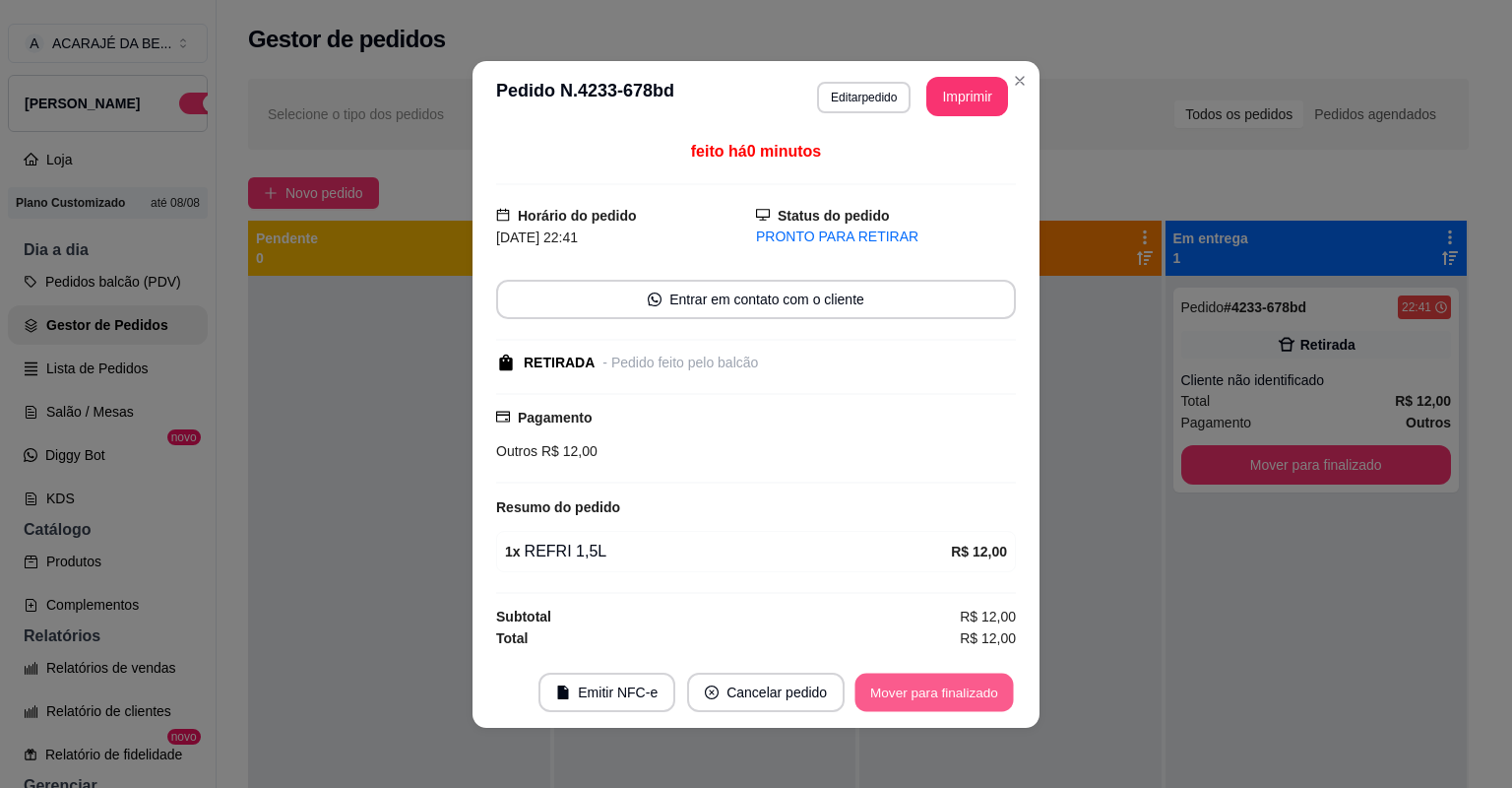 click on "Mover para finalizado" at bounding box center [934, 691] 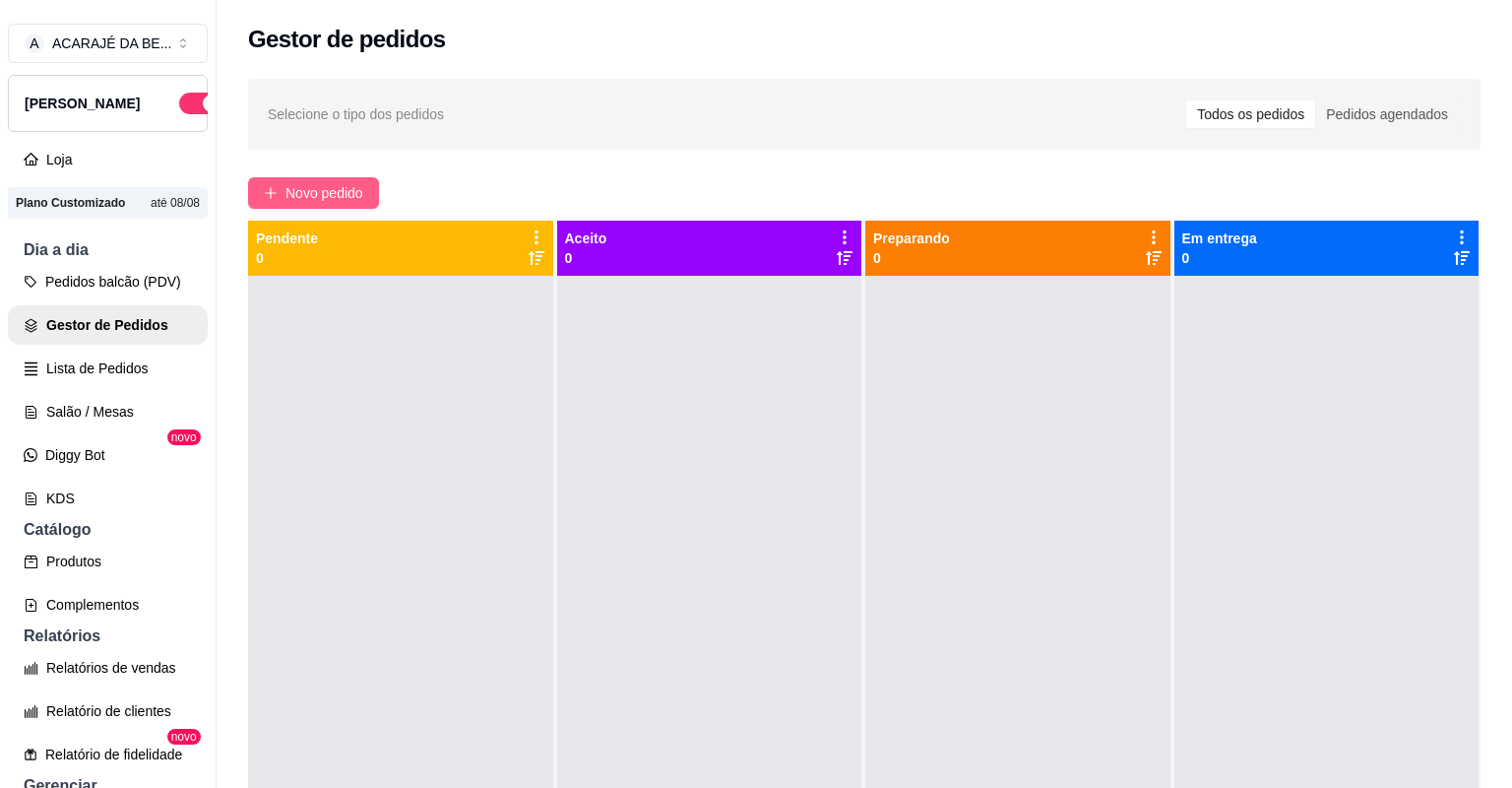 click on "Novo pedido" at bounding box center [324, 193] 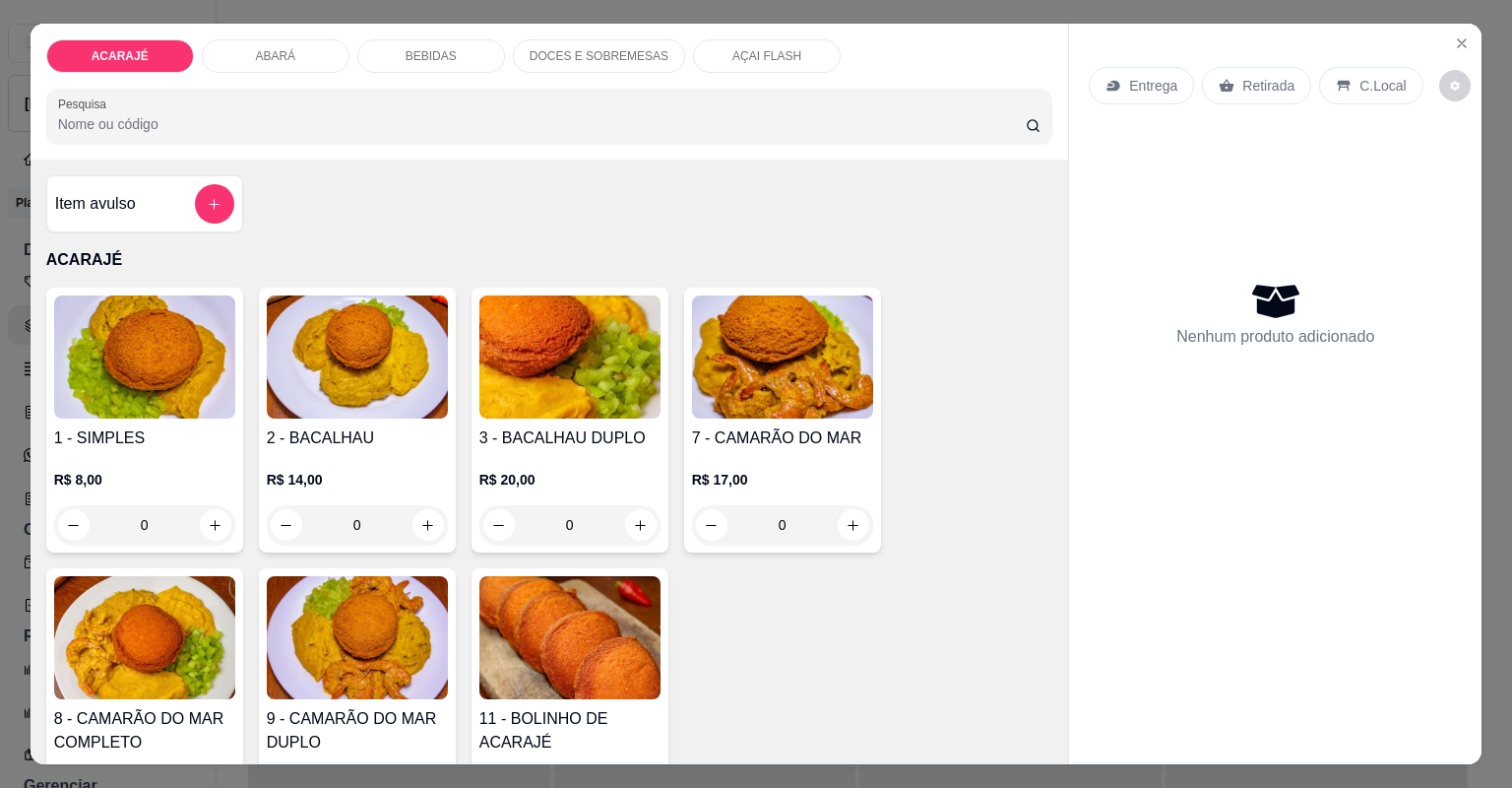 click 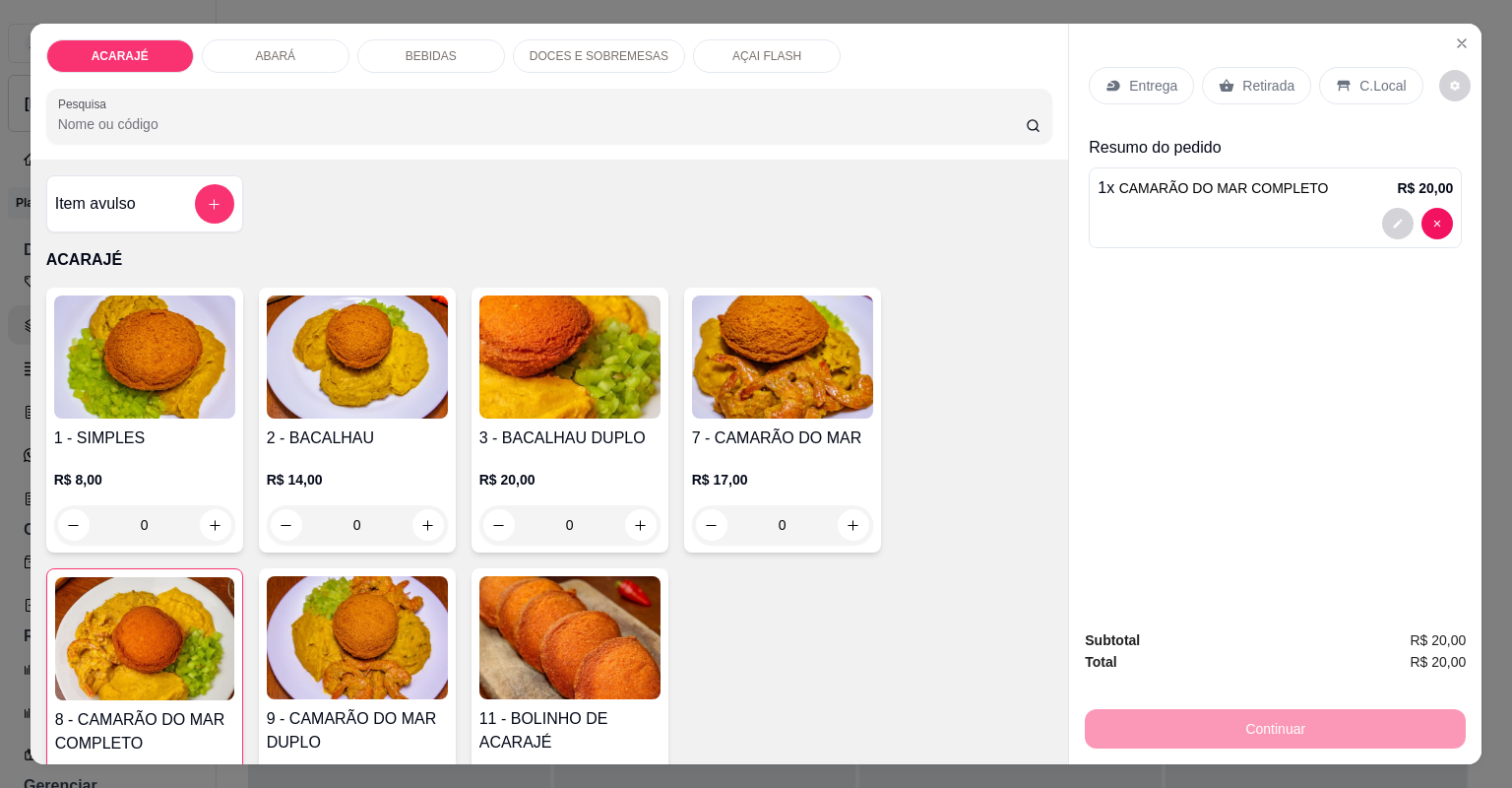 click on "Entrega" at bounding box center (1153, 86) 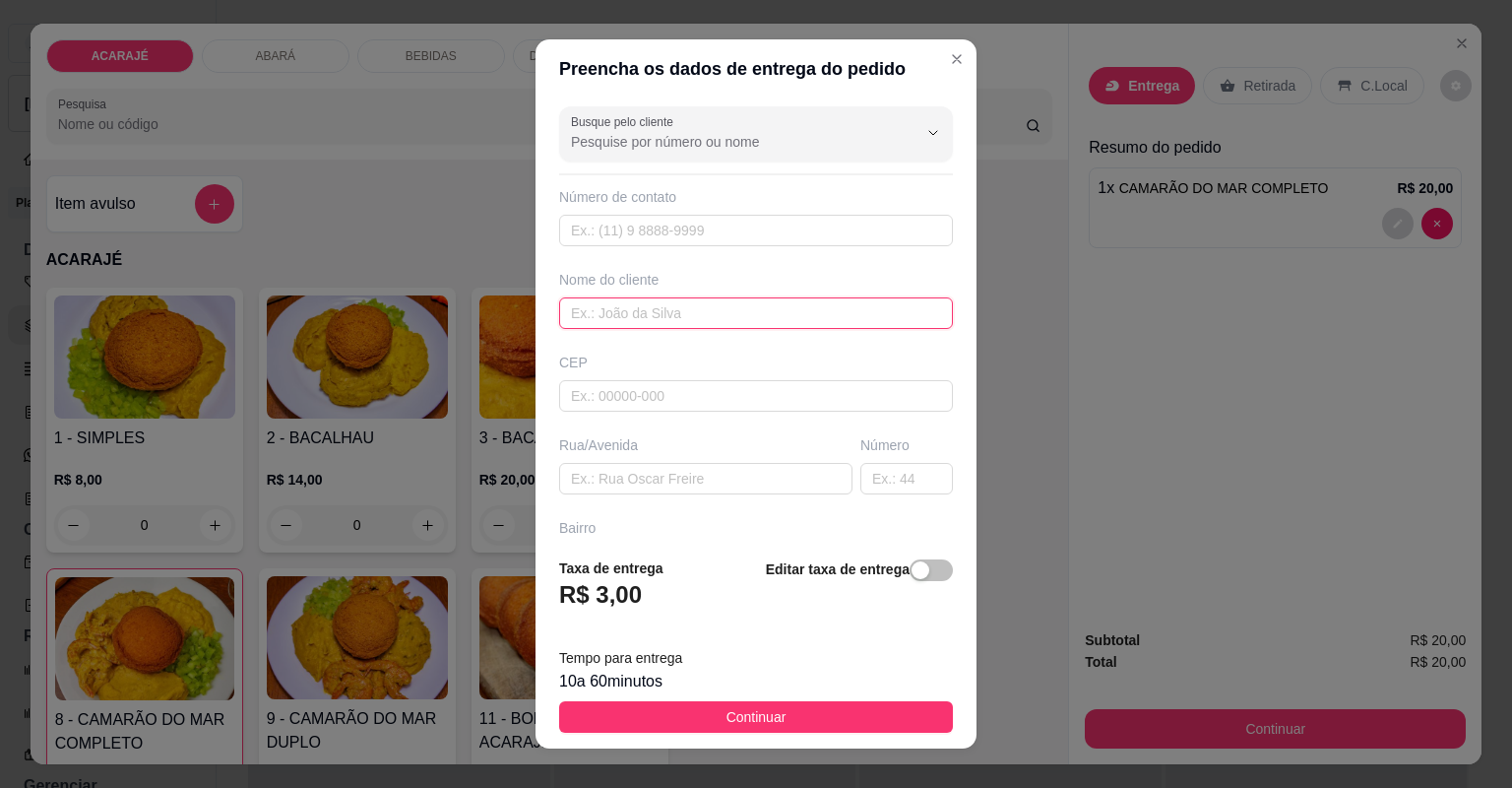 click at bounding box center [756, 313] 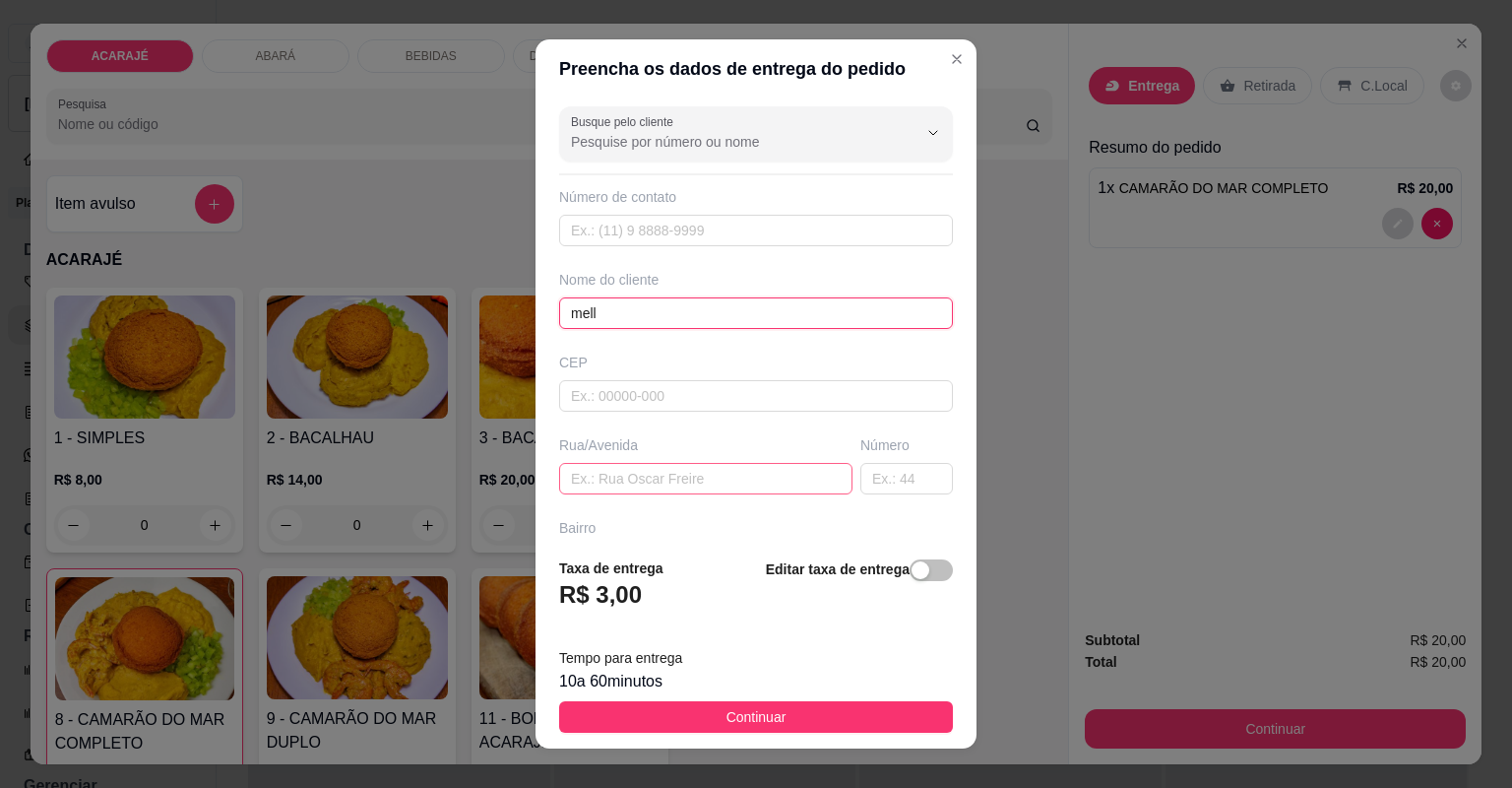 type on "mell" 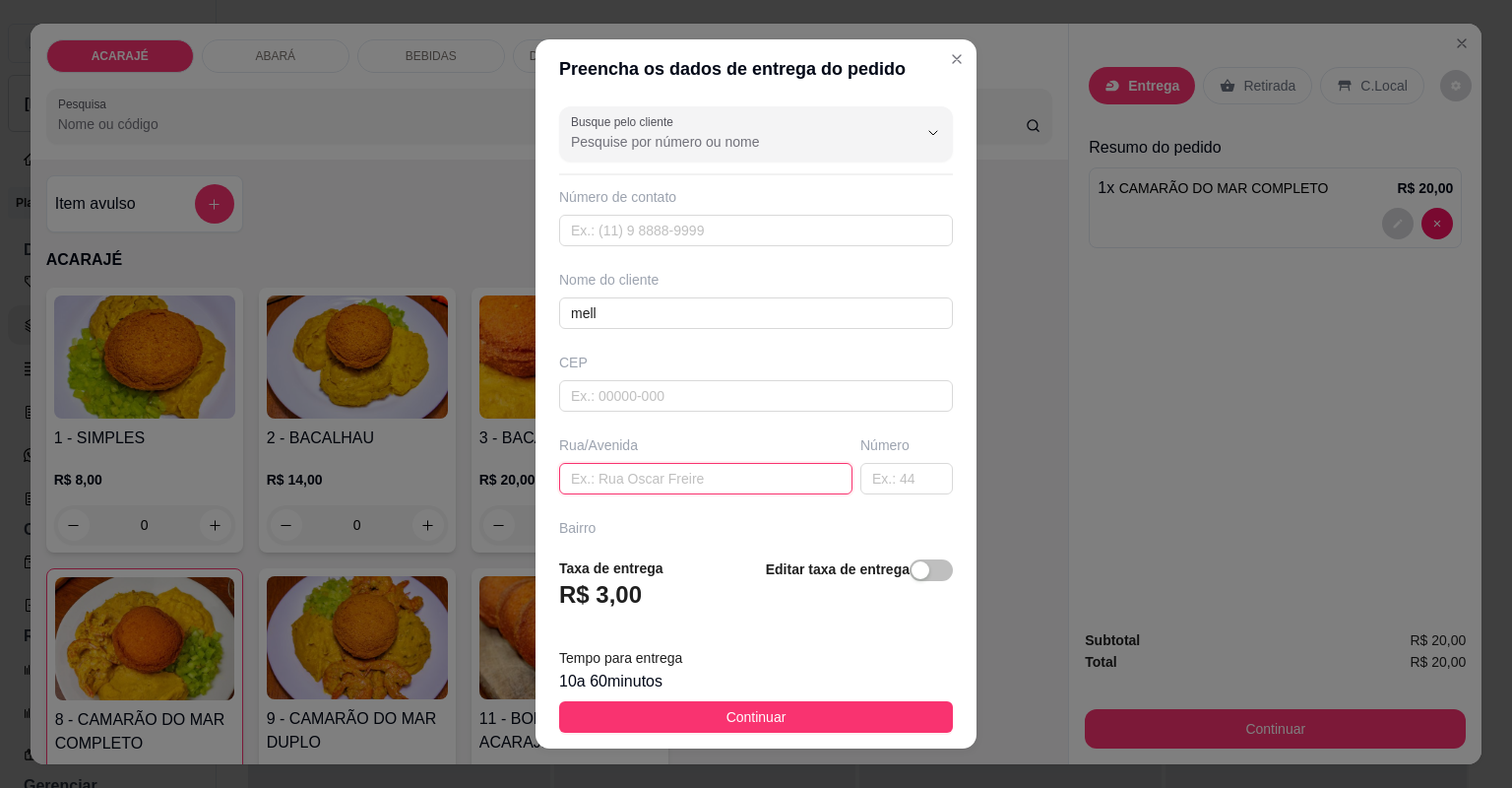 click at bounding box center [706, 479] 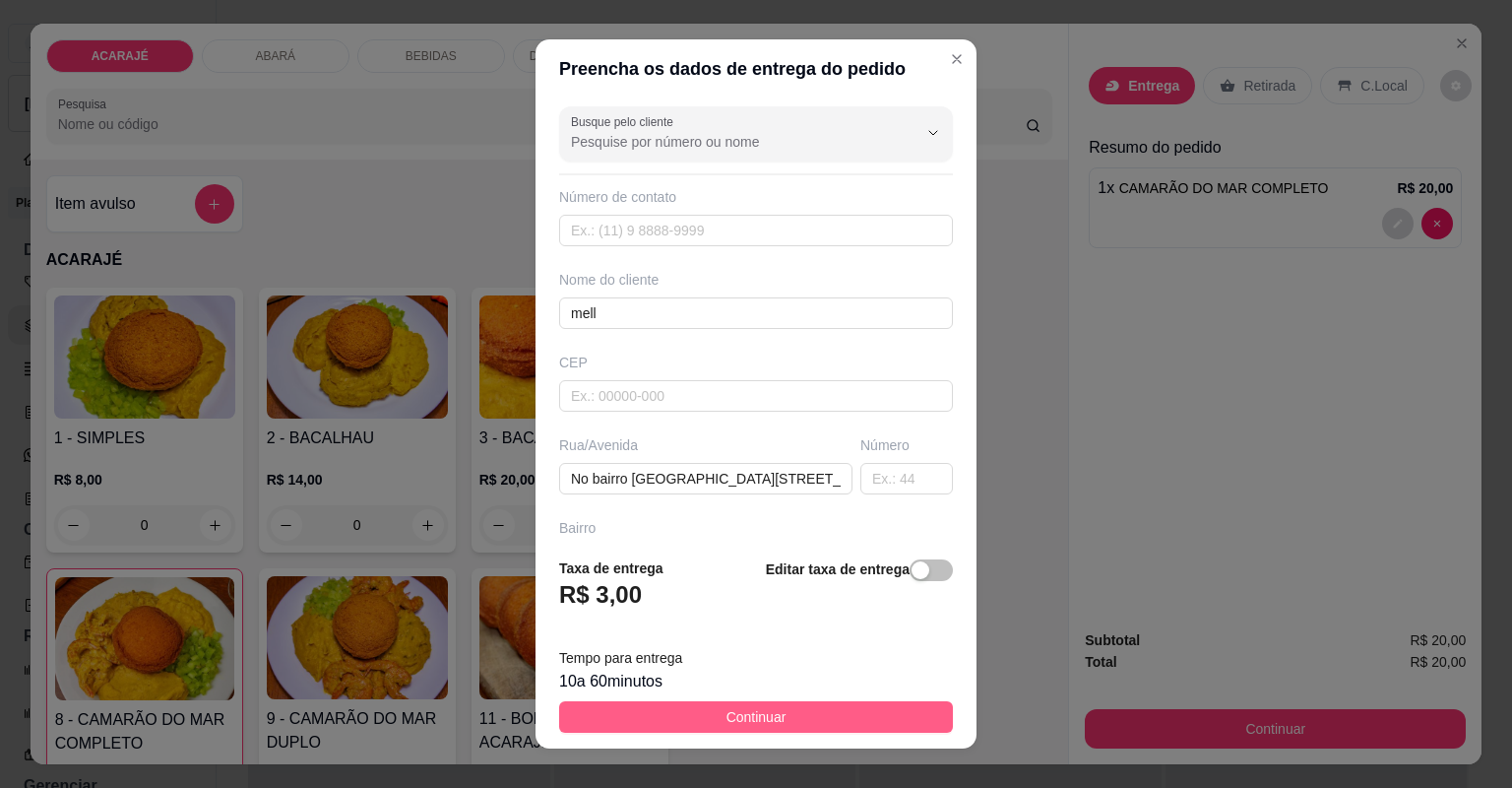 click on "Continuar" at bounding box center [756, 717] 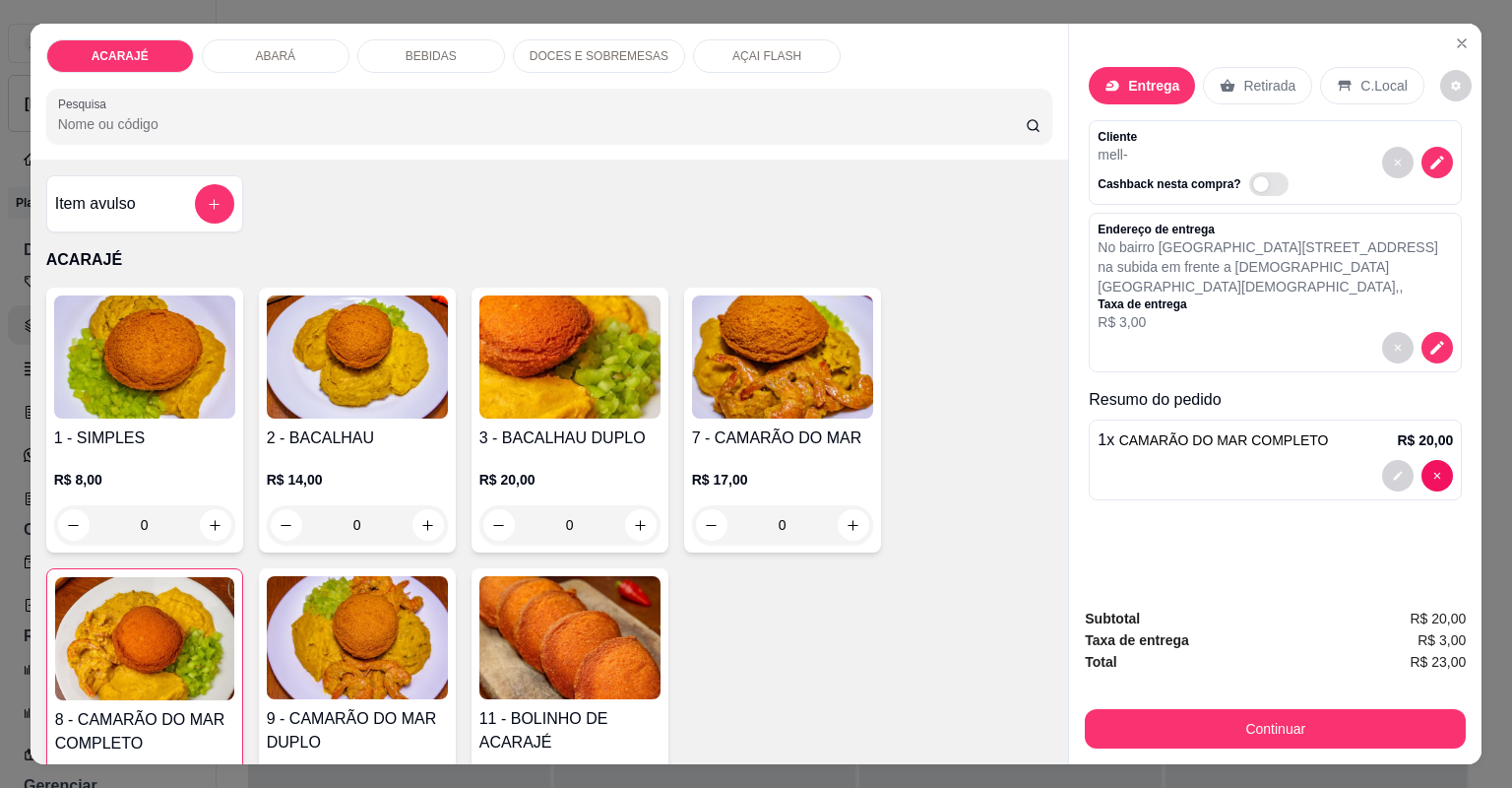 click on "Subtotal R$ 20,00 Taxa de entrega R$ 3,00 Total R$ 23,00 Continuar" at bounding box center (1275, 678) 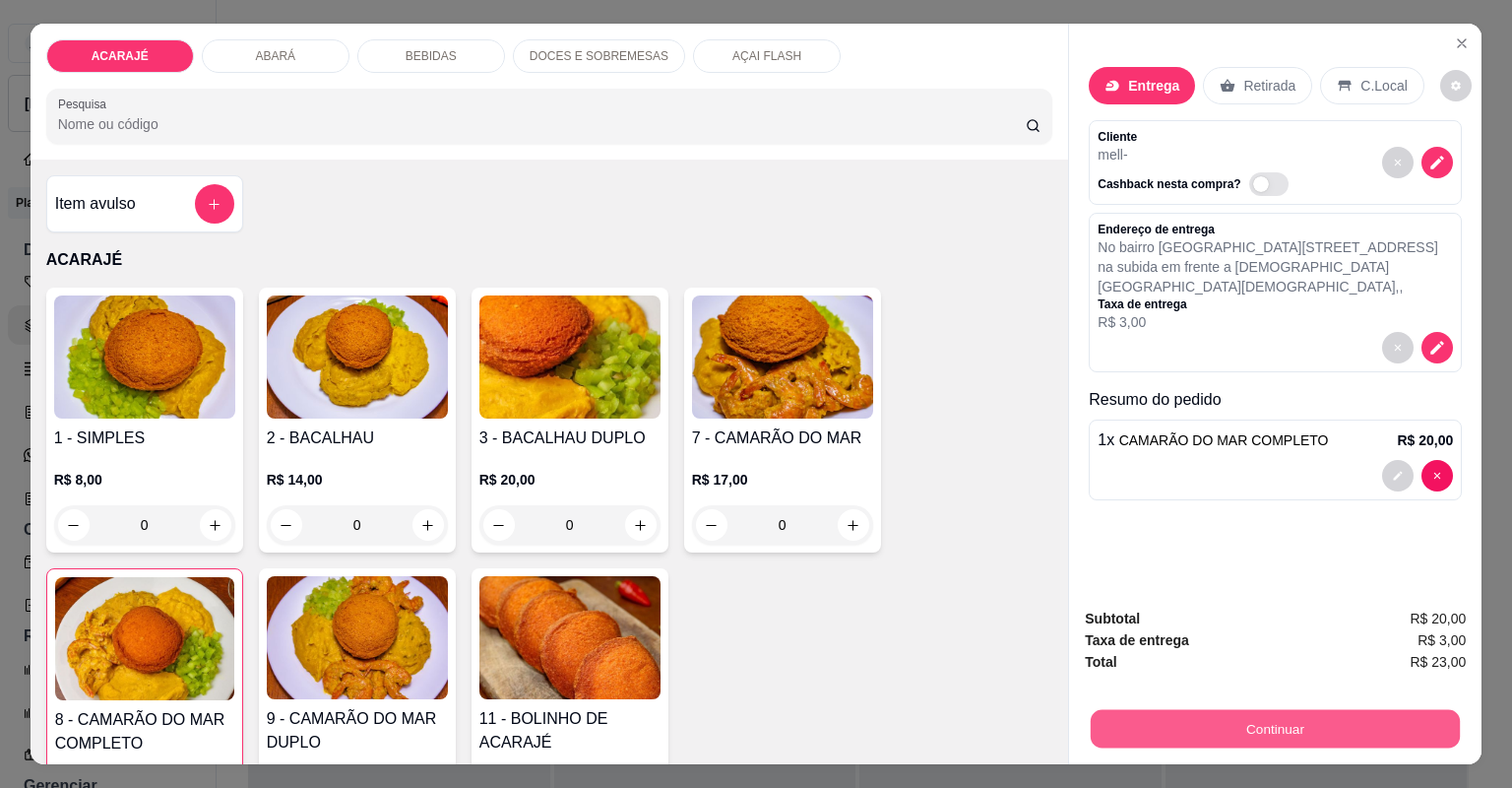 click on "Continuar" at bounding box center (1275, 729) 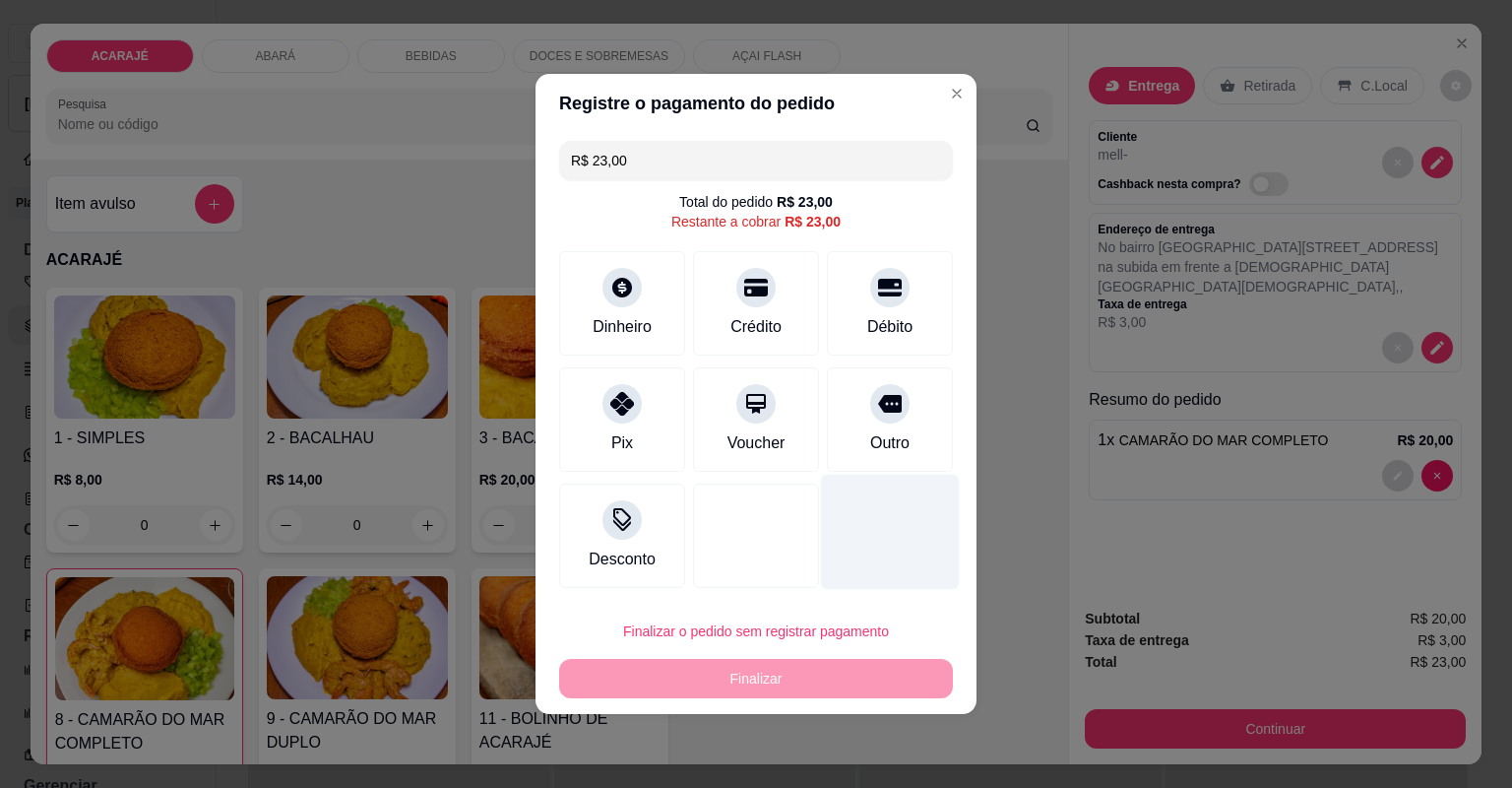 drag, startPoint x: 853, startPoint y: 420, endPoint x: 828, endPoint y: 467, distance: 53.235327 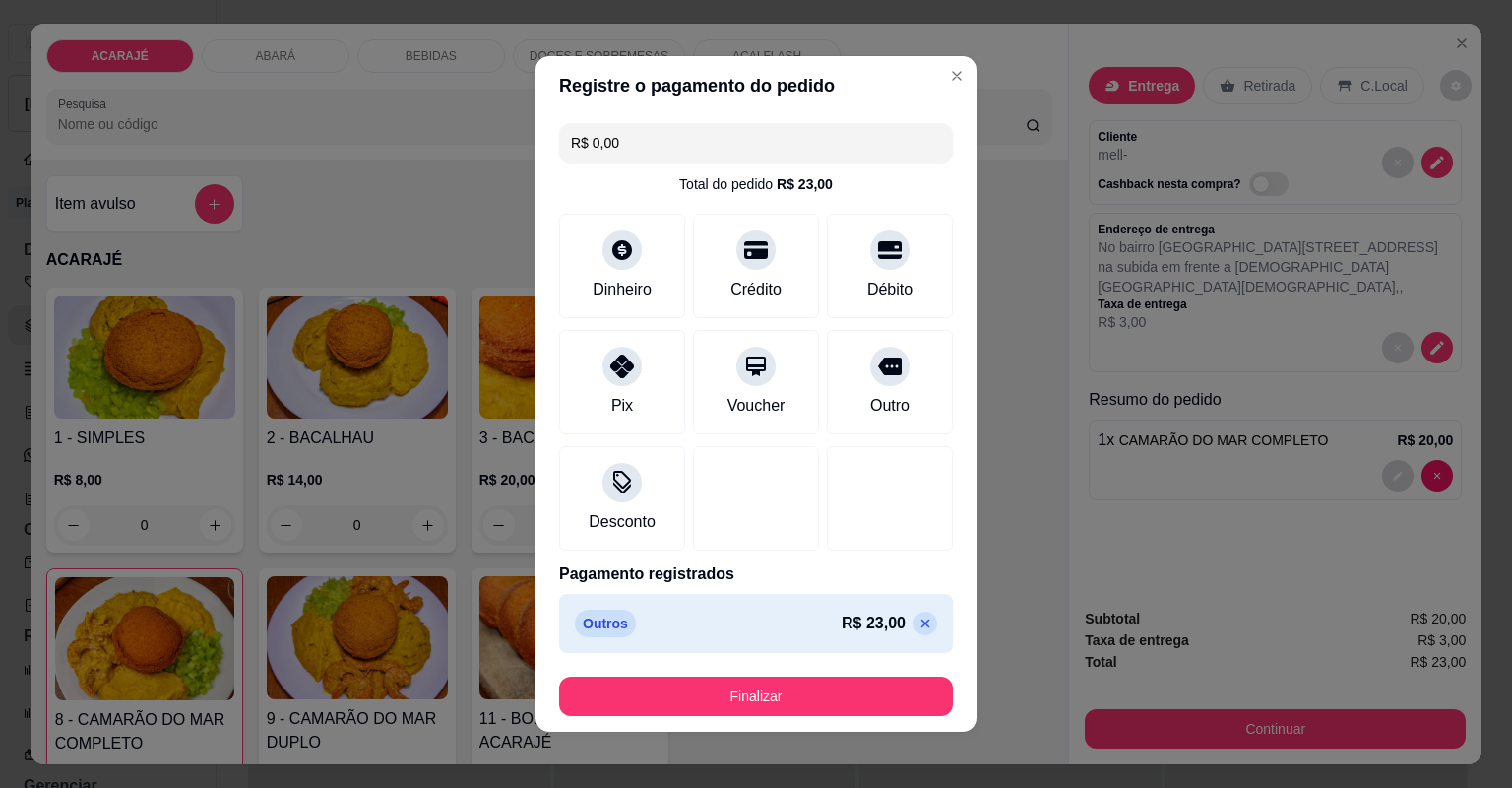 click at bounding box center (925, 624) 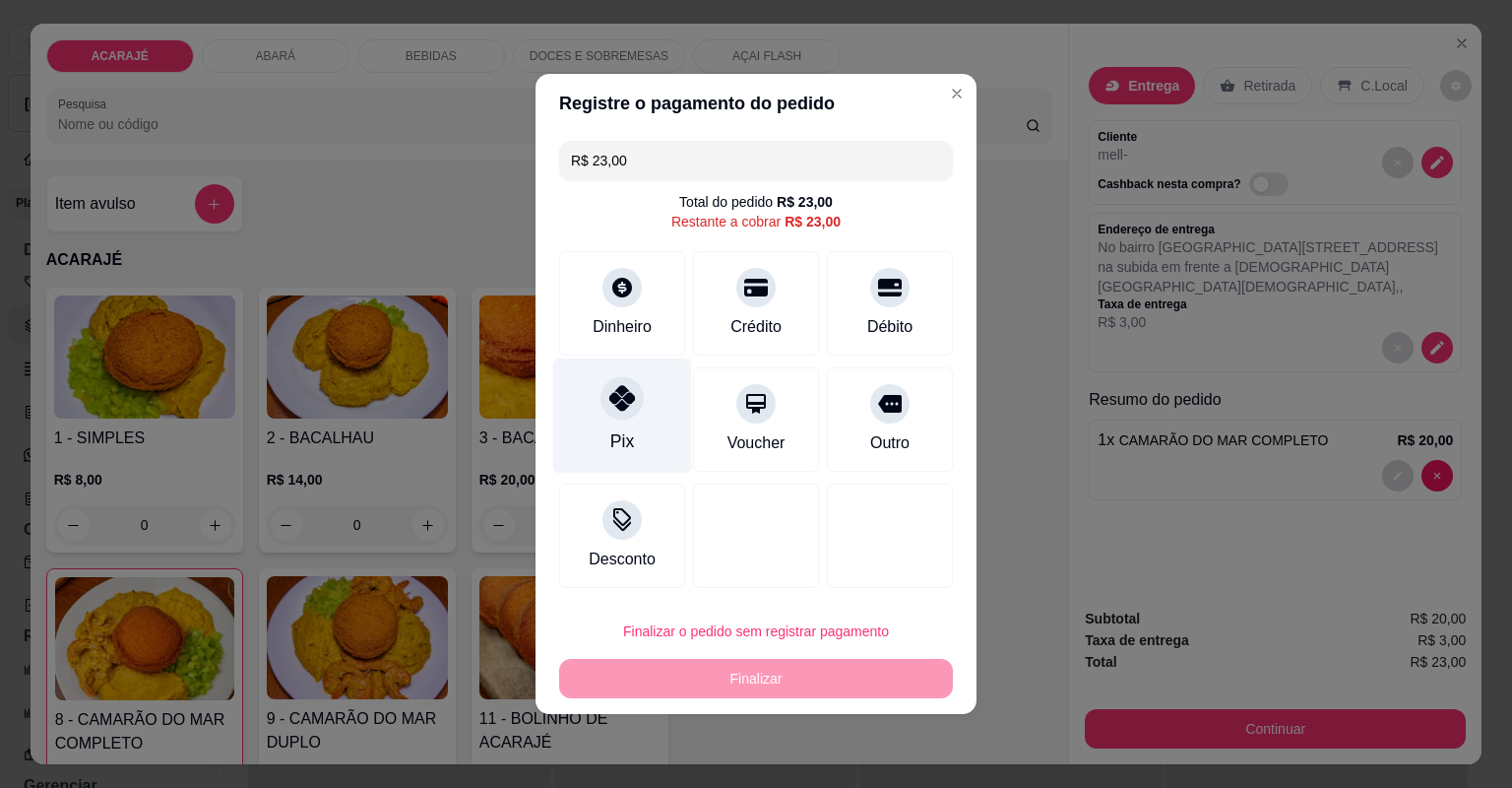 click on "Pix" at bounding box center (622, 441) 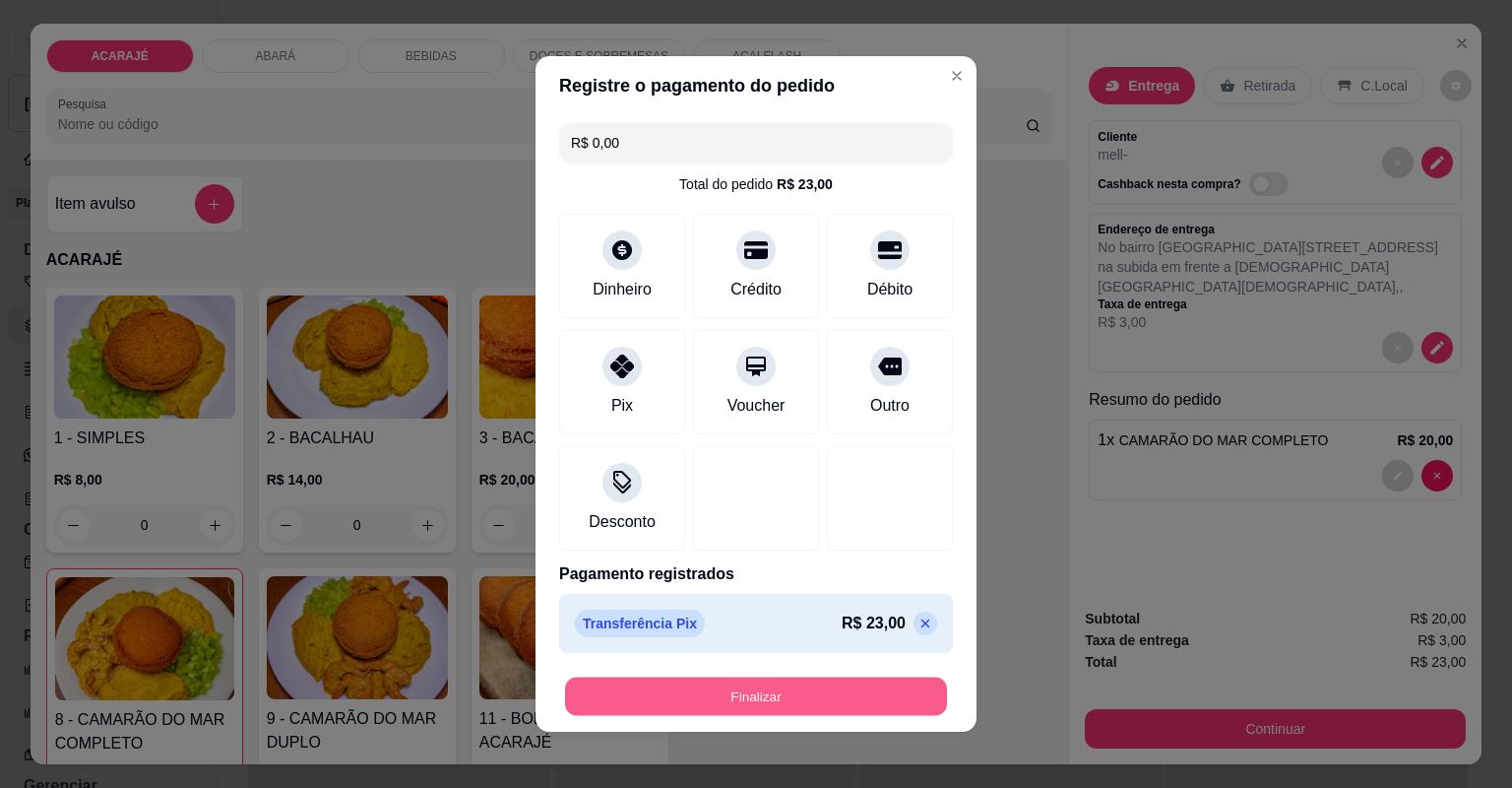 click on "Finalizar" at bounding box center (756, 696) 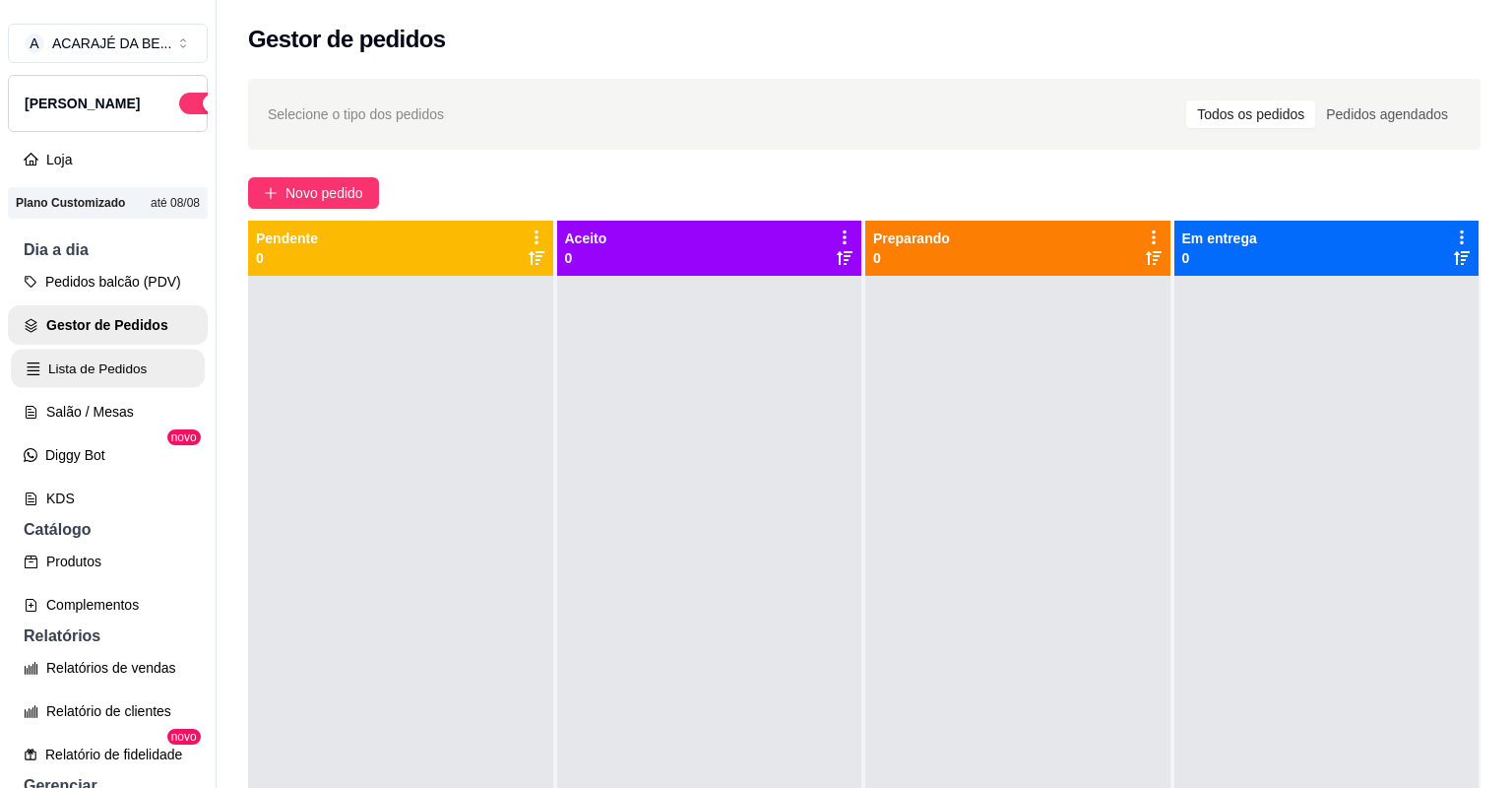click on "Lista de Pedidos" at bounding box center [107, 368] 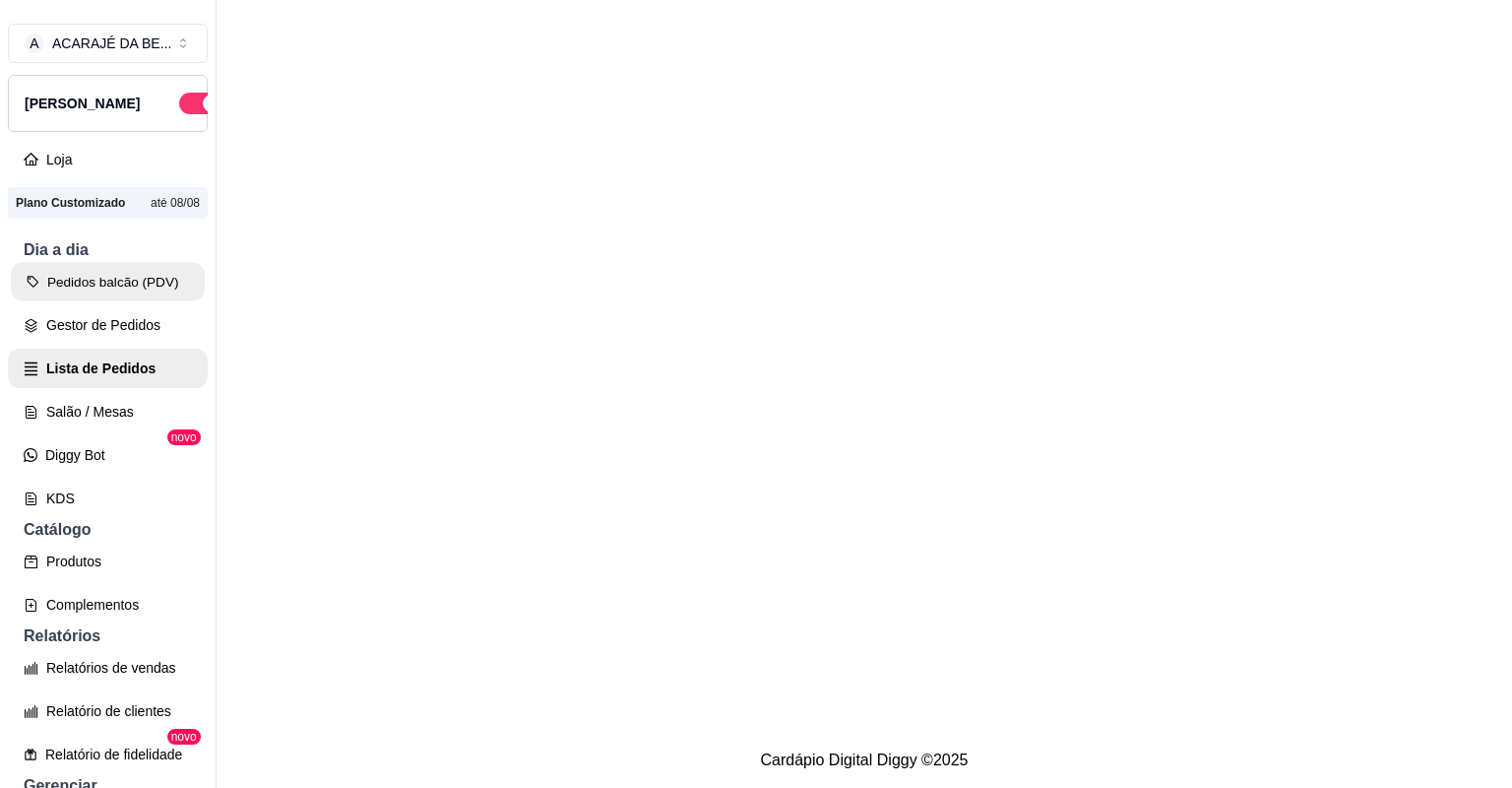click on "Pedidos balcão (PDV)" at bounding box center [107, 282] 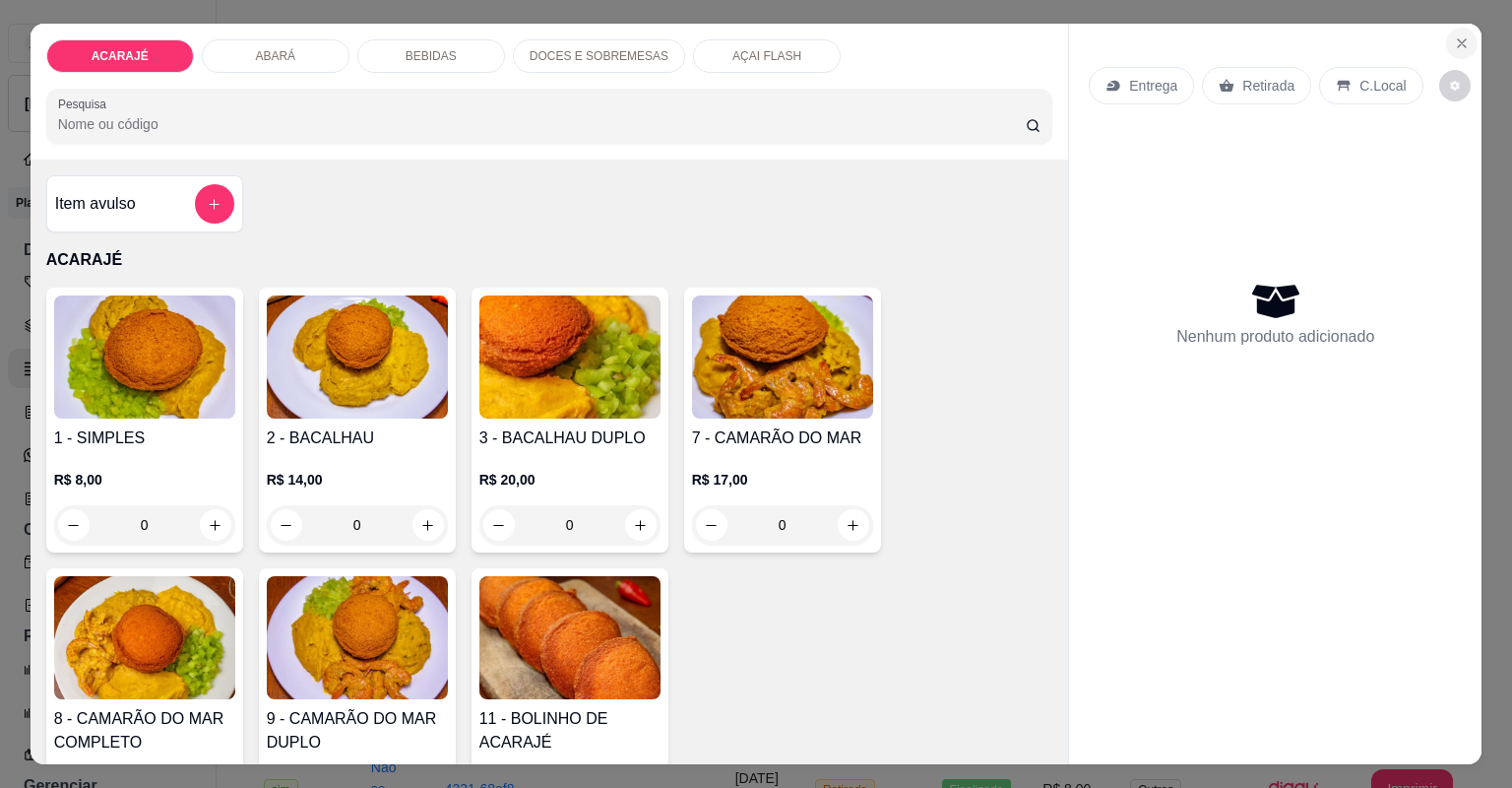 click at bounding box center (1462, 43) 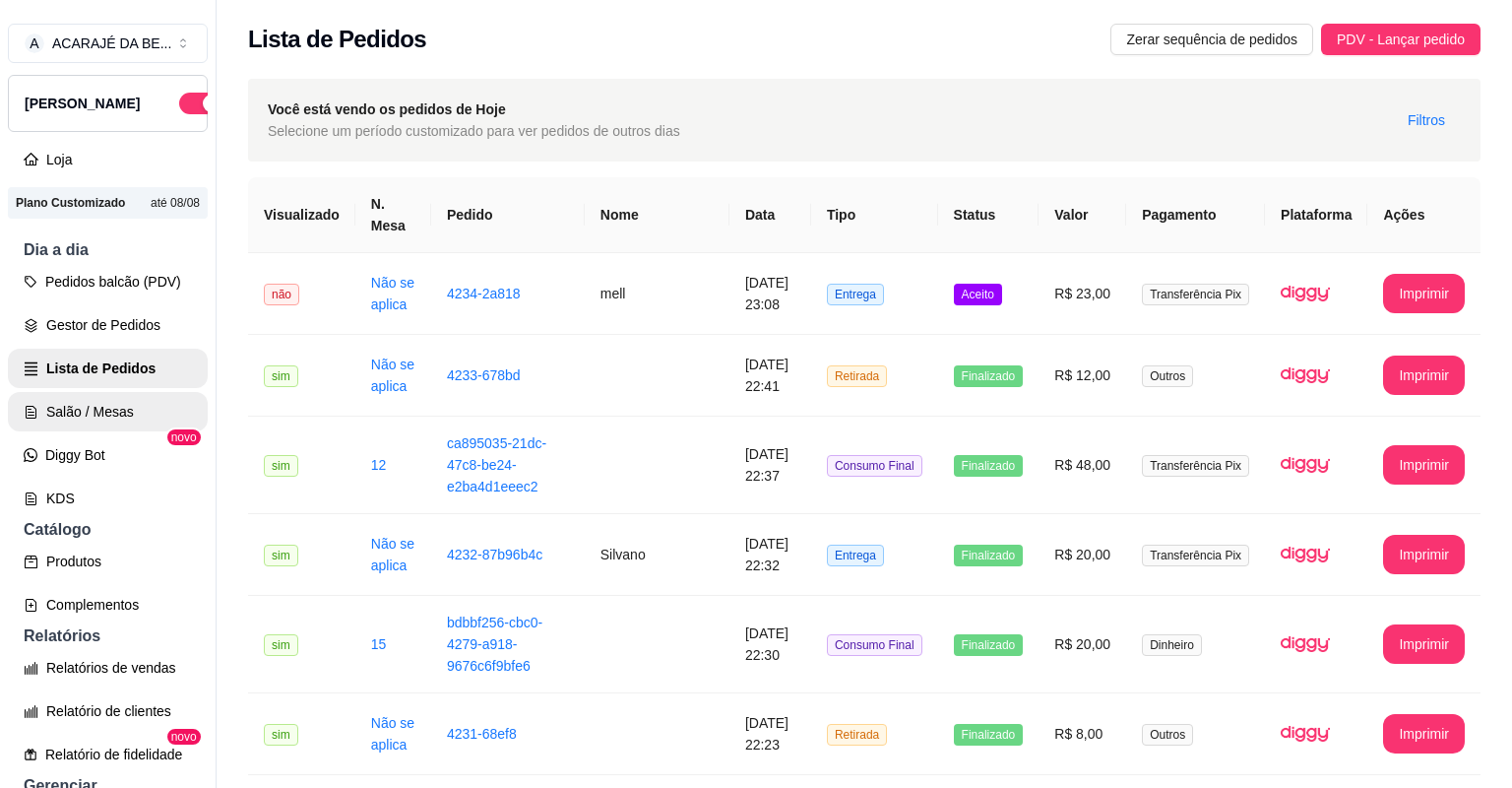 click on "Salão / Mesas" at bounding box center (107, 412) 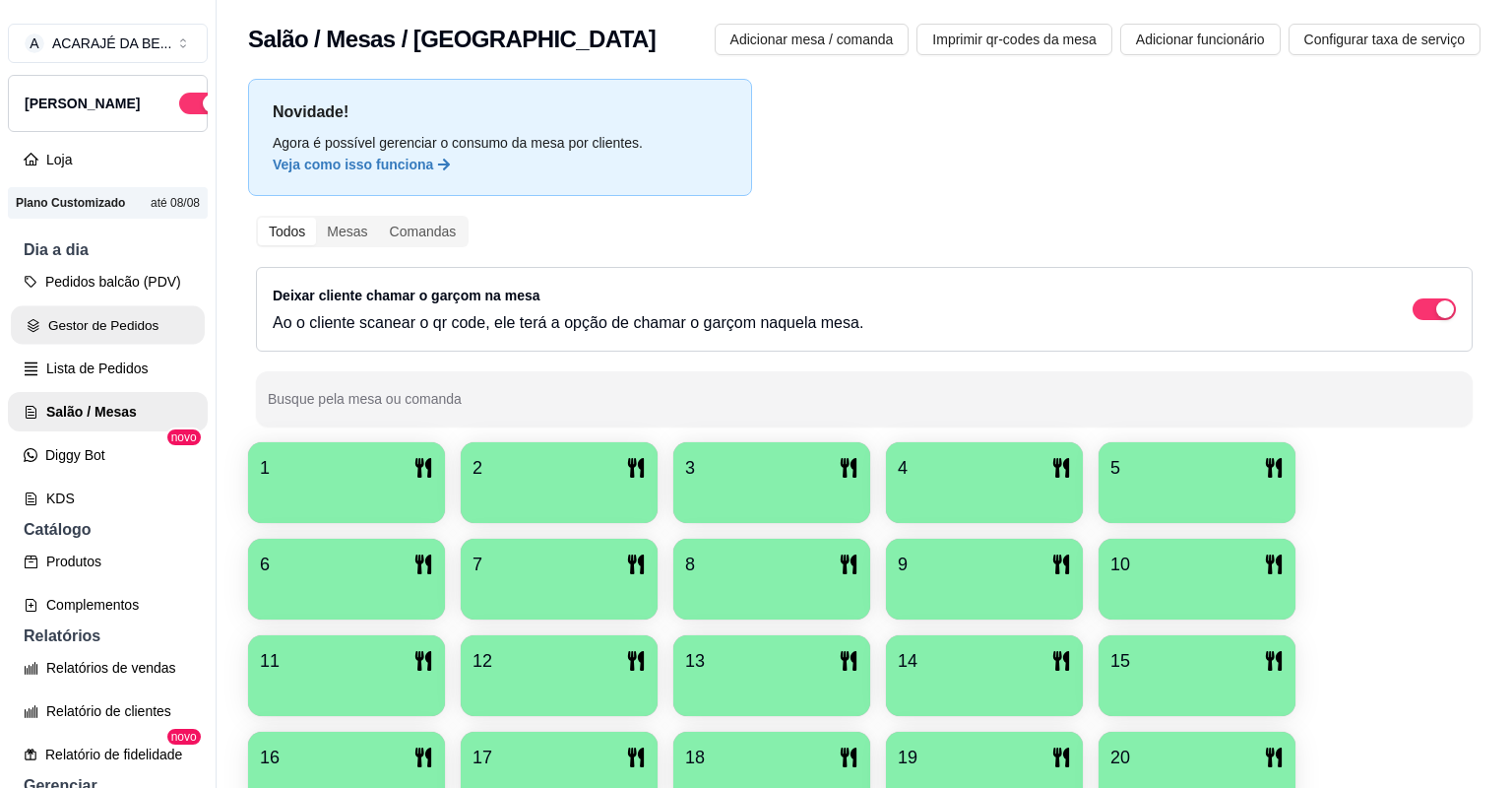 click on "Gestor de Pedidos" at bounding box center (107, 325) 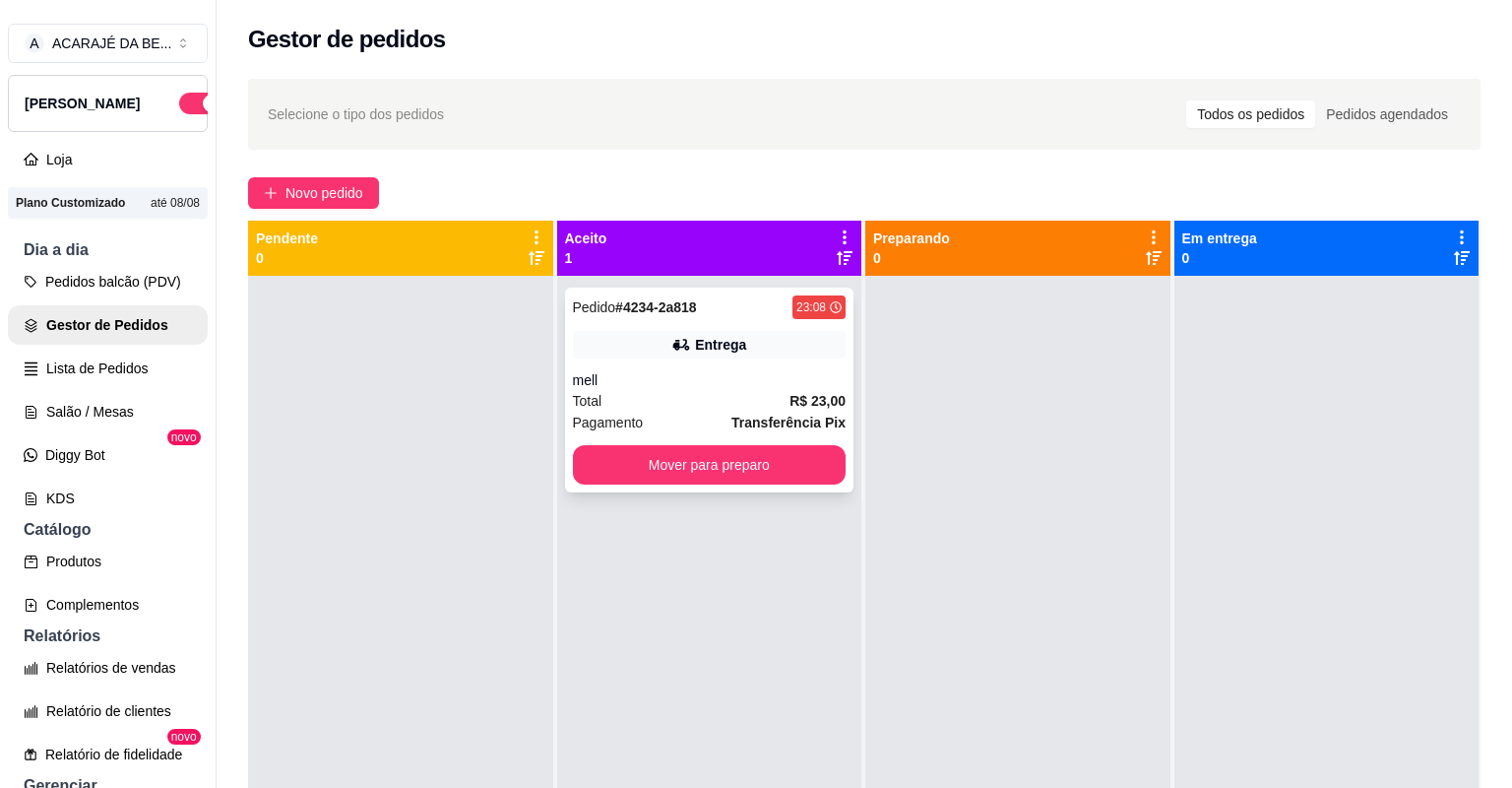 click on "Entrega" at bounding box center (710, 345) 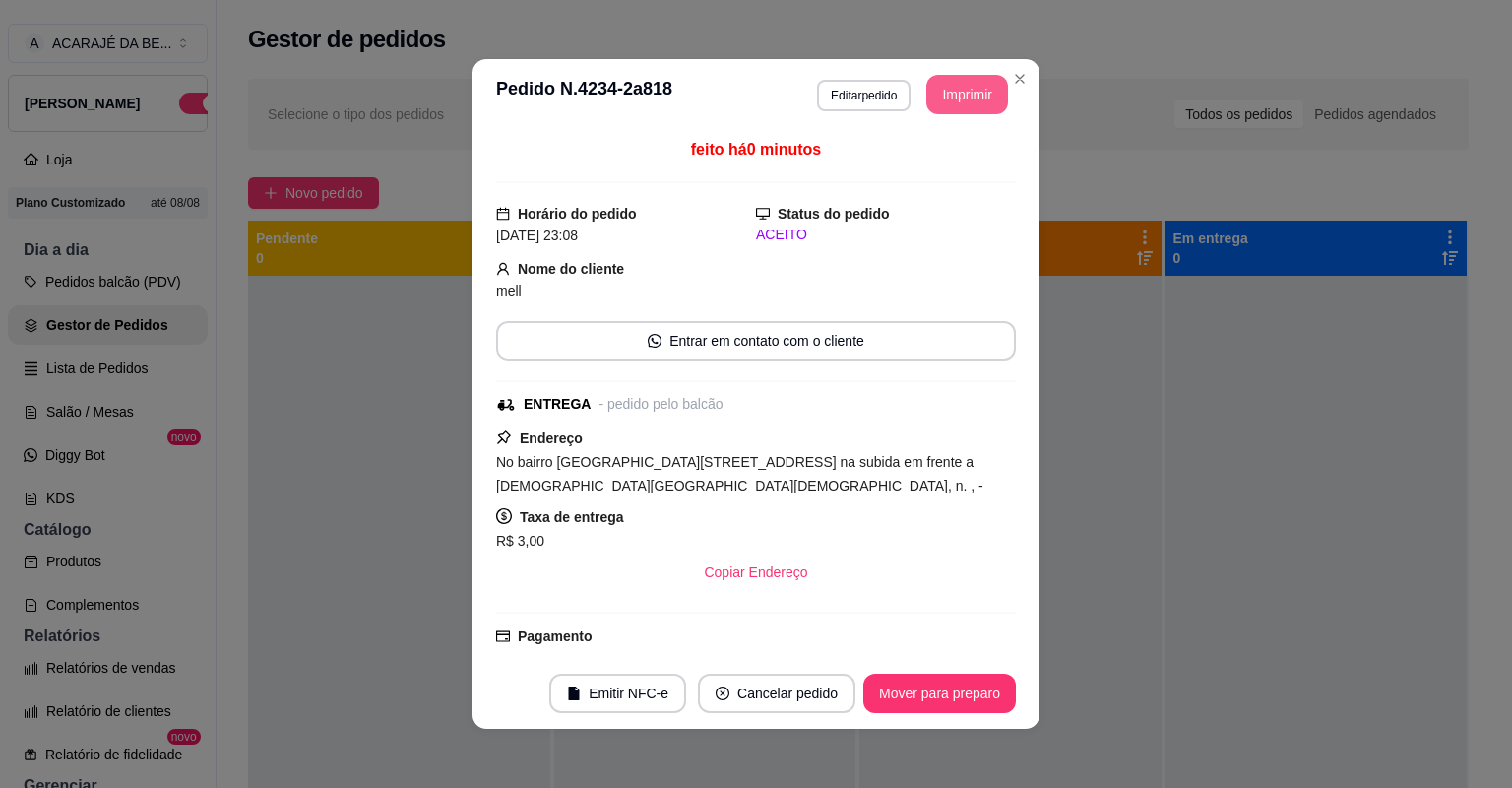 click on "Imprimir" at bounding box center (967, 95) 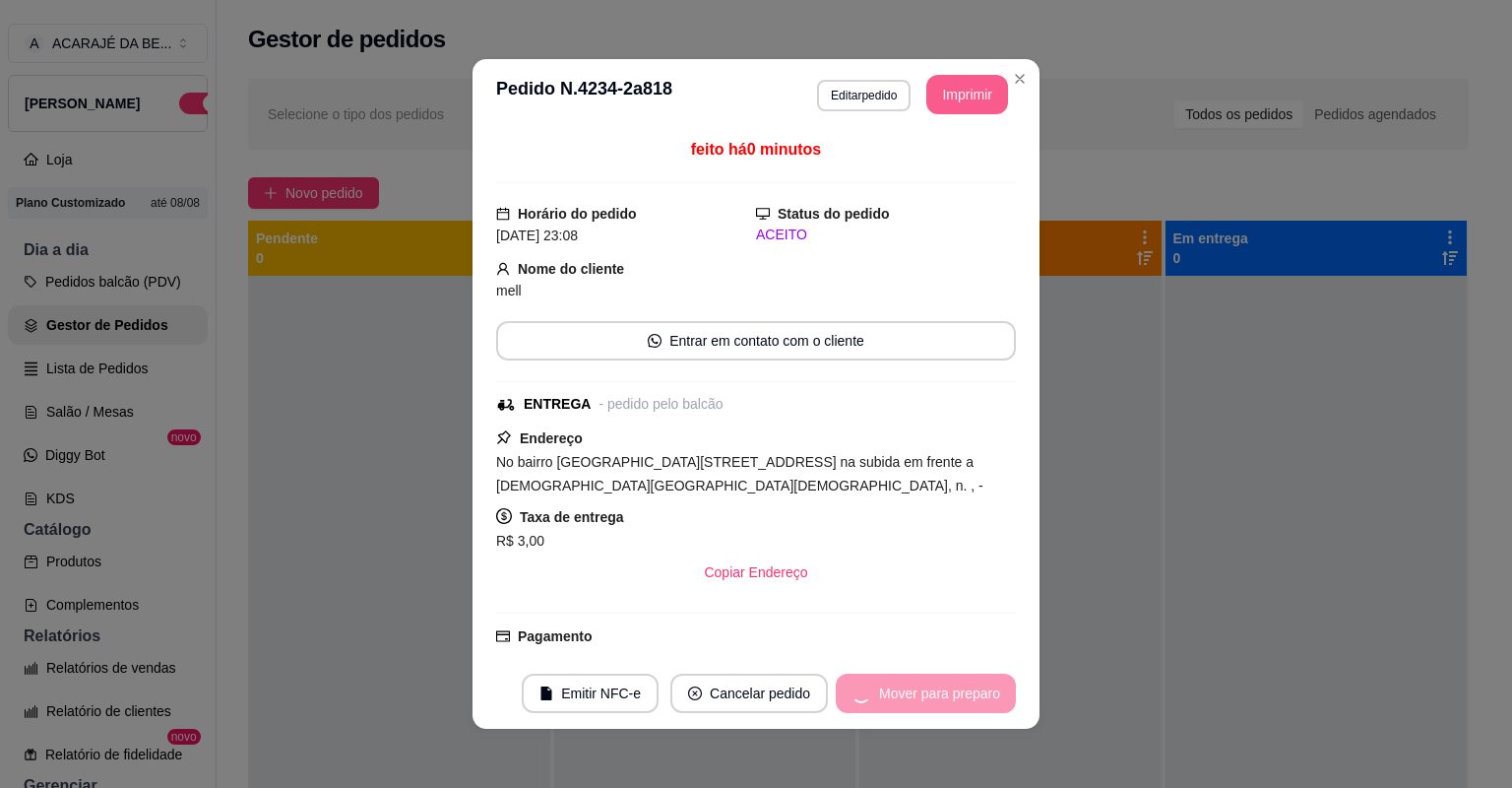 click on "Mover para preparo" at bounding box center (925, 693) 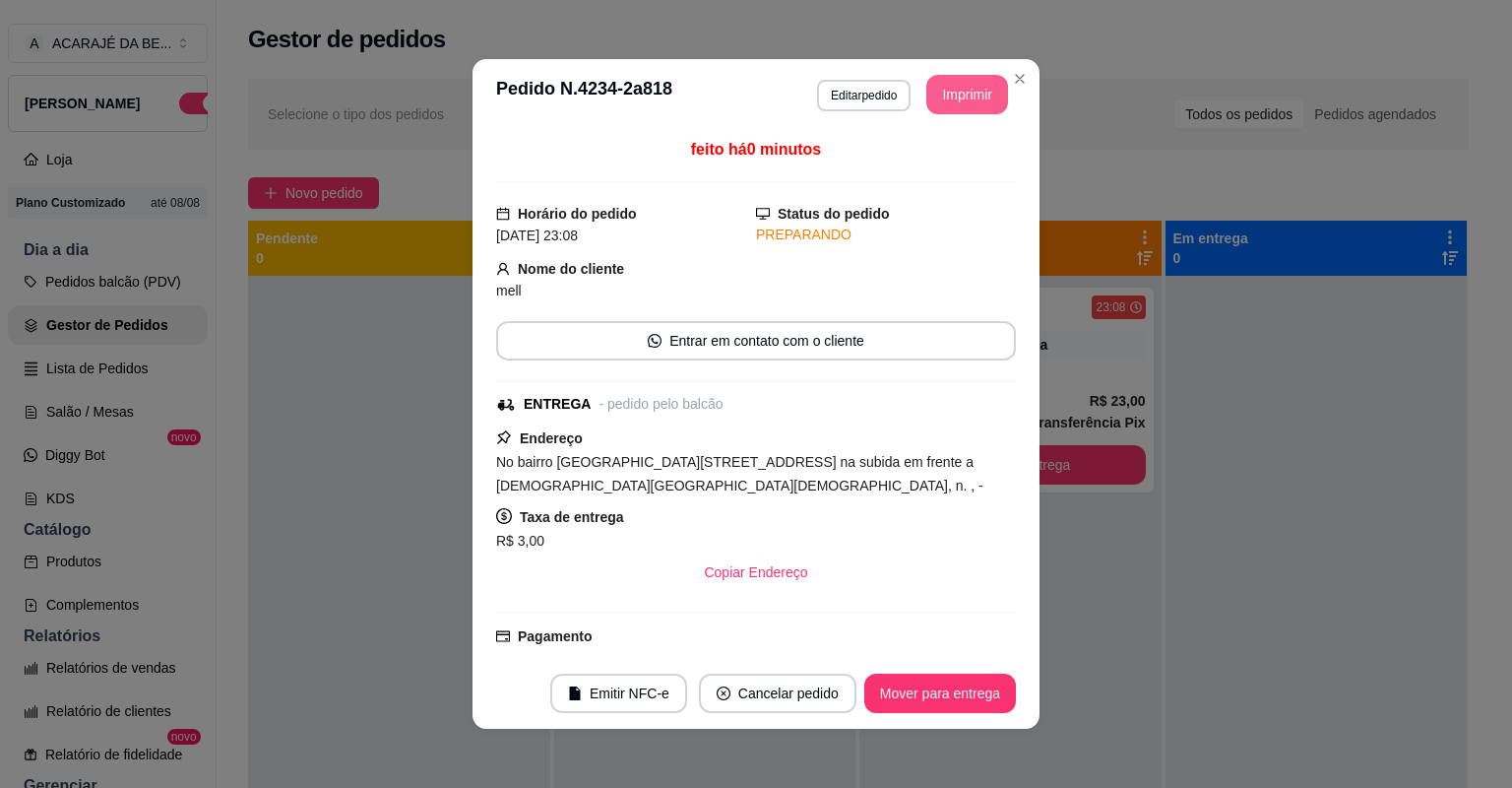 click on "Mover para entrega" at bounding box center [940, 693] 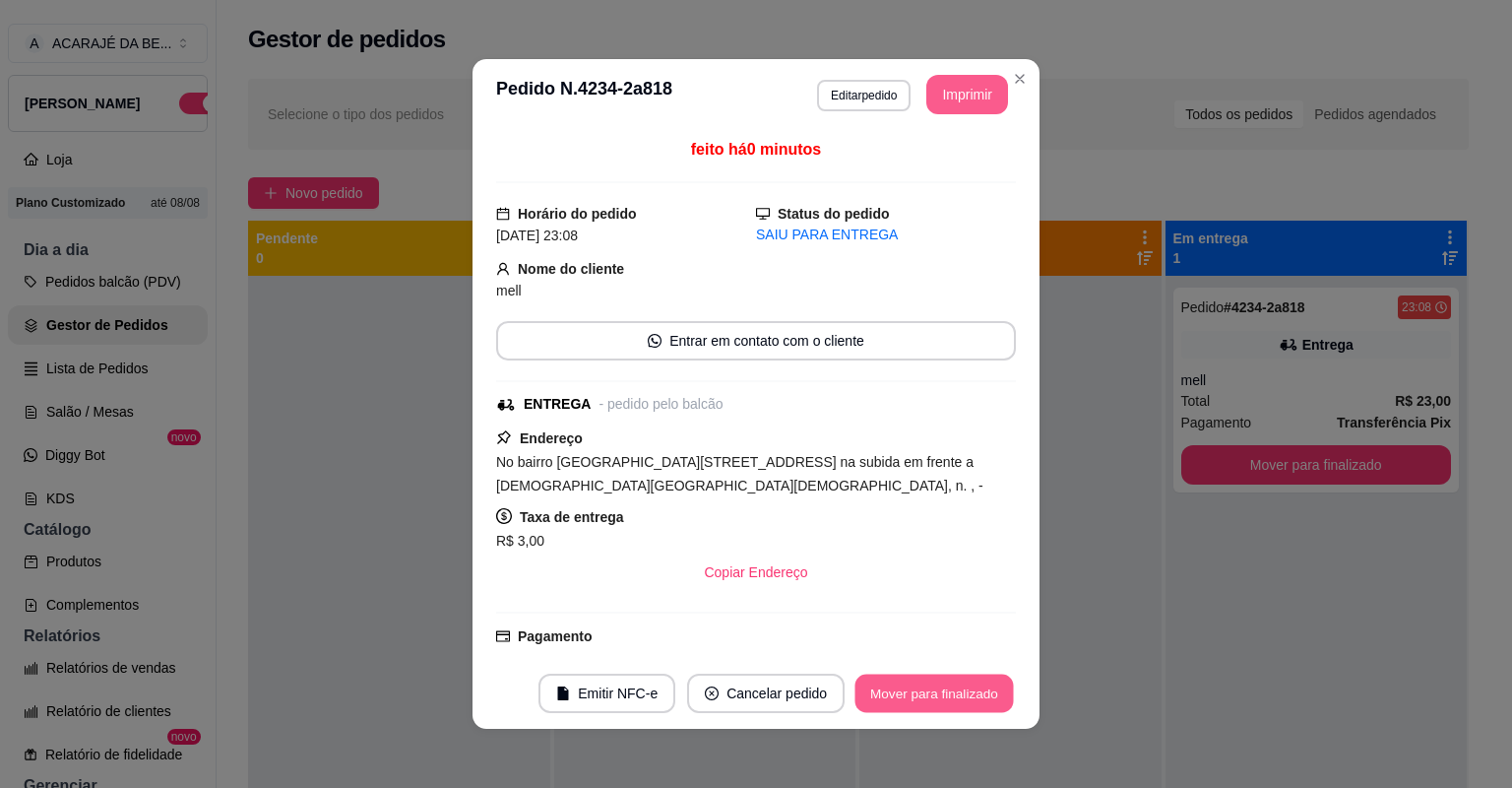 click on "Mover para finalizado" at bounding box center [934, 693] 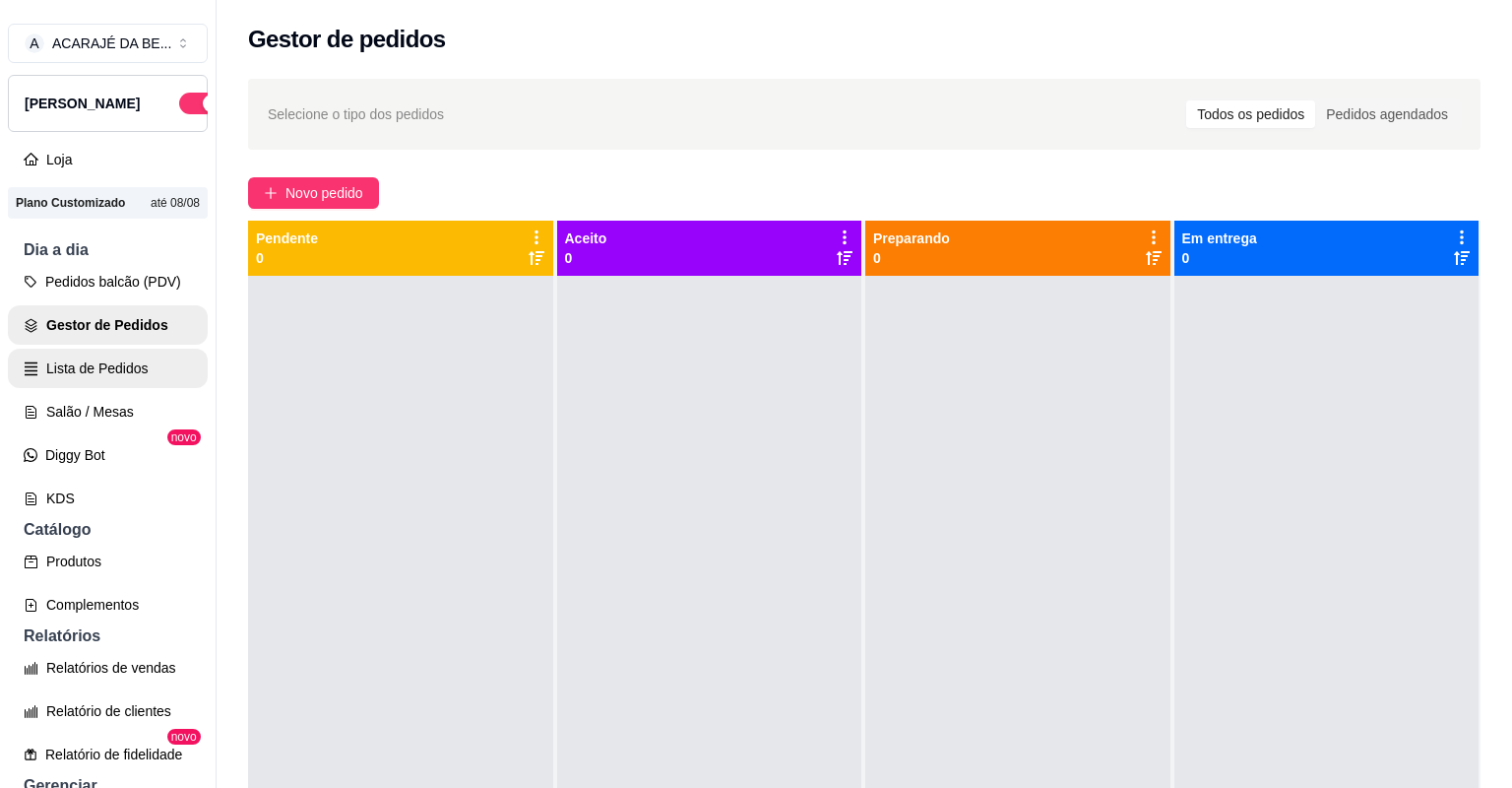 click on "Lista de Pedidos" at bounding box center [107, 368] 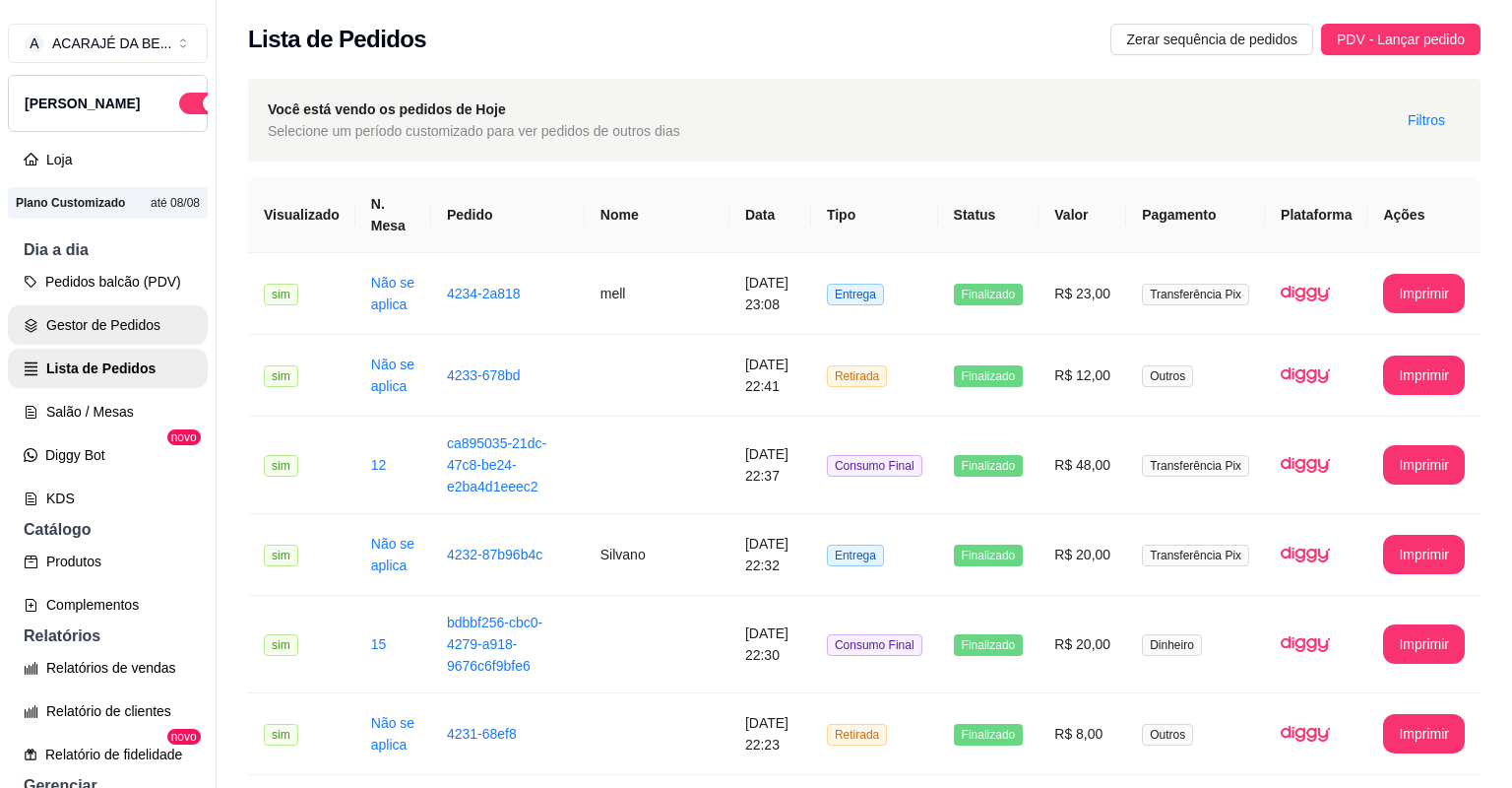 click on "Gestor de Pedidos" at bounding box center [107, 325] 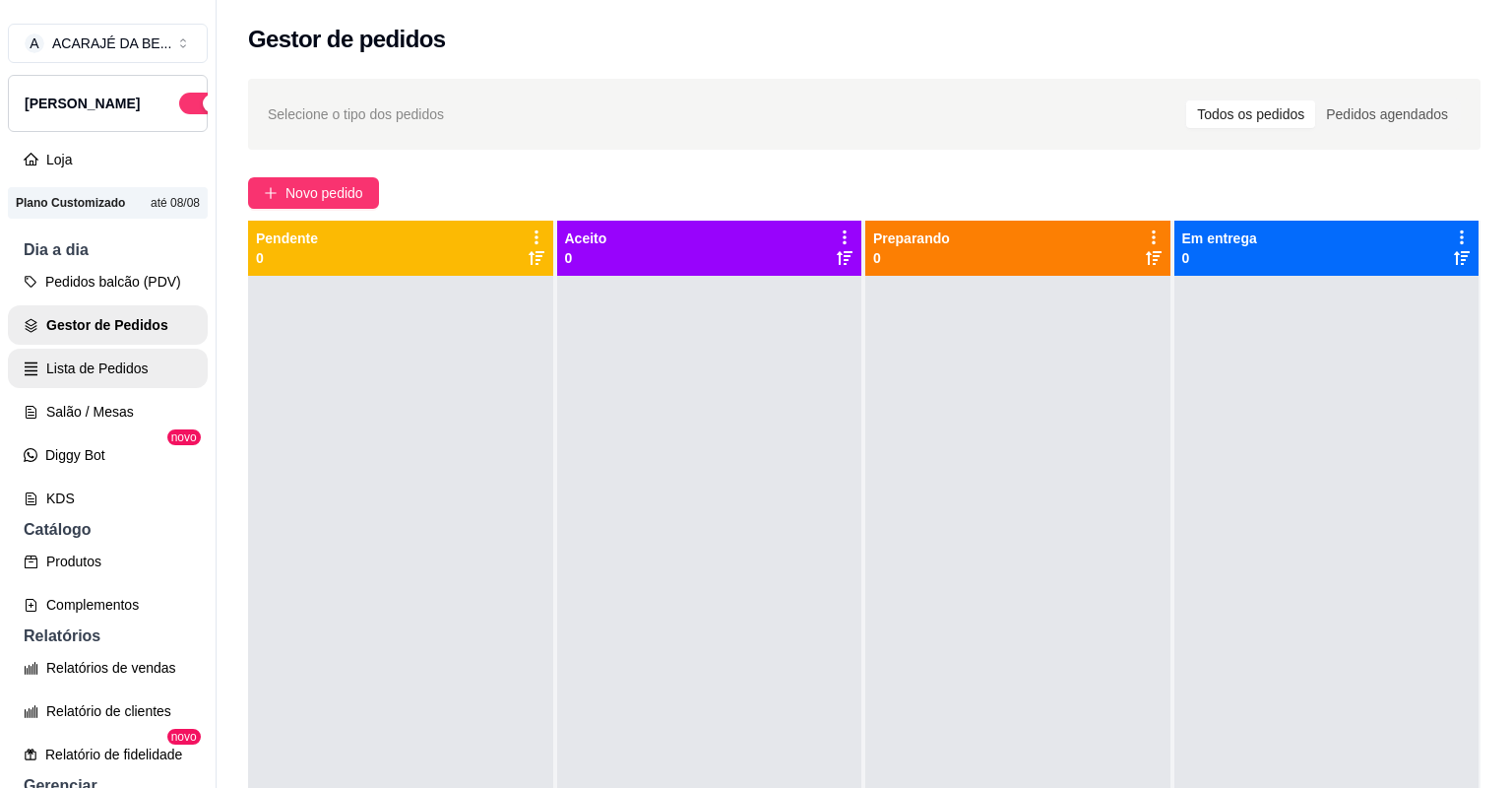click on "Lista de Pedidos" at bounding box center [107, 368] 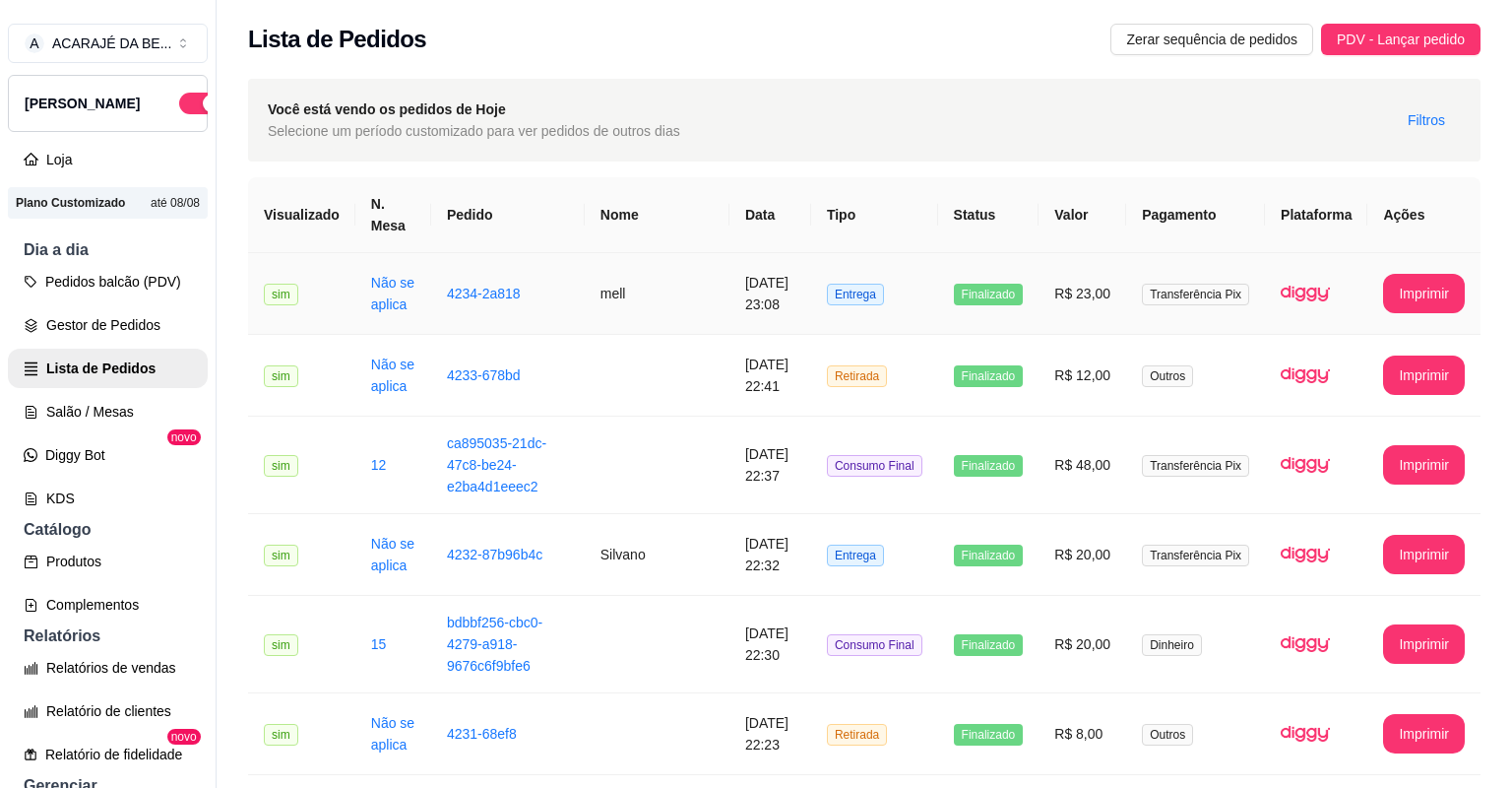 click on "Finalizado" at bounding box center [988, 294] 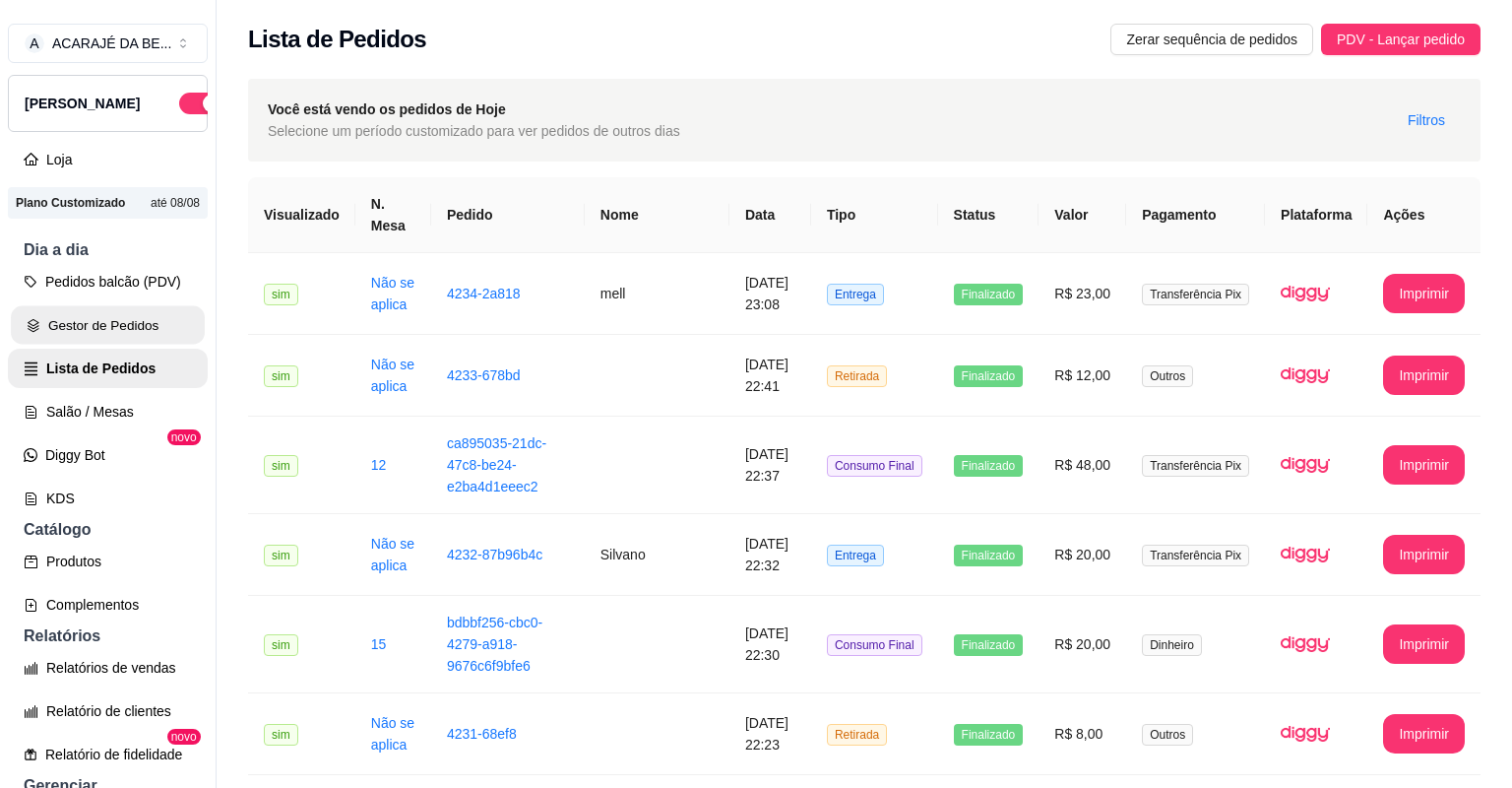 click on "Gestor de Pedidos" at bounding box center [107, 325] 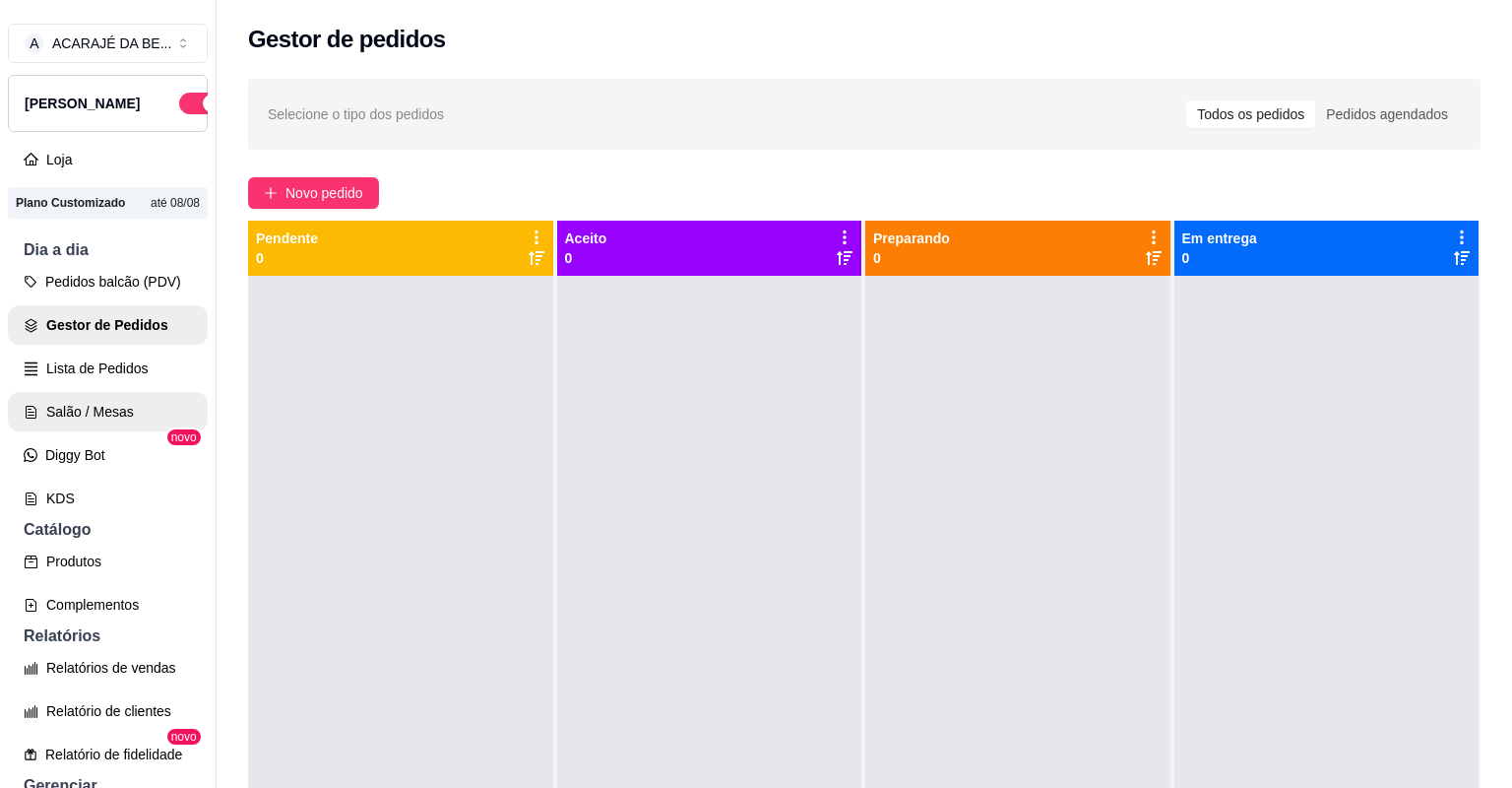 click on "Salão / Mesas" at bounding box center (107, 412) 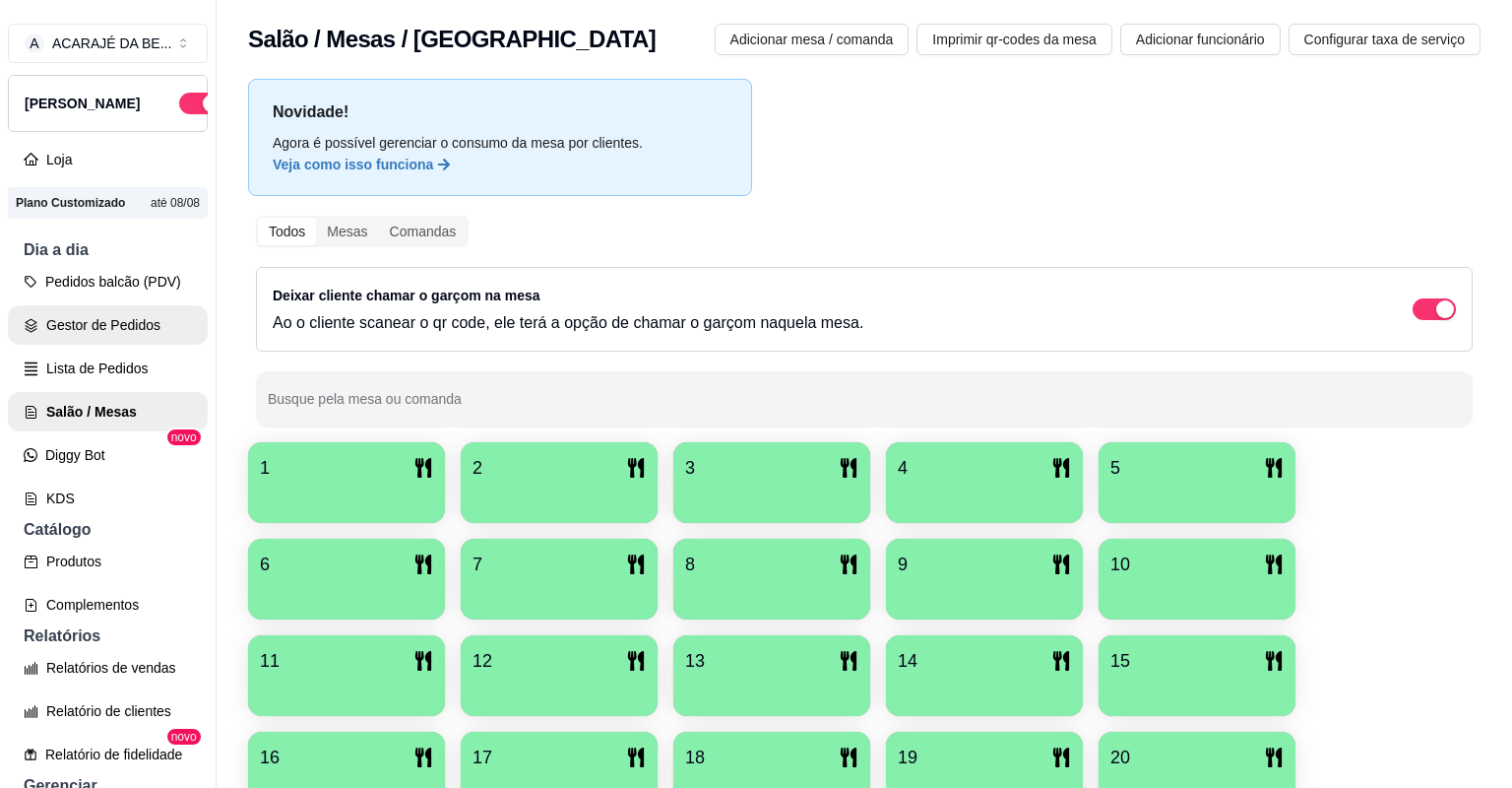 click on "Gestor de Pedidos" at bounding box center [107, 325] 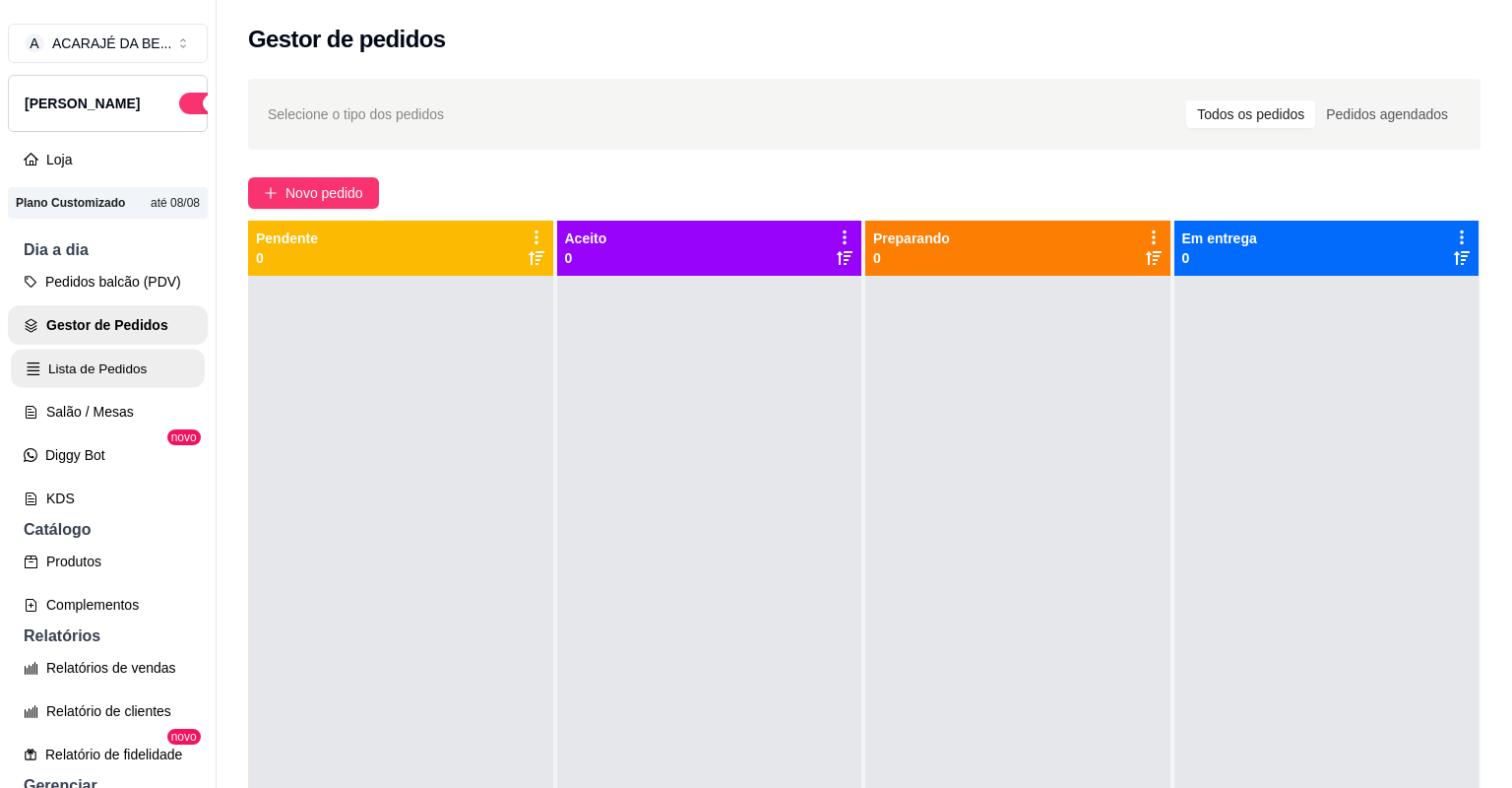 click on "Lista de Pedidos" at bounding box center [107, 368] 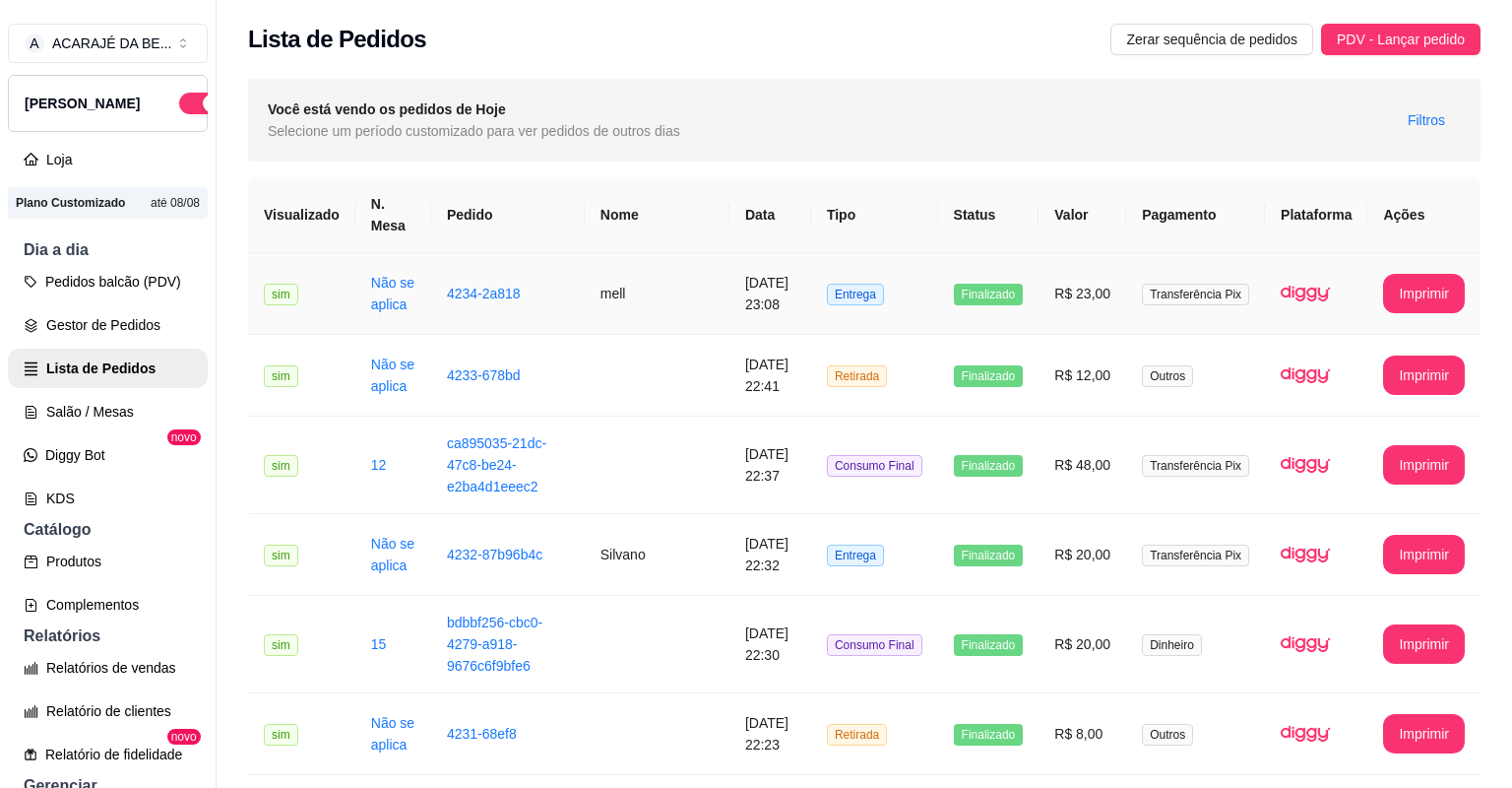 click on "[DATE] 23:08" at bounding box center [770, 294] 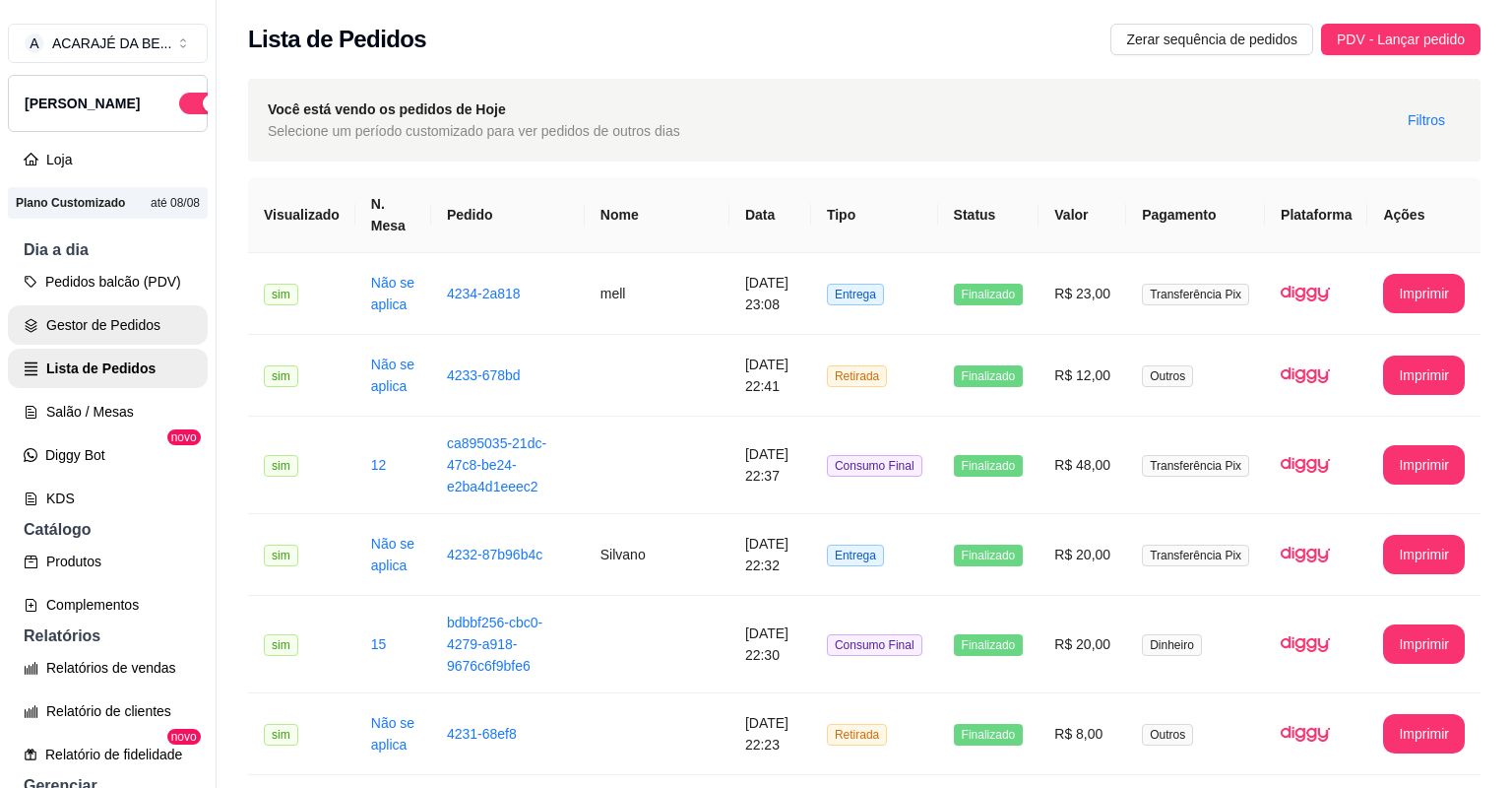 click on "Gestor de Pedidos" at bounding box center [107, 325] 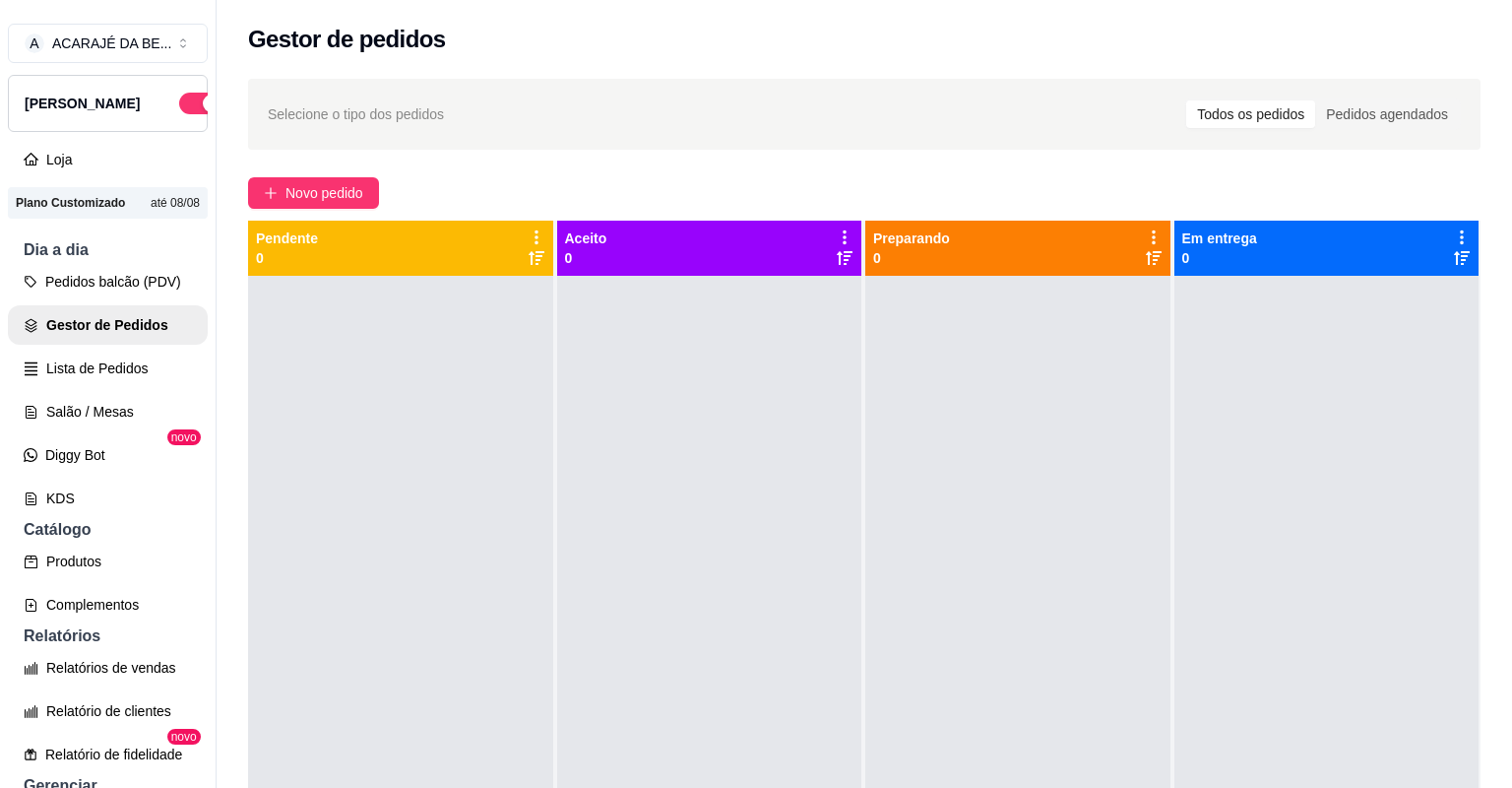 click on "[PERSON_NAME]" at bounding box center (107, 103) 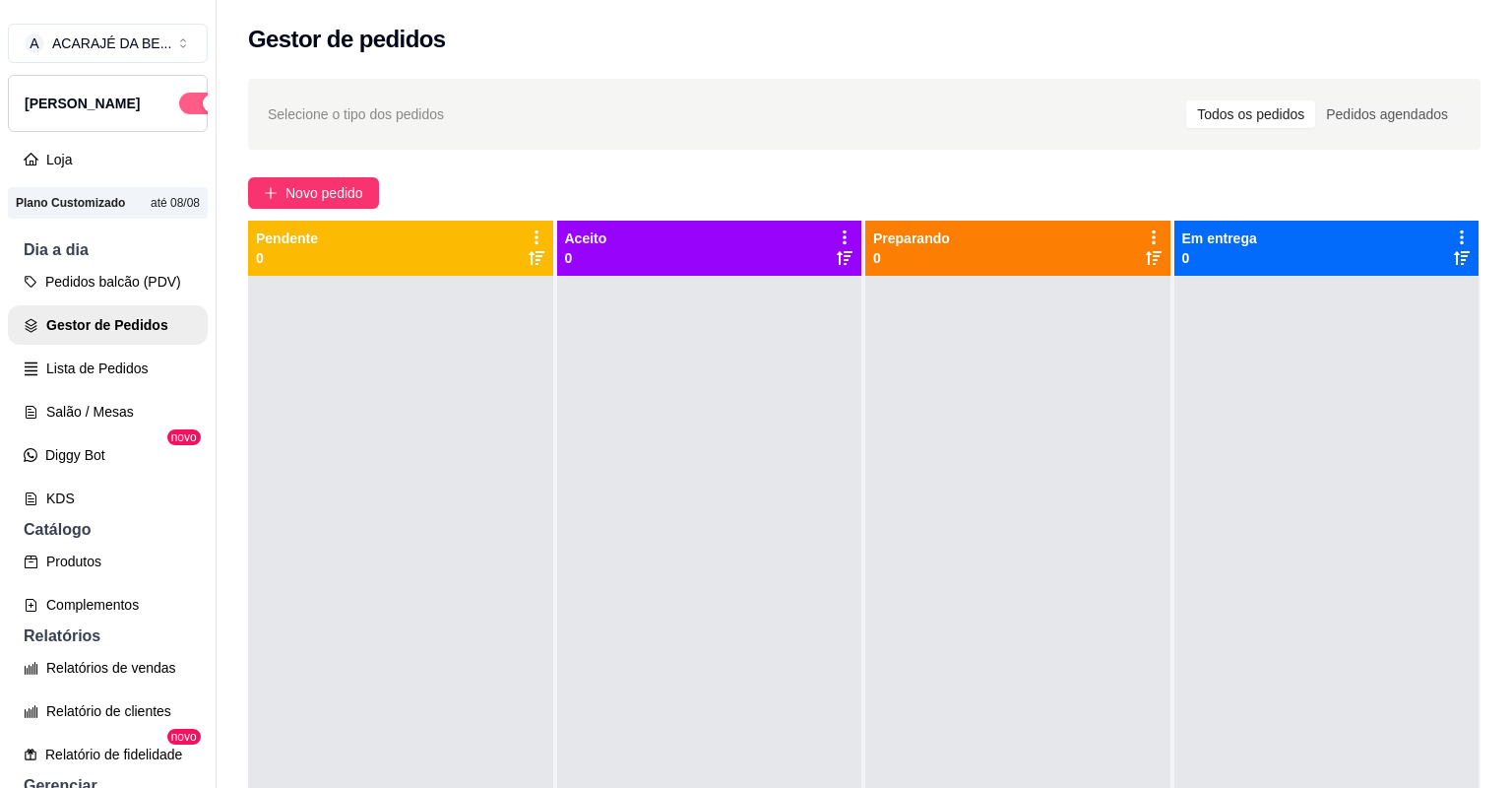 click at bounding box center (201, 103) 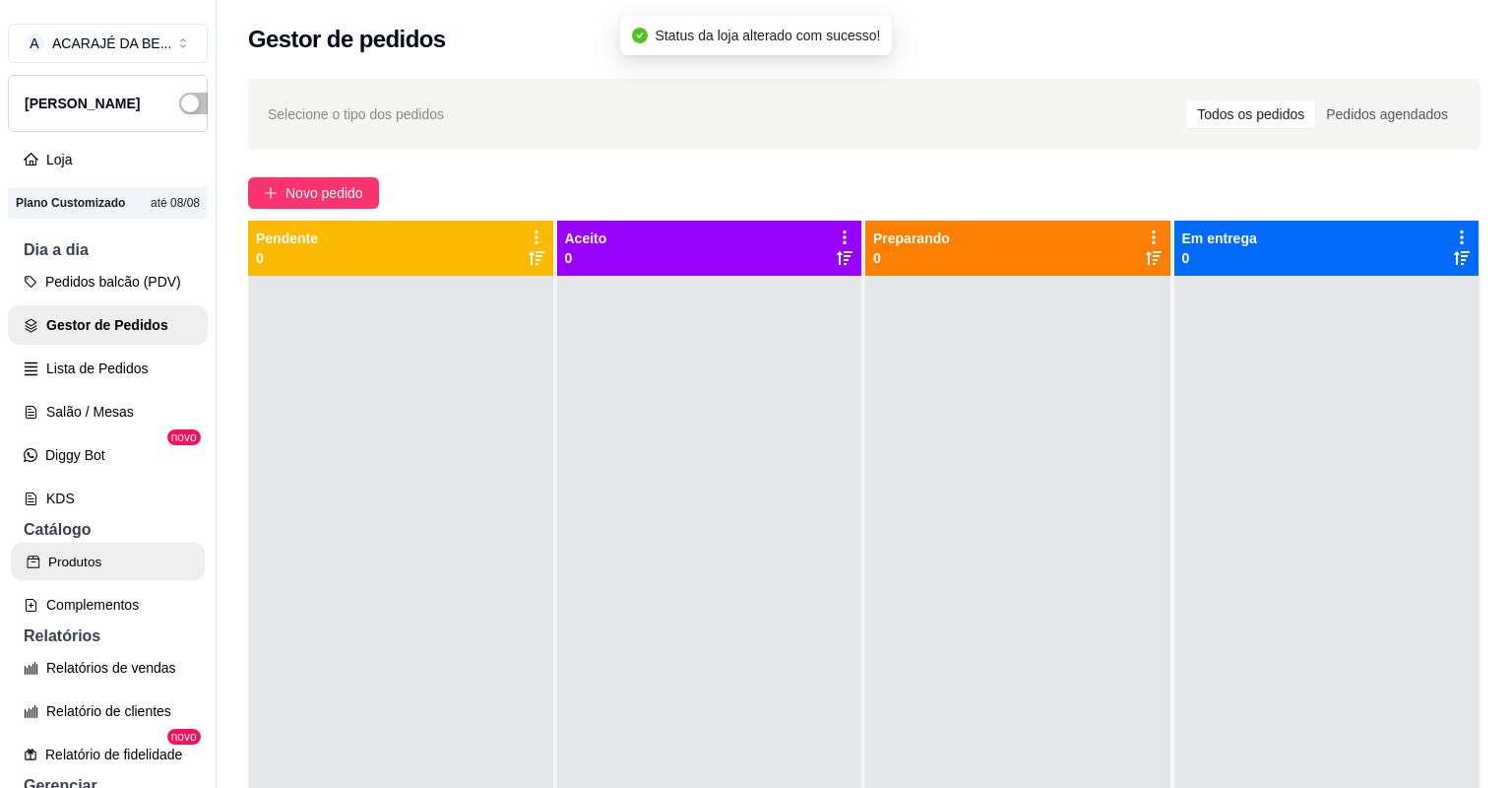 click on "Produtos" at bounding box center (107, 561) 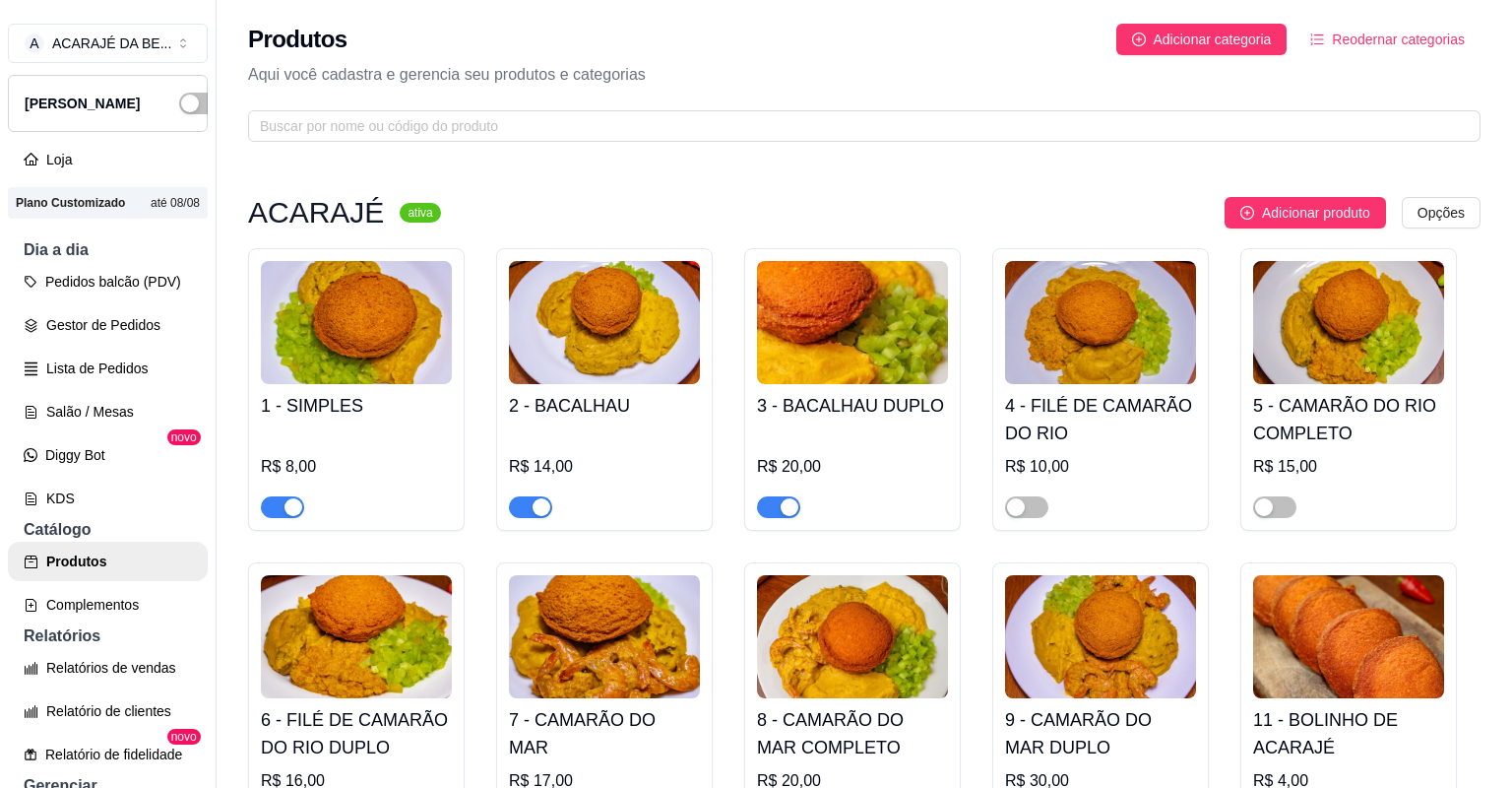 click at bounding box center (293, 507) 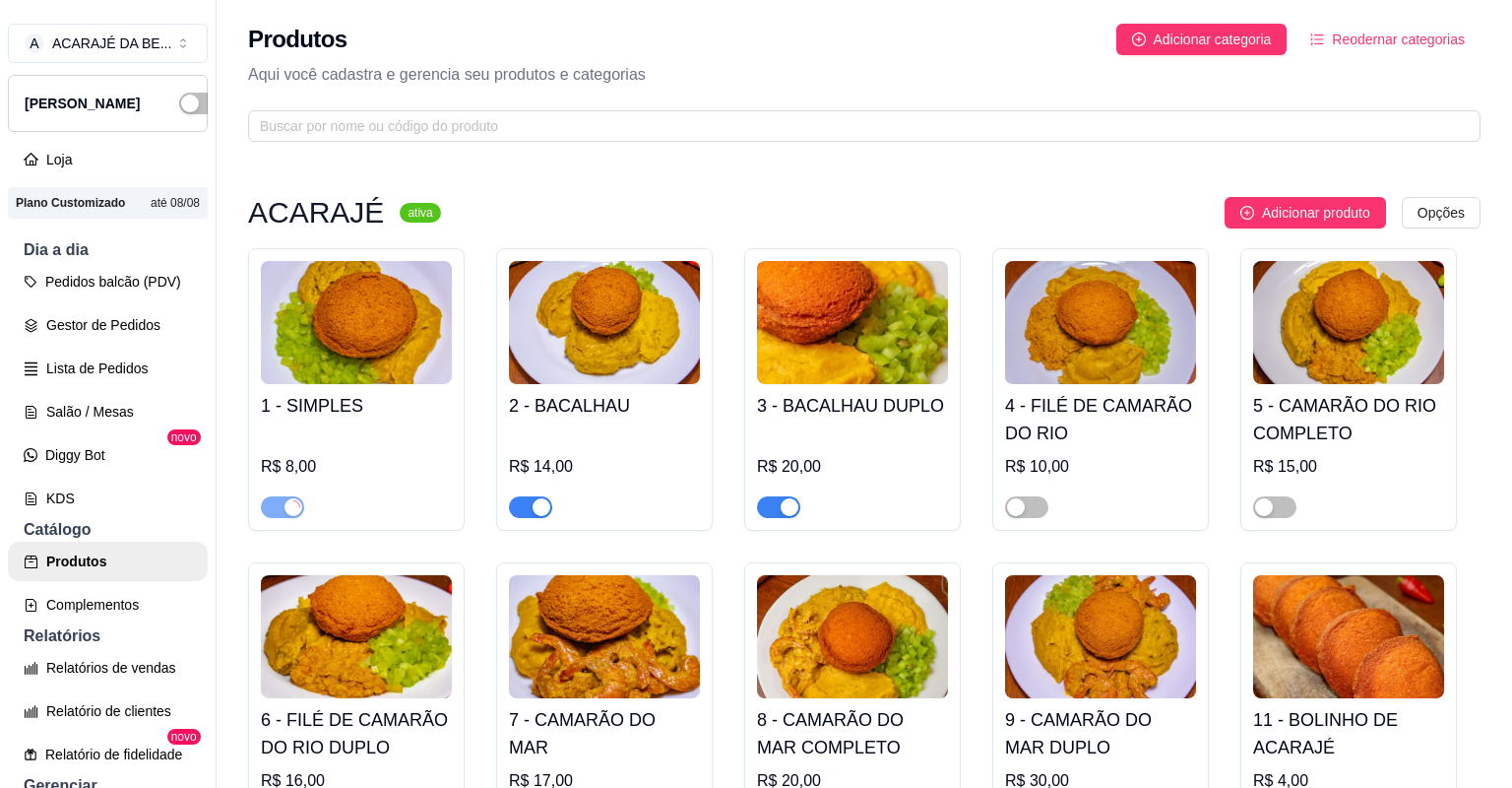 drag, startPoint x: 525, startPoint y: 505, endPoint x: 744, endPoint y: 481, distance: 220.31114 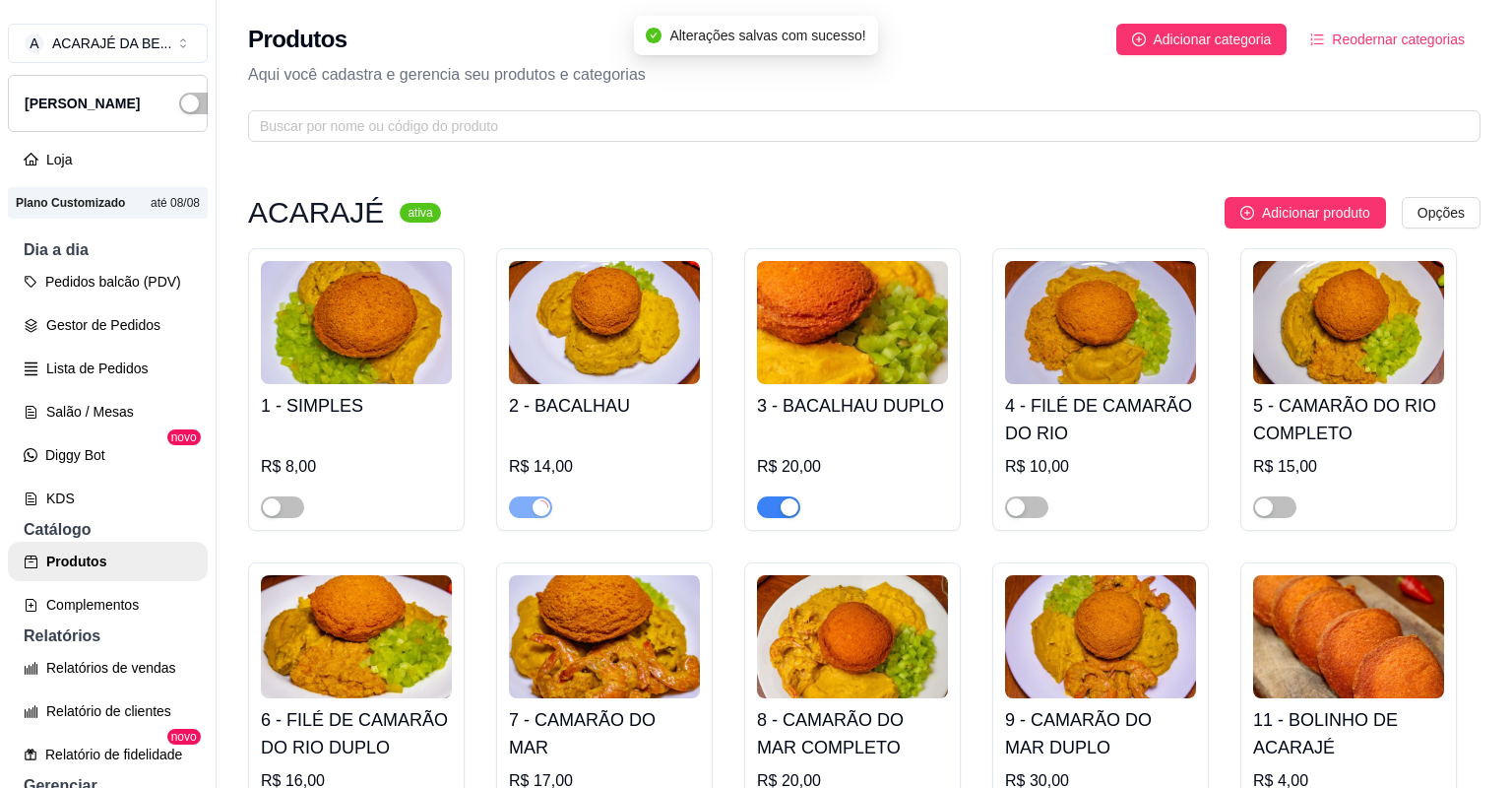 drag, startPoint x: 788, startPoint y: 503, endPoint x: 777, endPoint y: 513, distance: 14.8661 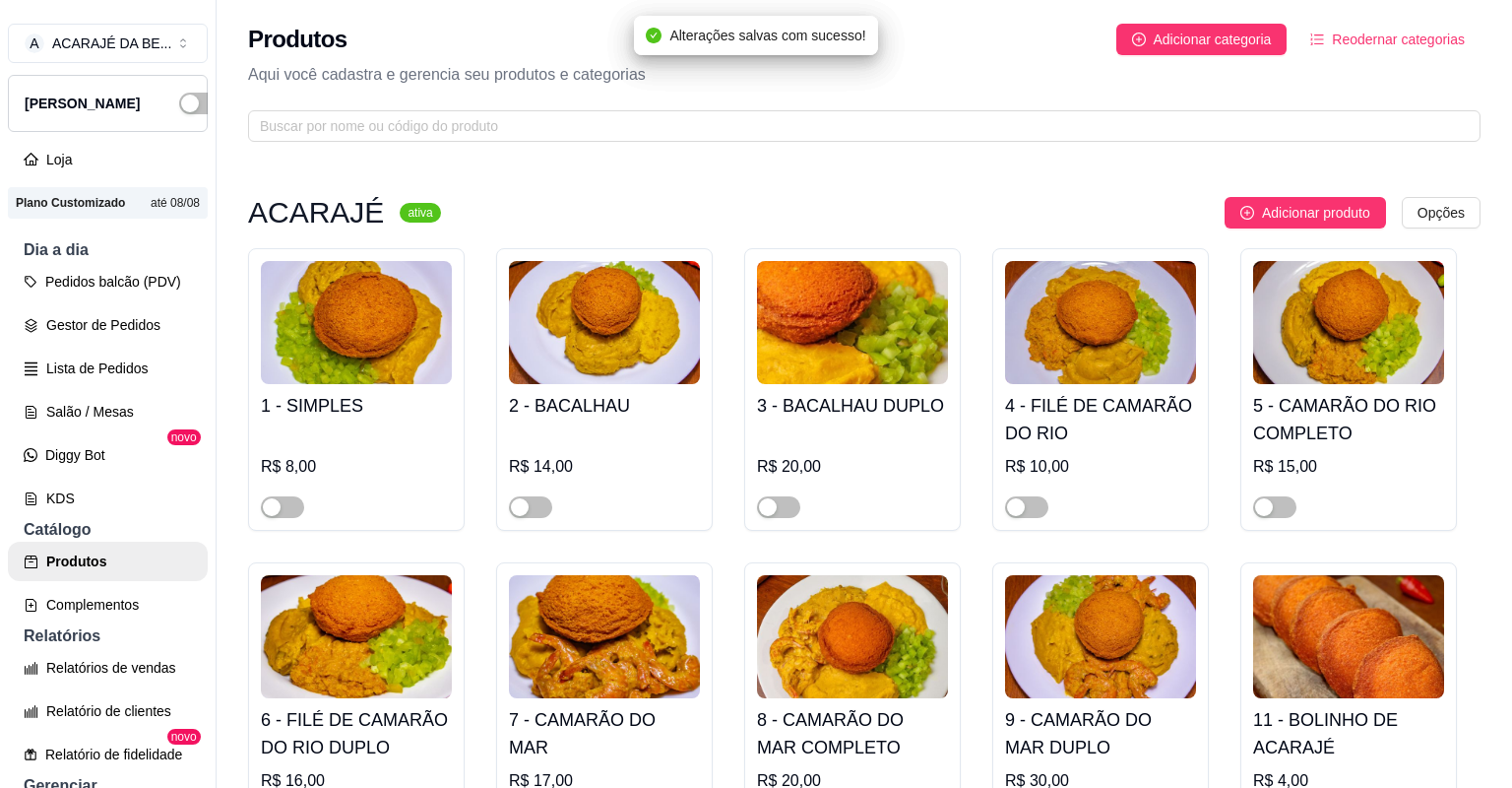 drag, startPoint x: 534, startPoint y: 514, endPoint x: 600, endPoint y: 498, distance: 67.911707 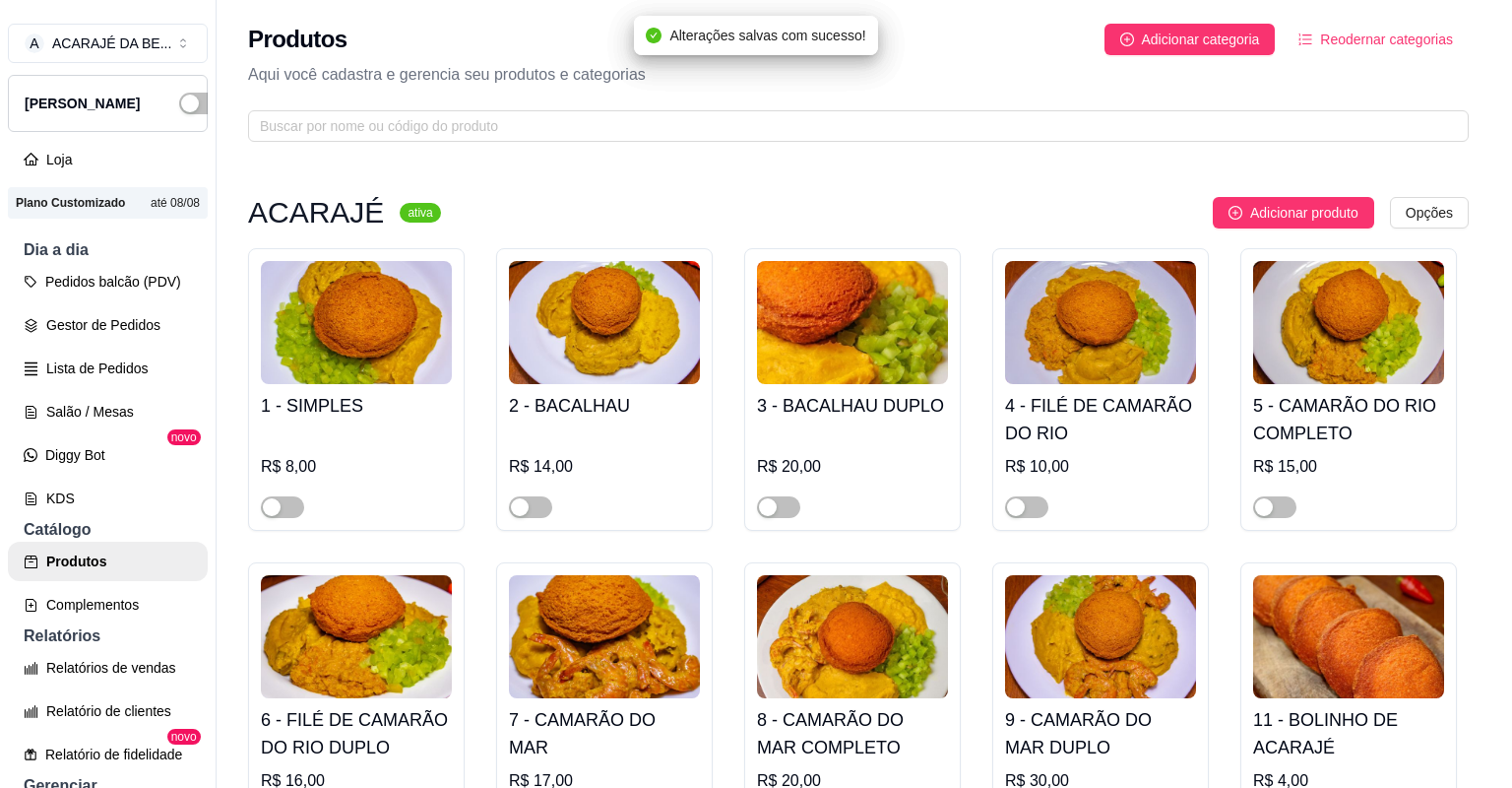 type 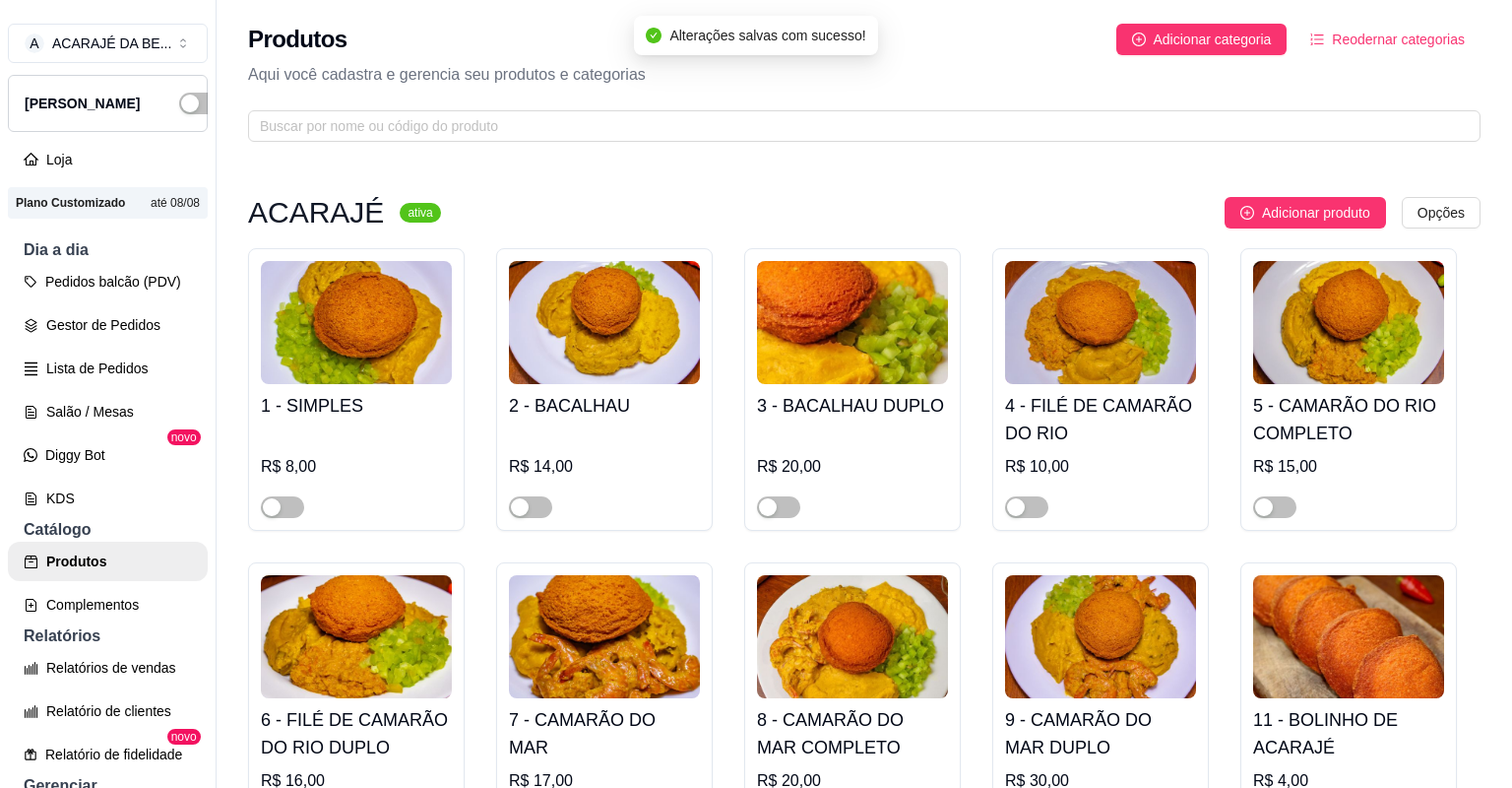 click at bounding box center [1038, 821] 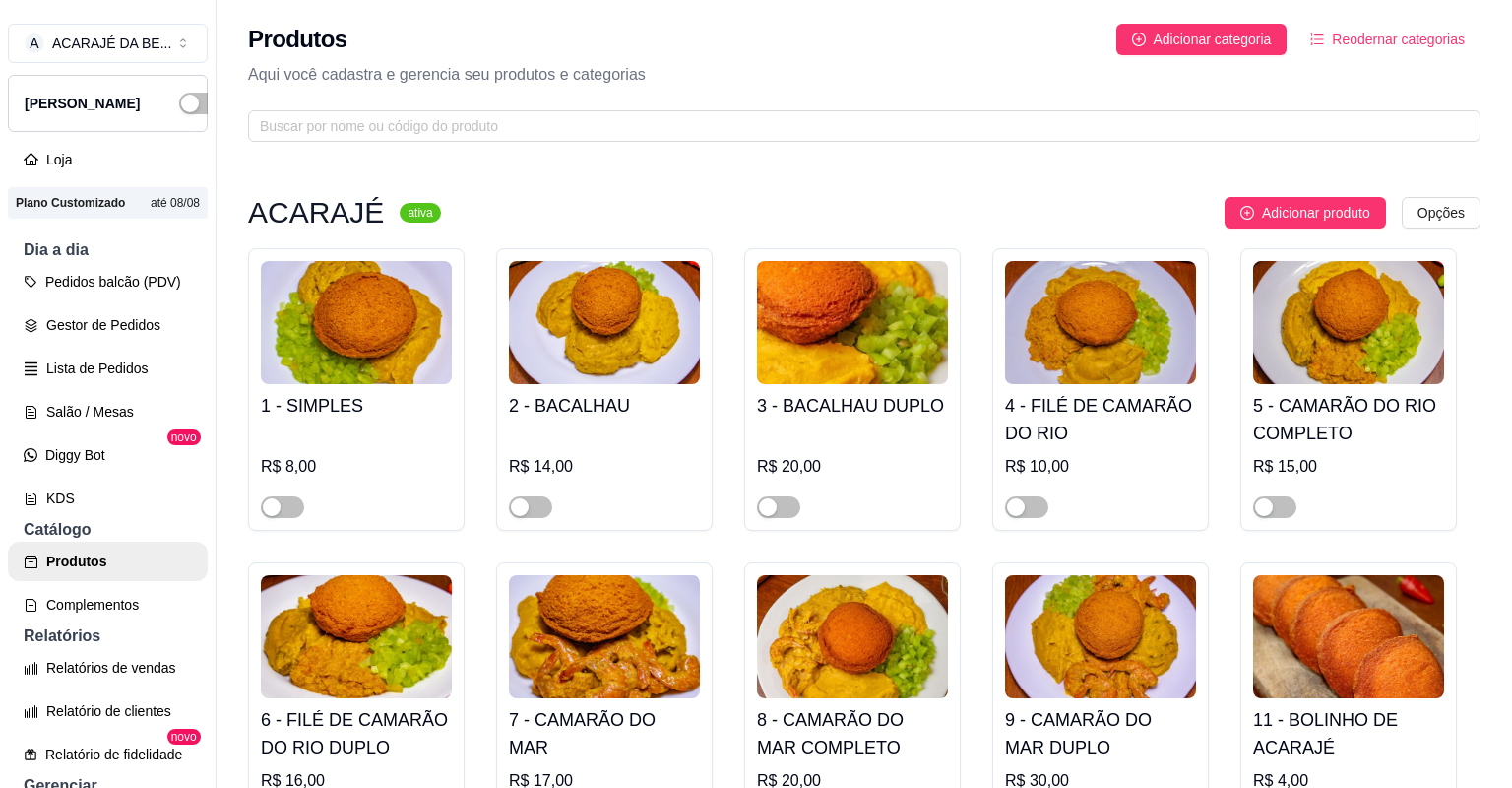 click at bounding box center (789, 821) 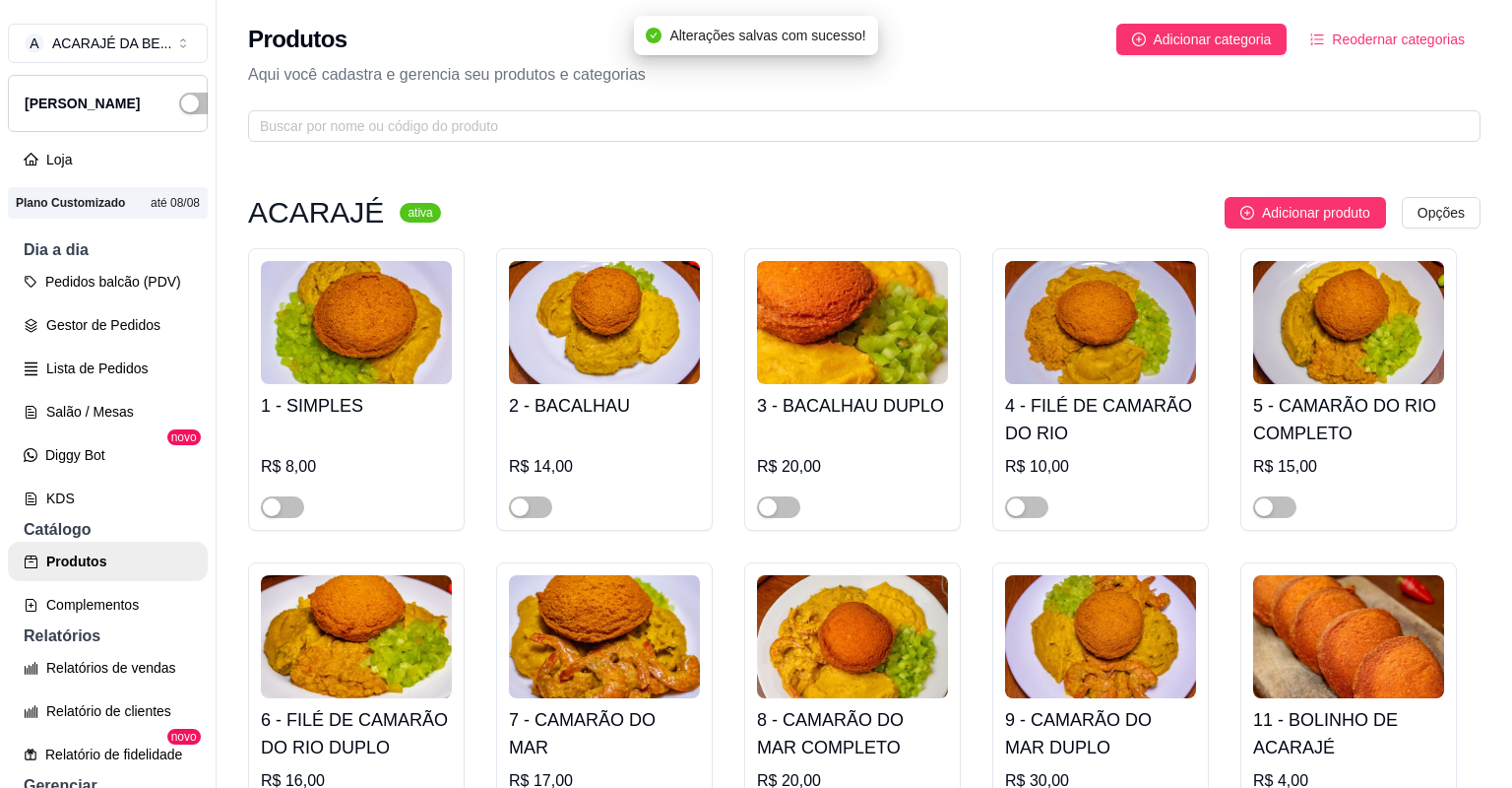 drag, startPoint x: 1262, startPoint y: 504, endPoint x: 1177, endPoint y: 497, distance: 85.28775 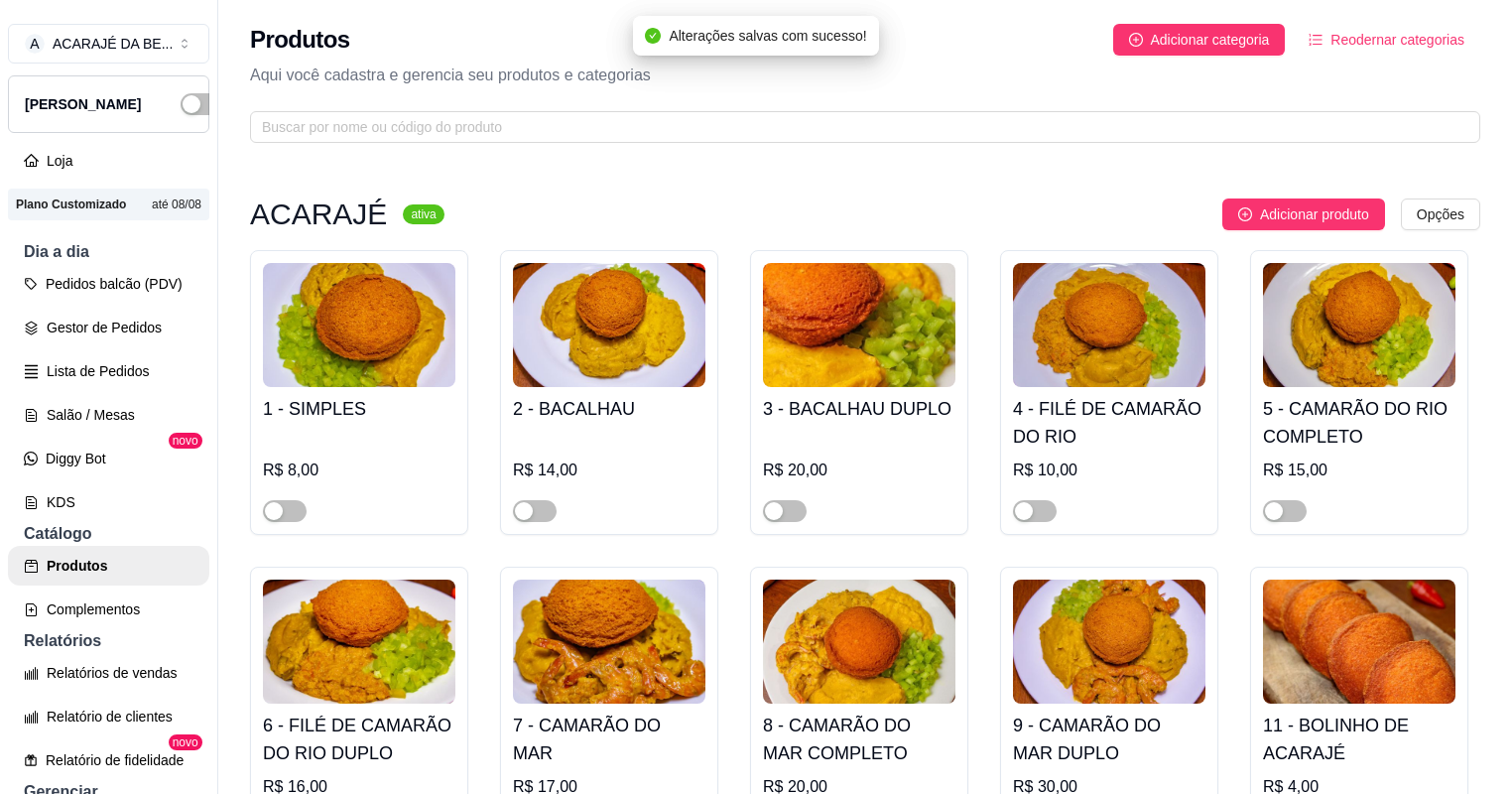 scroll, scrollTop: 318, scrollLeft: 0, axis: vertical 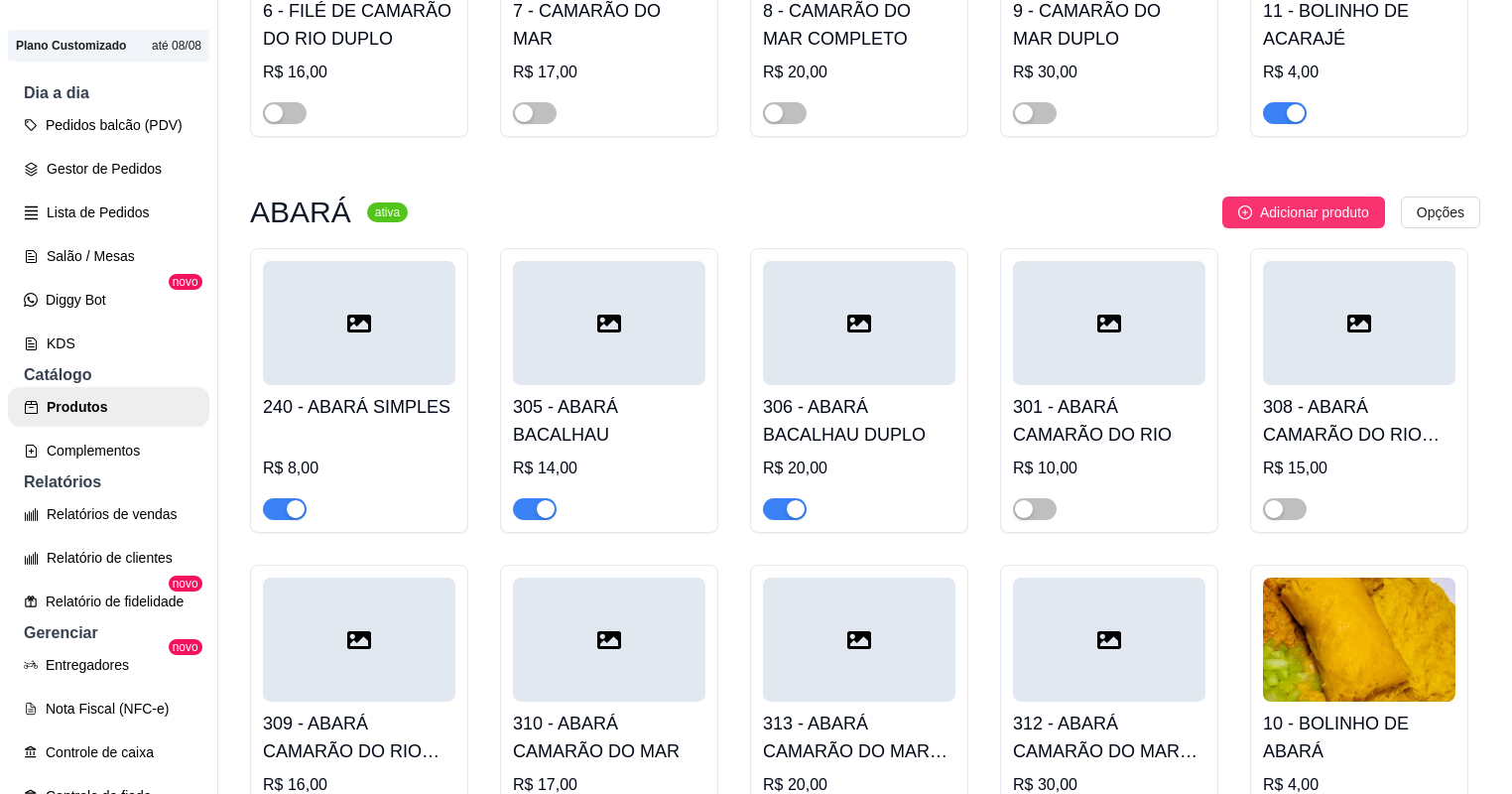 click at bounding box center [1296, 113] 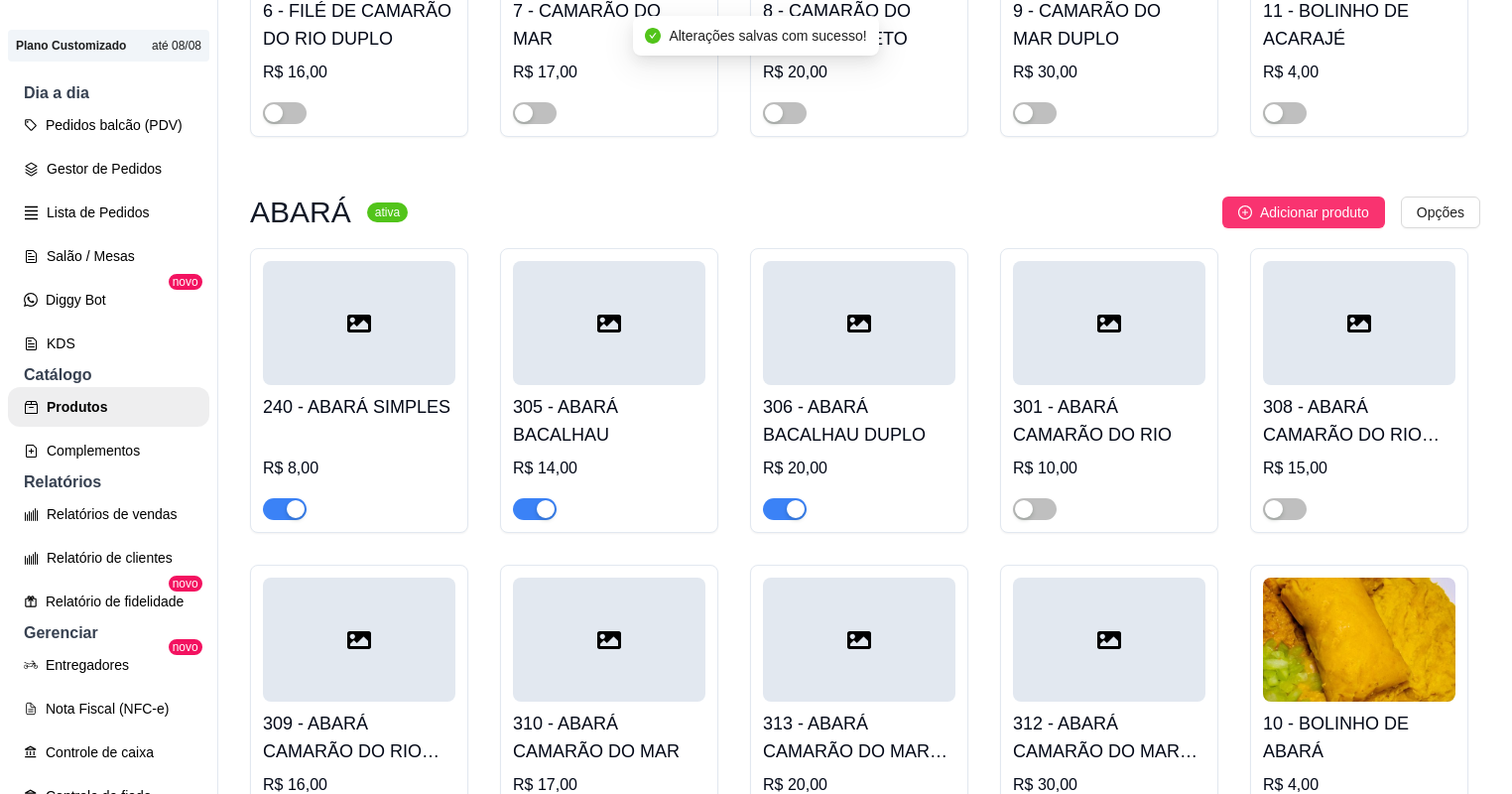 click at bounding box center [785, 509] 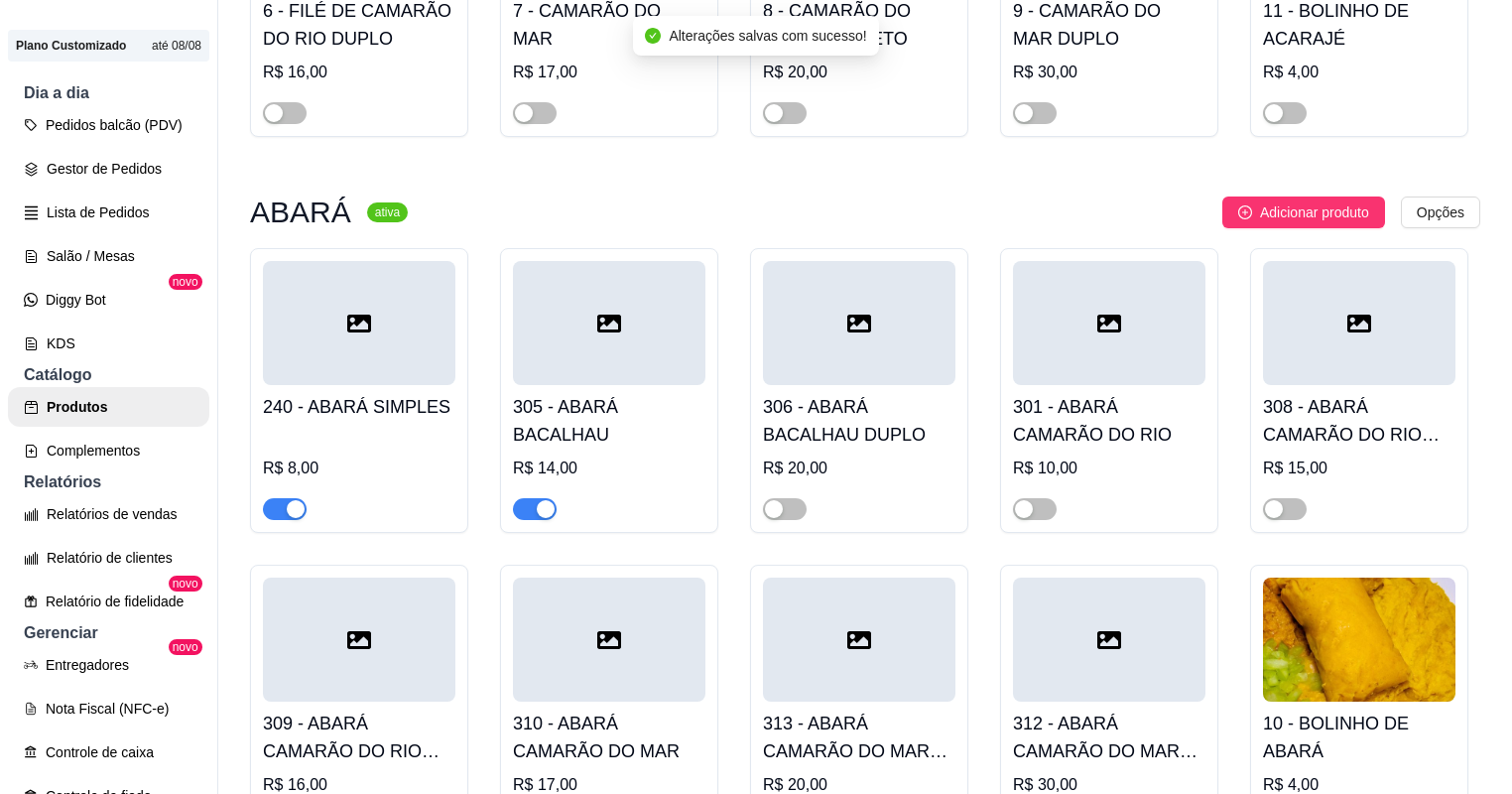 click at bounding box center (535, 508) 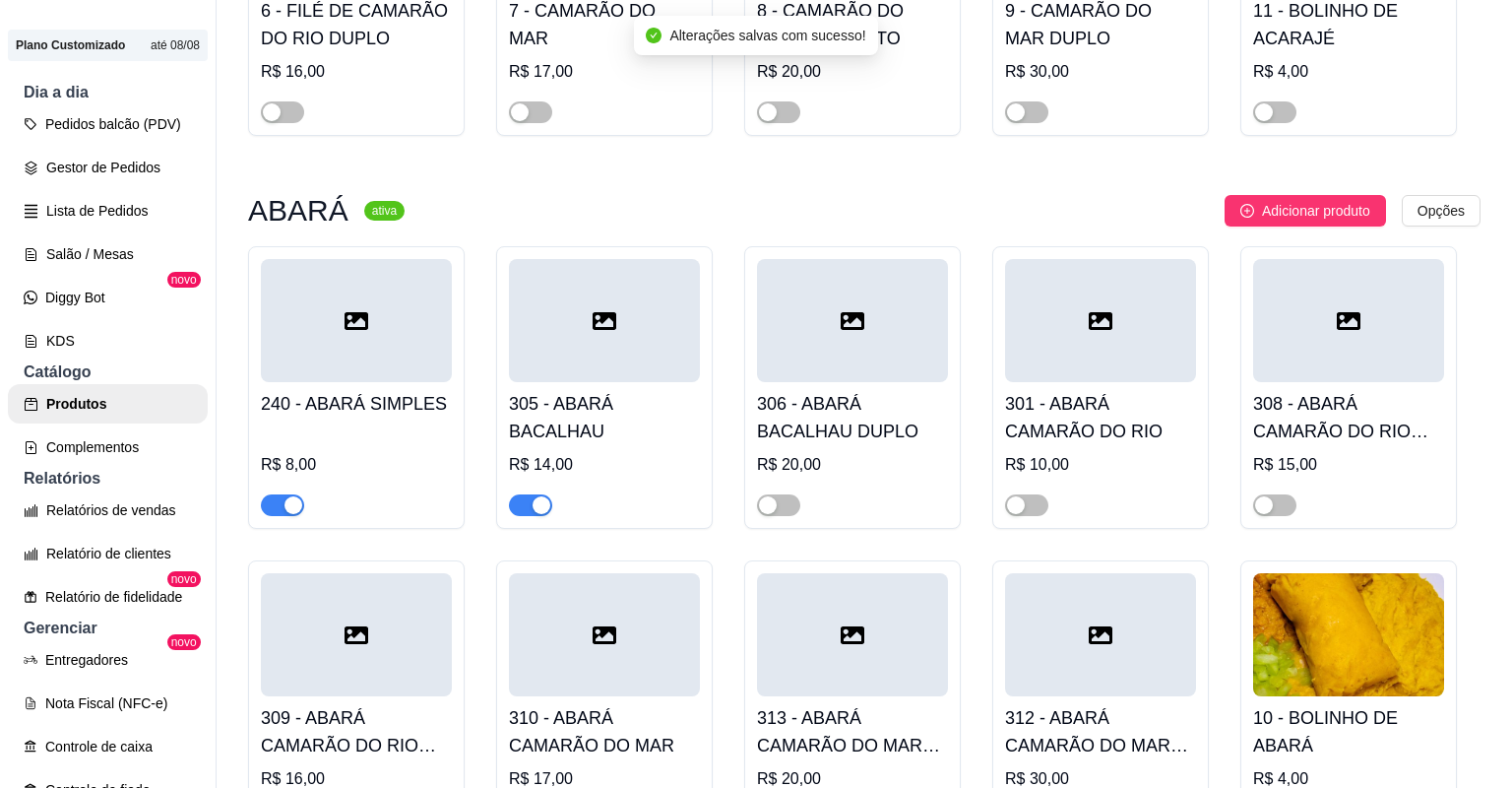 type 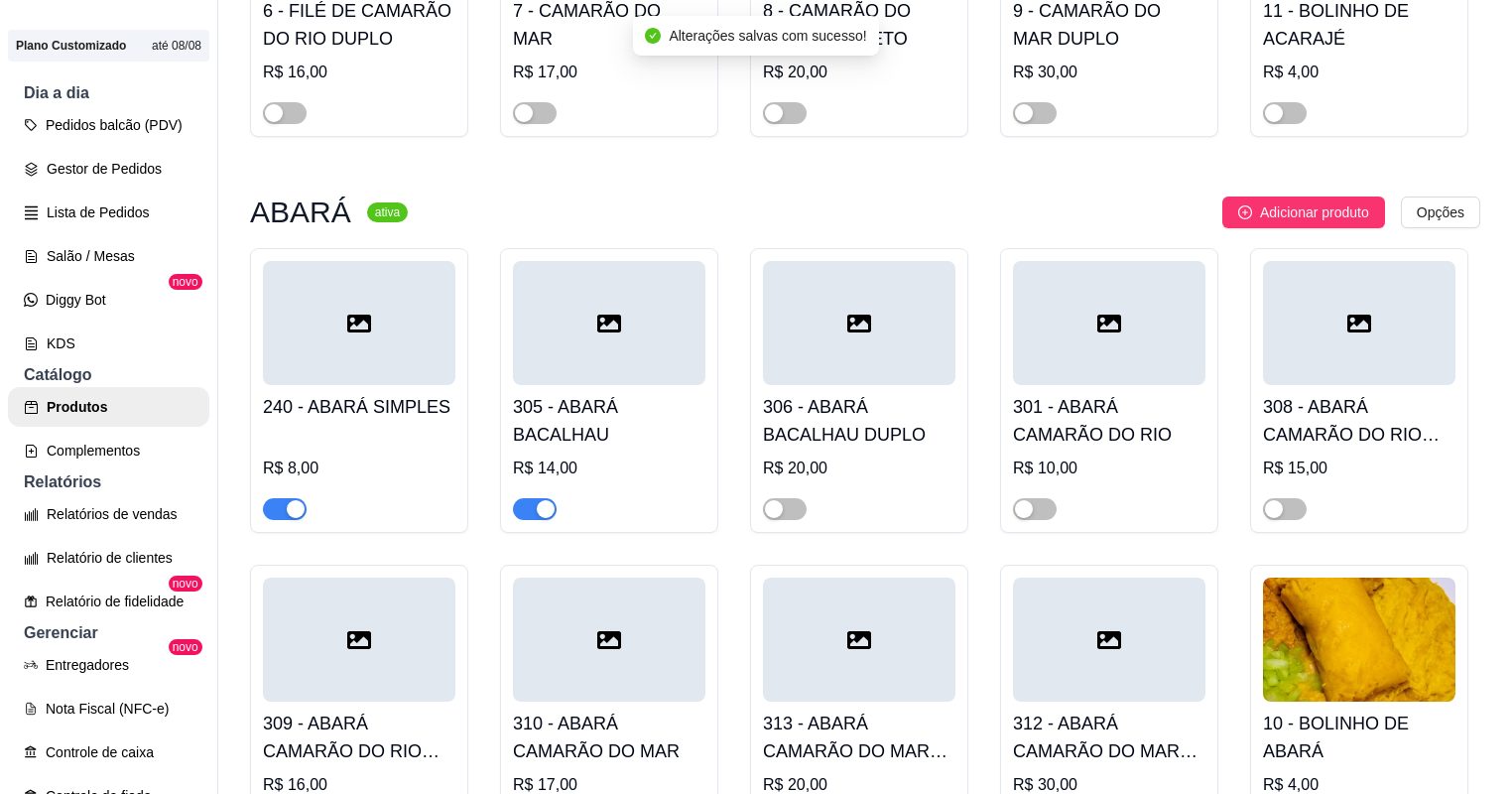 drag, startPoint x: 538, startPoint y: 516, endPoint x: 438, endPoint y: 512, distance: 100.07997 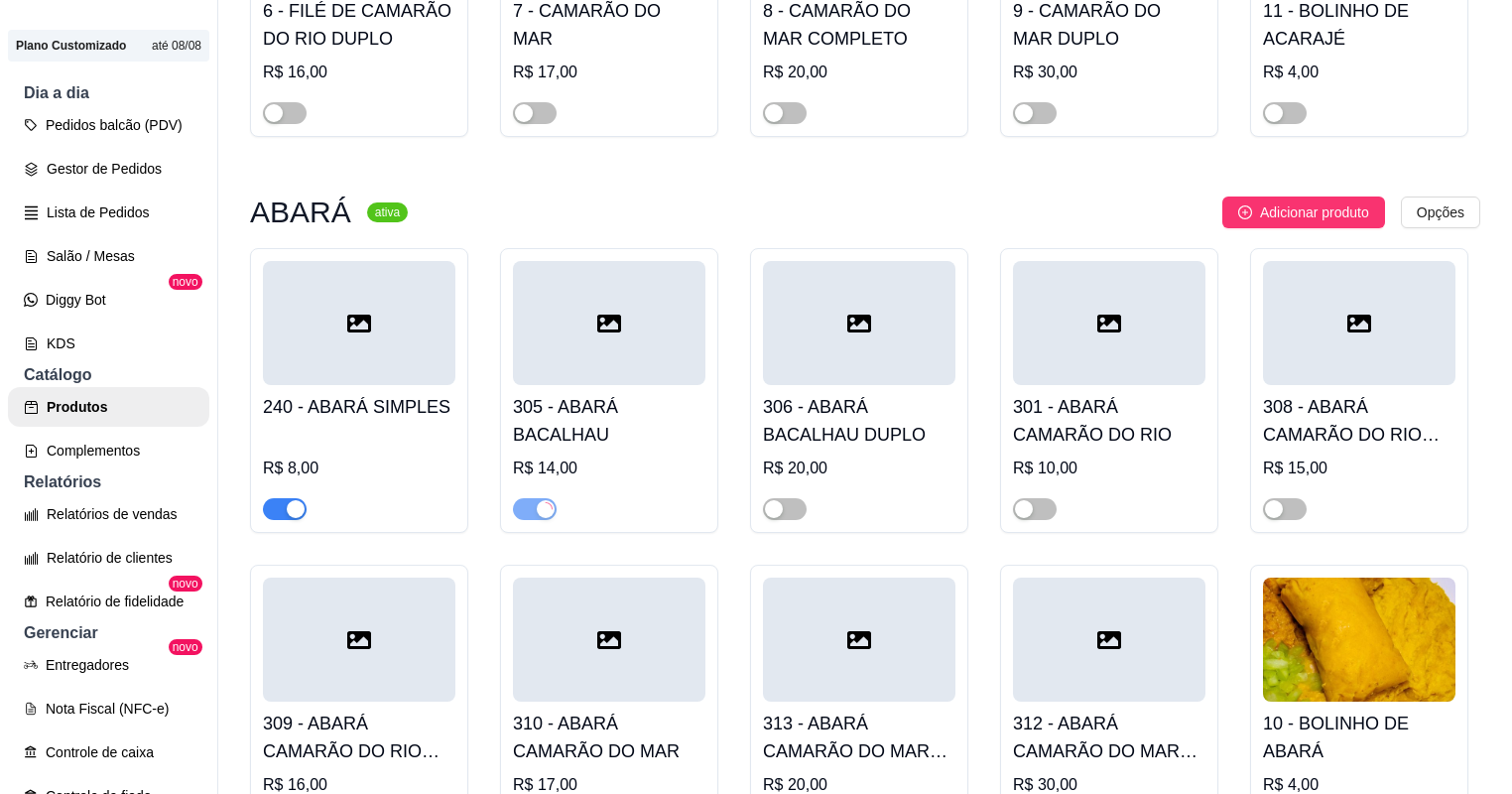 click at bounding box center [285, 509] 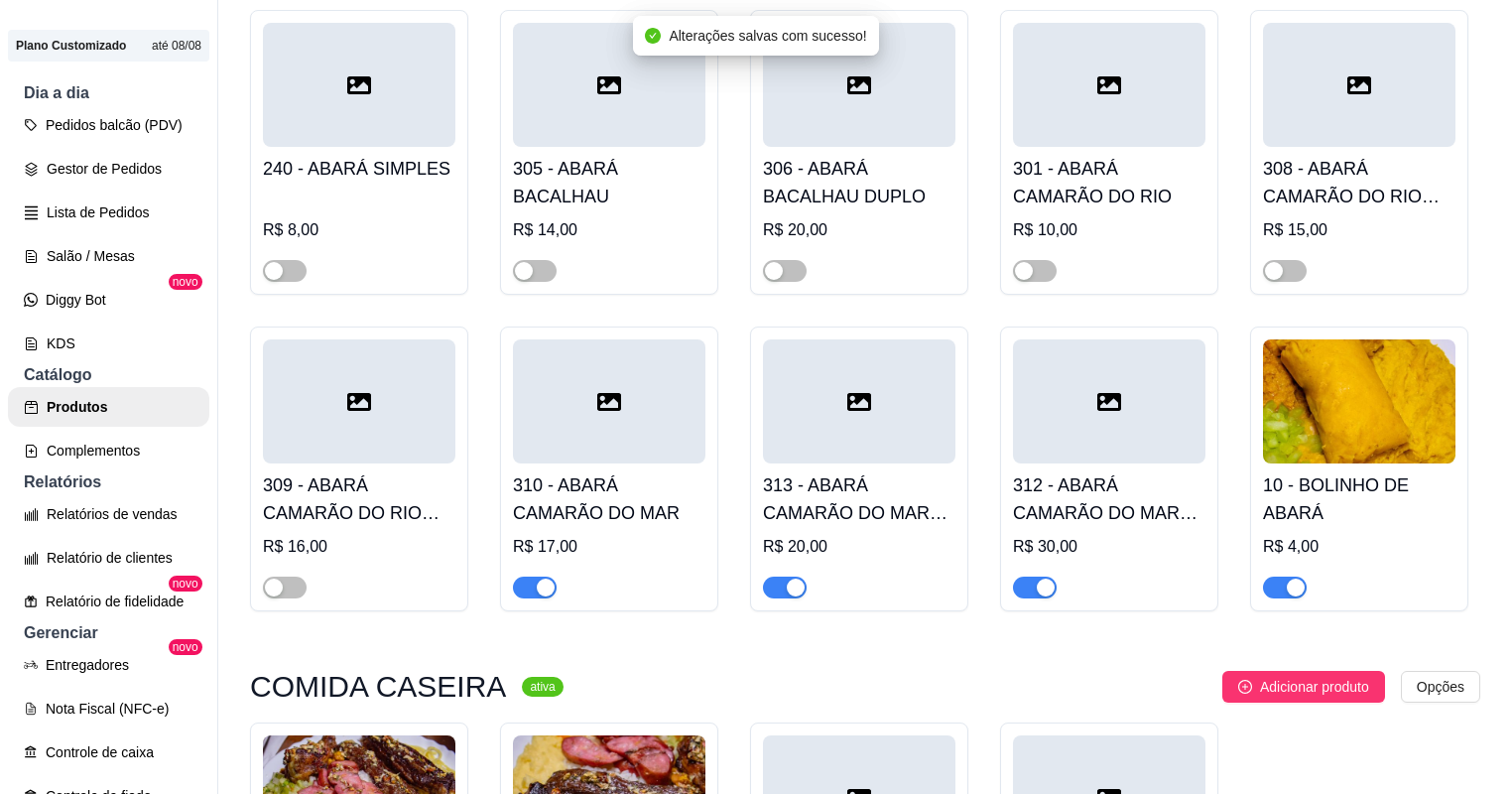 scroll, scrollTop: 1032, scrollLeft: 0, axis: vertical 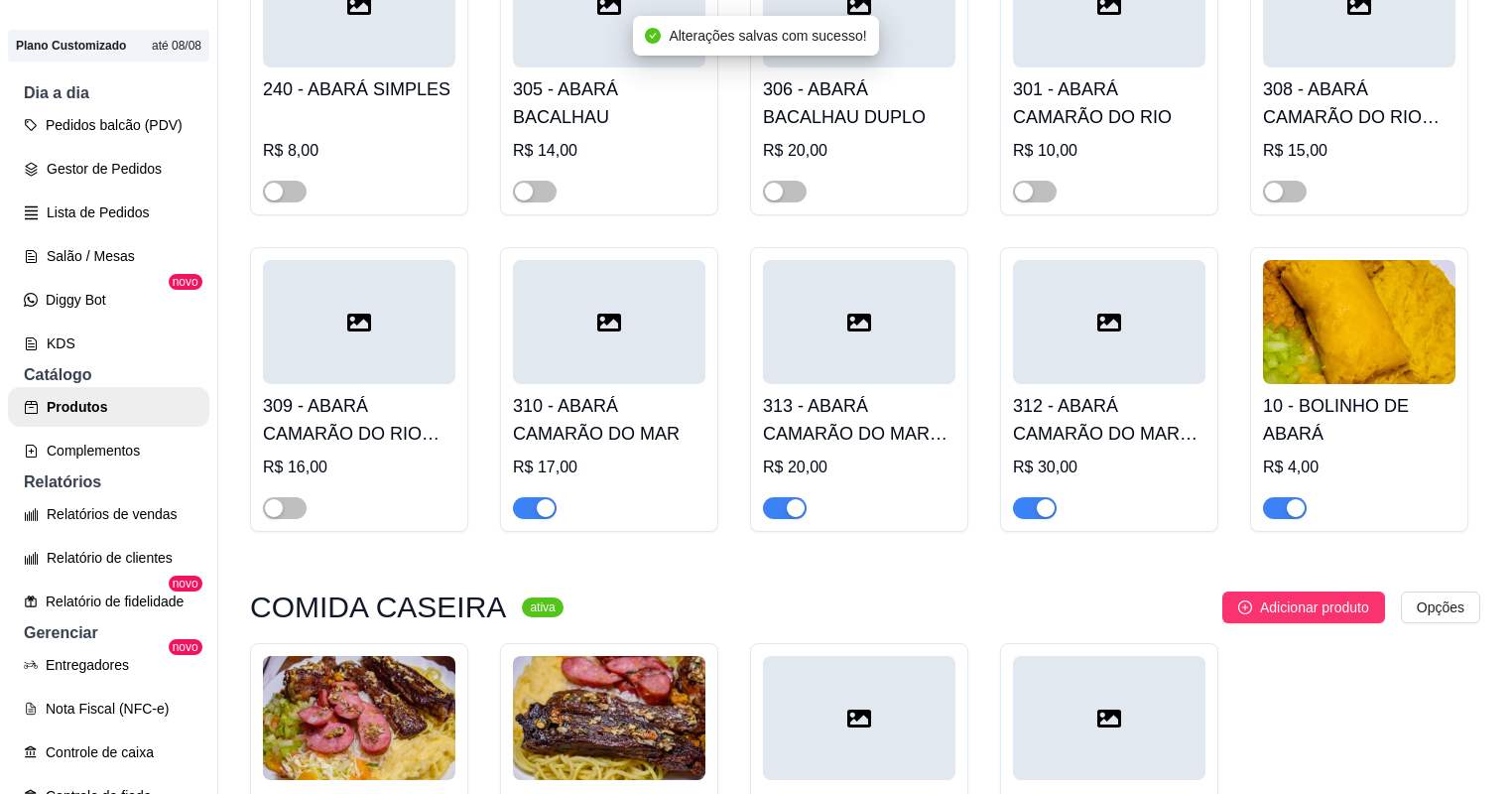 drag, startPoint x: 523, startPoint y: 511, endPoint x: 587, endPoint y: 499, distance: 65.11528 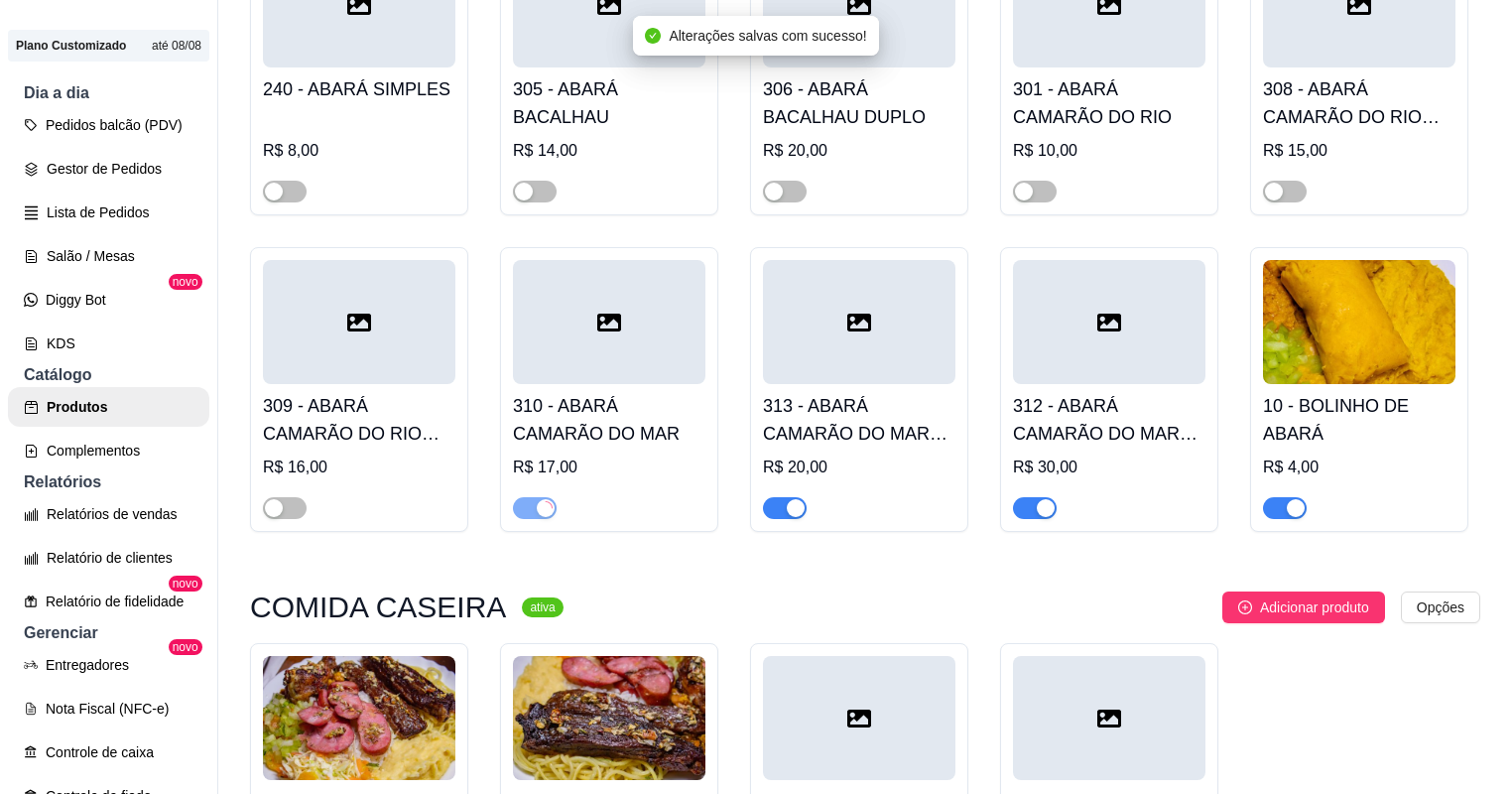 drag, startPoint x: 782, startPoint y: 505, endPoint x: 821, endPoint y: 504, distance: 39.012818 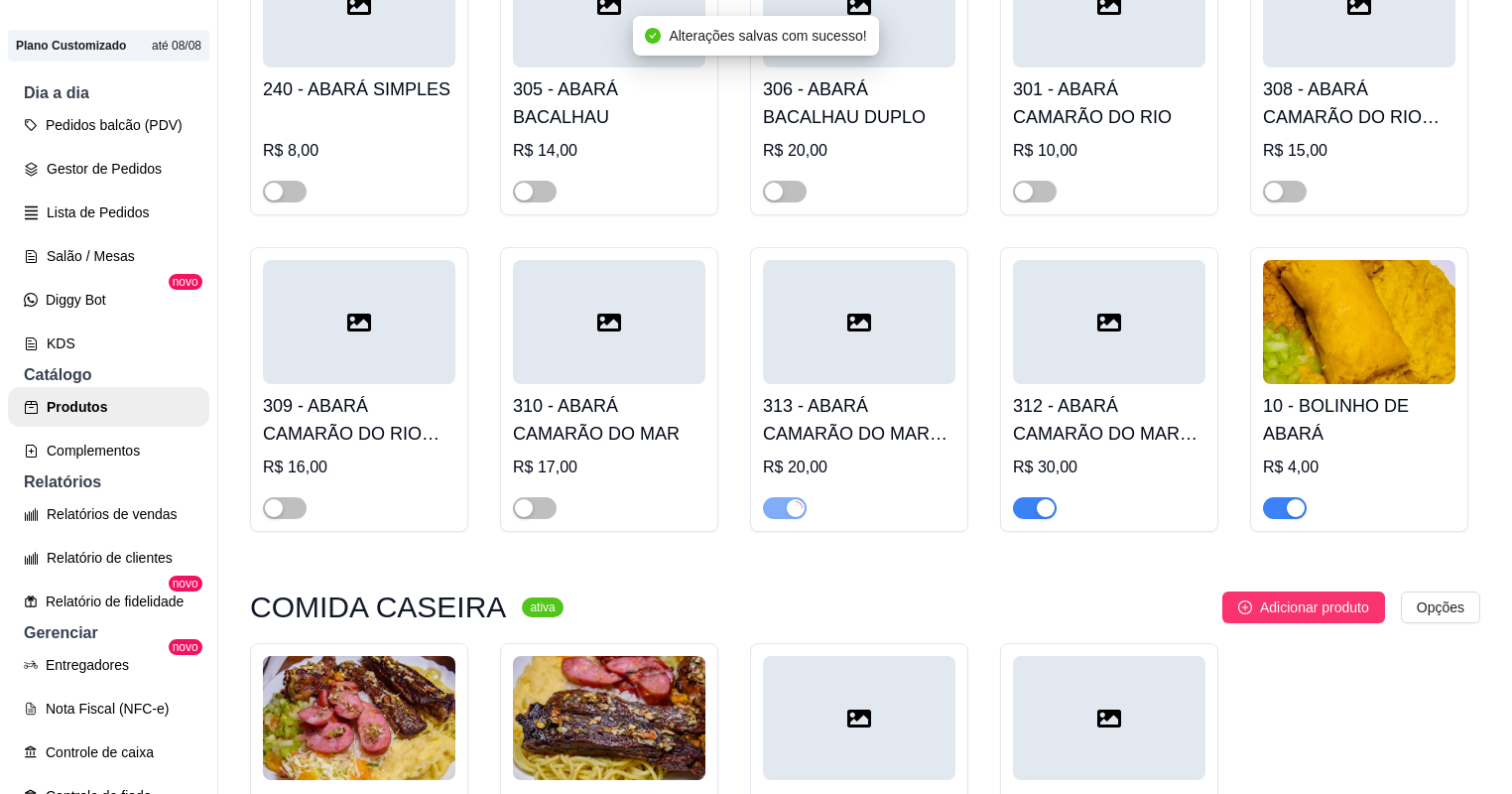 drag, startPoint x: 1044, startPoint y: 512, endPoint x: 1135, endPoint y: 502, distance: 91.547802 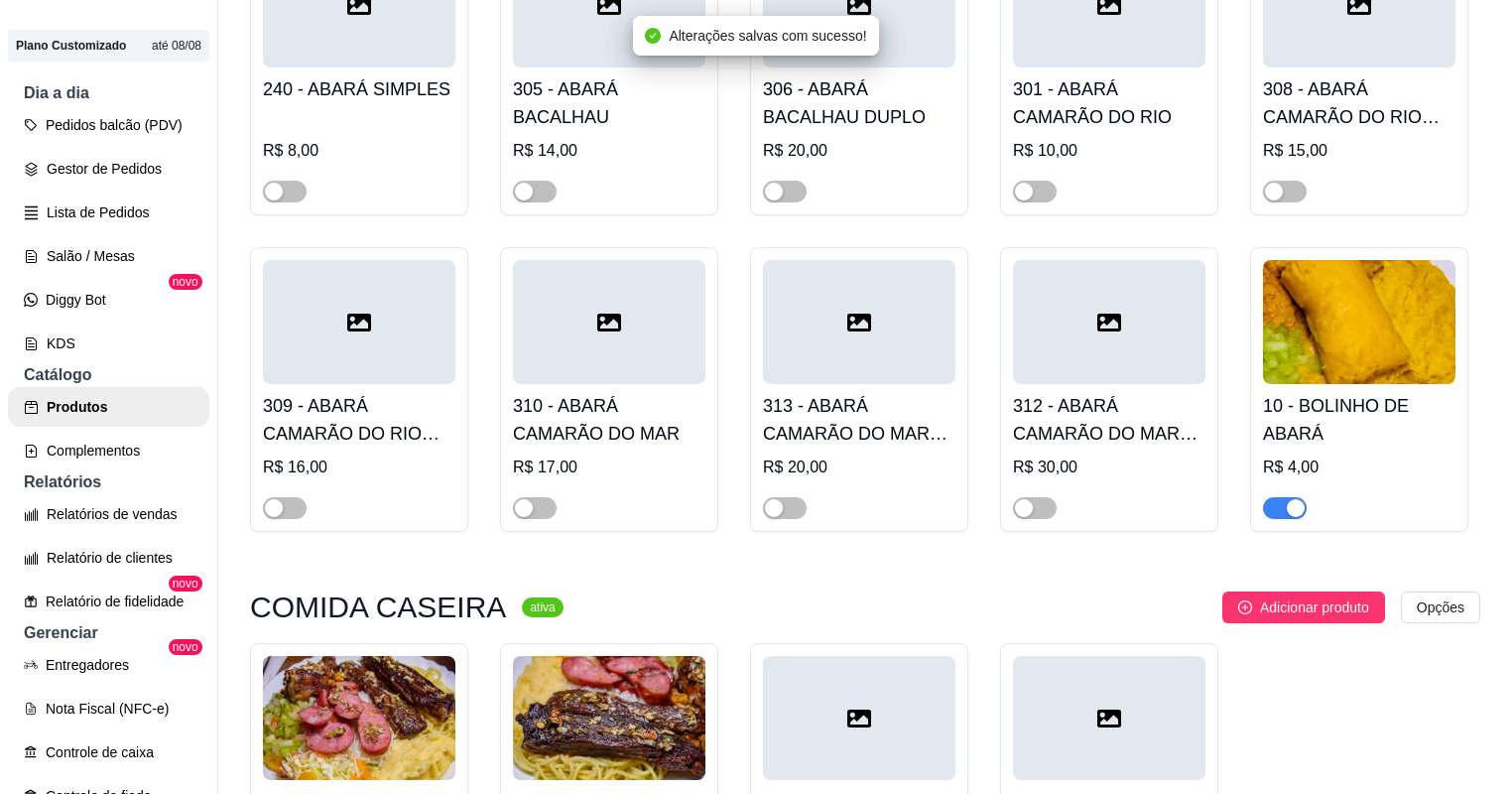 drag, startPoint x: 1292, startPoint y: 513, endPoint x: 1259, endPoint y: 513, distance: 33 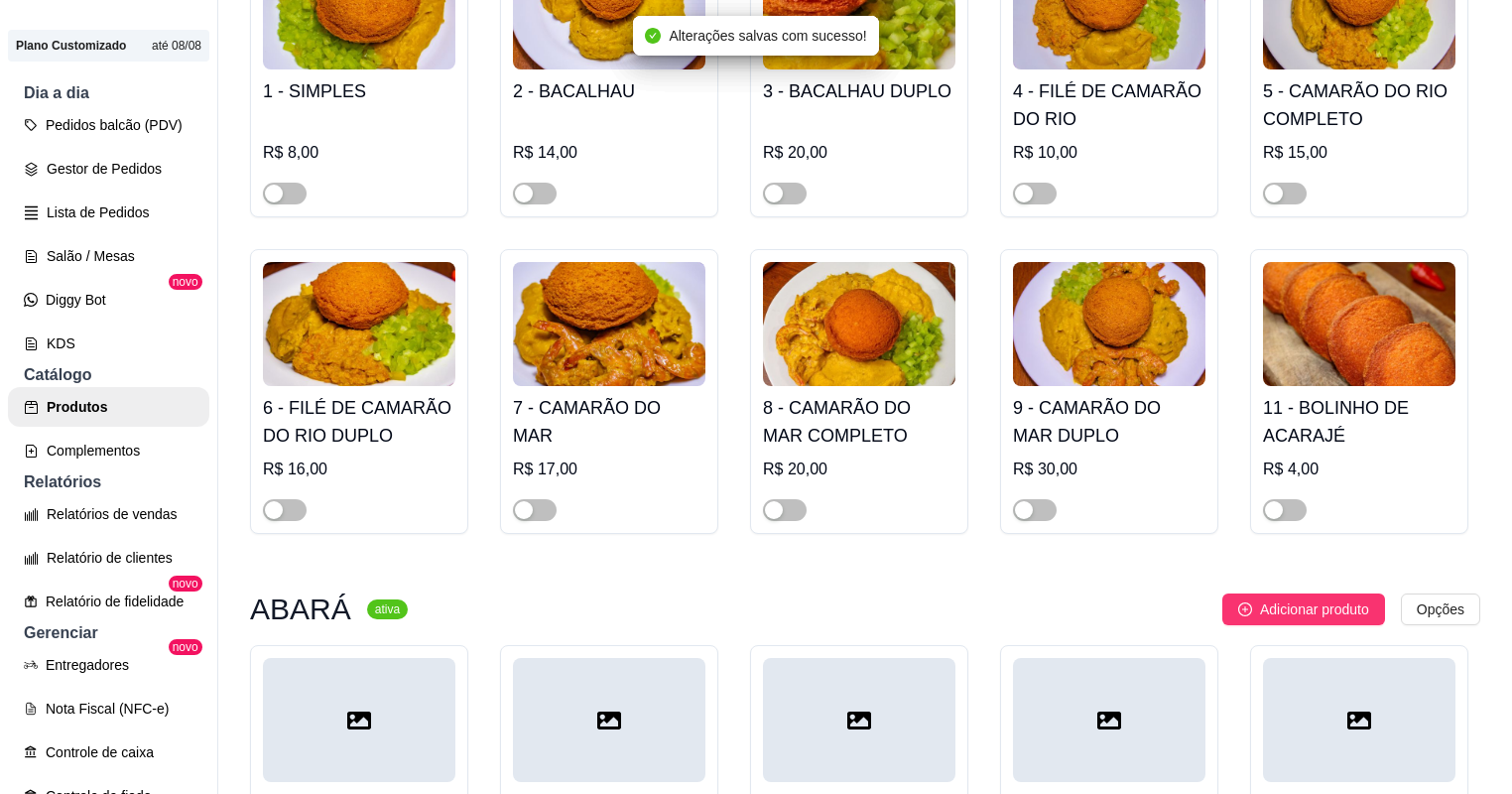 scroll, scrollTop: 0, scrollLeft: 0, axis: both 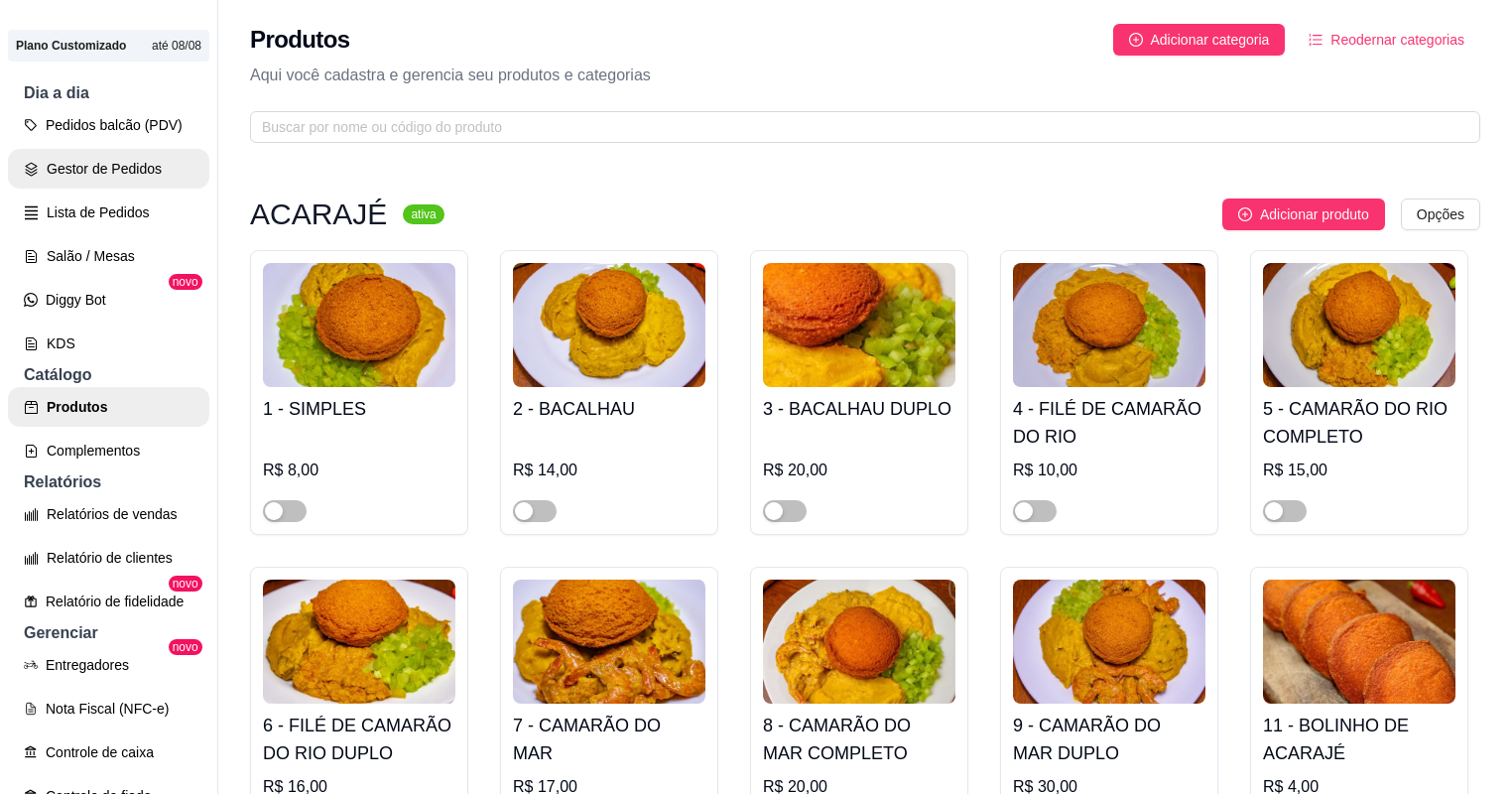 click on "Gestor de Pedidos" at bounding box center (108, 169) 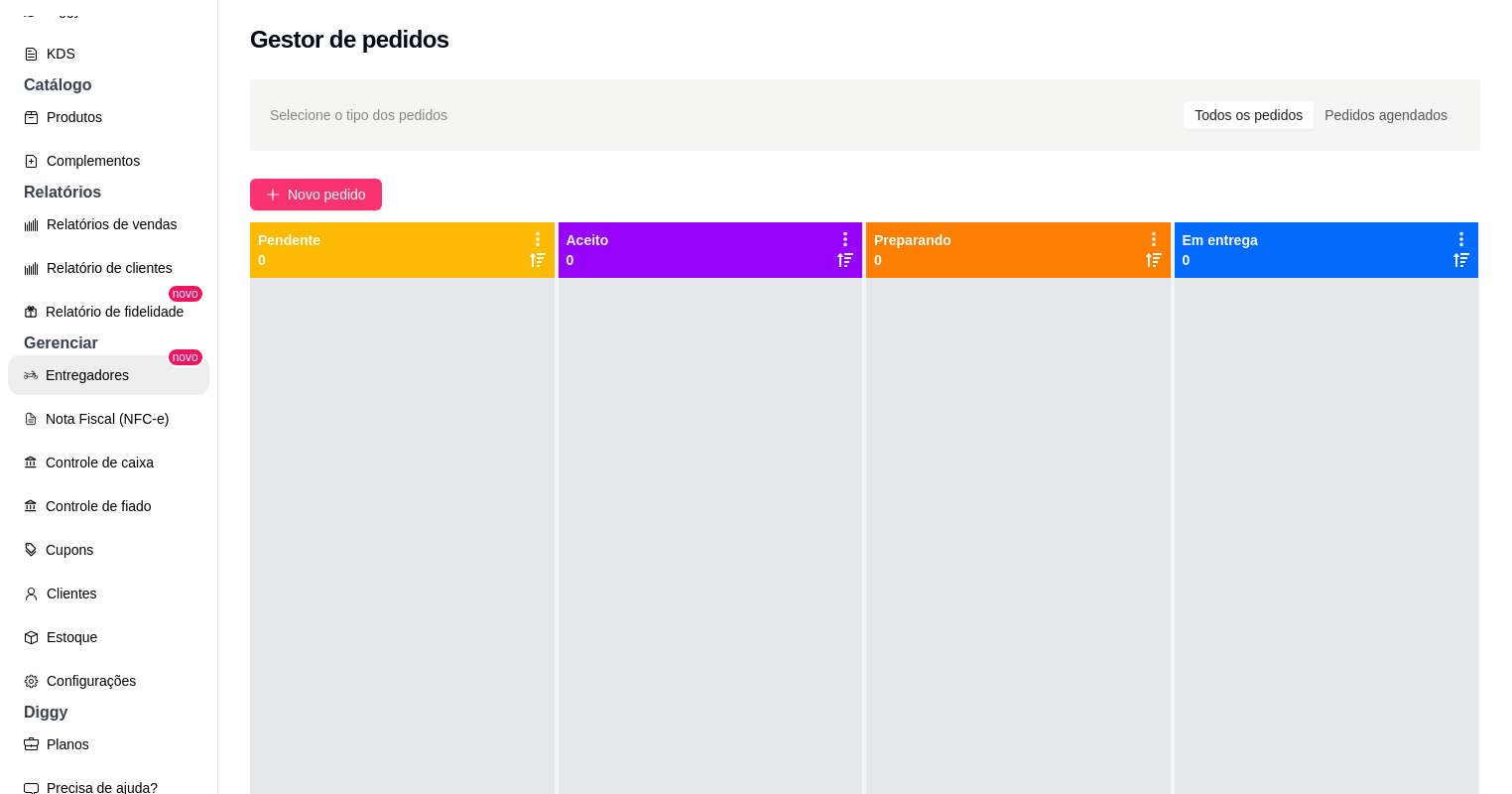 scroll, scrollTop: 476, scrollLeft: 0, axis: vertical 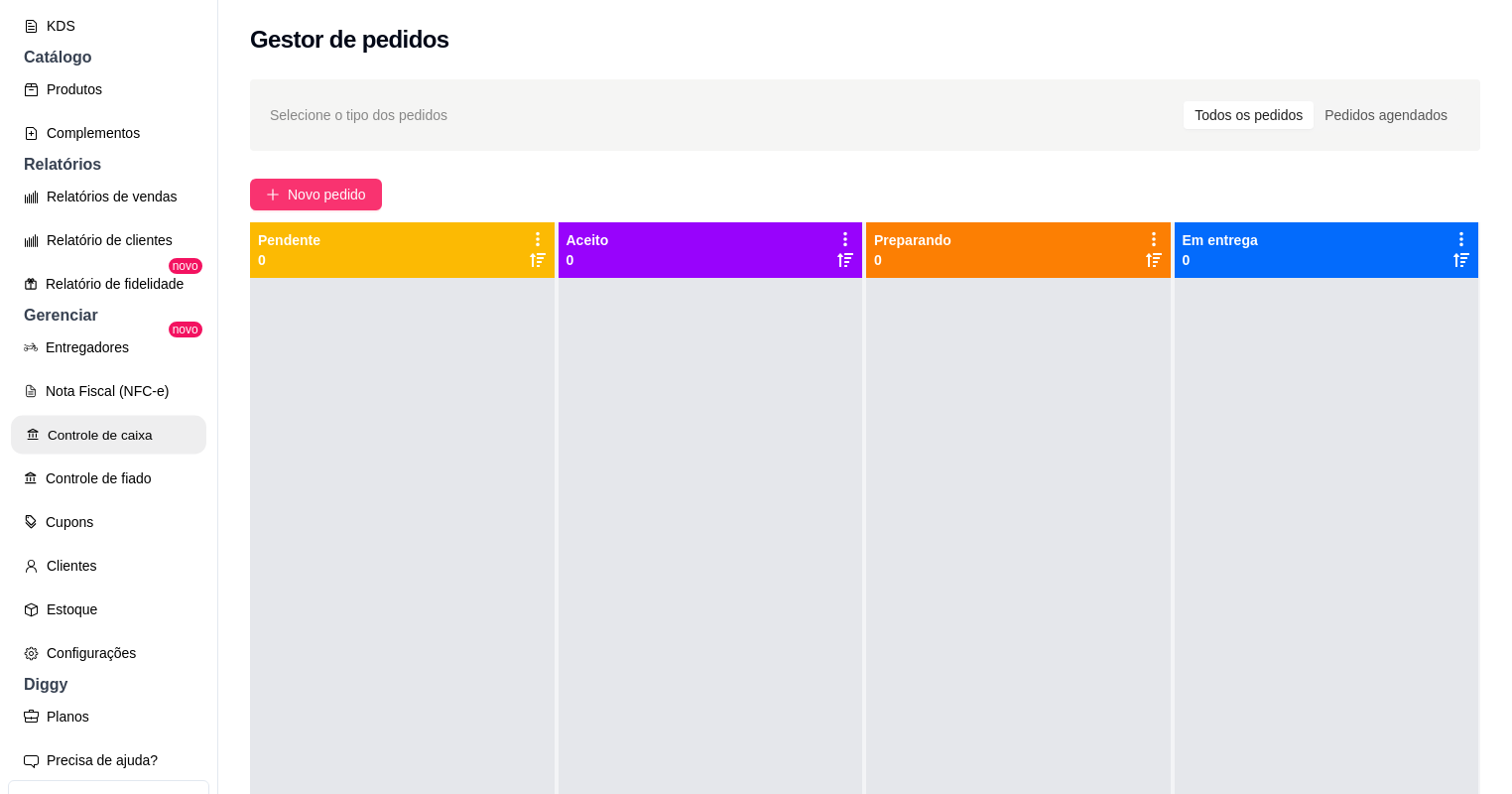click on "Controle de caixa" at bounding box center [108, 435] 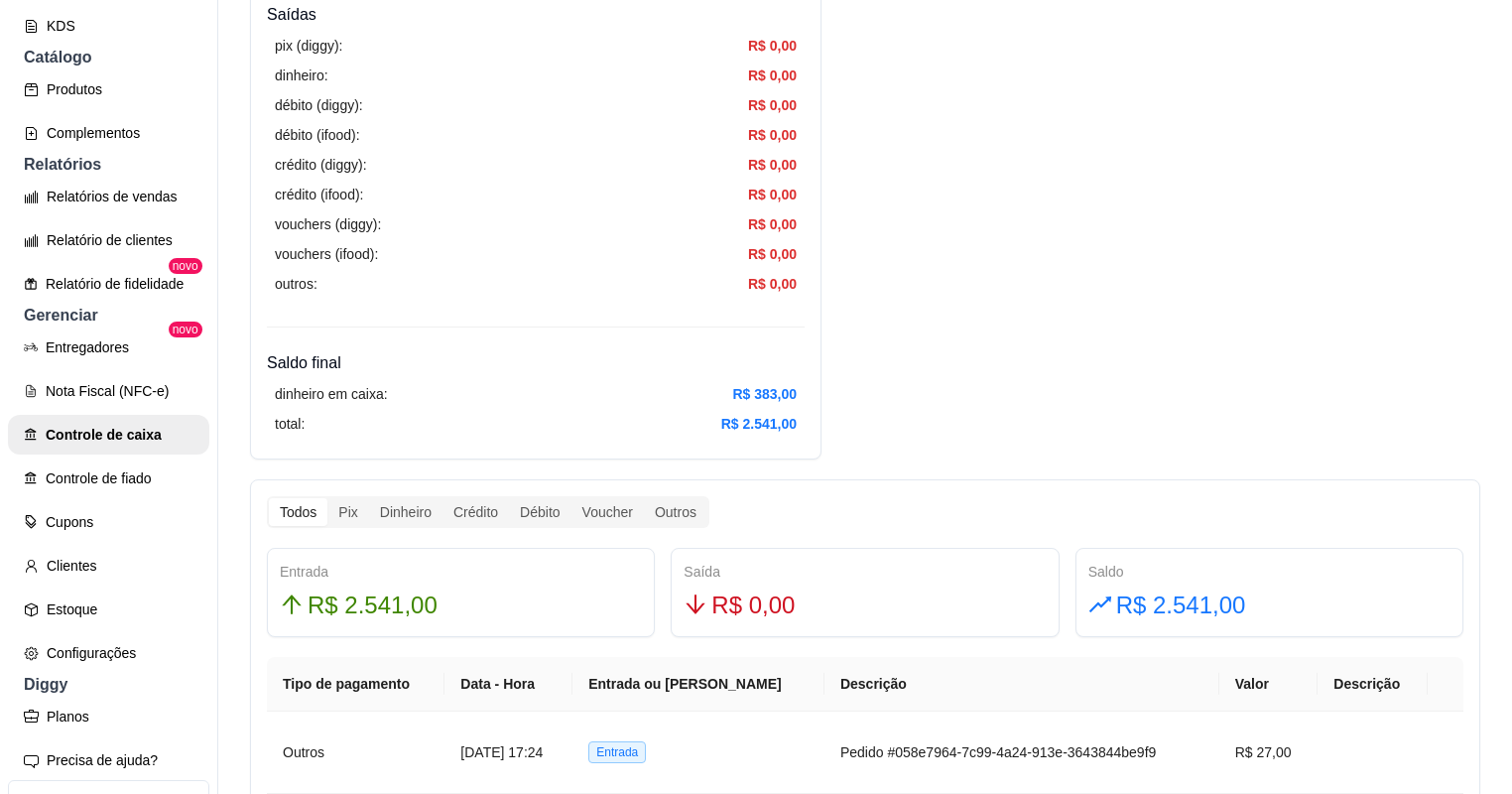 scroll, scrollTop: 715, scrollLeft: 0, axis: vertical 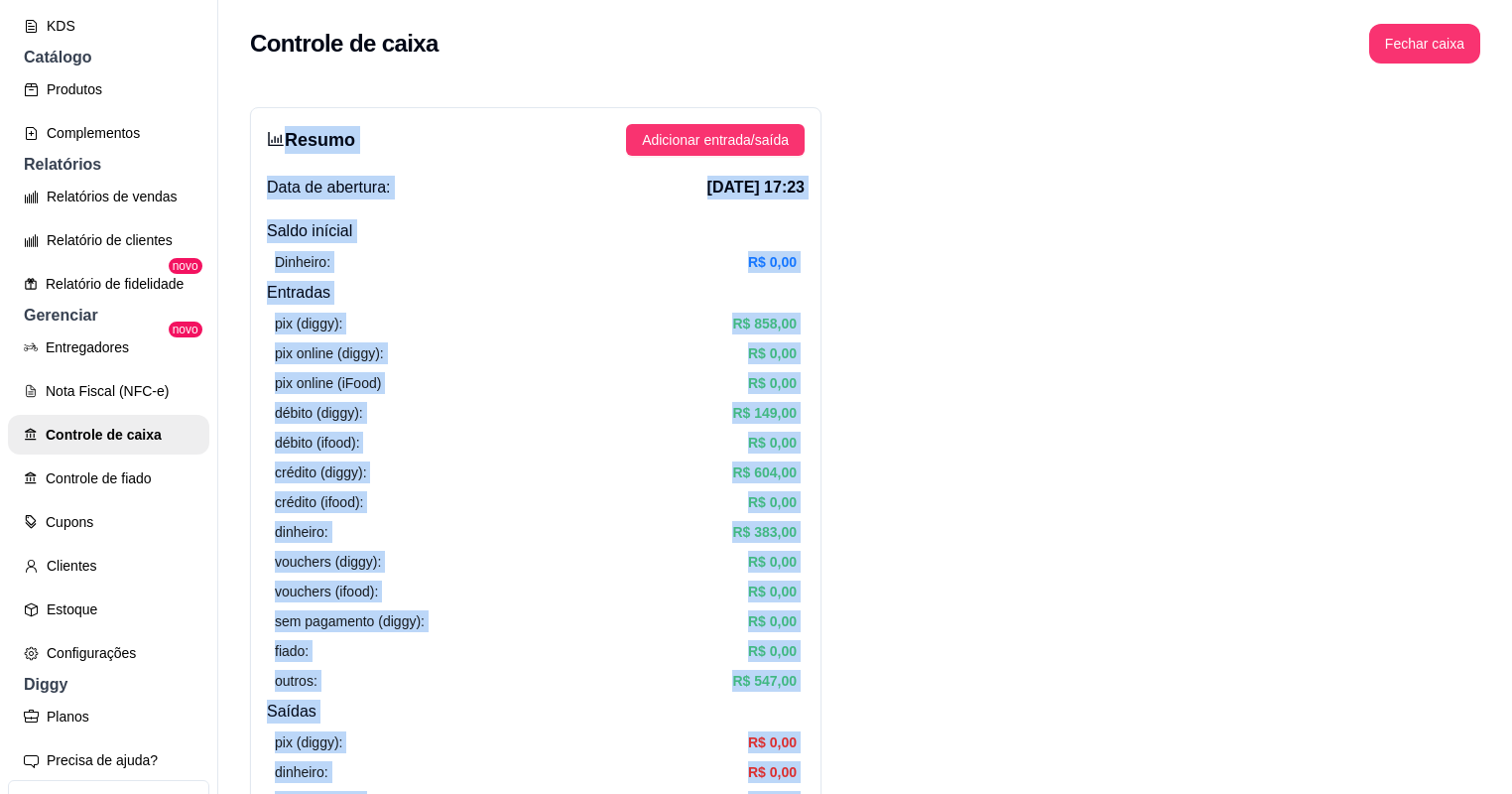 drag, startPoint x: 796, startPoint y: 407, endPoint x: 473, endPoint y: -26, distance: 540.20181 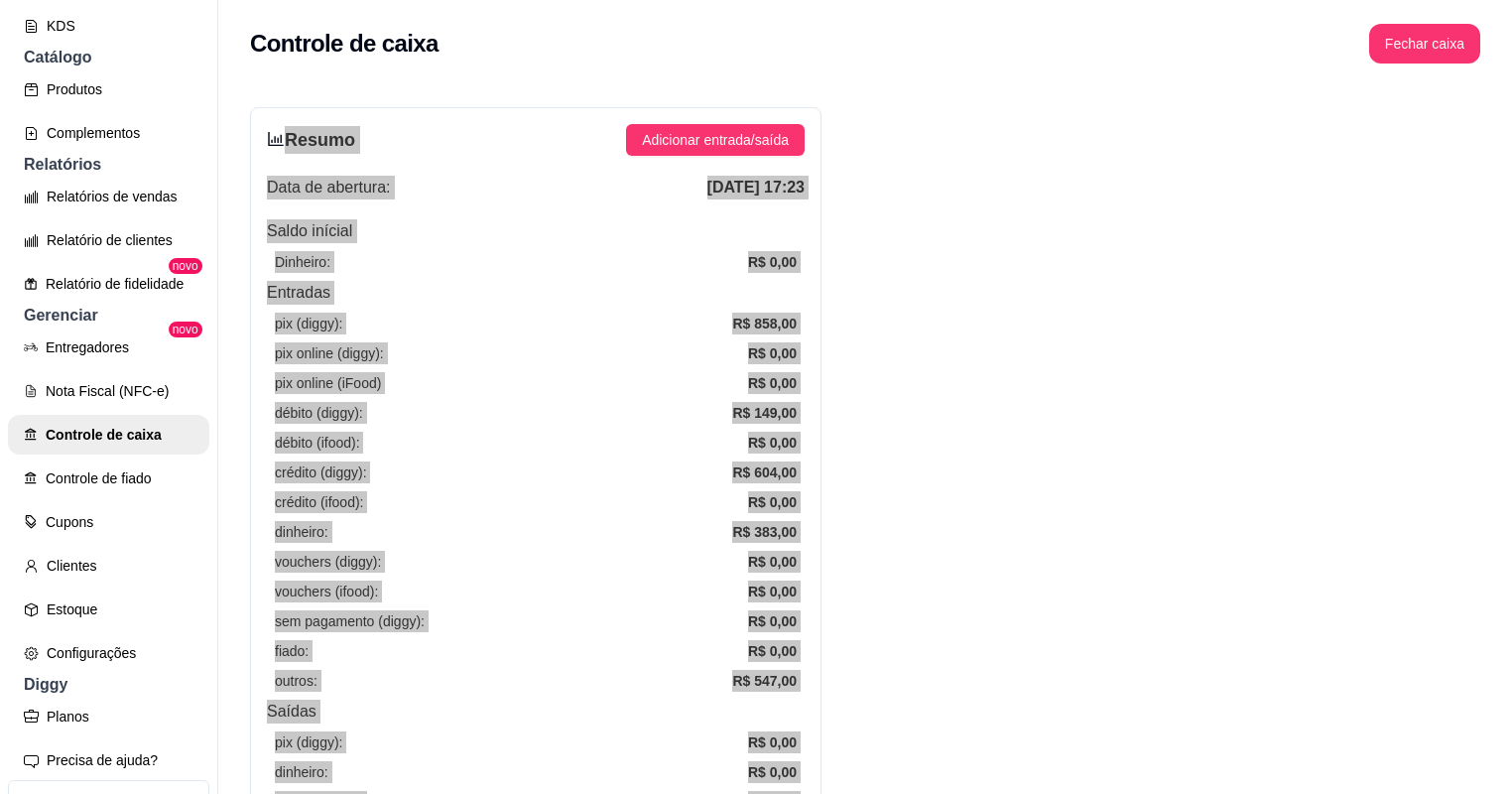 scroll, scrollTop: 476, scrollLeft: 0, axis: vertical 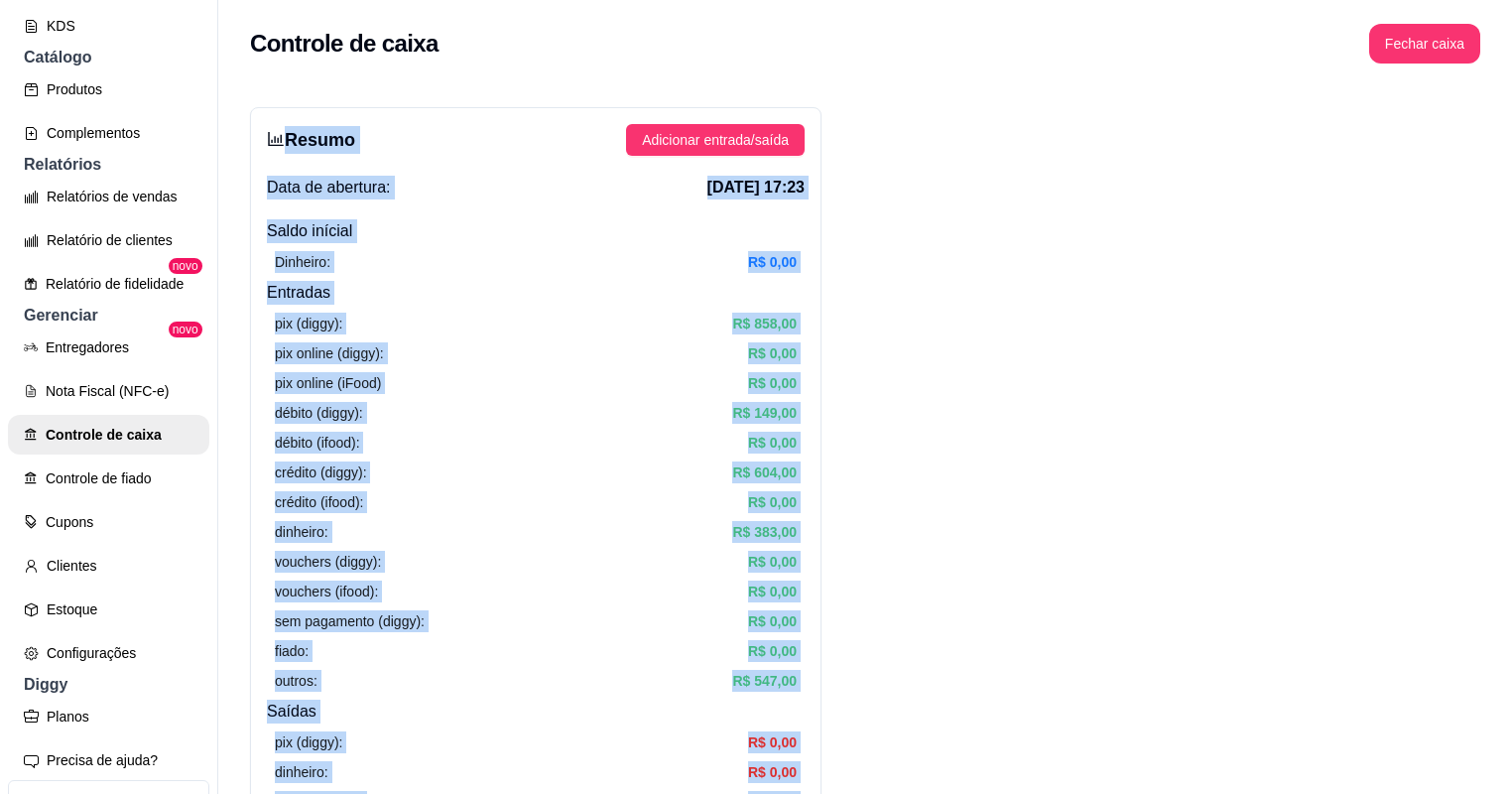 click on "pix online (iFood)" at bounding box center (327, 383) 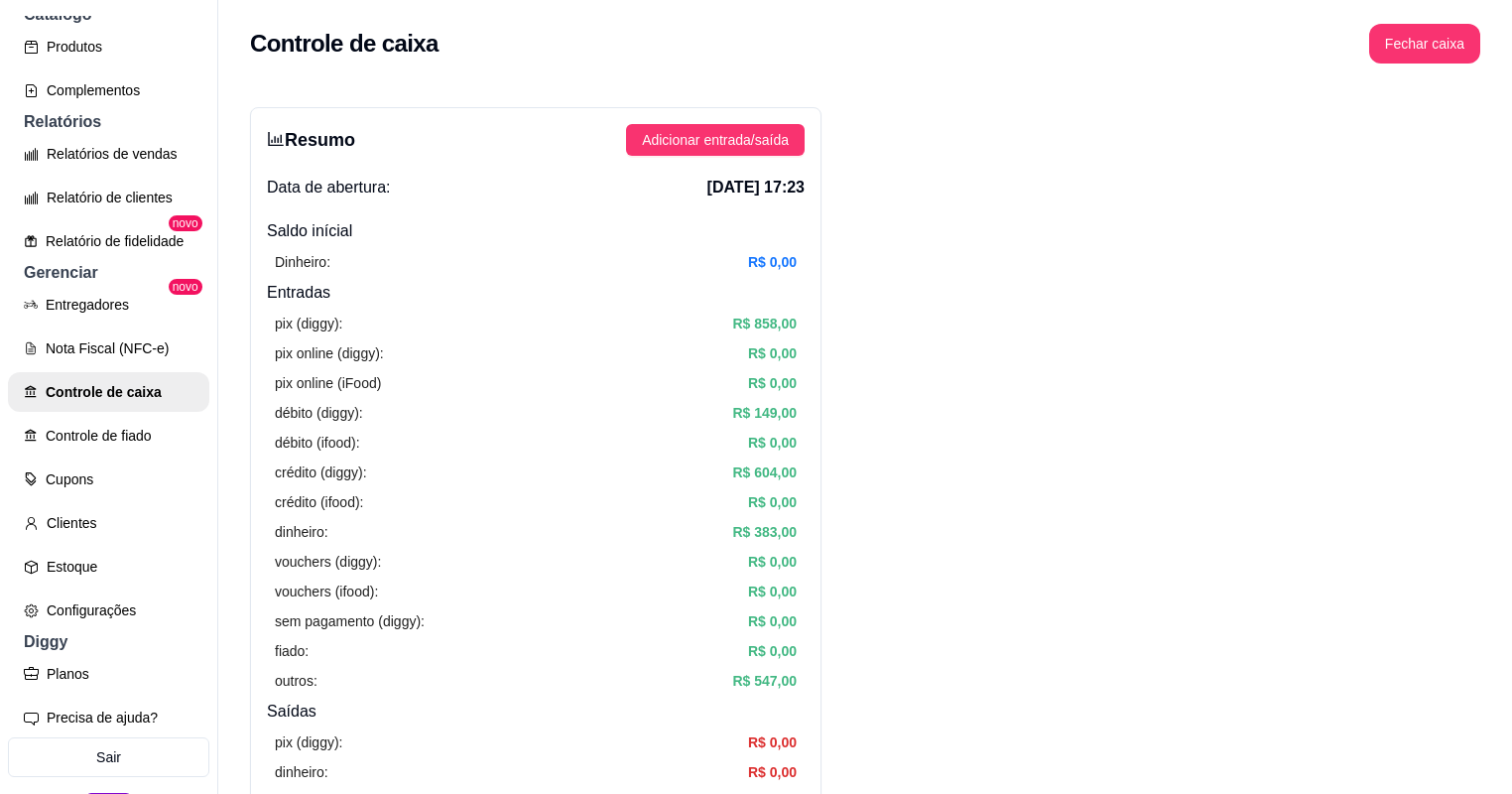 scroll, scrollTop: 541, scrollLeft: 0, axis: vertical 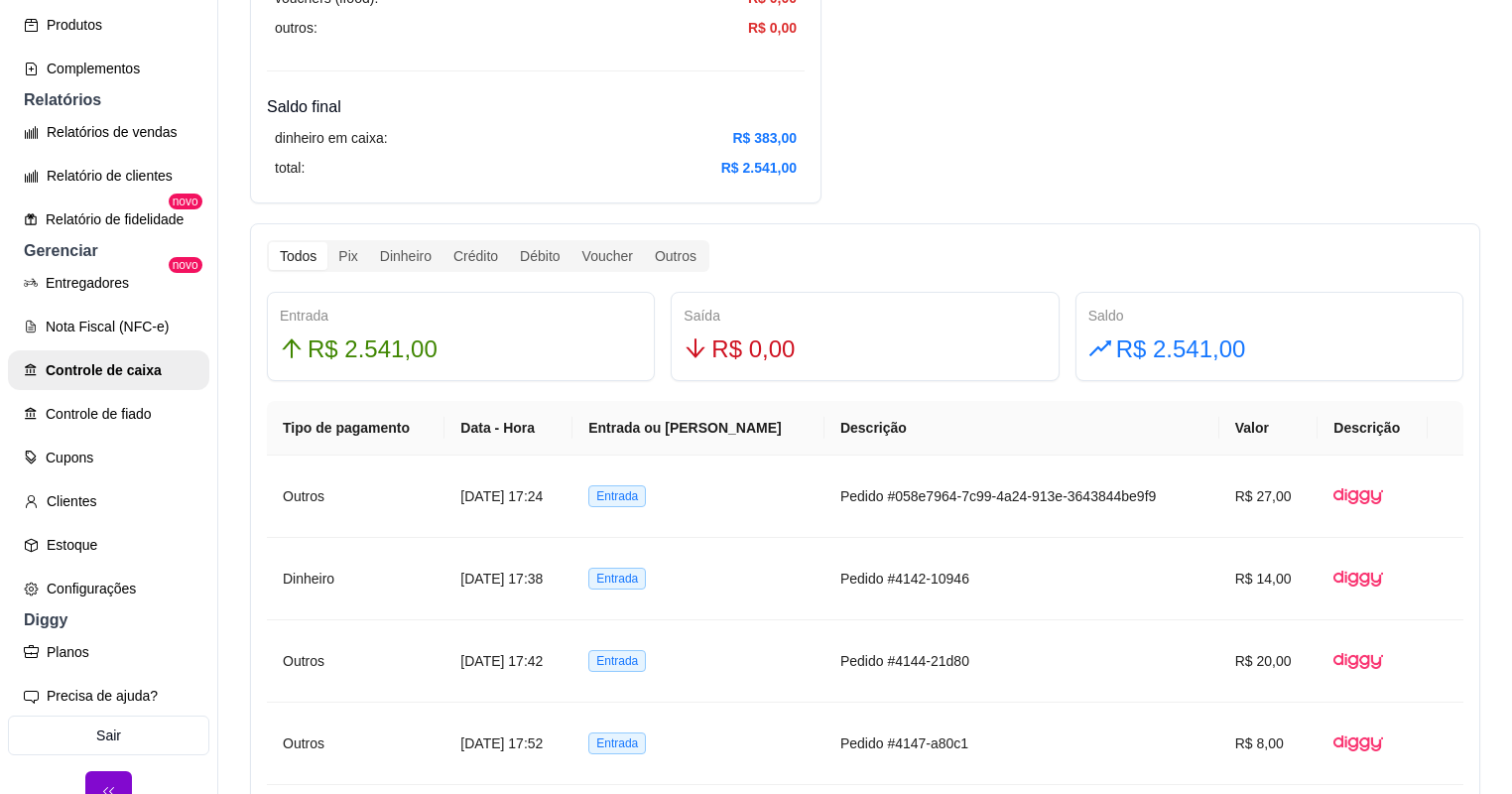 click on "Entrada" at bounding box center (460, 316) 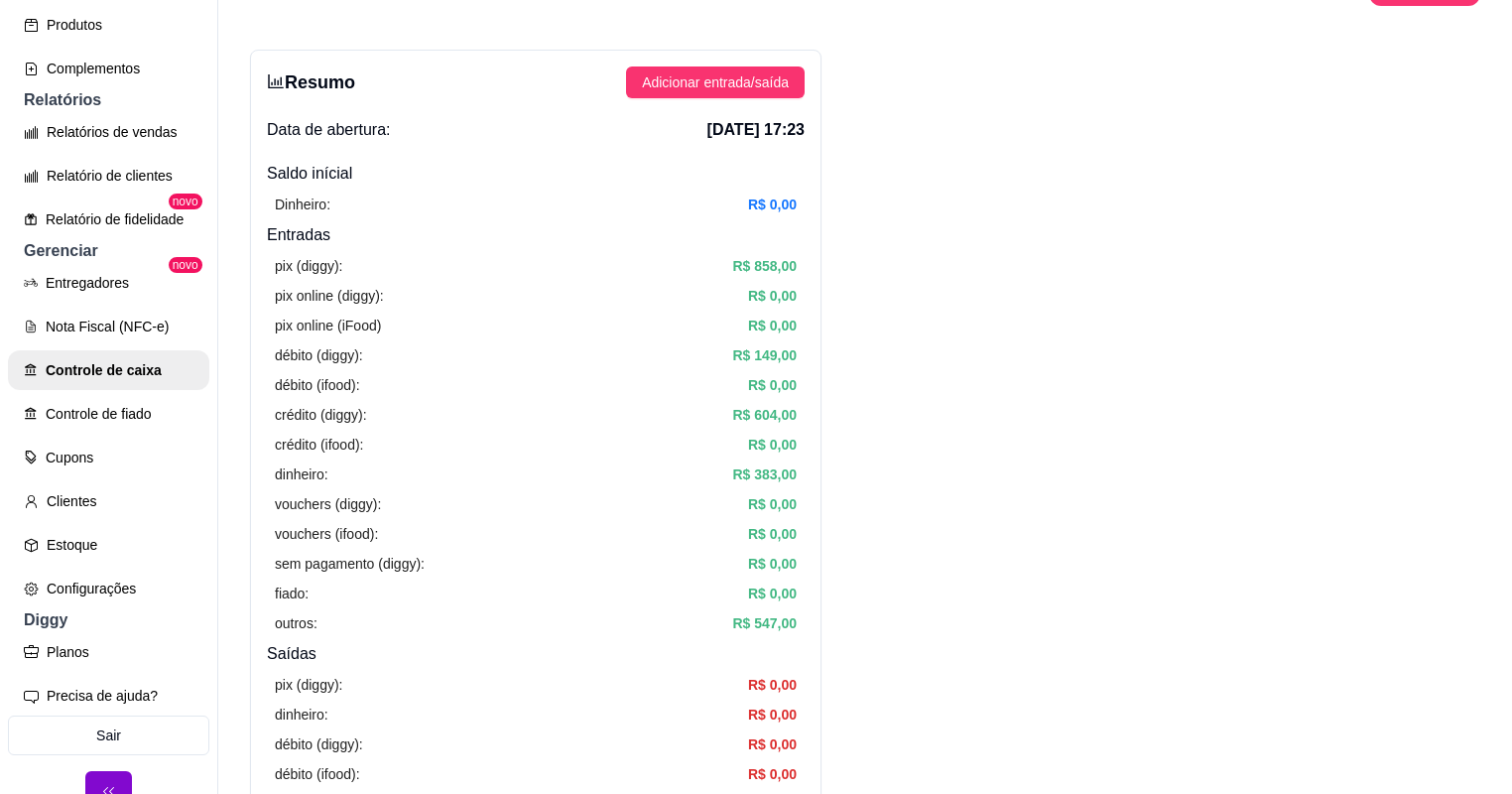 scroll, scrollTop: 0, scrollLeft: 0, axis: both 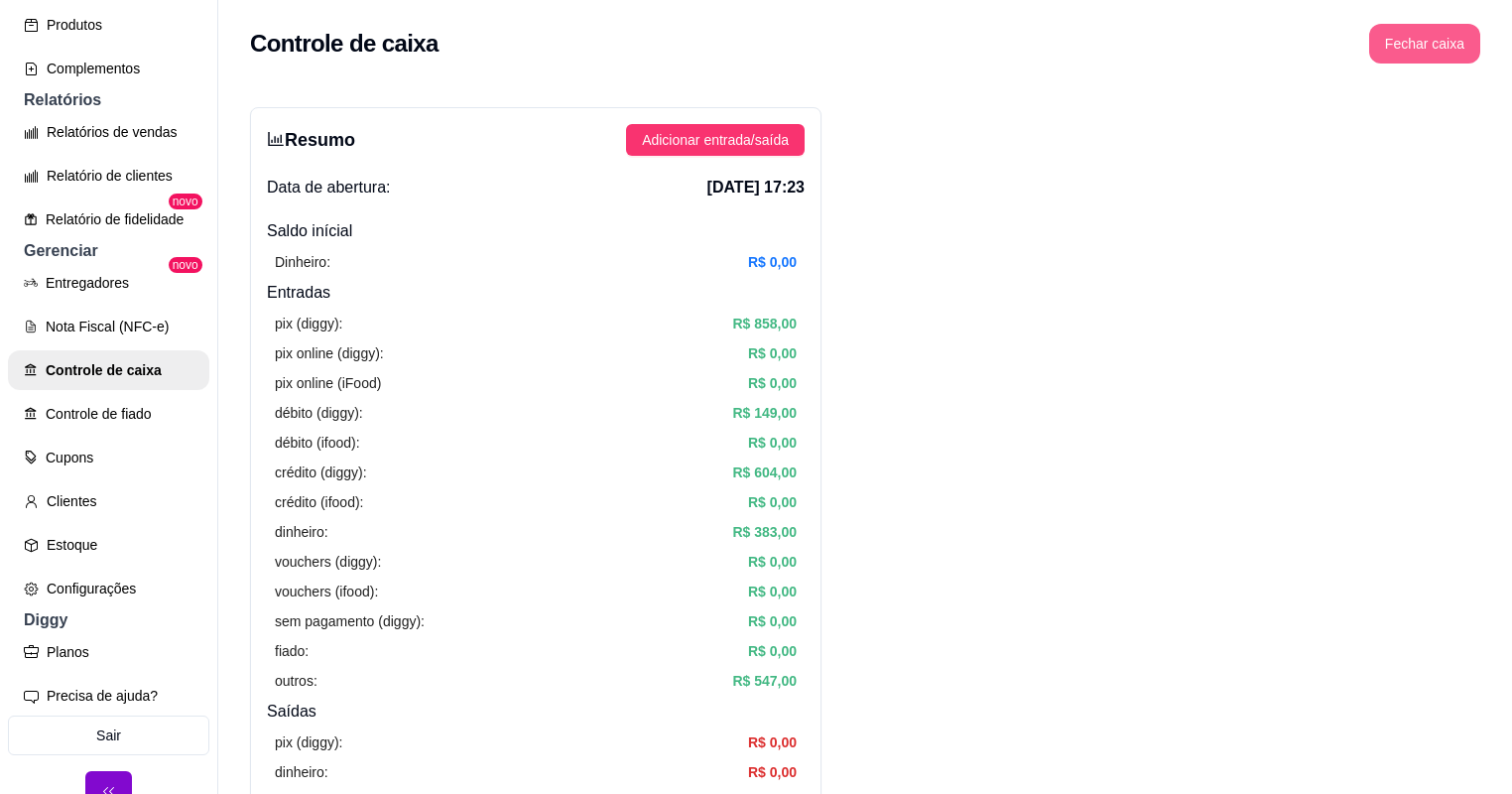 click on "Fechar caixa" at bounding box center (1425, 44) 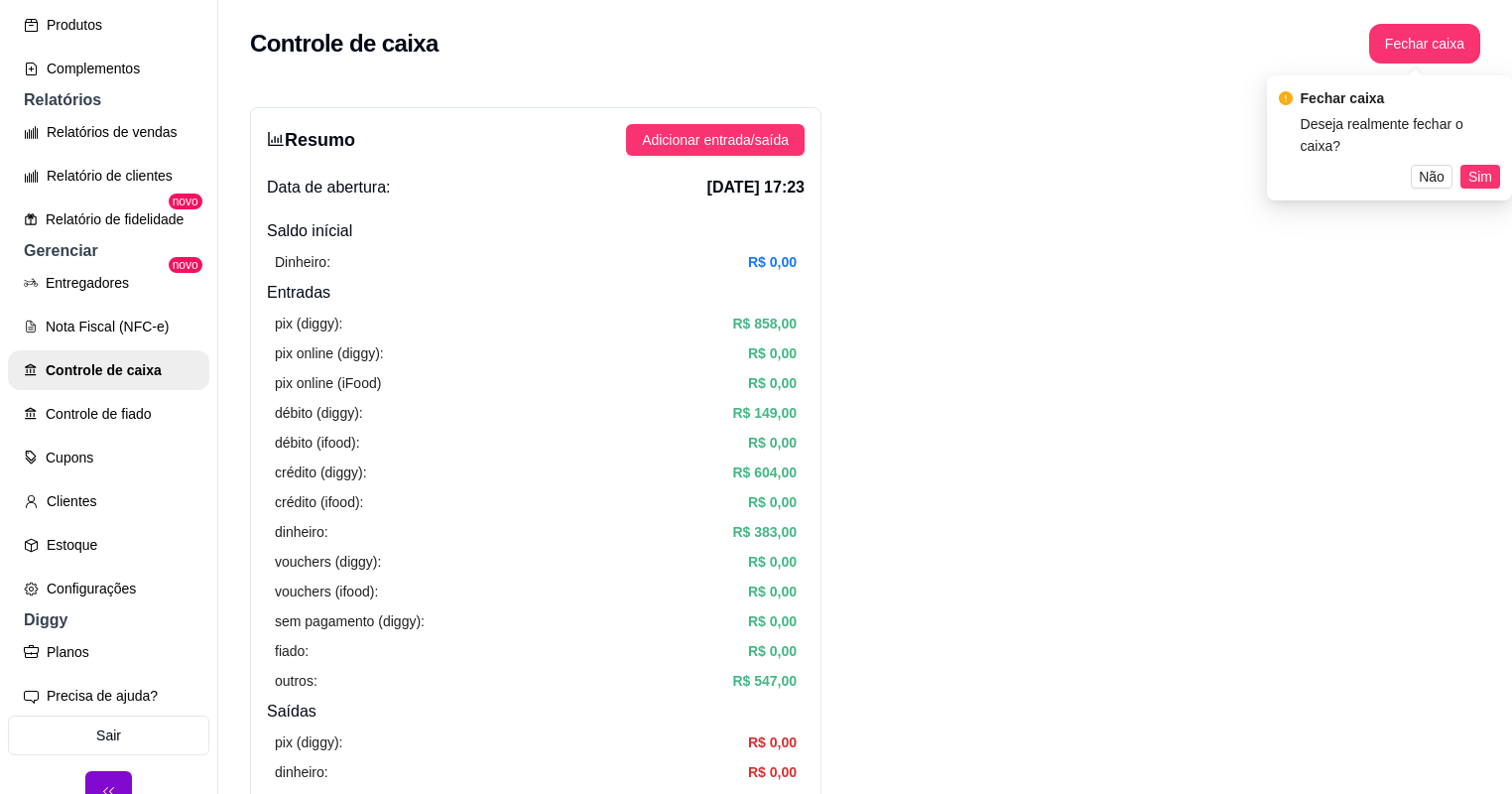click on "Sim" at bounding box center [1480, 177] 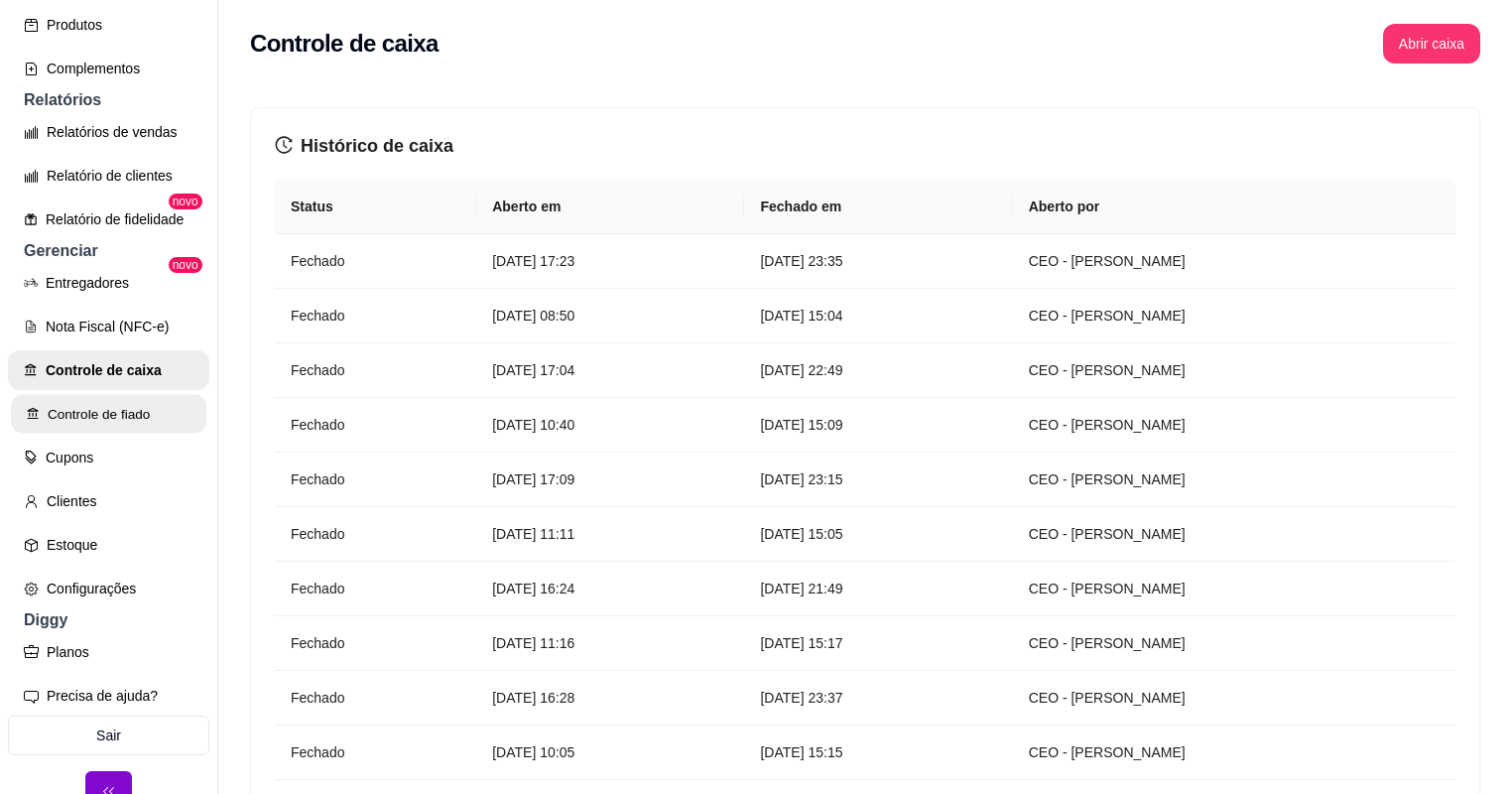 click on "Controle de fiado" at bounding box center (108, 414) 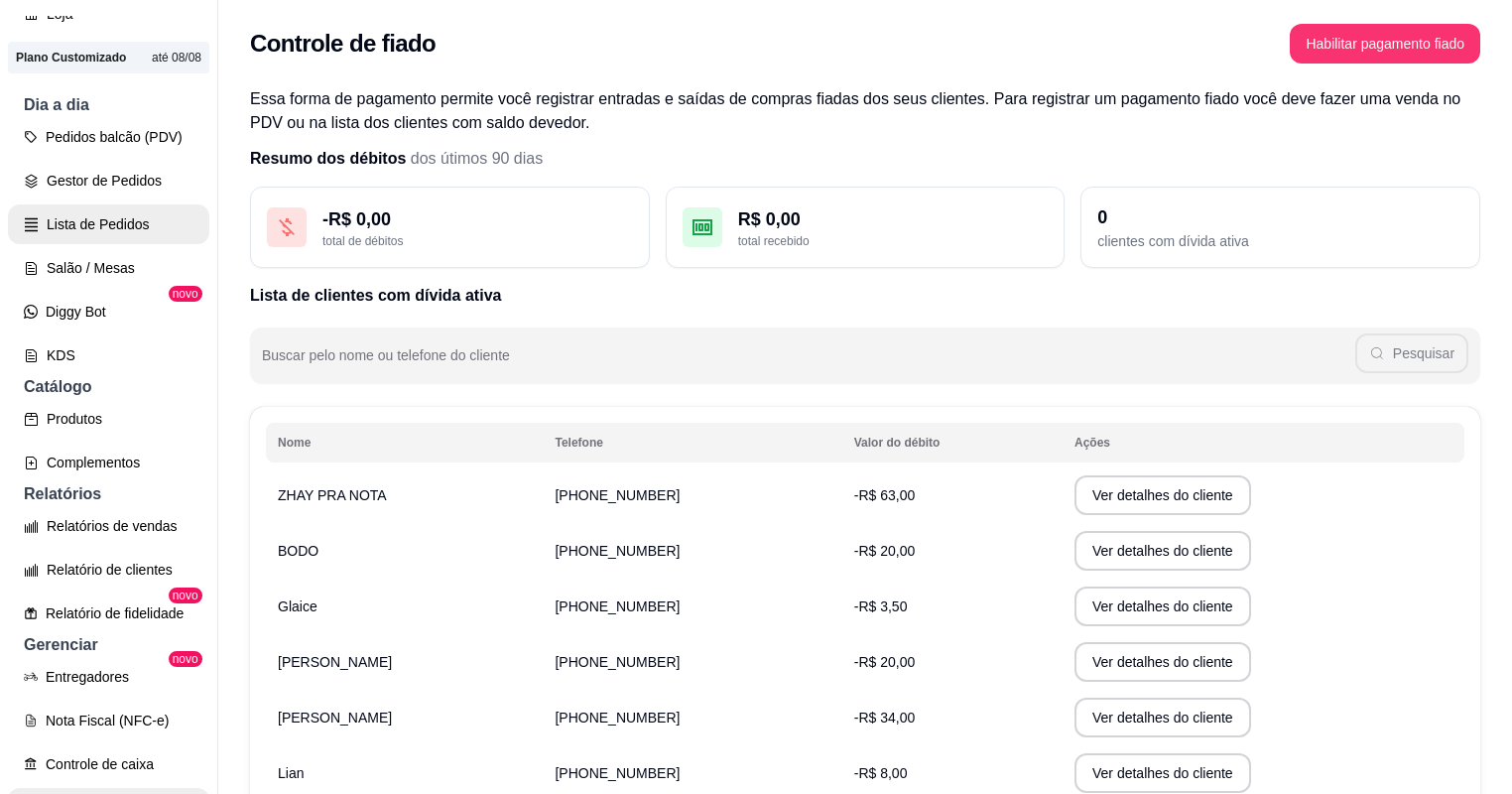 scroll, scrollTop: 144, scrollLeft: 0, axis: vertical 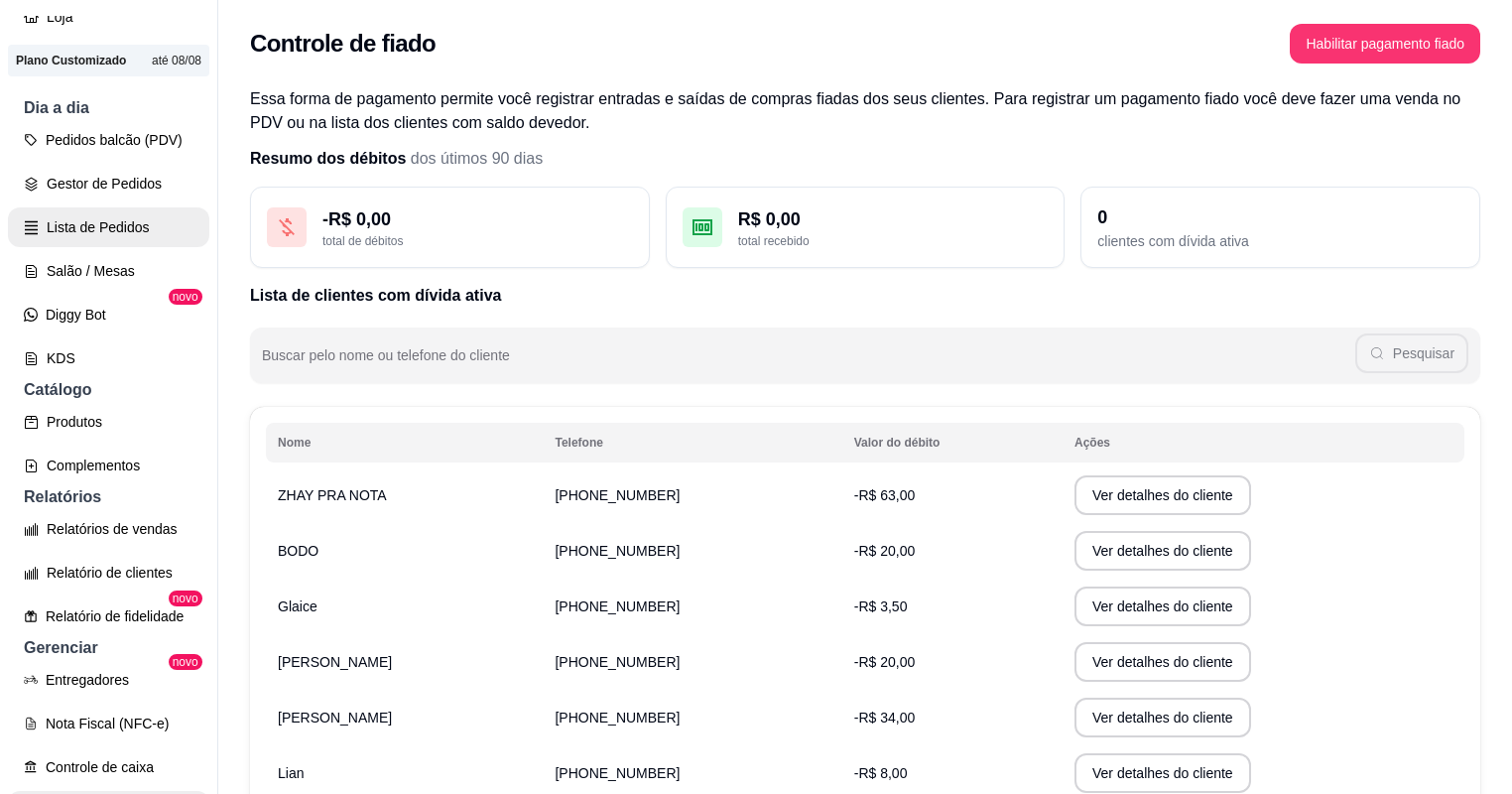 click on "Lista de Pedidos" at bounding box center (108, 227) 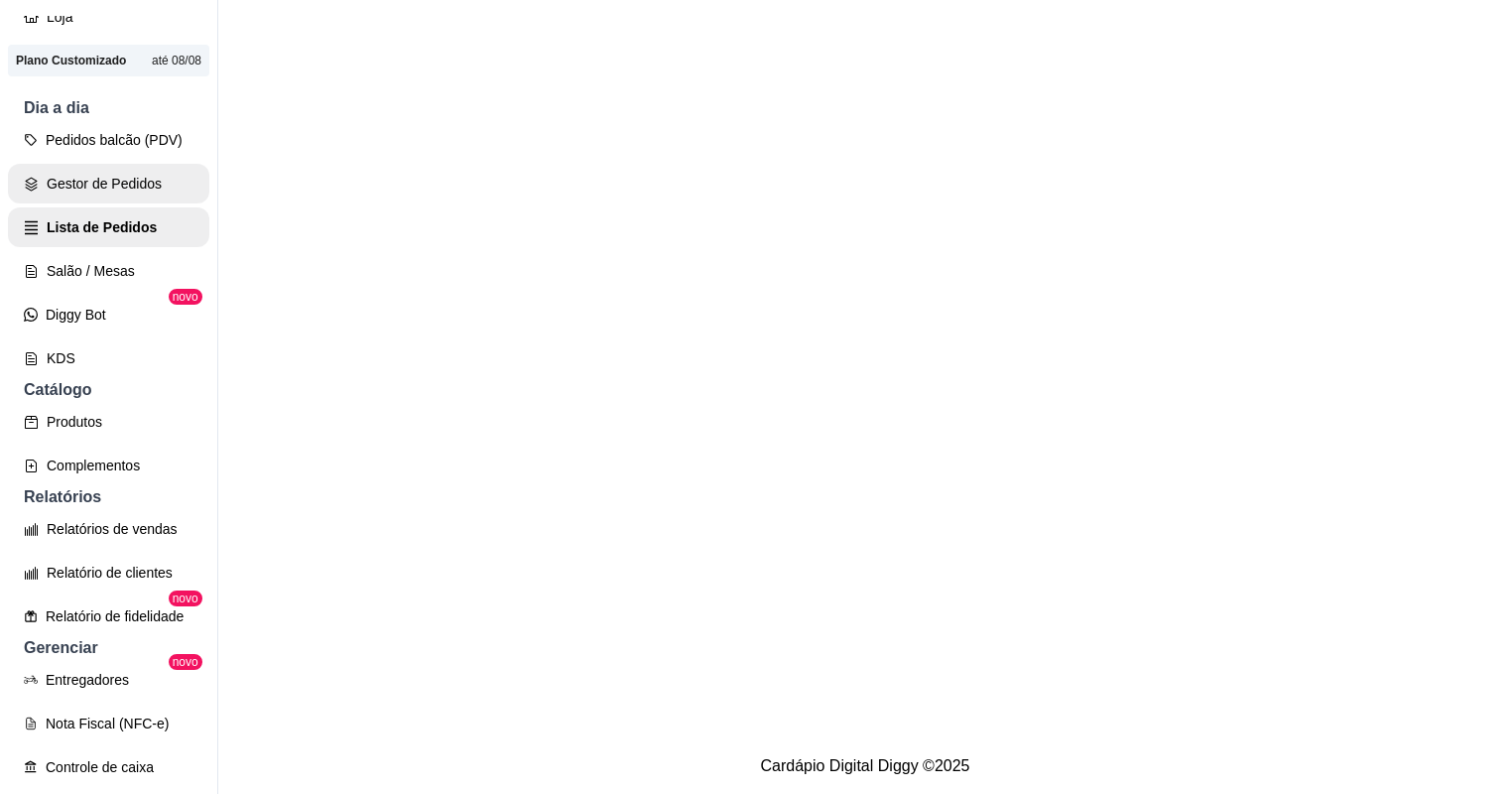 click on "Gestor de Pedidos" at bounding box center [108, 184] 